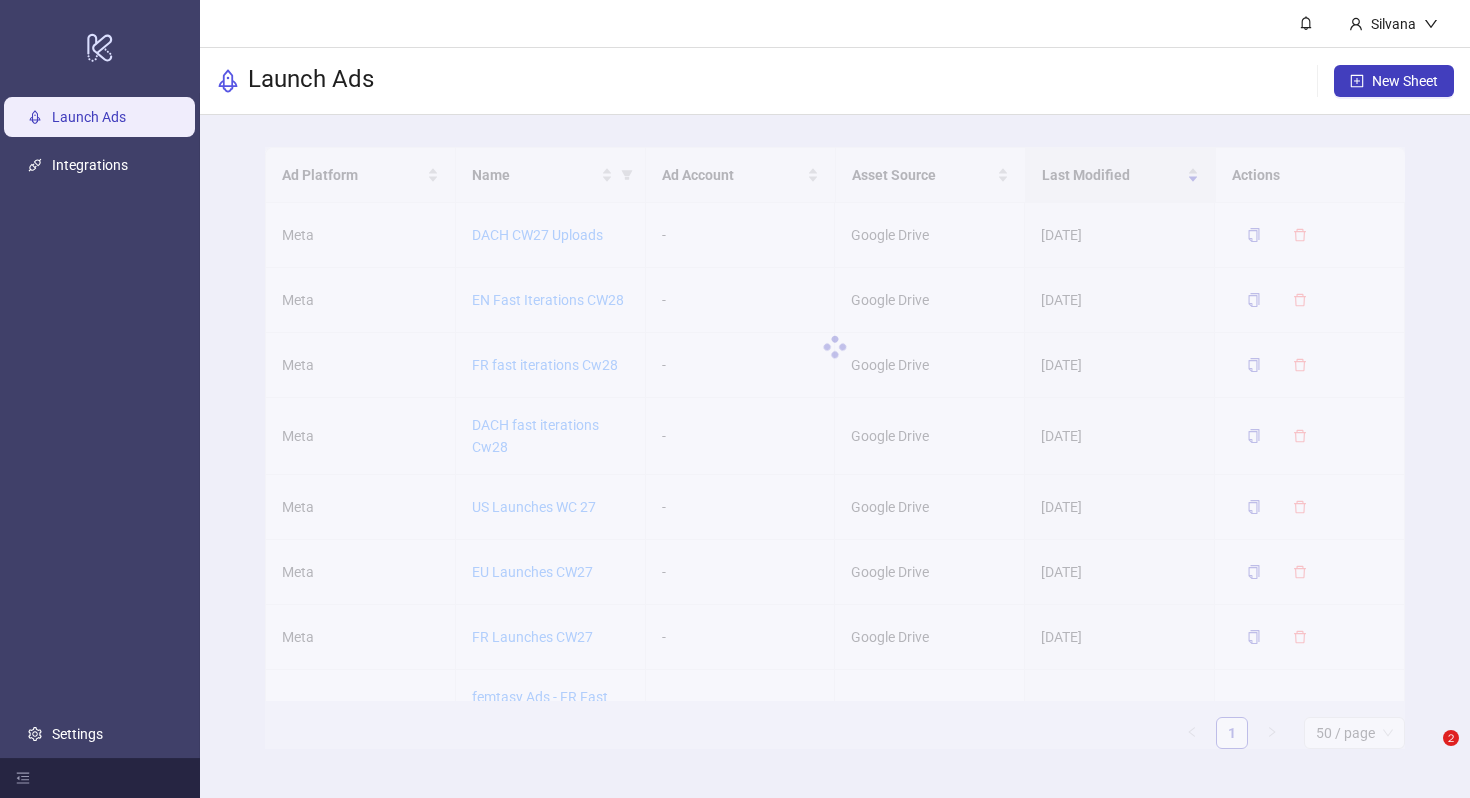 scroll, scrollTop: 0, scrollLeft: 0, axis: both 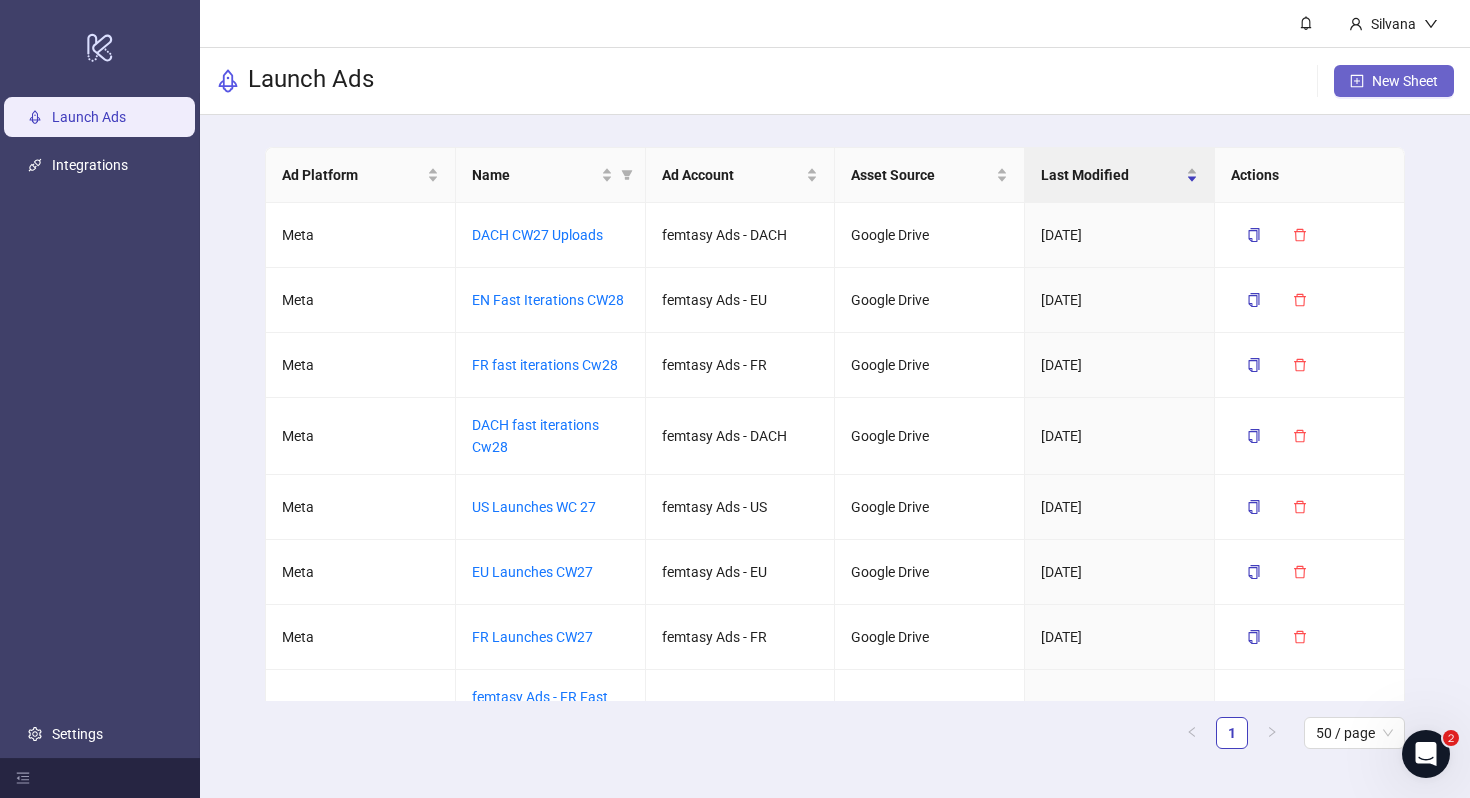click on "New Sheet" at bounding box center (1394, 81) 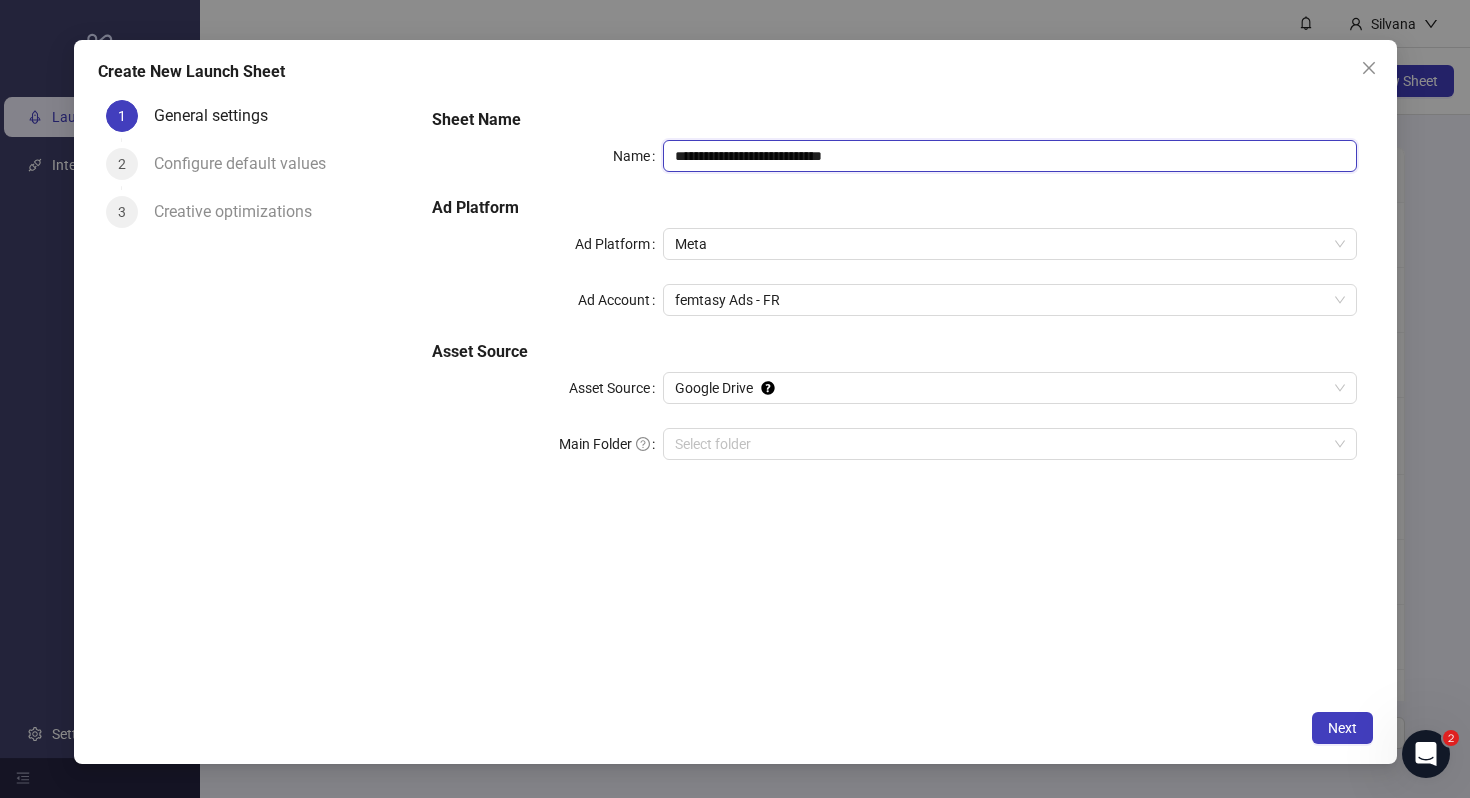 click on "**********" at bounding box center (1009, 156) 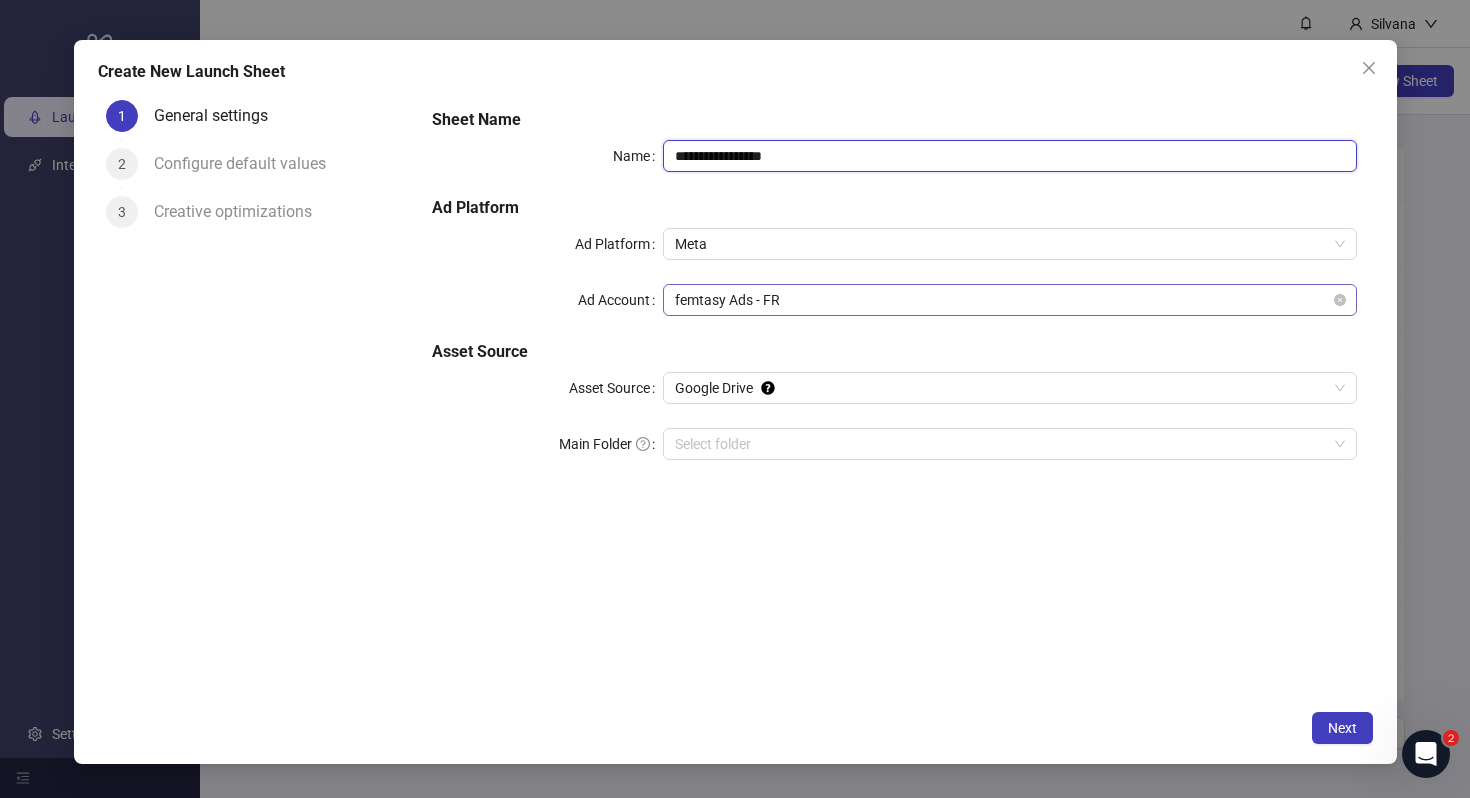 click on "femtasy Ads - FR" at bounding box center (1009, 300) 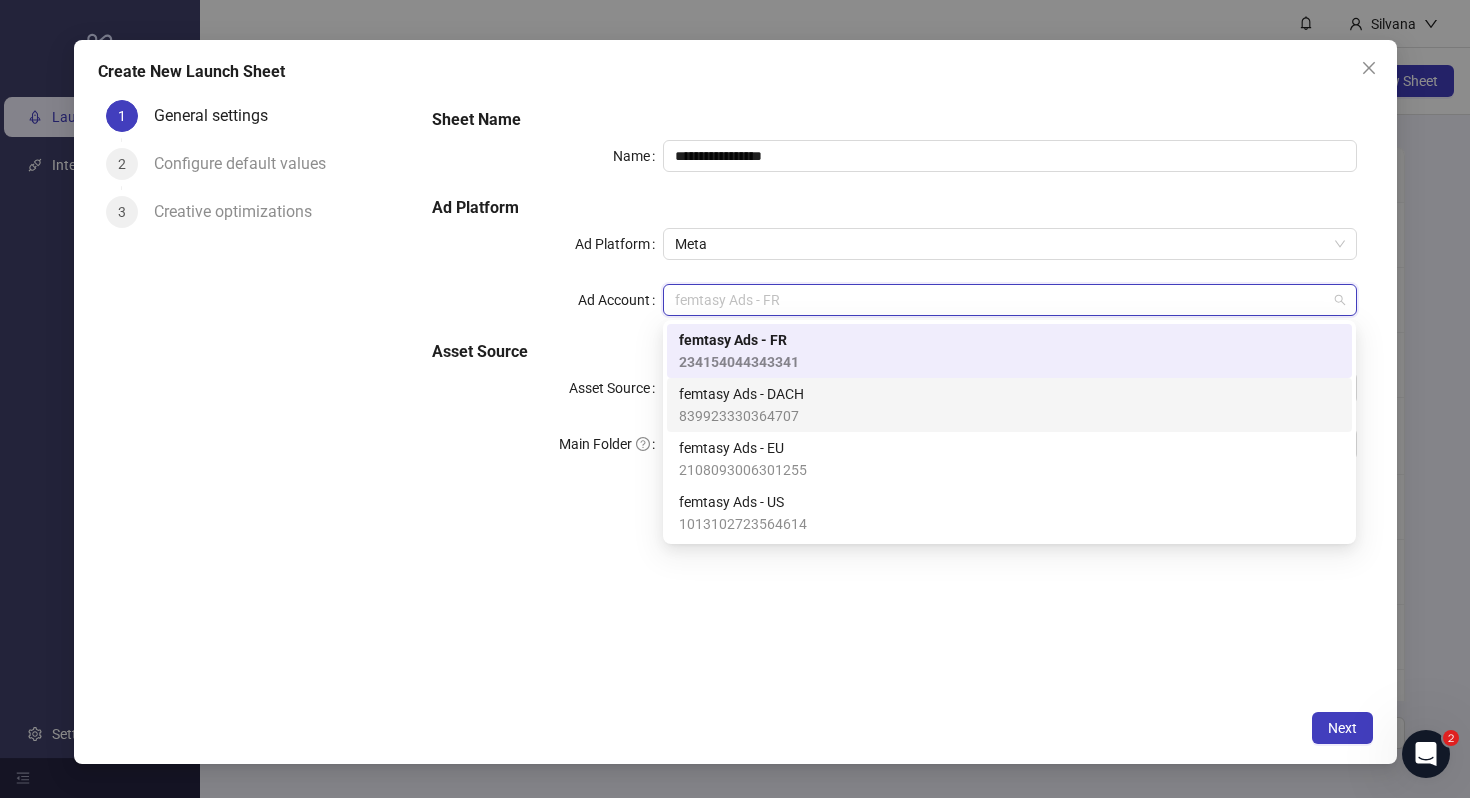 click on "femtasy Ads - DACH 839923330364707" at bounding box center (1009, 405) 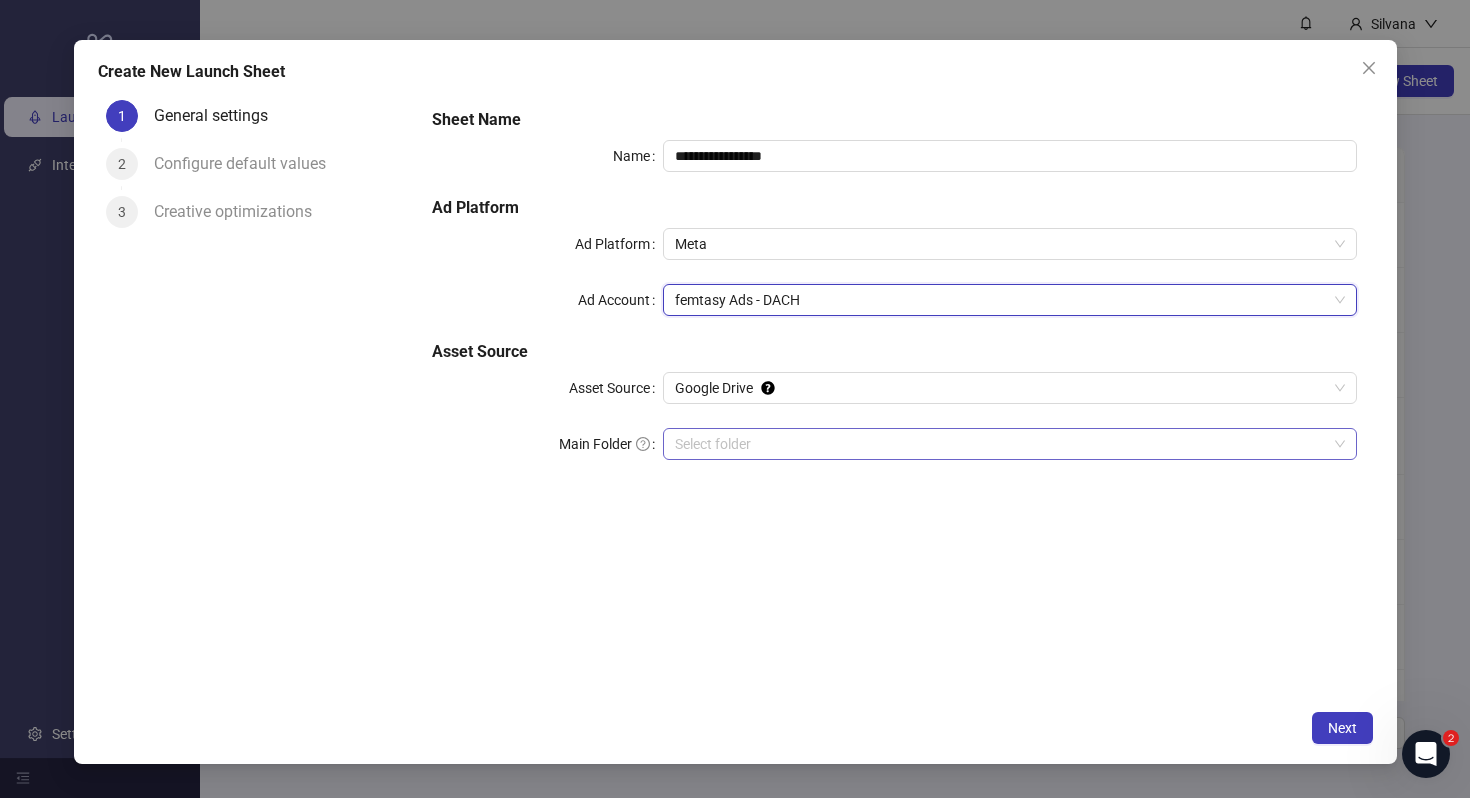 click on "Main Folder" at bounding box center [1000, 444] 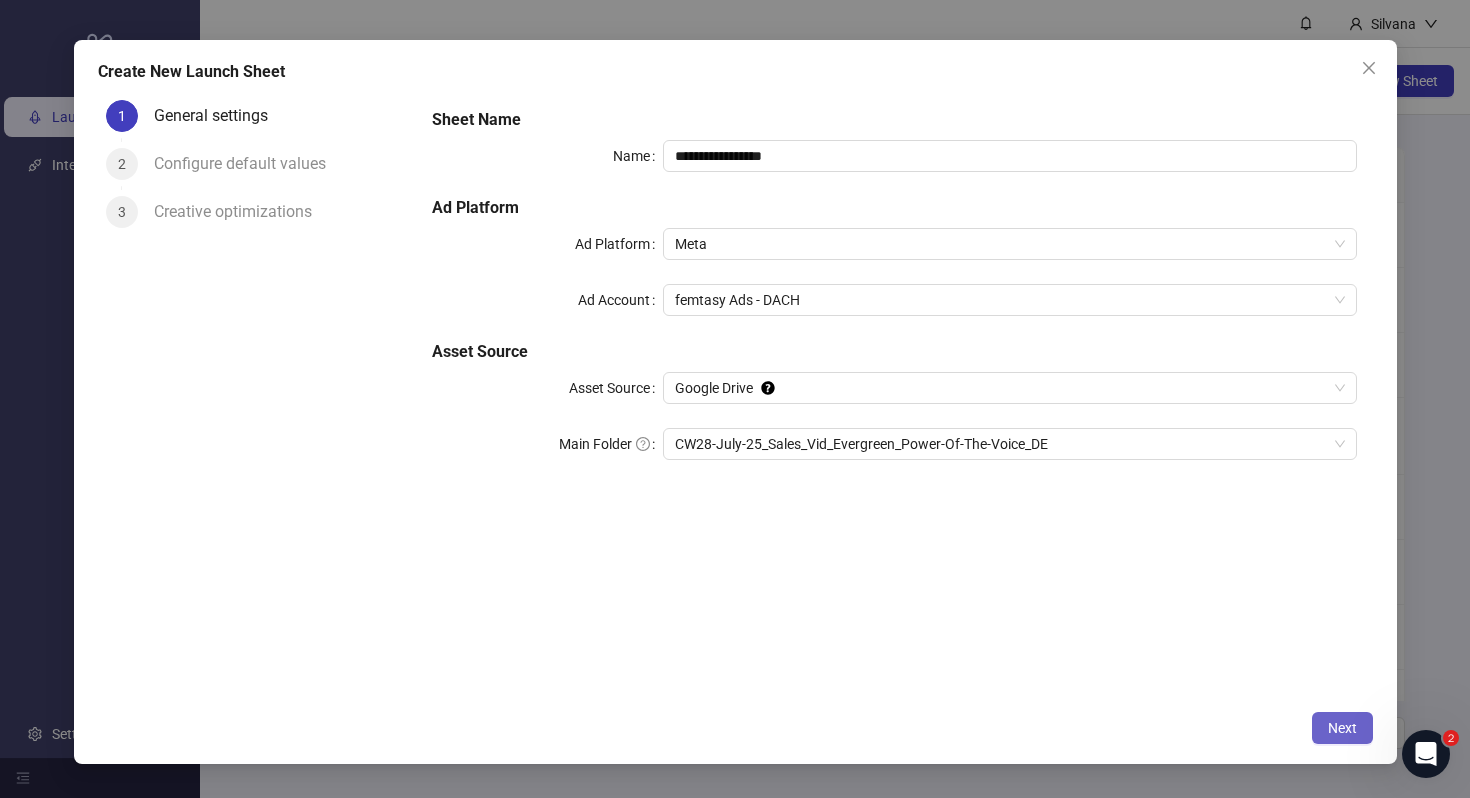 click on "Next" at bounding box center [1342, 728] 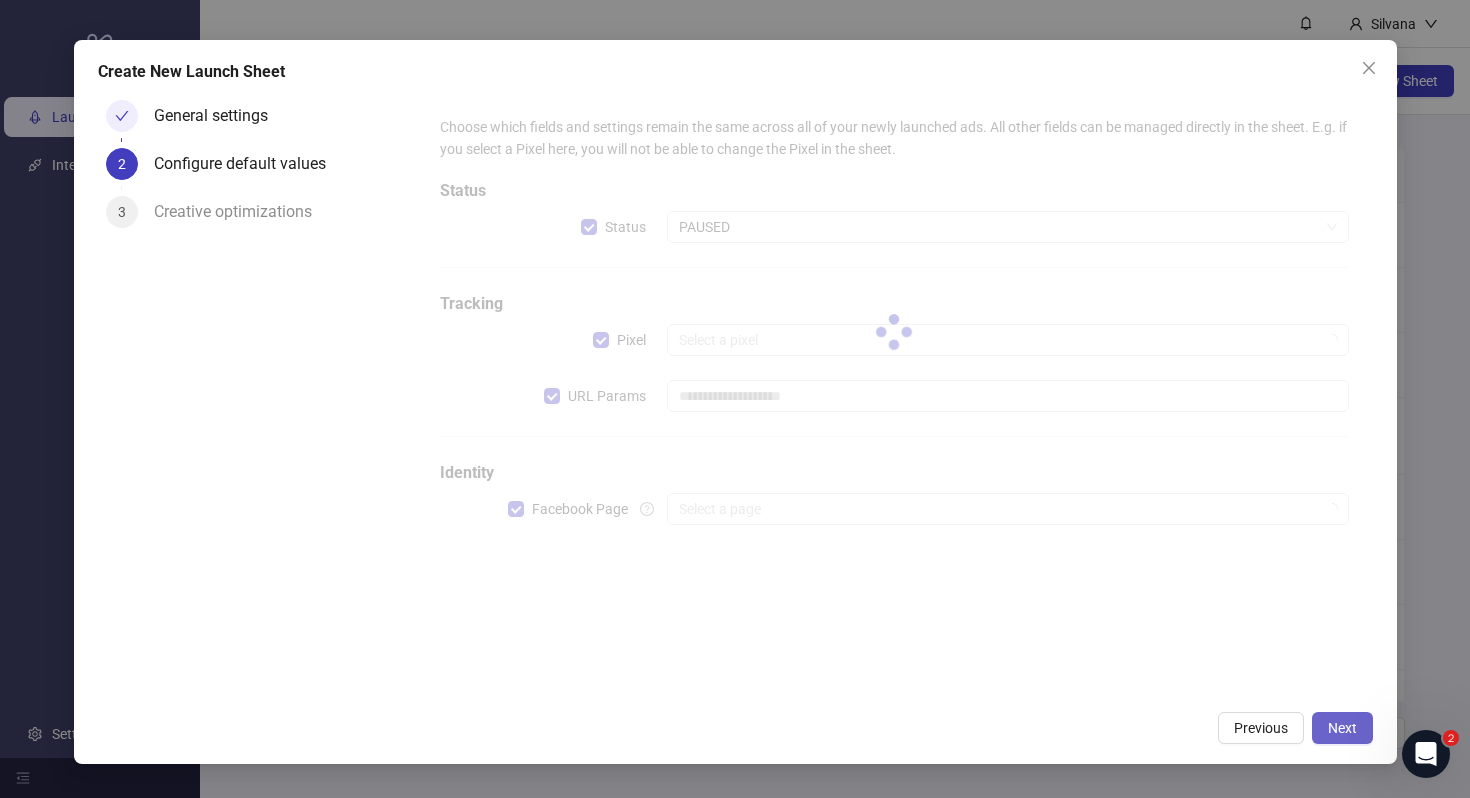type on "**********" 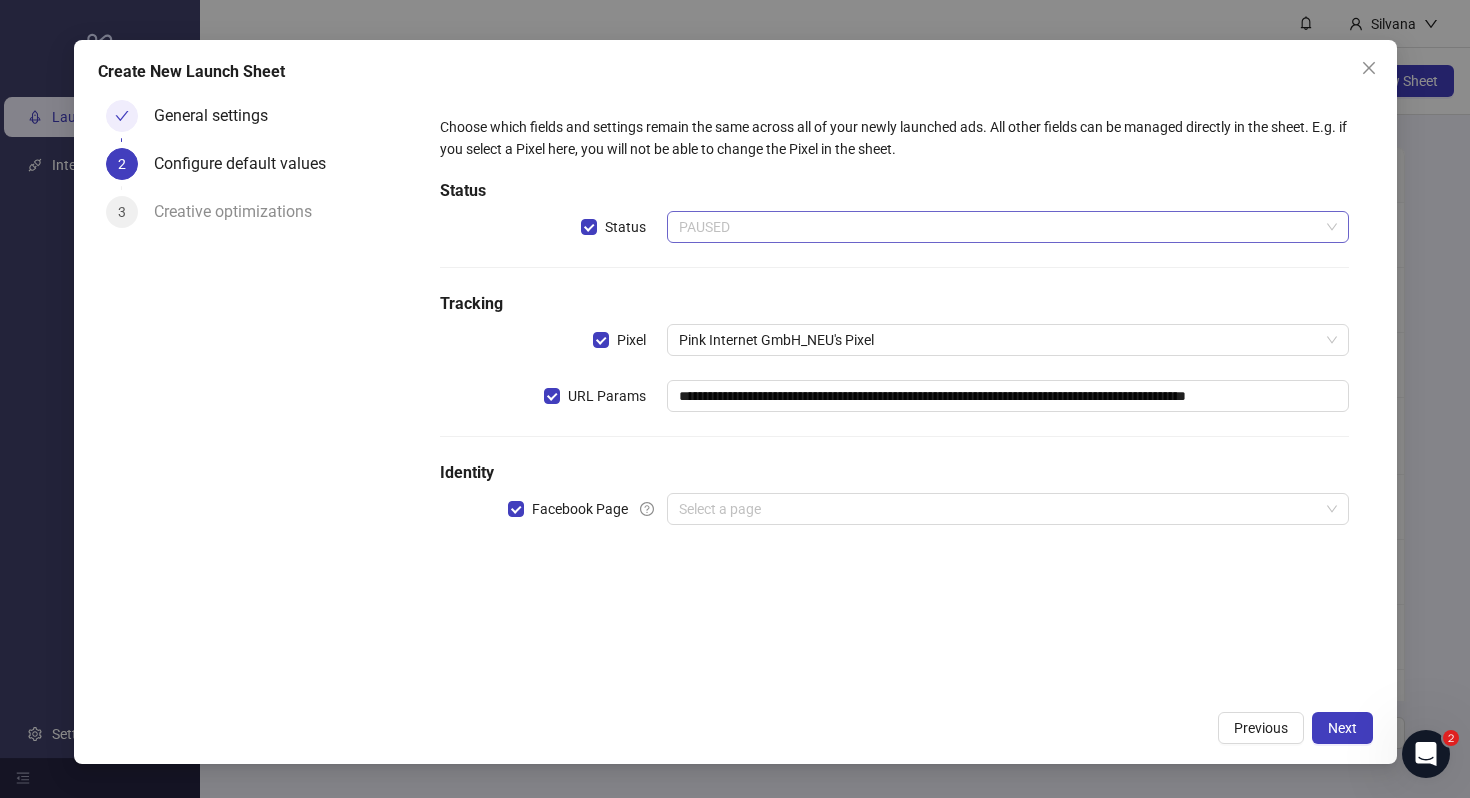 click on "PAUSED" at bounding box center (1007, 227) 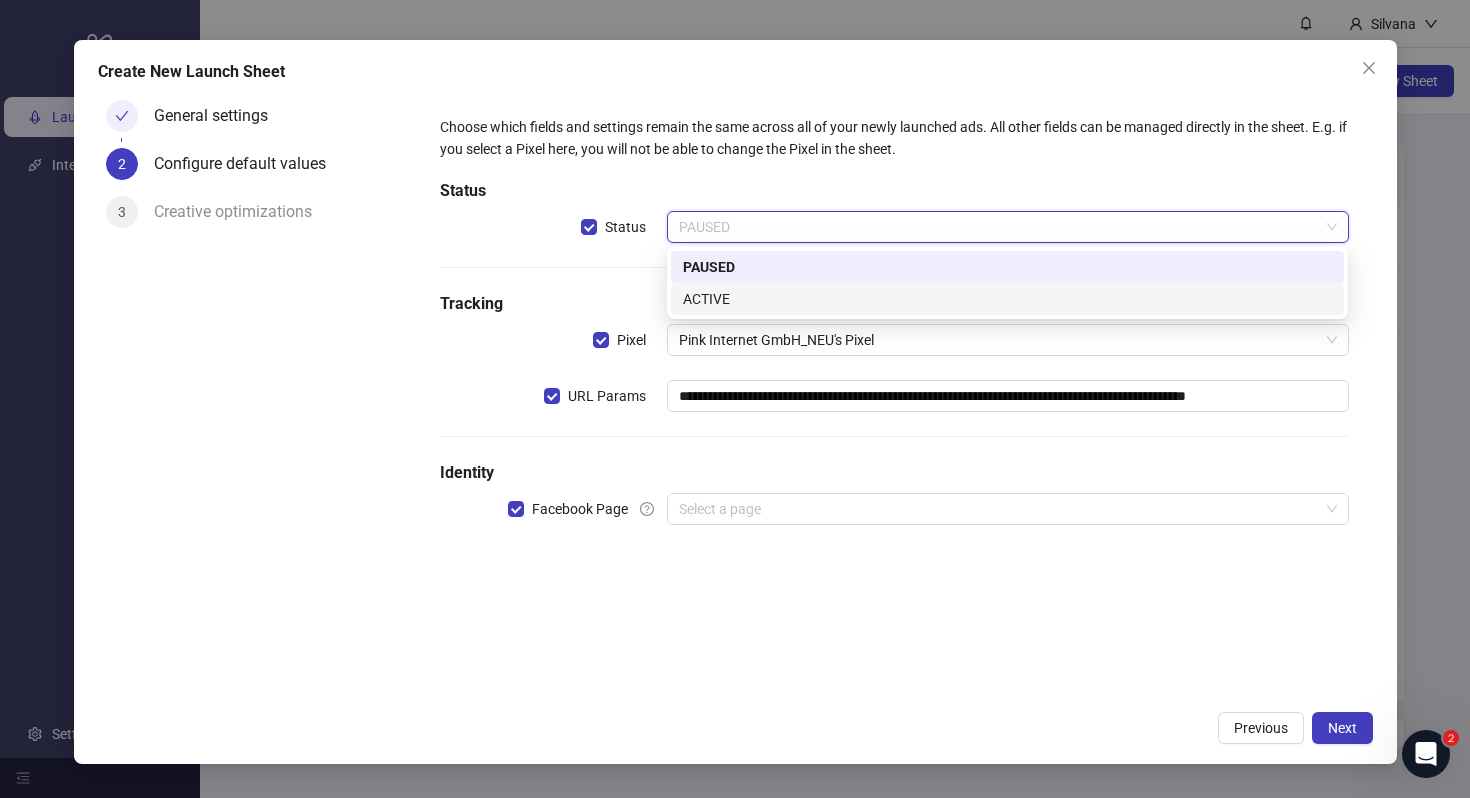 click on "ACTIVE" at bounding box center (1007, 299) 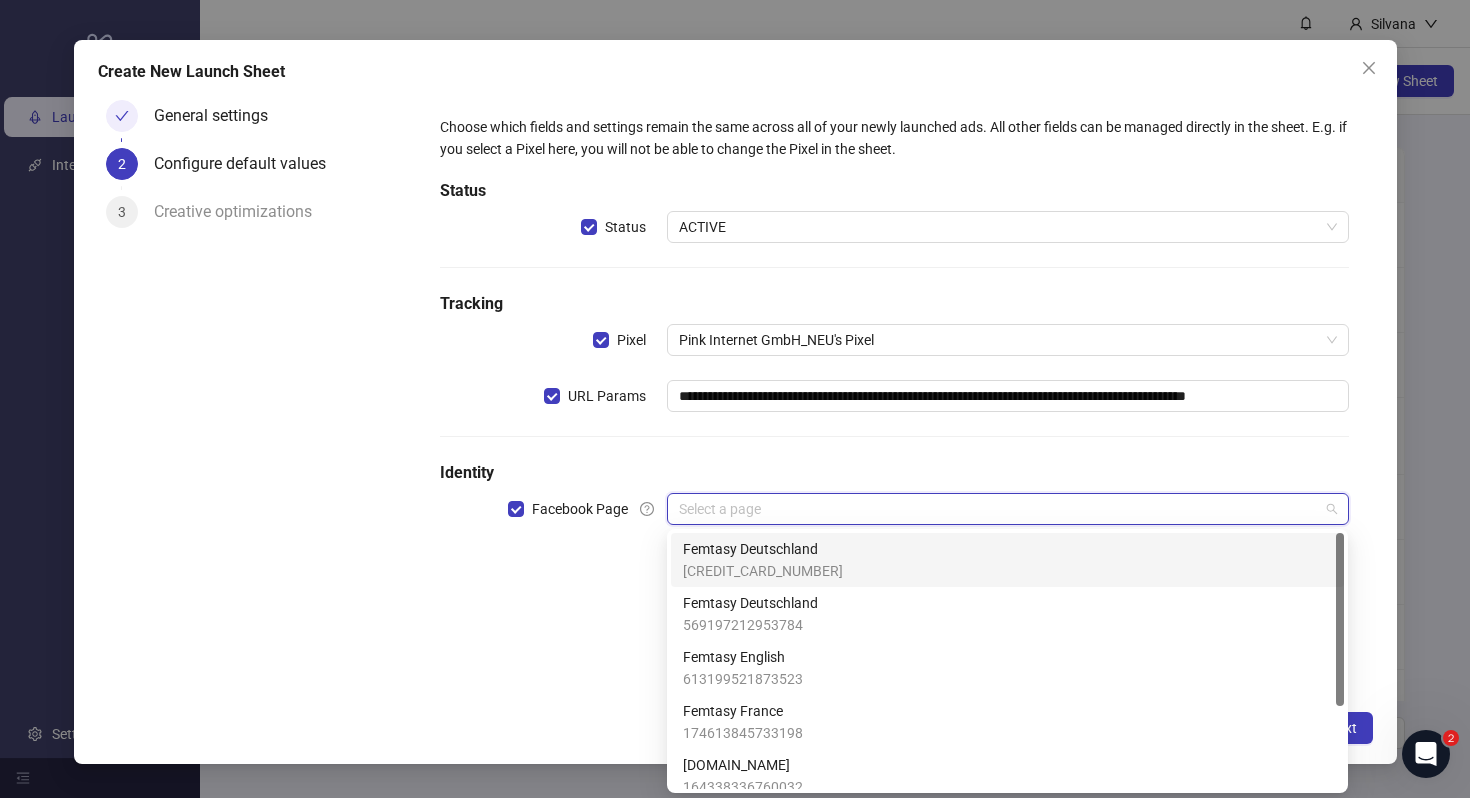 click at bounding box center [998, 509] 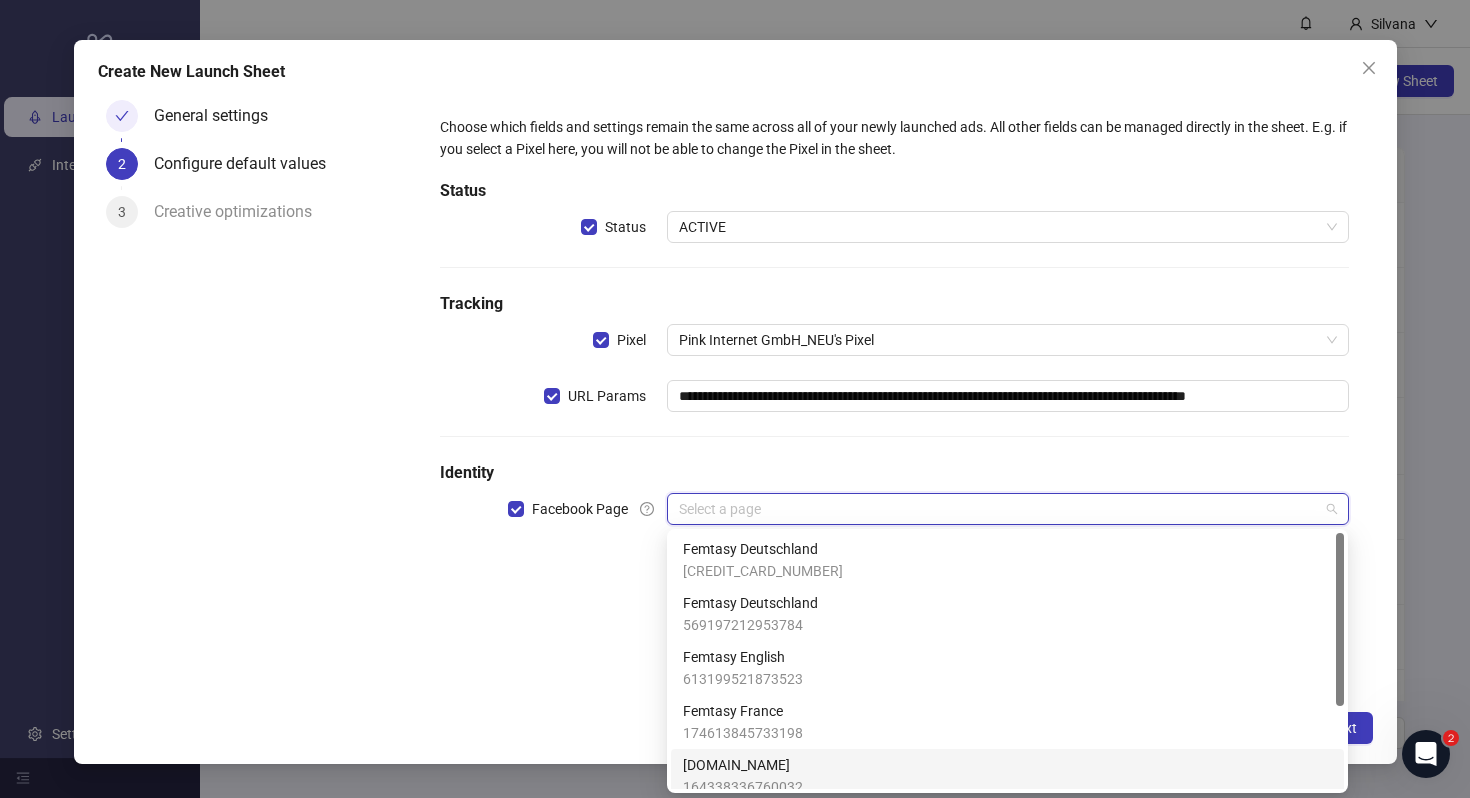 scroll, scrollTop: 122, scrollLeft: 0, axis: vertical 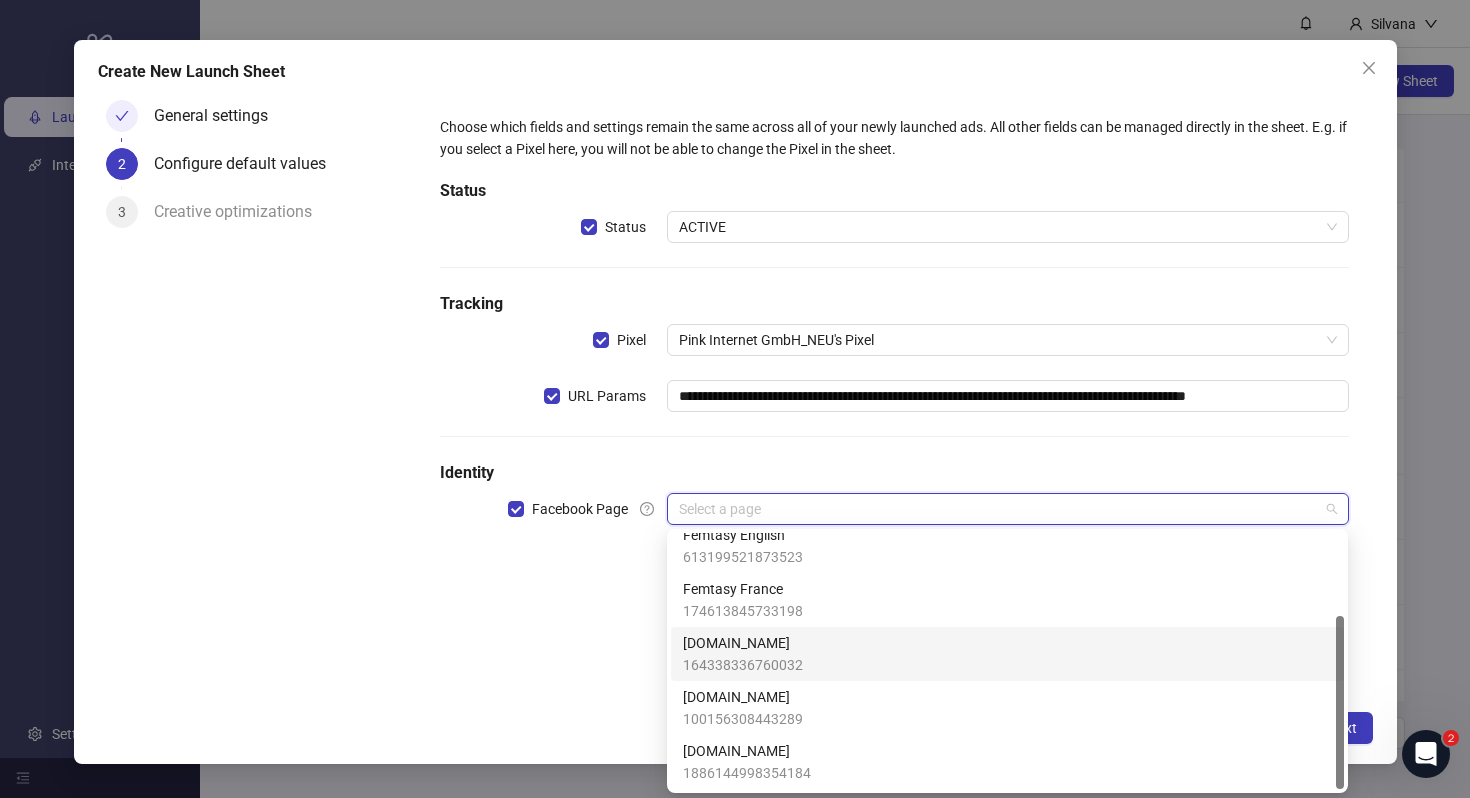 click on "[DOMAIN_NAME] 1886144998354184" at bounding box center [1007, 762] 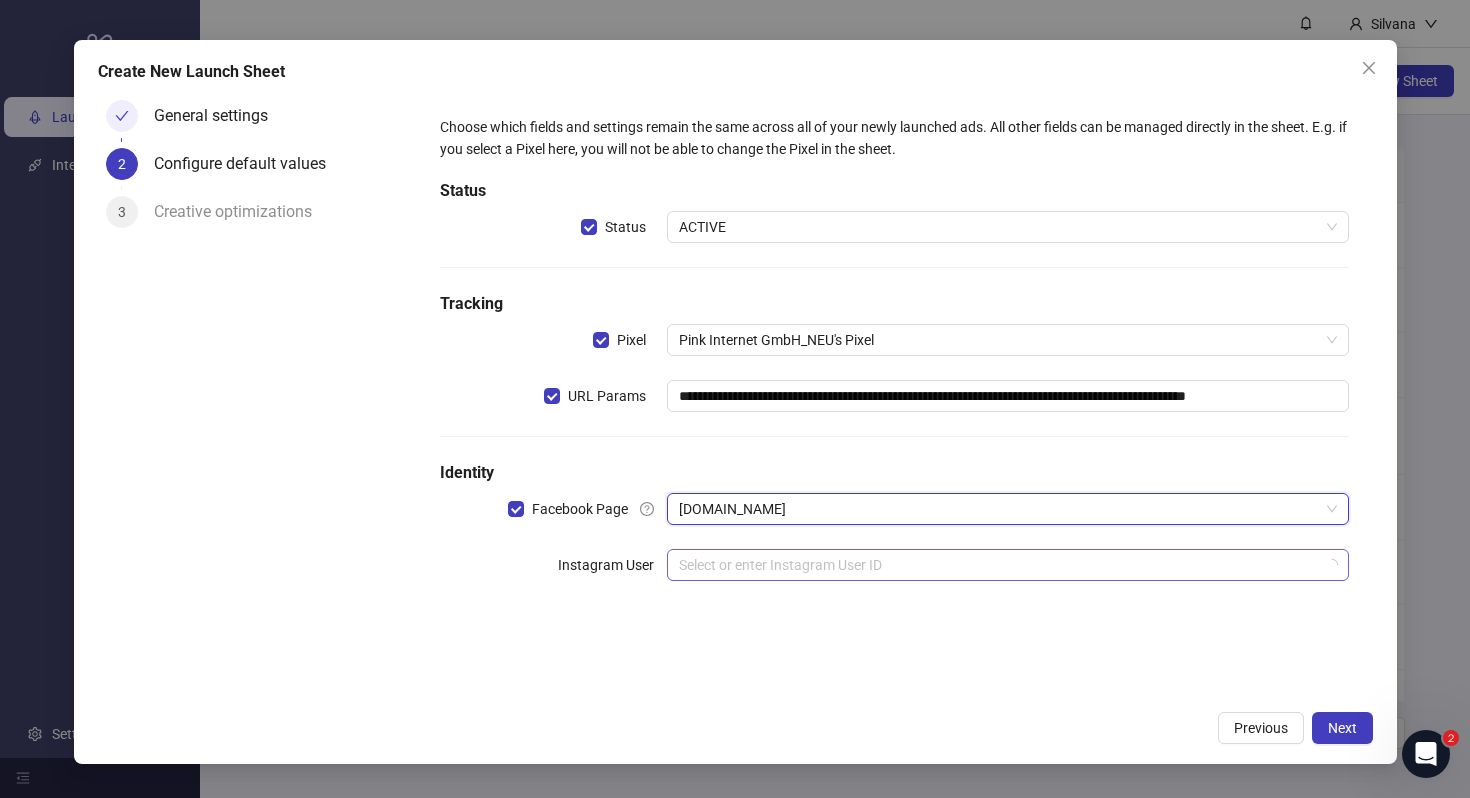 click at bounding box center [998, 565] 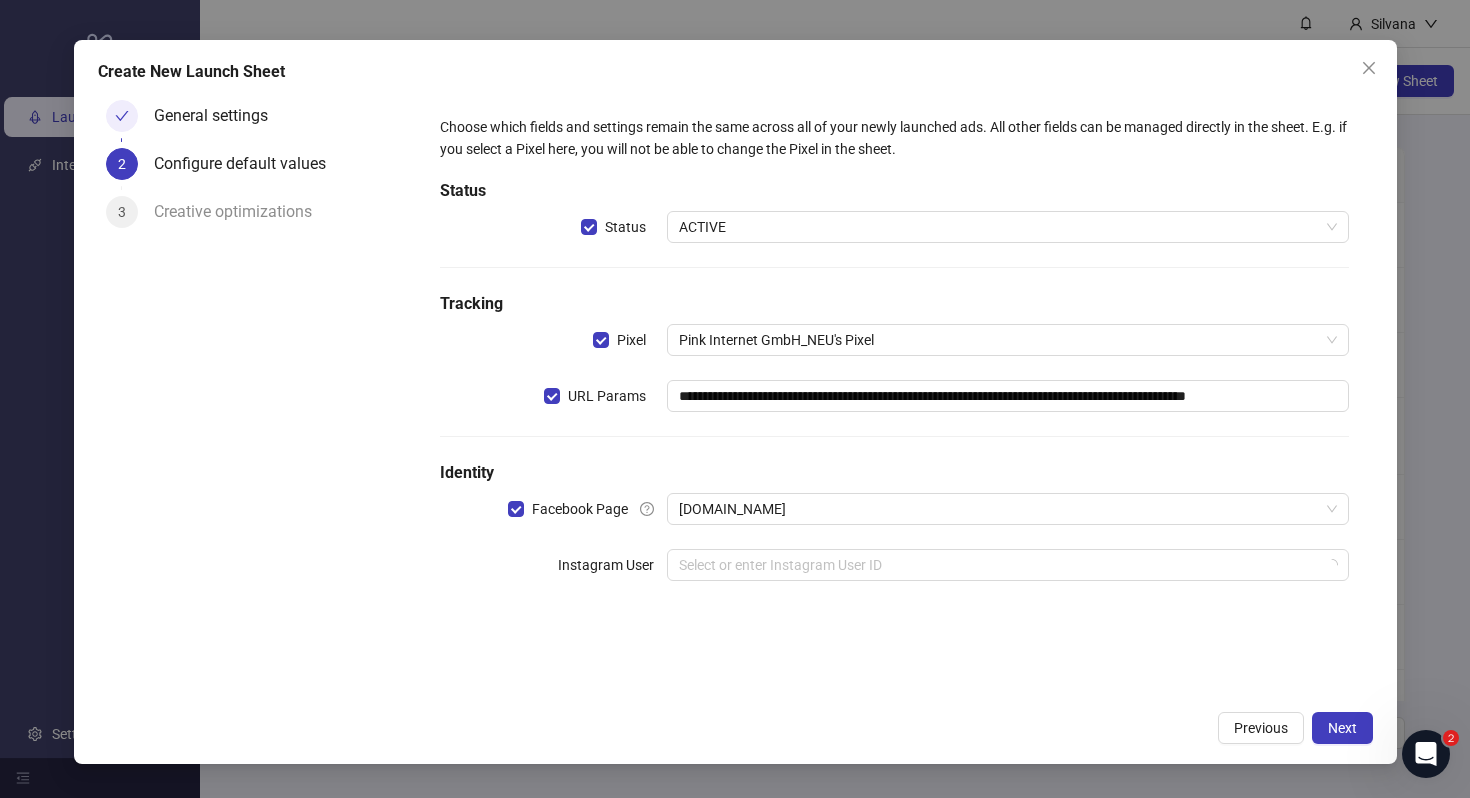 click on "**********" at bounding box center [894, 396] 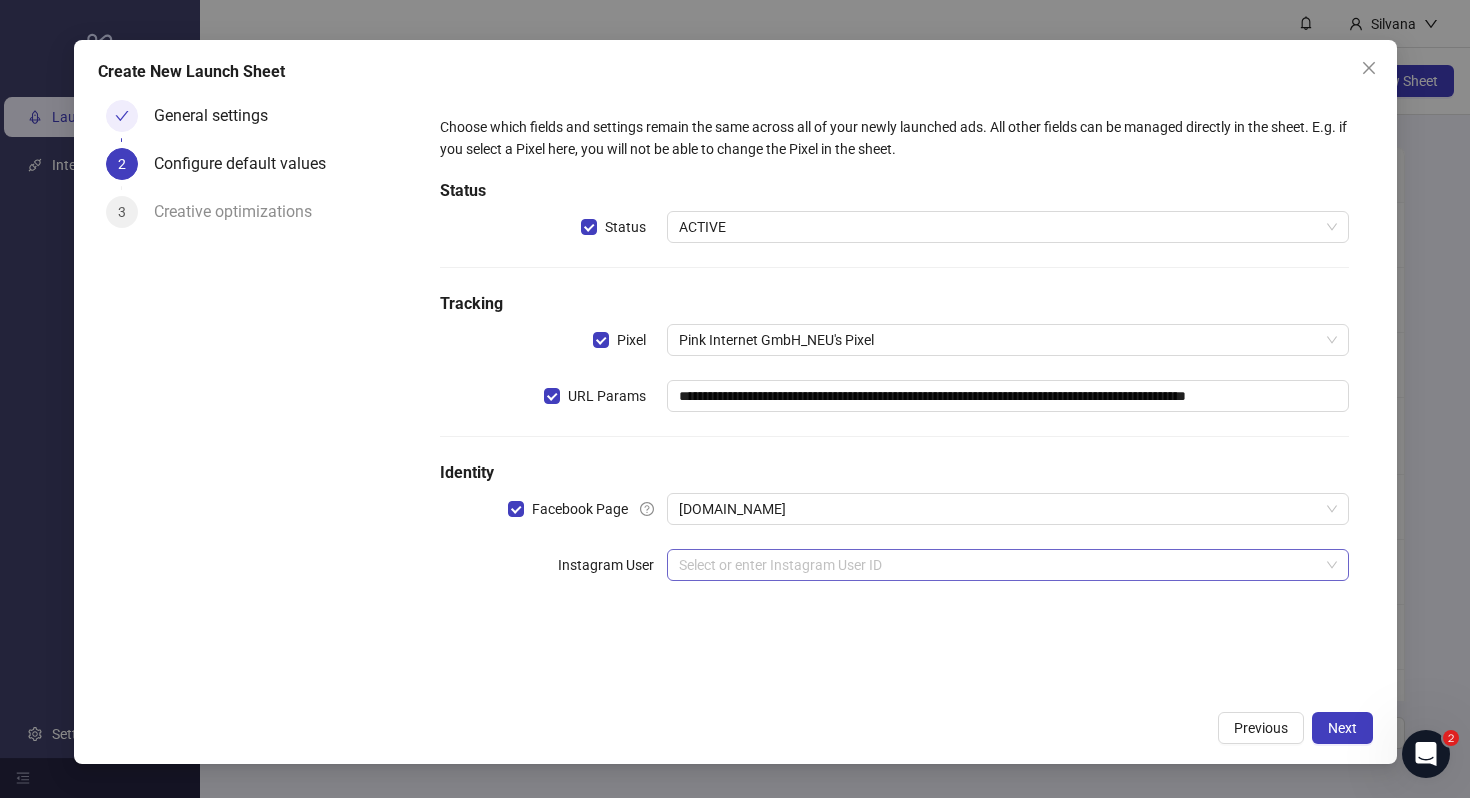 click at bounding box center (998, 565) 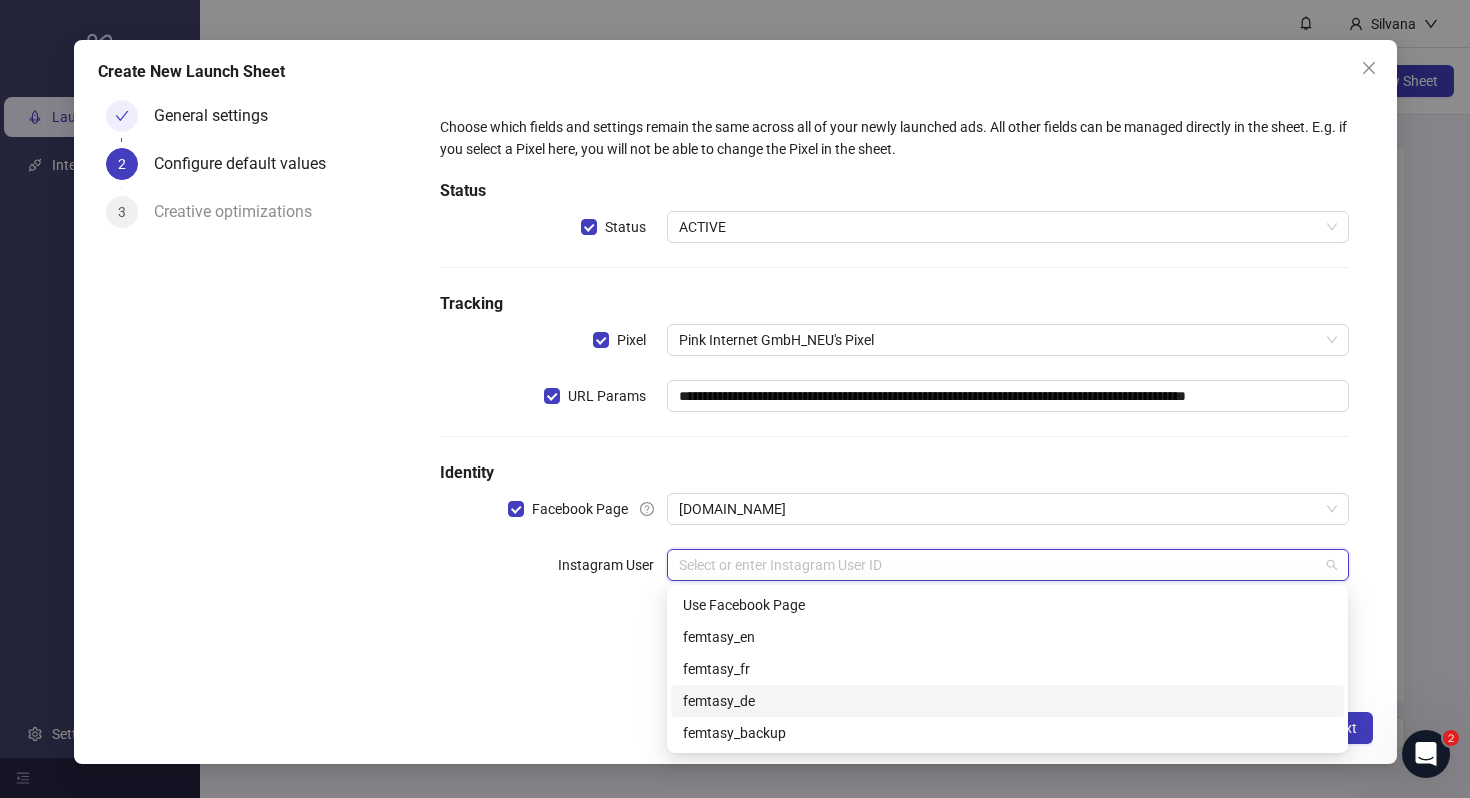click on "femtasy_de" at bounding box center (1007, 701) 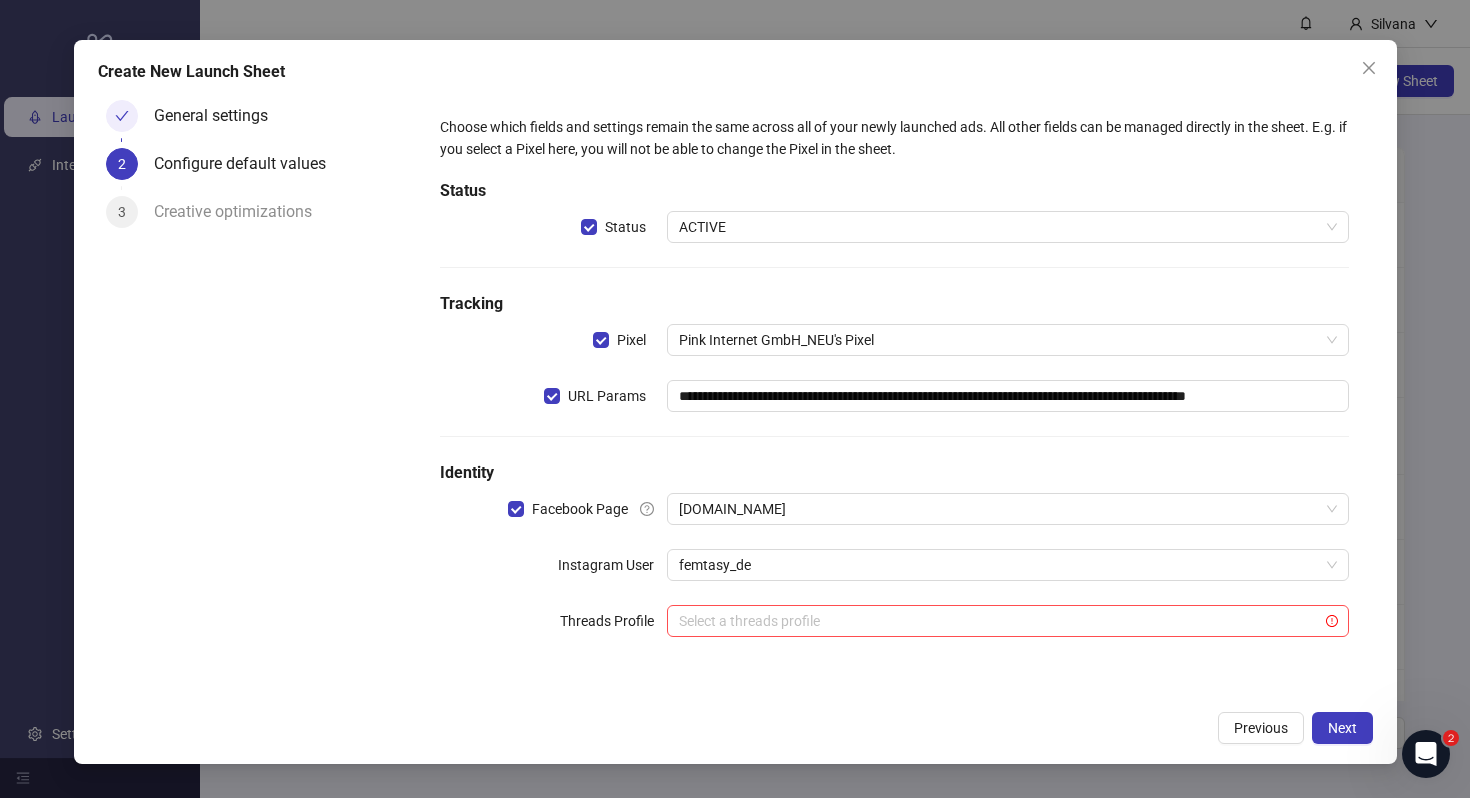 click on "**********" at bounding box center (894, 388) 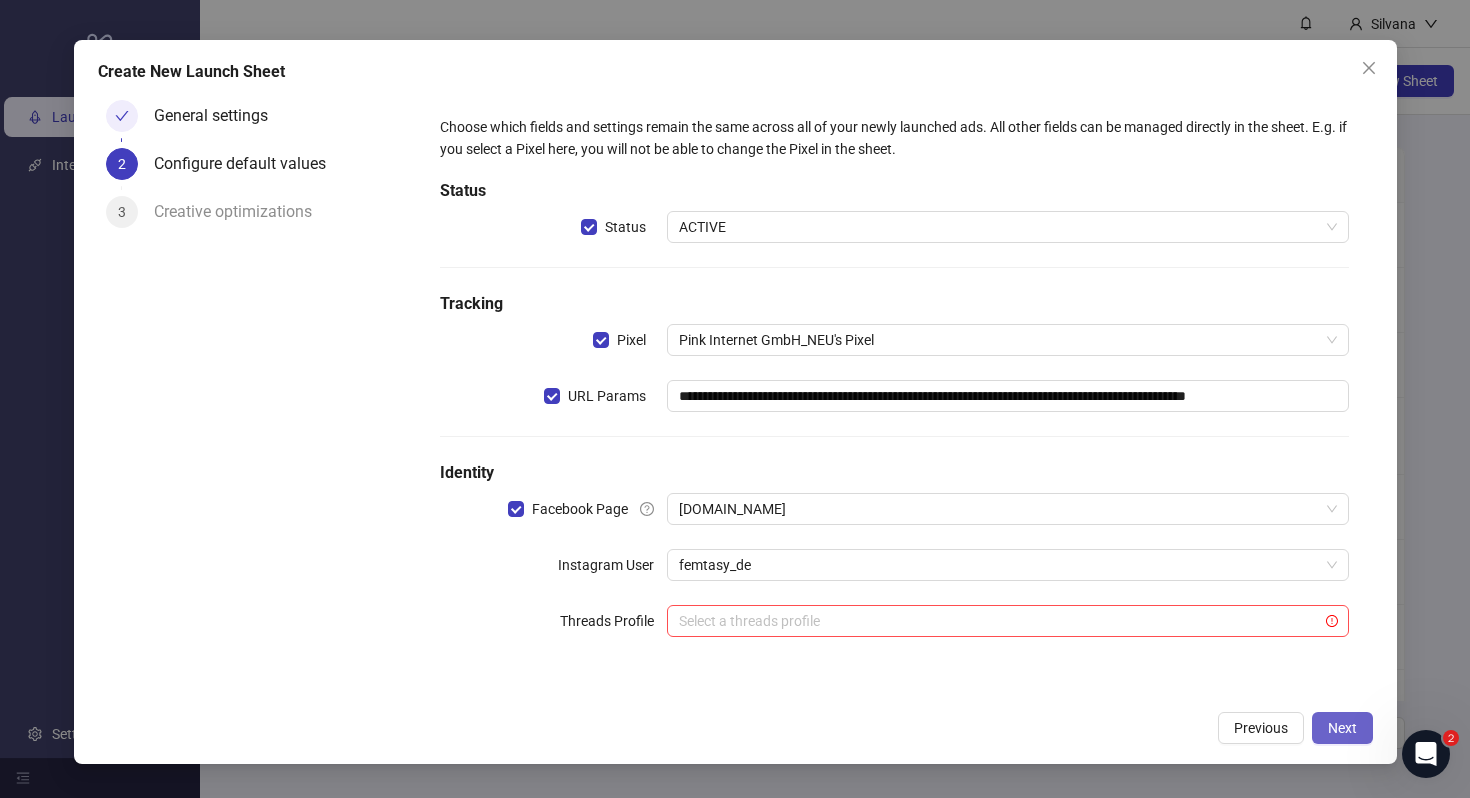click on "Next" at bounding box center (1342, 728) 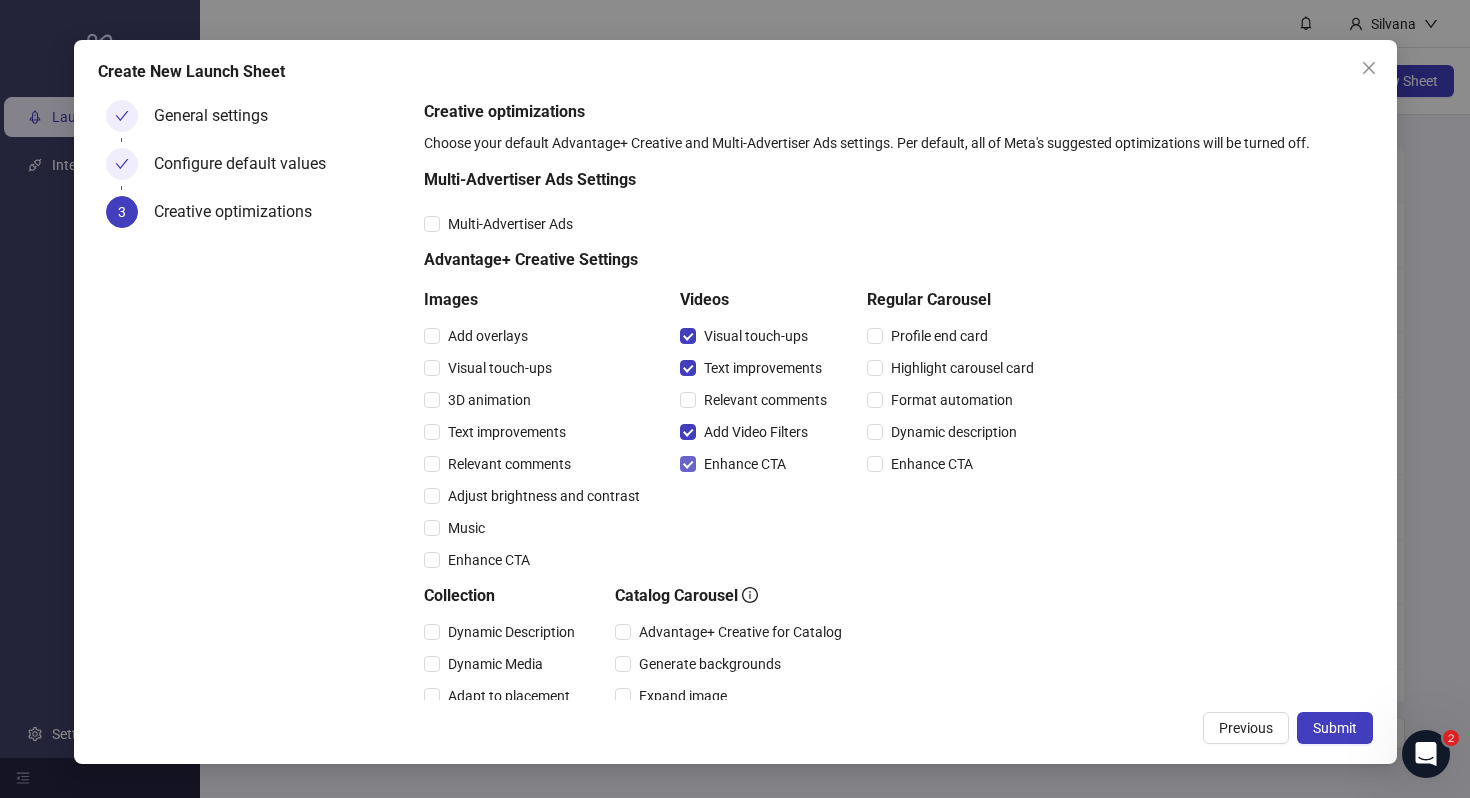click on "Enhance CTA" at bounding box center [745, 464] 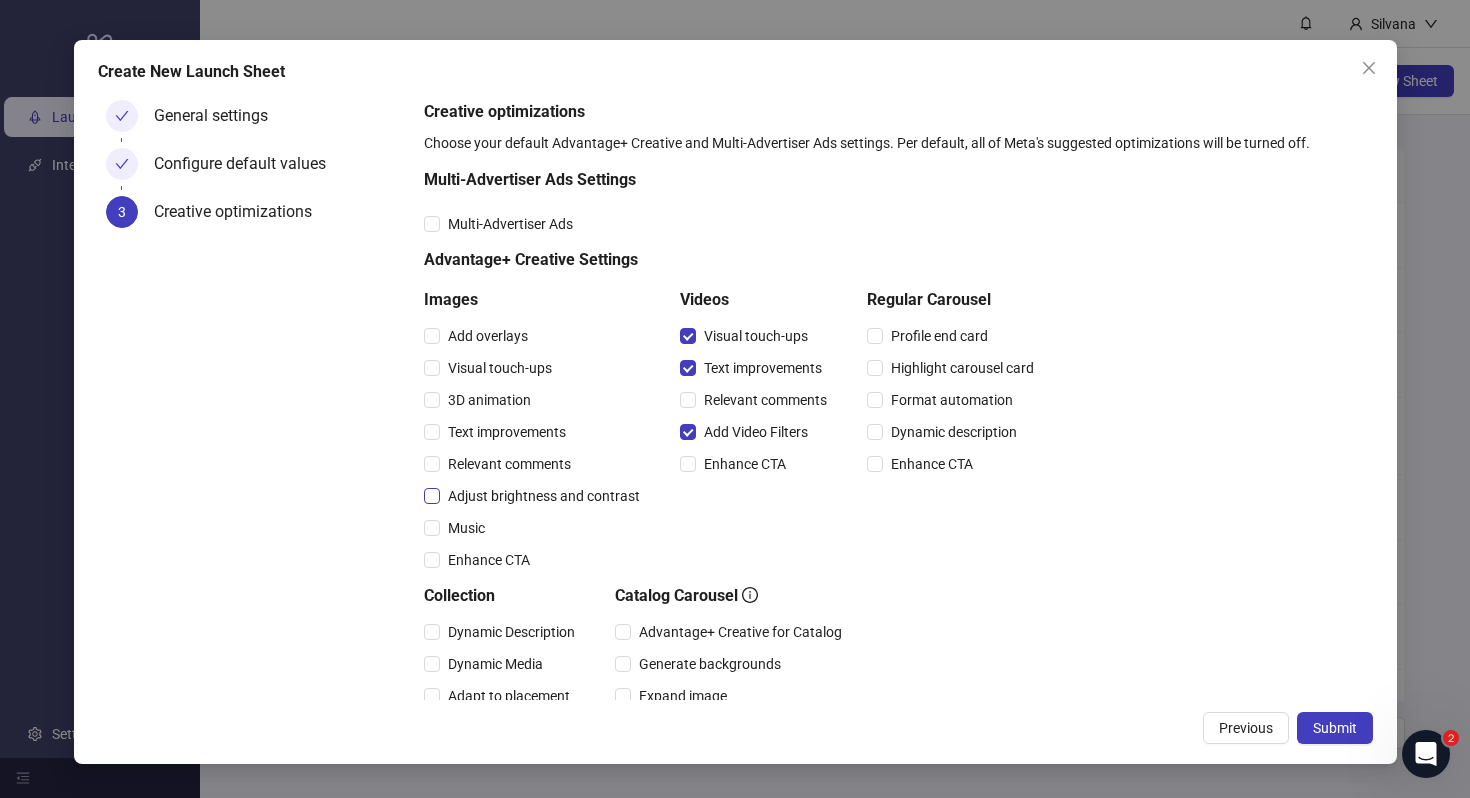 click on "Adjust brightness and contrast" at bounding box center (544, 496) 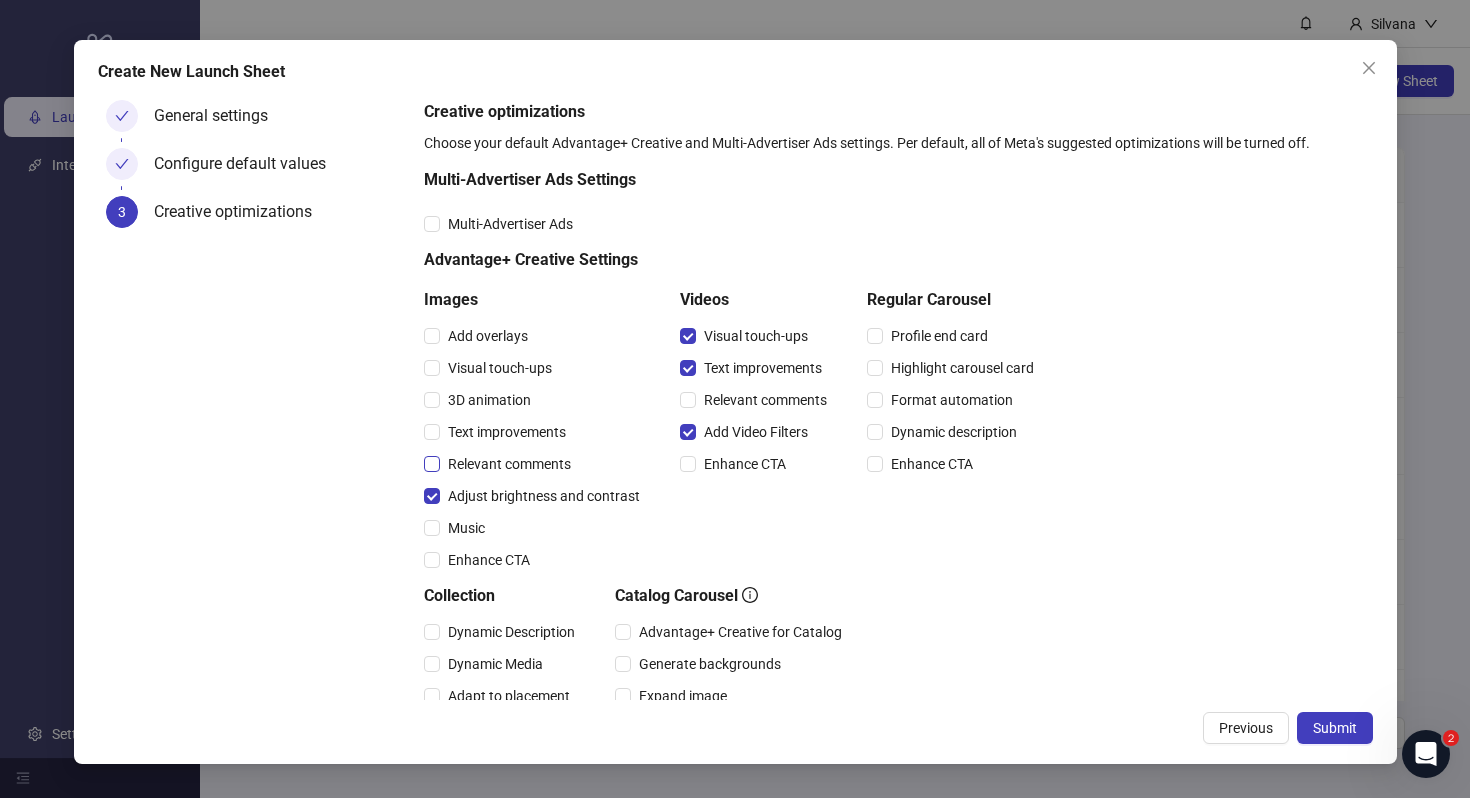 click on "Relevant comments" at bounding box center (509, 464) 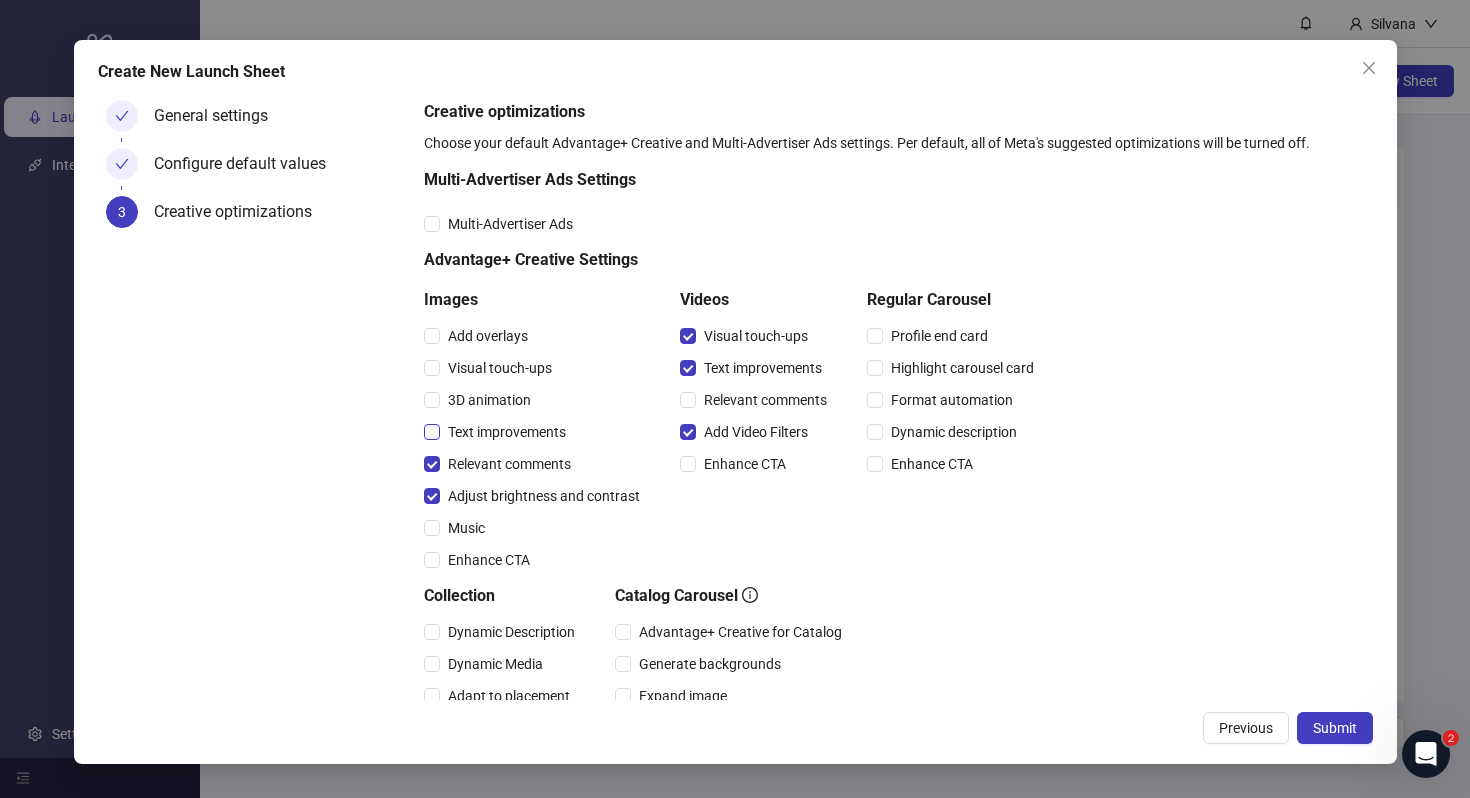 click on "Text improvements" at bounding box center [507, 432] 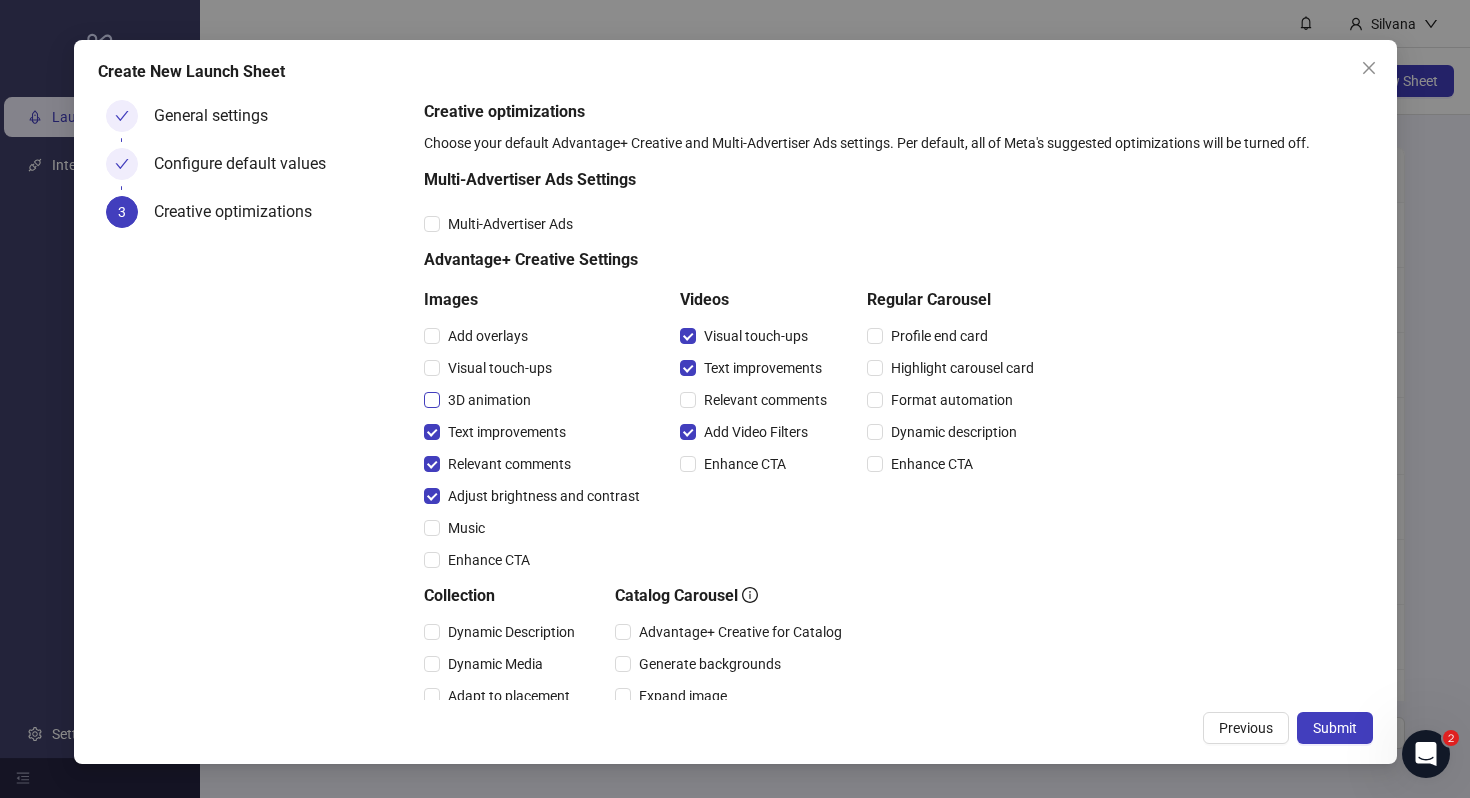 click on "3D animation" at bounding box center [489, 400] 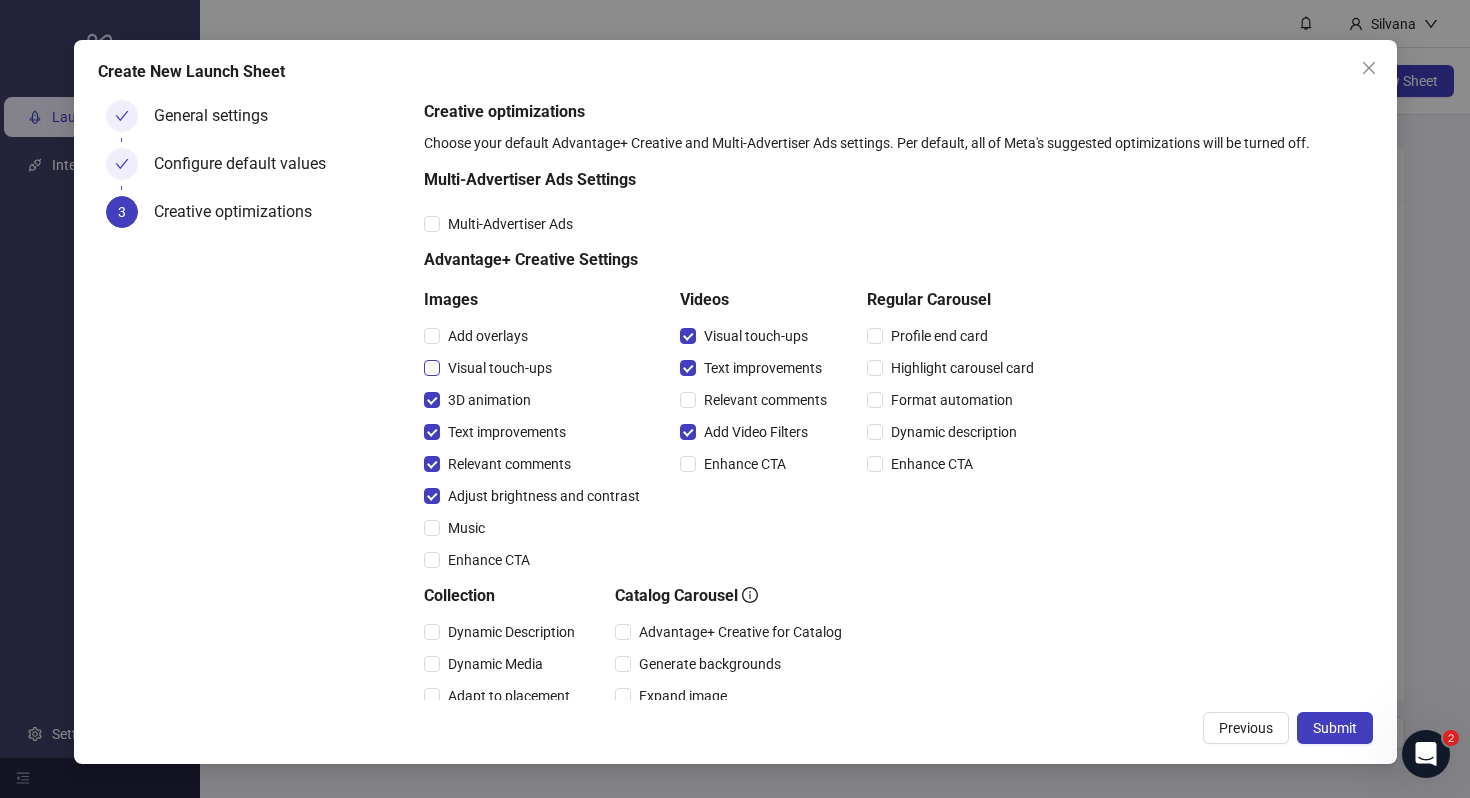 click on "Visual touch-ups" at bounding box center [500, 368] 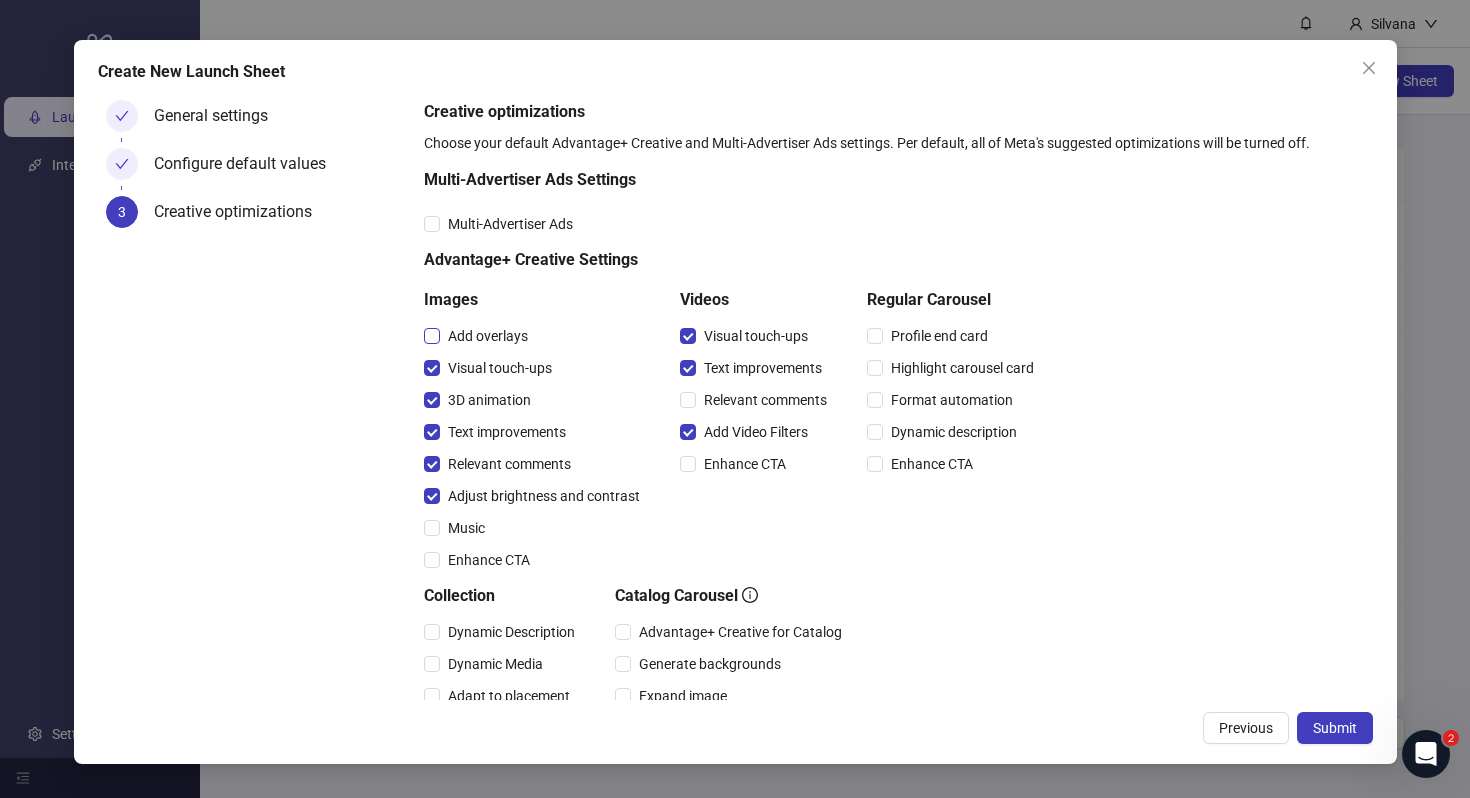 click on "Add overlays" at bounding box center (488, 336) 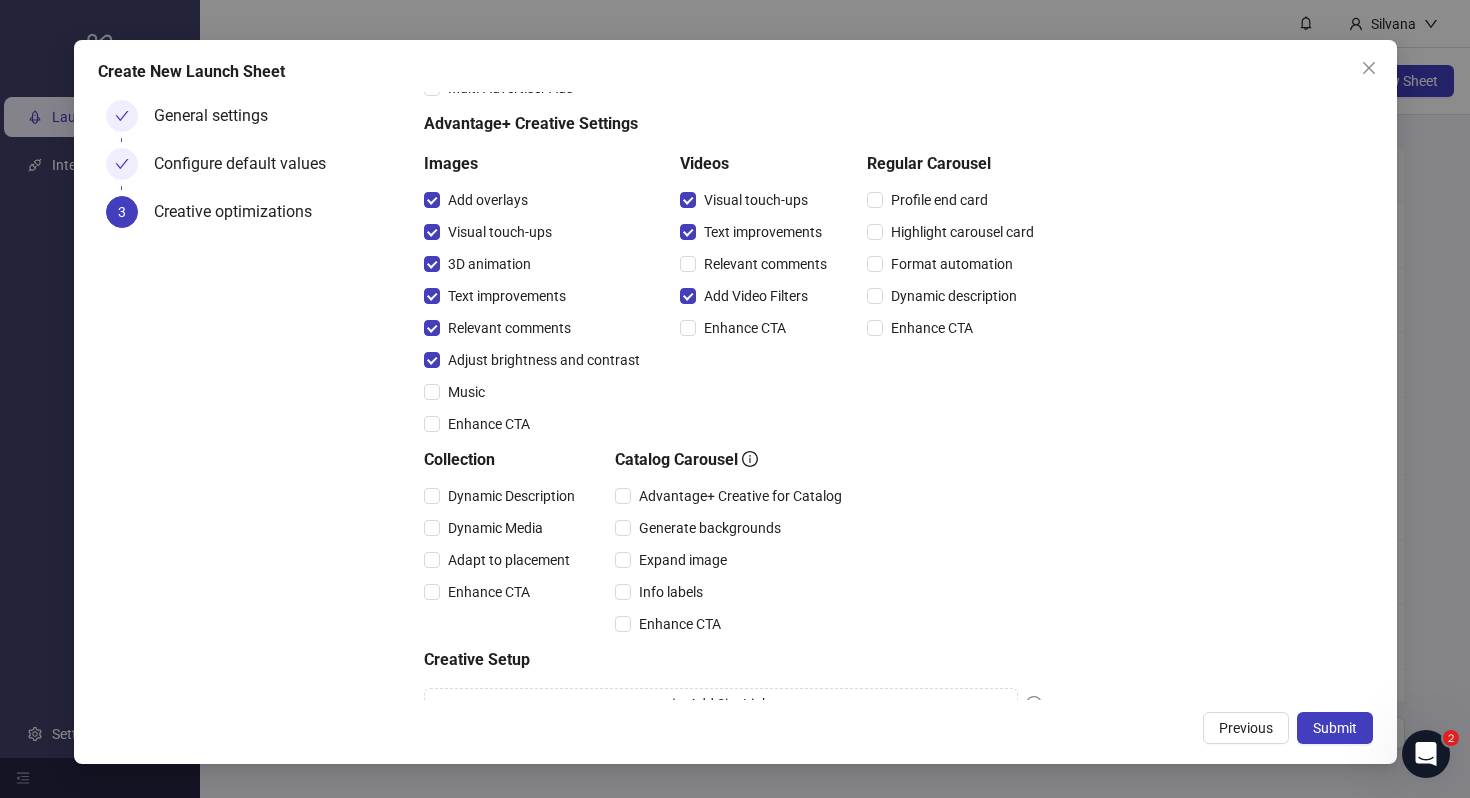 scroll, scrollTop: 0, scrollLeft: 0, axis: both 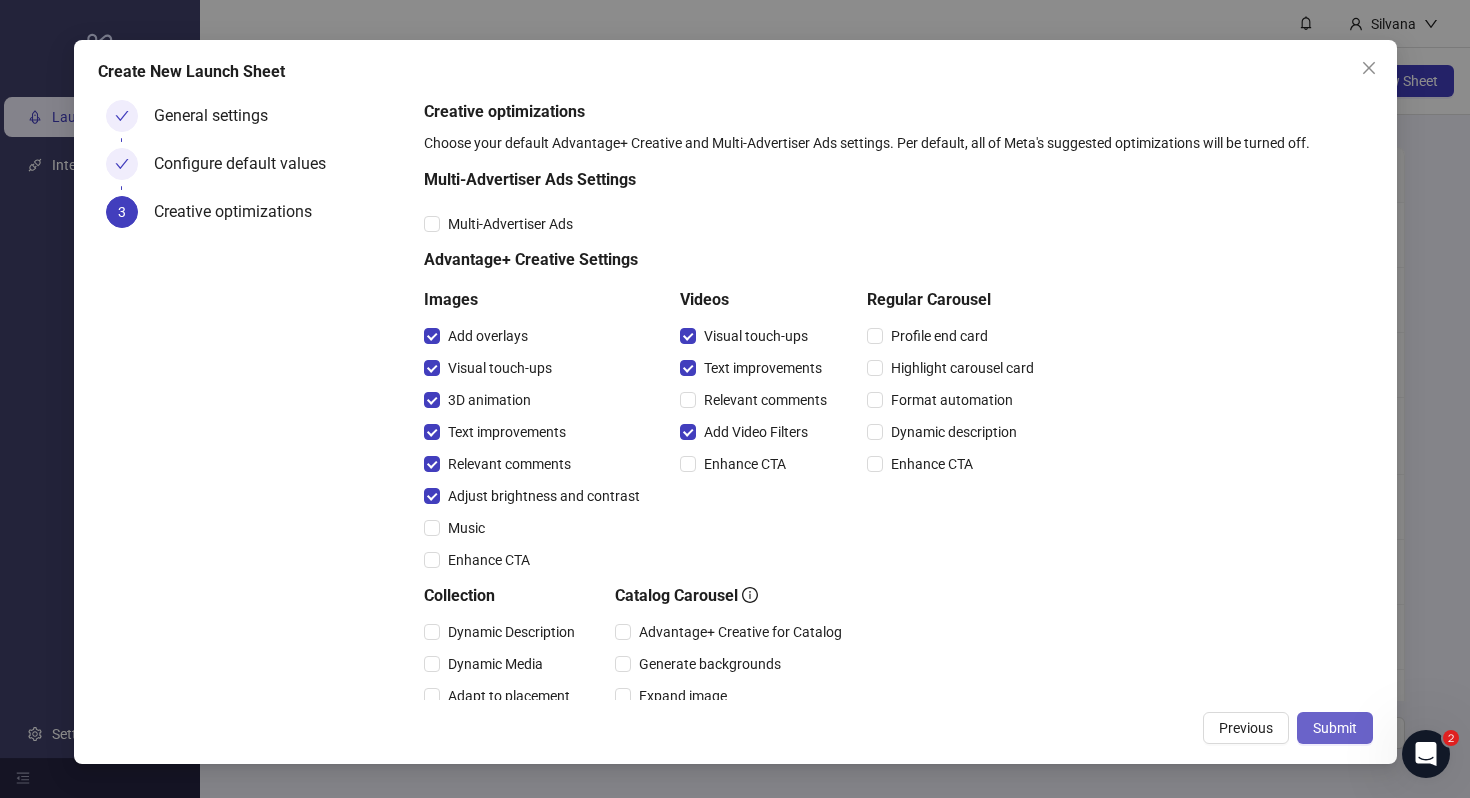 click on "Submit" at bounding box center [1335, 728] 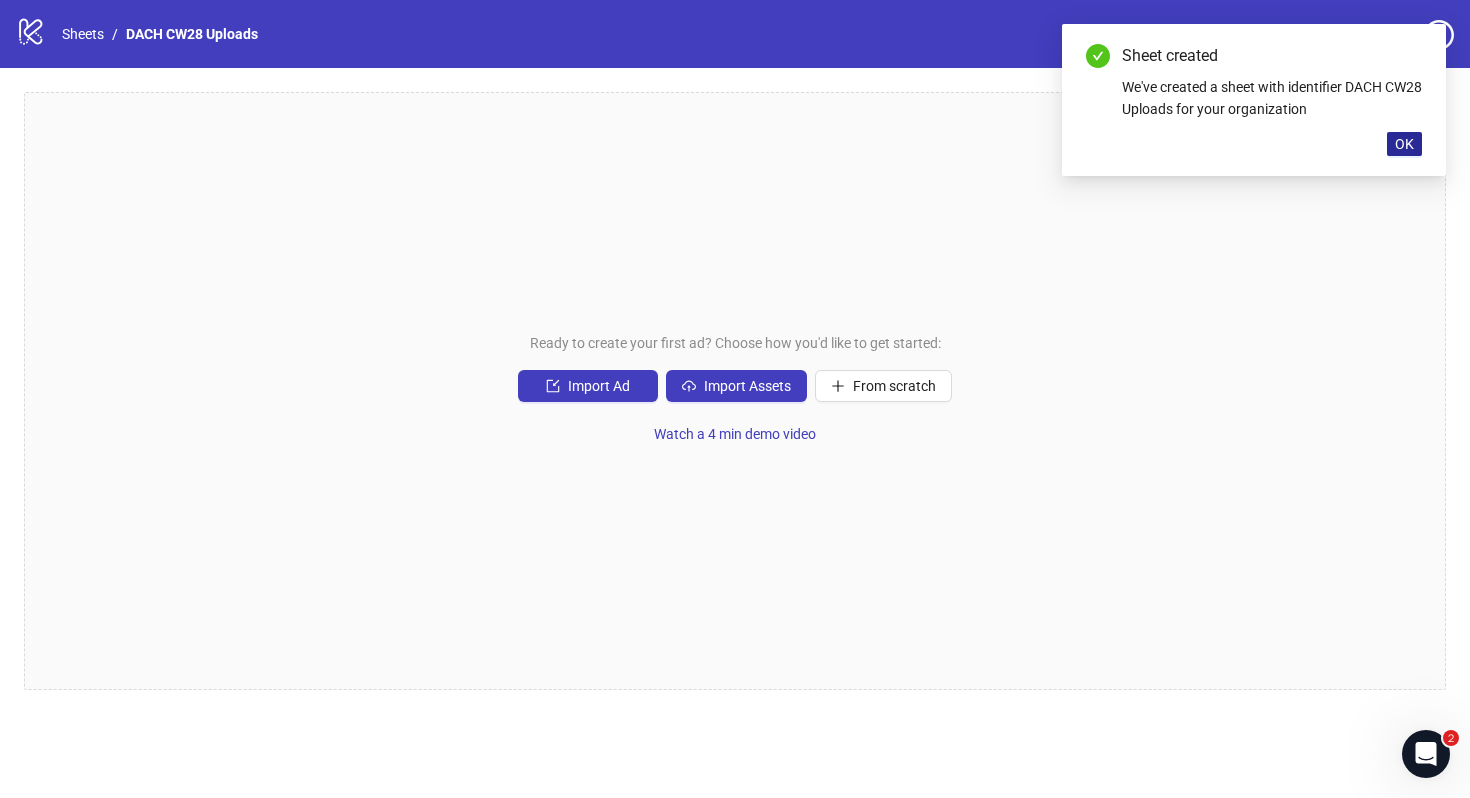 click on "OK" at bounding box center [1404, 144] 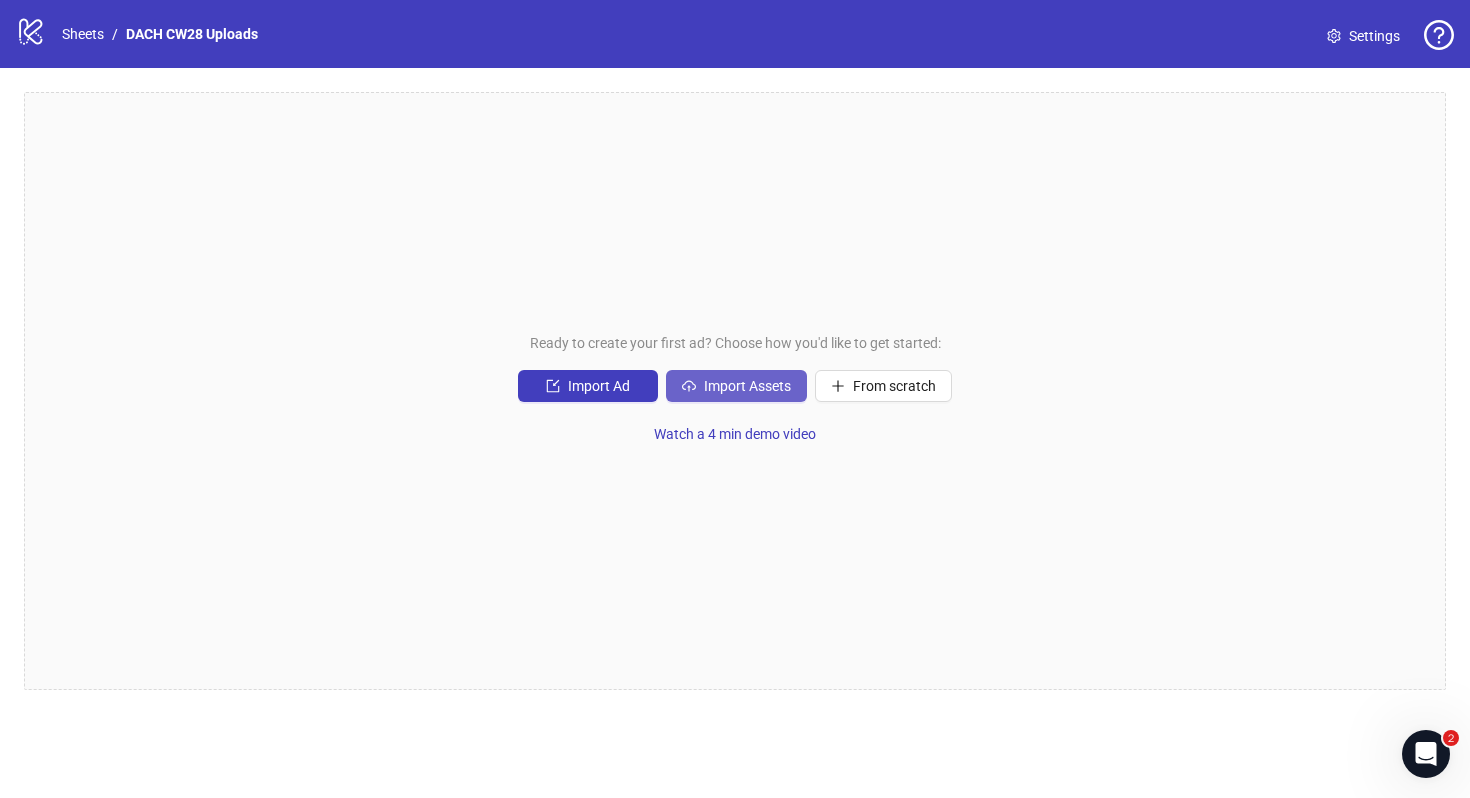 click on "Import Assets" at bounding box center (747, 386) 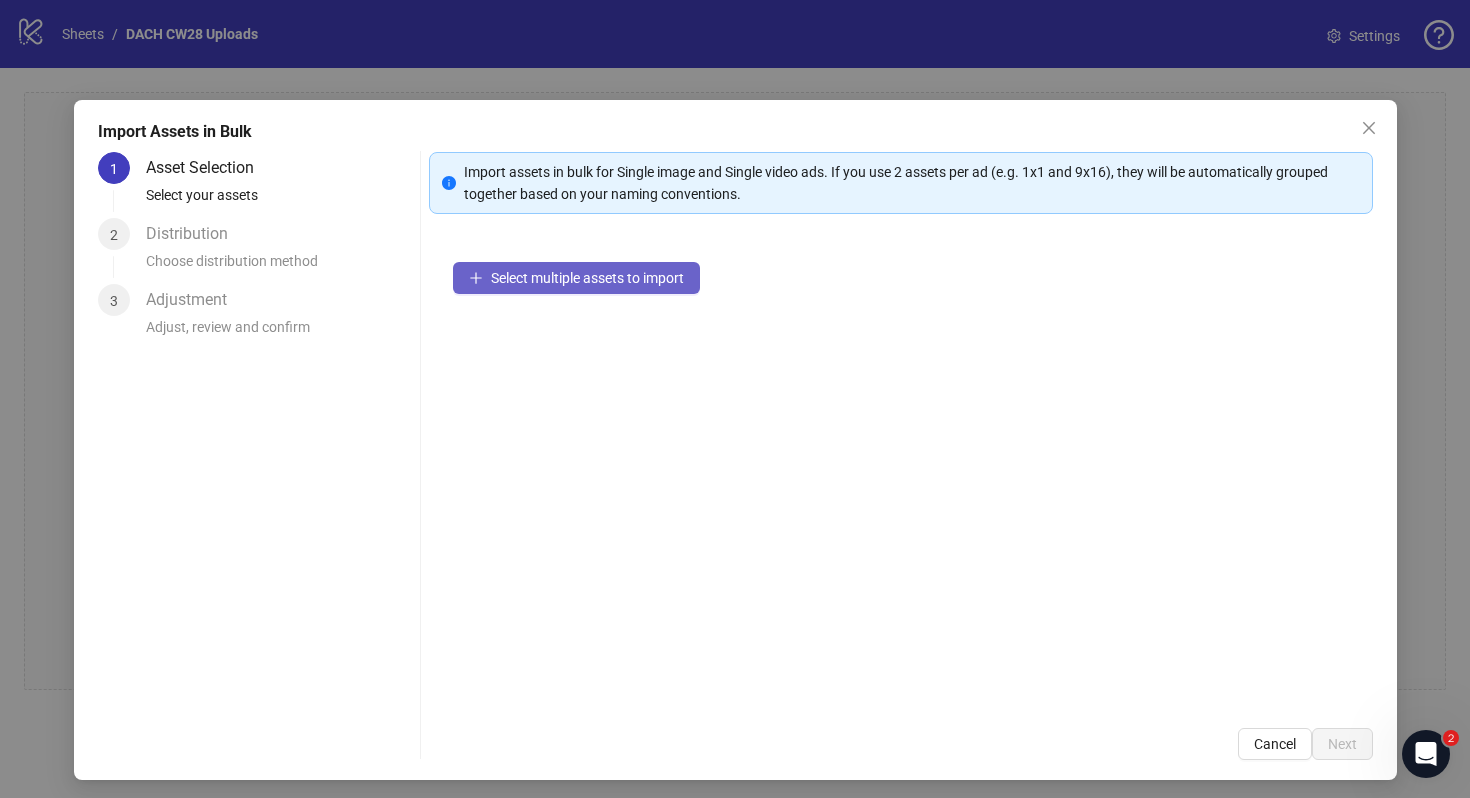 click on "Select multiple assets to import" at bounding box center (587, 278) 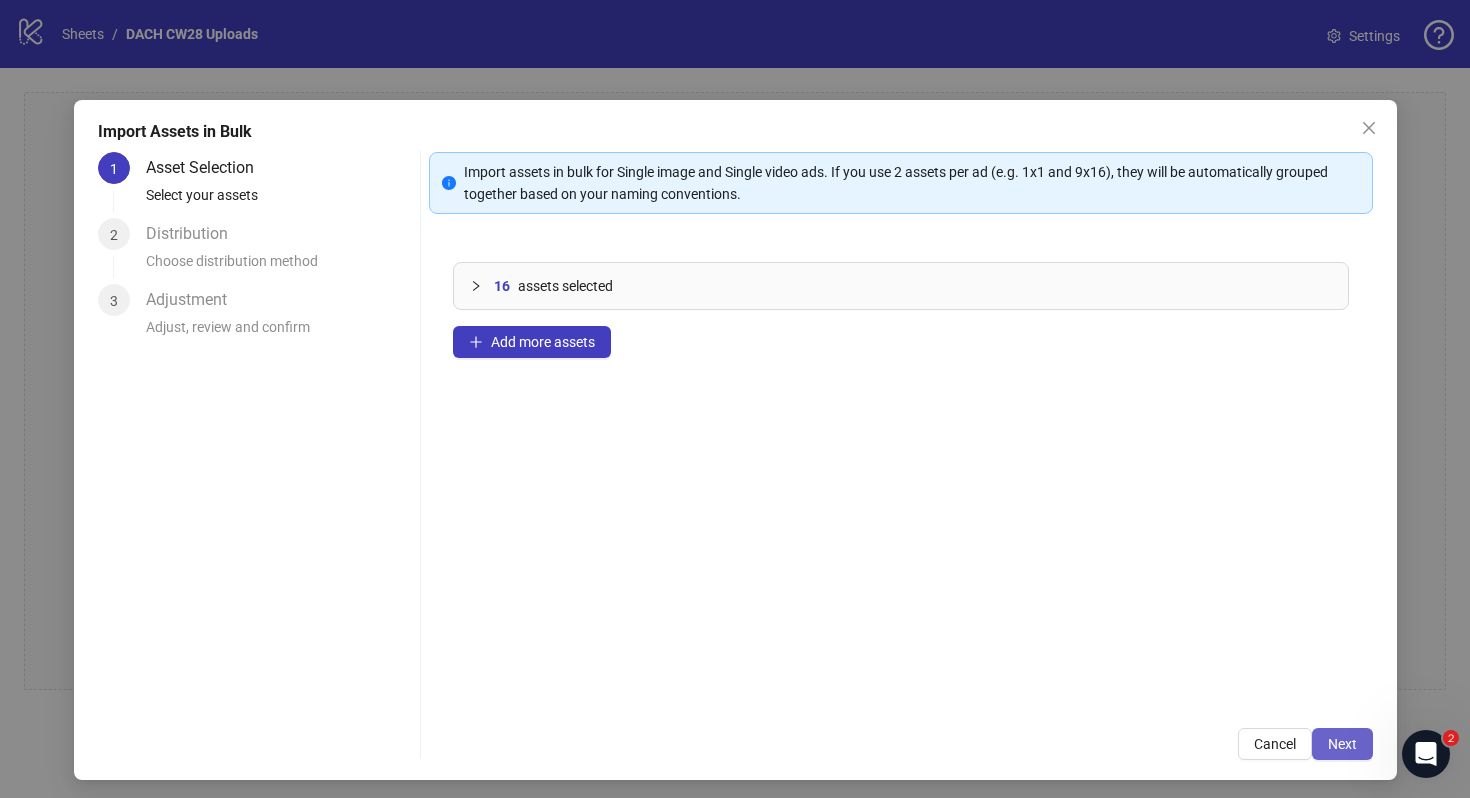click on "Next" at bounding box center (1342, 744) 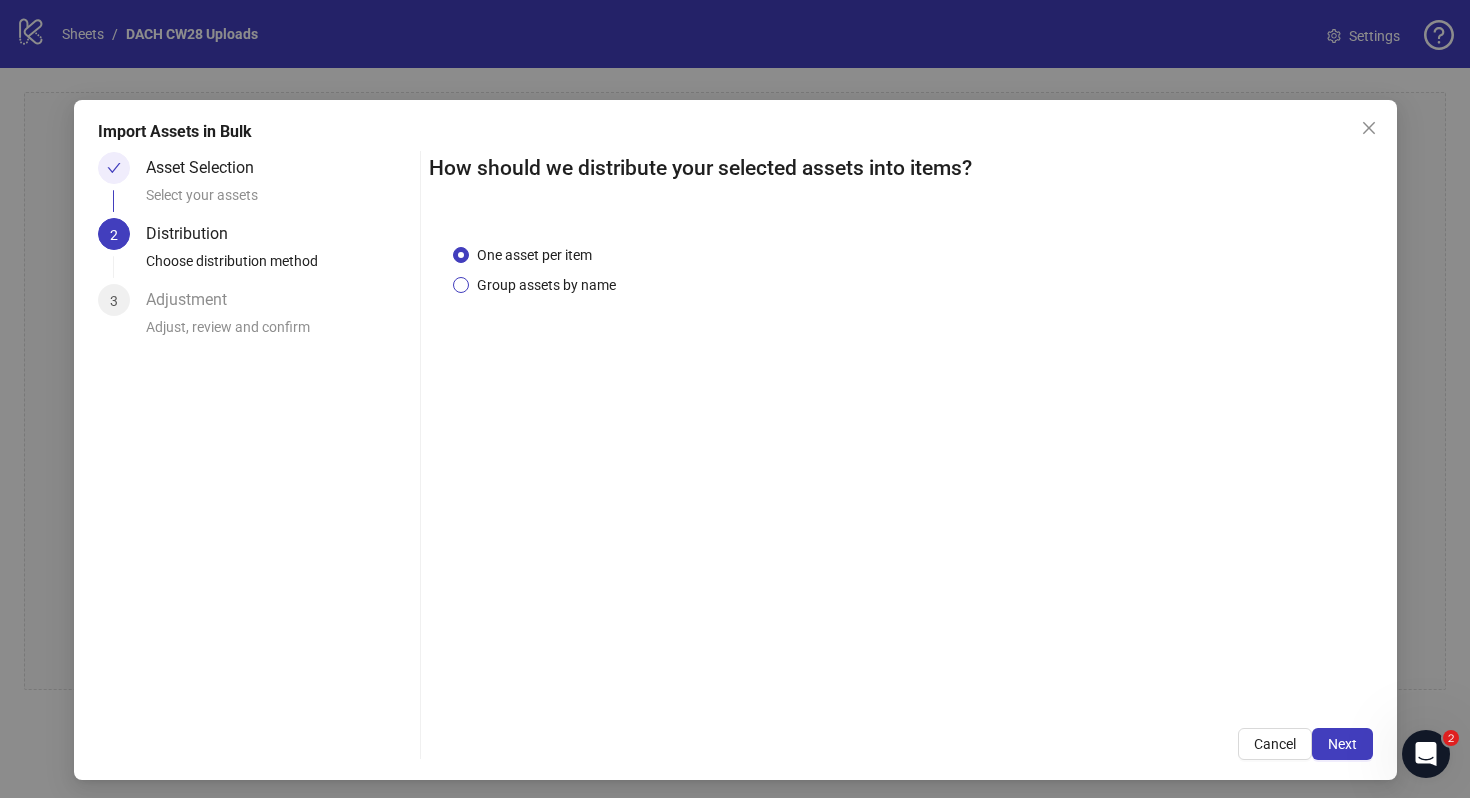 click on "Group assets by name" at bounding box center [546, 285] 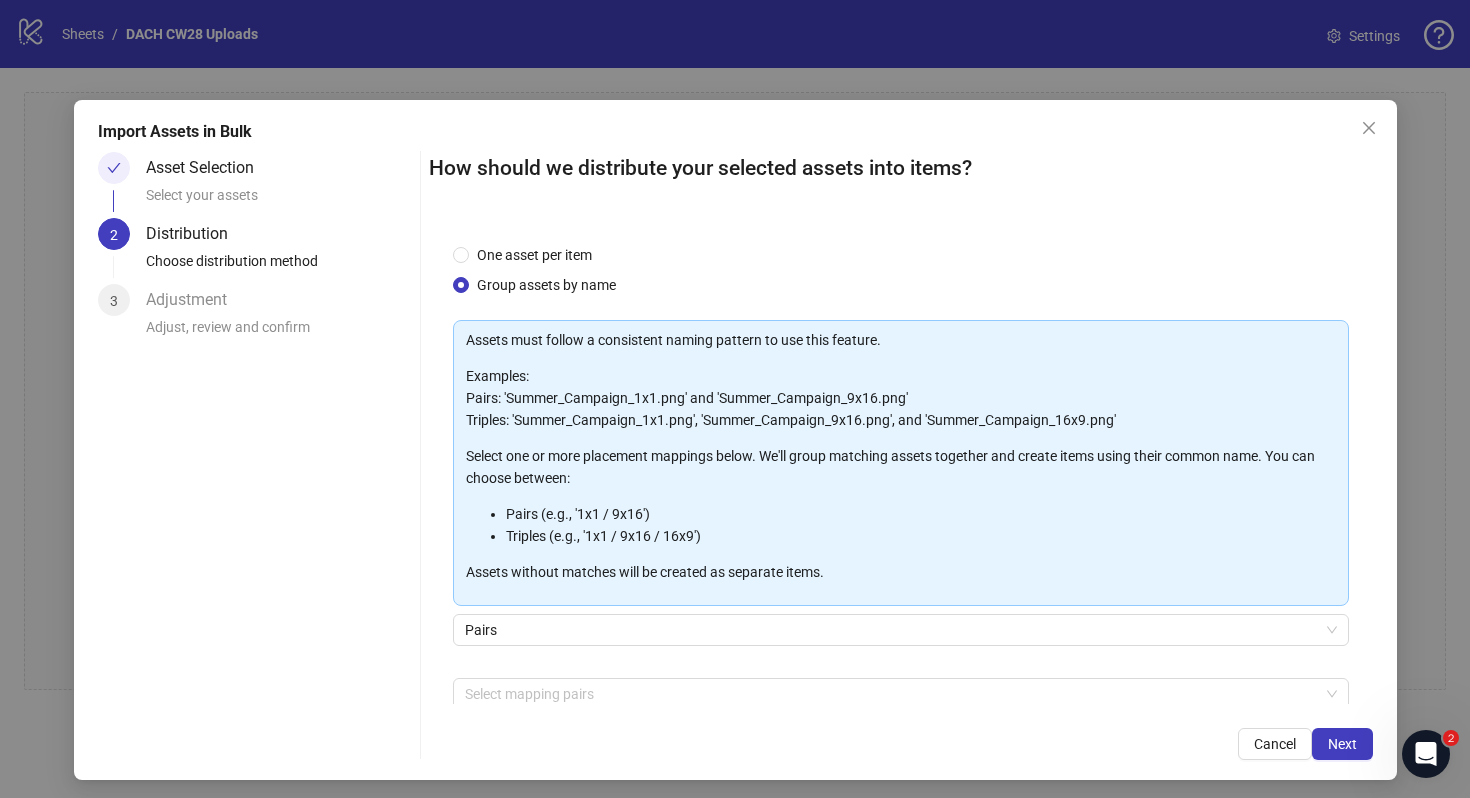 scroll, scrollTop: 101, scrollLeft: 0, axis: vertical 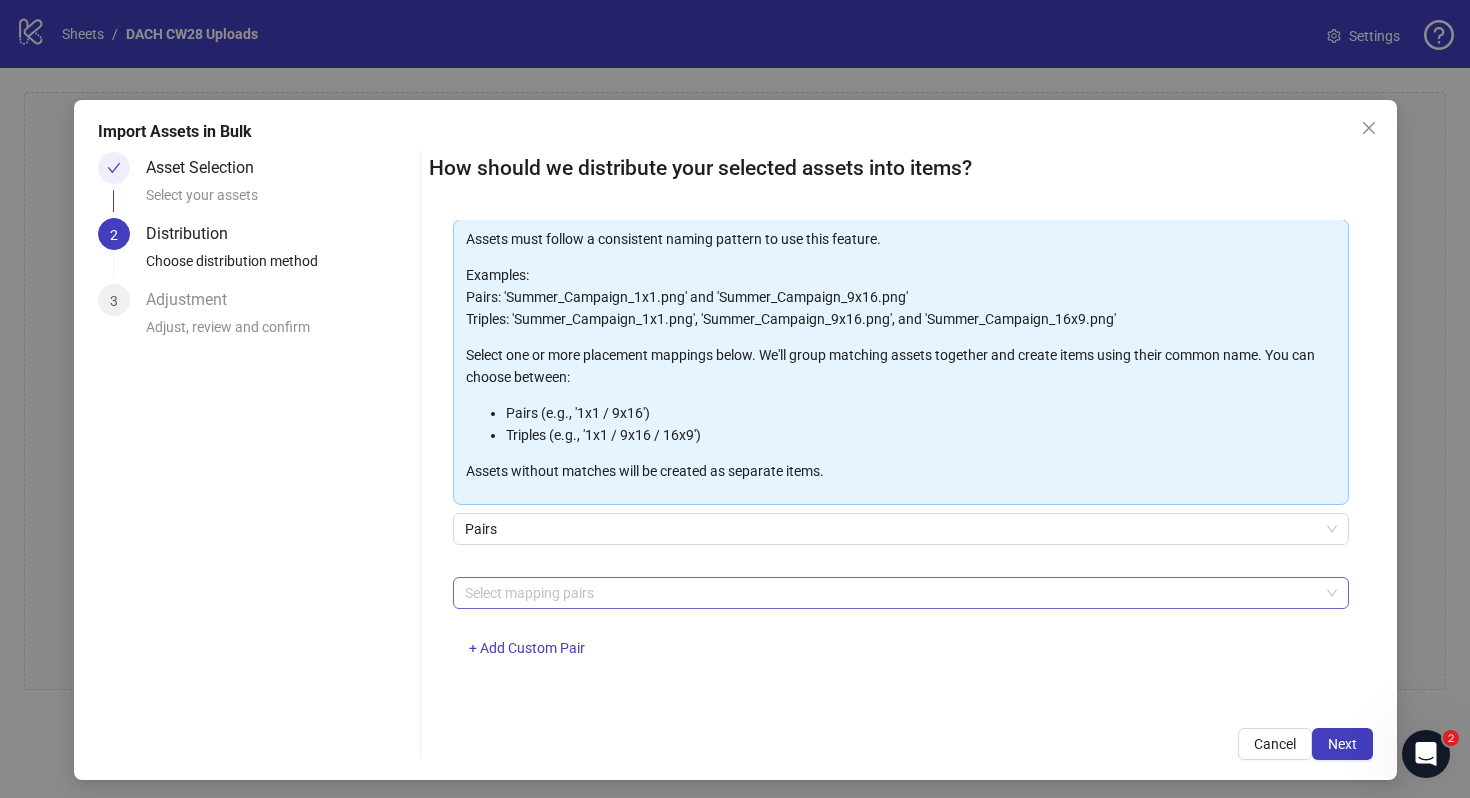 click on "Select mapping pairs" at bounding box center (901, 593) 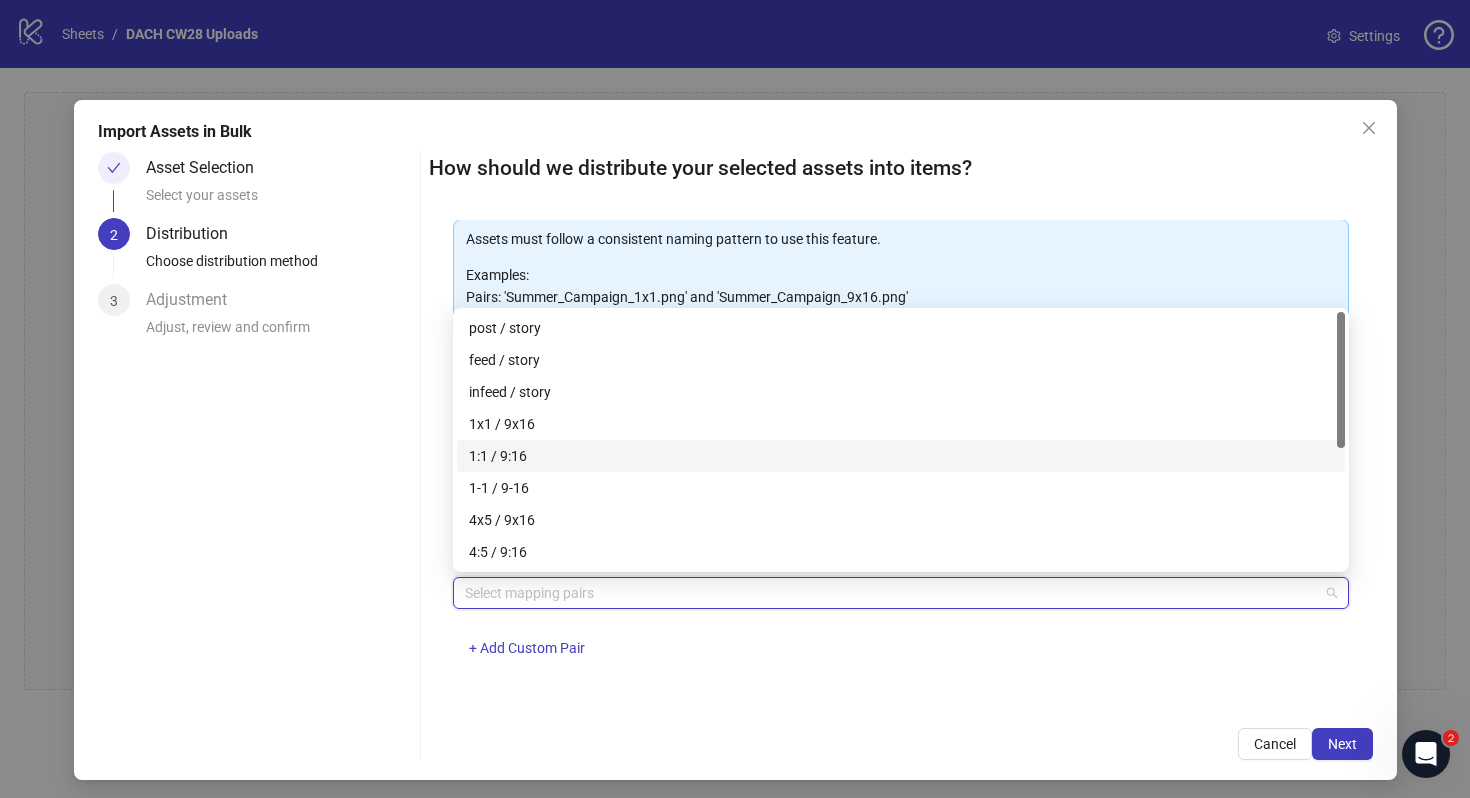 click on "1:1 / 9:16" at bounding box center (901, 456) 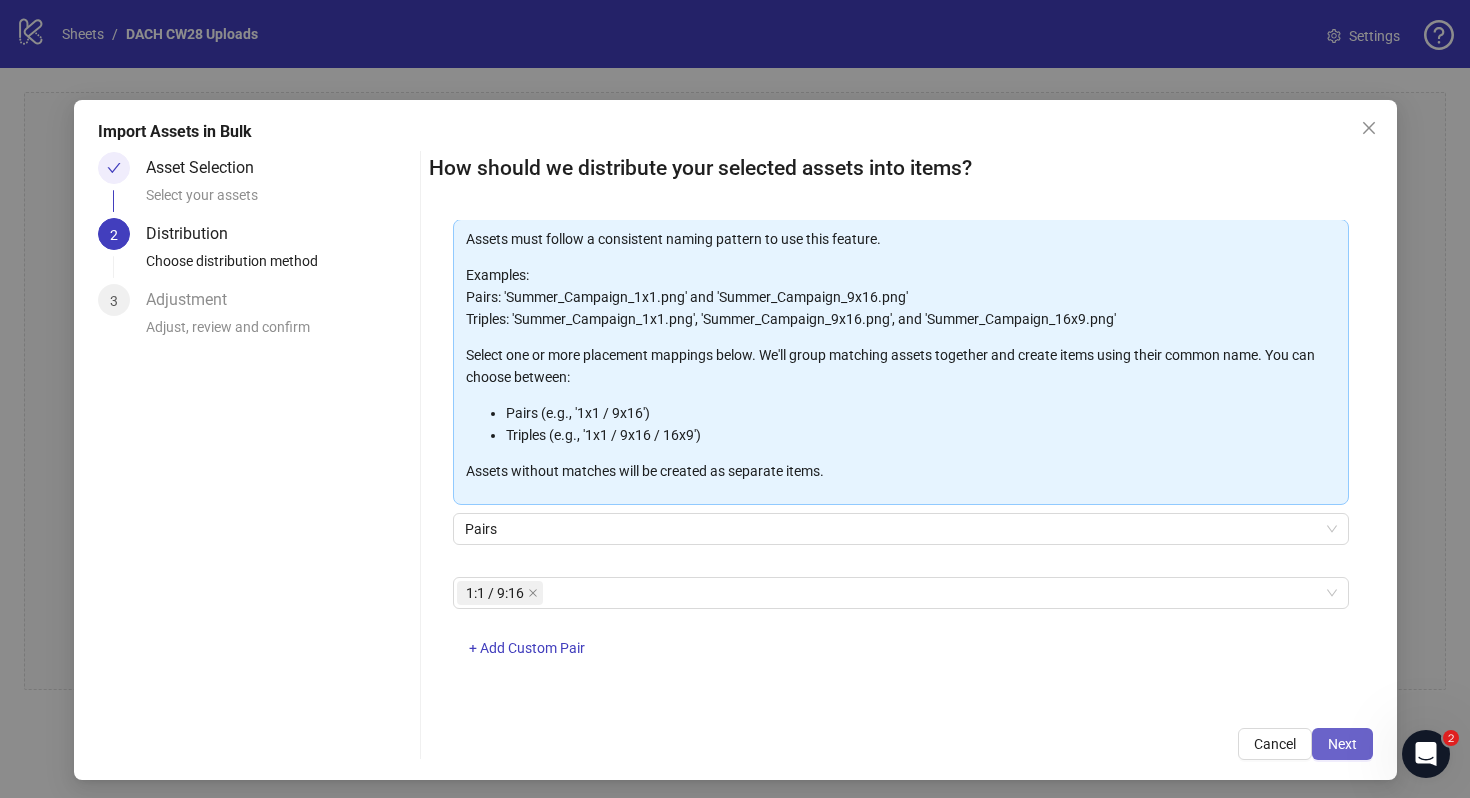 click on "Next" at bounding box center (1342, 744) 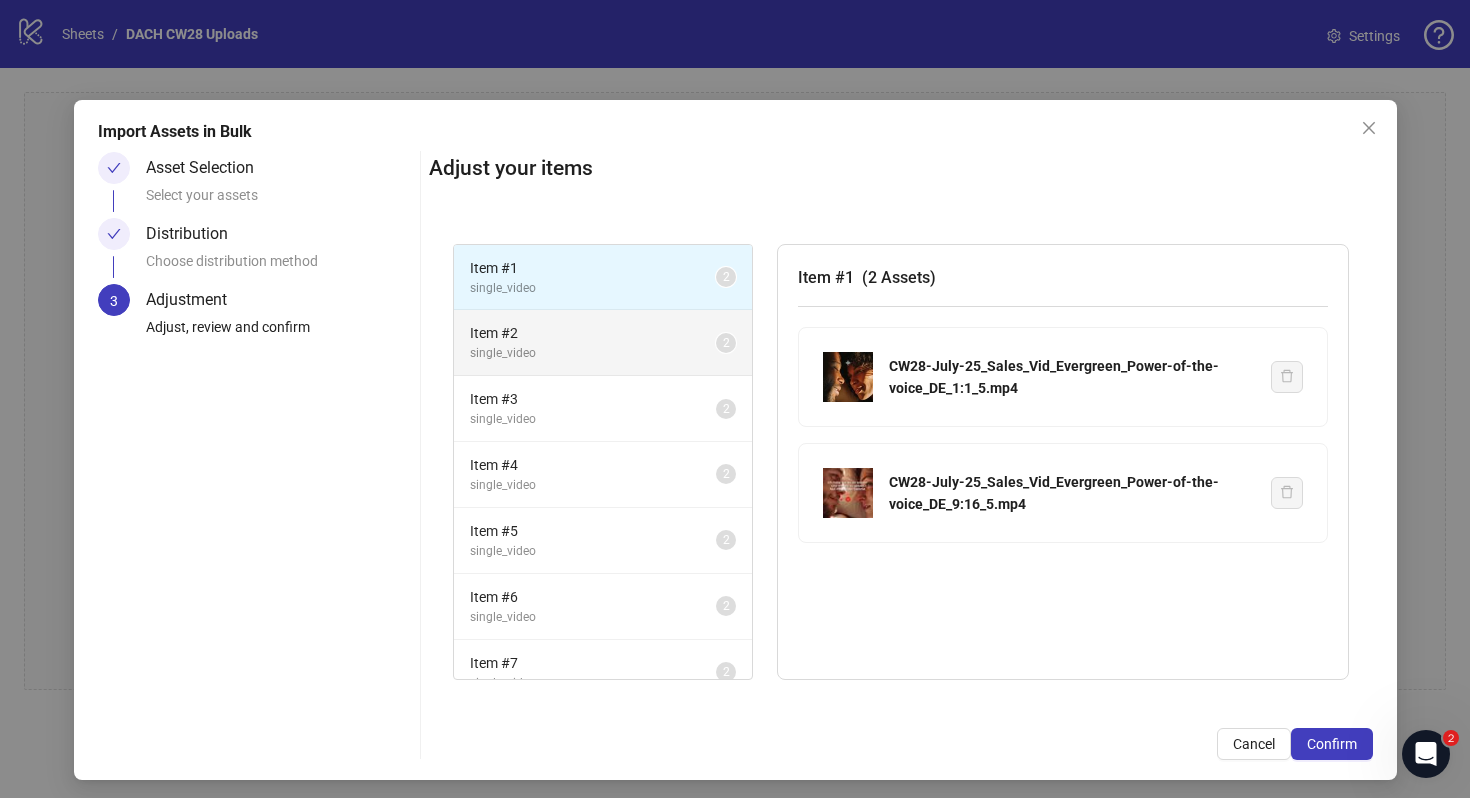click on "single_video" at bounding box center [593, 353] 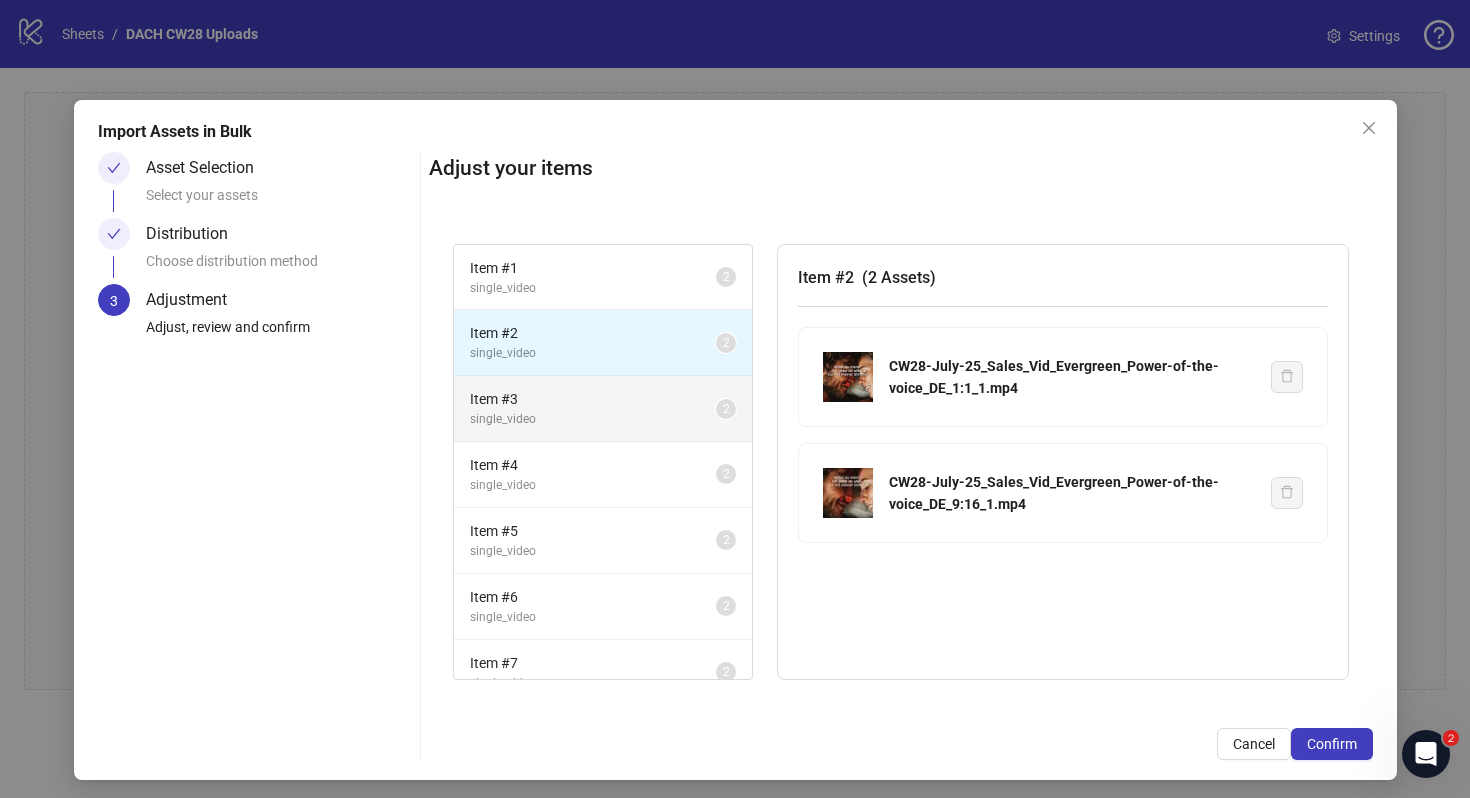 click on "Item # 3" at bounding box center [593, 399] 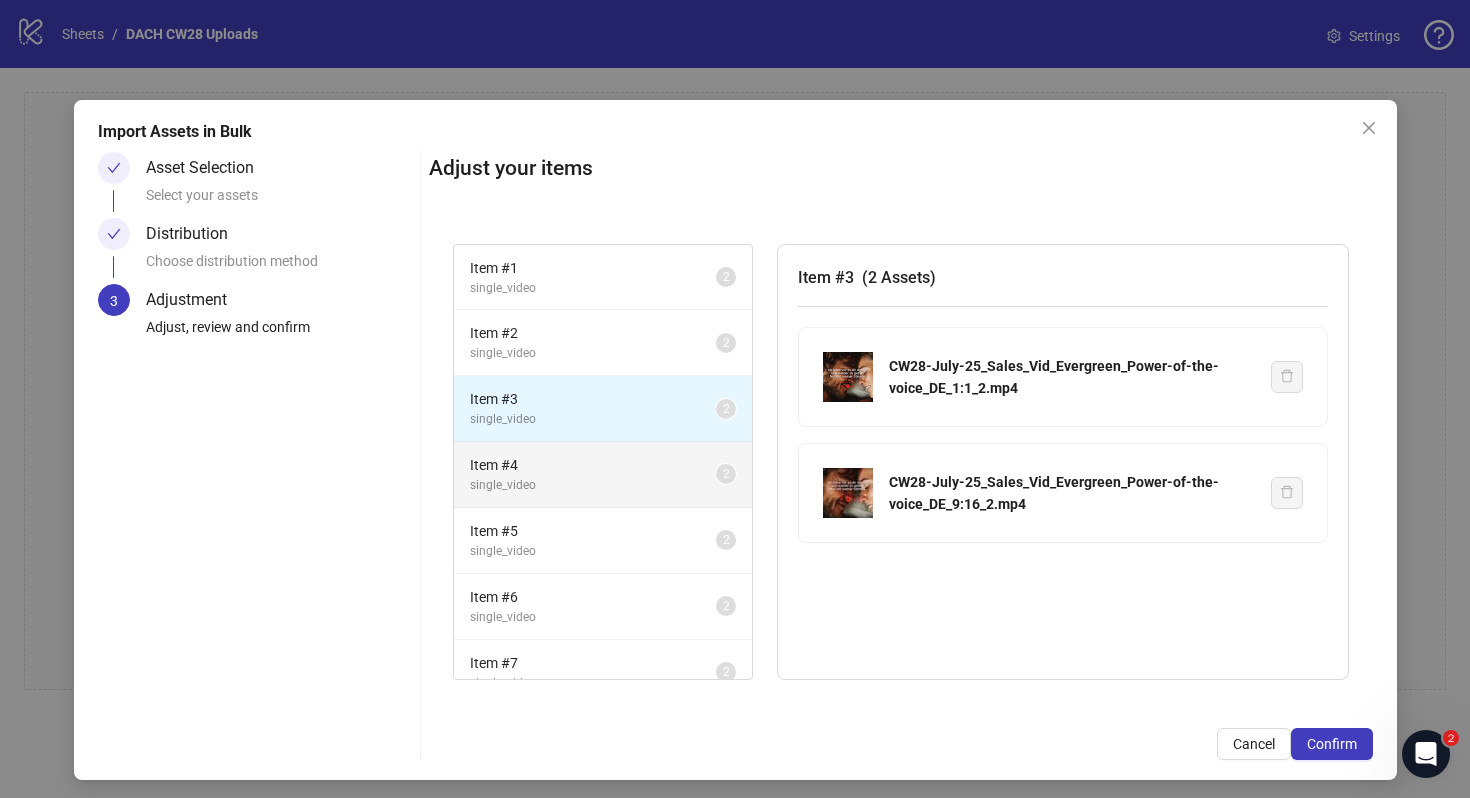 click on "single_video" at bounding box center [593, 485] 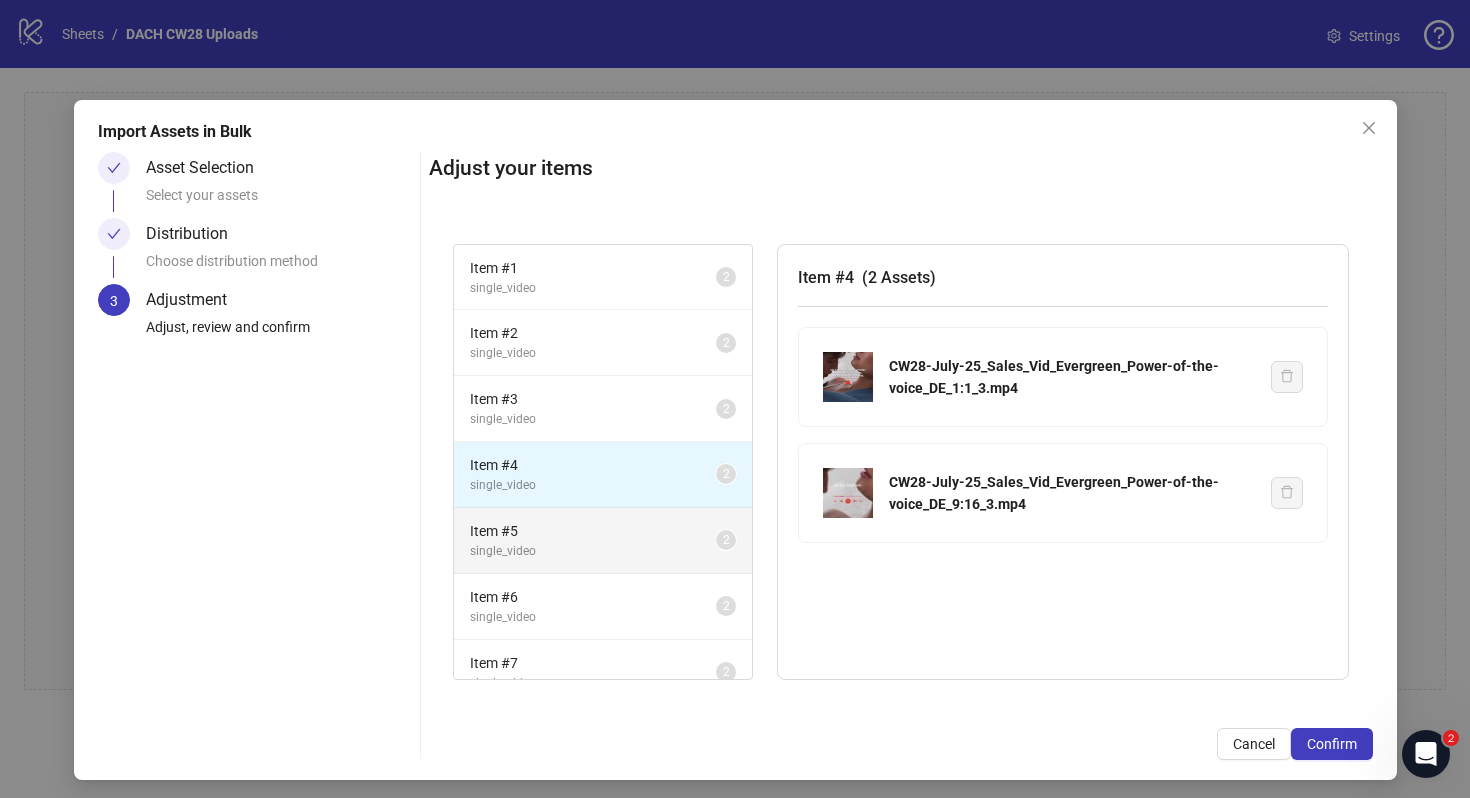 click on "Item # 5" at bounding box center (593, 531) 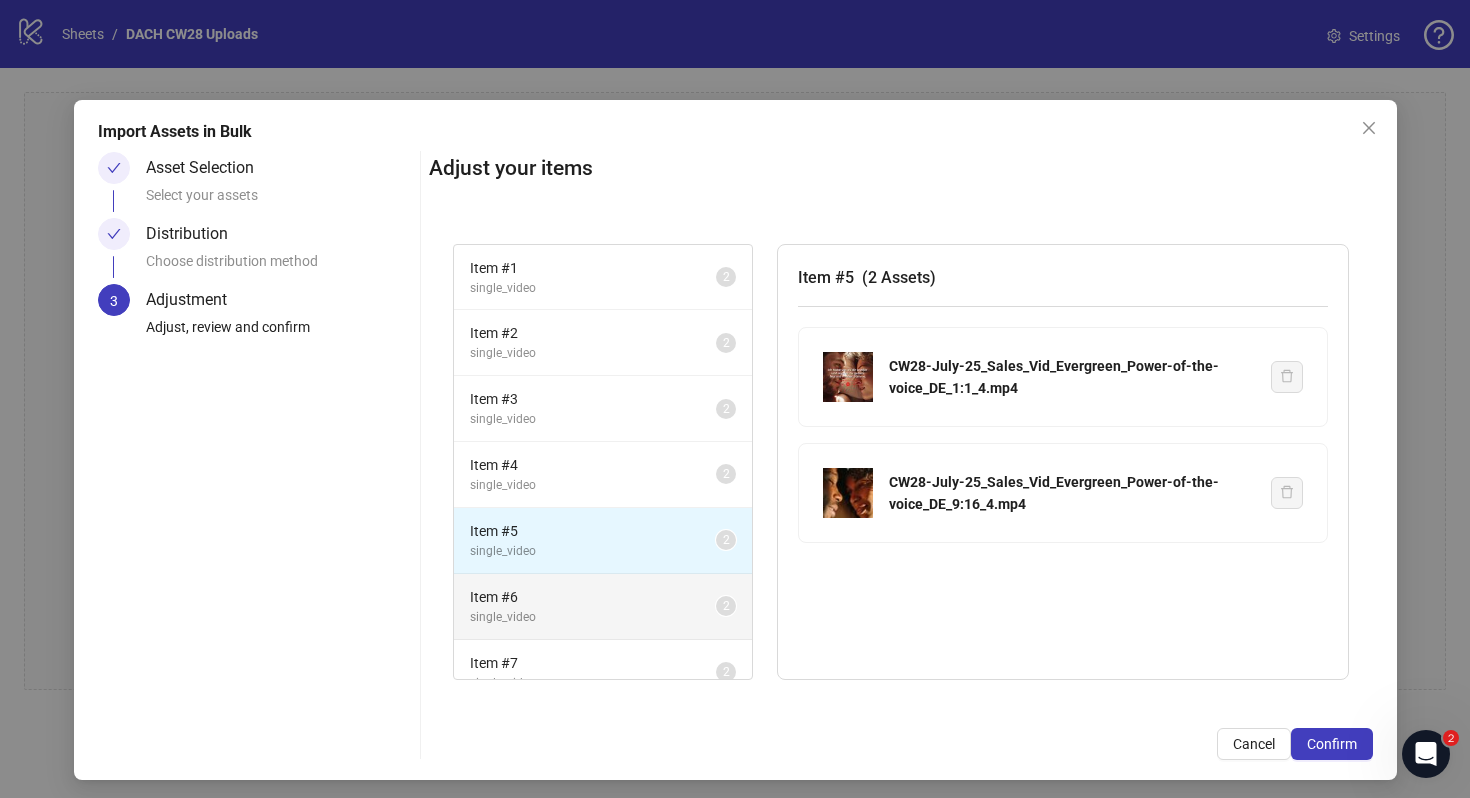 click on "Item # 6" at bounding box center [593, 597] 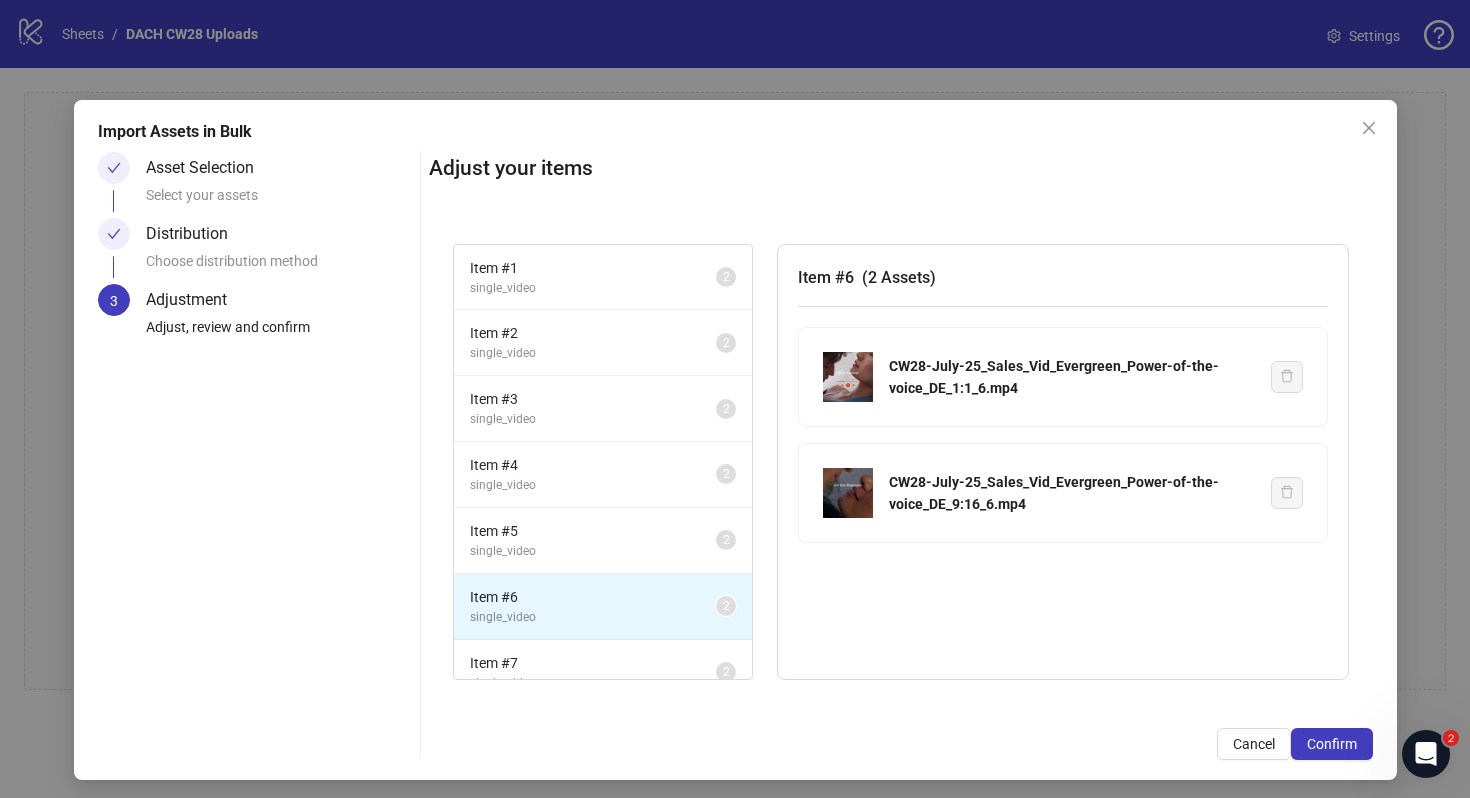 scroll, scrollTop: 157, scrollLeft: 0, axis: vertical 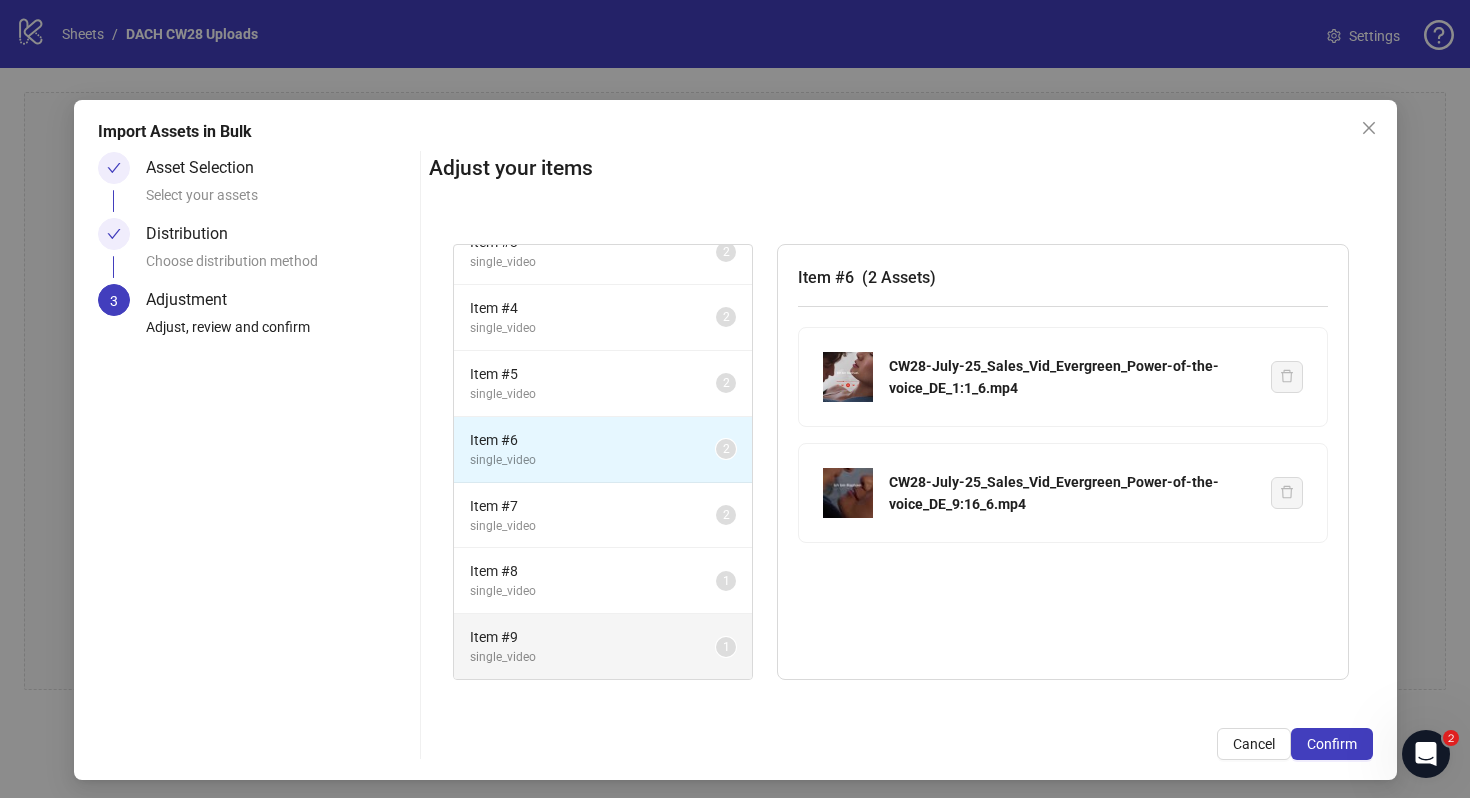 click on "Item # 9 single_video 1" at bounding box center (603, 646) 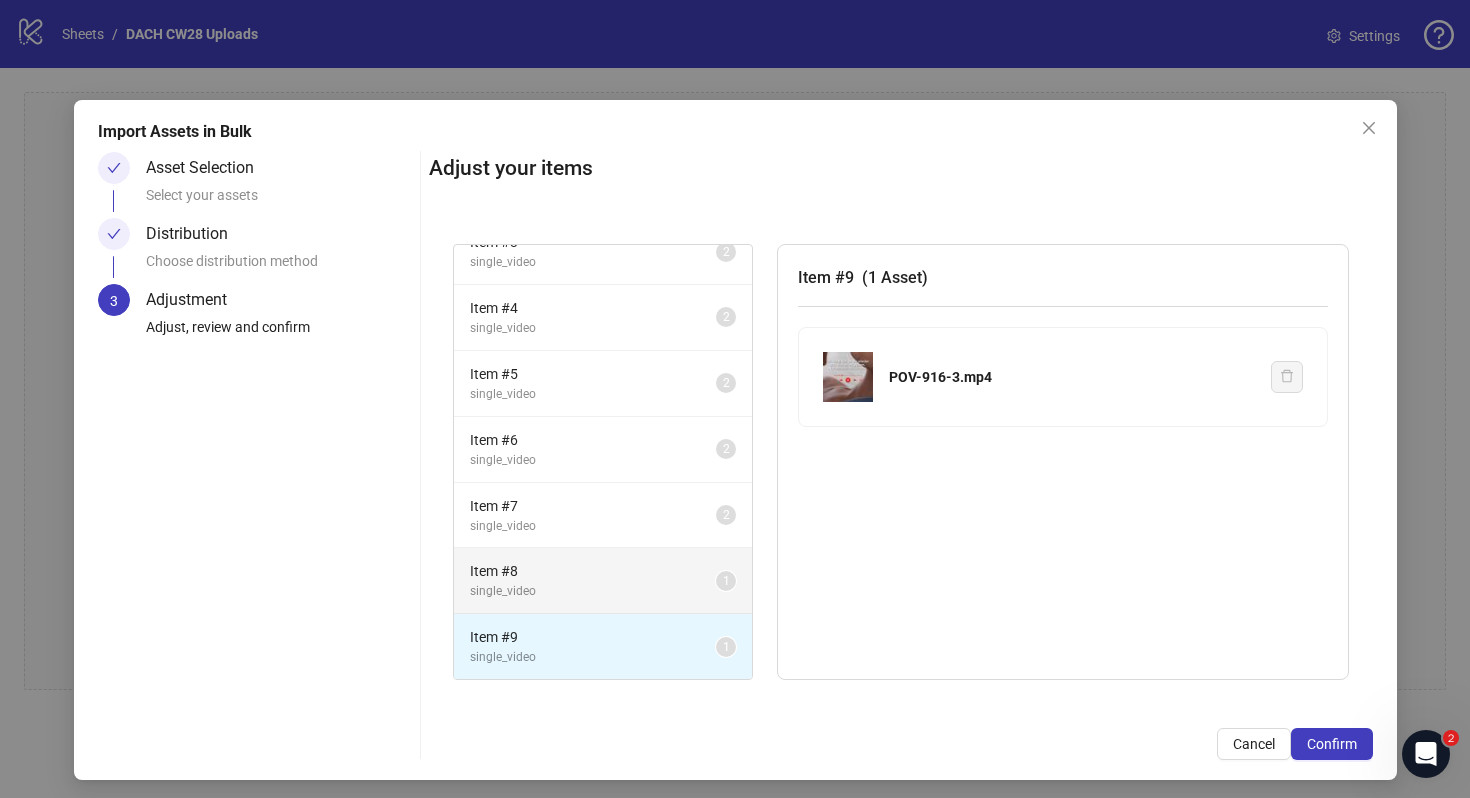 click on "single_video" at bounding box center [593, 591] 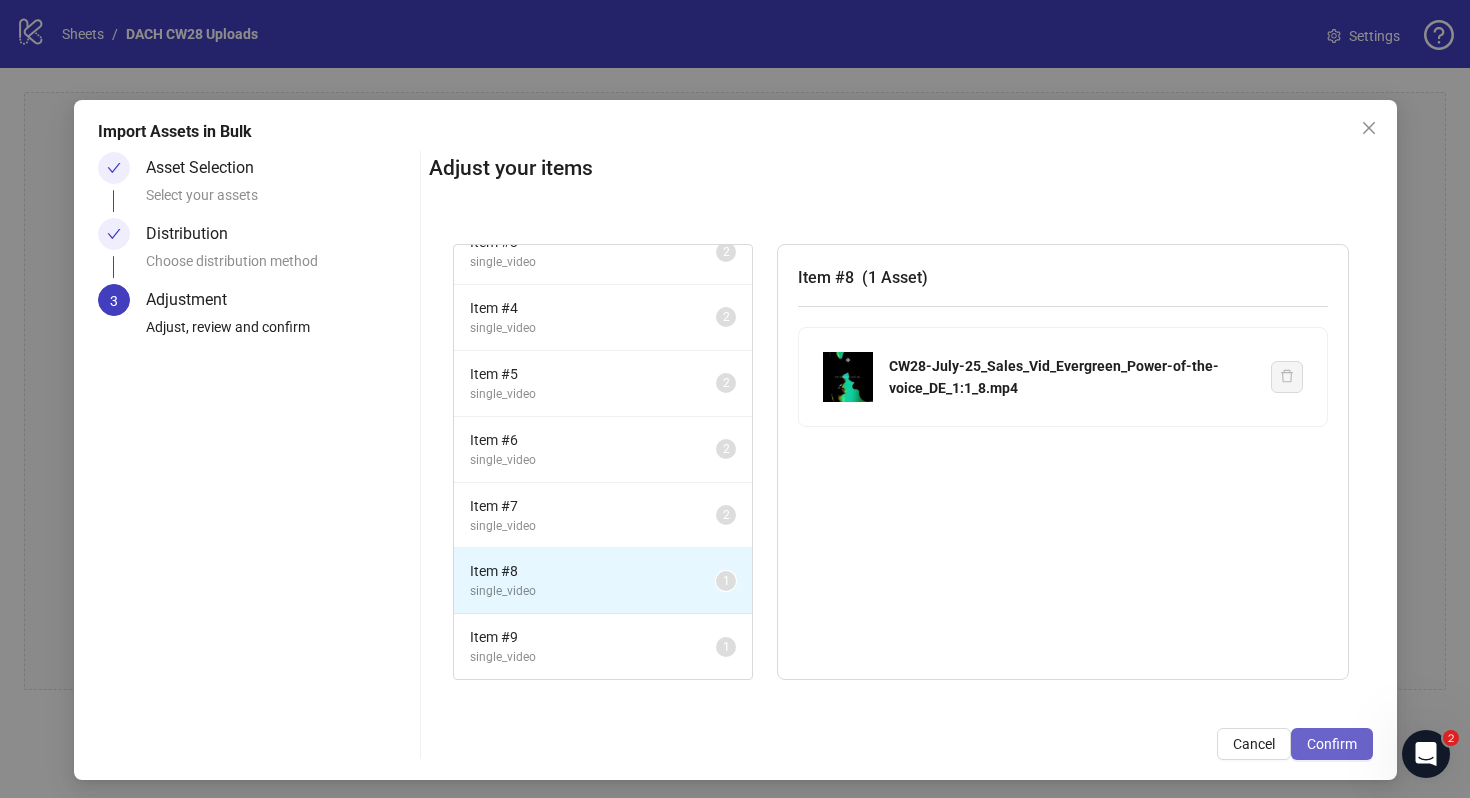 click on "Confirm" at bounding box center [1332, 744] 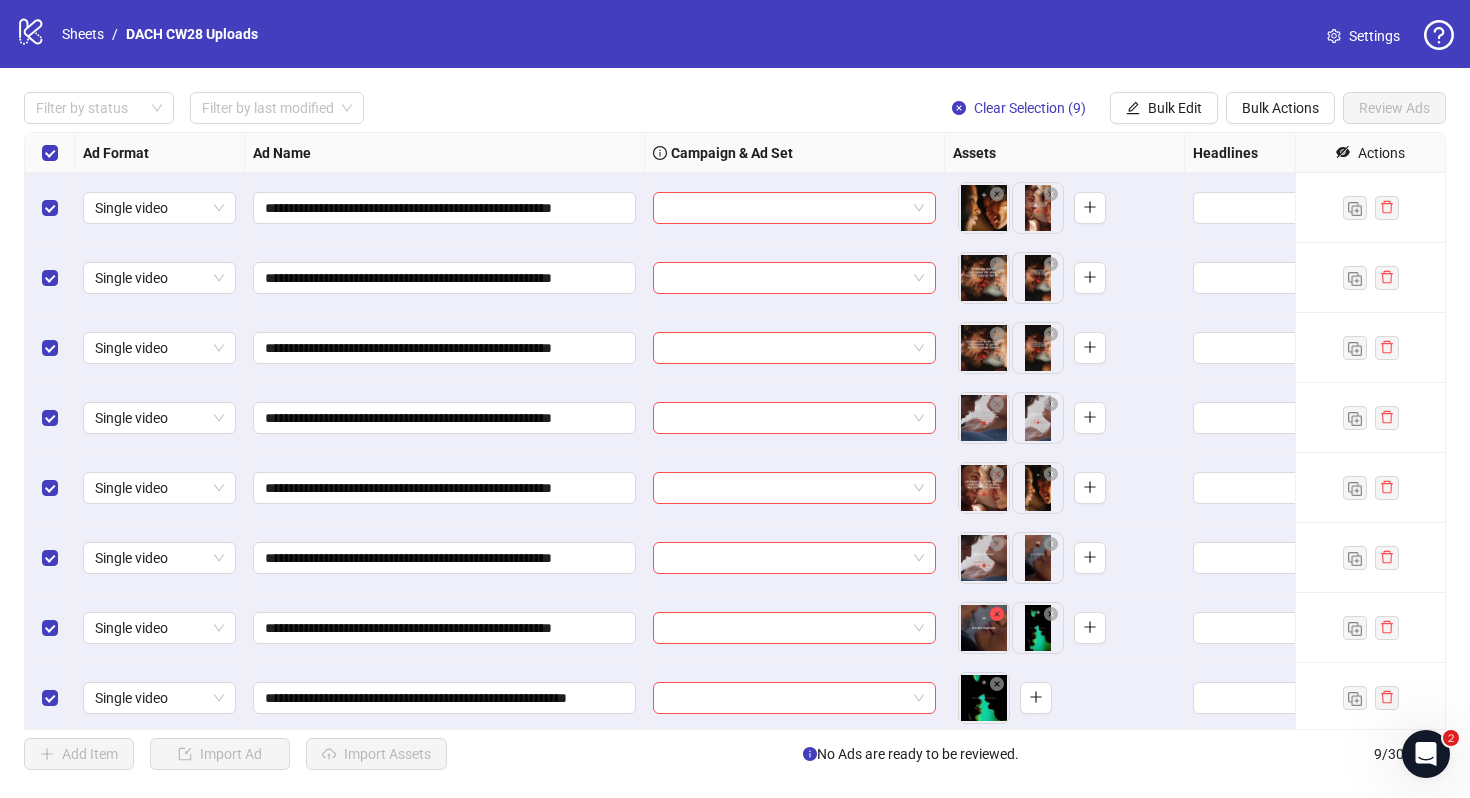 click 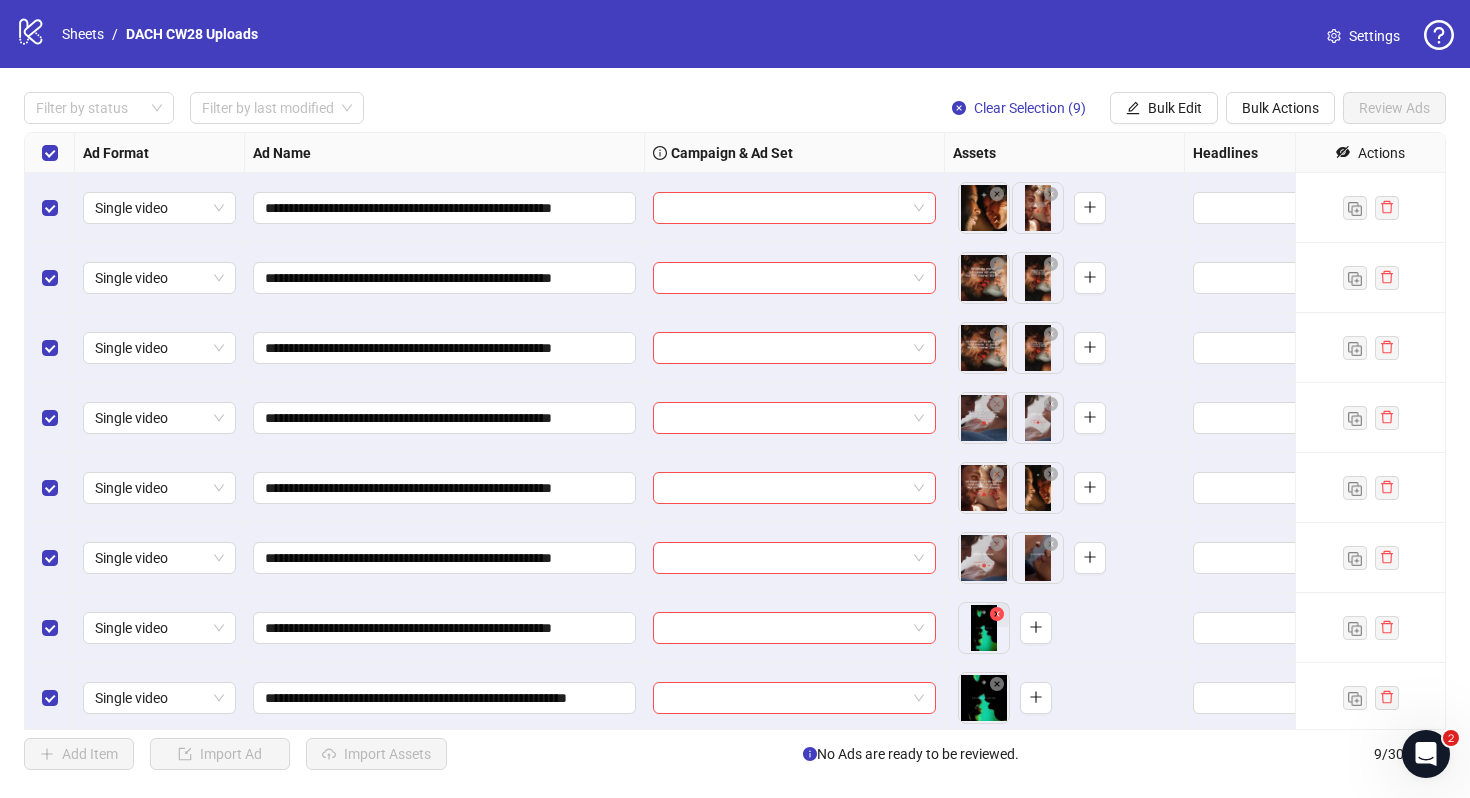 click 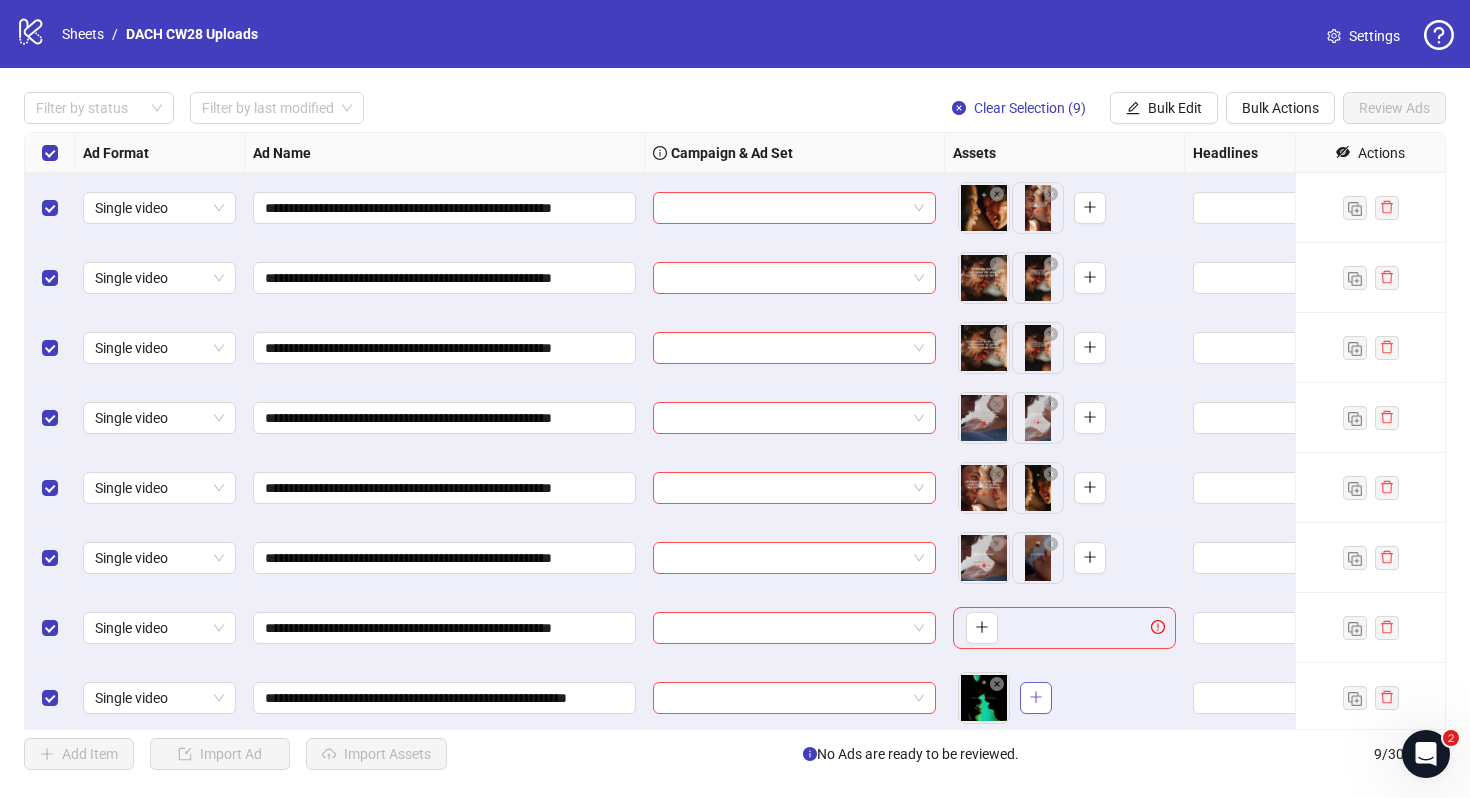click at bounding box center (1036, 698) 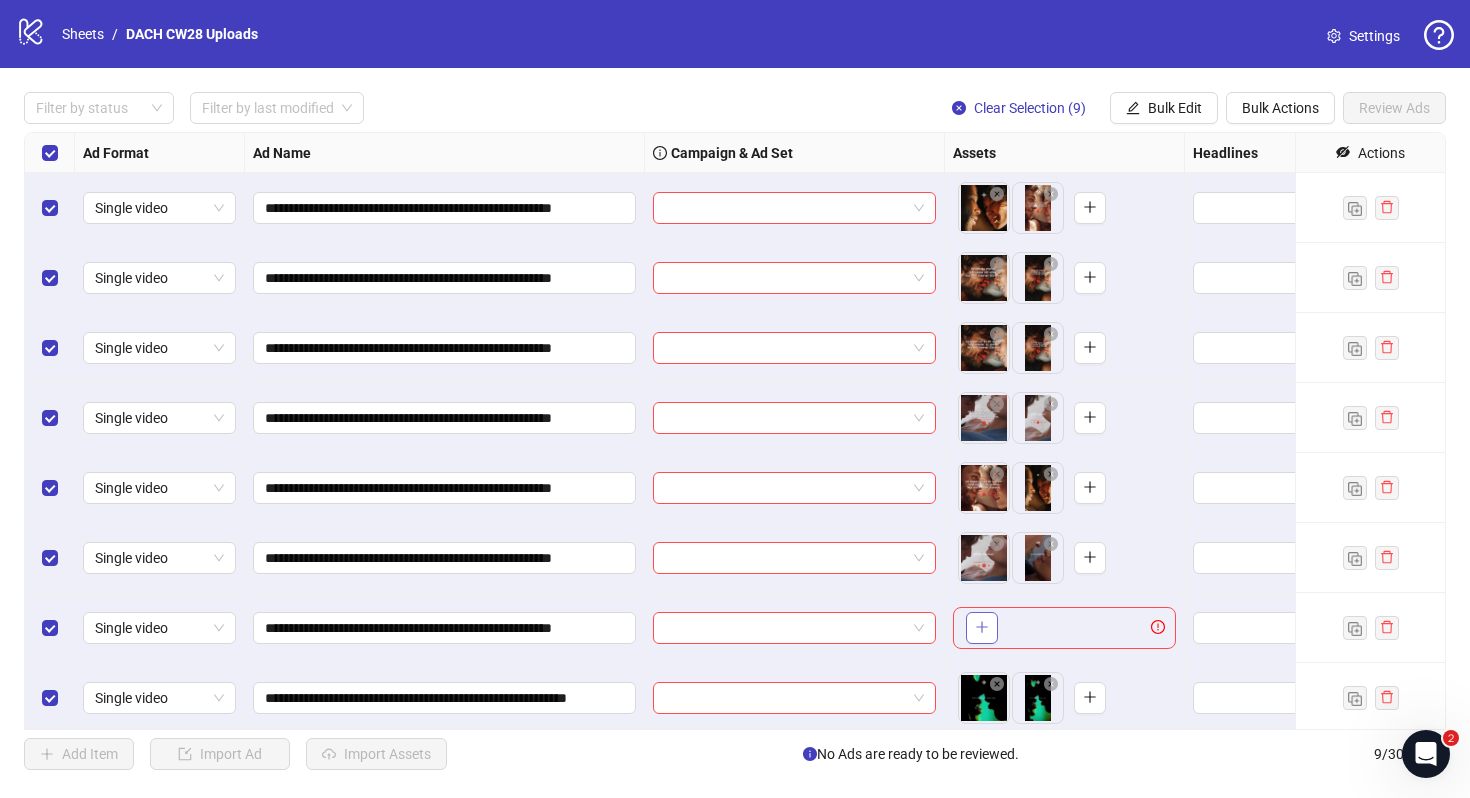 click at bounding box center (982, 628) 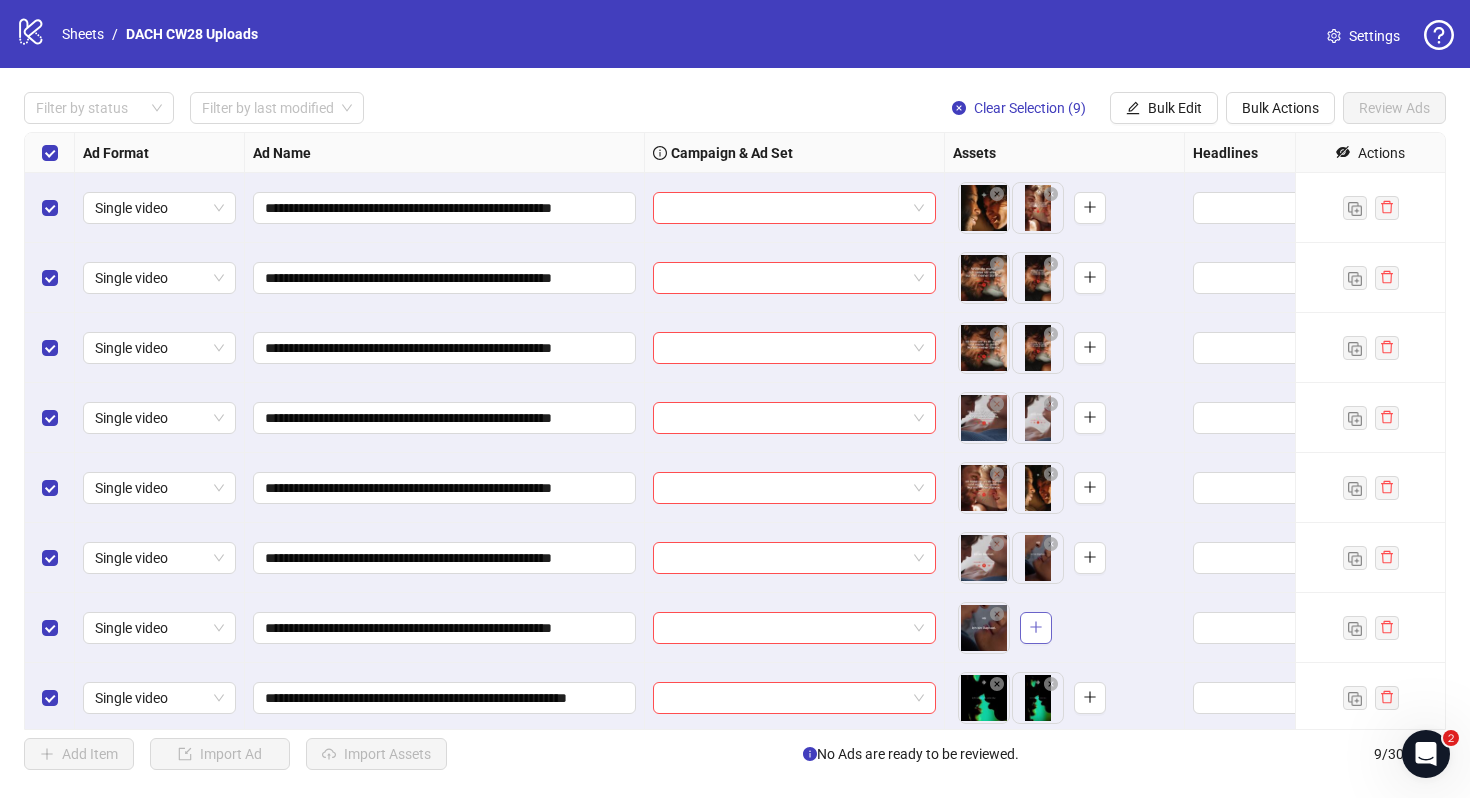 click at bounding box center (1036, 628) 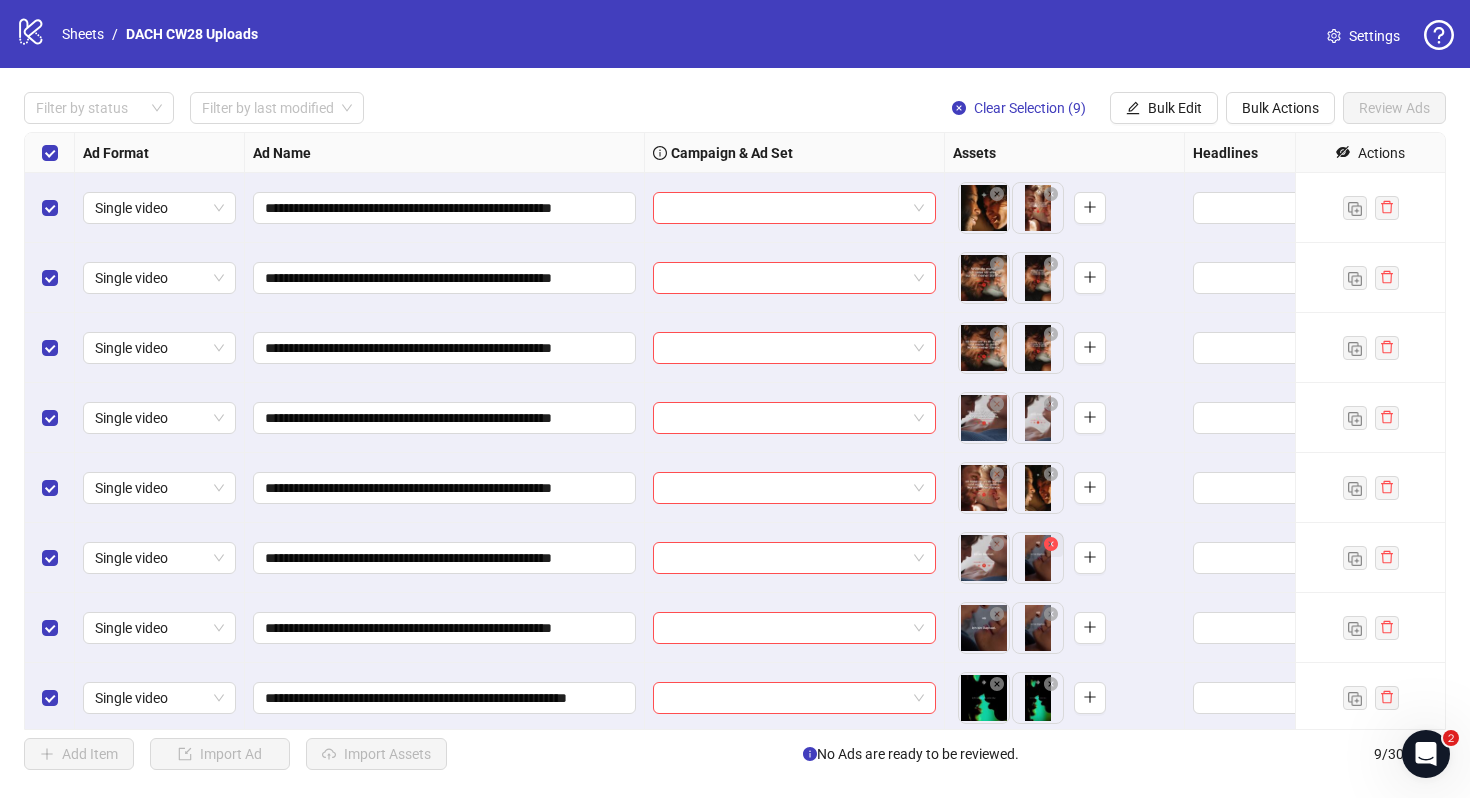 click 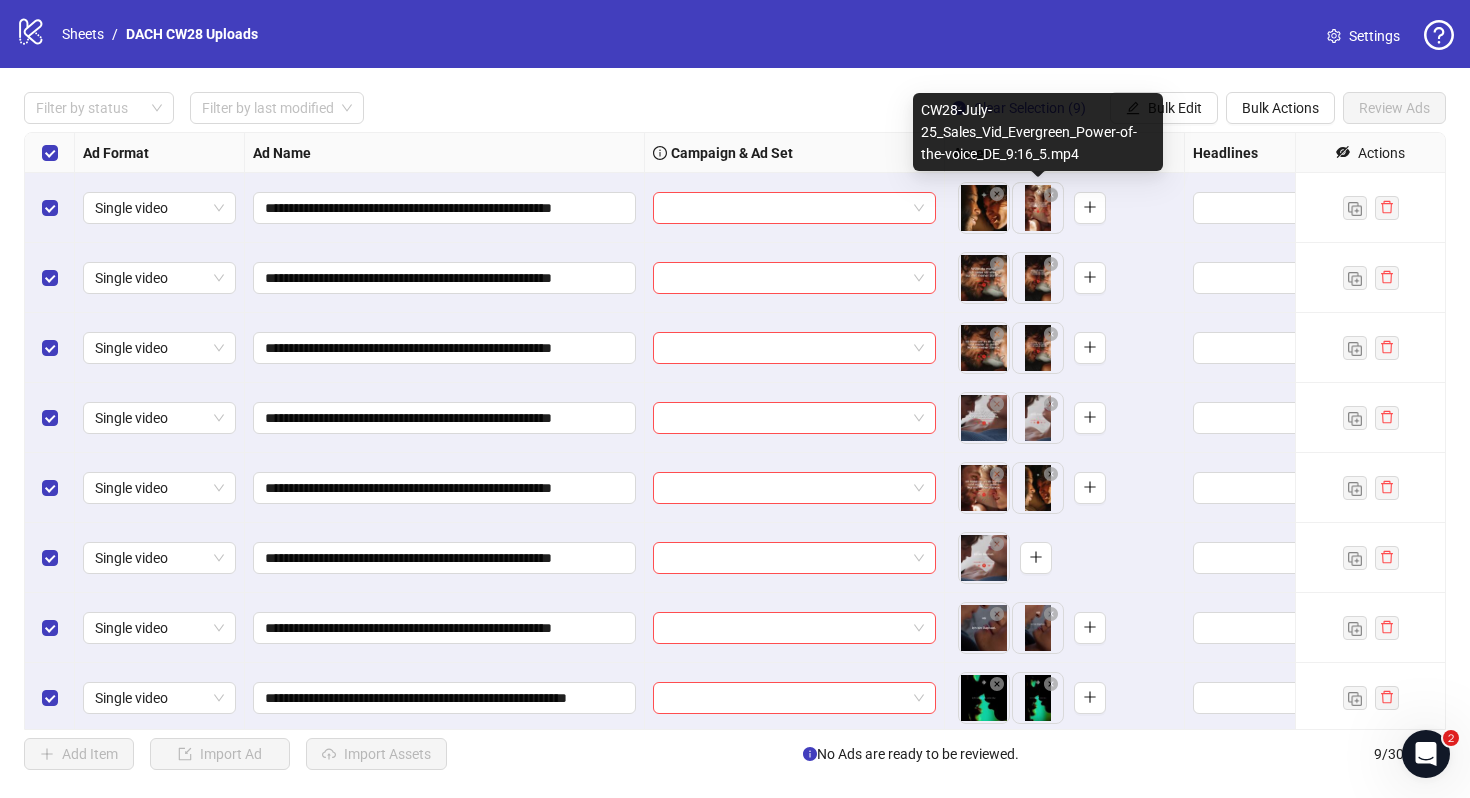 click on "**********" at bounding box center (735, 399) 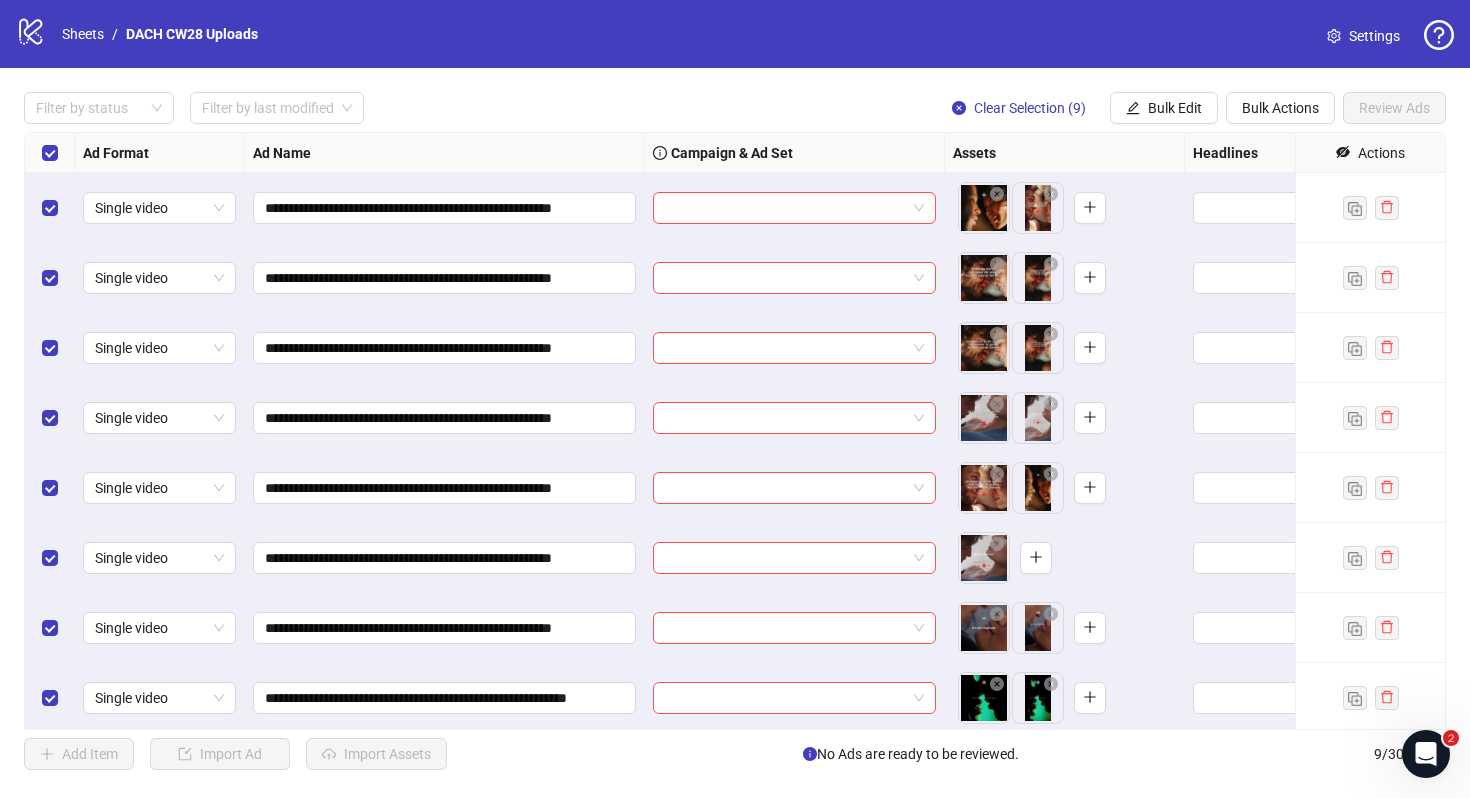 scroll, scrollTop: 74, scrollLeft: 0, axis: vertical 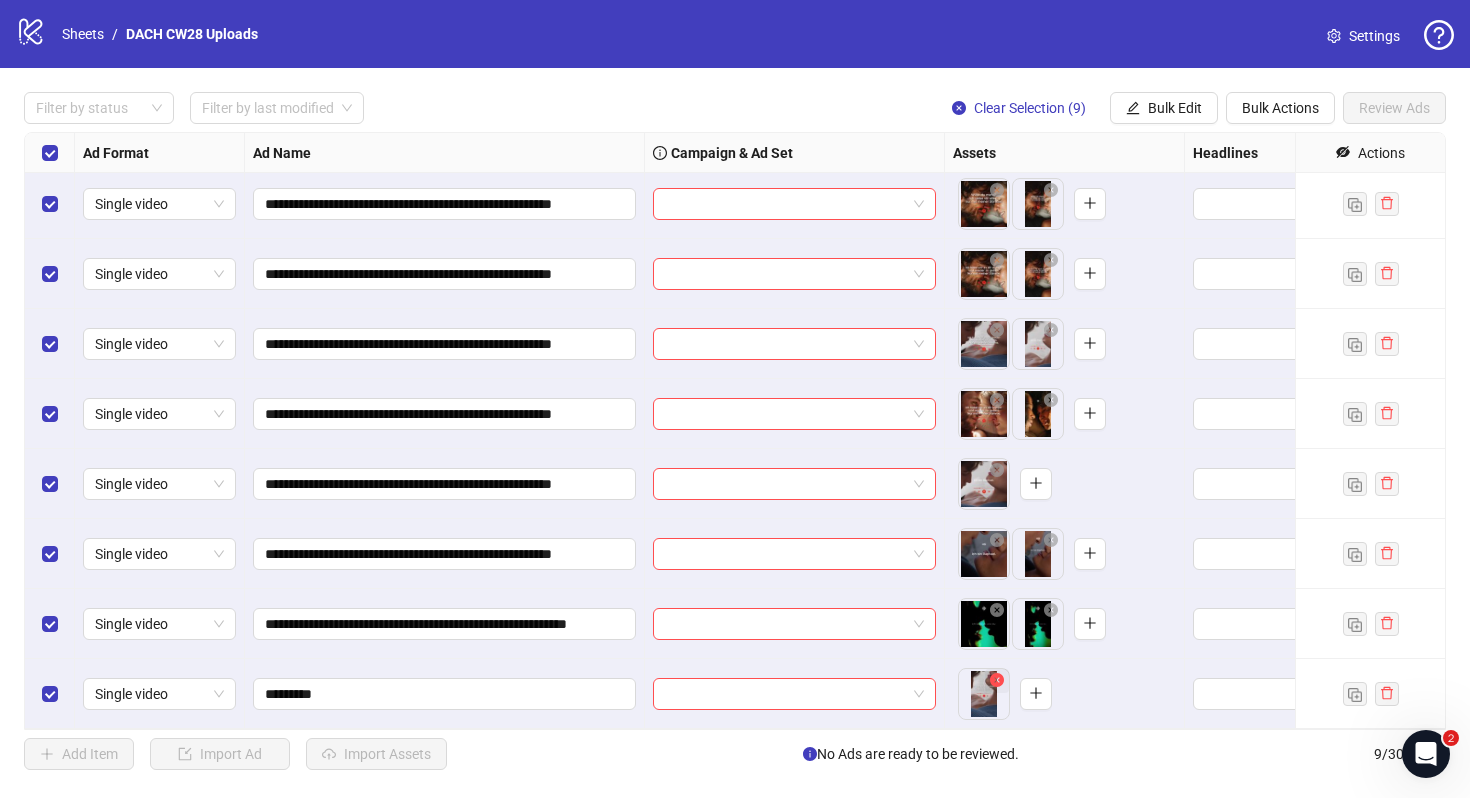click at bounding box center [997, 681] 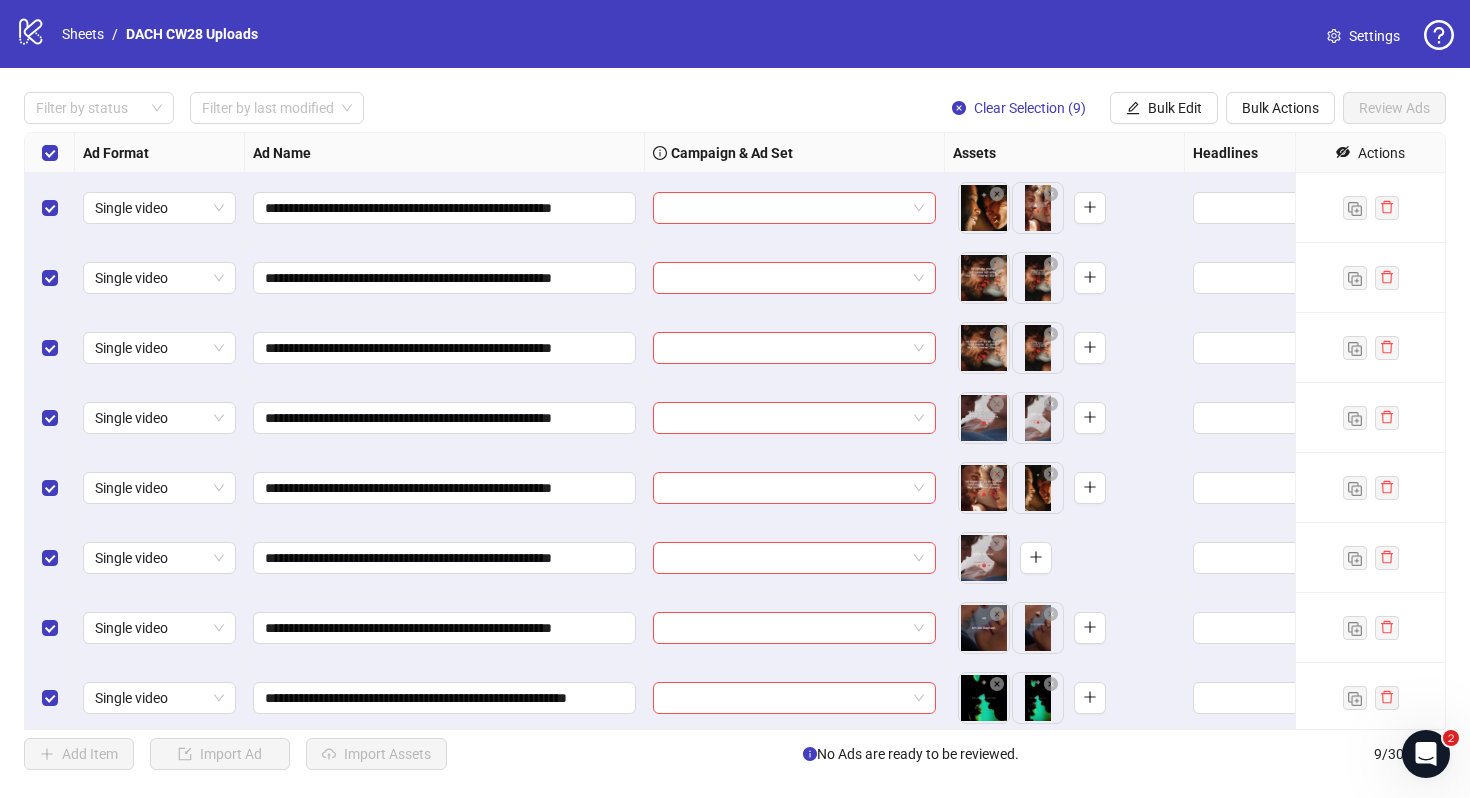 scroll, scrollTop: 74, scrollLeft: 0, axis: vertical 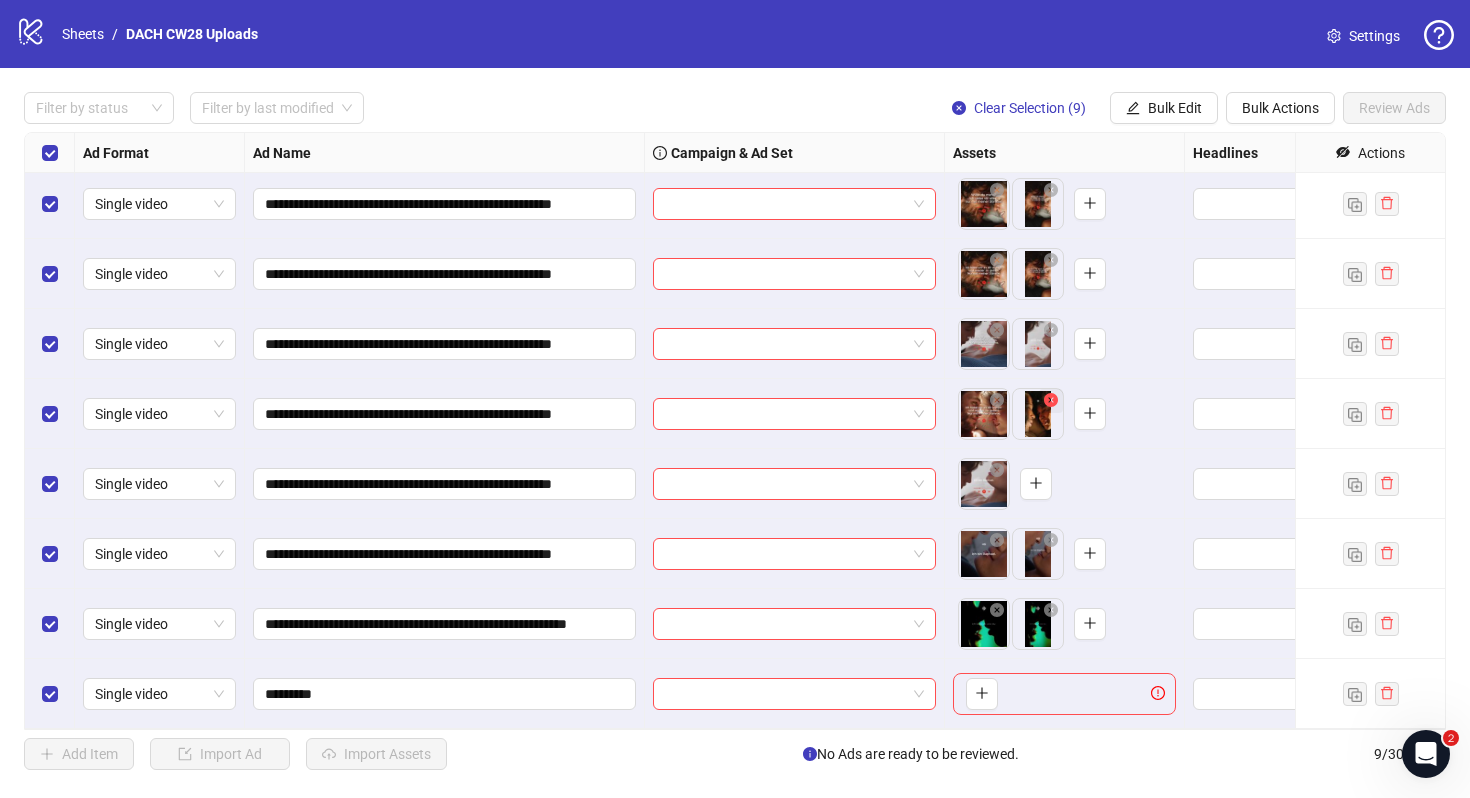 click at bounding box center [1051, 400] 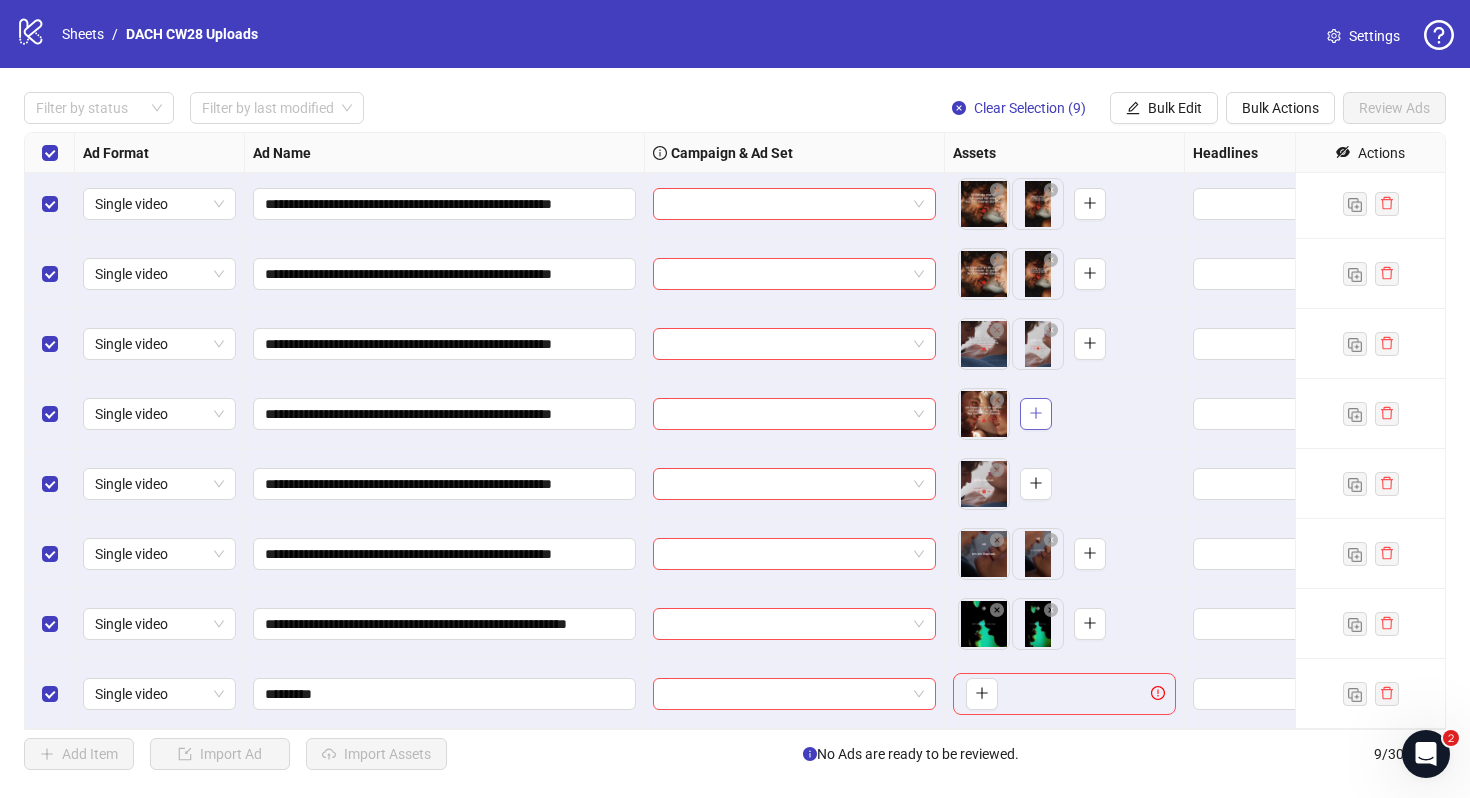 click at bounding box center (1036, 413) 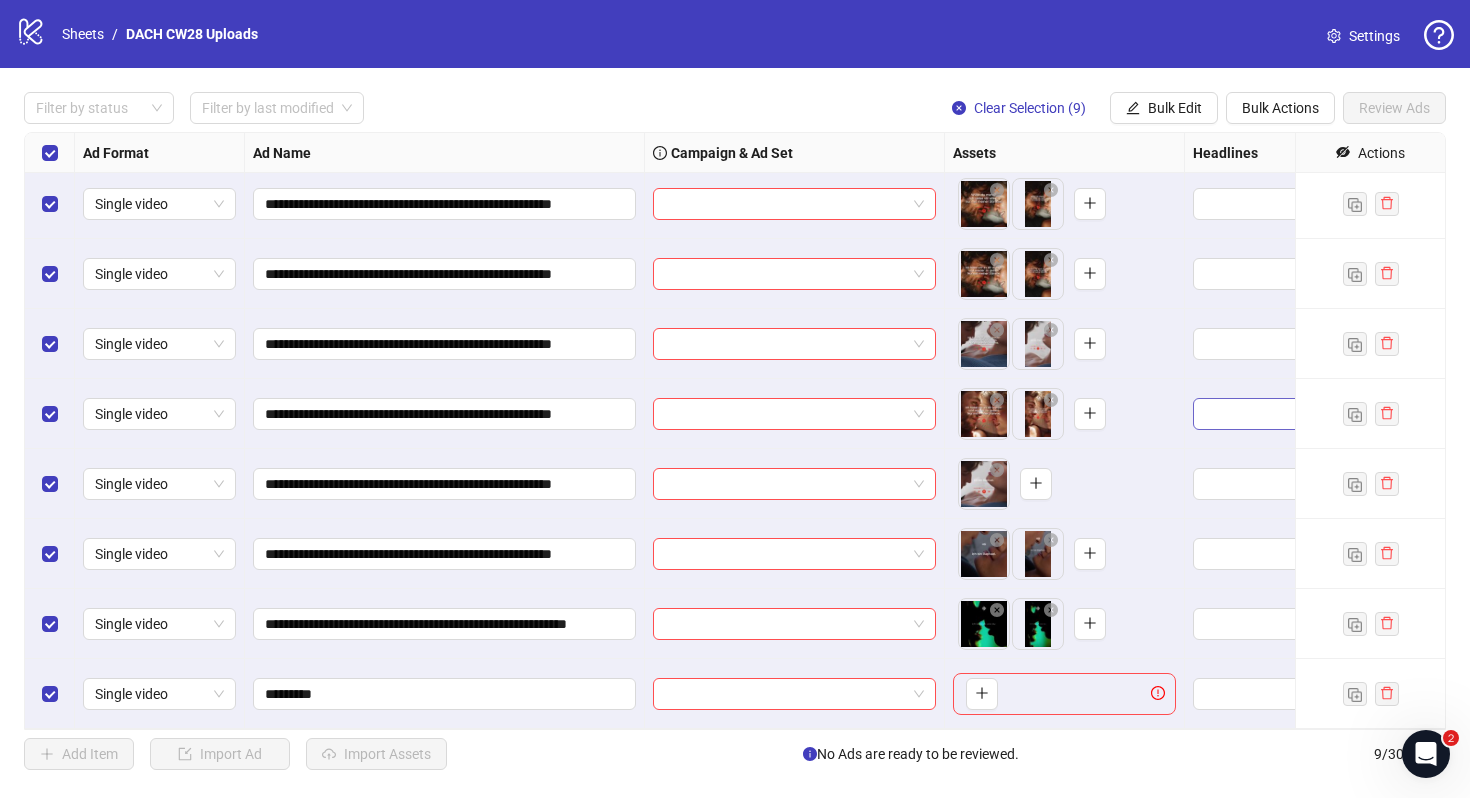 scroll, scrollTop: 0, scrollLeft: 0, axis: both 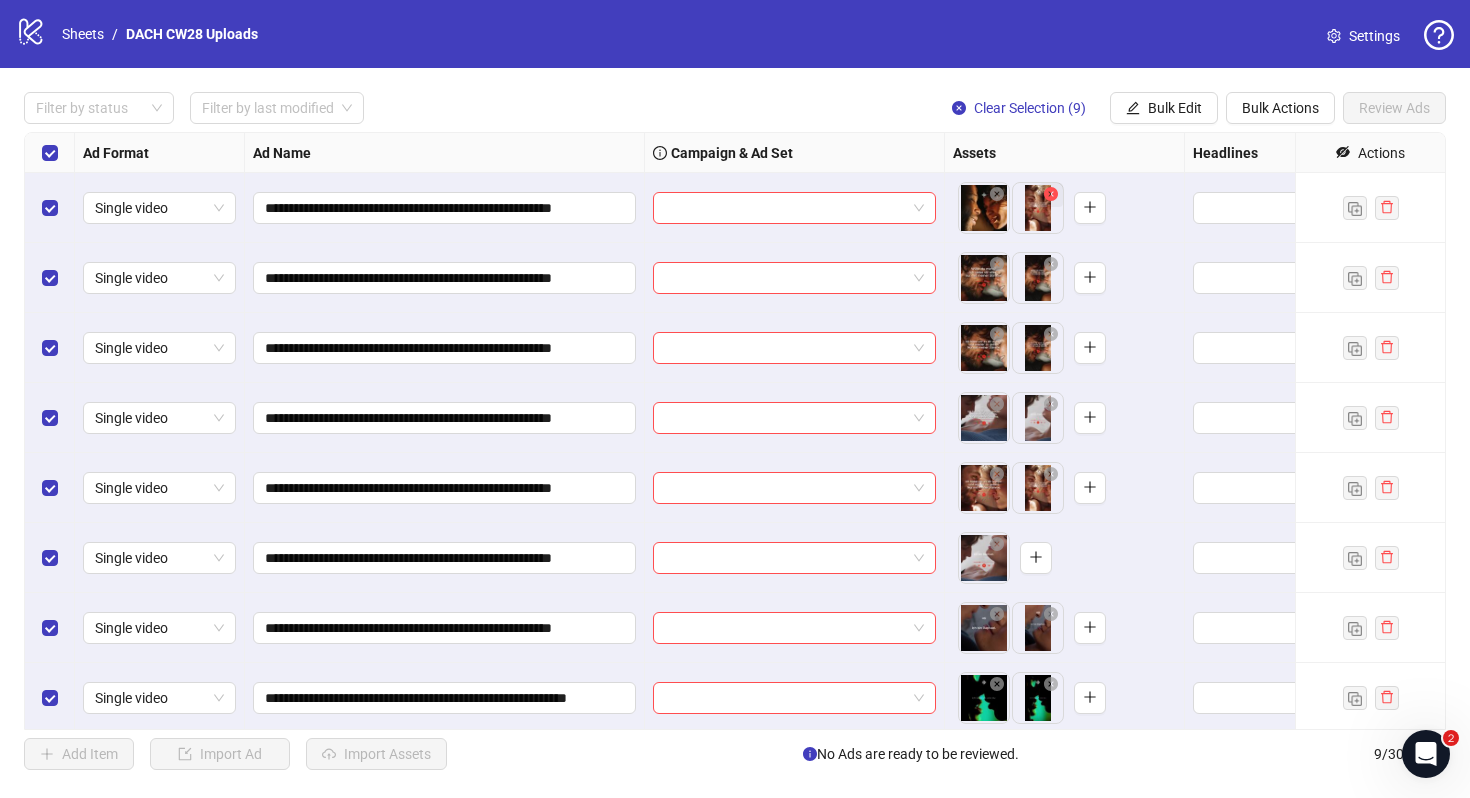 click 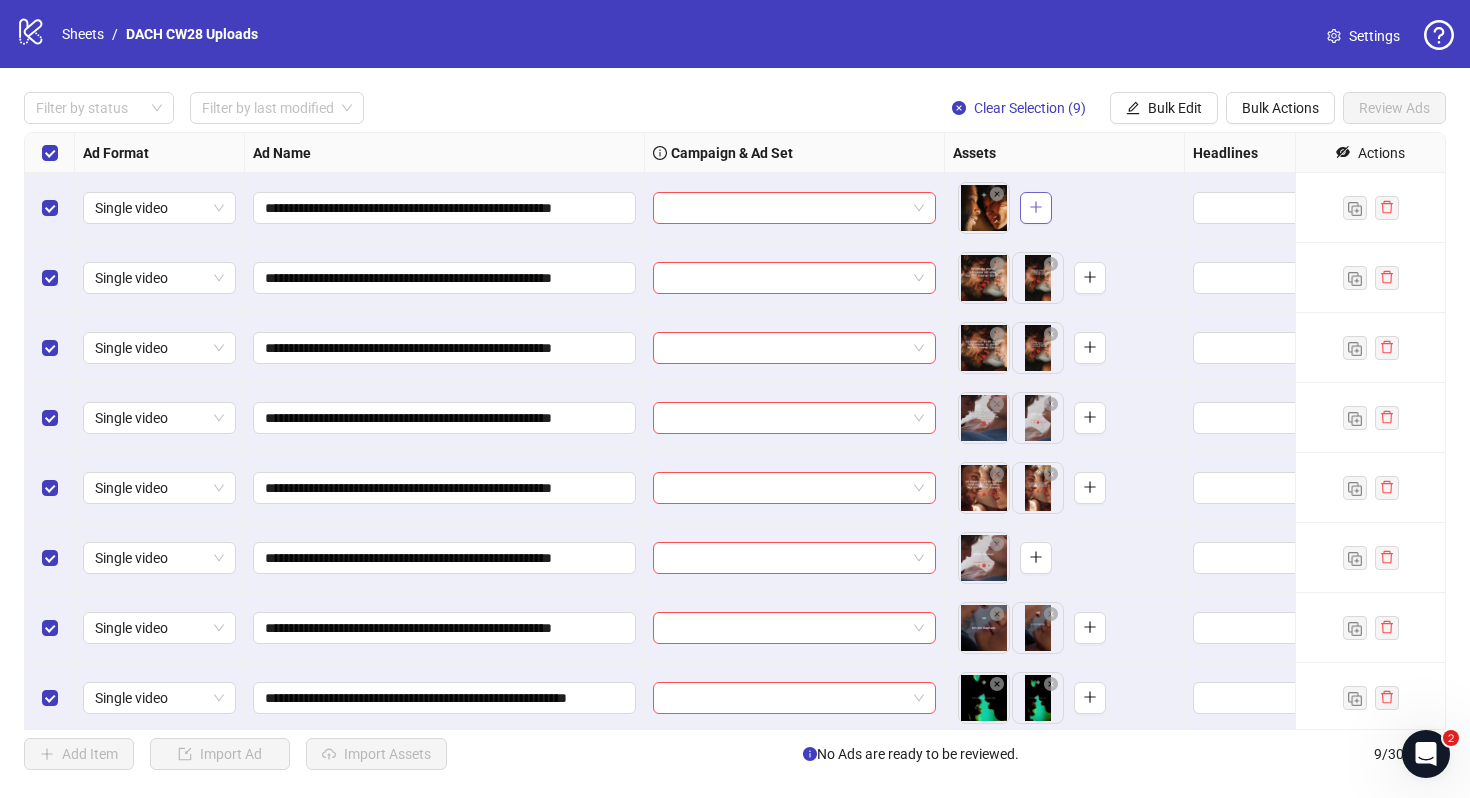 click at bounding box center [1036, 208] 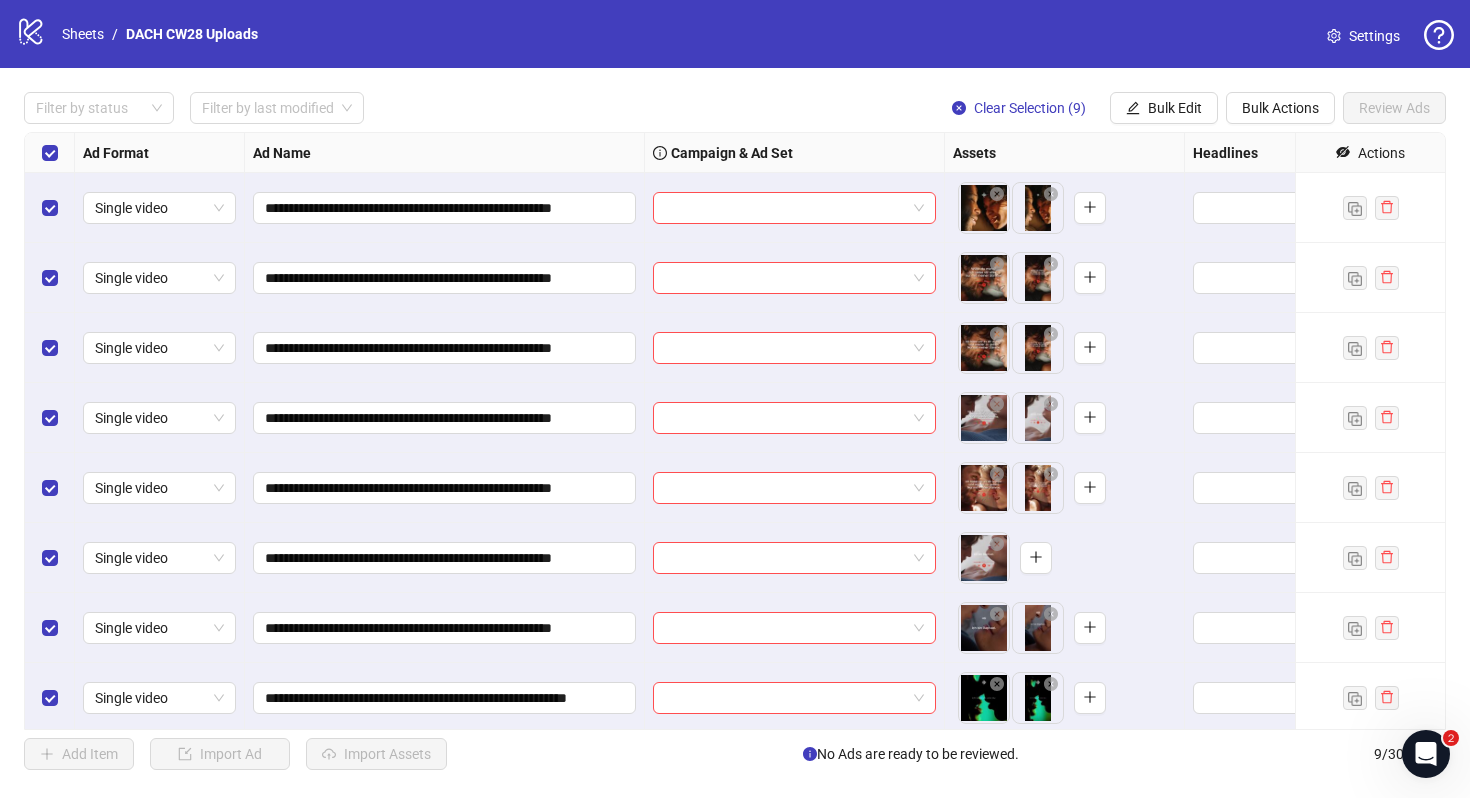 scroll, scrollTop: 74, scrollLeft: 0, axis: vertical 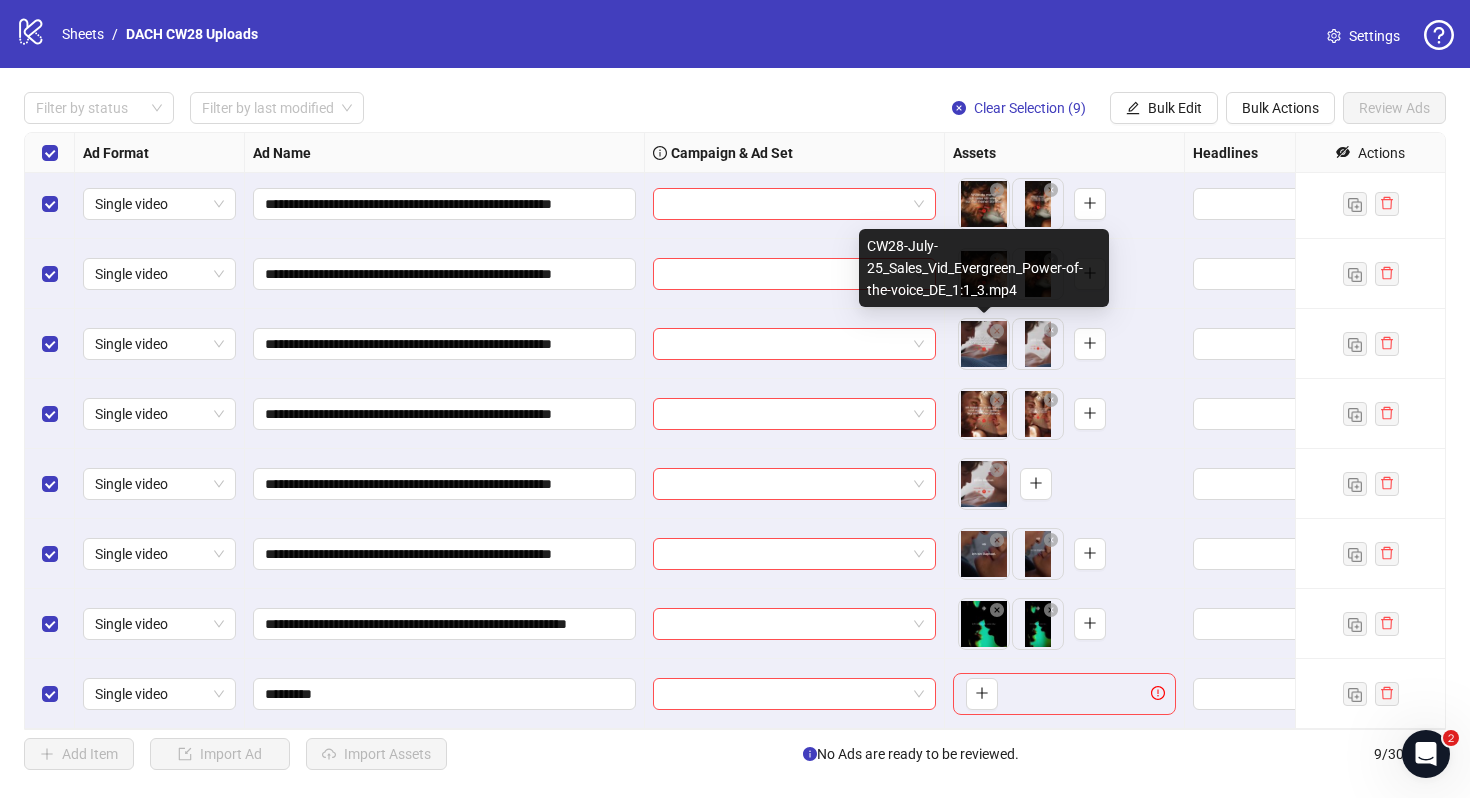 click on "**********" at bounding box center [735, 399] 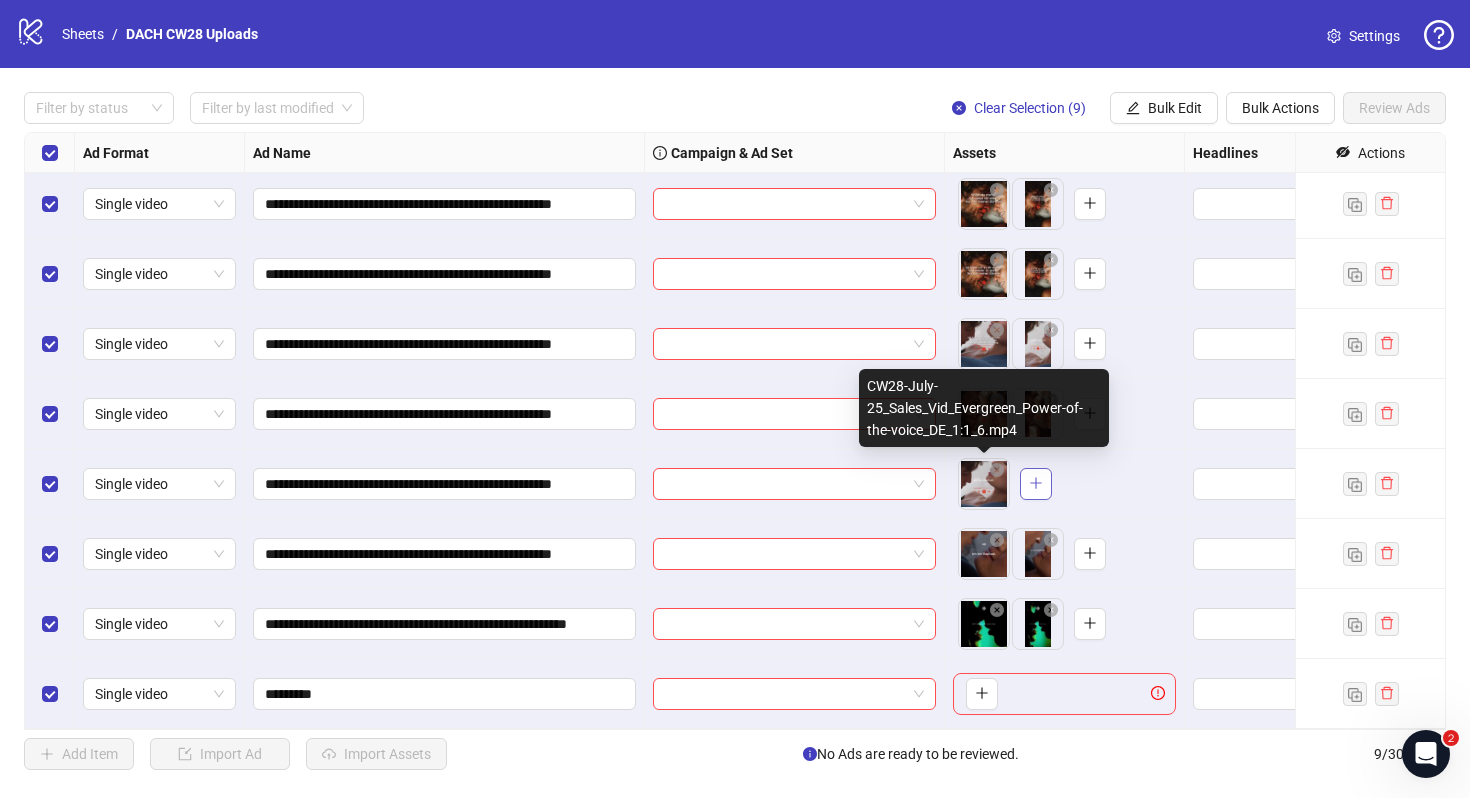 click 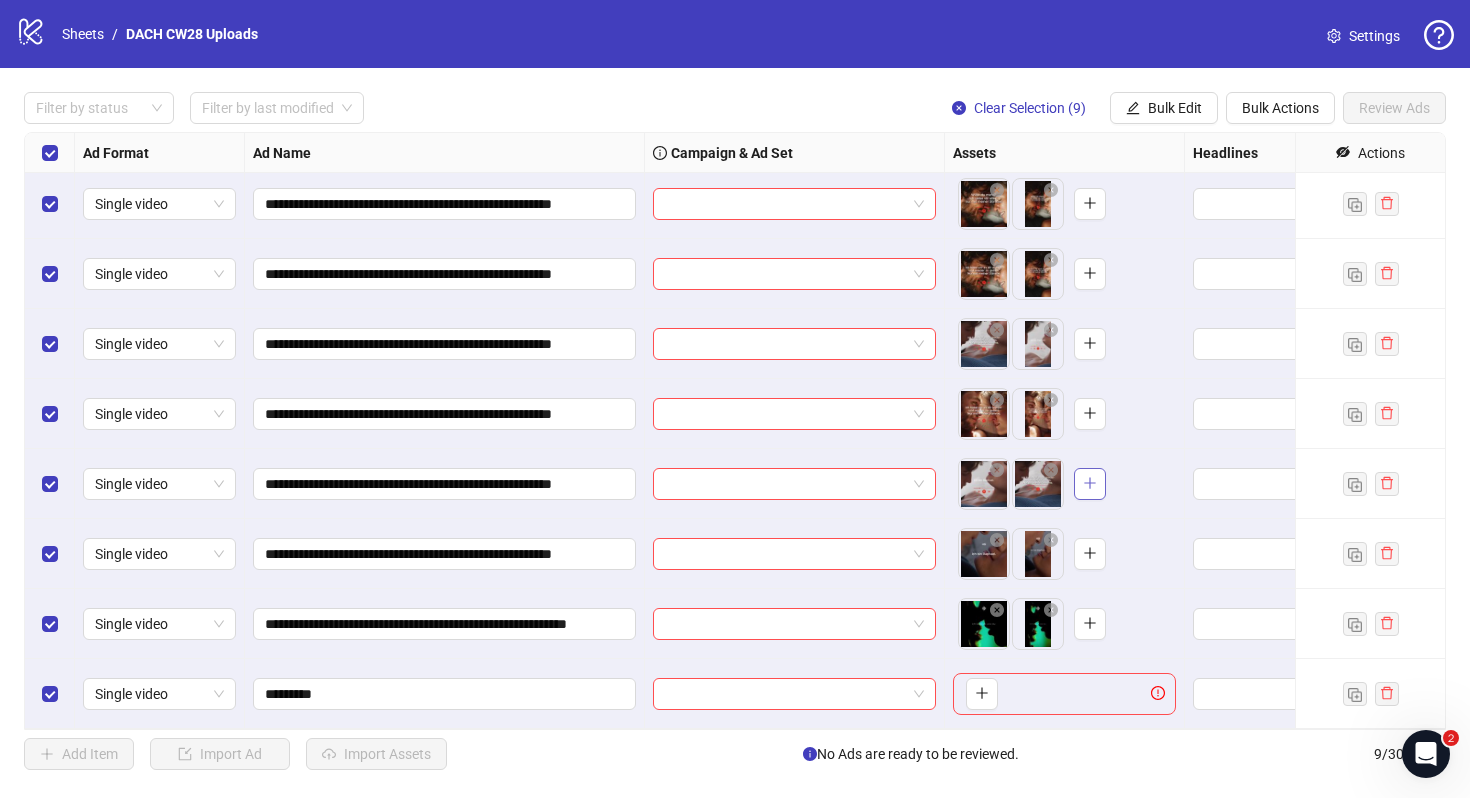 click 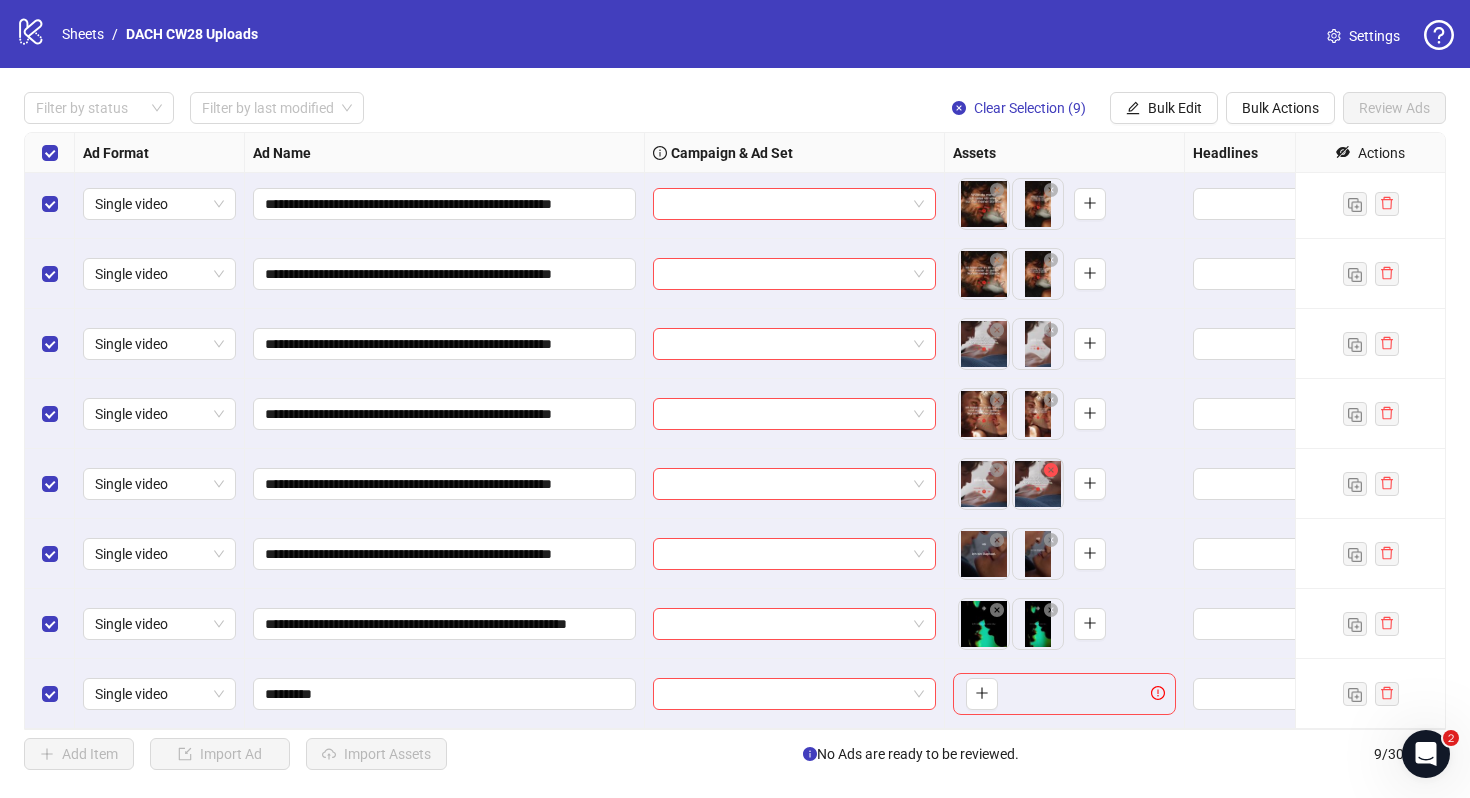click 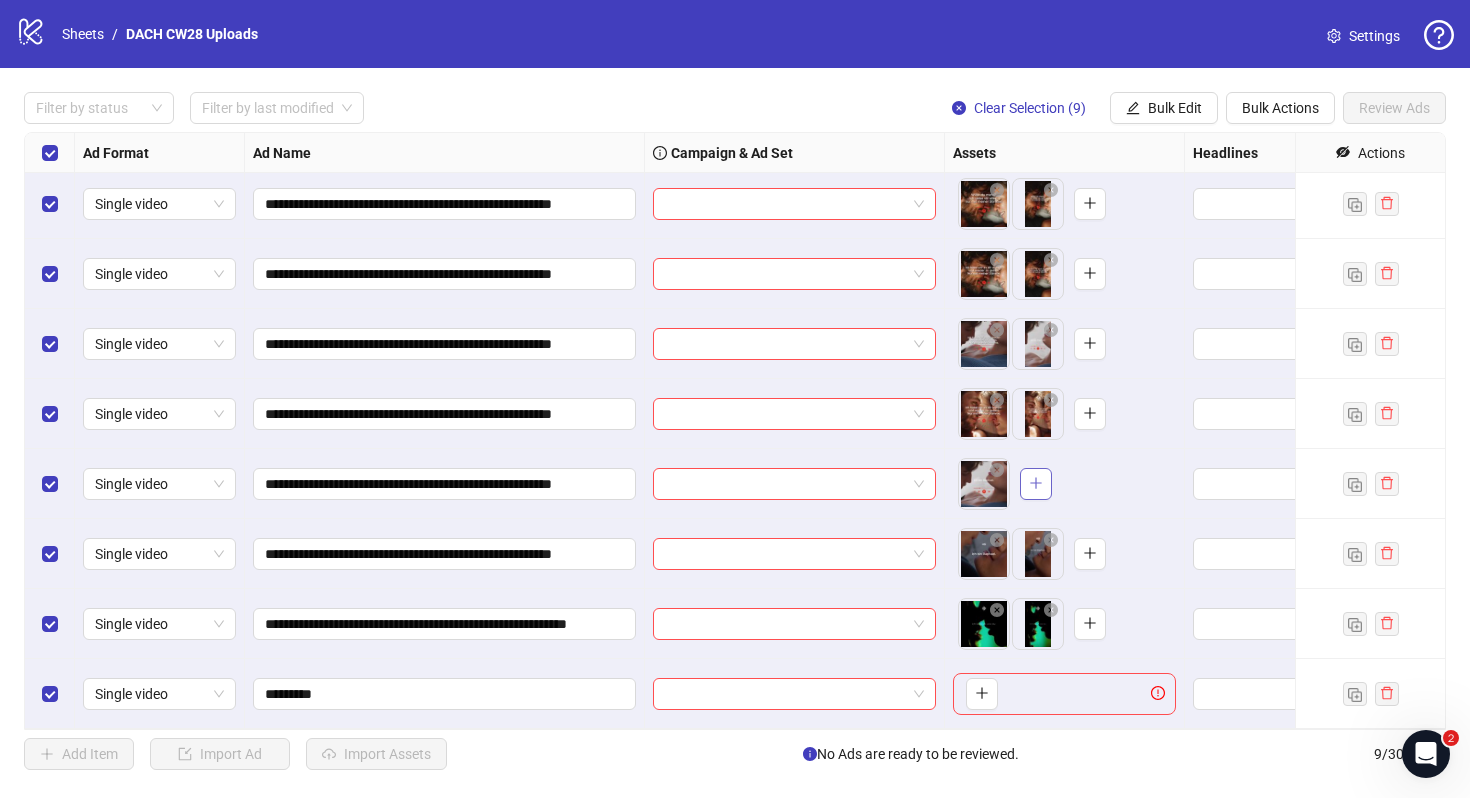 click 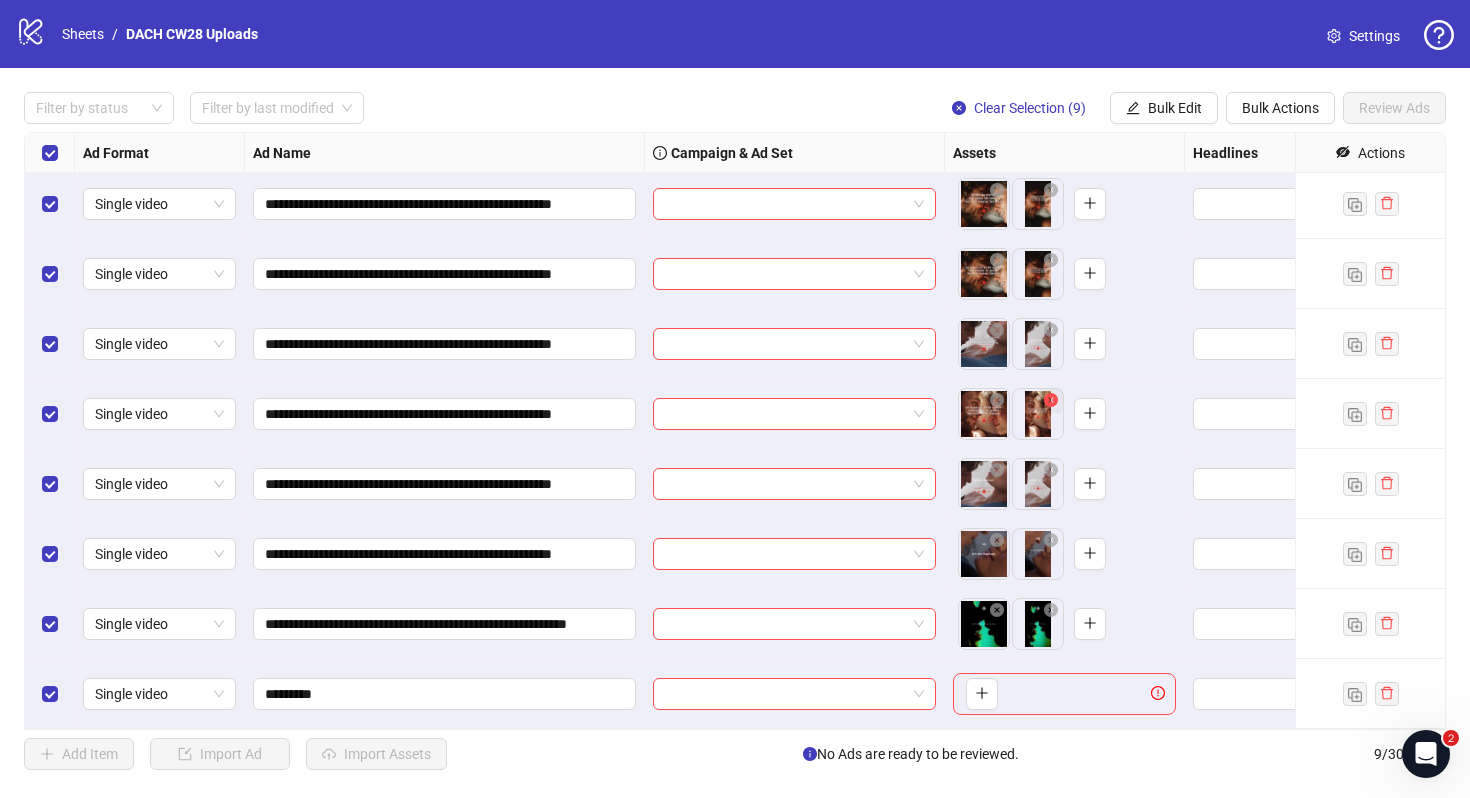 scroll, scrollTop: 0, scrollLeft: 0, axis: both 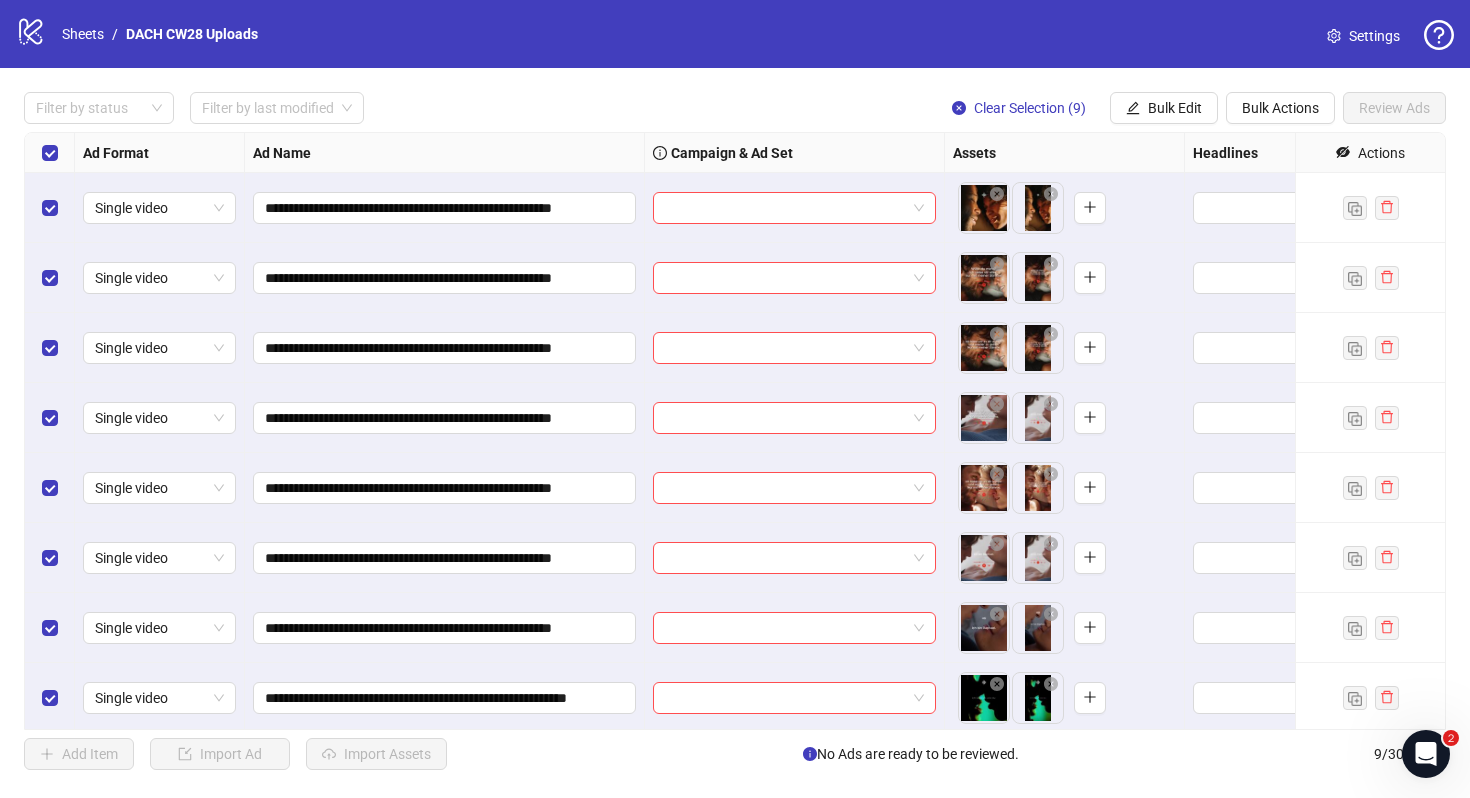 click at bounding box center (1370, 698) 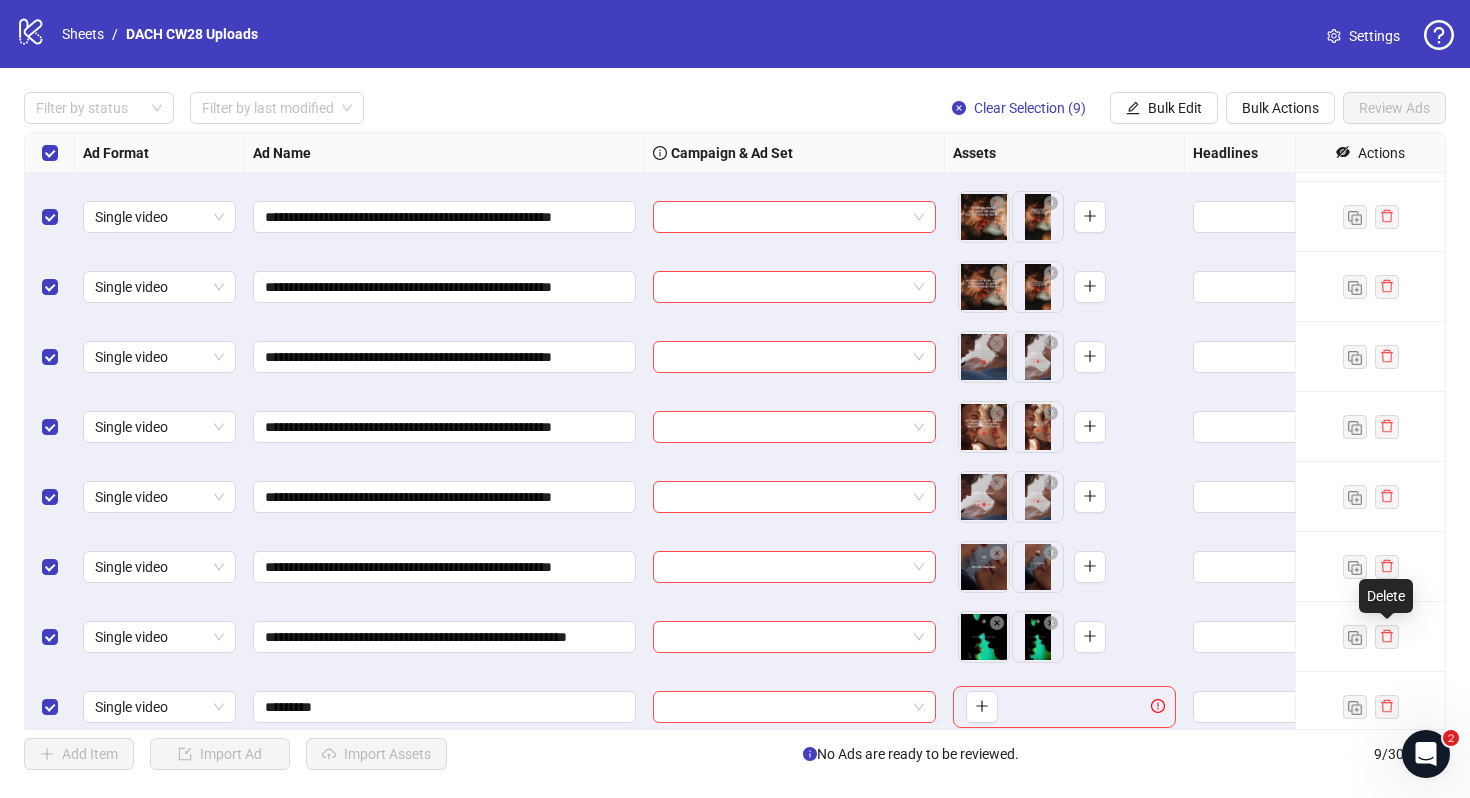 scroll, scrollTop: 74, scrollLeft: 0, axis: vertical 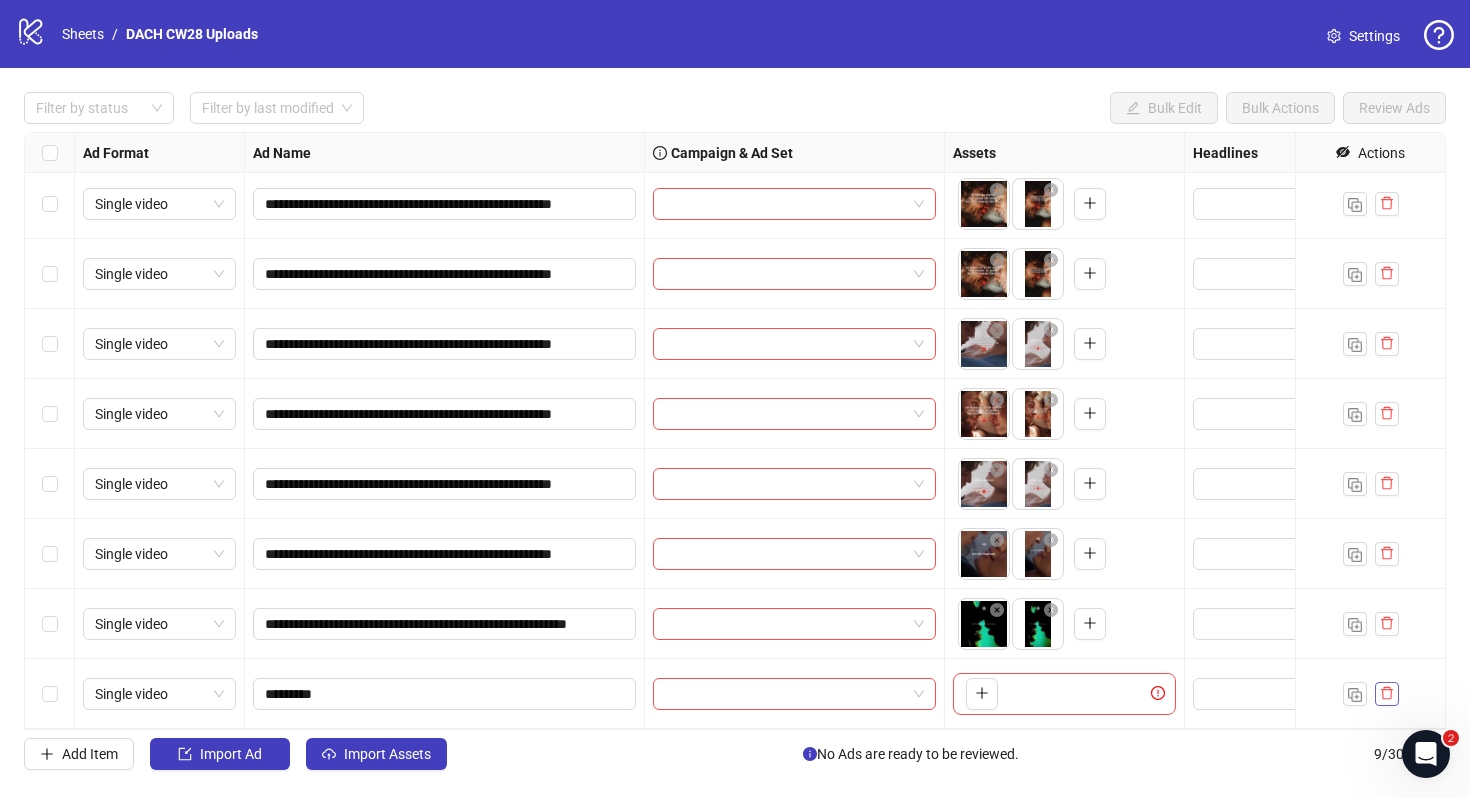 click at bounding box center [1387, 694] 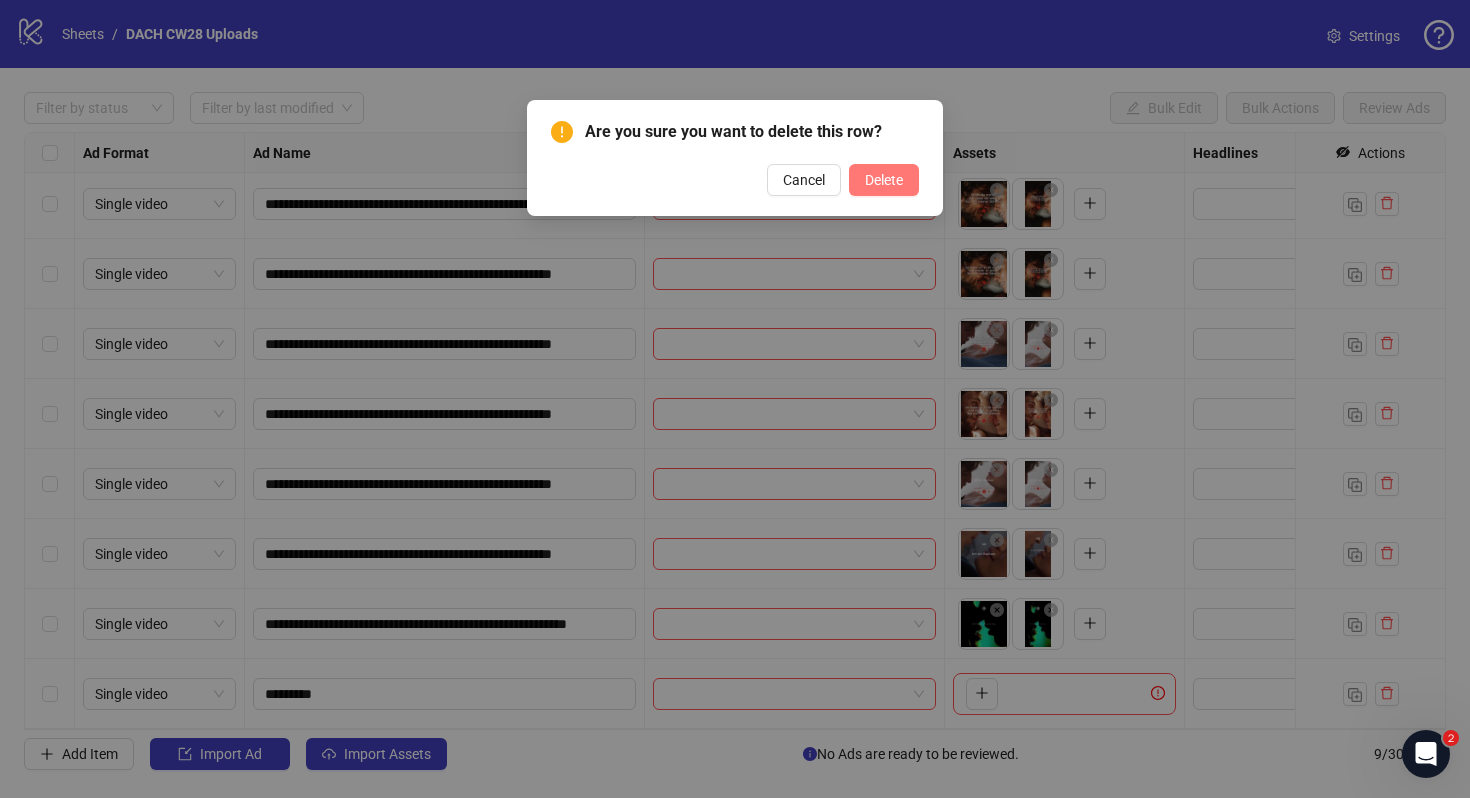 click on "Delete" at bounding box center (884, 180) 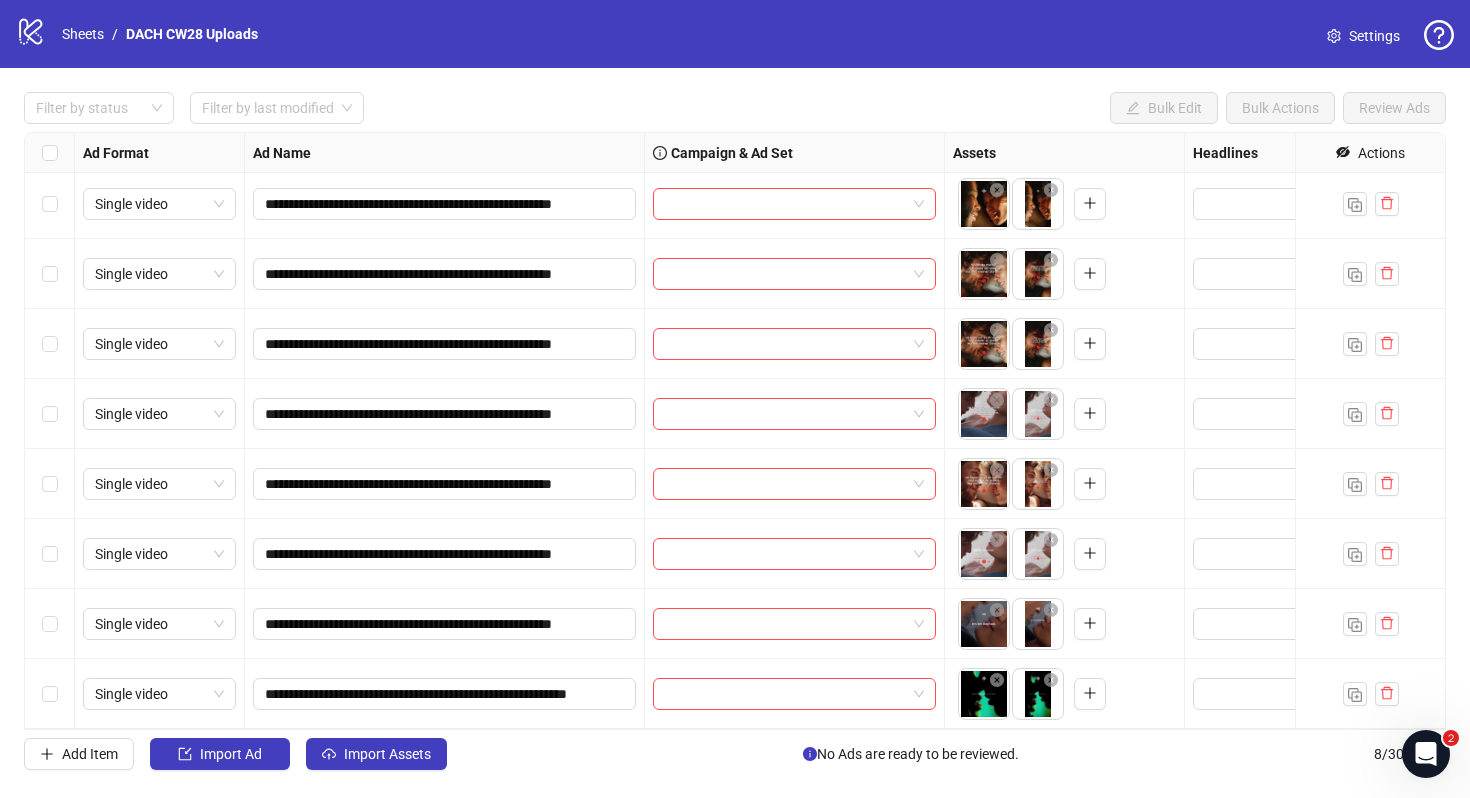 scroll, scrollTop: 0, scrollLeft: 0, axis: both 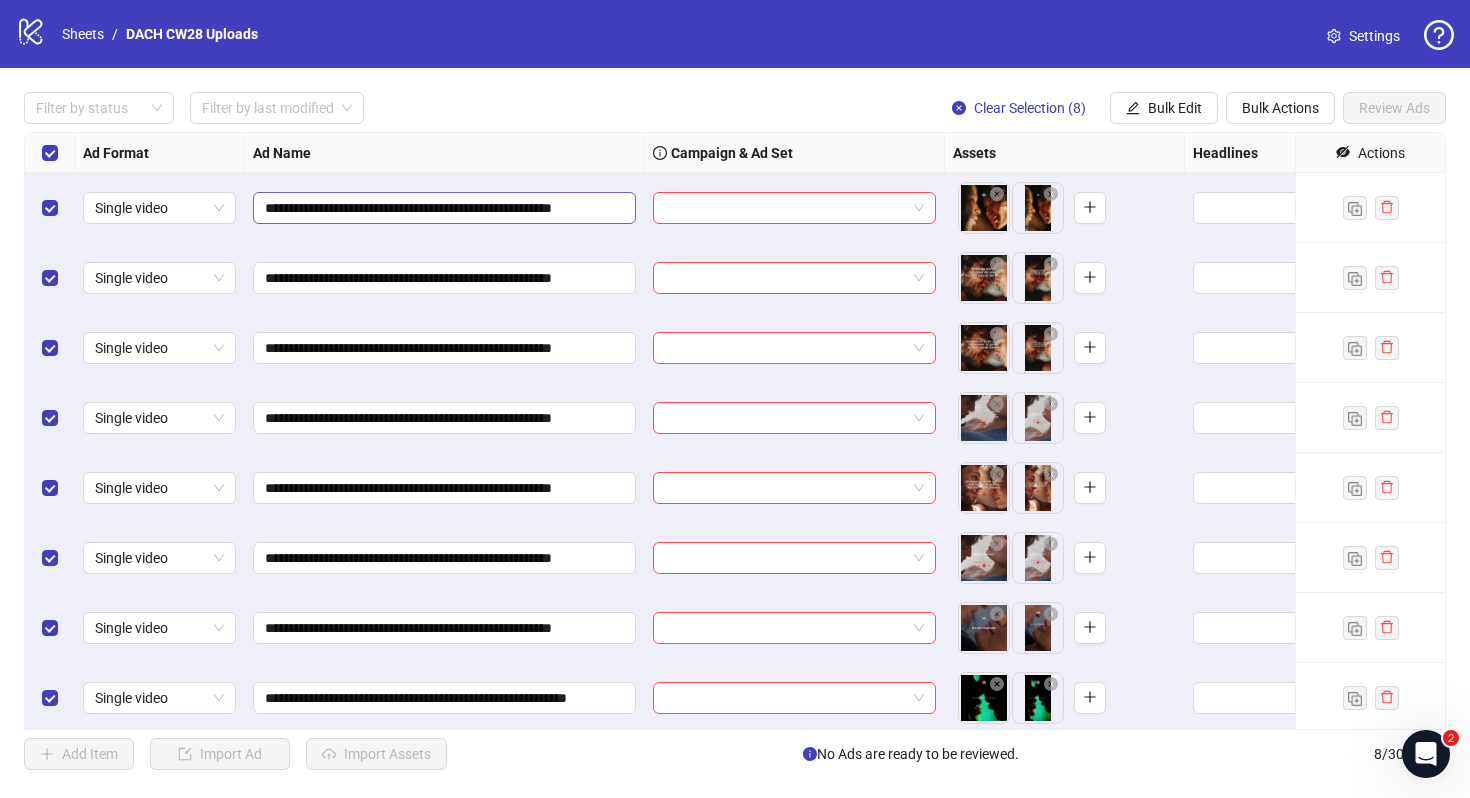 click on "**********" at bounding box center [444, 208] 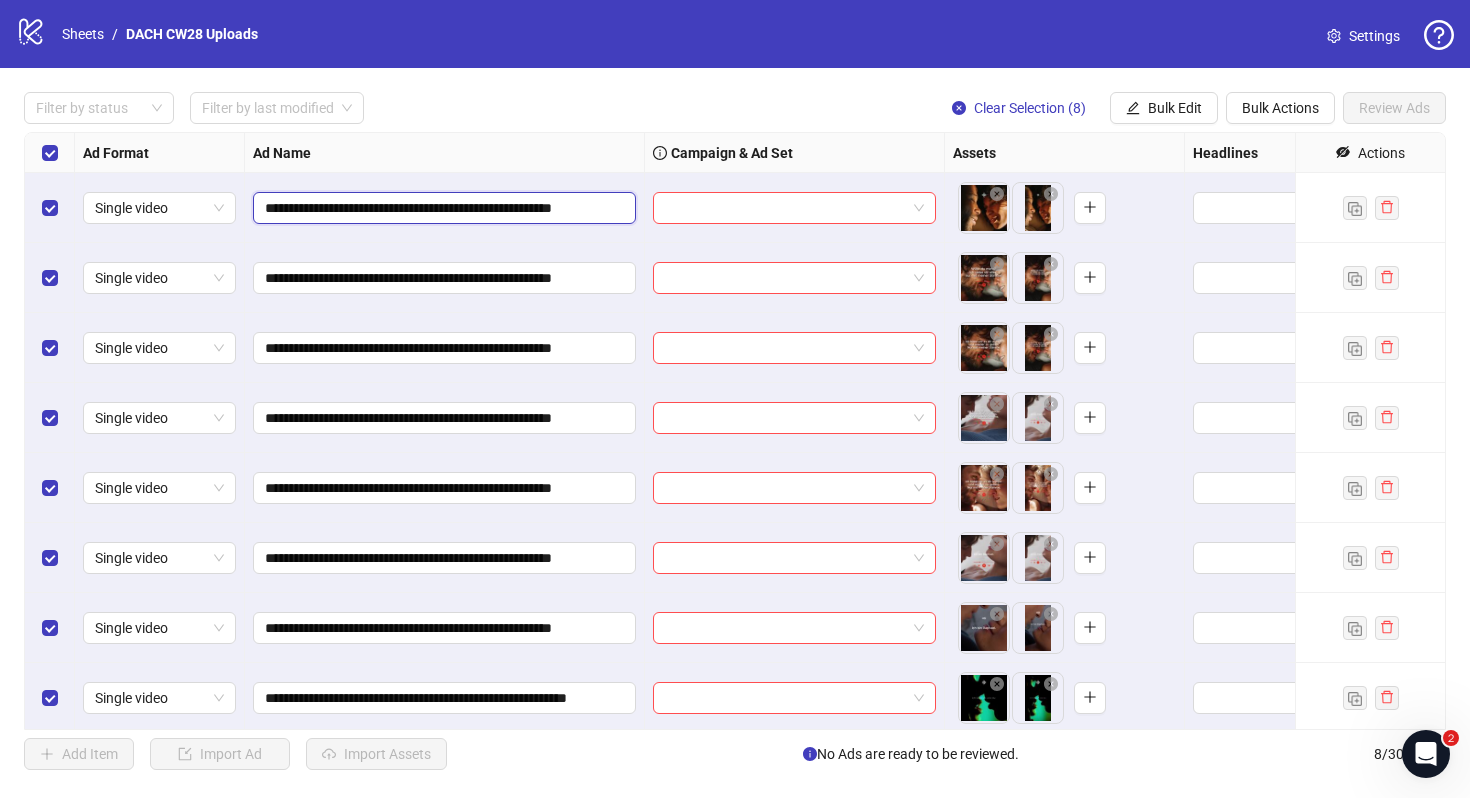 scroll, scrollTop: 0, scrollLeft: 32, axis: horizontal 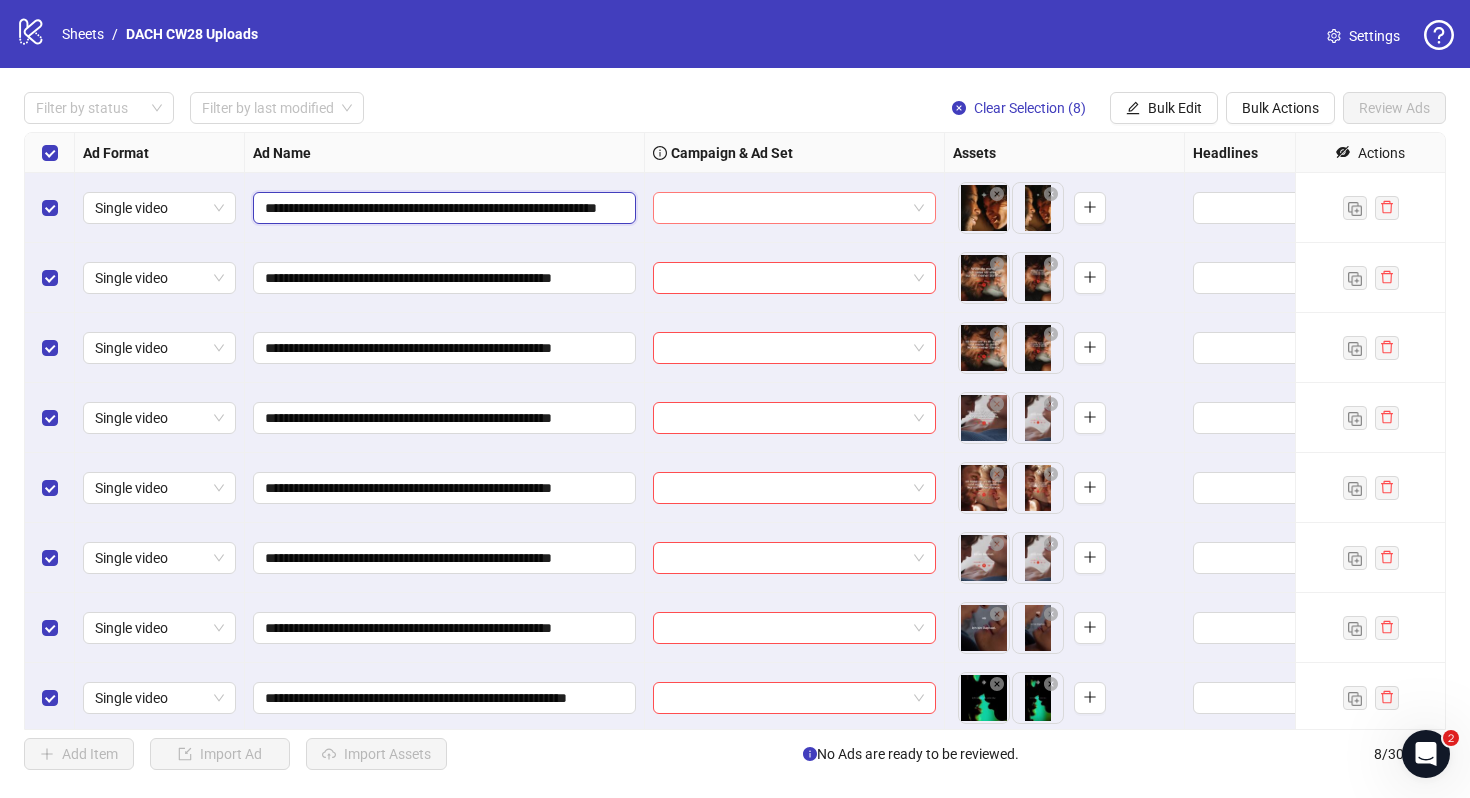 type on "**********" 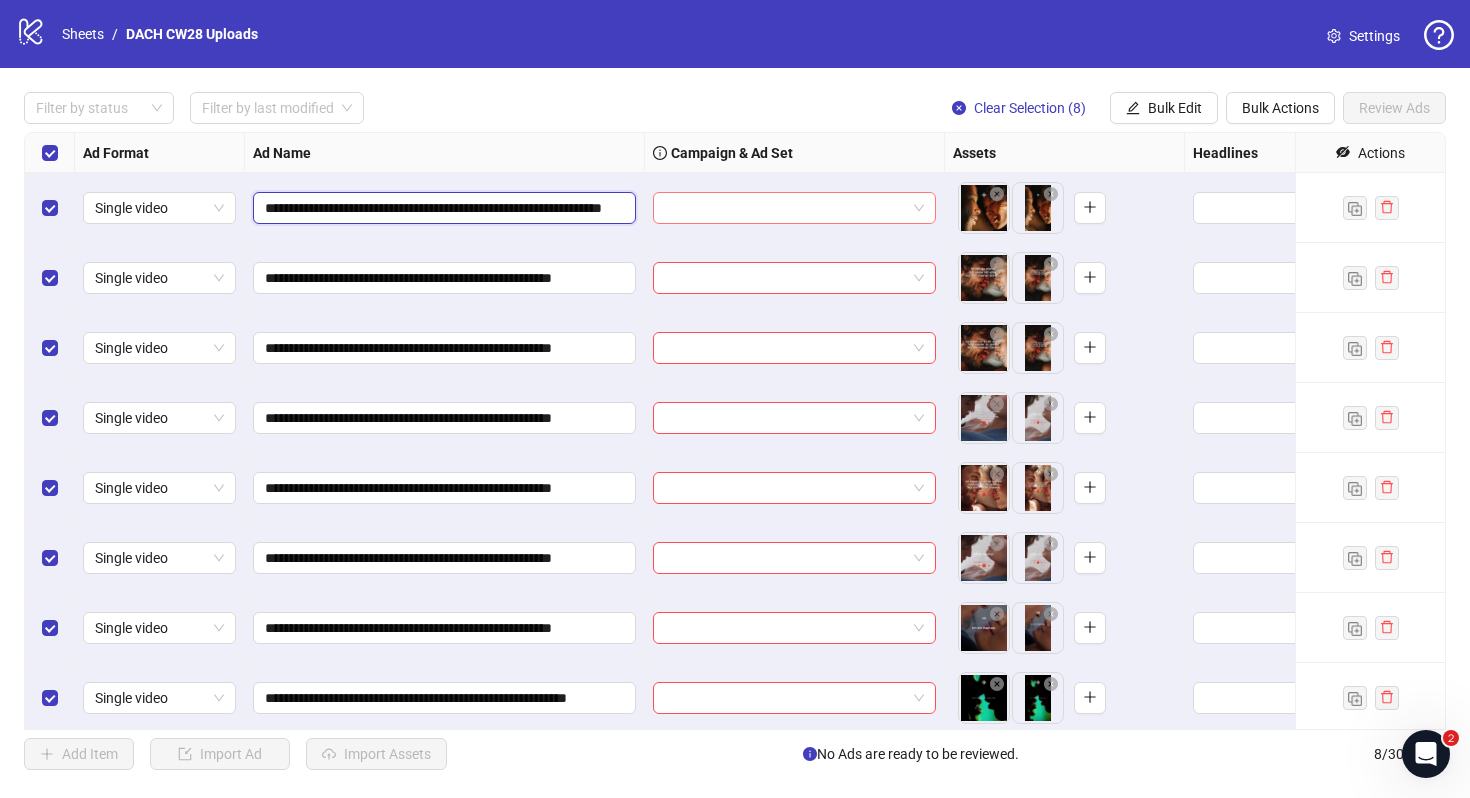 scroll, scrollTop: 0, scrollLeft: 106, axis: horizontal 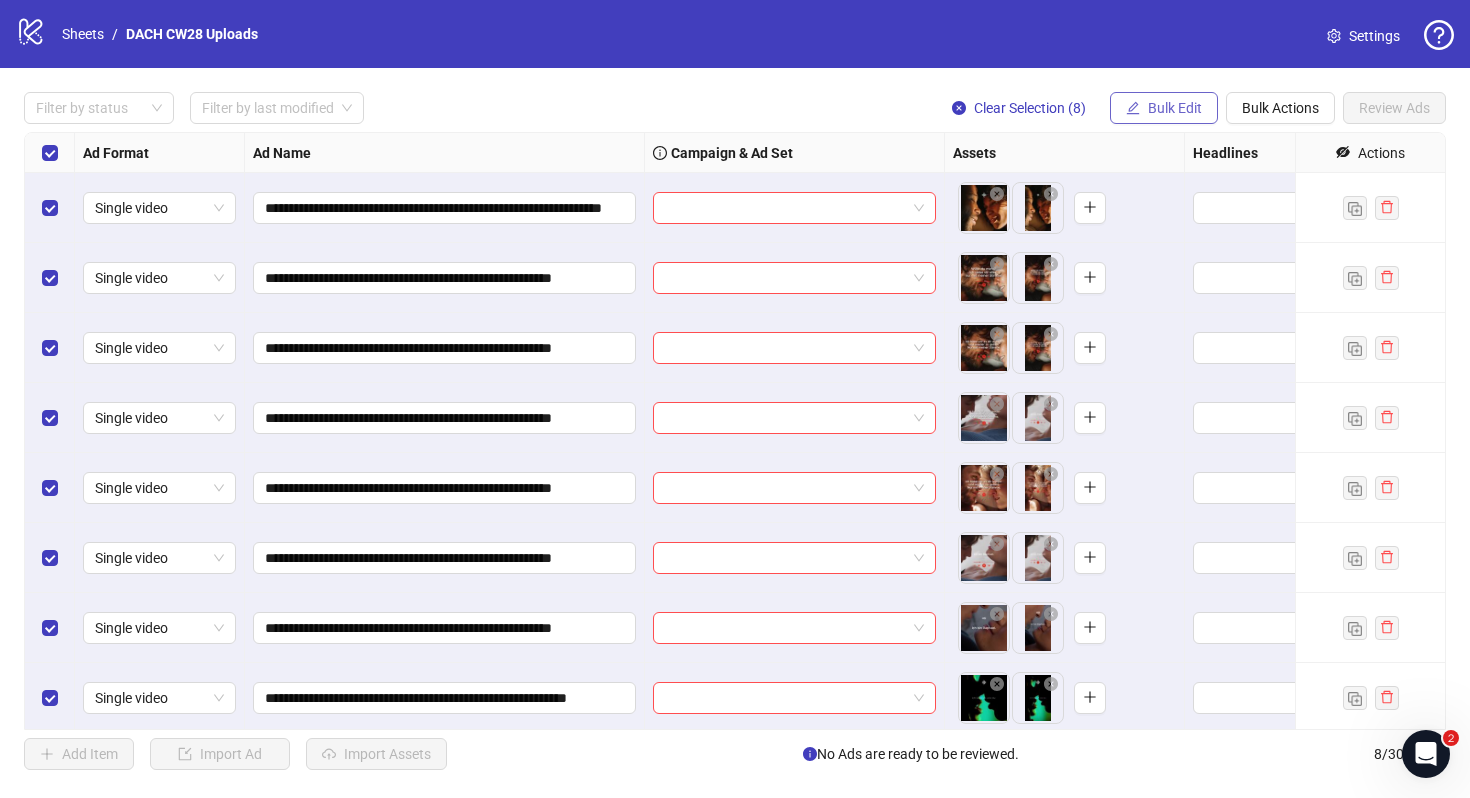 click on "Bulk Edit" at bounding box center (1175, 108) 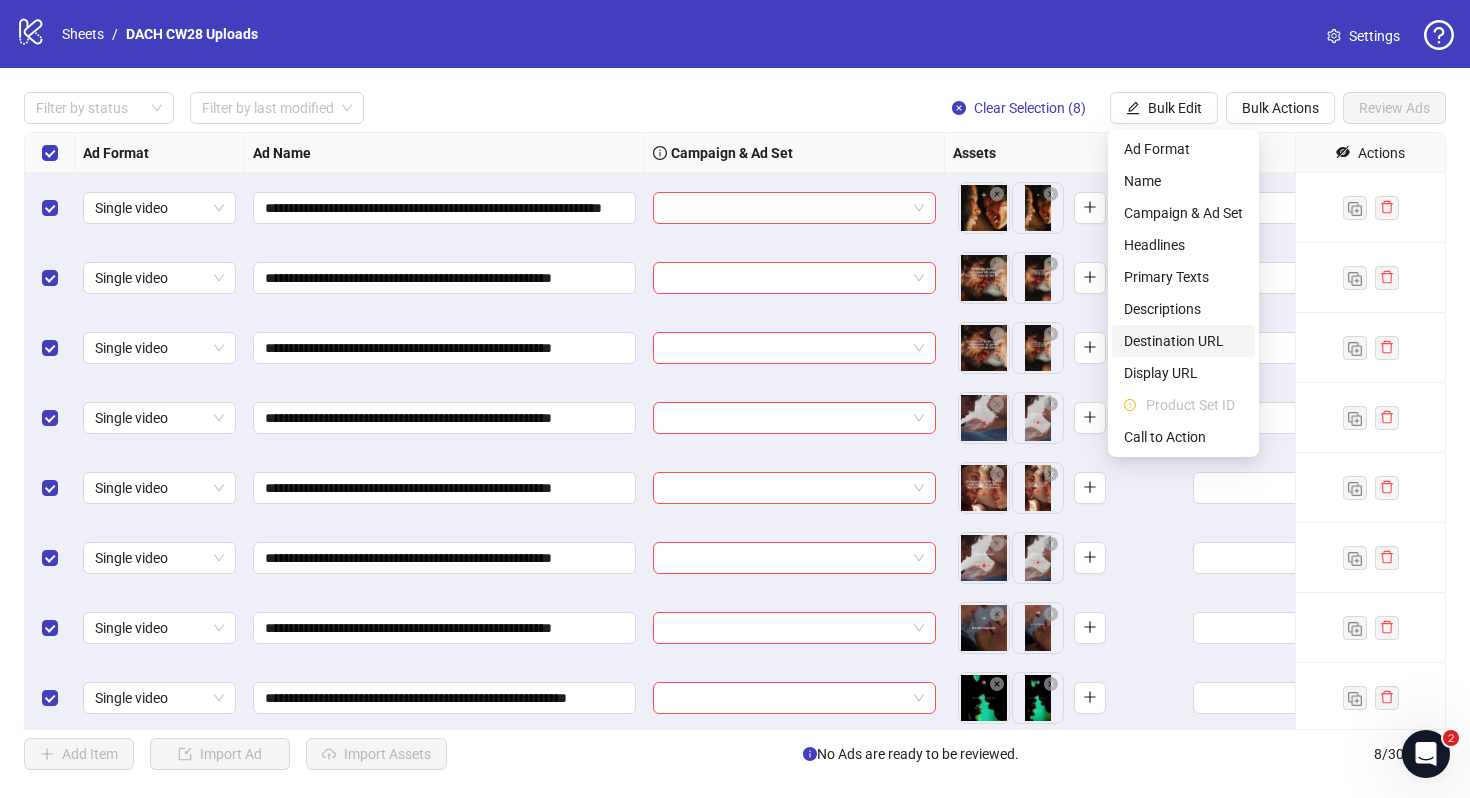 click on "Destination URL" at bounding box center [1183, 341] 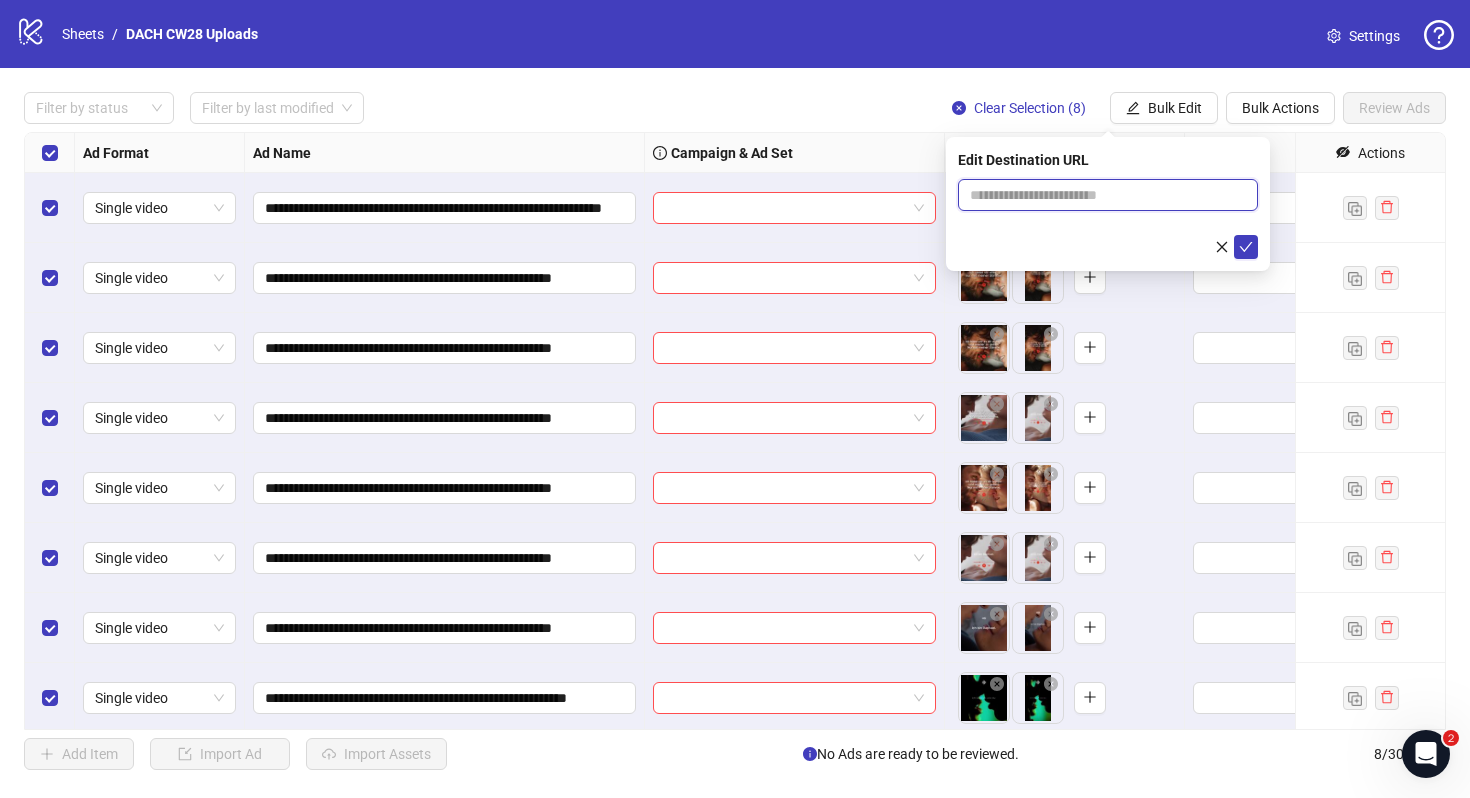 click at bounding box center [1100, 195] 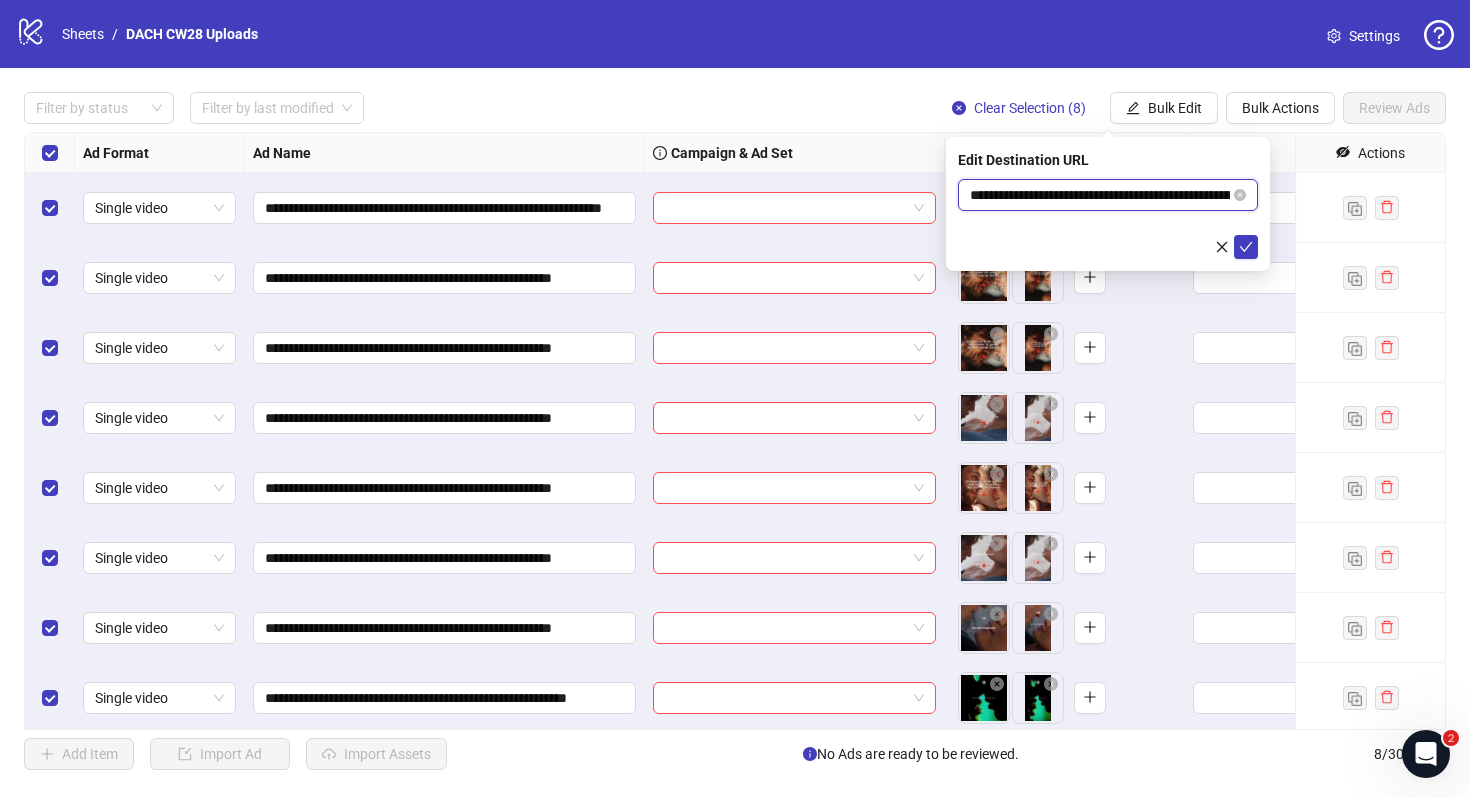 scroll, scrollTop: 0, scrollLeft: 102, axis: horizontal 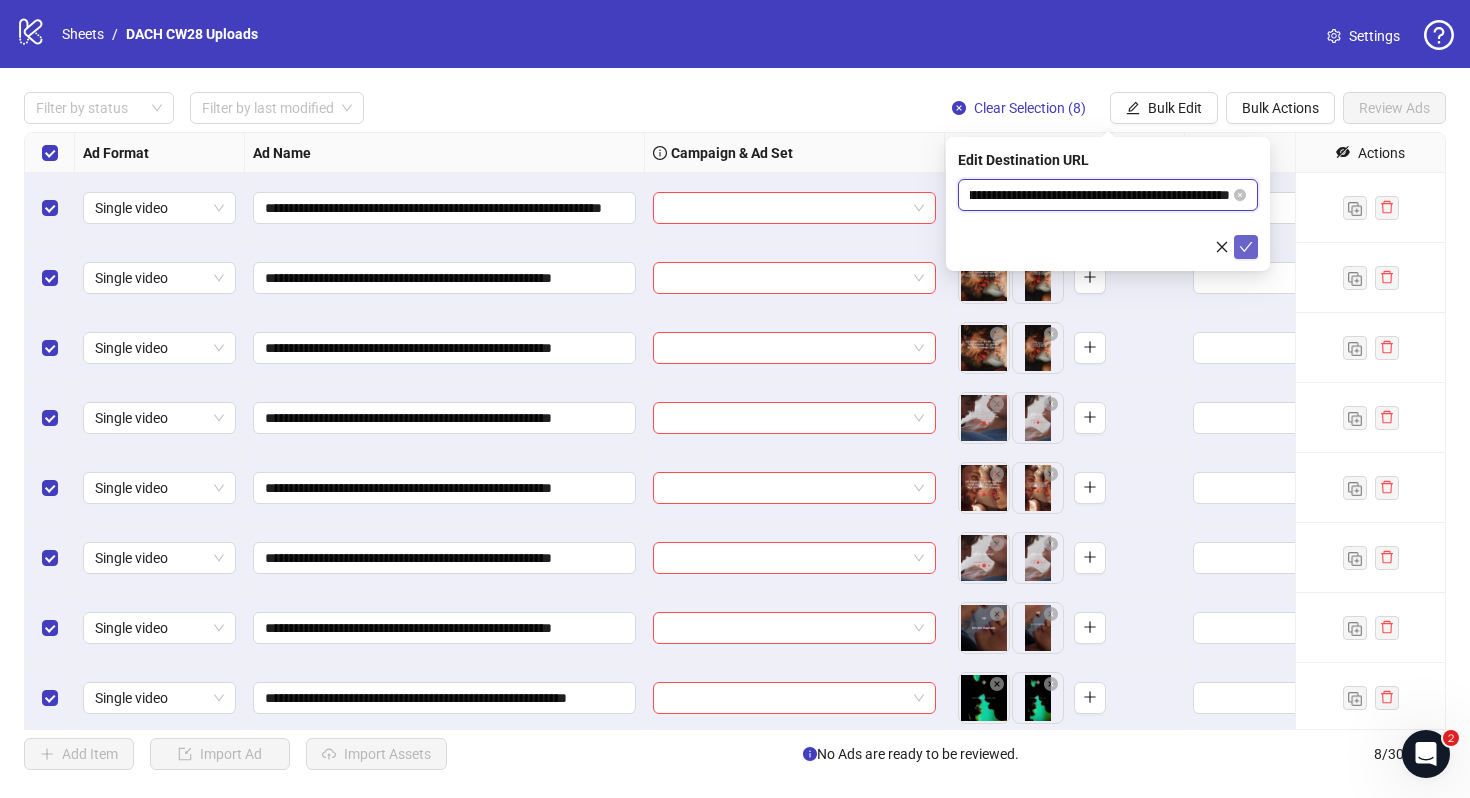 type on "**********" 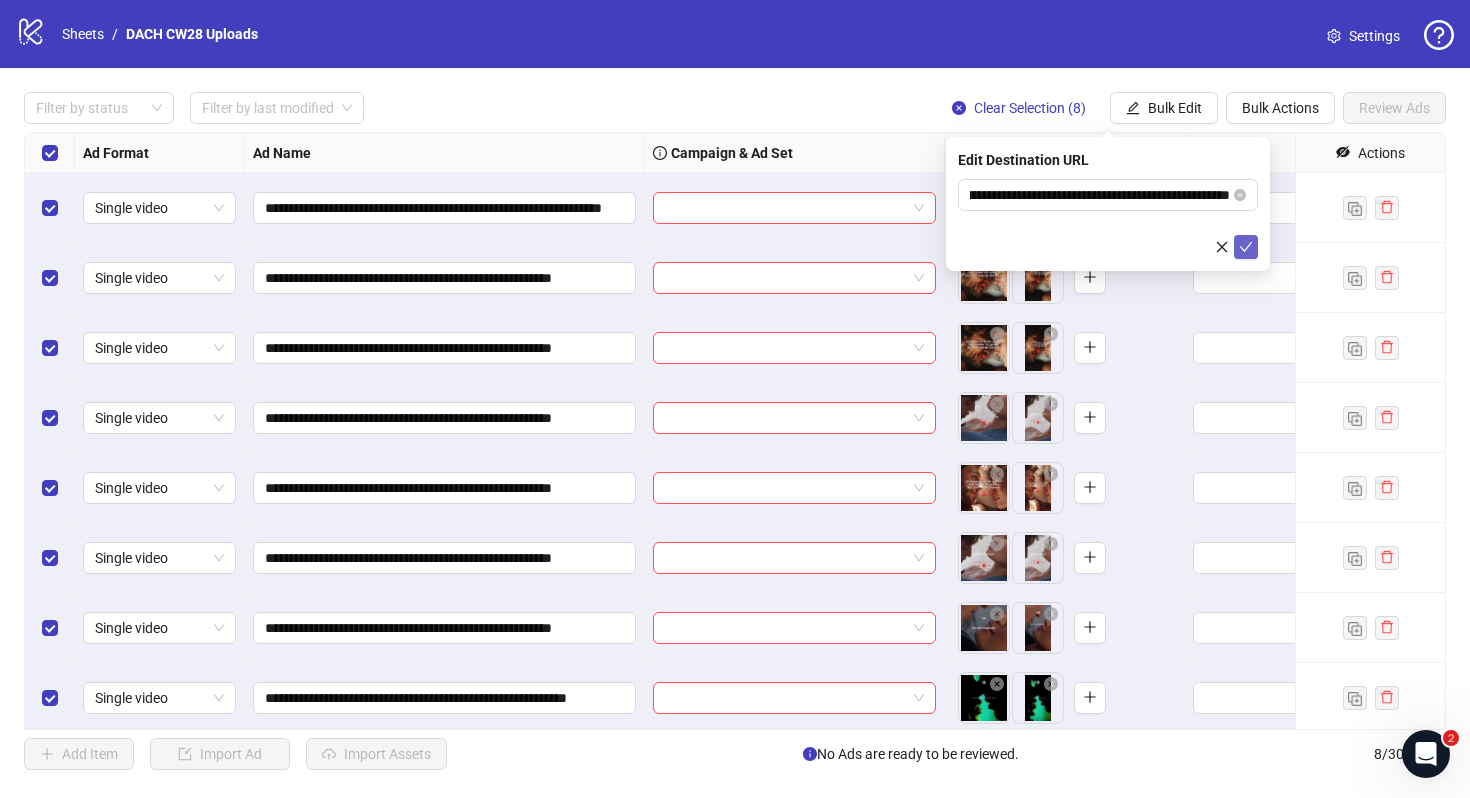 click at bounding box center (1246, 247) 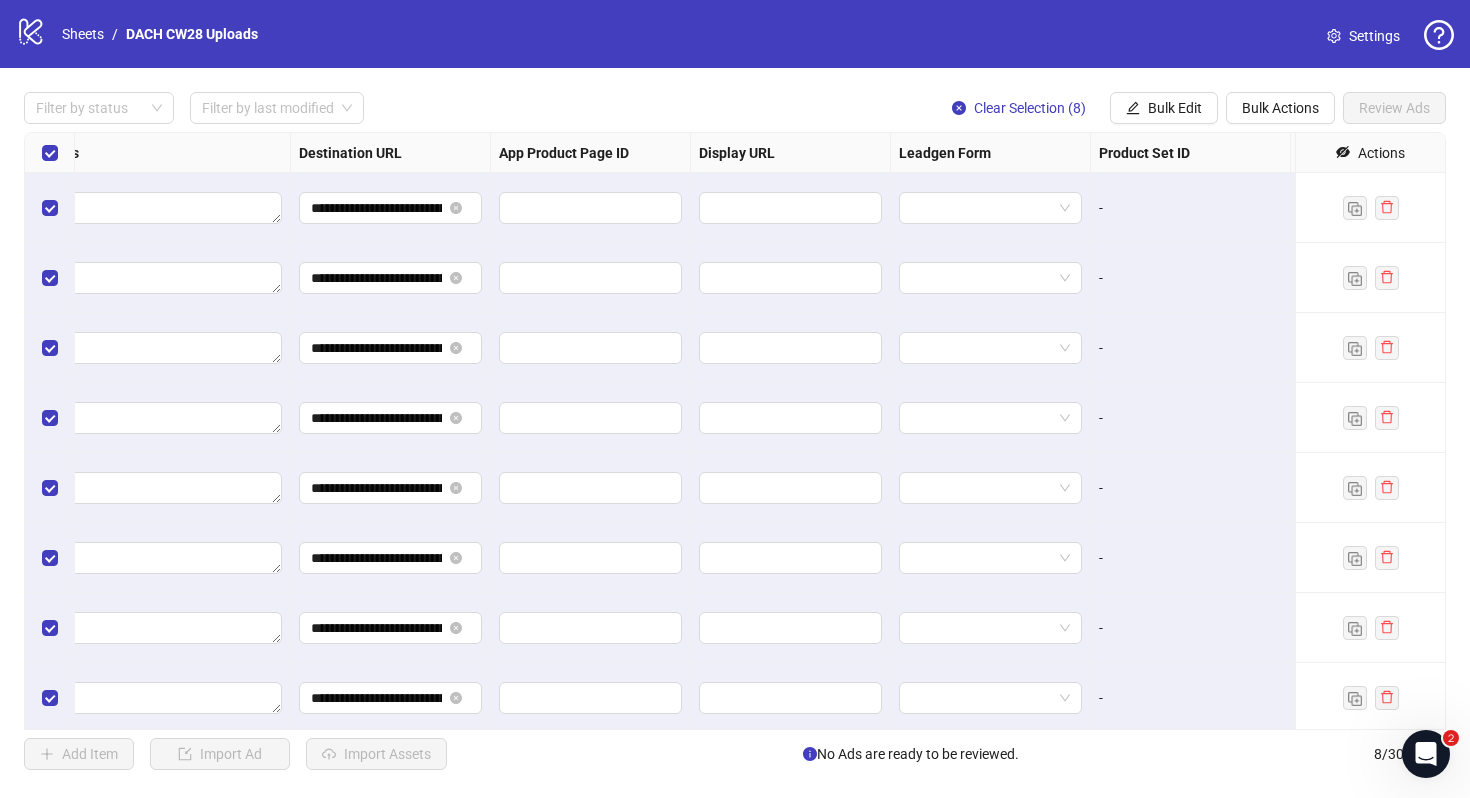 scroll, scrollTop: 0, scrollLeft: 1850, axis: horizontal 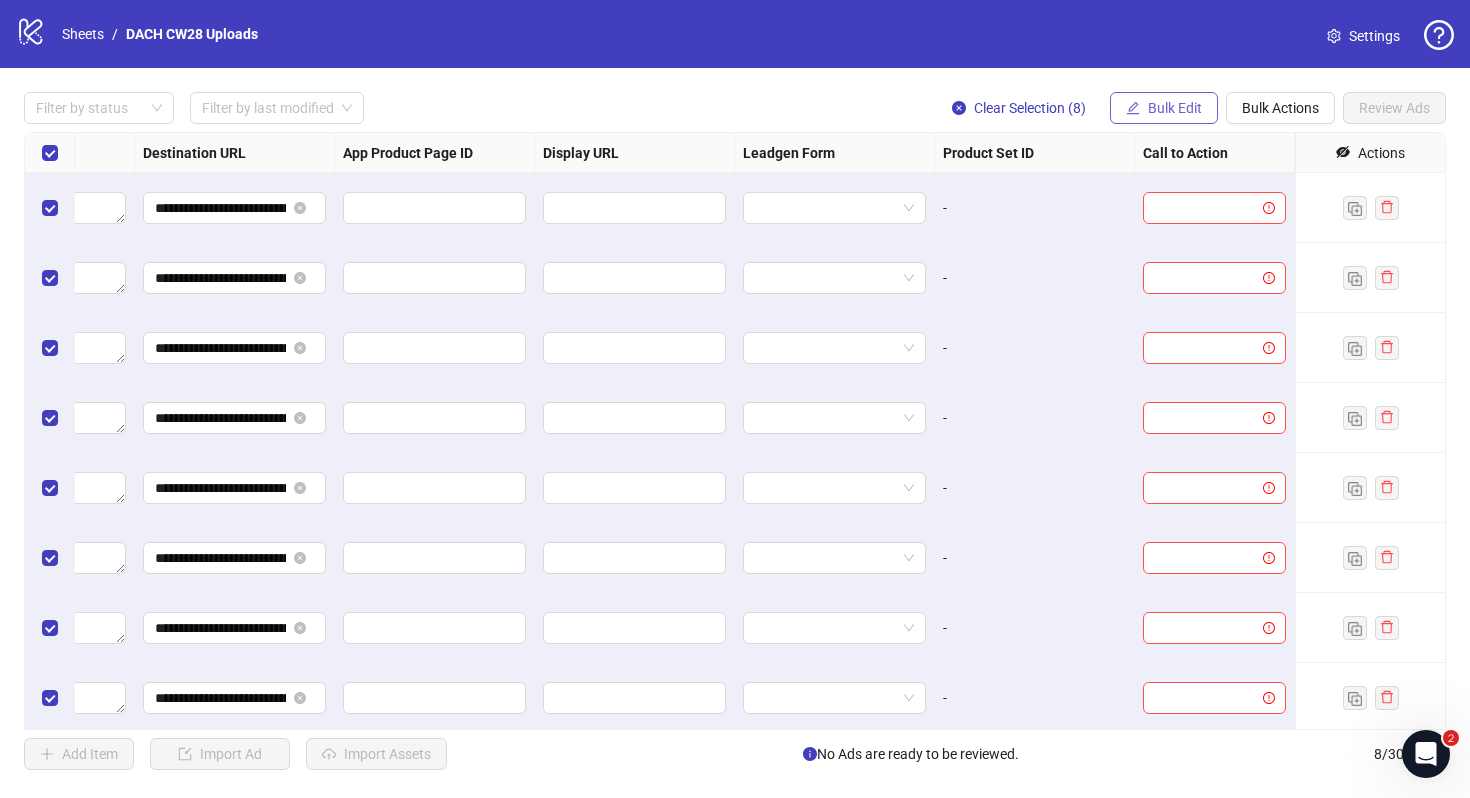 click on "Bulk Edit" at bounding box center (1175, 108) 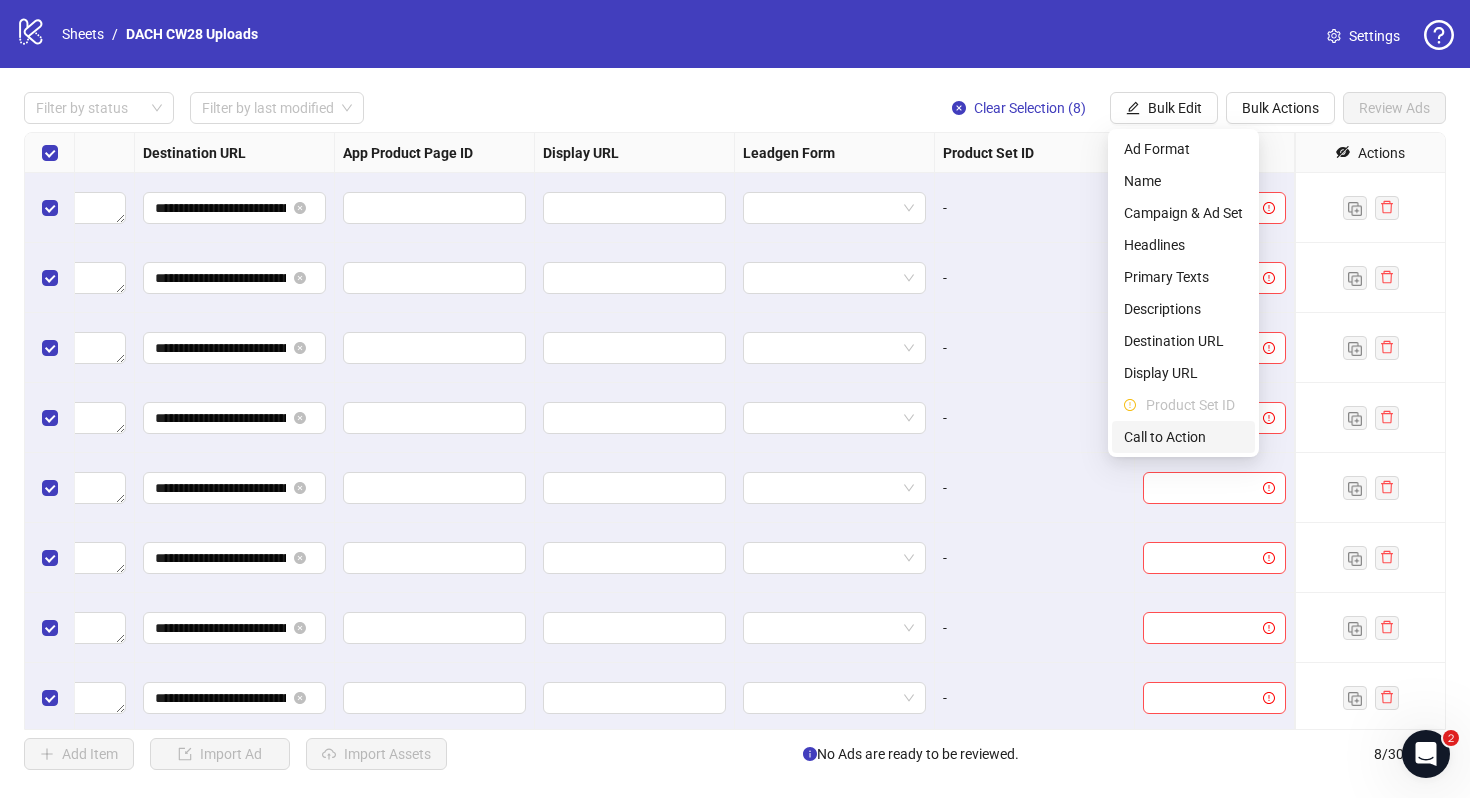 click on "Call to Action" at bounding box center (1183, 437) 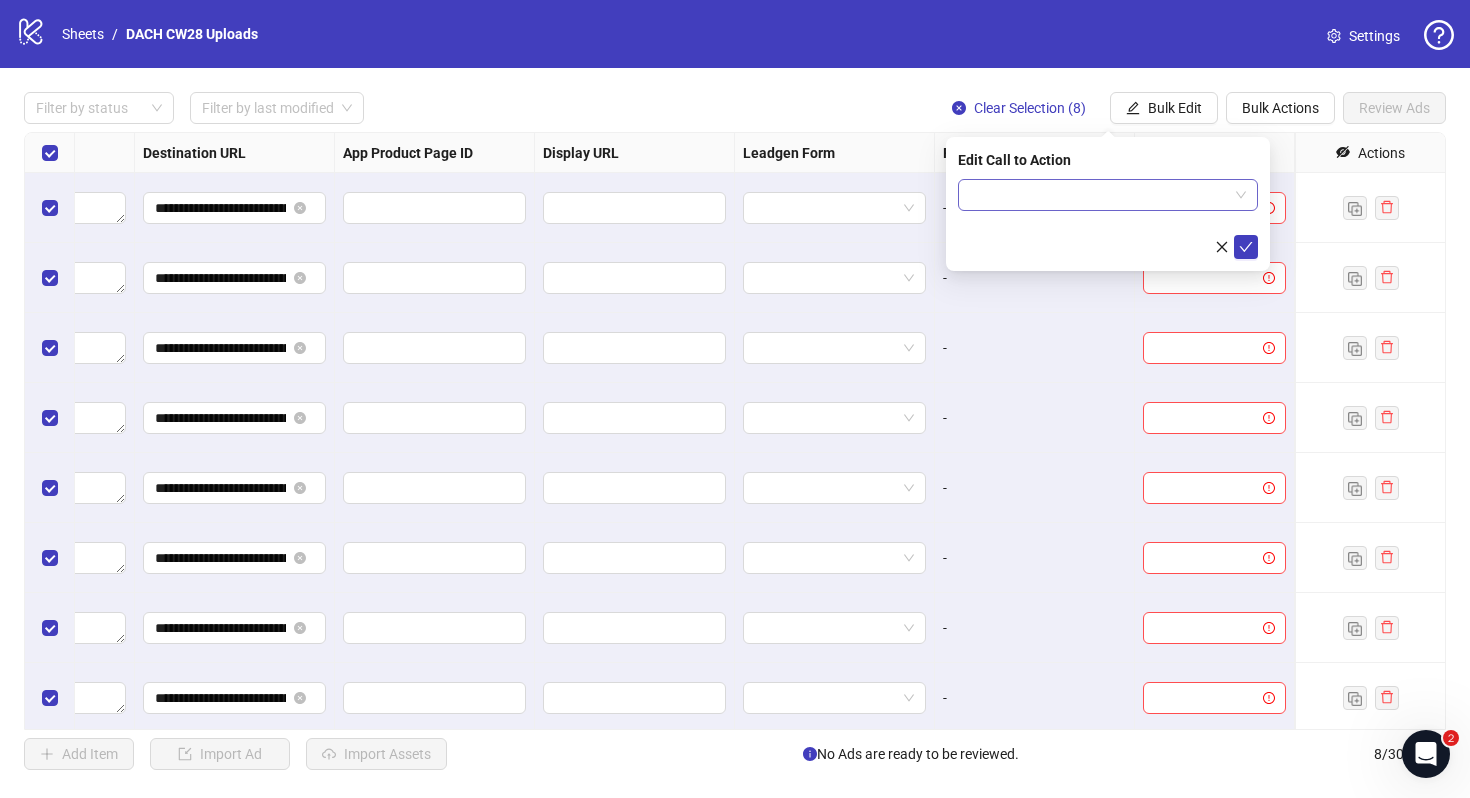 click at bounding box center [1099, 195] 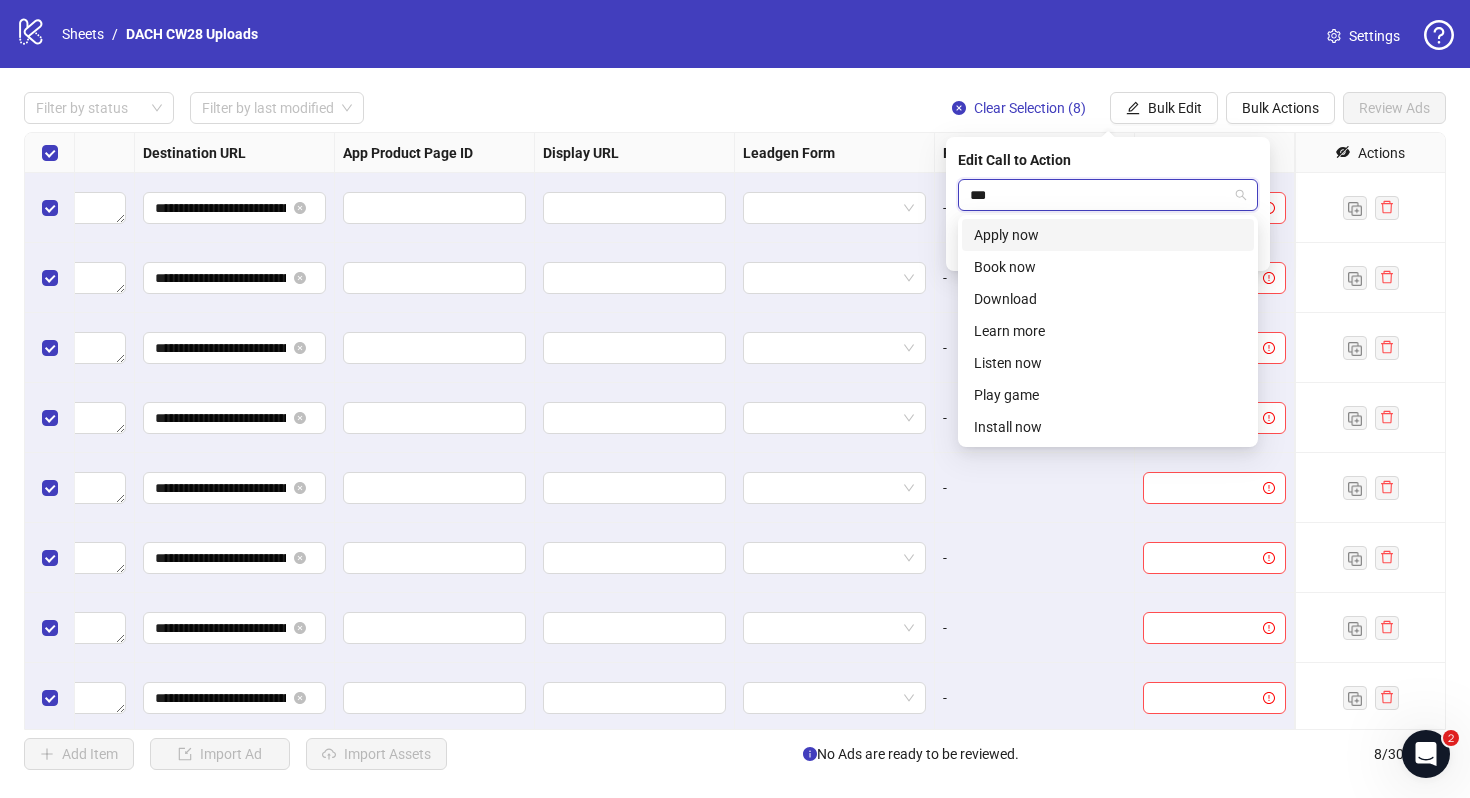 type on "****" 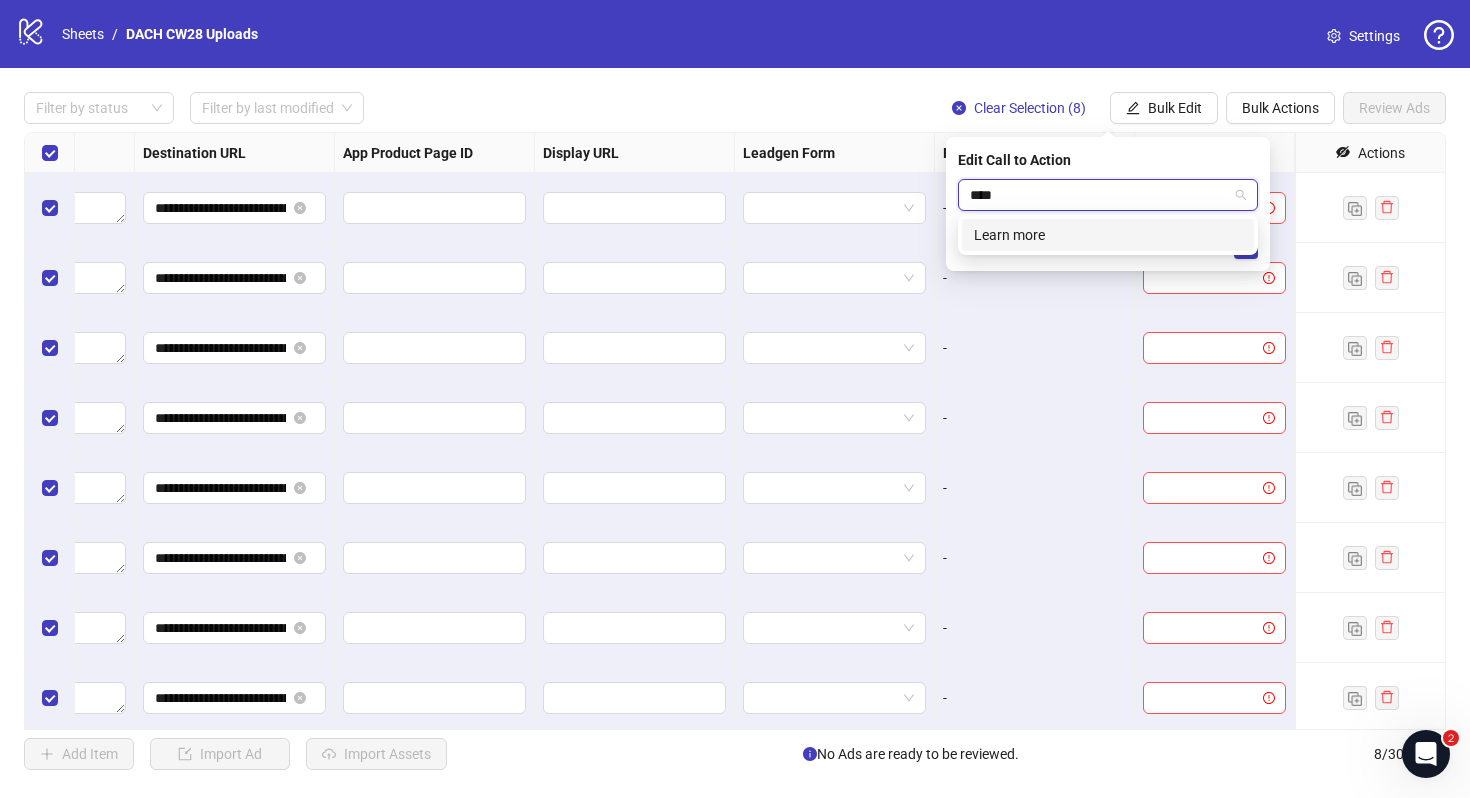 click on "Learn more" at bounding box center [1108, 235] 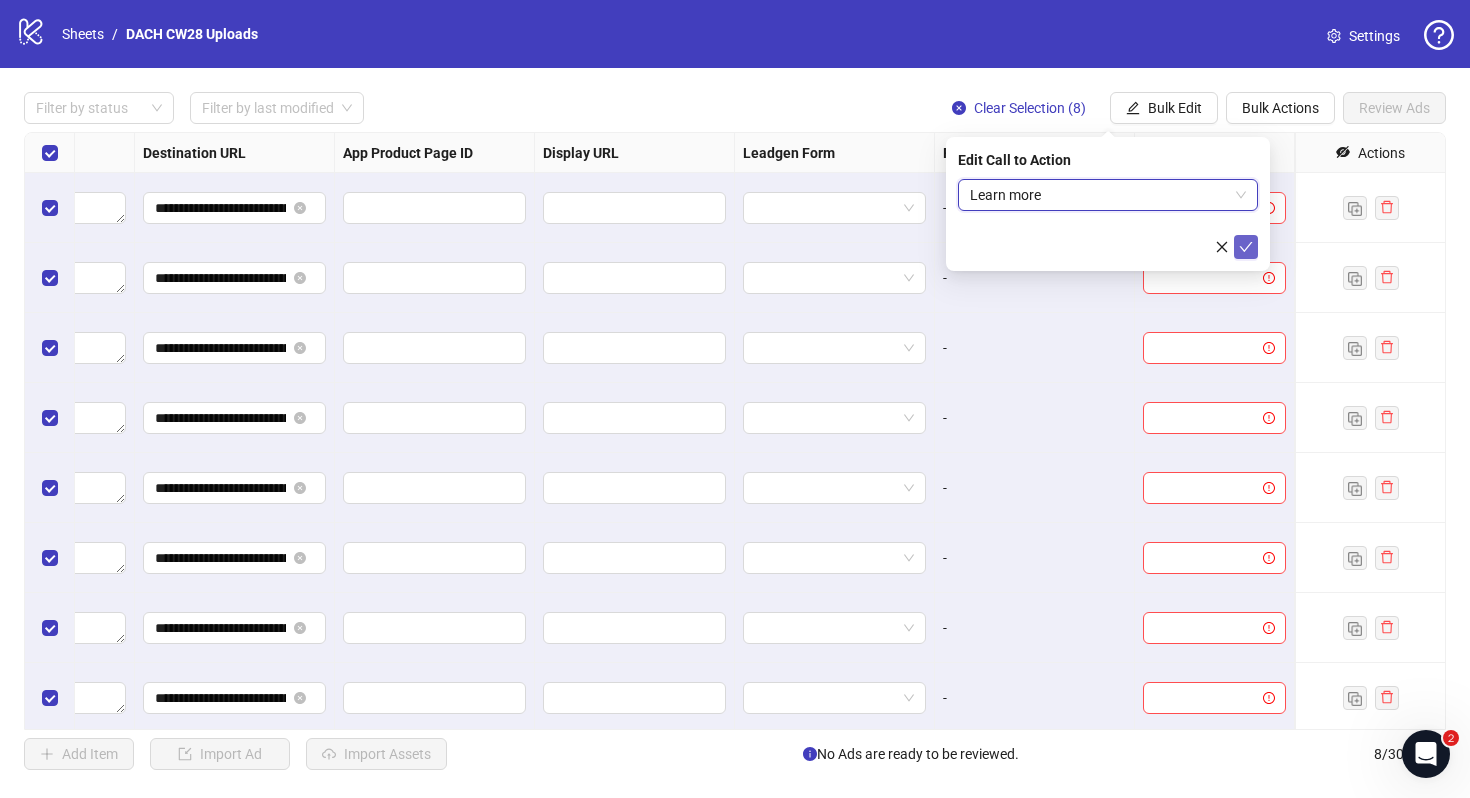 click 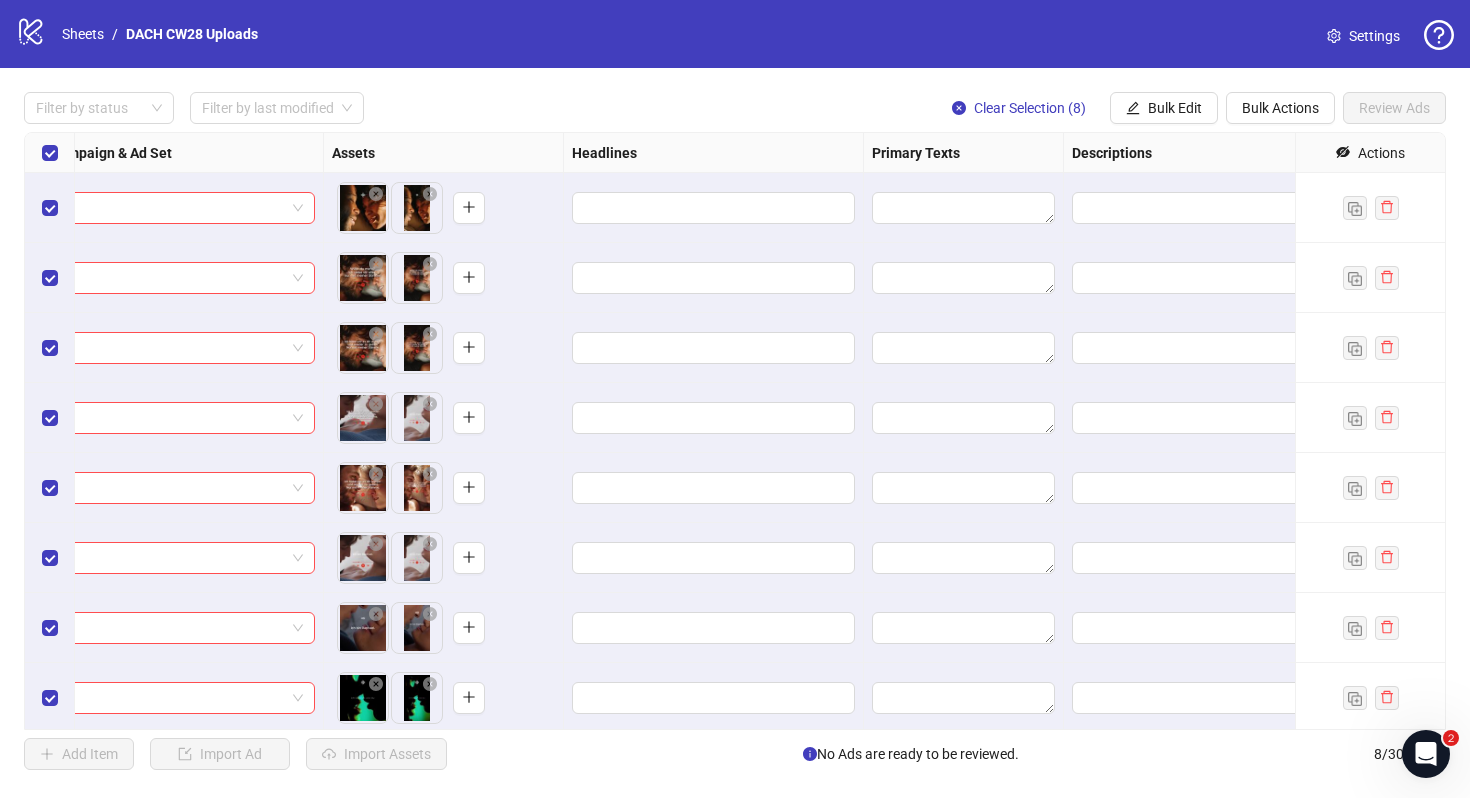 scroll, scrollTop: 0, scrollLeft: 539, axis: horizontal 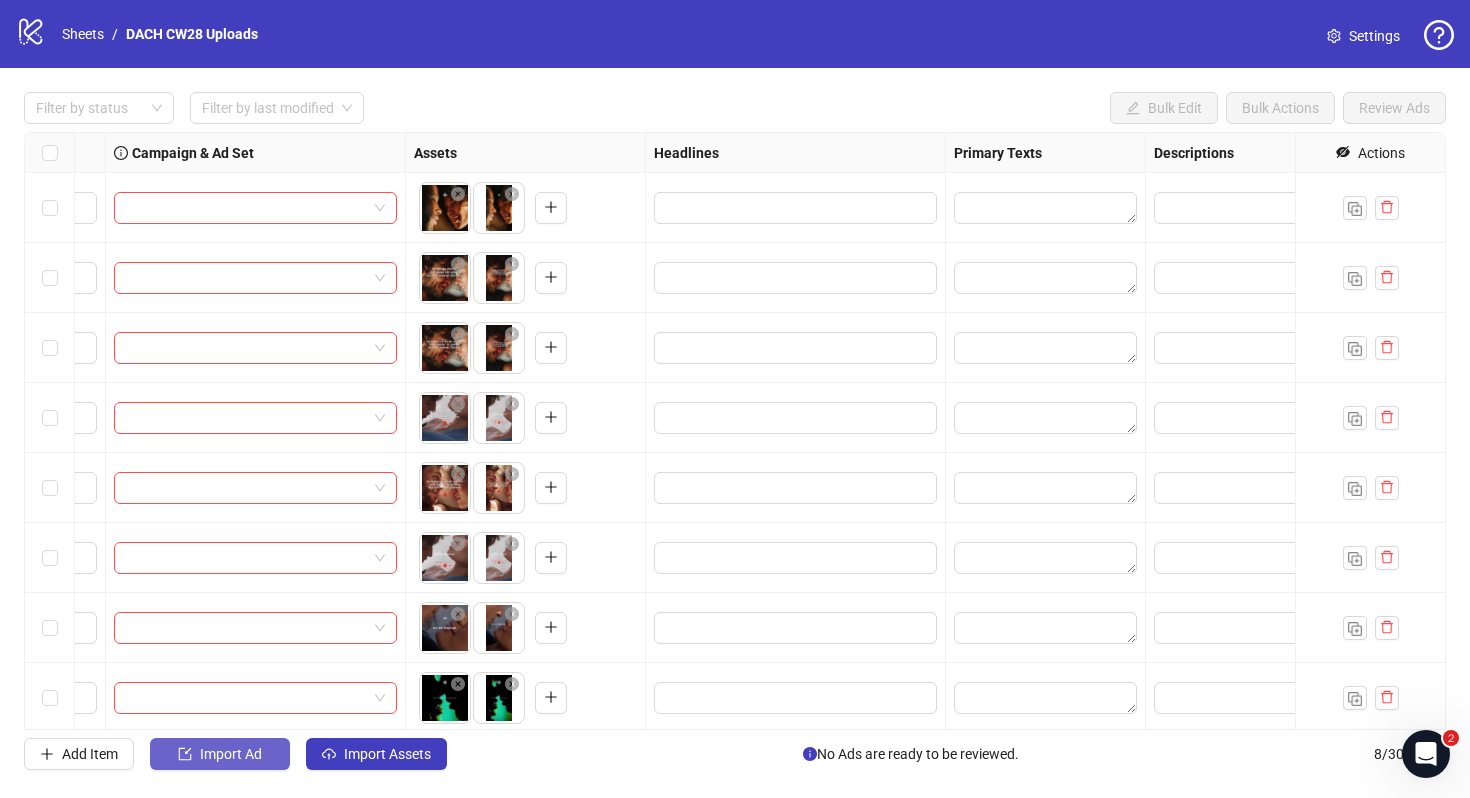 click on "Import Ad" at bounding box center (220, 754) 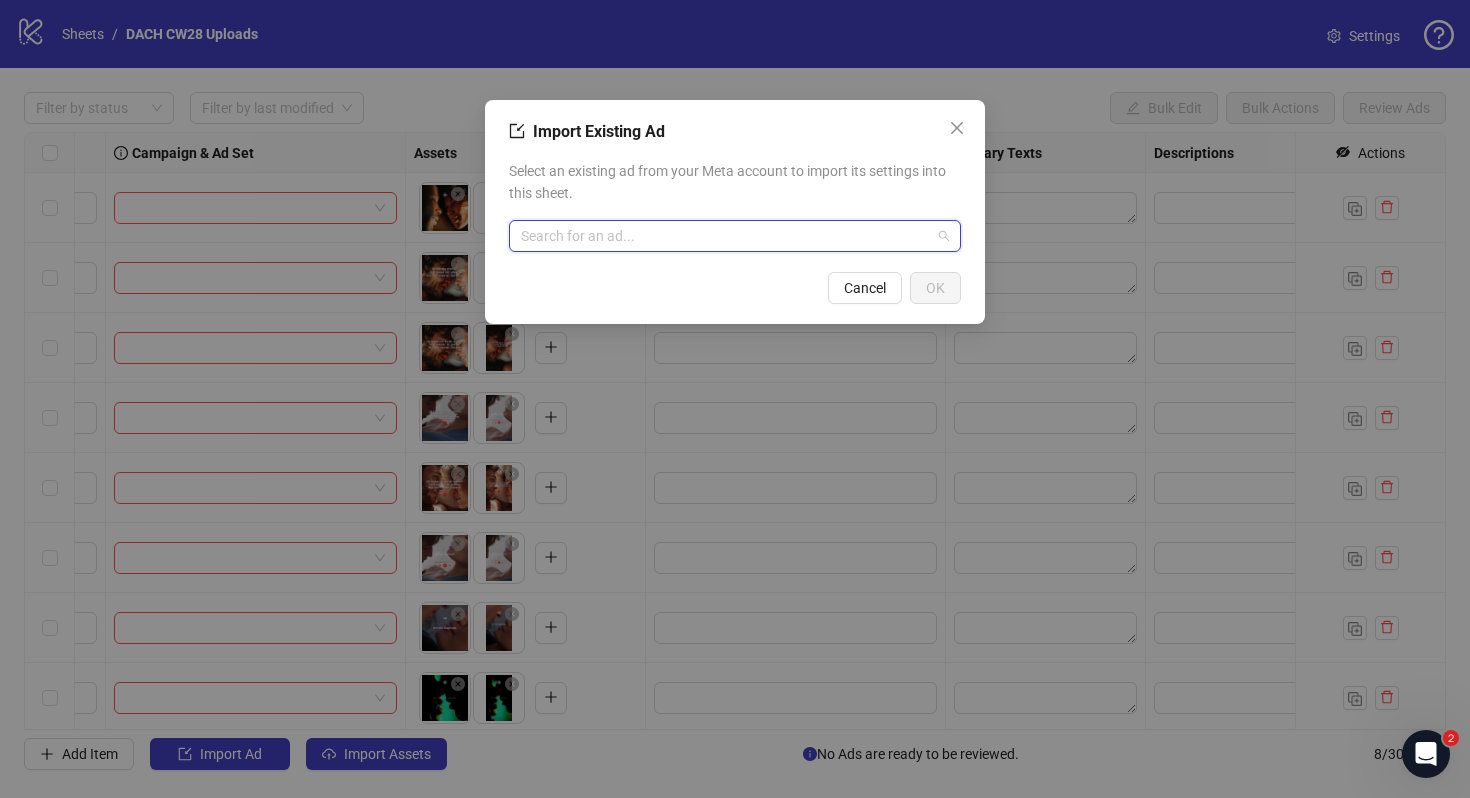 click at bounding box center (726, 236) 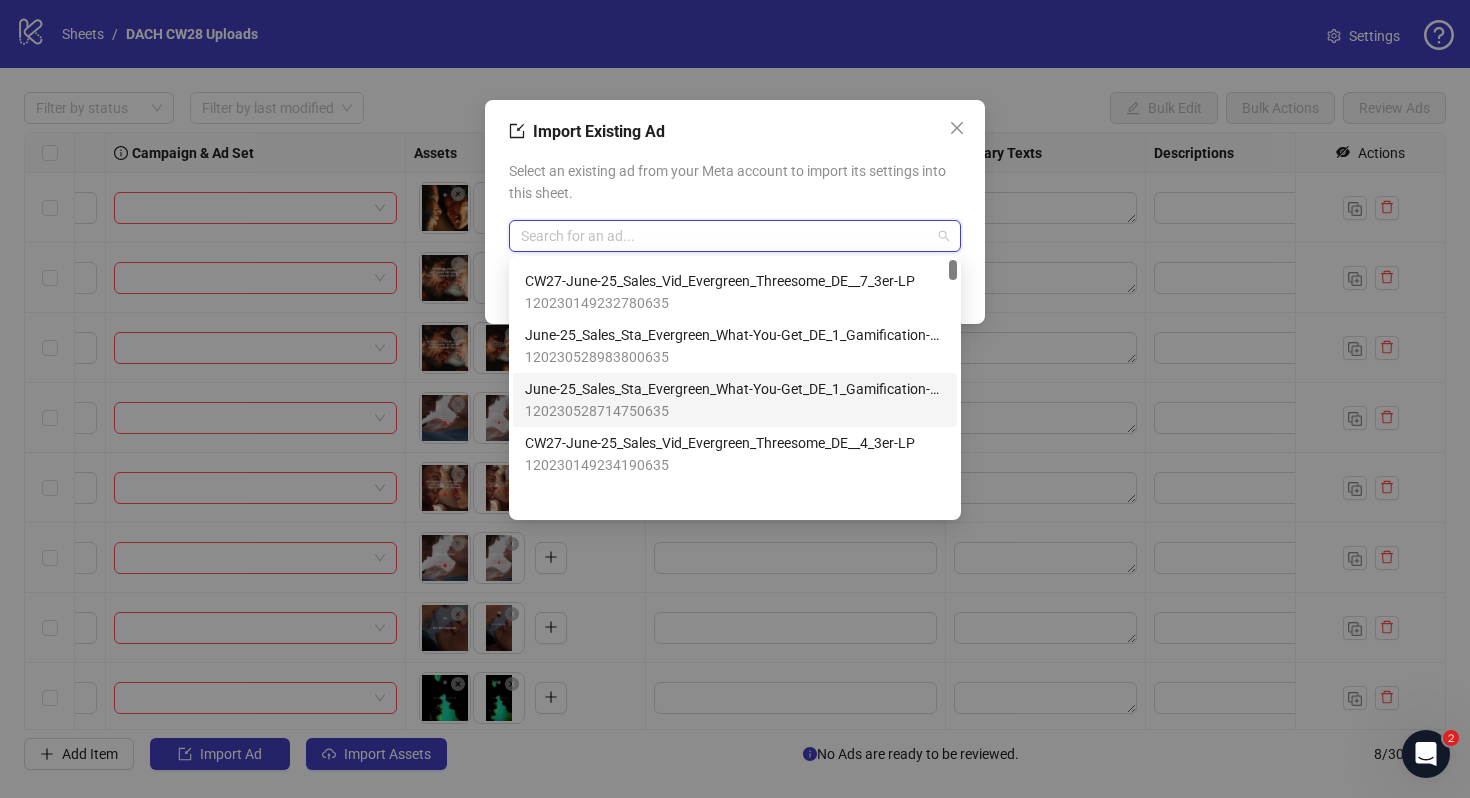 scroll, scrollTop: 0, scrollLeft: 0, axis: both 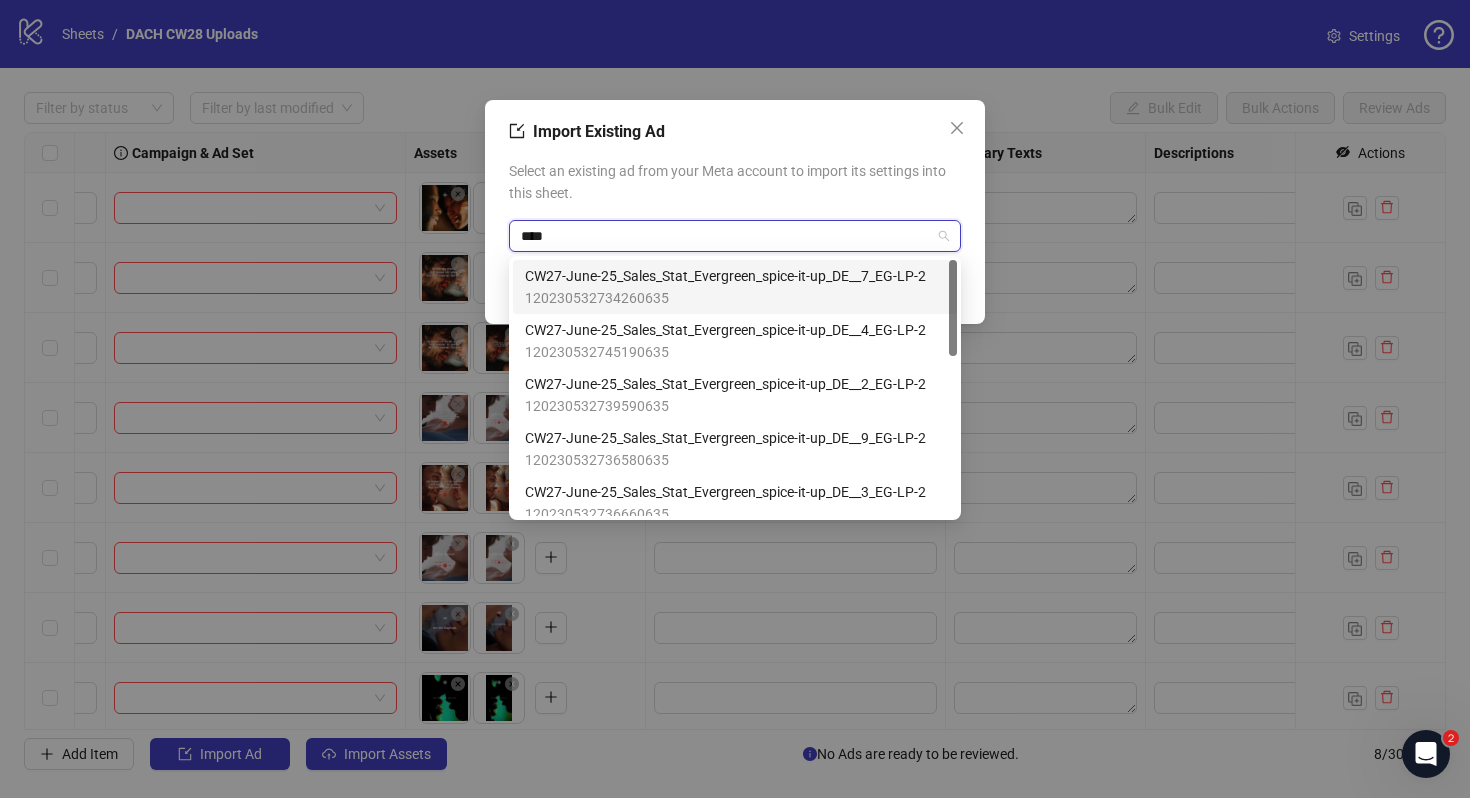 type on "*****" 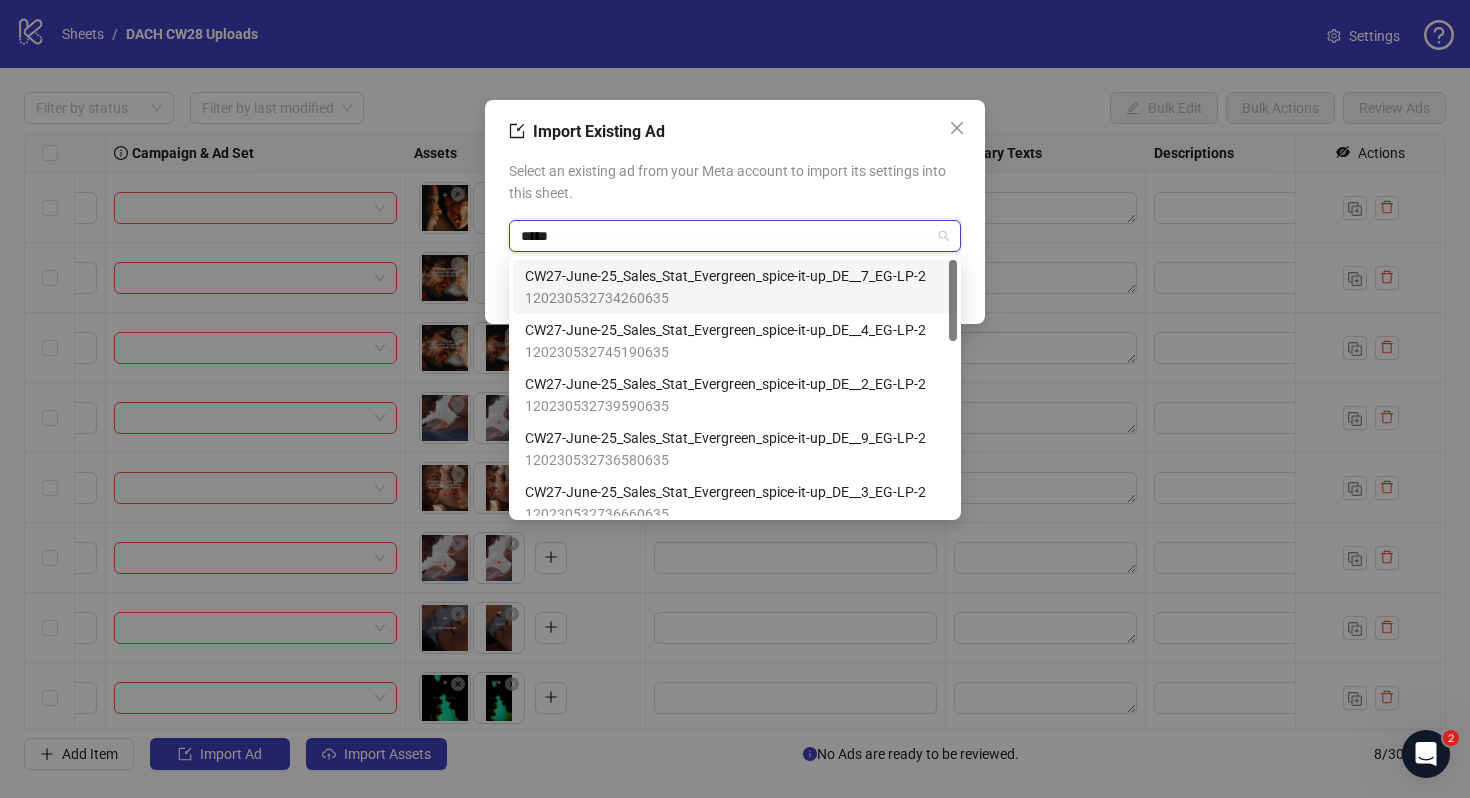 click on "CW27-June-25_Sales_Stat_Evergreen_spice-it-up_DE__7_EG-LP-2" at bounding box center [725, 276] 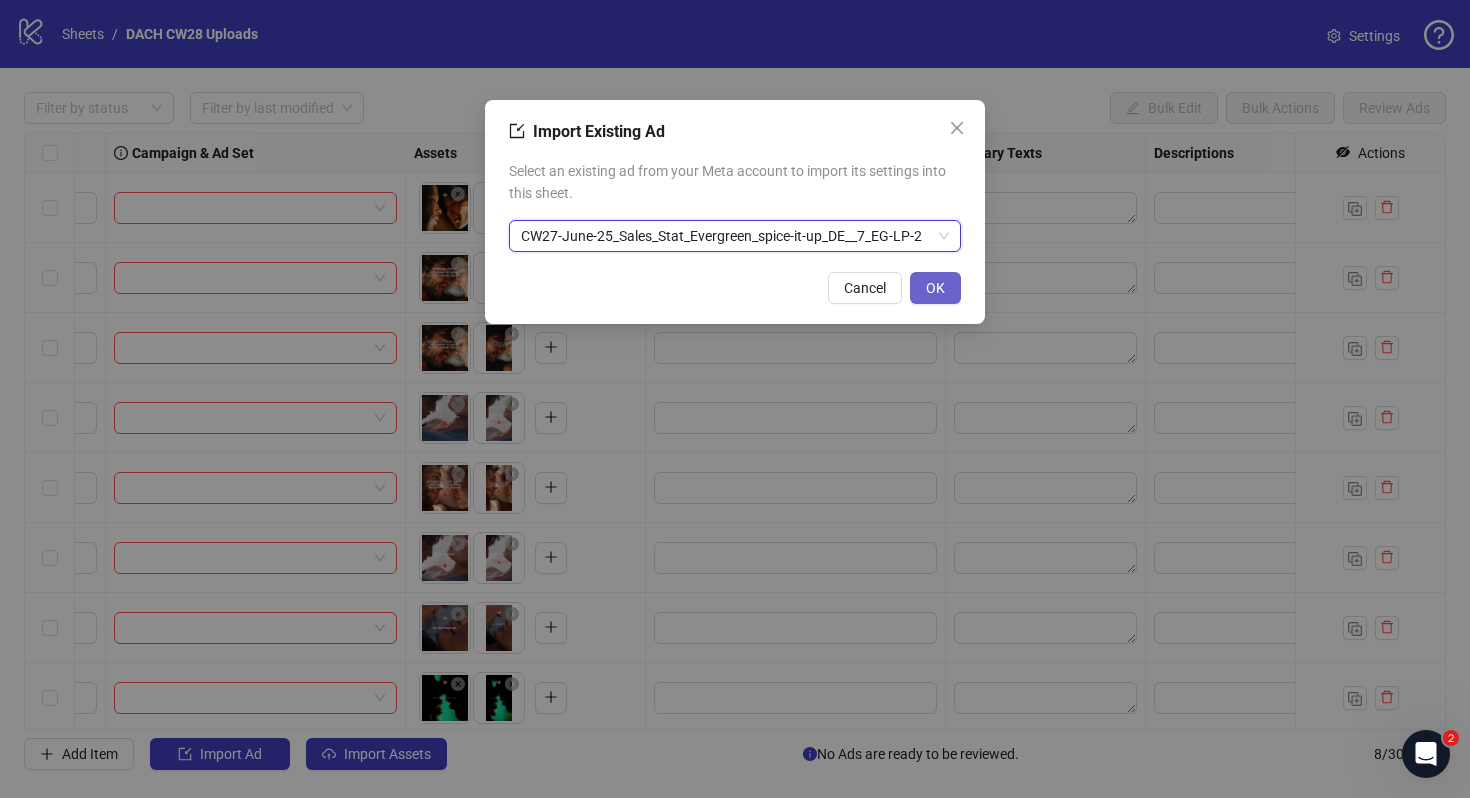 click on "OK" at bounding box center [935, 288] 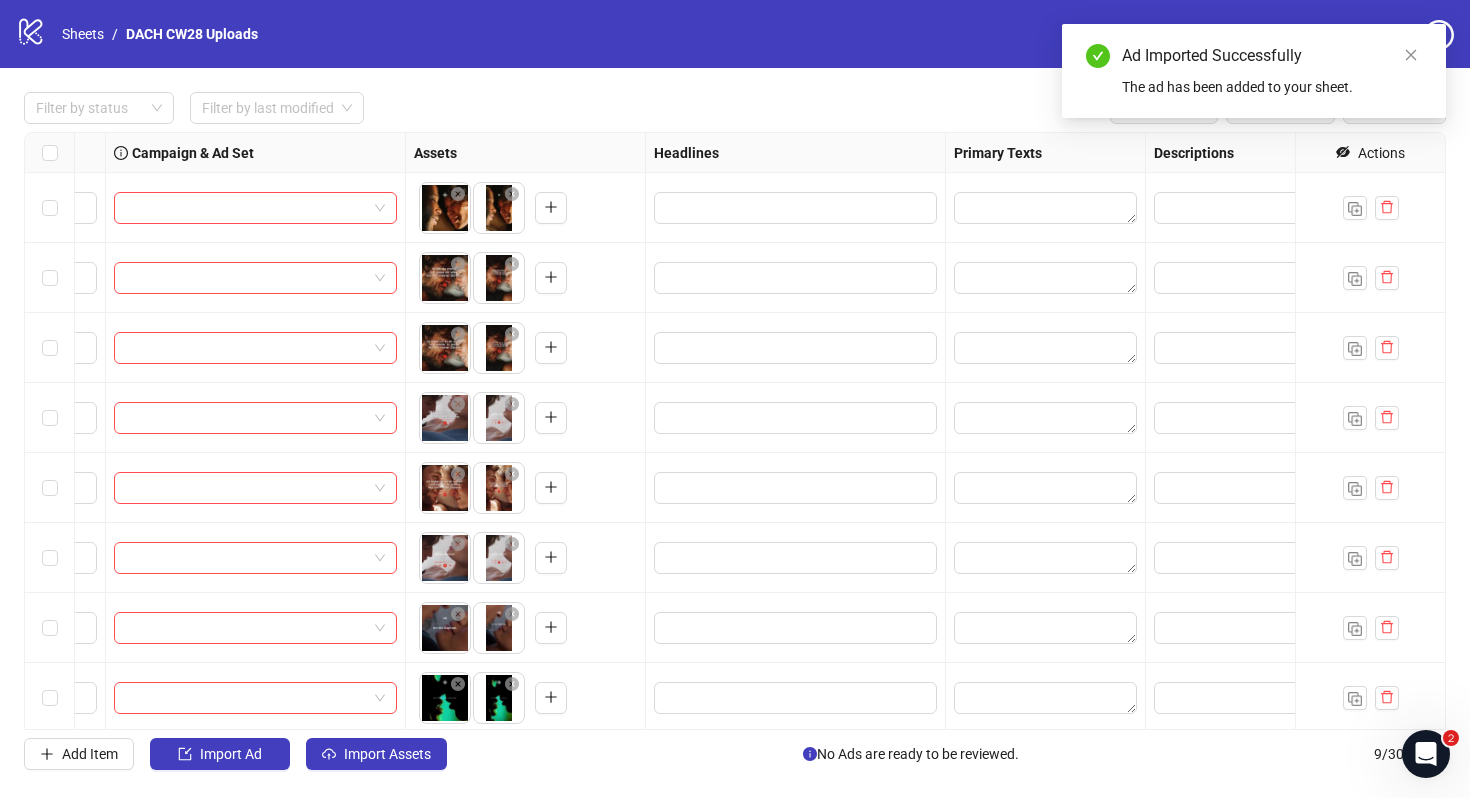 scroll, scrollTop: 74, scrollLeft: 539, axis: both 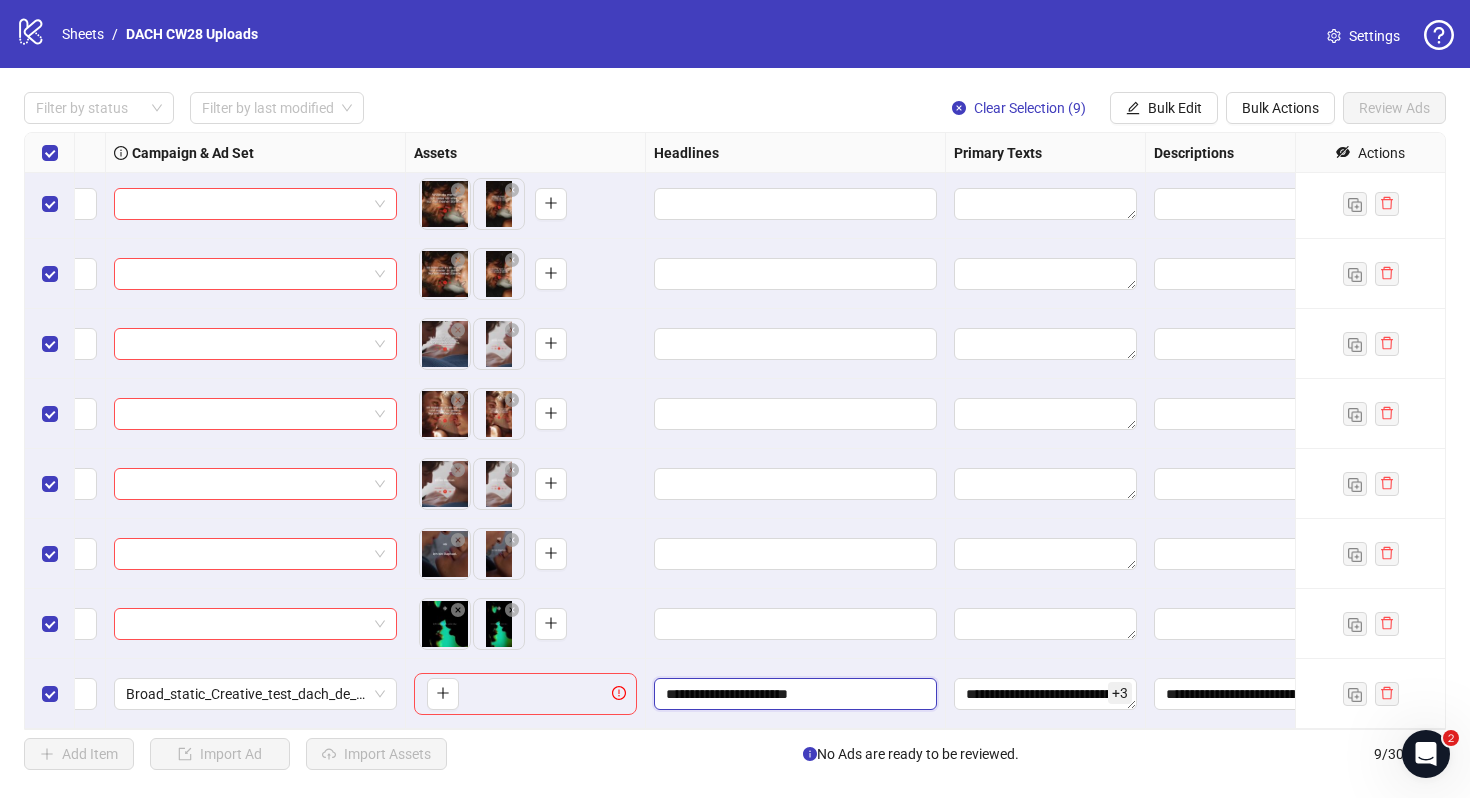 click on "**********" at bounding box center (793, 694) 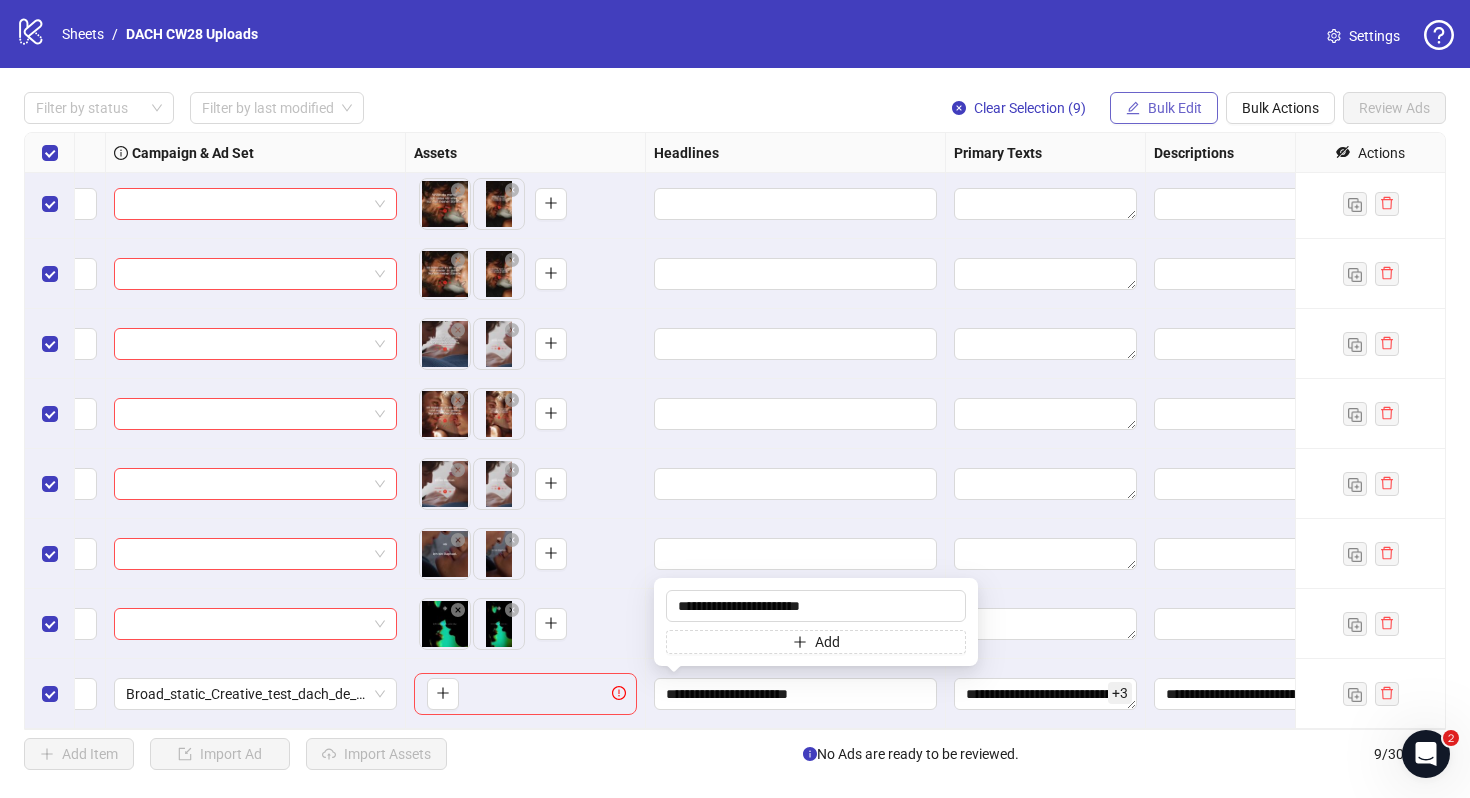click on "Bulk Edit" at bounding box center [1175, 108] 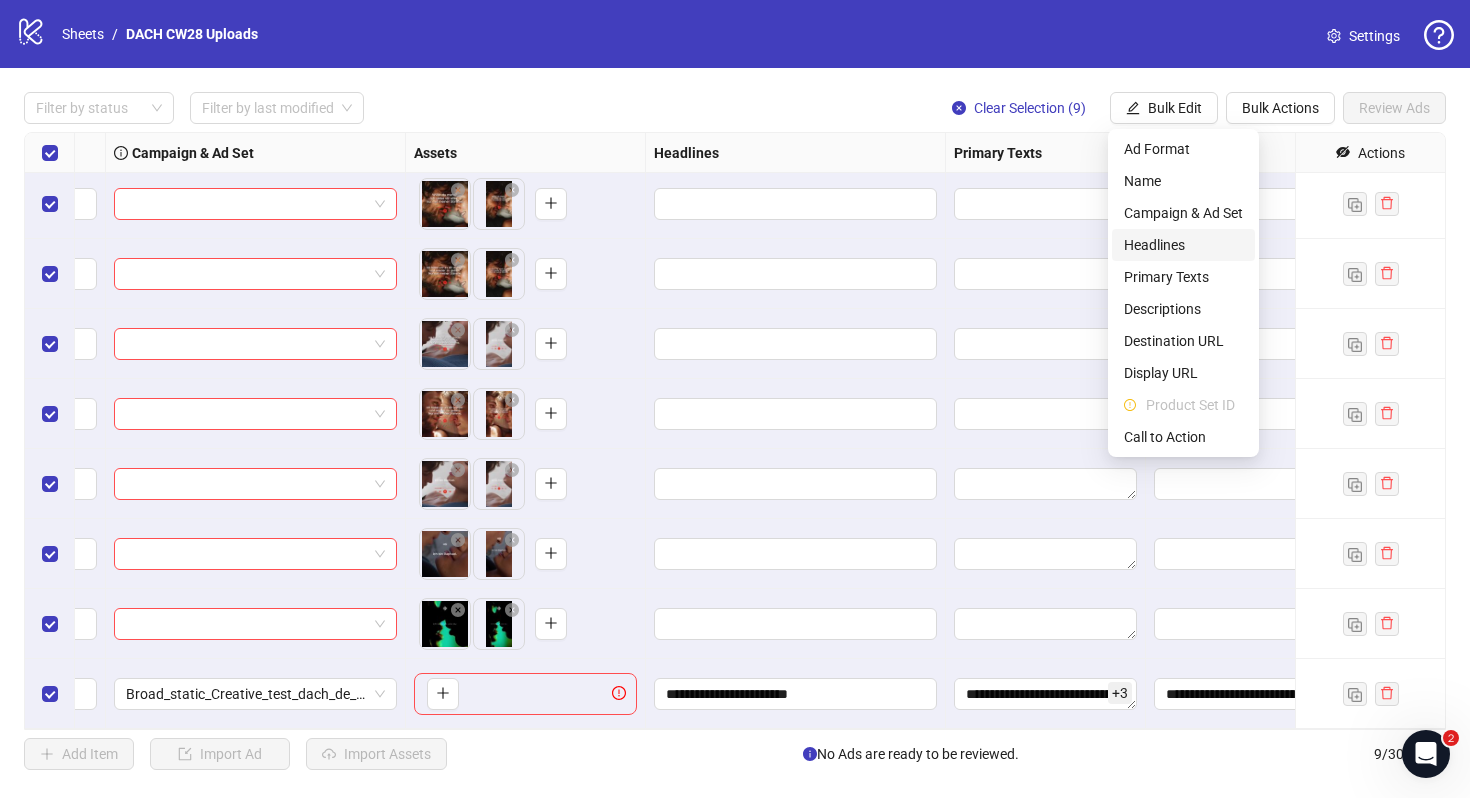 click on "Headlines" at bounding box center (1183, 245) 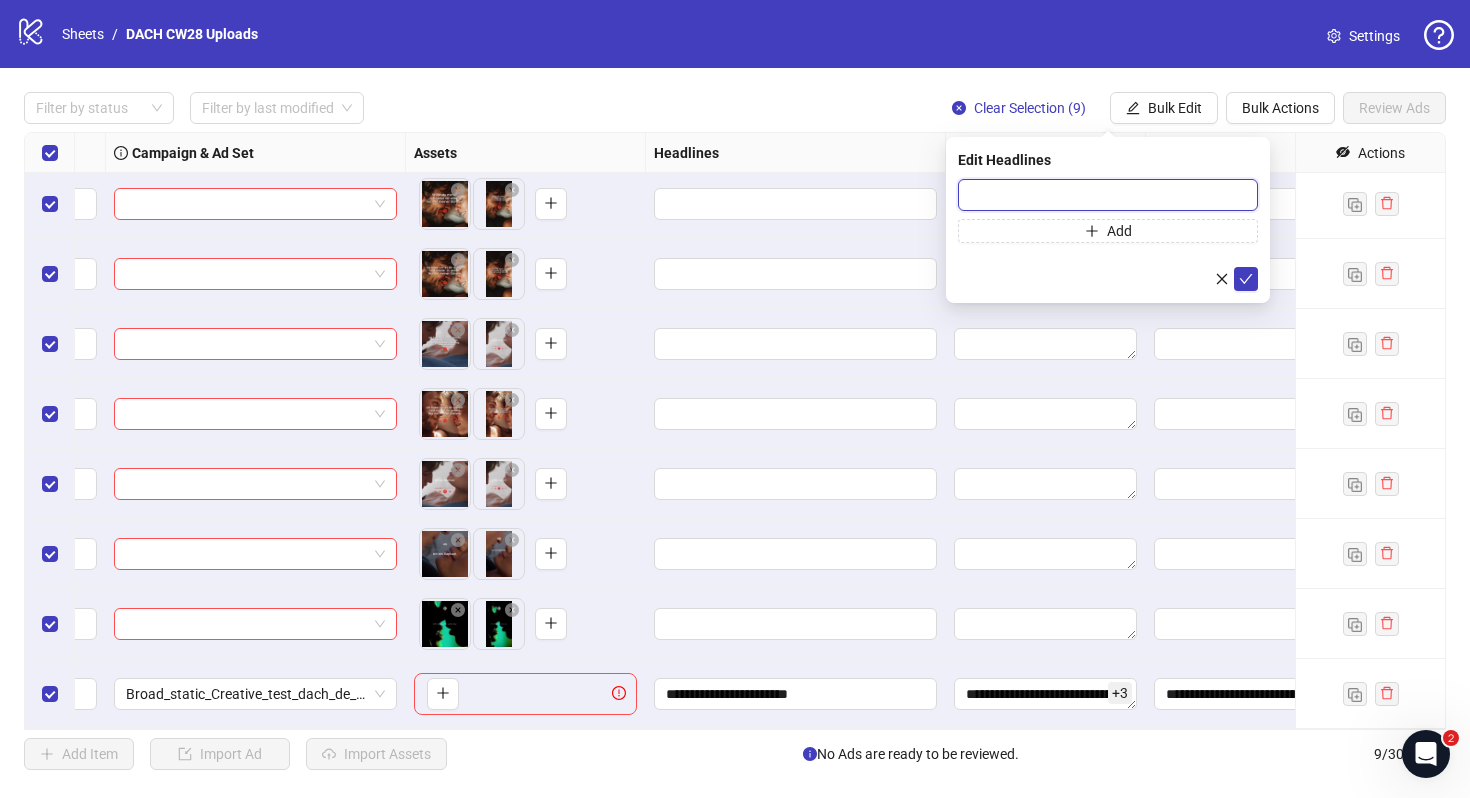 click at bounding box center (1108, 195) 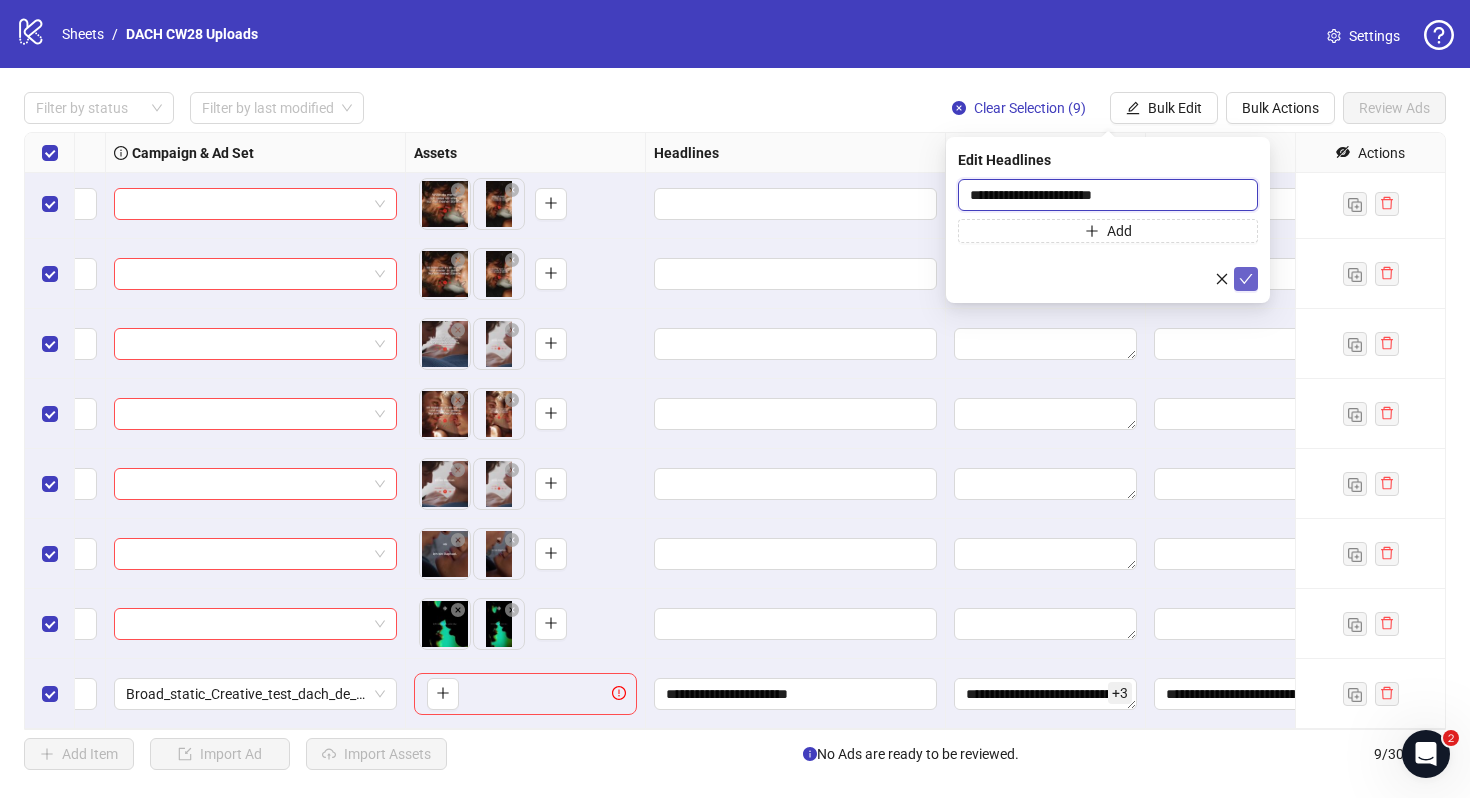 type on "**********" 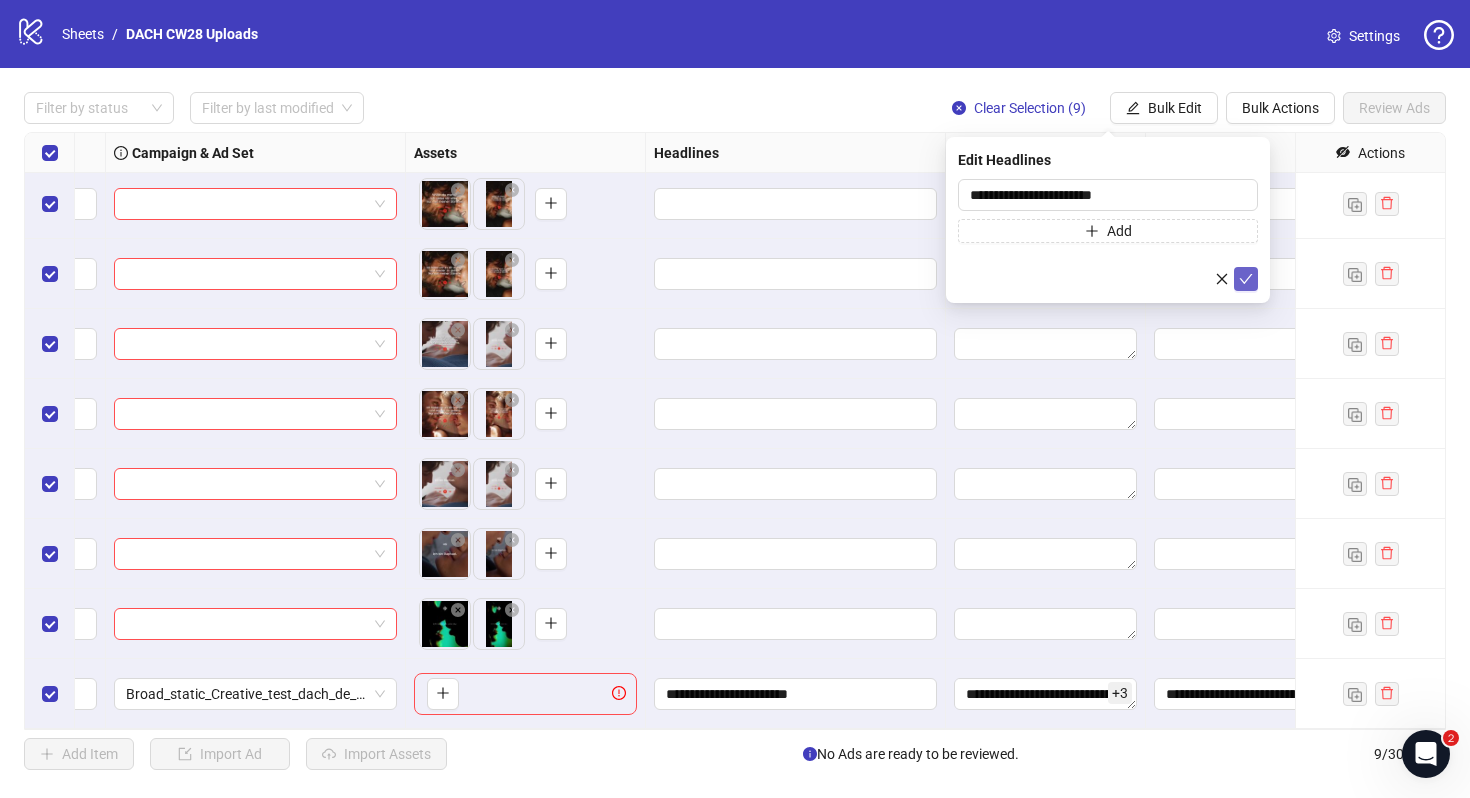 click 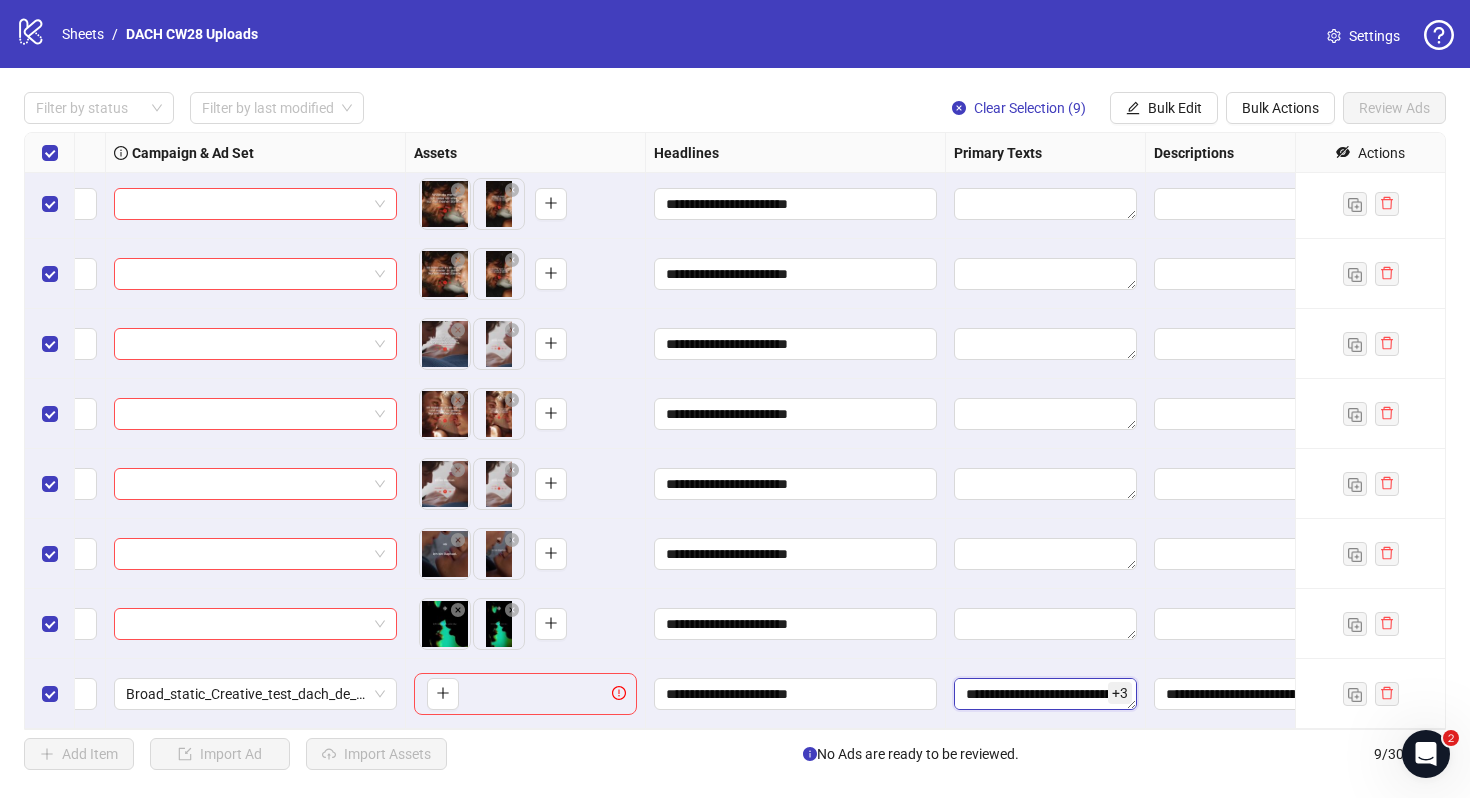 click on "**********" at bounding box center [1045, 694] 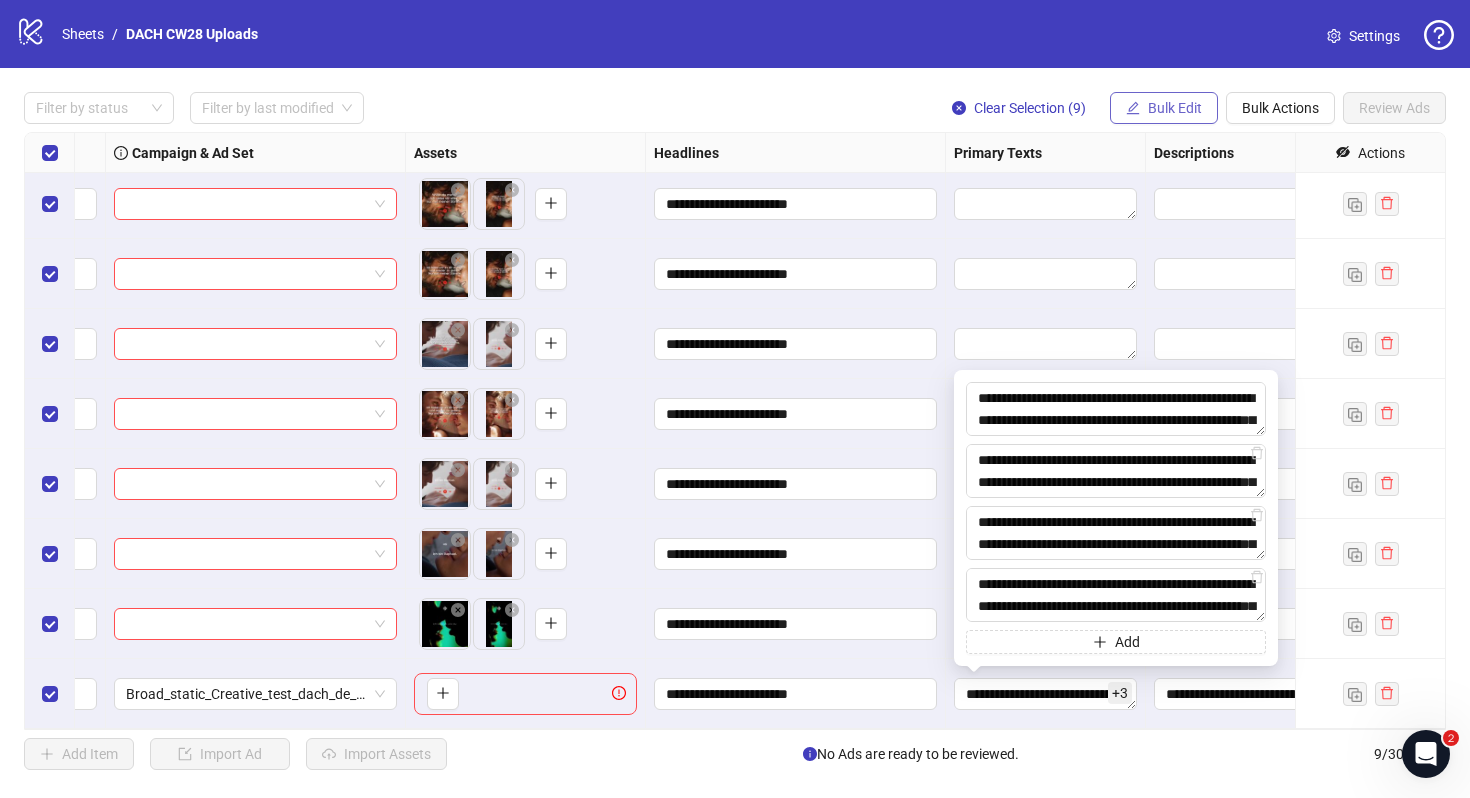 click on "Bulk Edit" at bounding box center (1175, 108) 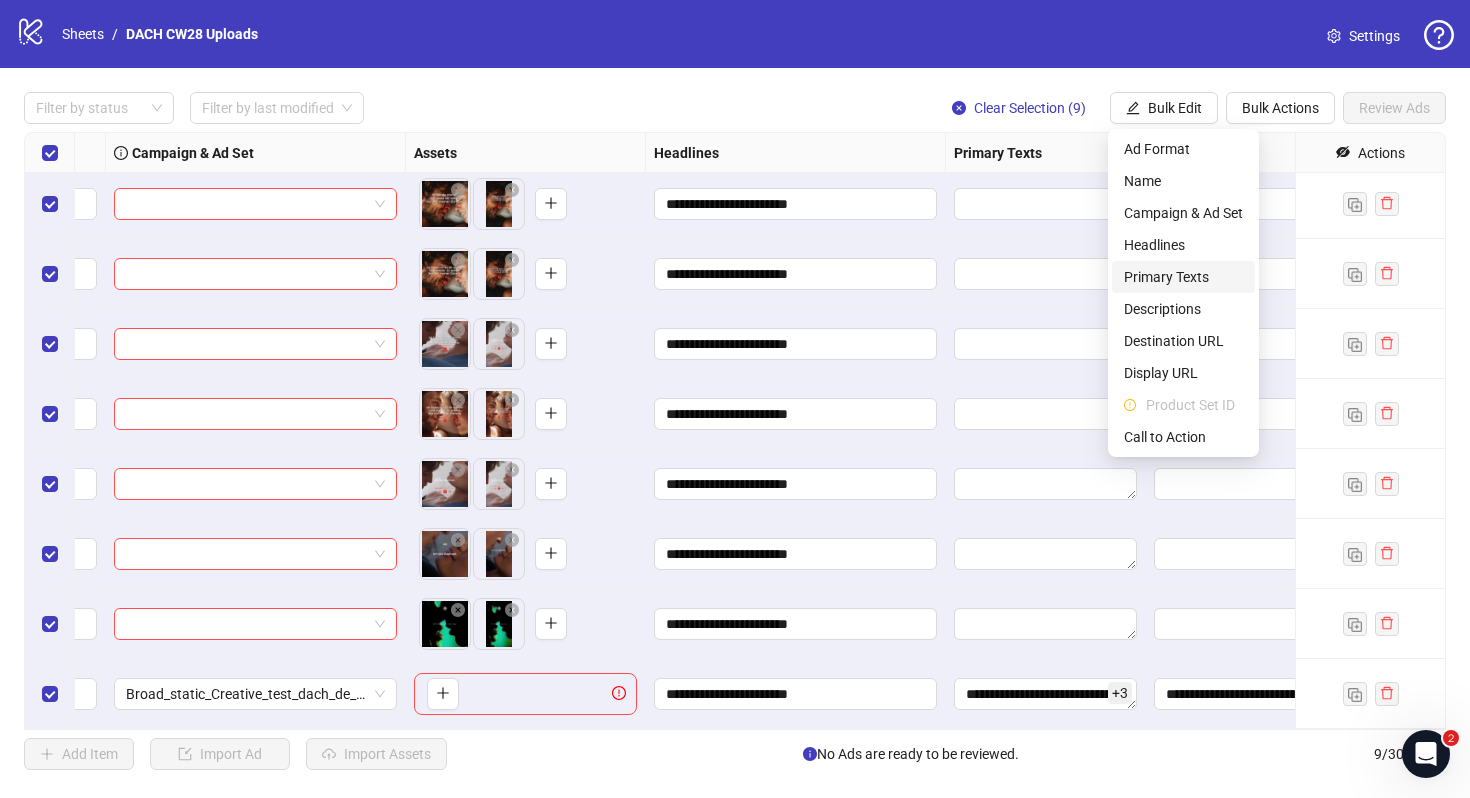 click on "Primary Texts" at bounding box center [1183, 277] 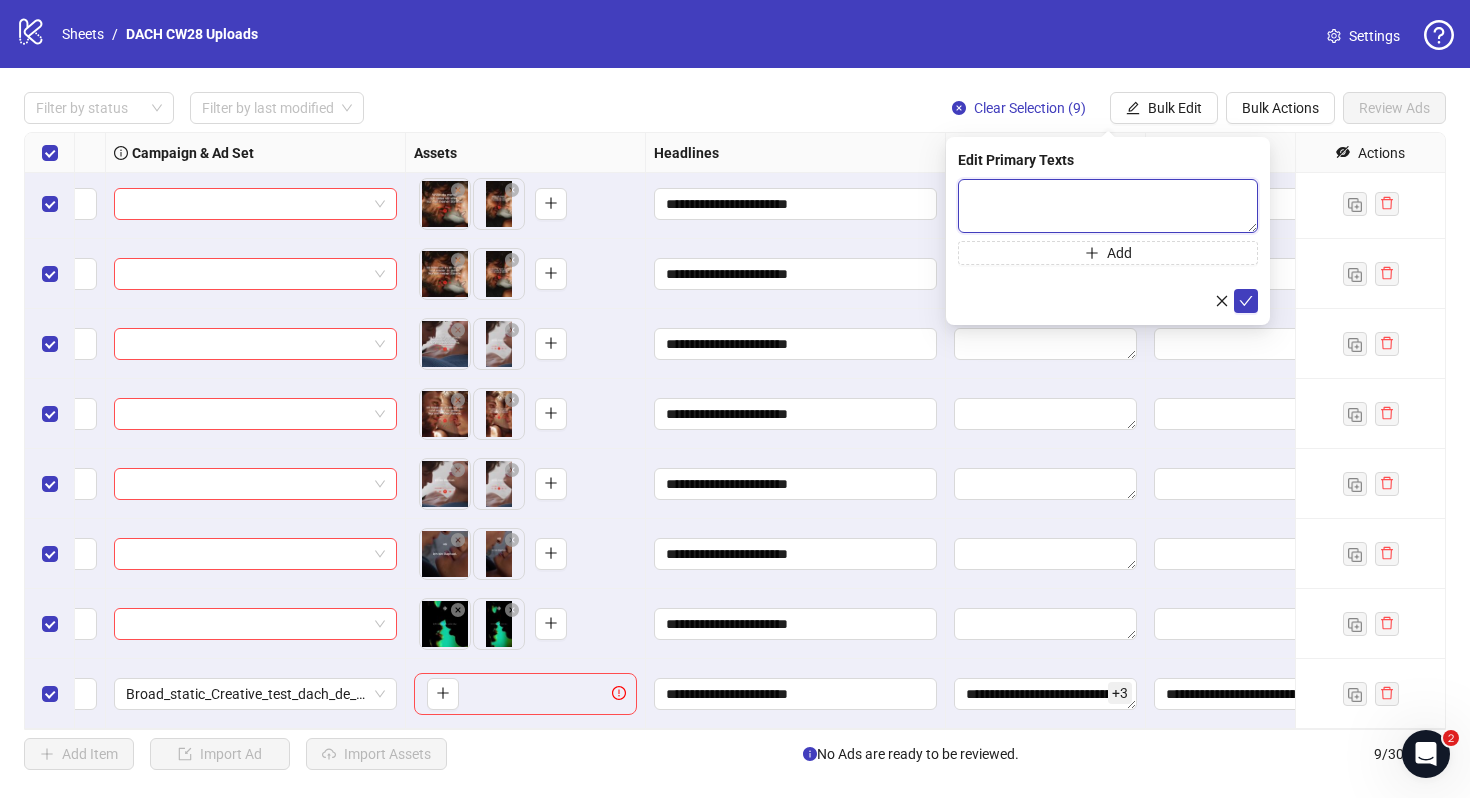 click at bounding box center [1108, 206] 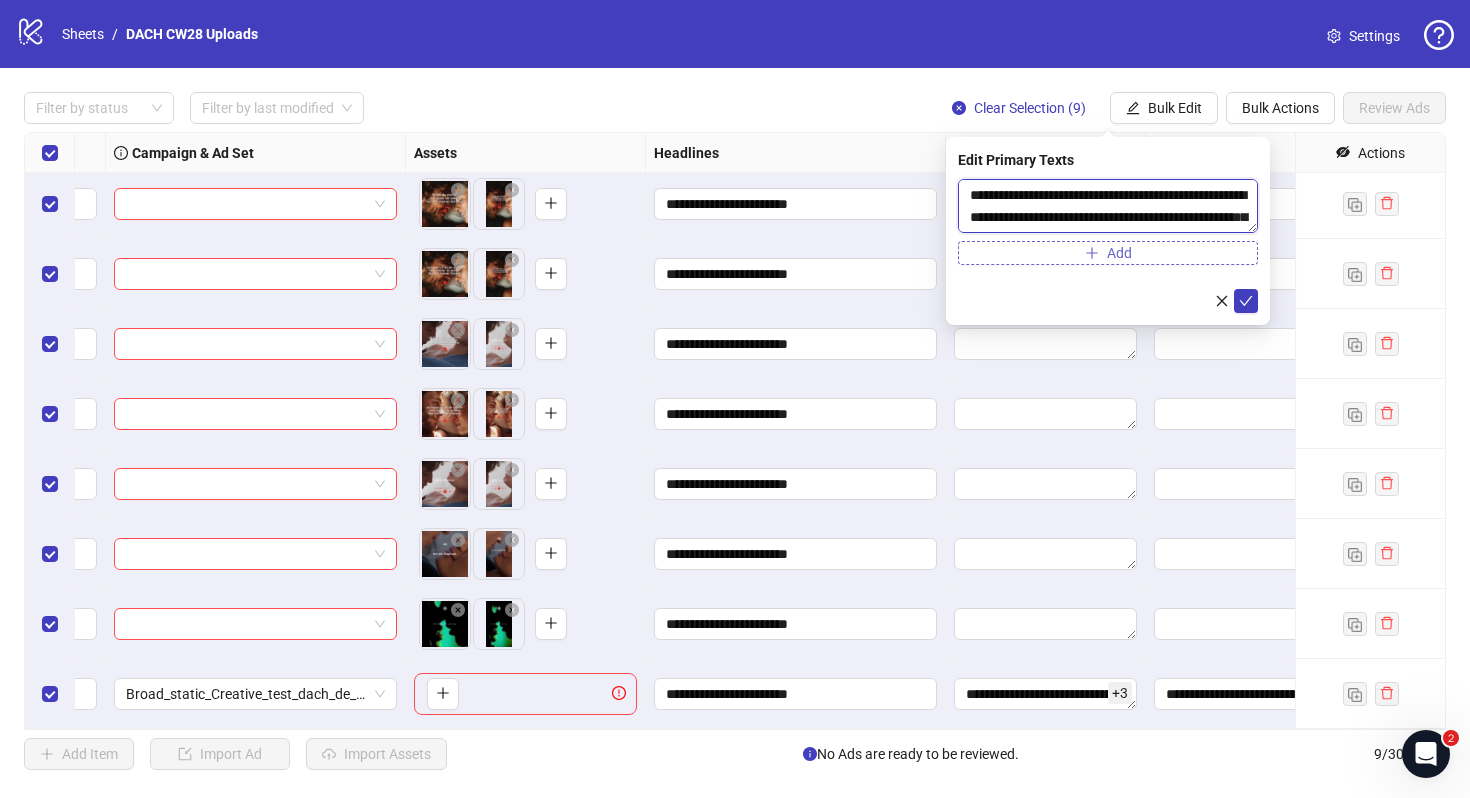 scroll, scrollTop: 37, scrollLeft: 0, axis: vertical 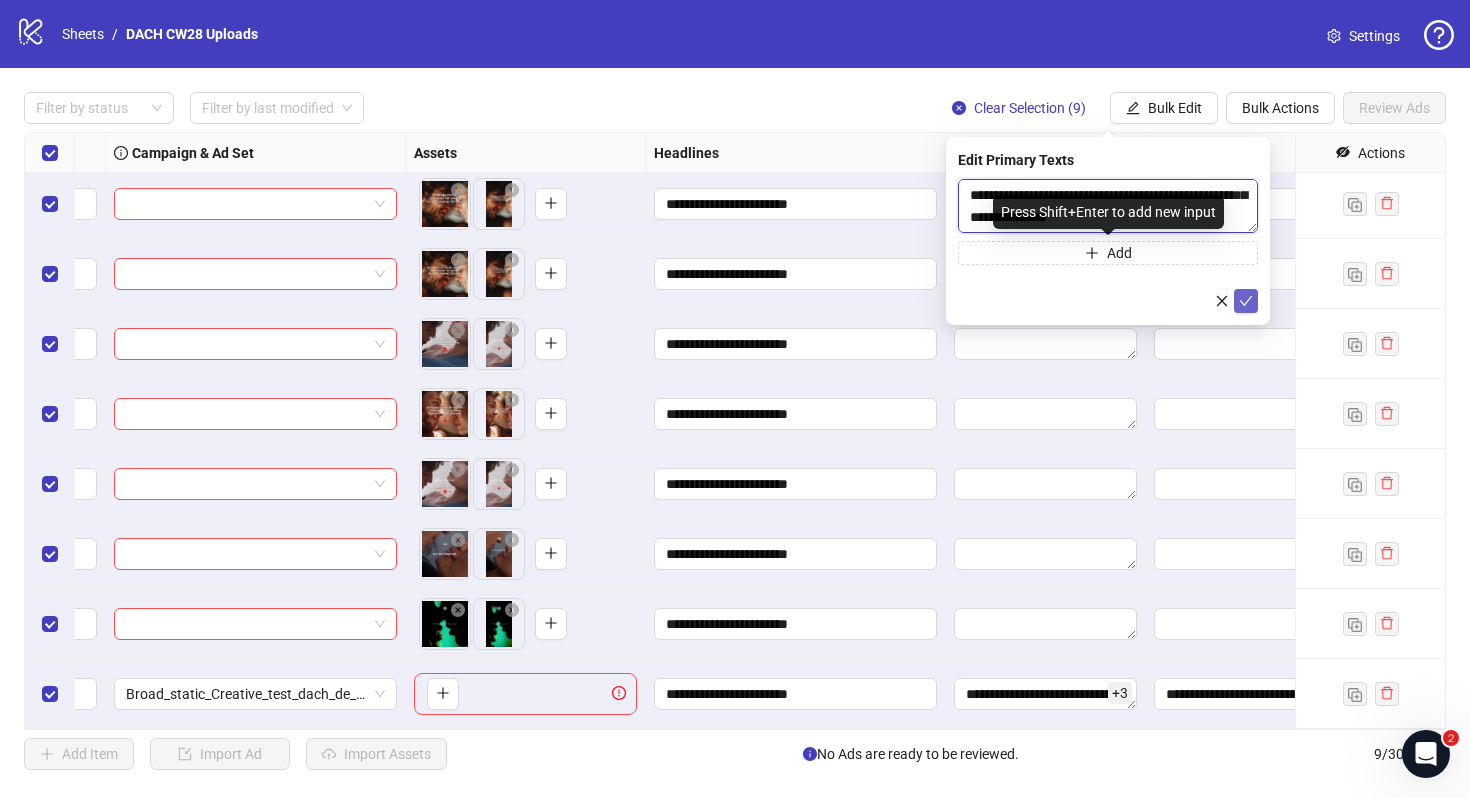 type on "**********" 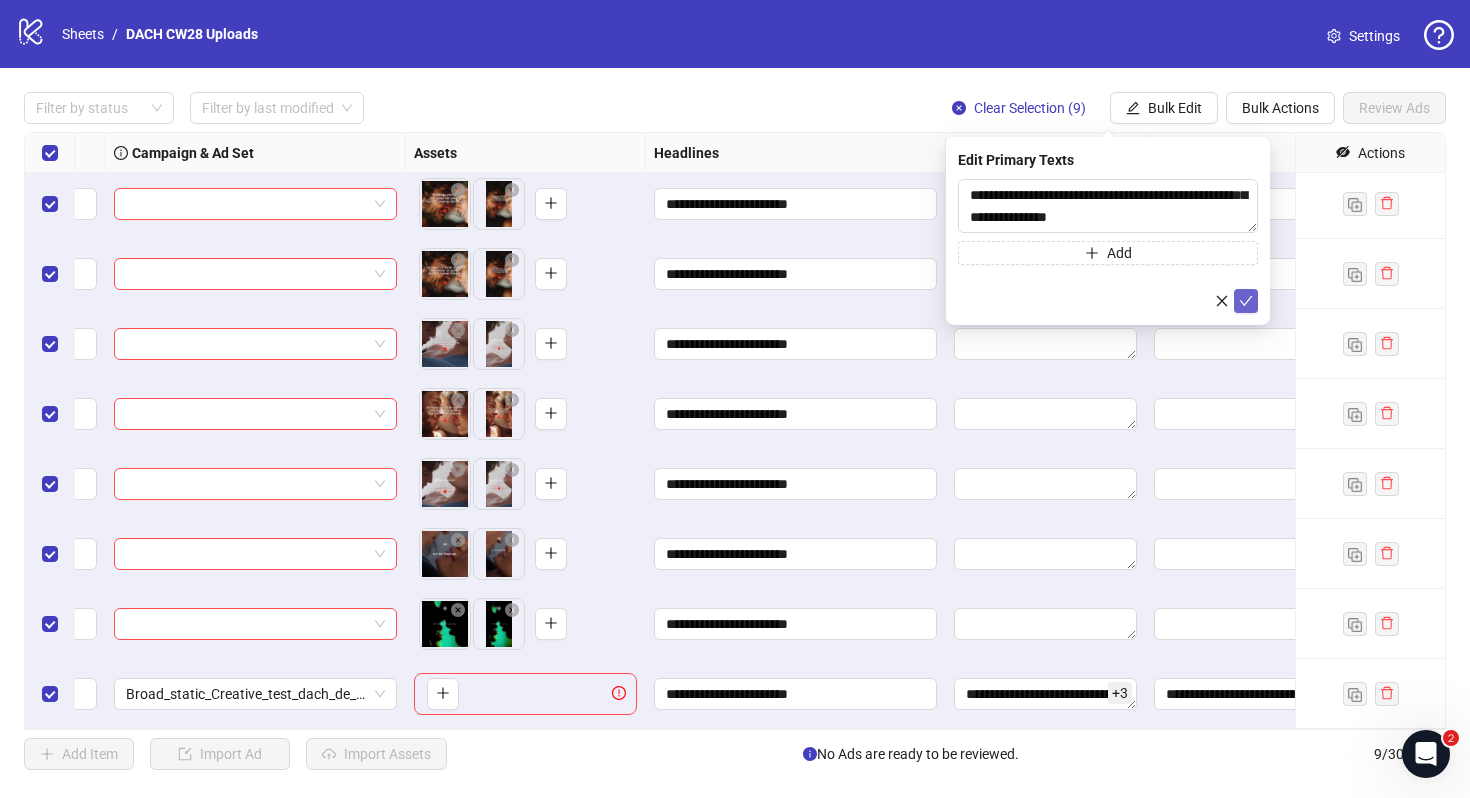 click 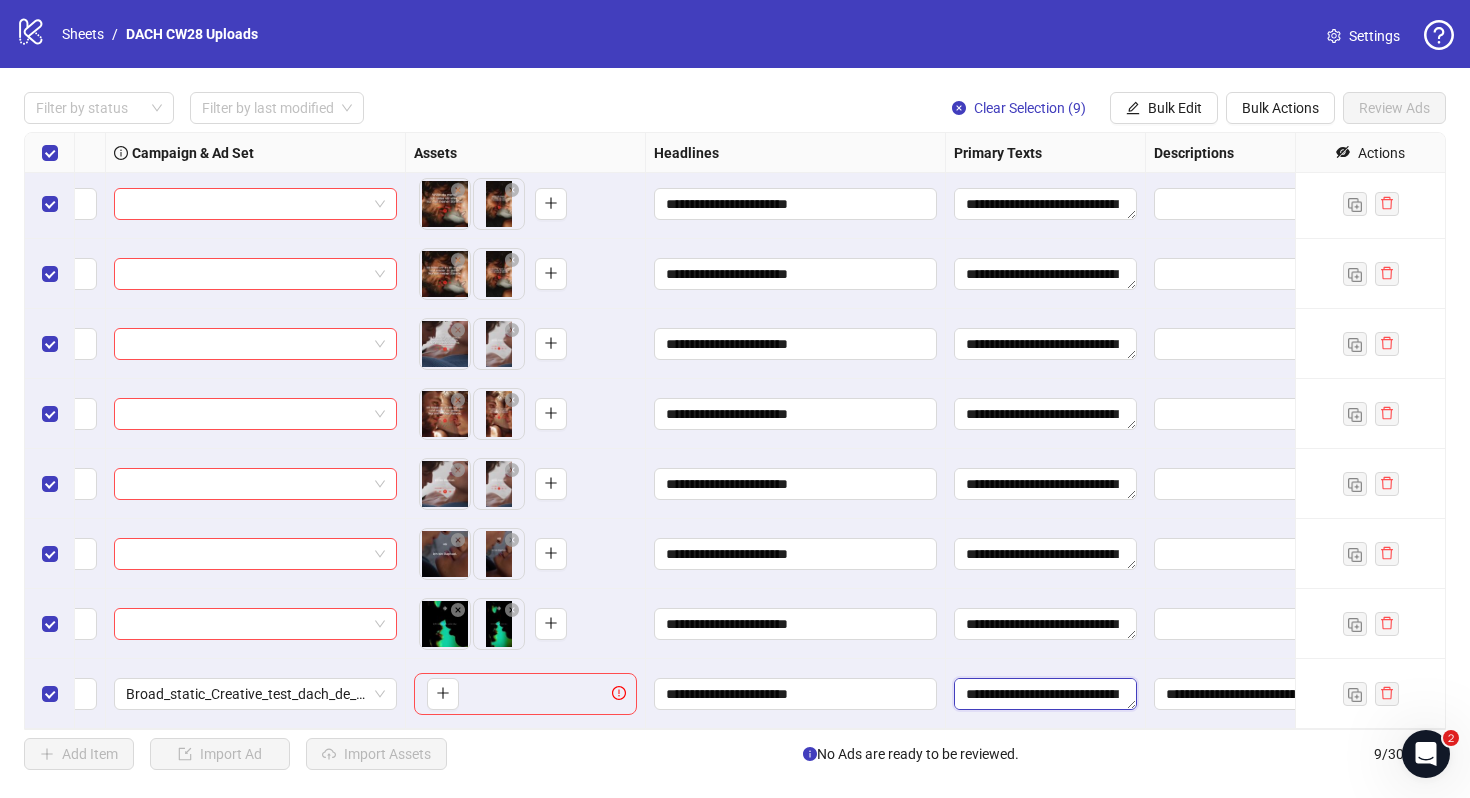 click on "**********" at bounding box center [1045, 694] 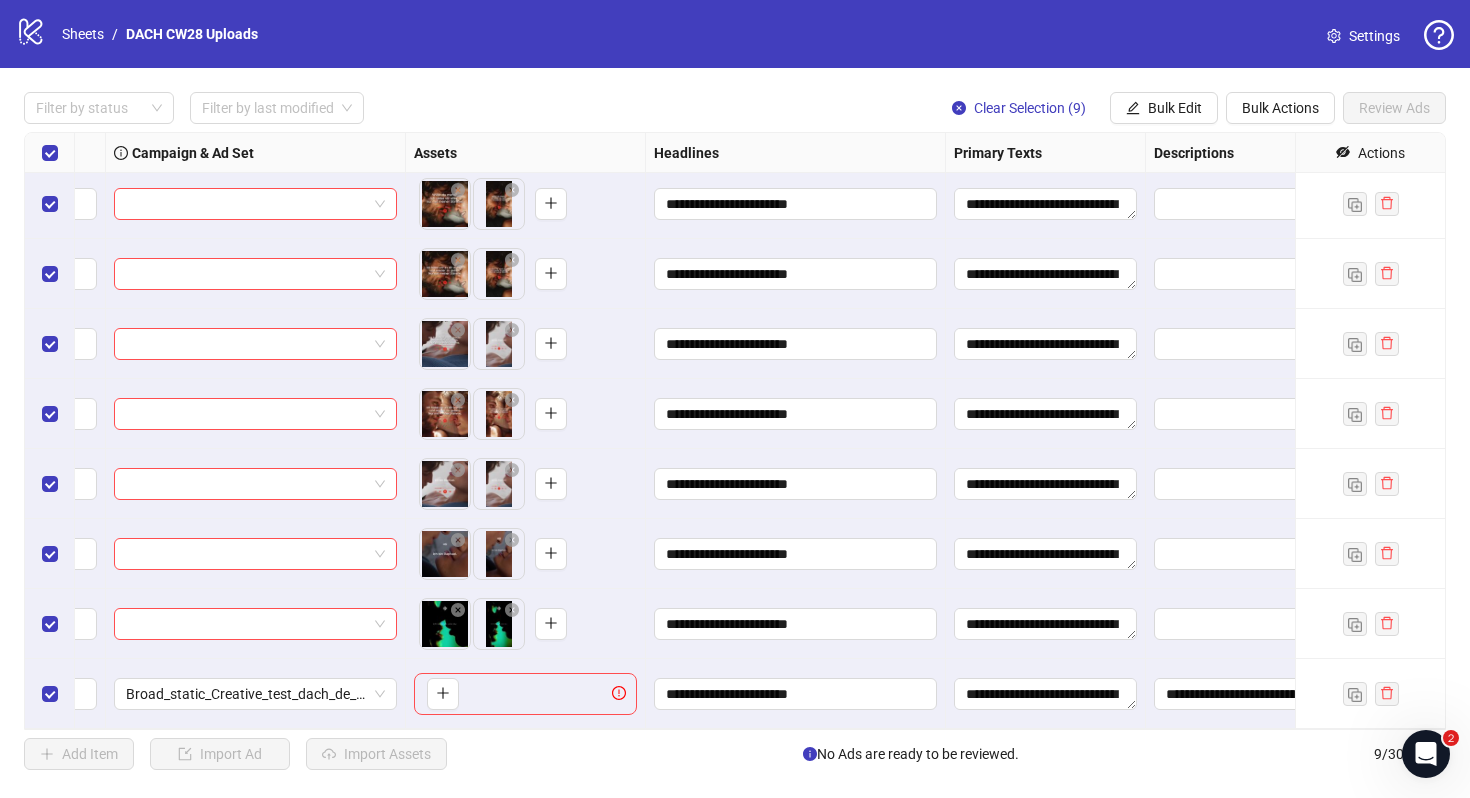 click at bounding box center (1296, 484) 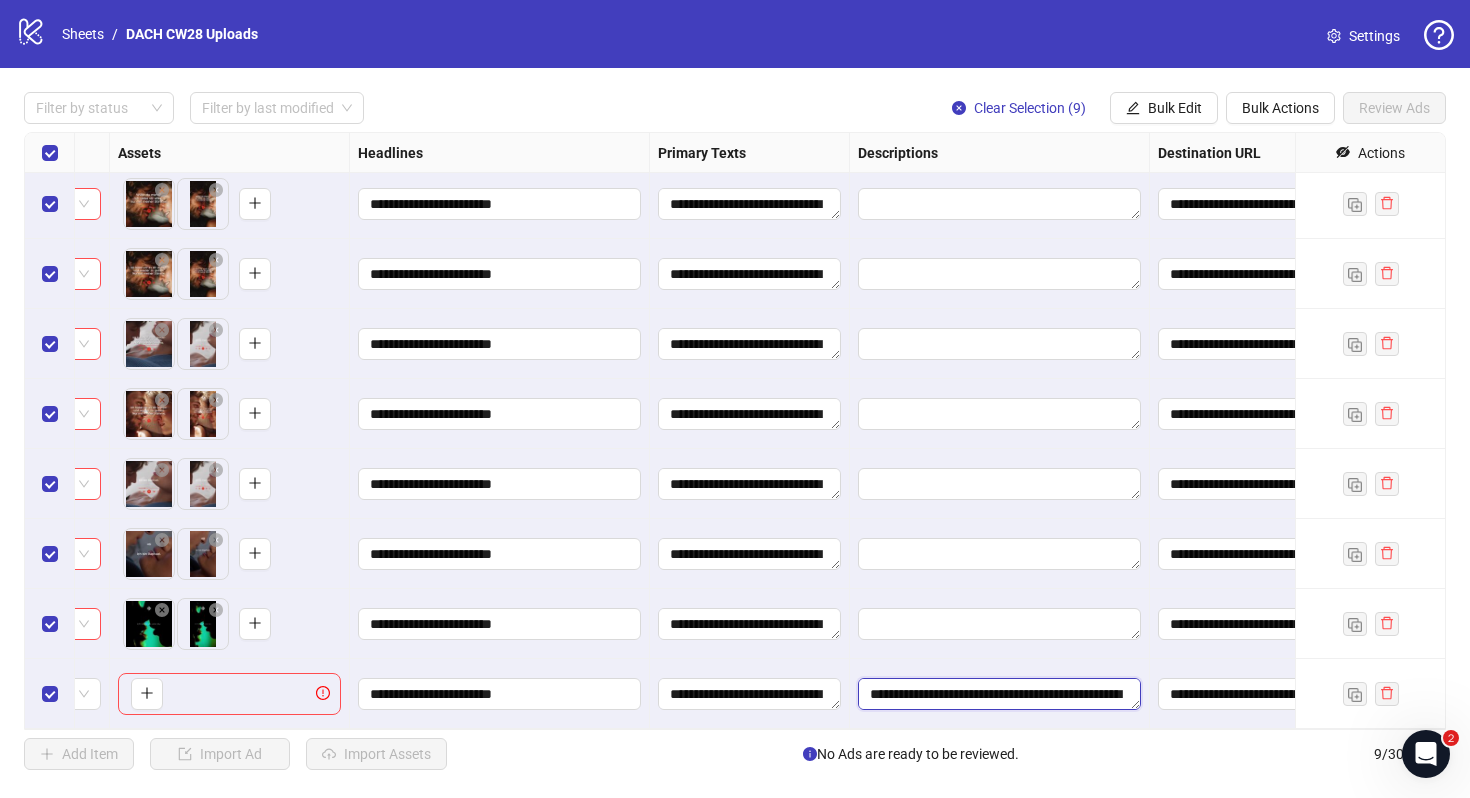 click on "**********" at bounding box center (999, 694) 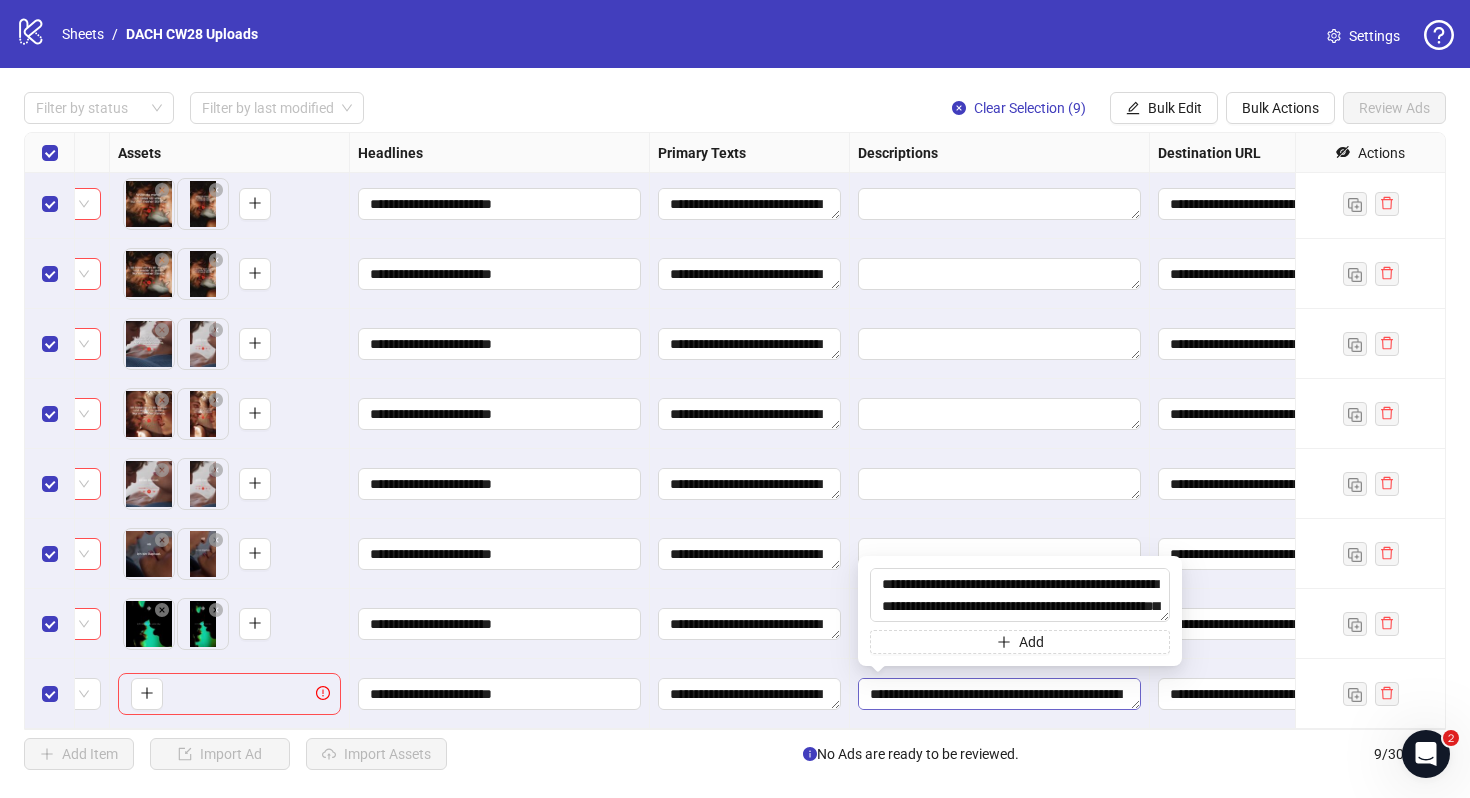 type 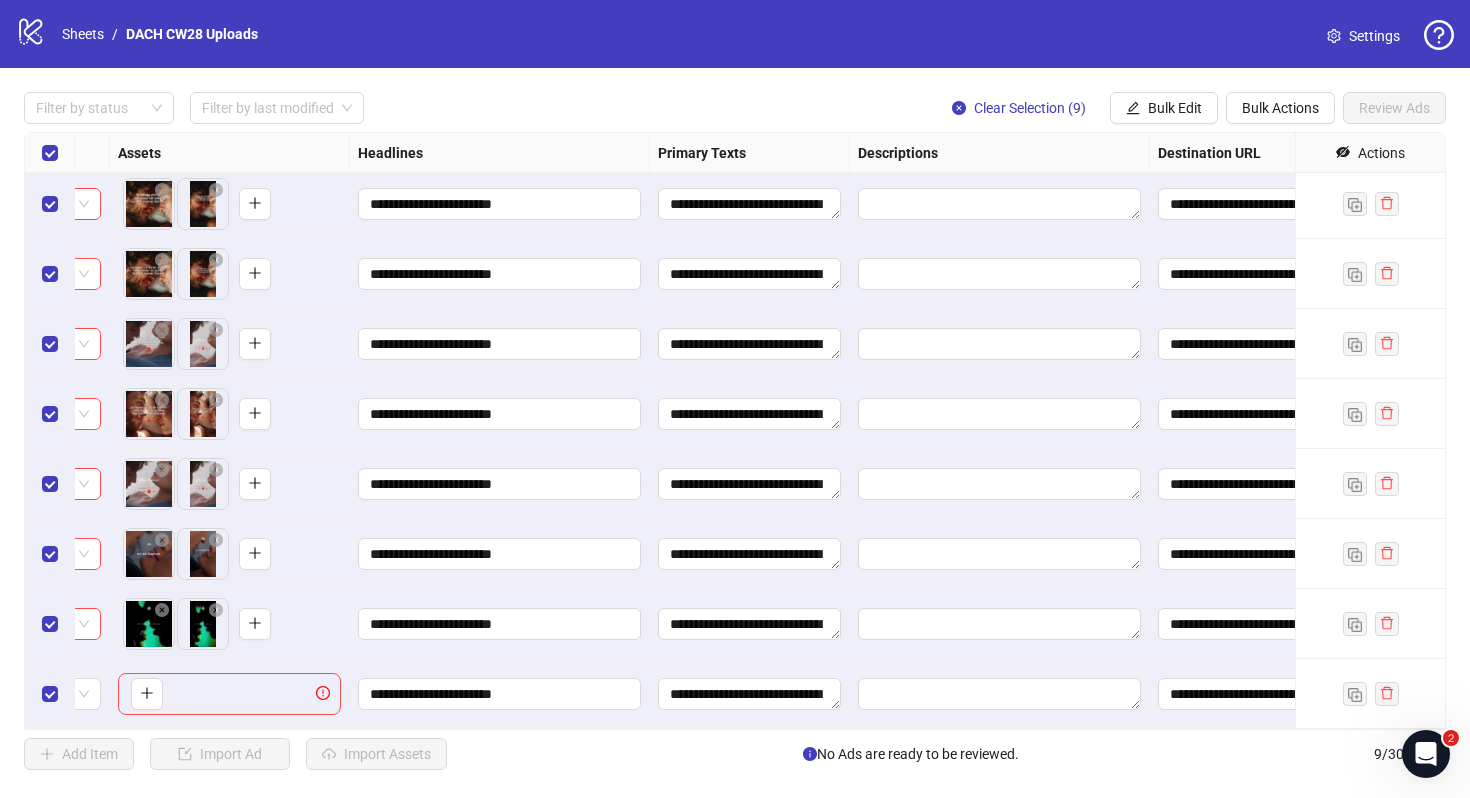 click at bounding box center (1000, 694) 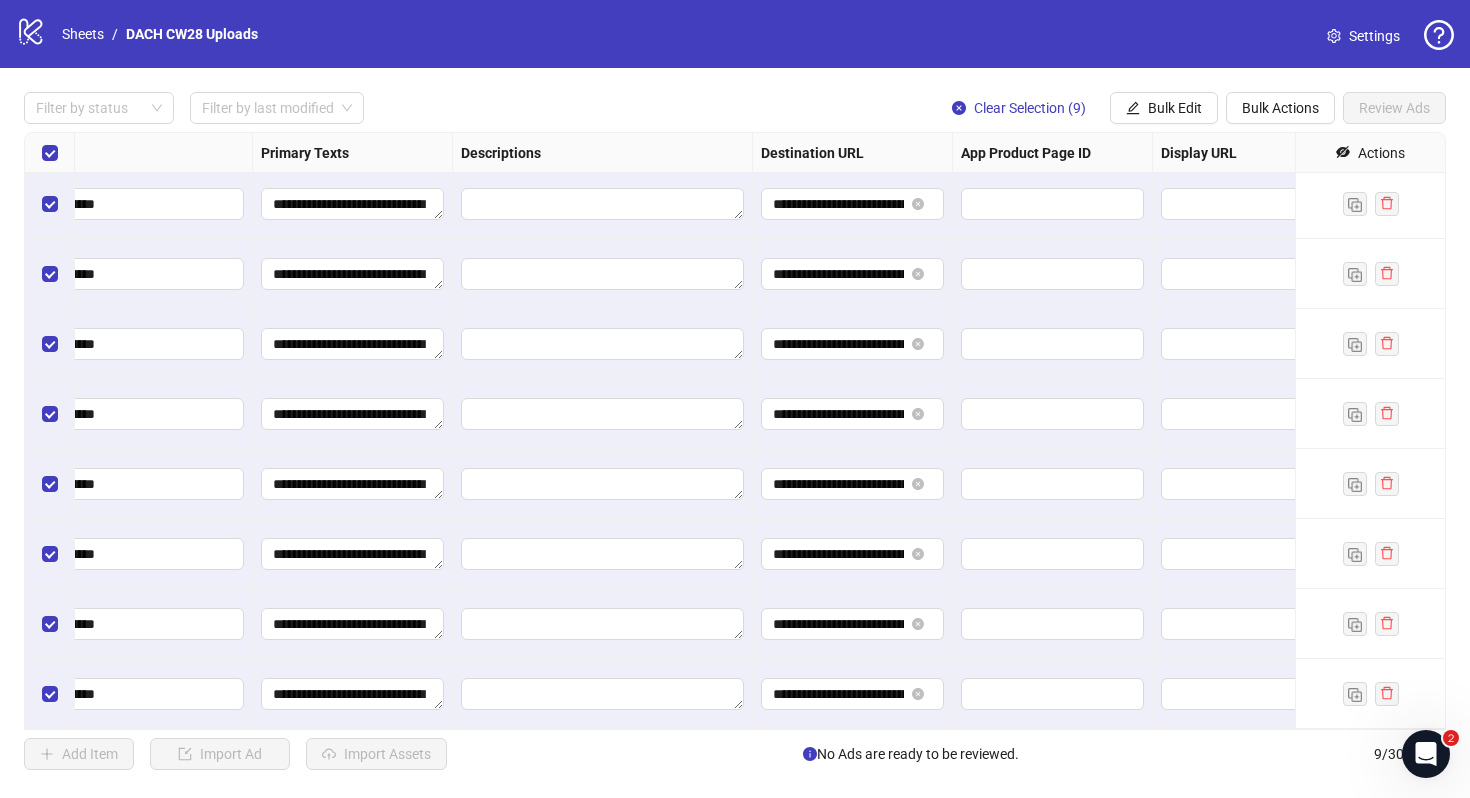 scroll, scrollTop: 74, scrollLeft: 1362, axis: both 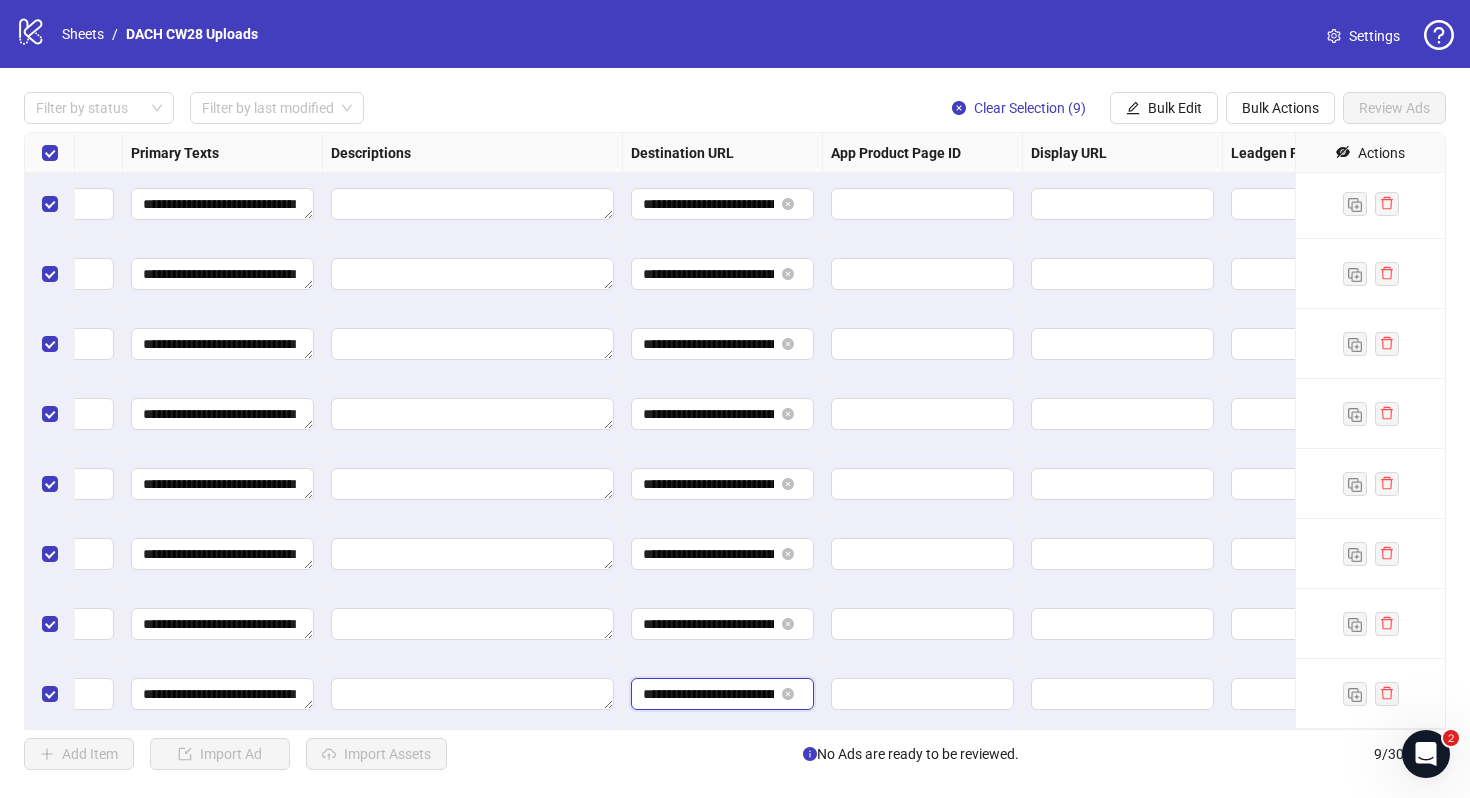click on "**********" at bounding box center (708, 694) 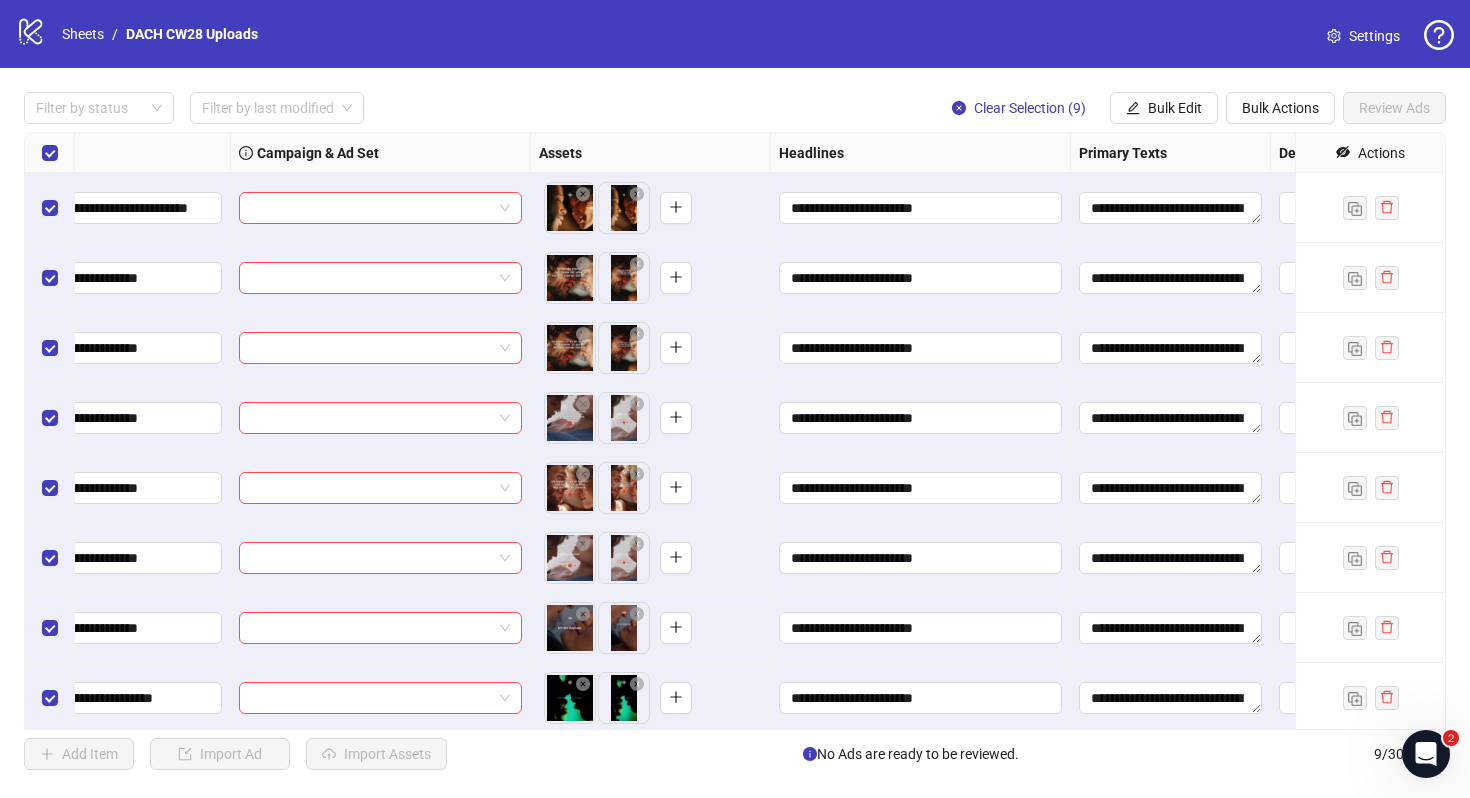 scroll, scrollTop: 0, scrollLeft: 800, axis: horizontal 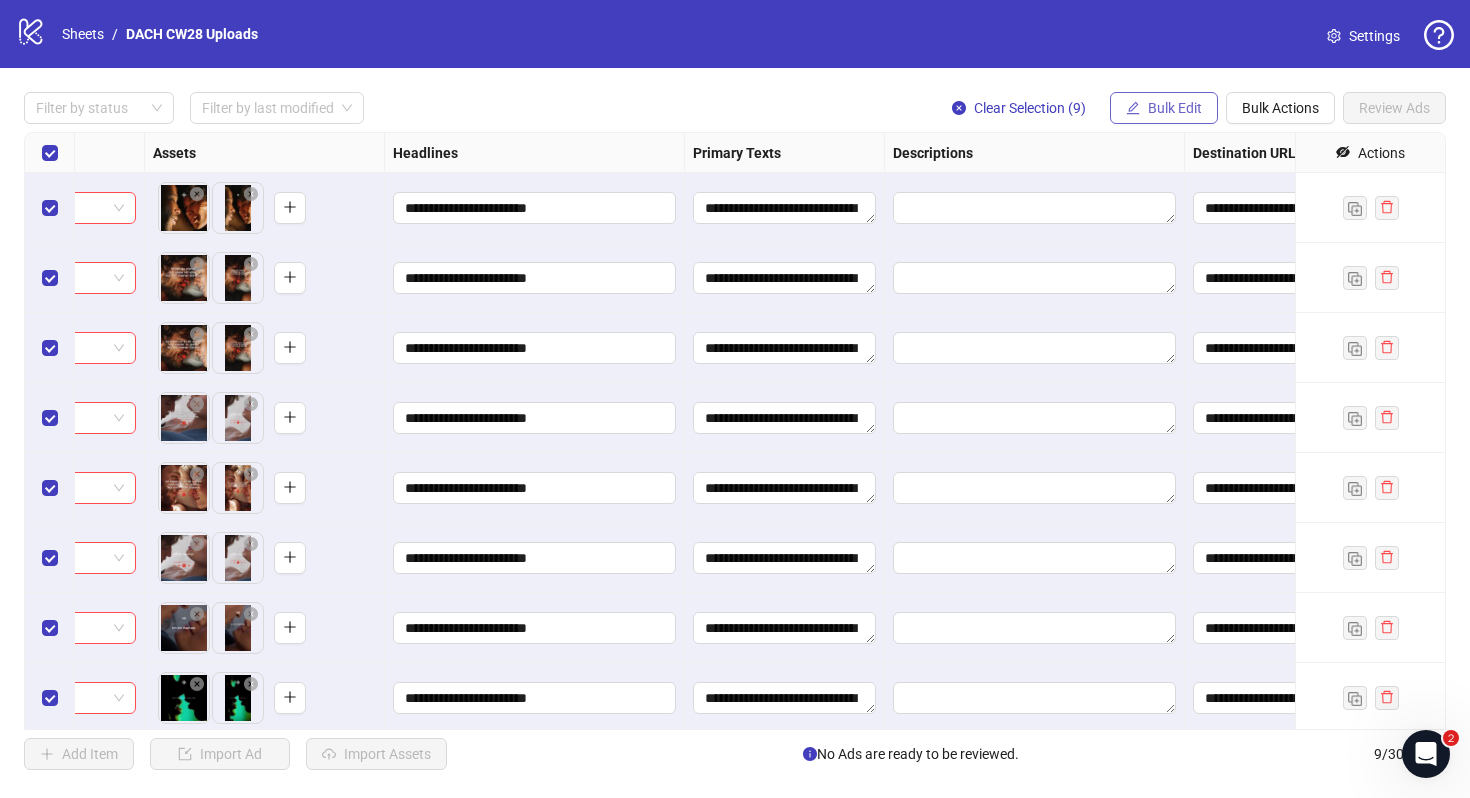 click on "Bulk Edit" at bounding box center [1175, 108] 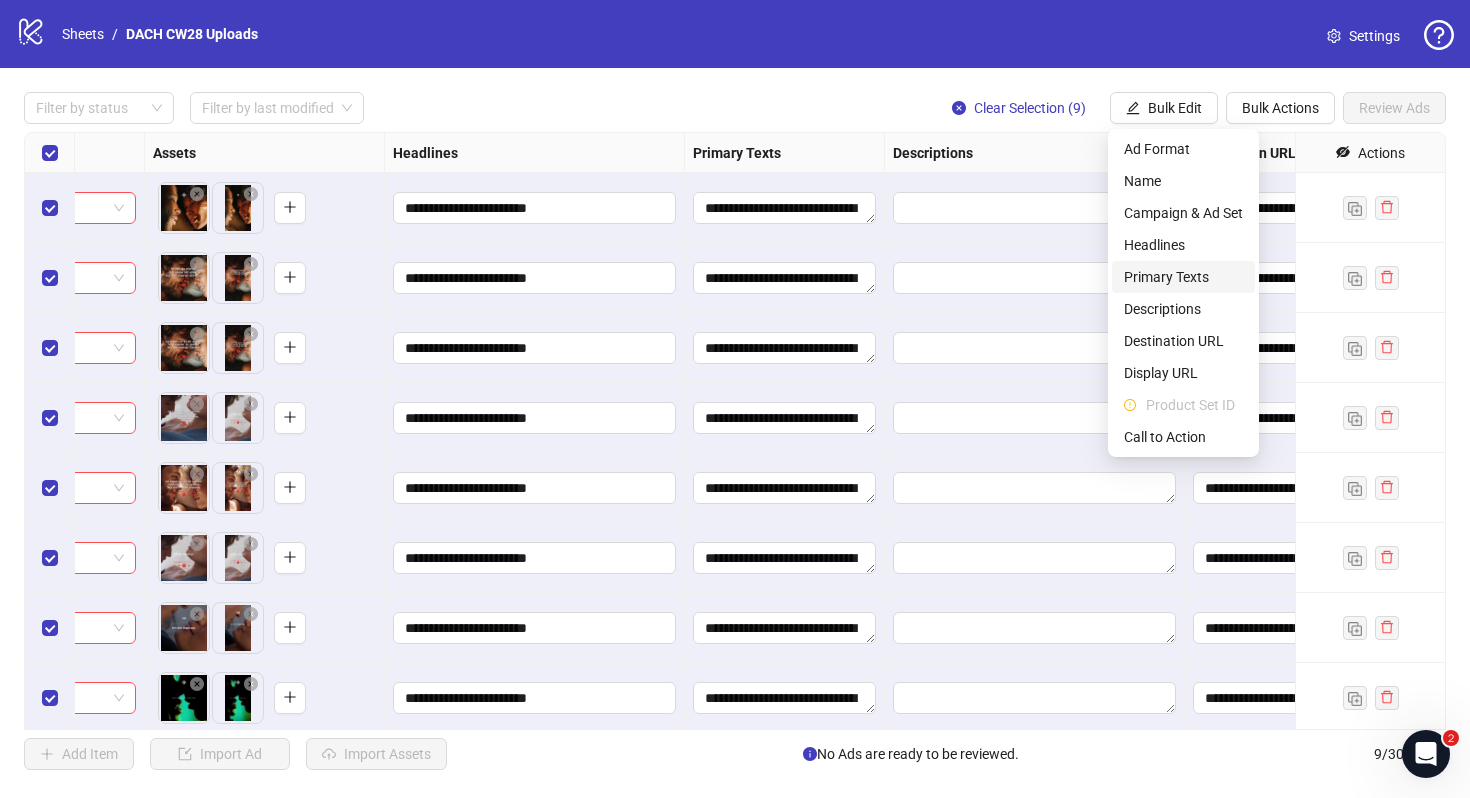 click on "Primary Texts" at bounding box center [1183, 277] 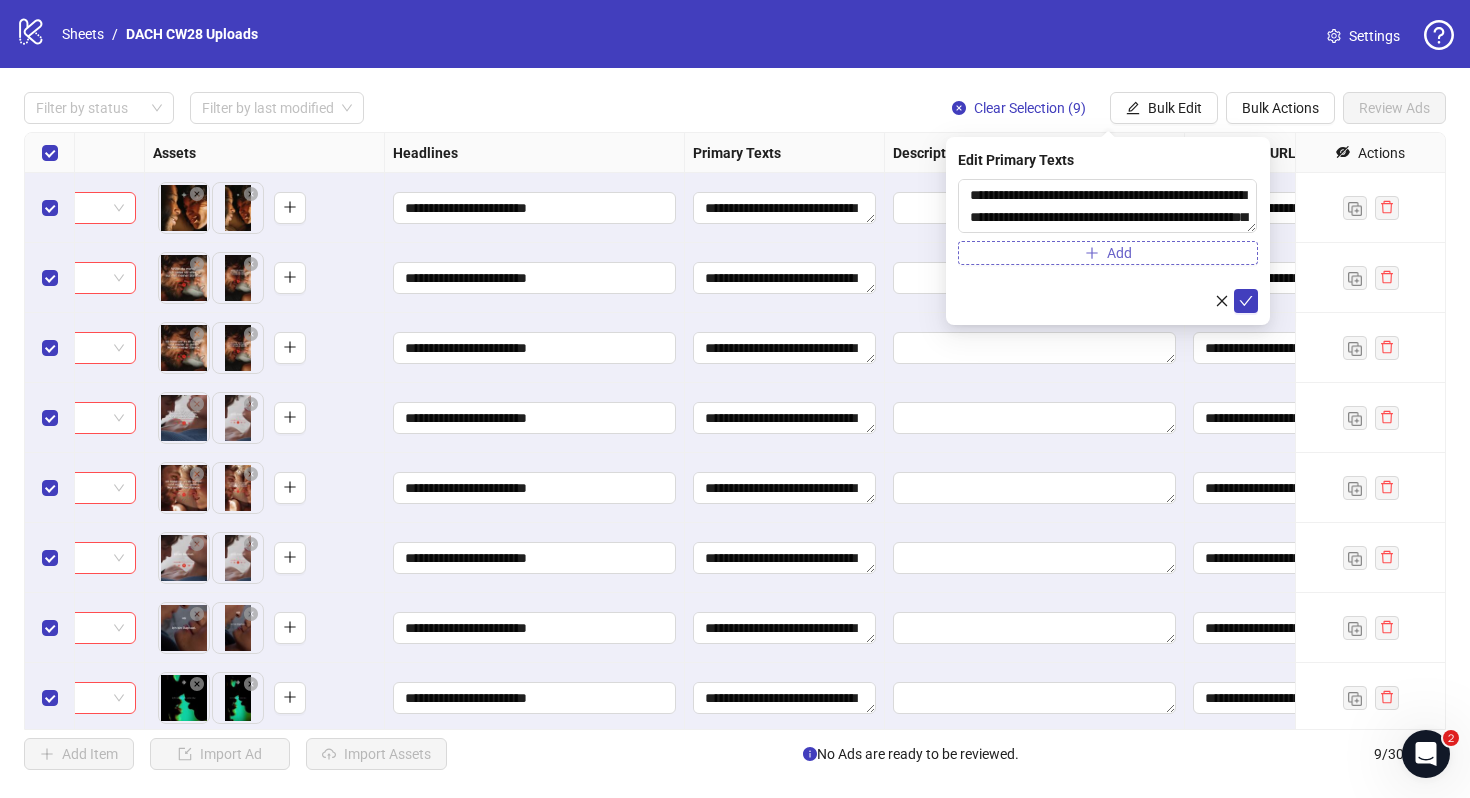 click on "Add" at bounding box center (1119, 253) 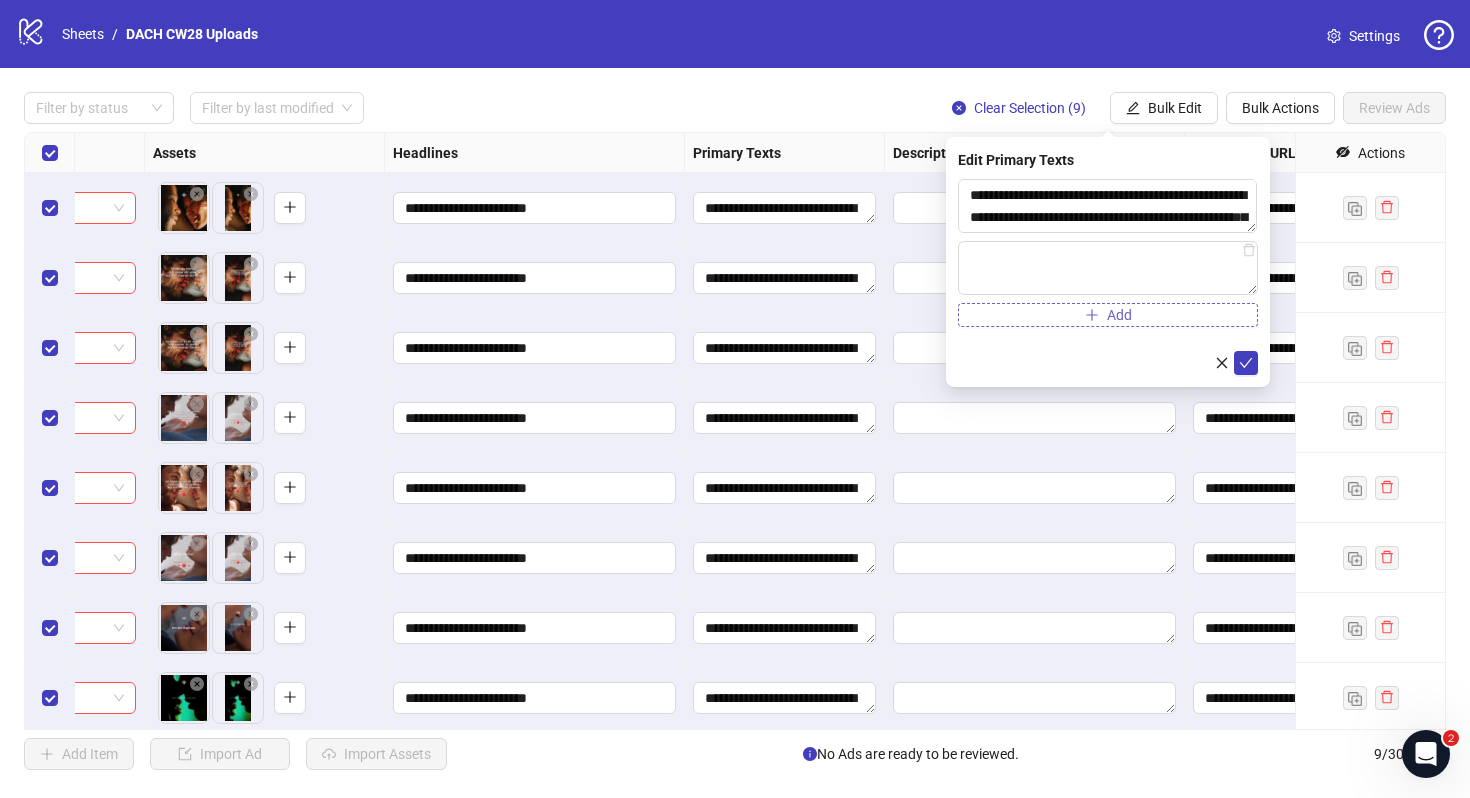 click on "Add" at bounding box center (1119, 315) 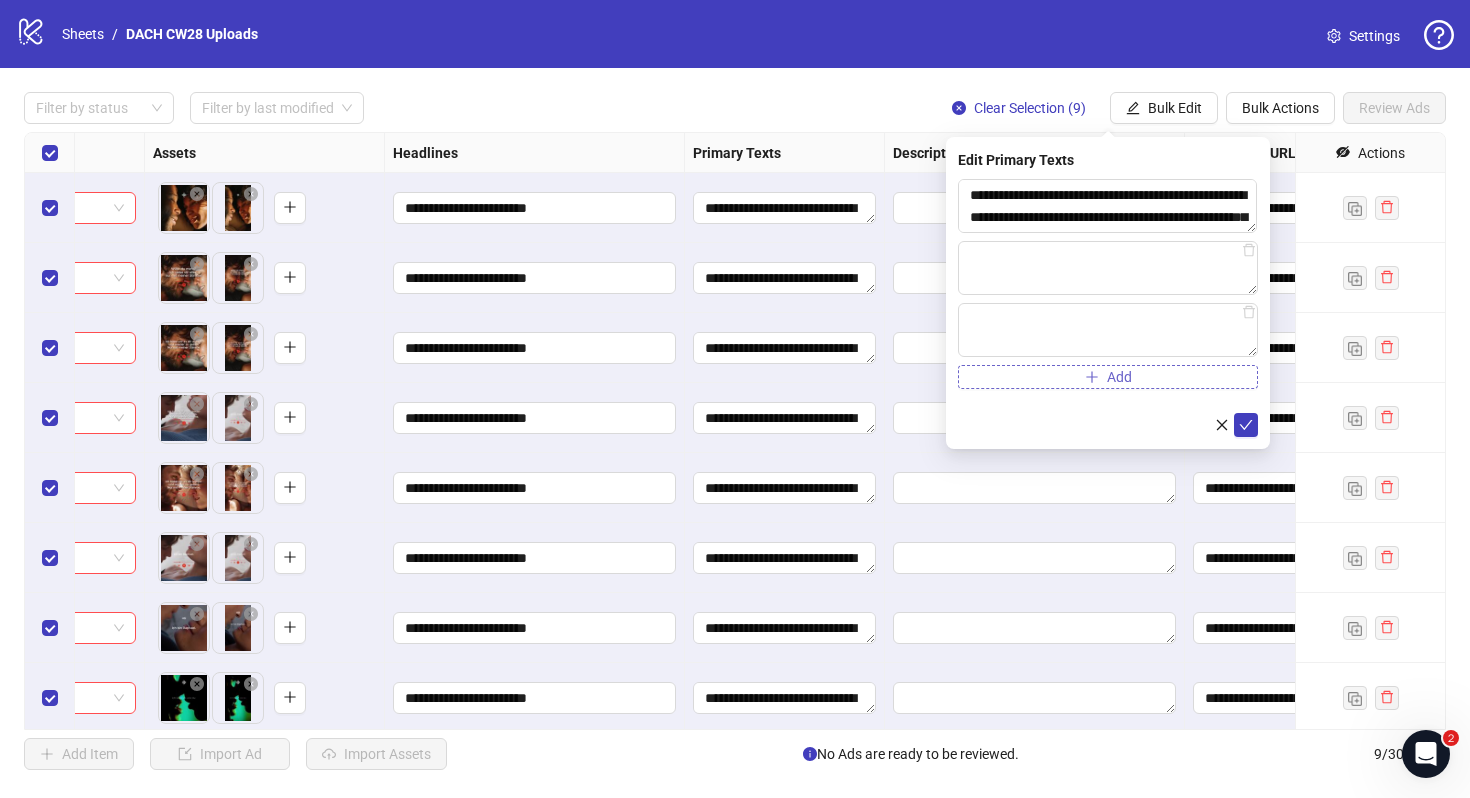click on "Add" at bounding box center (1108, 377) 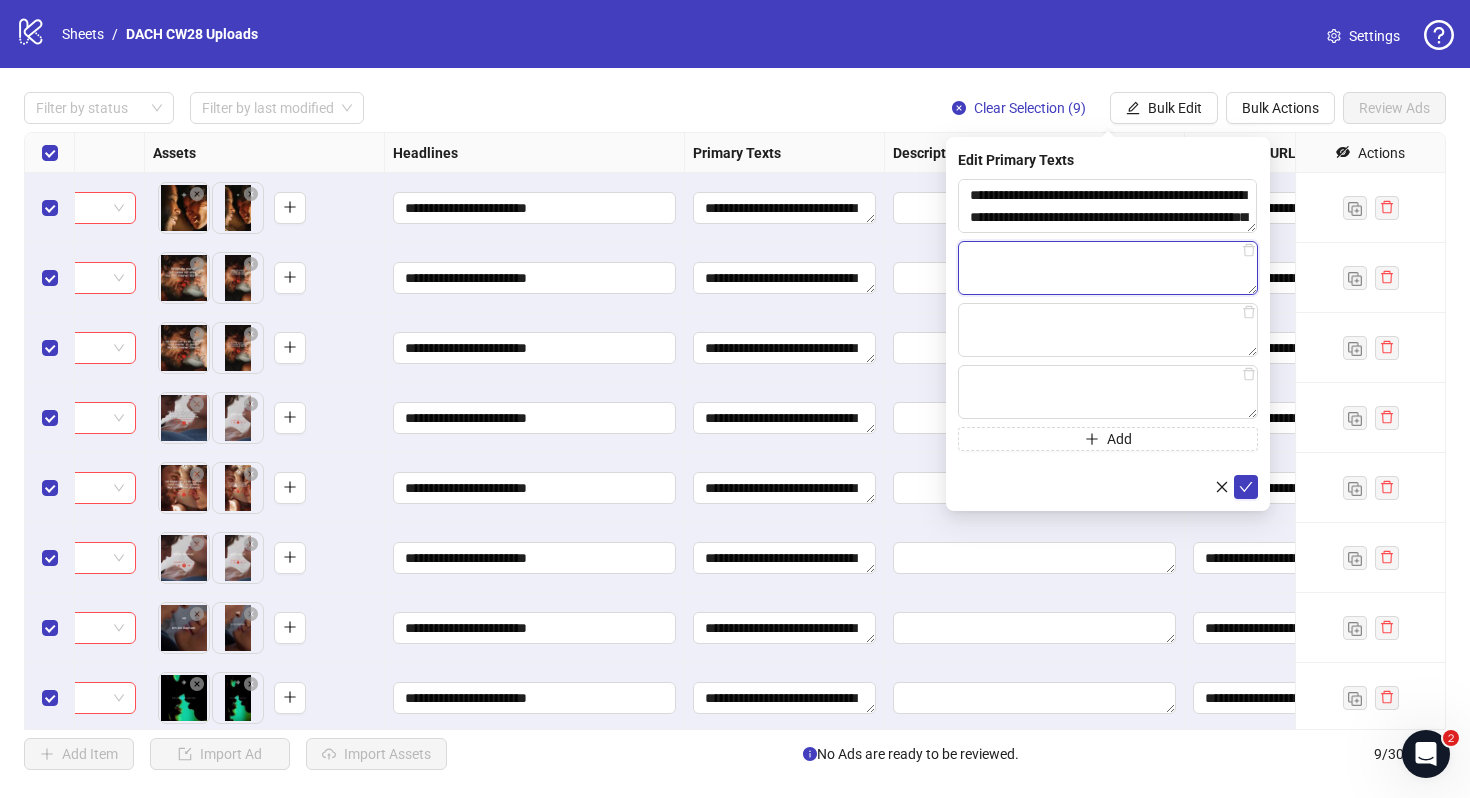 click at bounding box center [1108, 268] 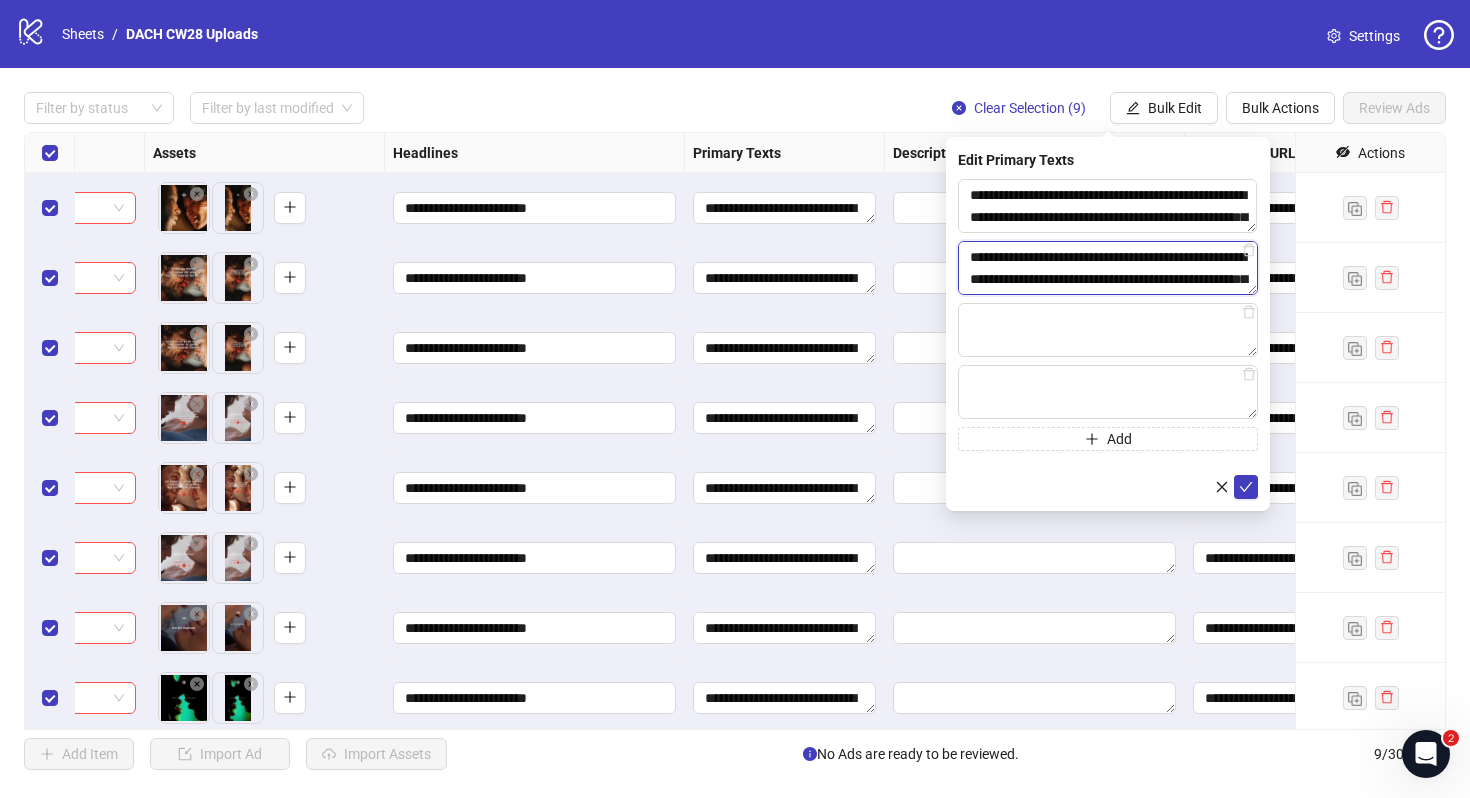 scroll, scrollTop: 37, scrollLeft: 0, axis: vertical 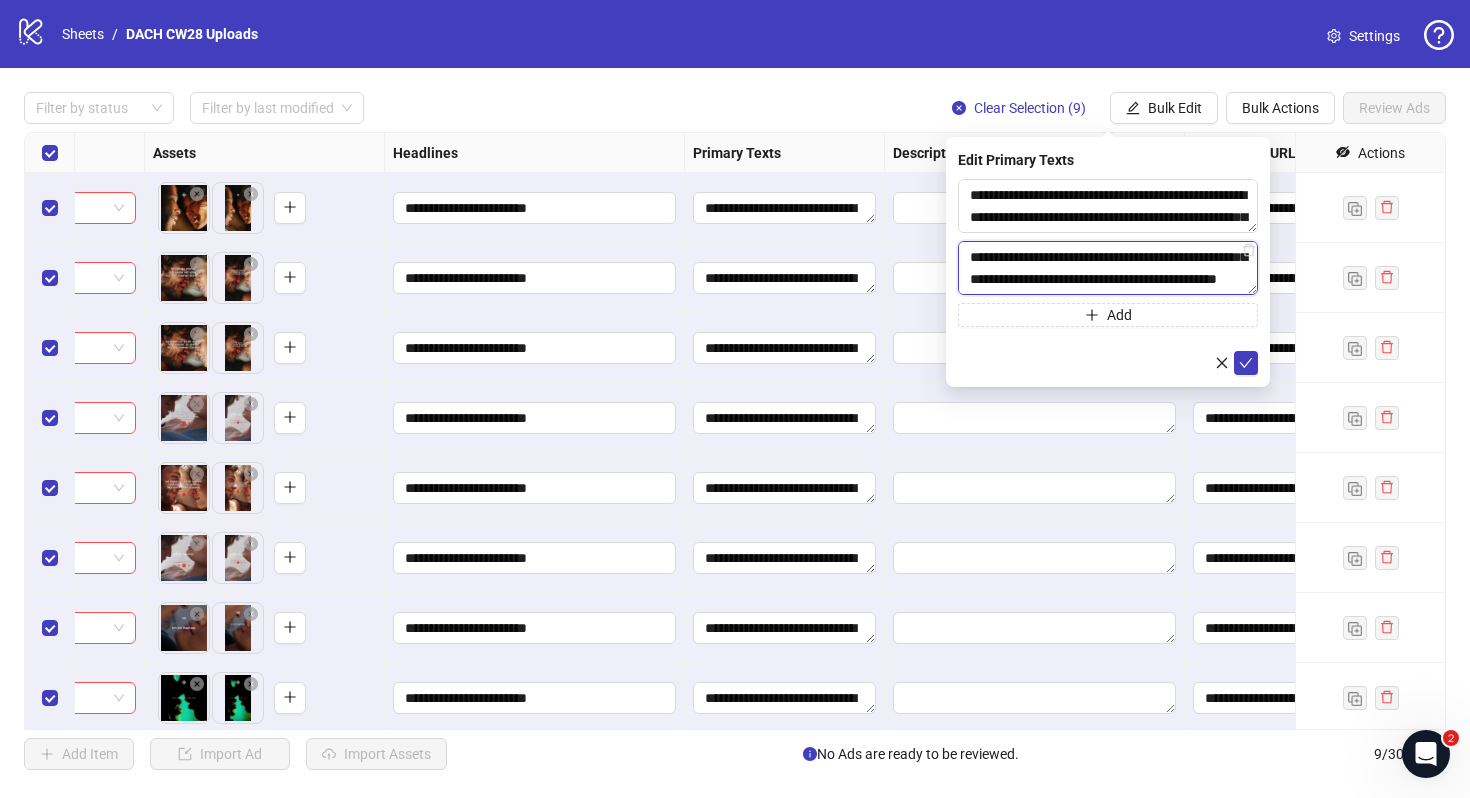 type on "**********" 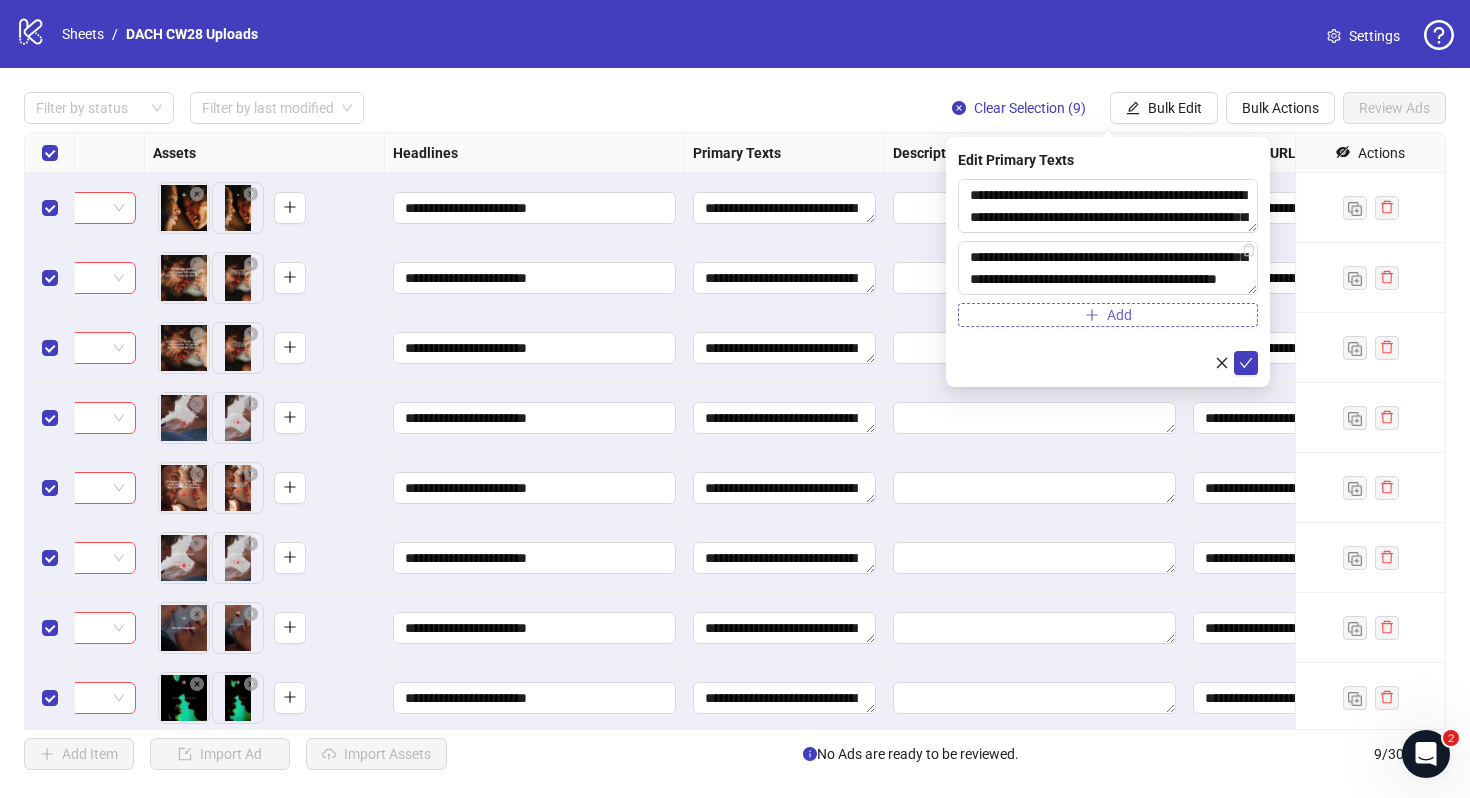 click on "Add" at bounding box center (1119, 315) 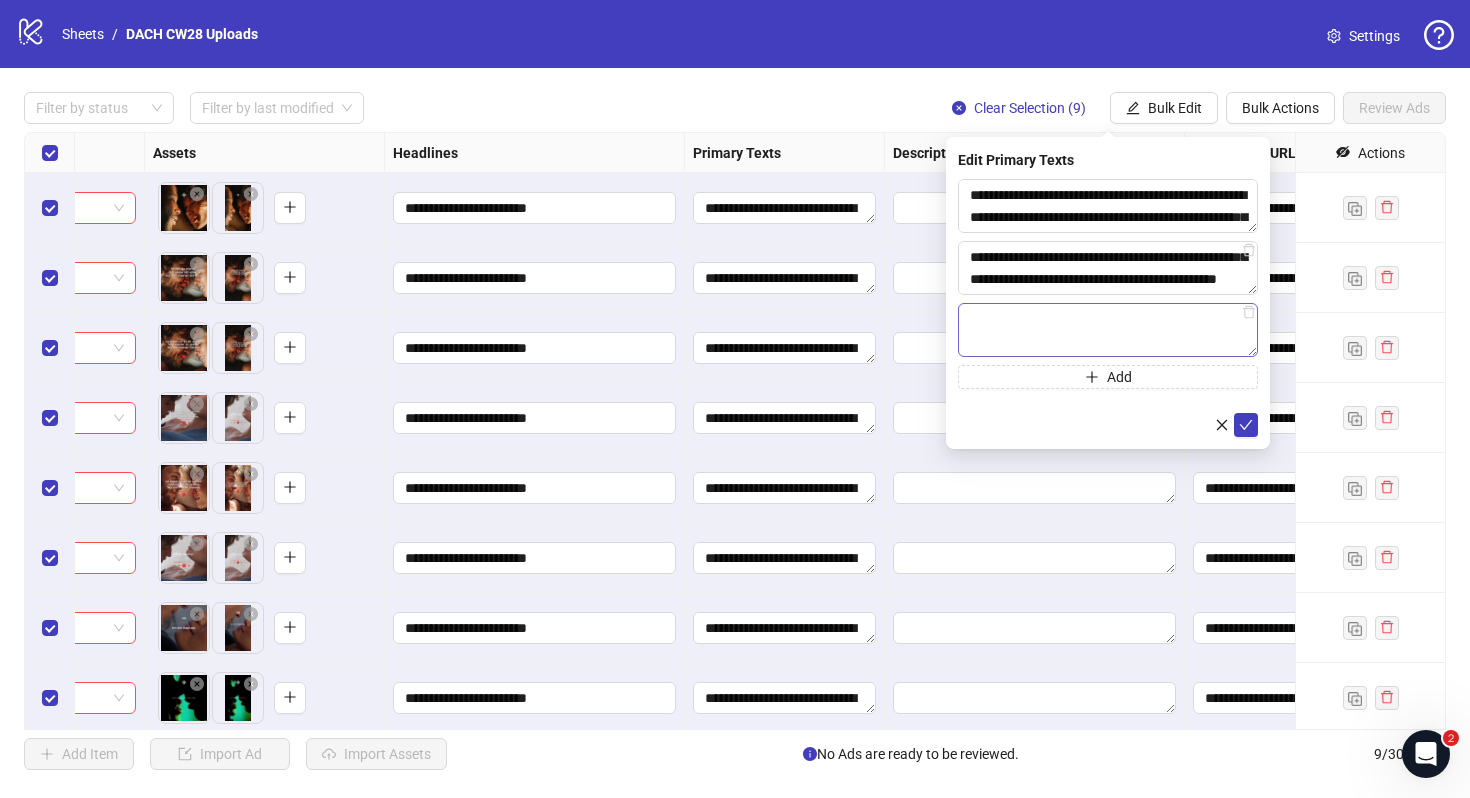 click at bounding box center [1108, 330] 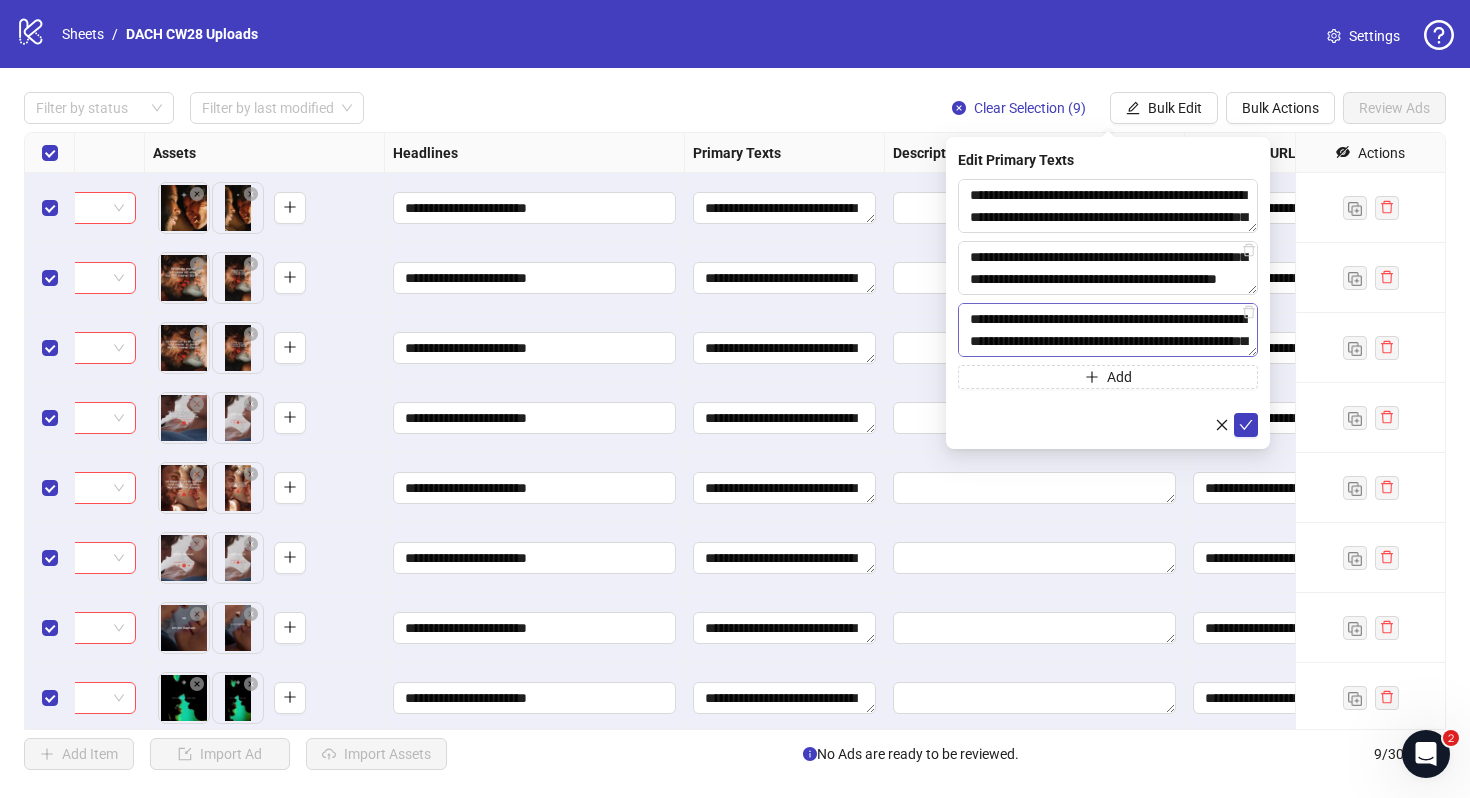 scroll, scrollTop: 37, scrollLeft: 0, axis: vertical 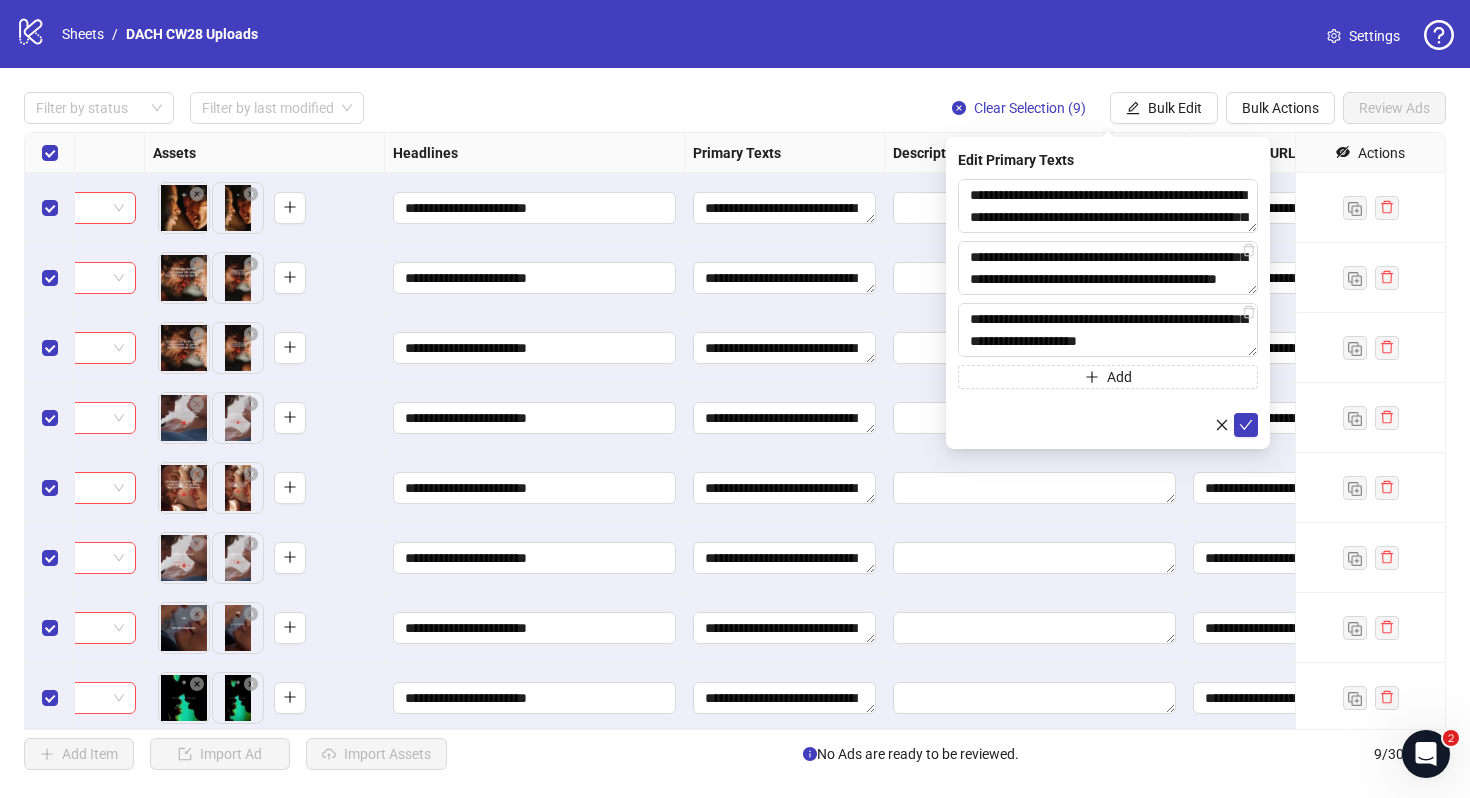 type on "**********" 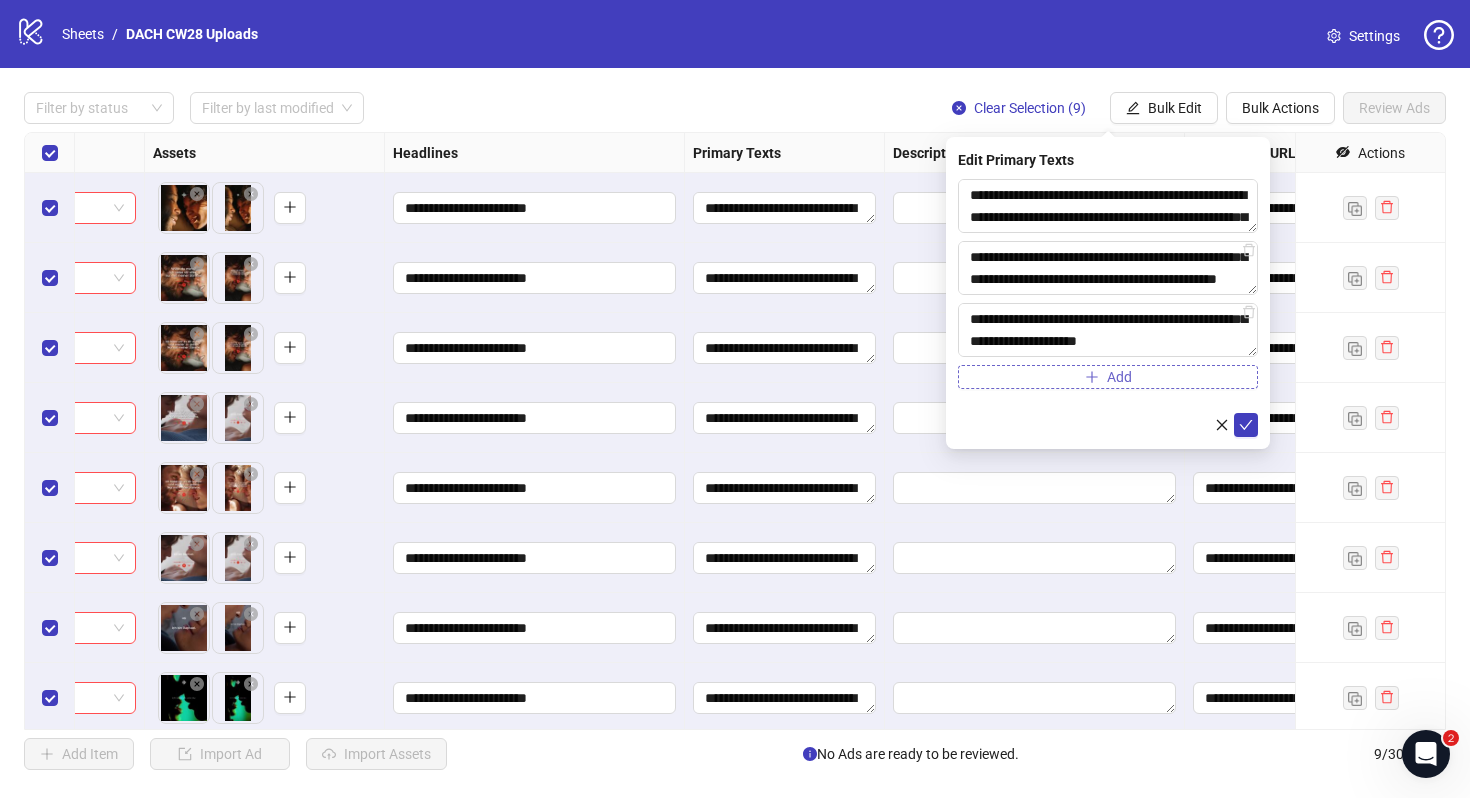 click on "Add" at bounding box center (1108, 377) 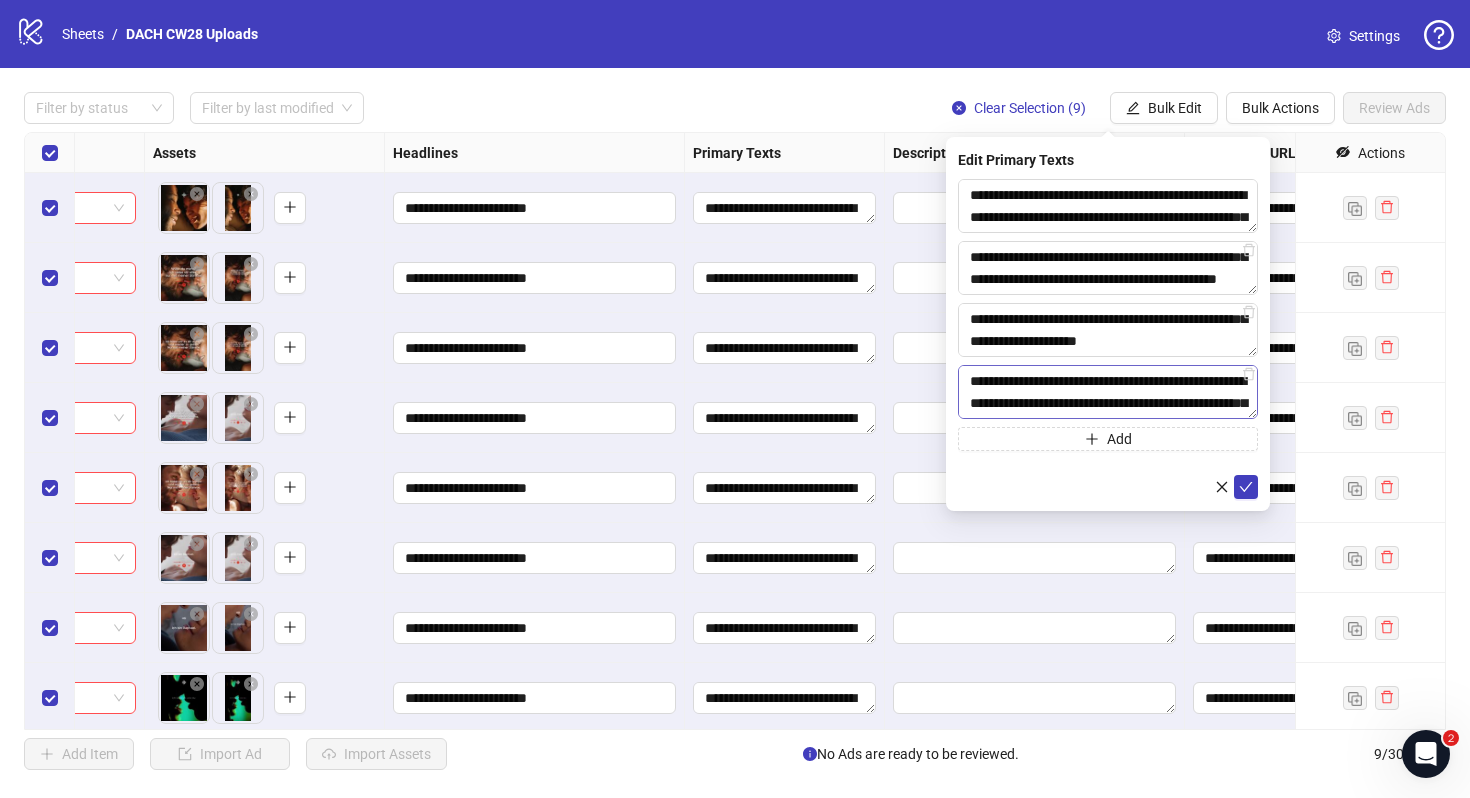 scroll, scrollTop: 37, scrollLeft: 0, axis: vertical 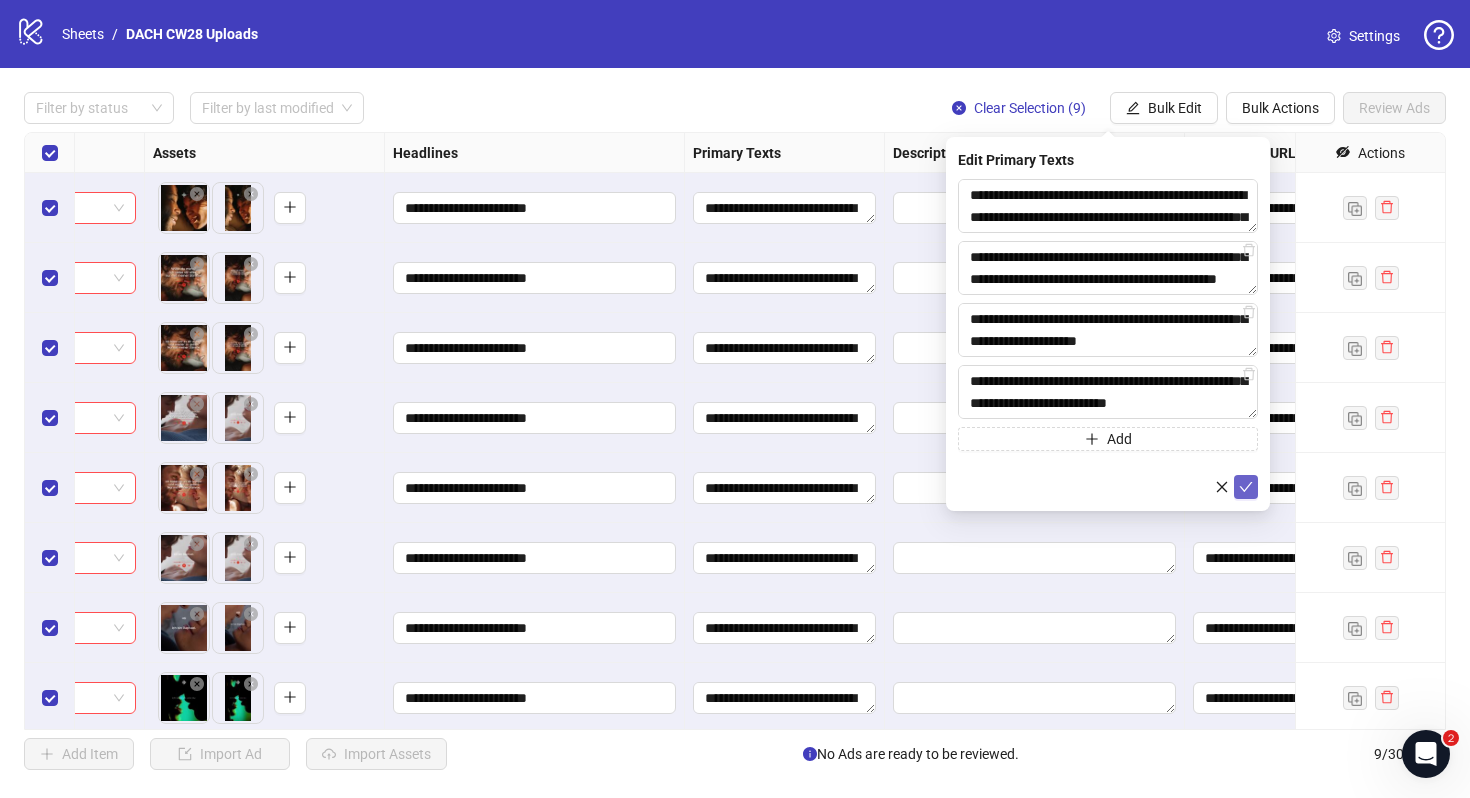 type on "**********" 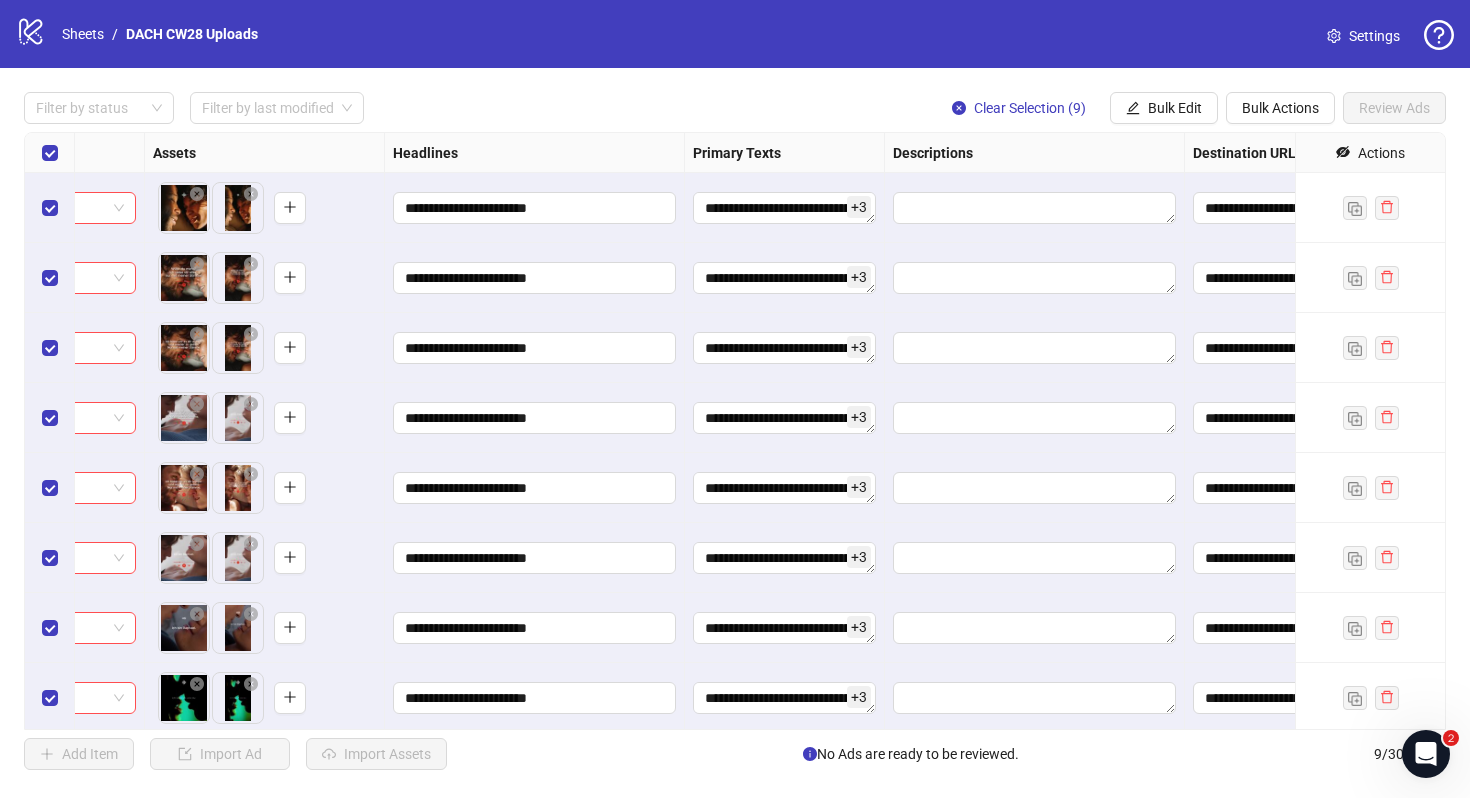 scroll, scrollTop: 0, scrollLeft: 232, axis: horizontal 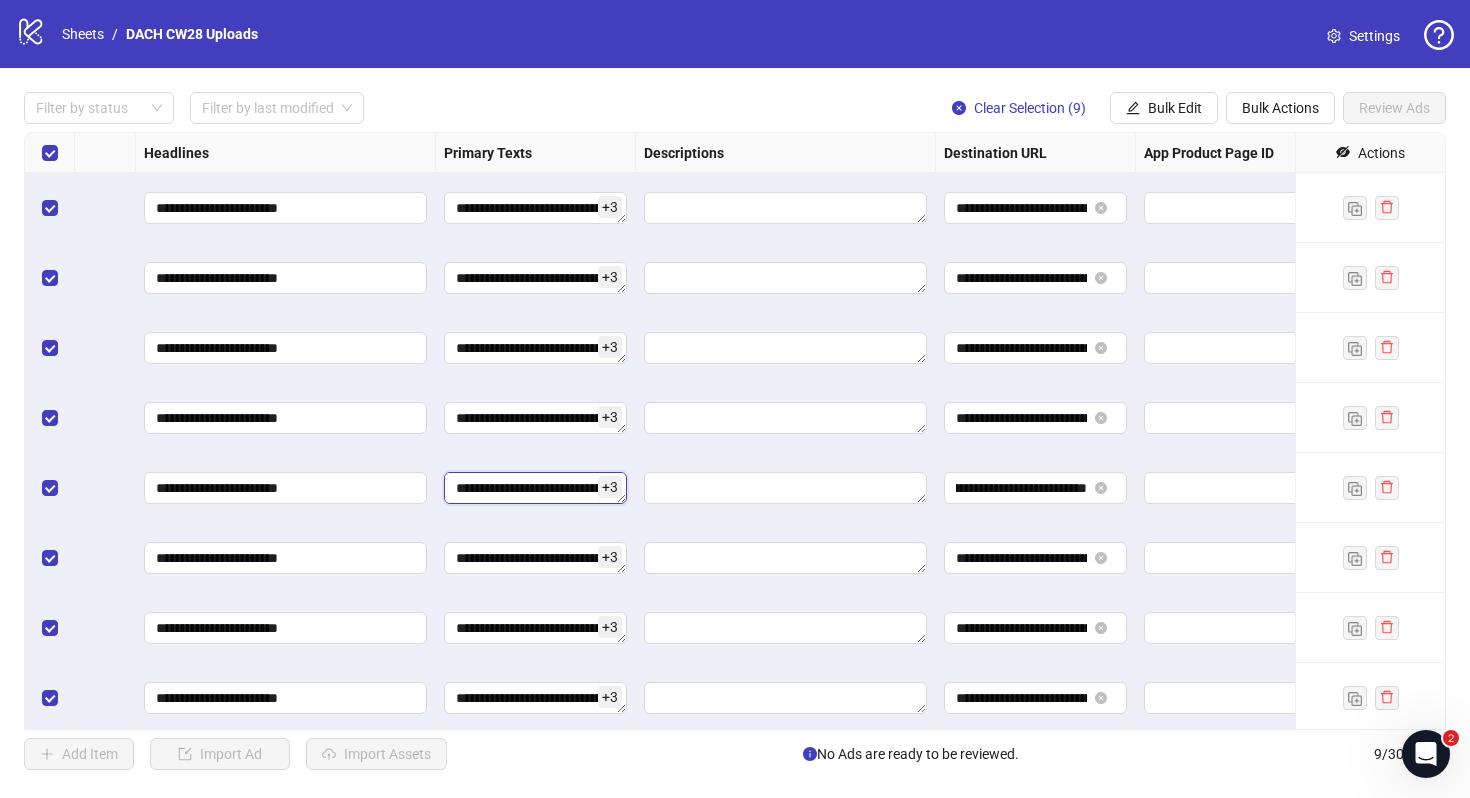 click on "**********" at bounding box center [535, 488] 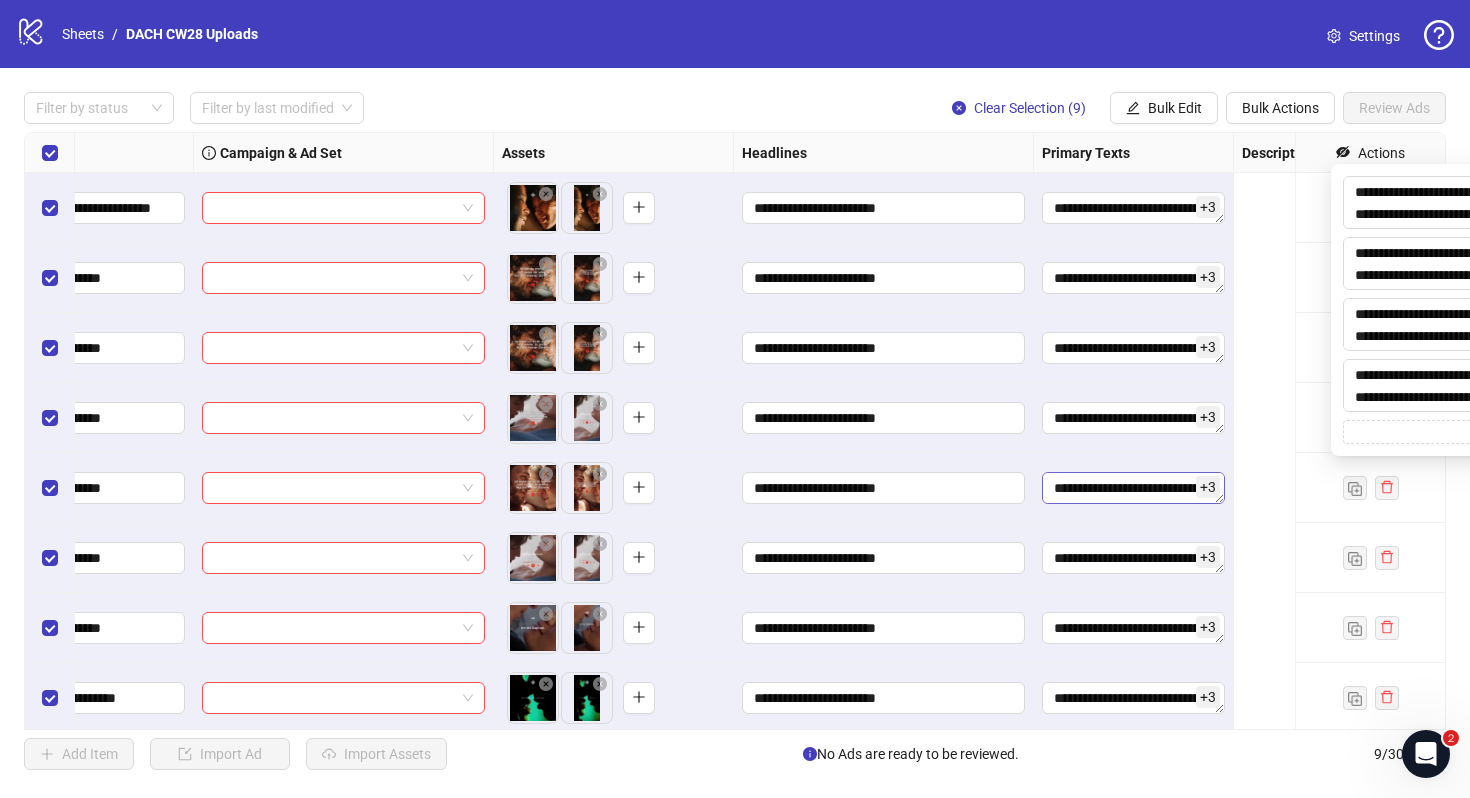 scroll, scrollTop: 0, scrollLeft: 0, axis: both 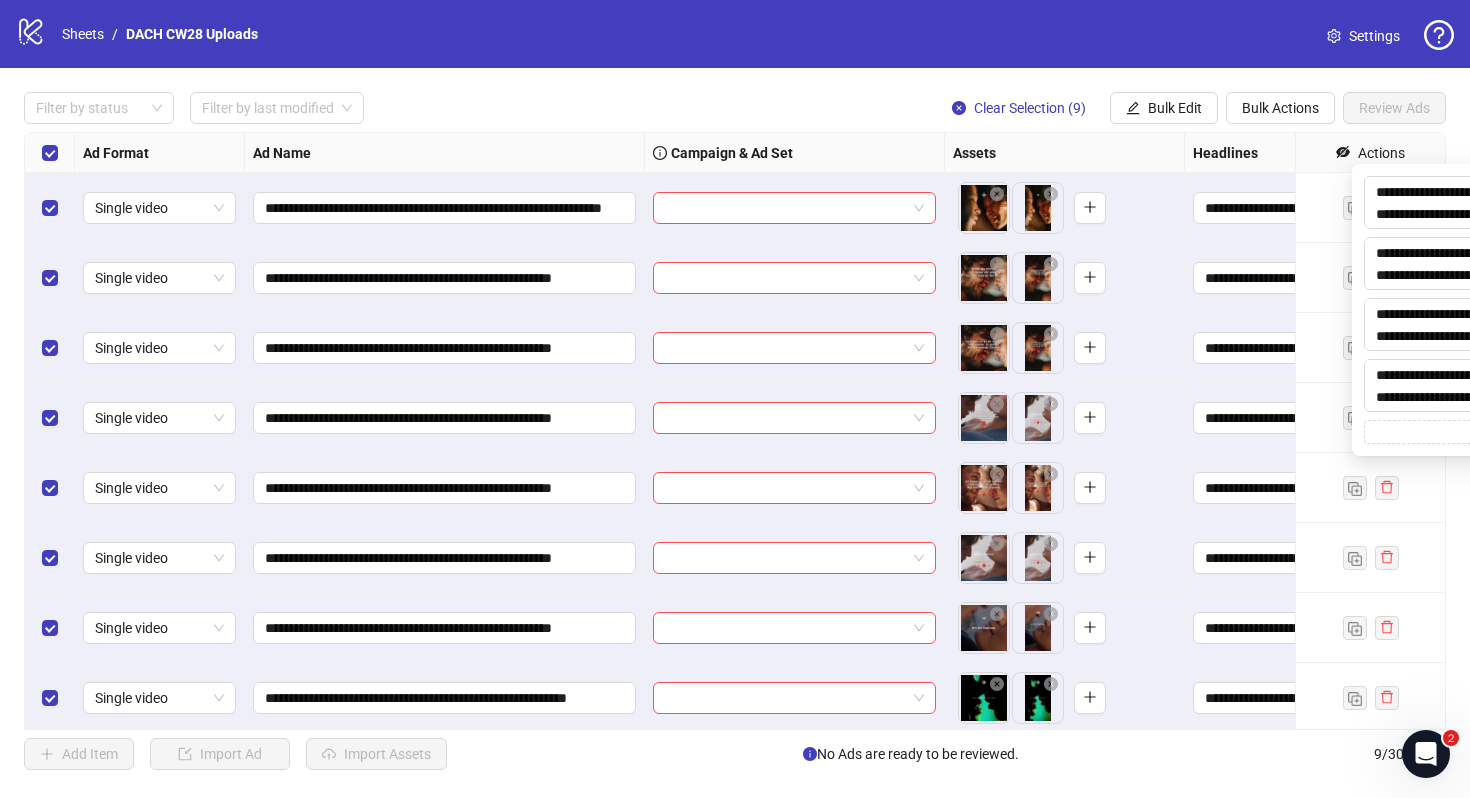 click on "**********" at bounding box center (735, 431) 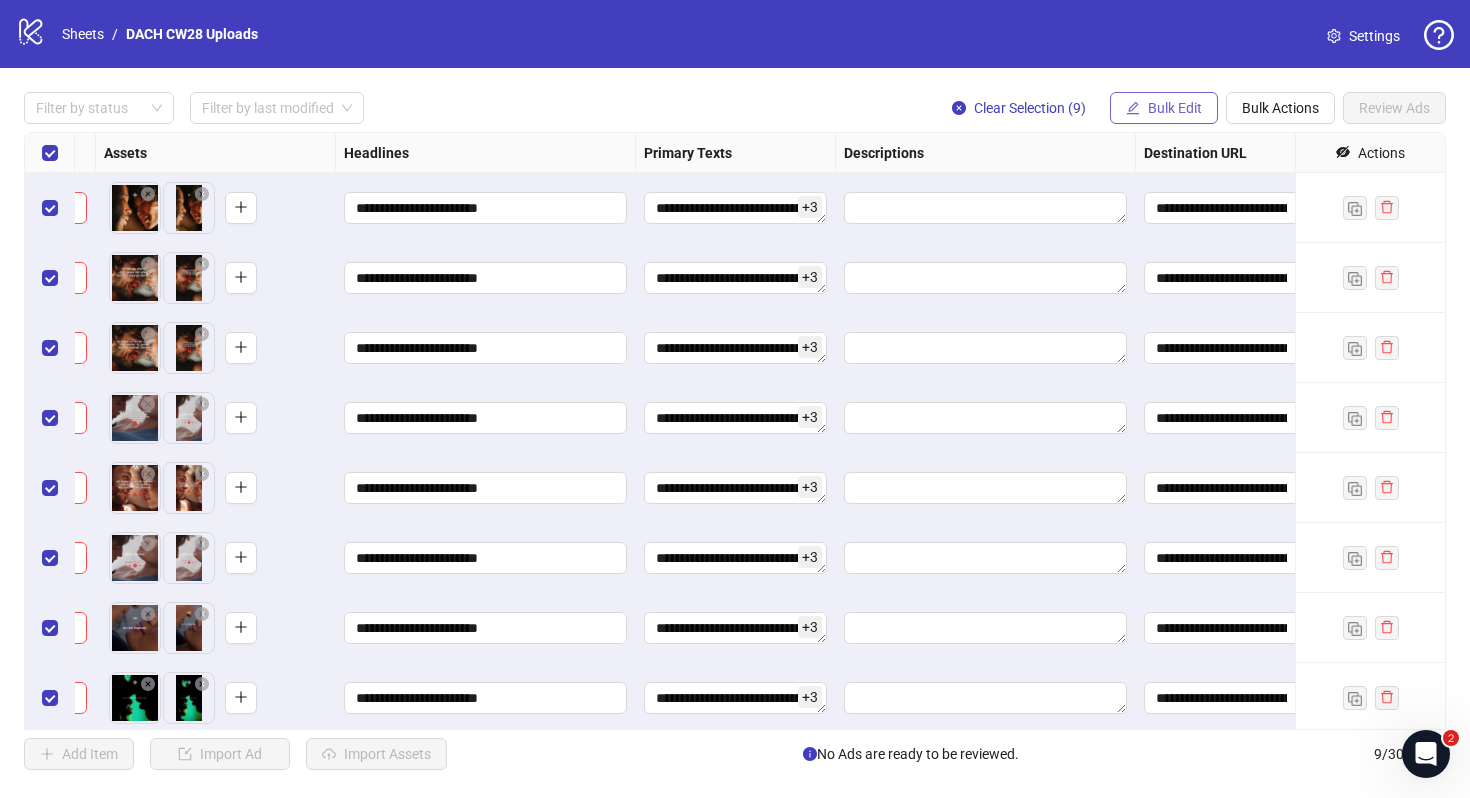 click on "Bulk Edit" at bounding box center (1175, 108) 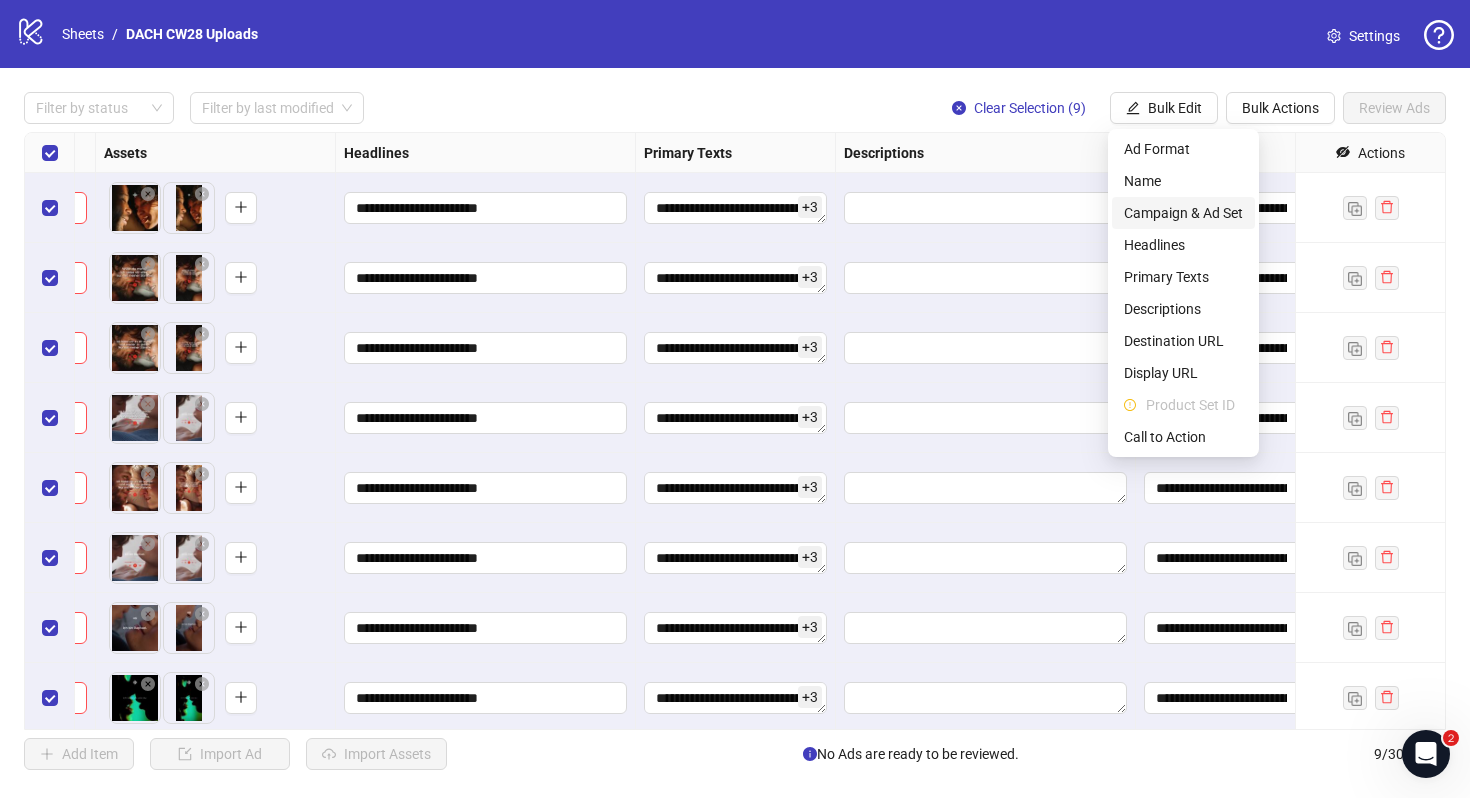 click on "Campaign & Ad Set" at bounding box center (1183, 213) 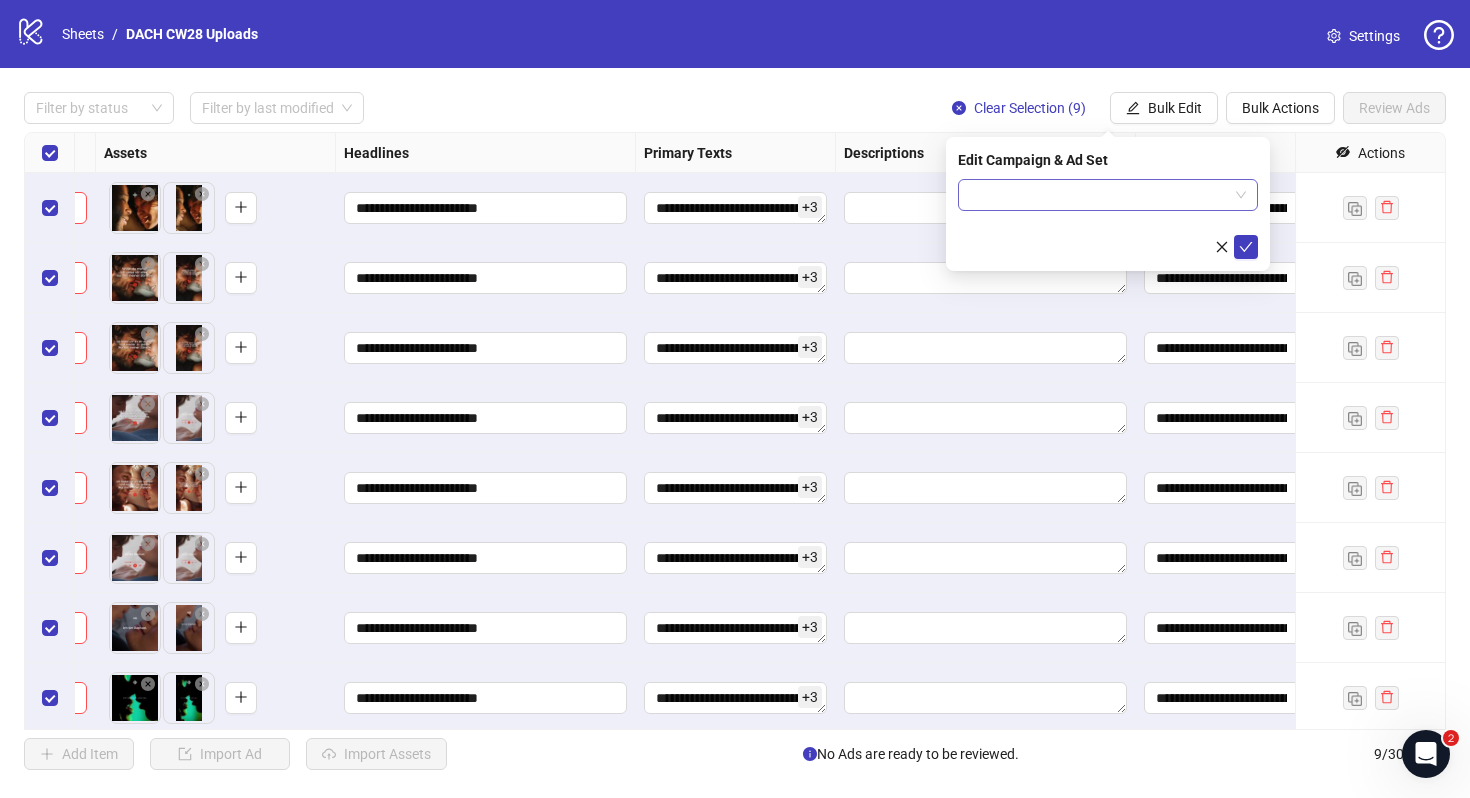 click at bounding box center [1099, 195] 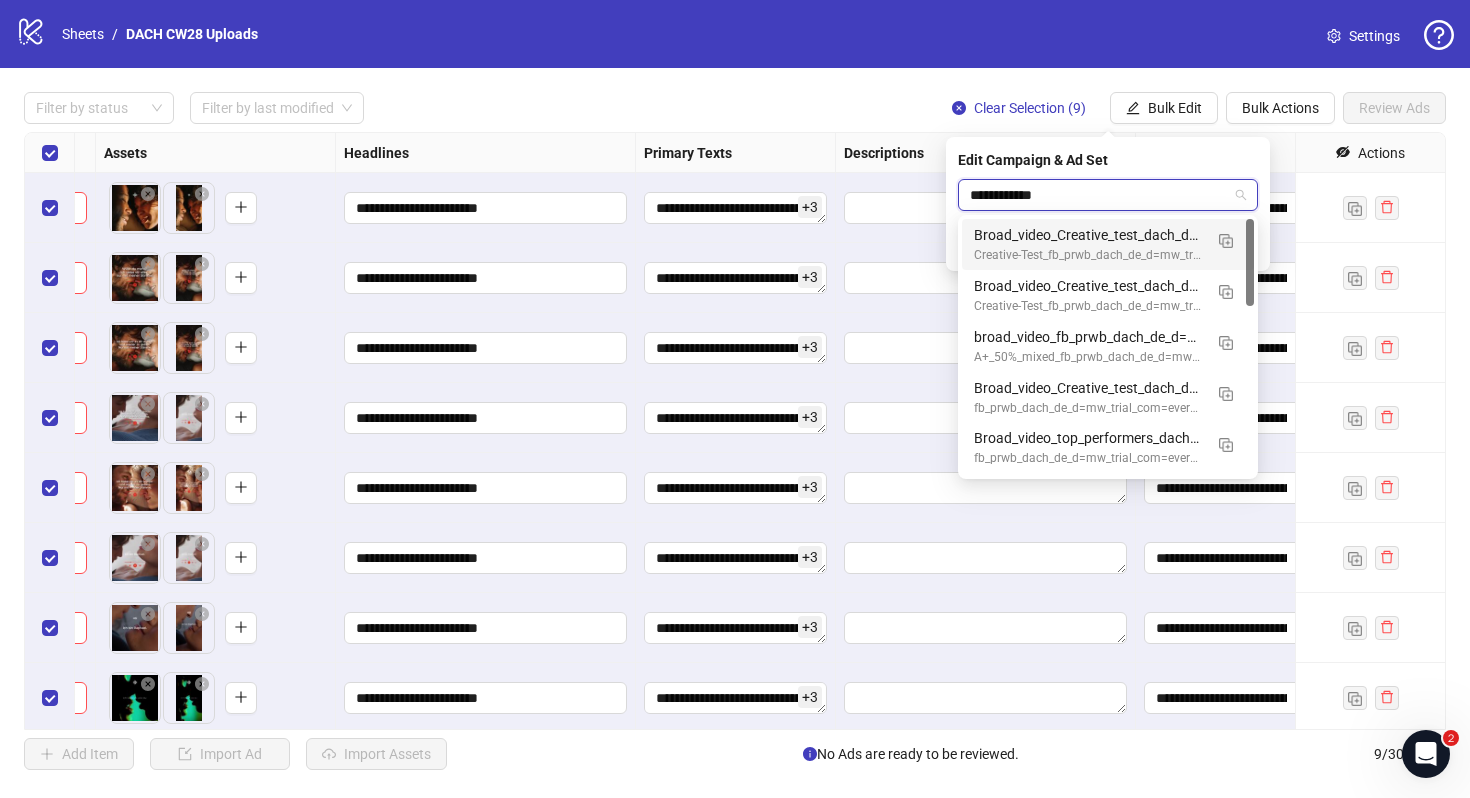 type on "**********" 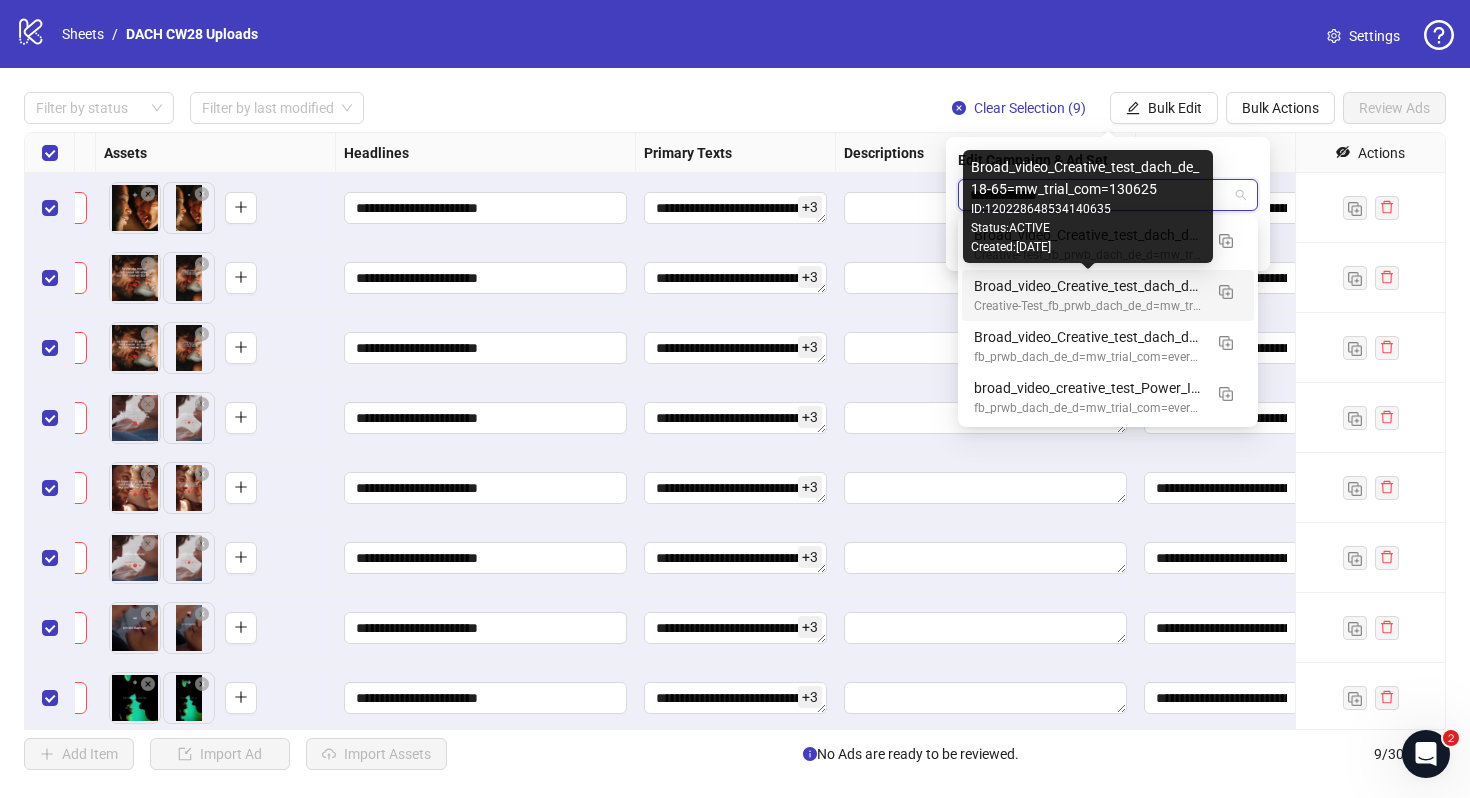 click on "Broad_video_Creative_test_dach_de_18-65=mw_trial_com=130625" at bounding box center (1088, 286) 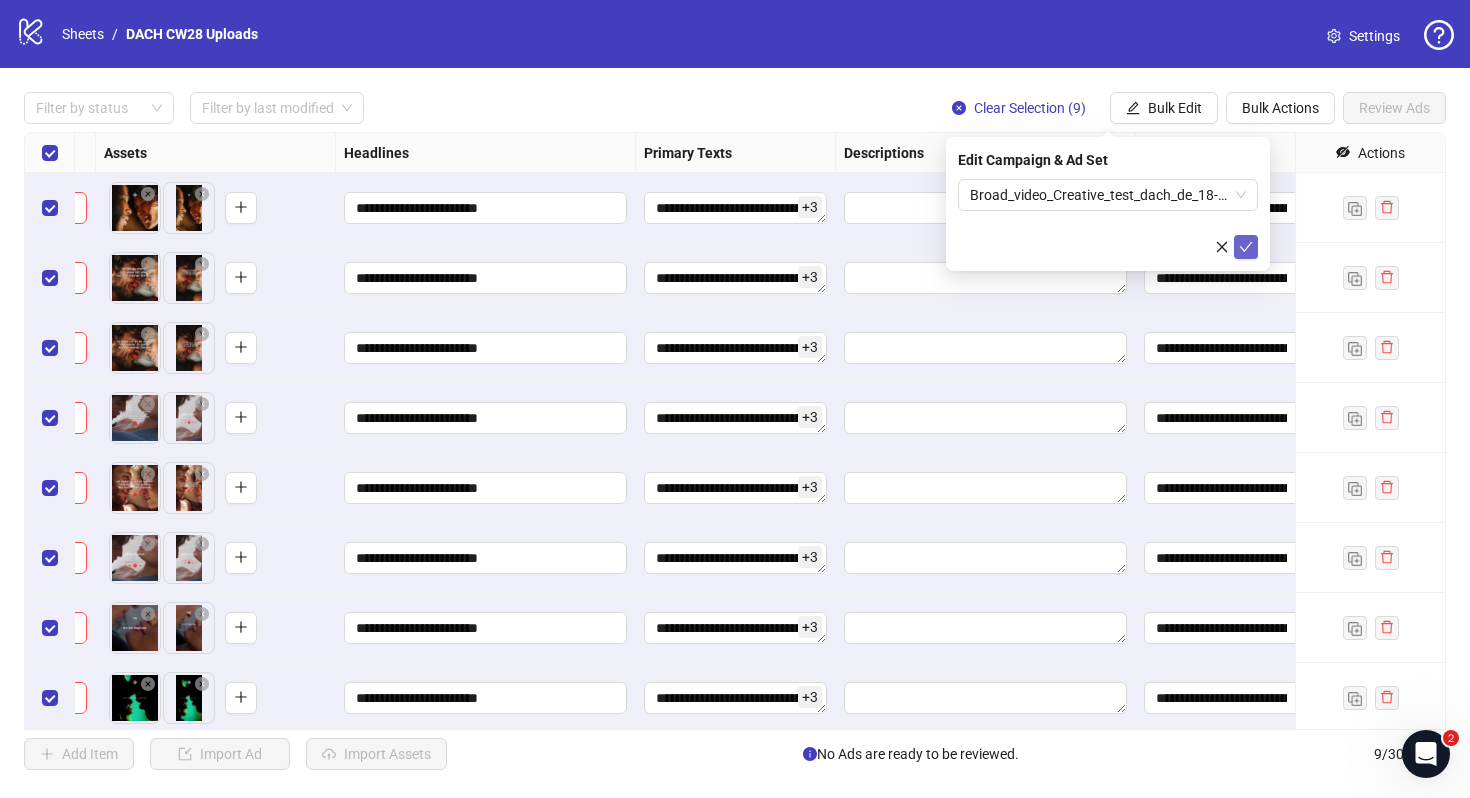 click at bounding box center [1246, 247] 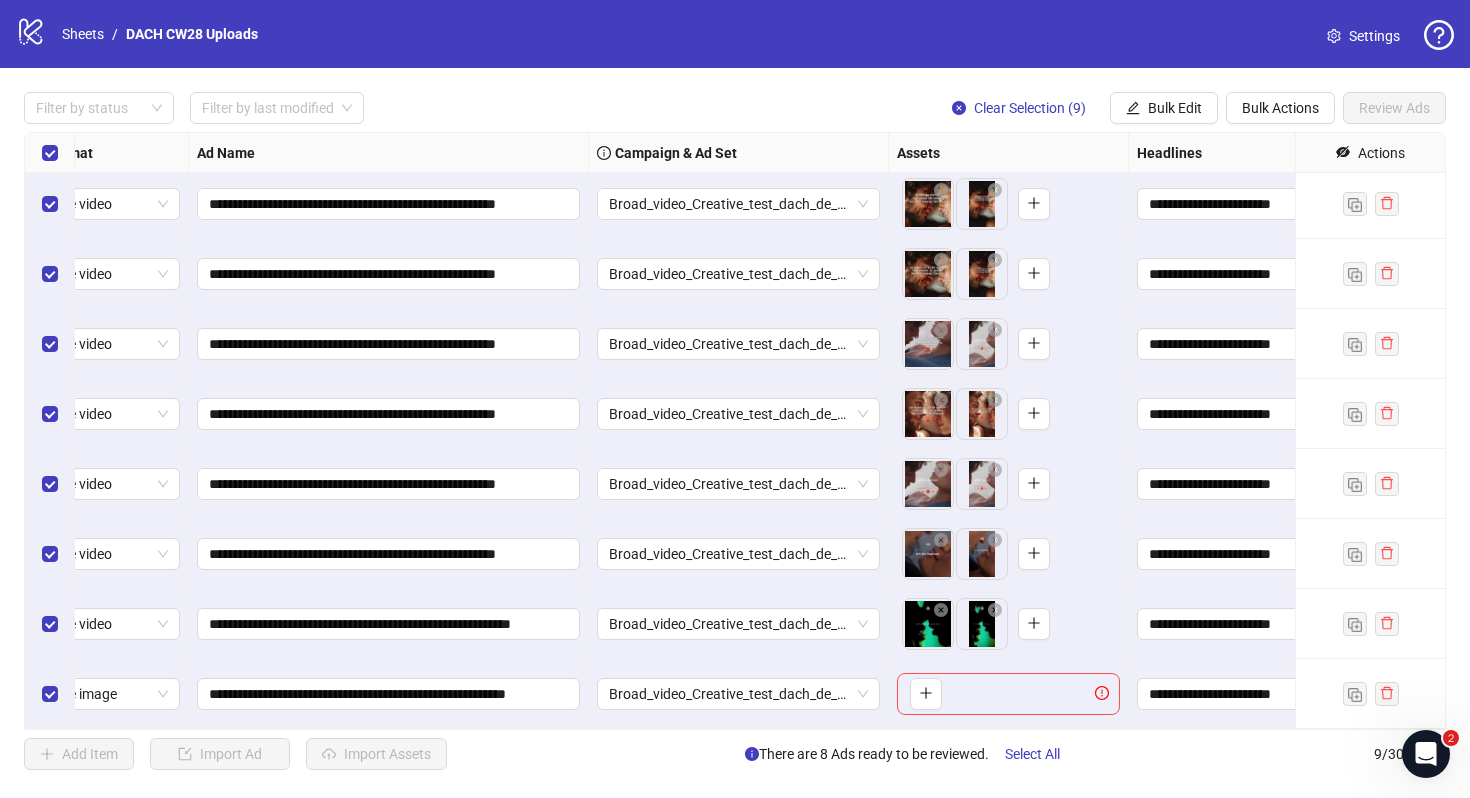 scroll, scrollTop: 74, scrollLeft: 0, axis: vertical 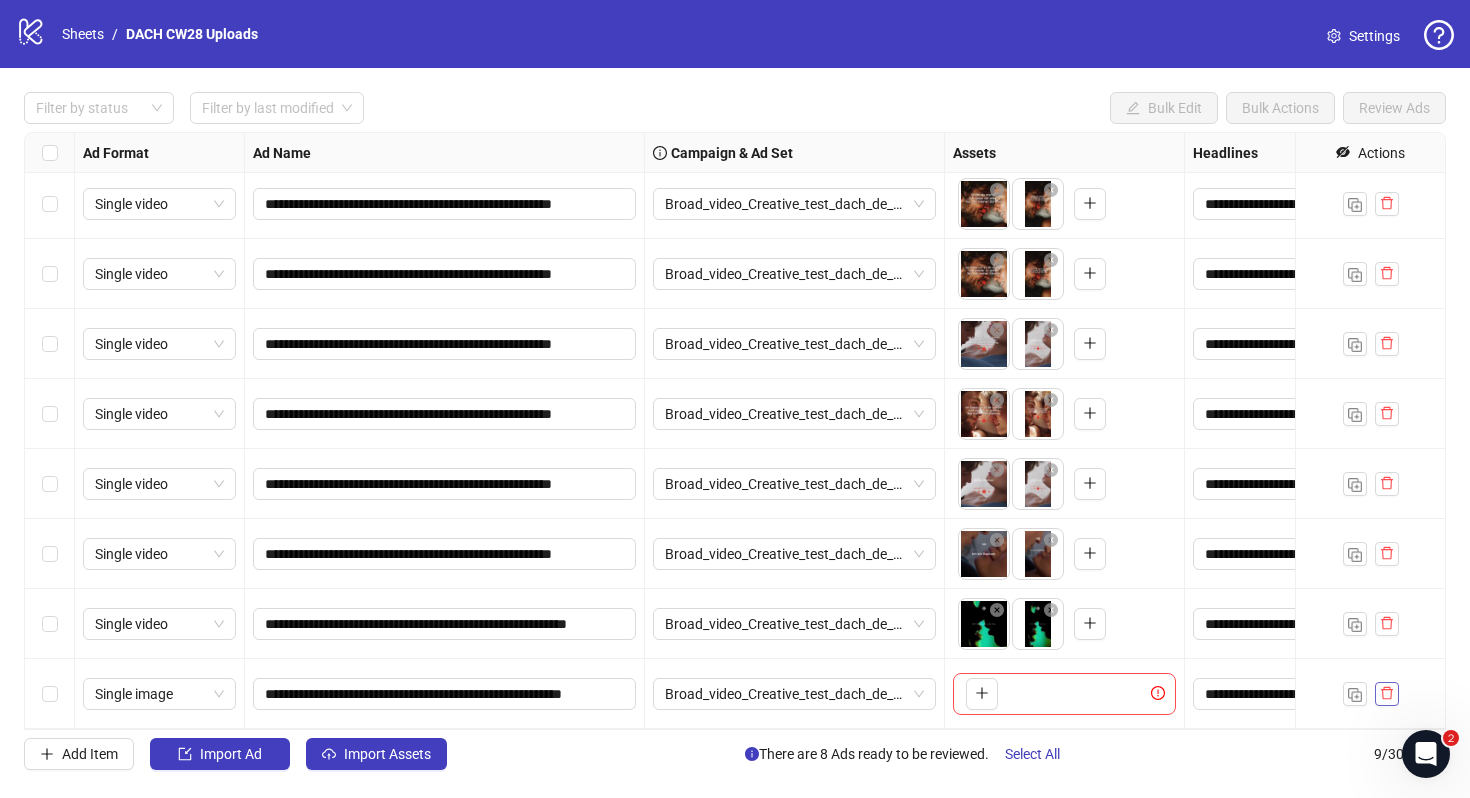 click 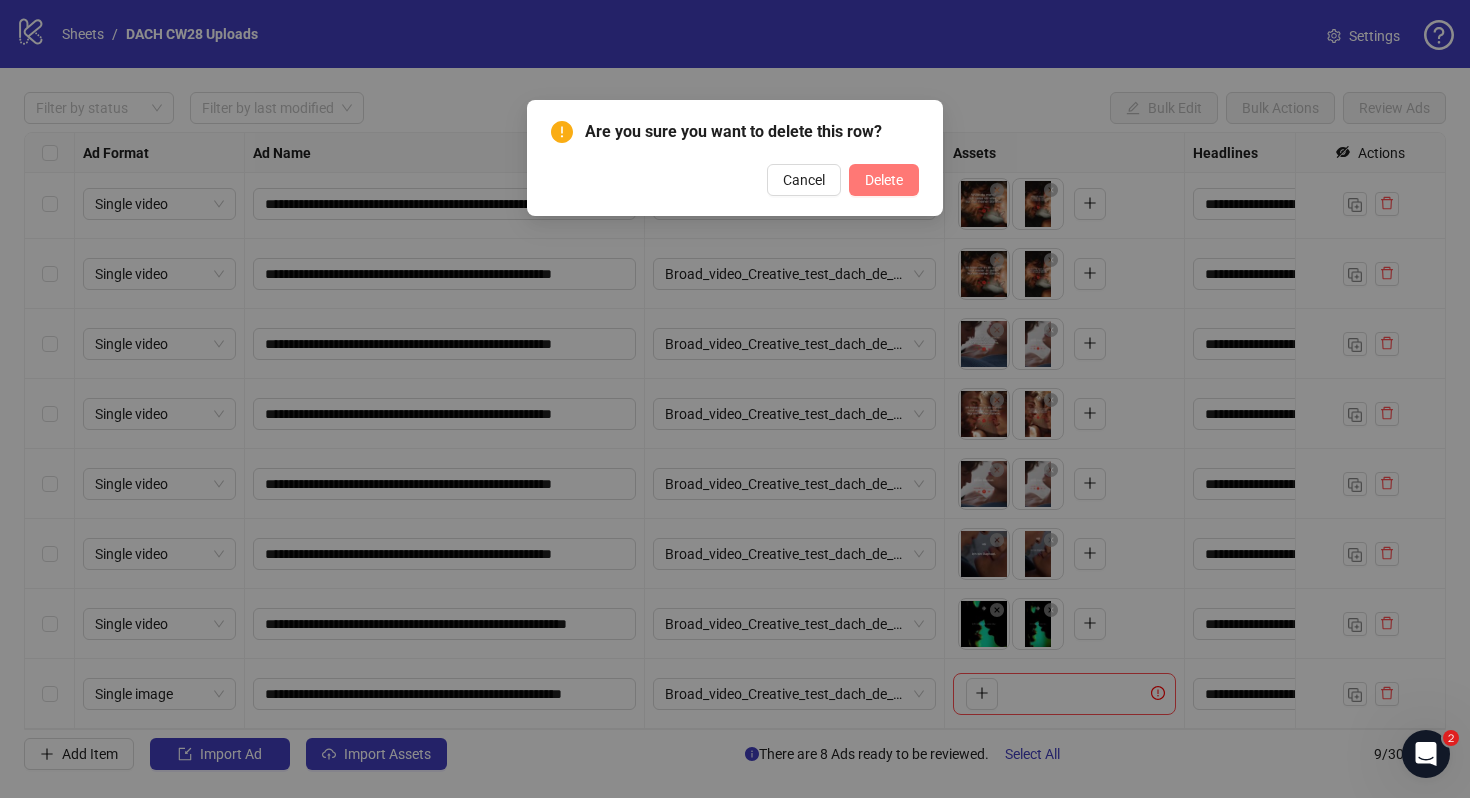 click on "Delete" at bounding box center [884, 180] 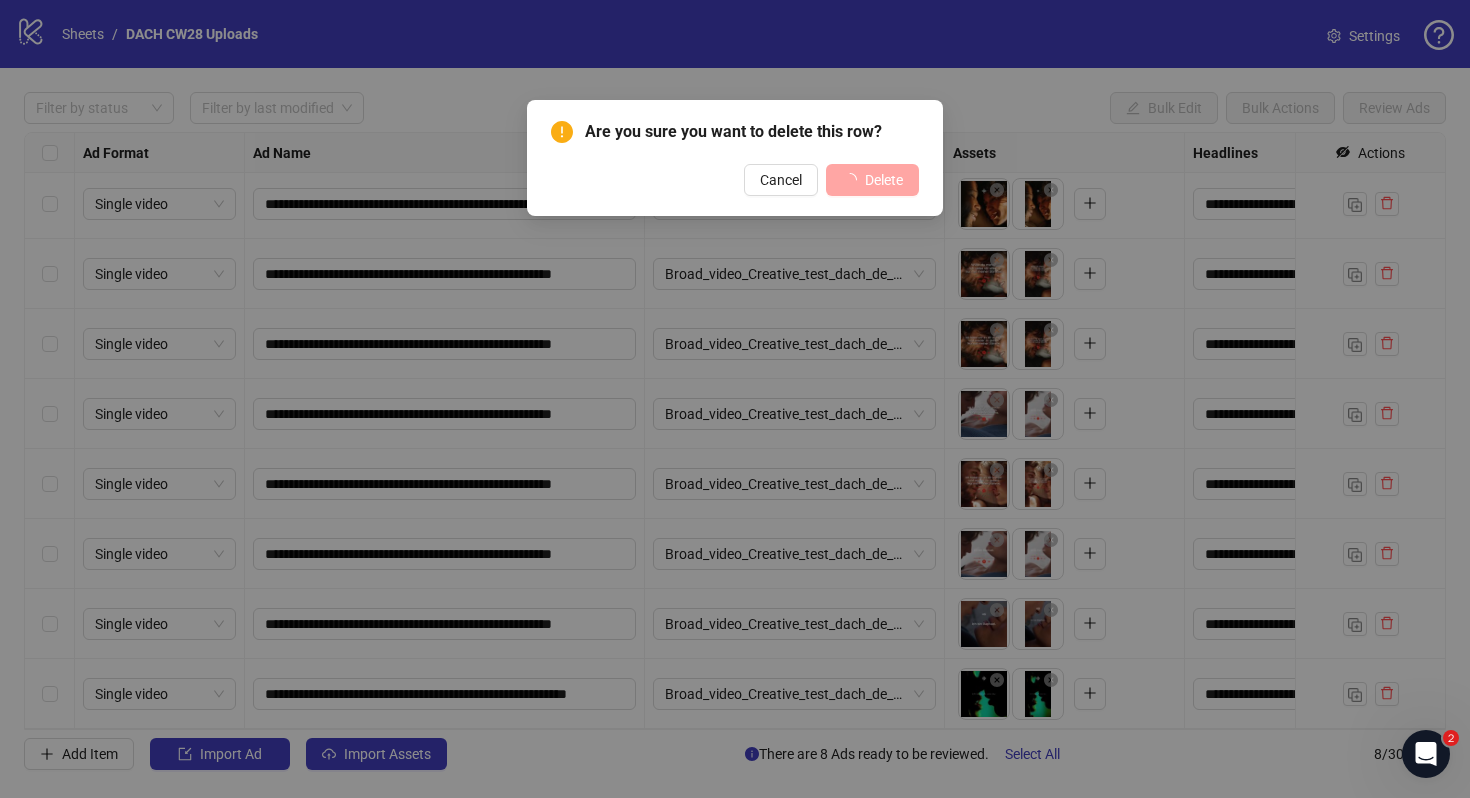 scroll, scrollTop: 4, scrollLeft: 0, axis: vertical 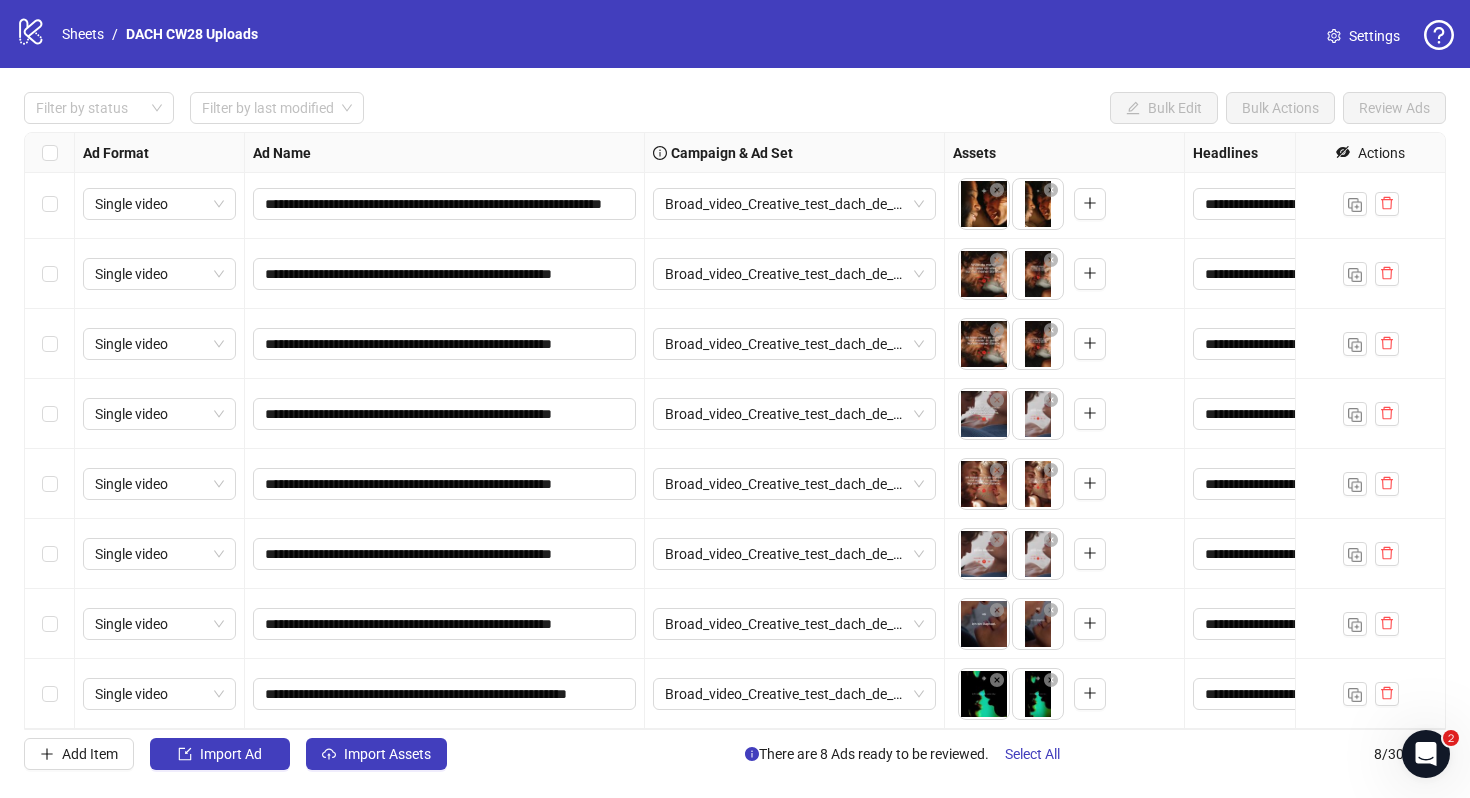 click on "Settings" at bounding box center (1374, 36) 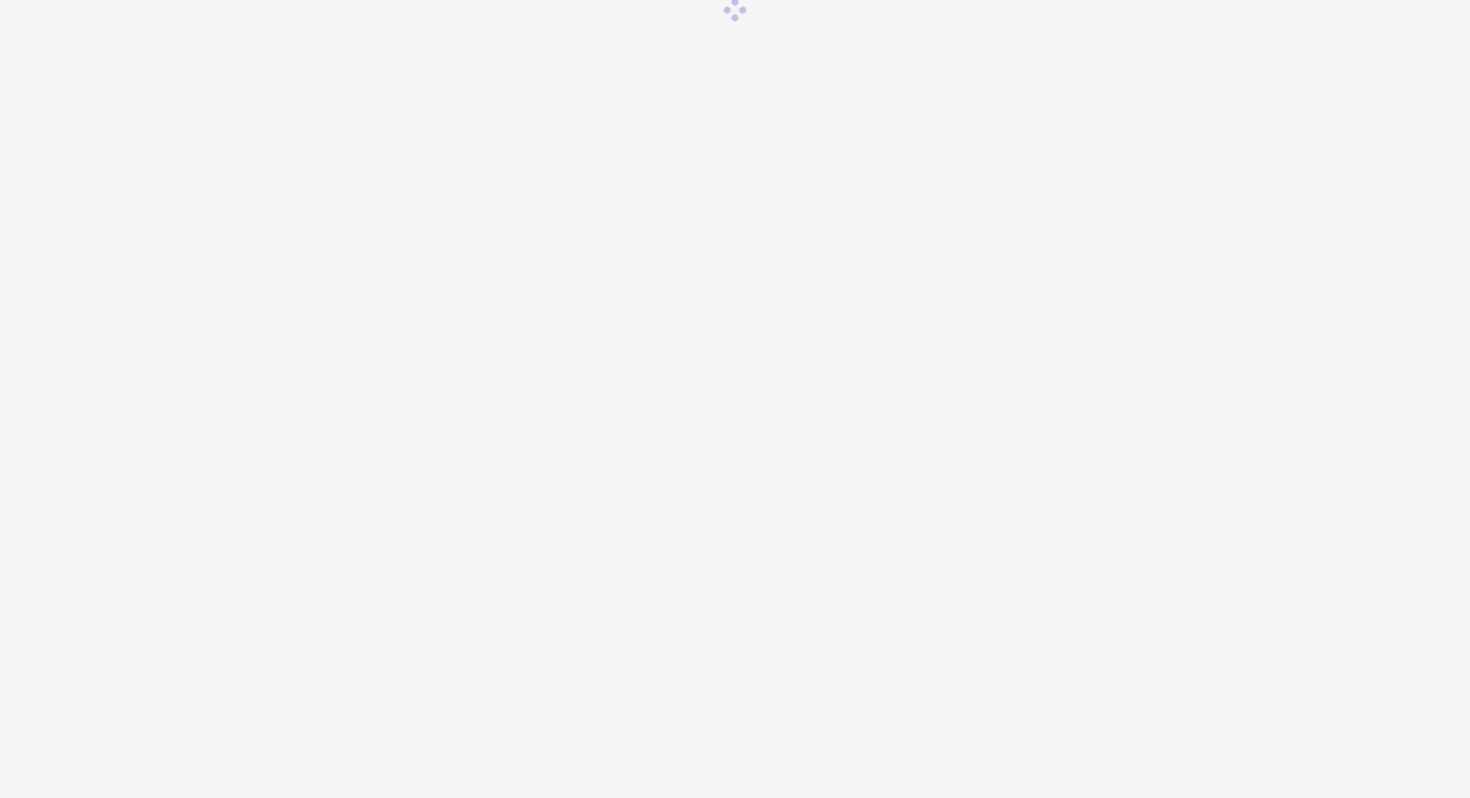 scroll, scrollTop: 0, scrollLeft: 0, axis: both 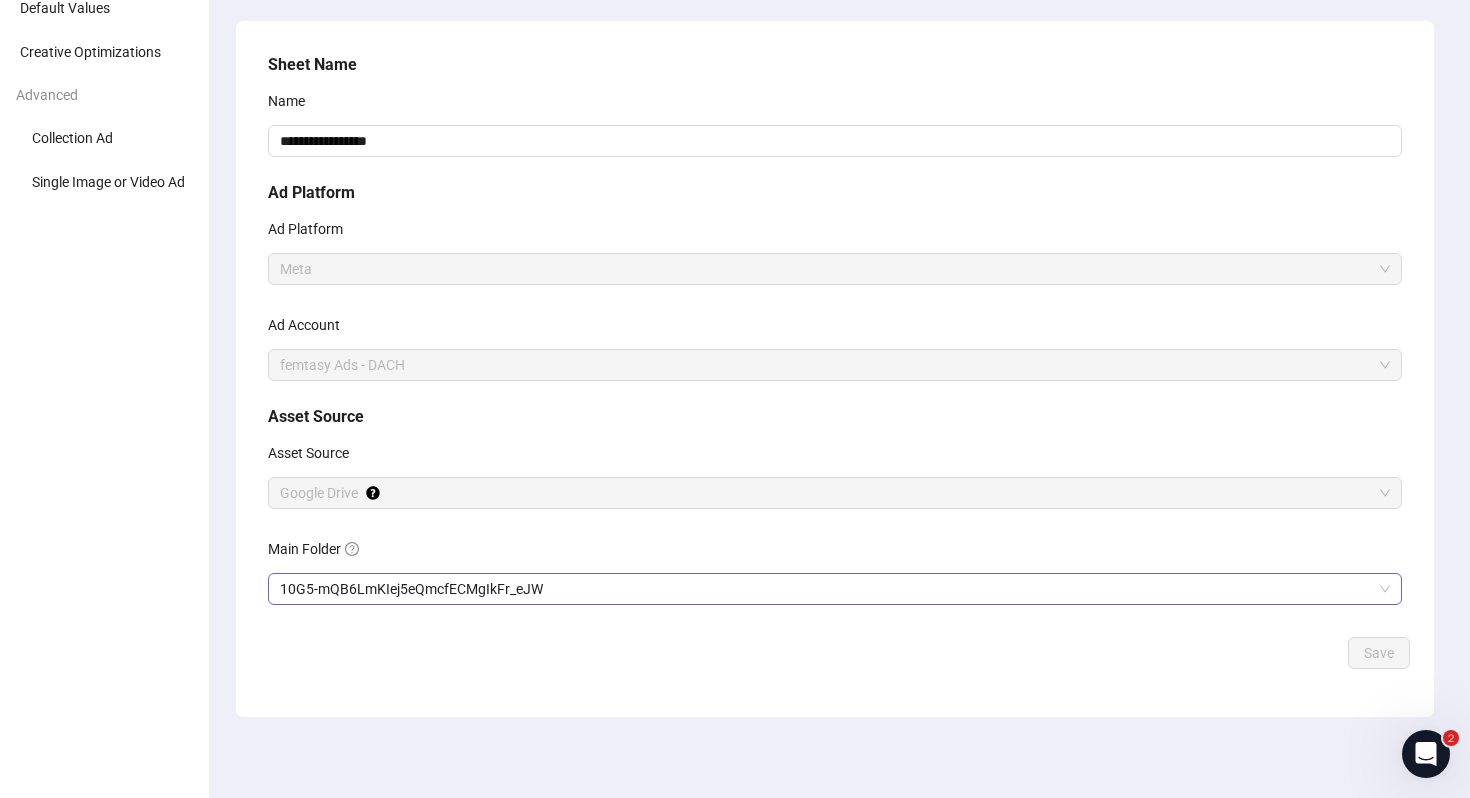 click on "10G5-mQB6LmKIej5eQmcfECMgIkFr_eJW" at bounding box center [835, 589] 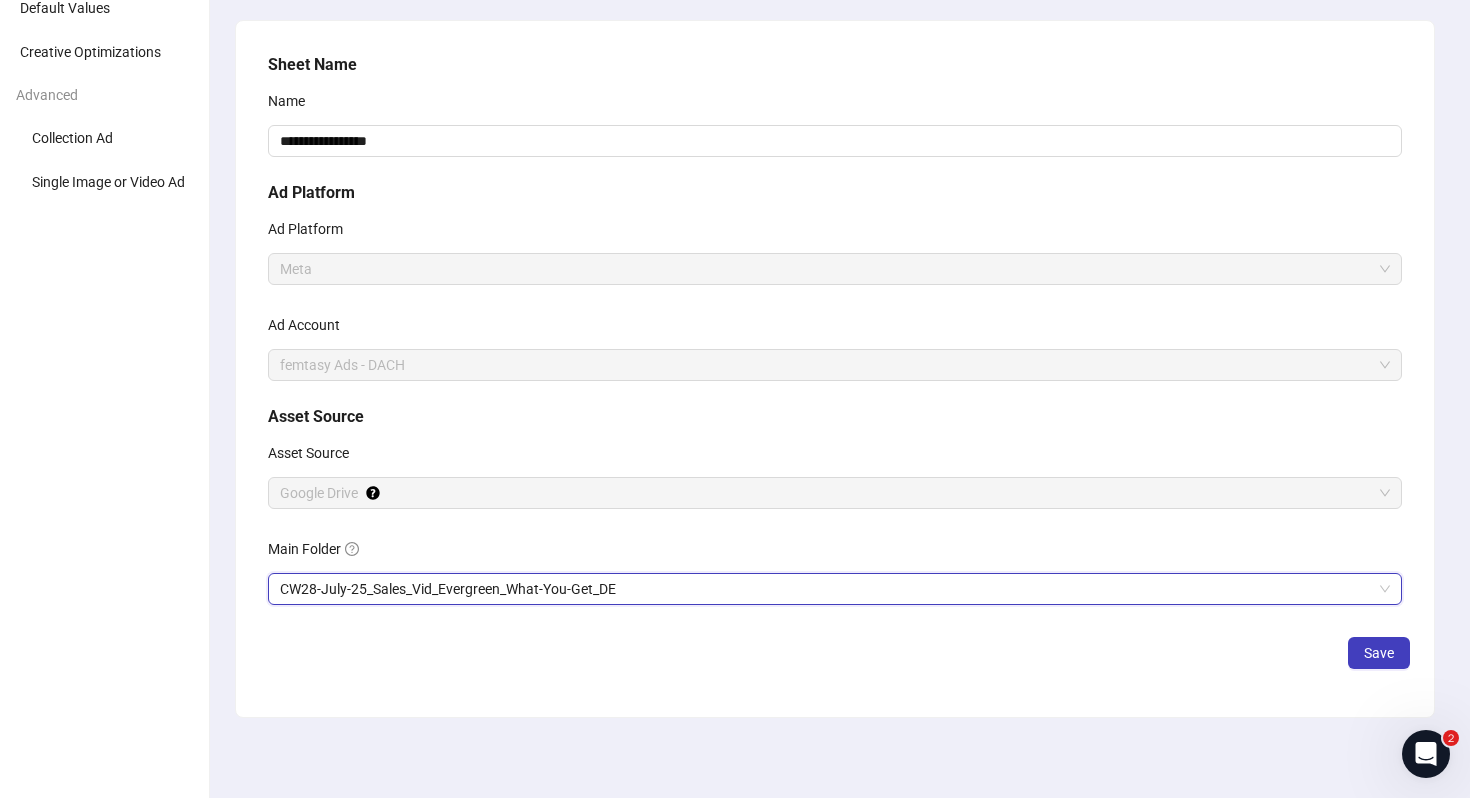 click on "femtasy Ads - DACH" at bounding box center (835, 365) 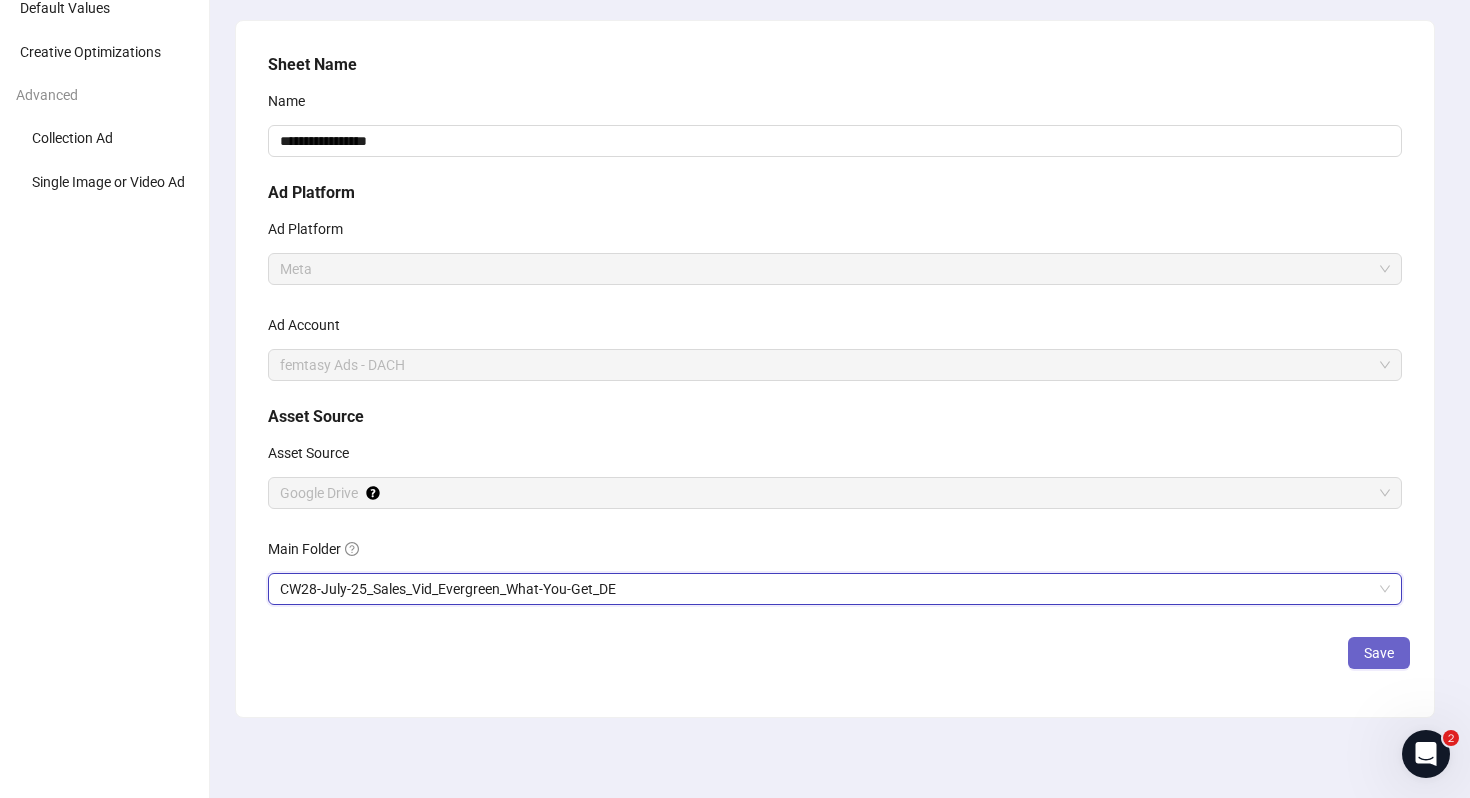 click on "Save" at bounding box center [1379, 653] 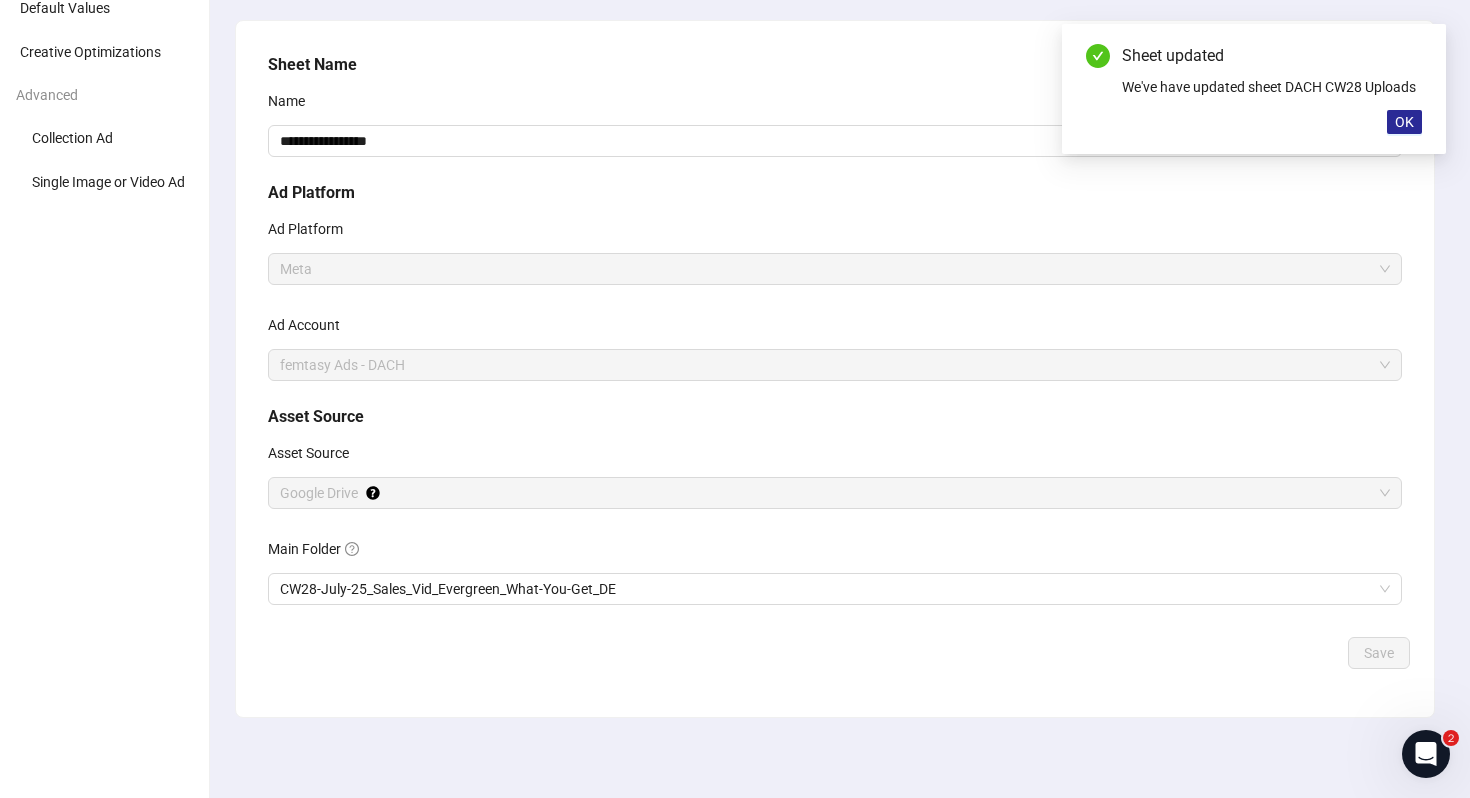 click on "OK" at bounding box center (1404, 122) 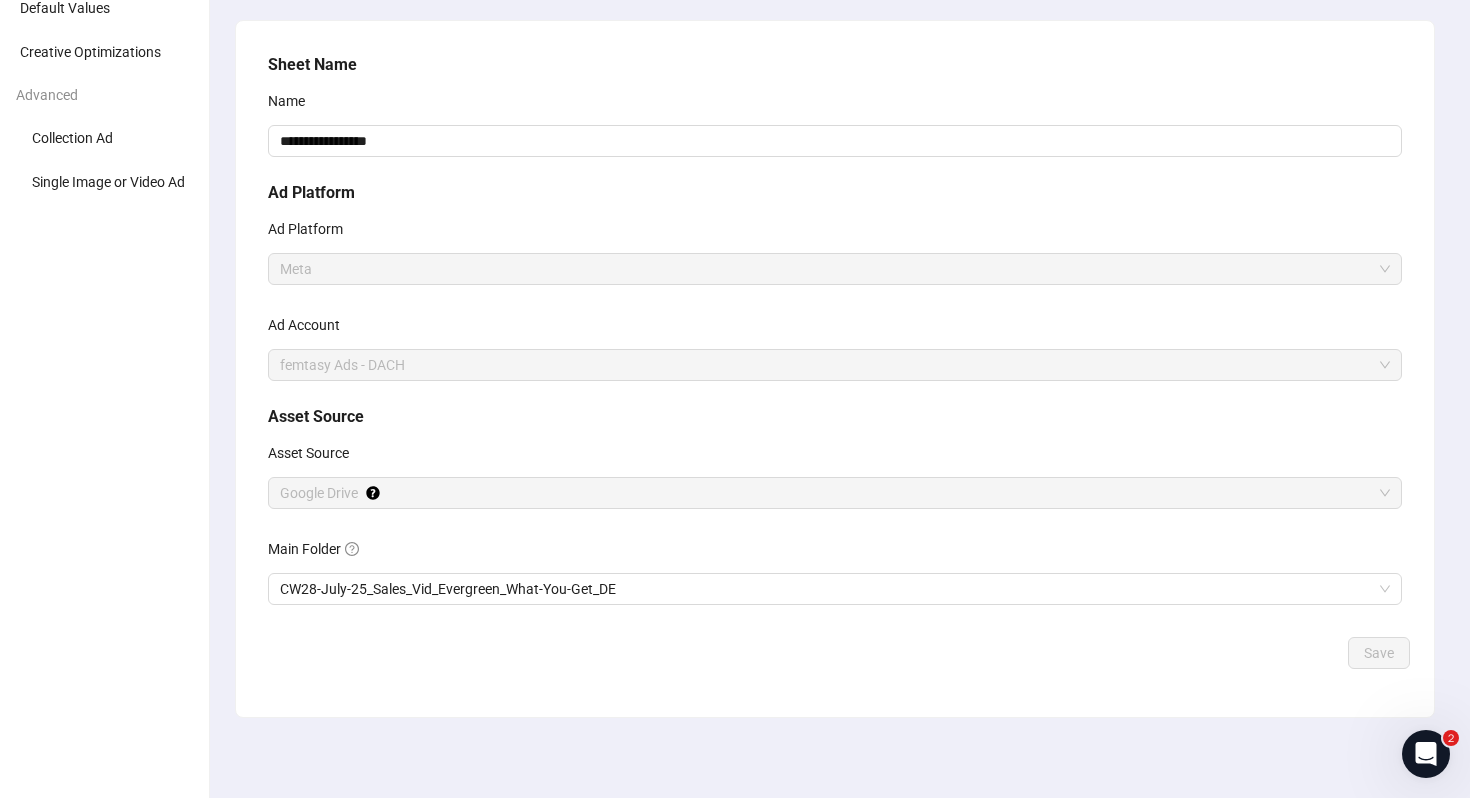 click on "**********" at bounding box center (835, 369) 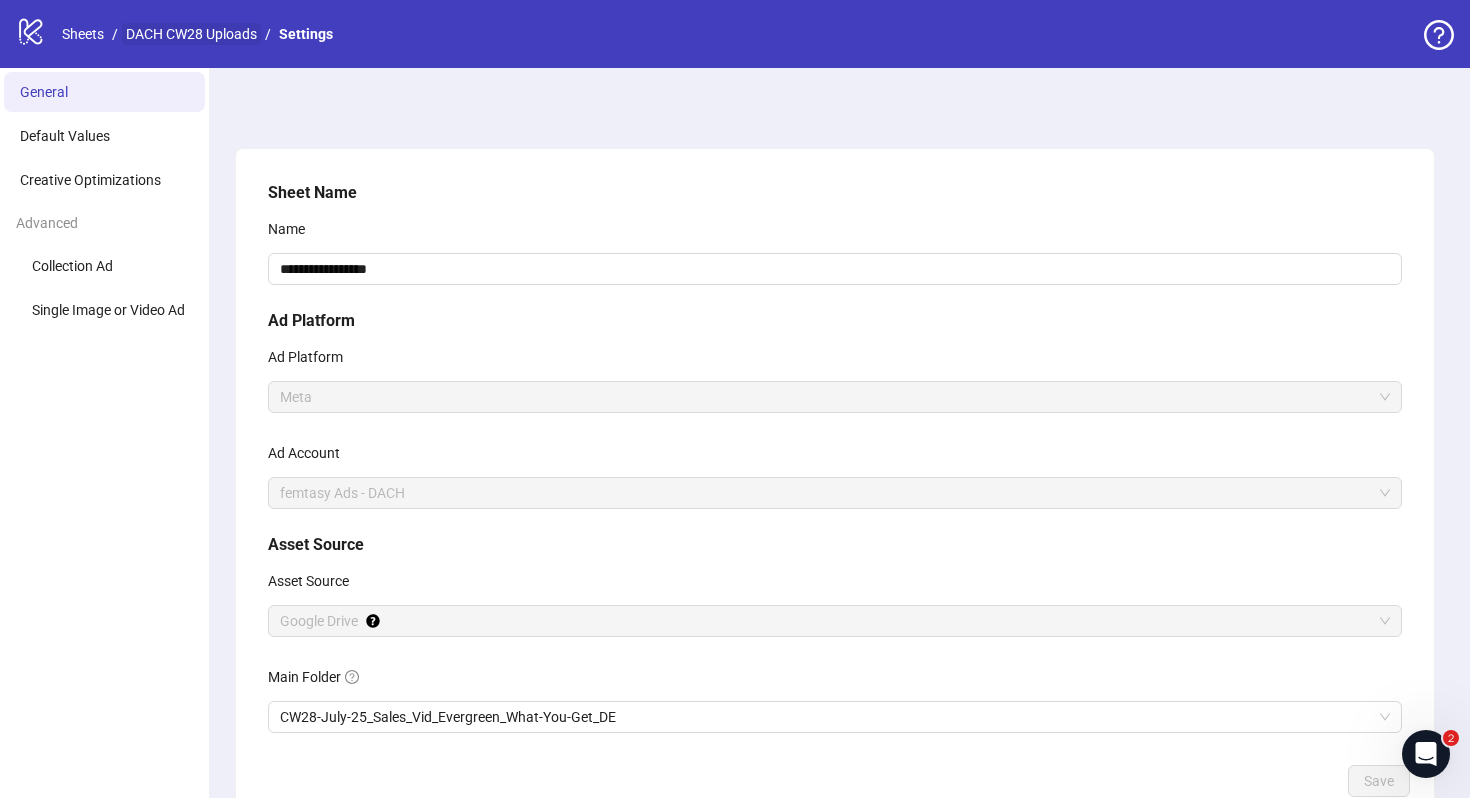 click on "DACH CW28 Uploads" at bounding box center (191, 34) 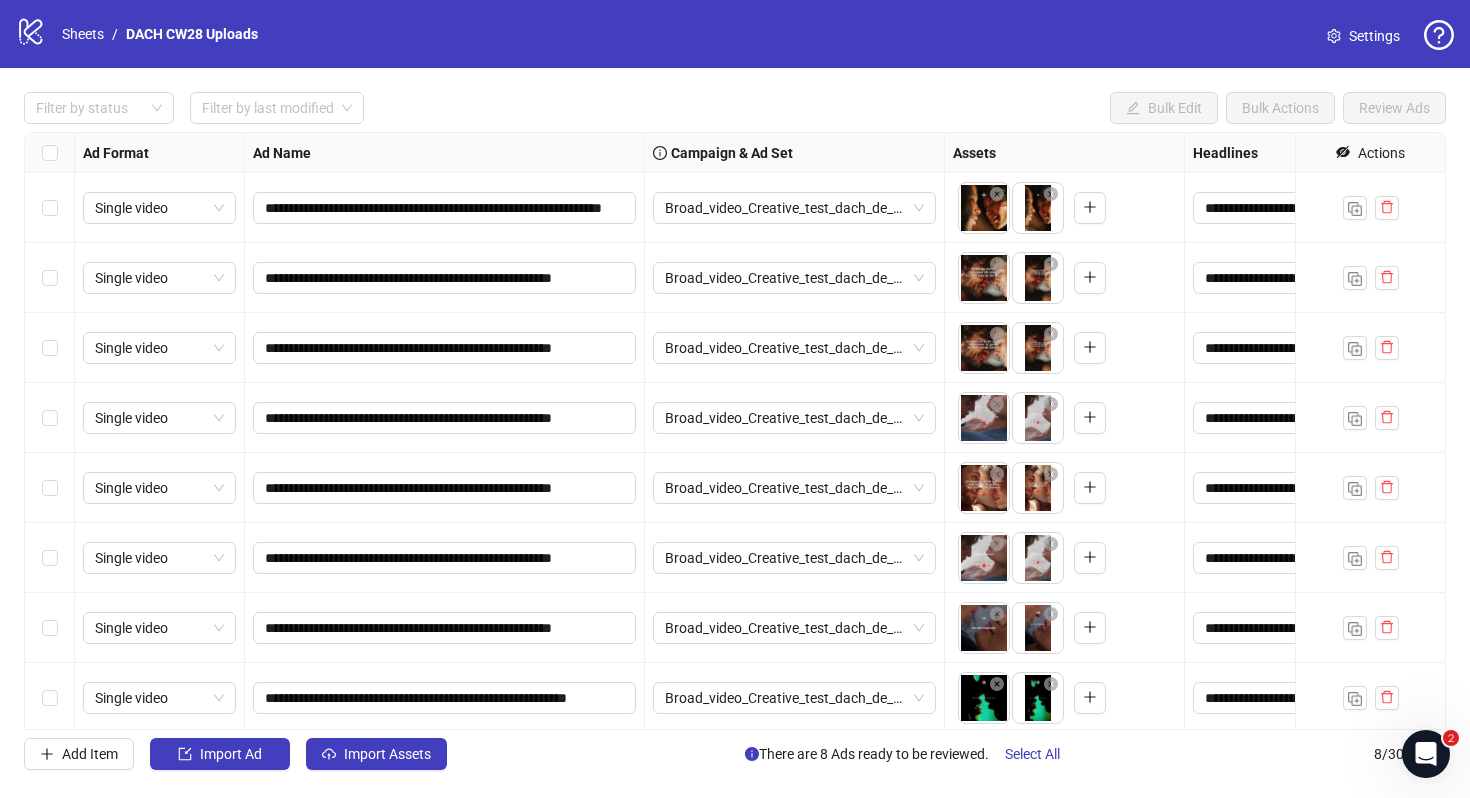 scroll, scrollTop: 4, scrollLeft: 0, axis: vertical 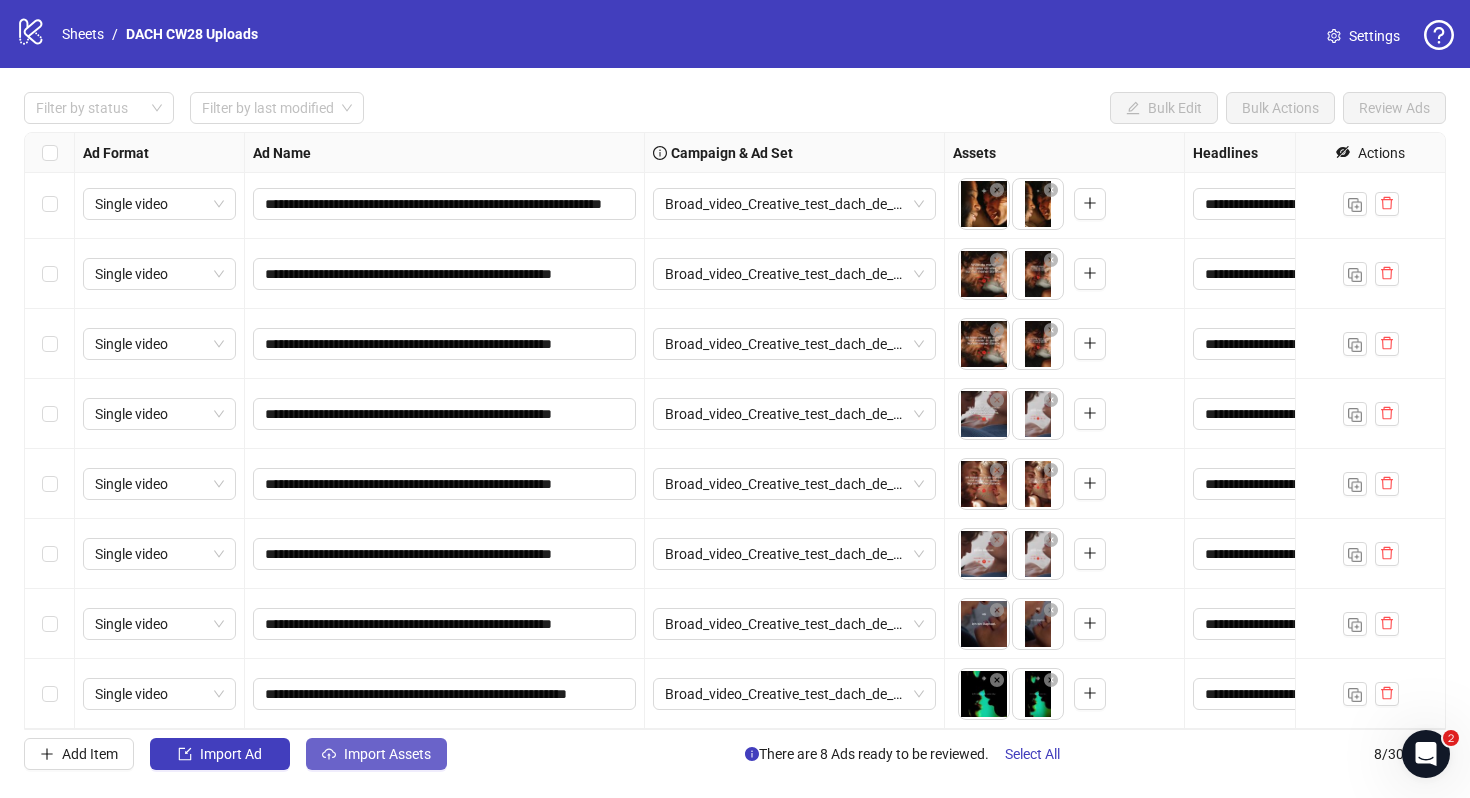 click on "Import Assets" at bounding box center (387, 754) 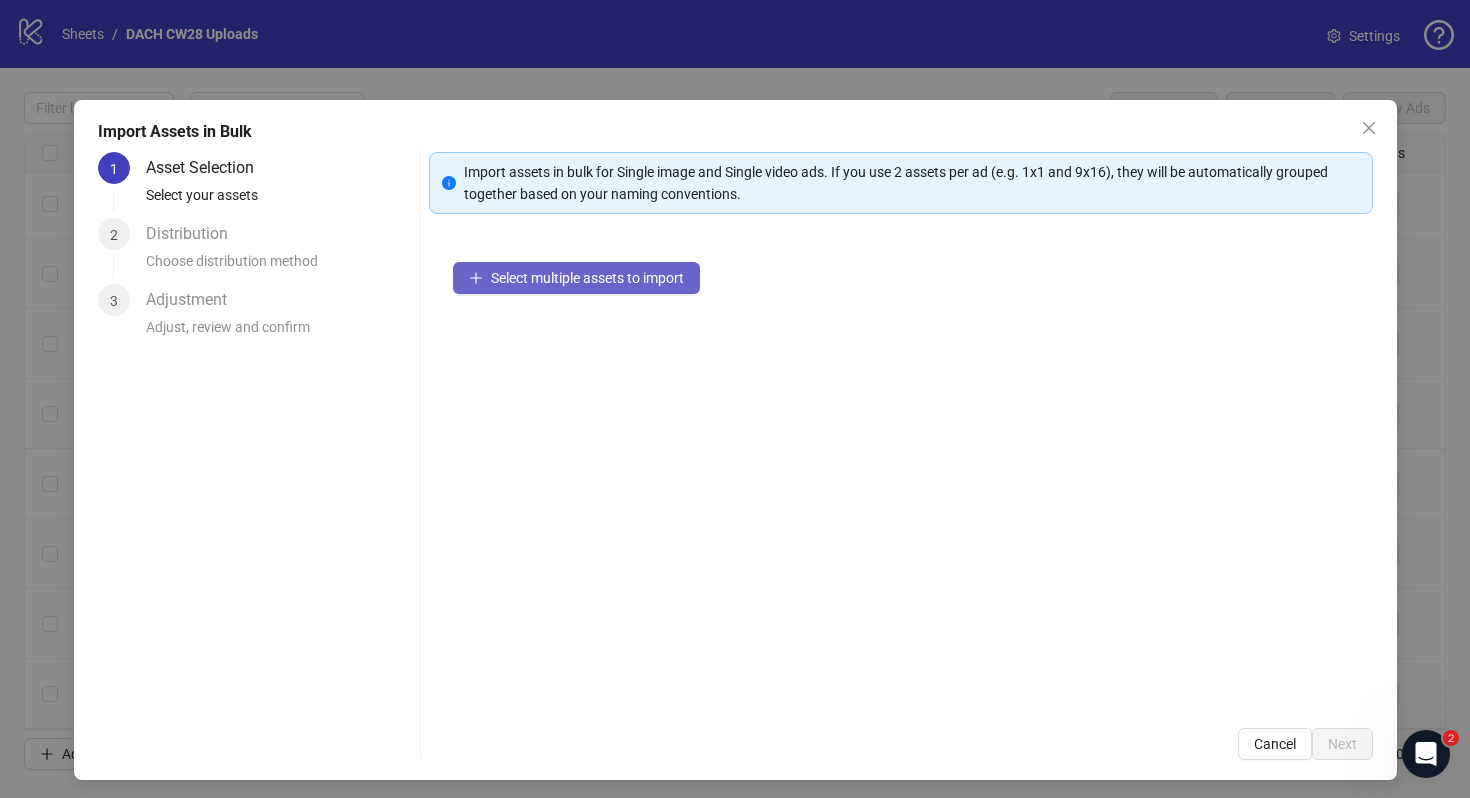 click on "Select multiple assets to import" at bounding box center (576, 278) 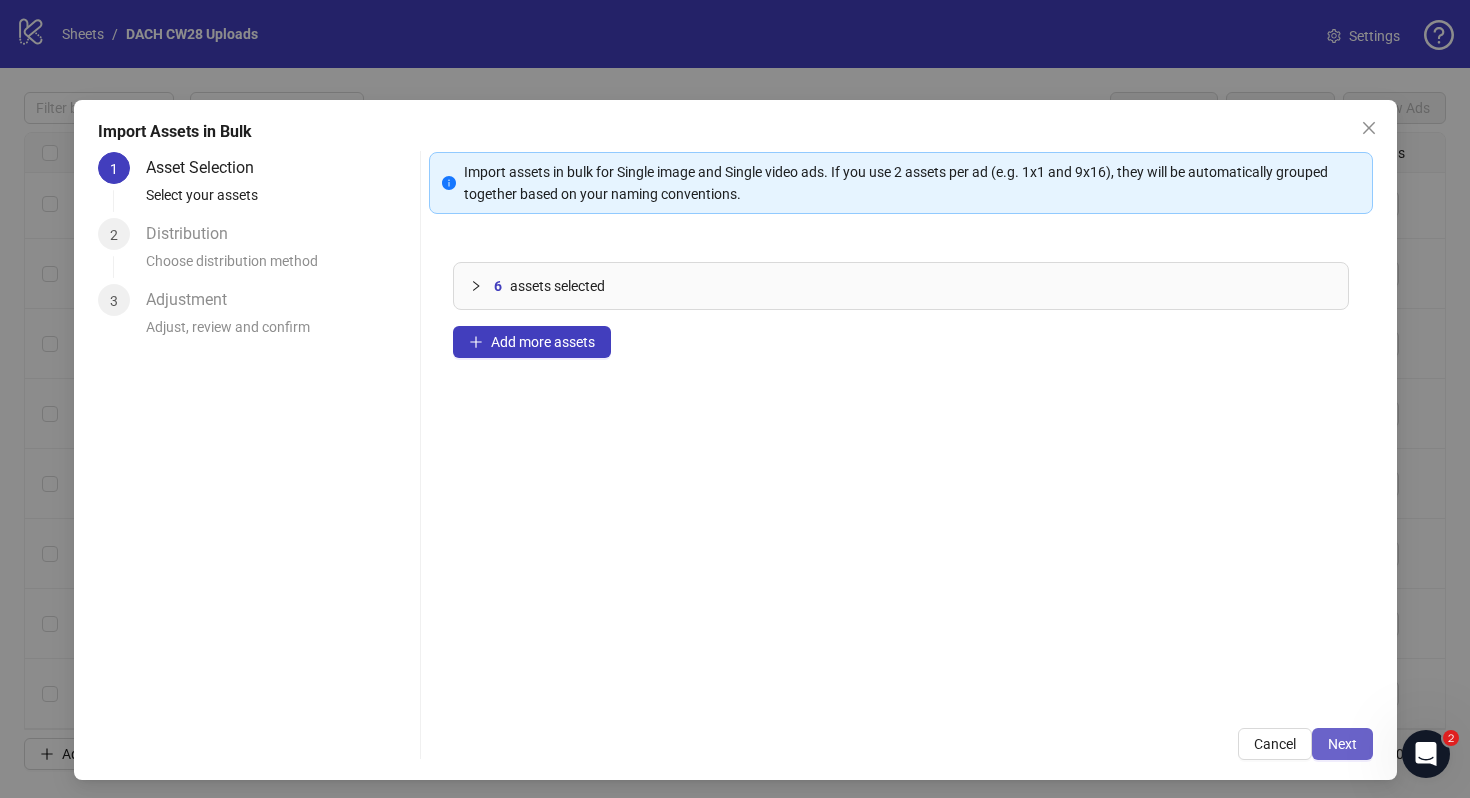 click on "Next" at bounding box center (1342, 744) 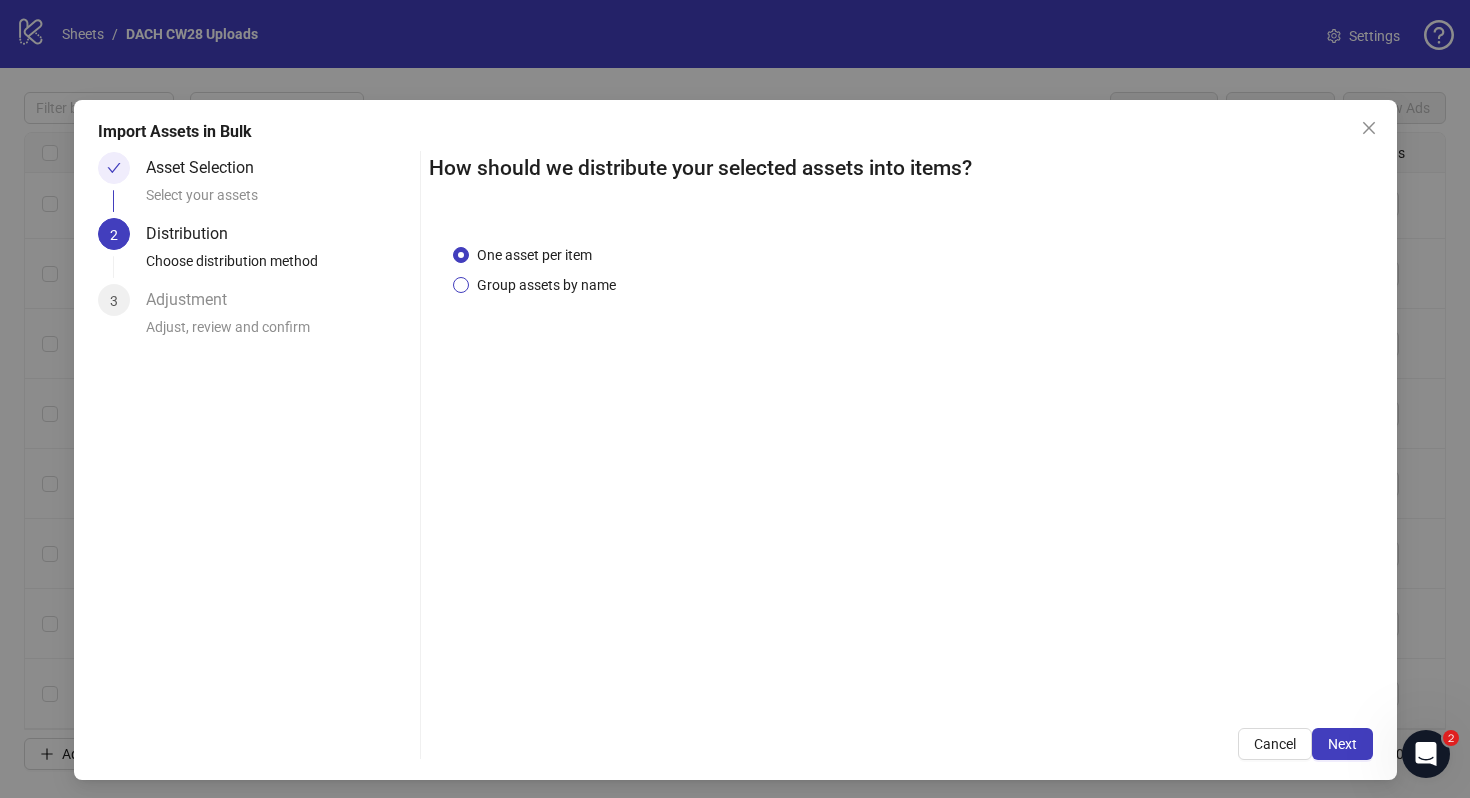 click on "Group assets by name" at bounding box center (546, 285) 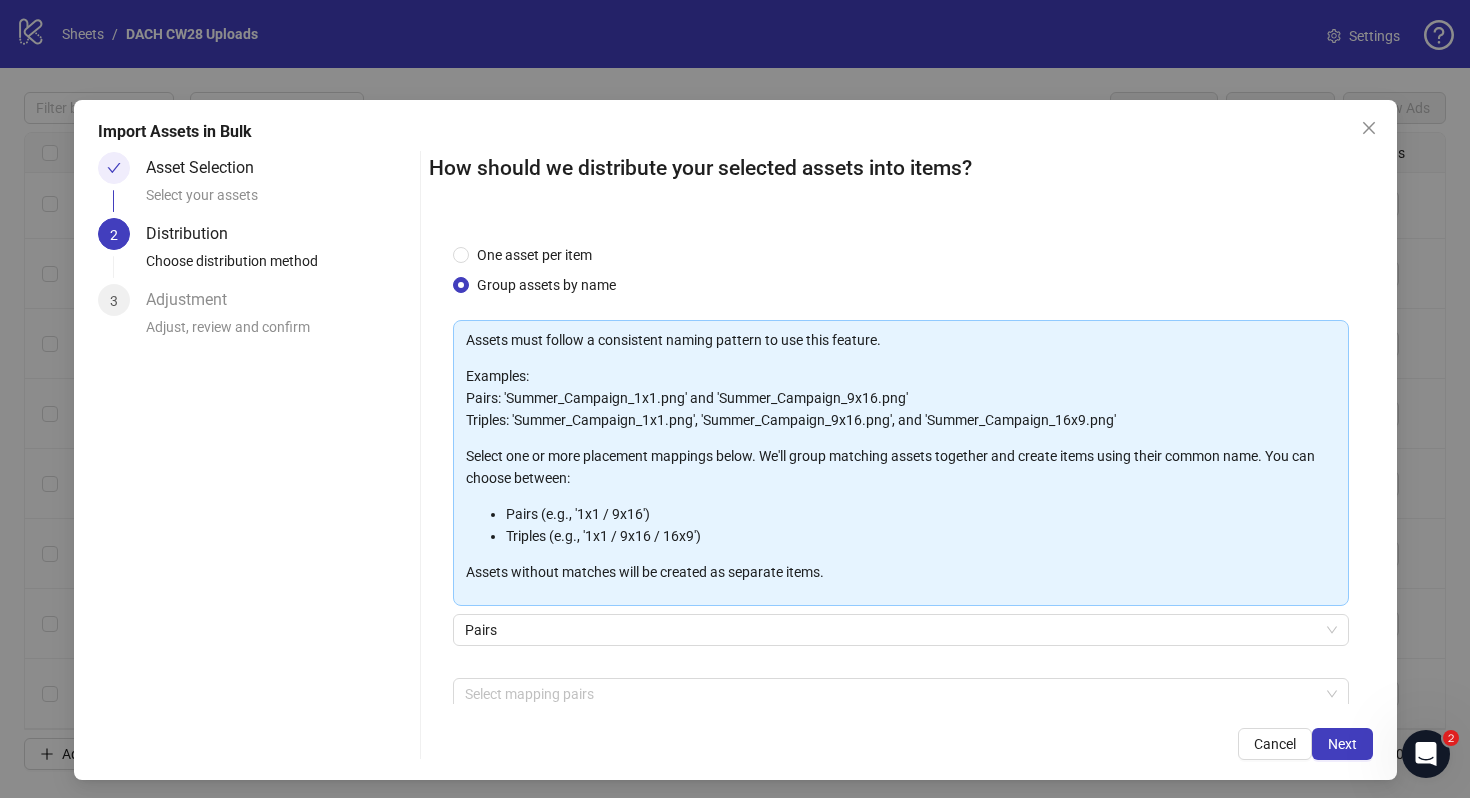 scroll, scrollTop: 101, scrollLeft: 0, axis: vertical 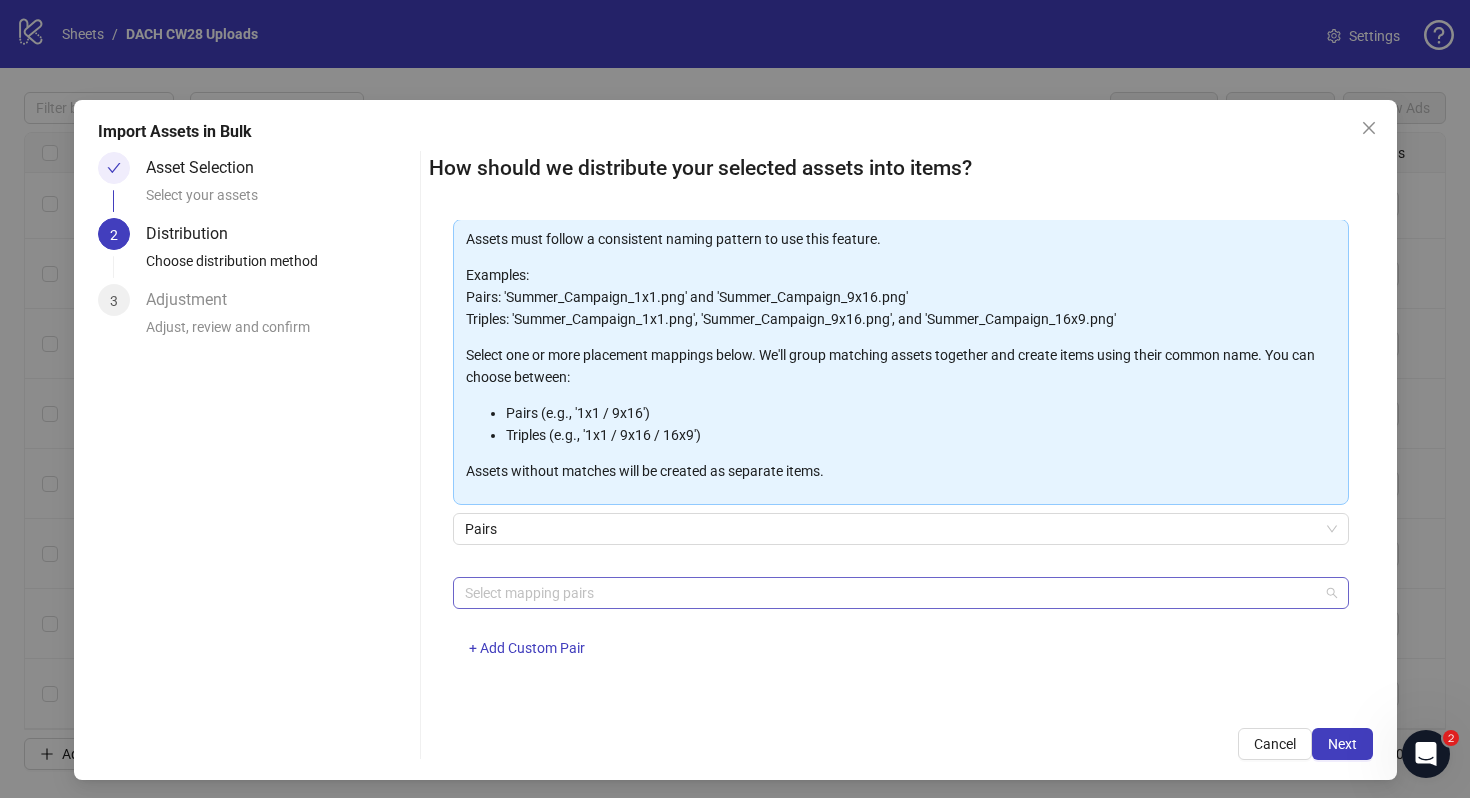 click at bounding box center (890, 593) 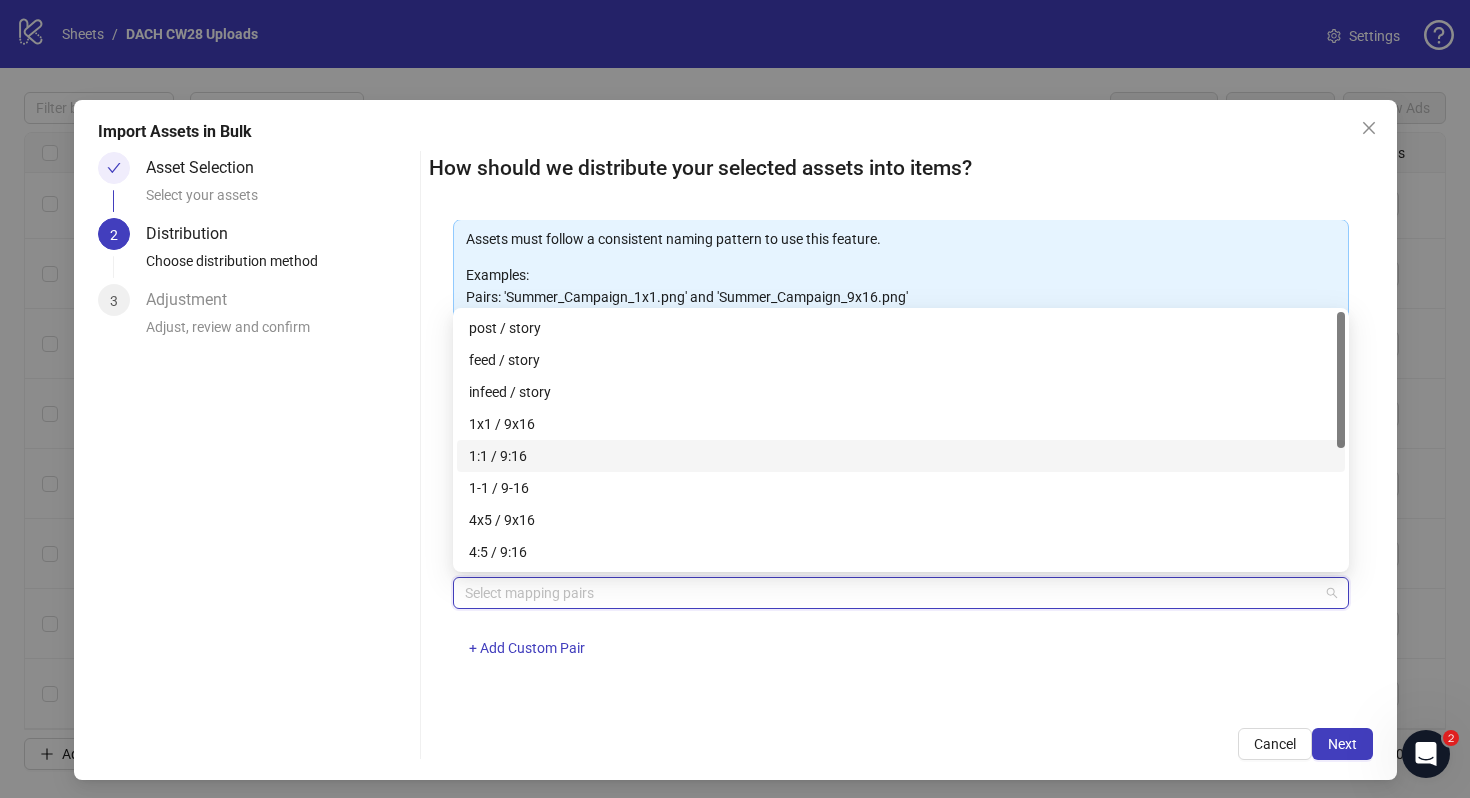 click on "1:1 / 9:16" at bounding box center [901, 456] 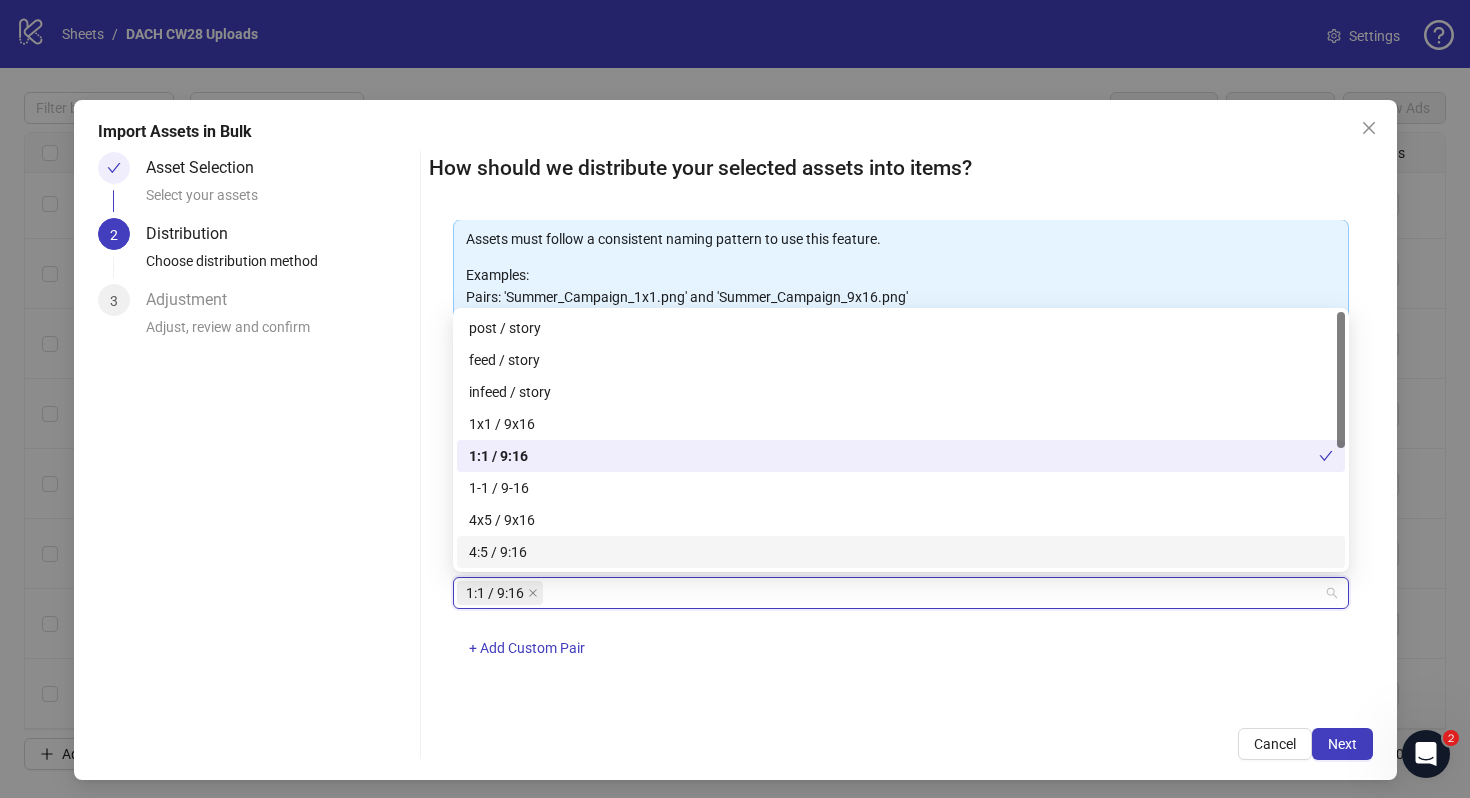 click on "Cancel Next" at bounding box center [901, 744] 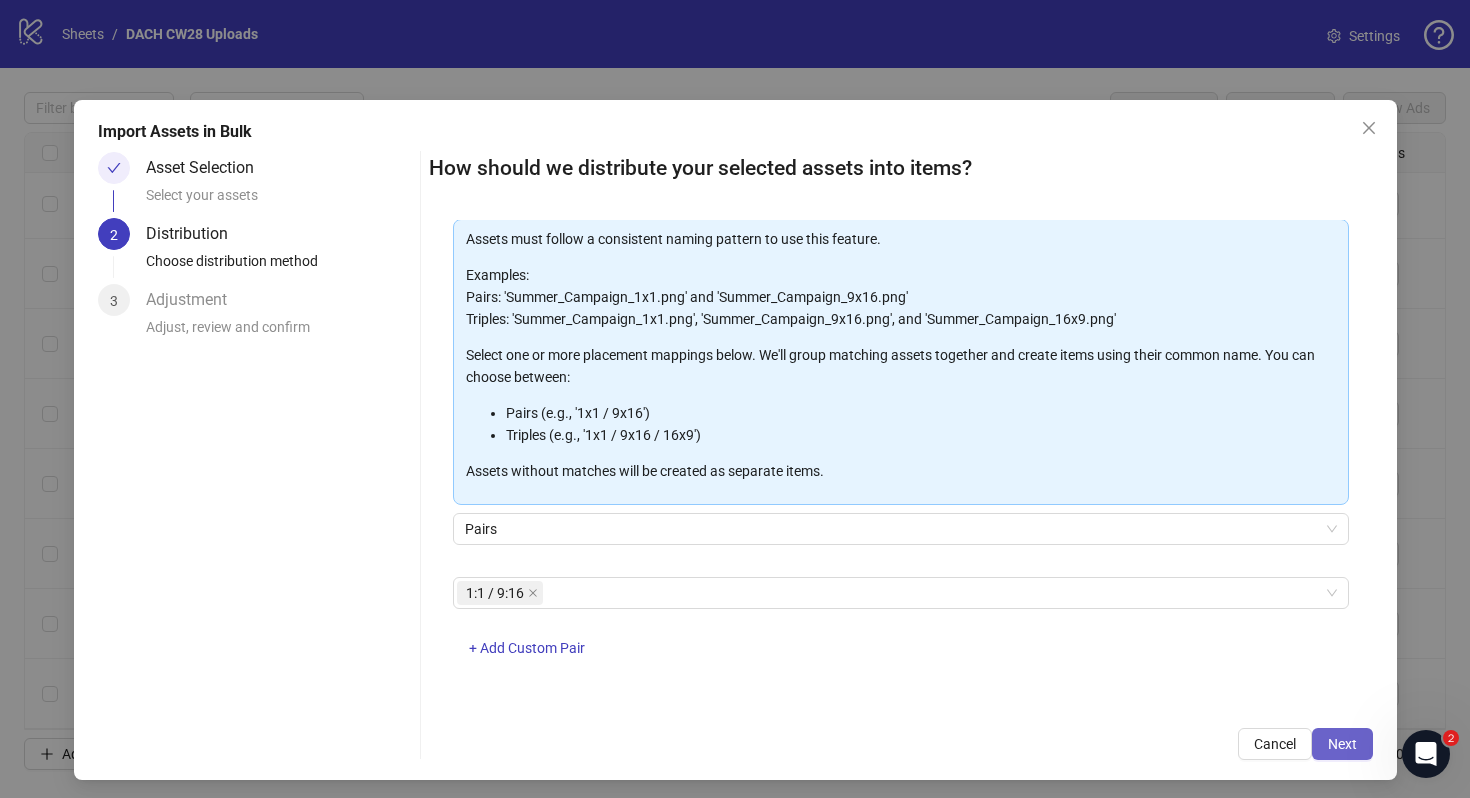 click on "Next" at bounding box center [1342, 744] 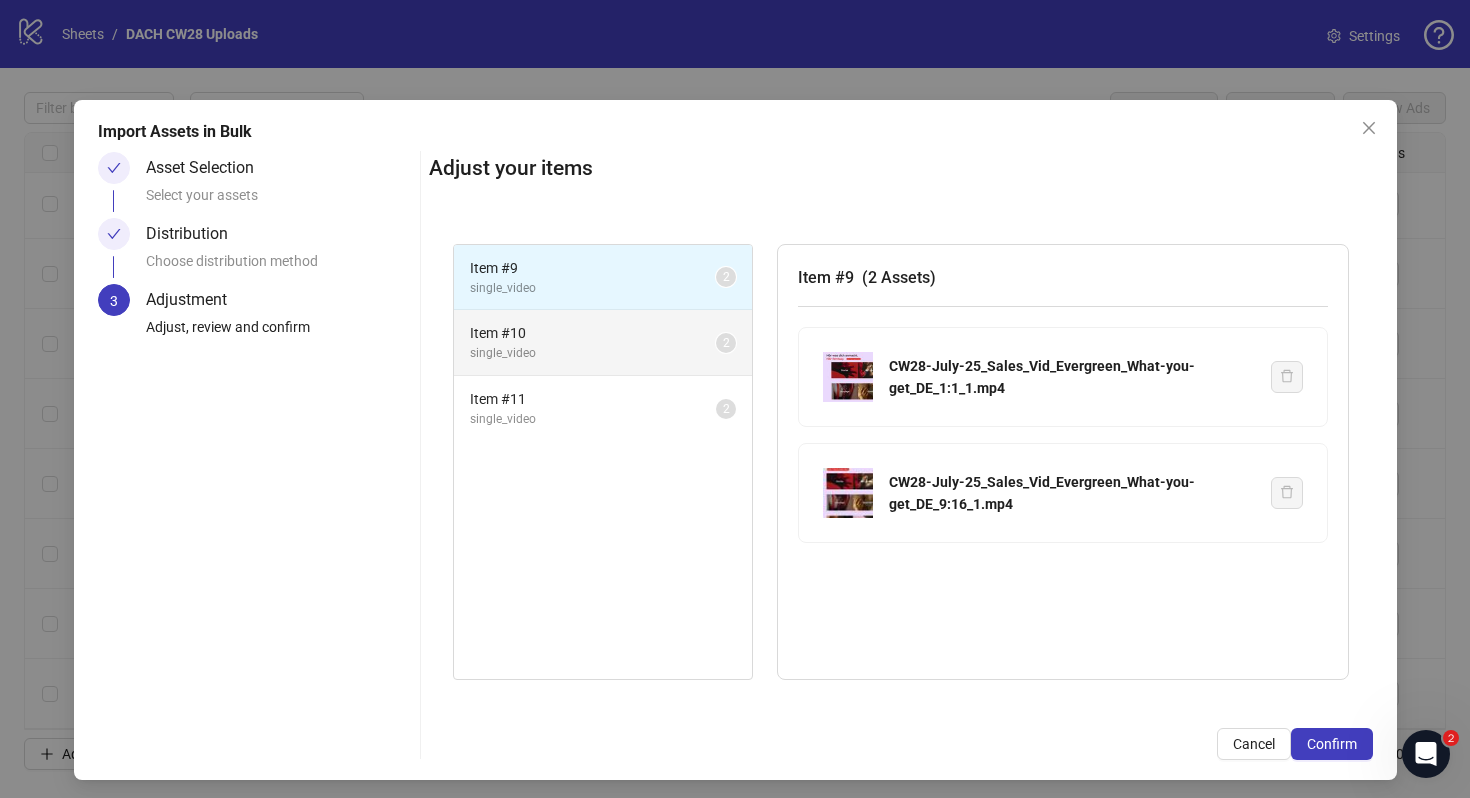 click on "single_video" at bounding box center (593, 353) 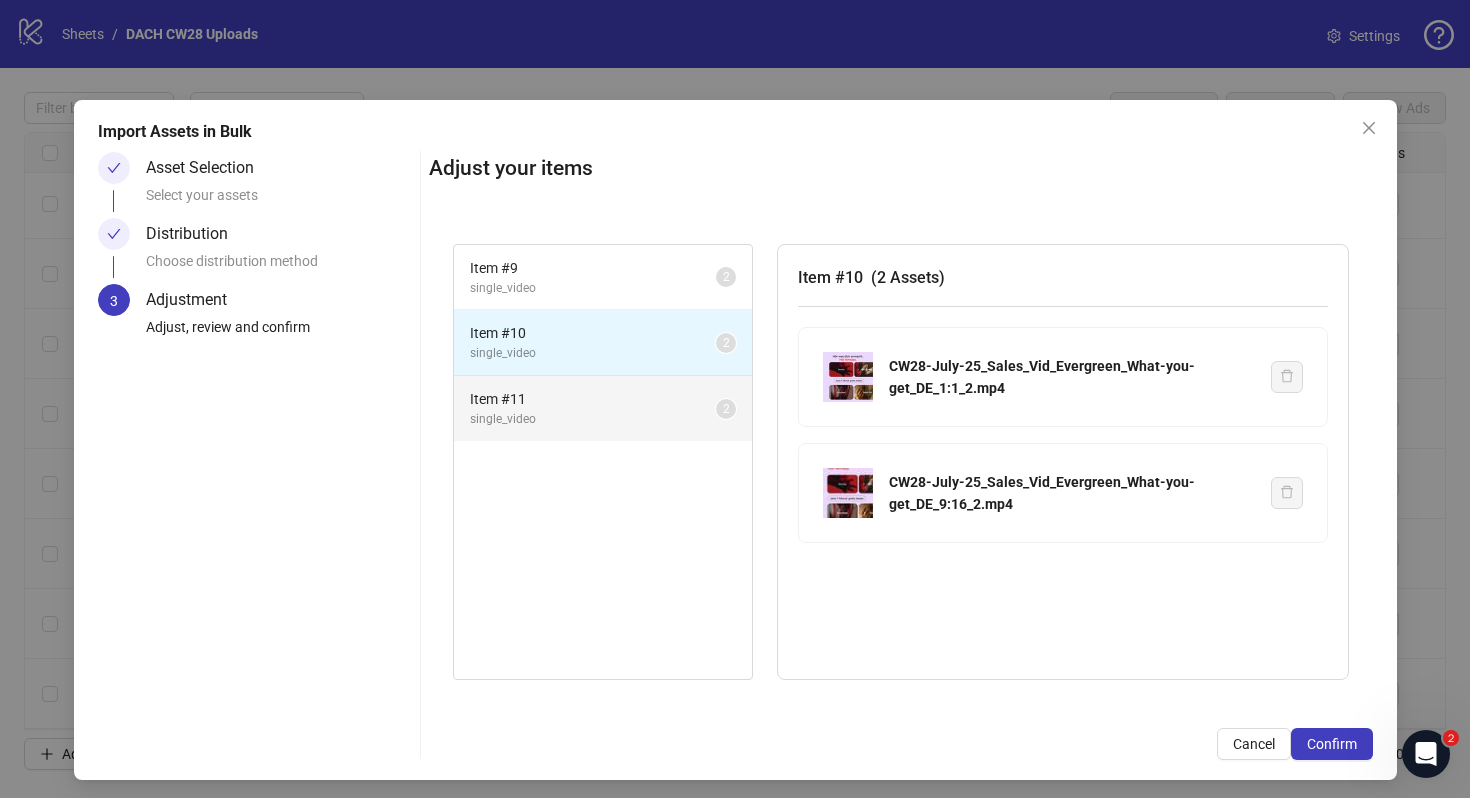 click on "single_video" at bounding box center [593, 419] 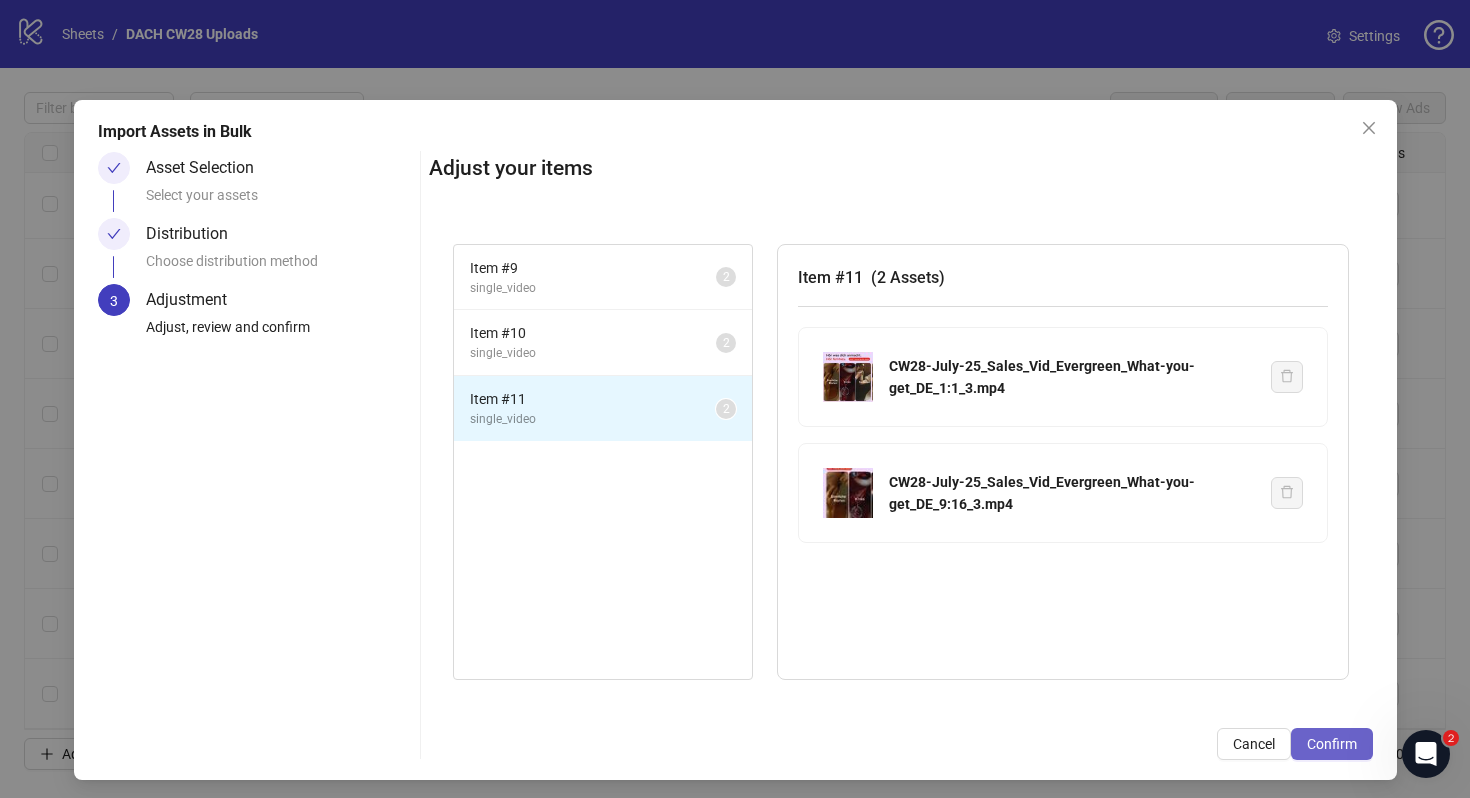 click on "Confirm" at bounding box center [1332, 744] 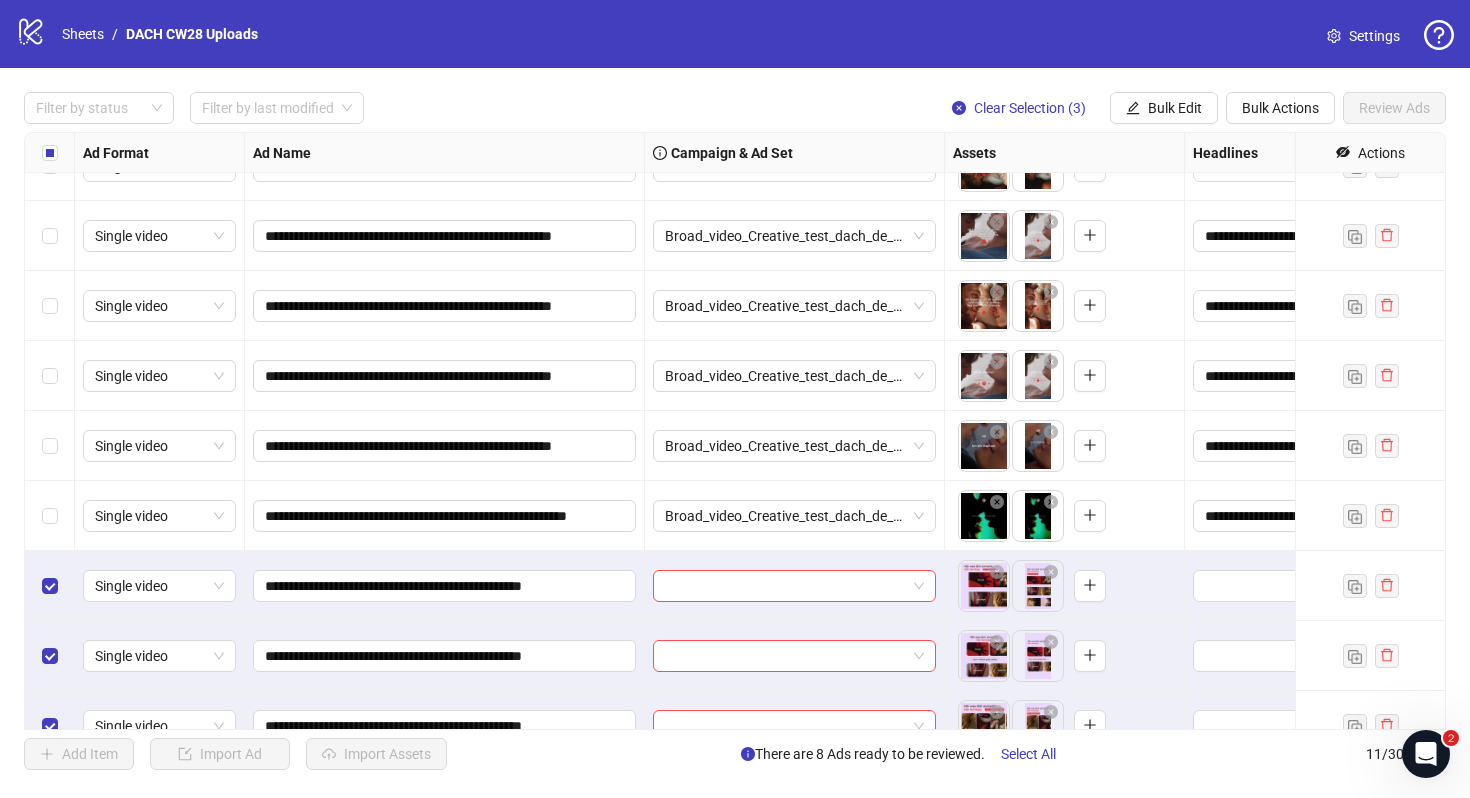 scroll, scrollTop: 214, scrollLeft: 0, axis: vertical 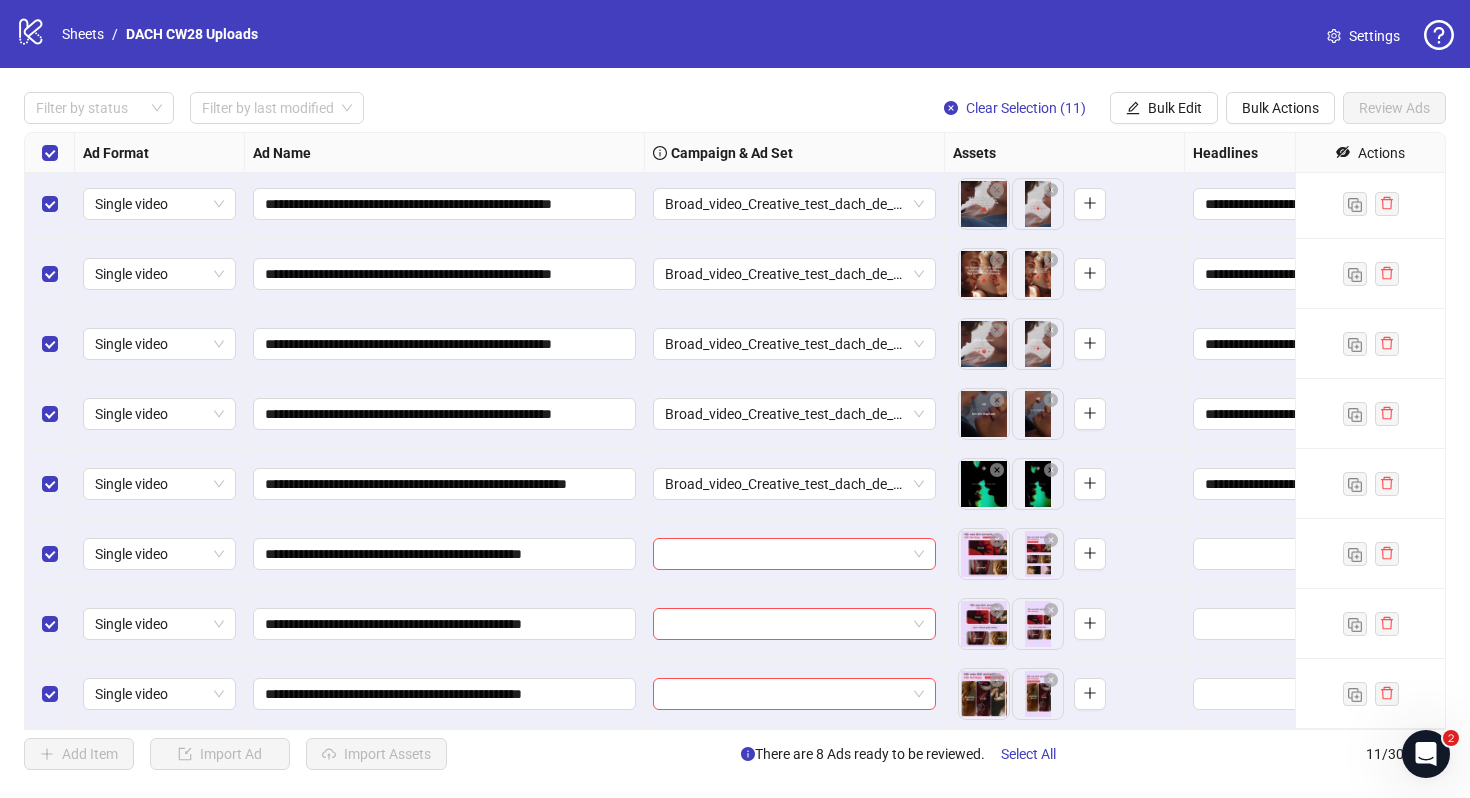 click on "Settings" at bounding box center [1374, 36] 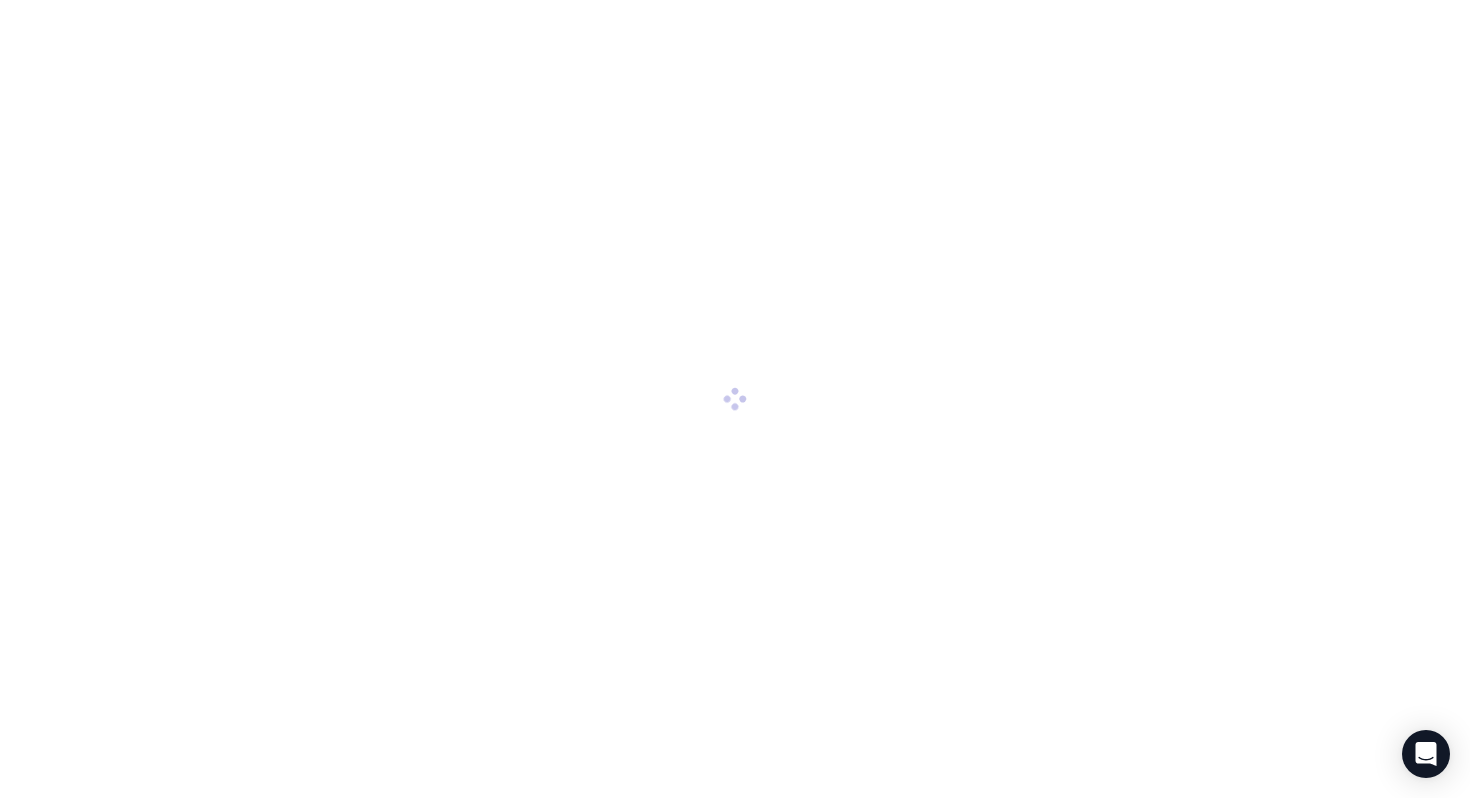 scroll, scrollTop: 0, scrollLeft: 0, axis: both 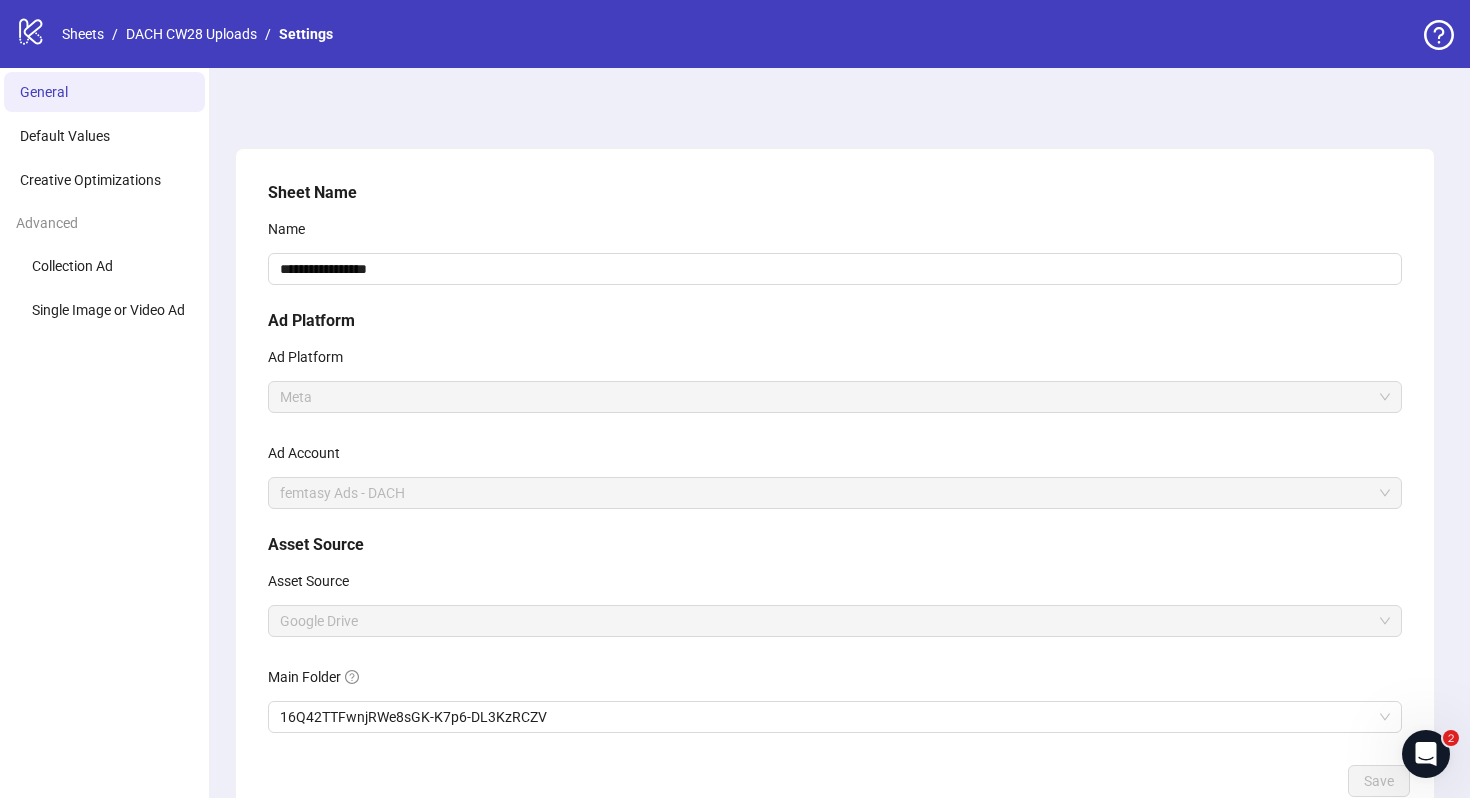 click on "**********" at bounding box center [835, 469] 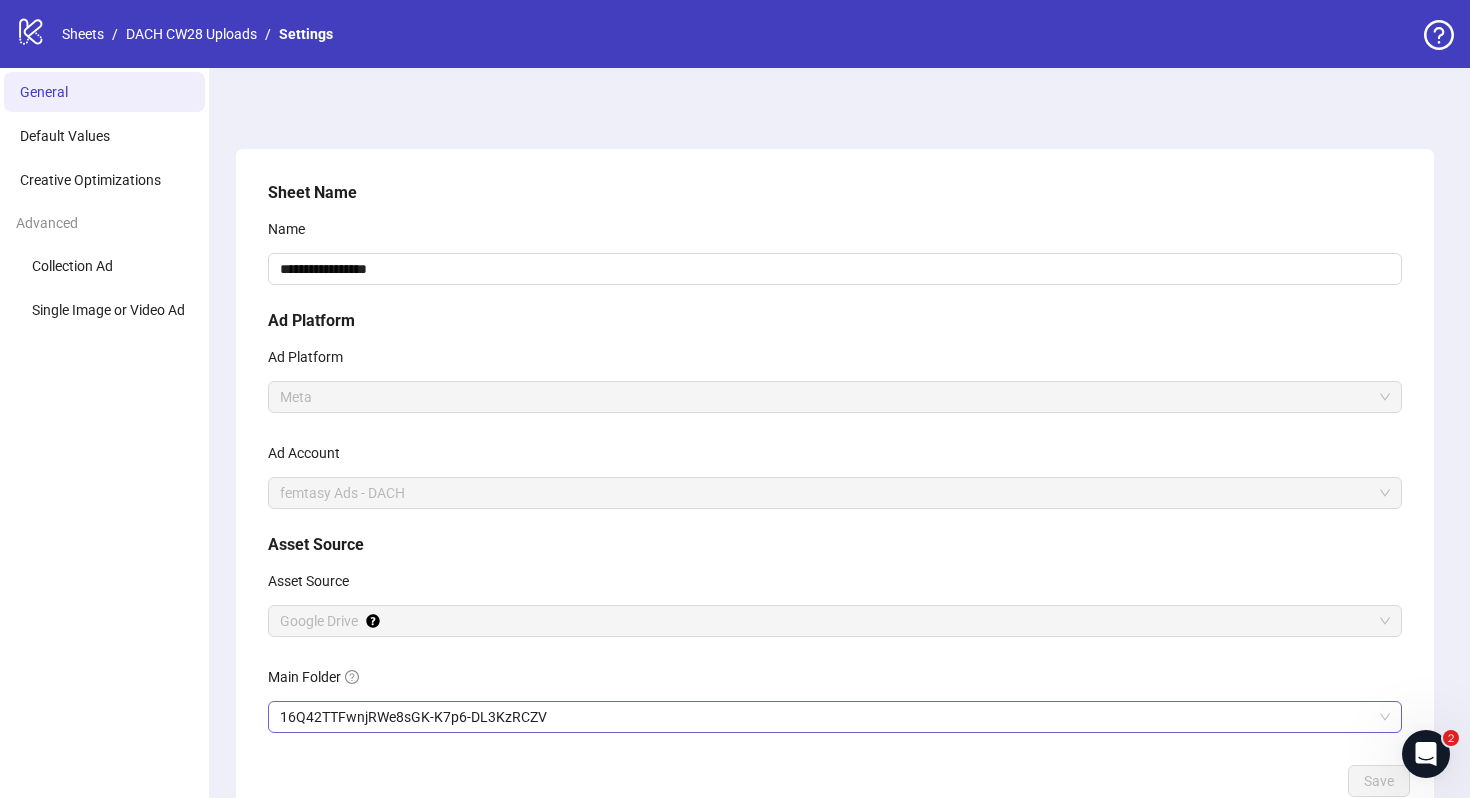 click on "16Q42TTFwnjRWe8sGK-K7p6-DL3KzRCZV" at bounding box center [835, 717] 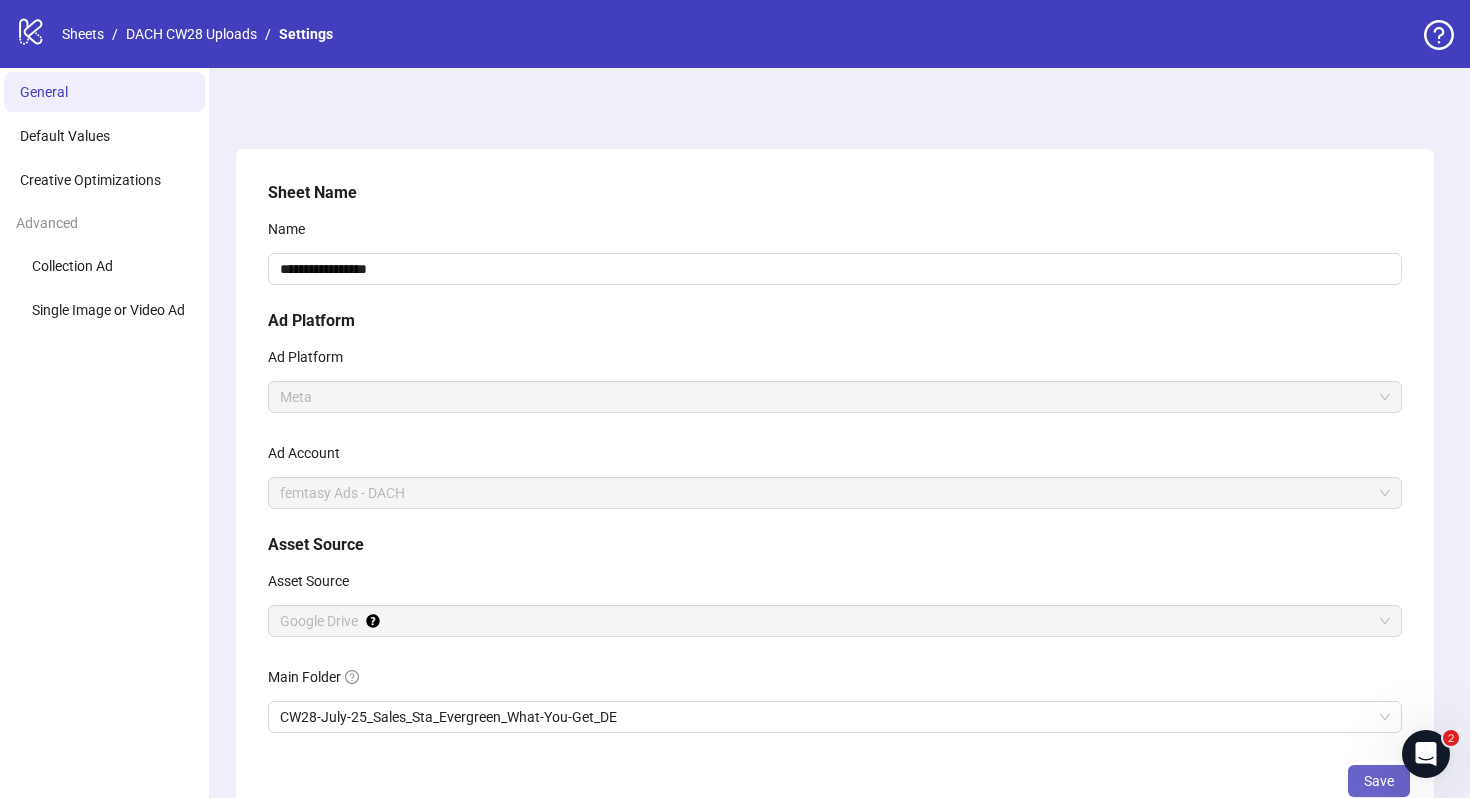 click on "Save" at bounding box center (1379, 781) 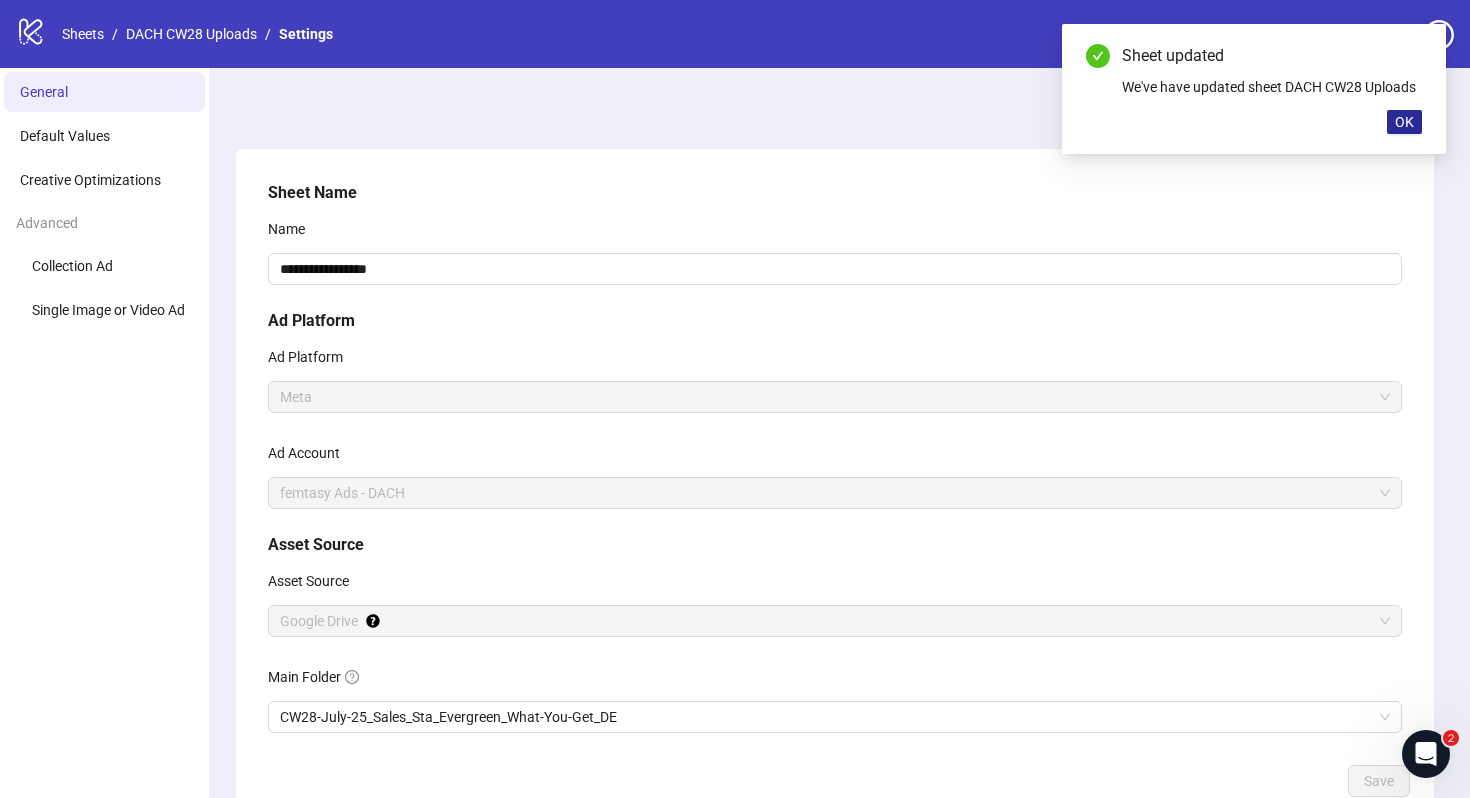 click on "OK" at bounding box center (1404, 122) 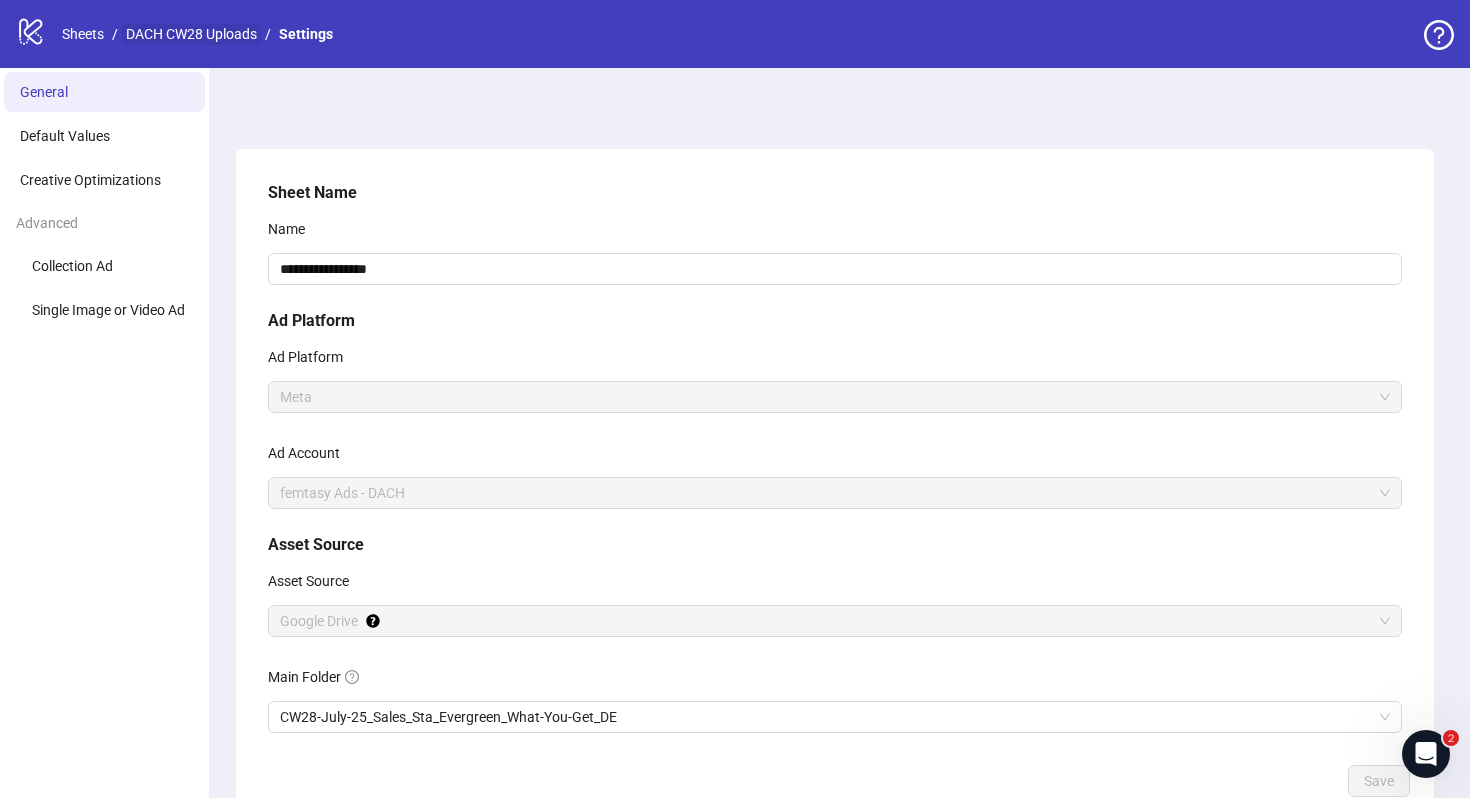 click on "DACH CW28 Uploads" at bounding box center (191, 34) 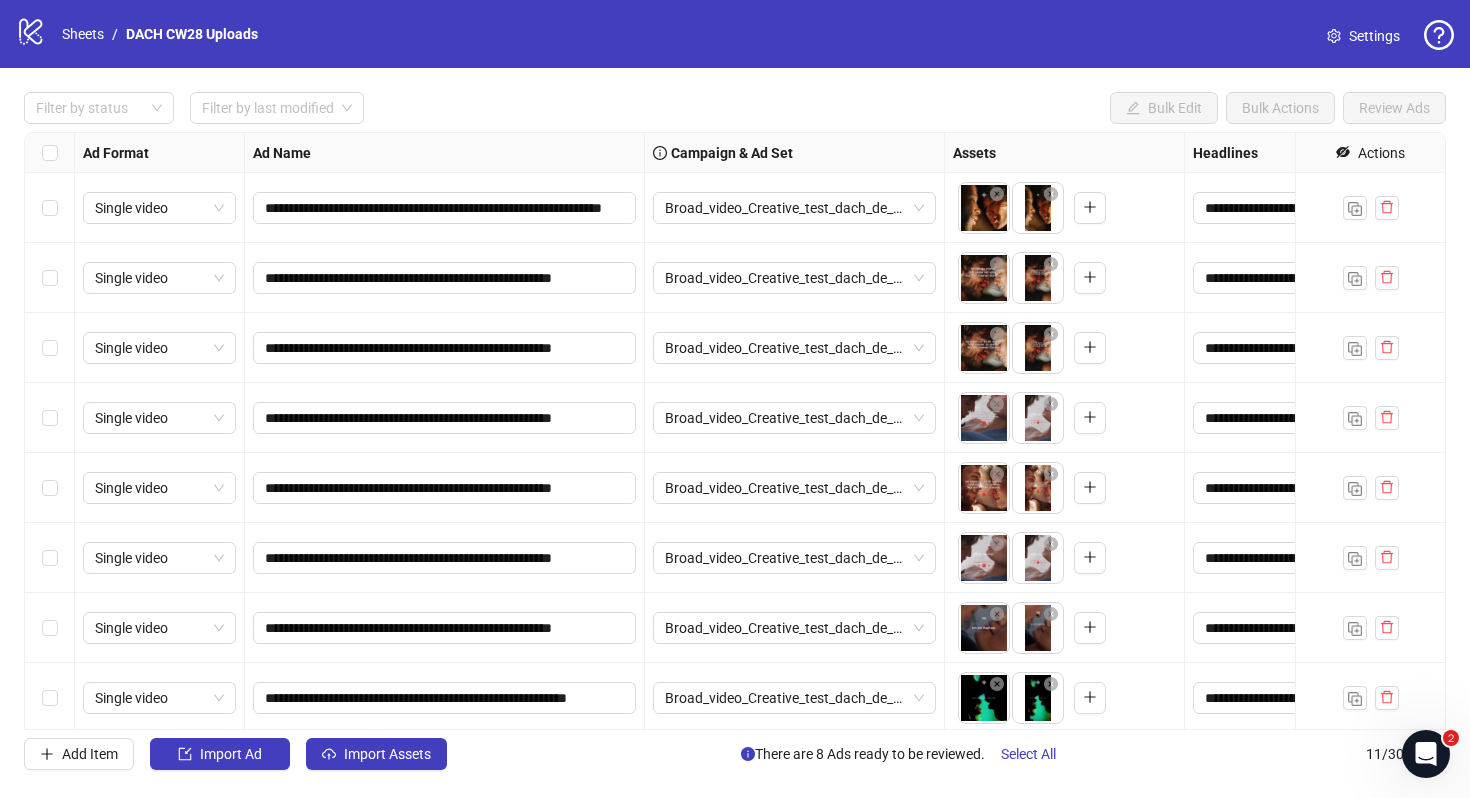scroll, scrollTop: 214, scrollLeft: 0, axis: vertical 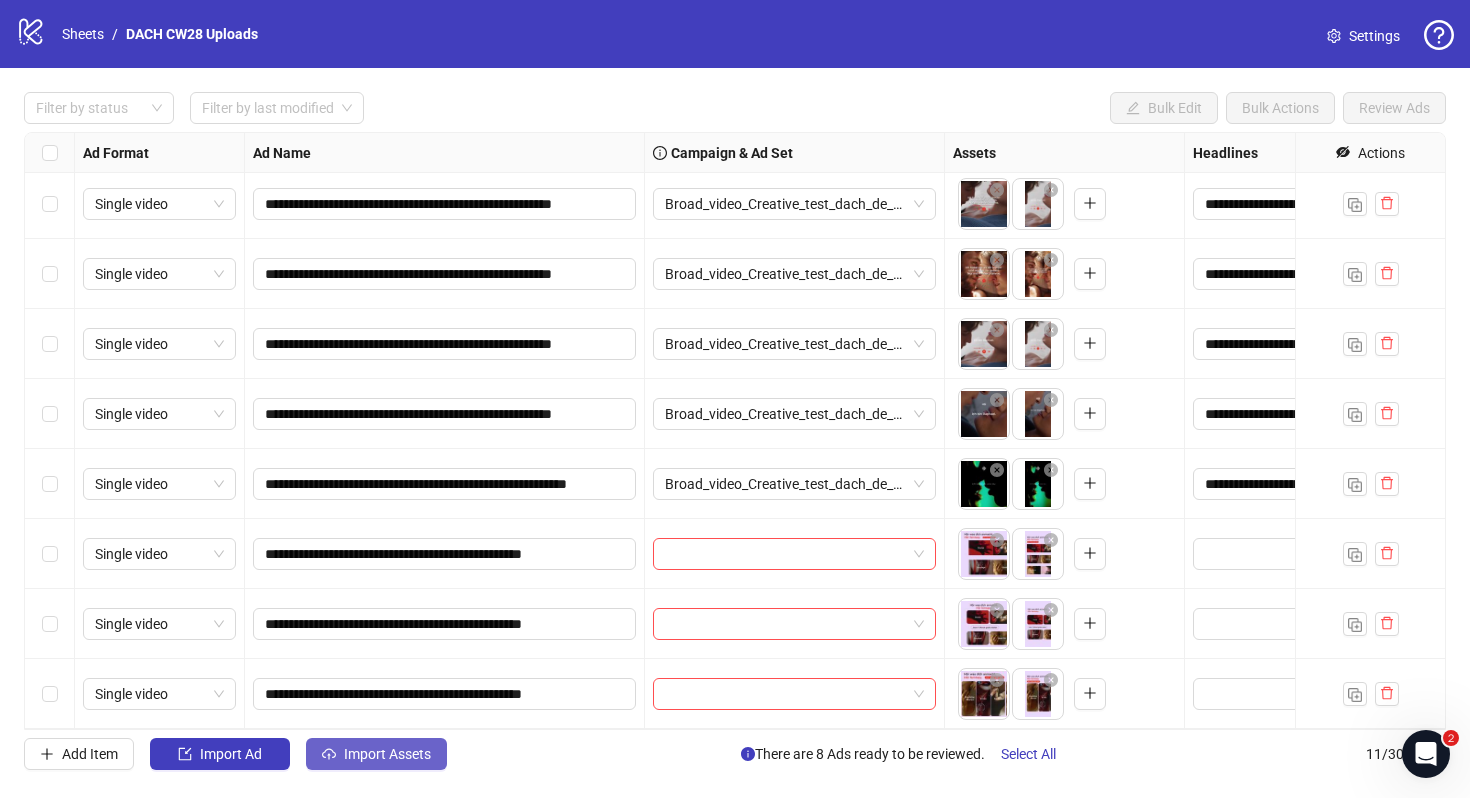 click on "Import Assets" at bounding box center [387, 754] 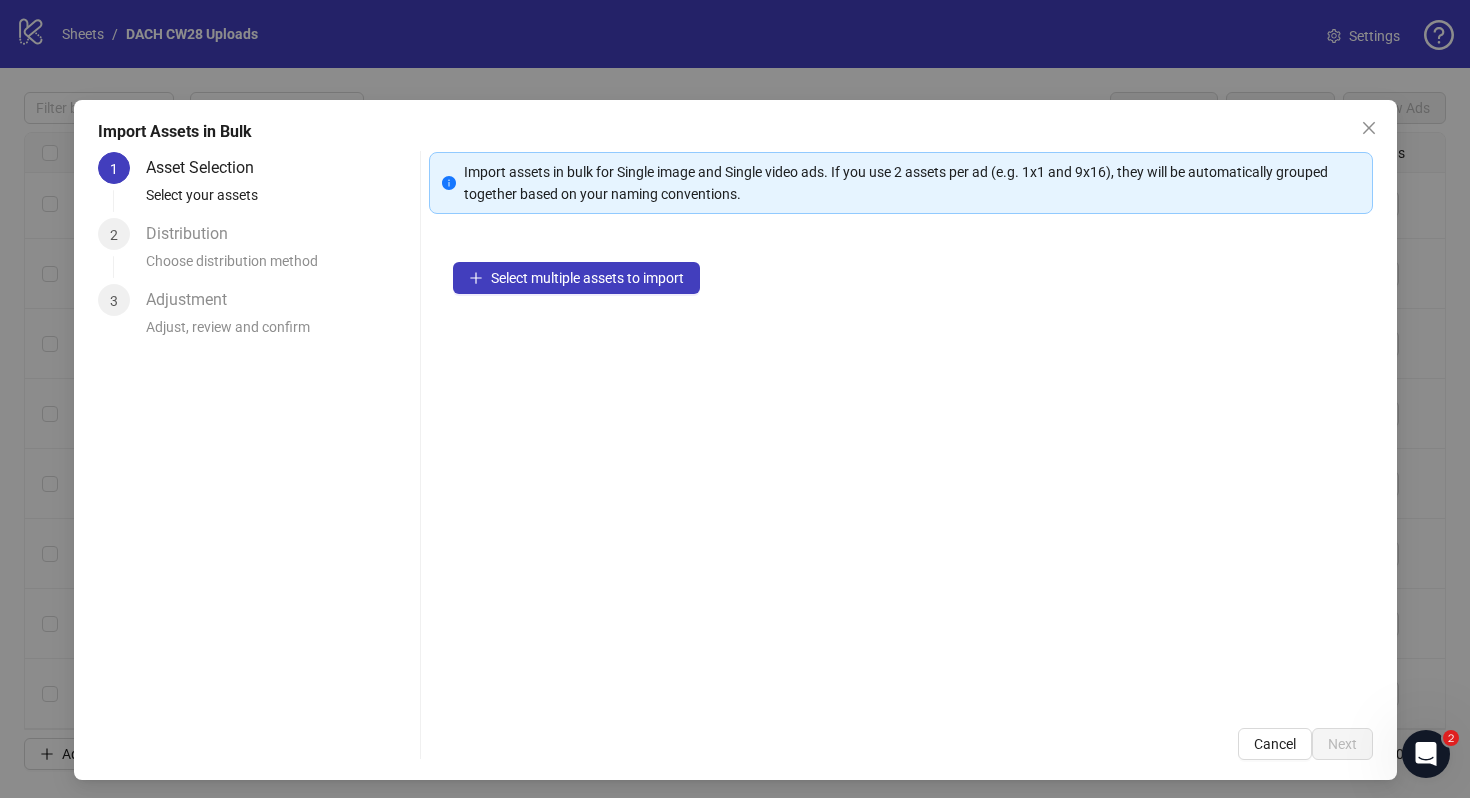 click on "Select multiple assets to import" at bounding box center (901, 471) 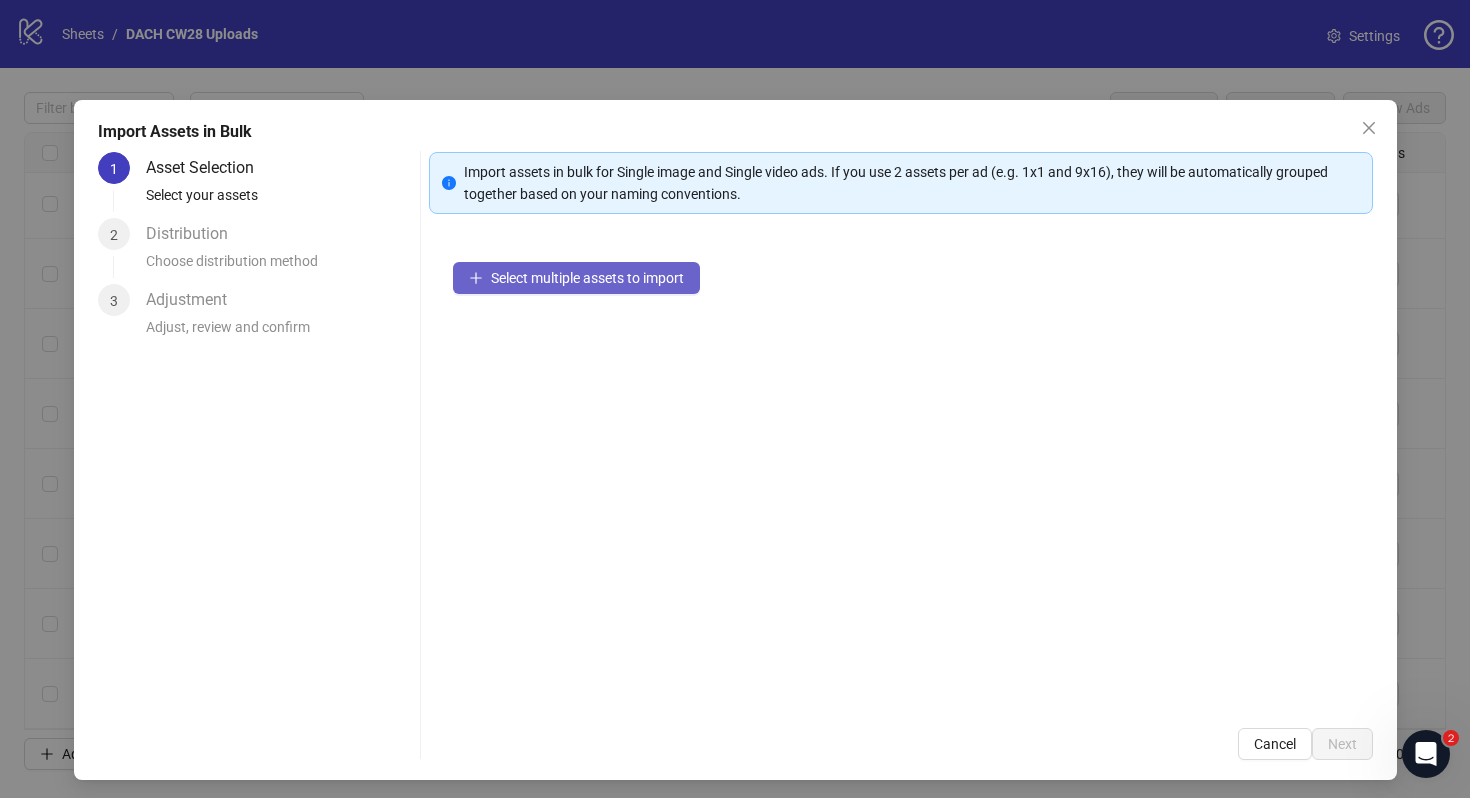 click on "Select multiple assets to import" at bounding box center [587, 278] 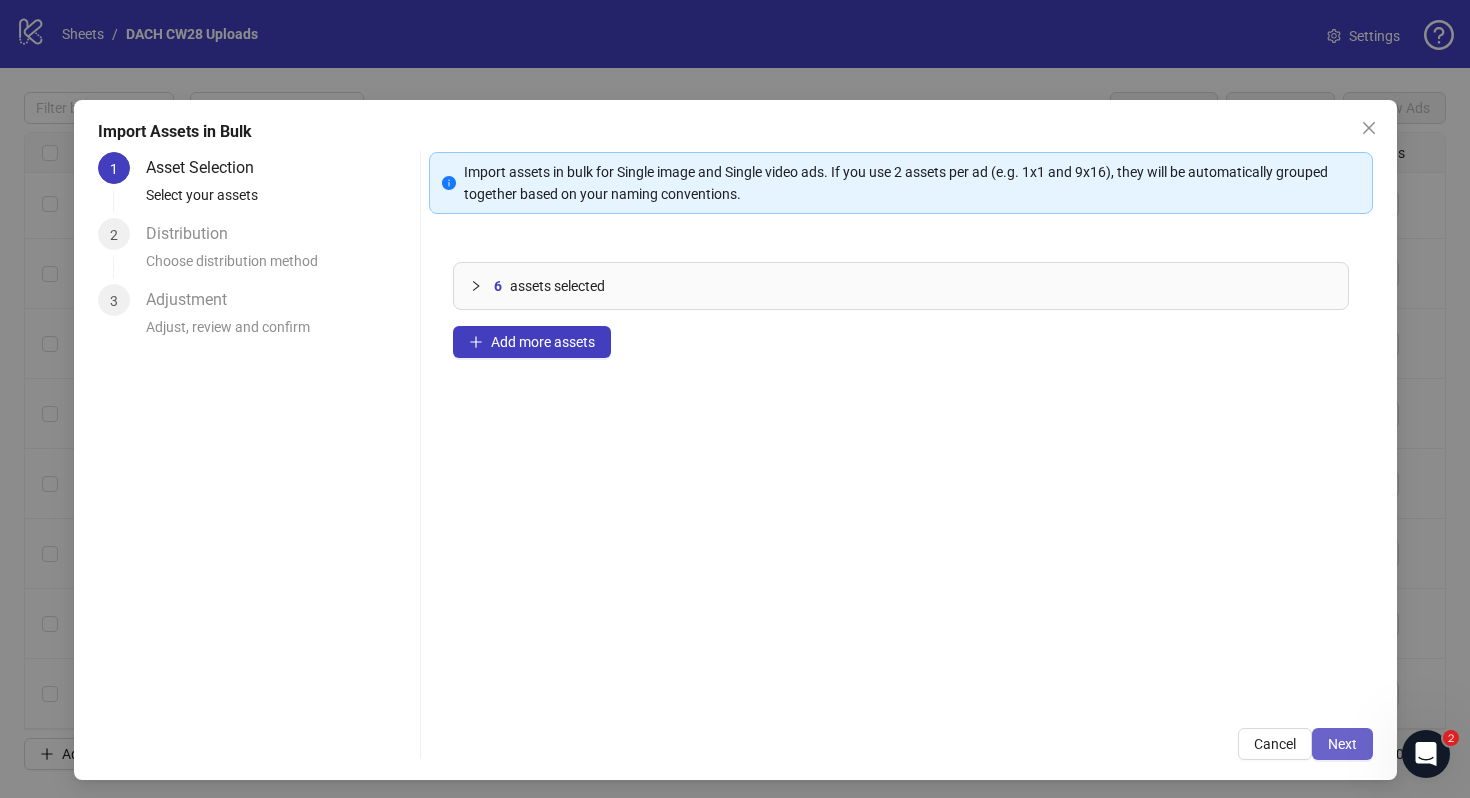 click on "Next" at bounding box center [1342, 744] 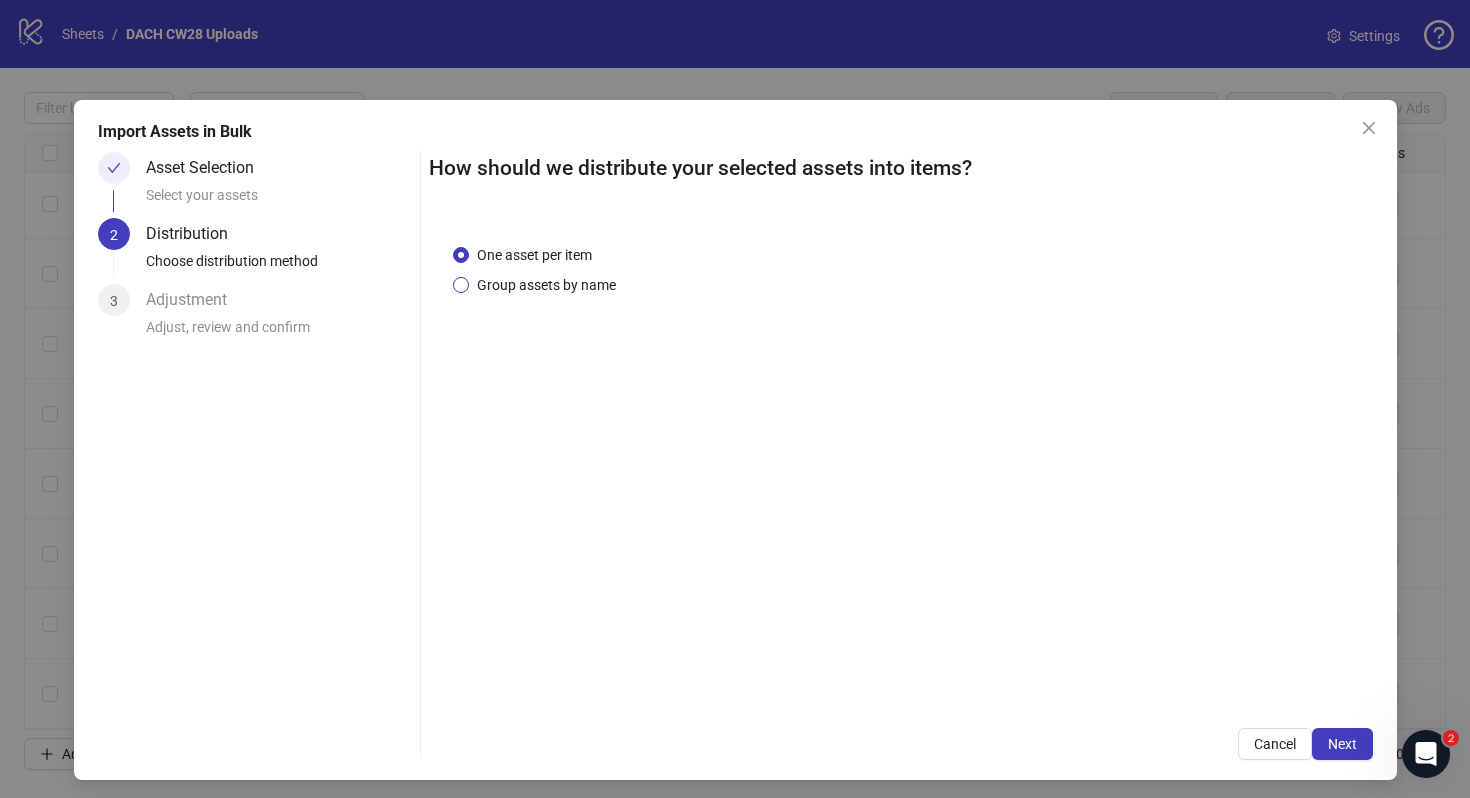 click on "Group assets by name" at bounding box center [546, 285] 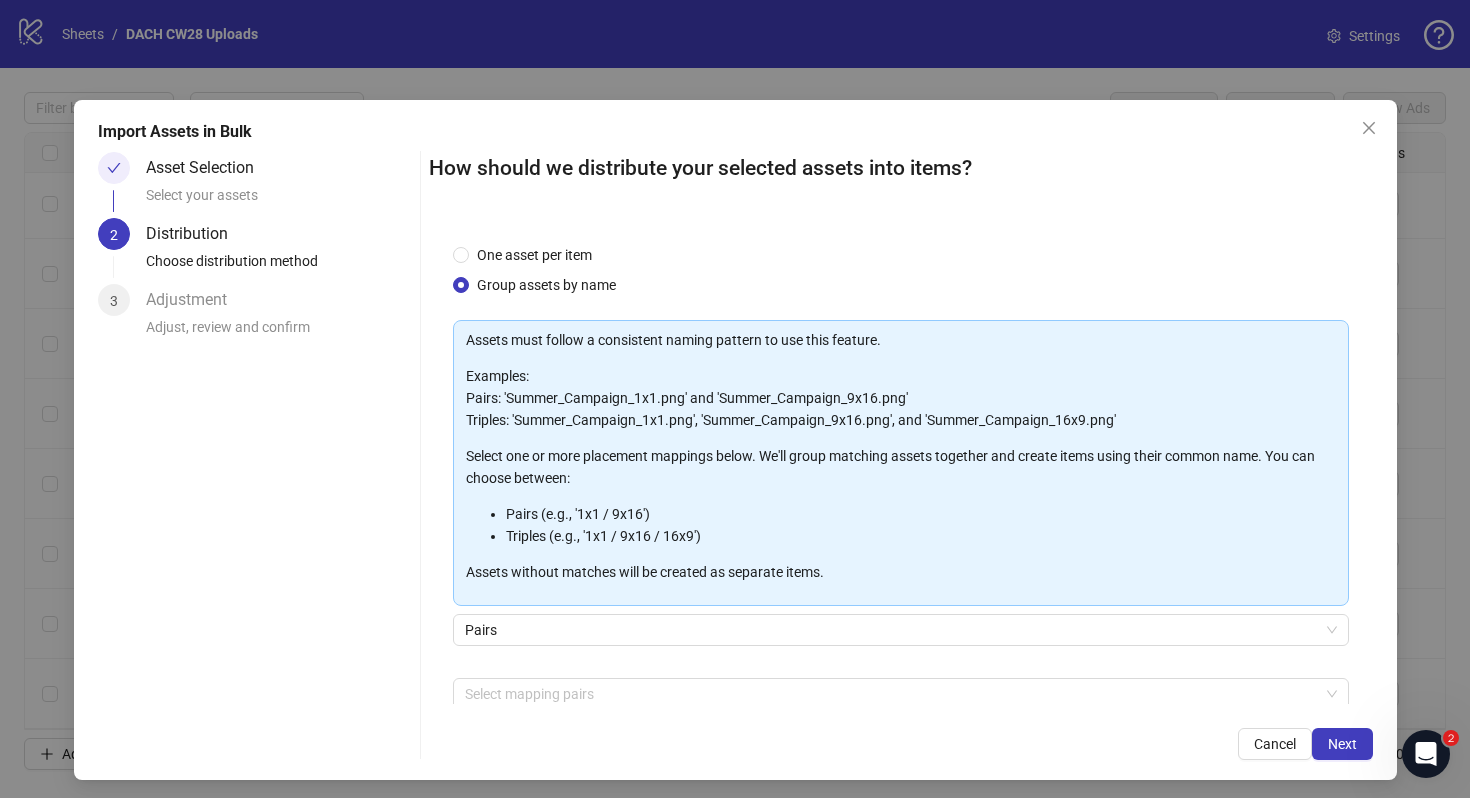 scroll, scrollTop: 101, scrollLeft: 0, axis: vertical 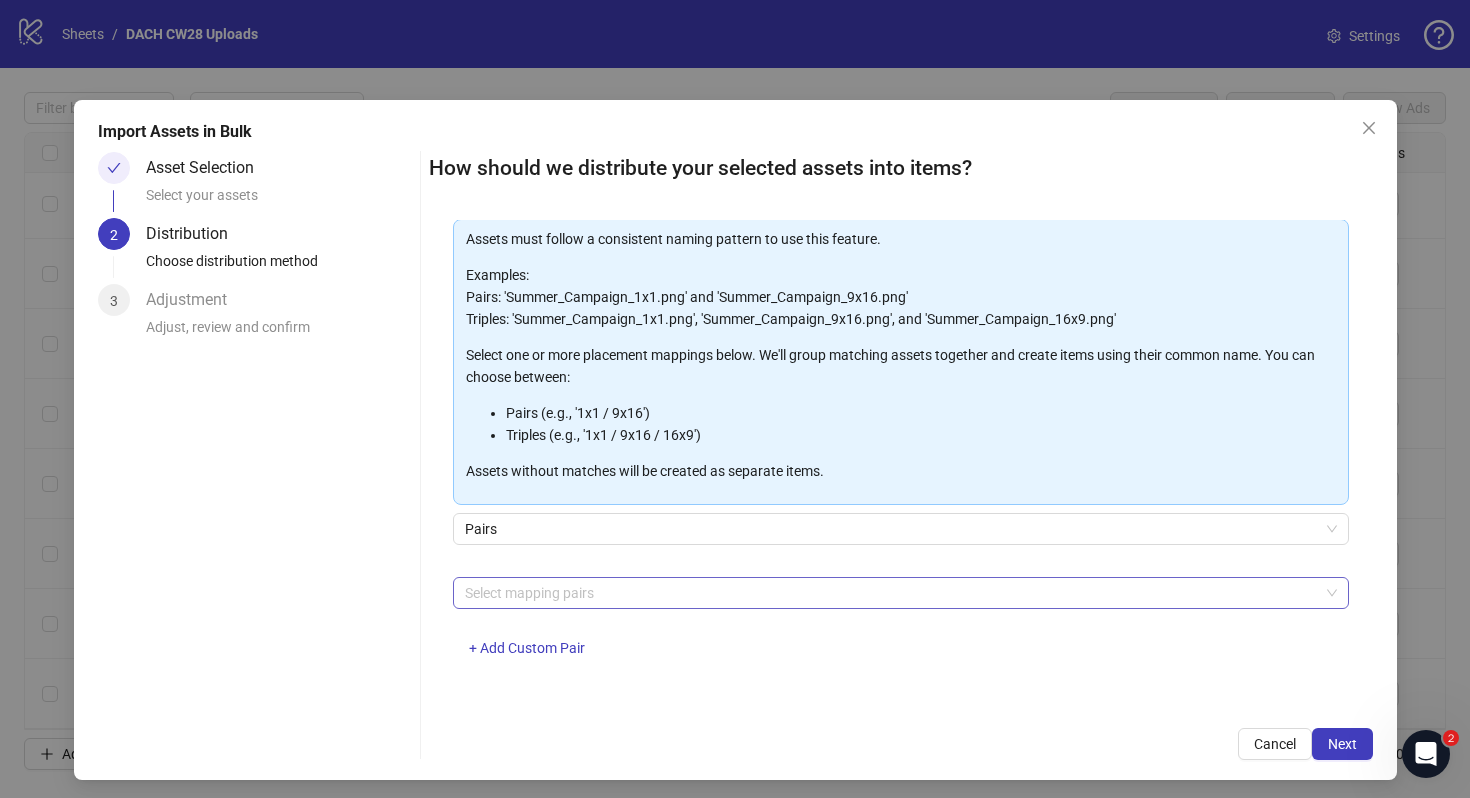click at bounding box center (890, 593) 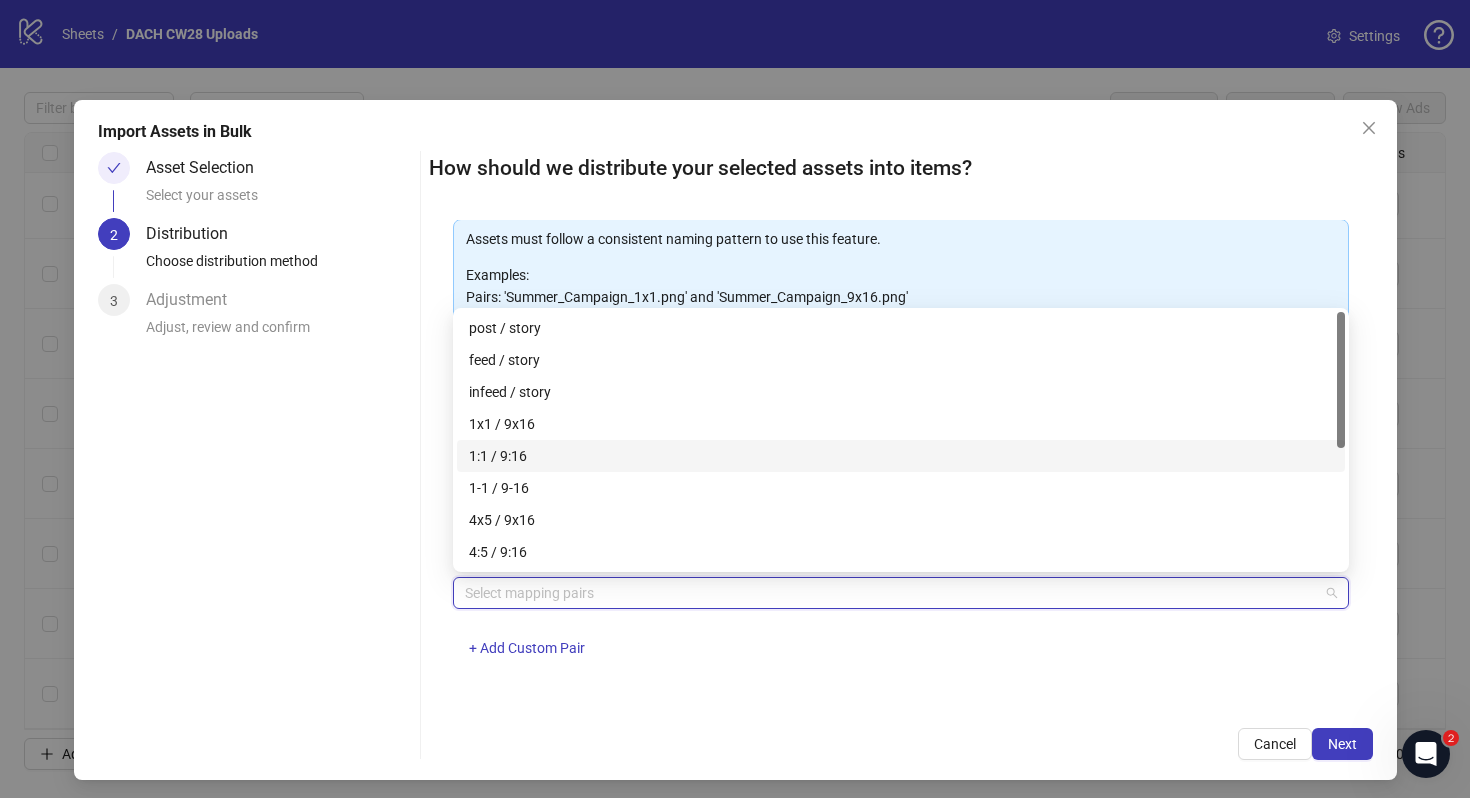 drag, startPoint x: 727, startPoint y: 423, endPoint x: 732, endPoint y: 446, distance: 23.537205 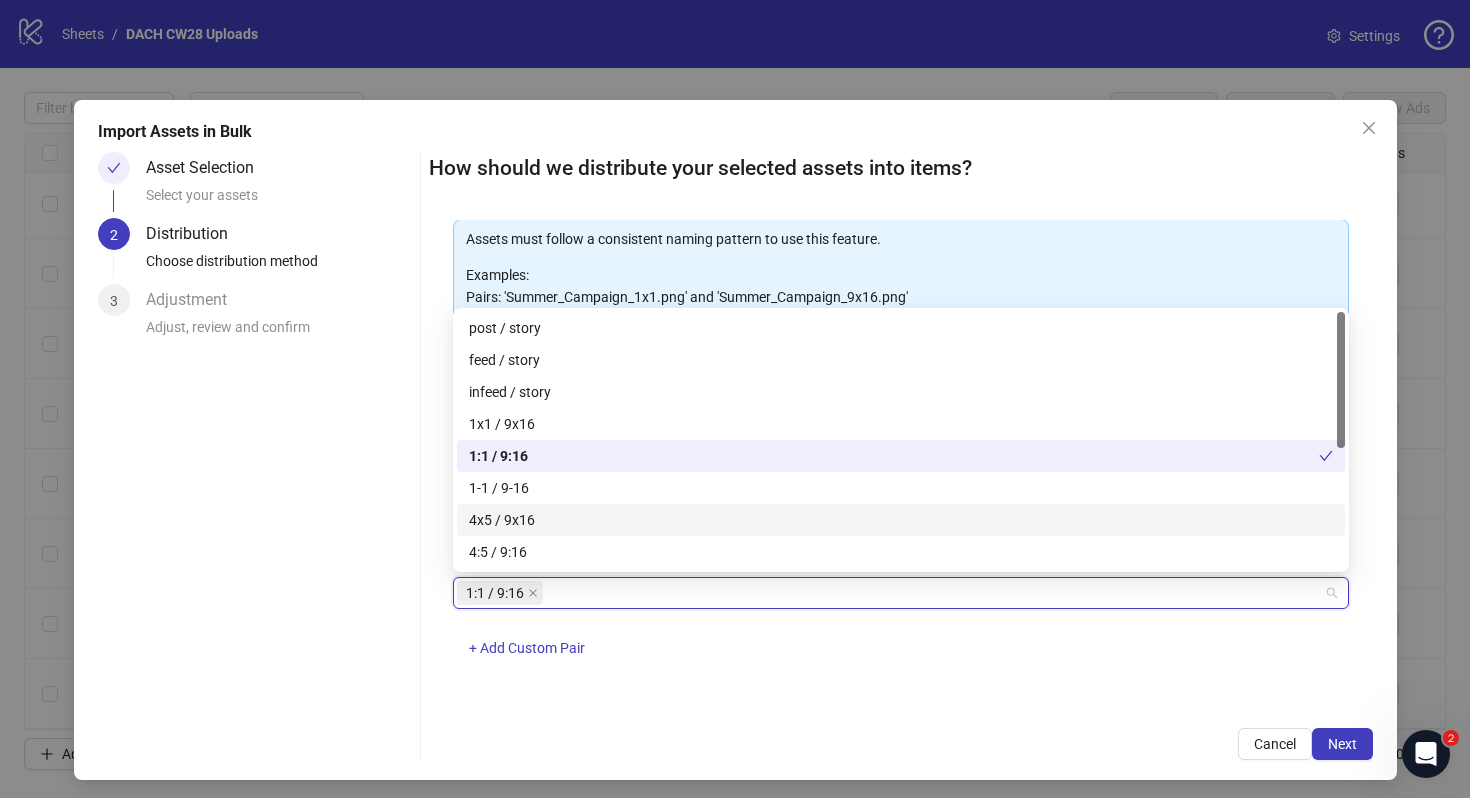 click on "One asset per item Group assets by name Assets must follow a consistent naming pattern to use this feature. Examples: Pairs: 'Summer_Campaign_1x1.png' and 'Summer_Campaign_9x16.png' Triples: 'Summer_Campaign_1x1.png', 'Summer_Campaign_9x16.png', and 'Summer_Campaign_16x9.png' Select one or more placement mappings below. We'll group matching assets together and create items using their common name. You can choose between: Pairs (e.g., '1x1 / 9x16') Triples (e.g., '1x1 / 9x16 / 16x9') Assets without matches will be created as separate items. Pairs 1:1 / 9:16   + Add Custom Pair" at bounding box center [901, 462] 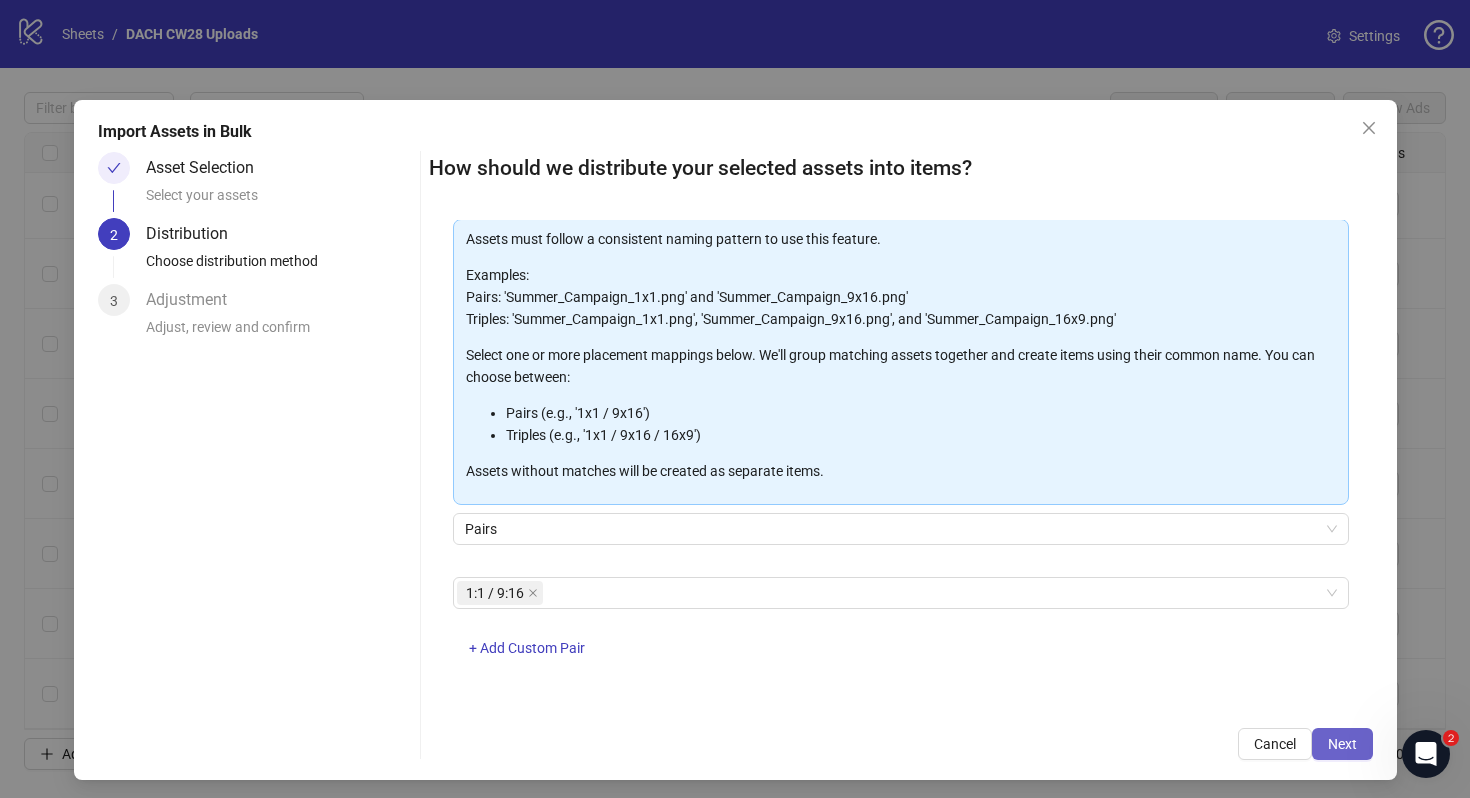 click on "Next" at bounding box center (1342, 744) 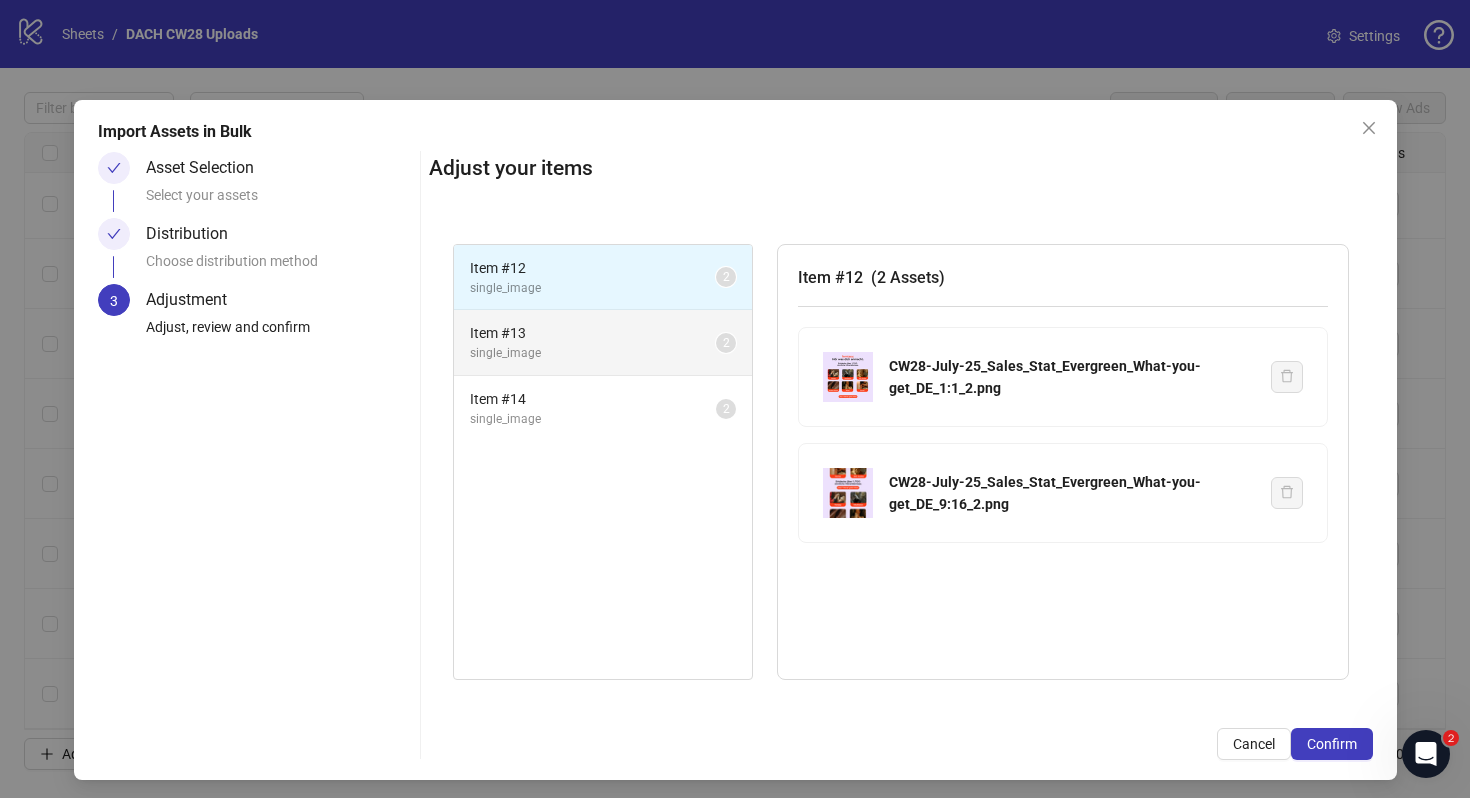 click on "Item # 13" at bounding box center (593, 333) 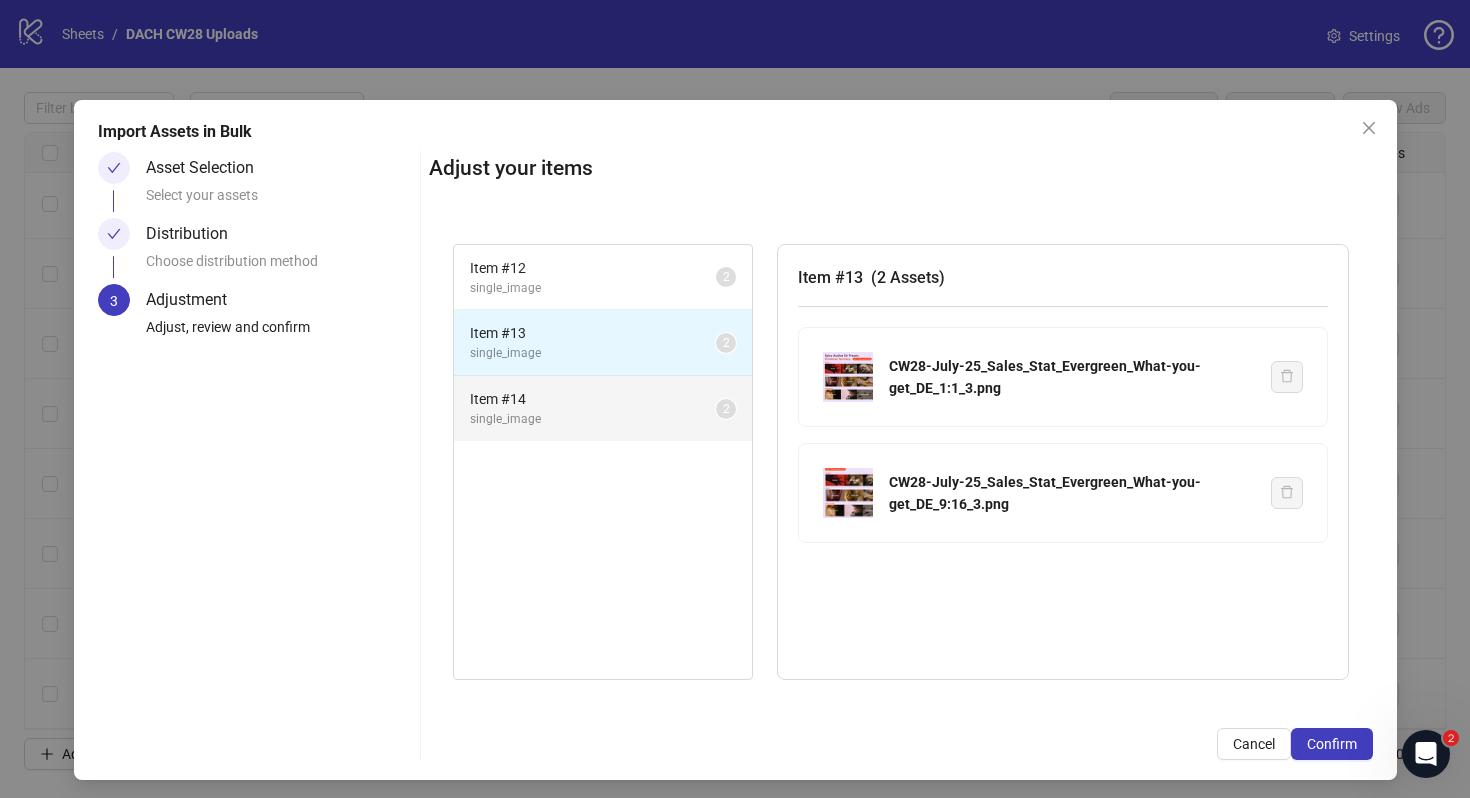 click on "Item # 14" at bounding box center [593, 399] 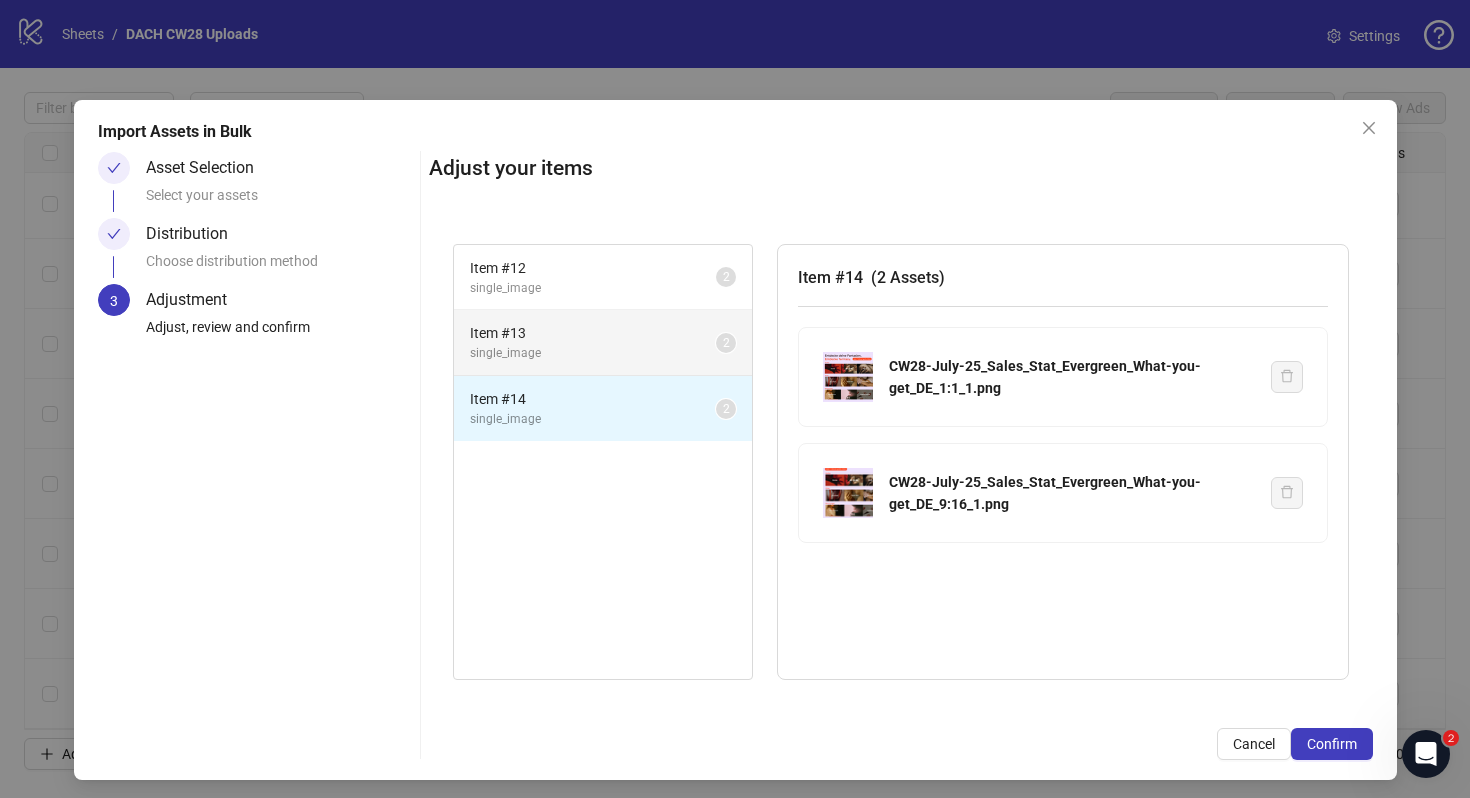 click on "single_image" at bounding box center [593, 353] 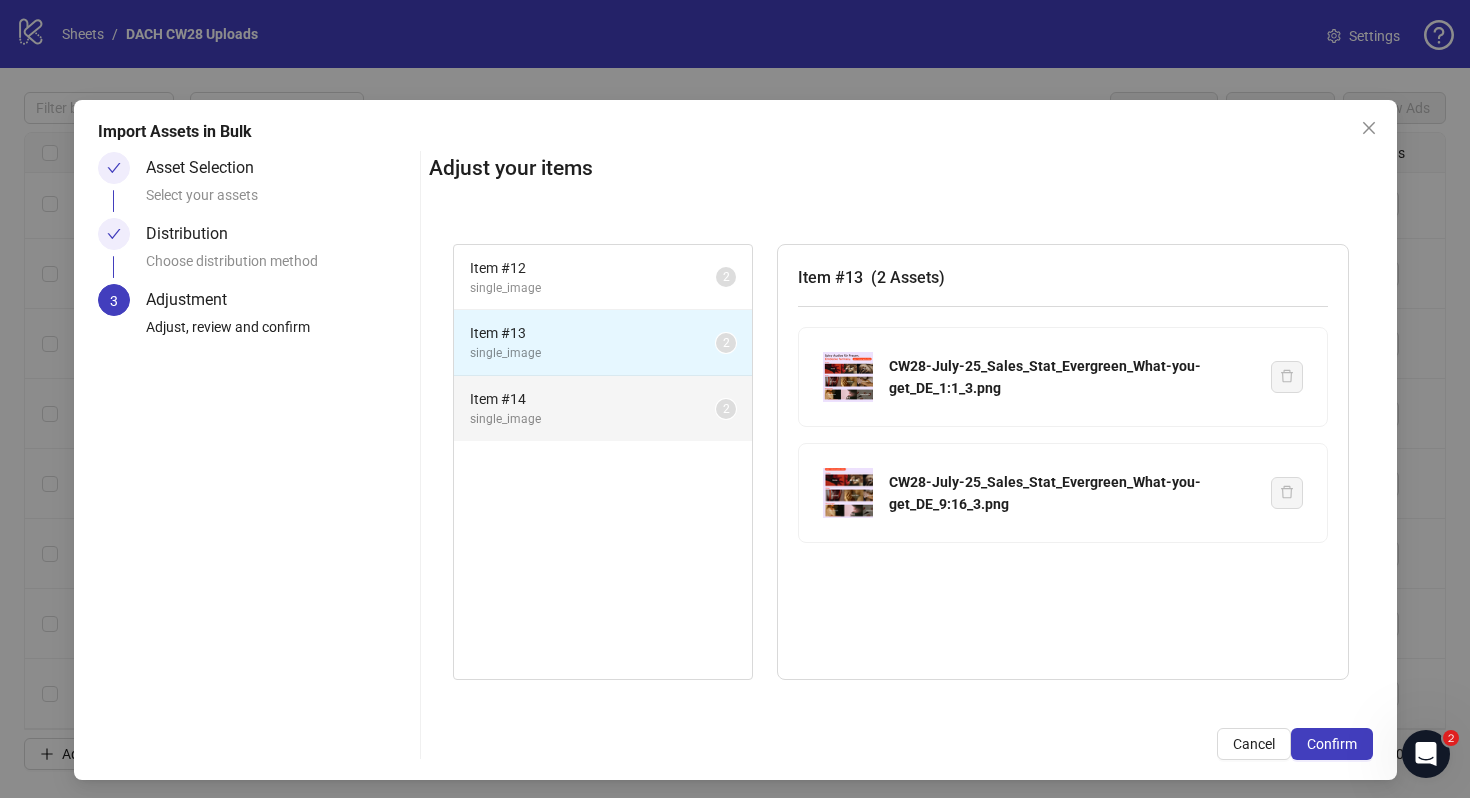 click on "Item # 14" at bounding box center [593, 399] 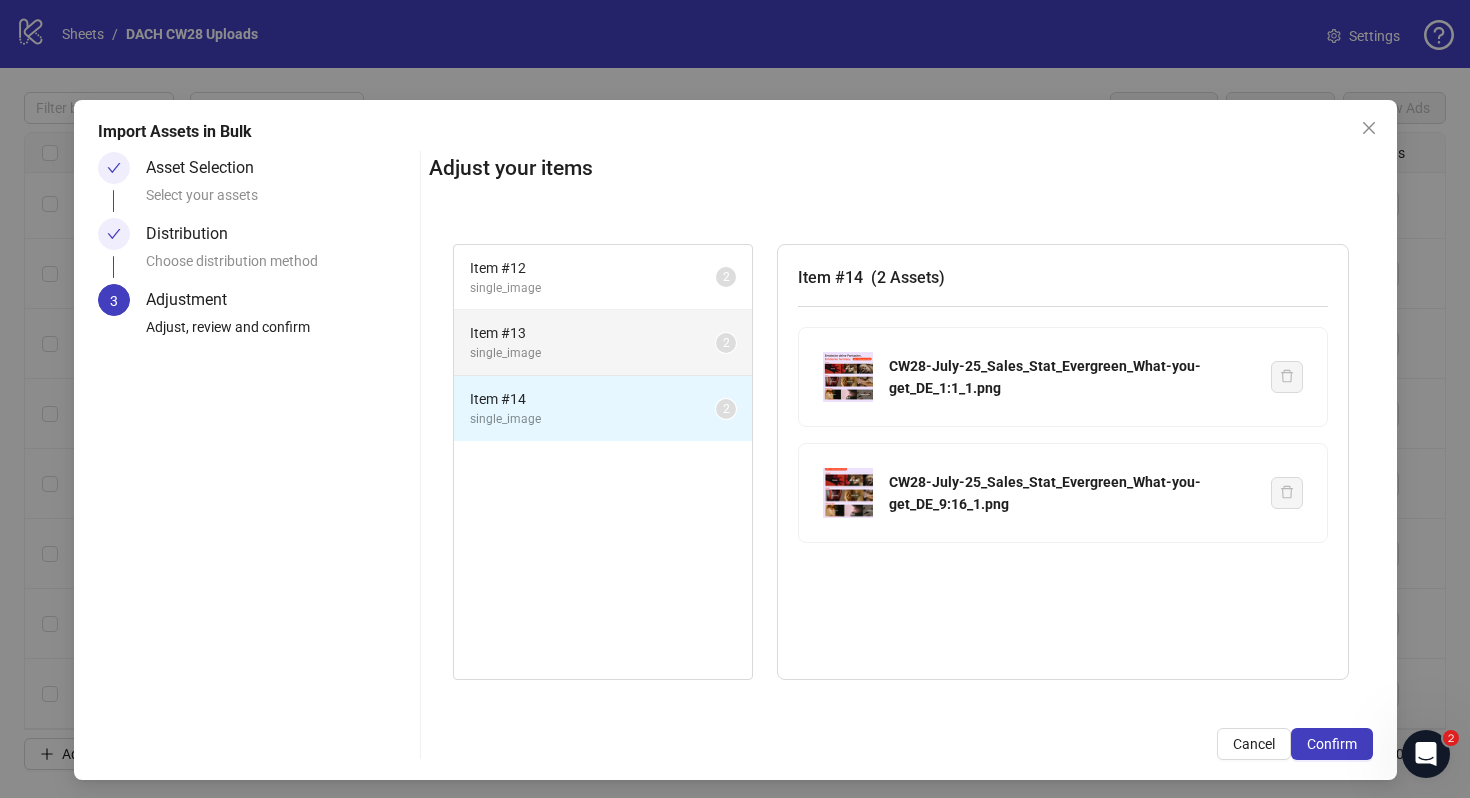 click on "Item # 13" at bounding box center (593, 333) 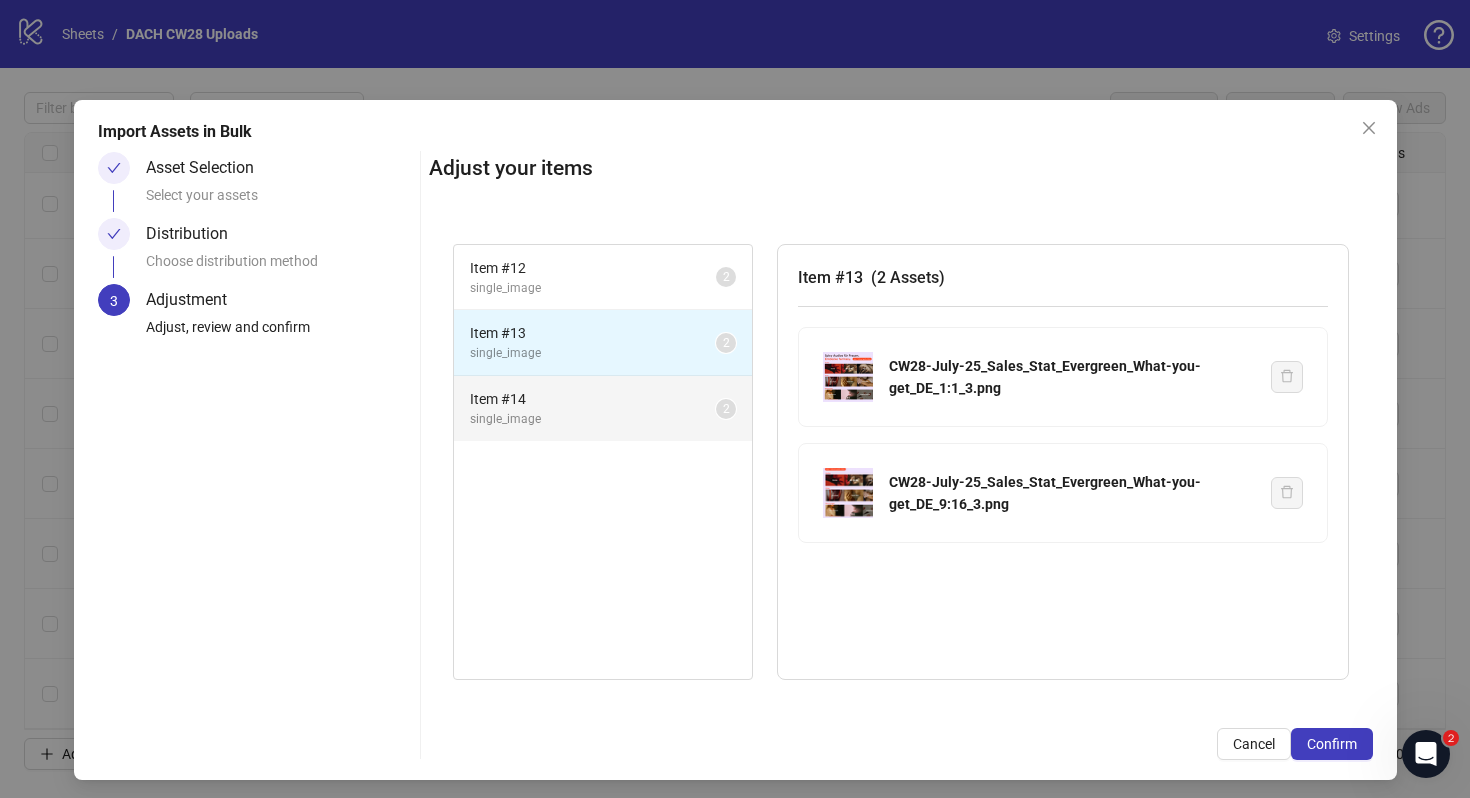 click on "single_image" at bounding box center [593, 419] 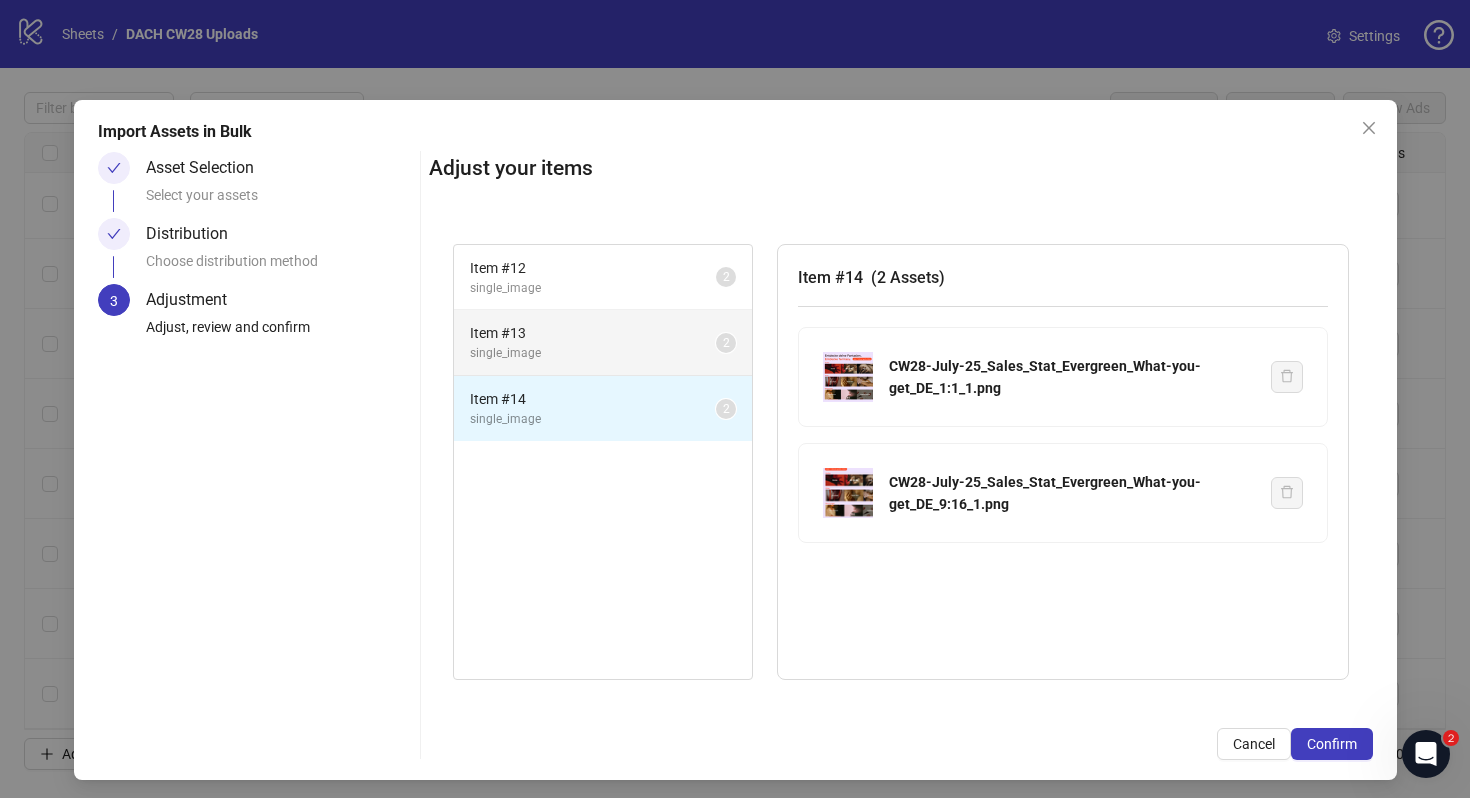 click on "Item # 13" at bounding box center (593, 333) 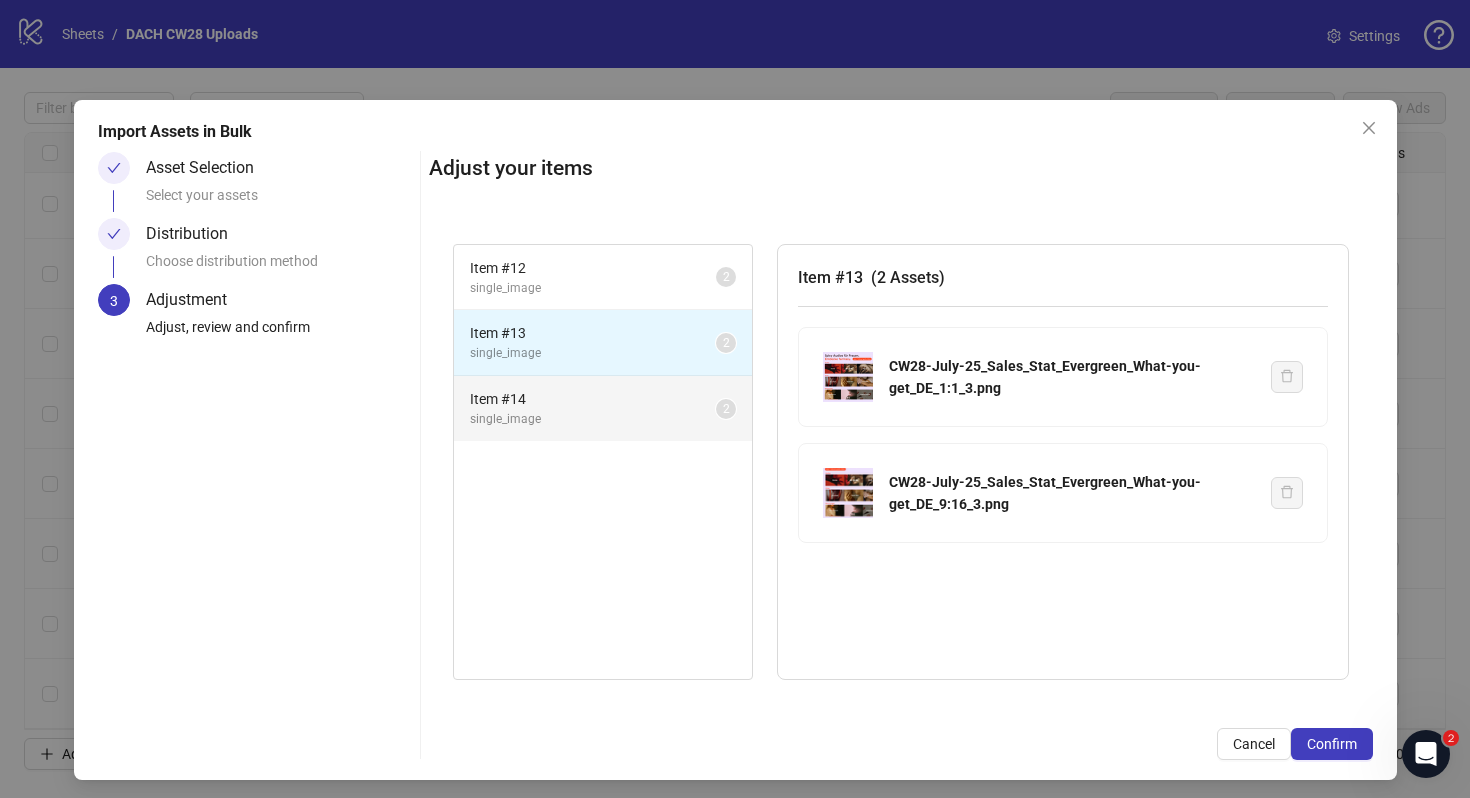 click on "single_image" at bounding box center [593, 419] 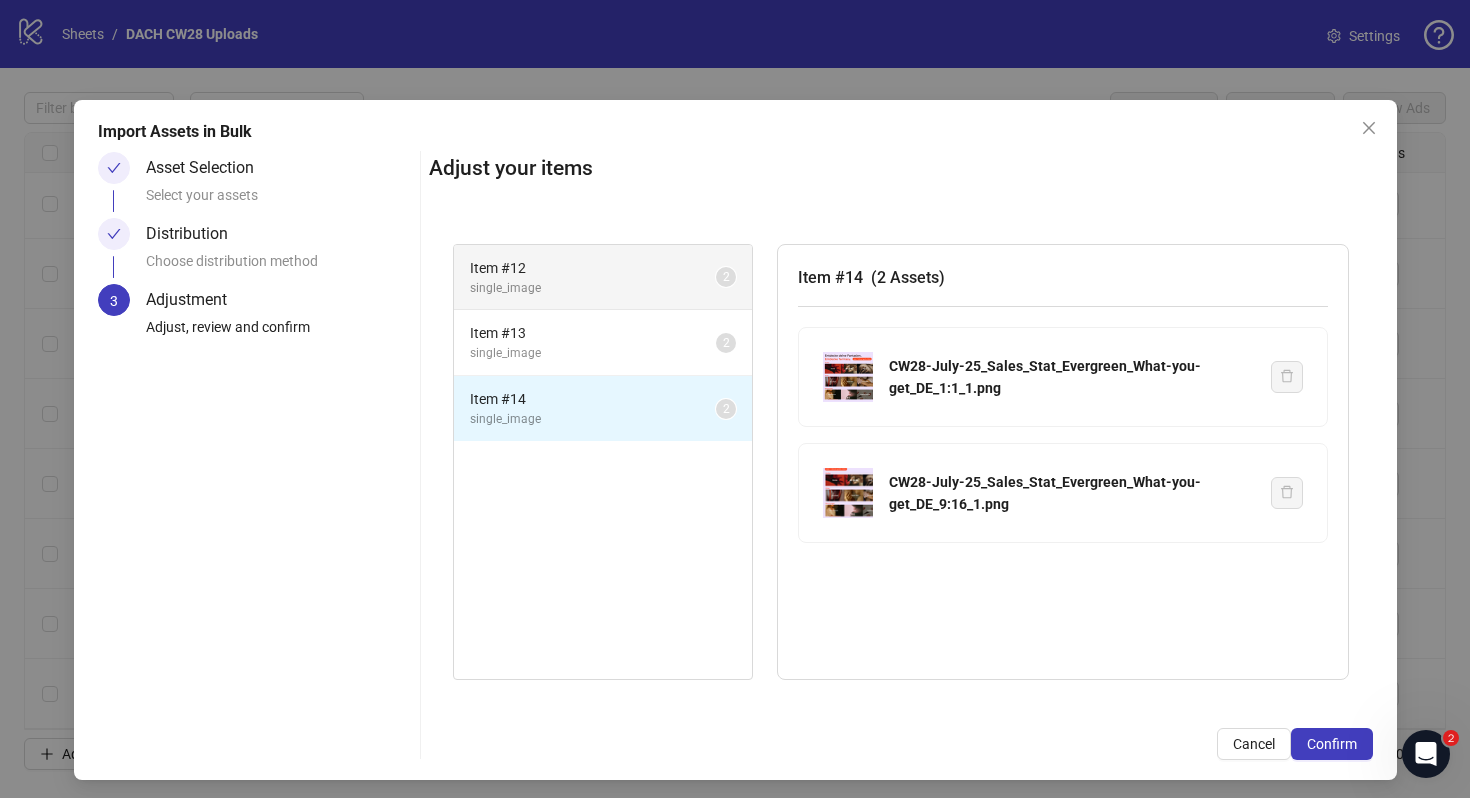 click on "single_image" at bounding box center (593, 288) 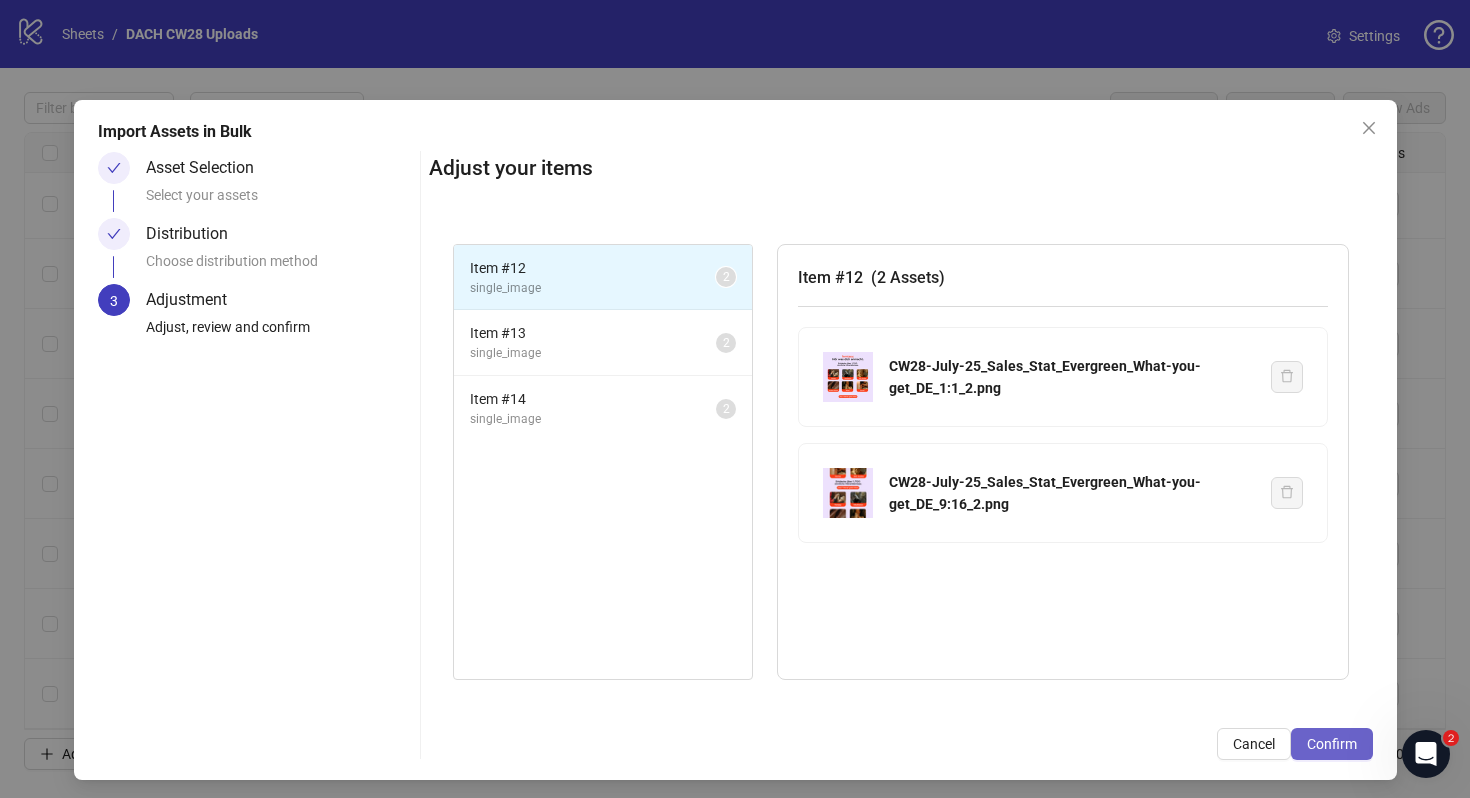 click on "Confirm" at bounding box center [1332, 744] 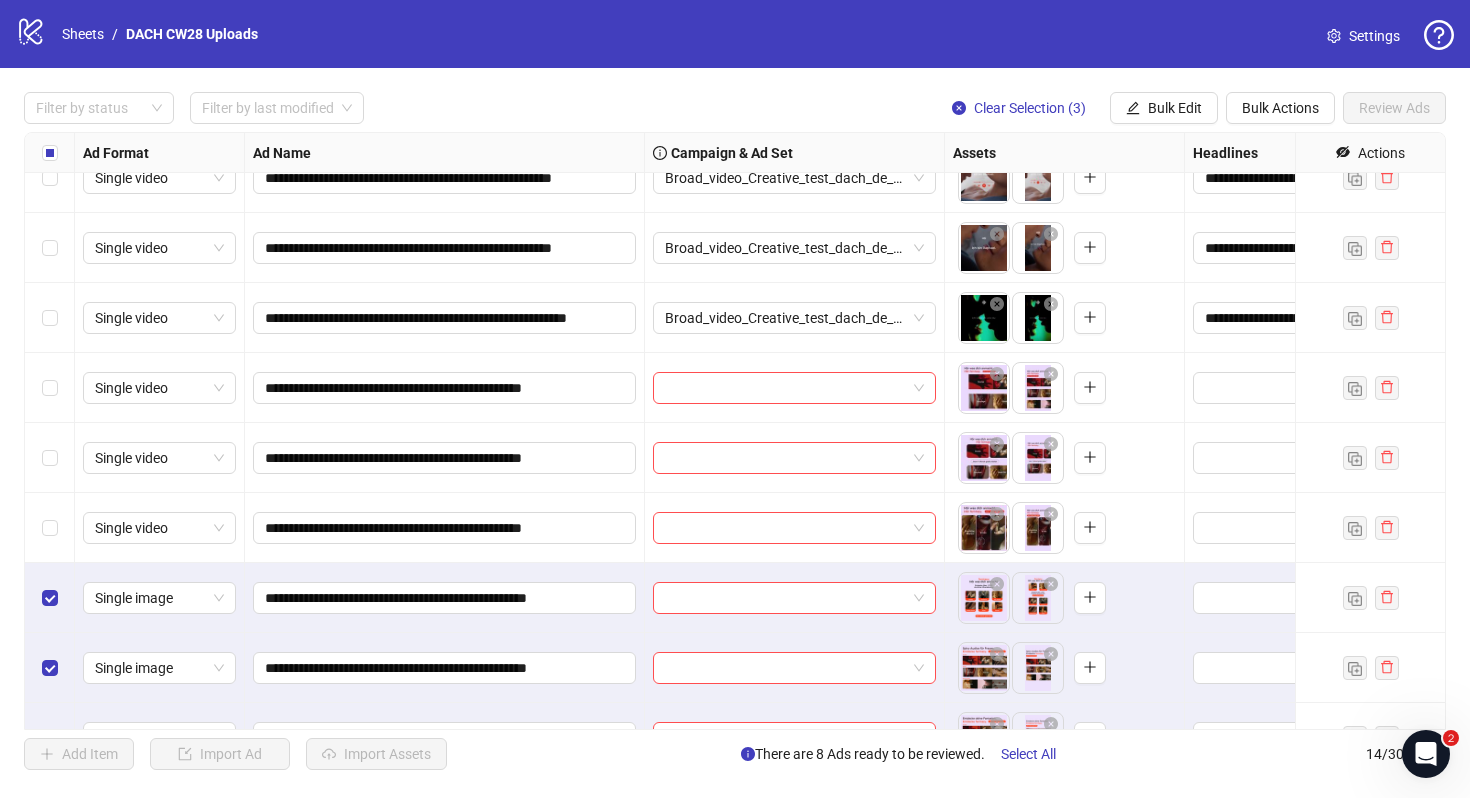 scroll, scrollTop: 424, scrollLeft: 0, axis: vertical 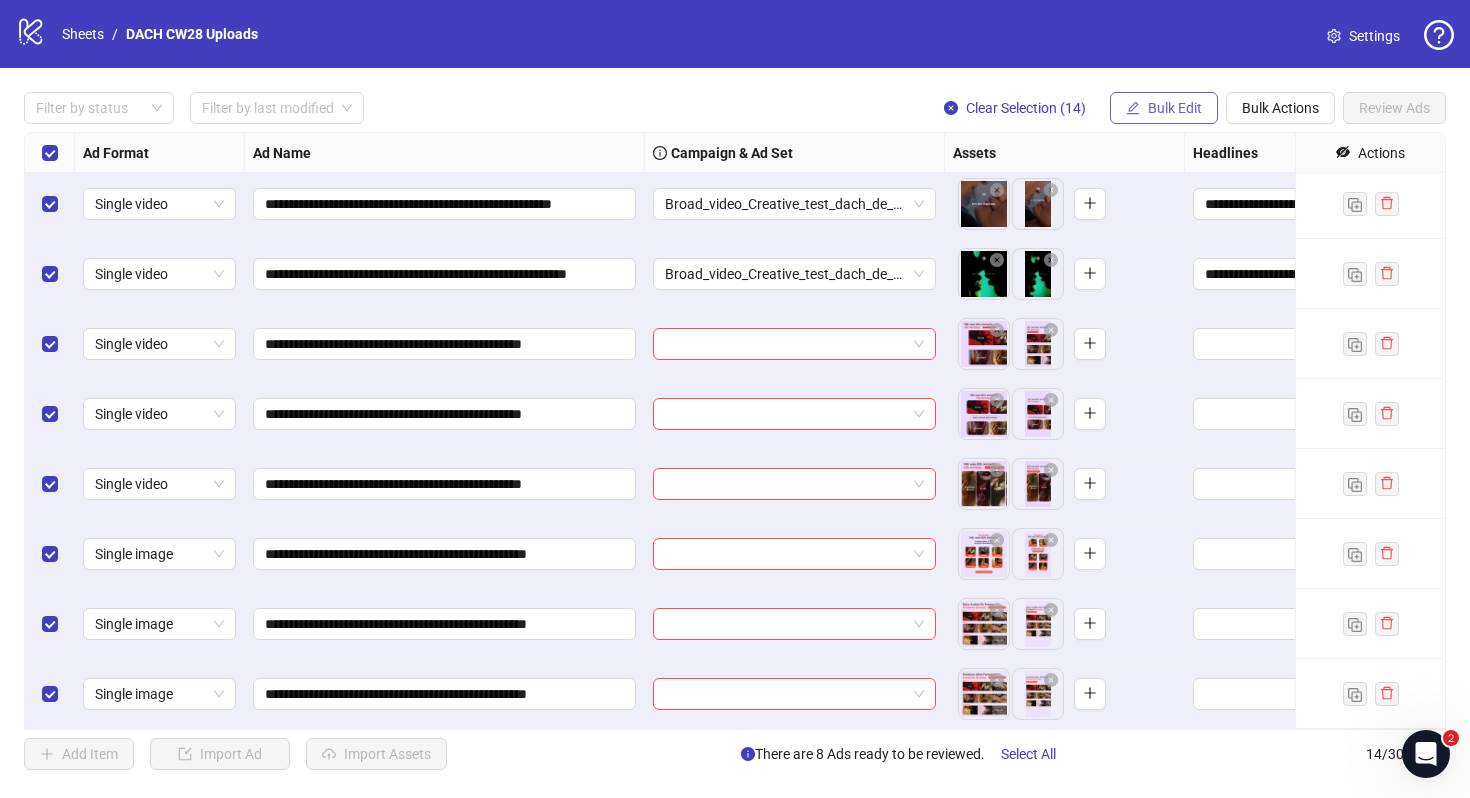 click on "Bulk Edit" at bounding box center (1175, 108) 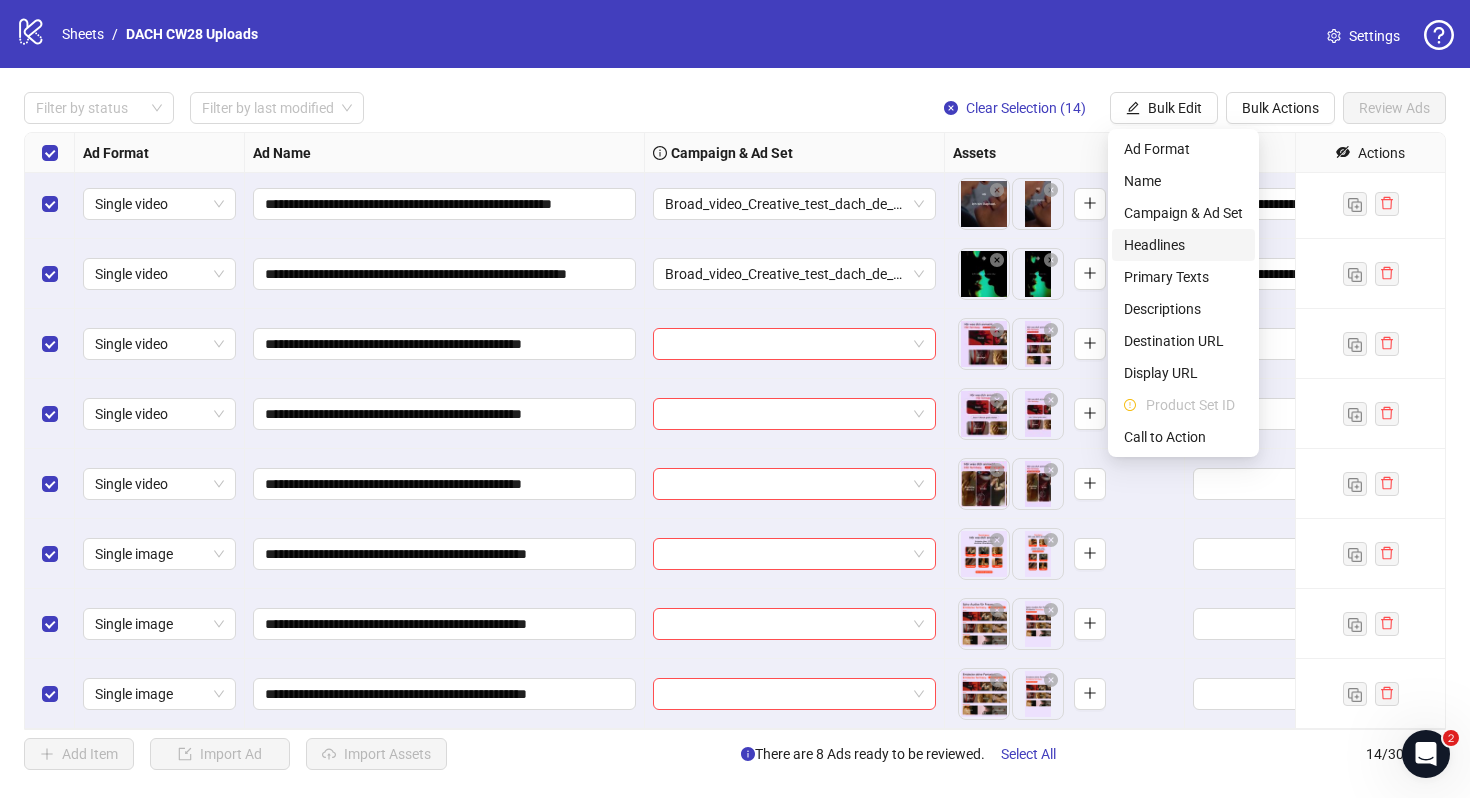 click on "Headlines" at bounding box center [1183, 245] 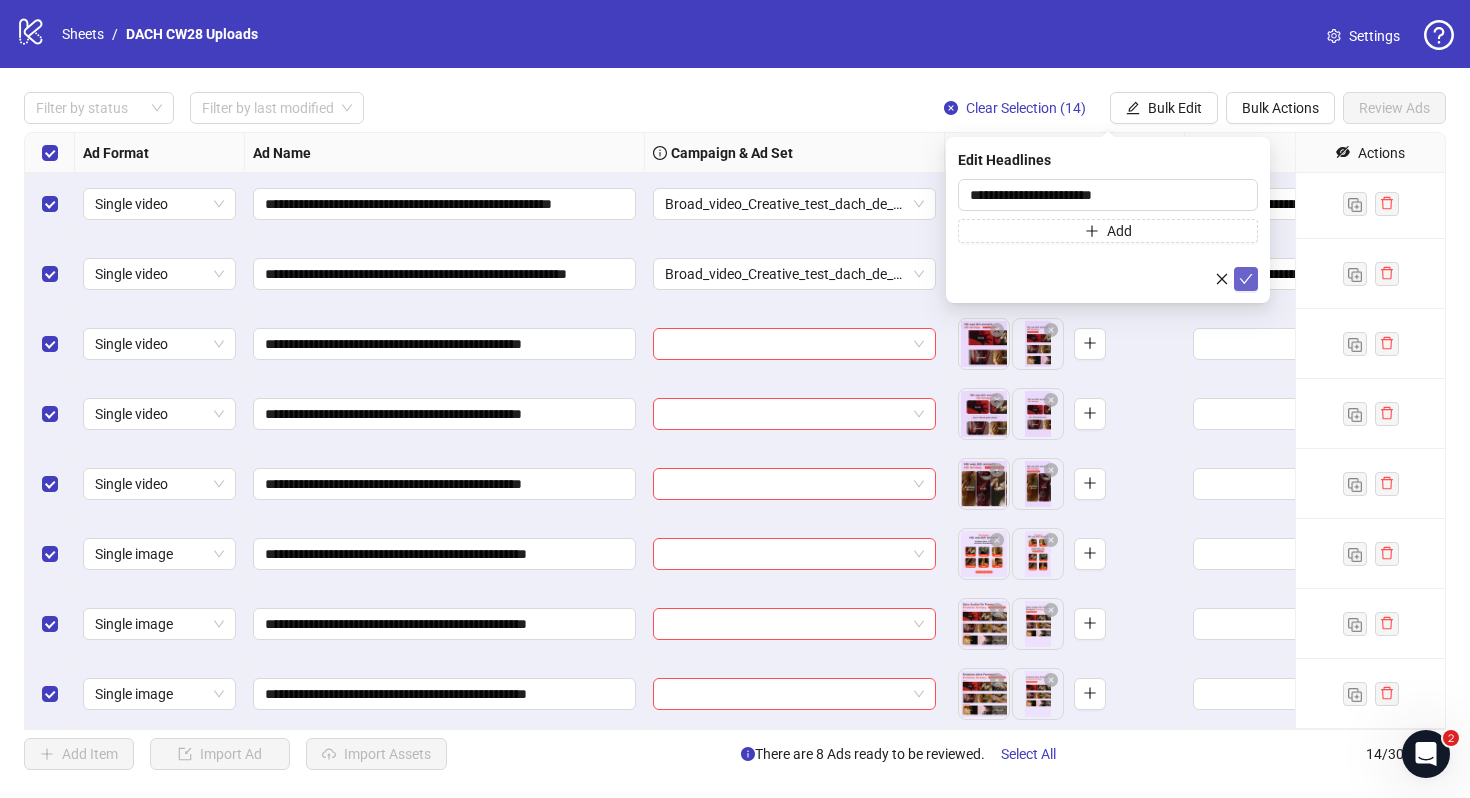 click at bounding box center [1246, 279] 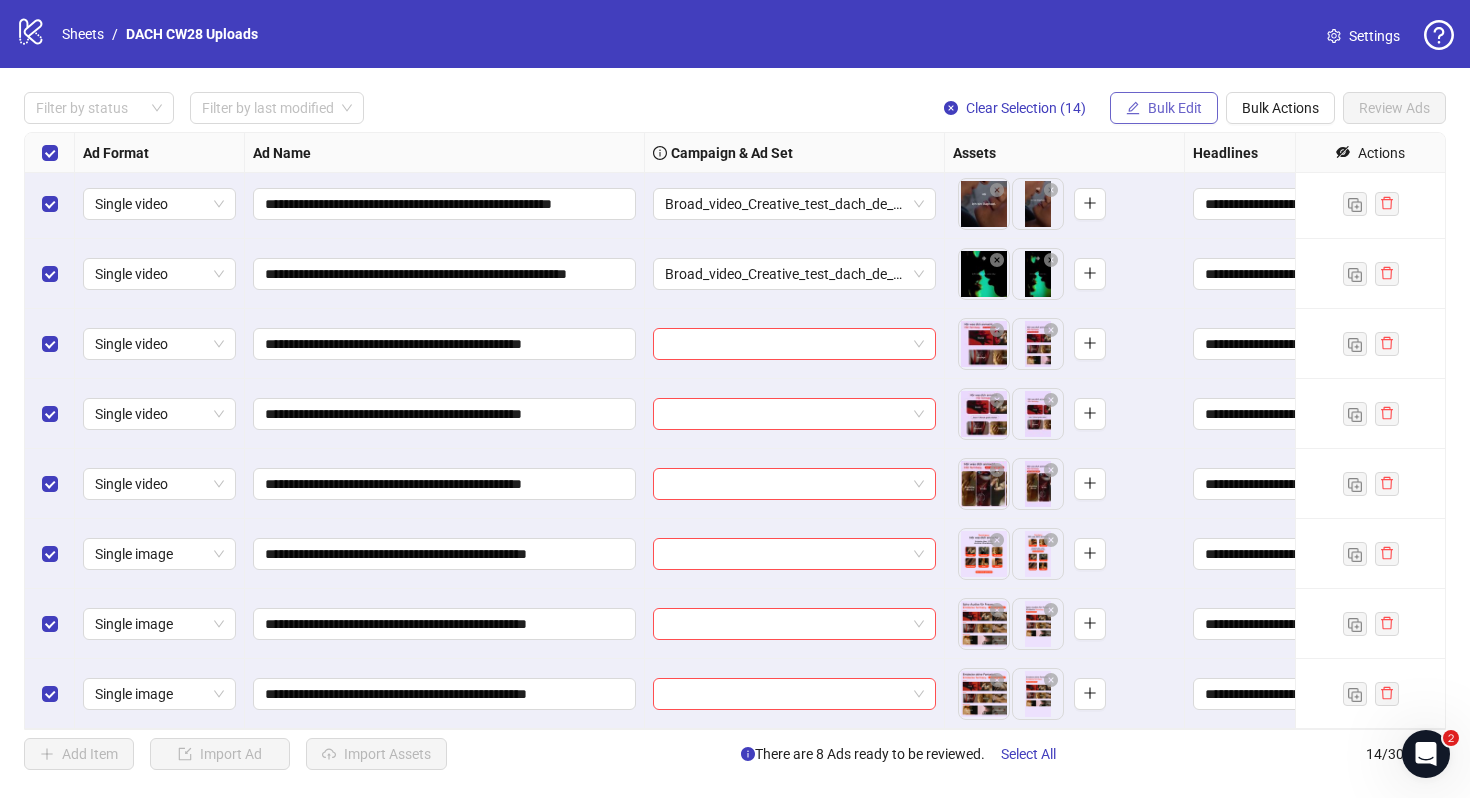 click on "Bulk Edit" at bounding box center (1175, 108) 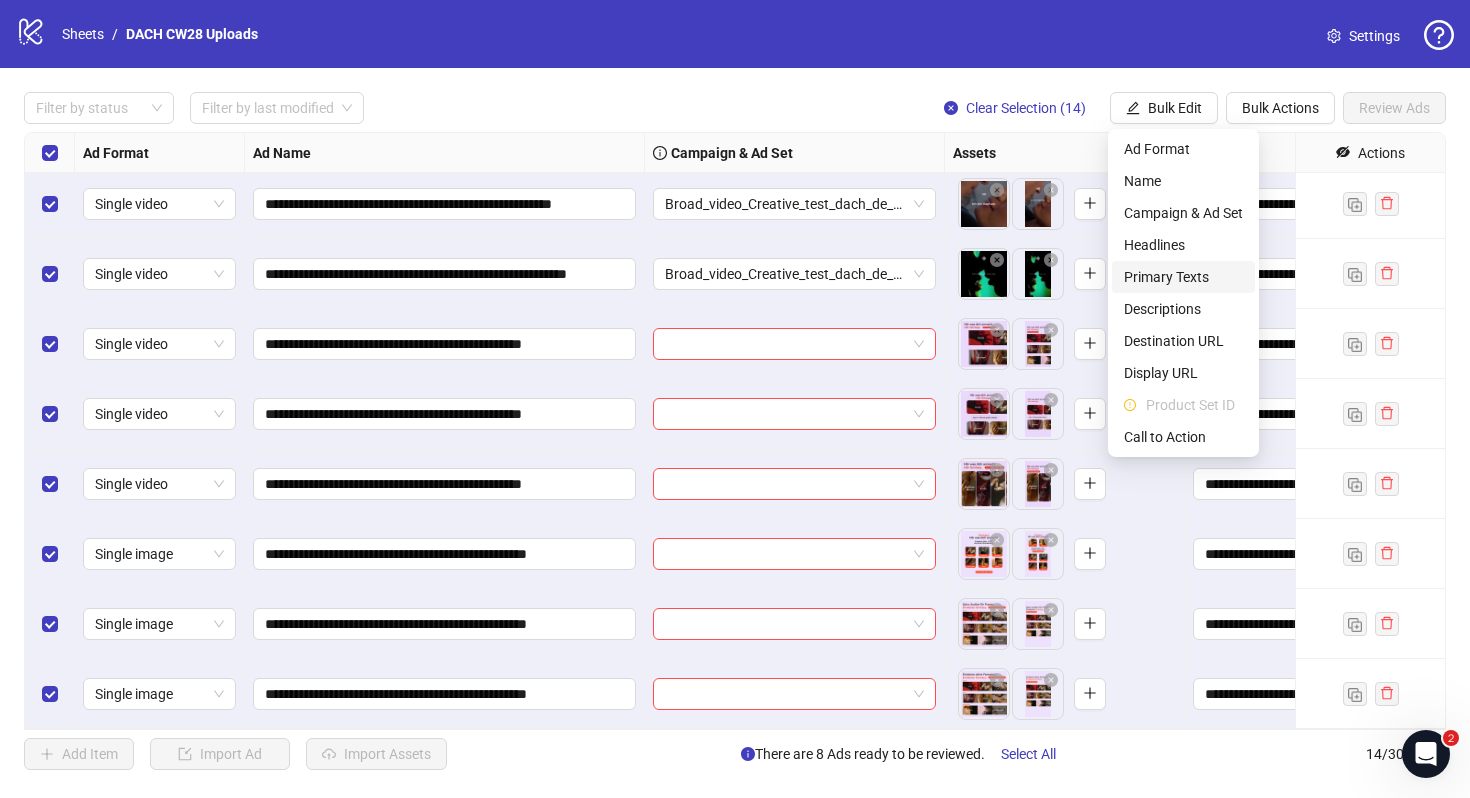 click on "Primary Texts" at bounding box center [1183, 277] 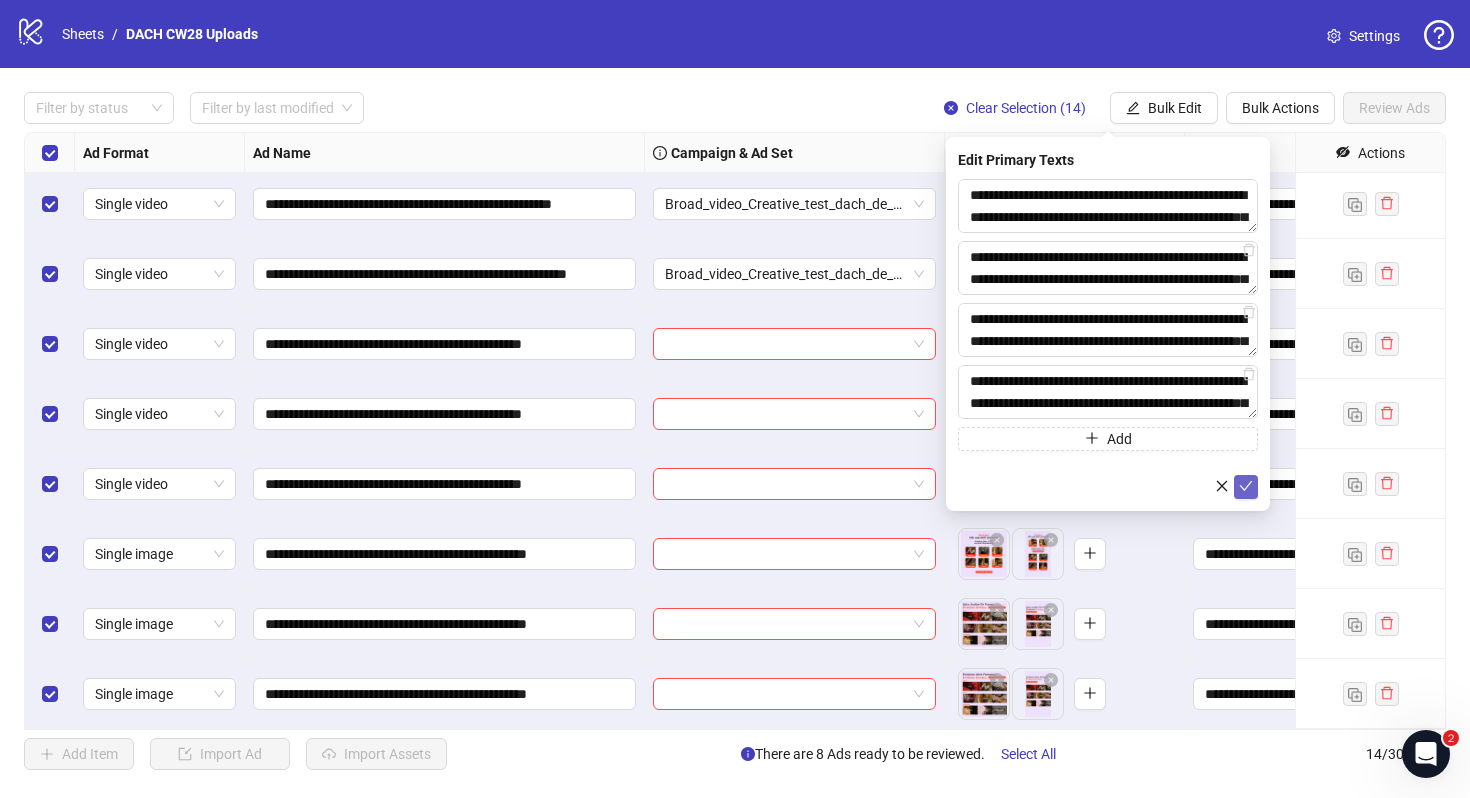 click 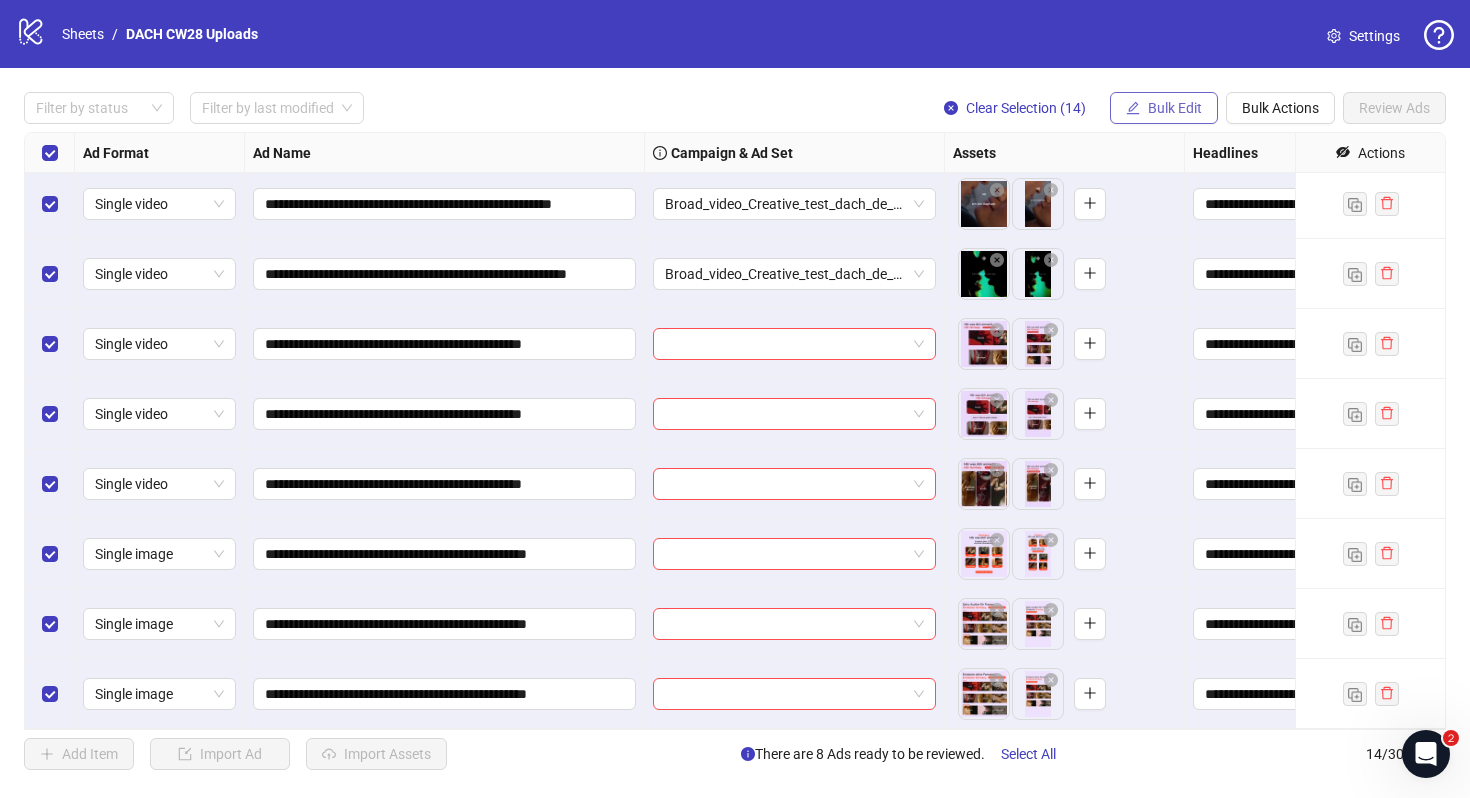 click on "Bulk Edit" at bounding box center (1175, 108) 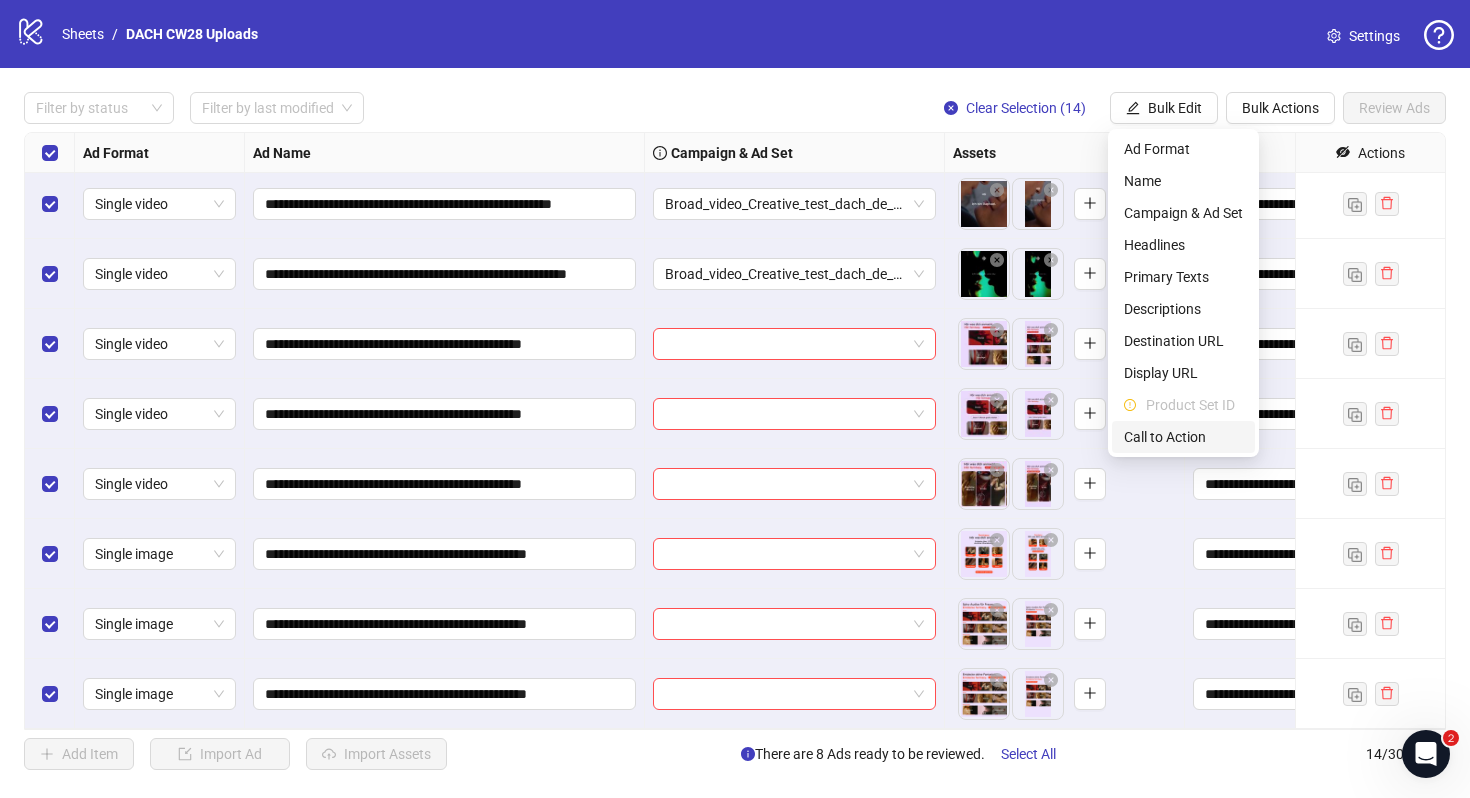 click on "Call to Action" at bounding box center (1183, 437) 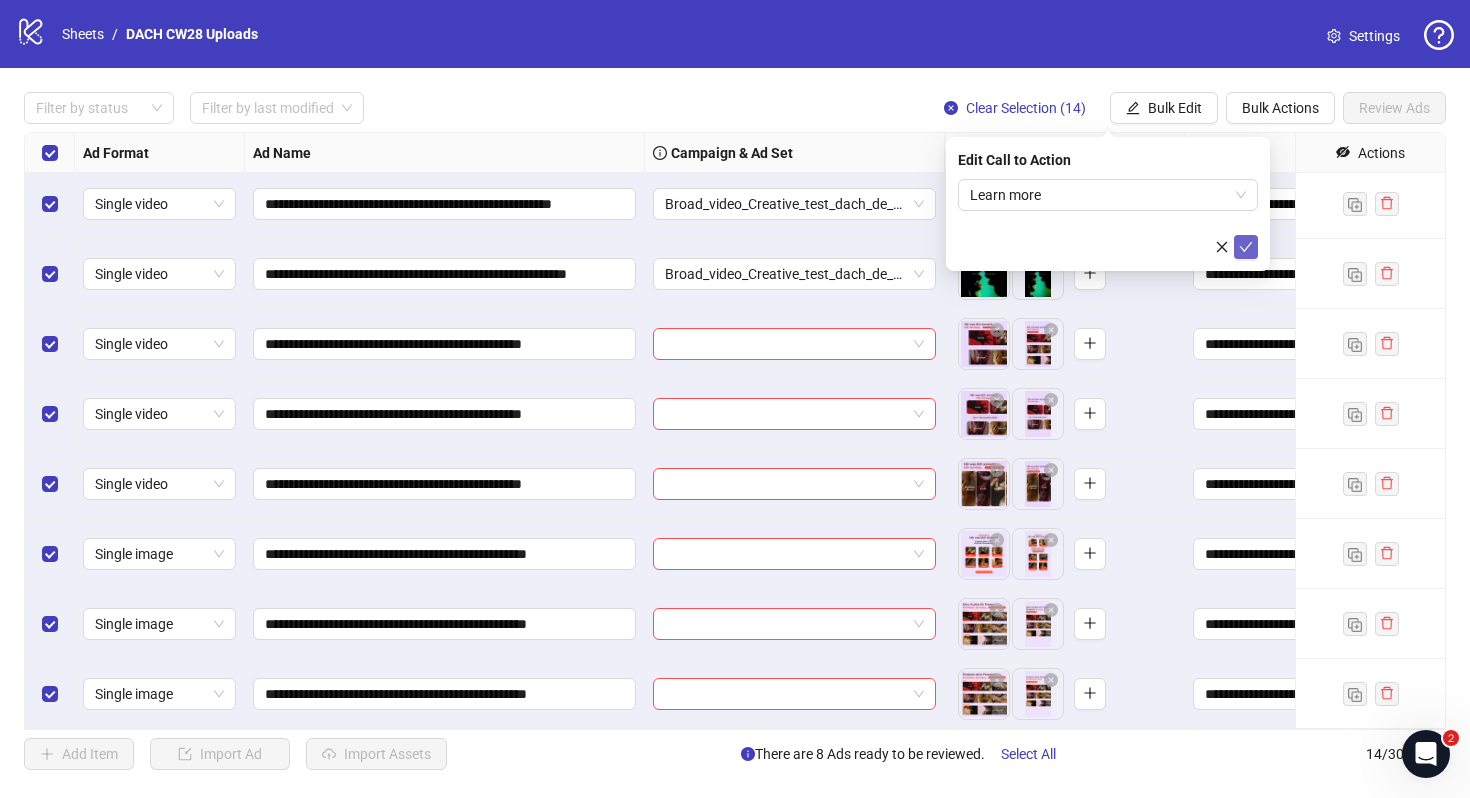 click at bounding box center [1246, 247] 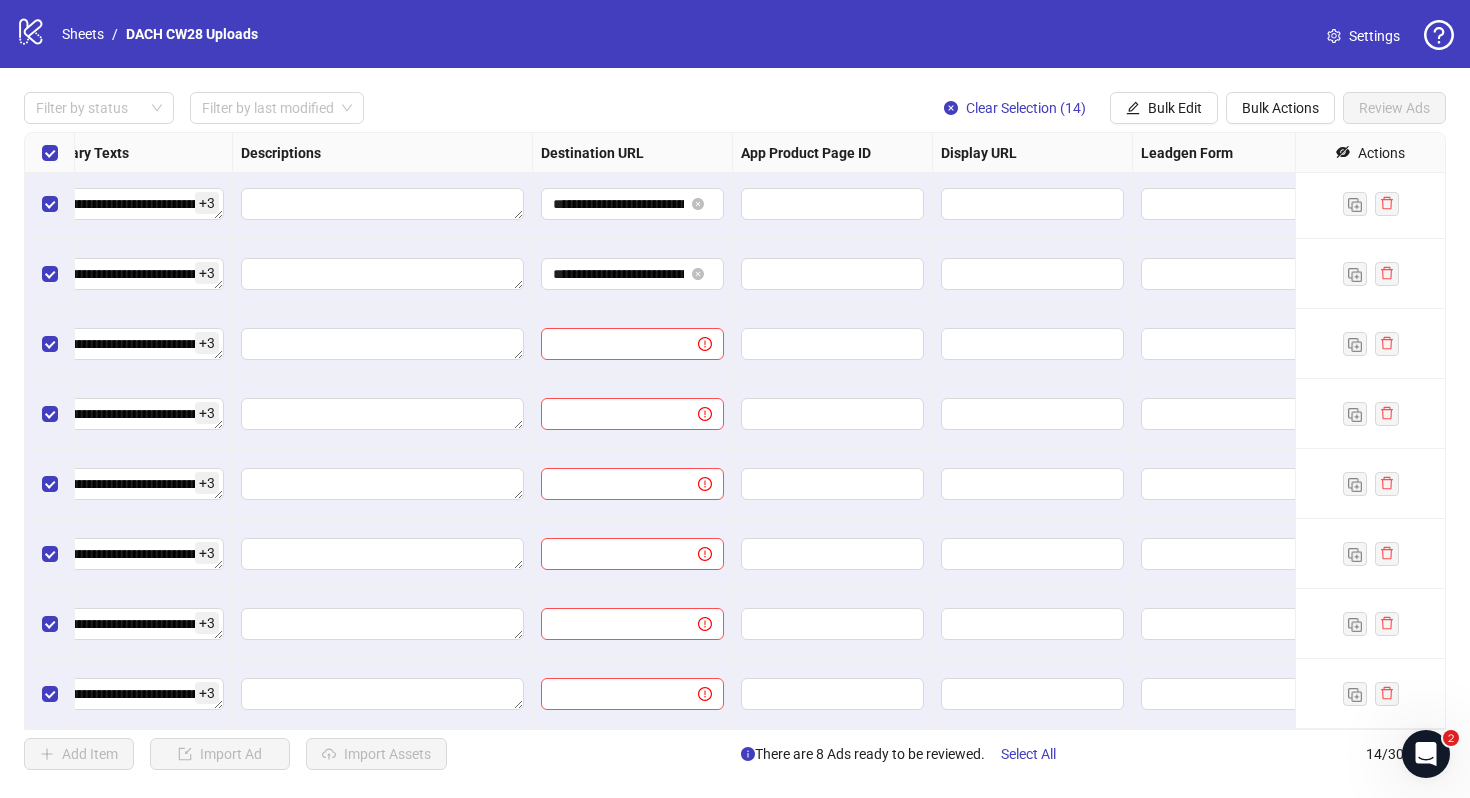 scroll, scrollTop: 424, scrollLeft: 1458, axis: both 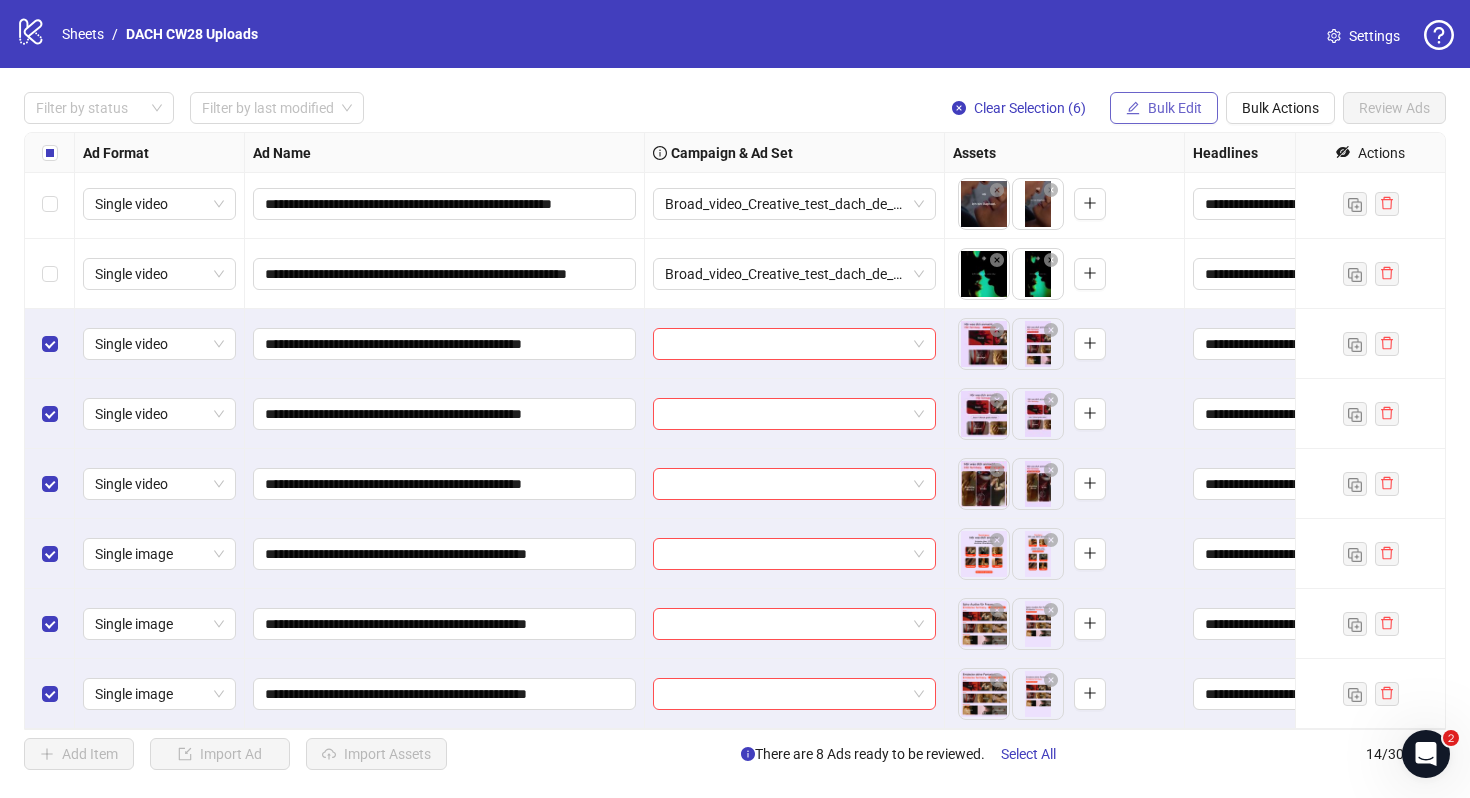 click on "Bulk Edit" at bounding box center (1164, 108) 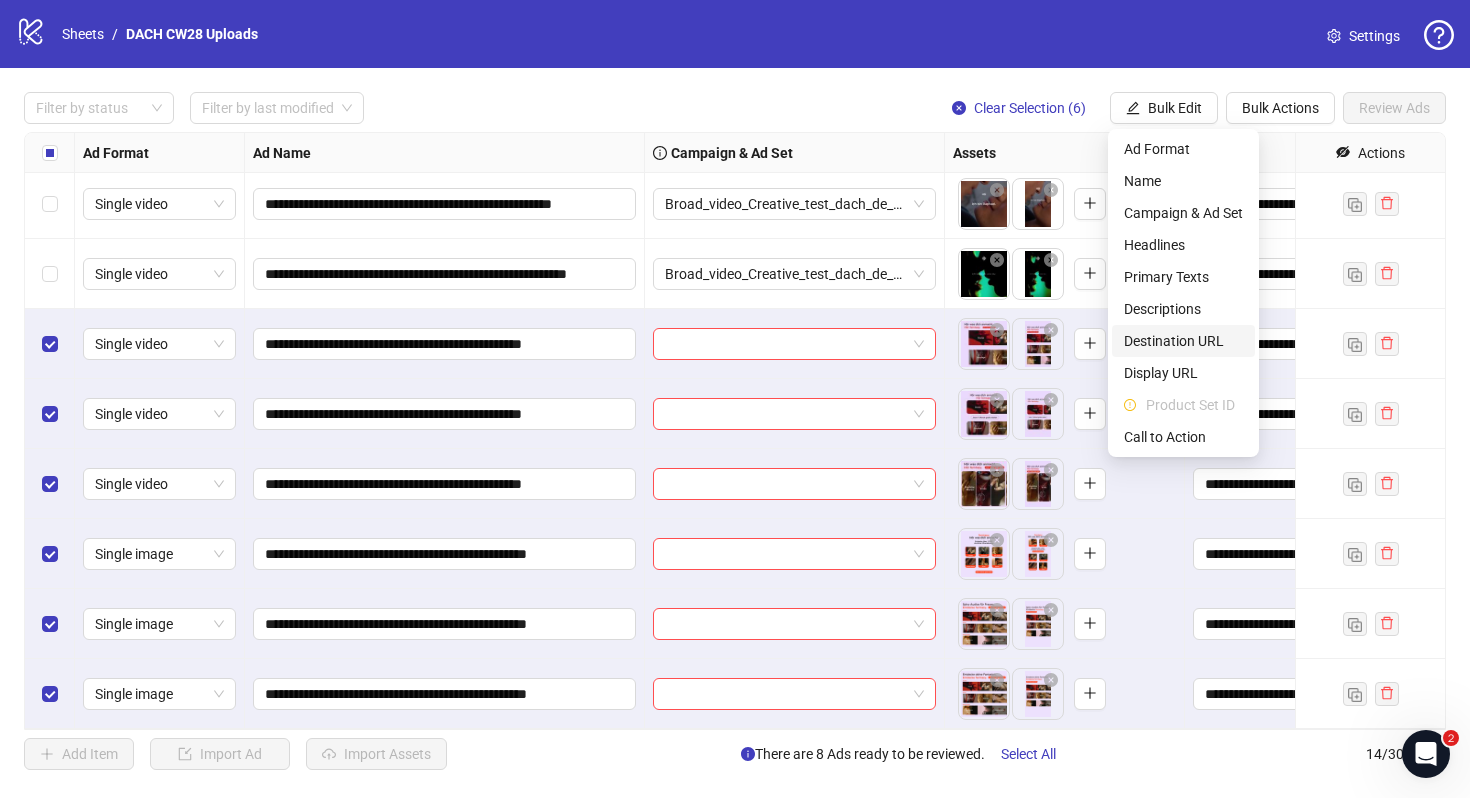 click on "Destination URL" at bounding box center [1183, 341] 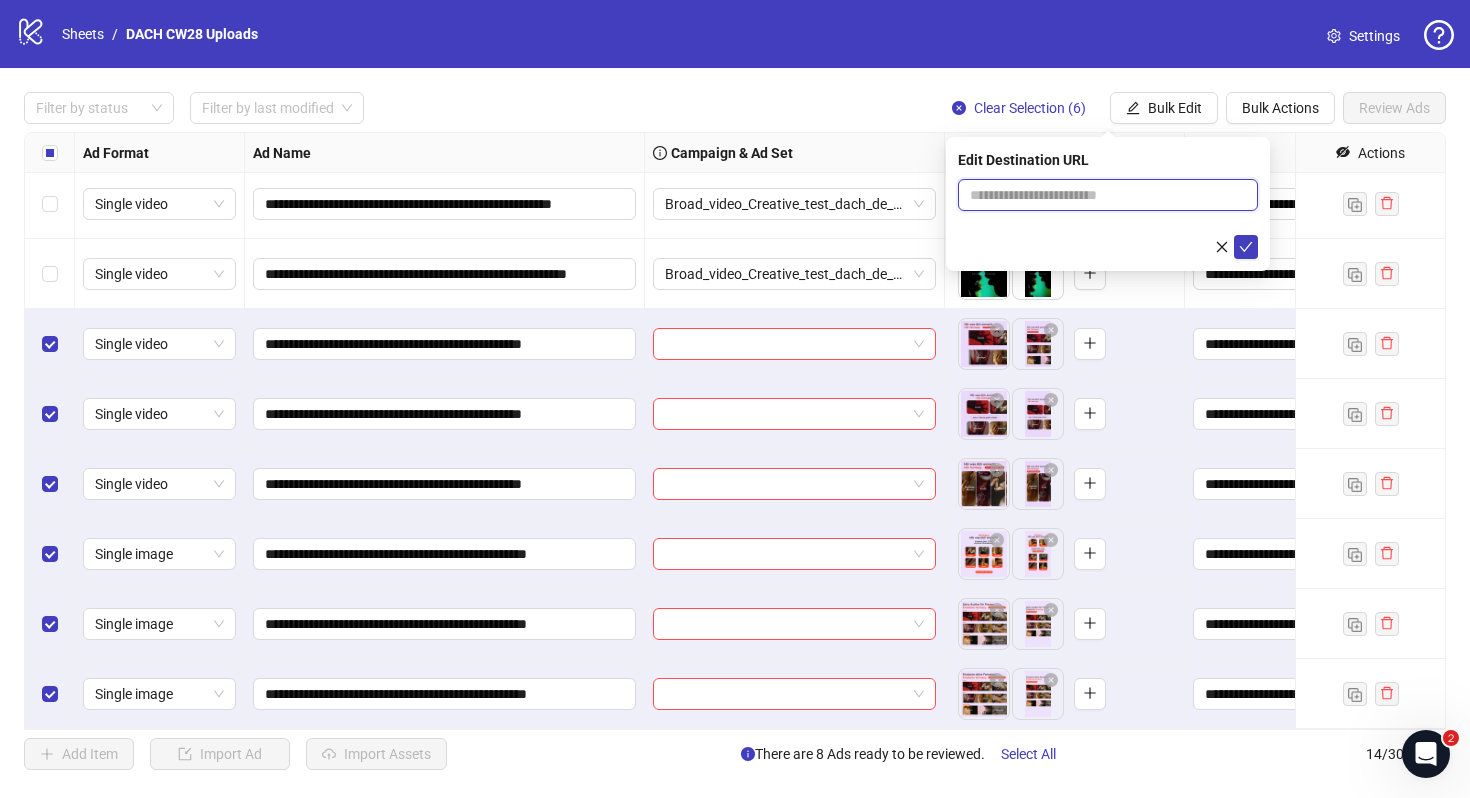click at bounding box center [1100, 195] 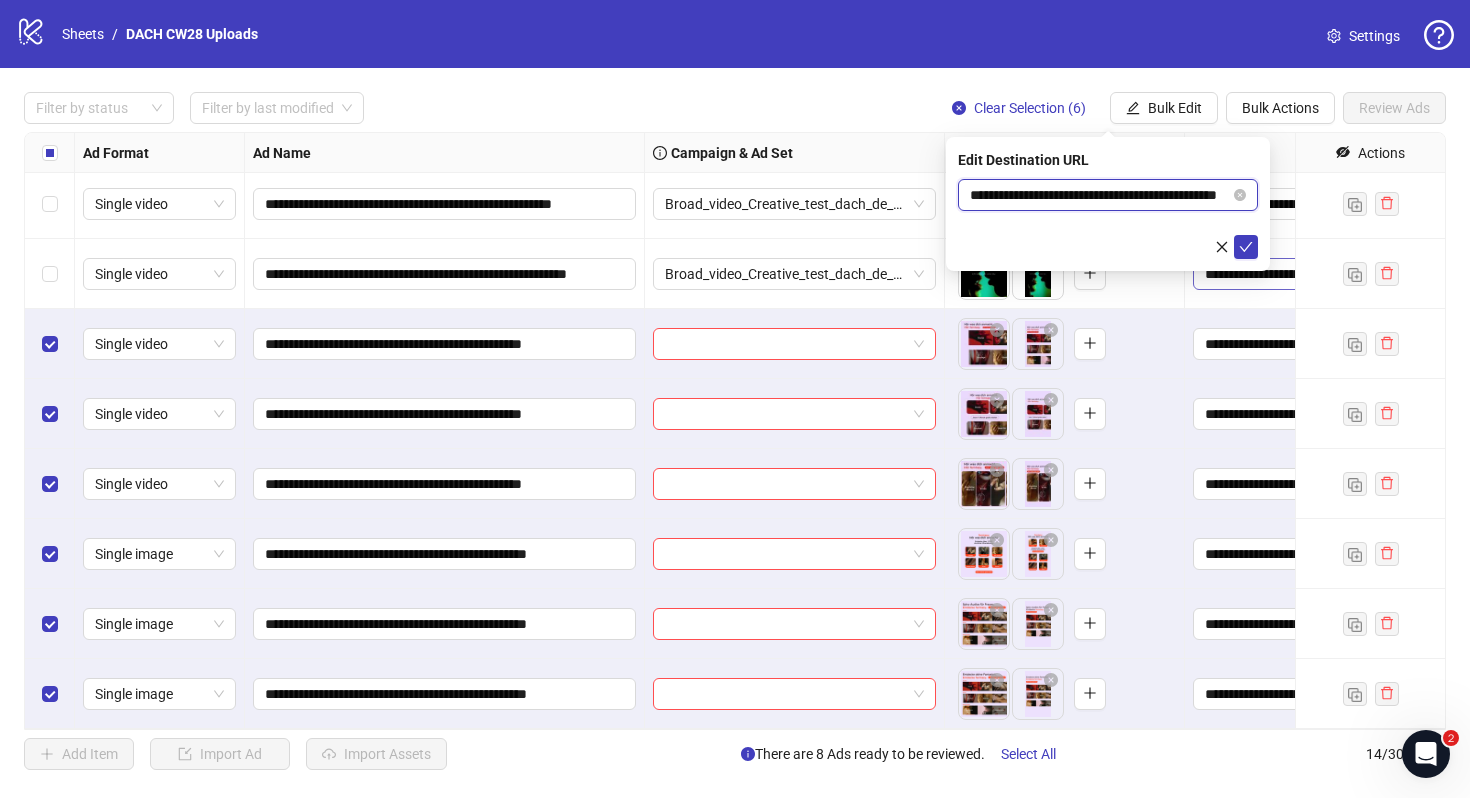 scroll, scrollTop: 0, scrollLeft: 63, axis: horizontal 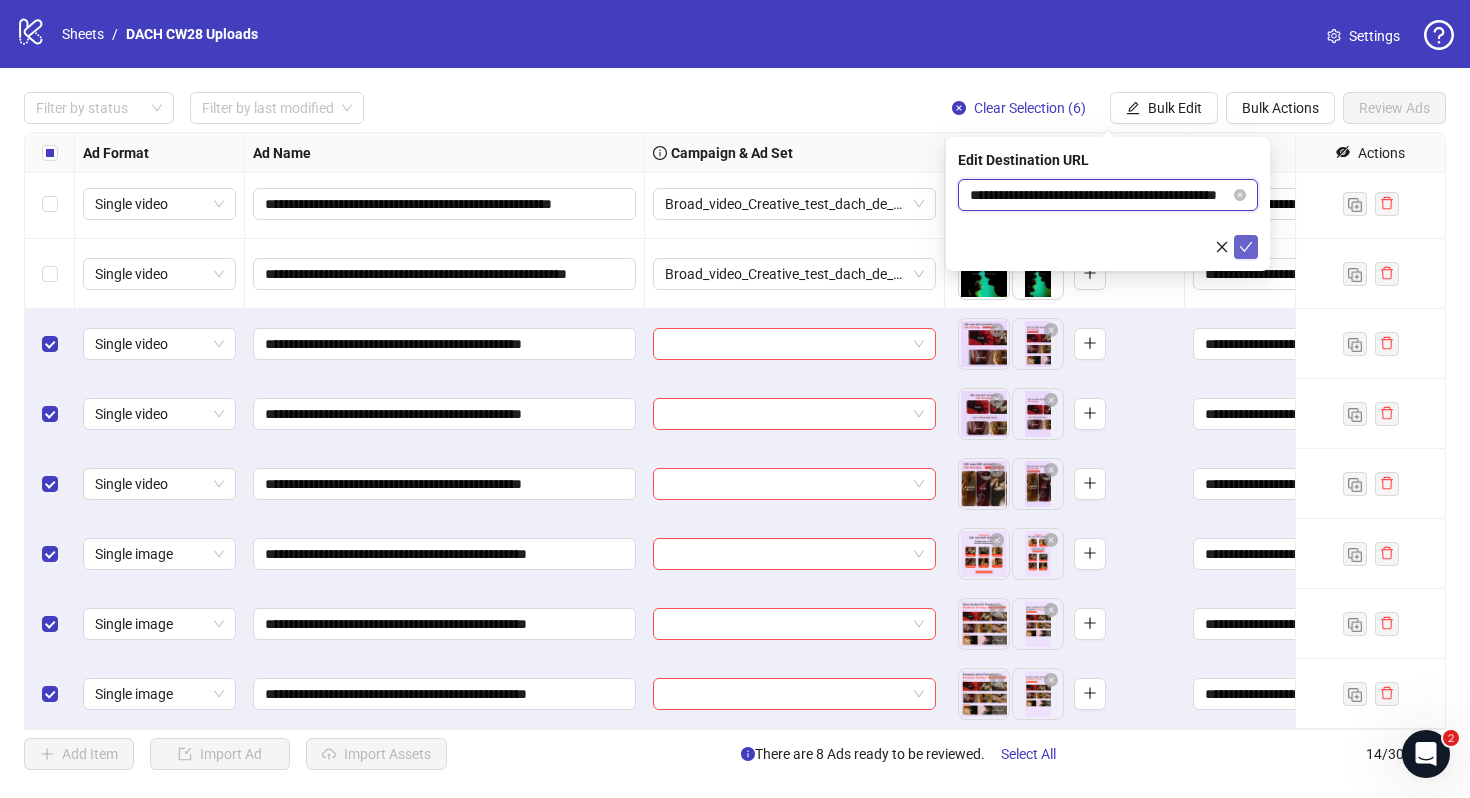 type on "**********" 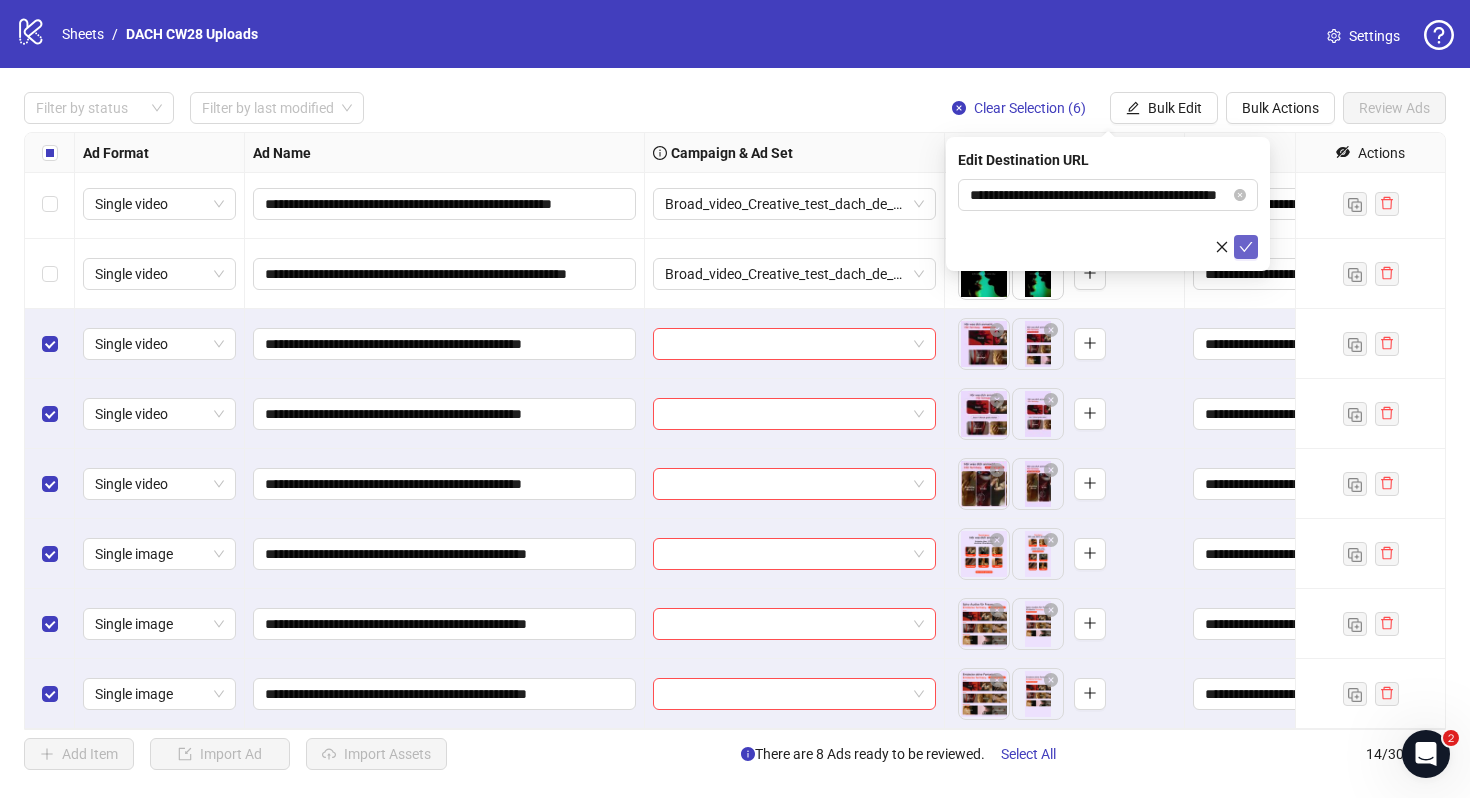 scroll, scrollTop: 0, scrollLeft: 0, axis: both 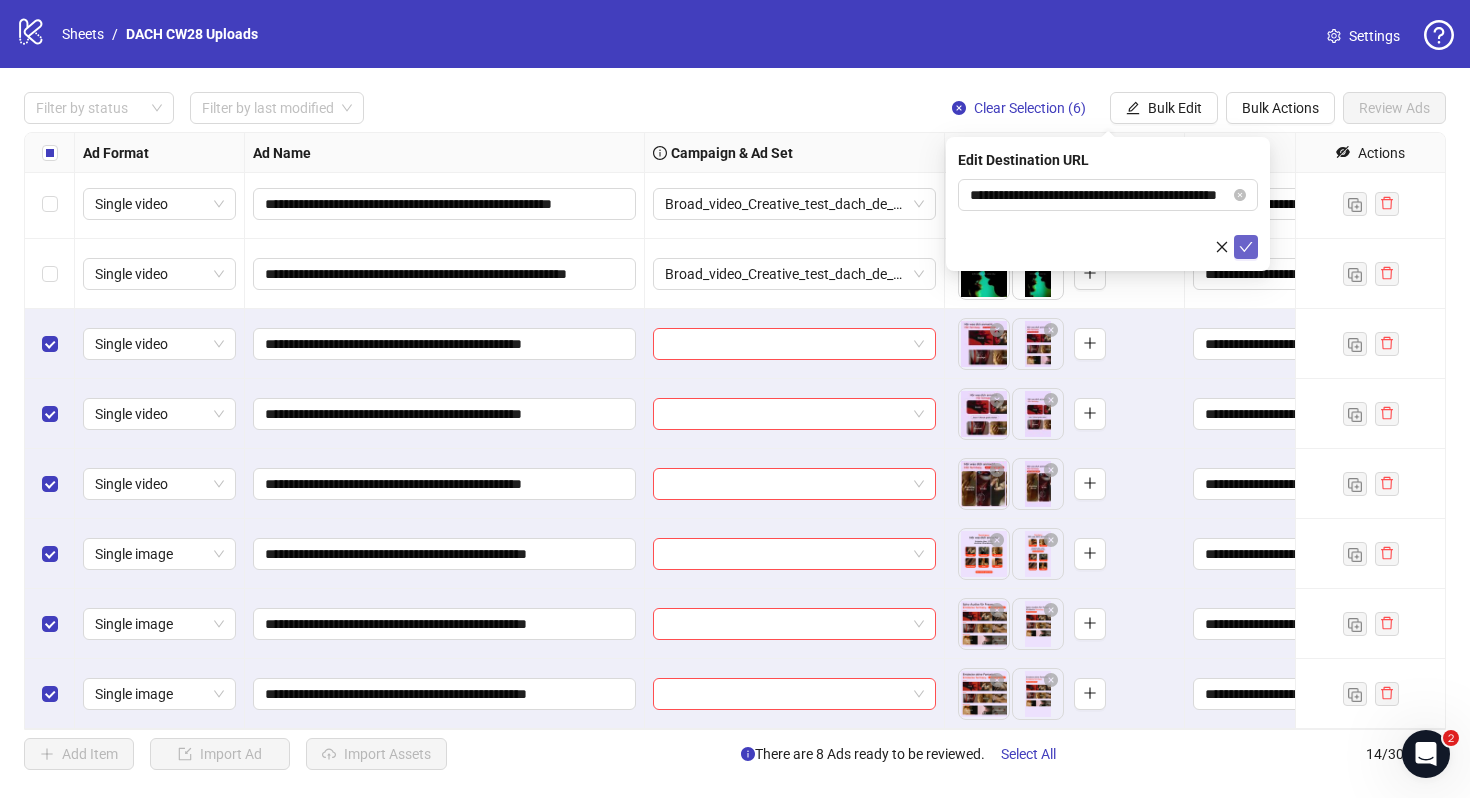 click at bounding box center (1246, 247) 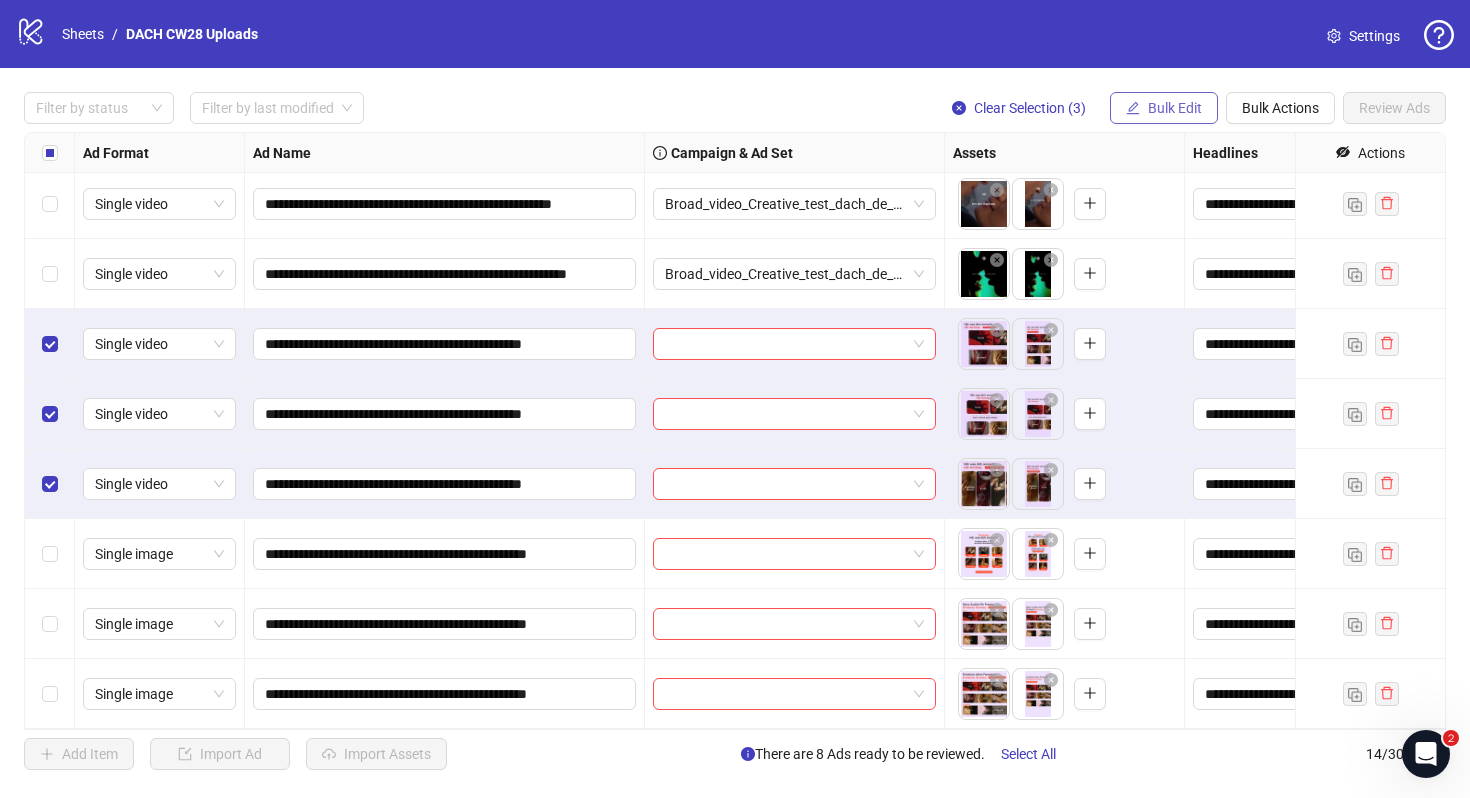 click on "Bulk Edit" at bounding box center (1175, 108) 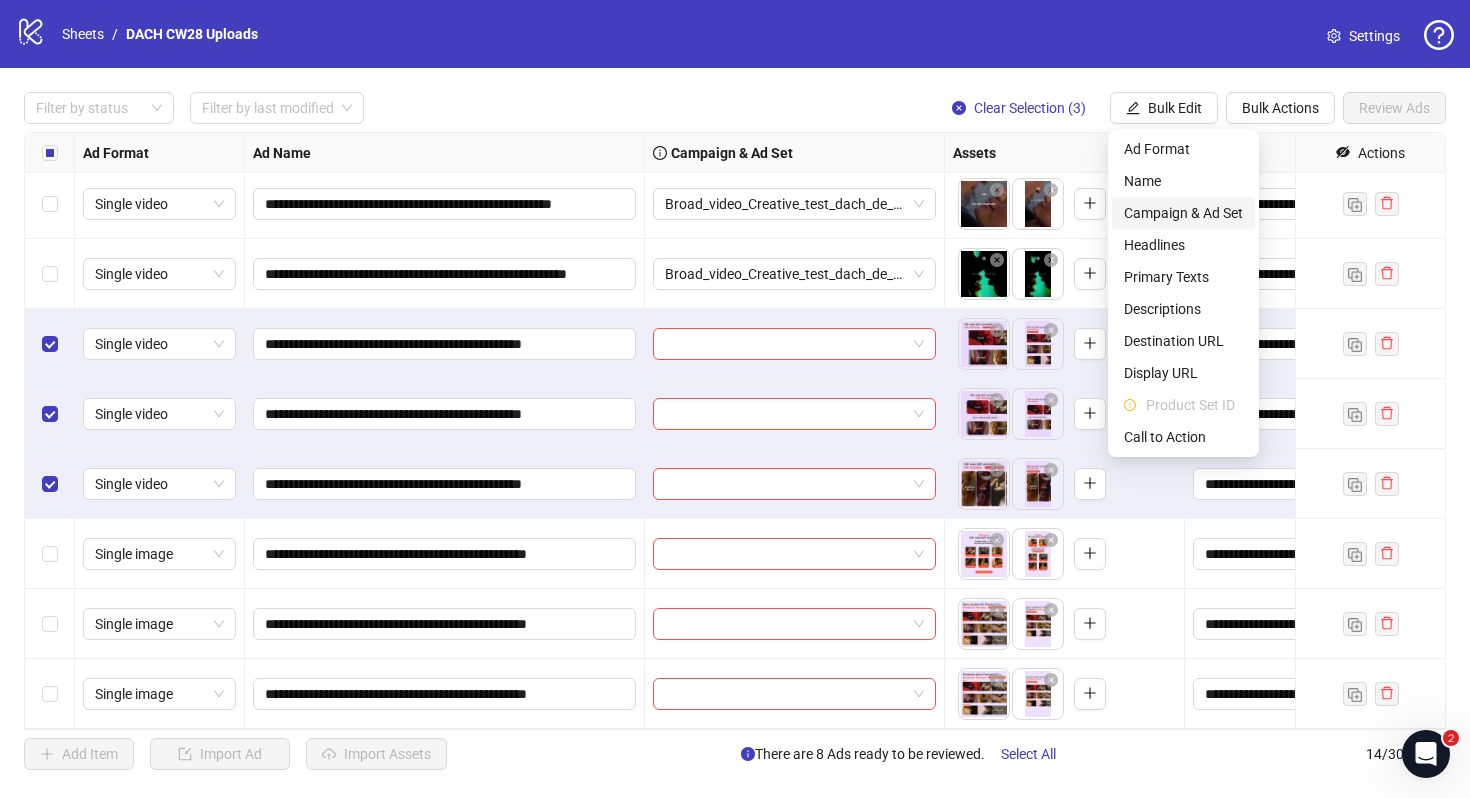 click on "Campaign & Ad Set" at bounding box center (1183, 213) 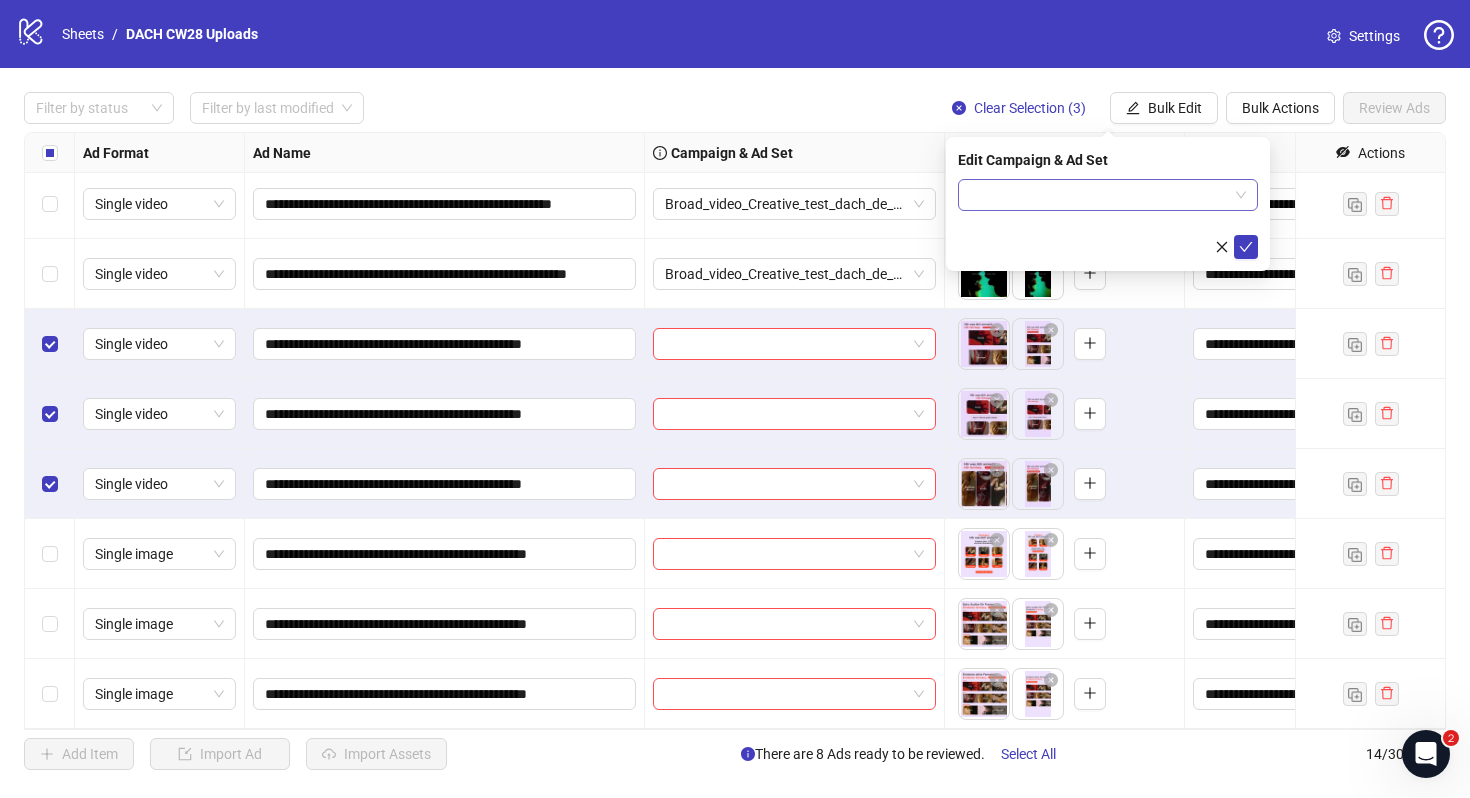 click at bounding box center (1099, 195) 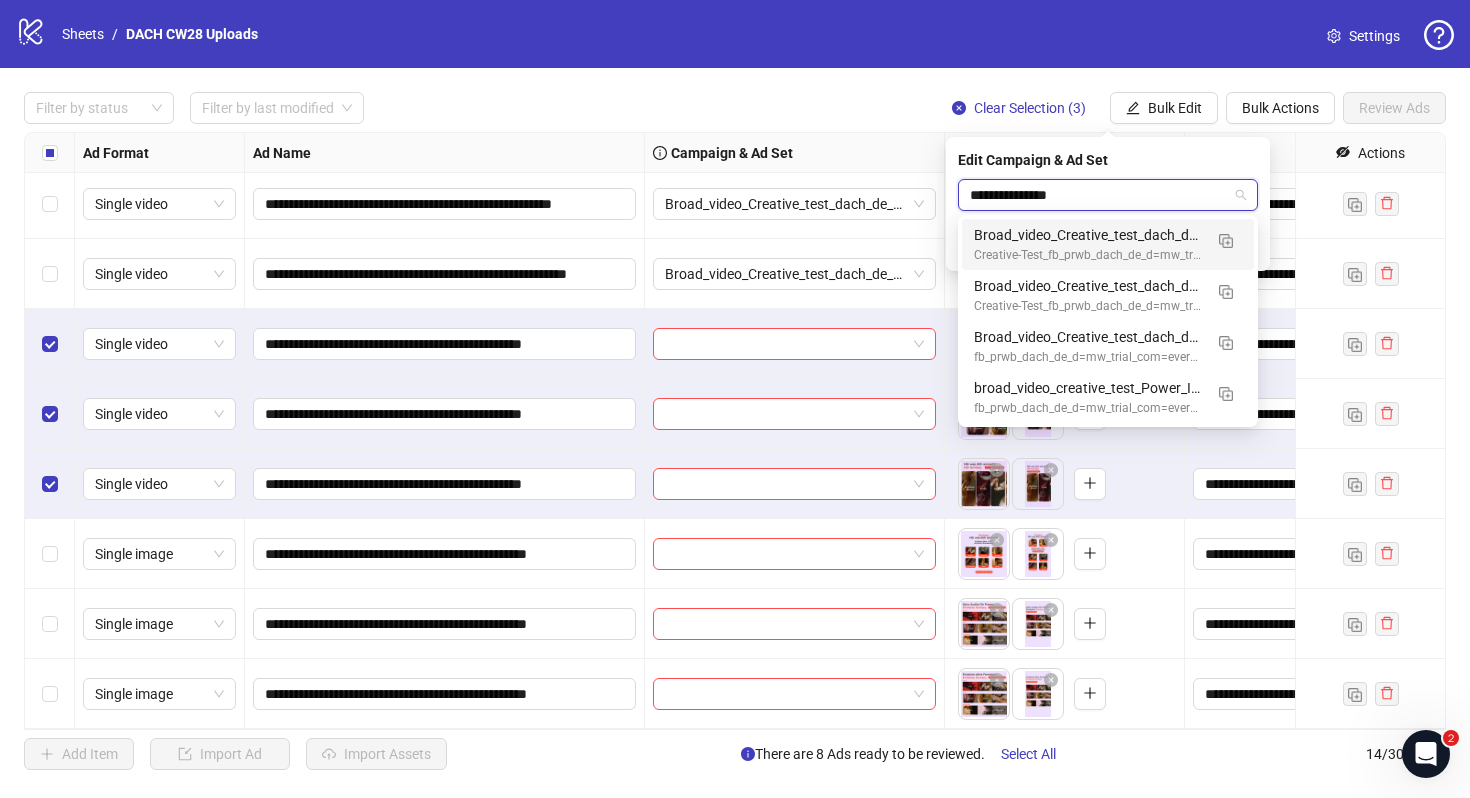 type on "**********" 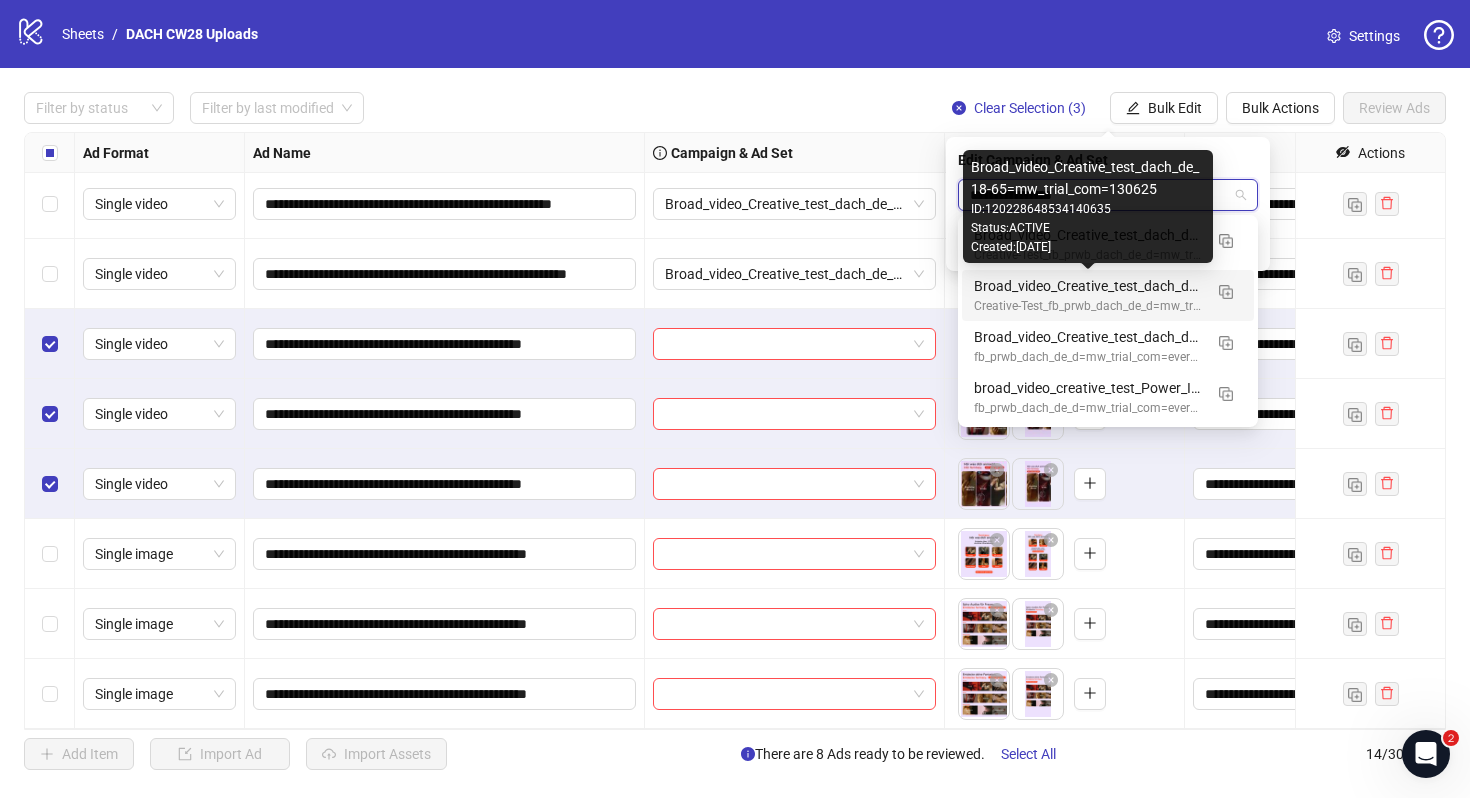 click on "Broad_video_Creative_test_dach_de_18-65=mw_trial_com=130625" at bounding box center [1088, 286] 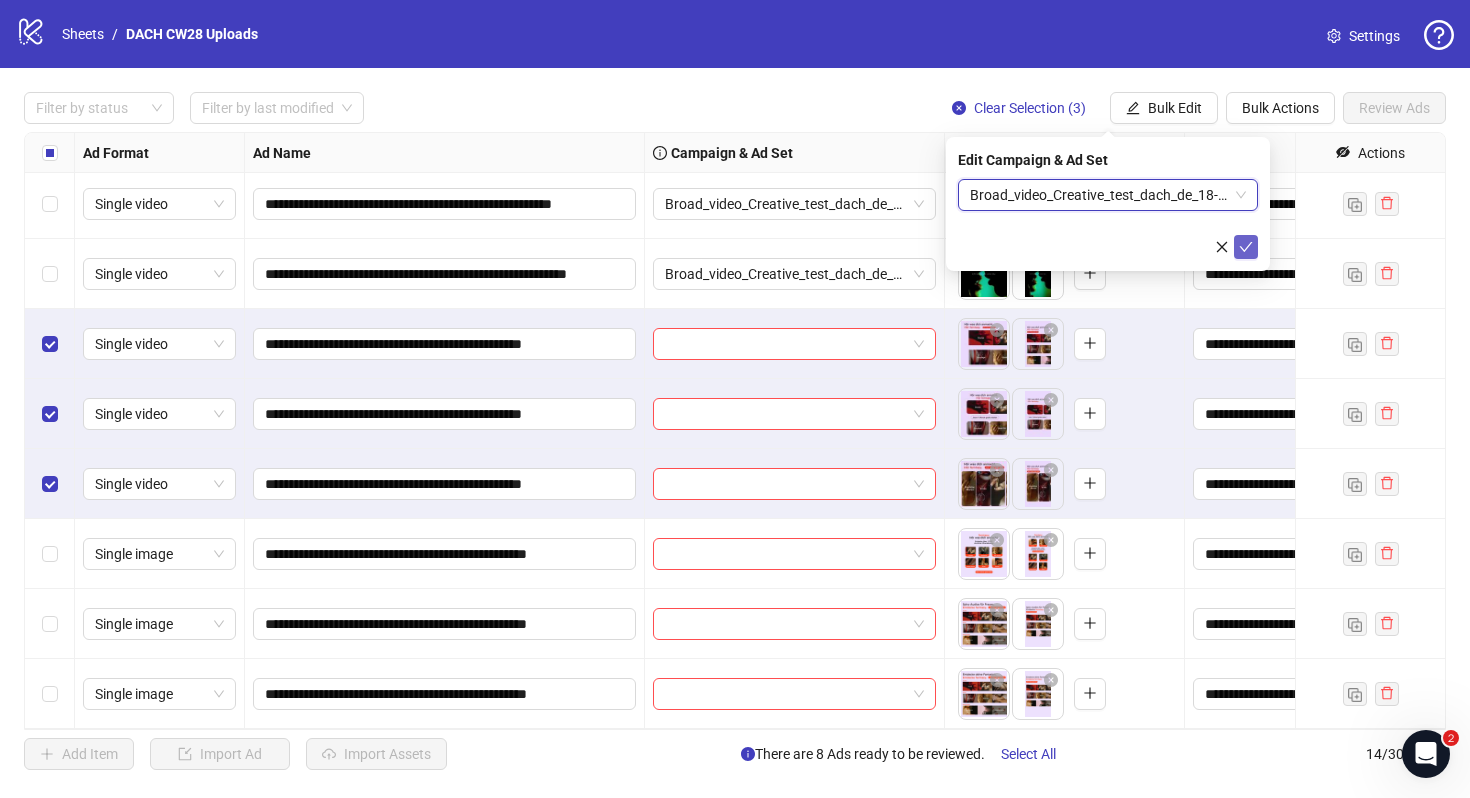 click at bounding box center (1246, 247) 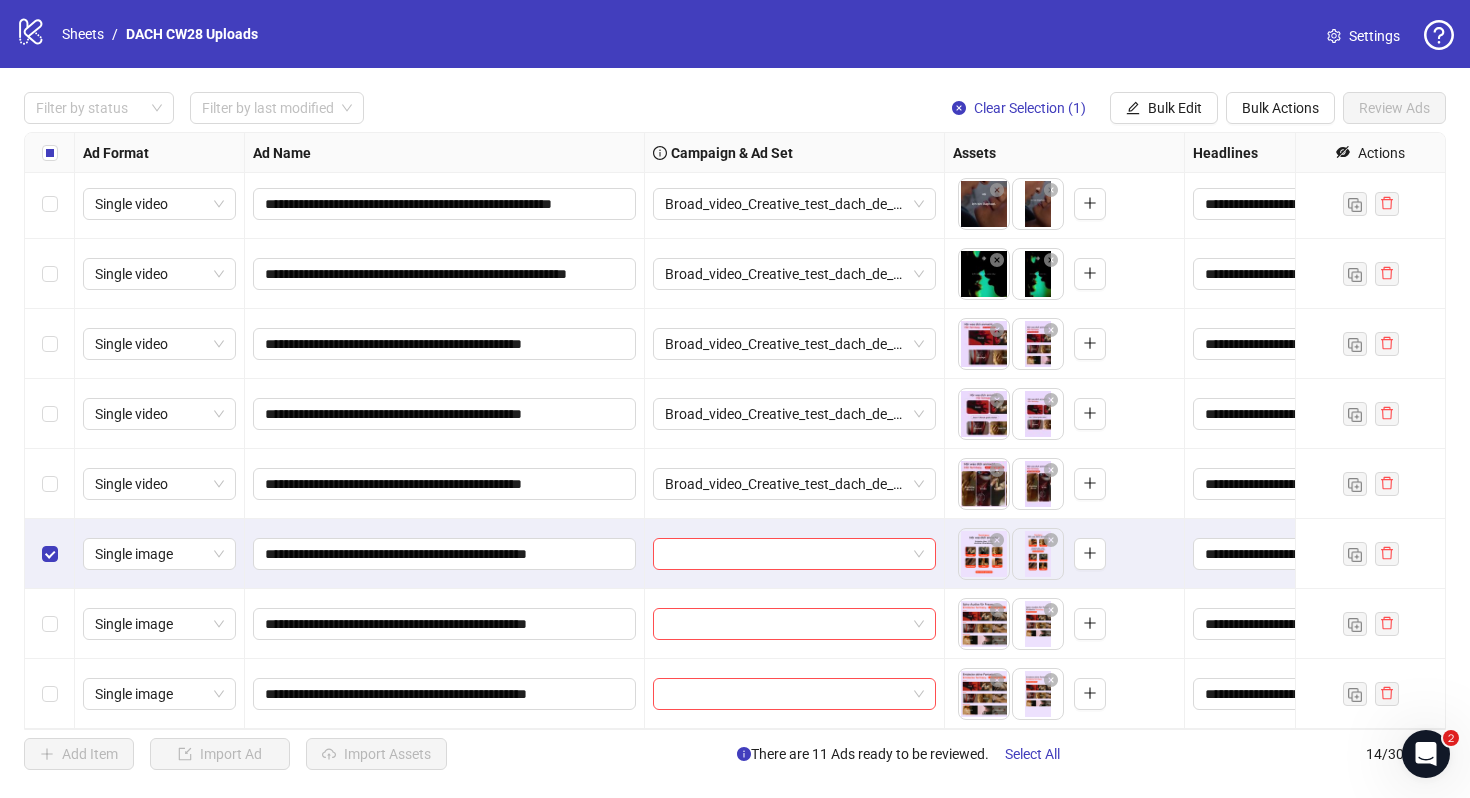click at bounding box center (50, 624) 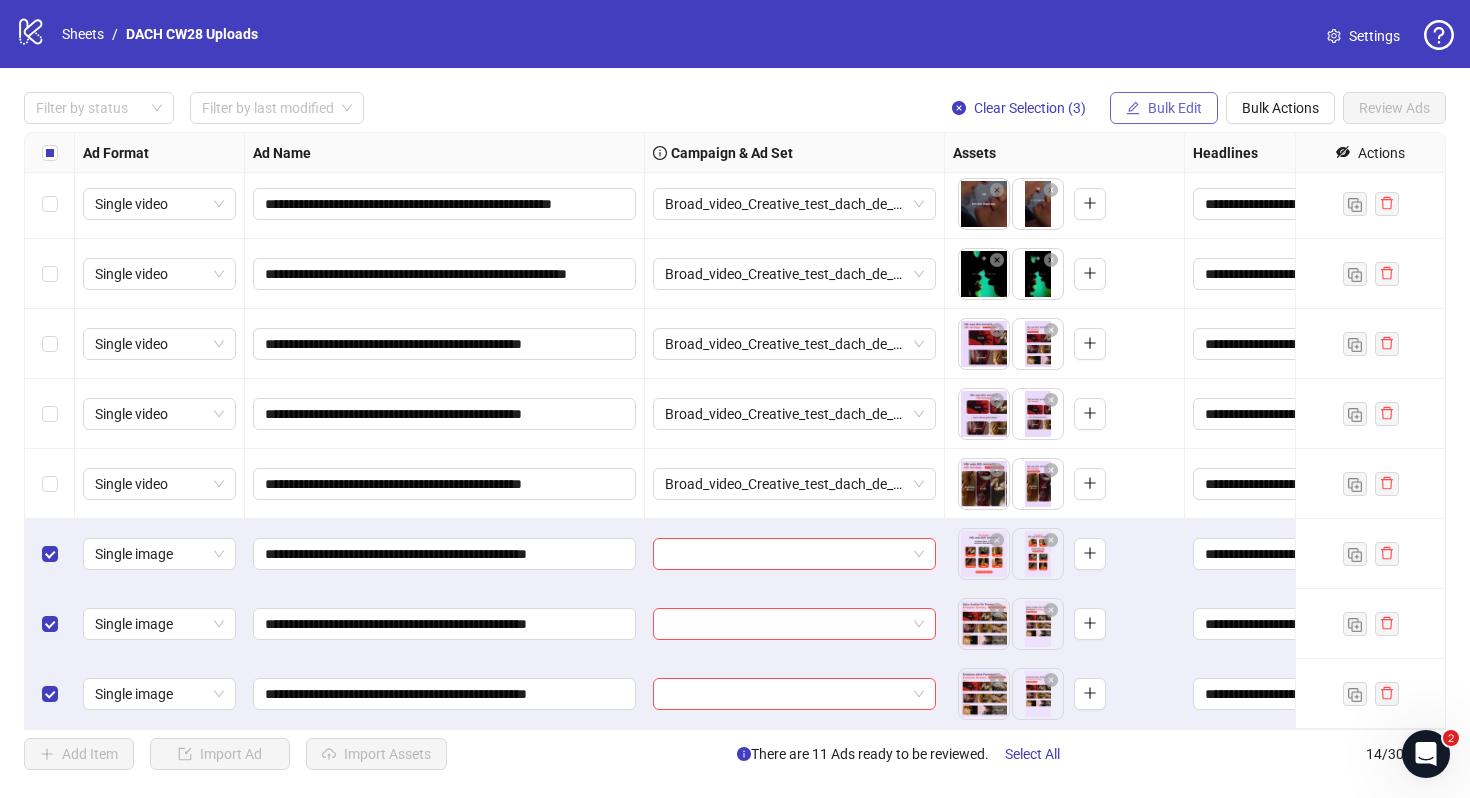 click on "Bulk Edit" at bounding box center (1164, 108) 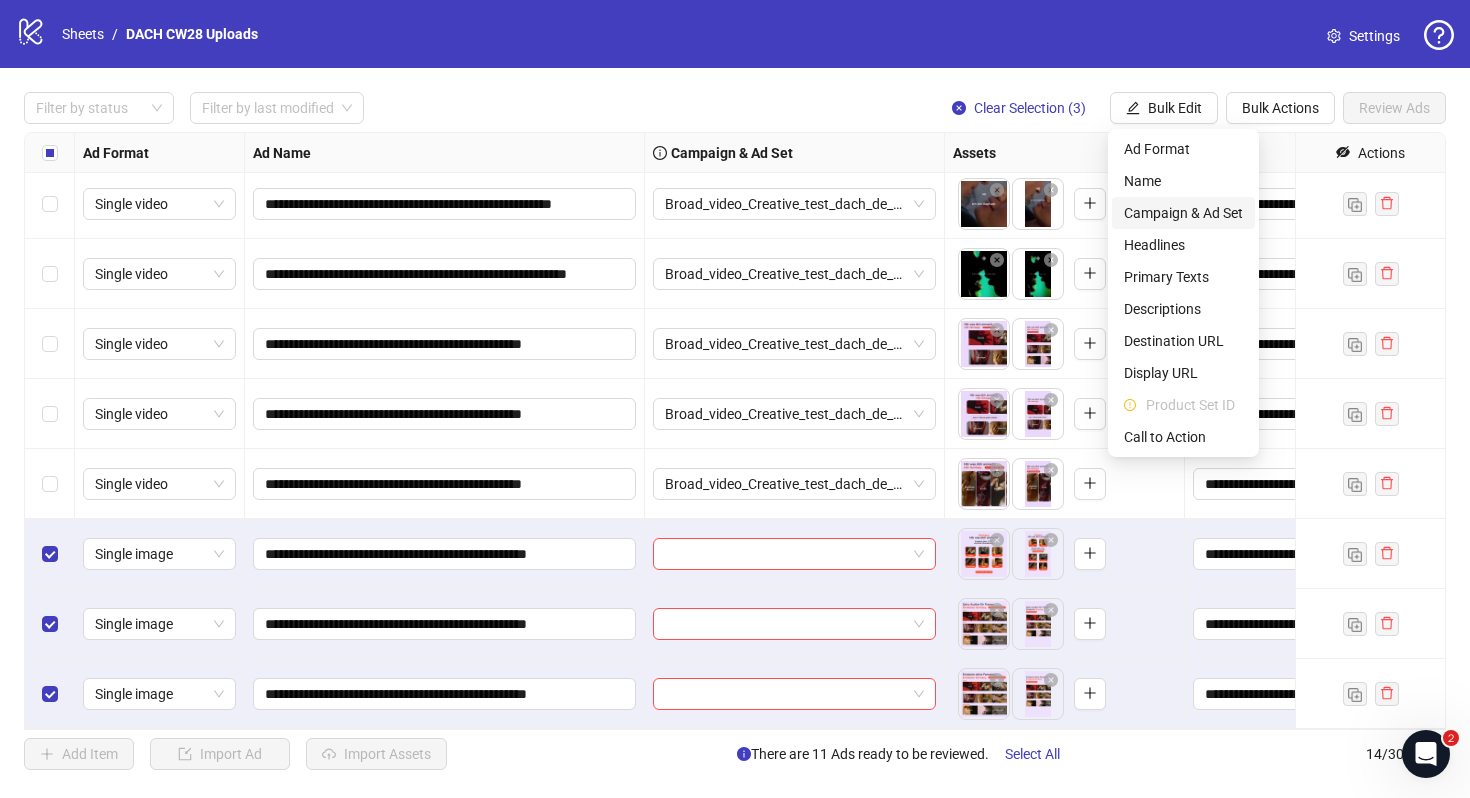 click on "Campaign & Ad Set" at bounding box center [1183, 213] 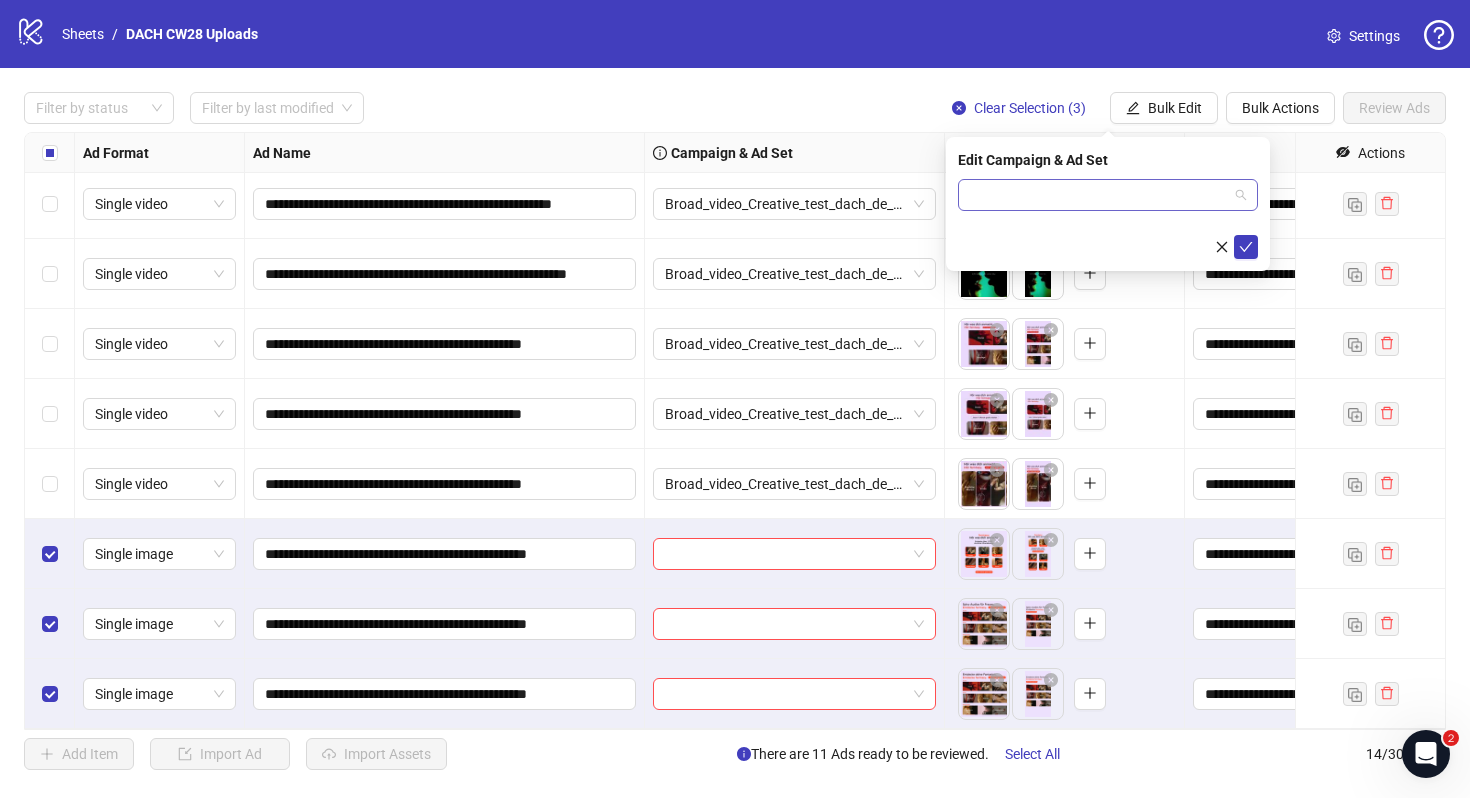 click at bounding box center (1099, 195) 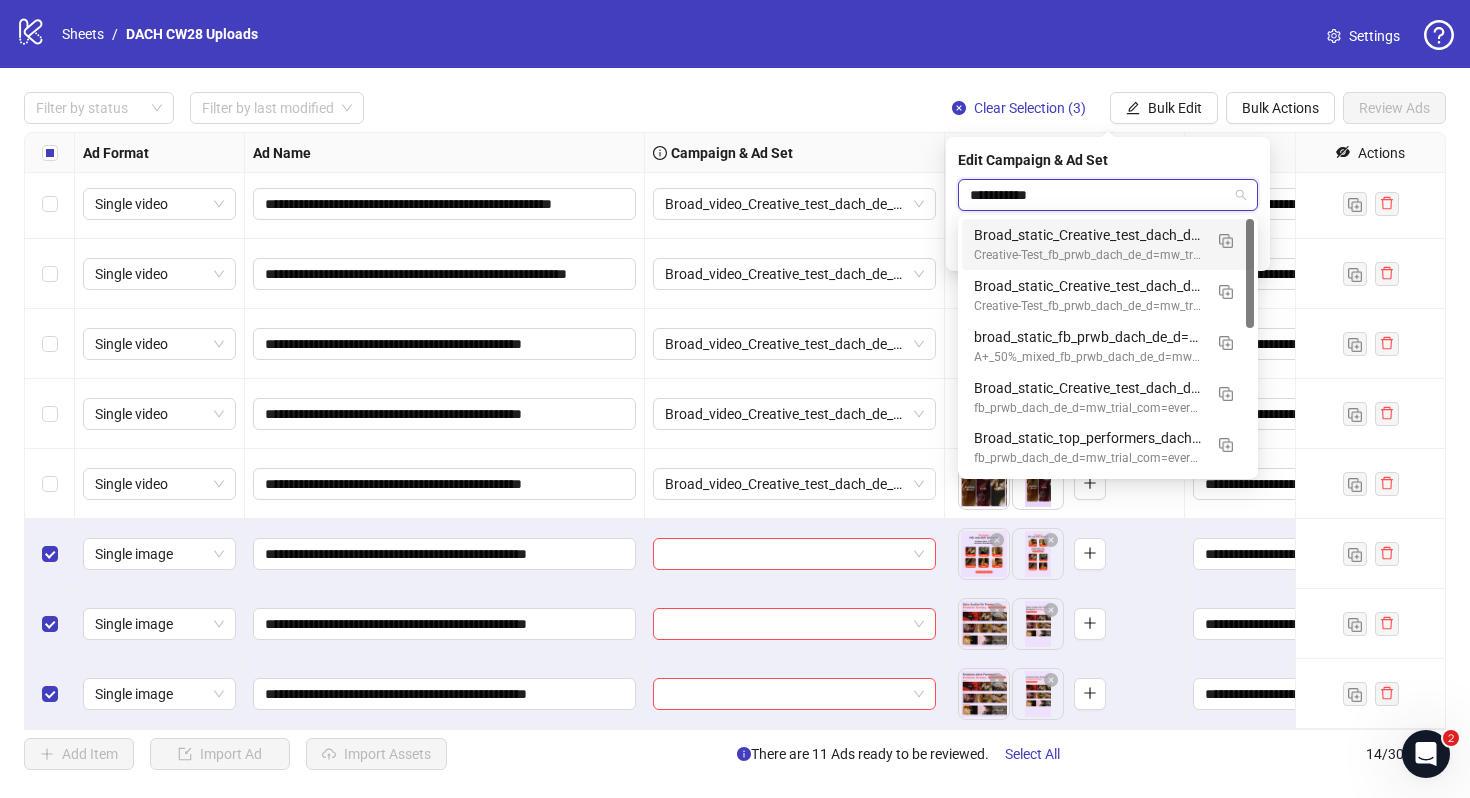 type on "**********" 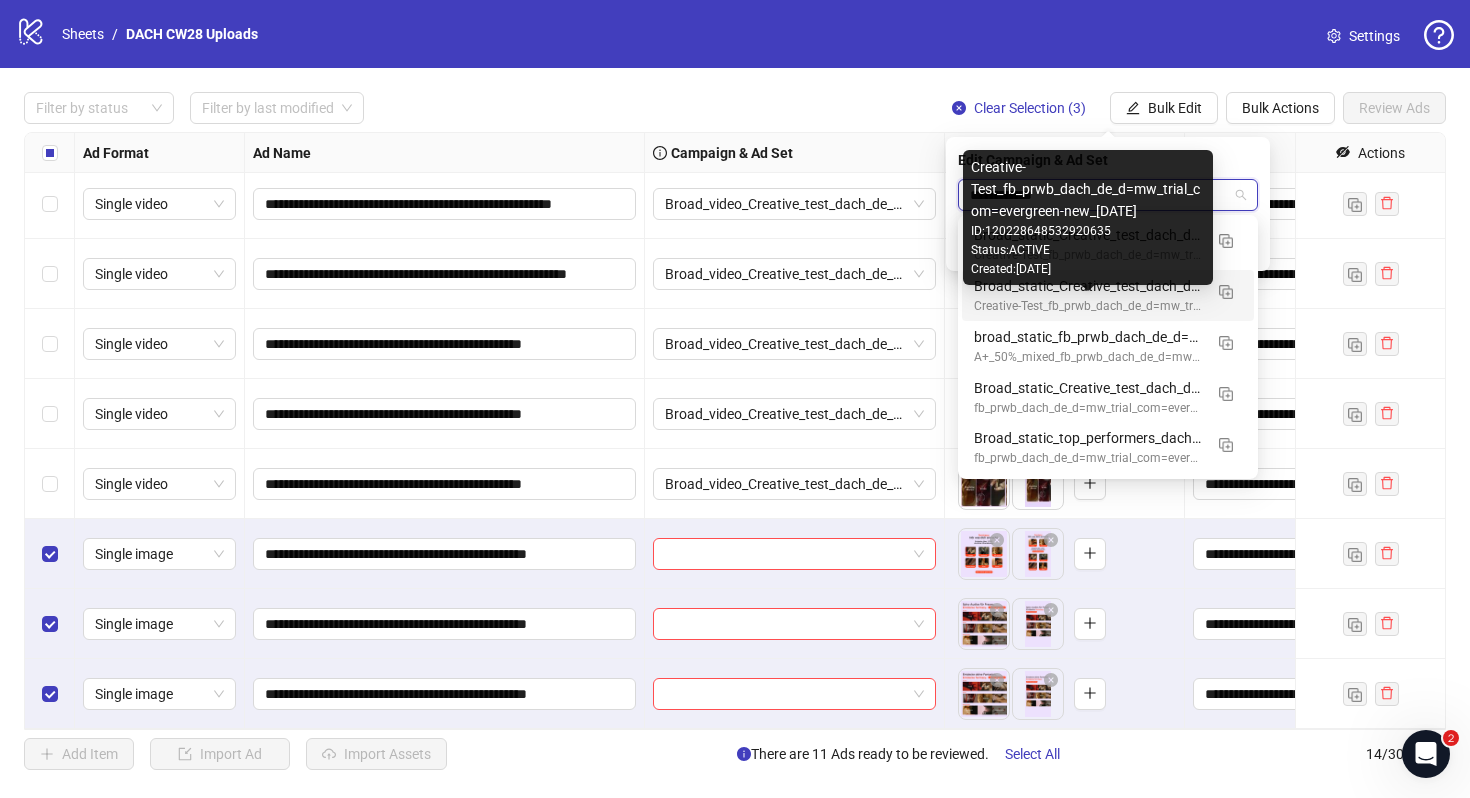 click on "Creative-Test_fb_prwb_dach_de_d=mw_trial_com=evergreen-new_13.06.25" at bounding box center [1088, 306] 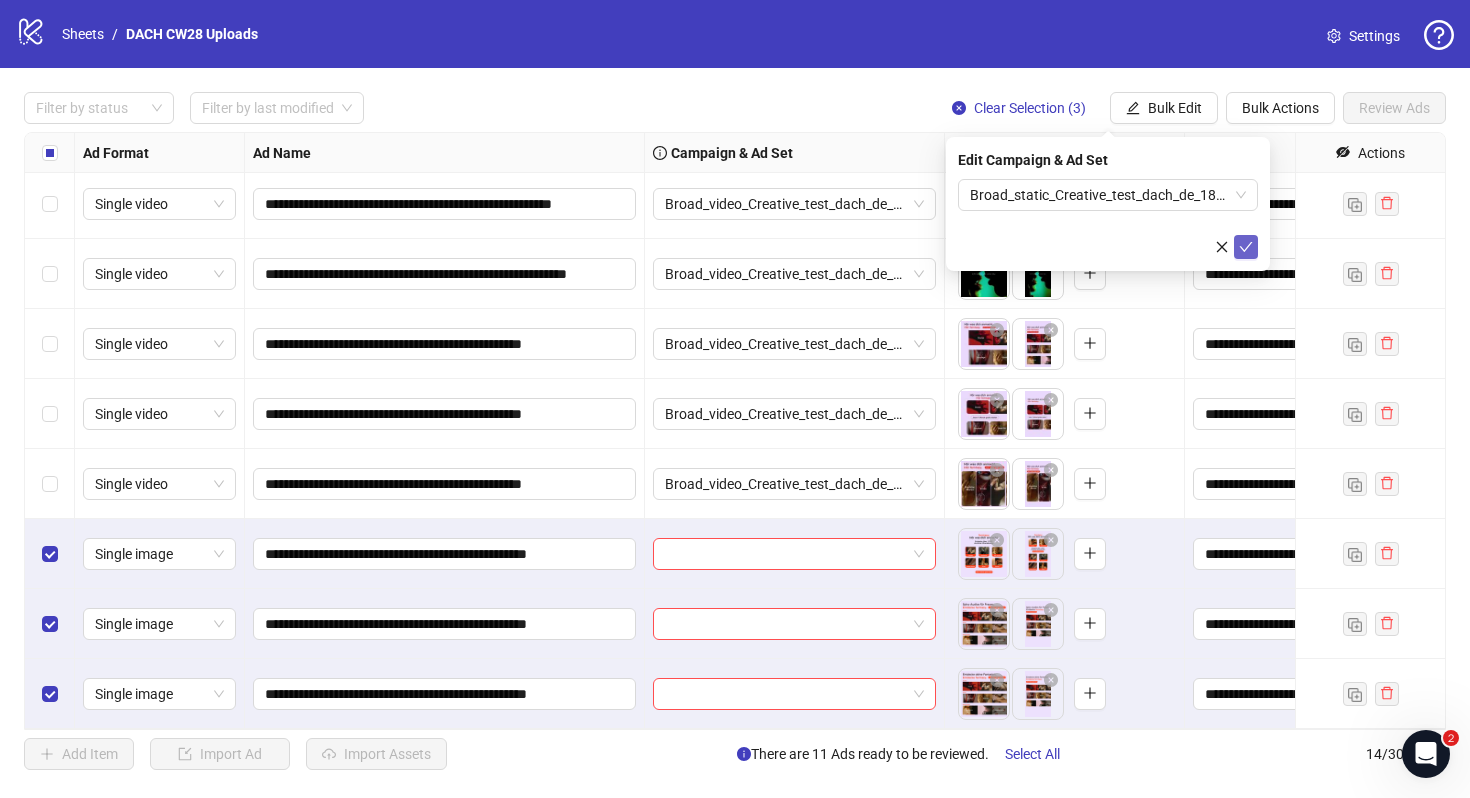click 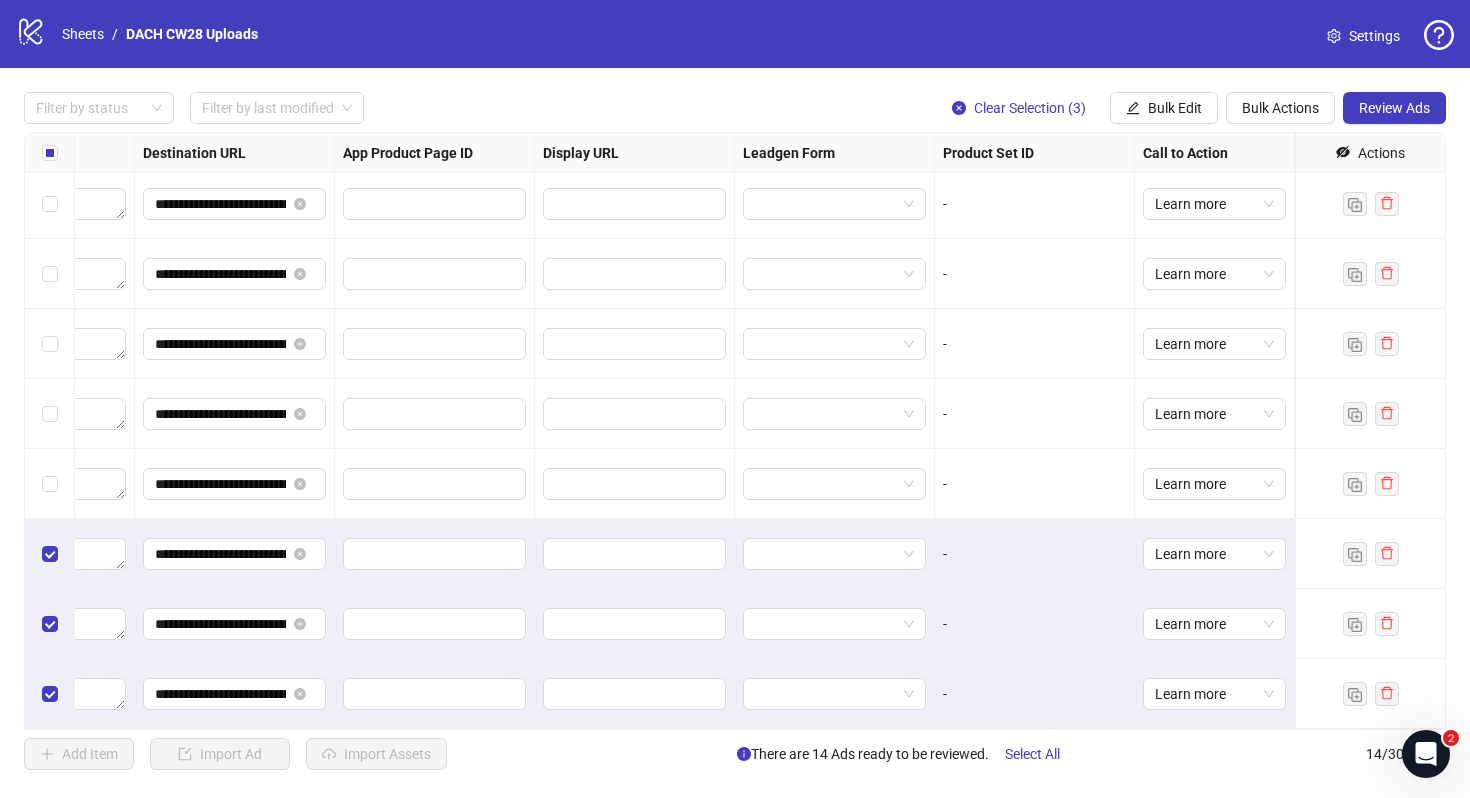 scroll, scrollTop: 424, scrollLeft: 0, axis: vertical 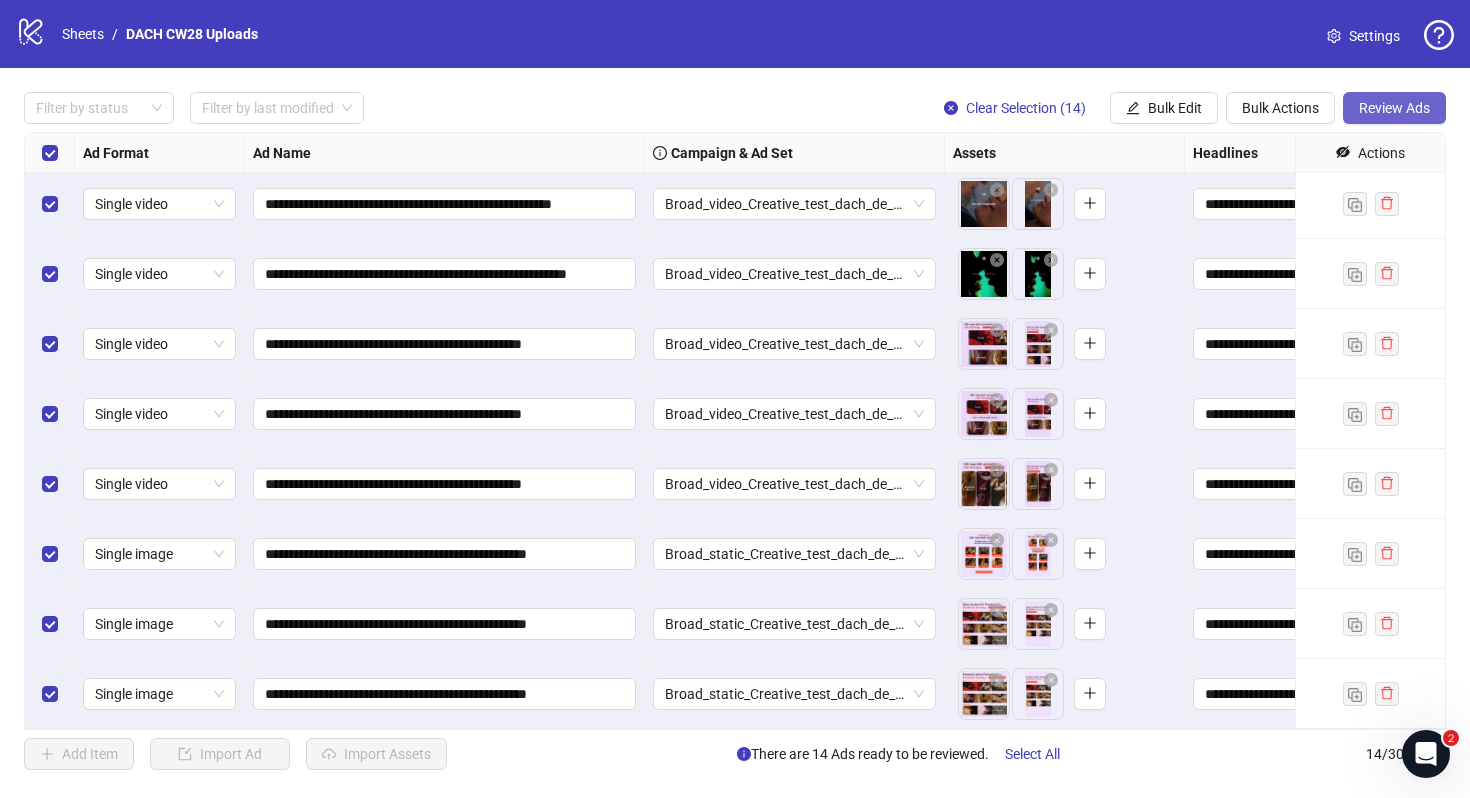 click on "Review Ads" at bounding box center (1394, 108) 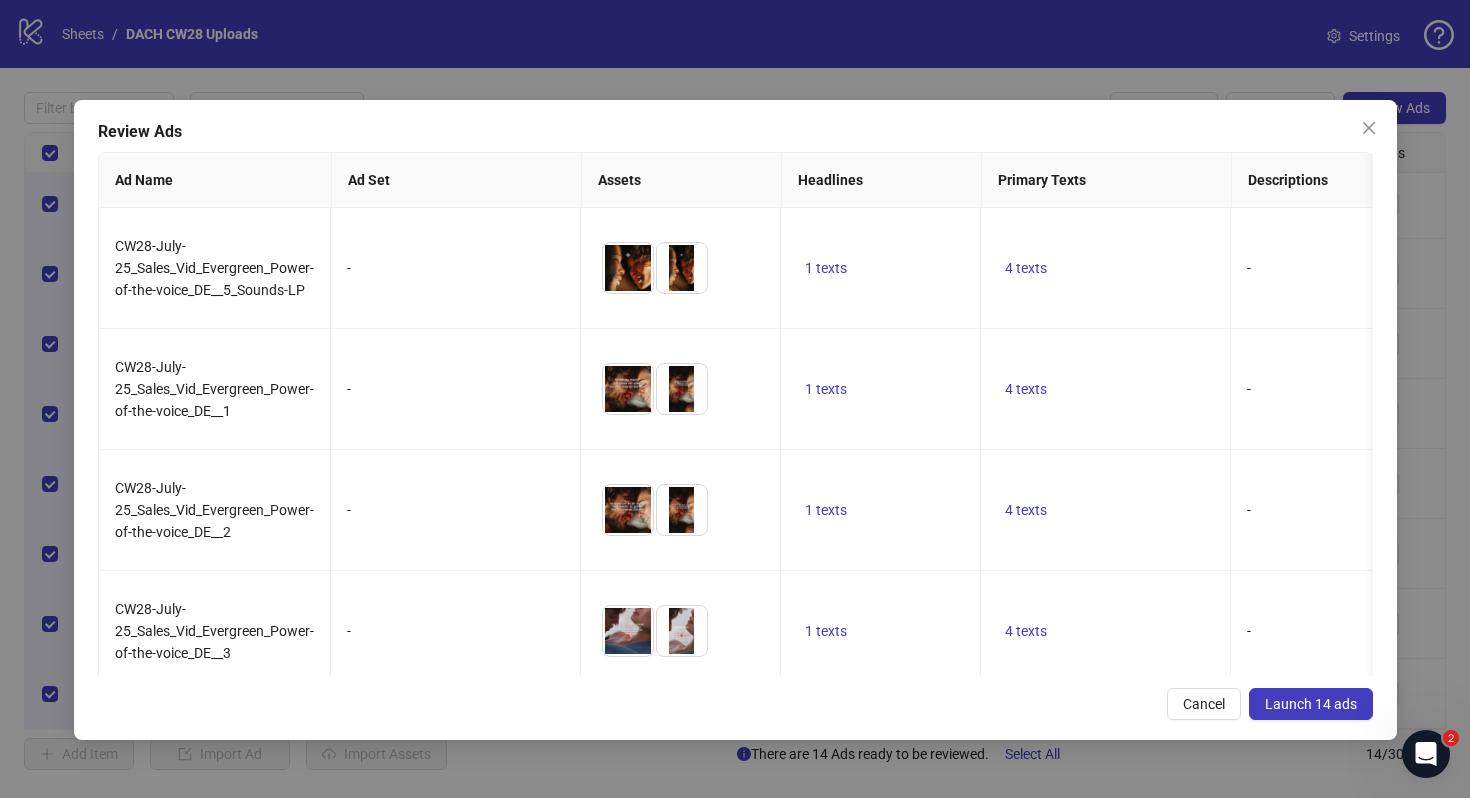 click on "Launch 14 ads" at bounding box center [1311, 704] 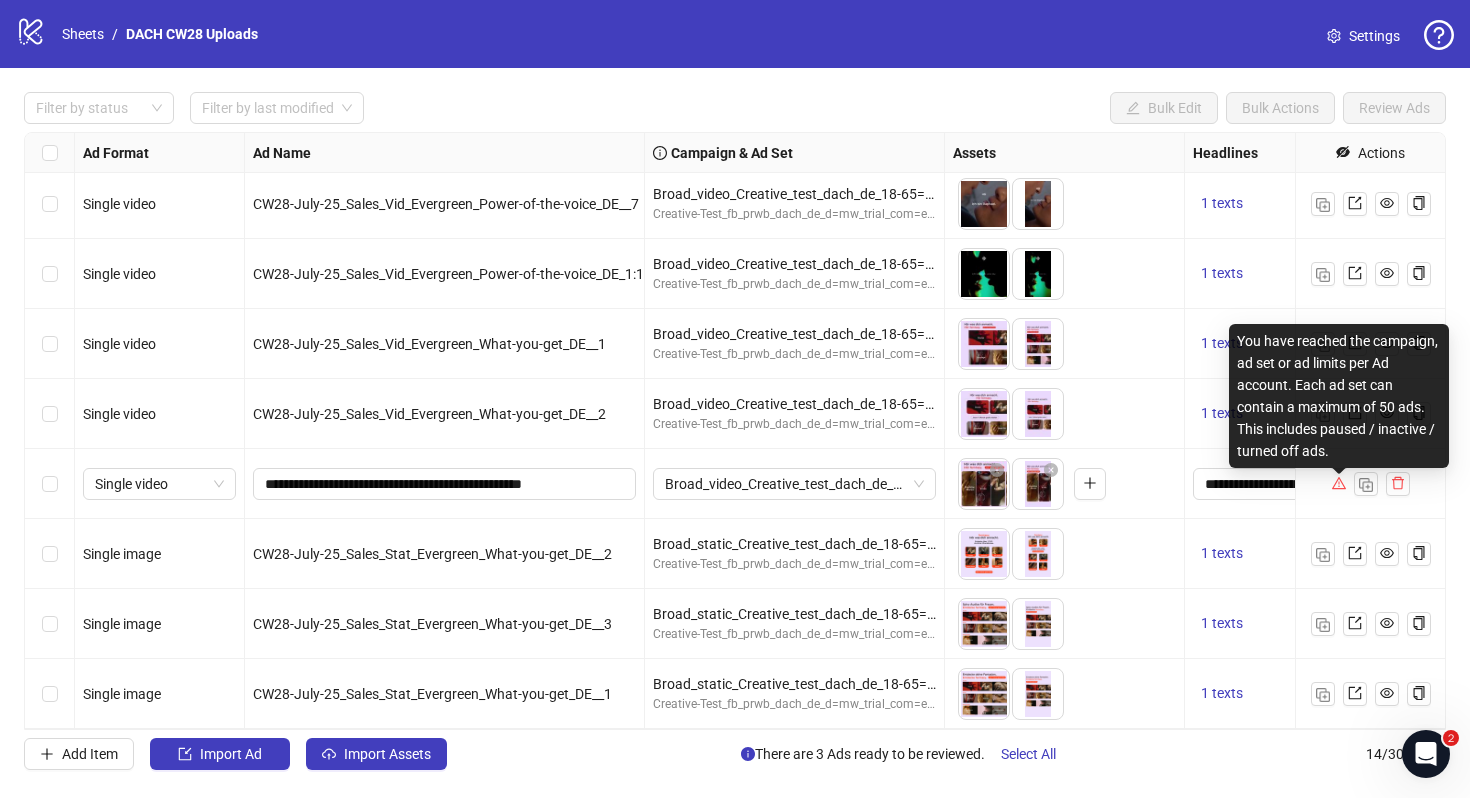 scroll, scrollTop: 0, scrollLeft: 0, axis: both 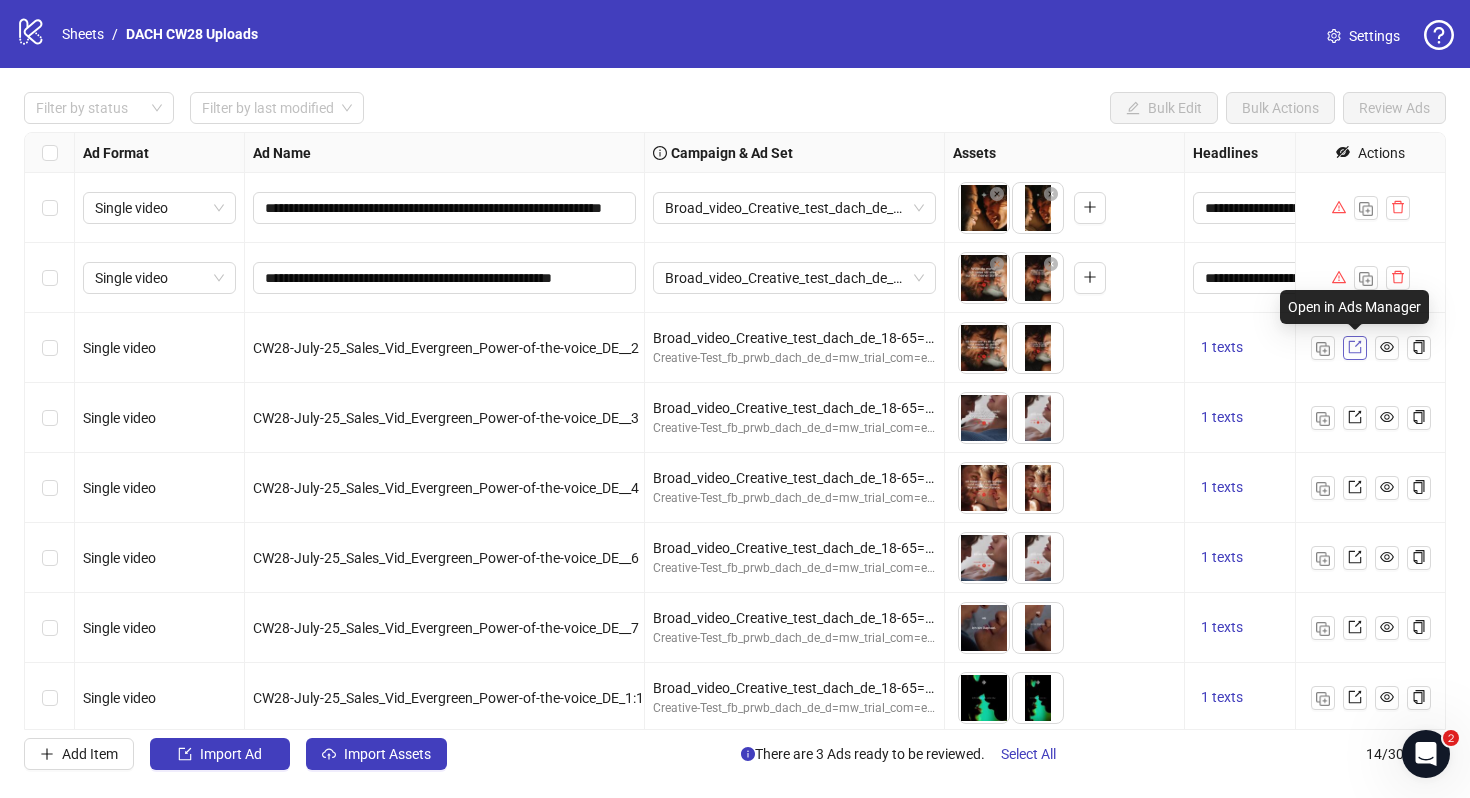 click at bounding box center (1355, 348) 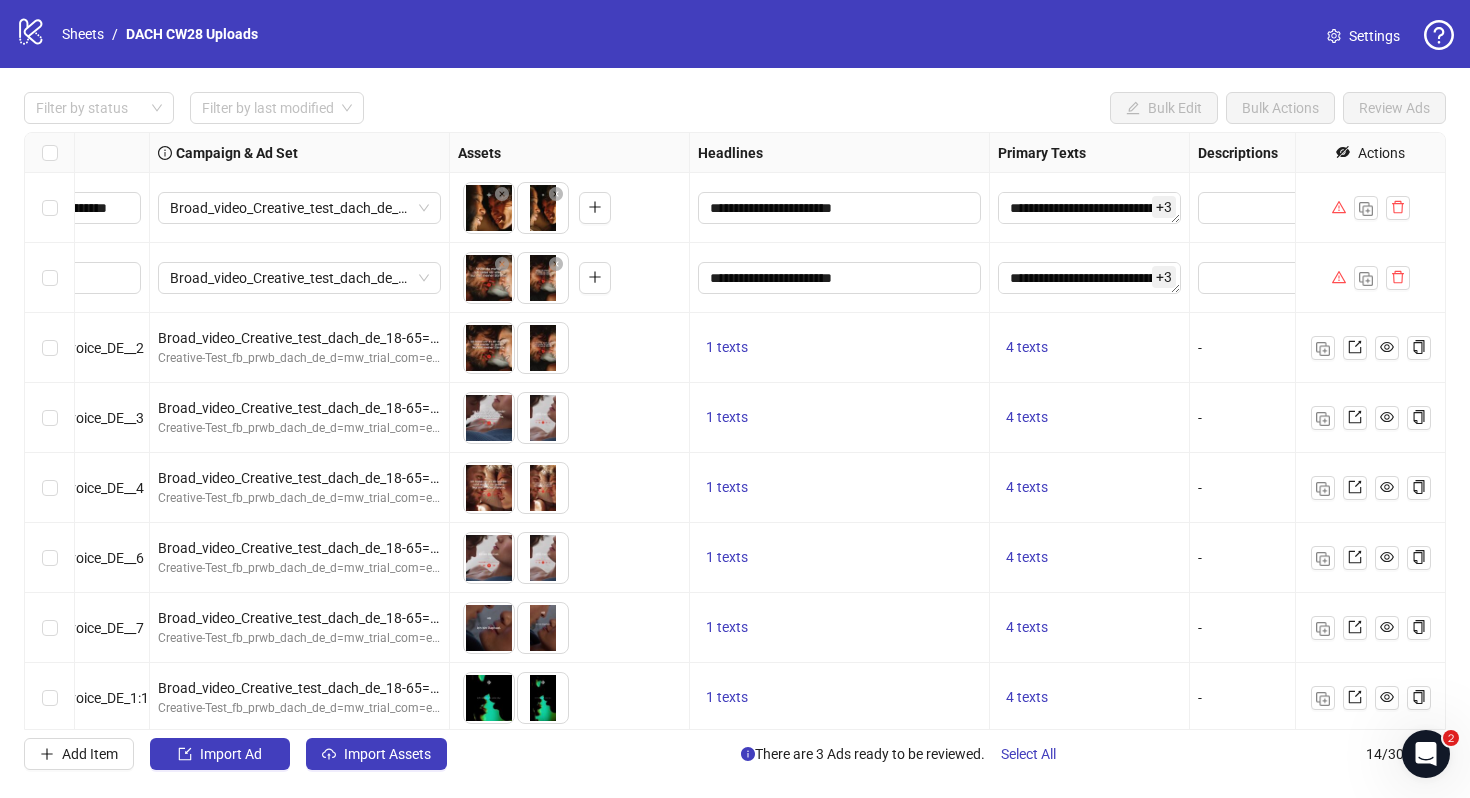 scroll, scrollTop: 0, scrollLeft: 503, axis: horizontal 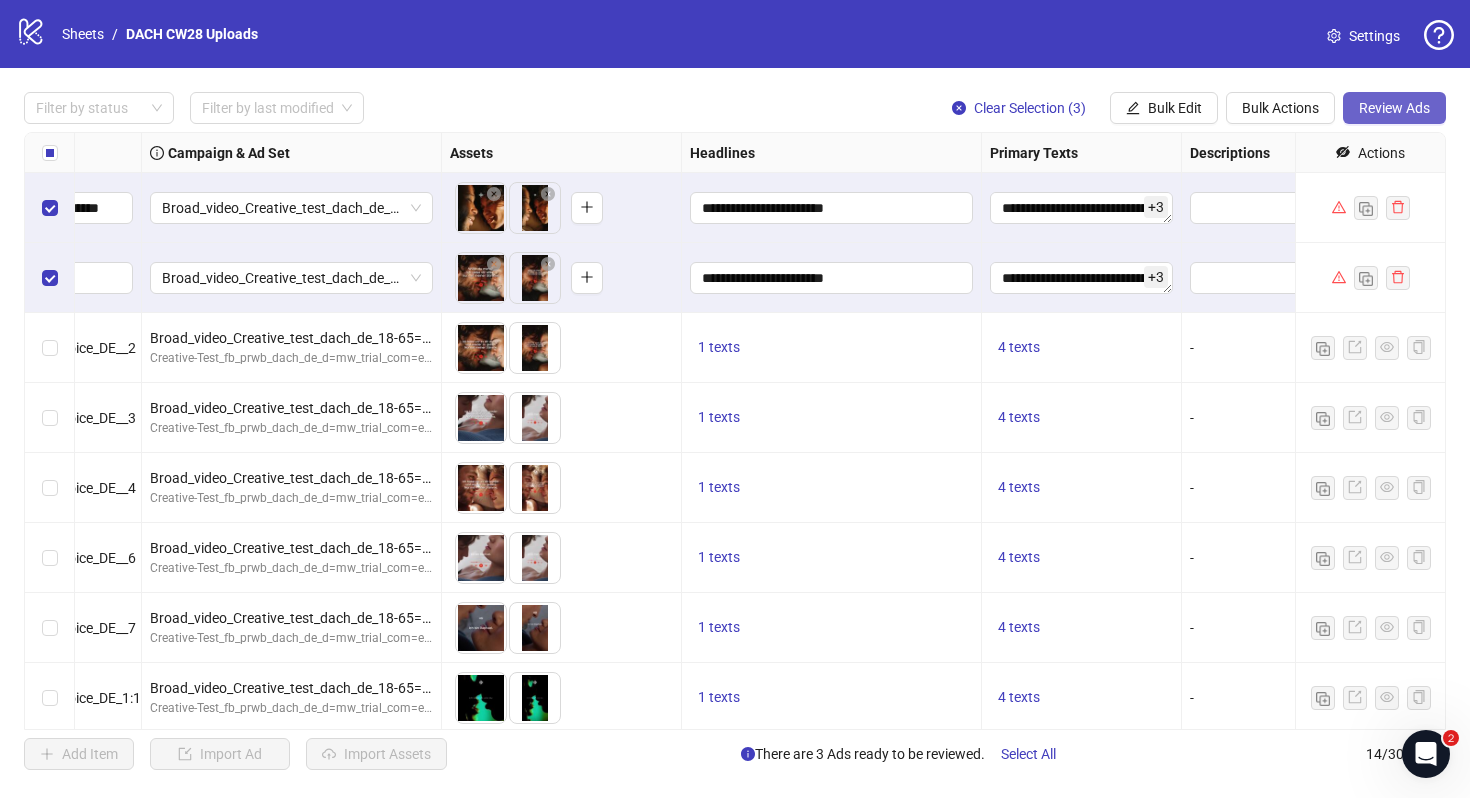 click on "Review Ads" at bounding box center [1394, 108] 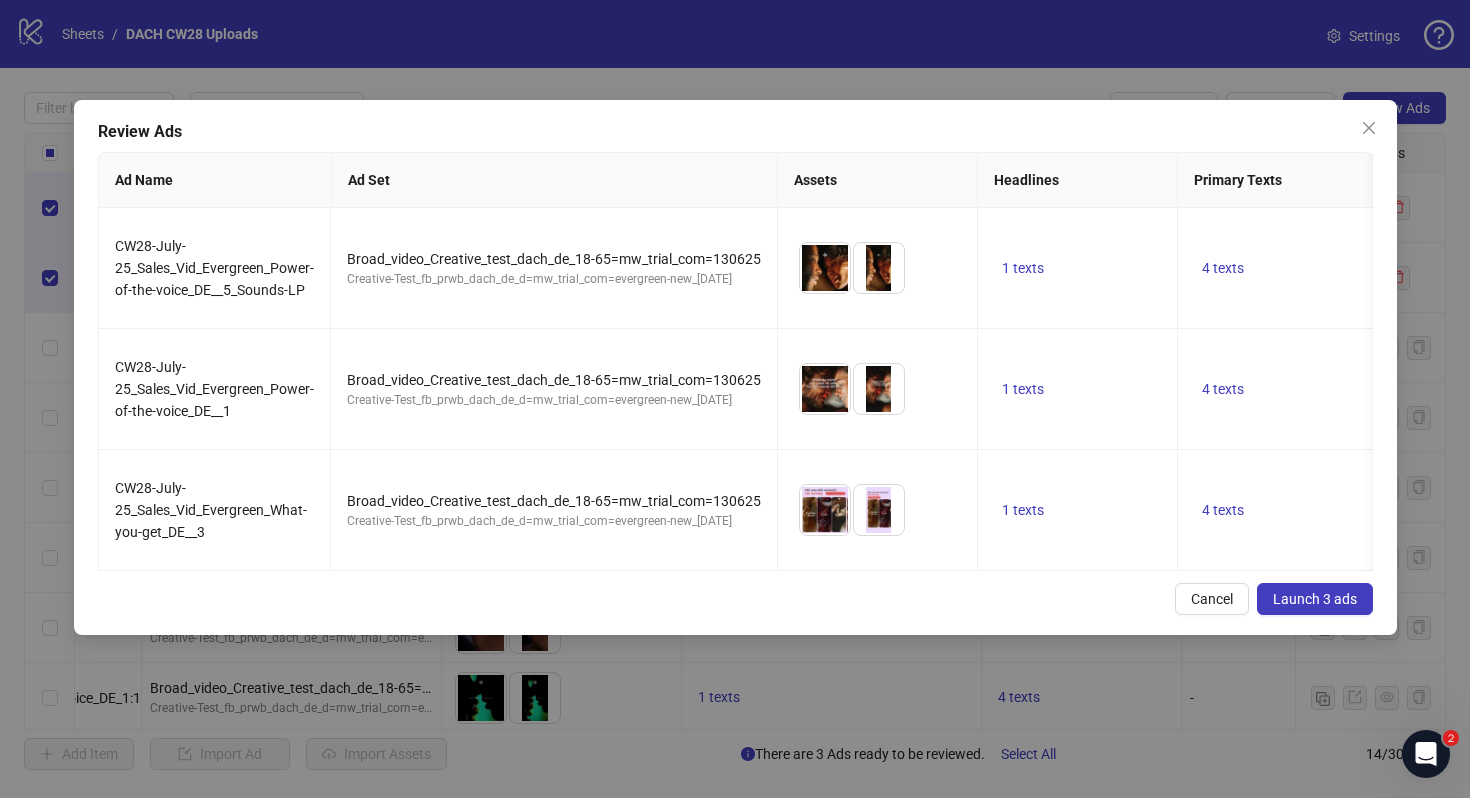 click on "Review Ads Ad Name Ad Set Assets Headlines Primary Texts Descriptions Destination URL Display URL Call to Action Facebook Page Product Set ID Leadgen Form Instagram User Status Pixel URL Parameters                                 CW28-July-25_Sales_Vid_Evergreen_Power-of-the-voice_DE__5_Sounds-LP Broad_video_Creative_test_dach_de_18-65=mw_trial_com=130625 Creative-Test_fb_prwb_dach_de_d=mw_trial_com=evergreen-new_13.06.25
To pick up a draggable item, press the space bar.
While dragging, use the arrow keys to move the item.
Press space again to drop the item in its new position, or press escape to cancel.
1 texts 4 texts - https://my.femtasy.com/de/ps-sounds-die-dich-verfuehren Learn more femtasy.de - femtasy_de ACTIVE Pink Internet GmbH_NEU's Pixel utm_source=fb&utm_medium=cpc&utm_campaign={{campaign.id}}&utm_term={{adset.id}}&utm_content={{ad.id}} CW28-July-25_Sales_Vid_Evergreen_Power-of-the-voice_DE__1 Broad_video_Creative_test_dach_de_18-65=mw_trial_com=130625 1 texts - - -" at bounding box center (735, 367) 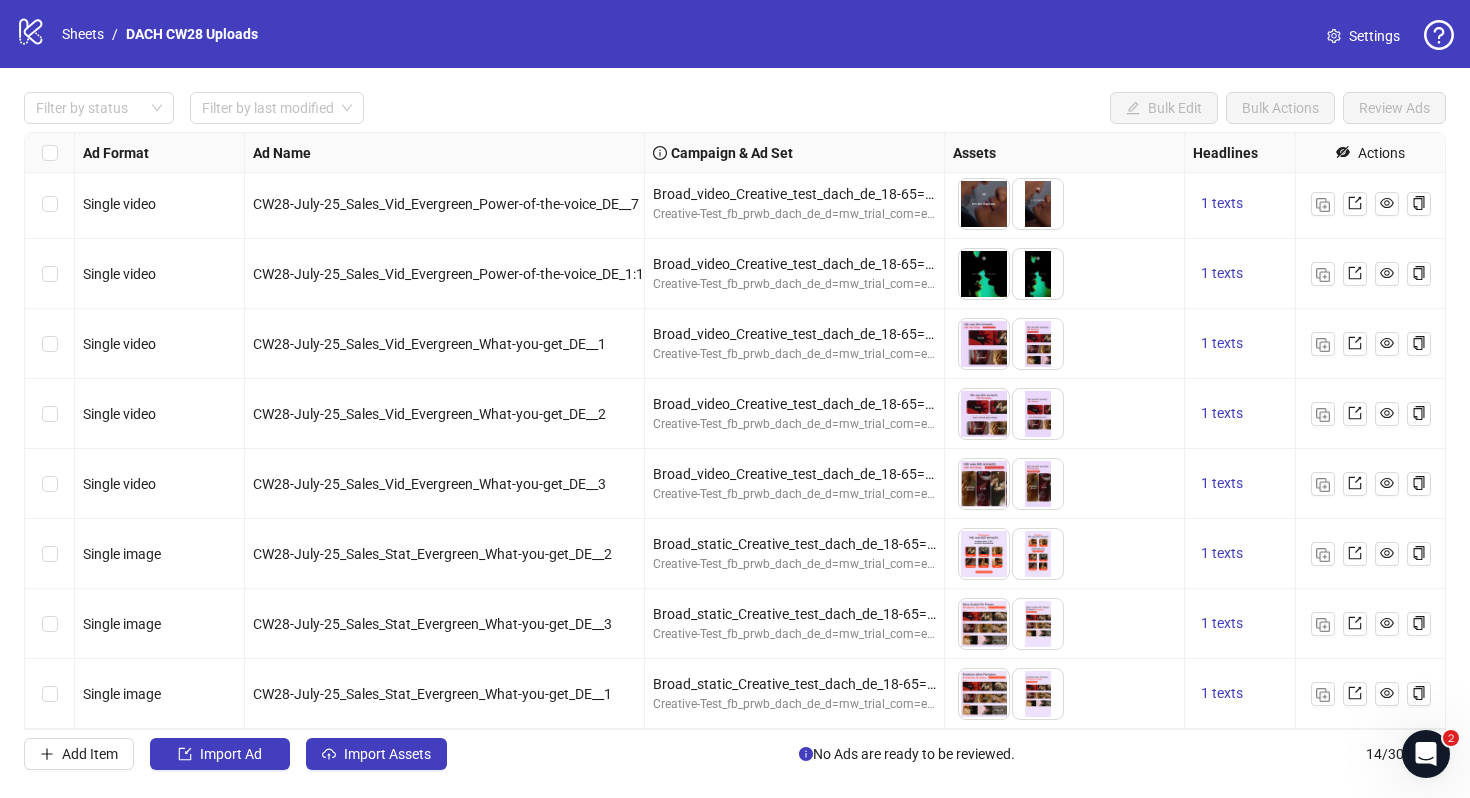 scroll, scrollTop: 0, scrollLeft: 0, axis: both 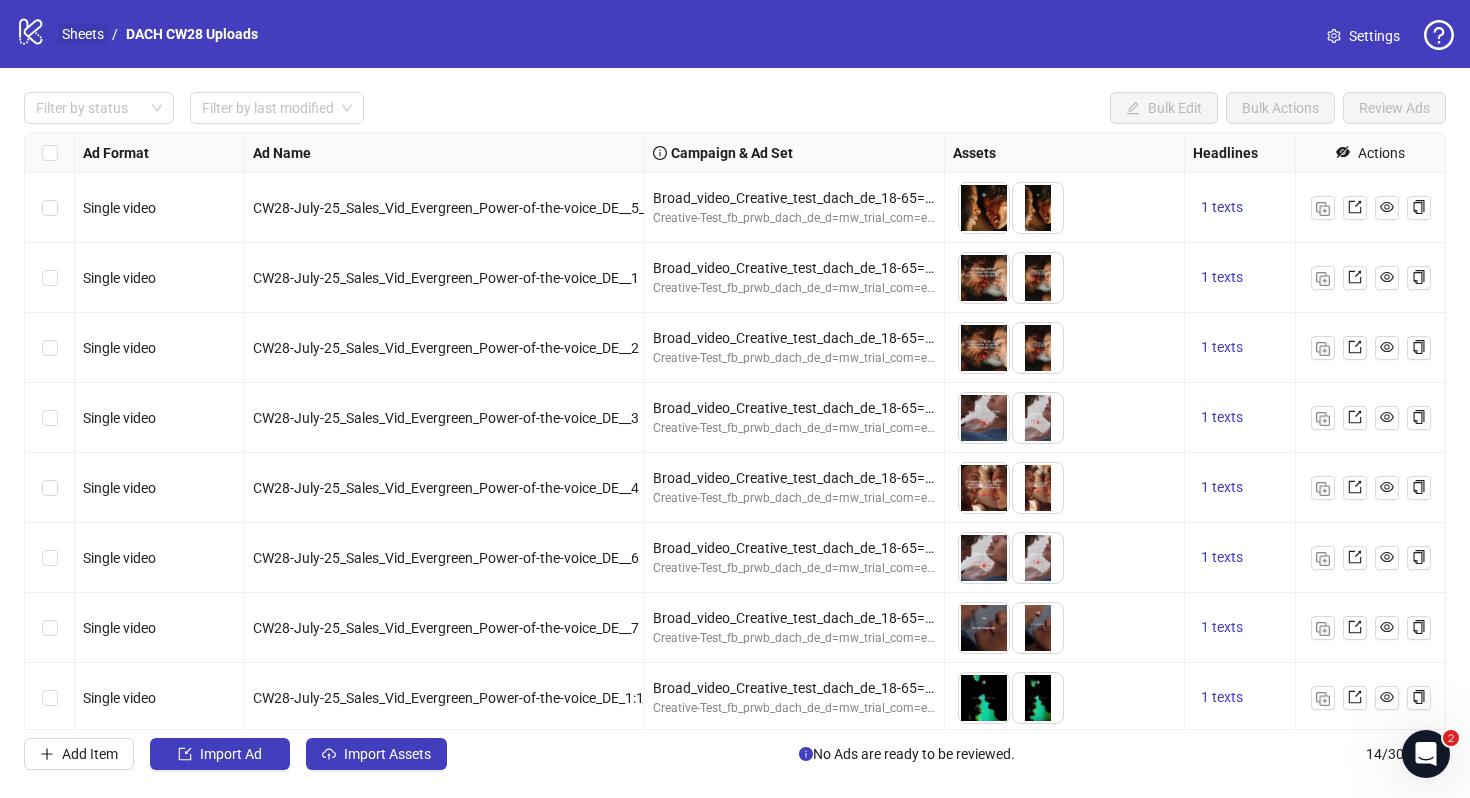 click on "Sheets" at bounding box center (83, 34) 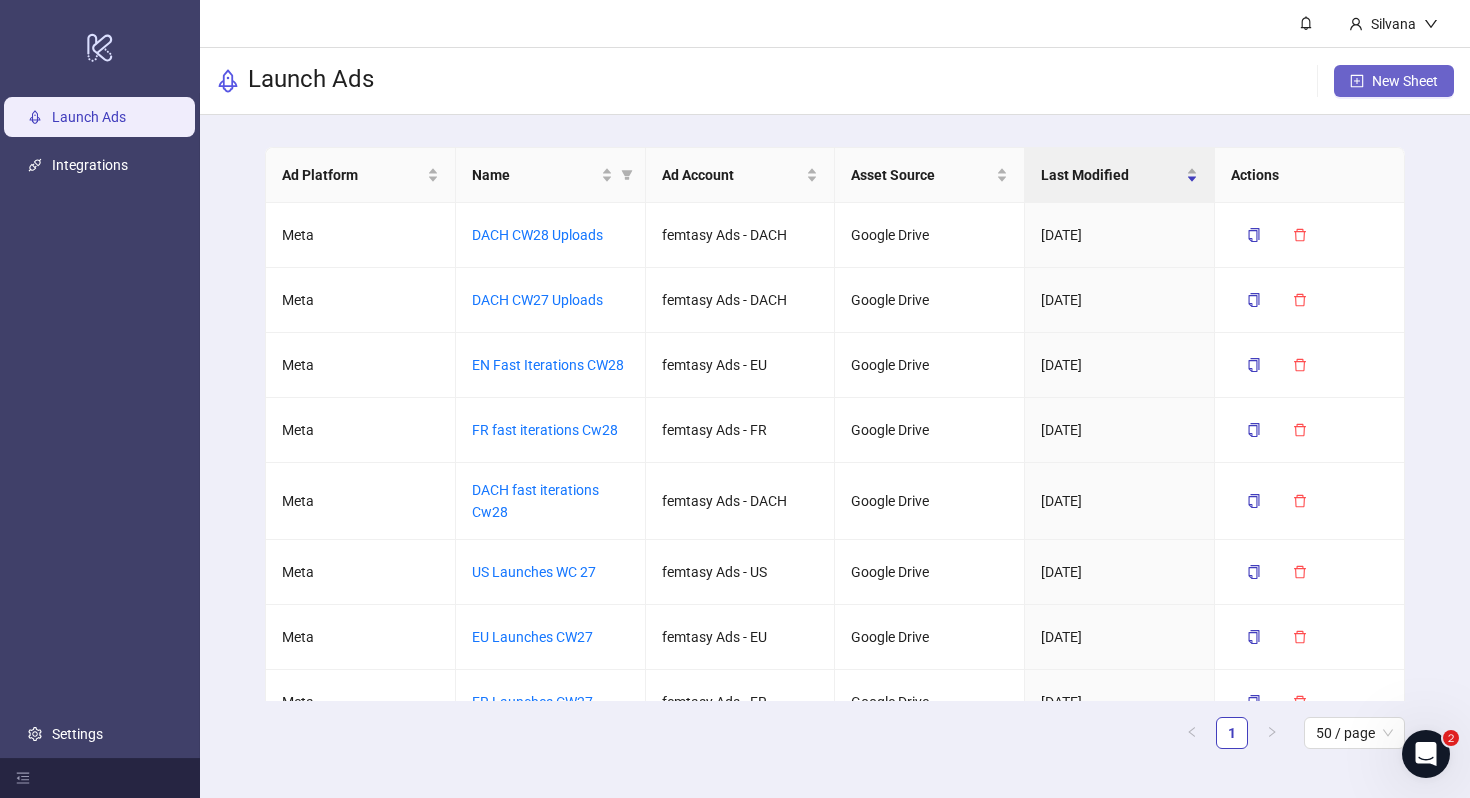 click on "New Sheet" at bounding box center (1394, 81) 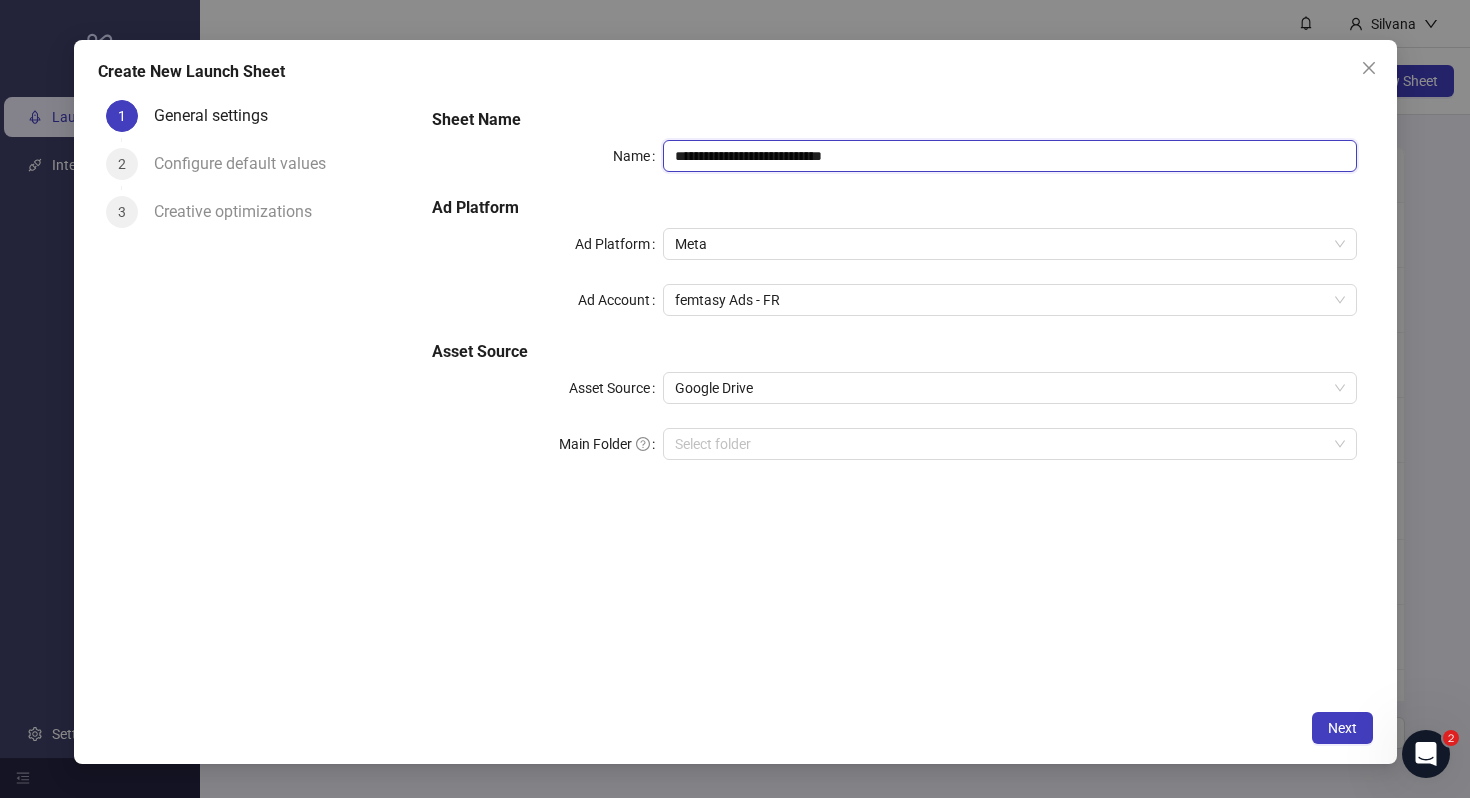 click on "**********" at bounding box center (1009, 156) 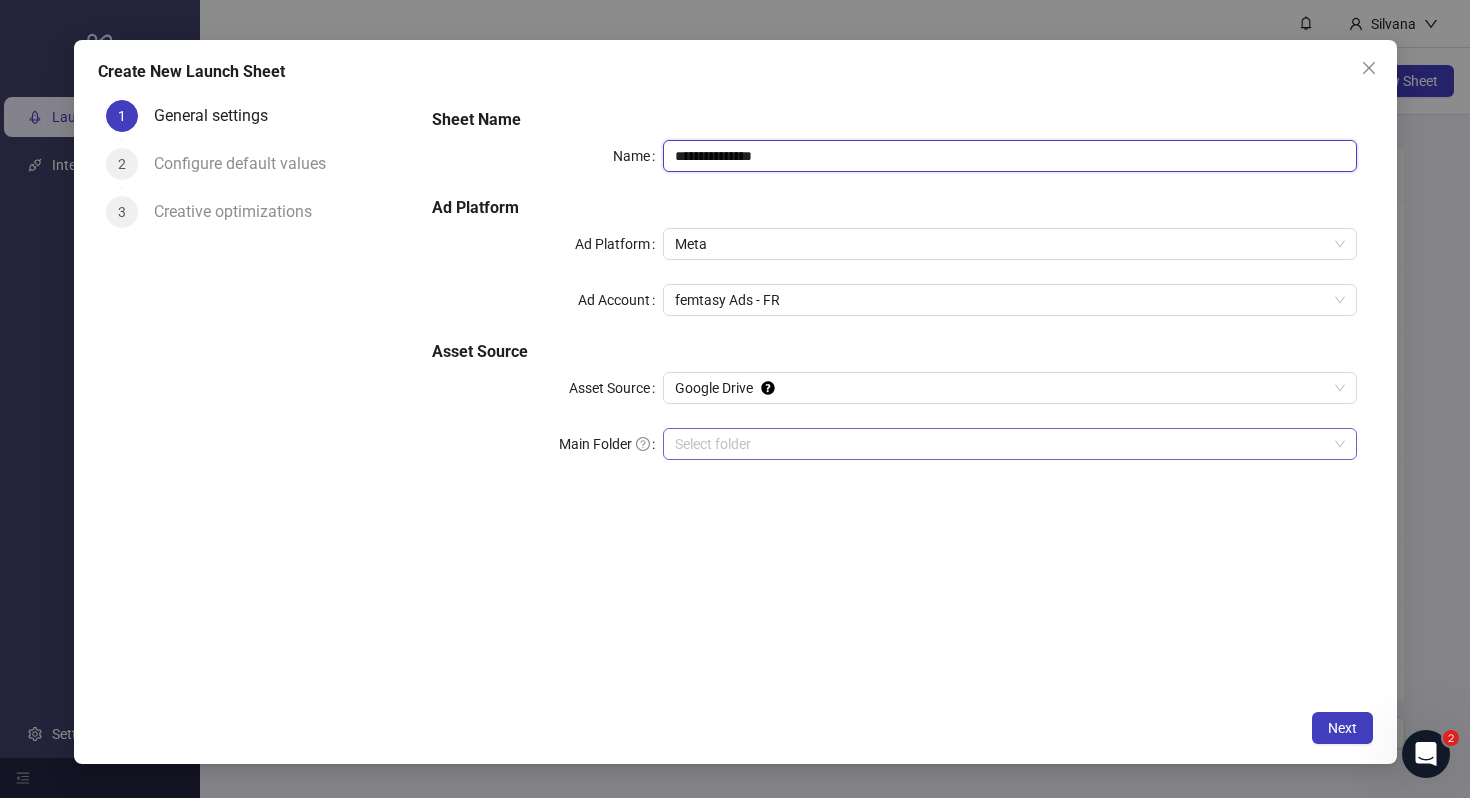 type on "**********" 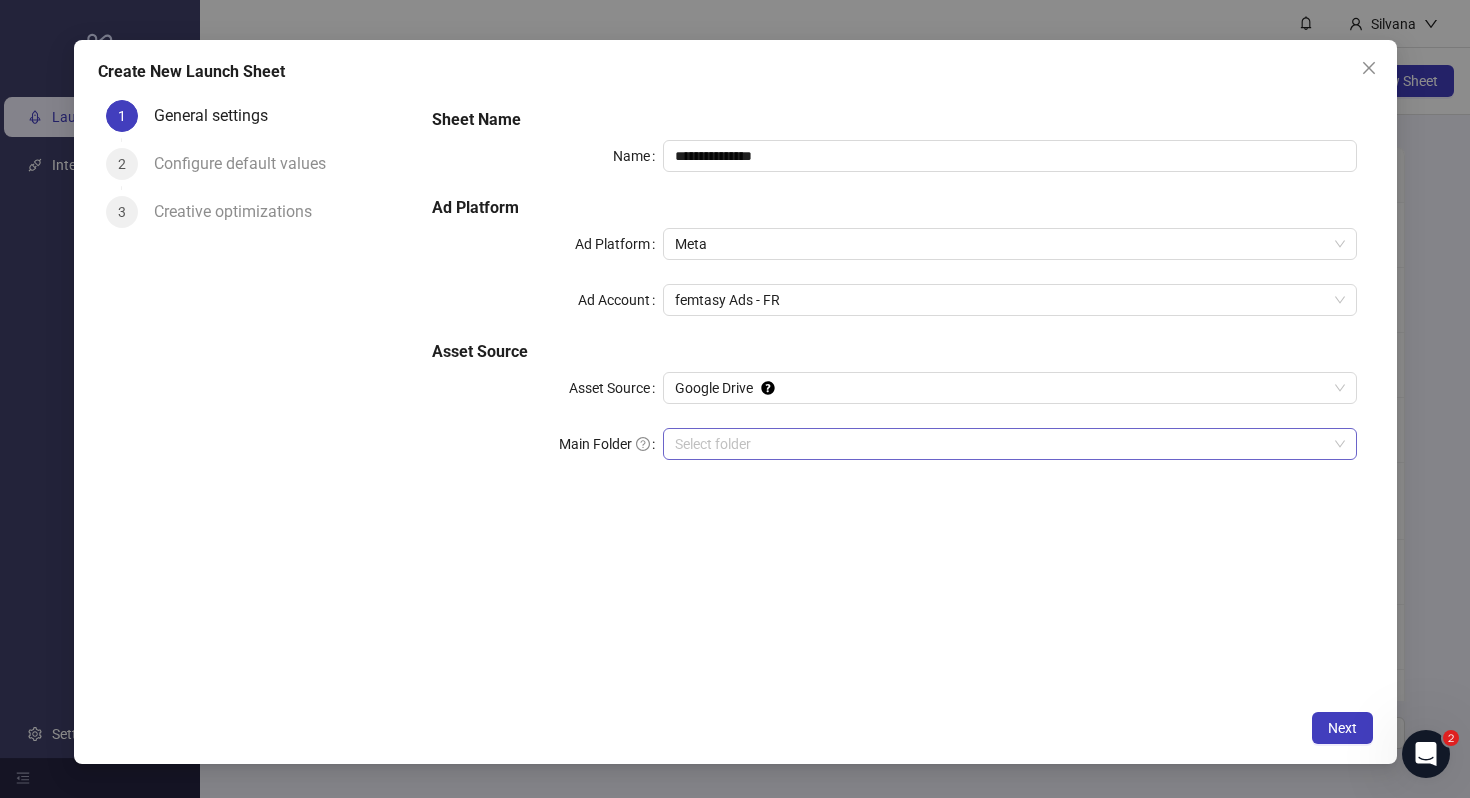 click on "Main Folder" at bounding box center [1000, 444] 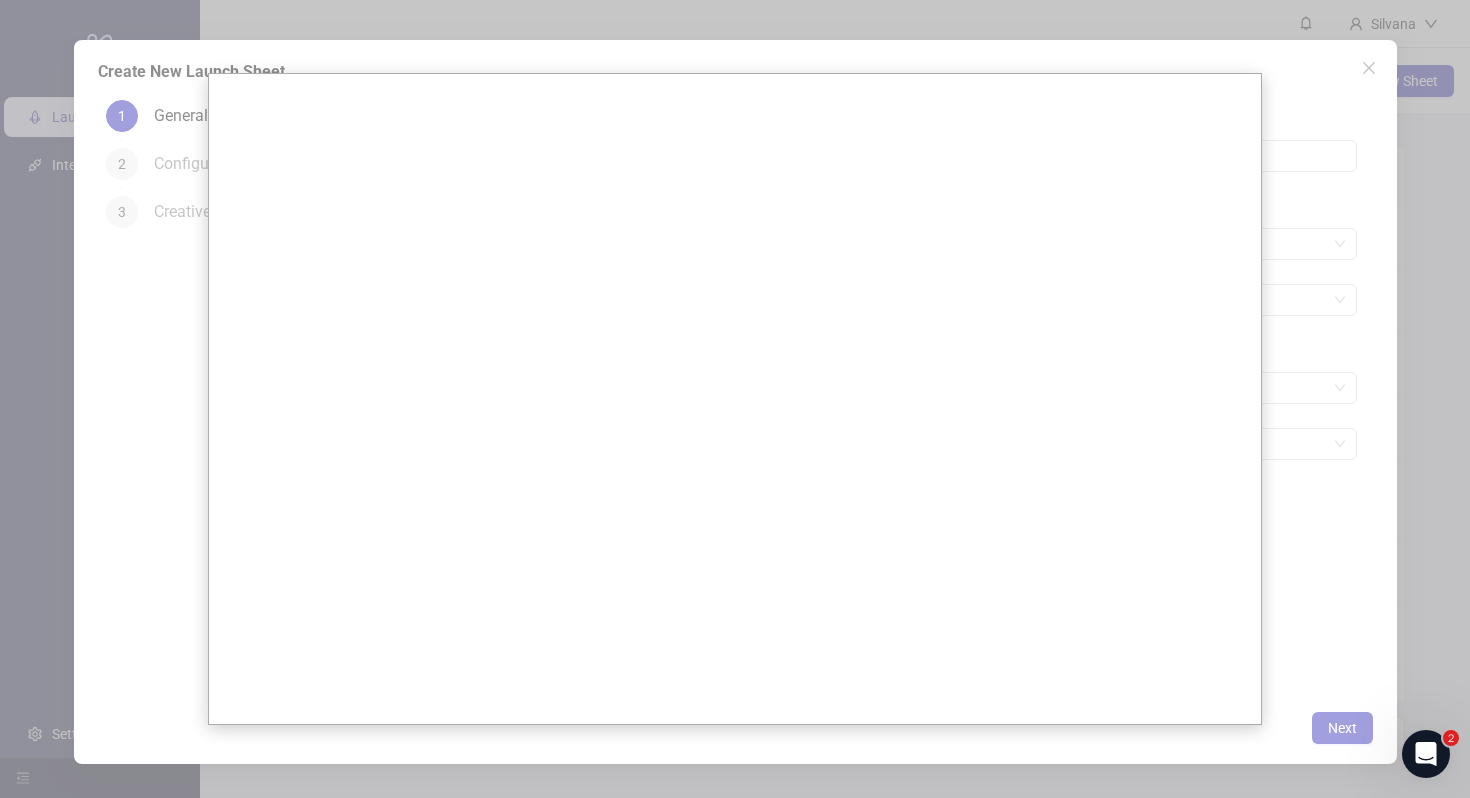 click at bounding box center [735, 399] 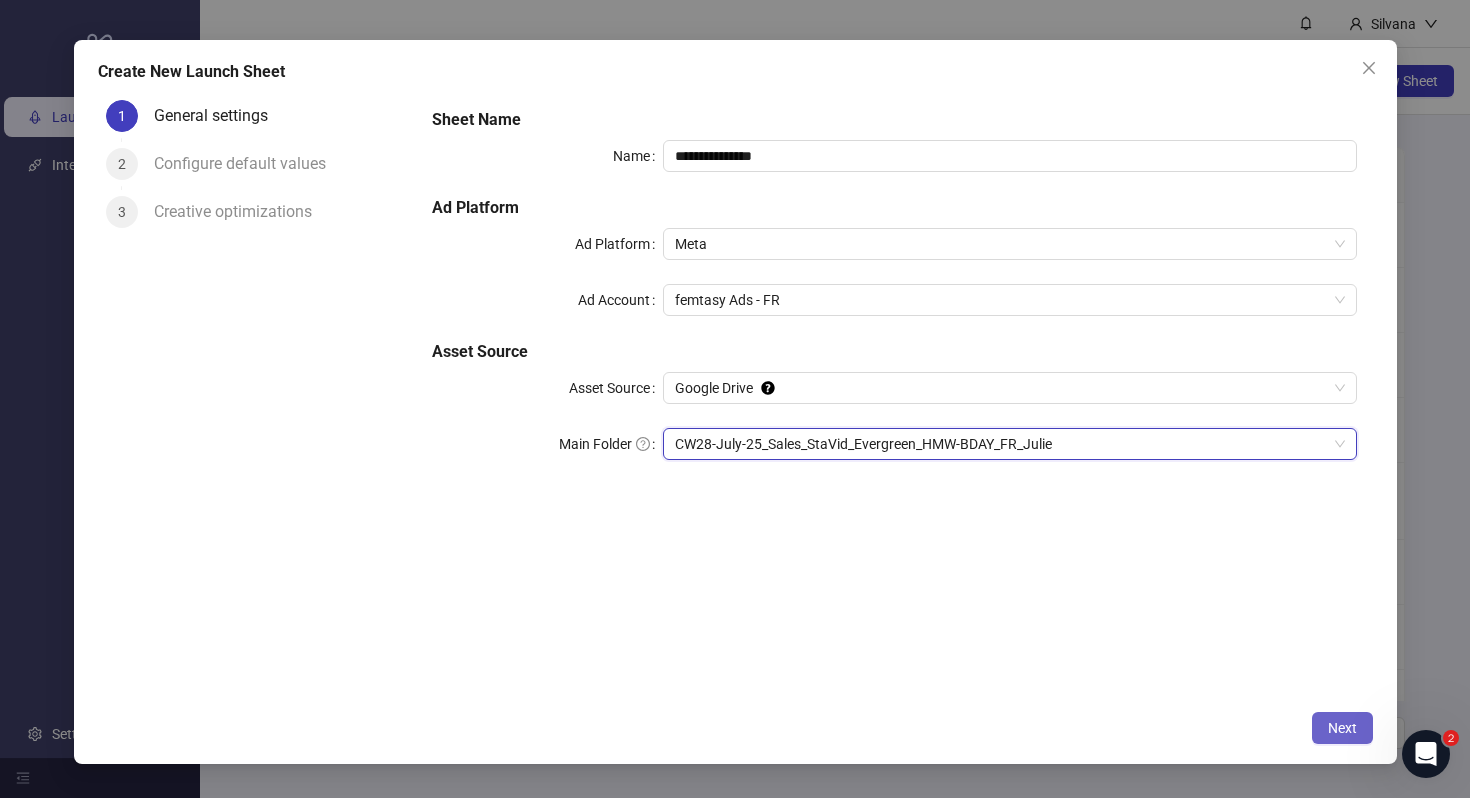 click on "Next" at bounding box center [1342, 728] 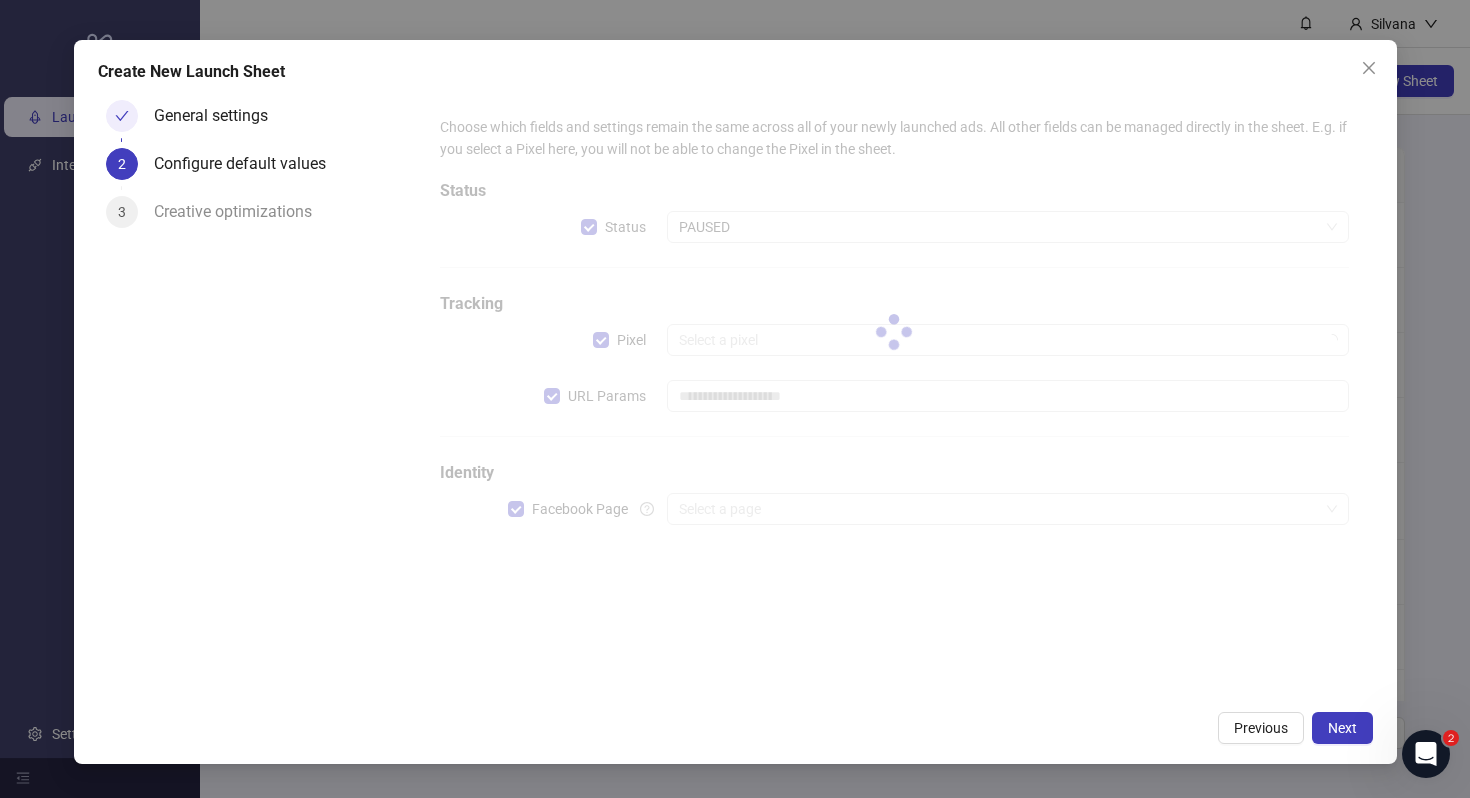 type on "**********" 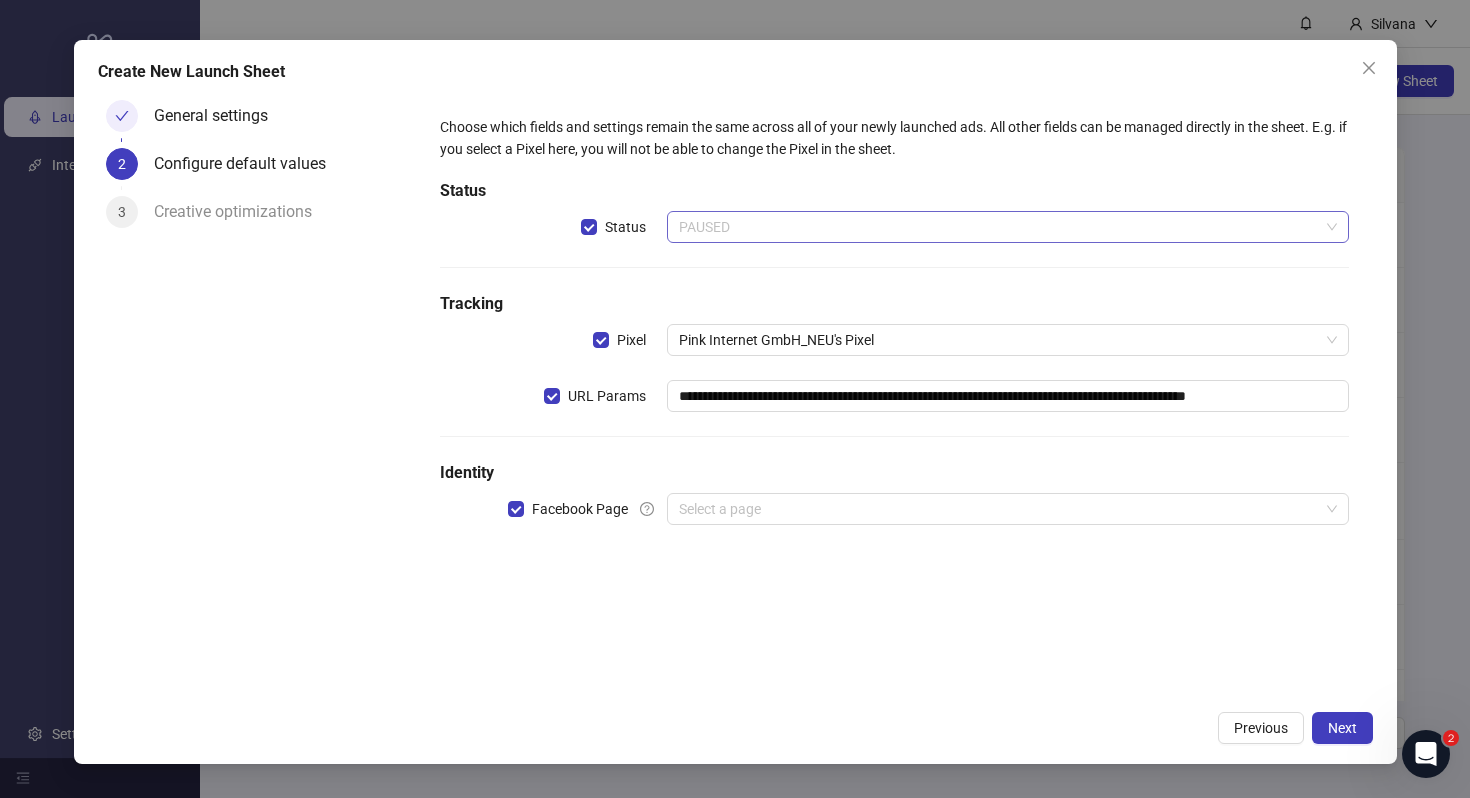 click on "PAUSED" at bounding box center [1007, 227] 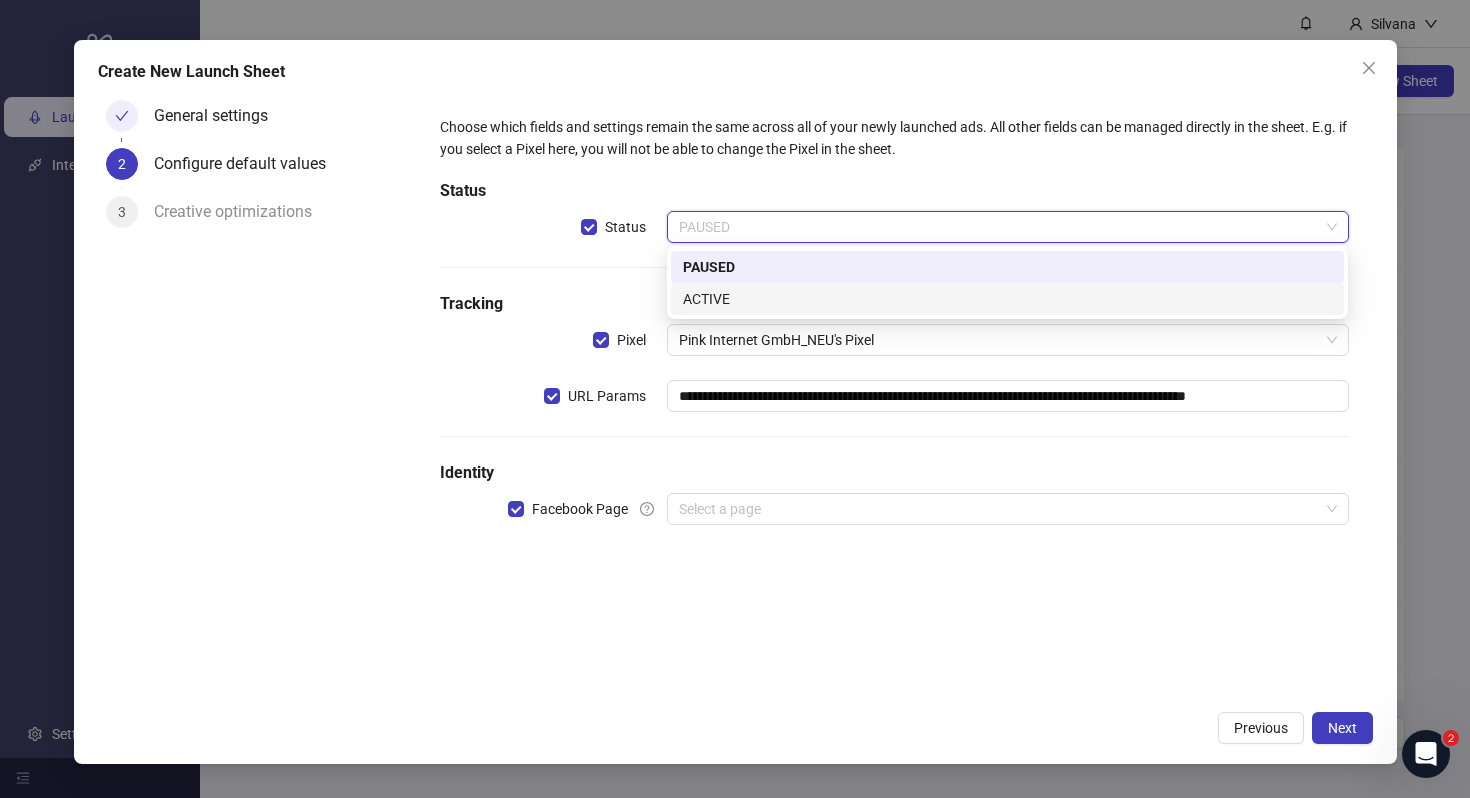 click on "ACTIVE" at bounding box center (1007, 299) 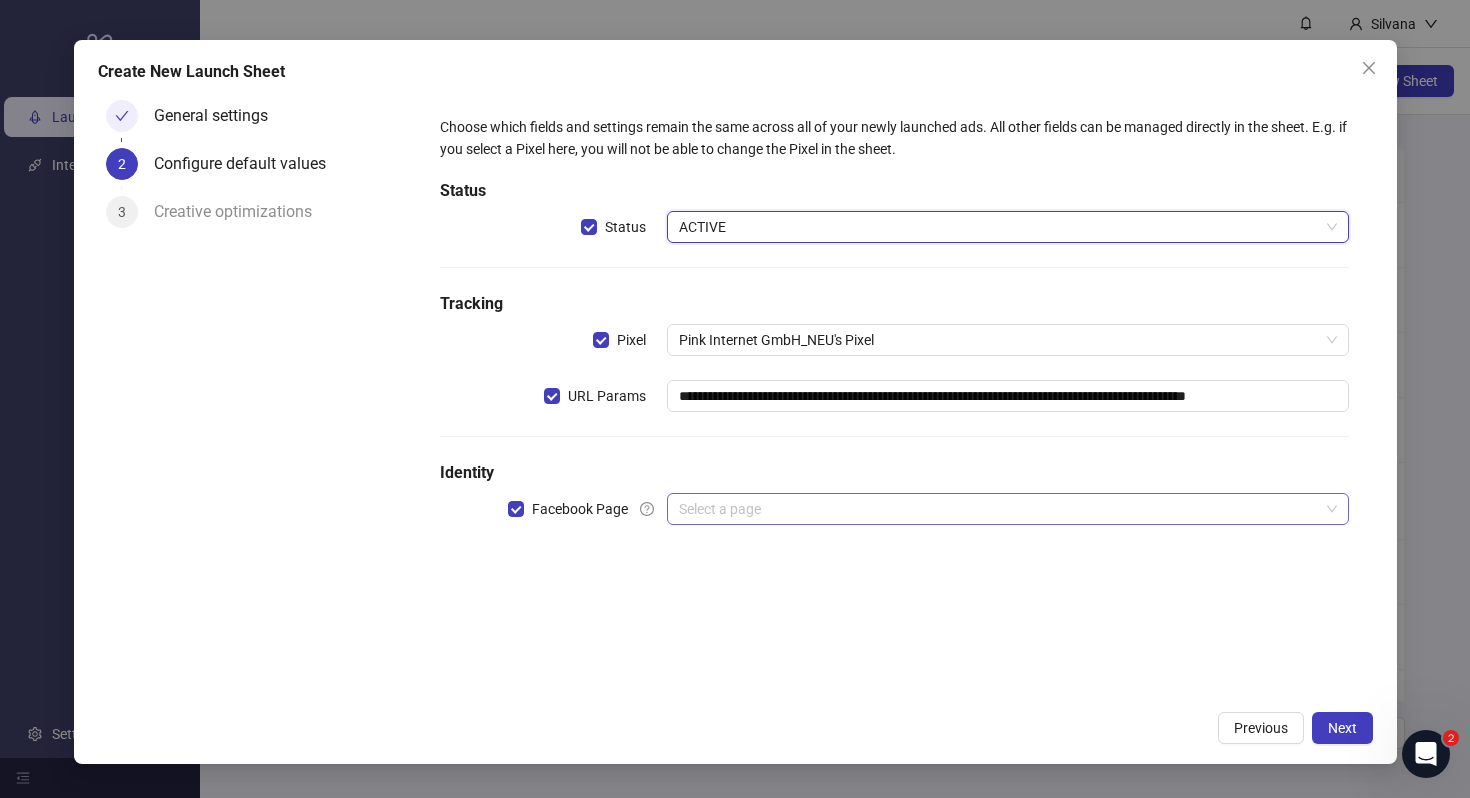 click on "Select a page" at bounding box center (1007, 509) 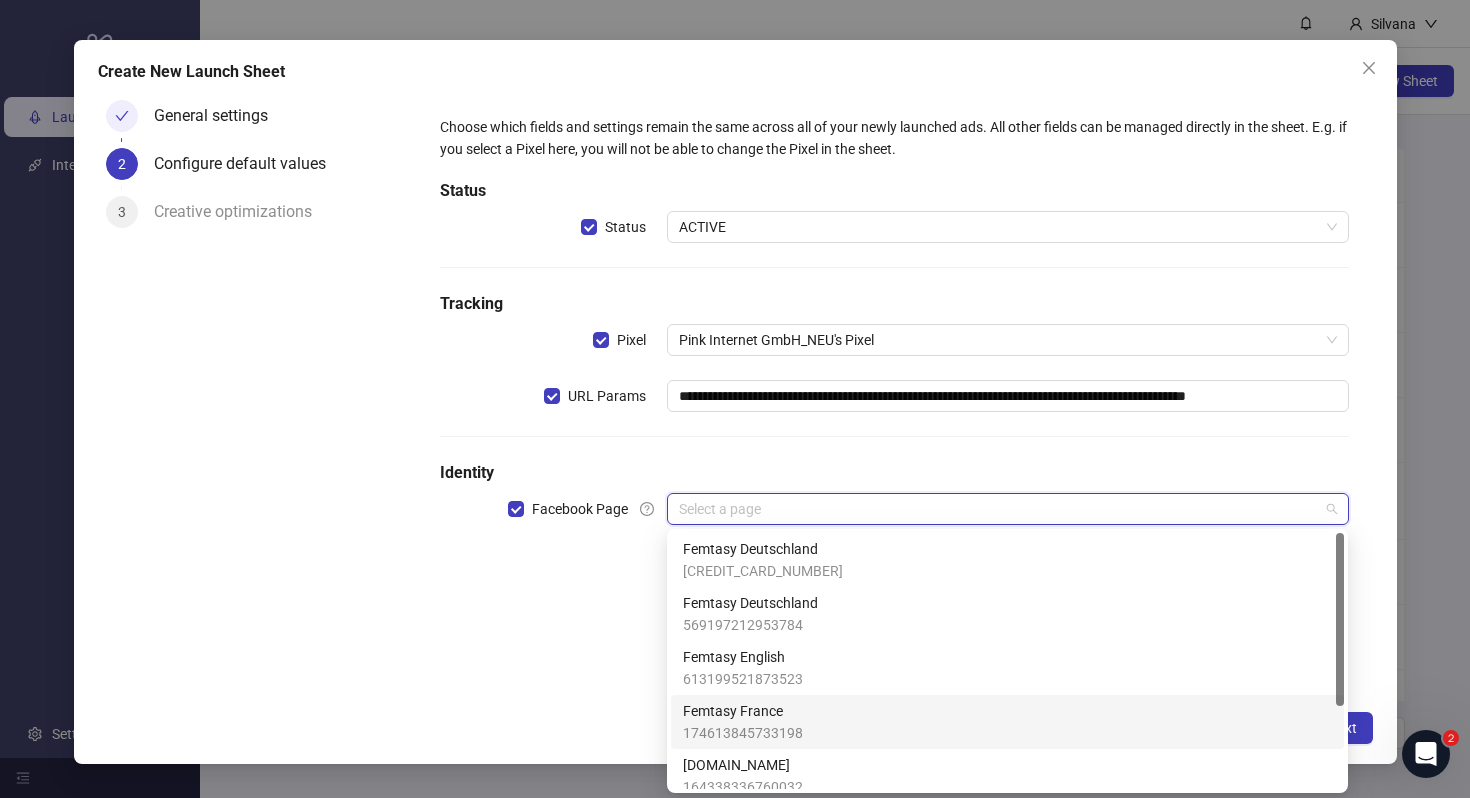 click on "Femtasy France 174613845733198" at bounding box center (1007, 722) 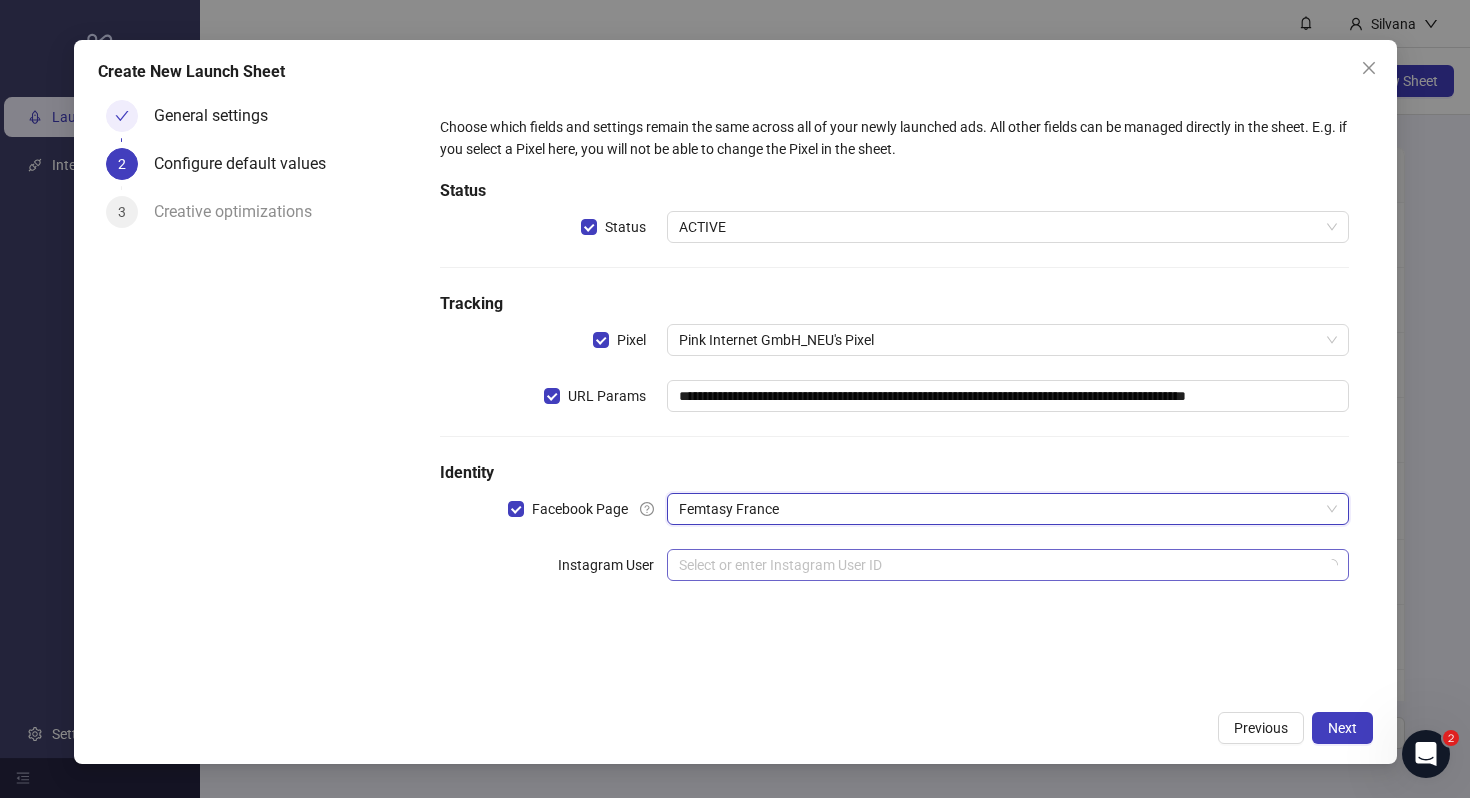 click at bounding box center [998, 565] 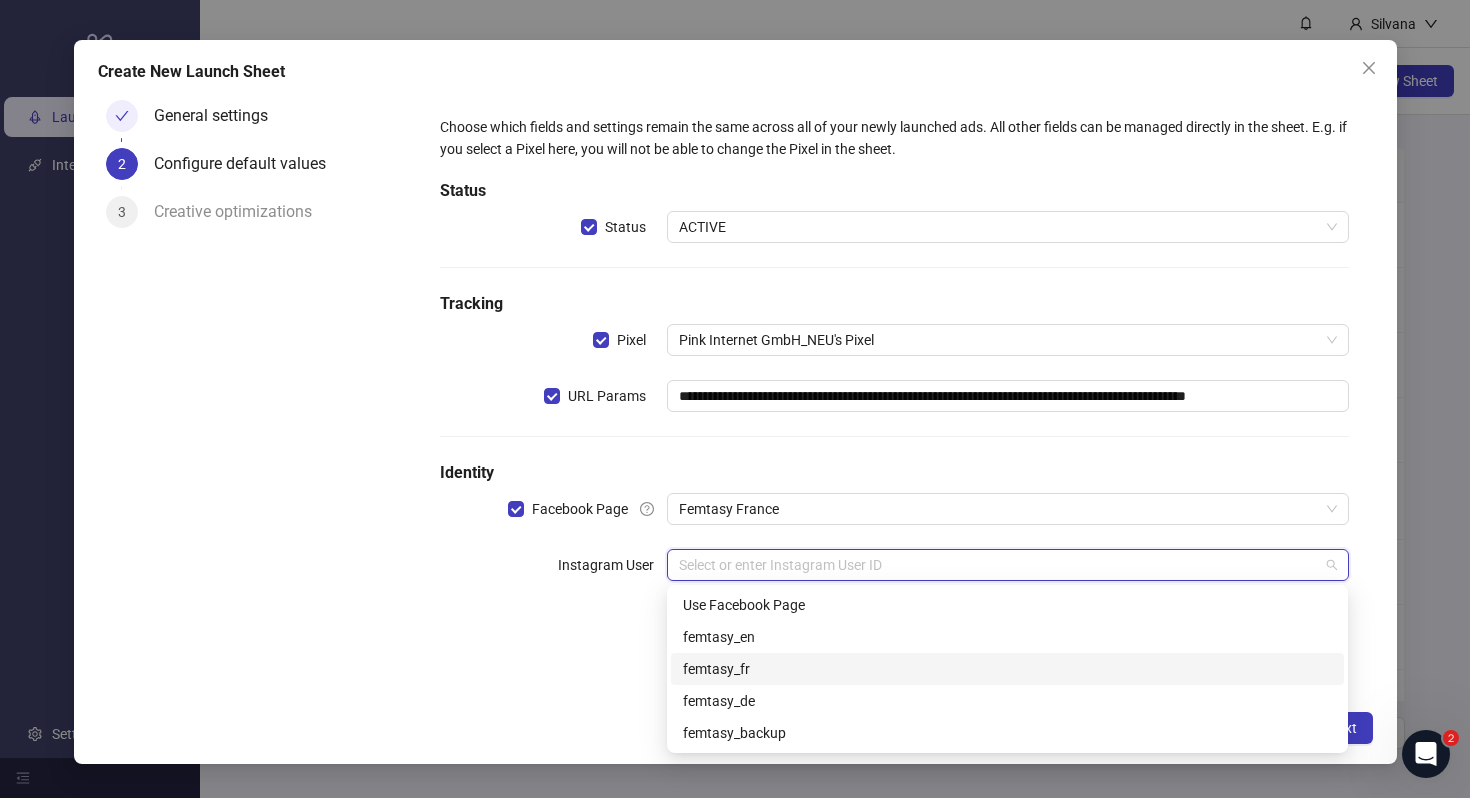 click on "femtasy_fr" at bounding box center [1007, 669] 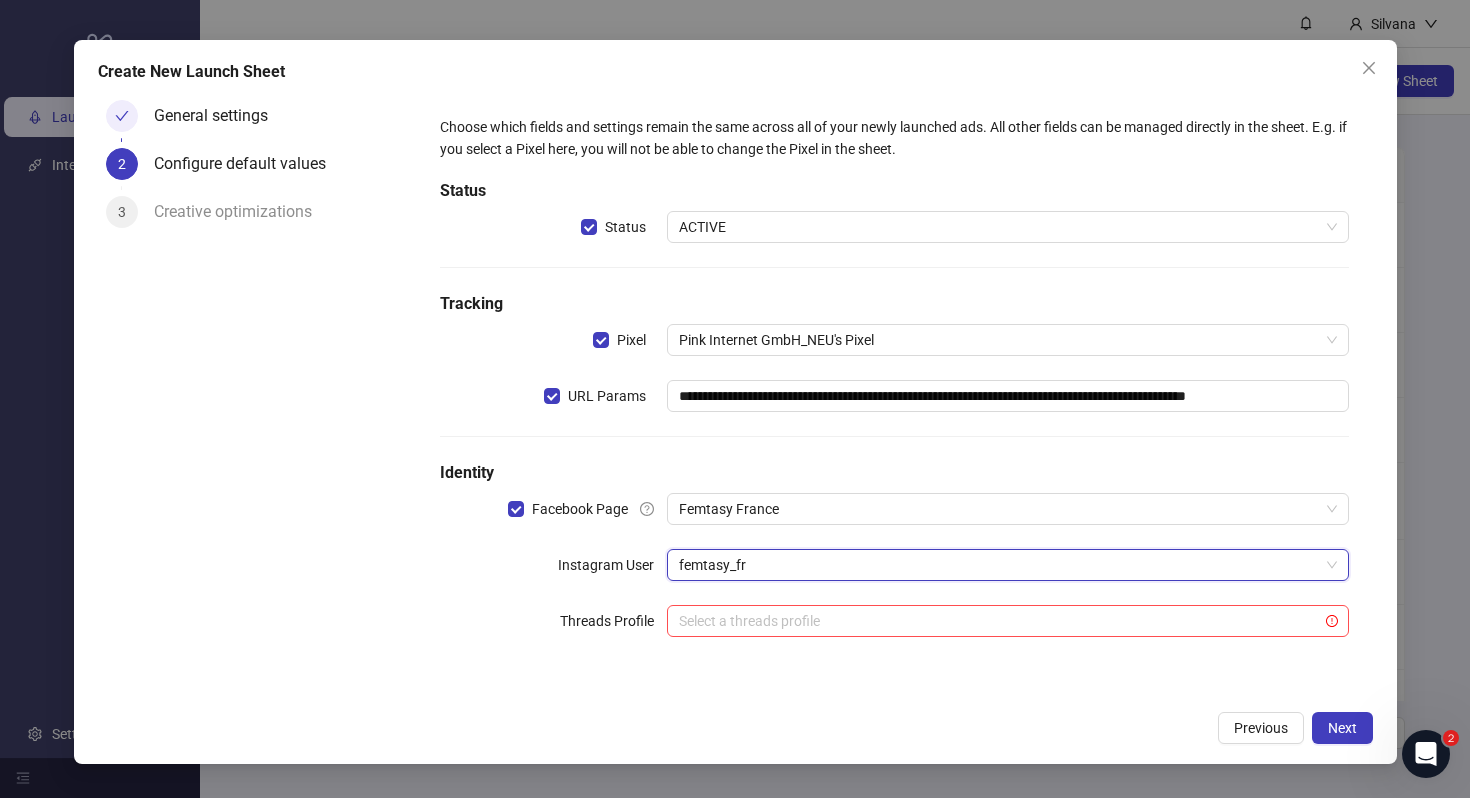 click on "**********" at bounding box center [894, 396] 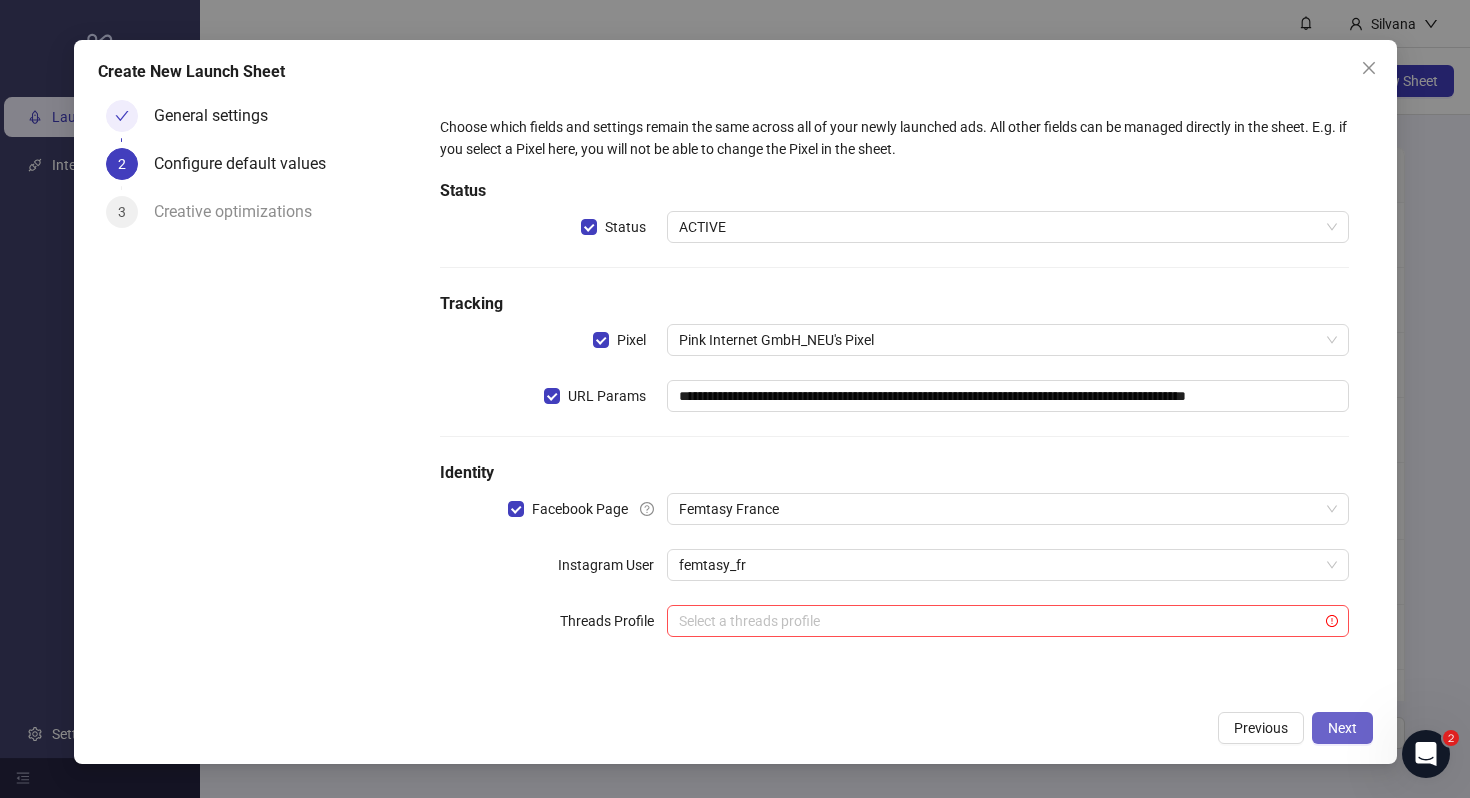 click on "Next" at bounding box center [1342, 728] 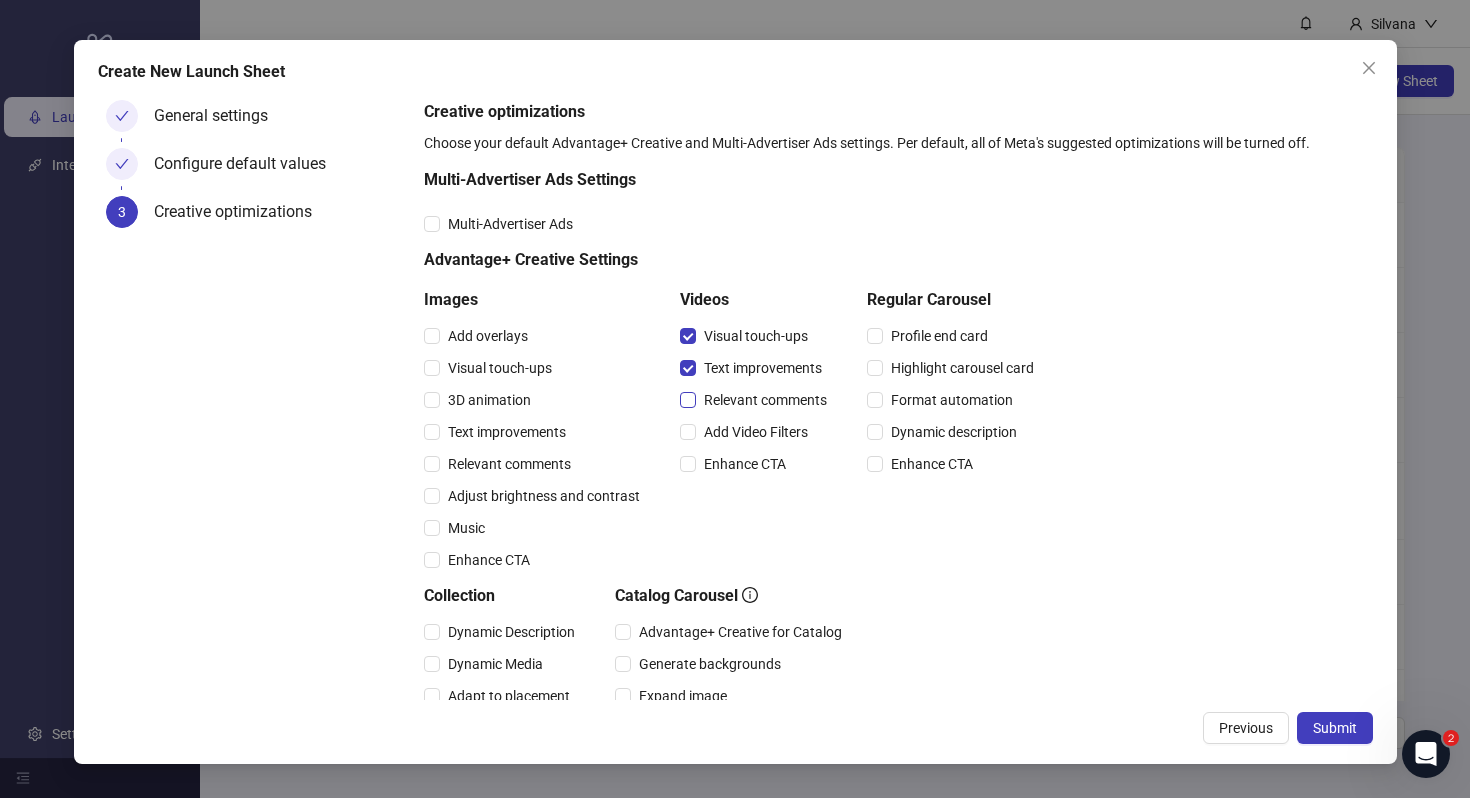 click on "Relevant comments" at bounding box center [765, 400] 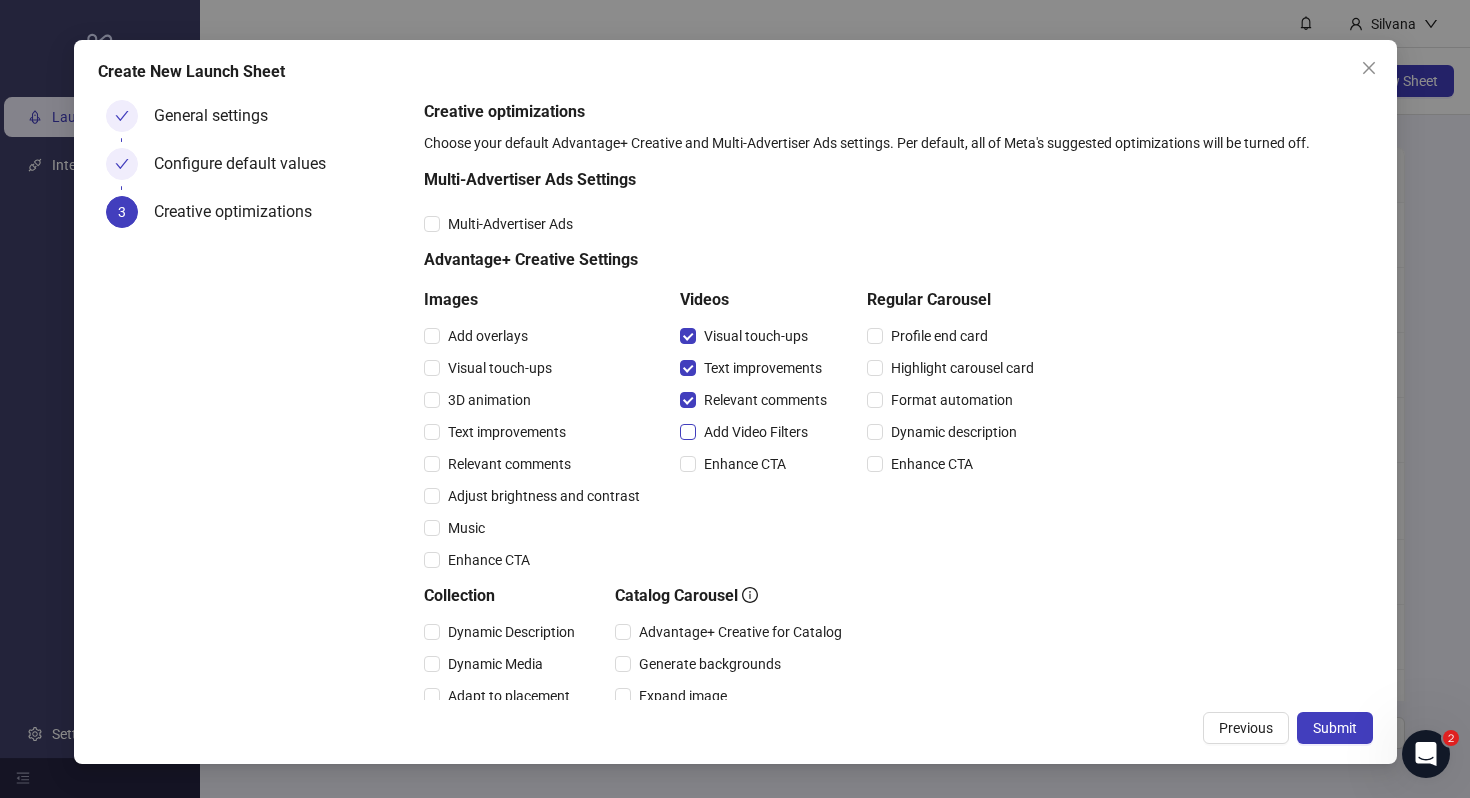 click on "Add Video Filters" at bounding box center [756, 432] 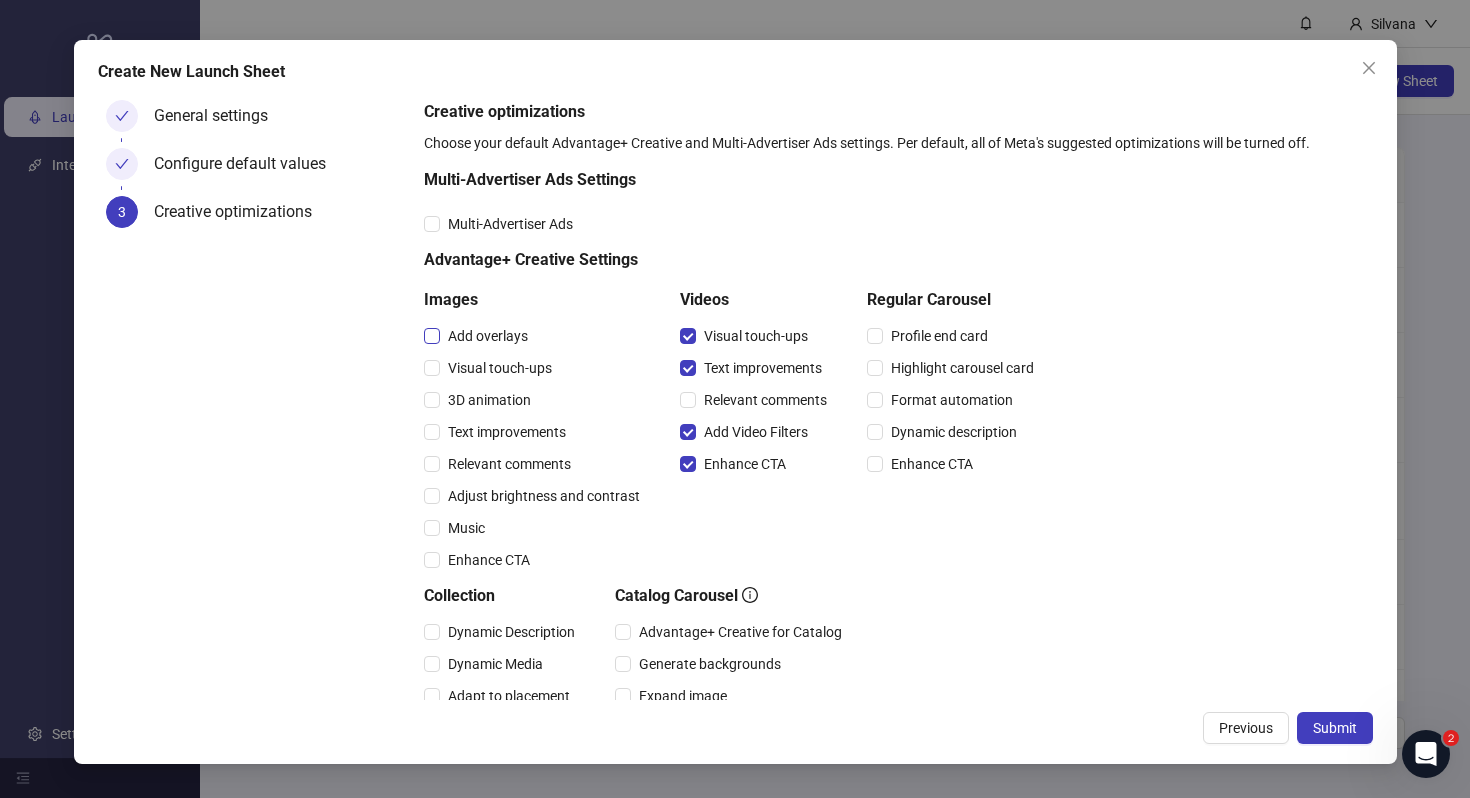 click on "Add overlays" at bounding box center (488, 336) 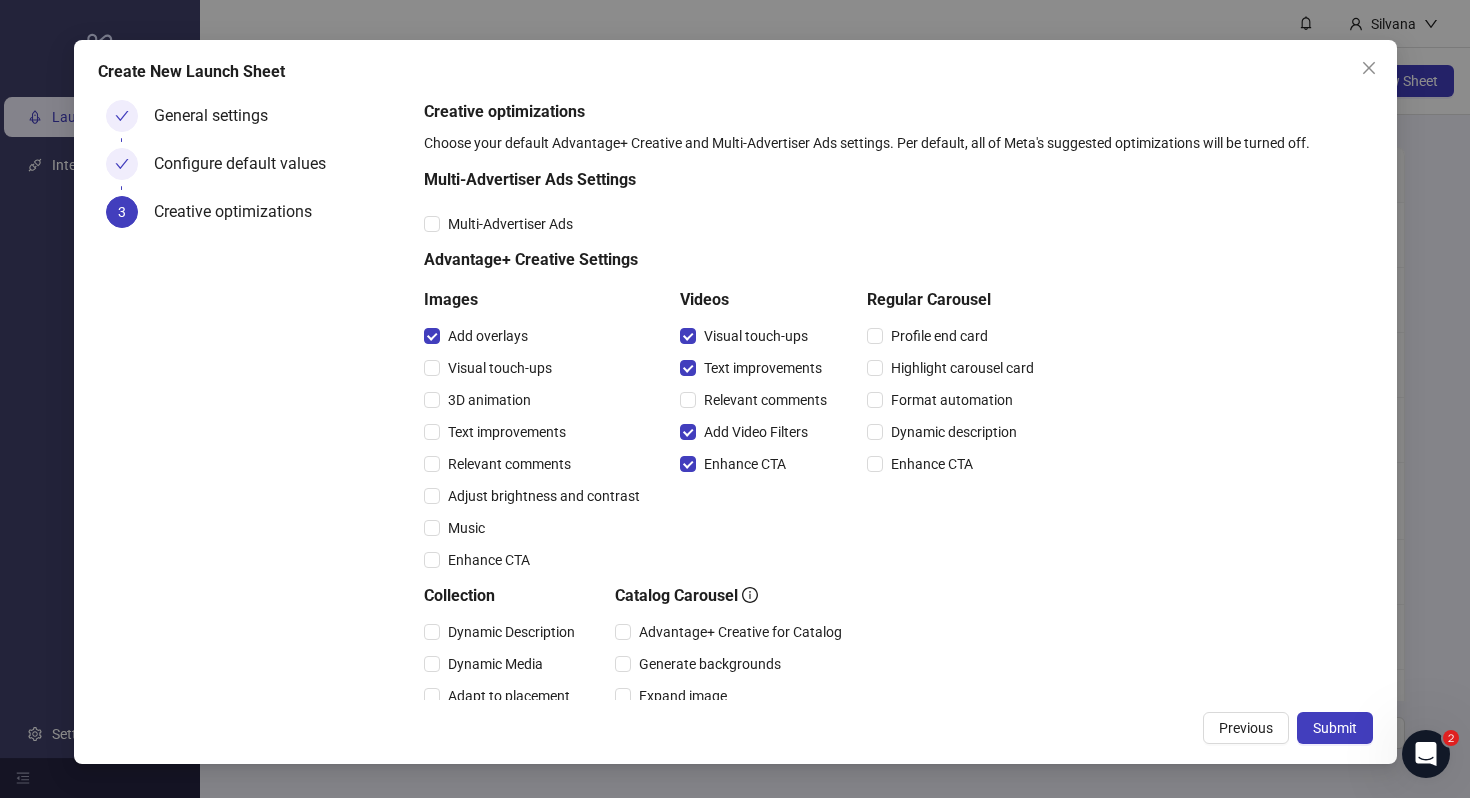 click on "Visual touch-ups" at bounding box center [536, 368] 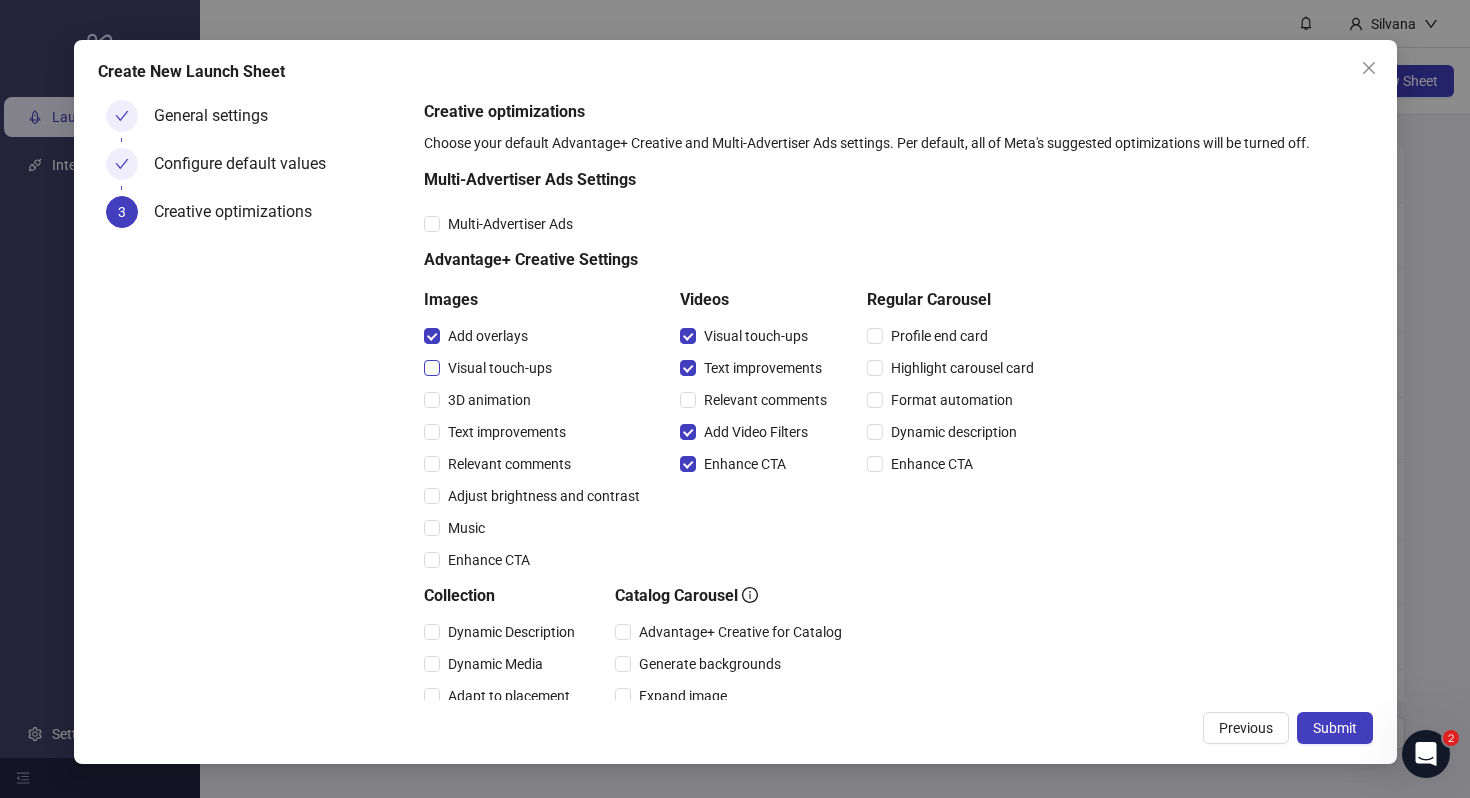 click on "Visual touch-ups" at bounding box center [500, 368] 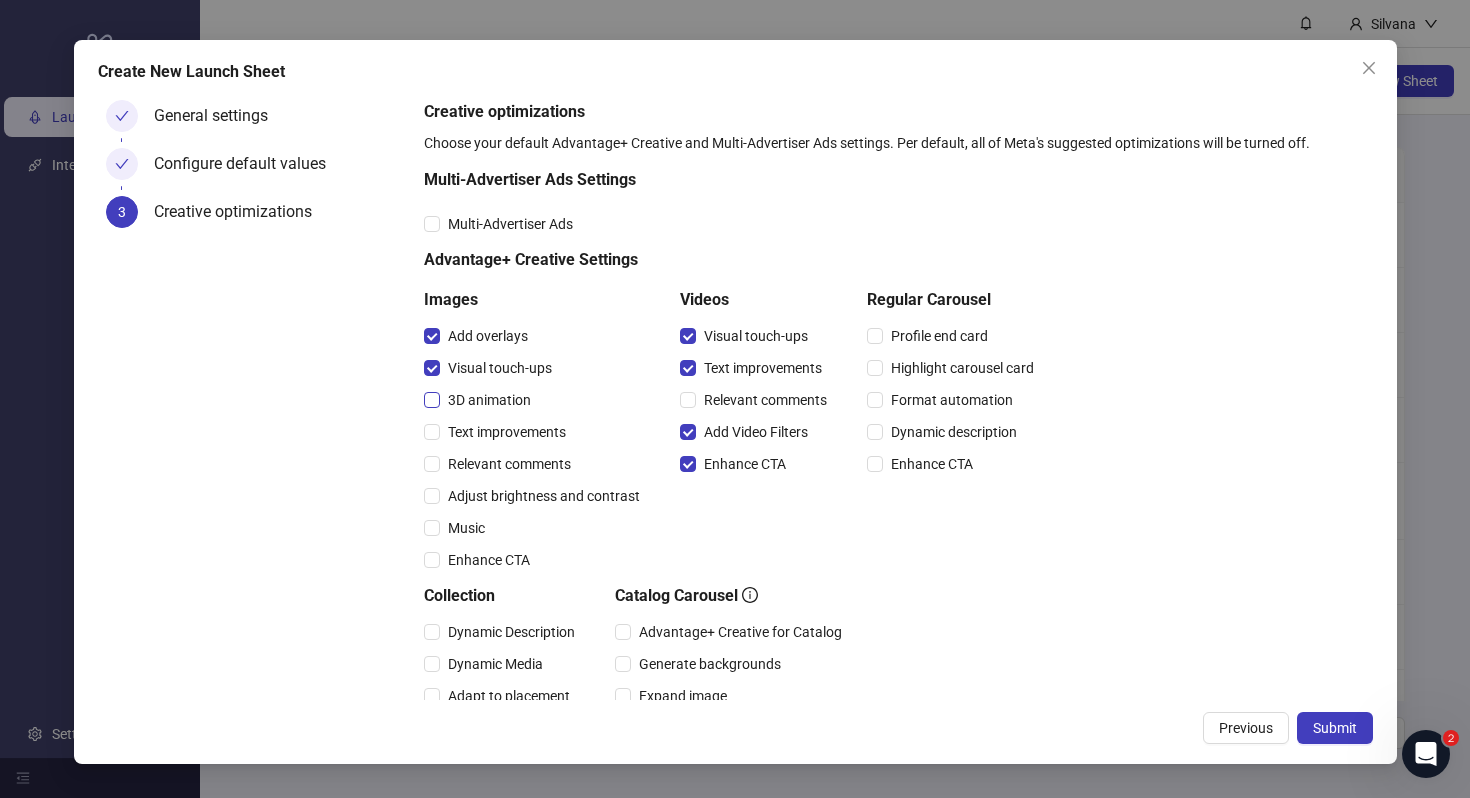 click on "3D animation" at bounding box center (489, 400) 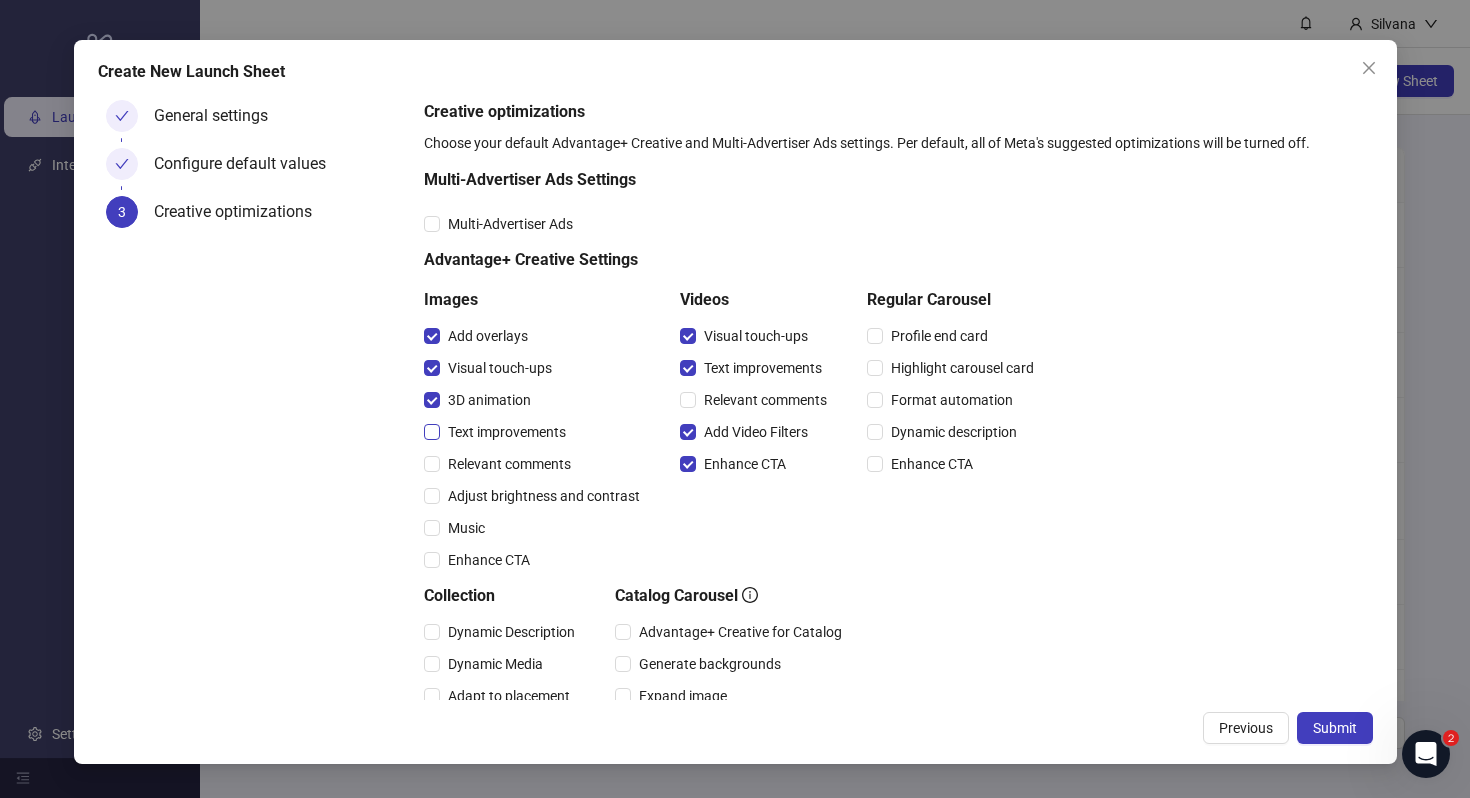 click on "Text improvements" at bounding box center [507, 432] 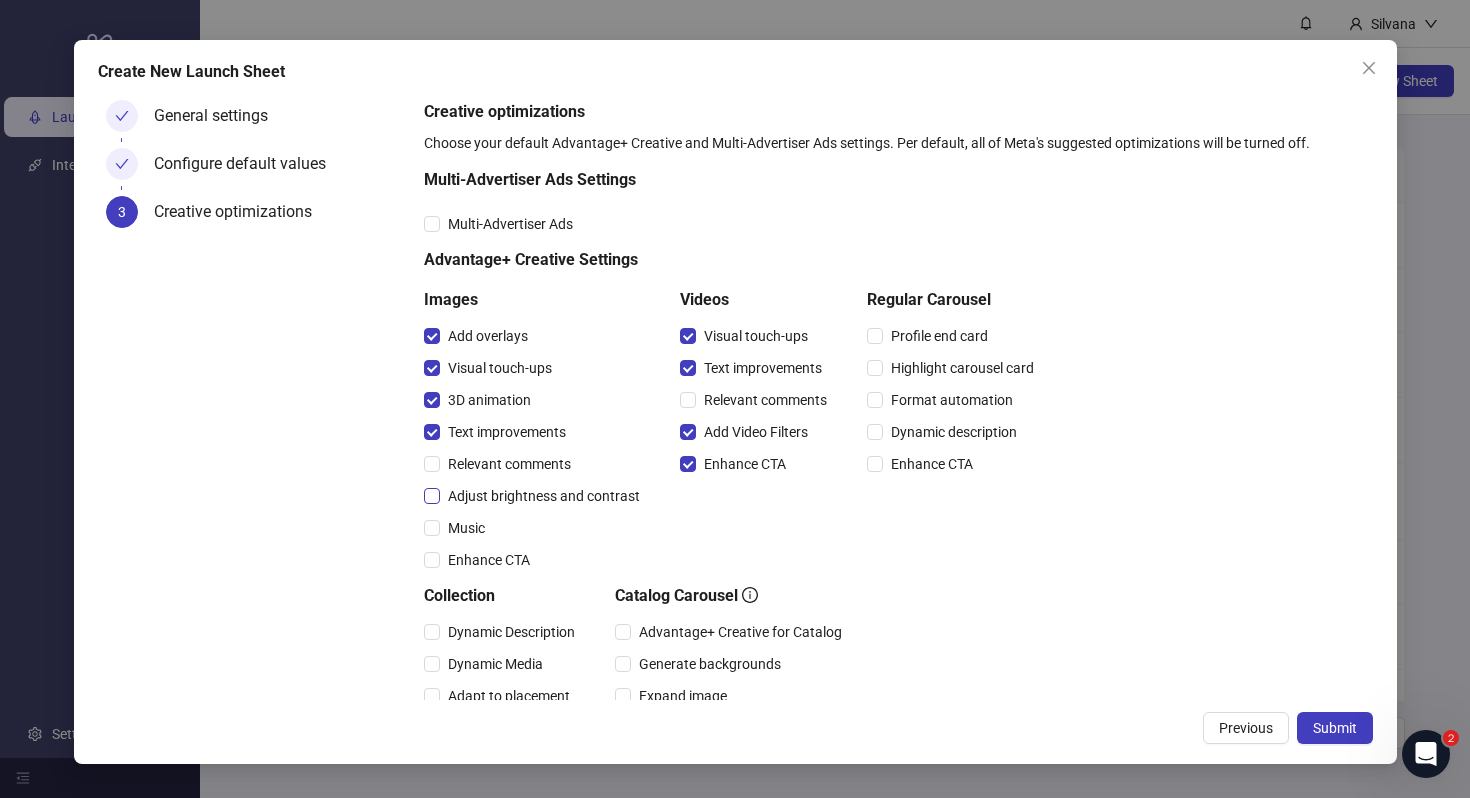 click on "Adjust brightness and contrast" at bounding box center (544, 496) 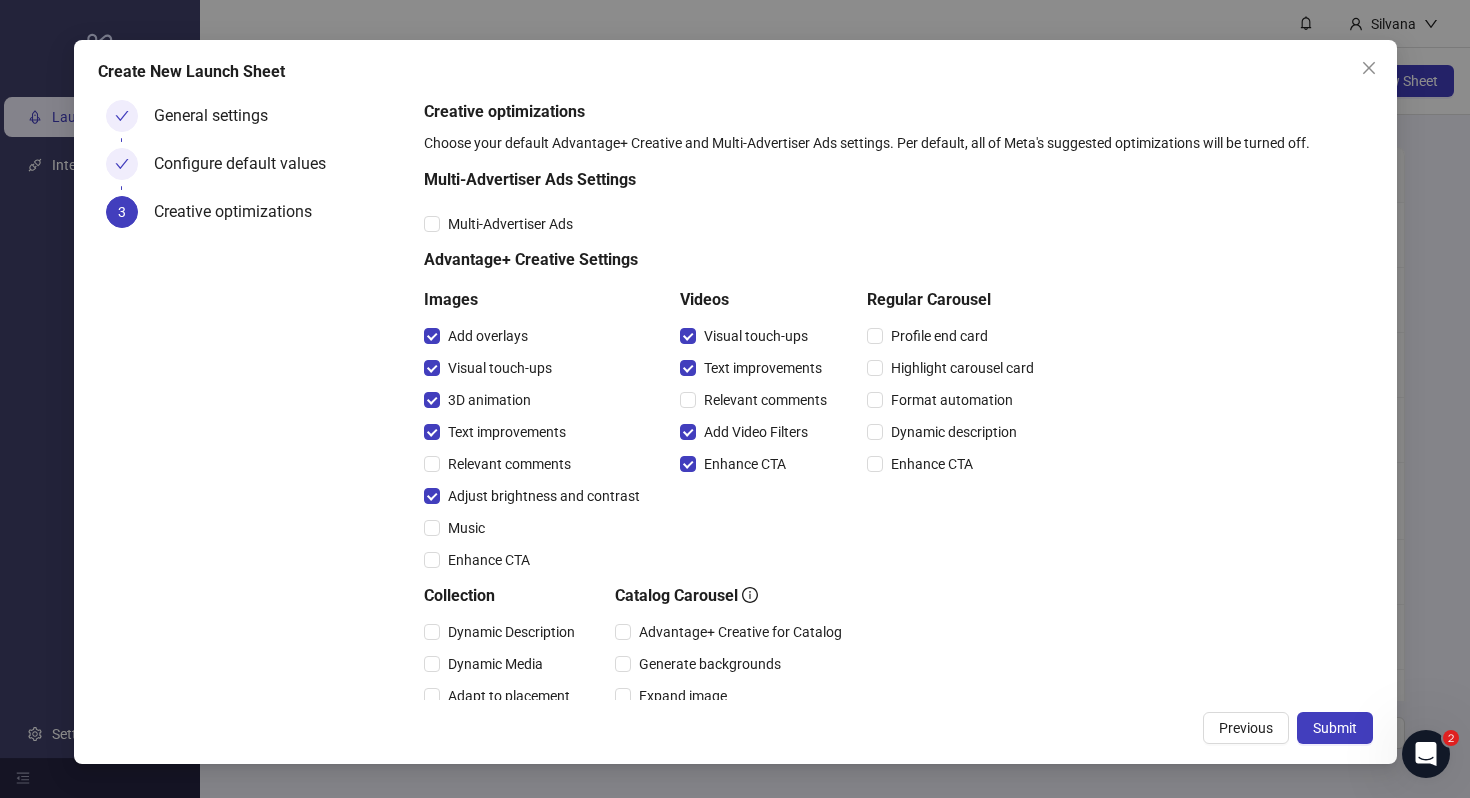 click on "Collection" at bounding box center (503, 596) 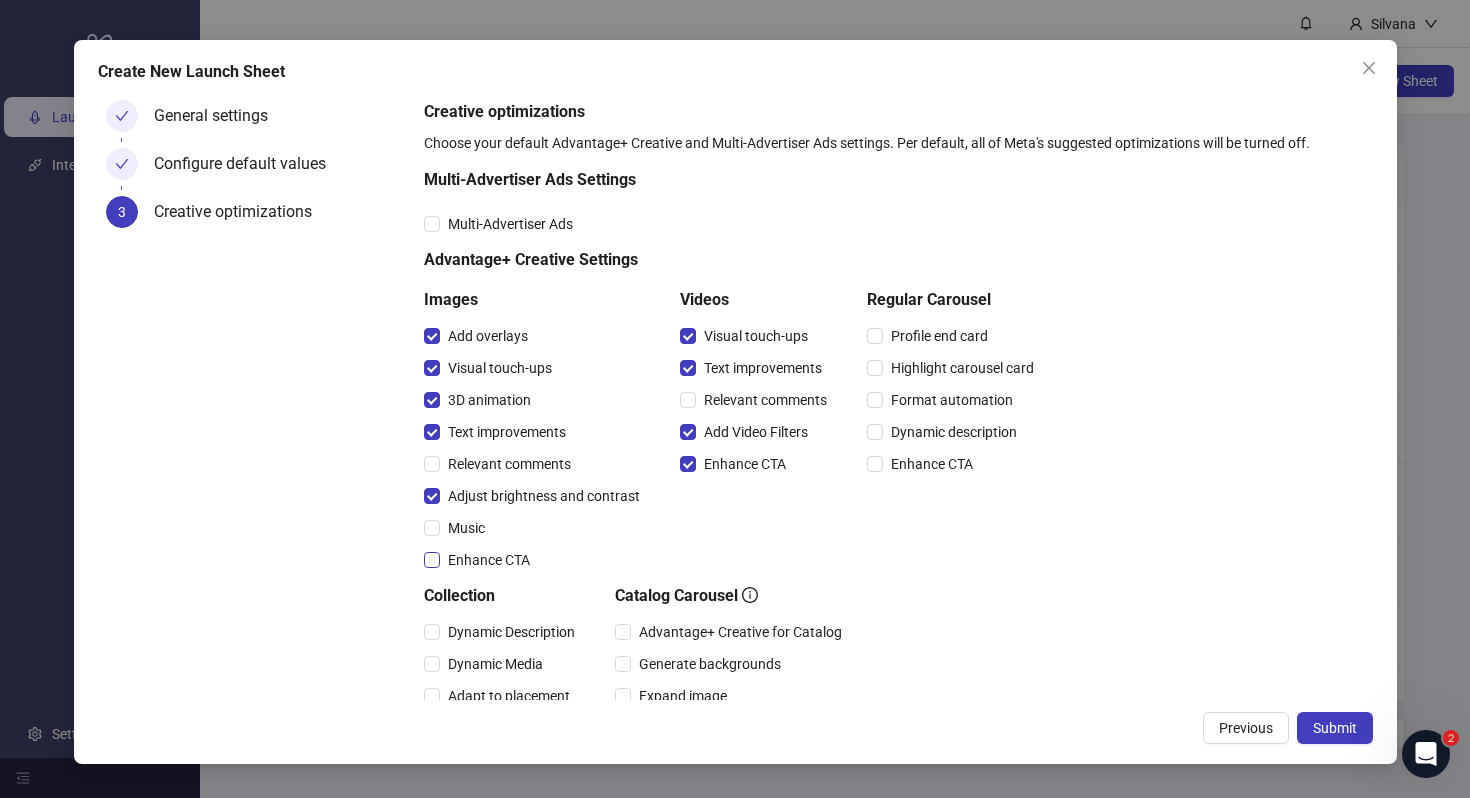 click on "Enhance CTA" at bounding box center [489, 560] 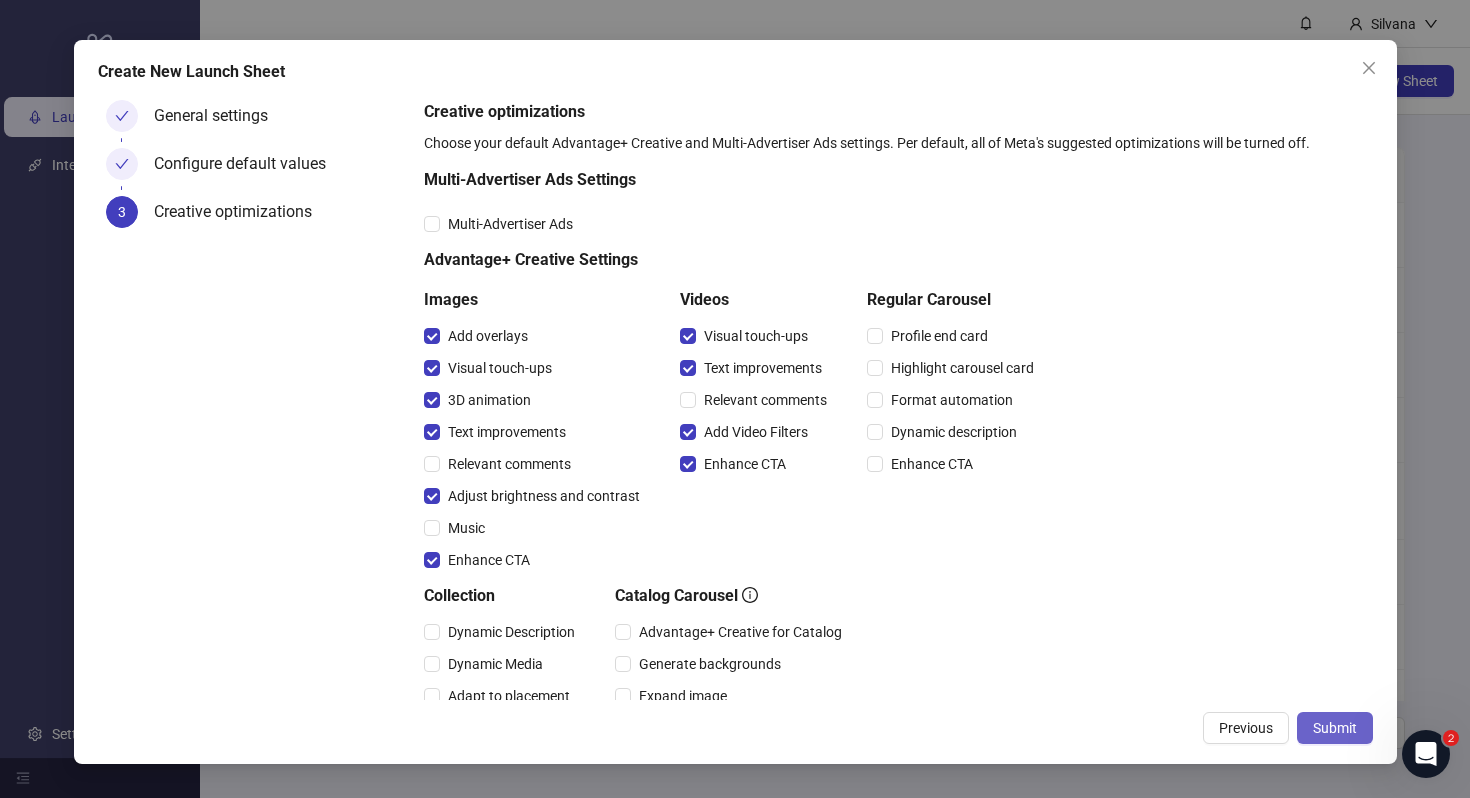 click on "Submit" at bounding box center (1335, 728) 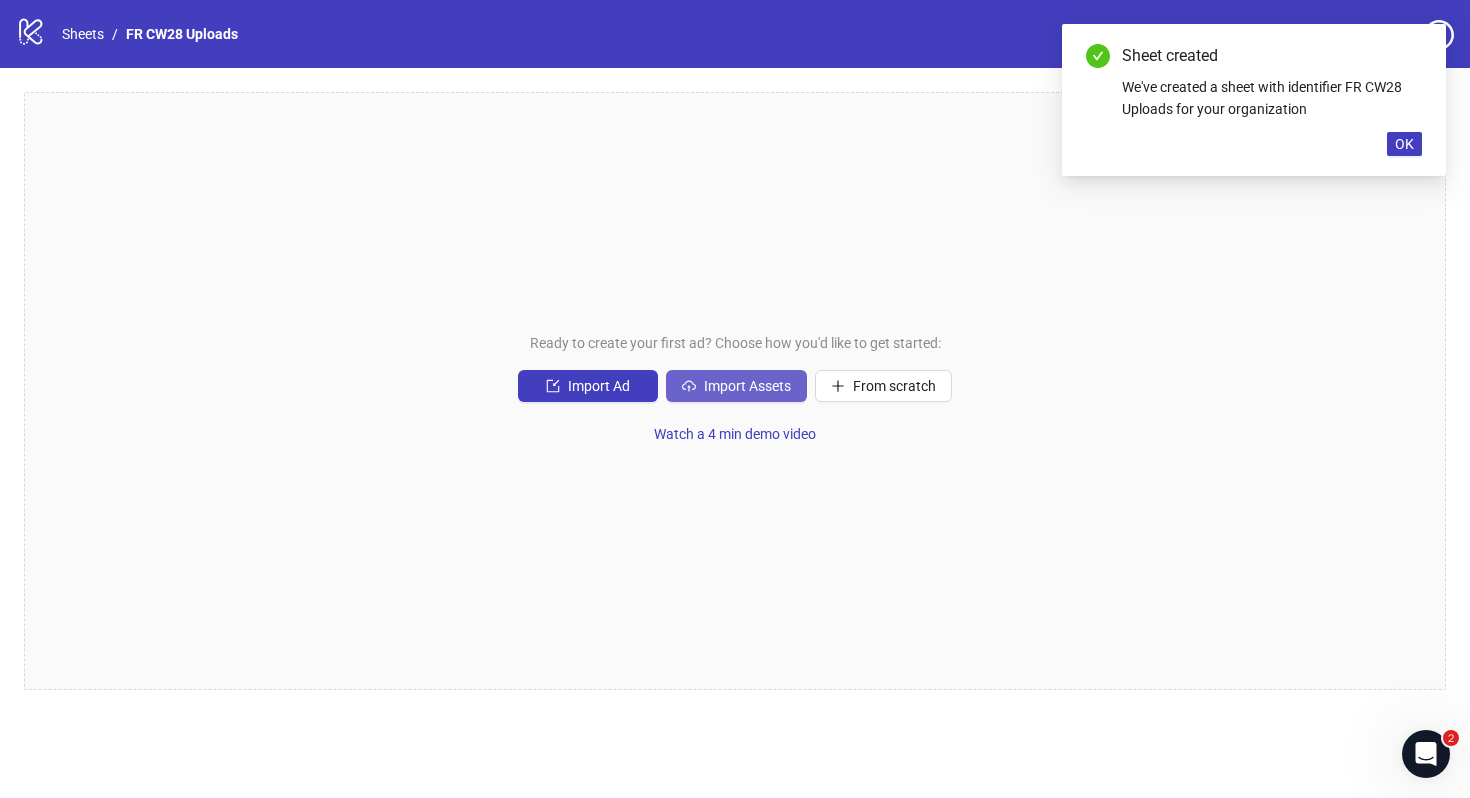 click on "Import Assets" at bounding box center (747, 386) 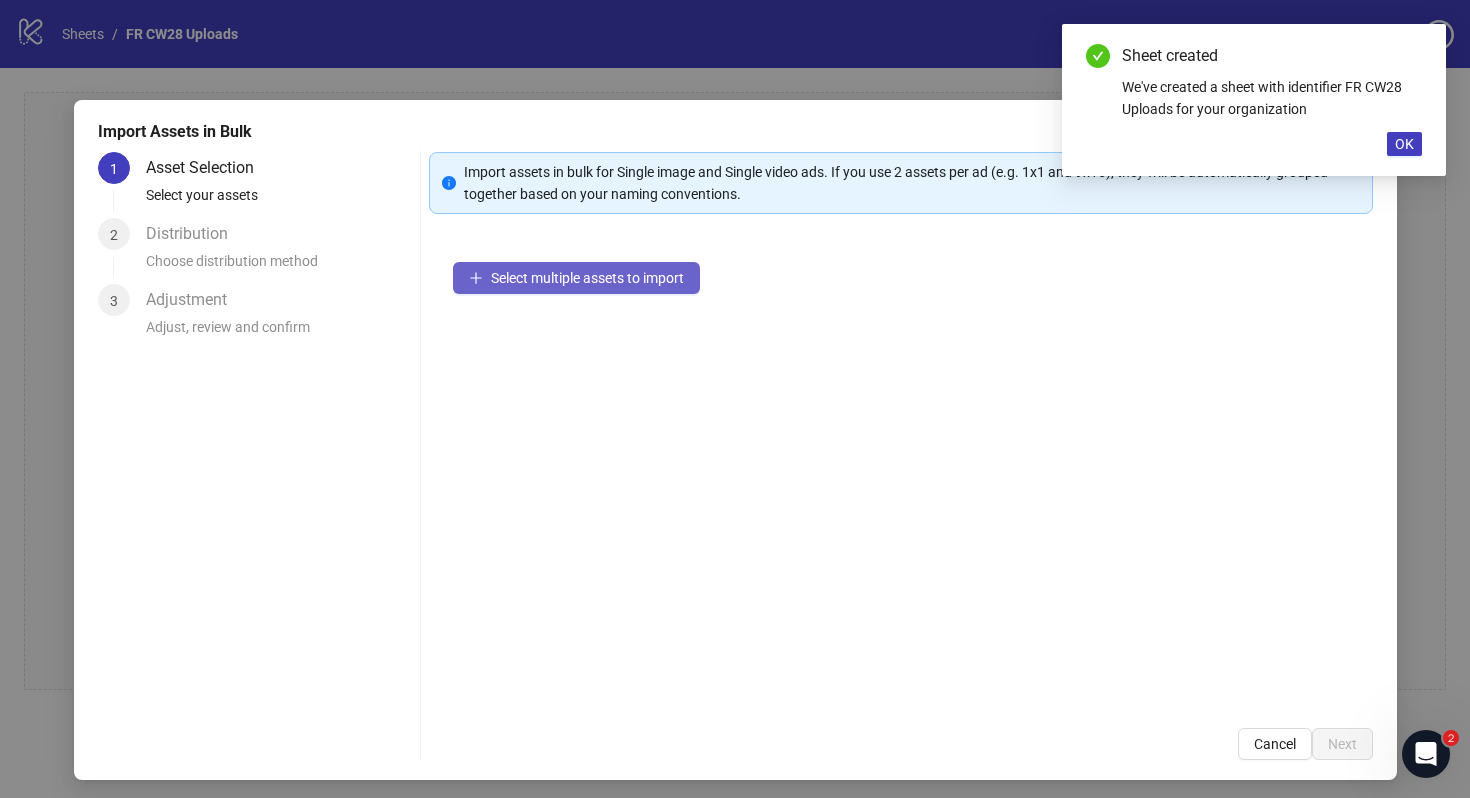 click on "Select multiple assets to import" at bounding box center (576, 278) 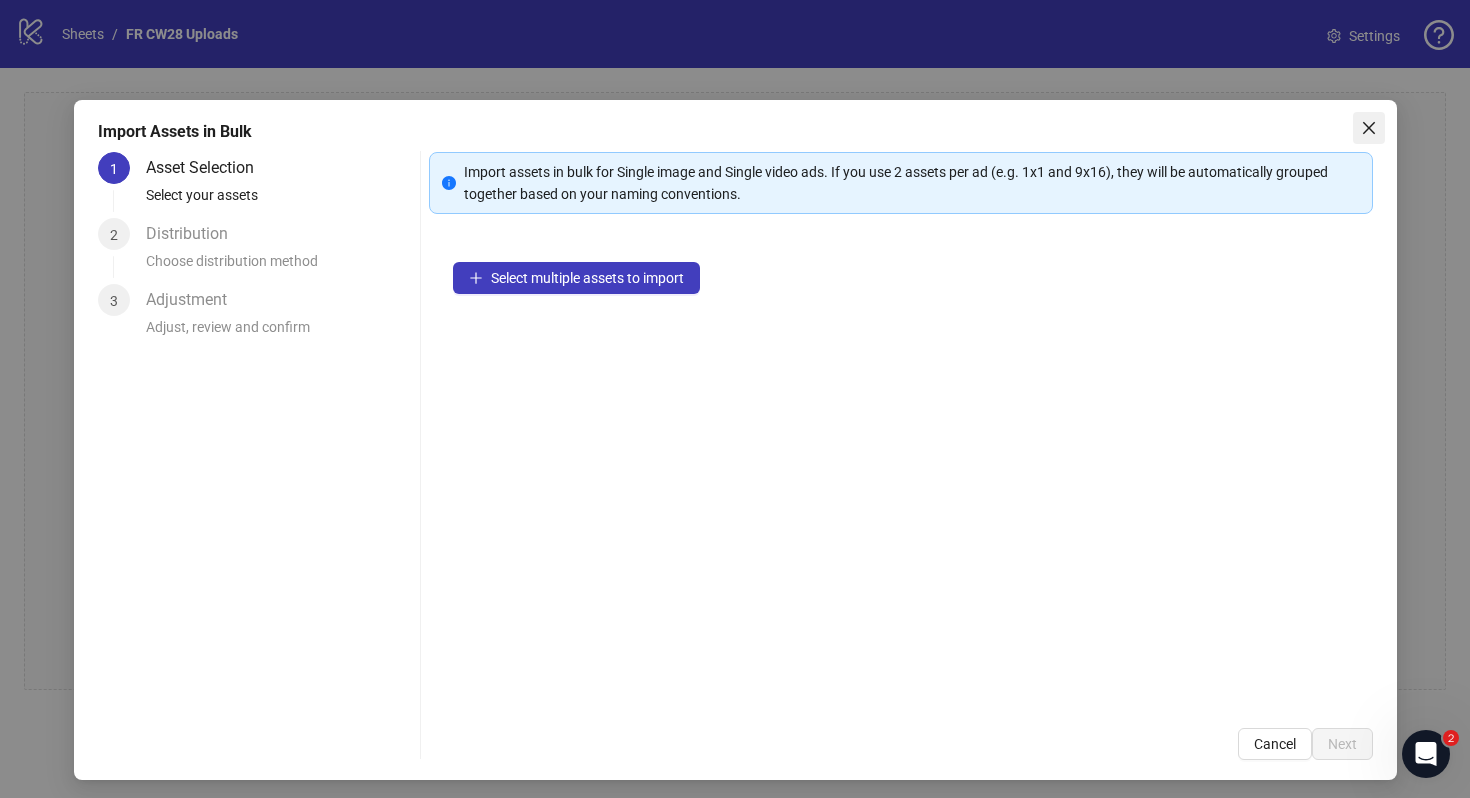 click at bounding box center [1369, 128] 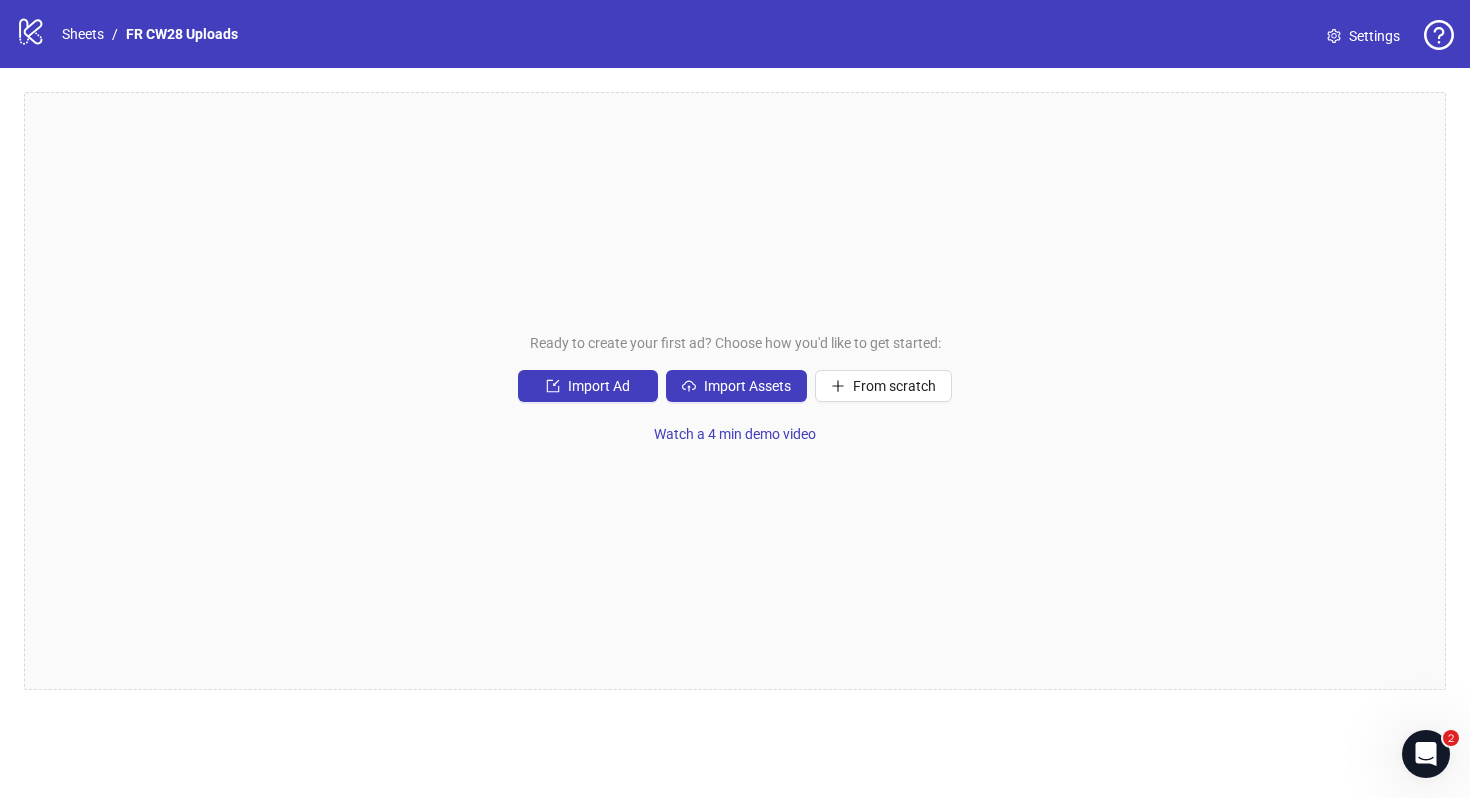 click on "Settings" at bounding box center (1374, 36) 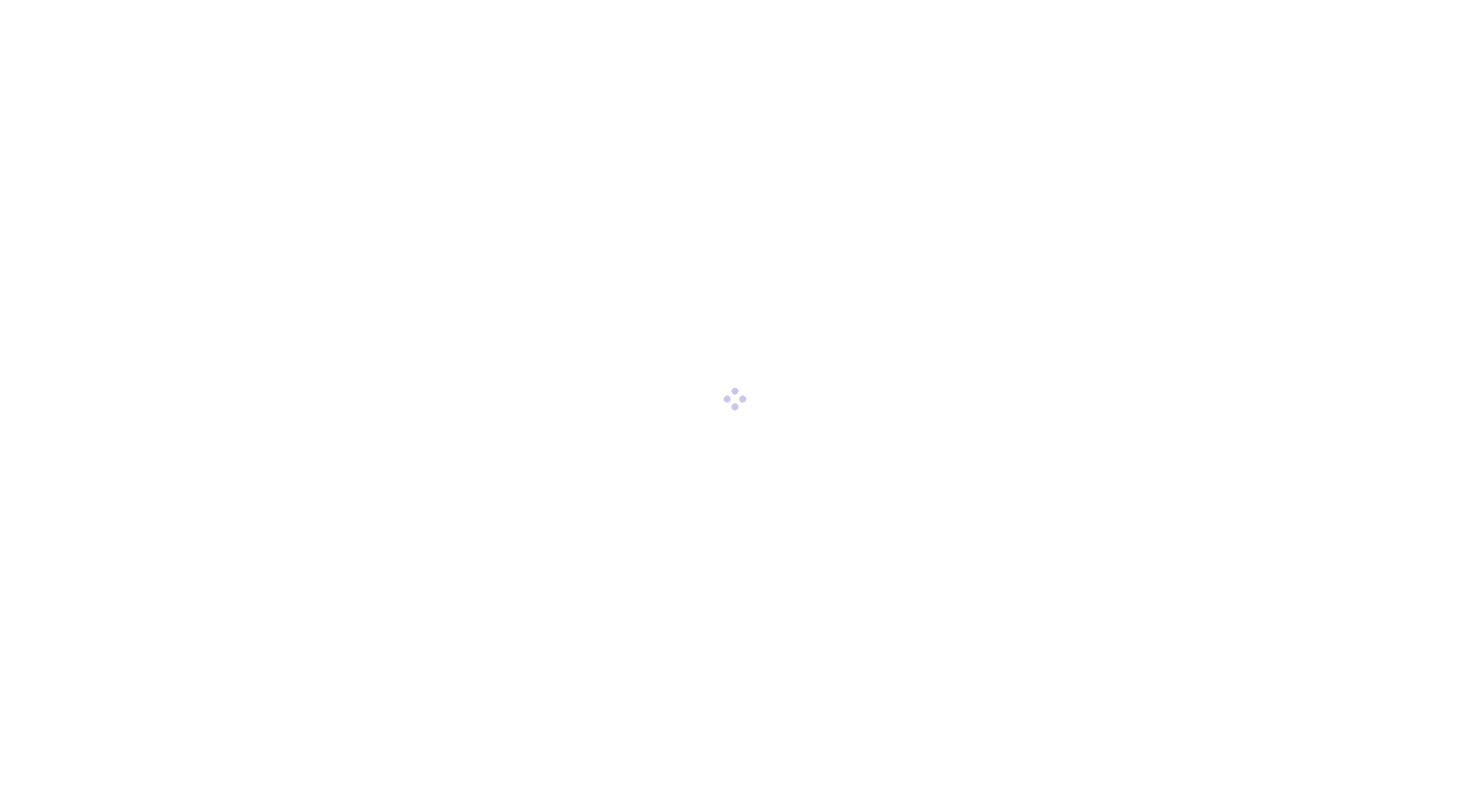 scroll, scrollTop: 0, scrollLeft: 0, axis: both 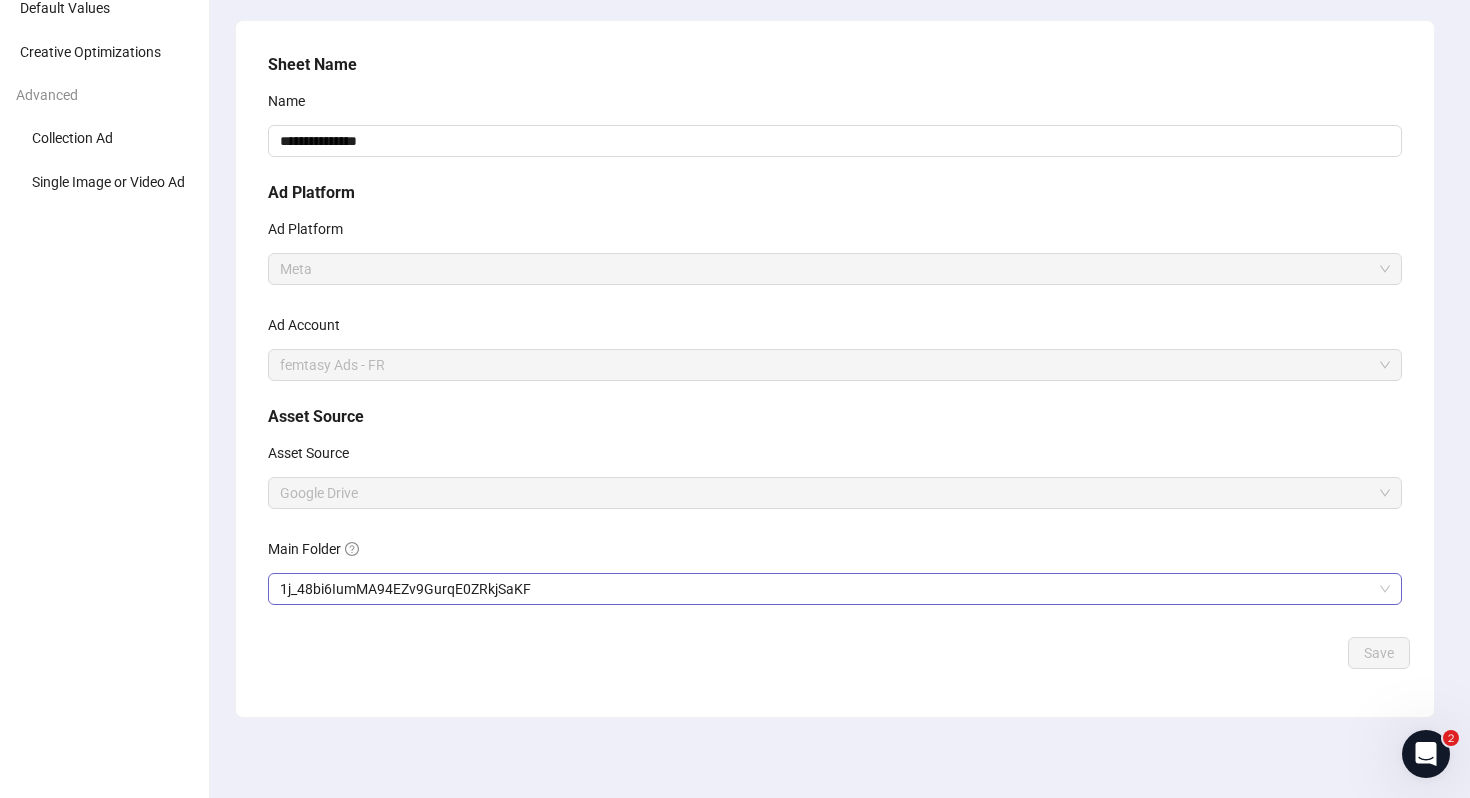 click on "1j_48bi6IumMA94EZv9GurqE0ZRkjSaKF" at bounding box center [835, 589] 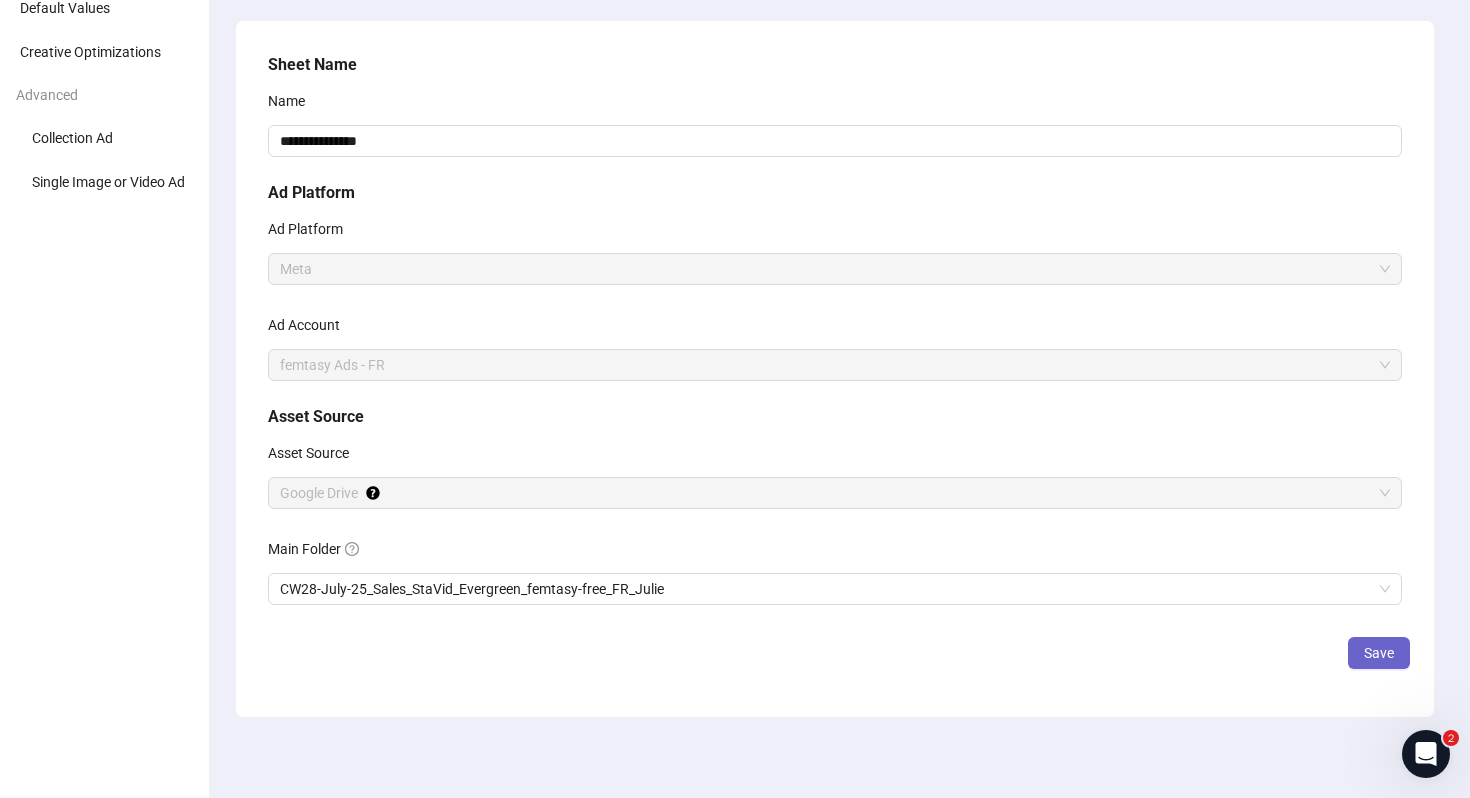 click on "Save" at bounding box center (1379, 653) 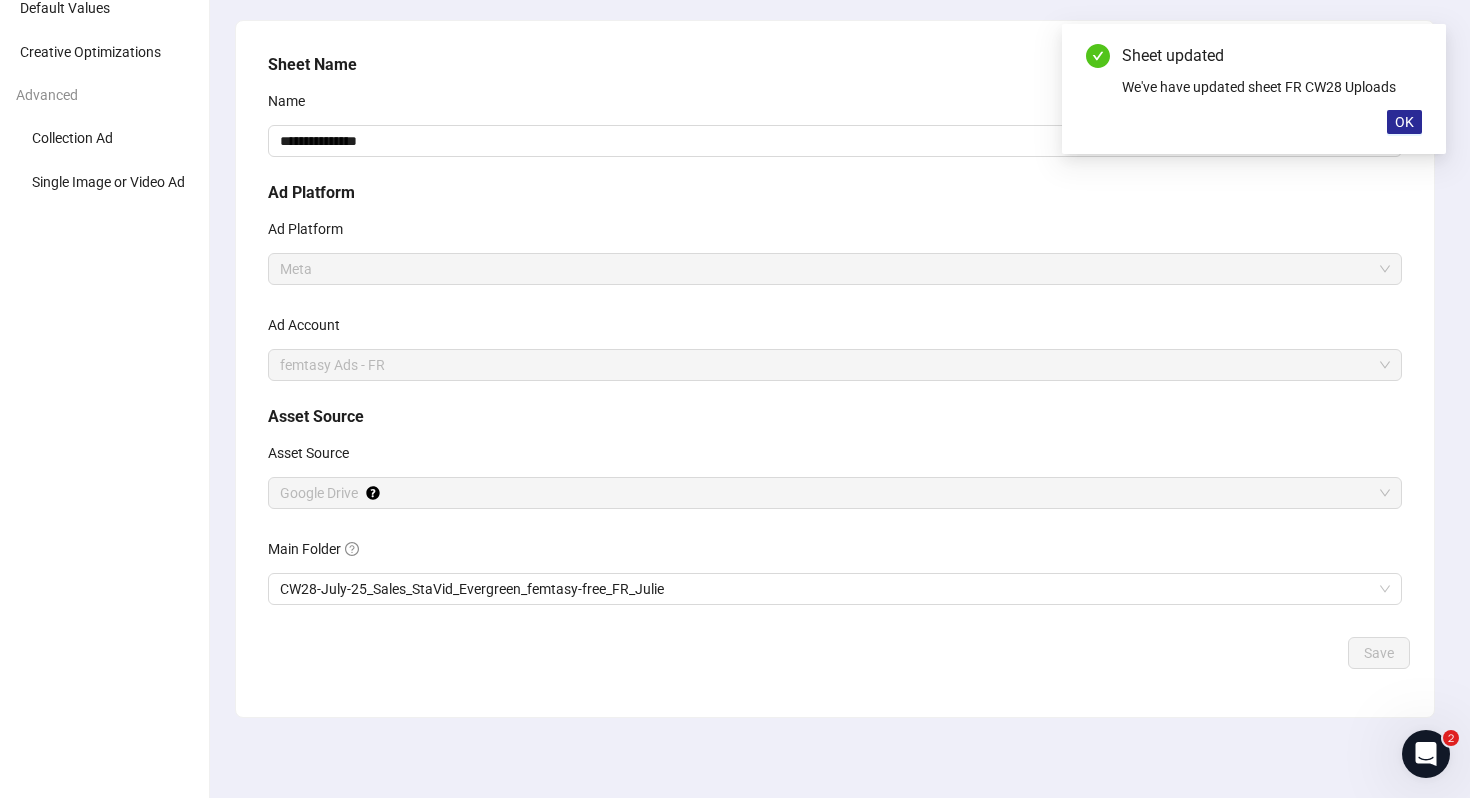 click on "Sheet updated We've have updated sheet FR CW28 Uploads OK" at bounding box center [1254, 89] 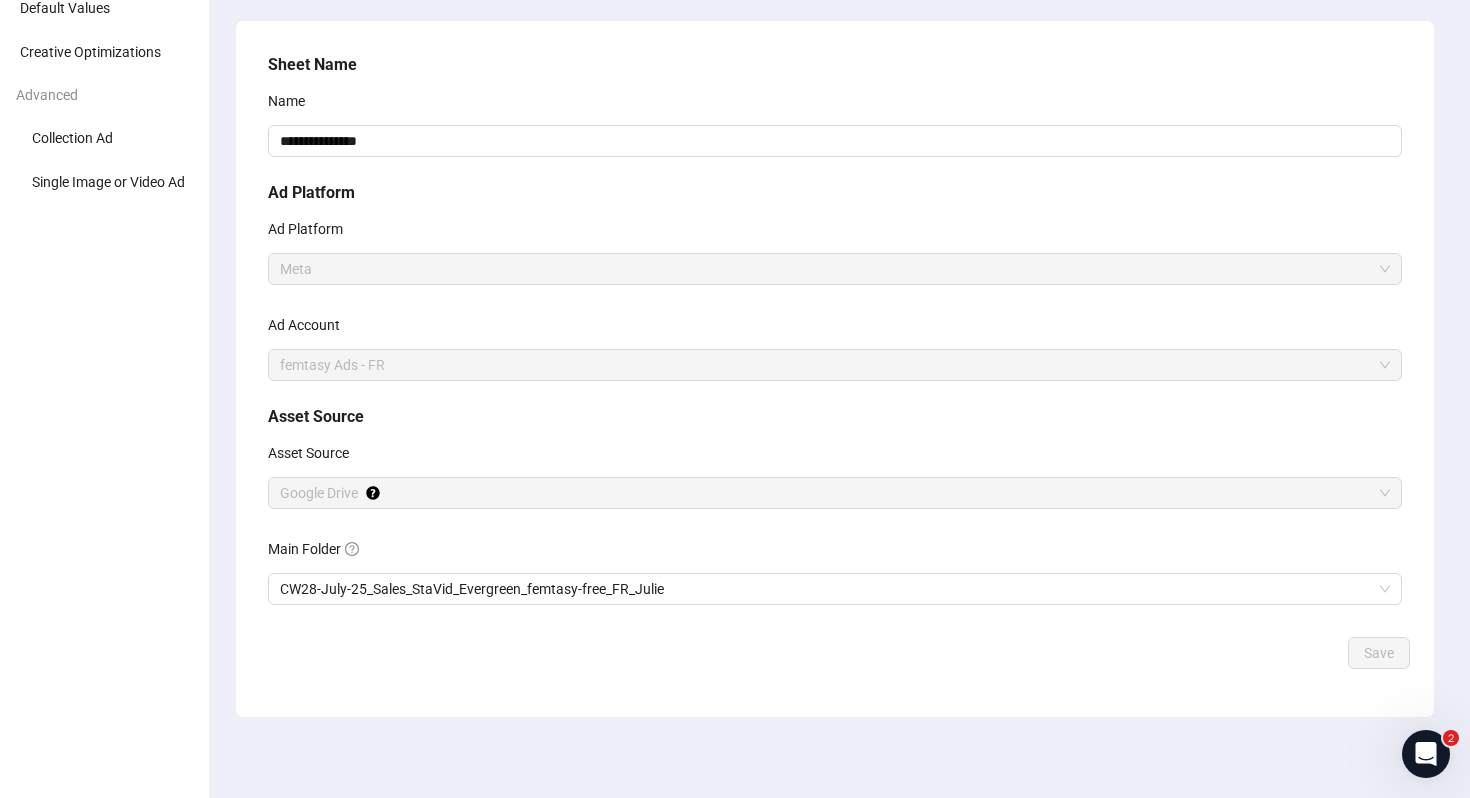 scroll, scrollTop: 0, scrollLeft: 0, axis: both 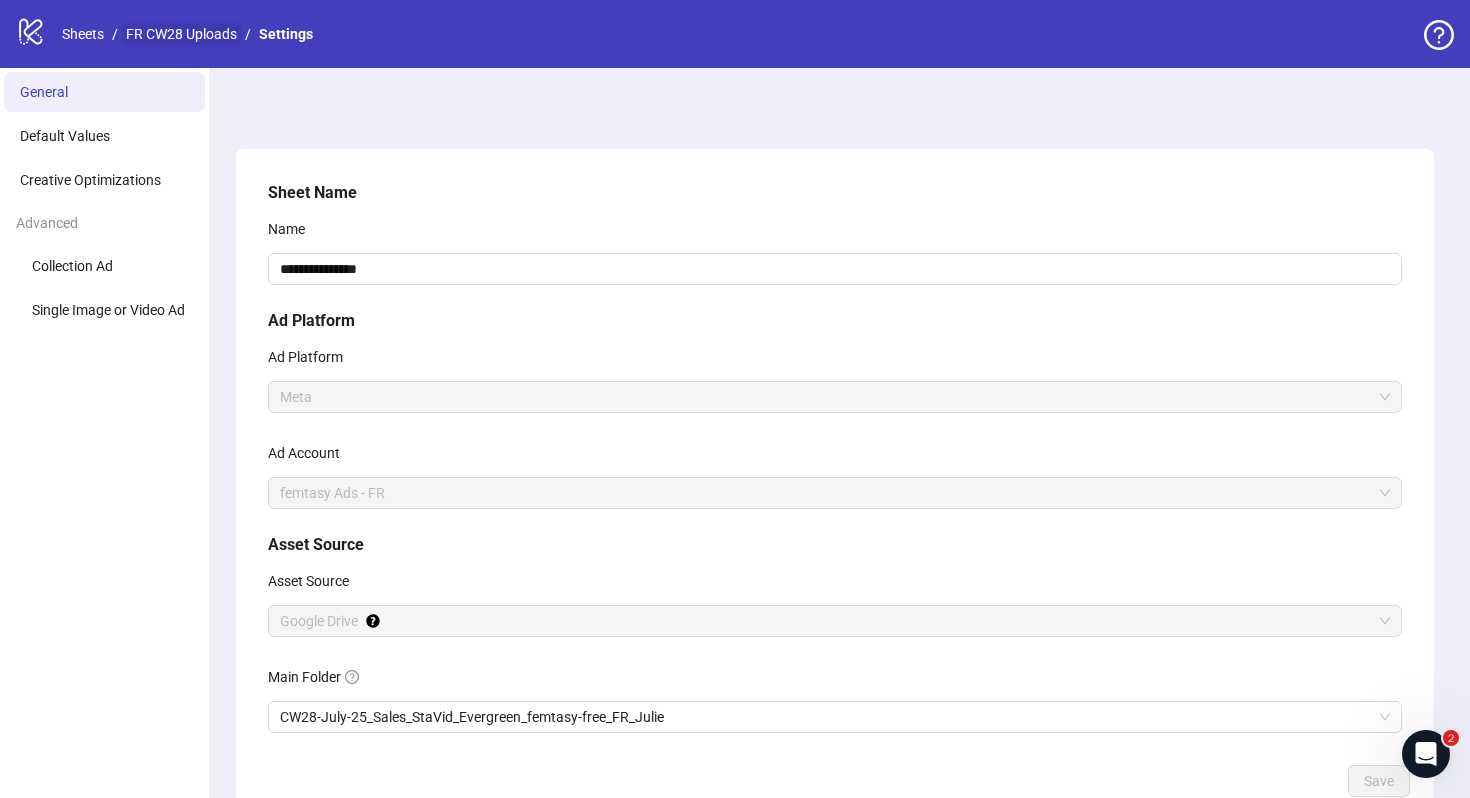 click on "FR CW28 Uploads" at bounding box center [181, 34] 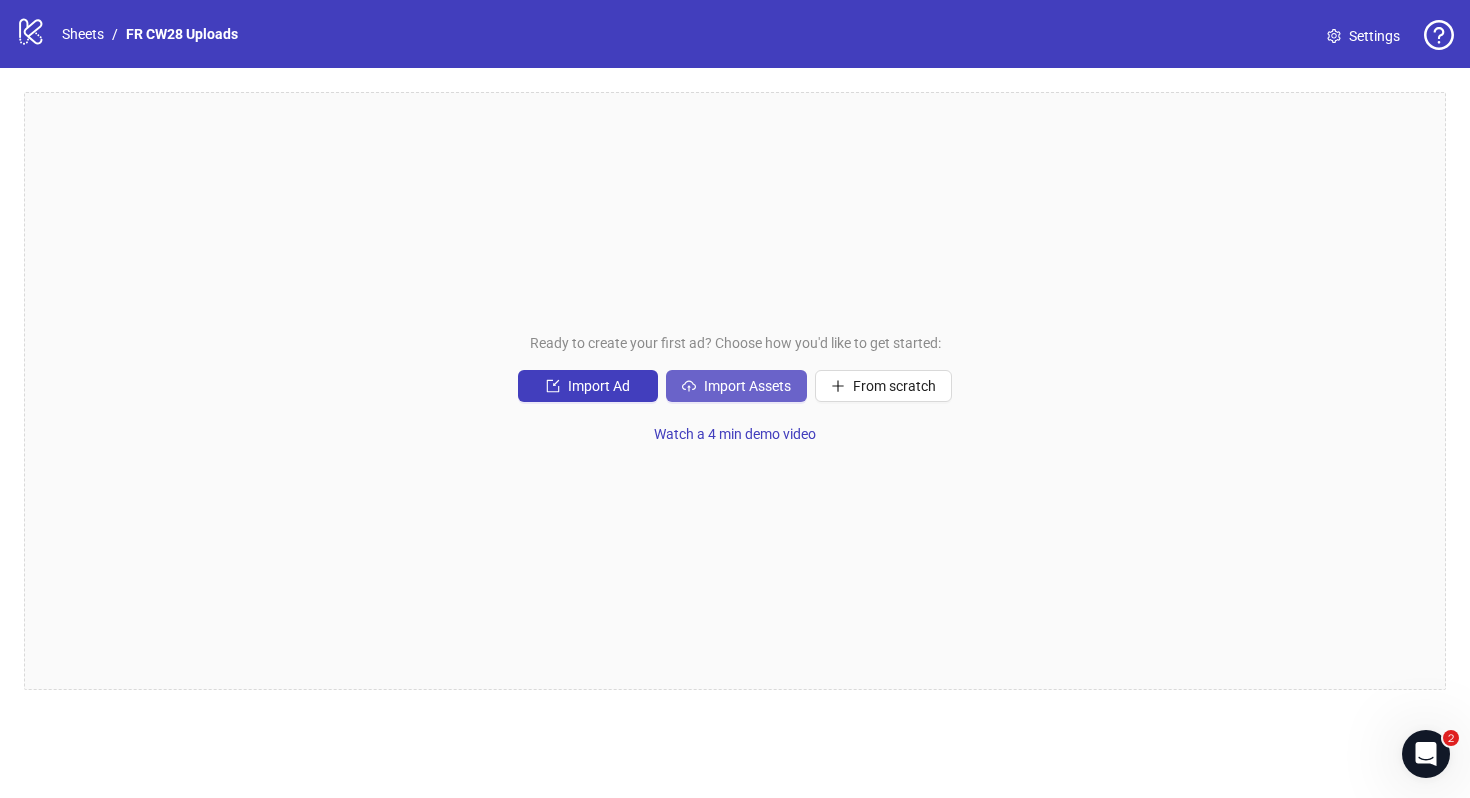 click on "Import Assets" at bounding box center [747, 386] 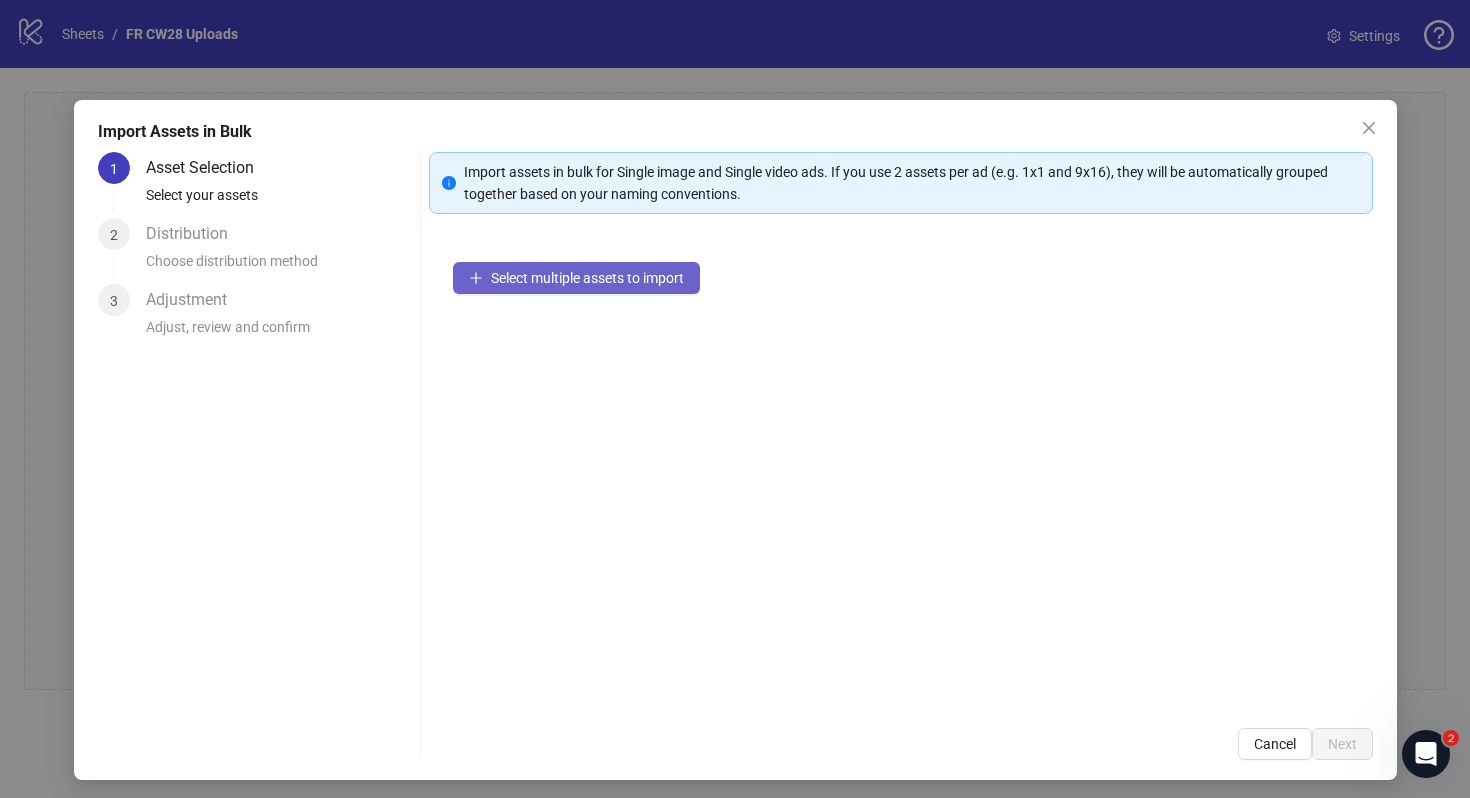 click on "Select multiple assets to import" at bounding box center [587, 278] 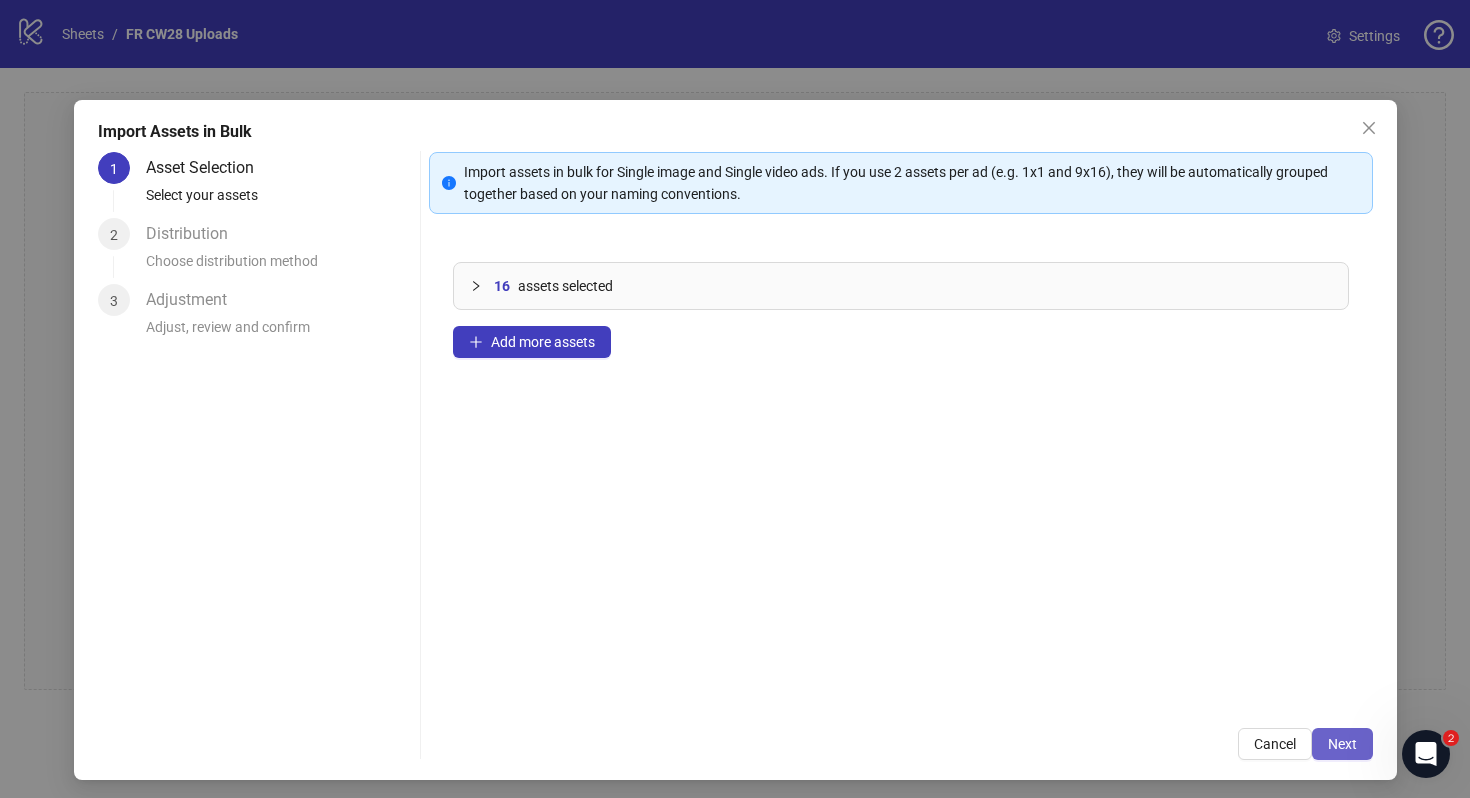 click on "Next" at bounding box center (1342, 744) 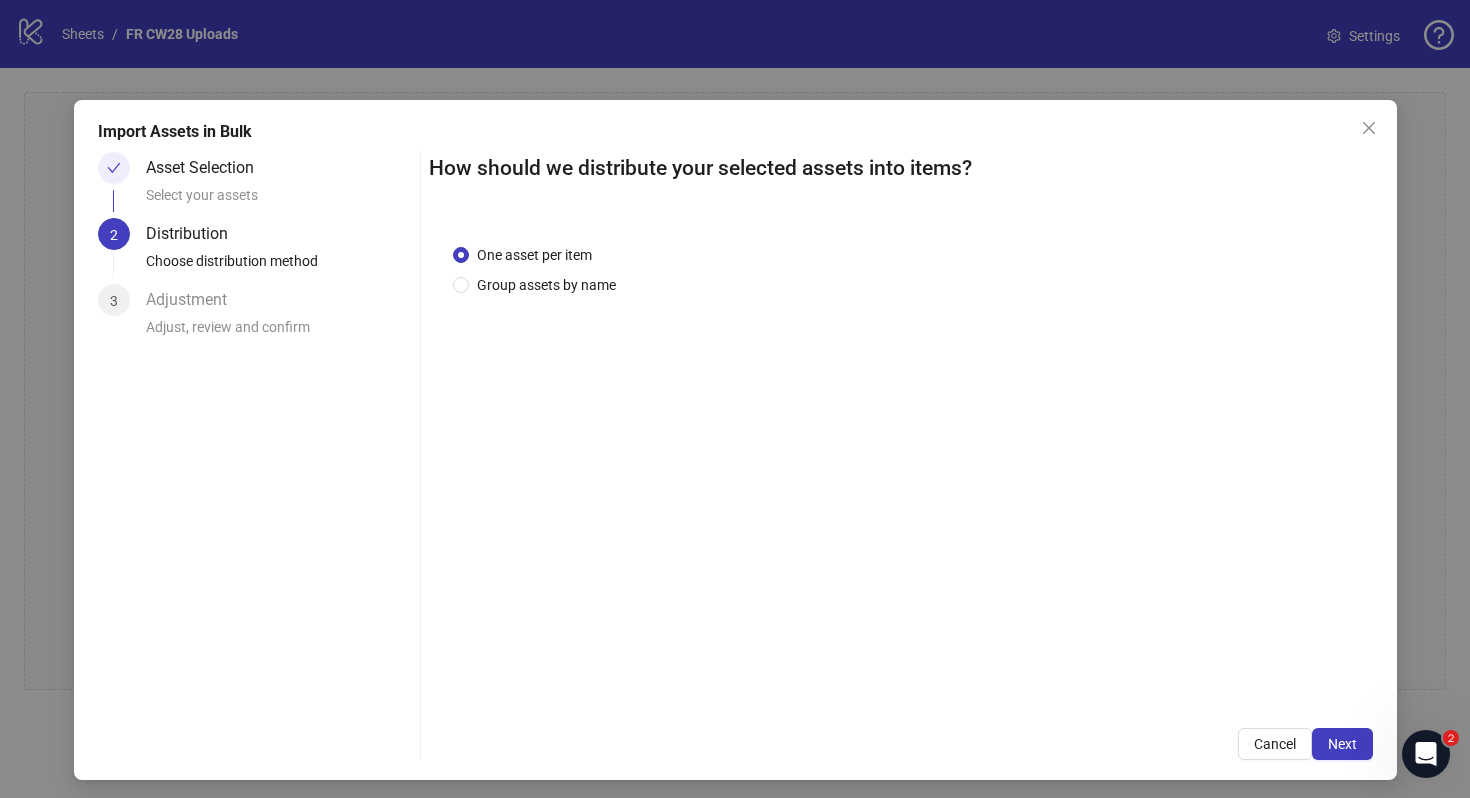 click on "One asset per item Group assets by name" at bounding box center (901, 270) 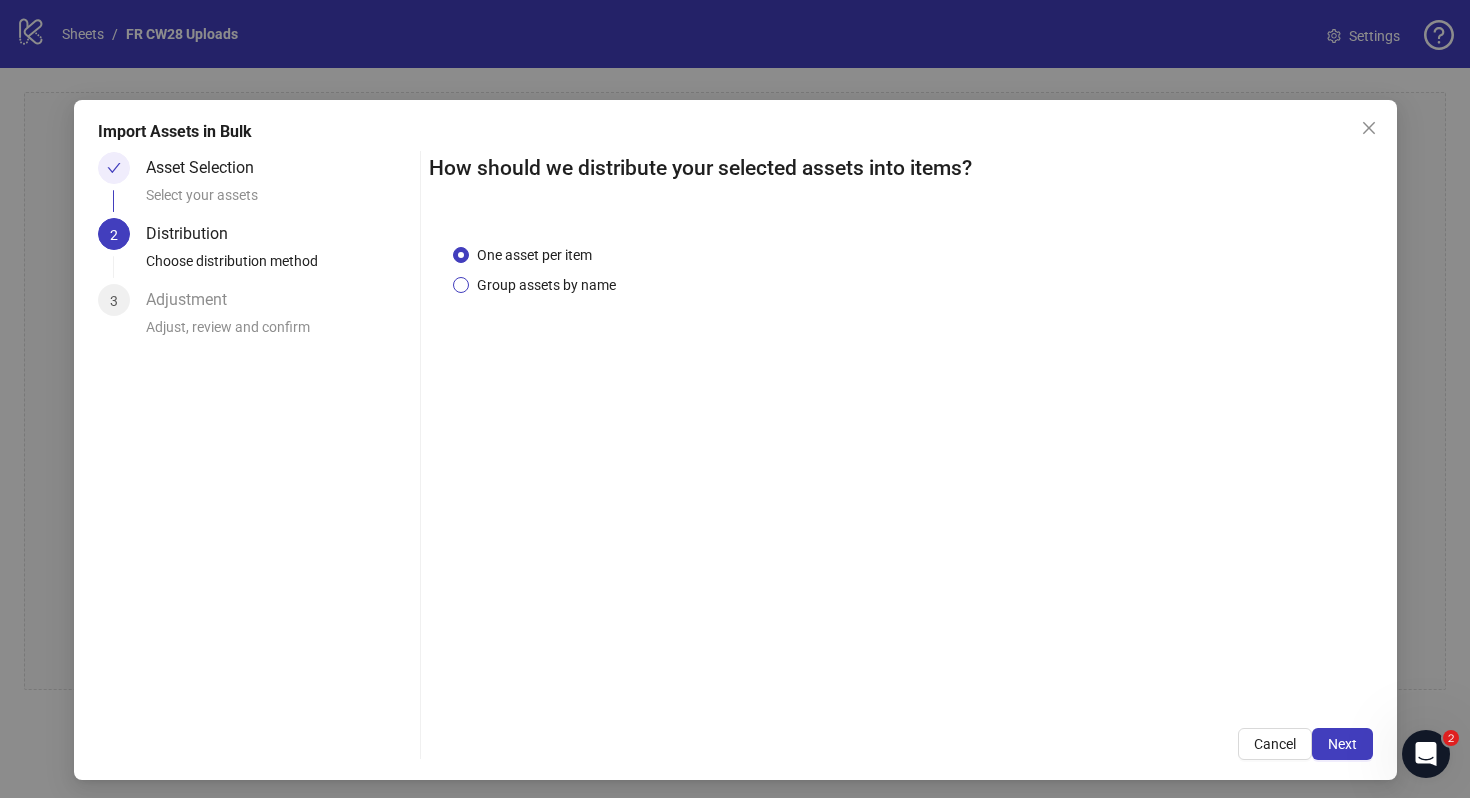 click on "Group assets by name" at bounding box center [546, 285] 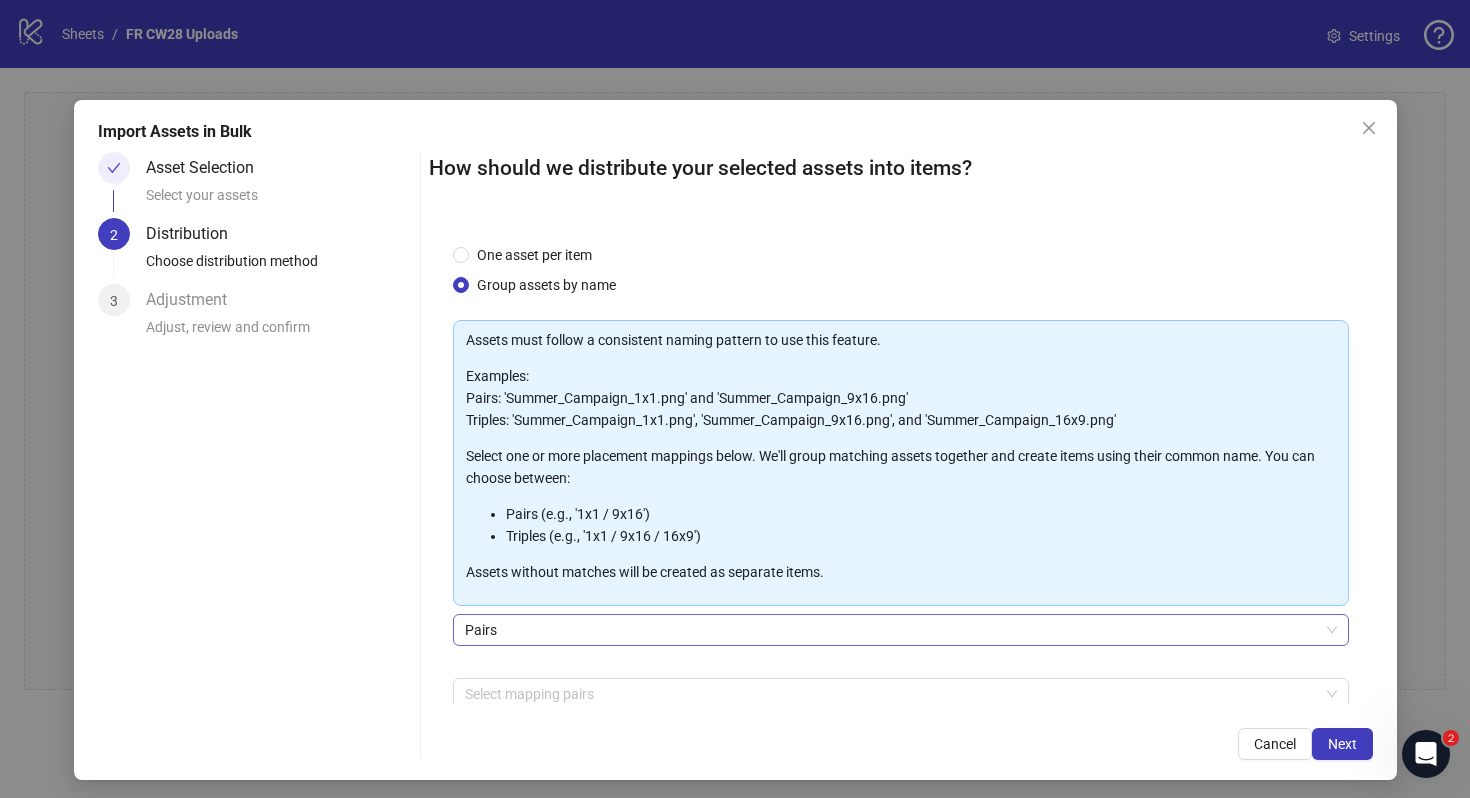 scroll, scrollTop: 101, scrollLeft: 0, axis: vertical 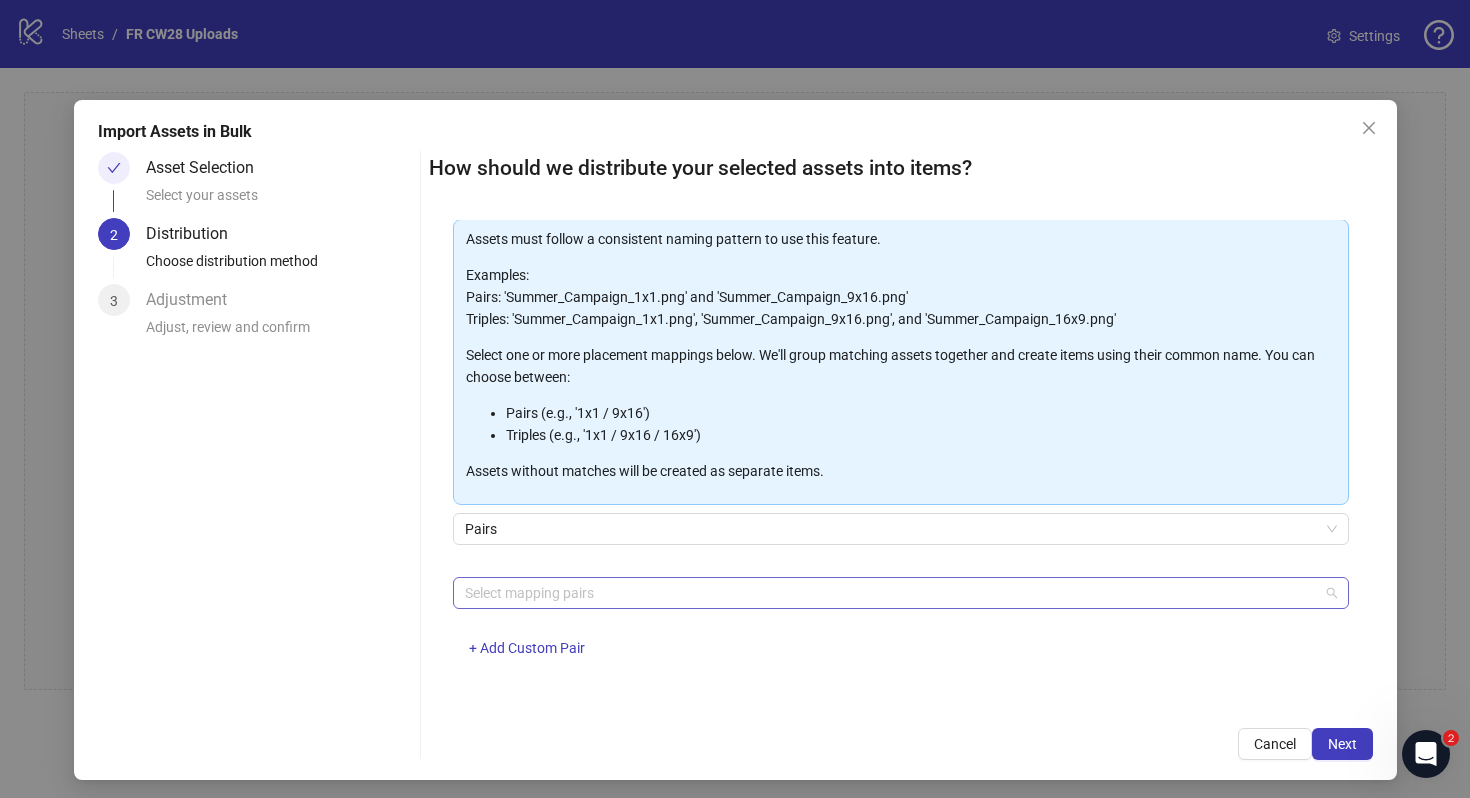 click at bounding box center (890, 593) 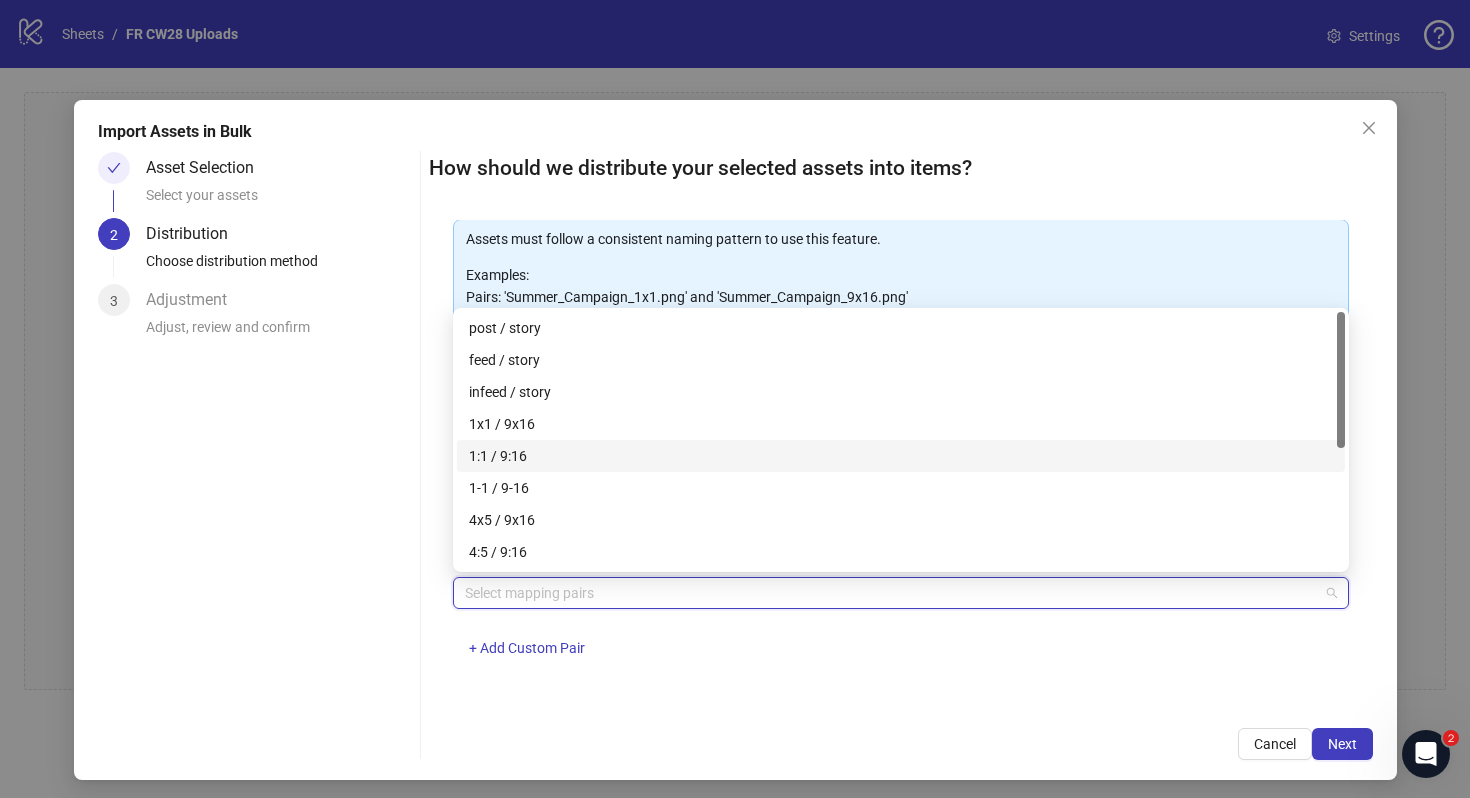 click on "1:1 / 9:16" at bounding box center (901, 456) 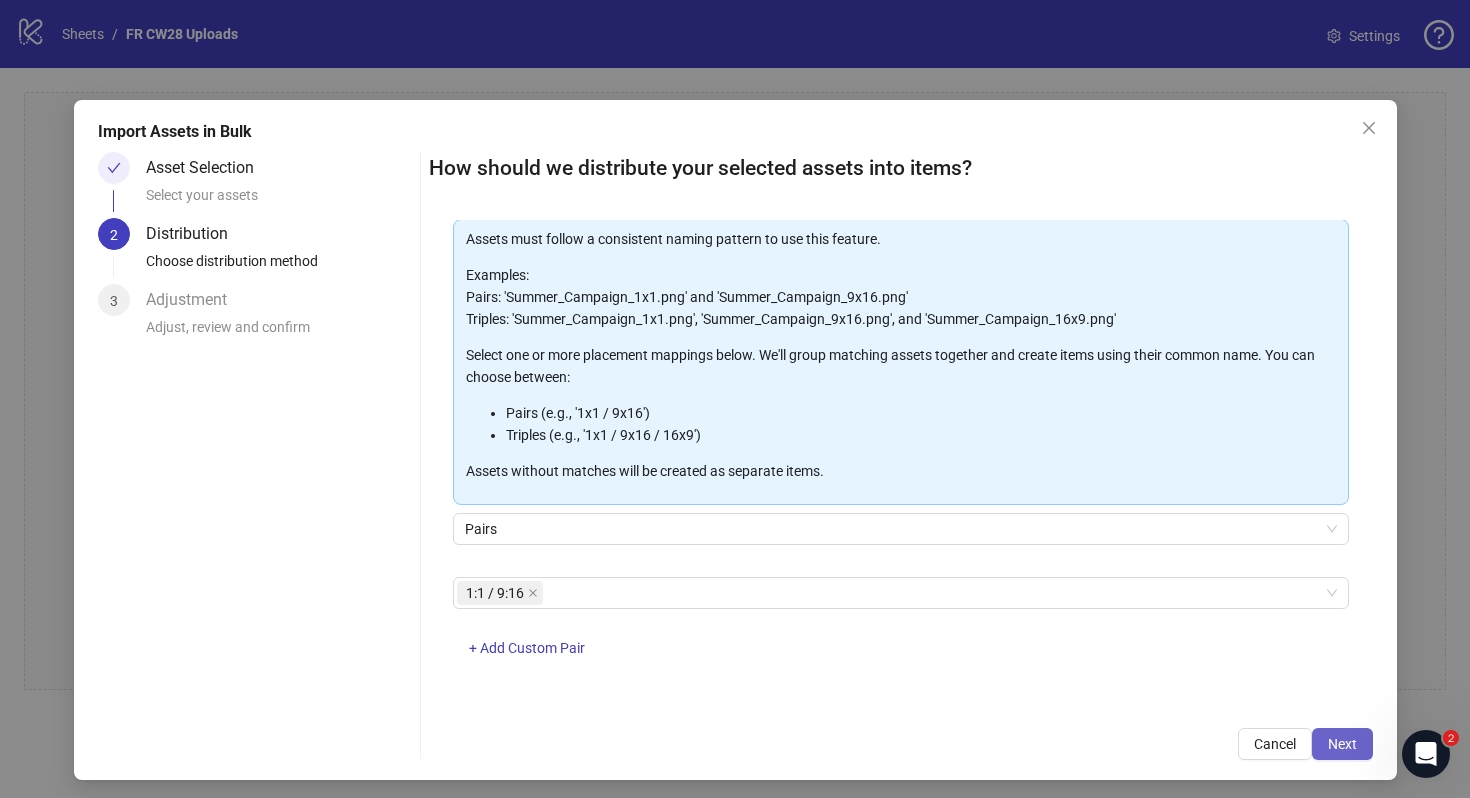 click on "Next" at bounding box center (1342, 744) 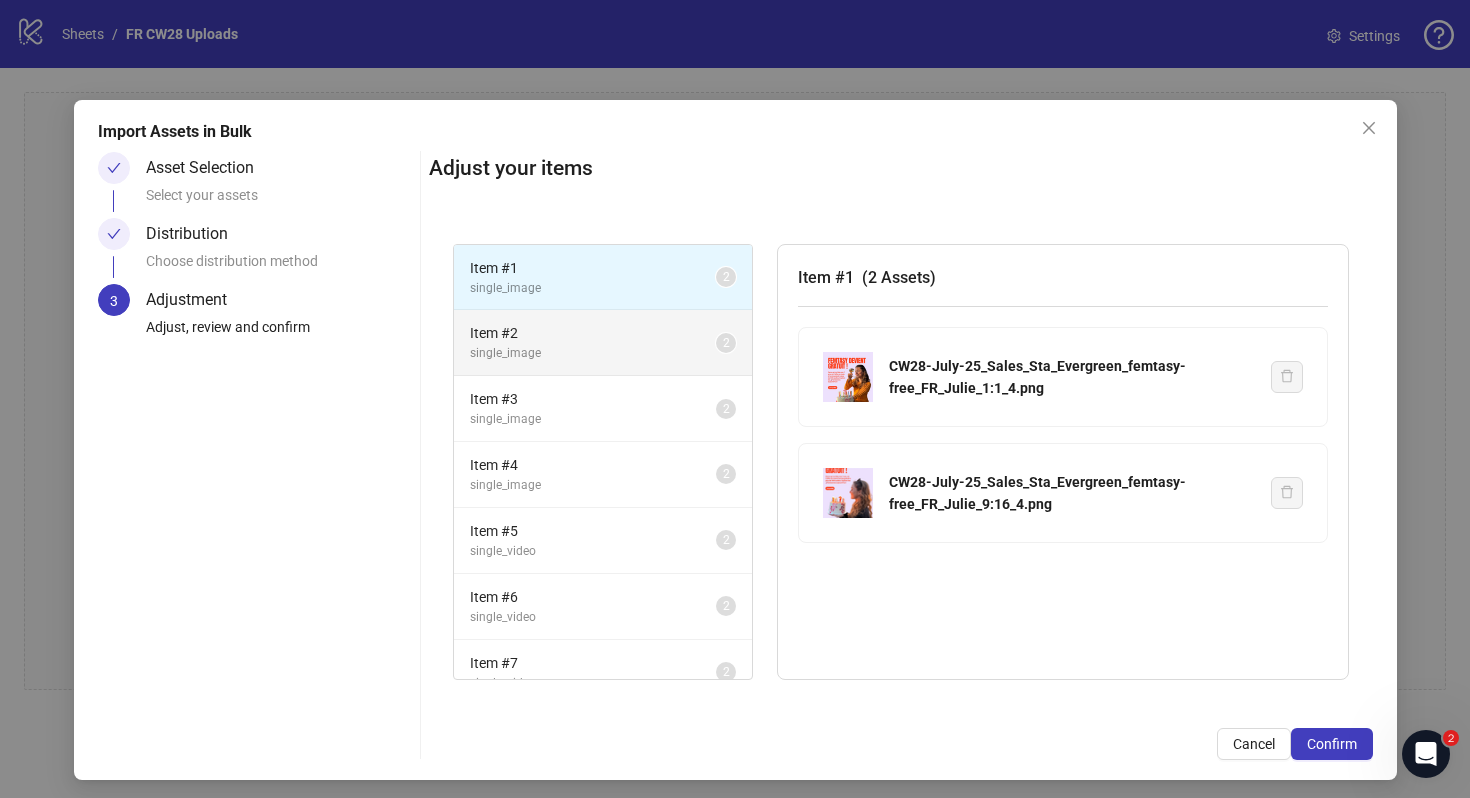 click on "single_image" at bounding box center [593, 353] 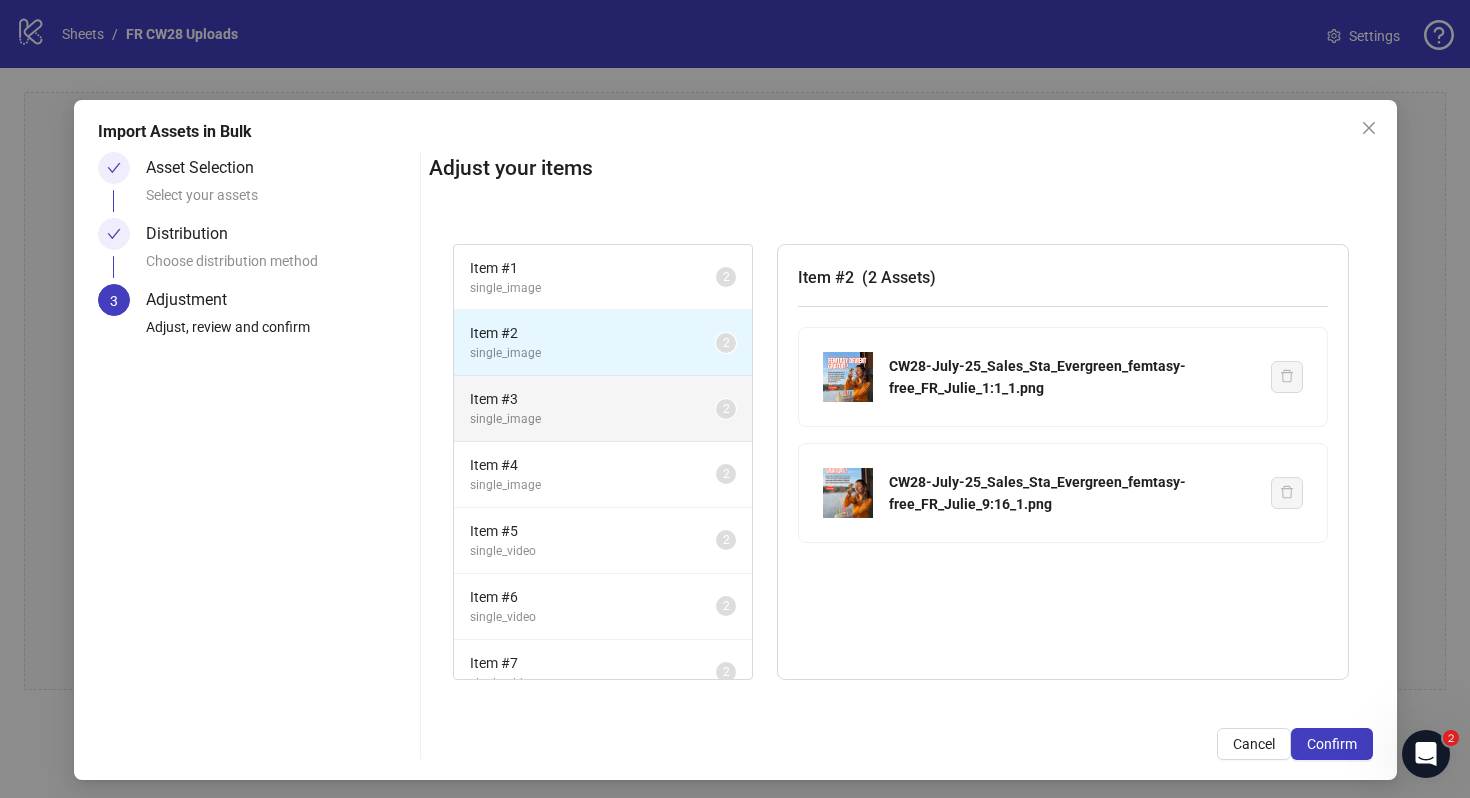 click on "single_image" at bounding box center (593, 419) 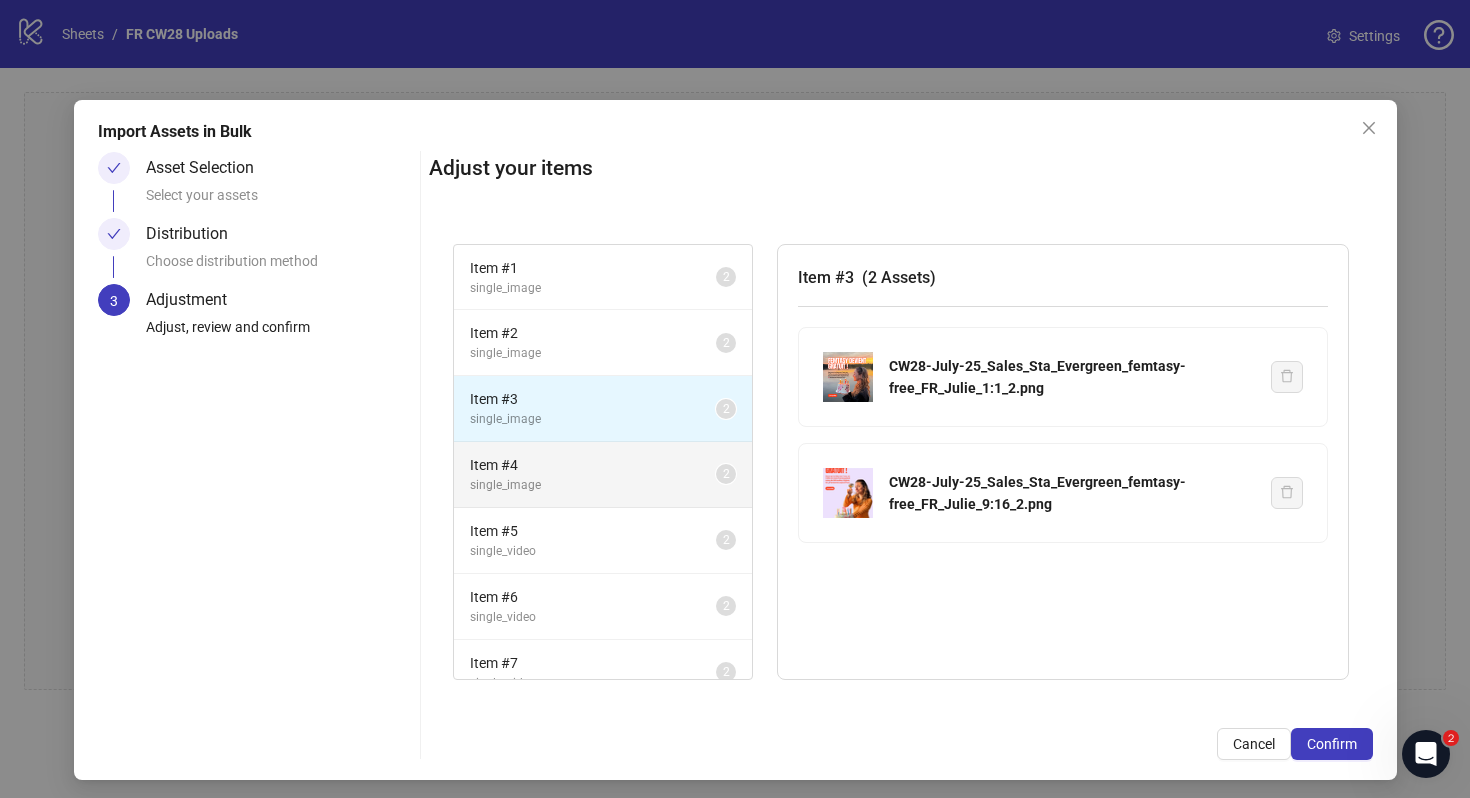 click on "single_image" at bounding box center (593, 485) 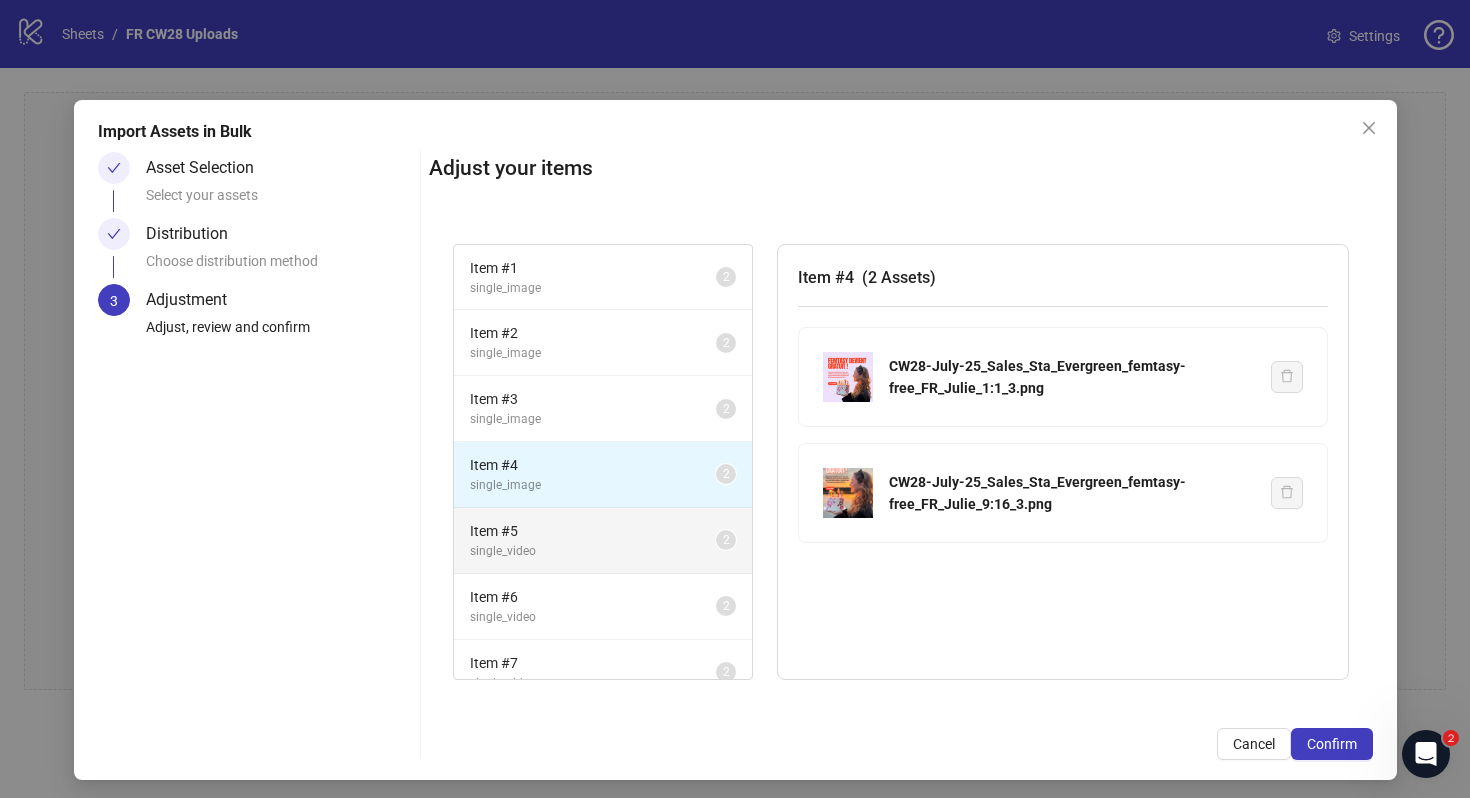 click on "single_video" at bounding box center [593, 551] 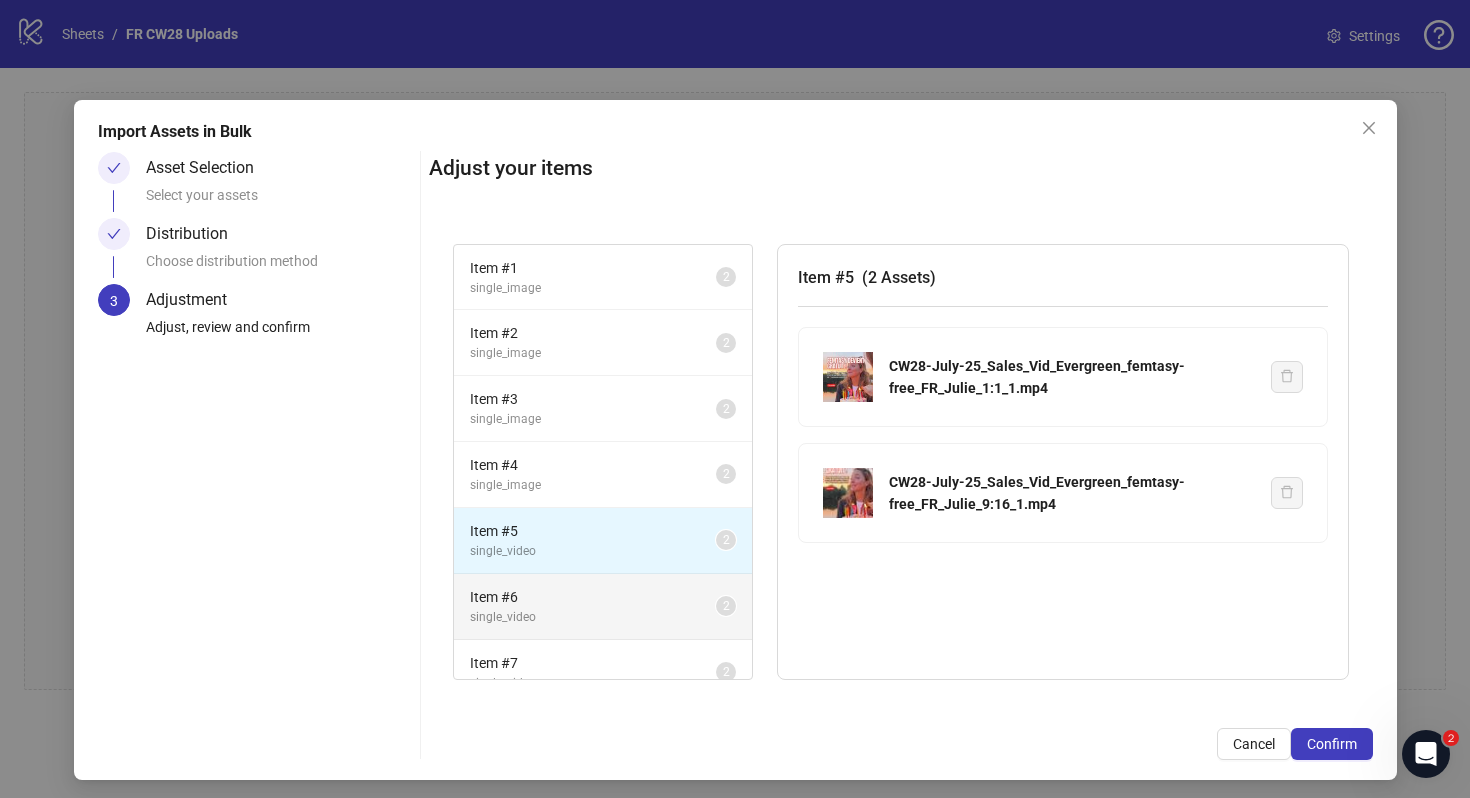 click on "single_video" at bounding box center (593, 617) 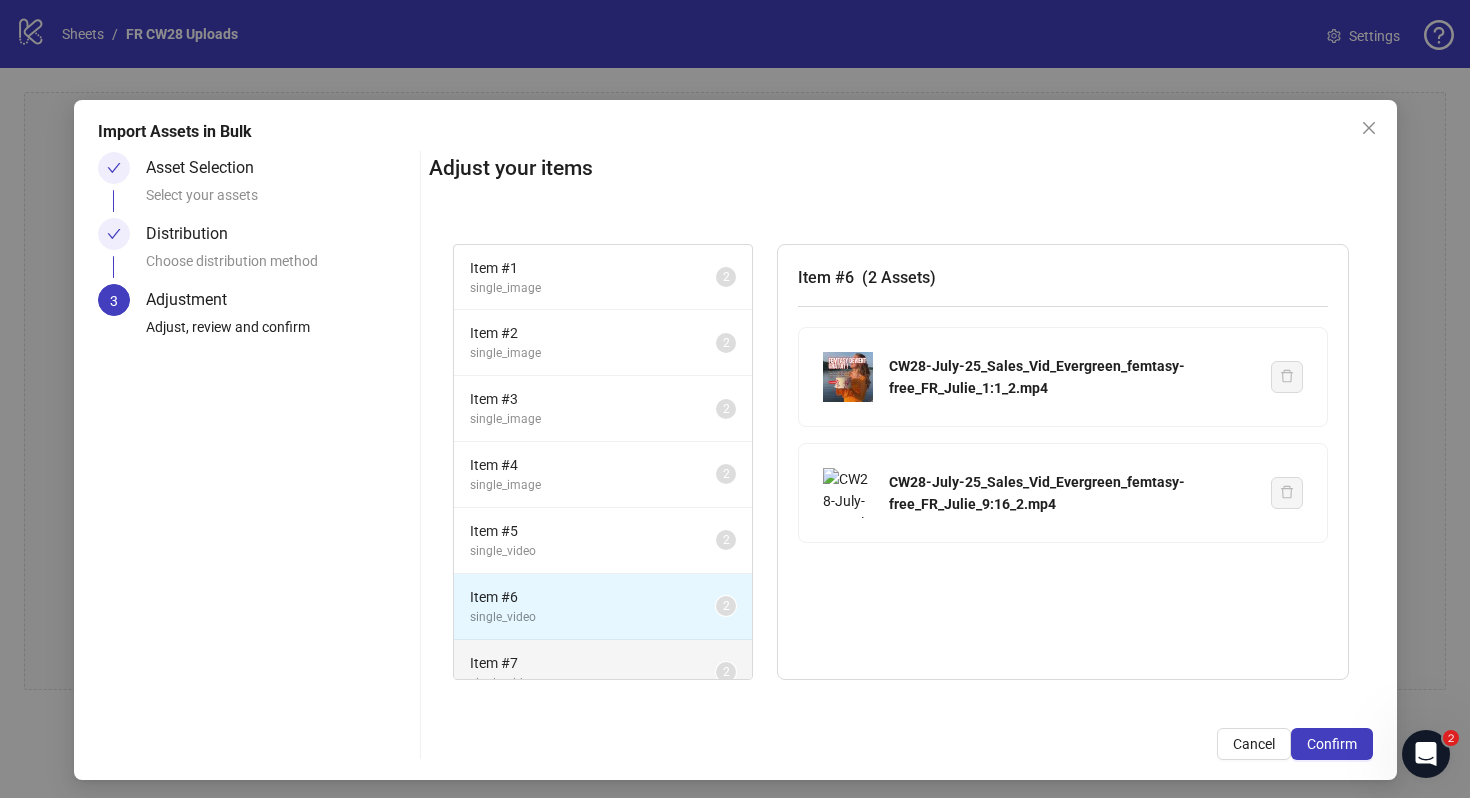 scroll, scrollTop: 91, scrollLeft: 0, axis: vertical 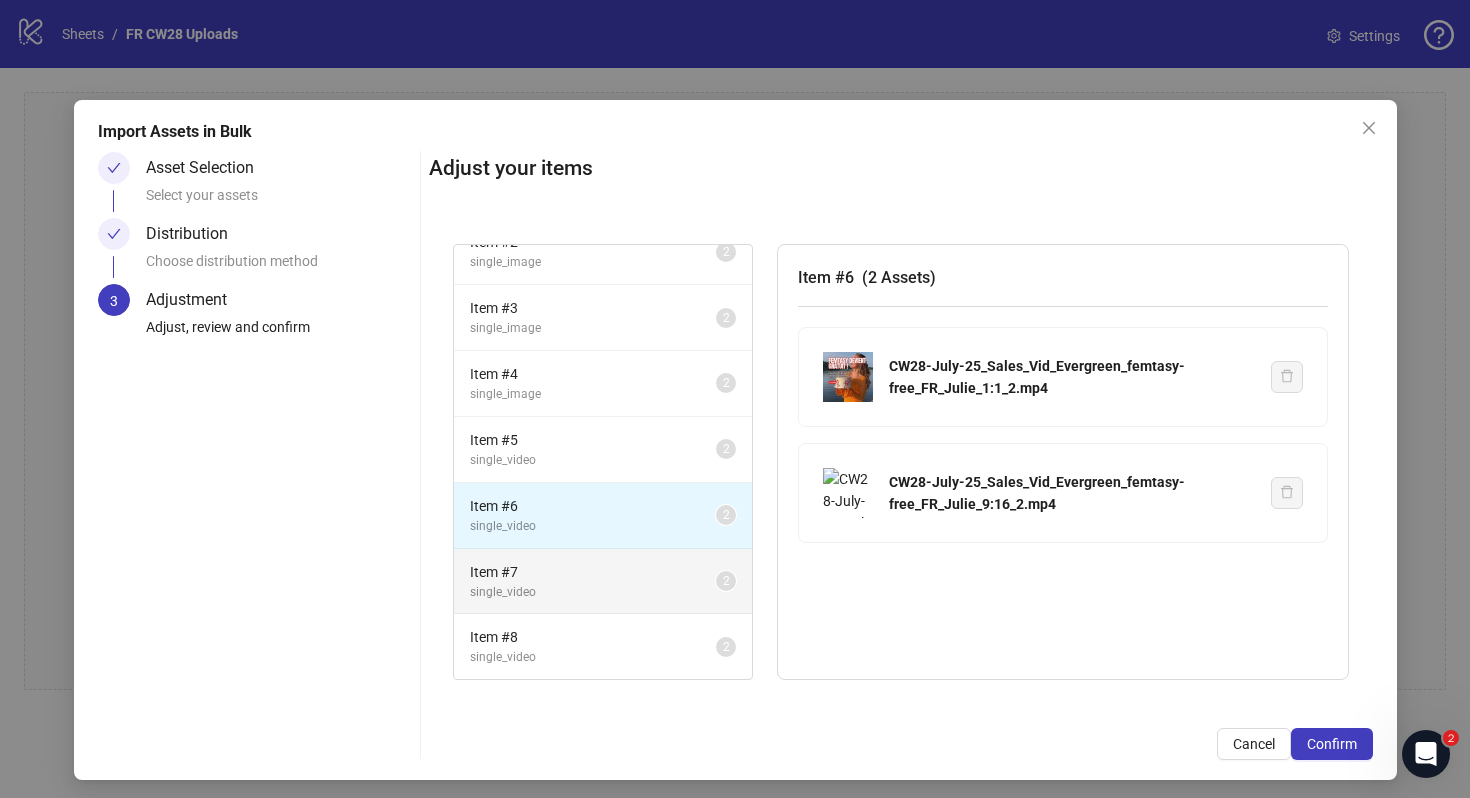 click on "single_video" at bounding box center [593, 657] 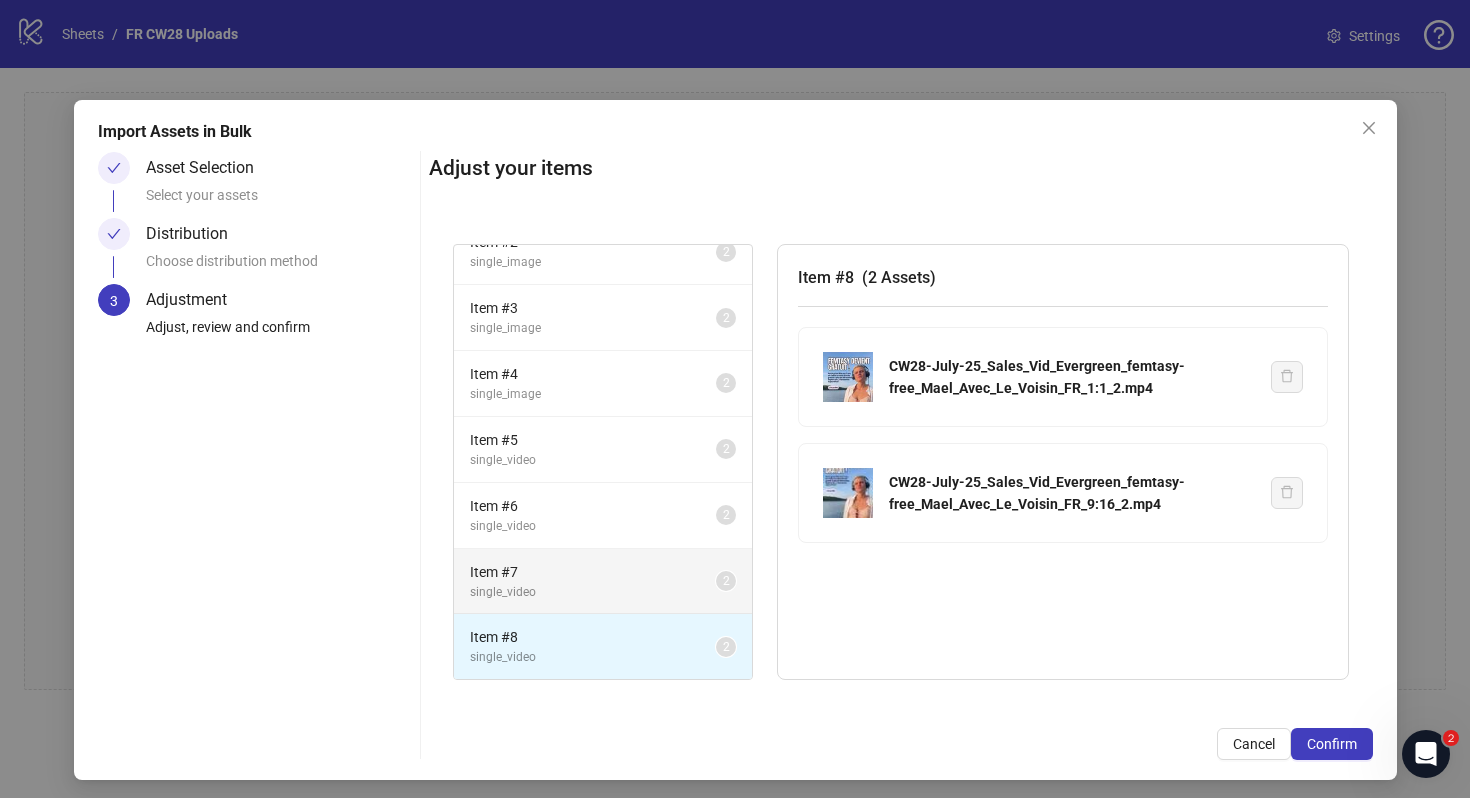 click on "Item # 7" at bounding box center (593, 572) 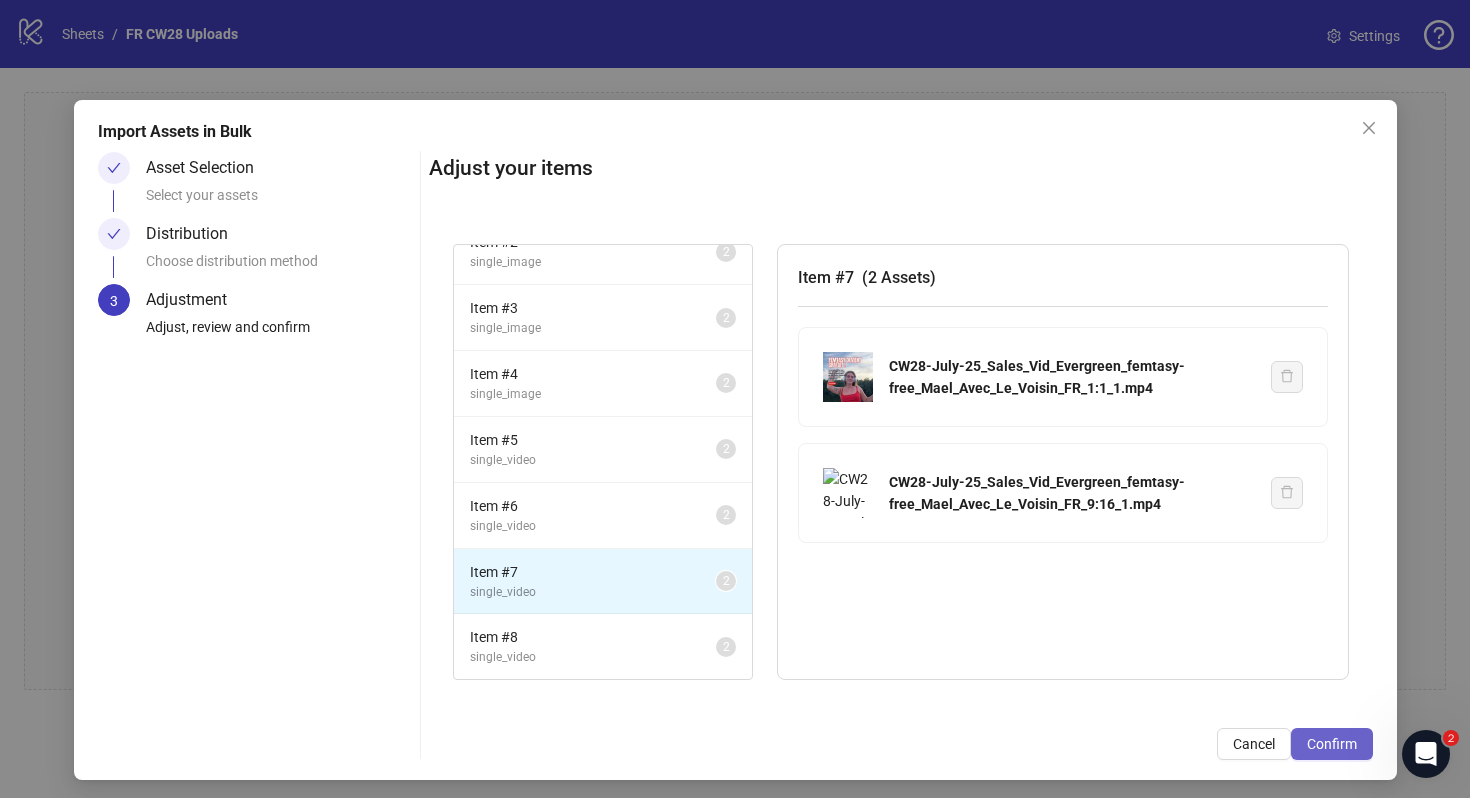 click on "Confirm" at bounding box center [1332, 744] 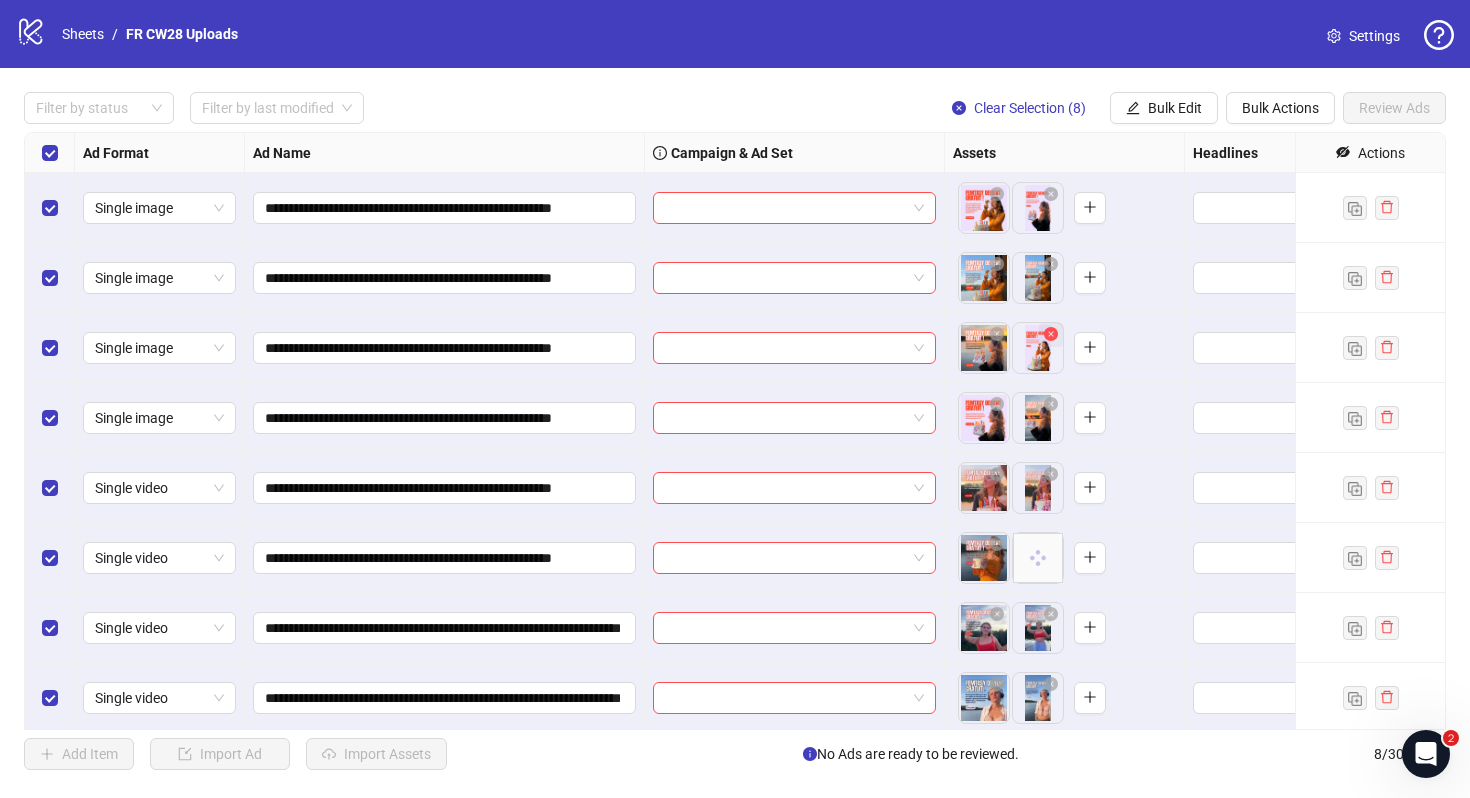 click 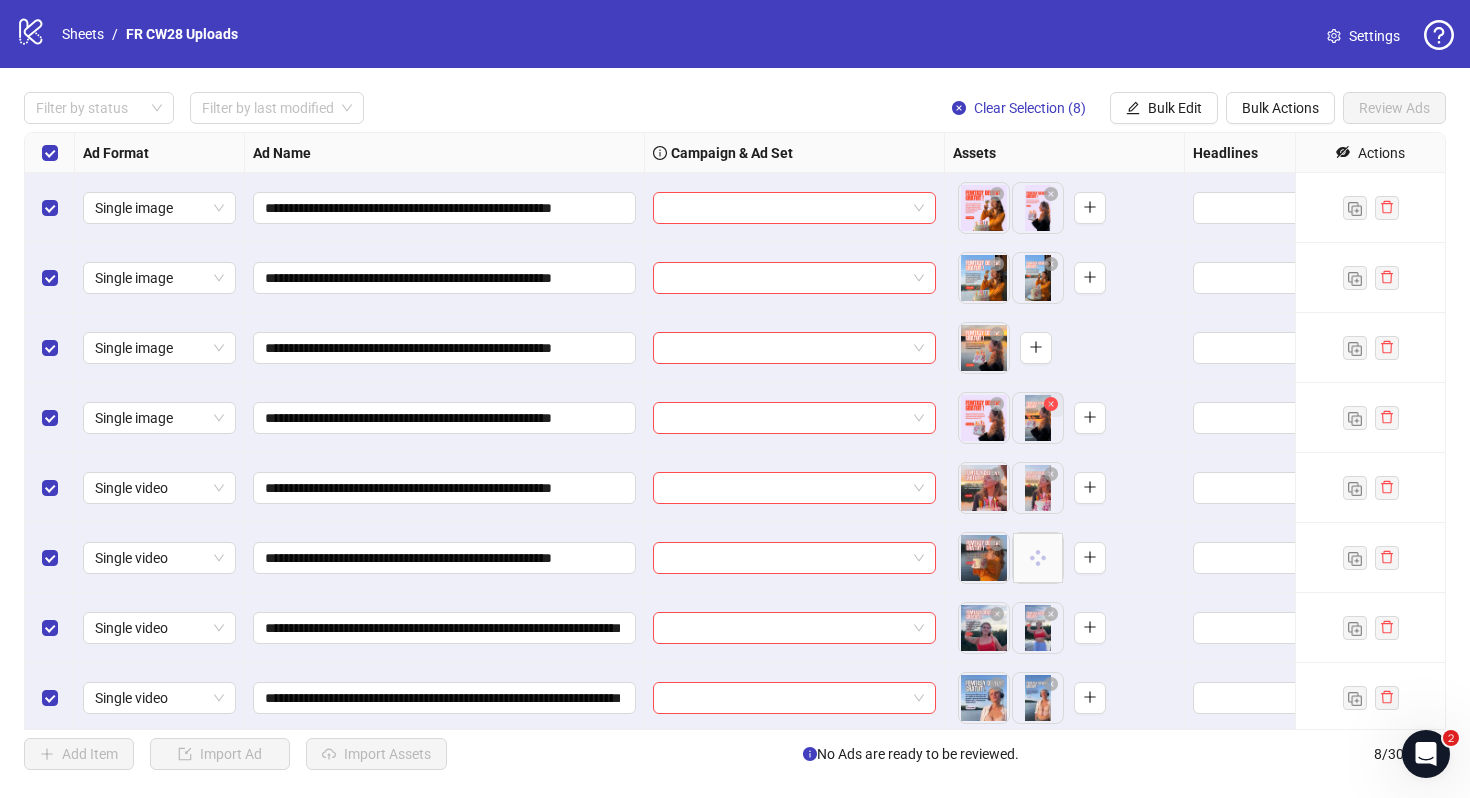click 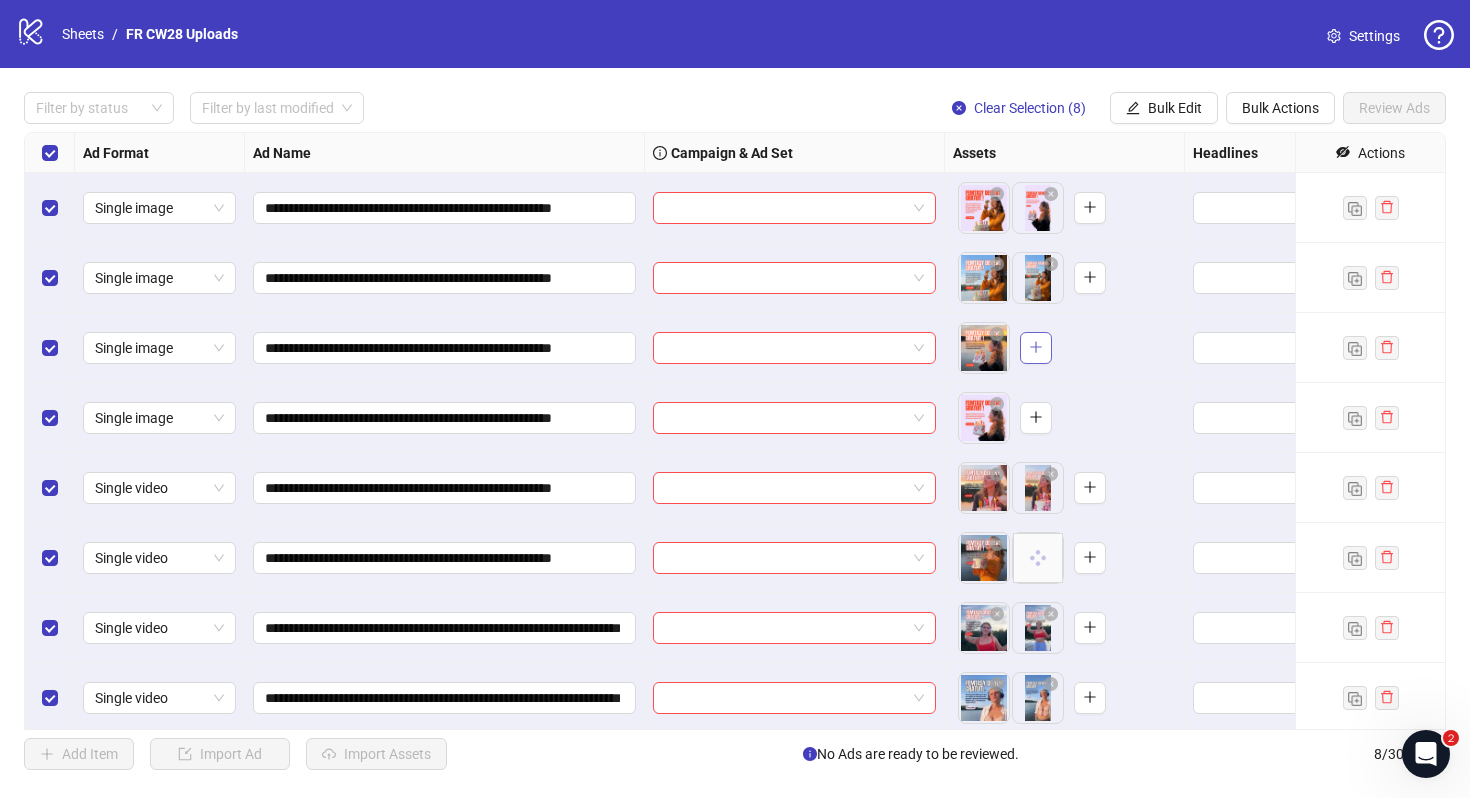click at bounding box center [1036, 348] 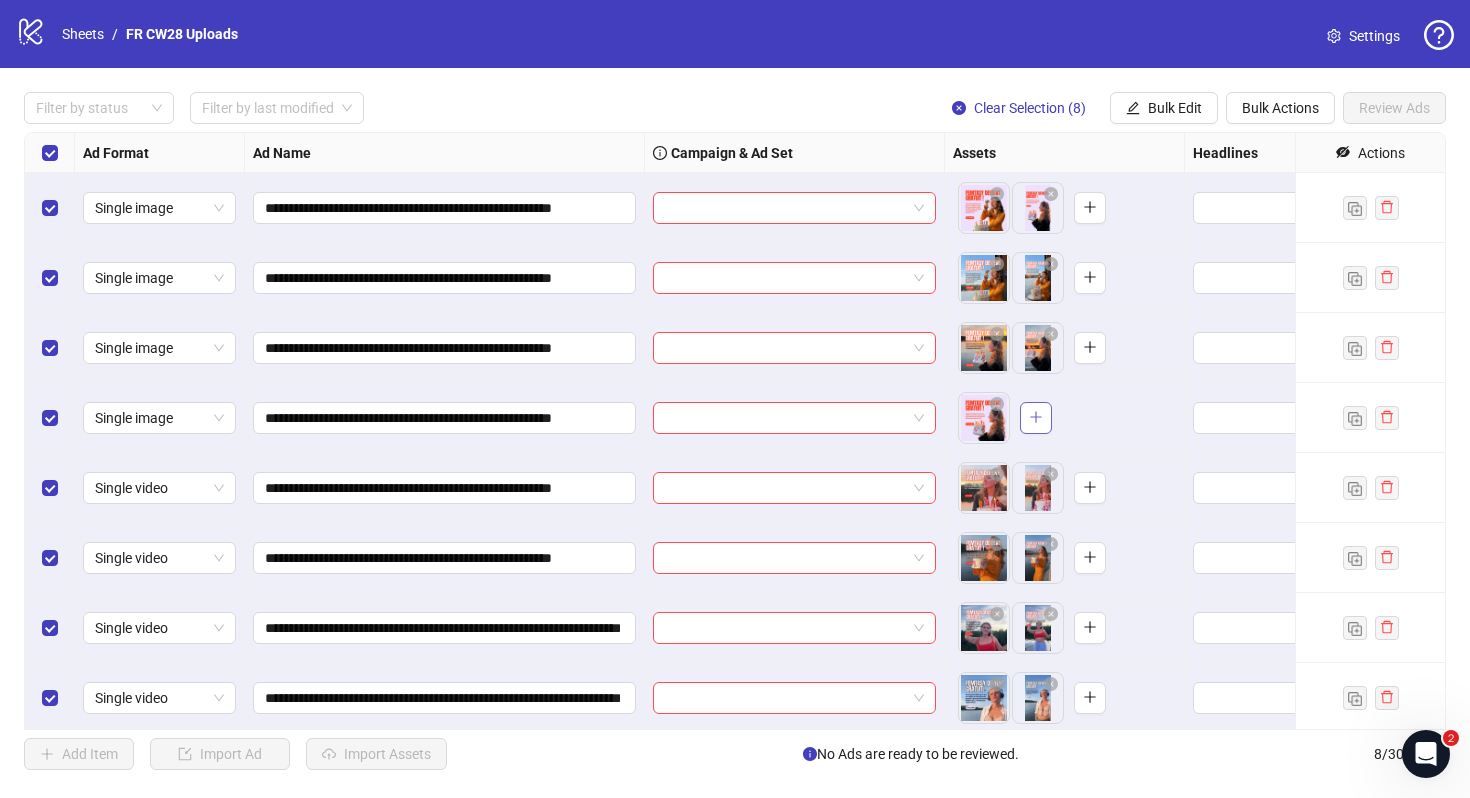 click at bounding box center (1036, 418) 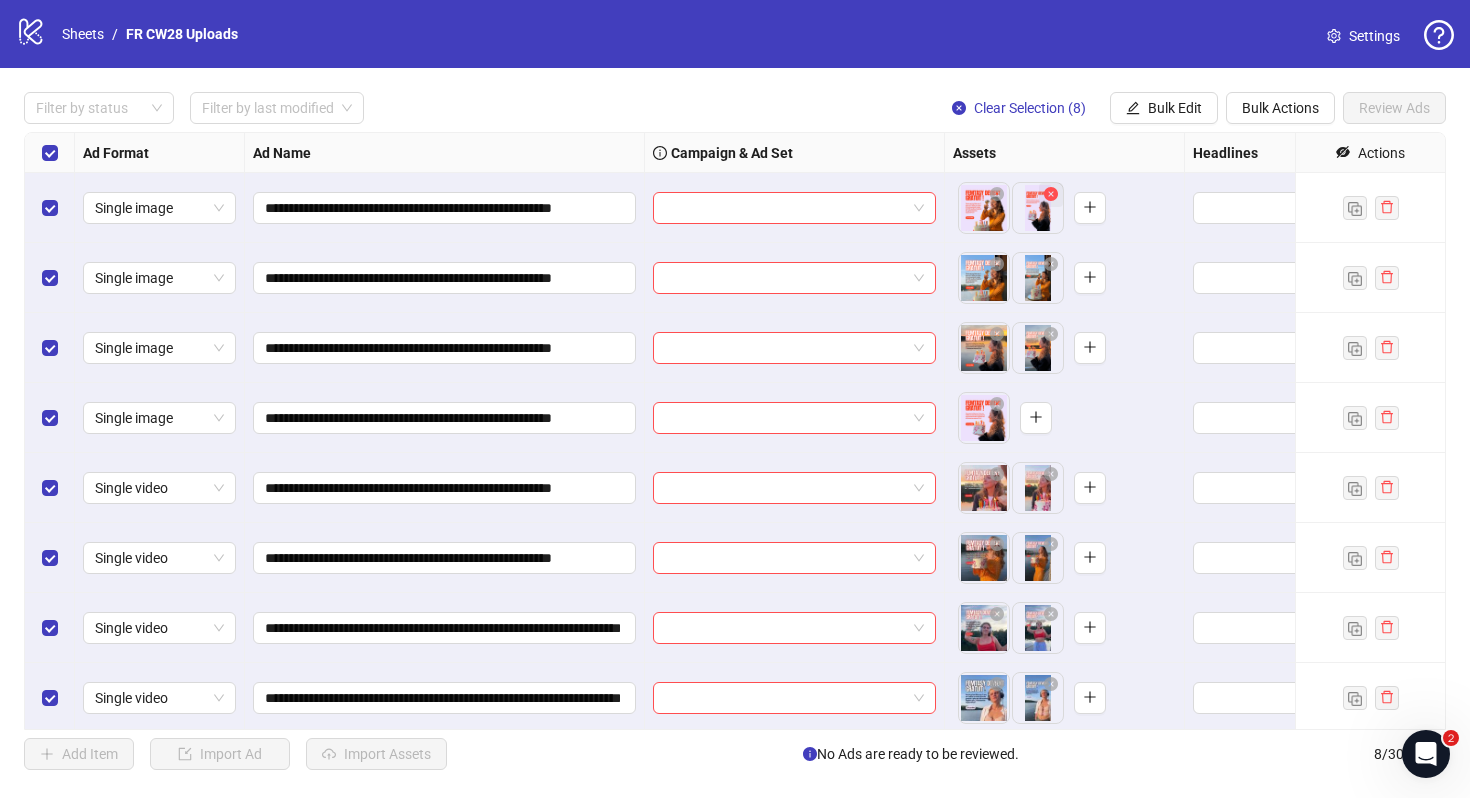click 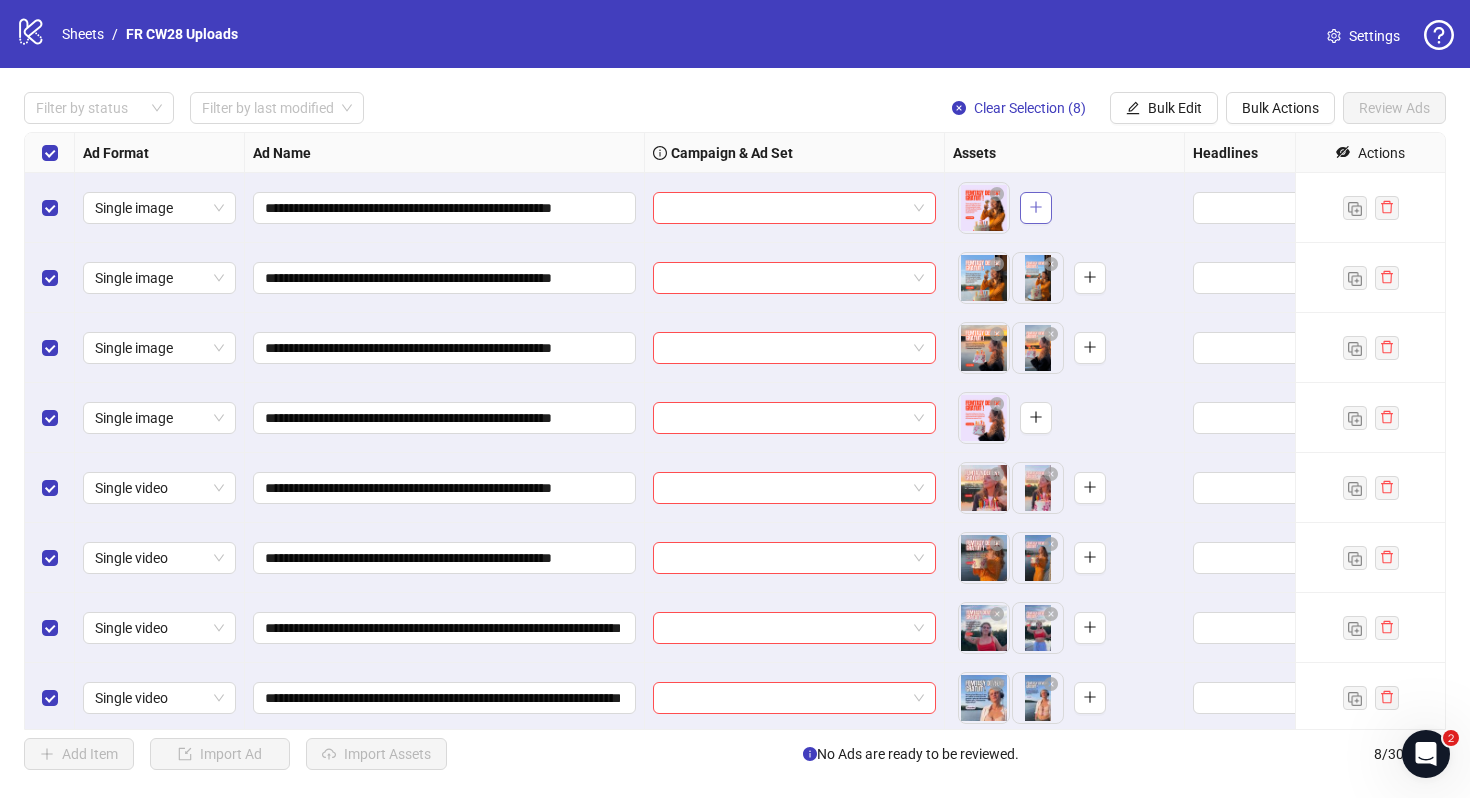 click at bounding box center [1036, 208] 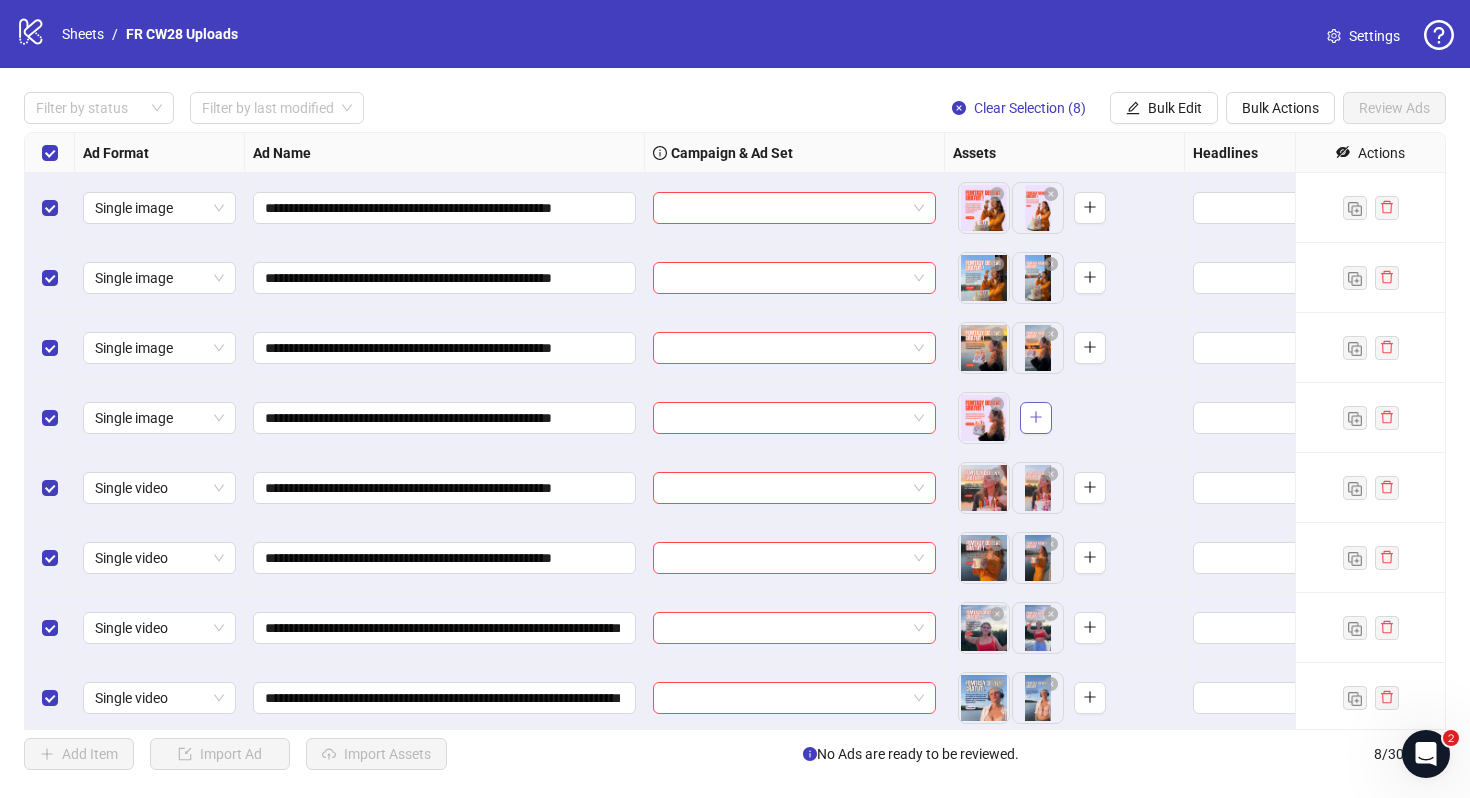 click 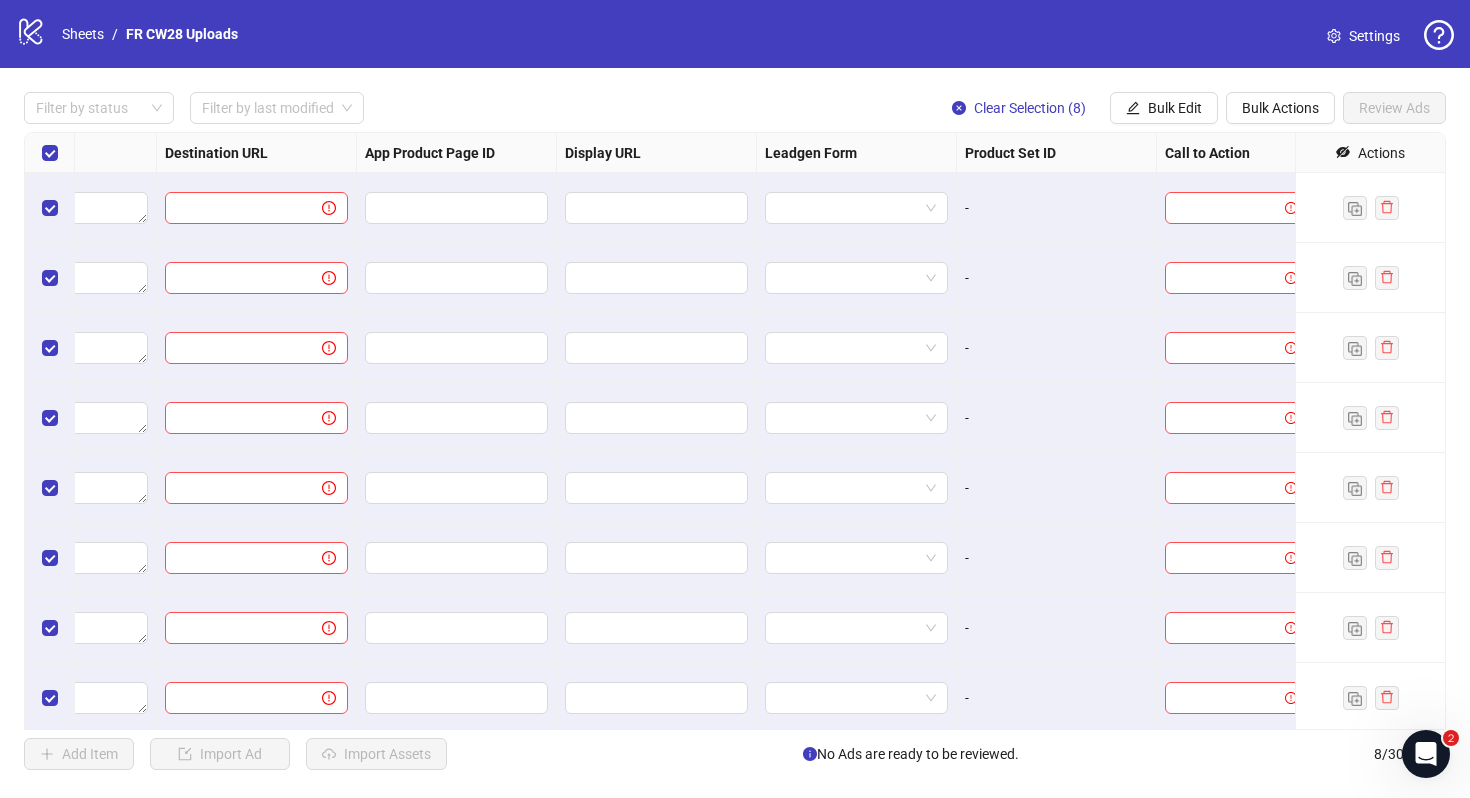 scroll, scrollTop: 0, scrollLeft: 1850, axis: horizontal 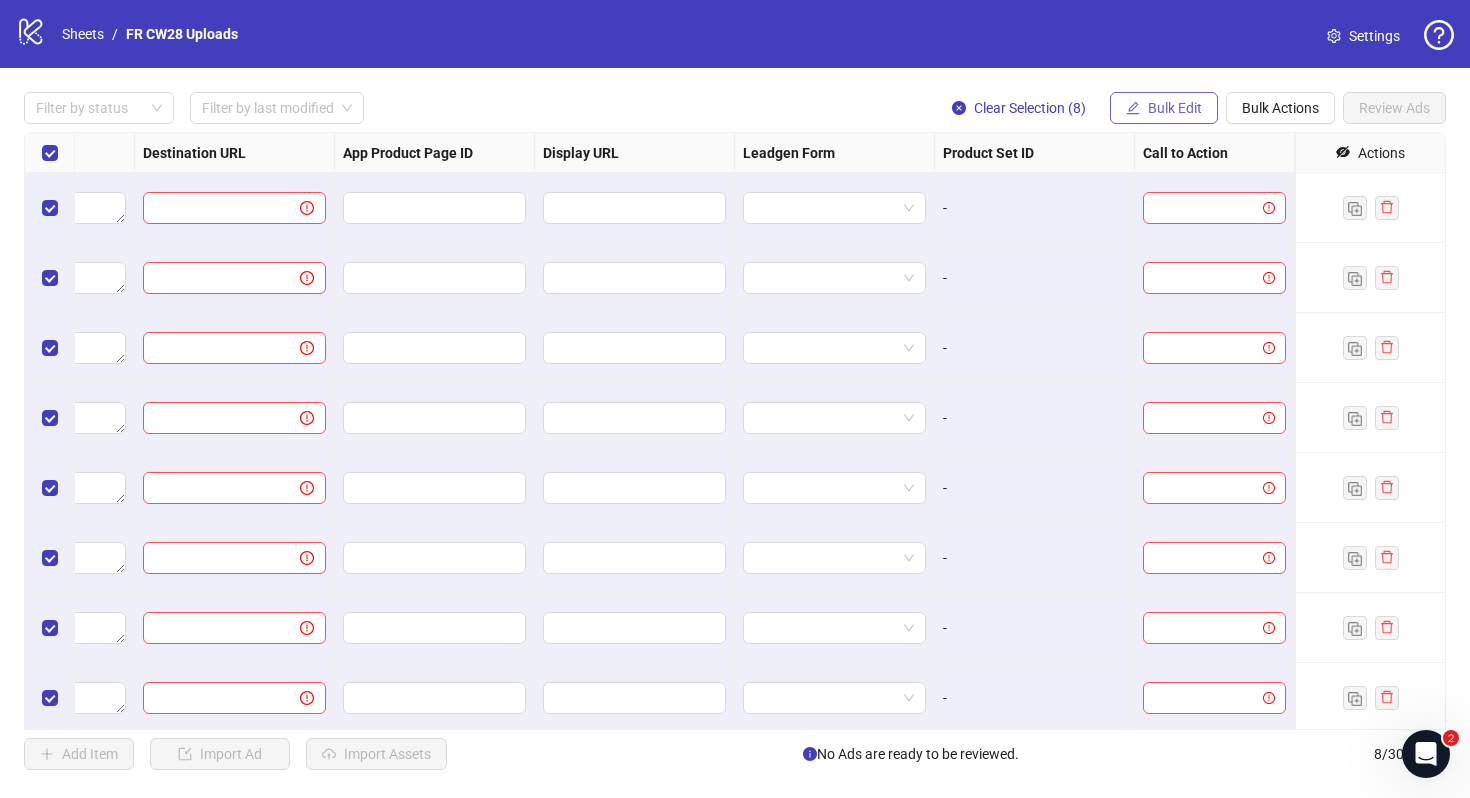 click on "Bulk Edit" at bounding box center [1175, 108] 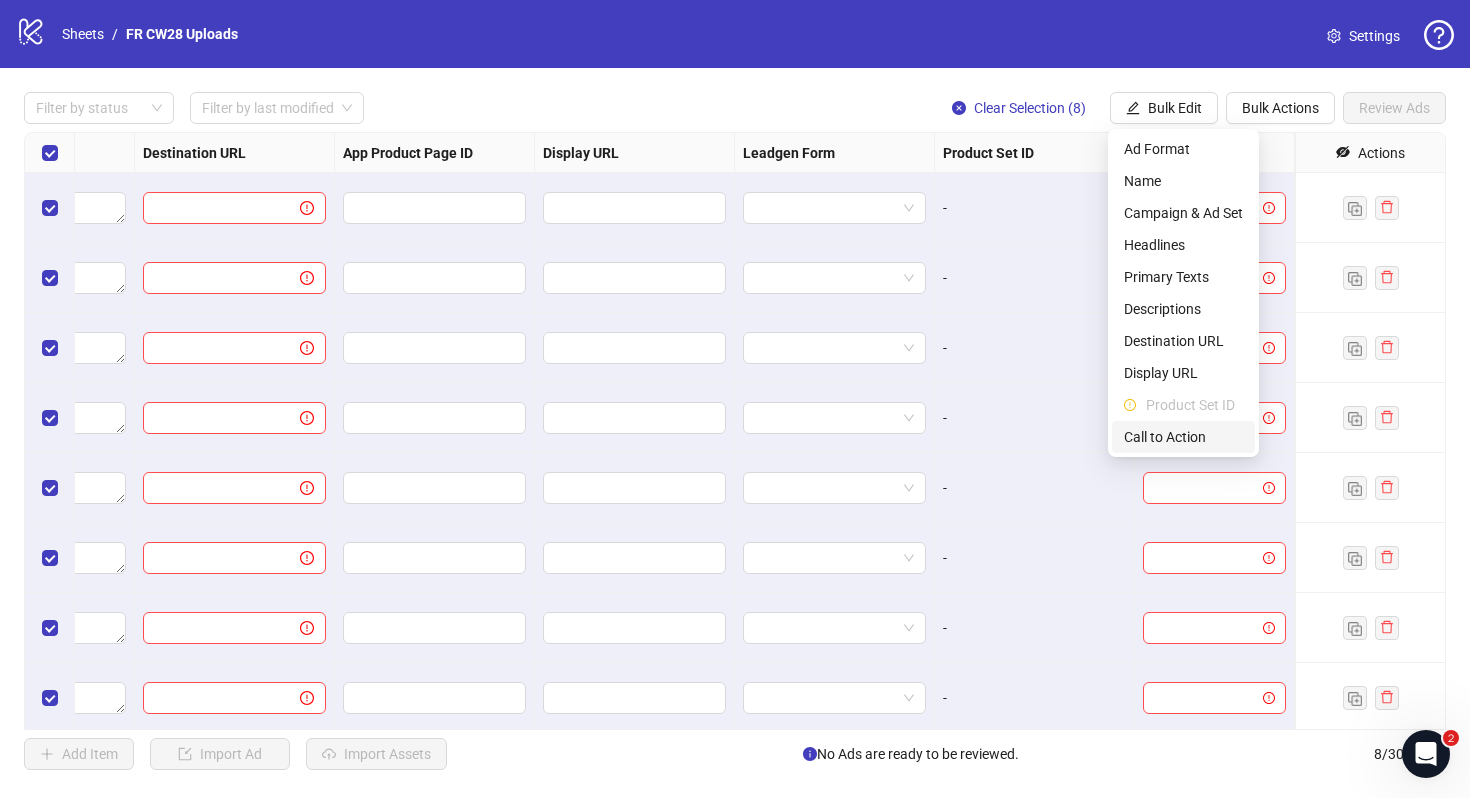 click on "Call to Action" at bounding box center (1183, 437) 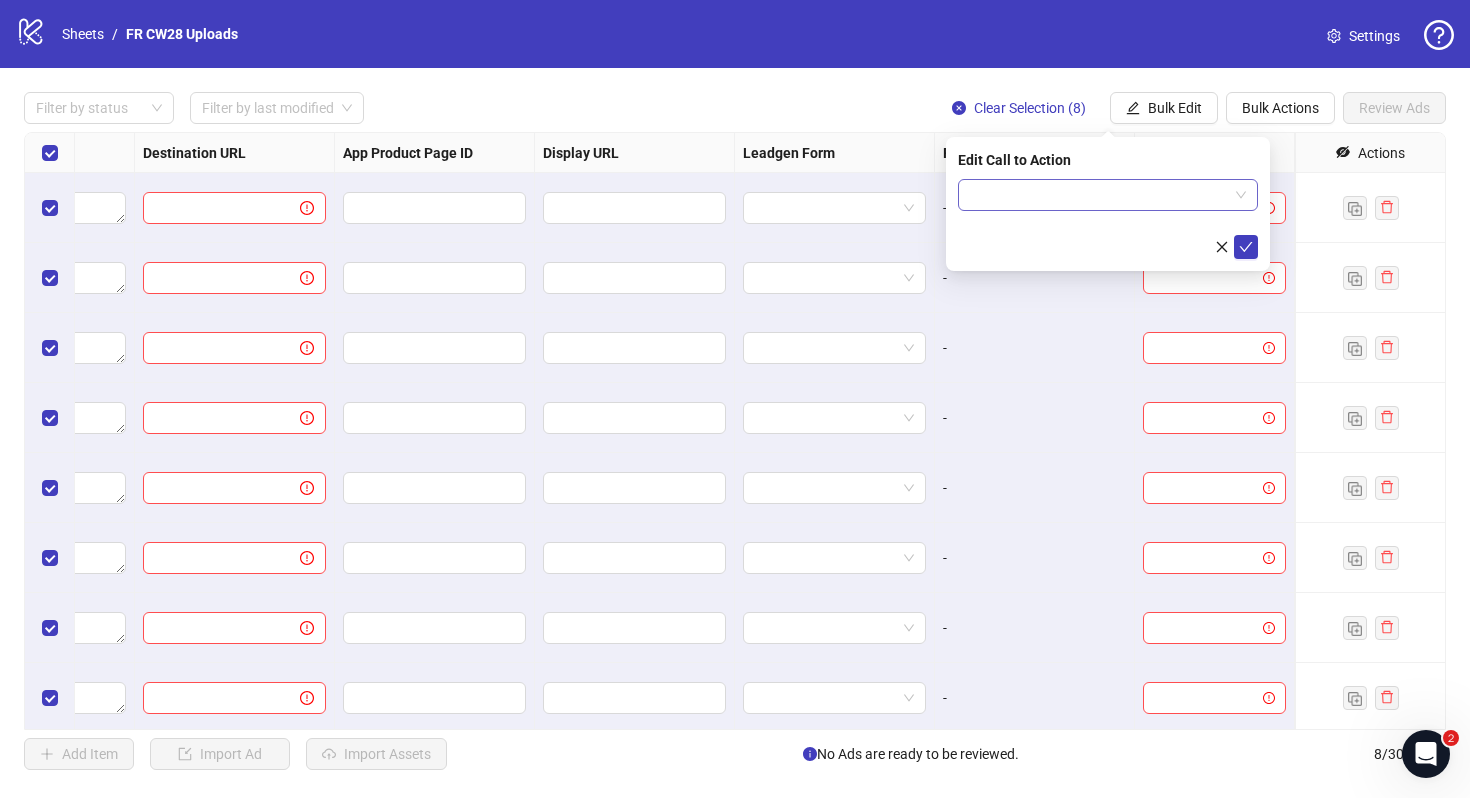 click at bounding box center (1099, 195) 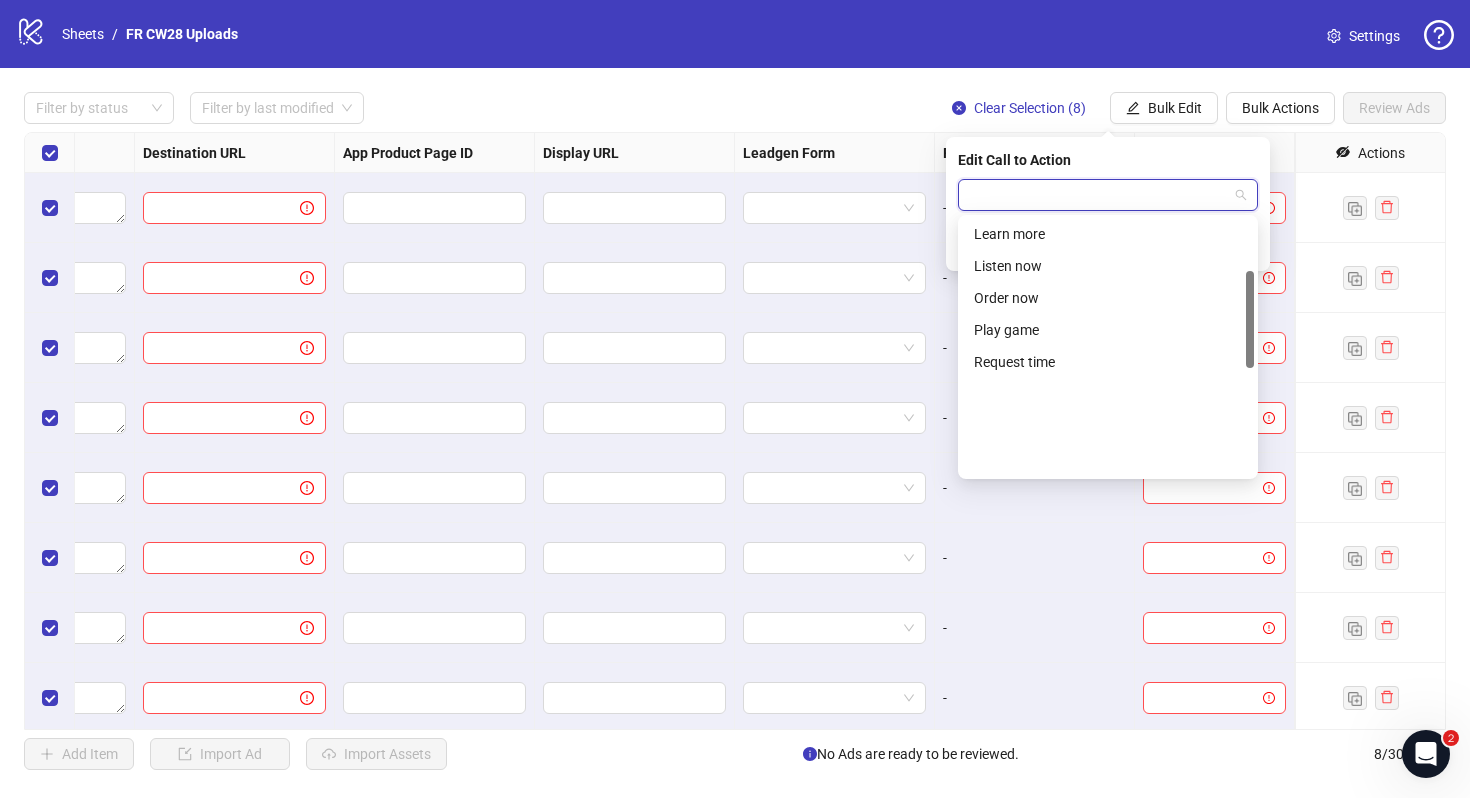 scroll, scrollTop: 137, scrollLeft: 0, axis: vertical 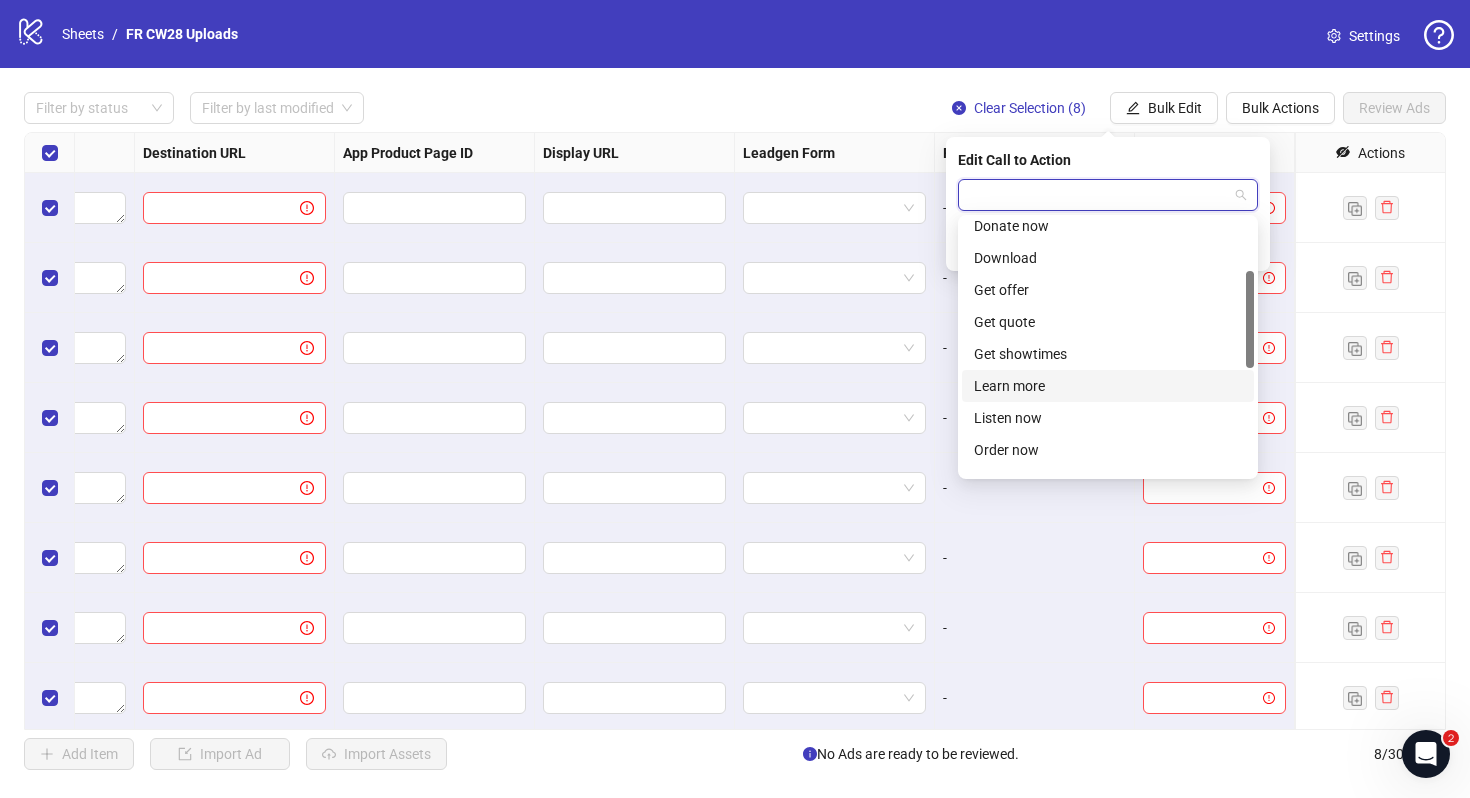 click on "Learn more" at bounding box center (1108, 386) 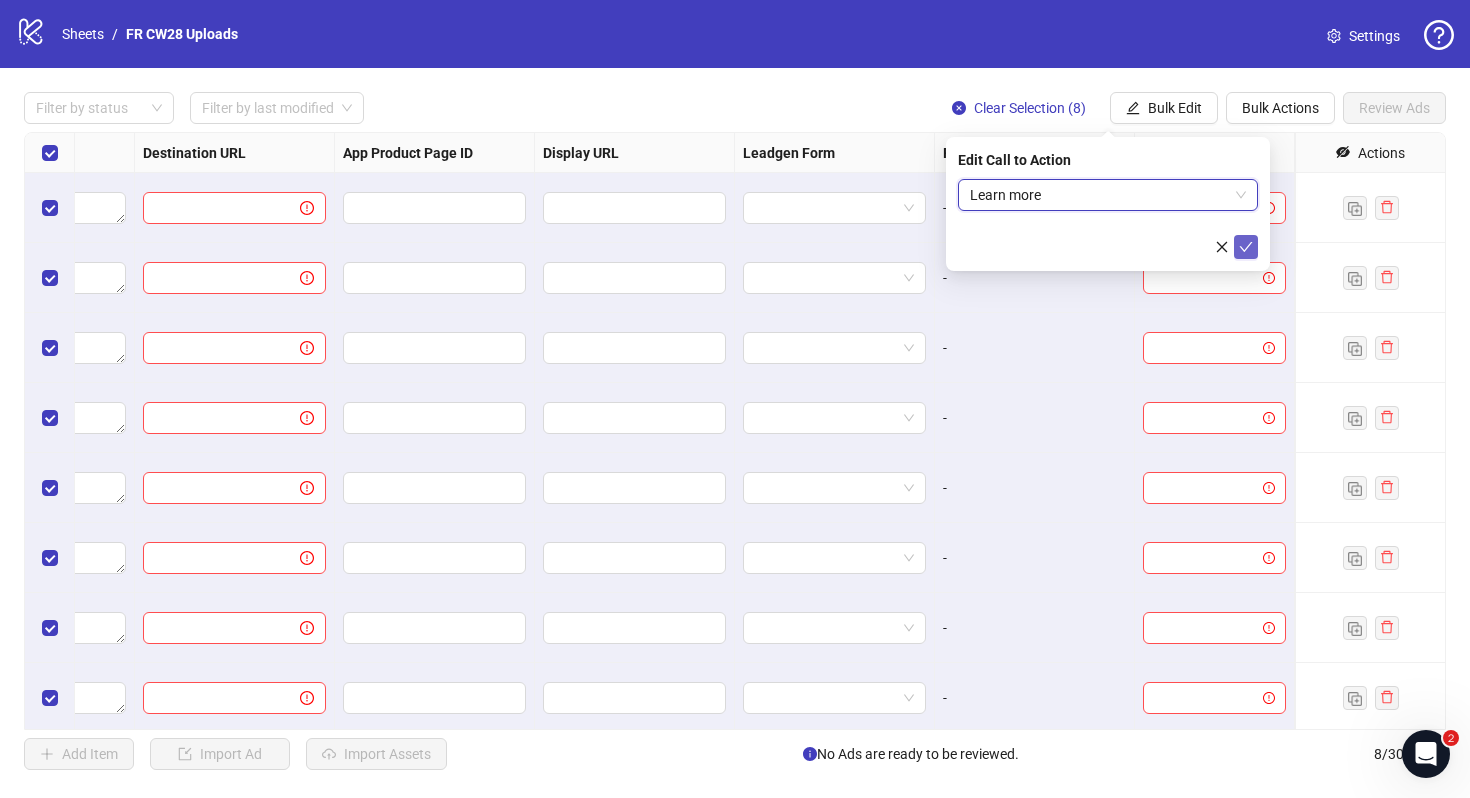 click 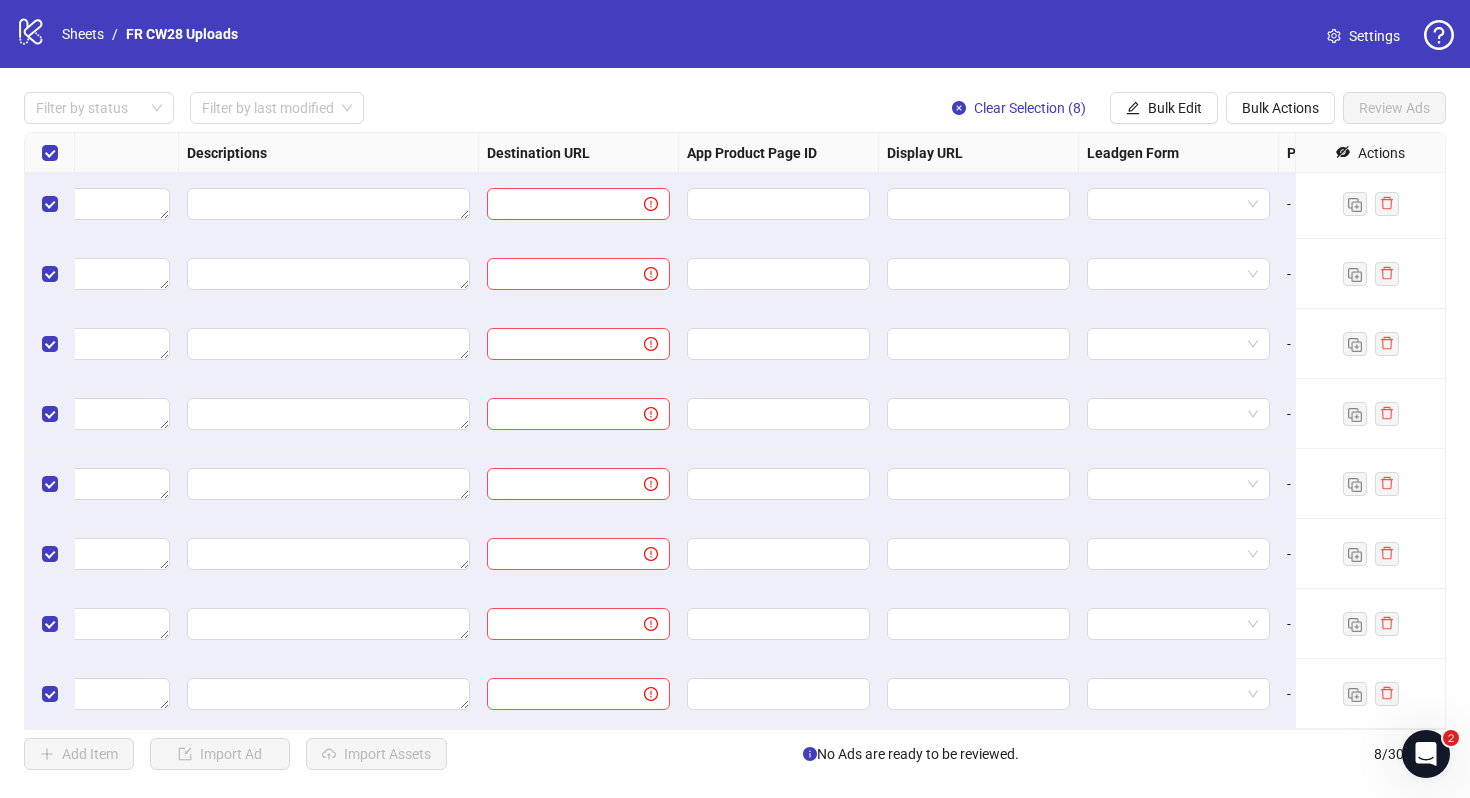 scroll, scrollTop: 4, scrollLeft: 1584, axis: both 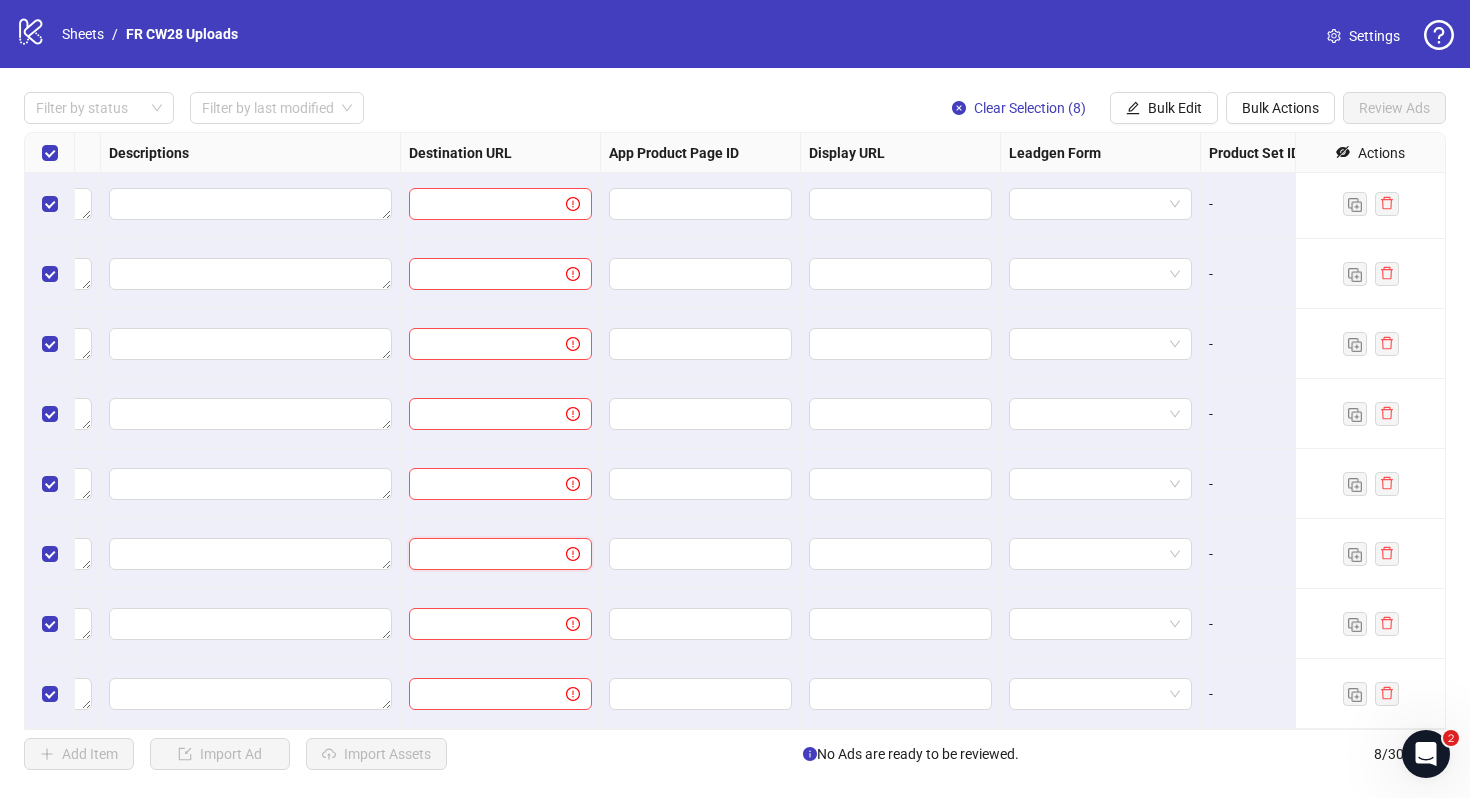 click at bounding box center [479, 554] 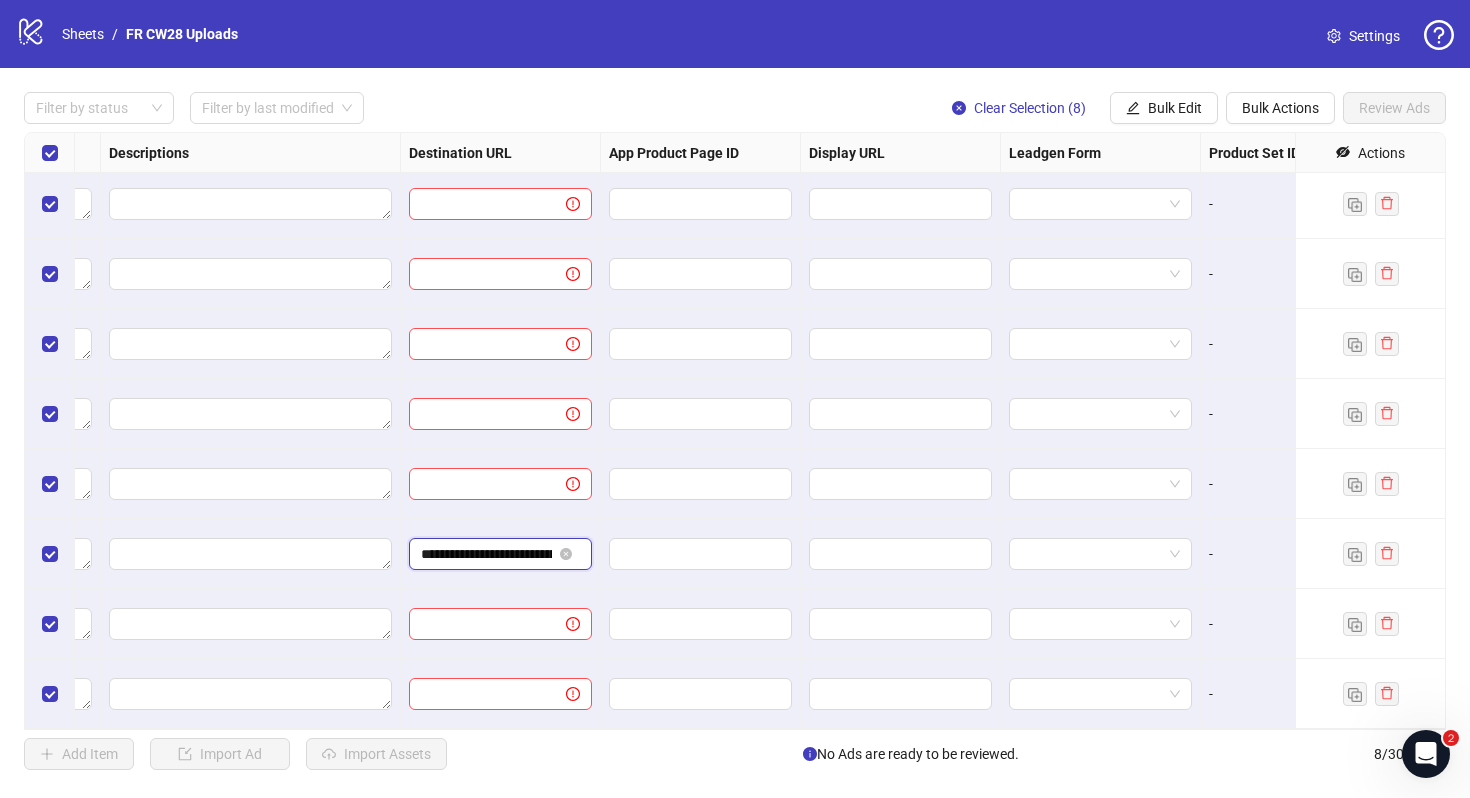 scroll, scrollTop: 0, scrollLeft: 179, axis: horizontal 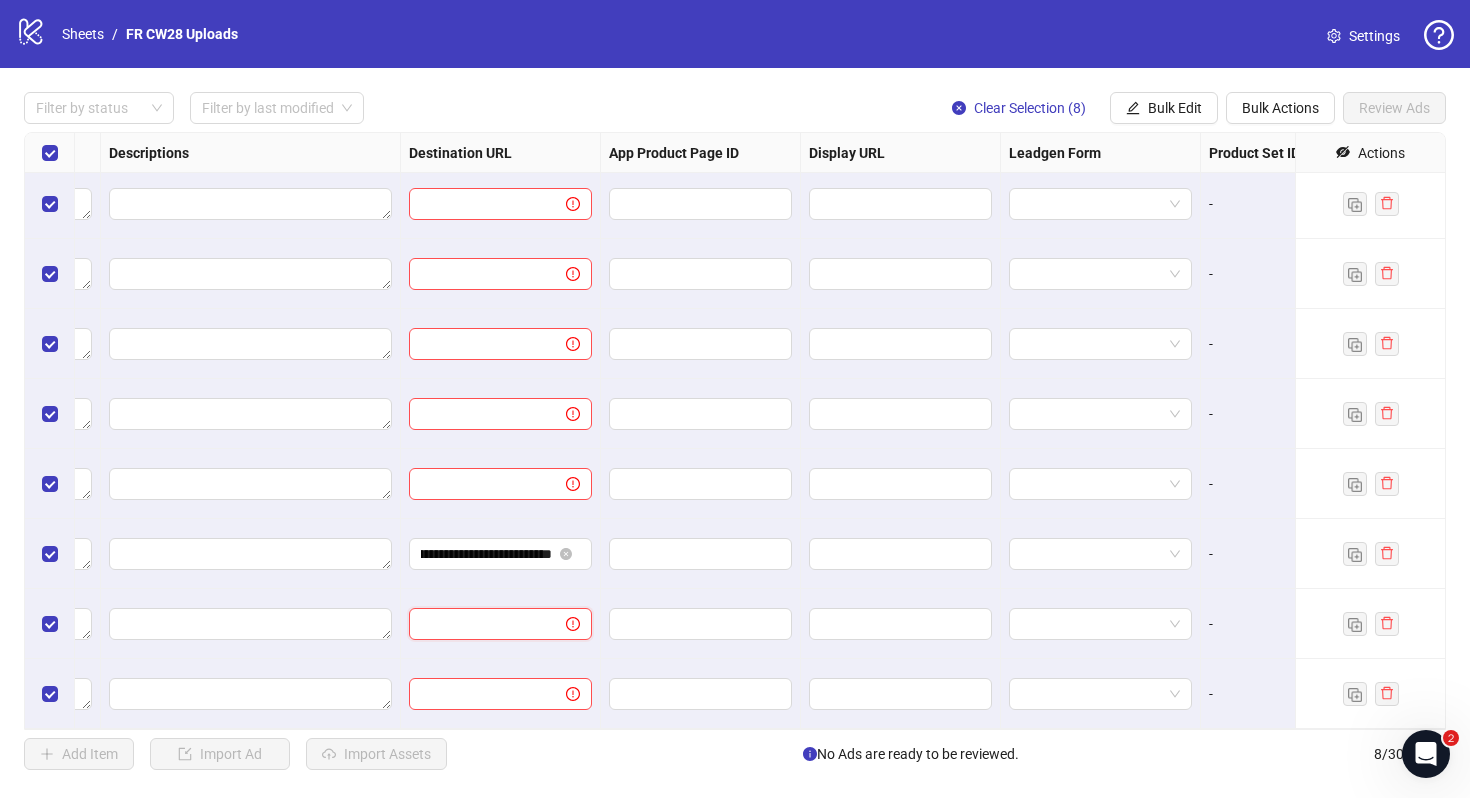 click at bounding box center (479, 624) 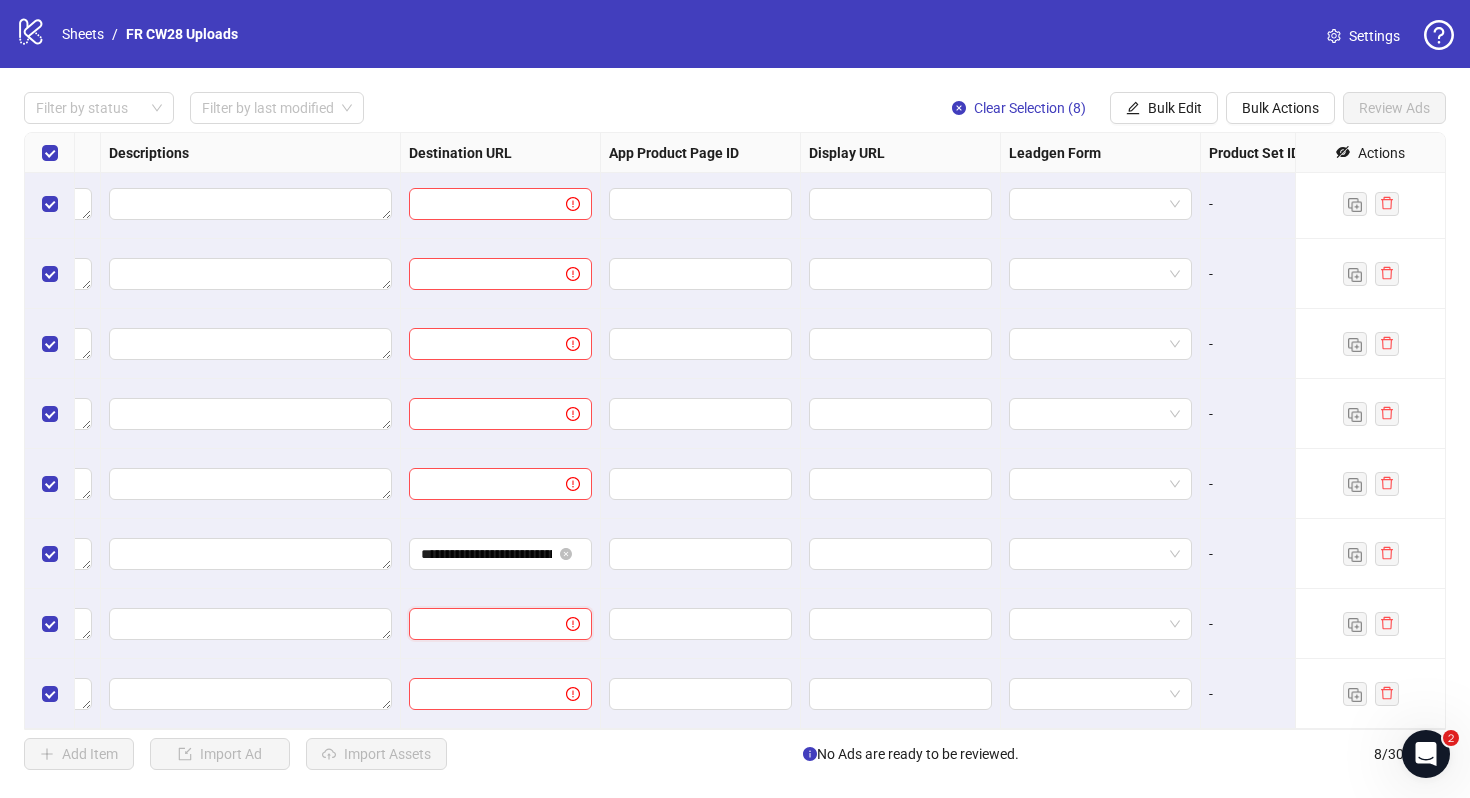 paste on "**********" 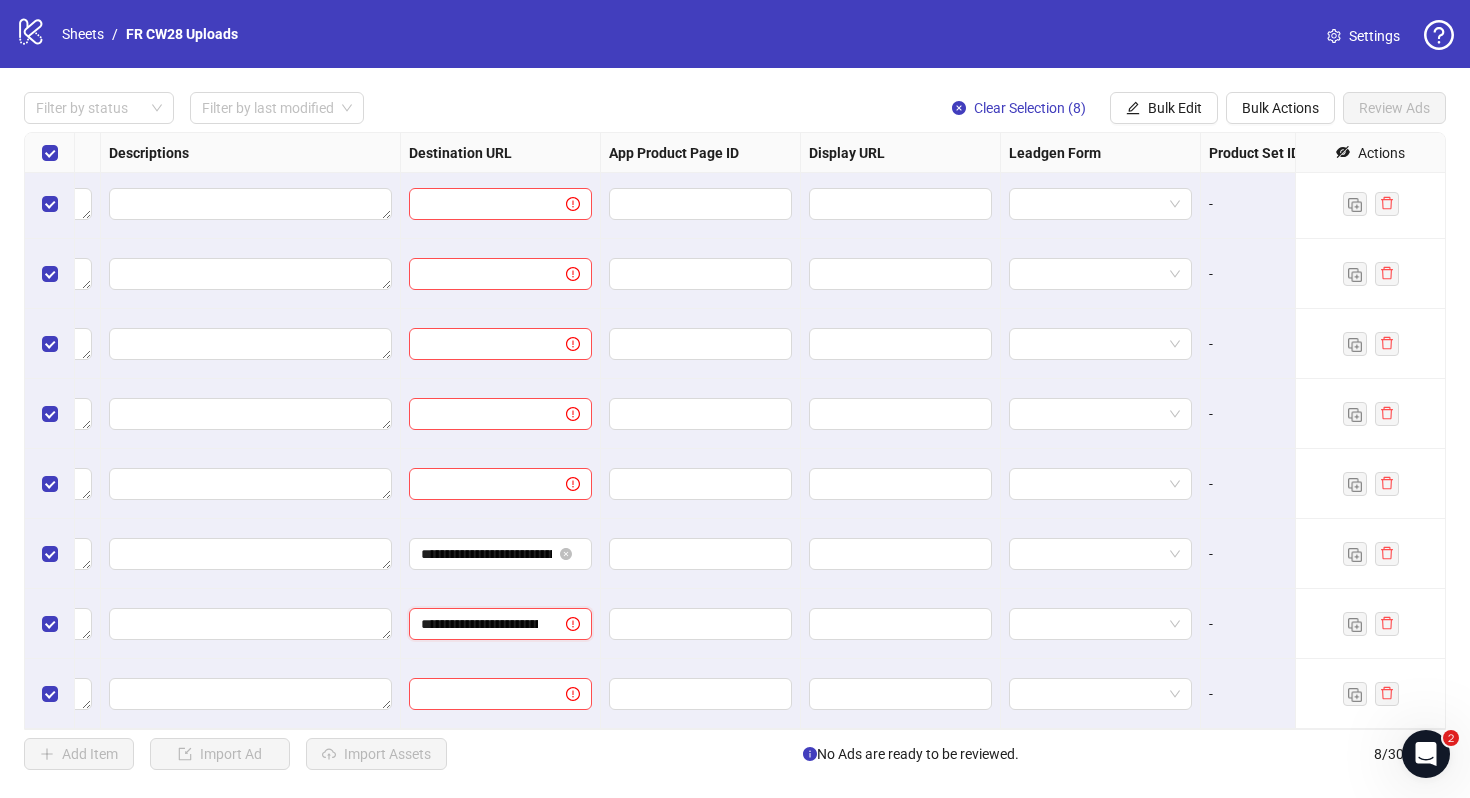 scroll, scrollTop: 0, scrollLeft: 179, axis: horizontal 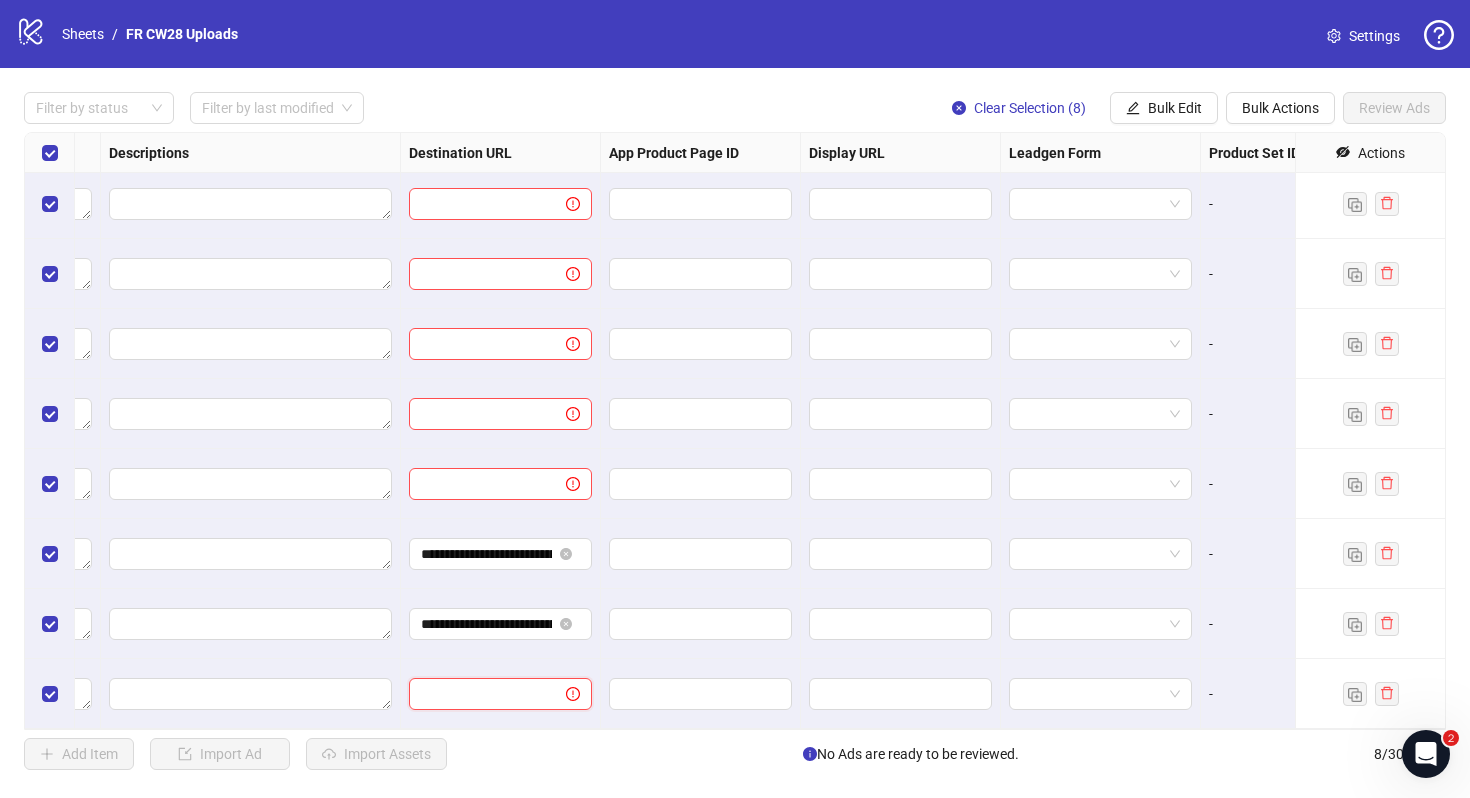 click at bounding box center (479, 694) 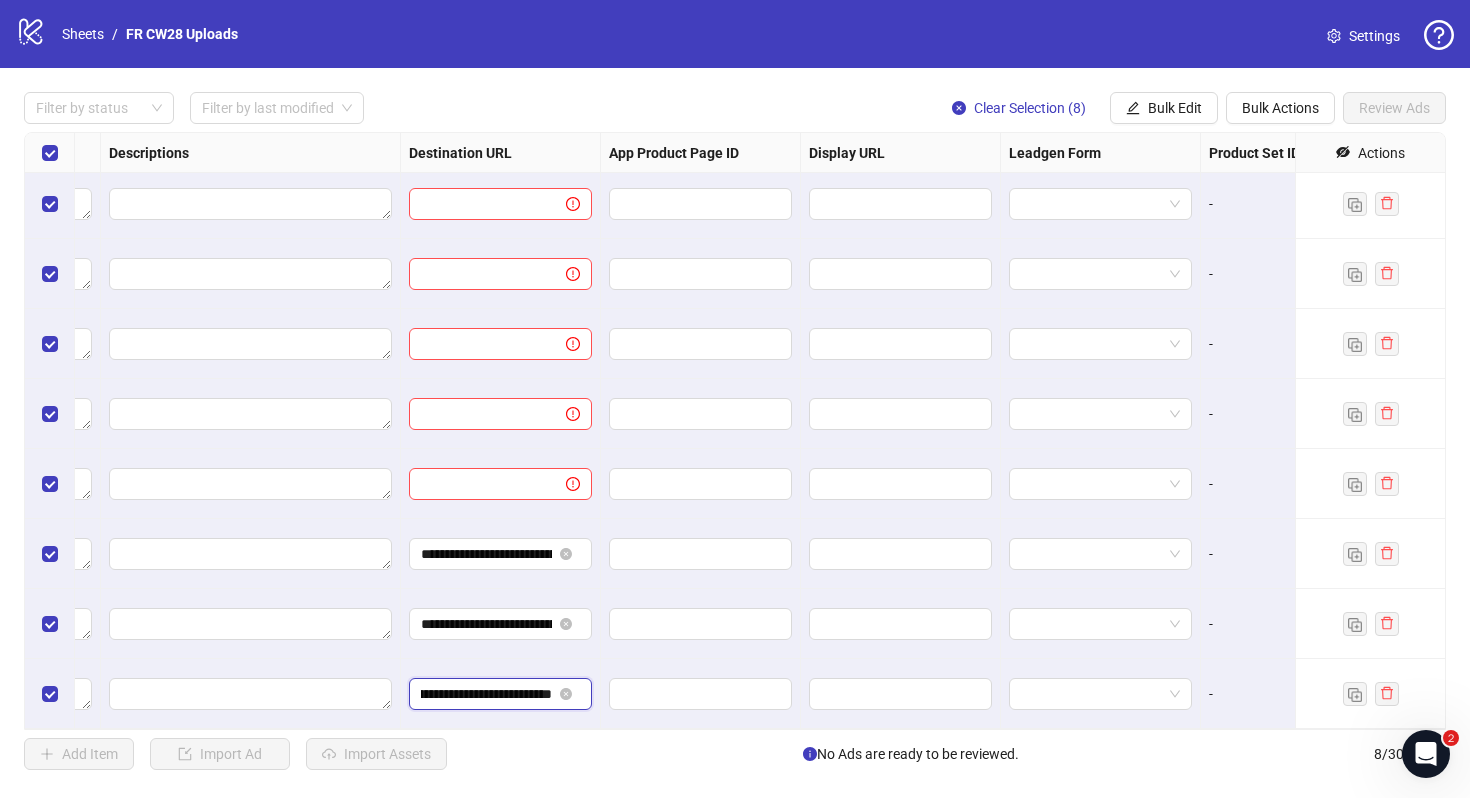 scroll, scrollTop: 0, scrollLeft: 0, axis: both 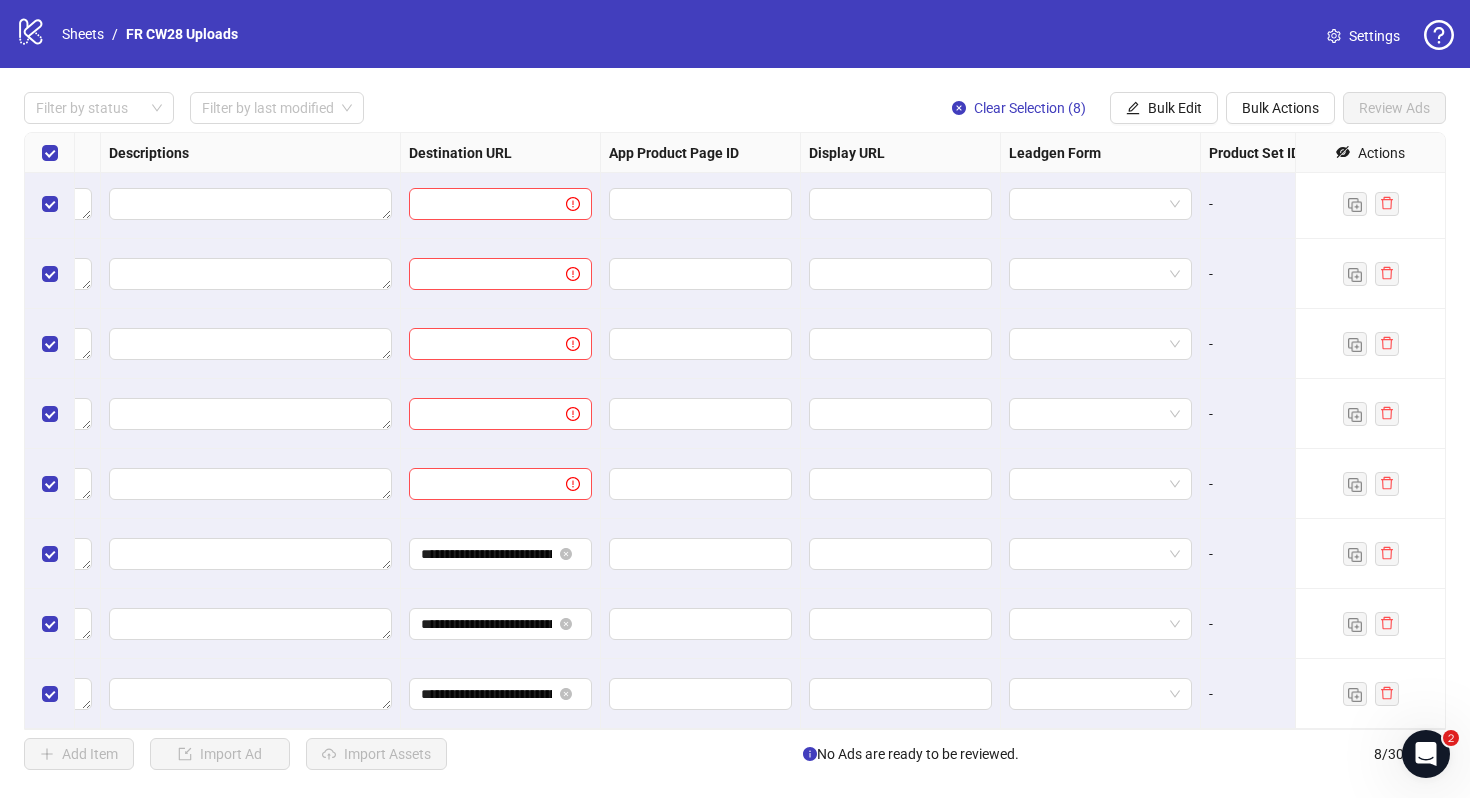 click at bounding box center [701, 624] 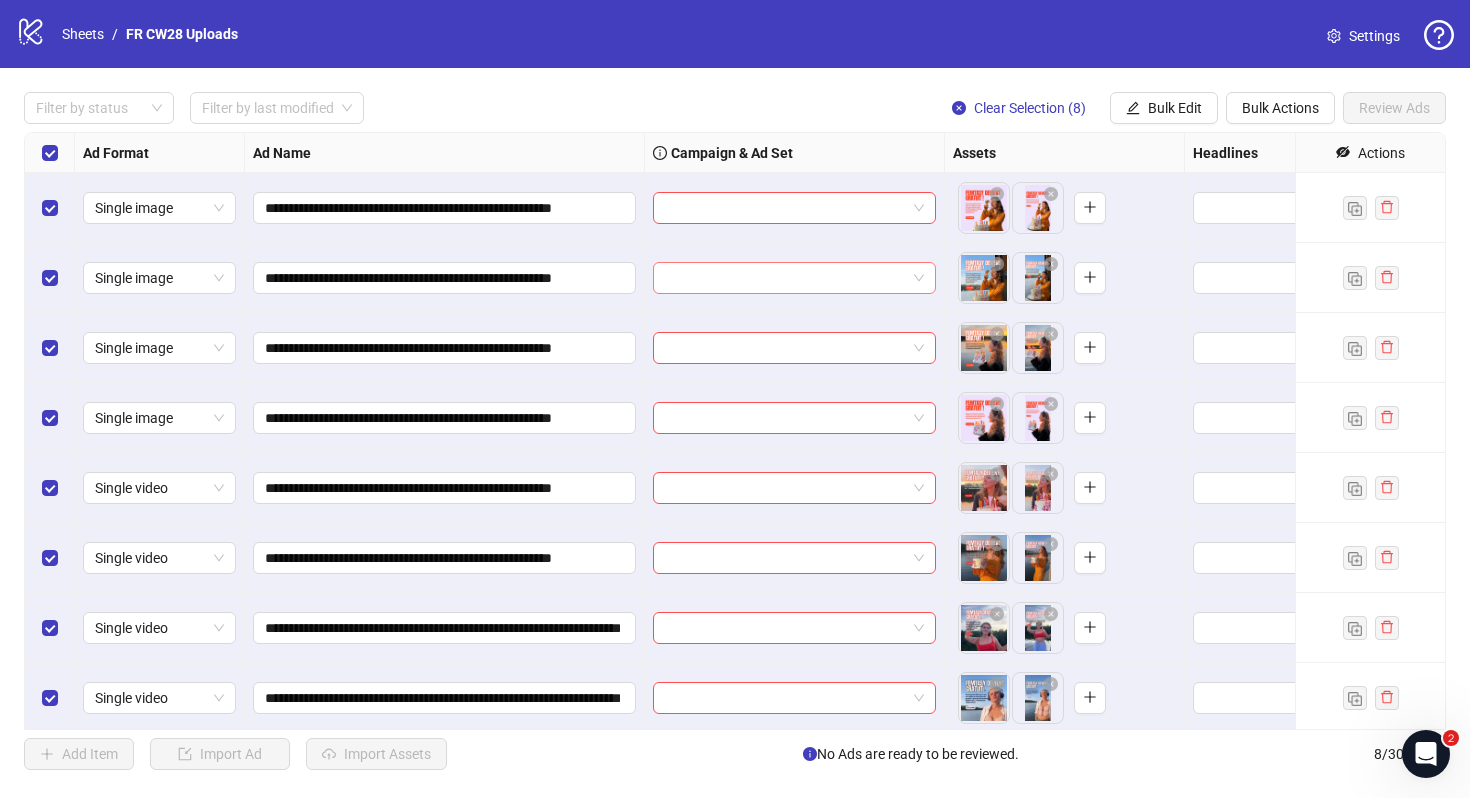 scroll, scrollTop: 4, scrollLeft: 0, axis: vertical 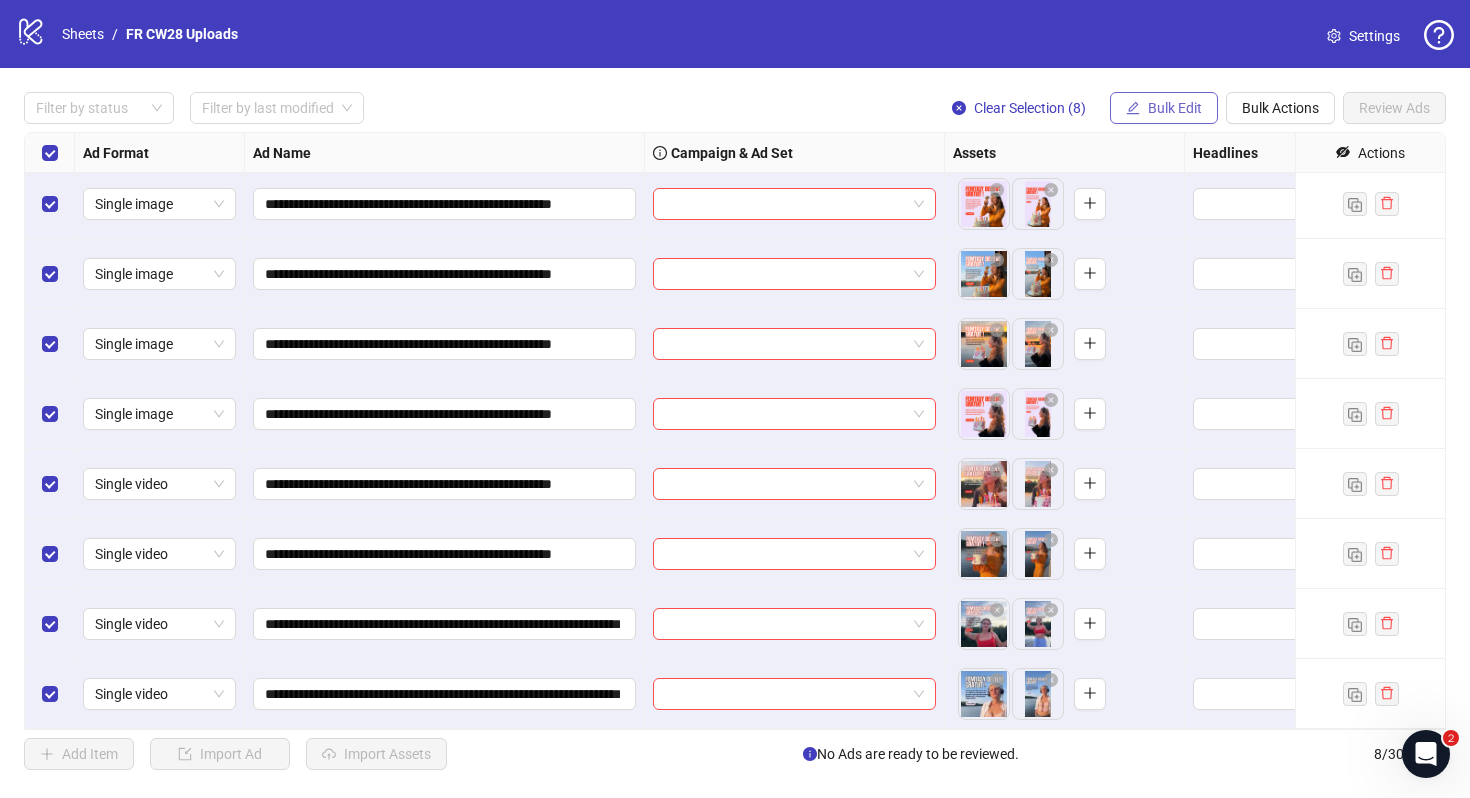 click on "Bulk Edit" at bounding box center (1164, 108) 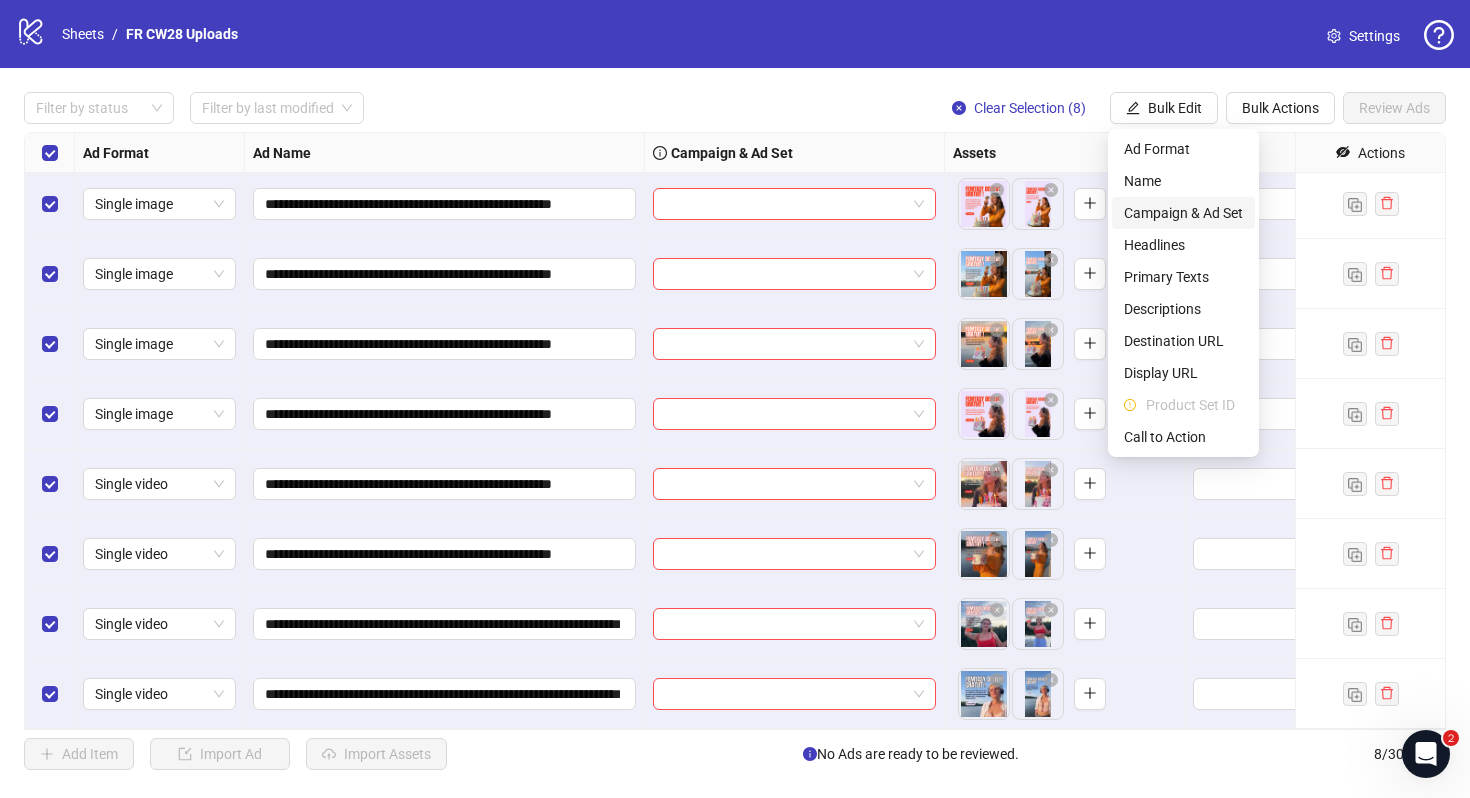 click on "Campaign & Ad Set" at bounding box center [1183, 213] 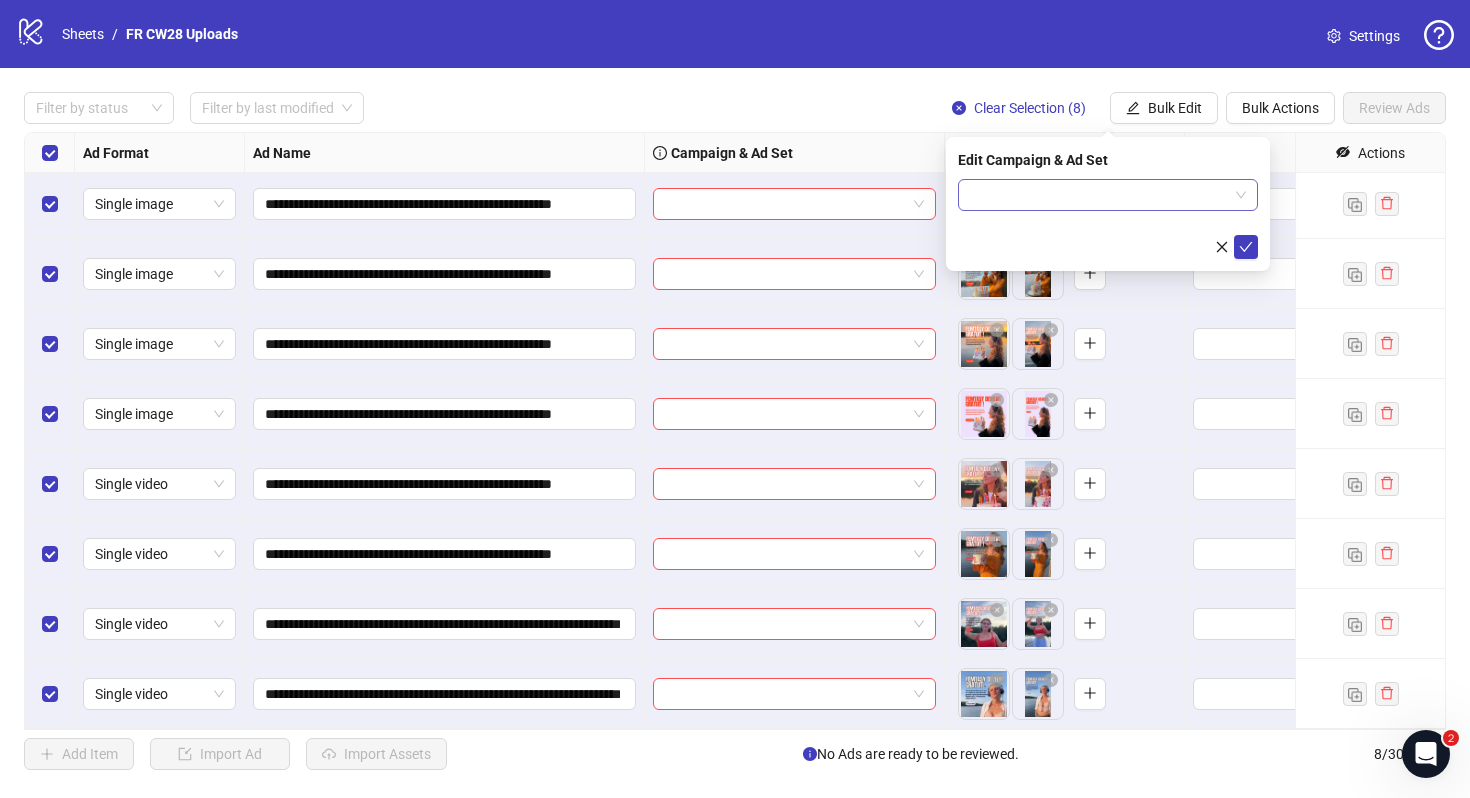 click at bounding box center [1099, 195] 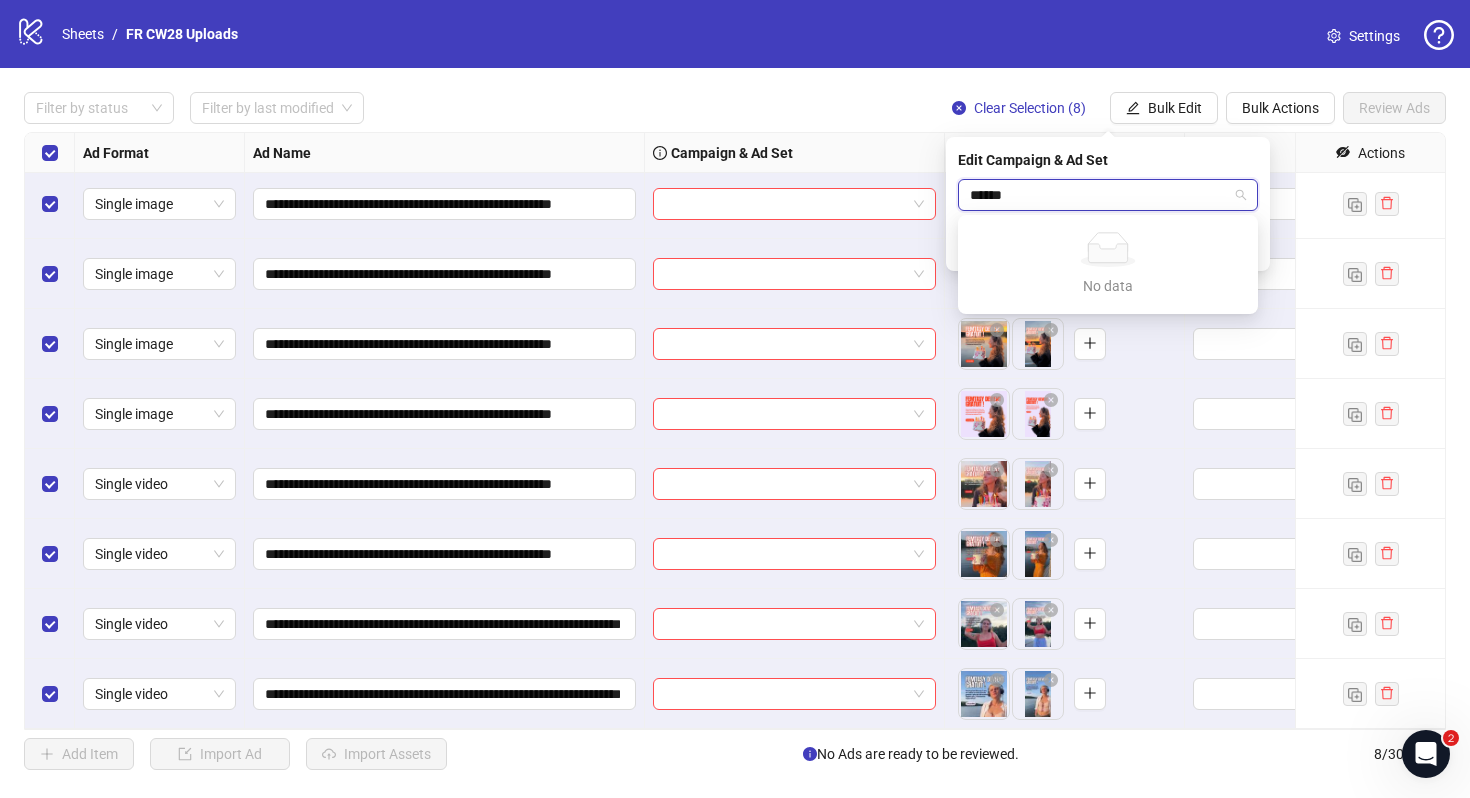 type on "*****" 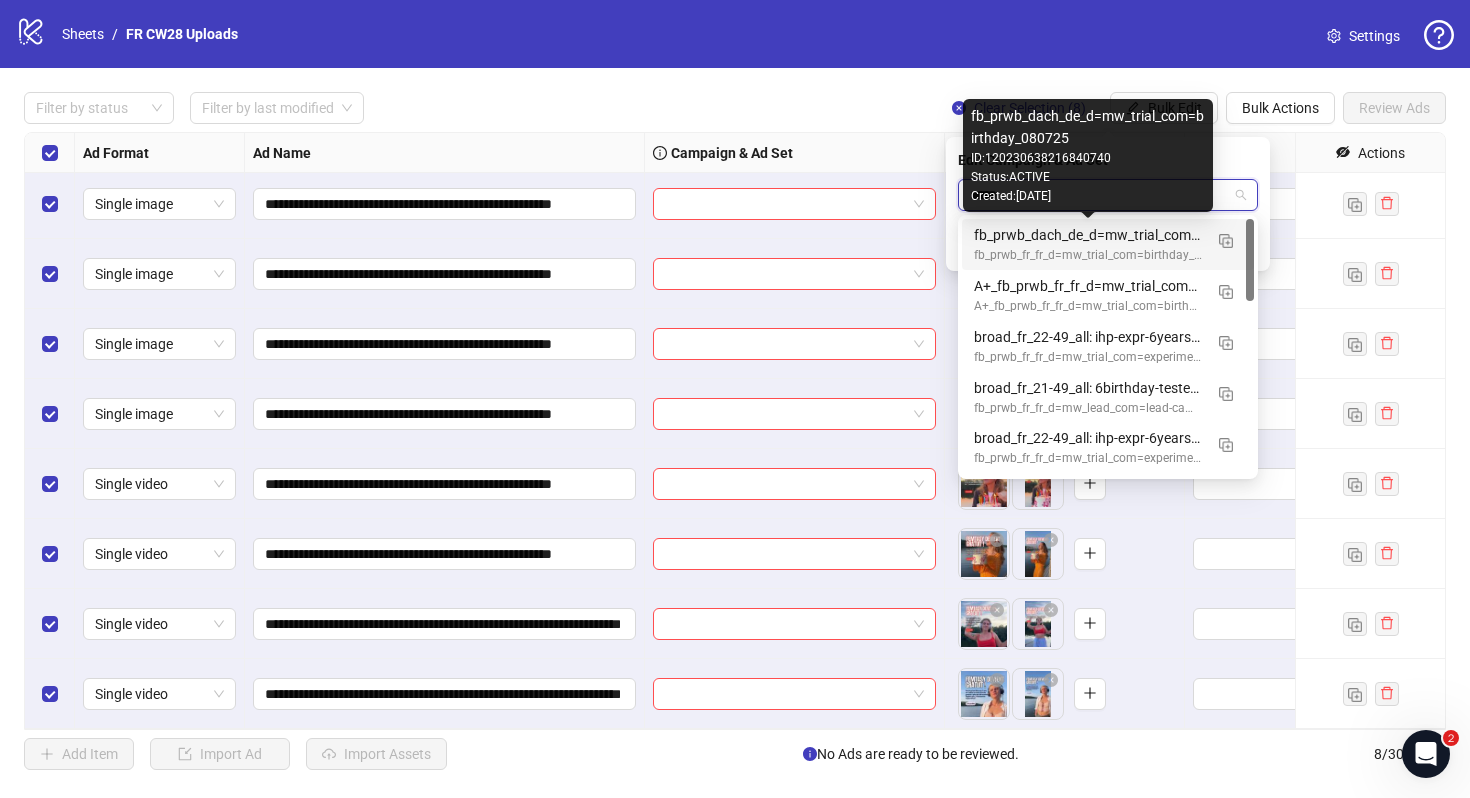 click on "fb_prwb_dach_de_d=mw_trial_com=birthday_080725" at bounding box center [1088, 235] 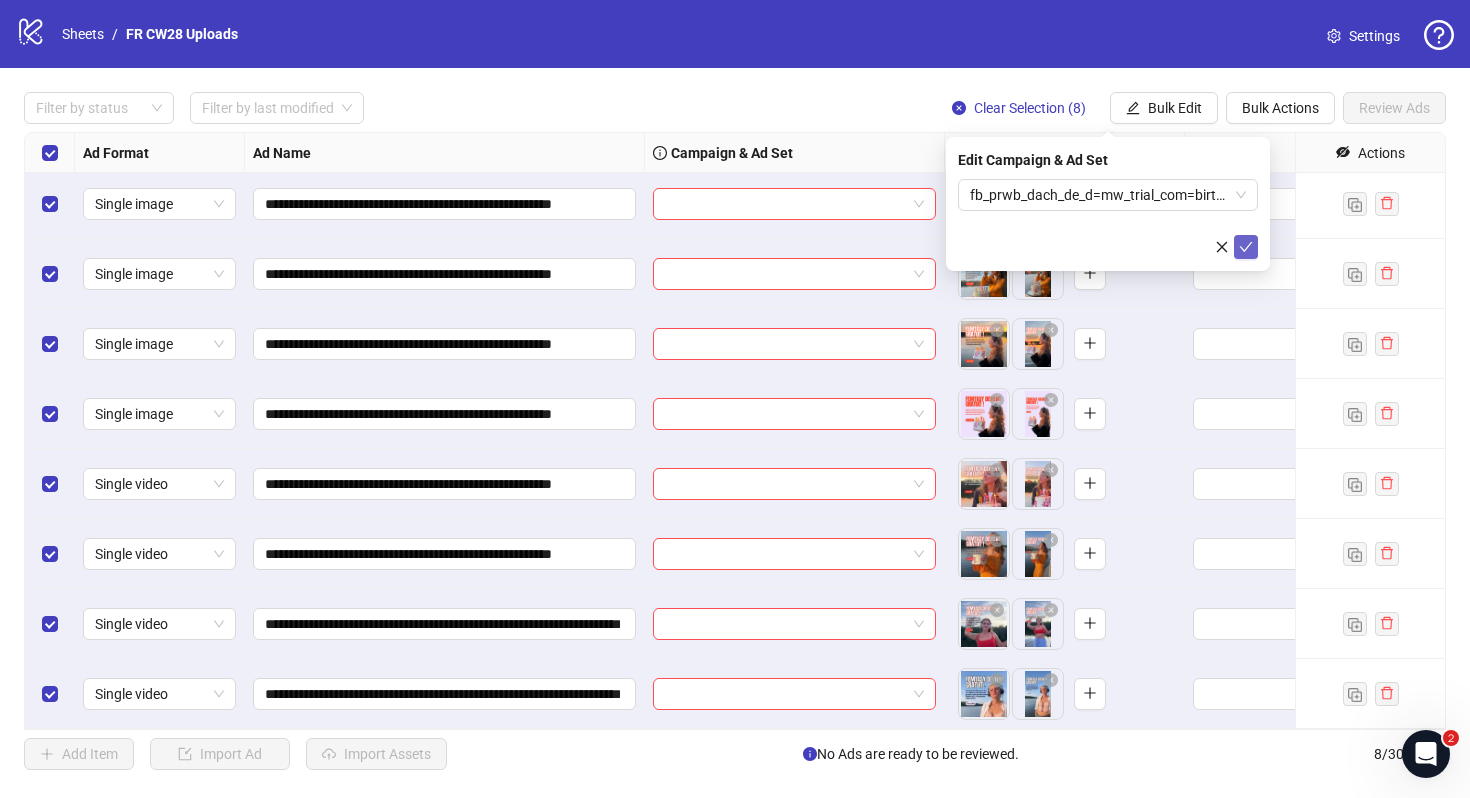 click 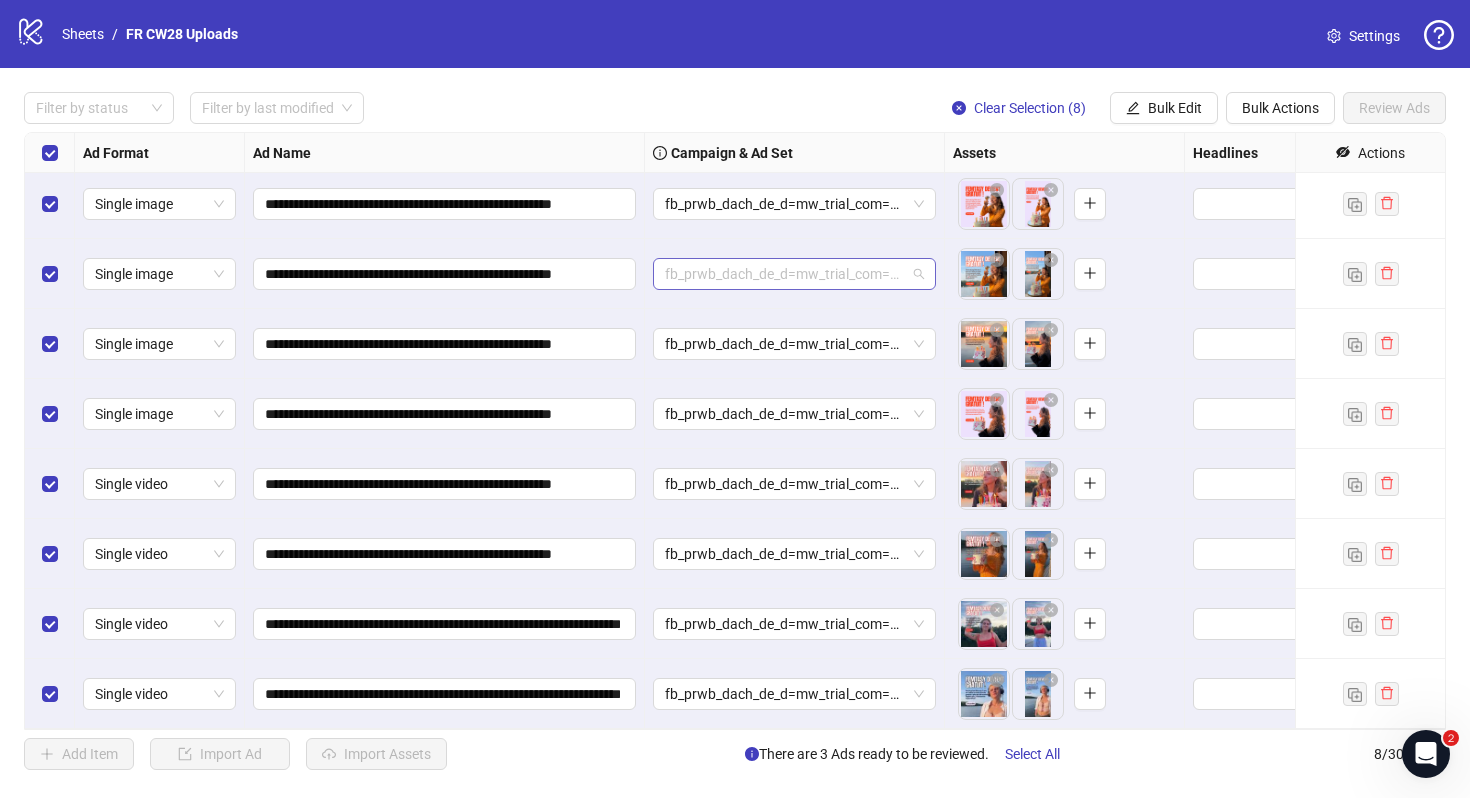 click on "fb_prwb_dach_de_d=mw_trial_com=birthday_080725" at bounding box center (794, 274) 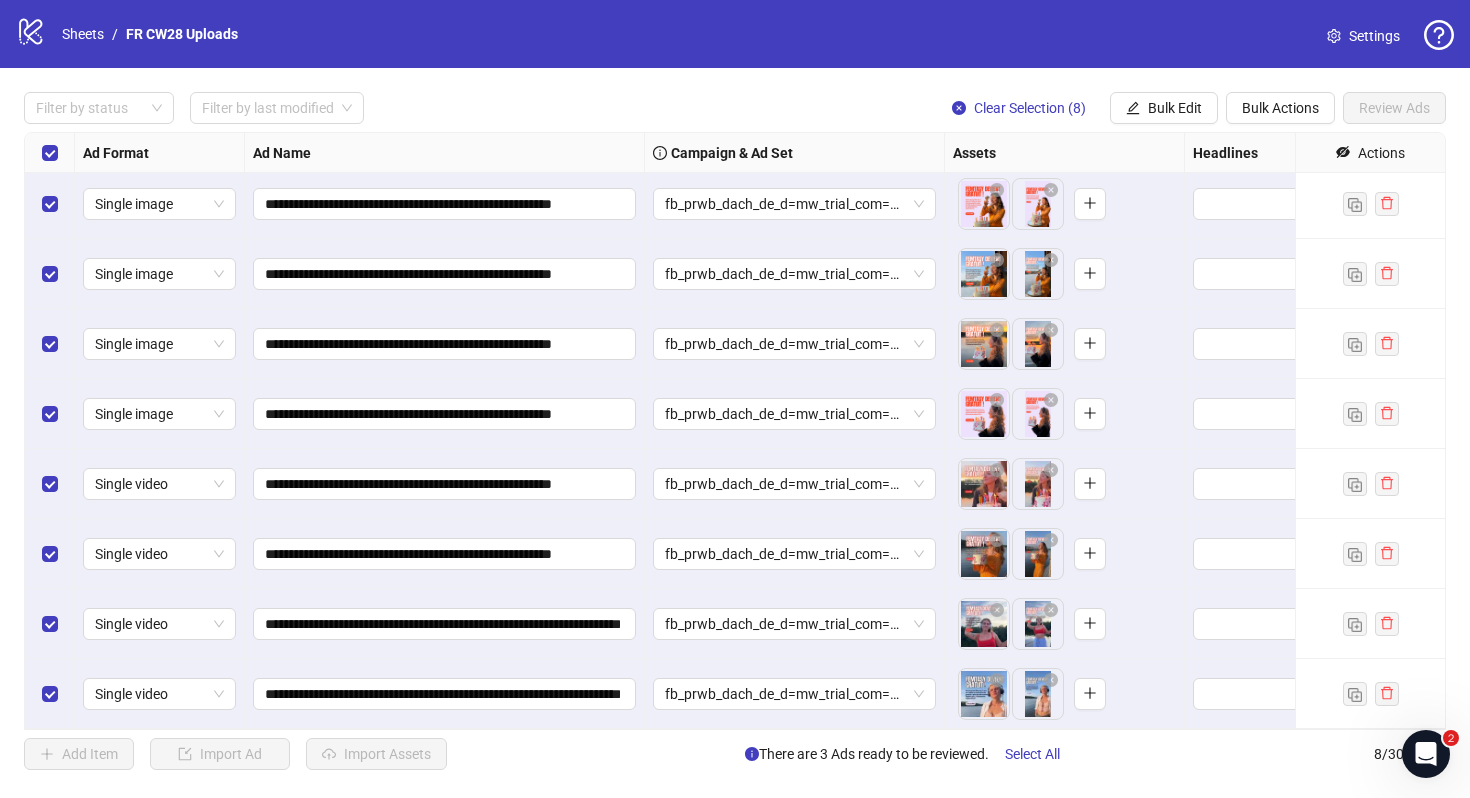 click on "Filter by status Filter by last modified Clear Selection (8) Bulk Edit Bulk Actions Review Ads" at bounding box center [735, 108] 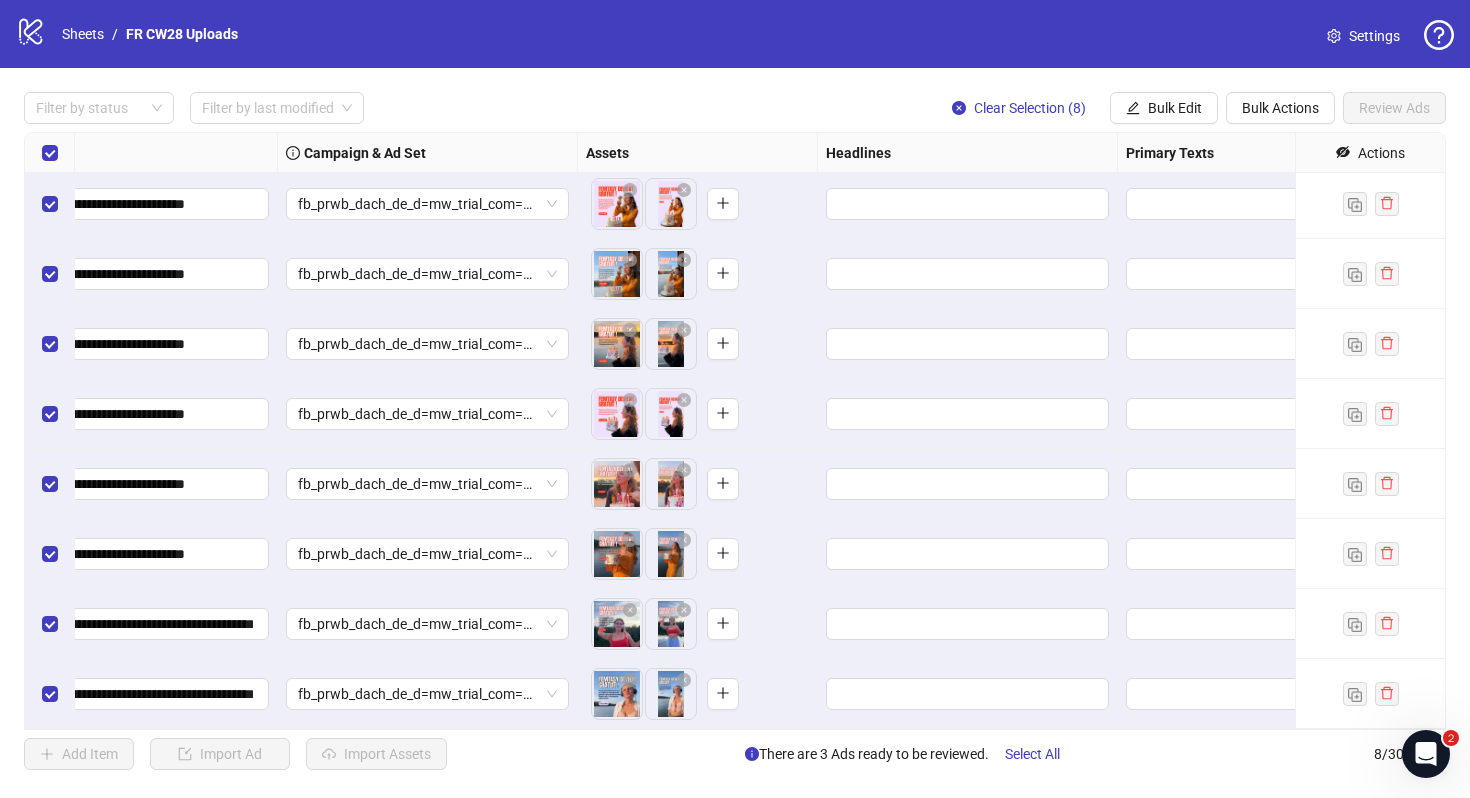 scroll, scrollTop: 4, scrollLeft: 454, axis: both 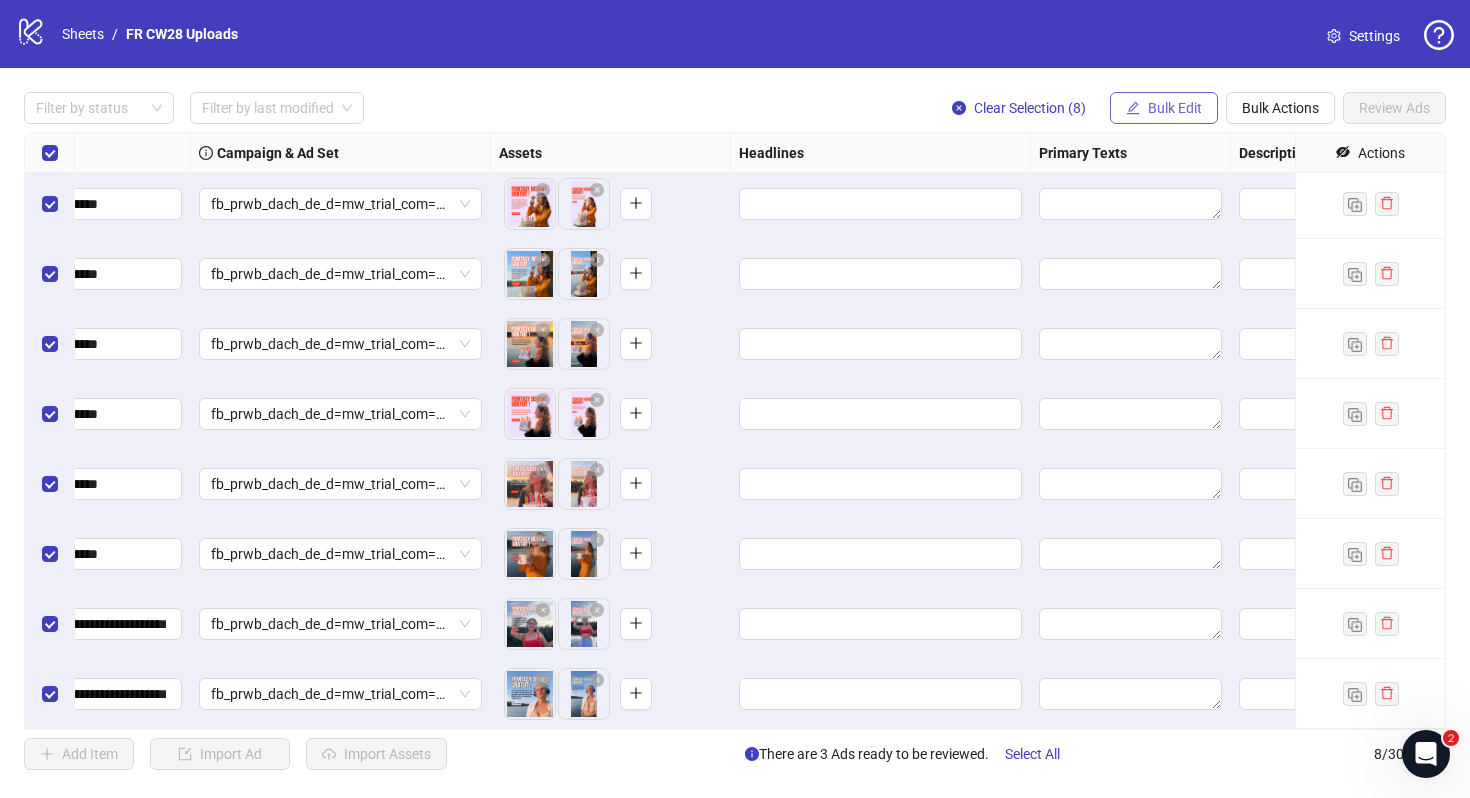 click on "Bulk Edit" at bounding box center [1175, 108] 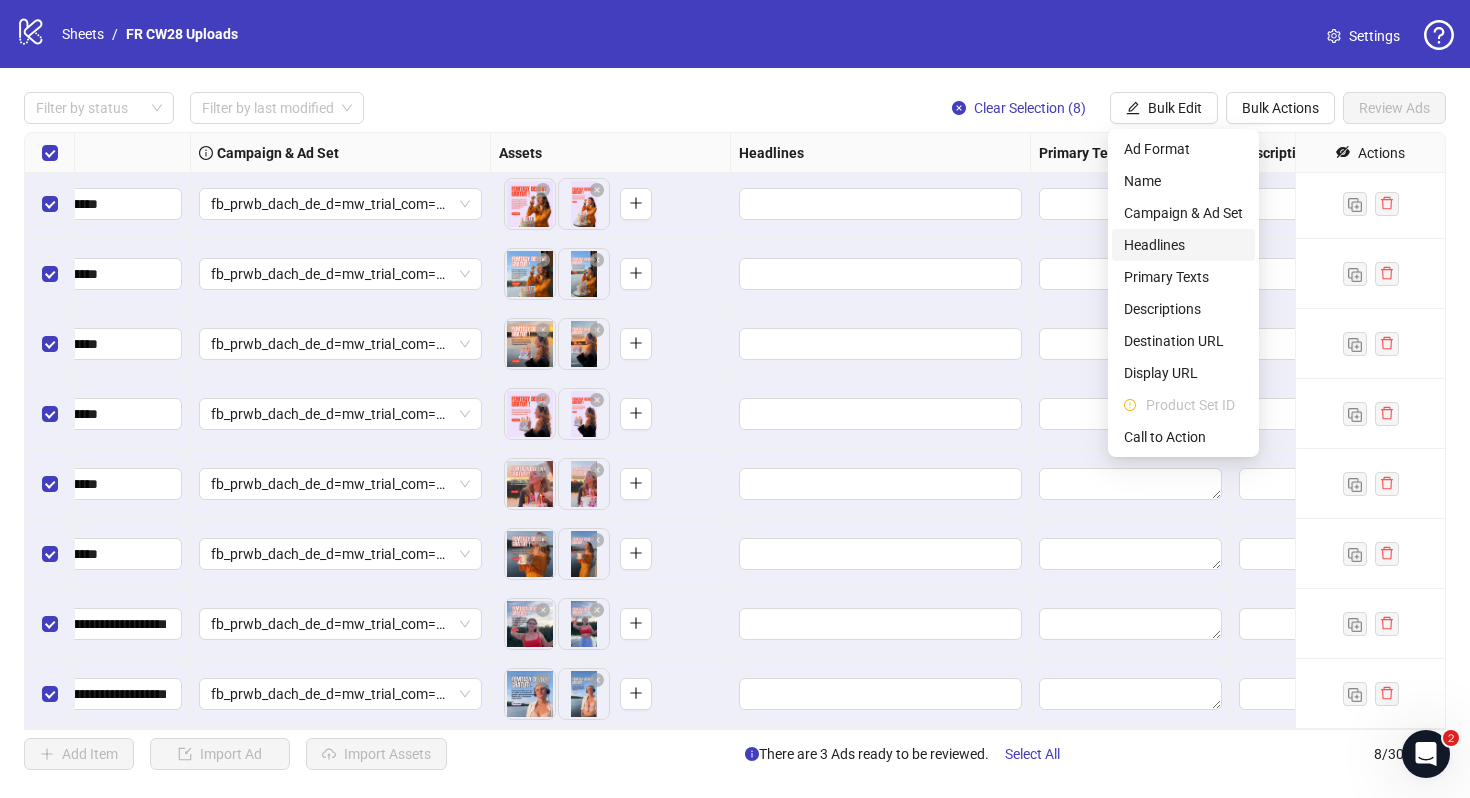 click on "Headlines" at bounding box center (1183, 245) 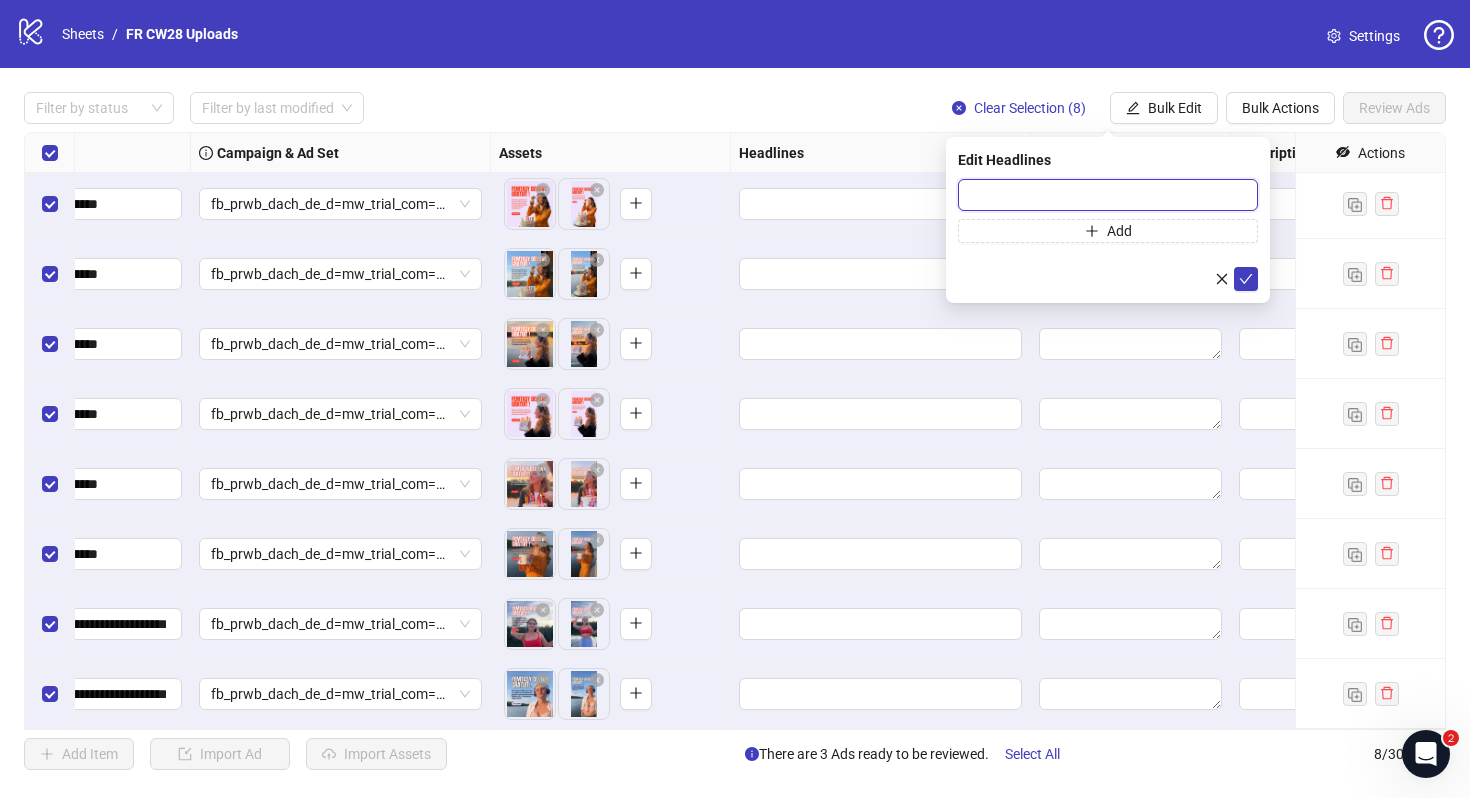 click at bounding box center (1108, 195) 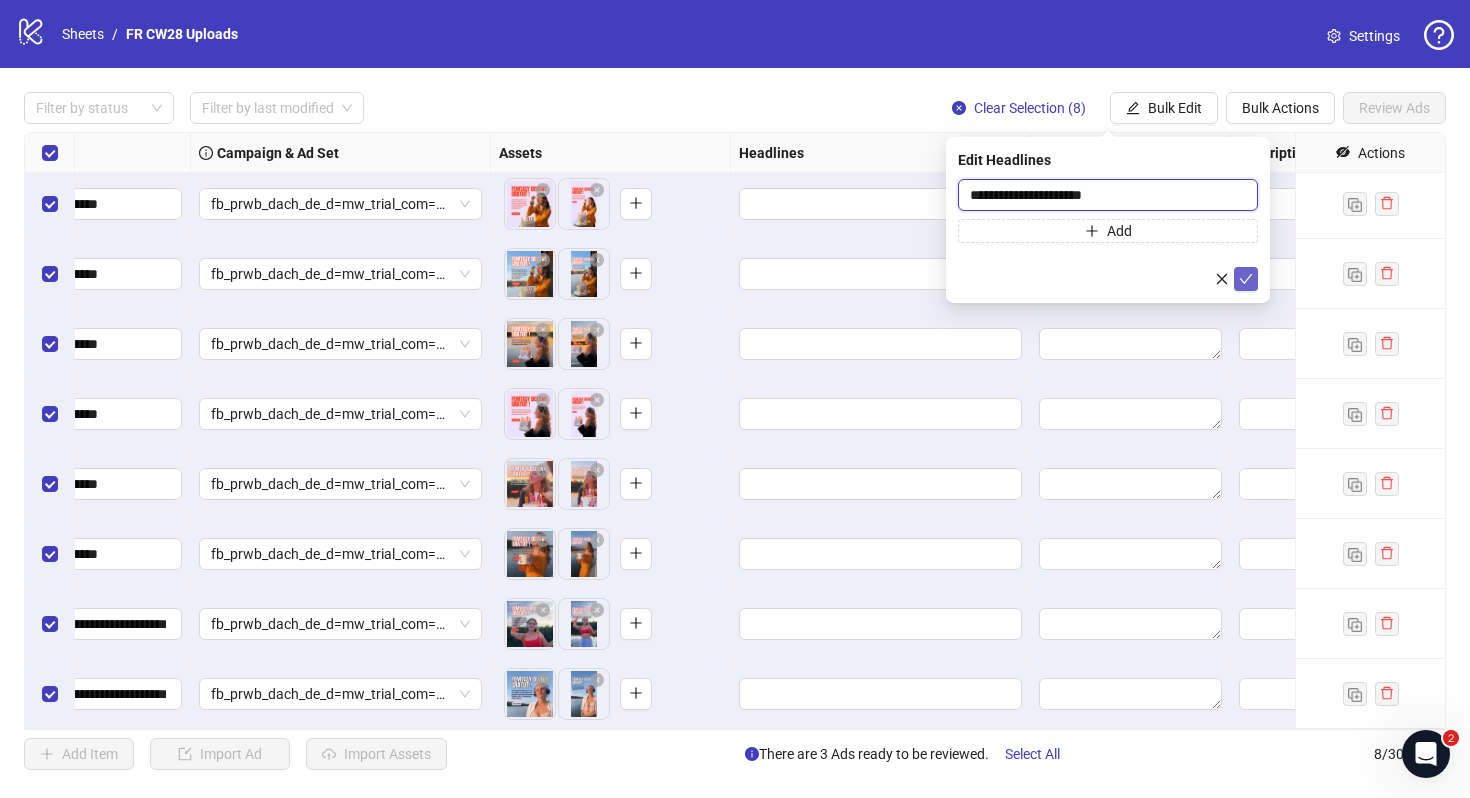 type on "**********" 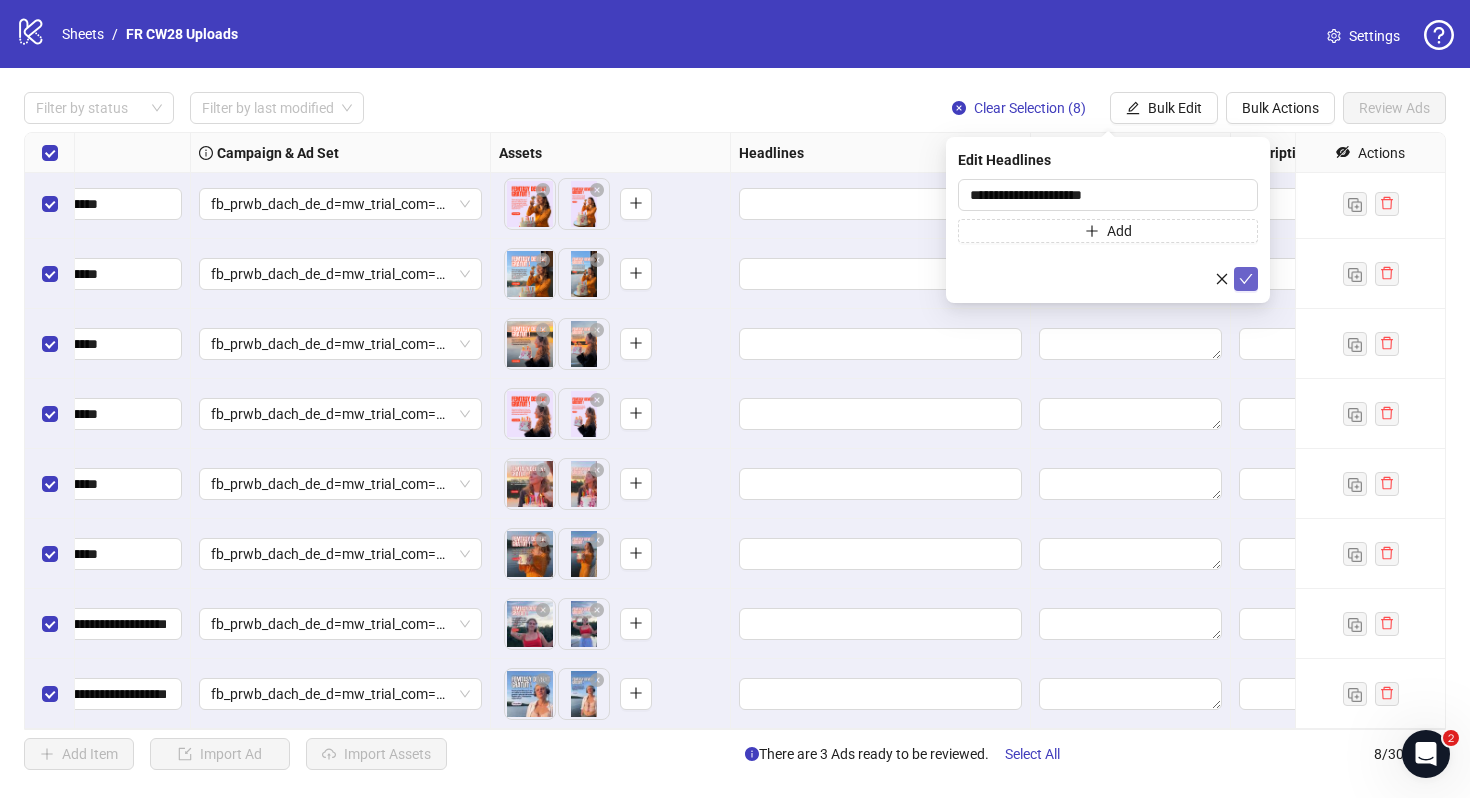 click 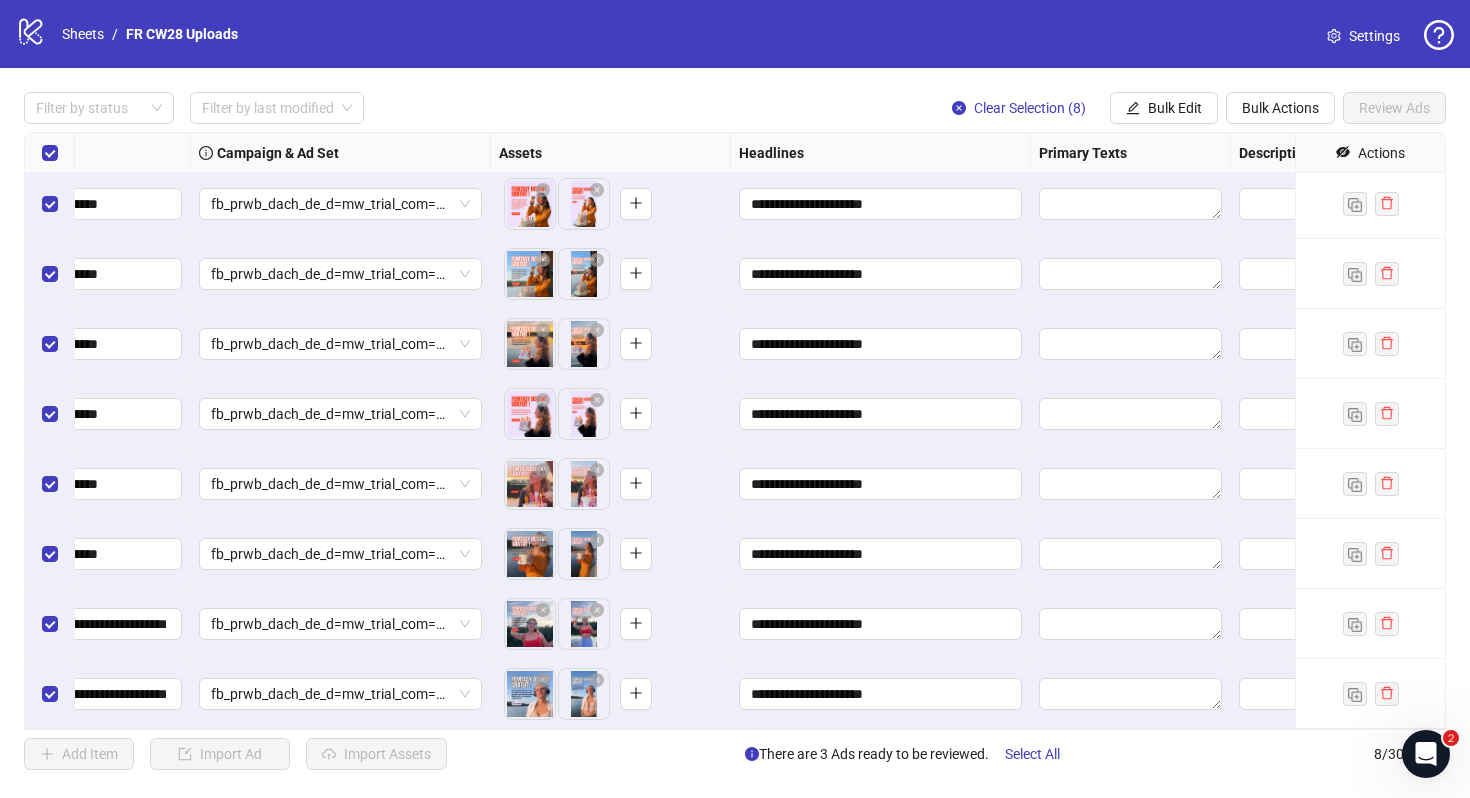 click on "**********" at bounding box center [735, 431] 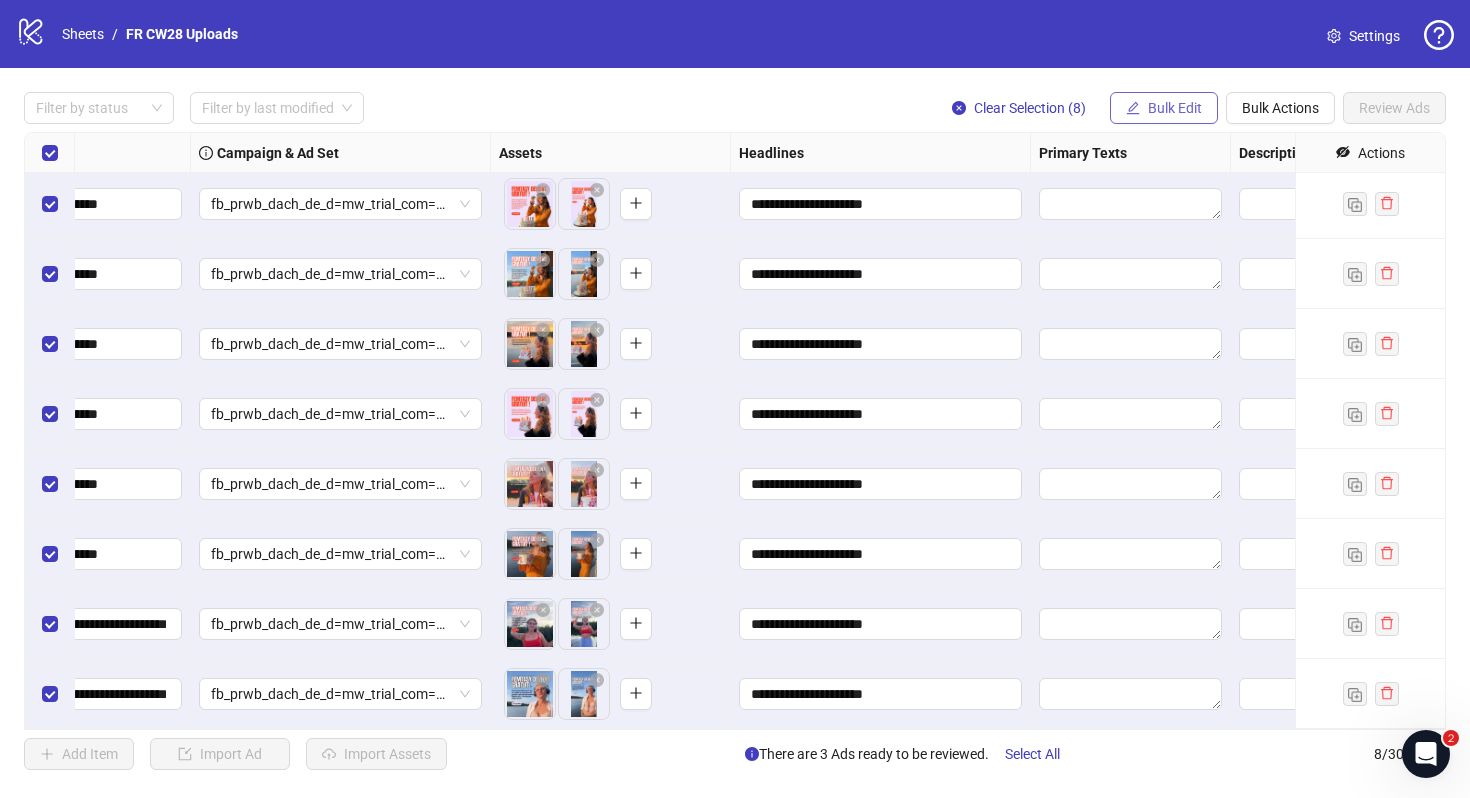 click on "Bulk Edit" at bounding box center [1164, 108] 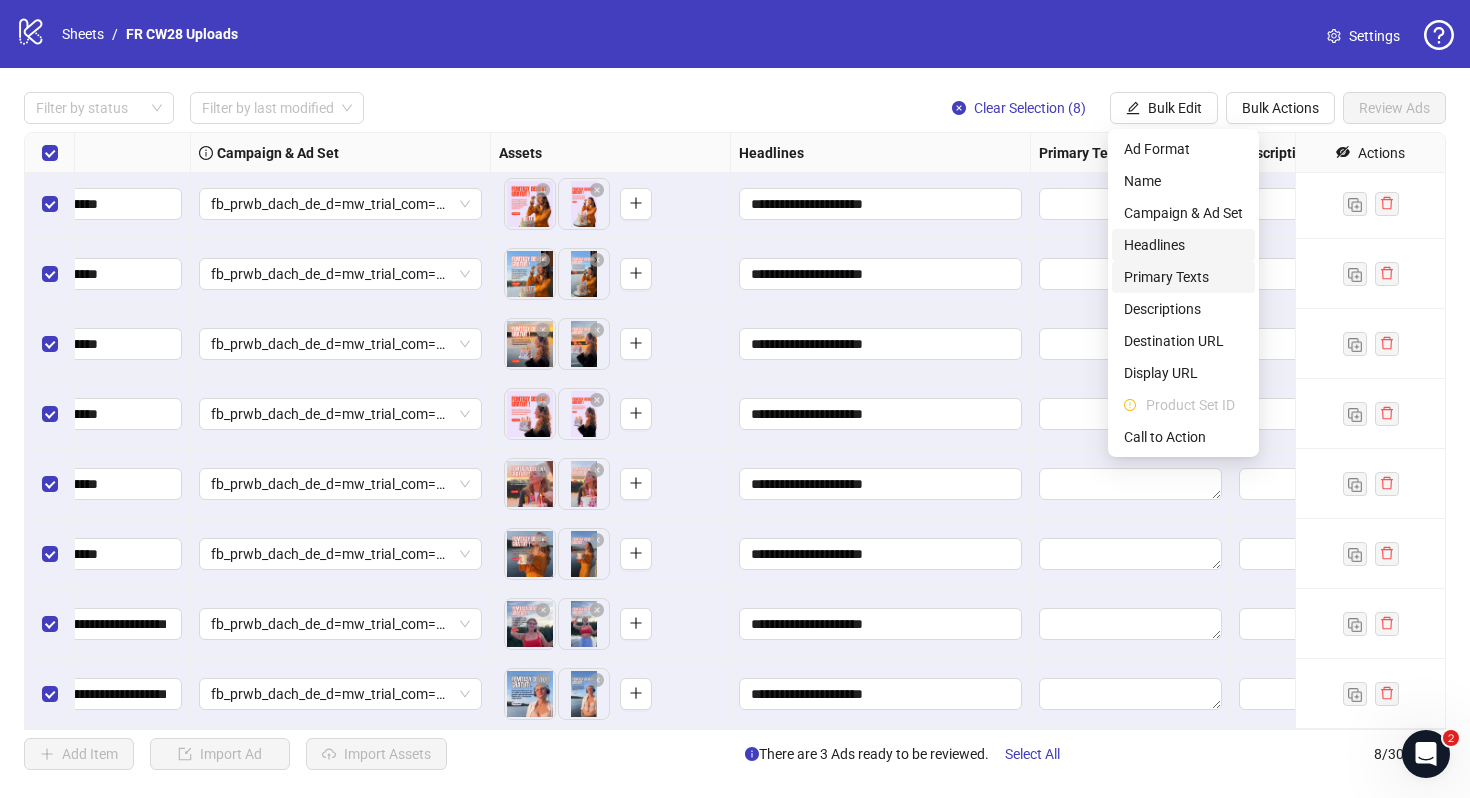 click on "Primary Texts" at bounding box center [1183, 277] 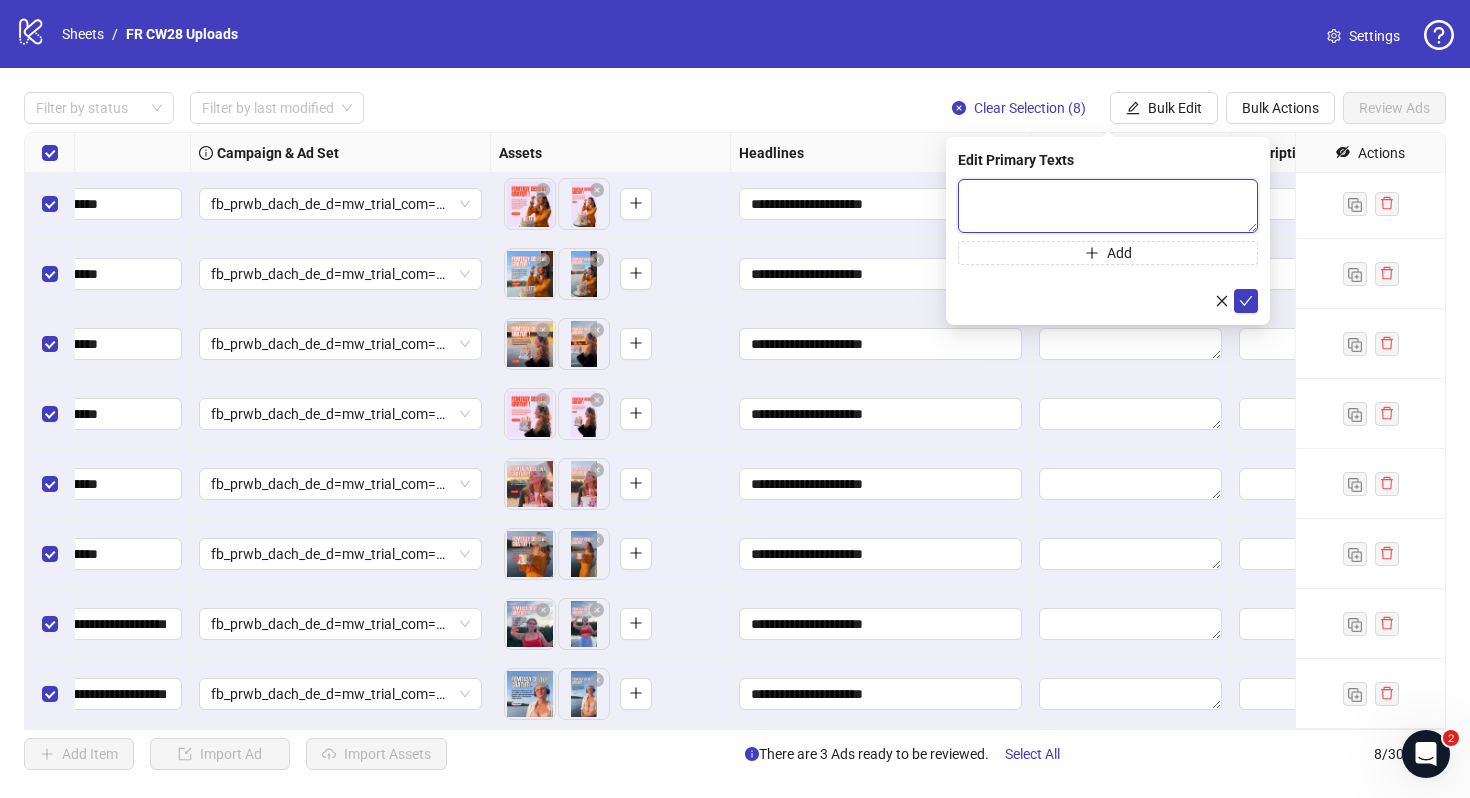 click at bounding box center [1108, 206] 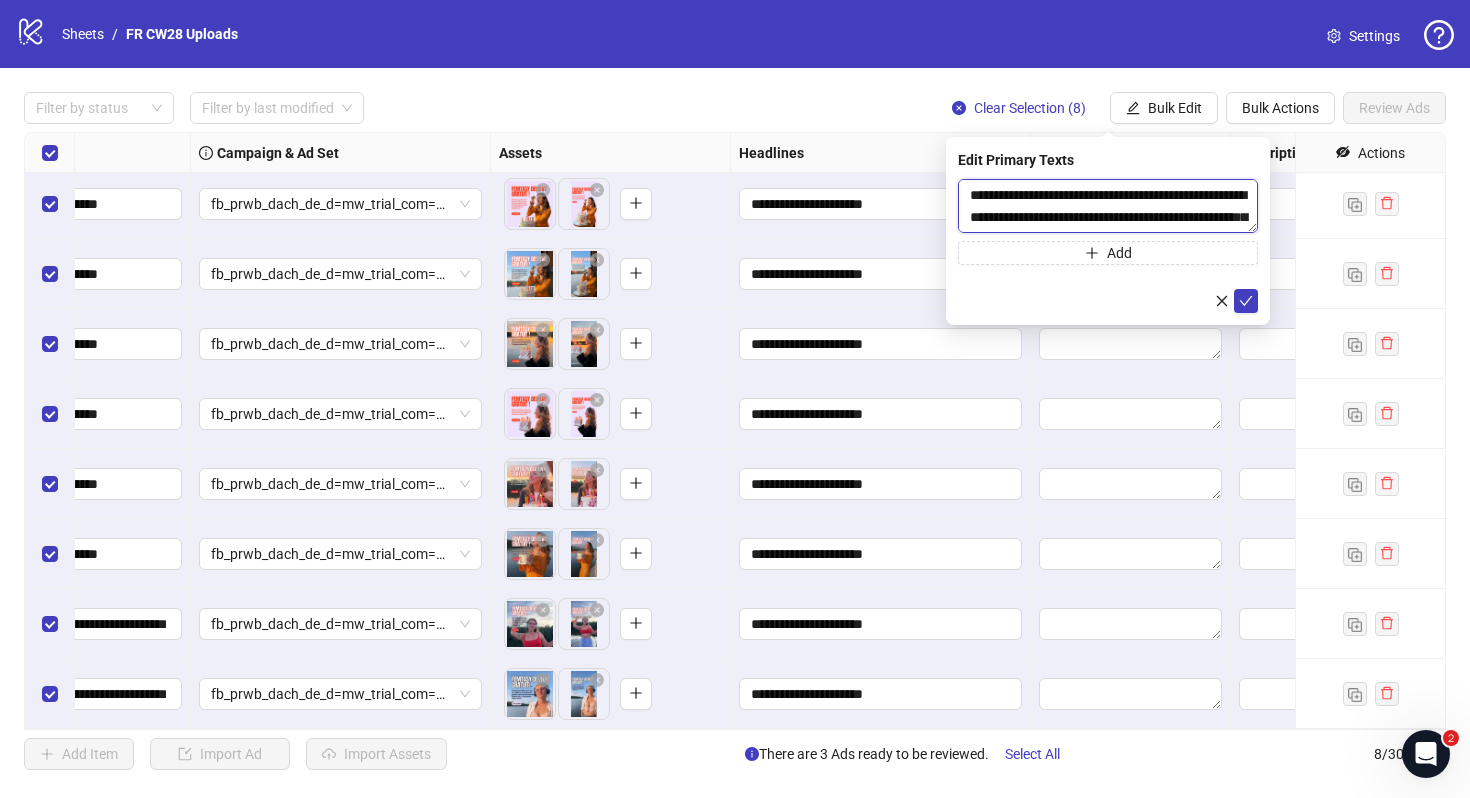 scroll, scrollTop: 15, scrollLeft: 0, axis: vertical 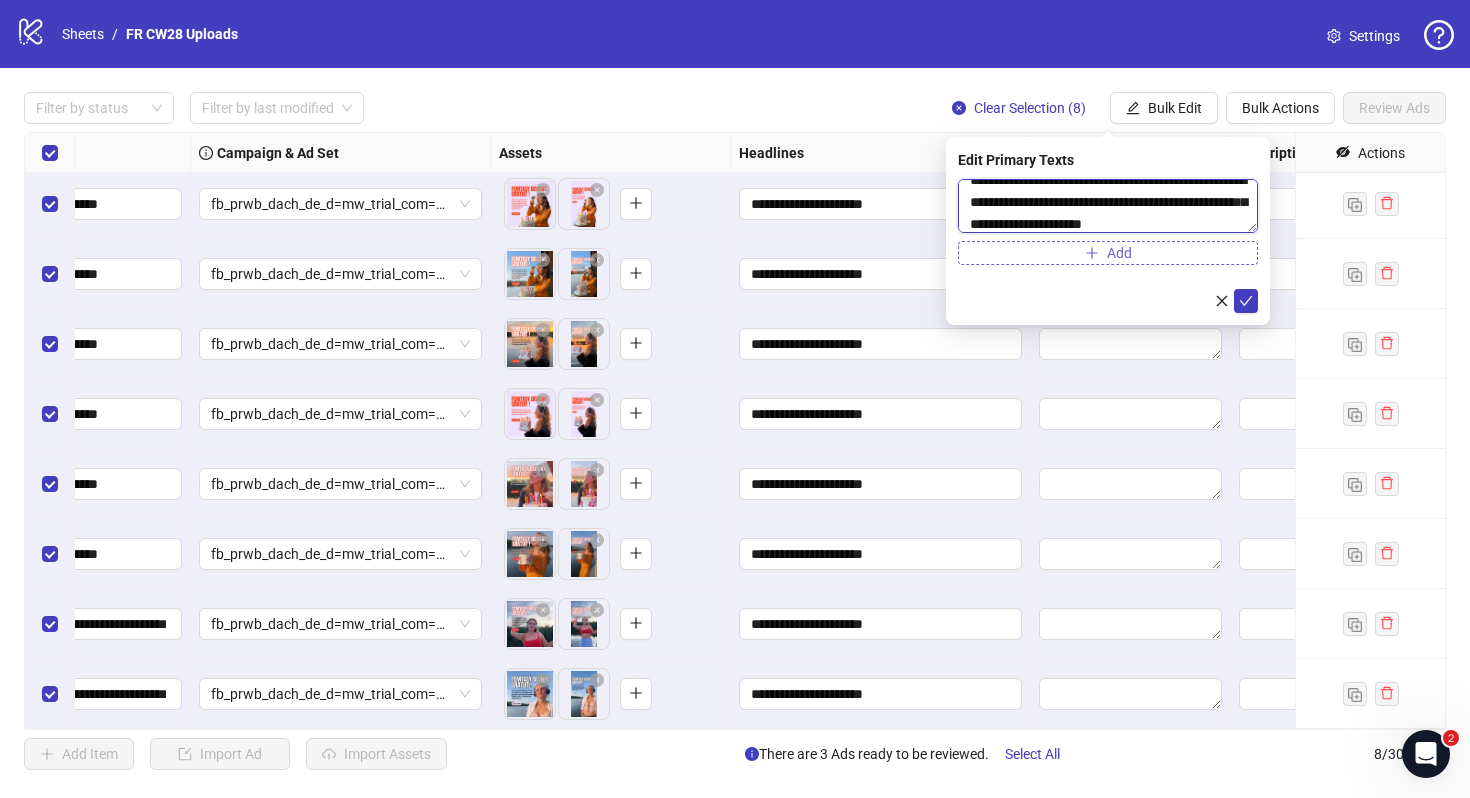 type on "**********" 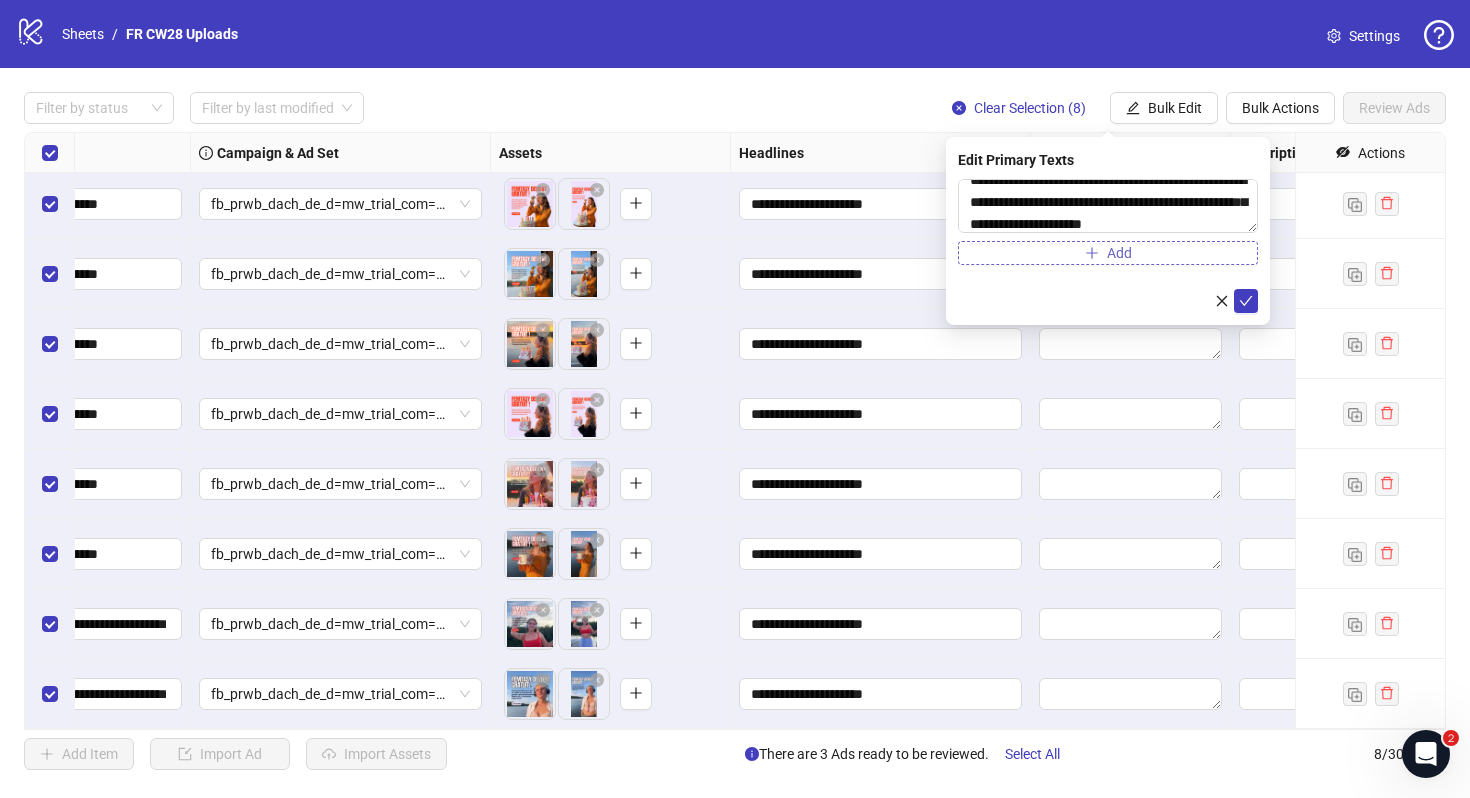 click on "Add" at bounding box center [1108, 253] 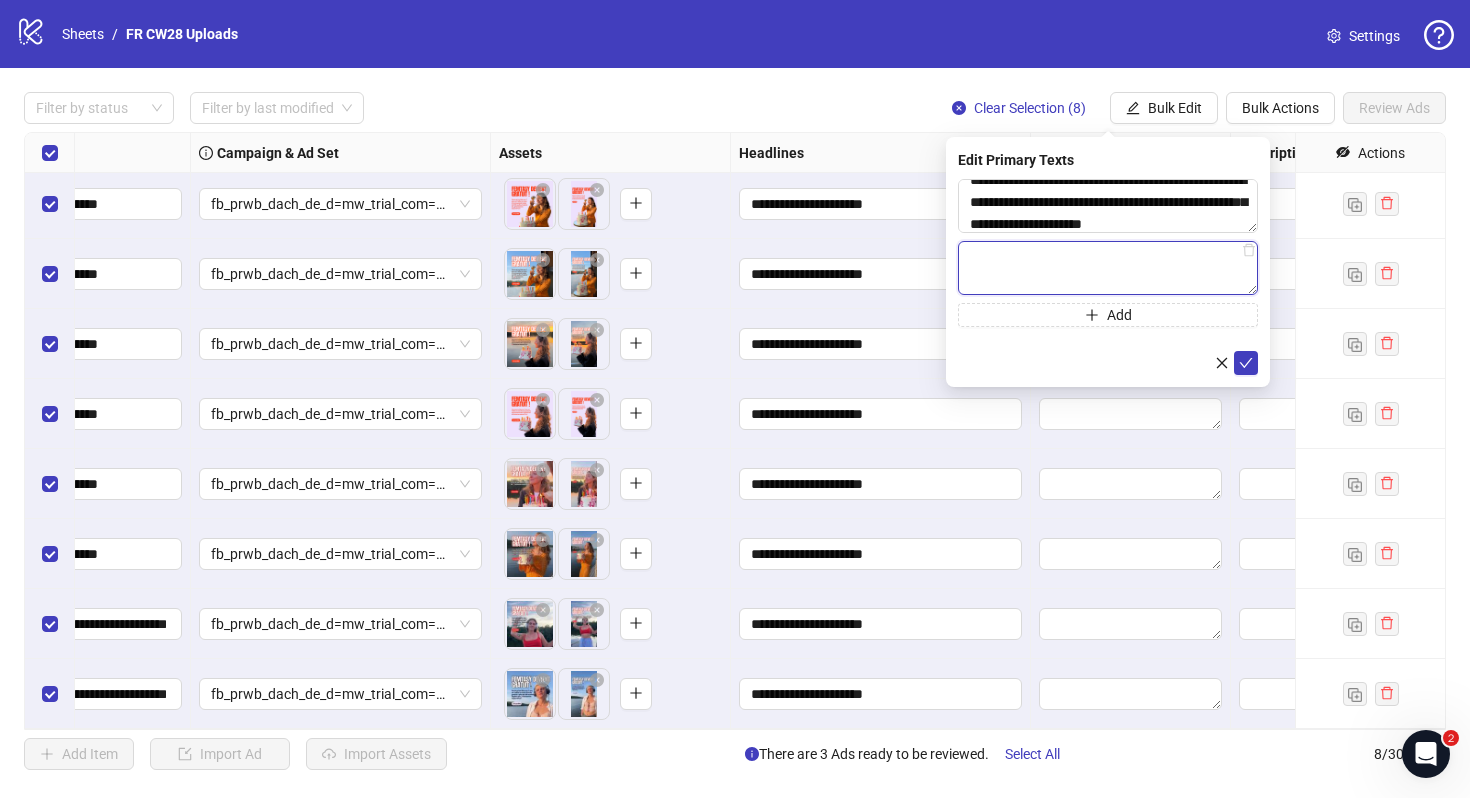 paste on "**********" 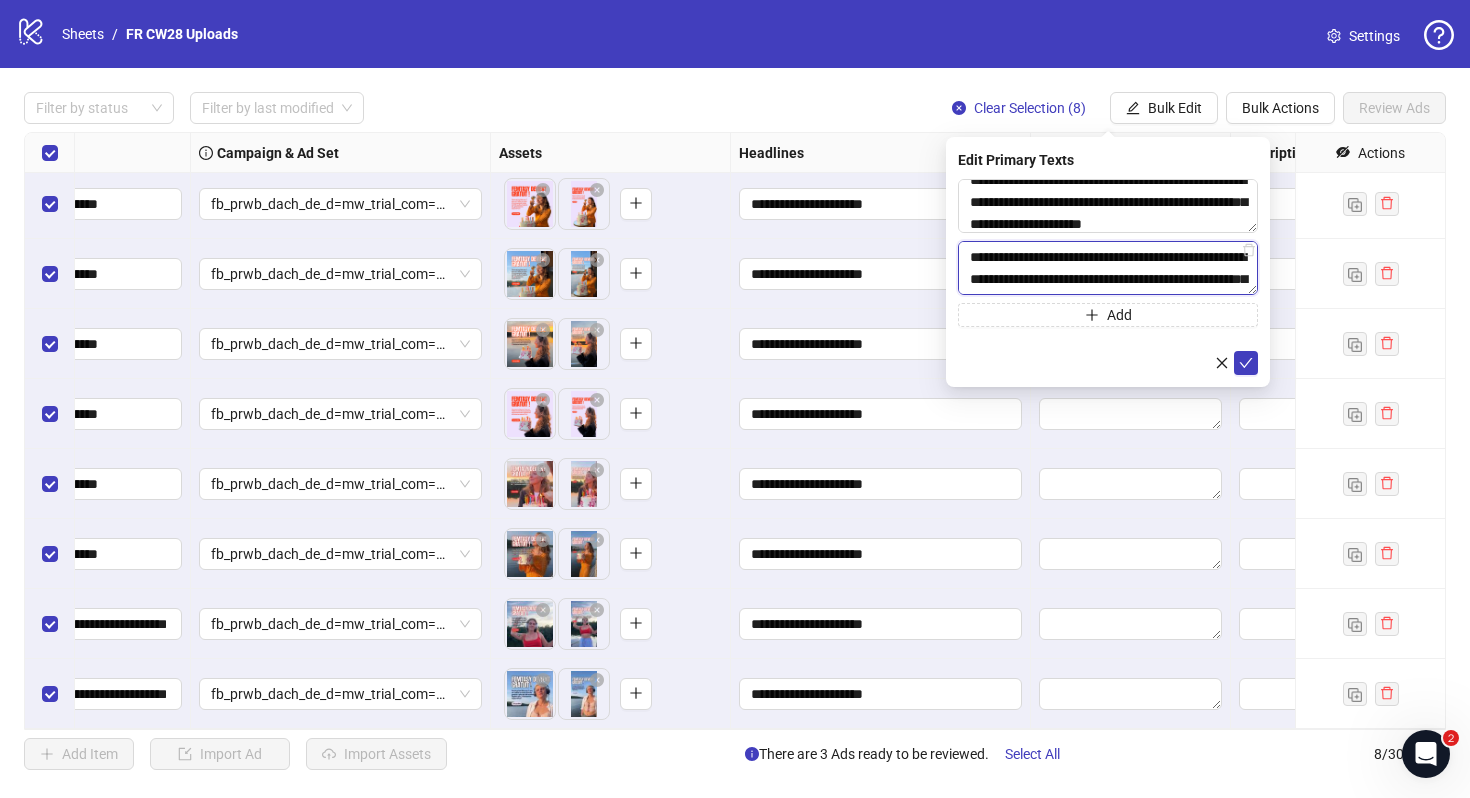 scroll, scrollTop: 37, scrollLeft: 0, axis: vertical 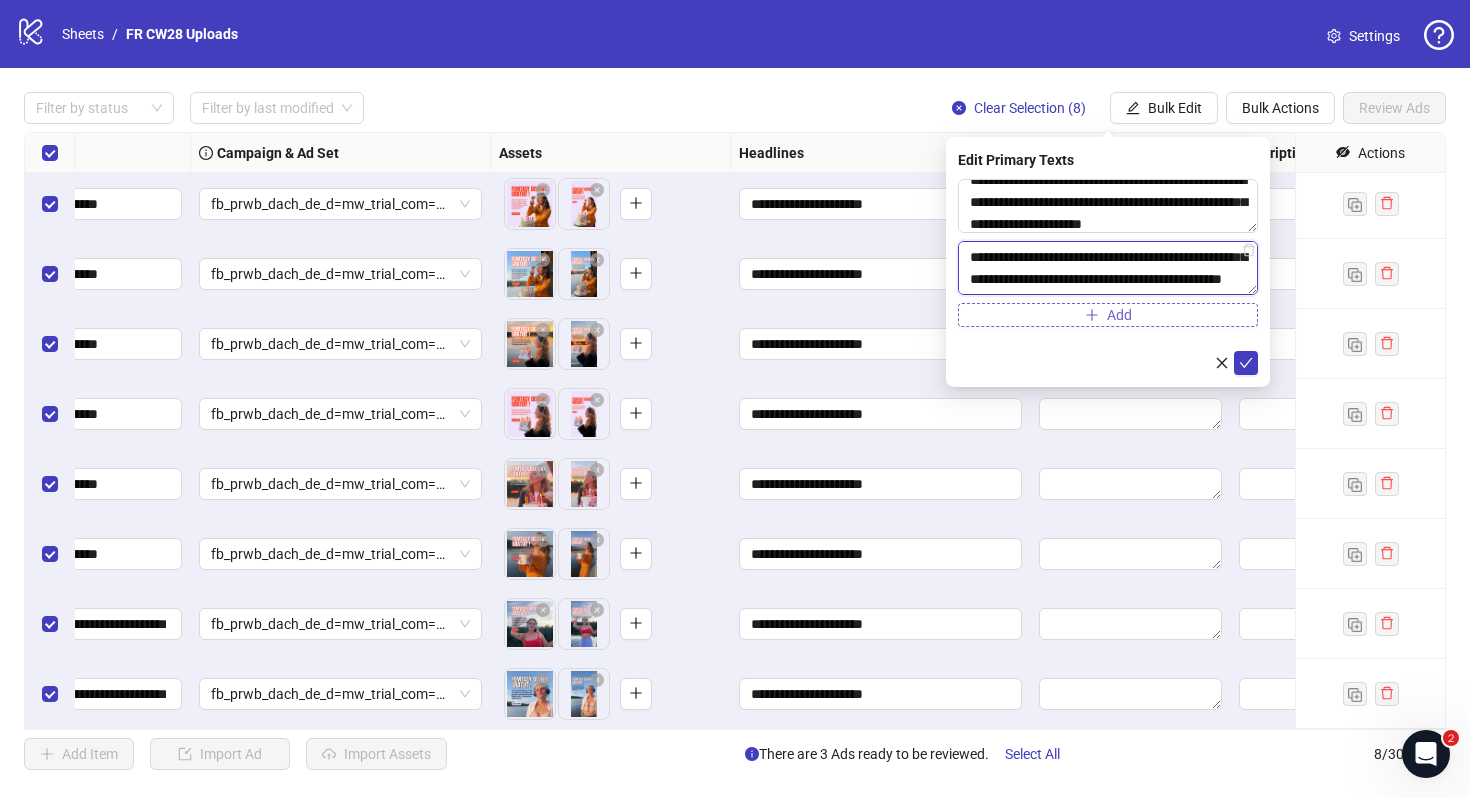 type on "**********" 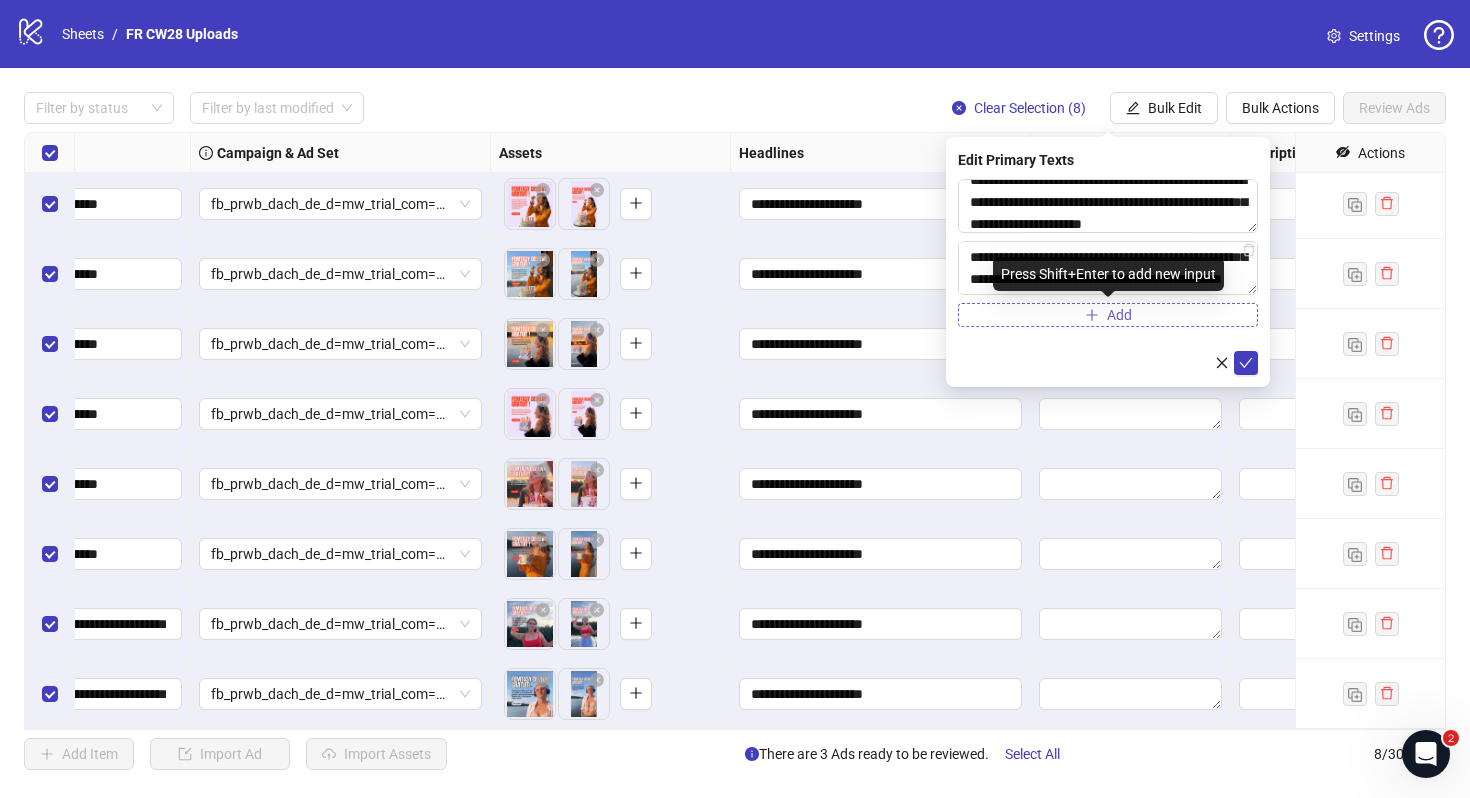 click on "Add" at bounding box center [1108, 315] 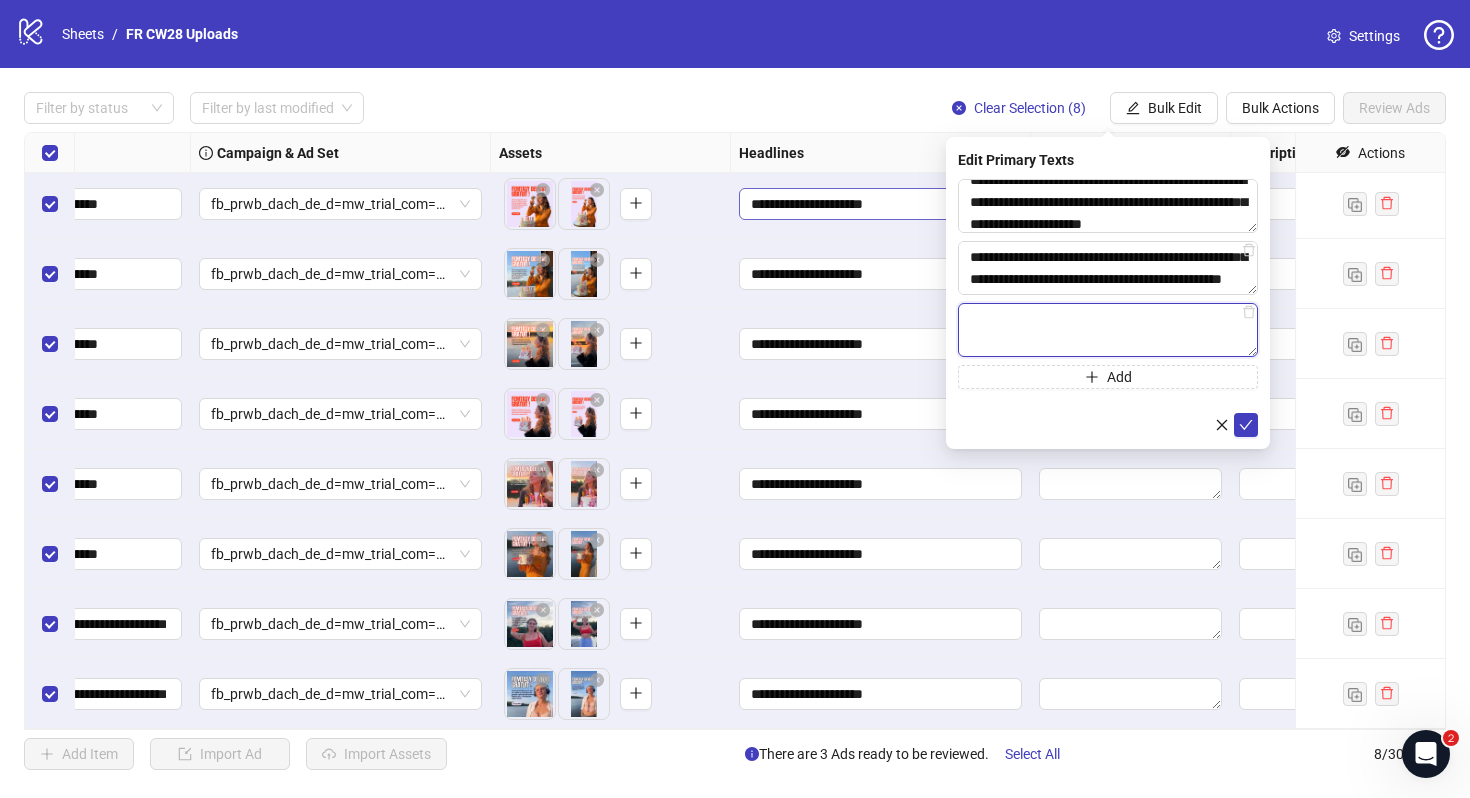 paste on "**********" 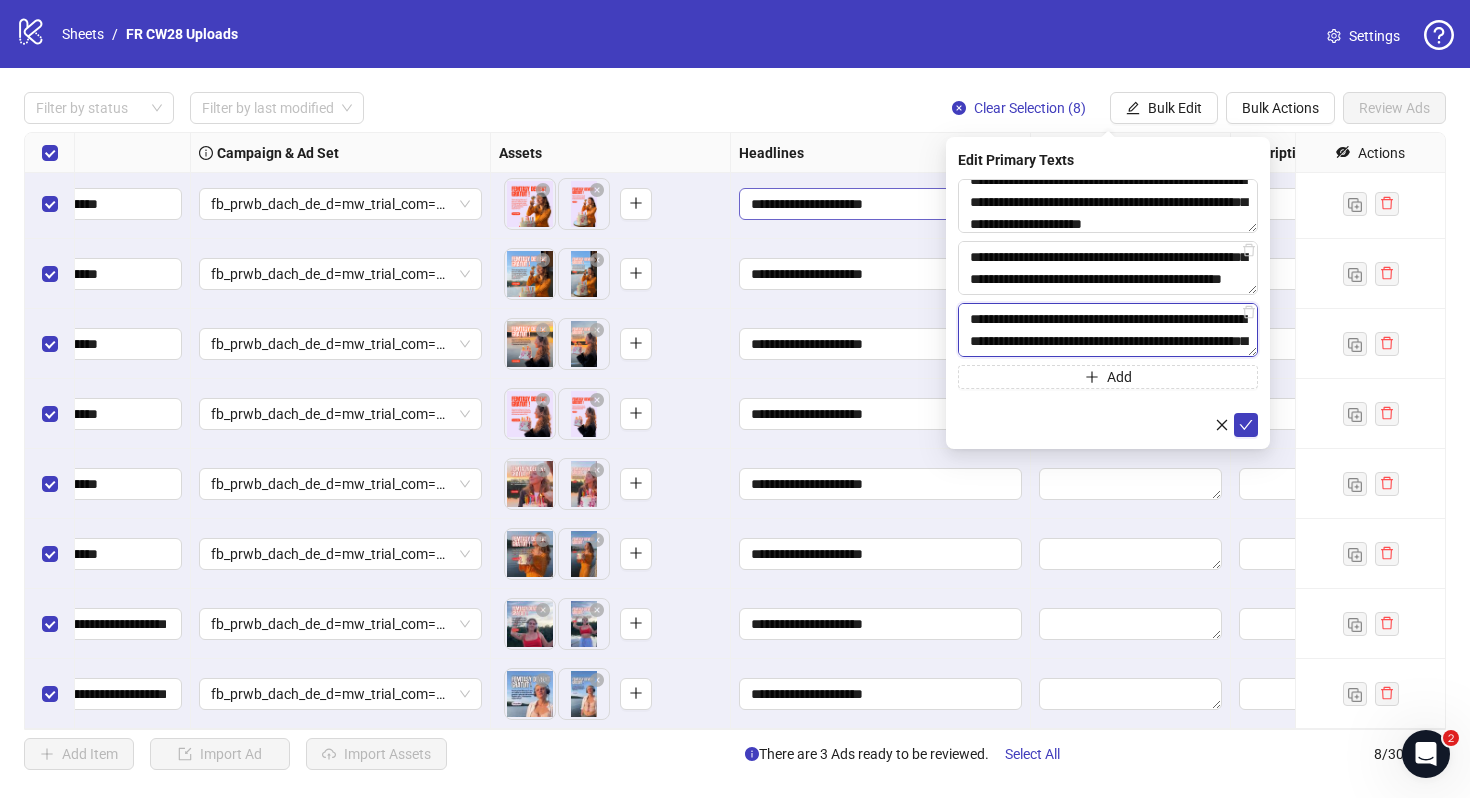 scroll, scrollTop: 59, scrollLeft: 0, axis: vertical 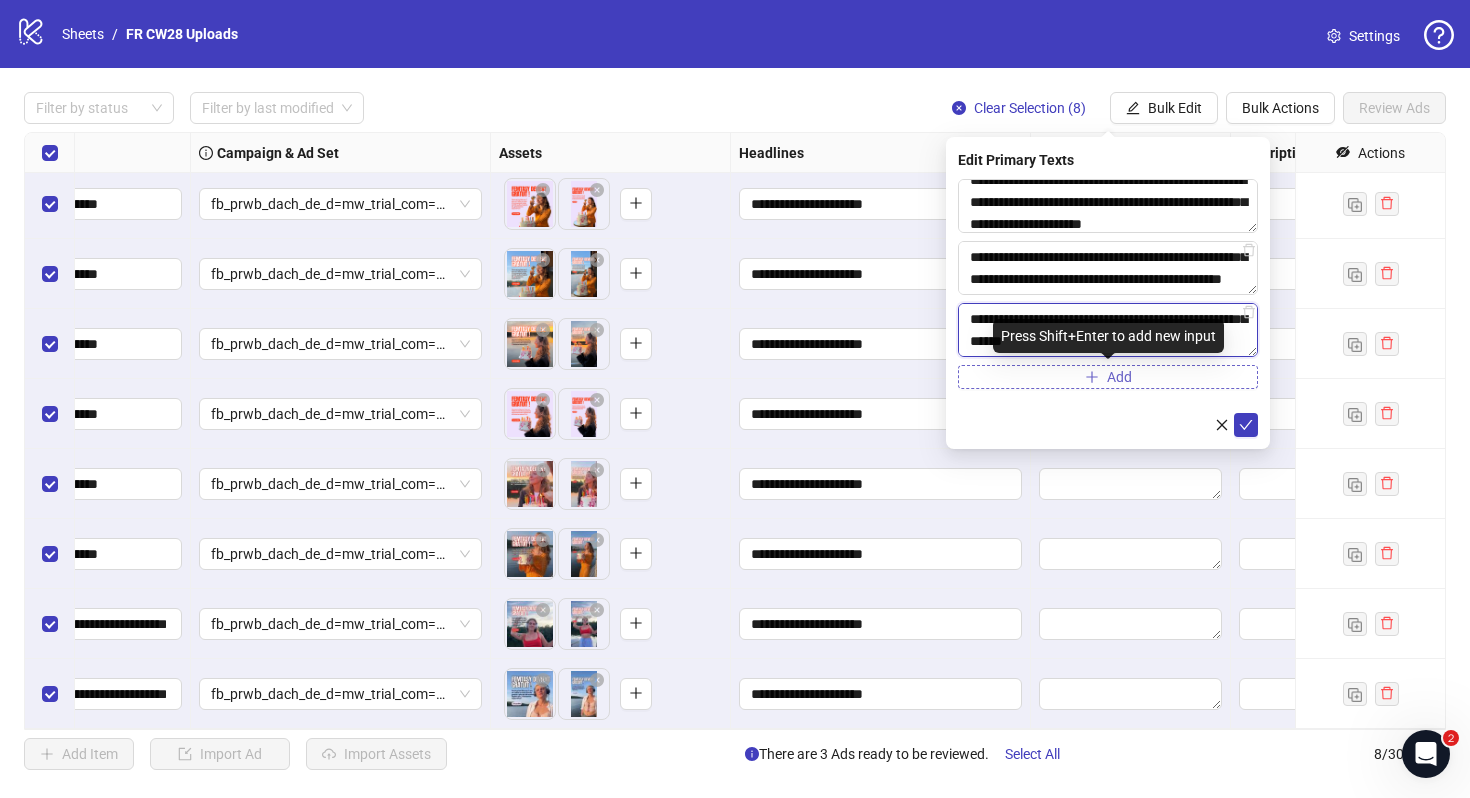 type on "**********" 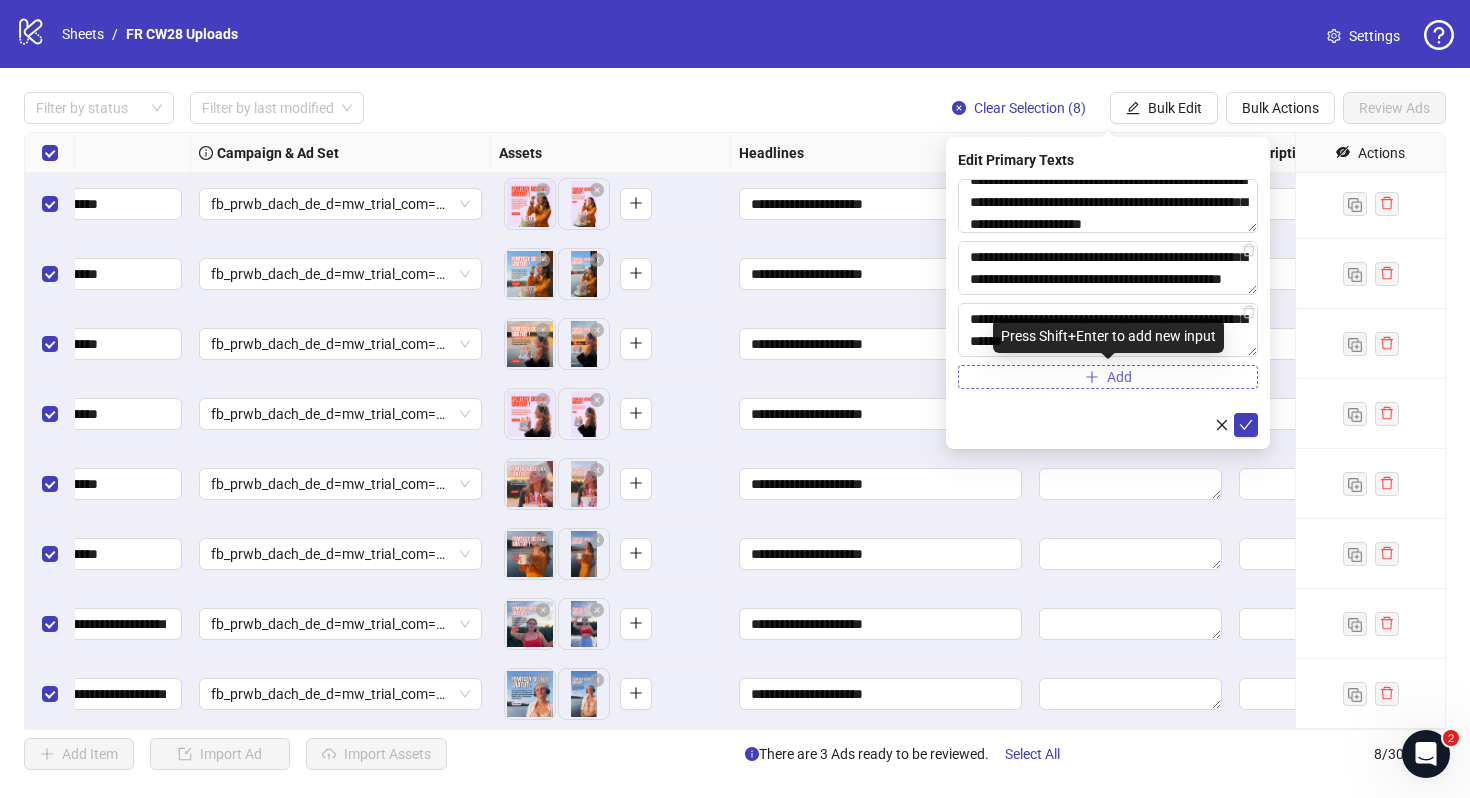 click on "Add" at bounding box center (1108, 377) 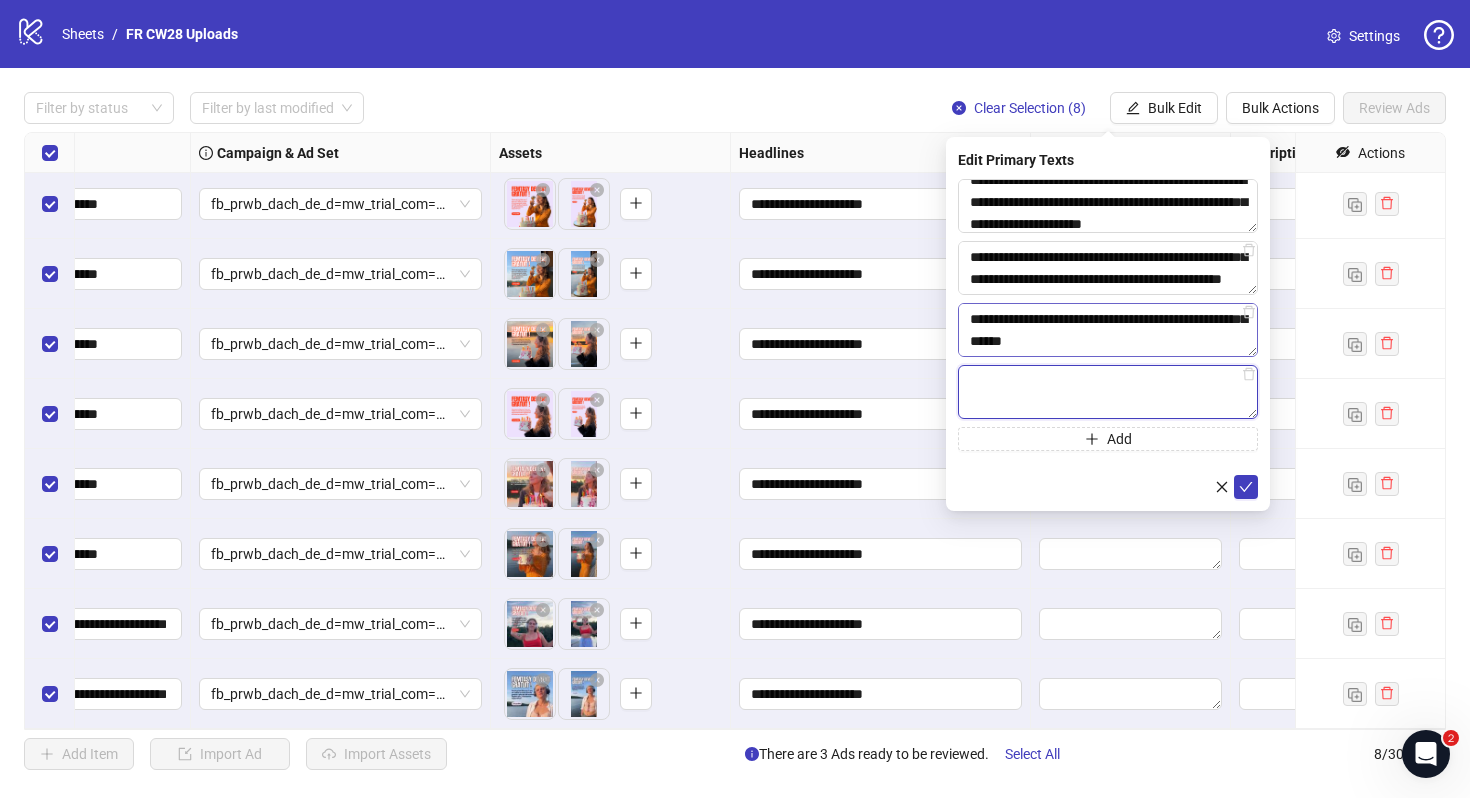 paste on "**********" 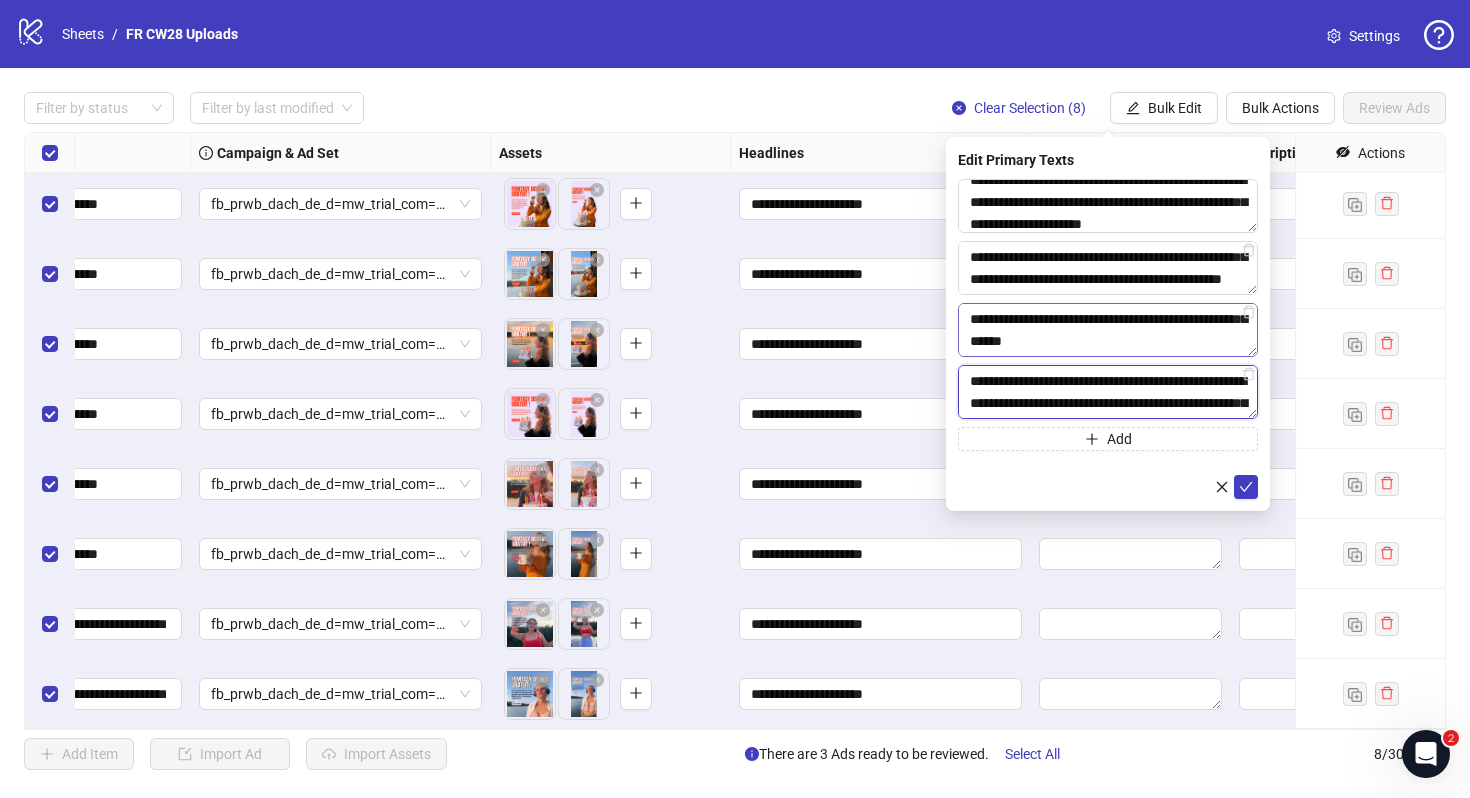 scroll, scrollTop: 37, scrollLeft: 0, axis: vertical 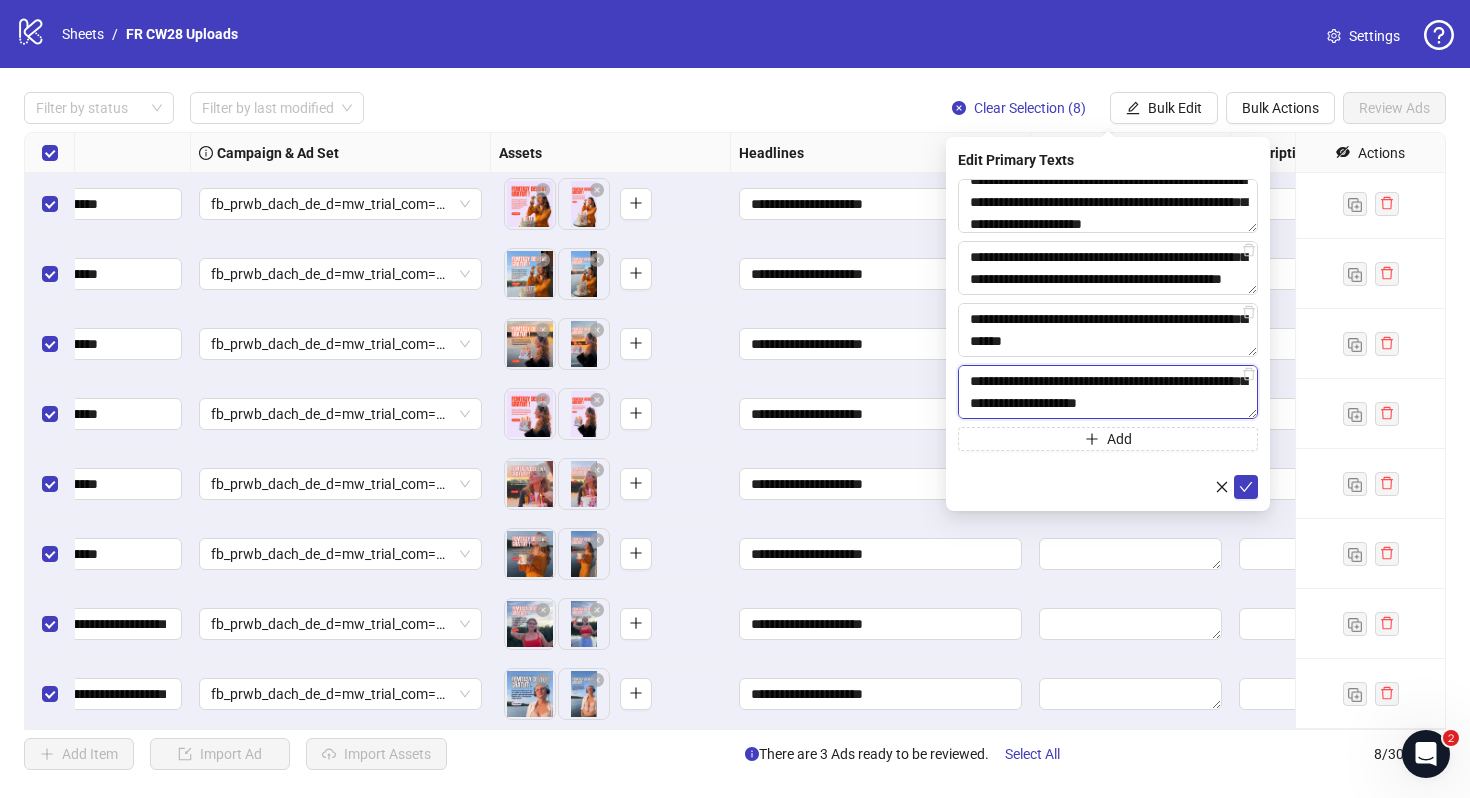 type on "**********" 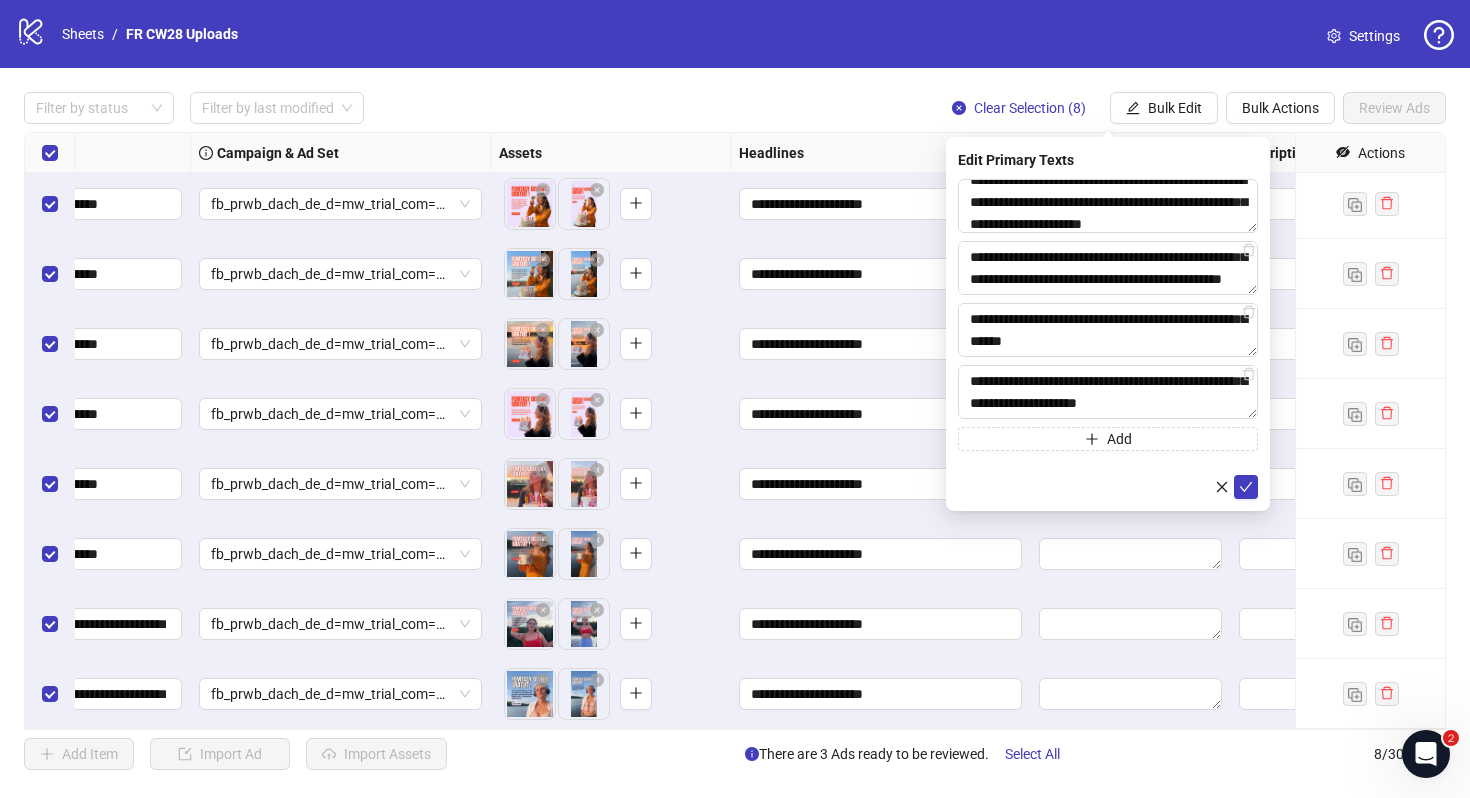 click on "**********" at bounding box center (1108, 324) 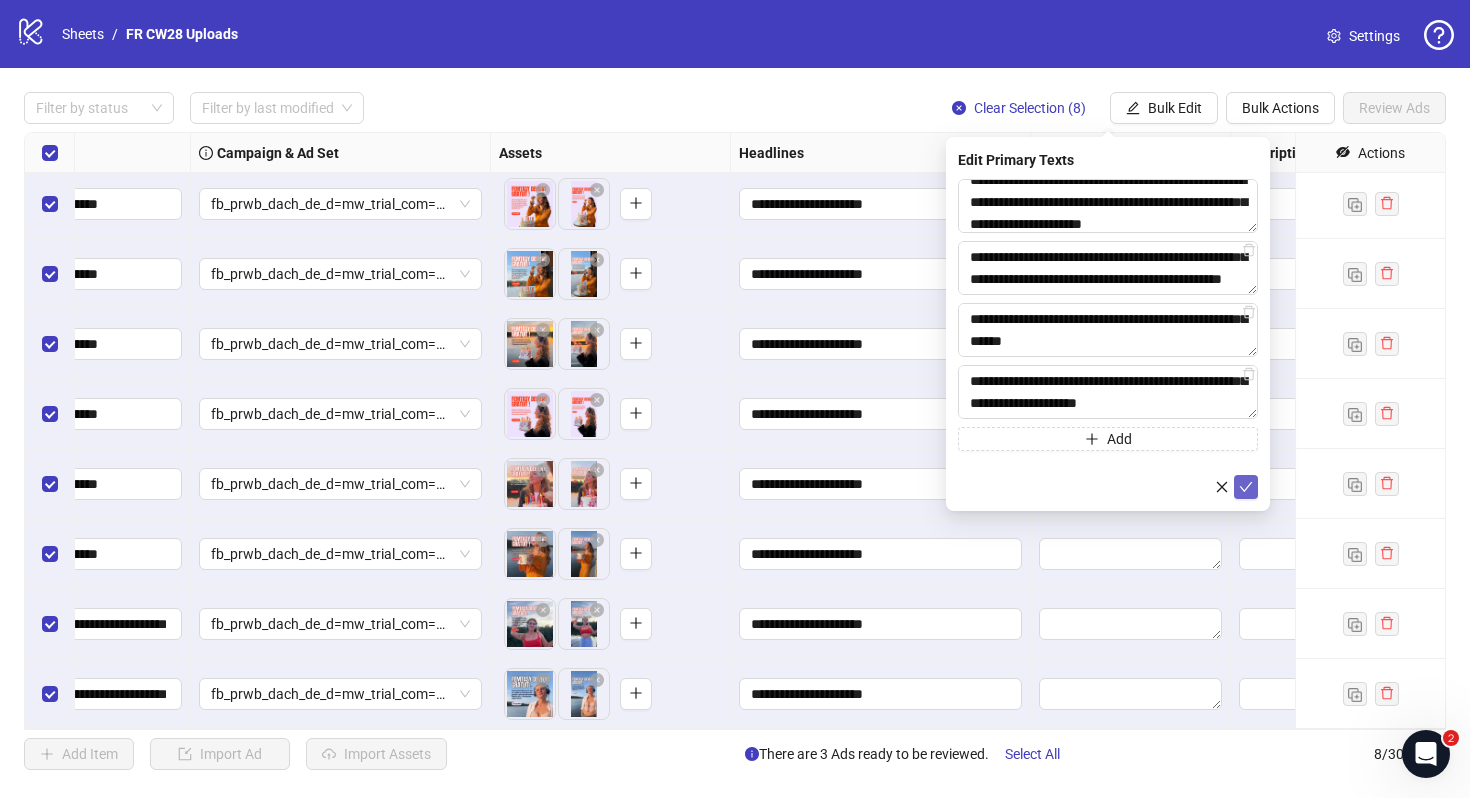 click at bounding box center (1246, 487) 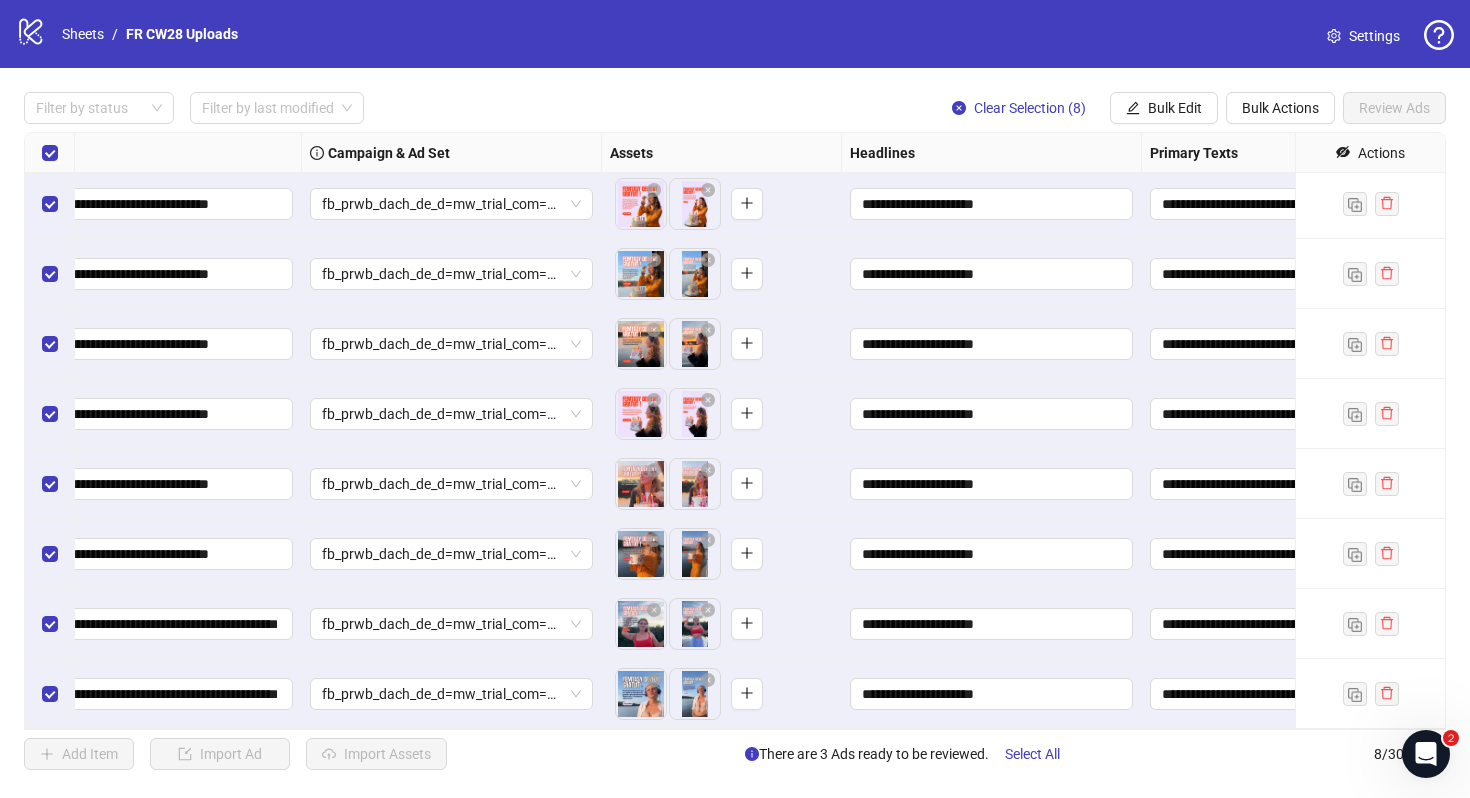 scroll, scrollTop: 0, scrollLeft: 343, axis: horizontal 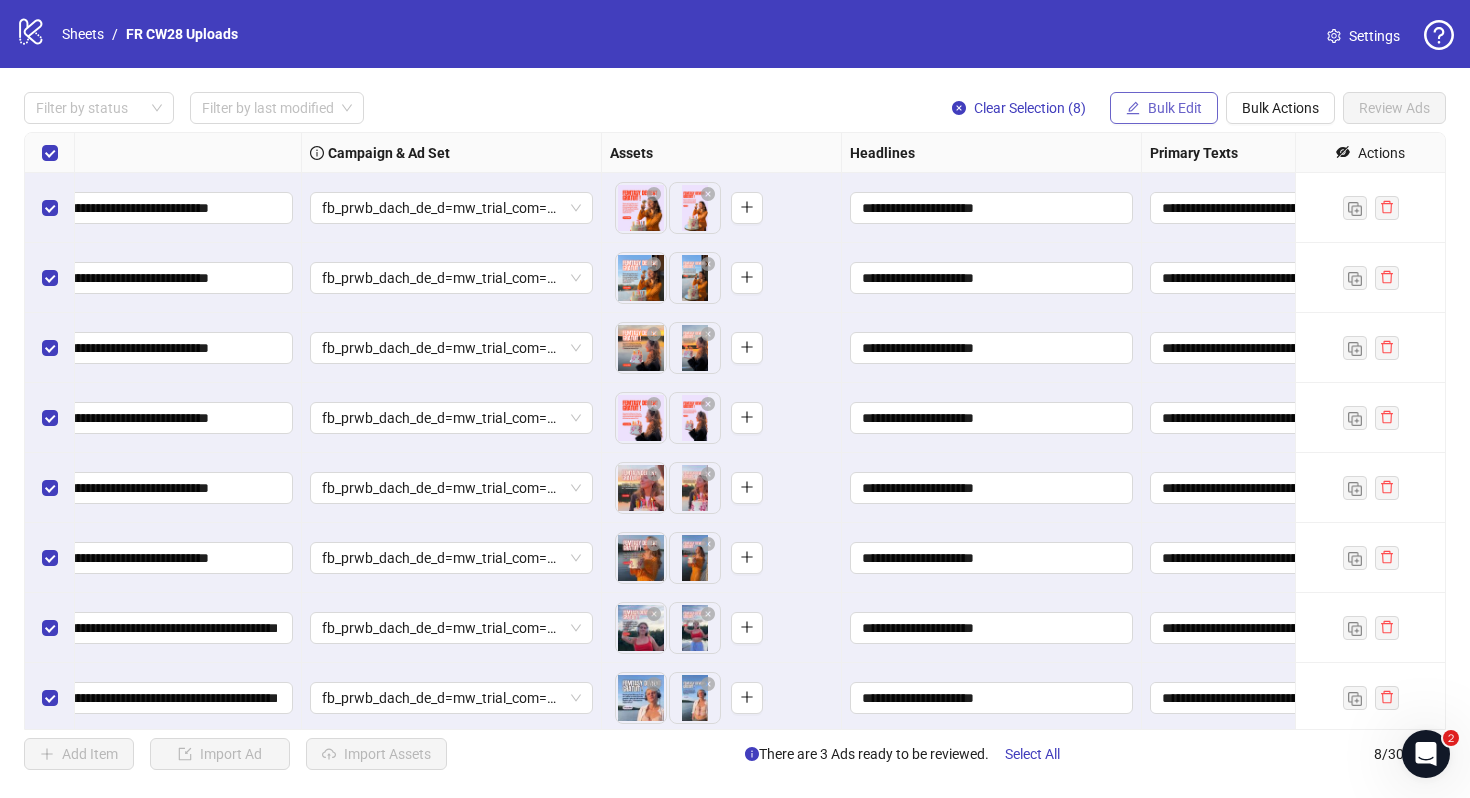 click on "Bulk Edit" at bounding box center [1164, 108] 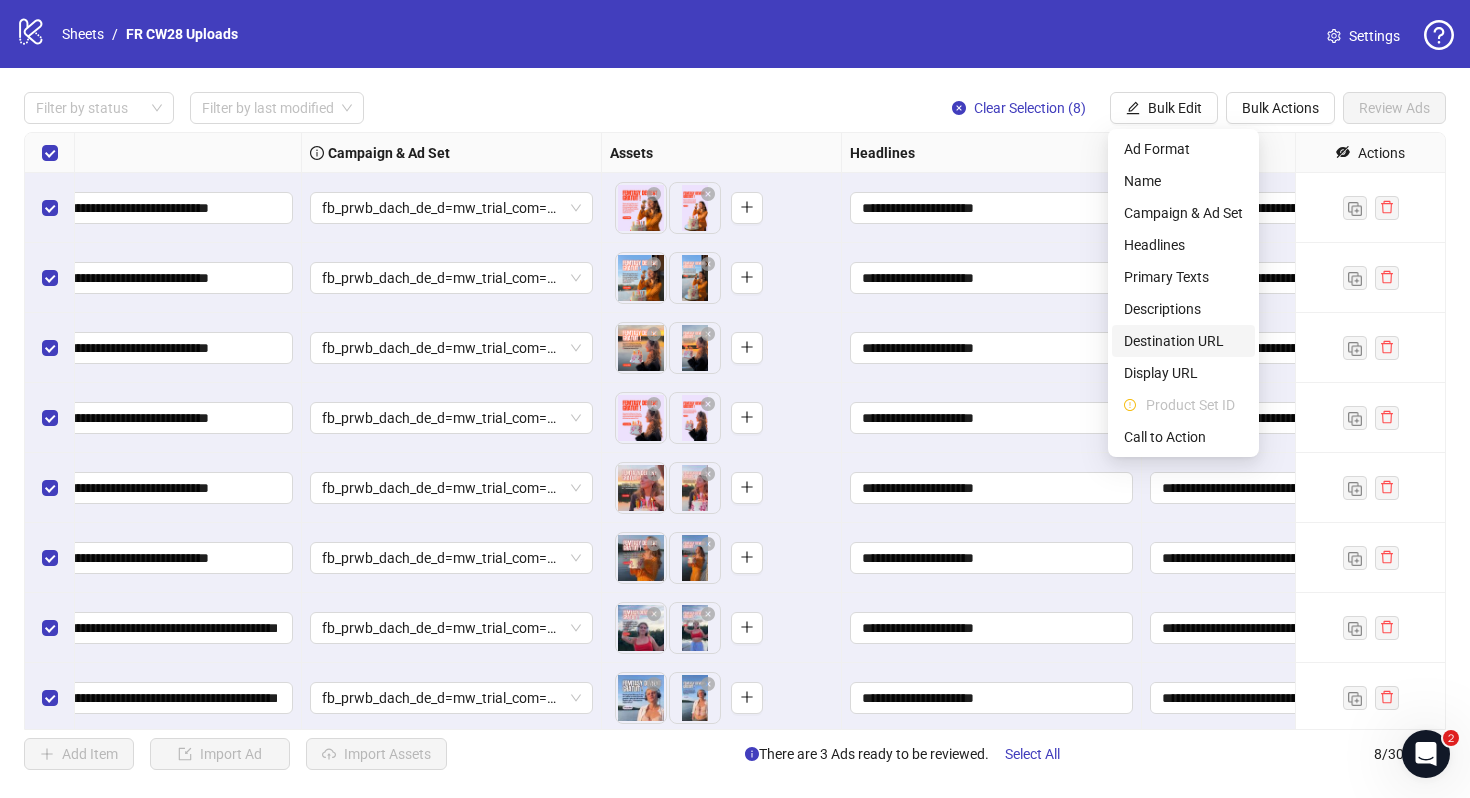 click on "Destination URL" at bounding box center (1183, 341) 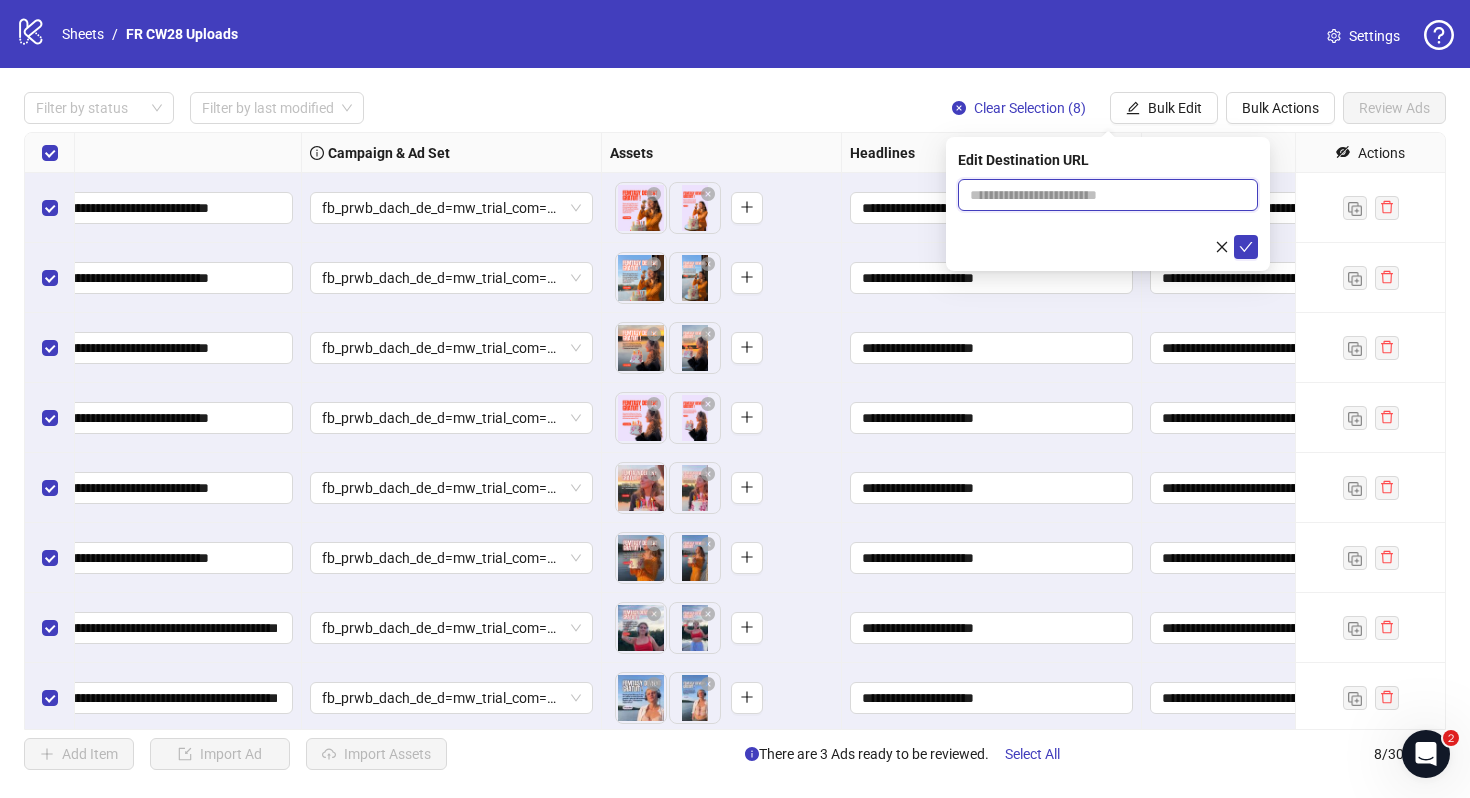 click at bounding box center [1100, 195] 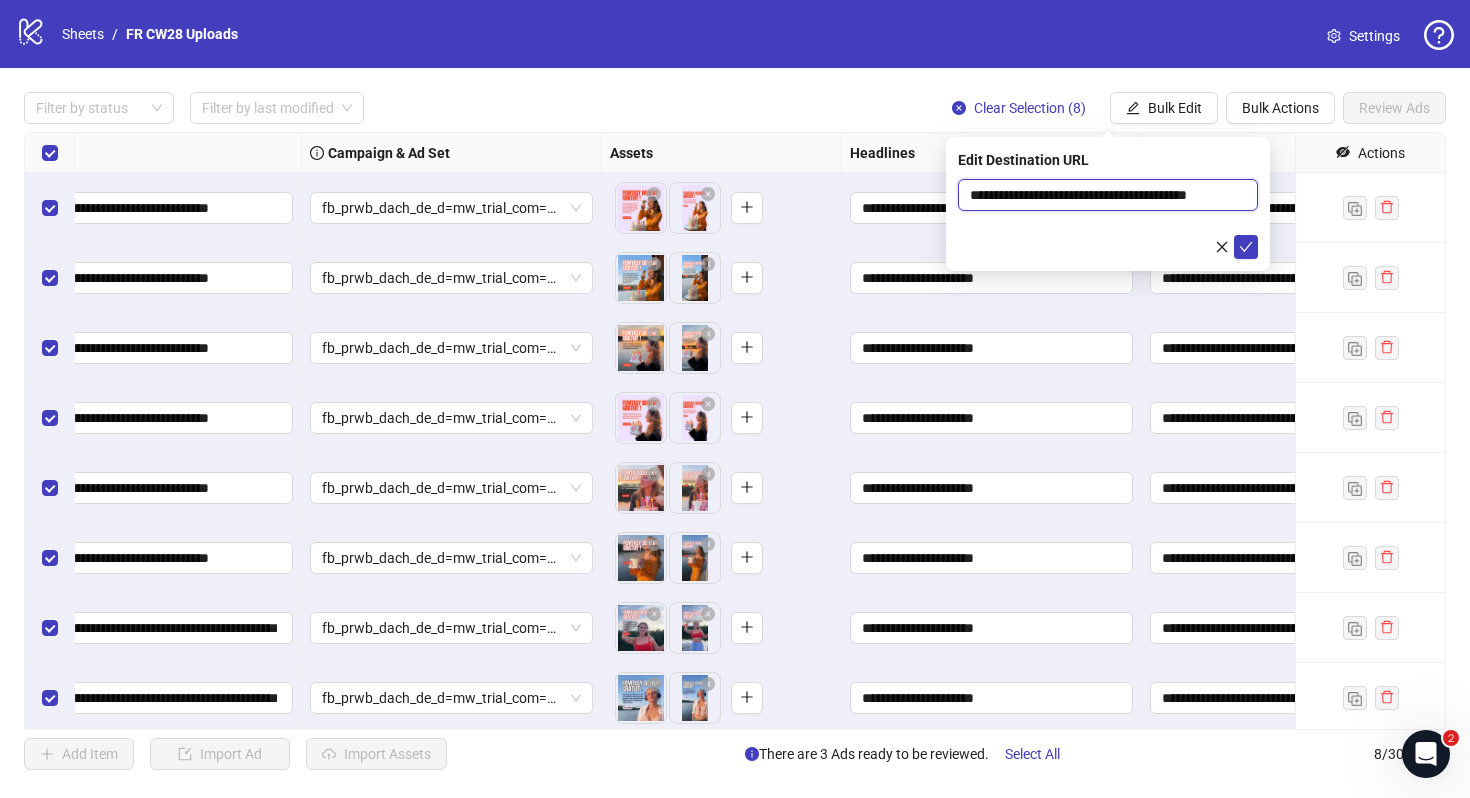 scroll, scrollTop: 0, scrollLeft: 12, axis: horizontal 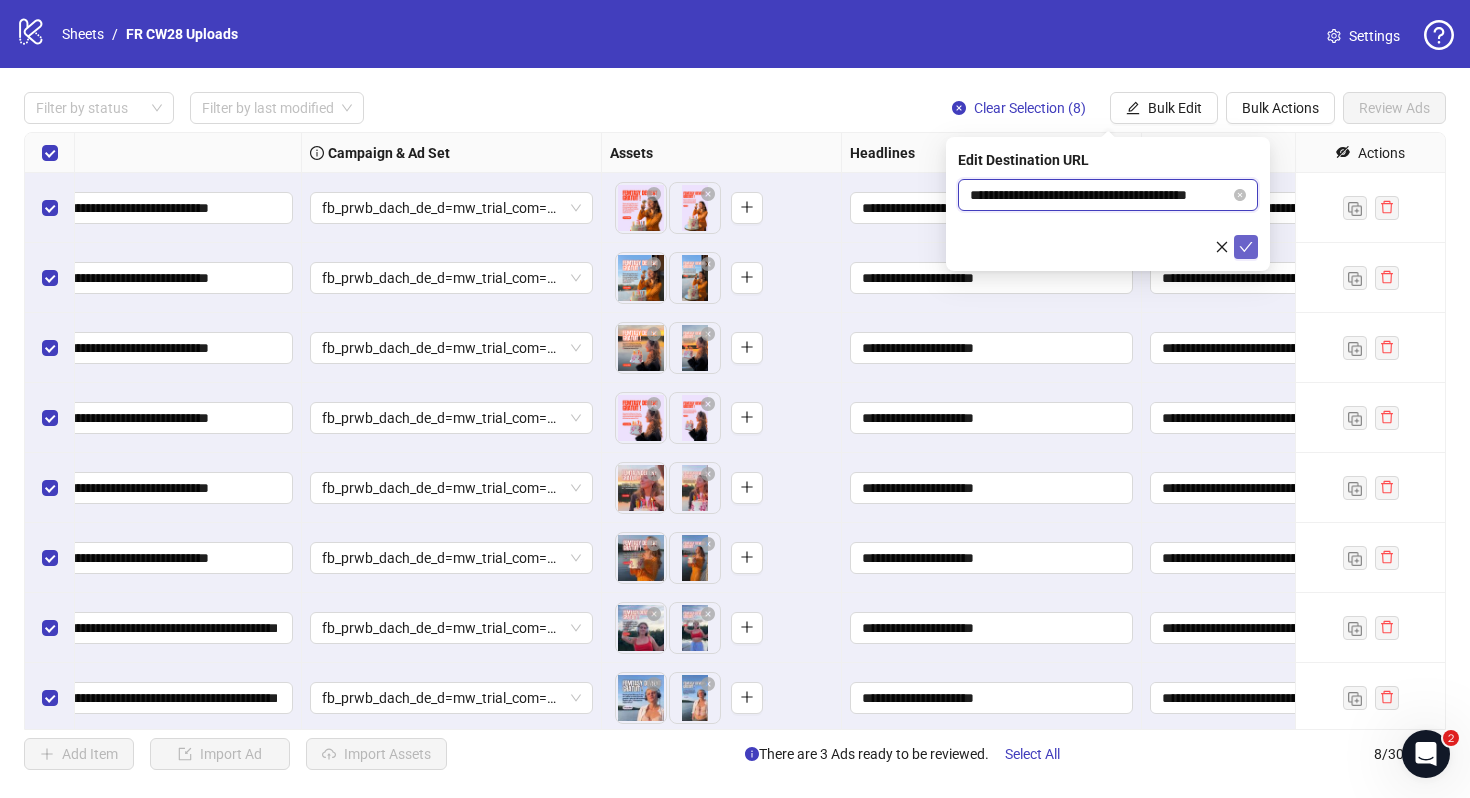 type on "**********" 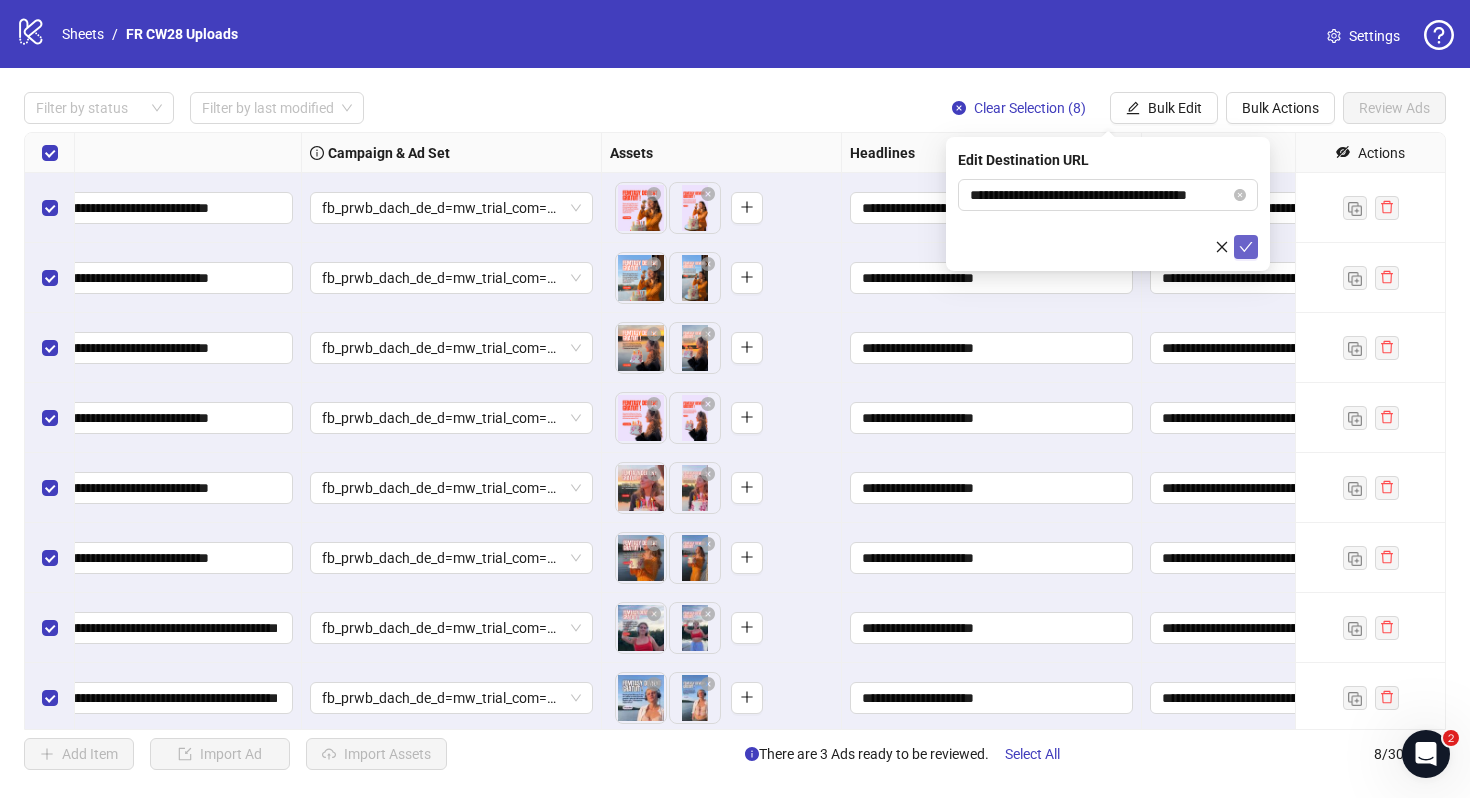 click 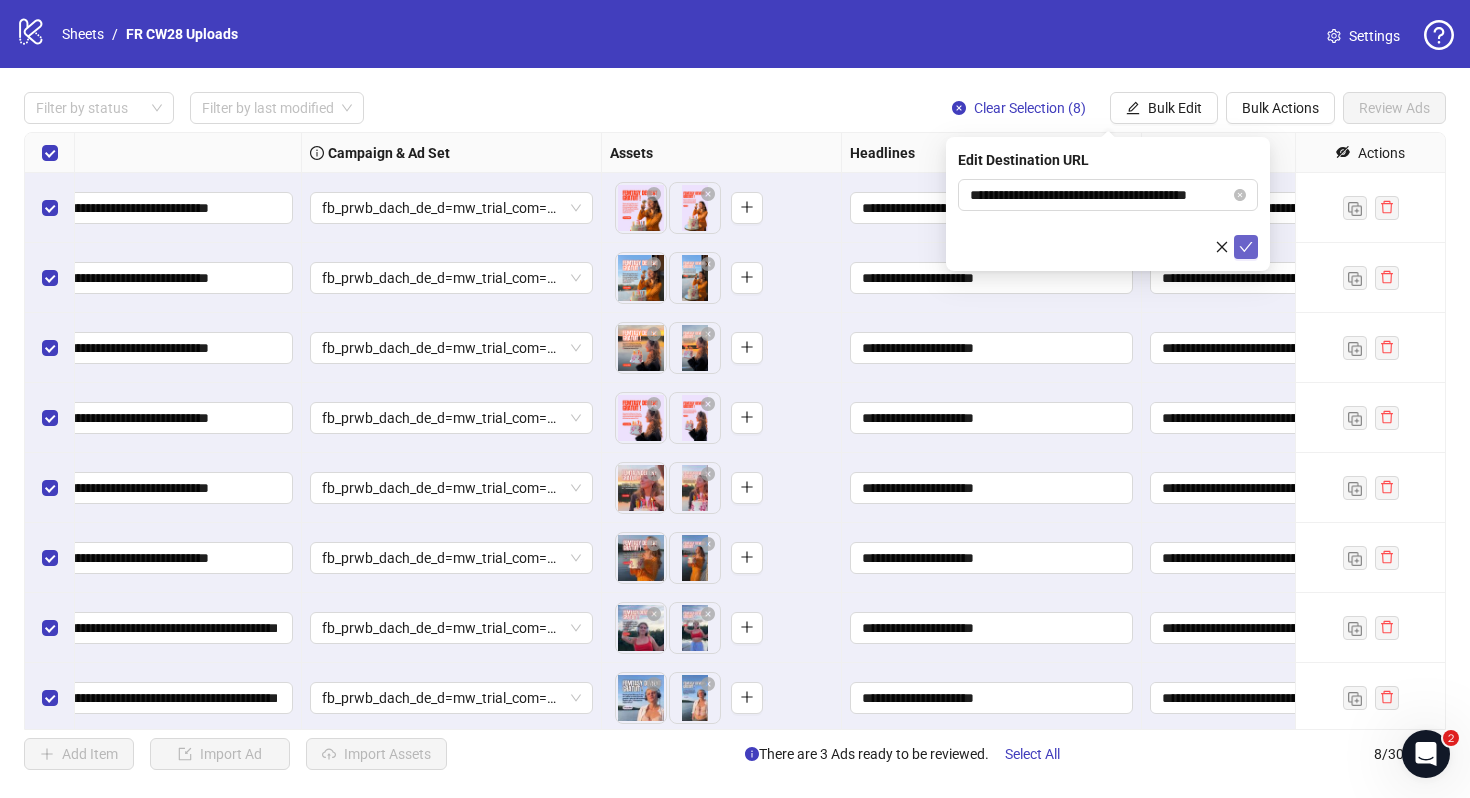 scroll, scrollTop: 0, scrollLeft: 0, axis: both 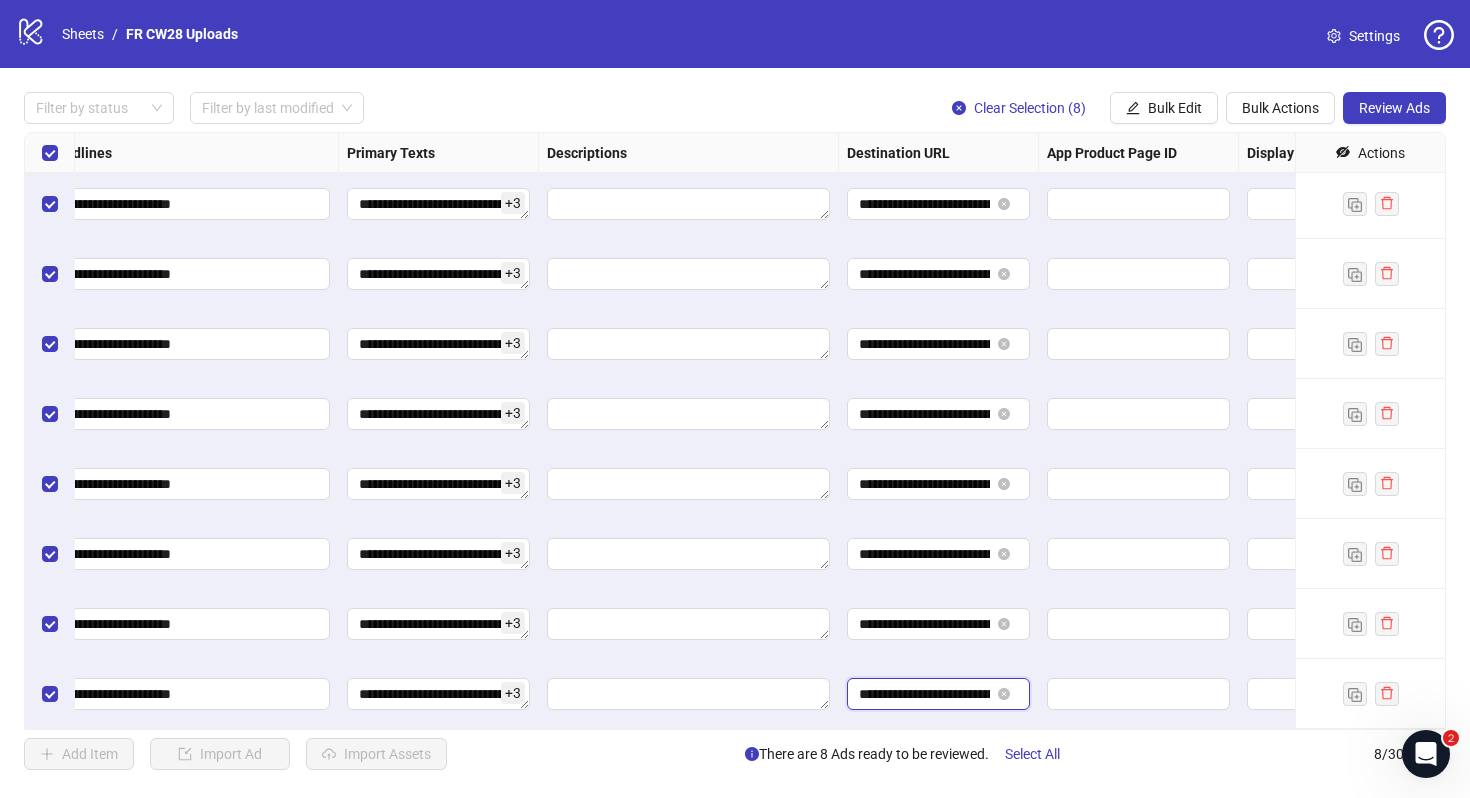 click on "**********" at bounding box center (924, 694) 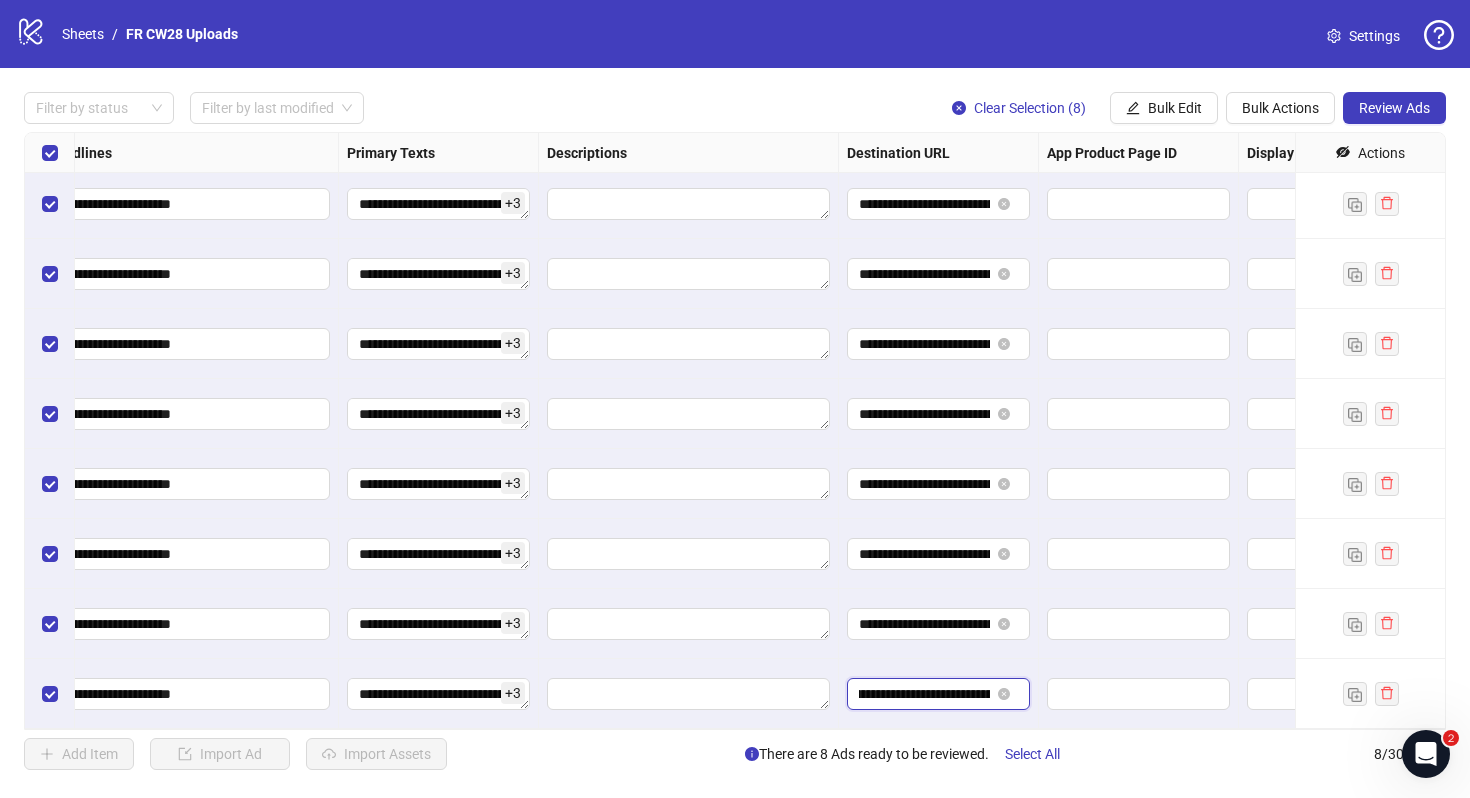 scroll, scrollTop: 0, scrollLeft: 141, axis: horizontal 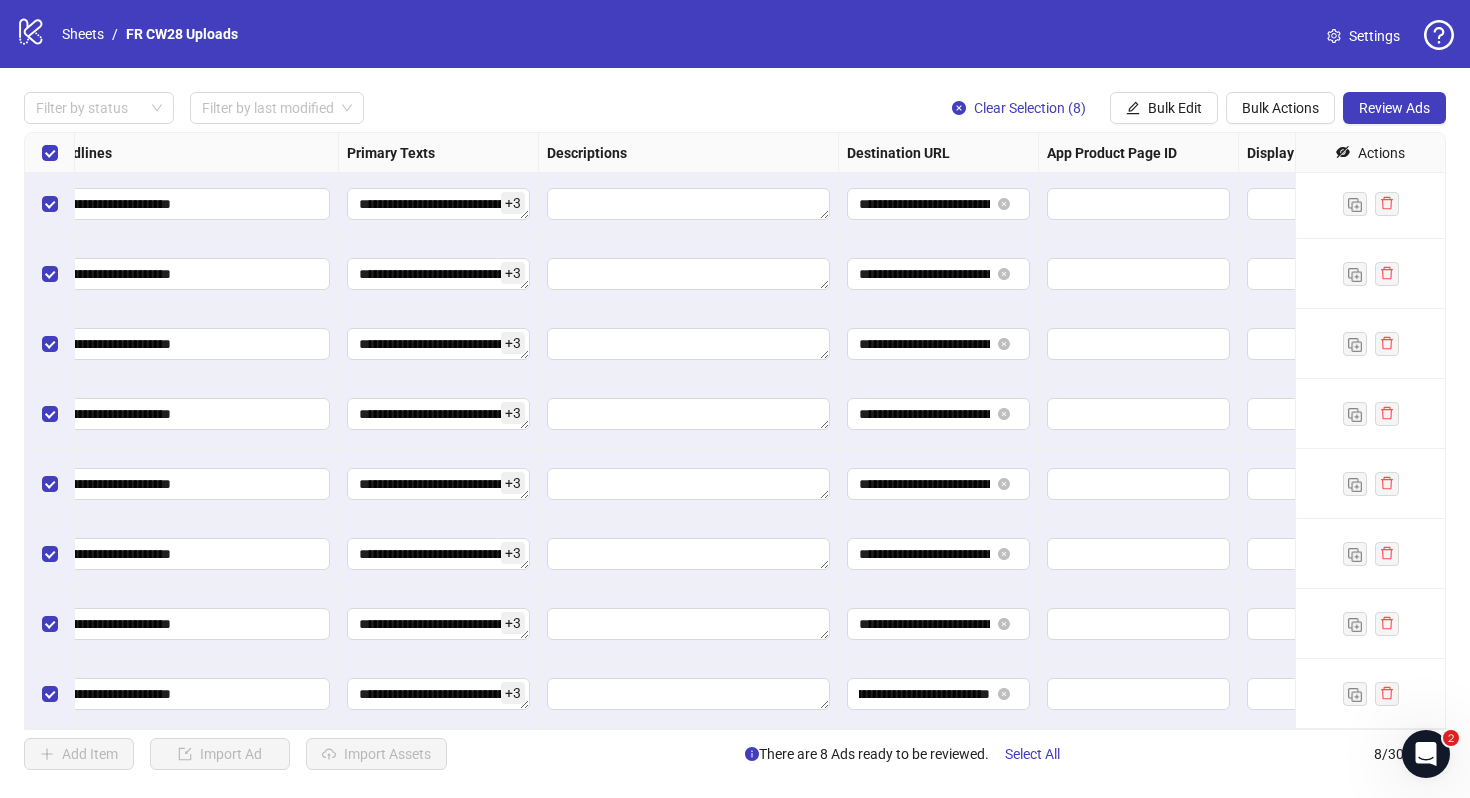 click at bounding box center [1139, 624] 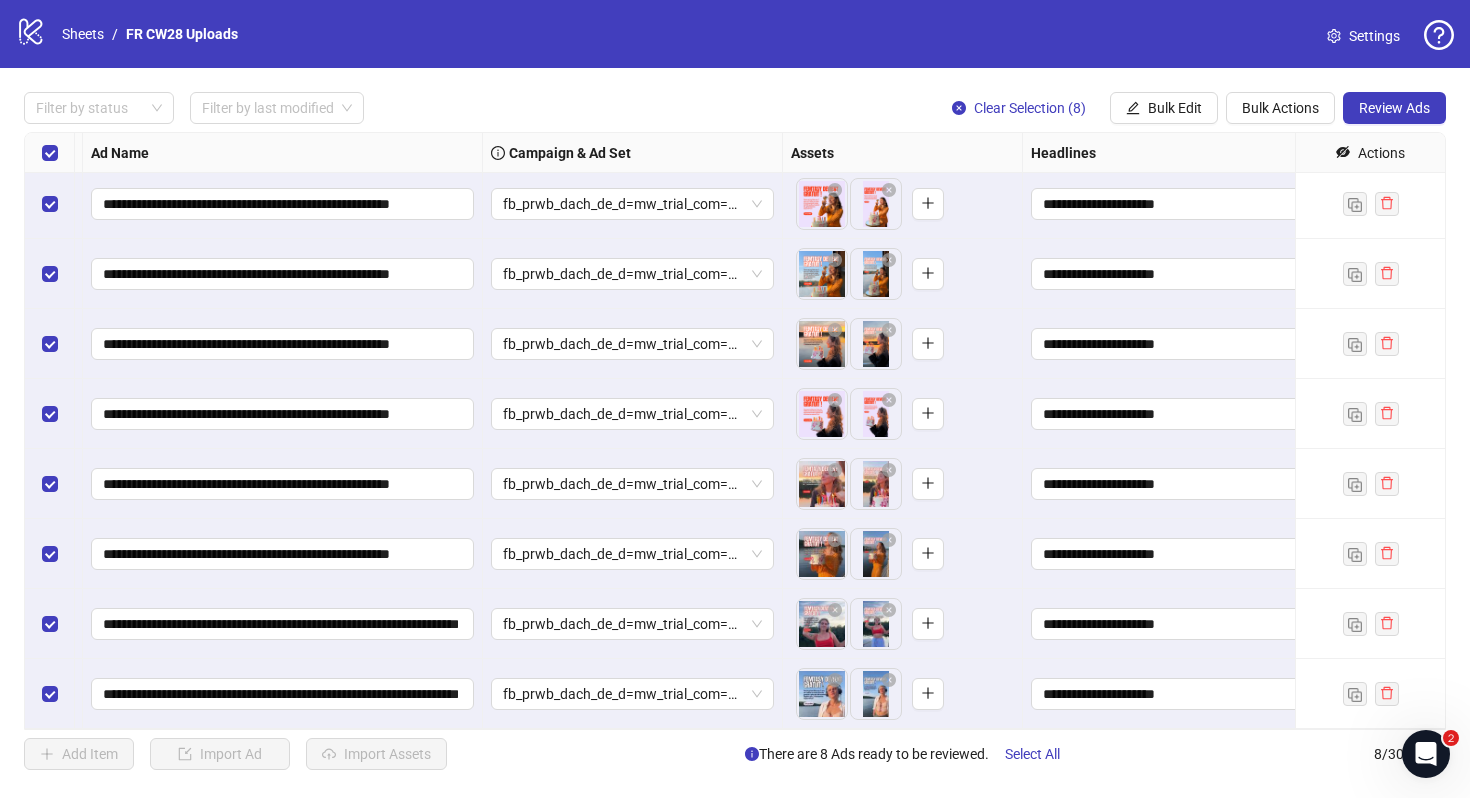 scroll, scrollTop: 4, scrollLeft: 0, axis: vertical 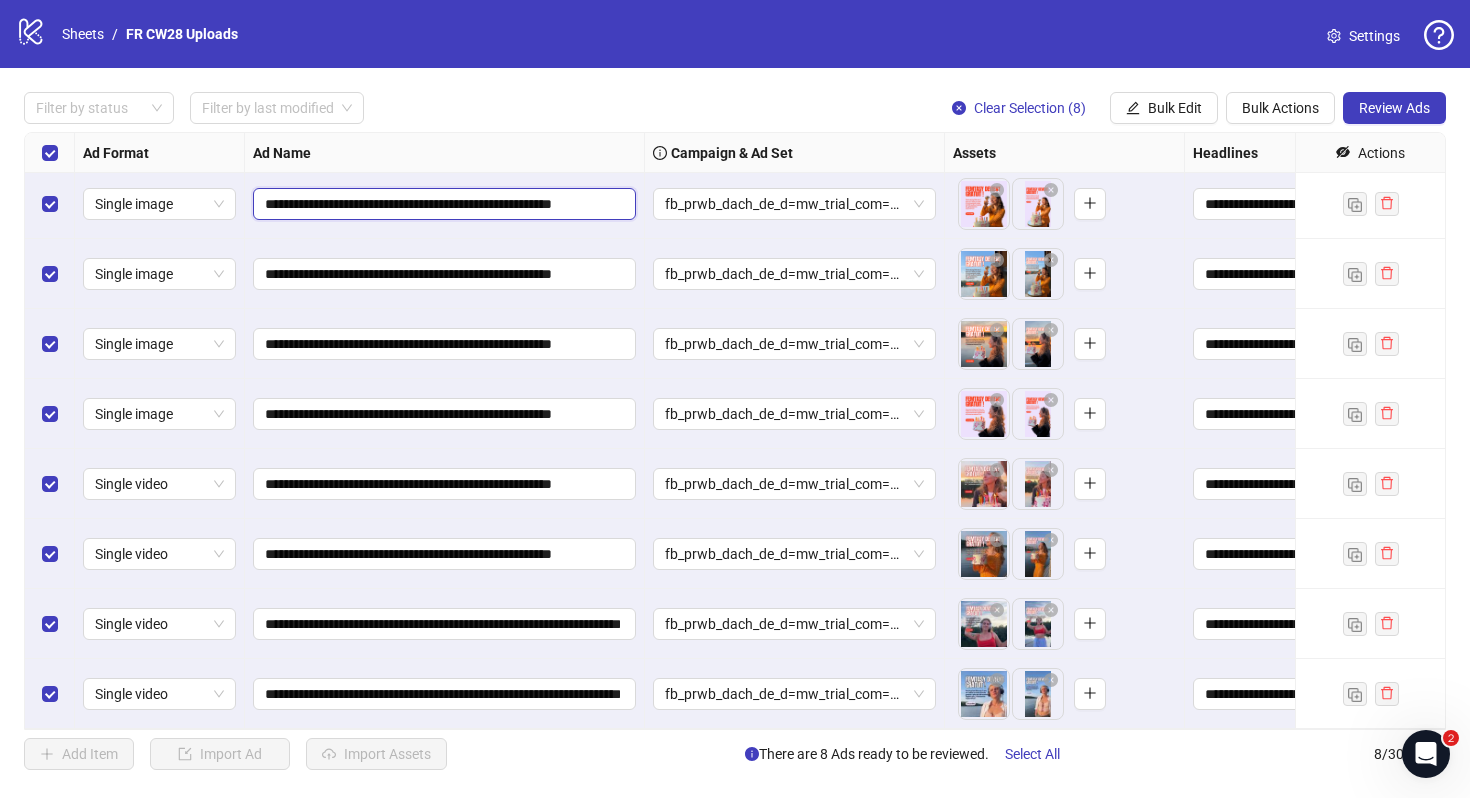 click on "**********" at bounding box center (442, 204) 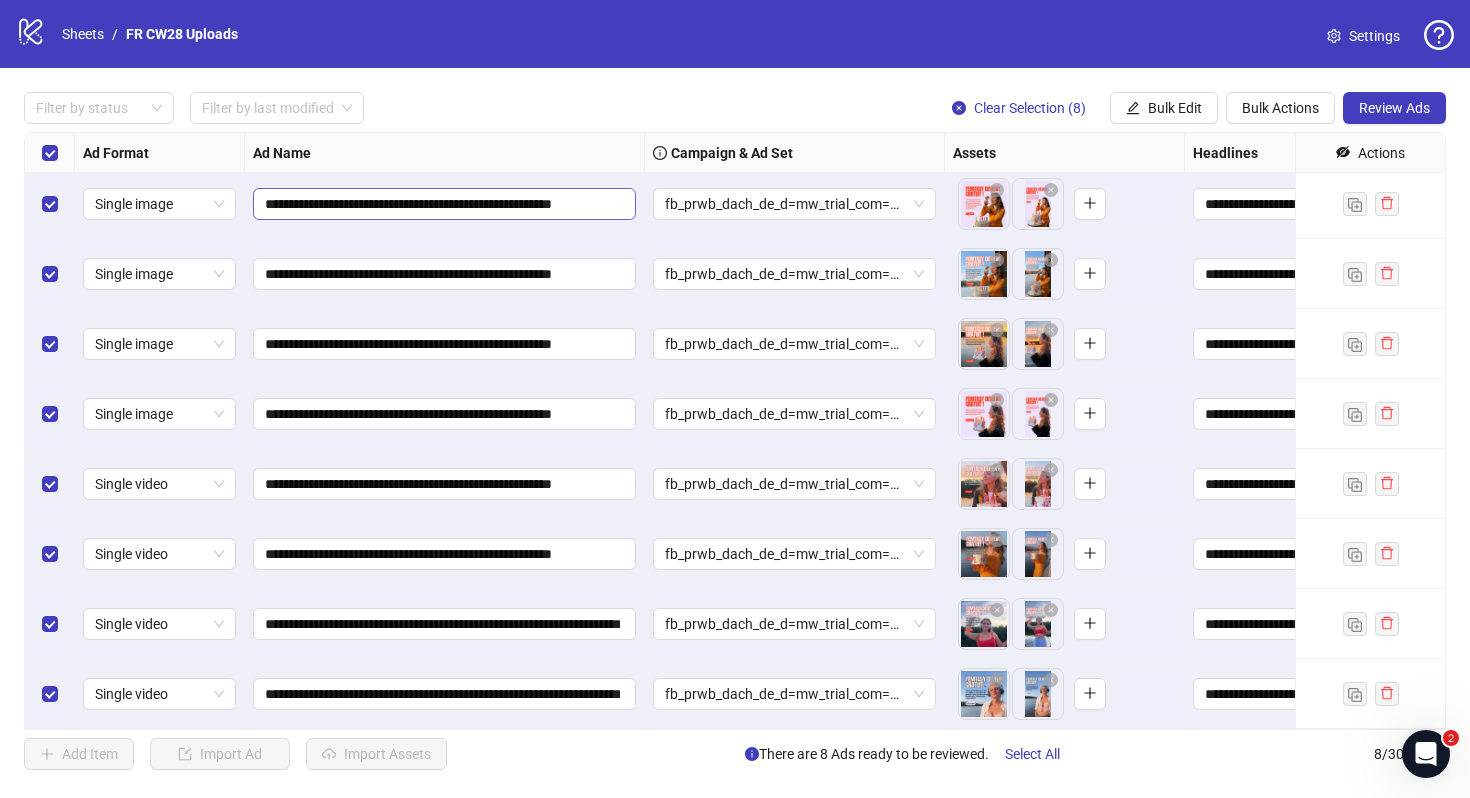 click on "**********" at bounding box center (444, 204) 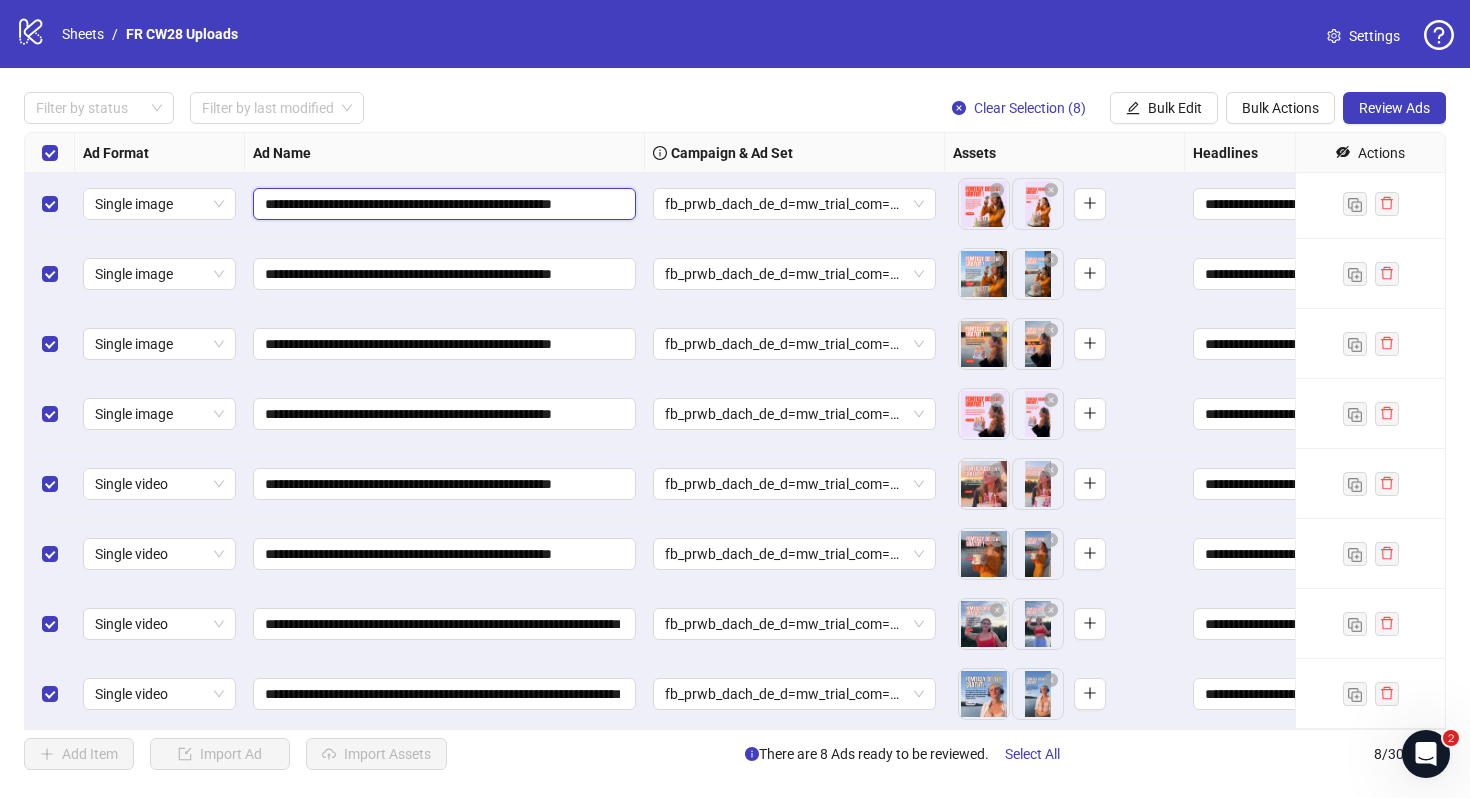 scroll, scrollTop: 0, scrollLeft: 0, axis: both 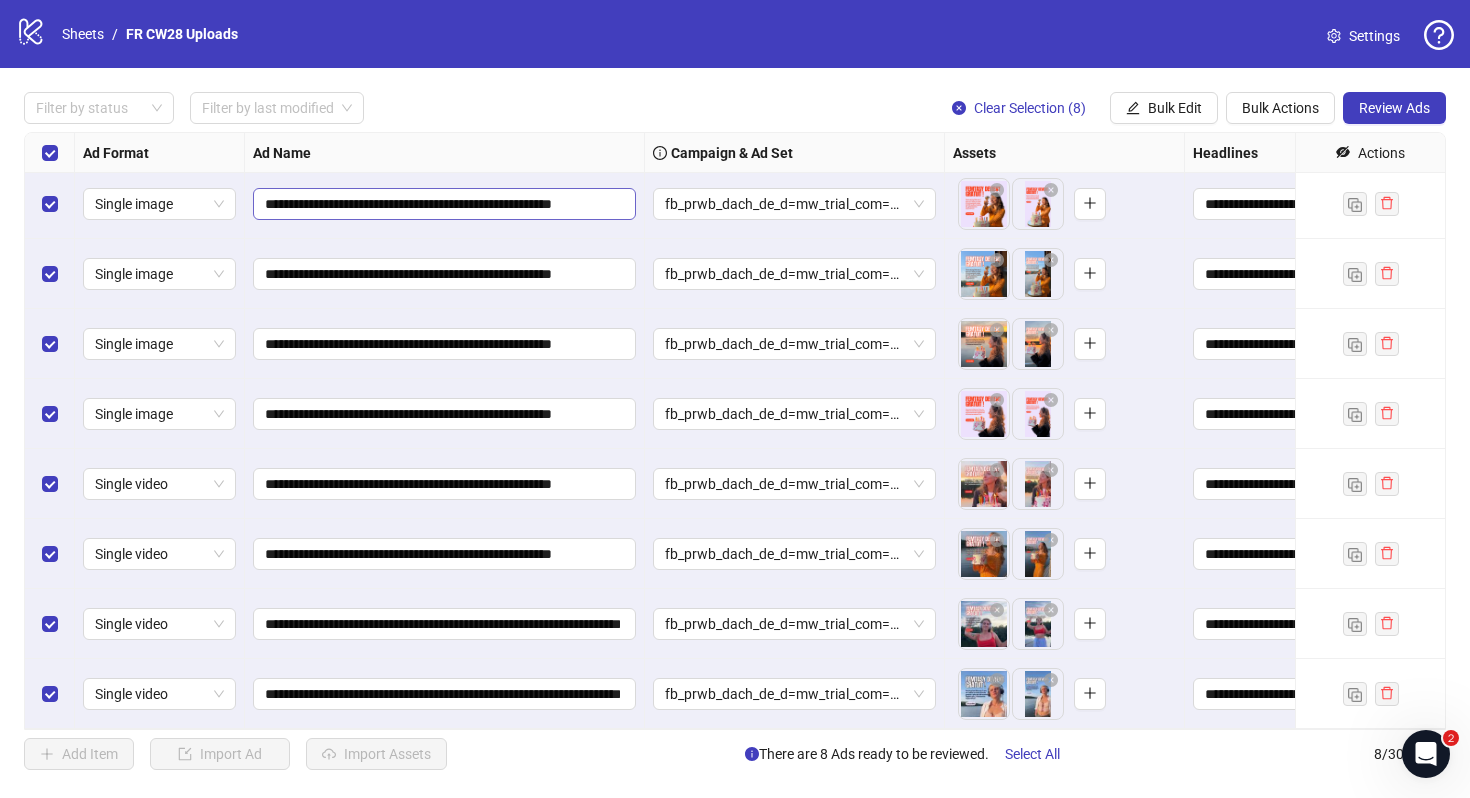 click on "**********" at bounding box center [444, 204] 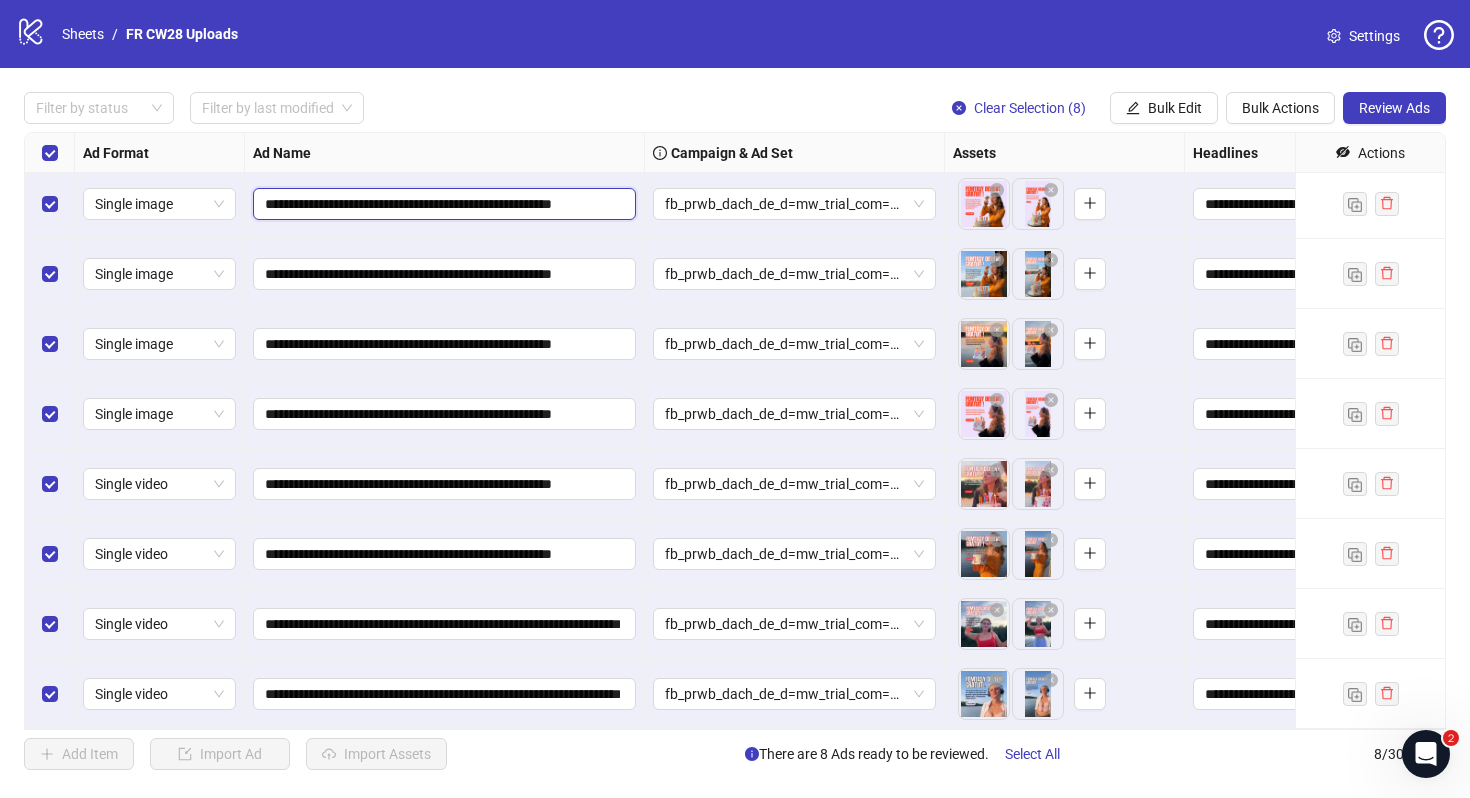 click on "**********" at bounding box center [442, 204] 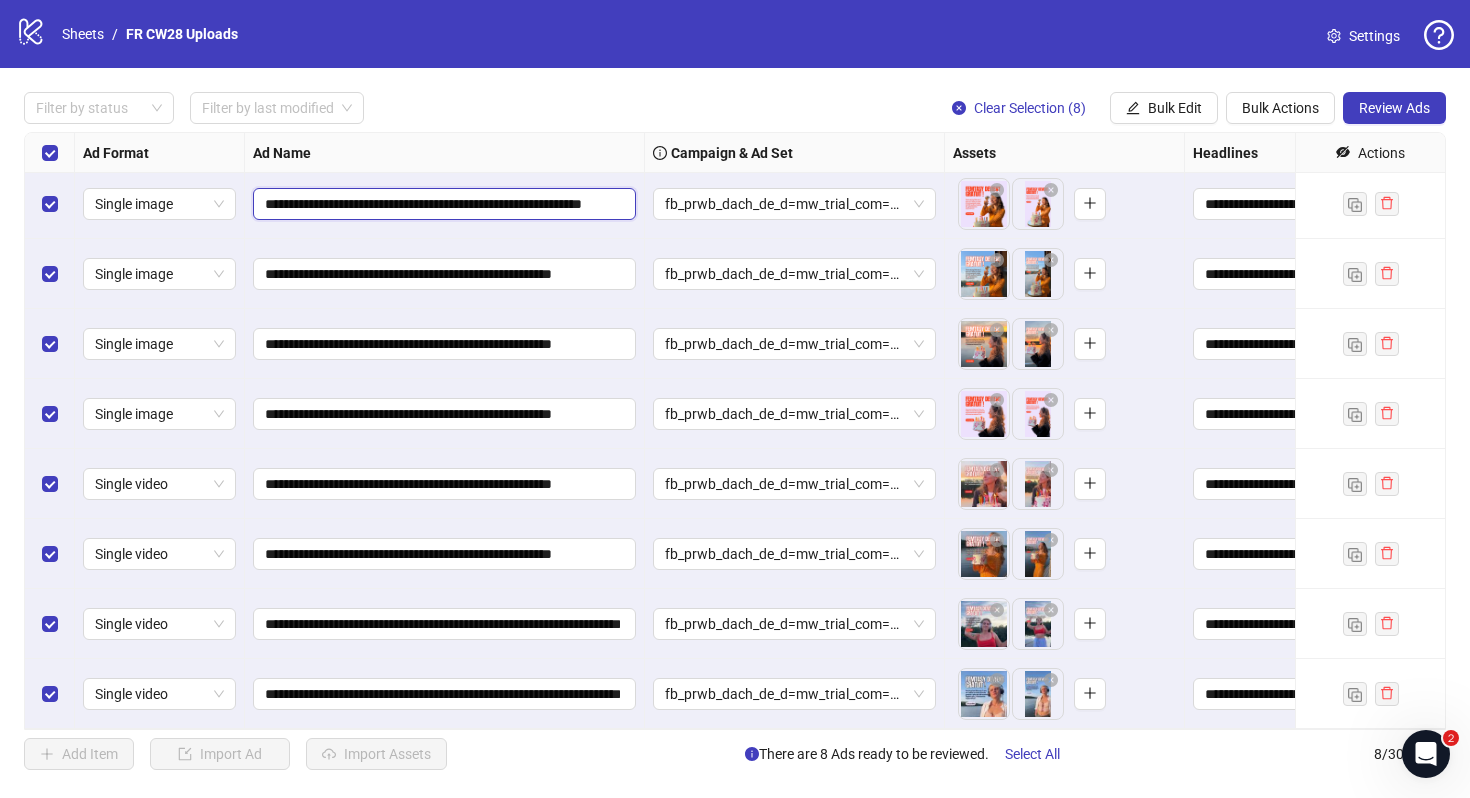 scroll, scrollTop: 0, scrollLeft: 72, axis: horizontal 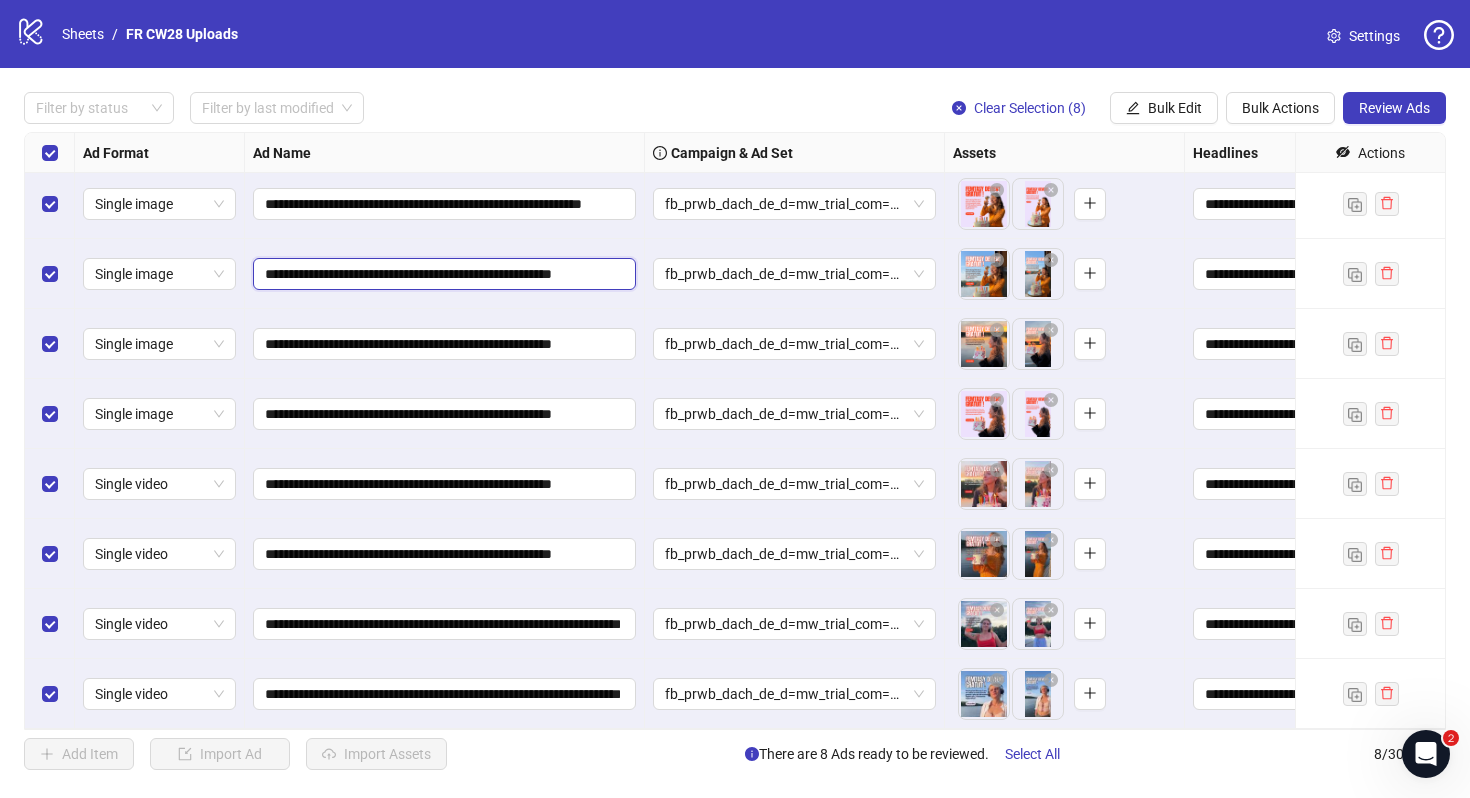 click on "**********" at bounding box center [442, 274] 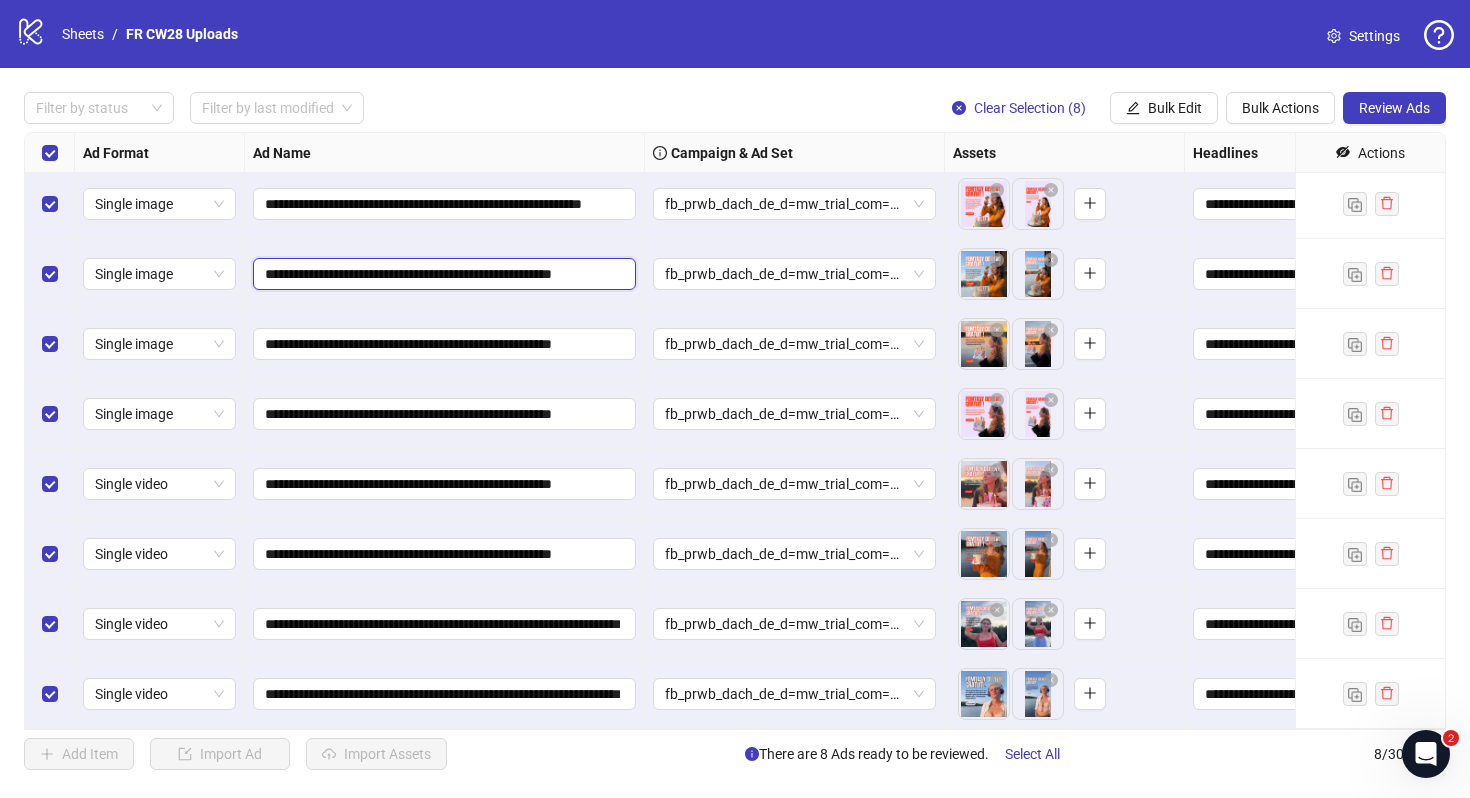 scroll, scrollTop: 0, scrollLeft: 30, axis: horizontal 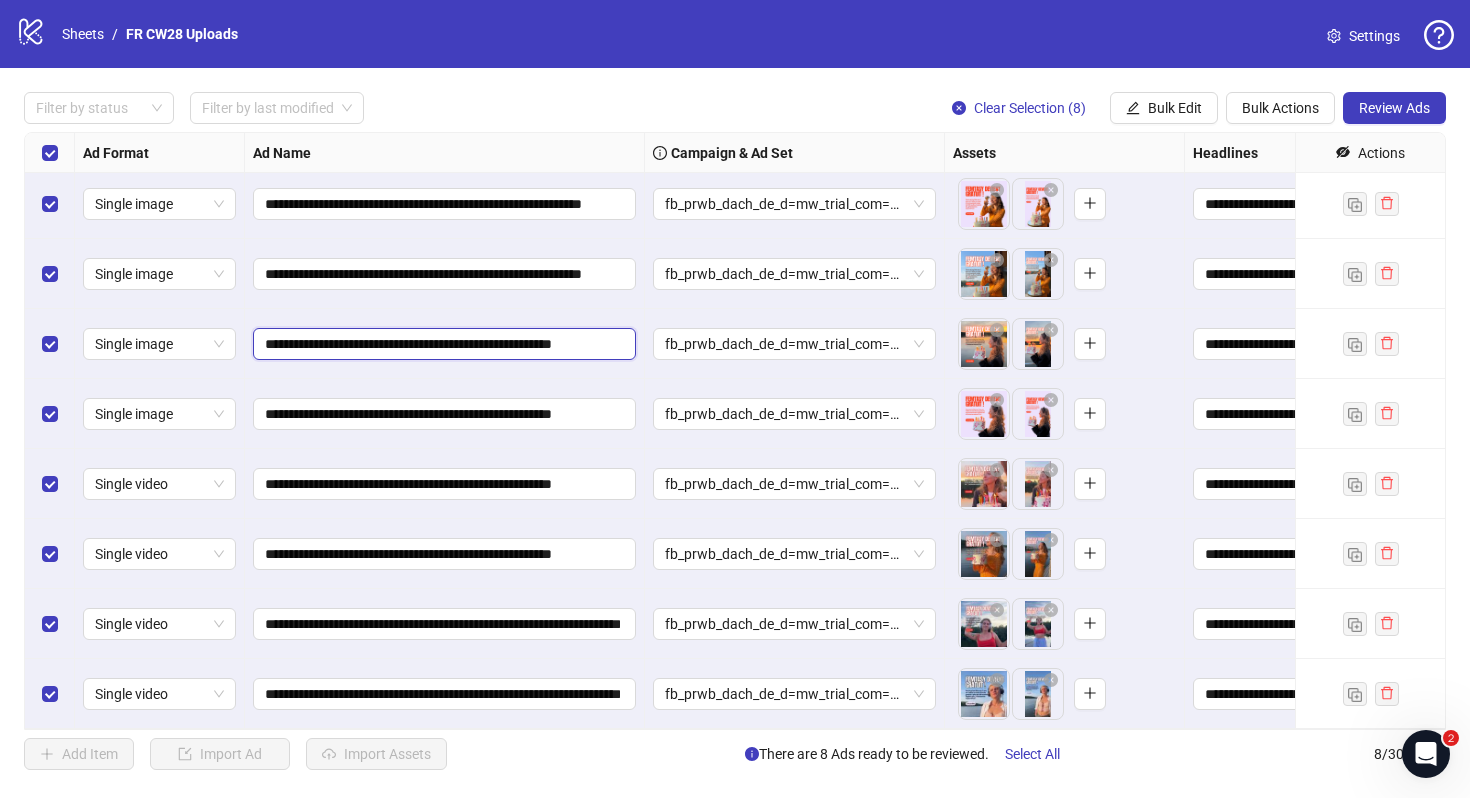 click on "**********" at bounding box center [442, 344] 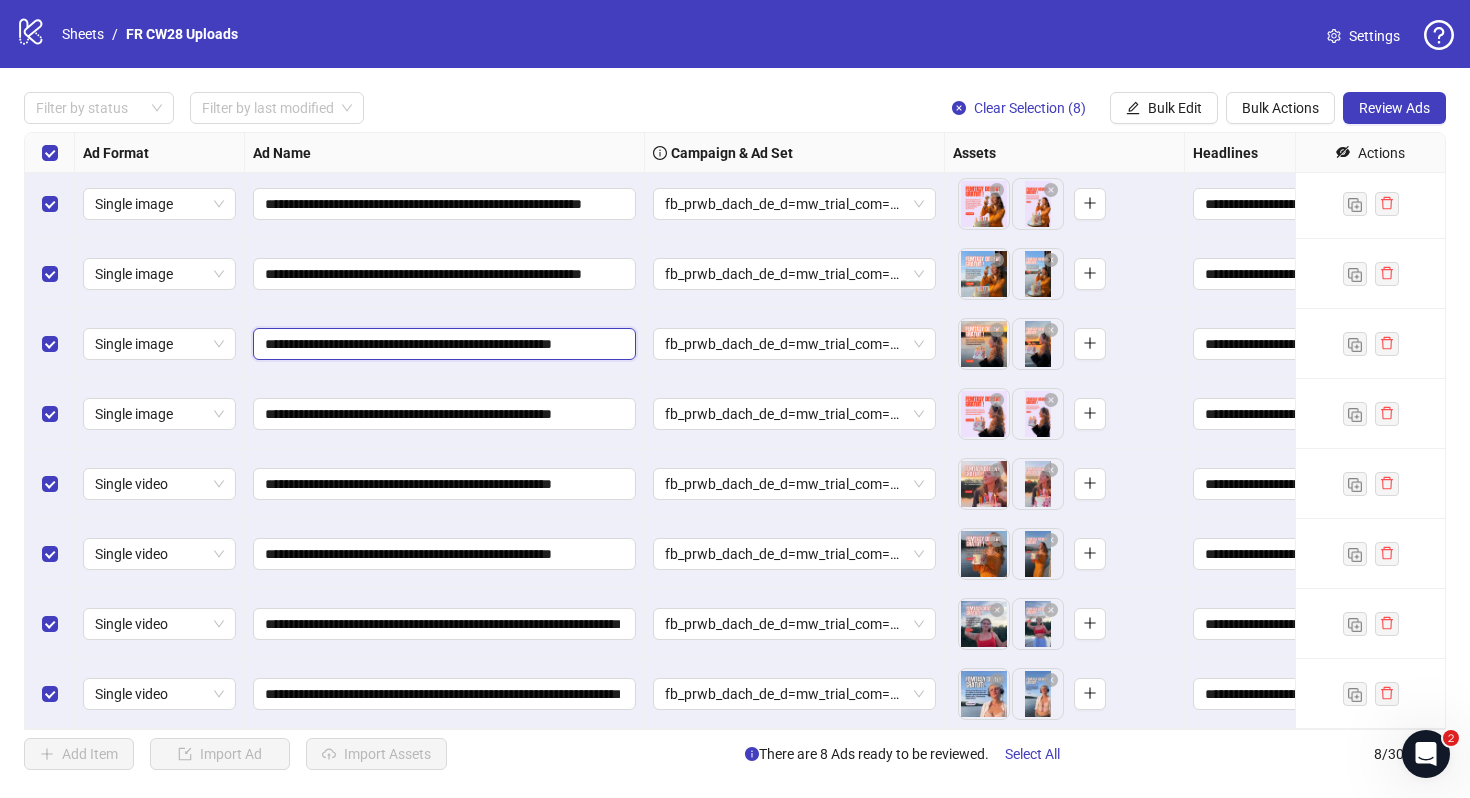 scroll, scrollTop: 0, scrollLeft: 30, axis: horizontal 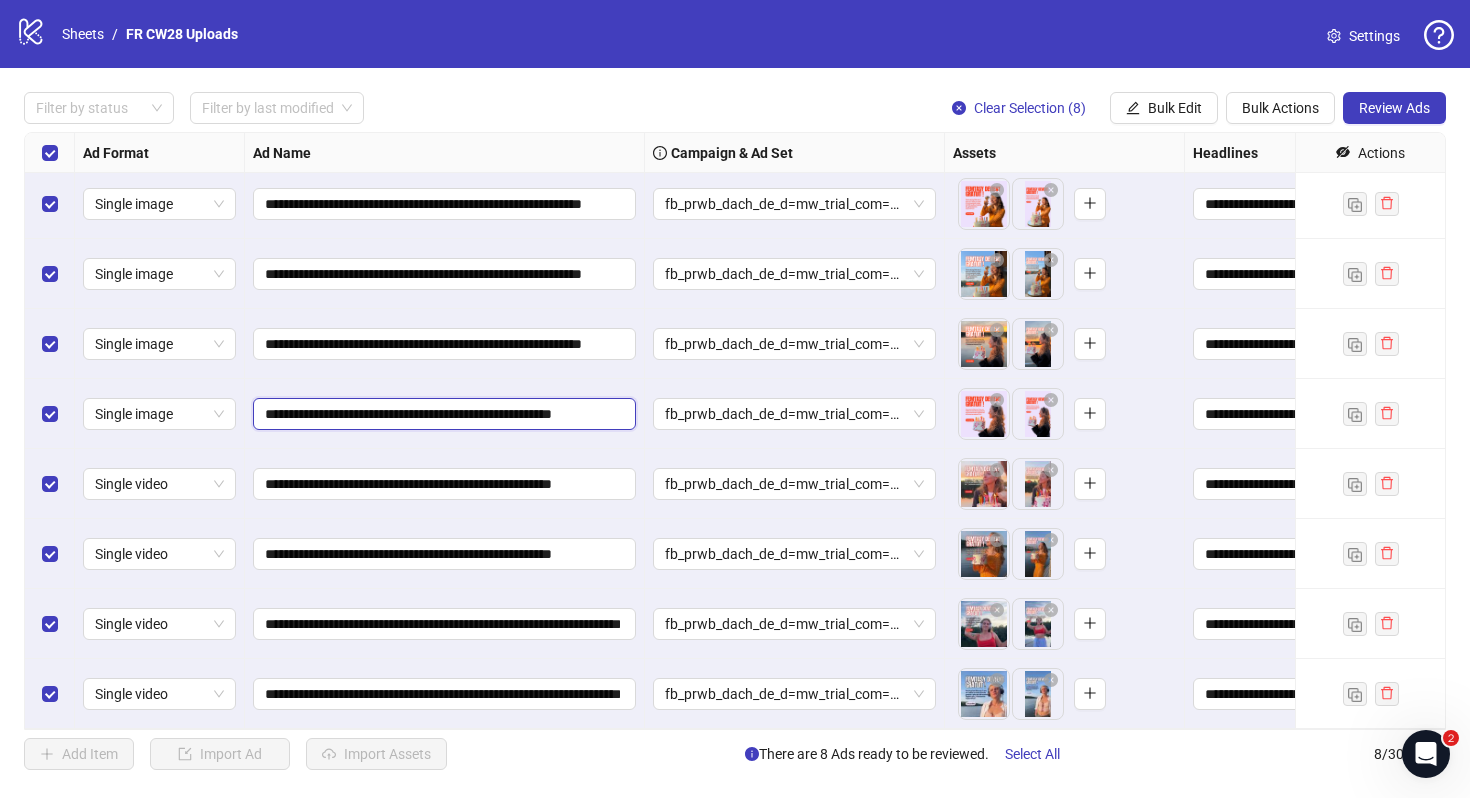 click on "**********" at bounding box center [442, 414] 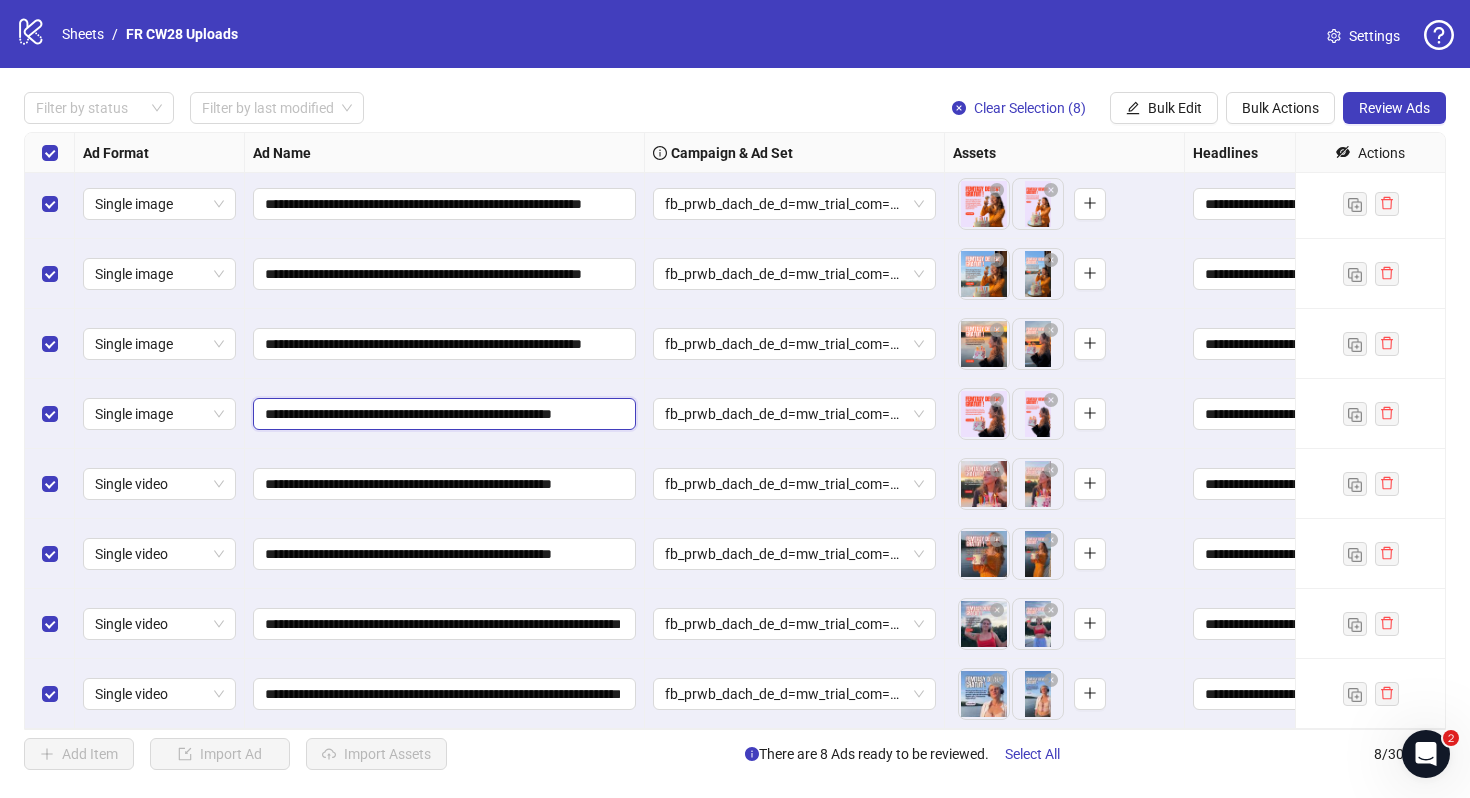 click on "**********" at bounding box center [442, 414] 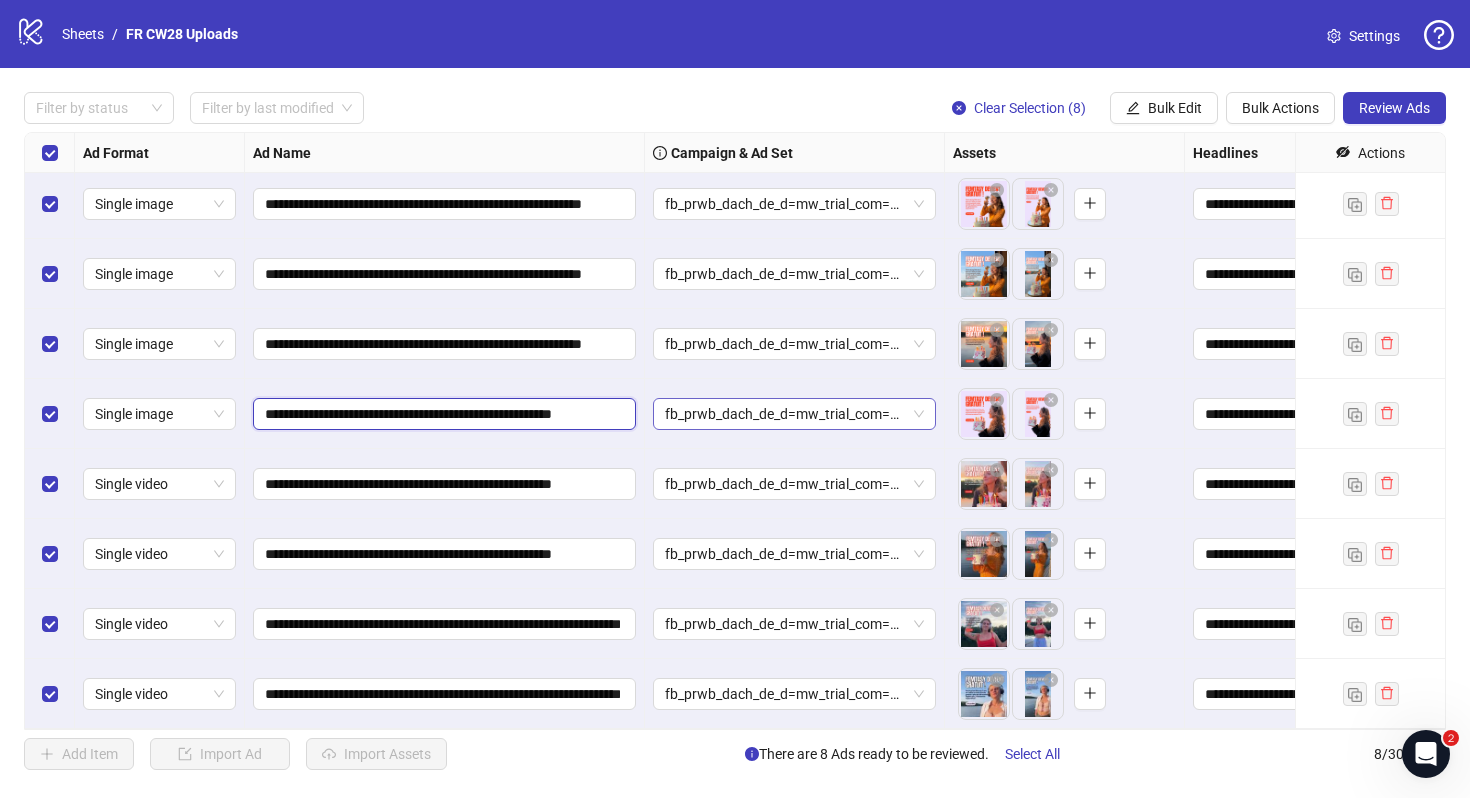 paste on "******" 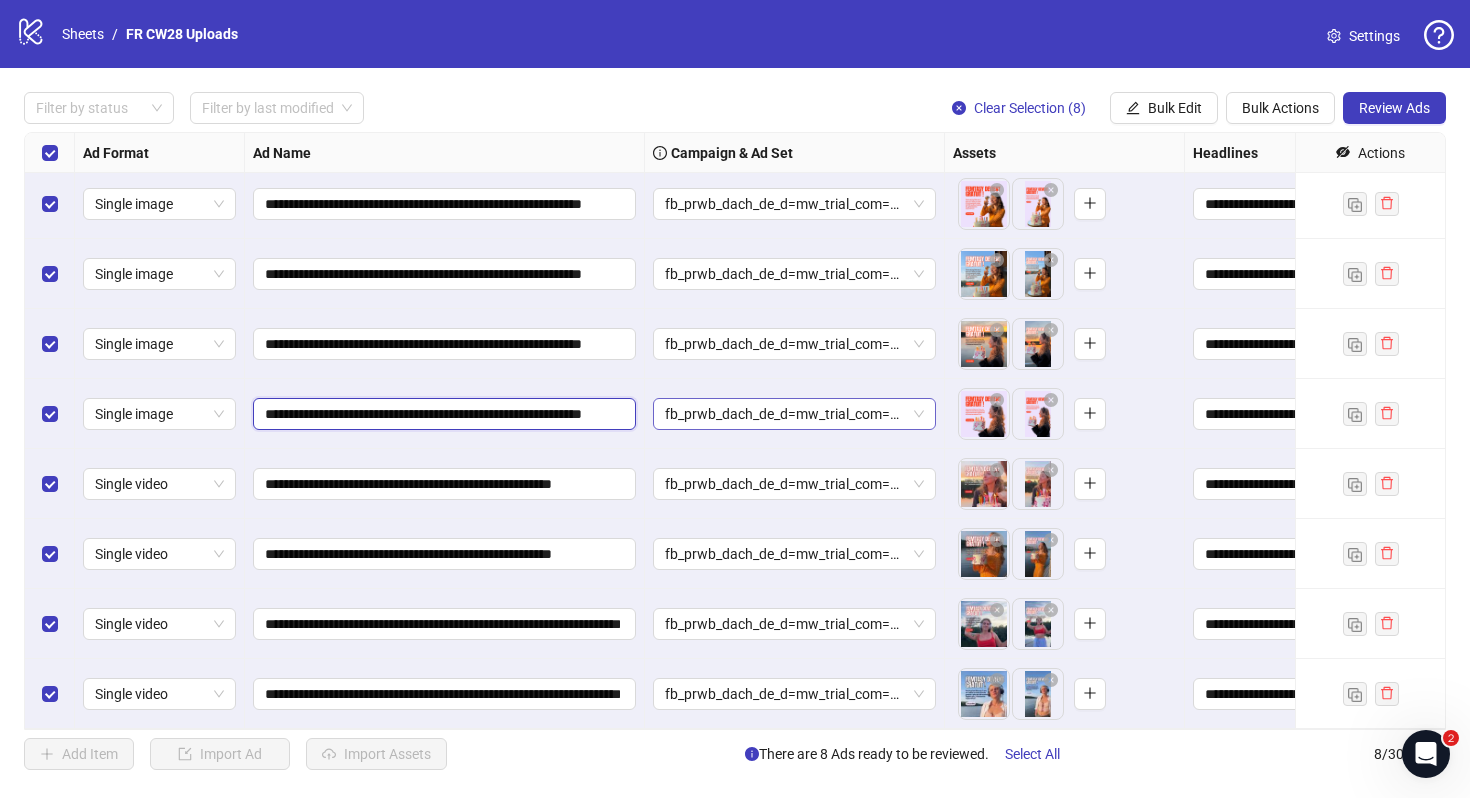 scroll, scrollTop: 0, scrollLeft: 72, axis: horizontal 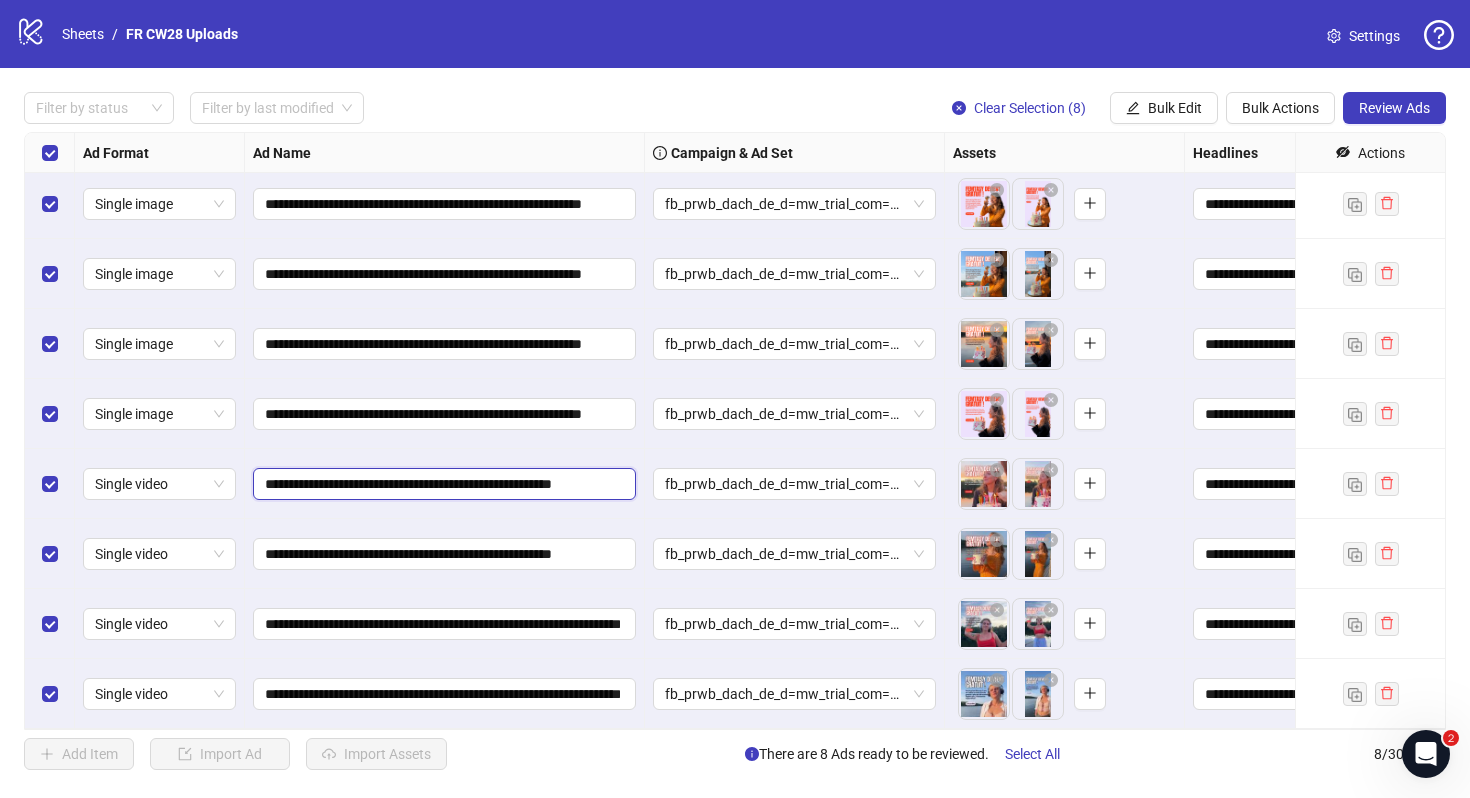 click on "**********" at bounding box center (442, 484) 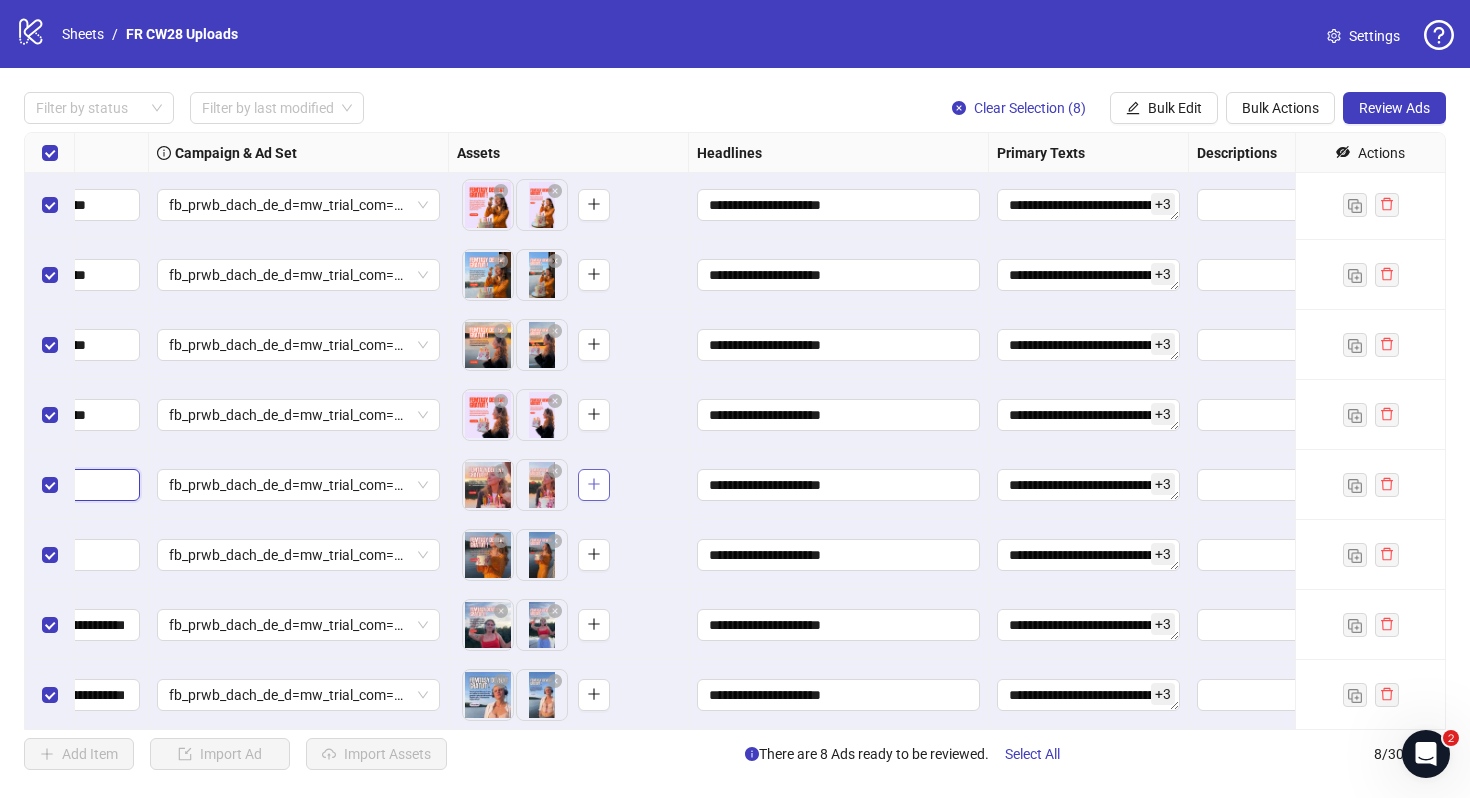 scroll, scrollTop: 3, scrollLeft: 0, axis: vertical 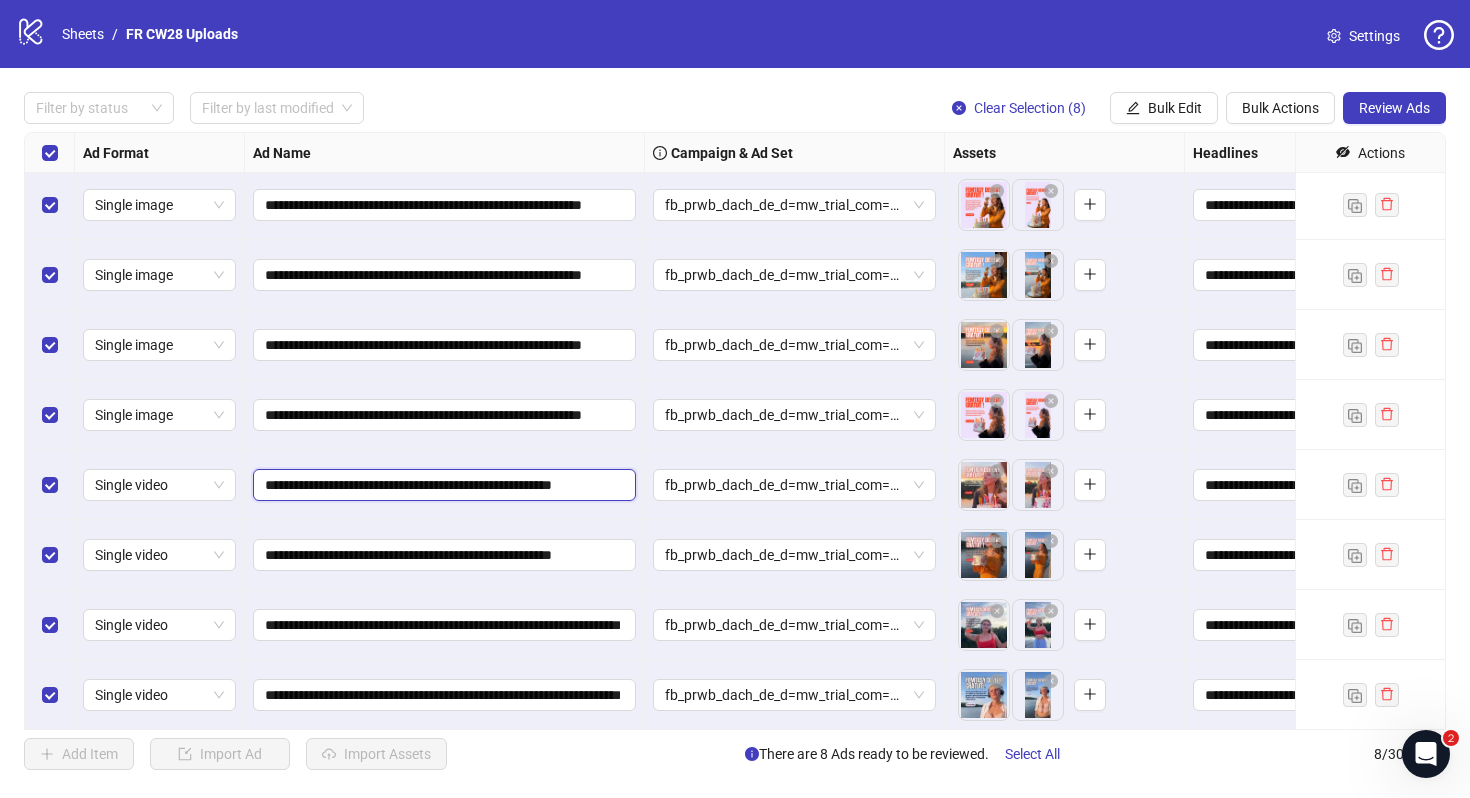 click on "**********" at bounding box center (442, 485) 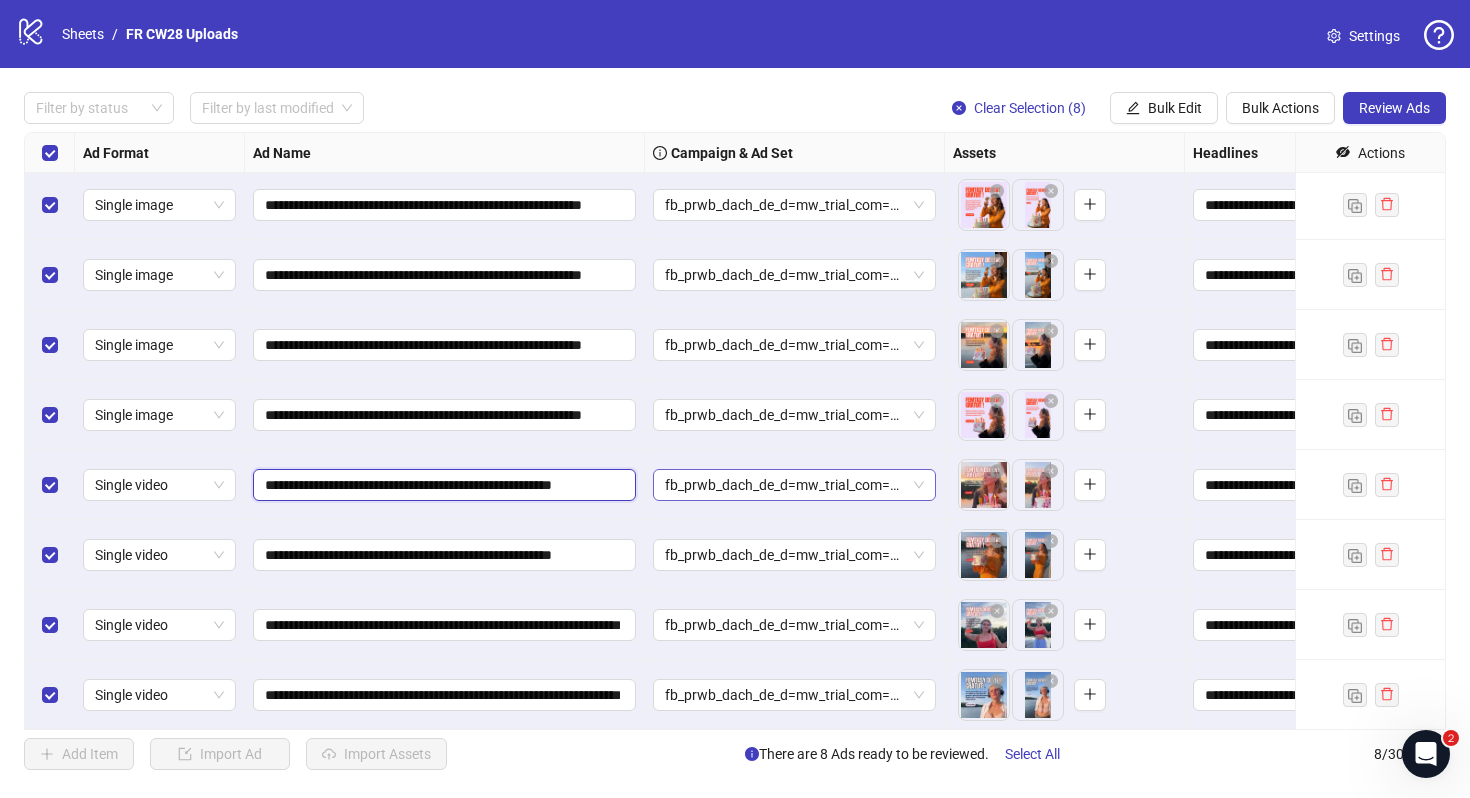 paste on "******" 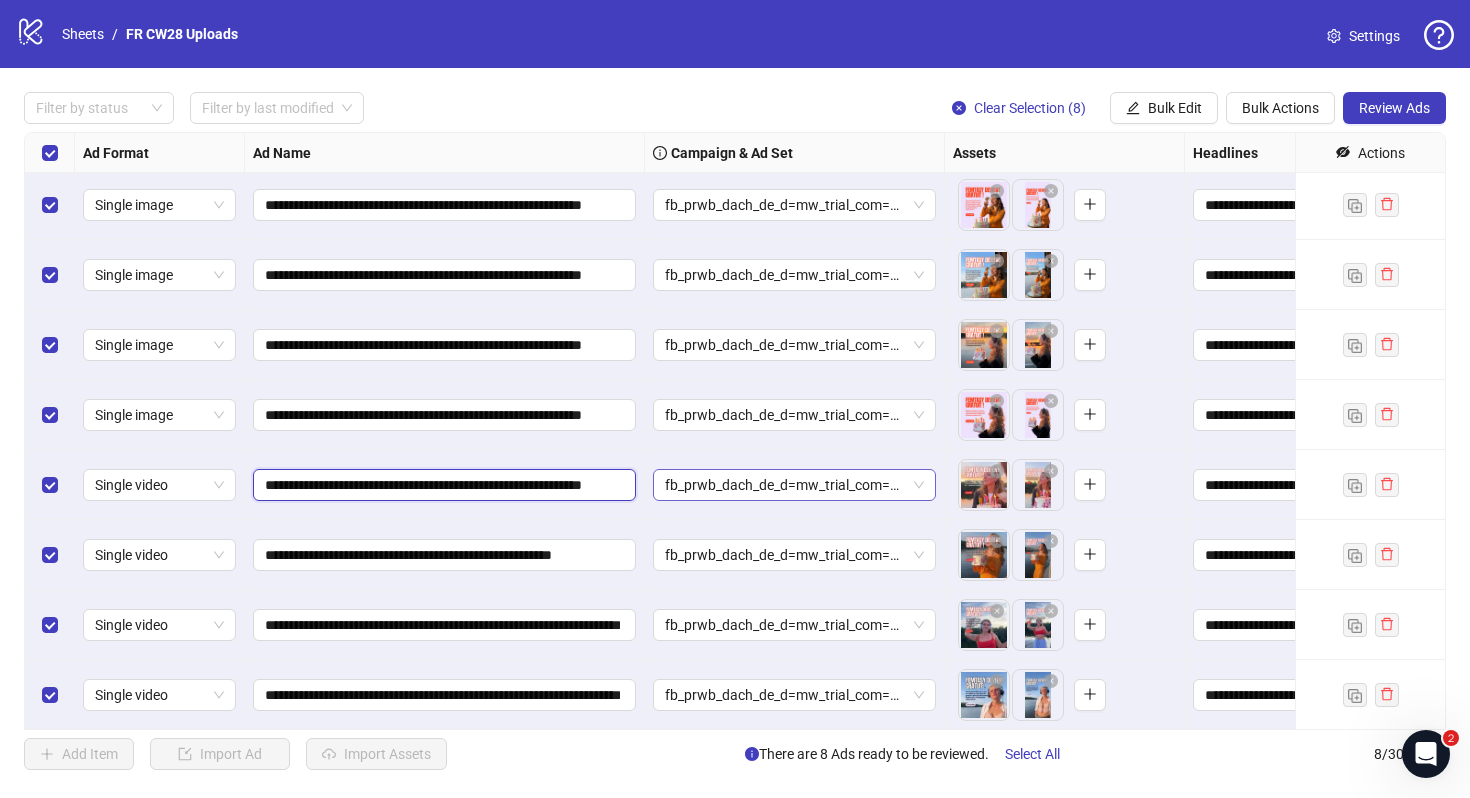 scroll, scrollTop: 0, scrollLeft: 72, axis: horizontal 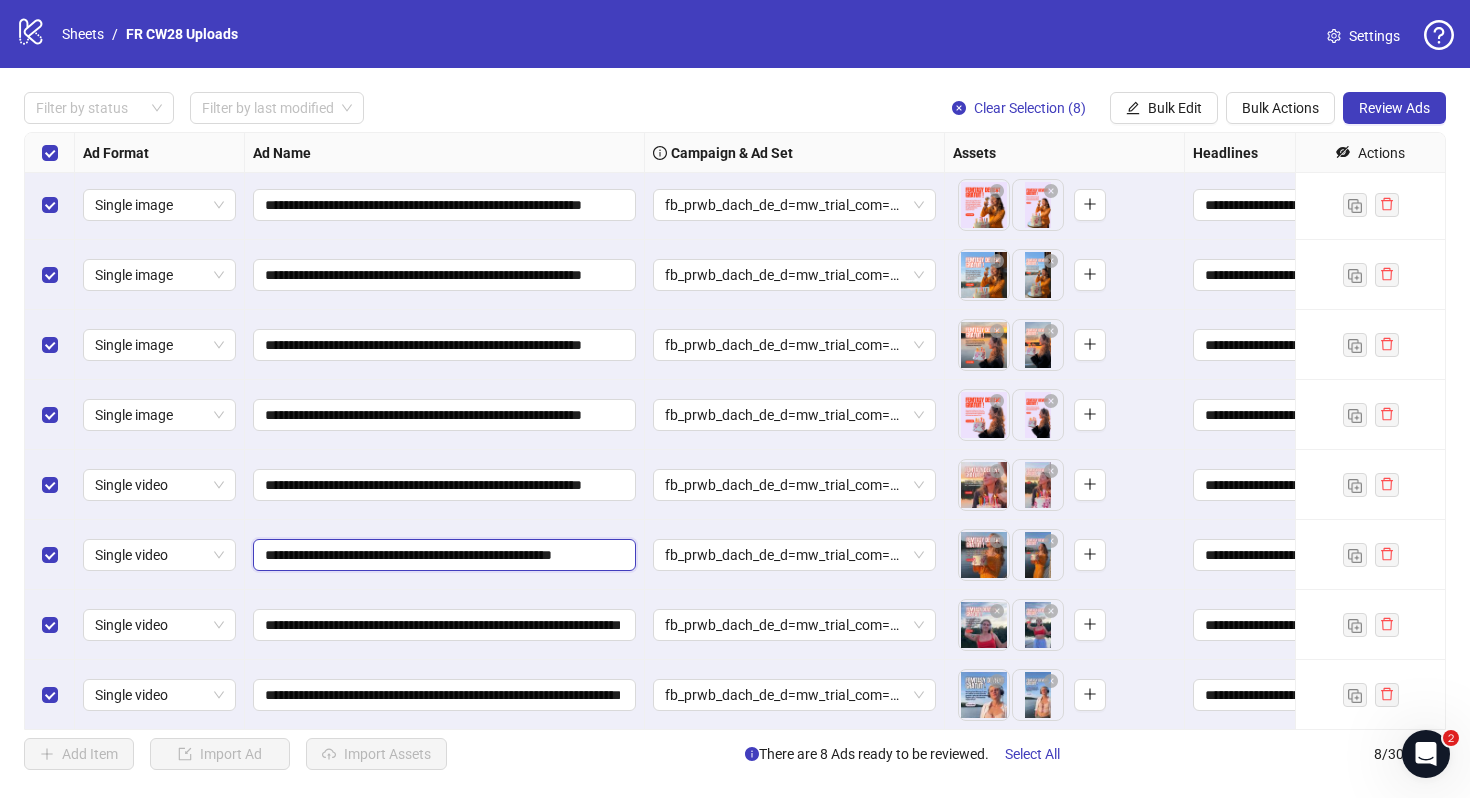 click on "**********" at bounding box center [442, 555] 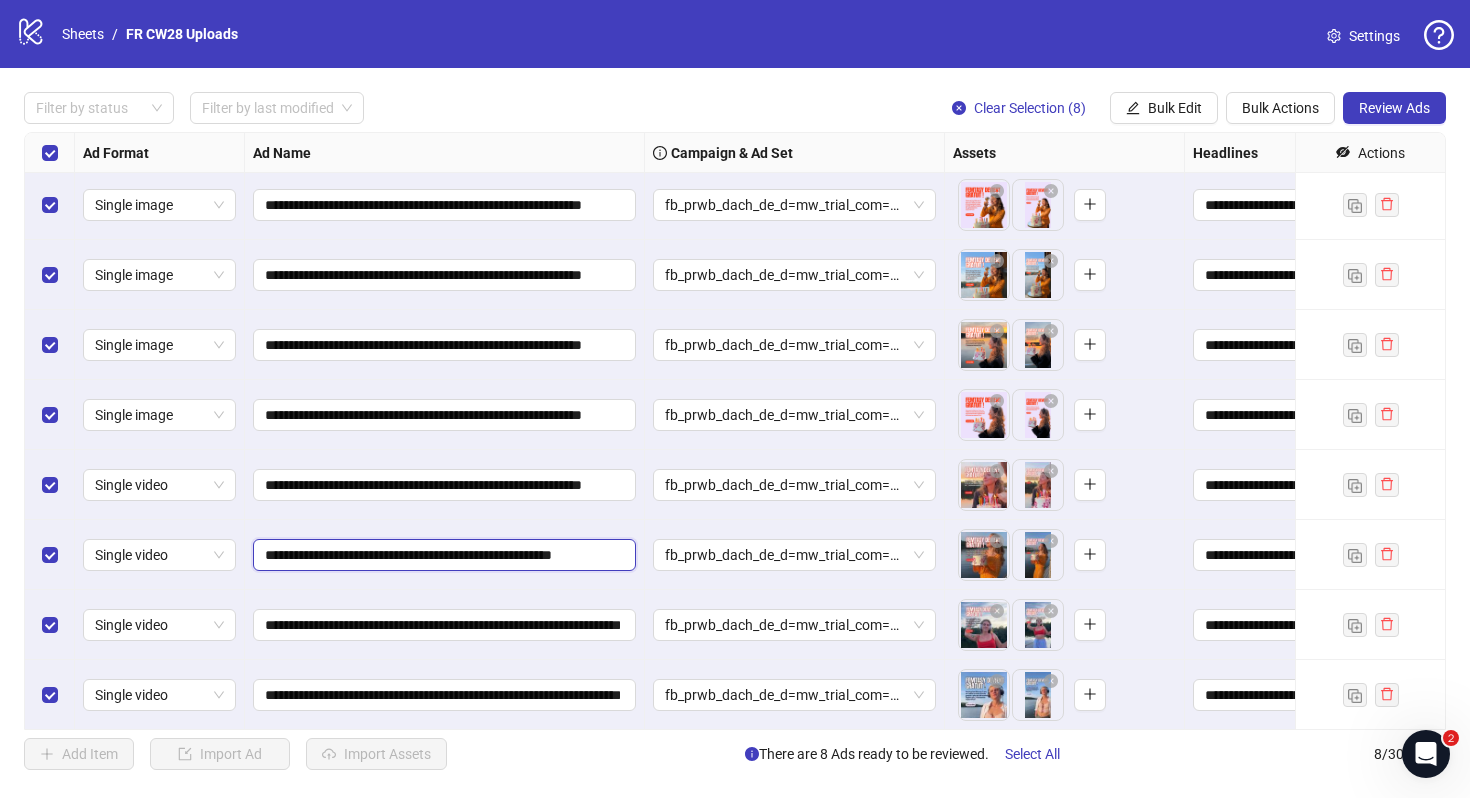 scroll, scrollTop: 0, scrollLeft: 30, axis: horizontal 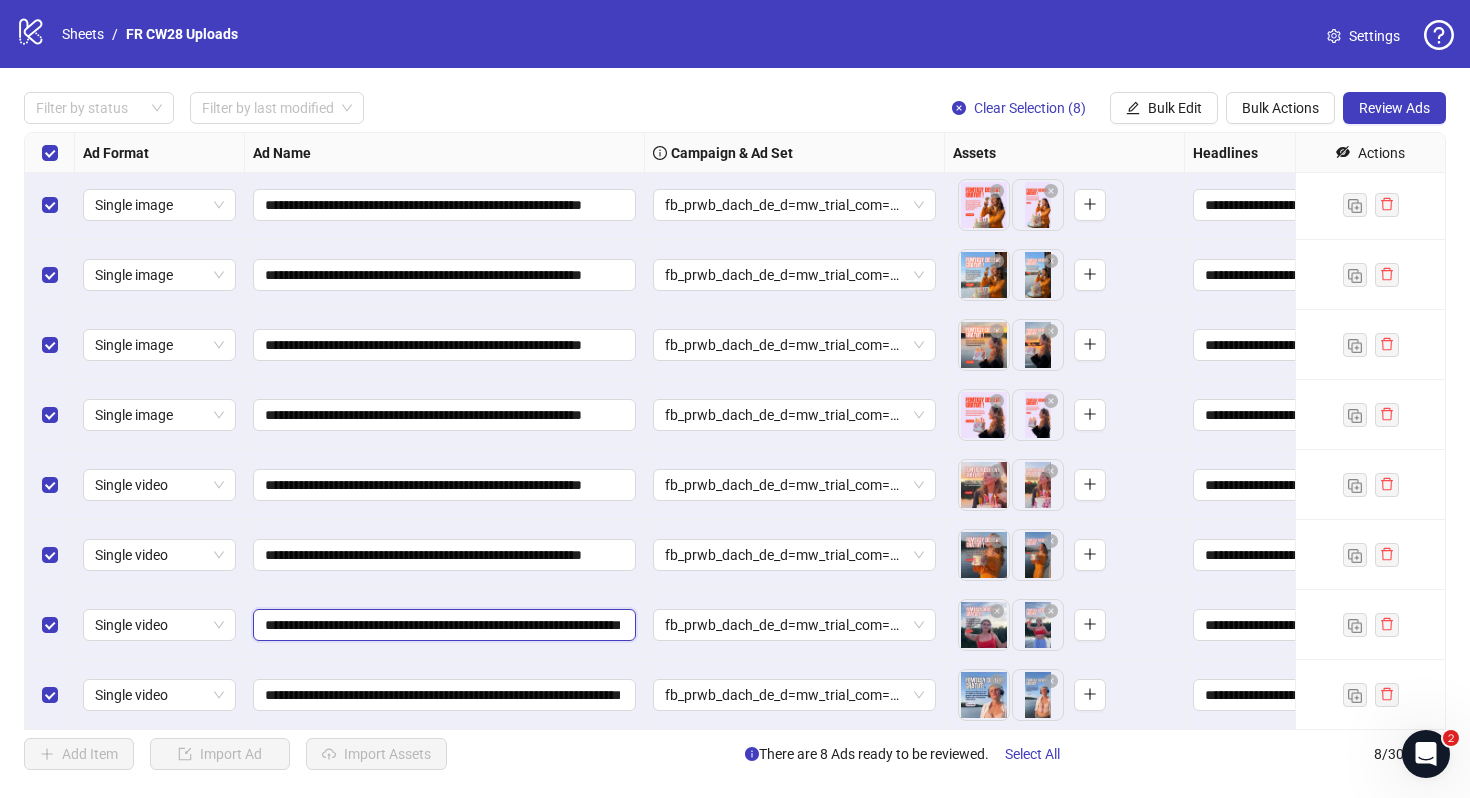 click on "**********" at bounding box center [442, 625] 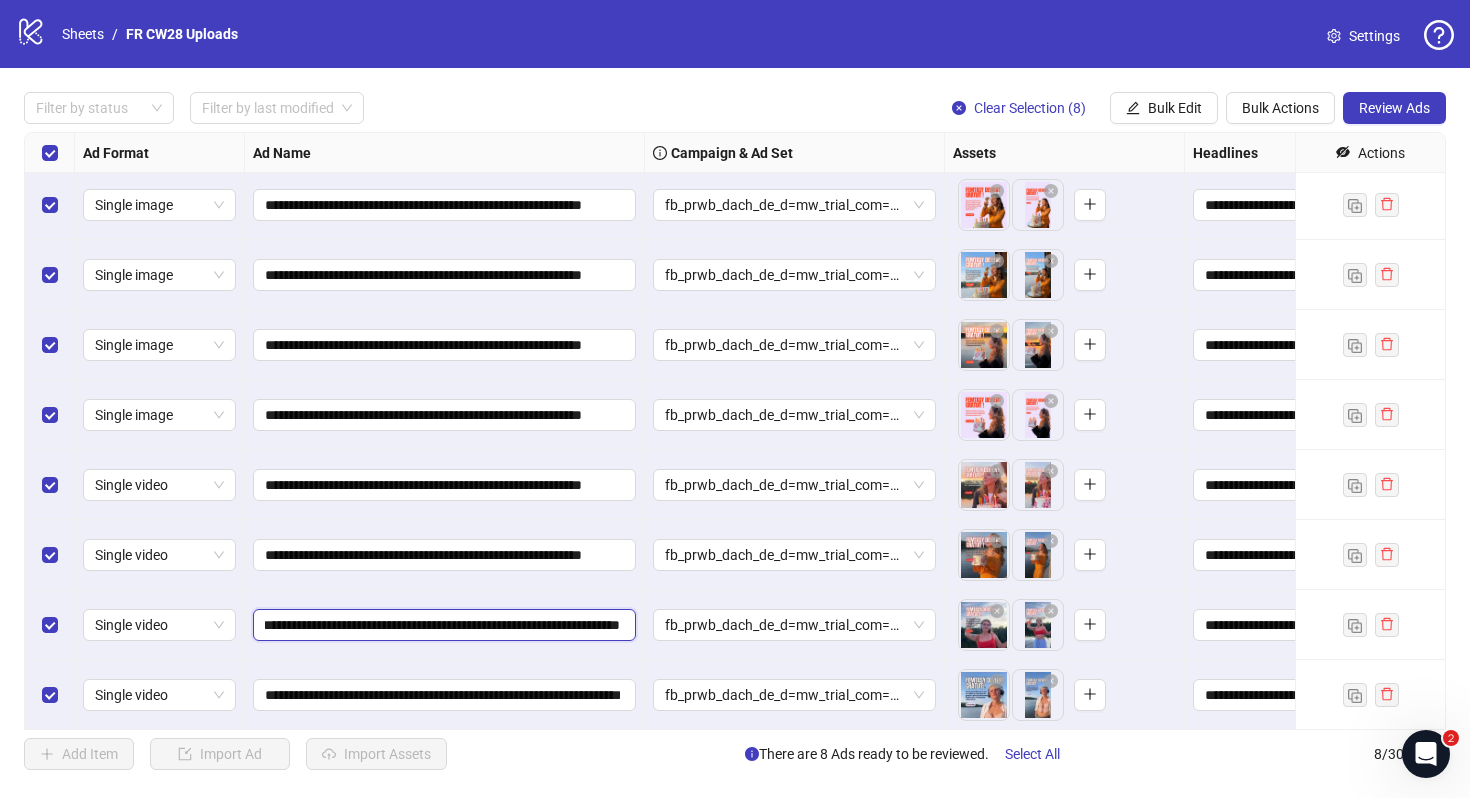 click on "**********" at bounding box center [442, 625] 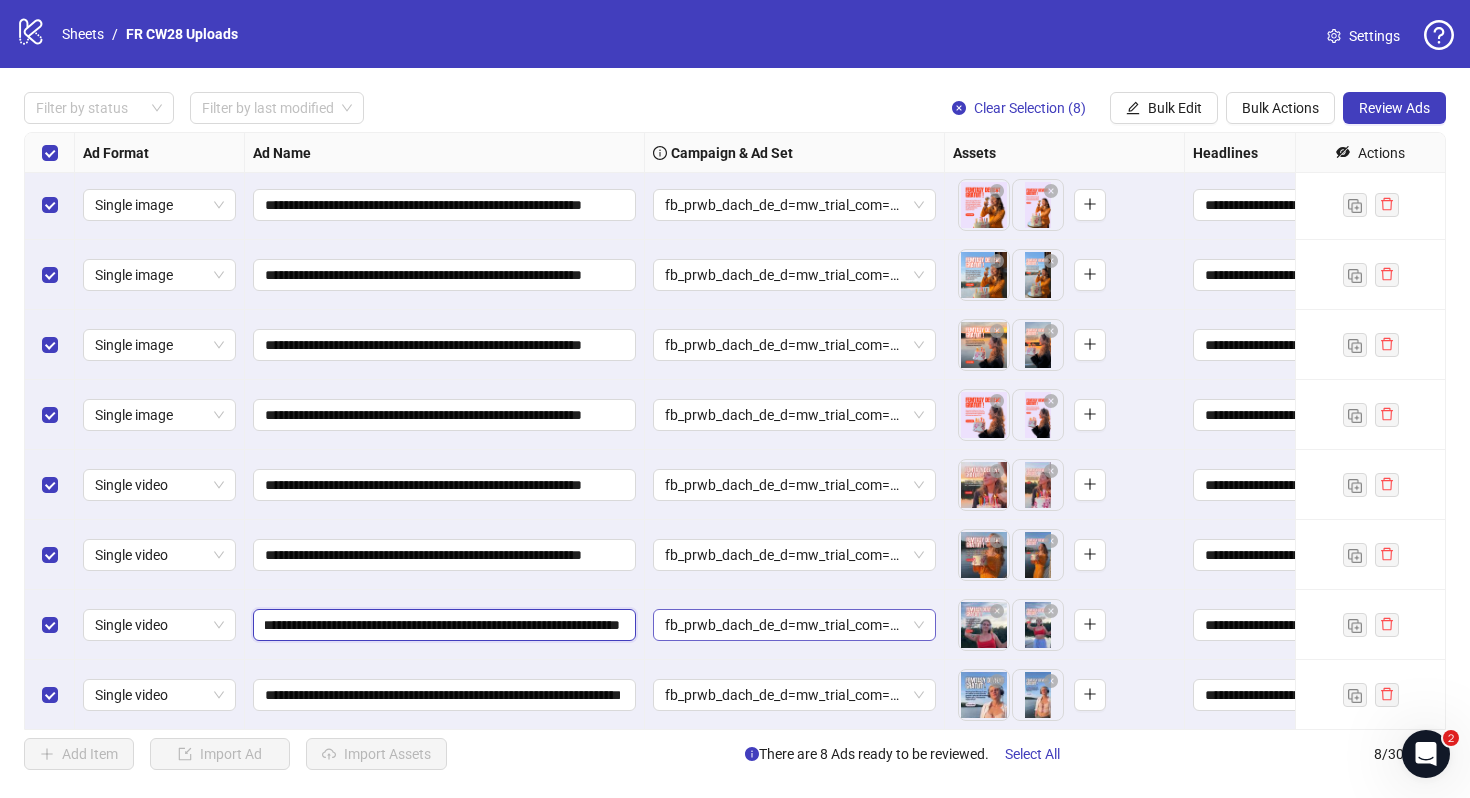 paste on "******" 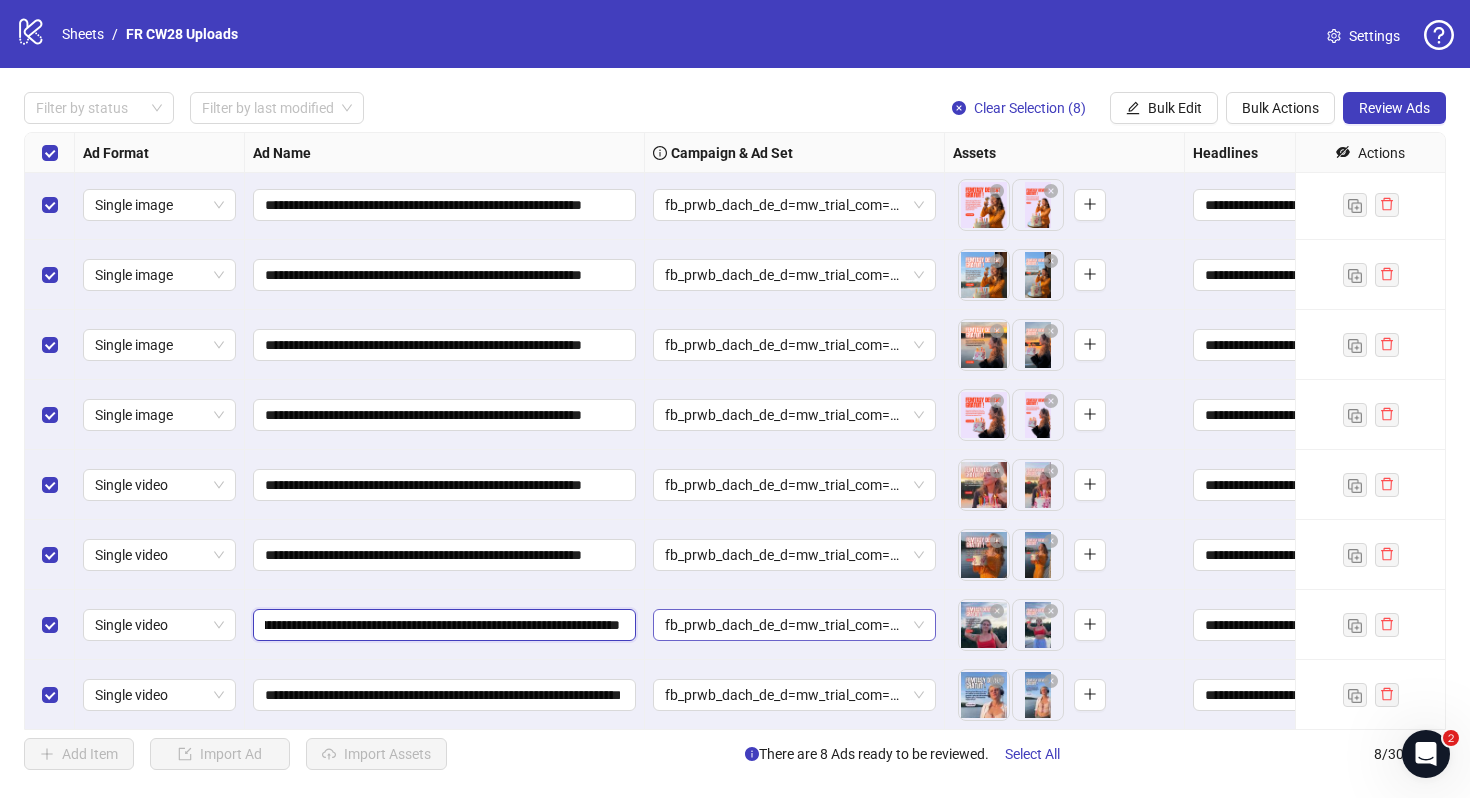 scroll, scrollTop: 0, scrollLeft: 175, axis: horizontal 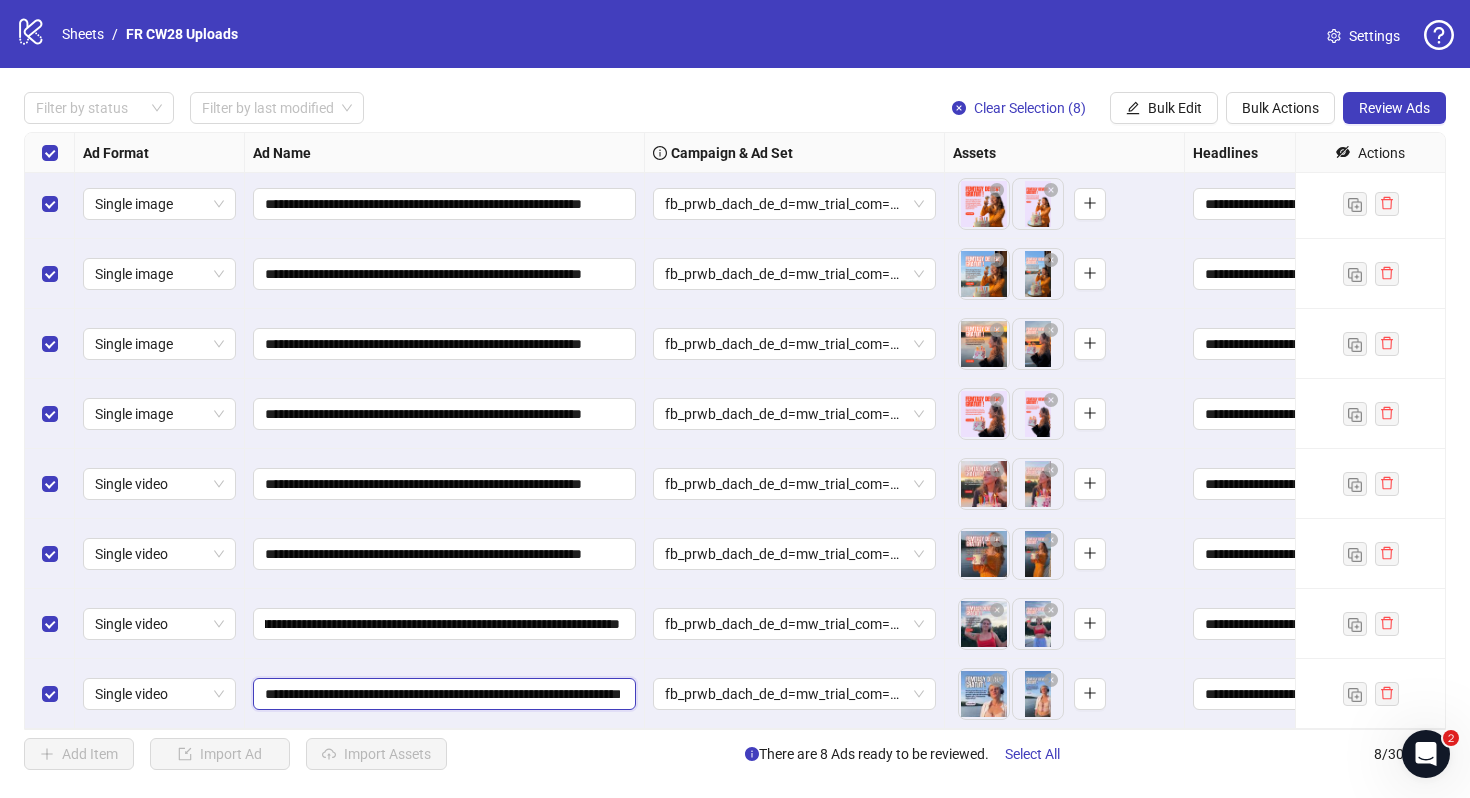 click on "**********" at bounding box center (442, 694) 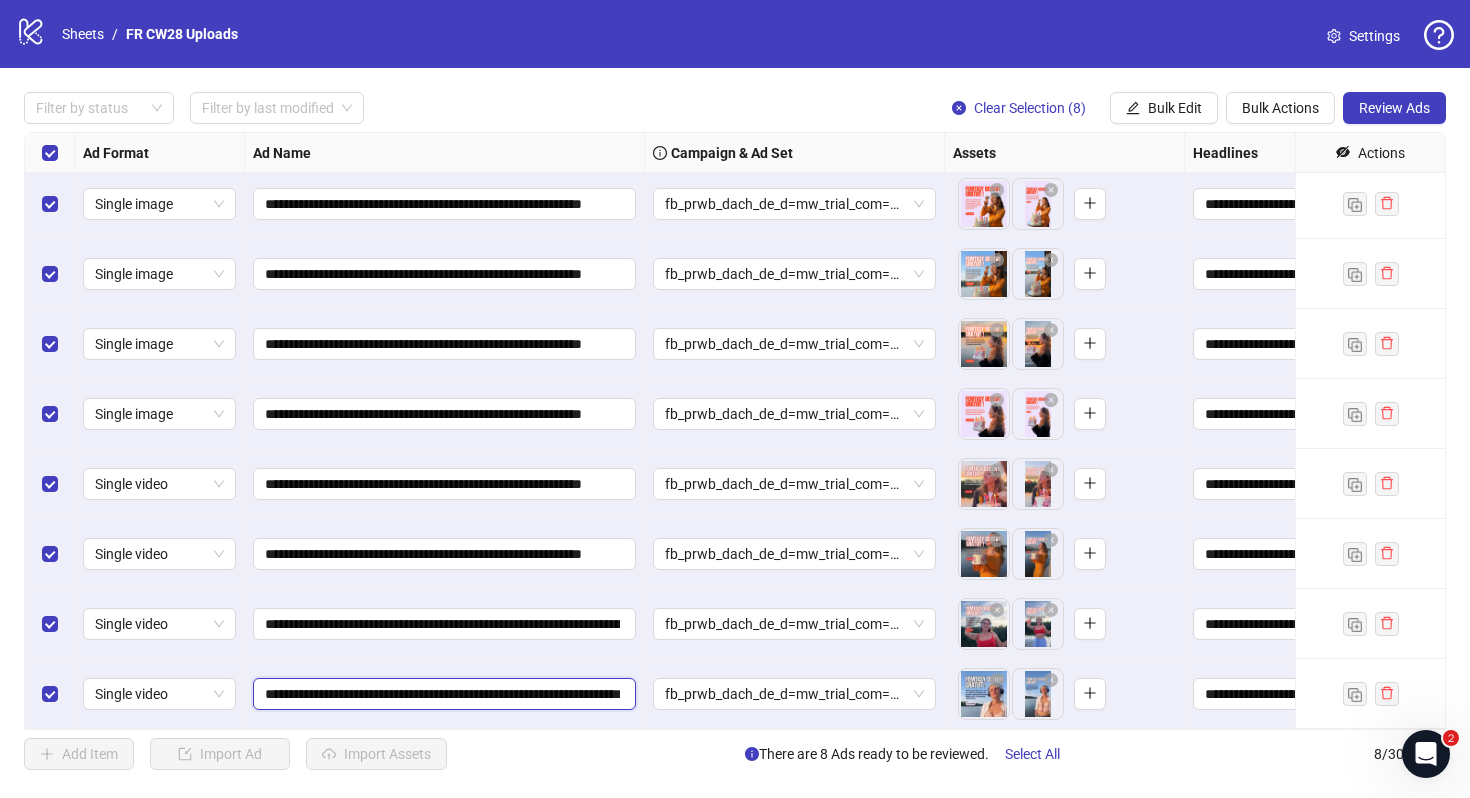scroll, scrollTop: 0, scrollLeft: 133, axis: horizontal 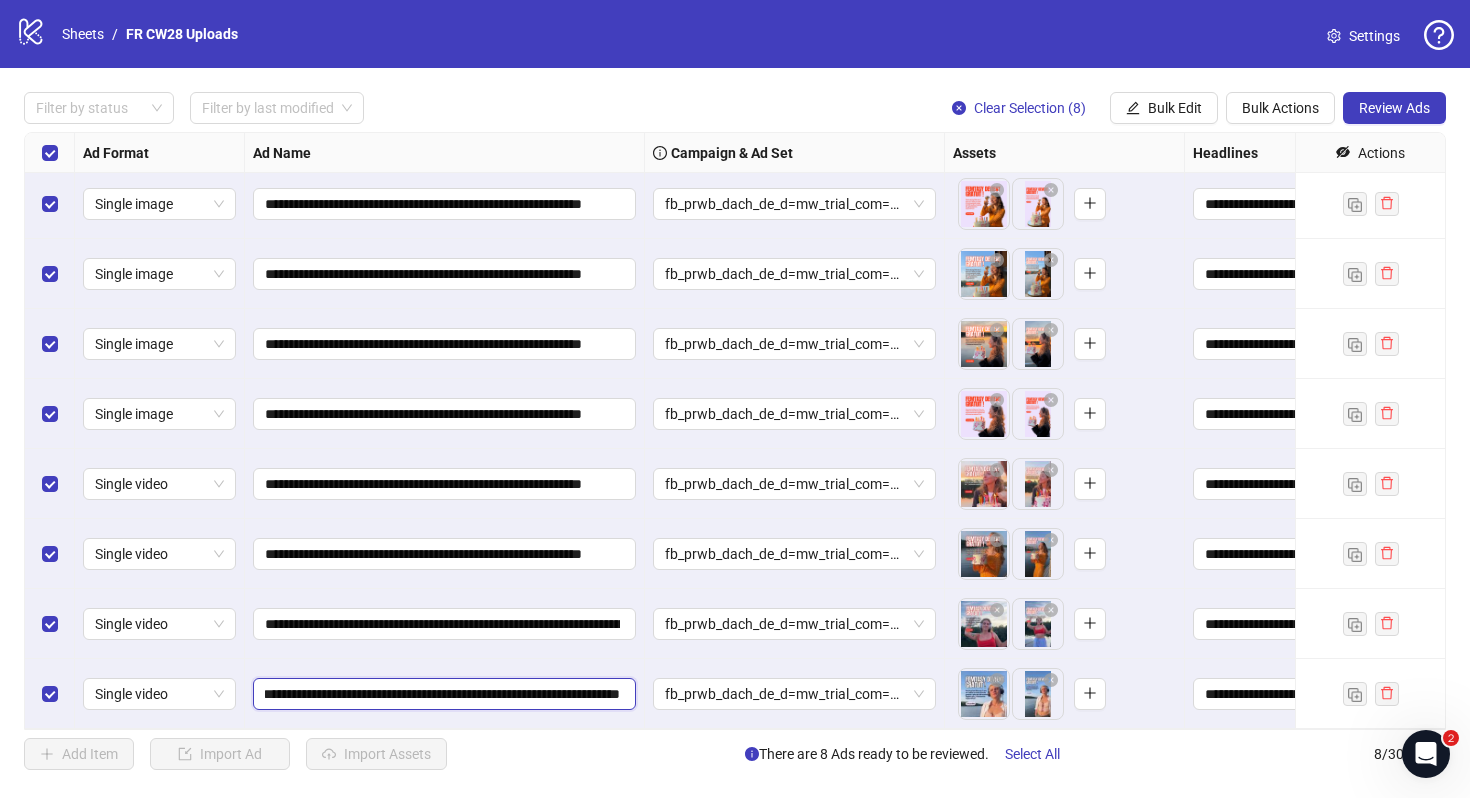 click on "**********" at bounding box center (442, 694) 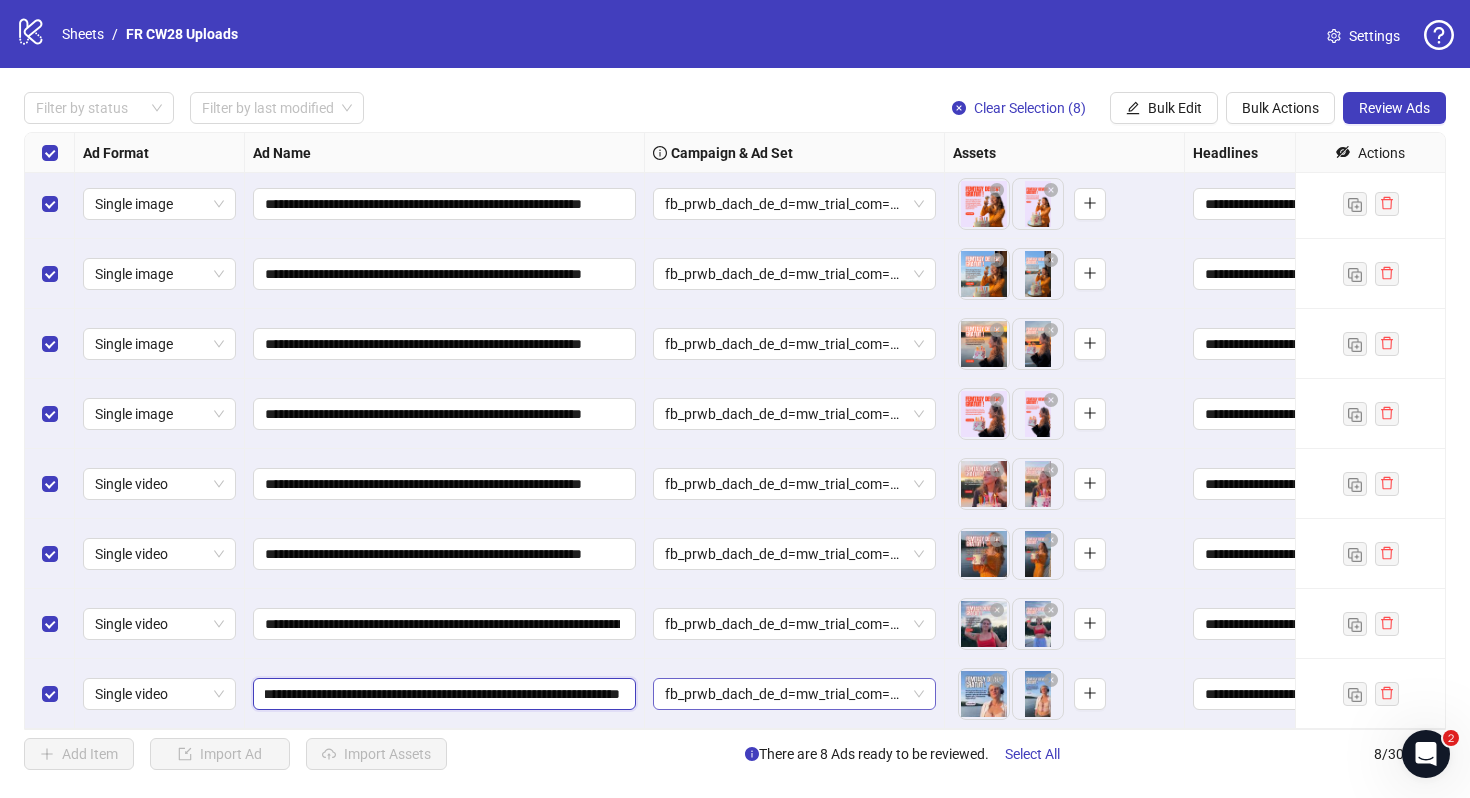 paste on "******" 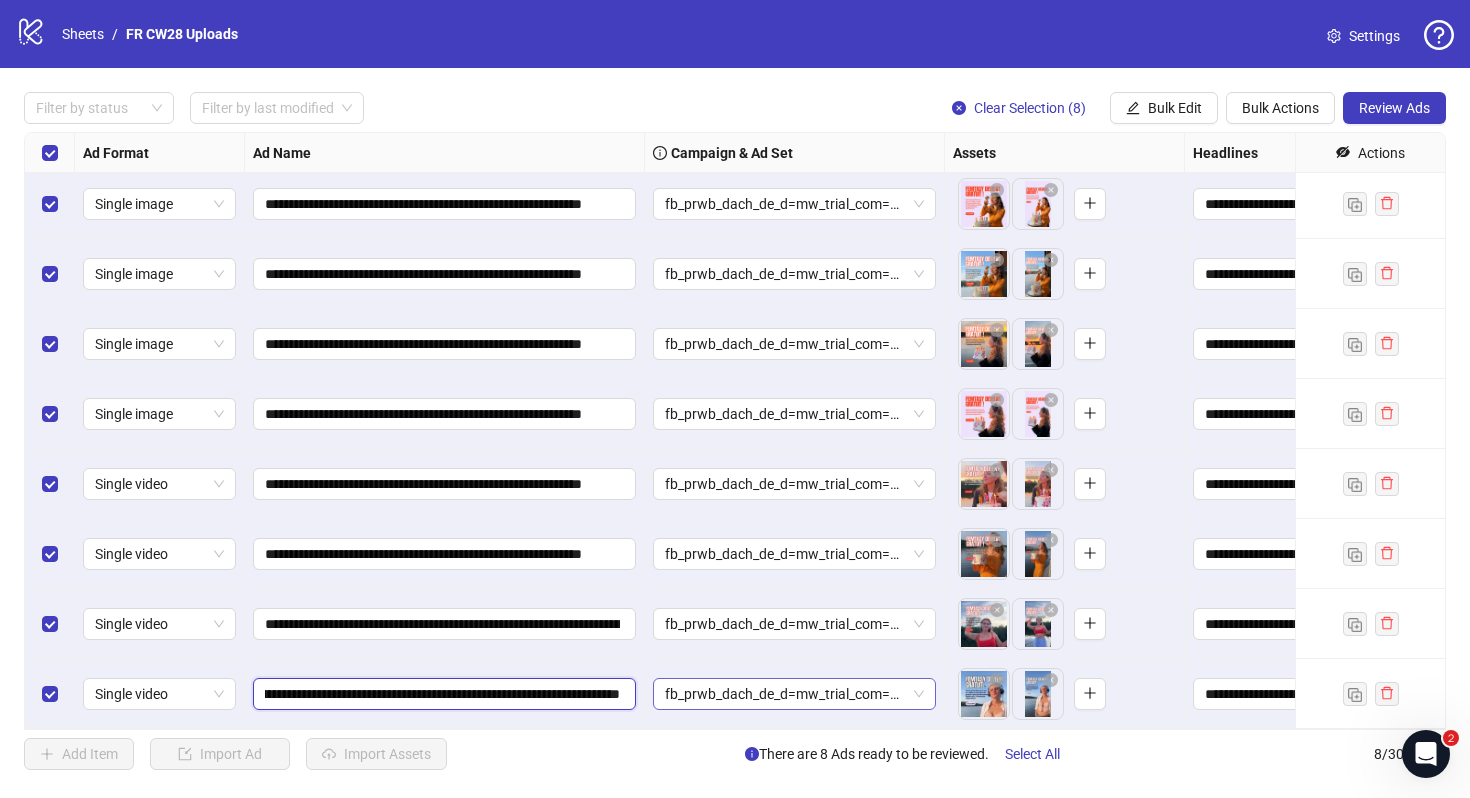 scroll, scrollTop: 0, scrollLeft: 175, axis: horizontal 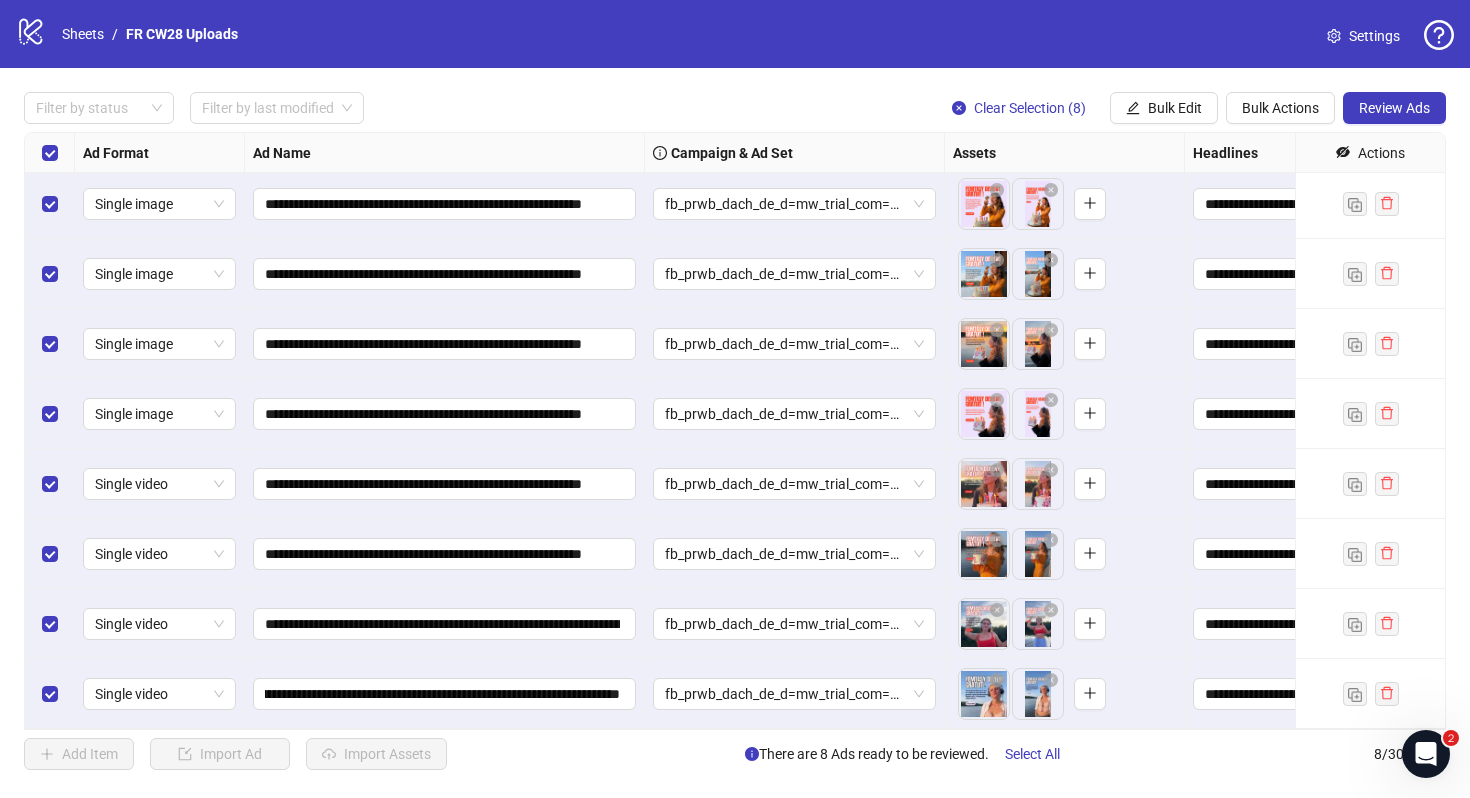 click on "fb_prwb_dach_de_d=mw_trial_com=birthday_080725" at bounding box center [795, 694] 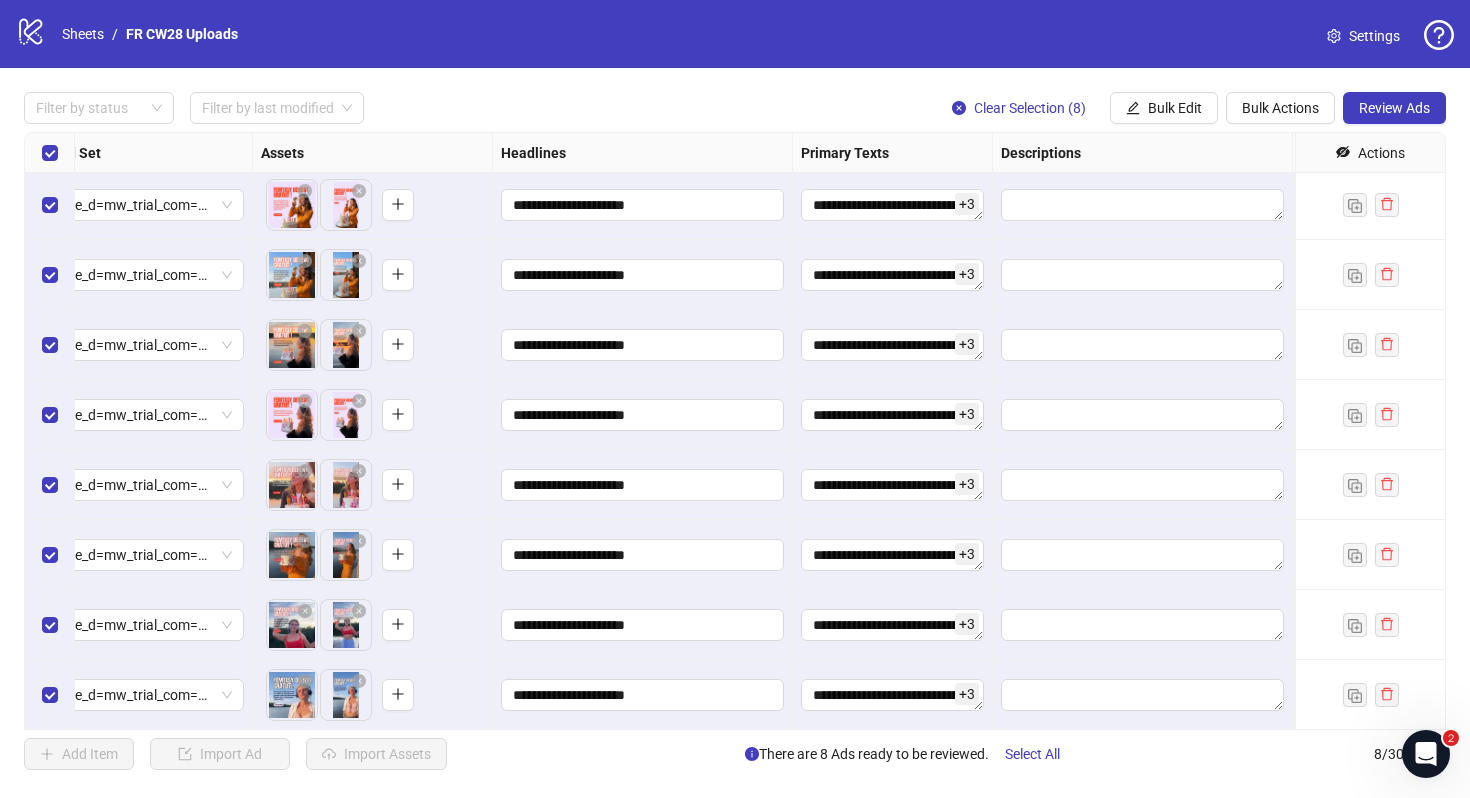 scroll 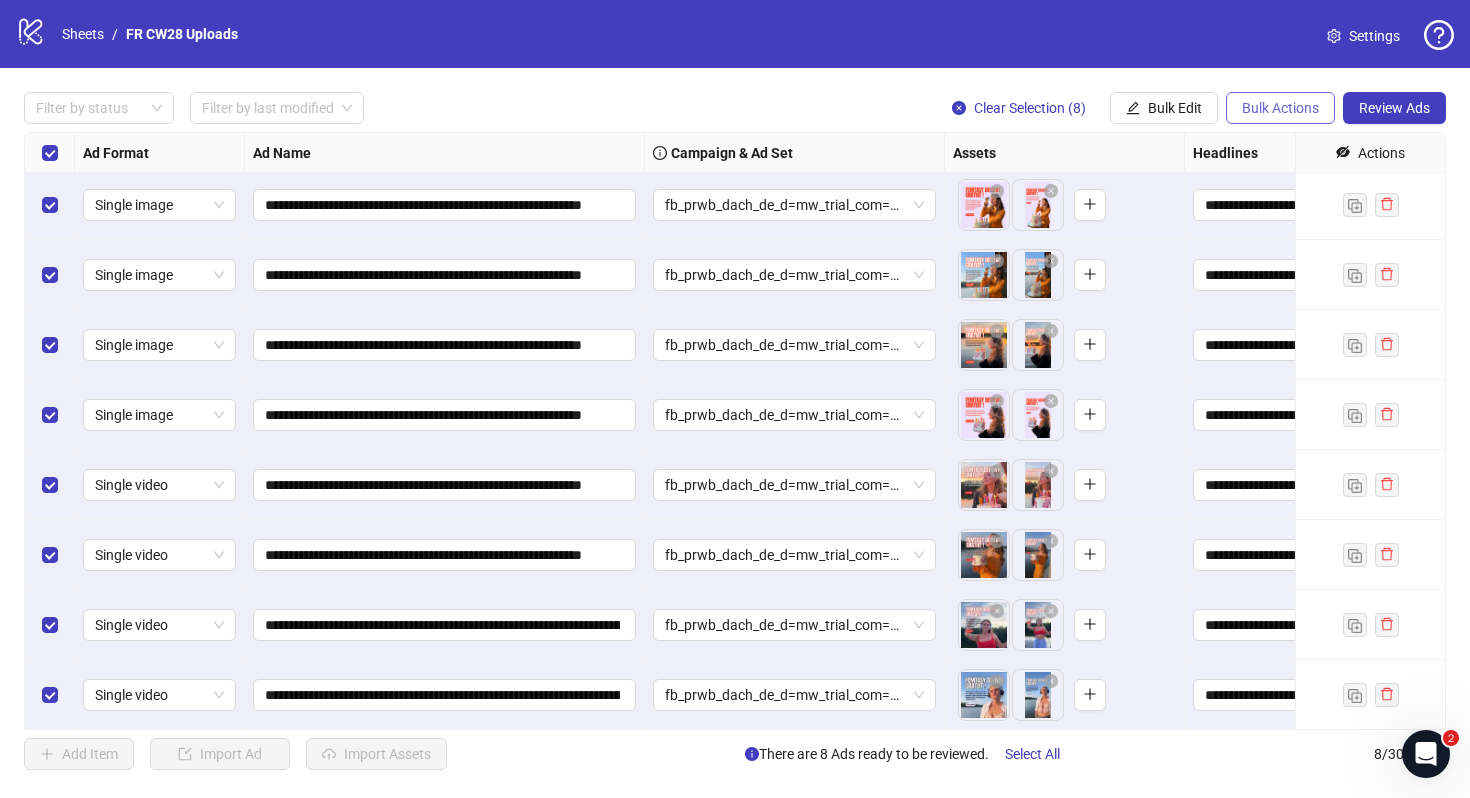 click on "Bulk Actions" at bounding box center (1280, 108) 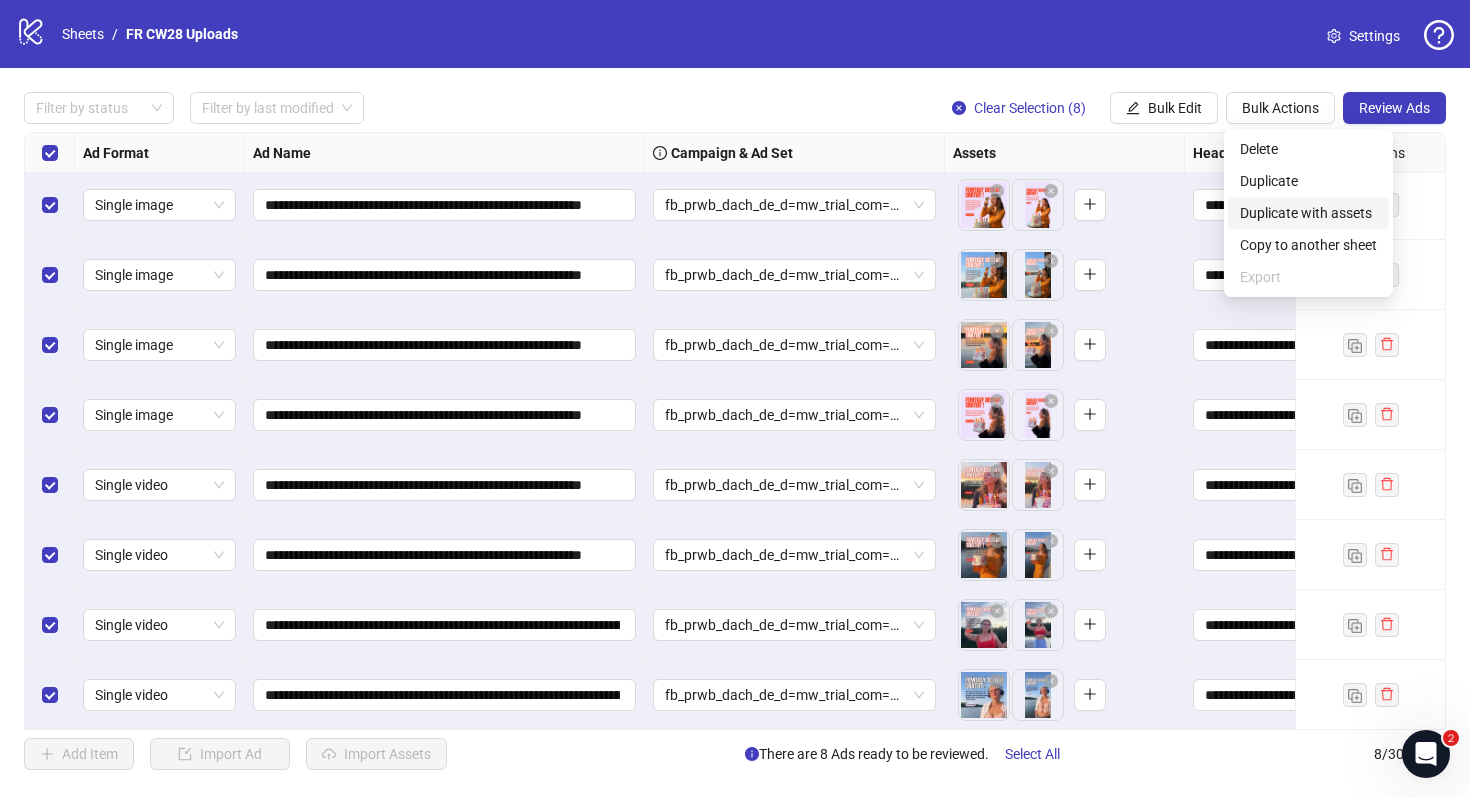 click on "Duplicate with assets" at bounding box center [1308, 213] 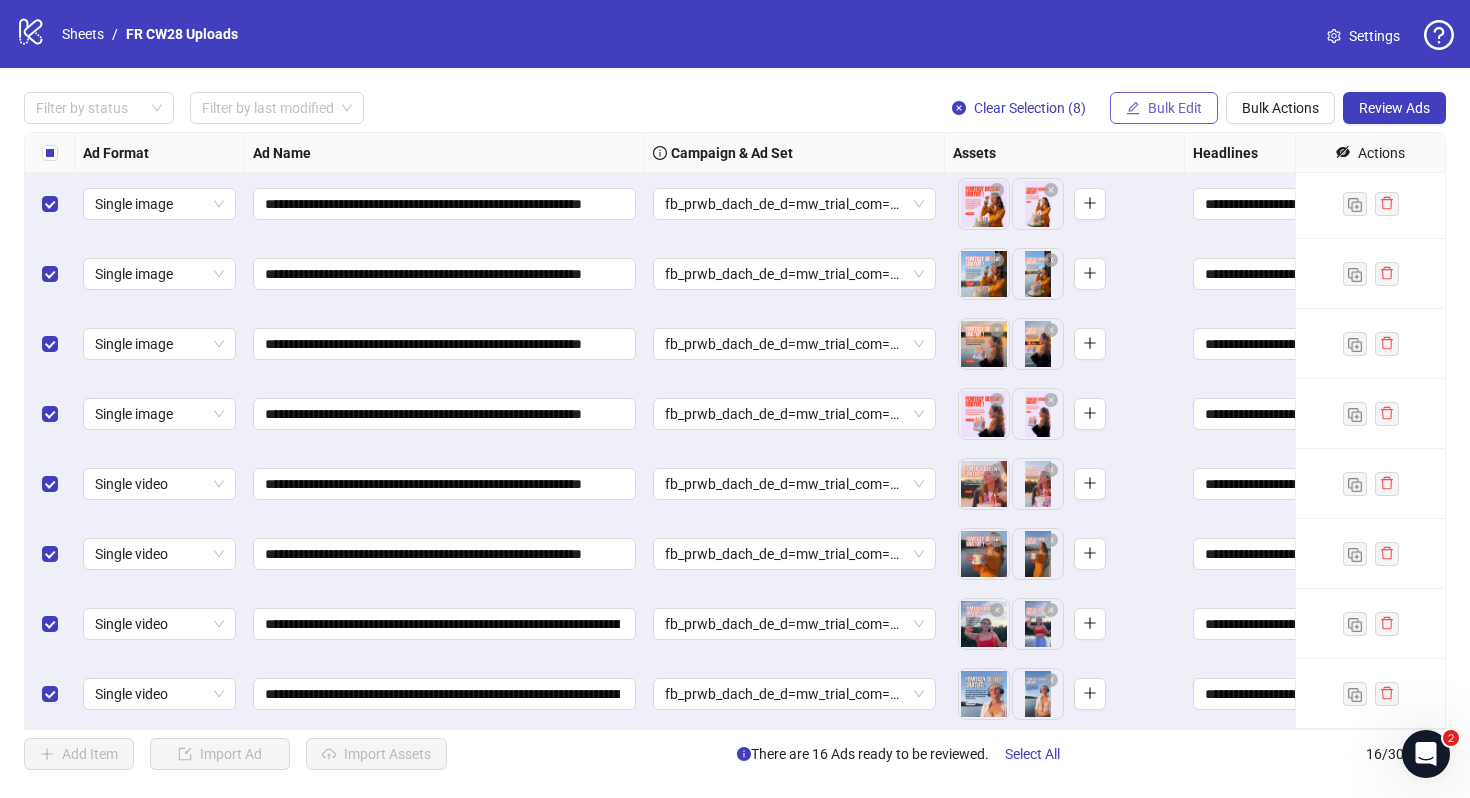 click on "Bulk Edit" at bounding box center (1175, 108) 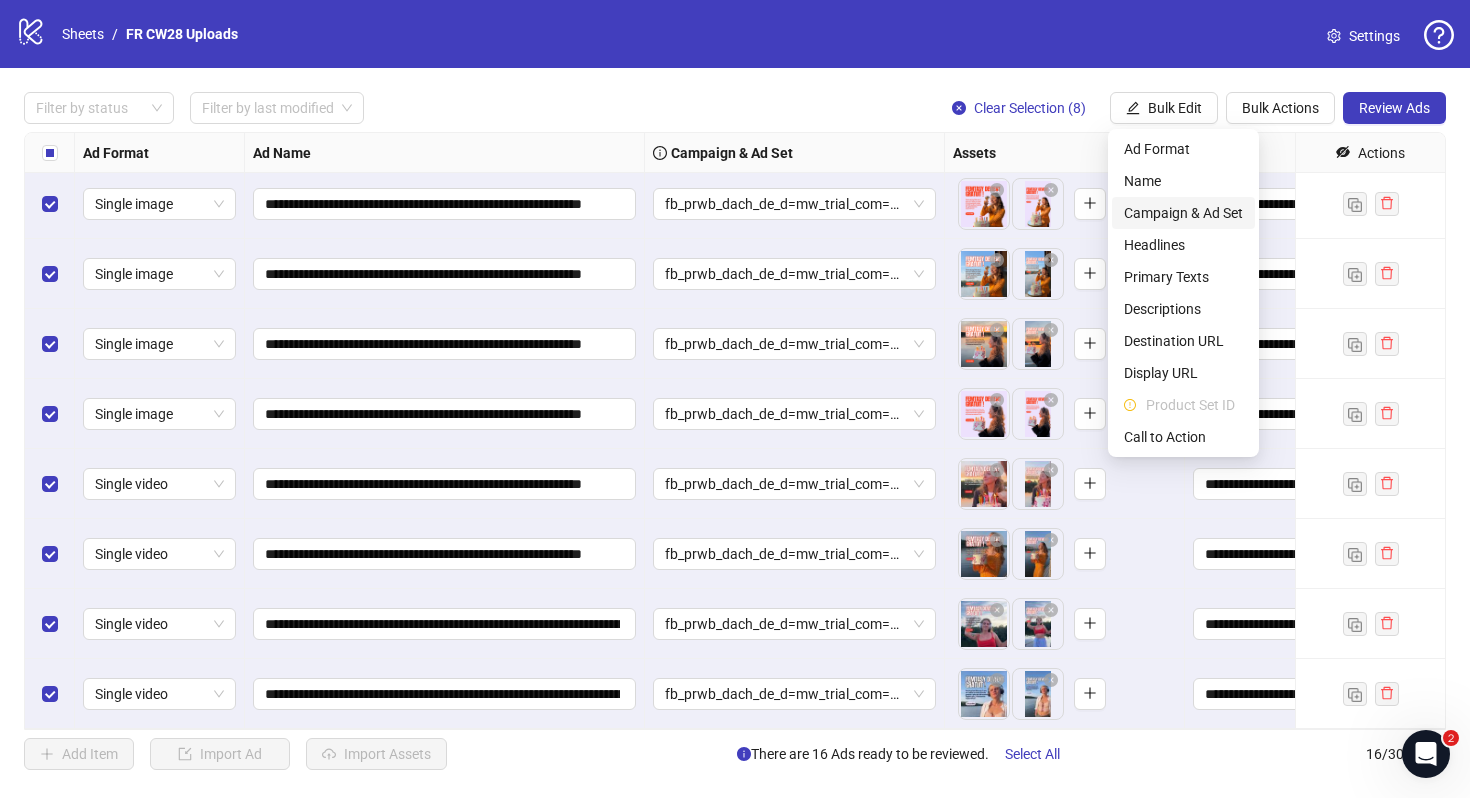 click on "Campaign & Ad Set" at bounding box center (1183, 213) 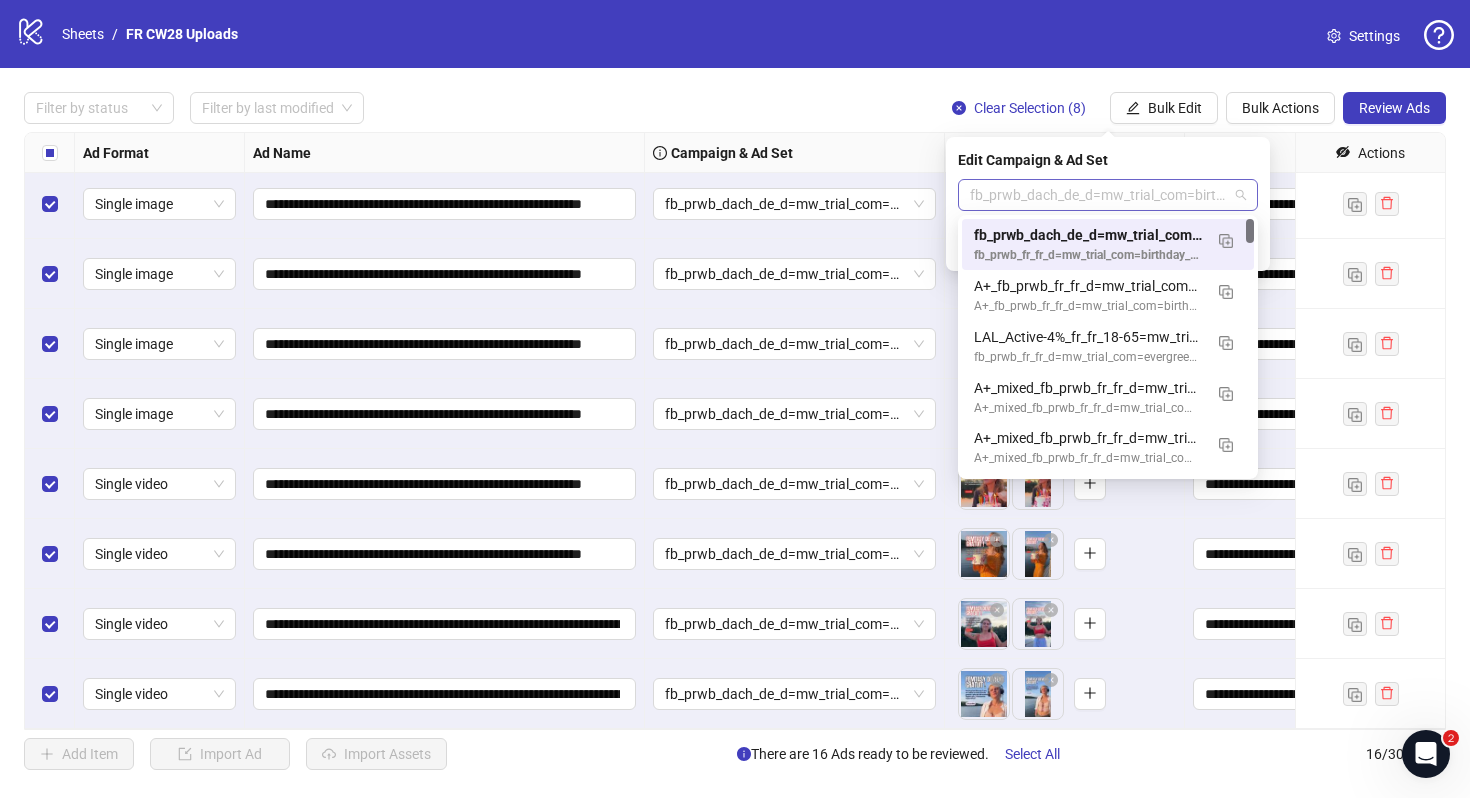 click on "fb_prwb_dach_de_d=mw_trial_com=birthday_080725" at bounding box center [1108, 195] 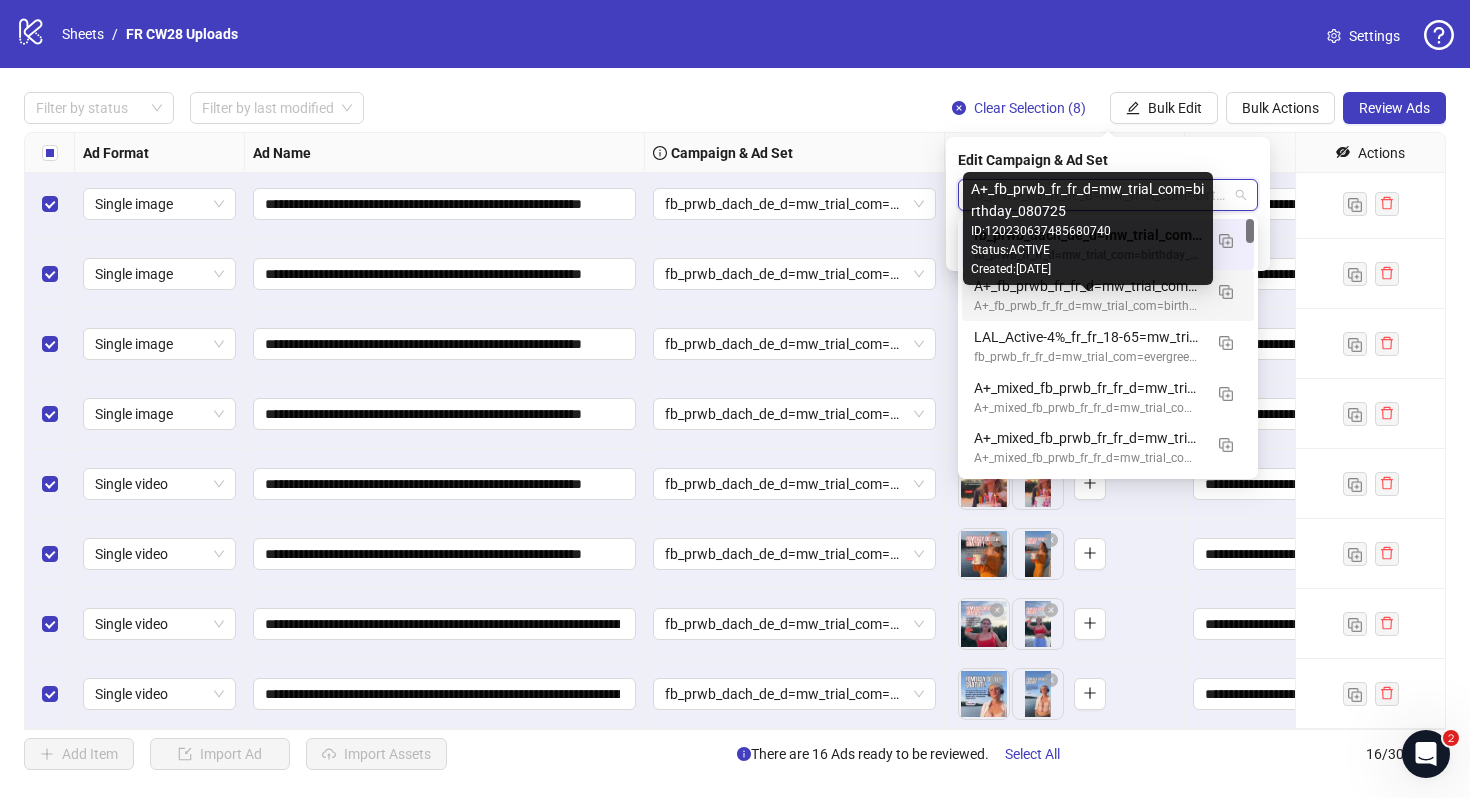 click on "A+_fb_prwb_fr_fr_d=mw_trial_com=birthday_080725" at bounding box center (1088, 306) 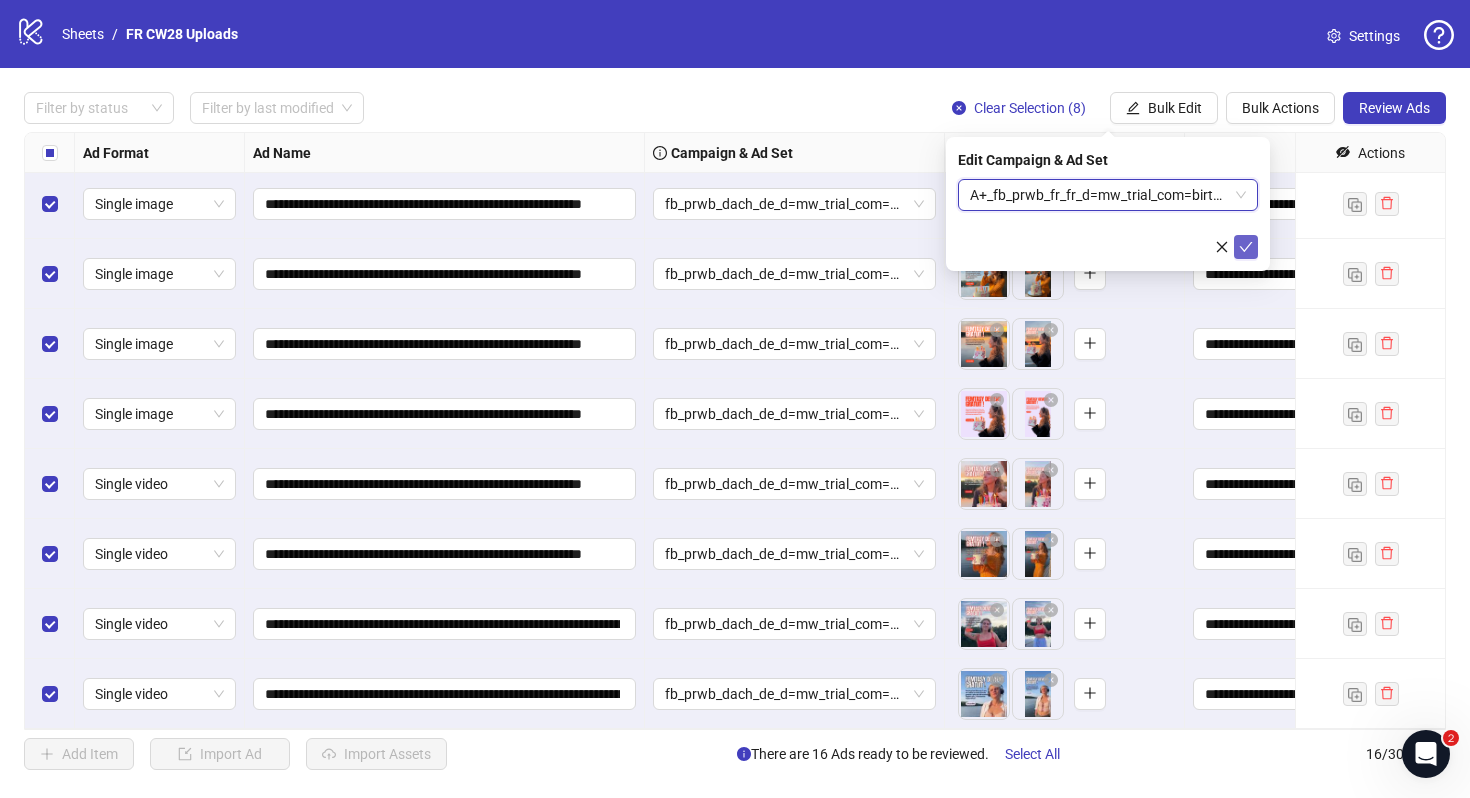 click 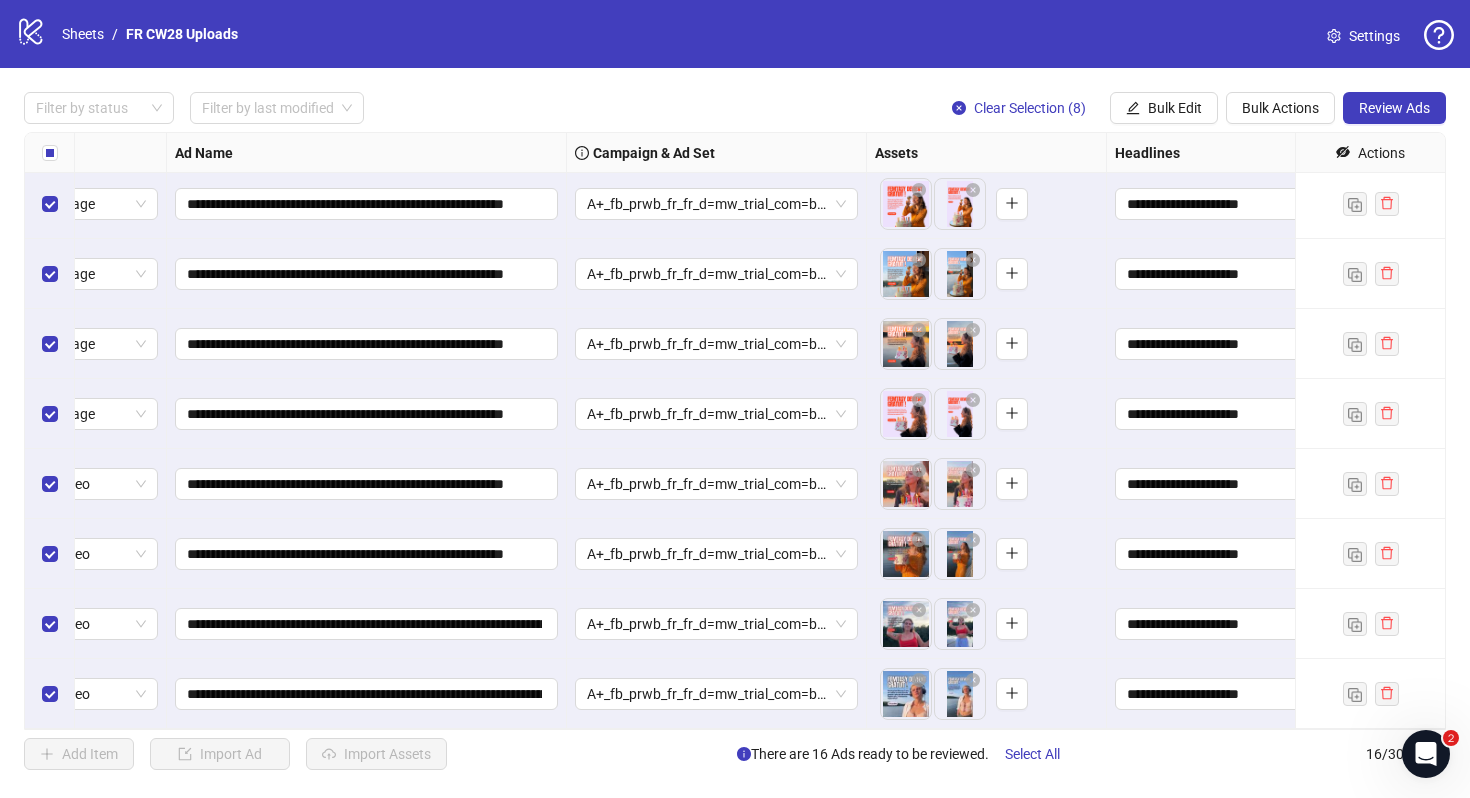 scroll, scrollTop: 564, scrollLeft: 0, axis: vertical 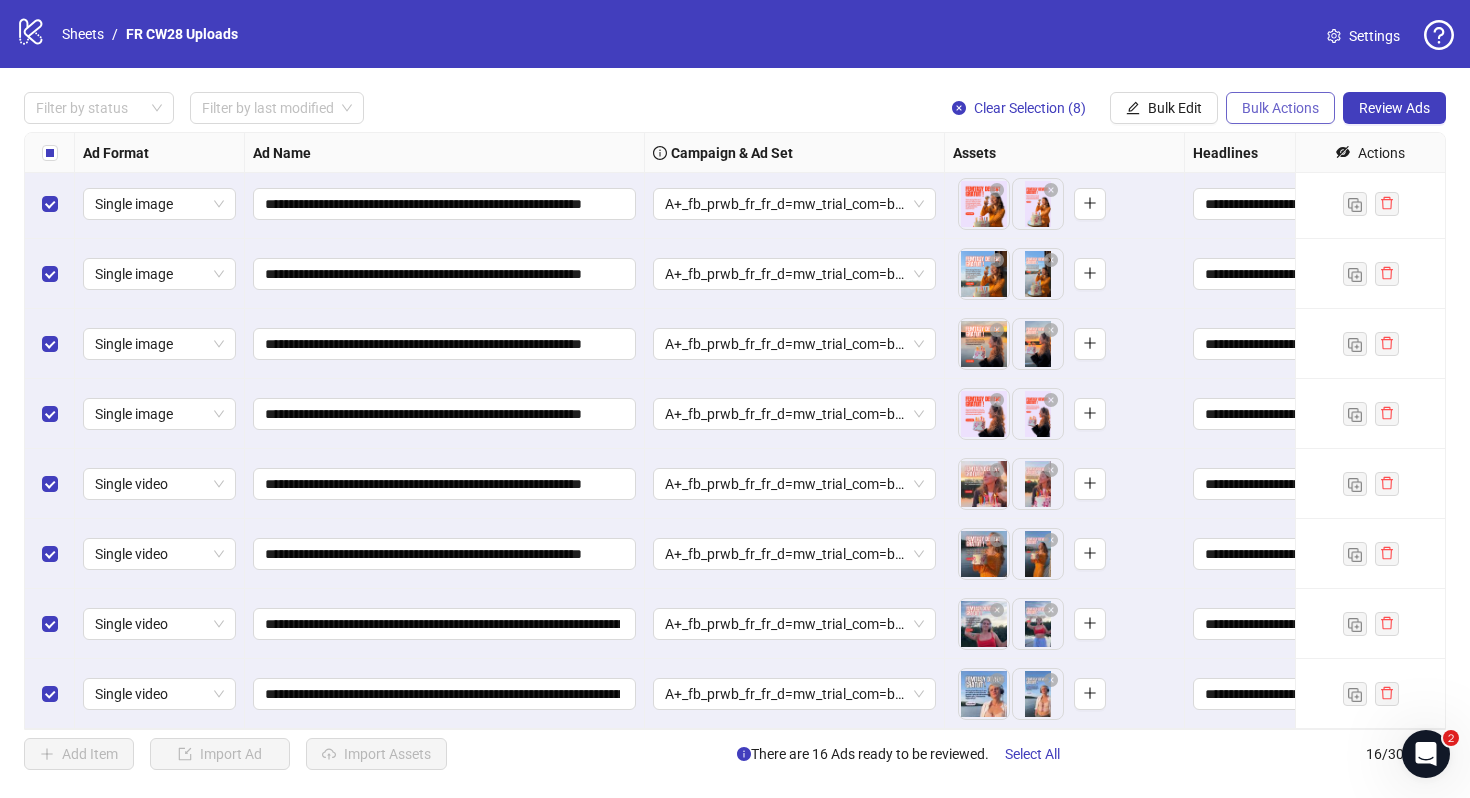 click on "Bulk Actions" at bounding box center [1280, 108] 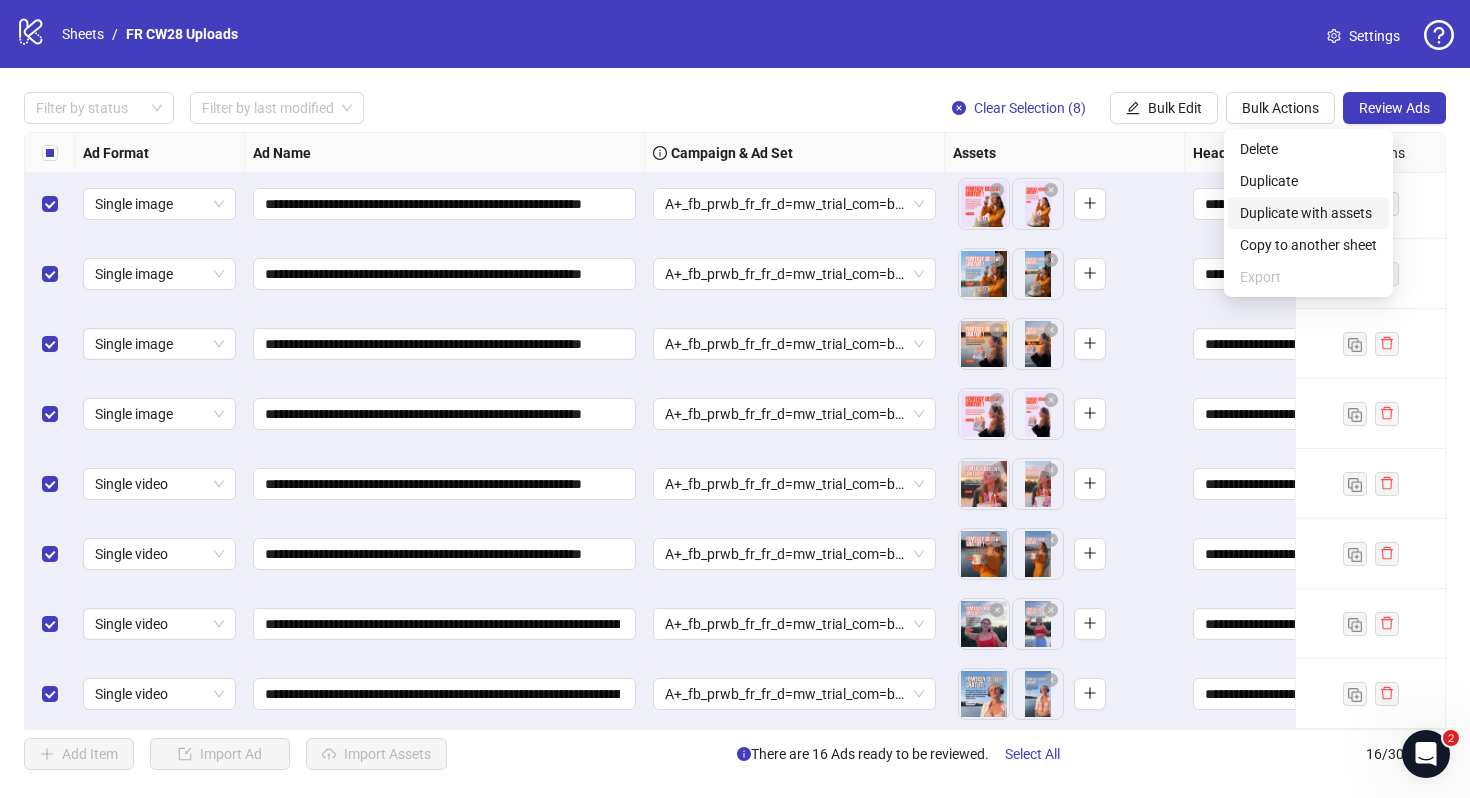 click on "Duplicate with assets" at bounding box center [1308, 213] 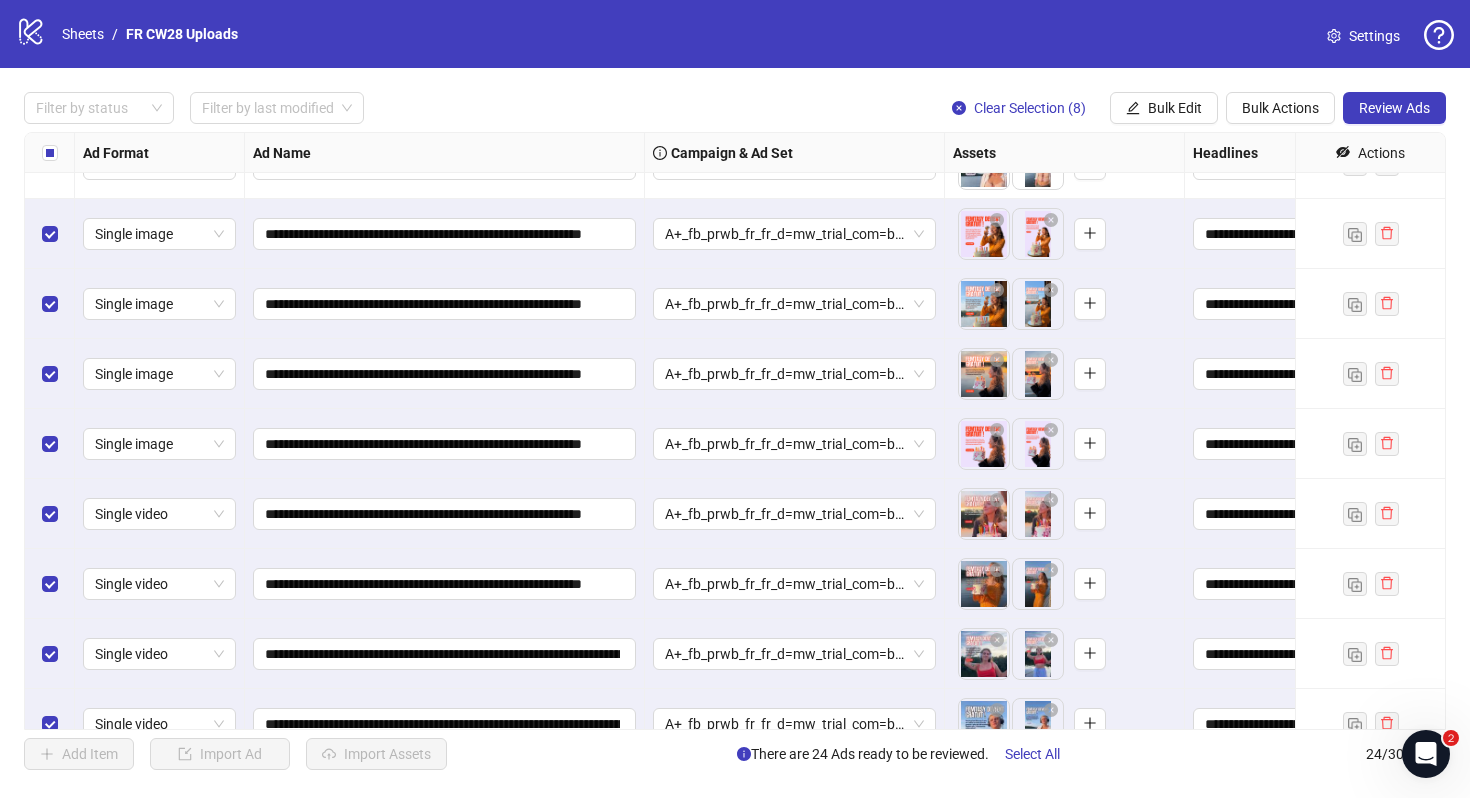 scroll, scrollTop: 1124, scrollLeft: 0, axis: vertical 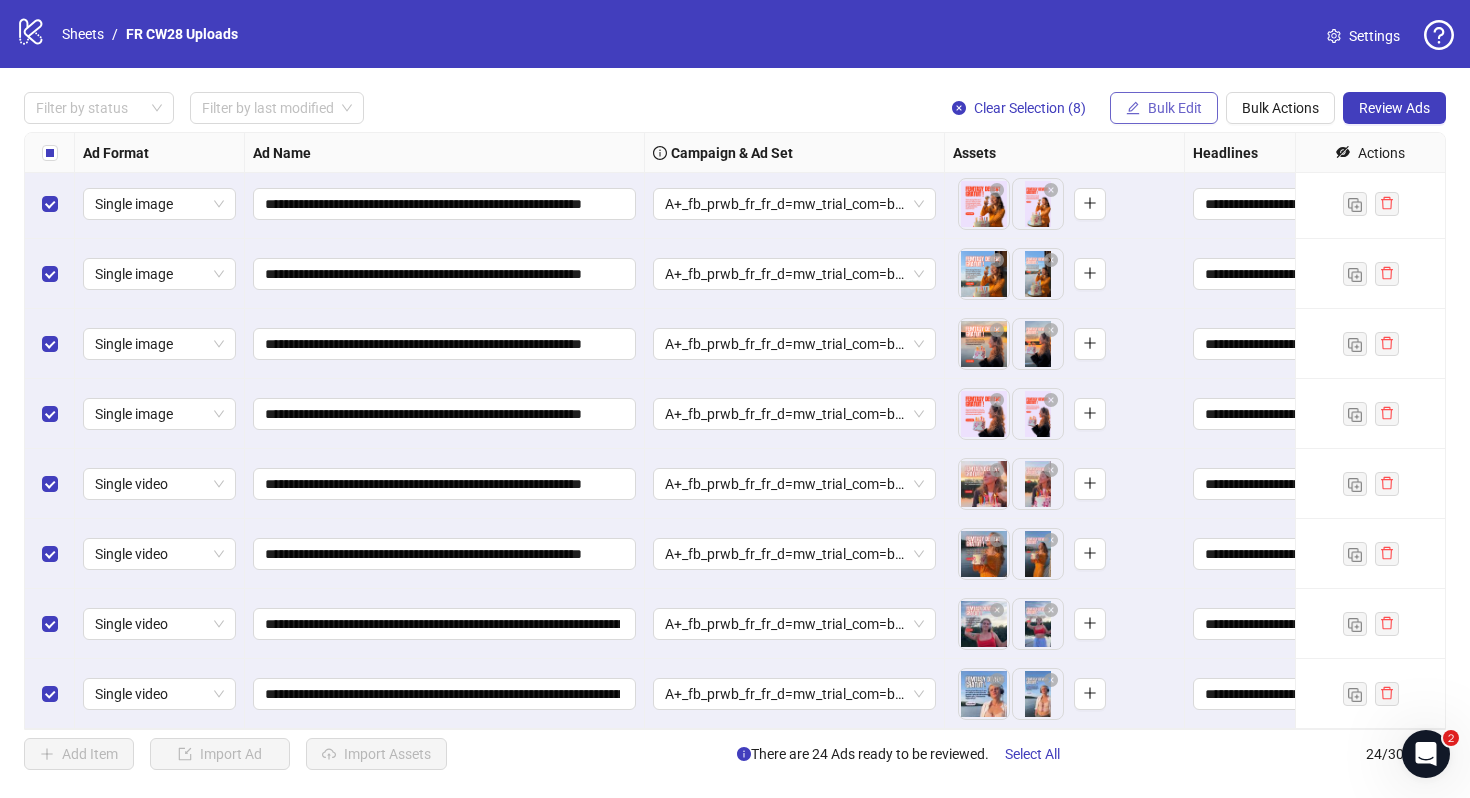 click on "Bulk Edit" at bounding box center (1175, 108) 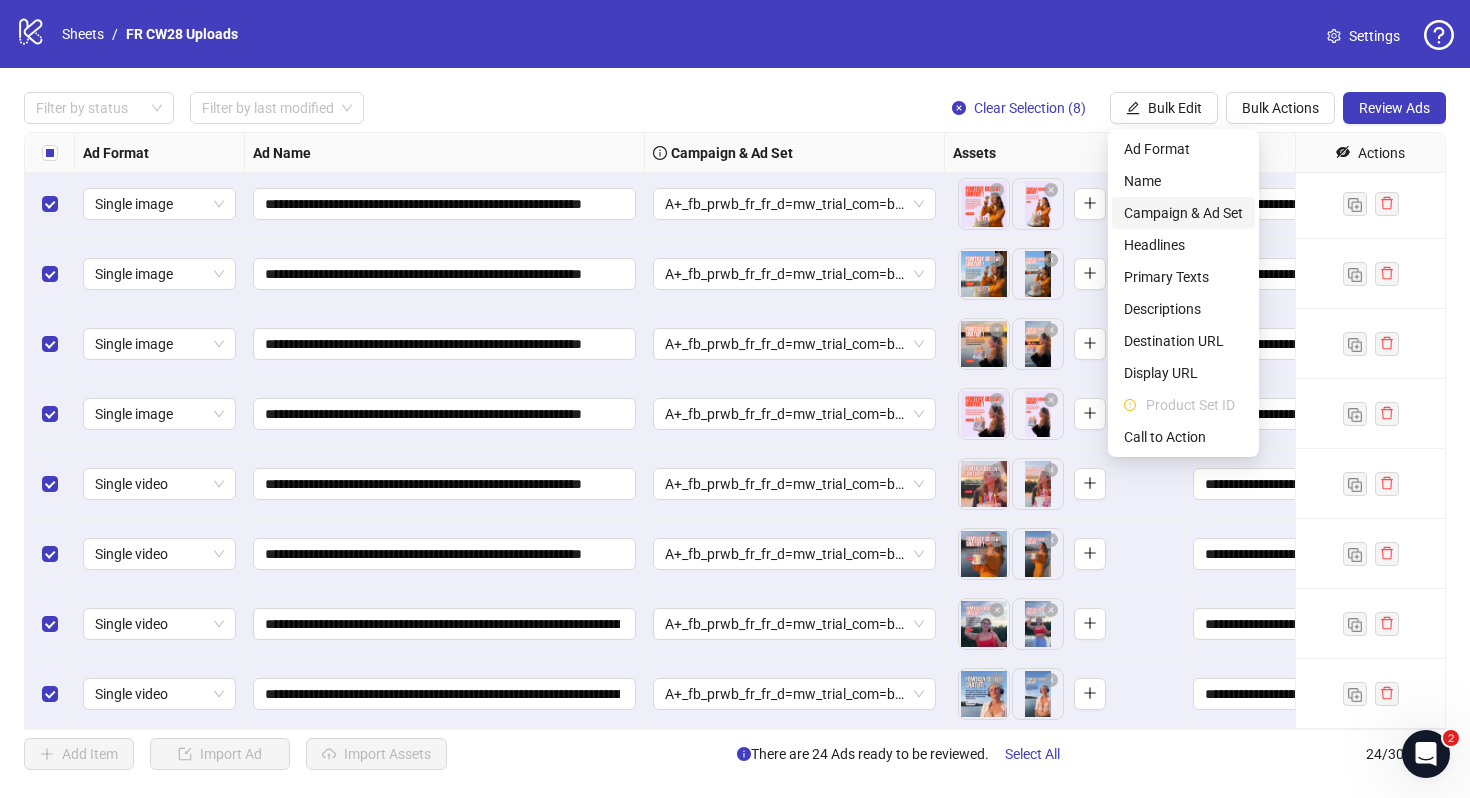 click on "Campaign & Ad Set" at bounding box center [1183, 213] 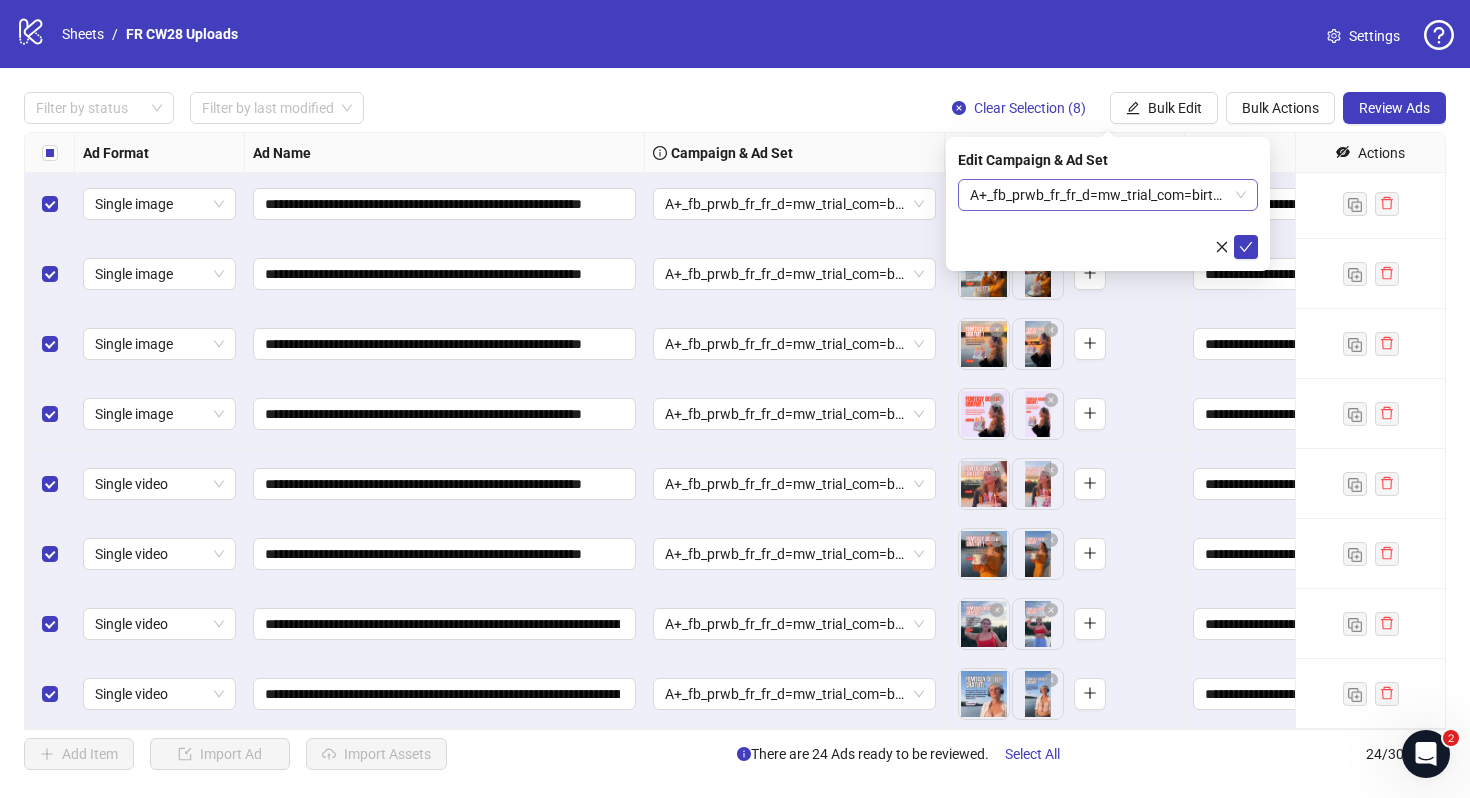 click on "A+_fb_prwb_fr_fr_d=mw_trial_com=birthday_080725" at bounding box center (1108, 195) 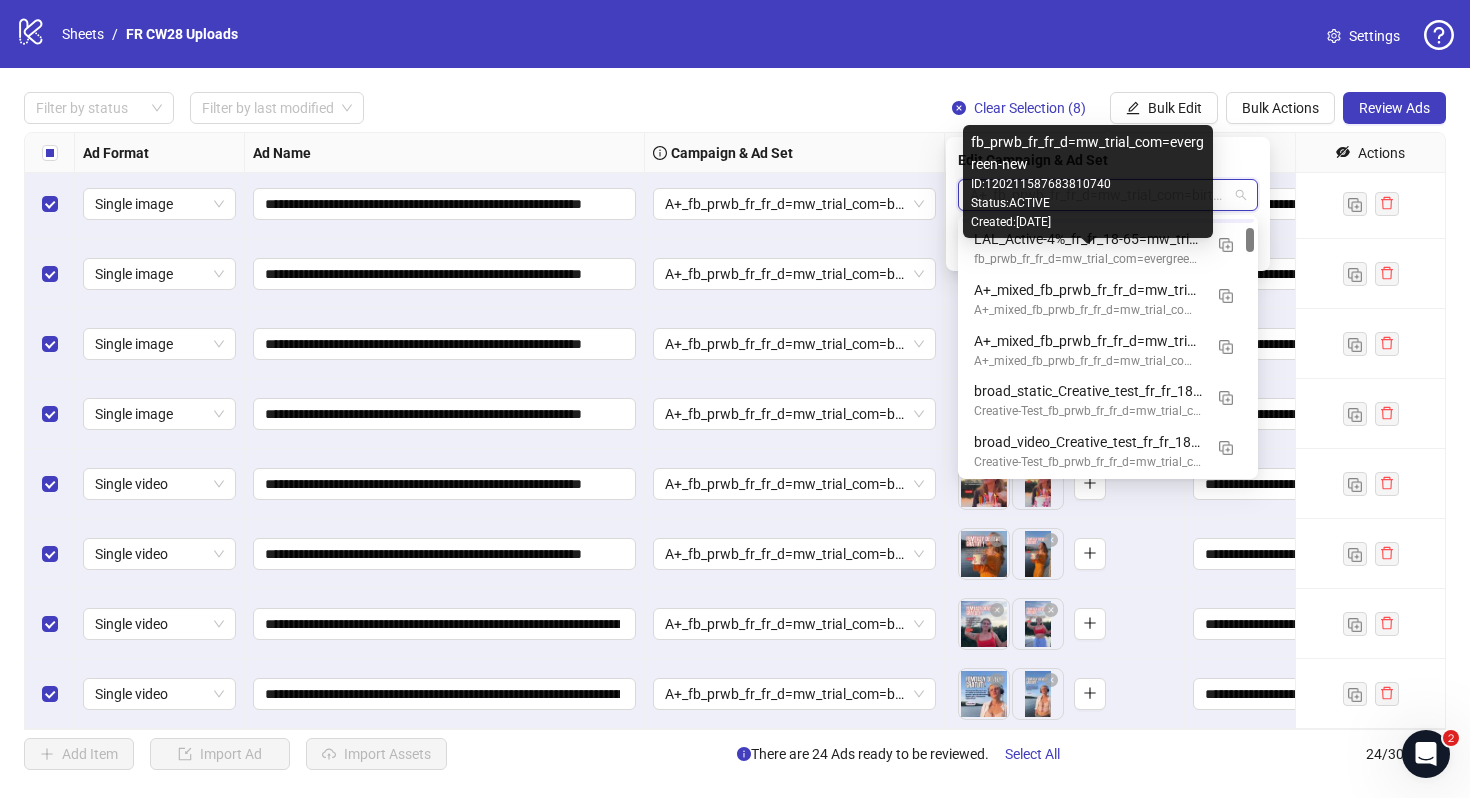 scroll, scrollTop: 98, scrollLeft: 0, axis: vertical 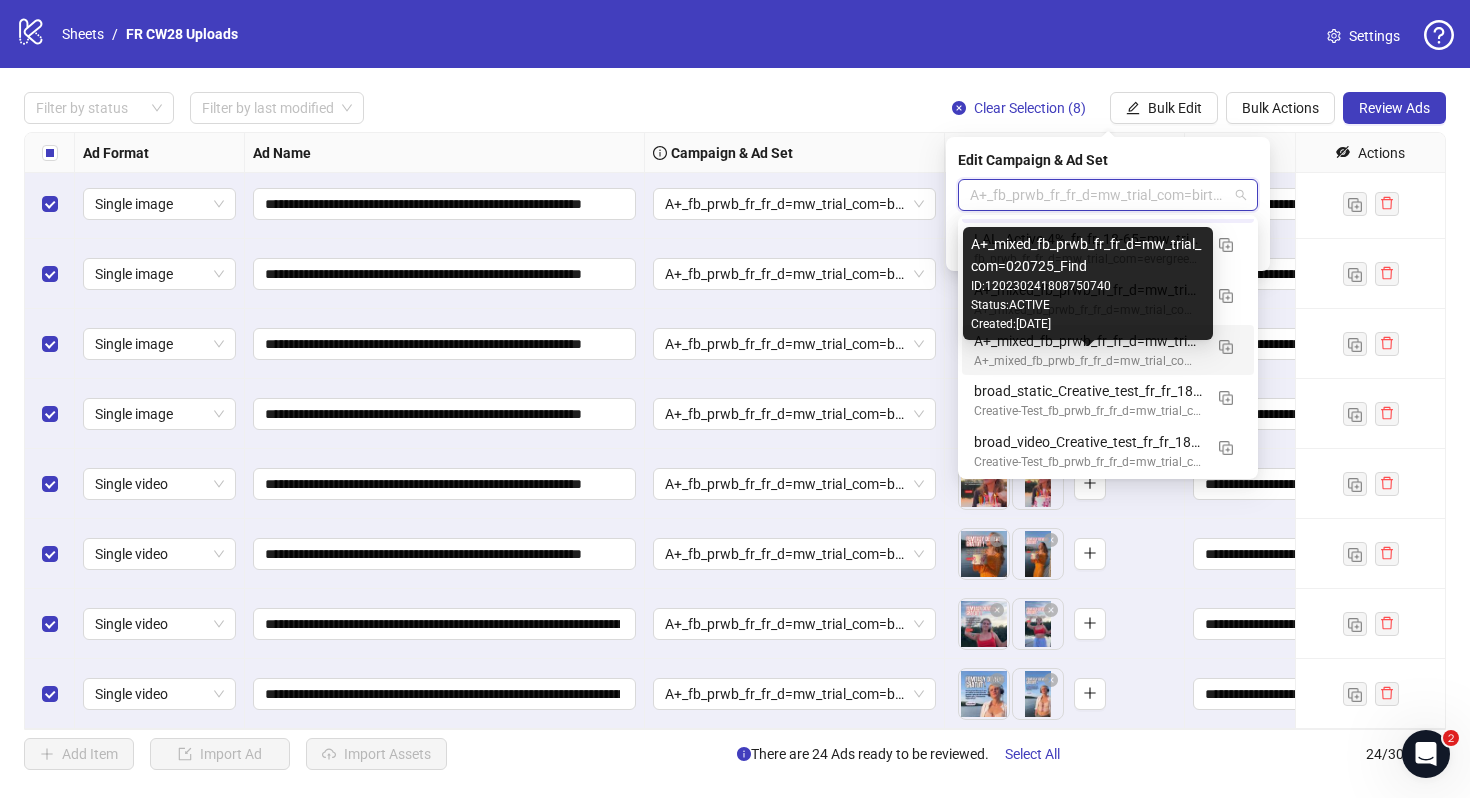 click on "A+_mixed_fb_prwb_fr_fr_d=mw_trial_com=020725_Find" at bounding box center [1088, 361] 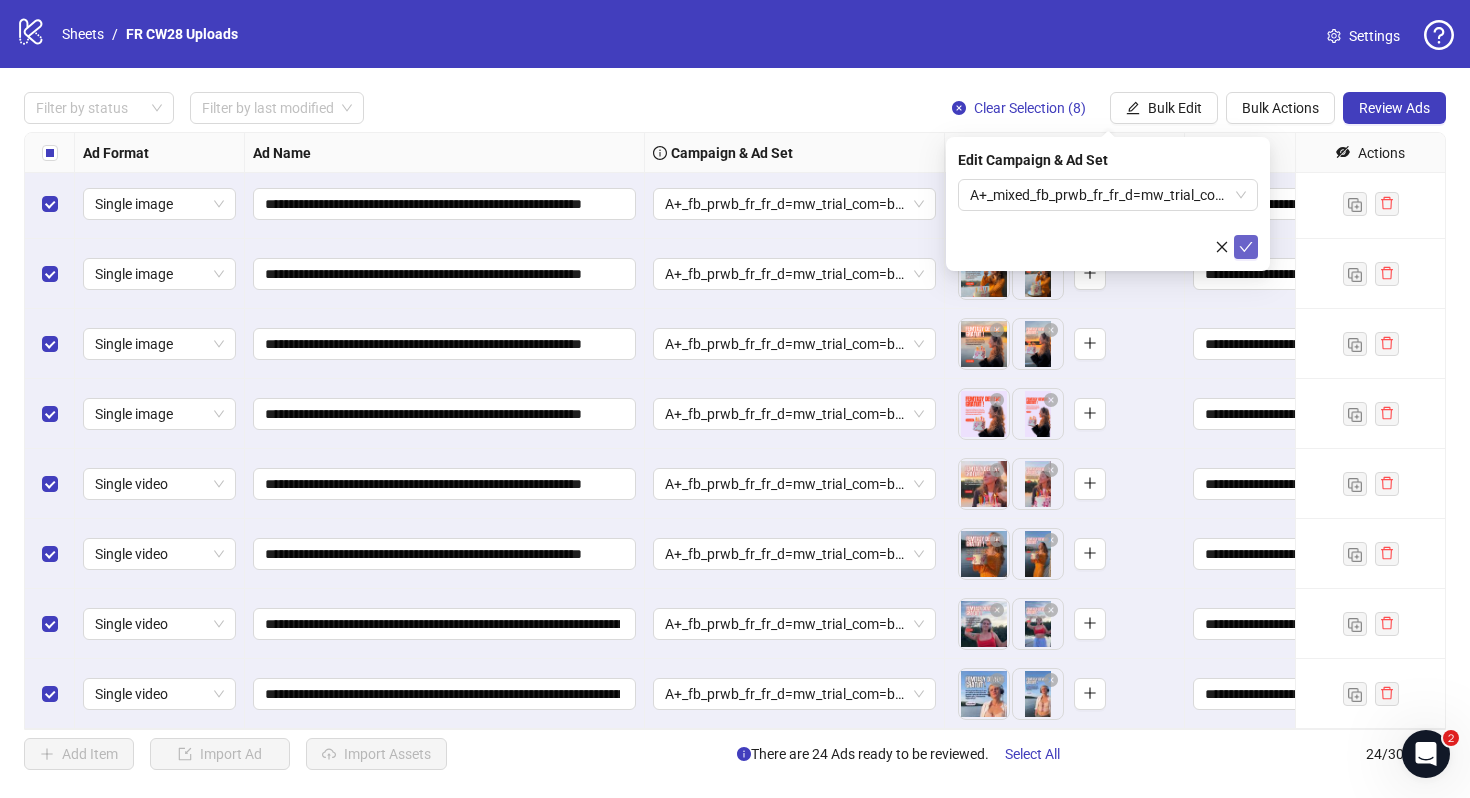 click 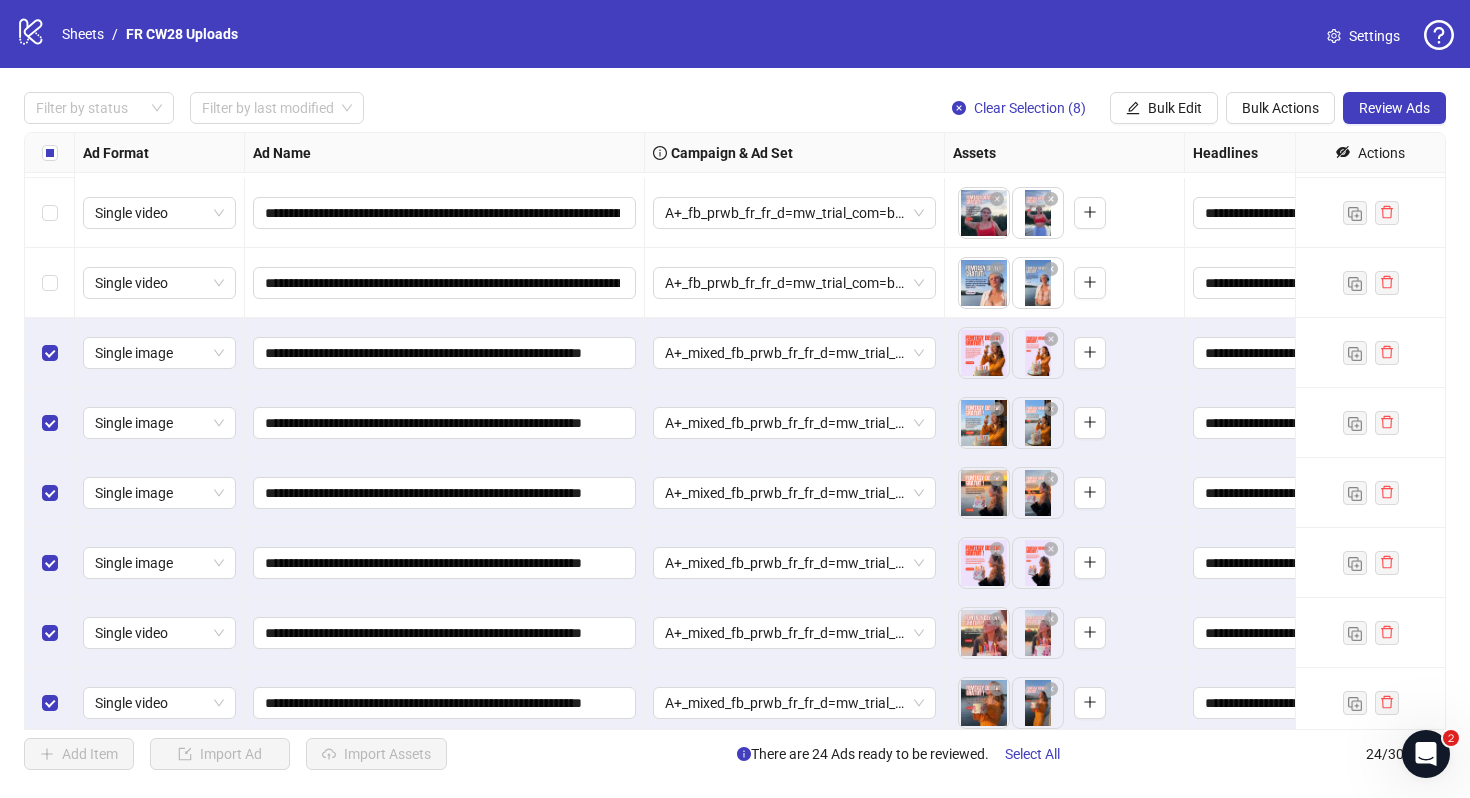 scroll, scrollTop: 1124, scrollLeft: 0, axis: vertical 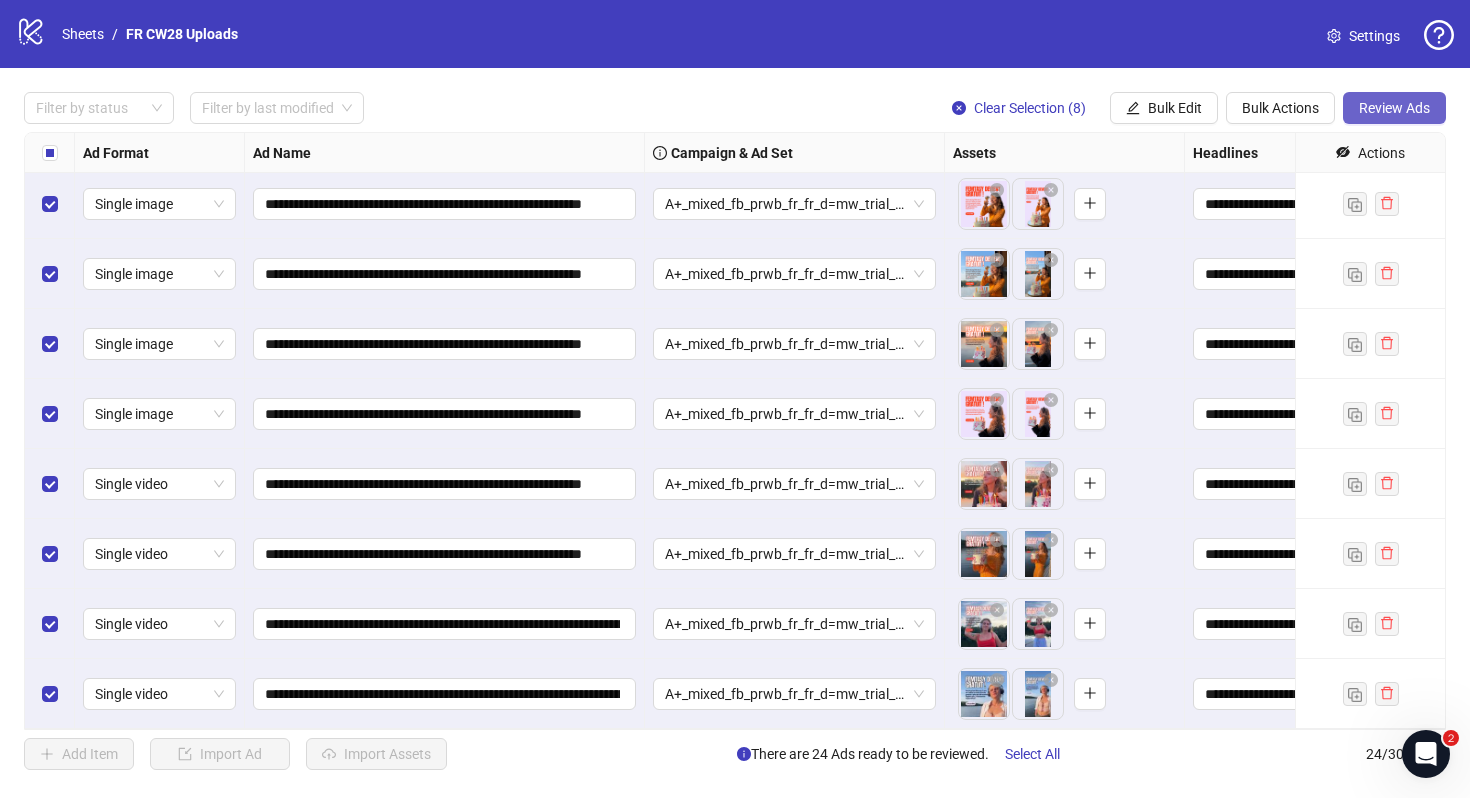 click on "Review Ads" at bounding box center [1394, 108] 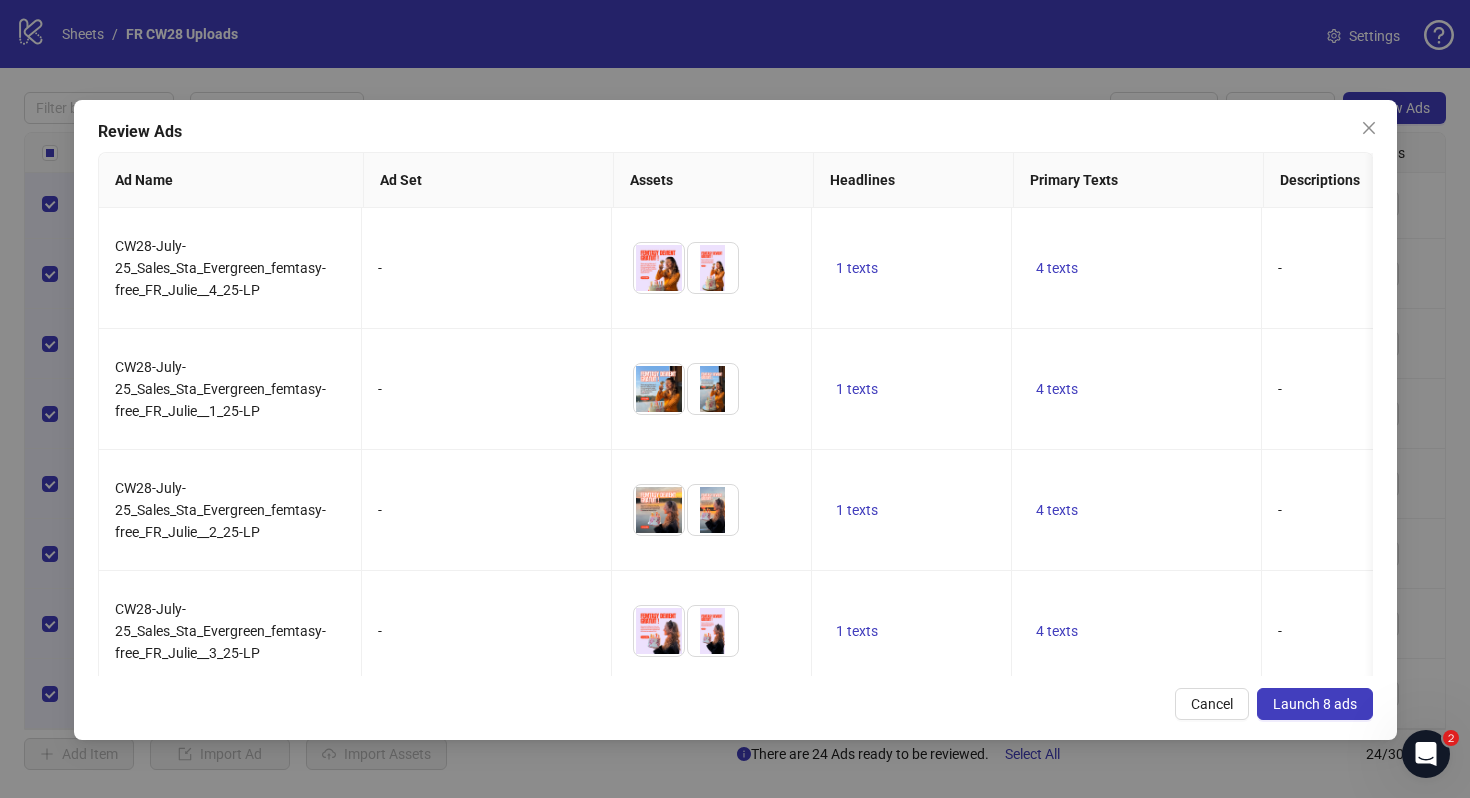 click on "Cancel" at bounding box center (1212, 704) 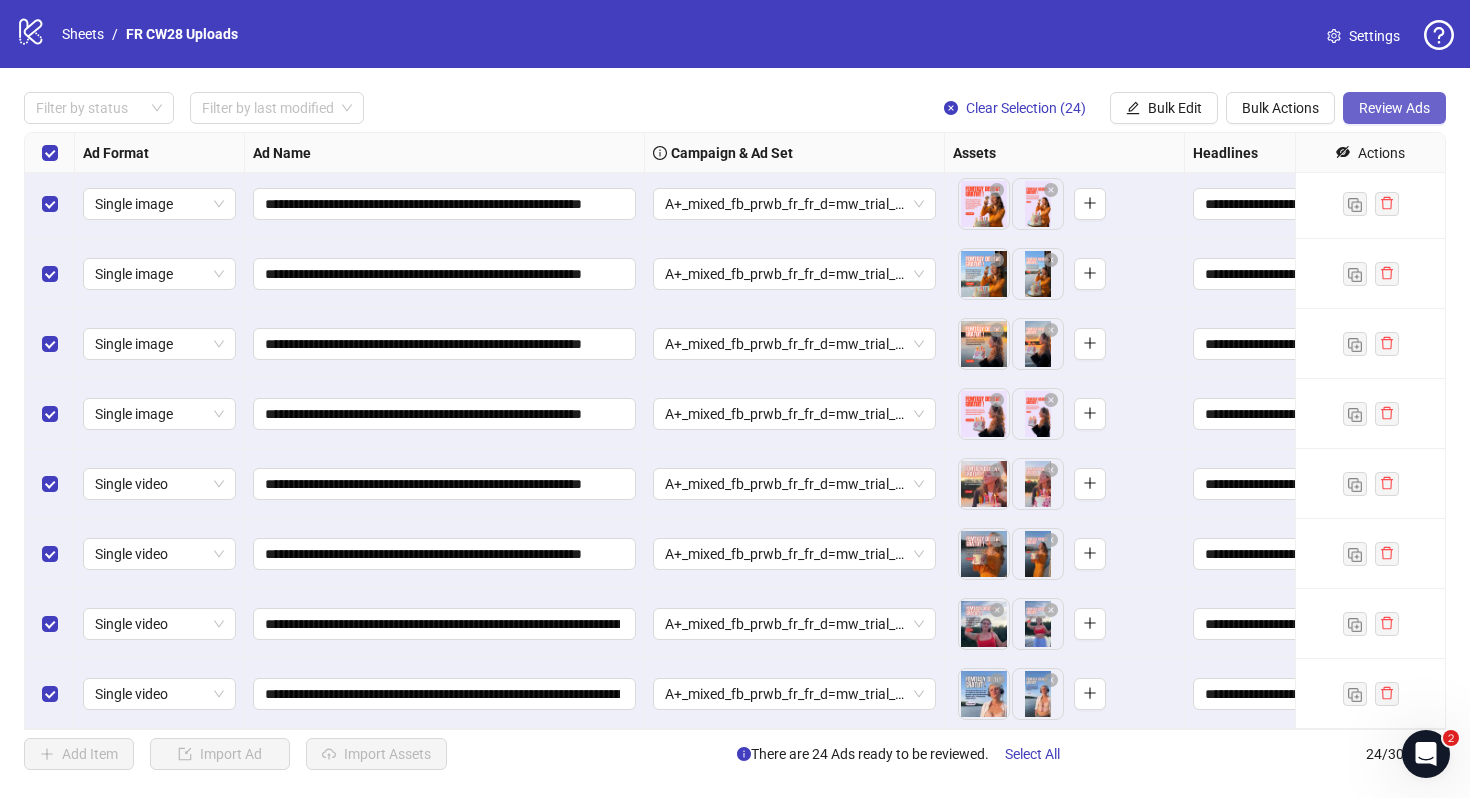 click on "Review Ads" at bounding box center (1394, 108) 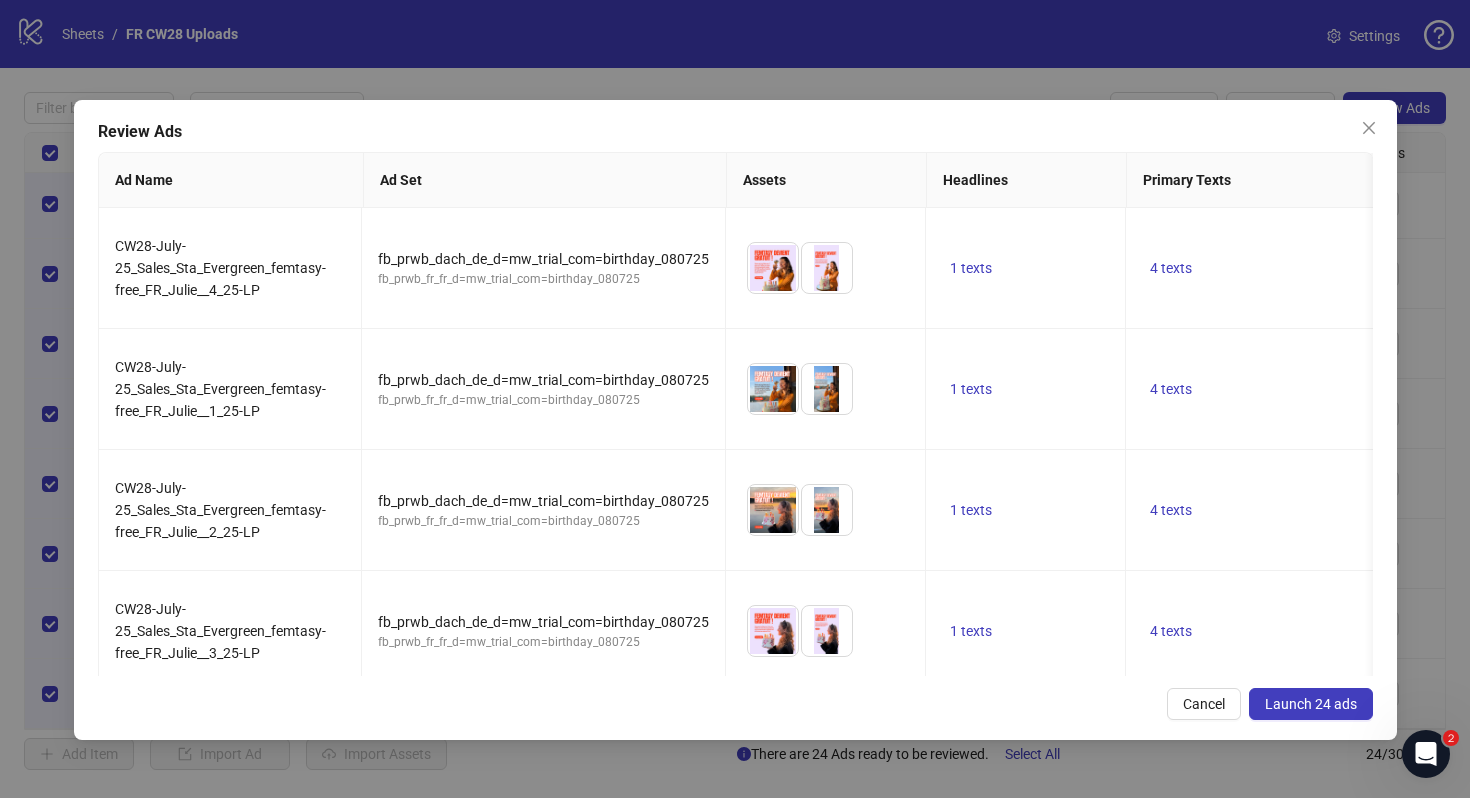 click on "Launch 24 ads" at bounding box center (1311, 704) 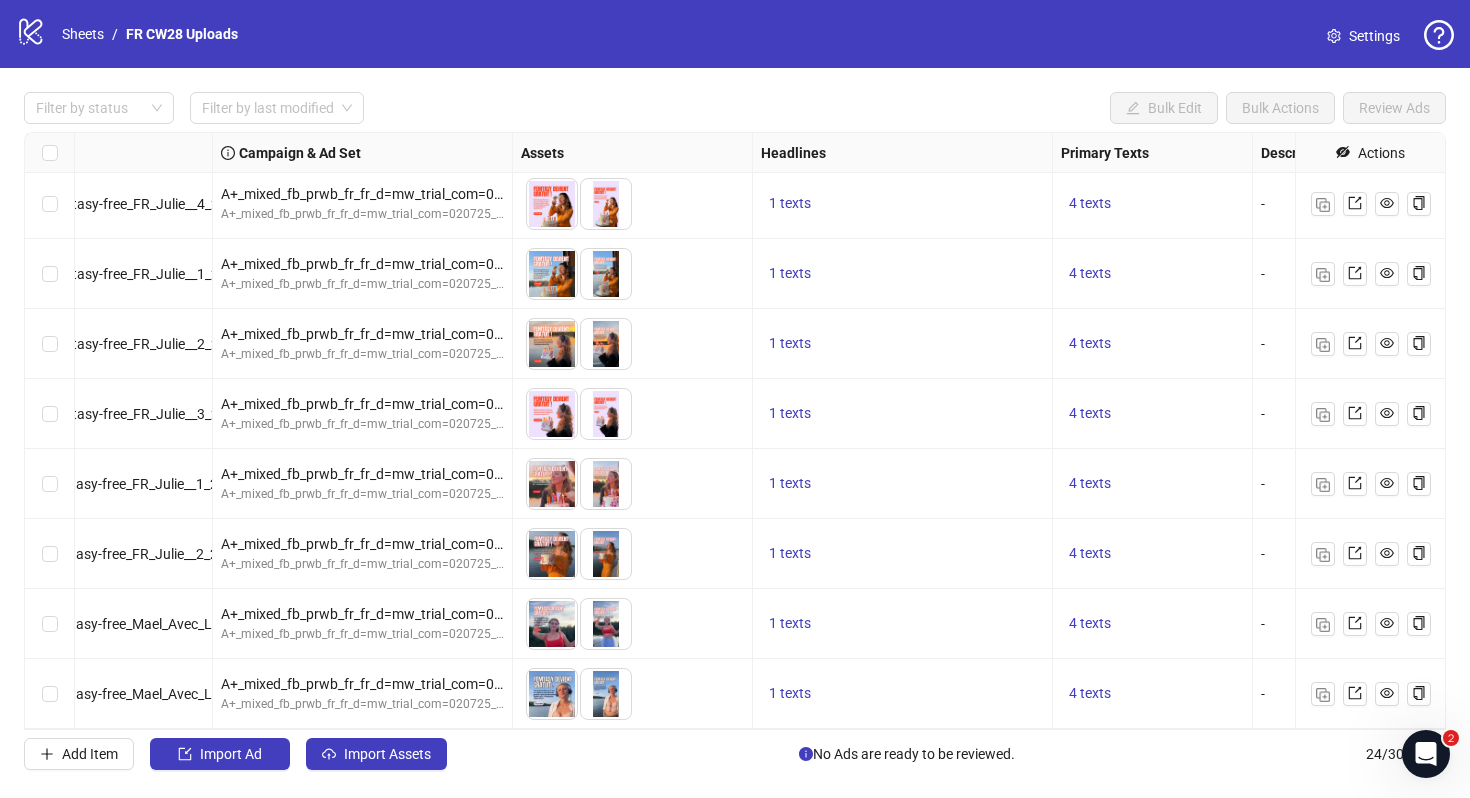 scroll, scrollTop: 1124, scrollLeft: 0, axis: vertical 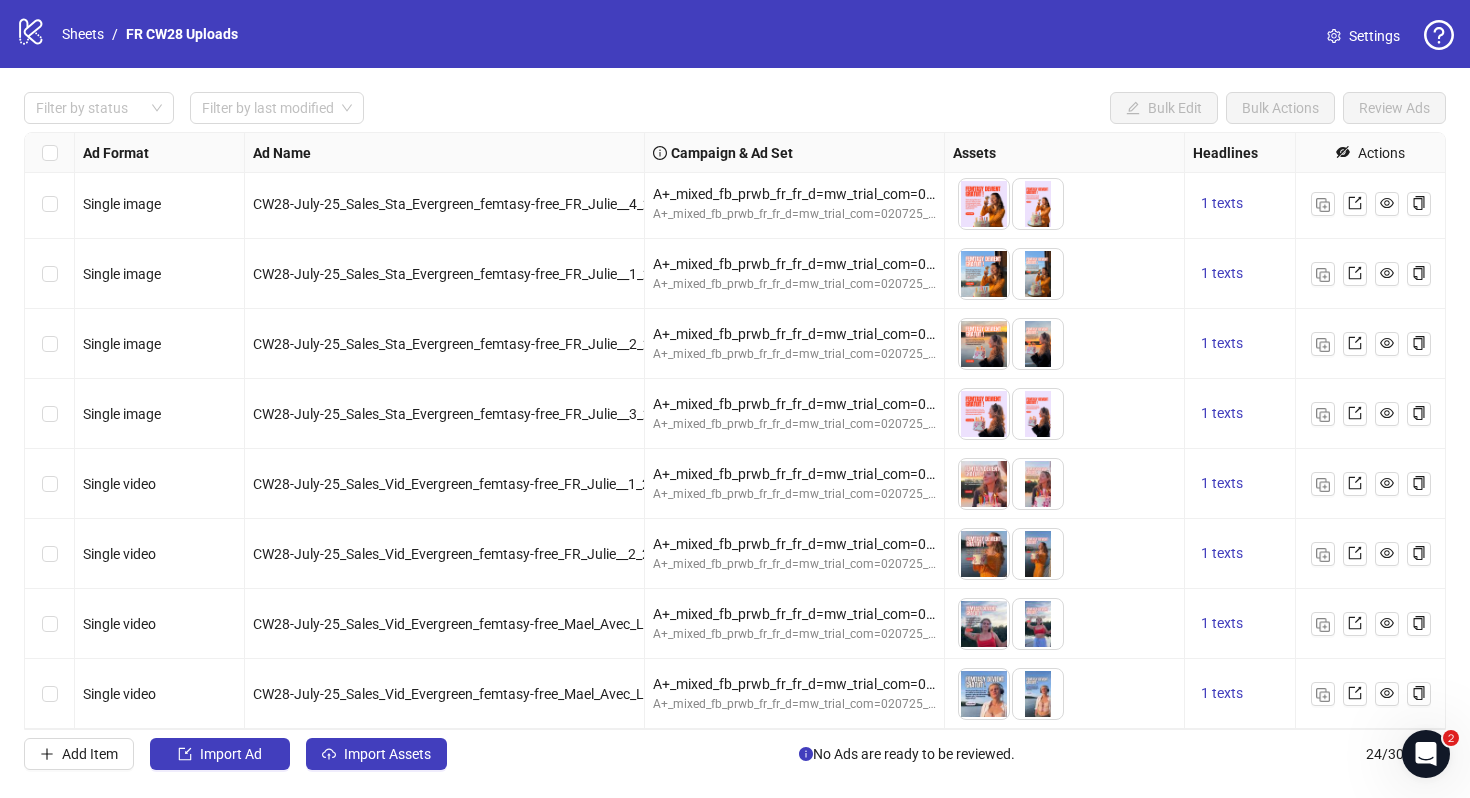 click on "CW28-July-25_Sales_Vid_Evergreen_femtasy-free_FR_Julie__1_25-LP" at bounding box center [466, 484] 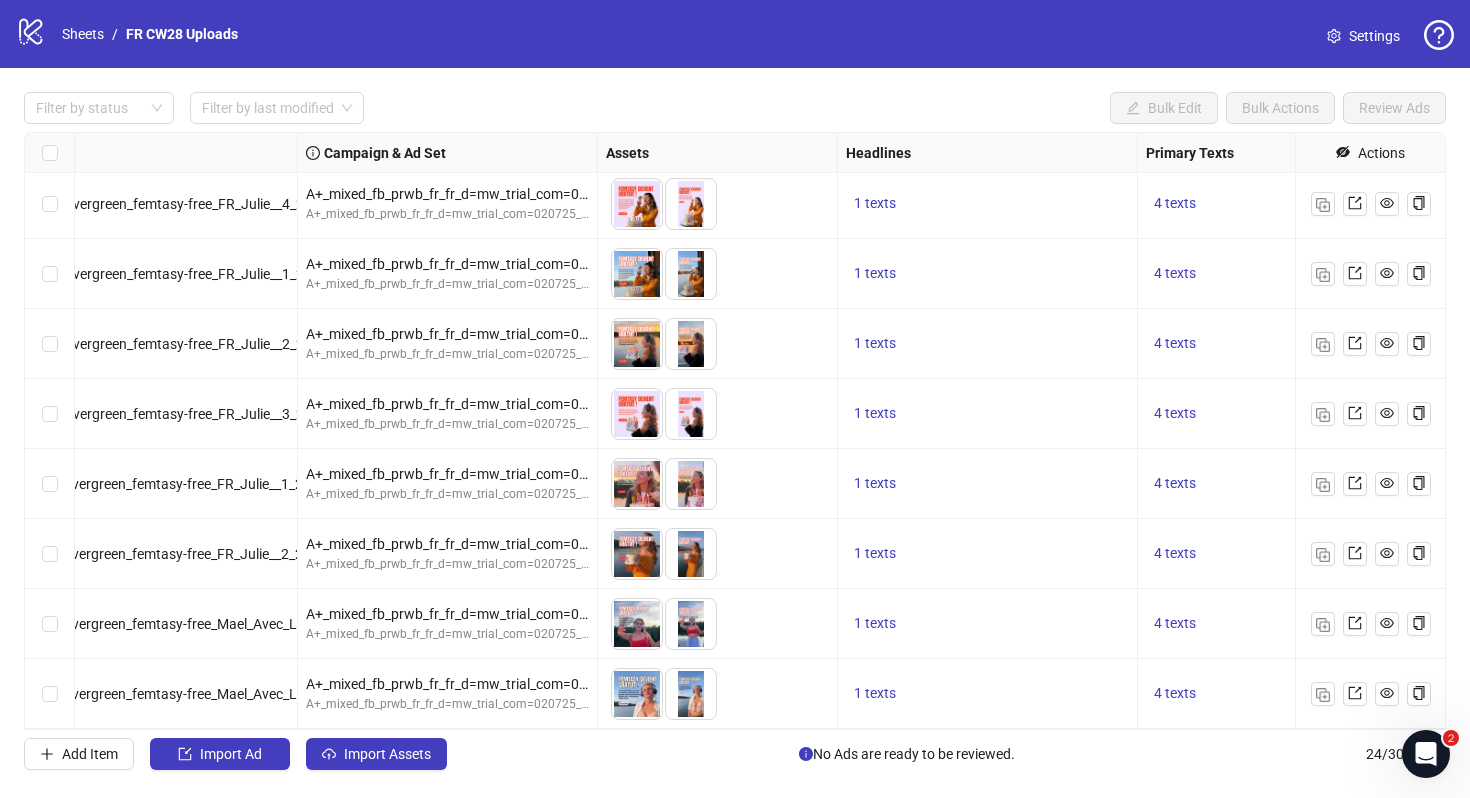scroll, scrollTop: 1124, scrollLeft: 0, axis: vertical 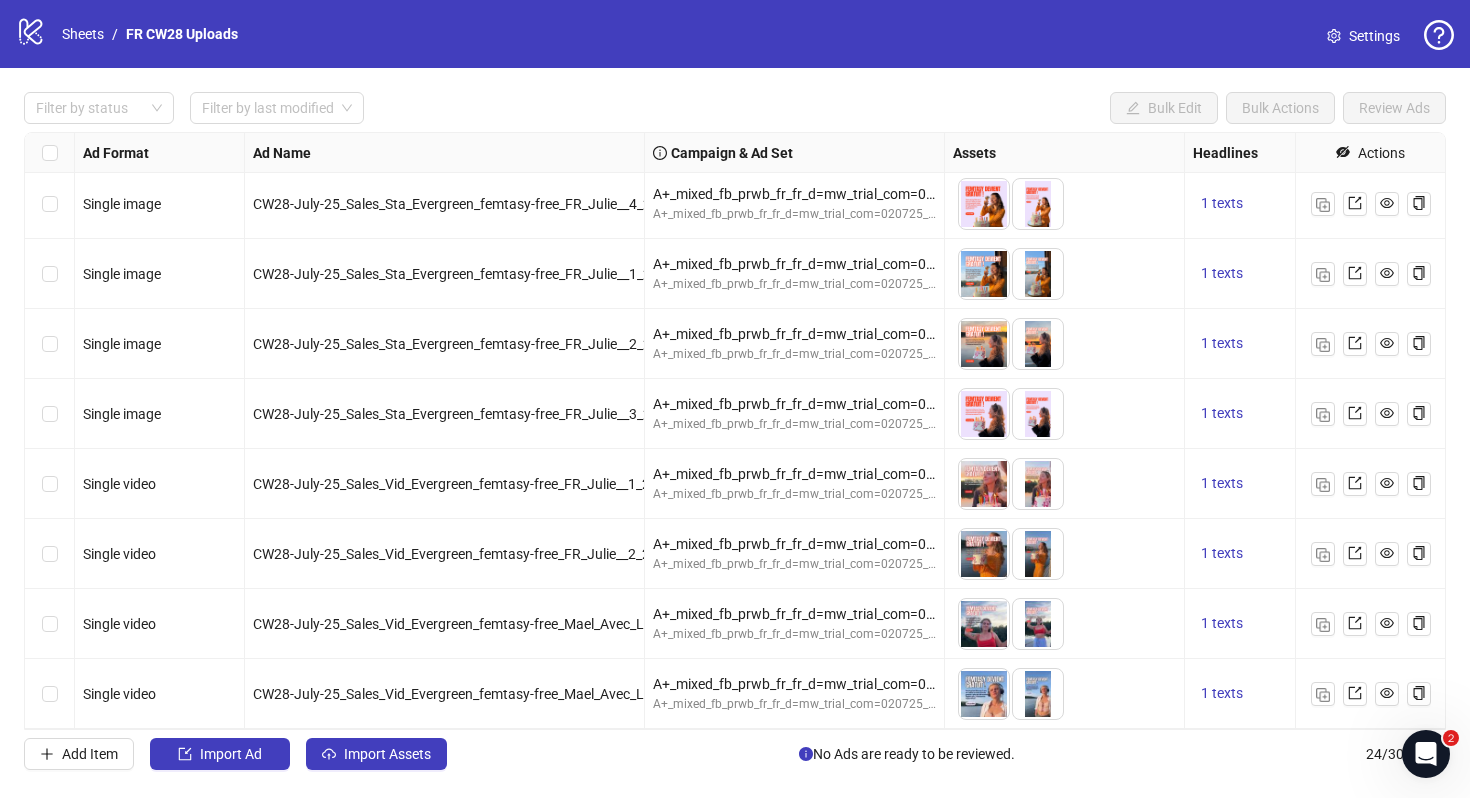 click on "Campaign & Ad Set" at bounding box center (795, 153) 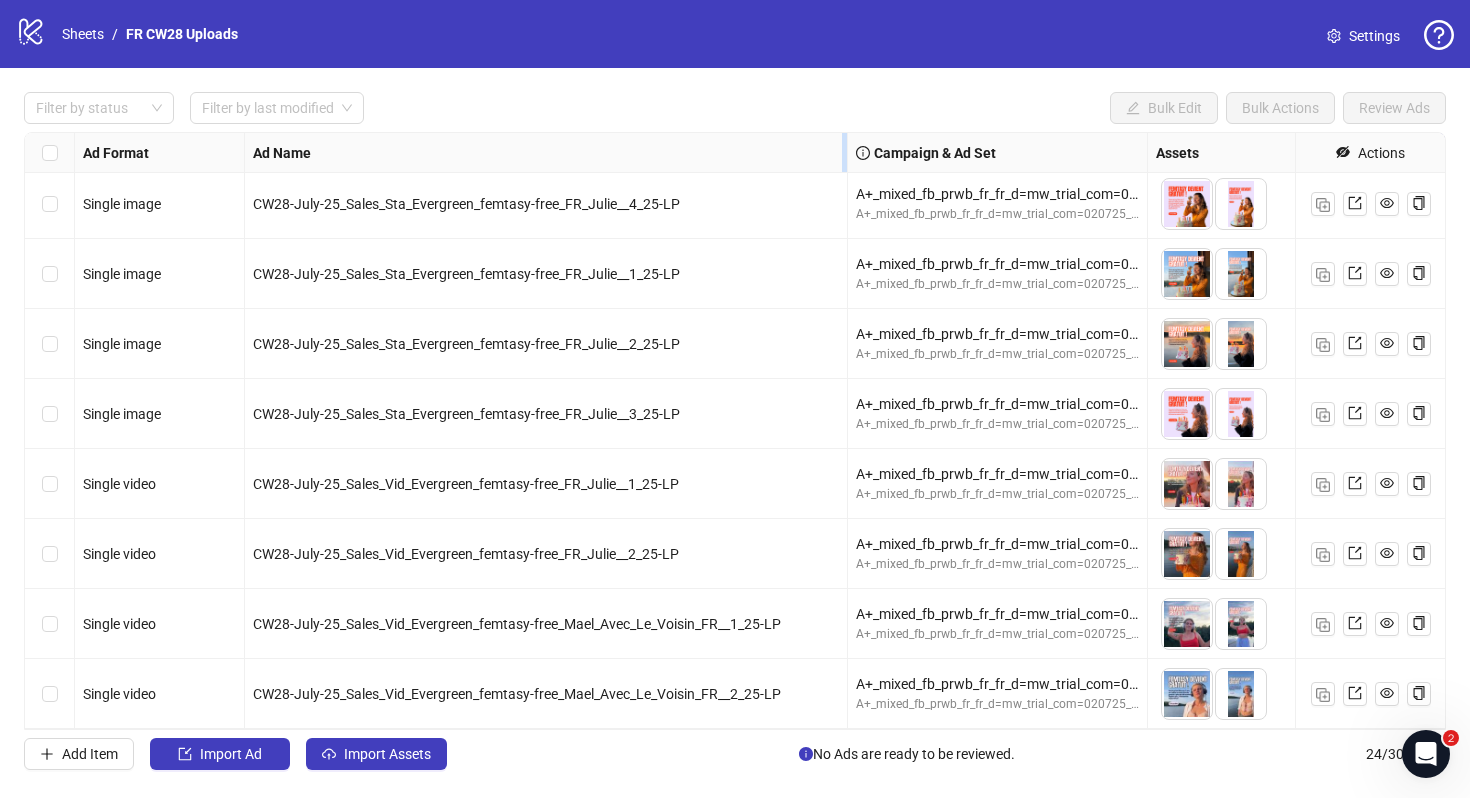 drag, startPoint x: 642, startPoint y: 164, endPoint x: 843, endPoint y: 171, distance: 201.12186 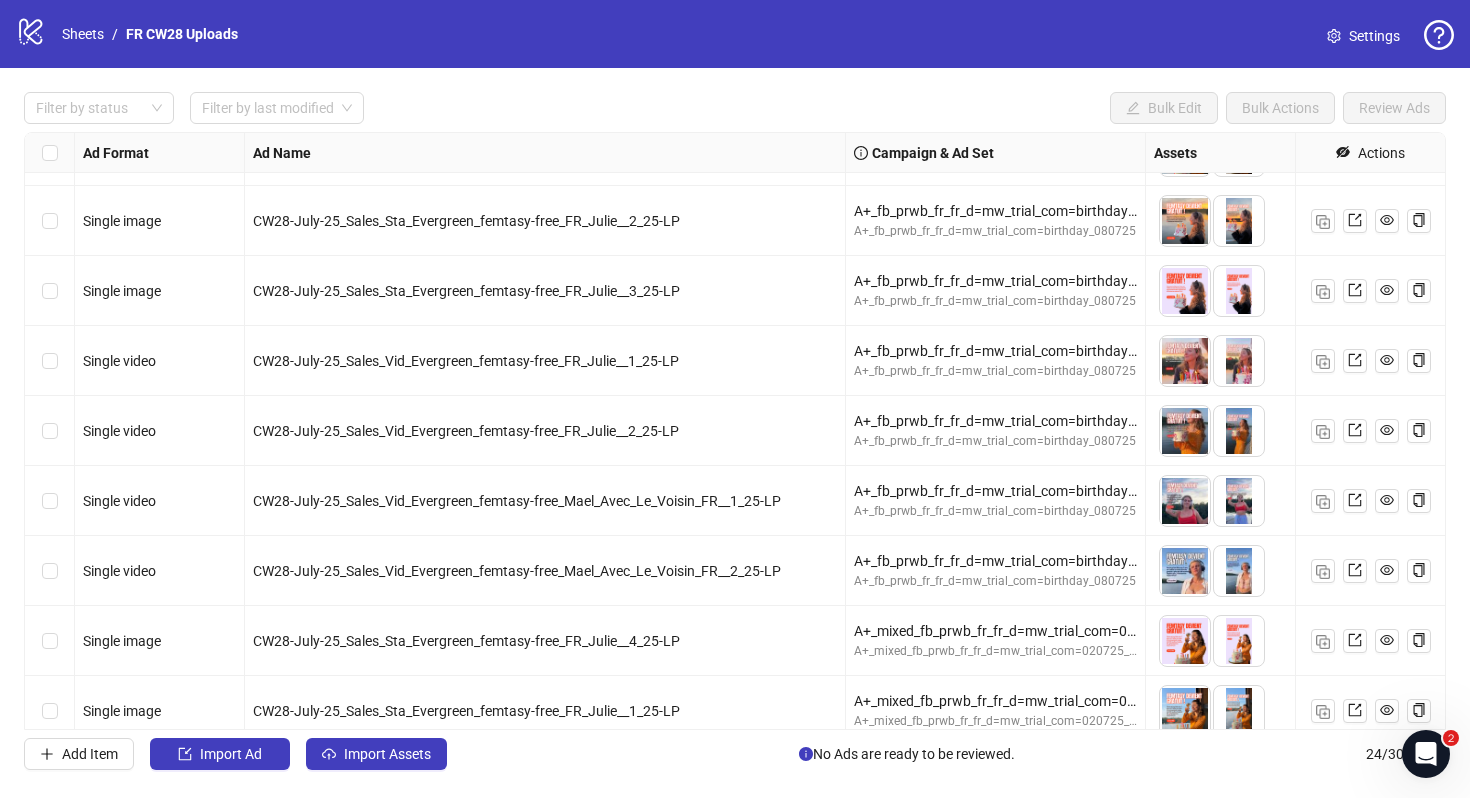 scroll, scrollTop: 0, scrollLeft: 0, axis: both 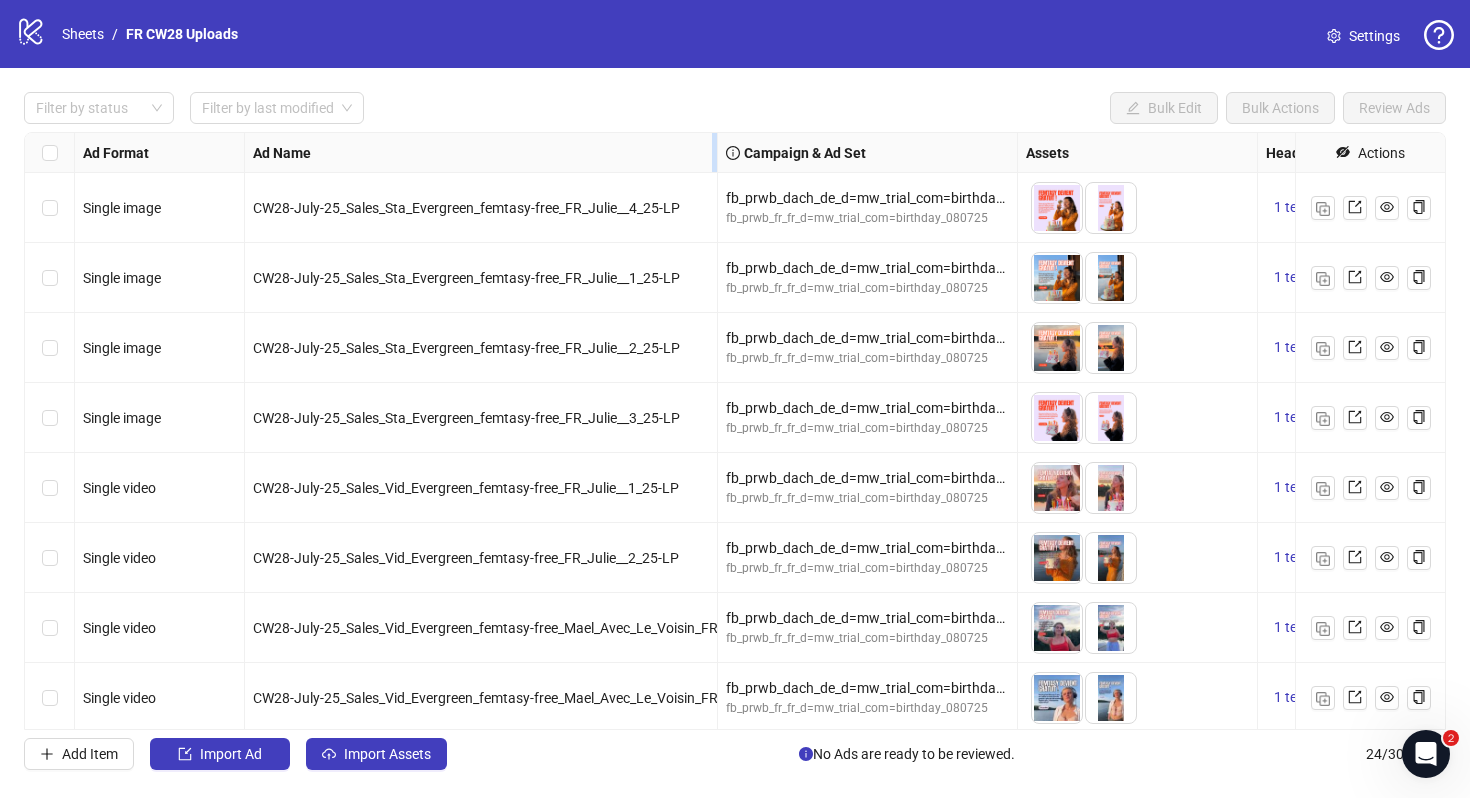 drag, startPoint x: 844, startPoint y: 162, endPoint x: 713, endPoint y: 160, distance: 131.01526 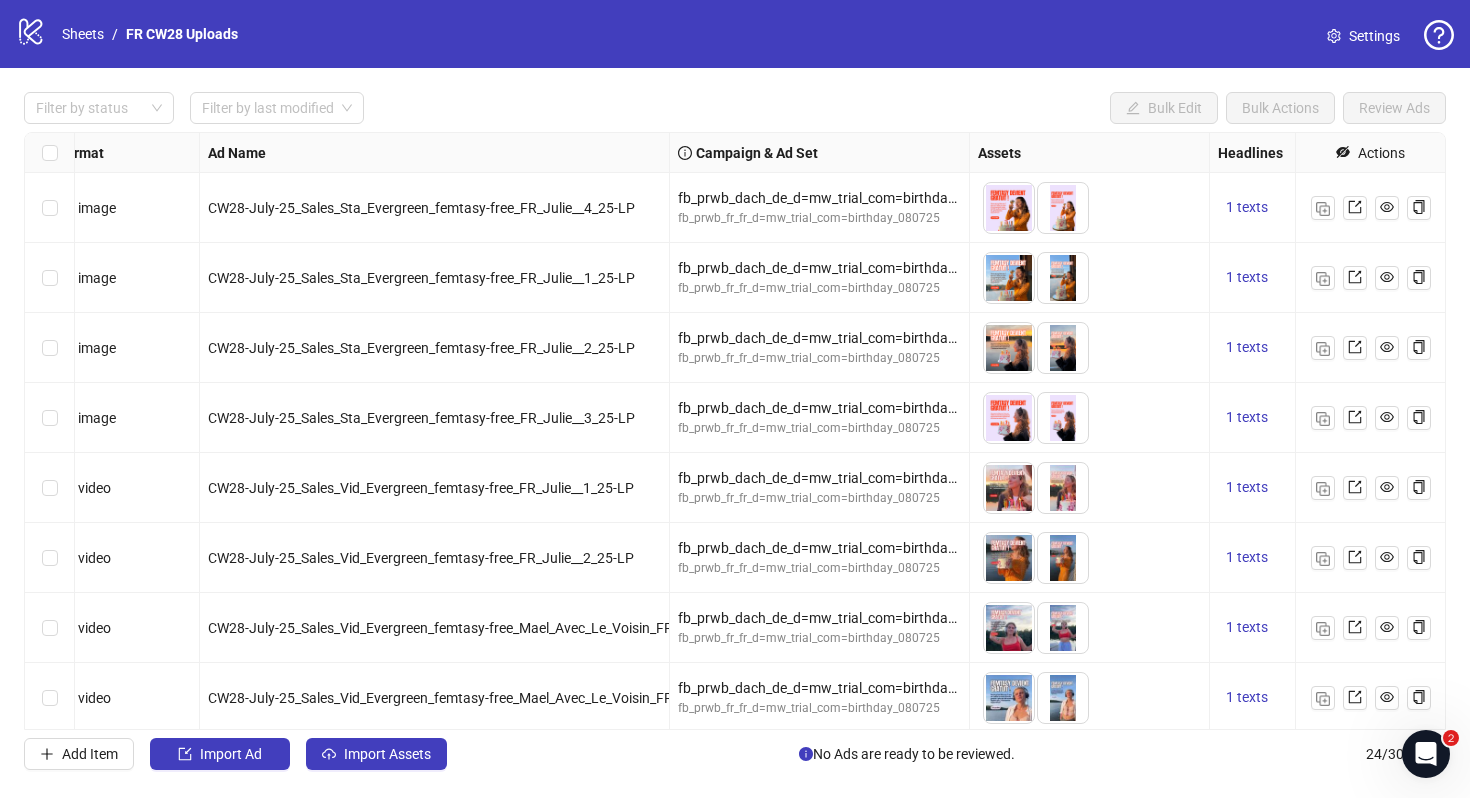 scroll, scrollTop: 0, scrollLeft: 0, axis: both 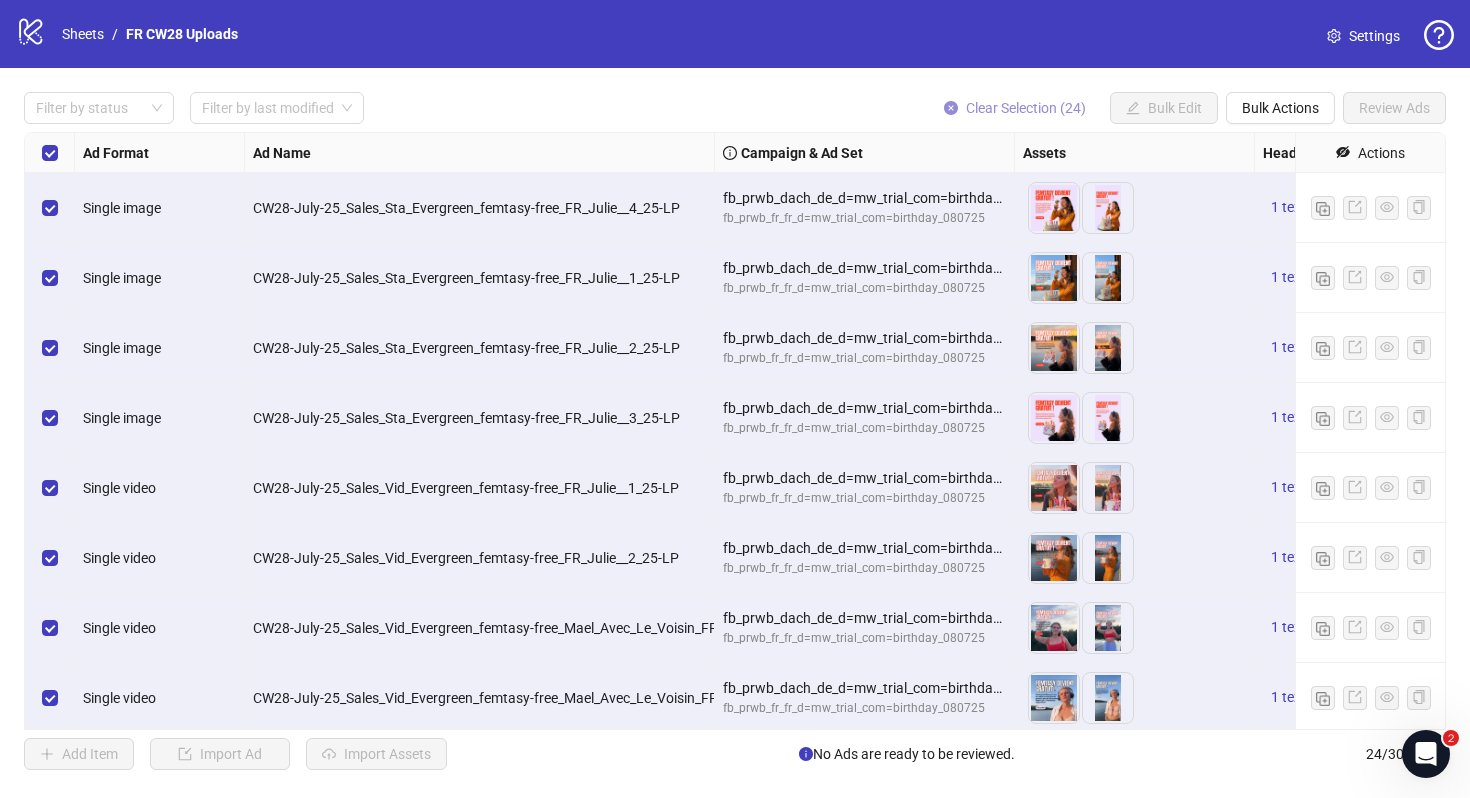 click on "Clear Selection (24)" at bounding box center [1015, 108] 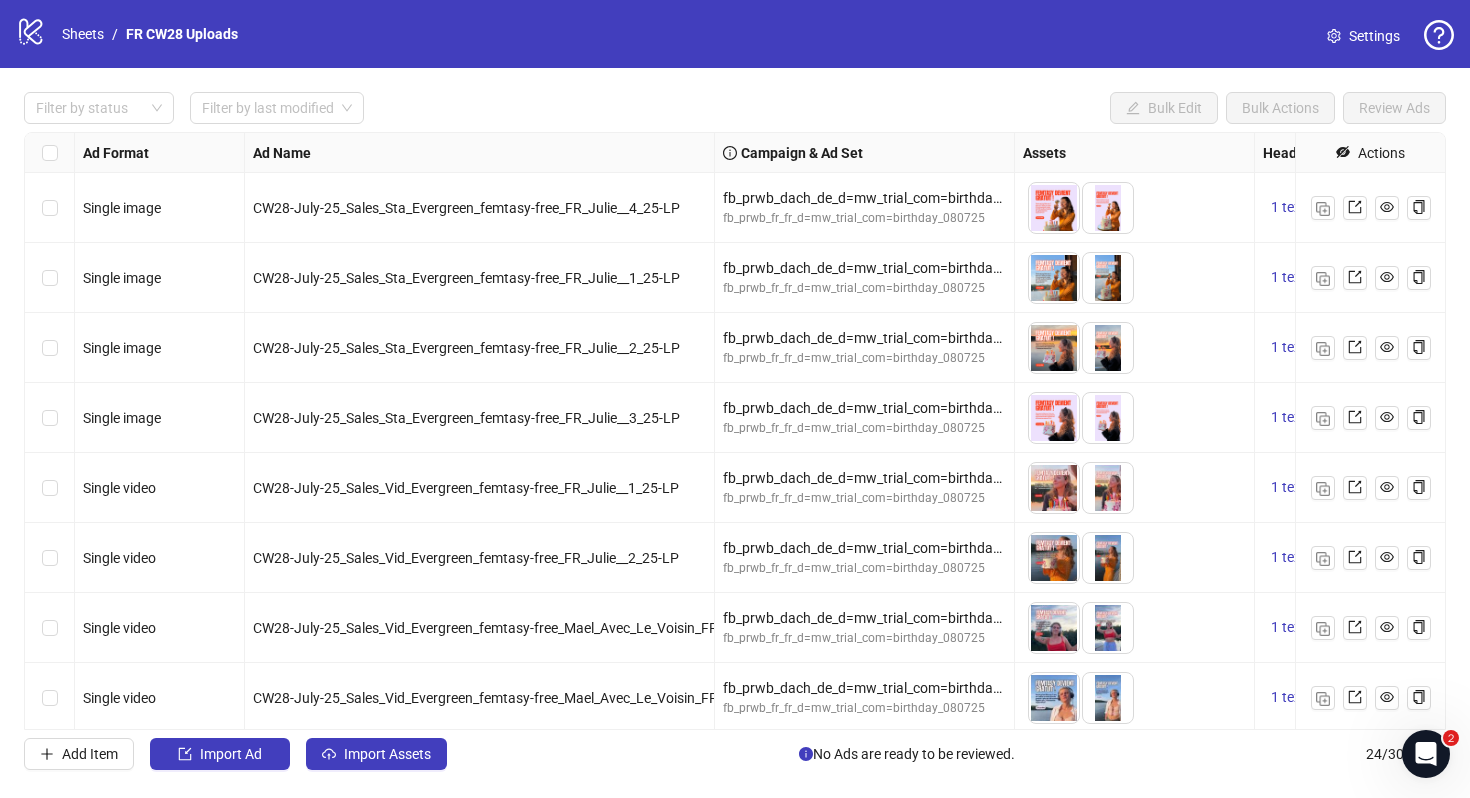 scroll, scrollTop: 1, scrollLeft: 0, axis: vertical 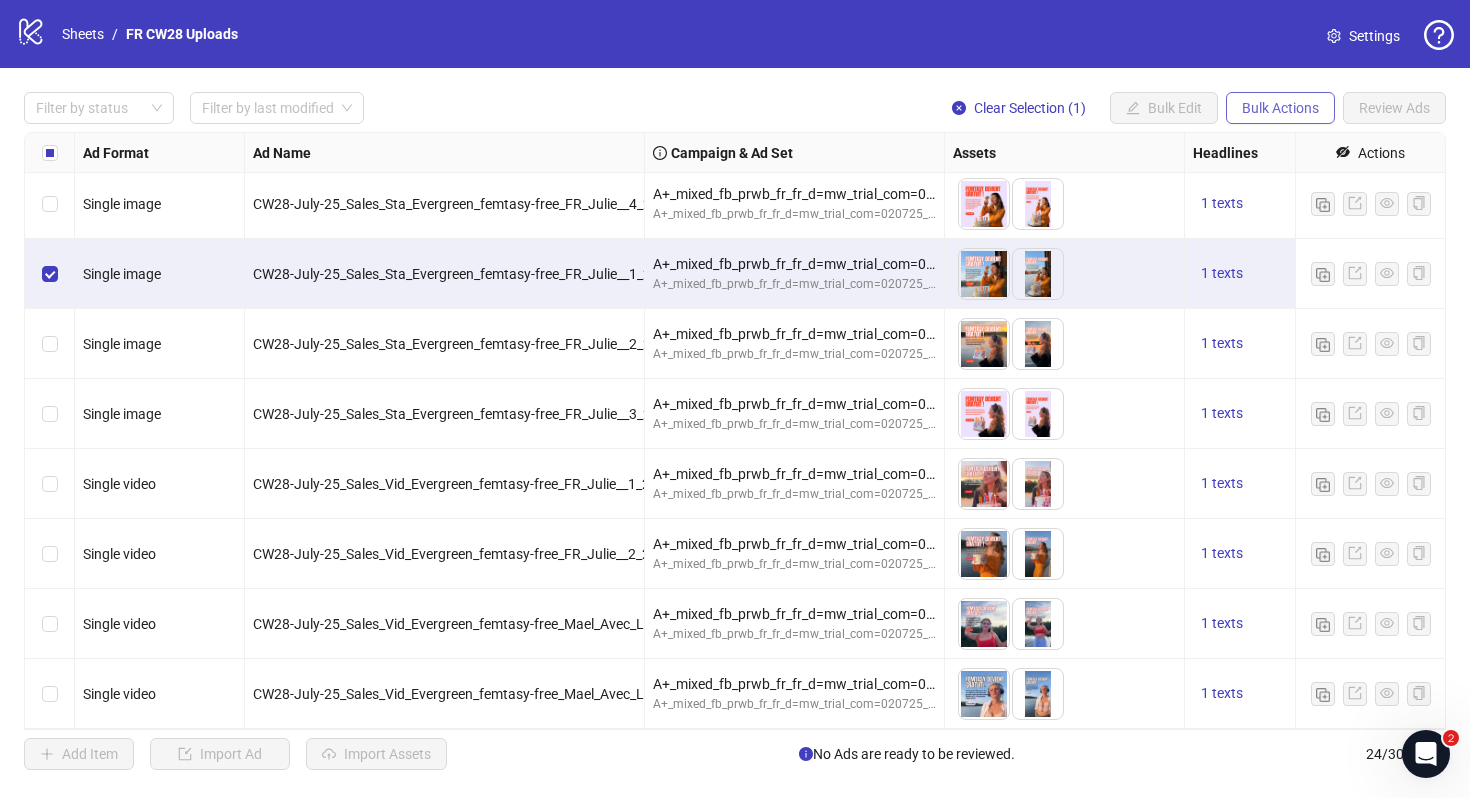 click on "Bulk Actions" at bounding box center (1280, 108) 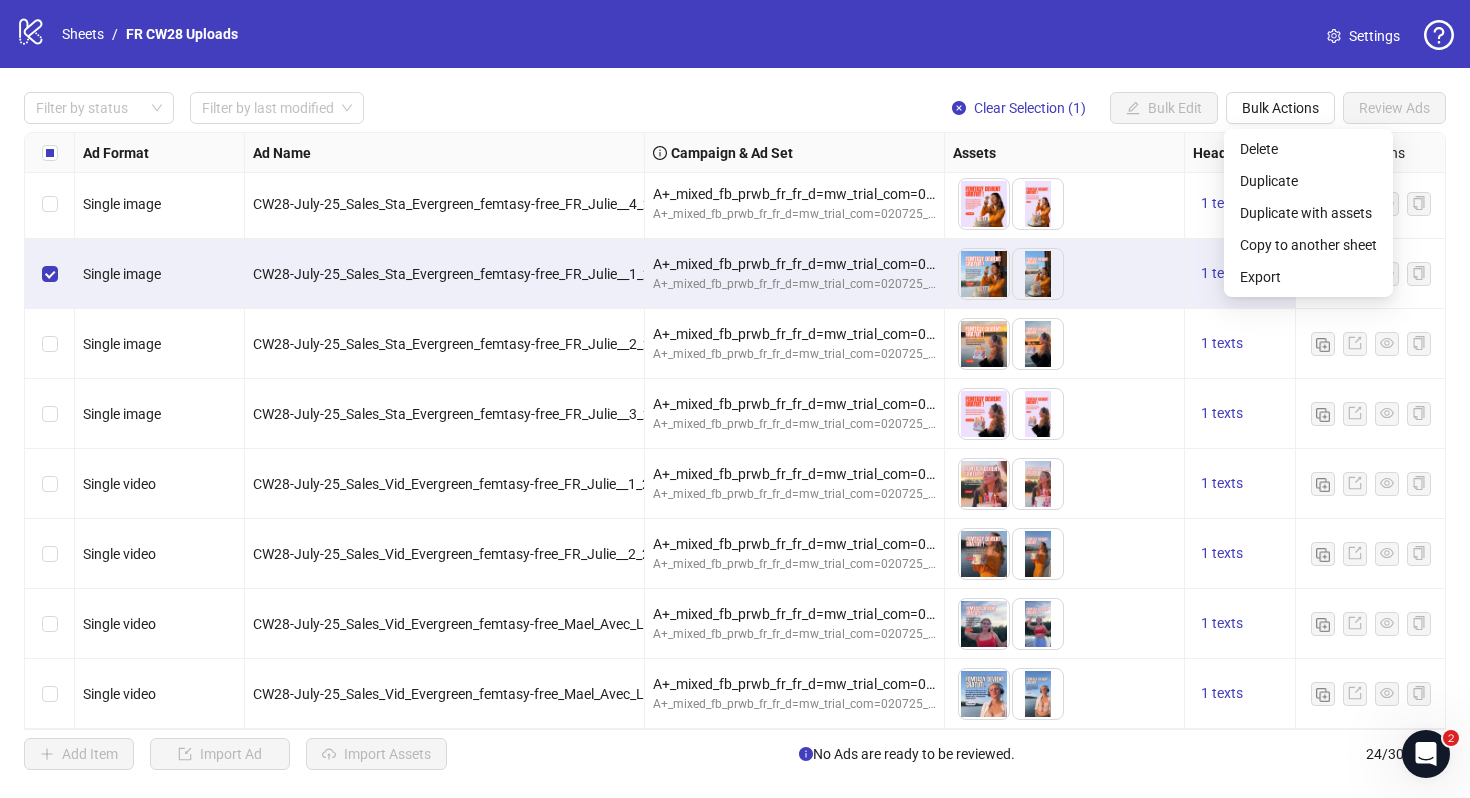 click on "logo/logo-mobile Sheets / FR CW28 Uploads Settings" at bounding box center (735, 34) 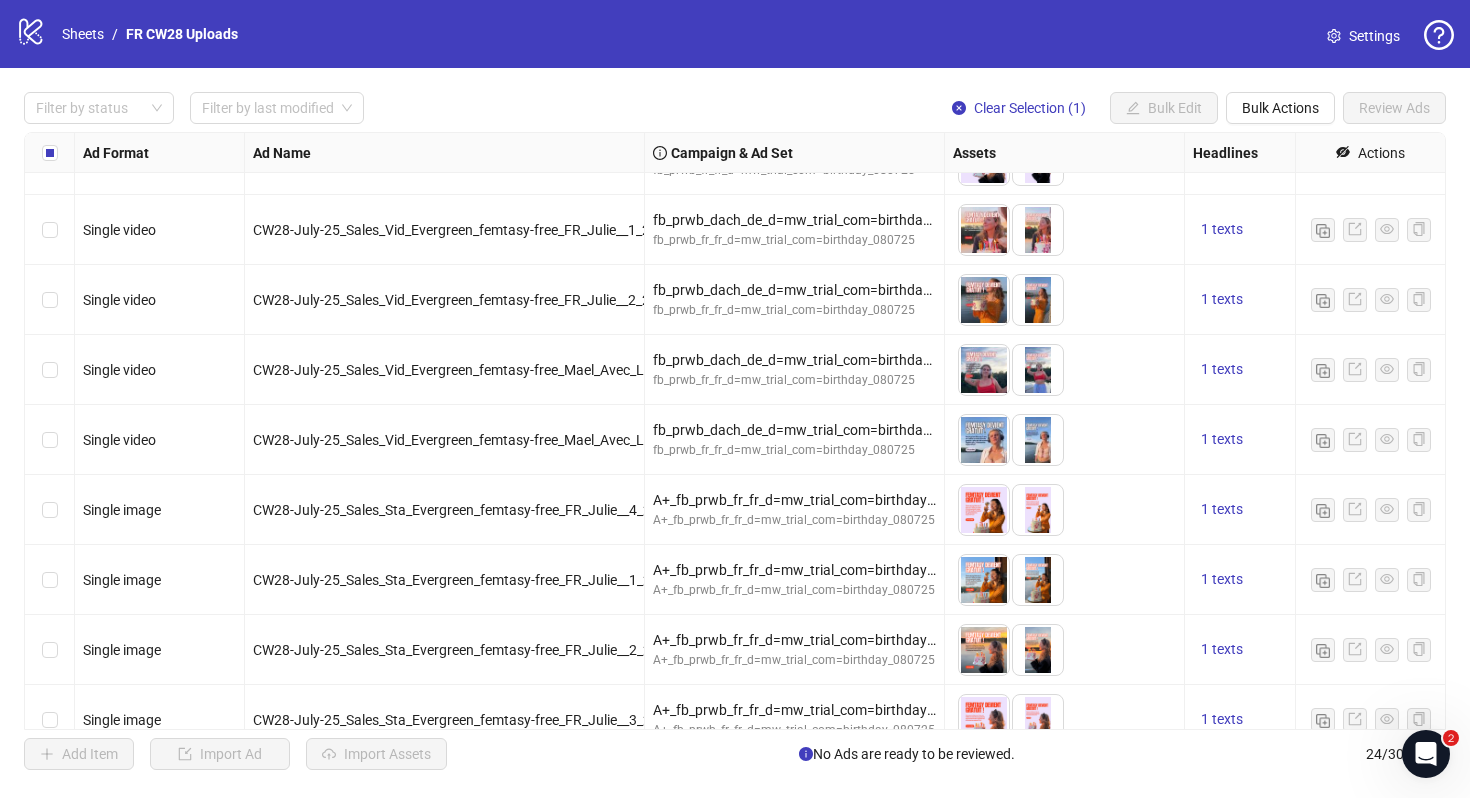 scroll, scrollTop: 250, scrollLeft: 0, axis: vertical 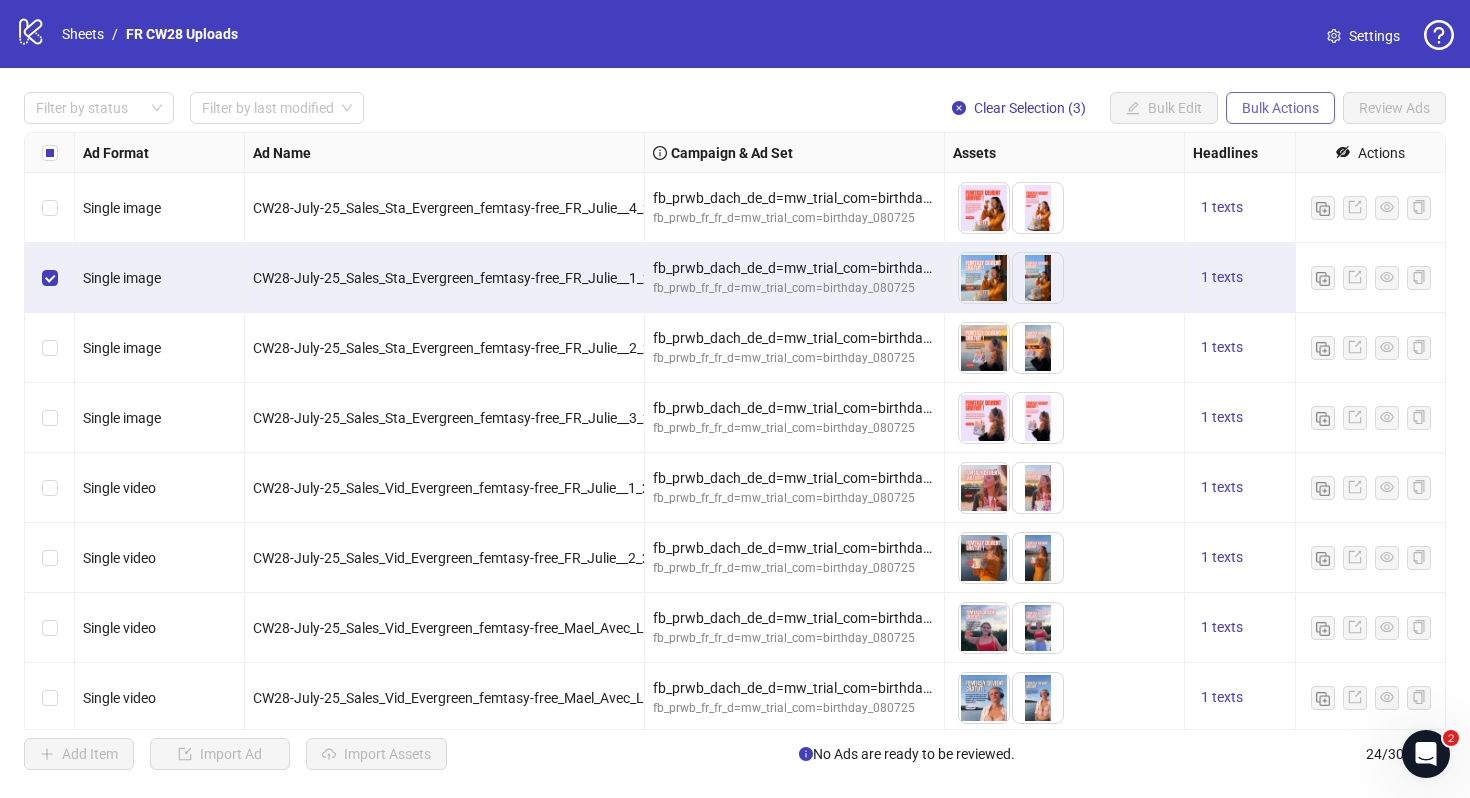 click on "Bulk Actions" at bounding box center (1280, 108) 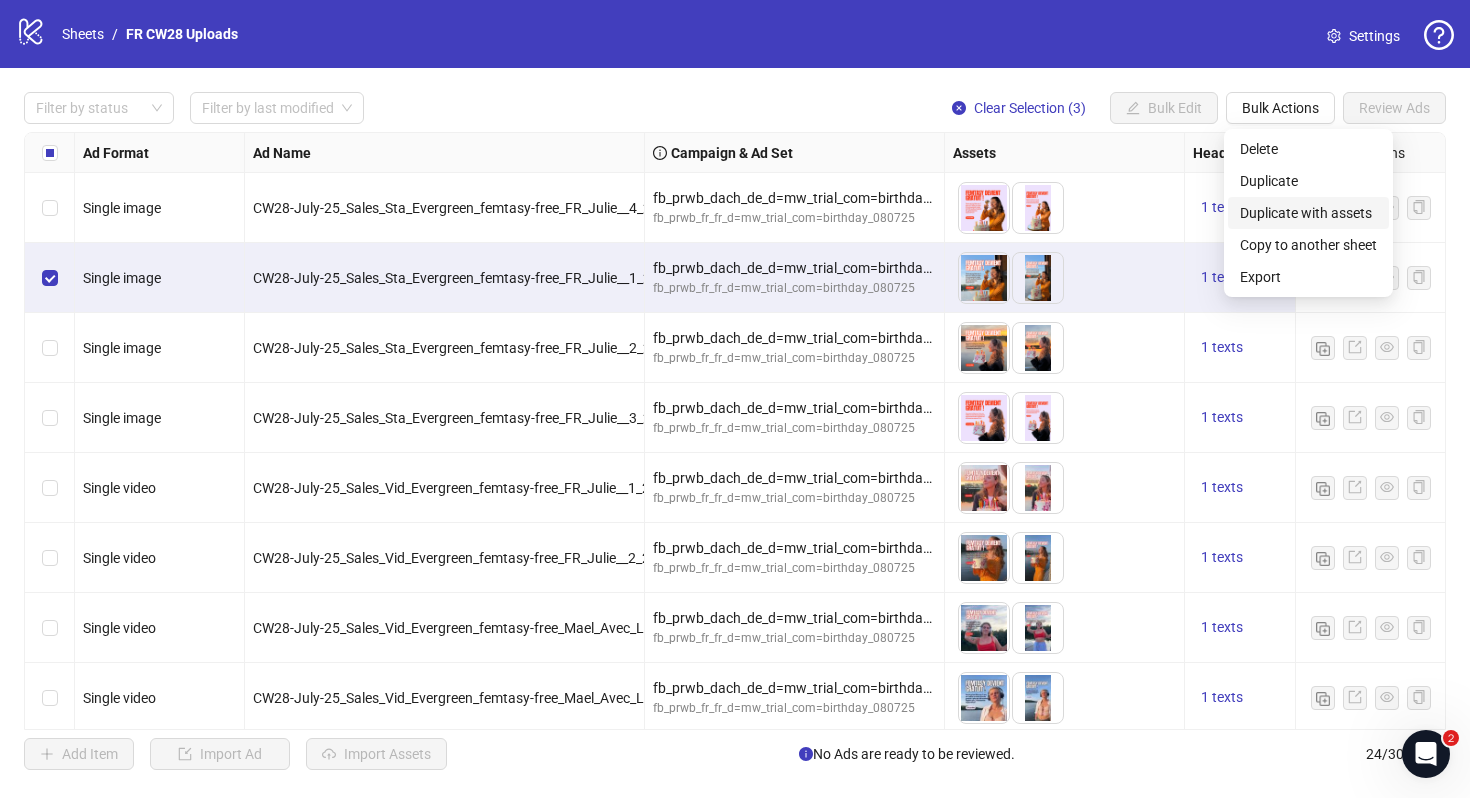 click on "Duplicate with assets" at bounding box center [1308, 213] 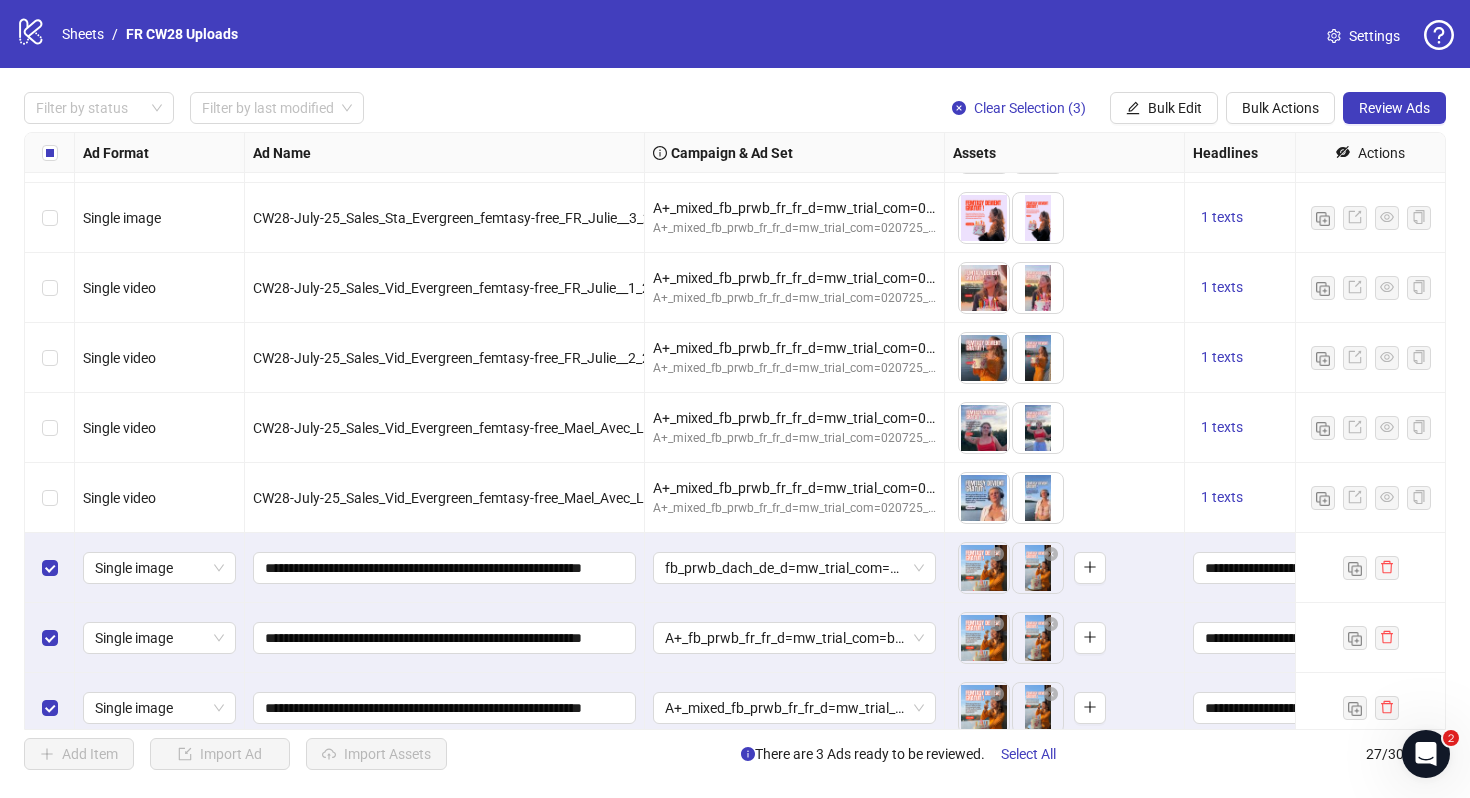 scroll, scrollTop: 1334, scrollLeft: 0, axis: vertical 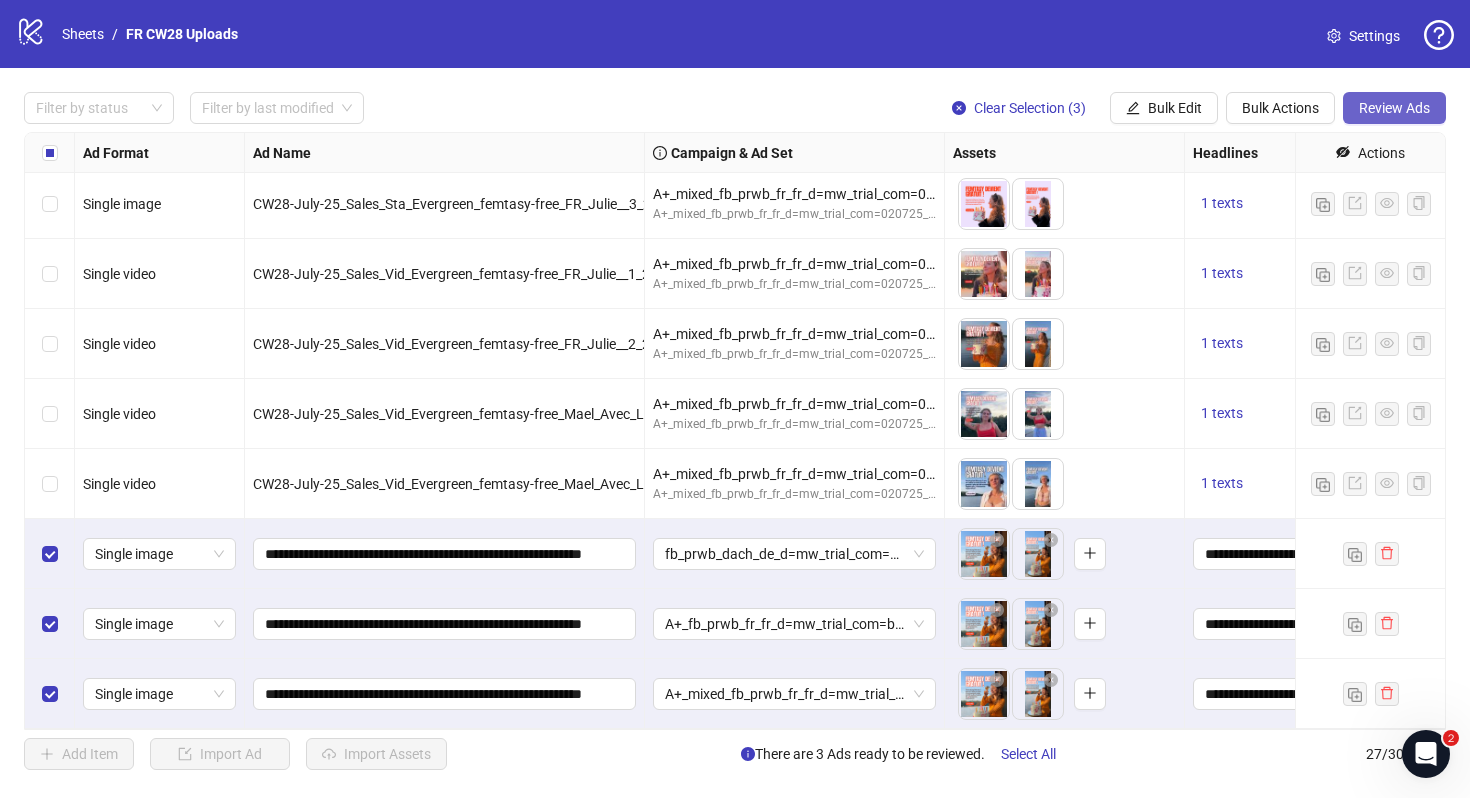 click on "Review Ads" at bounding box center (1394, 108) 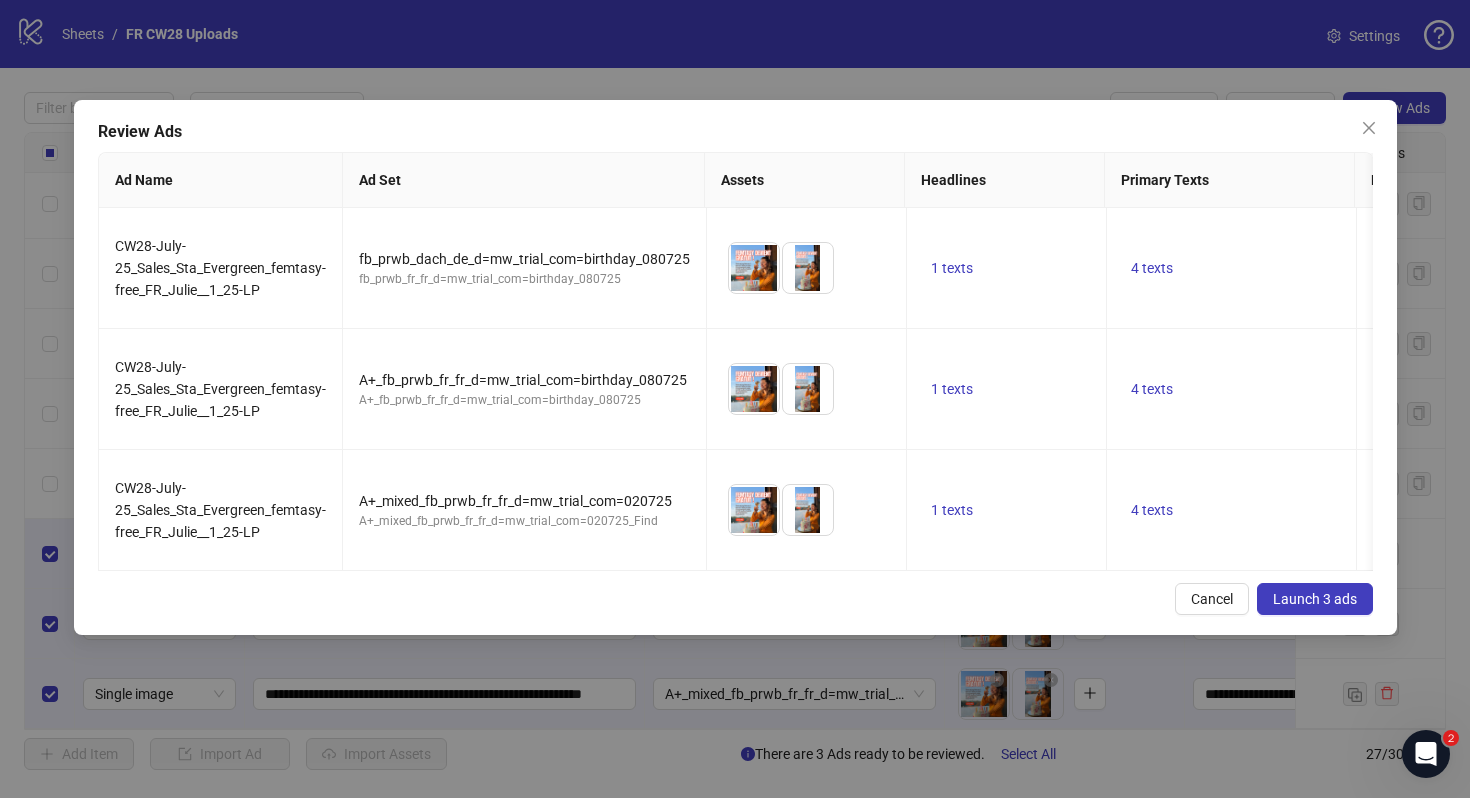 click on "Launch 3 ads" at bounding box center (1315, 599) 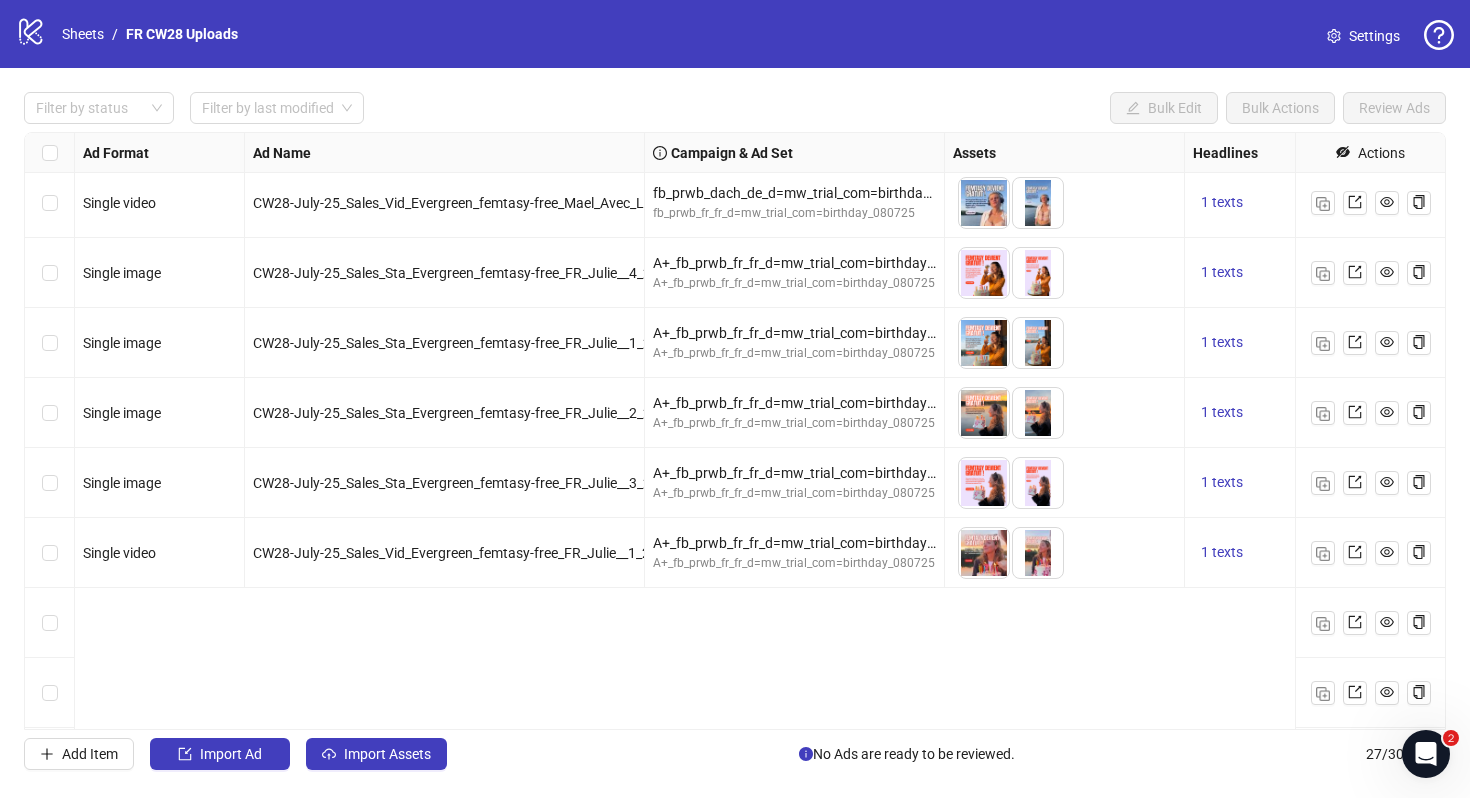 scroll, scrollTop: 0, scrollLeft: 0, axis: both 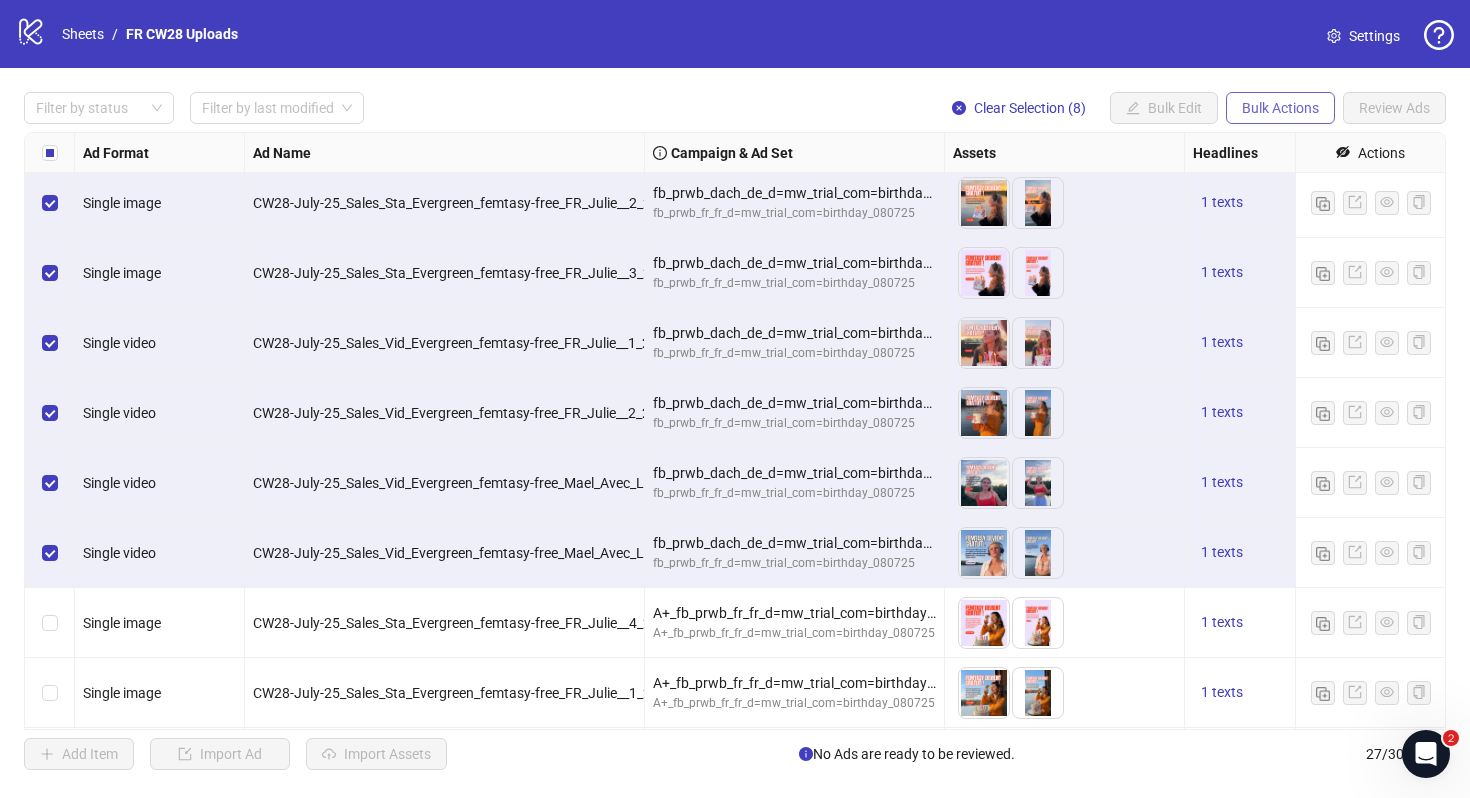 click on "Bulk Actions" at bounding box center [1280, 108] 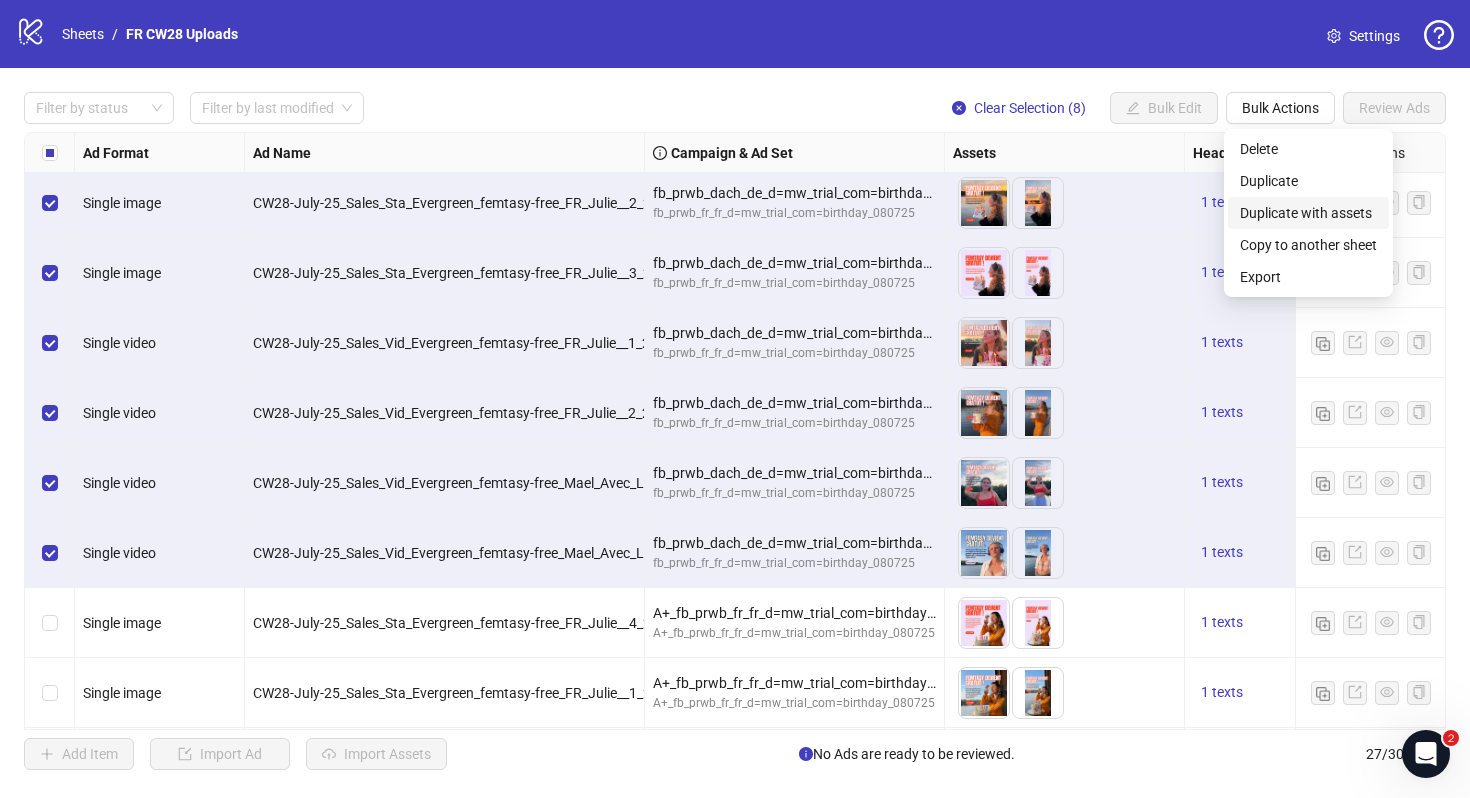 click on "Duplicate with assets" at bounding box center (1308, 213) 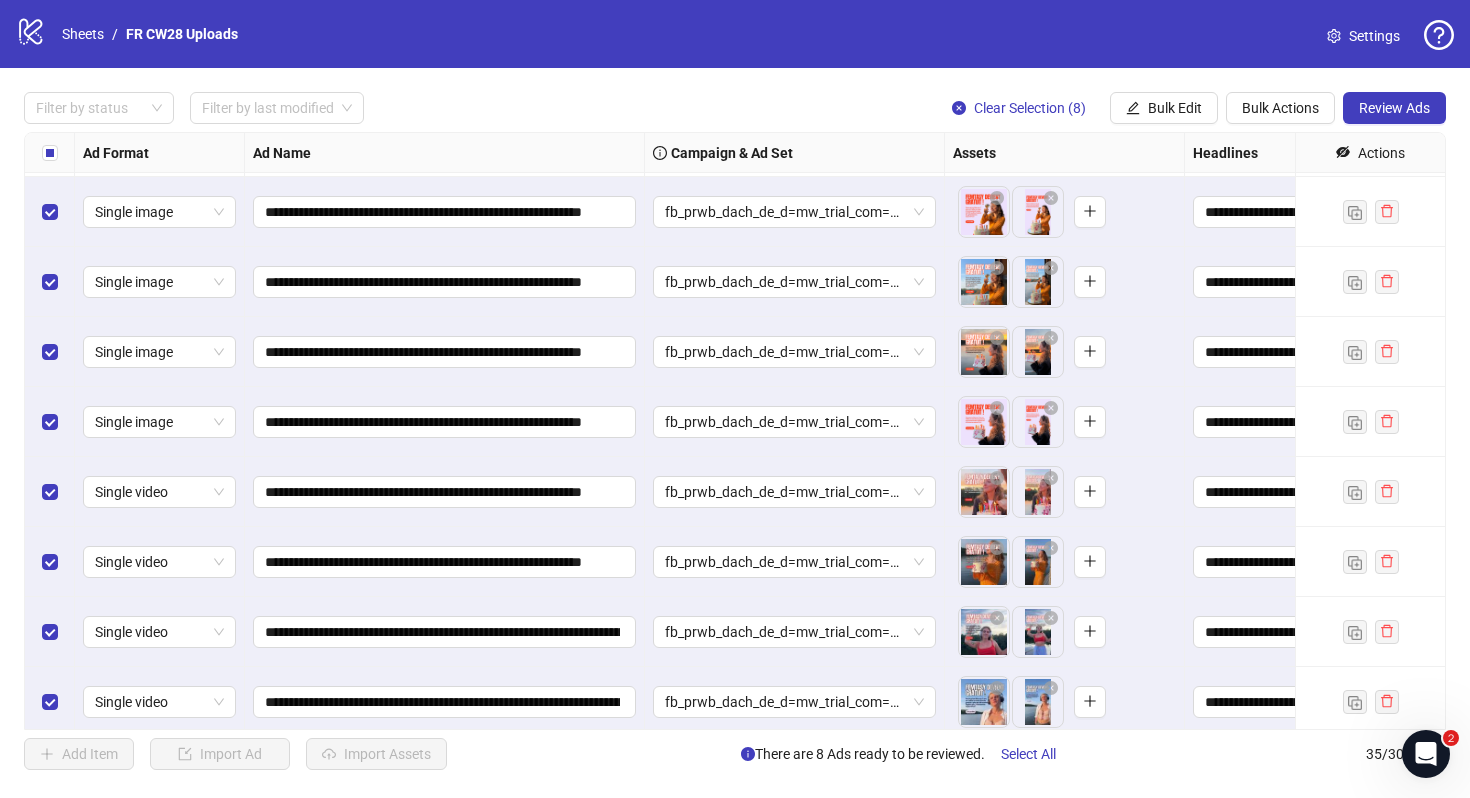scroll, scrollTop: 1894, scrollLeft: 0, axis: vertical 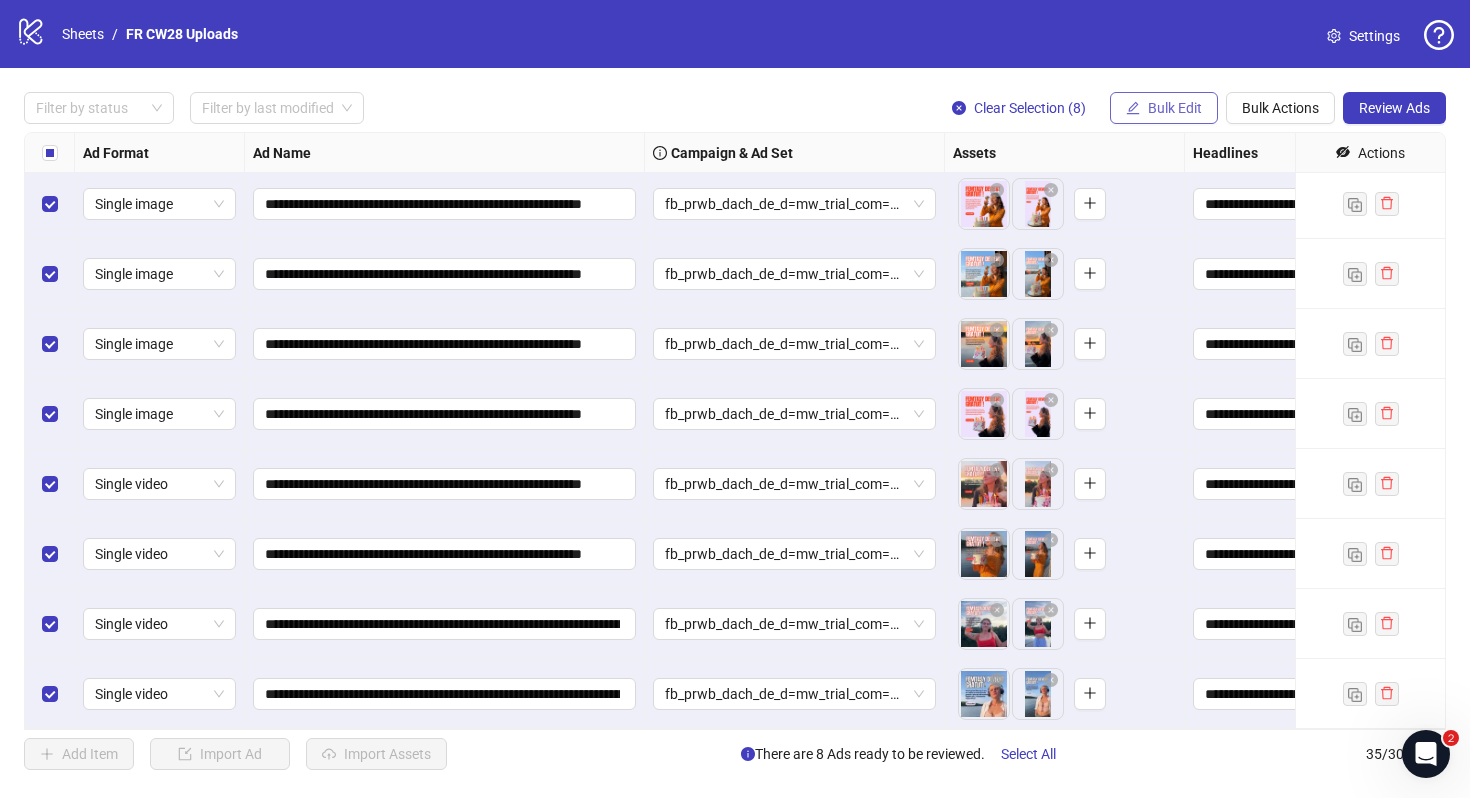 click on "Bulk Edit" at bounding box center (1164, 108) 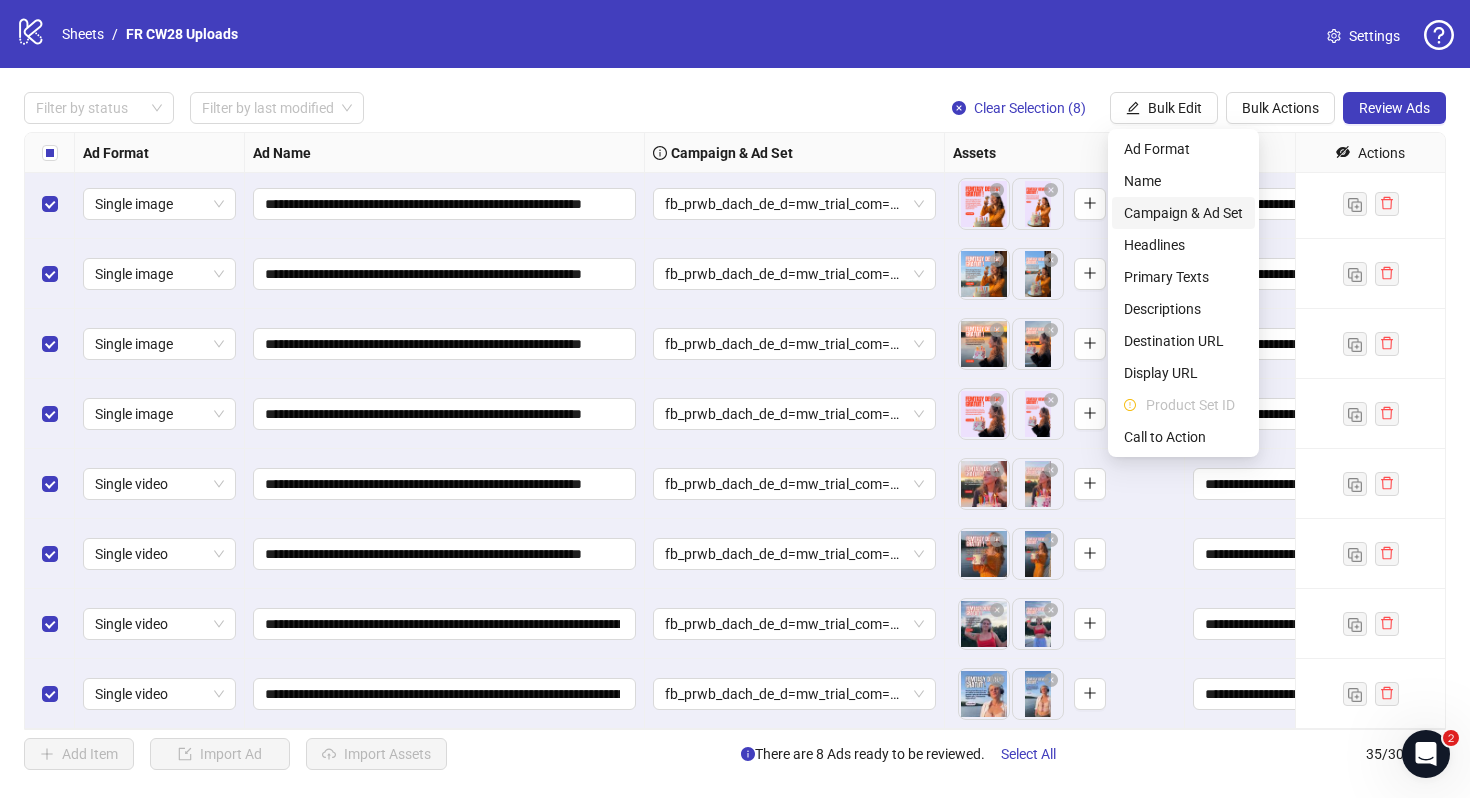 click on "Campaign & Ad Set" at bounding box center [1183, 213] 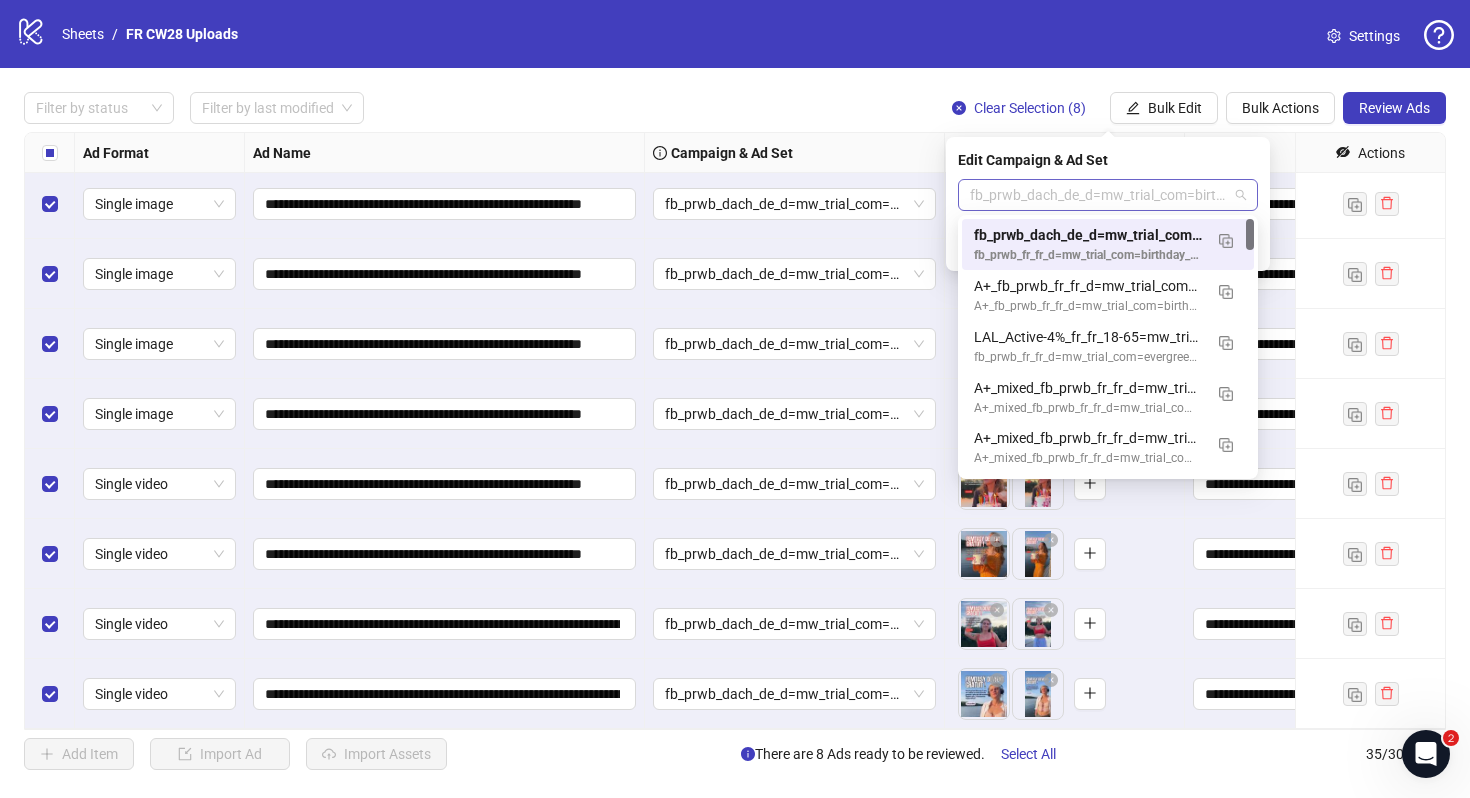 click on "fb_prwb_dach_de_d=mw_trial_com=birthday_080725" at bounding box center [1108, 195] 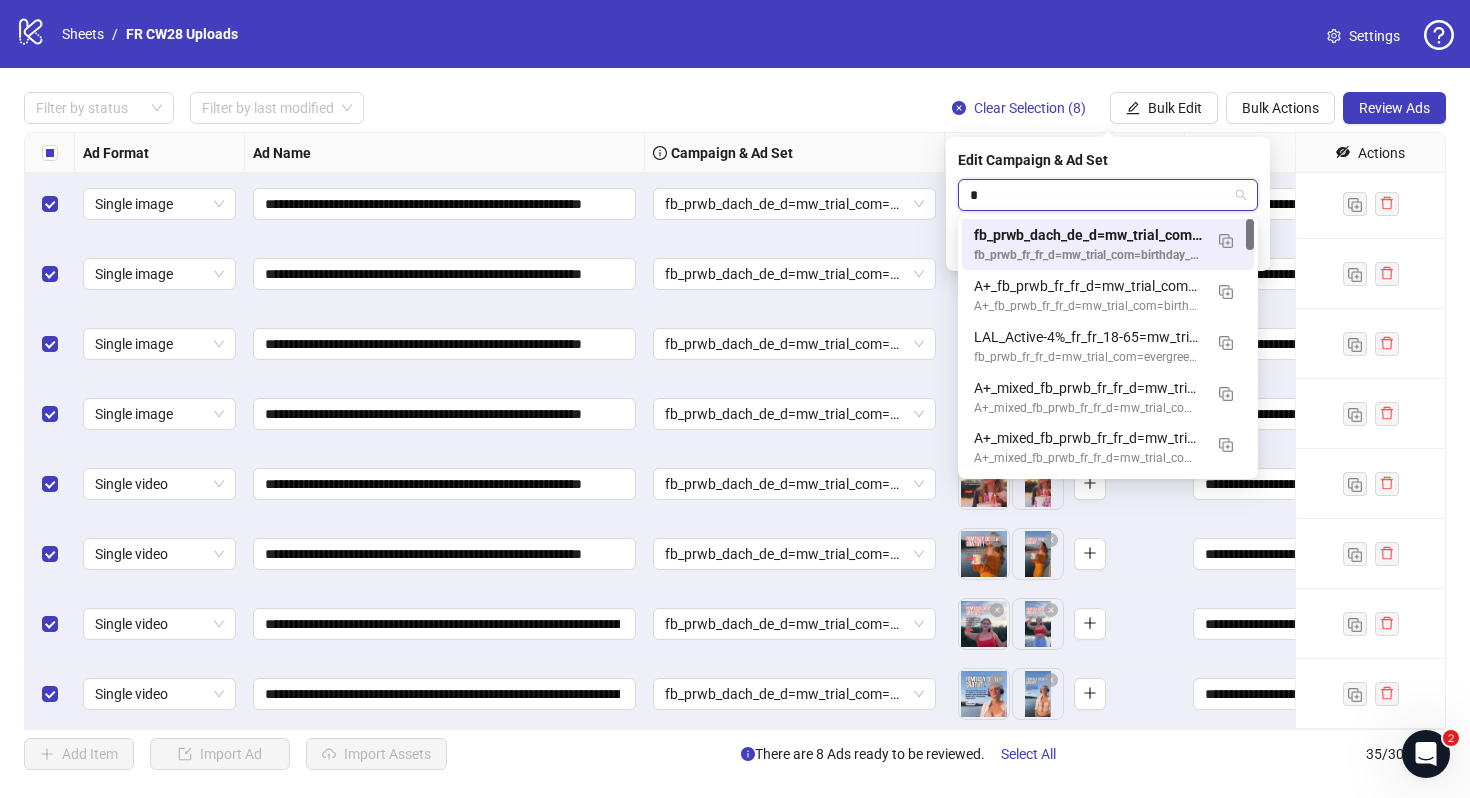 type on "**" 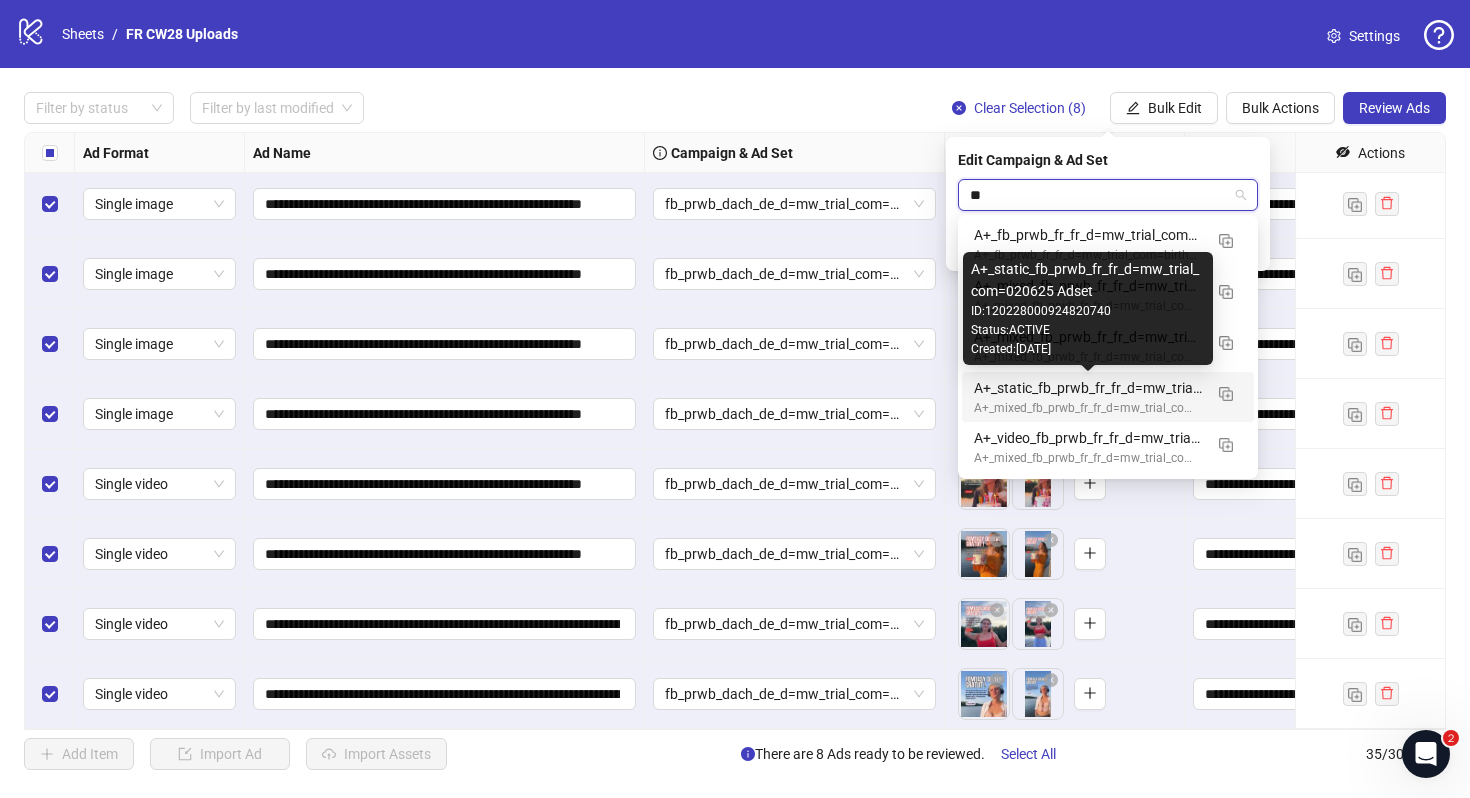 click on "A+_static_fb_prwb_fr_fr_d=mw_trial_com=020625 Adset" at bounding box center (1088, 388) 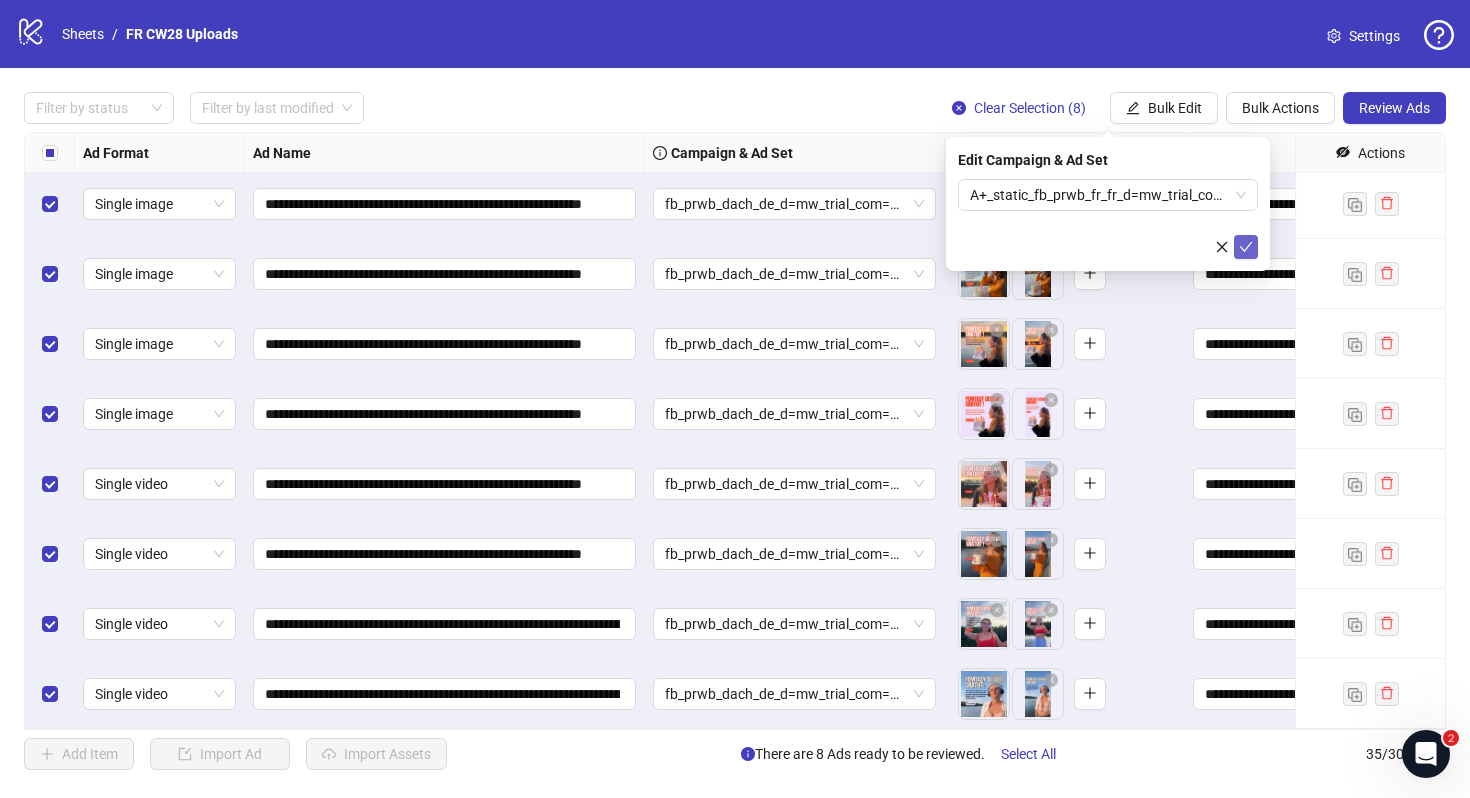 click 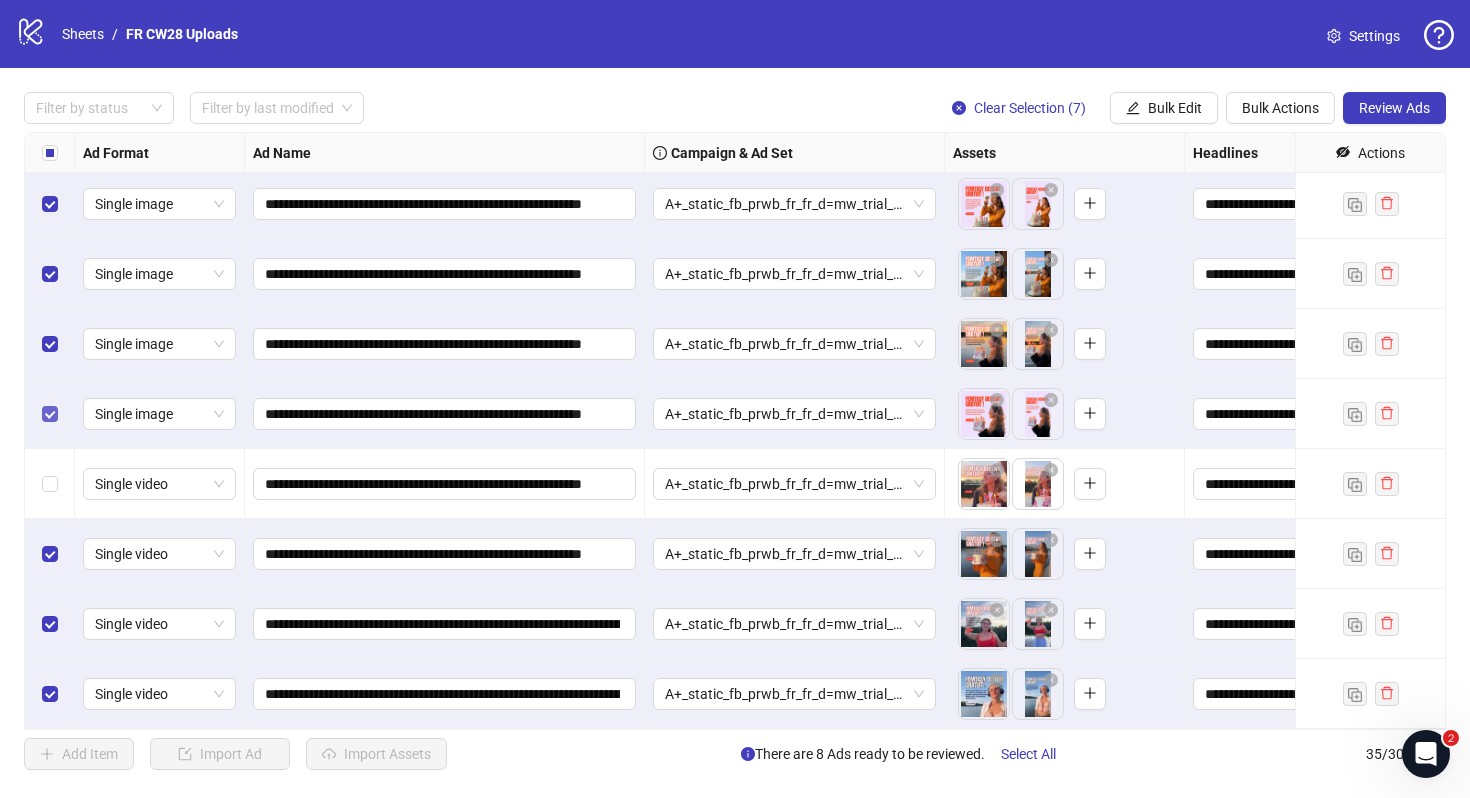 click at bounding box center [50, 414] 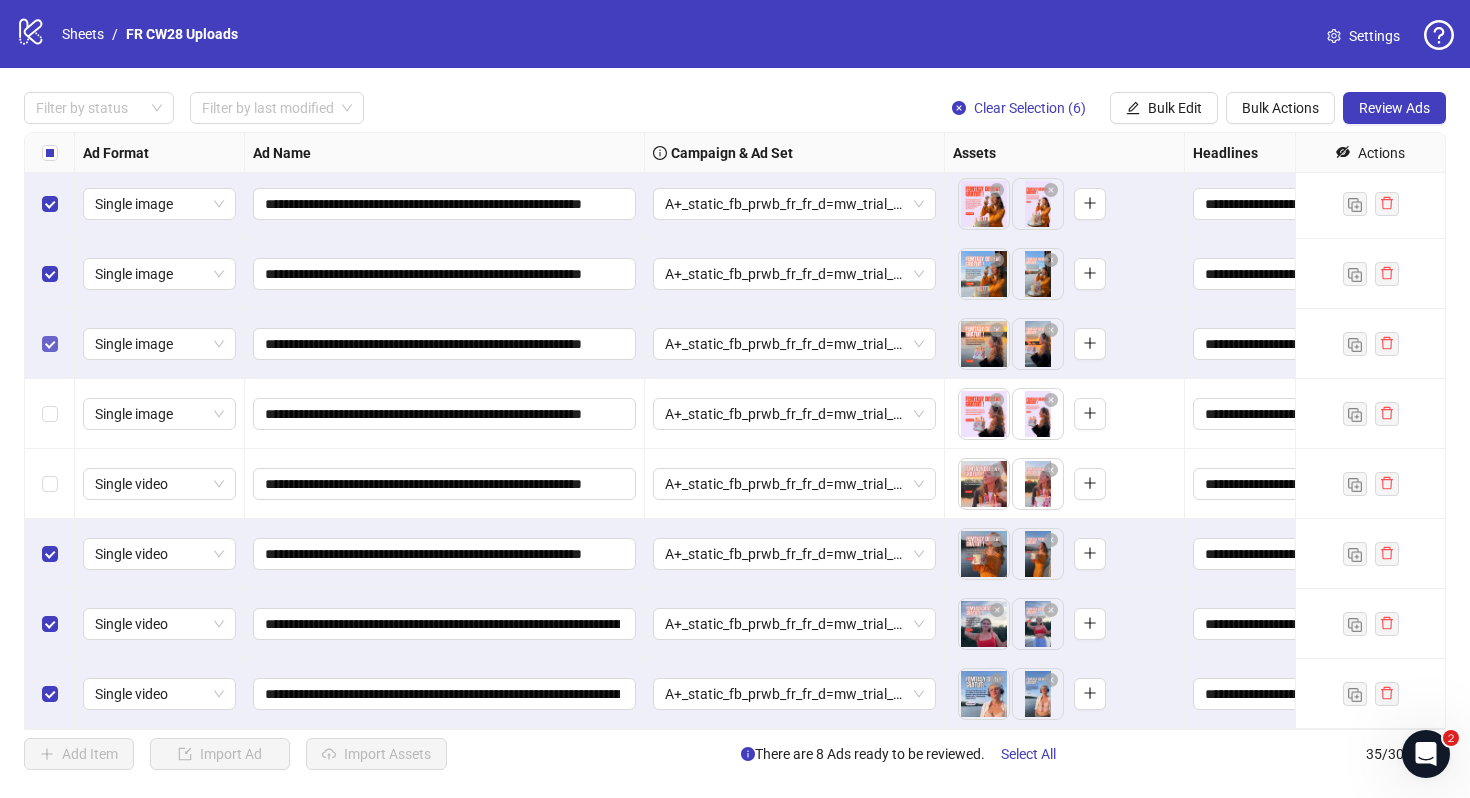 click at bounding box center [50, 344] 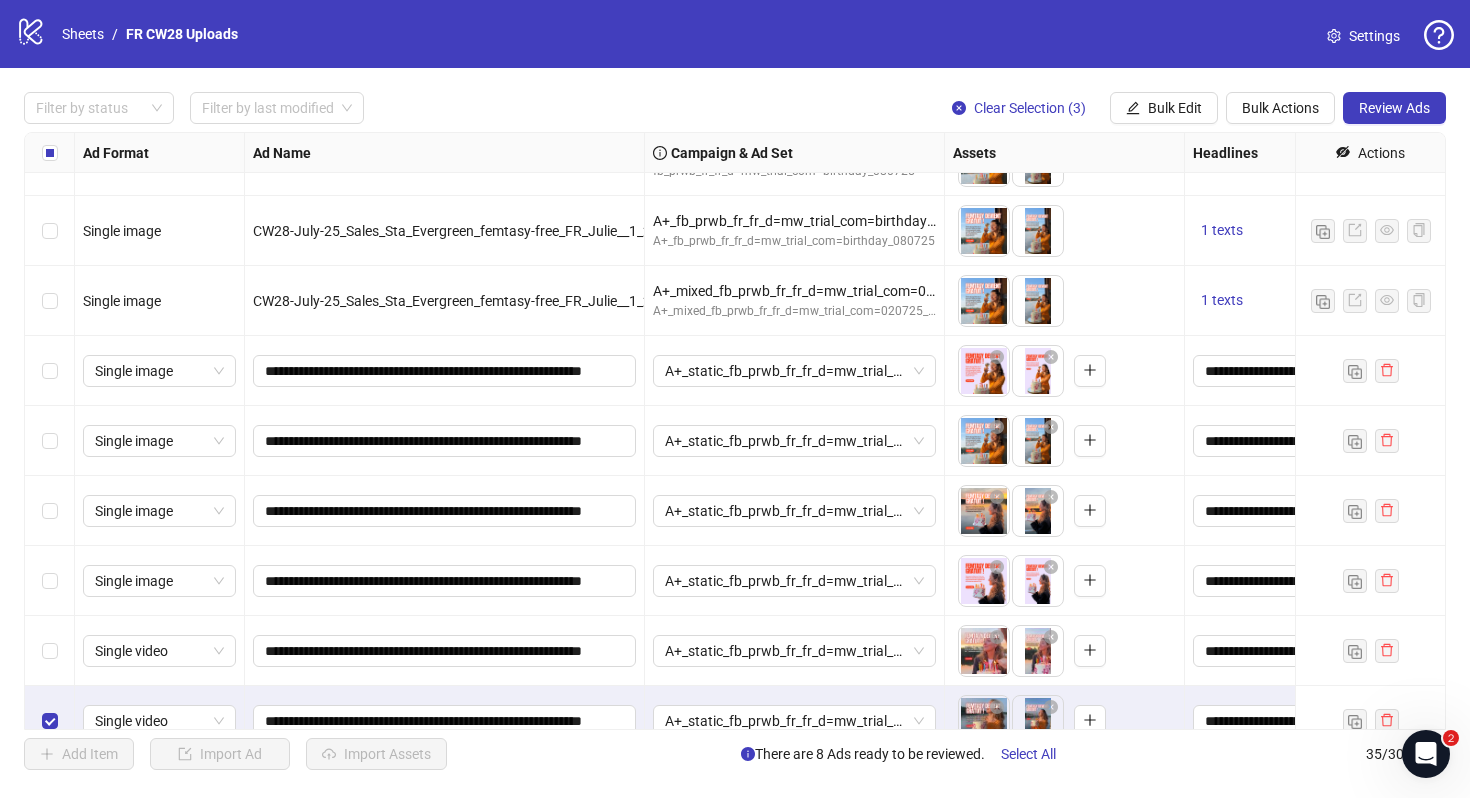 scroll, scrollTop: 1894, scrollLeft: 0, axis: vertical 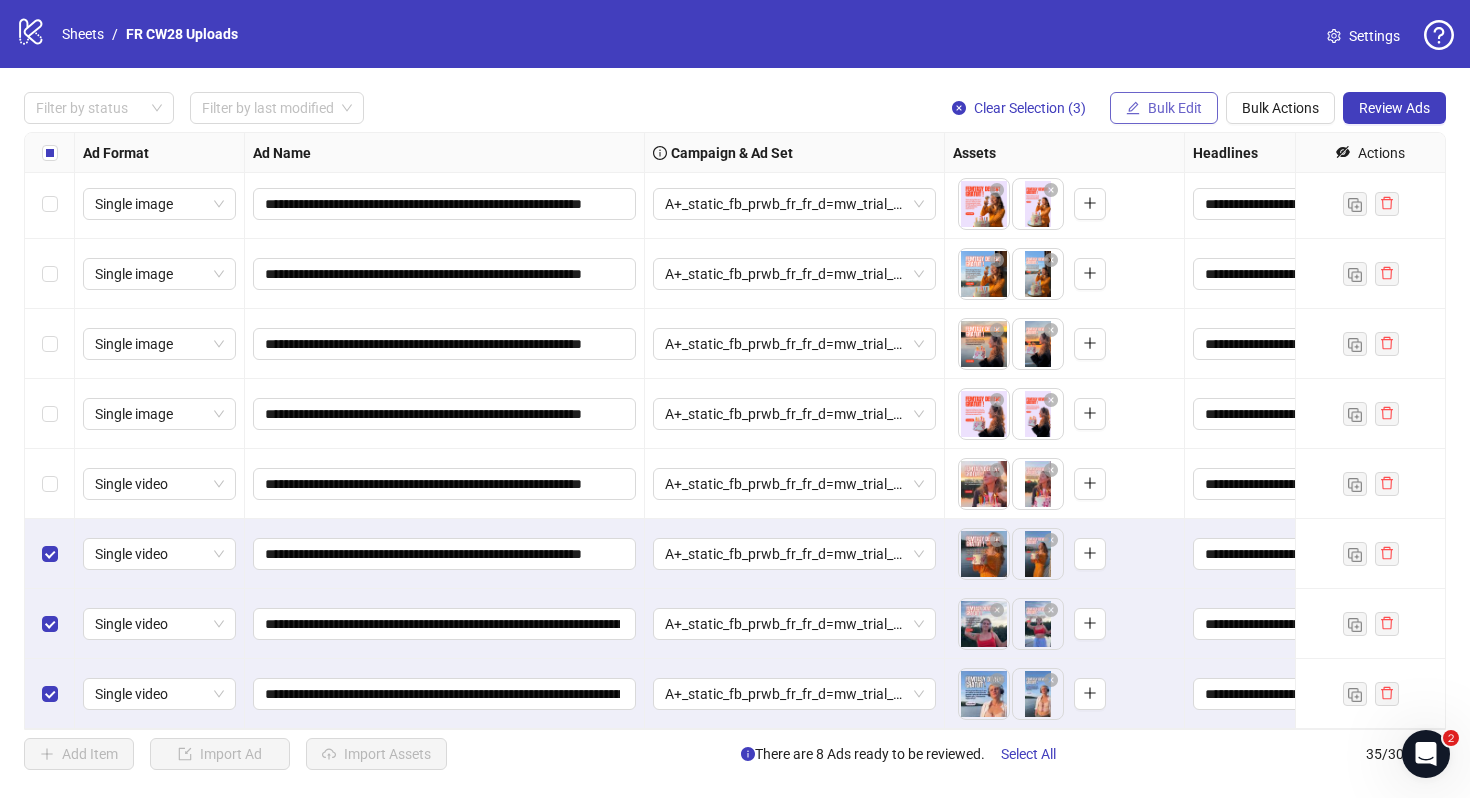 click on "Bulk Edit" at bounding box center (1164, 108) 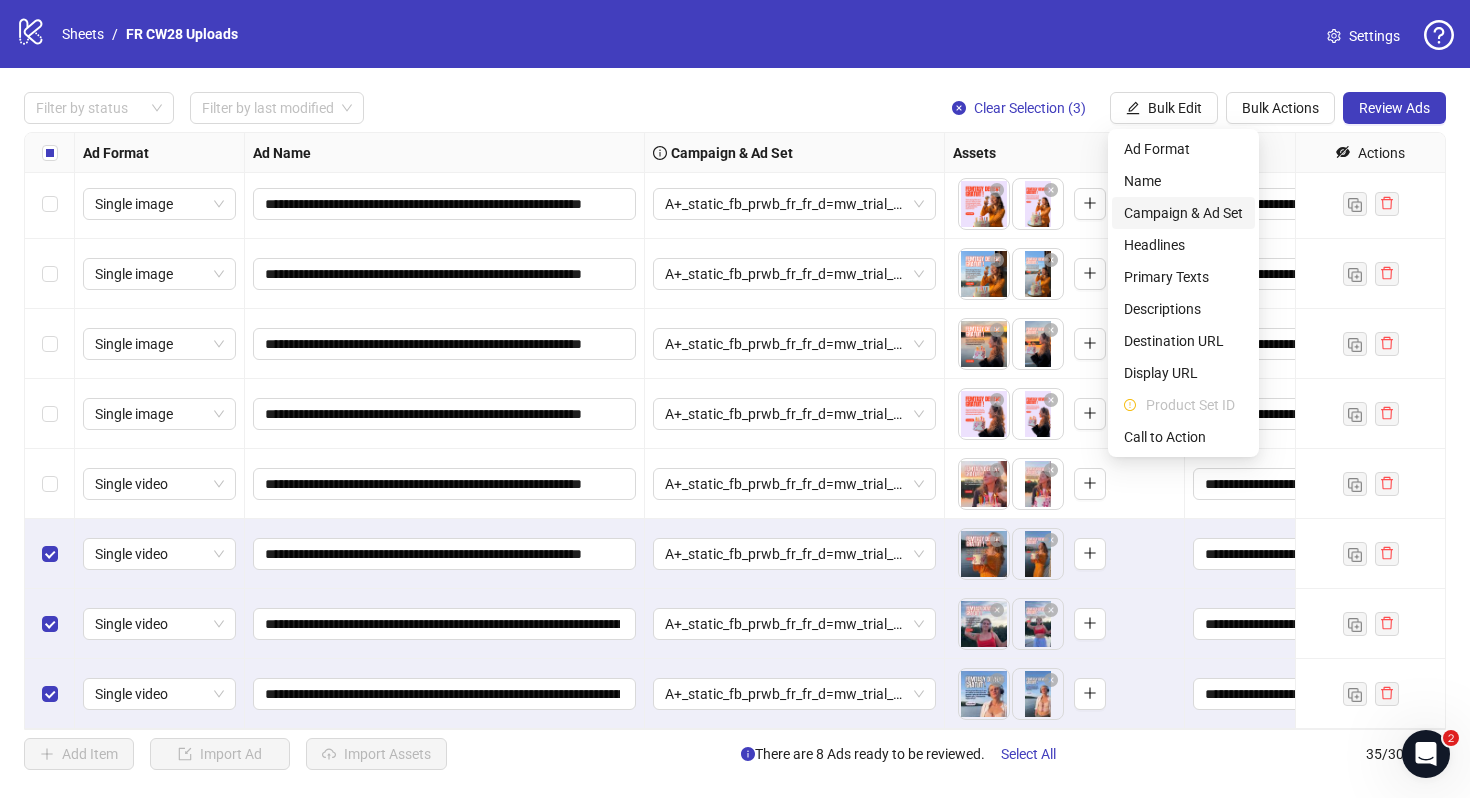 click on "Campaign & Ad Set" at bounding box center [1183, 213] 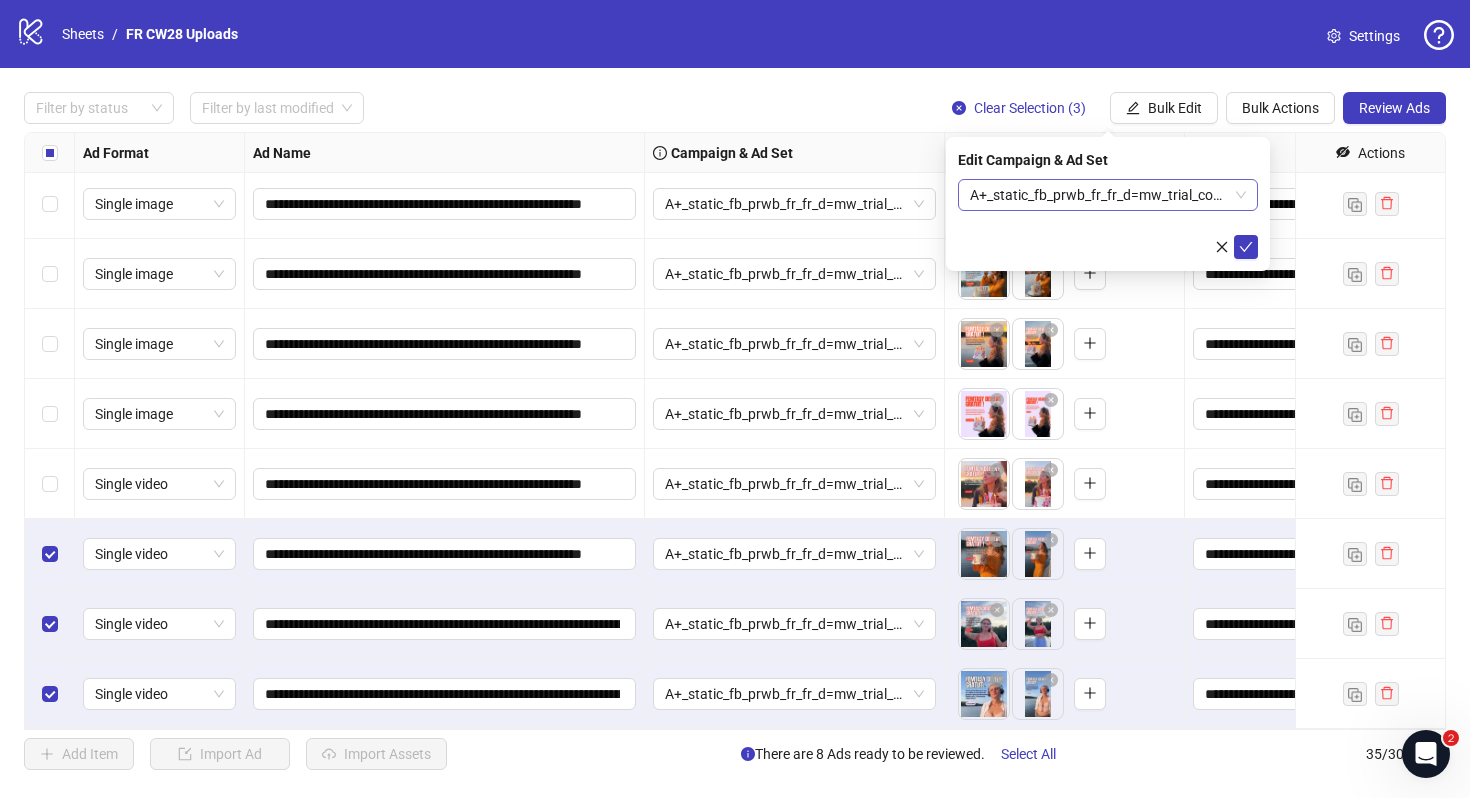 click on "A+_static_fb_prwb_fr_fr_d=mw_trial_com=020625 Adset" at bounding box center (1108, 195) 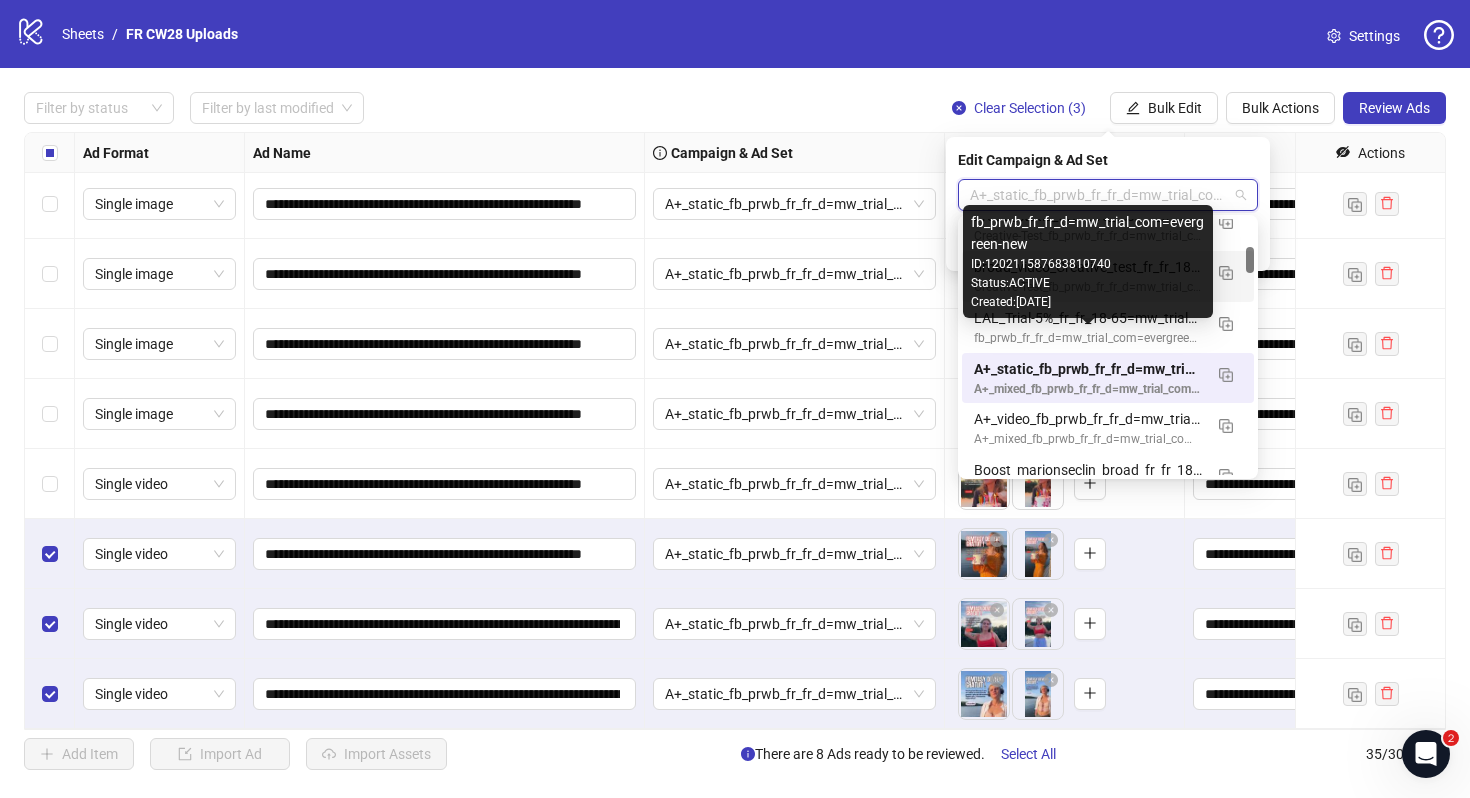 scroll, scrollTop: 275, scrollLeft: 0, axis: vertical 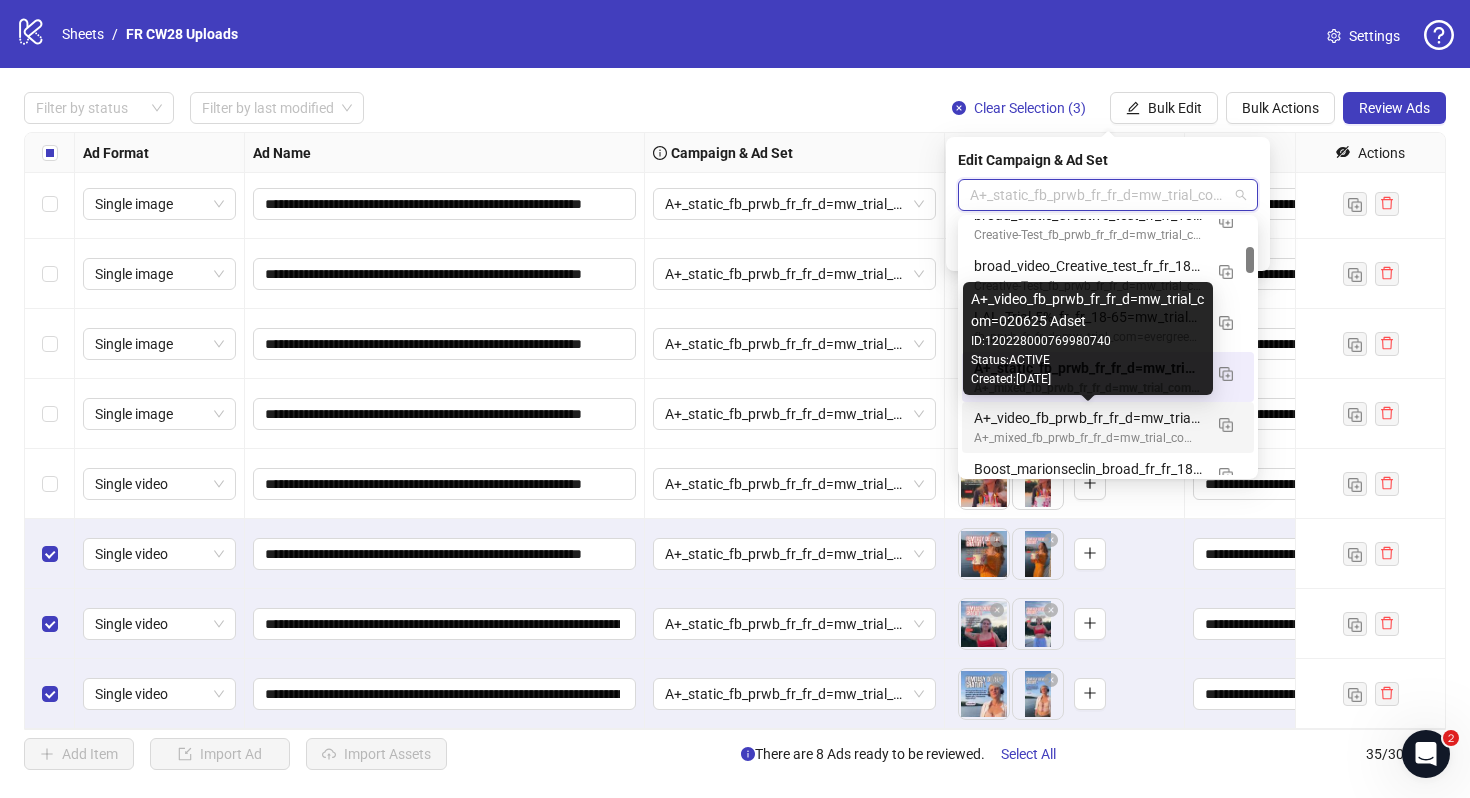 click on "A+_video_fb_prwb_fr_fr_d=mw_trial_com=020625 Adset" at bounding box center [1088, 418] 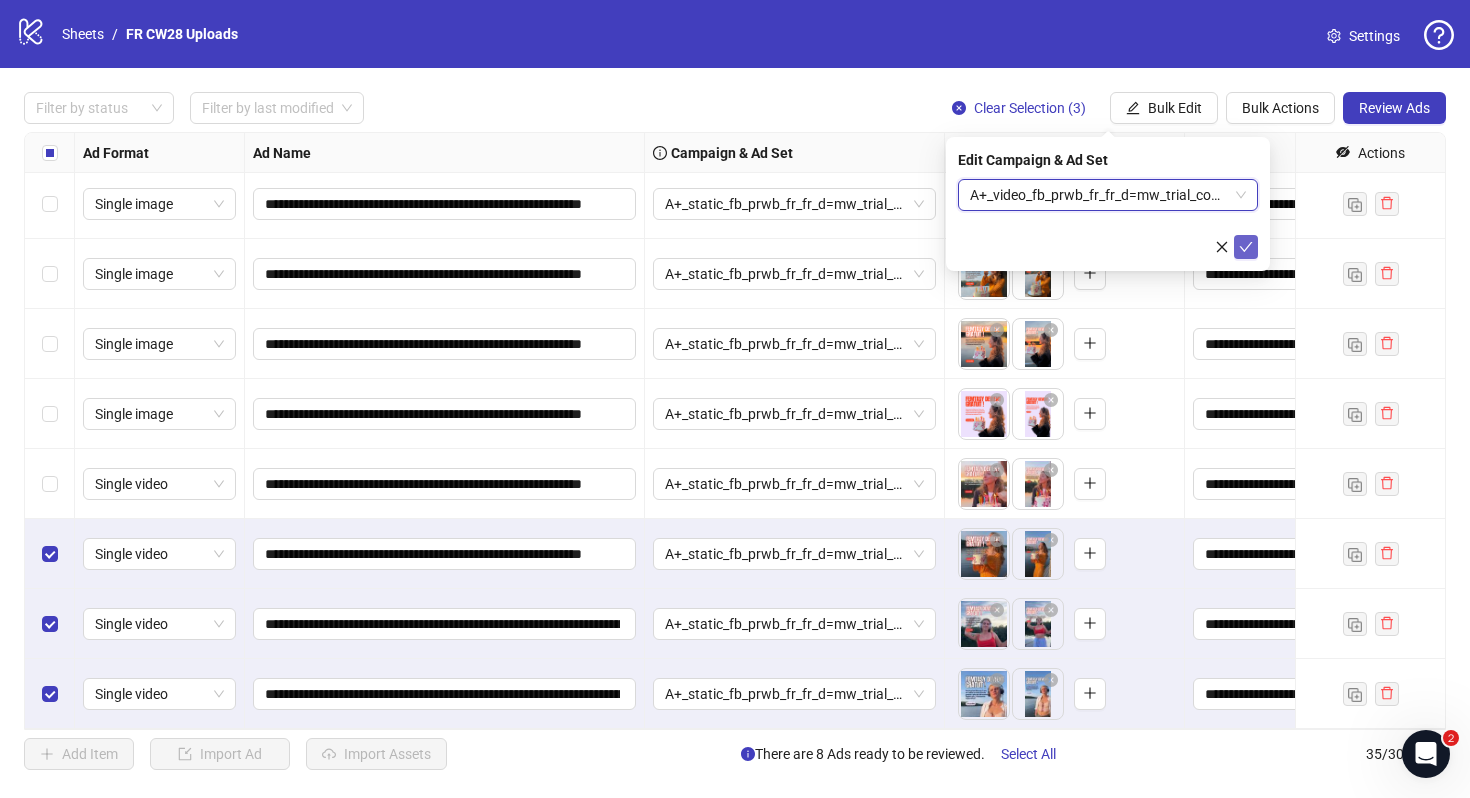 click 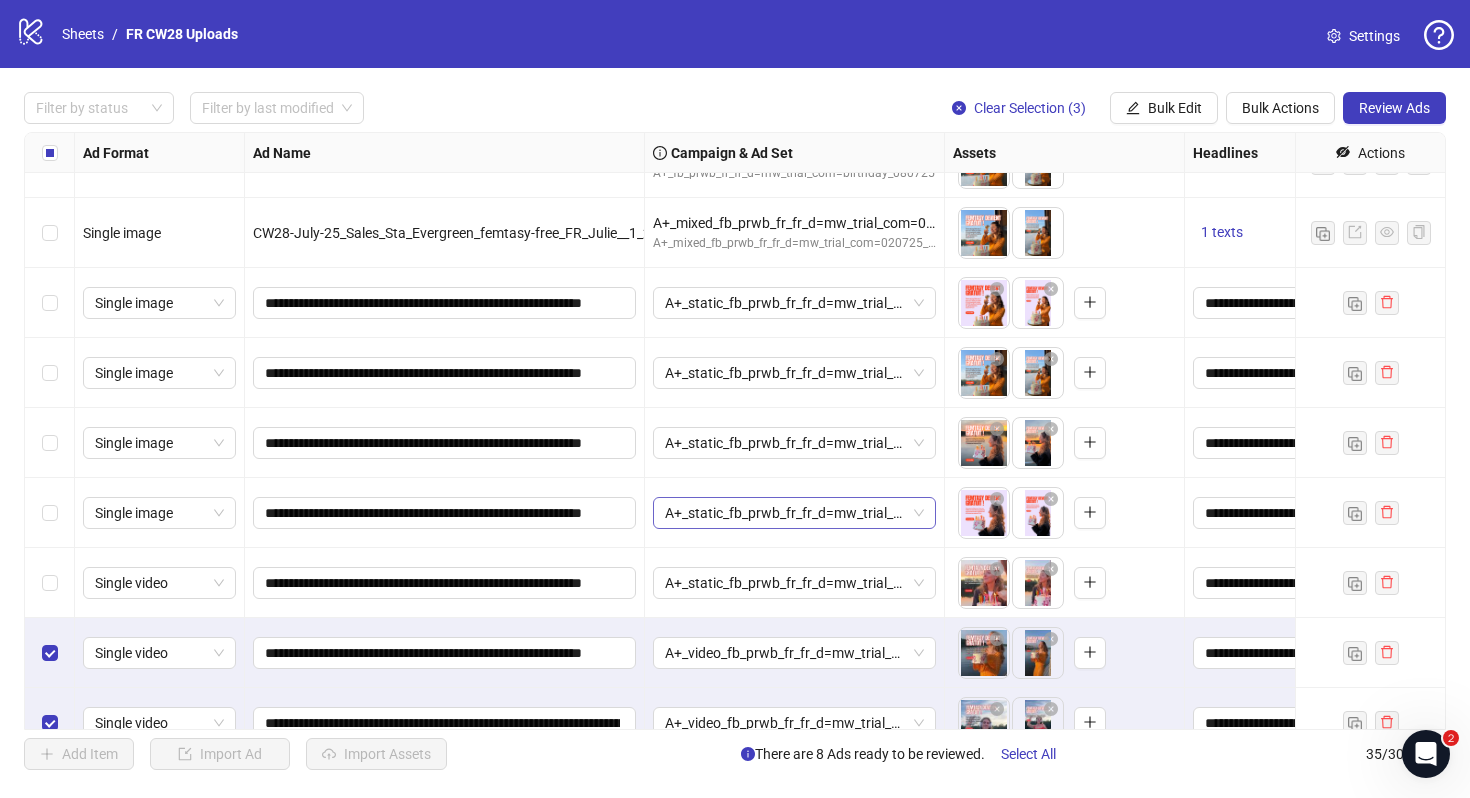 scroll, scrollTop: 1788, scrollLeft: 0, axis: vertical 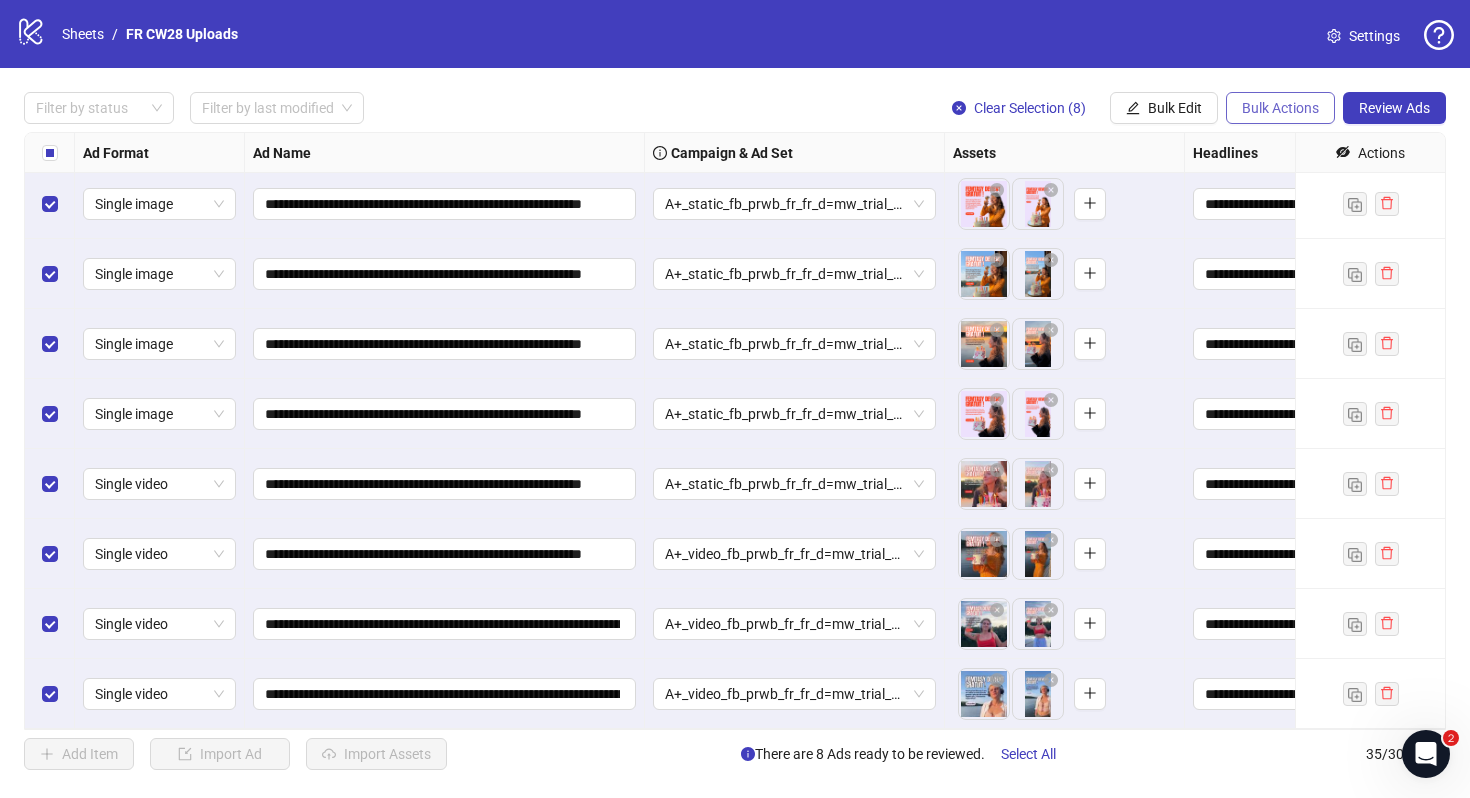click on "Bulk Actions" at bounding box center (1280, 108) 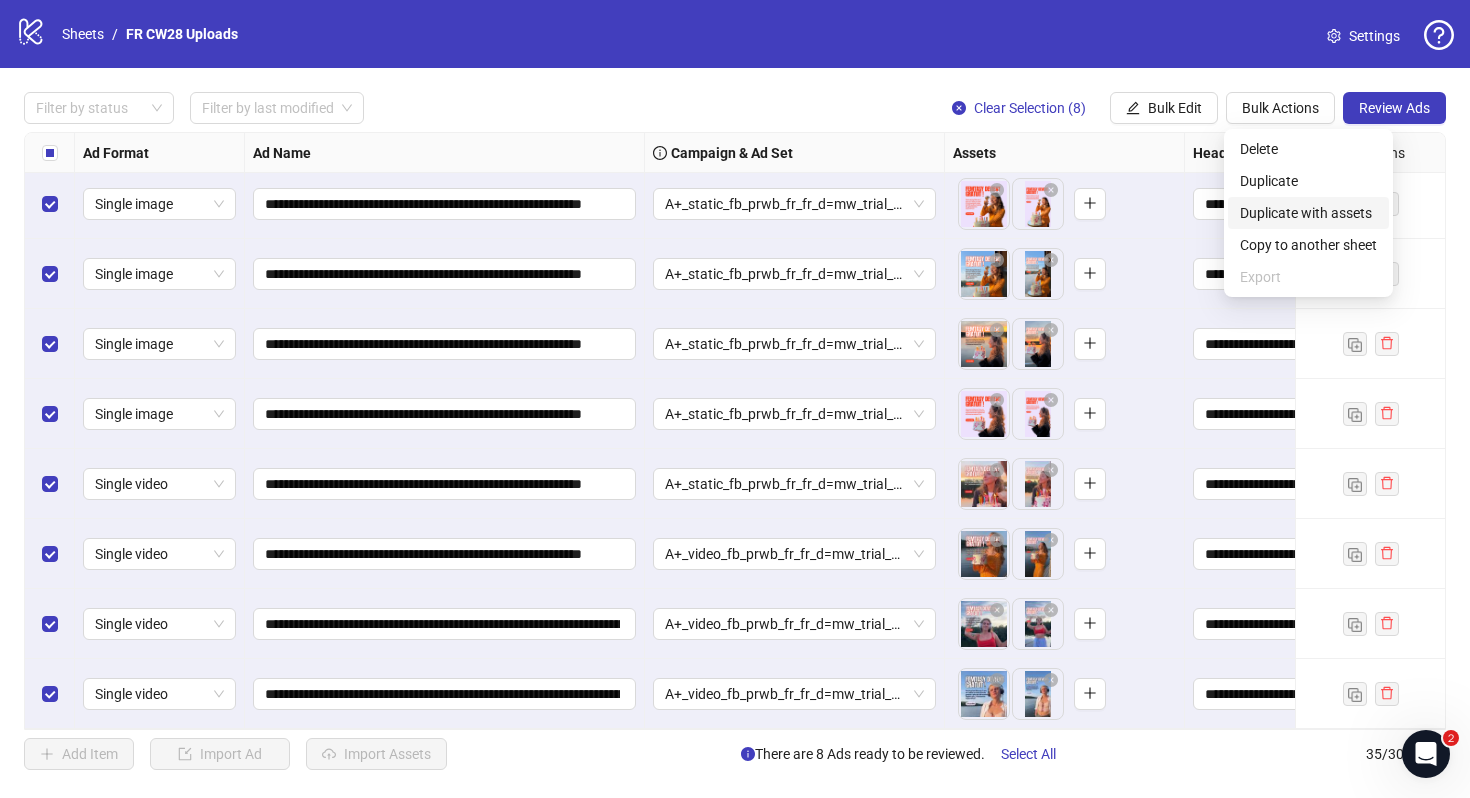 click on "Duplicate with assets" at bounding box center (1308, 213) 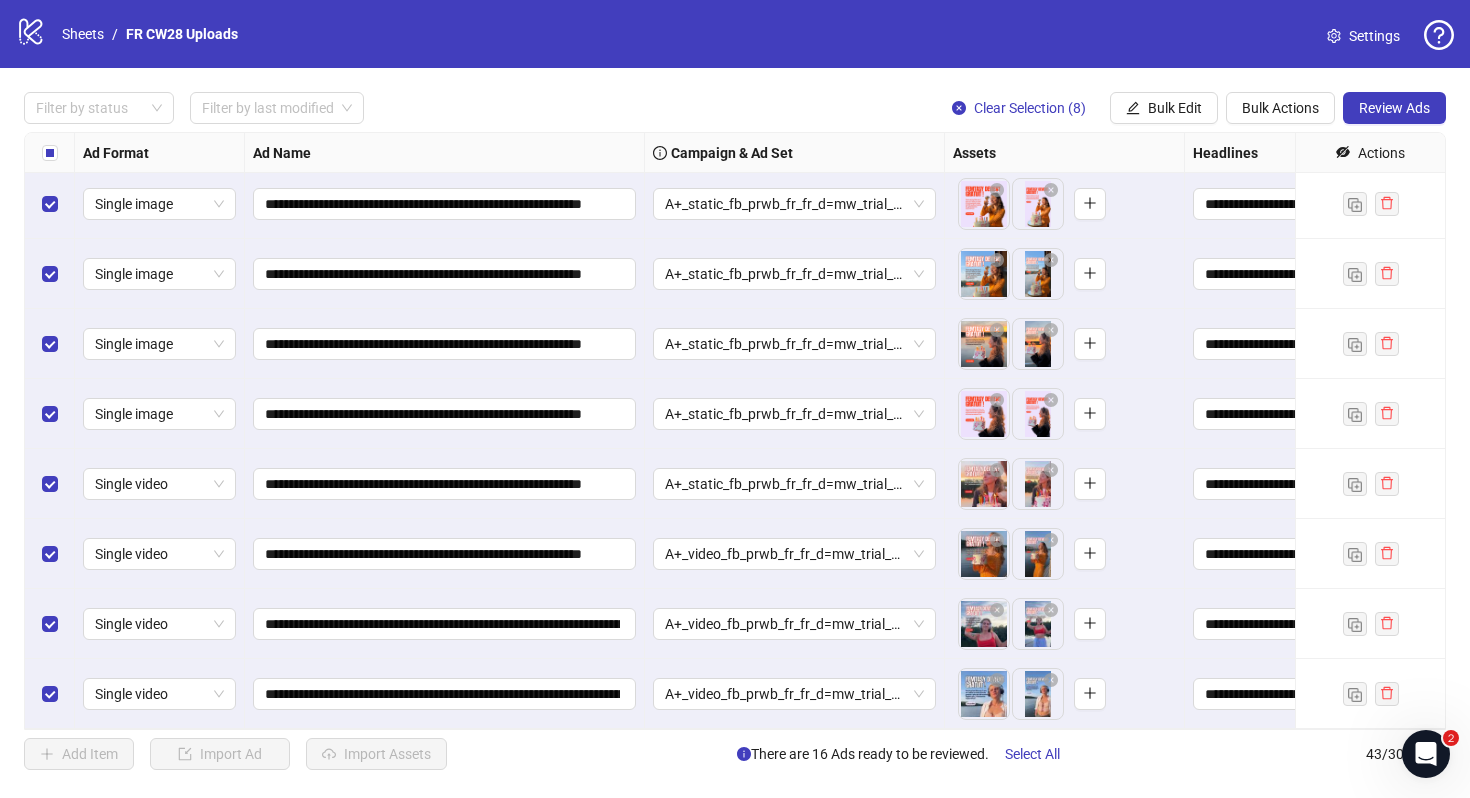 scroll, scrollTop: 2378, scrollLeft: 0, axis: vertical 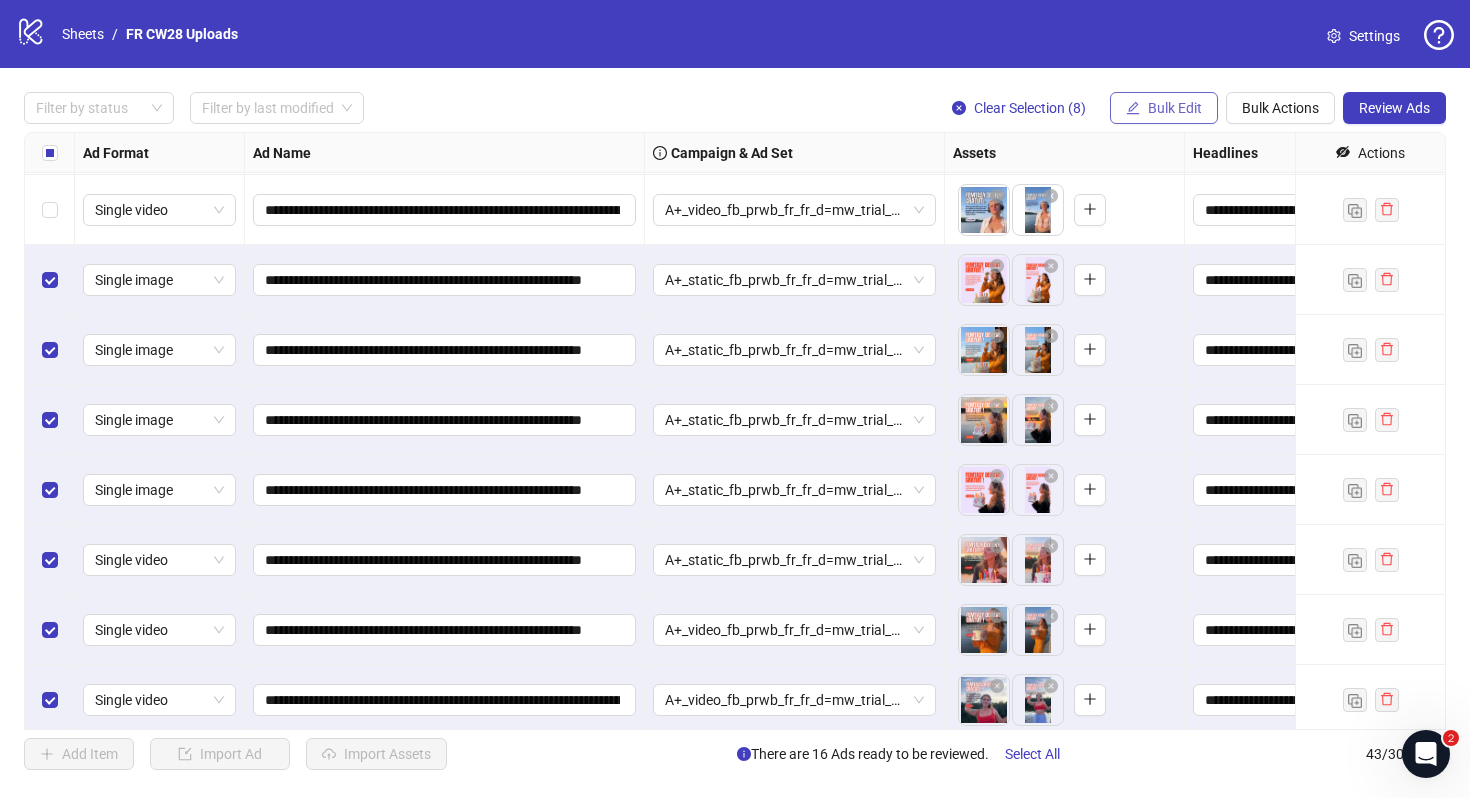 click on "Bulk Edit" at bounding box center (1175, 108) 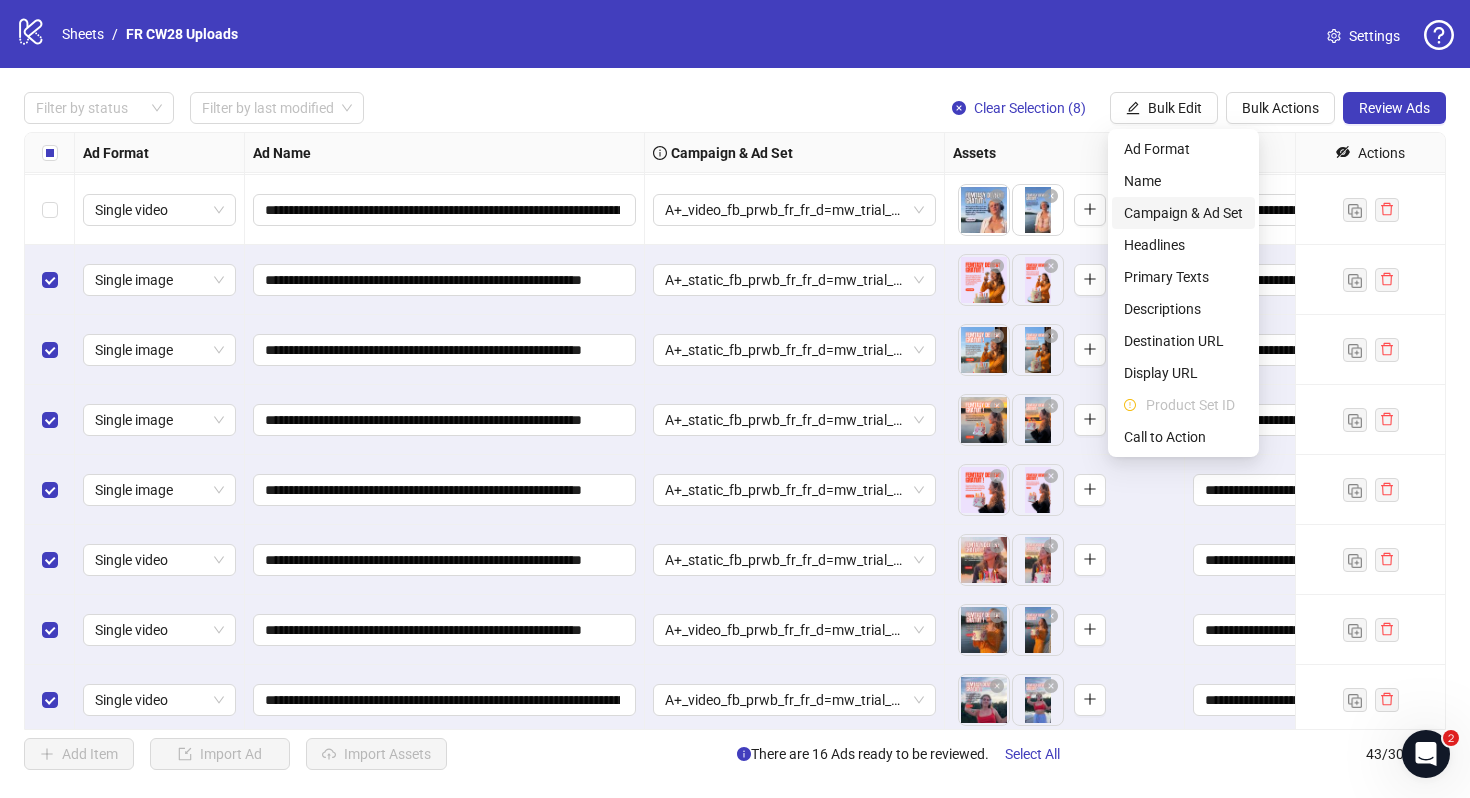 click on "Campaign & Ad Set" at bounding box center [1183, 213] 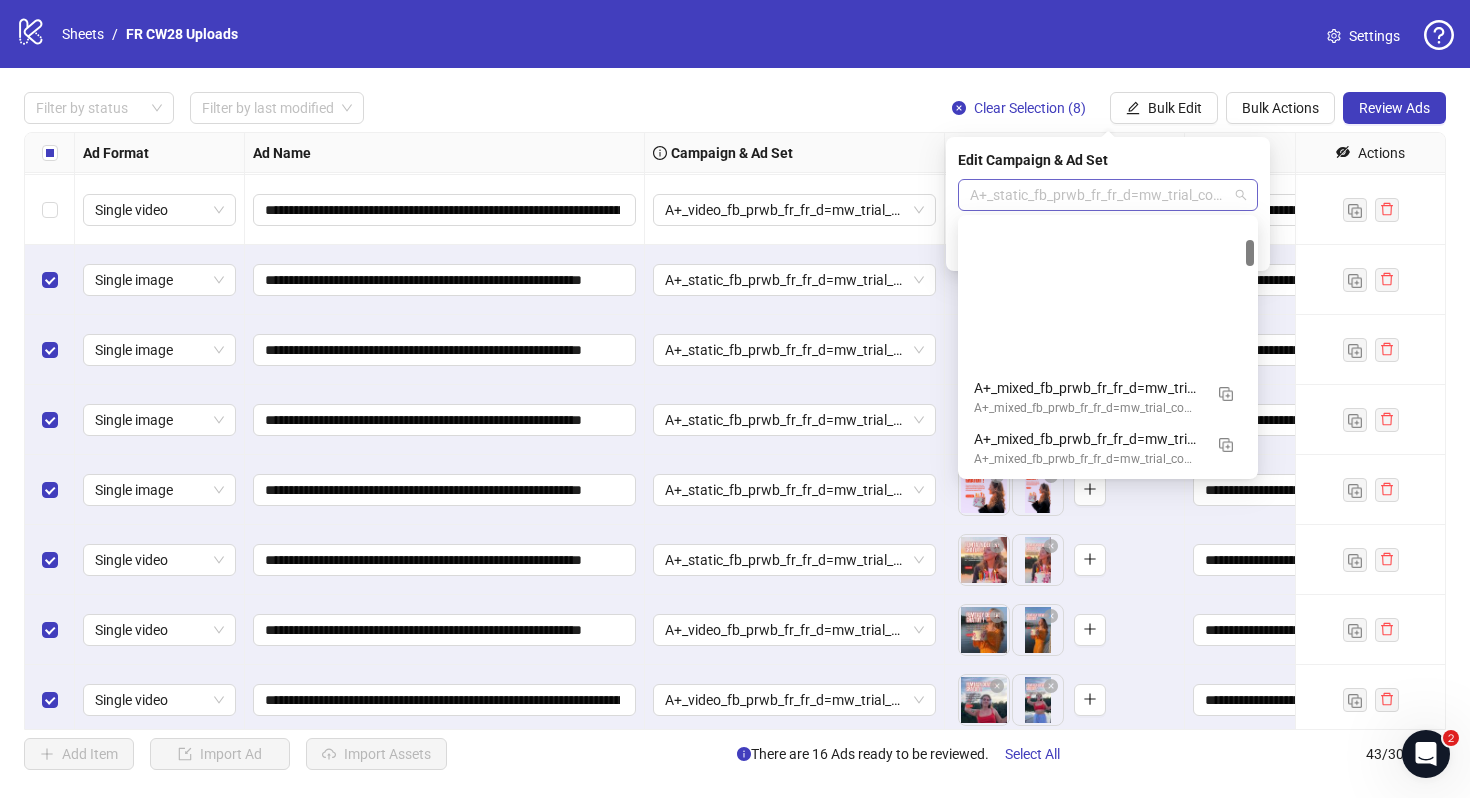 click on "A+_static_fb_prwb_fr_fr_d=mw_trial_com=020625 Adset" at bounding box center (1108, 195) 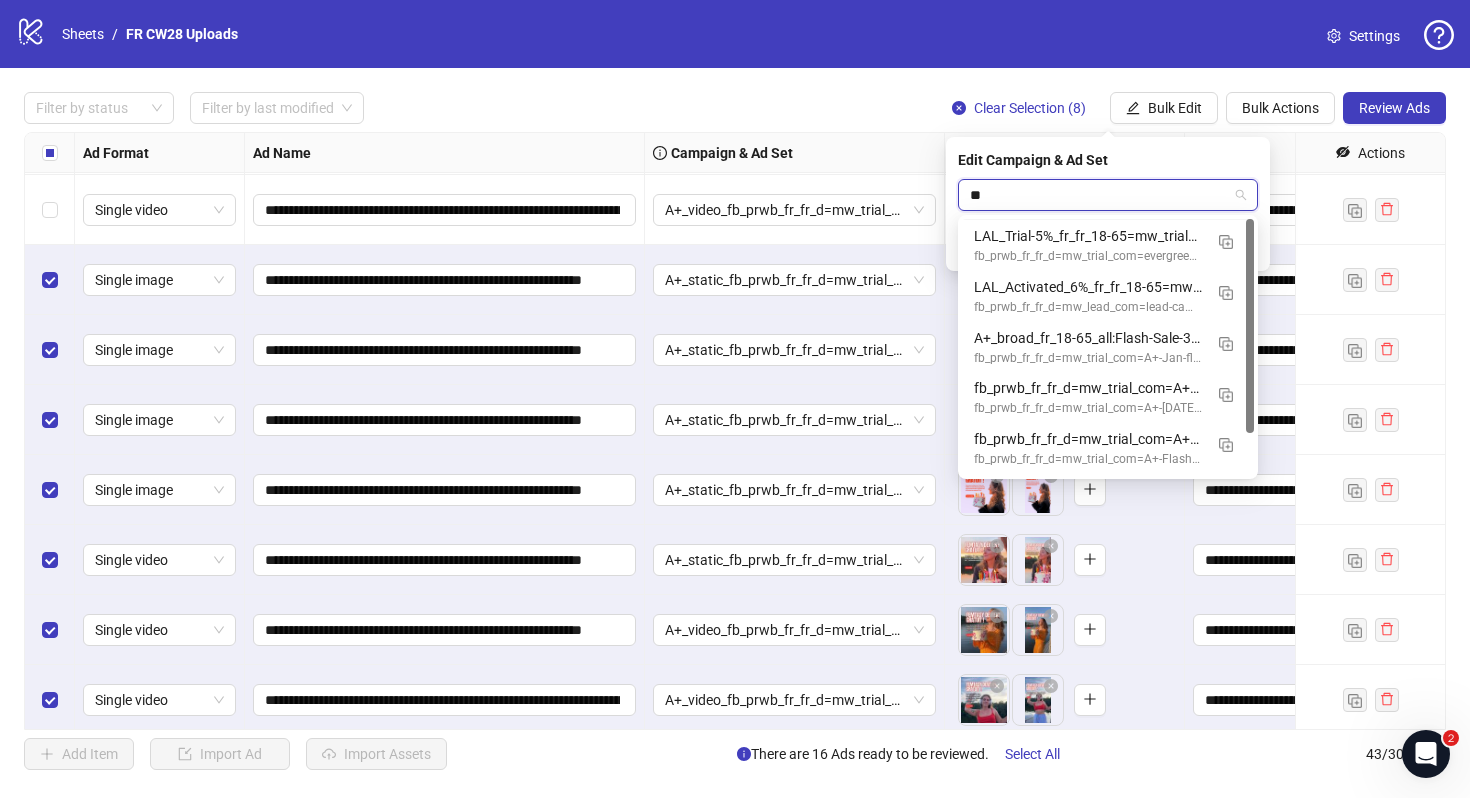 scroll, scrollTop: 0, scrollLeft: 0, axis: both 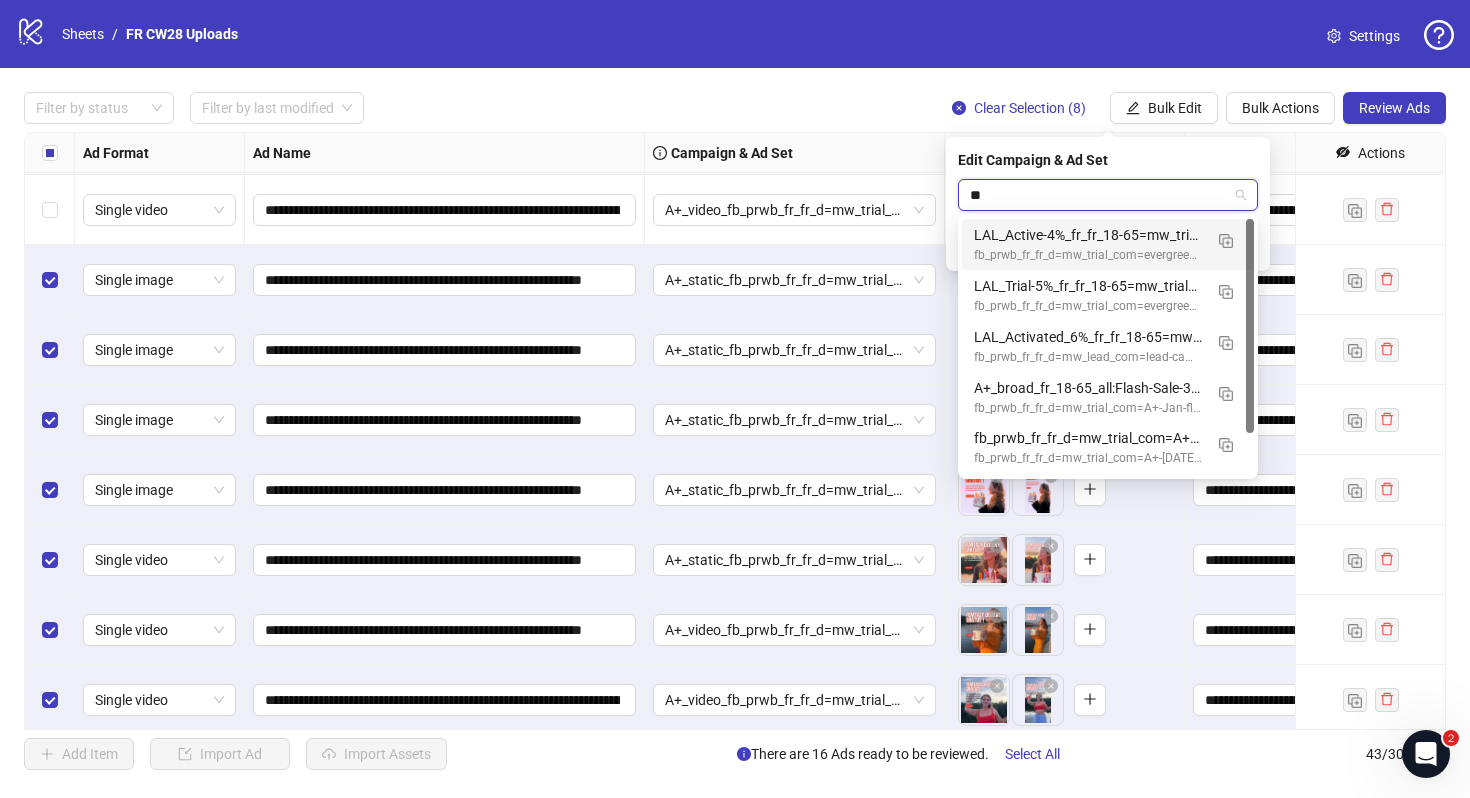 type on "***" 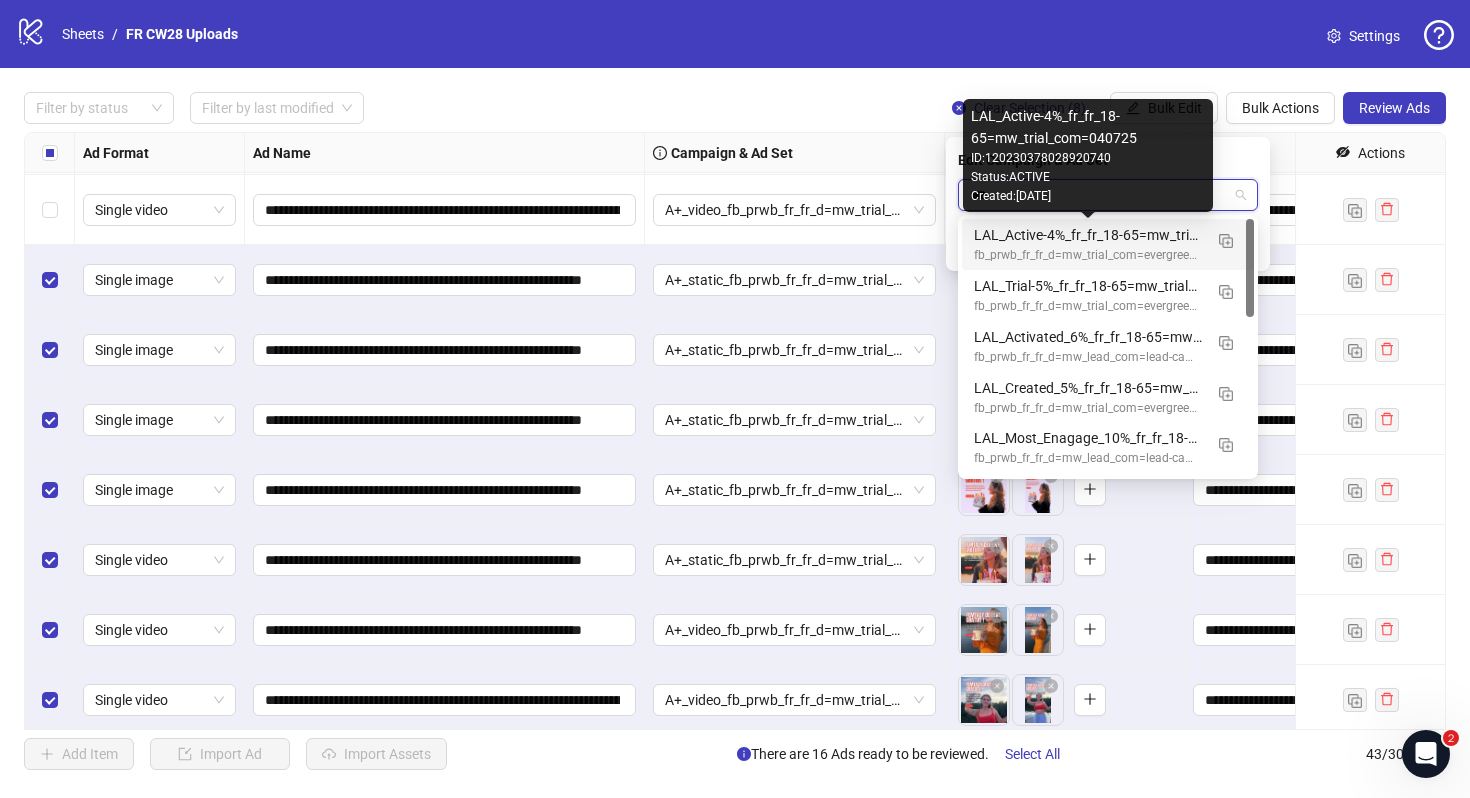 click on "LAL_Active-4%_fr_fr_18-65=mw_trial_com=040725" at bounding box center (1088, 235) 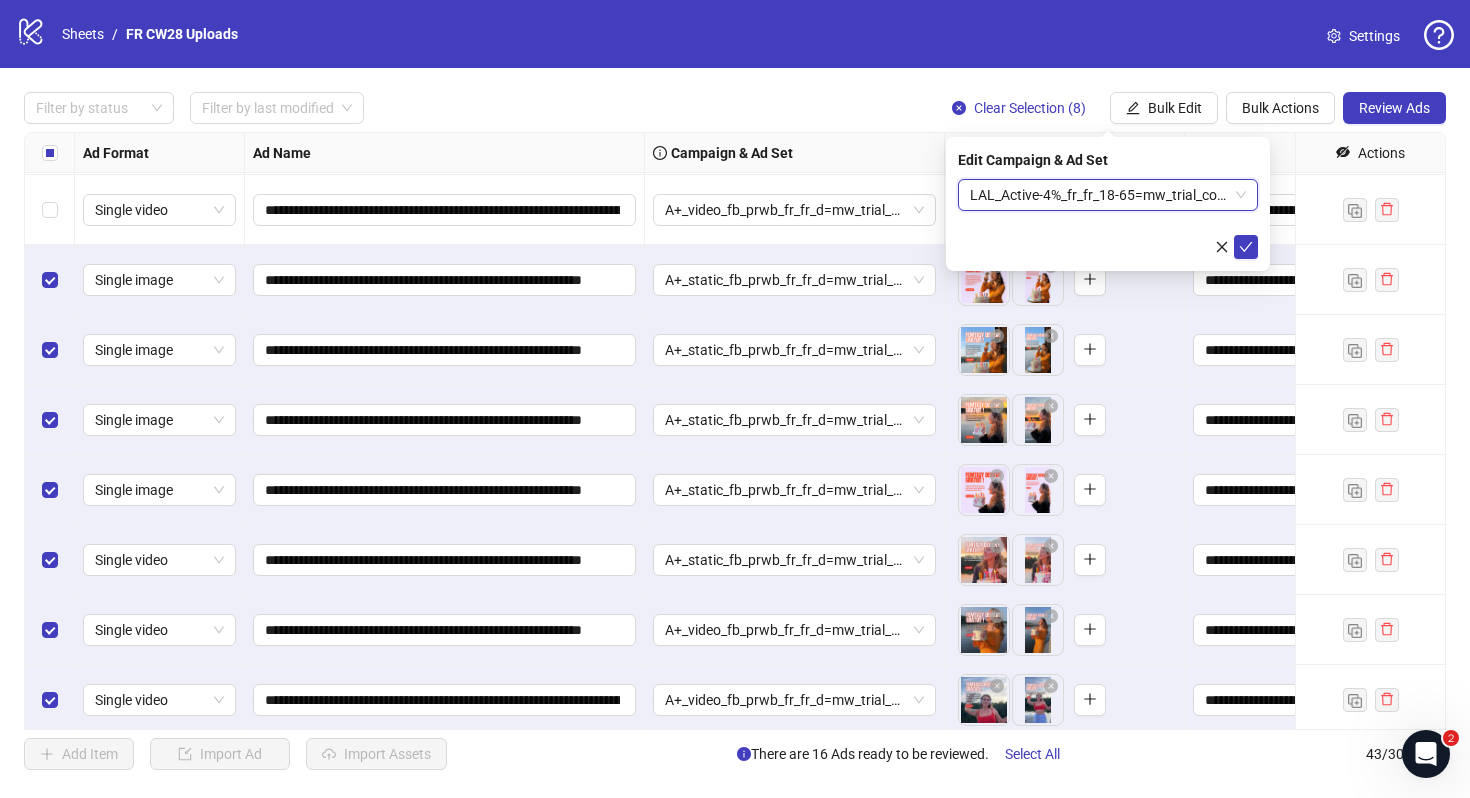 click on "Edit Campaign & Ad Set LAL_Active-4%_fr_fr_18-65=mw_trial_com=040725 LAL_Active-4%_fr_fr_18-65=mw_trial_com=040725" at bounding box center [1108, 204] 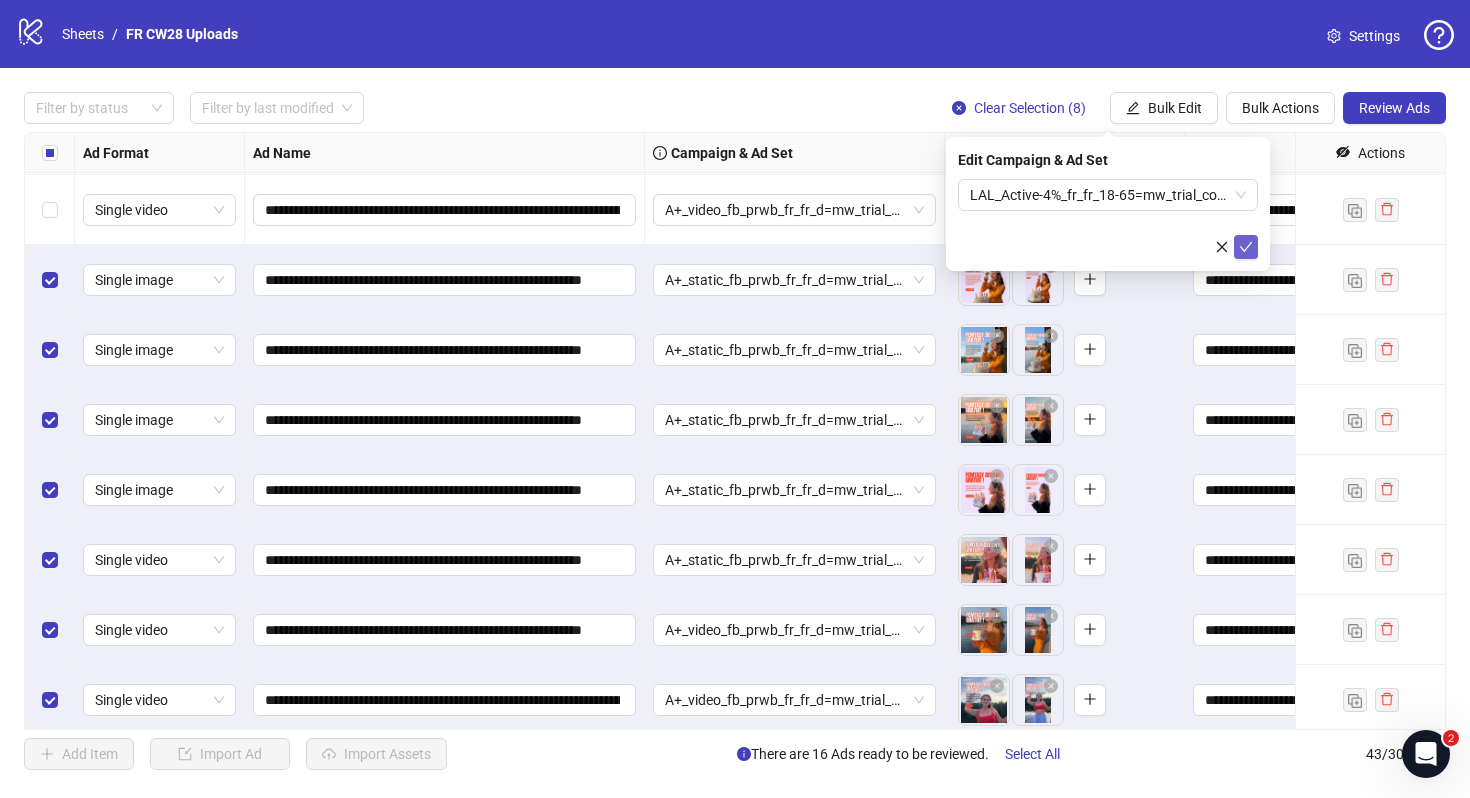 click 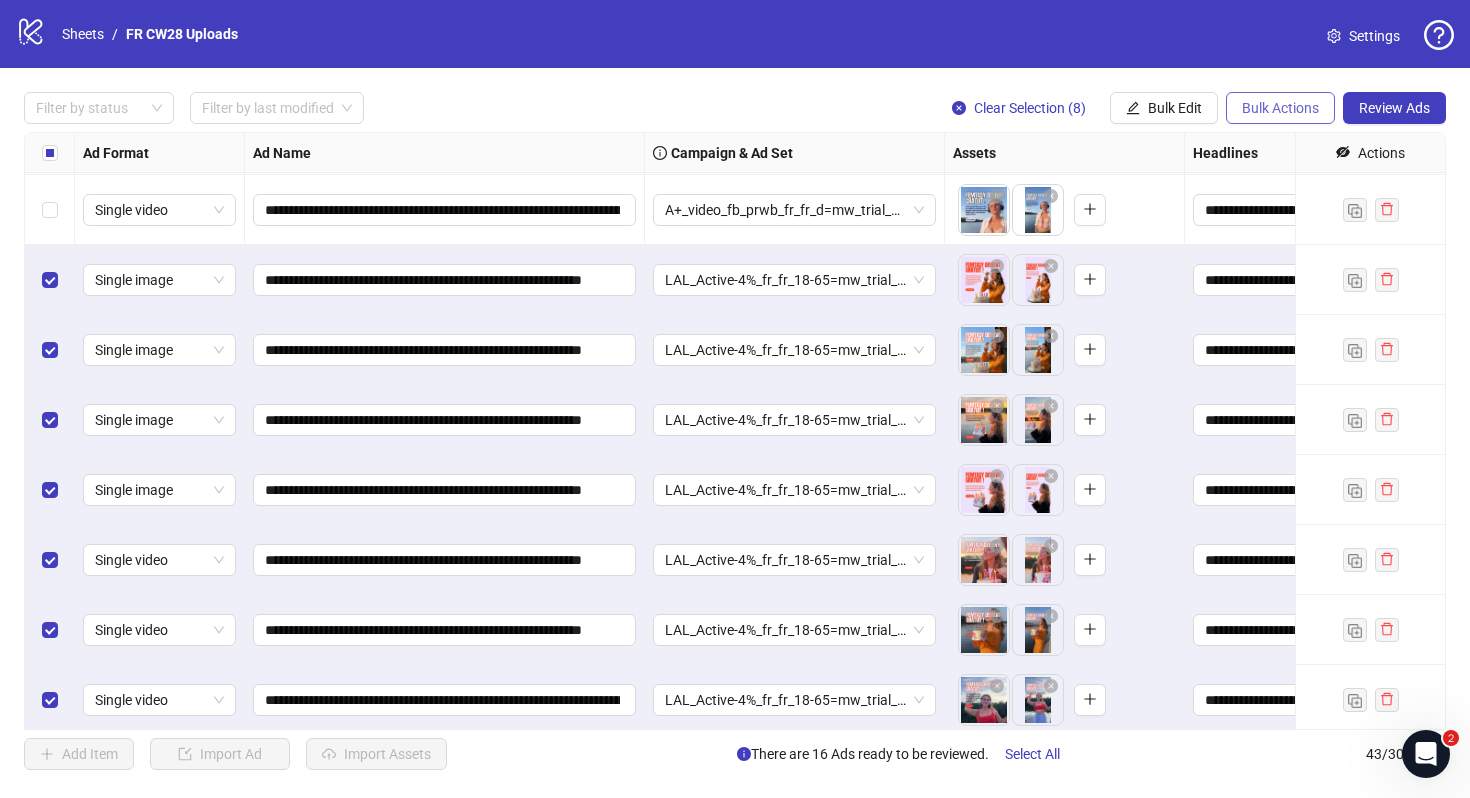 click on "Bulk Actions" at bounding box center (1280, 108) 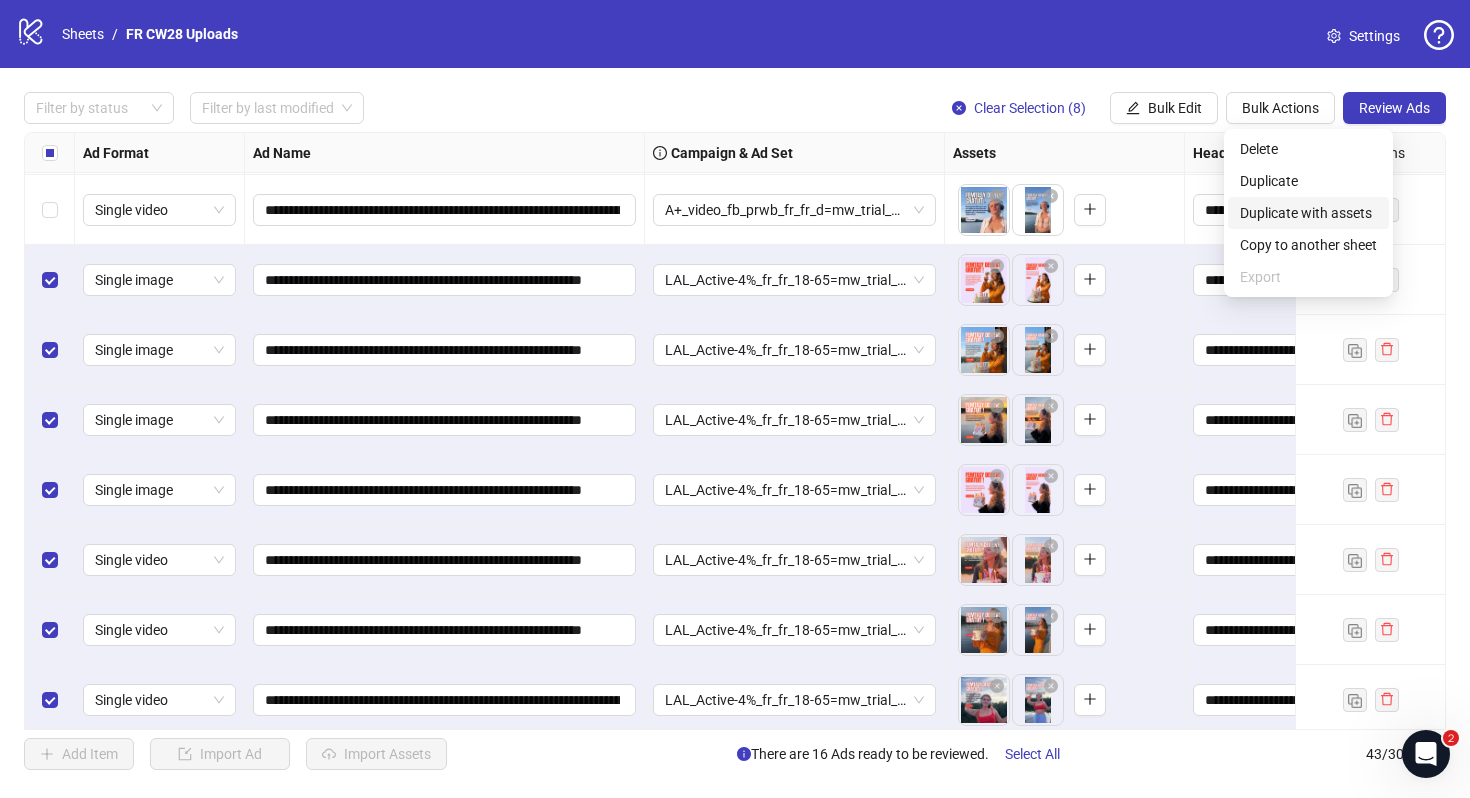 click on "Duplicate with assets" at bounding box center (1308, 213) 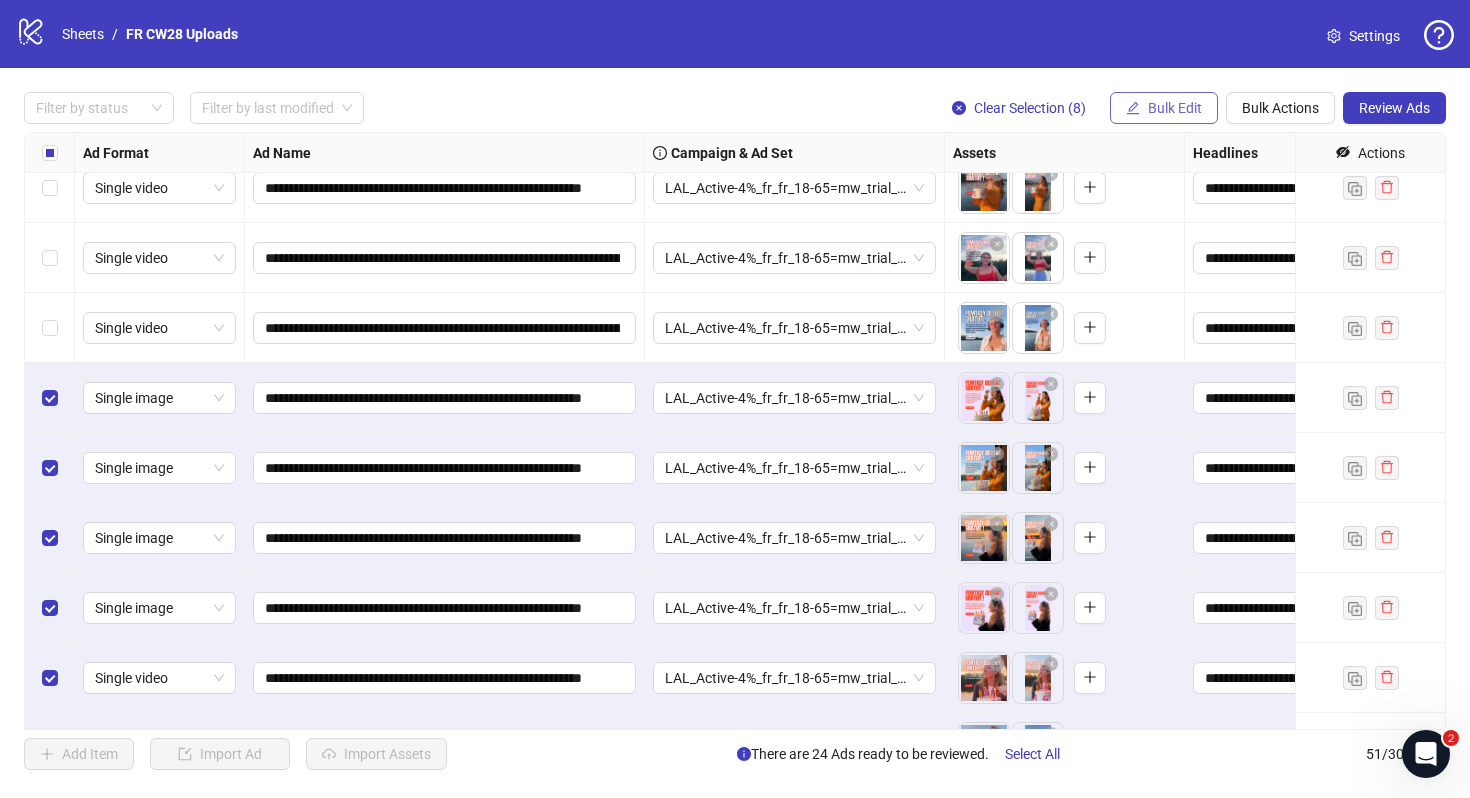 scroll, scrollTop: 3014, scrollLeft: 0, axis: vertical 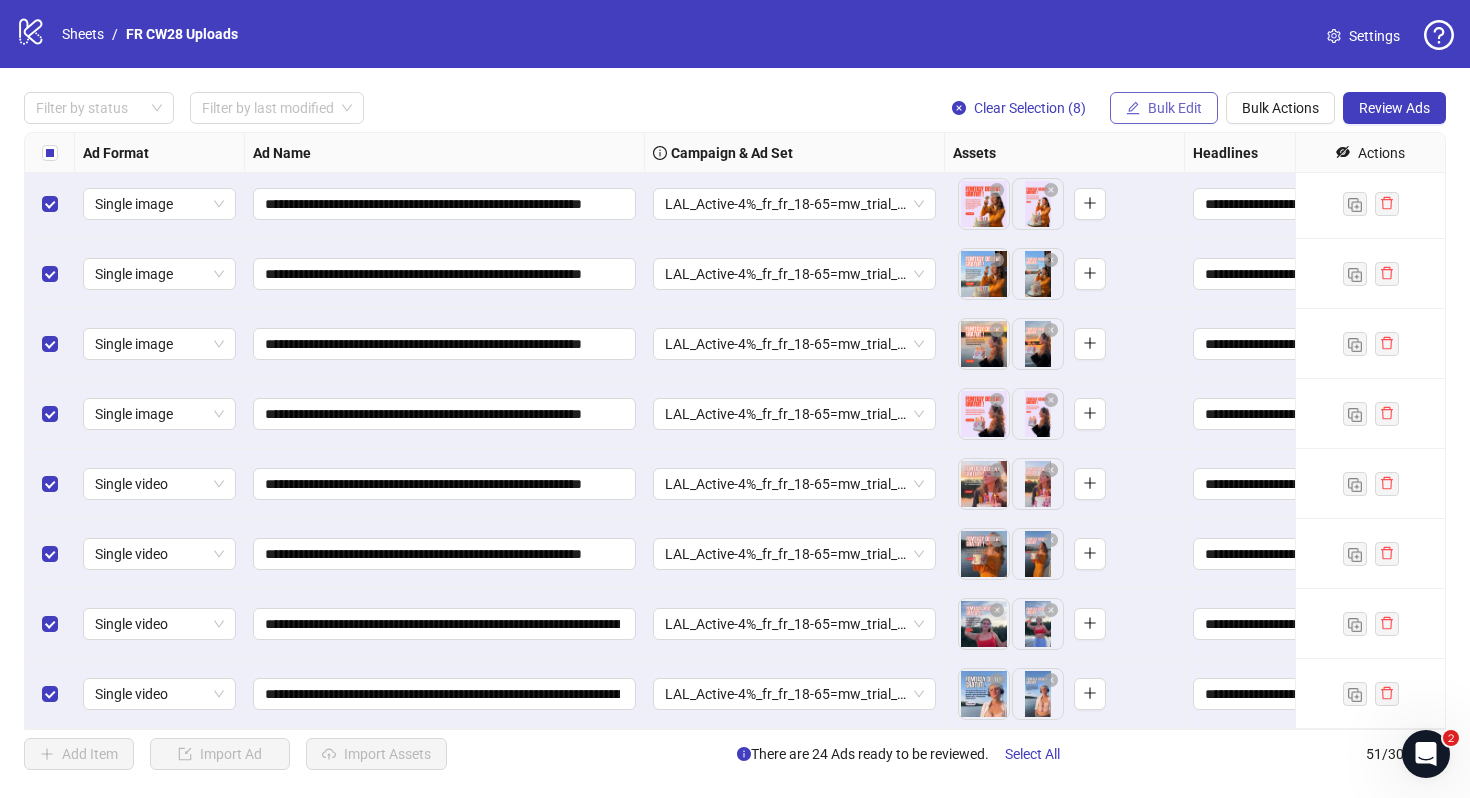 click on "Bulk Edit" at bounding box center (1175, 108) 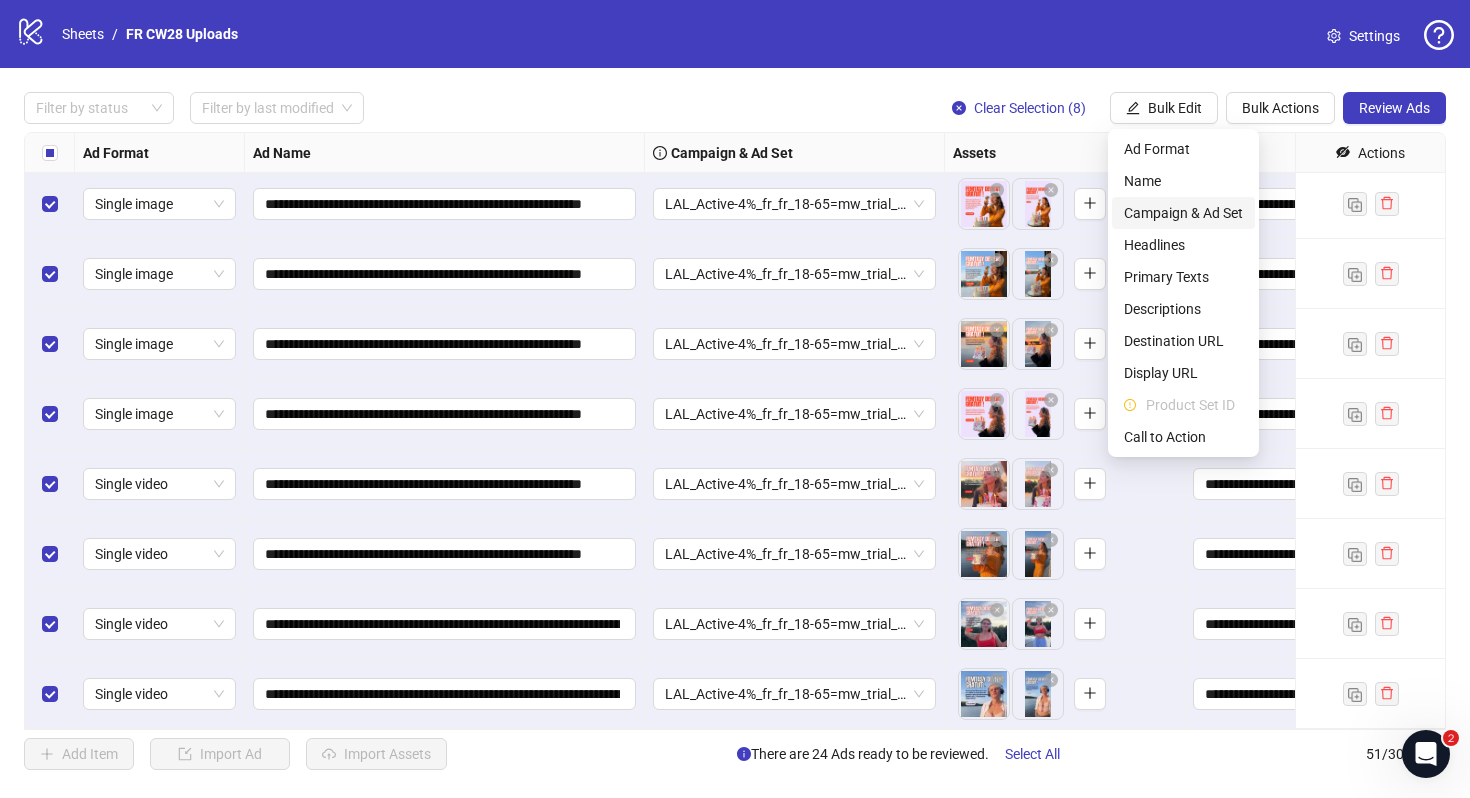 click on "Campaign & Ad Set" at bounding box center (1183, 213) 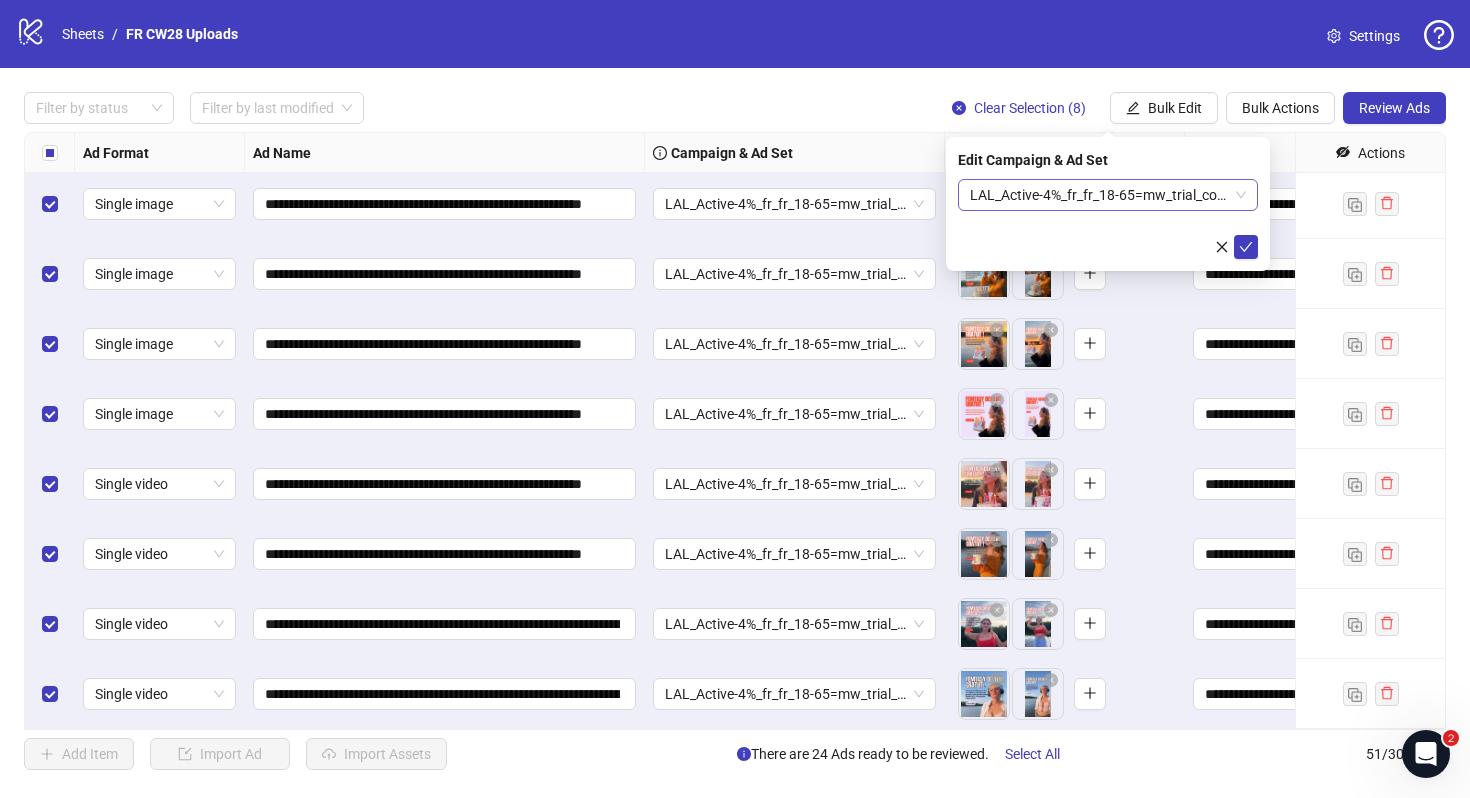 click on "LAL_Active-4%_fr_fr_18-65=mw_trial_com=040725" at bounding box center [1108, 195] 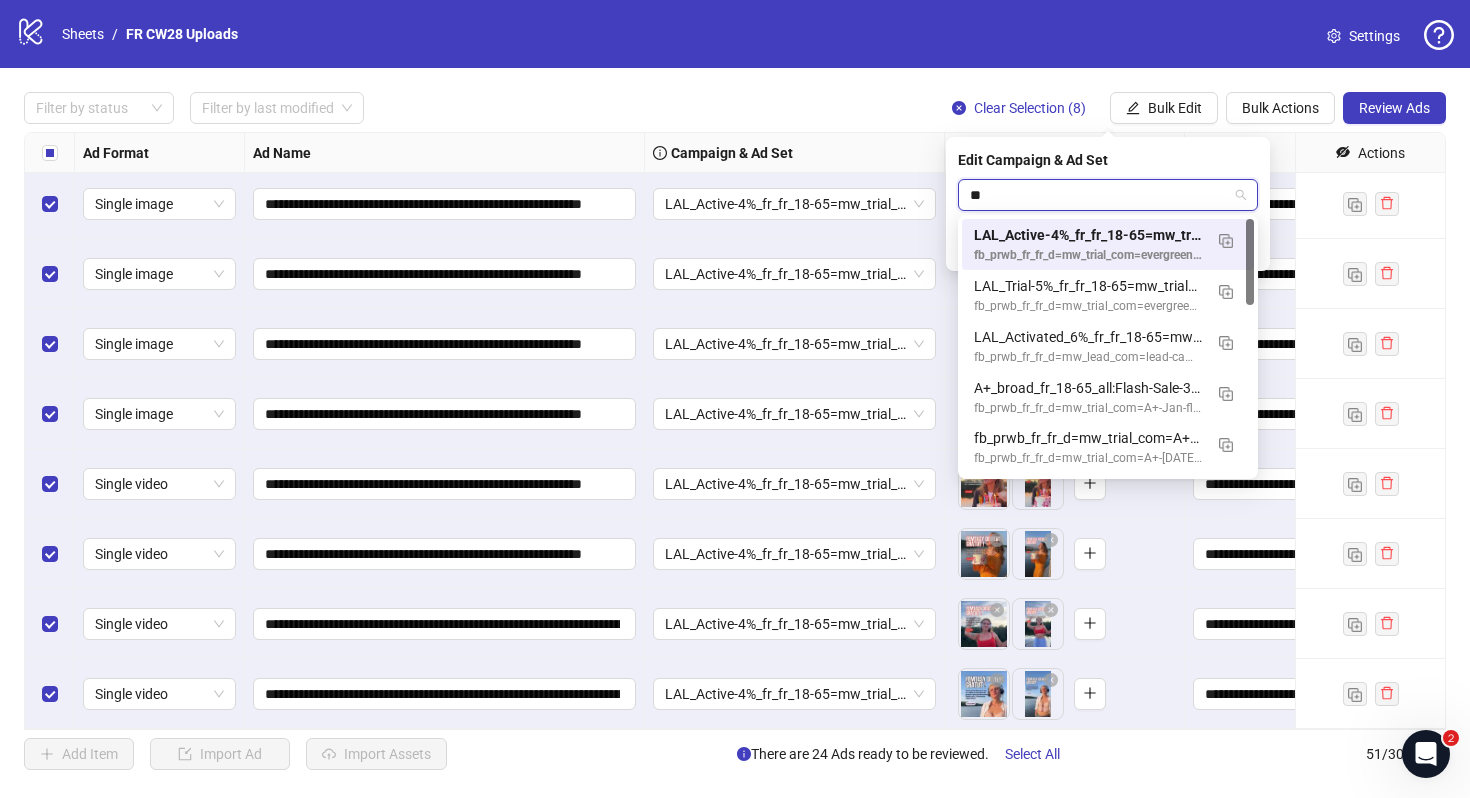 type on "***" 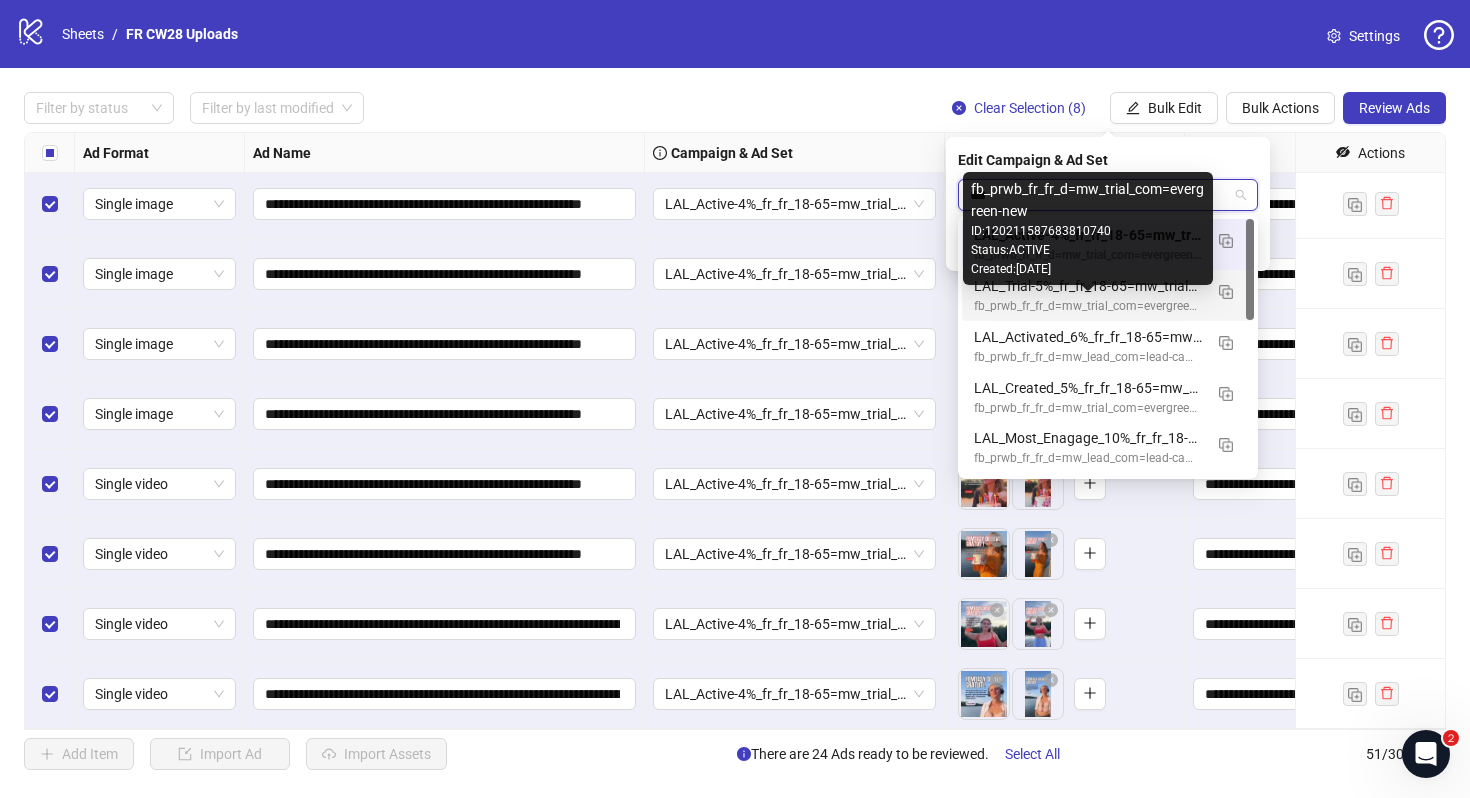 click on "fb_prwb_fr_fr_d=mw_trial_com=evergreen-new" at bounding box center [1088, 306] 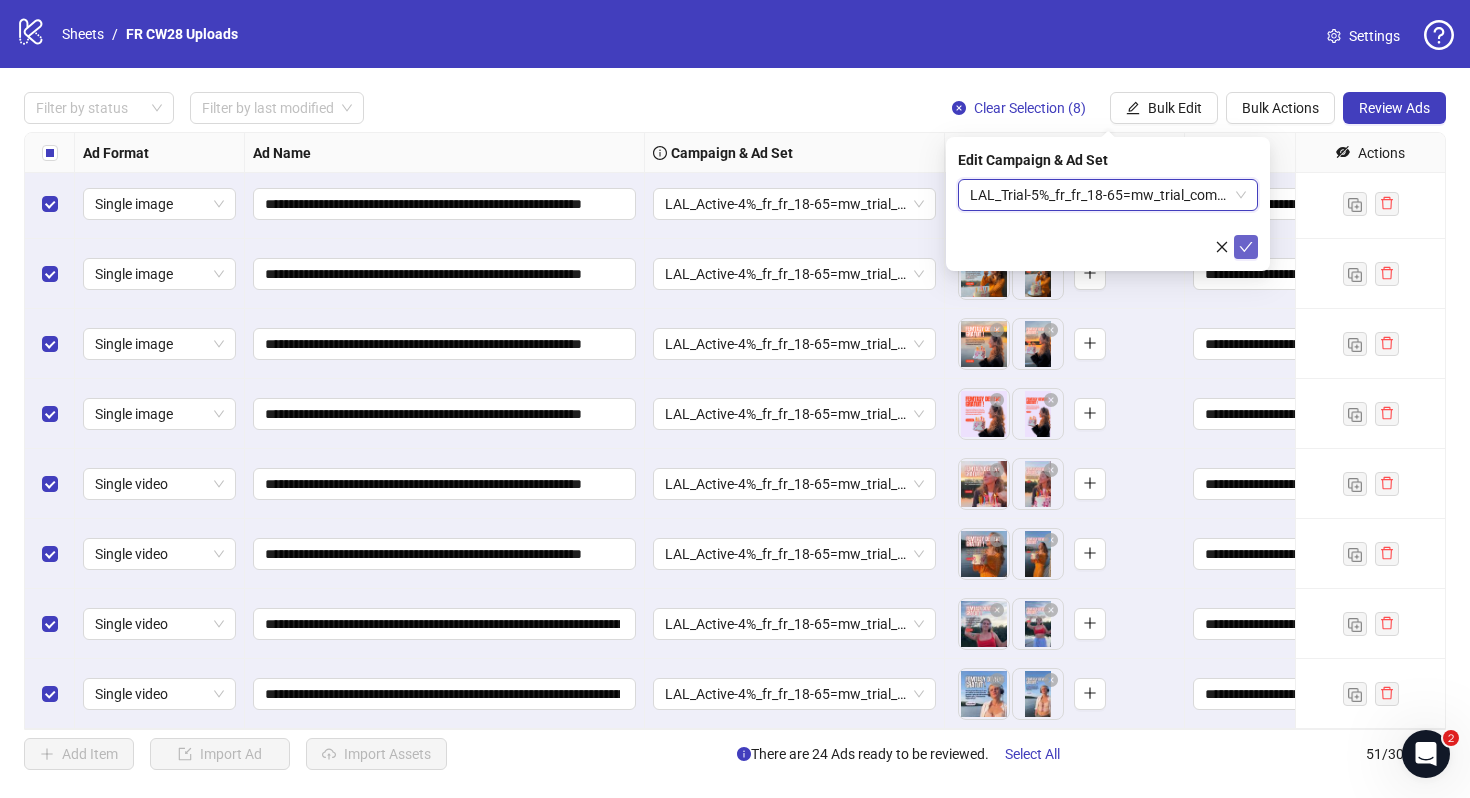 click 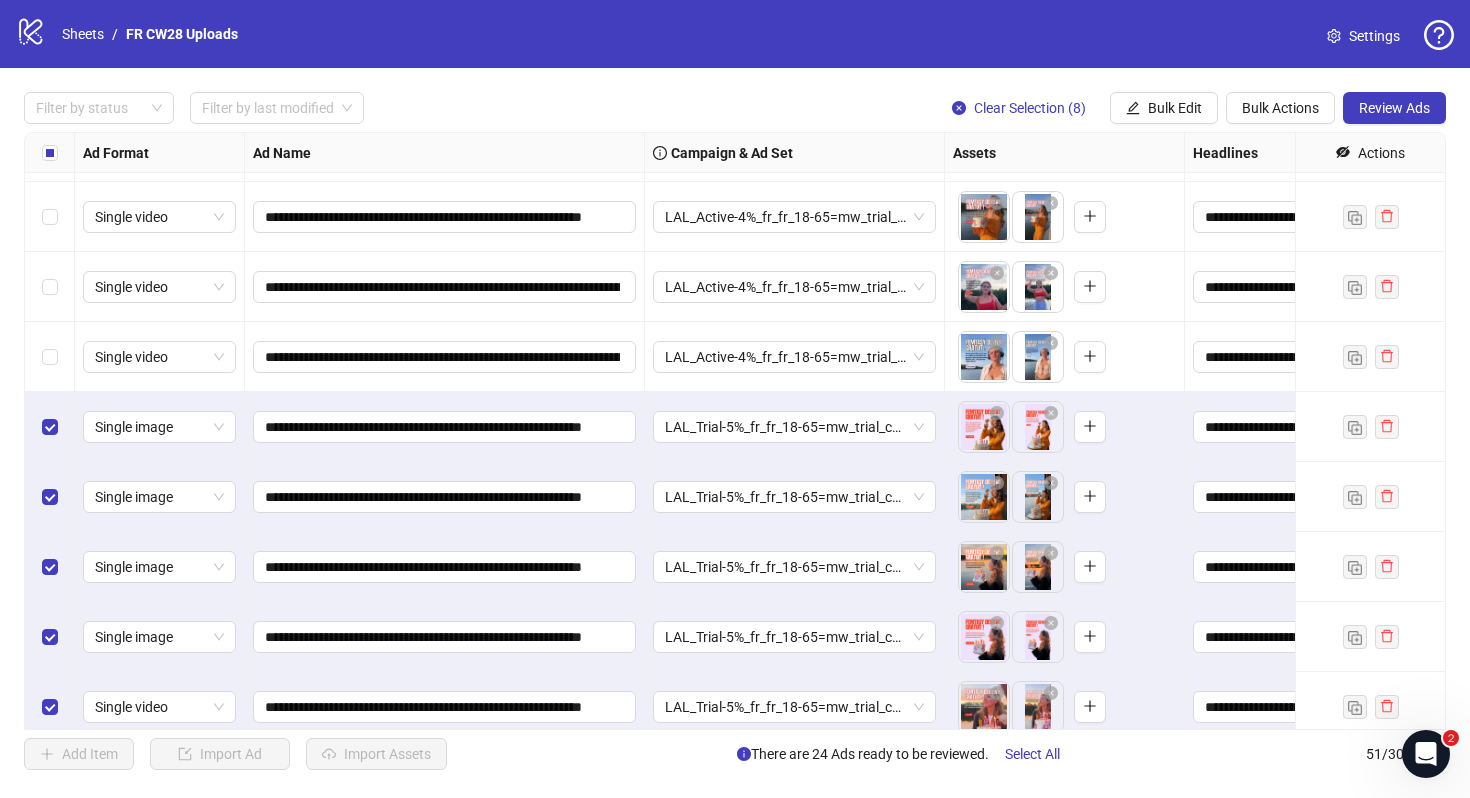 scroll, scrollTop: 3014, scrollLeft: 0, axis: vertical 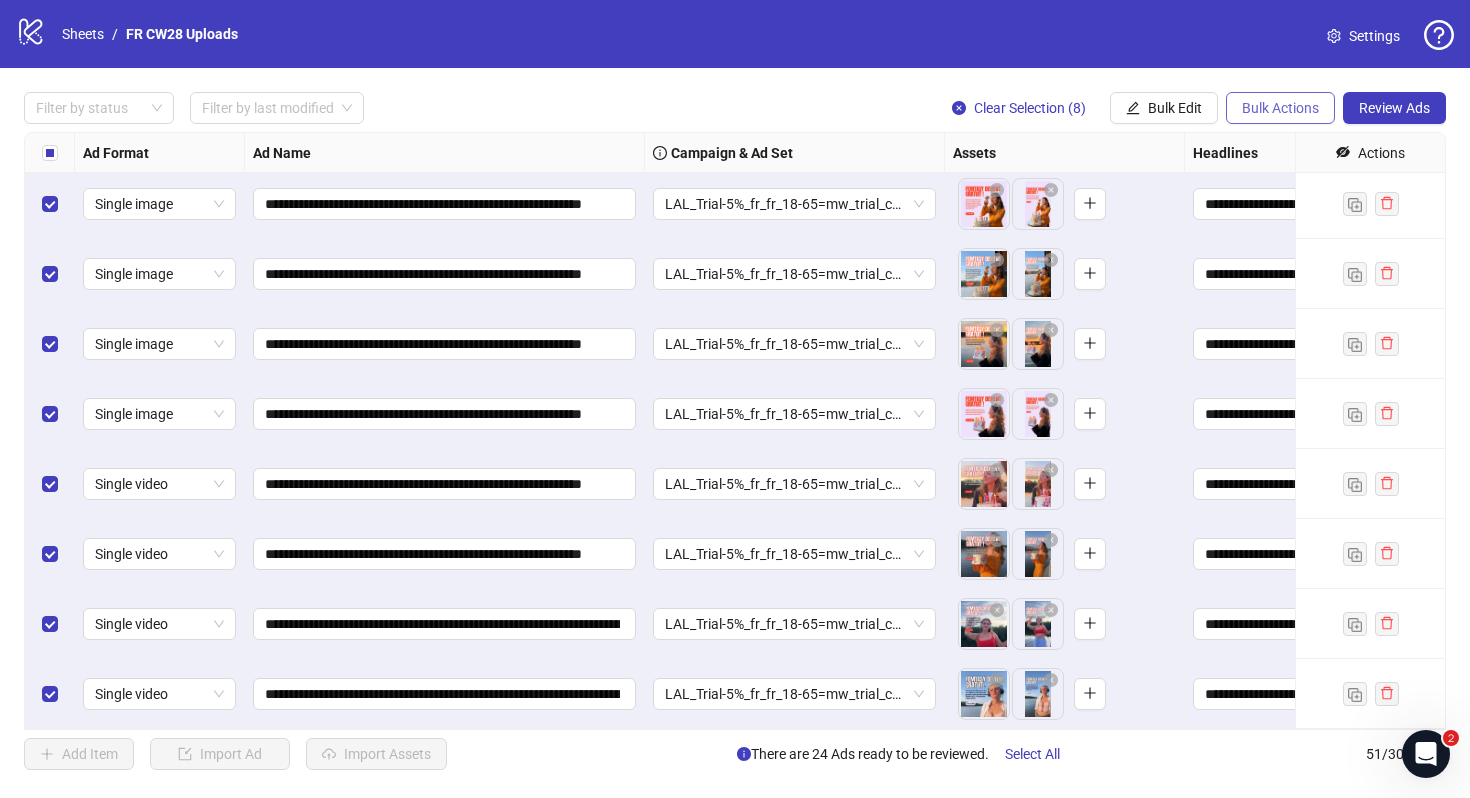click on "Bulk Actions" at bounding box center (1280, 108) 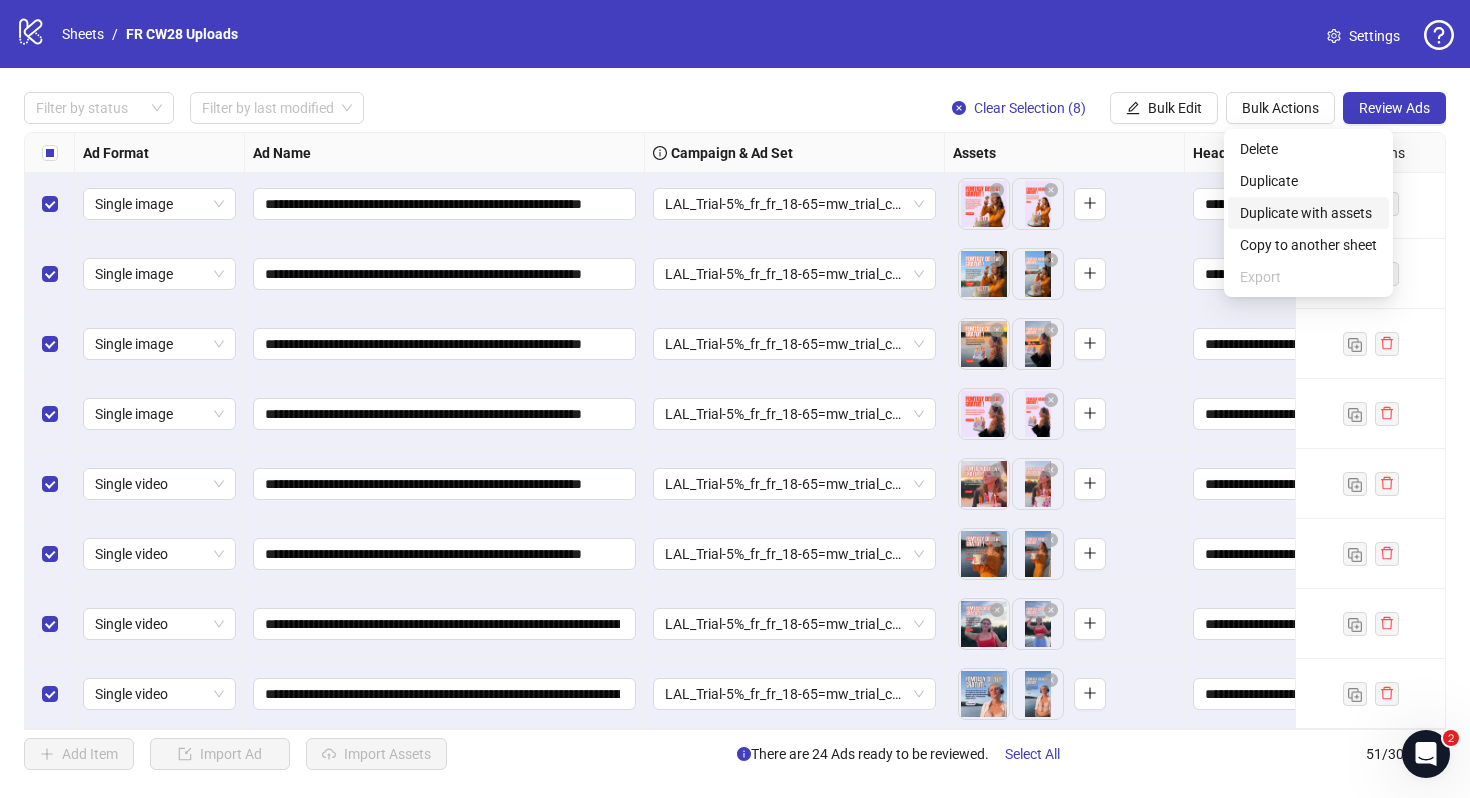 click on "Duplicate with assets" at bounding box center [1308, 213] 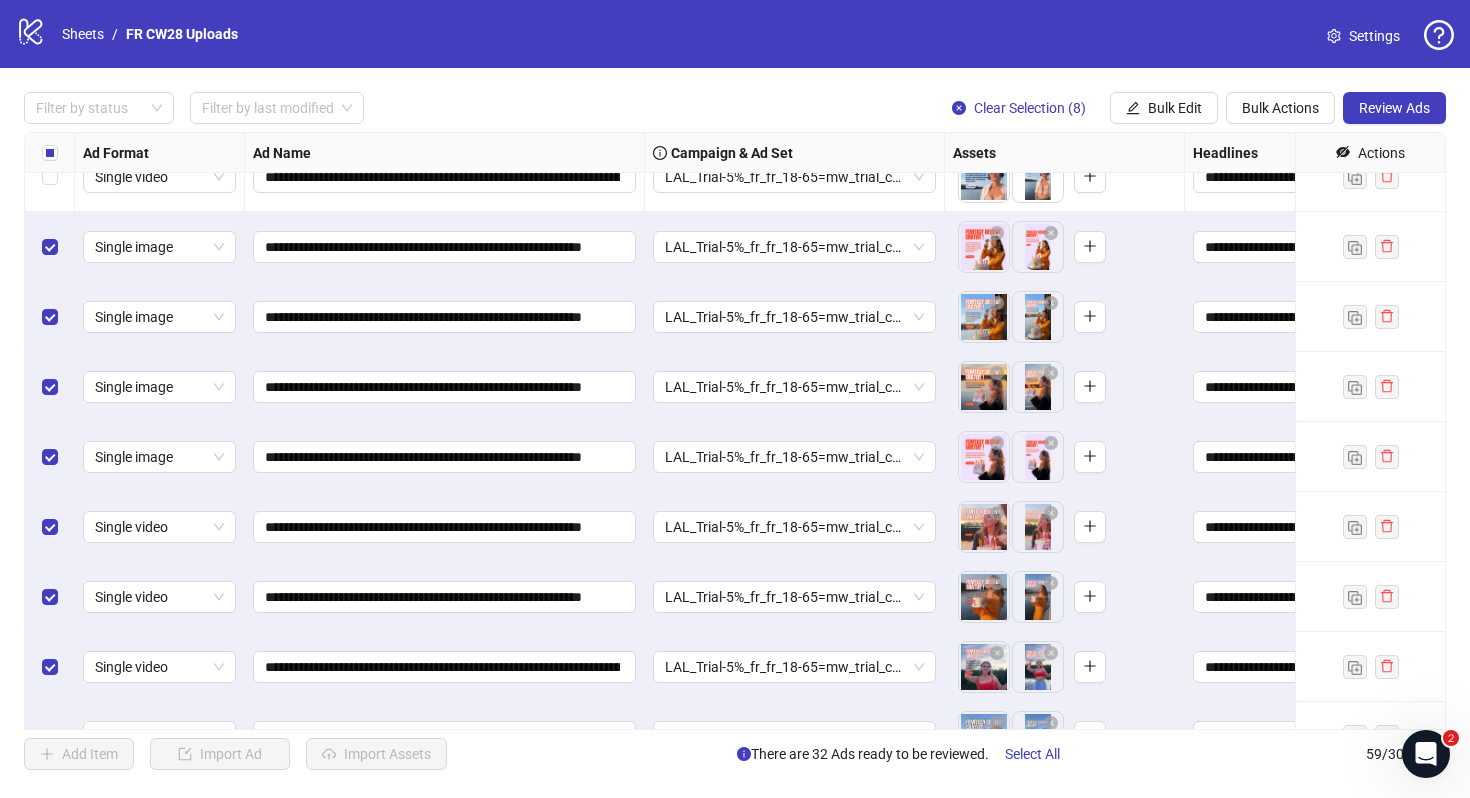 scroll, scrollTop: 3574, scrollLeft: 0, axis: vertical 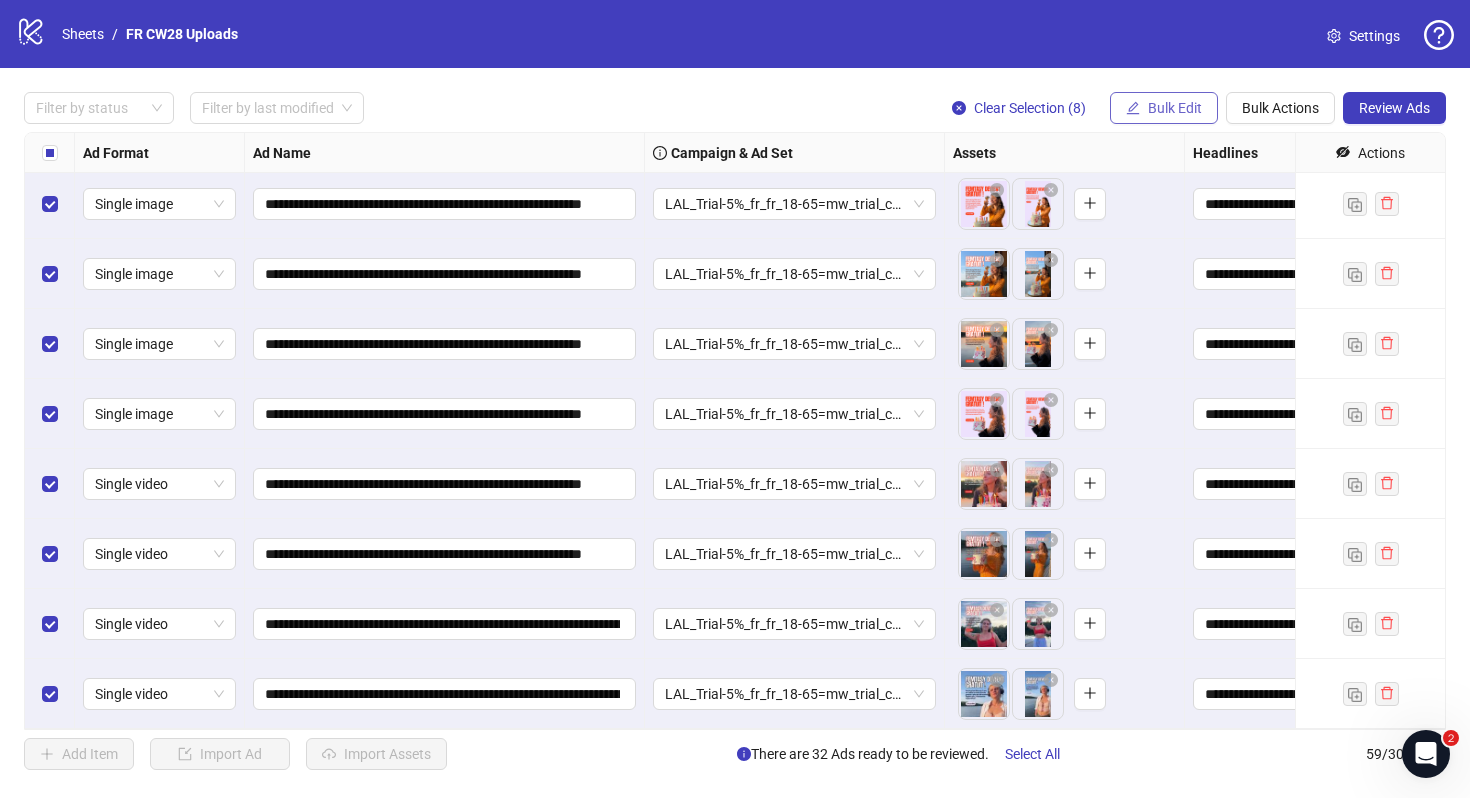 click on "Bulk Edit" at bounding box center (1175, 108) 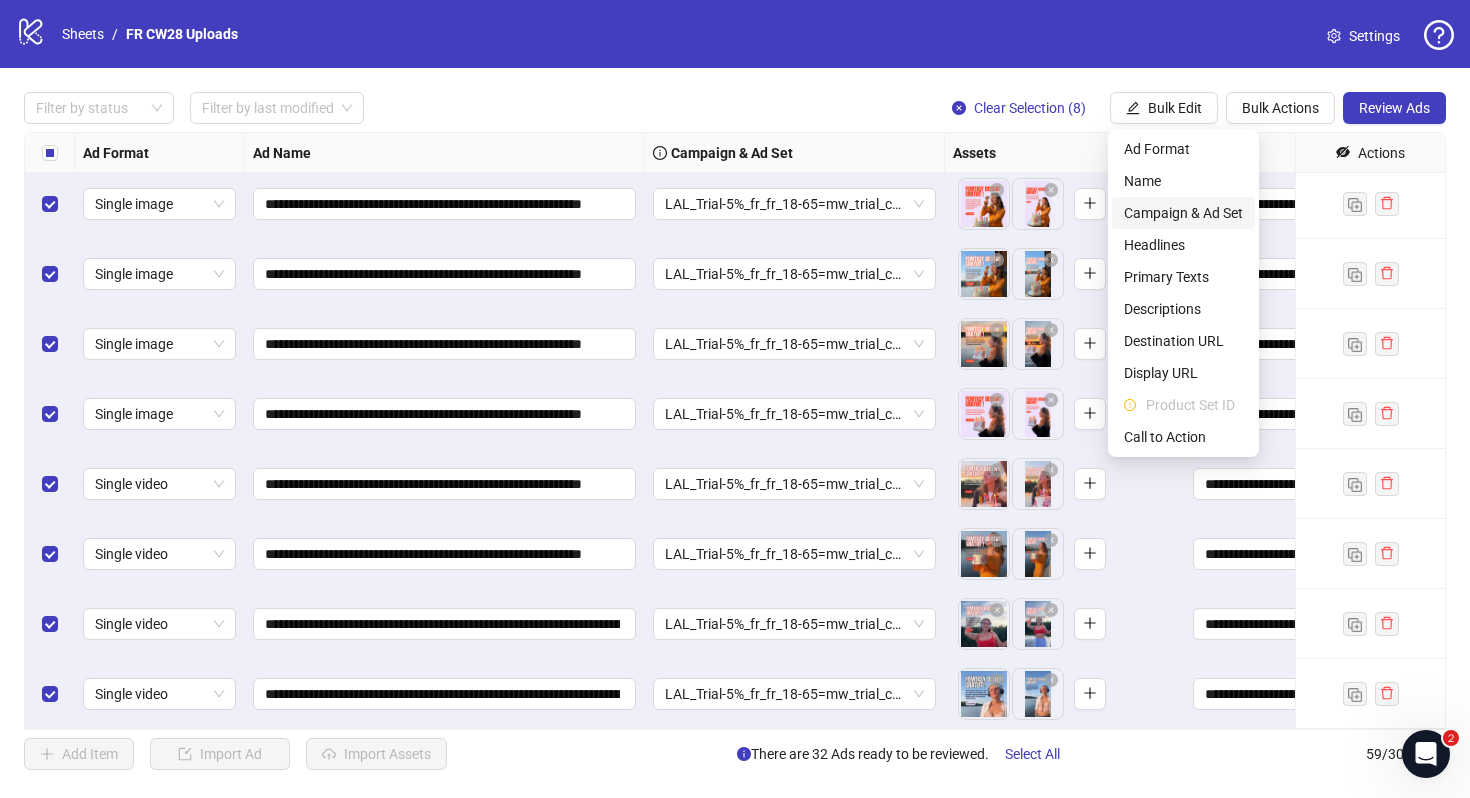 click on "Campaign & Ad Set" at bounding box center (1183, 213) 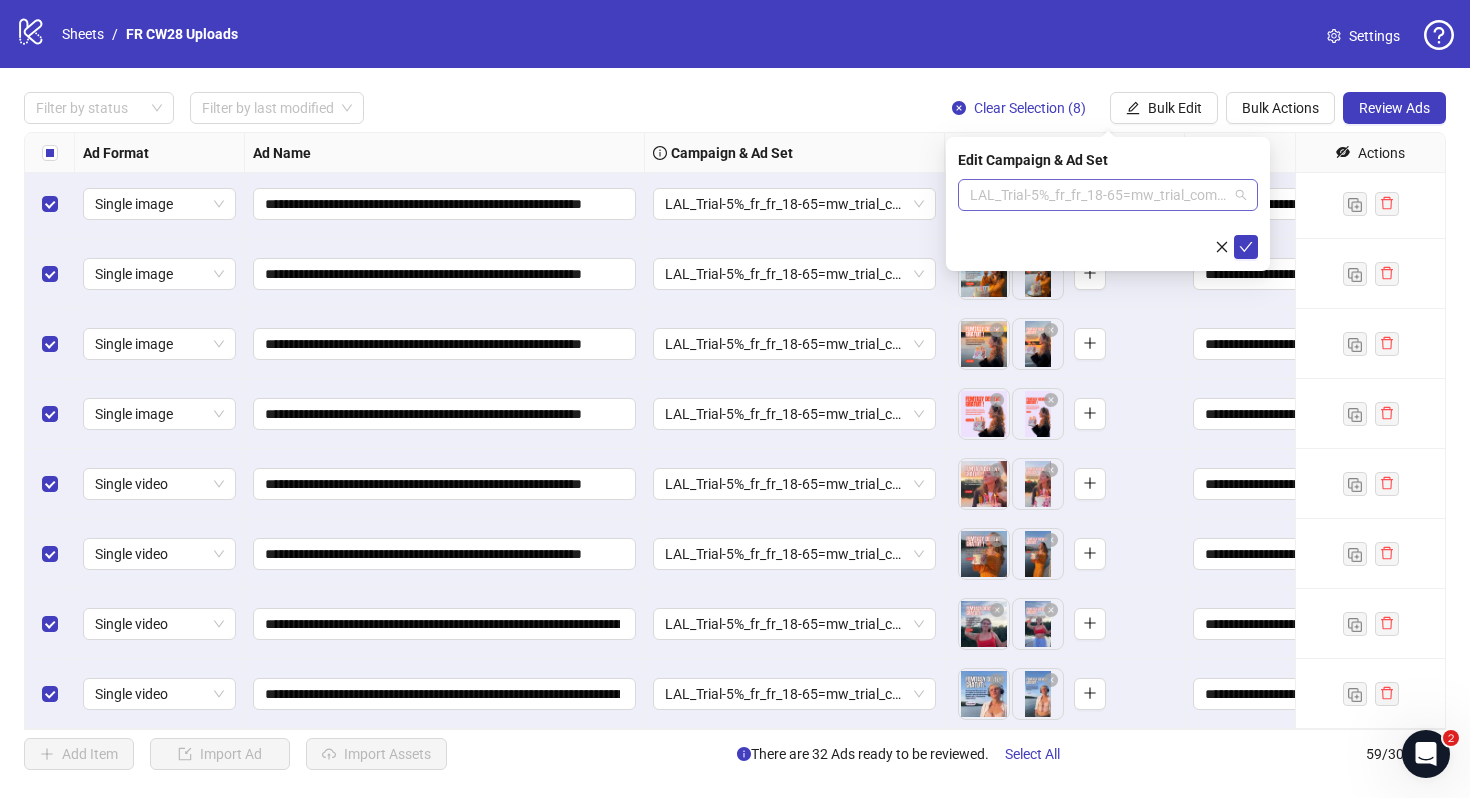 click on "LAL_Trial-5%_fr_fr_18-65=mw_trial_com=110625" at bounding box center [1108, 195] 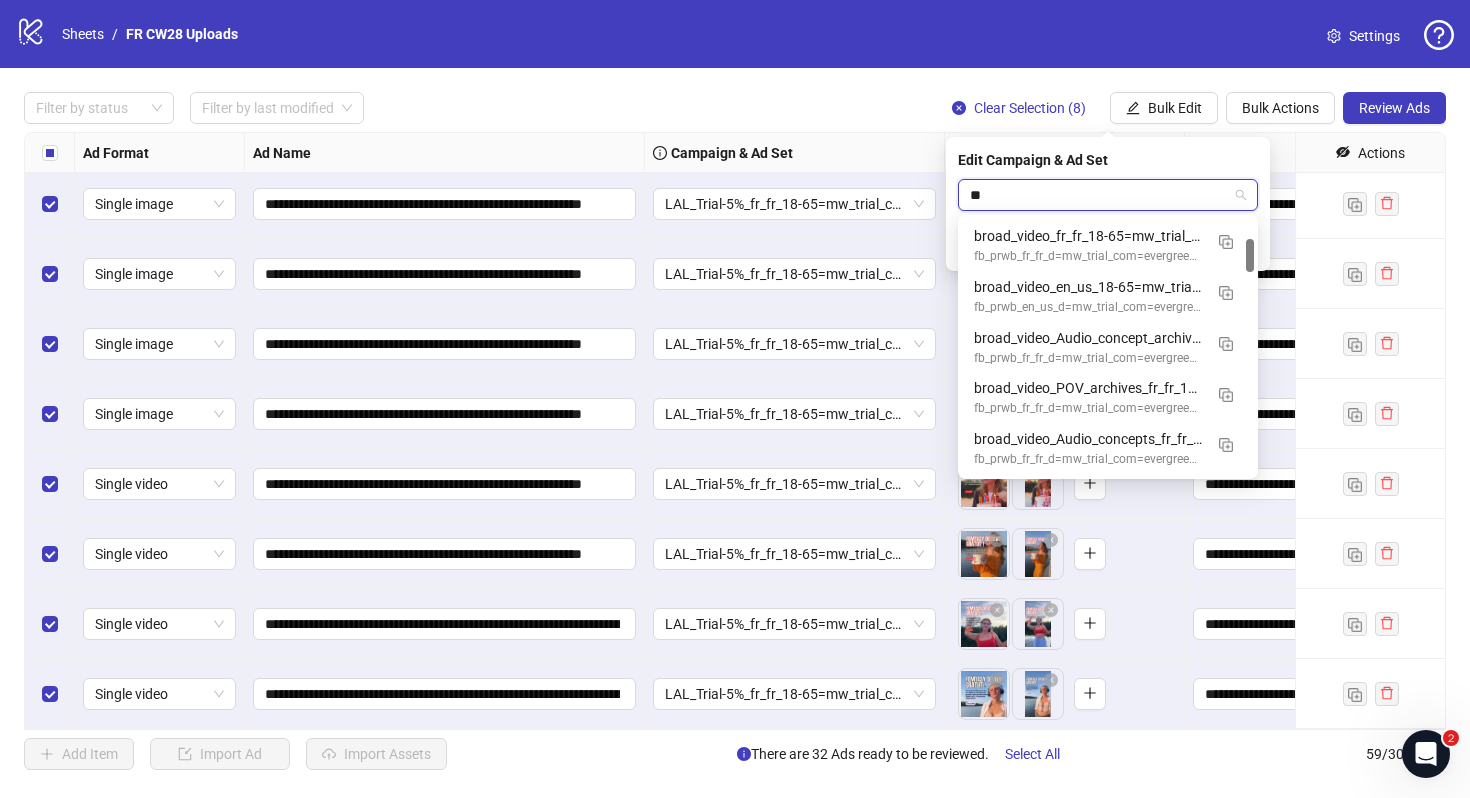 type on "*" 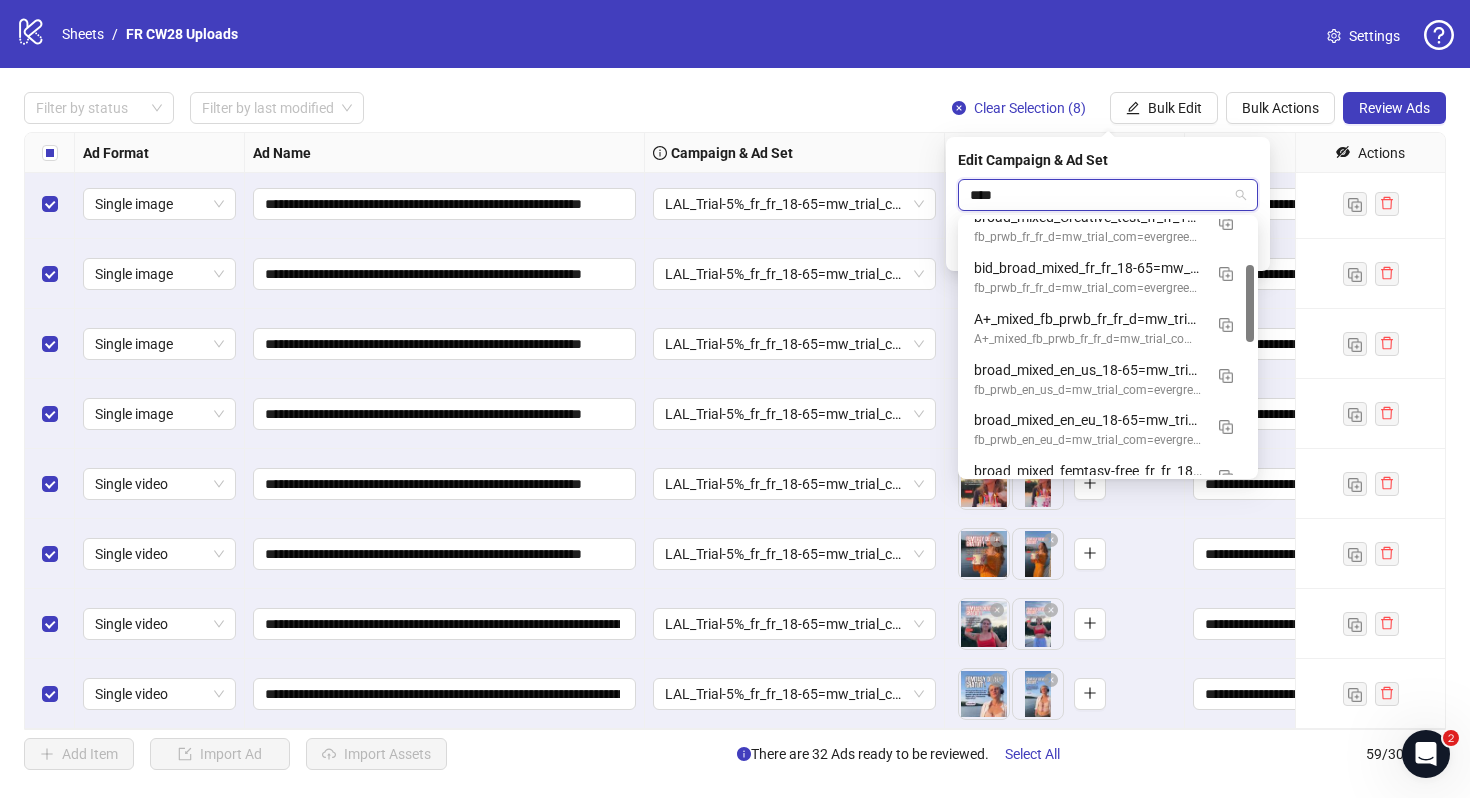 type on "*****" 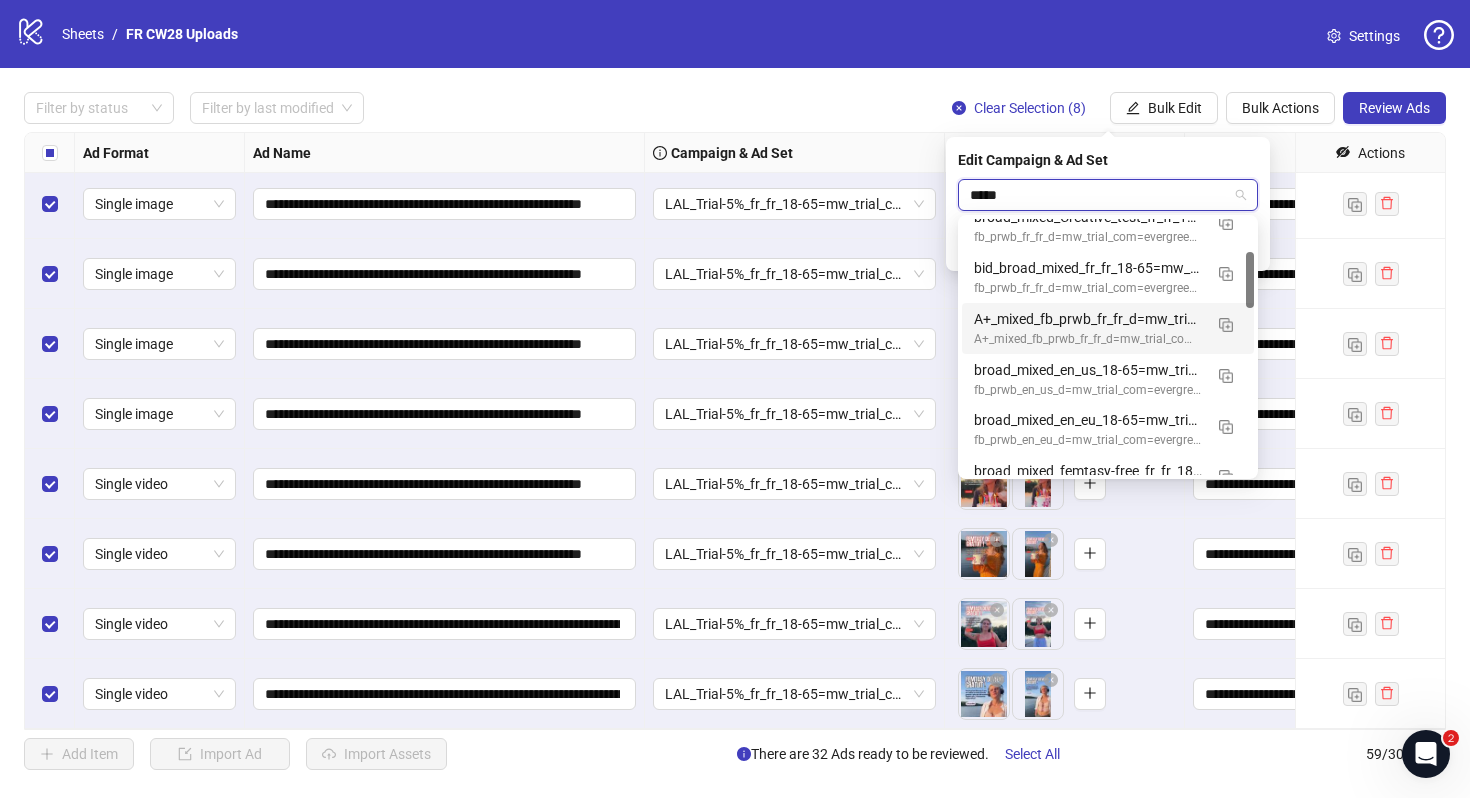 scroll, scrollTop: 0, scrollLeft: 0, axis: both 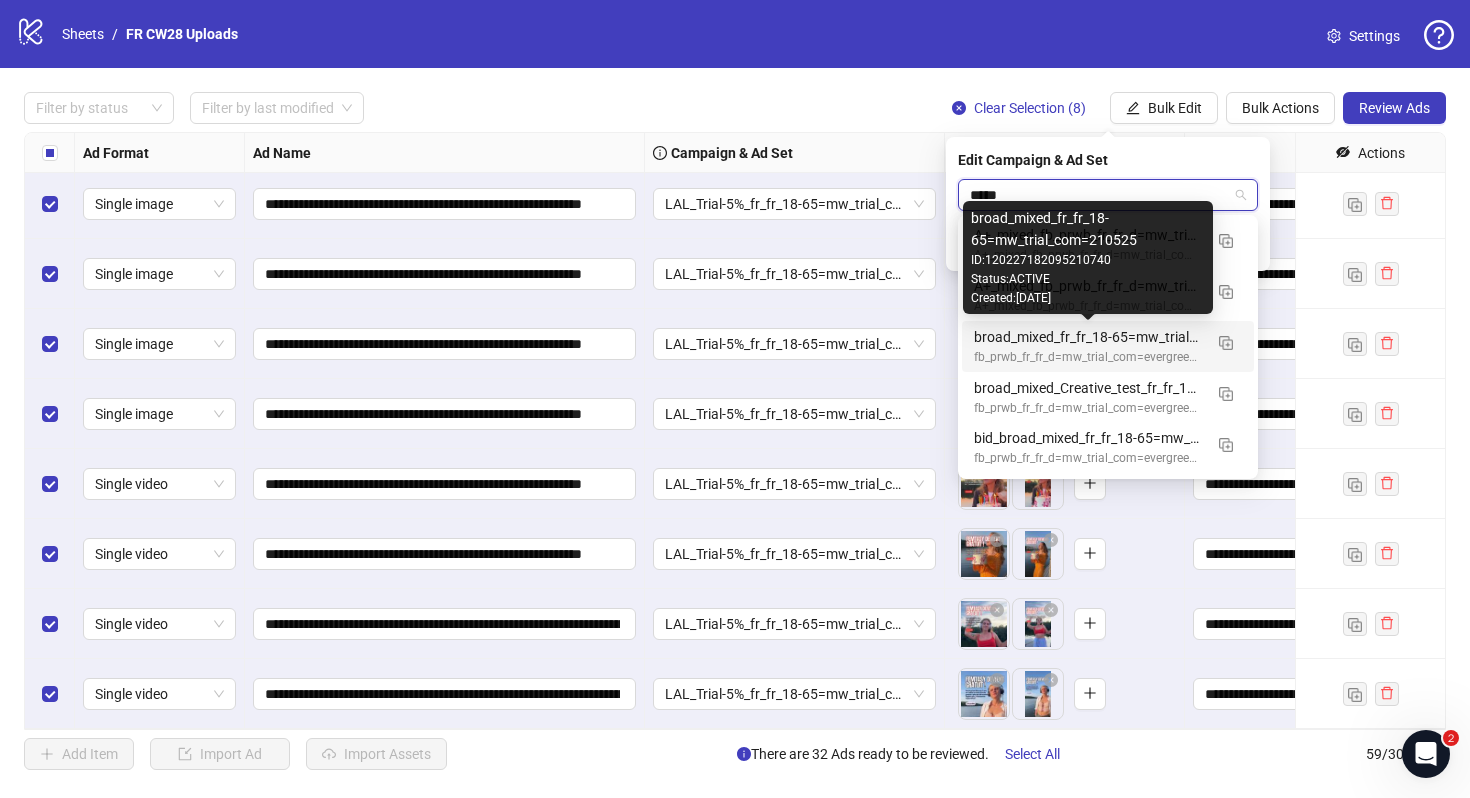 click on "broad_mixed_fr_fr_18-65=mw_trial_com=210525" at bounding box center [1088, 337] 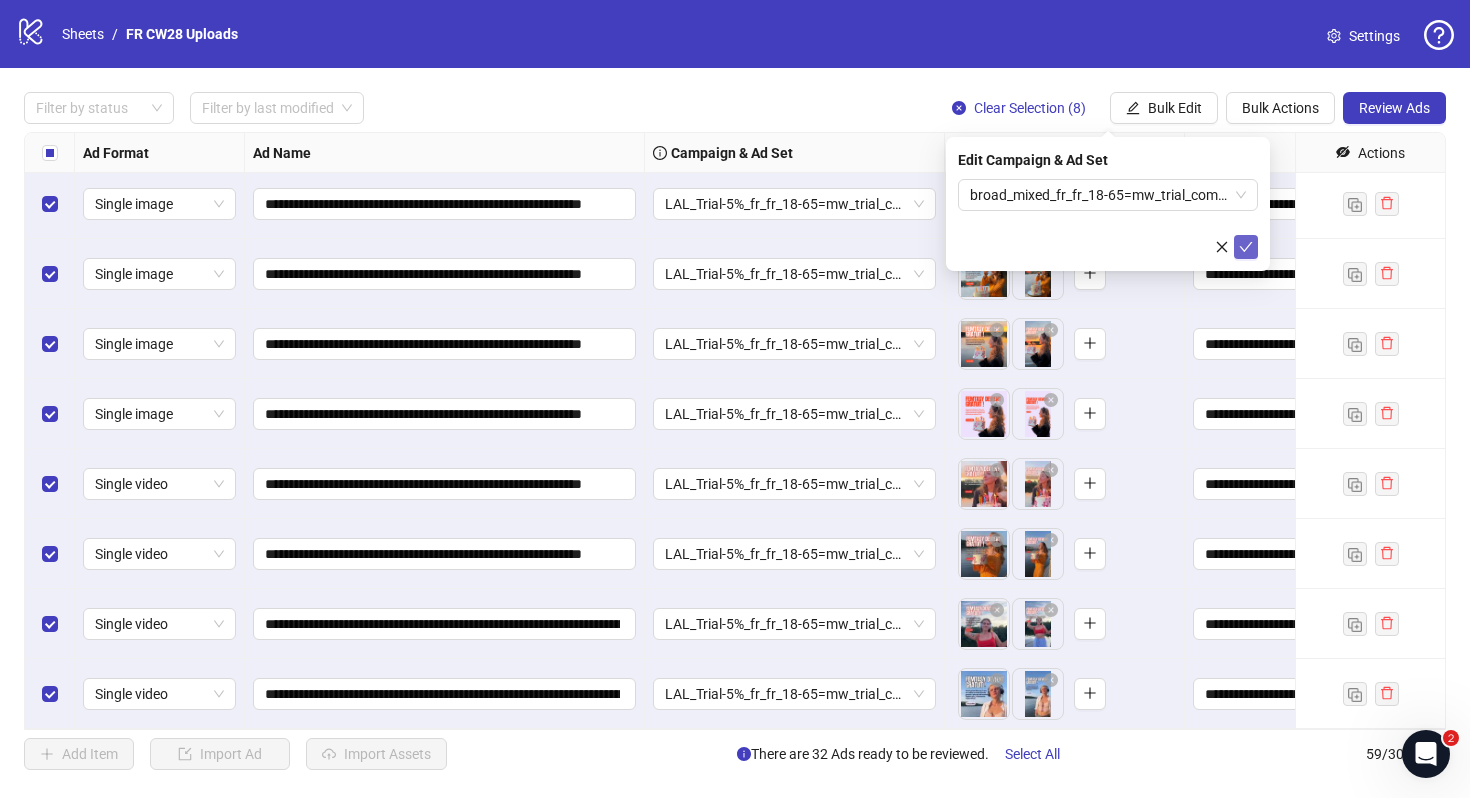 click 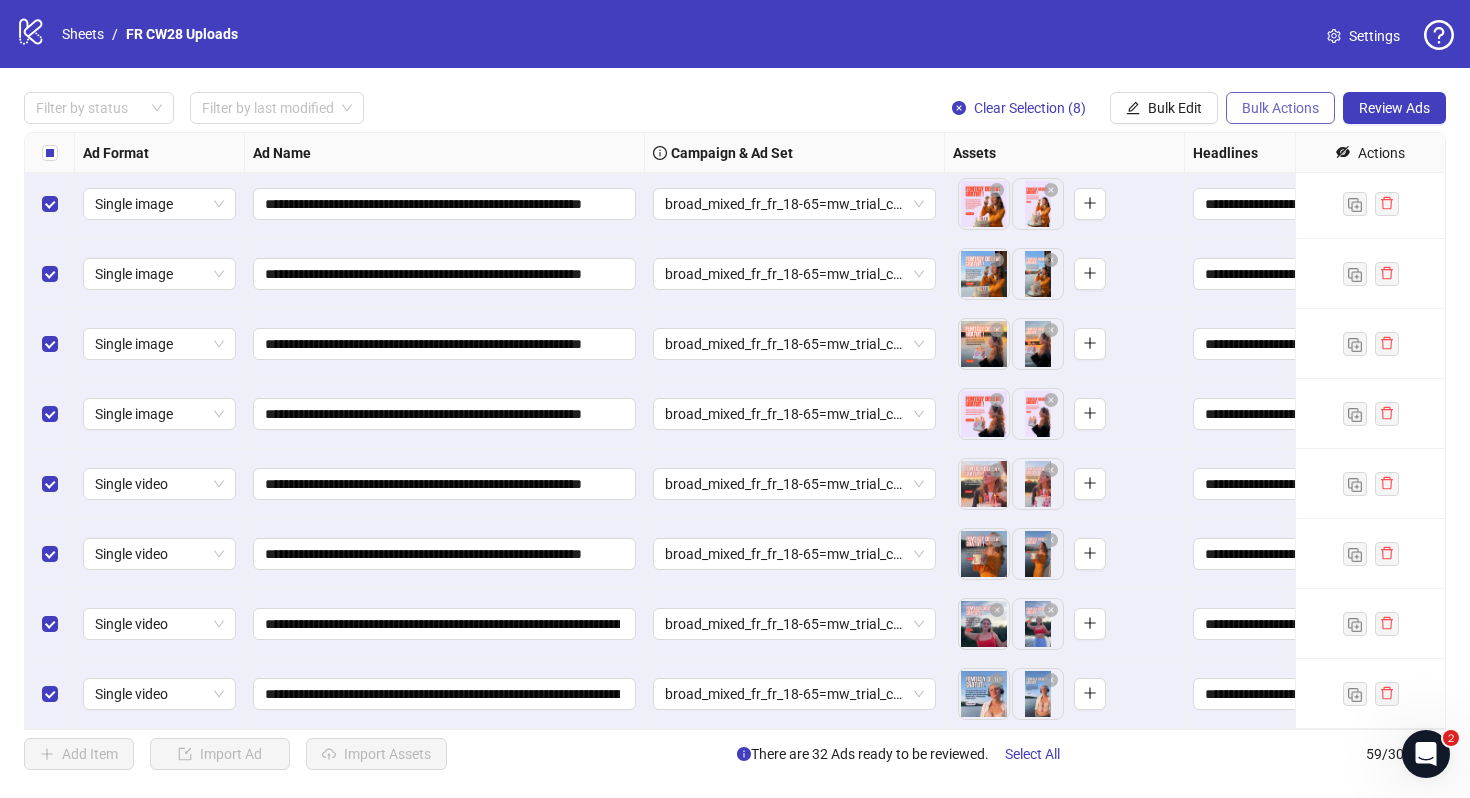 click on "Bulk Actions" at bounding box center (1280, 108) 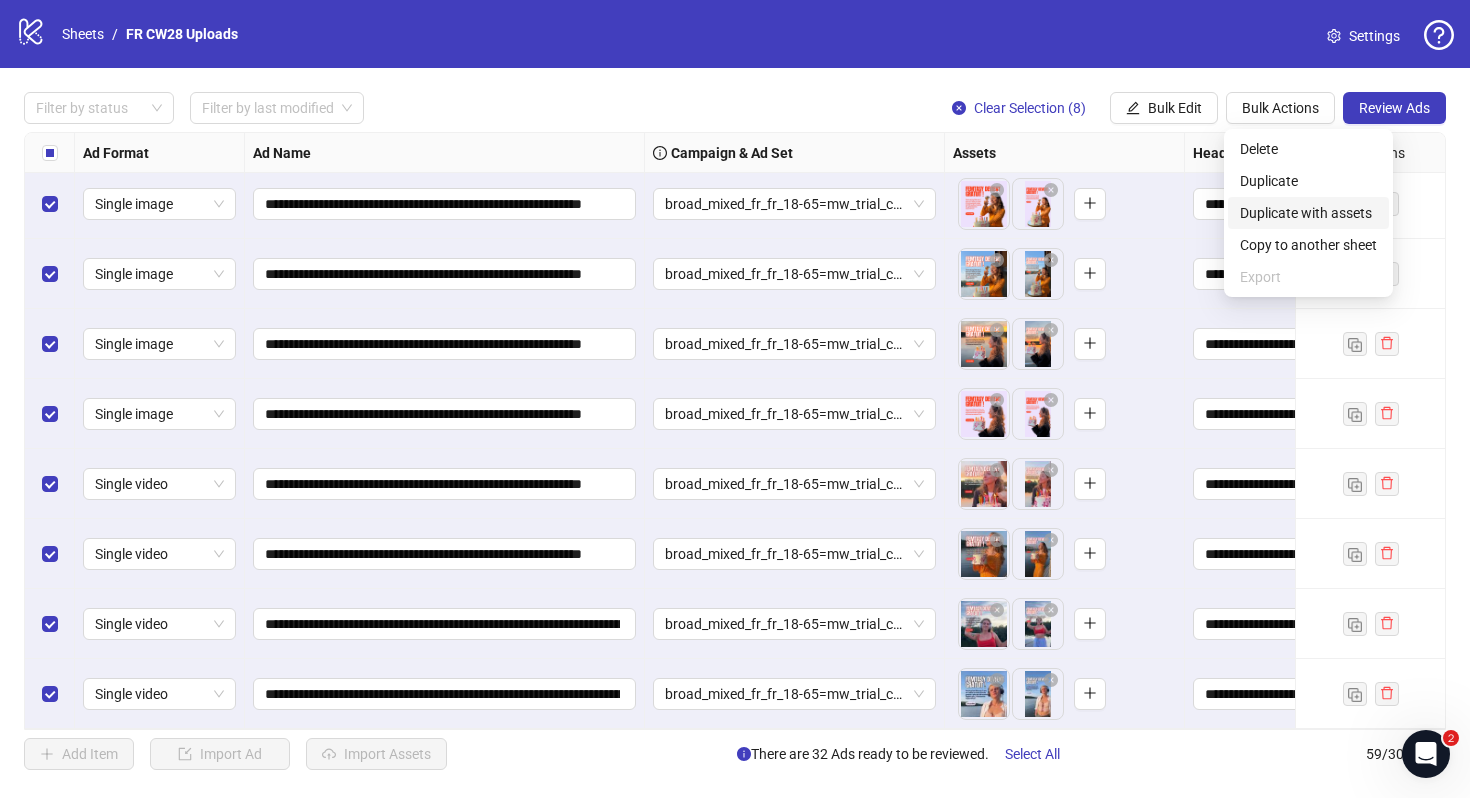 click on "Duplicate with assets" at bounding box center (1308, 213) 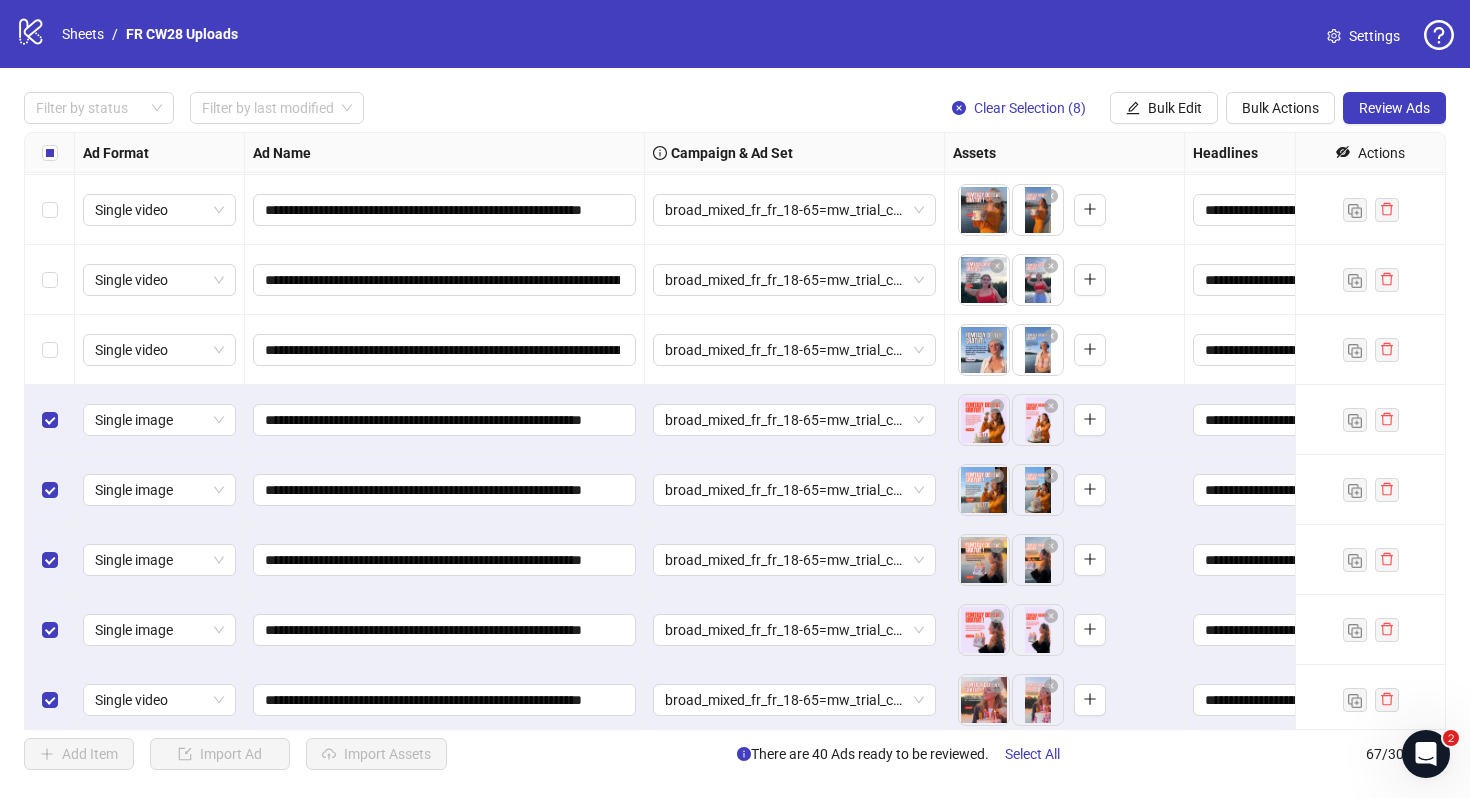 scroll, scrollTop: 4134, scrollLeft: 0, axis: vertical 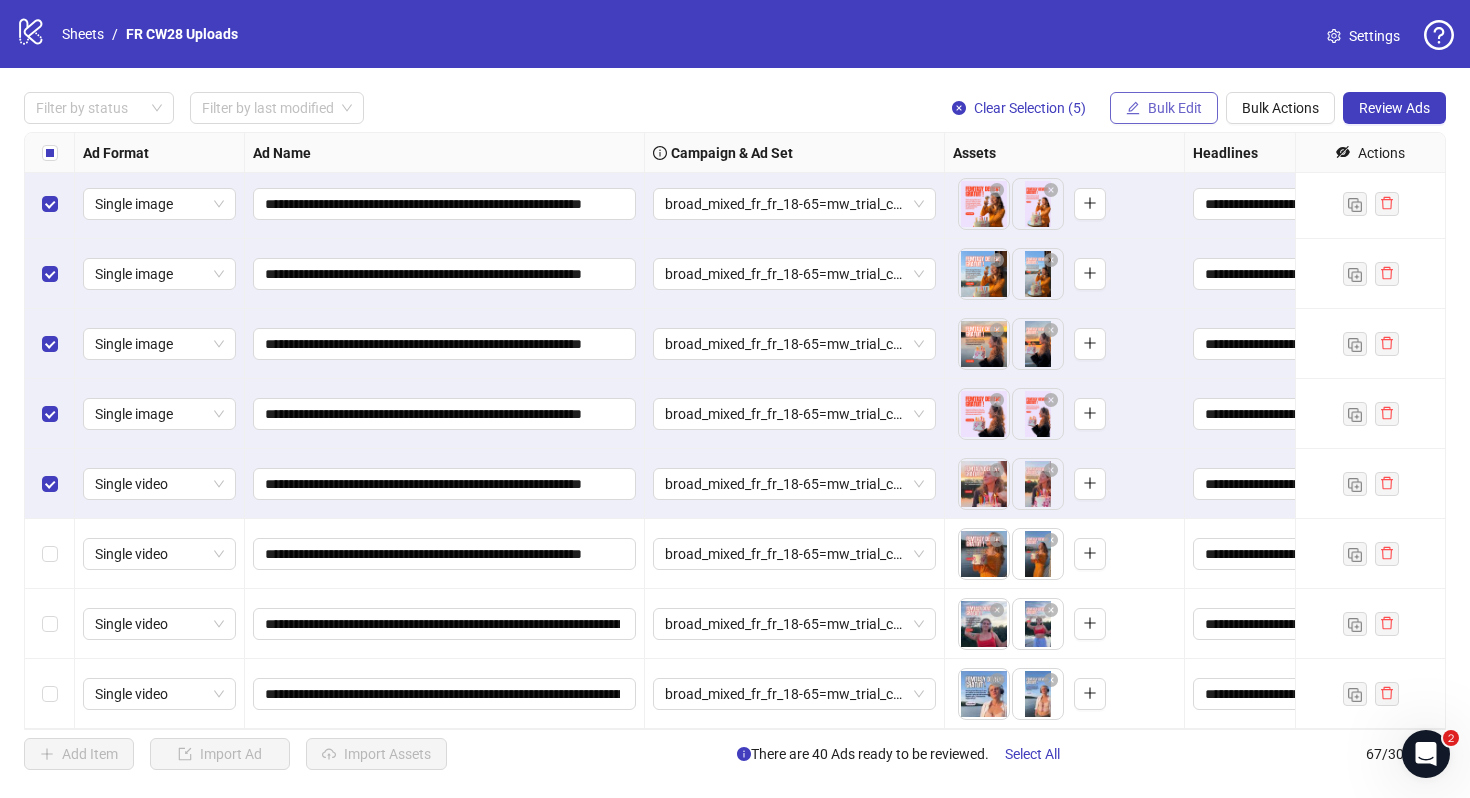 click on "Bulk Edit" at bounding box center [1175, 108] 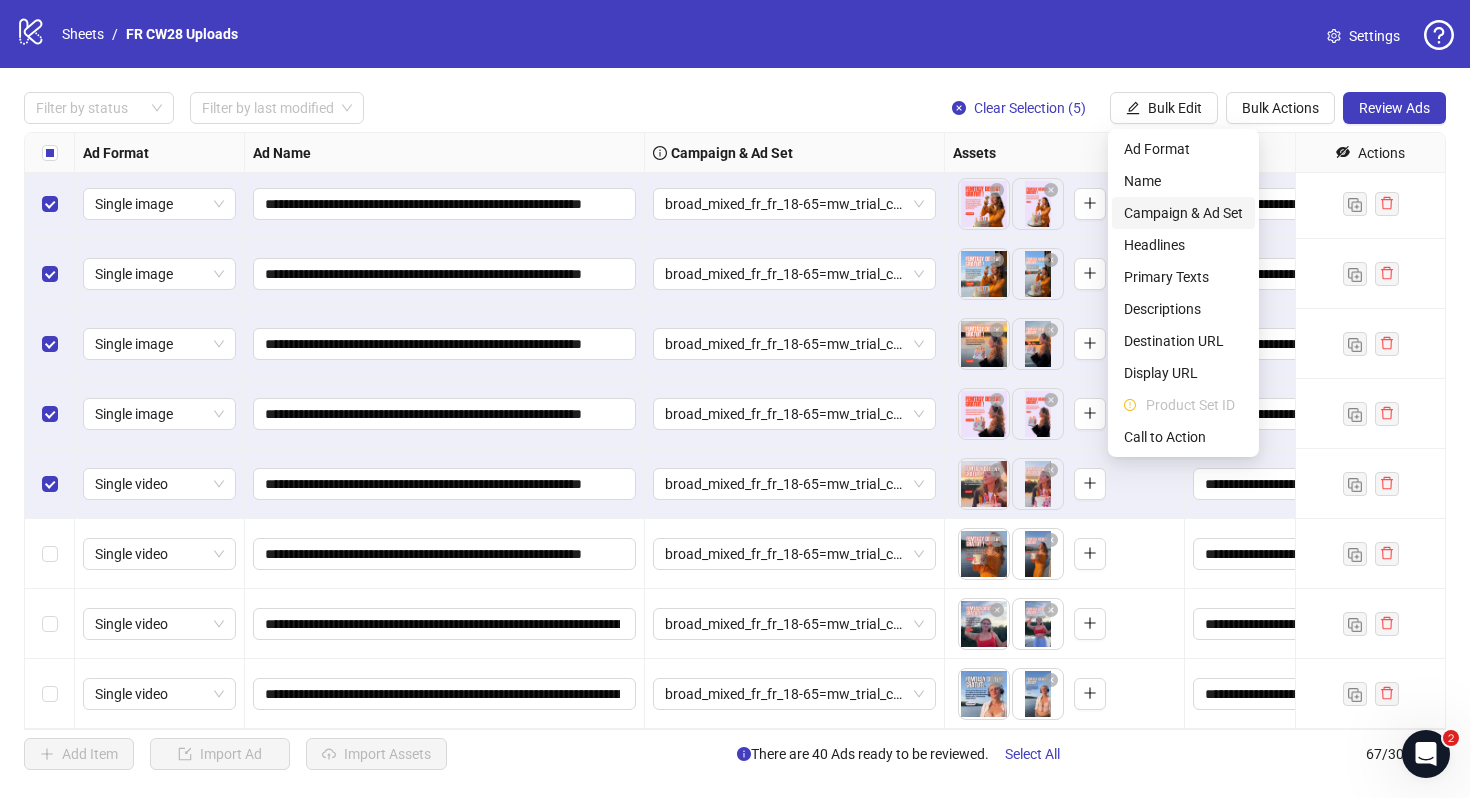 click on "Campaign & Ad Set" at bounding box center (1183, 213) 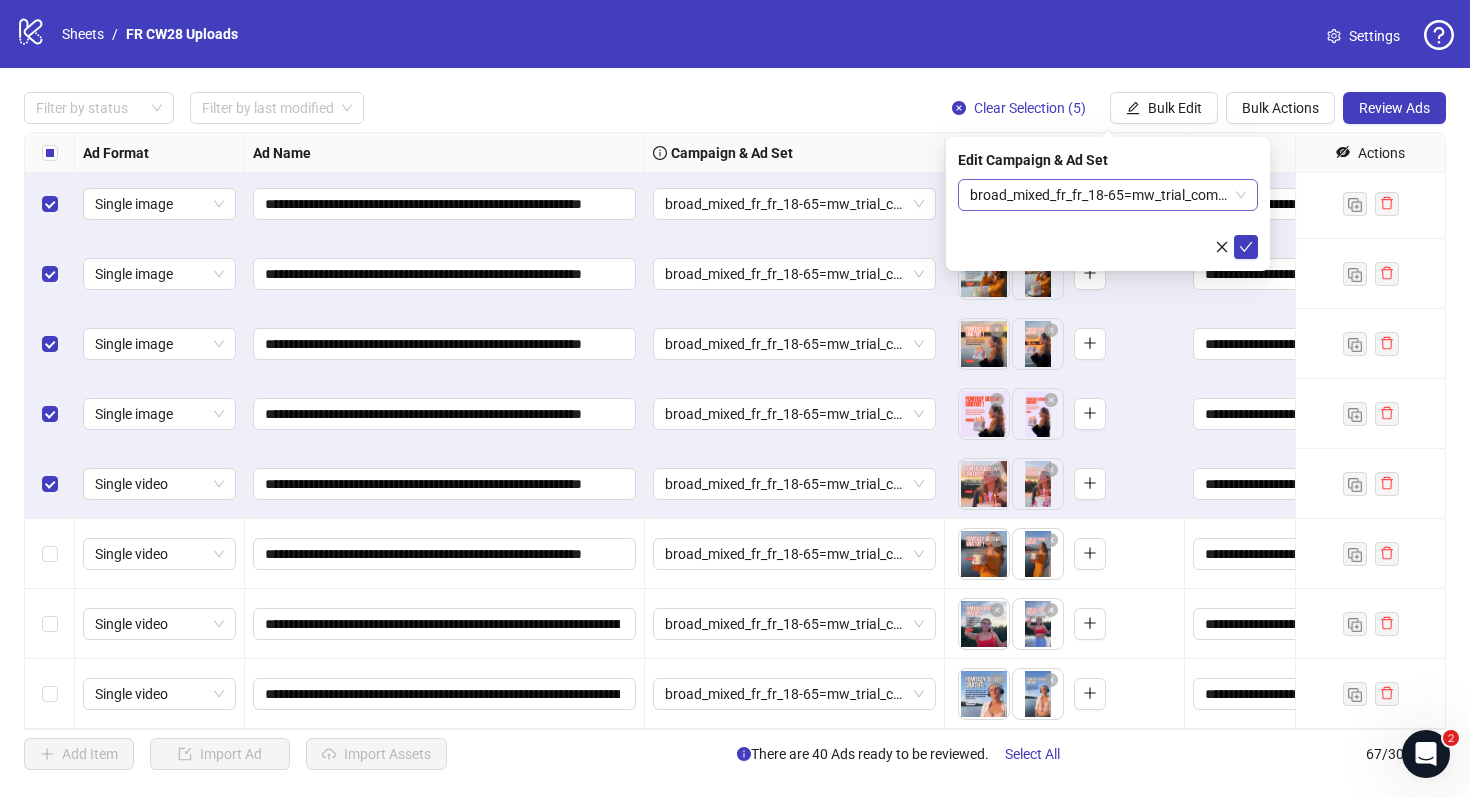 click on "broad_mixed_fr_fr_18-65=mw_trial_com=210525" at bounding box center (1108, 195) 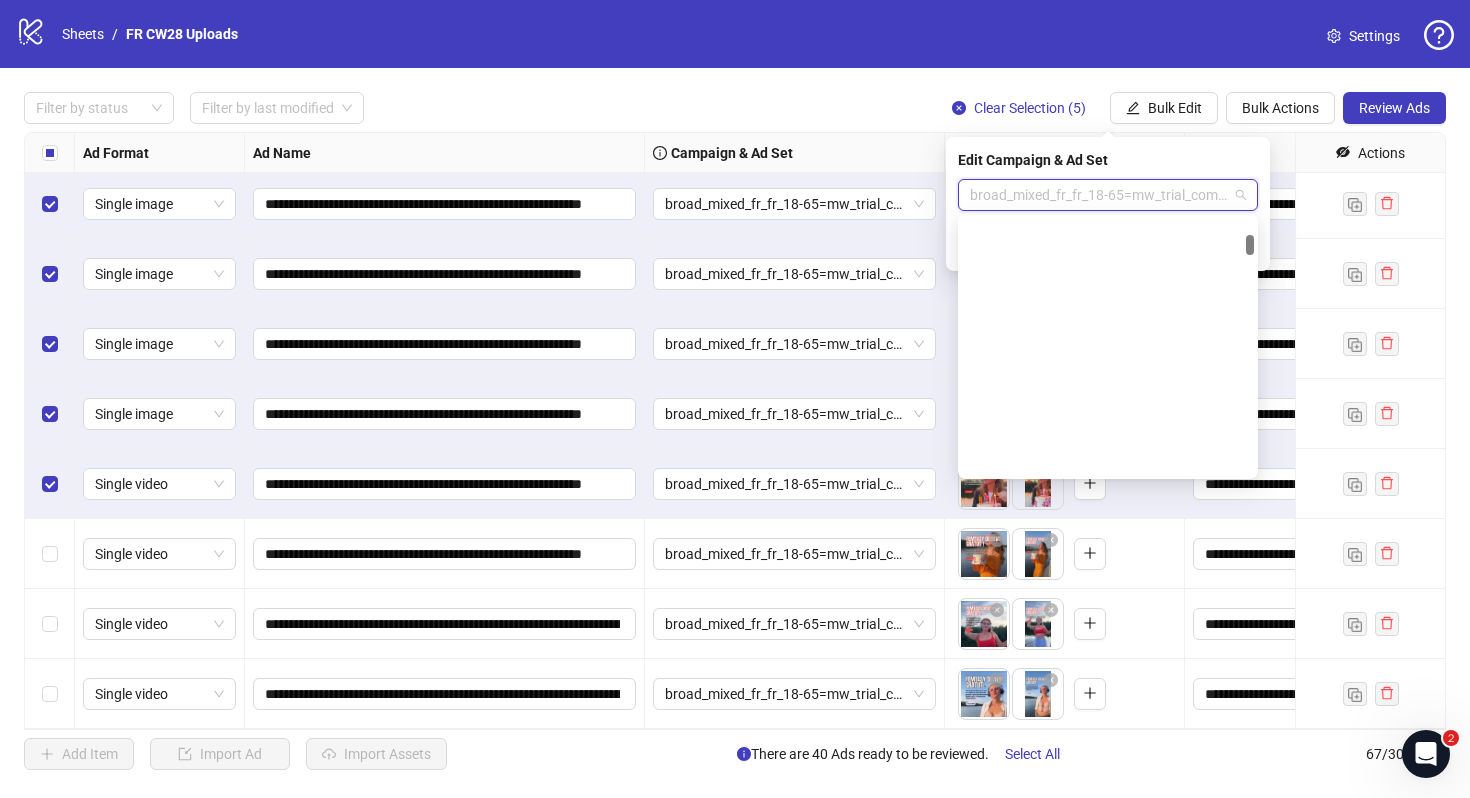 scroll, scrollTop: 560, scrollLeft: 0, axis: vertical 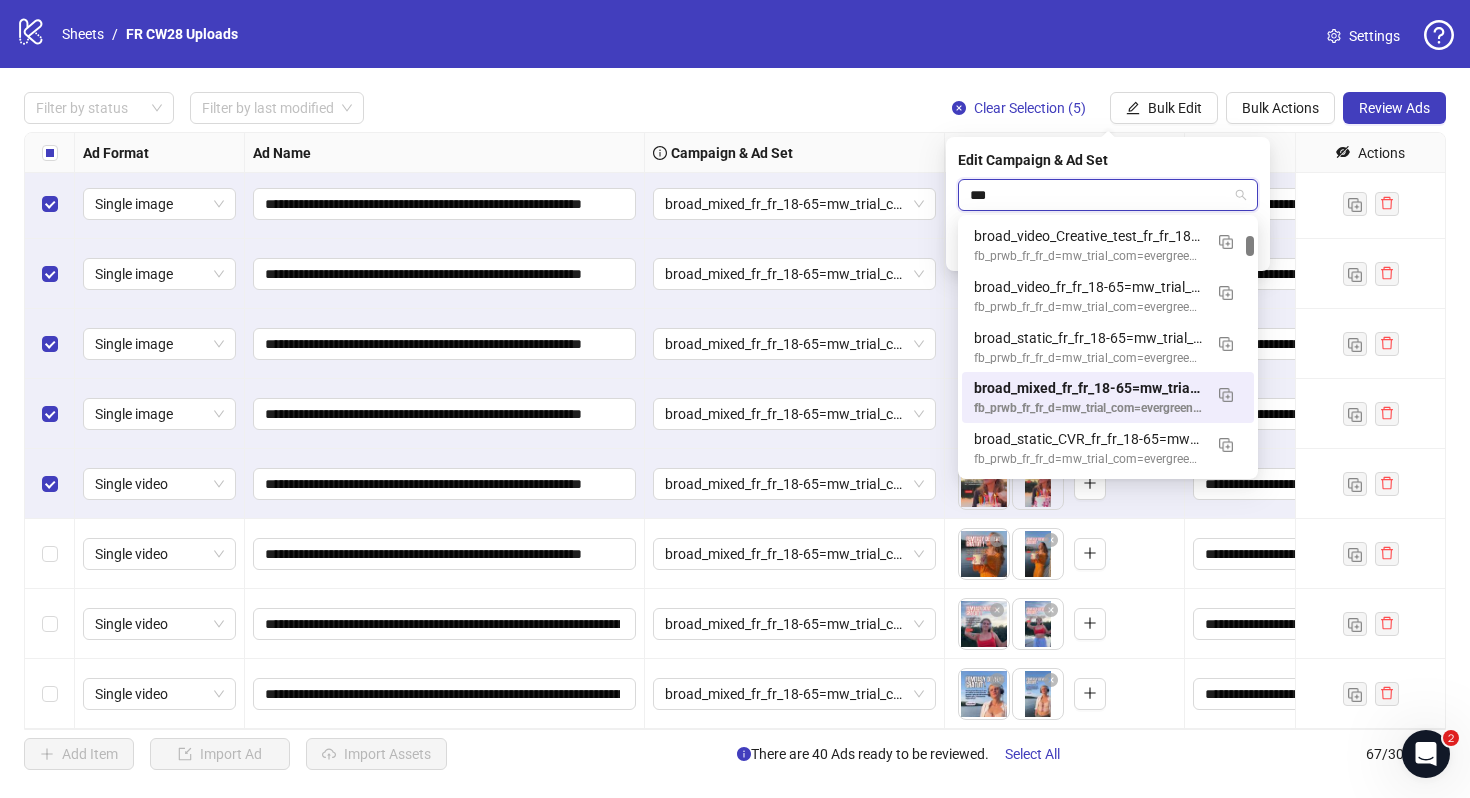type on "****" 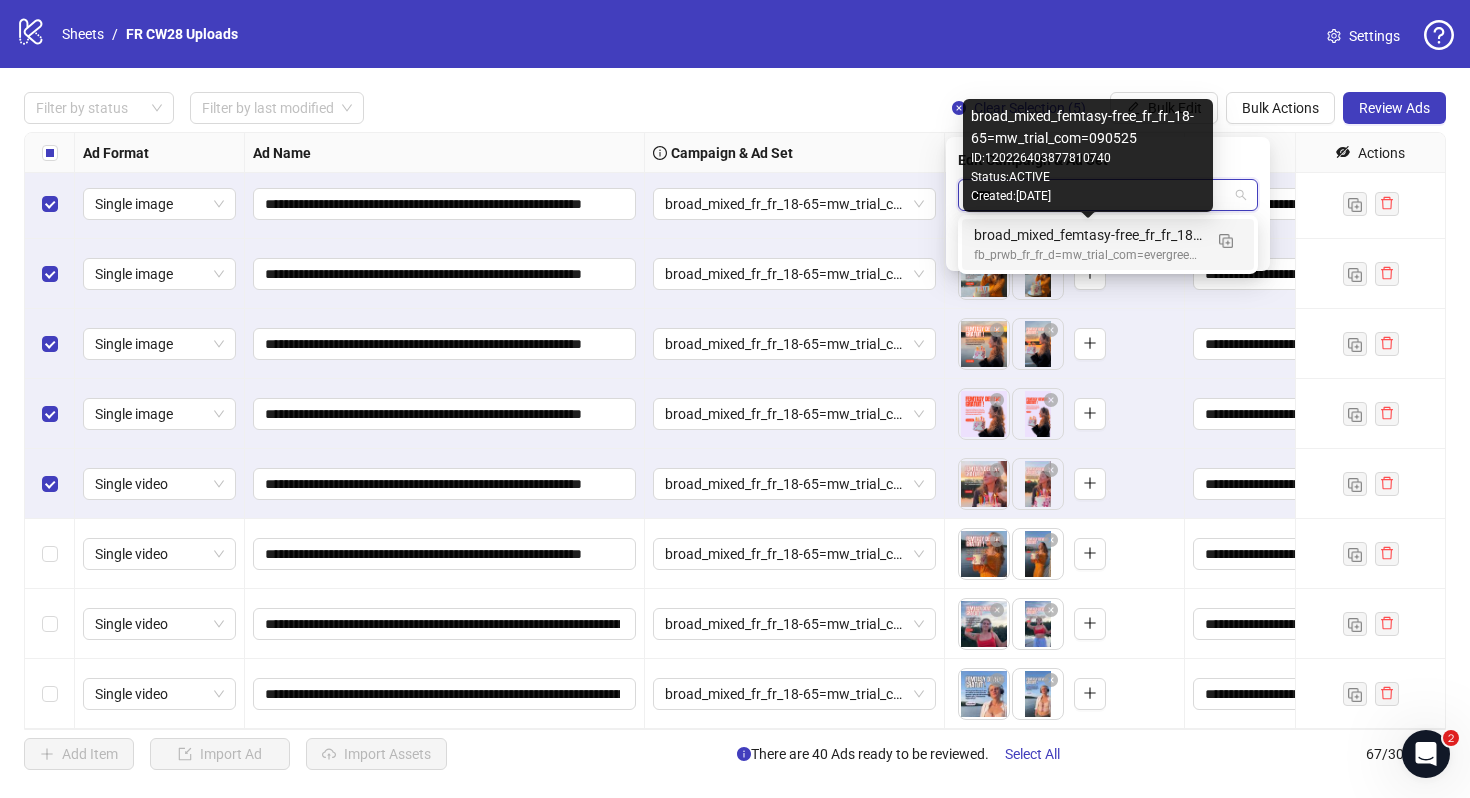 click on "fb_prwb_fr_fr_d=mw_trial_com=evergreen-new" at bounding box center (1088, 255) 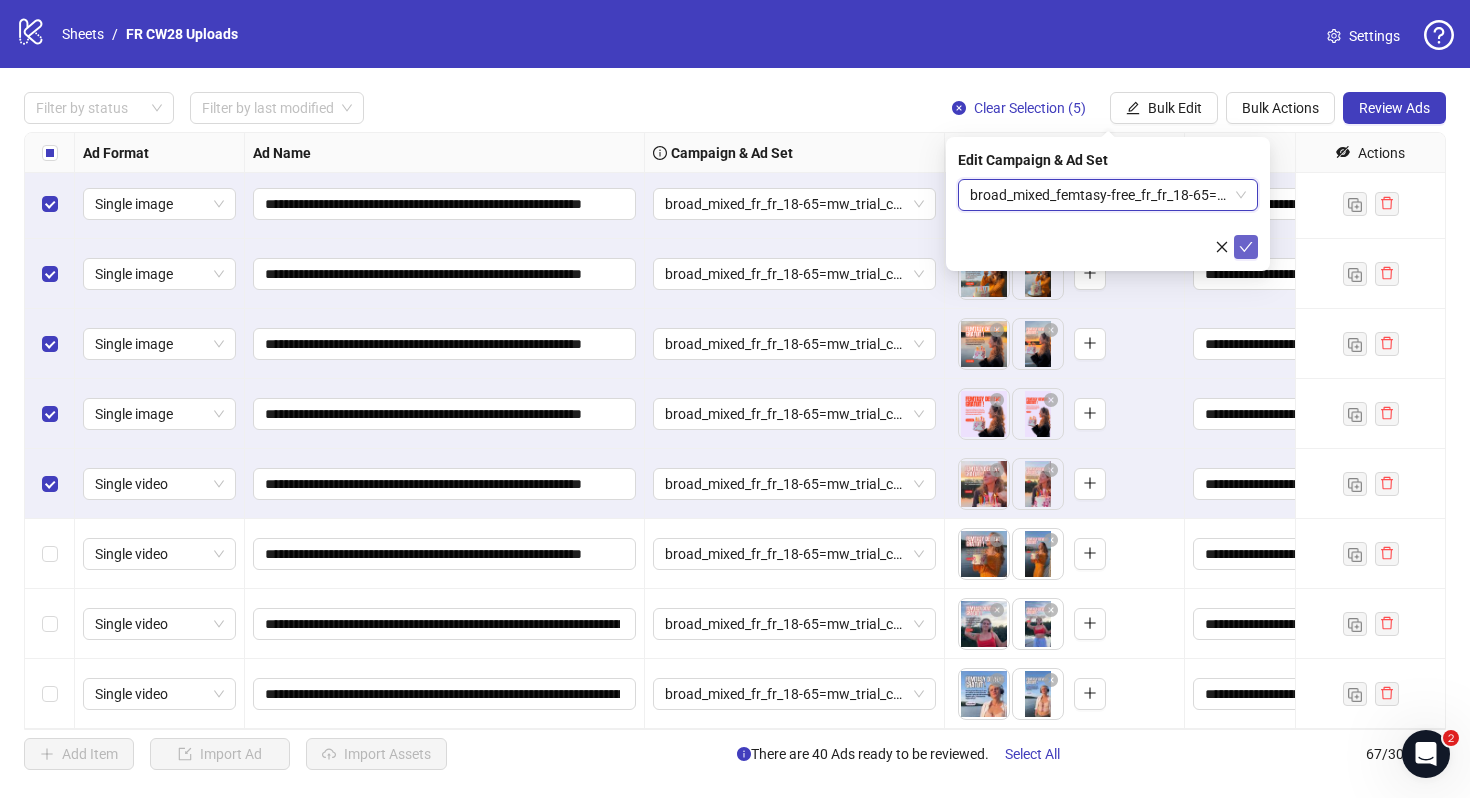 click at bounding box center (1246, 247) 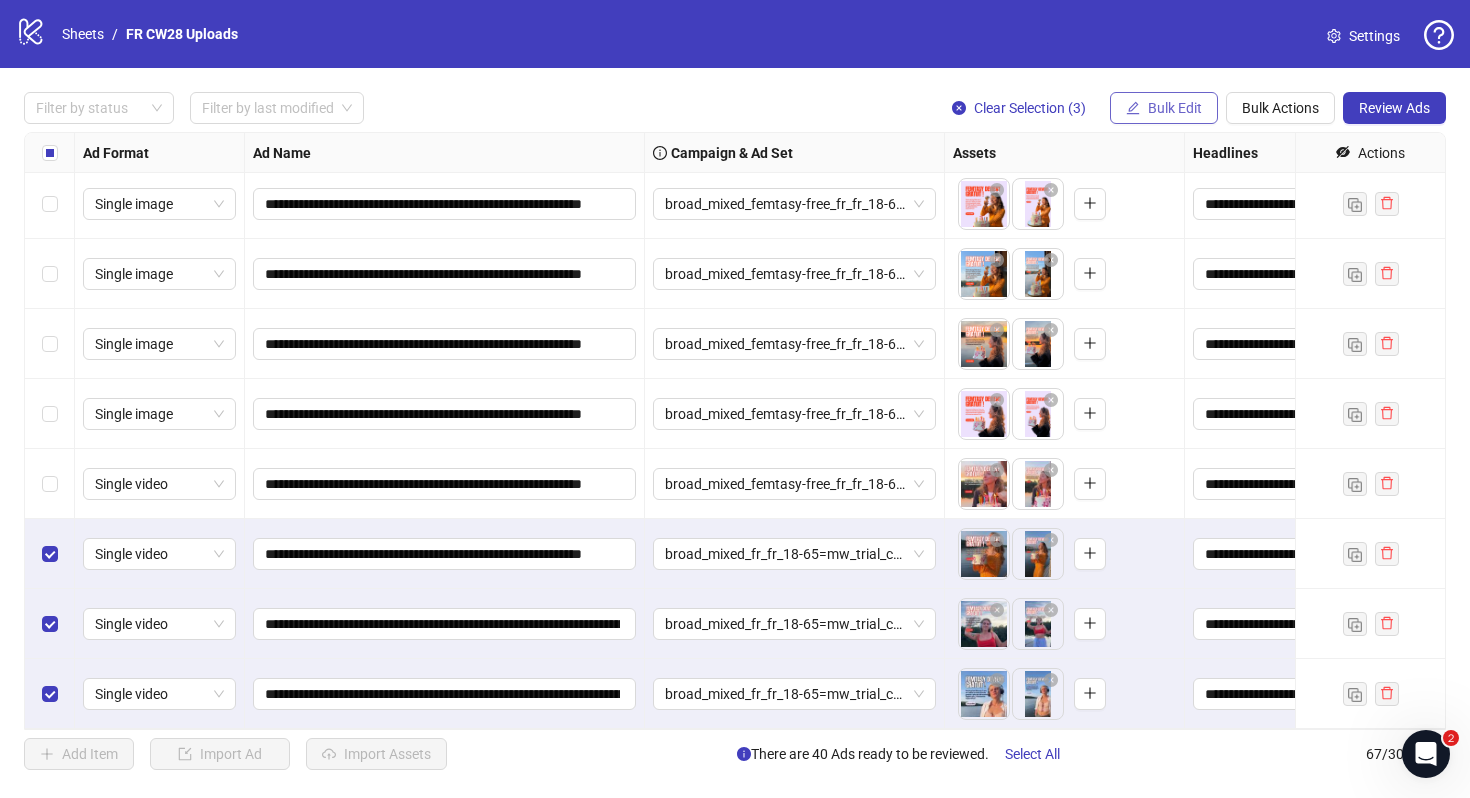 click on "Bulk Edit" at bounding box center [1175, 108] 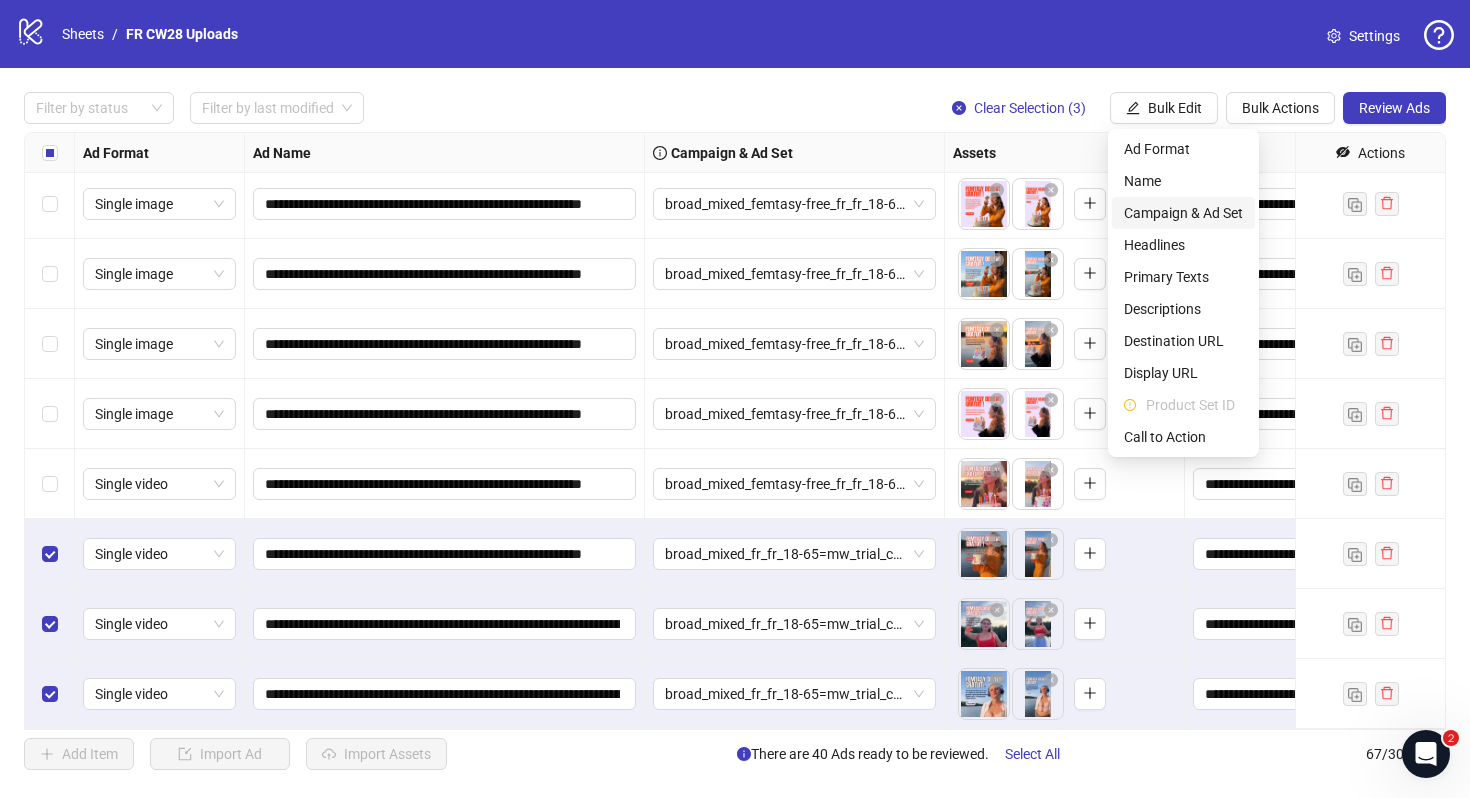 click on "Campaign & Ad Set" at bounding box center [1183, 213] 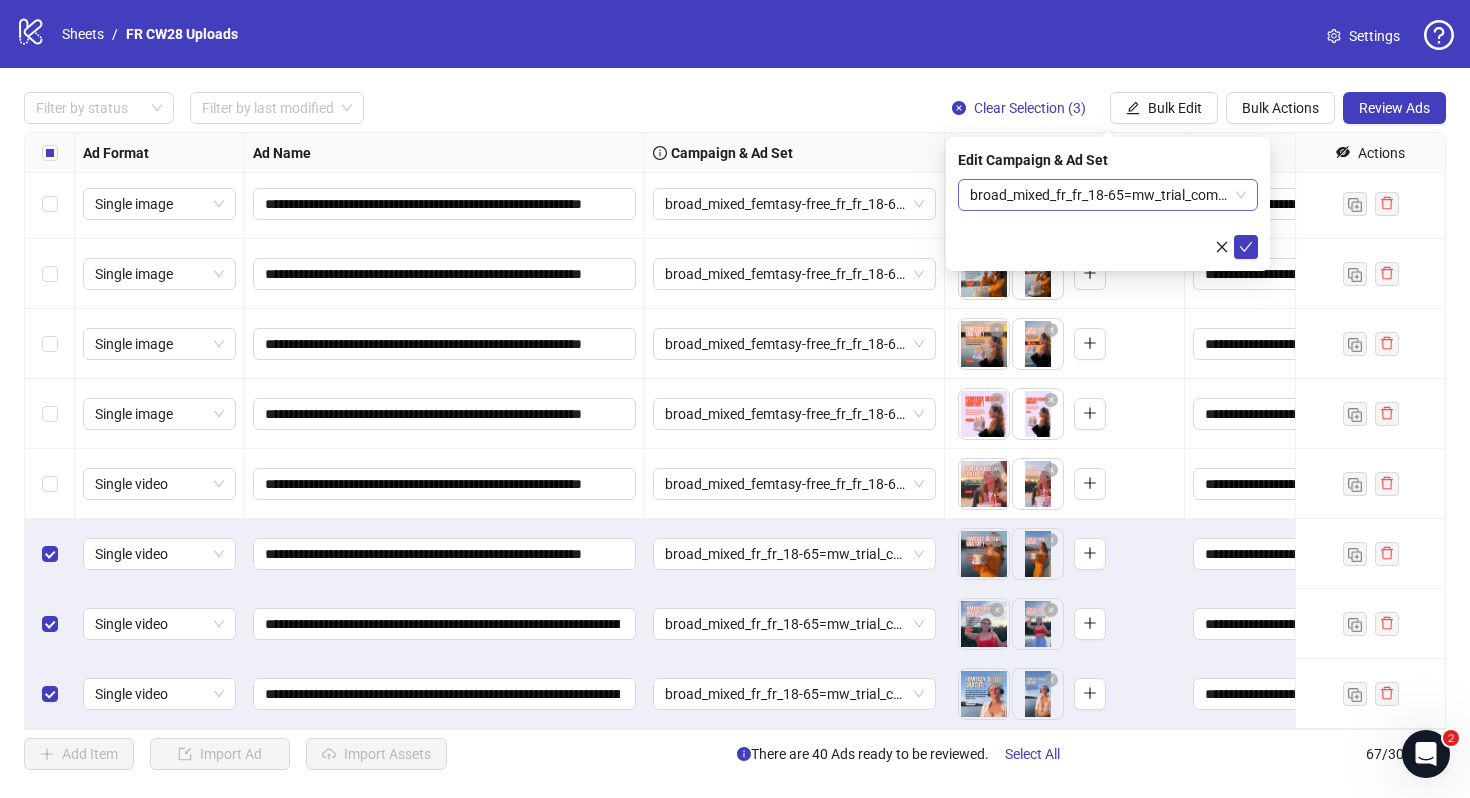 click on "broad_mixed_fr_fr_18-65=mw_trial_com=210525" at bounding box center (1108, 195) 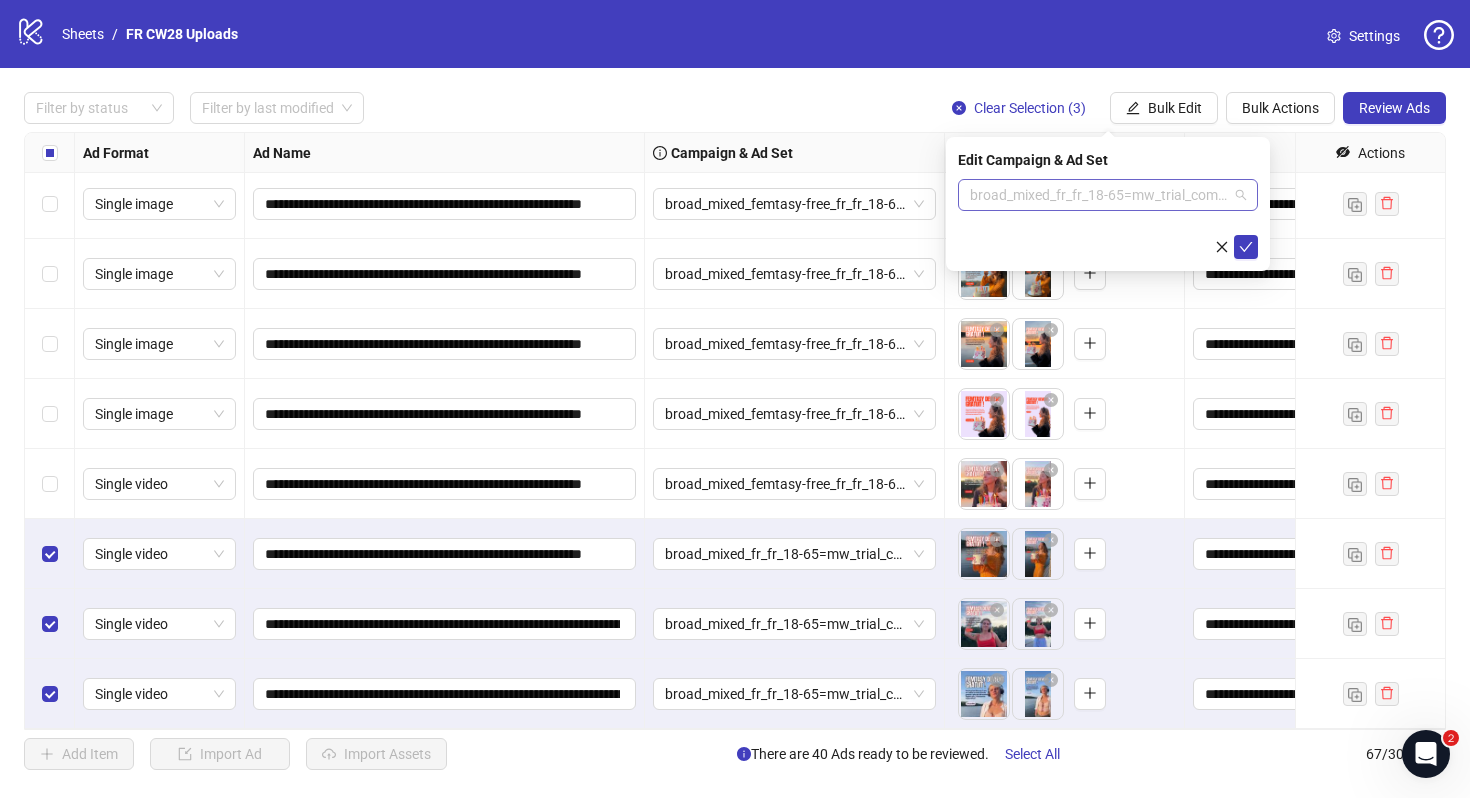 scroll, scrollTop: 560, scrollLeft: 0, axis: vertical 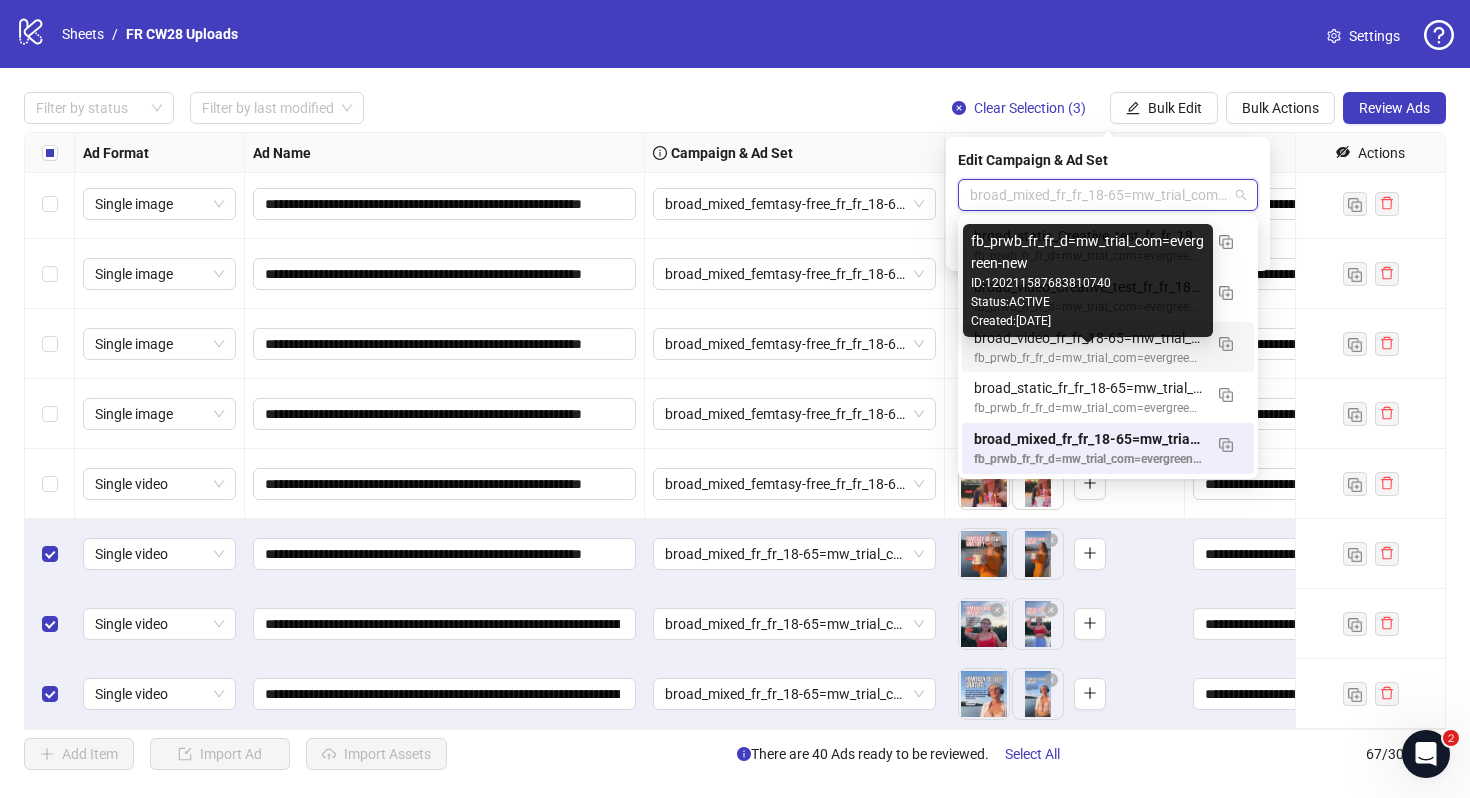 click on "fb_prwb_fr_fr_d=mw_trial_com=evergreen-new" at bounding box center [1088, 358] 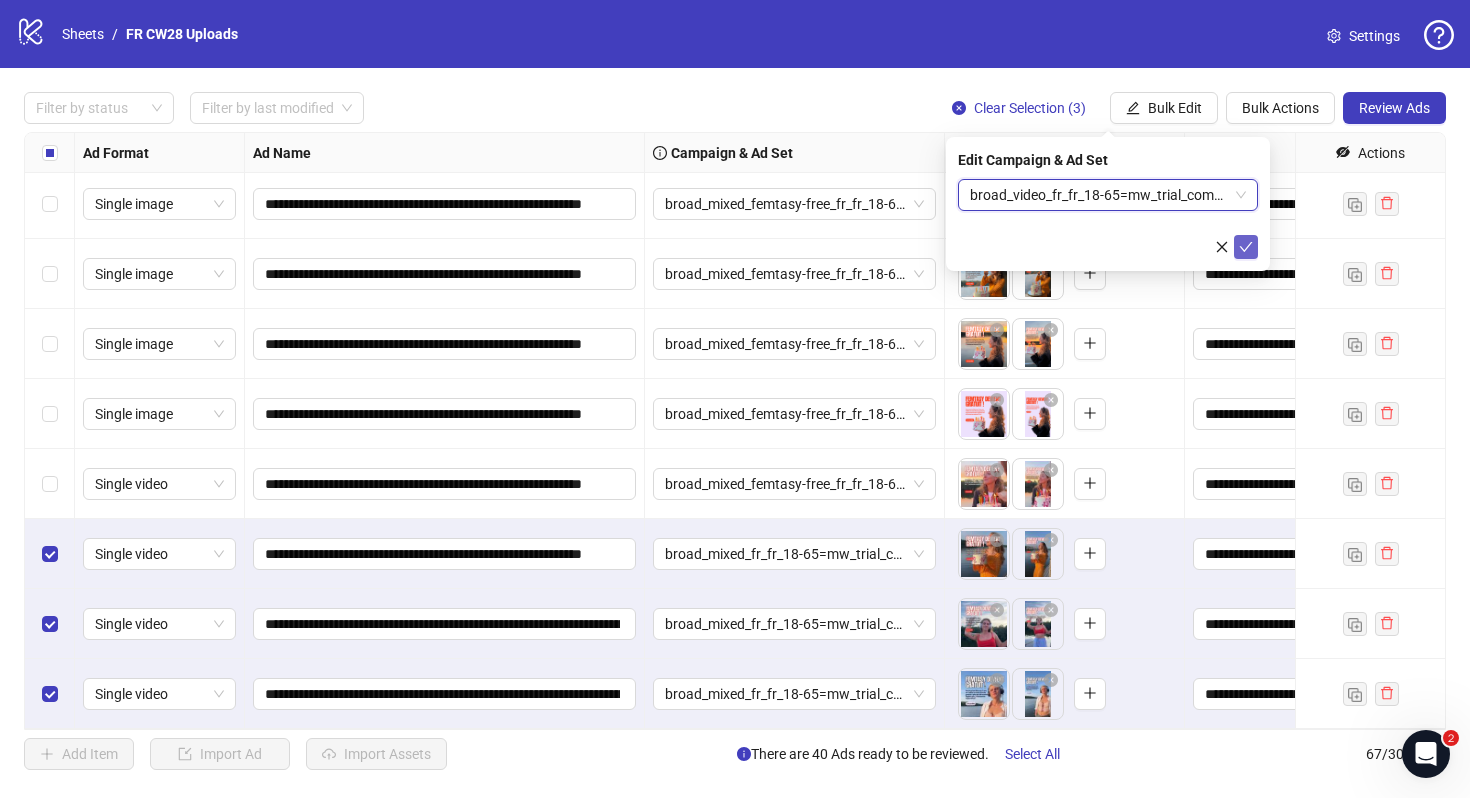 click 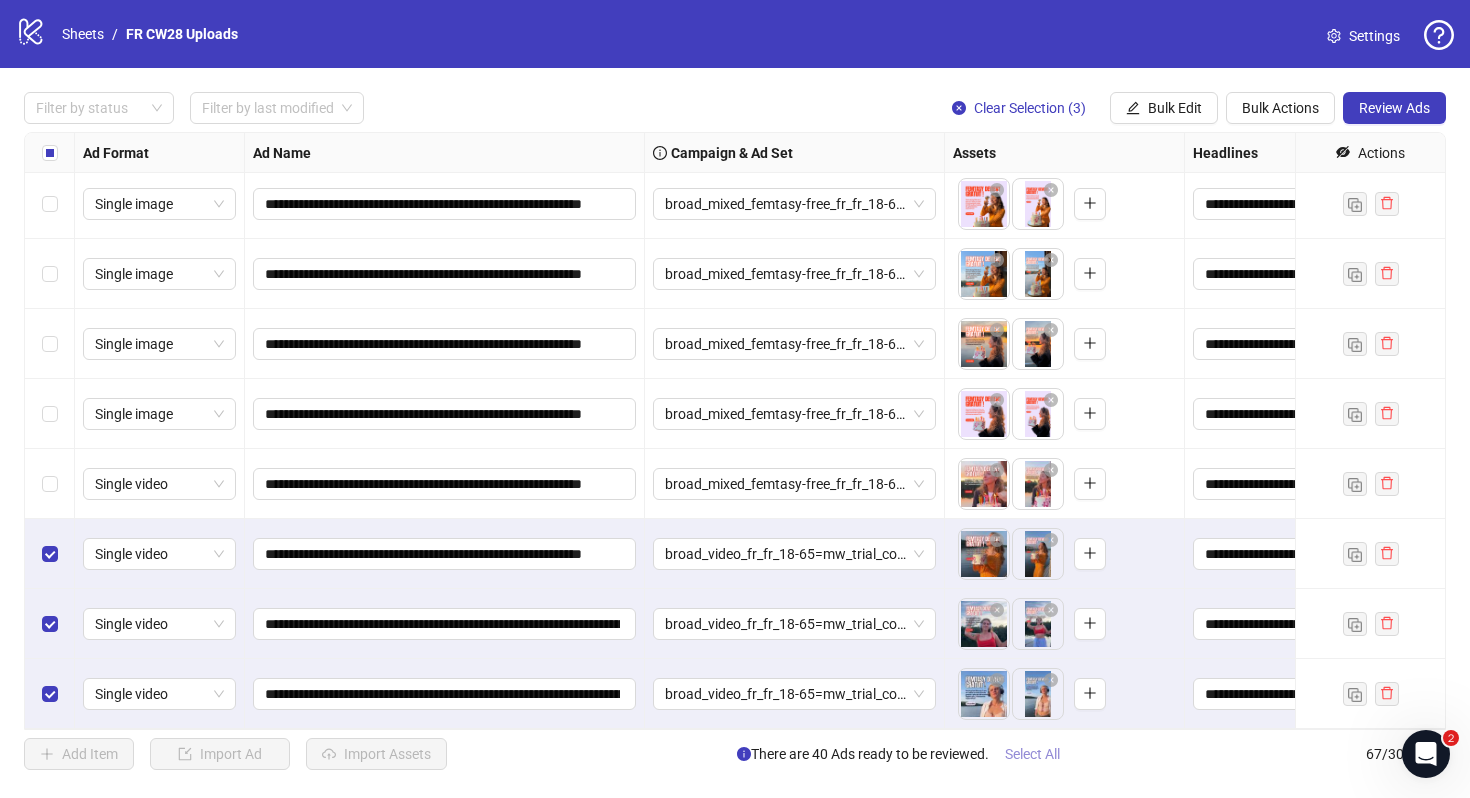 click on "Select All" at bounding box center (1032, 754) 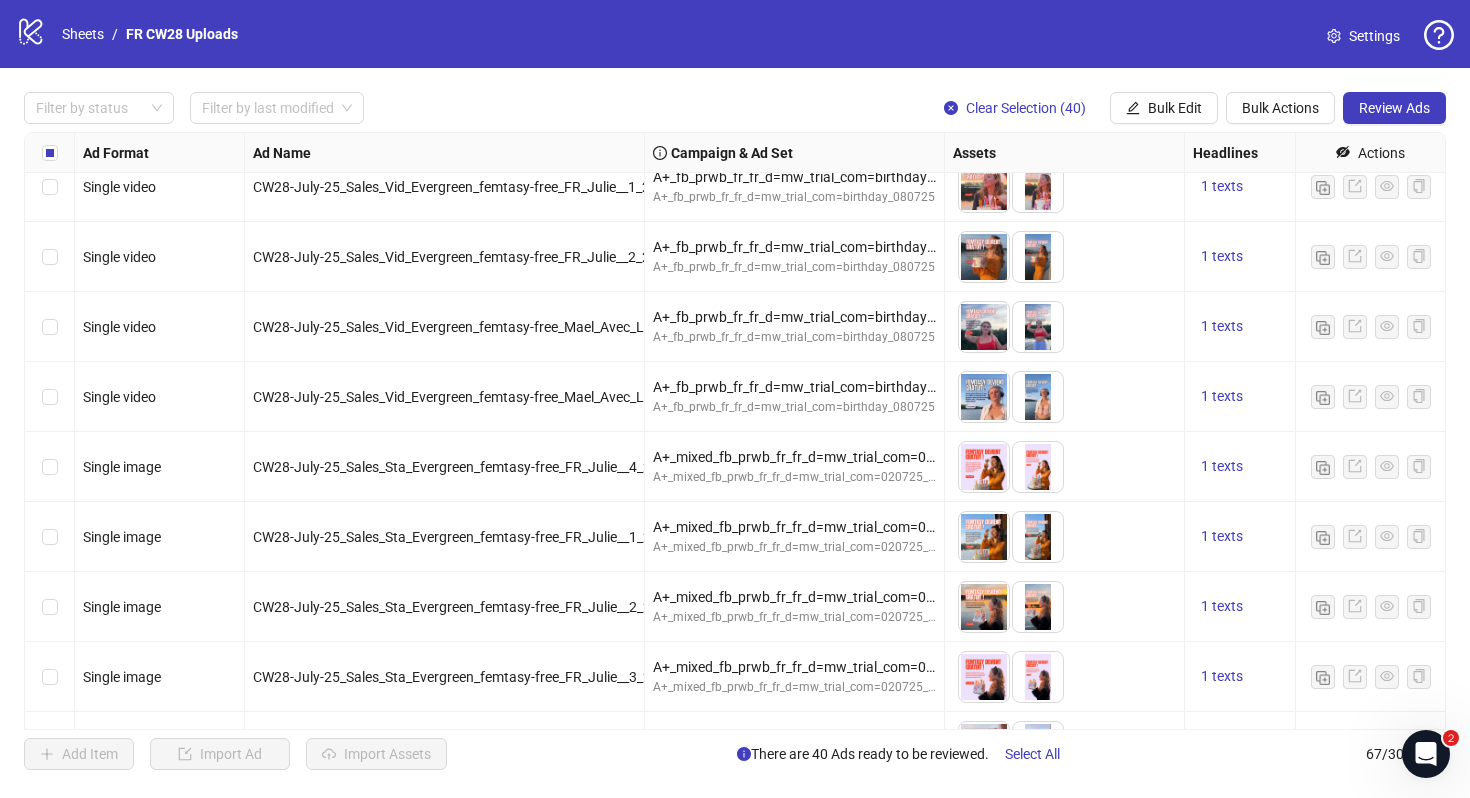 scroll, scrollTop: 857, scrollLeft: 0, axis: vertical 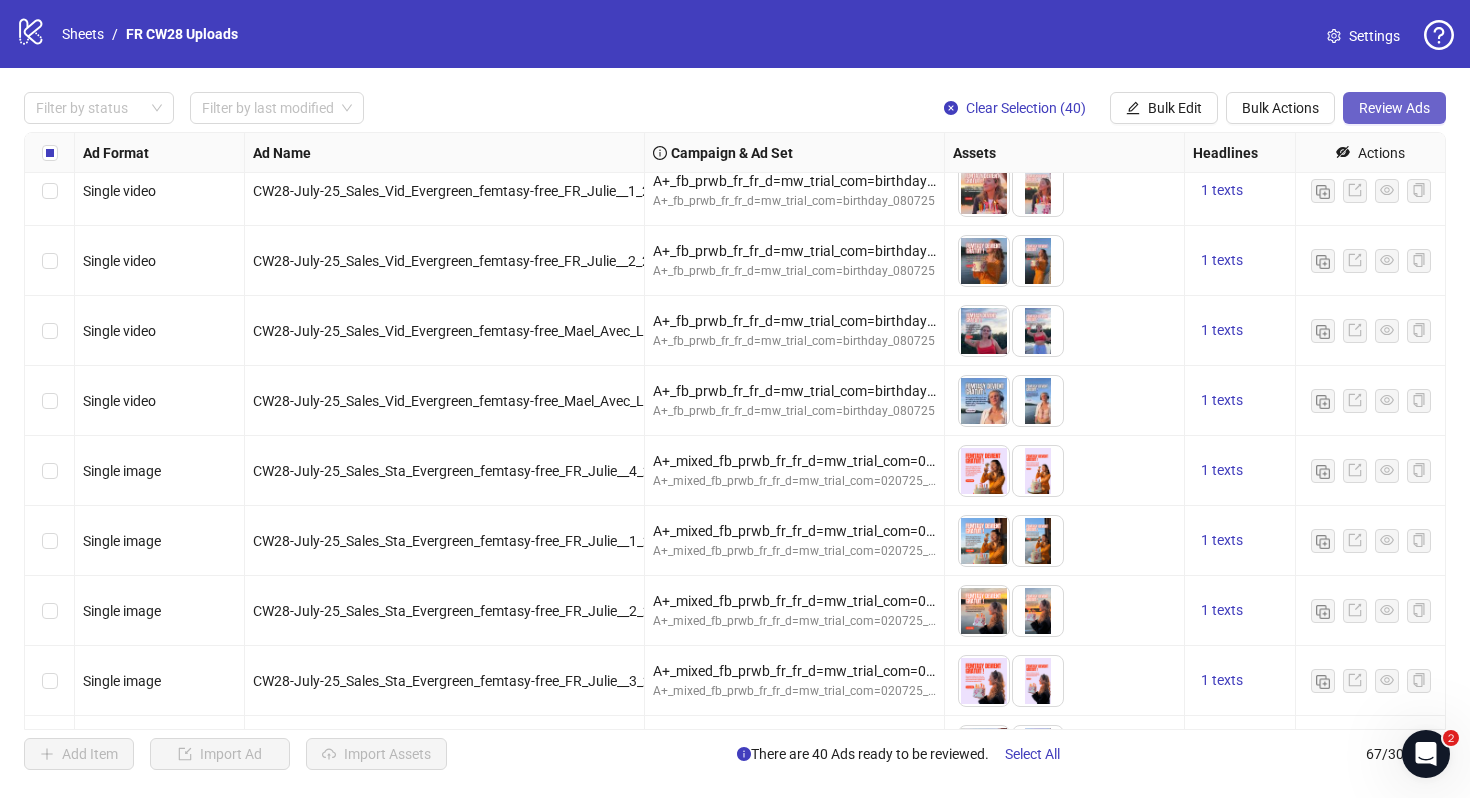 click on "Review Ads" at bounding box center [1394, 108] 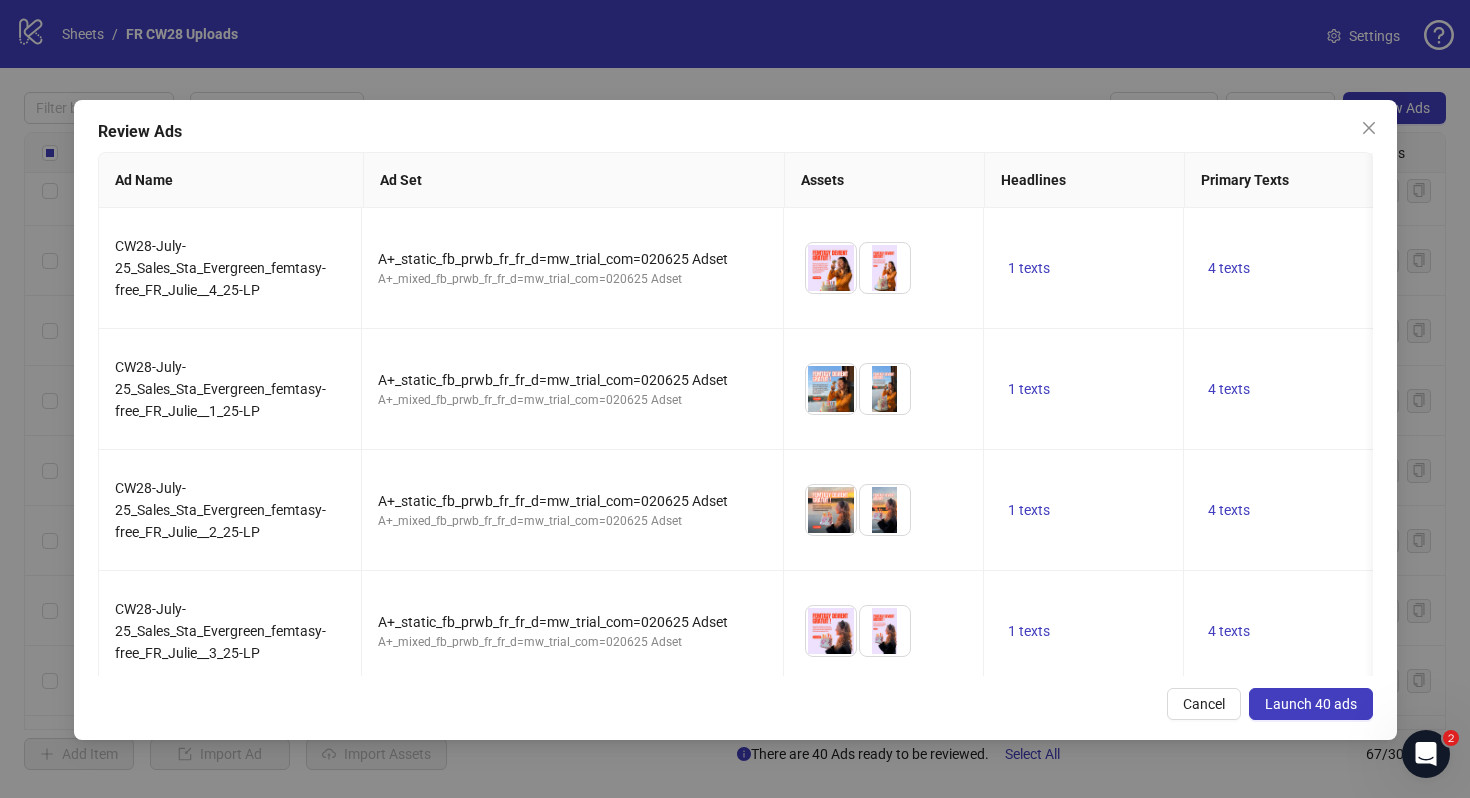 click on "Launch 40 ads" at bounding box center (1311, 704) 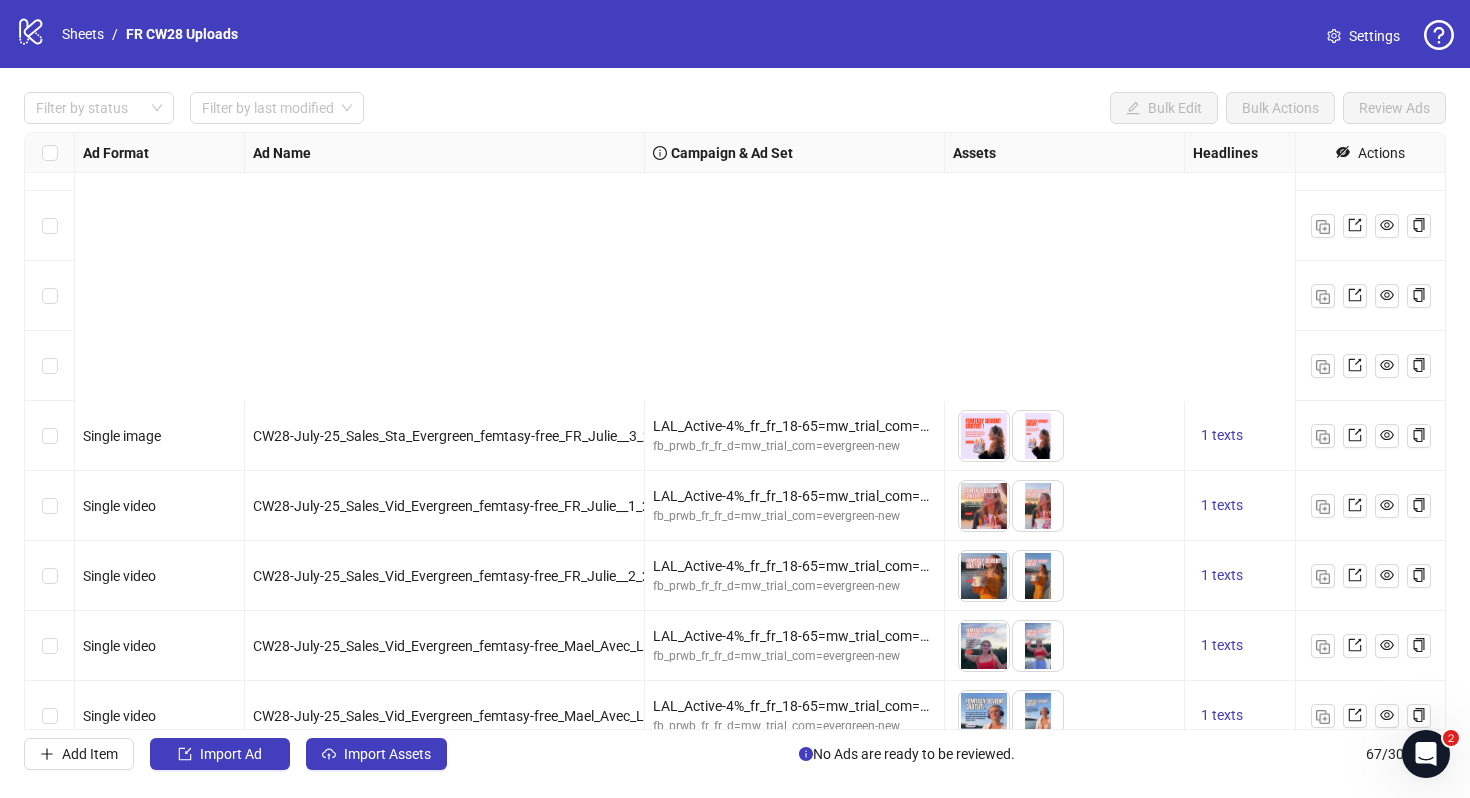 scroll, scrollTop: 4134, scrollLeft: 0, axis: vertical 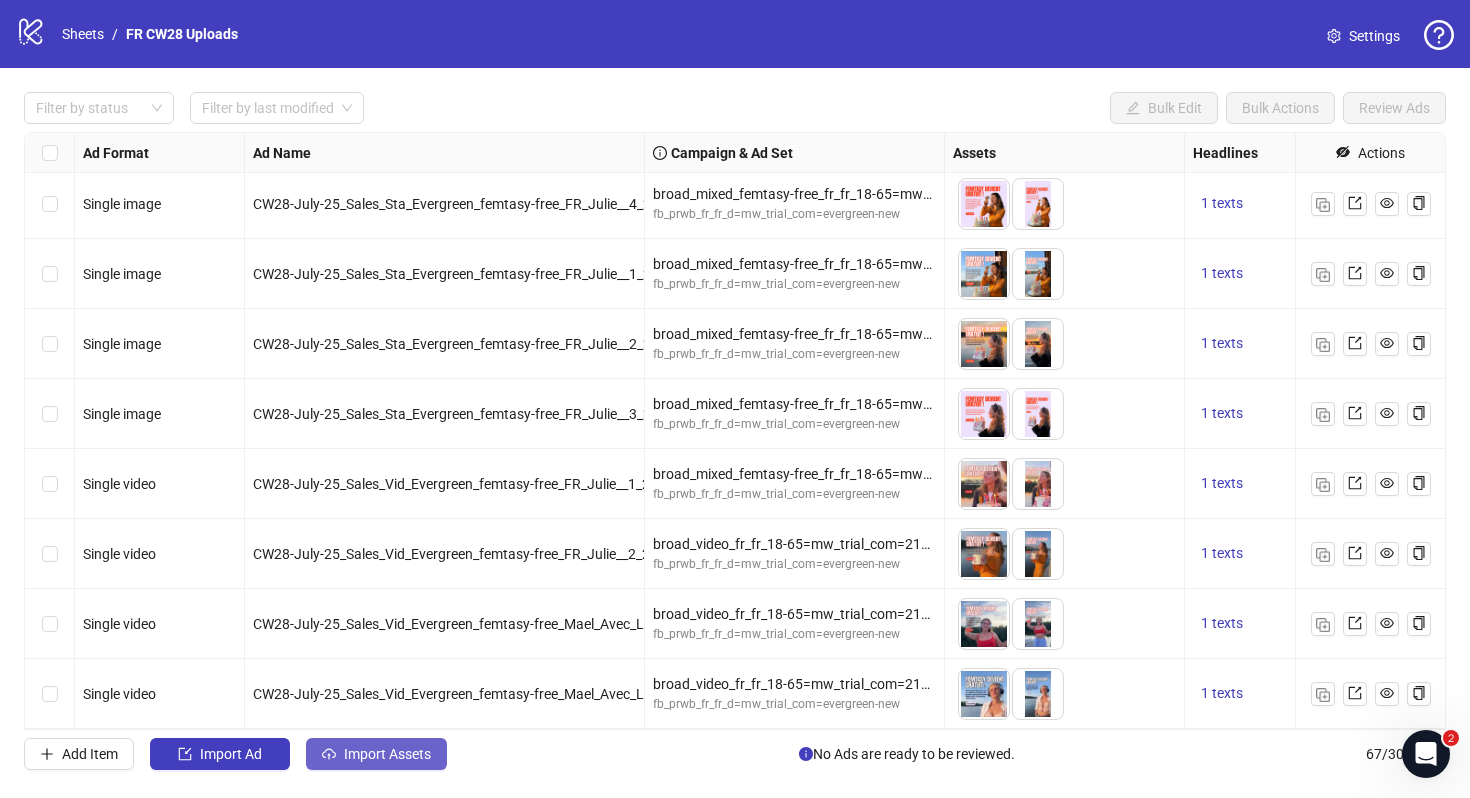 click on "Import Assets" at bounding box center (376, 754) 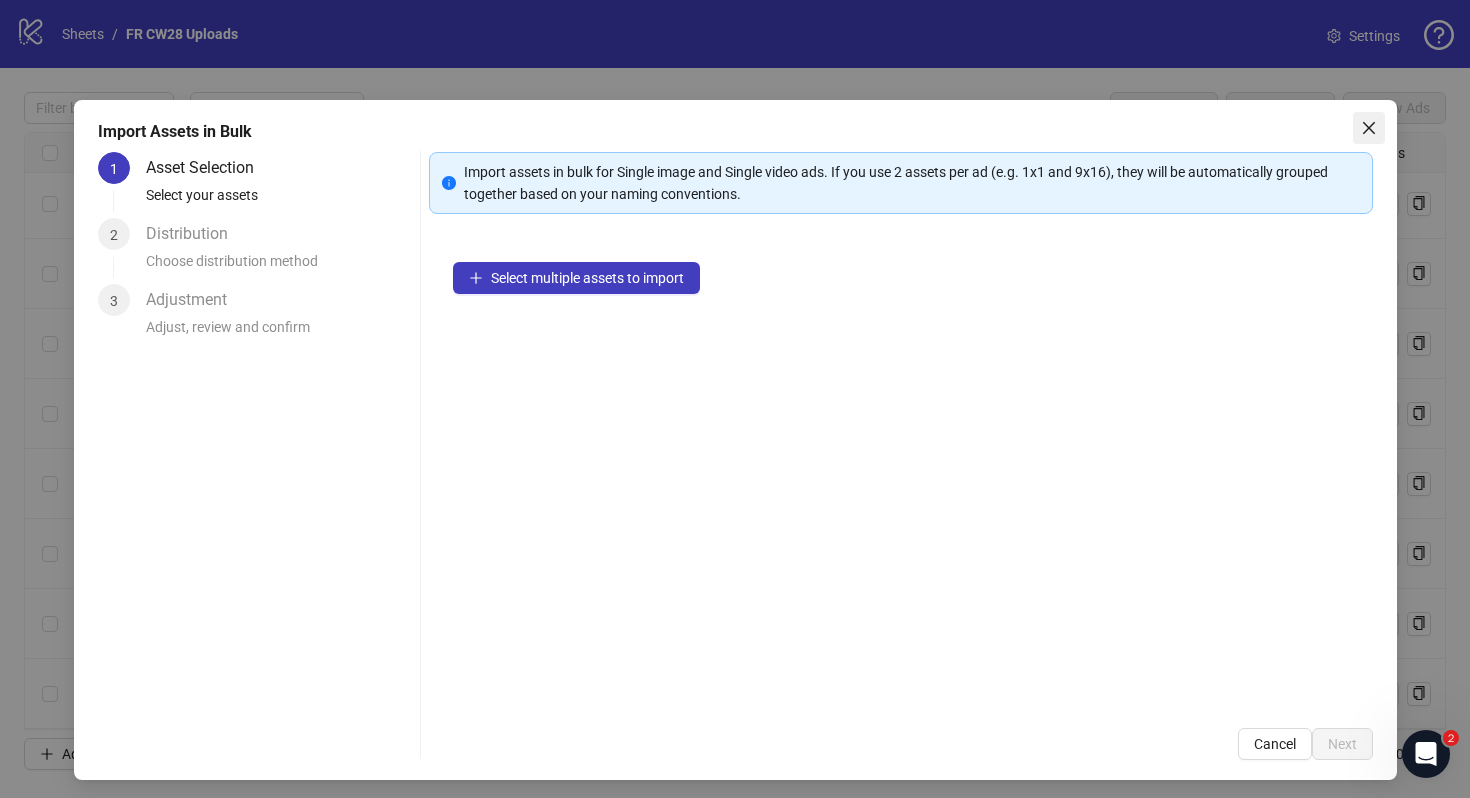 click 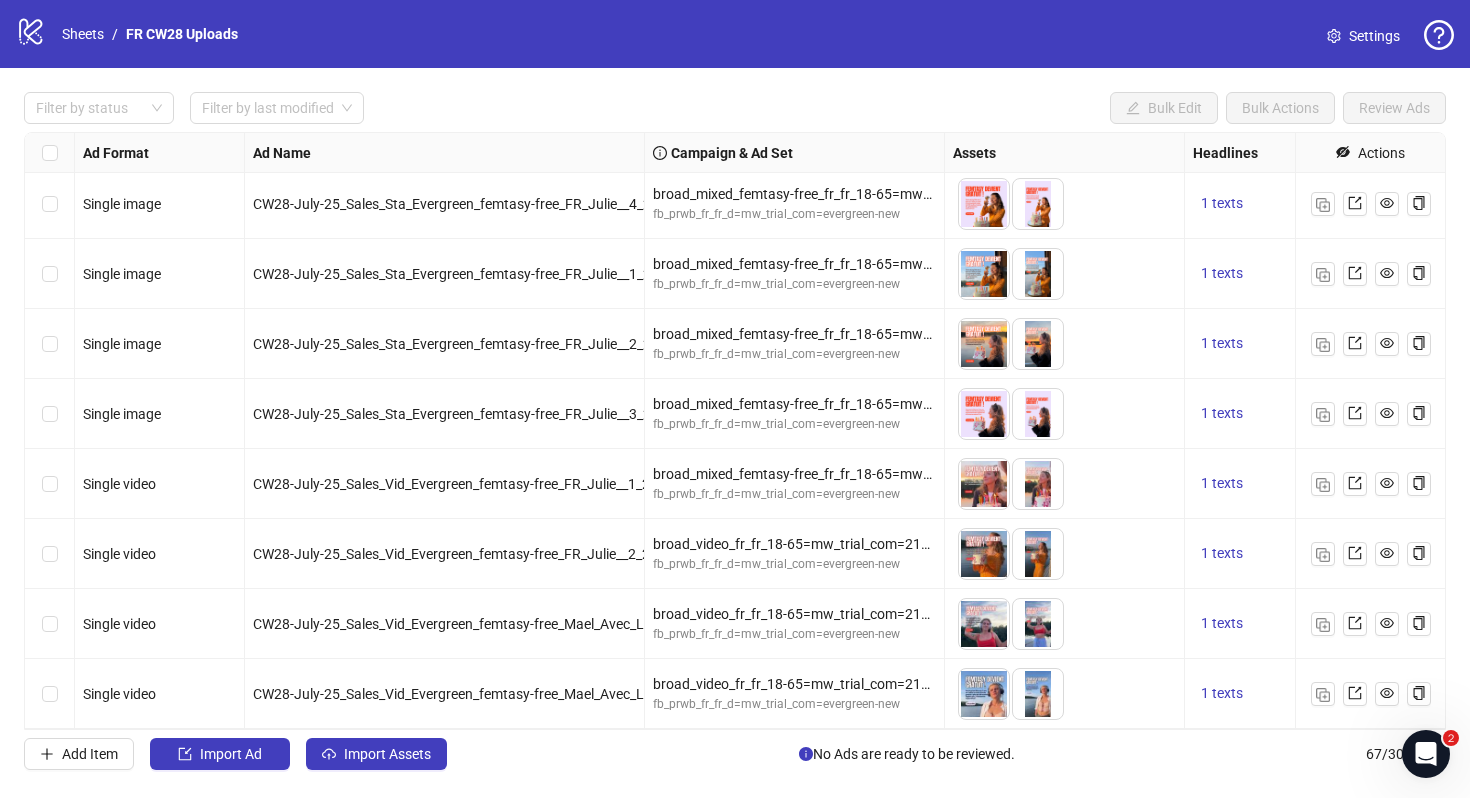 click on "Settings" at bounding box center (1374, 36) 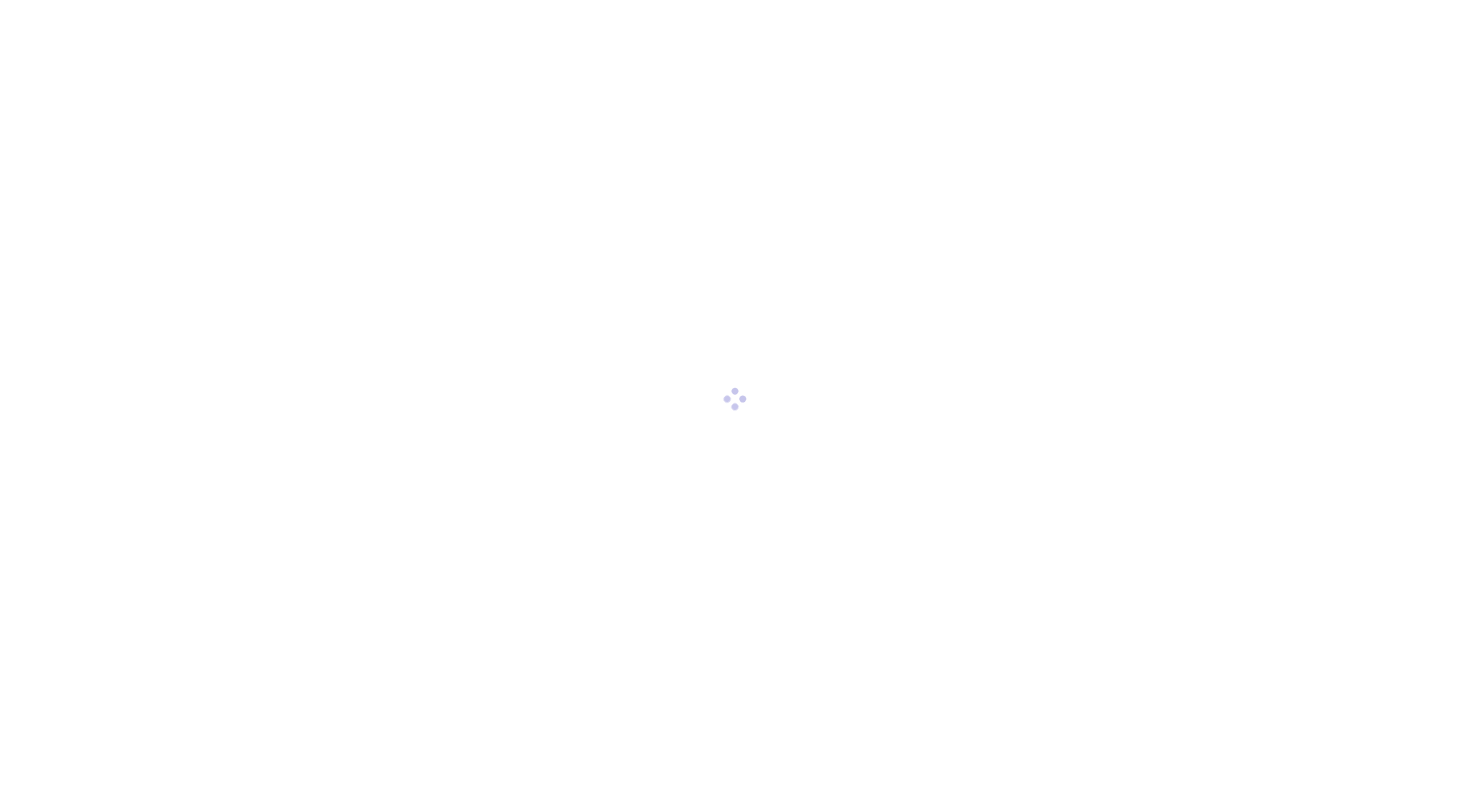scroll, scrollTop: 0, scrollLeft: 0, axis: both 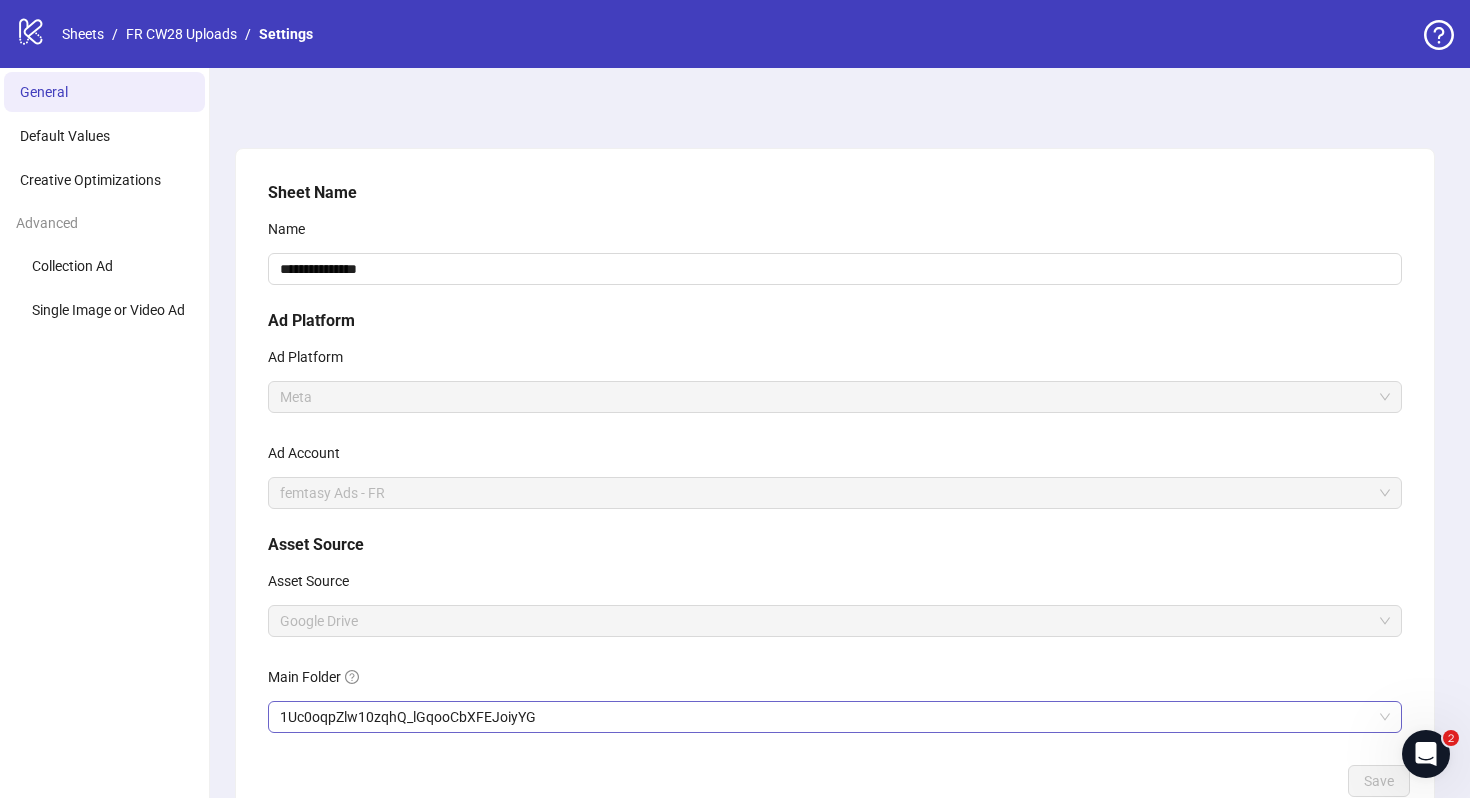 click on "1Uc0oqpZlw10zqhQ_lGqooCbXFEJoiyYG" at bounding box center (835, 717) 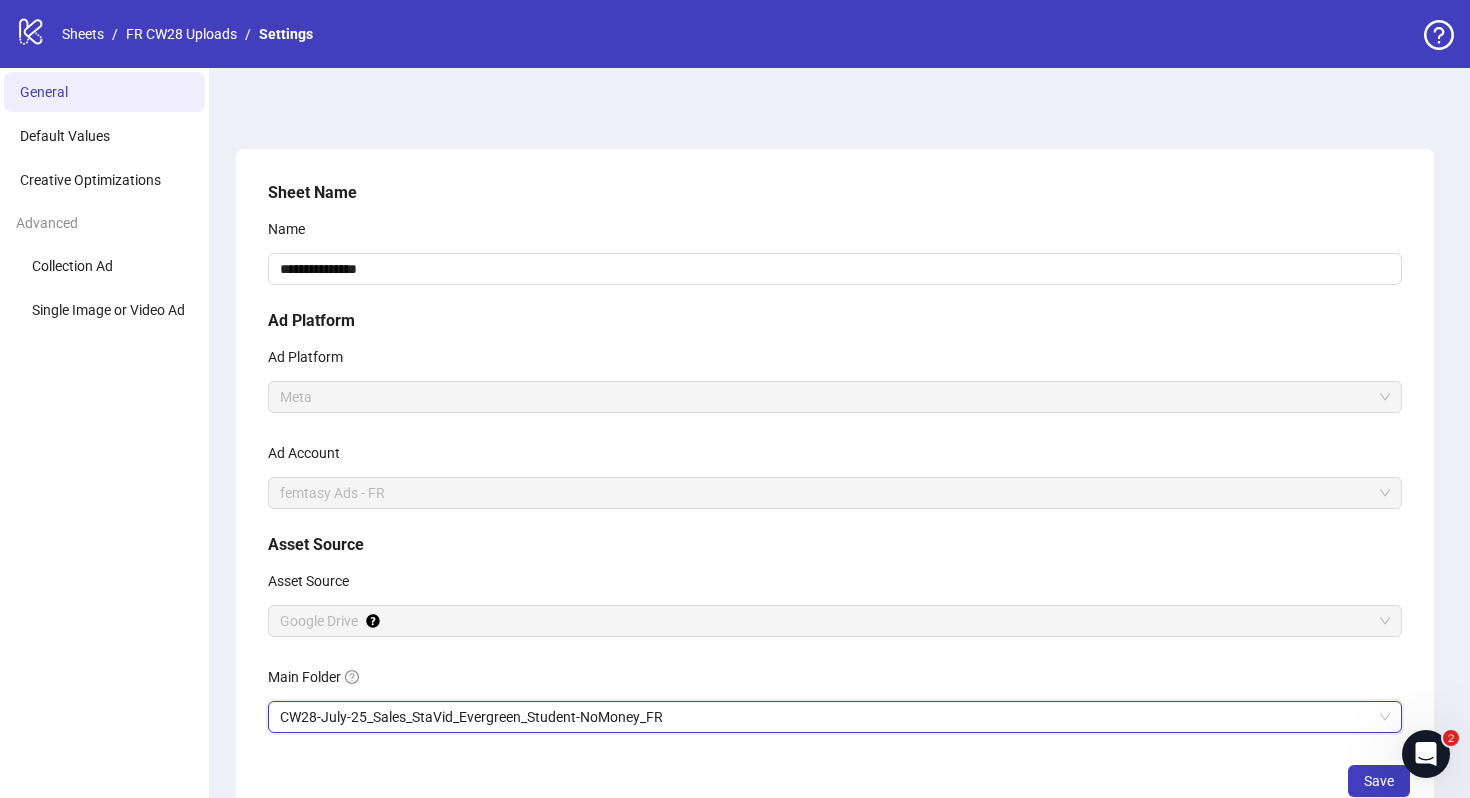 scroll, scrollTop: 128, scrollLeft: 0, axis: vertical 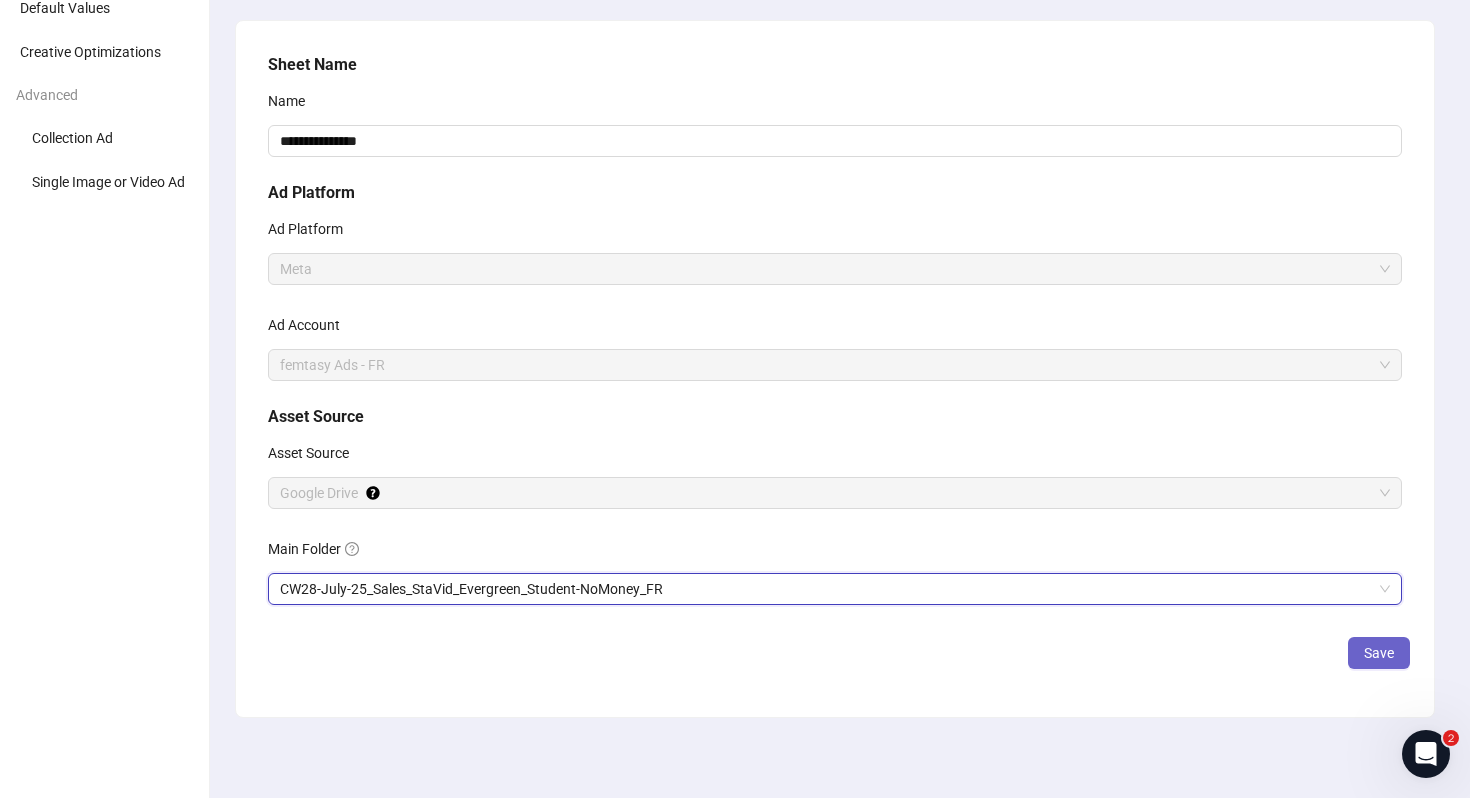 click on "Save" at bounding box center [1379, 653] 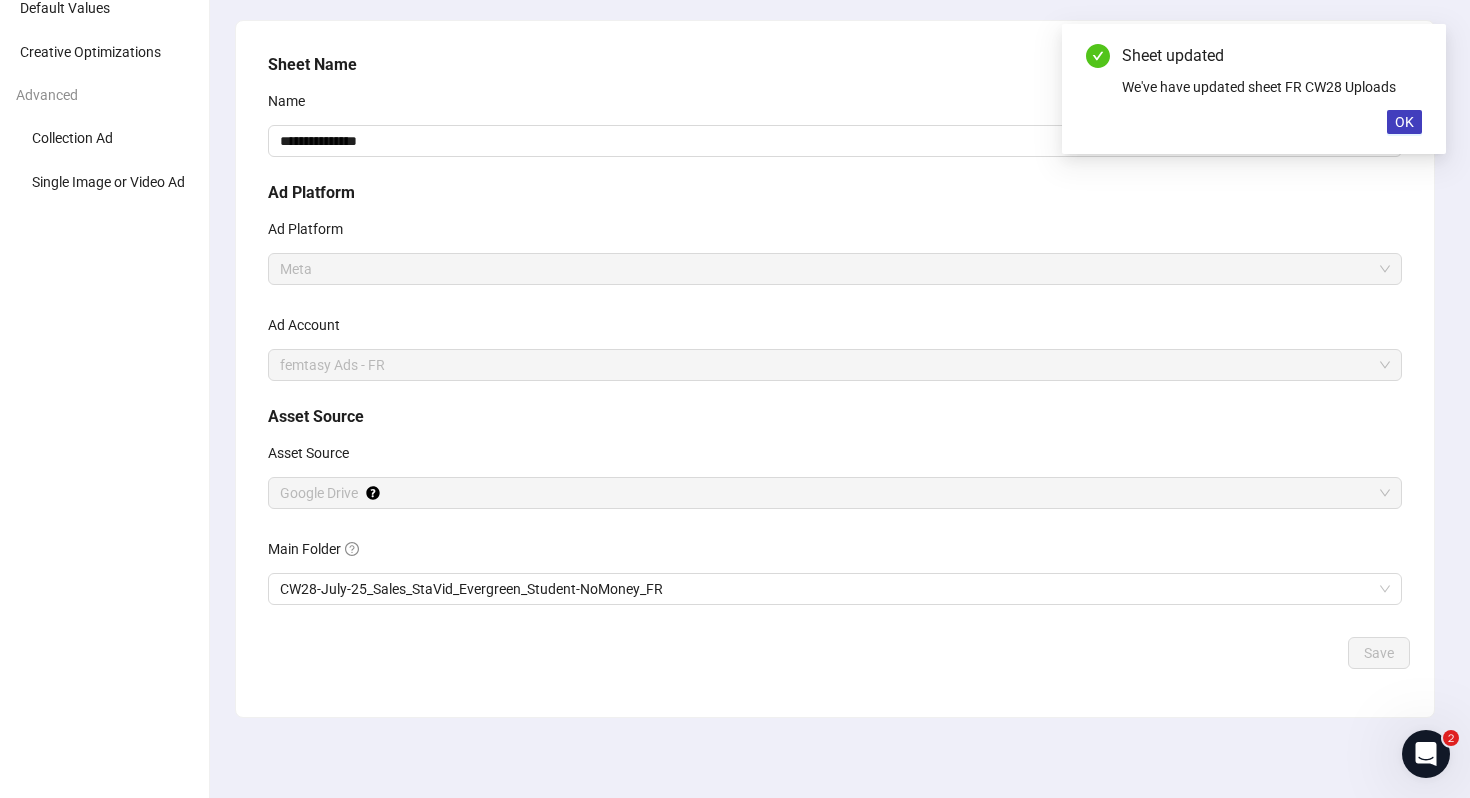 scroll, scrollTop: 0, scrollLeft: 0, axis: both 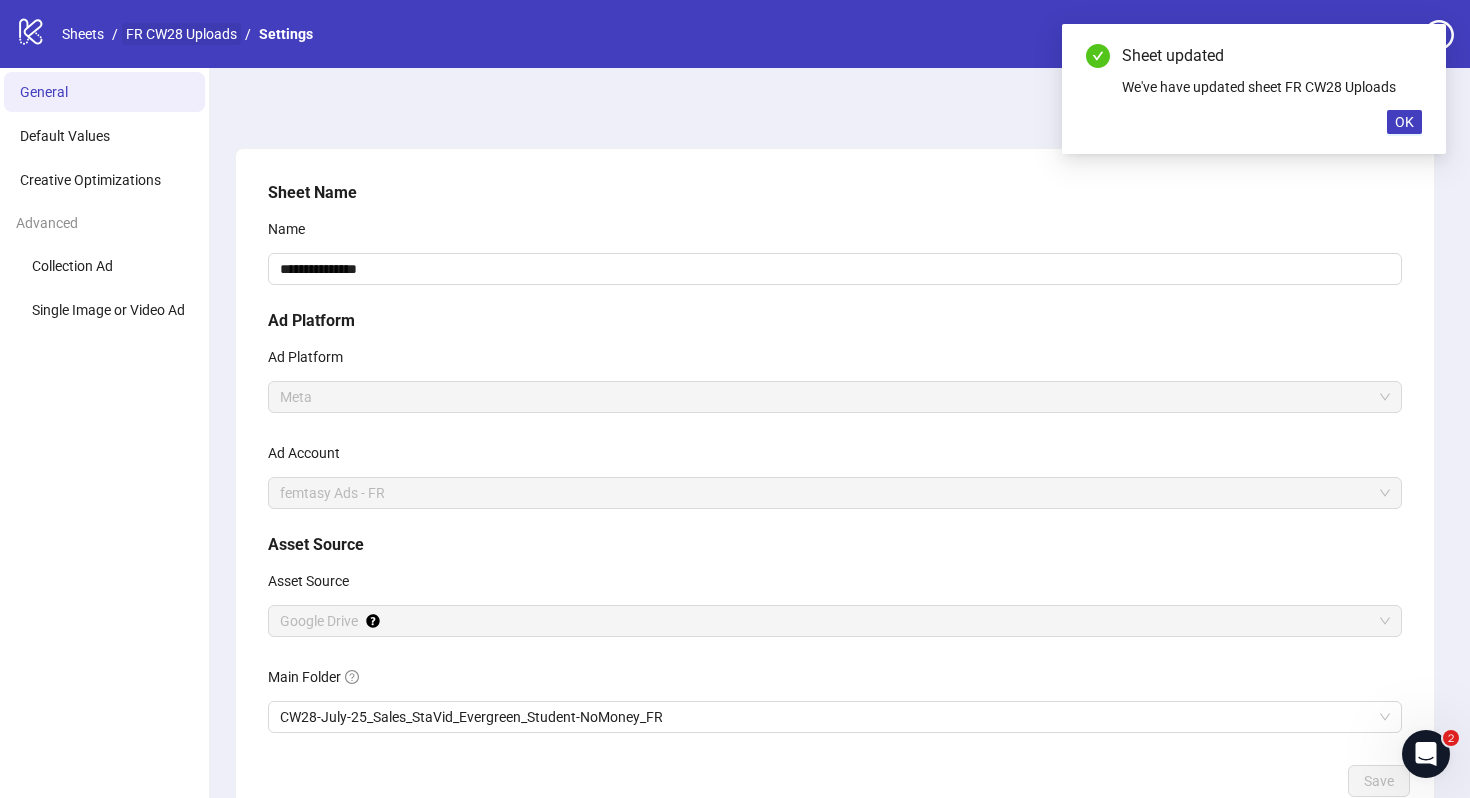 click on "FR CW28 Uploads" at bounding box center (181, 34) 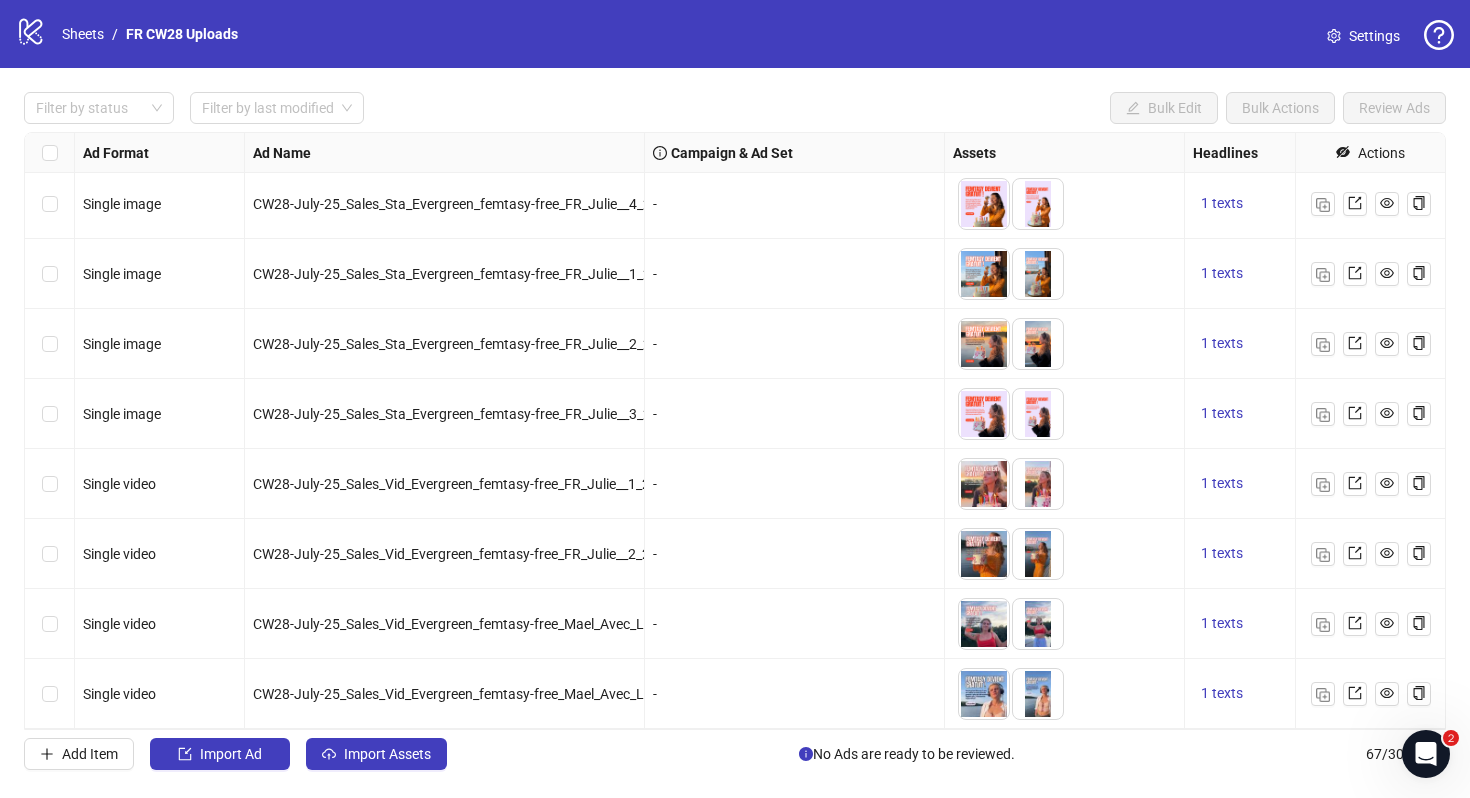 scroll, scrollTop: 1223, scrollLeft: 0, axis: vertical 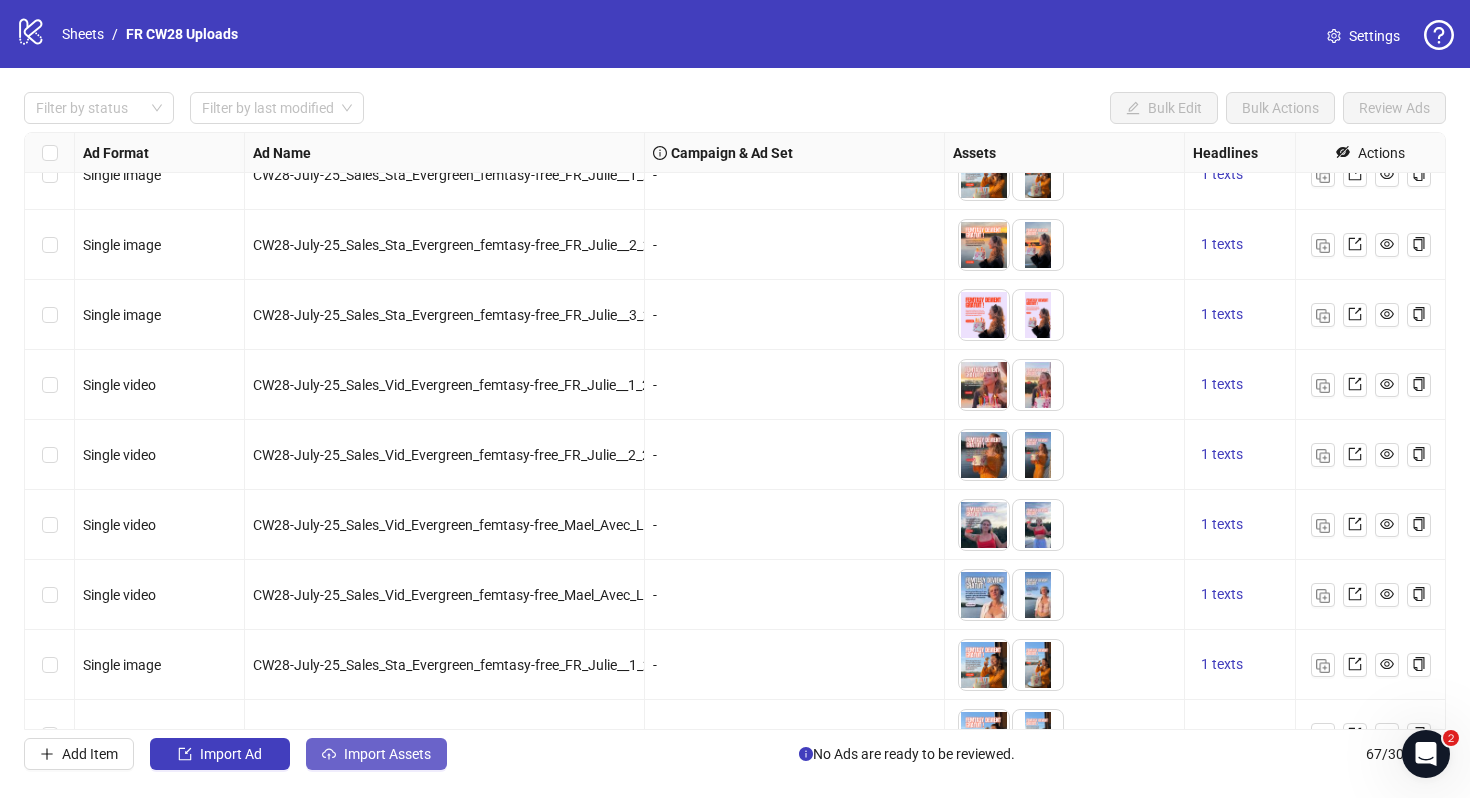 click on "Import Assets" at bounding box center [387, 754] 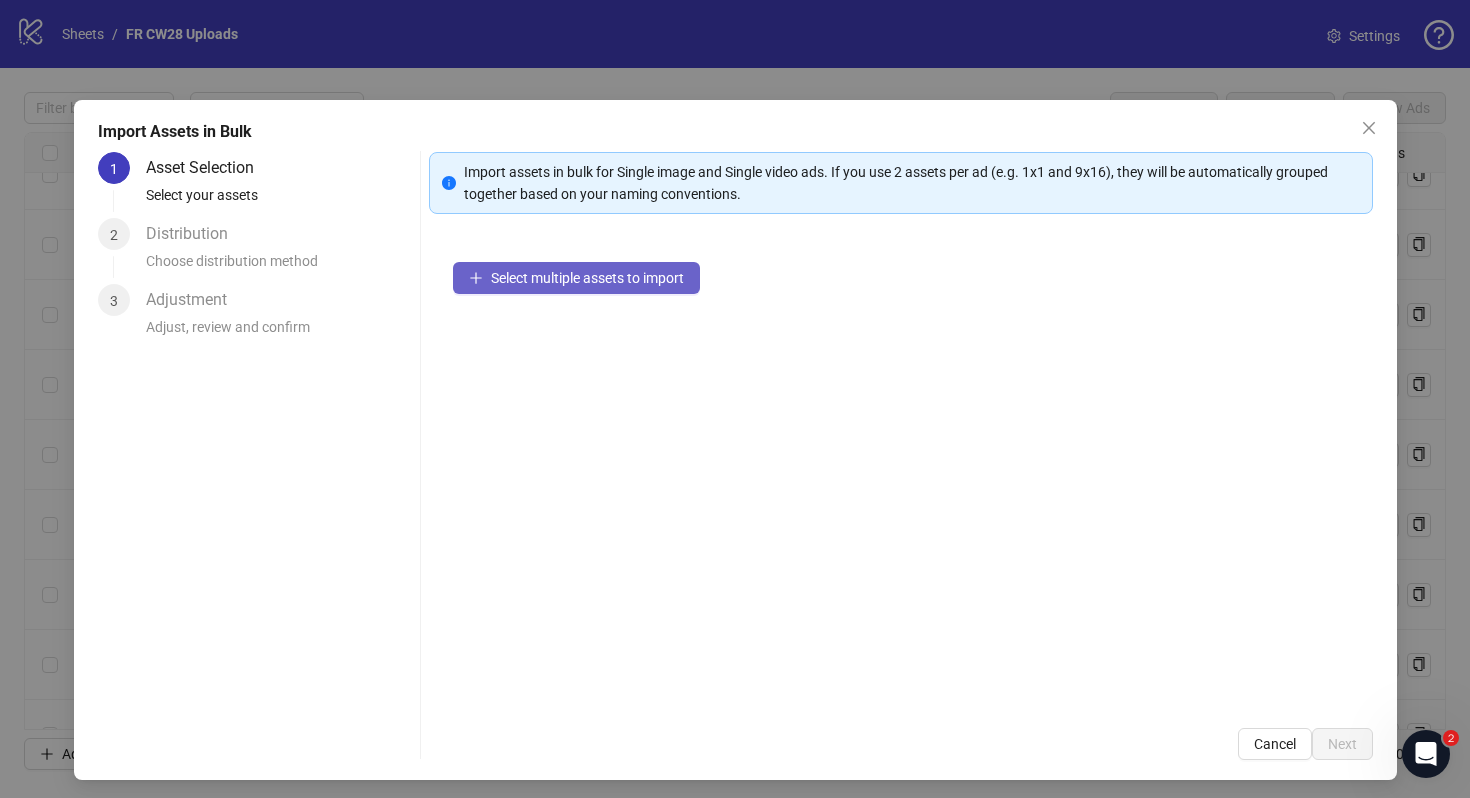 click on "Select multiple assets to import" at bounding box center (587, 278) 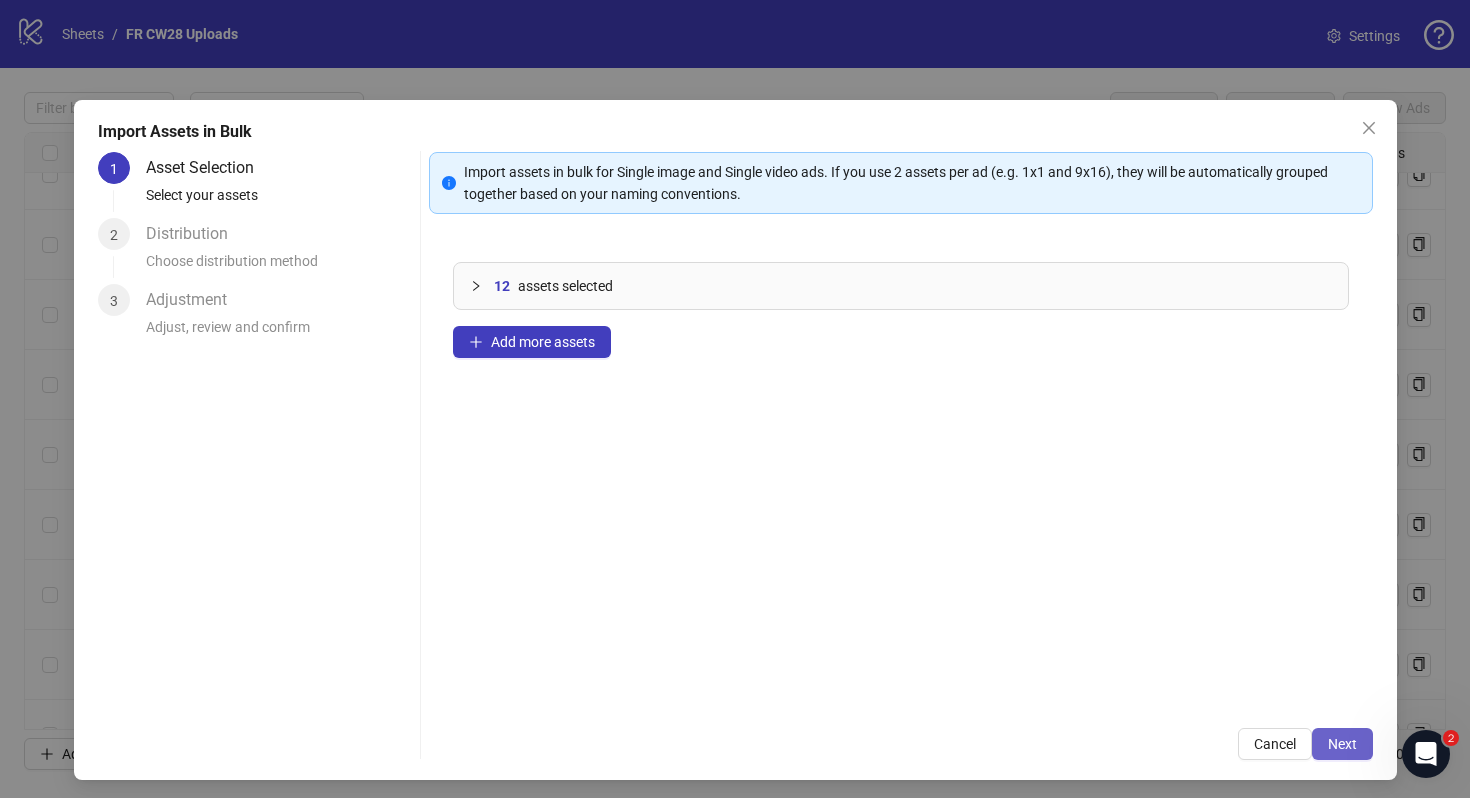 click on "Next" at bounding box center (1342, 744) 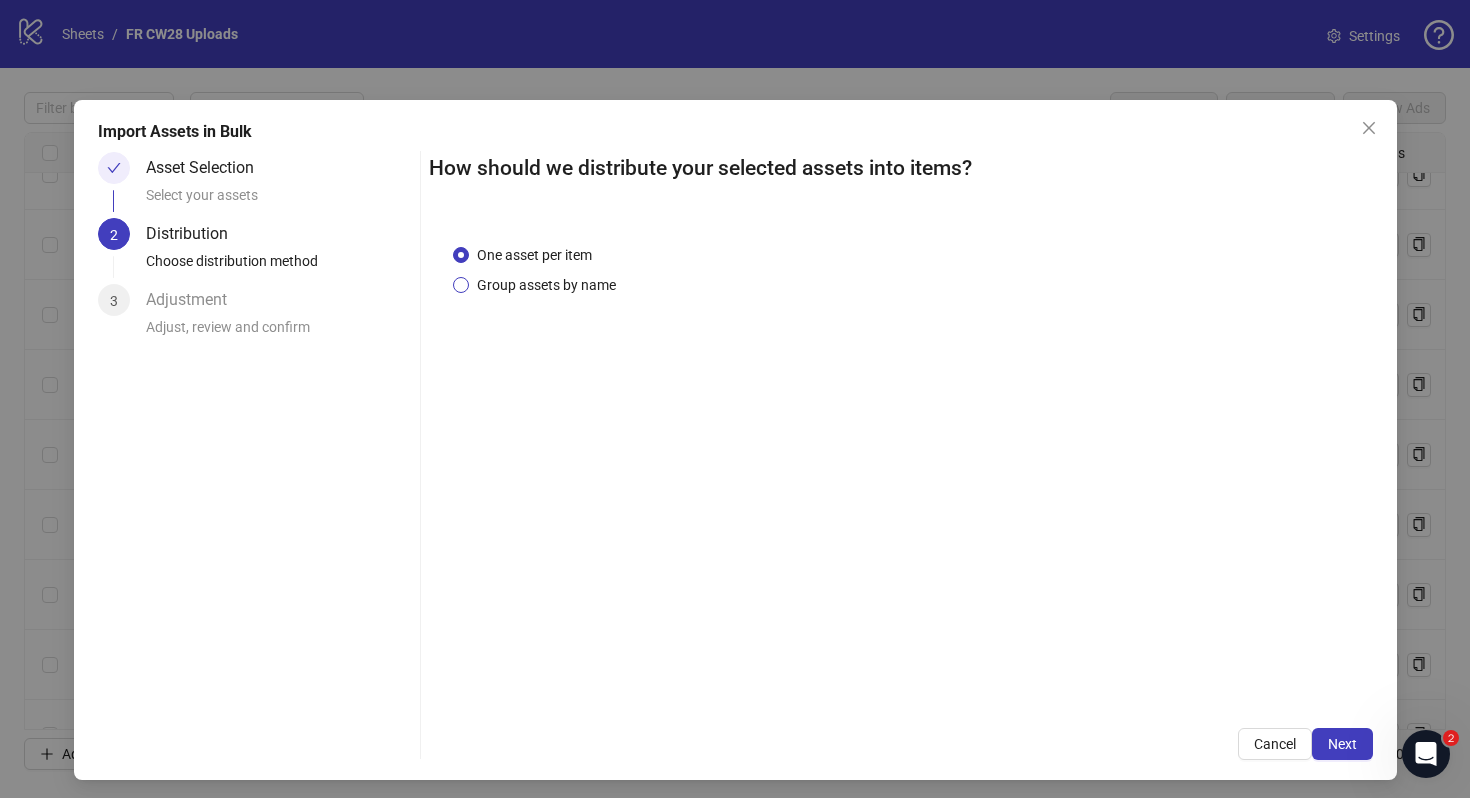 click on "Group assets by name" at bounding box center (546, 285) 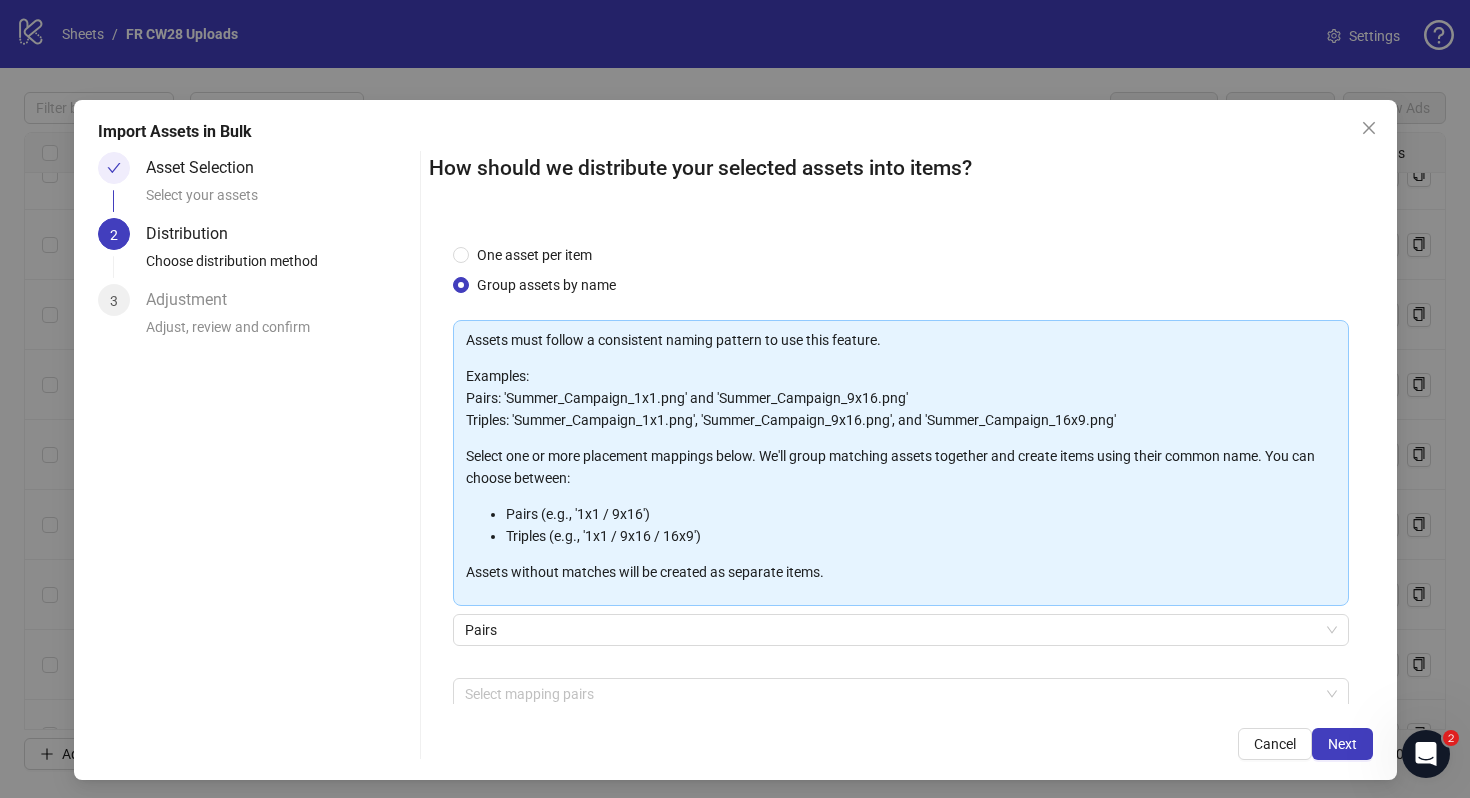 scroll, scrollTop: 101, scrollLeft: 0, axis: vertical 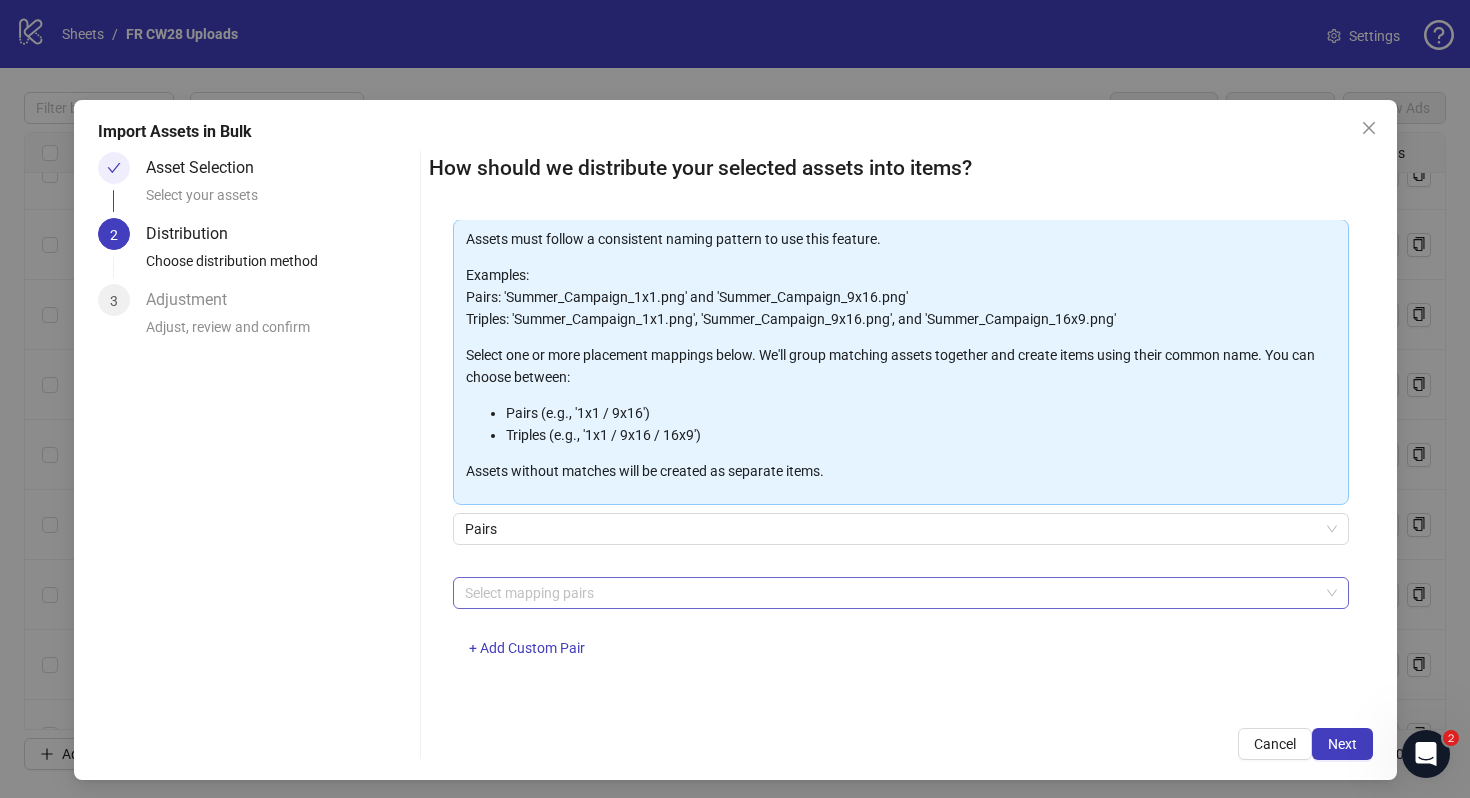 click at bounding box center (890, 593) 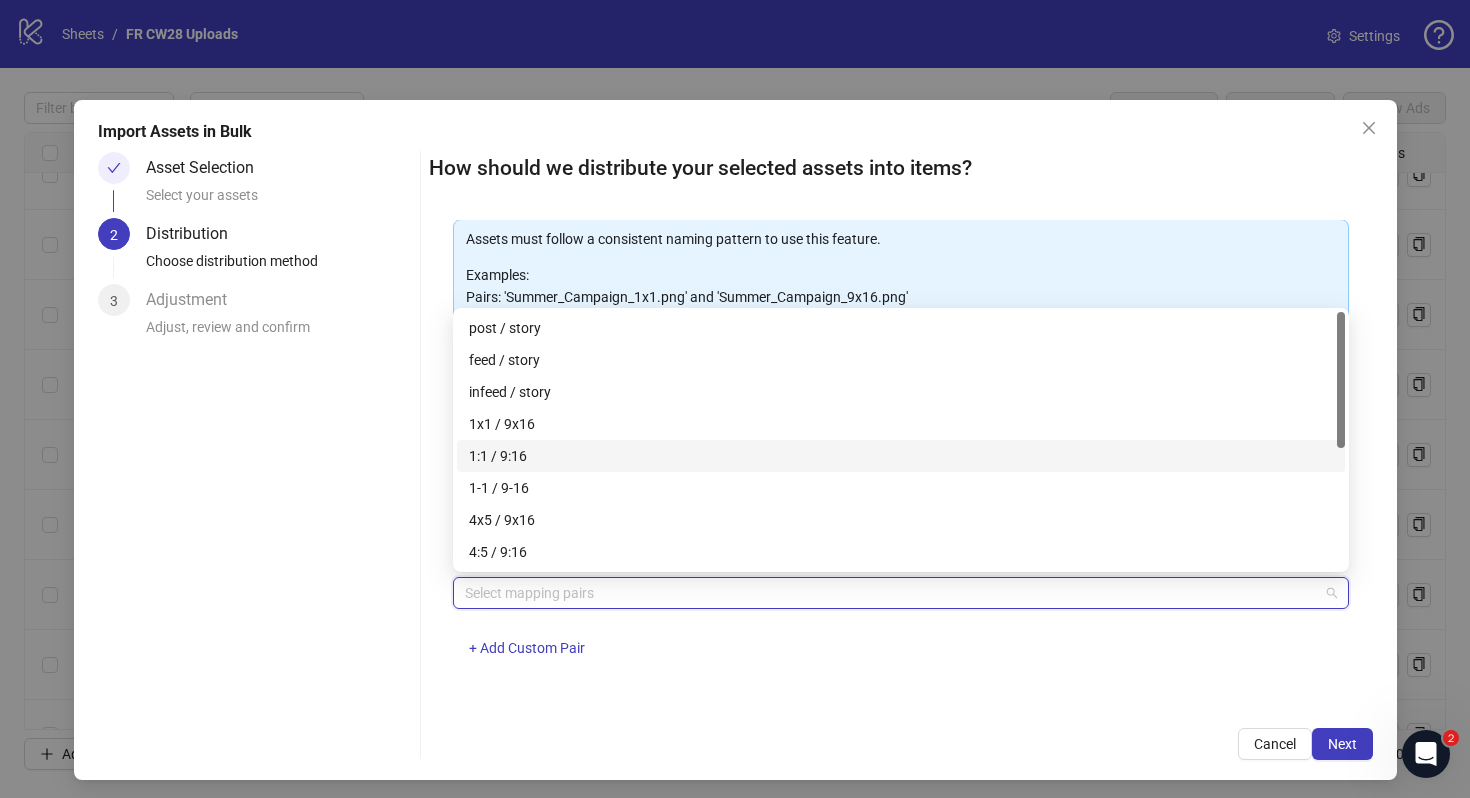 click on "1:1 / 9:16" at bounding box center [901, 456] 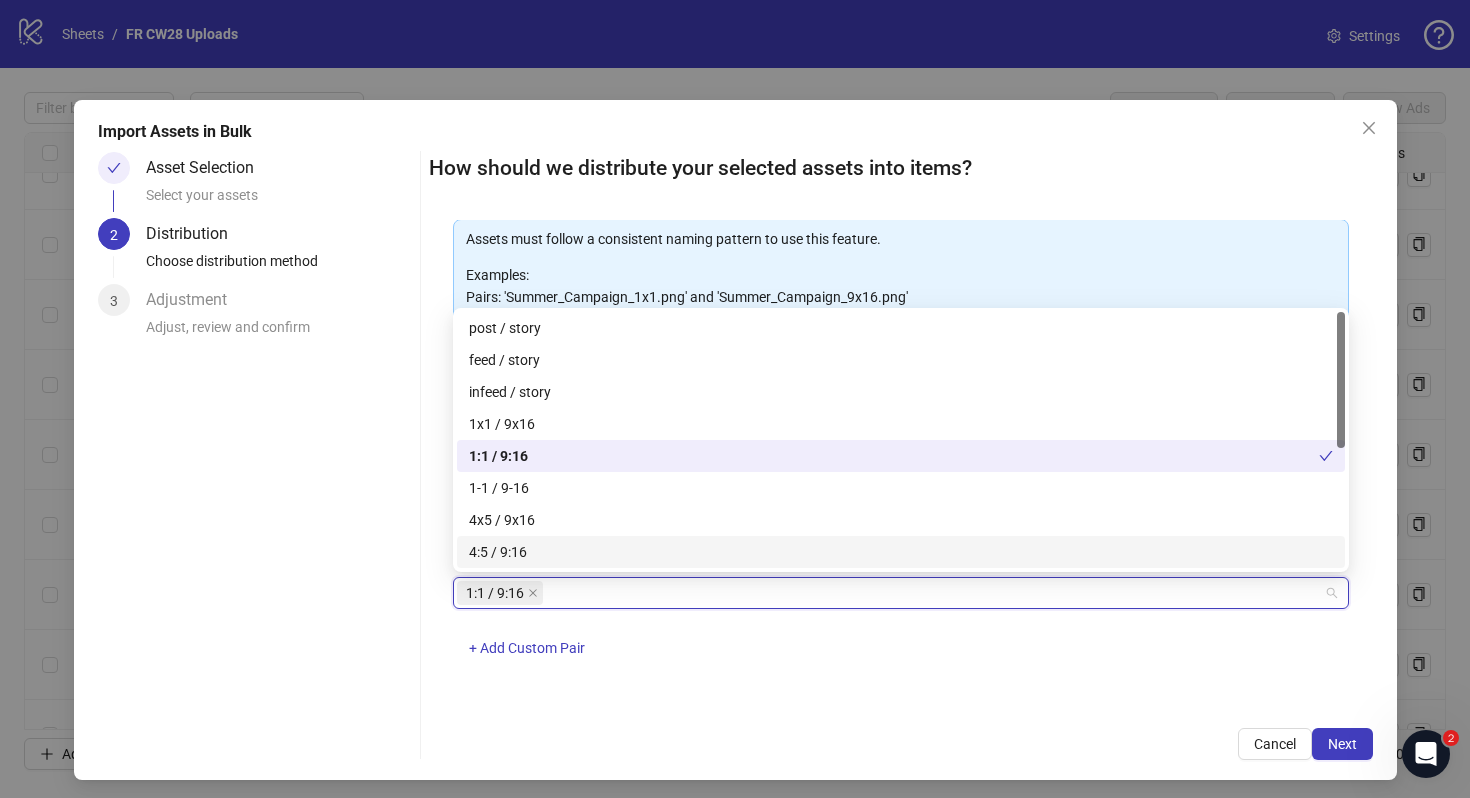 click on "One asset per item Group assets by name Assets must follow a consistent naming pattern to use this feature. Examples: Pairs: 'Summer_Campaign_1x1.png' and 'Summer_Campaign_9x16.png' Triples: 'Summer_Campaign_1x1.png', 'Summer_Campaign_9x16.png', and 'Summer_Campaign_16x9.png' Select one or more placement mappings below. We'll group matching assets together and create items using their common name. You can choose between: Pairs (e.g., '1x1 / 9x16') Triples (e.g., '1x1 / 9x16 / 16x9') Assets without matches will be created as separate items. Pairs 1:1 / 9:16   + Add Custom Pair" at bounding box center (901, 462) 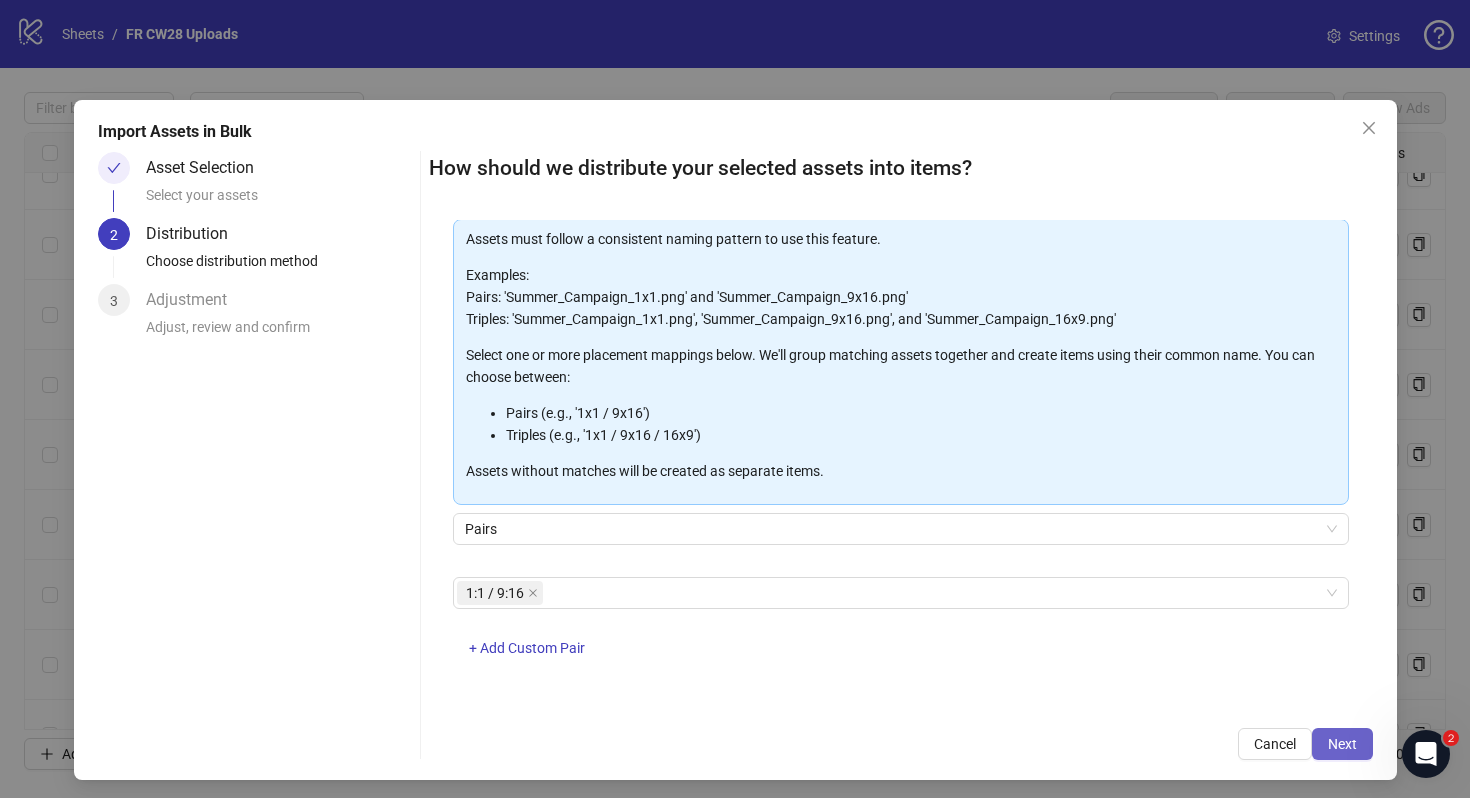 click on "Next" at bounding box center (1342, 744) 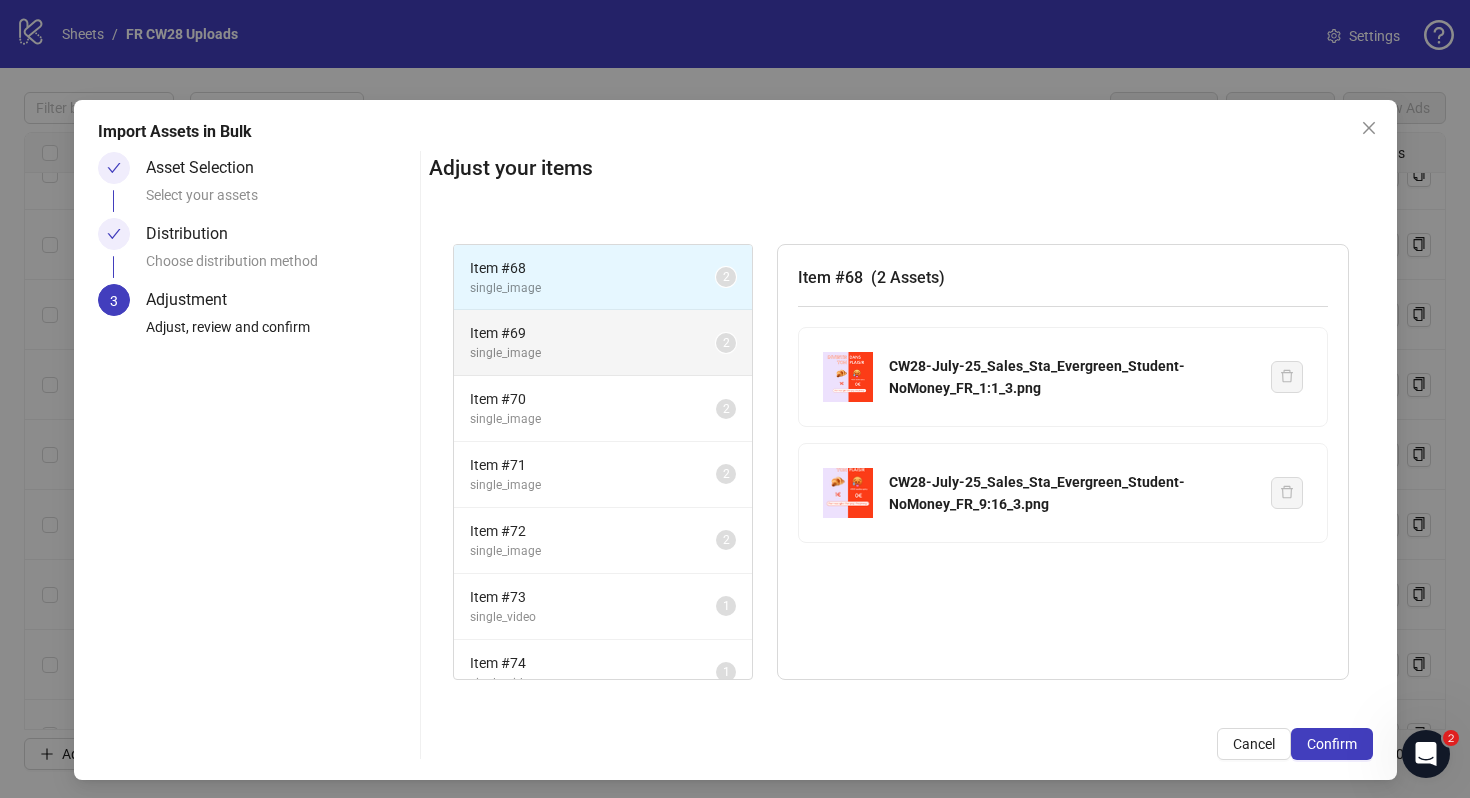 click on "single_image" at bounding box center (593, 353) 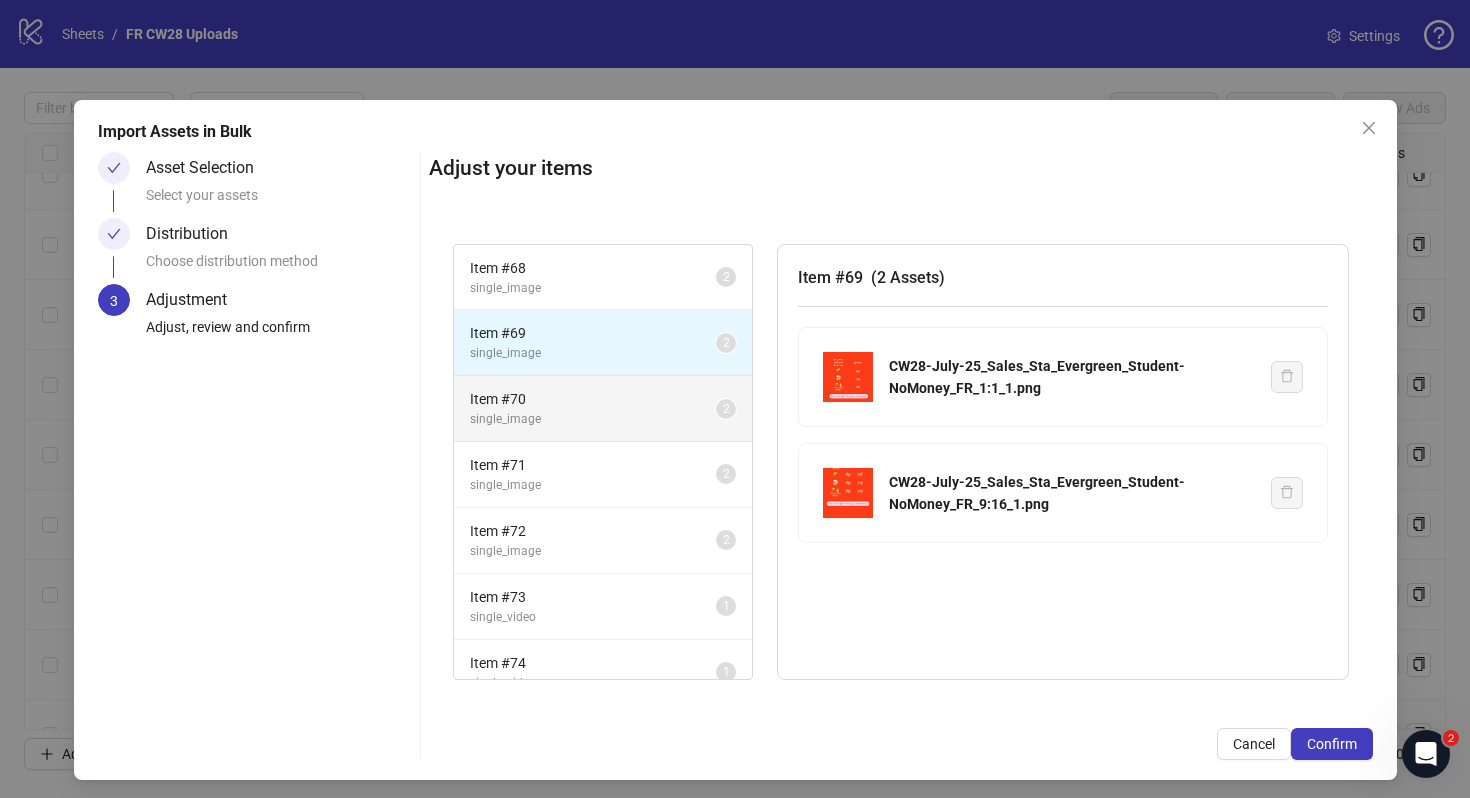 click on "Item # 70" at bounding box center [593, 399] 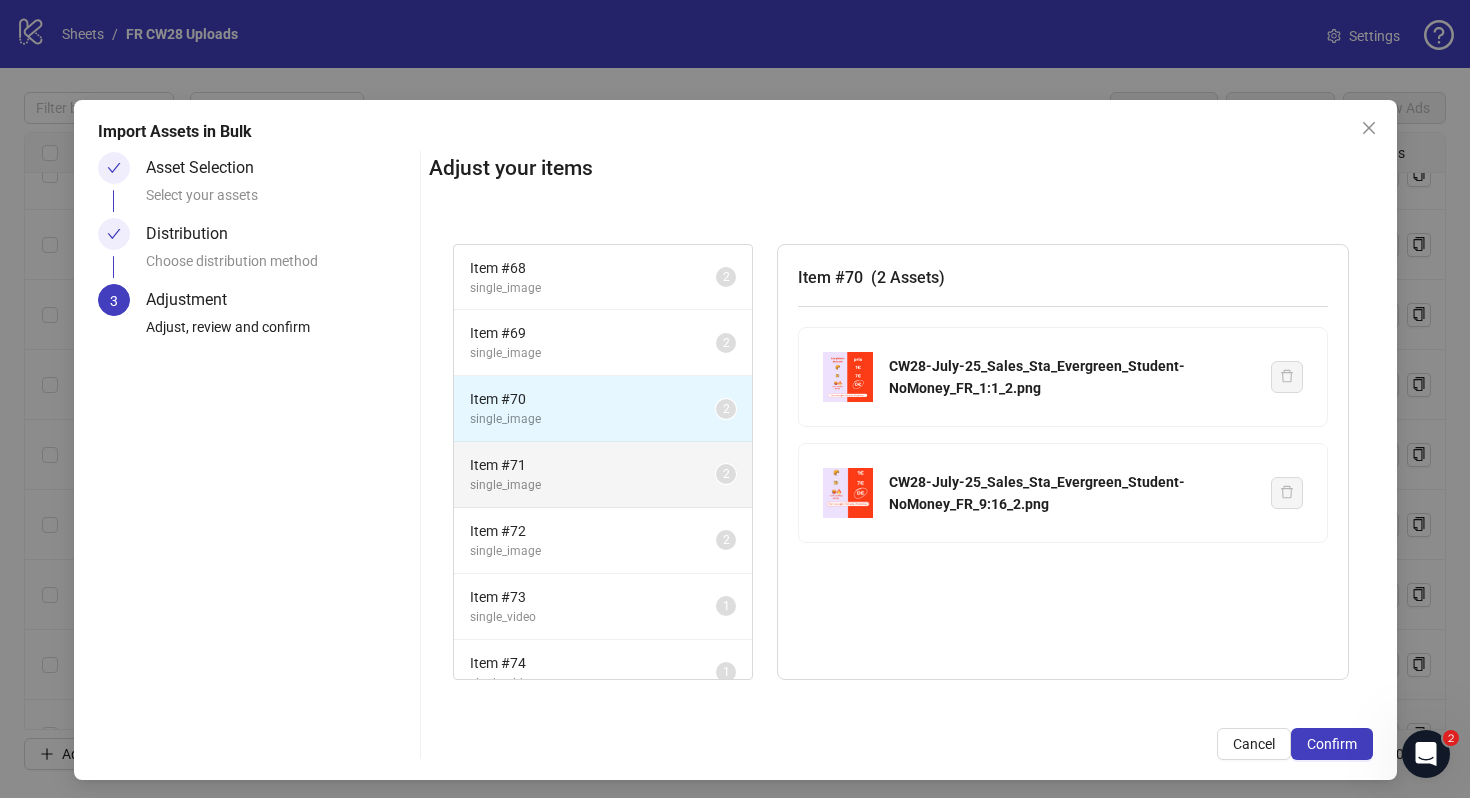 click on "Item # 71" at bounding box center [593, 465] 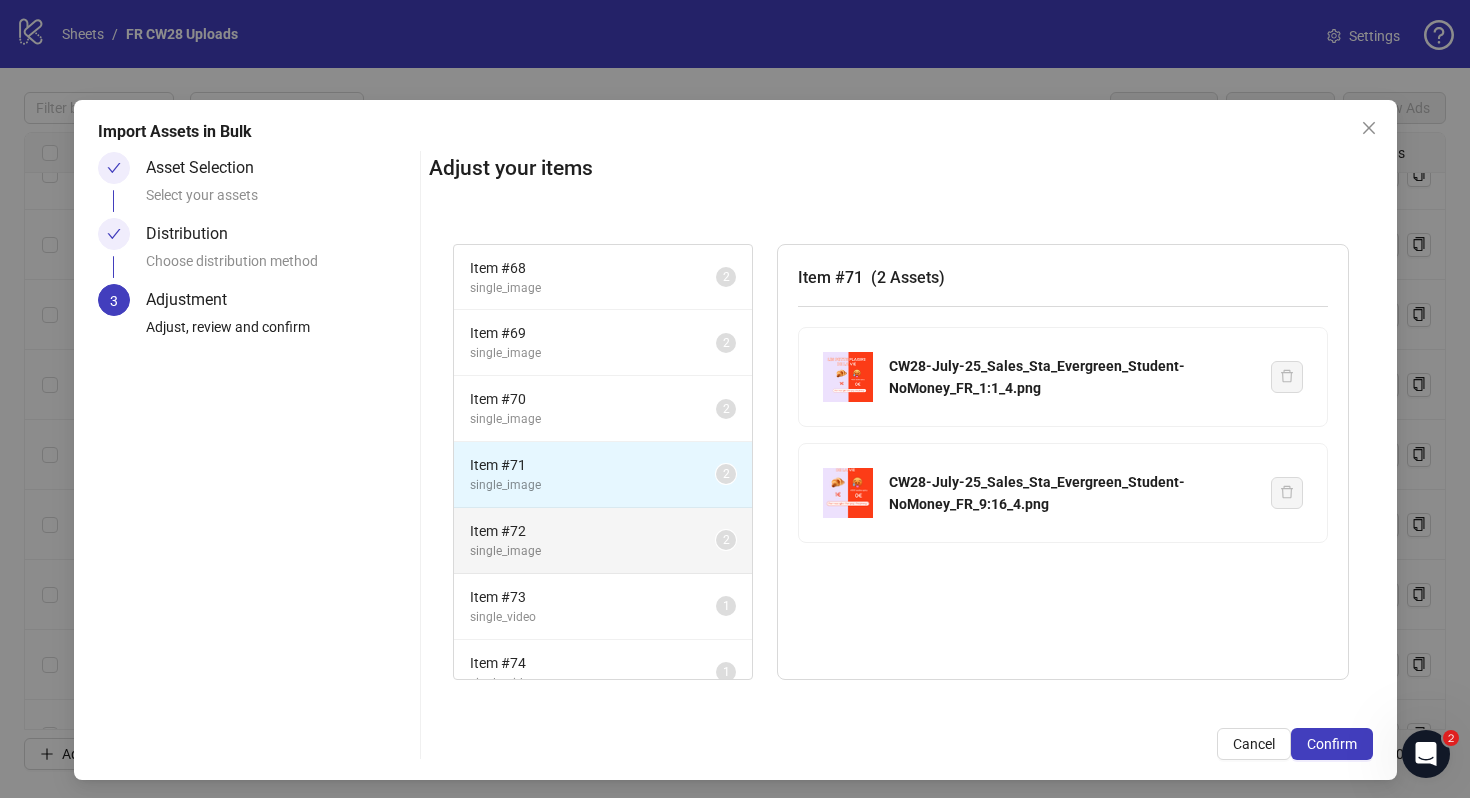 click on "Item # 72" at bounding box center [593, 531] 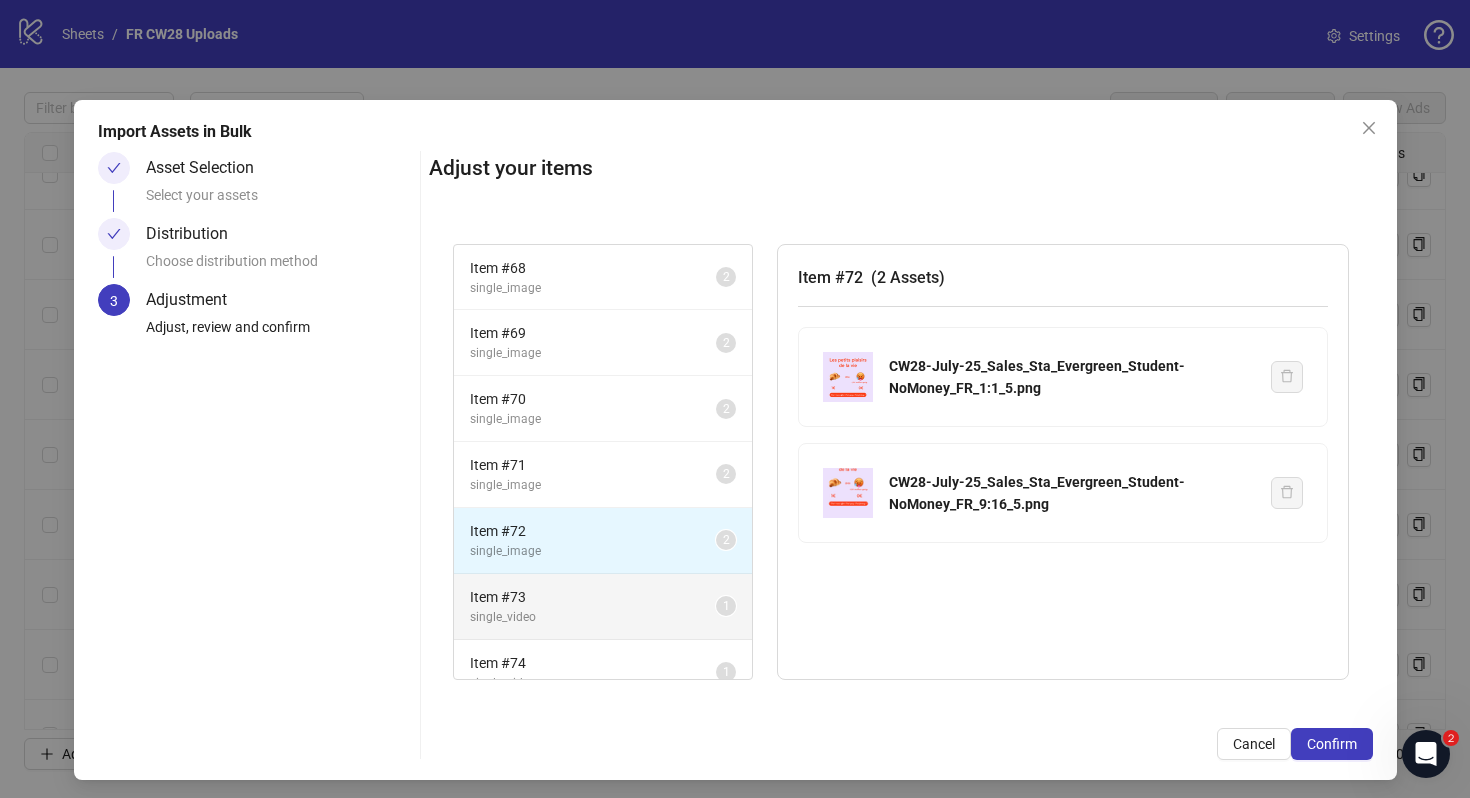 click on "single_video" at bounding box center (593, 617) 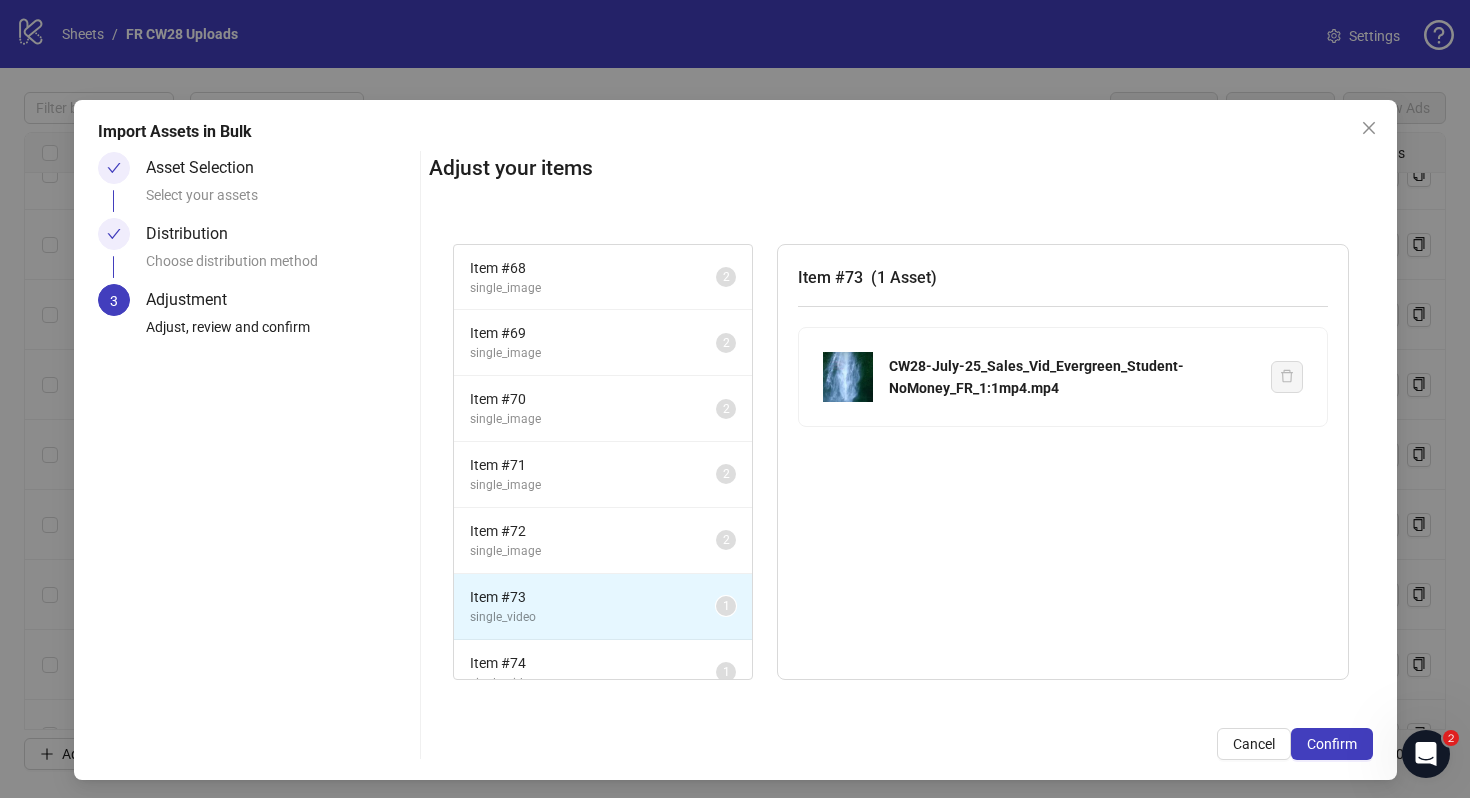 scroll, scrollTop: 25, scrollLeft: 0, axis: vertical 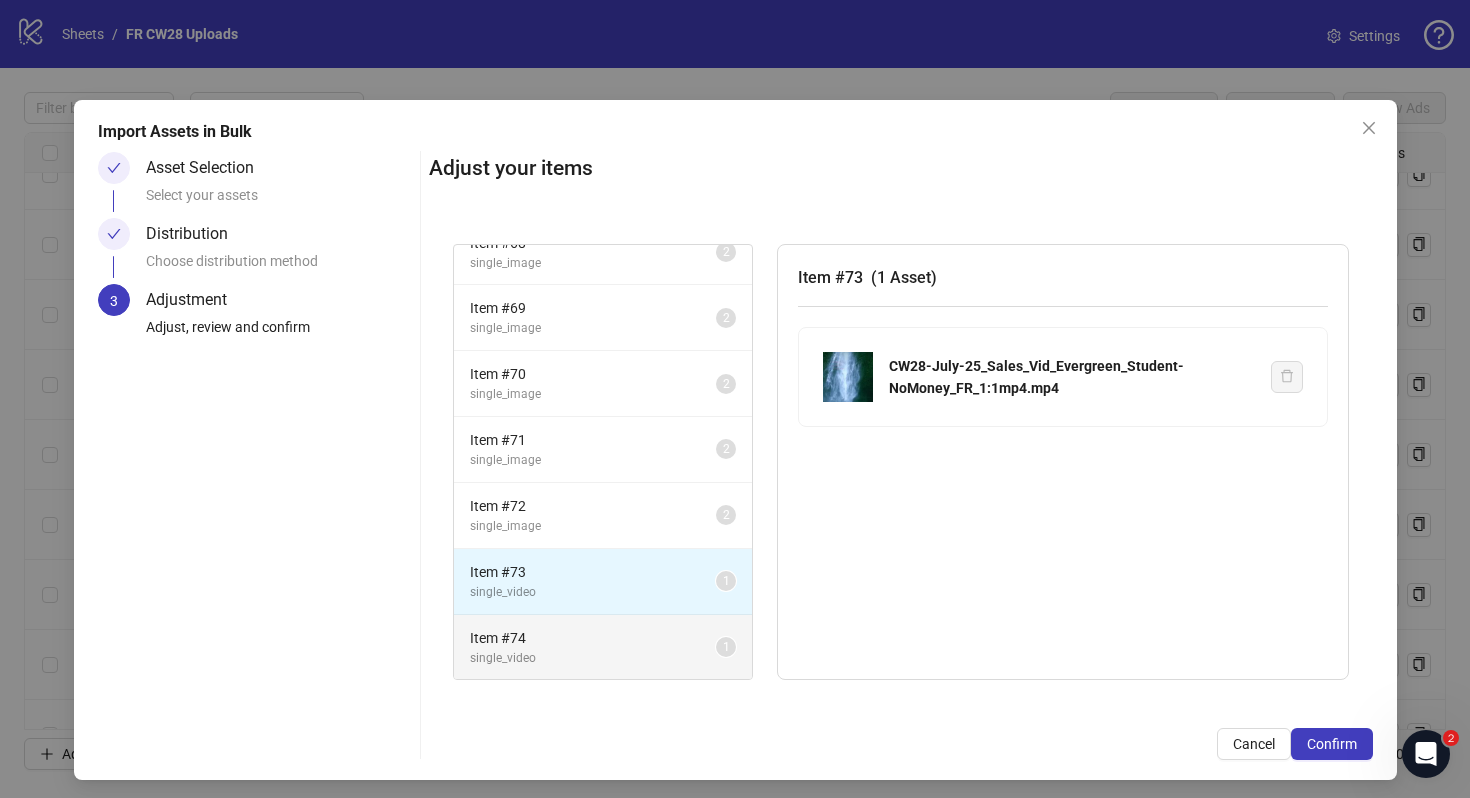 click on "Item # 74" at bounding box center (593, 638) 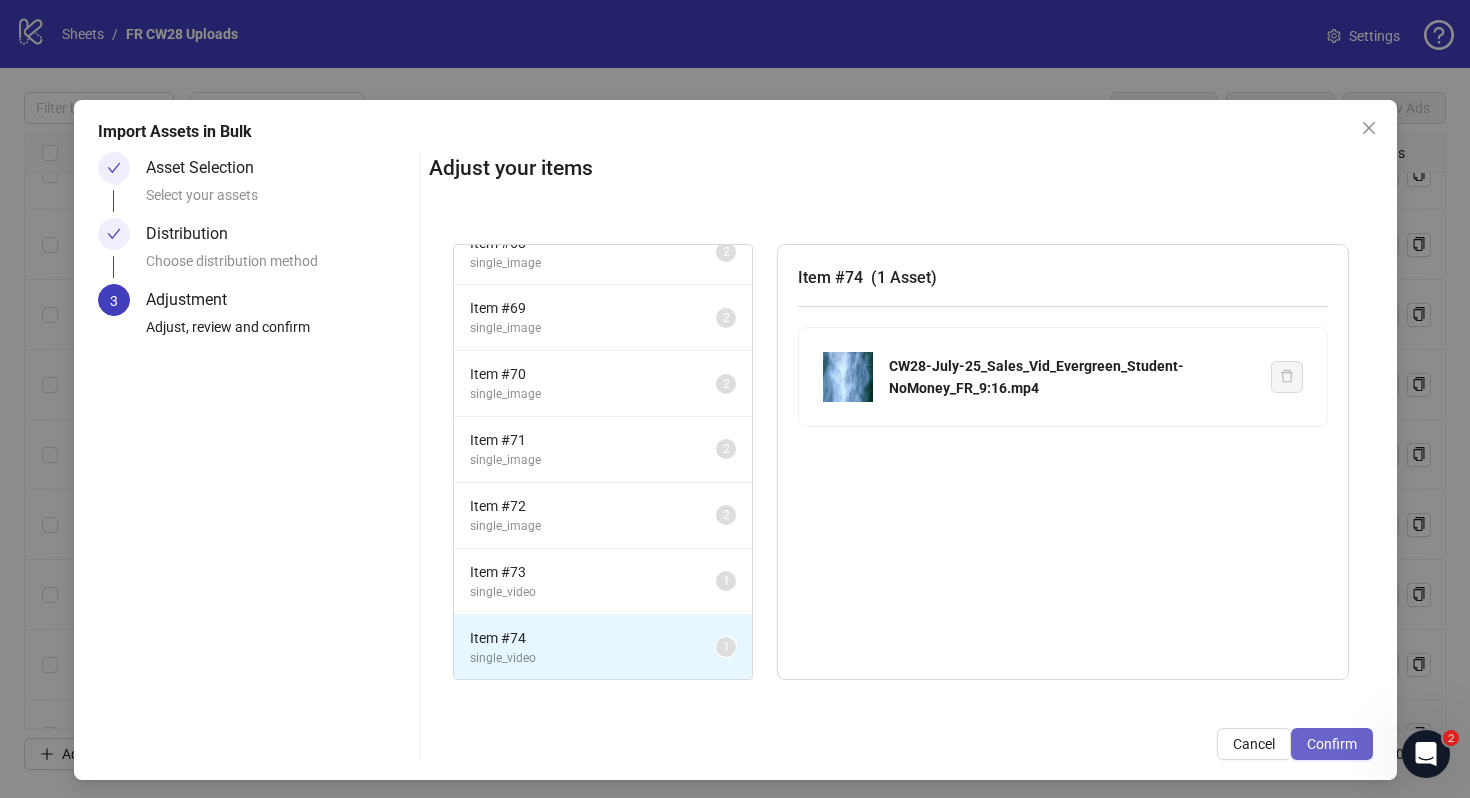 click on "Confirm" at bounding box center (1332, 744) 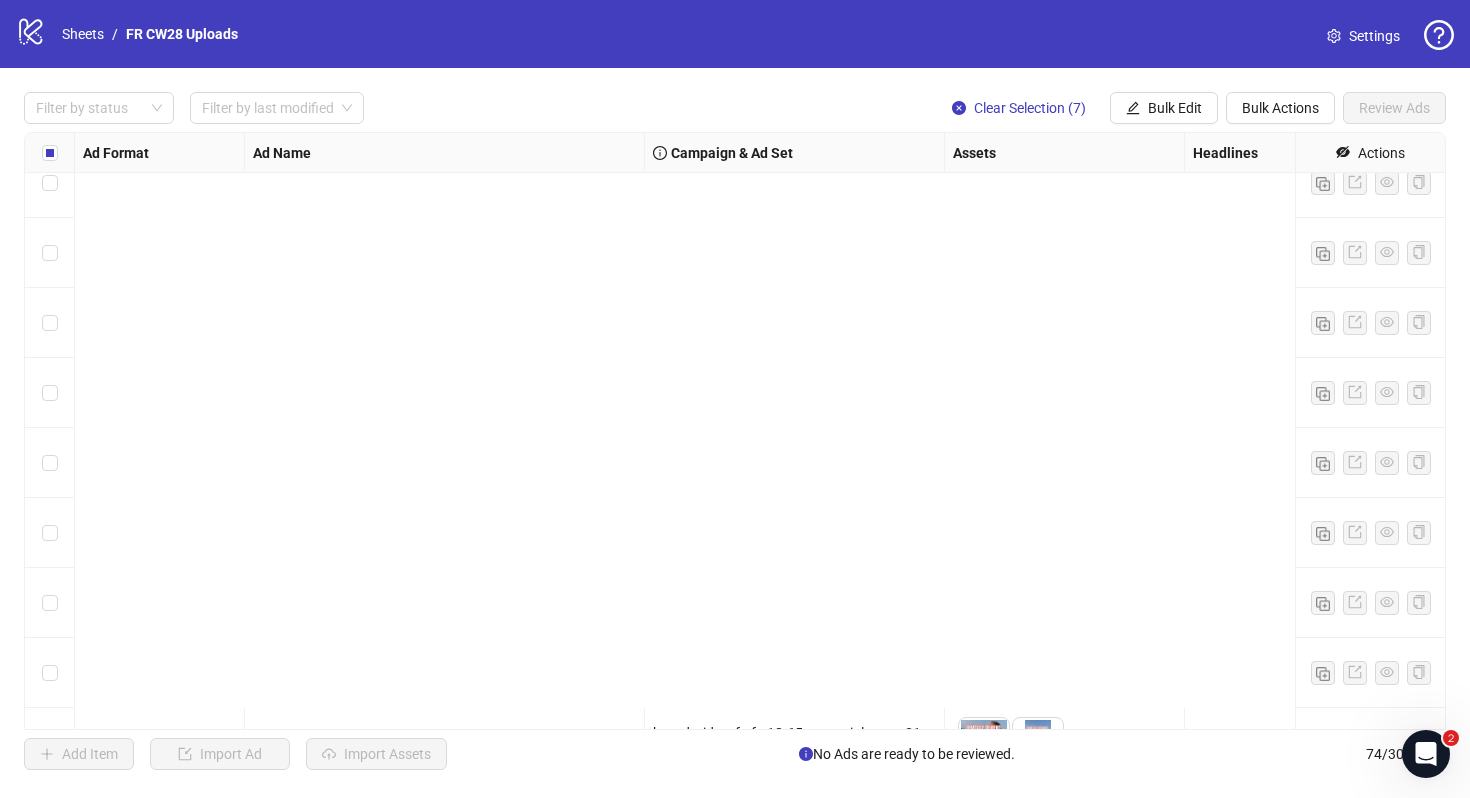 scroll, scrollTop: 4624, scrollLeft: 0, axis: vertical 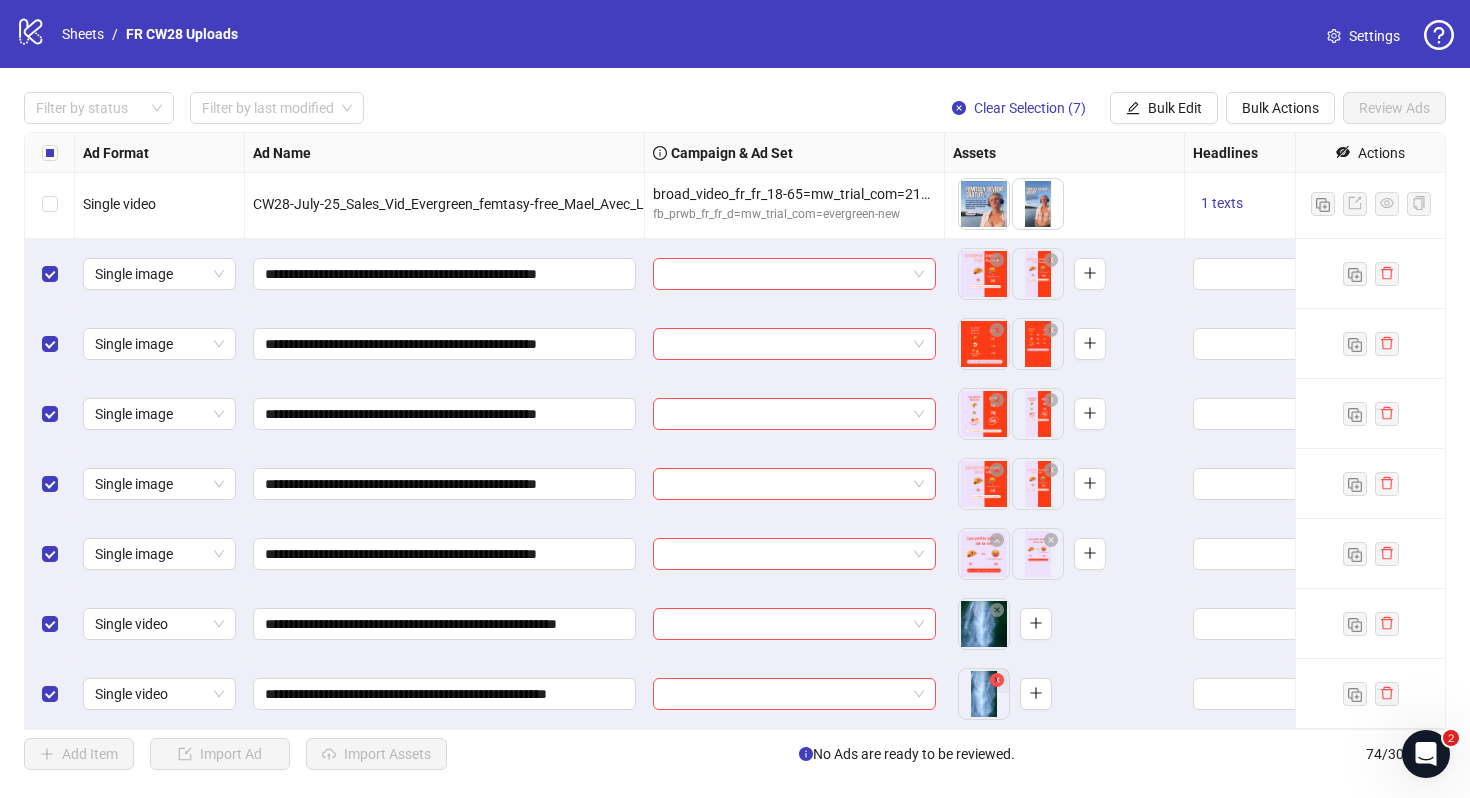click 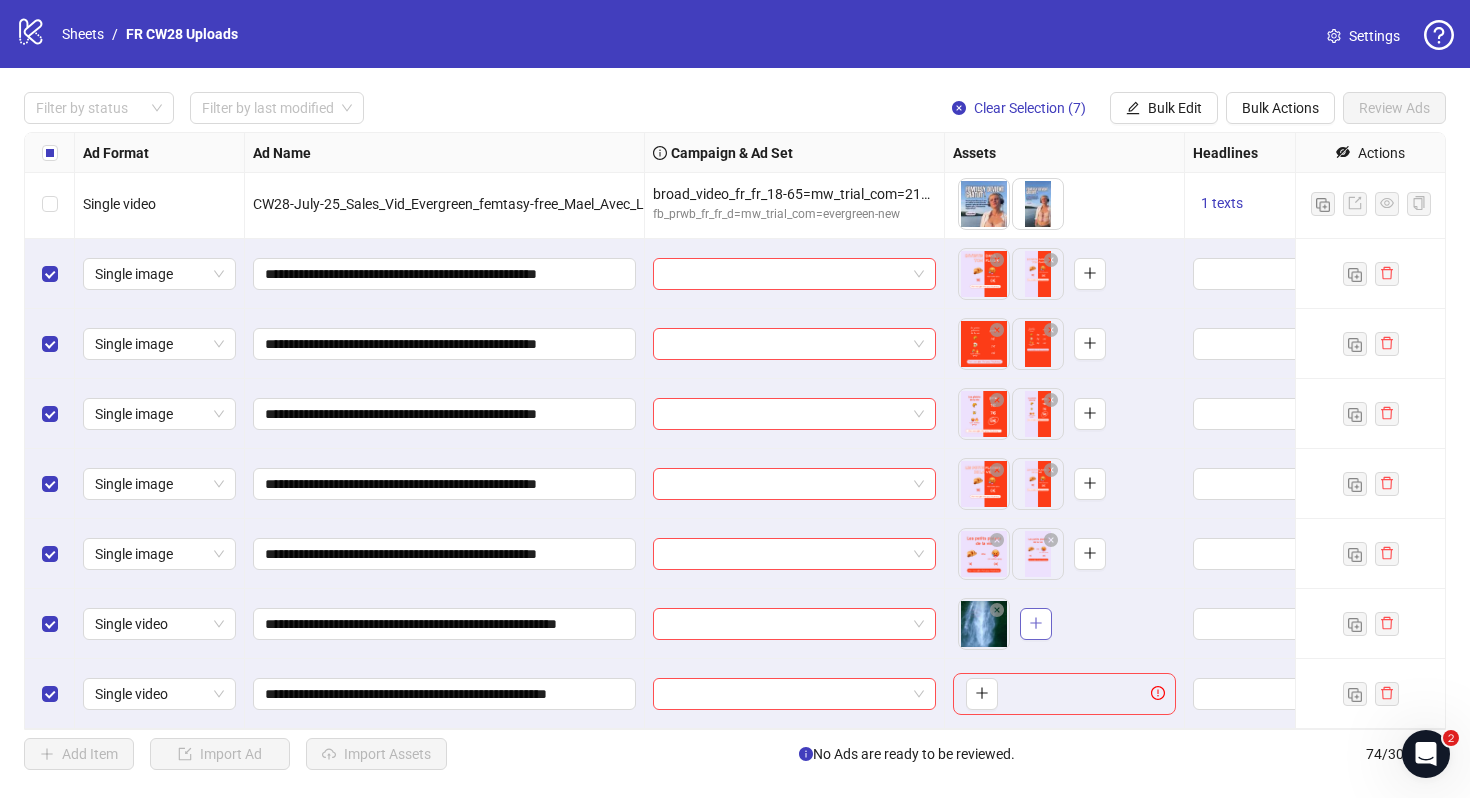 click at bounding box center [1036, 624] 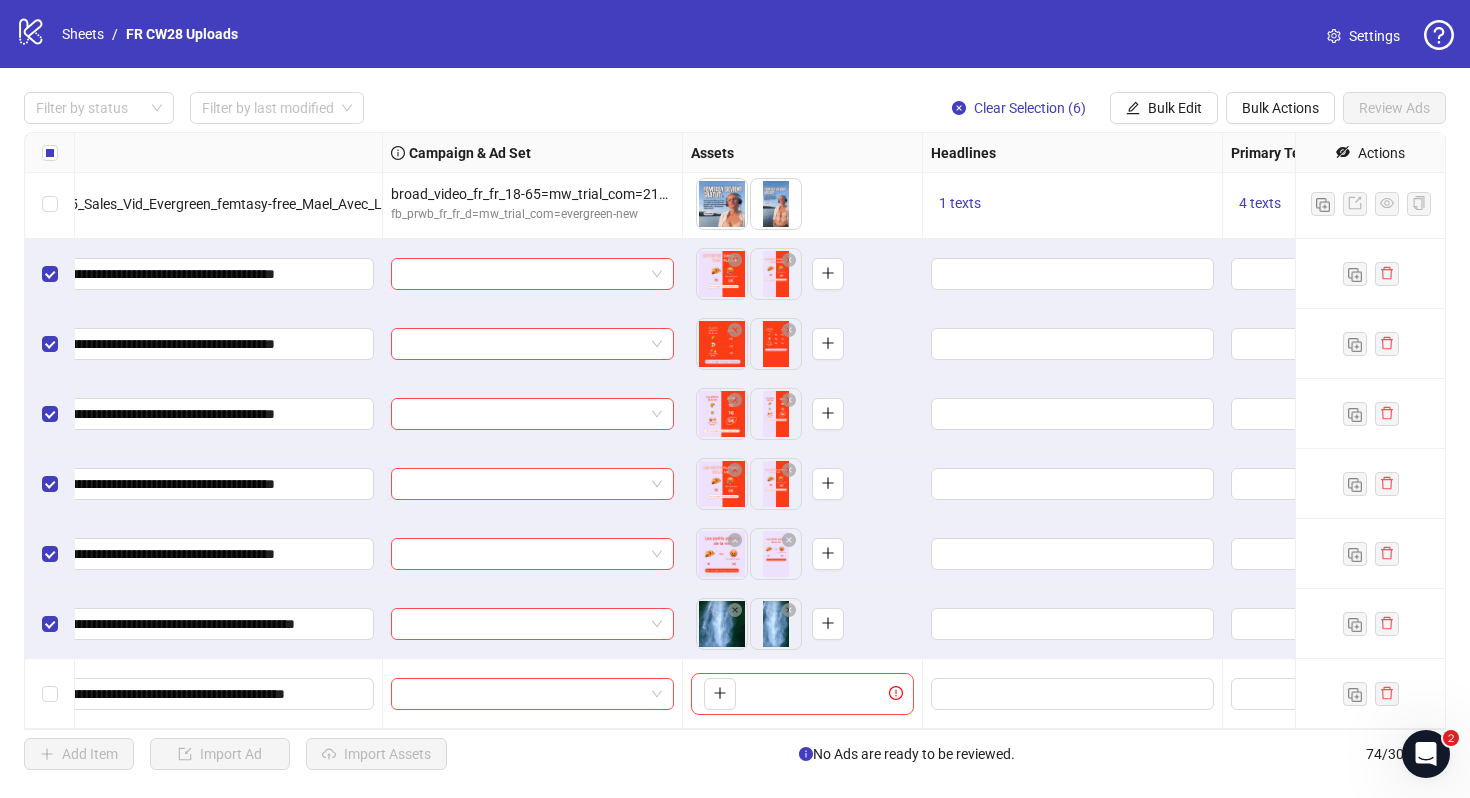 scroll, scrollTop: 4624, scrollLeft: 282, axis: both 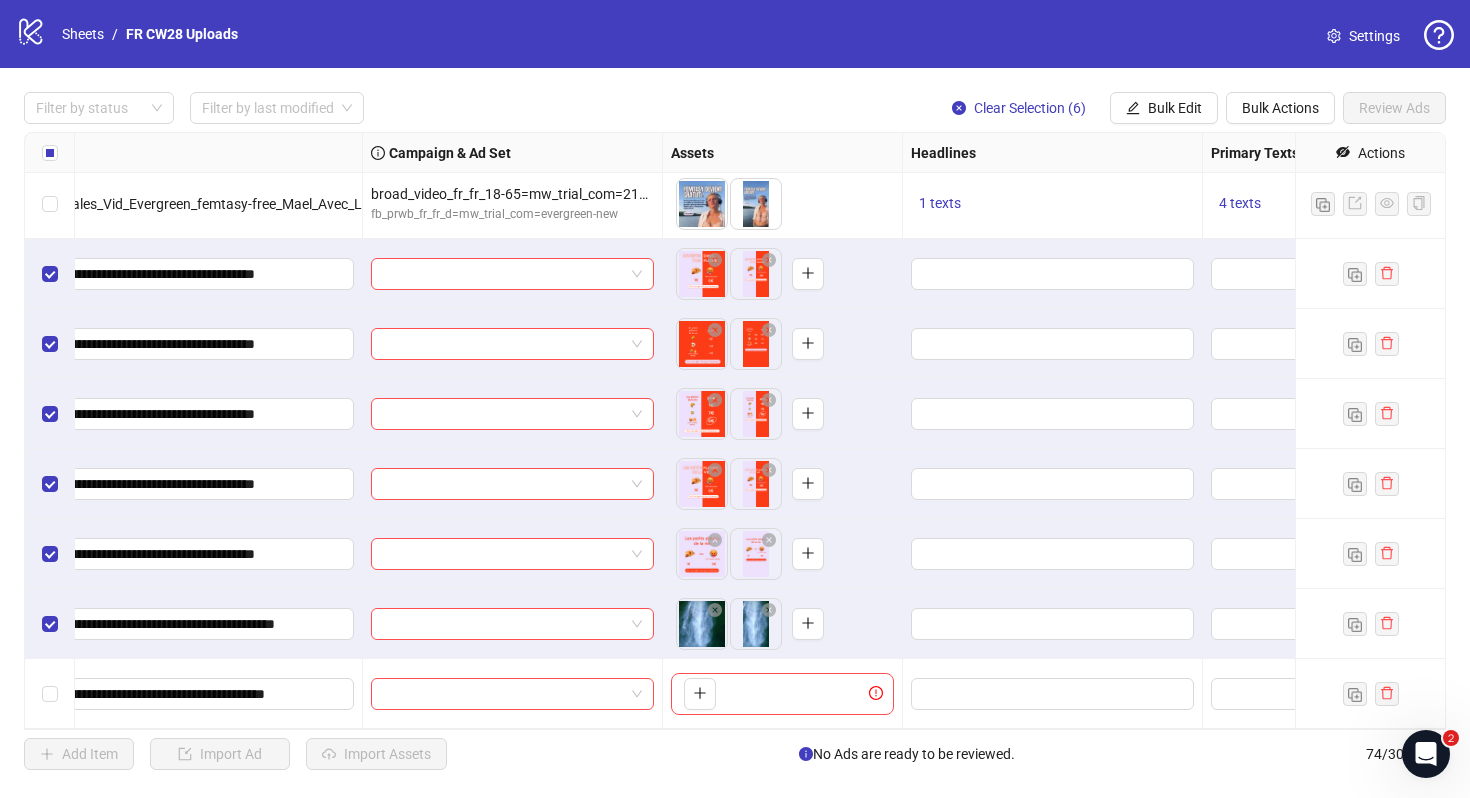 click on "Settings" at bounding box center (1374, 36) 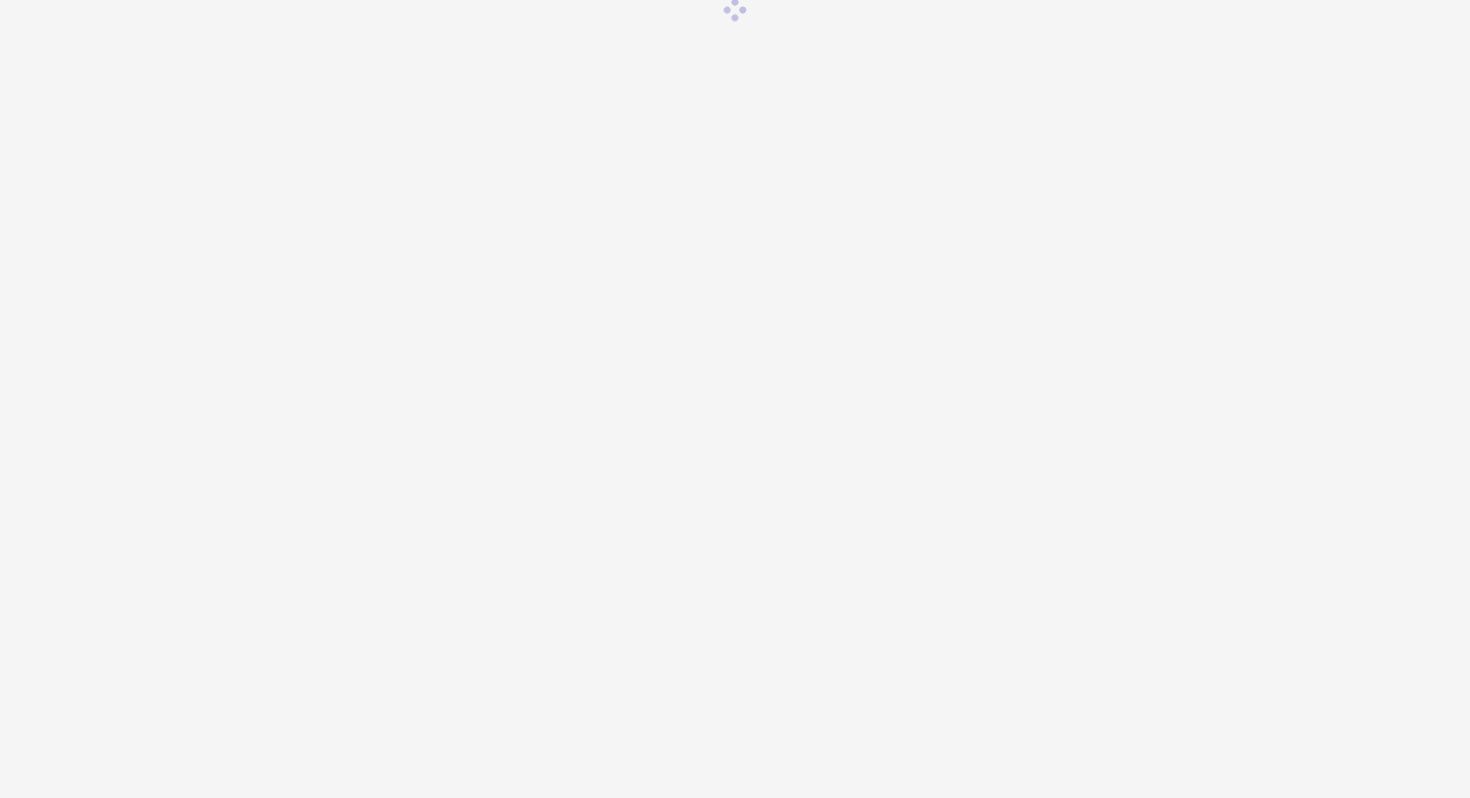 scroll, scrollTop: 0, scrollLeft: 0, axis: both 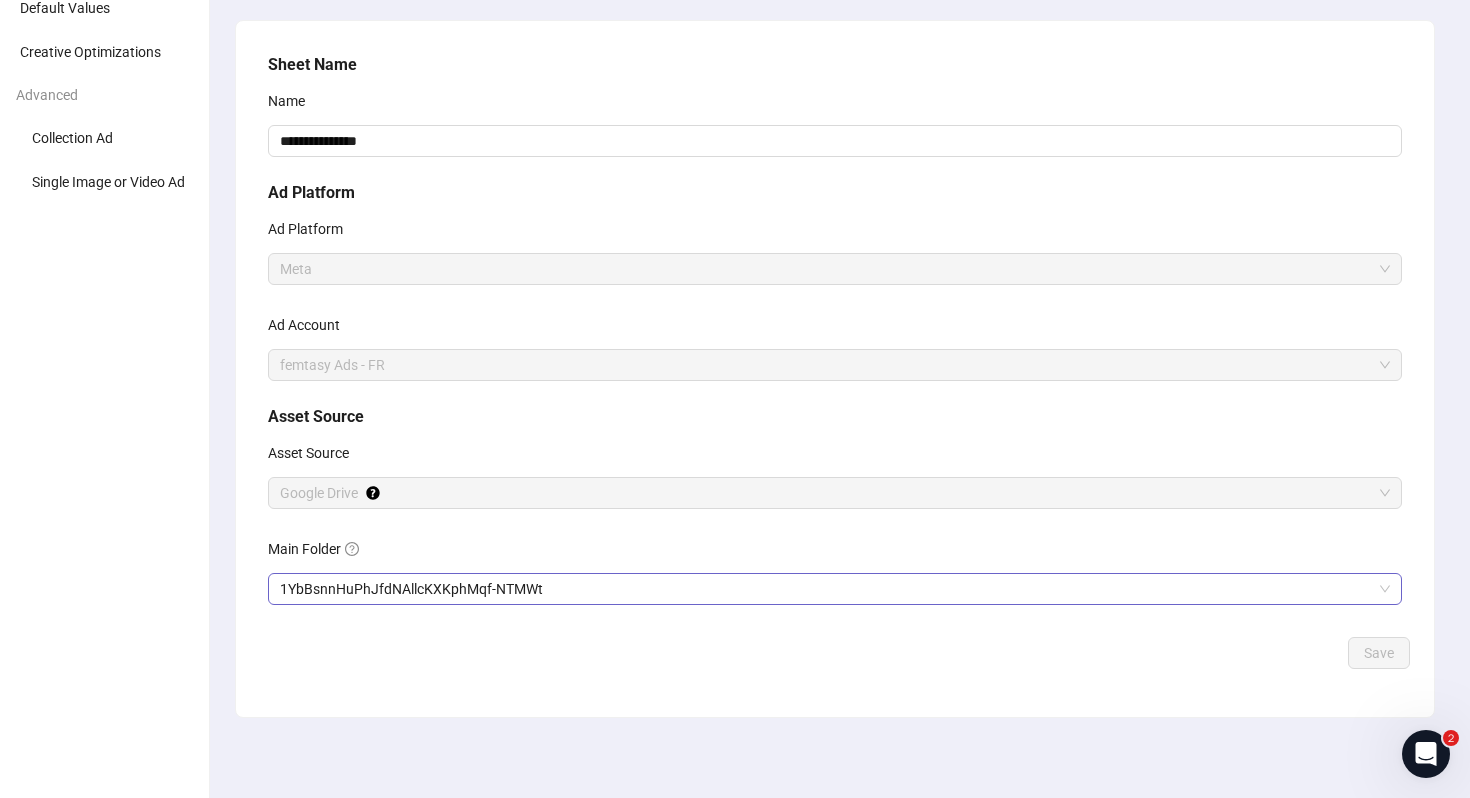 click on "1YbBsnnHuPhJfdNAllcKXKphMqf-NTMWt" at bounding box center (835, 589) 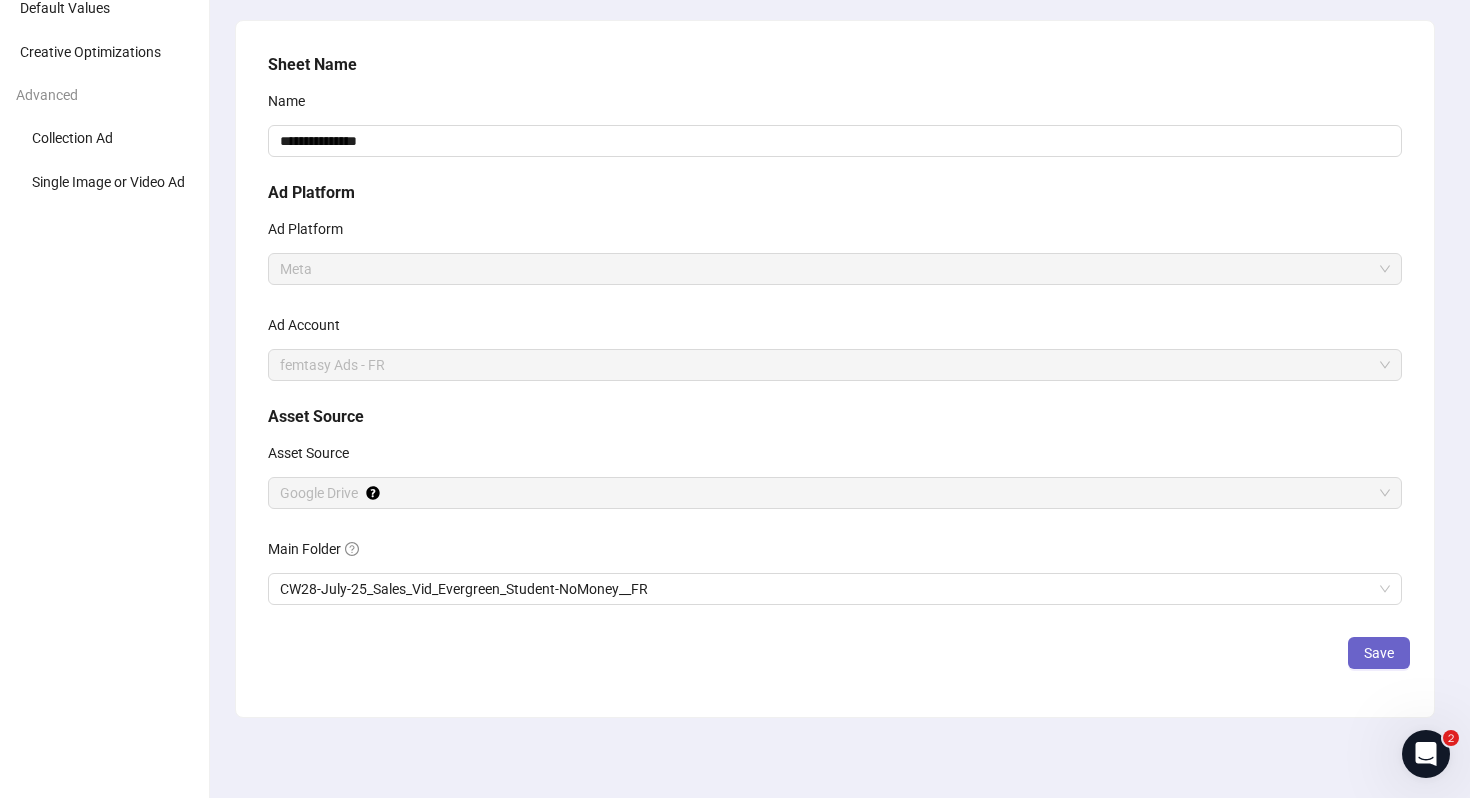 click on "Save" at bounding box center (1379, 653) 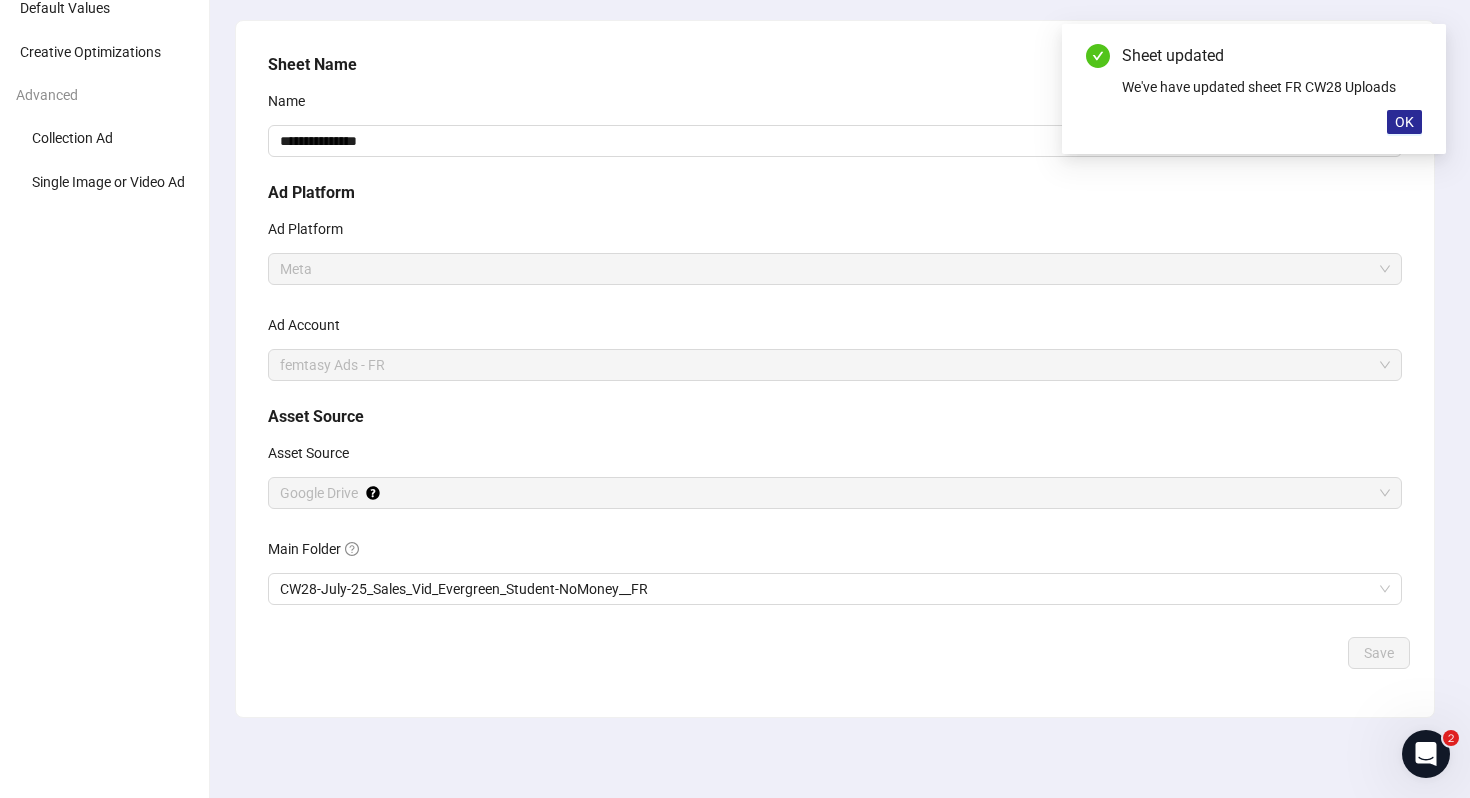 click on "OK" at bounding box center [1404, 122] 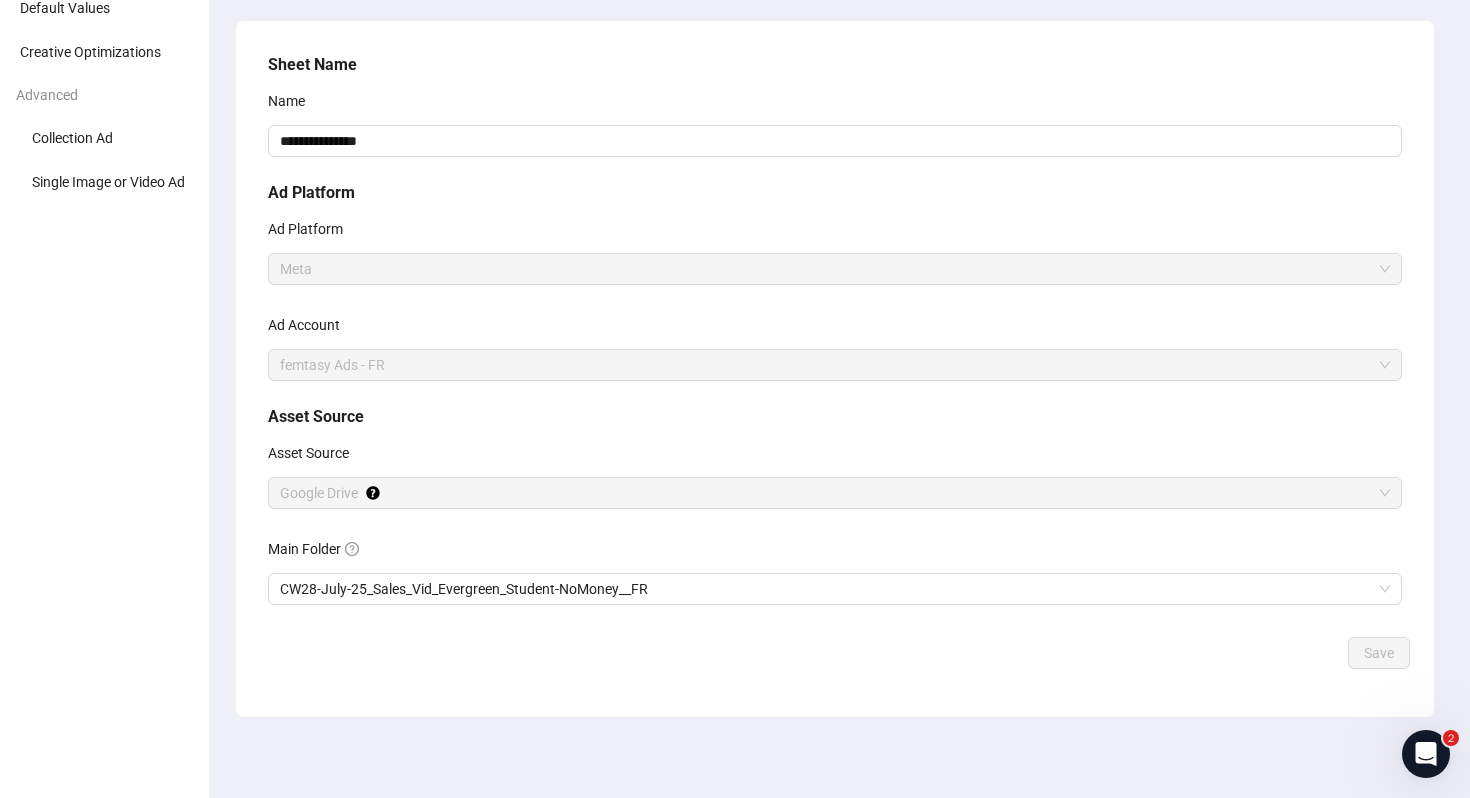 scroll, scrollTop: 0, scrollLeft: 0, axis: both 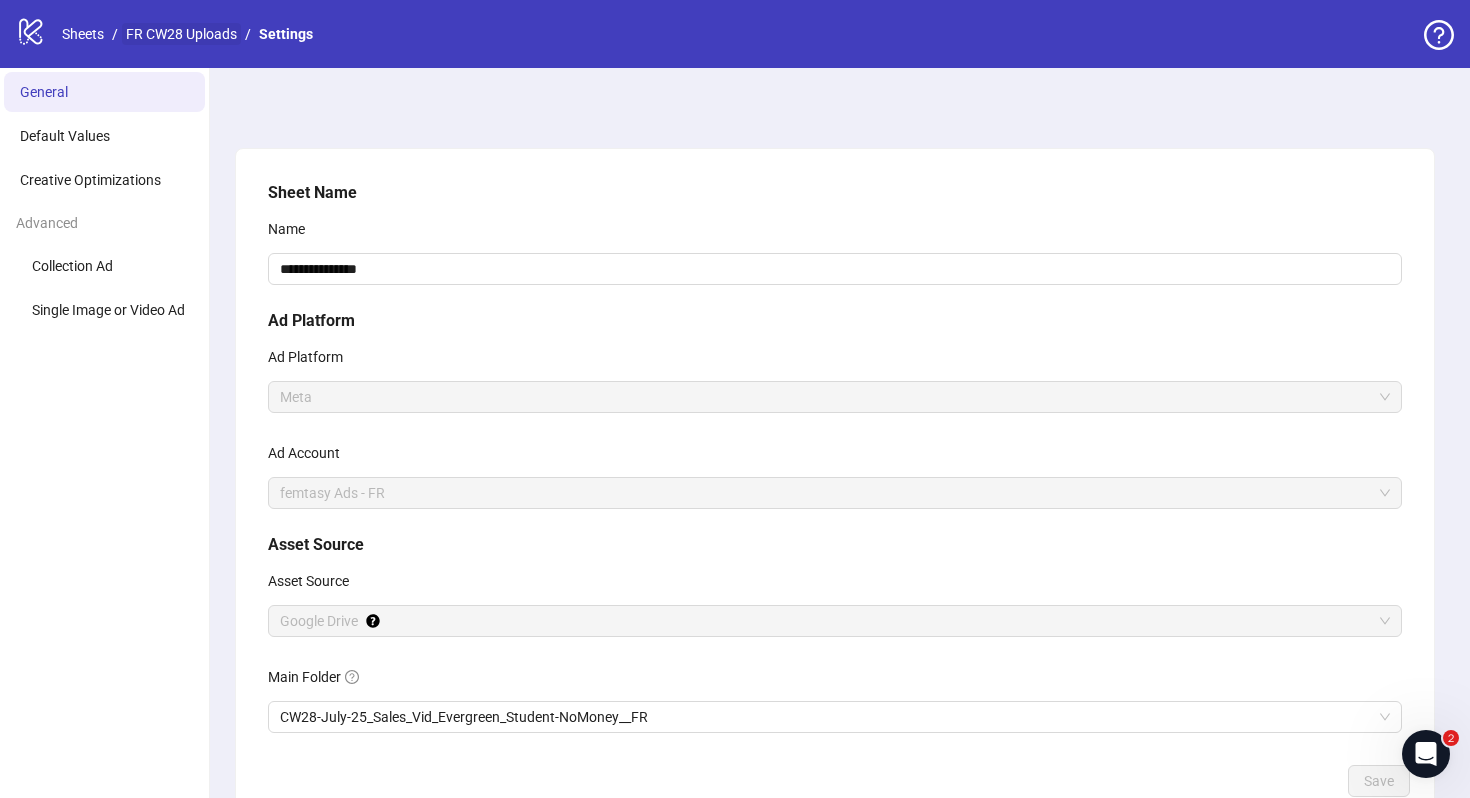 click on "FR CW28 Uploads" at bounding box center [181, 34] 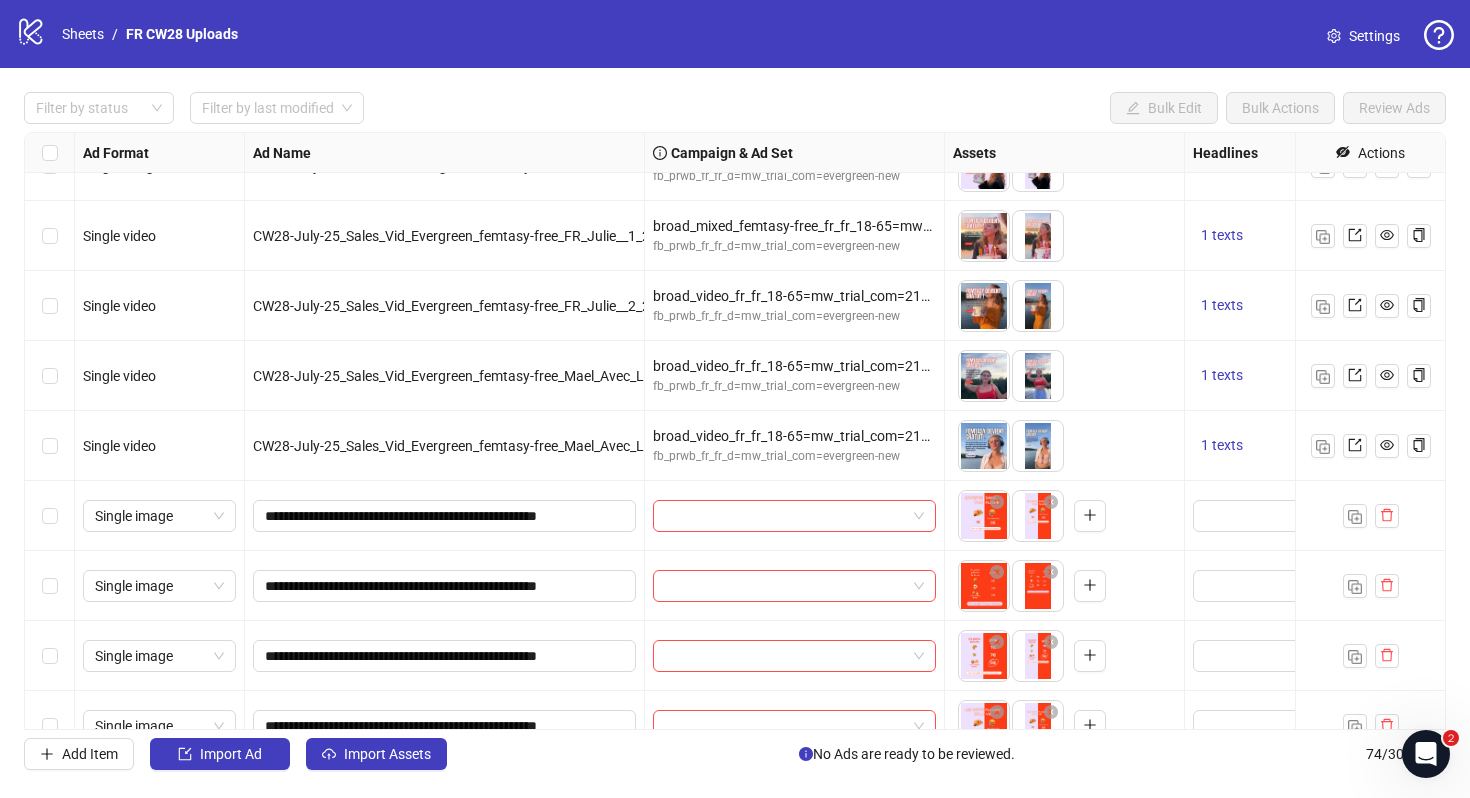scroll, scrollTop: 4624, scrollLeft: 0, axis: vertical 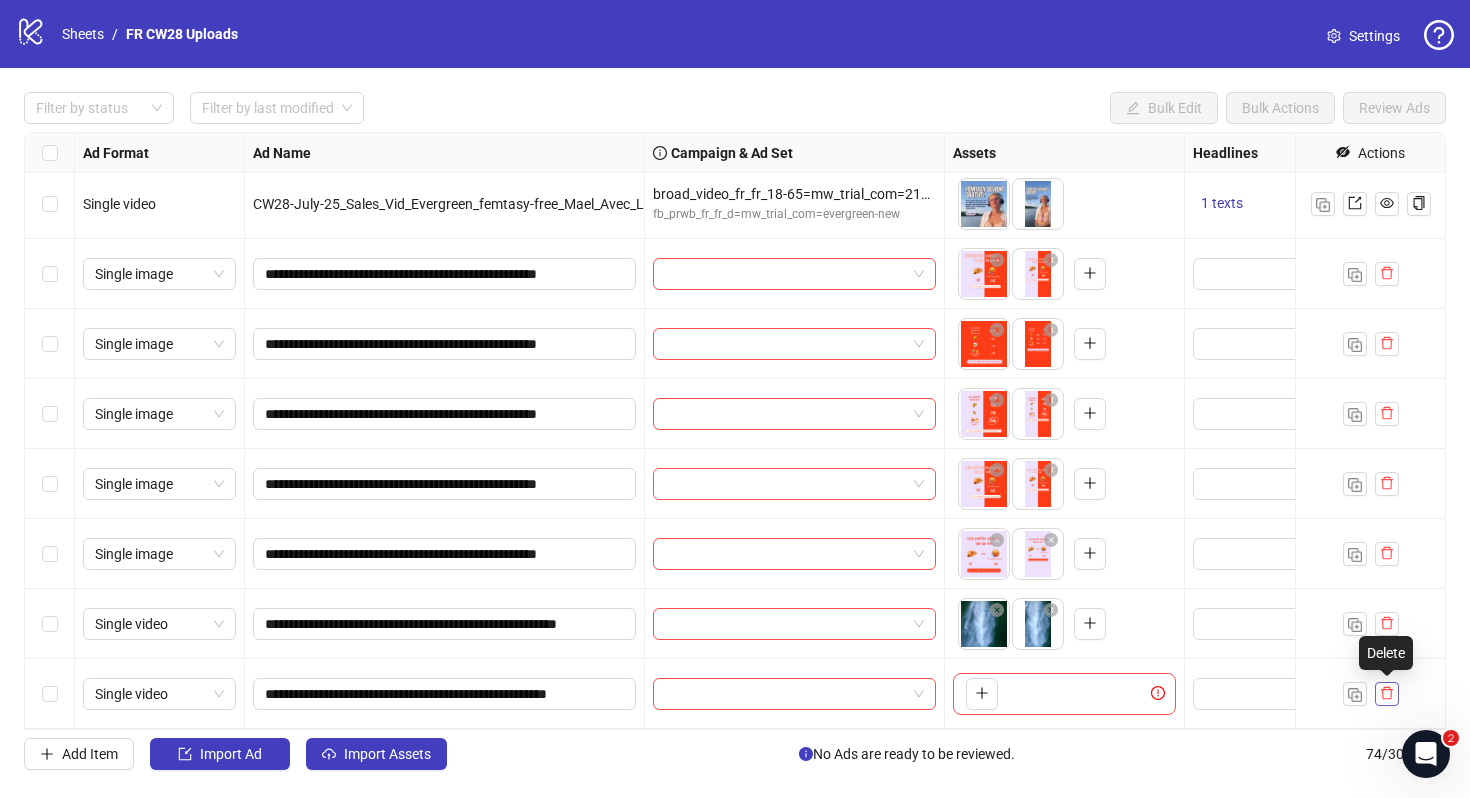 click at bounding box center (1387, 693) 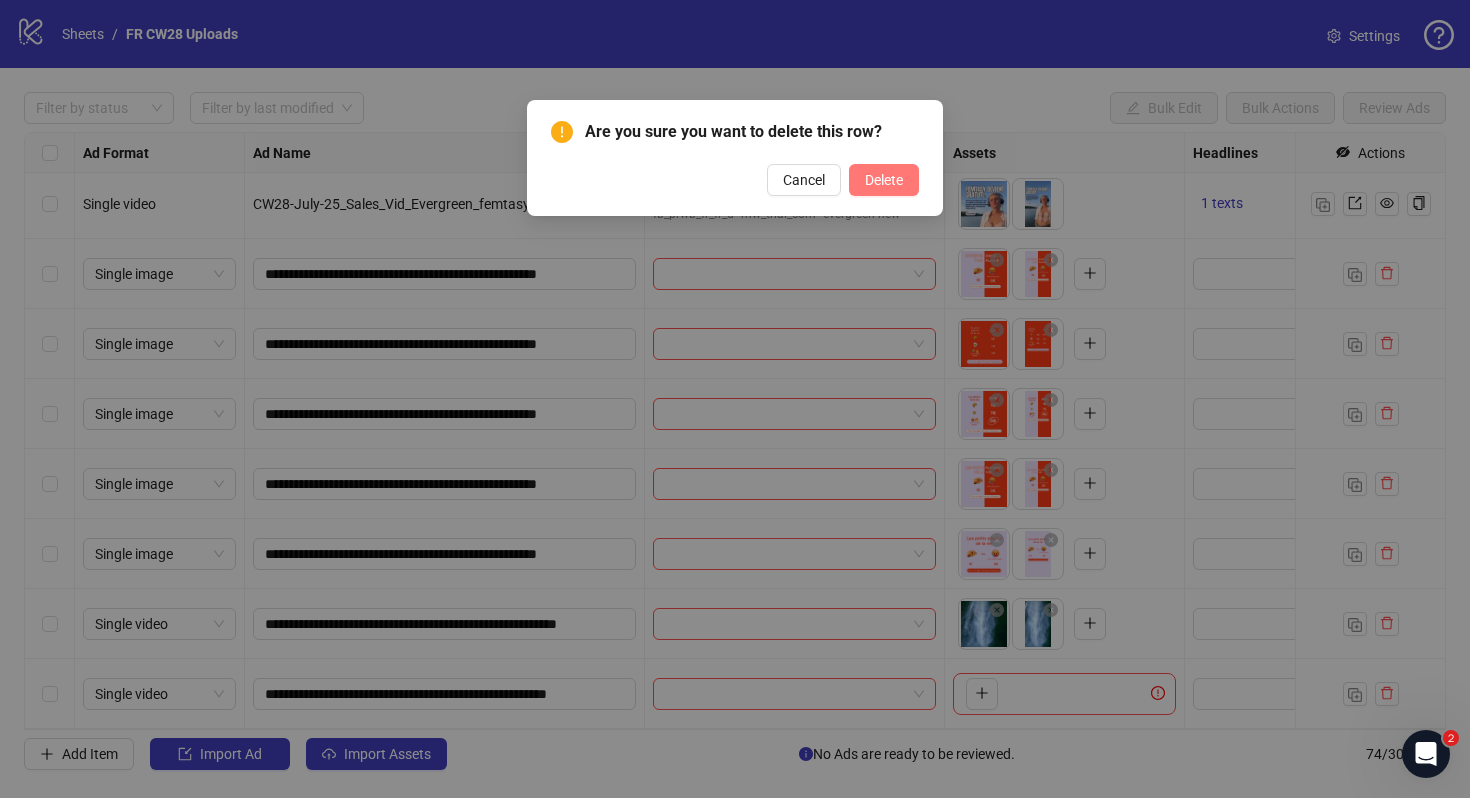 click on "Delete" at bounding box center [884, 180] 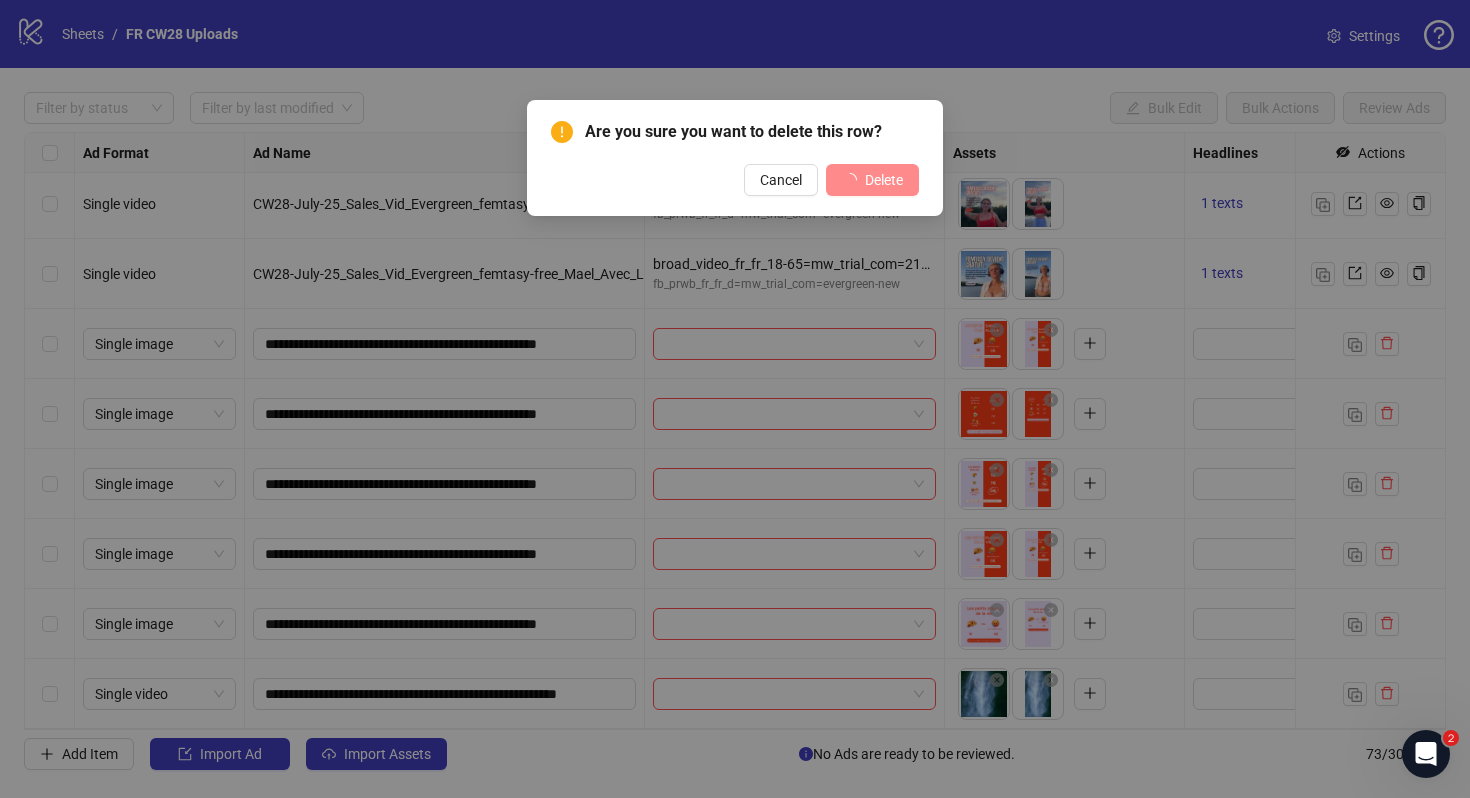 scroll, scrollTop: 4554, scrollLeft: 0, axis: vertical 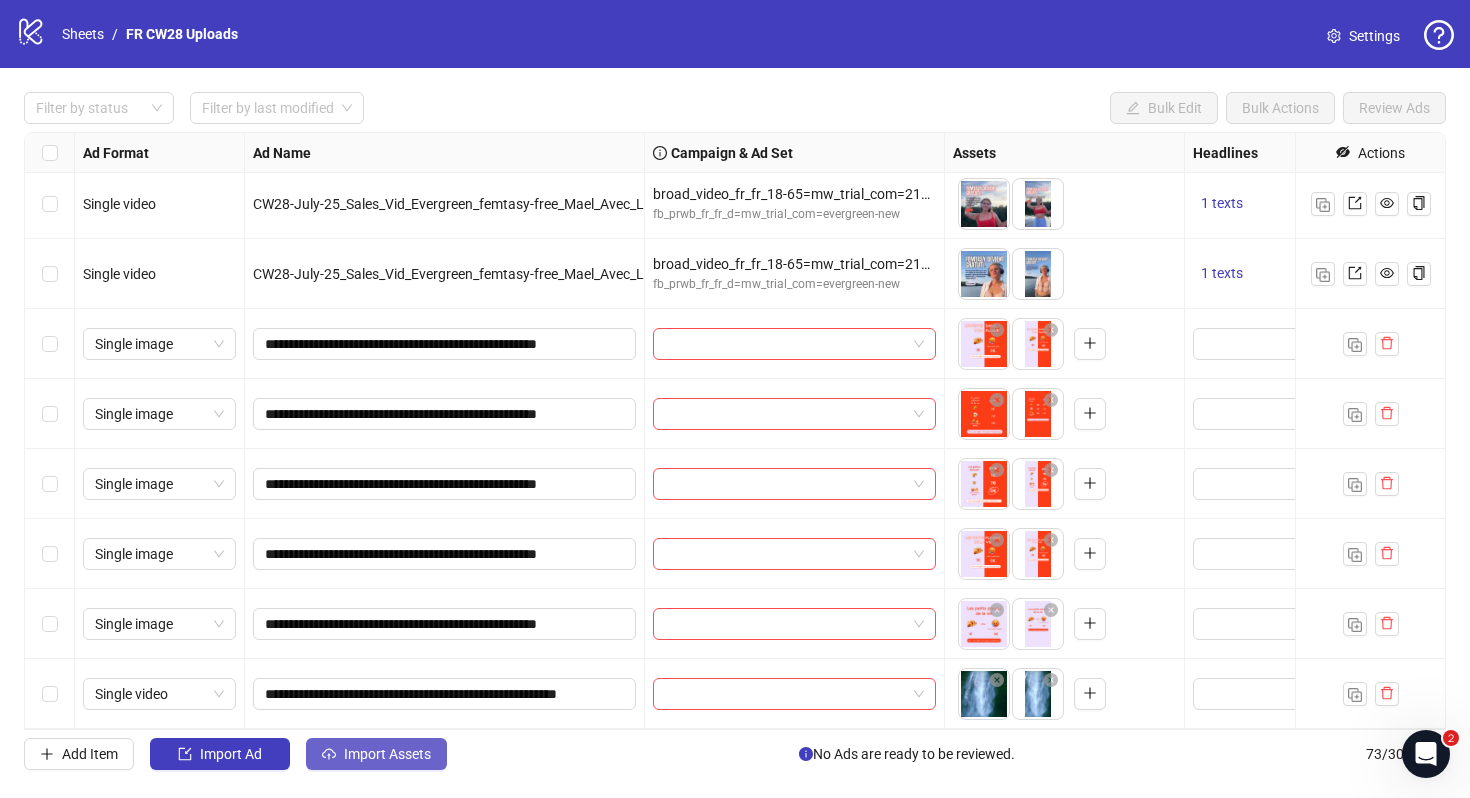 click on "Import Assets" at bounding box center [376, 754] 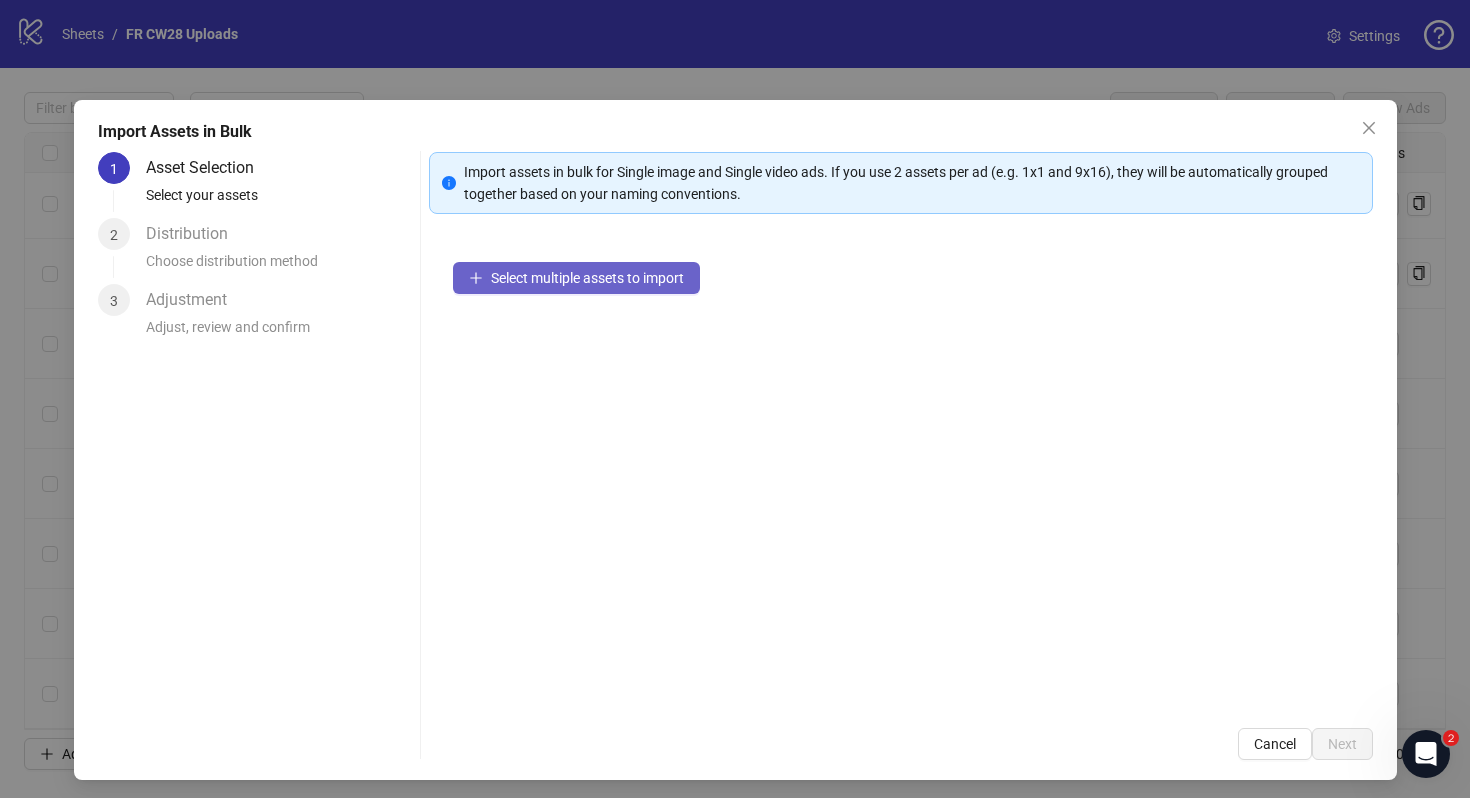 click on "Select multiple assets to import" at bounding box center (587, 278) 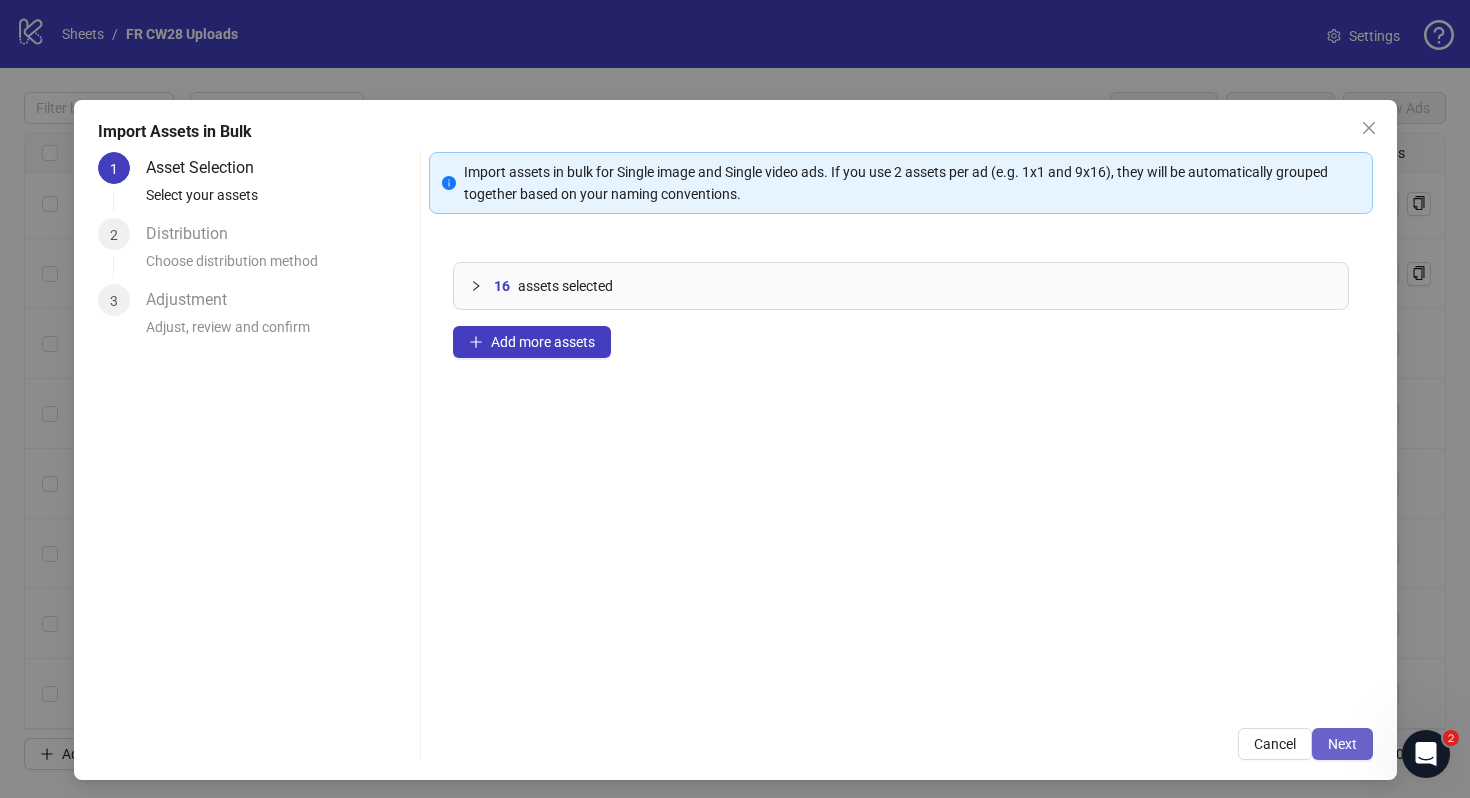 click on "Next" at bounding box center [1342, 744] 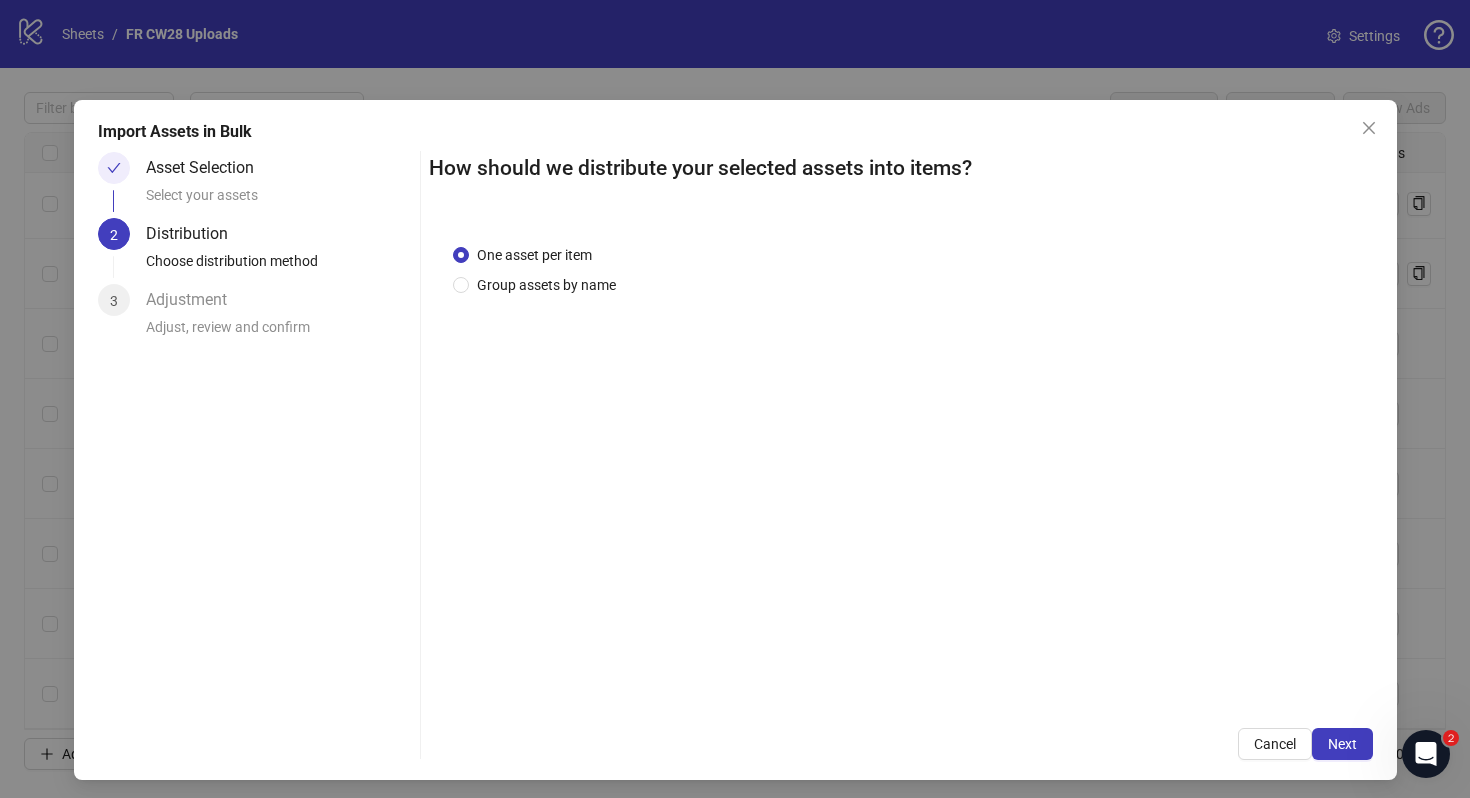 click on "One asset per item Group assets by name" at bounding box center (901, 270) 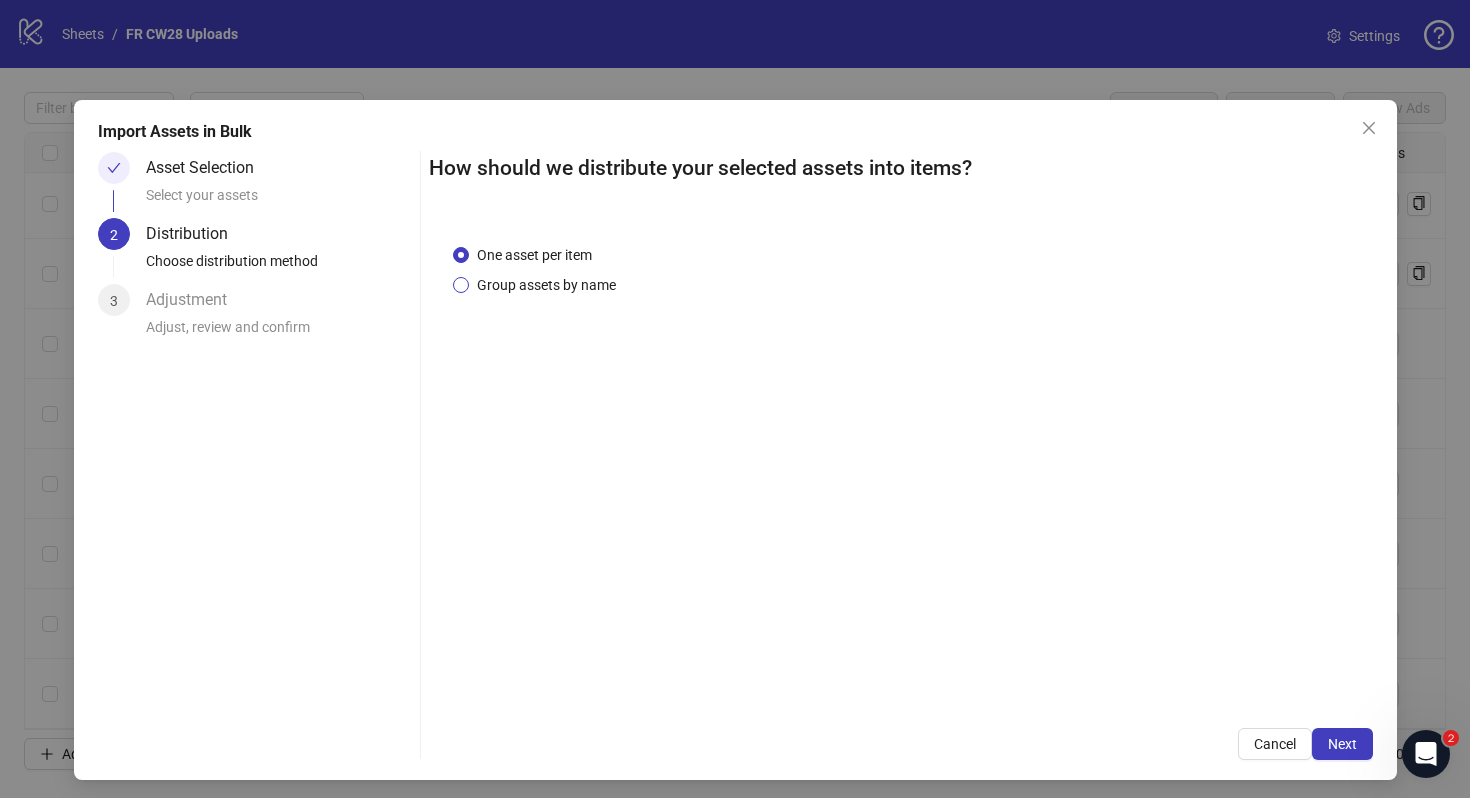 click on "Group assets by name" at bounding box center (546, 285) 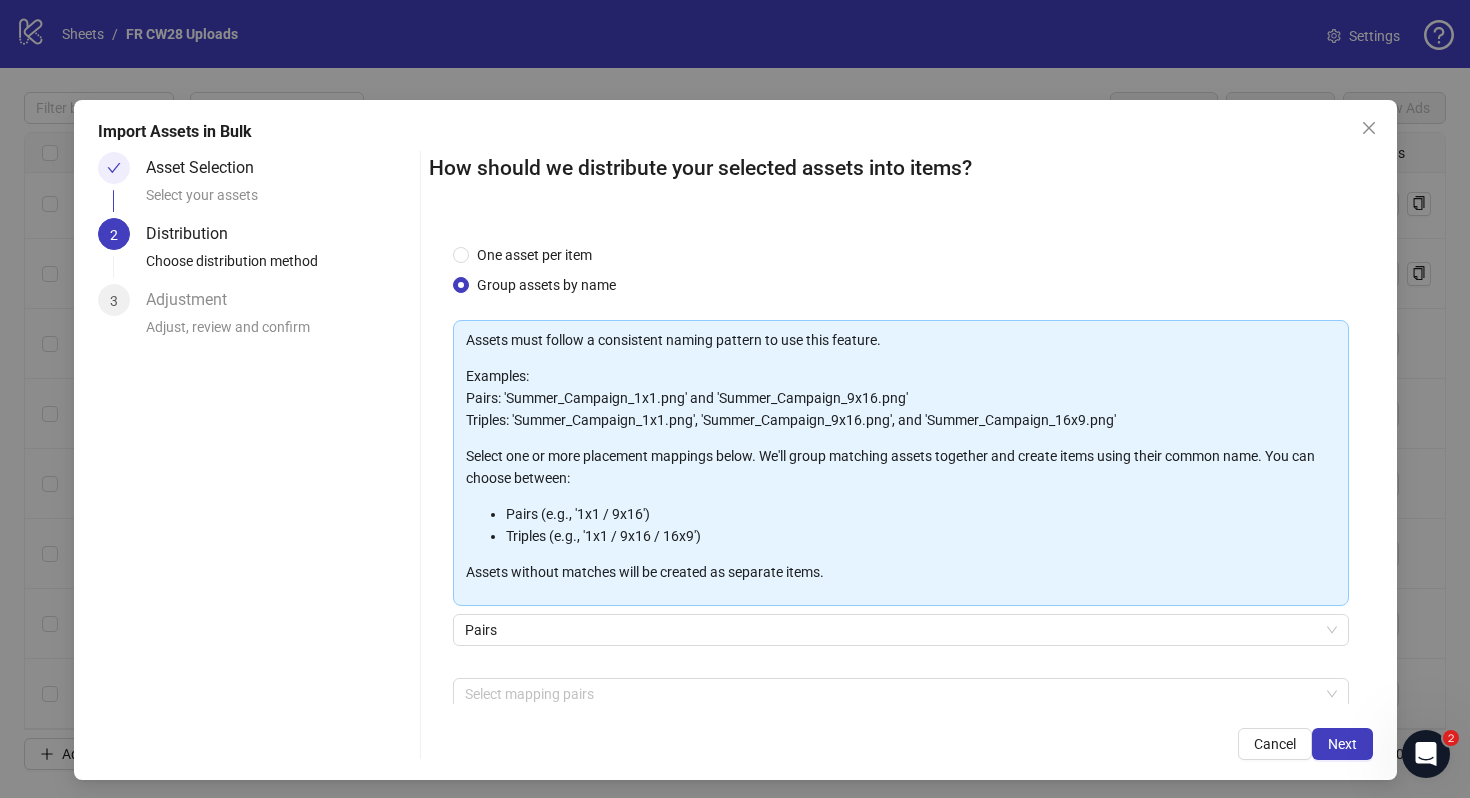 scroll, scrollTop: 101, scrollLeft: 0, axis: vertical 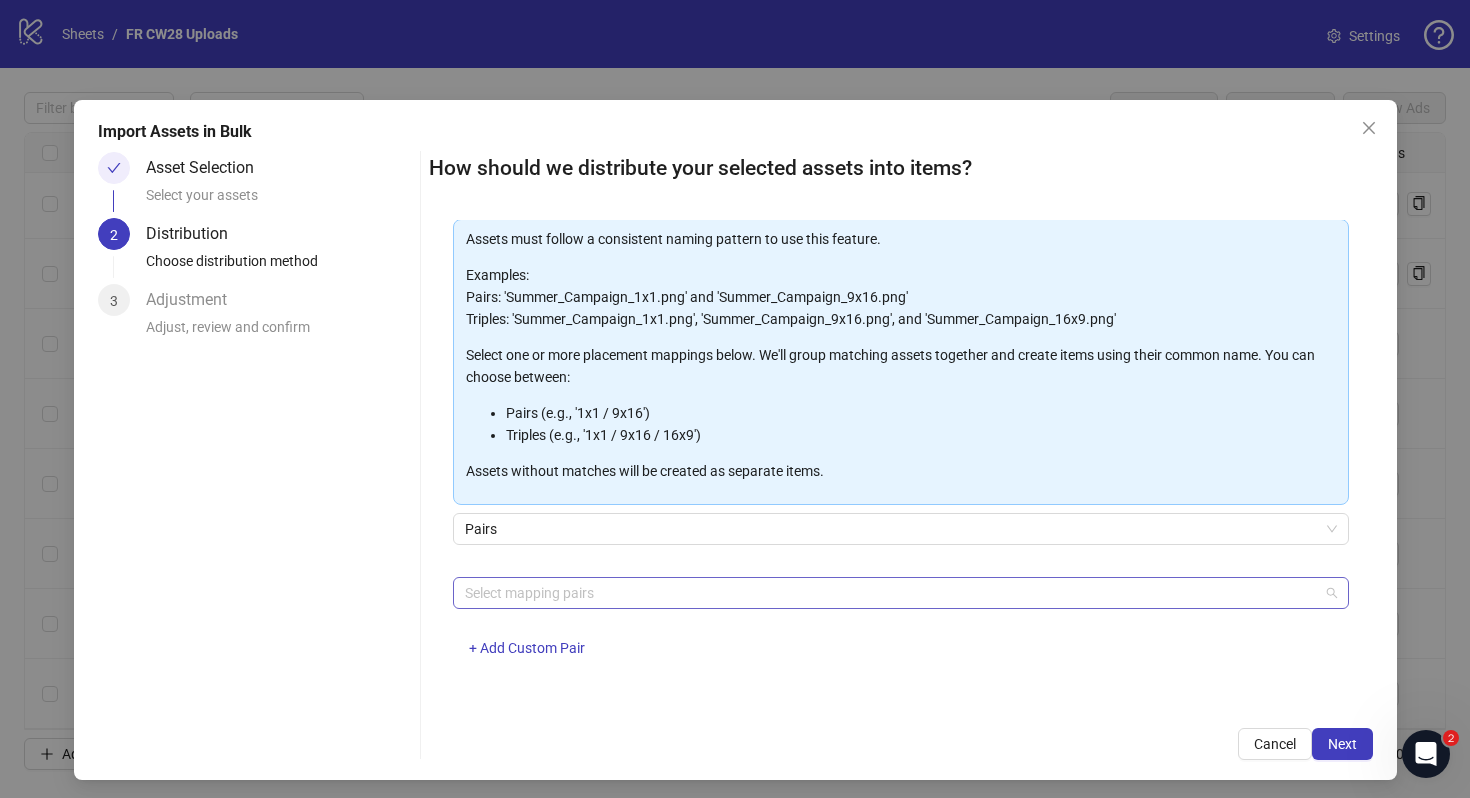 click at bounding box center (890, 593) 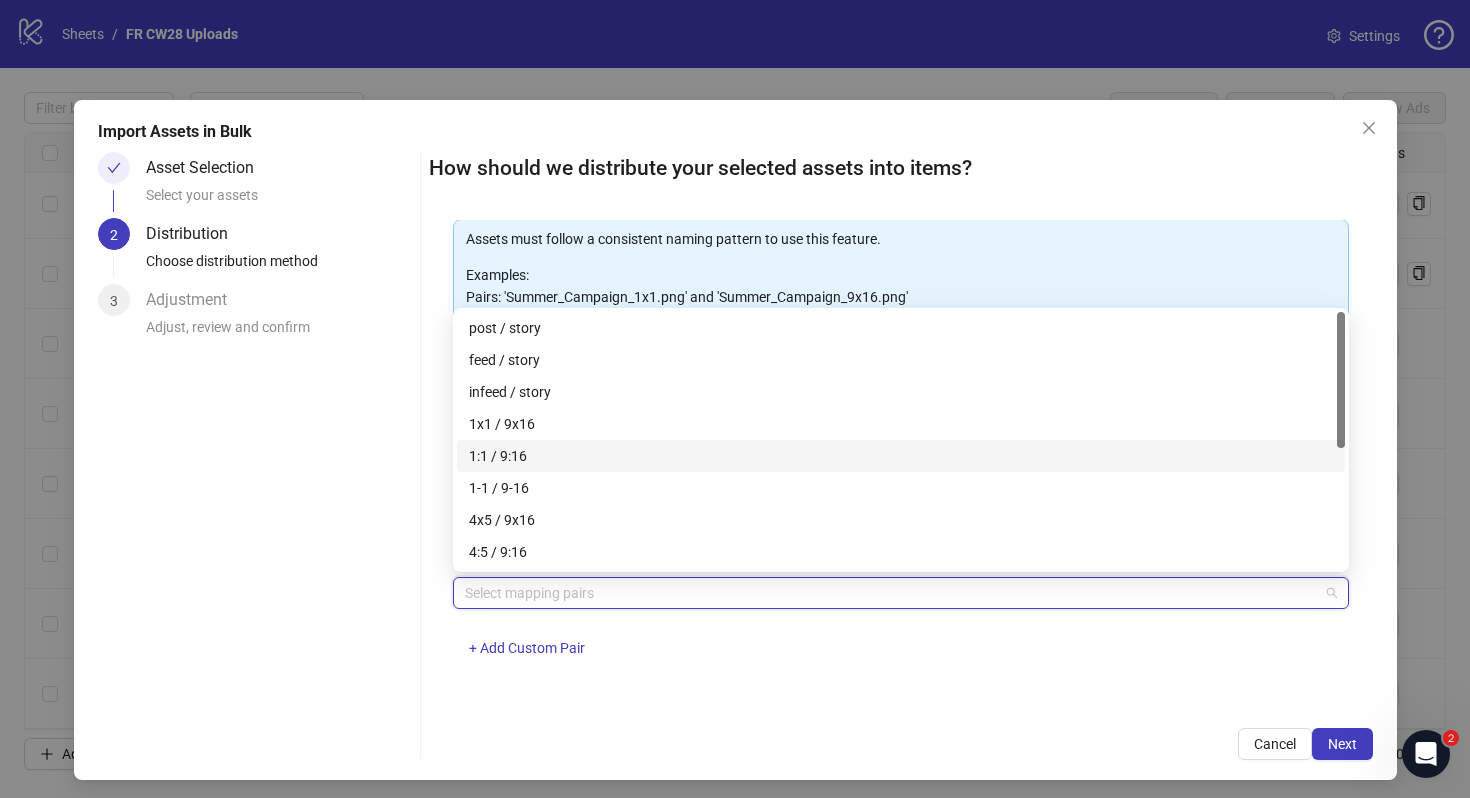 click on "1:1 / 9:16" at bounding box center (901, 456) 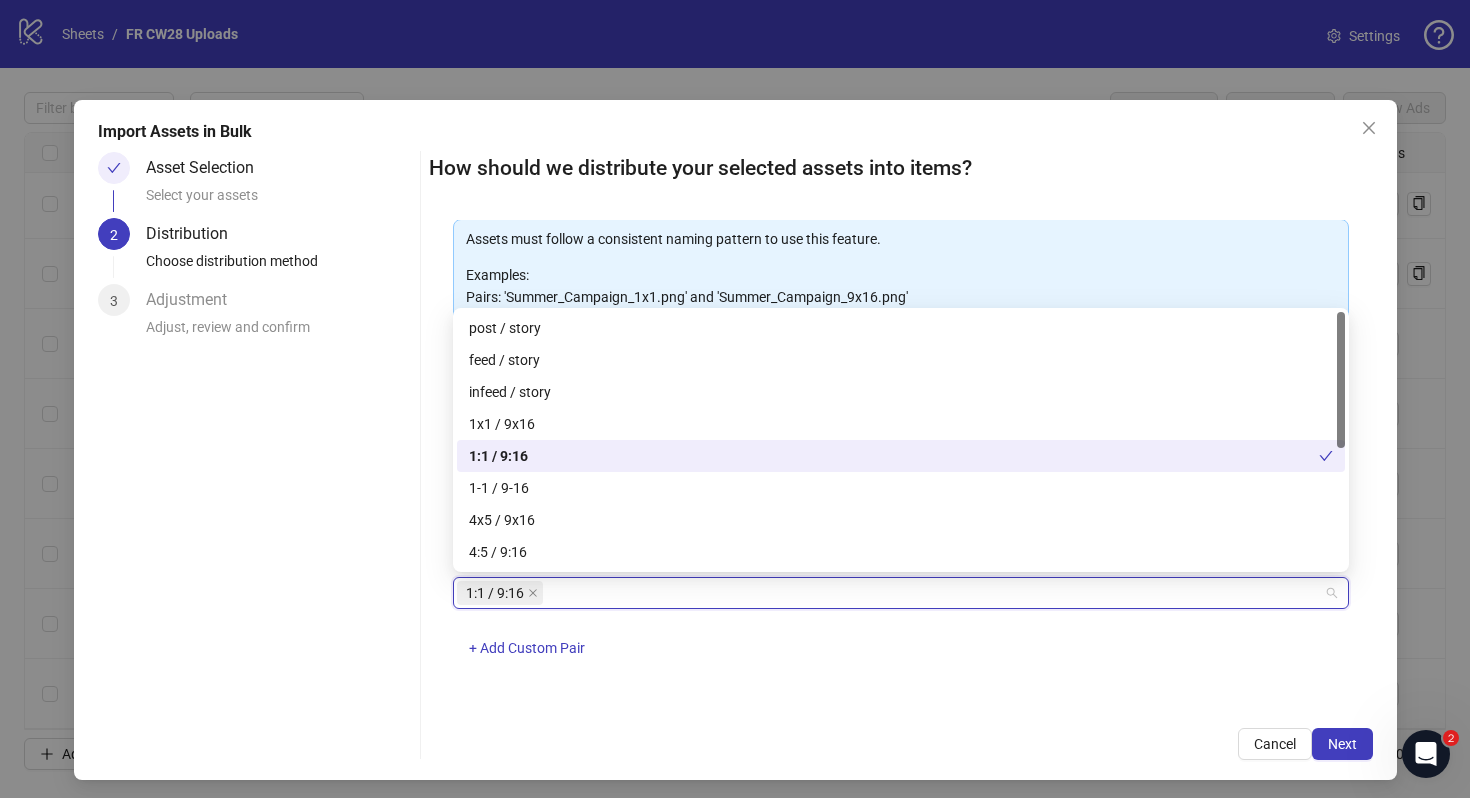 click on "Import Assets in Bulk Asset Selection Select your assets 2 Distribution Choose distribution method 3 Adjustment Adjust, review and confirm How should we distribute your selected assets into items? One asset per item Group assets by name Assets must follow a consistent naming pattern to use this feature. Examples: Pairs: 'Summer_Campaign_1x1.png' and 'Summer_Campaign_9x16.png' Triples: 'Summer_Campaign_1x1.png', 'Summer_Campaign_9x16.png', and 'Summer_Campaign_16x9.png' Select one or more placement mappings below. We'll group matching assets together and create items using their common name. You can choose between: Pairs (e.g., '1x1 / 9x16') Triples (e.g., '1x1 / 9x16 / 16x9') Assets without matches will be created as separate items. Pairs 1:1 / 9:16   + Add Custom Pair Cancel Next" at bounding box center (735, 440) 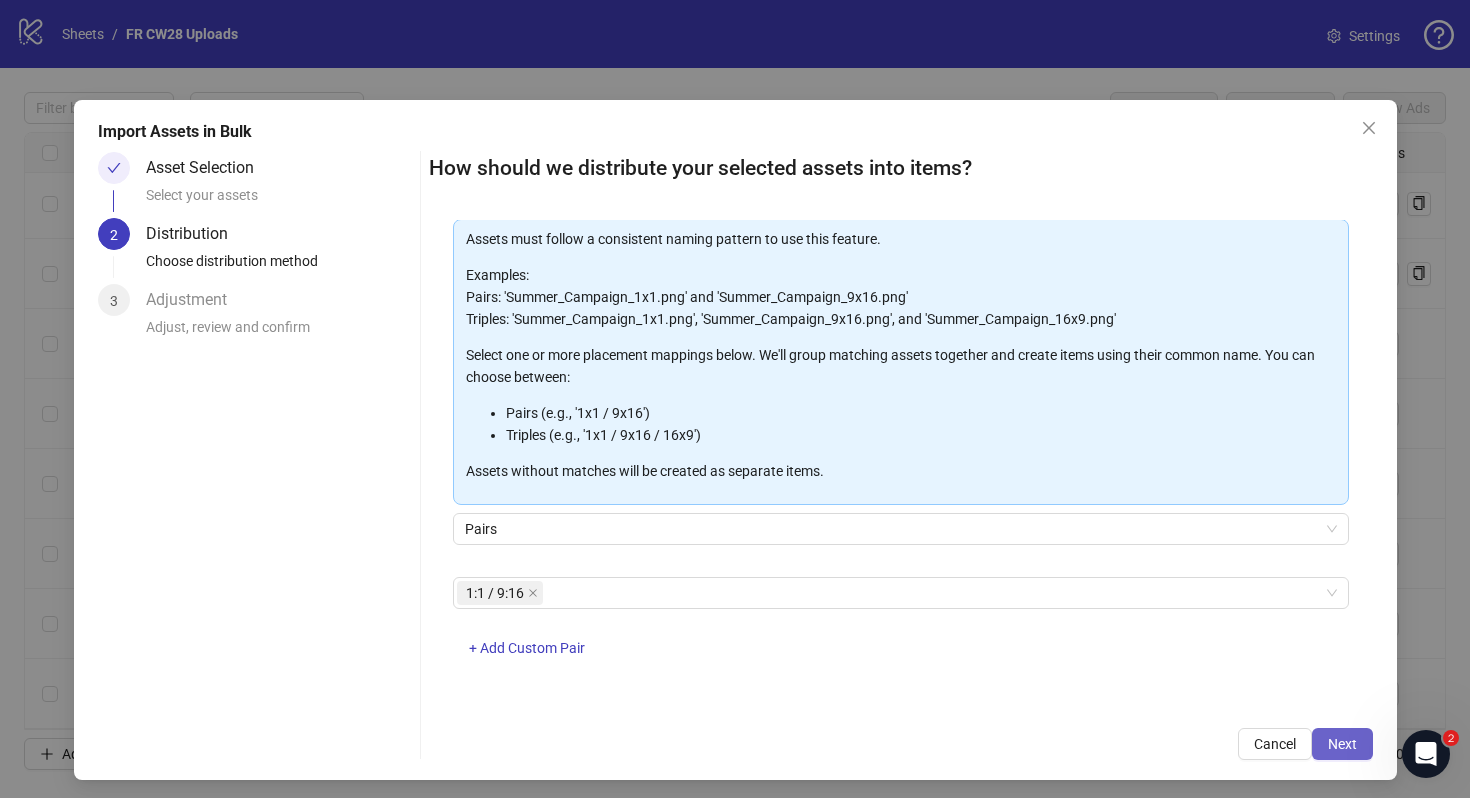 click on "Next" at bounding box center [1342, 744] 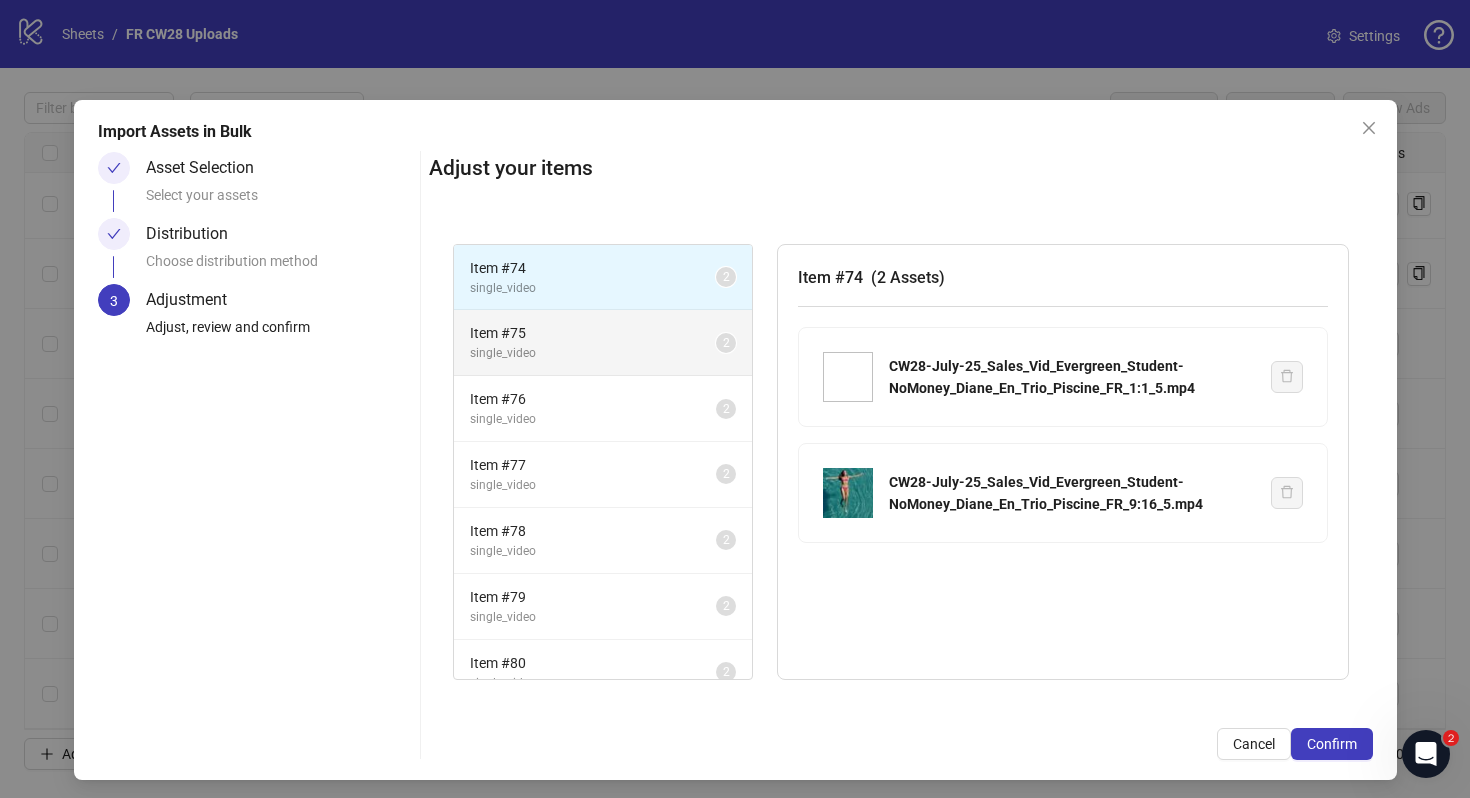 click on "Item # 75" at bounding box center (593, 333) 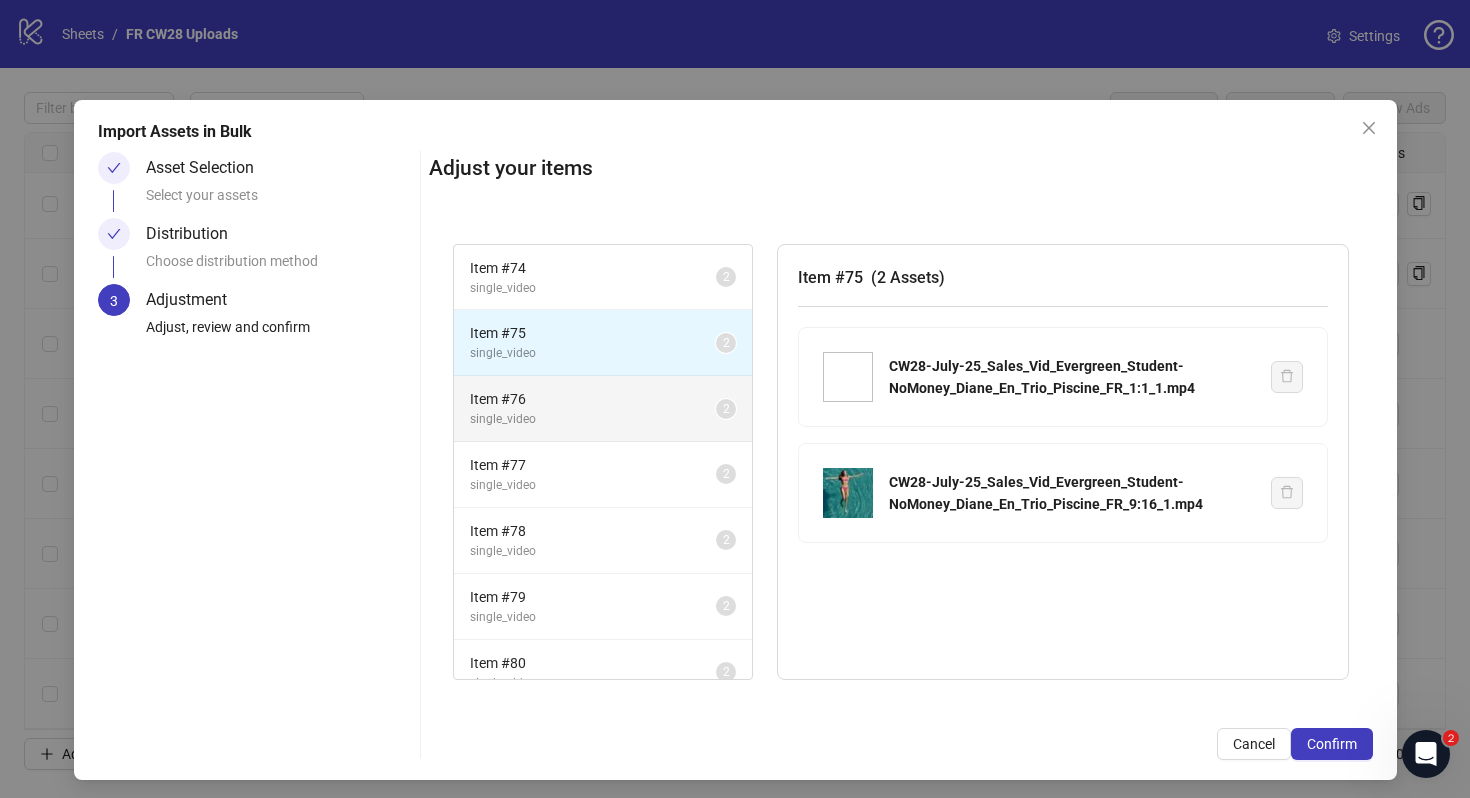 click on "Item # 76" at bounding box center (593, 399) 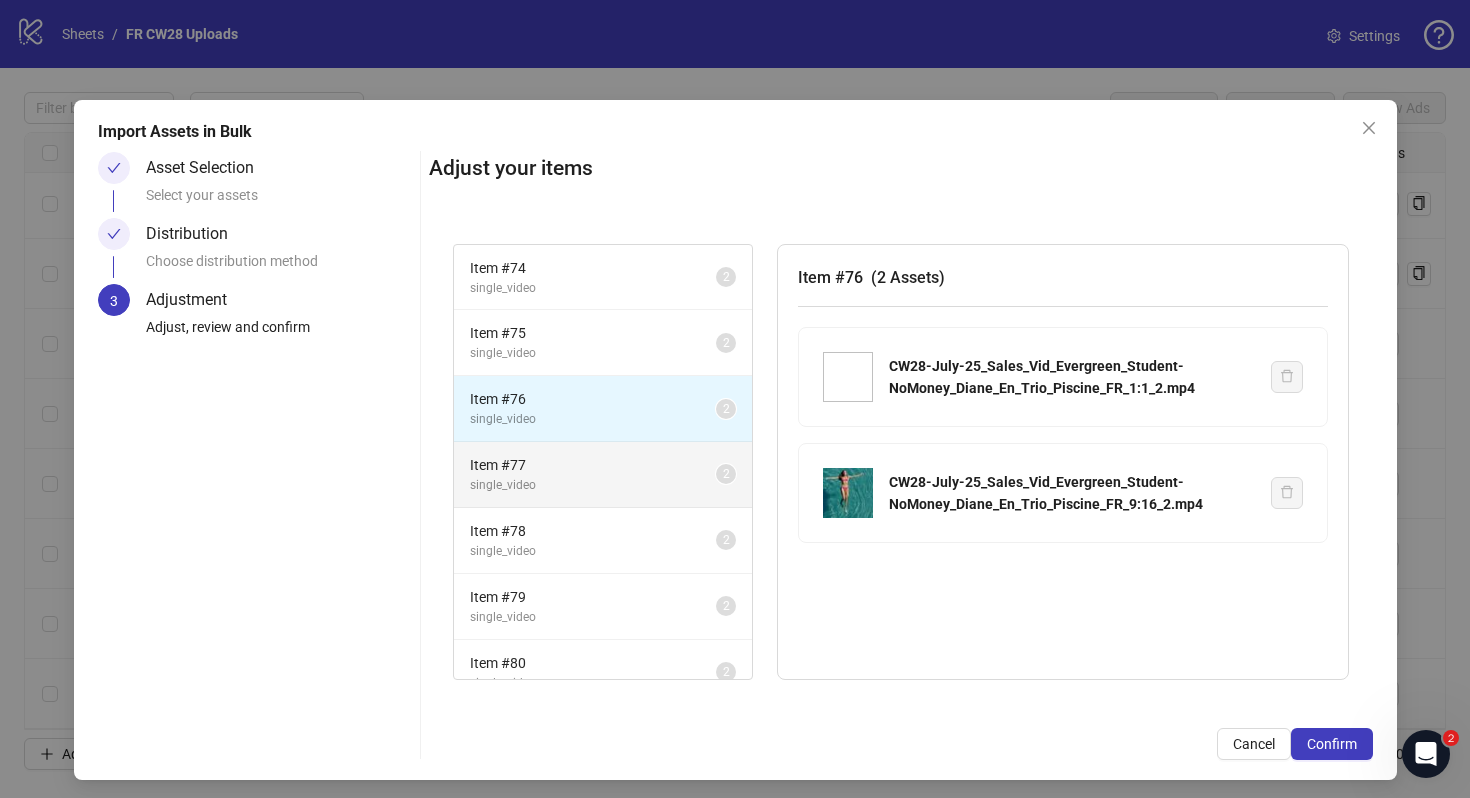 click on "Item # 77" at bounding box center [593, 465] 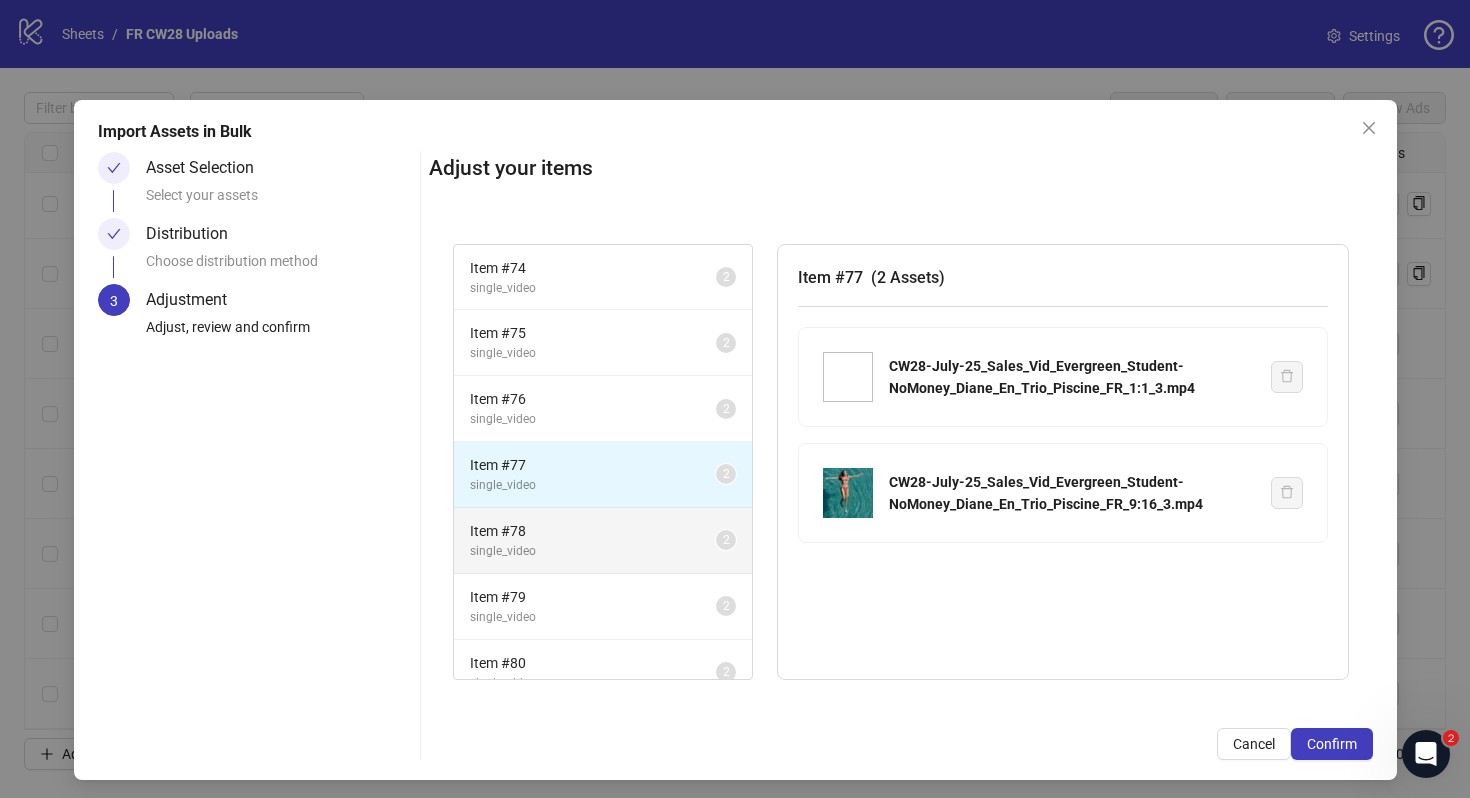 click on "Item # 78 single_video 2" at bounding box center [603, 541] 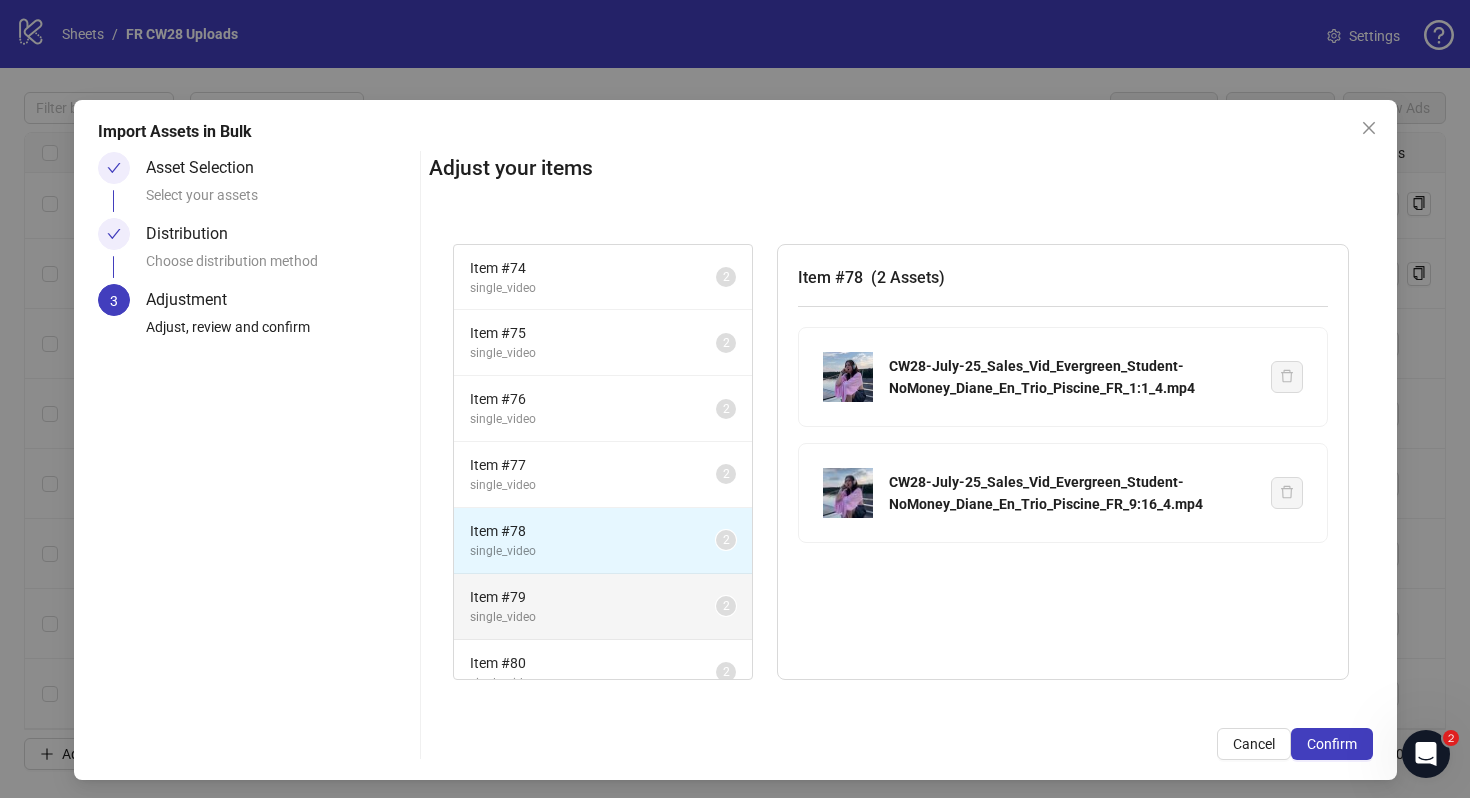 click on "Item # 79" at bounding box center [593, 597] 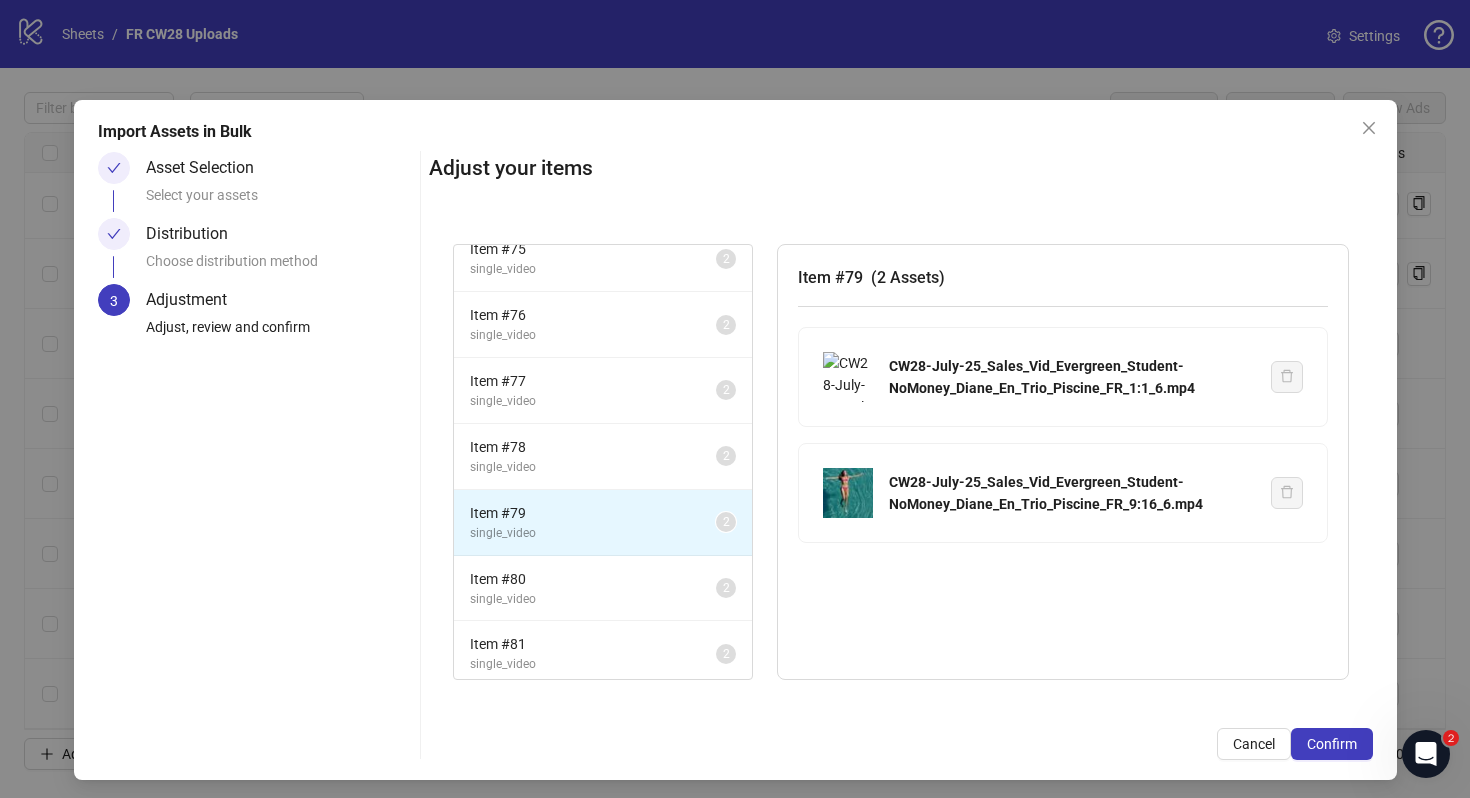 scroll, scrollTop: 91, scrollLeft: 0, axis: vertical 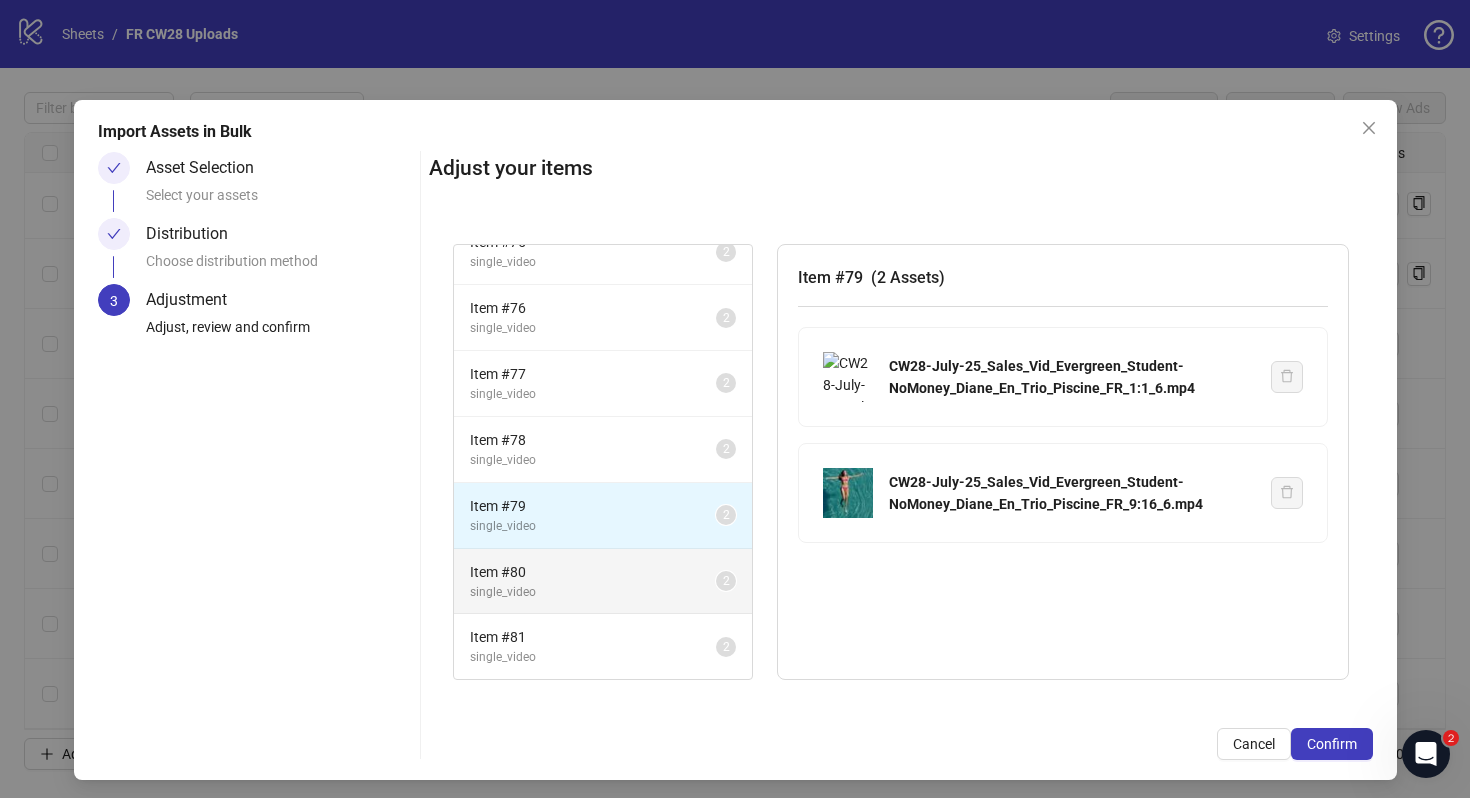 click on "single_video" at bounding box center [593, 592] 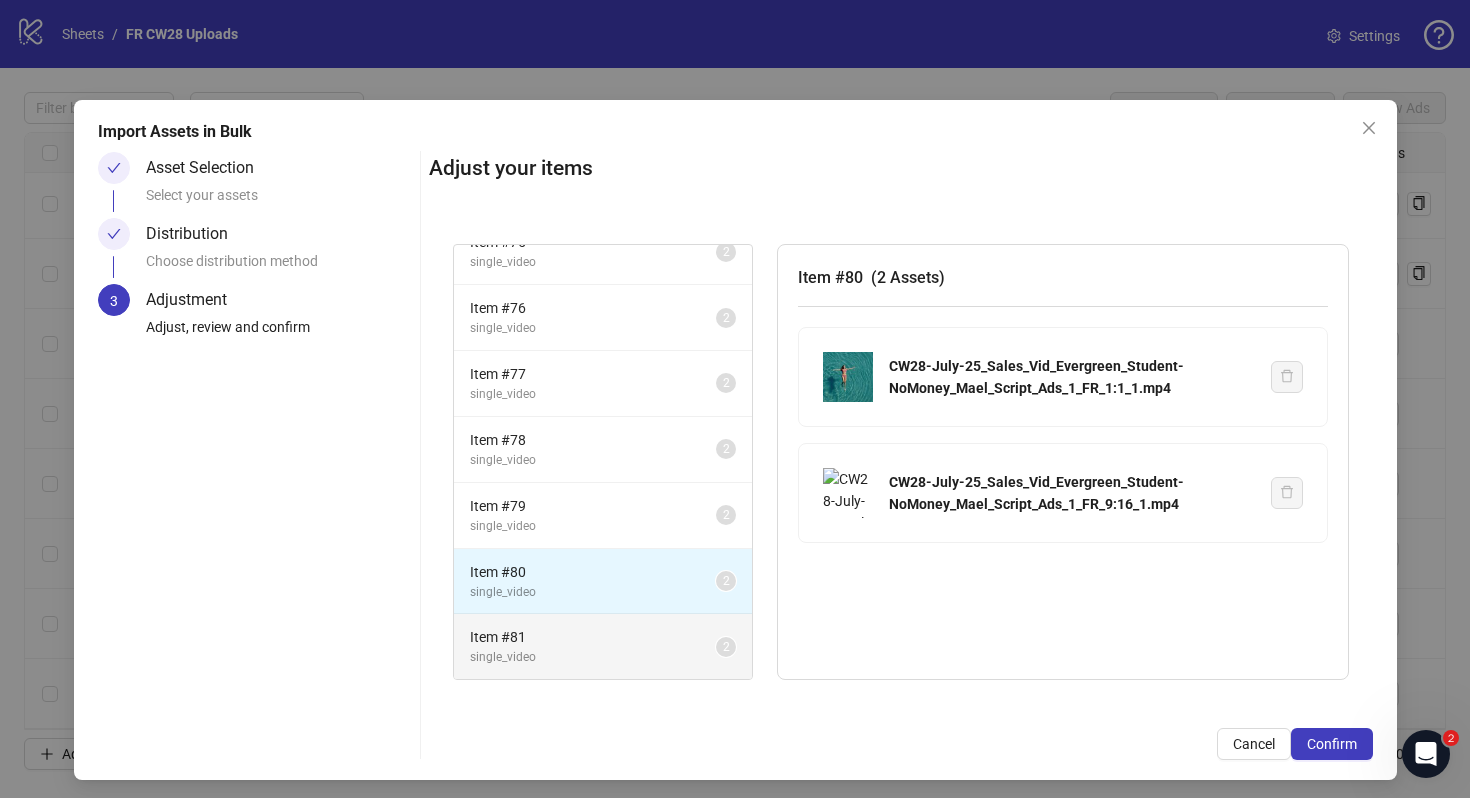click on "Item # 81" at bounding box center (593, 637) 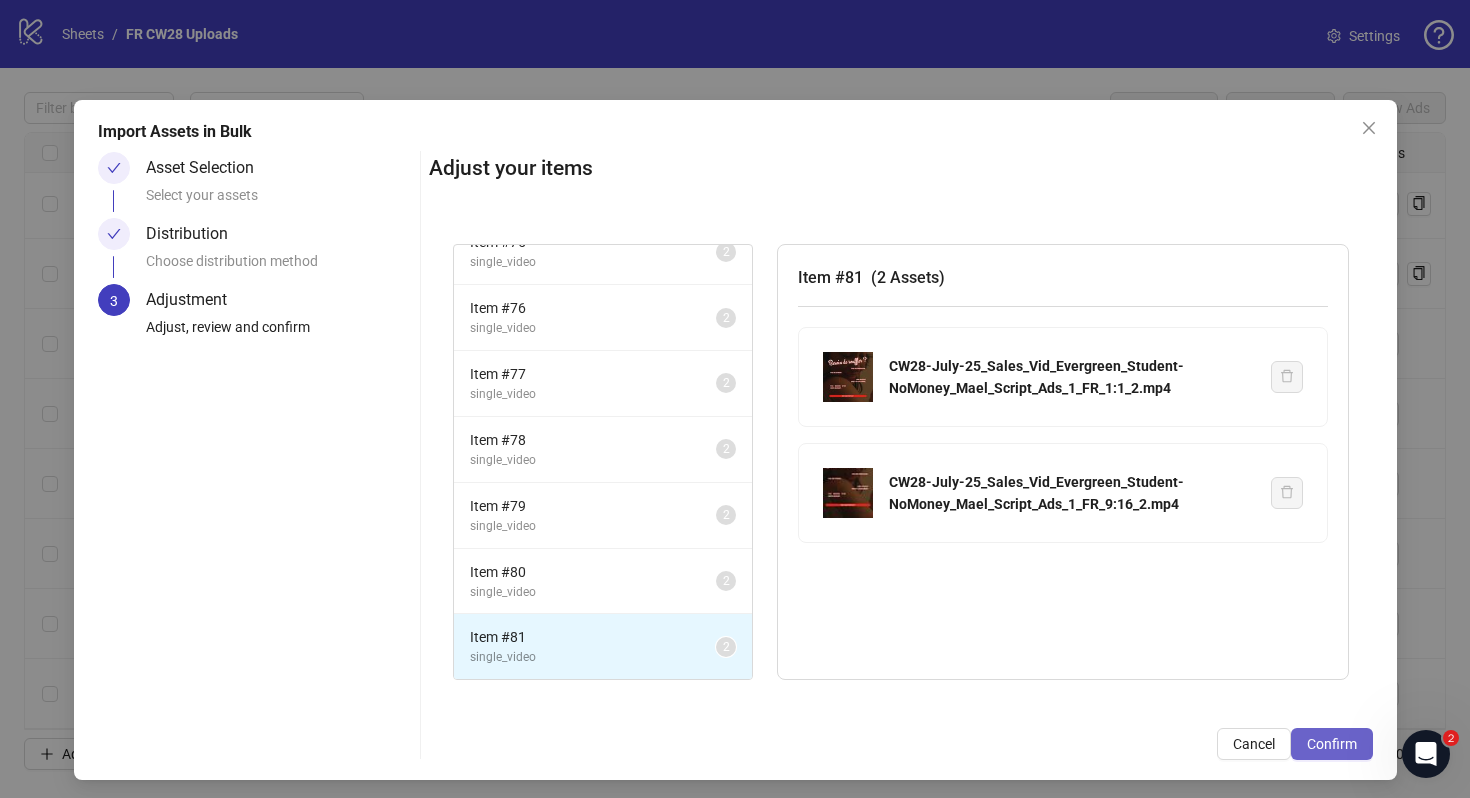 click on "Confirm" at bounding box center (1332, 744) 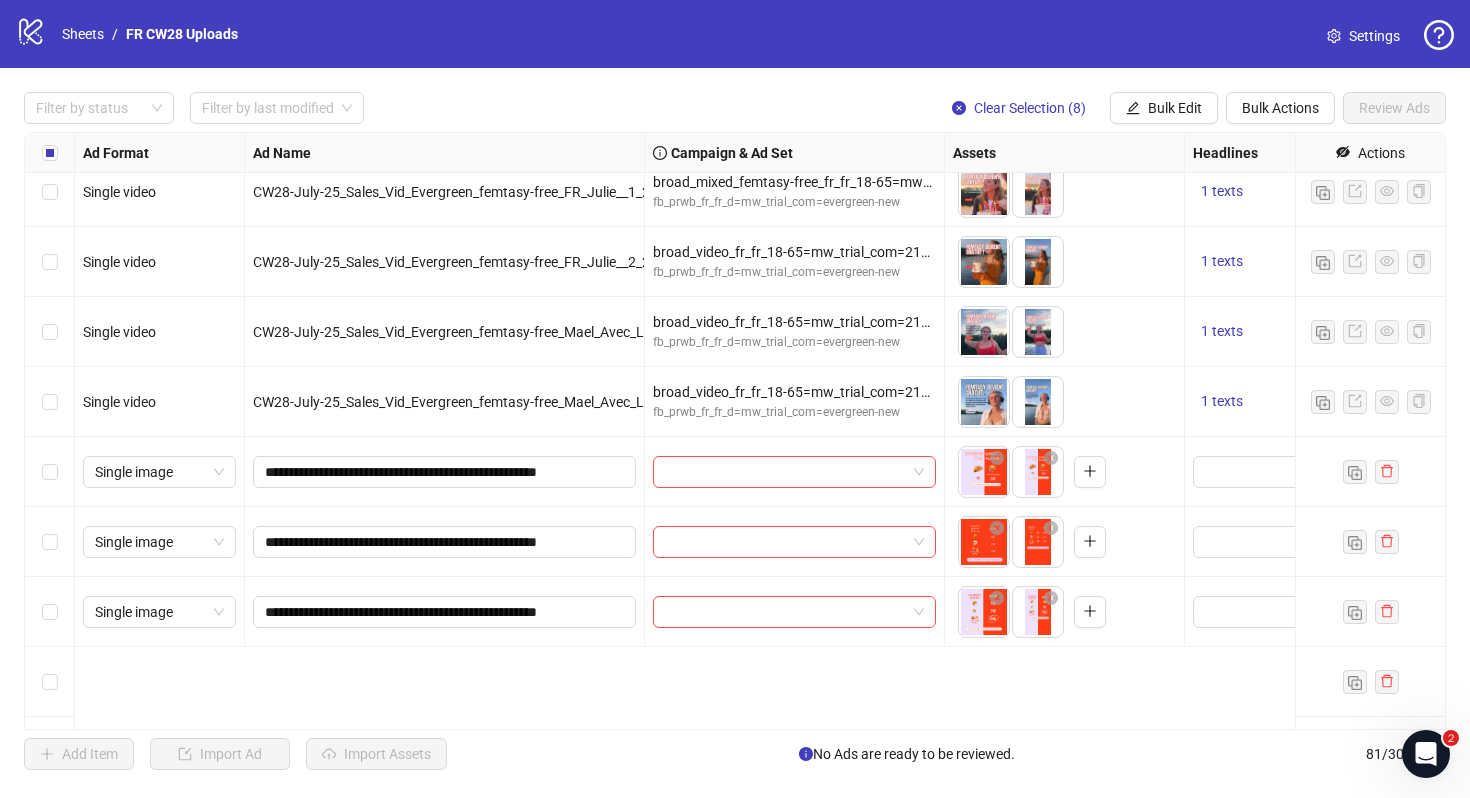 scroll, scrollTop: 4269, scrollLeft: 0, axis: vertical 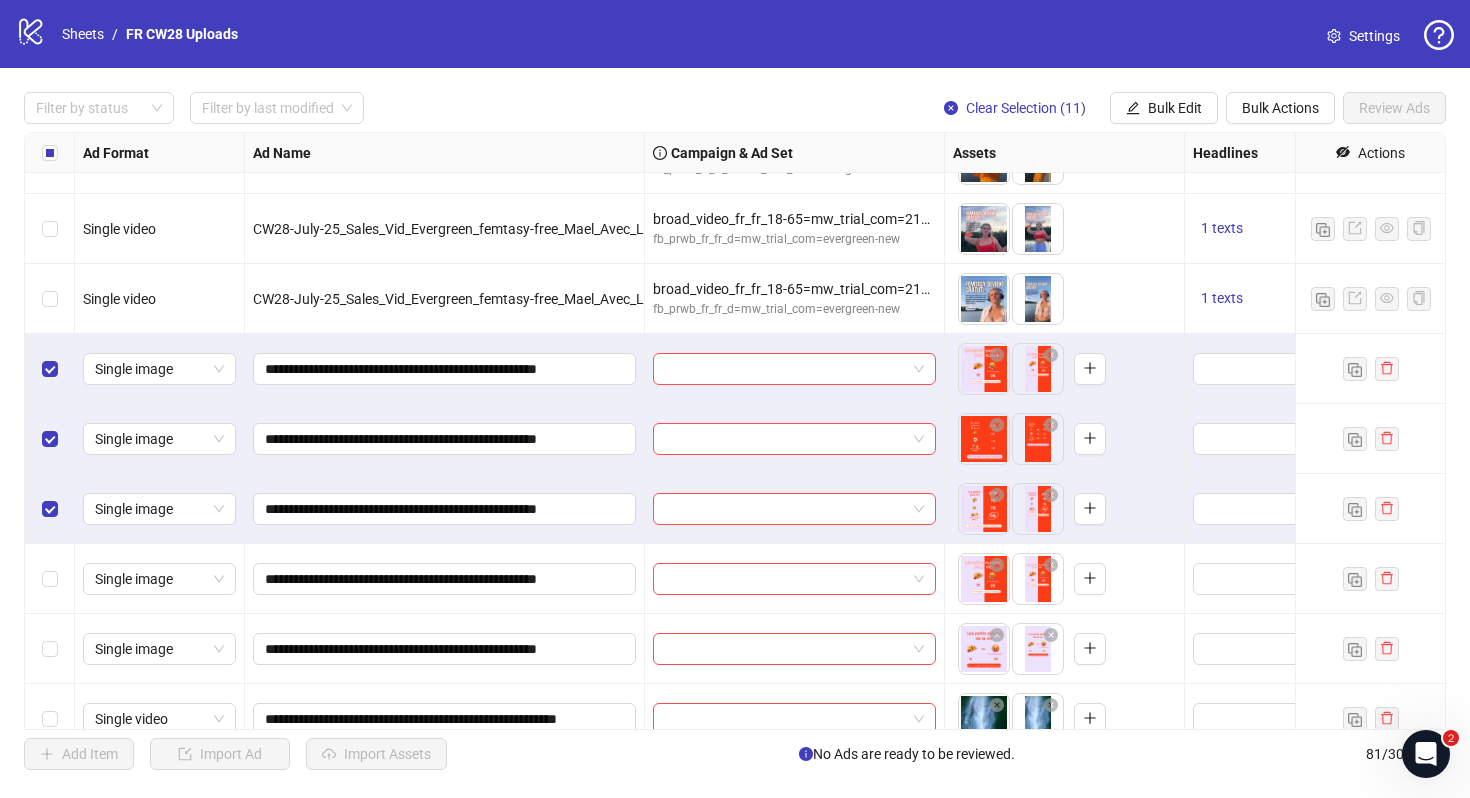 click at bounding box center (50, 579) 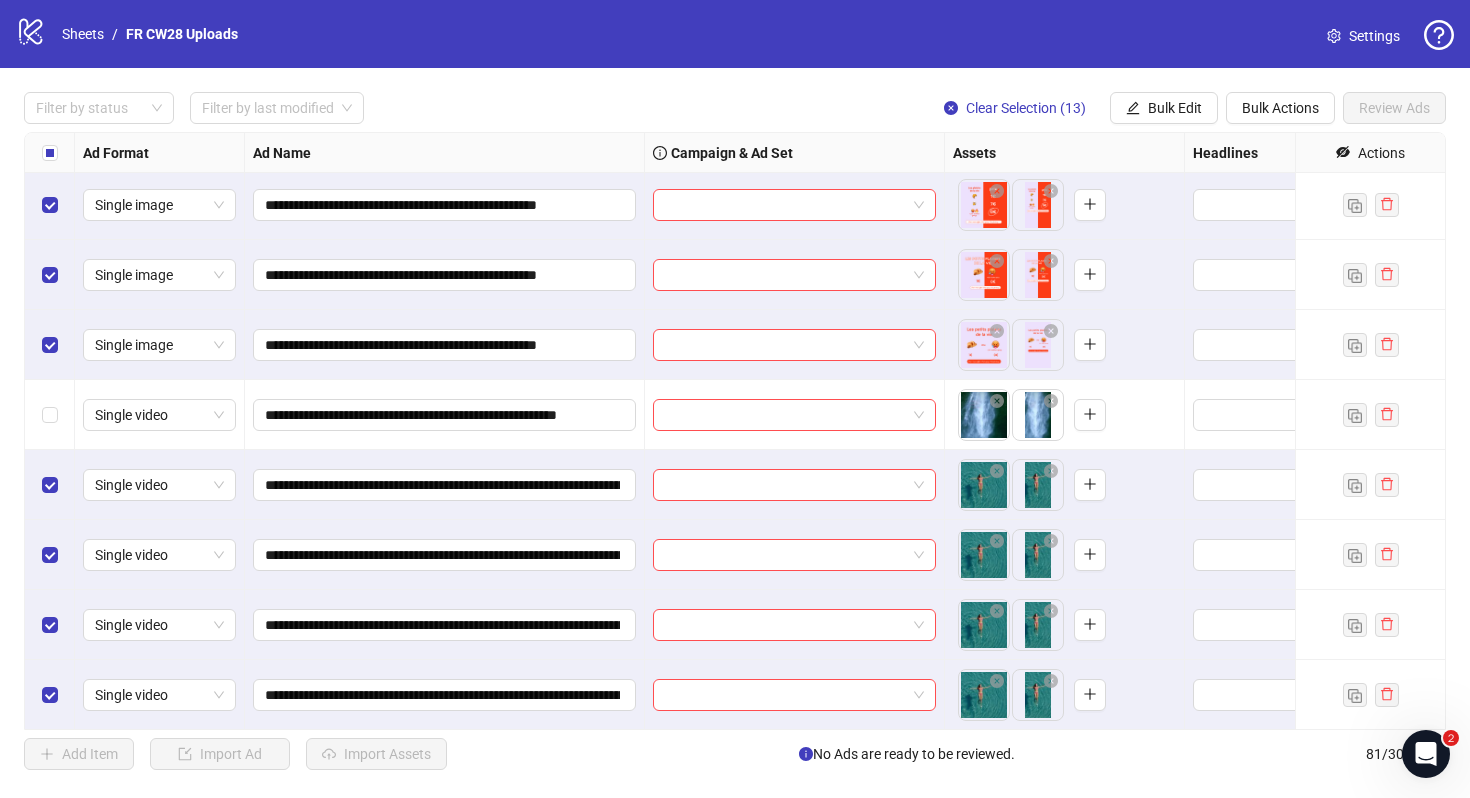 scroll, scrollTop: 4841, scrollLeft: 0, axis: vertical 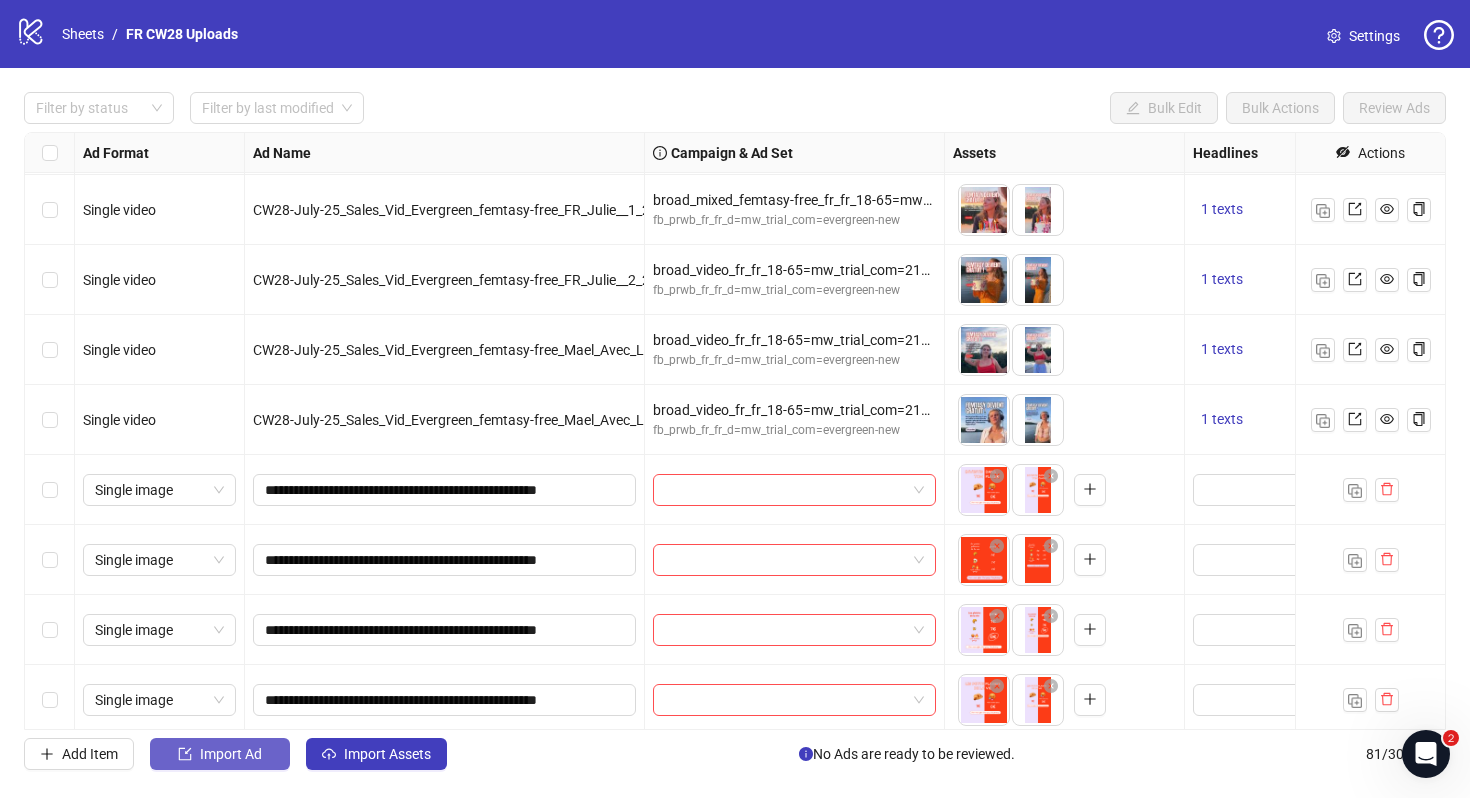 click on "Import Ad" at bounding box center [231, 754] 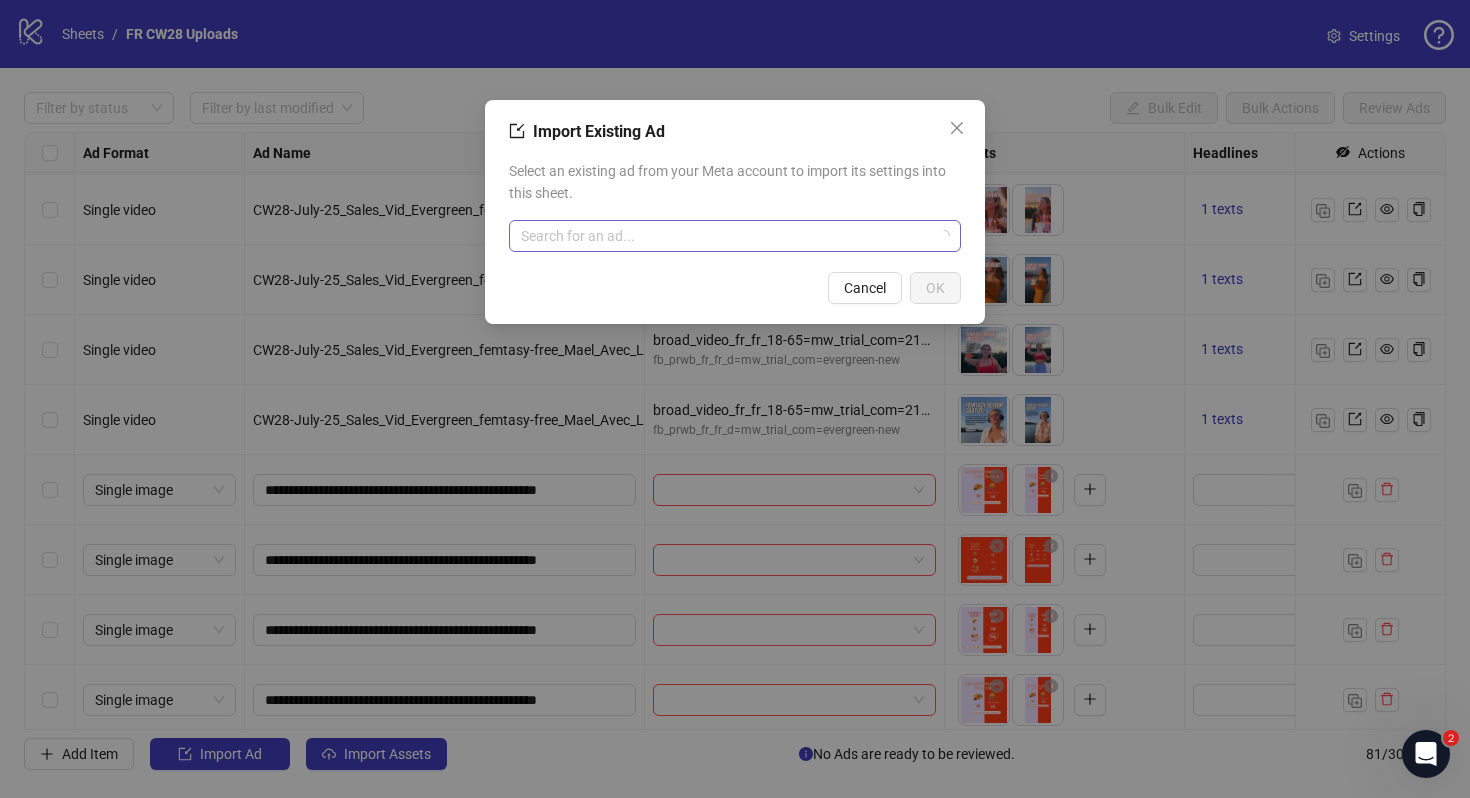 click at bounding box center [726, 236] 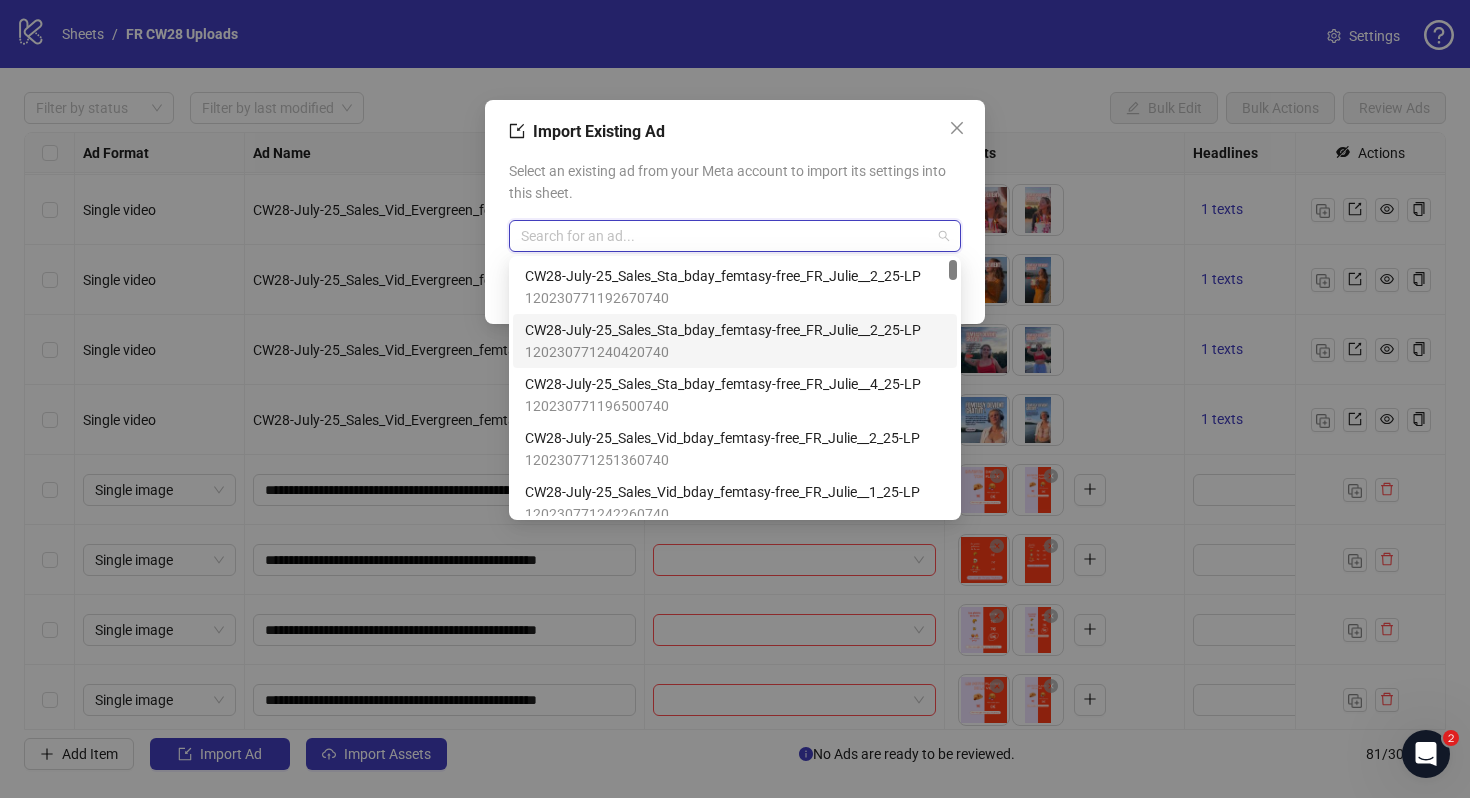 click on "CW28-July-25_Sales_Sta_bday_femtasy-free_FR_Julie__2_25-LP 120230771240420740" at bounding box center (735, 341) 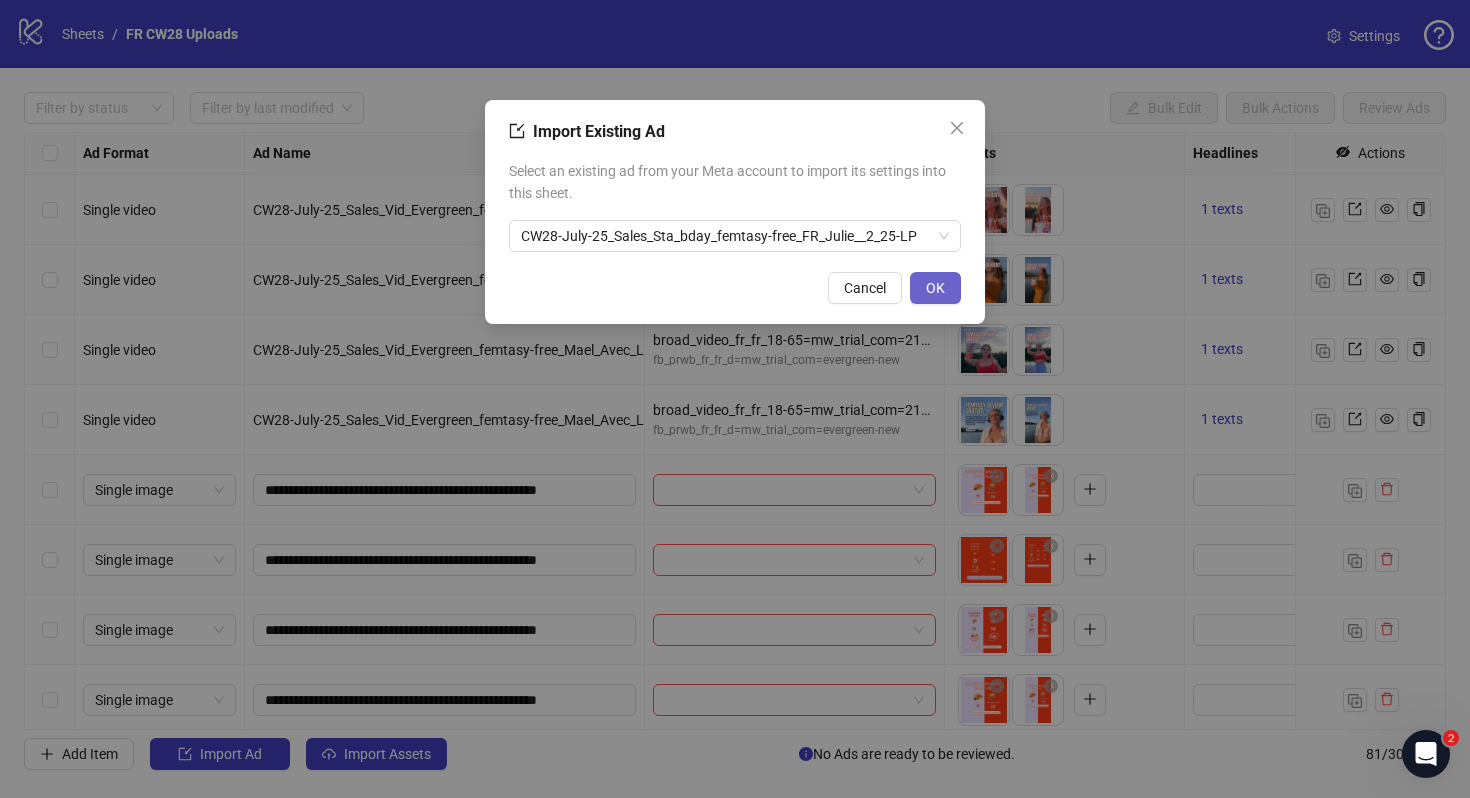 click on "OK" at bounding box center [935, 288] 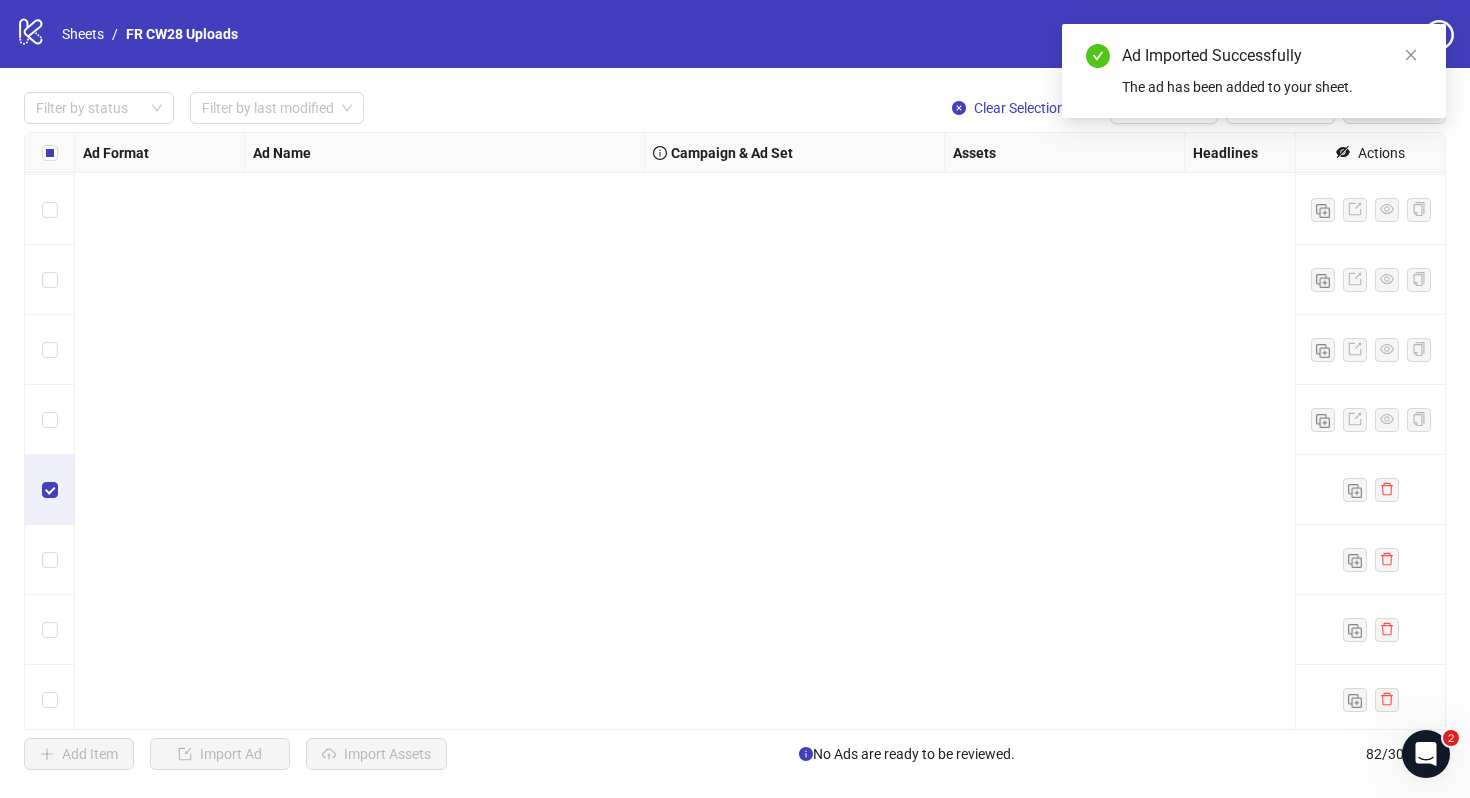 scroll, scrollTop: 5184, scrollLeft: 0, axis: vertical 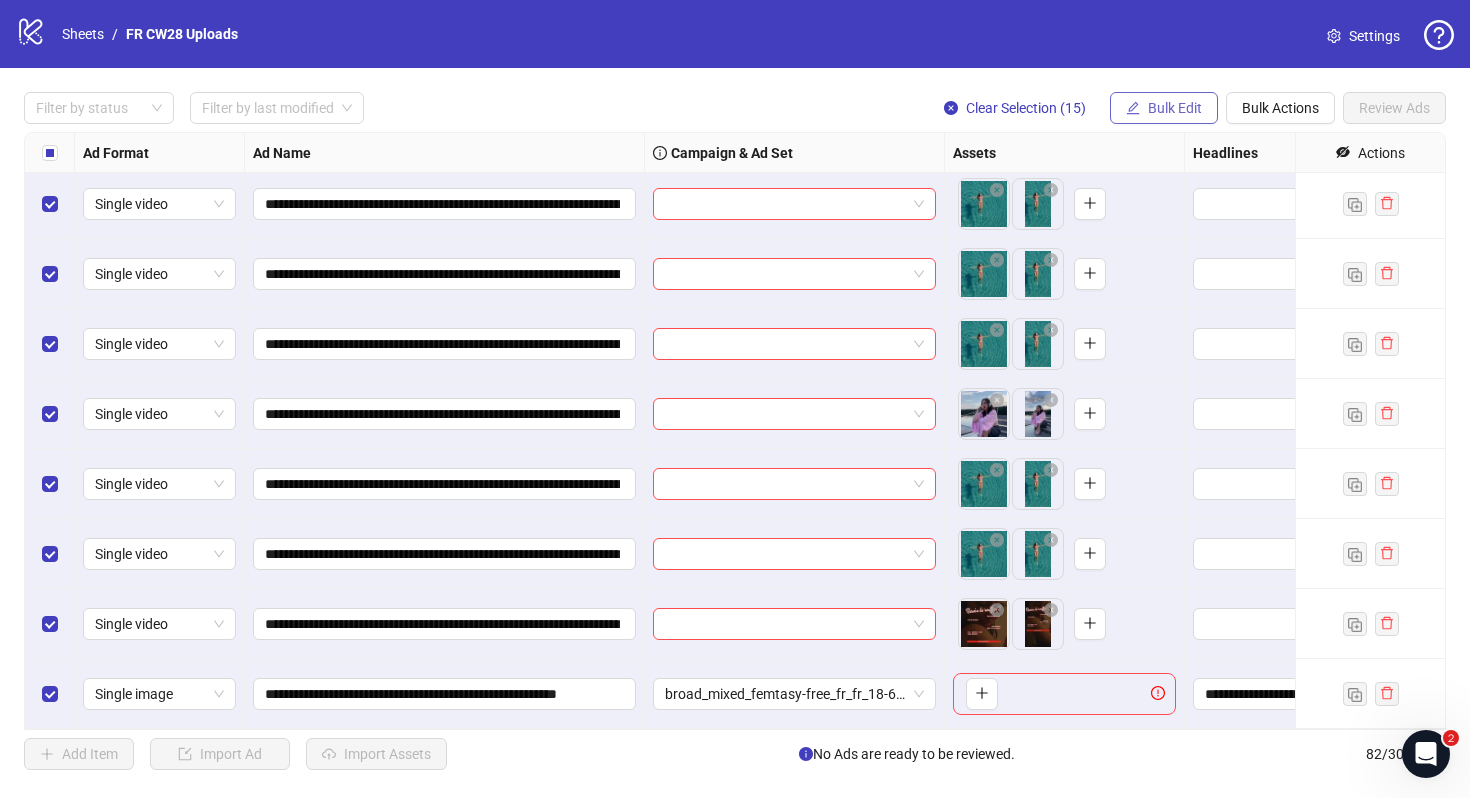 click on "Bulk Edit" at bounding box center (1175, 108) 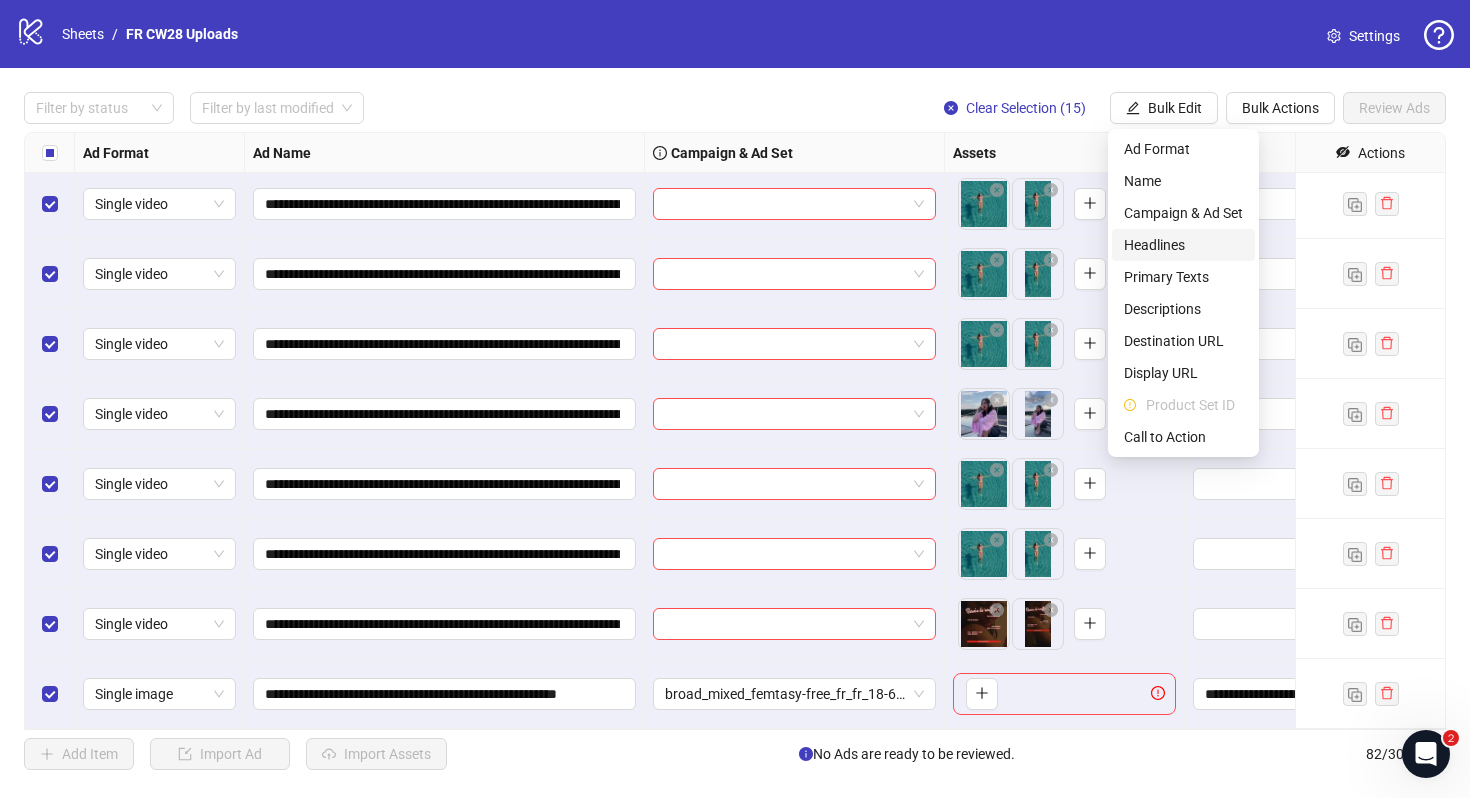 click on "Headlines" at bounding box center (1183, 245) 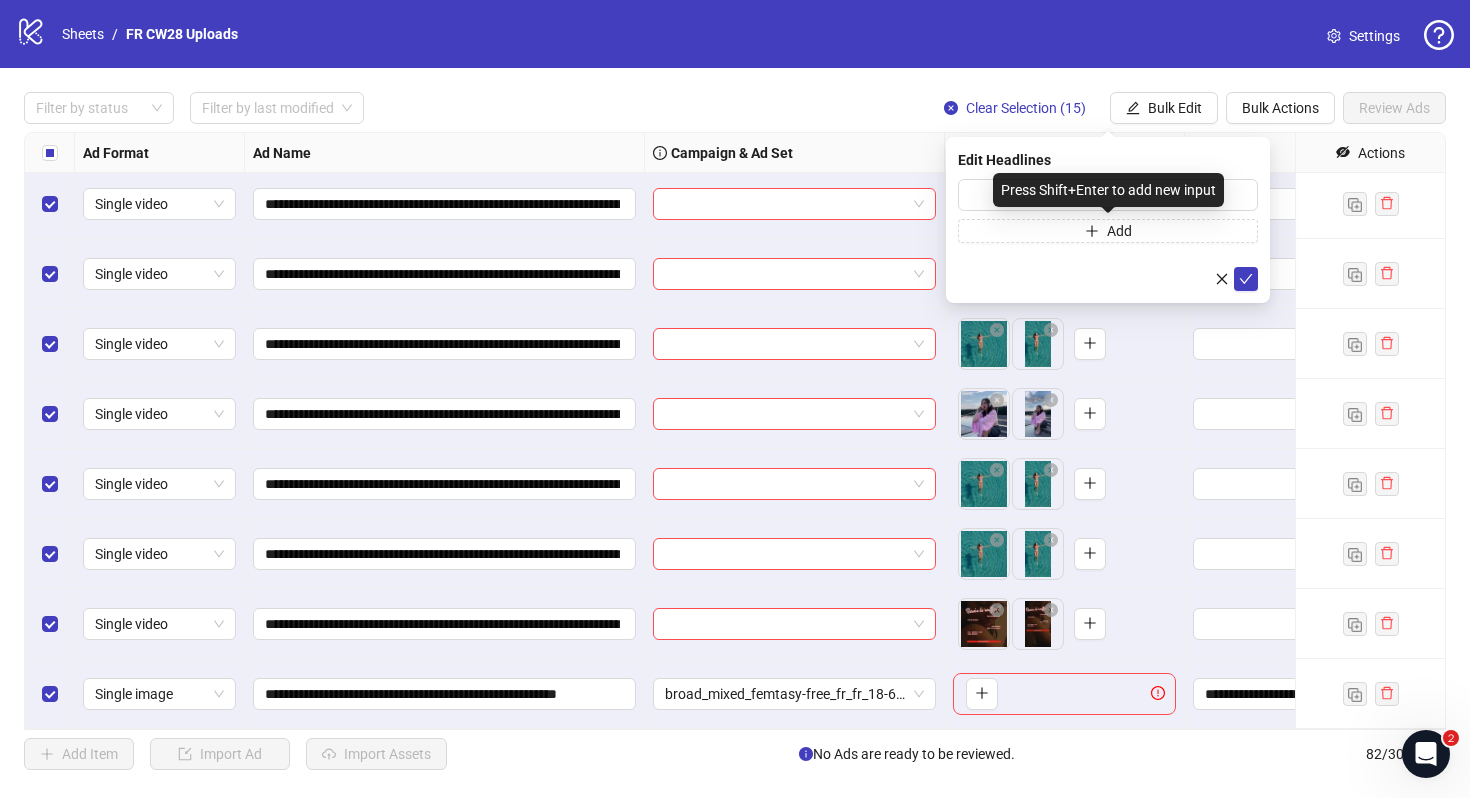 click on "Press Shift+Enter to add new input" at bounding box center (1108, 190) 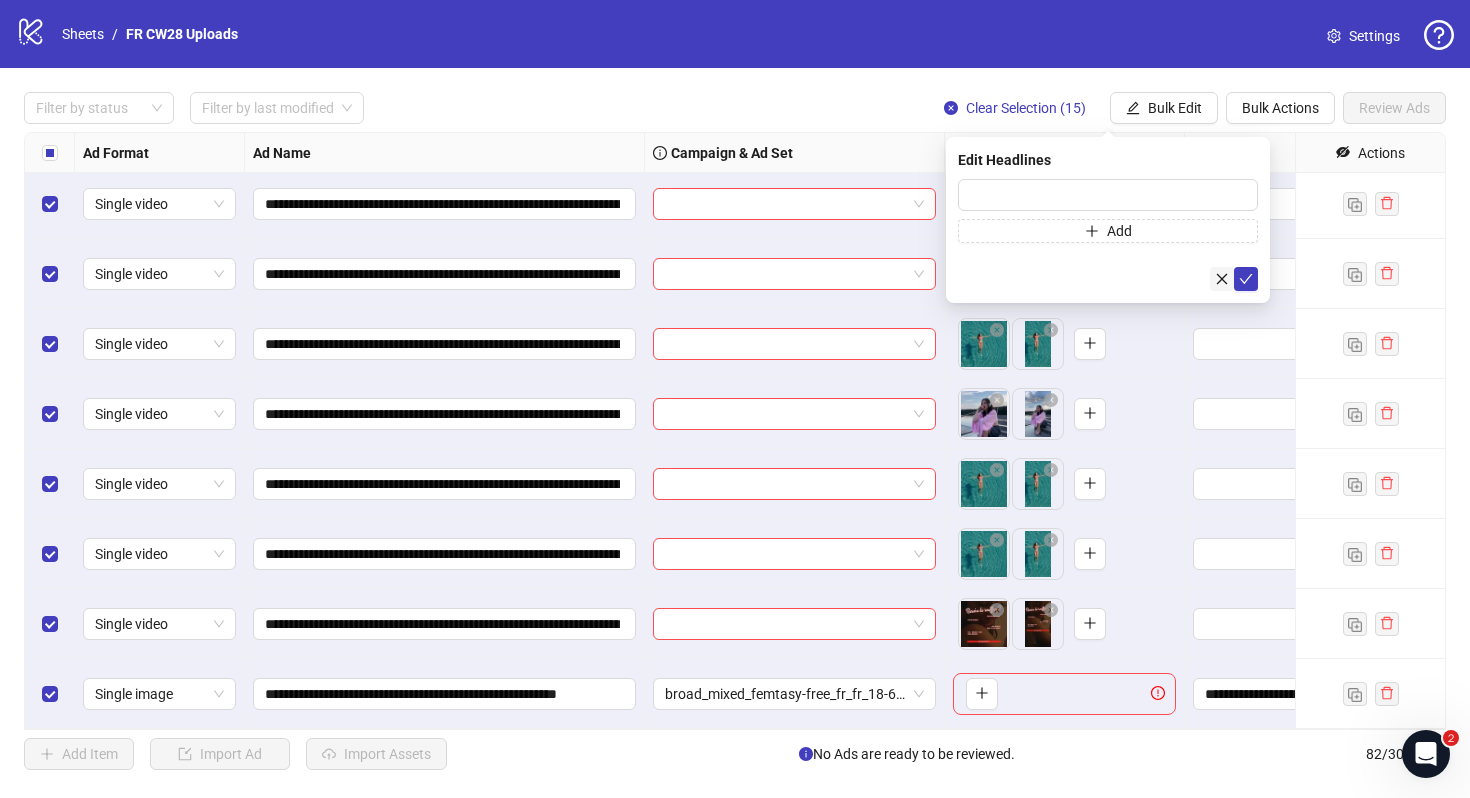 click 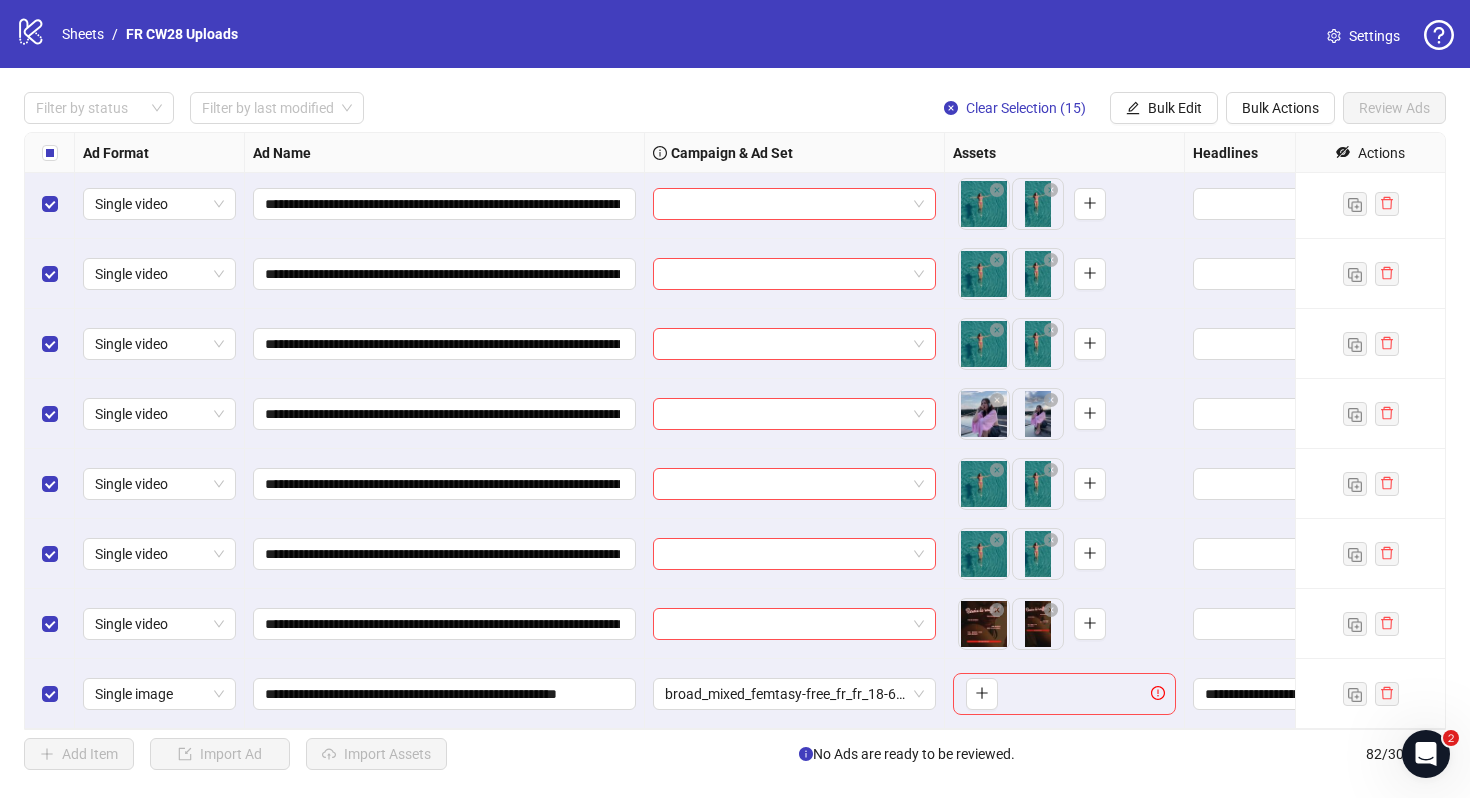 scroll, scrollTop: 5184, scrollLeft: 373, axis: both 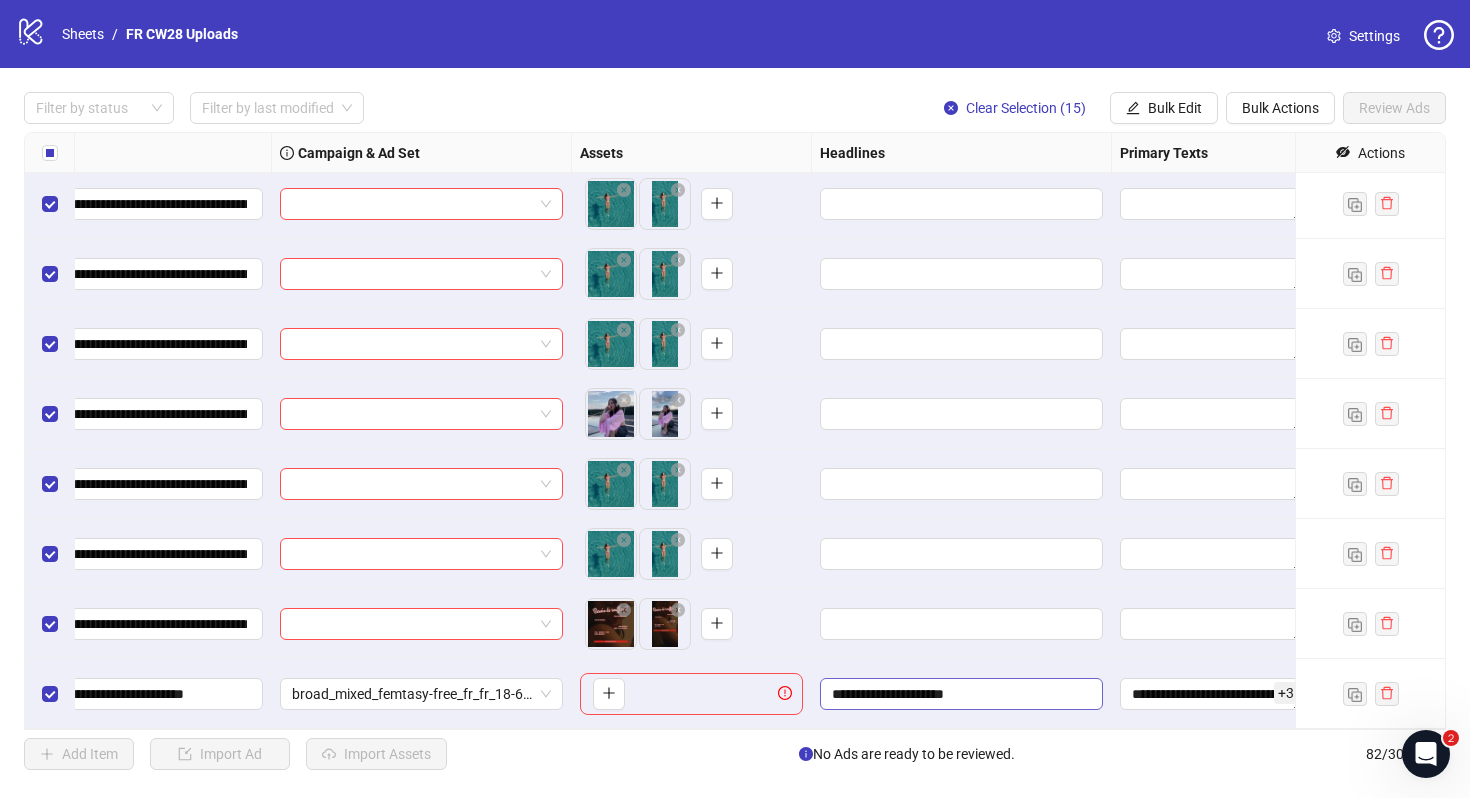 click on "**********" at bounding box center [961, 694] 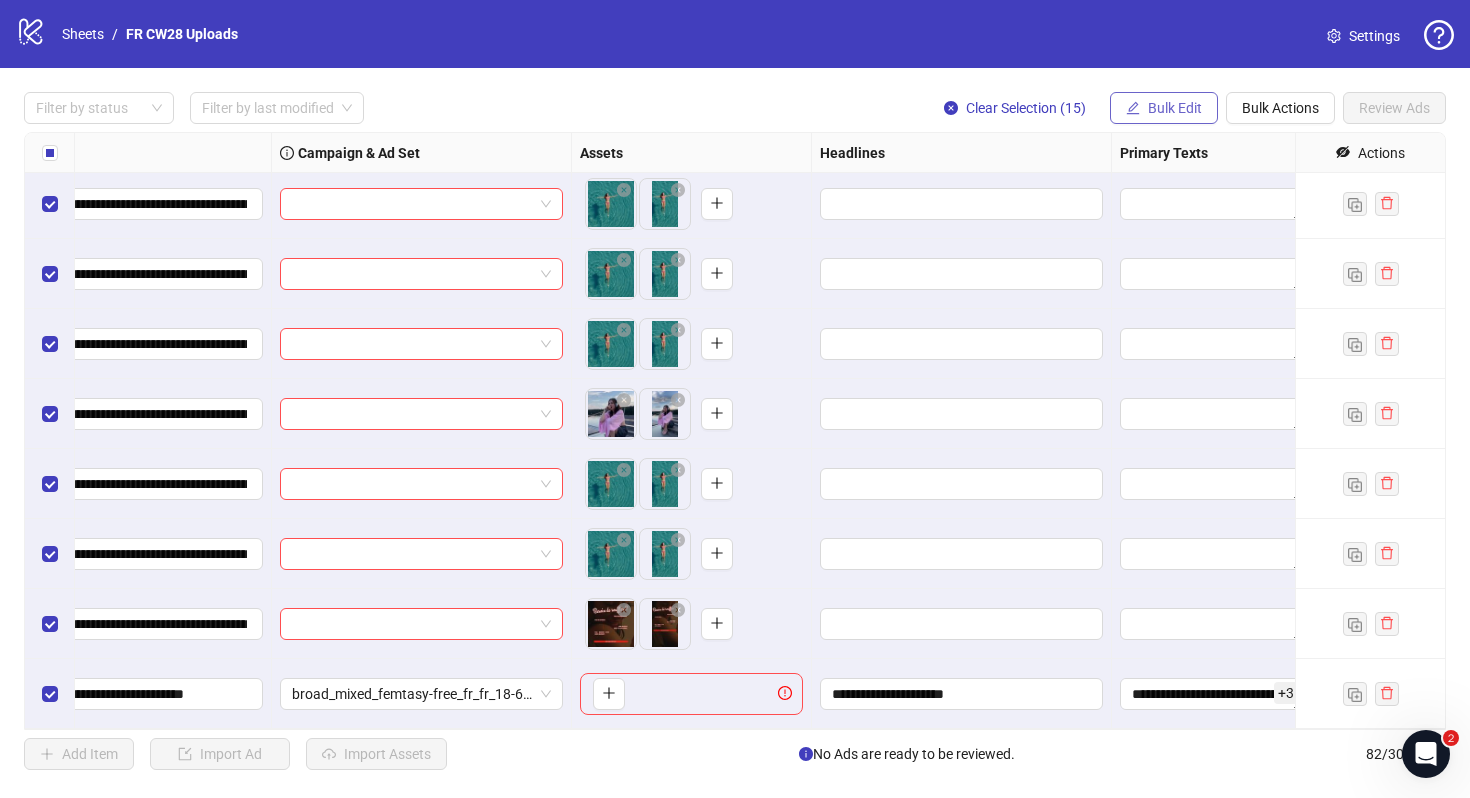 click on "Bulk Edit" at bounding box center [1175, 108] 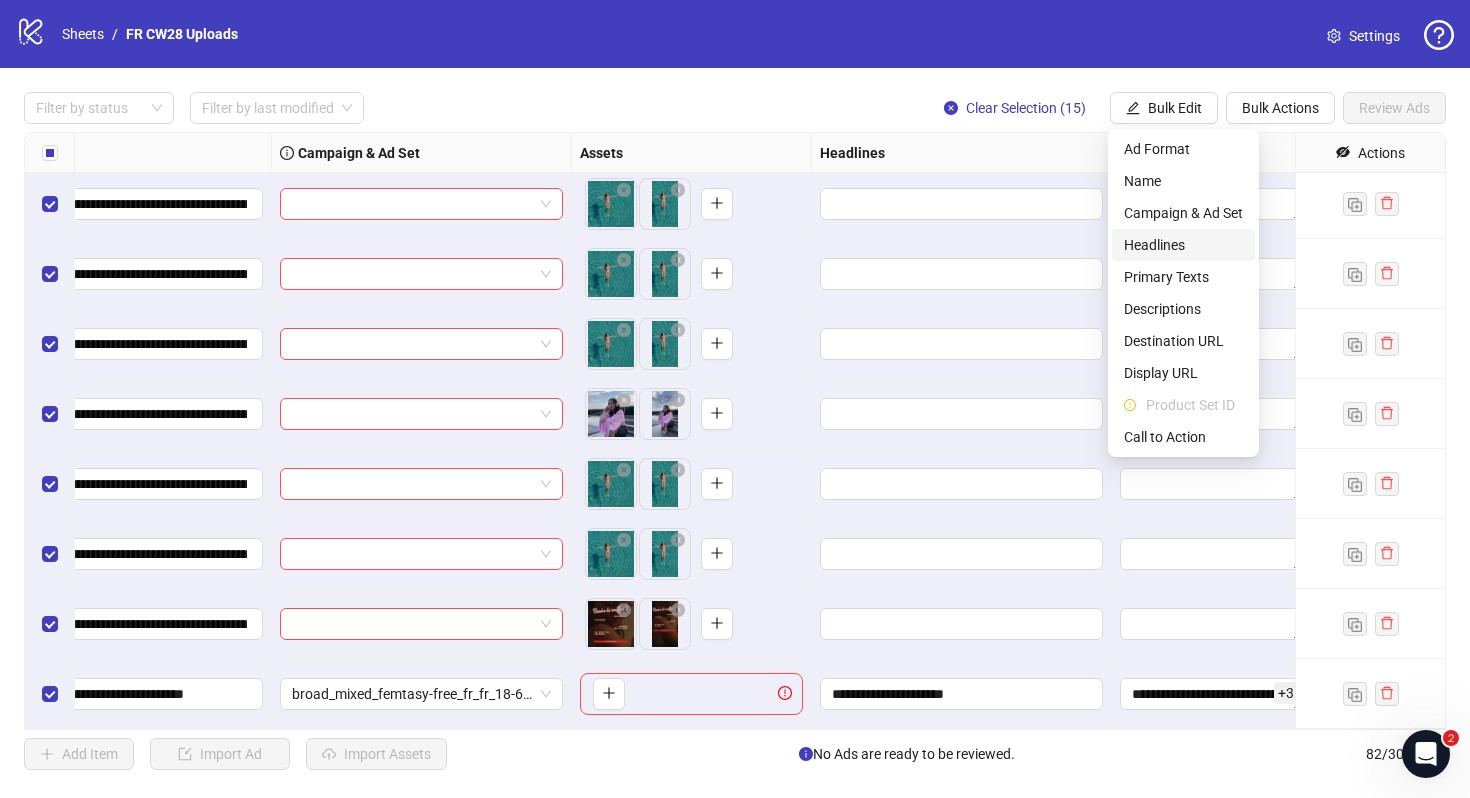 click on "Headlines" at bounding box center [1183, 245] 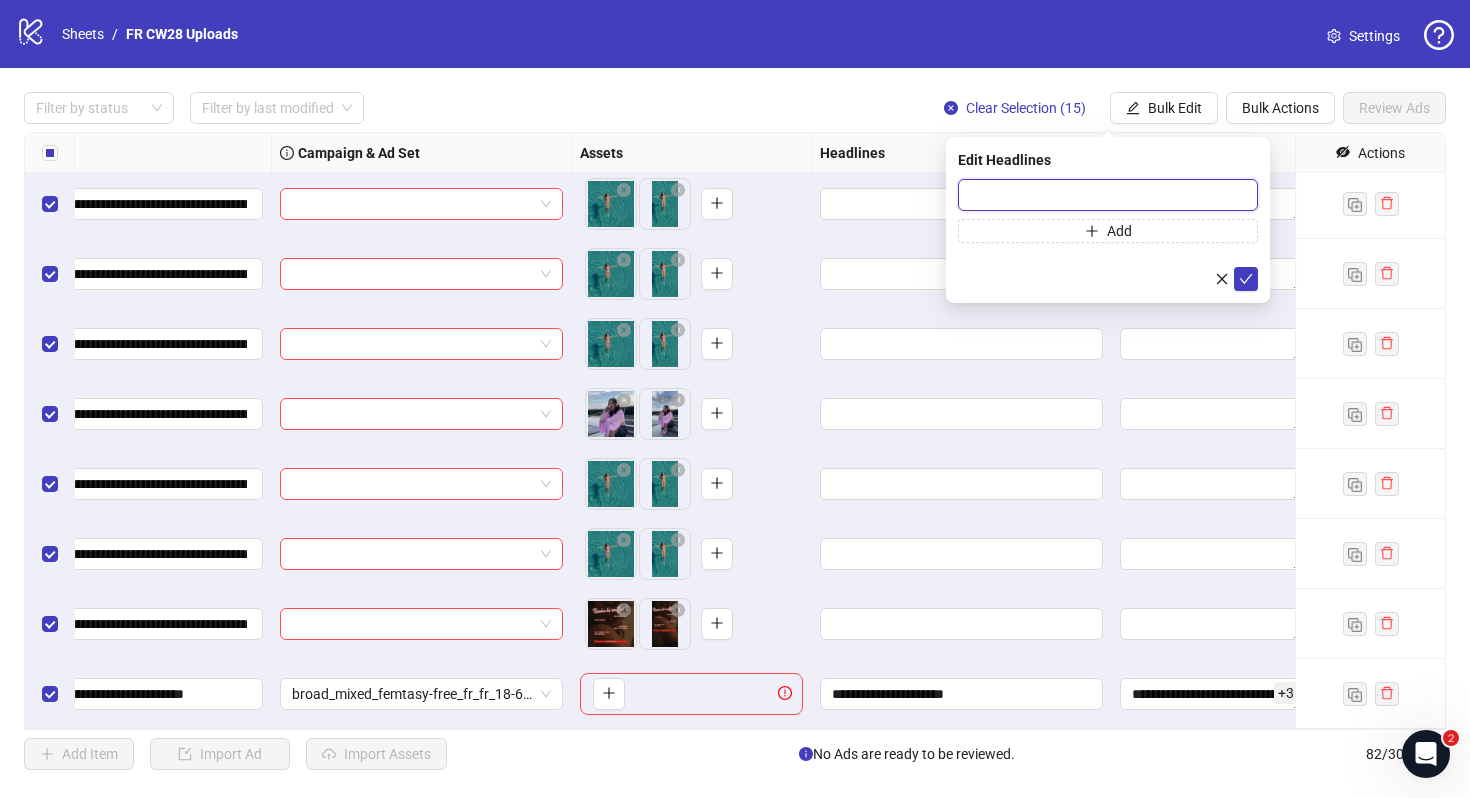 click at bounding box center [1108, 195] 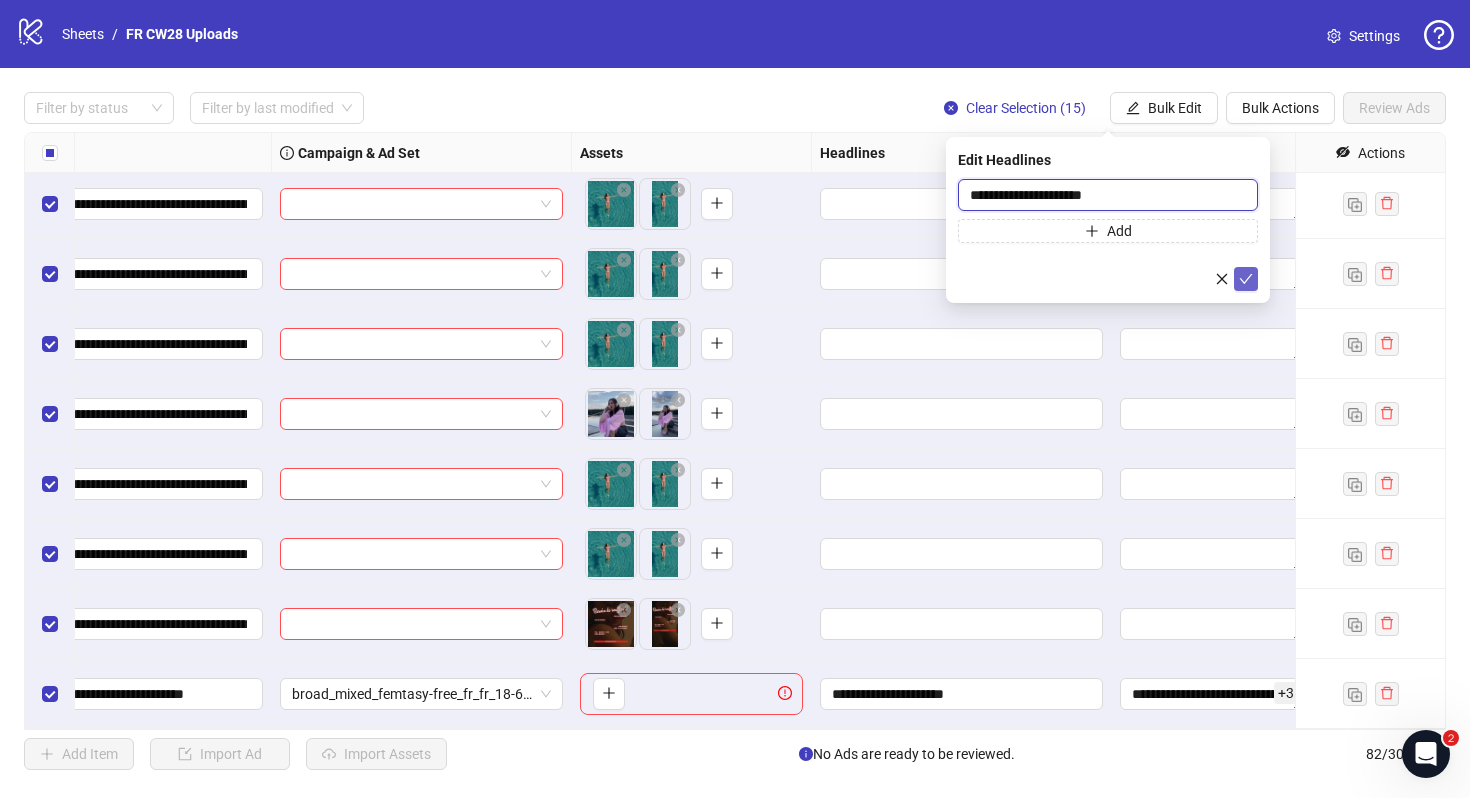 type on "**********" 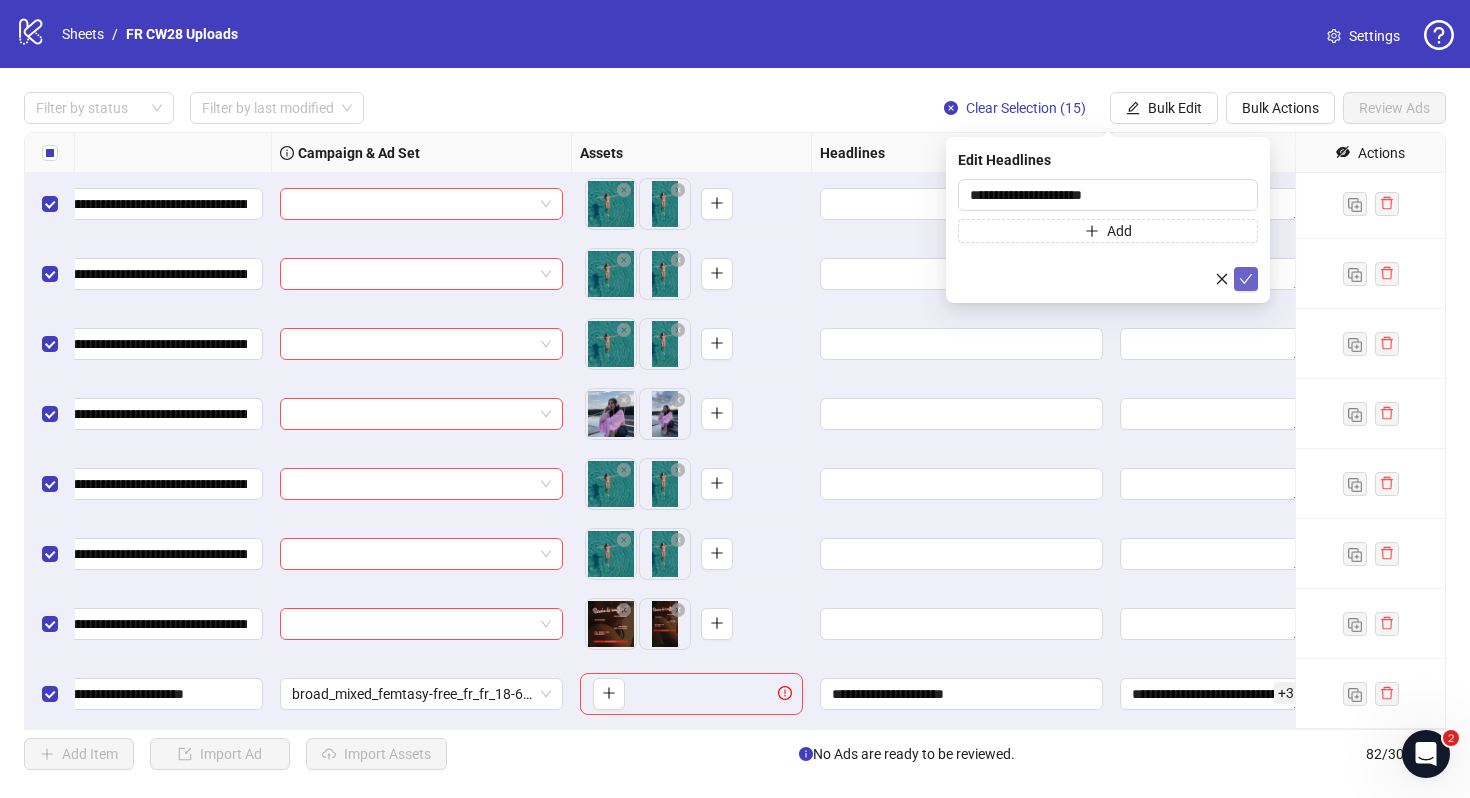 click 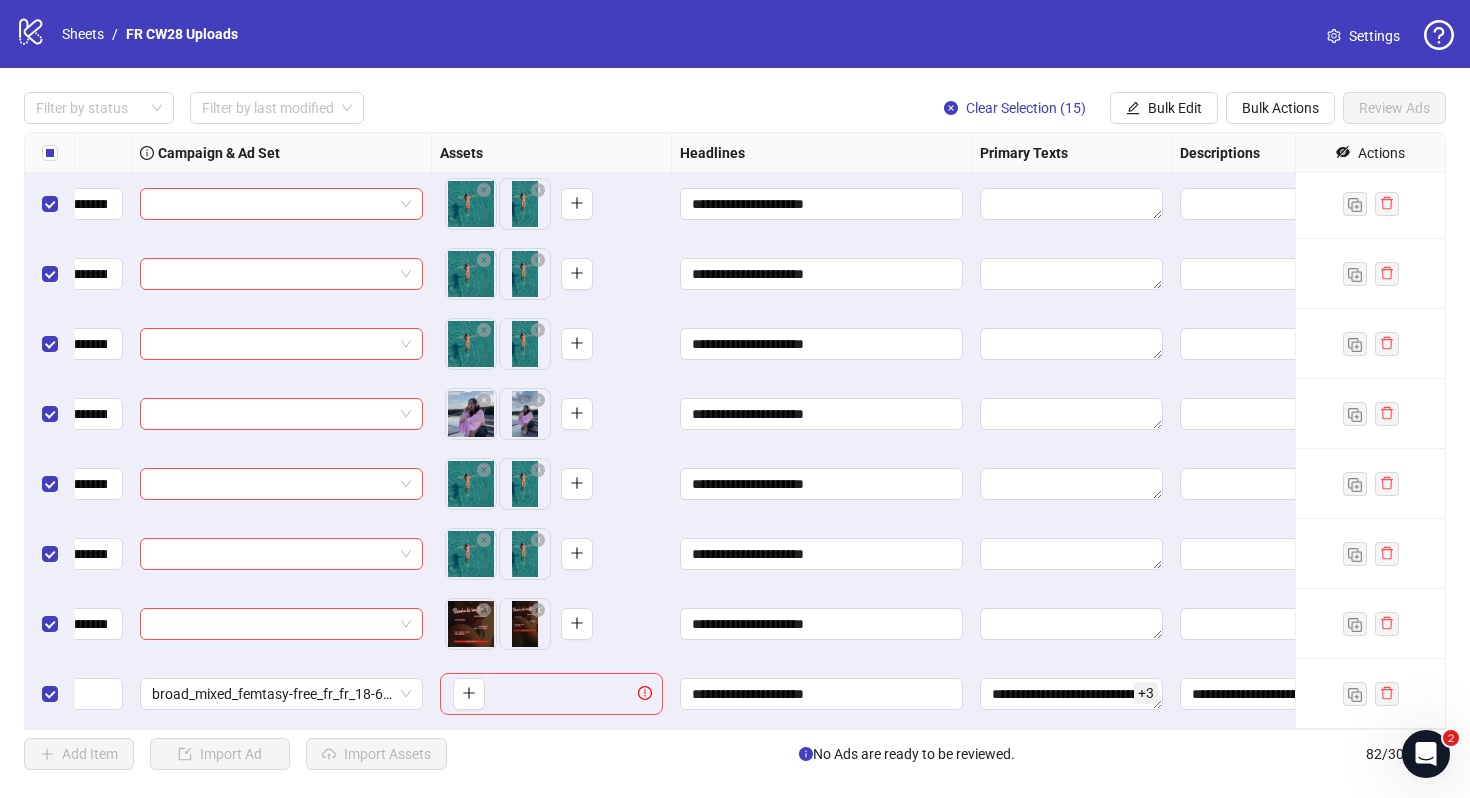 scroll, scrollTop: 5184, scrollLeft: 857, axis: both 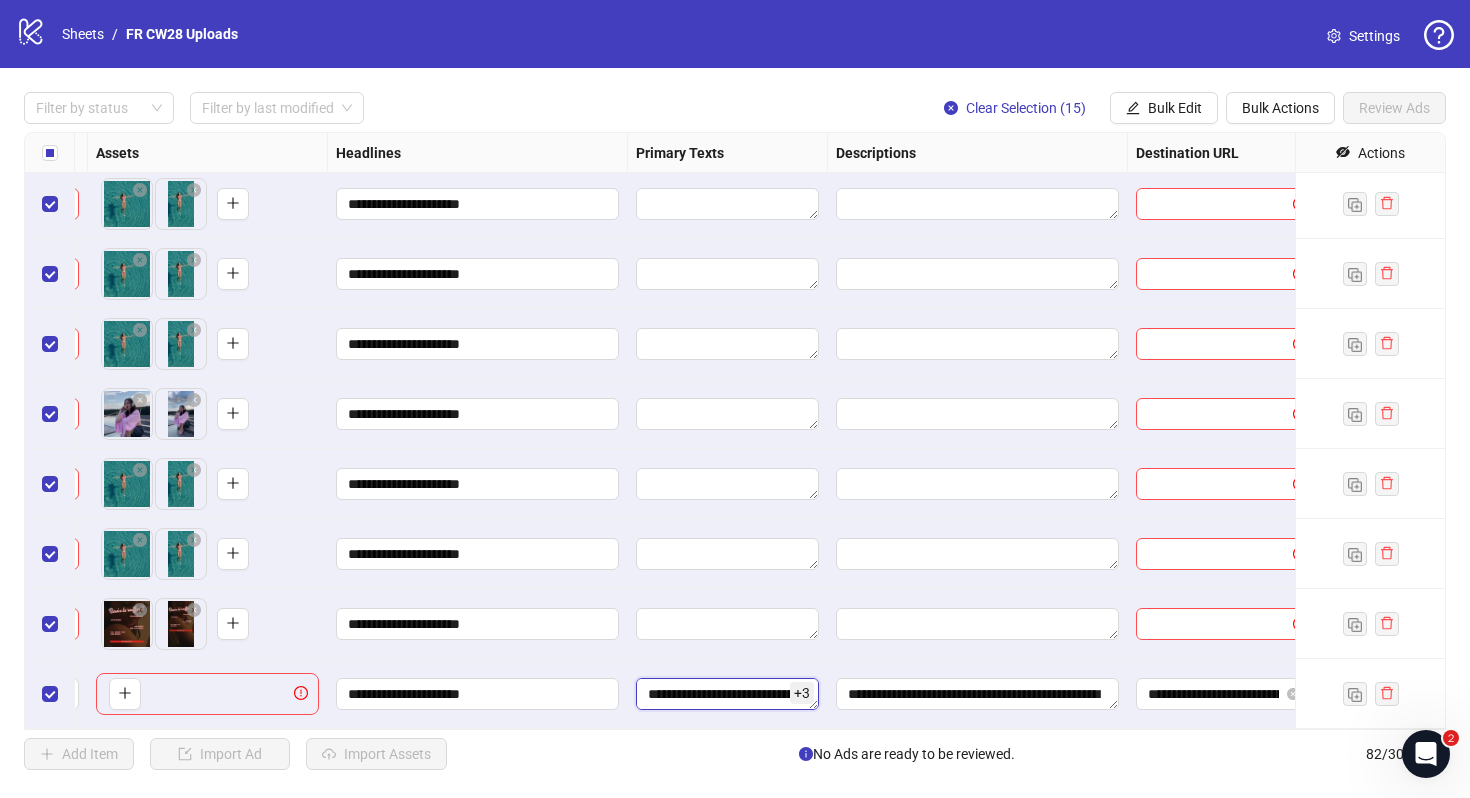 click on "**********" at bounding box center [727, 694] 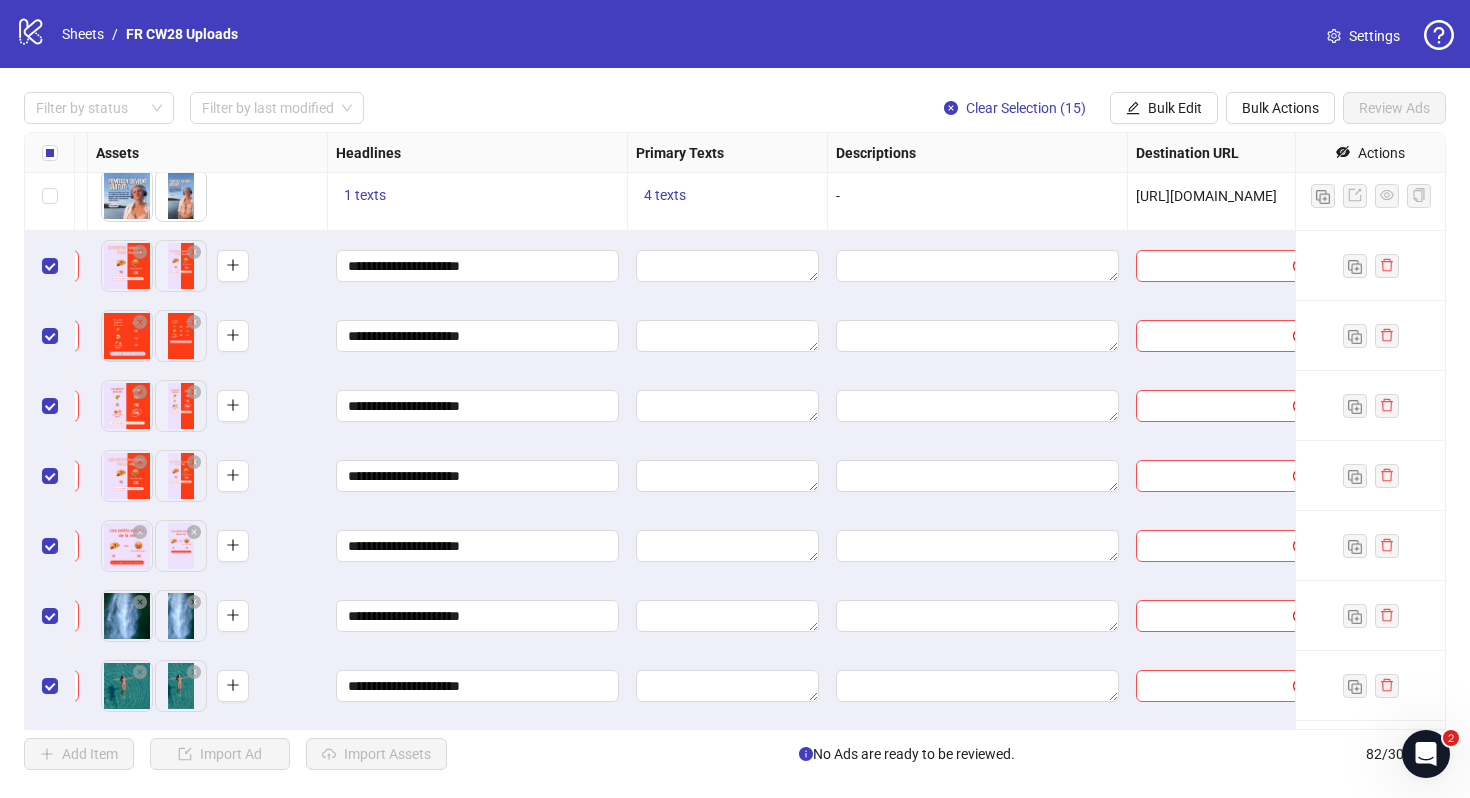 scroll, scrollTop: 3802, scrollLeft: 857, axis: both 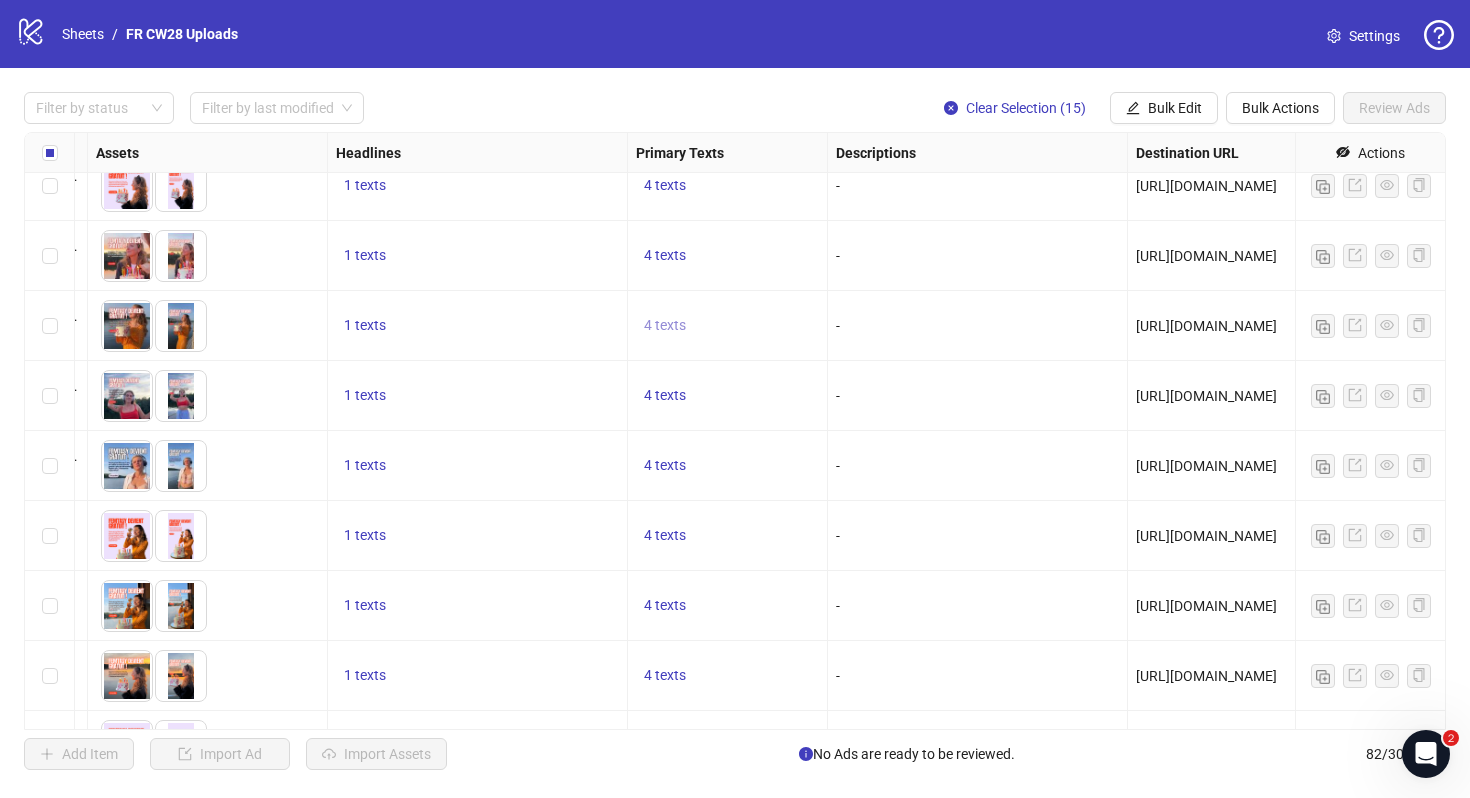 click on "4 texts" at bounding box center [665, 325] 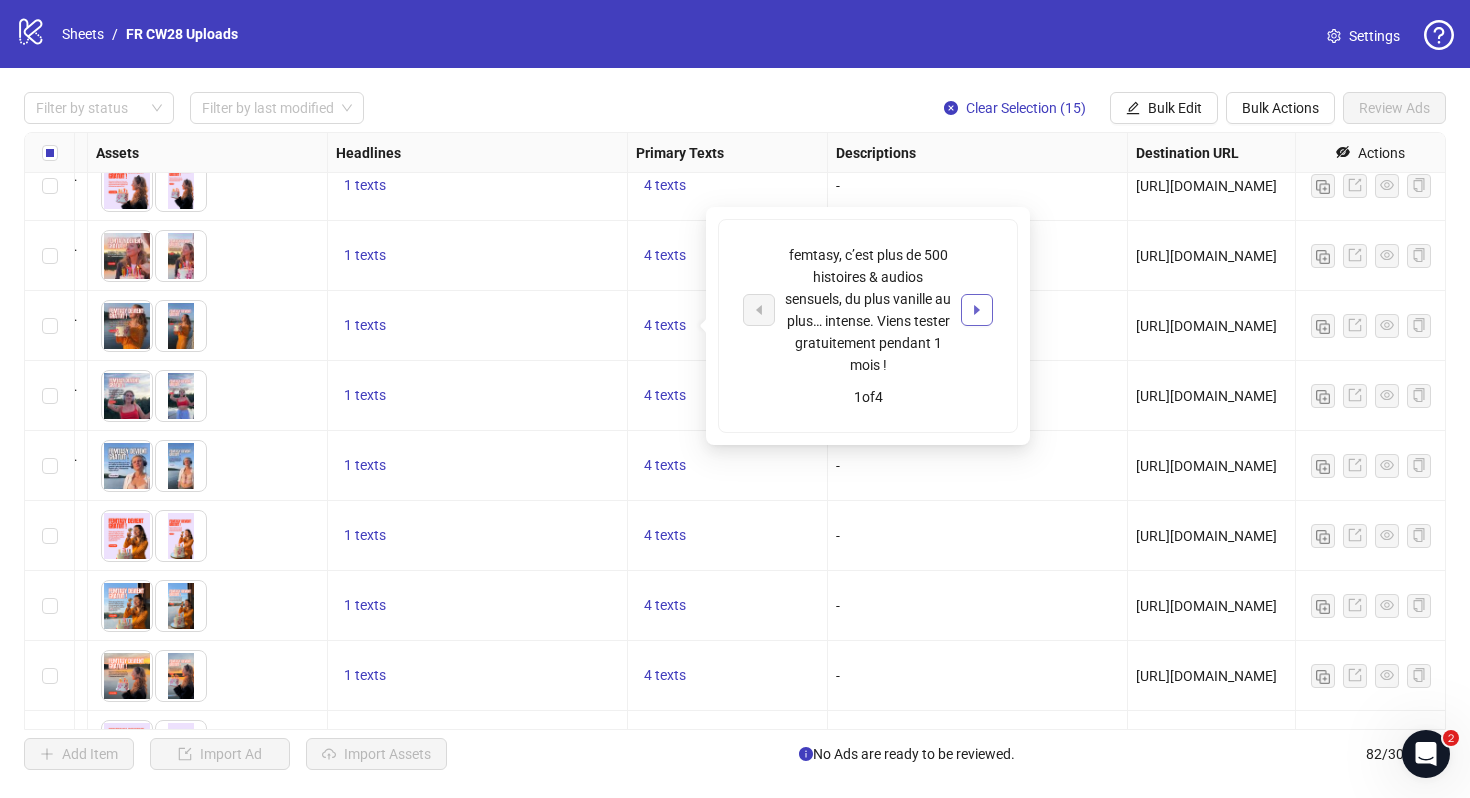 click at bounding box center (977, 310) 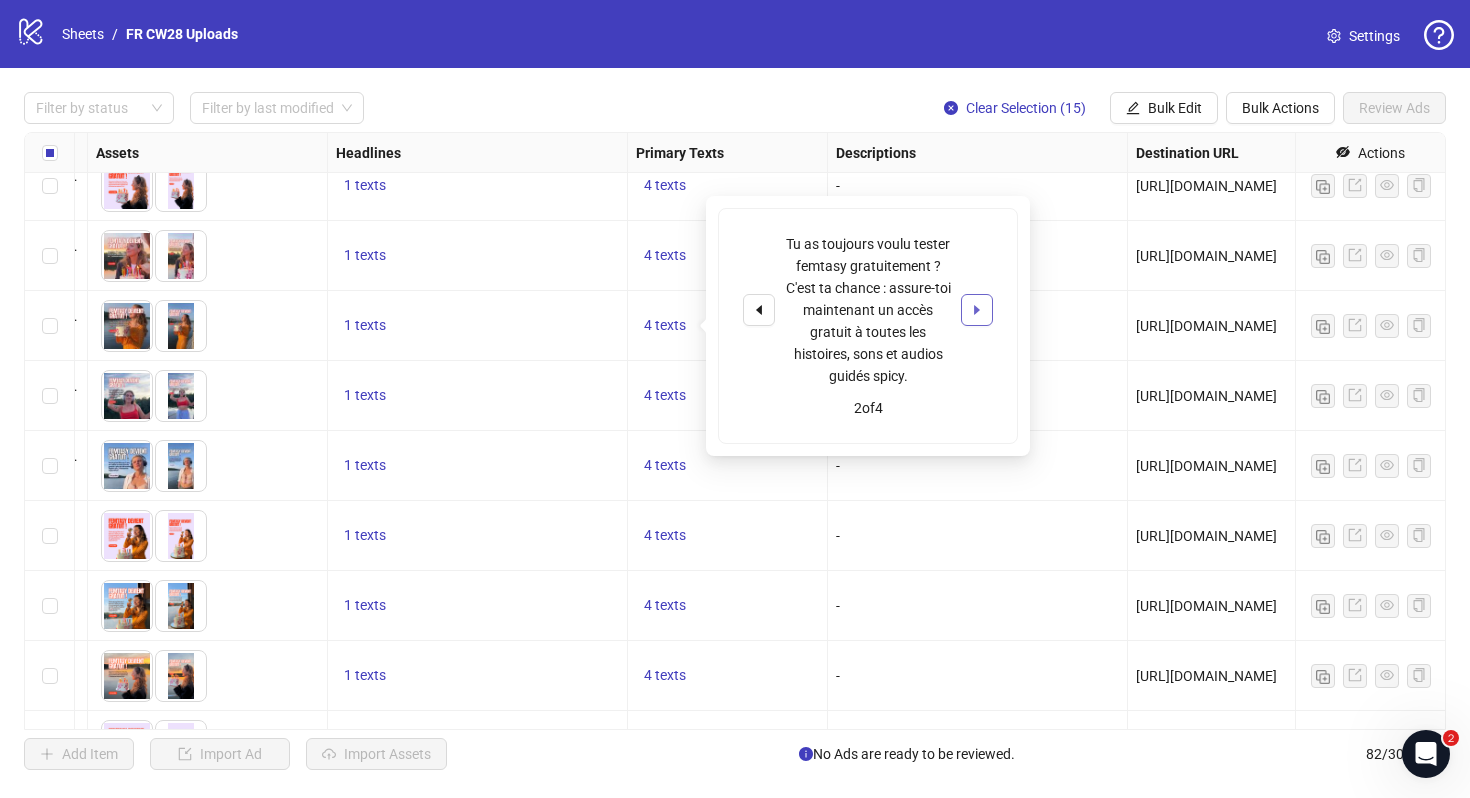 click 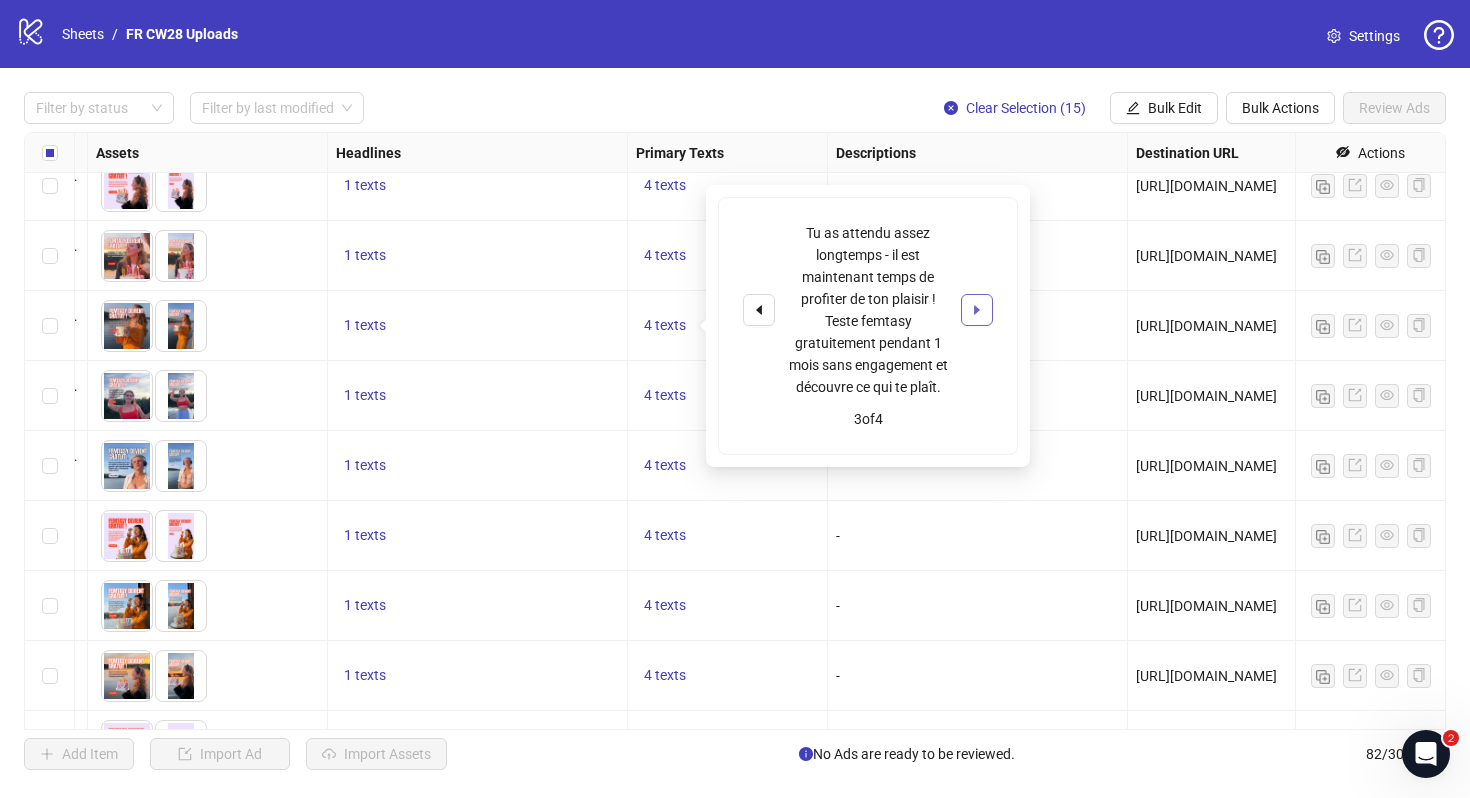click 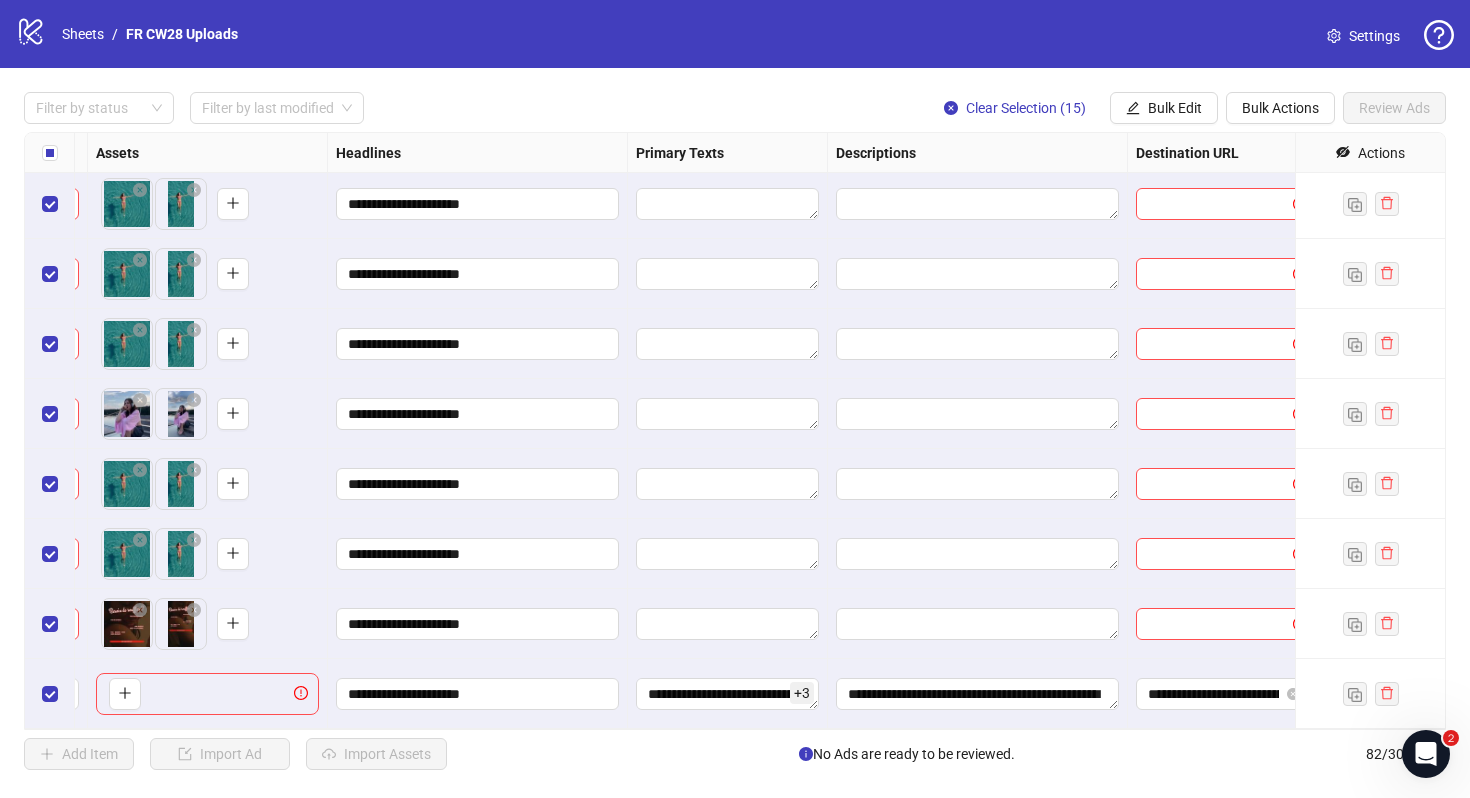 scroll, scrollTop: 5124, scrollLeft: 857, axis: both 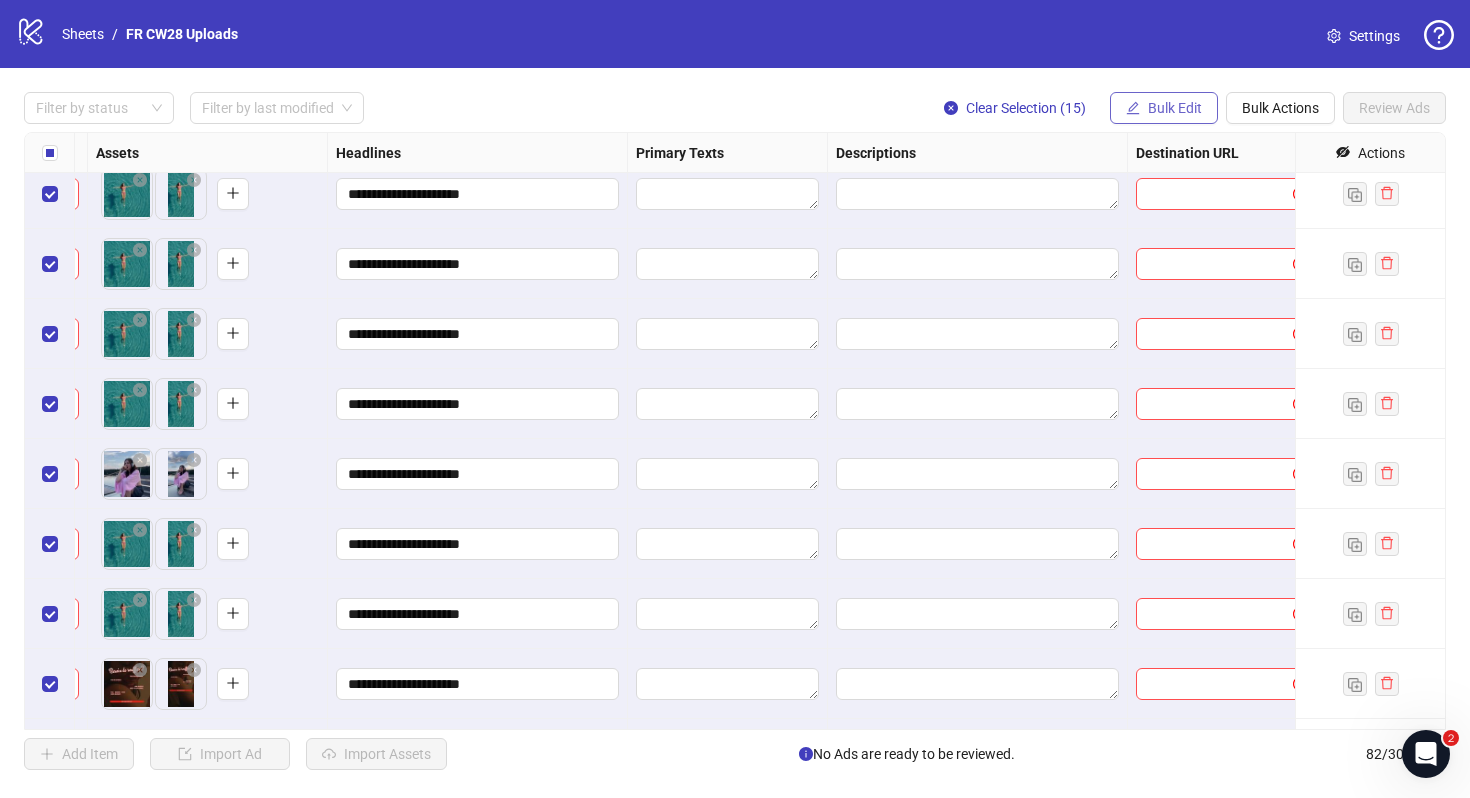 click 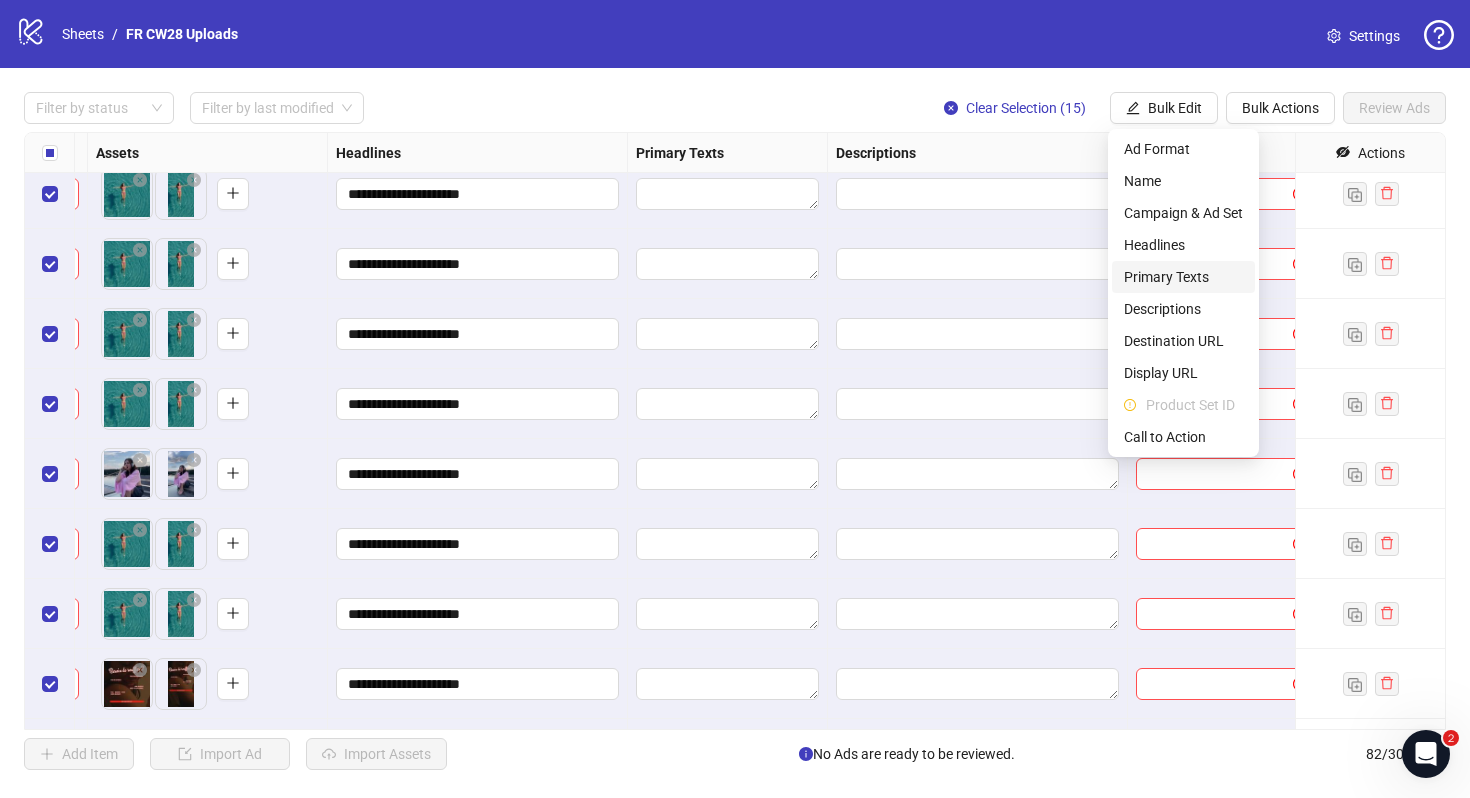 click on "Primary Texts" at bounding box center (1183, 277) 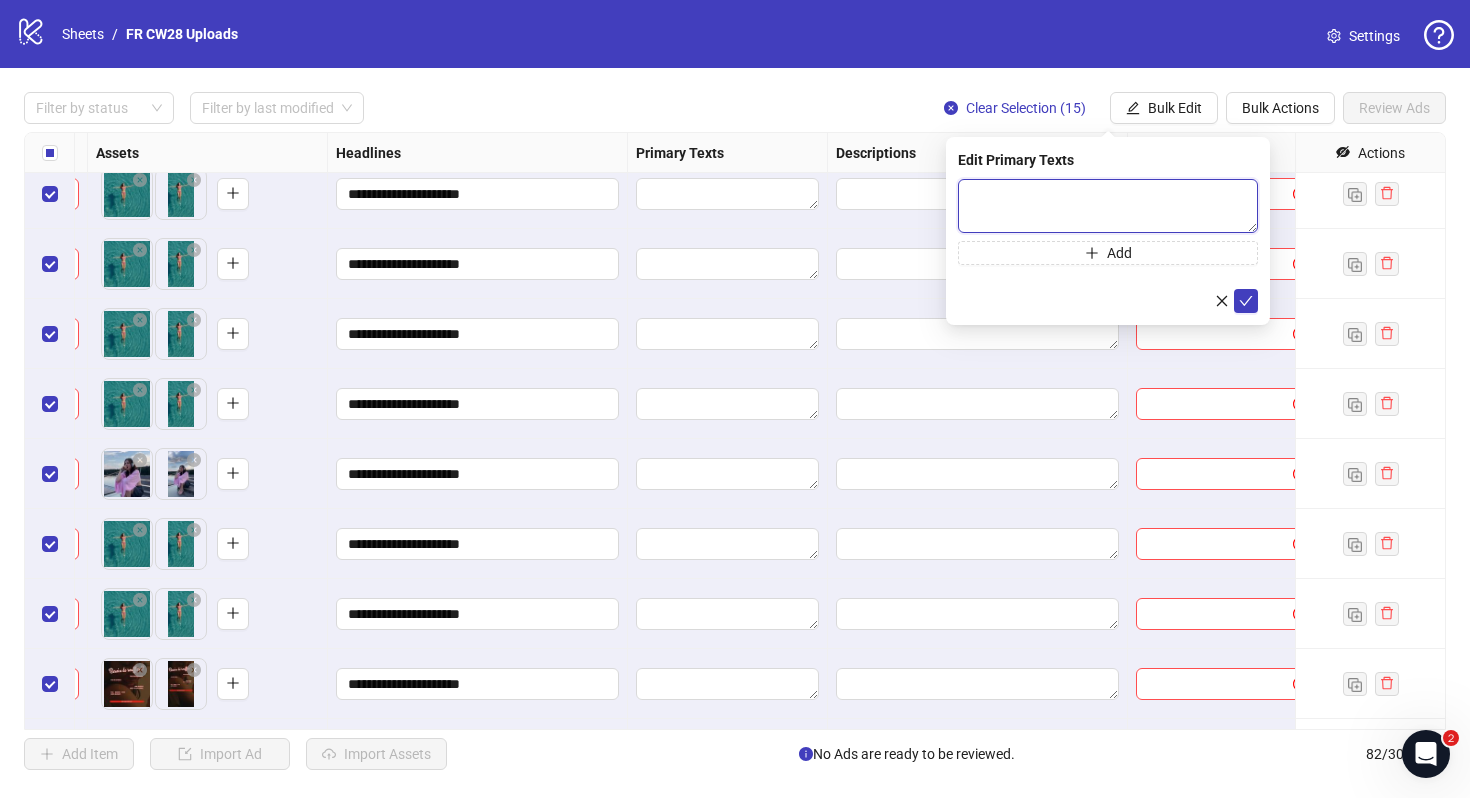 click at bounding box center [1108, 206] 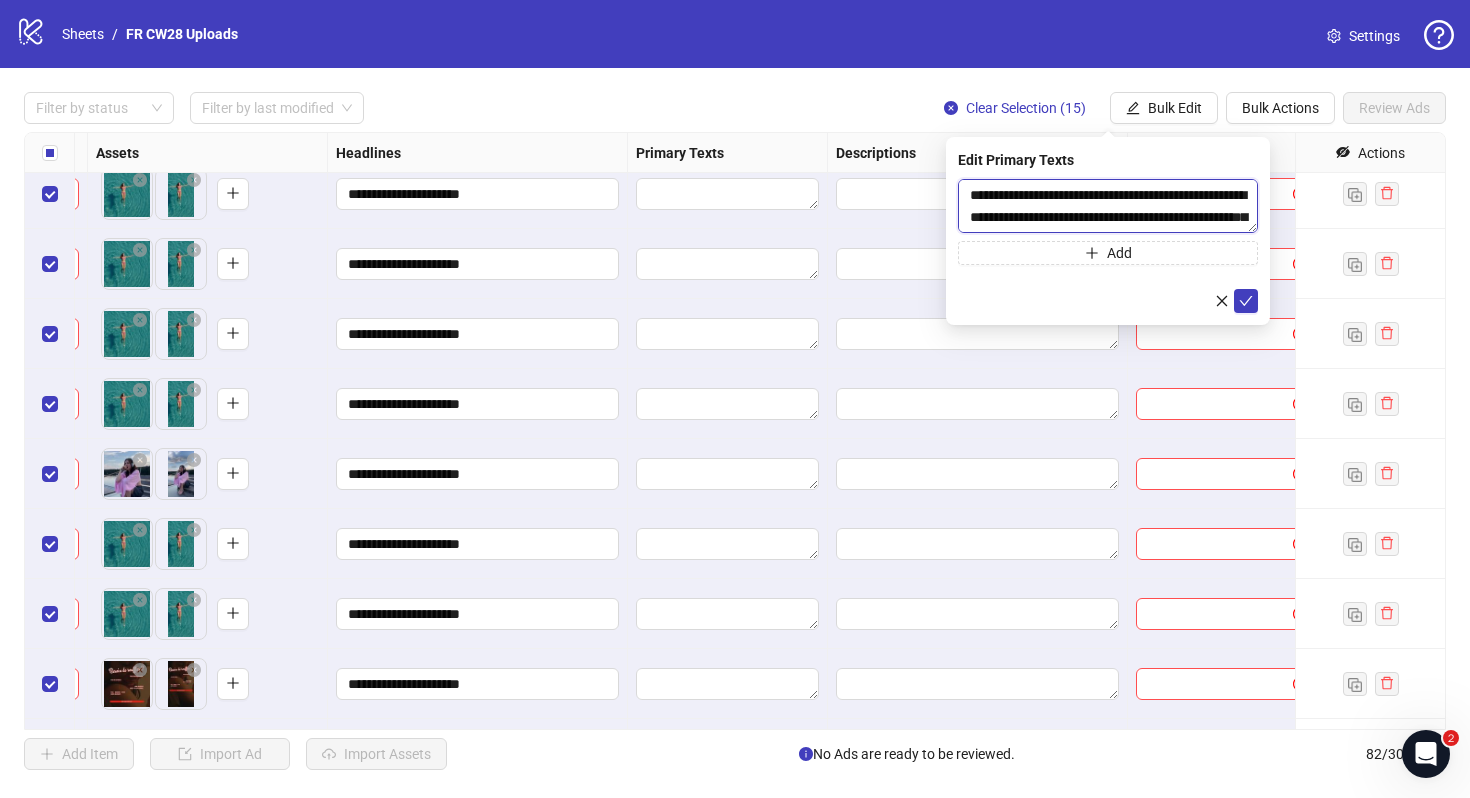 scroll, scrollTop: 37, scrollLeft: 0, axis: vertical 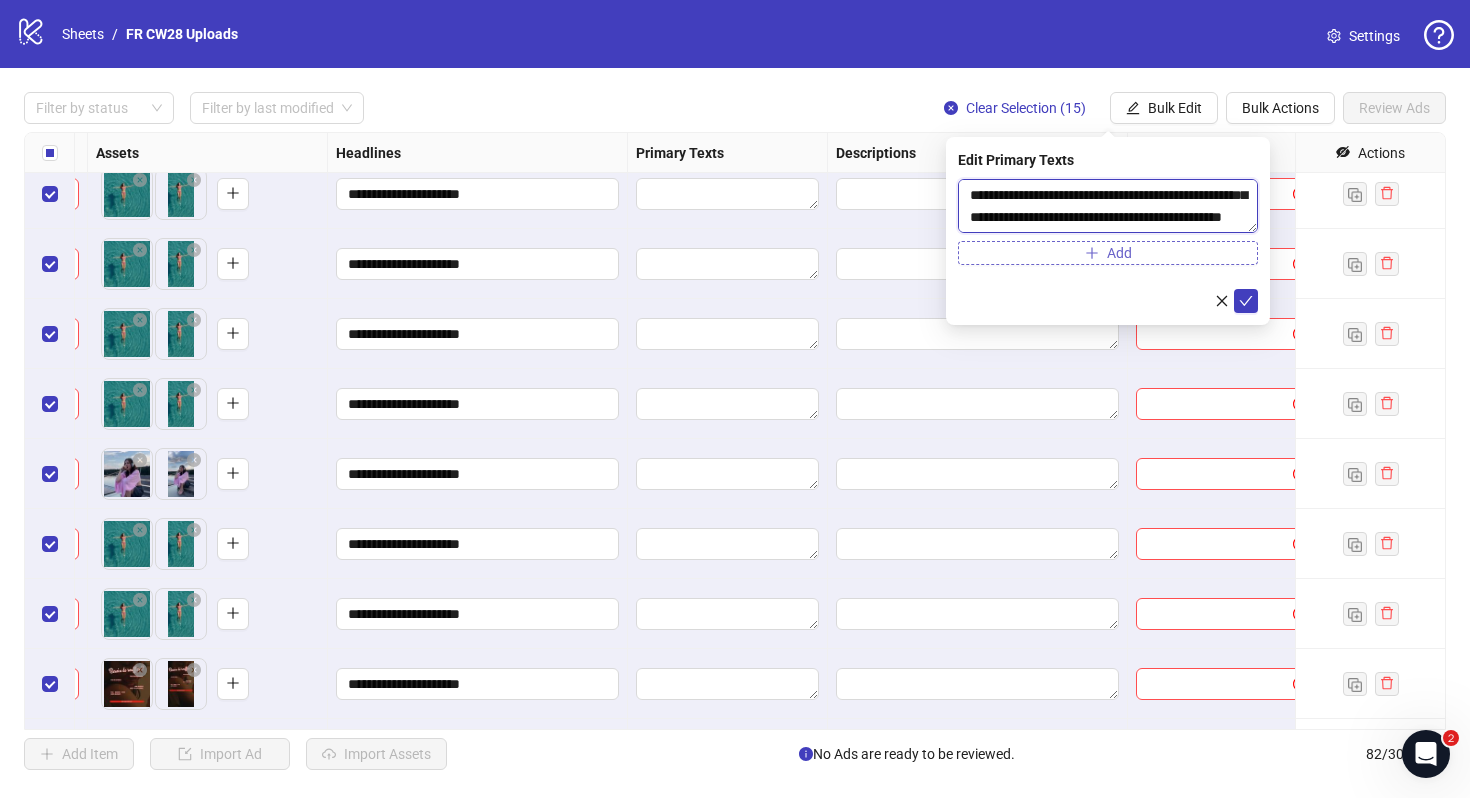 type on "**********" 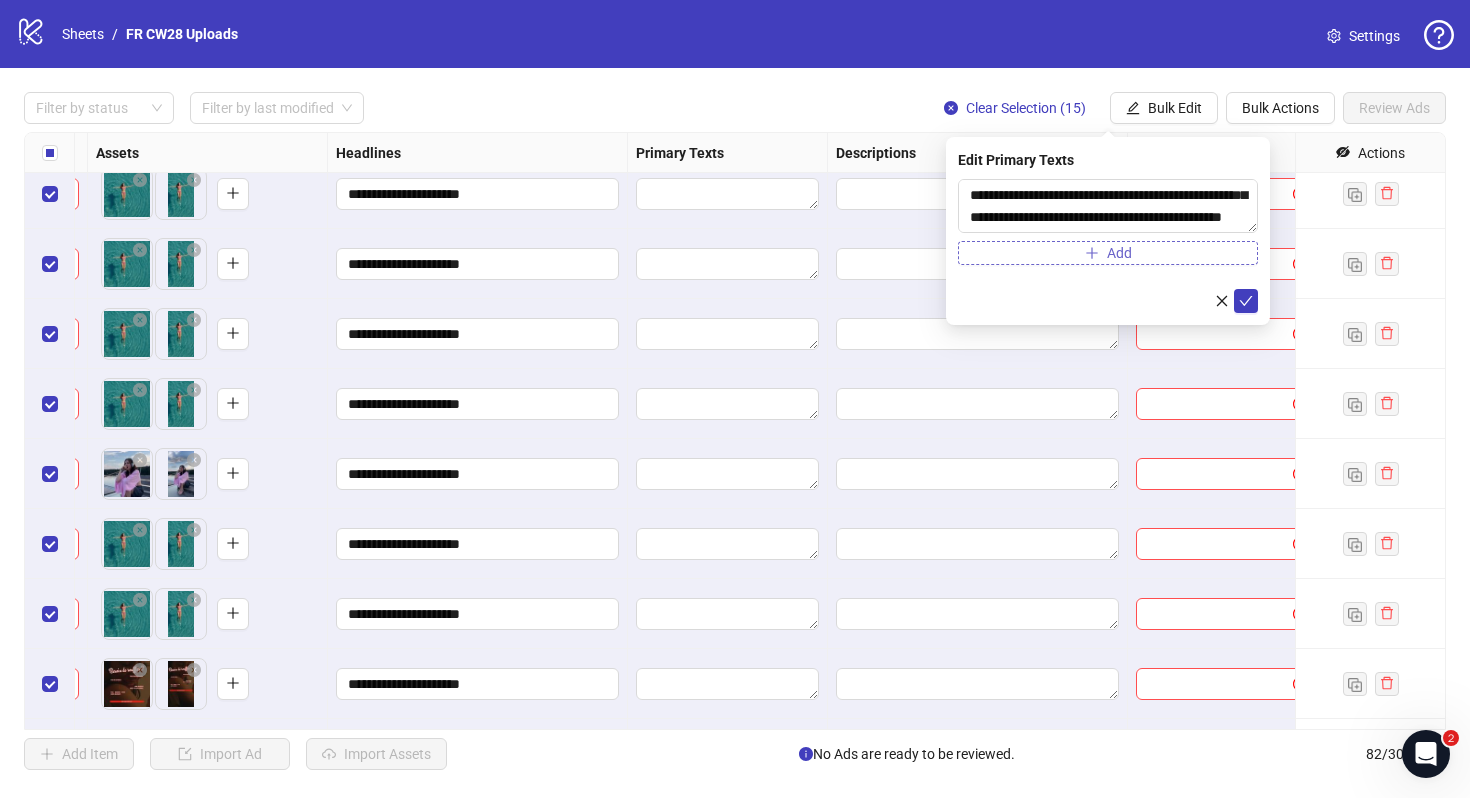 click 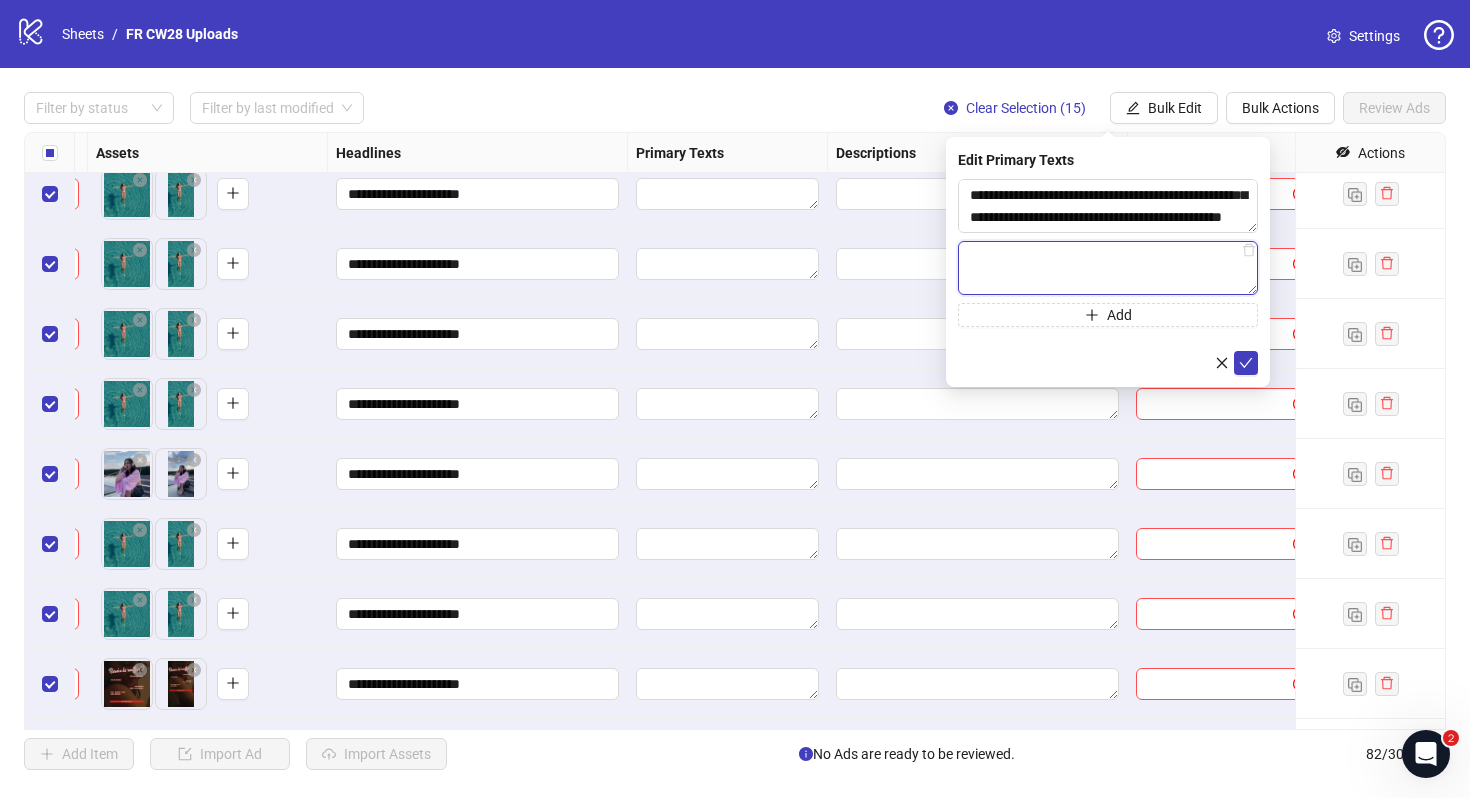 paste on "**********" 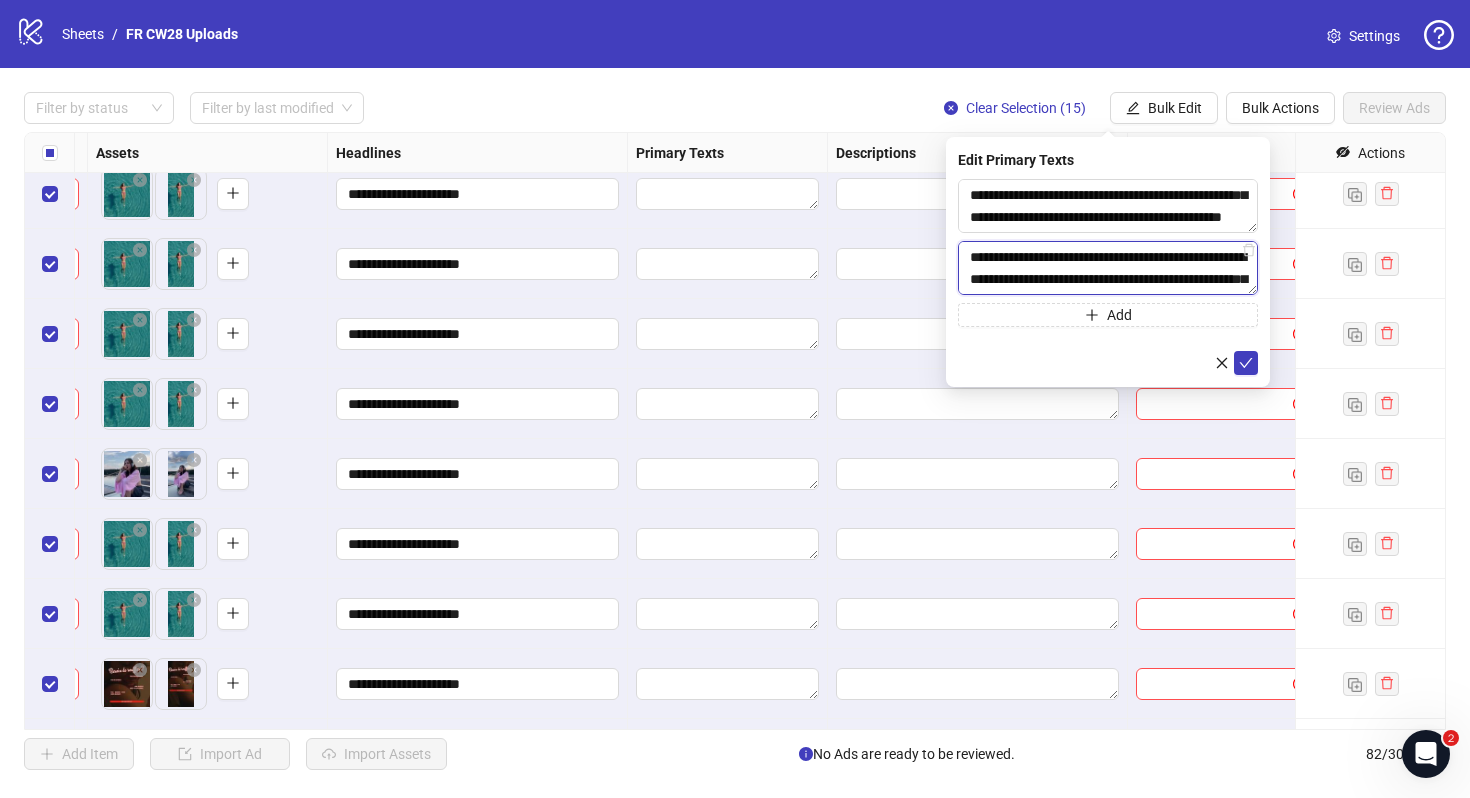 scroll, scrollTop: 37, scrollLeft: 0, axis: vertical 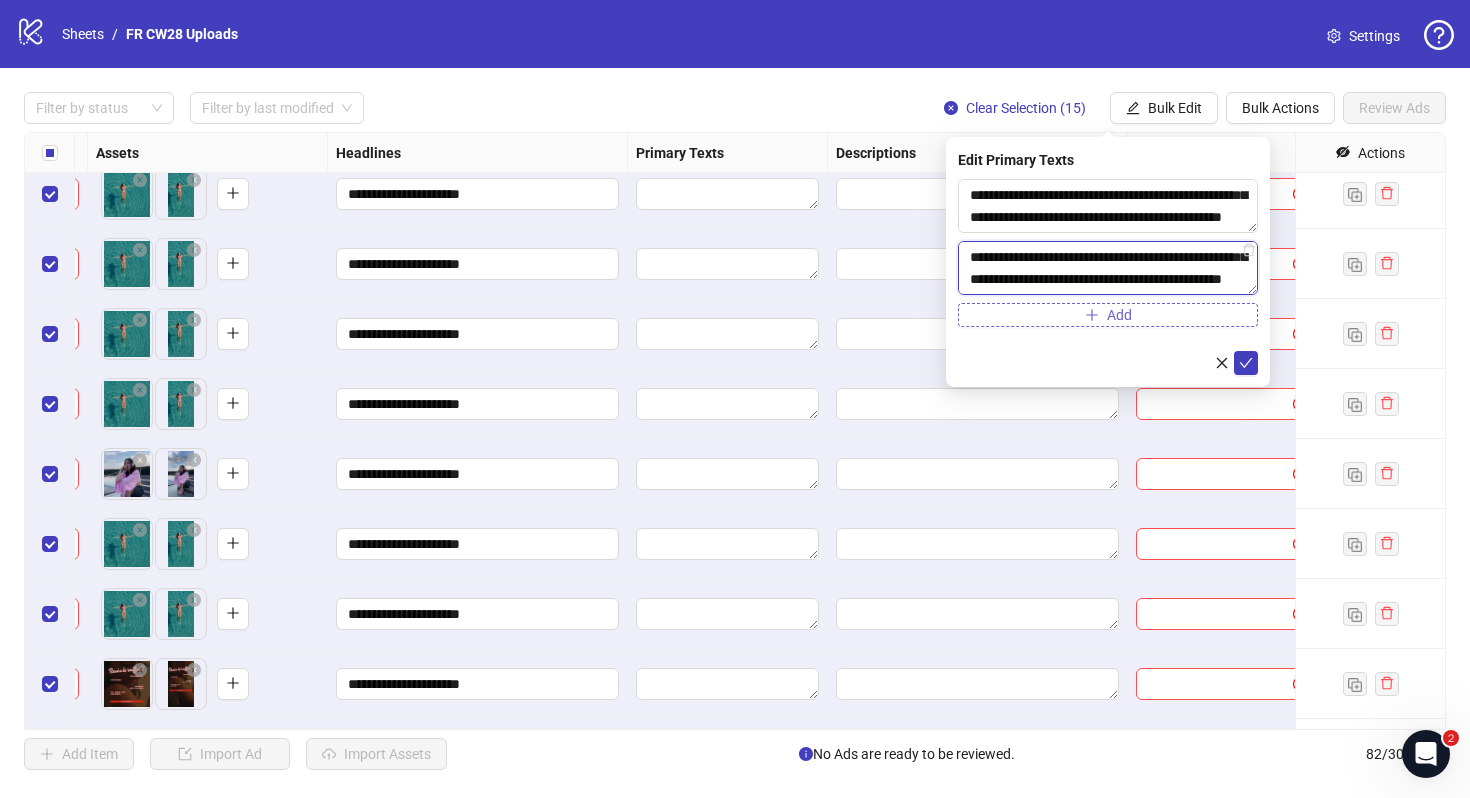 type on "**********" 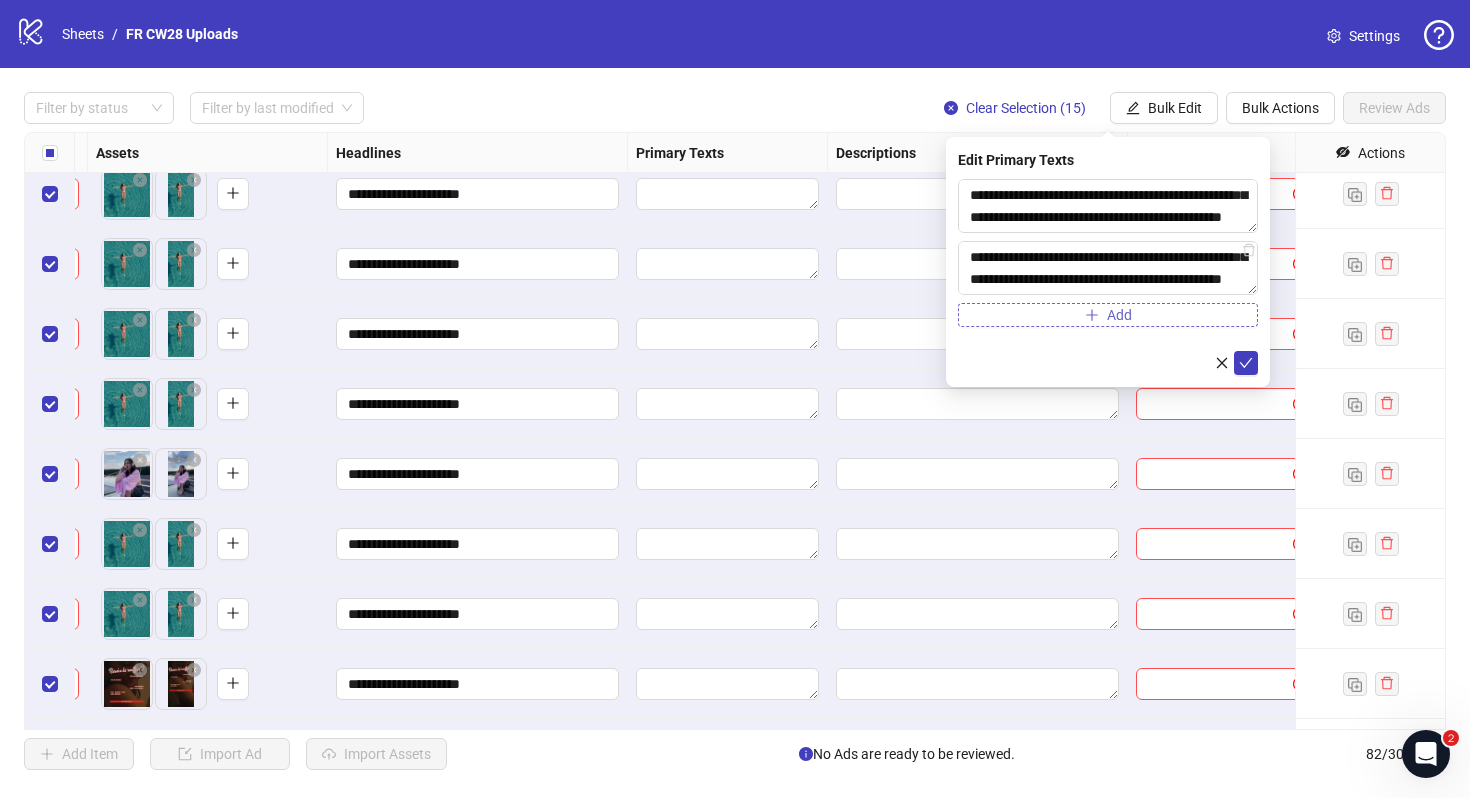 click on "Add" at bounding box center (1108, 315) 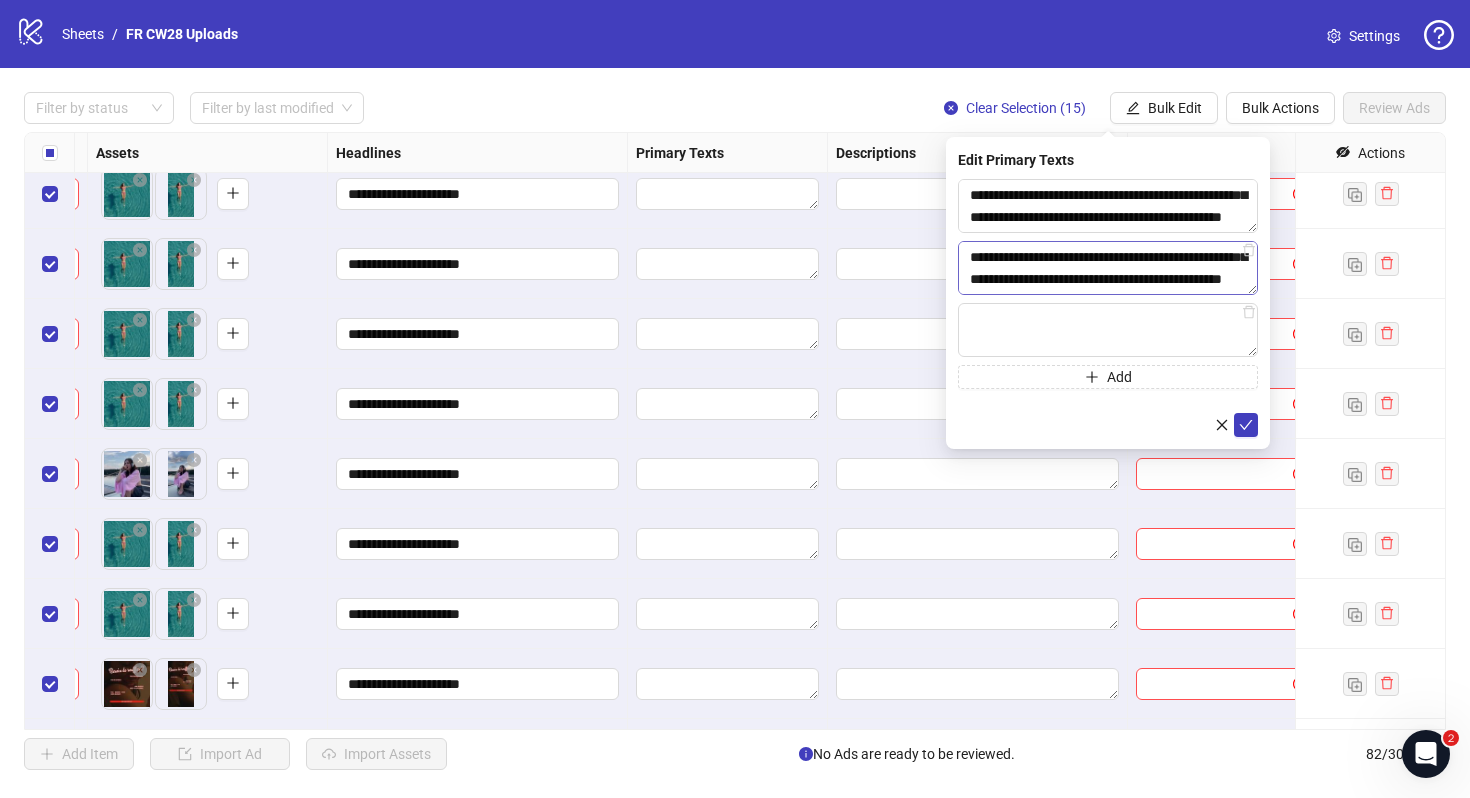 scroll, scrollTop: 0, scrollLeft: 0, axis: both 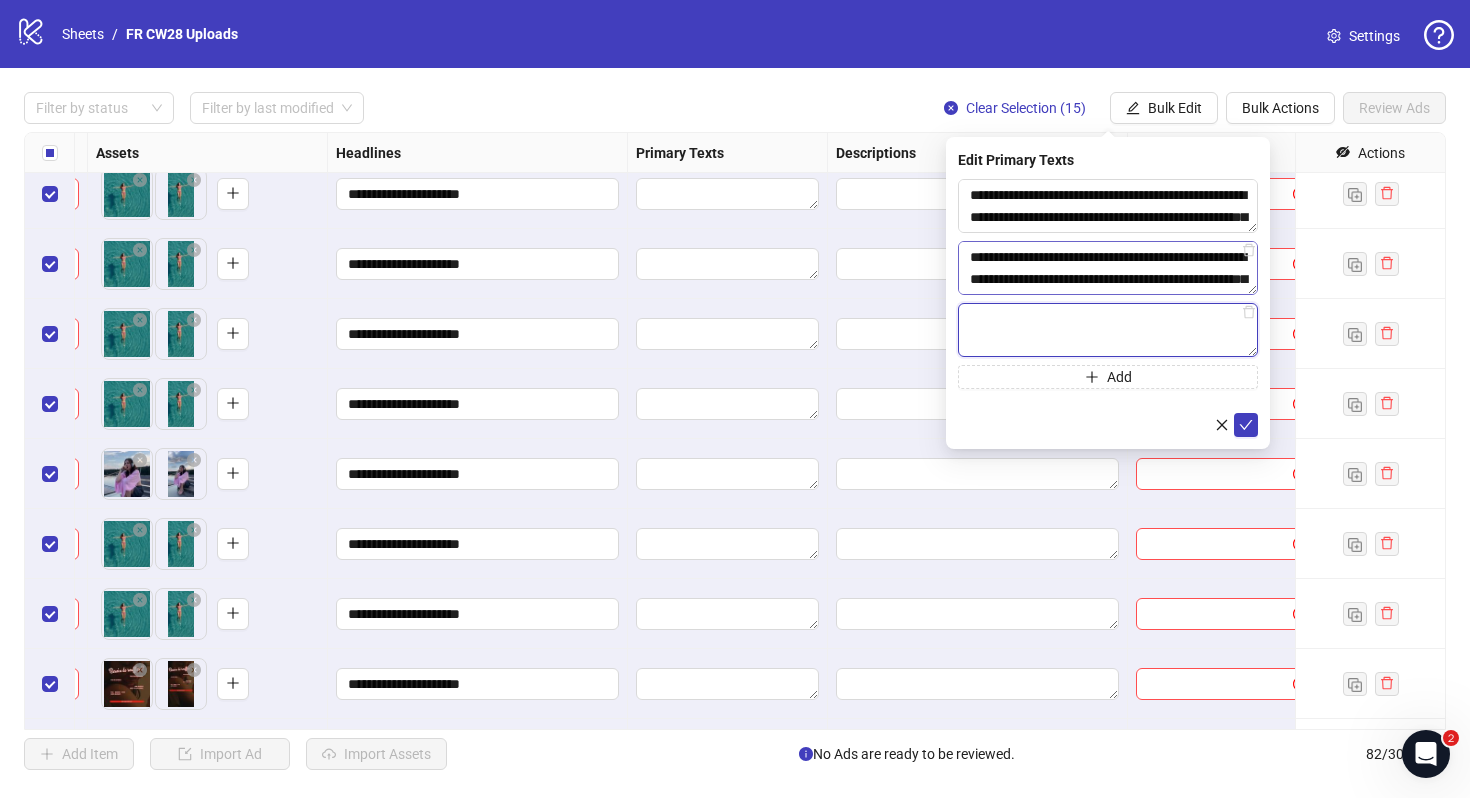 paste on "**********" 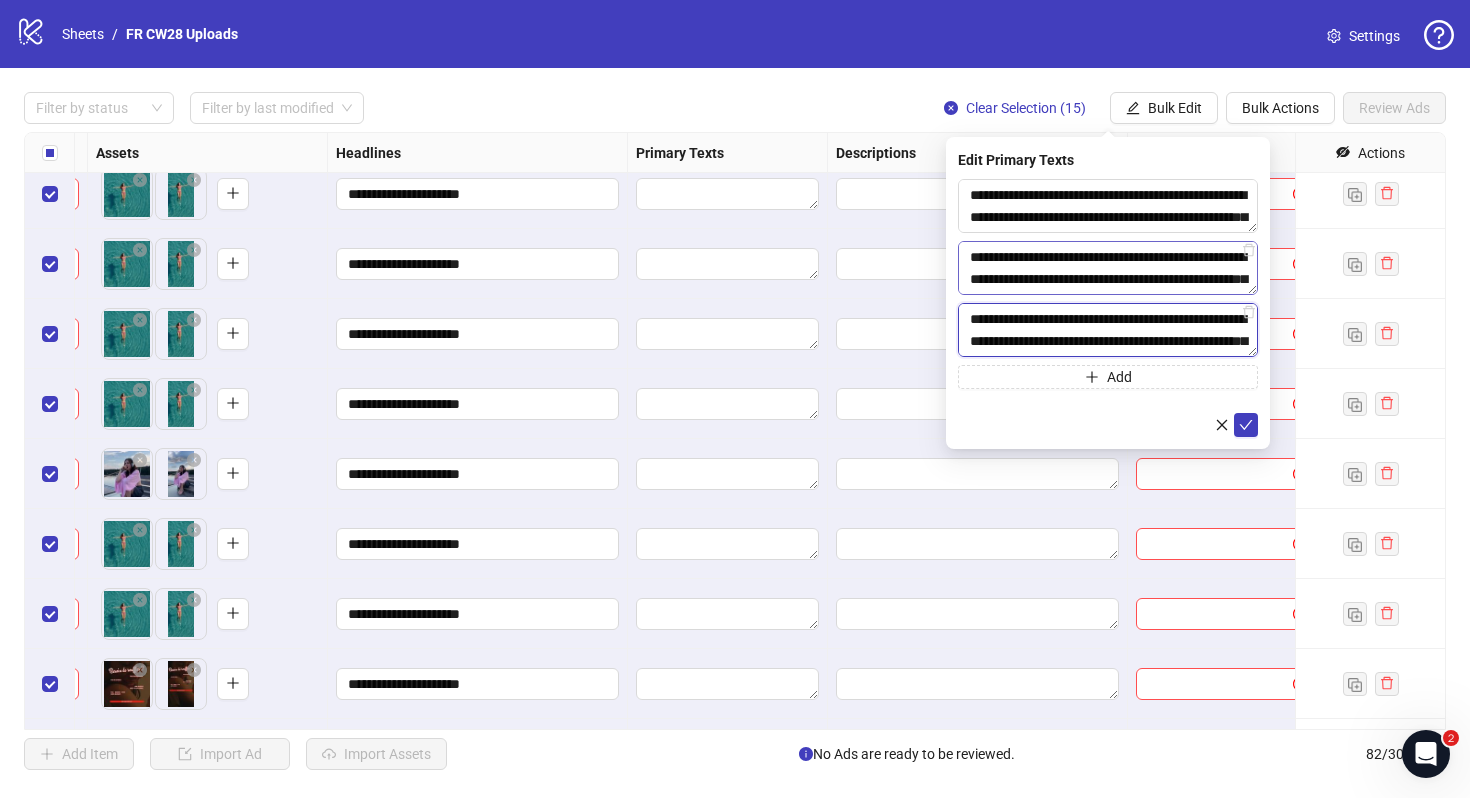 scroll, scrollTop: 59, scrollLeft: 0, axis: vertical 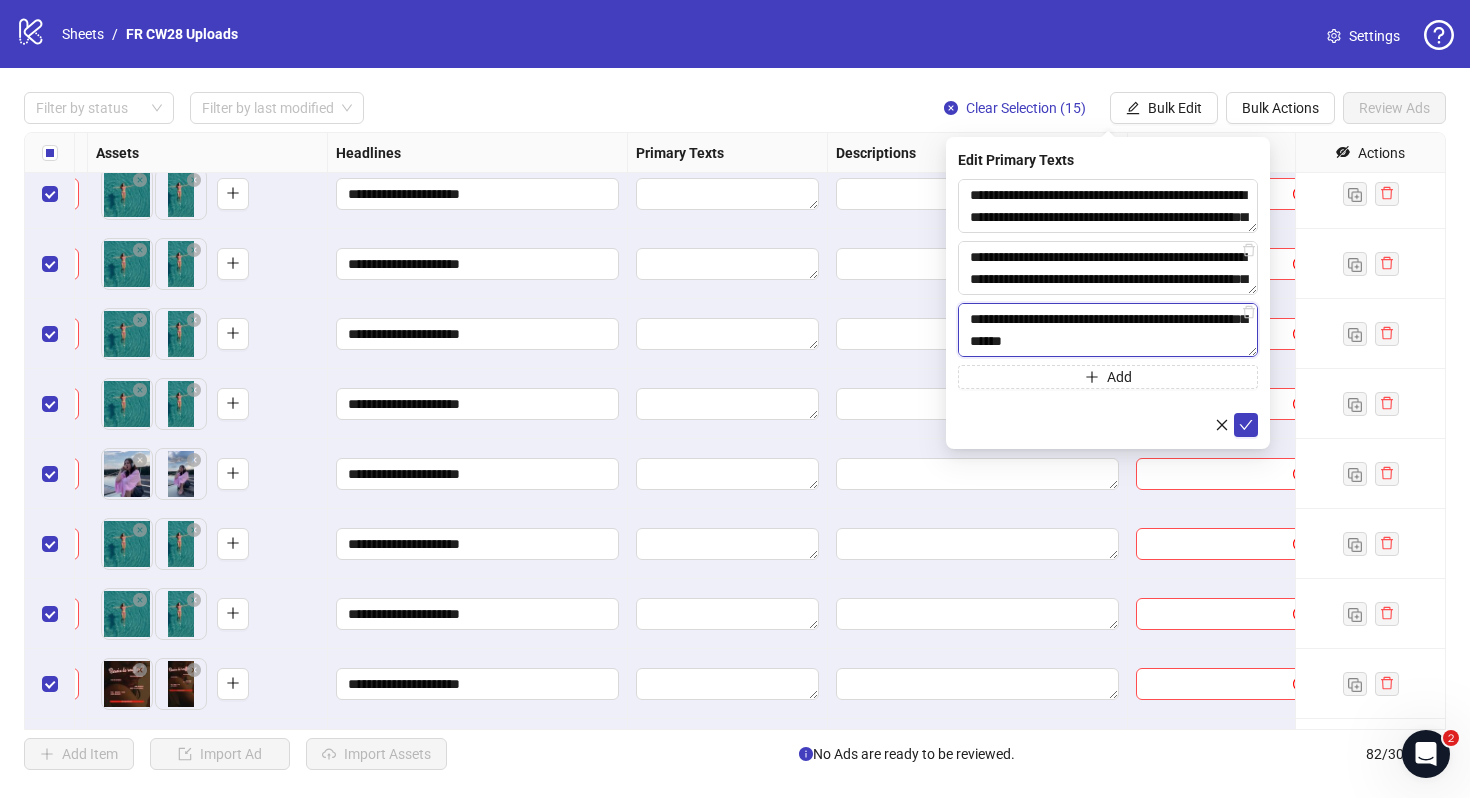 type on "**********" 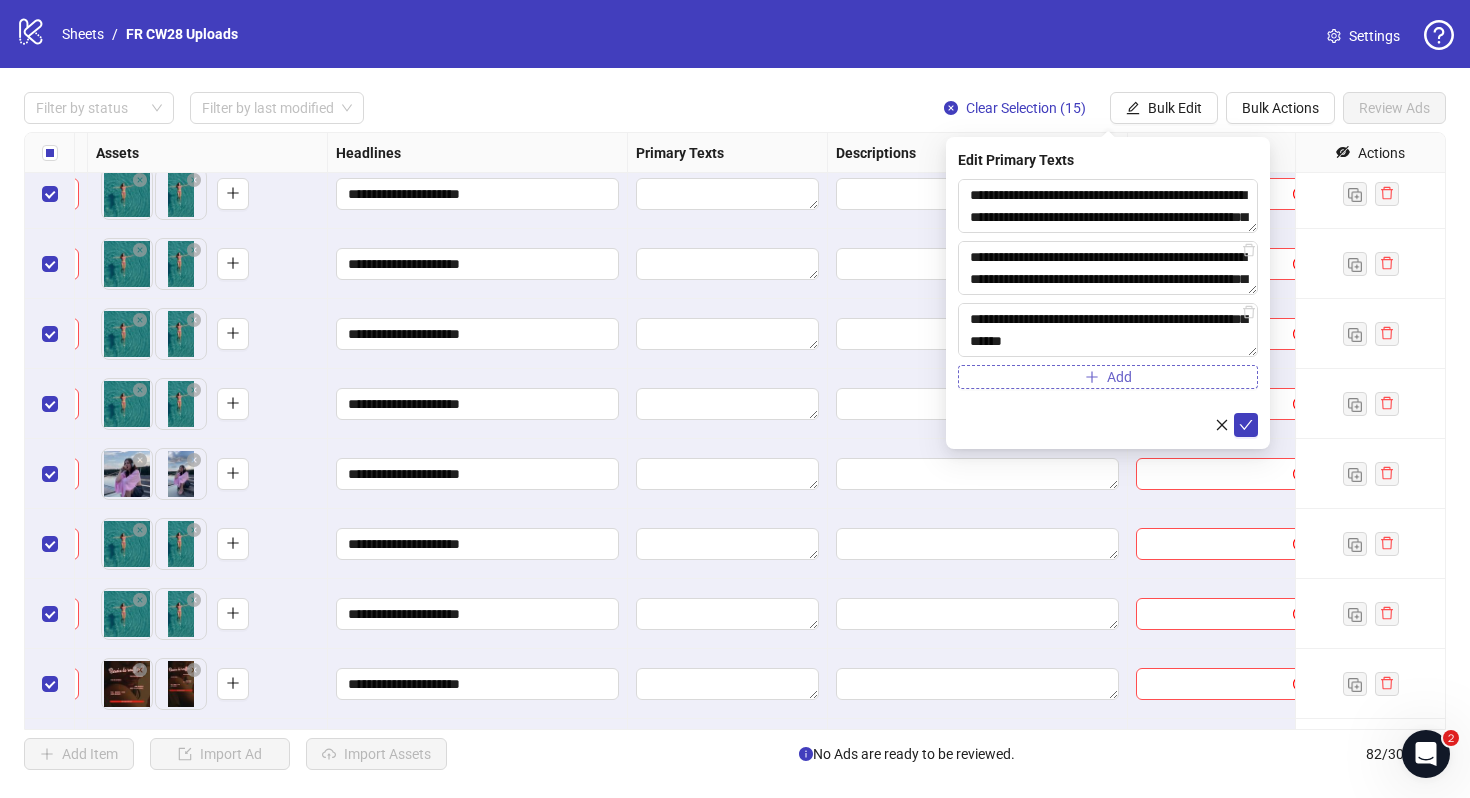 click on "Add" at bounding box center (1108, 377) 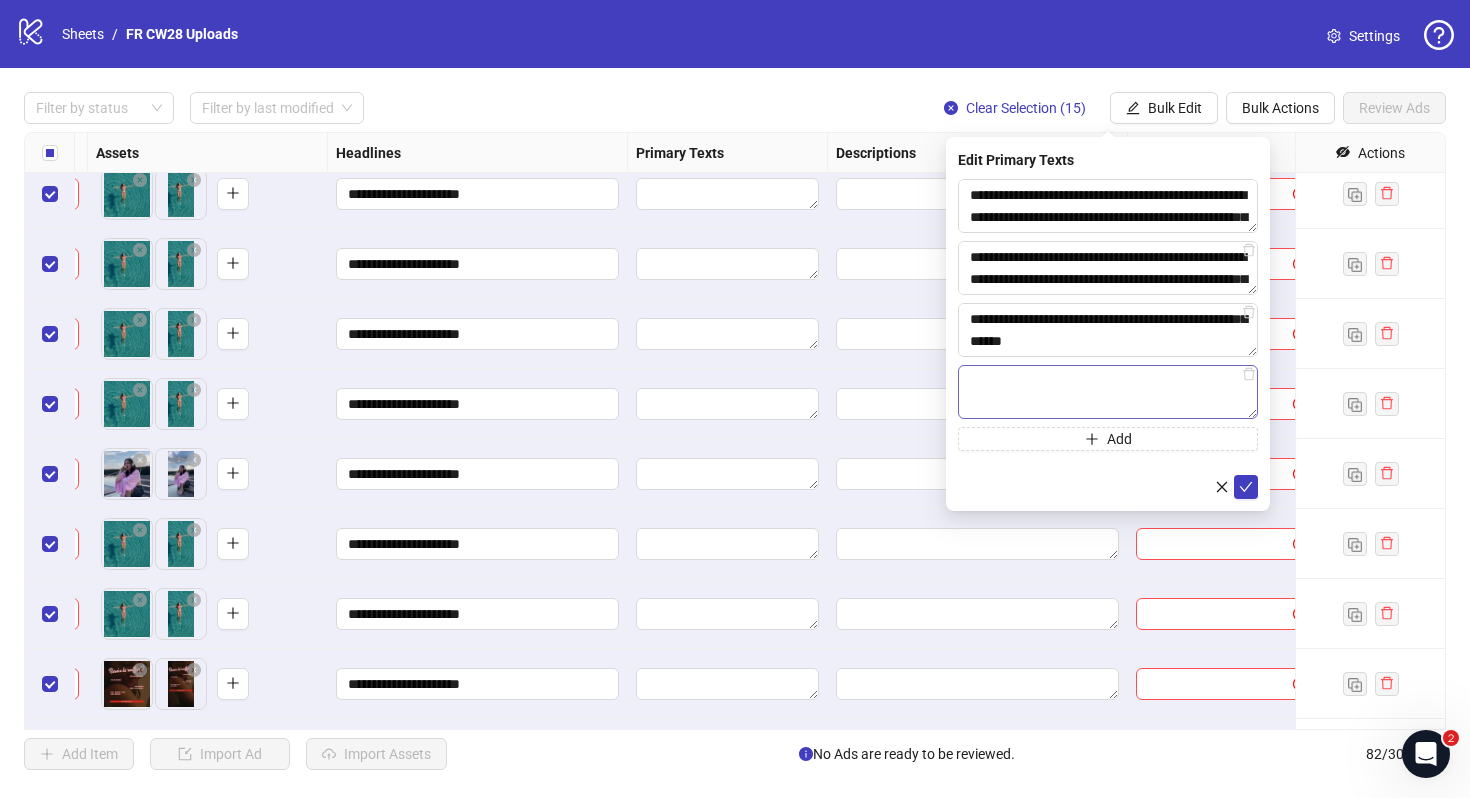 click at bounding box center [1108, 392] 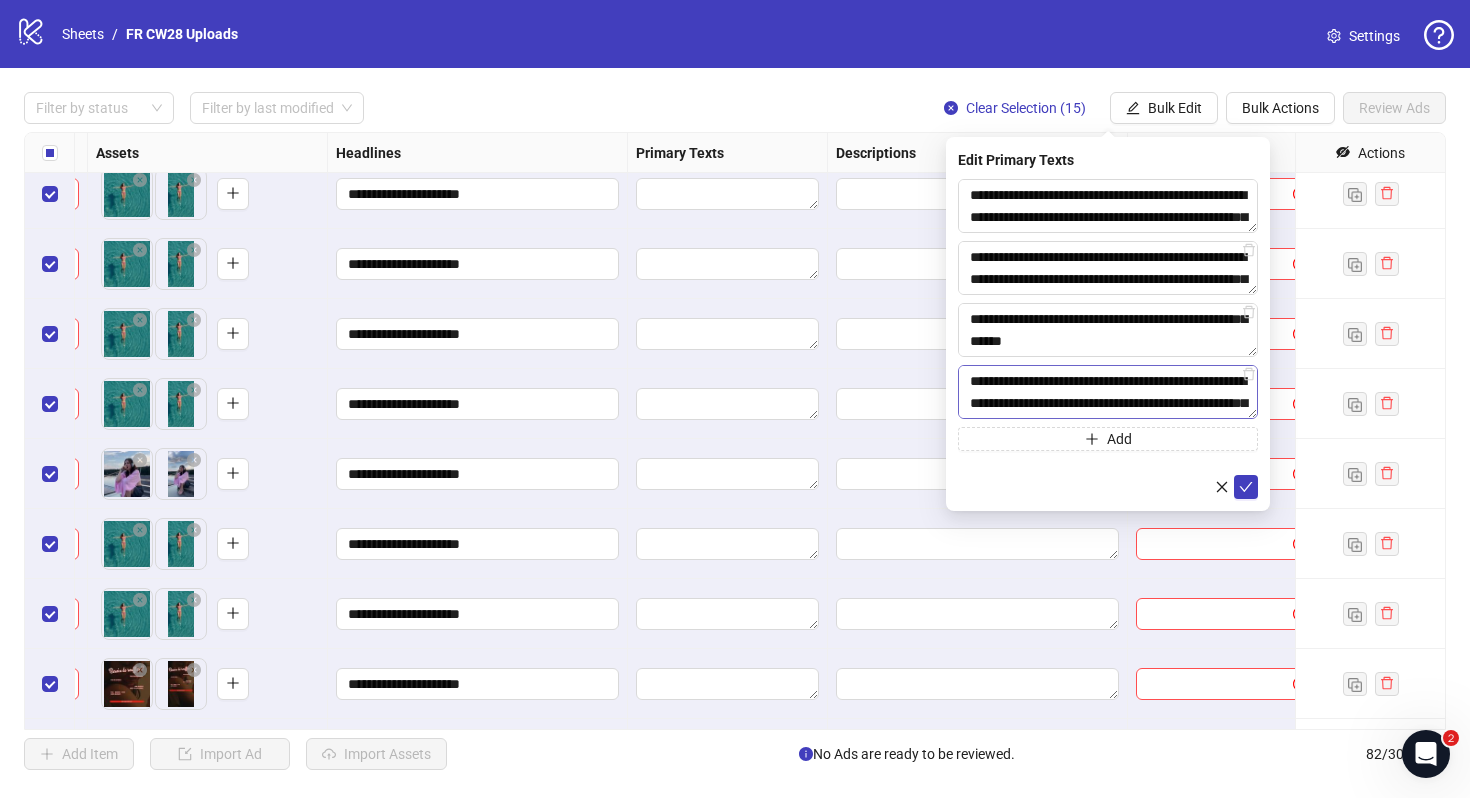 scroll, scrollTop: 37, scrollLeft: 0, axis: vertical 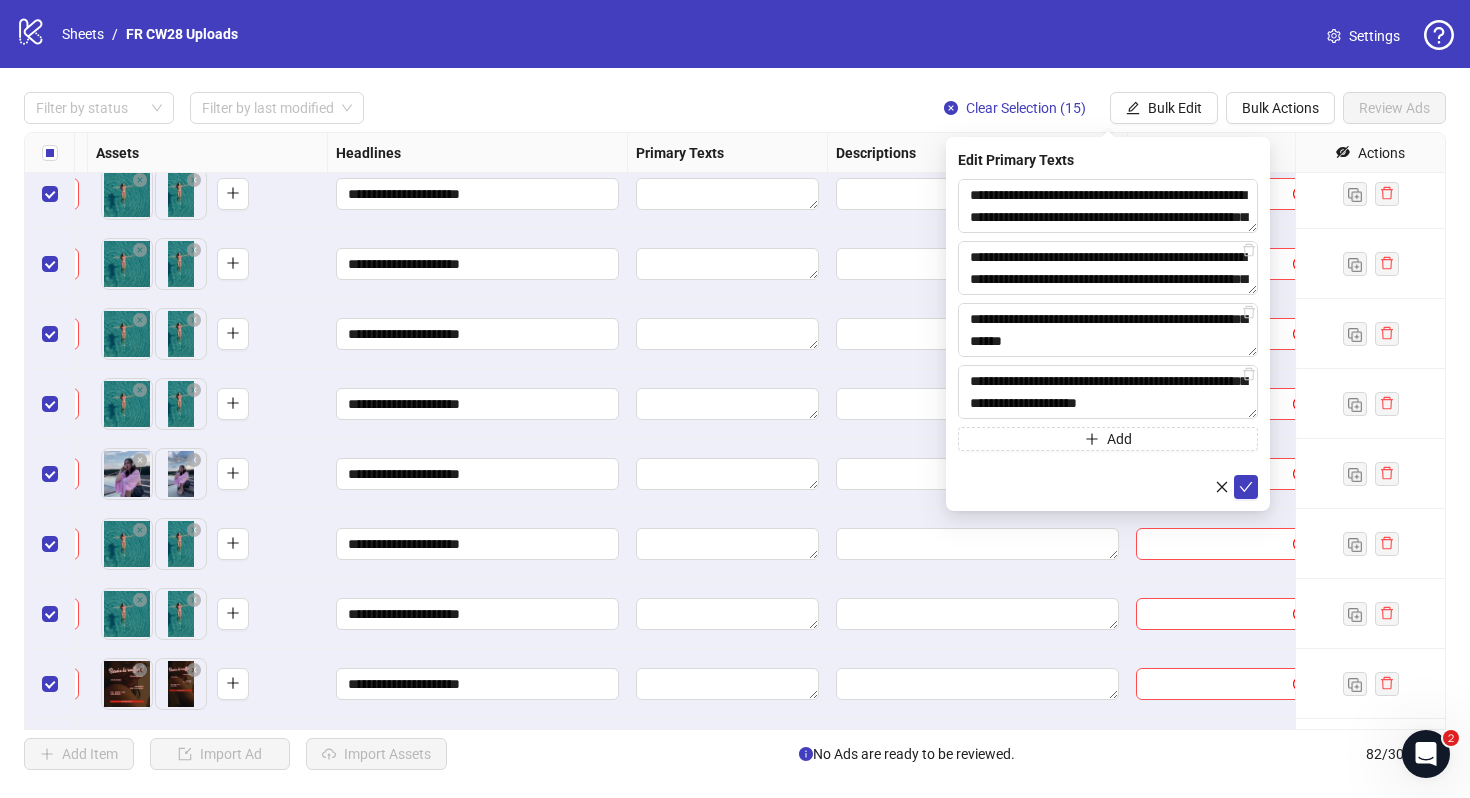type on "**********" 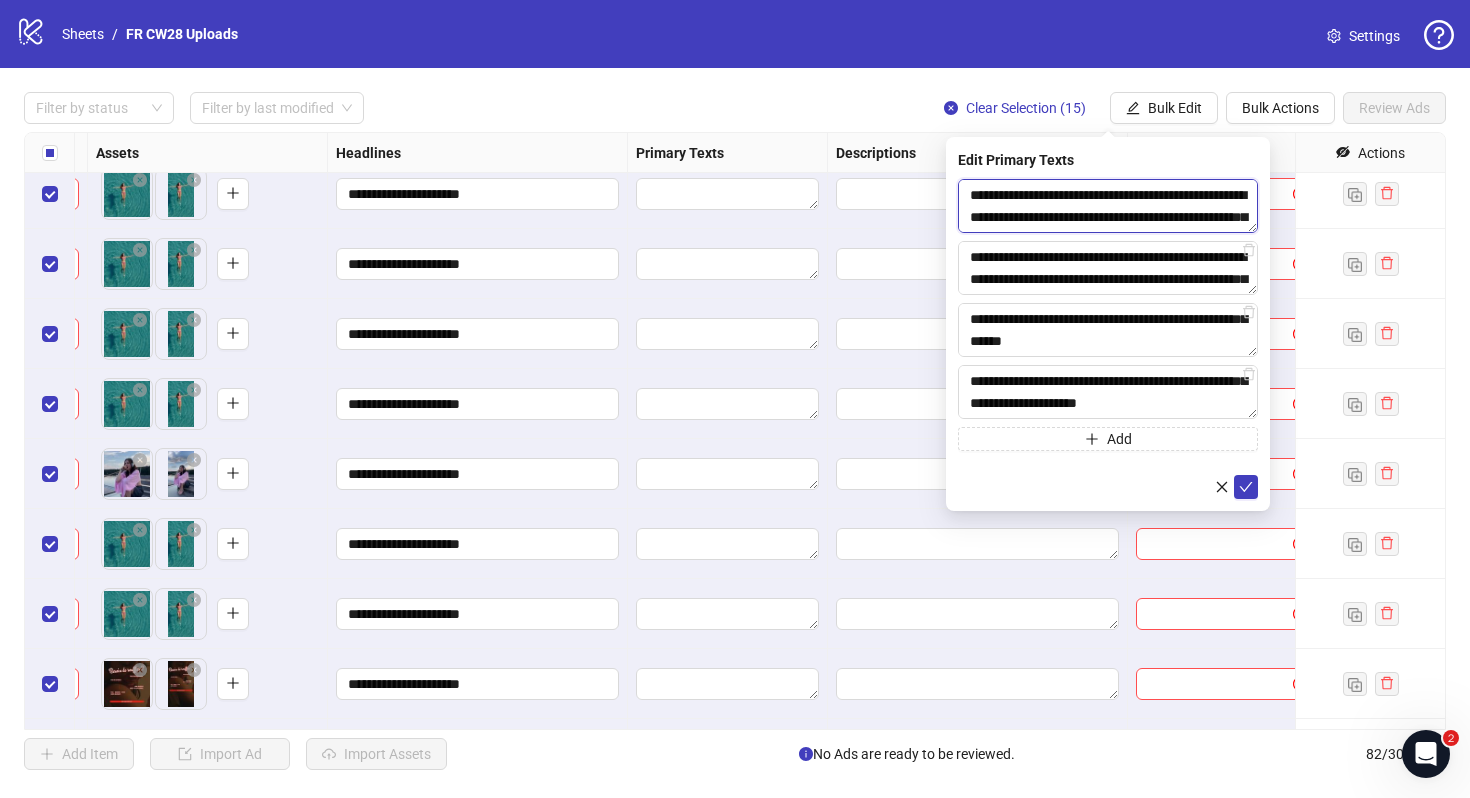 click on "**********" at bounding box center (1108, 206) 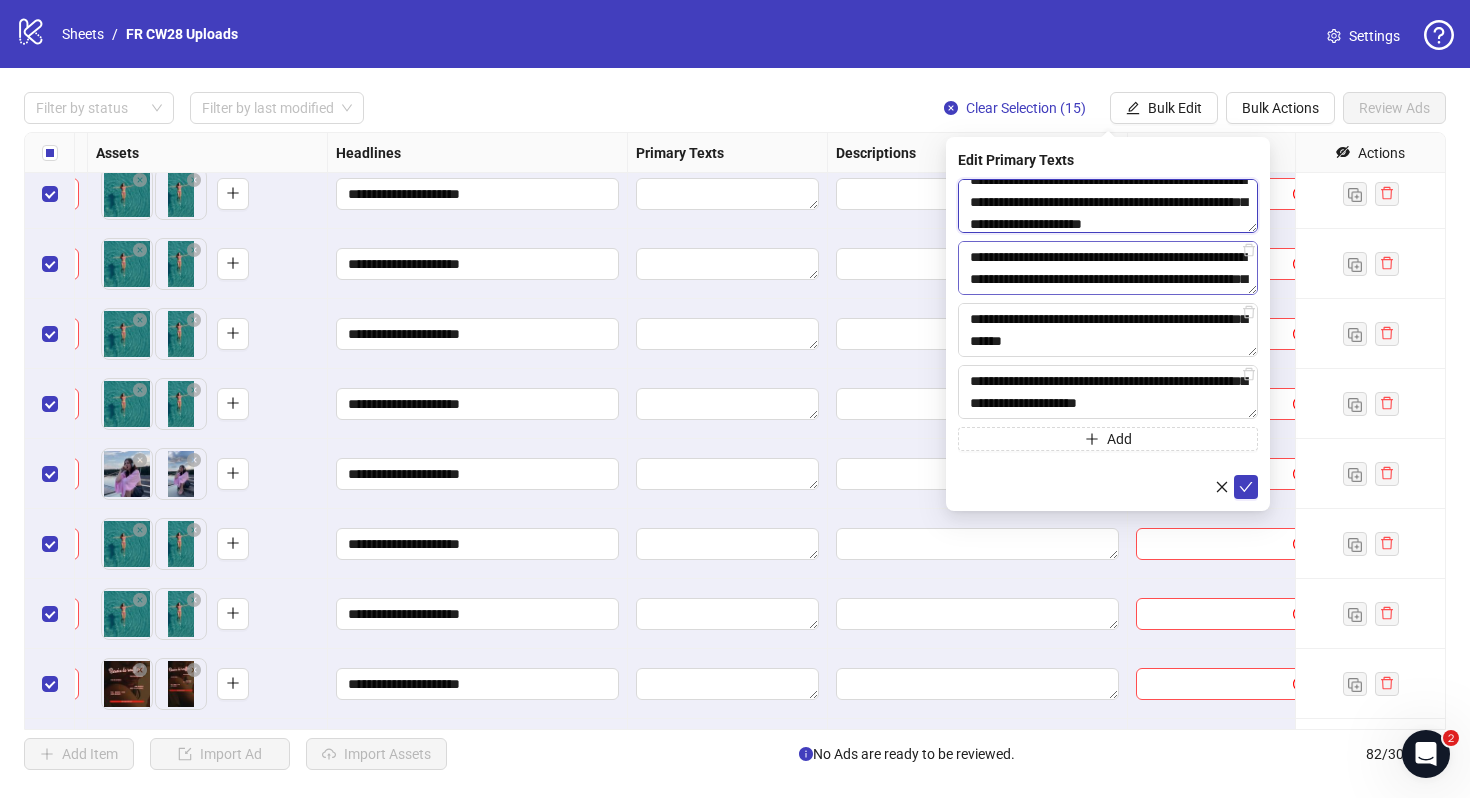 scroll, scrollTop: 44, scrollLeft: 0, axis: vertical 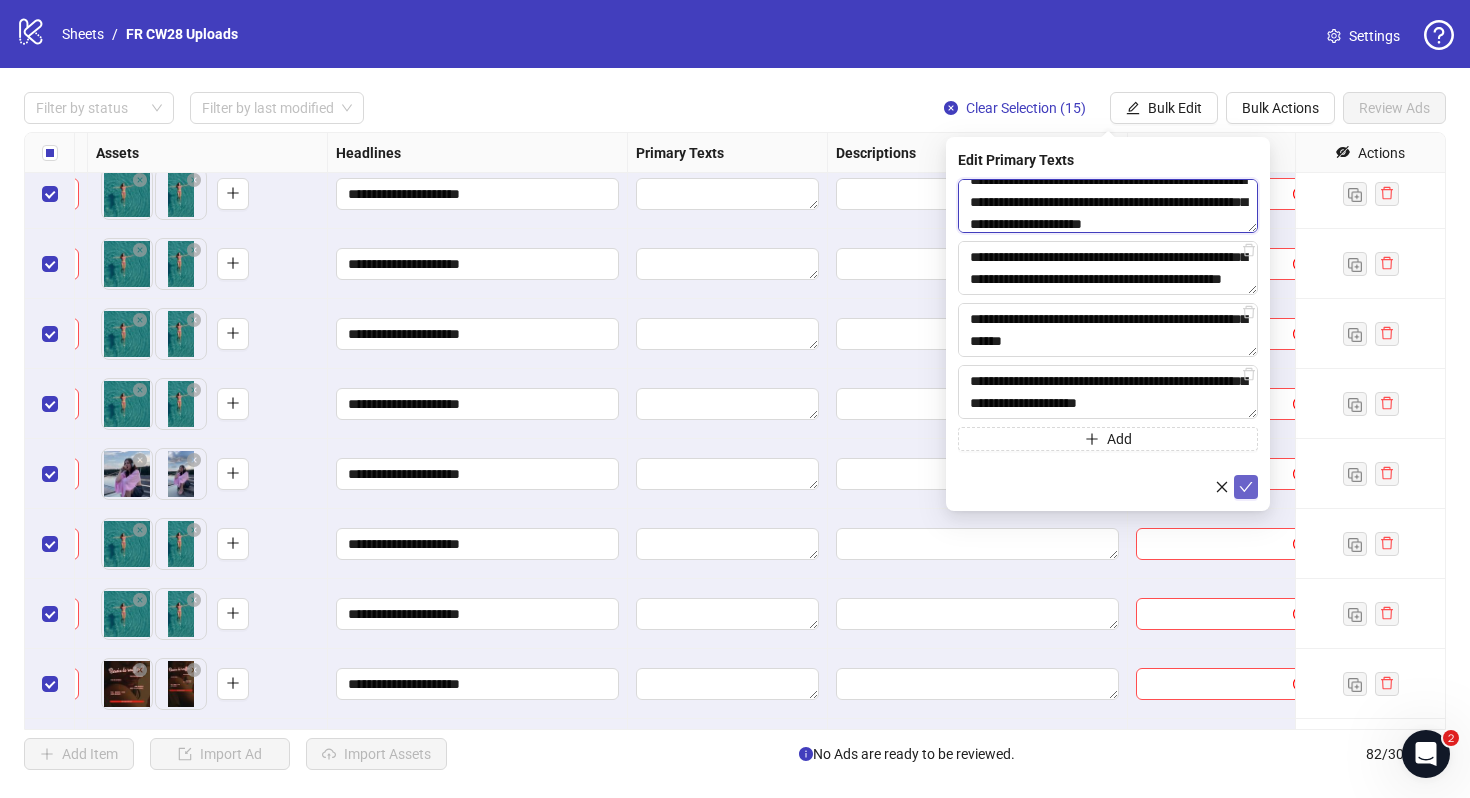 type on "**********" 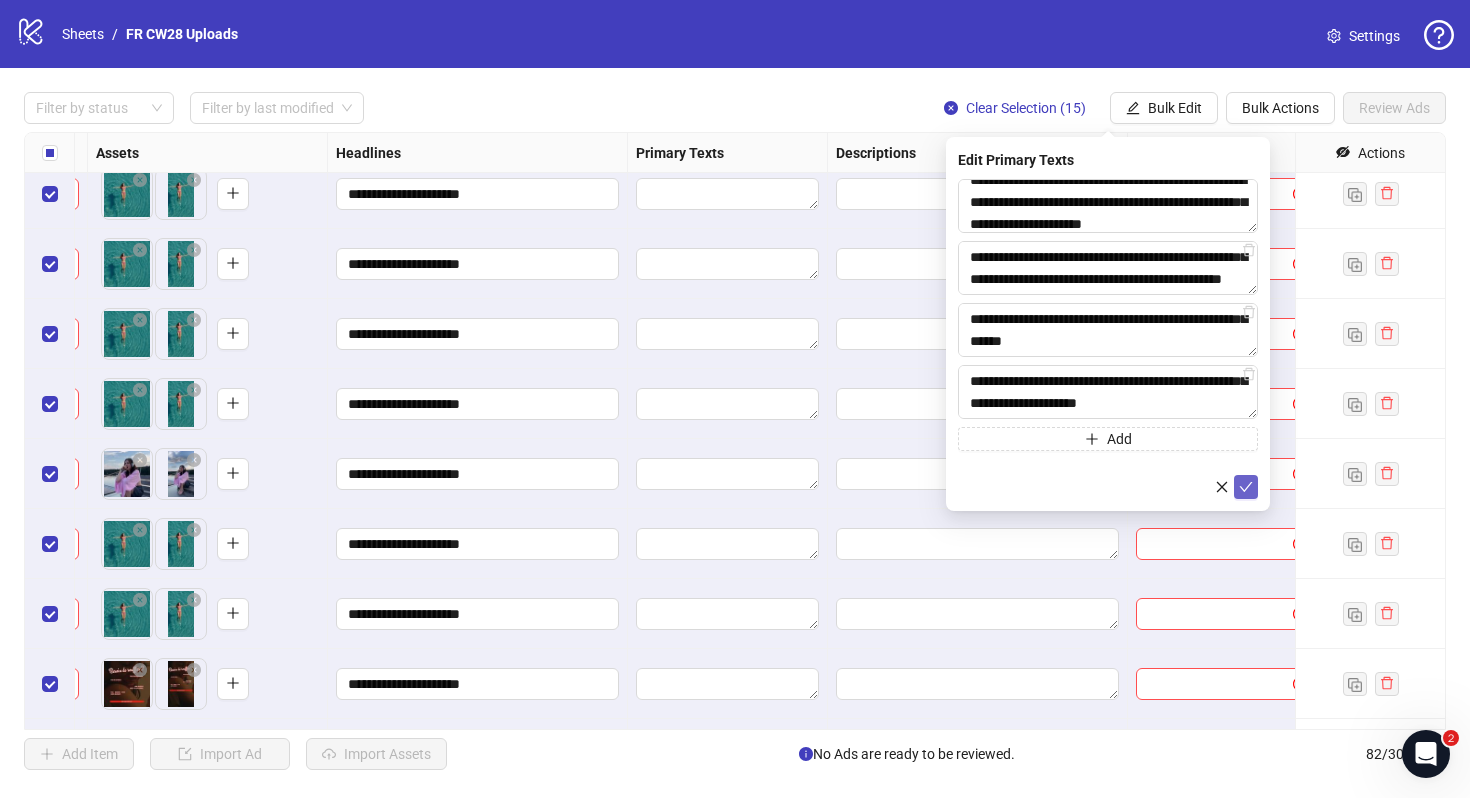 click 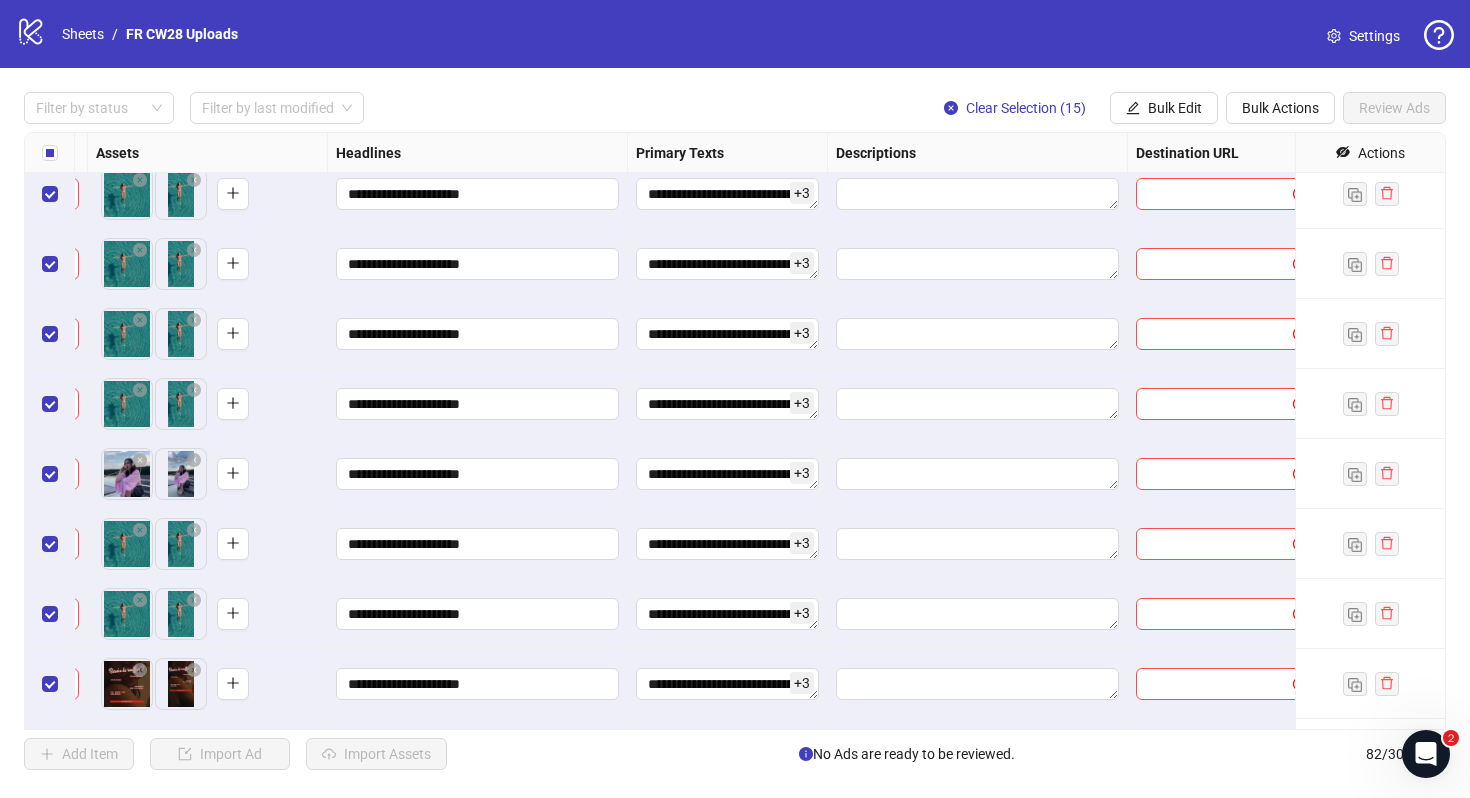 click on "**********" at bounding box center [735, 431] 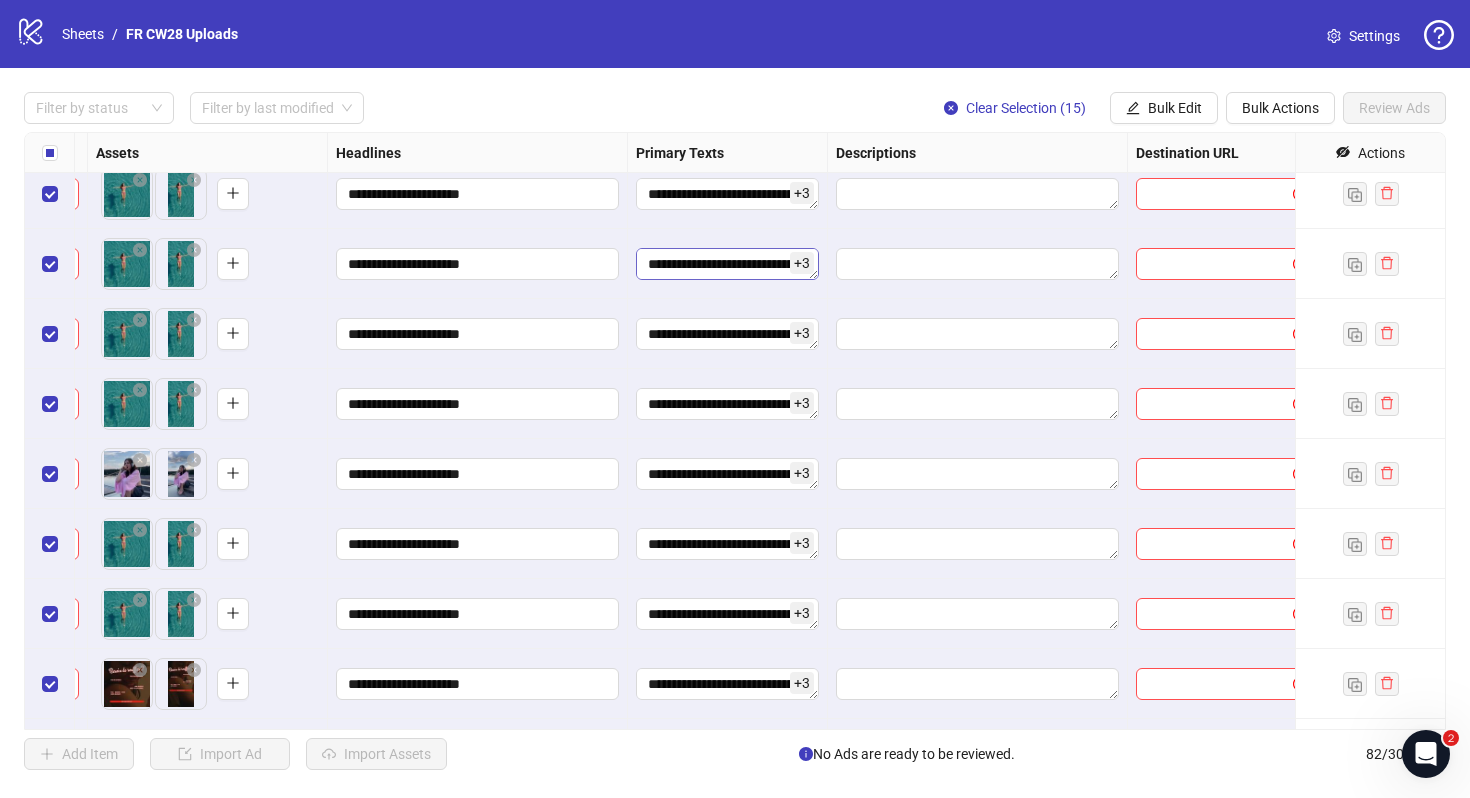 scroll, scrollTop: 110, scrollLeft: 0, axis: vertical 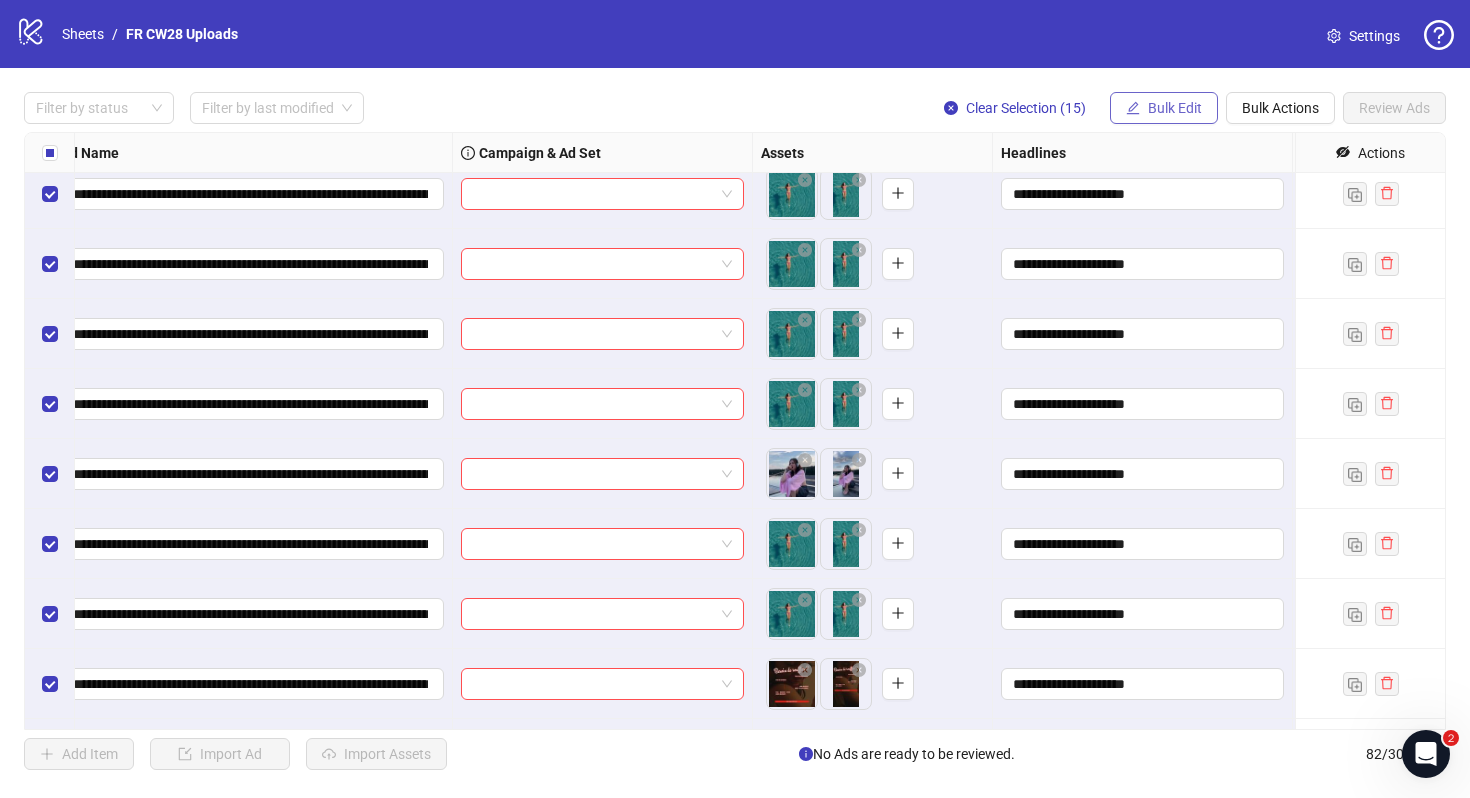 click on "Bulk Edit" at bounding box center [1164, 108] 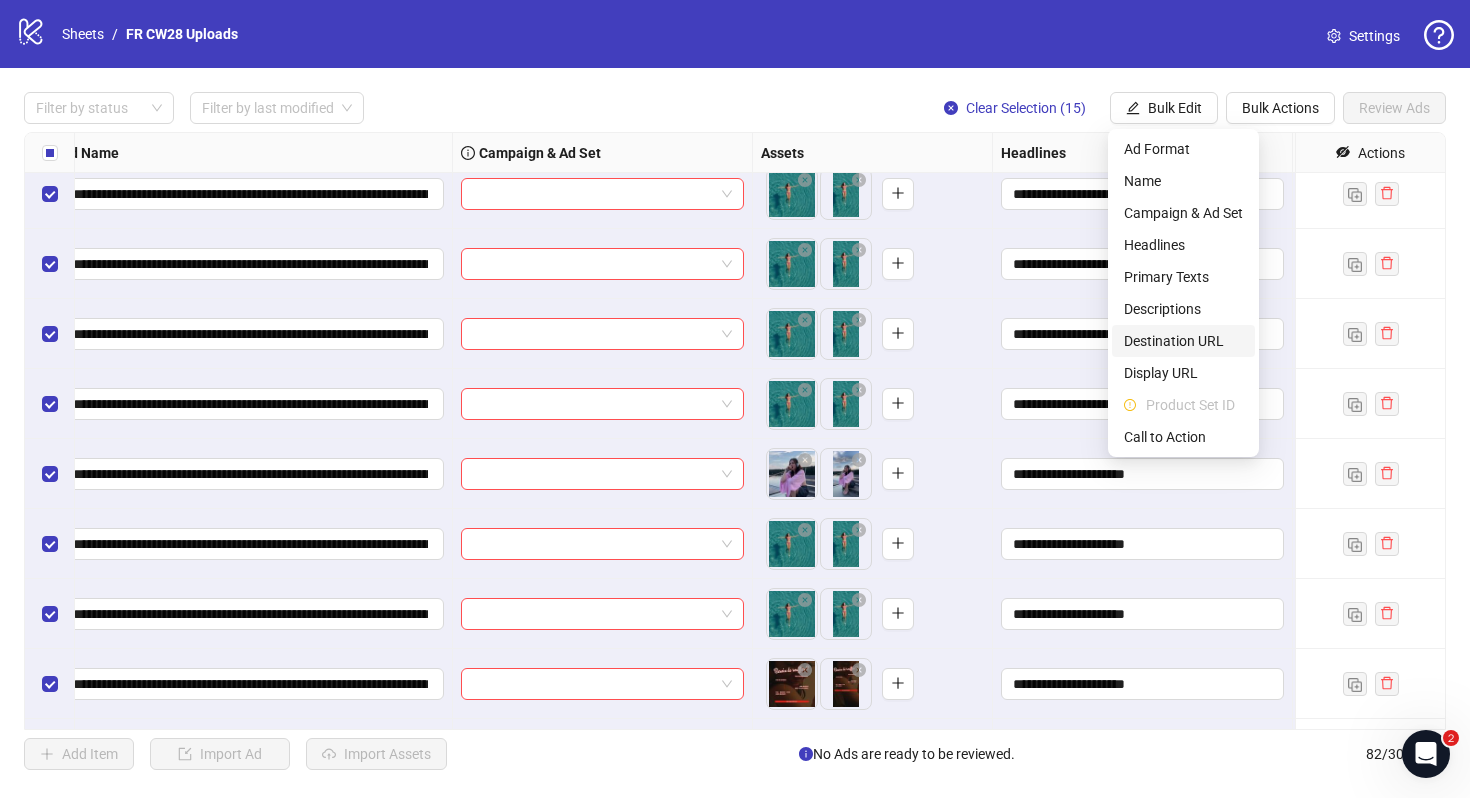 click on "Destination URL" at bounding box center (1183, 341) 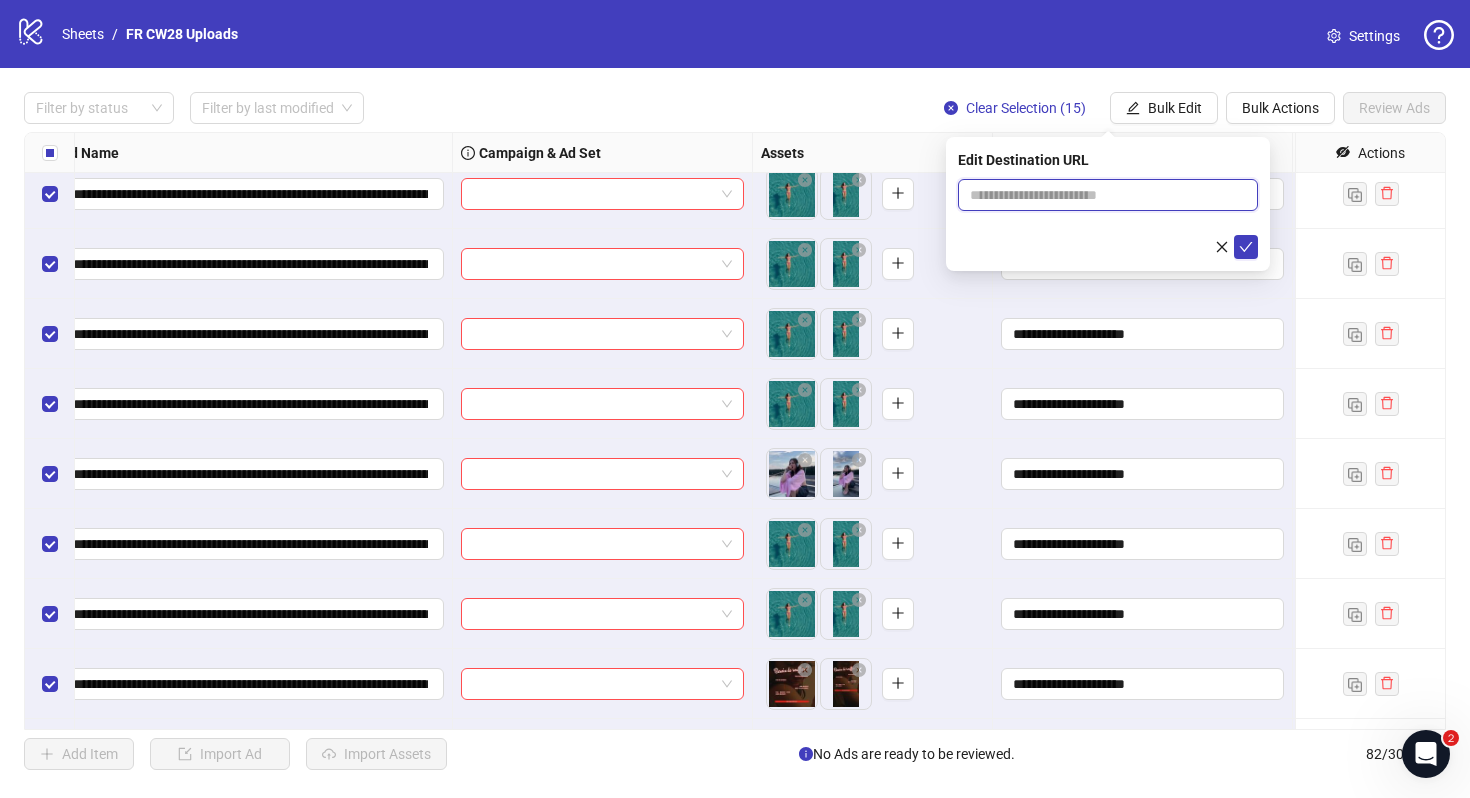 click at bounding box center [1100, 195] 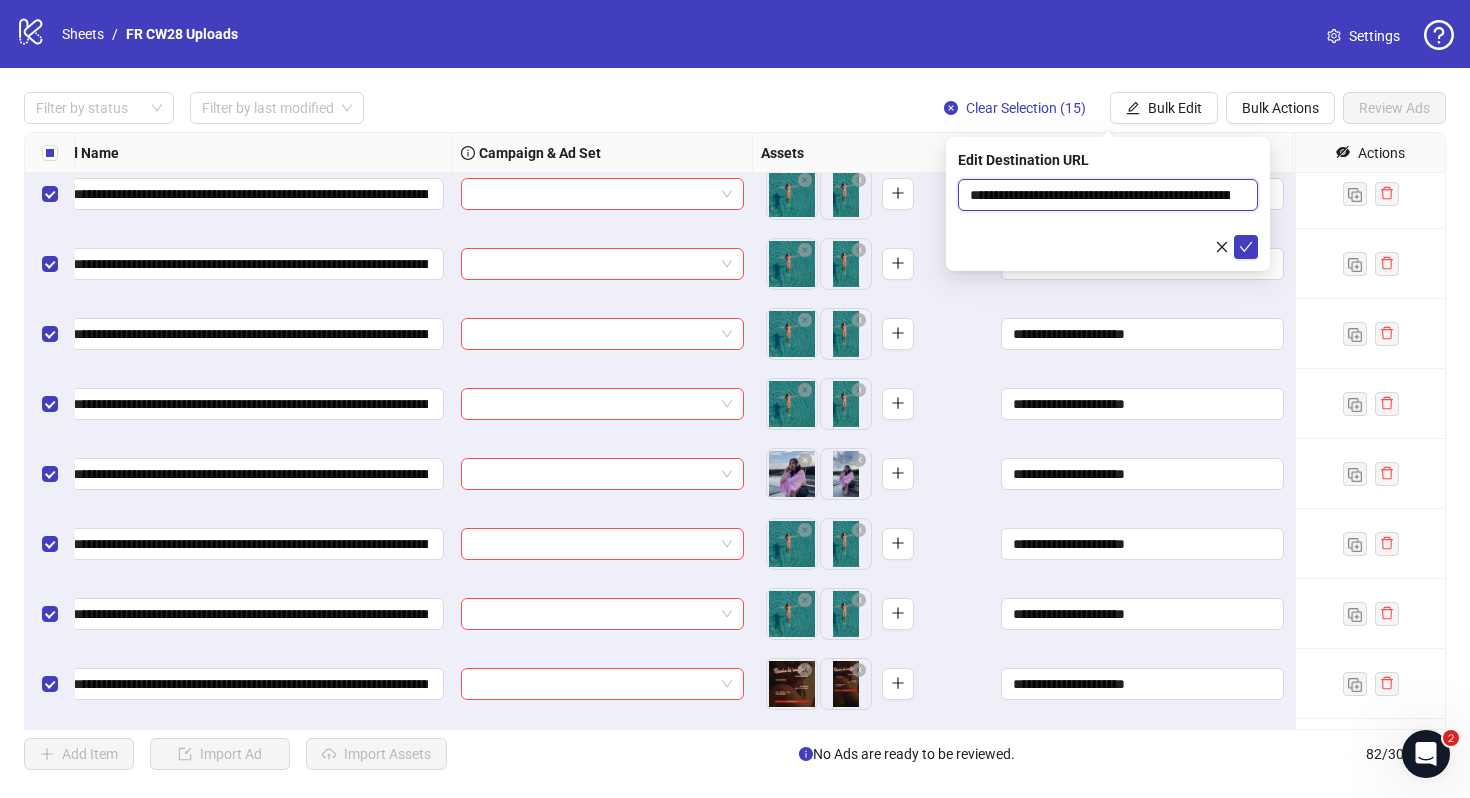 scroll, scrollTop: 0, scrollLeft: 94, axis: horizontal 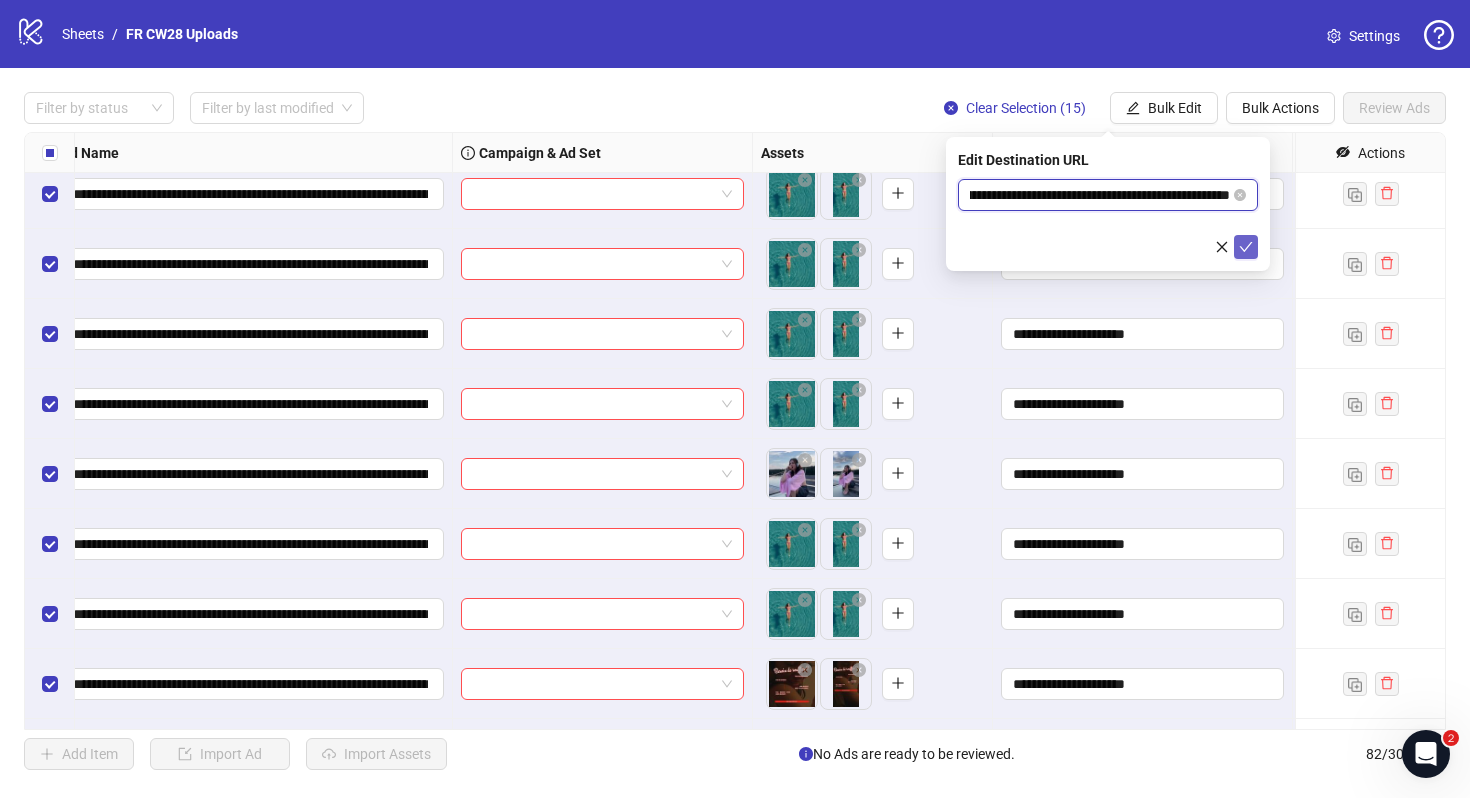 type on "**********" 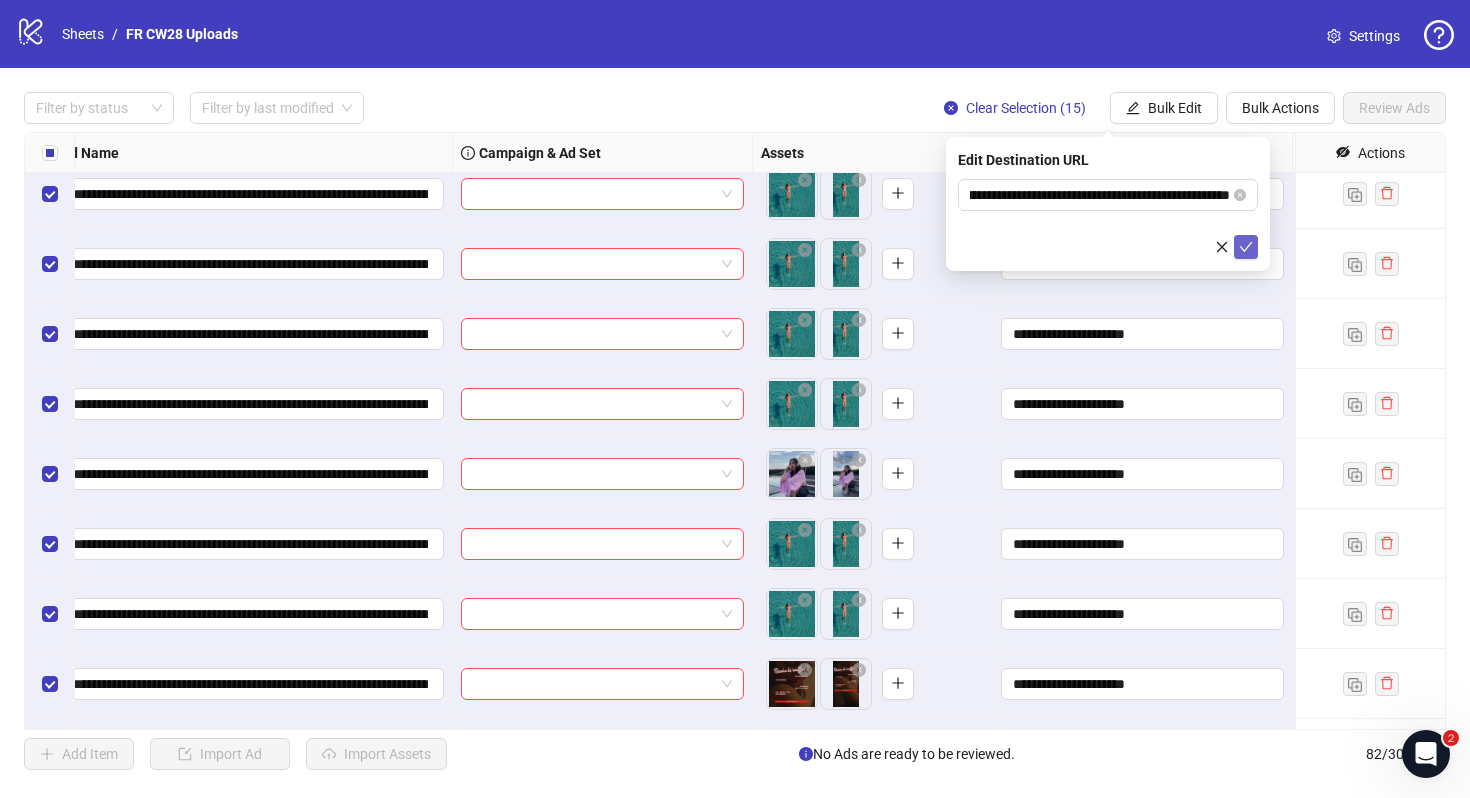 scroll, scrollTop: 0, scrollLeft: 0, axis: both 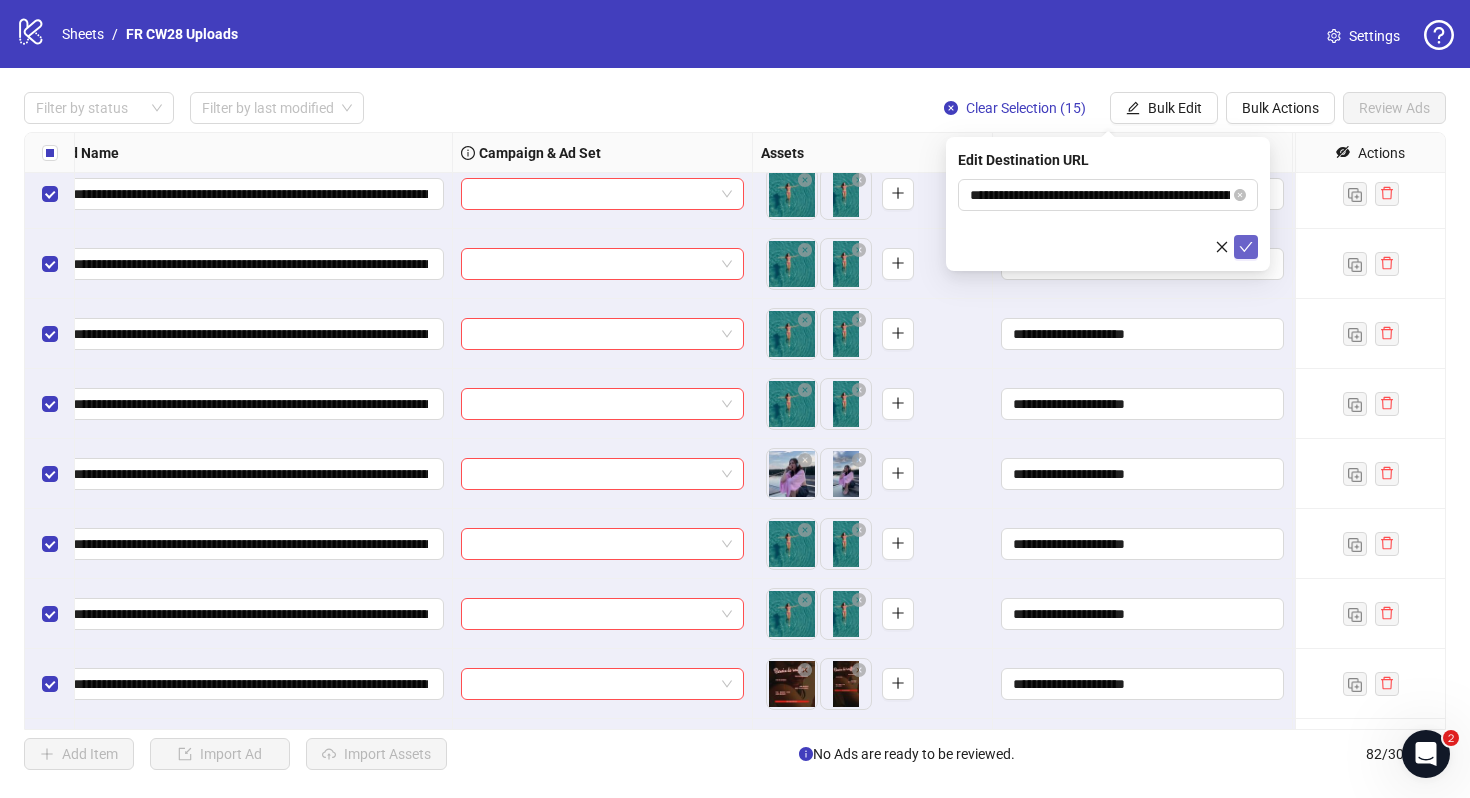 click 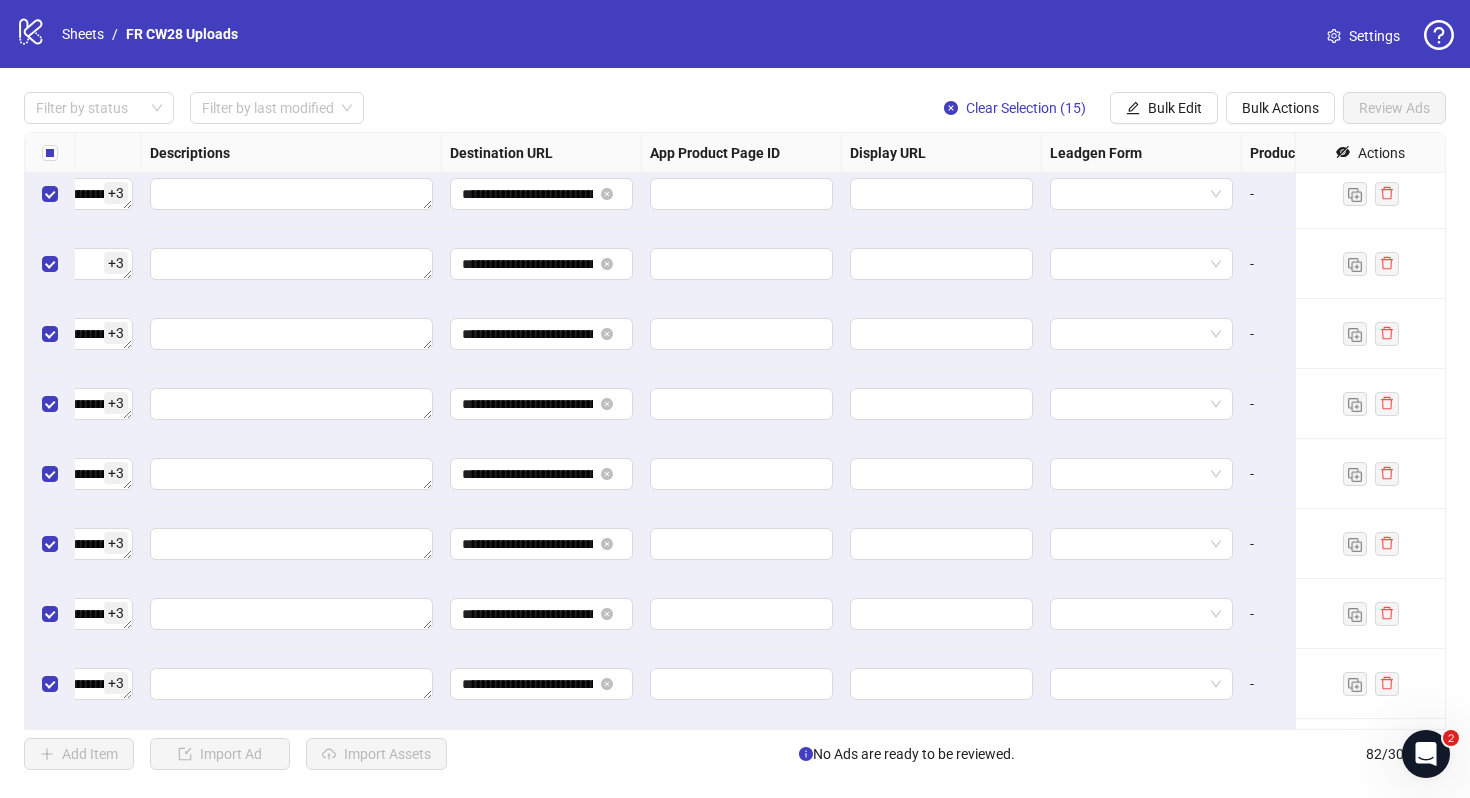 scroll, scrollTop: 5124, scrollLeft: 1850, axis: both 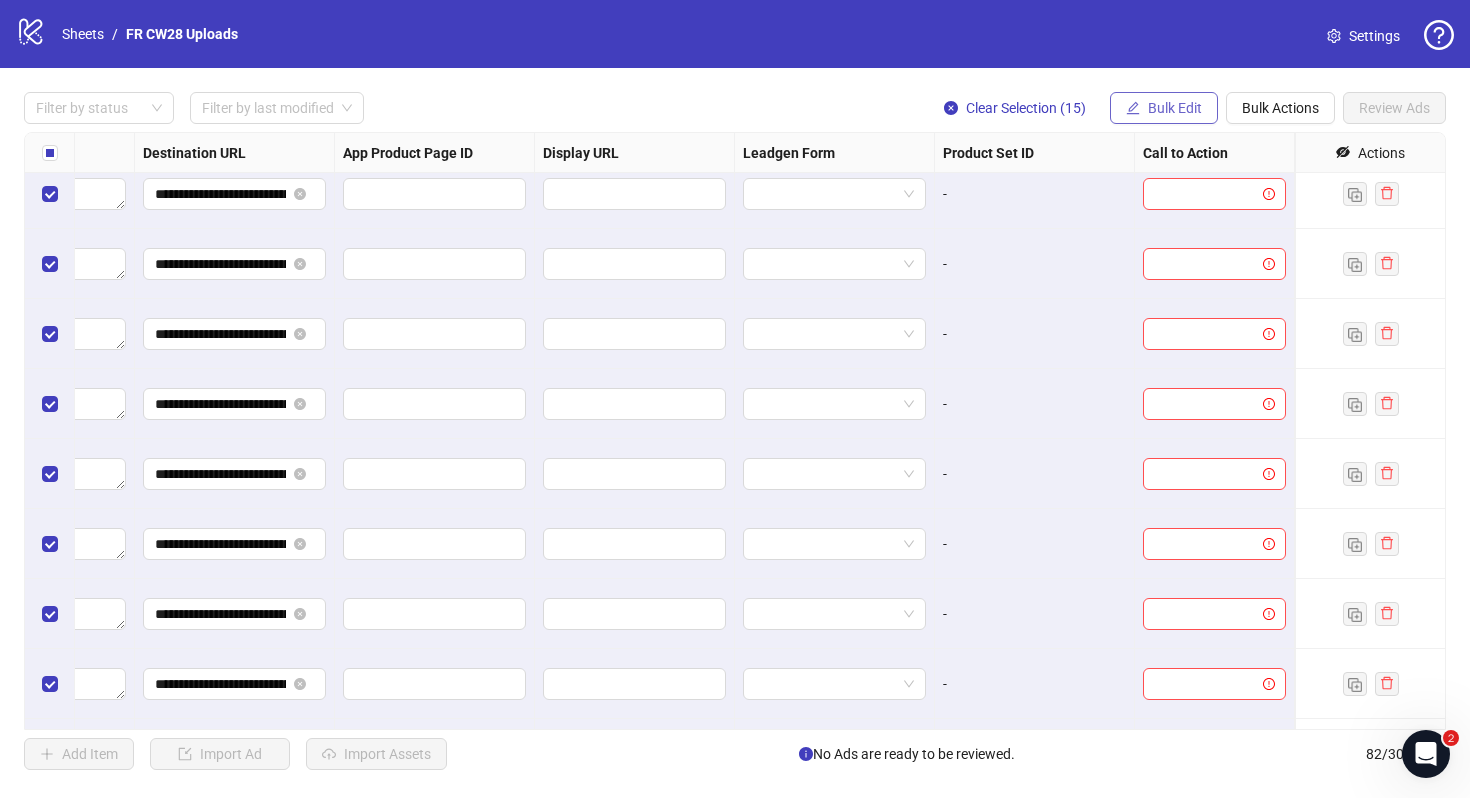 click on "Bulk Edit" at bounding box center (1164, 108) 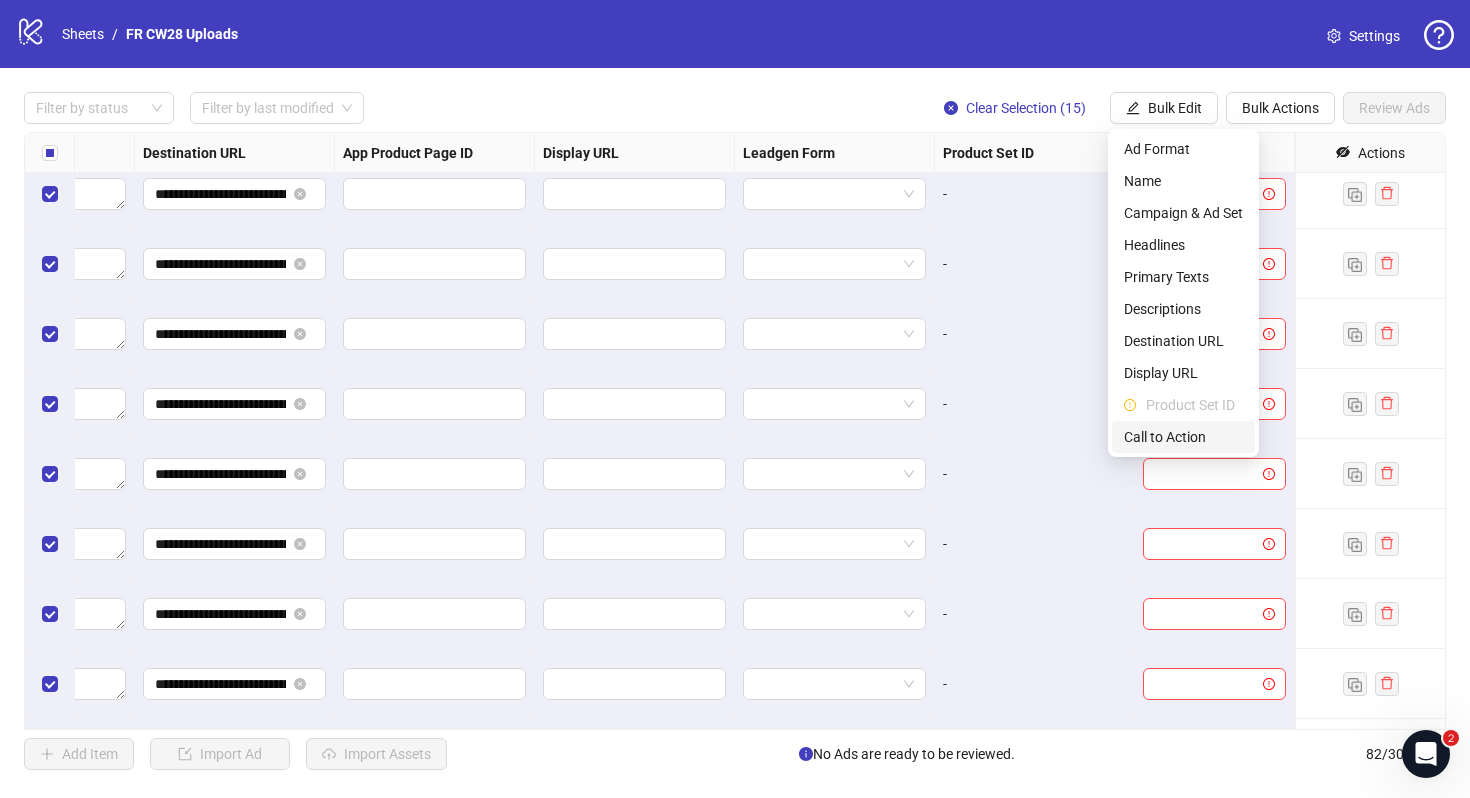click on "Call to Action" at bounding box center [1183, 437] 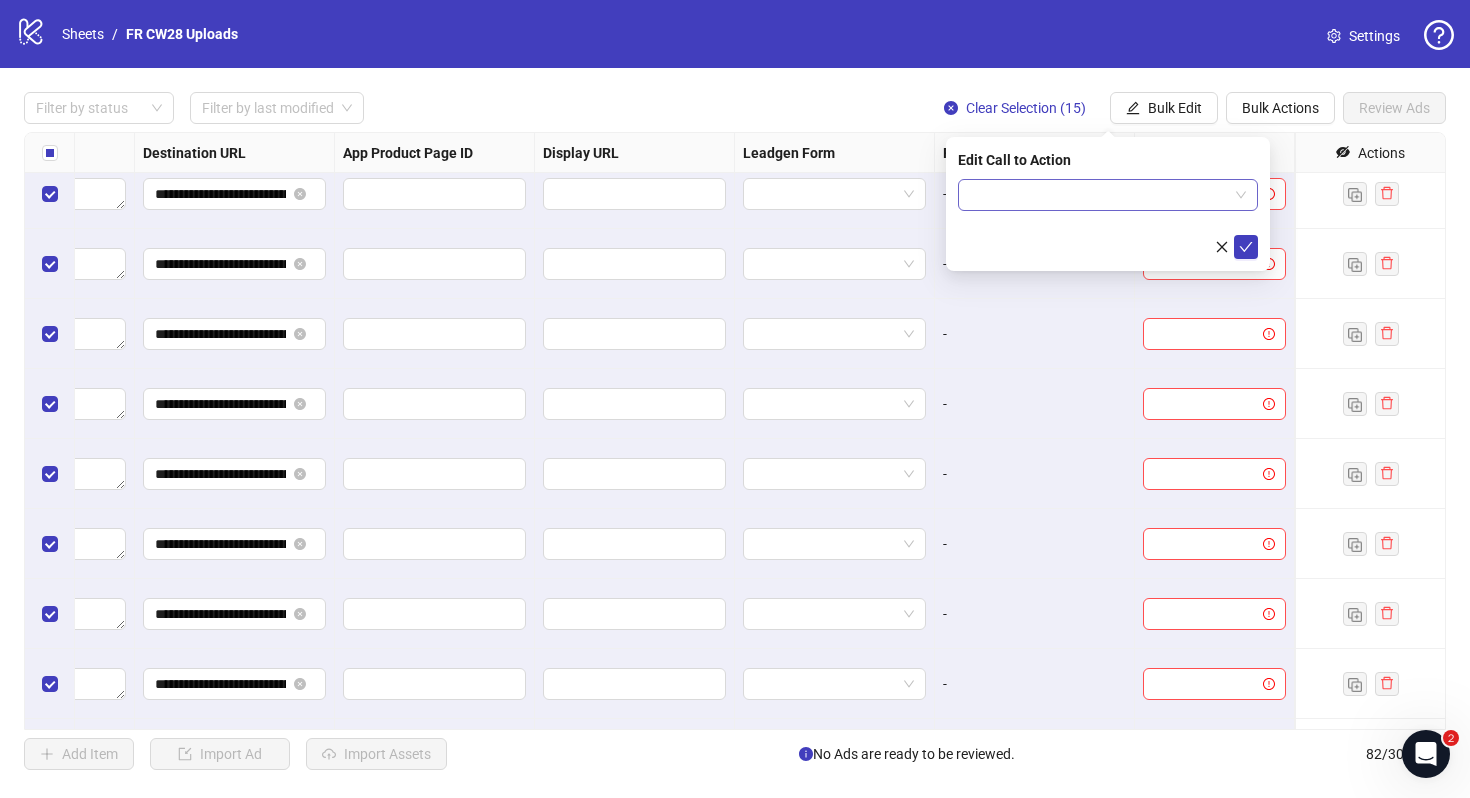 click at bounding box center [1099, 195] 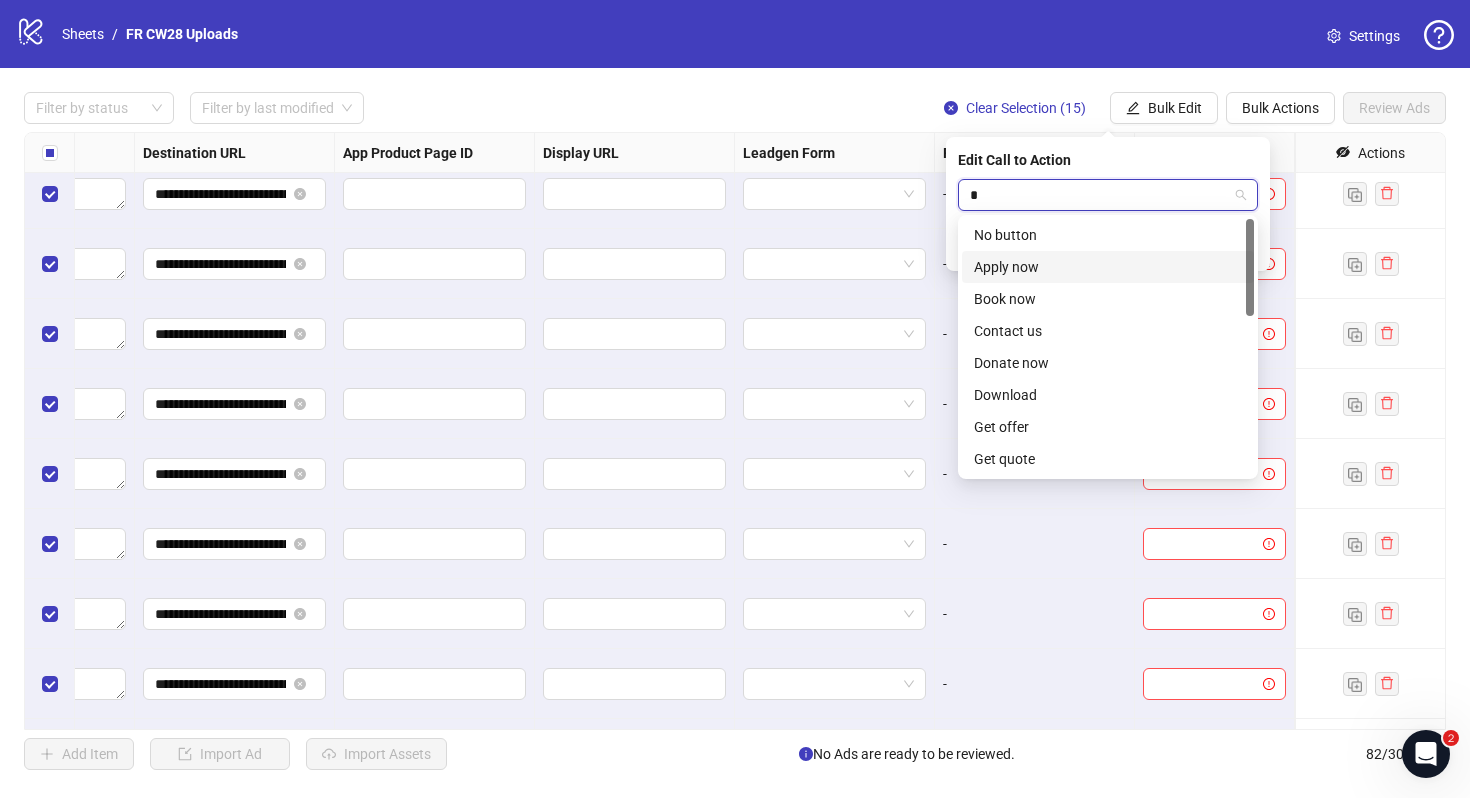 type on "**" 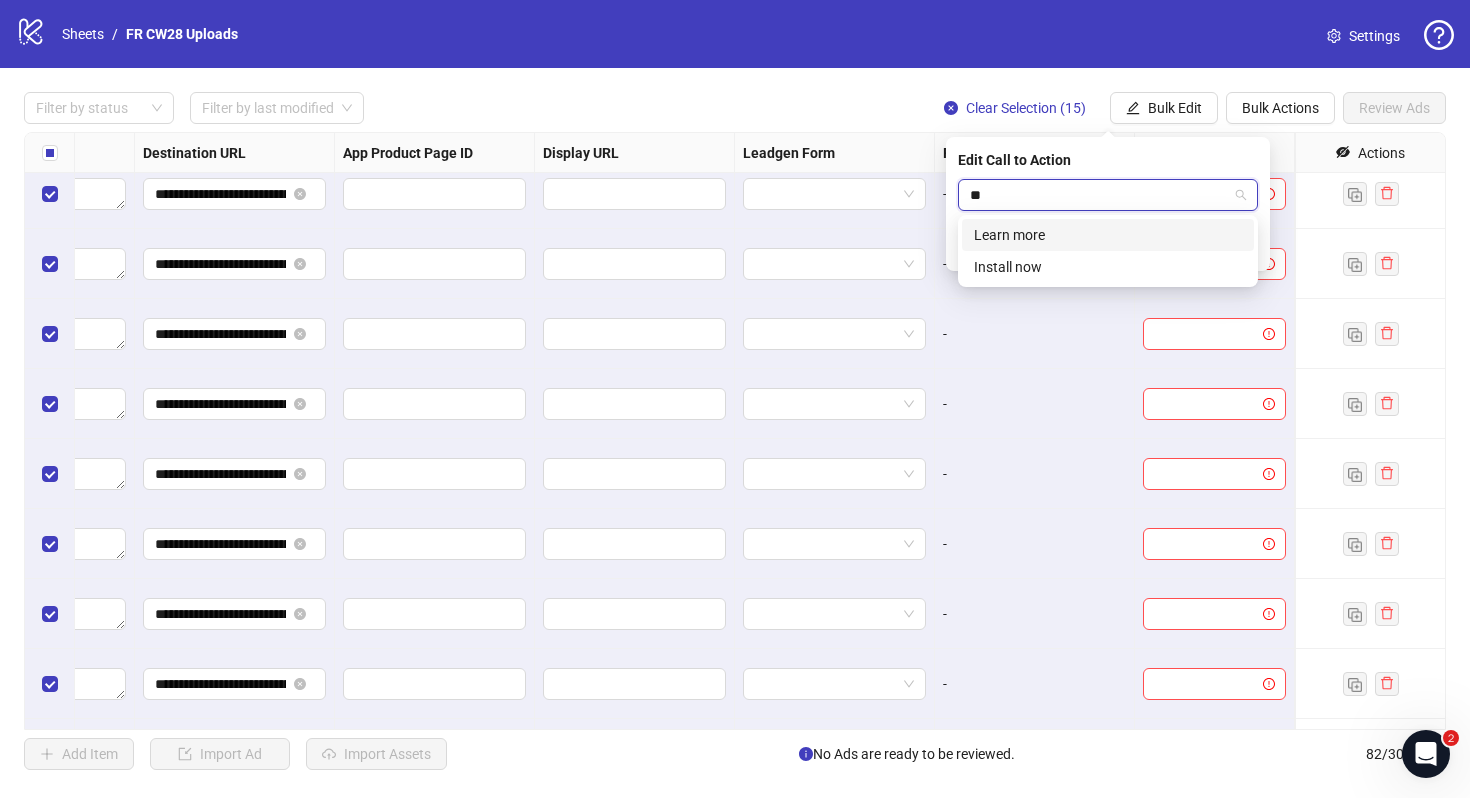 click on "Learn more" at bounding box center [1108, 235] 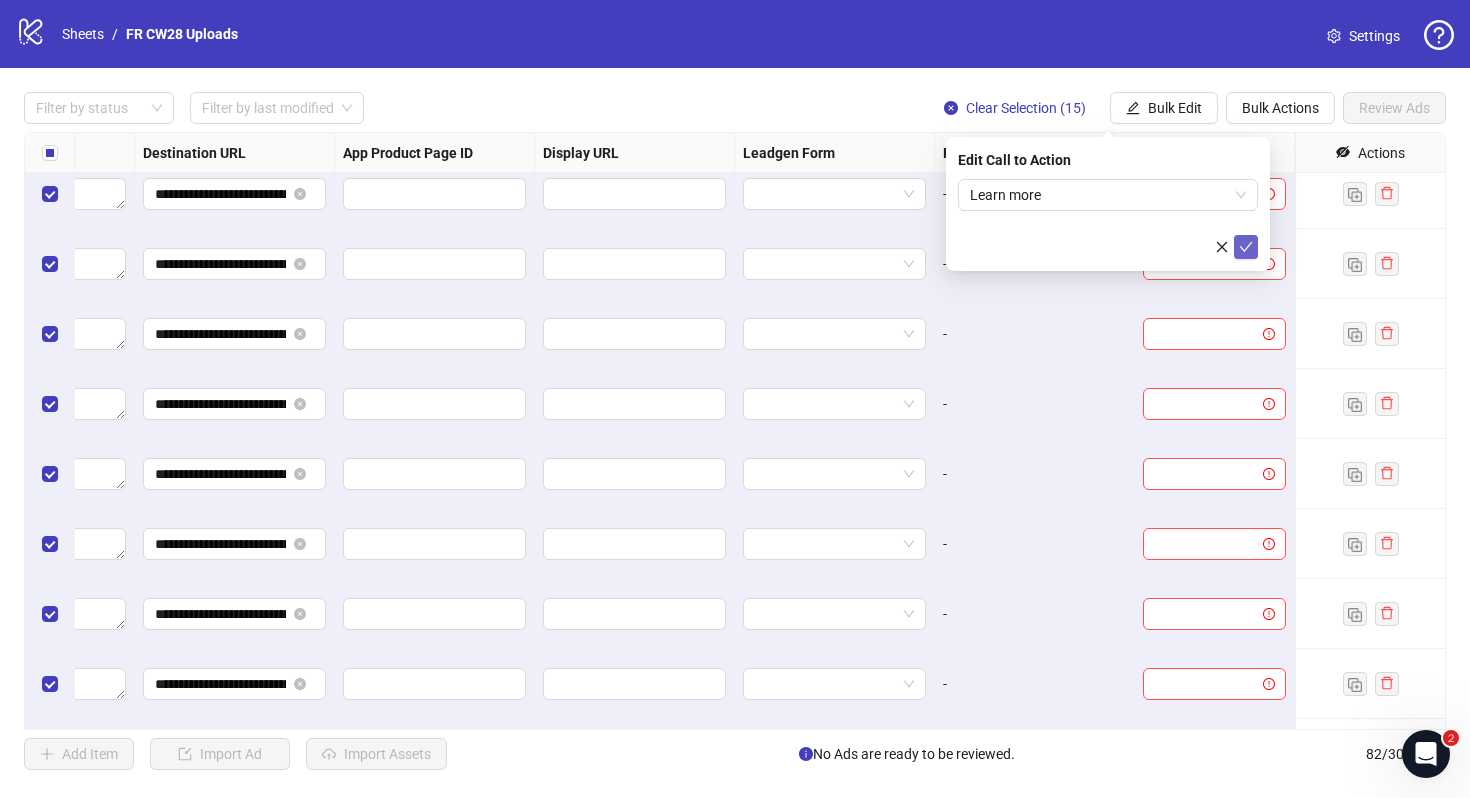 click 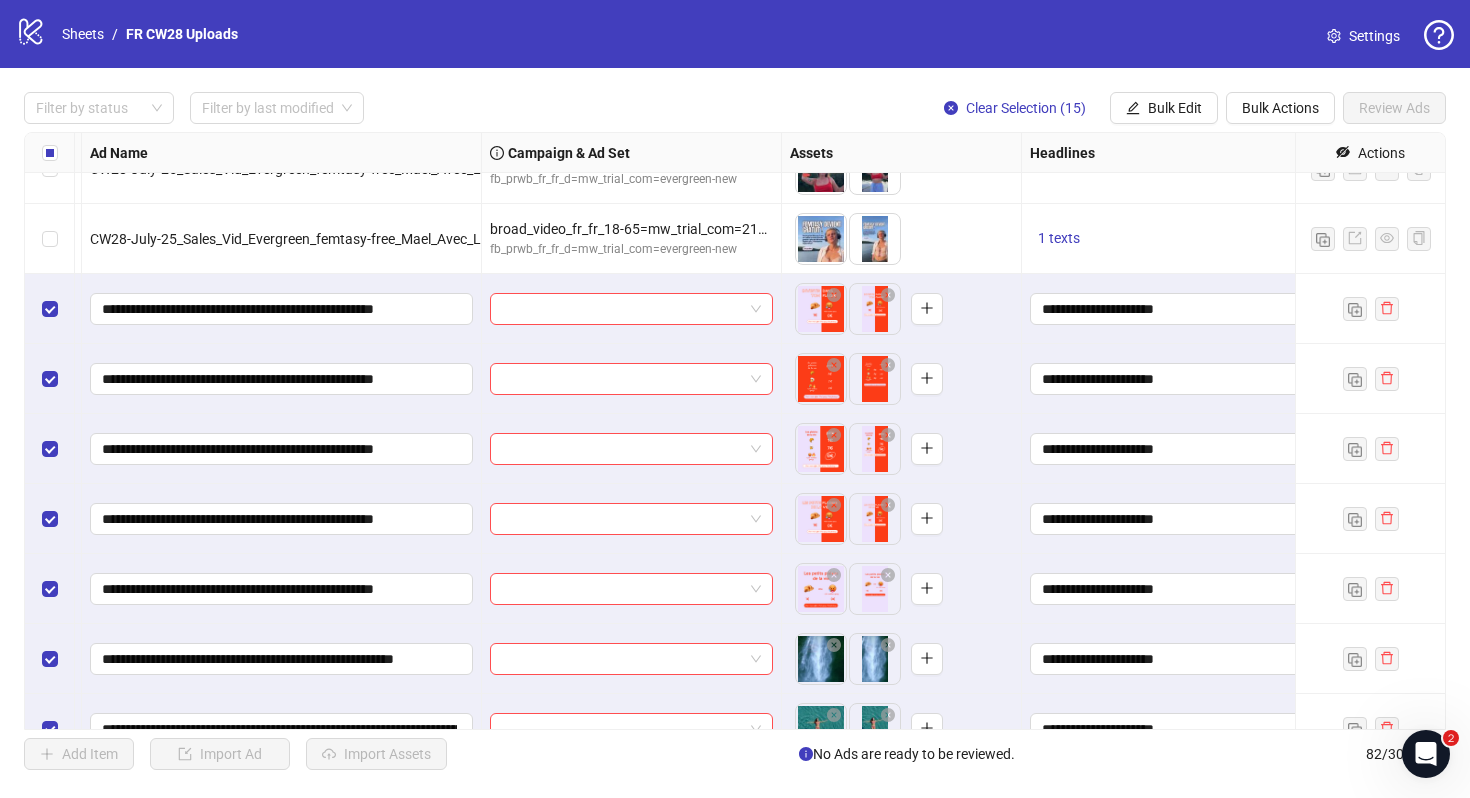 scroll, scrollTop: 4590, scrollLeft: 163, axis: both 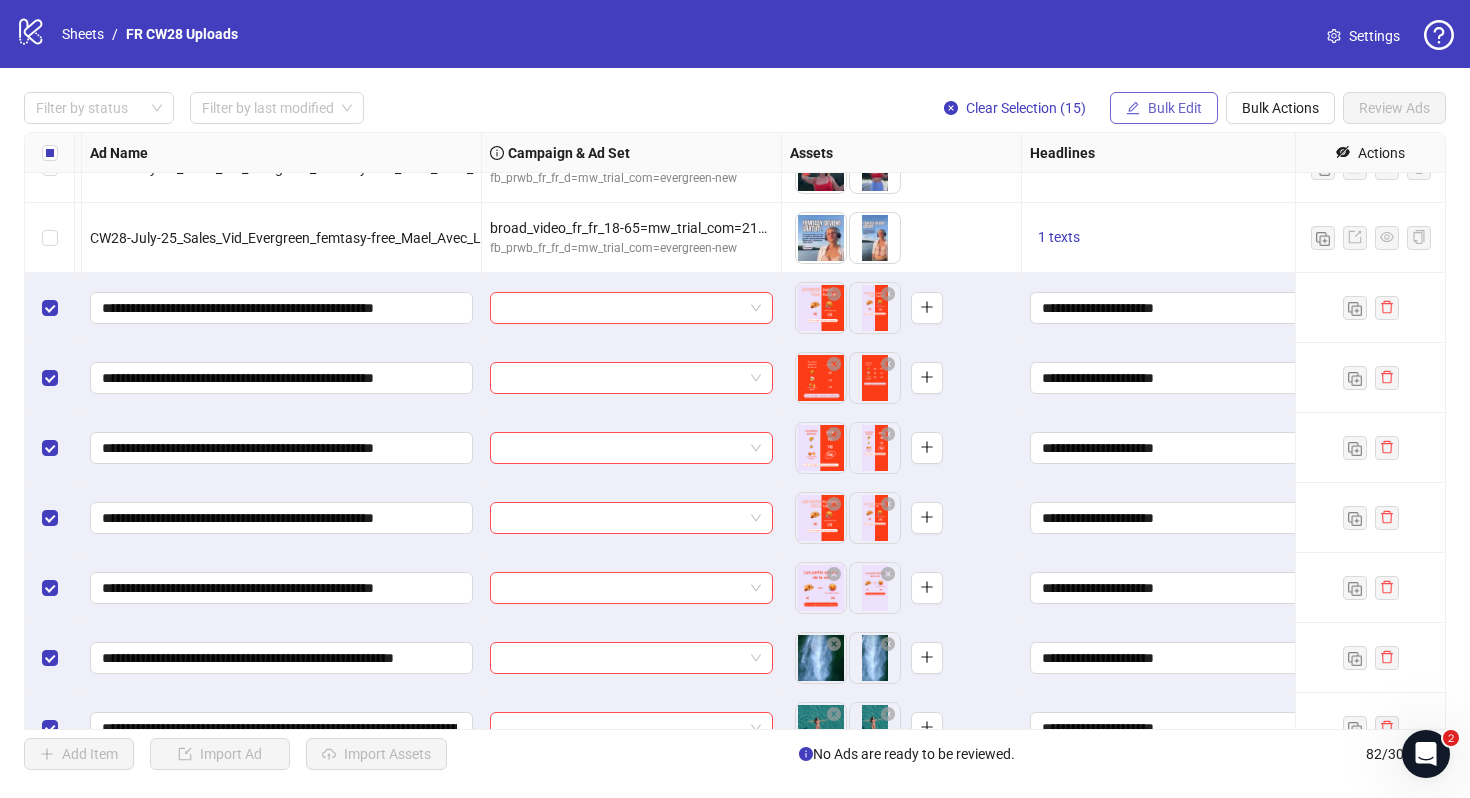 click on "Bulk Edit" at bounding box center (1164, 108) 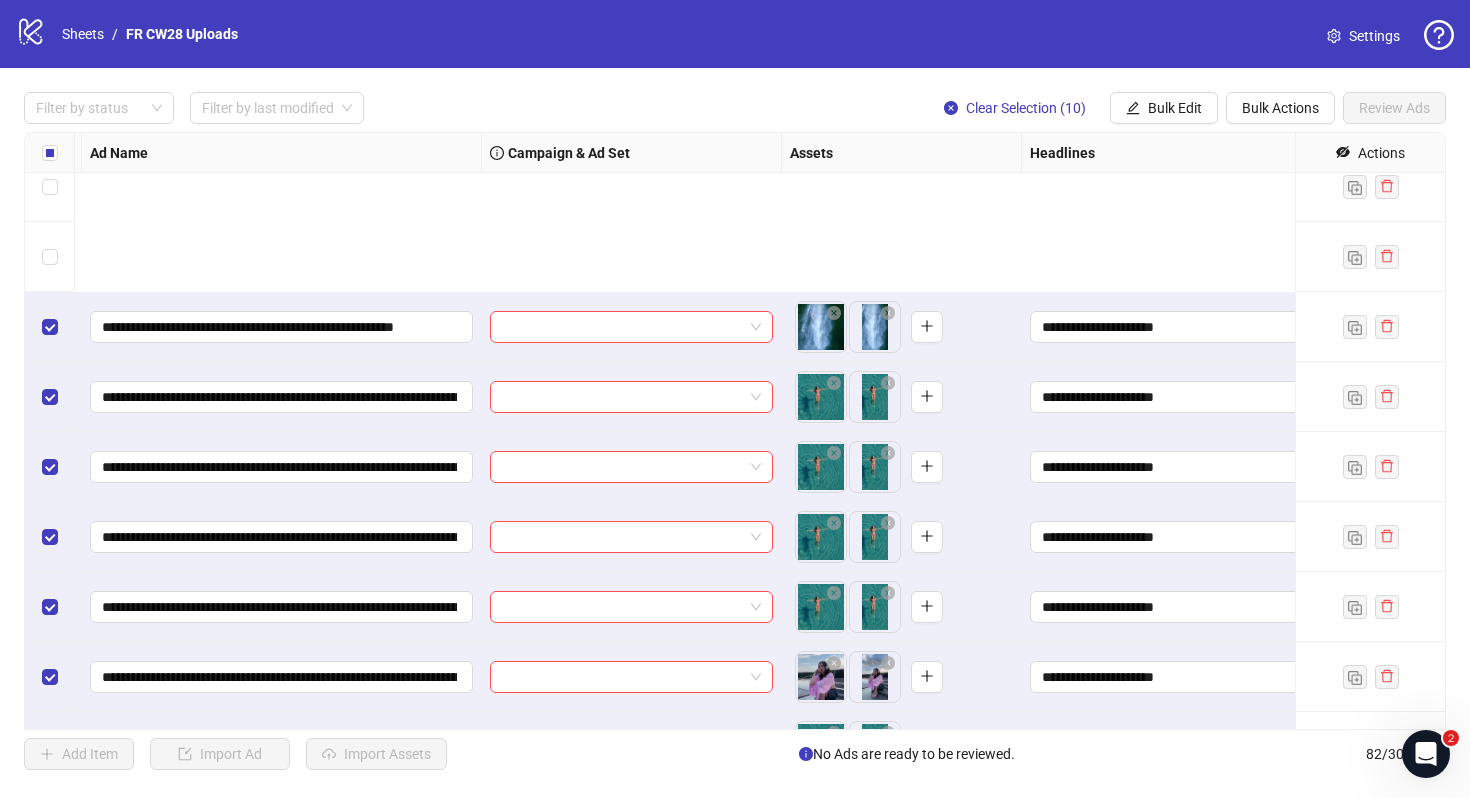 scroll, scrollTop: 5184, scrollLeft: 163, axis: both 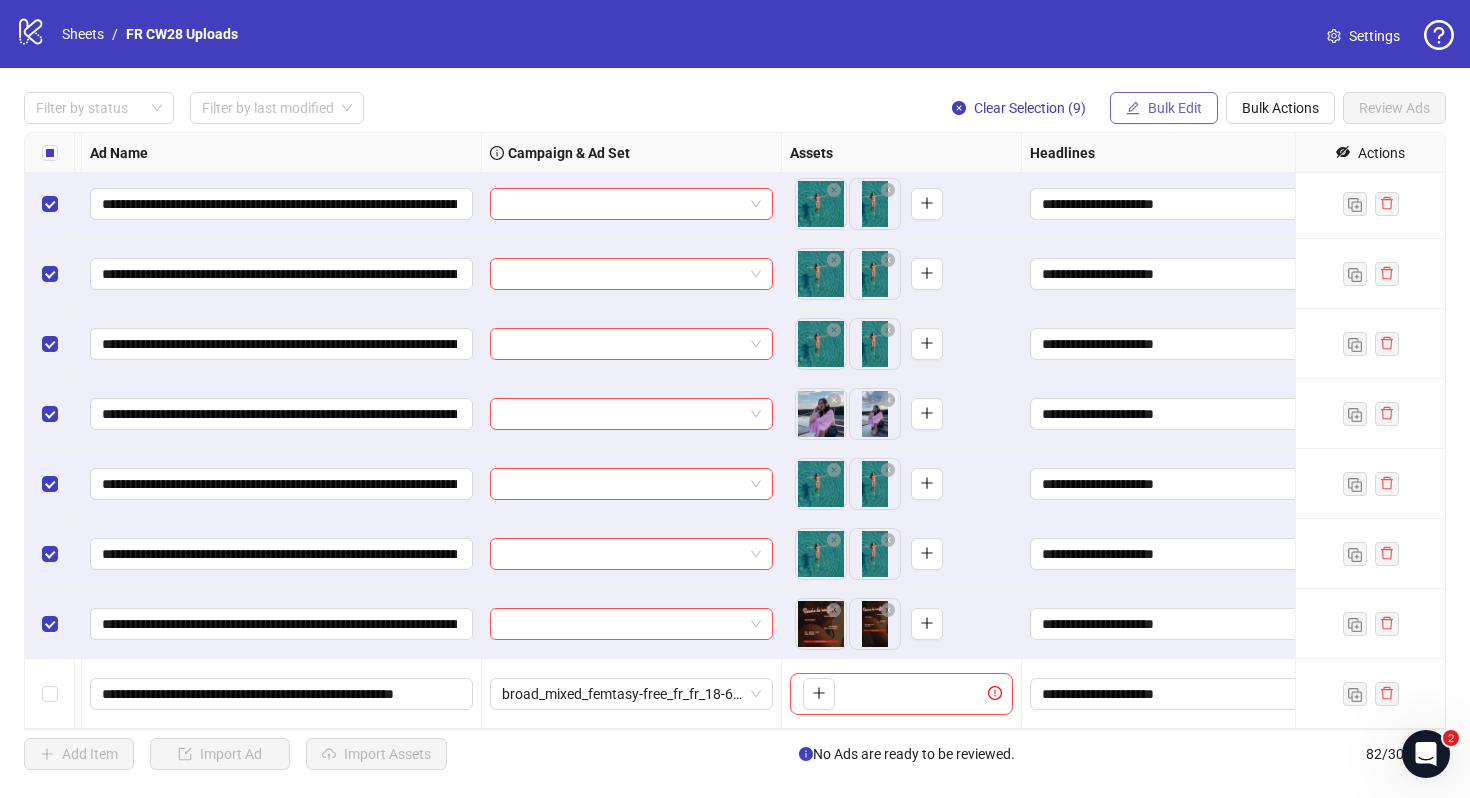 click on "Bulk Edit" at bounding box center (1175, 108) 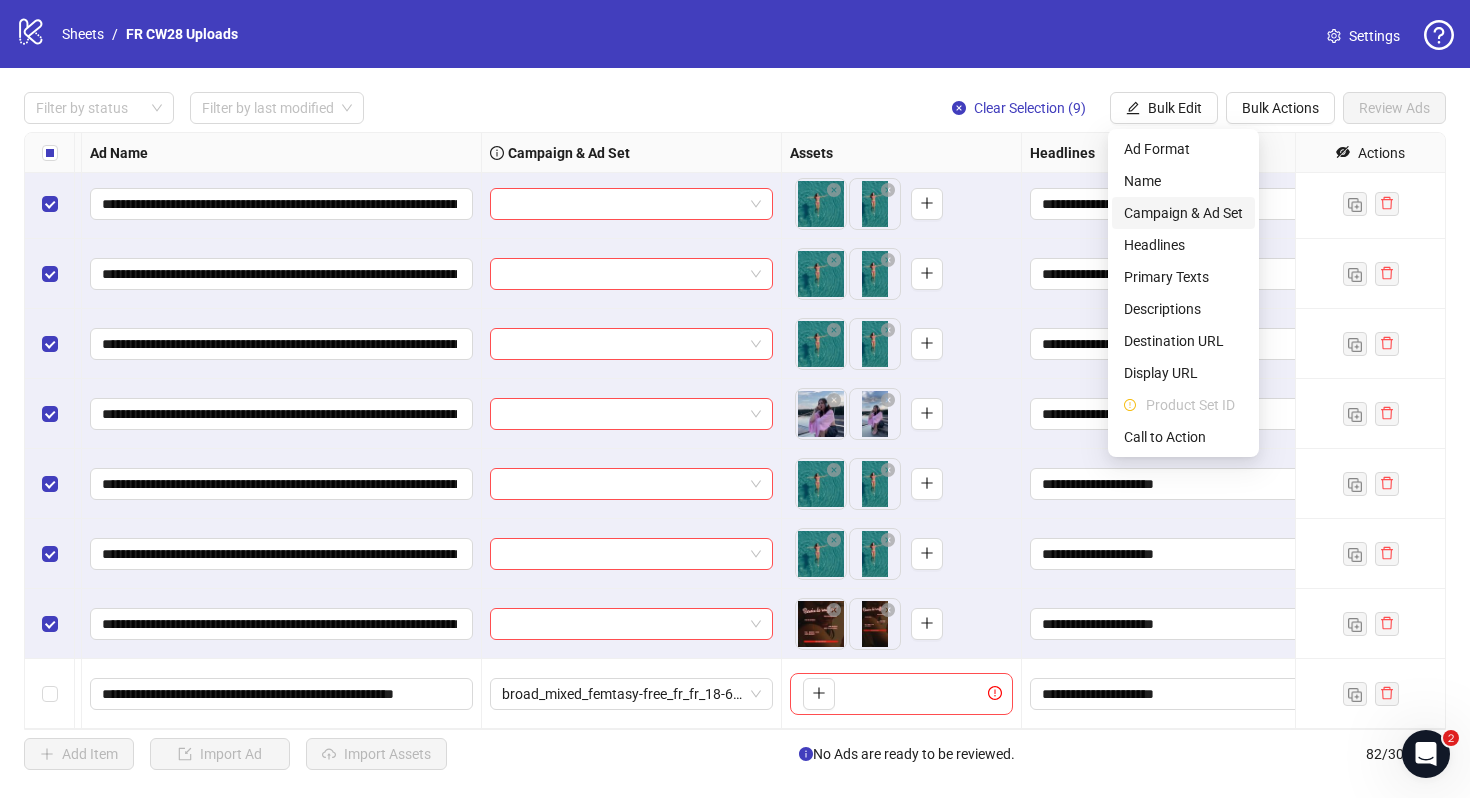 click on "Campaign & Ad Set" at bounding box center [1183, 213] 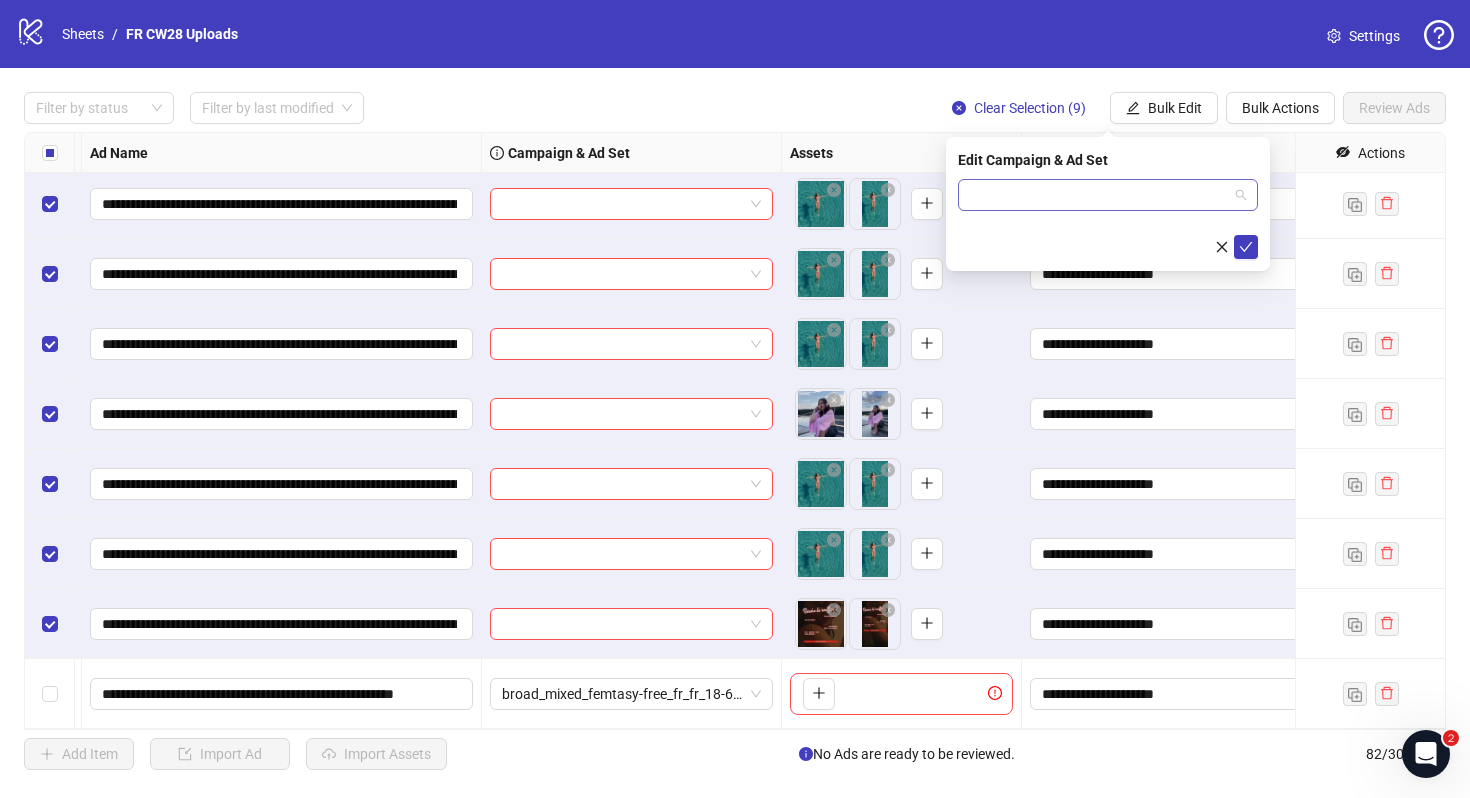 click at bounding box center [1099, 195] 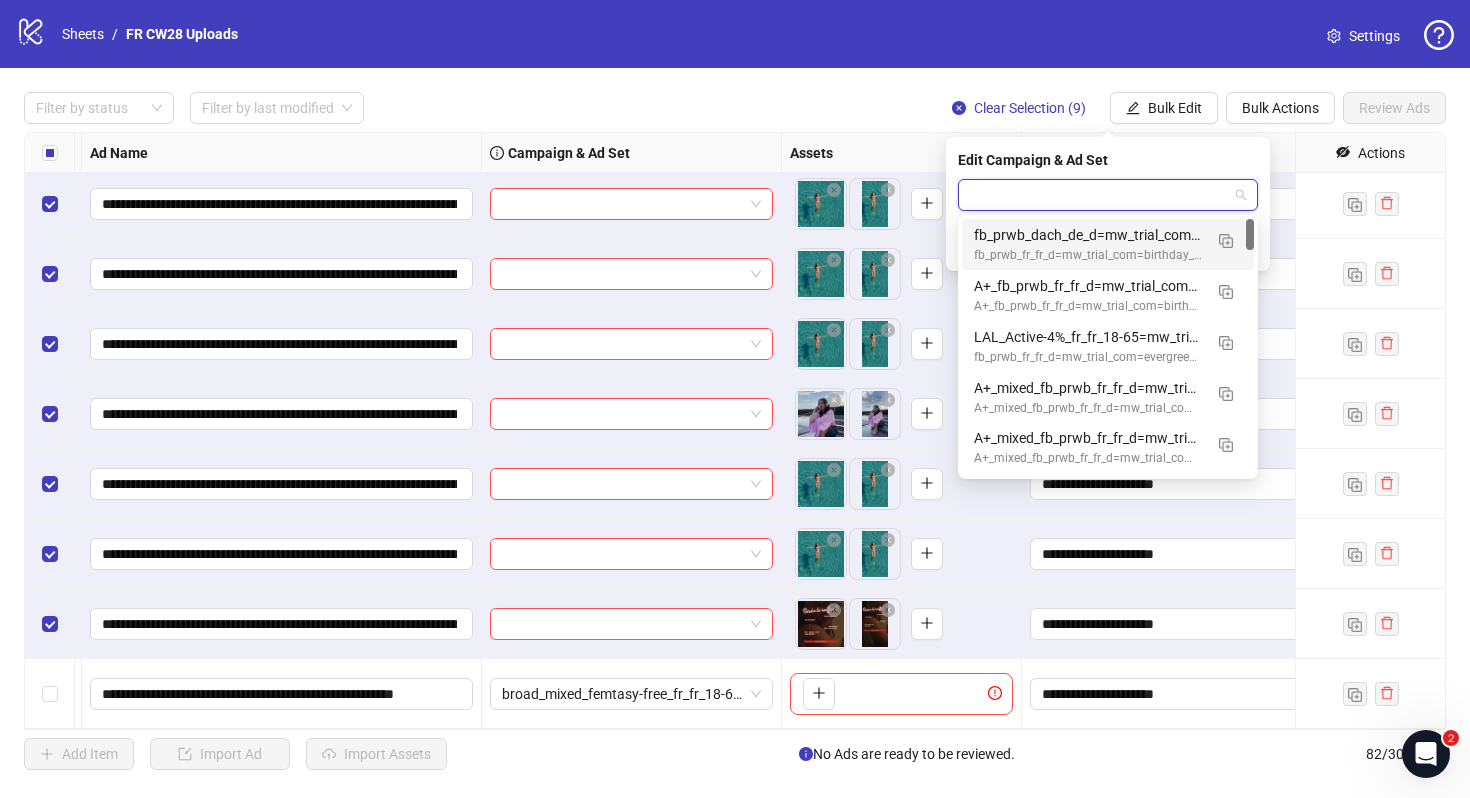 type on "*" 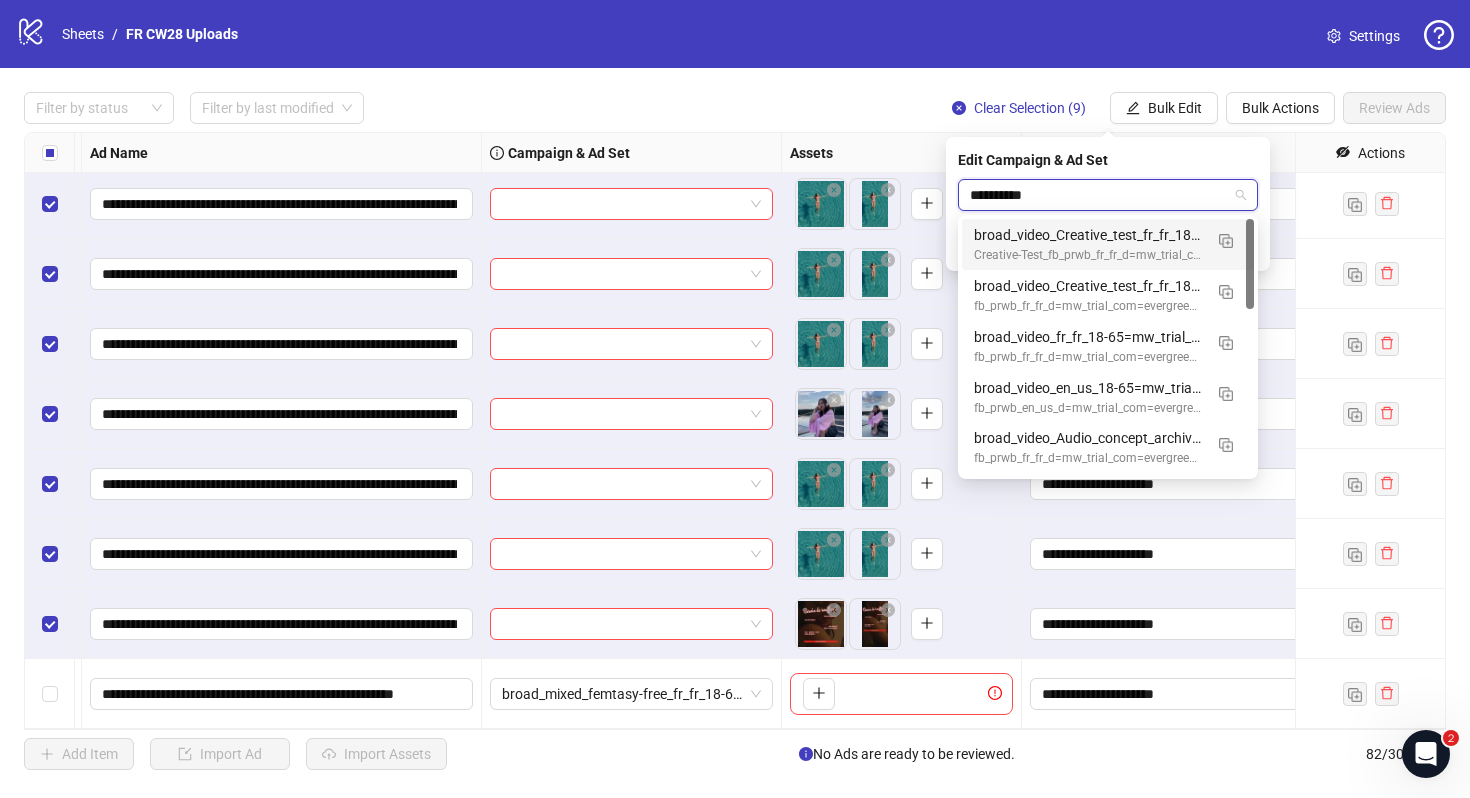 type on "**********" 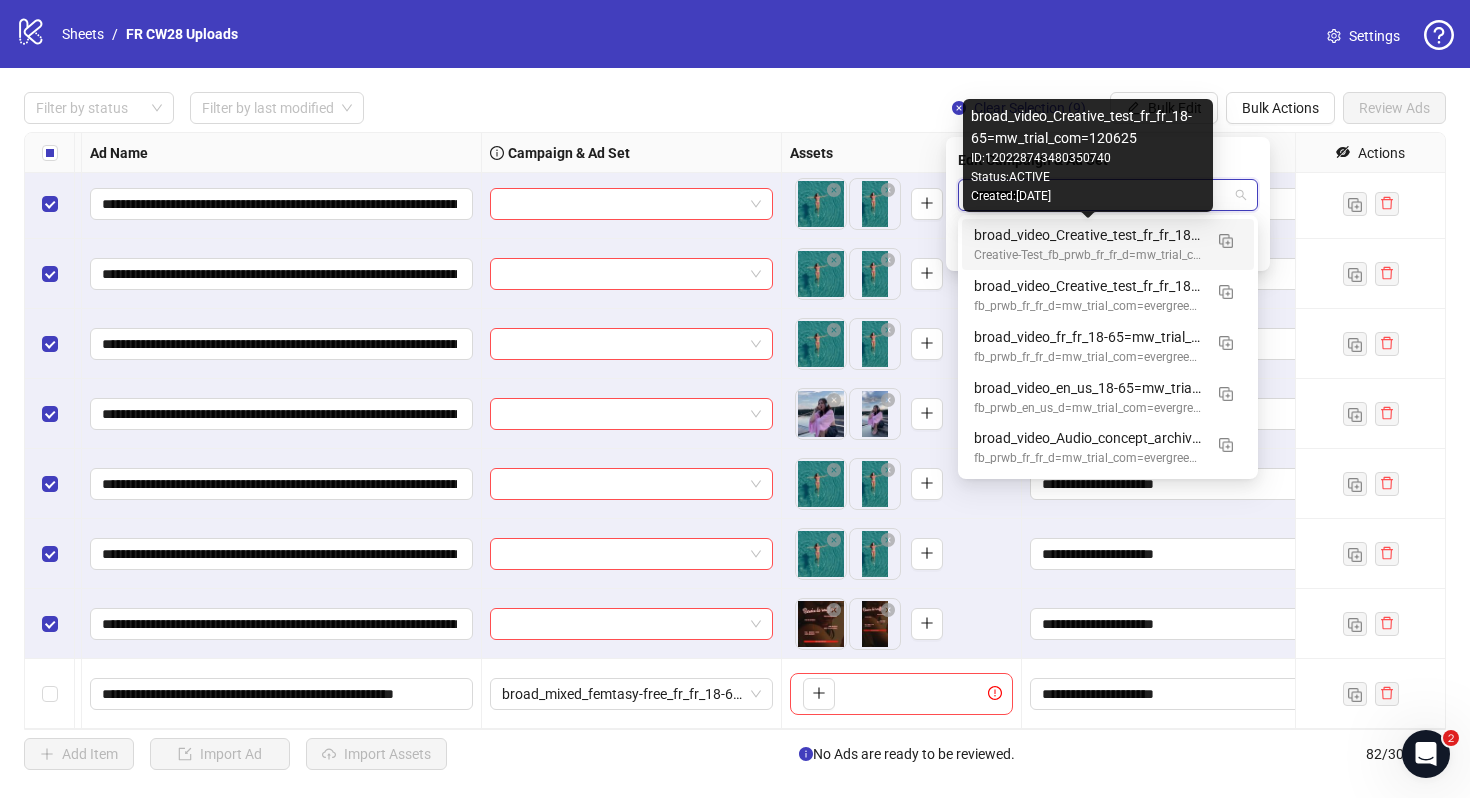 click on "broad_video_Creative_test_fr_fr_18-65=mw_trial_com=120625" at bounding box center (1088, 235) 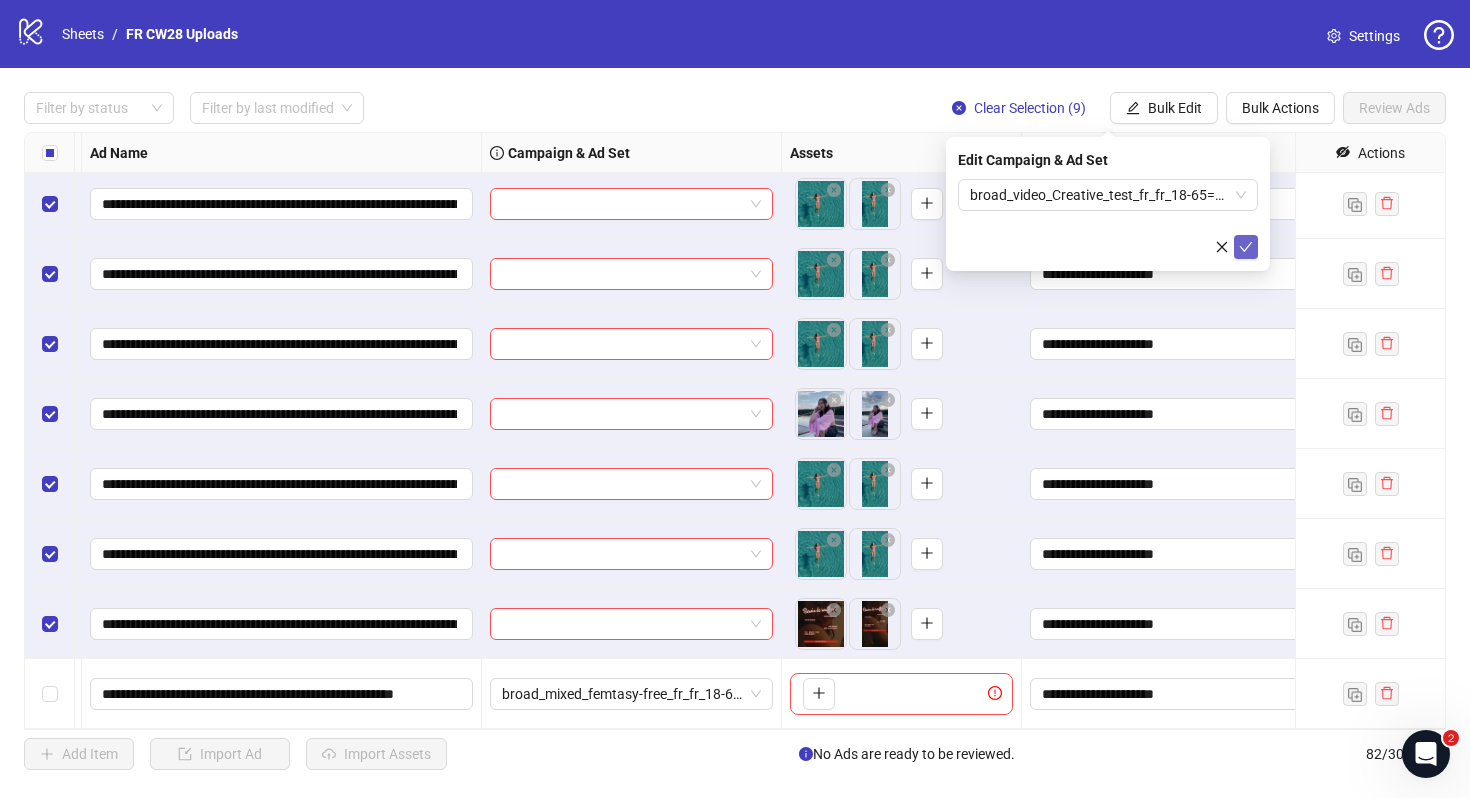 click 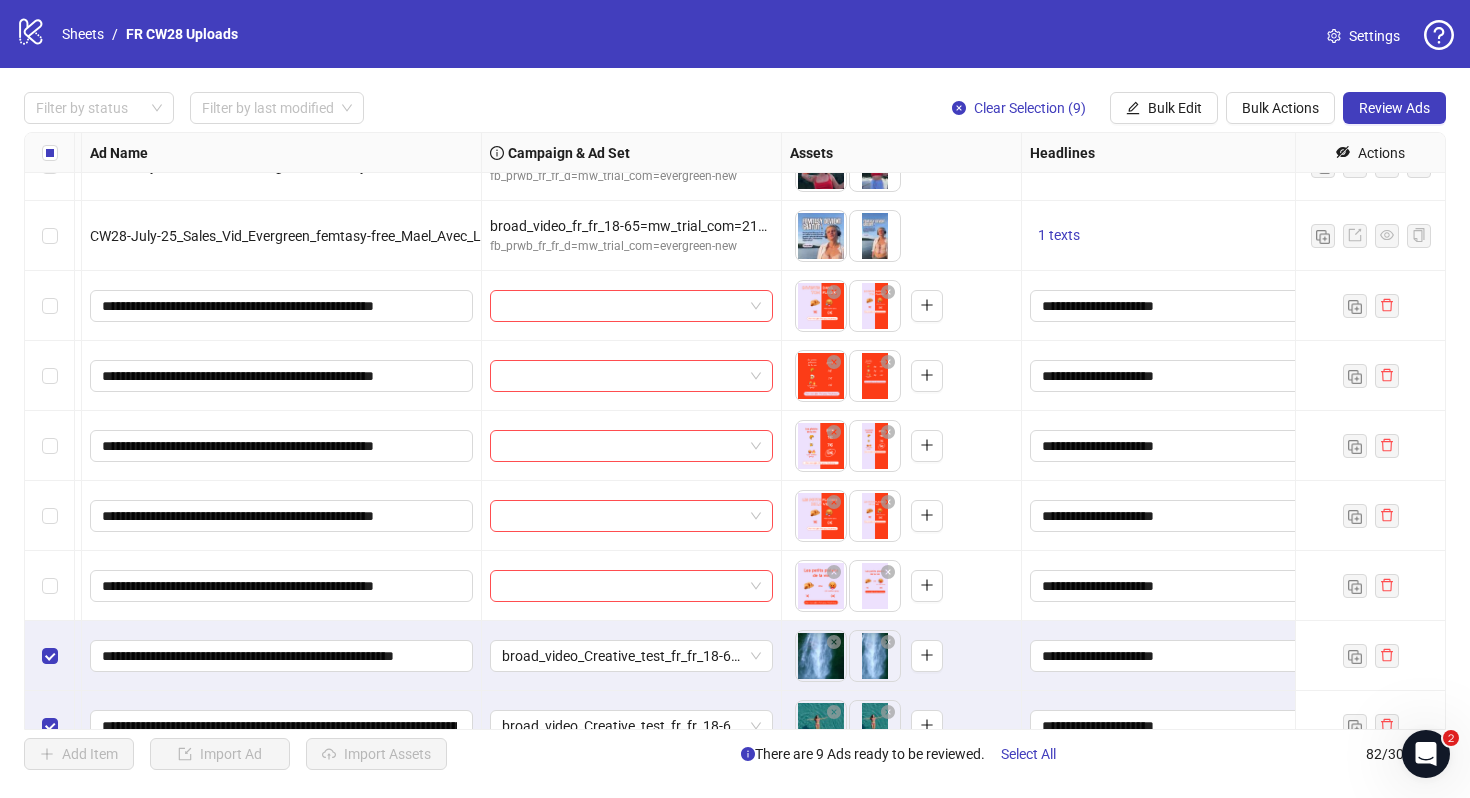 scroll, scrollTop: 4592, scrollLeft: 163, axis: both 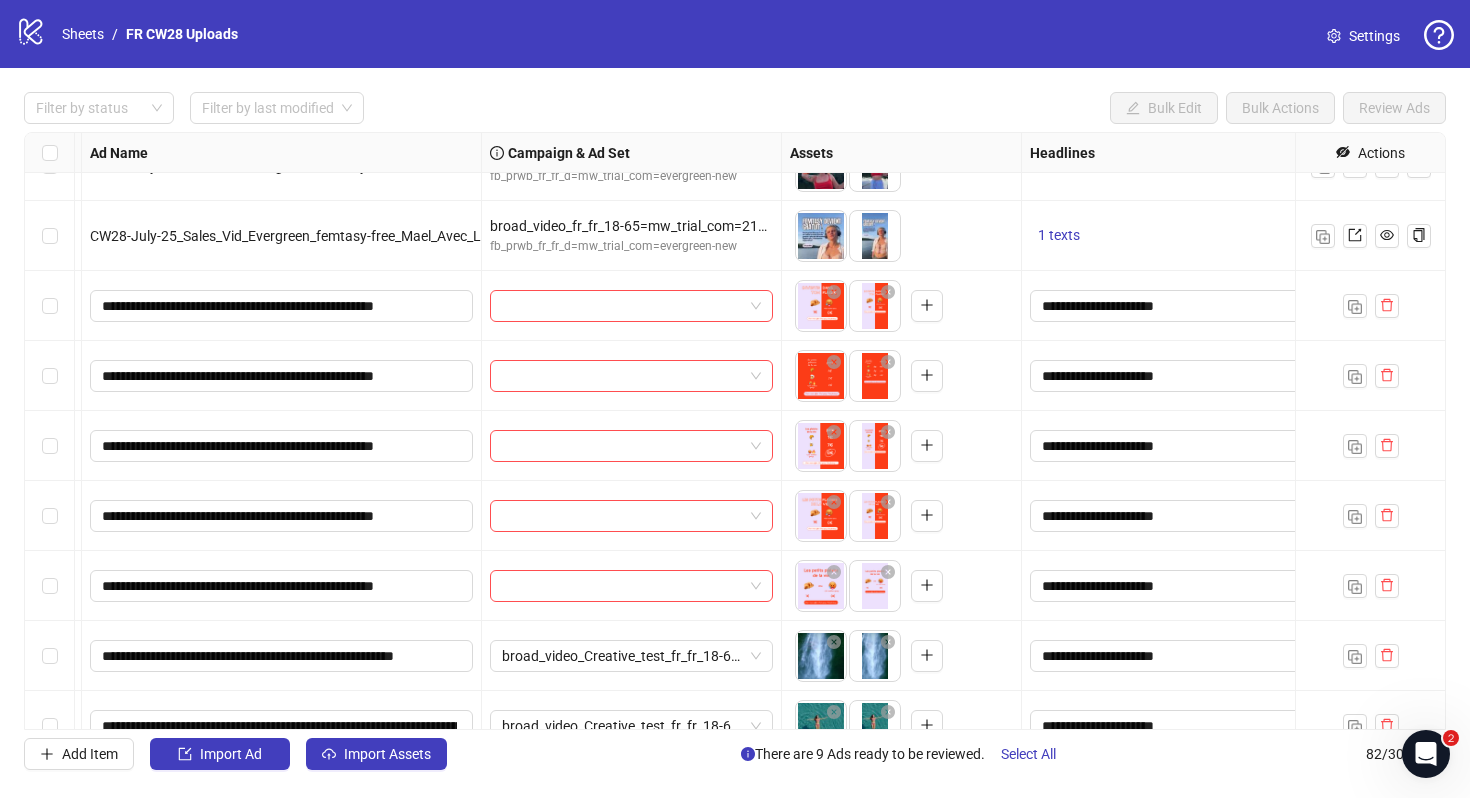 click at bounding box center [50, 306] 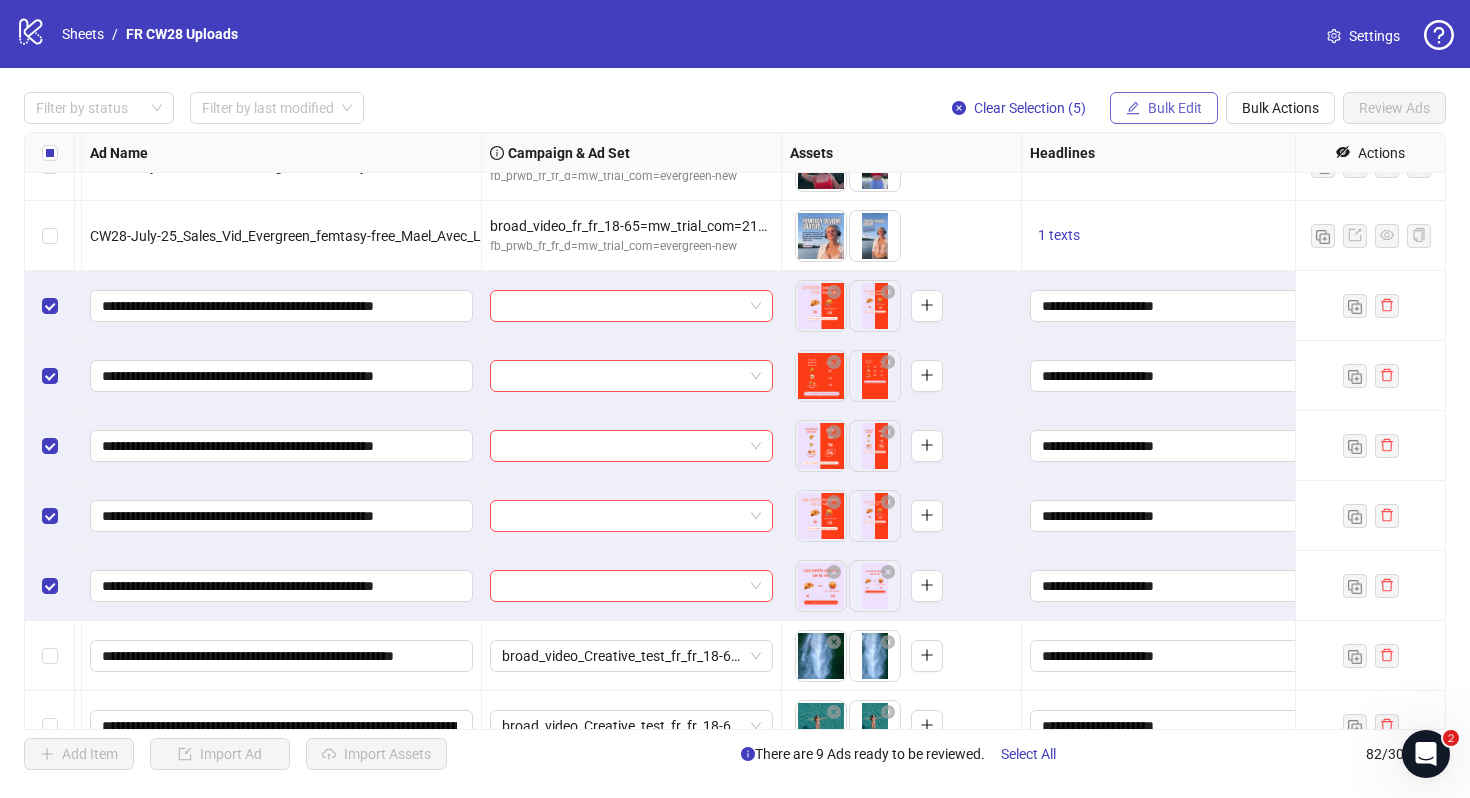 click on "Bulk Edit" at bounding box center (1164, 108) 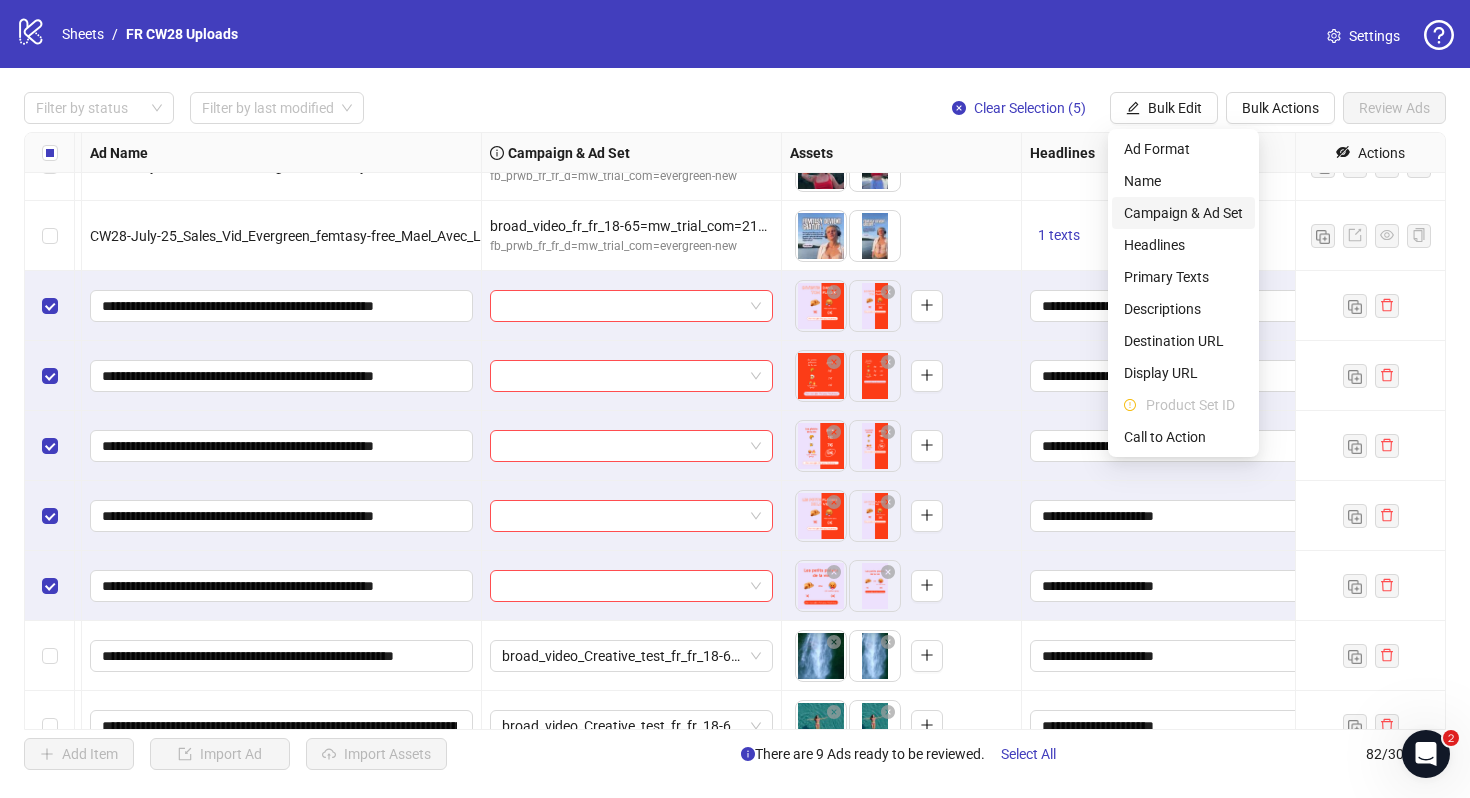 click on "Campaign & Ad Set" at bounding box center [1183, 213] 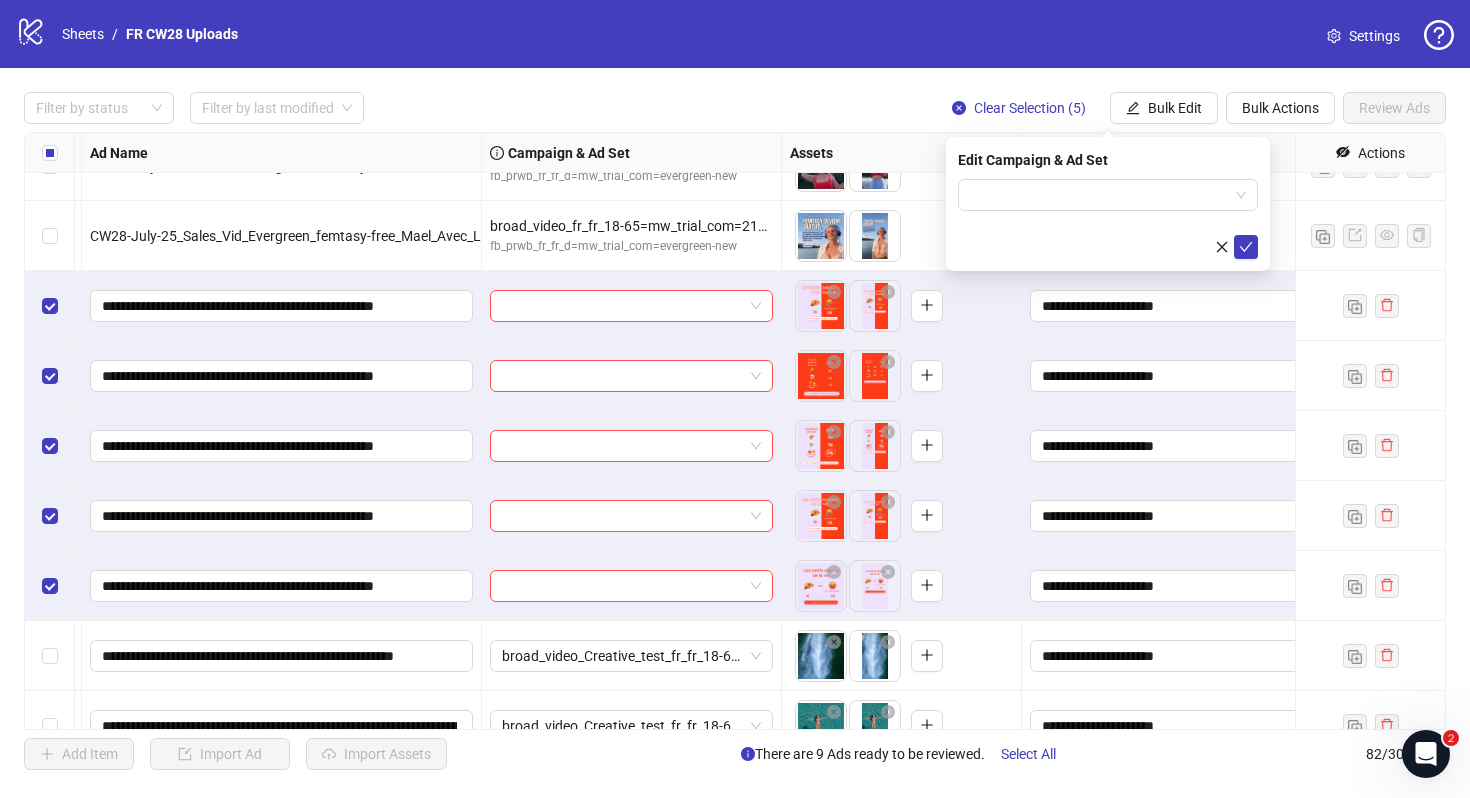 click on "Edit Campaign & Ad Set" at bounding box center (1108, 204) 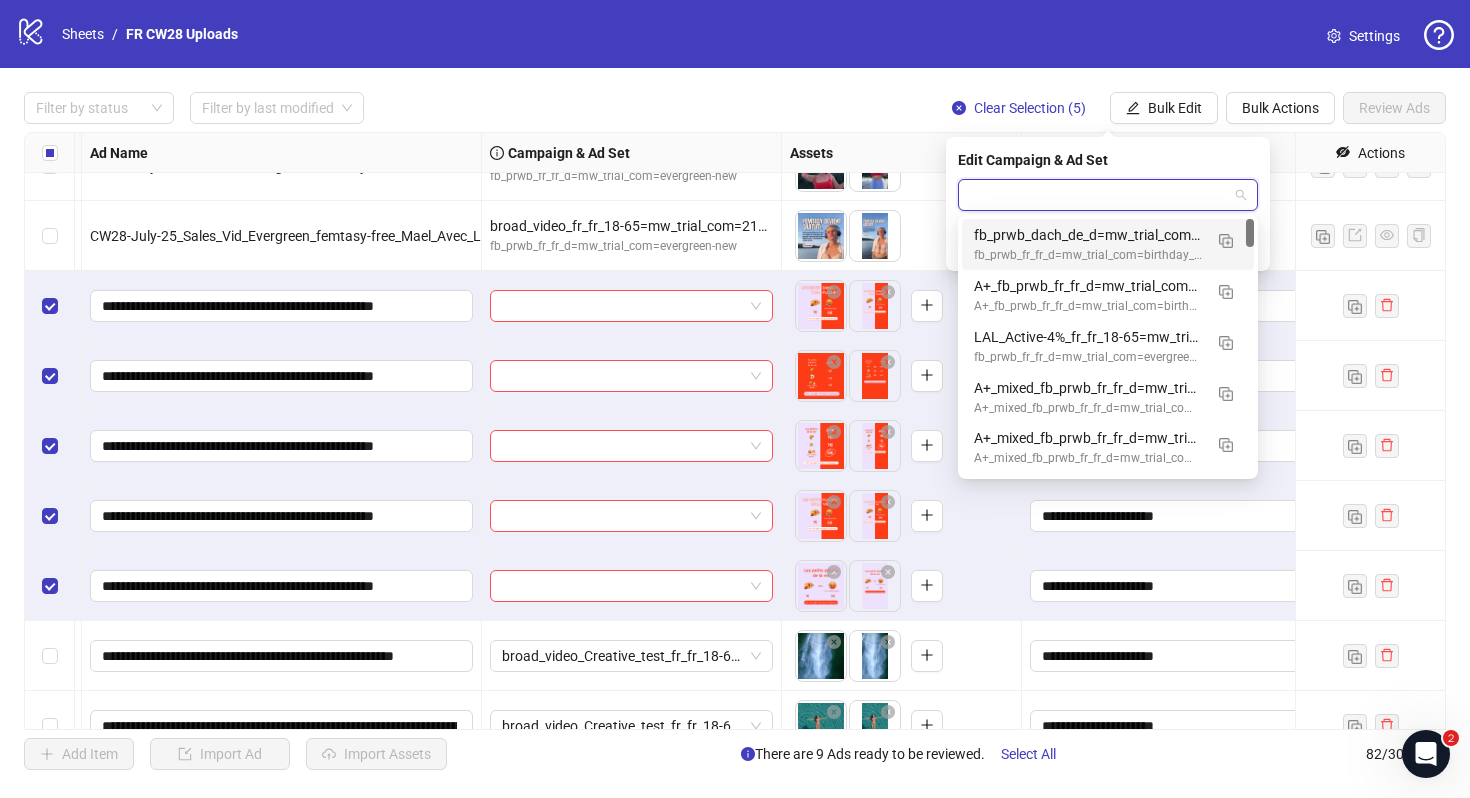 click at bounding box center (1099, 195) 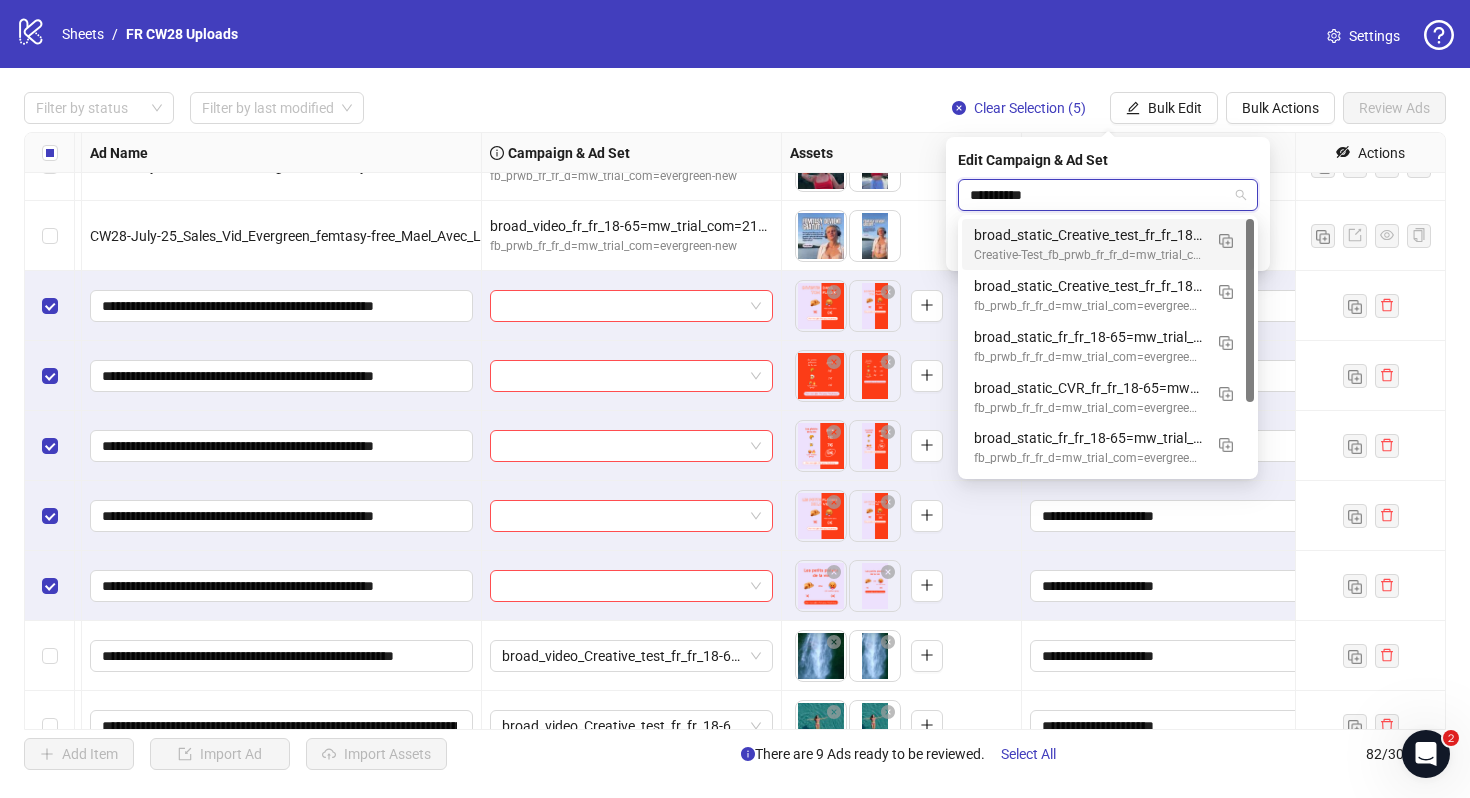 type on "**********" 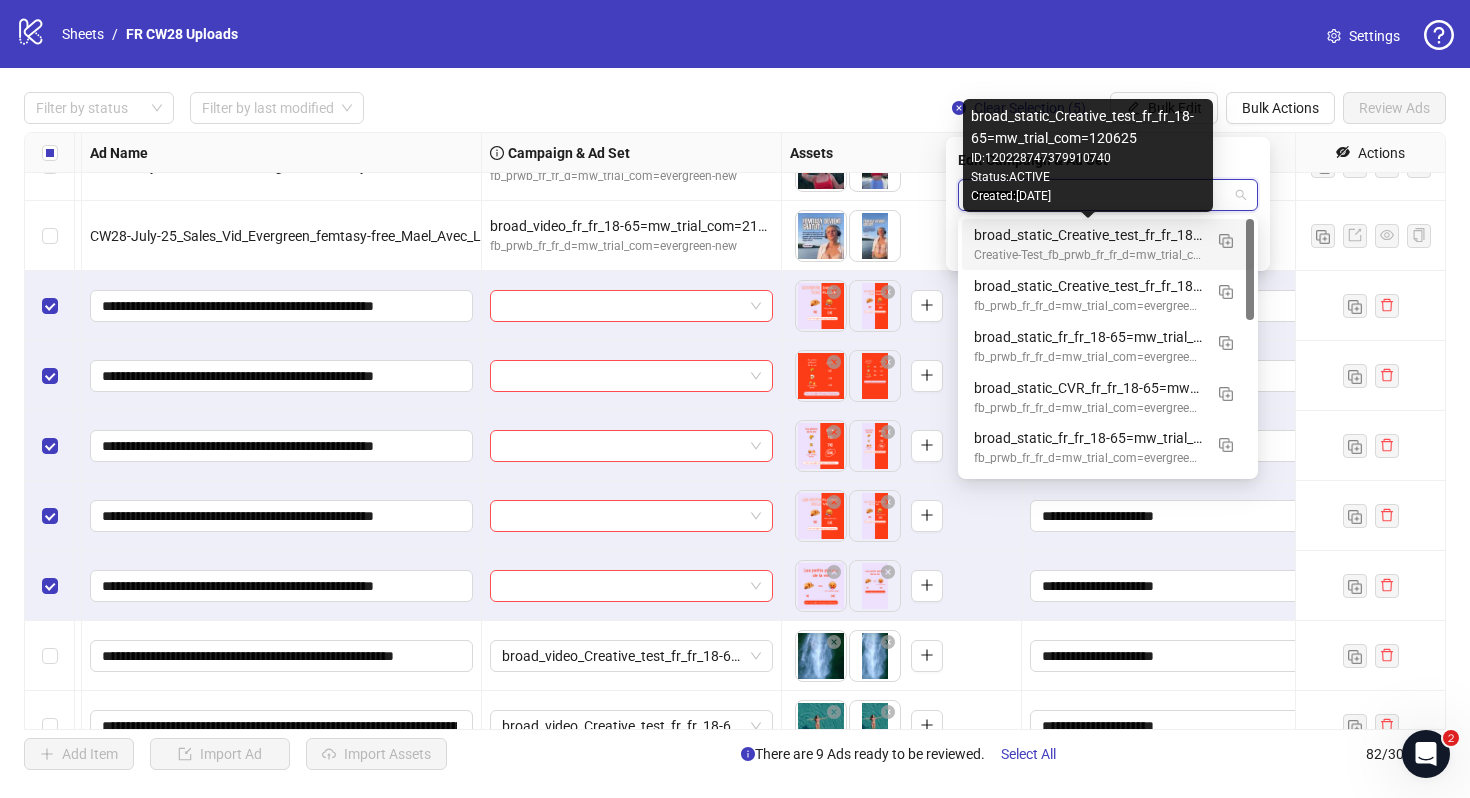 click on "broad_static_Creative_test_fr_fr_18-65=mw_trial_com=120625" at bounding box center [1088, 235] 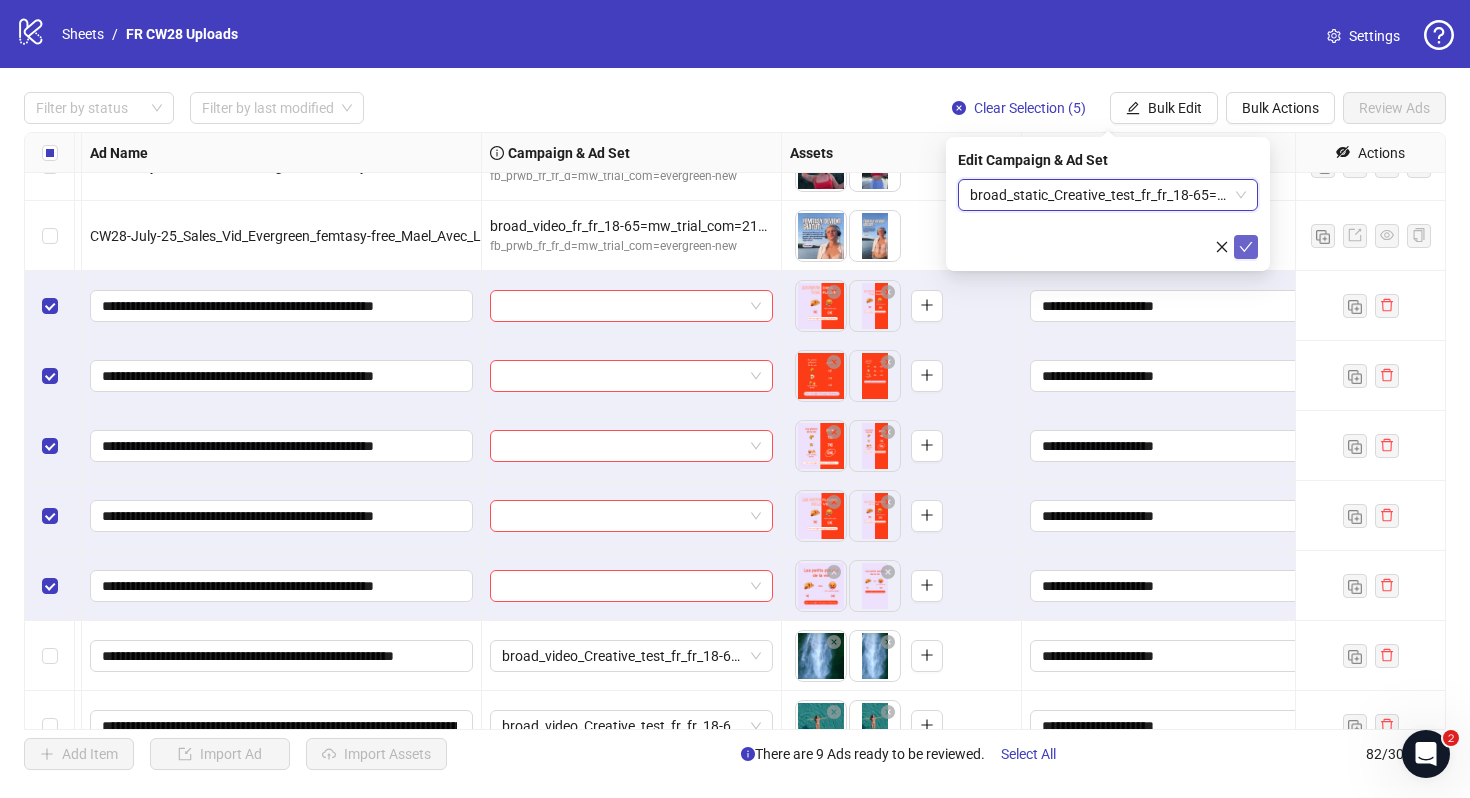 click 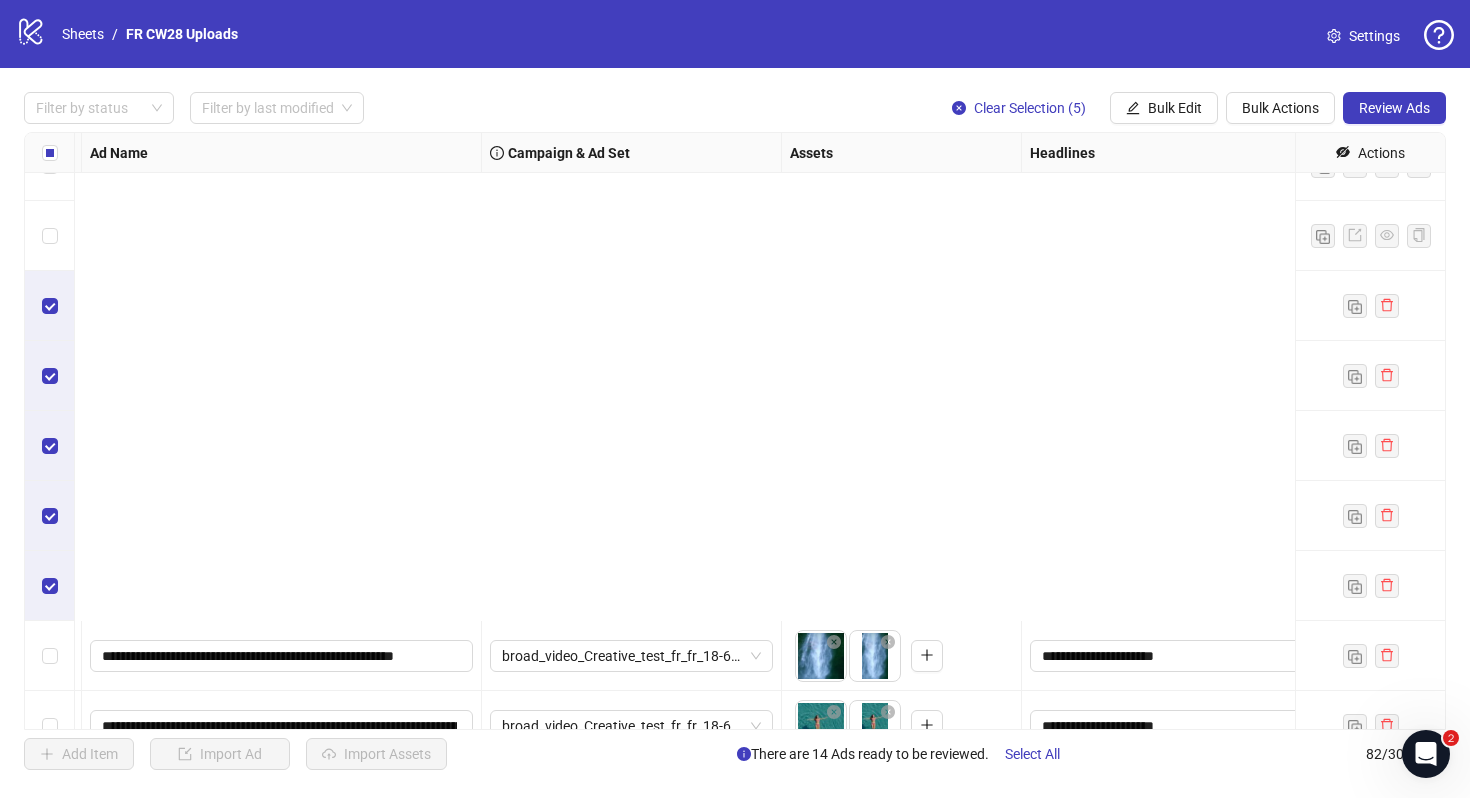 scroll, scrollTop: 5184, scrollLeft: 163, axis: both 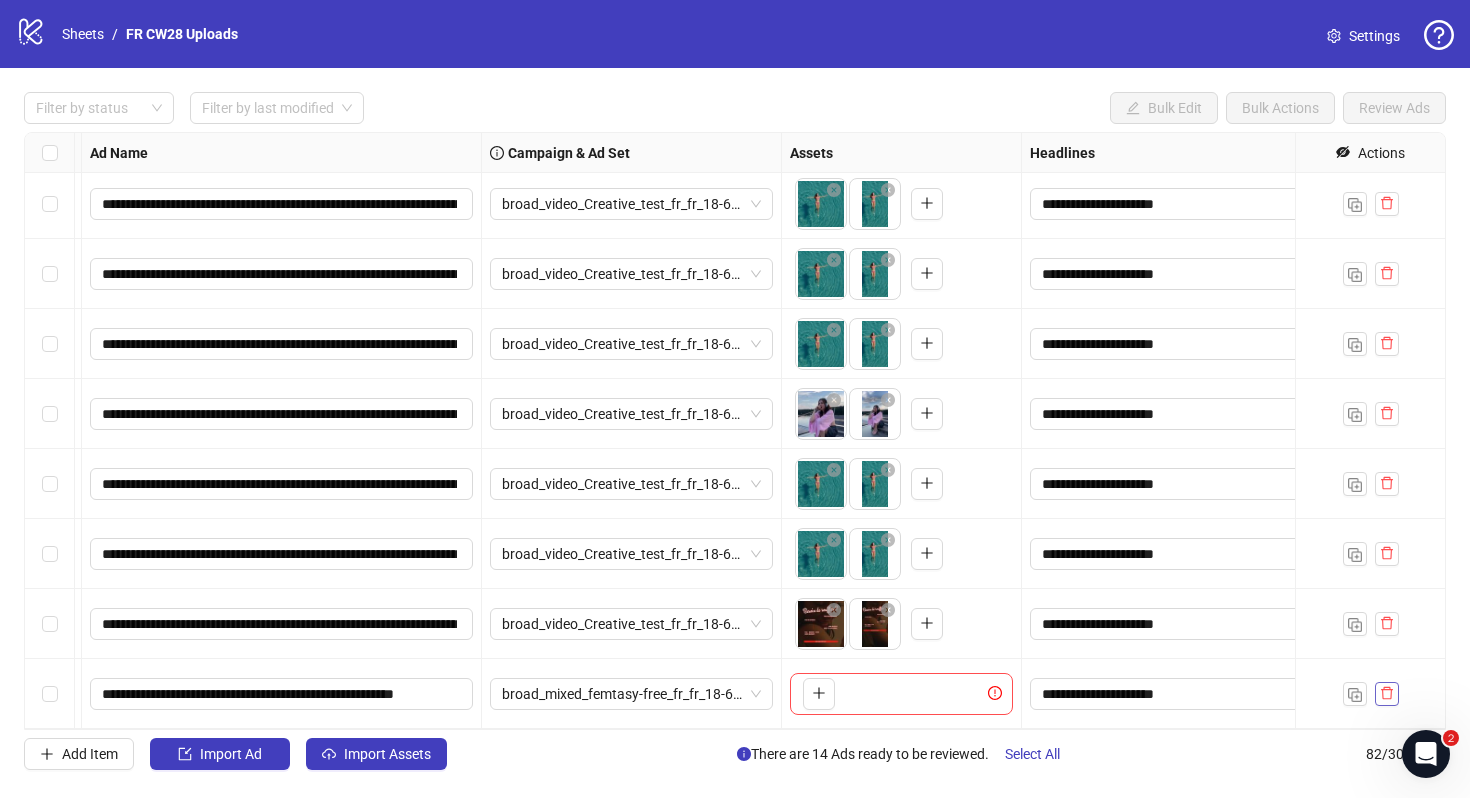 click at bounding box center (1387, 693) 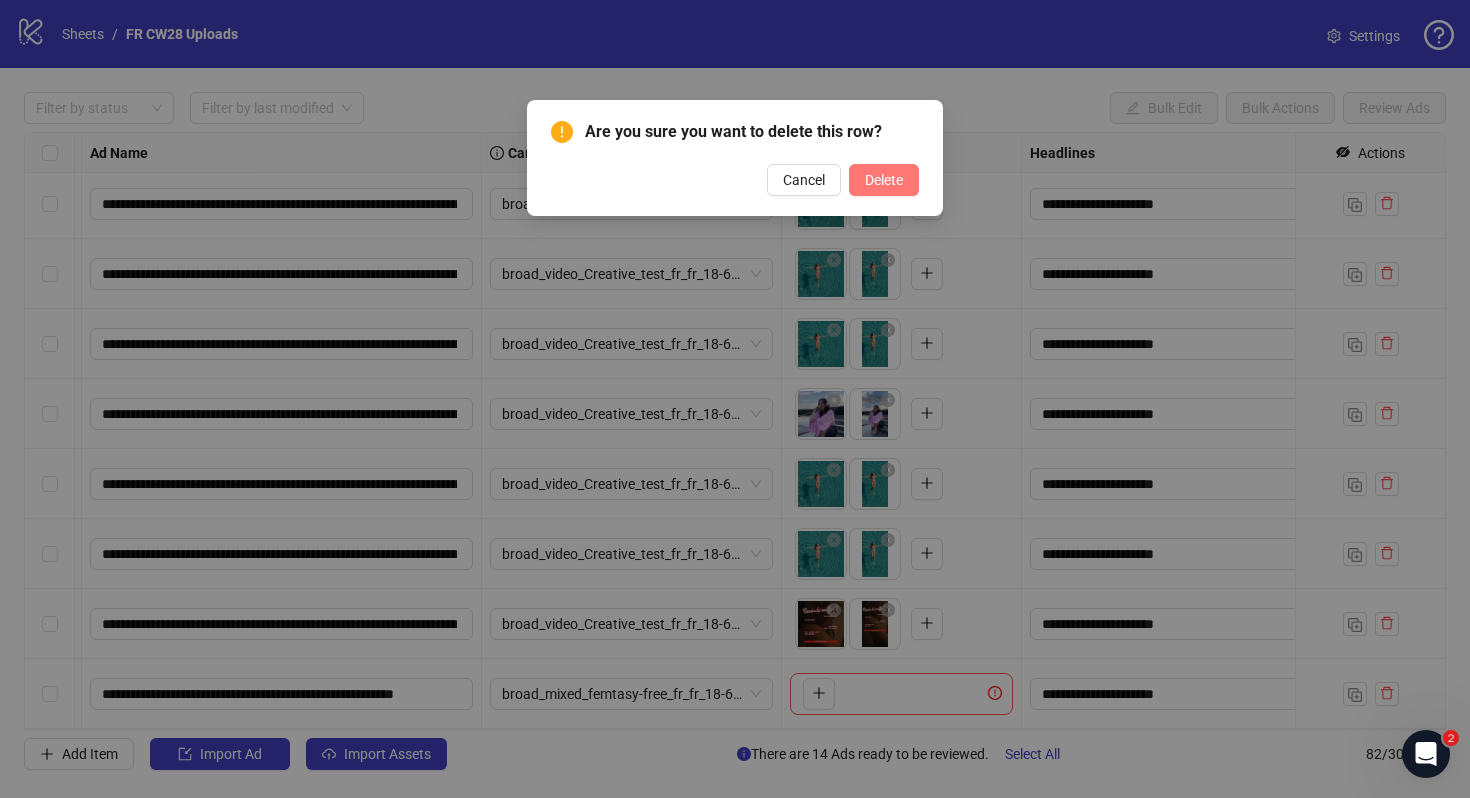 click on "Delete" at bounding box center (884, 180) 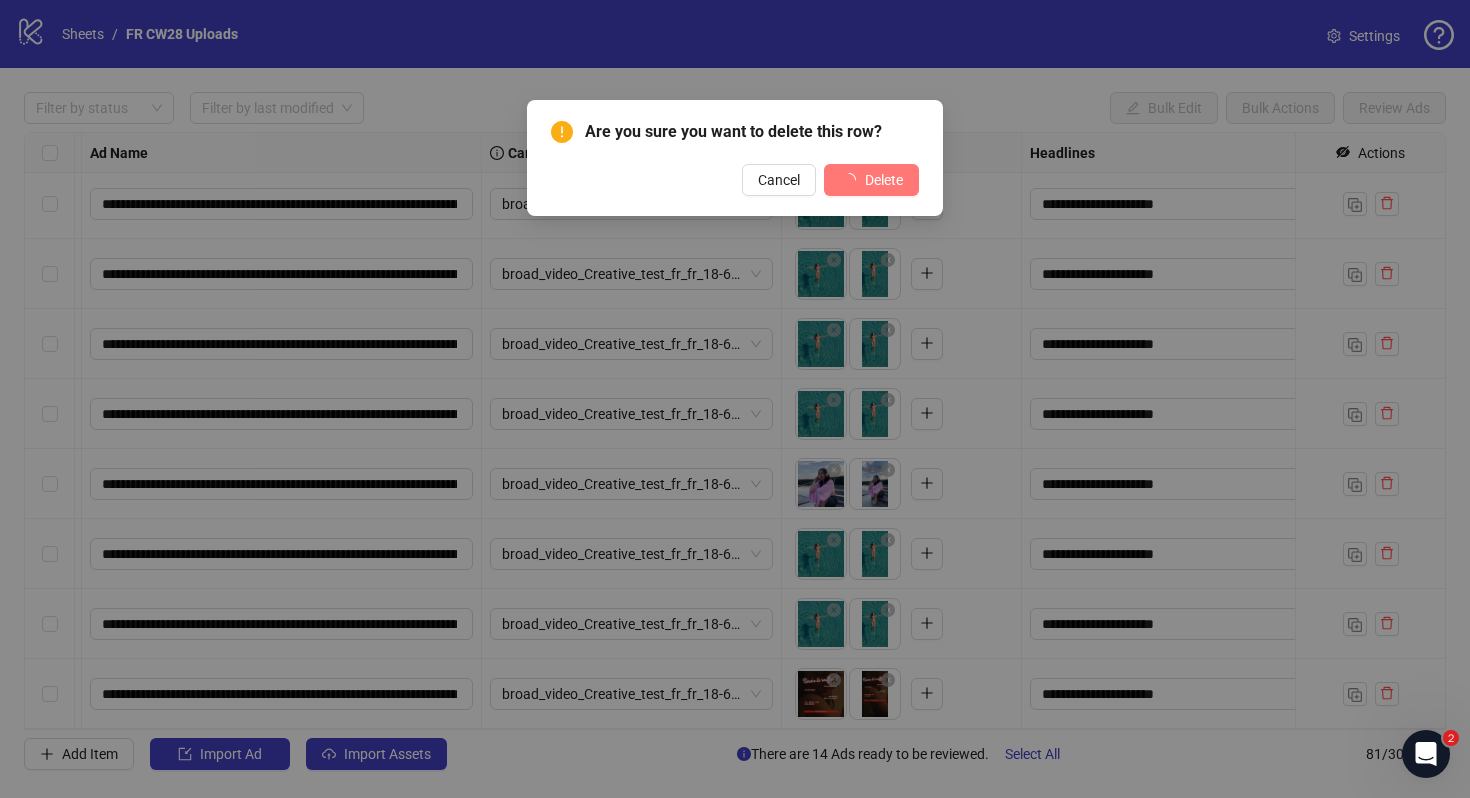scroll, scrollTop: 5114, scrollLeft: 163, axis: both 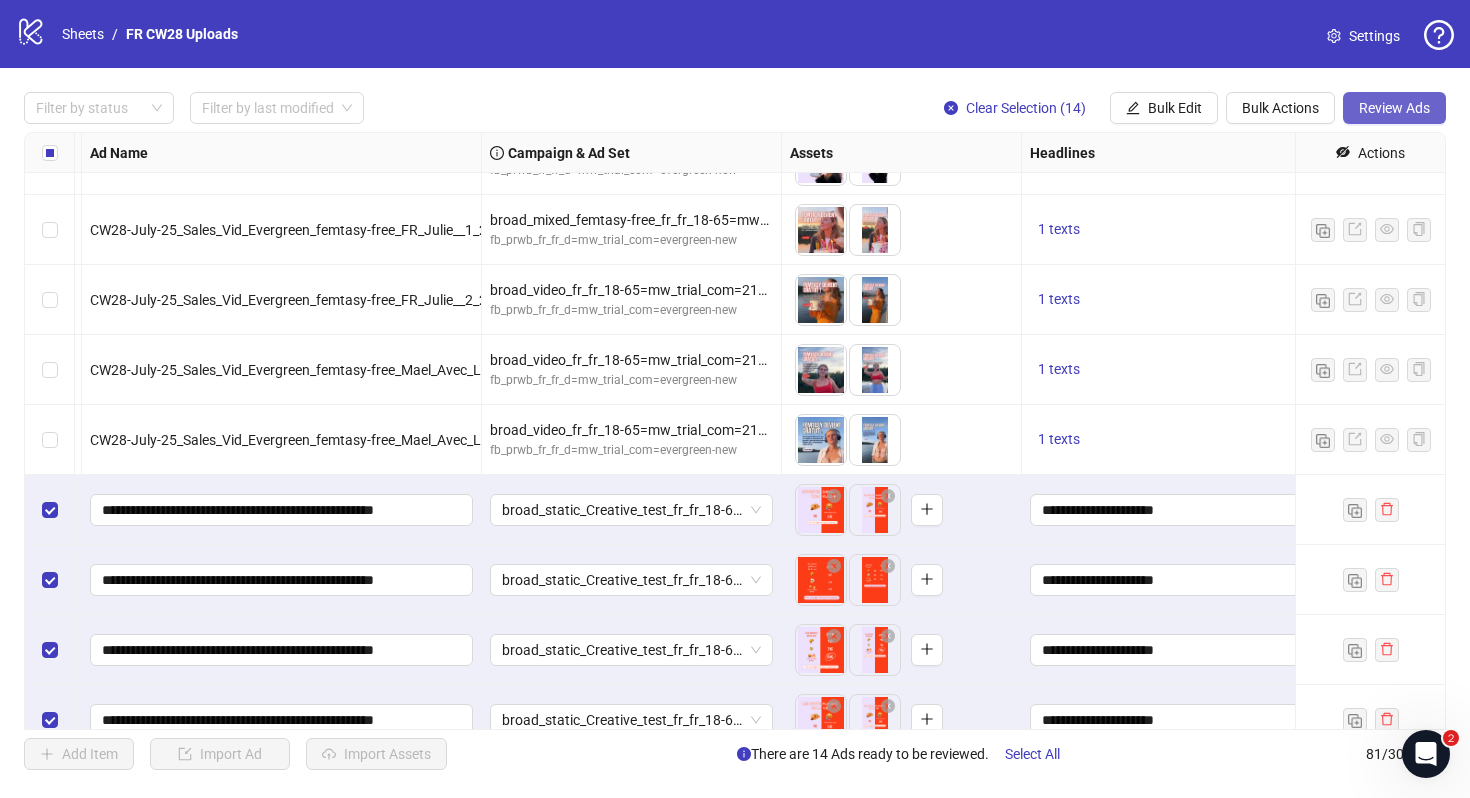 click on "Review Ads" at bounding box center (1394, 108) 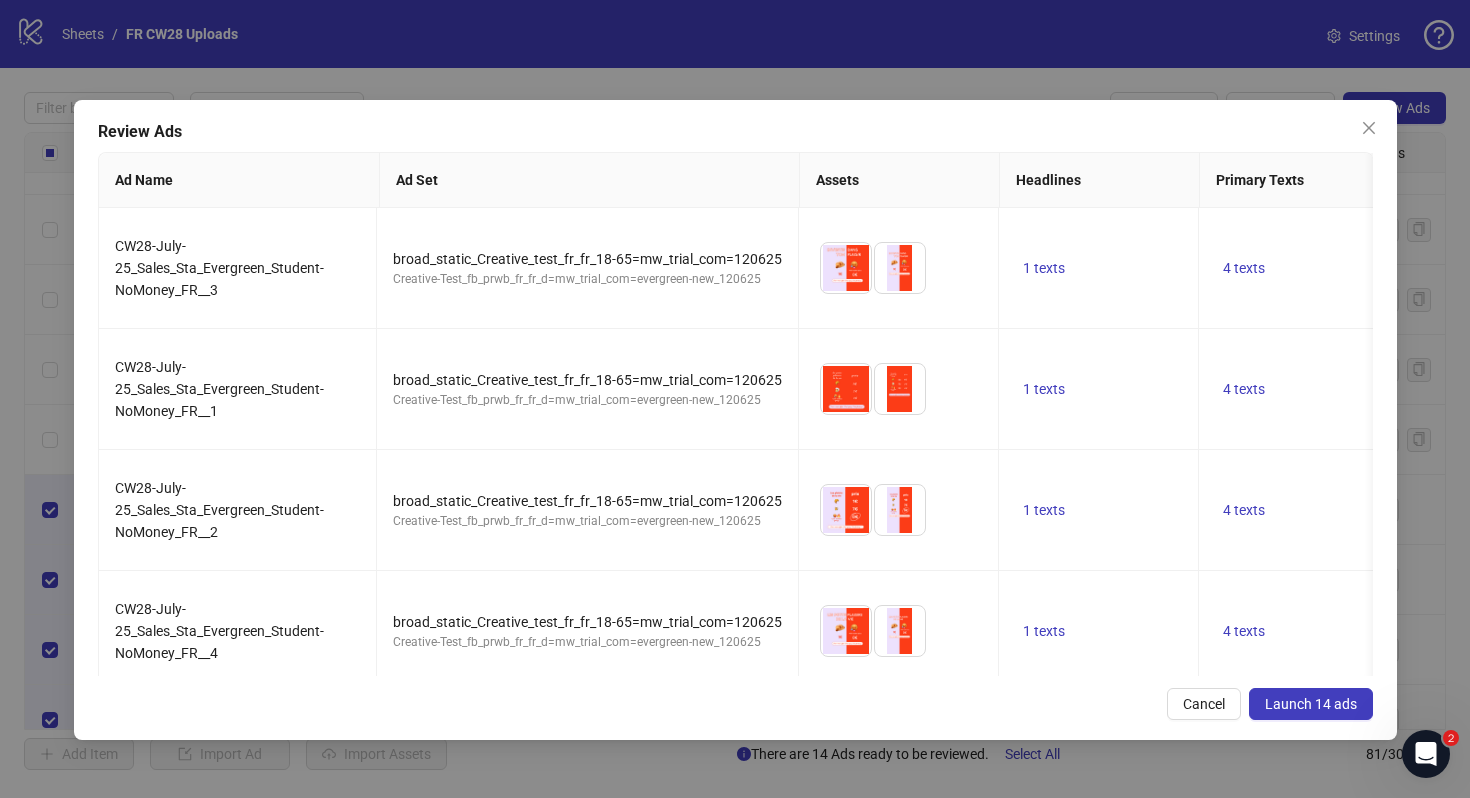 click on "Launch 14 ads" at bounding box center [1311, 704] 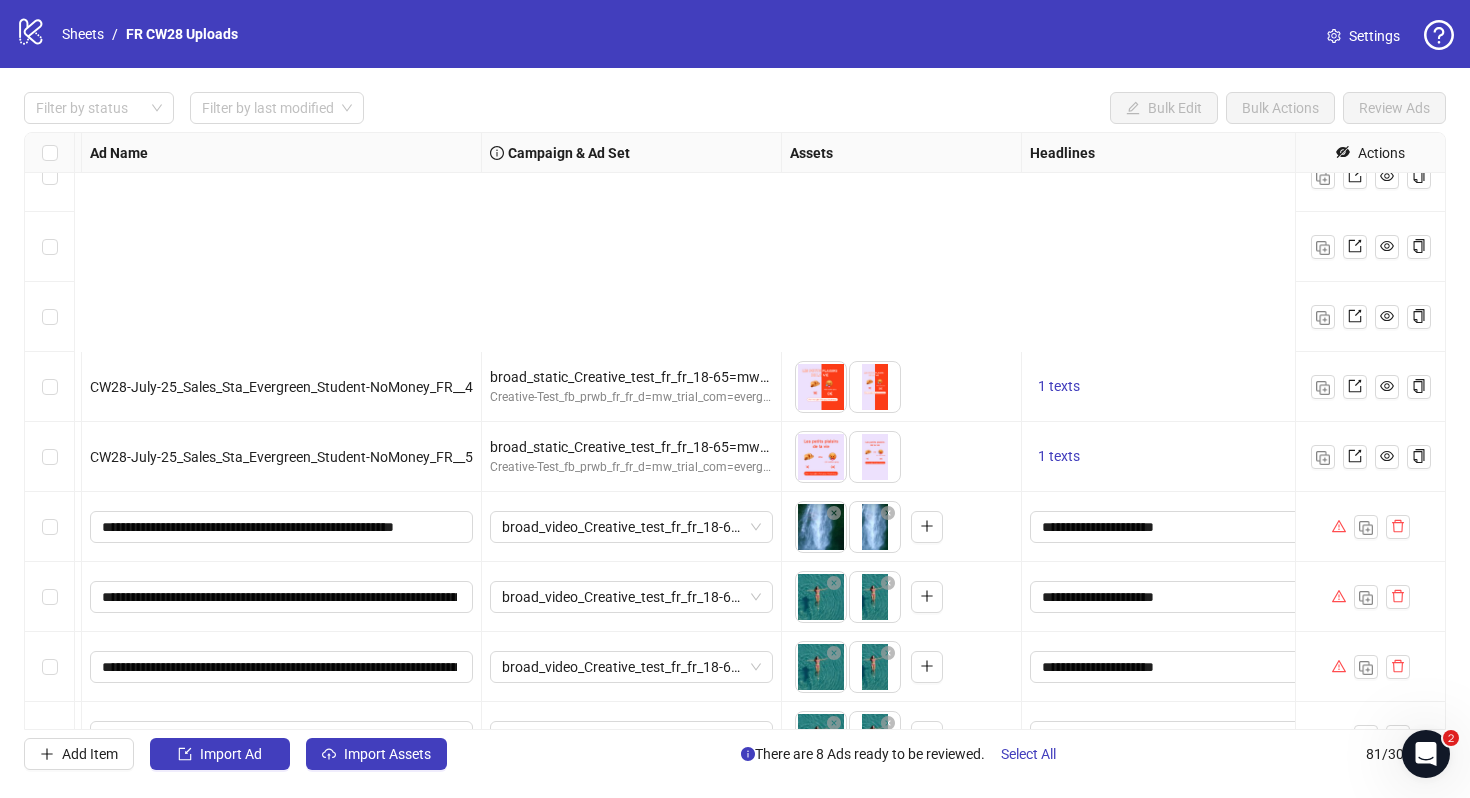 scroll, scrollTop: 5114, scrollLeft: 163, axis: both 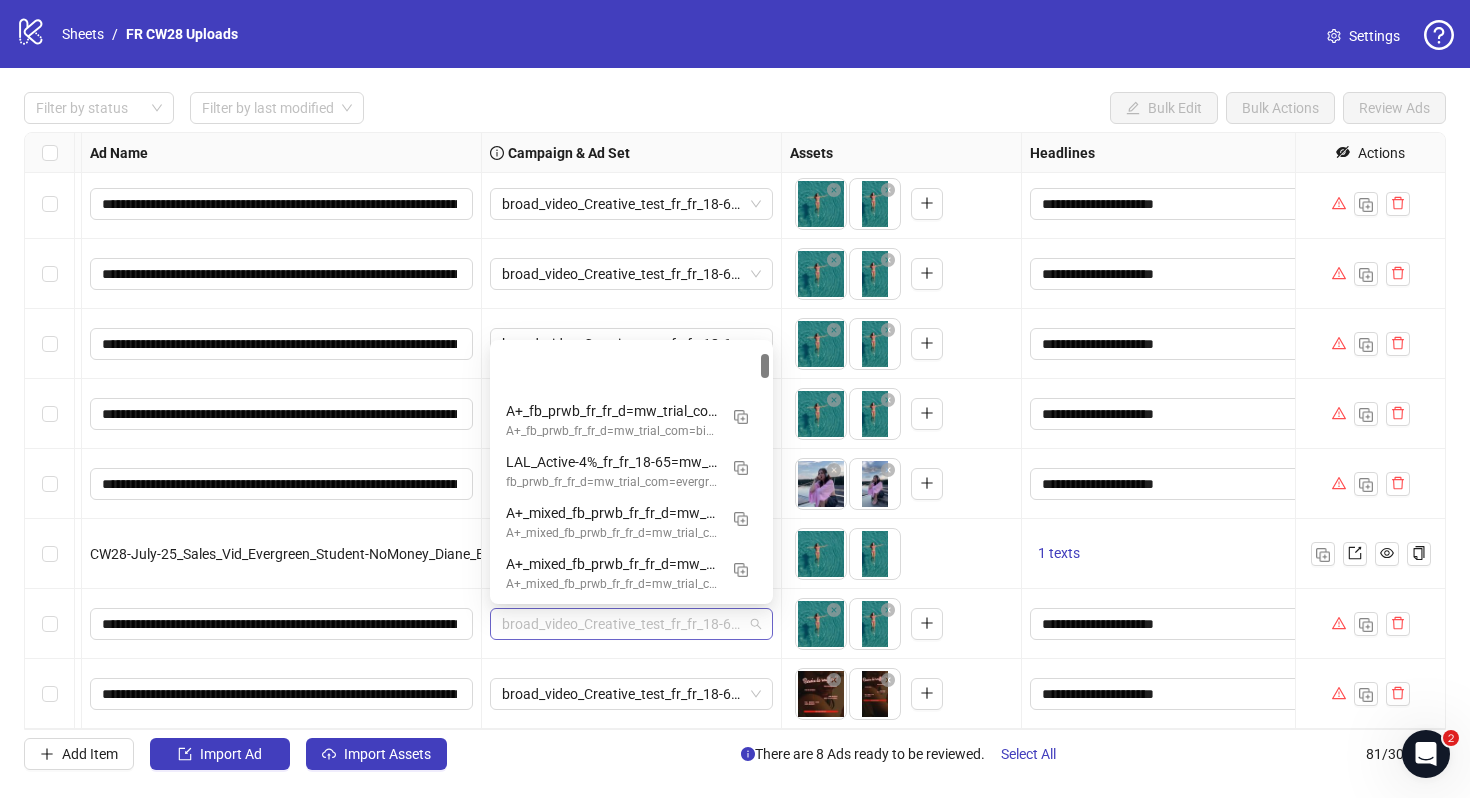click on "broad_video_Creative_test_fr_fr_18-65=mw_trial_com=120625" at bounding box center (631, 624) 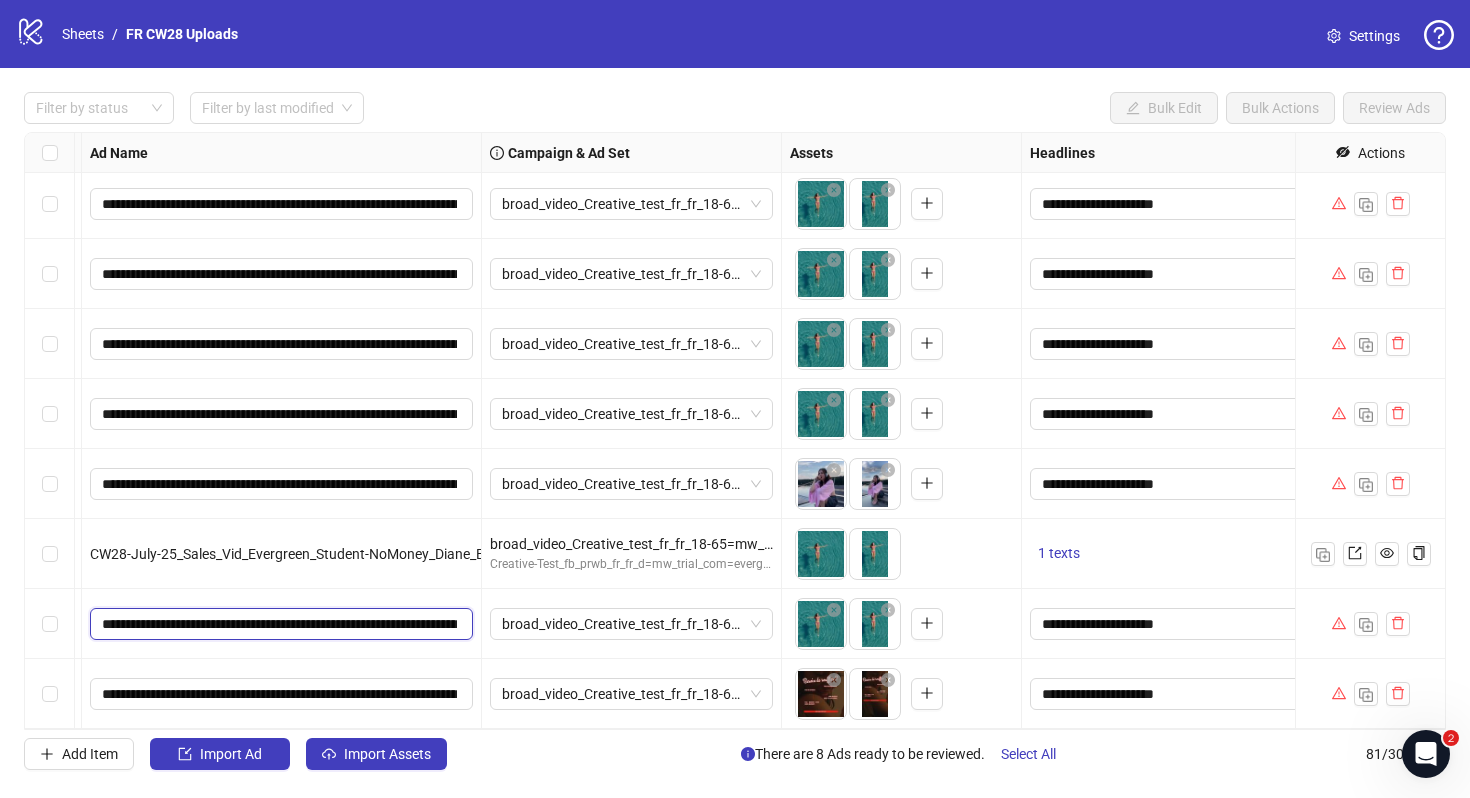 click on "**********" at bounding box center (279, 624) 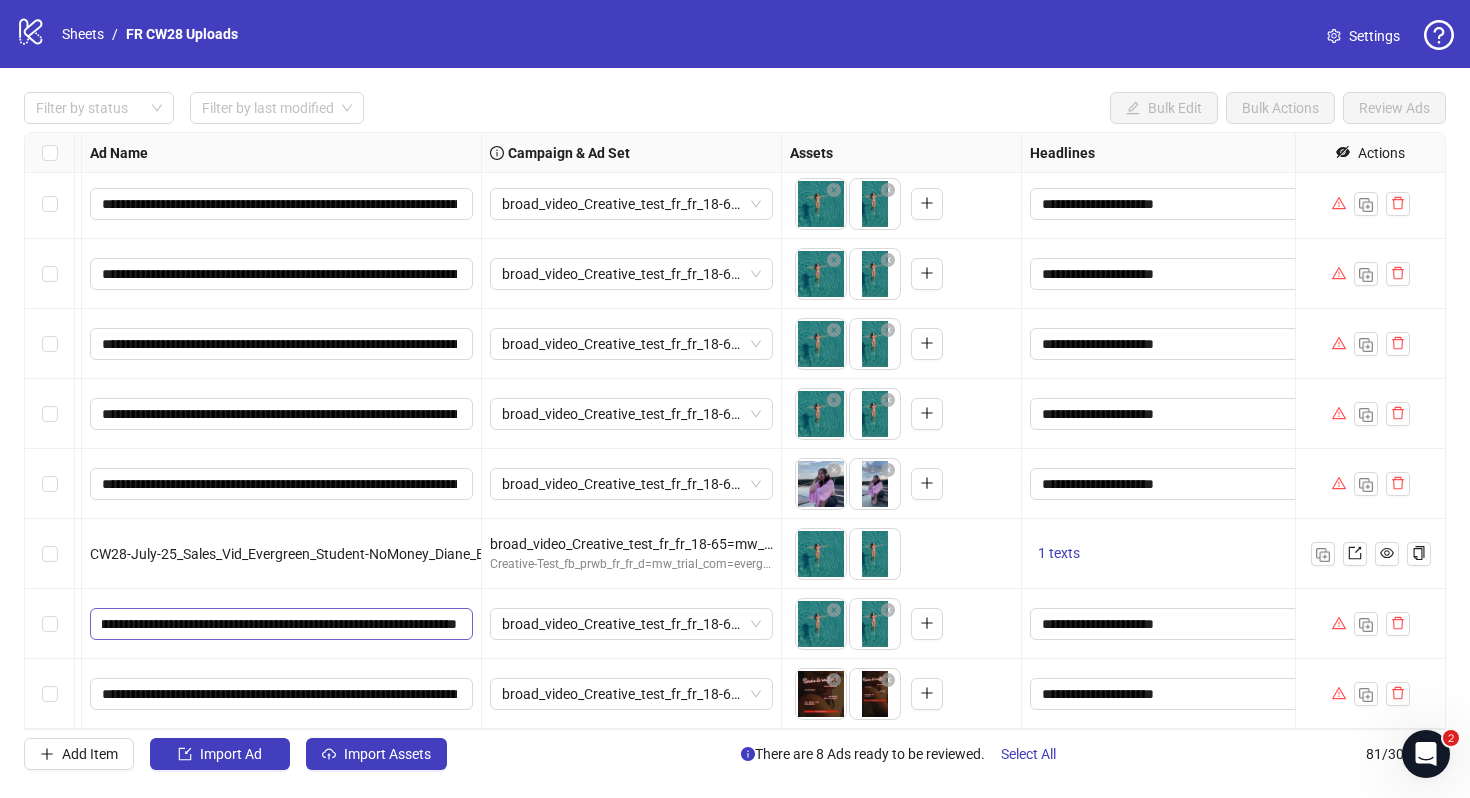 click on "**********" at bounding box center (281, 624) 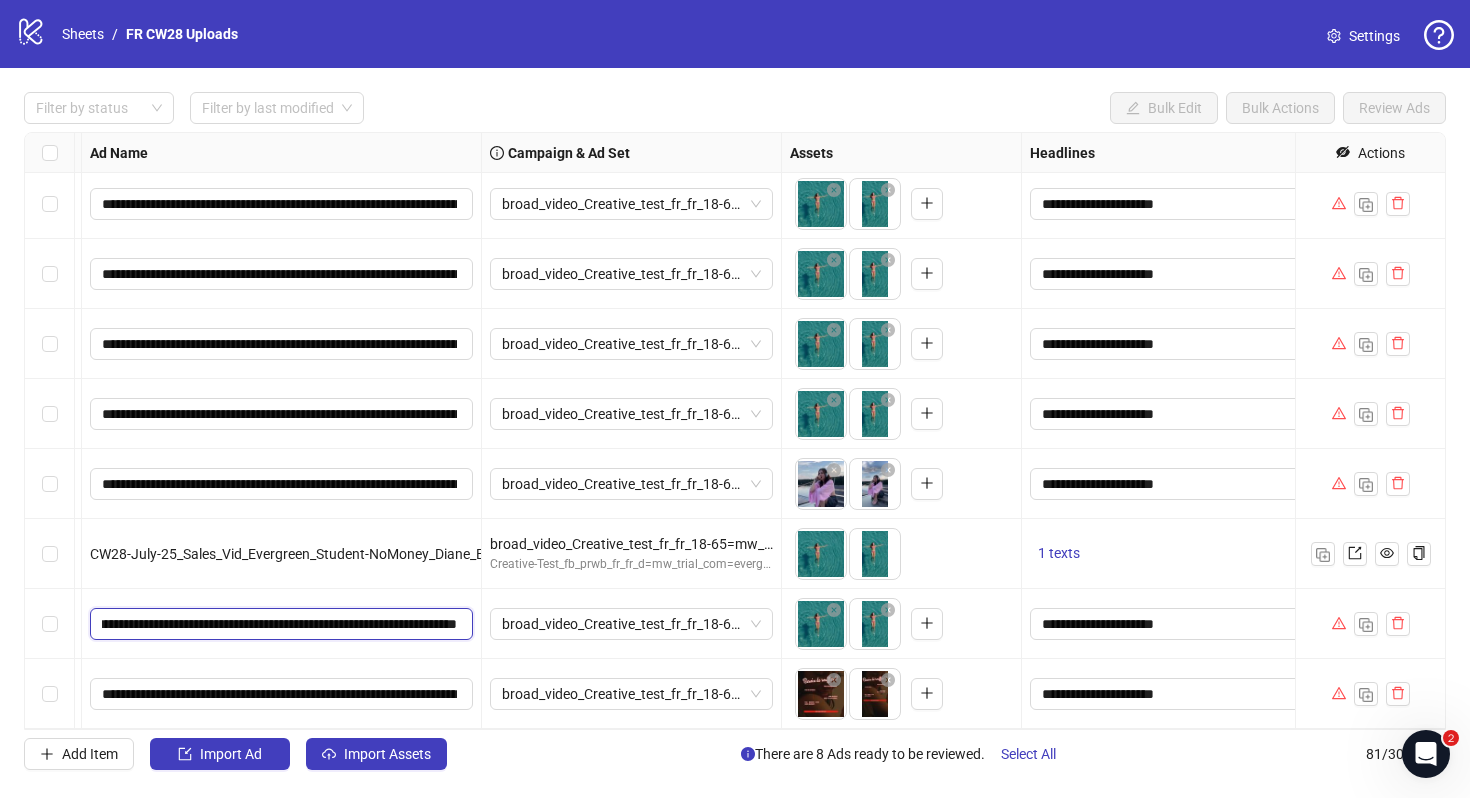 scroll, scrollTop: 0, scrollLeft: 0, axis: both 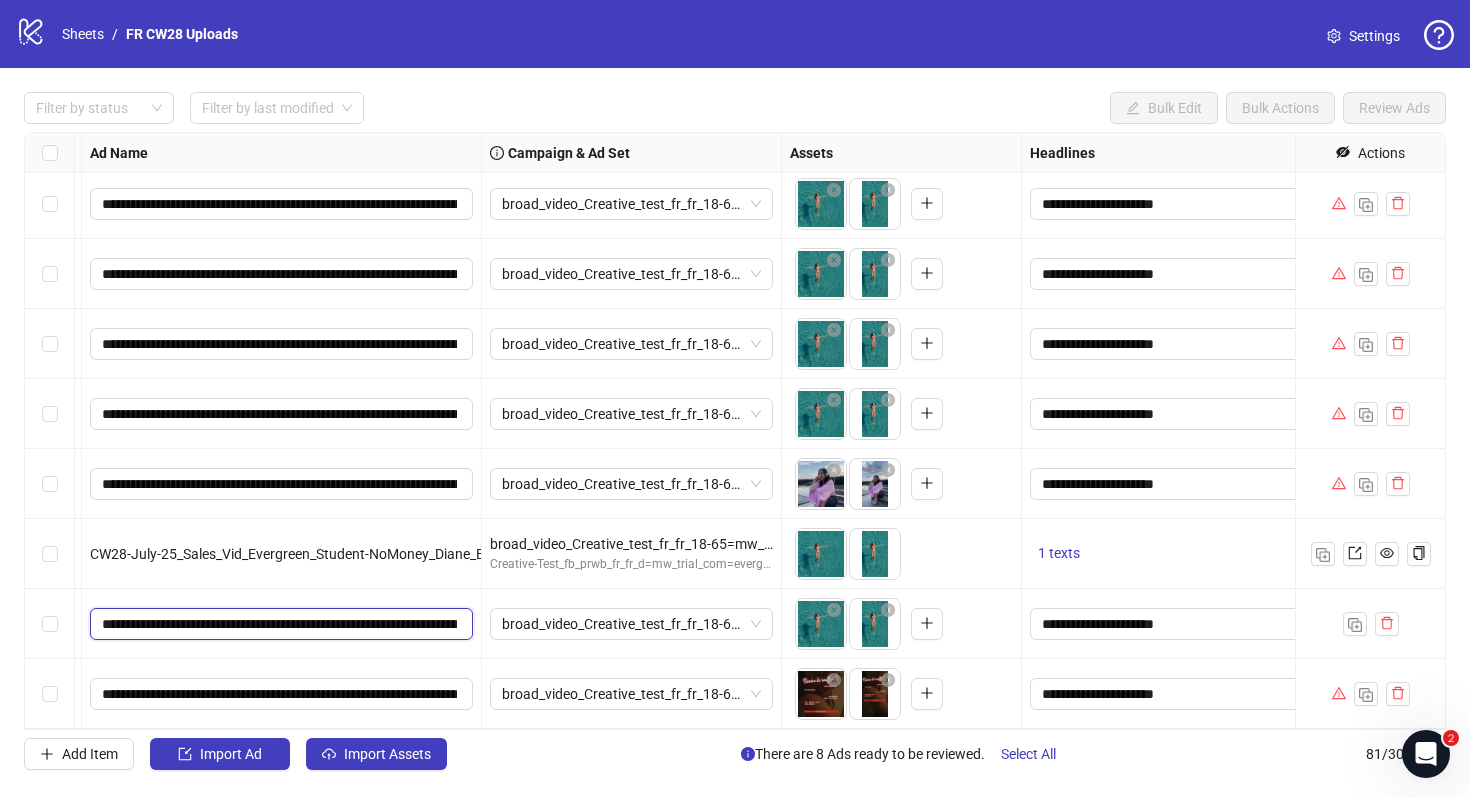 click on "**********" at bounding box center (279, 624) 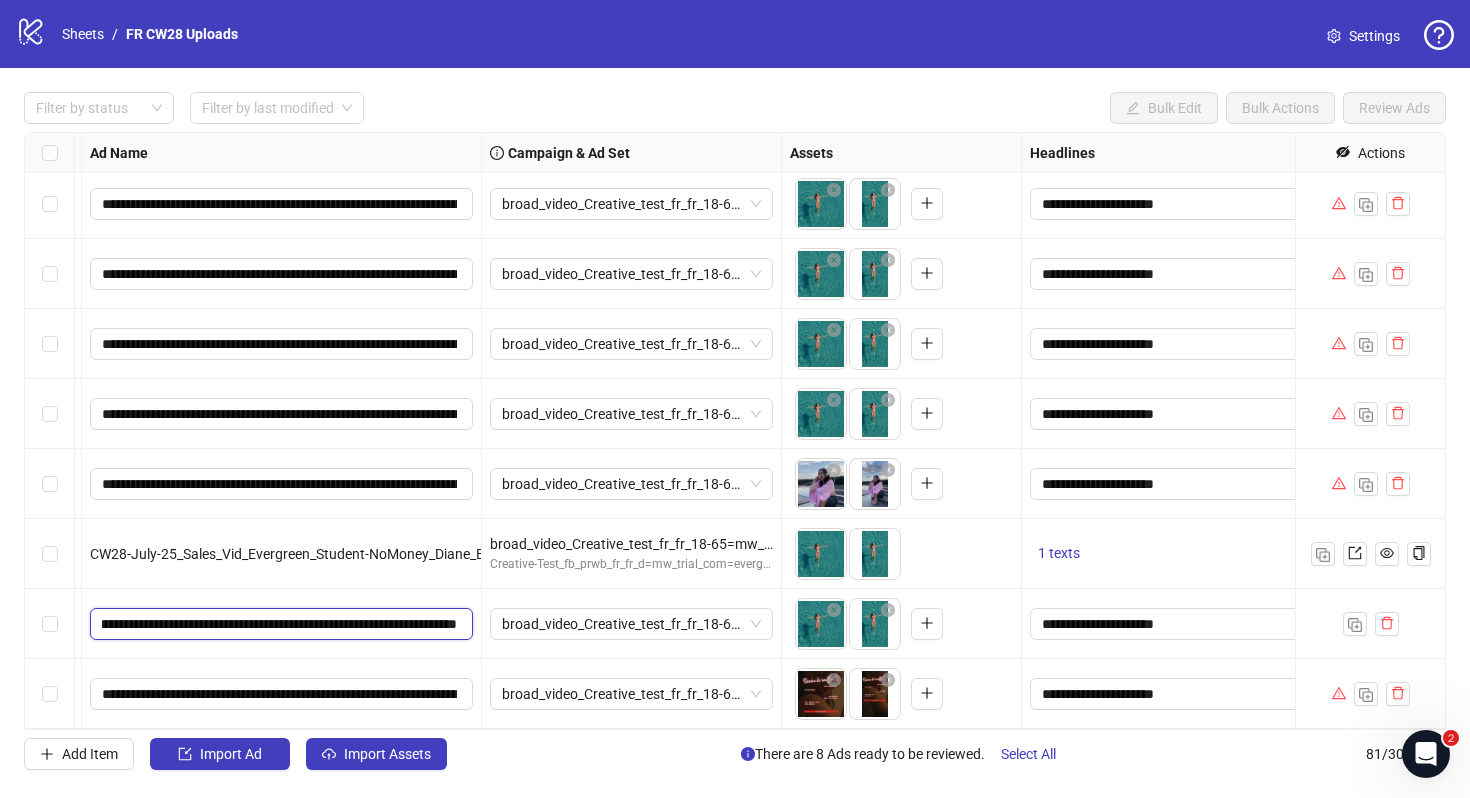 scroll, scrollTop: 0, scrollLeft: 151, axis: horizontal 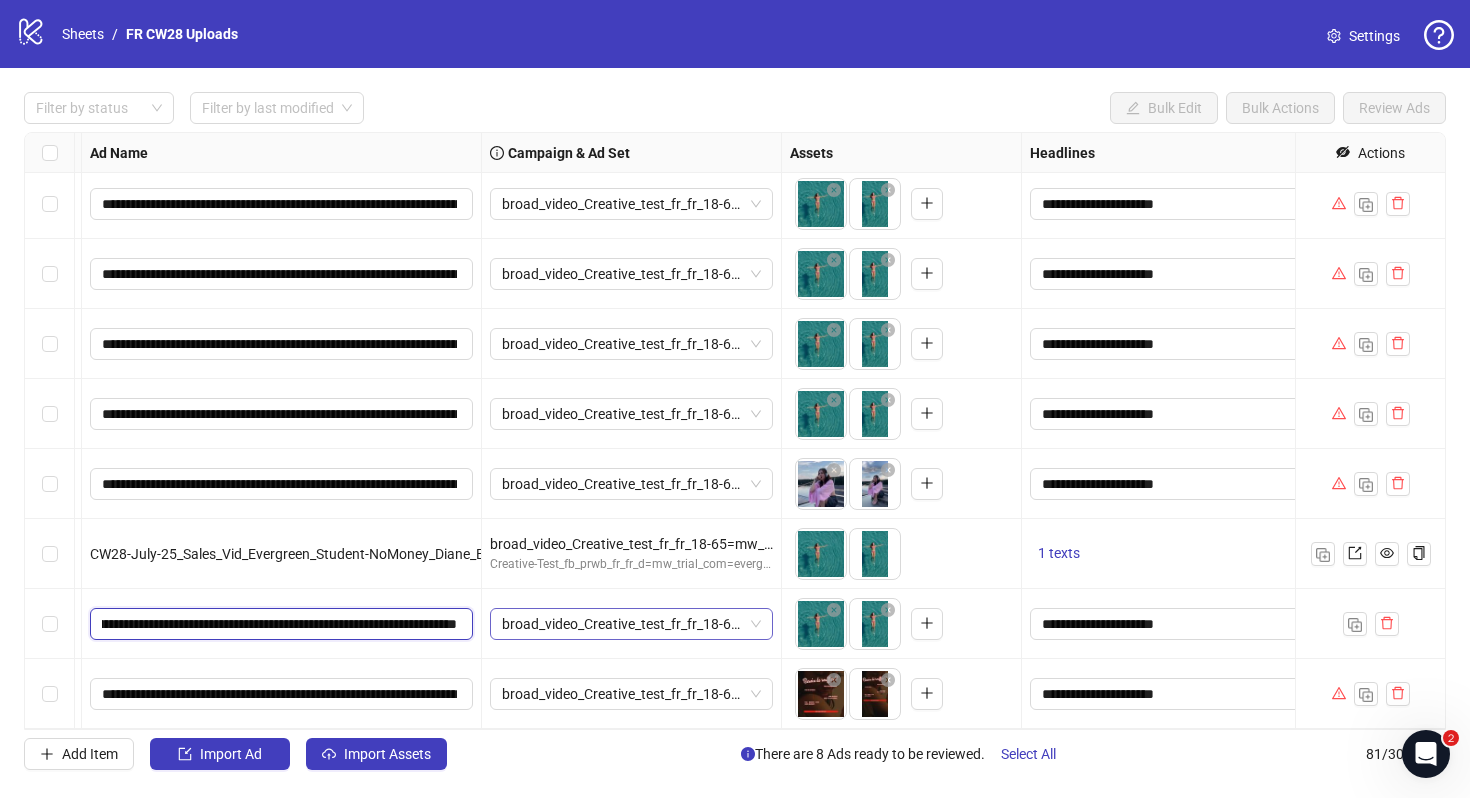 type on "**********" 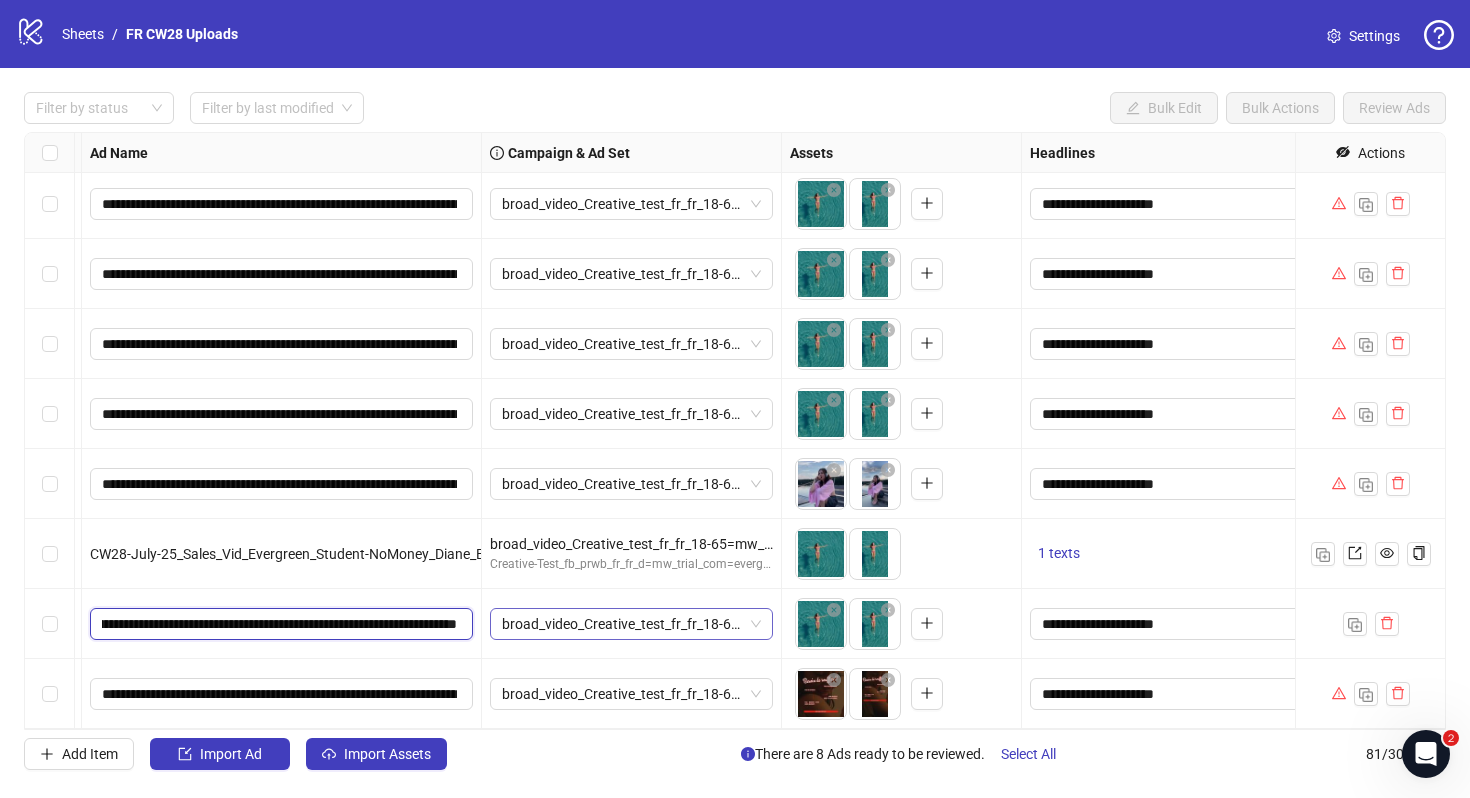 scroll, scrollTop: 0, scrollLeft: 207, axis: horizontal 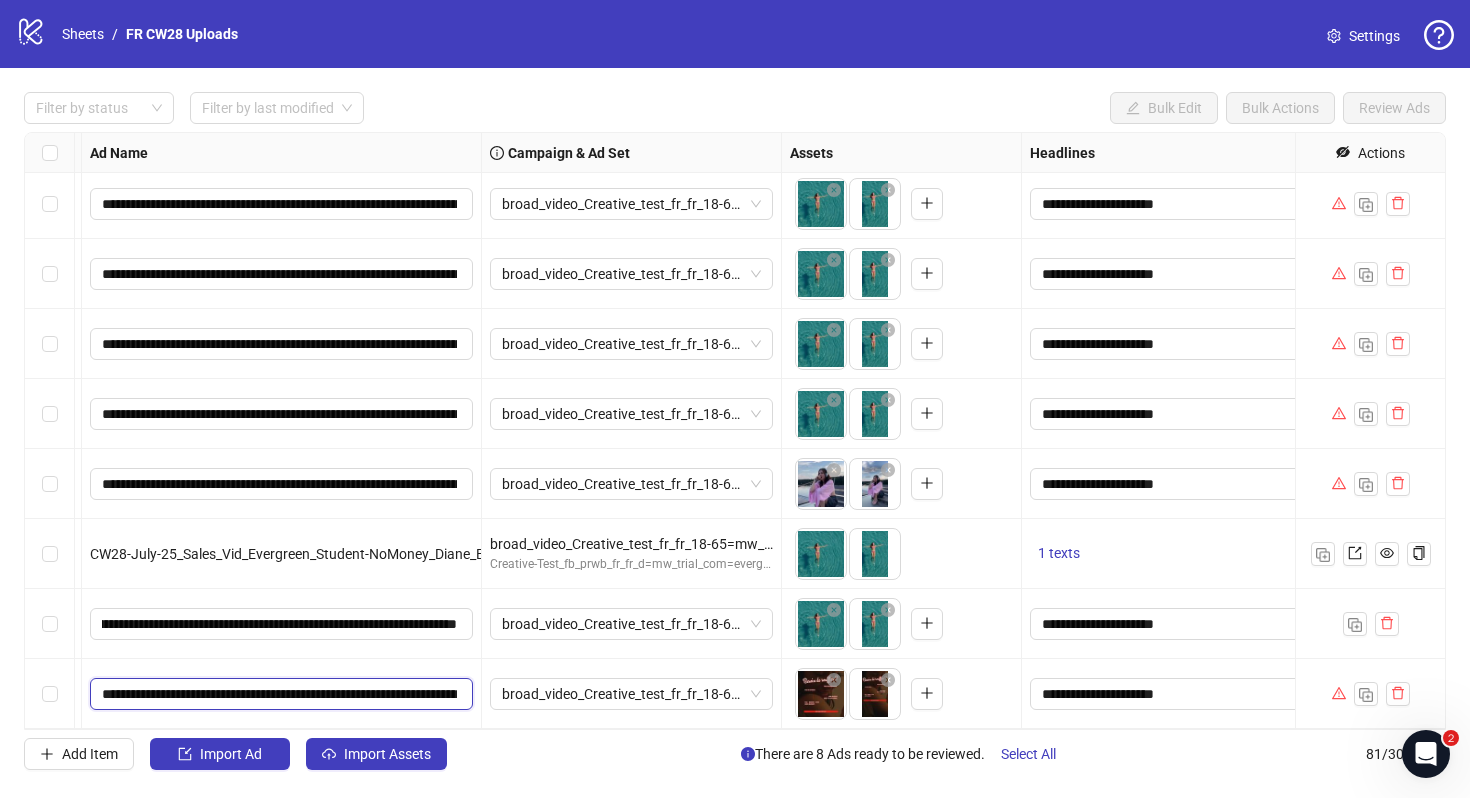click on "**********" at bounding box center (279, 694) 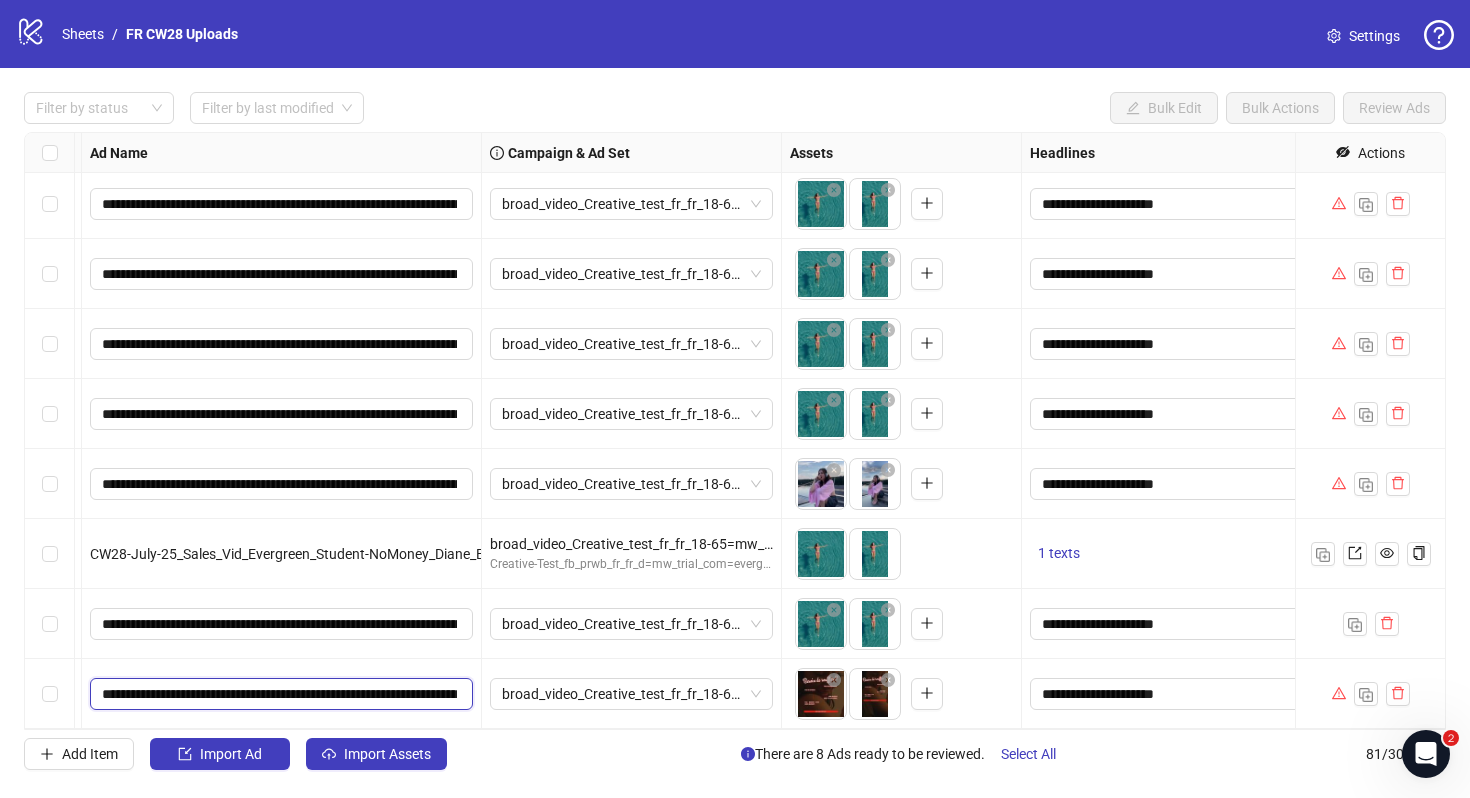 scroll, scrollTop: 0, scrollLeft: 151, axis: horizontal 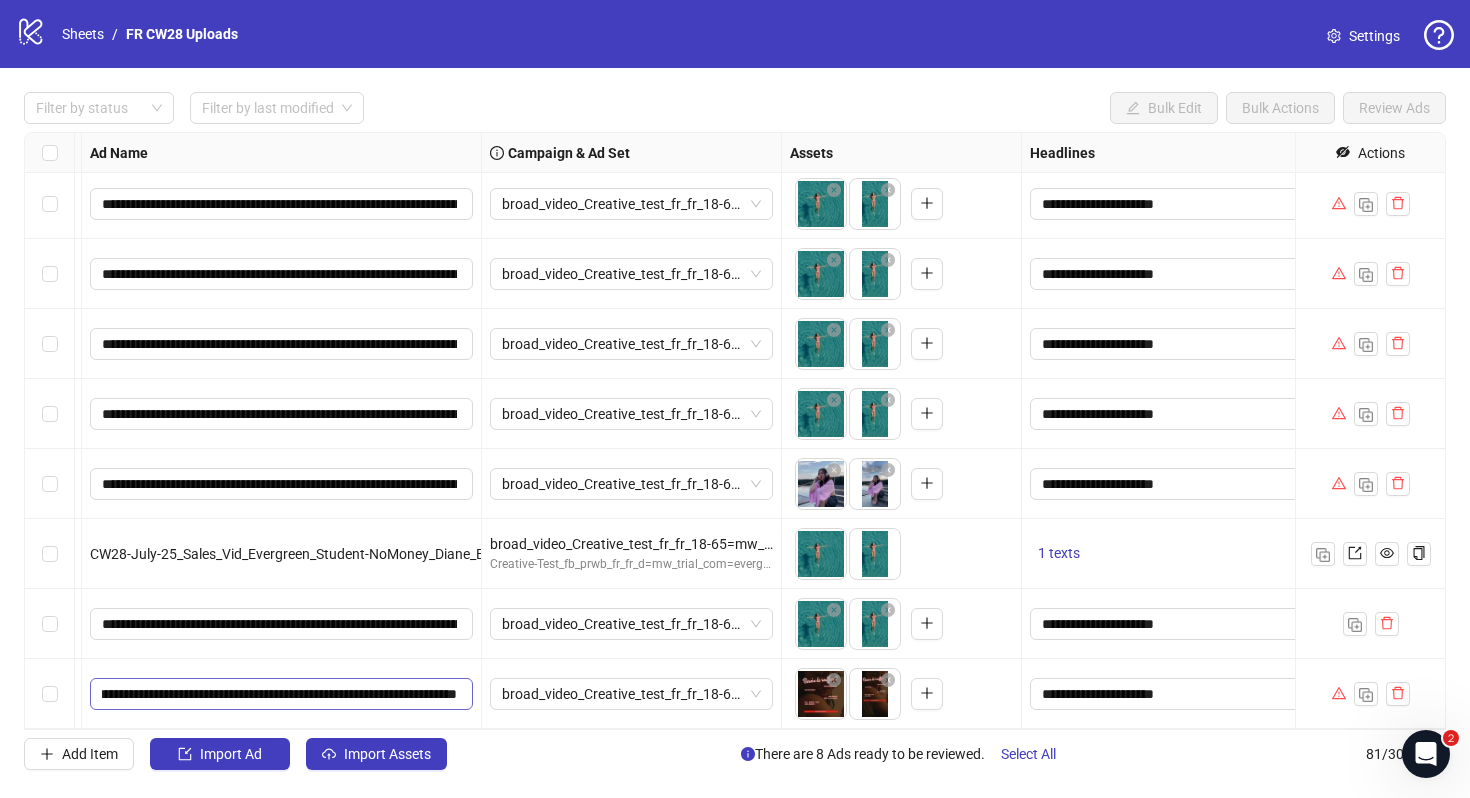 click on "**********" at bounding box center (281, 694) 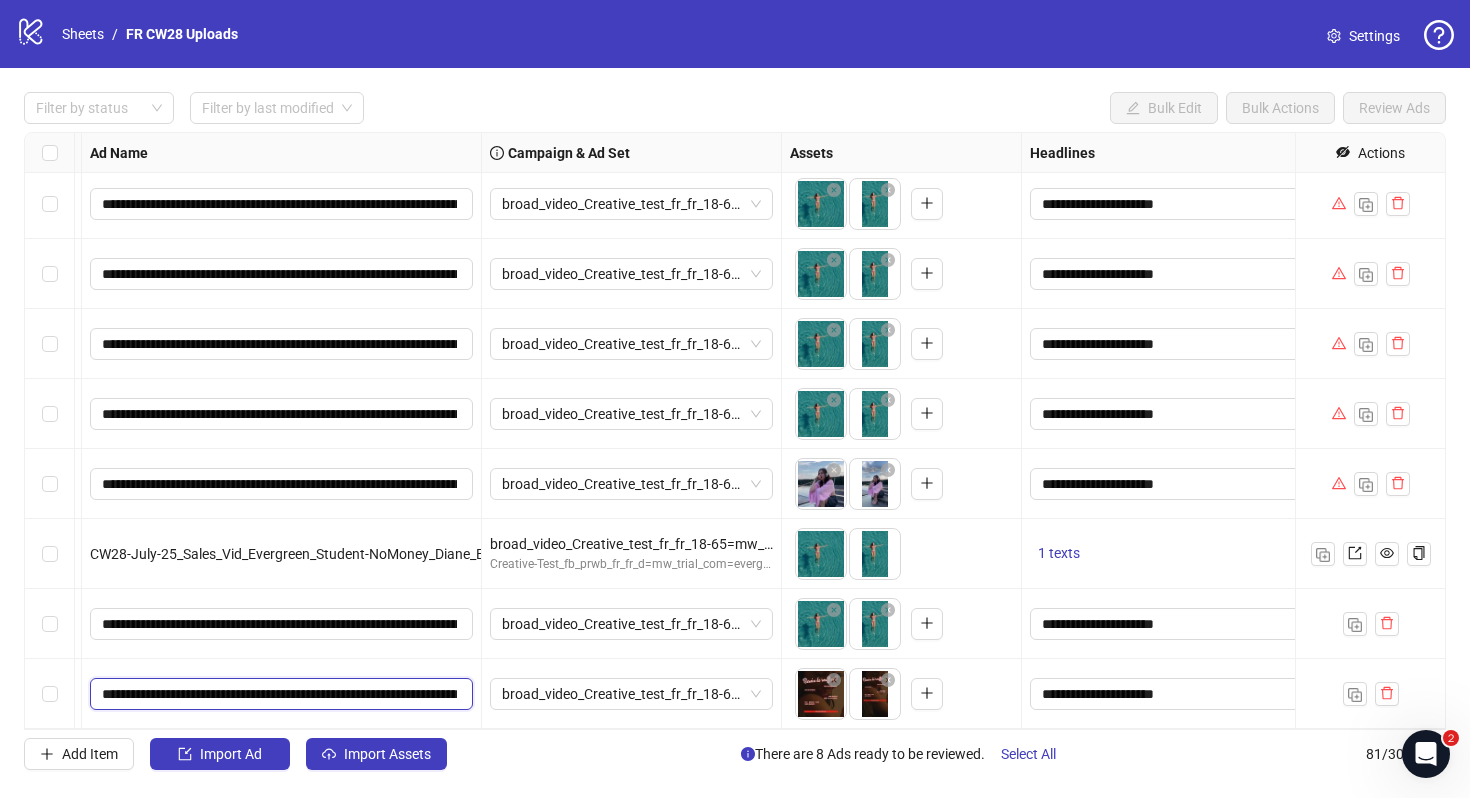scroll, scrollTop: 0, scrollLeft: 151, axis: horizontal 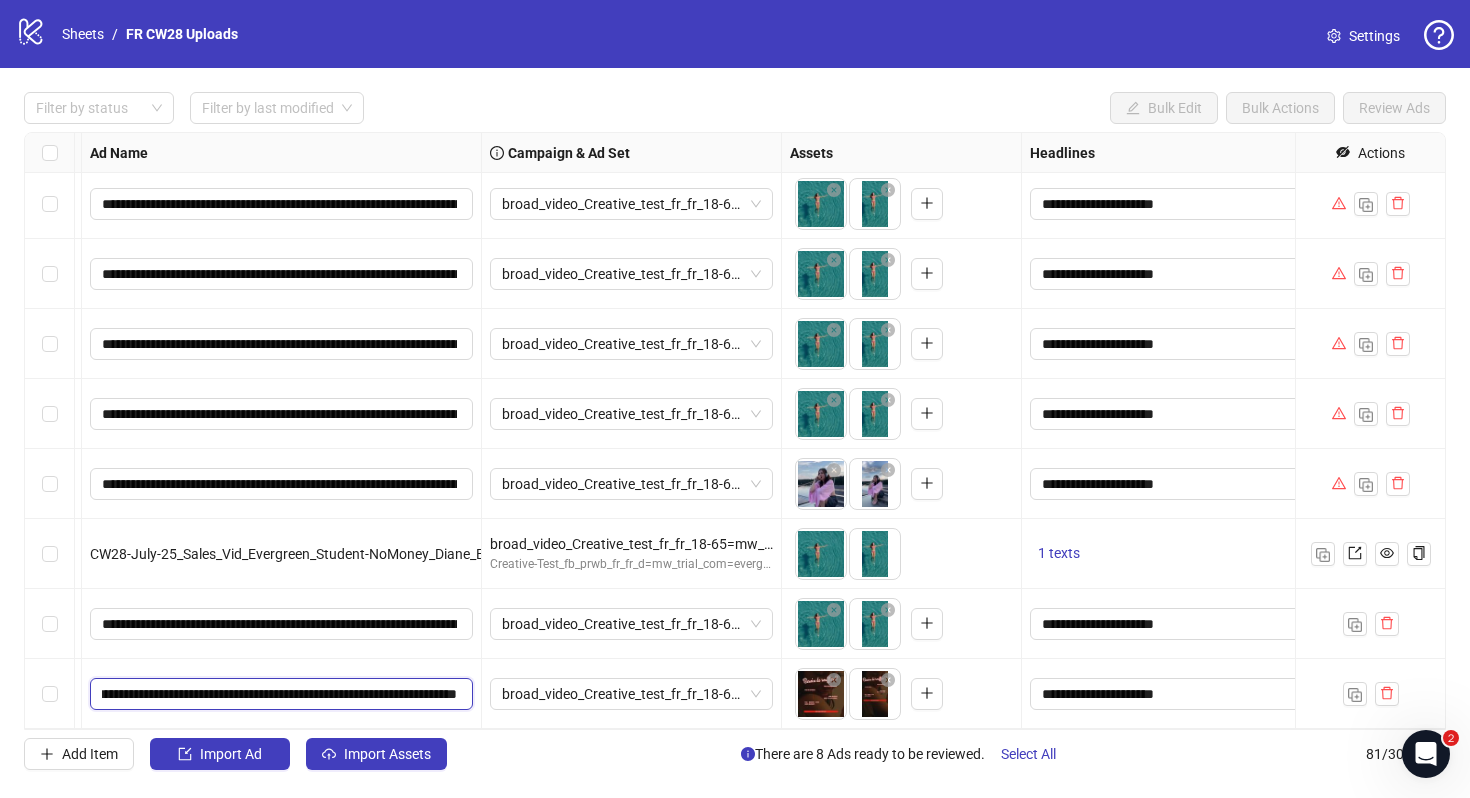 click on "**********" at bounding box center (279, 694) 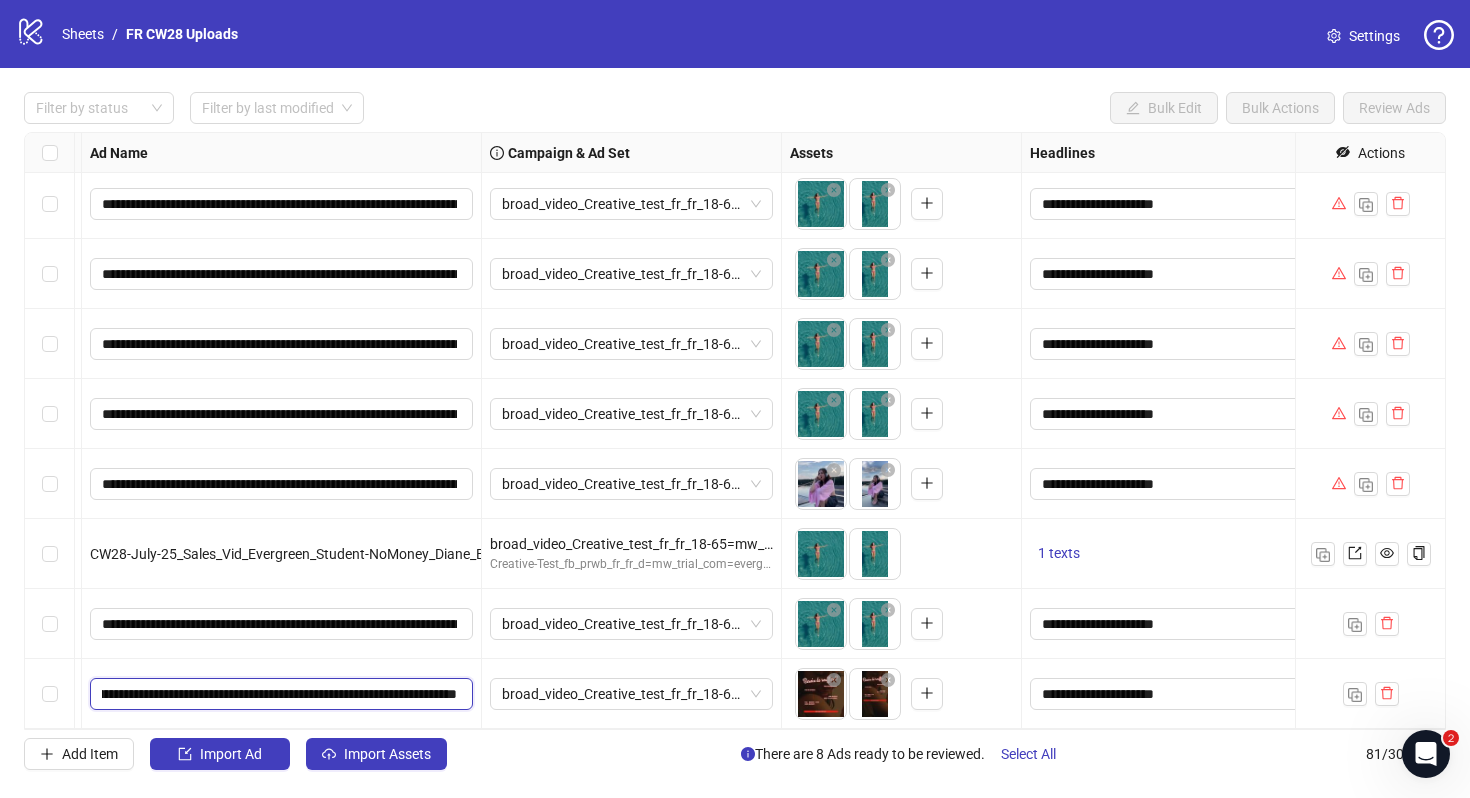scroll, scrollTop: 0, scrollLeft: 207, axis: horizontal 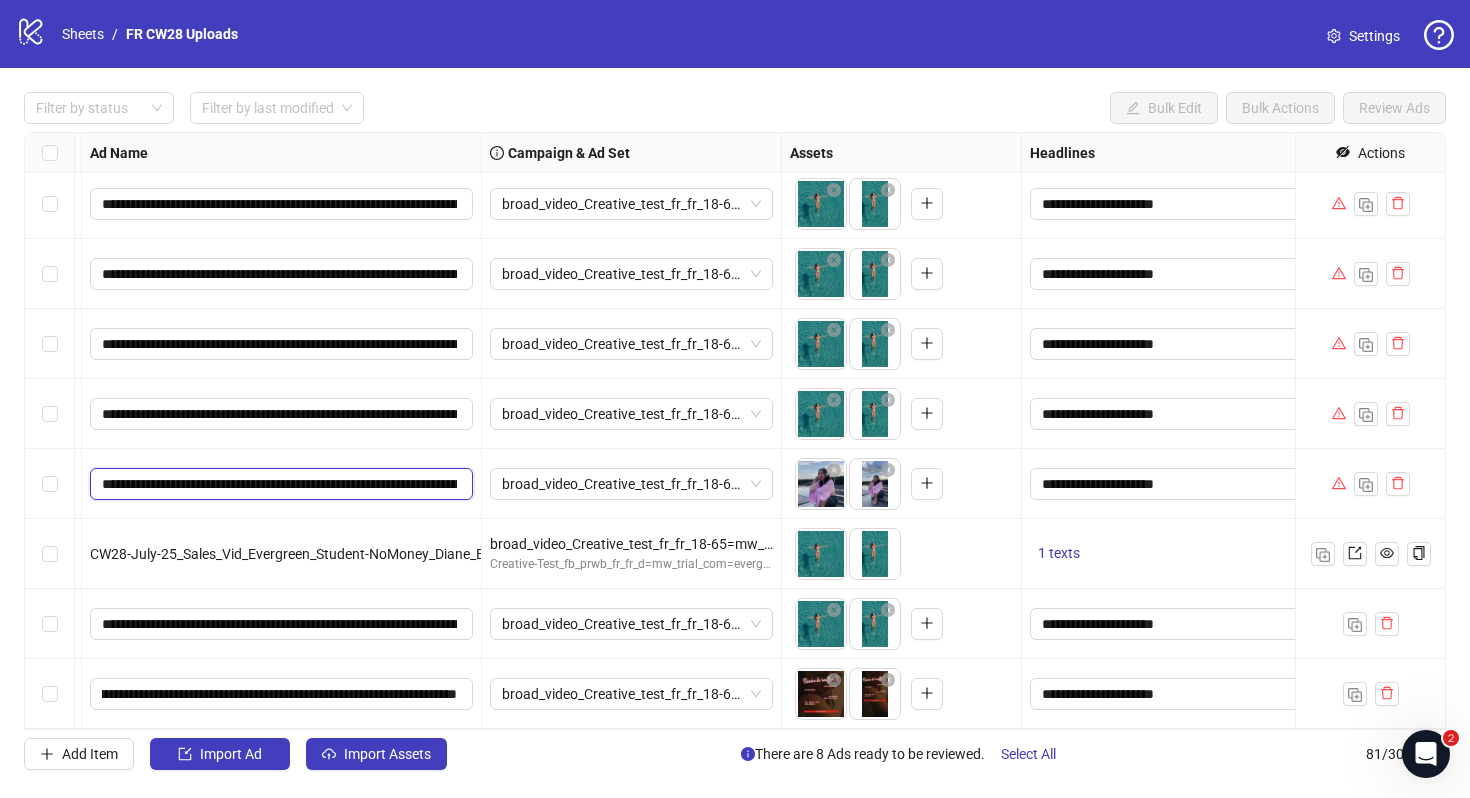 click on "**********" at bounding box center (279, 484) 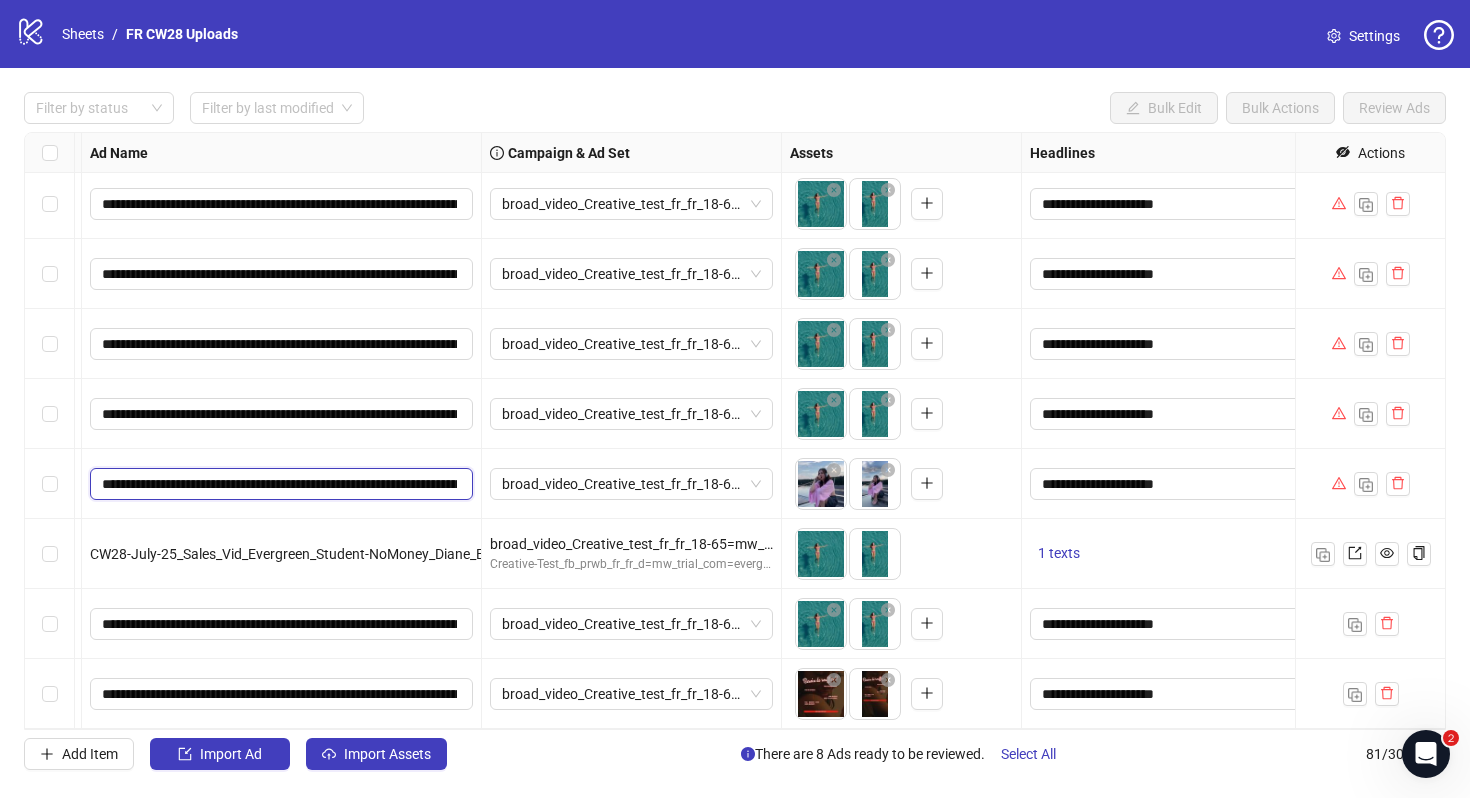 scroll, scrollTop: 0, scrollLeft: 173, axis: horizontal 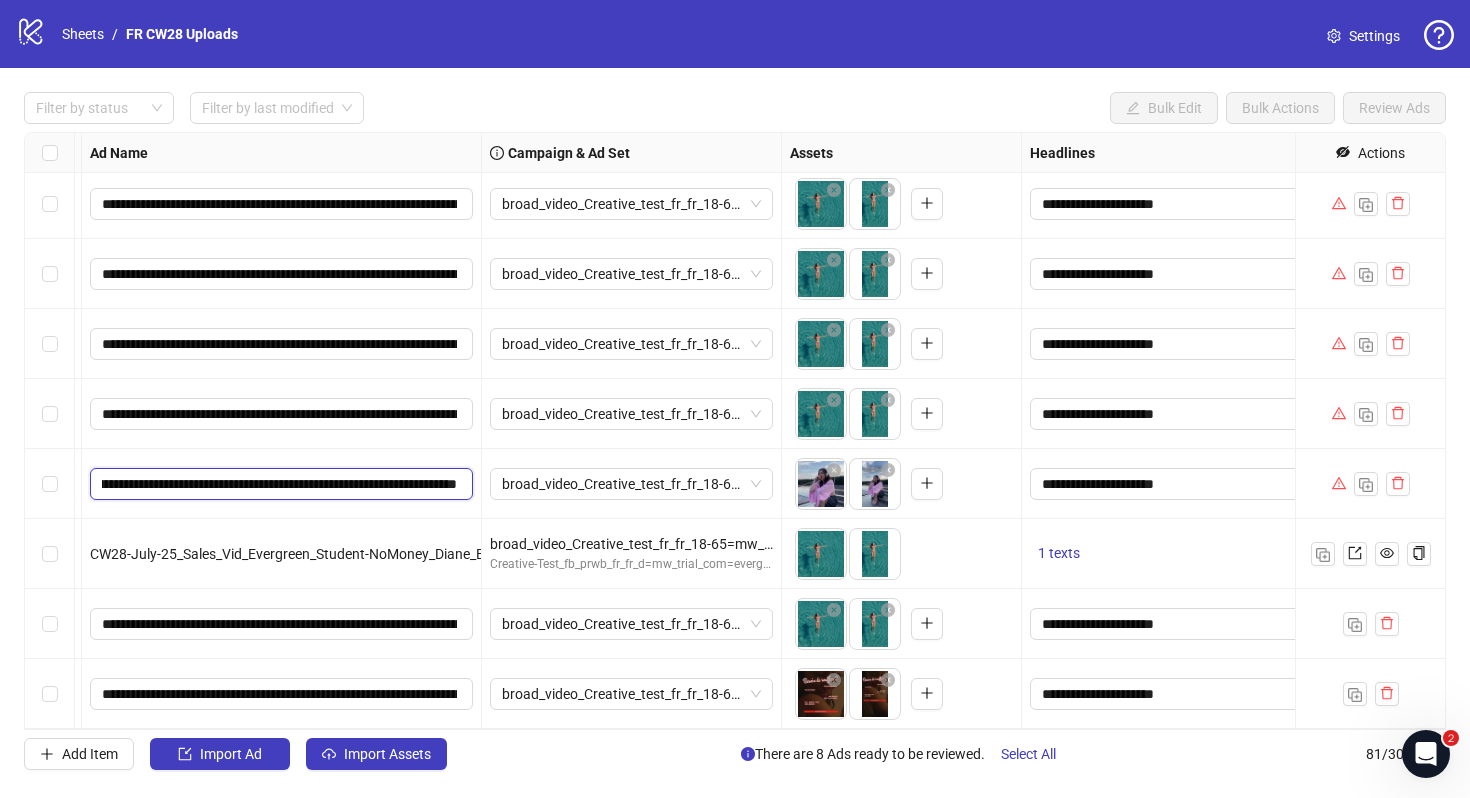 click on "**********" at bounding box center [279, 484] 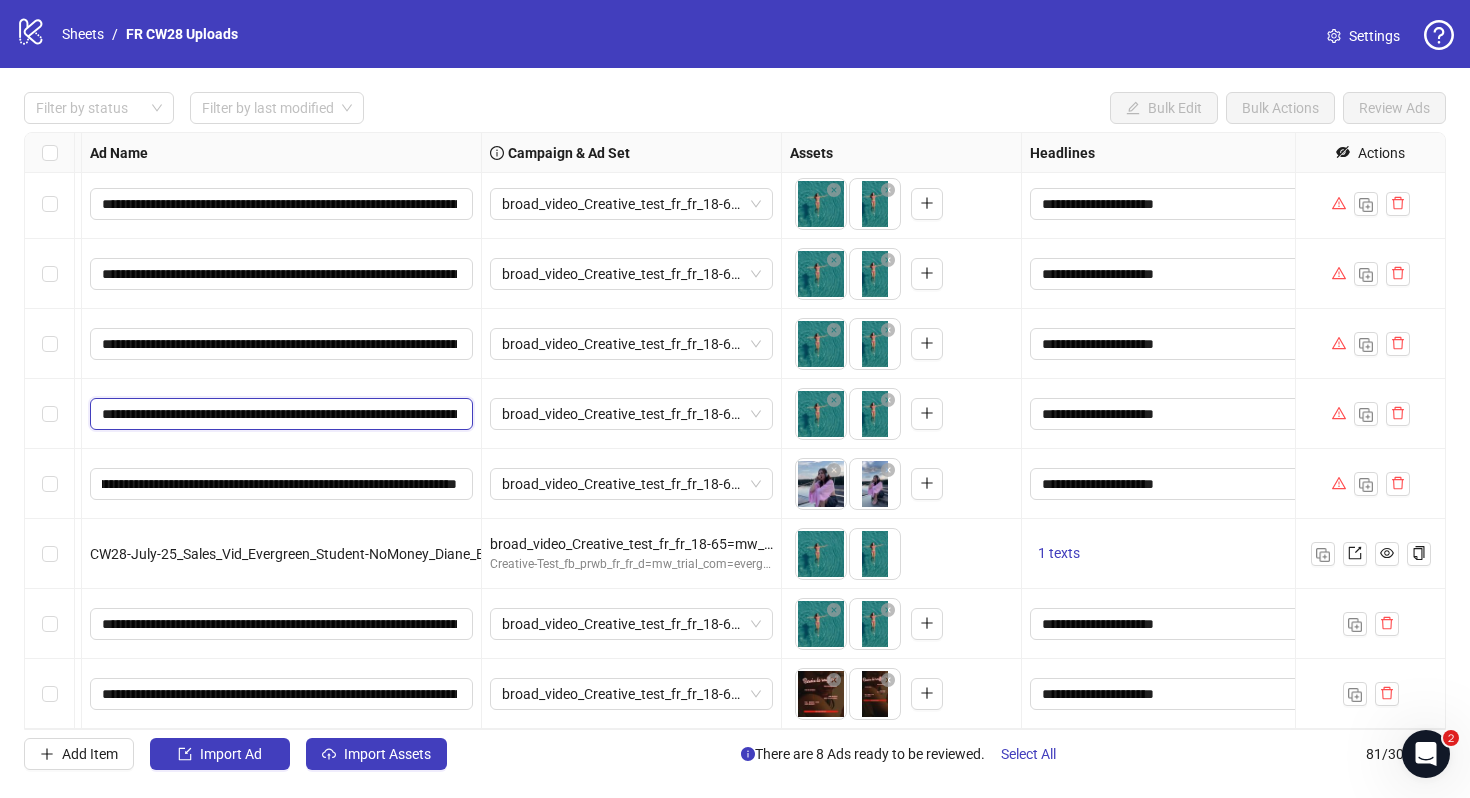 click on "**********" at bounding box center [279, 414] 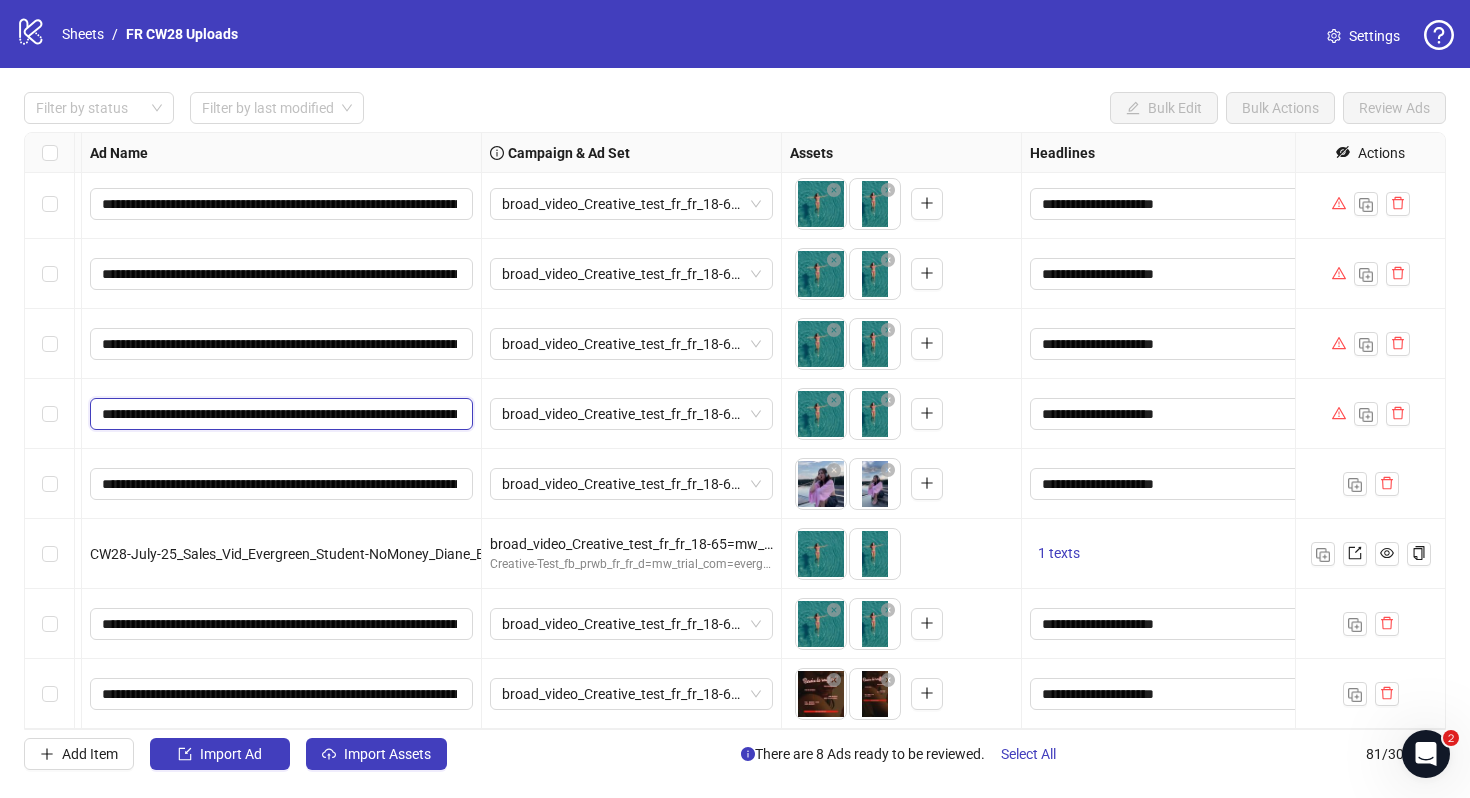 scroll, scrollTop: 0, scrollLeft: 173, axis: horizontal 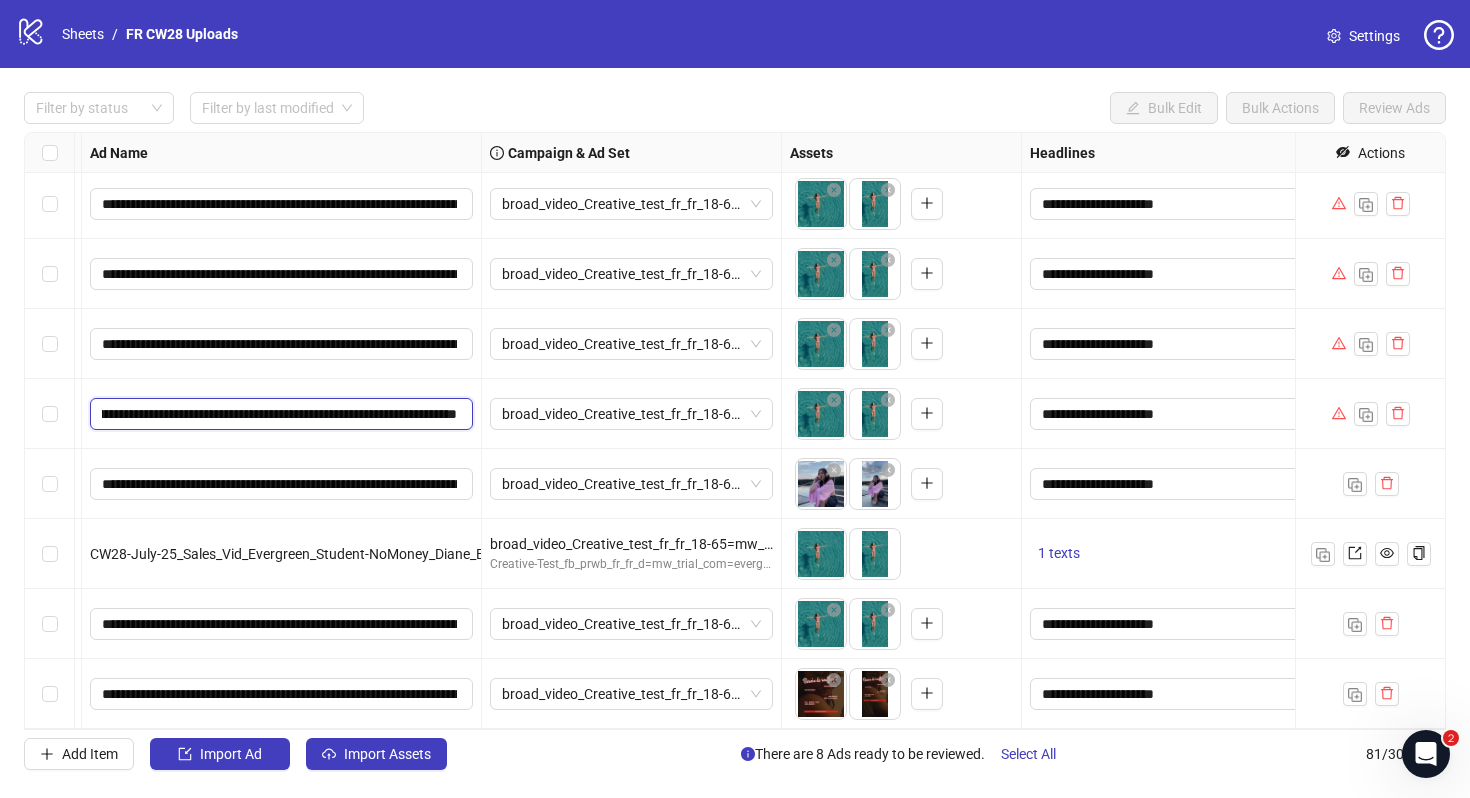 click on "**********" at bounding box center (279, 414) 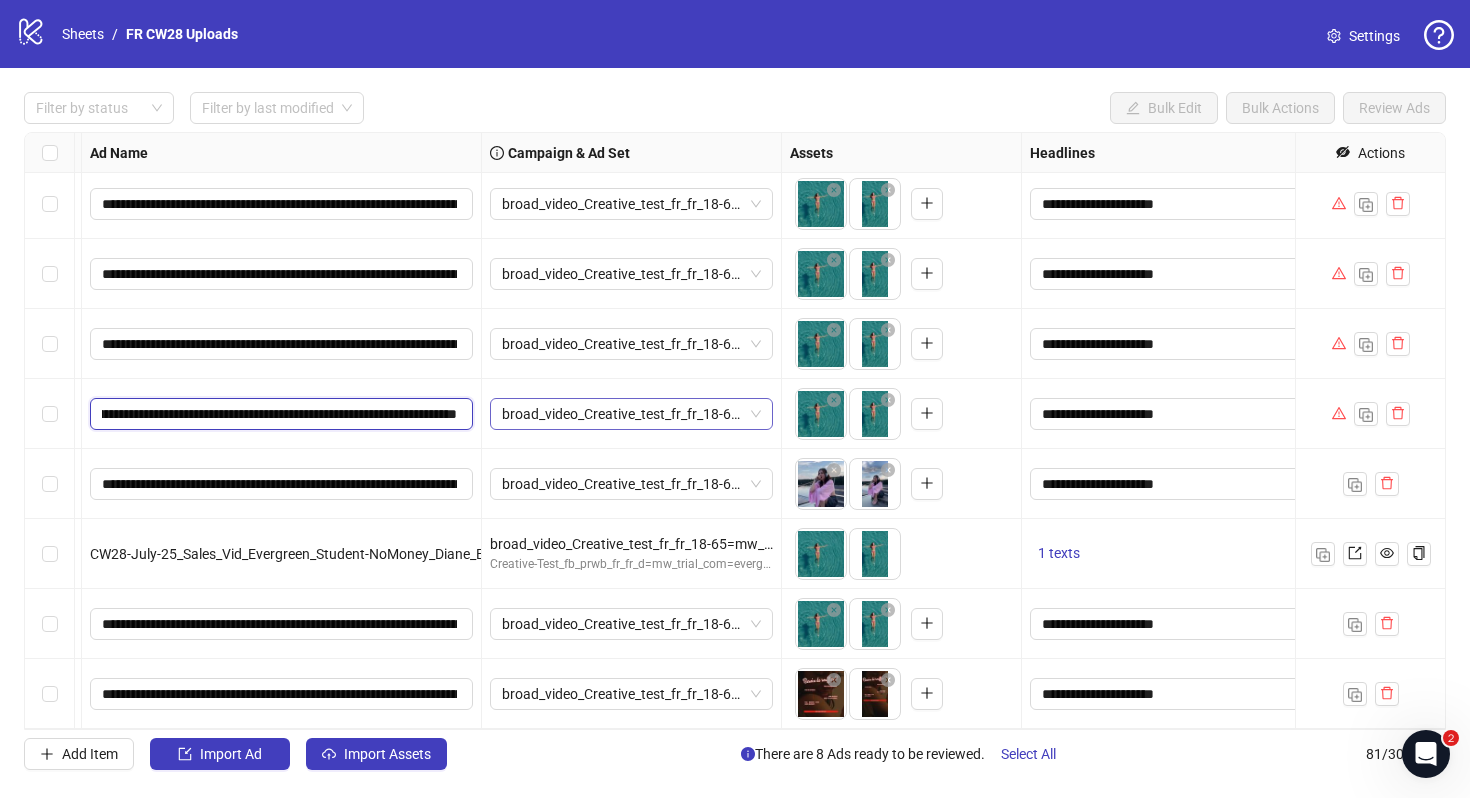 paste on "********" 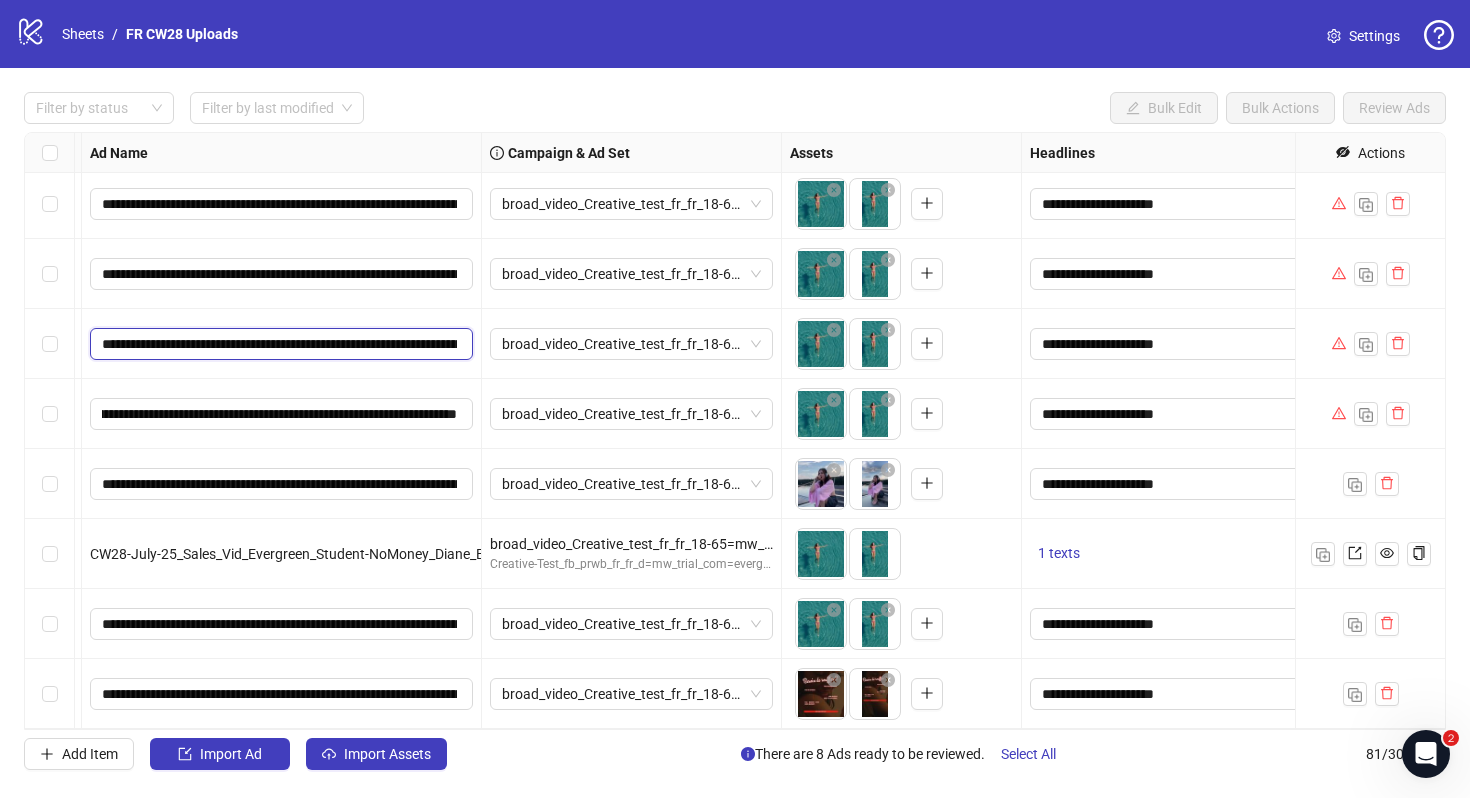 click on "**********" at bounding box center (279, 344) 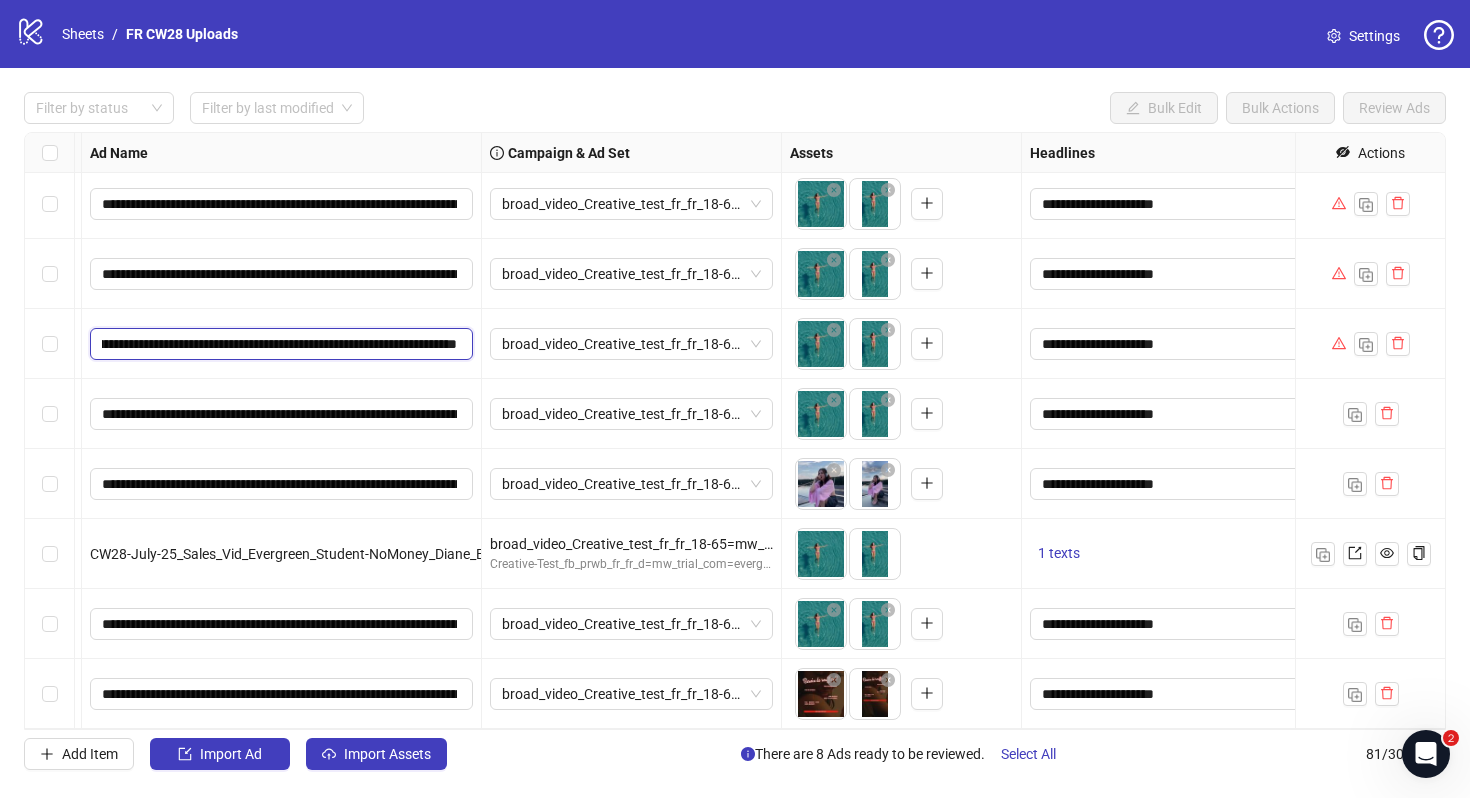 scroll, scrollTop: 0, scrollLeft: 173, axis: horizontal 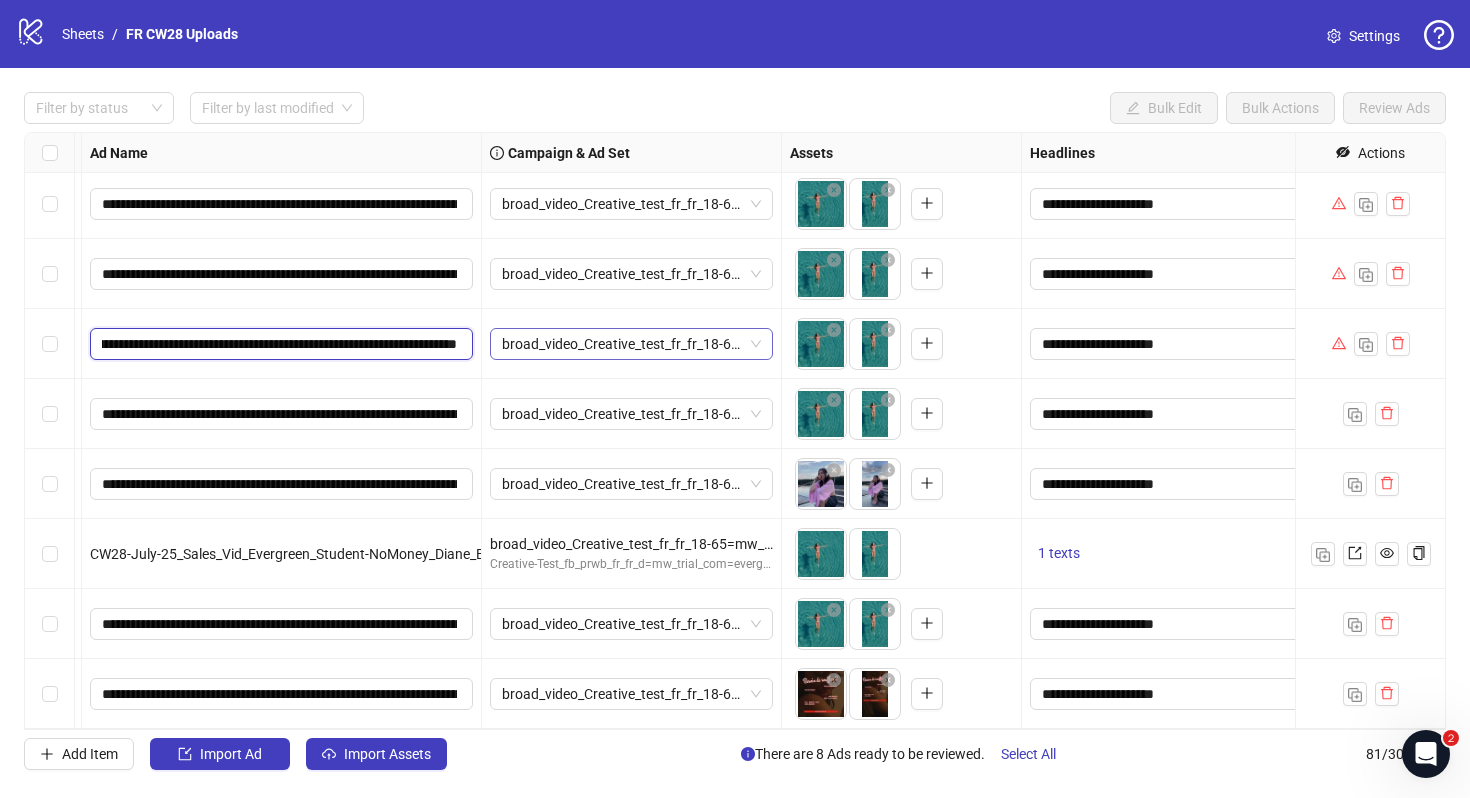 paste on "********" 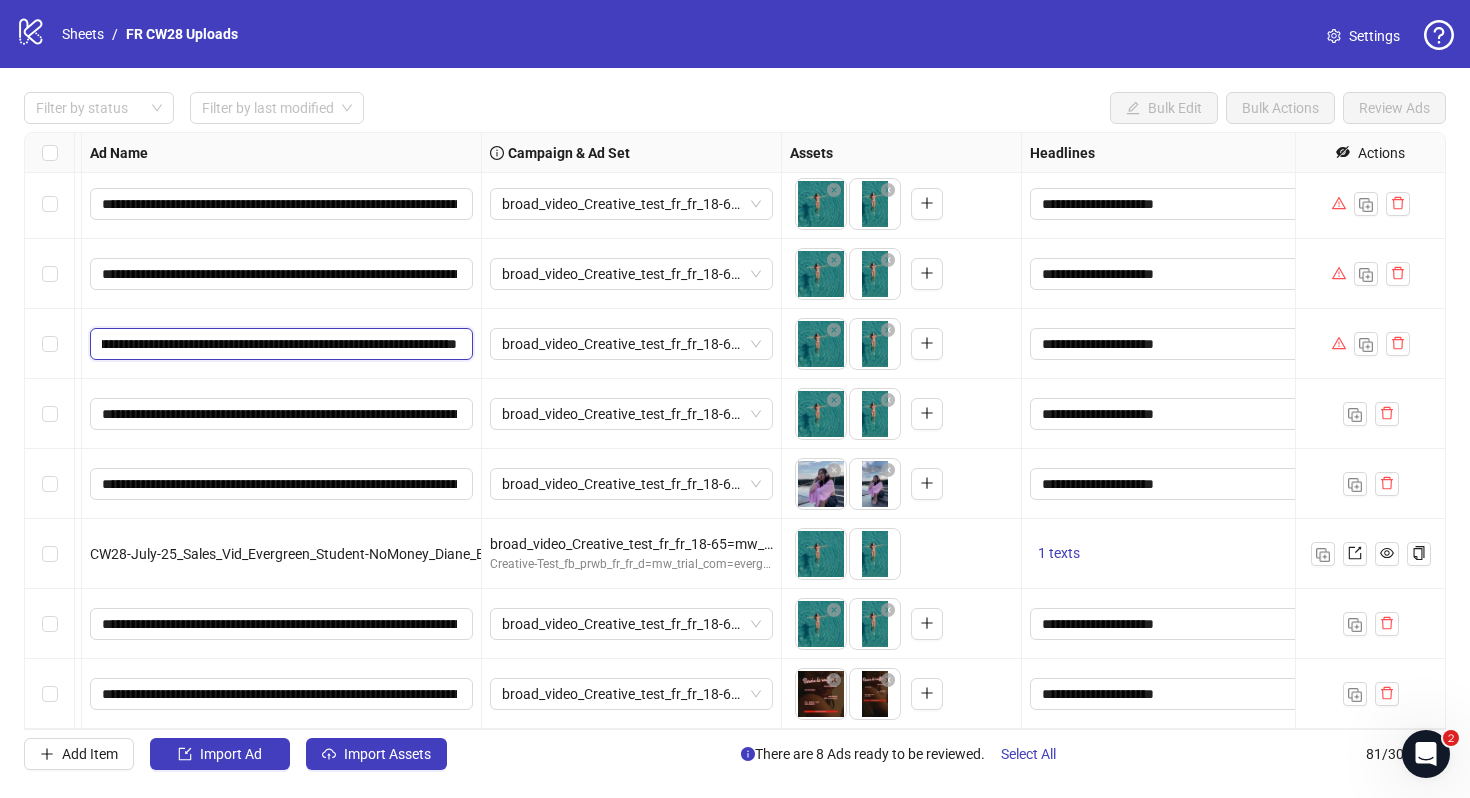scroll, scrollTop: 0, scrollLeft: 228, axis: horizontal 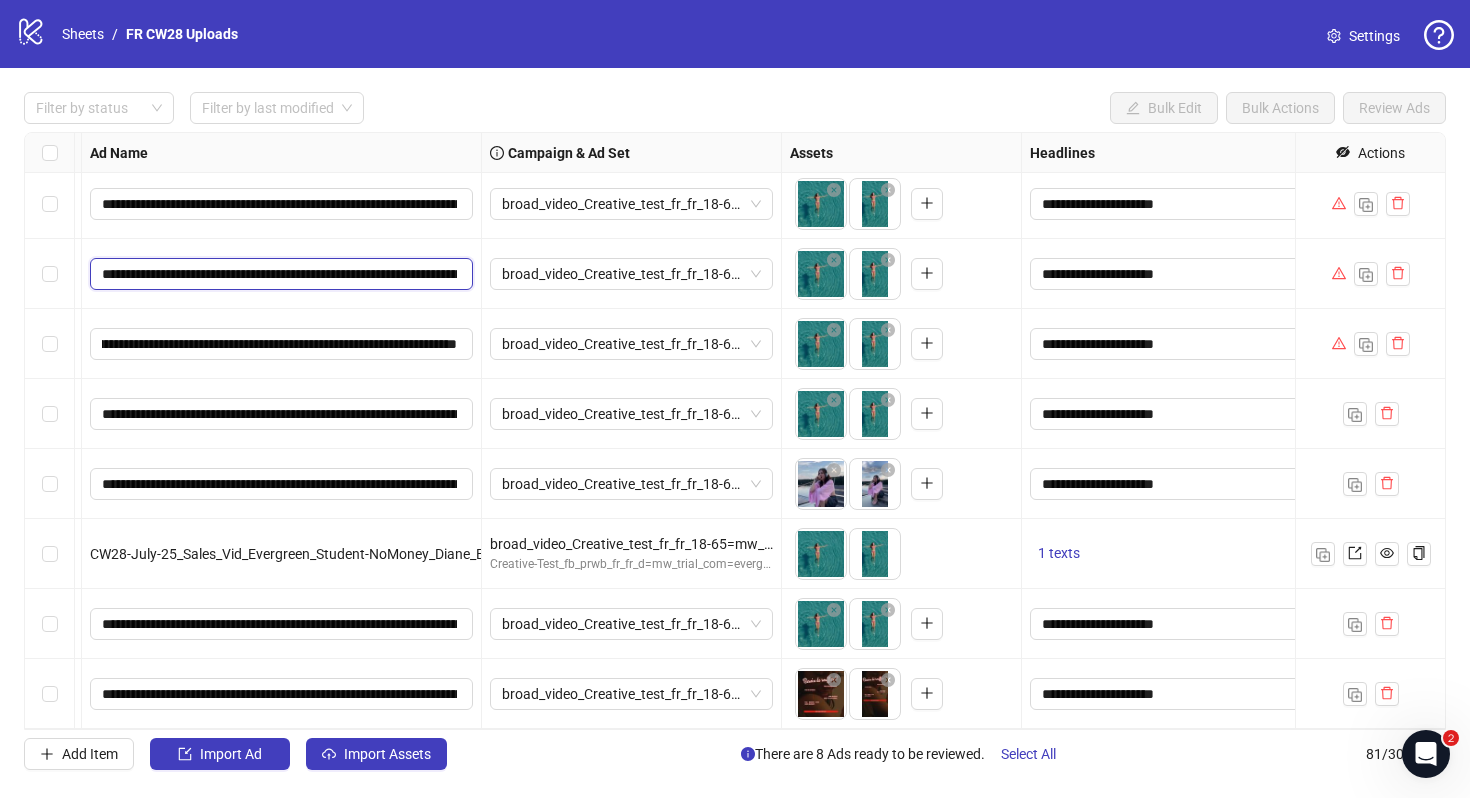 click on "**********" at bounding box center (279, 274) 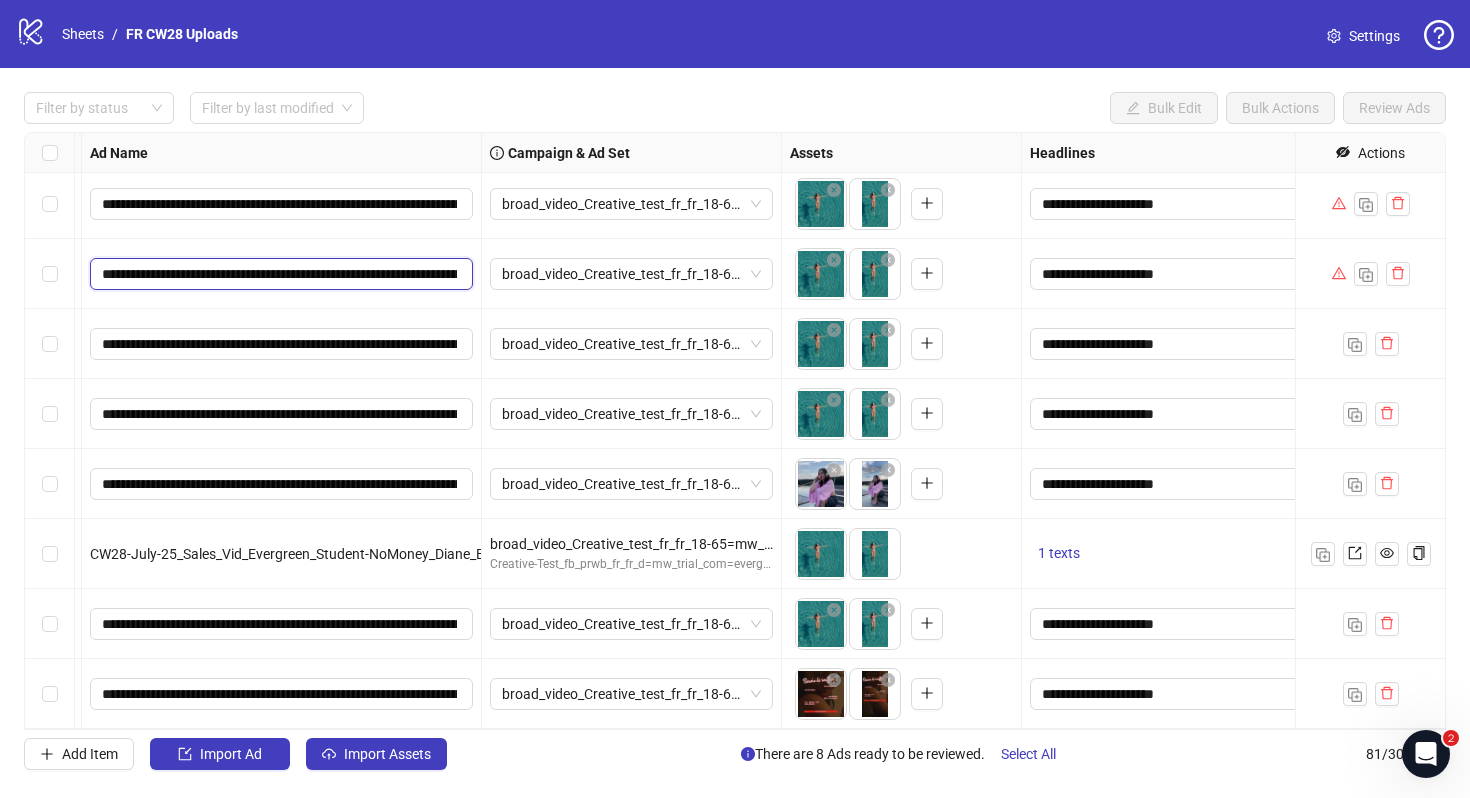 scroll, scrollTop: 0, scrollLeft: 173, axis: horizontal 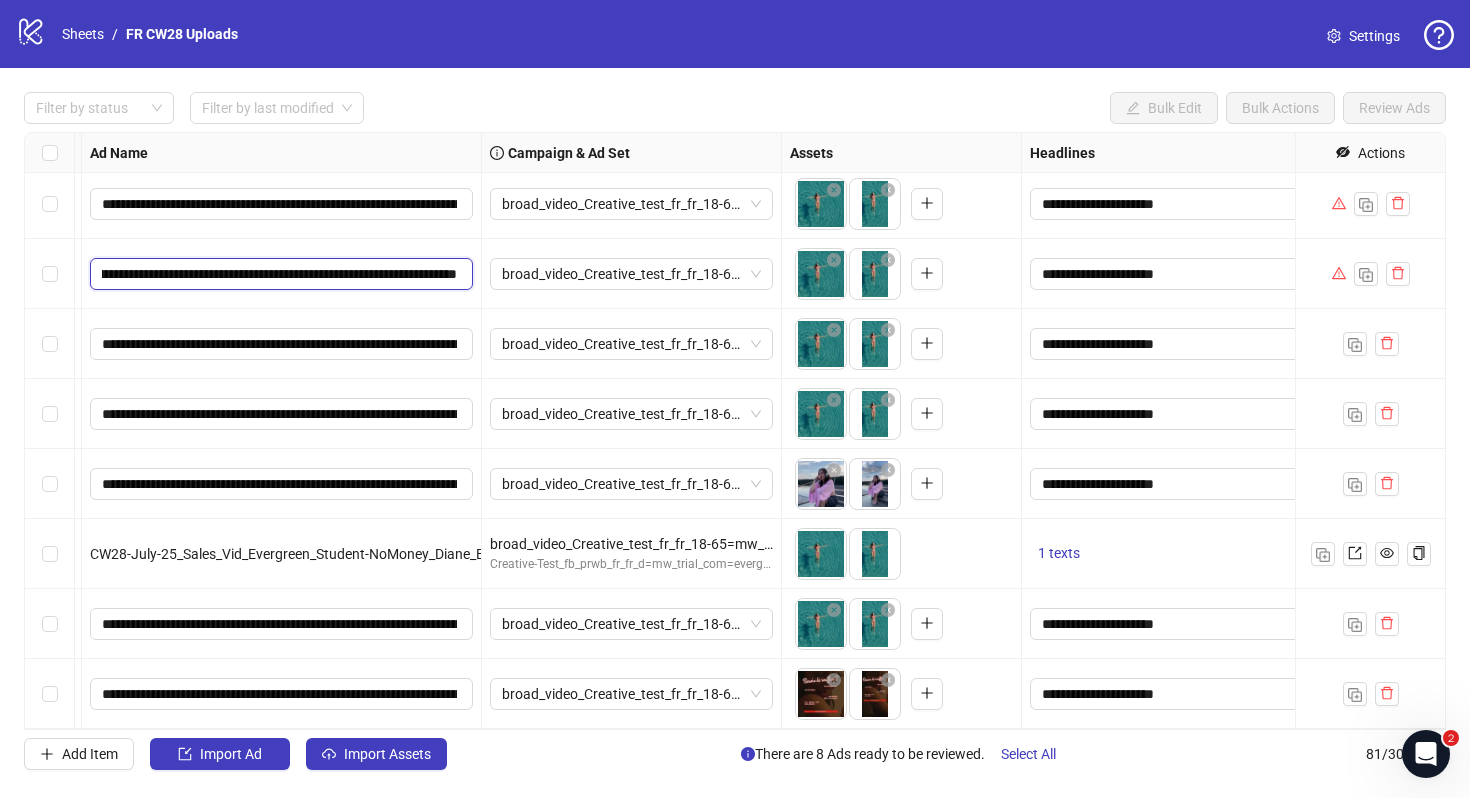 click on "**********" at bounding box center [279, 274] 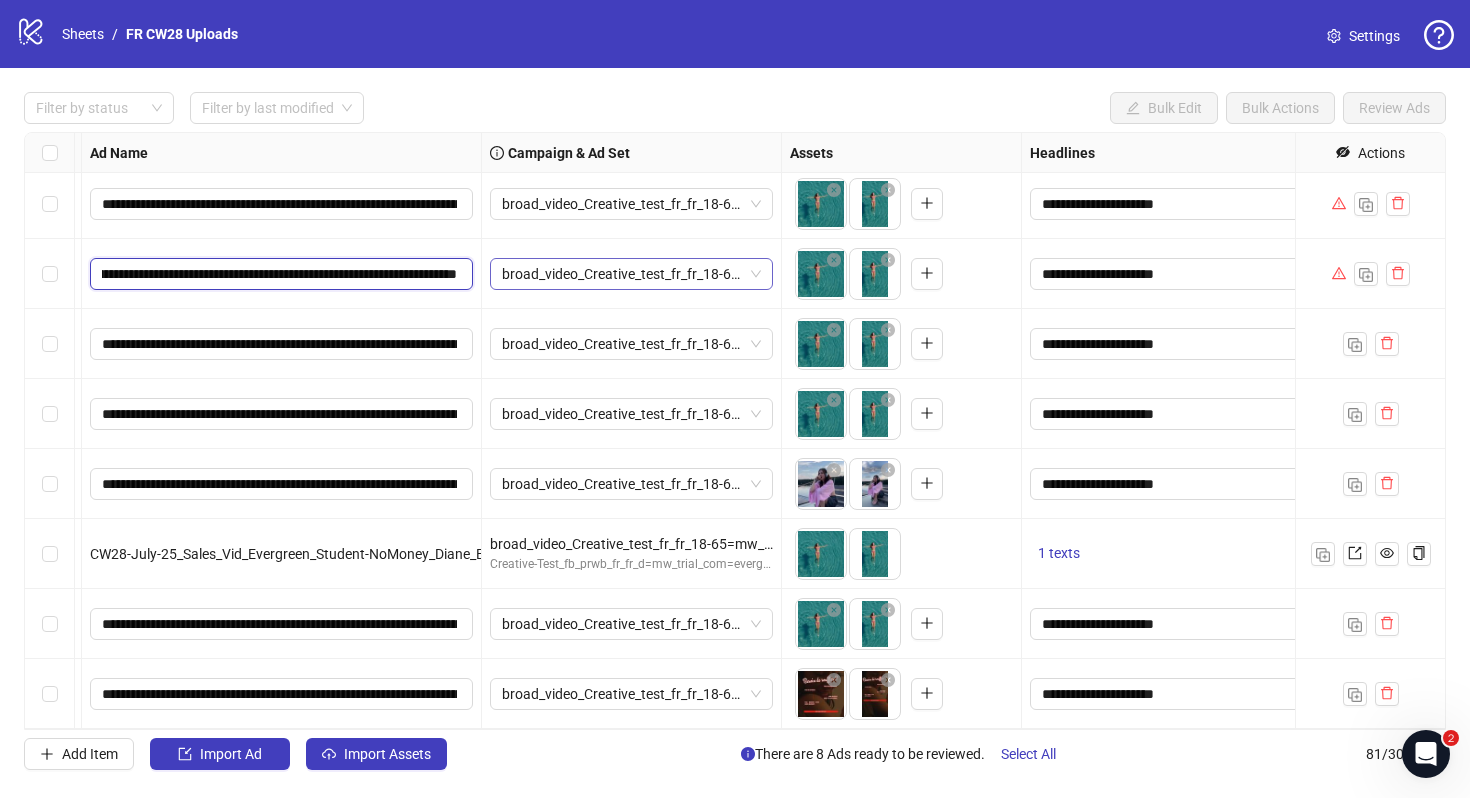 paste on "********" 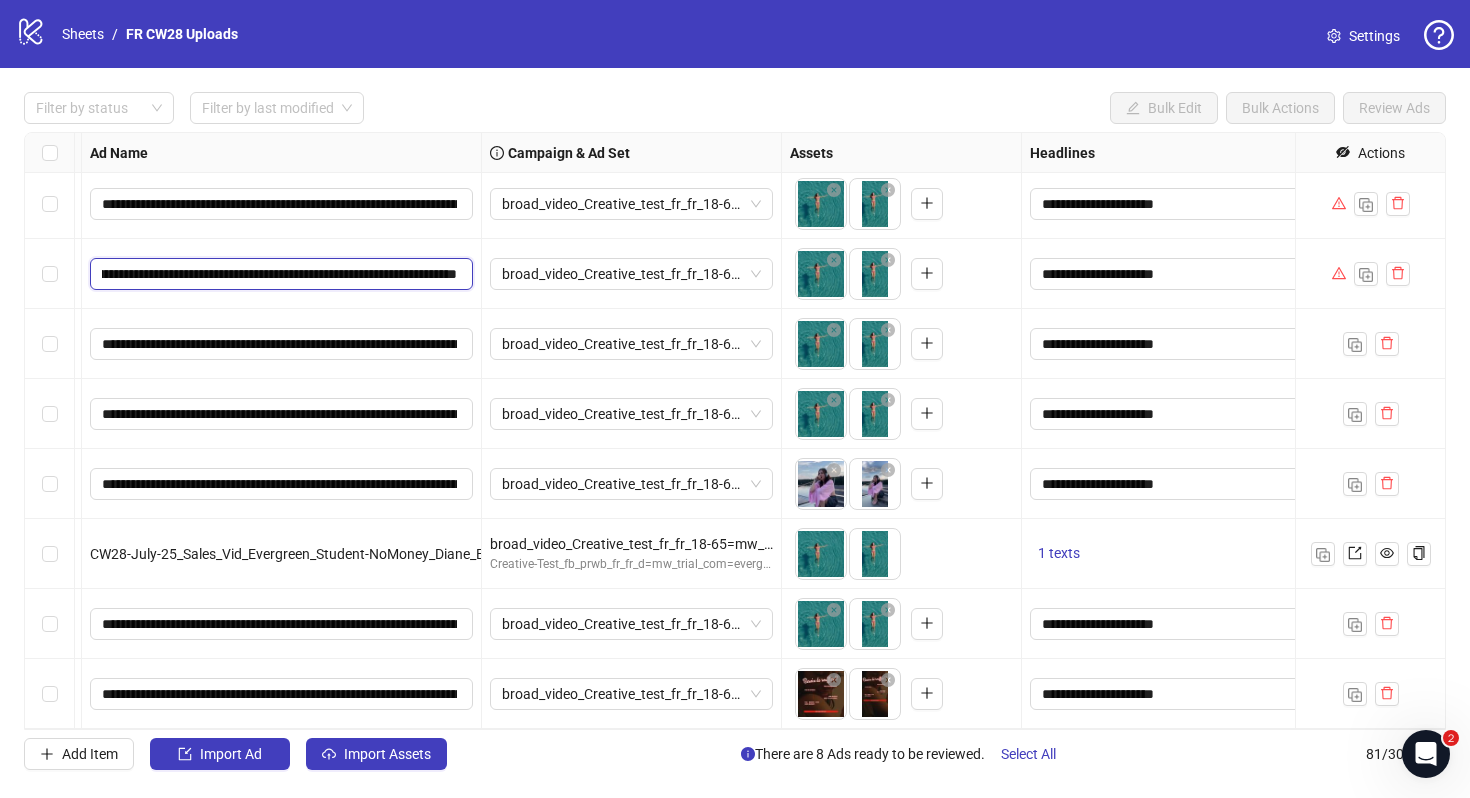 scroll, scrollTop: 0, scrollLeft: 228, axis: horizontal 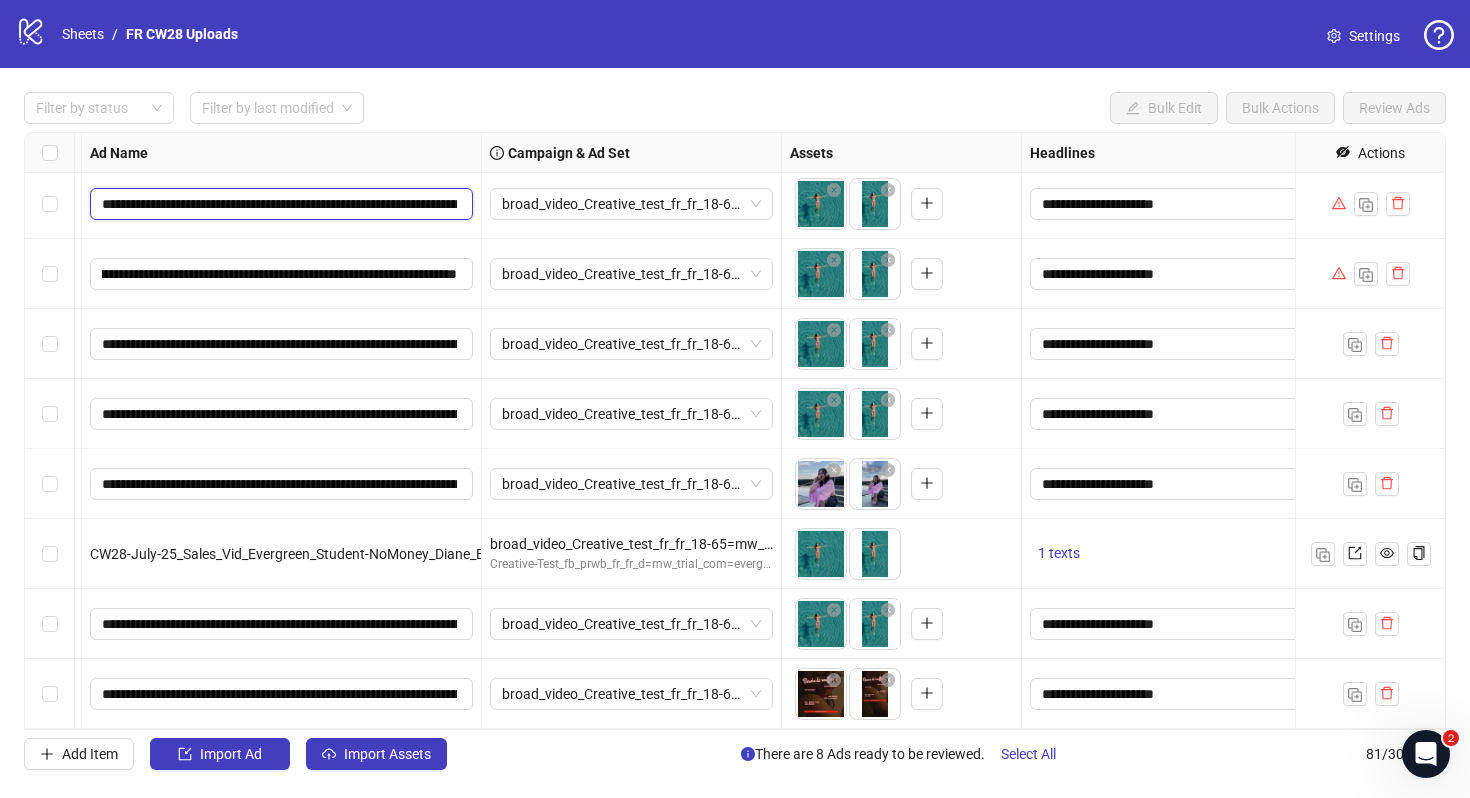 click on "**********" at bounding box center [279, 204] 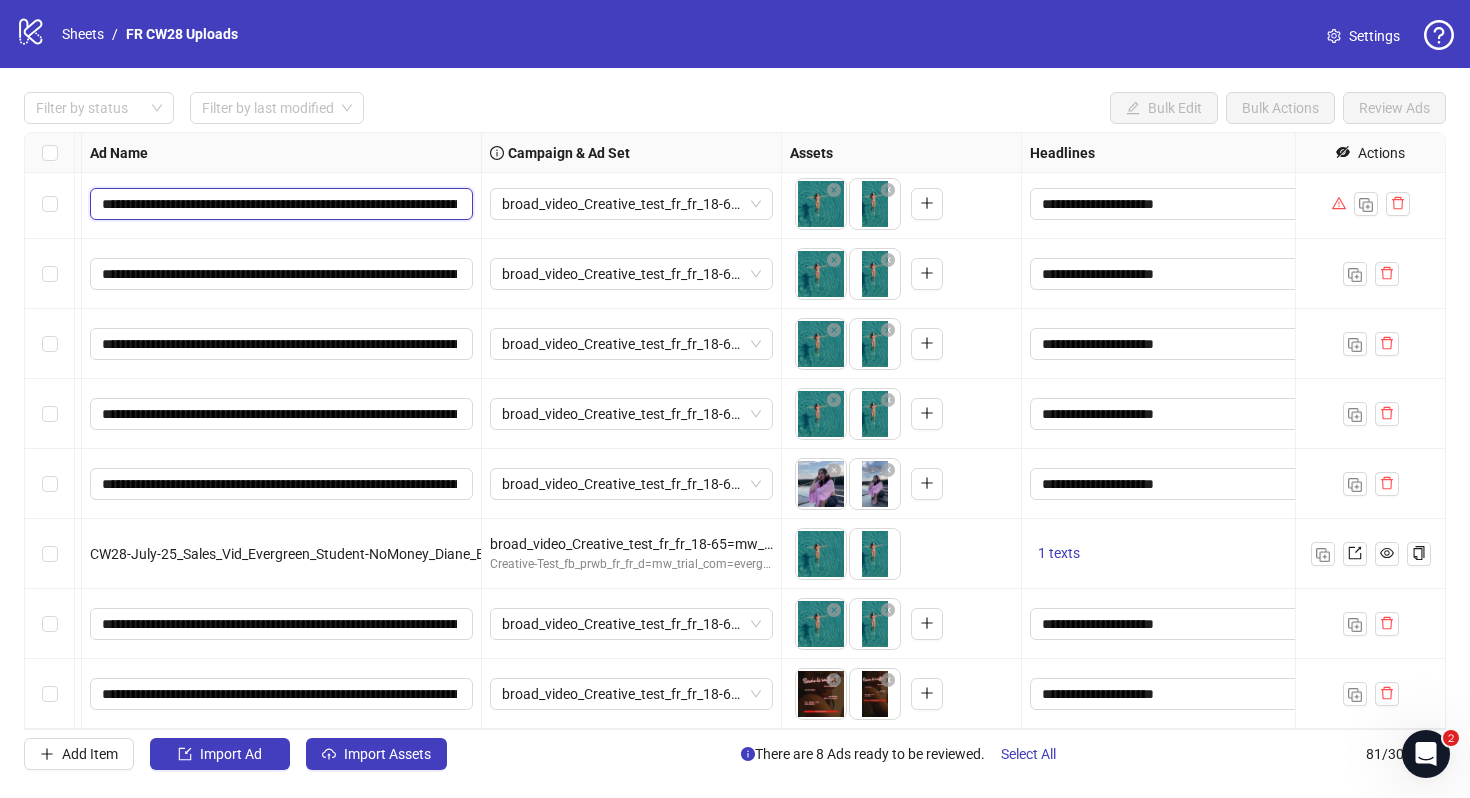 scroll, scrollTop: 0, scrollLeft: 173, axis: horizontal 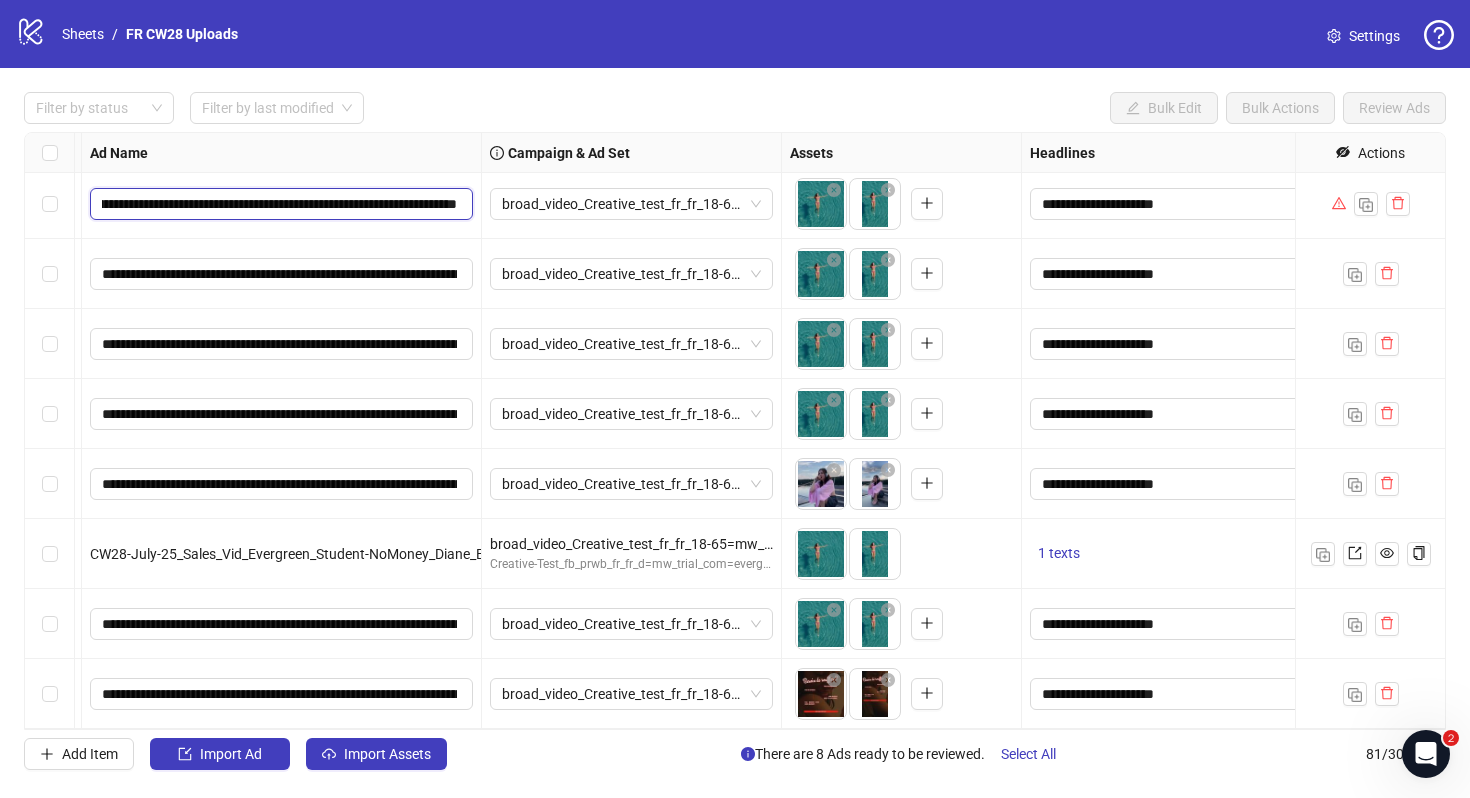 click on "**********" at bounding box center (279, 204) 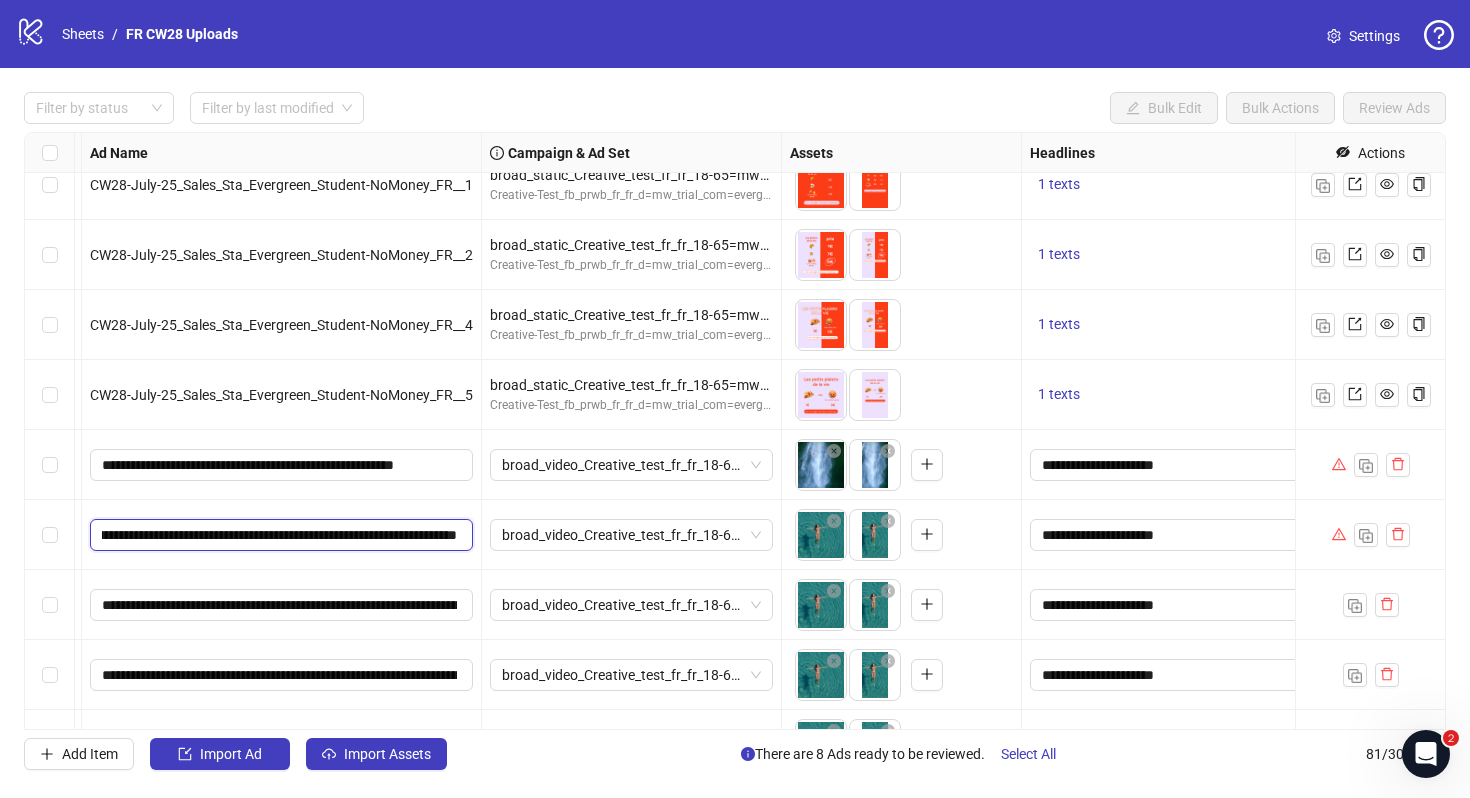 scroll, scrollTop: 4783, scrollLeft: 163, axis: both 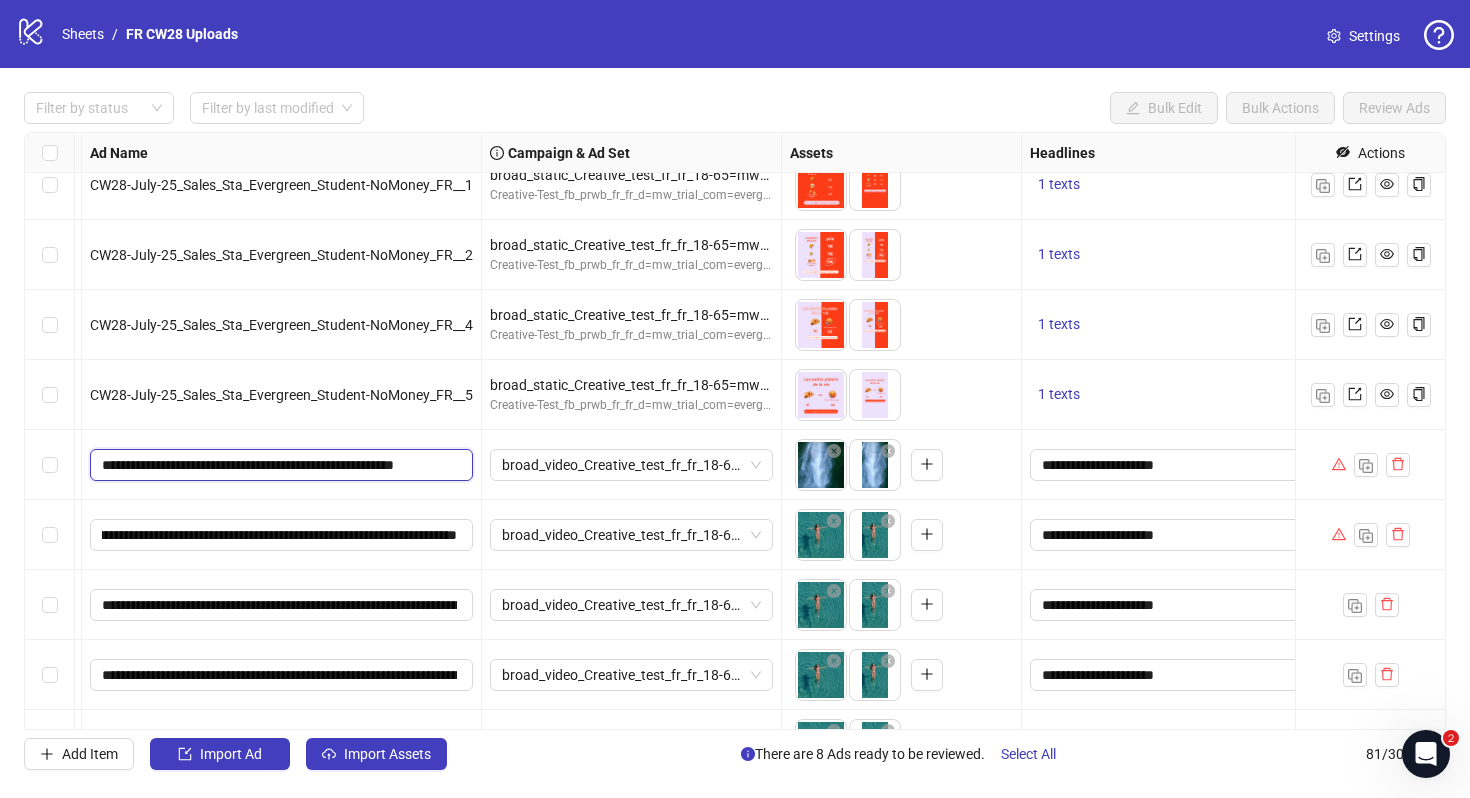 click on "**********" at bounding box center [279, 465] 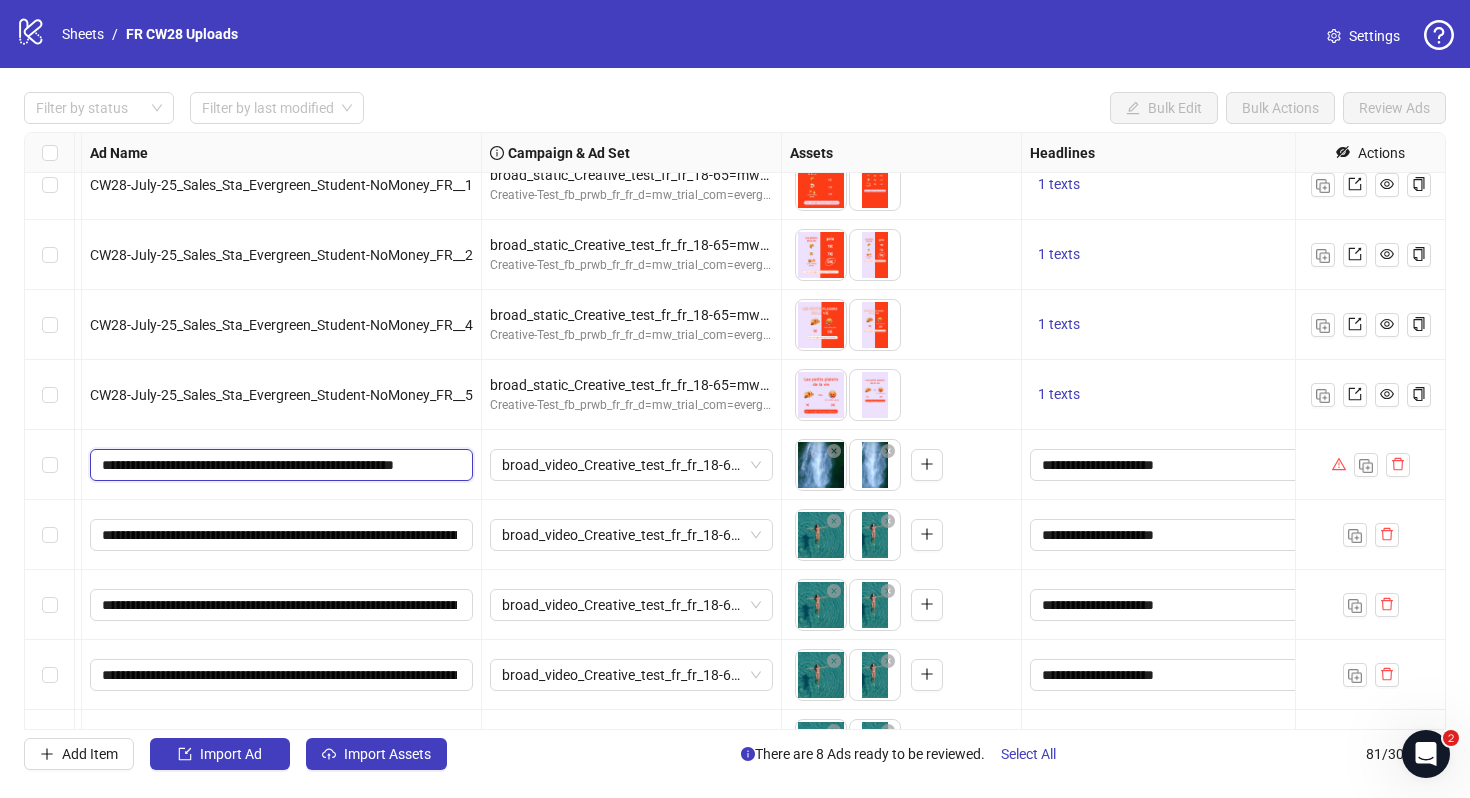 scroll, scrollTop: 0, scrollLeft: 60, axis: horizontal 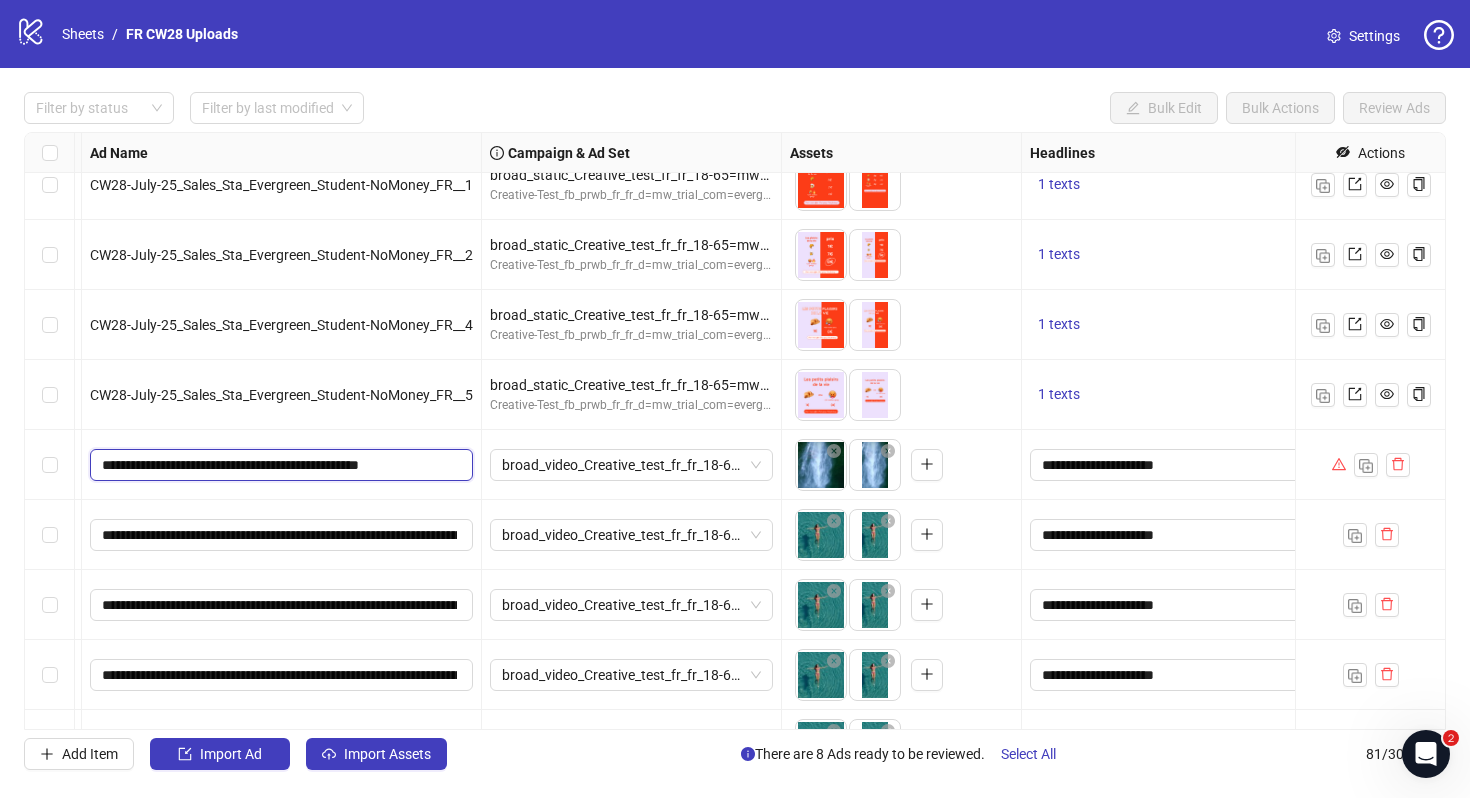 paste on "********" 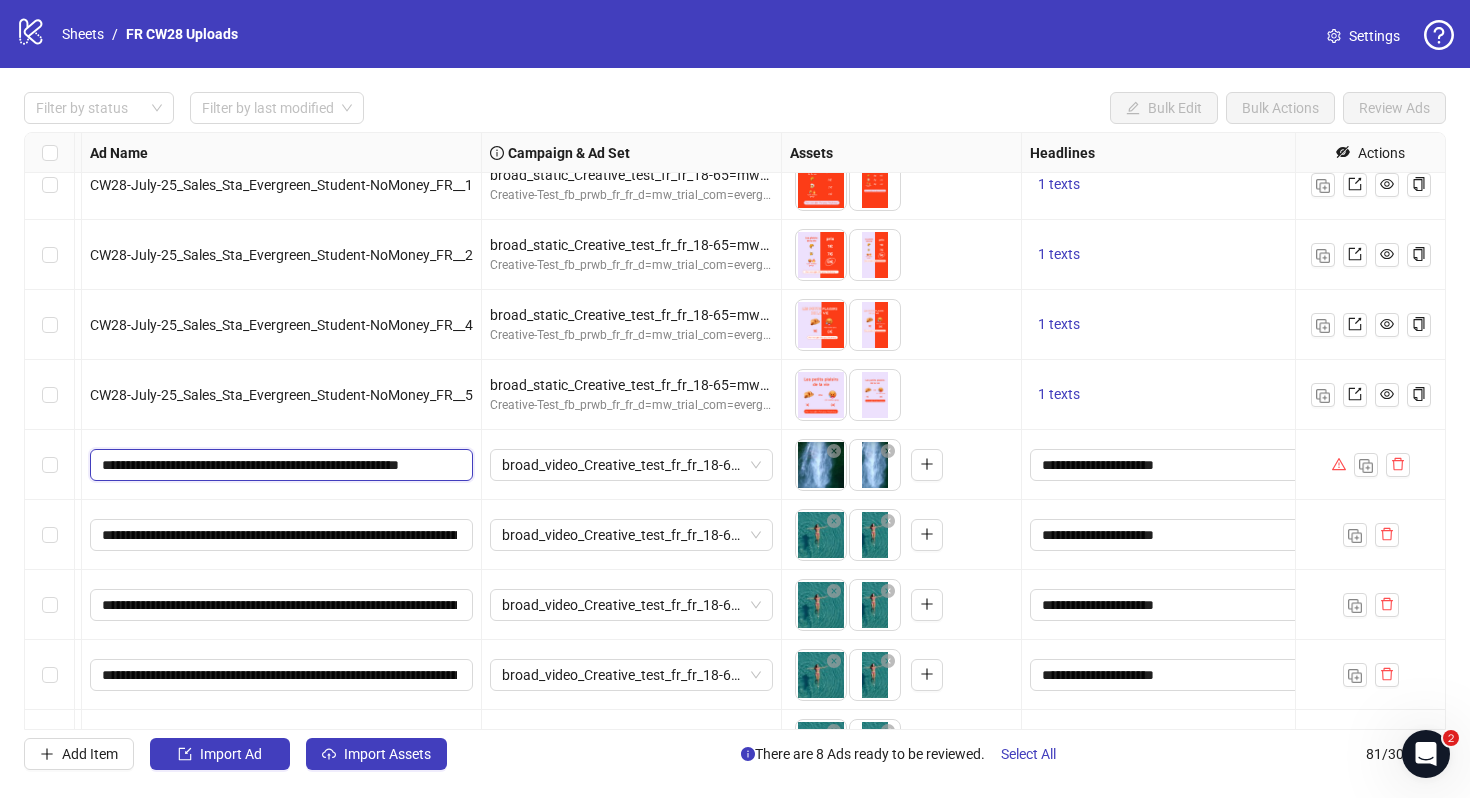 scroll, scrollTop: 0, scrollLeft: 62, axis: horizontal 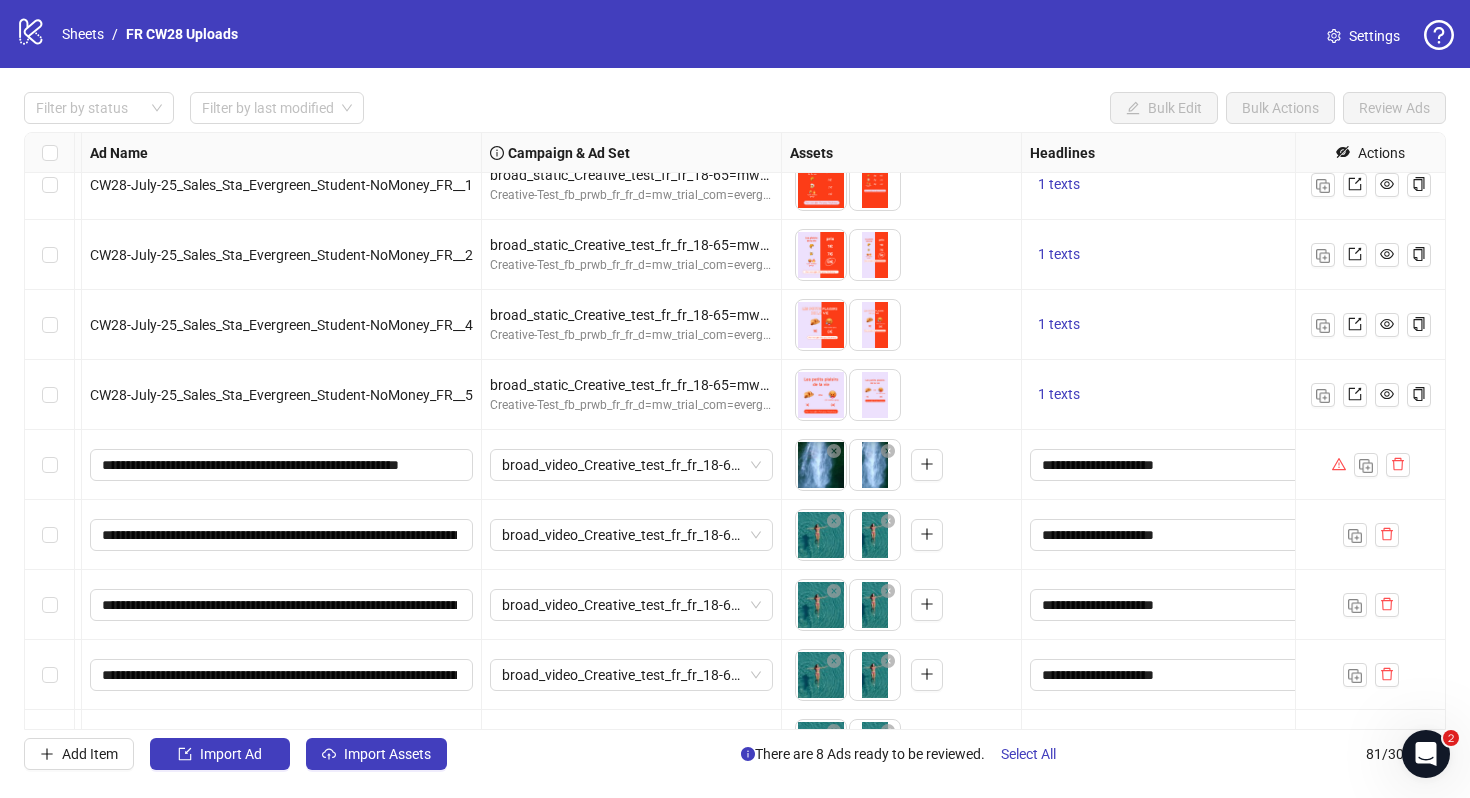 click on "broad_video_Creative_test_fr_fr_18-65=mw_trial_com=120625" at bounding box center [632, 465] 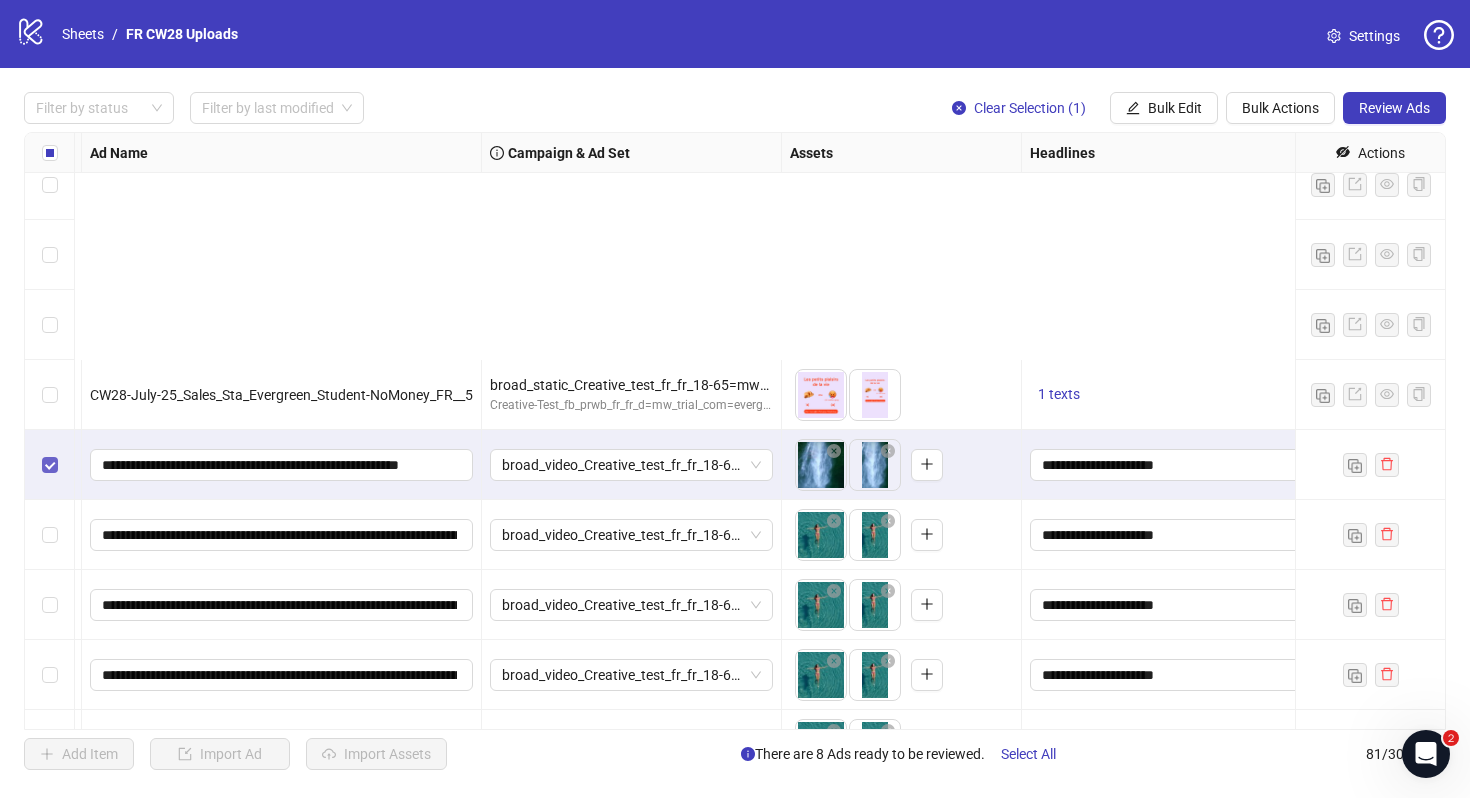 scroll, scrollTop: 5114, scrollLeft: 163, axis: both 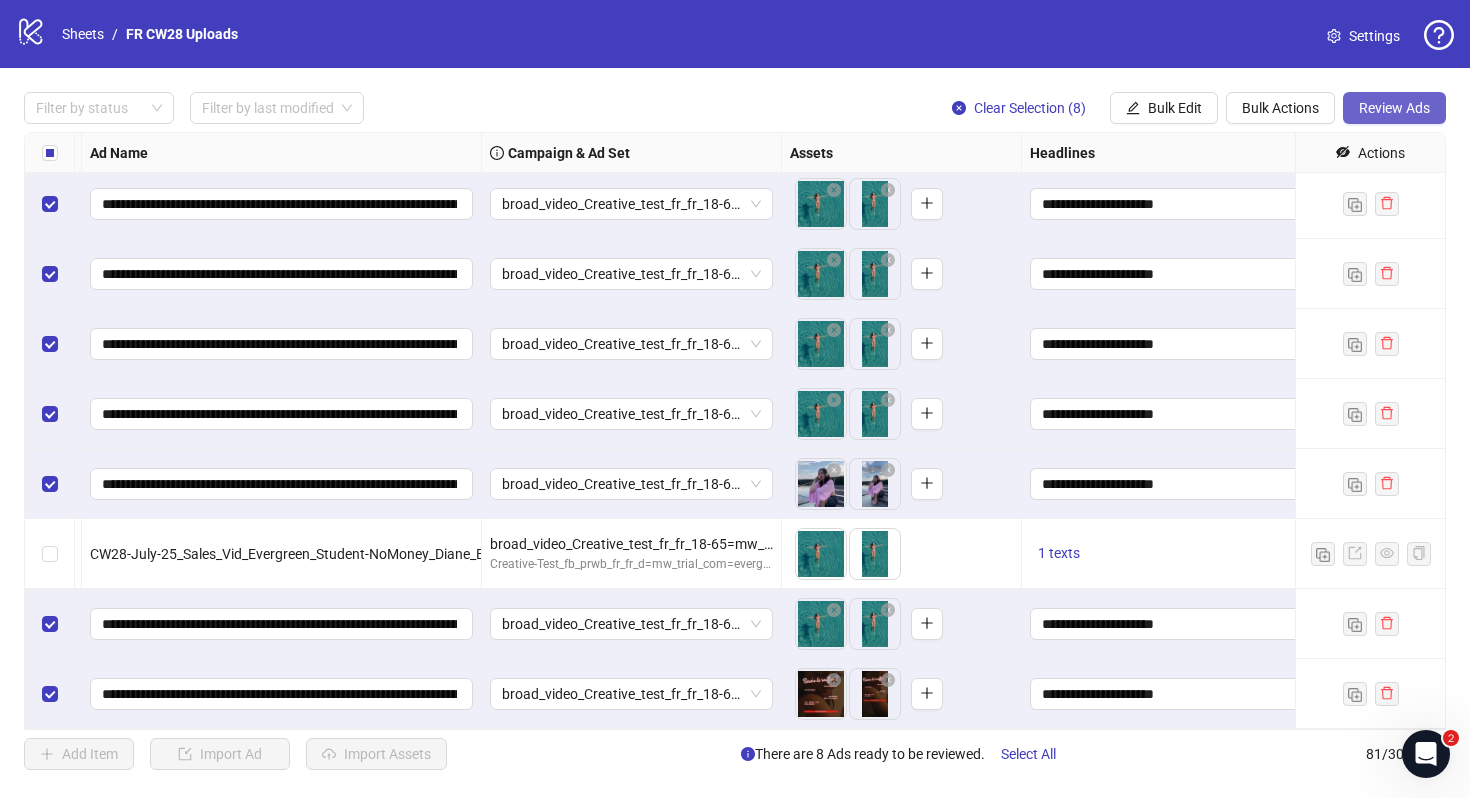 click on "Review Ads" at bounding box center (1394, 108) 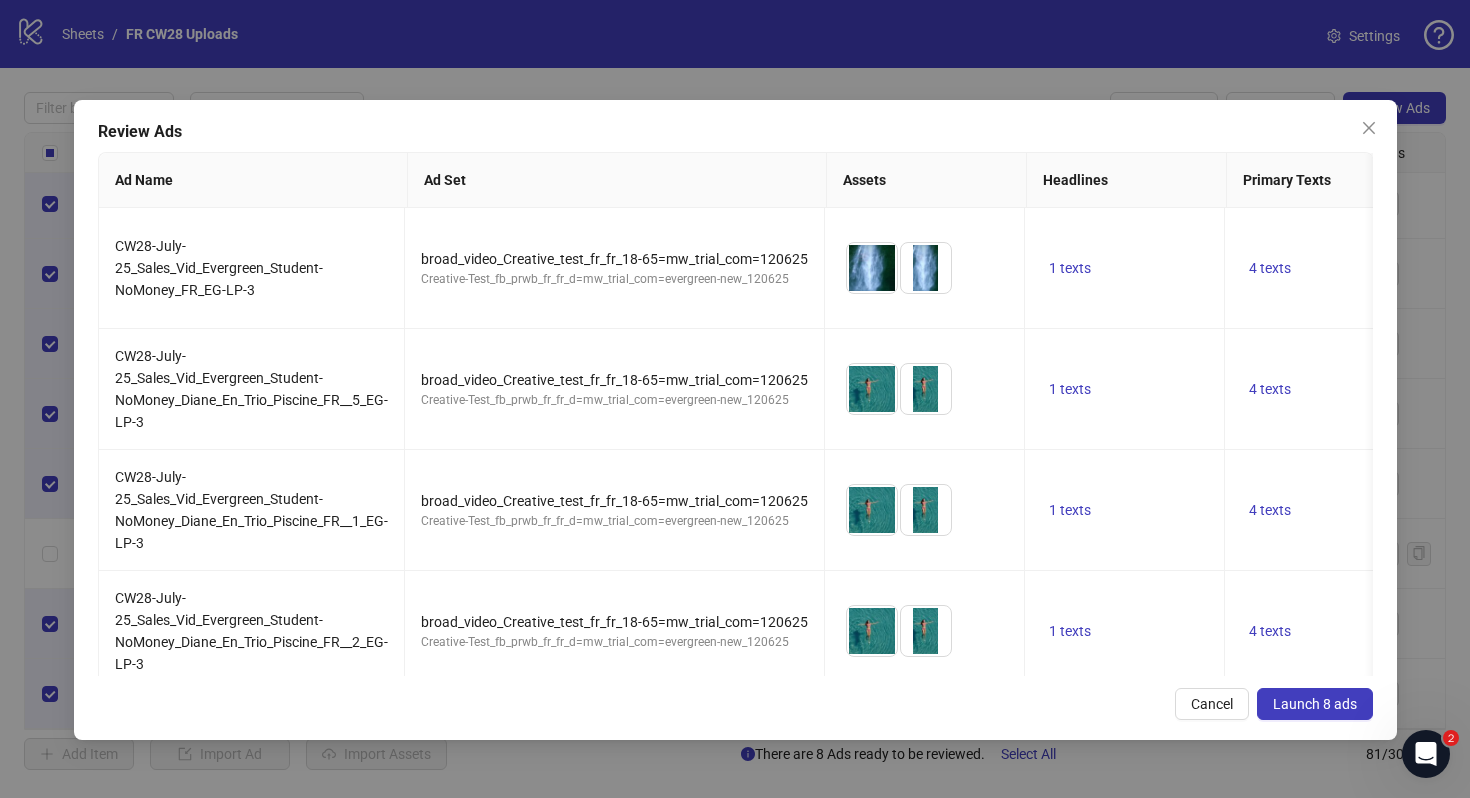 click on "Launch 8 ads" at bounding box center [1315, 704] 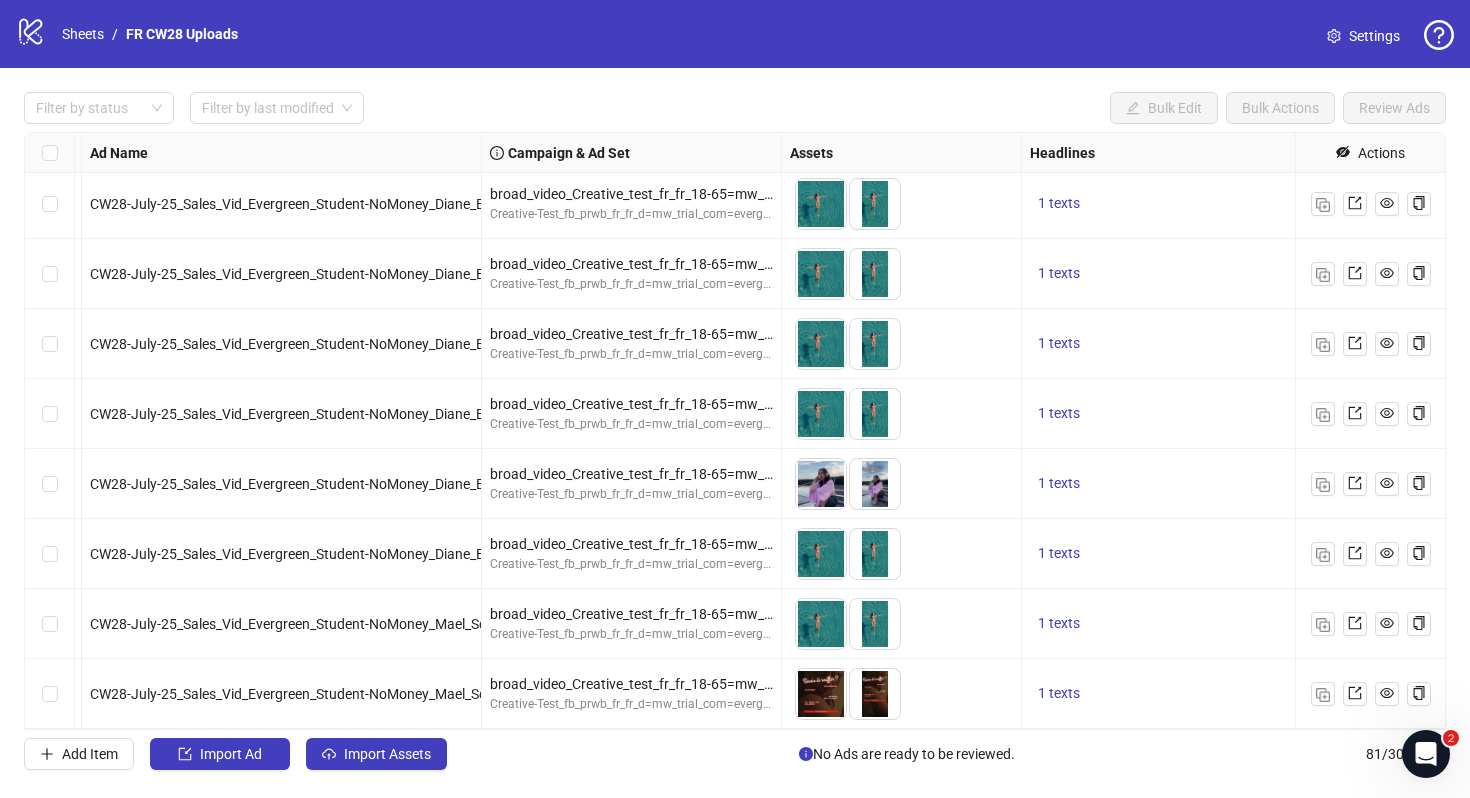 click on "CW28-July-25_Sales_Vid_Evergreen_Student-NoMoney_Diane_En_Trio_Piscine_FR__6" at bounding box center [352, 554] 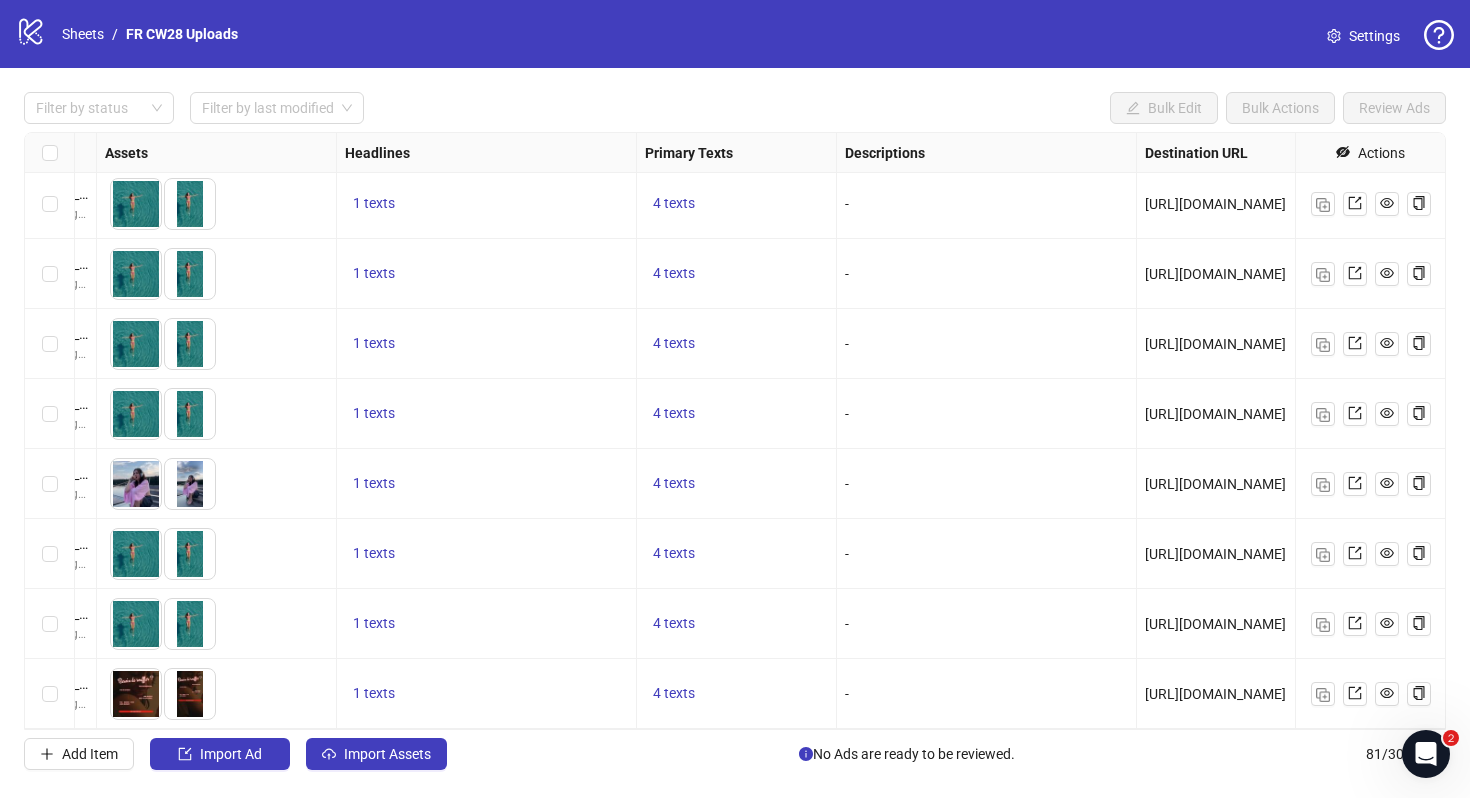 scroll, scrollTop: 5114, scrollLeft: 0, axis: vertical 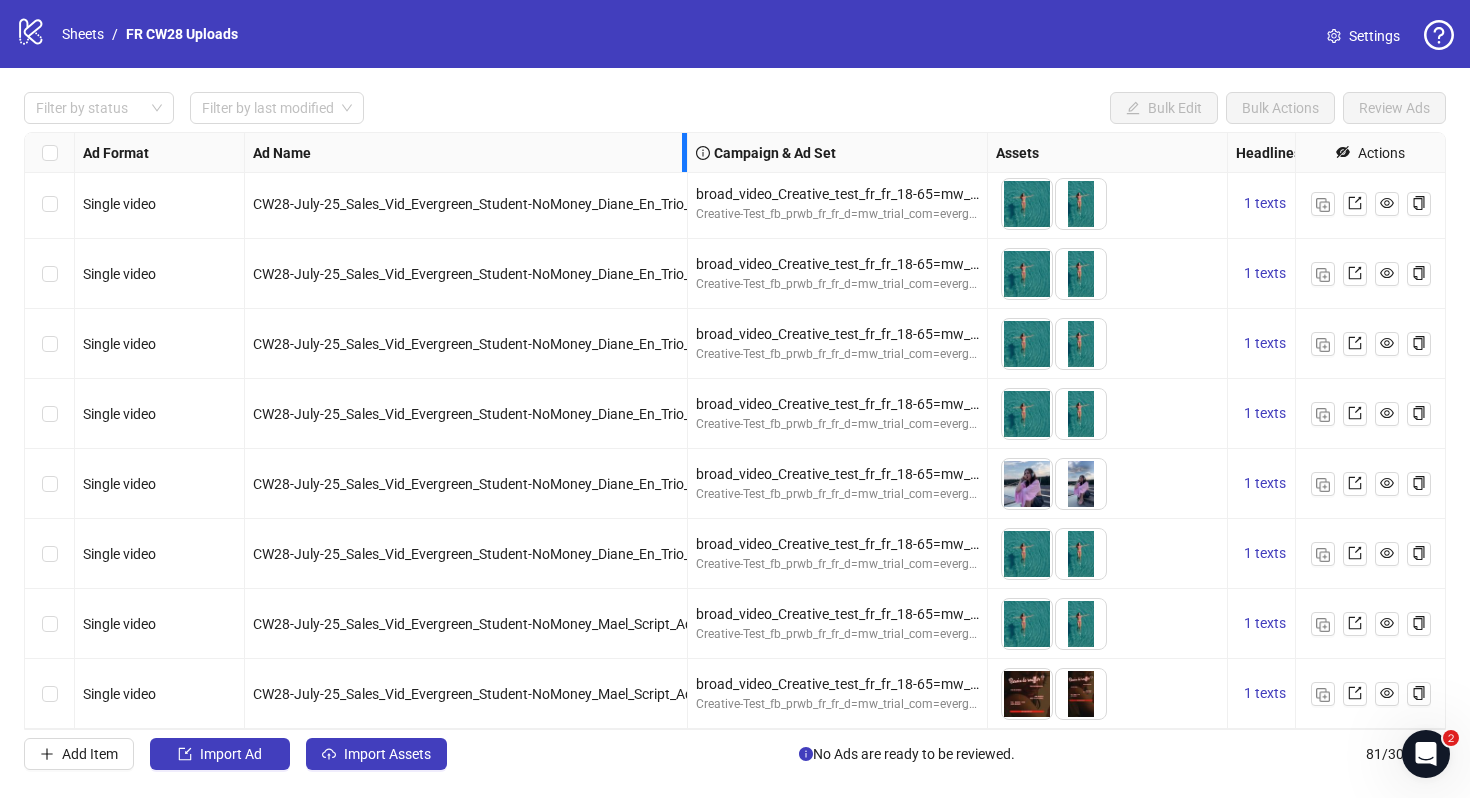 drag, startPoint x: 641, startPoint y: 154, endPoint x: 684, endPoint y: 179, distance: 49.73932 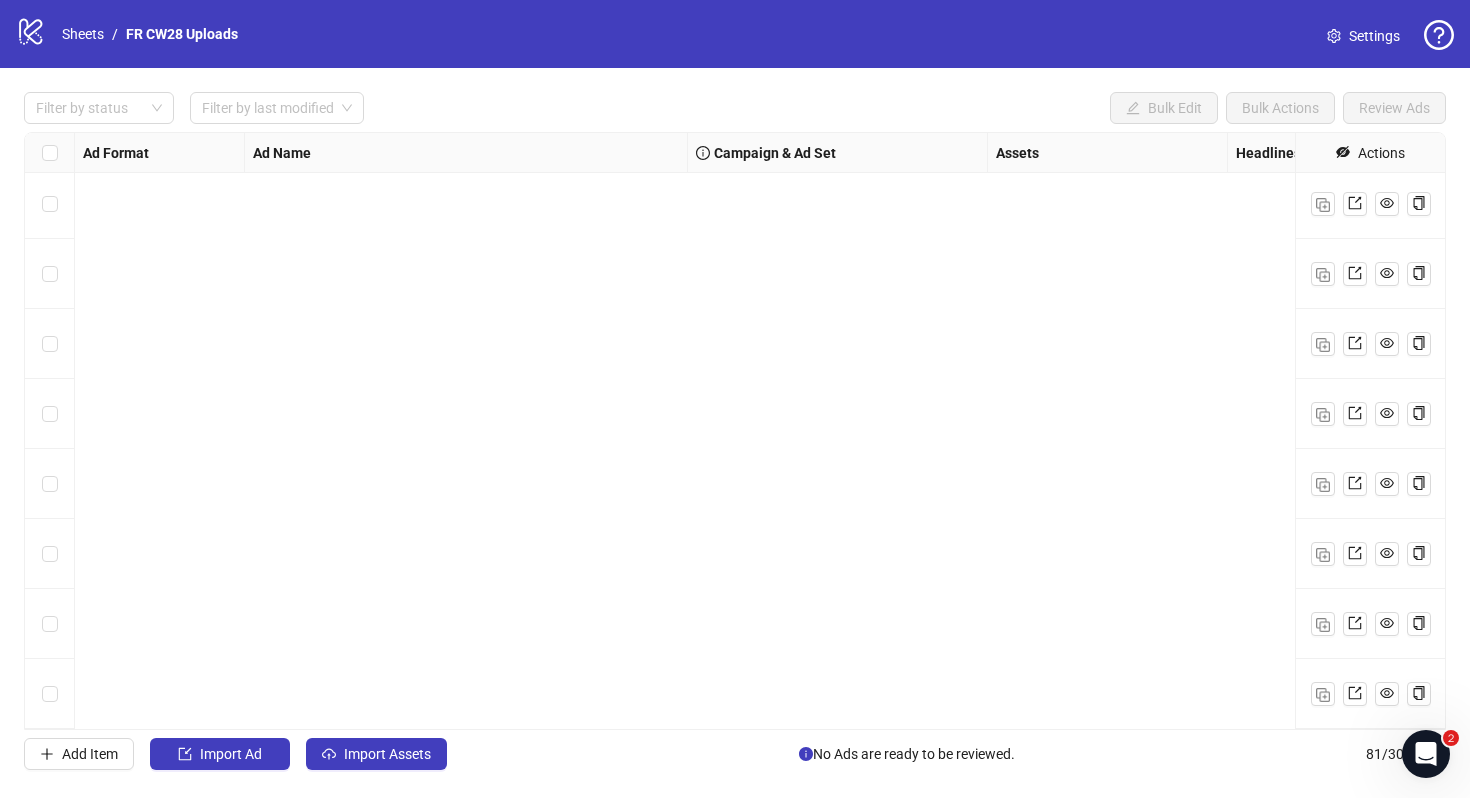 scroll, scrollTop: 4021, scrollLeft: 0, axis: vertical 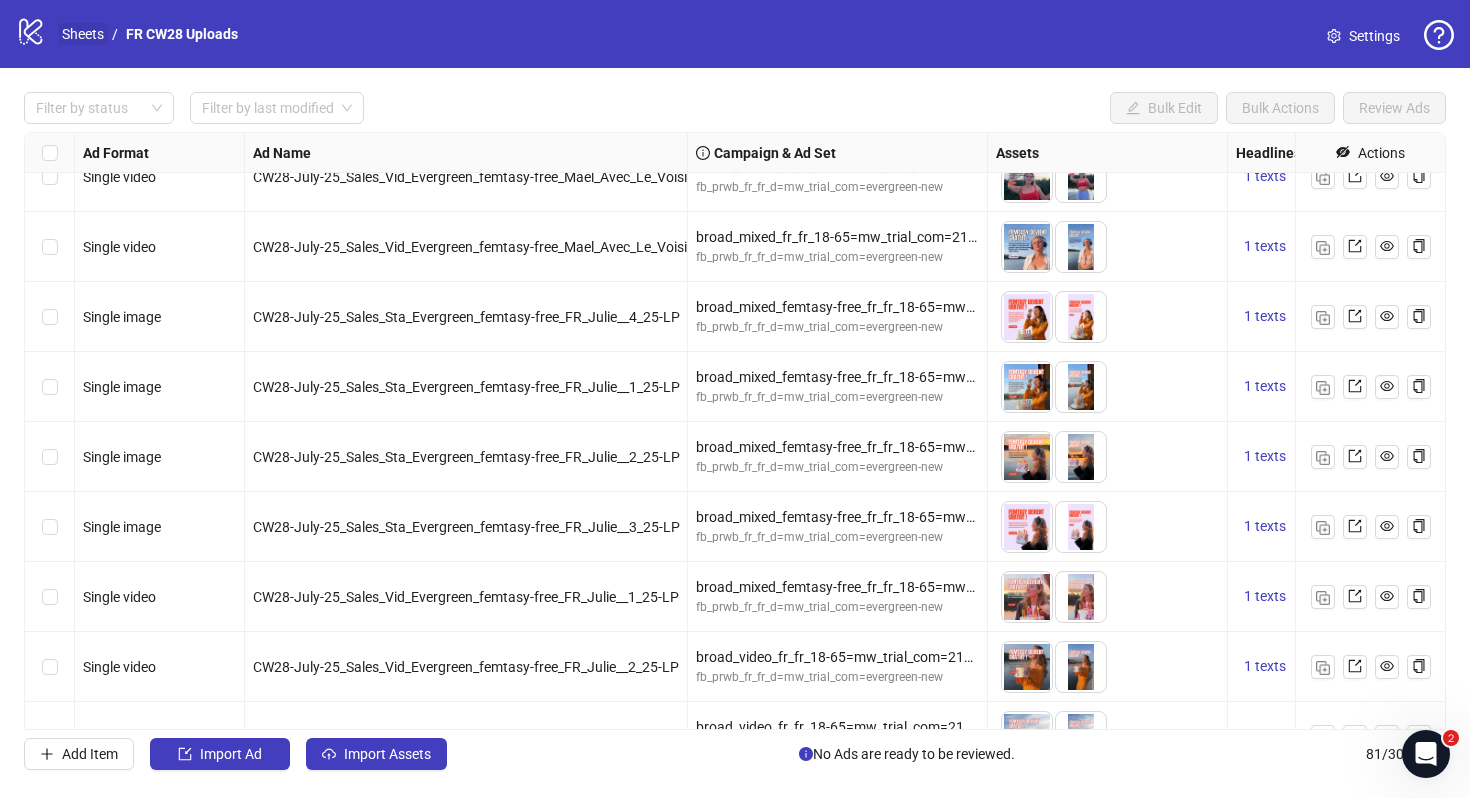 click on "Sheets" at bounding box center (83, 34) 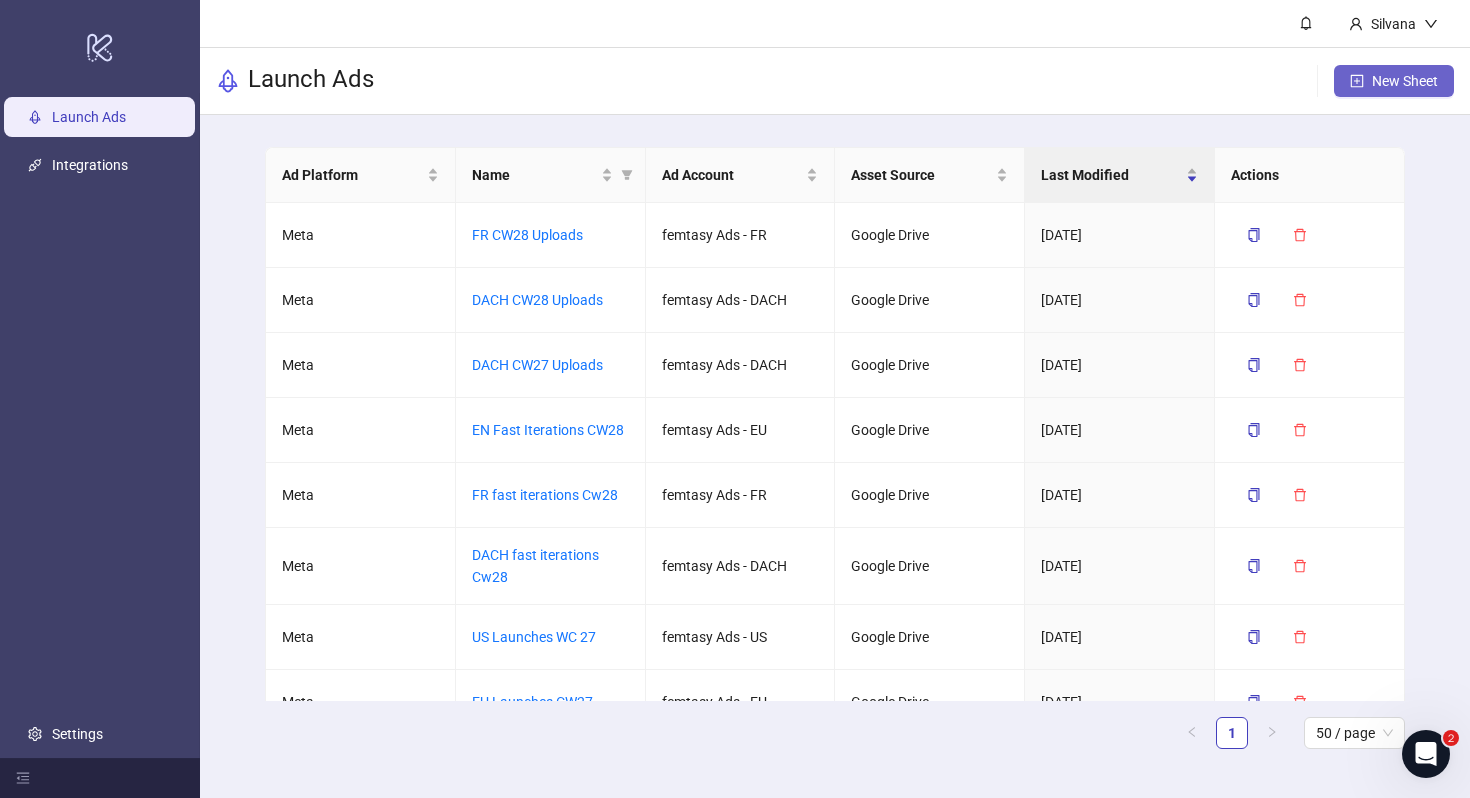 click on "New Sheet" at bounding box center (1405, 81) 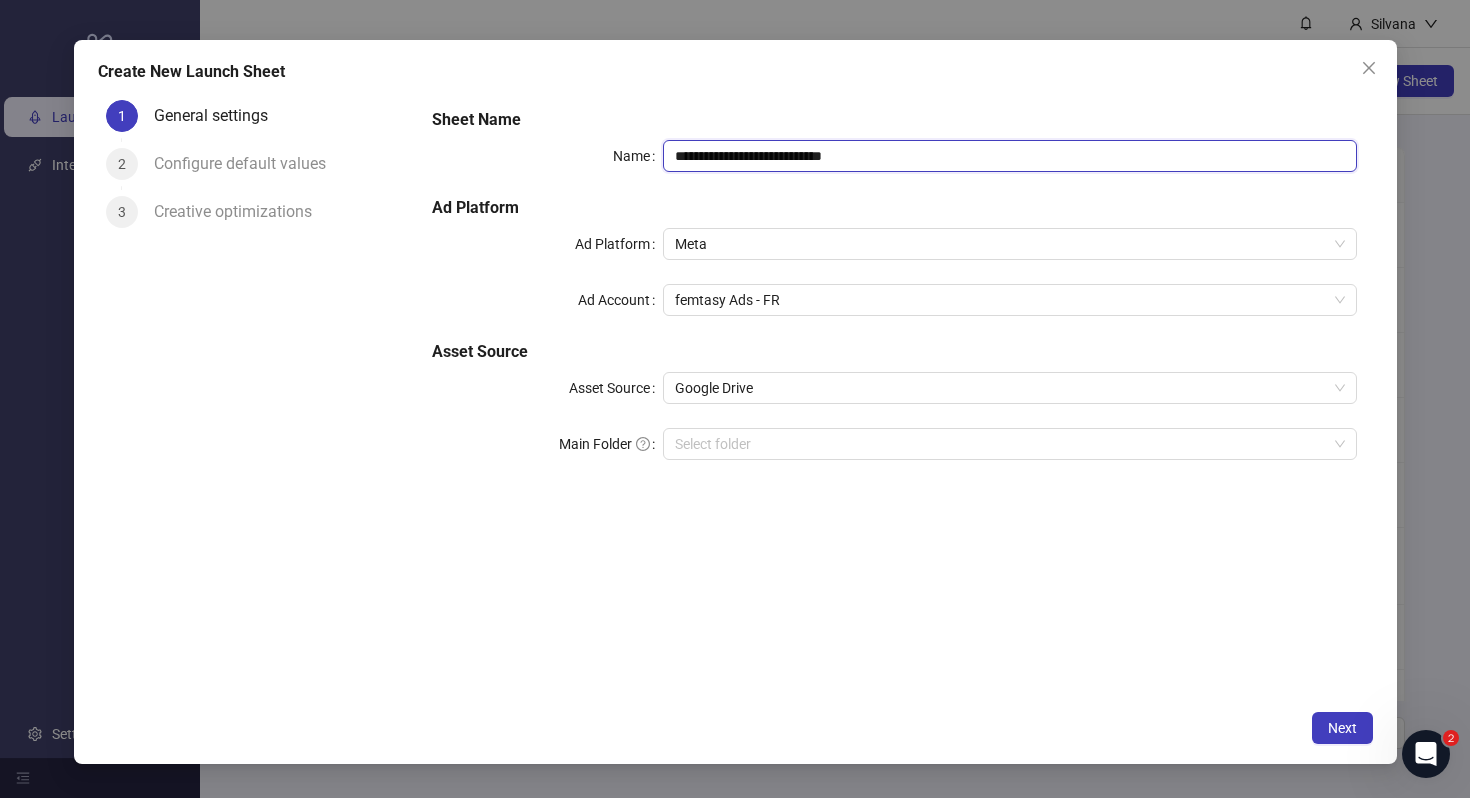 click on "**********" at bounding box center [1009, 156] 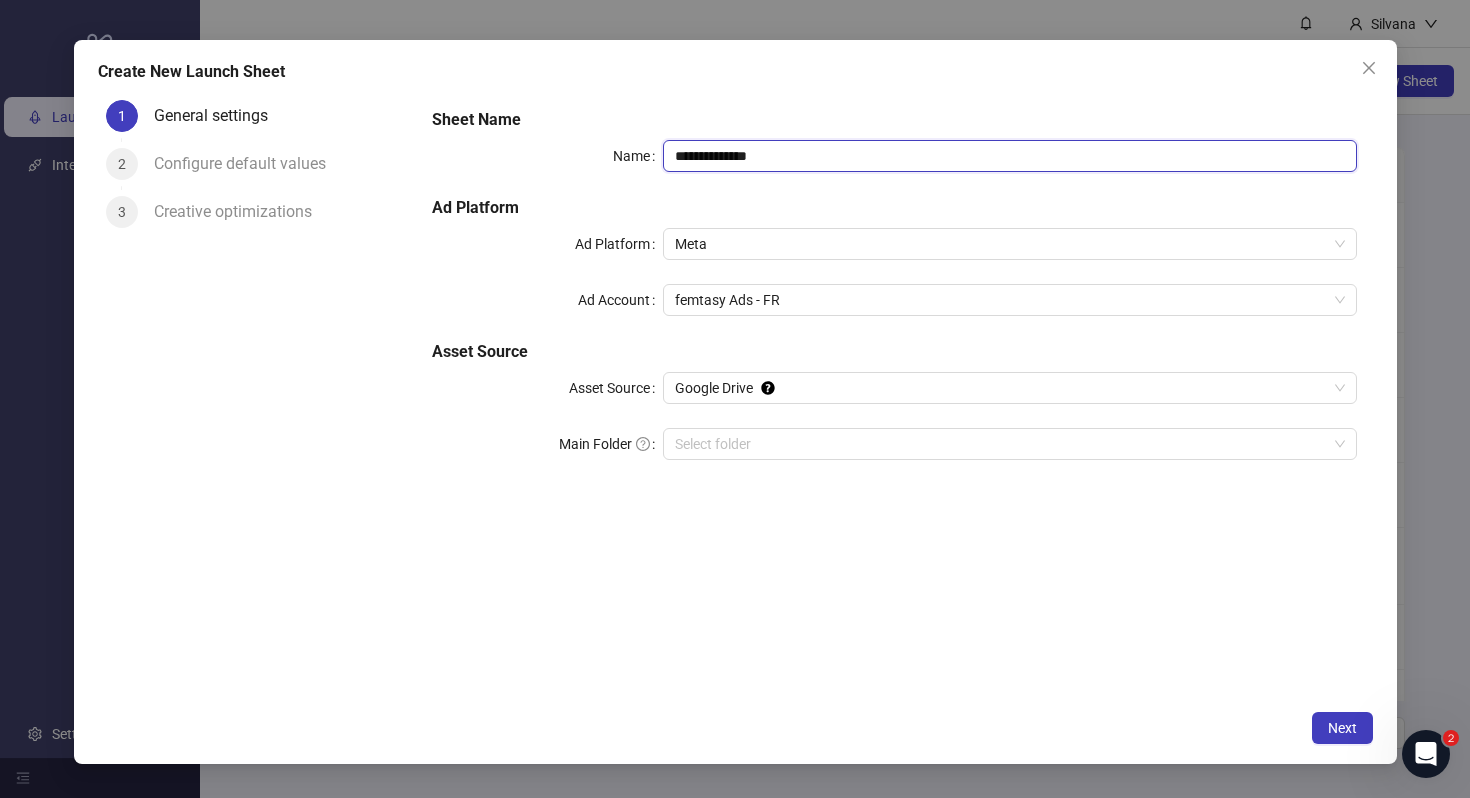 type on "**********" 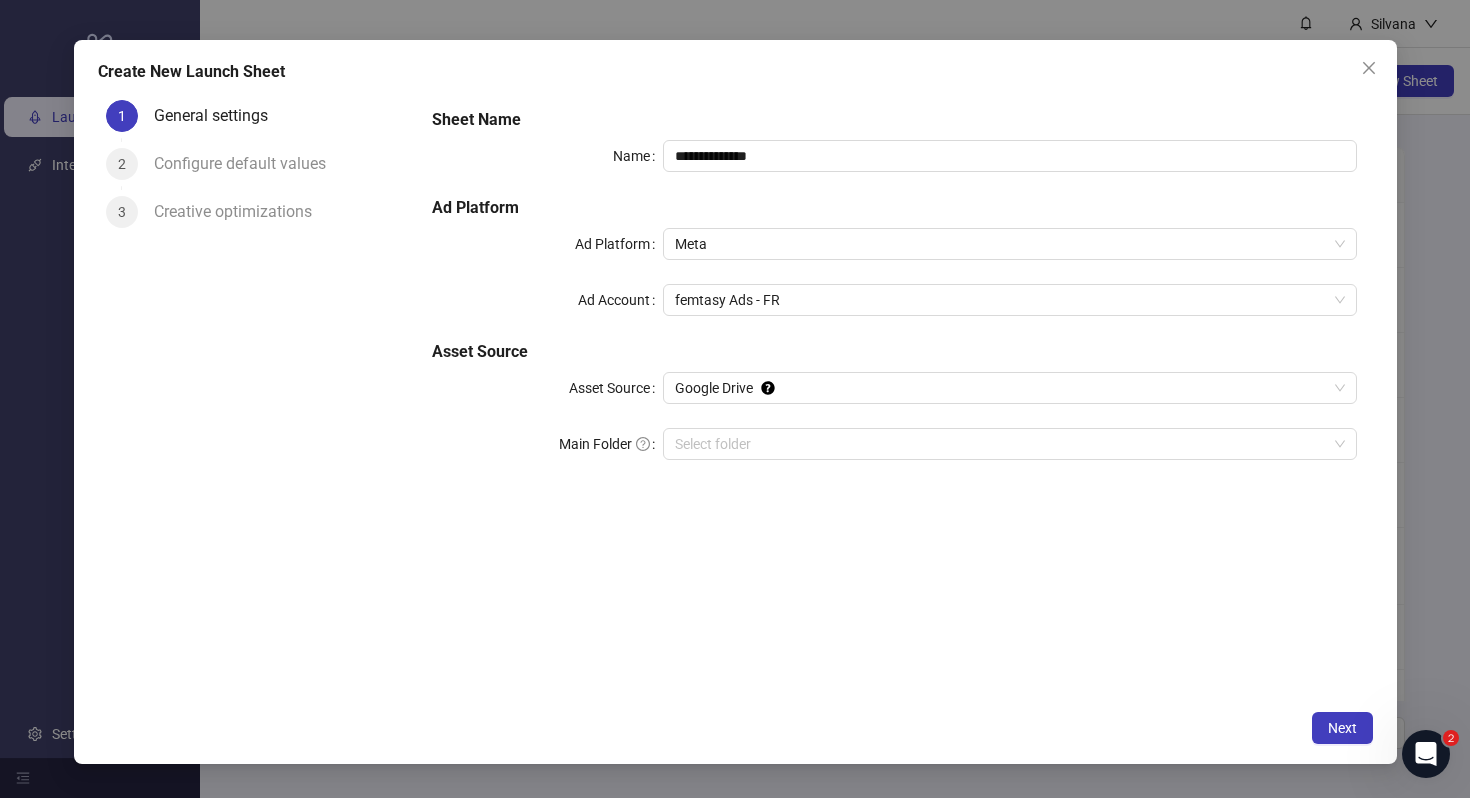 click on "**********" at bounding box center (894, 296) 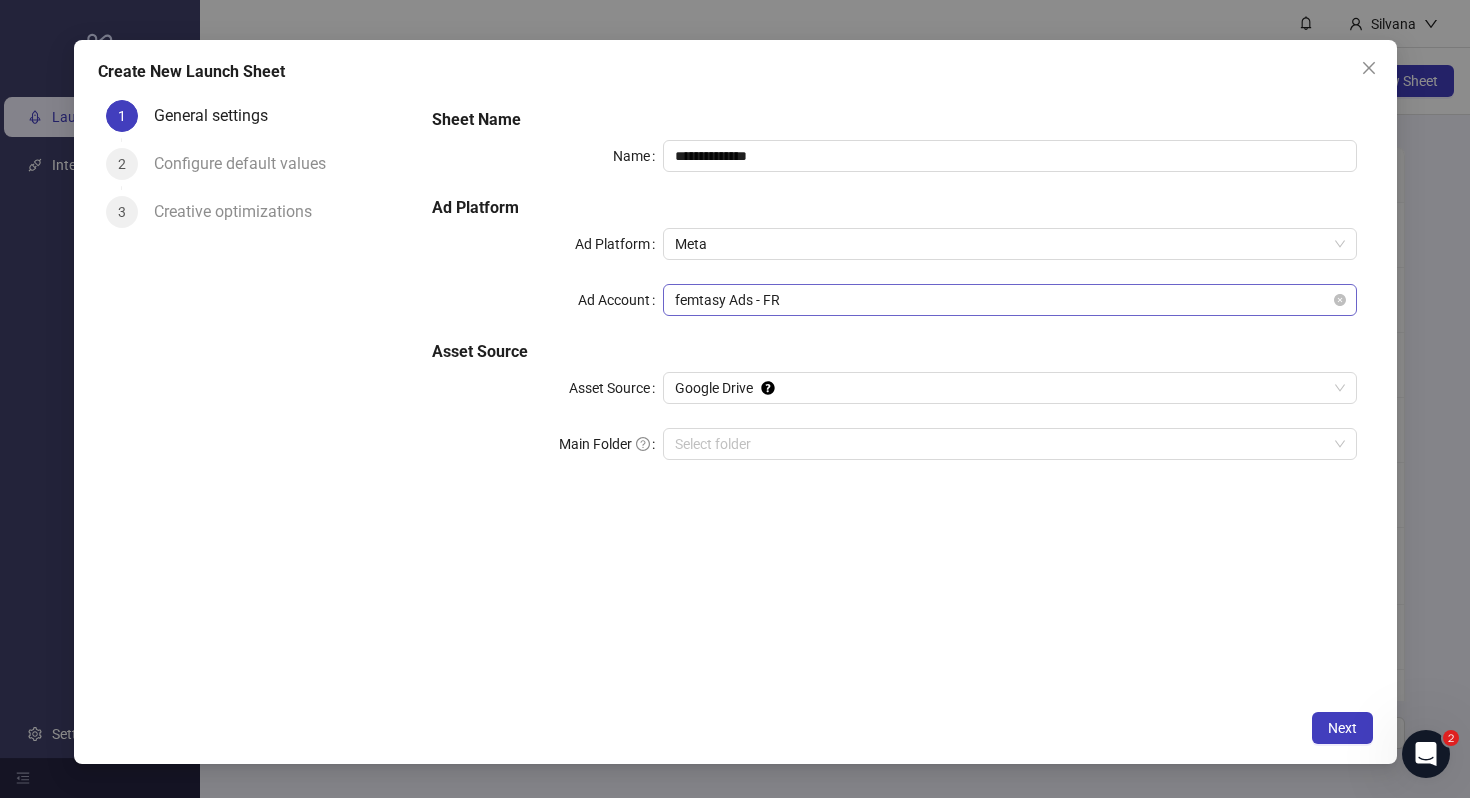 click on "femtasy Ads - FR" at bounding box center (1009, 300) 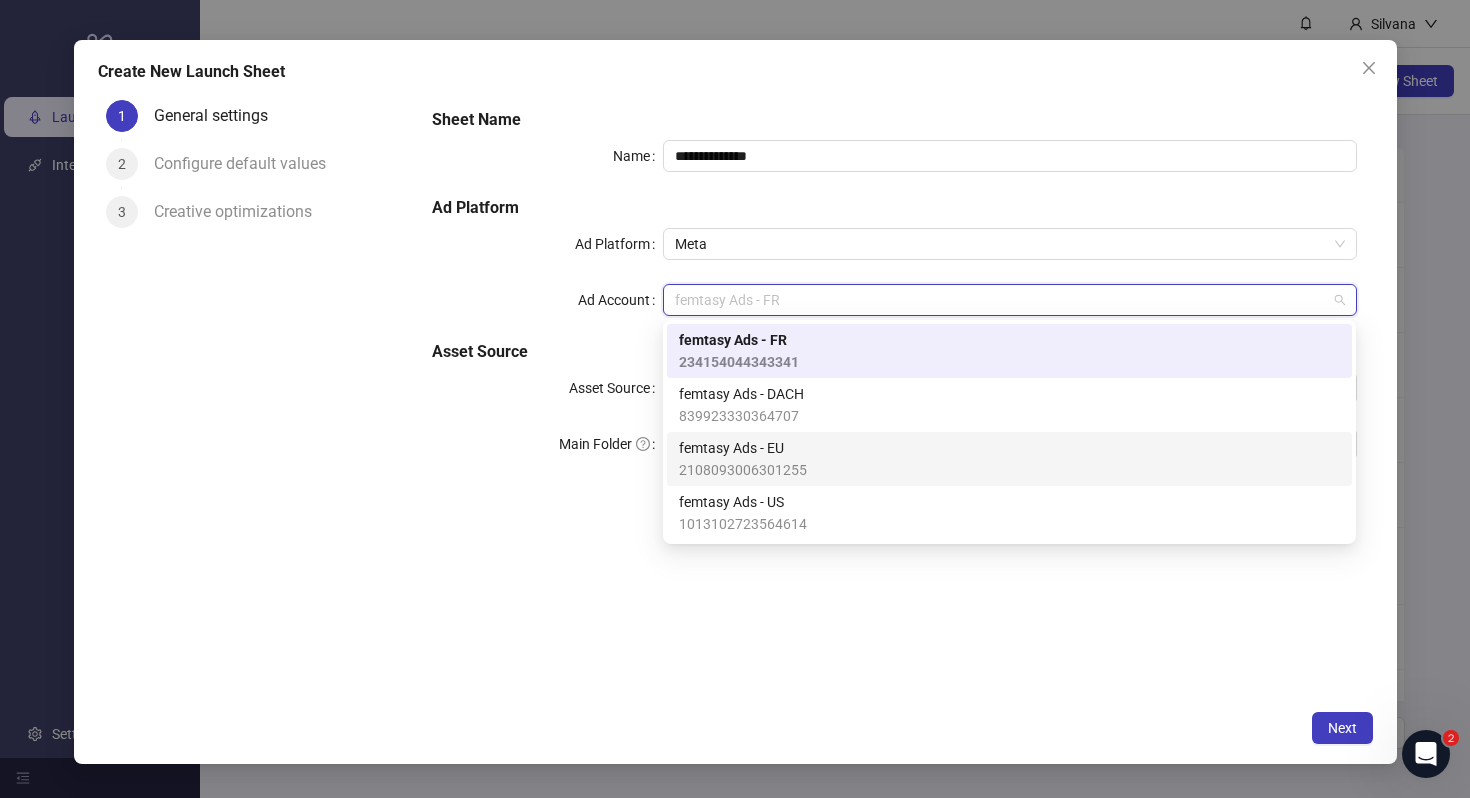 click on "femtasy Ads - EU 2108093006301255" at bounding box center [1009, 459] 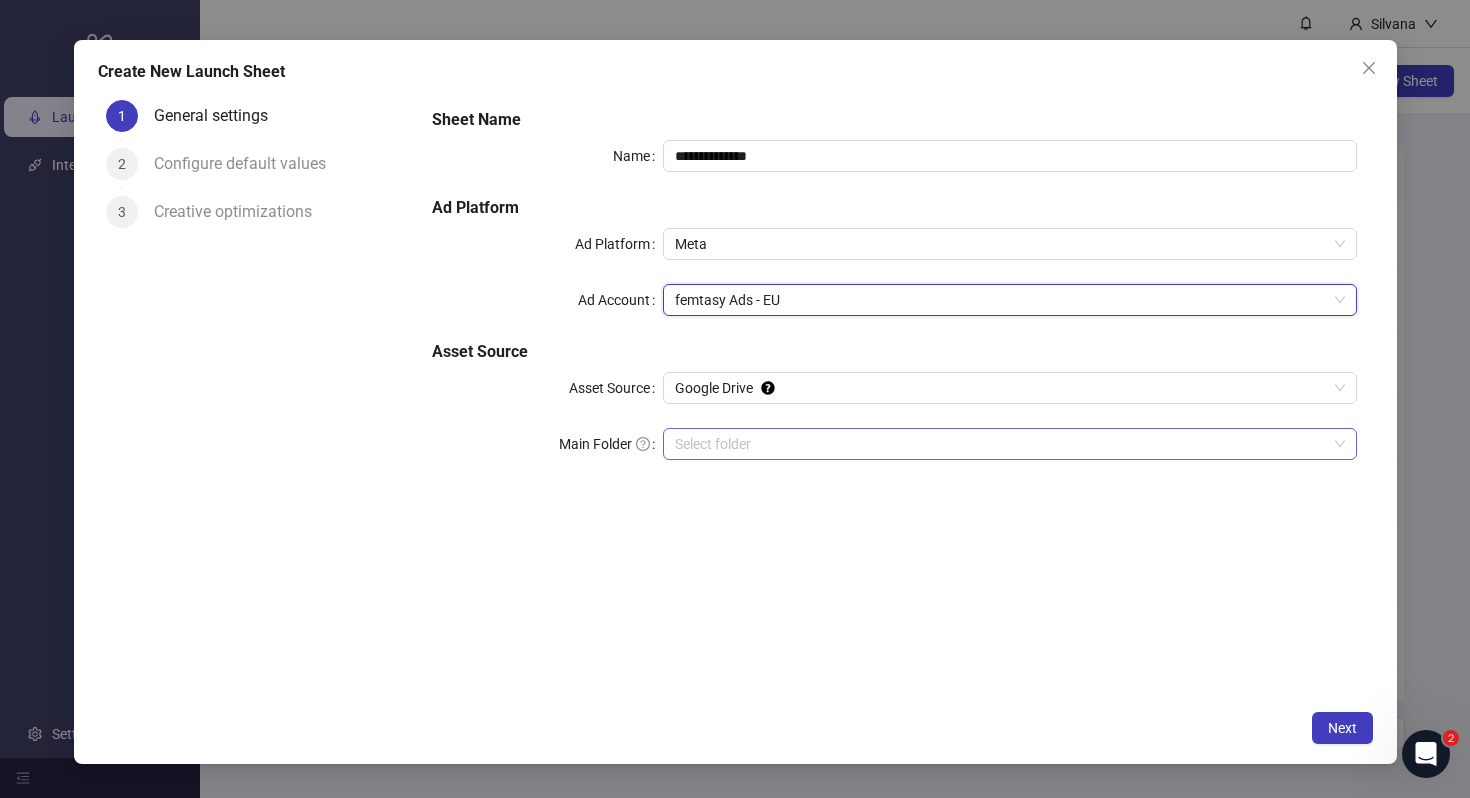 click on "Main Folder" at bounding box center (1000, 444) 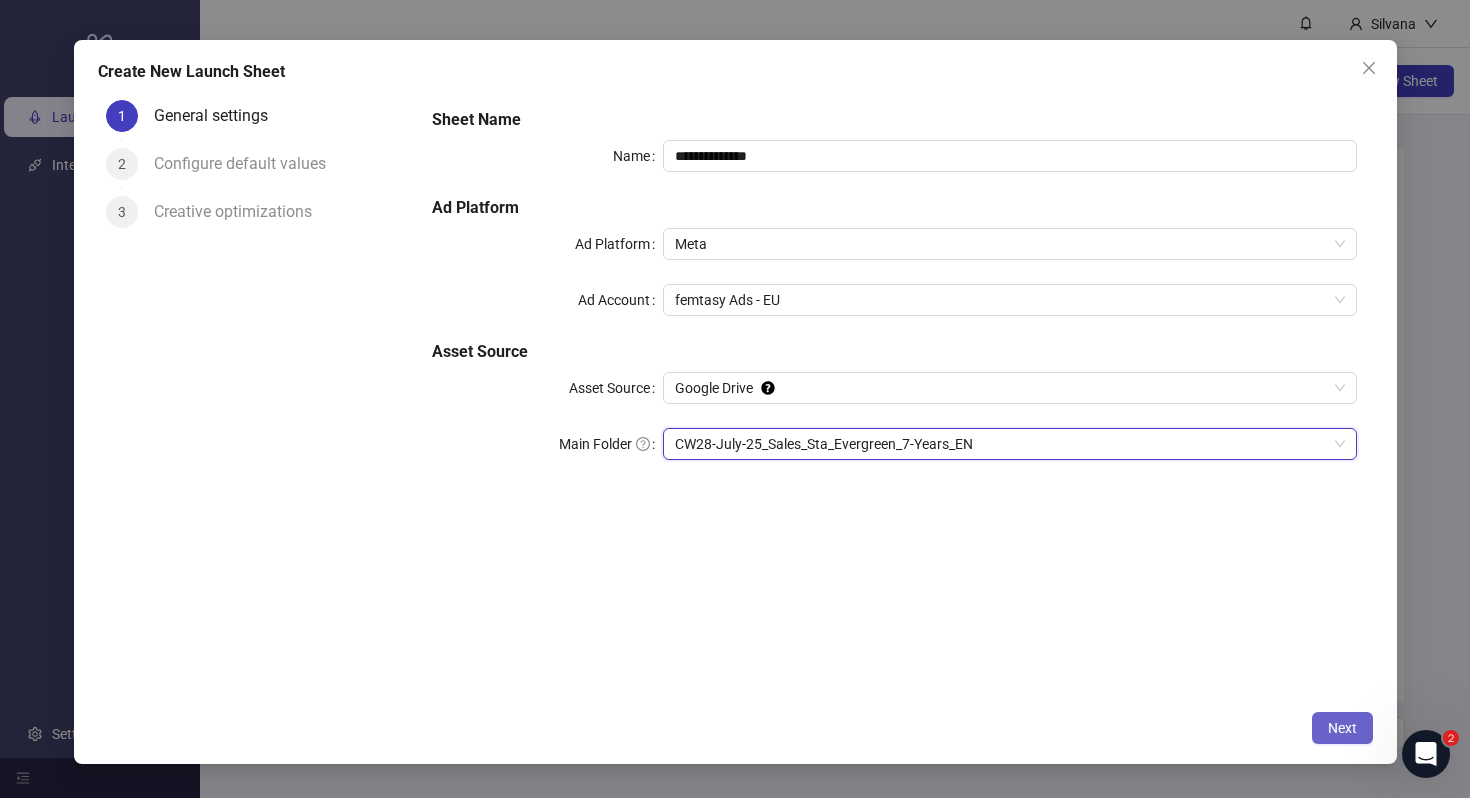 click on "Next" at bounding box center (1342, 728) 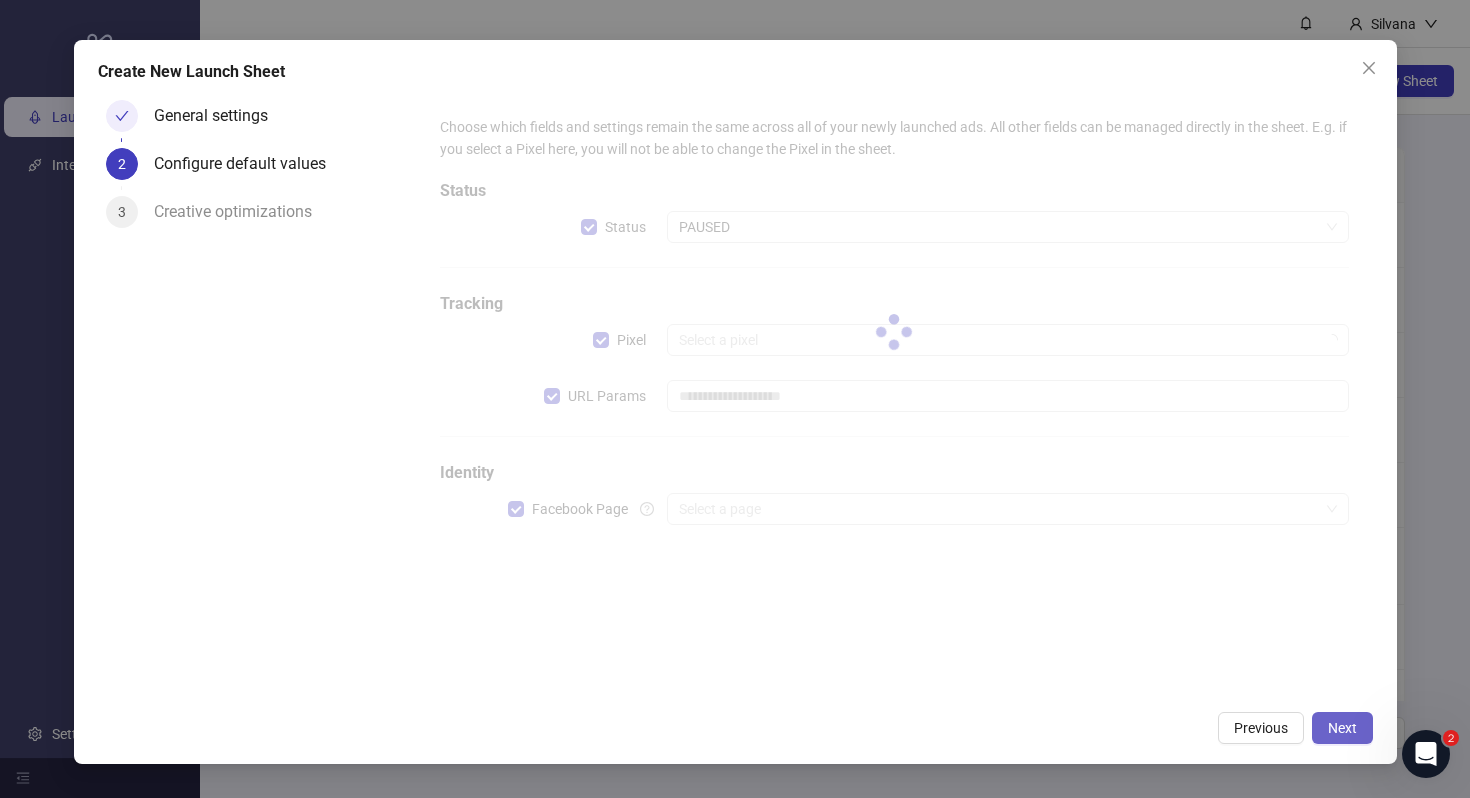 type on "**********" 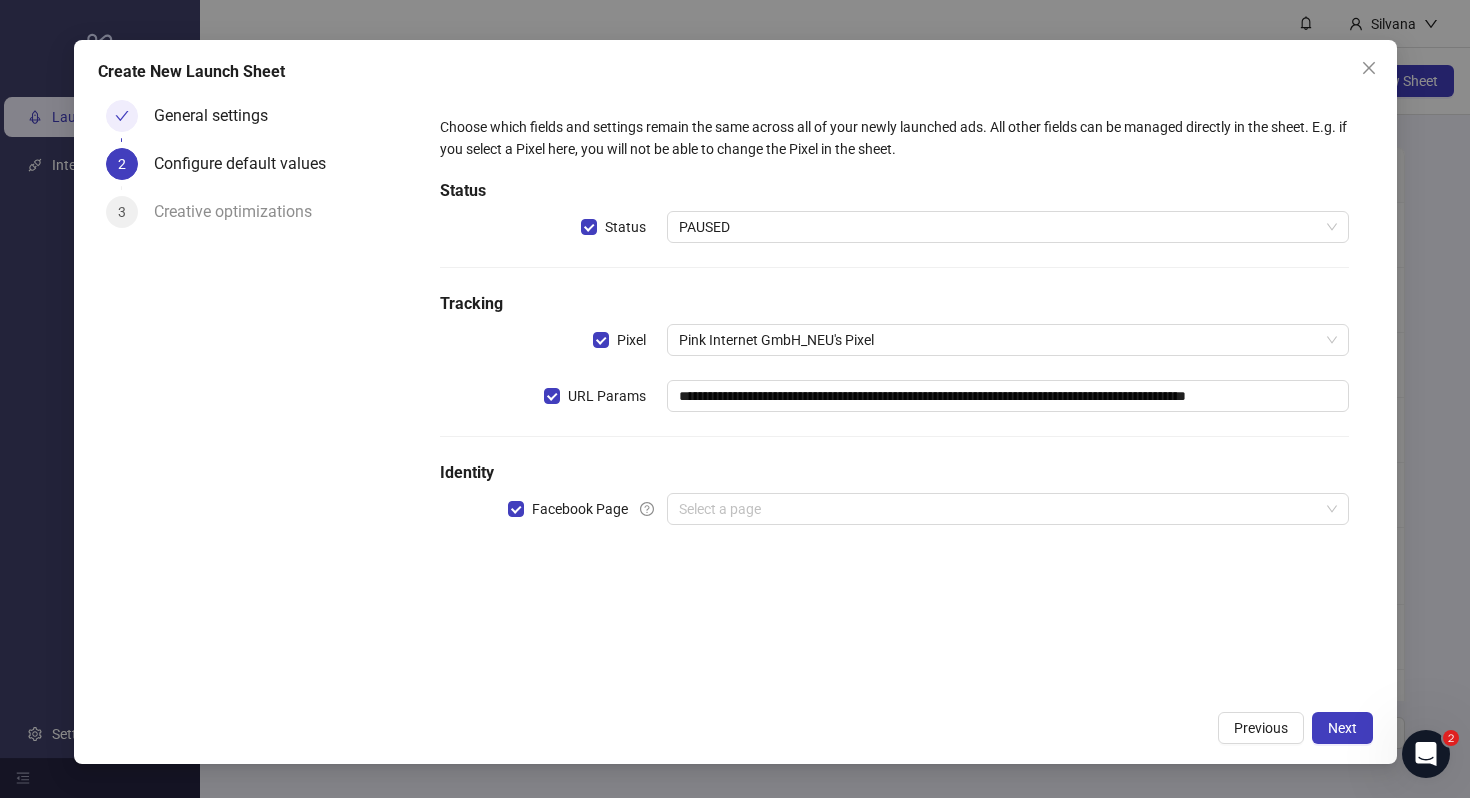 click on "Status" at bounding box center (894, 191) 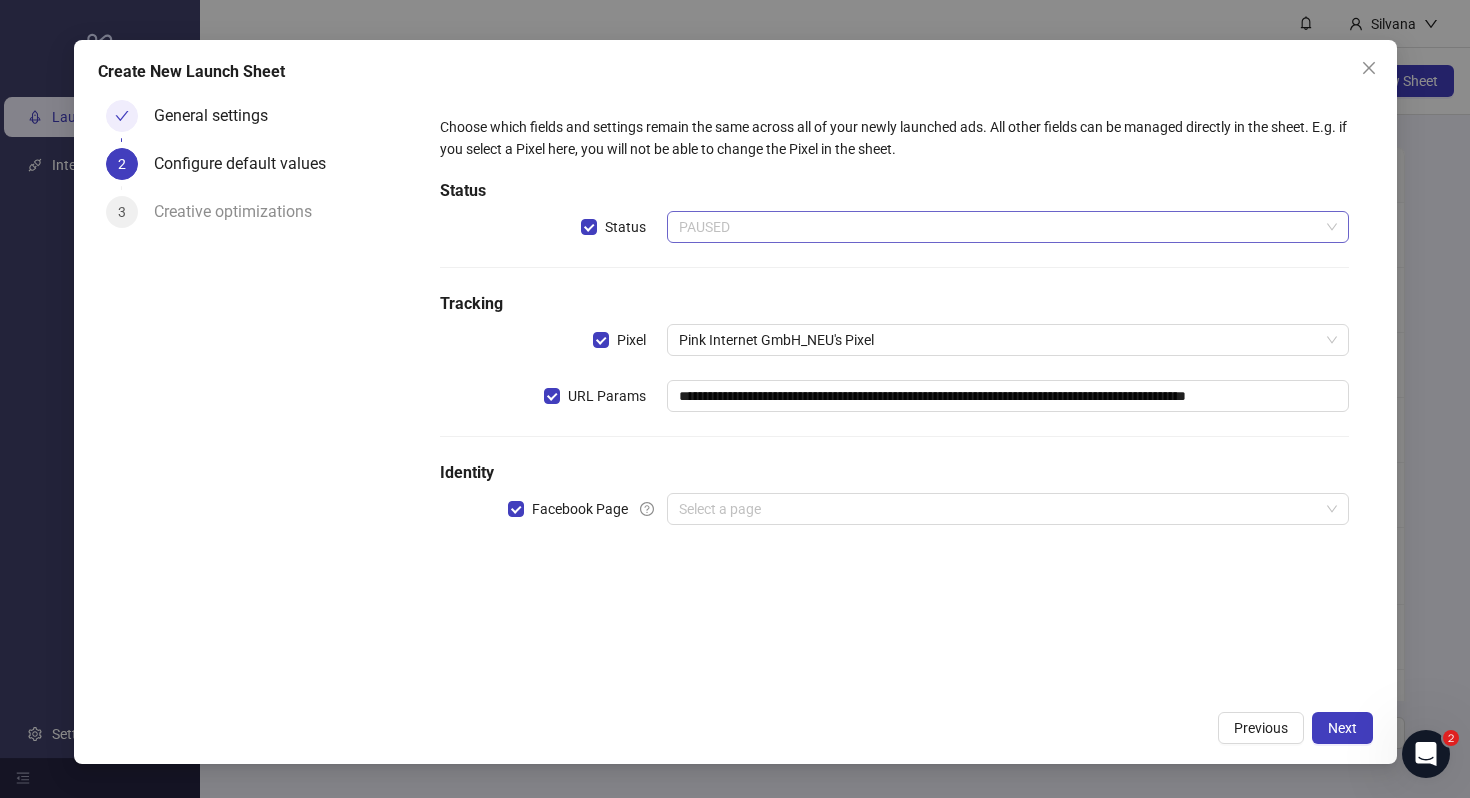 click on "PAUSED" at bounding box center (1007, 227) 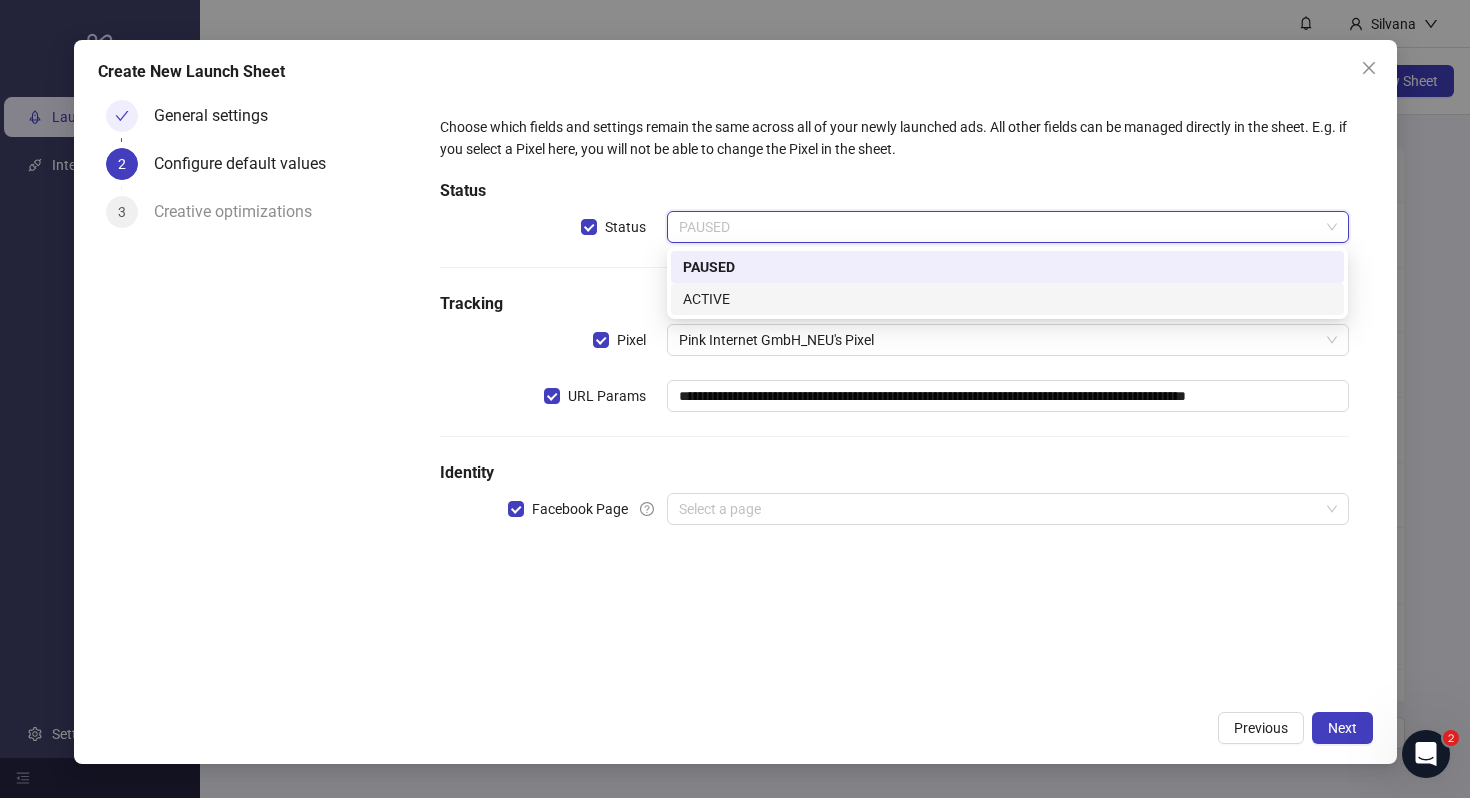click on "ACTIVE" at bounding box center (1007, 299) 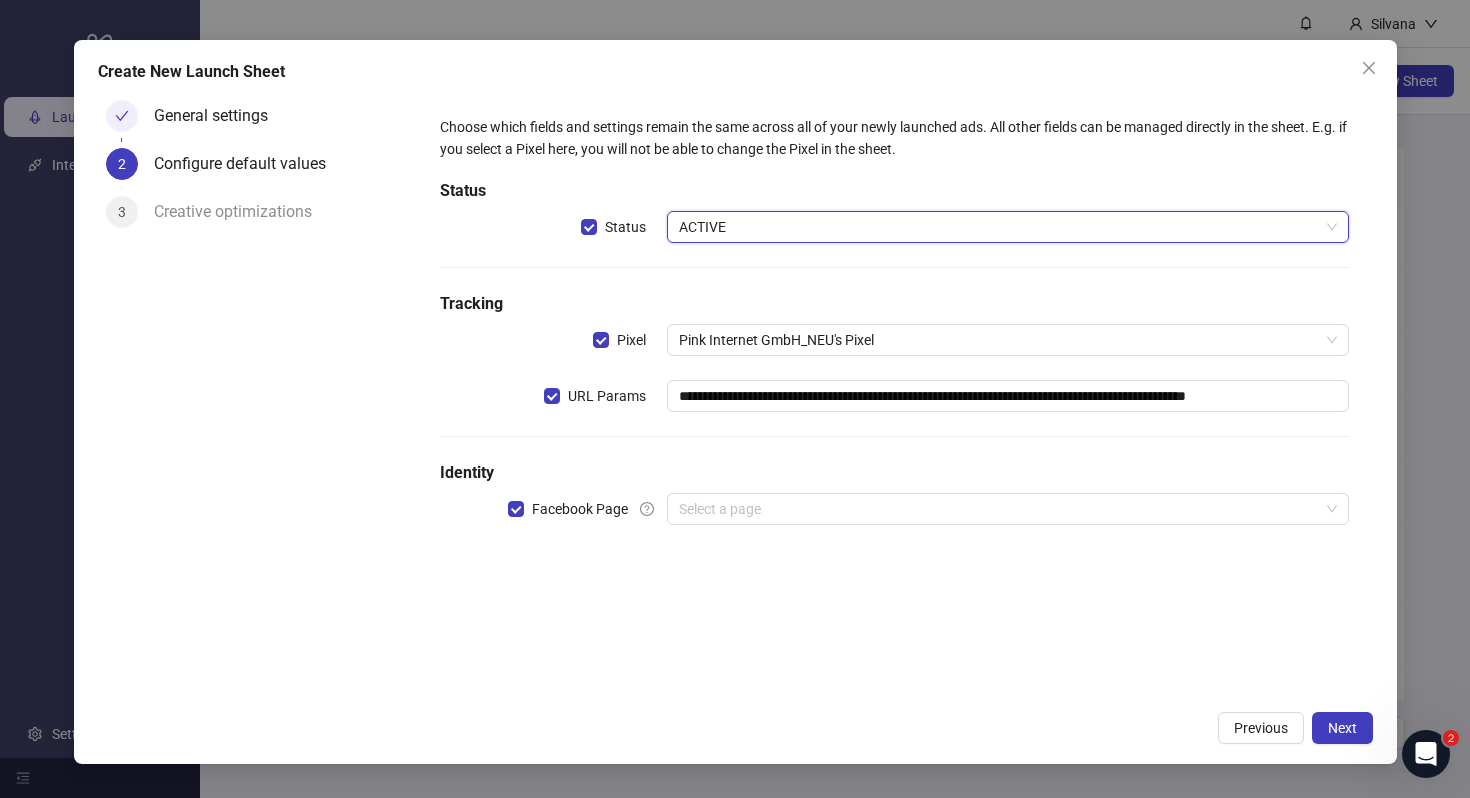 click on "**********" at bounding box center (894, 332) 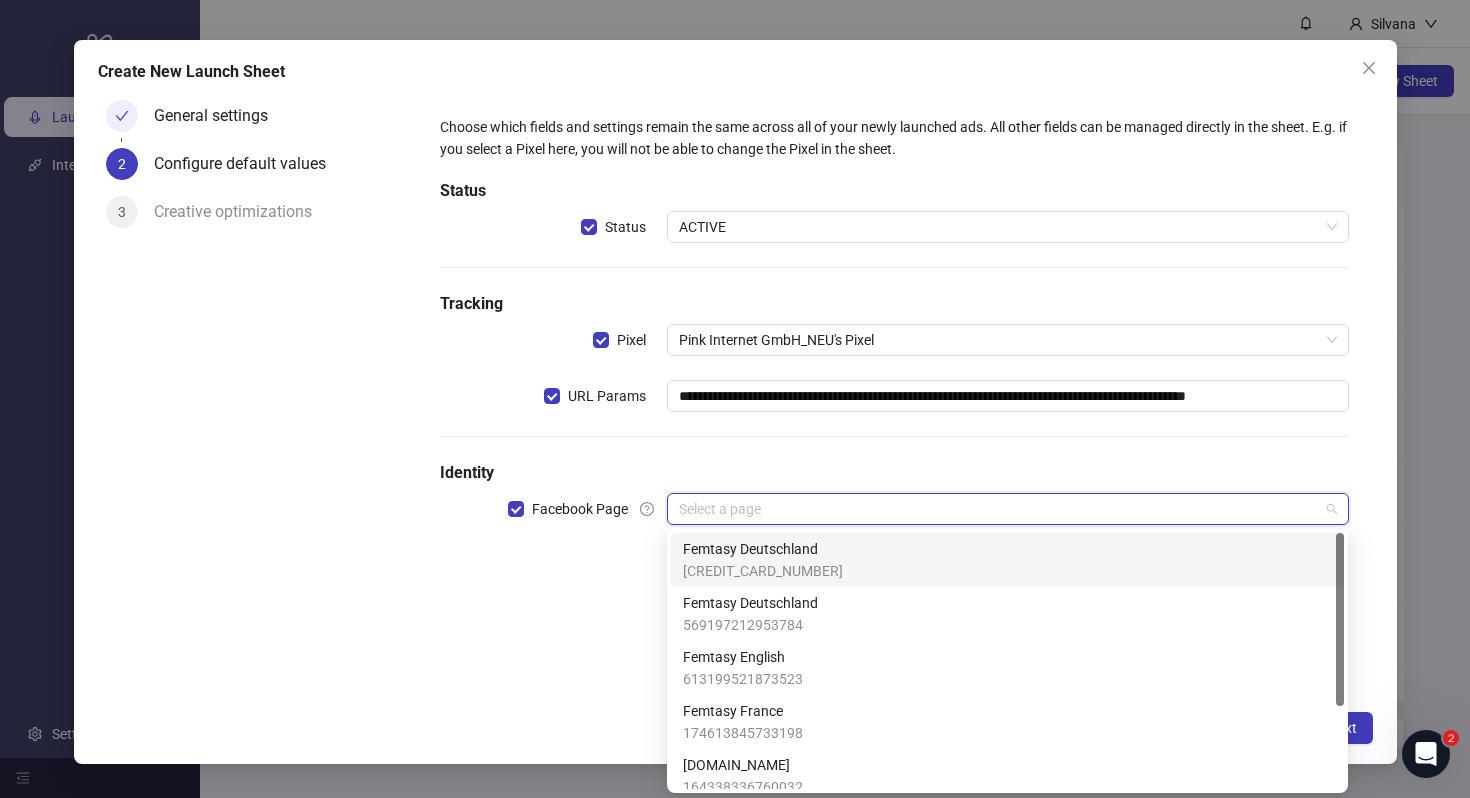 click at bounding box center (998, 509) 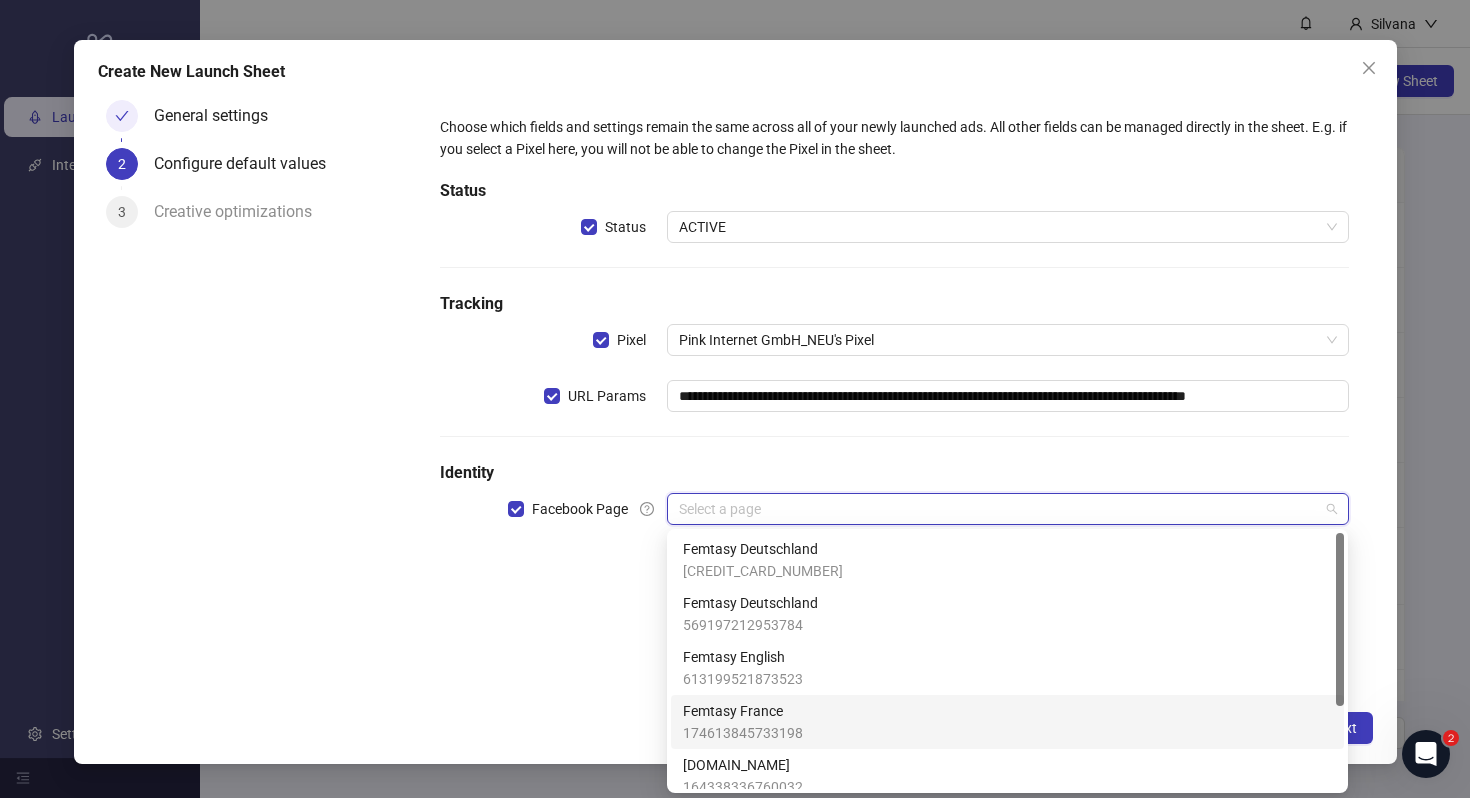 click on "Femtasy France 174613845733198" at bounding box center [1007, 722] 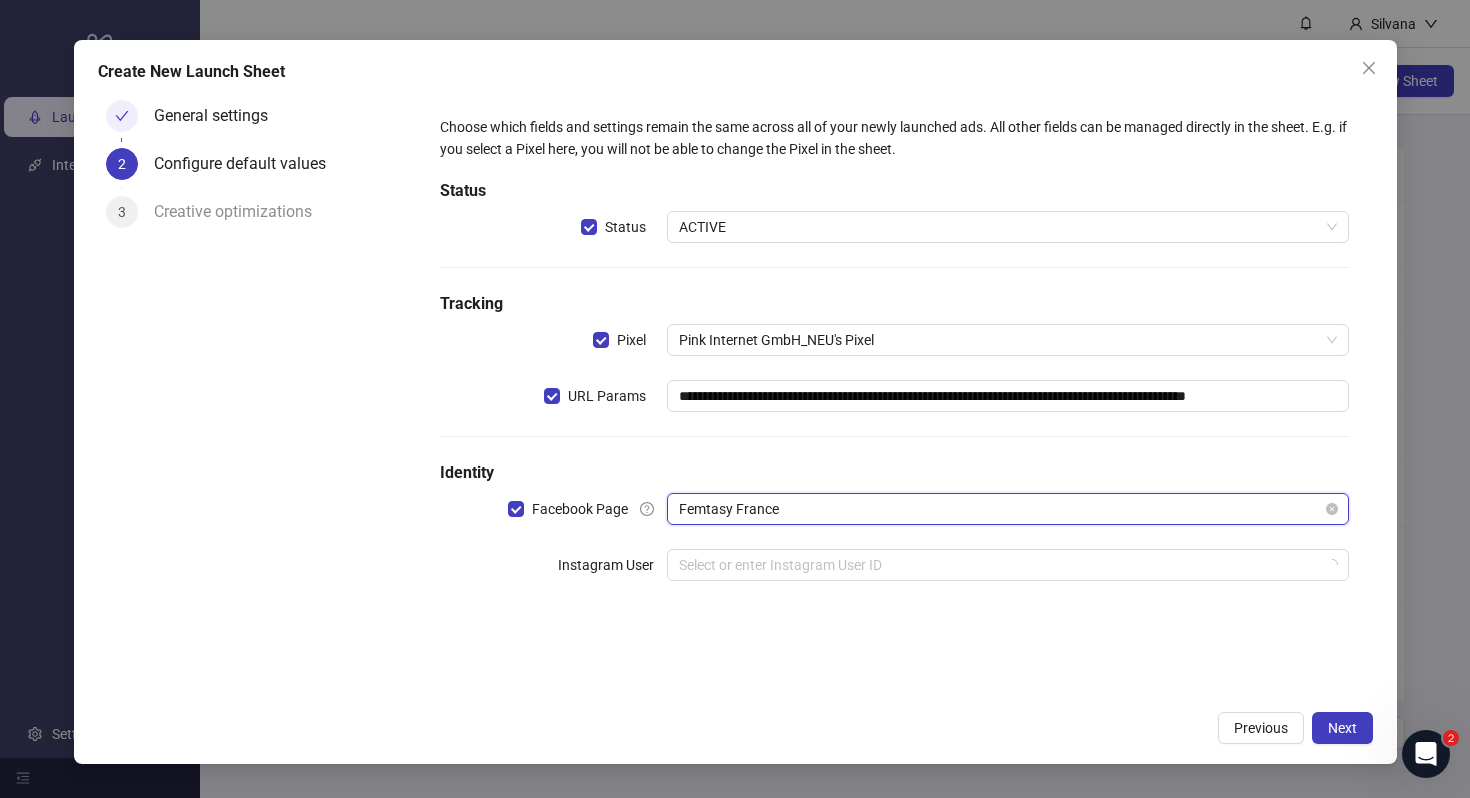 click on "Femtasy France" at bounding box center (1007, 509) 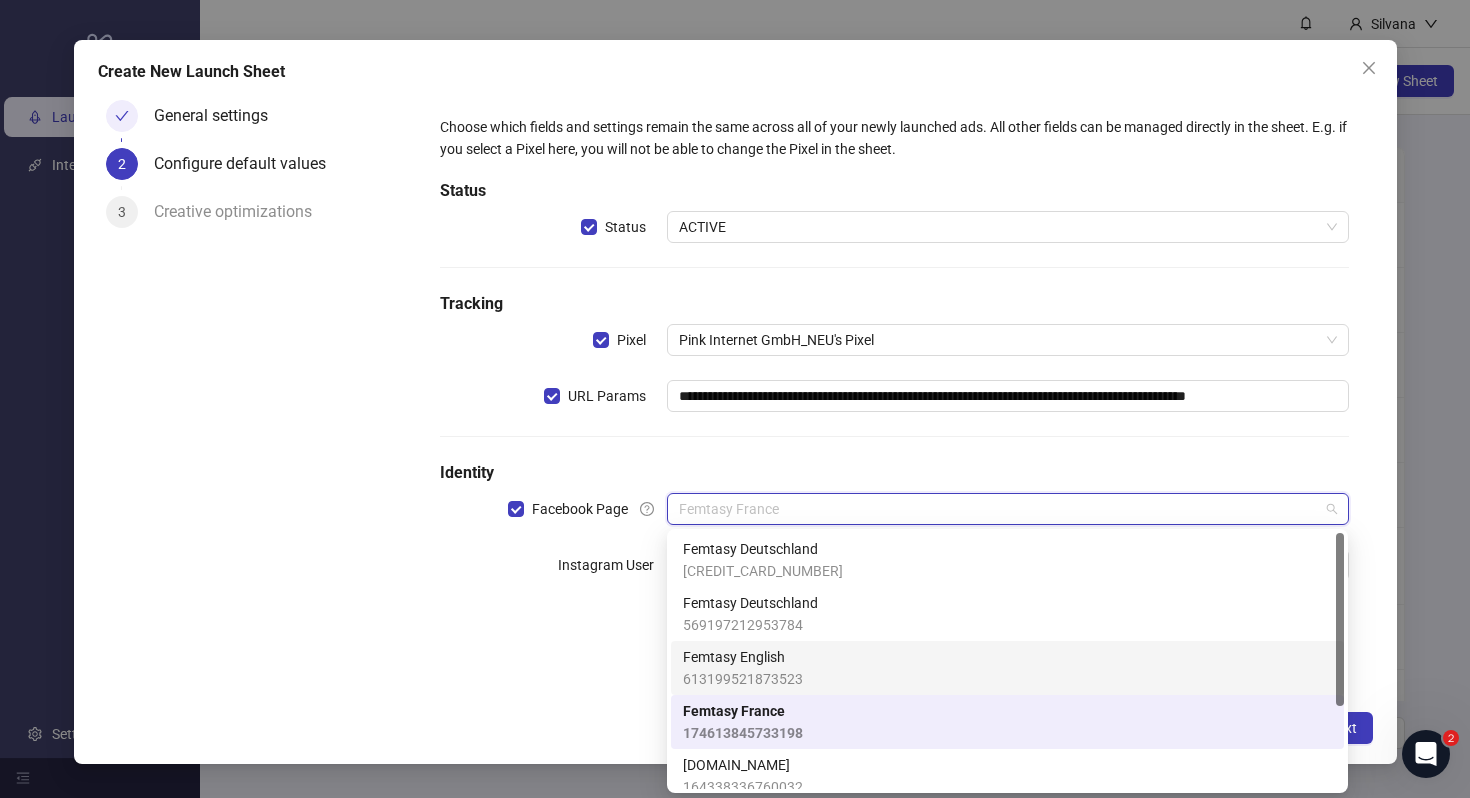 click on "Femtasy English 613199521873523" at bounding box center [1007, 668] 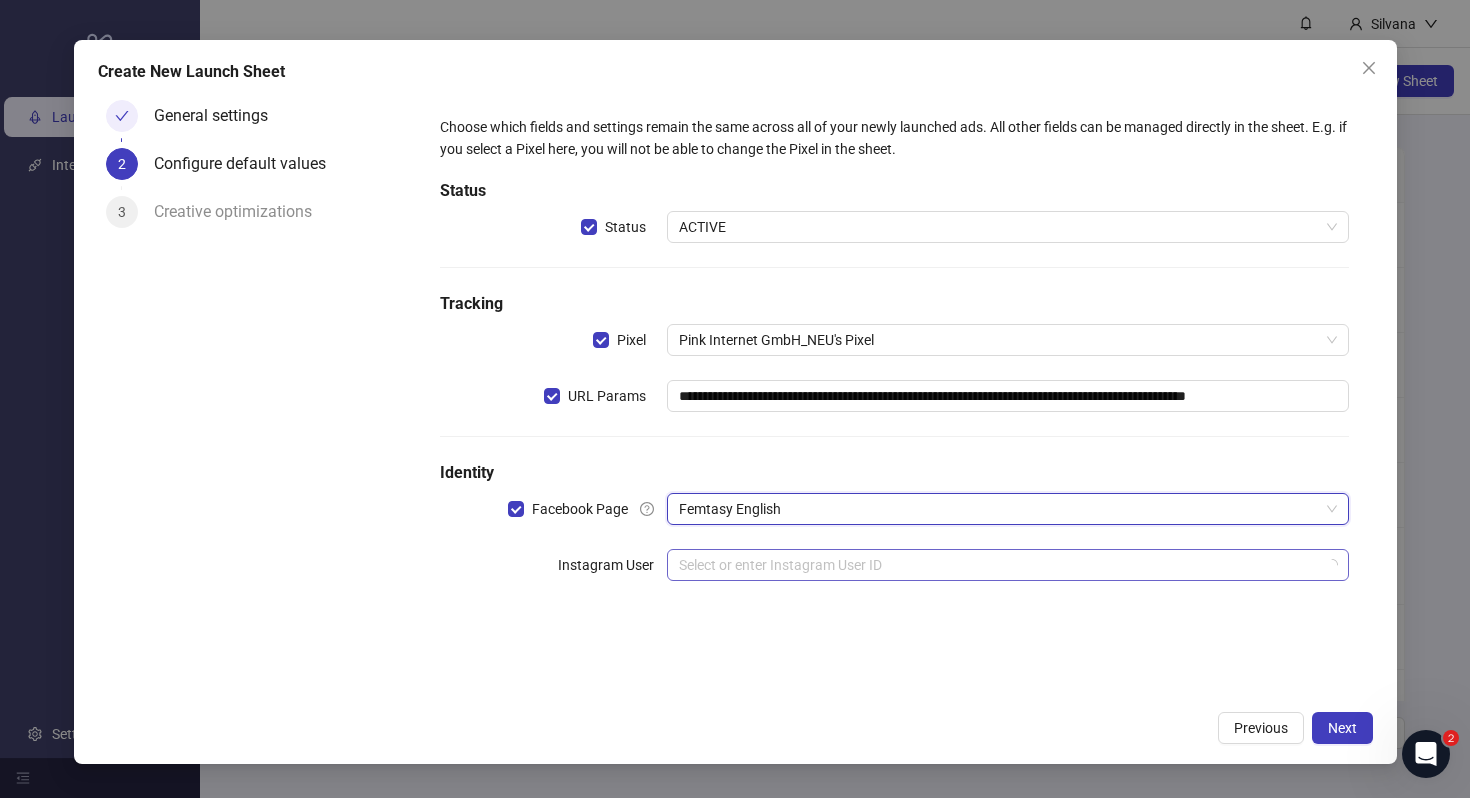 click at bounding box center [998, 565] 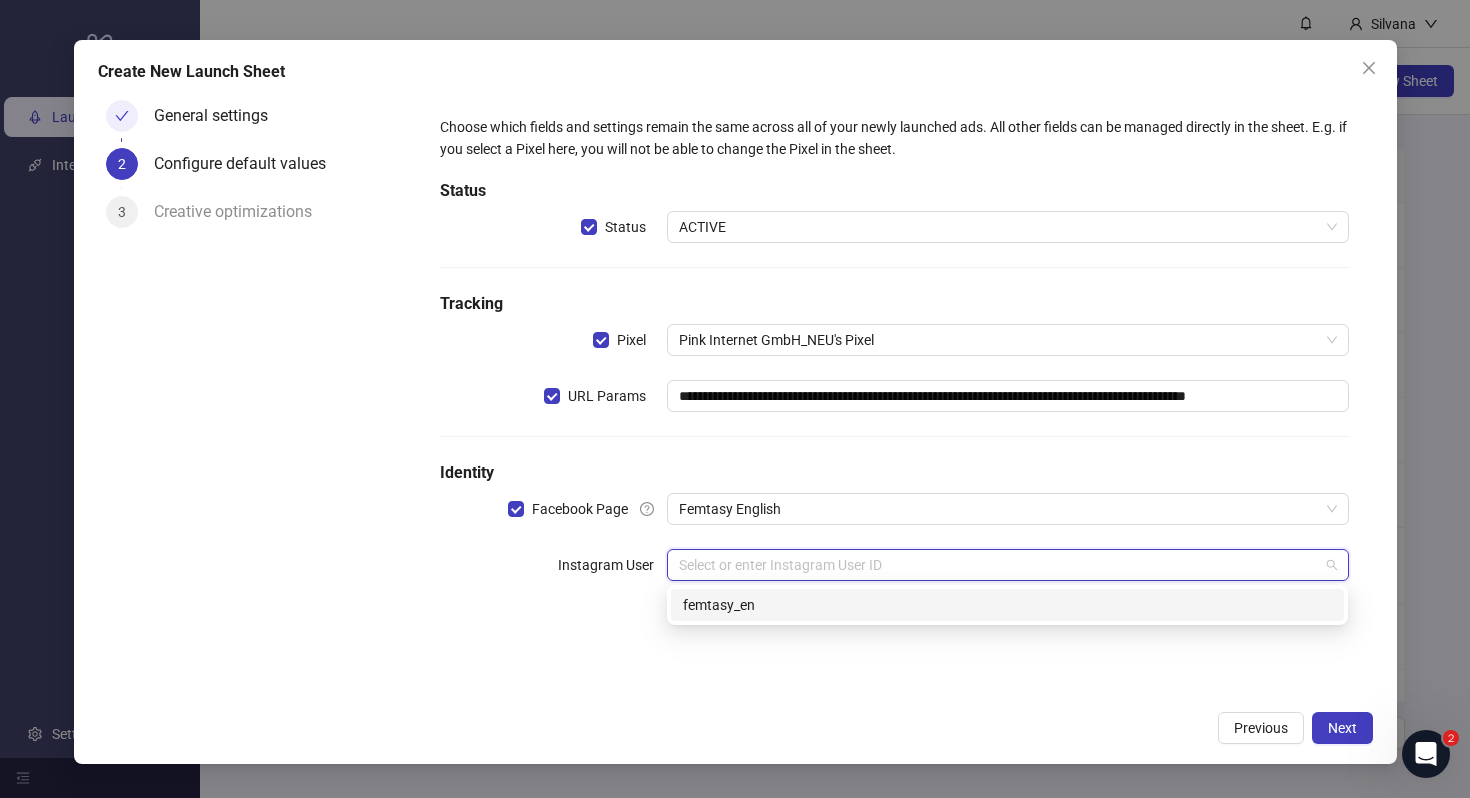 click on "femtasy_en" at bounding box center (1007, 605) 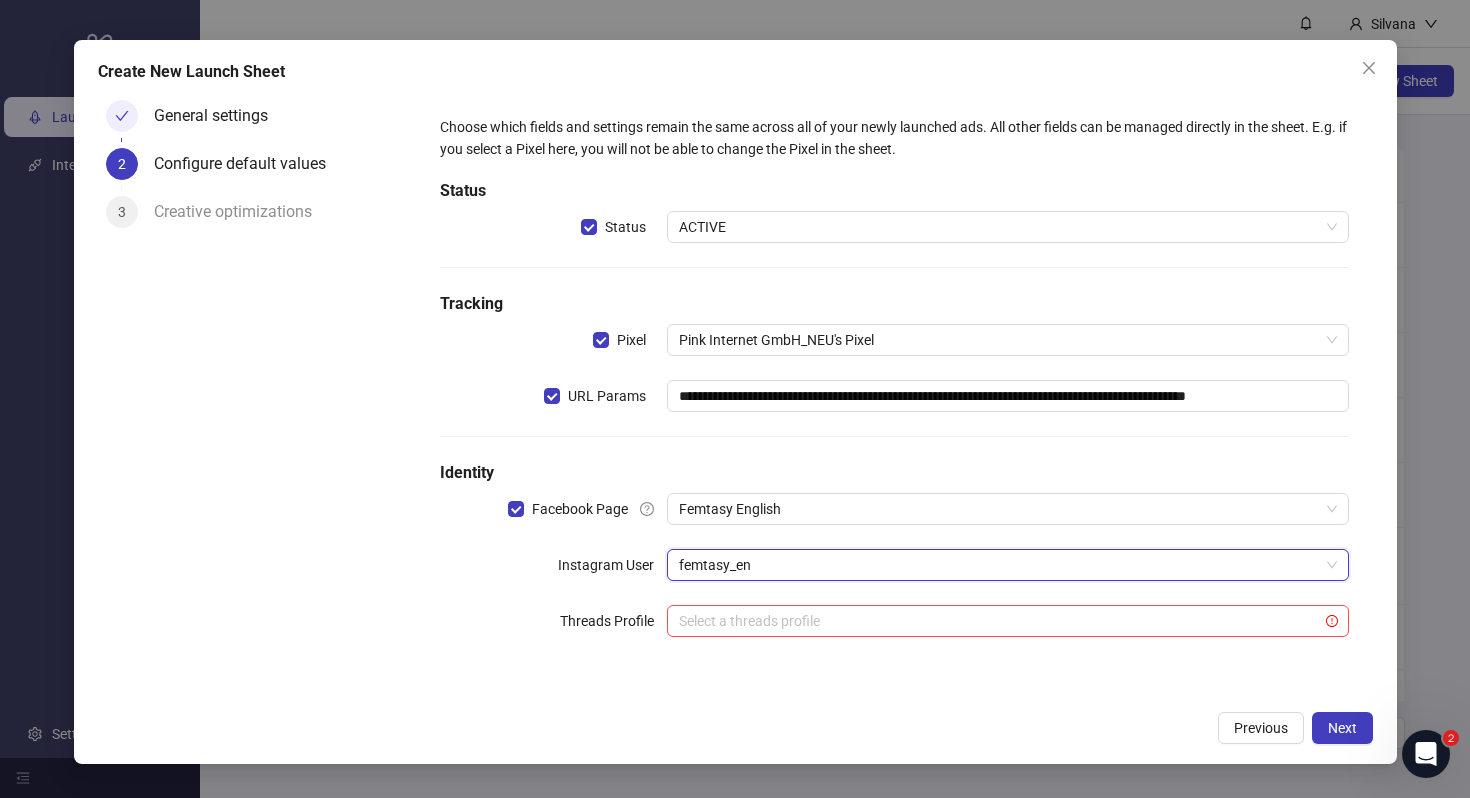 click on "Threads Profile" at bounding box center (553, 621) 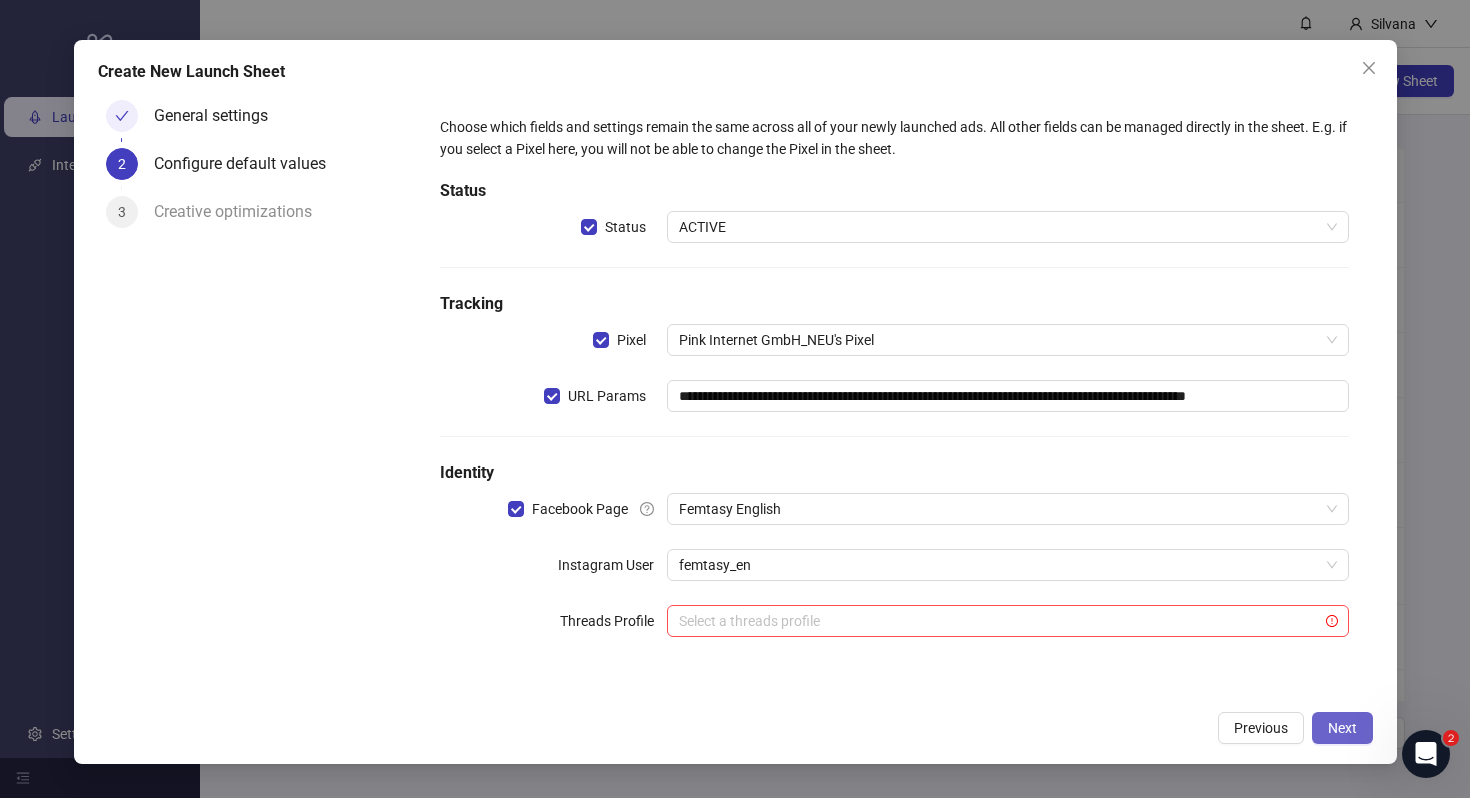 click on "Next" at bounding box center (1342, 728) 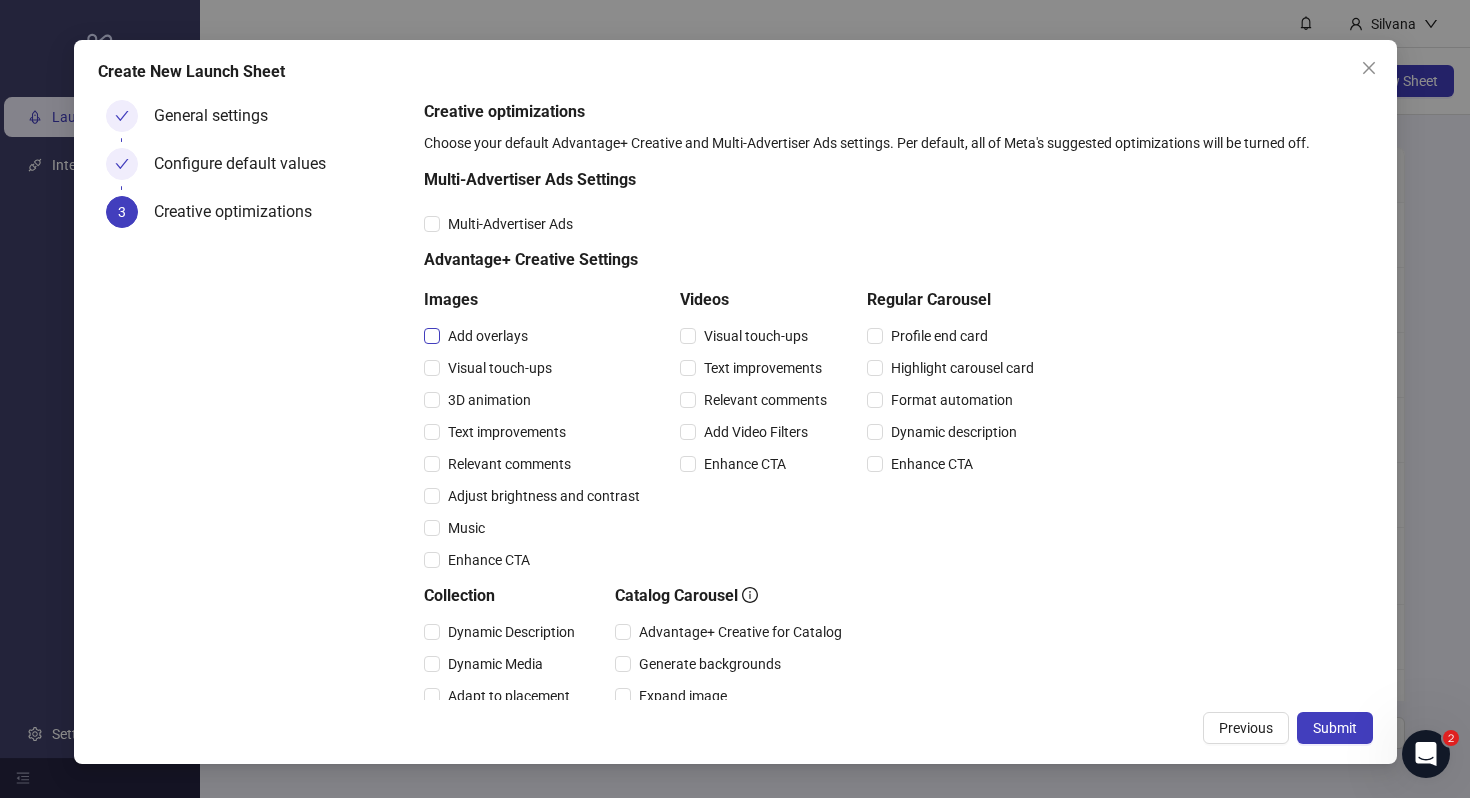 click on "Add overlays" at bounding box center [488, 336] 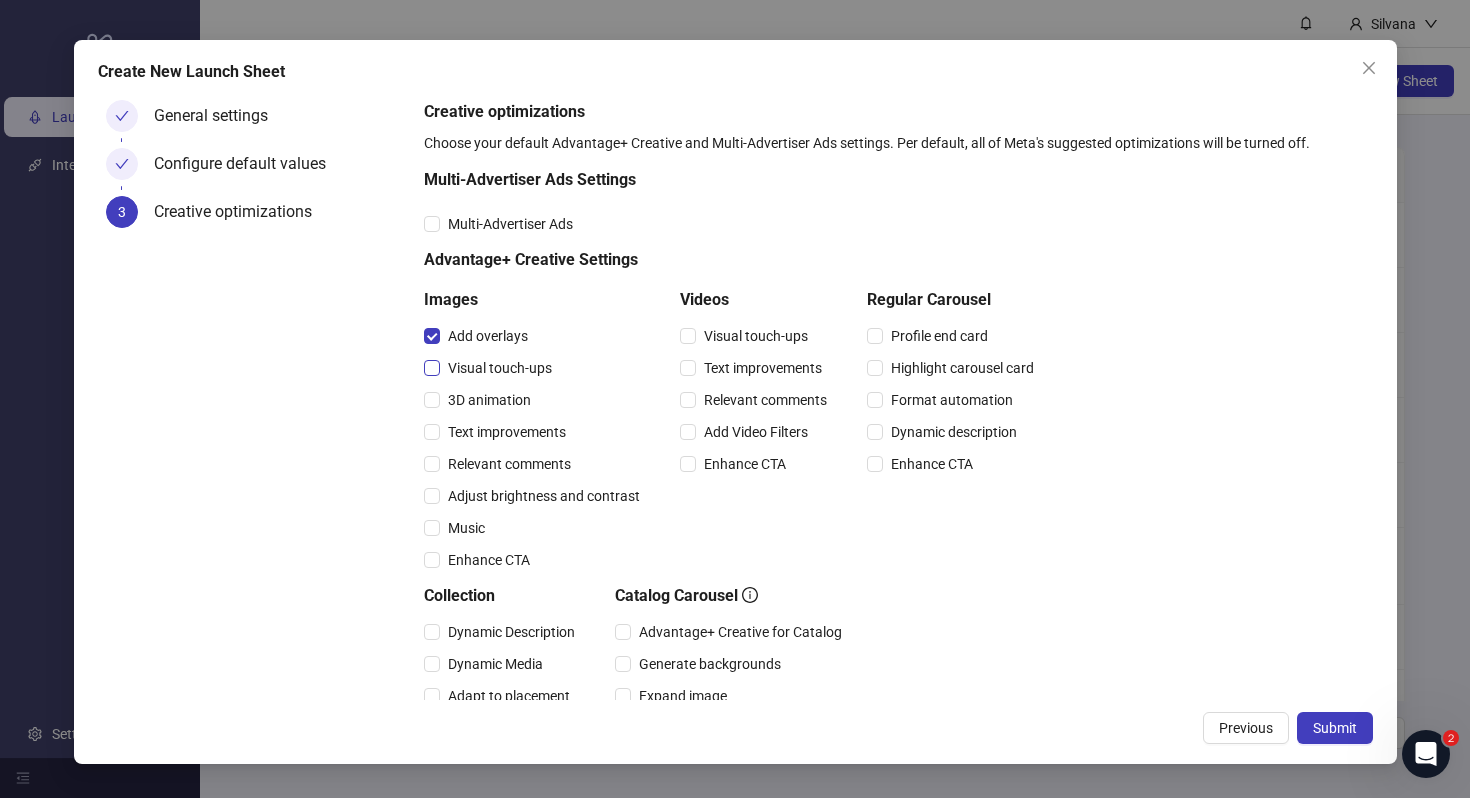 click on "Visual touch-ups" at bounding box center [500, 368] 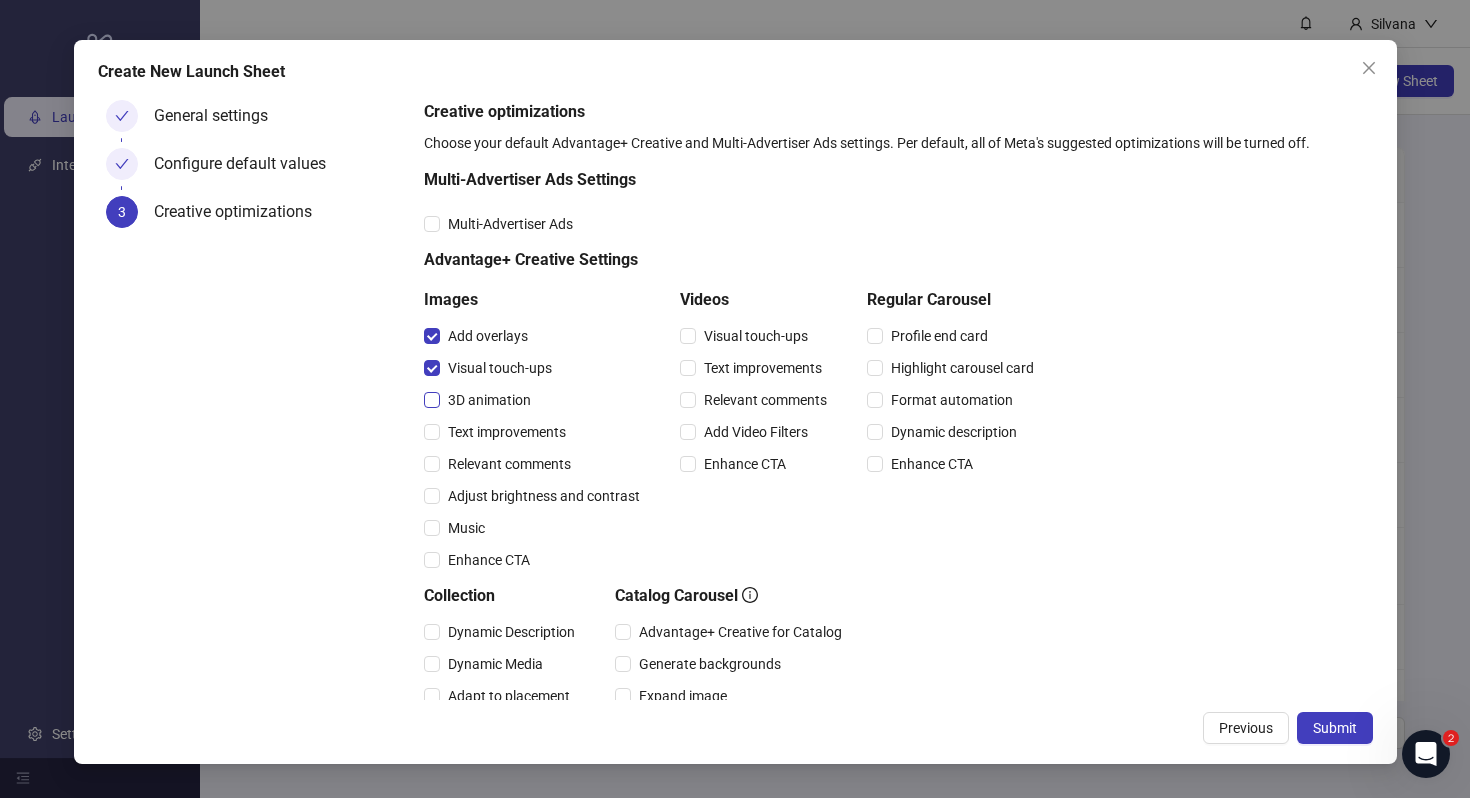 click on "3D animation" at bounding box center (536, 400) 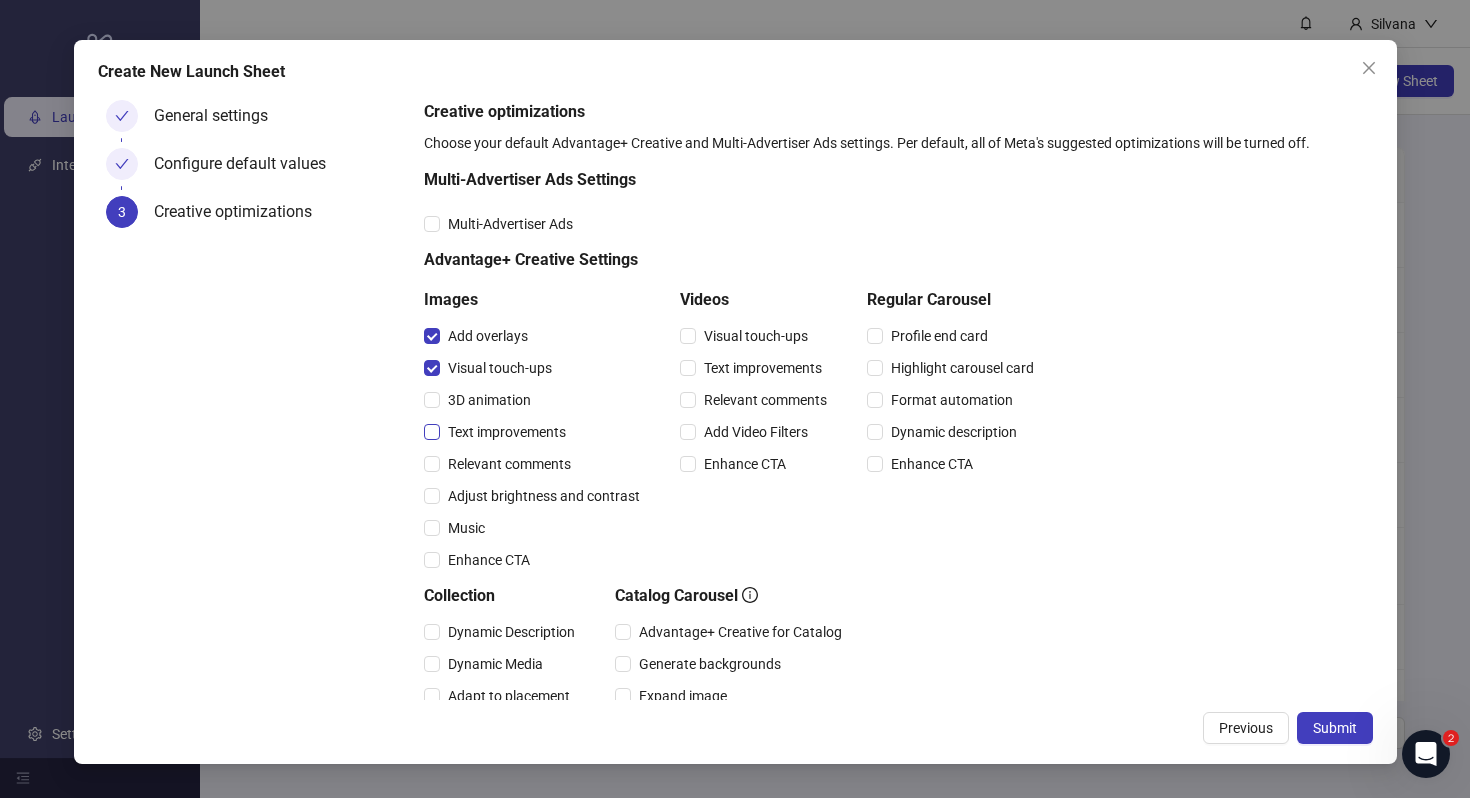 click on "Text improvements" at bounding box center (507, 432) 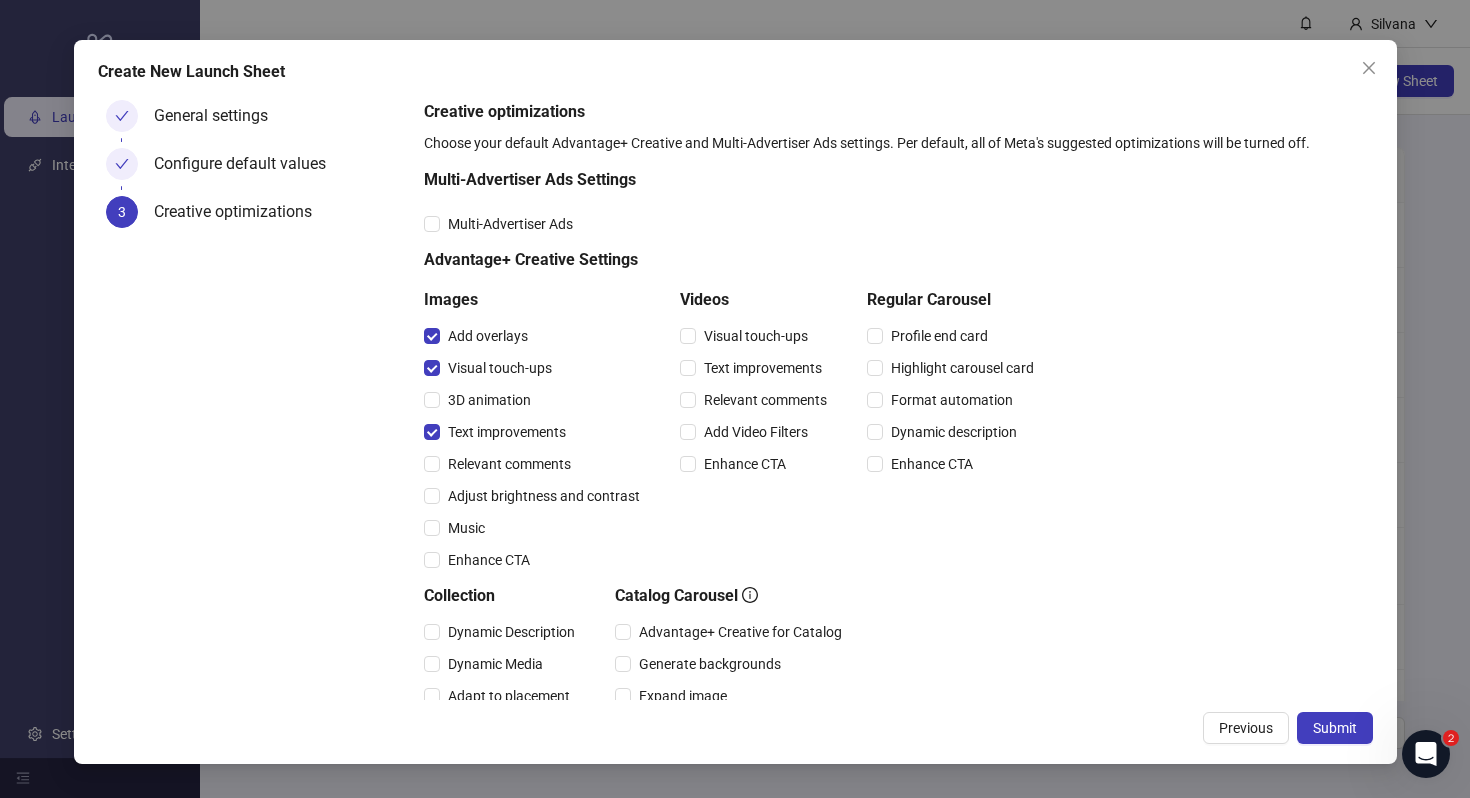 drag, startPoint x: 513, startPoint y: 457, endPoint x: 513, endPoint y: 413, distance: 44 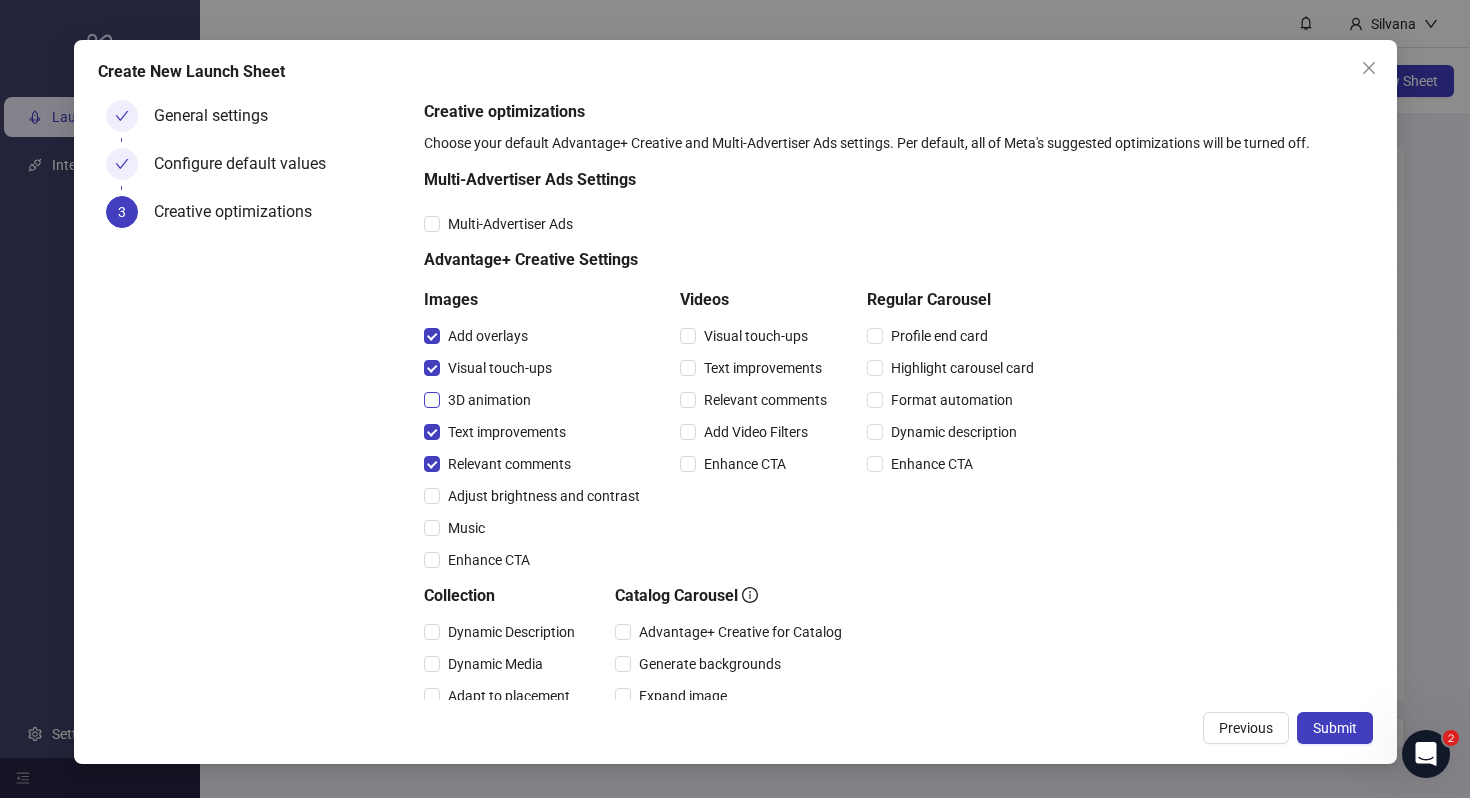 click on "3D animation" at bounding box center (489, 400) 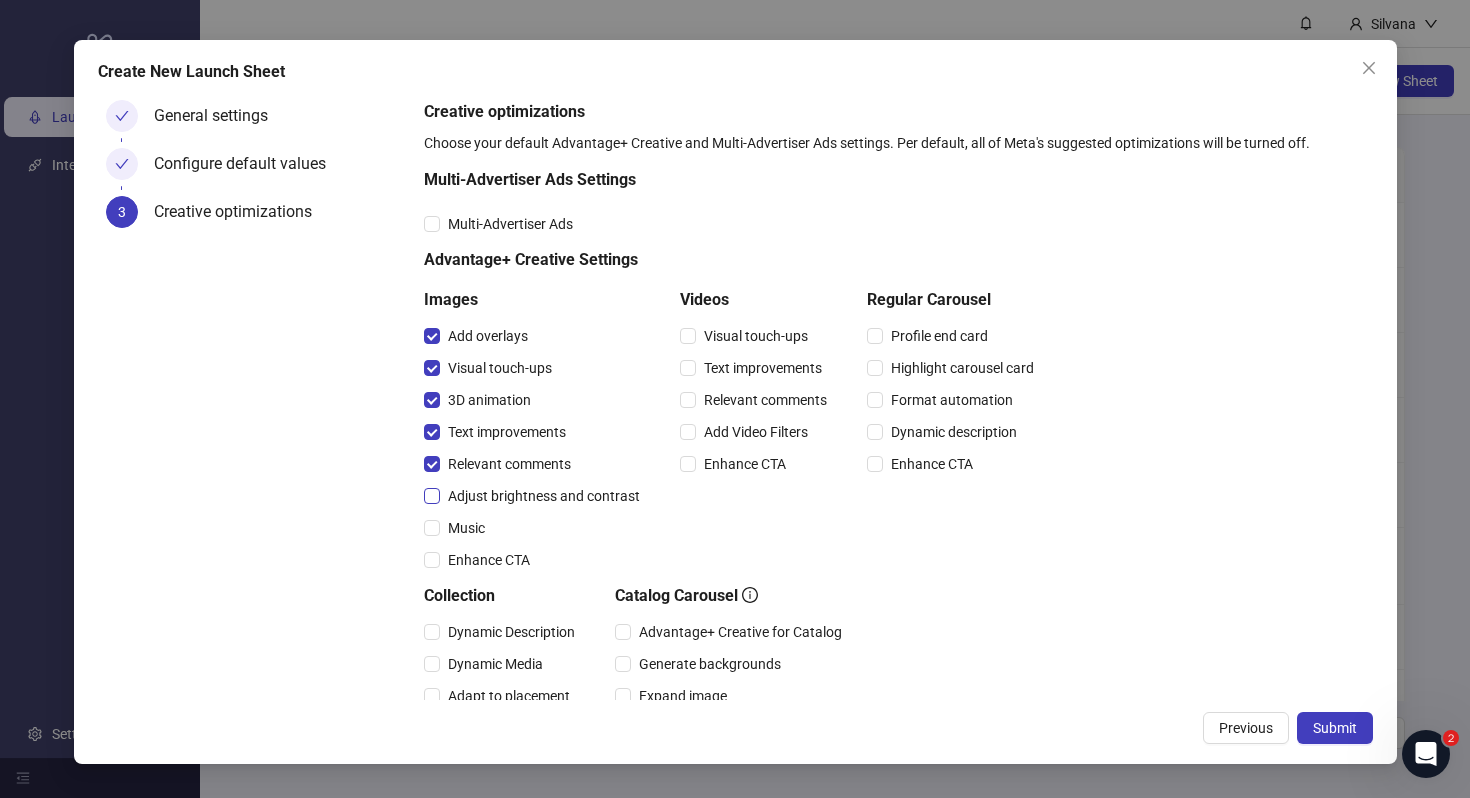 click on "Adjust brightness and contrast" at bounding box center (544, 496) 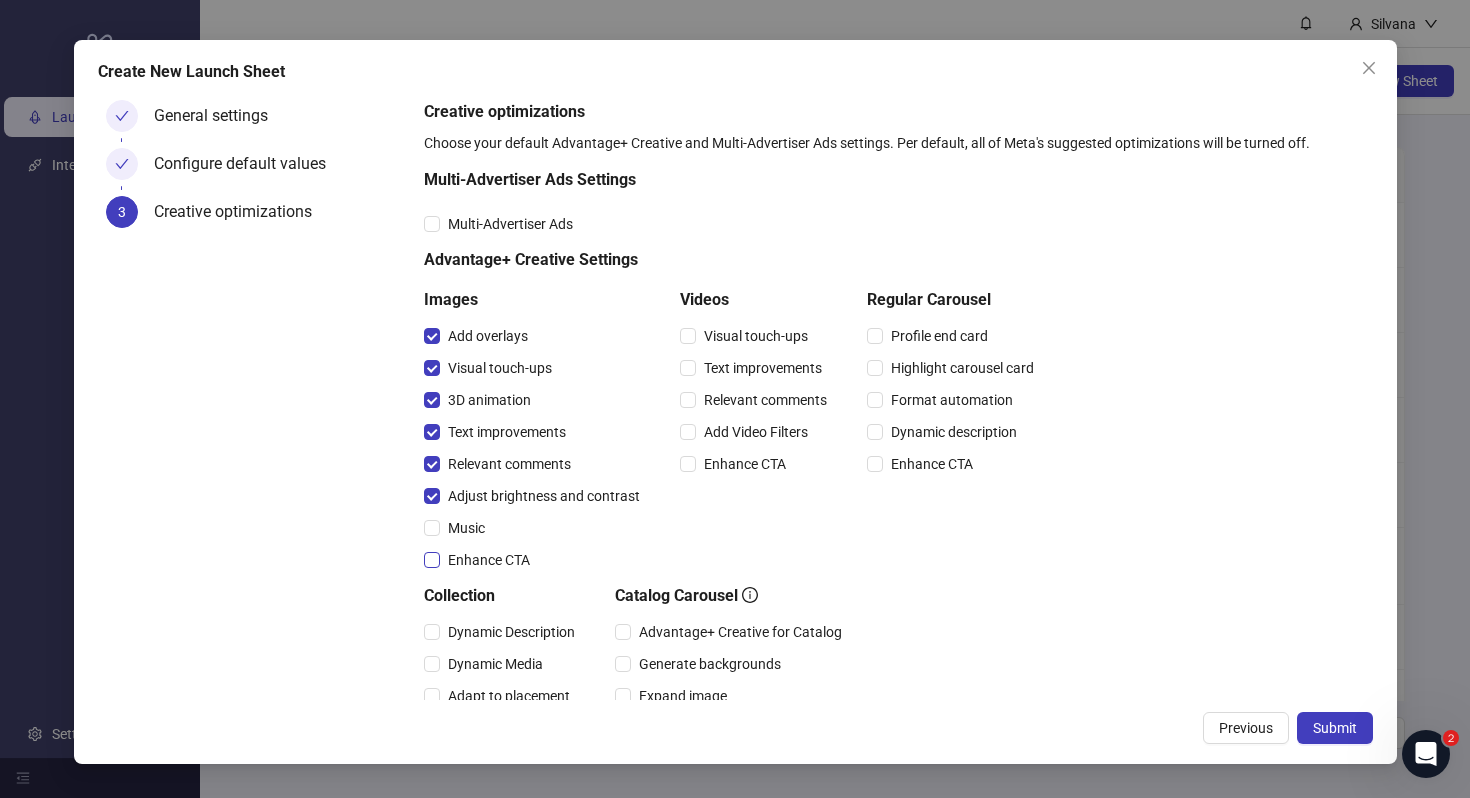 click on "Enhance CTA" at bounding box center (489, 560) 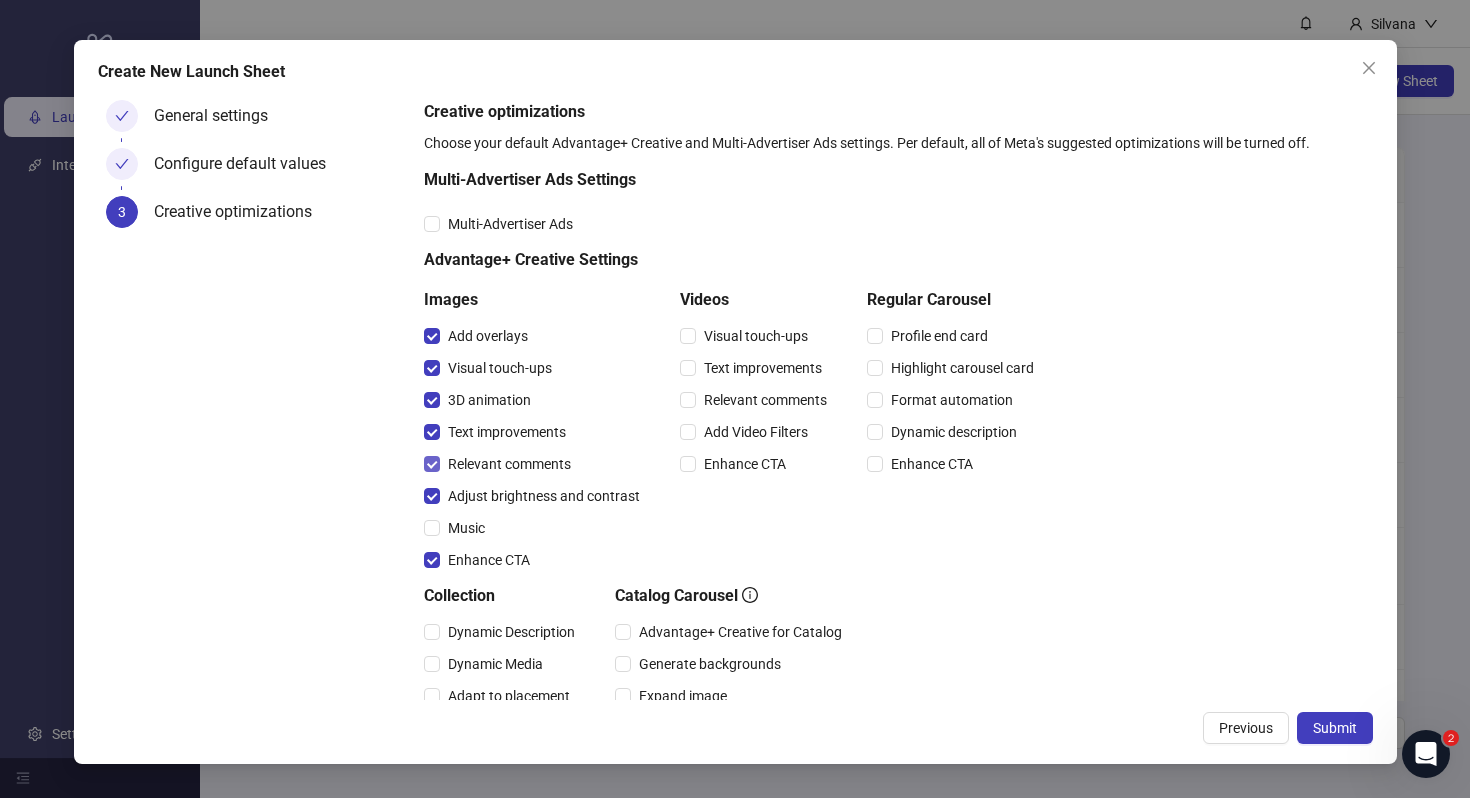 click on "Relevant comments" at bounding box center [509, 464] 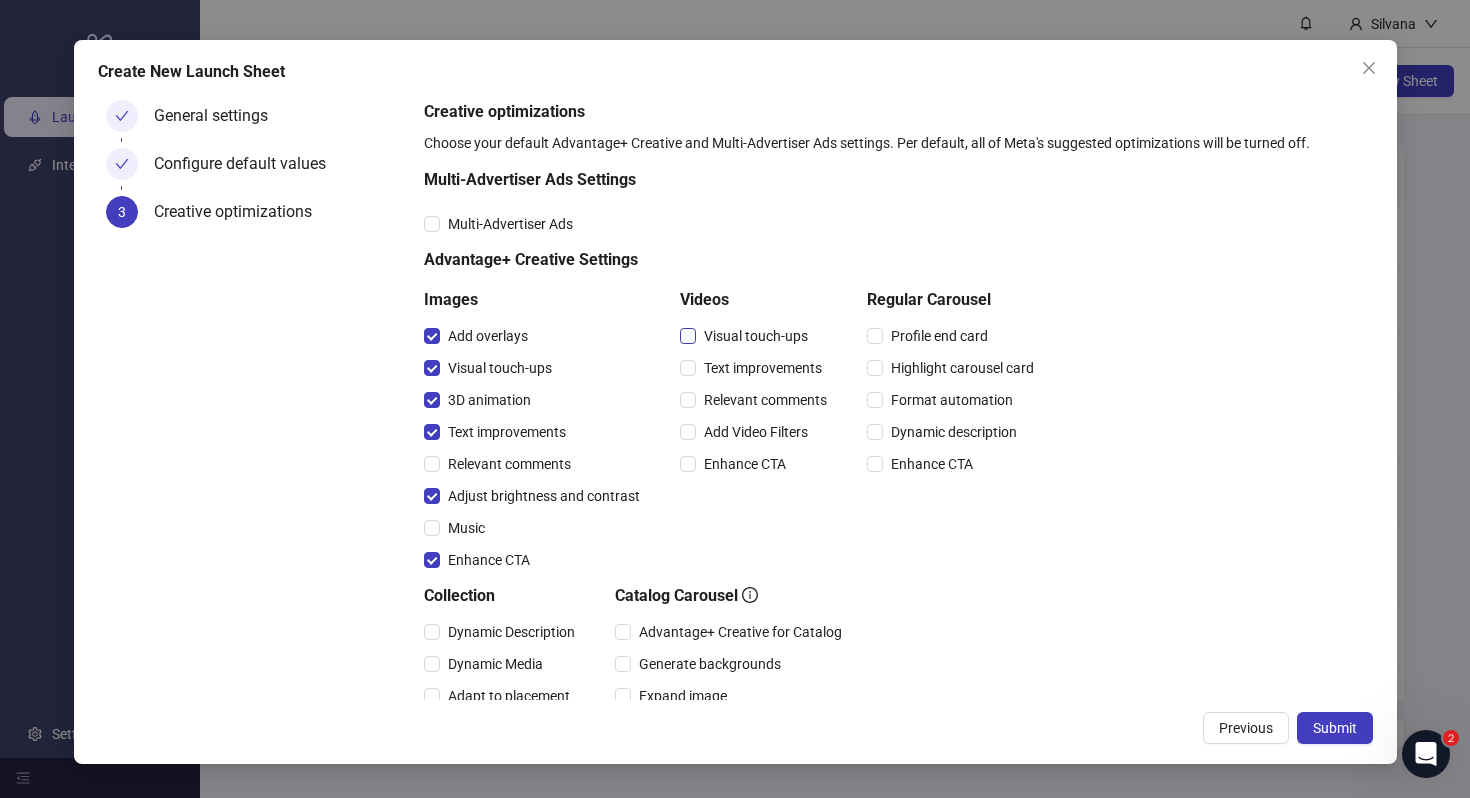 click on "Visual touch-ups" at bounding box center (756, 336) 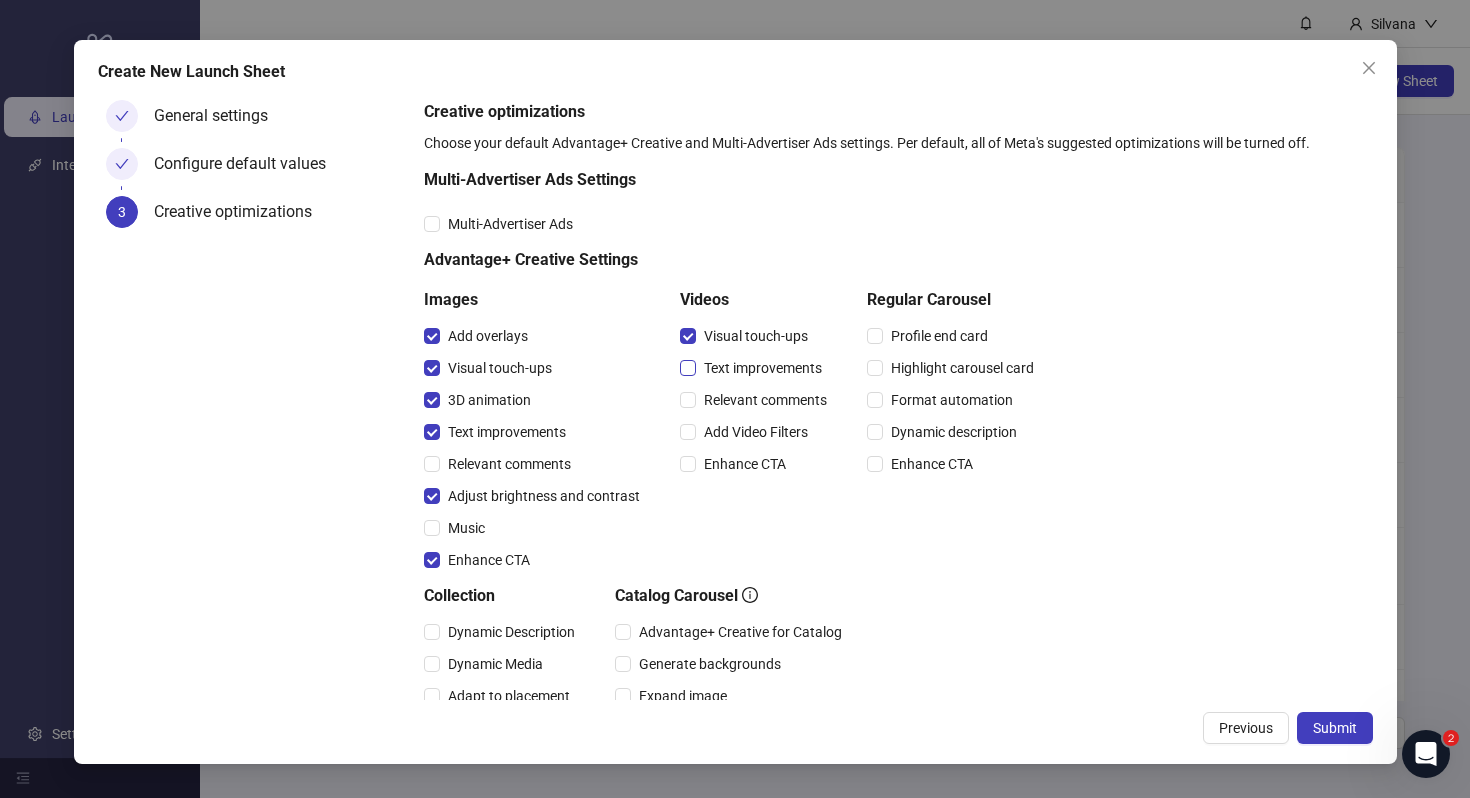 click on "Text improvements" at bounding box center [763, 368] 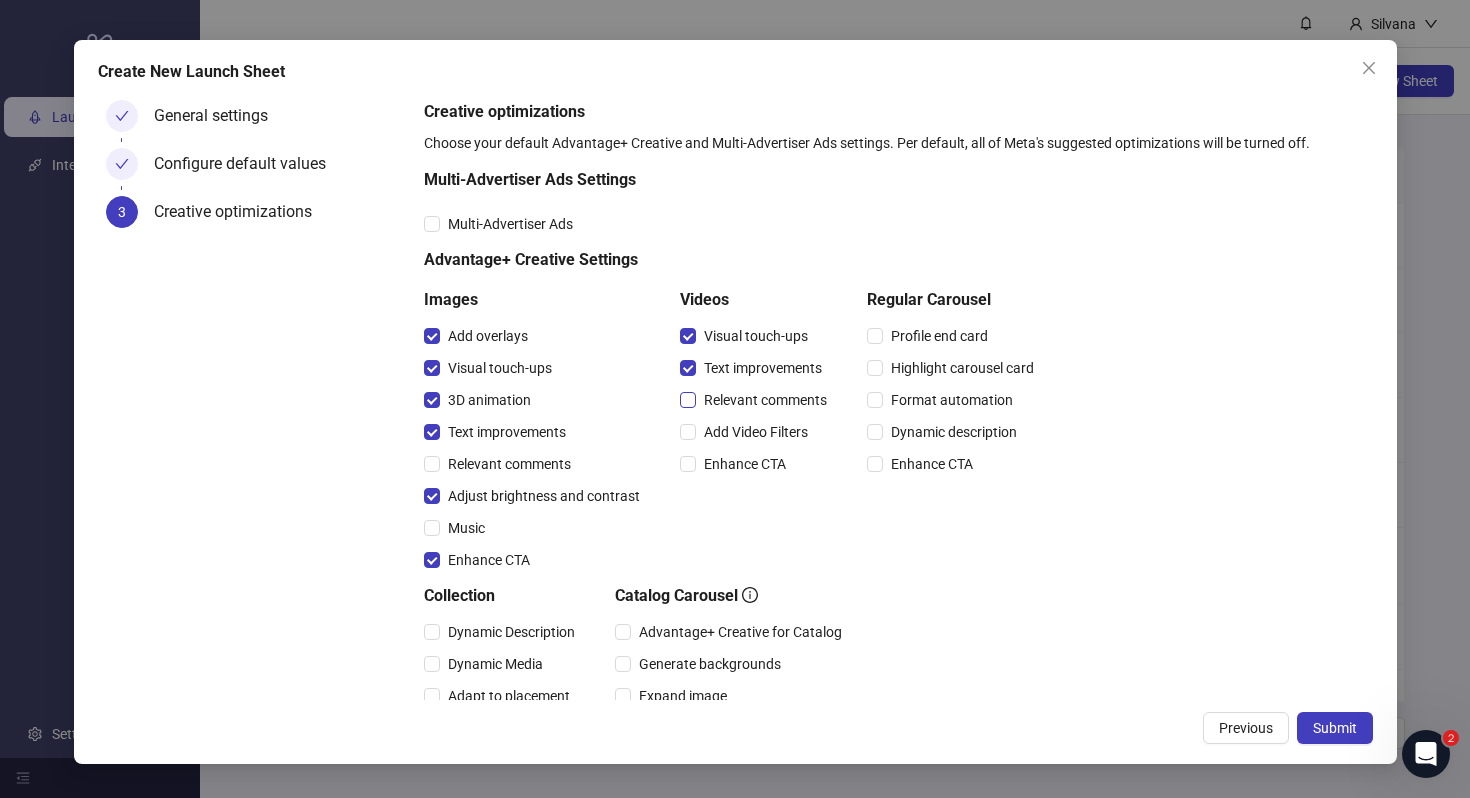 click on "Relevant comments" at bounding box center (765, 400) 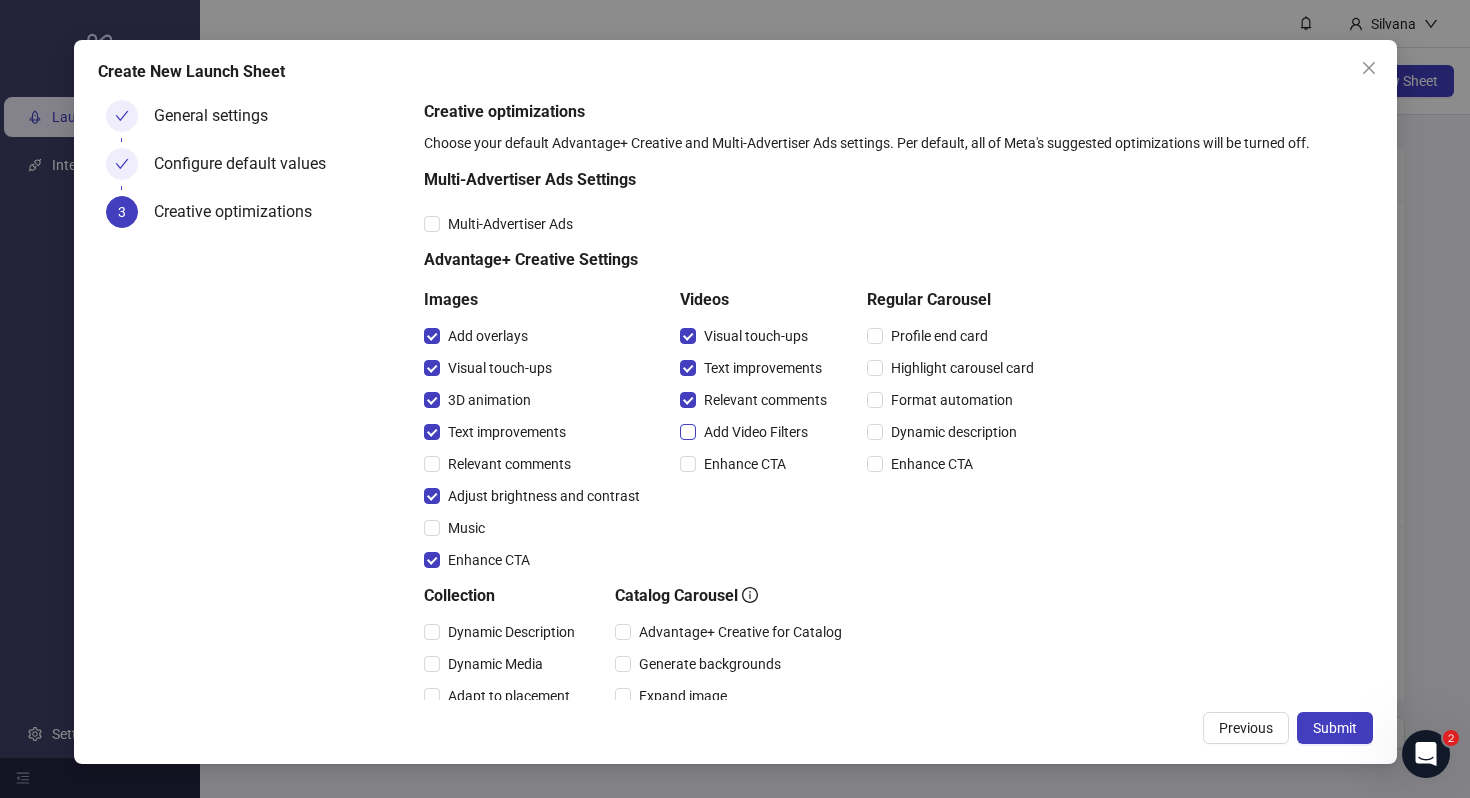 click on "Add Video Filters" at bounding box center [756, 432] 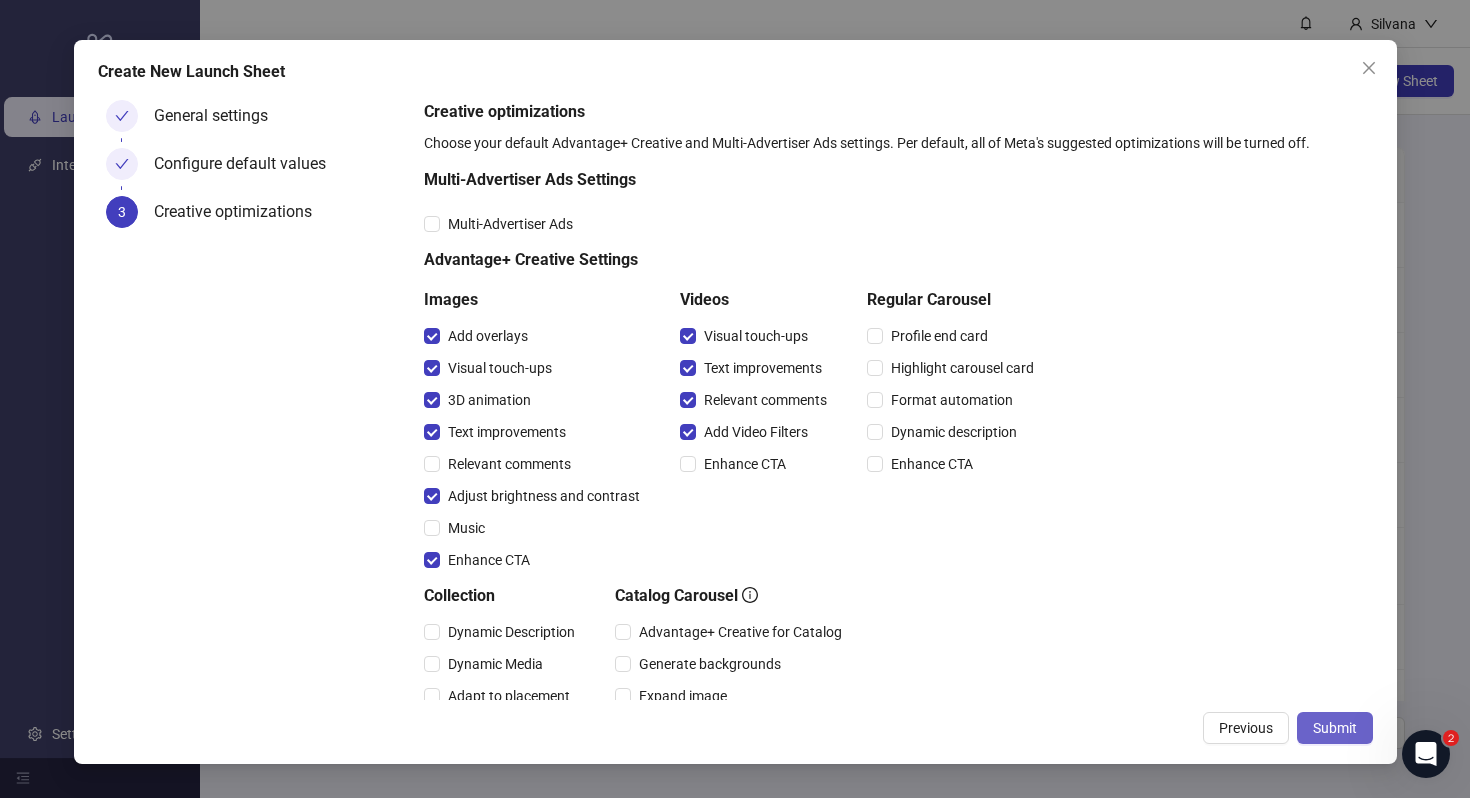 click on "Submit" at bounding box center (1335, 728) 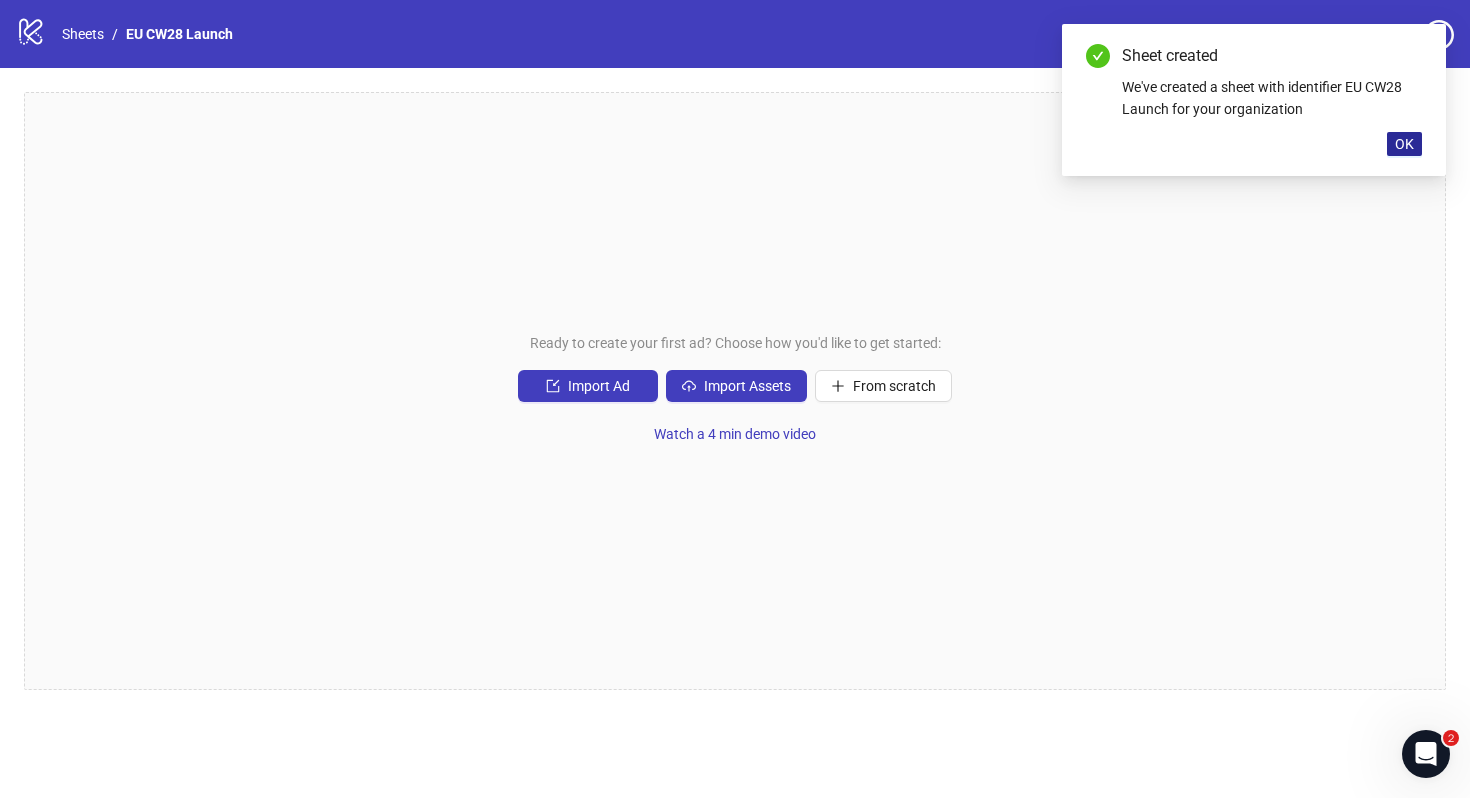 click on "OK" at bounding box center [1404, 144] 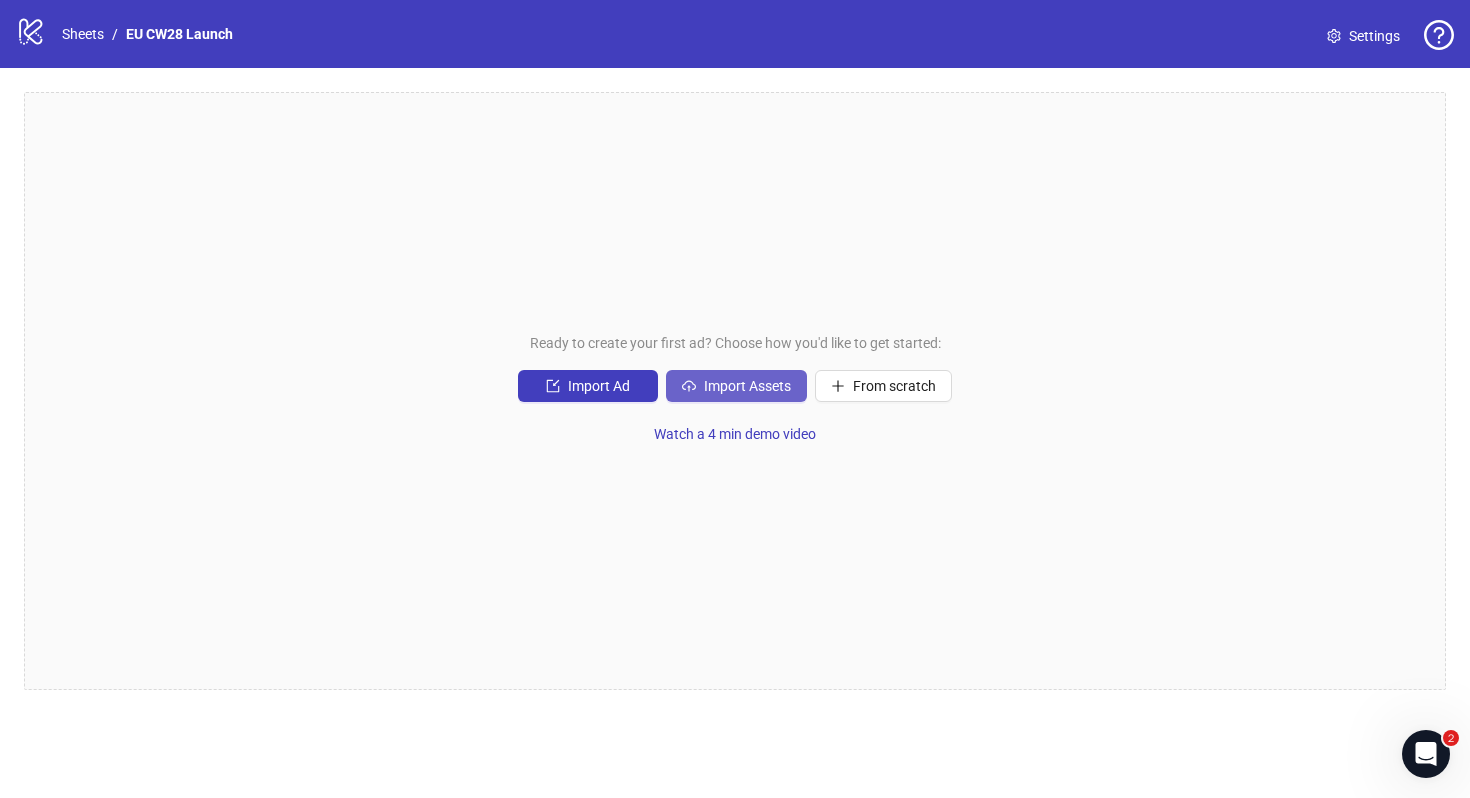 click on "Import Assets" at bounding box center (747, 386) 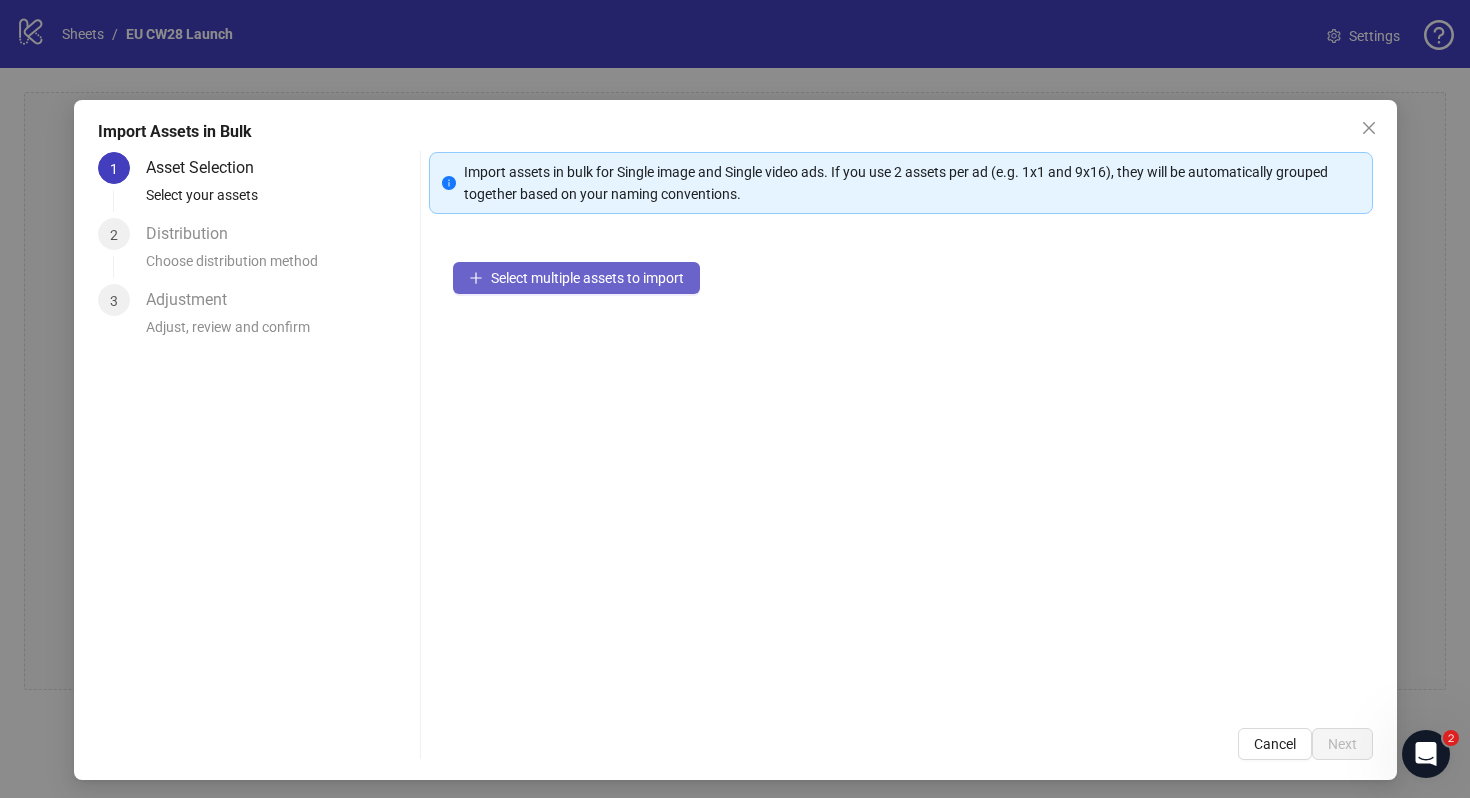 click on "Select multiple assets to import" at bounding box center (587, 278) 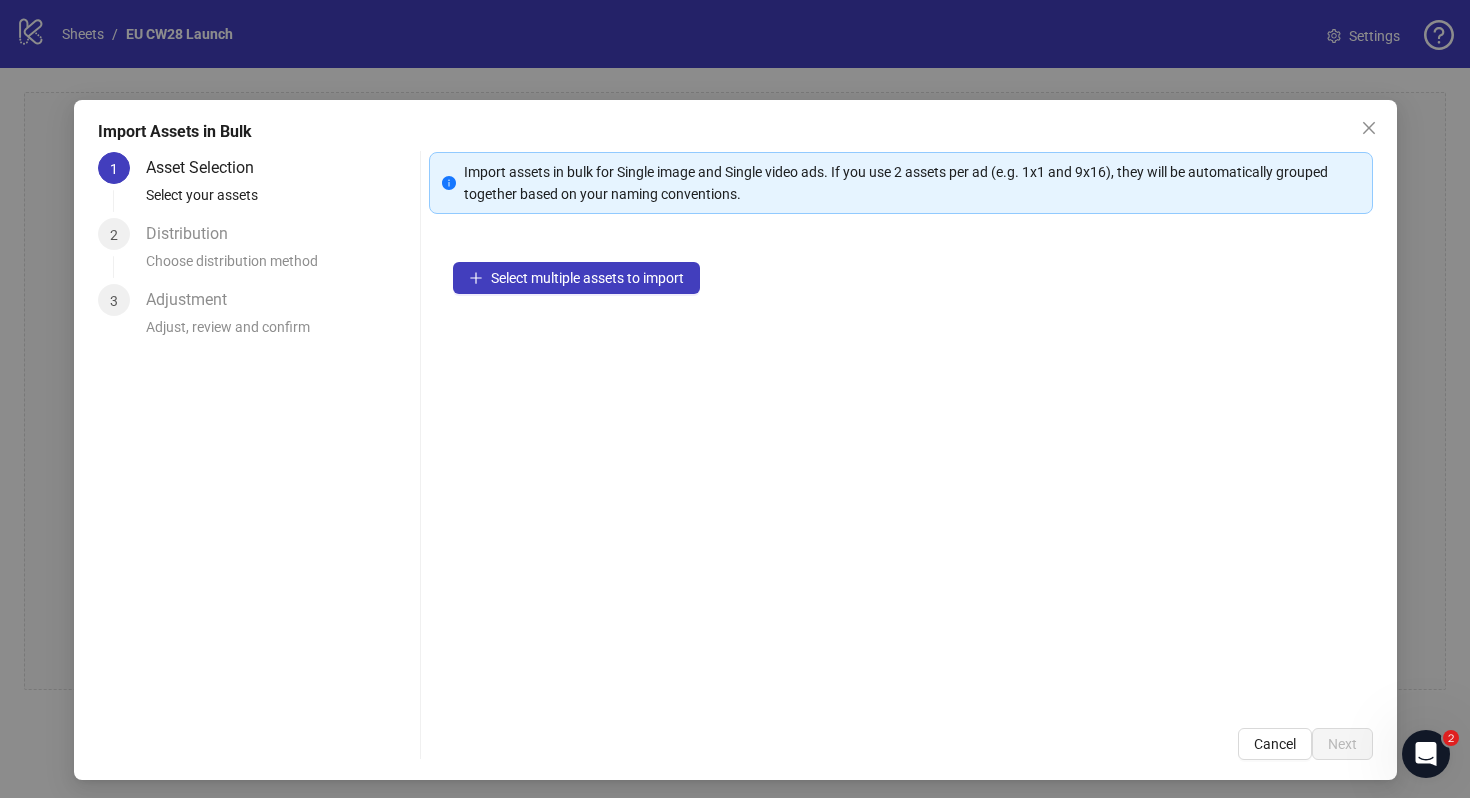click on "Import Assets in Bulk 1 Asset Selection Select your assets 2 Distribution Choose distribution method 3 Adjustment Adjust, review and confirm Import assets in bulk for Single image and Single video ads. If you use 2 assets per ad (e.g. 1x1 and 9x16), they will be automatically grouped together based on your naming conventions. Select multiple assets to import Cancel Next" at bounding box center (735, 399) 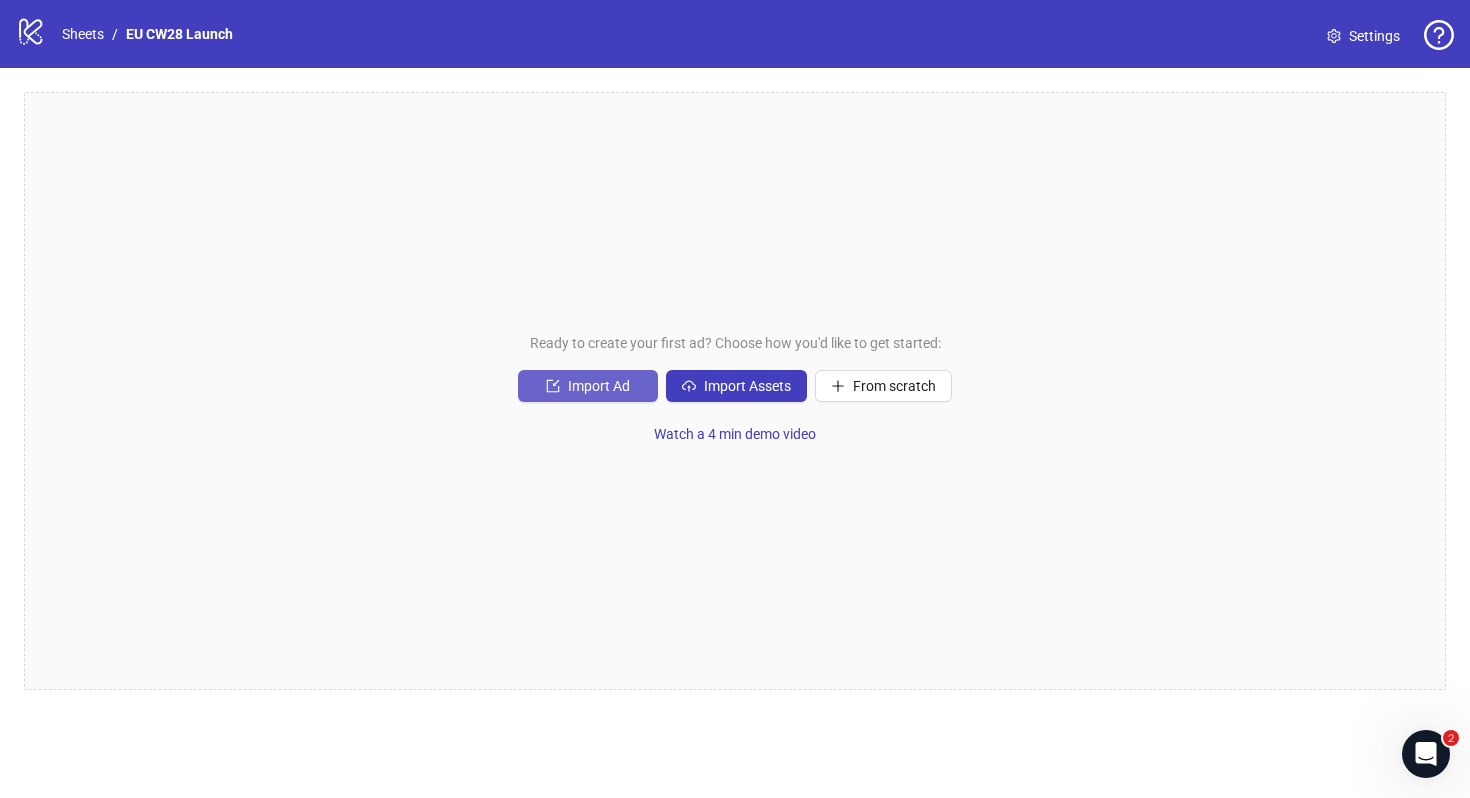click on "Import Ad" at bounding box center [599, 386] 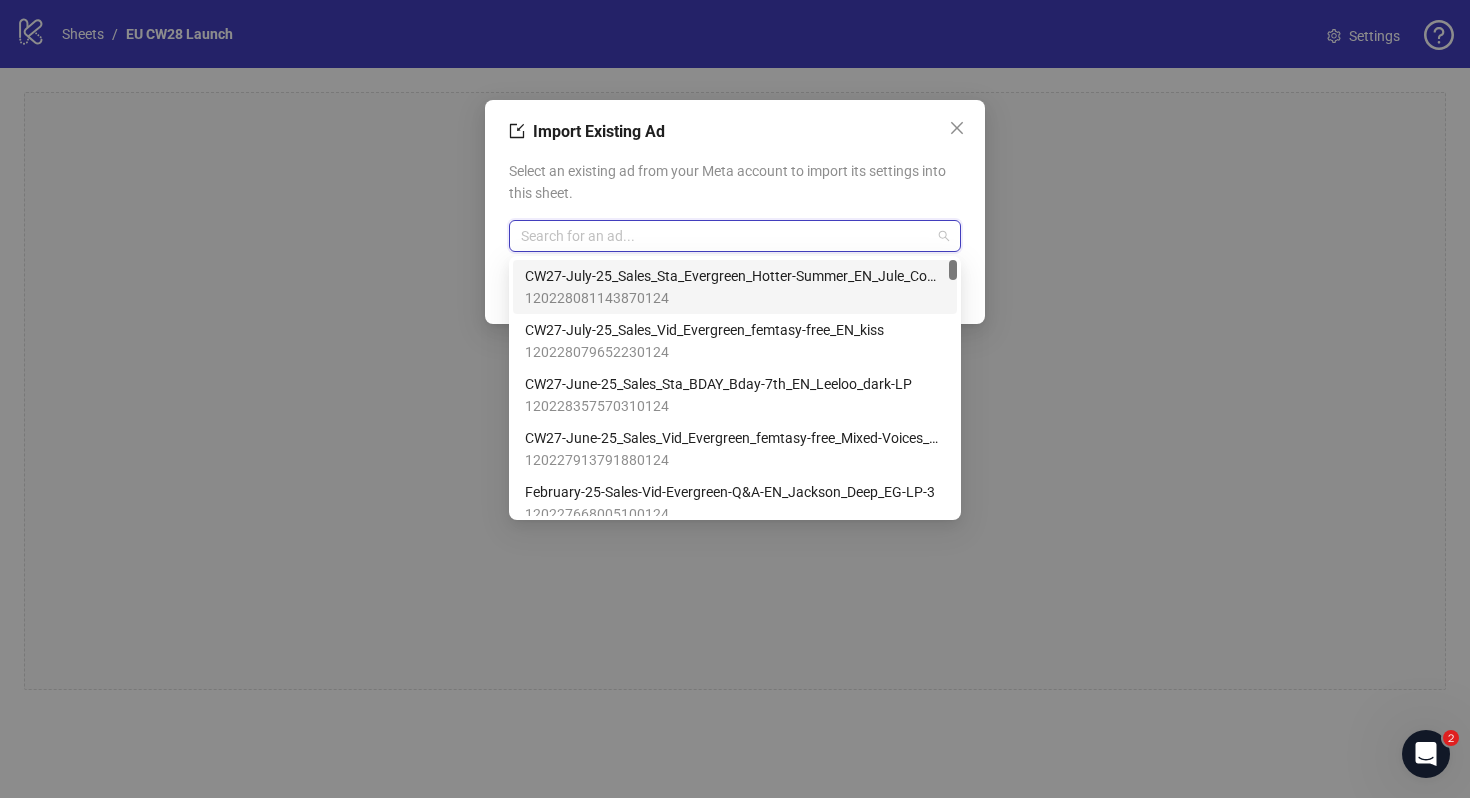 click at bounding box center [726, 236] 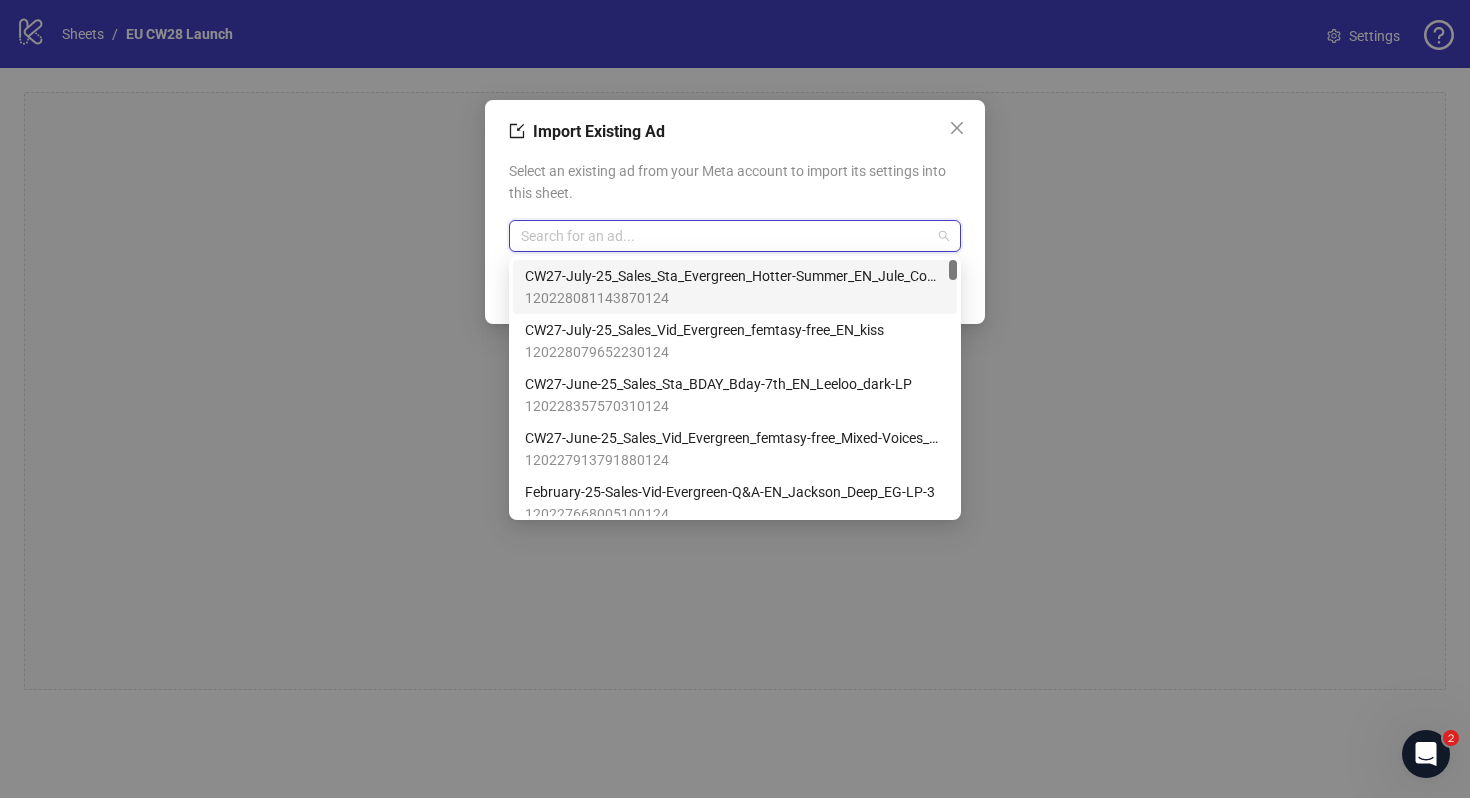click on "CW27-July-25_Sales_Sta_Evergreen_Hotter-Summer_EN_Jule_Com-LP" at bounding box center [735, 276] 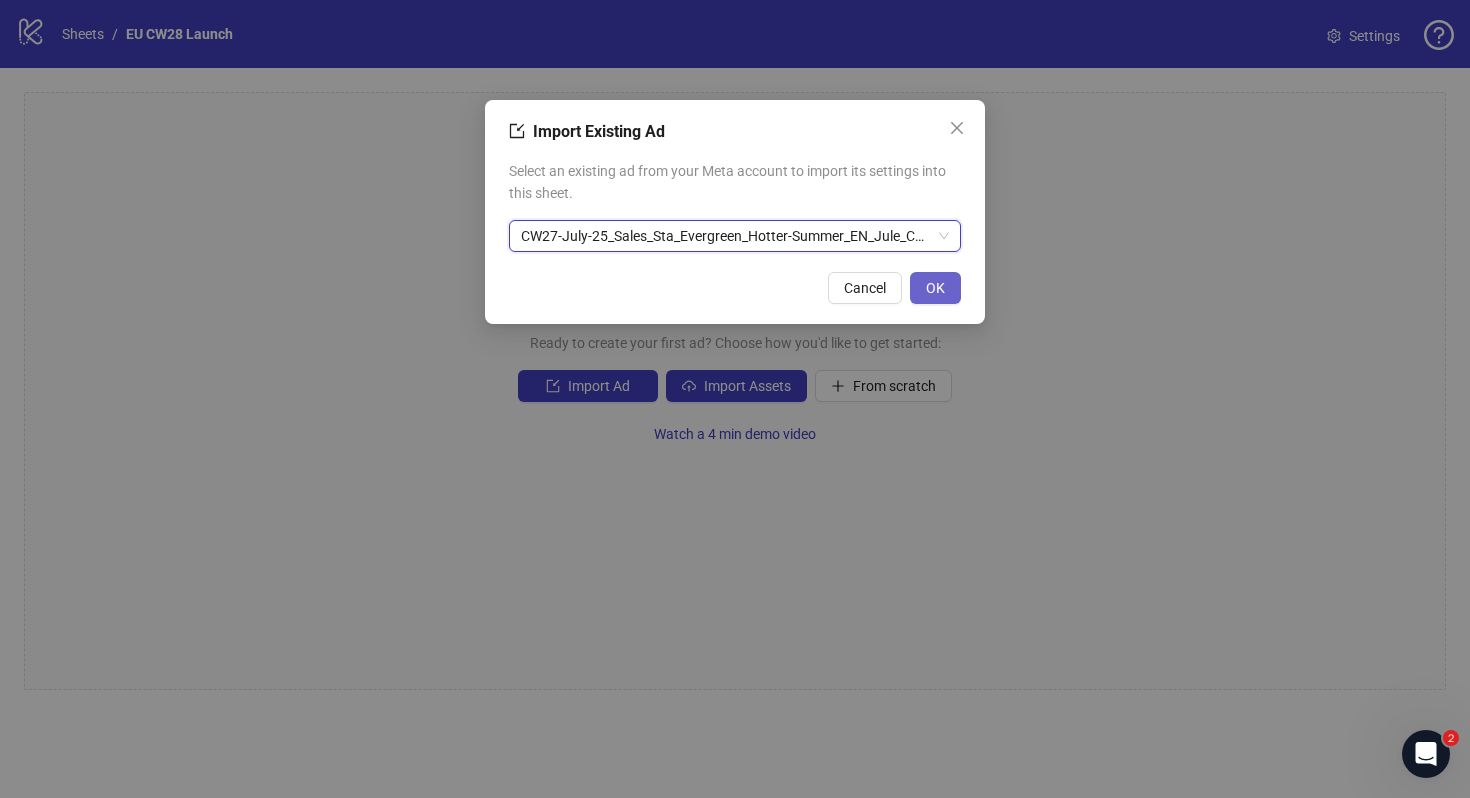 click on "OK" at bounding box center (935, 288) 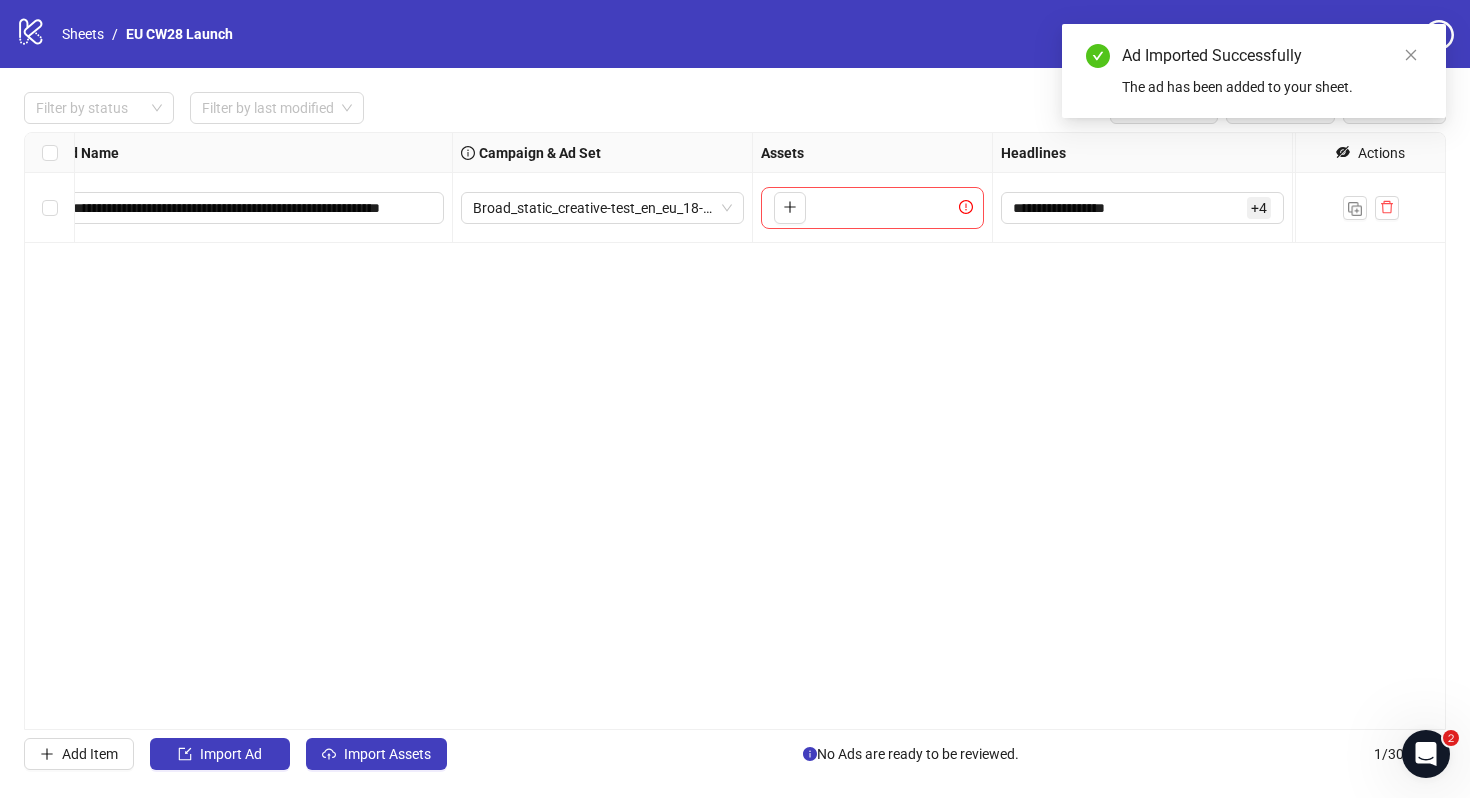 scroll, scrollTop: 0, scrollLeft: 0, axis: both 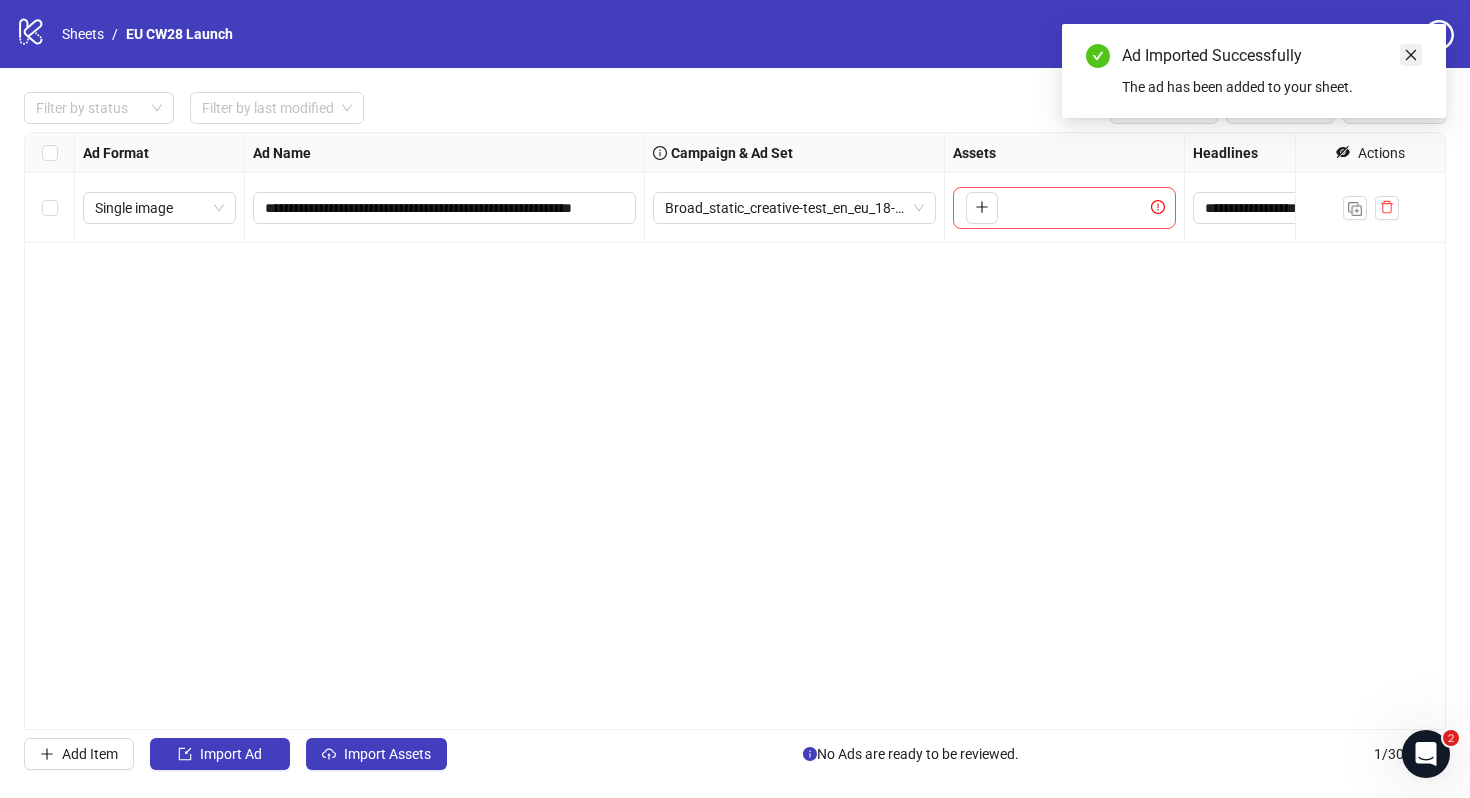 click at bounding box center (1411, 55) 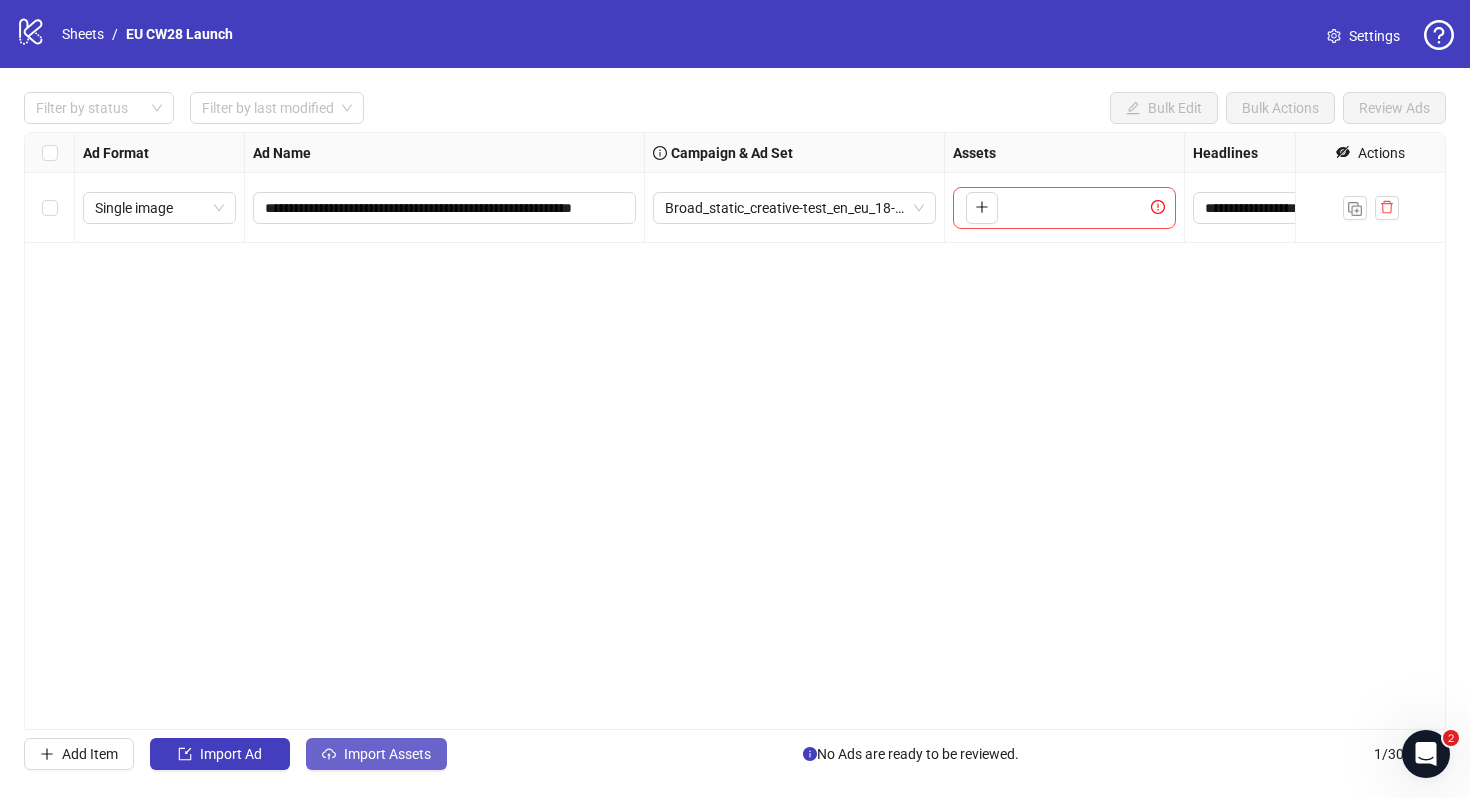 click on "Import Assets" at bounding box center [387, 754] 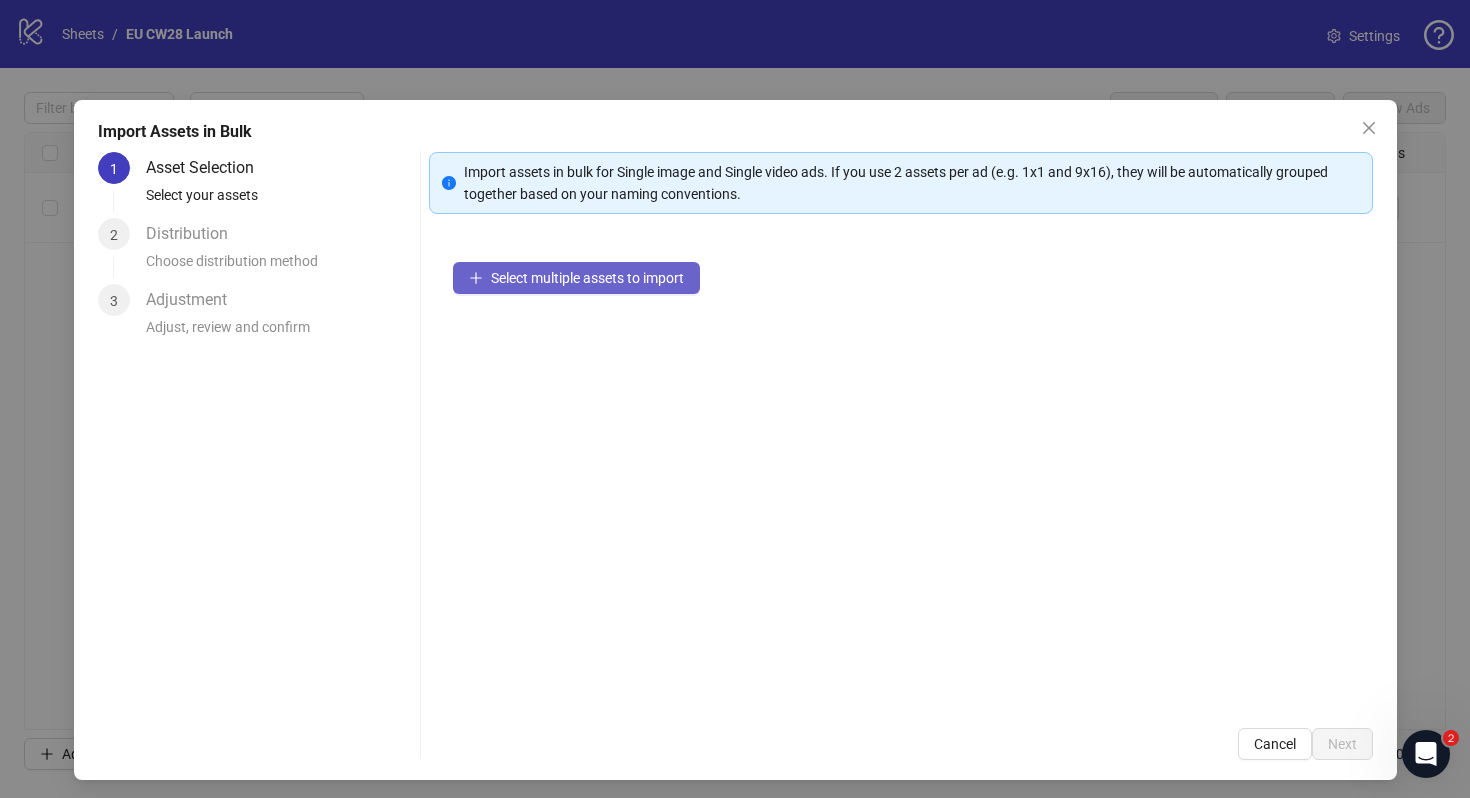 click on "Select multiple assets to import" at bounding box center (587, 278) 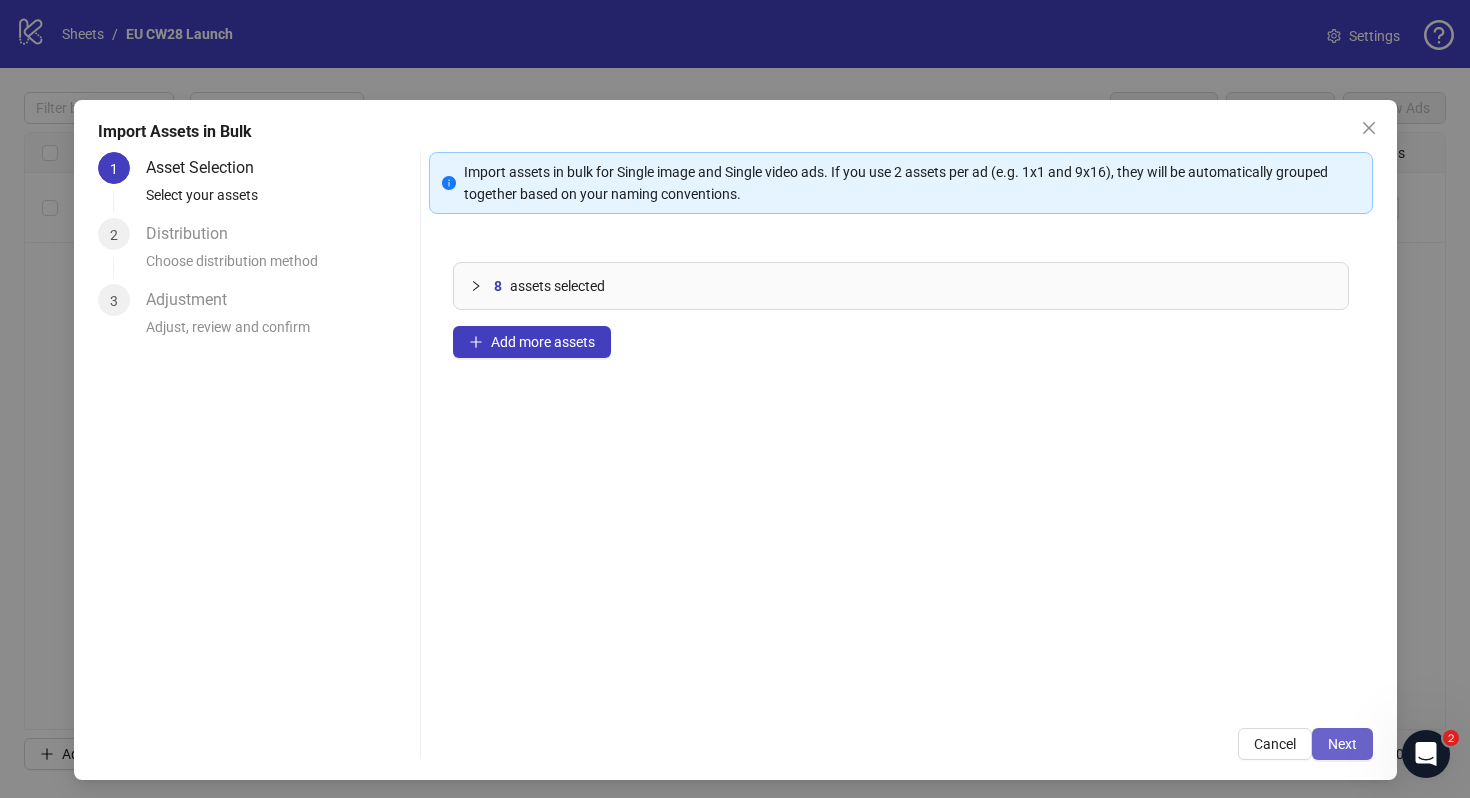 click on "Next" at bounding box center (1342, 744) 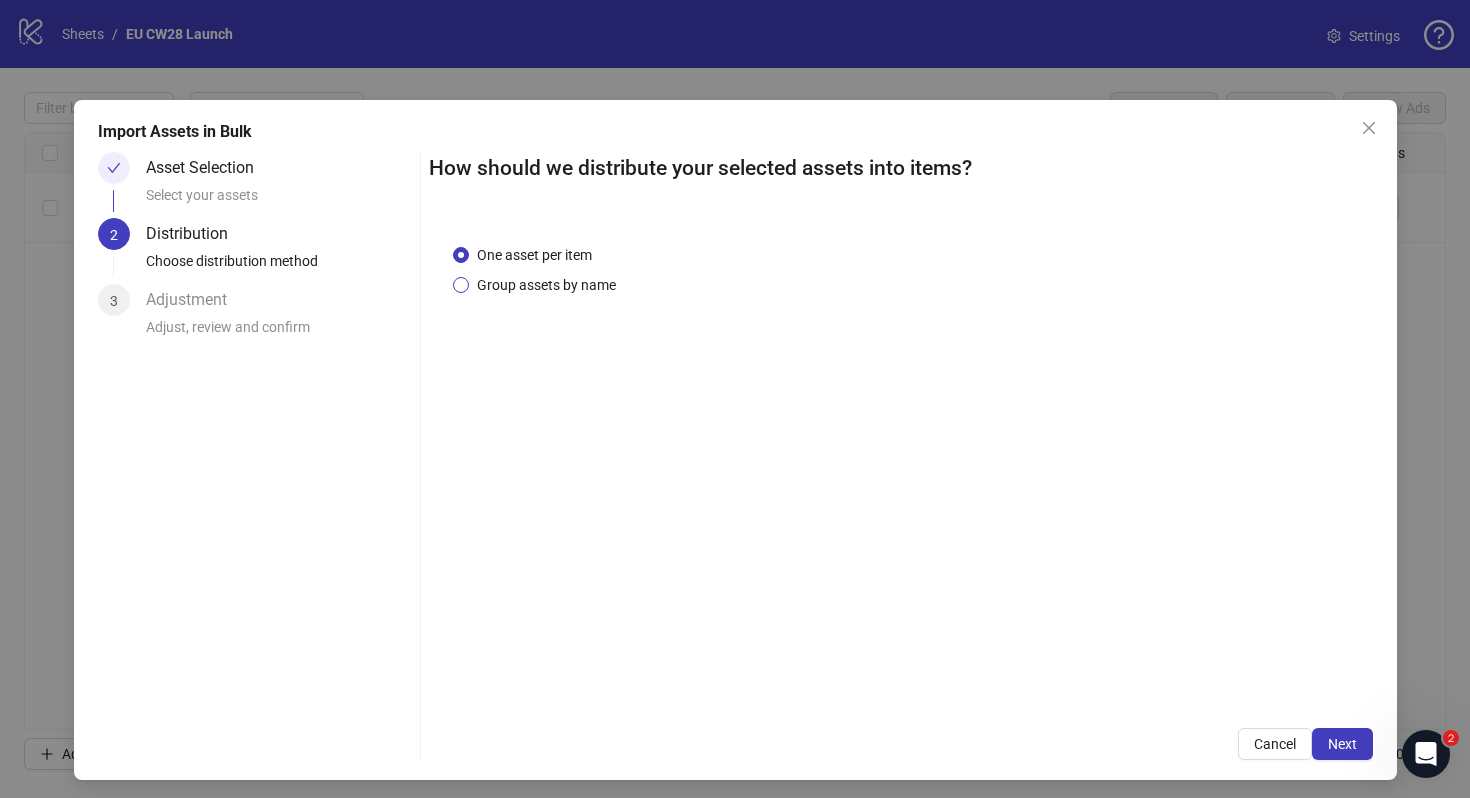 click on "Group assets by name" at bounding box center [546, 285] 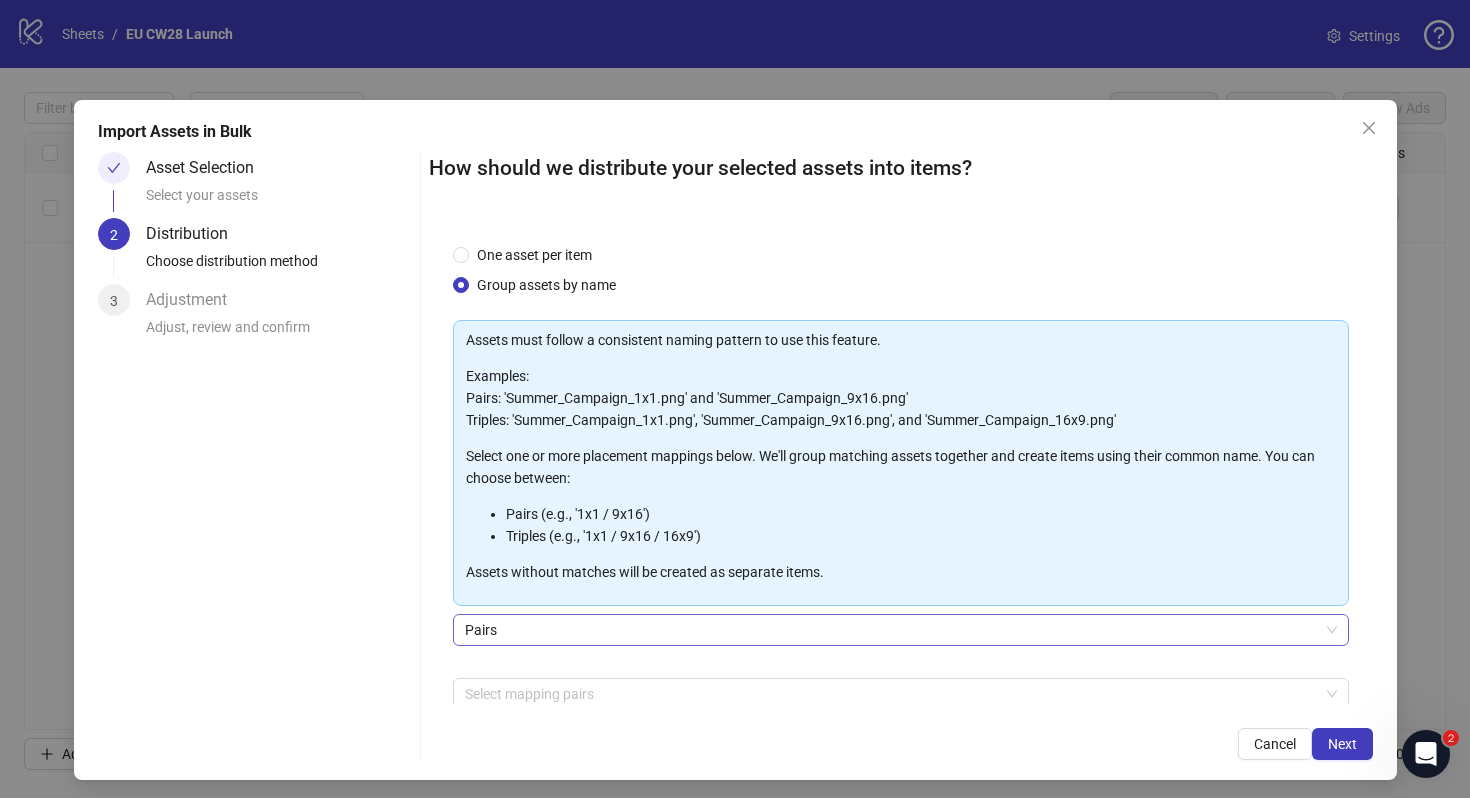 scroll, scrollTop: 101, scrollLeft: 0, axis: vertical 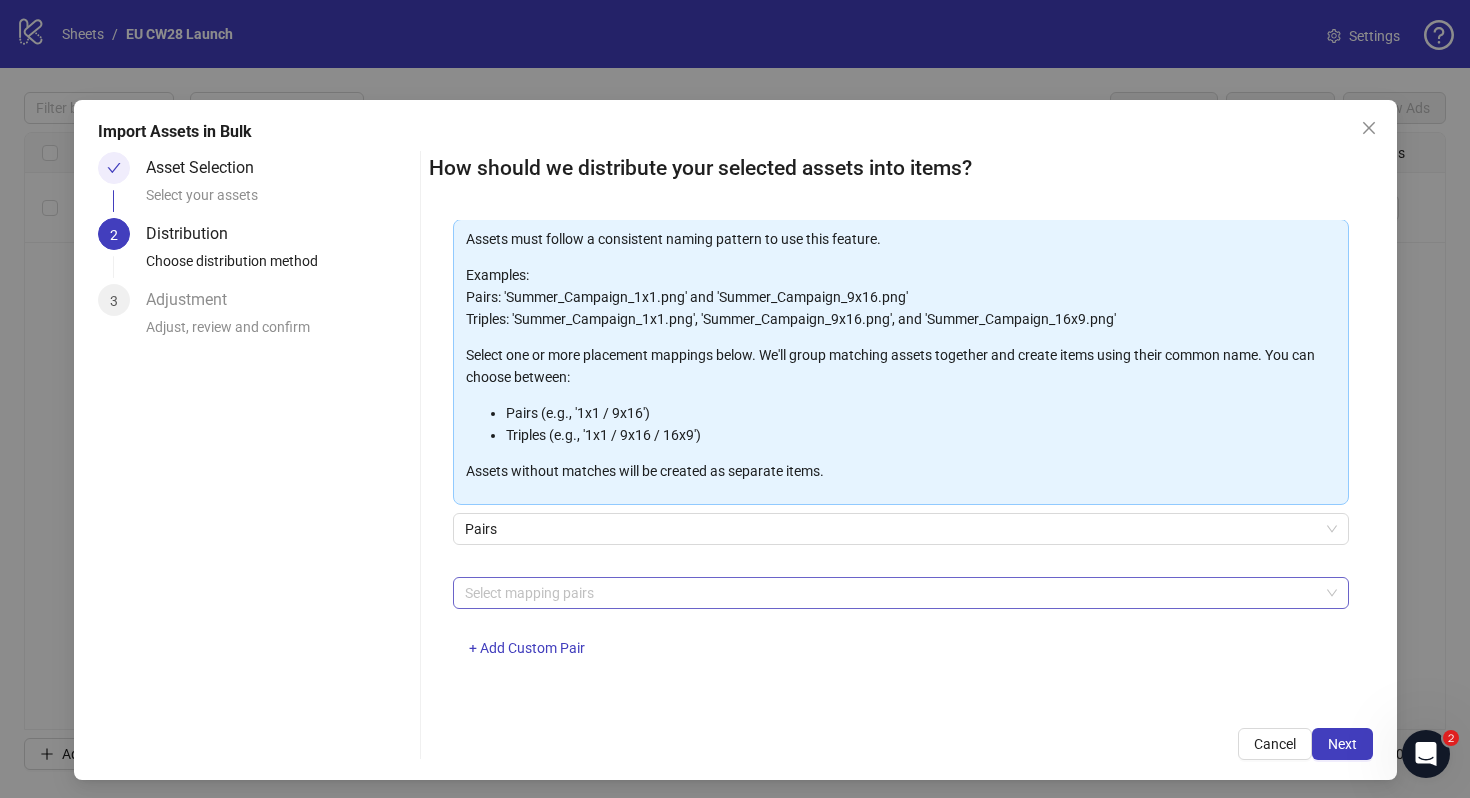 click at bounding box center (890, 593) 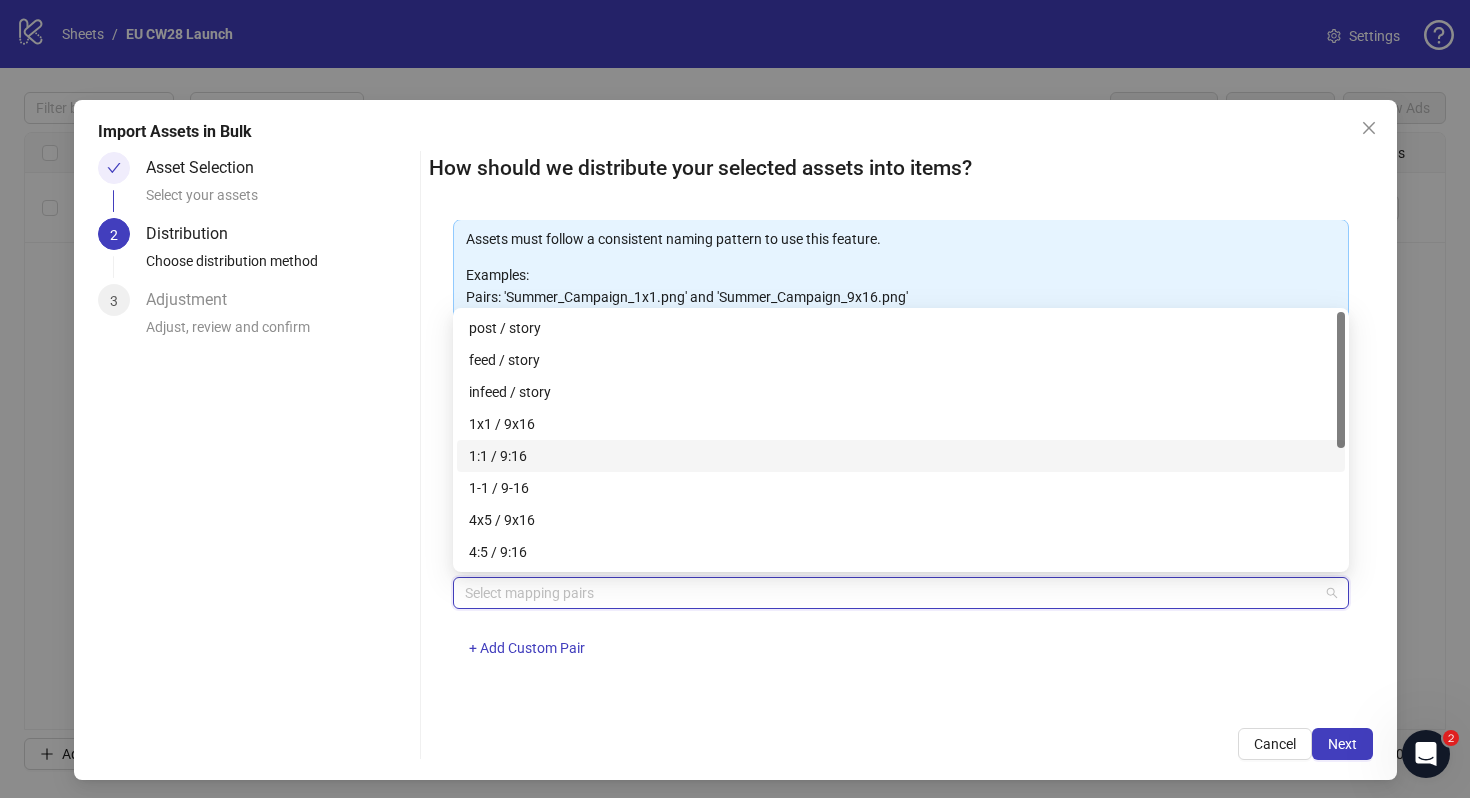 click on "1:1 / 9:16" at bounding box center [901, 456] 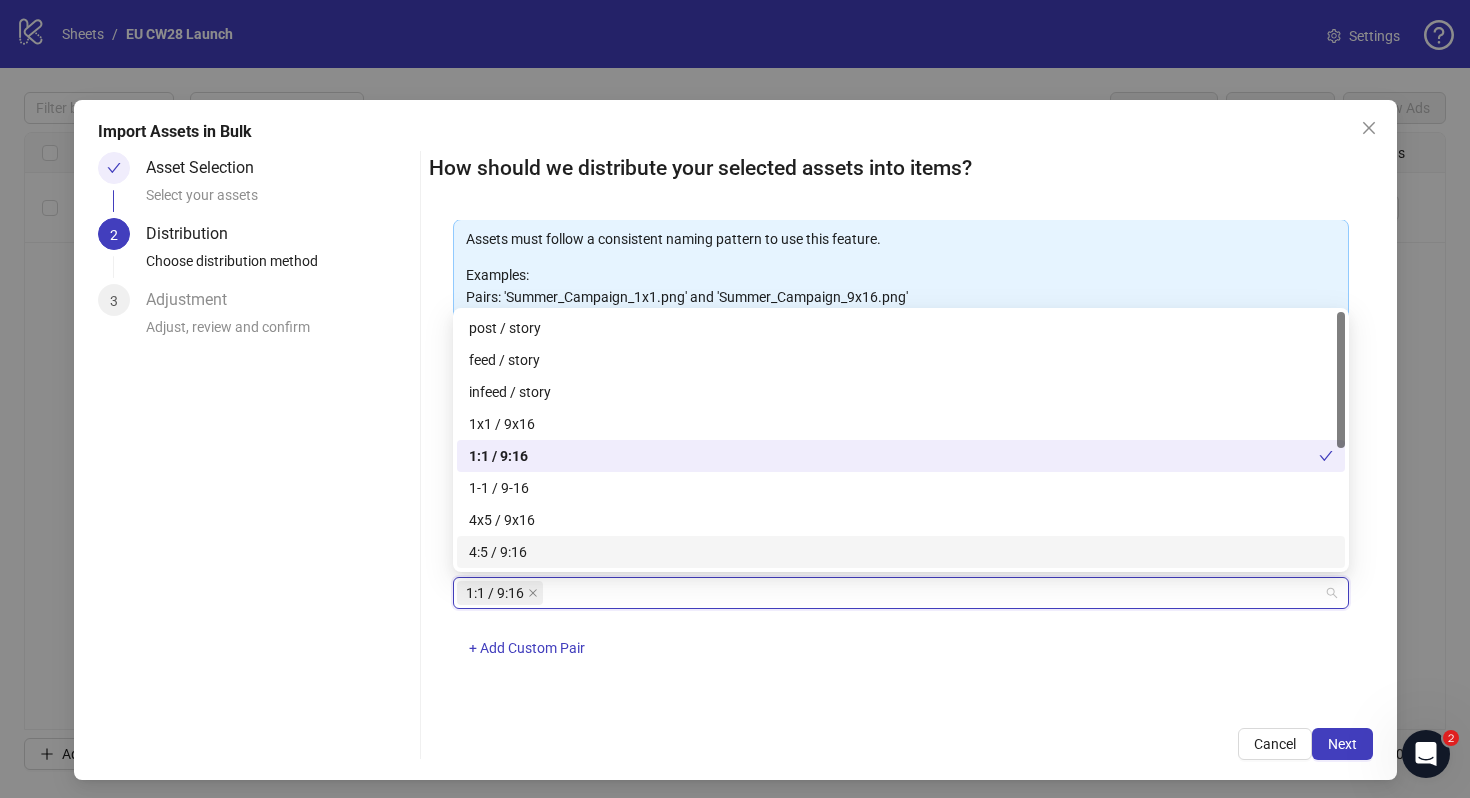 click on "1:1 / 9:16   + Add Custom Pair" at bounding box center (901, 629) 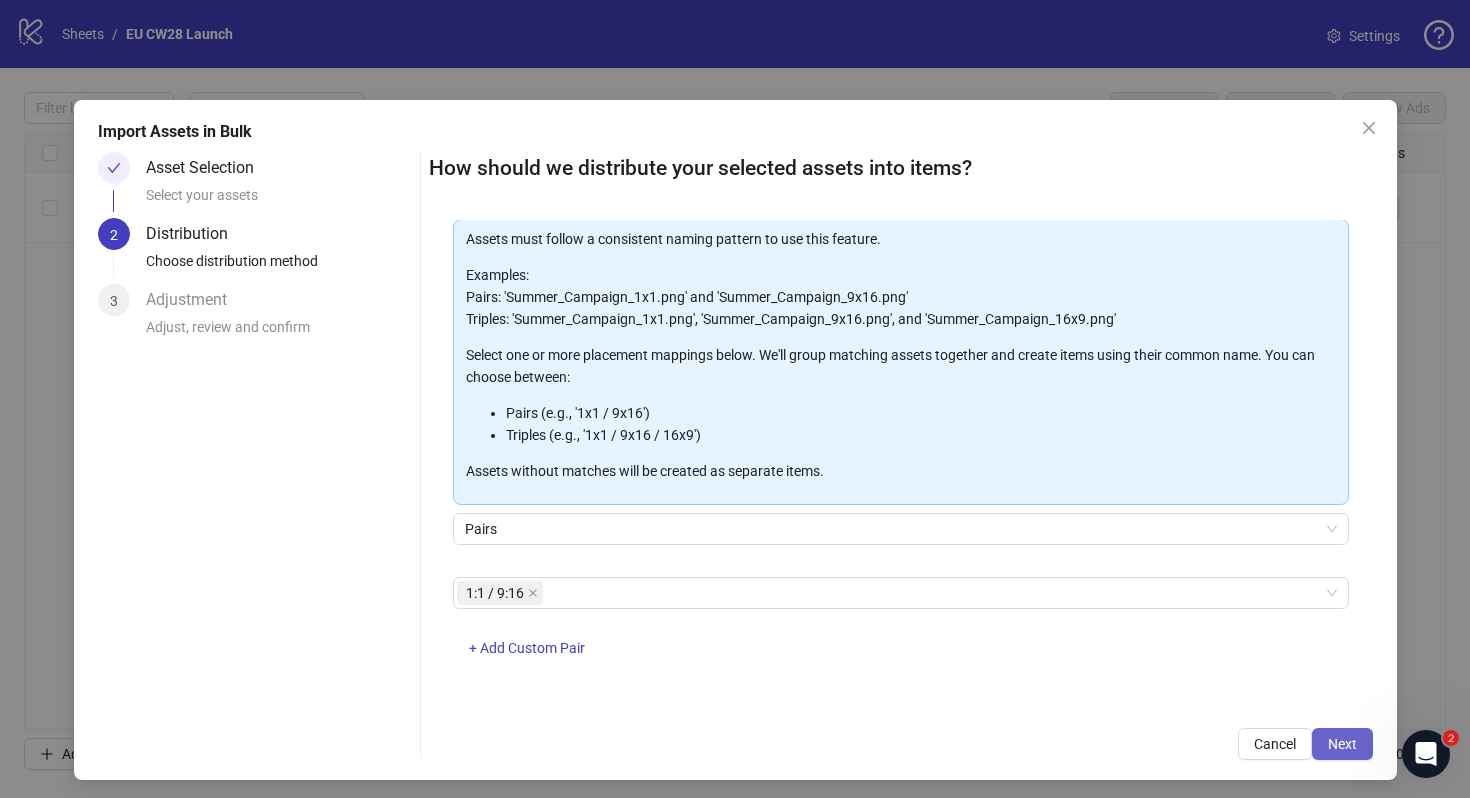 click on "Next" at bounding box center [1342, 744] 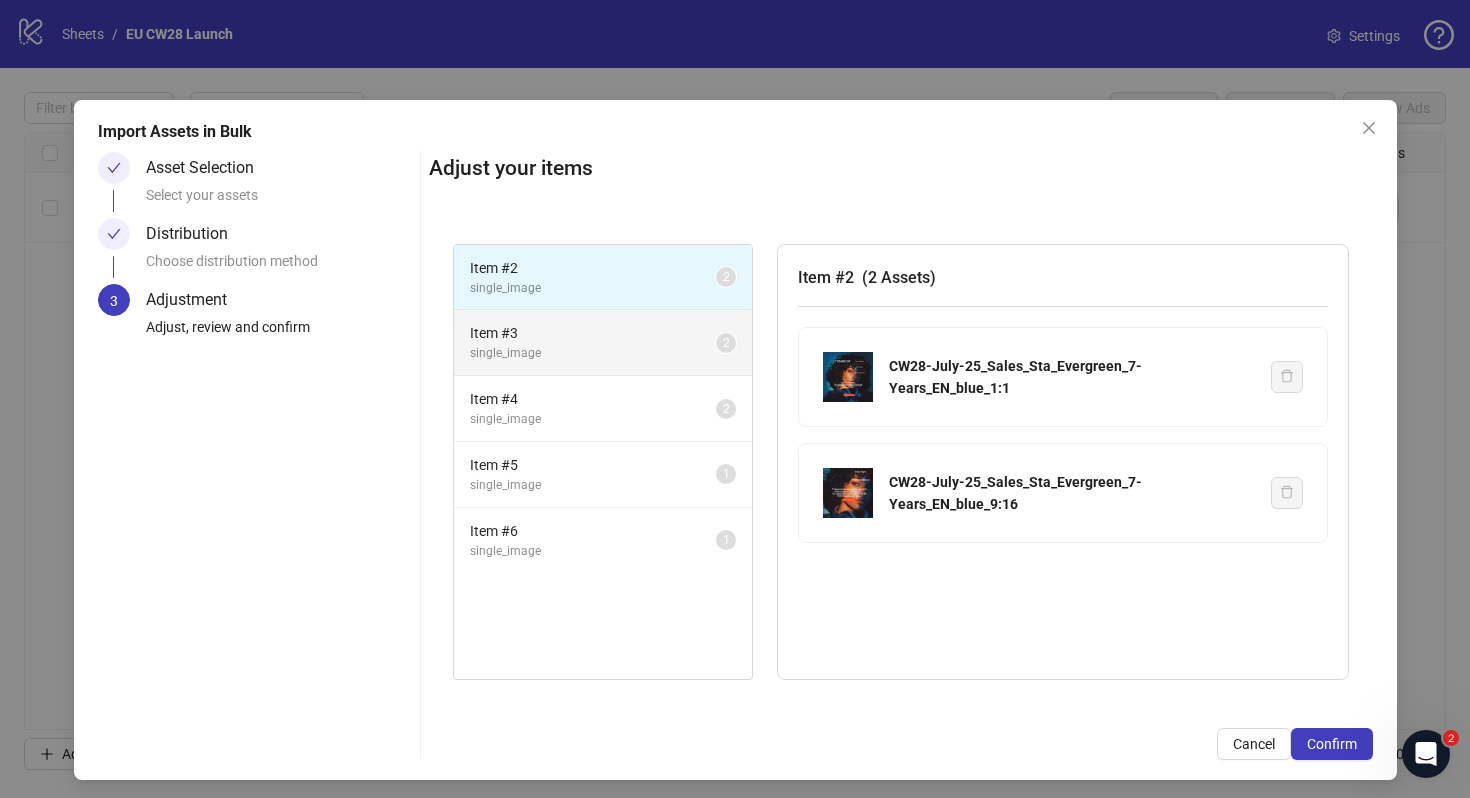 click on "single_image" at bounding box center [593, 353] 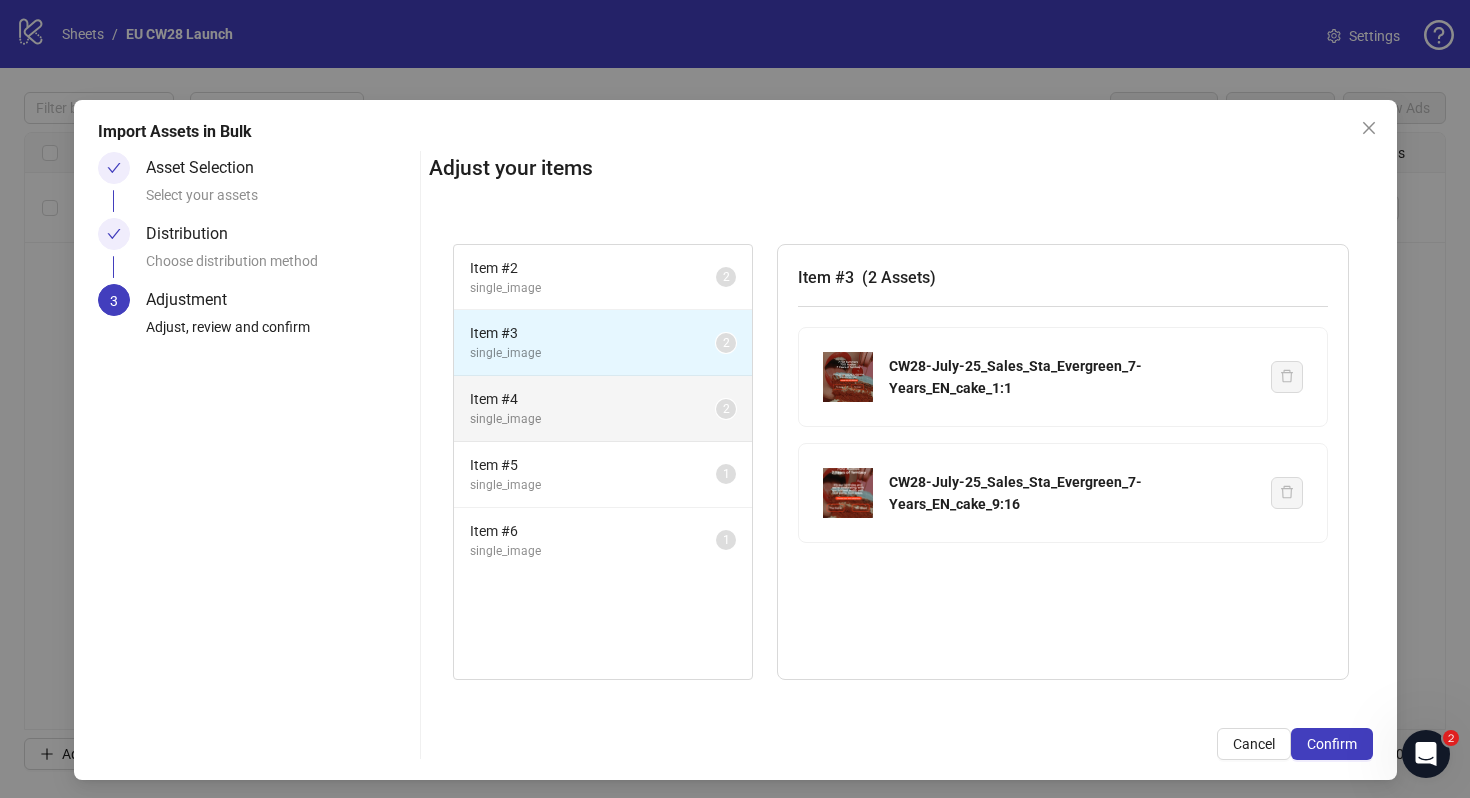 click on "Item # 4" at bounding box center (593, 399) 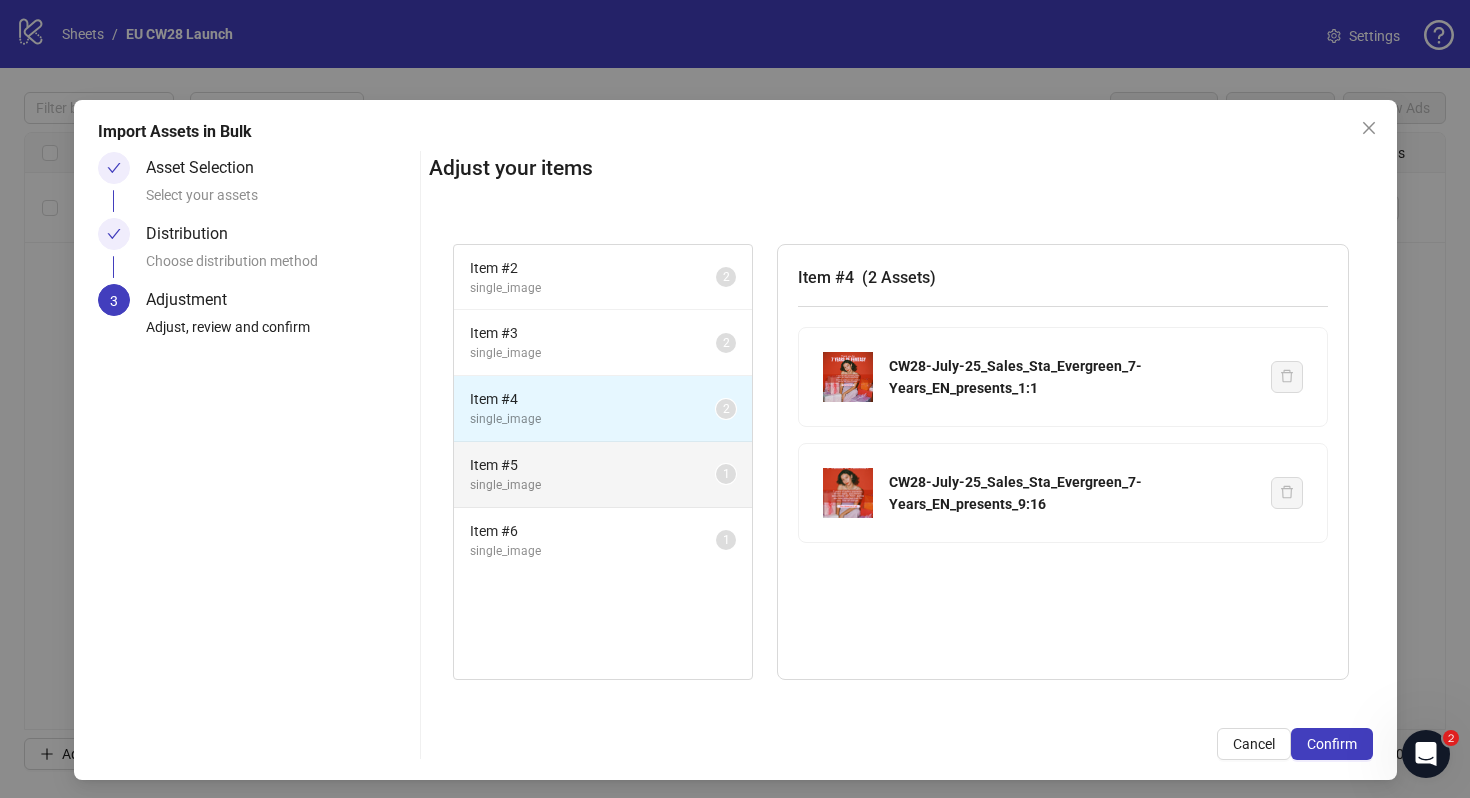 click on "Item # 5" at bounding box center [593, 465] 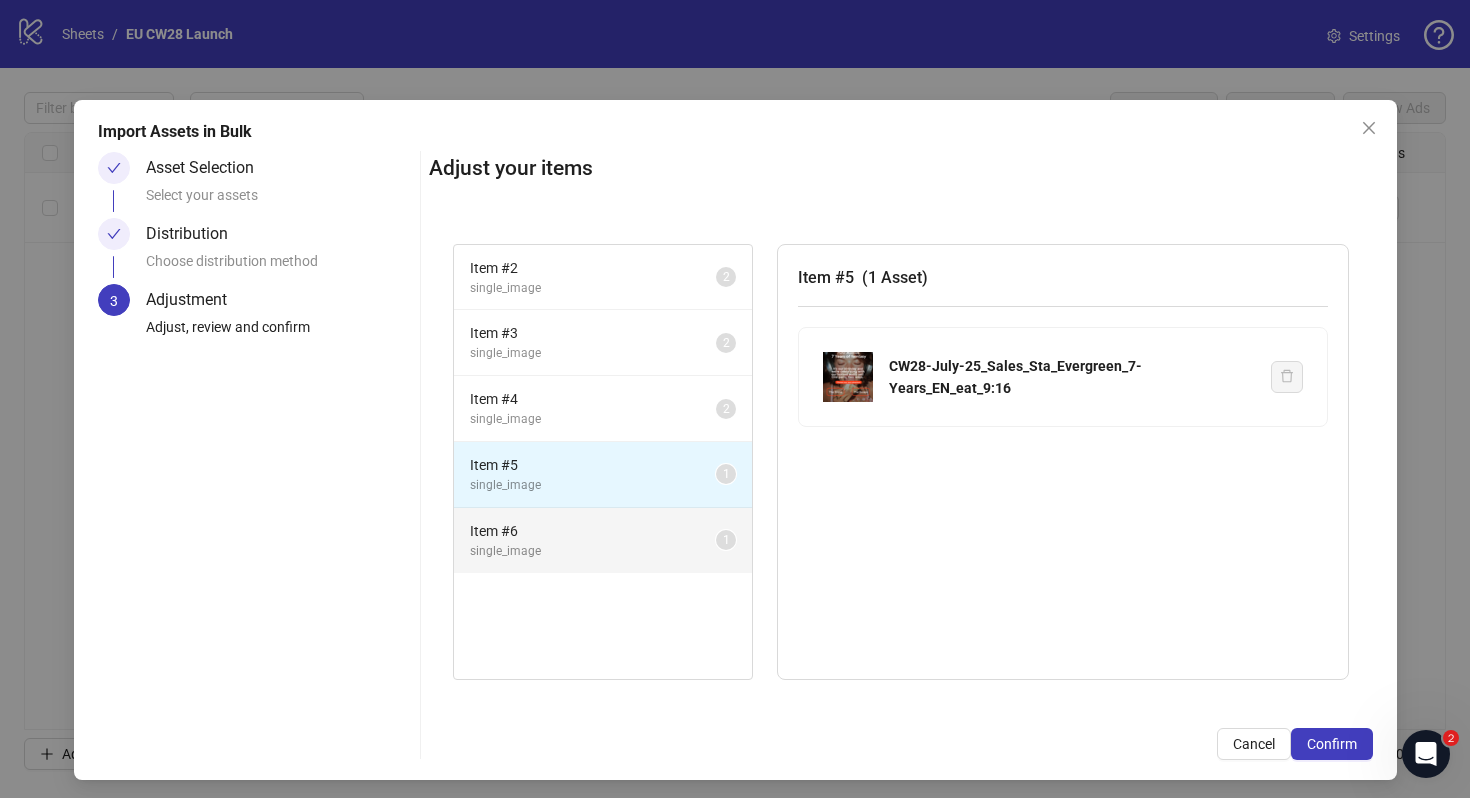 click on "Item # 6" at bounding box center [593, 531] 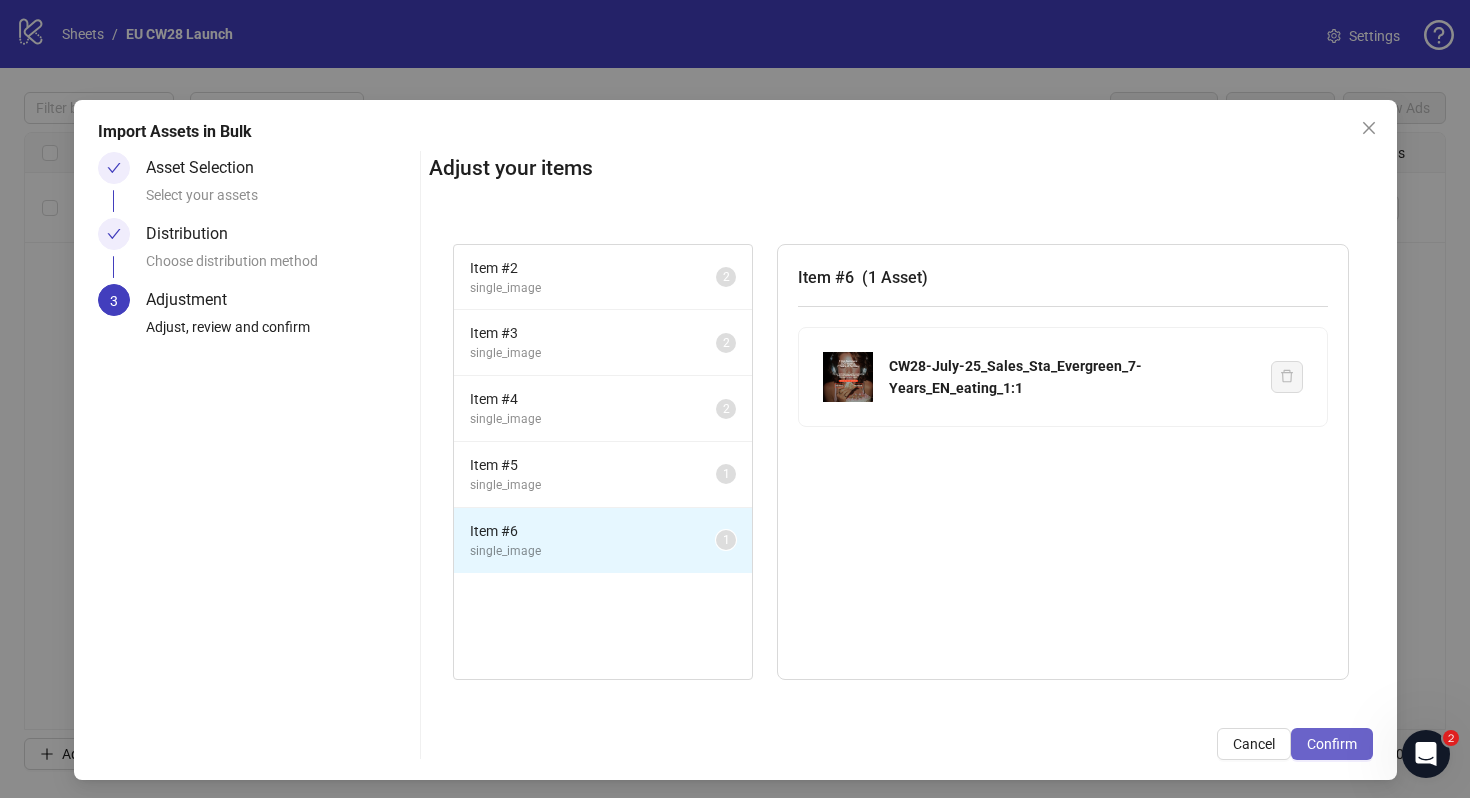 click on "Confirm" at bounding box center (1332, 744) 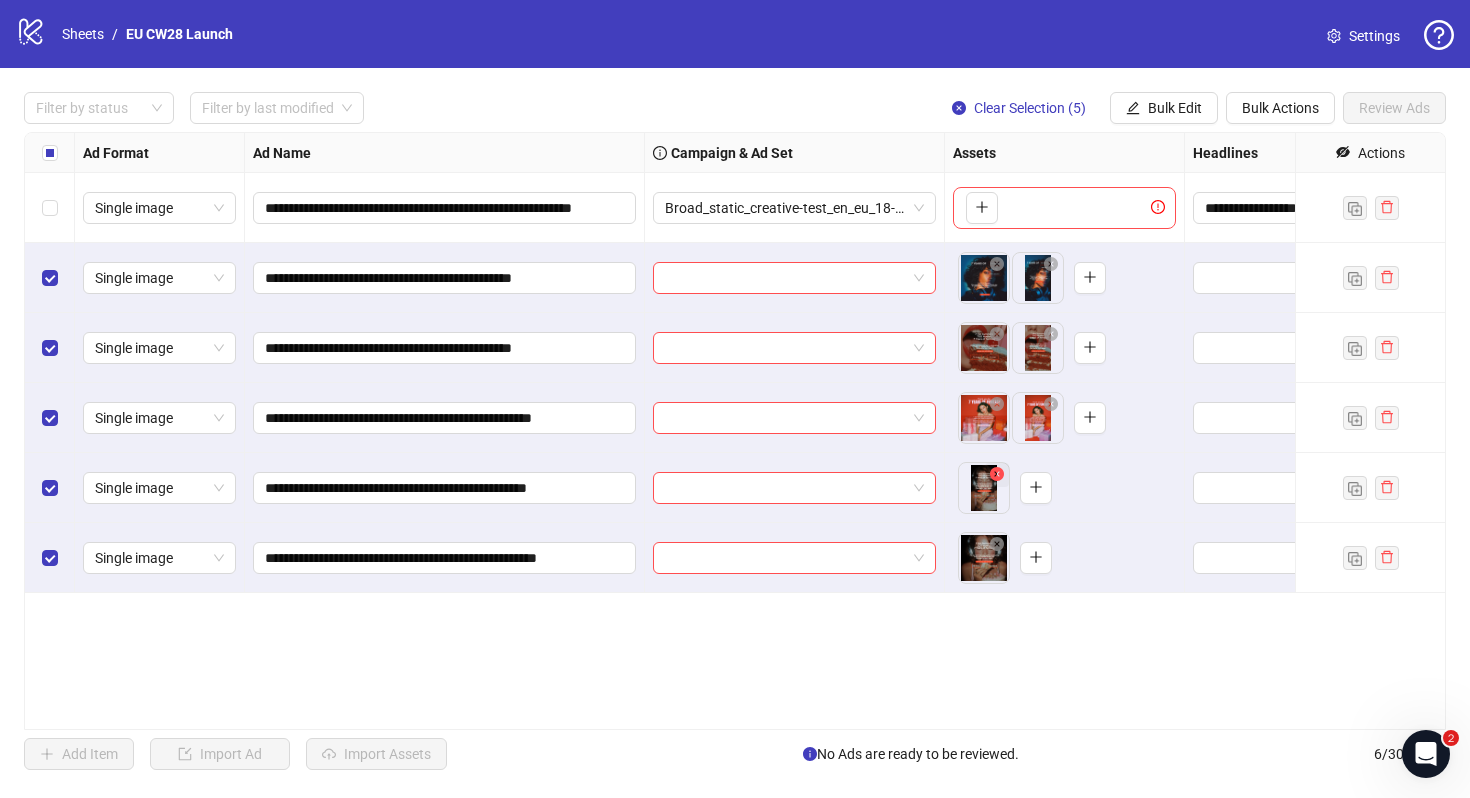 click 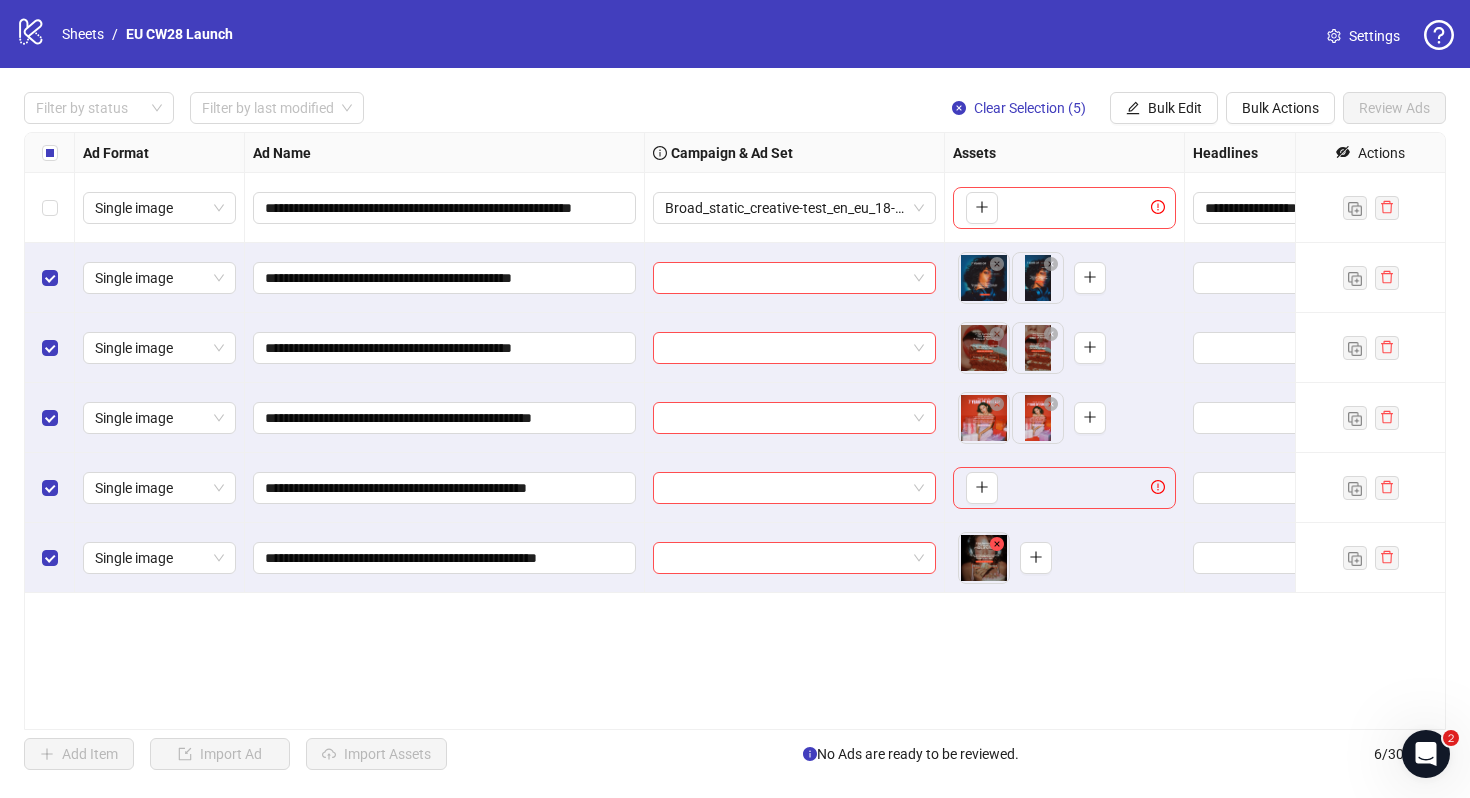 click 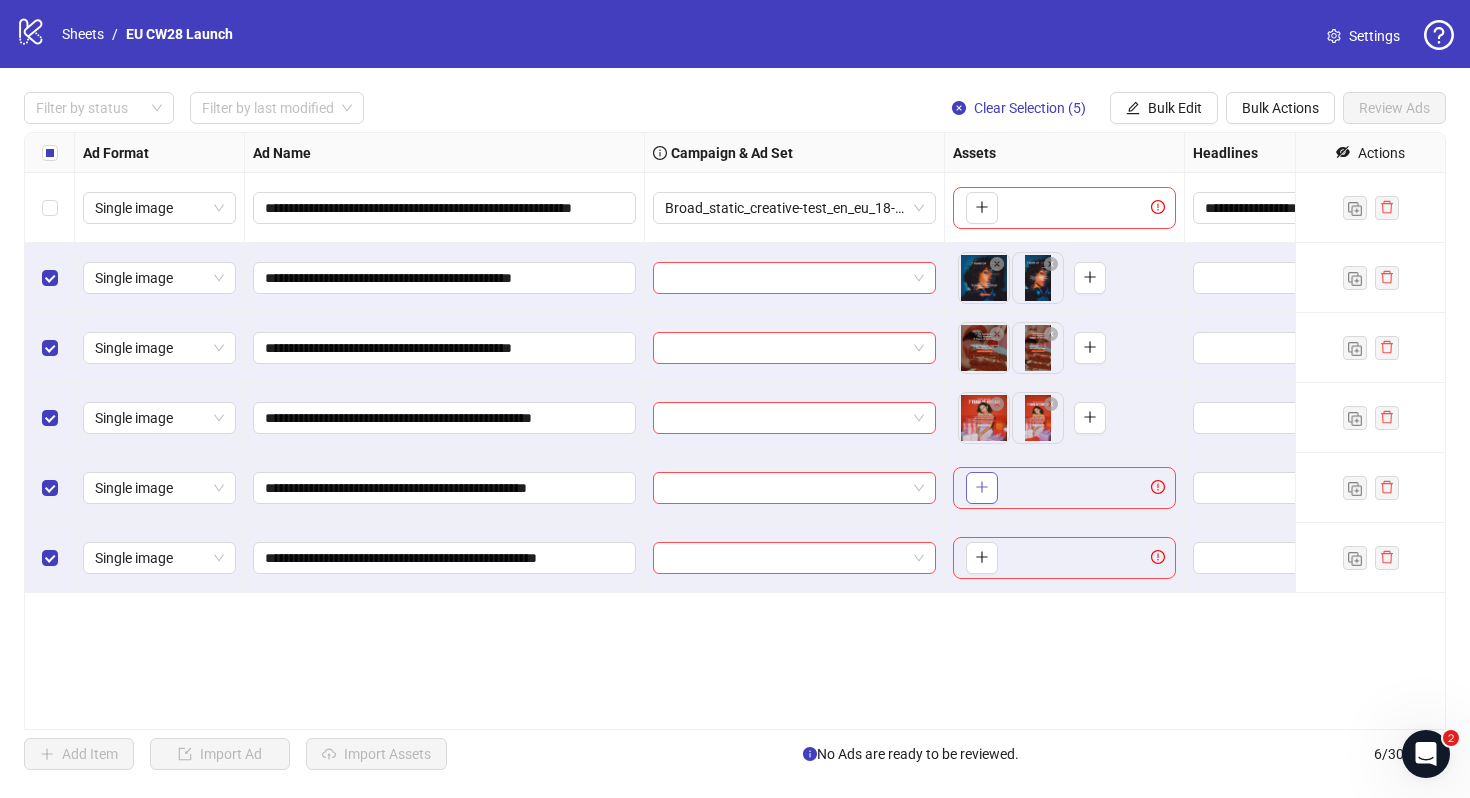 click at bounding box center [982, 488] 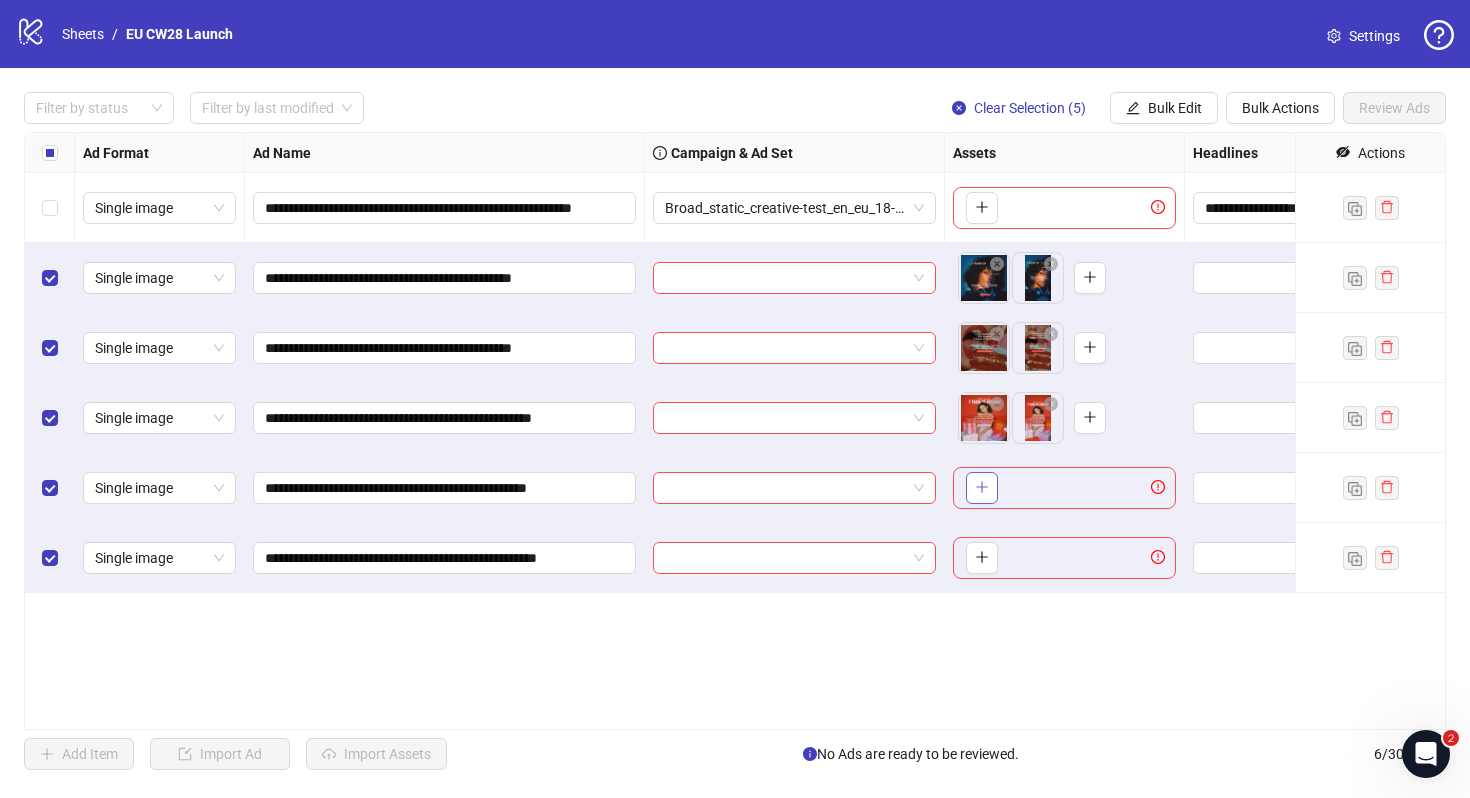 click 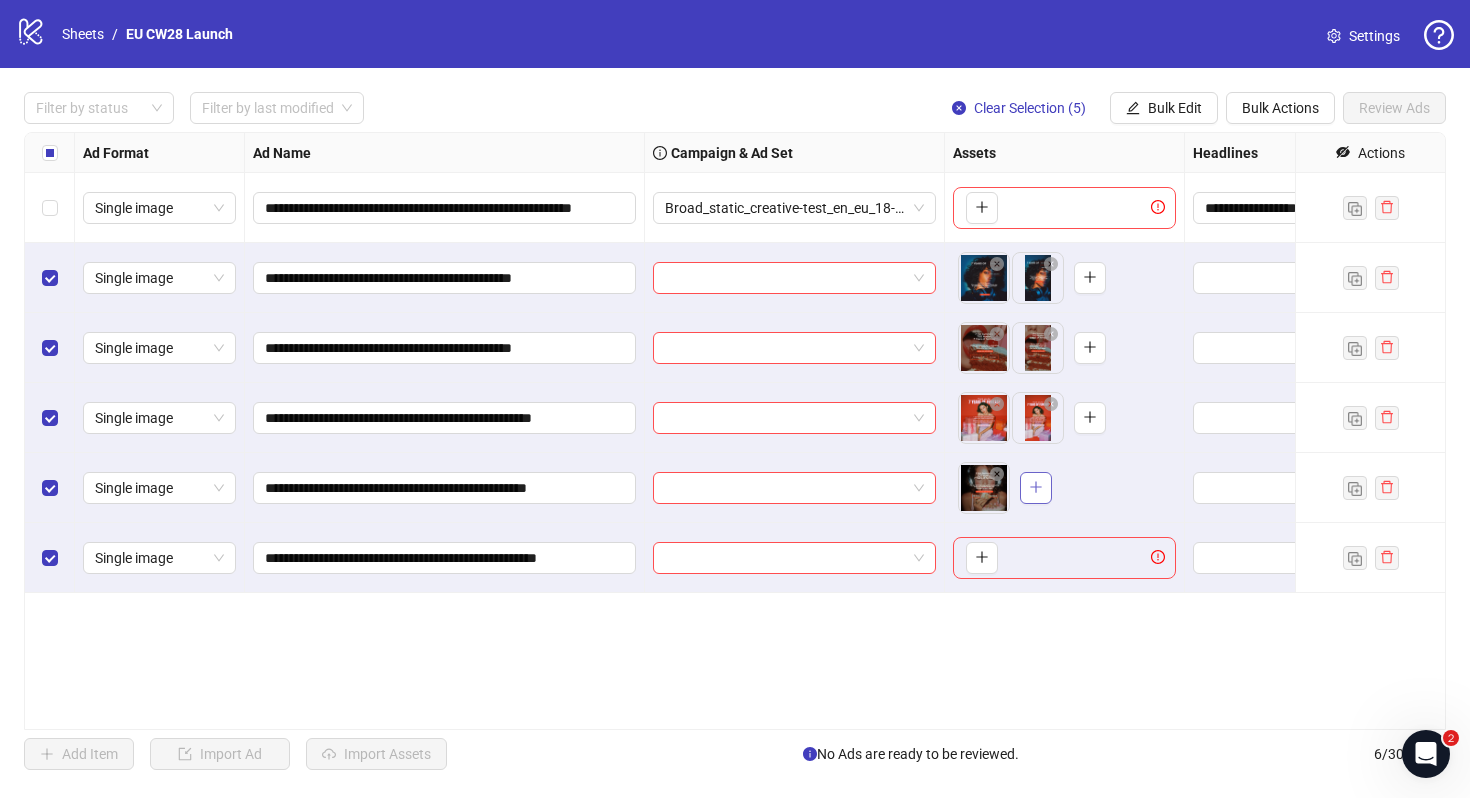 click 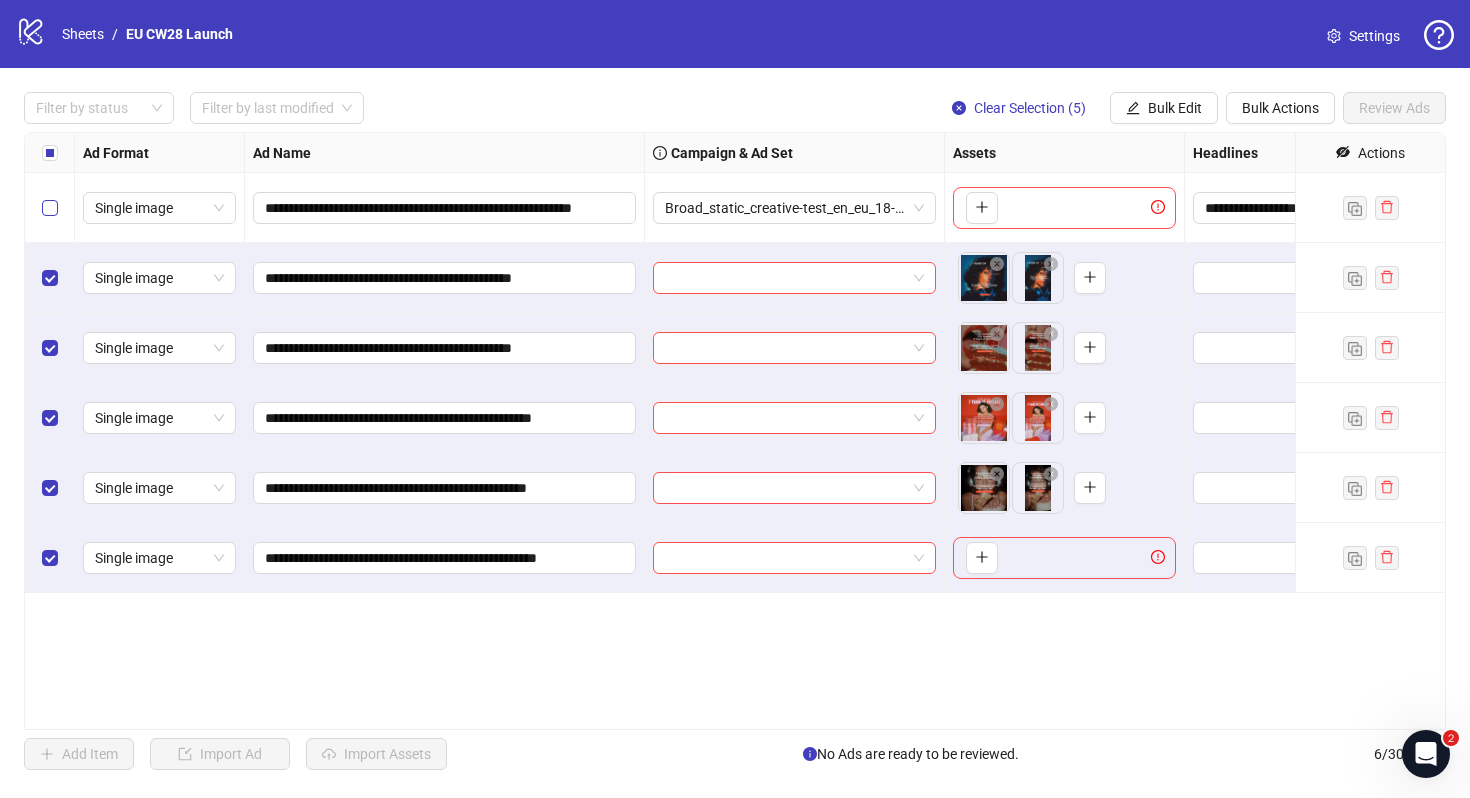 click at bounding box center [50, 208] 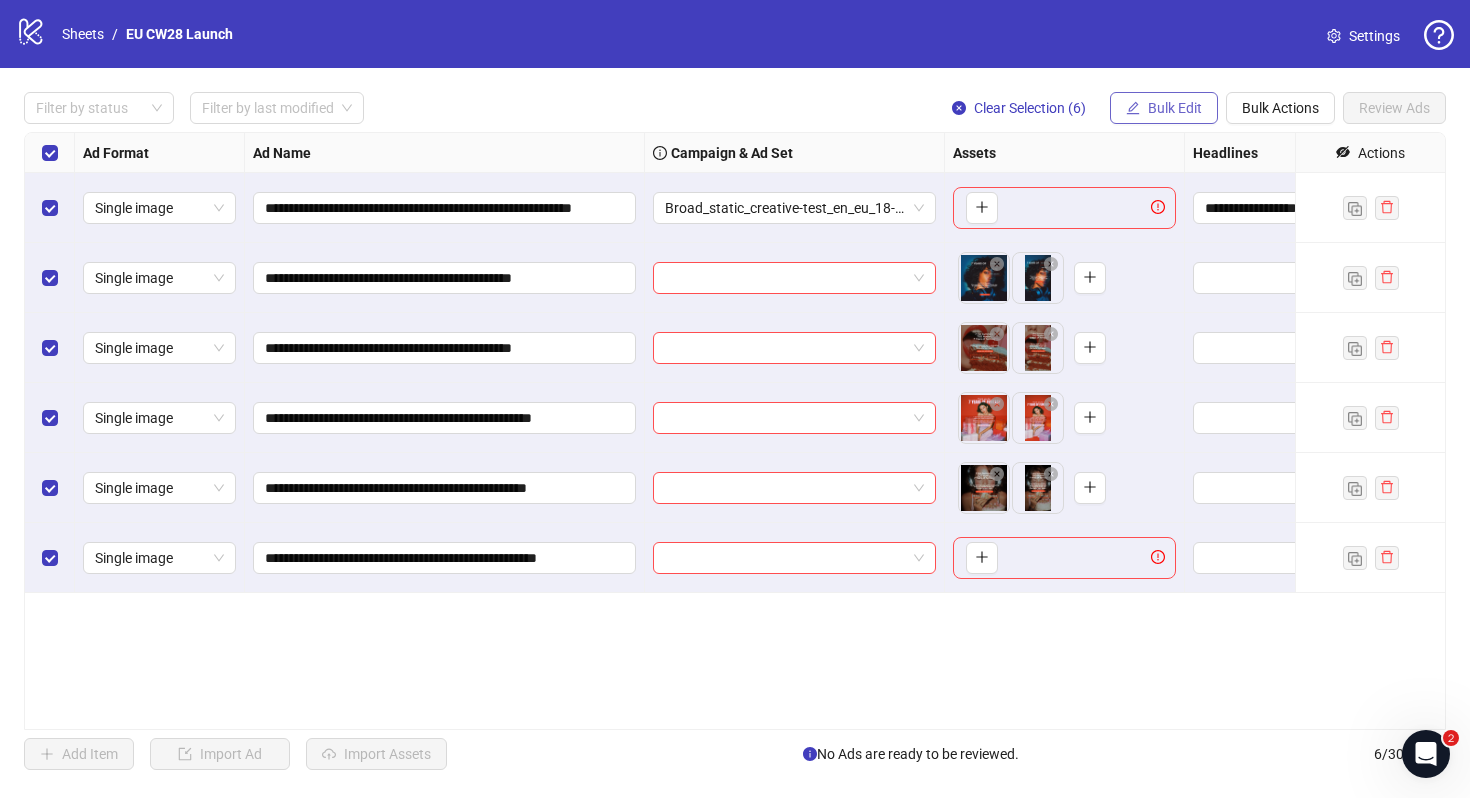 click on "Bulk Edit" at bounding box center (1164, 108) 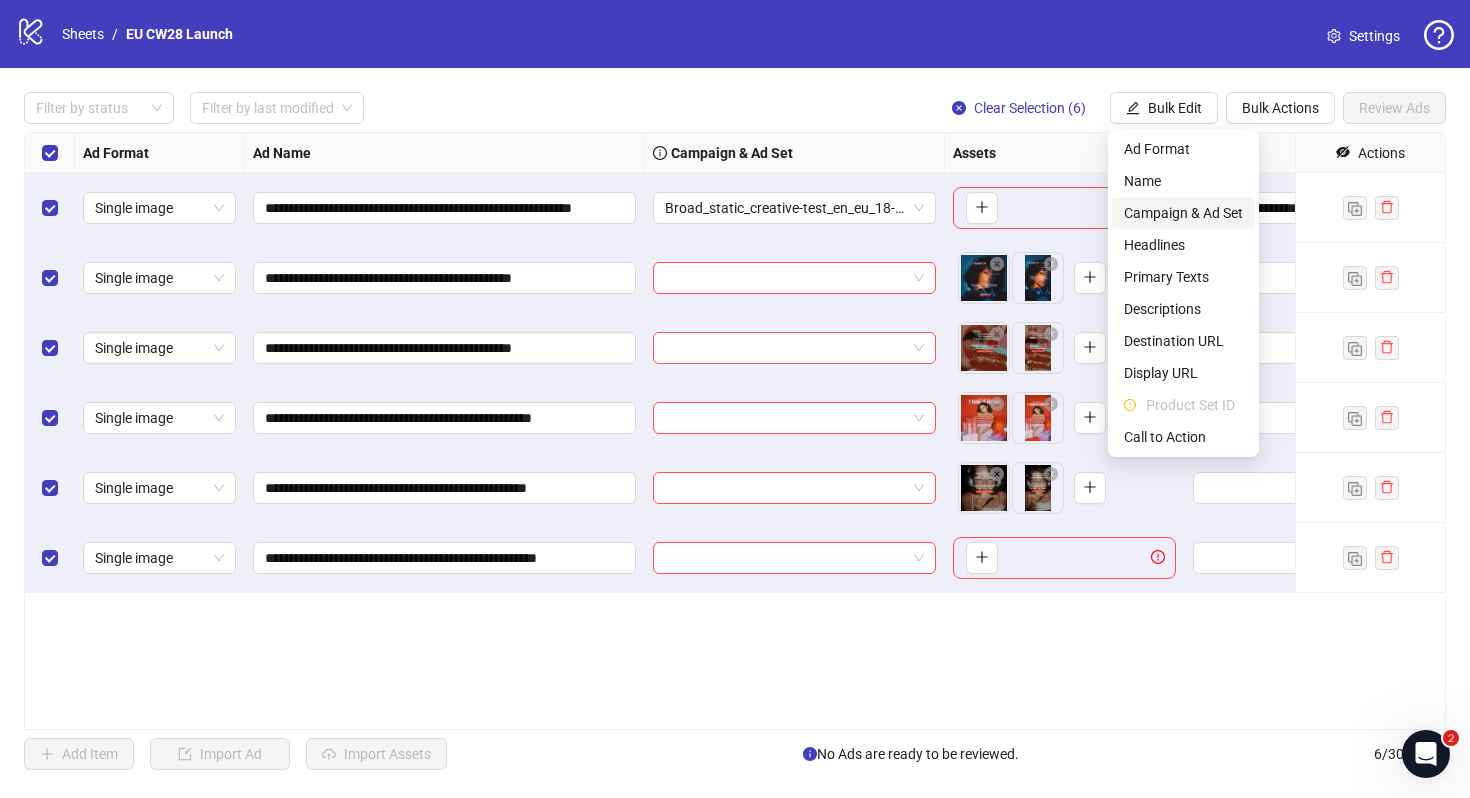 click on "Campaign & Ad Set" at bounding box center (1183, 213) 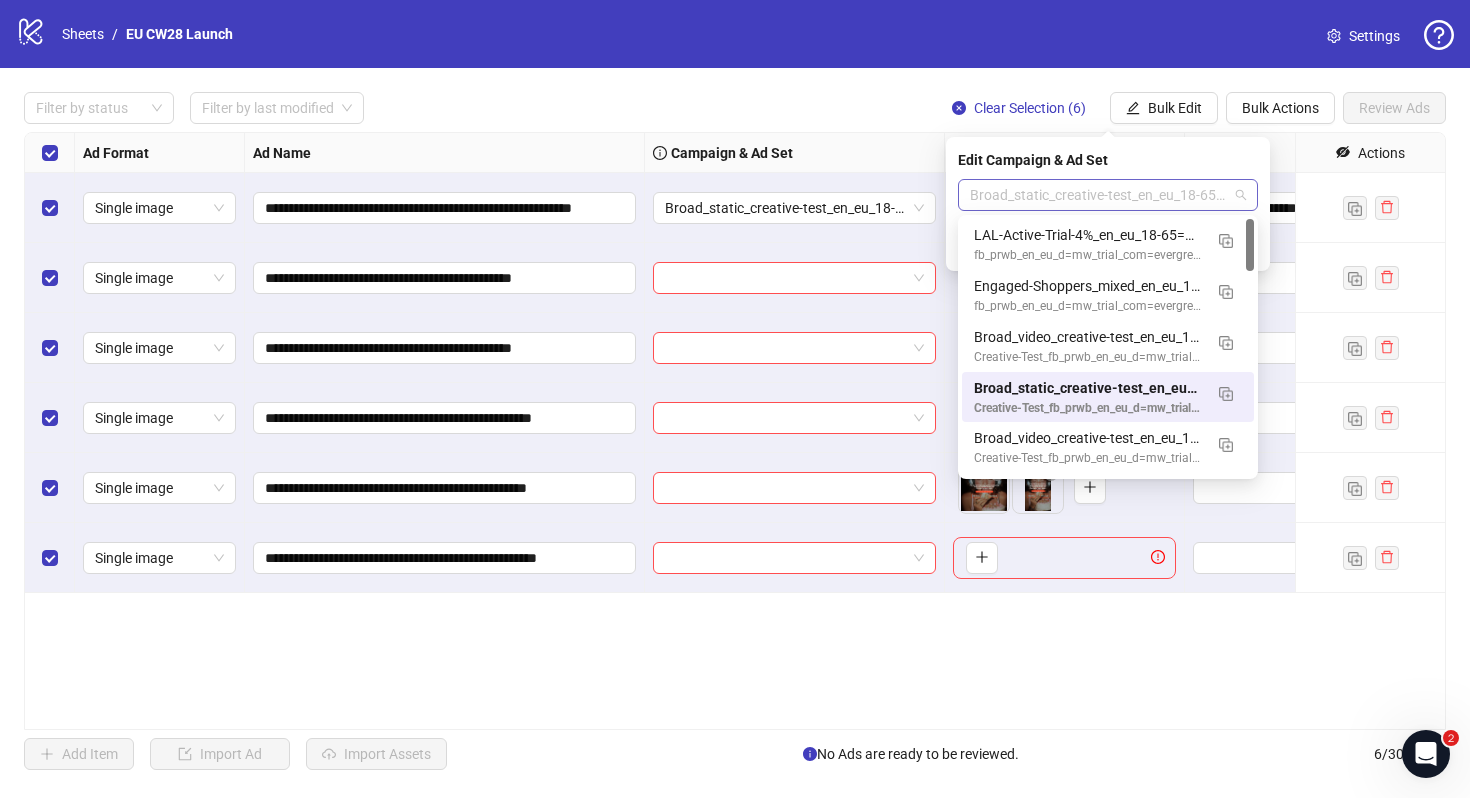 click on "Broad_static_creative-test_en_eu_18-65=mw_trial_com=120625" at bounding box center [1108, 195] 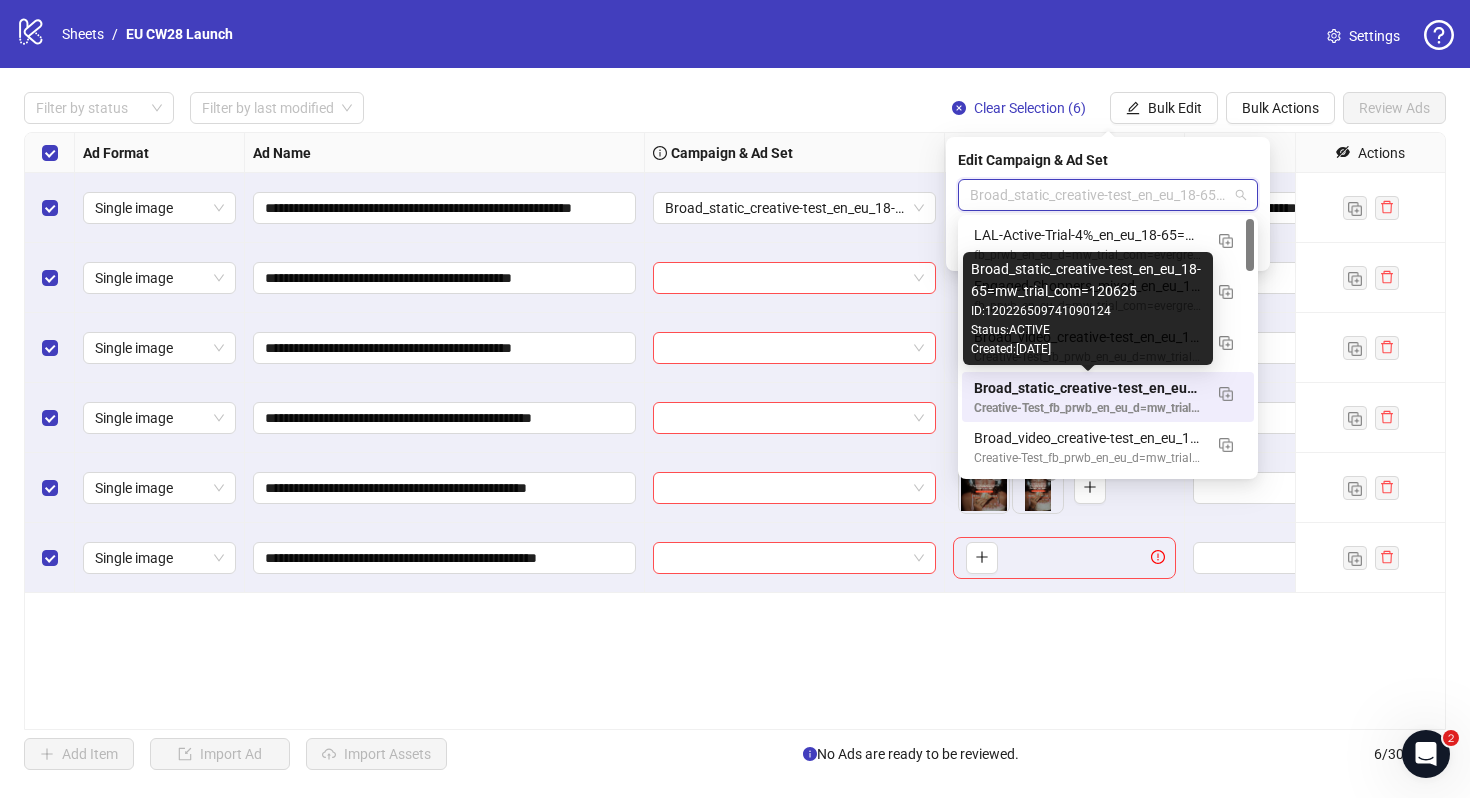 click on "Broad_static_creative-test_en_eu_18-65=mw_trial_com=120625" at bounding box center (1088, 388) 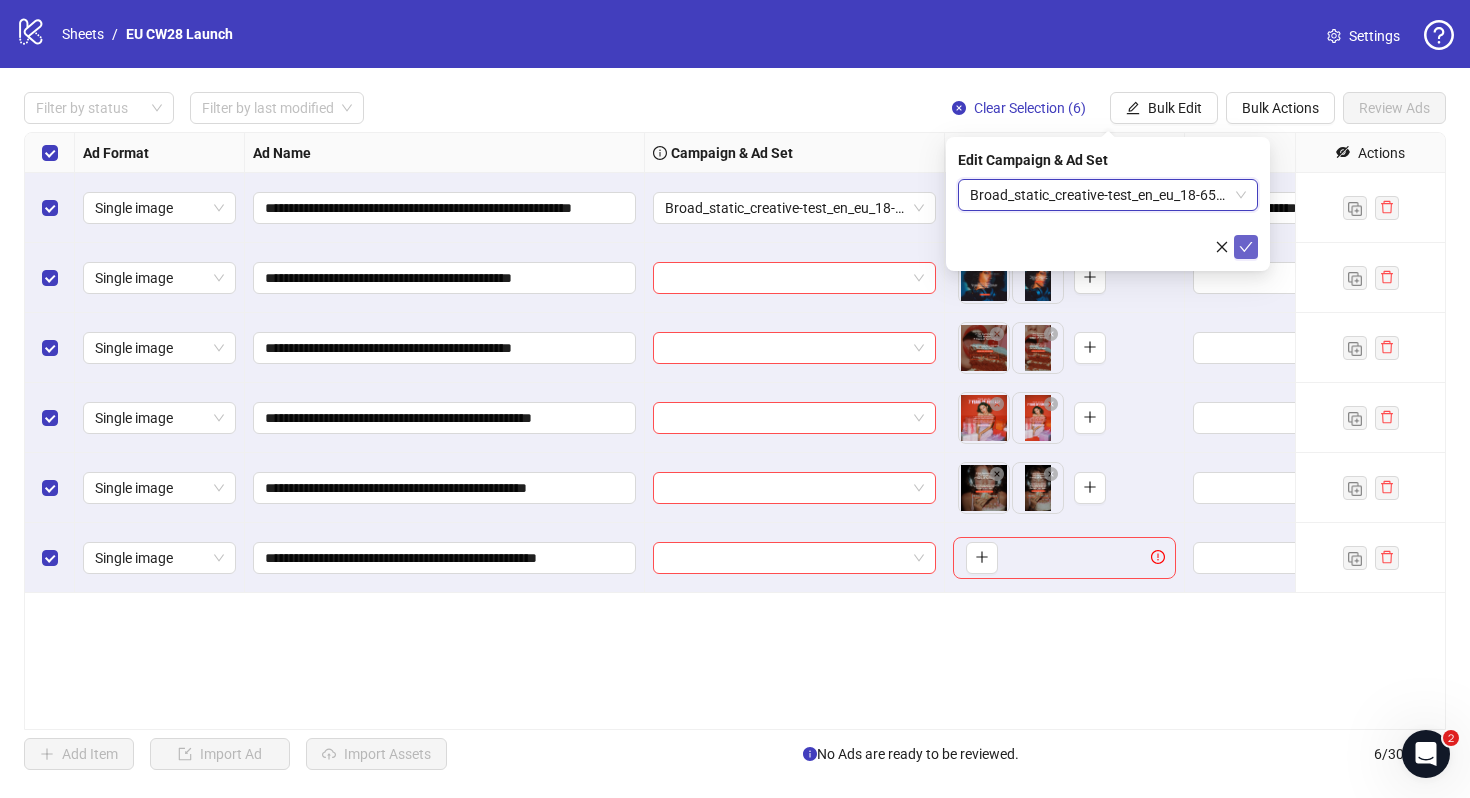 click at bounding box center [1246, 247] 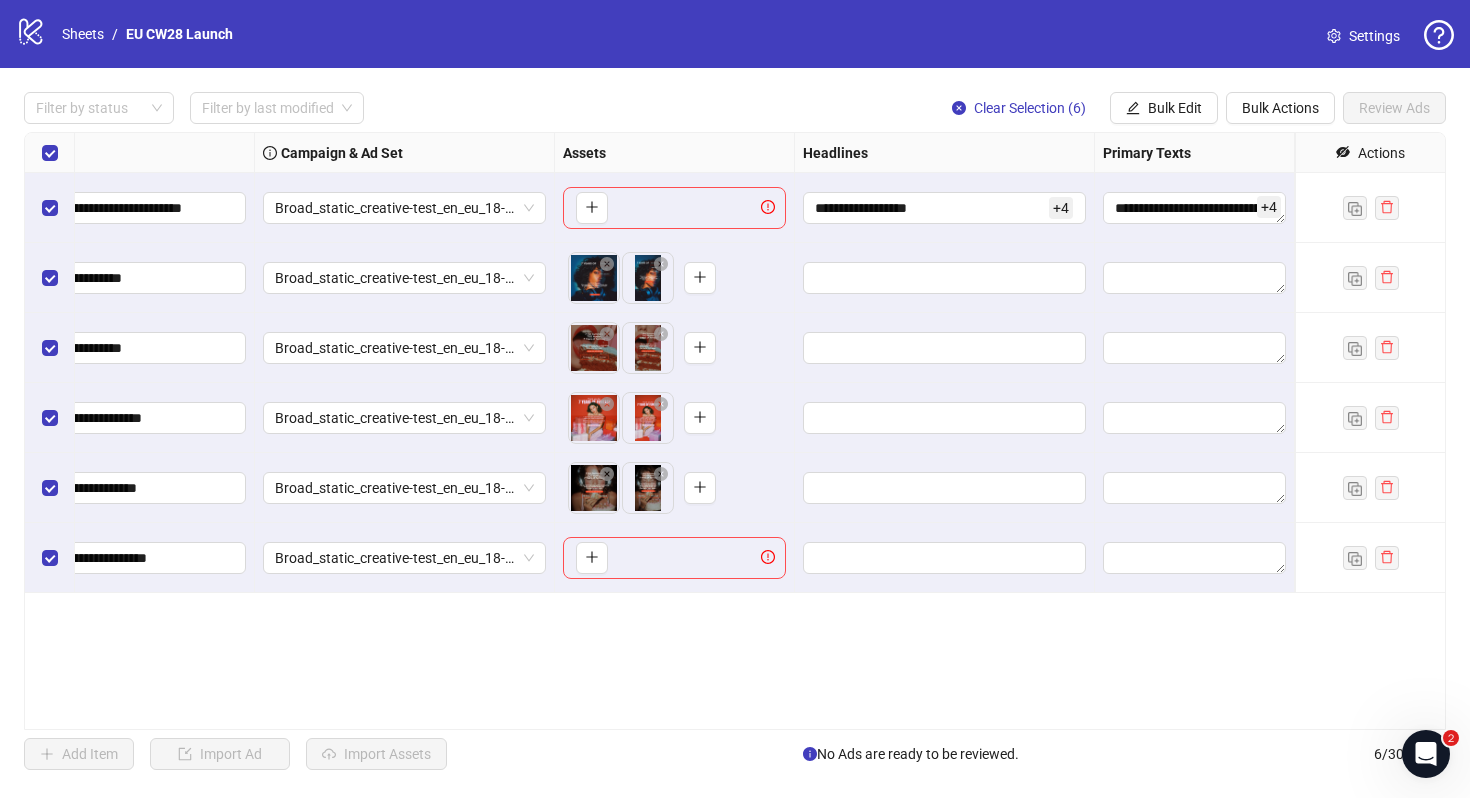 scroll, scrollTop: 0, scrollLeft: 397, axis: horizontal 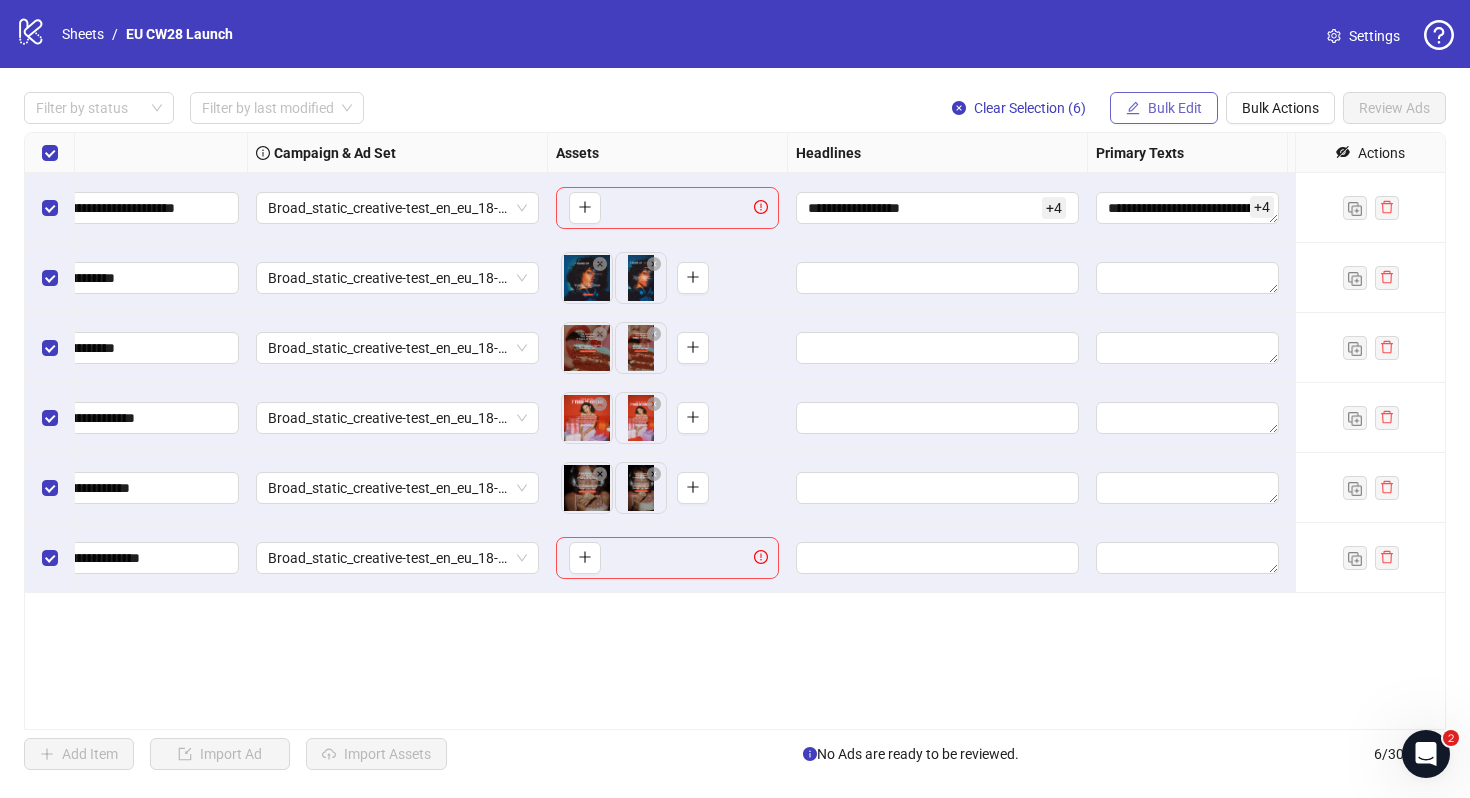 click on "Bulk Edit" at bounding box center [1175, 108] 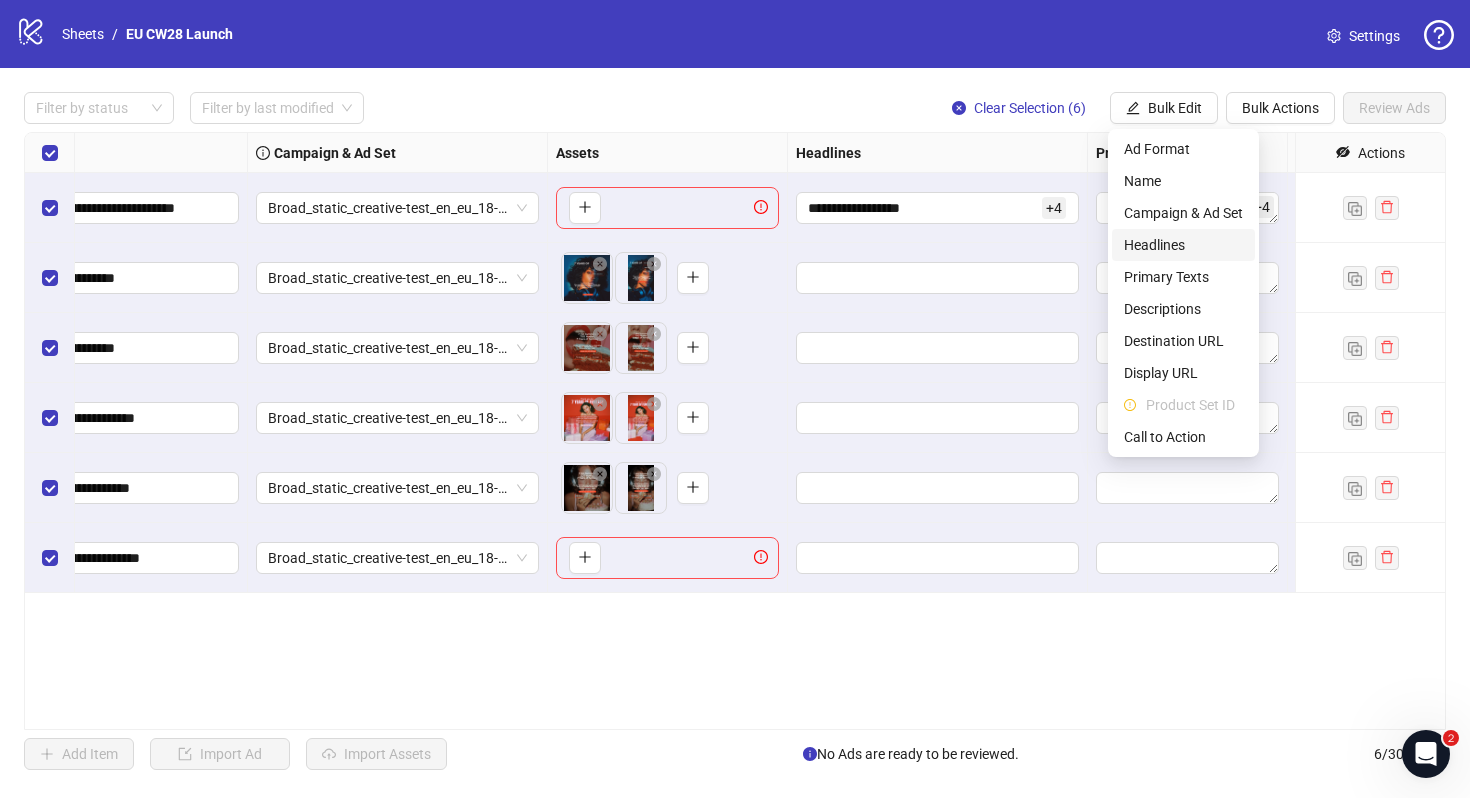 click on "Headlines" at bounding box center (1183, 245) 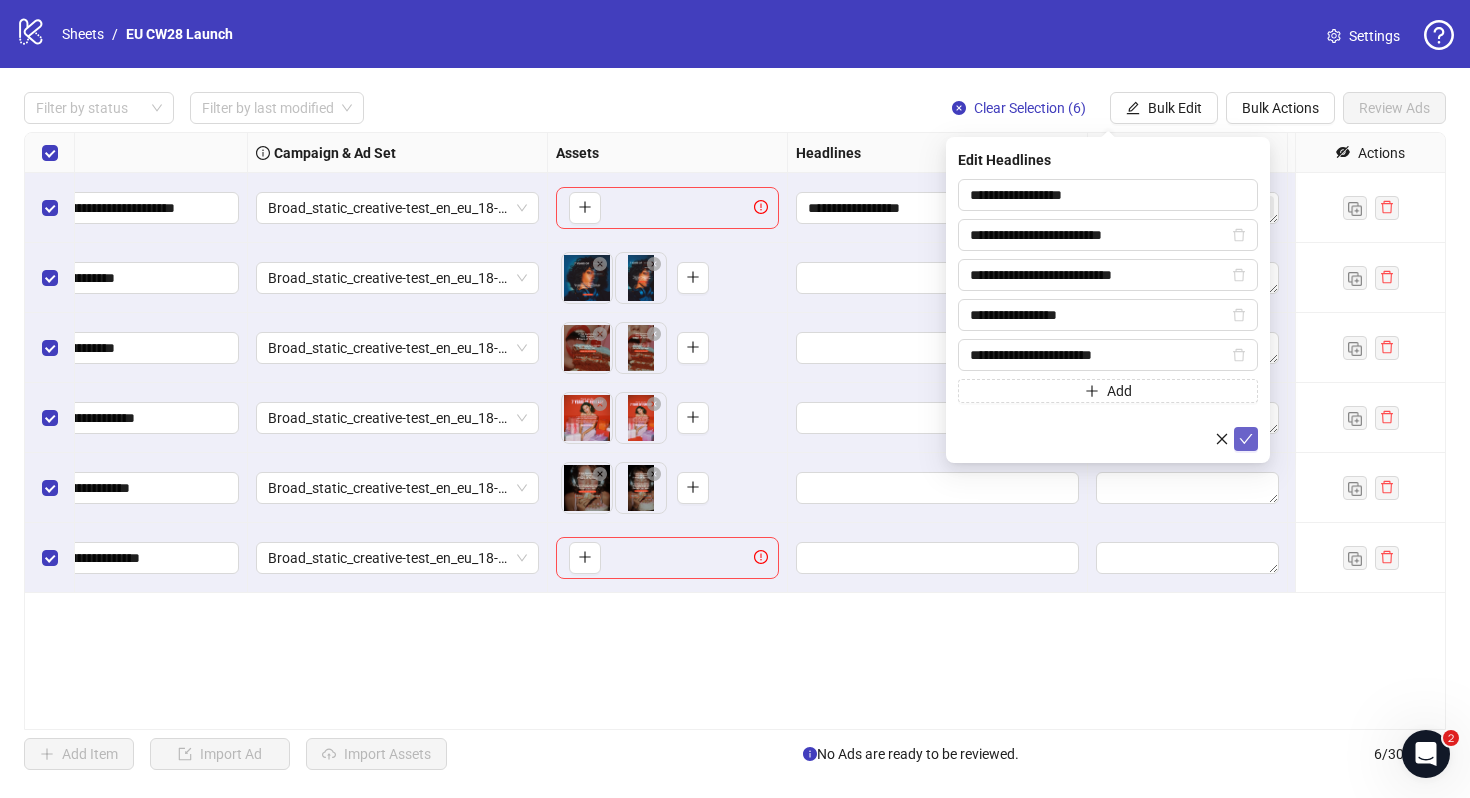 click 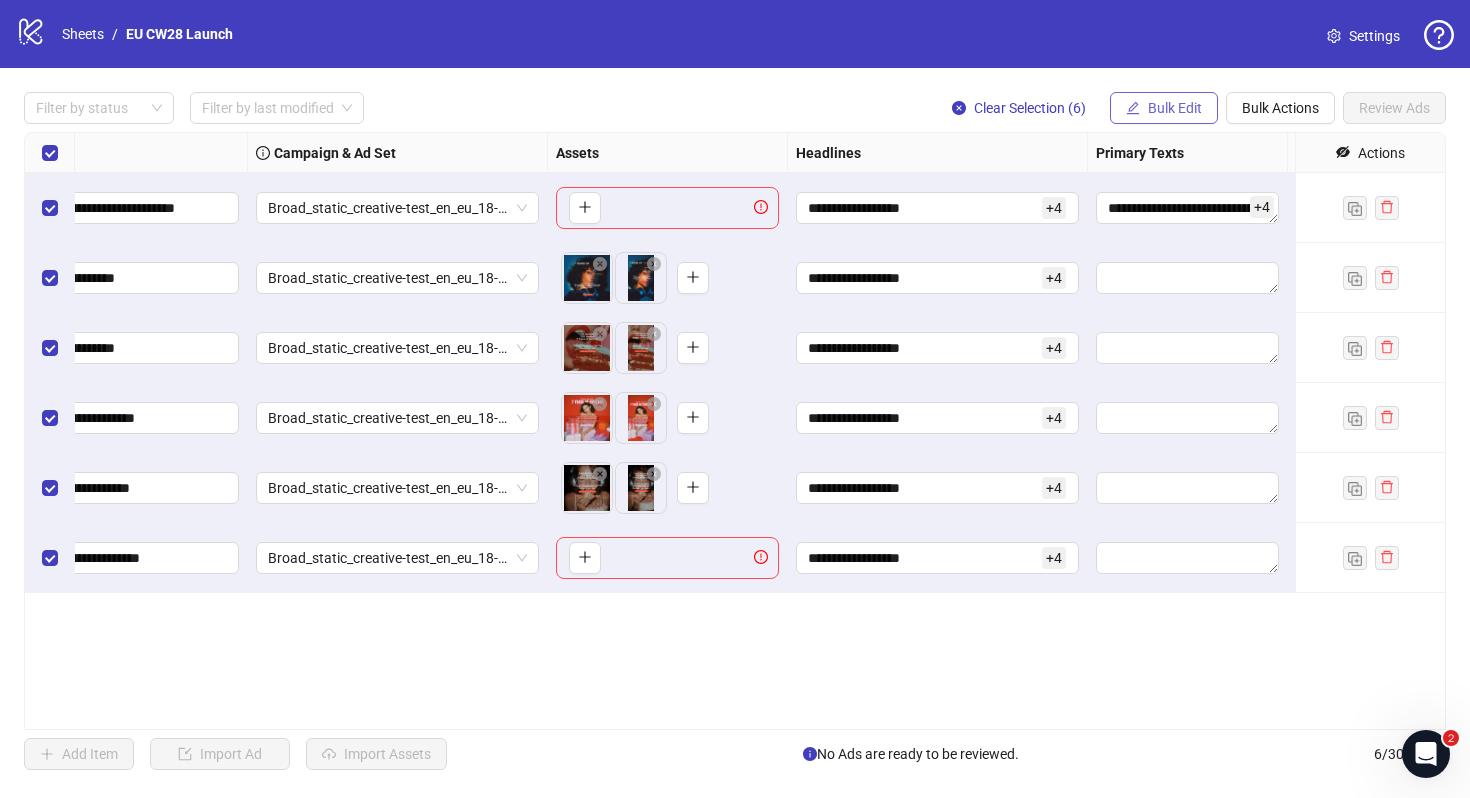 click on "Bulk Edit" at bounding box center (1175, 108) 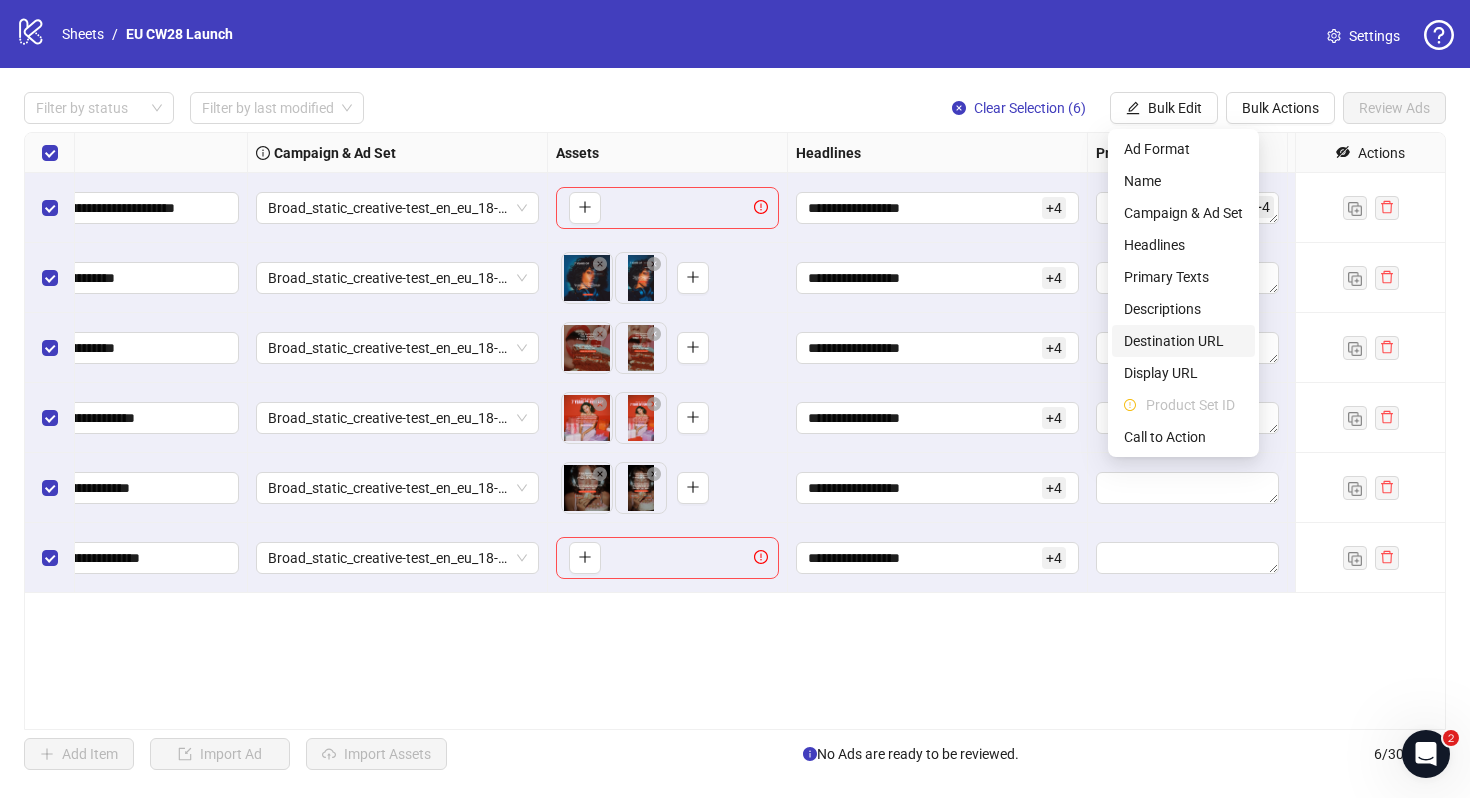 click on "Destination URL" at bounding box center (1183, 341) 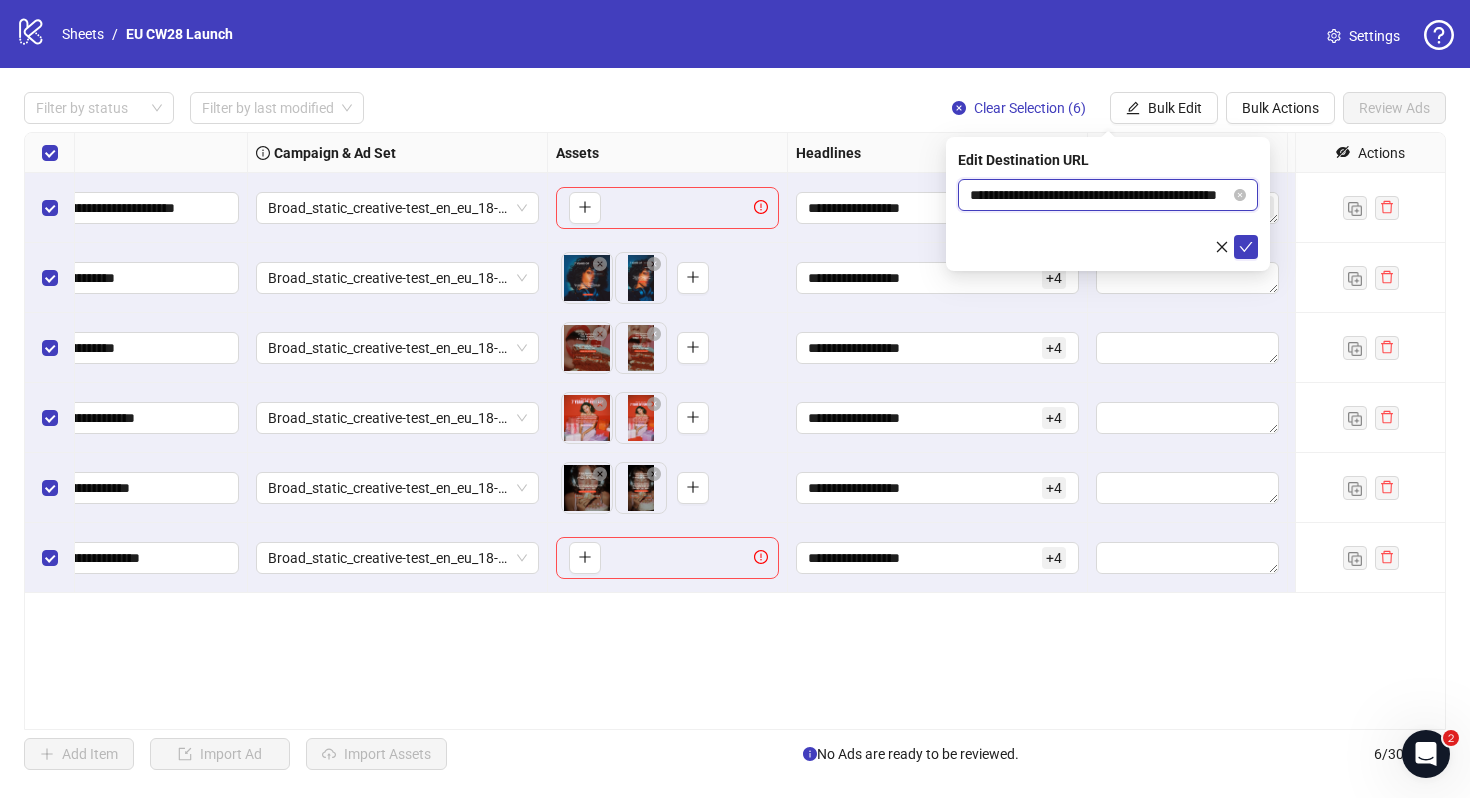 click on "**********" at bounding box center (1100, 195) 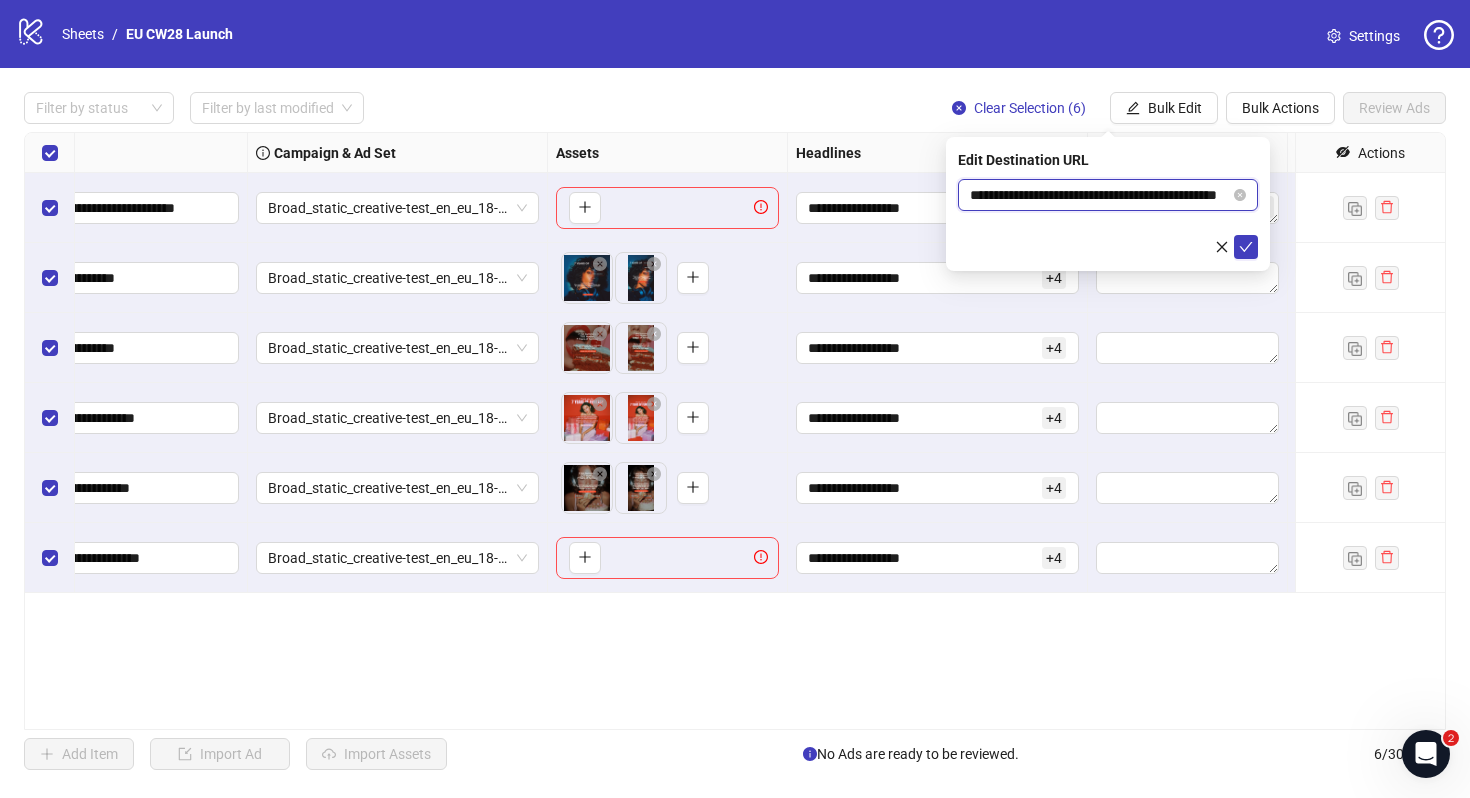 scroll, scrollTop: 0, scrollLeft: 0, axis: both 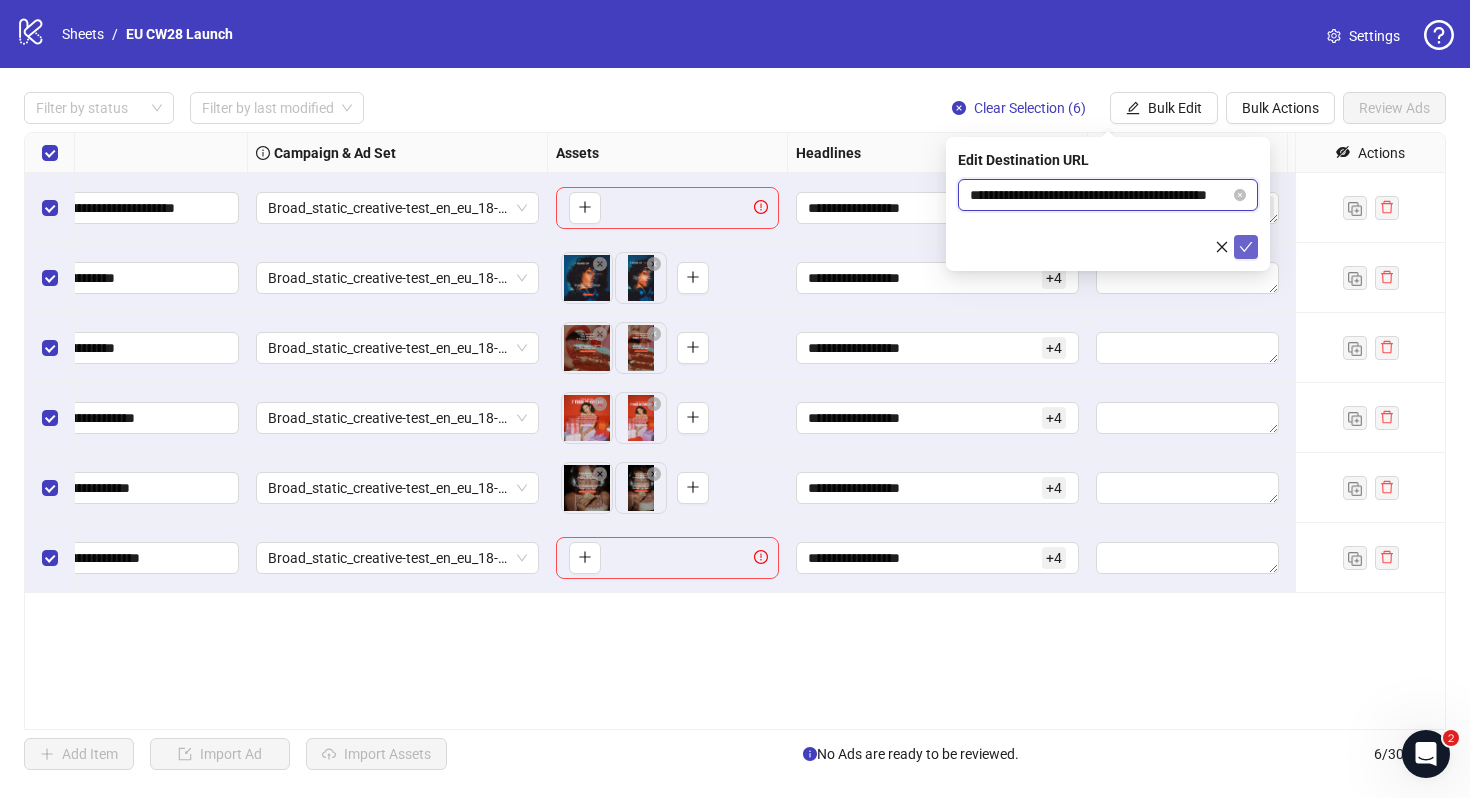 type on "**********" 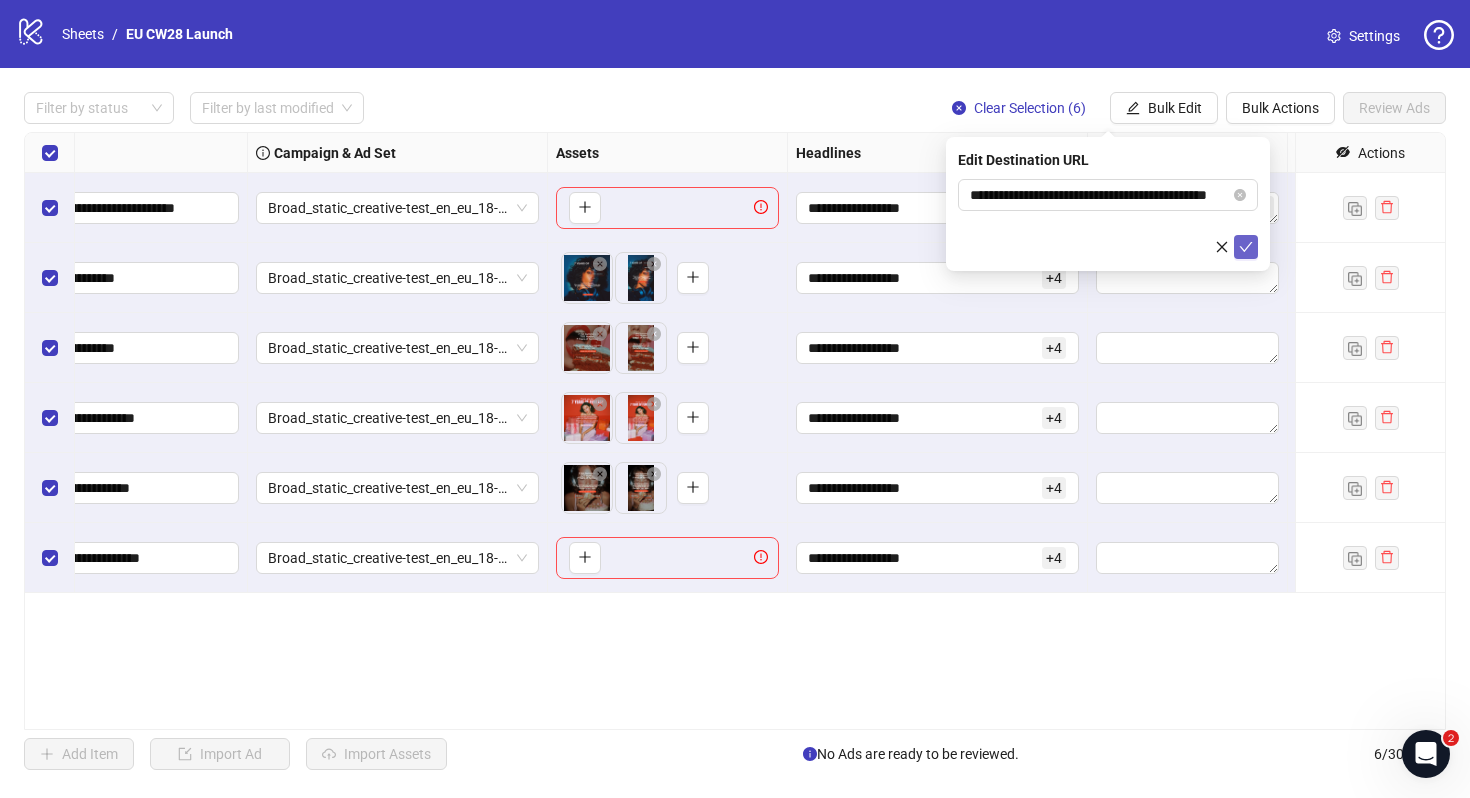 scroll, scrollTop: 0, scrollLeft: 0, axis: both 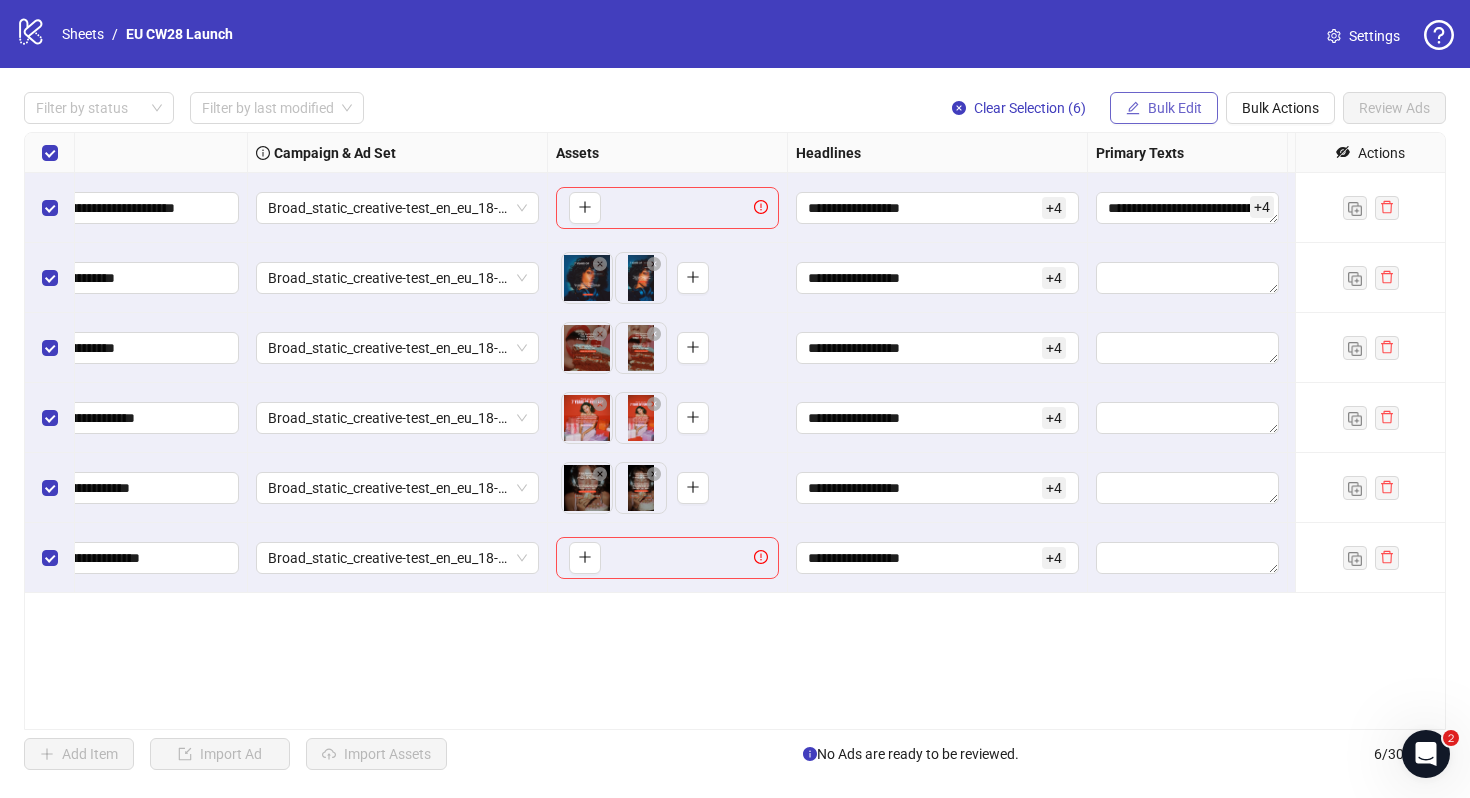 click on "Bulk Edit" at bounding box center [1175, 108] 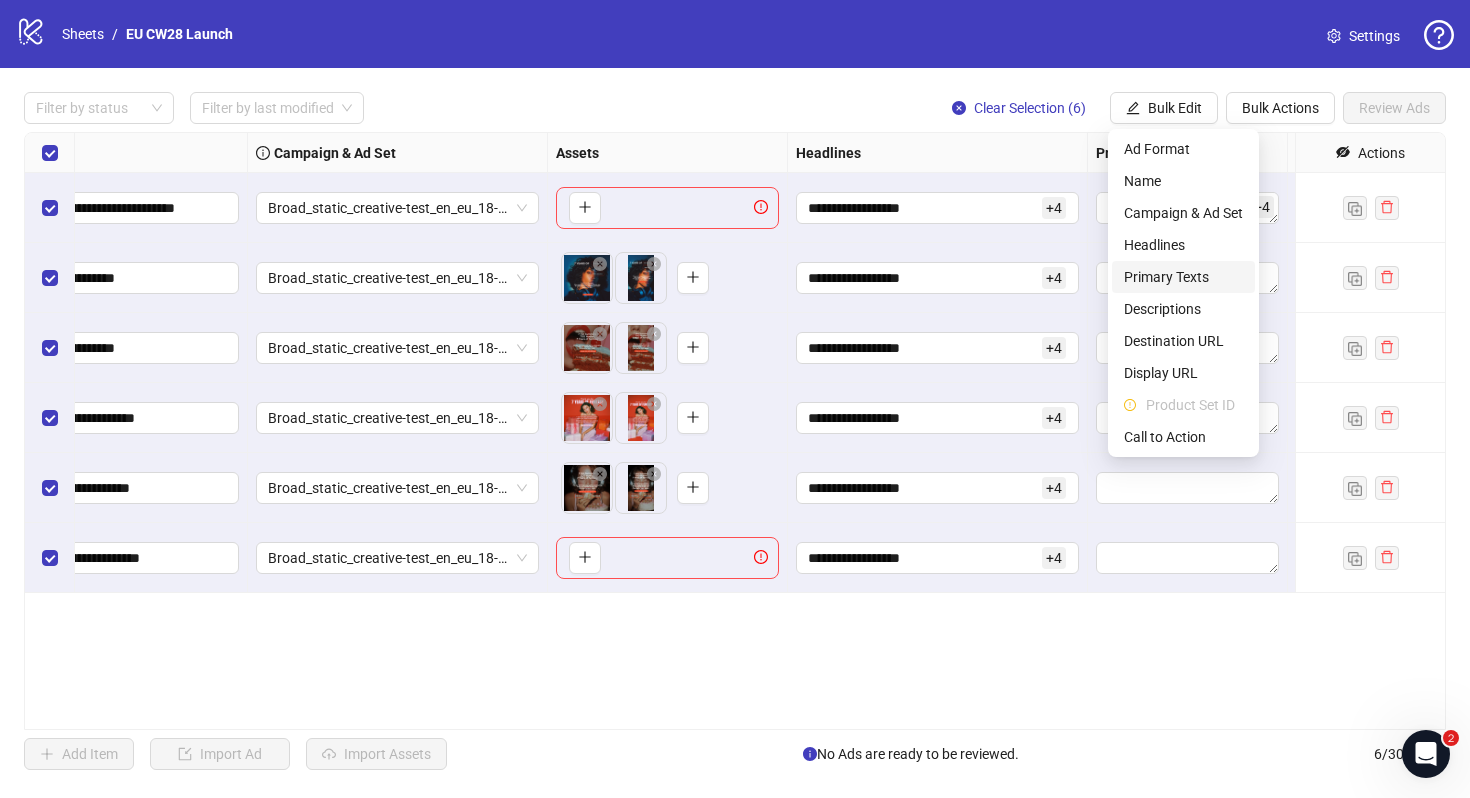 click on "Primary Texts" at bounding box center (1183, 277) 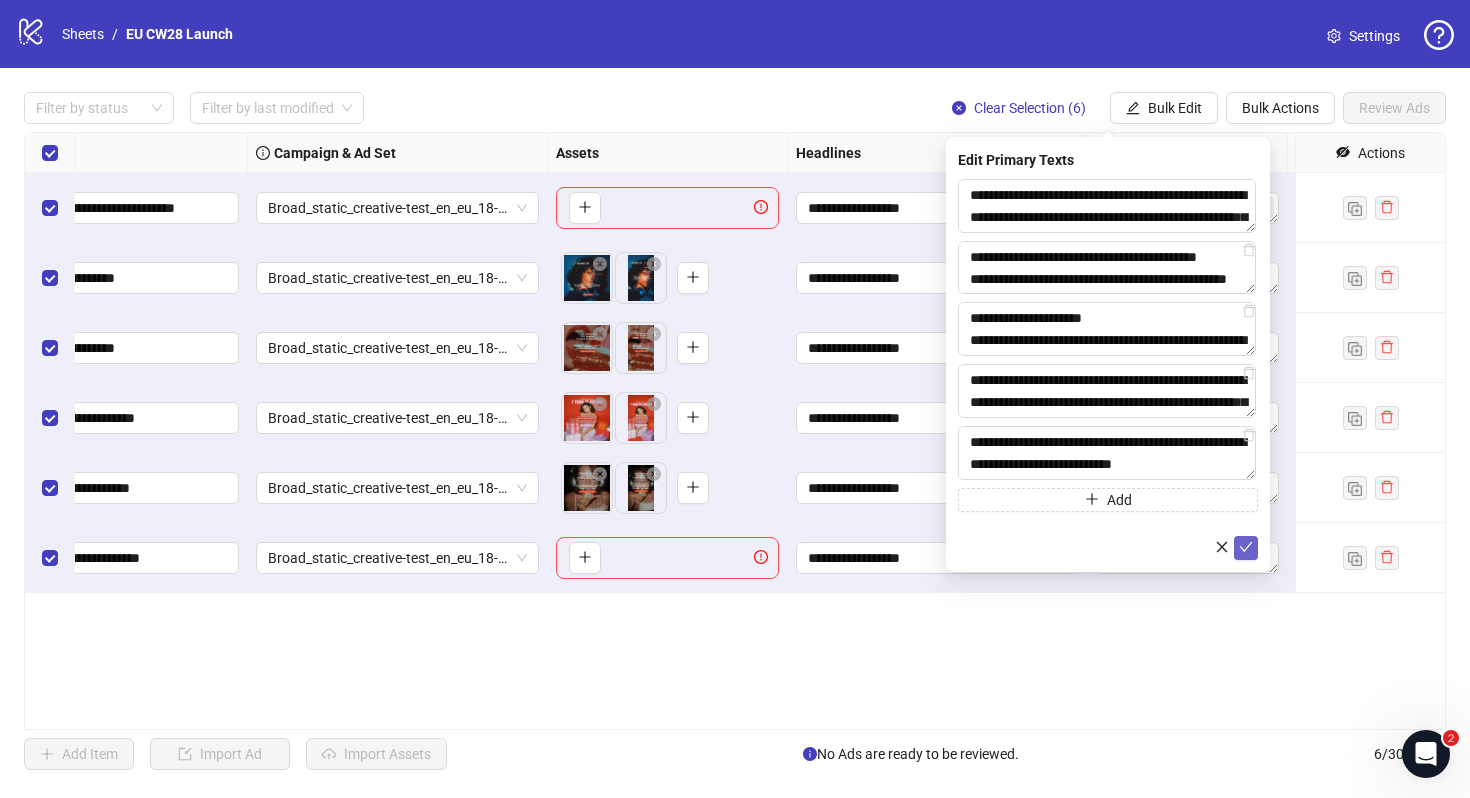 click at bounding box center [1246, 548] 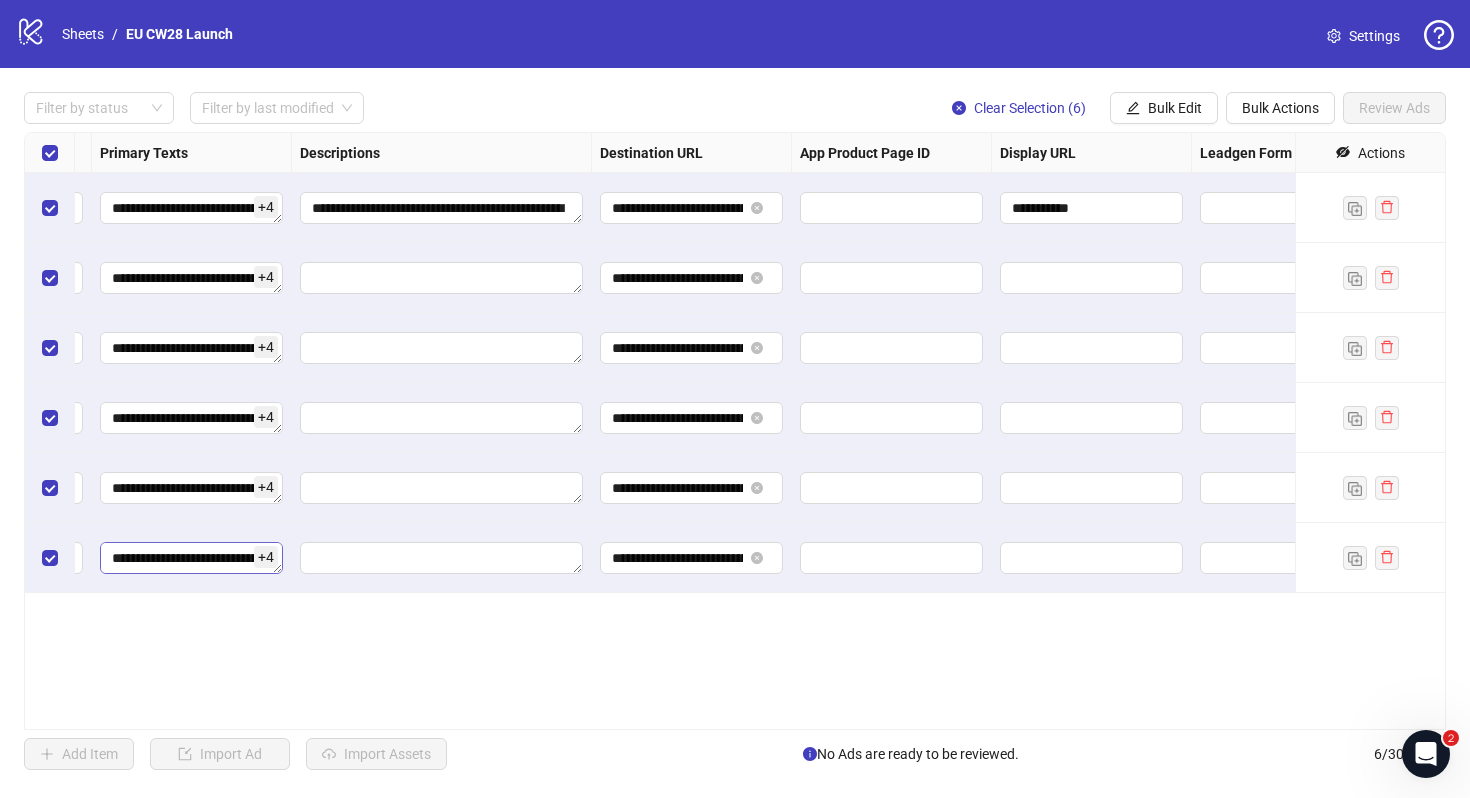 scroll, scrollTop: 0, scrollLeft: 1423, axis: horizontal 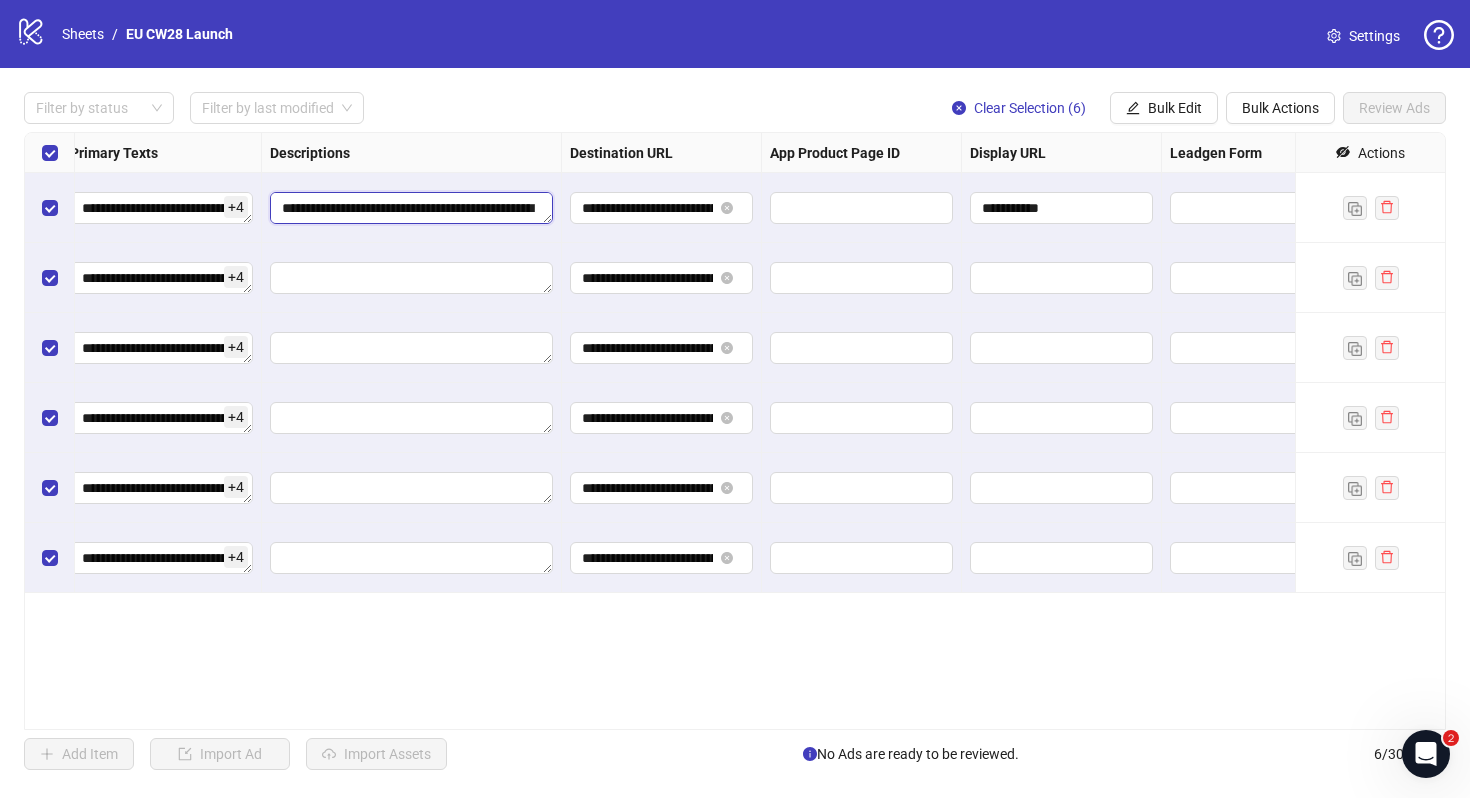 click on "**********" at bounding box center [411, 208] 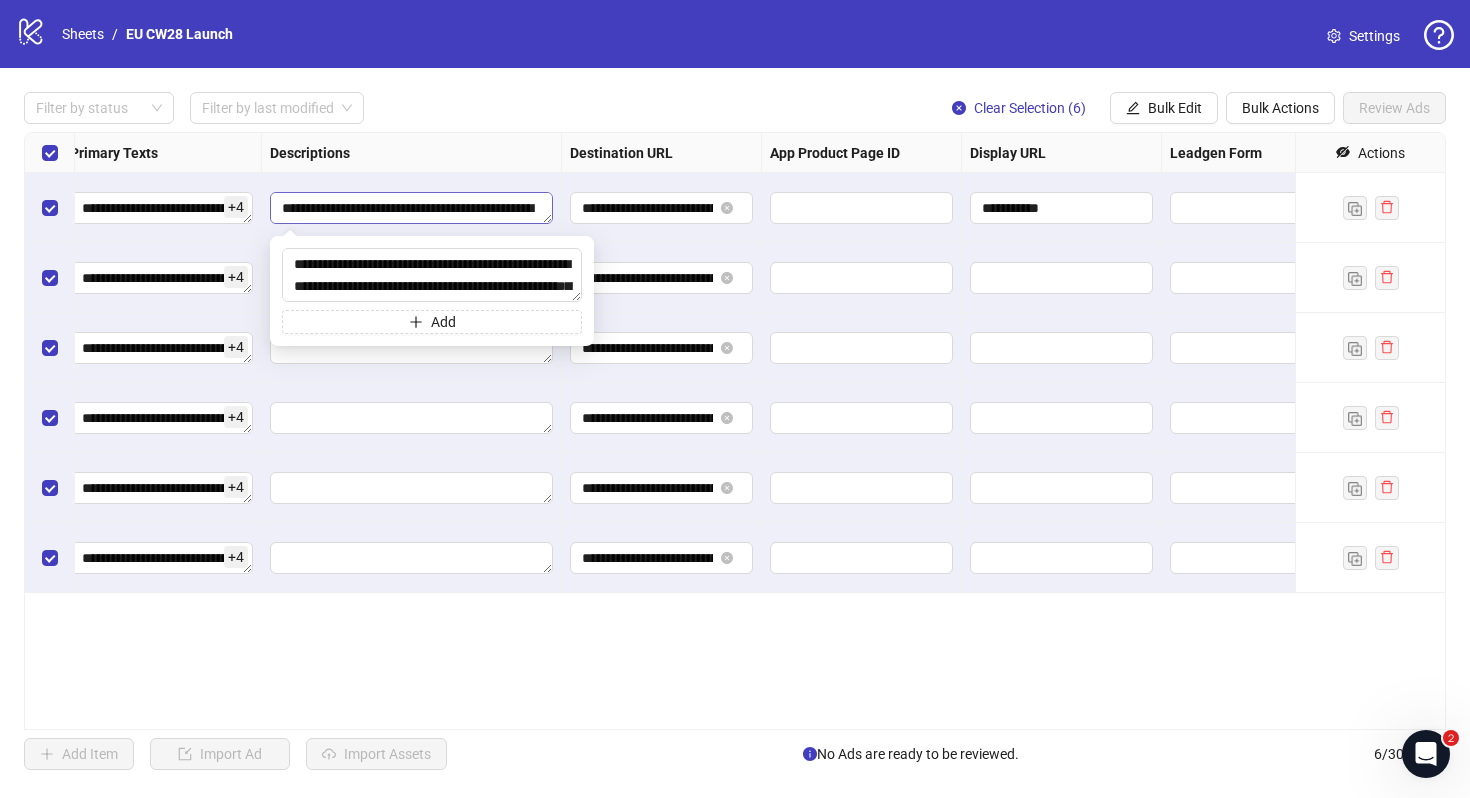 type 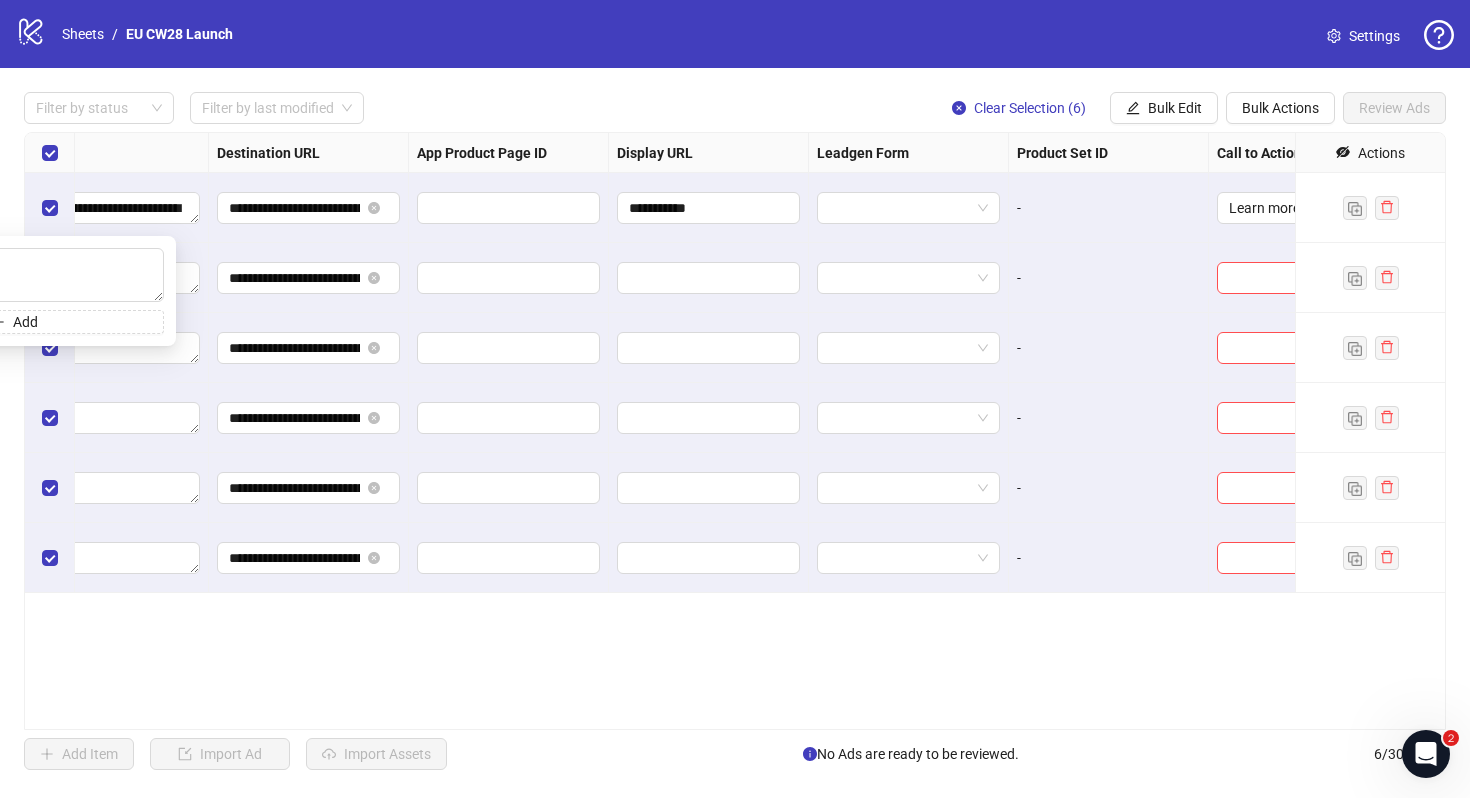 scroll, scrollTop: 0, scrollLeft: 1850, axis: horizontal 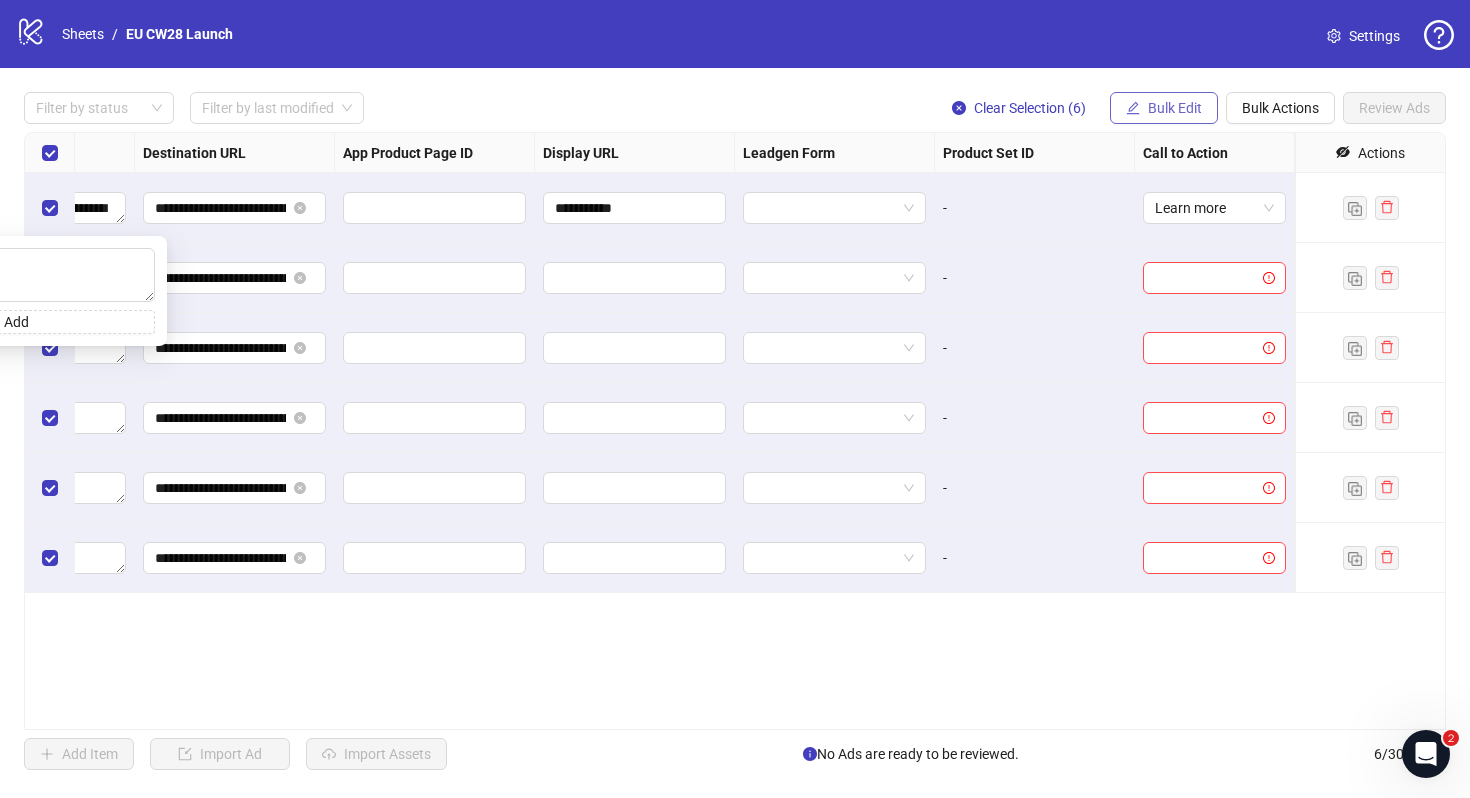 click on "Bulk Edit" at bounding box center (1175, 108) 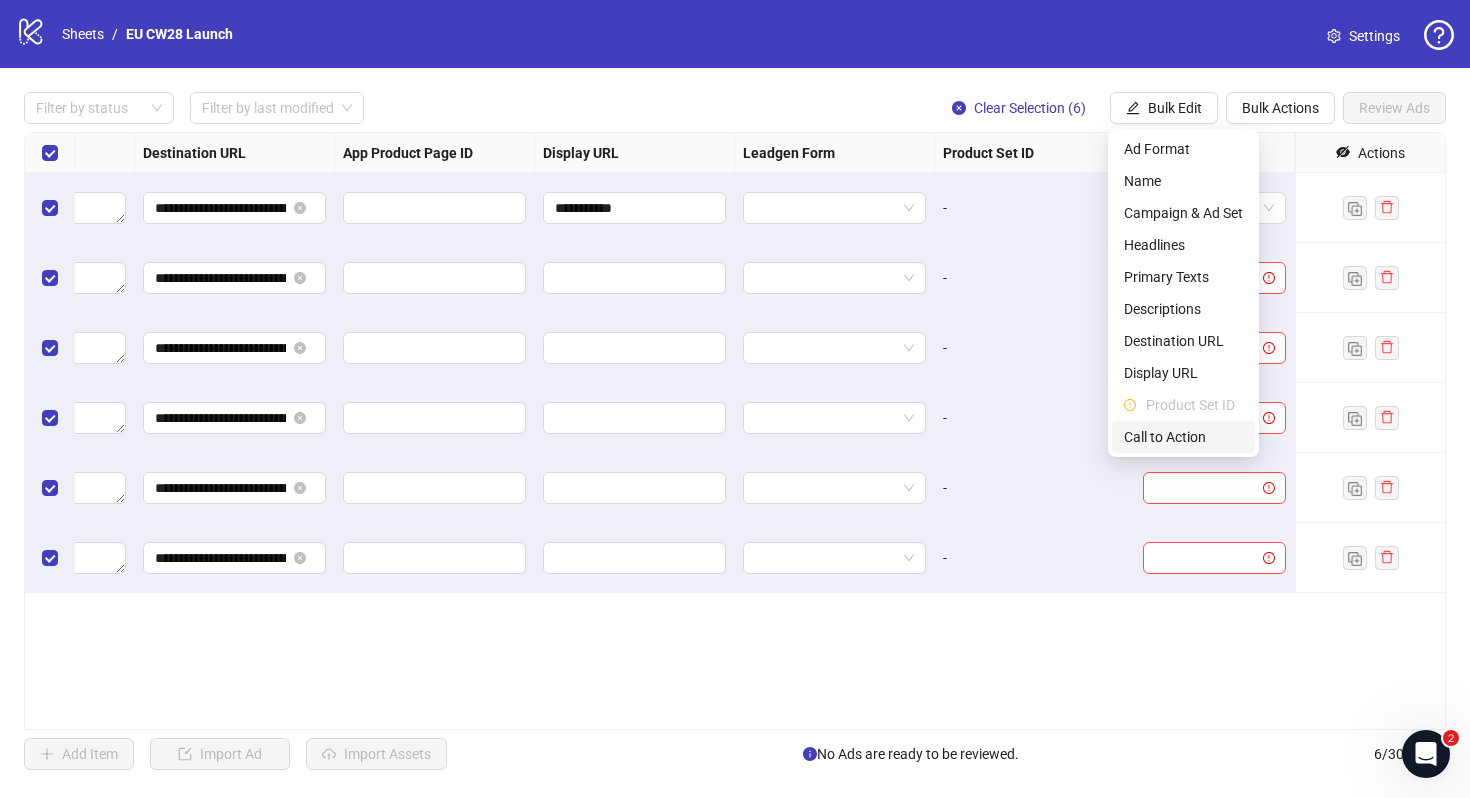 click on "Call to Action" at bounding box center (1183, 437) 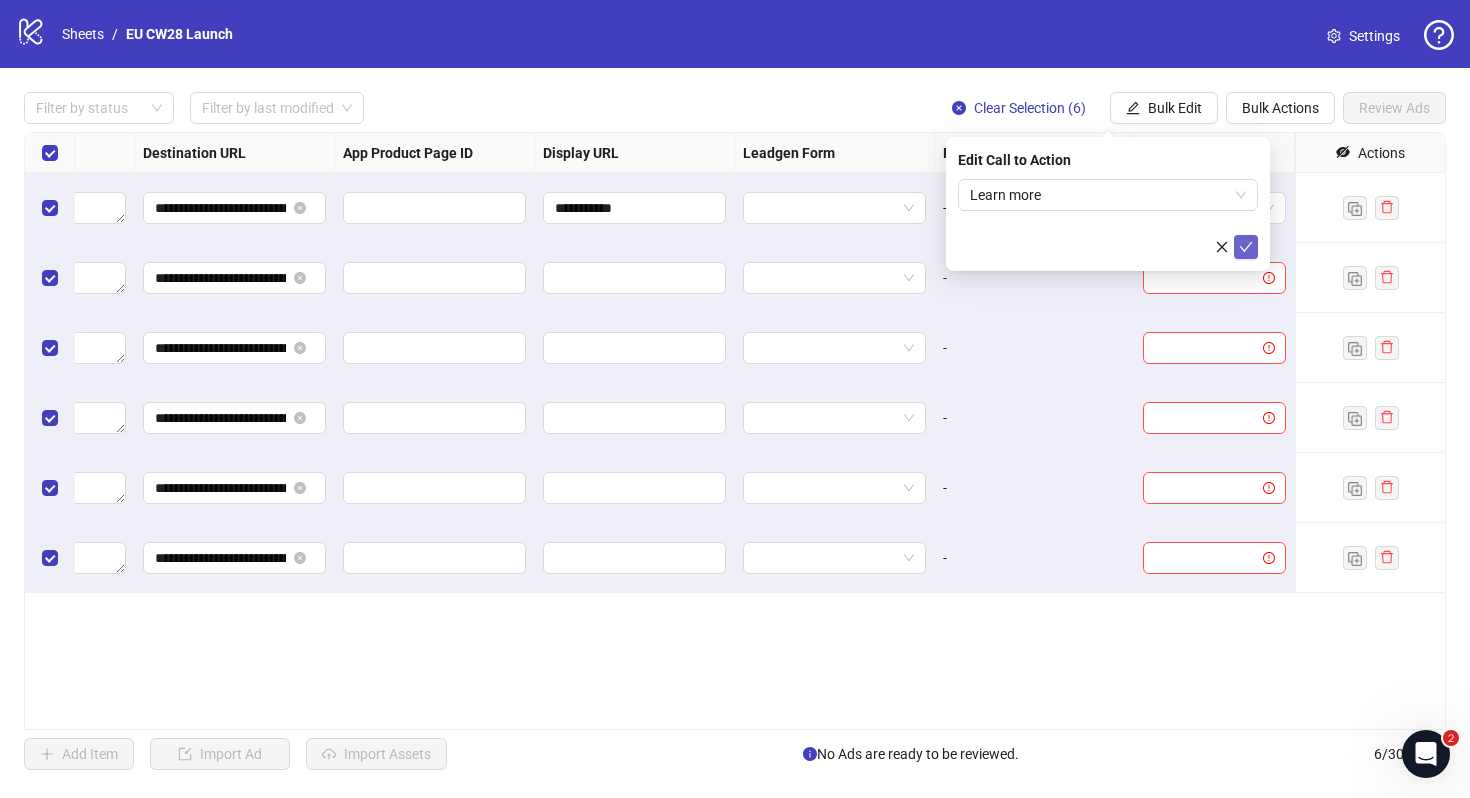 click at bounding box center [1246, 247] 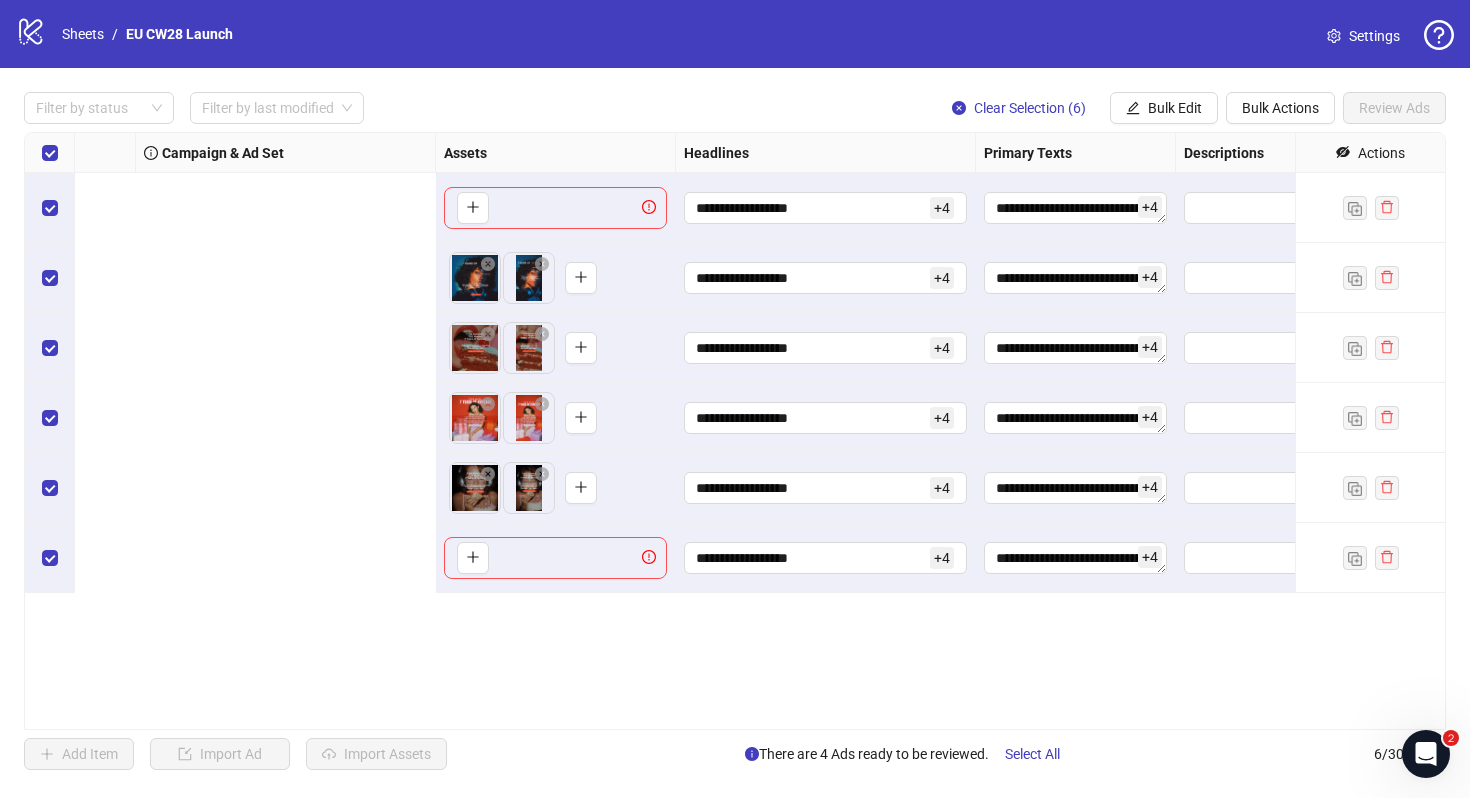 scroll, scrollTop: 0, scrollLeft: 0, axis: both 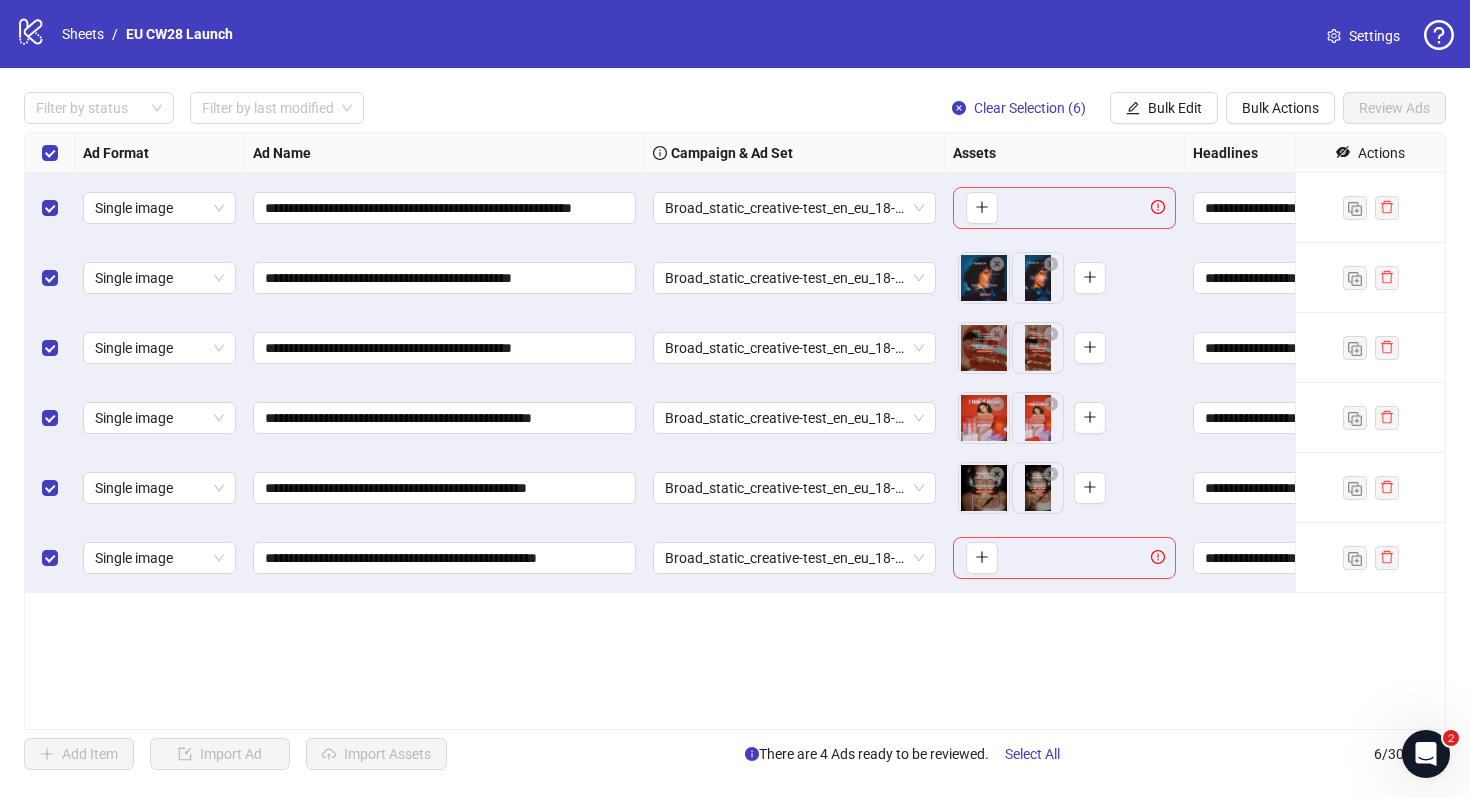 click at bounding box center (50, 153) 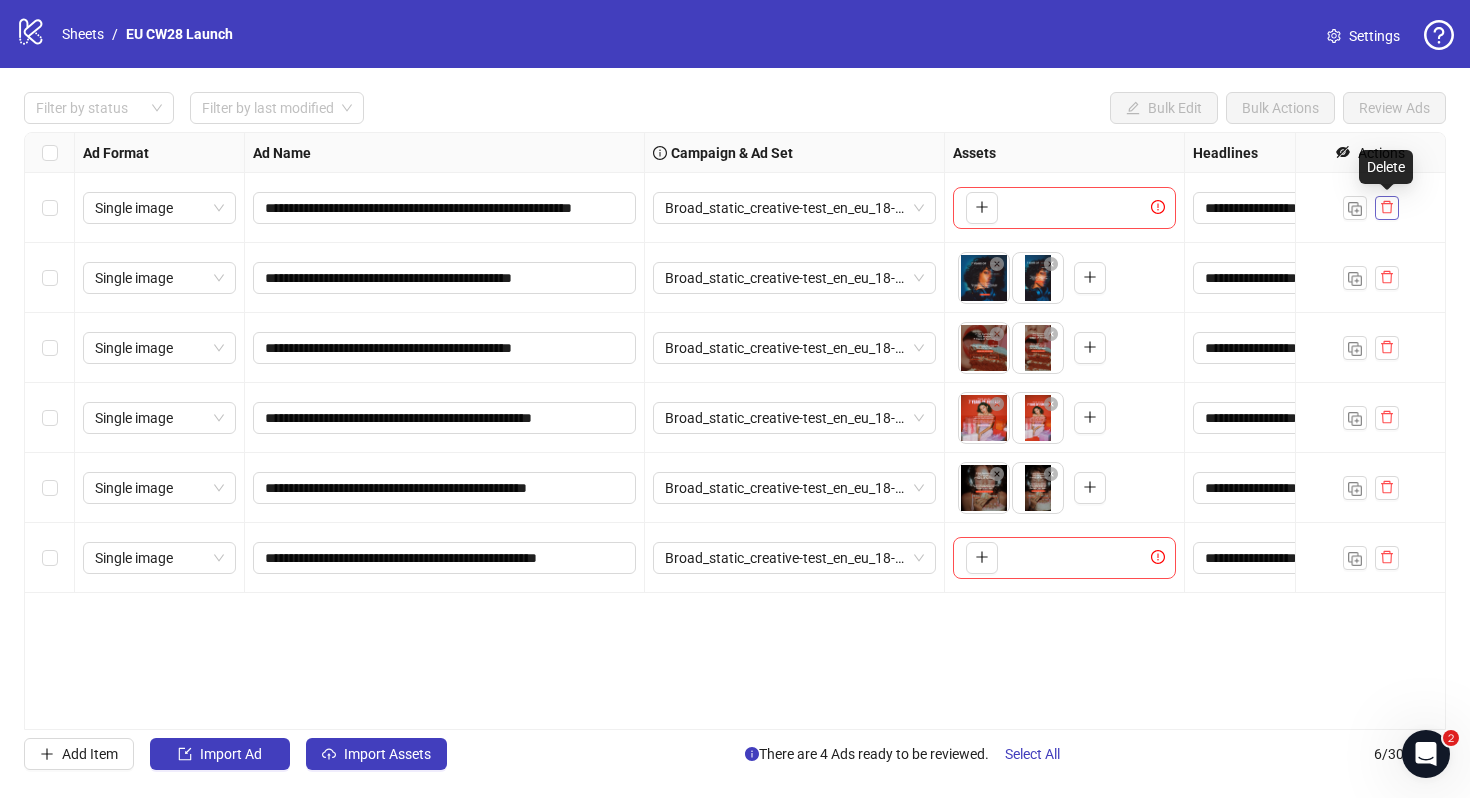 click 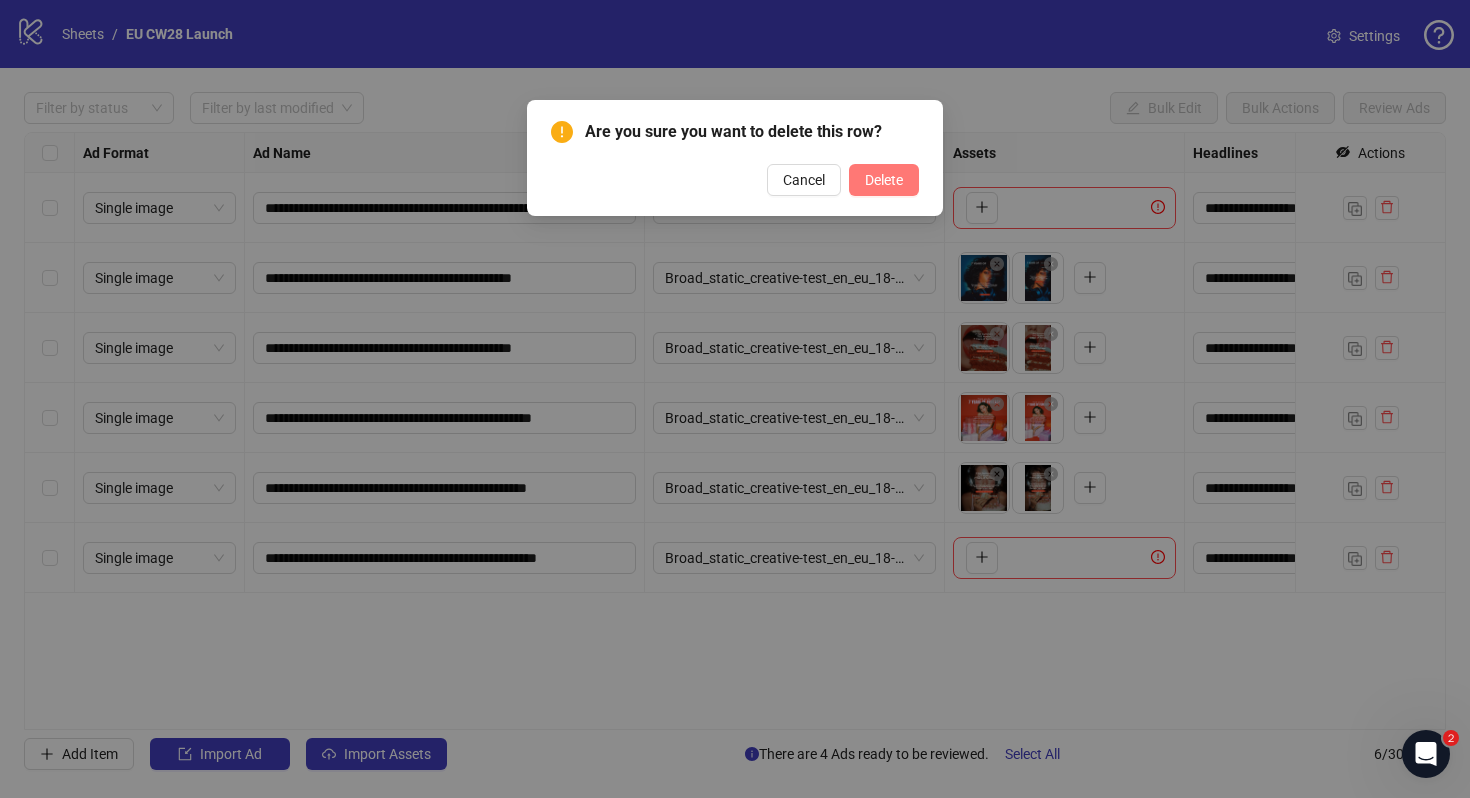 click on "Delete" at bounding box center [884, 180] 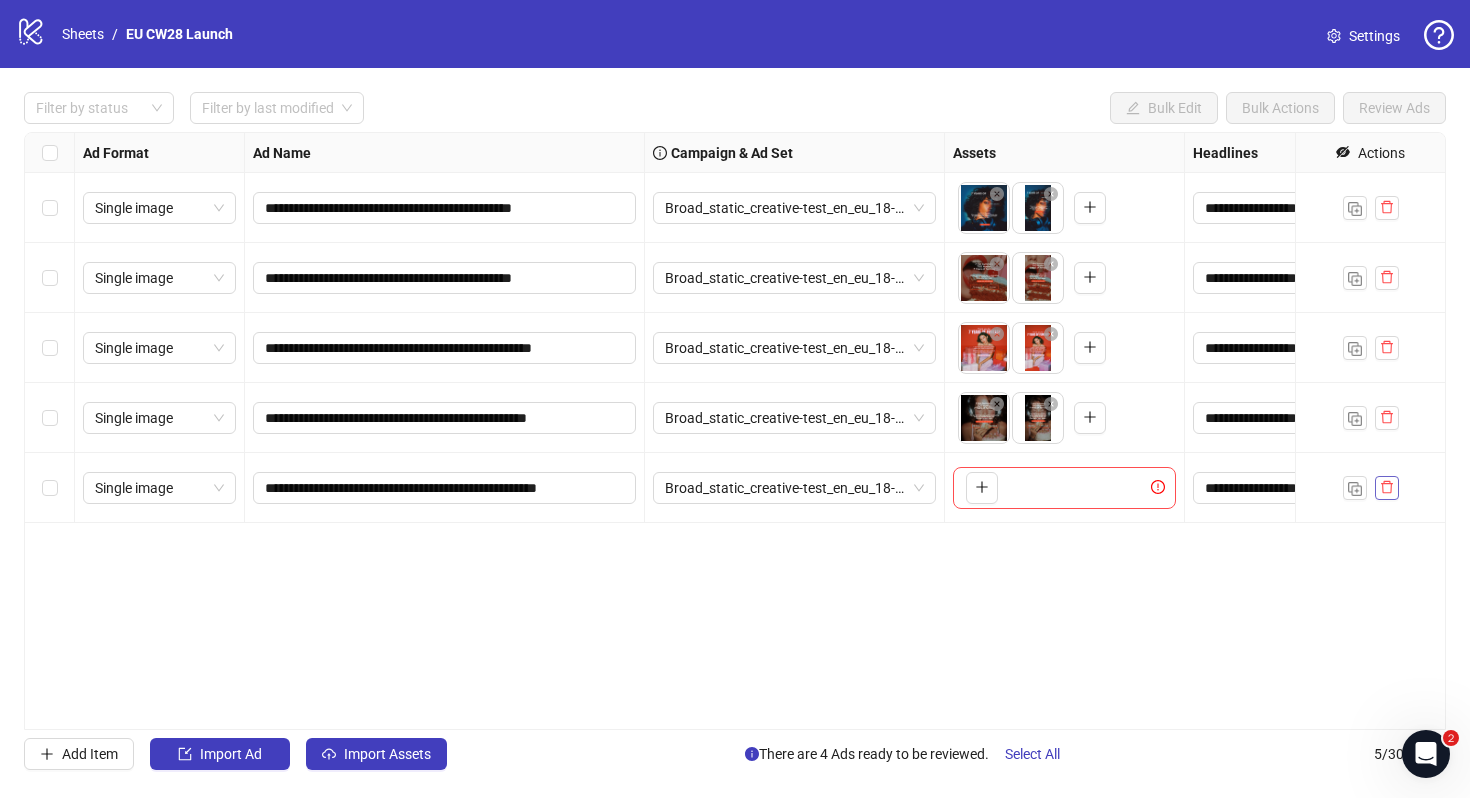 click 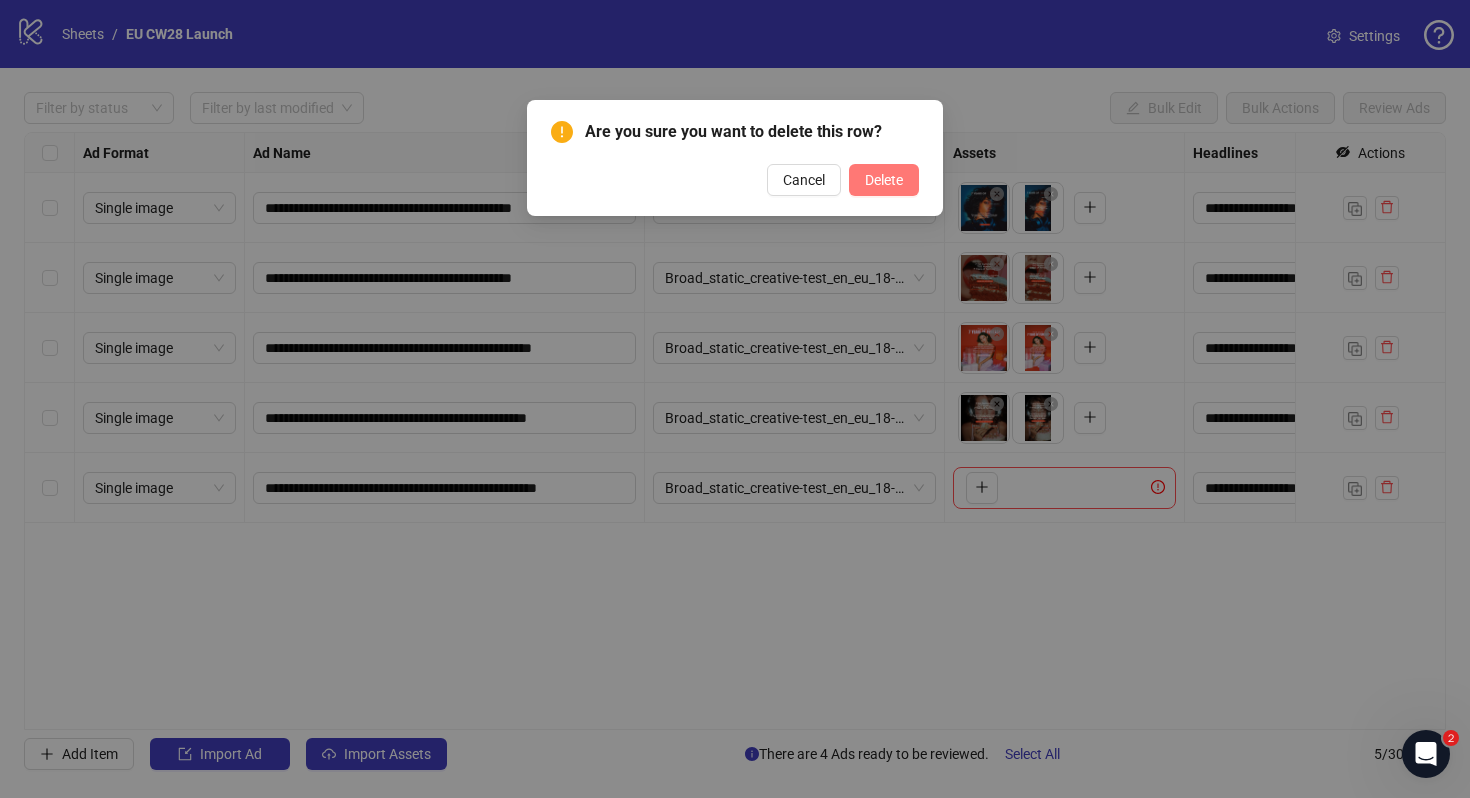 click on "Delete" at bounding box center [884, 180] 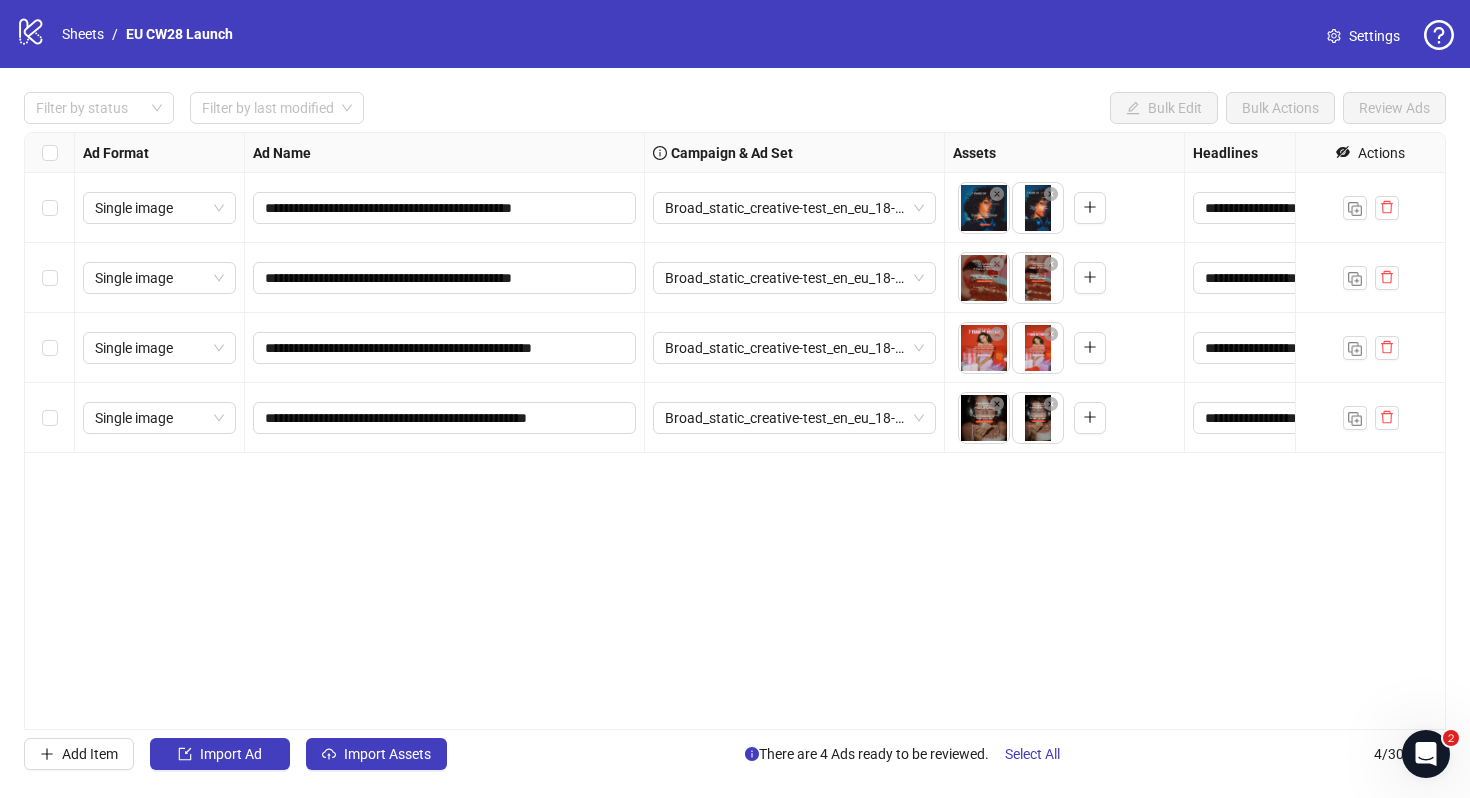 click on "Settings" at bounding box center [1374, 36] 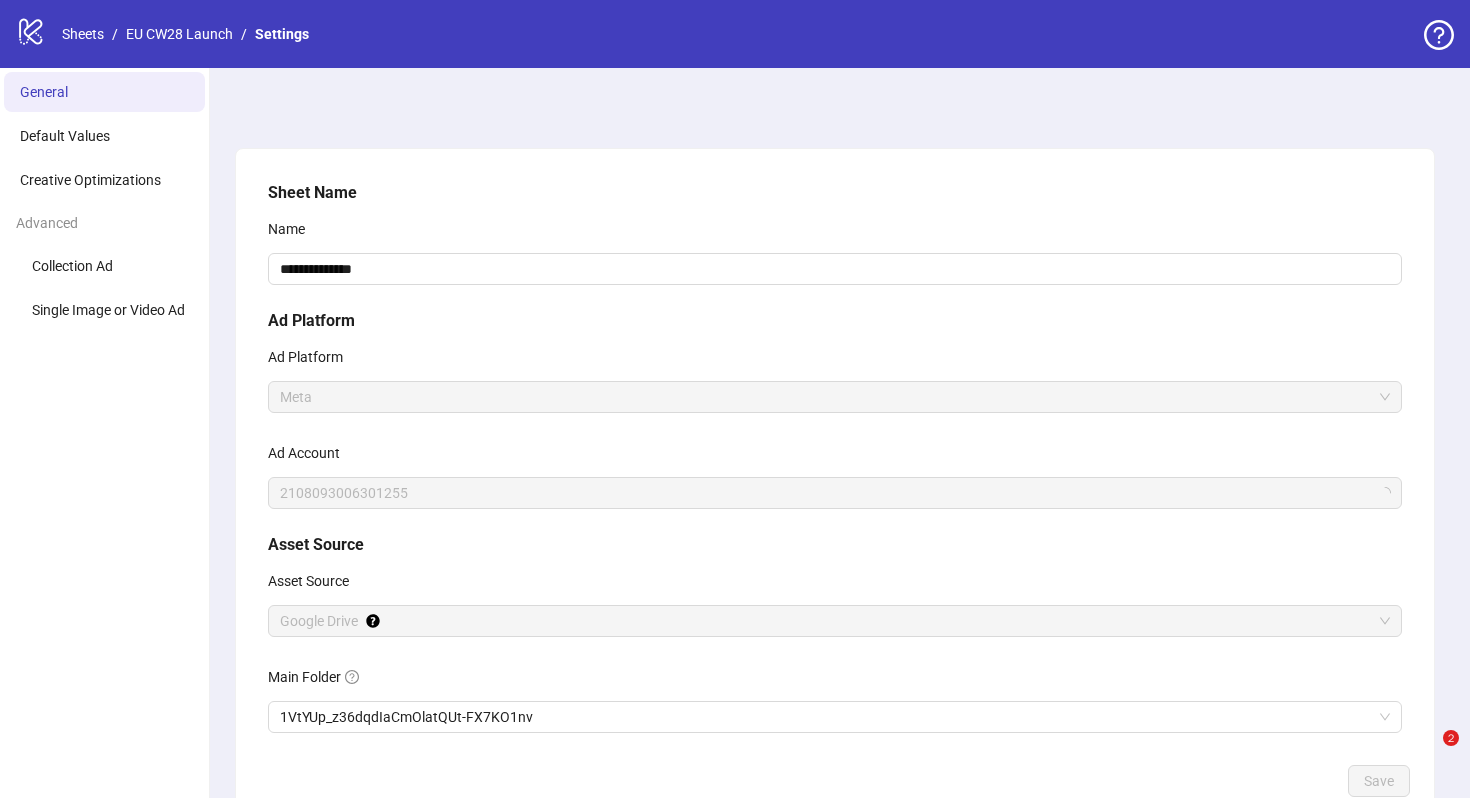 scroll, scrollTop: 128, scrollLeft: 0, axis: vertical 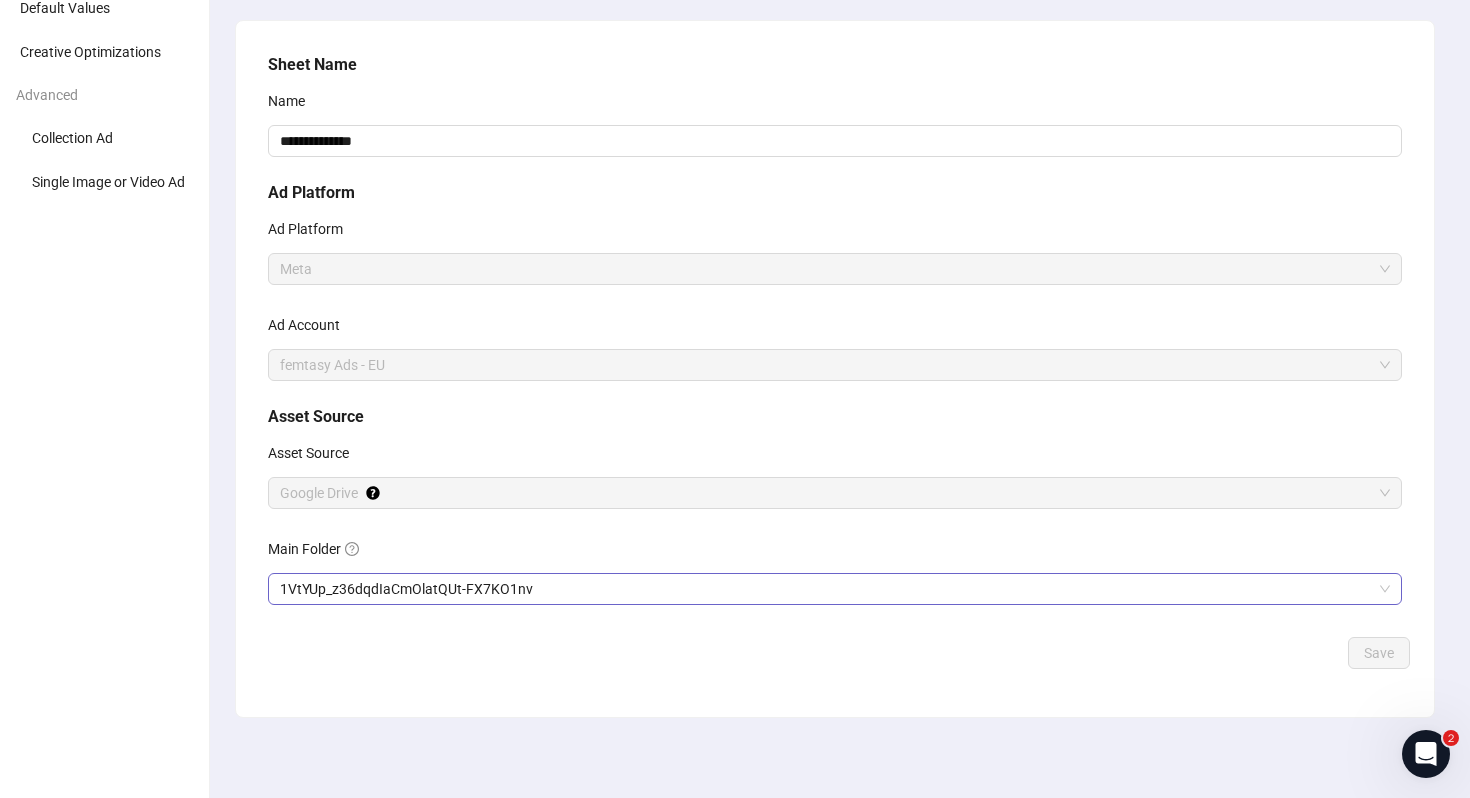 click on "1VtYUp_z36dqdIaCmOlatQUt-FX7KO1nv" at bounding box center [835, 589] 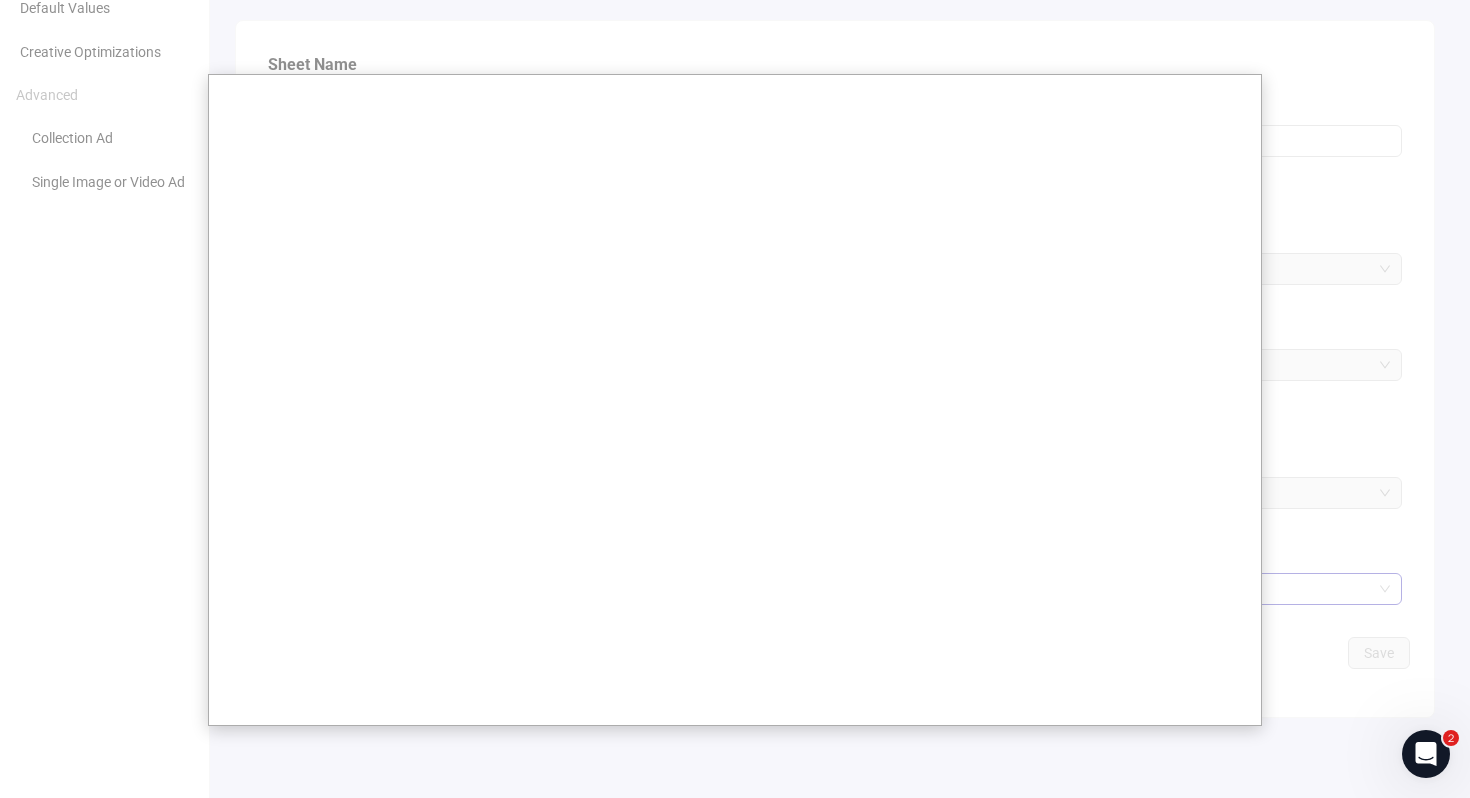 scroll, scrollTop: 129, scrollLeft: 0, axis: vertical 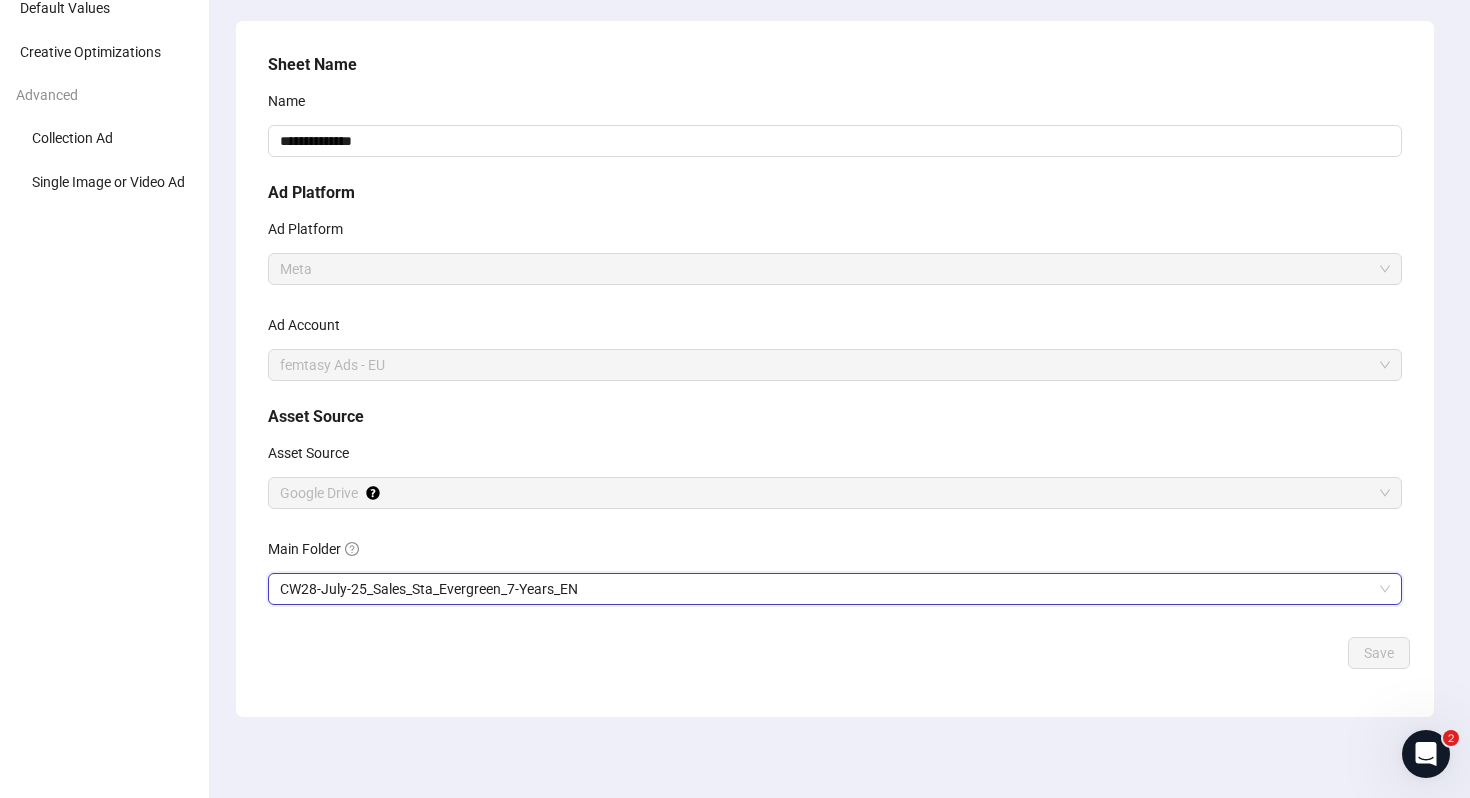 click on "**********" at bounding box center [835, 341] 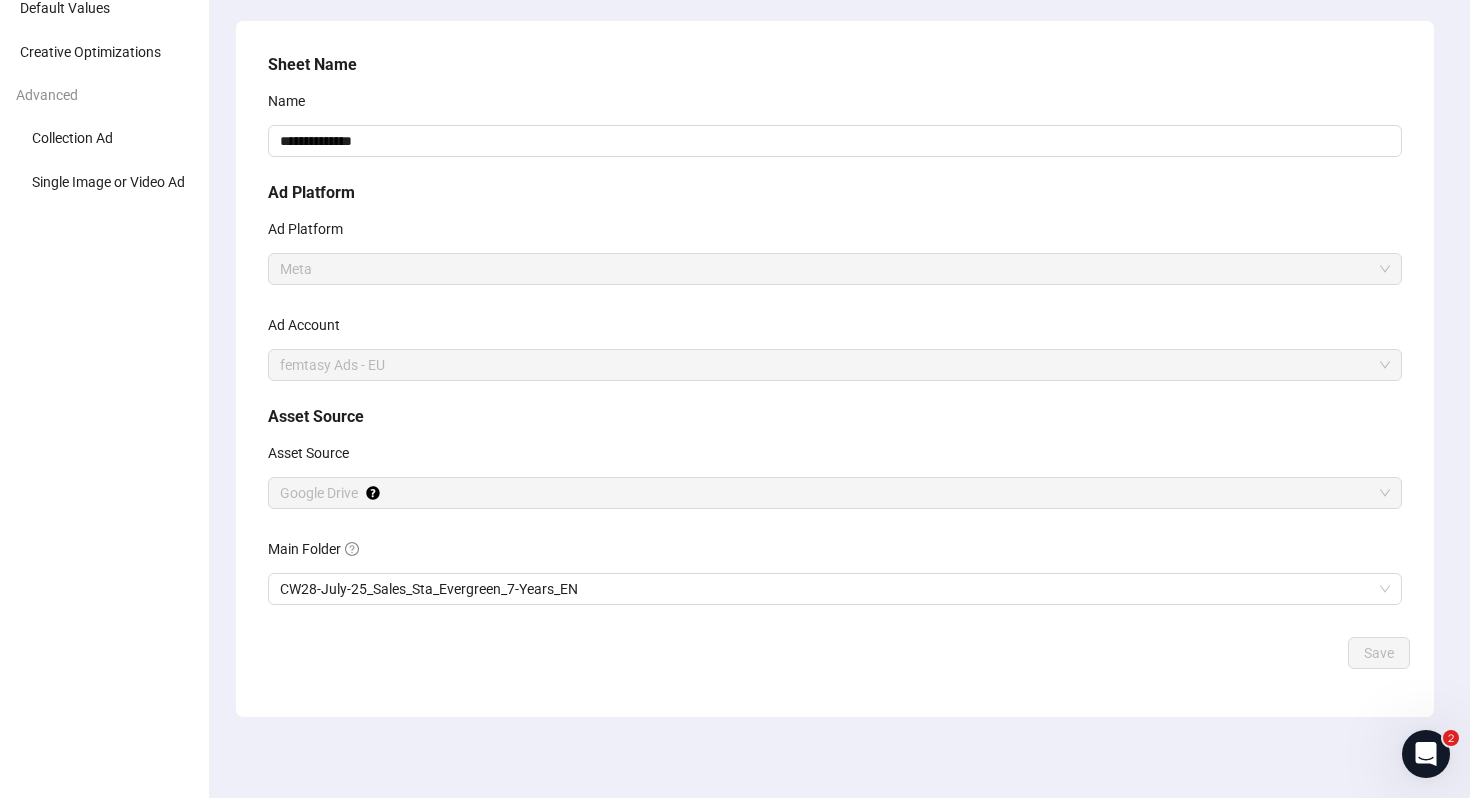click on "**********" at bounding box center (835, 341) 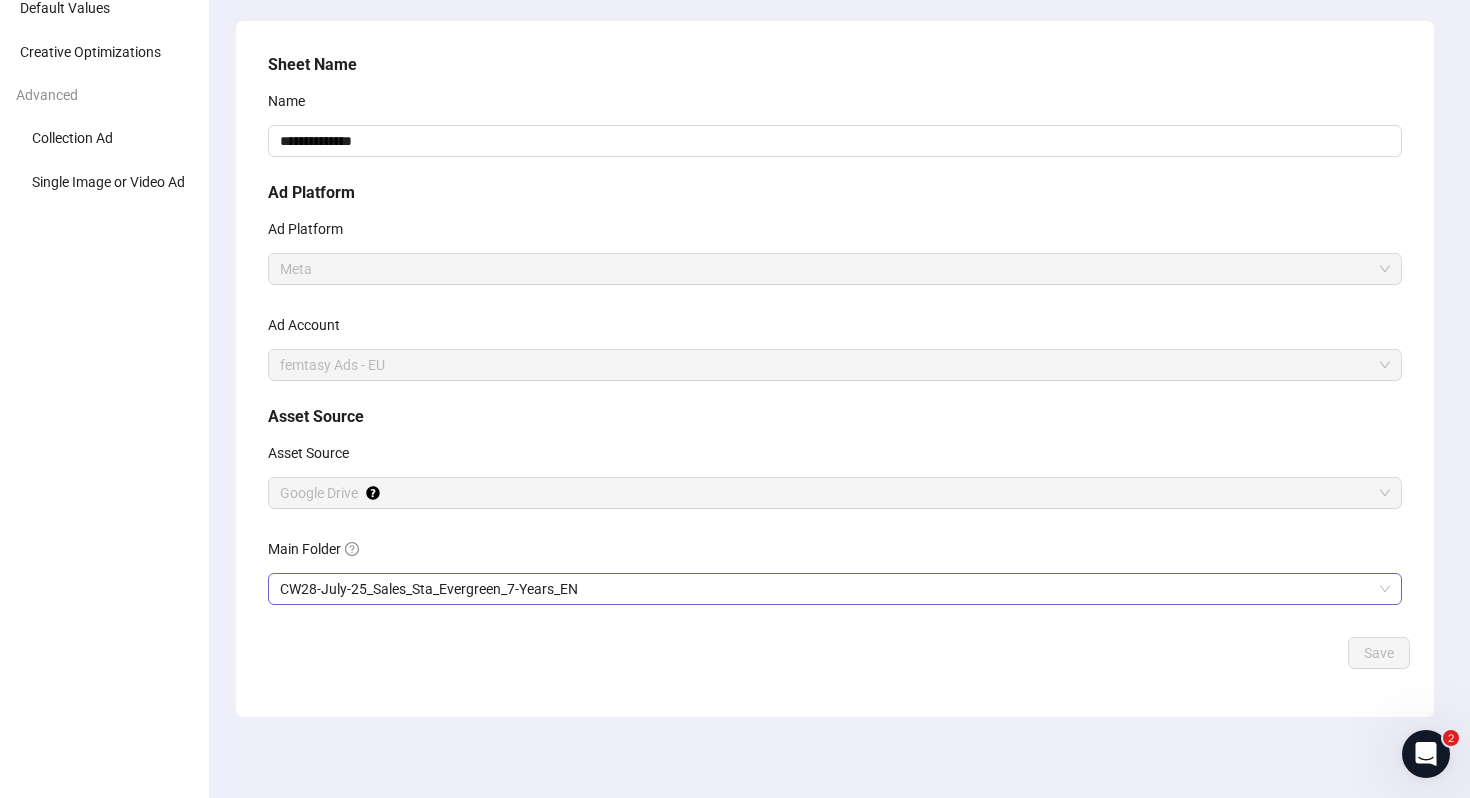 click on "CW28-July-25_Sales_Sta_Evergreen_7-Years_EN" at bounding box center (835, 589) 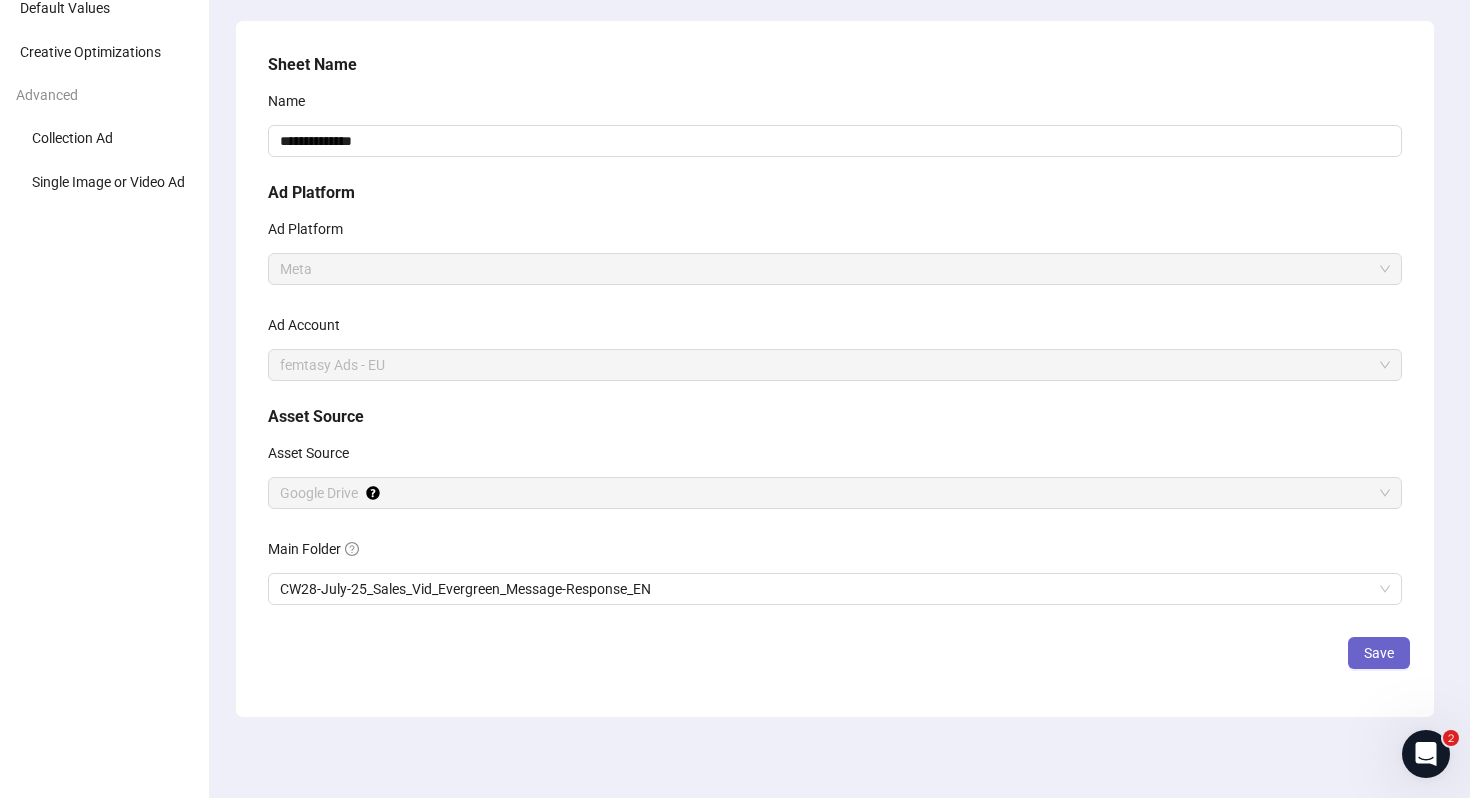 click on "Save" at bounding box center [1379, 653] 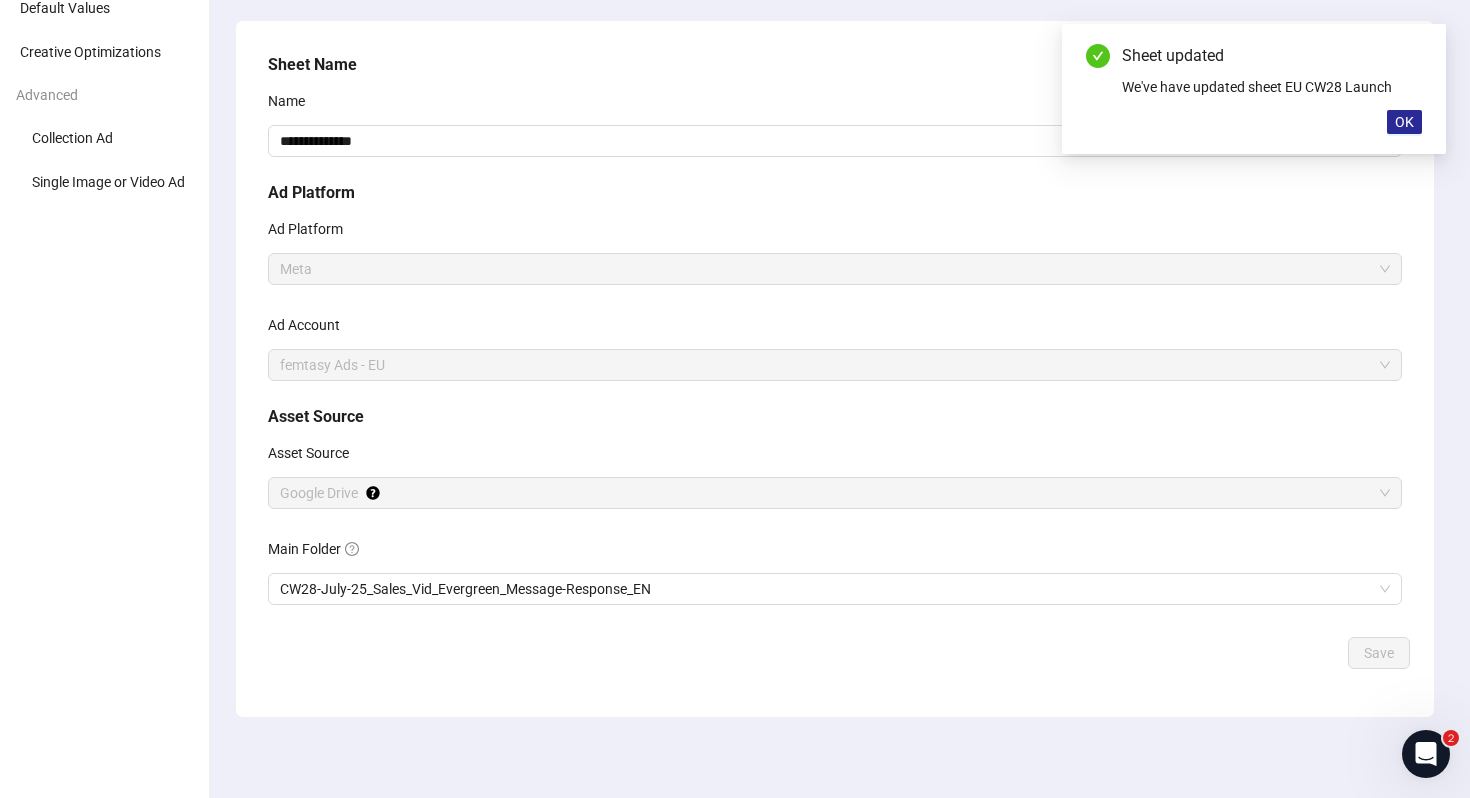click on "OK" at bounding box center (1404, 122) 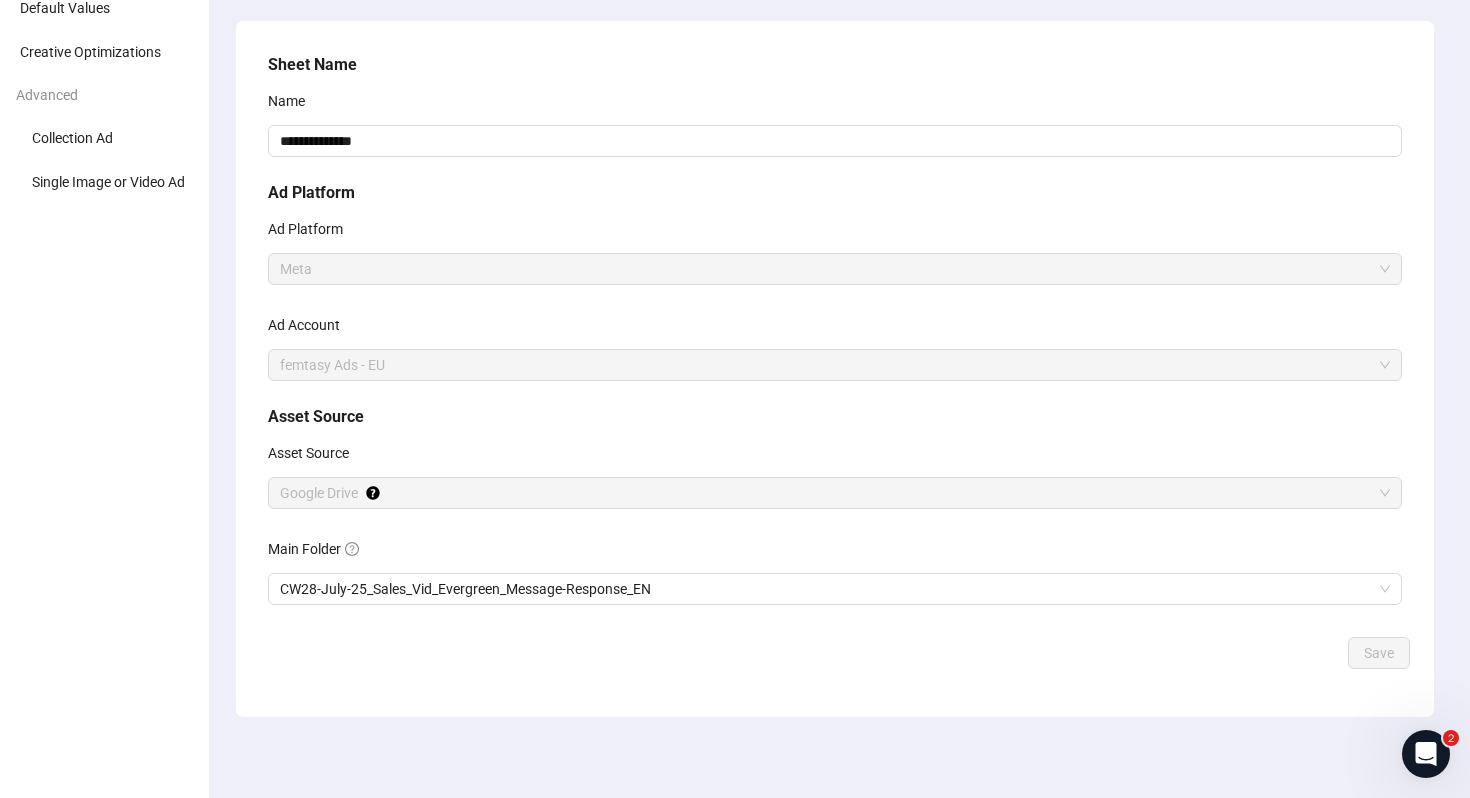 scroll, scrollTop: 0, scrollLeft: 0, axis: both 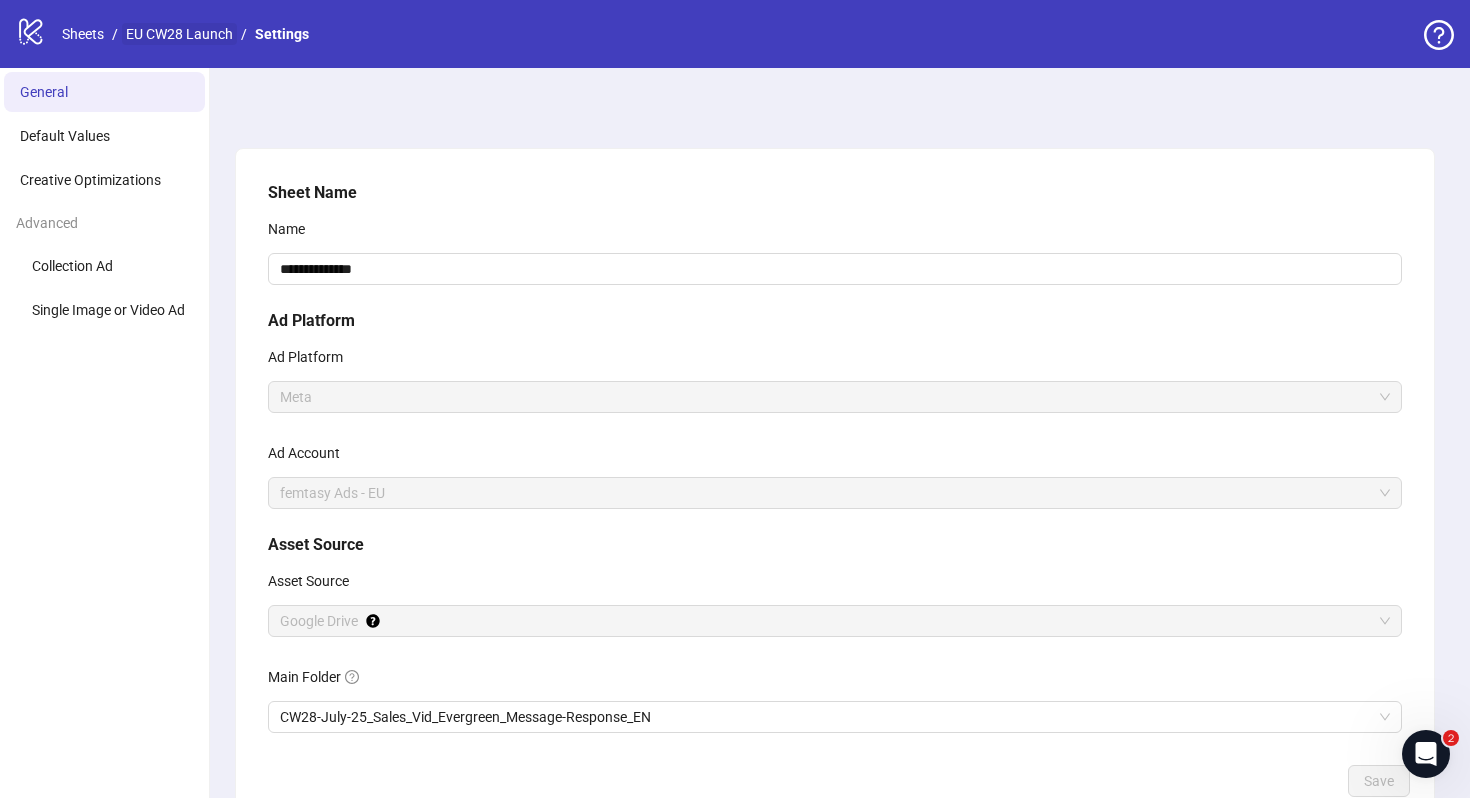 click on "EU CW28 Launch" at bounding box center [179, 34] 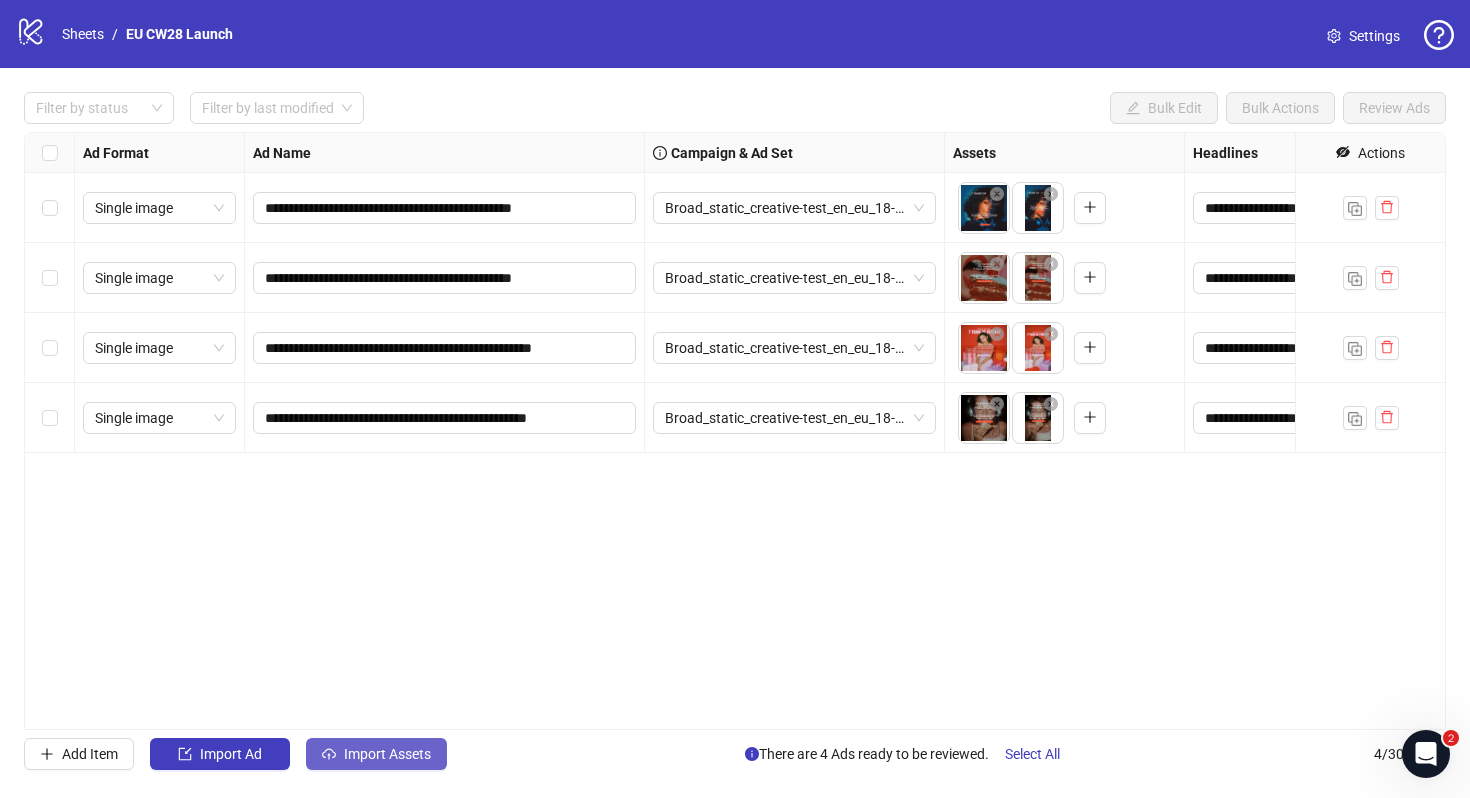 click on "Import Assets" at bounding box center (387, 754) 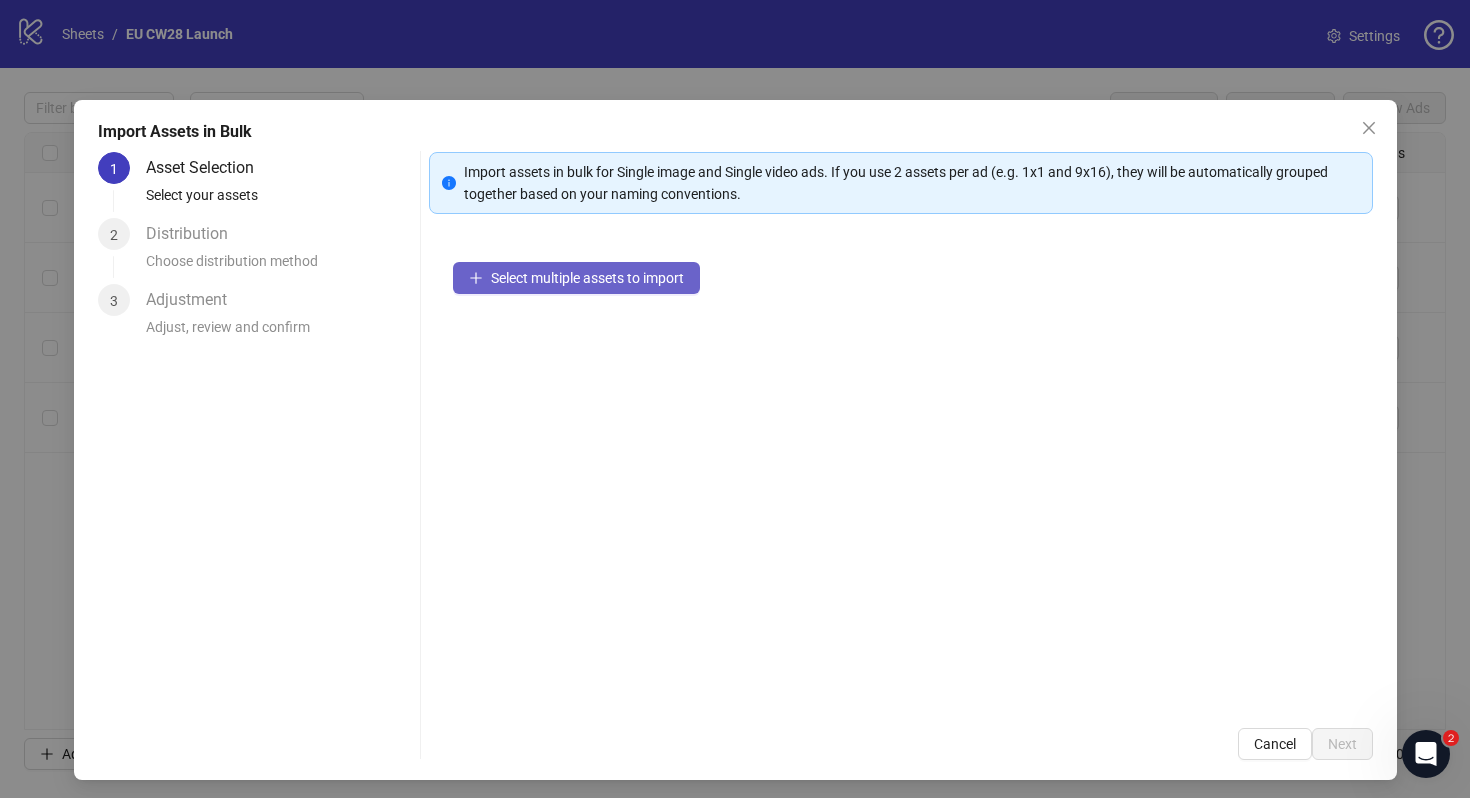 click on "Select multiple assets to import" at bounding box center [576, 278] 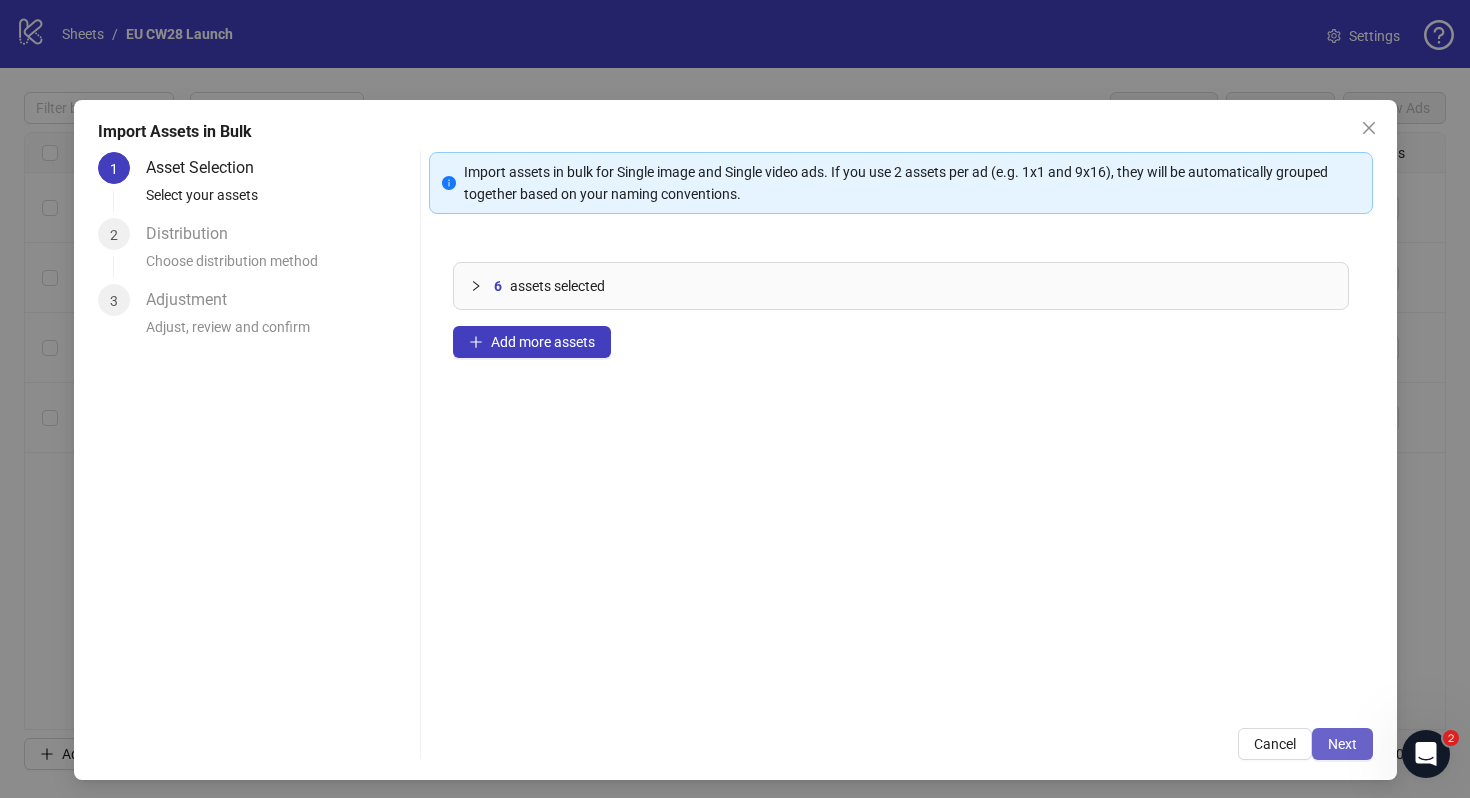 click on "Next" at bounding box center (1342, 744) 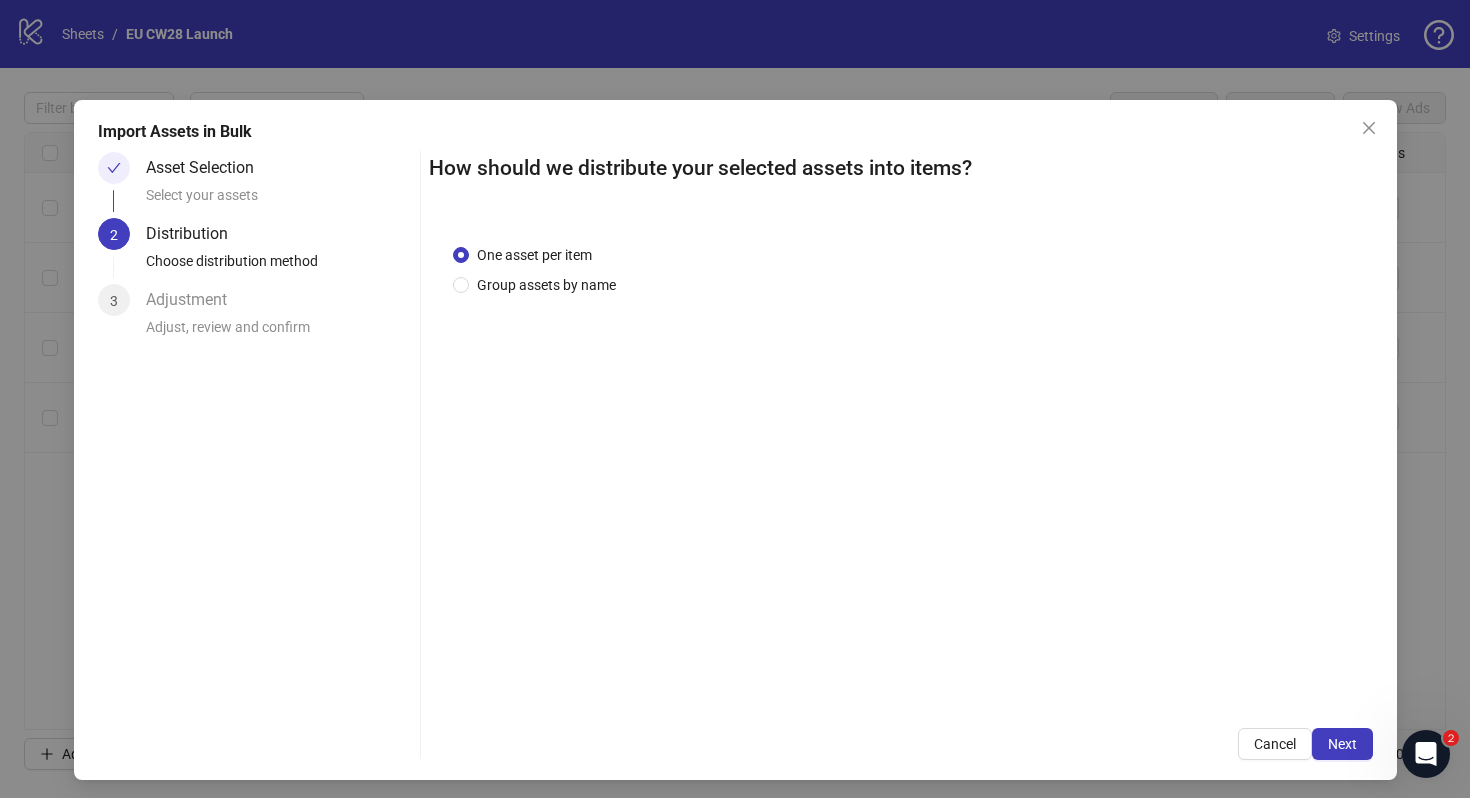 click on "One asset per item Group assets by name" at bounding box center [901, 462] 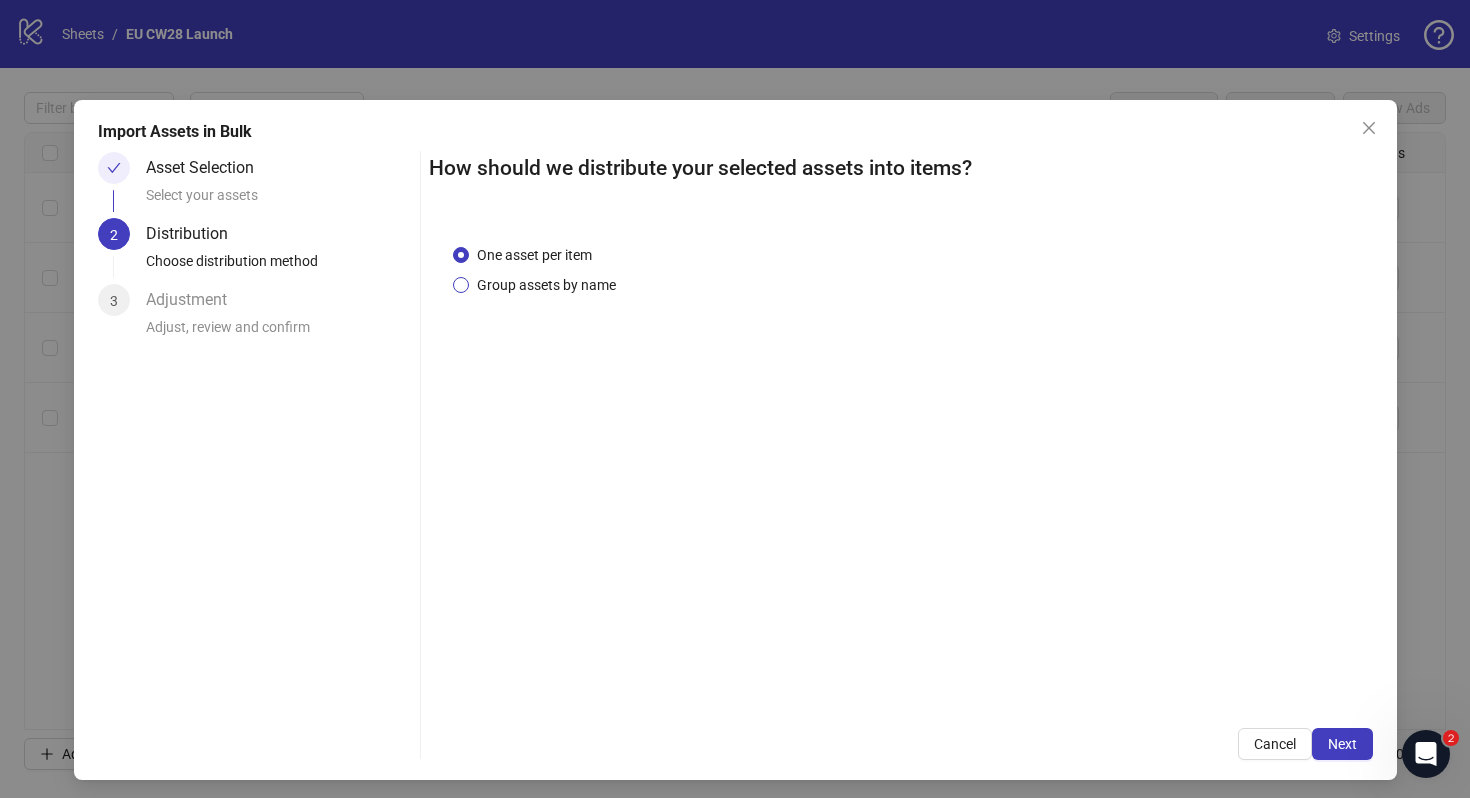 click on "Group assets by name" at bounding box center [546, 285] 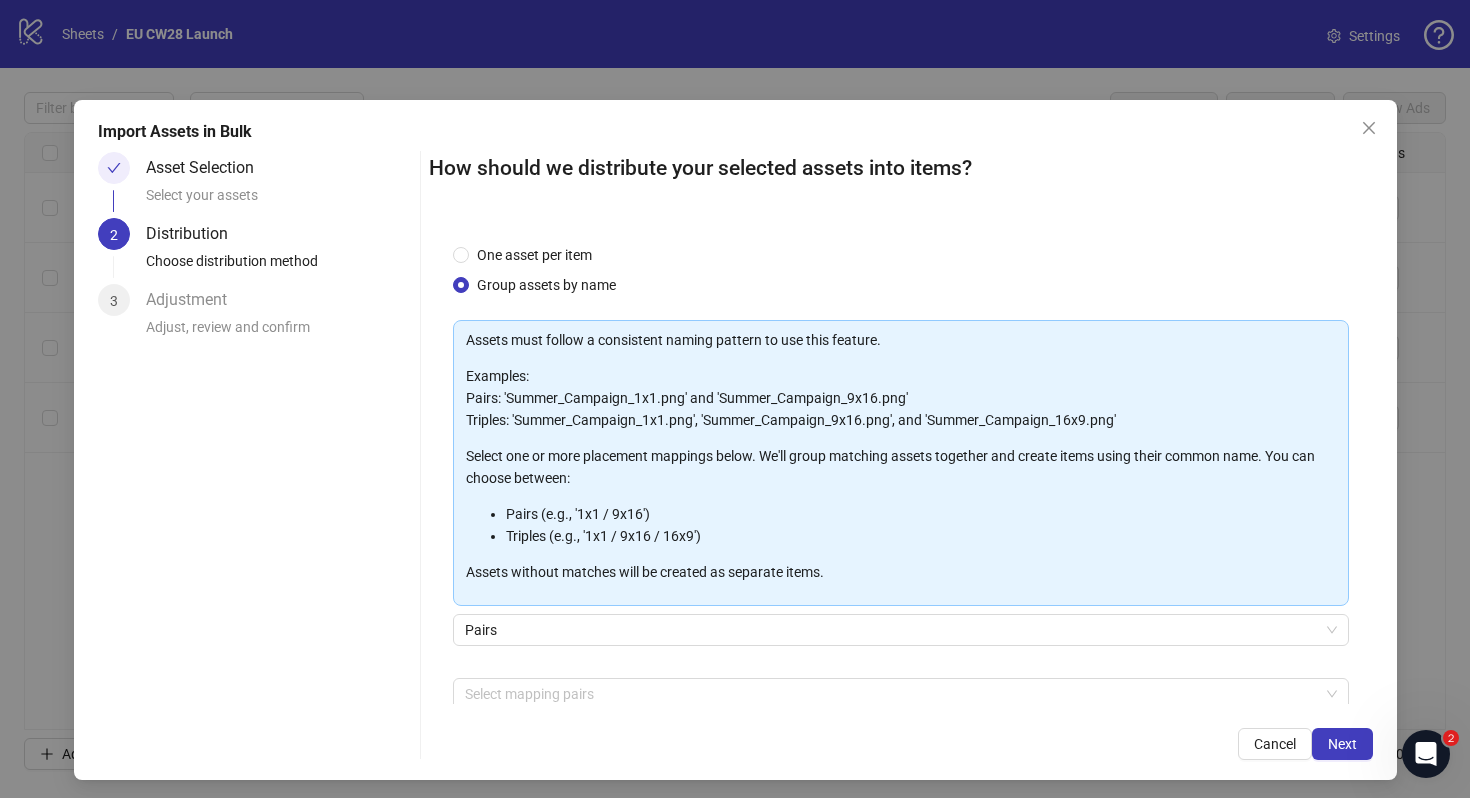 scroll, scrollTop: 101, scrollLeft: 0, axis: vertical 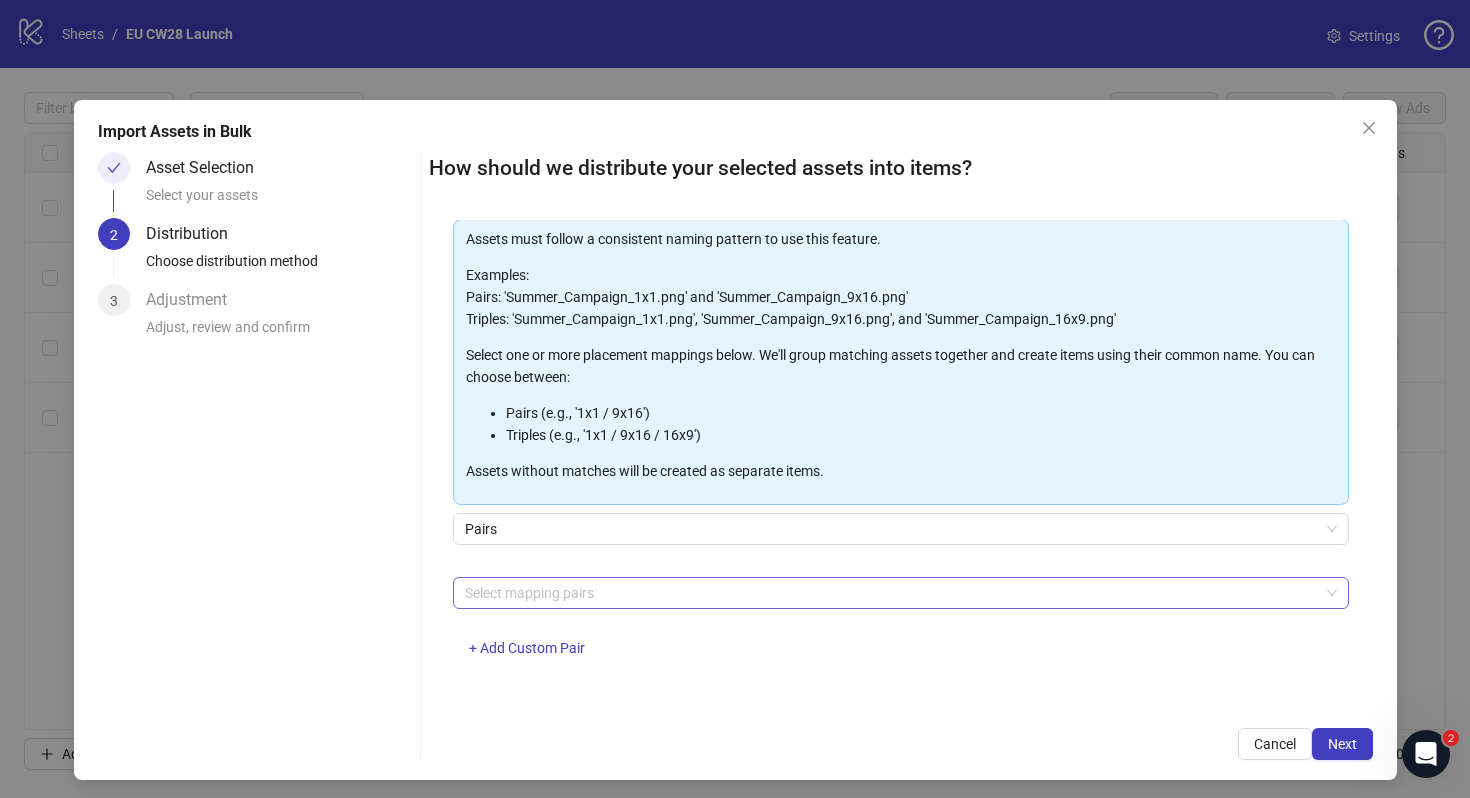 click at bounding box center [890, 593] 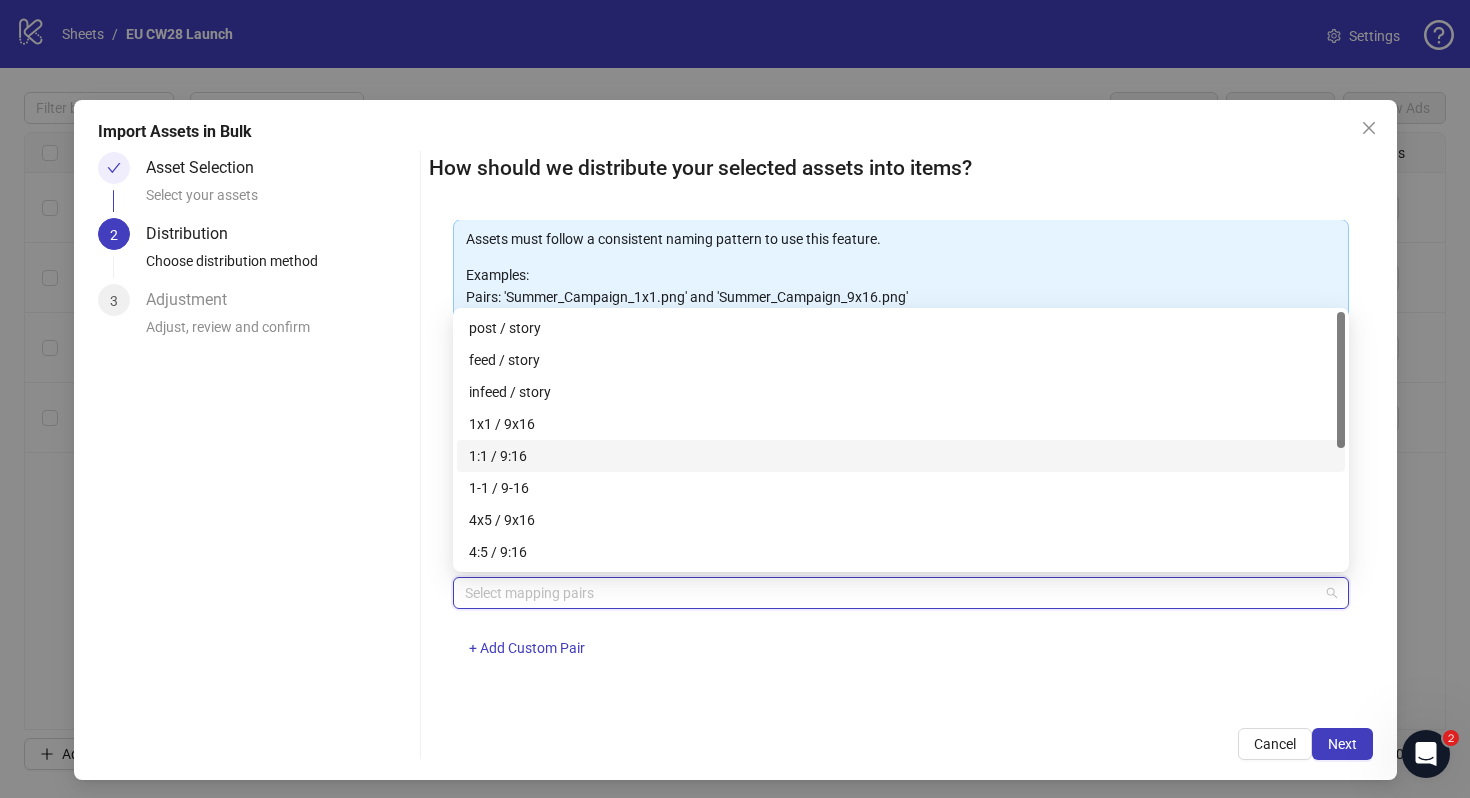 click on "1:1 / 9:16" at bounding box center [901, 456] 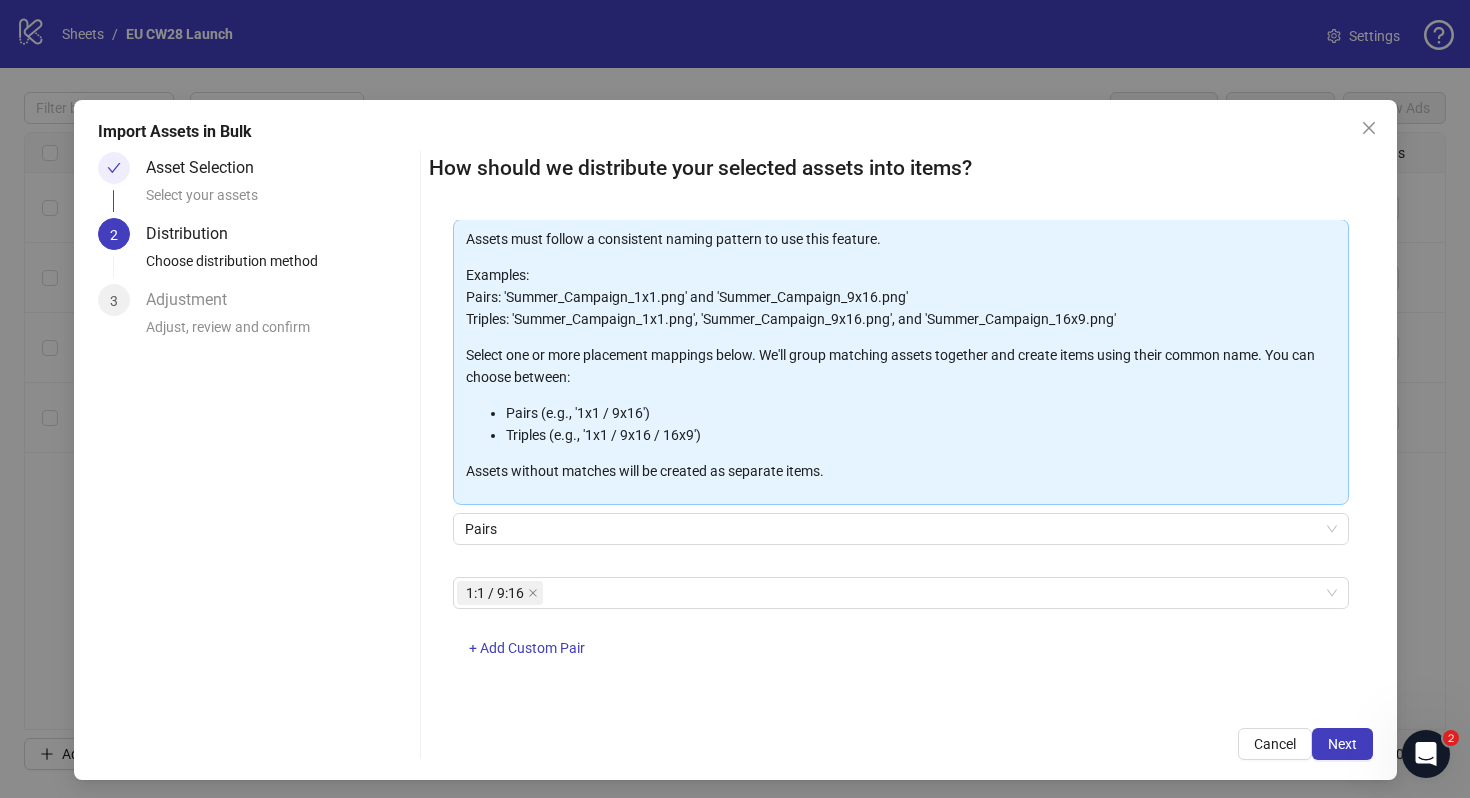 click on "Cancel Next" at bounding box center (901, 744) 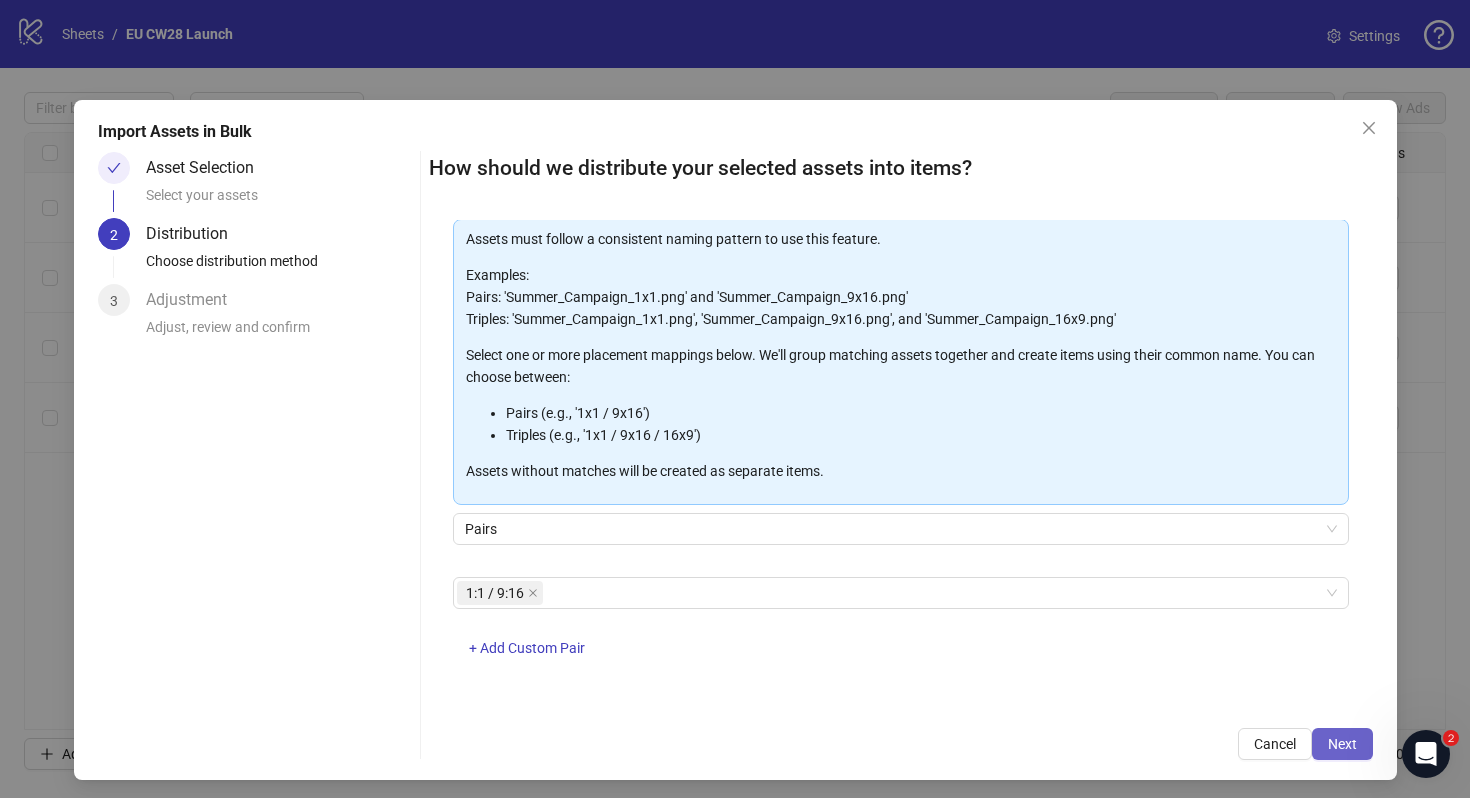 click on "Next" at bounding box center (1342, 744) 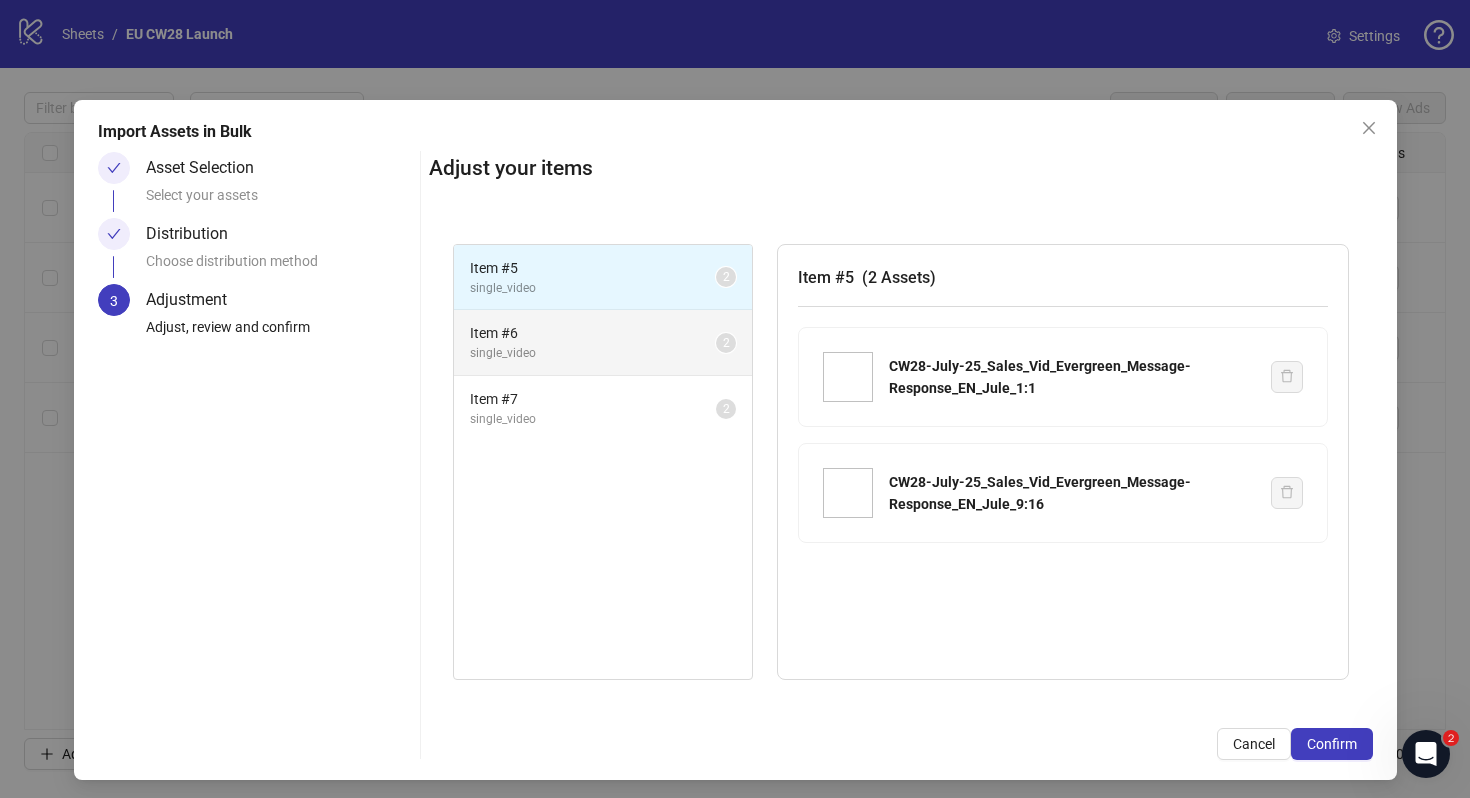 click on "Item # 6 single_video 2" at bounding box center [603, 343] 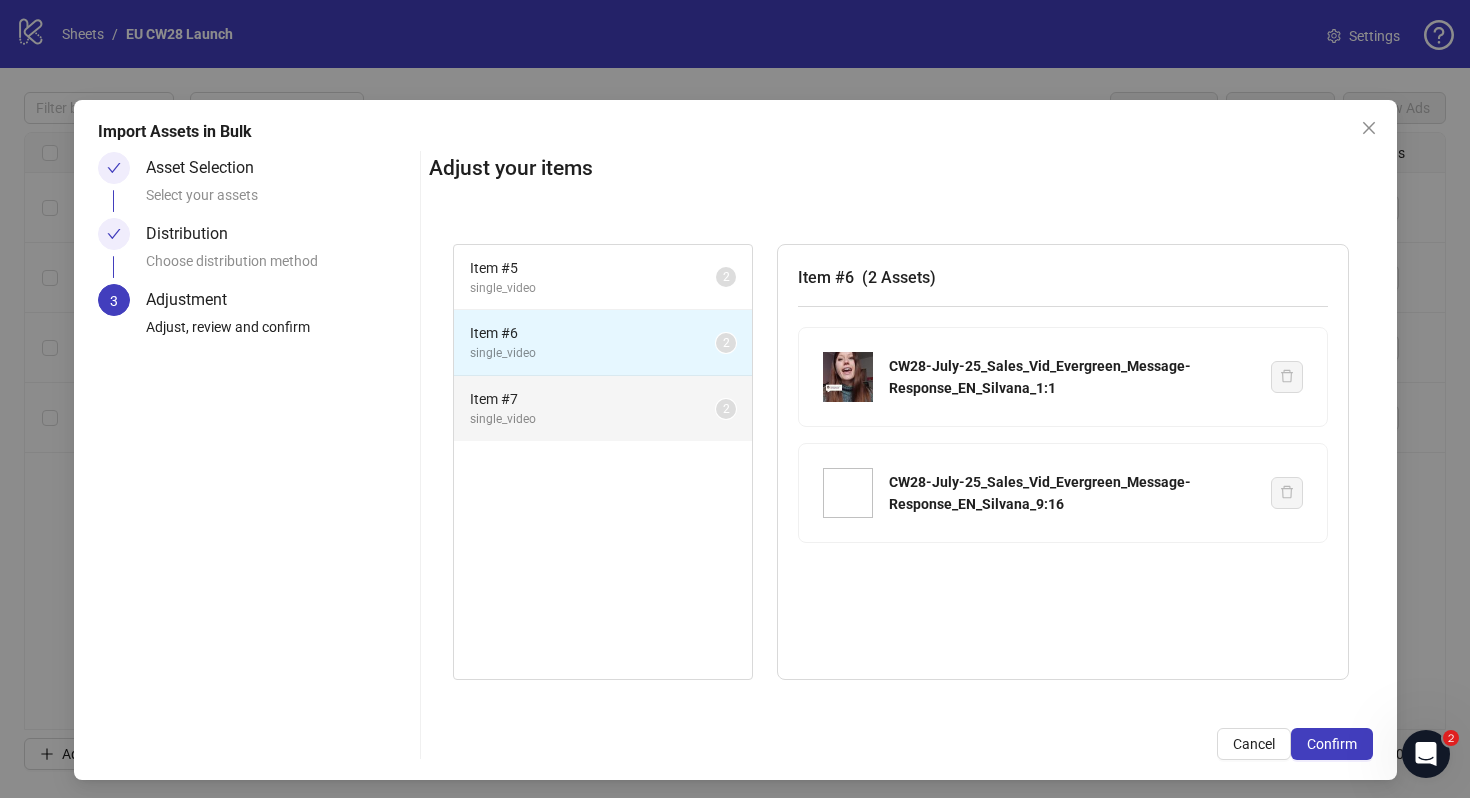 click on "Item # 7" at bounding box center [593, 399] 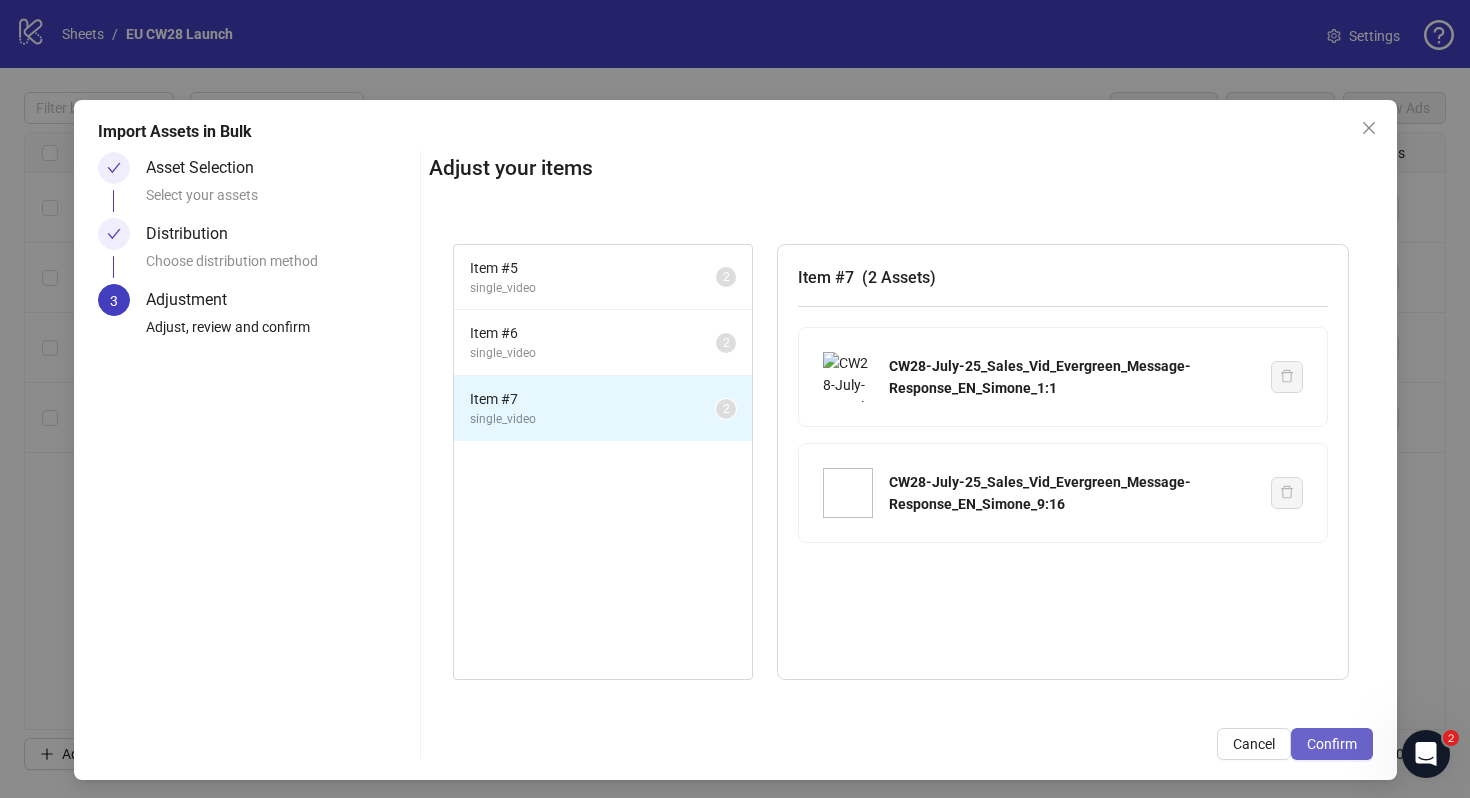 click on "Confirm" at bounding box center [1332, 744] 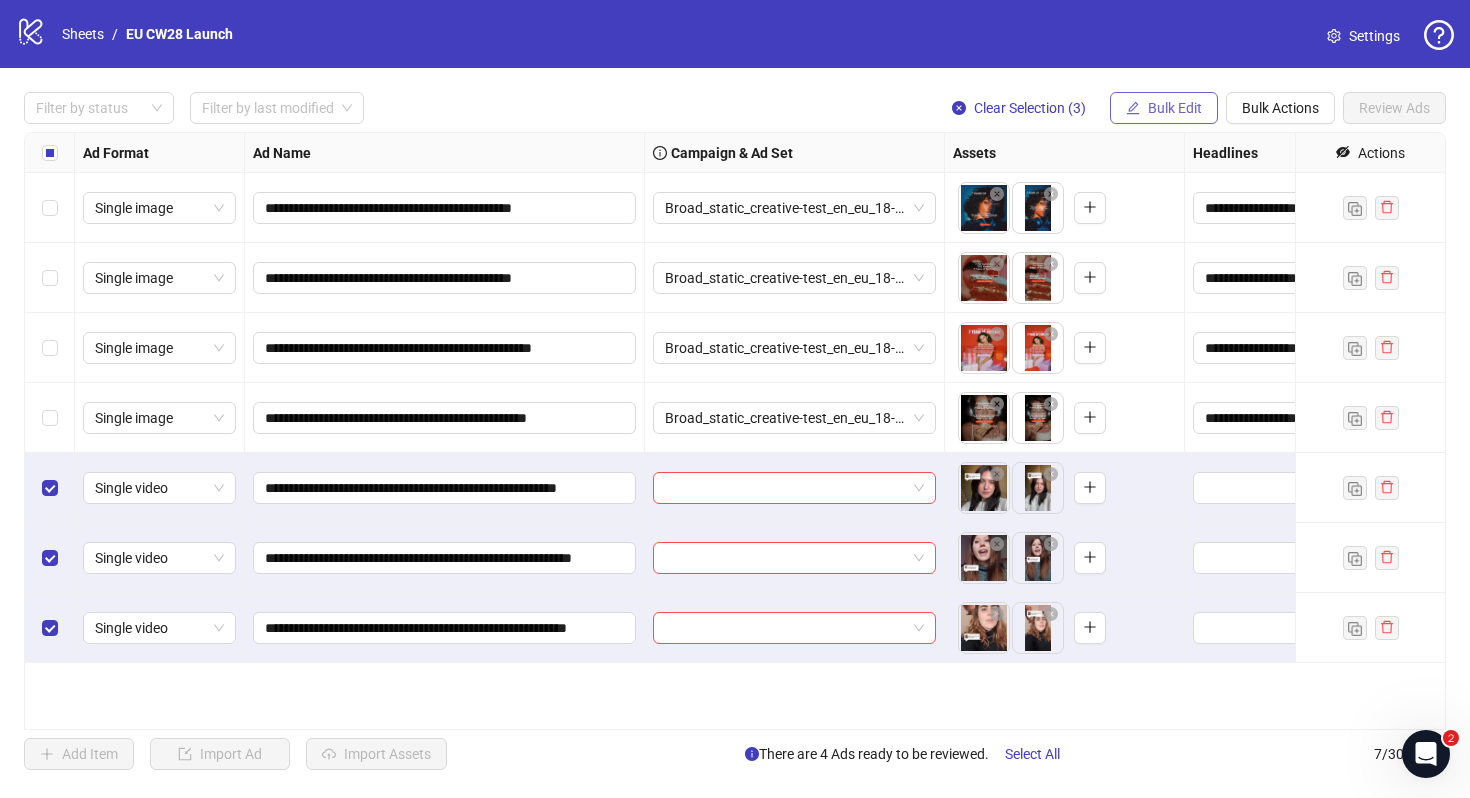 click on "Bulk Edit" at bounding box center (1164, 108) 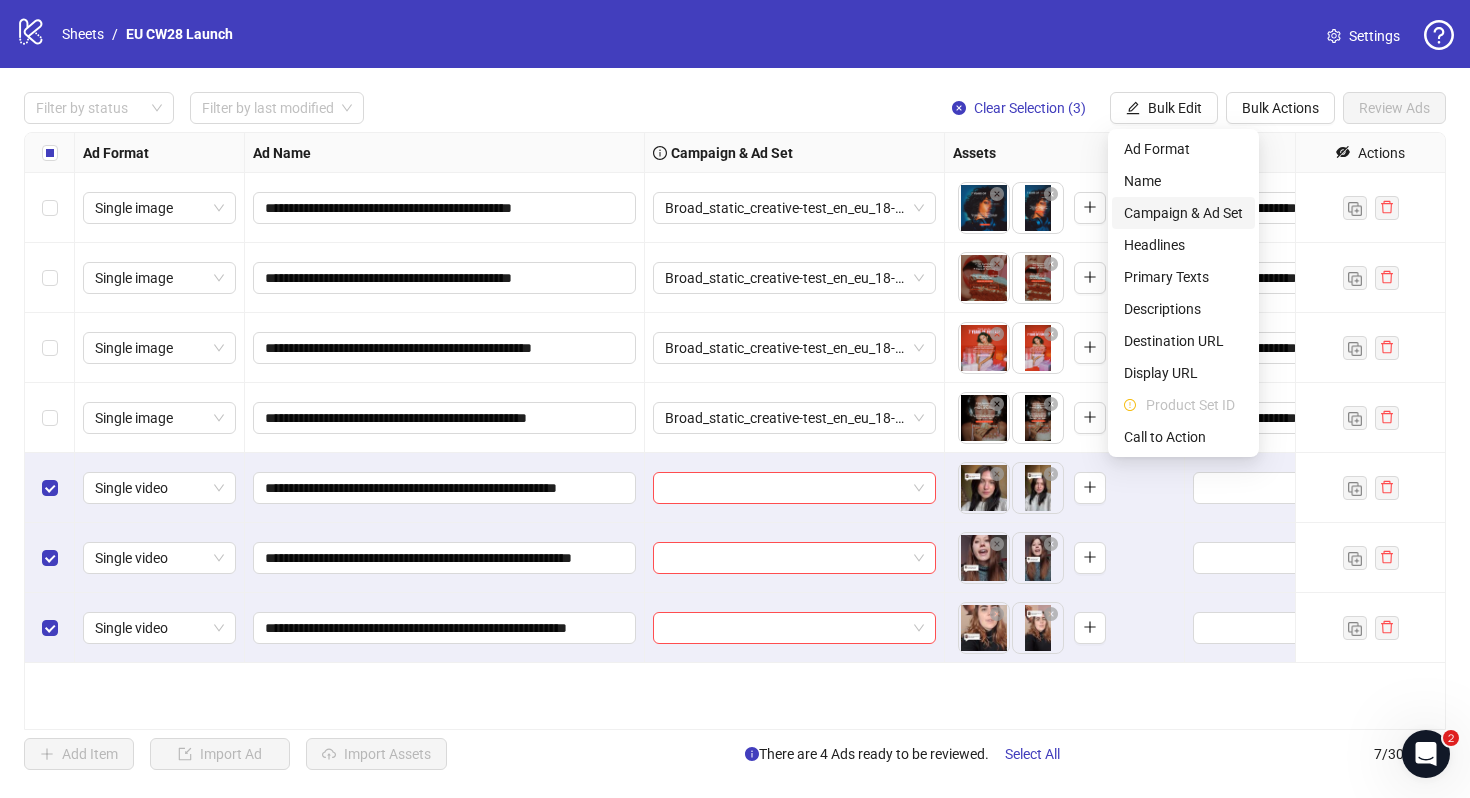 click on "Campaign & Ad Set" at bounding box center [1183, 213] 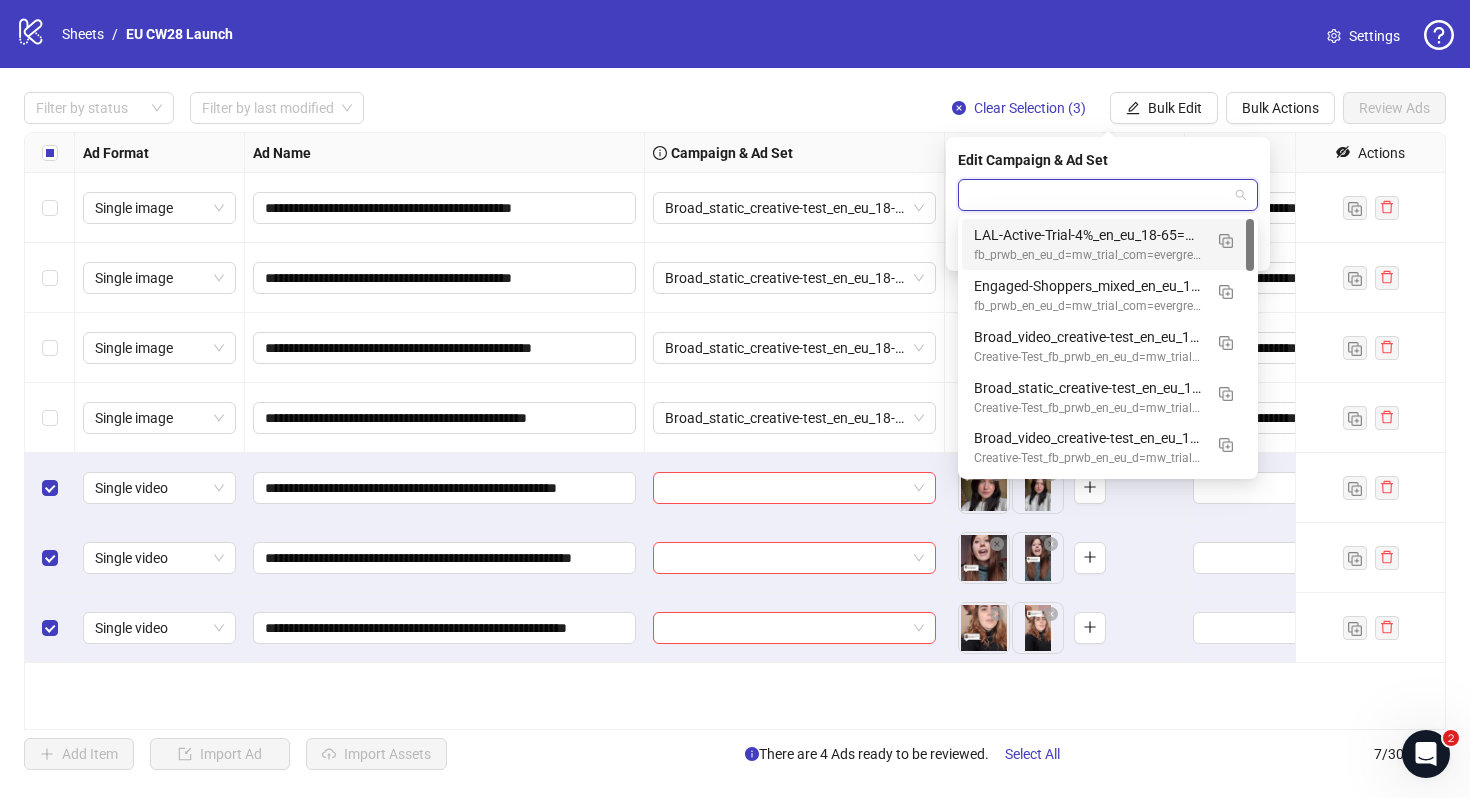click at bounding box center [1099, 195] 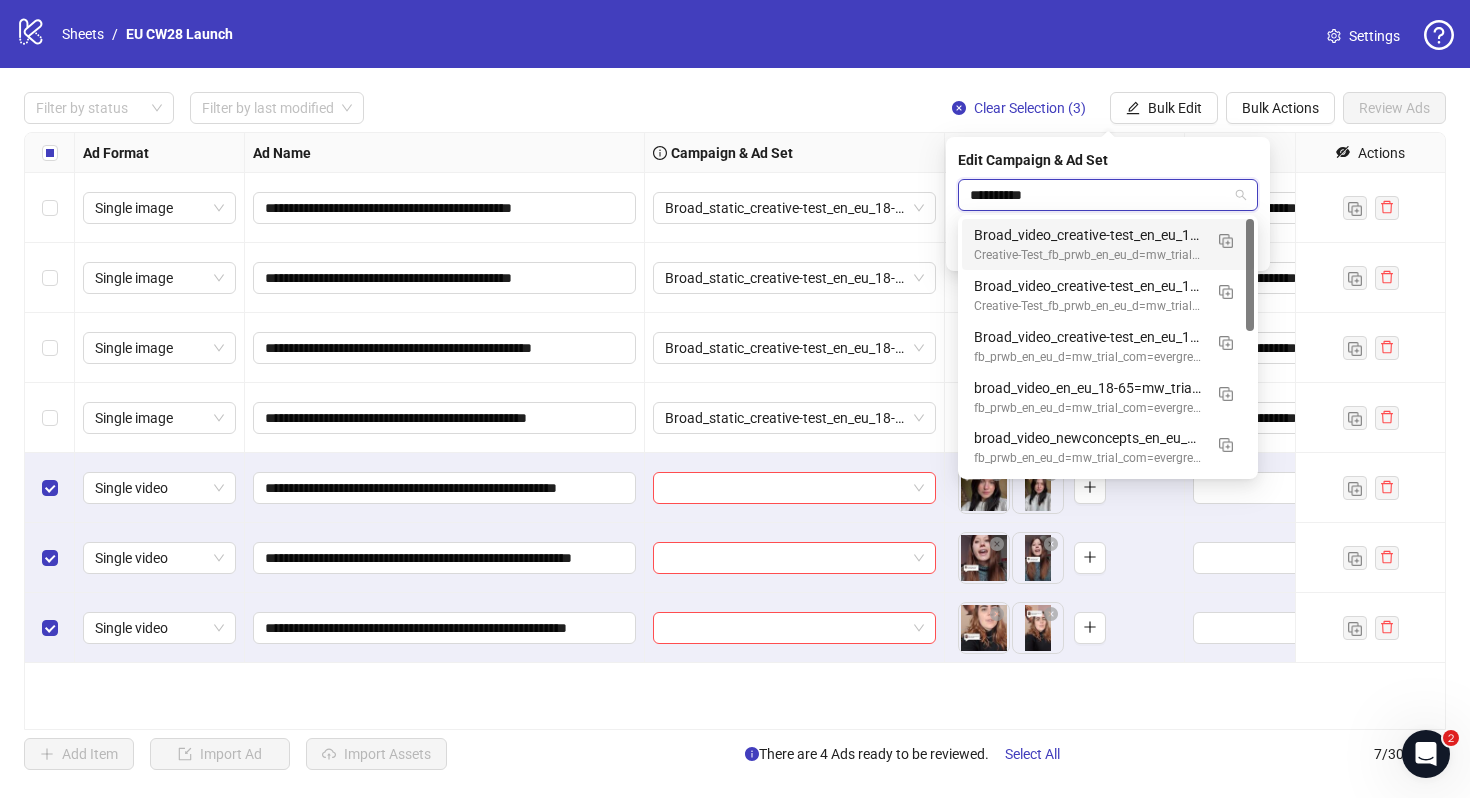 type on "**********" 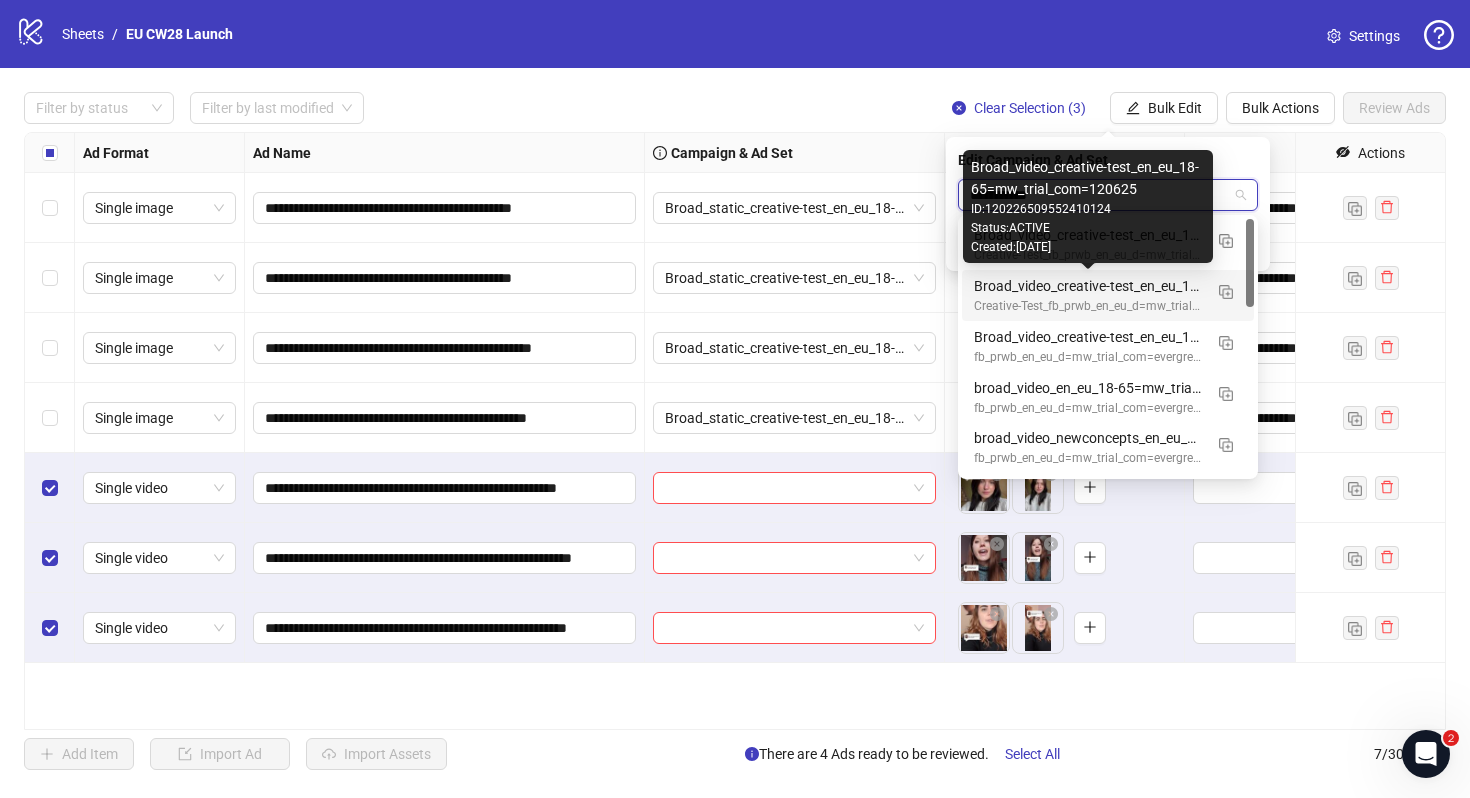 click on "Broad_video_creative-test_en_eu_18-65=mw_trial_com=120625" at bounding box center (1088, 286) 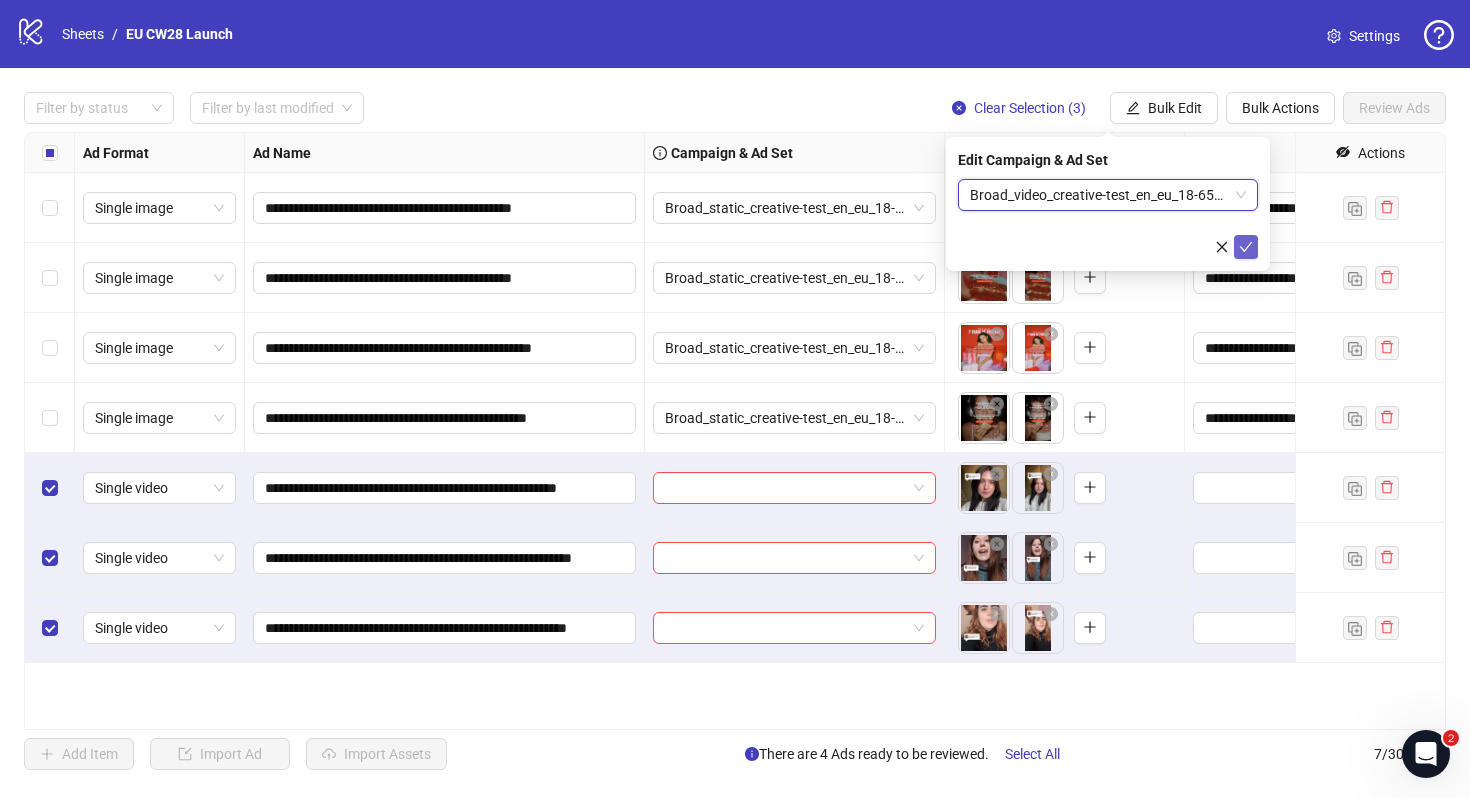 click 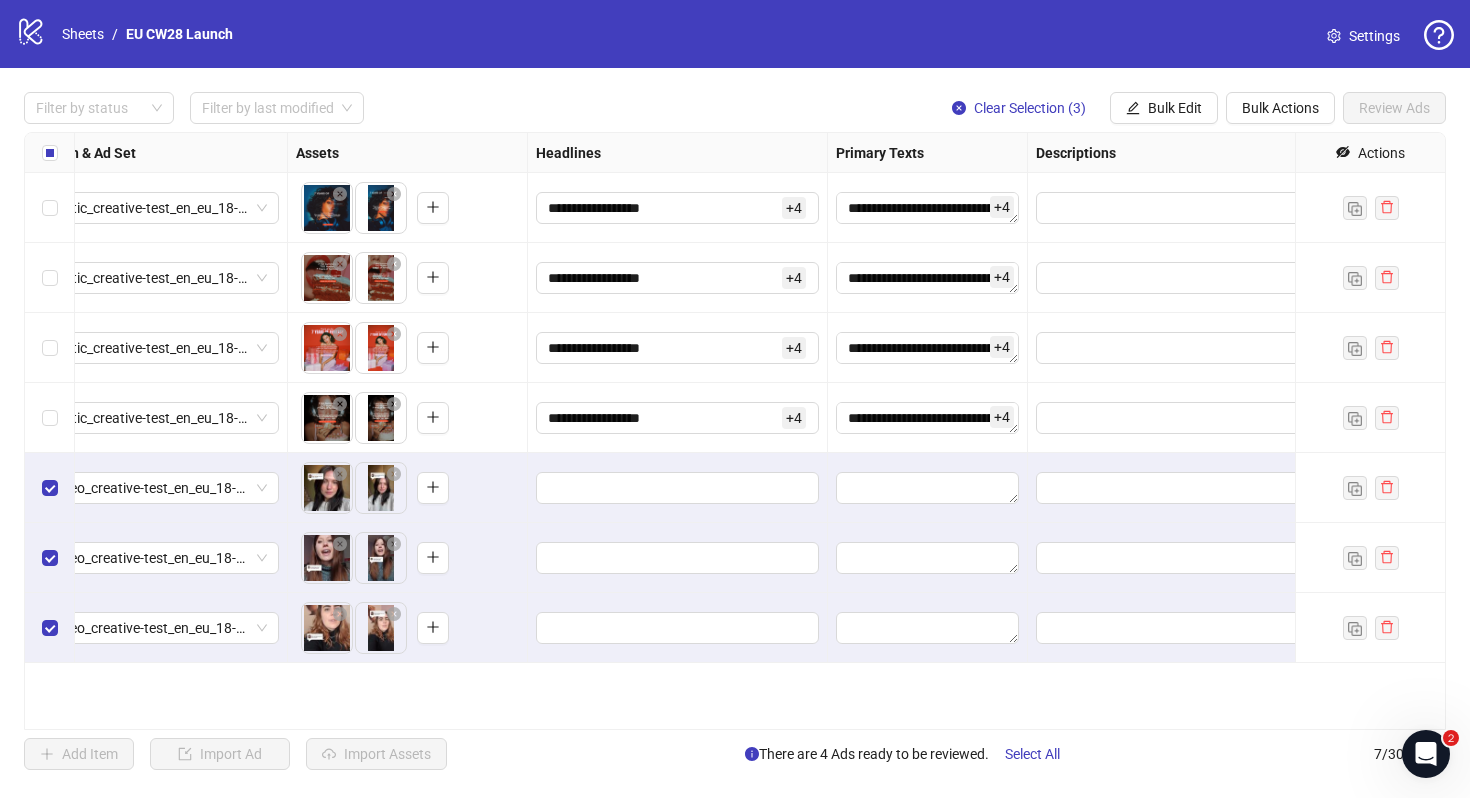 scroll, scrollTop: 0, scrollLeft: 710, axis: horizontal 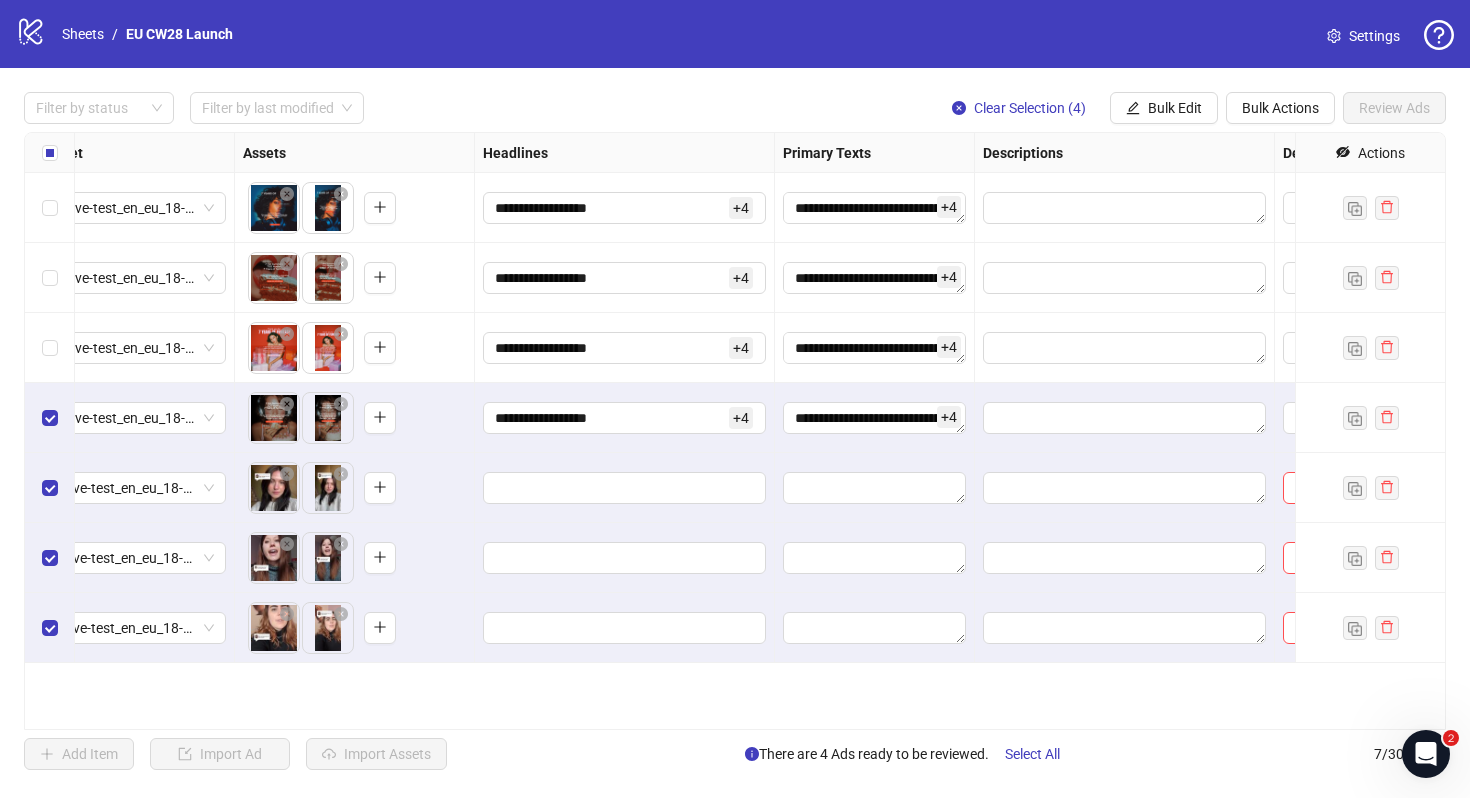 click on "**********" at bounding box center [735, 431] 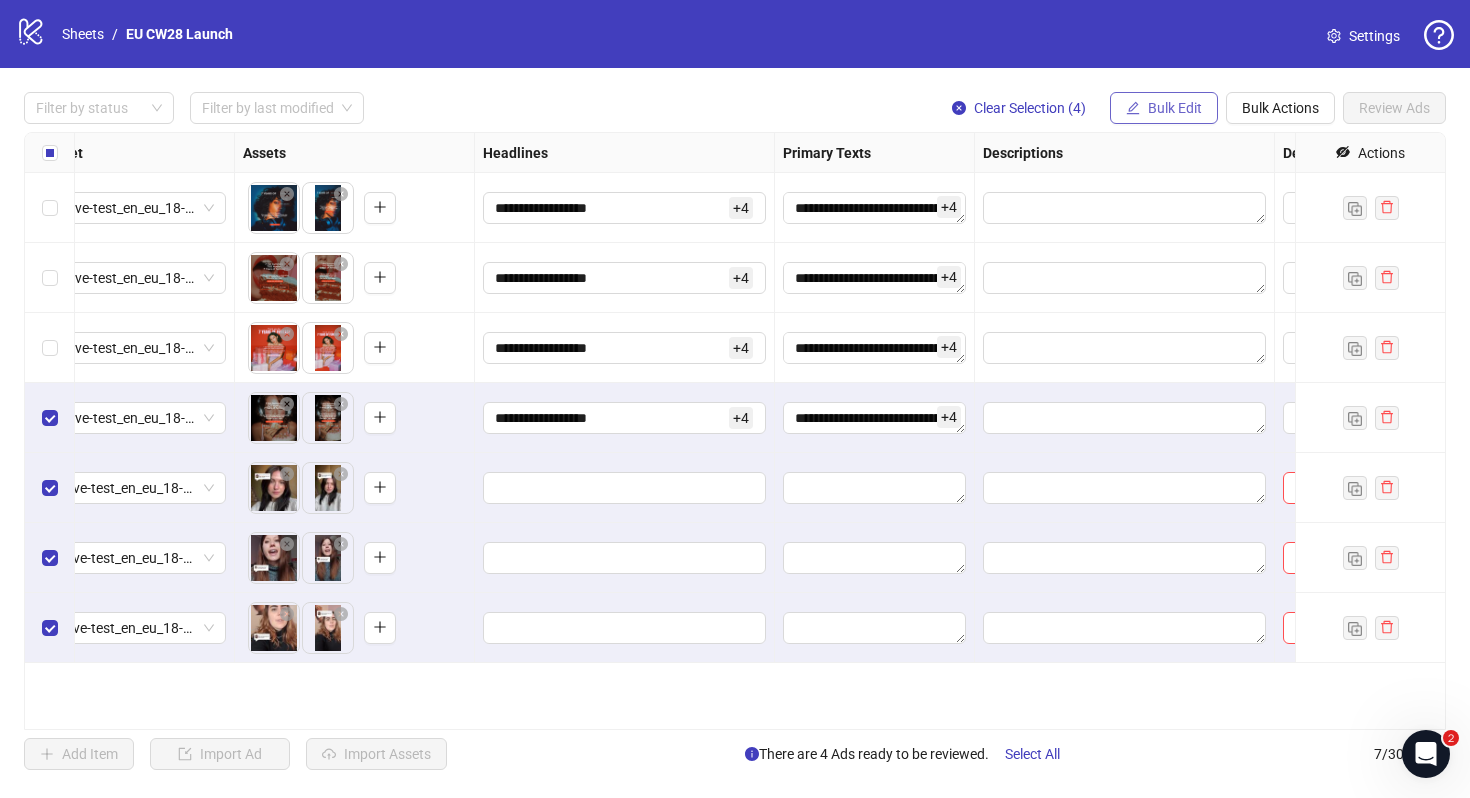 click on "Bulk Edit" at bounding box center [1164, 108] 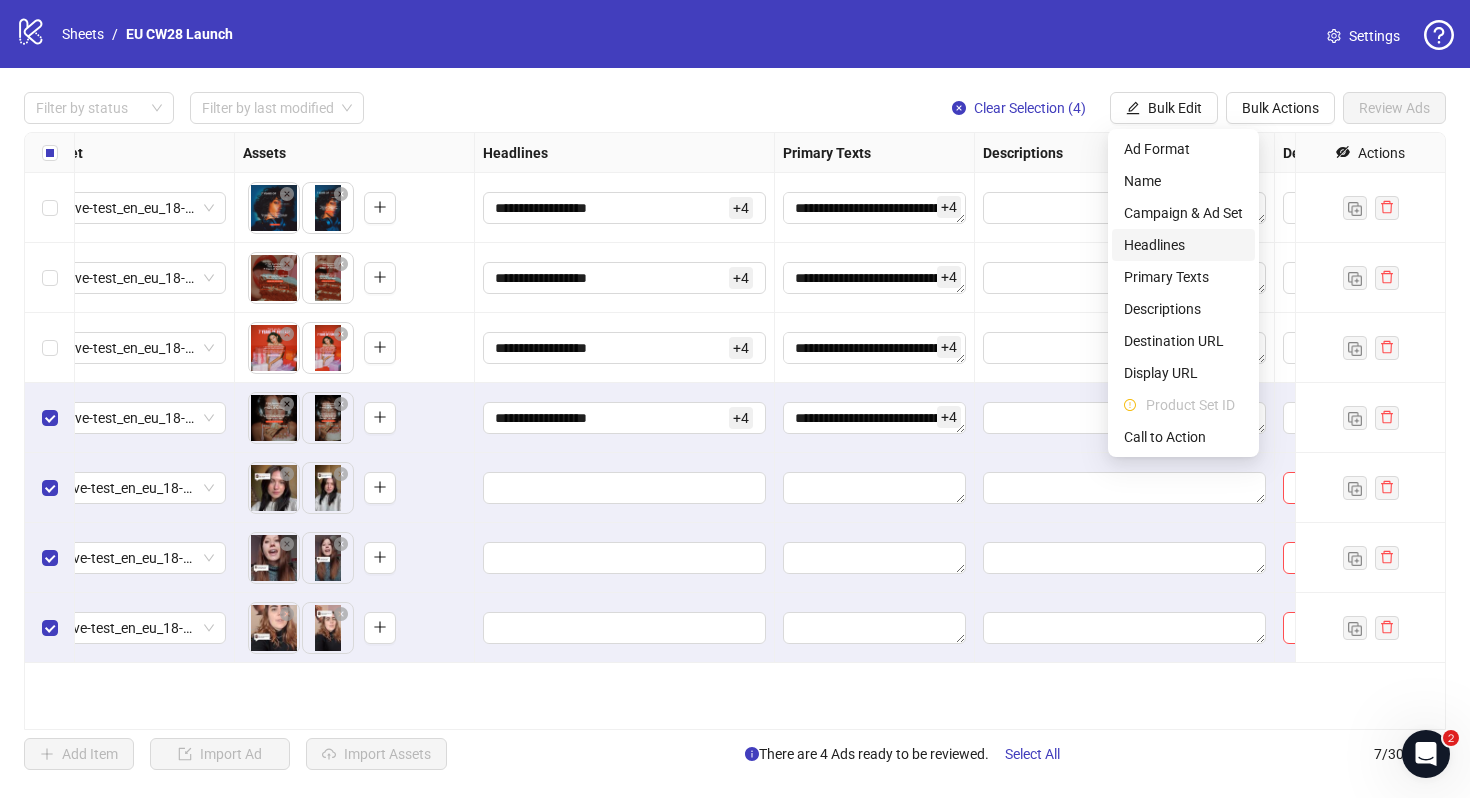 click on "Headlines" at bounding box center [1183, 245] 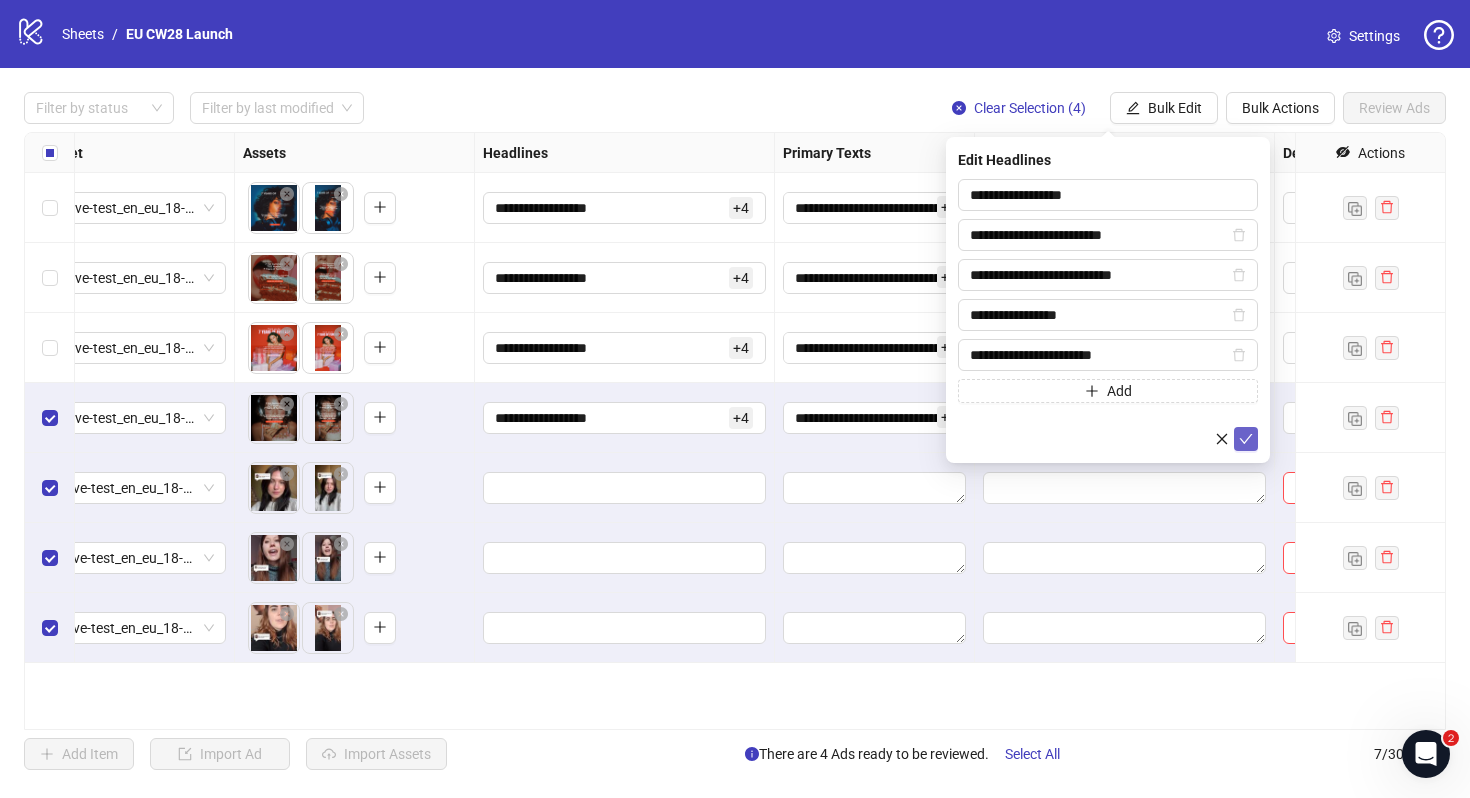 click 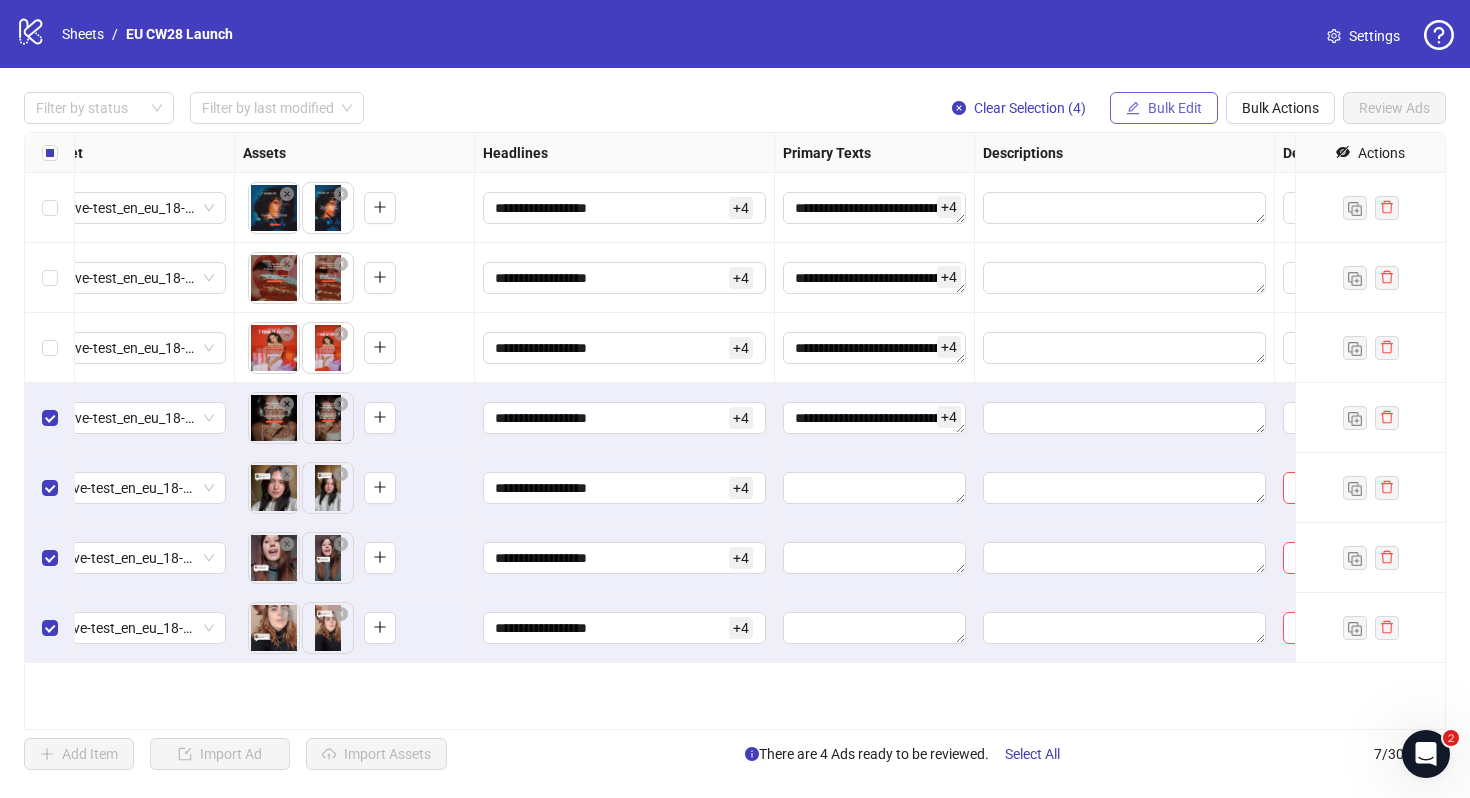 click on "Bulk Edit" at bounding box center (1175, 108) 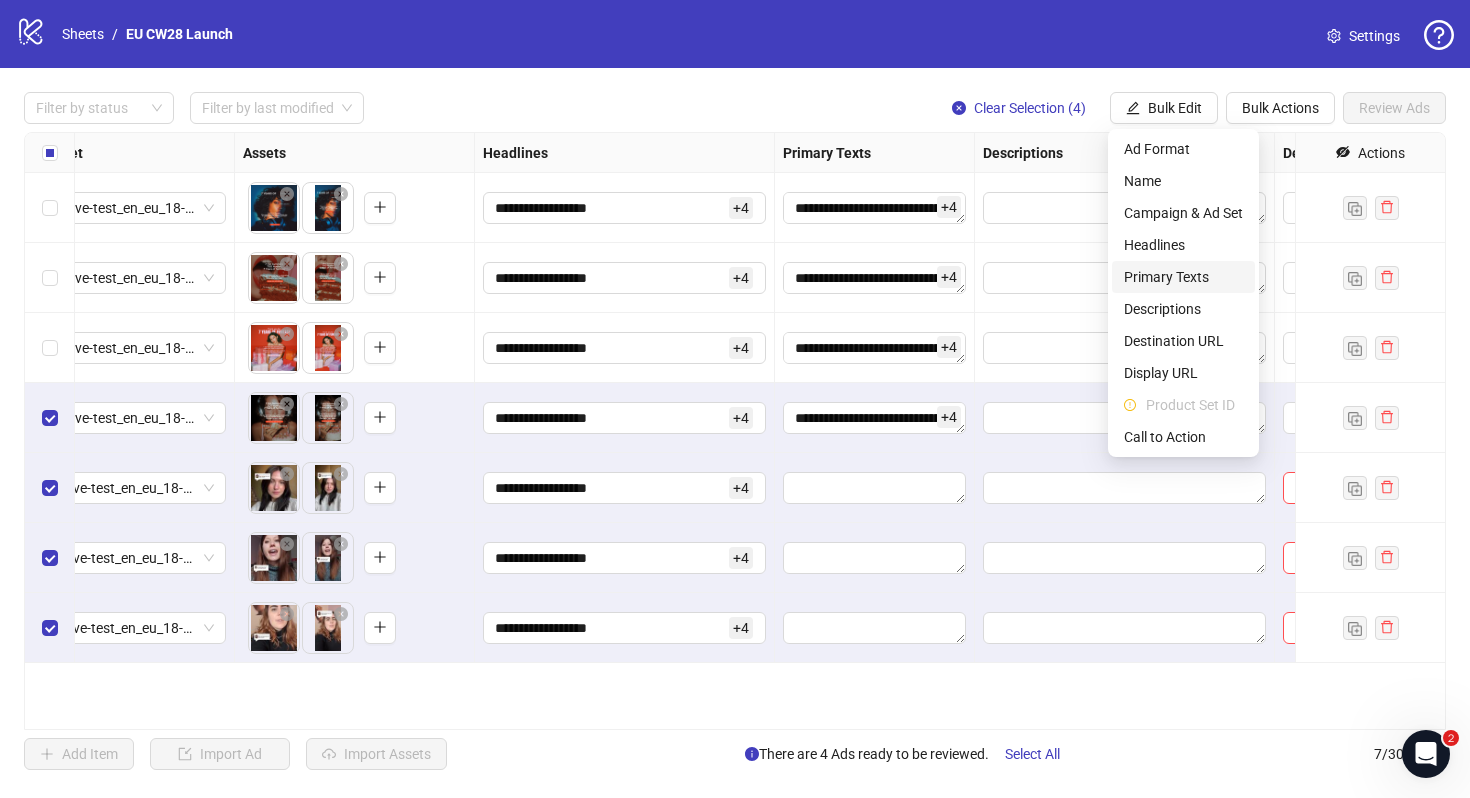 click on "Primary Texts" at bounding box center (1183, 277) 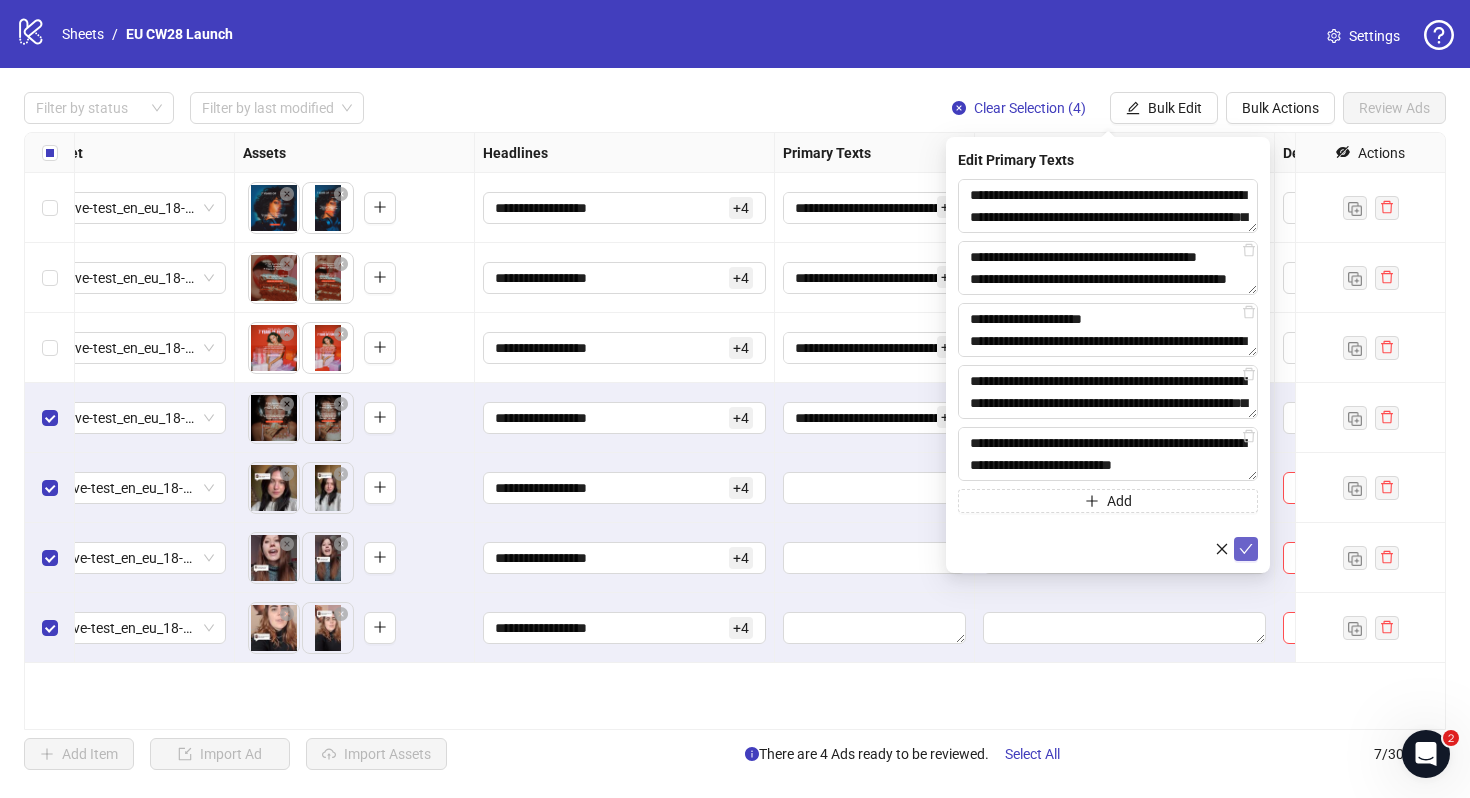 click 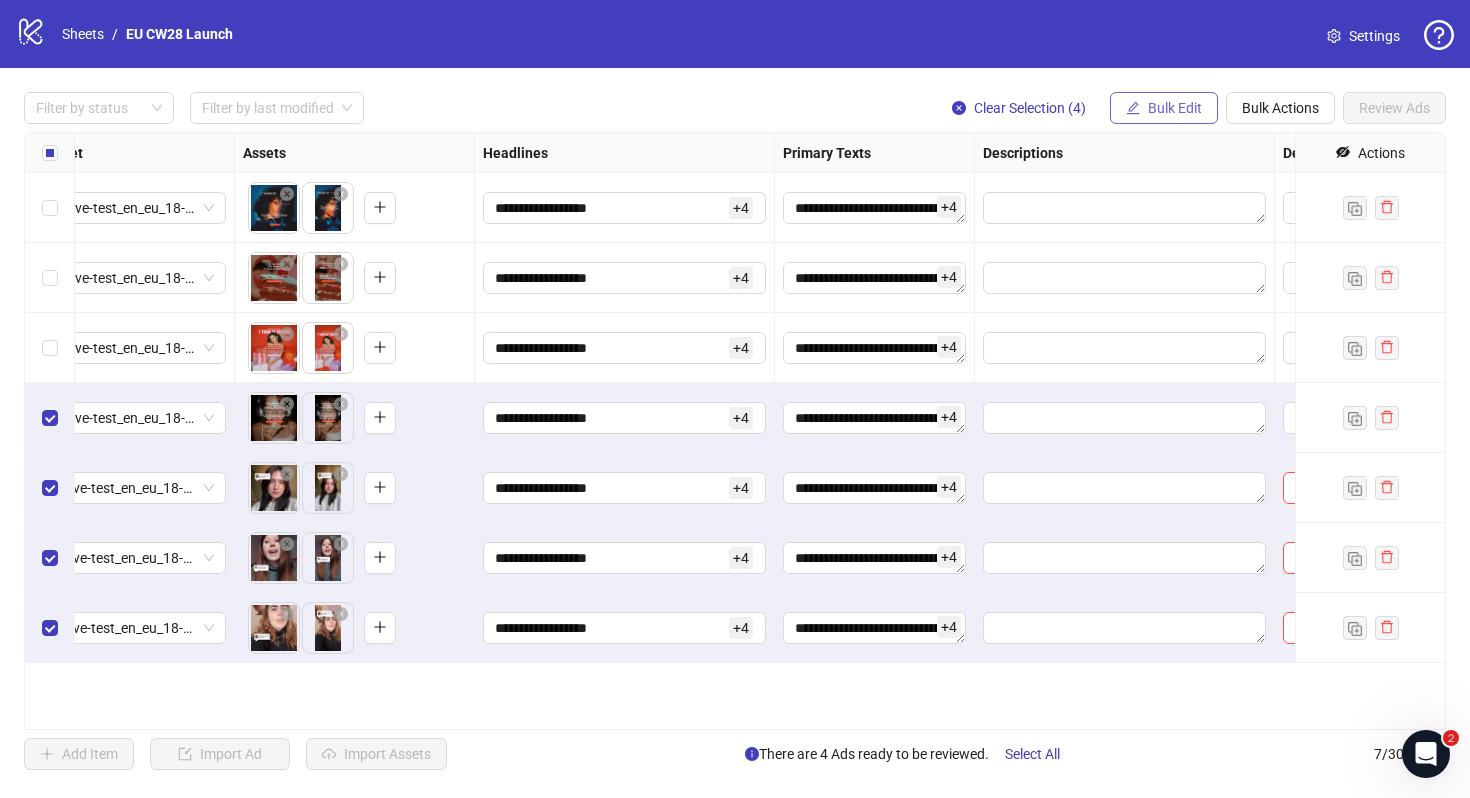 click on "Bulk Edit" at bounding box center (1175, 108) 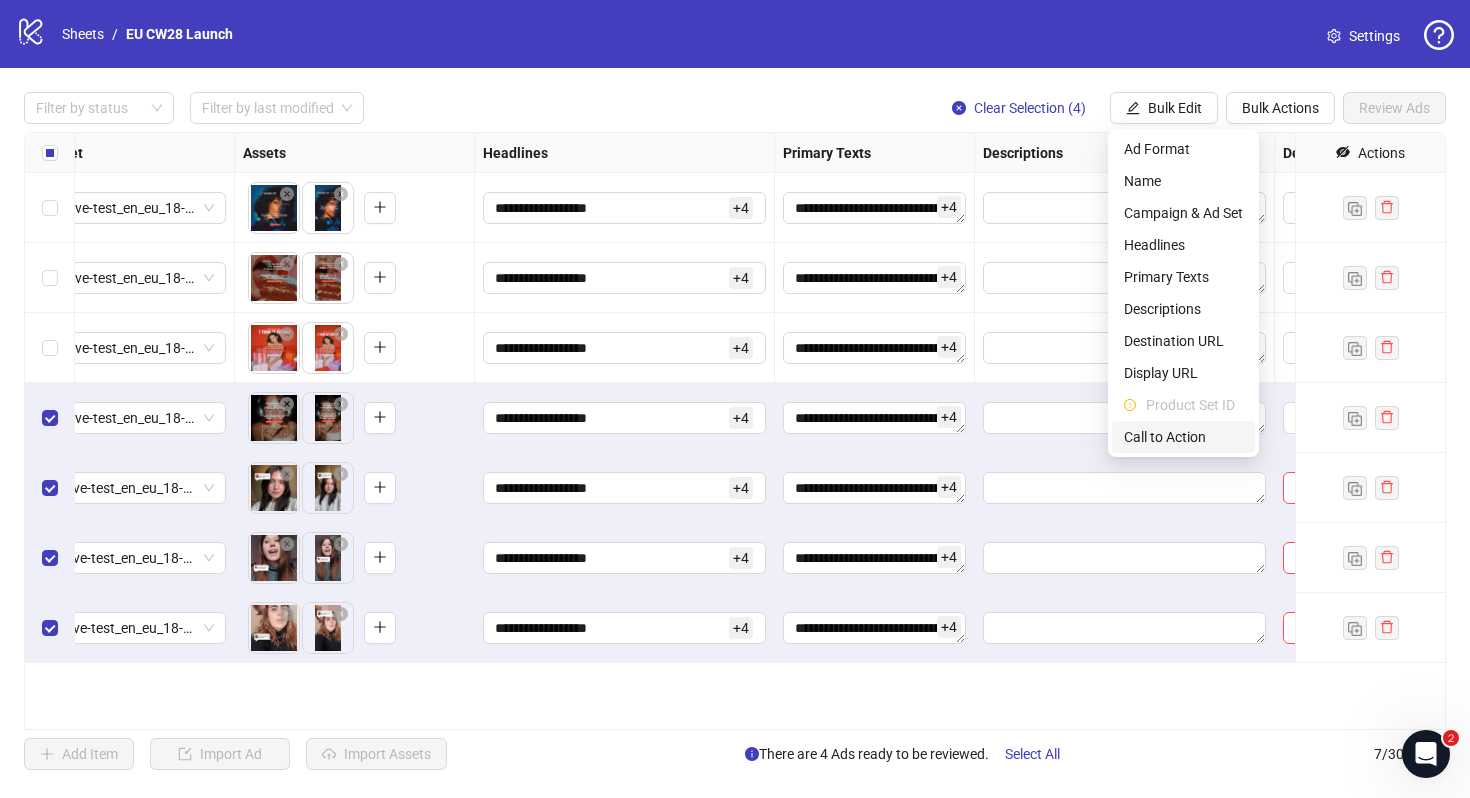 click on "Call to Action" at bounding box center (1183, 437) 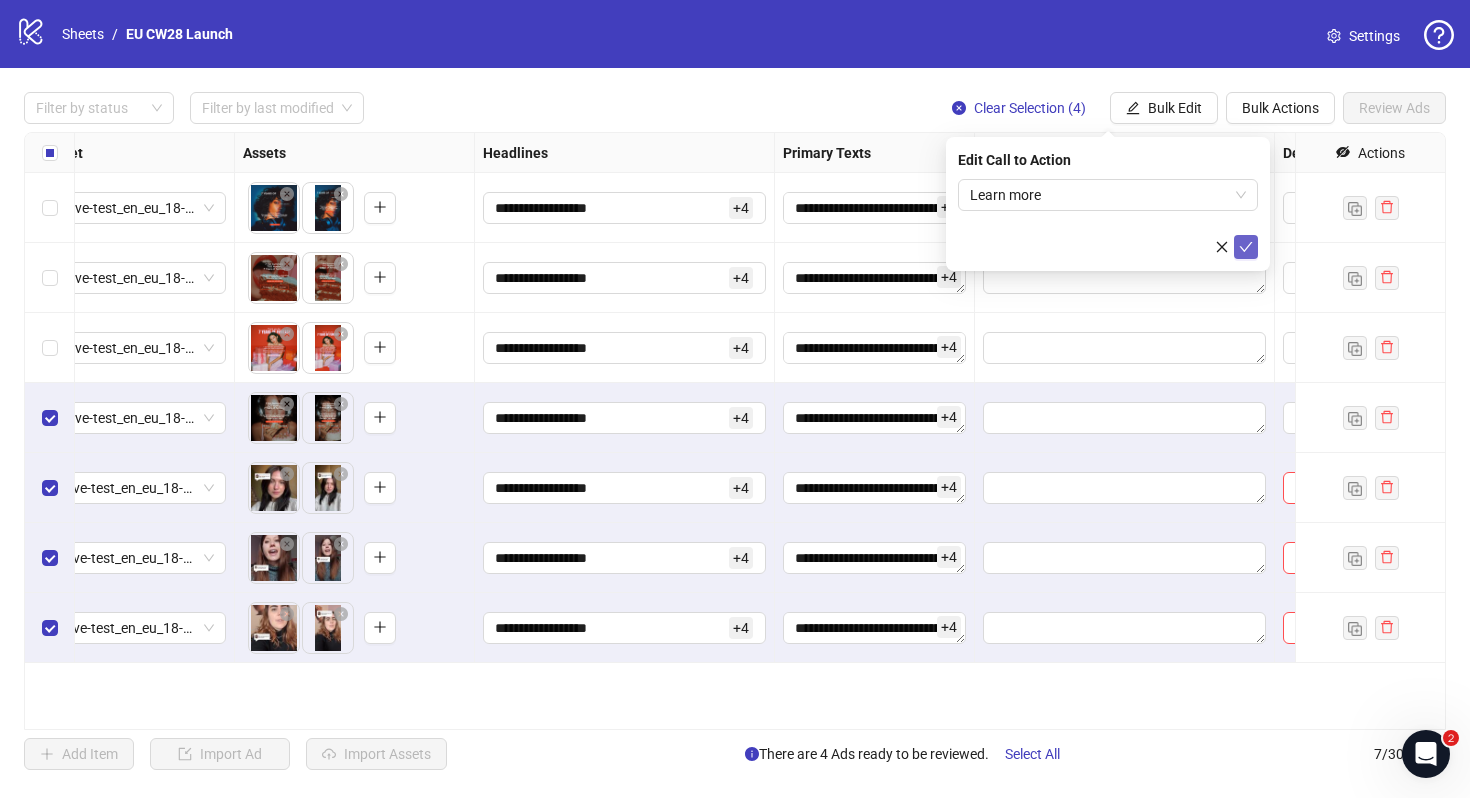 click 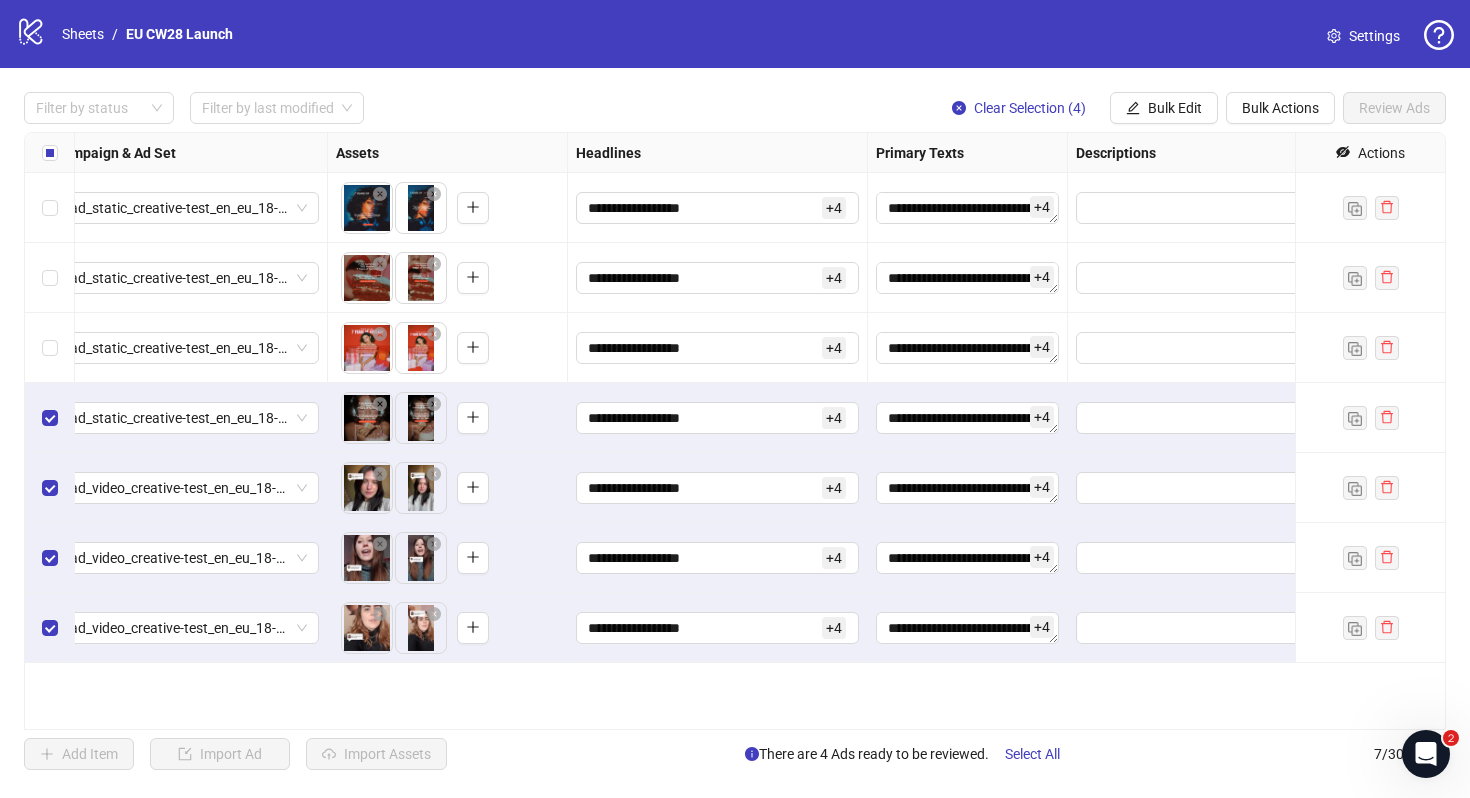 scroll, scrollTop: 0, scrollLeft: 254, axis: horizontal 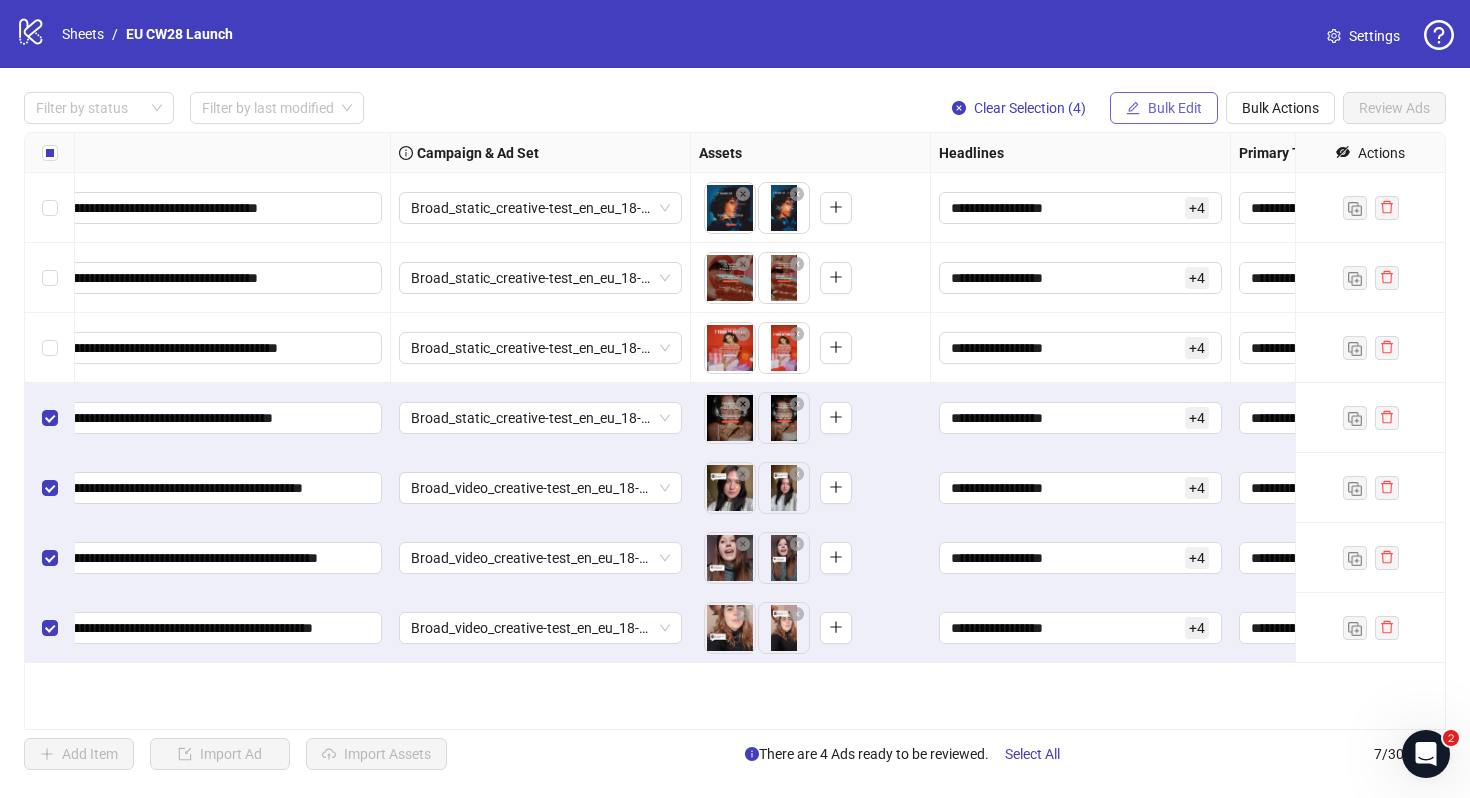 click on "Bulk Edit" at bounding box center (1175, 108) 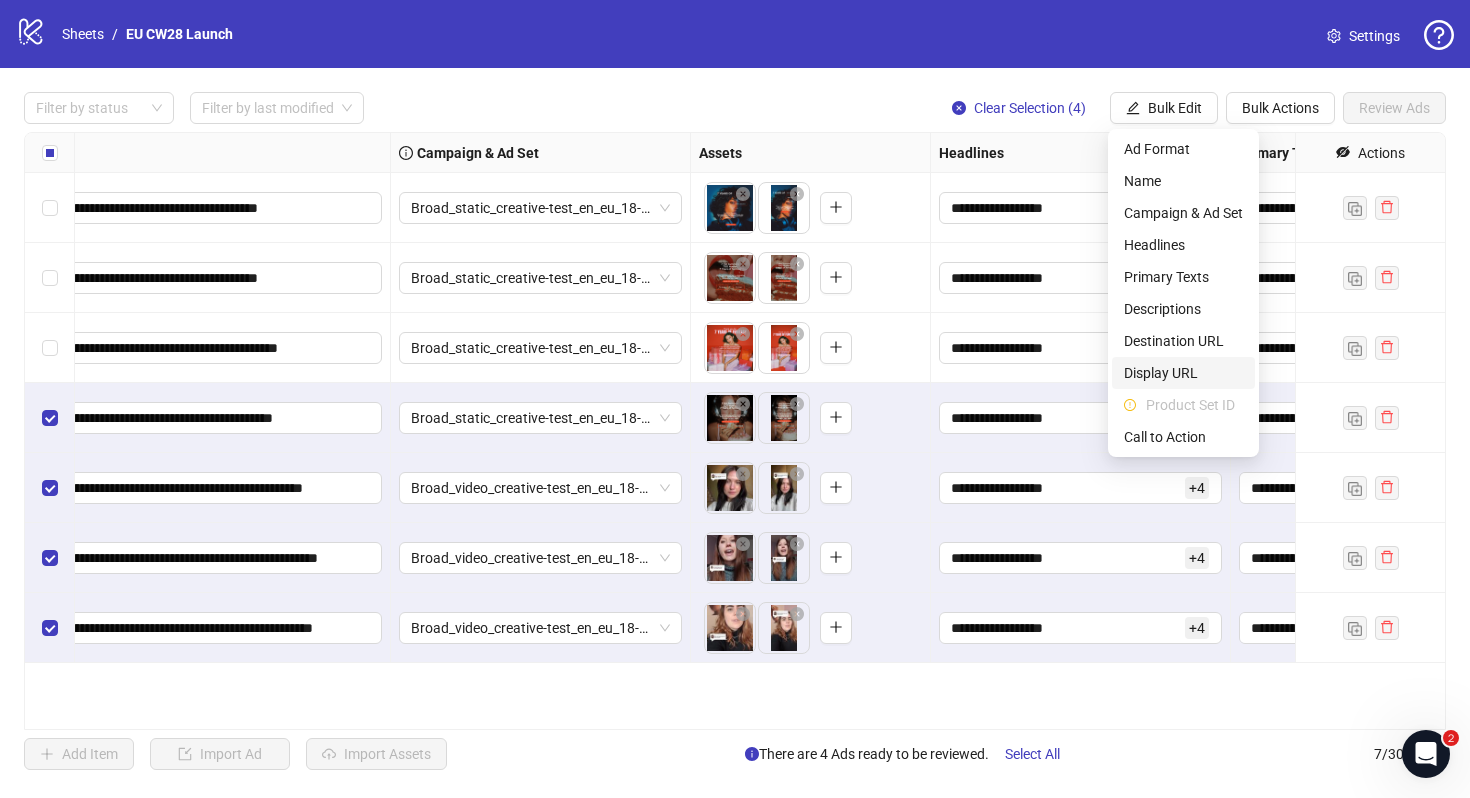 click on "Display URL" at bounding box center (1183, 373) 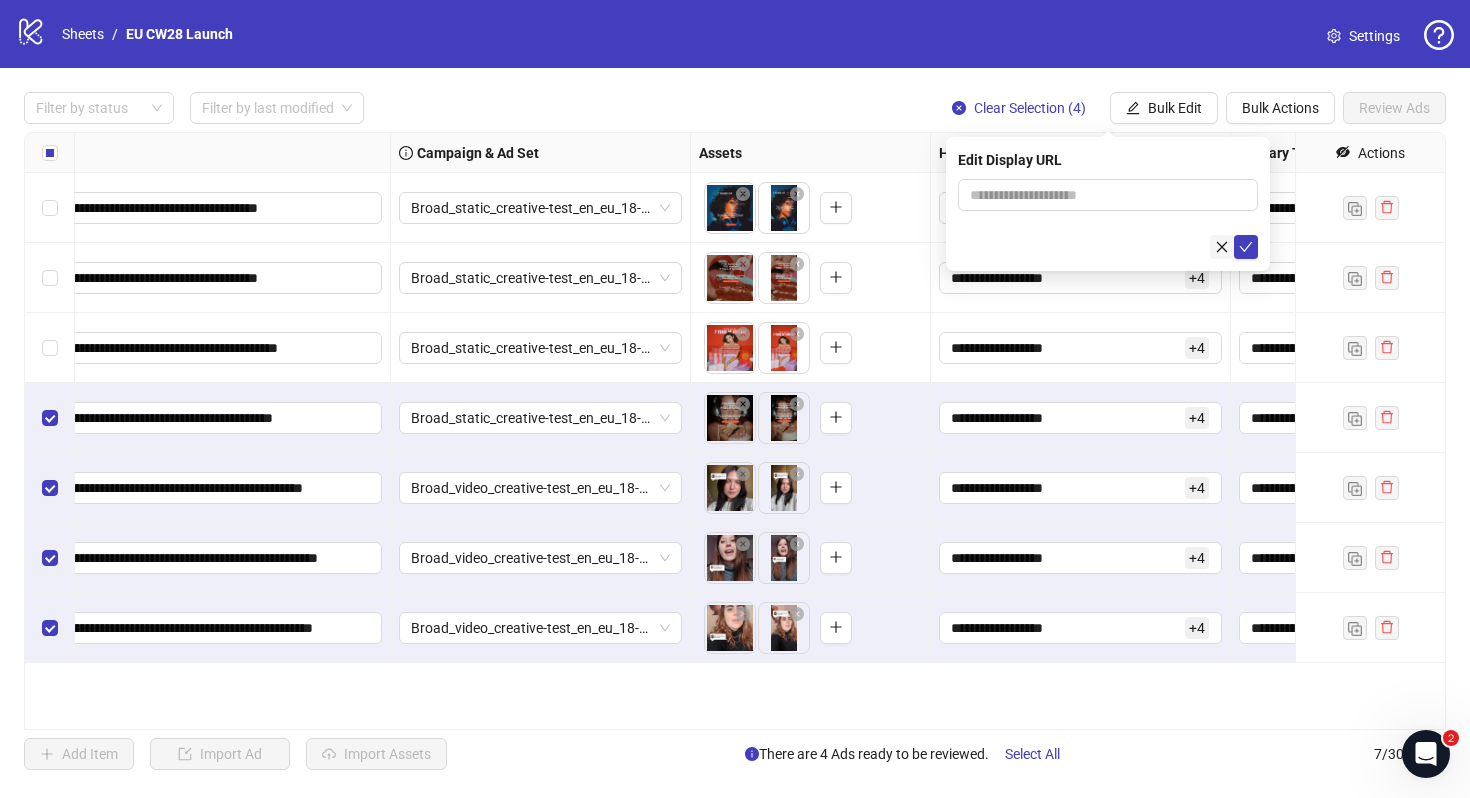 click 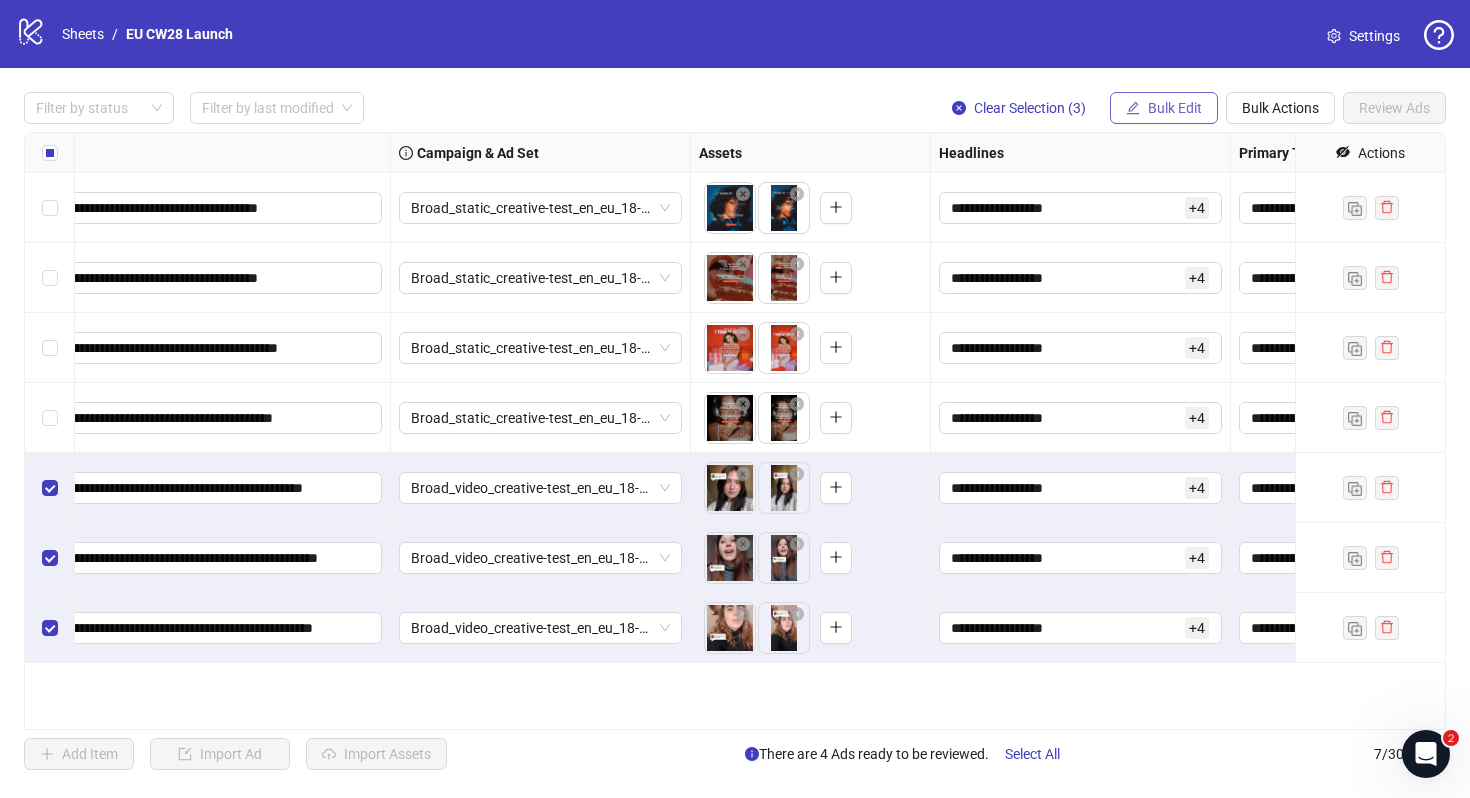 click on "Bulk Edit" at bounding box center (1175, 108) 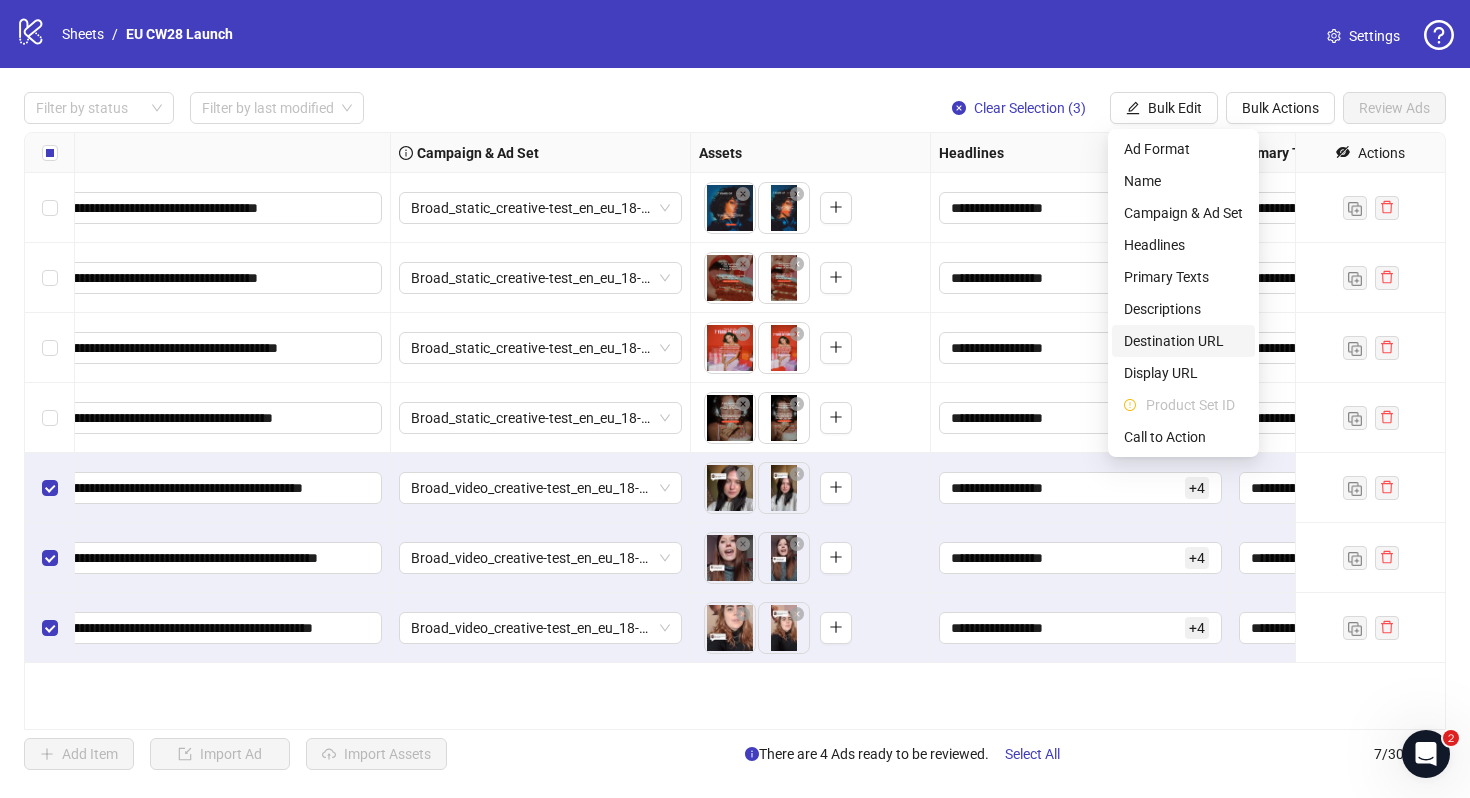 click on "Destination URL" at bounding box center (1183, 341) 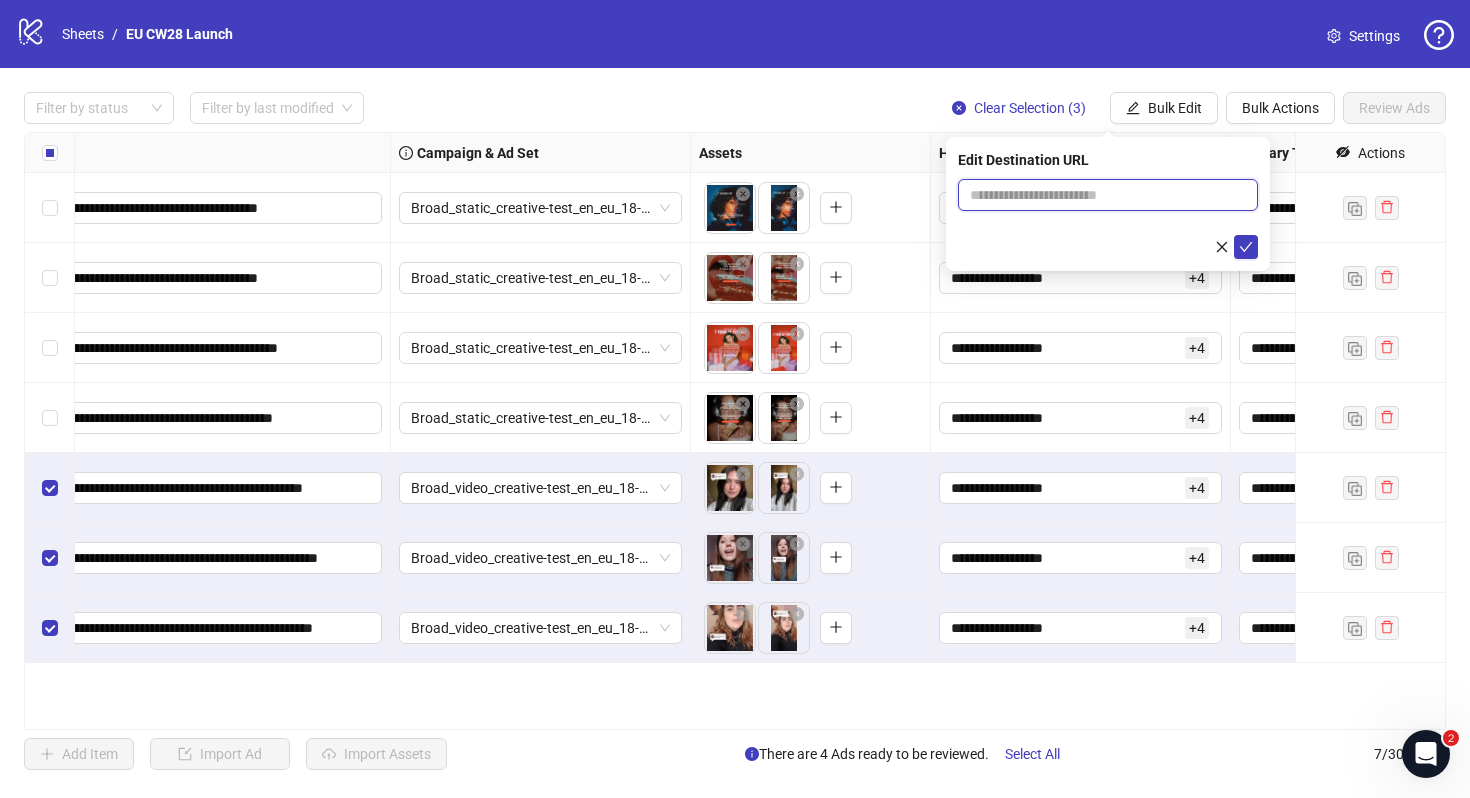 click at bounding box center [1100, 195] 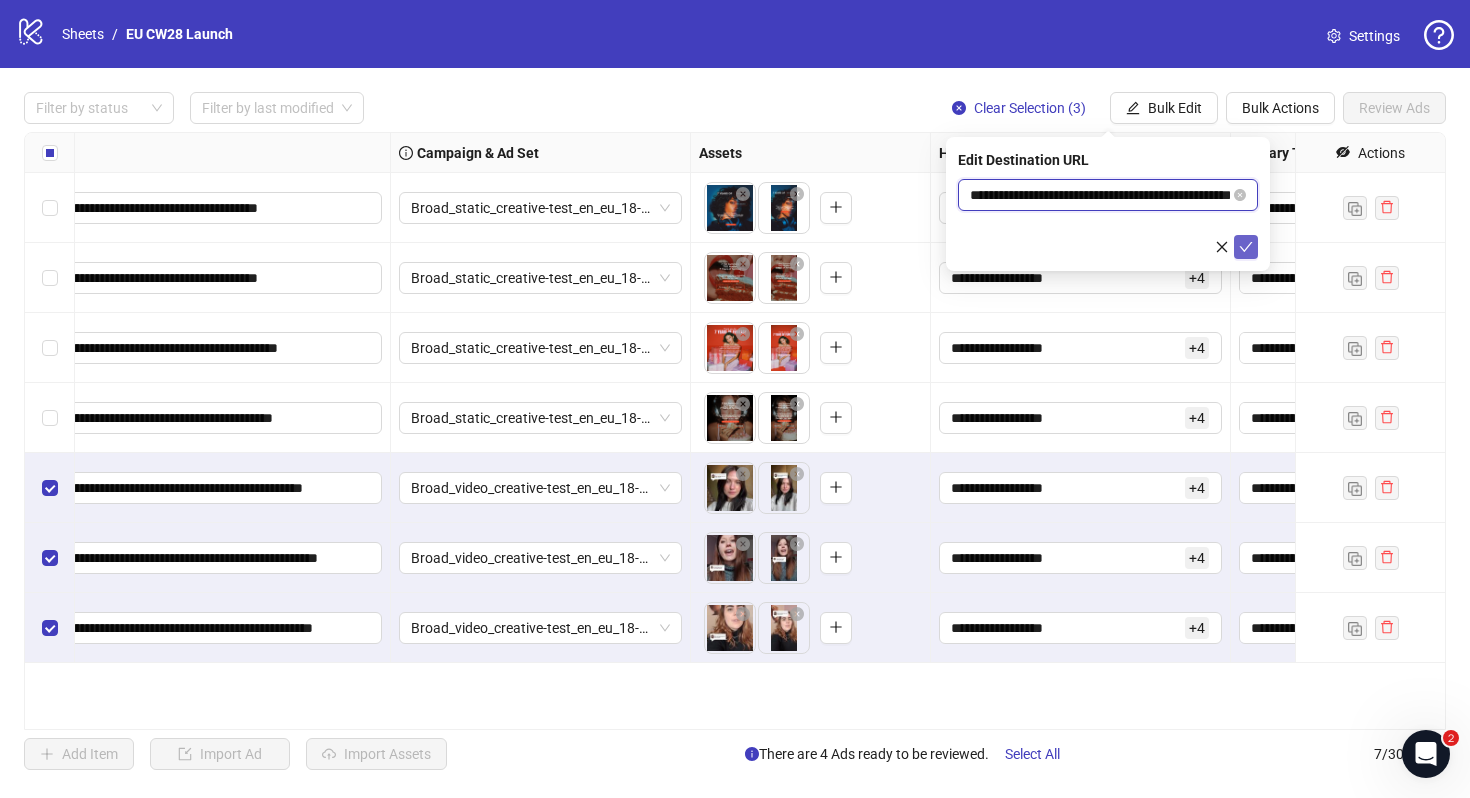 scroll, scrollTop: 0, scrollLeft: 87, axis: horizontal 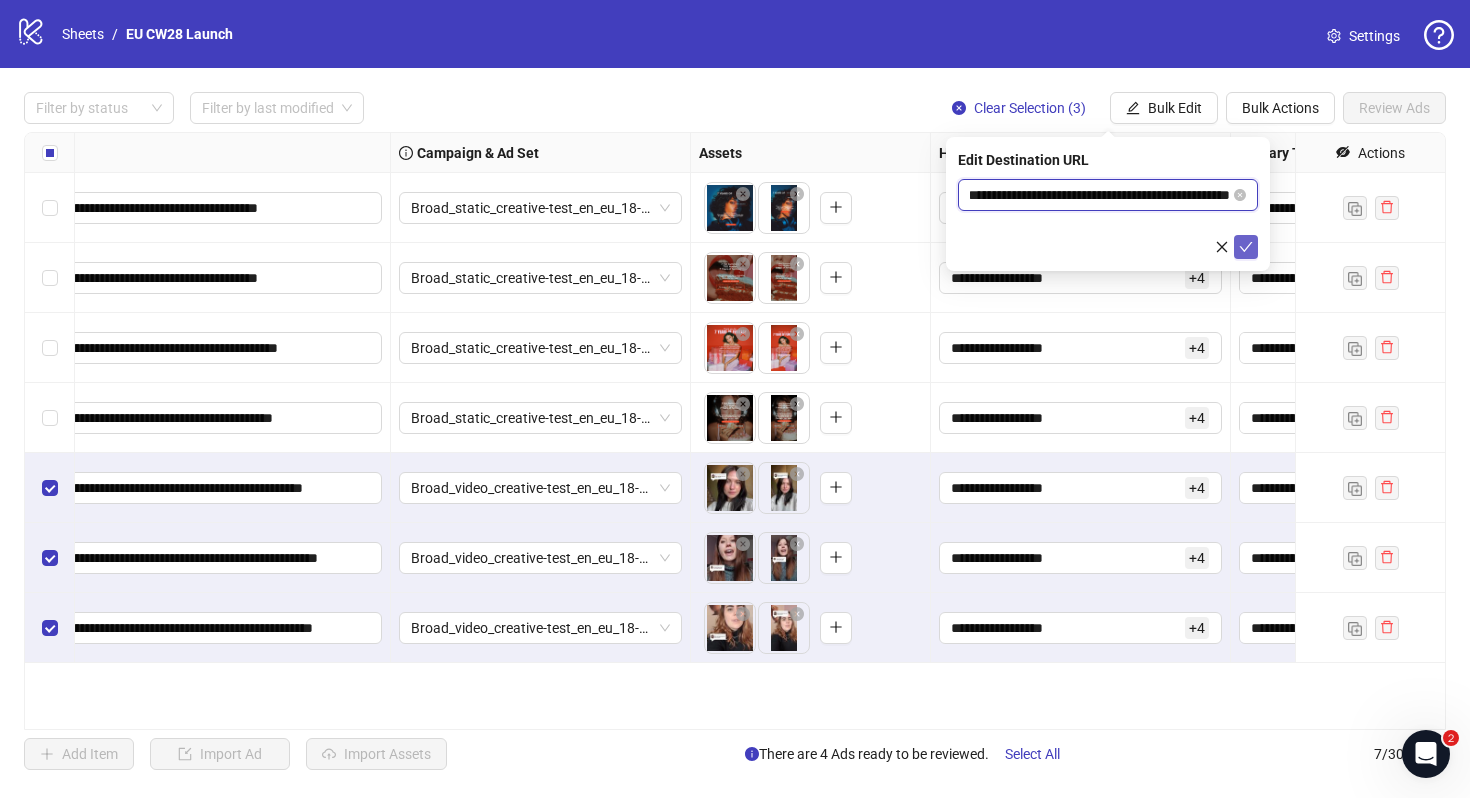 type on "**********" 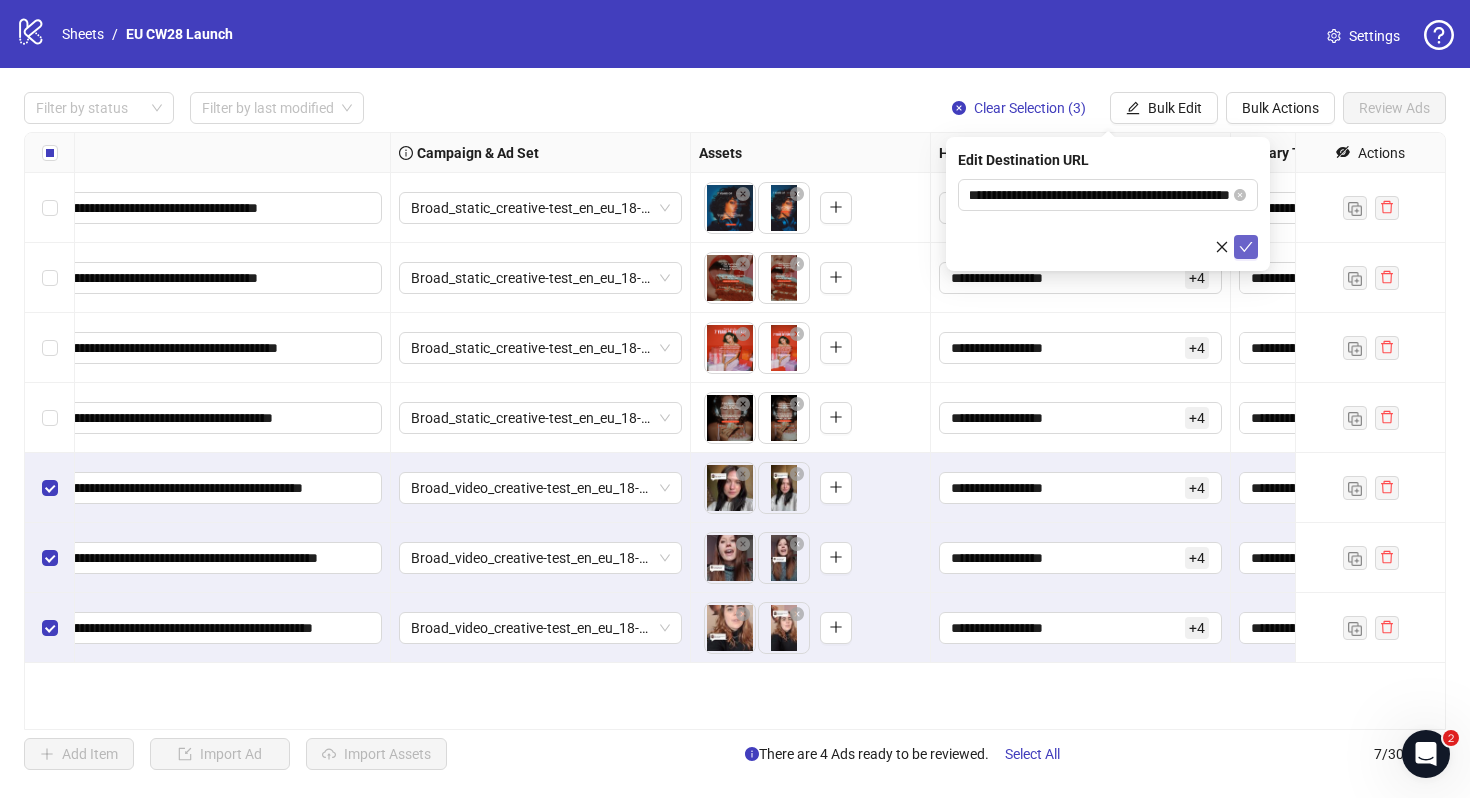 scroll, scrollTop: 0, scrollLeft: 0, axis: both 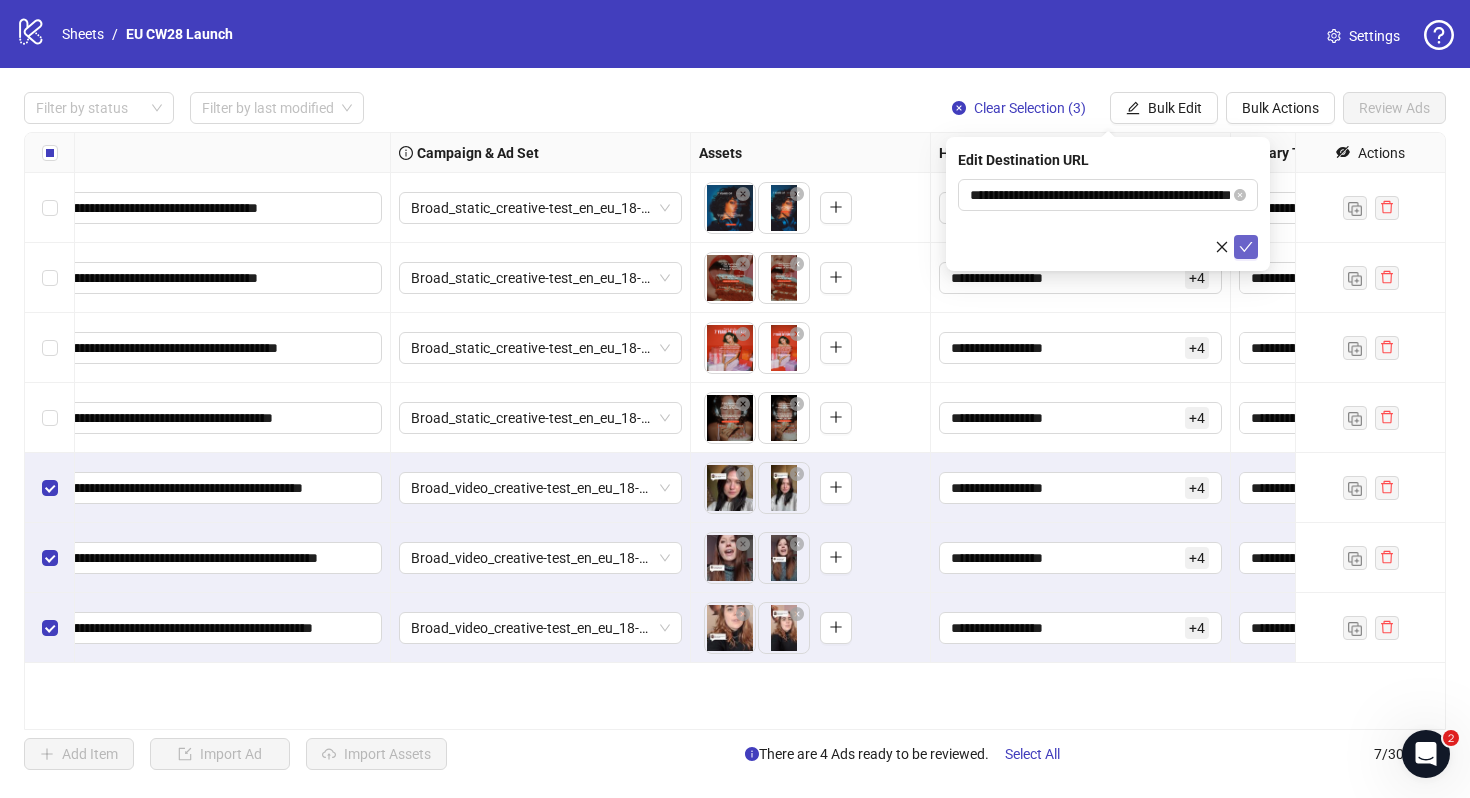 click 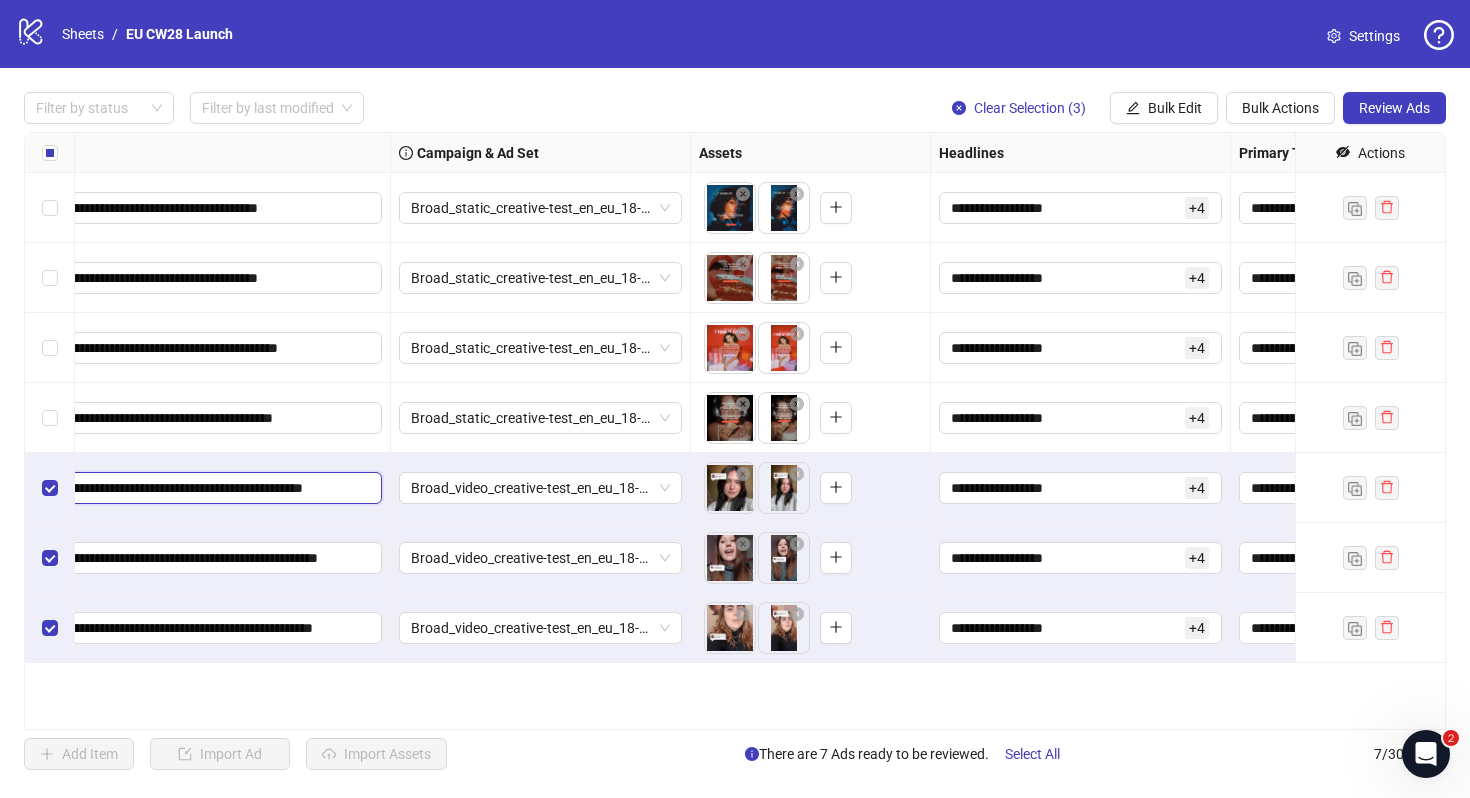 click on "**********" at bounding box center (188, 488) 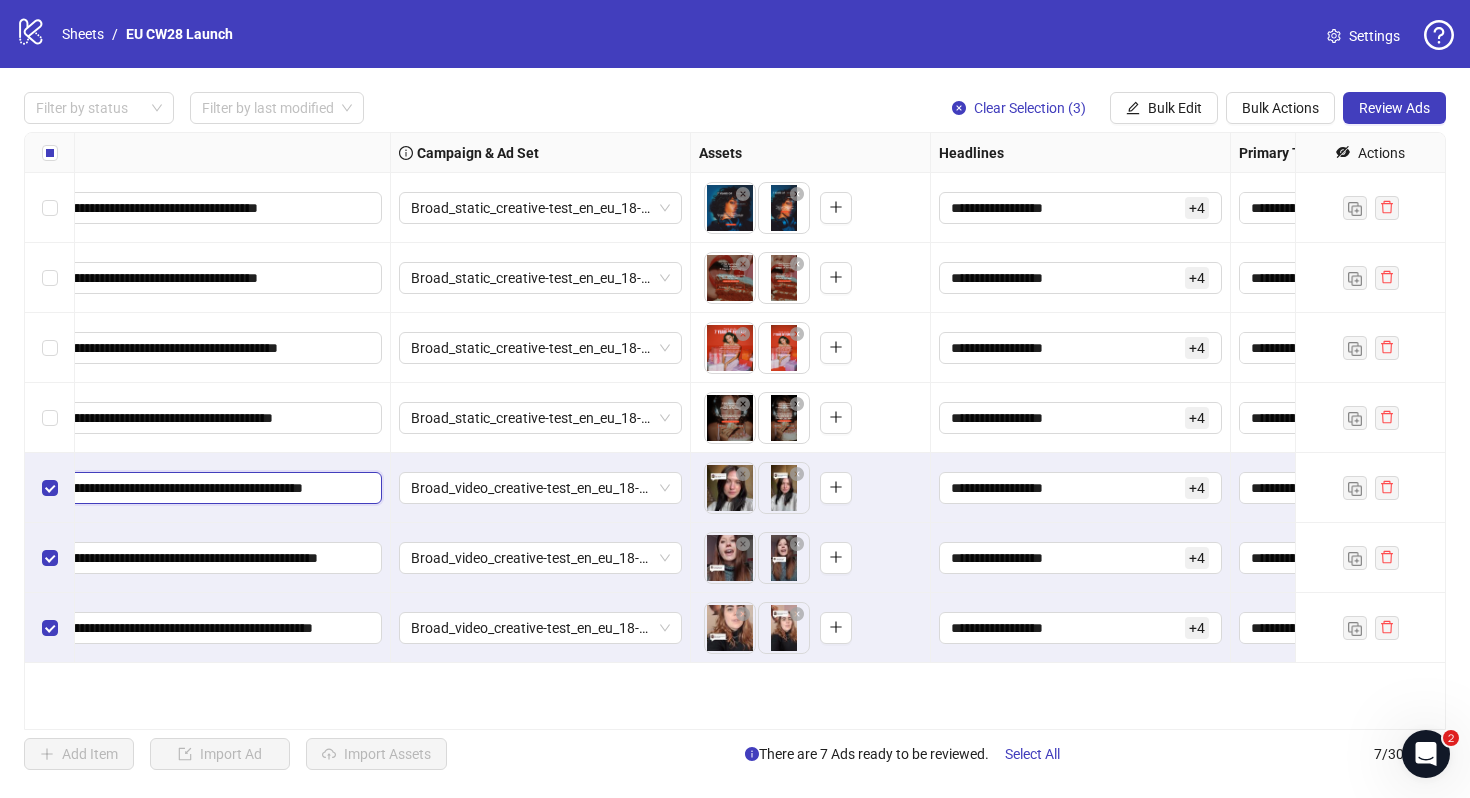 click on "**********" at bounding box center [188, 488] 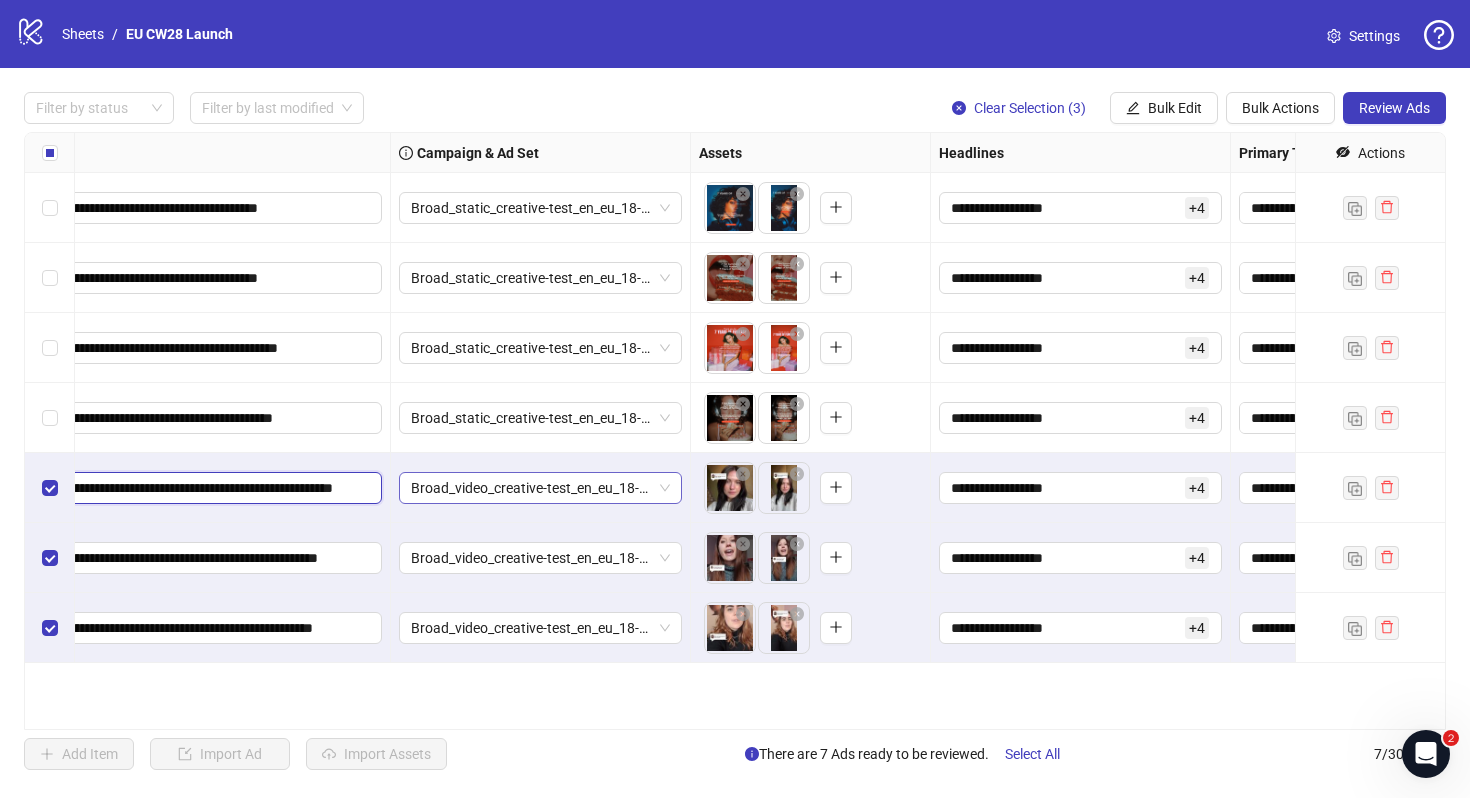 scroll, scrollTop: 0, scrollLeft: 99, axis: horizontal 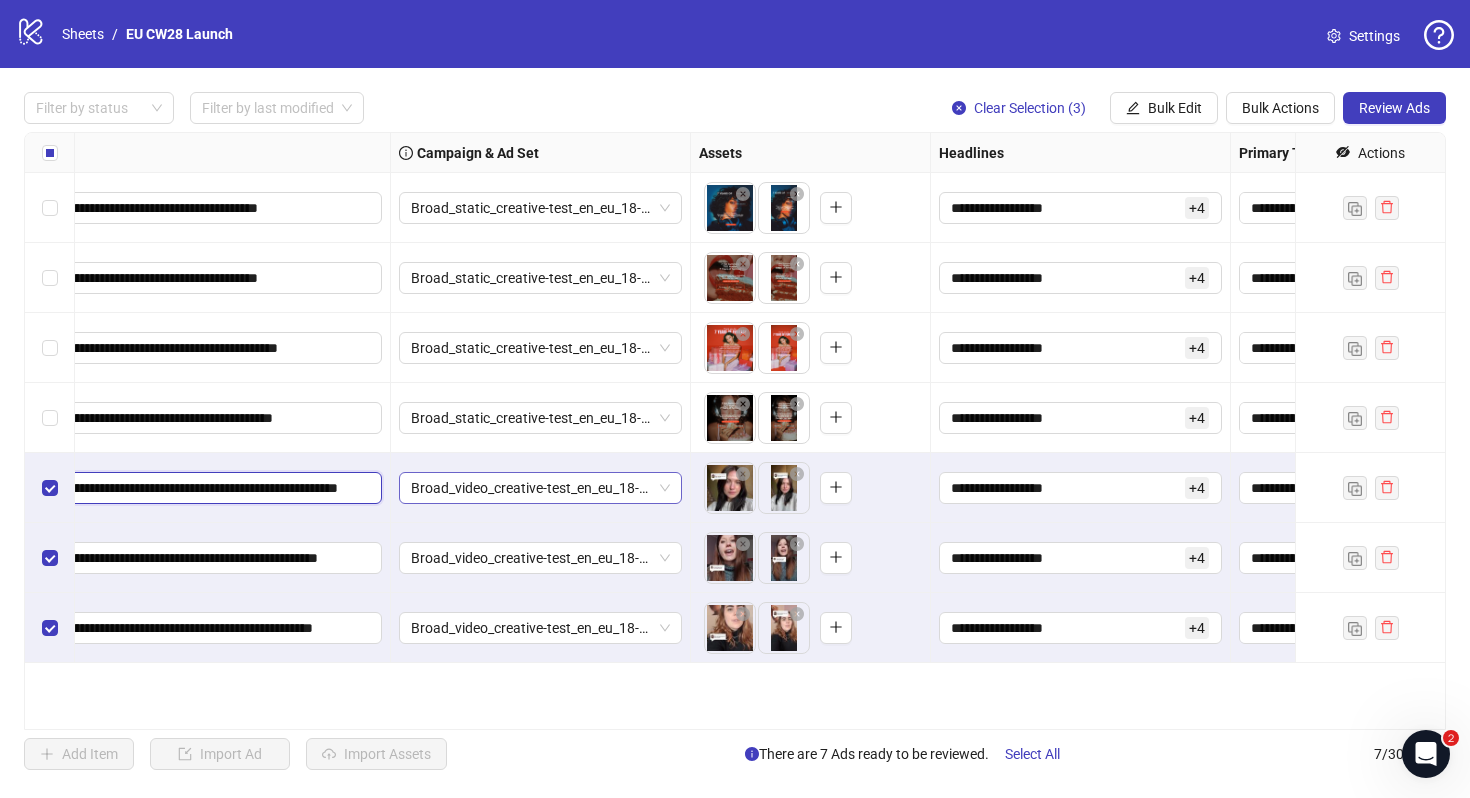 drag, startPoint x: 309, startPoint y: 487, endPoint x: 405, endPoint y: 486, distance: 96.00521 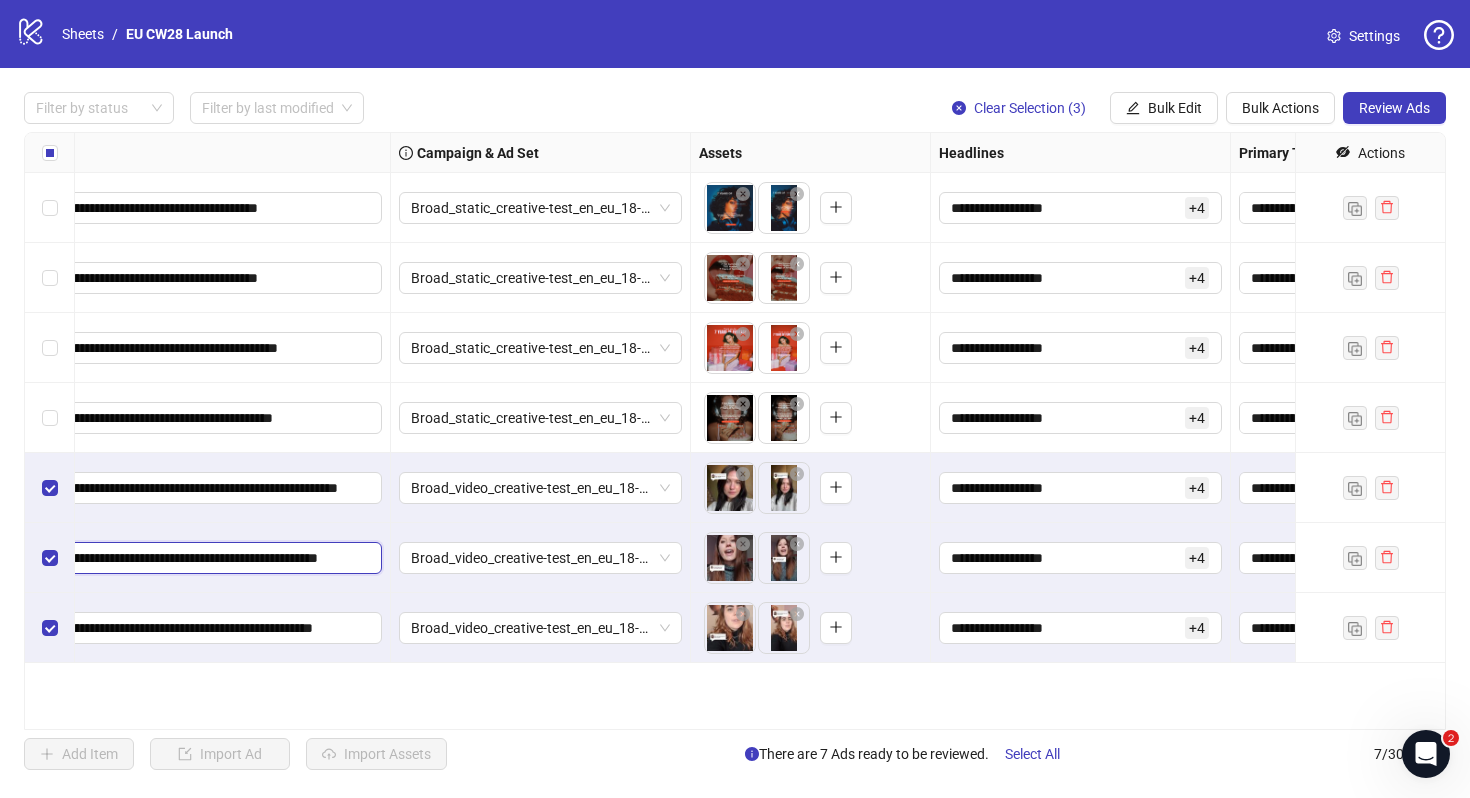 click on "**********" at bounding box center [188, 558] 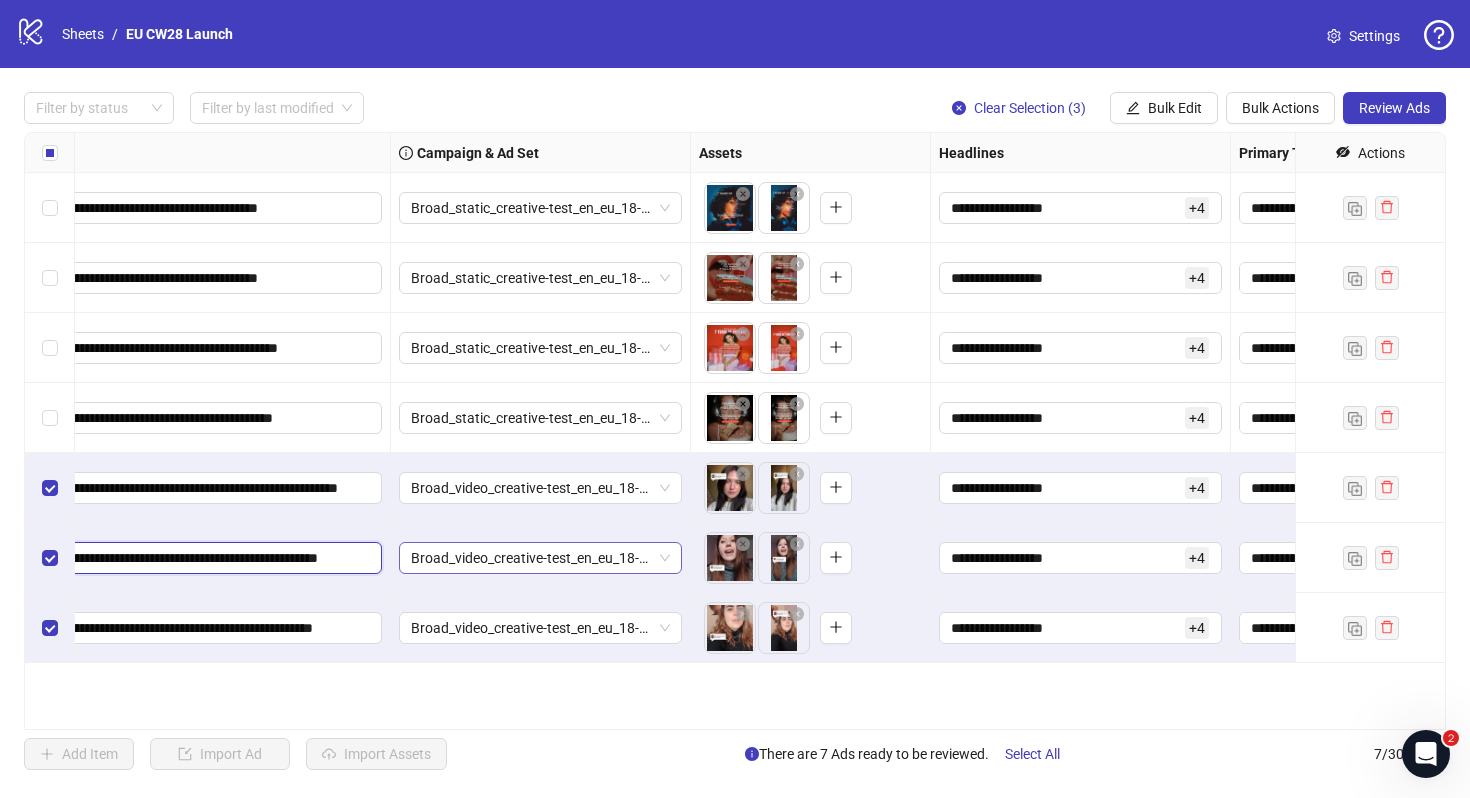 scroll, scrollTop: 0, scrollLeft: 76, axis: horizontal 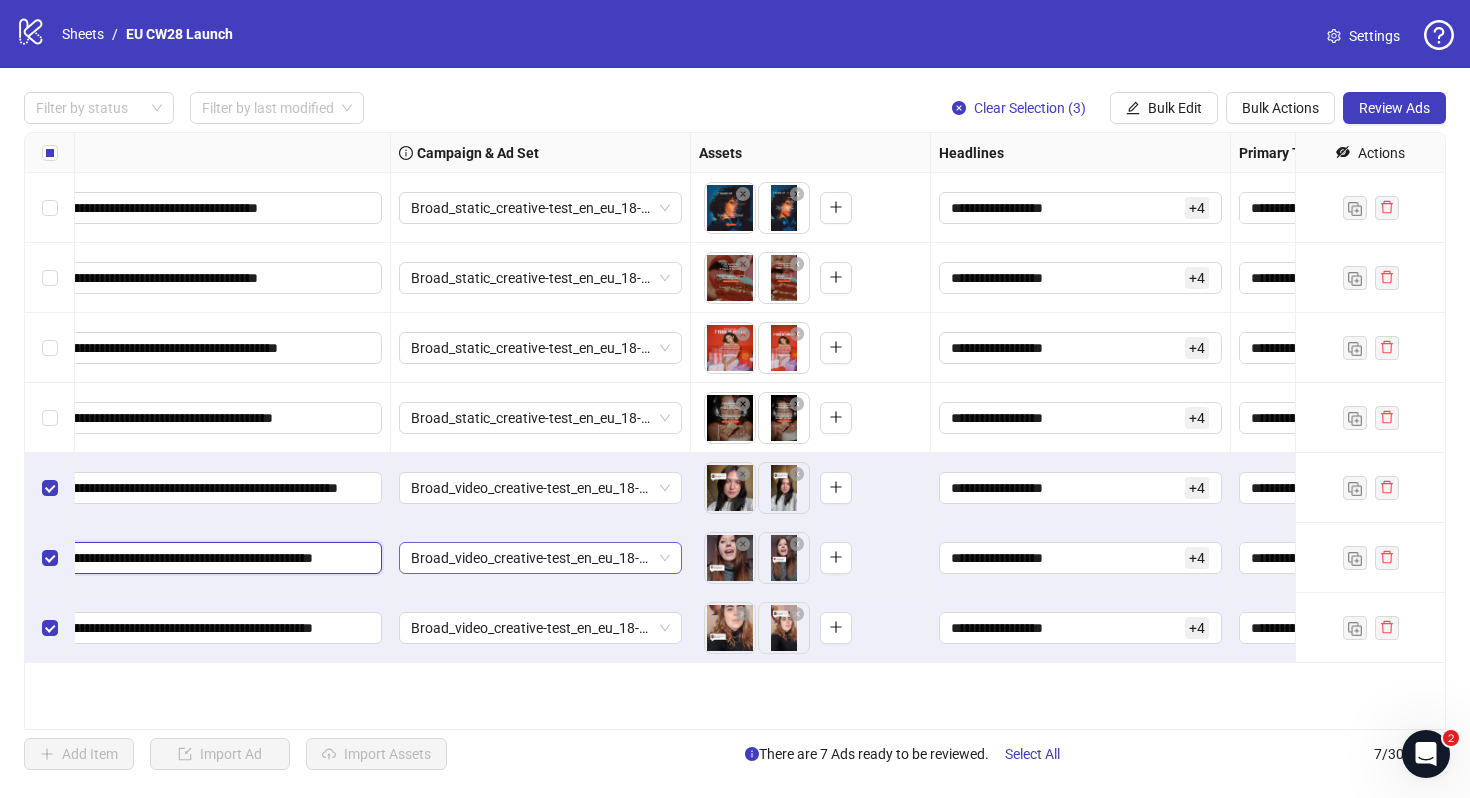 paste on "********" 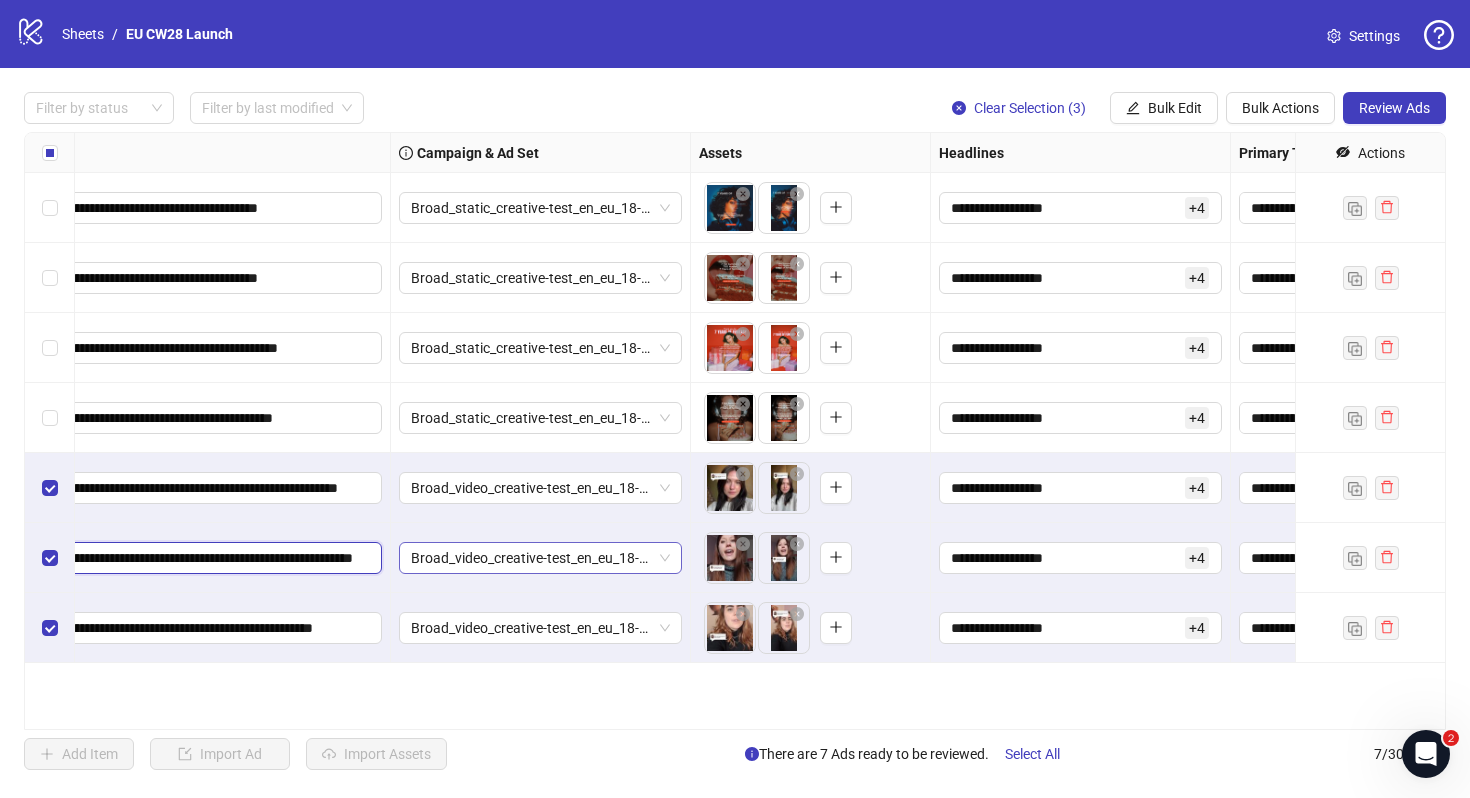 scroll, scrollTop: 0, scrollLeft: 125, axis: horizontal 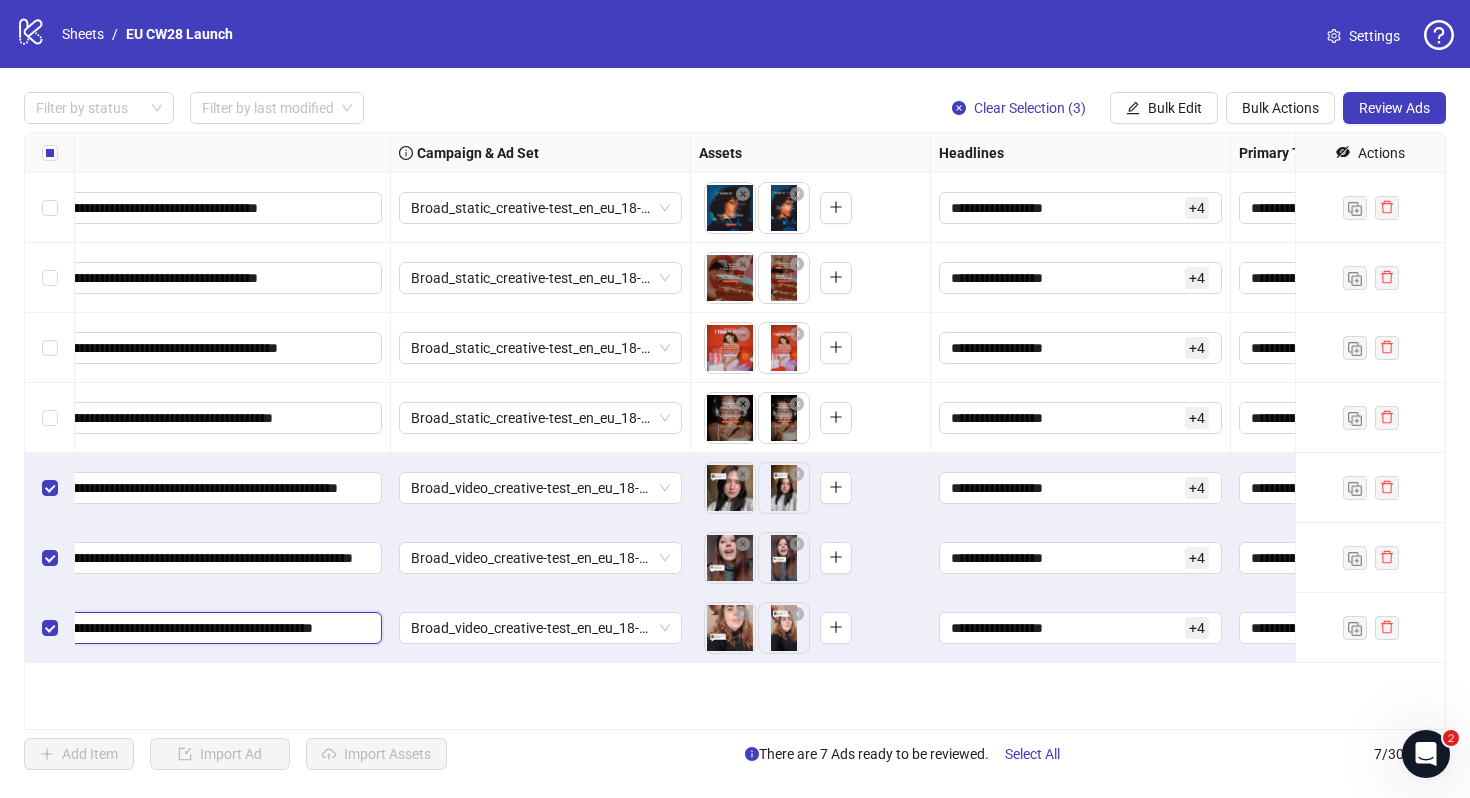 click on "**********" at bounding box center (188, 628) 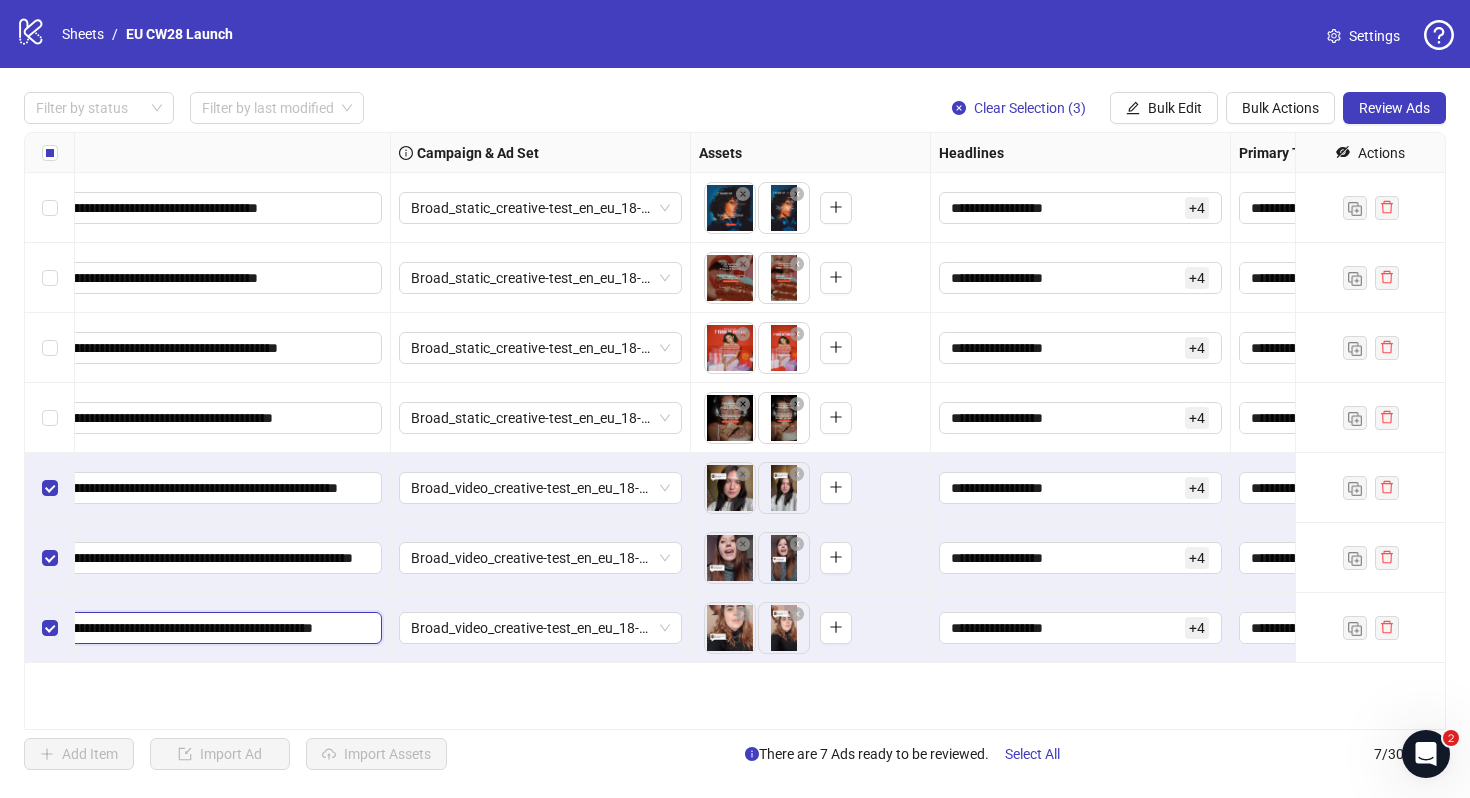 scroll, scrollTop: 0, scrollLeft: 78, axis: horizontal 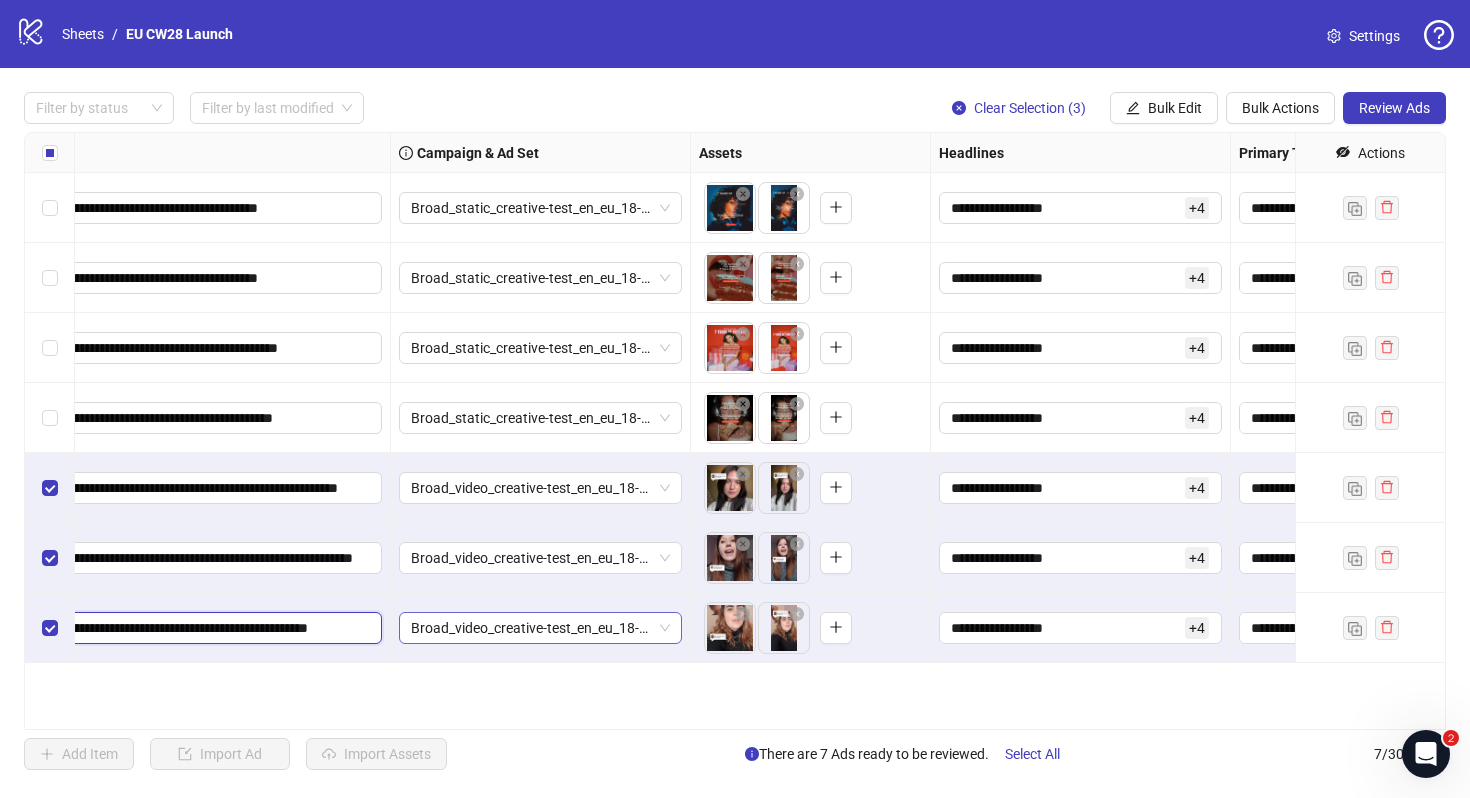 paste on "********" 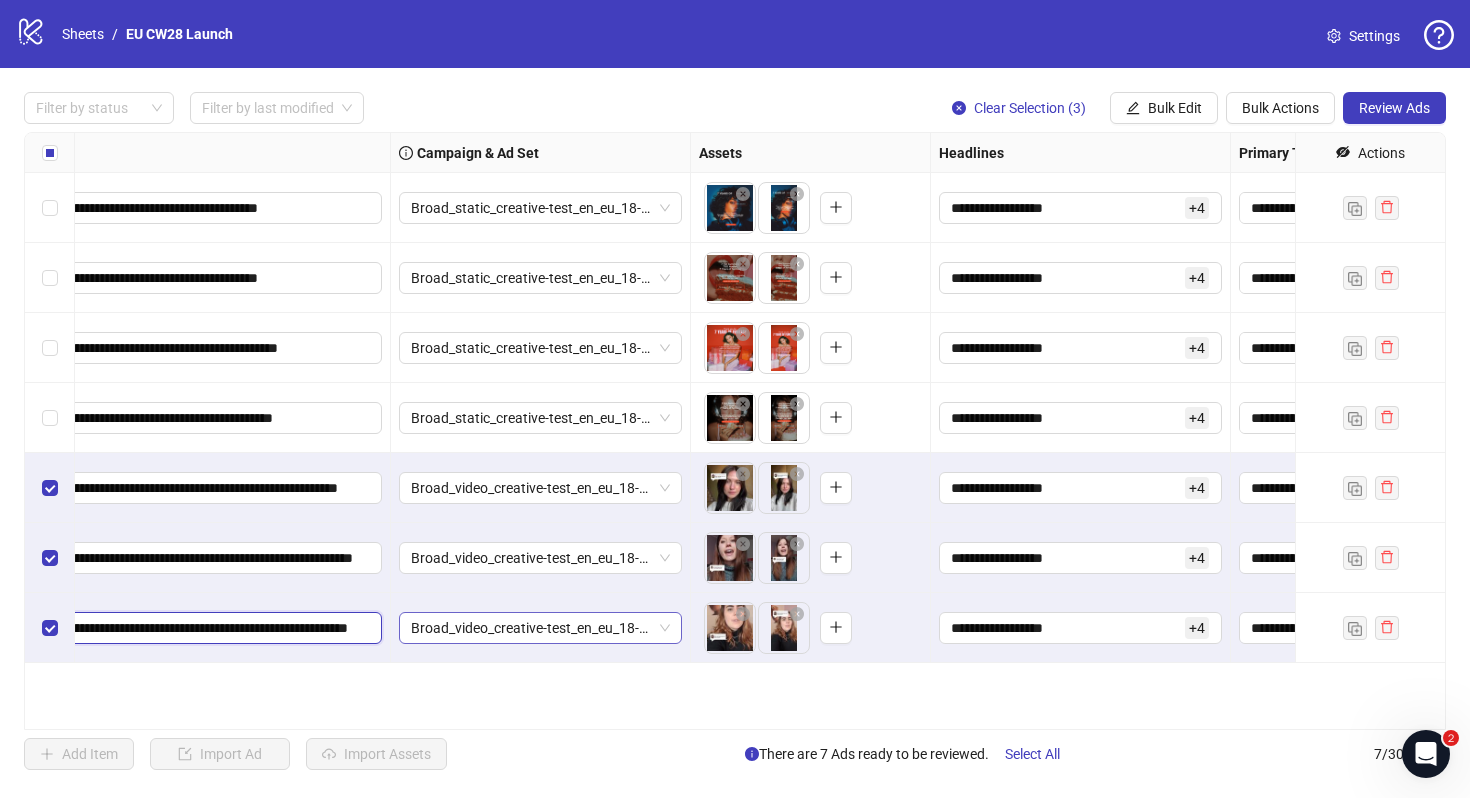 scroll, scrollTop: 0, scrollLeft: 128, axis: horizontal 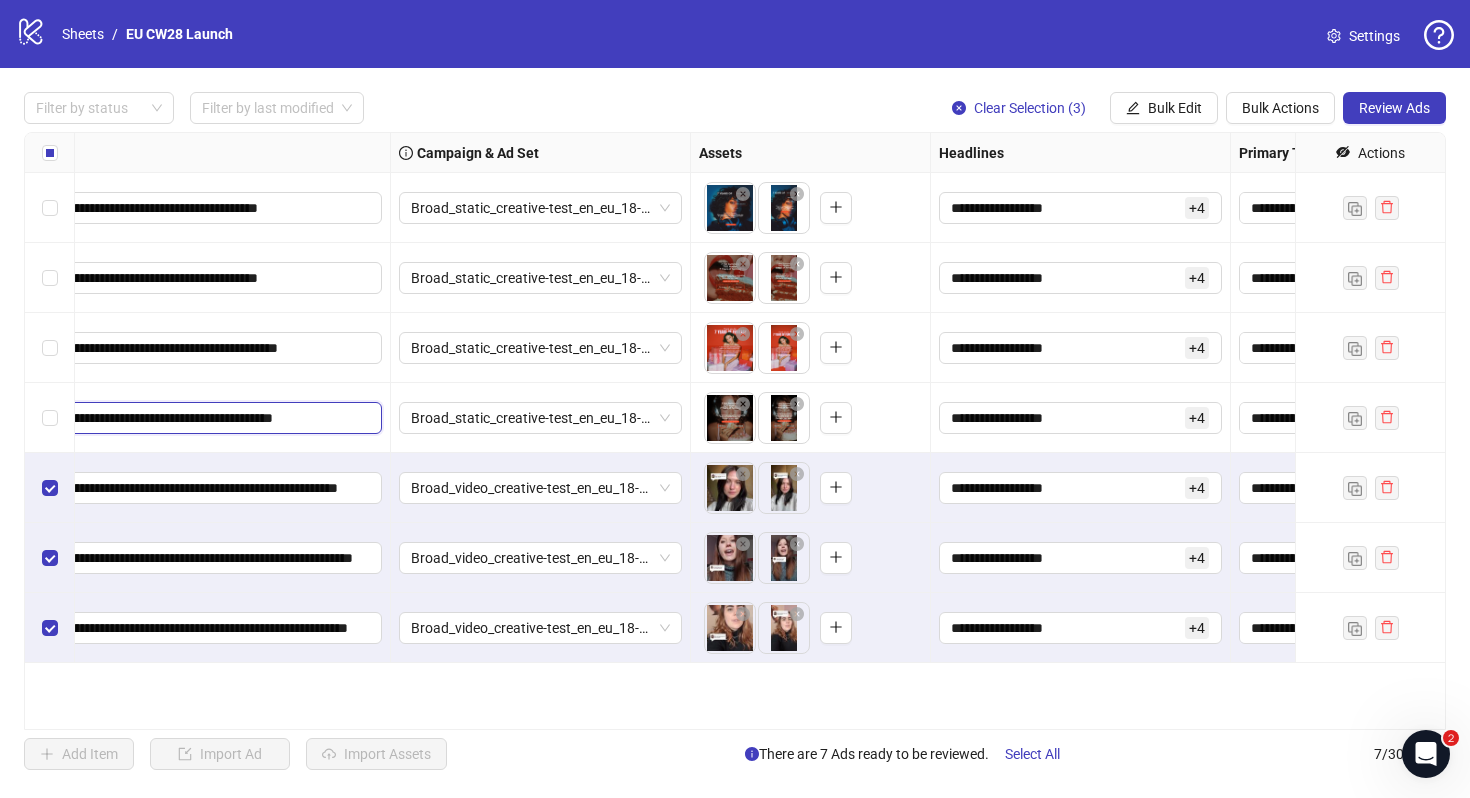 click on "**********" at bounding box center [188, 418] 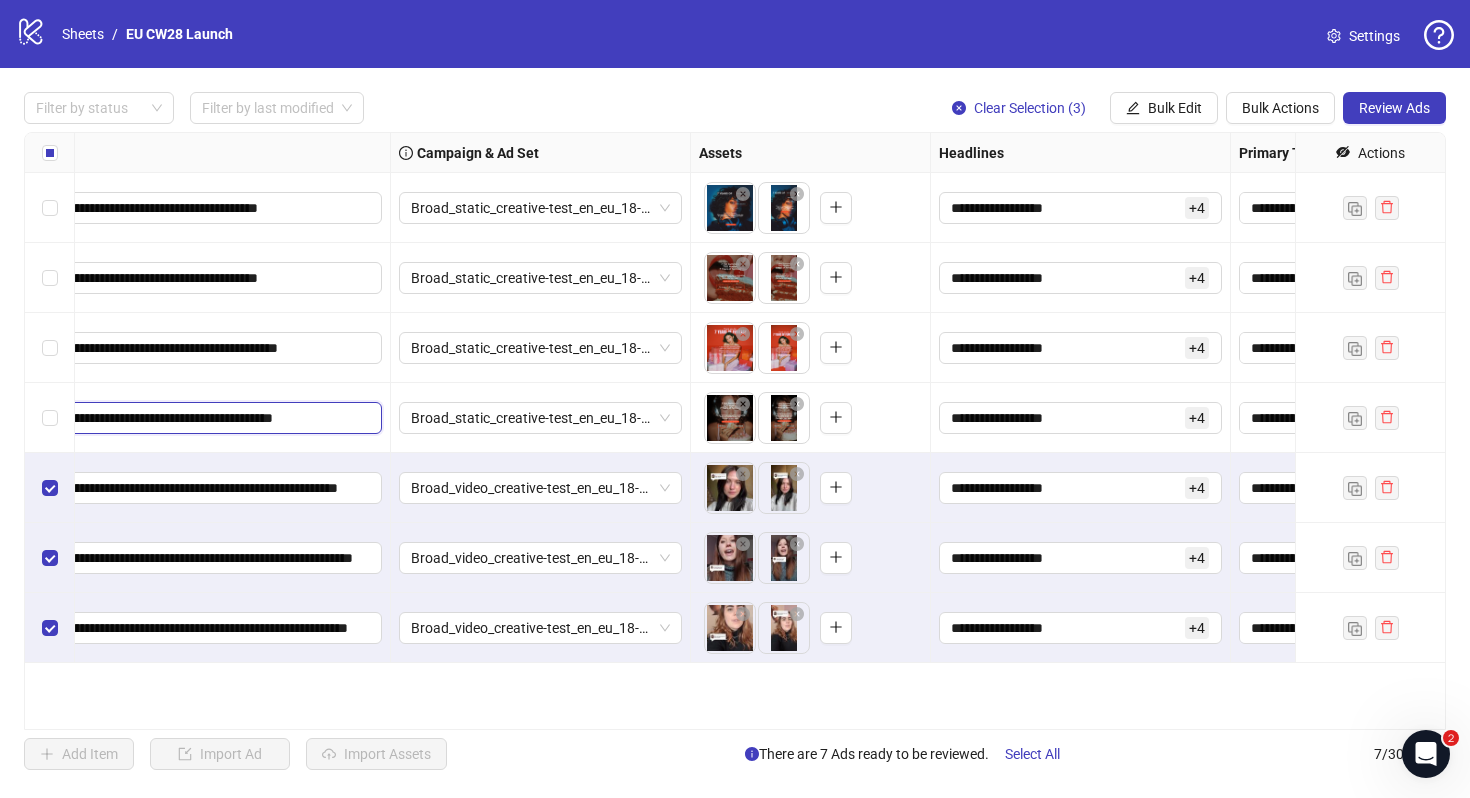 scroll, scrollTop: 0, scrollLeft: 0, axis: both 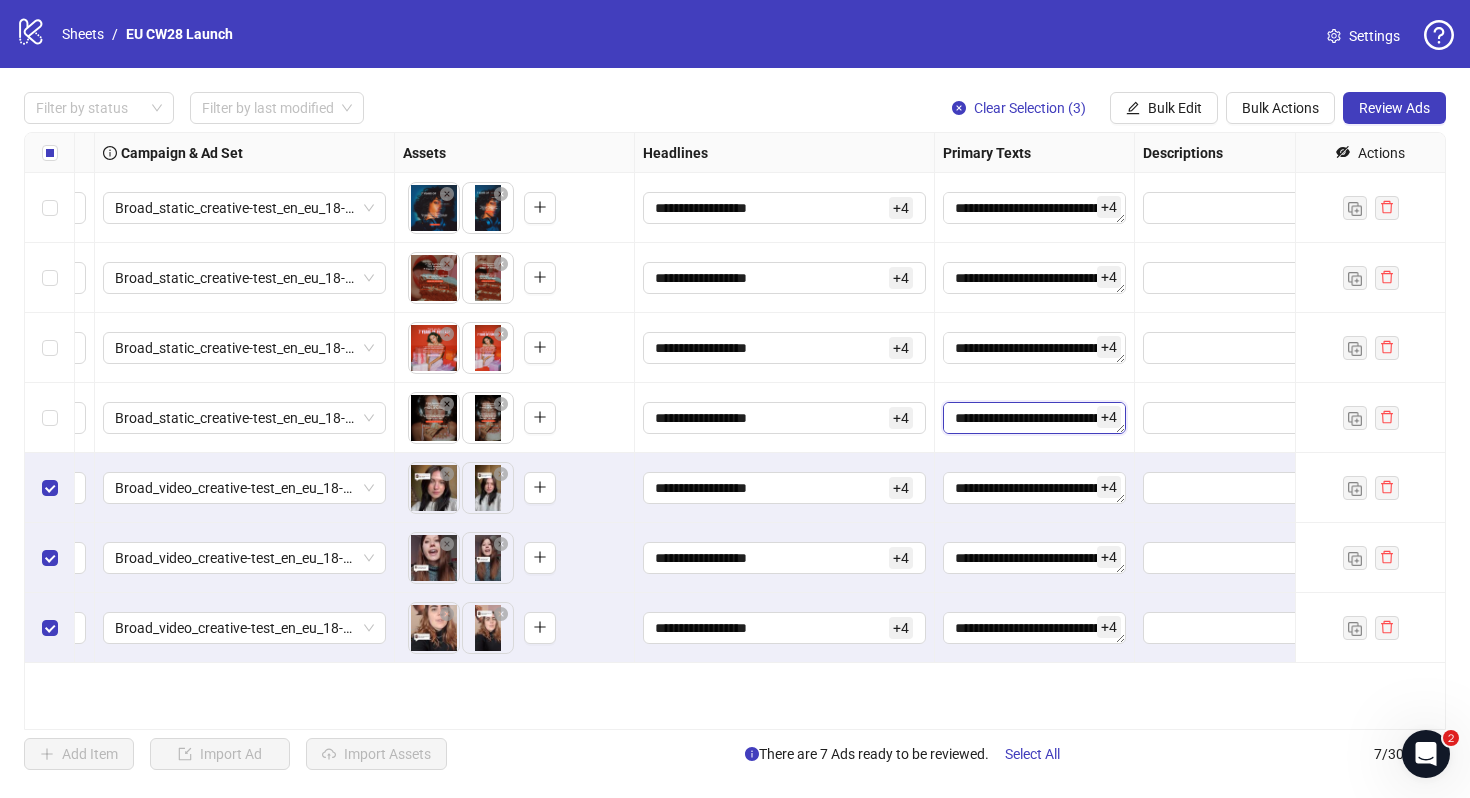 click on "**********" at bounding box center (1034, 418) 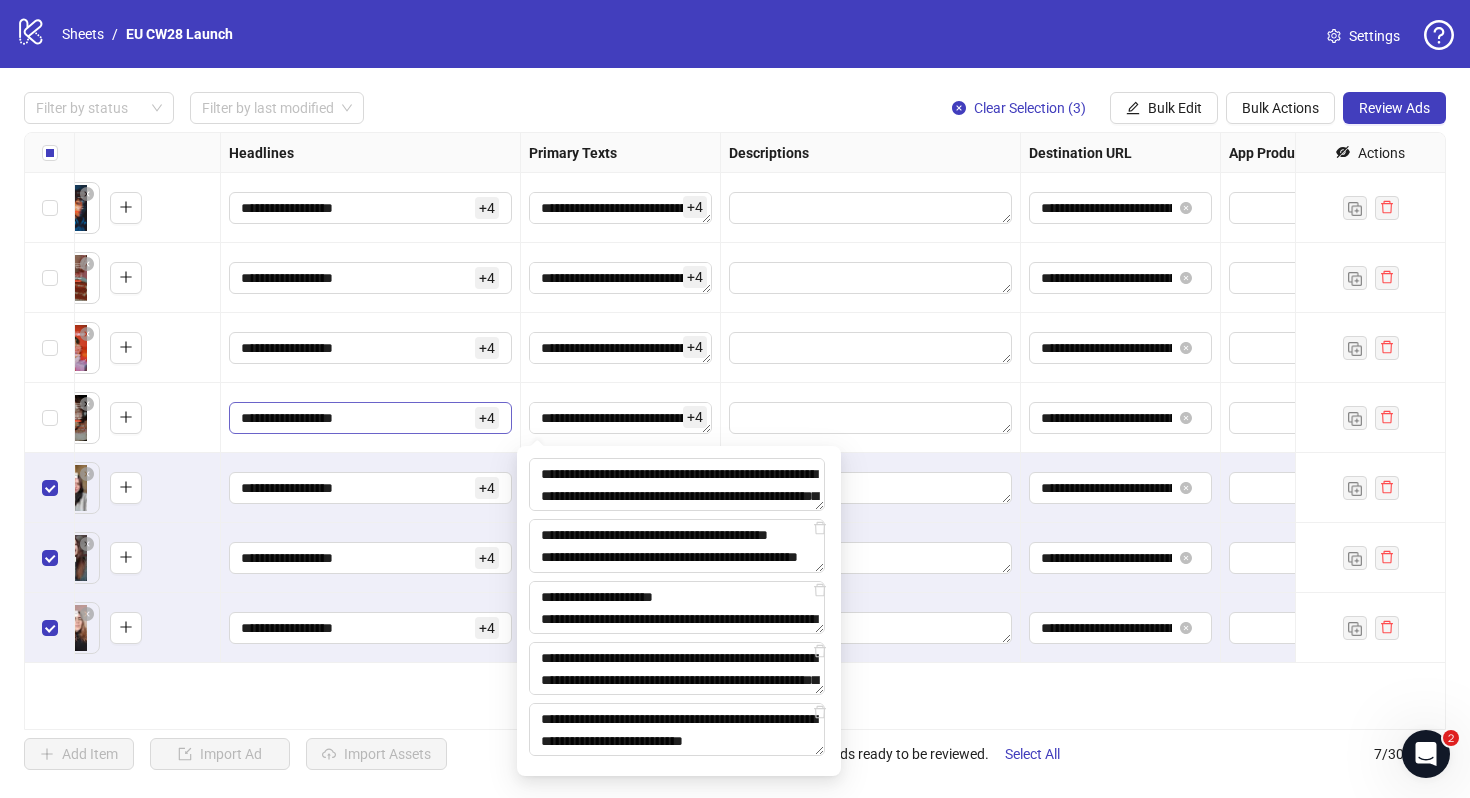 scroll, scrollTop: 0, scrollLeft: 1002, axis: horizontal 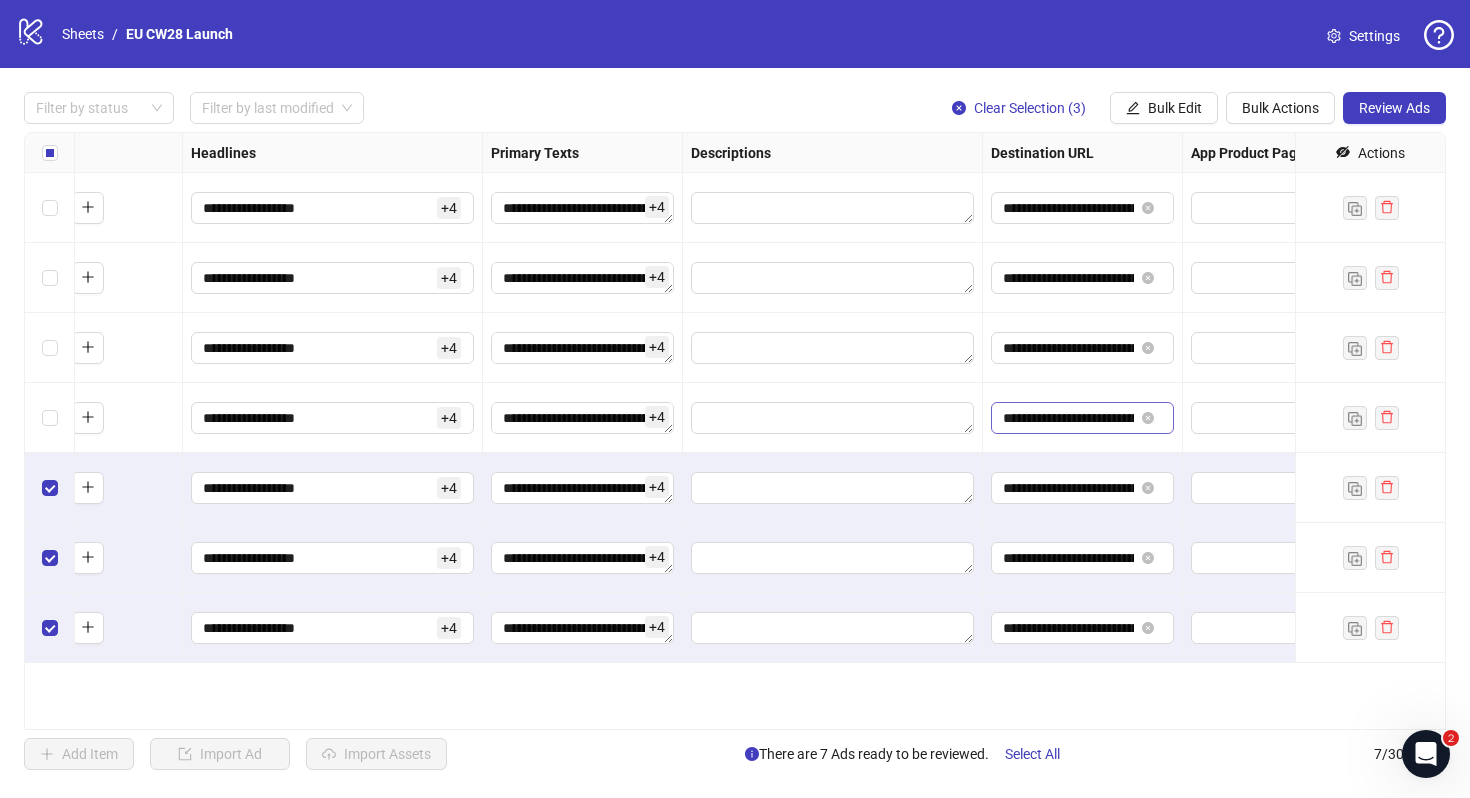 click on "**********" at bounding box center (1068, 418) 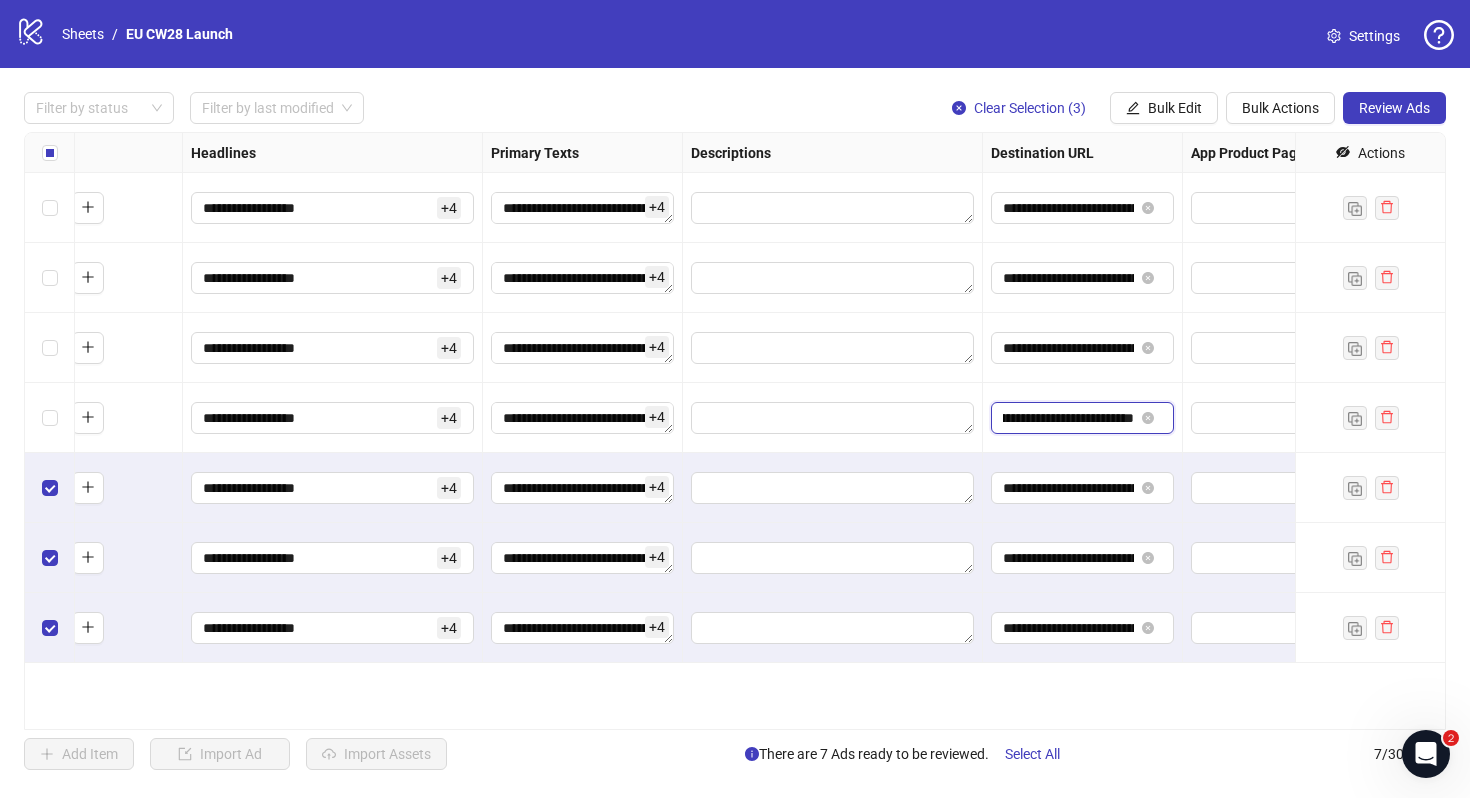 scroll, scrollTop: 0, scrollLeft: 0, axis: both 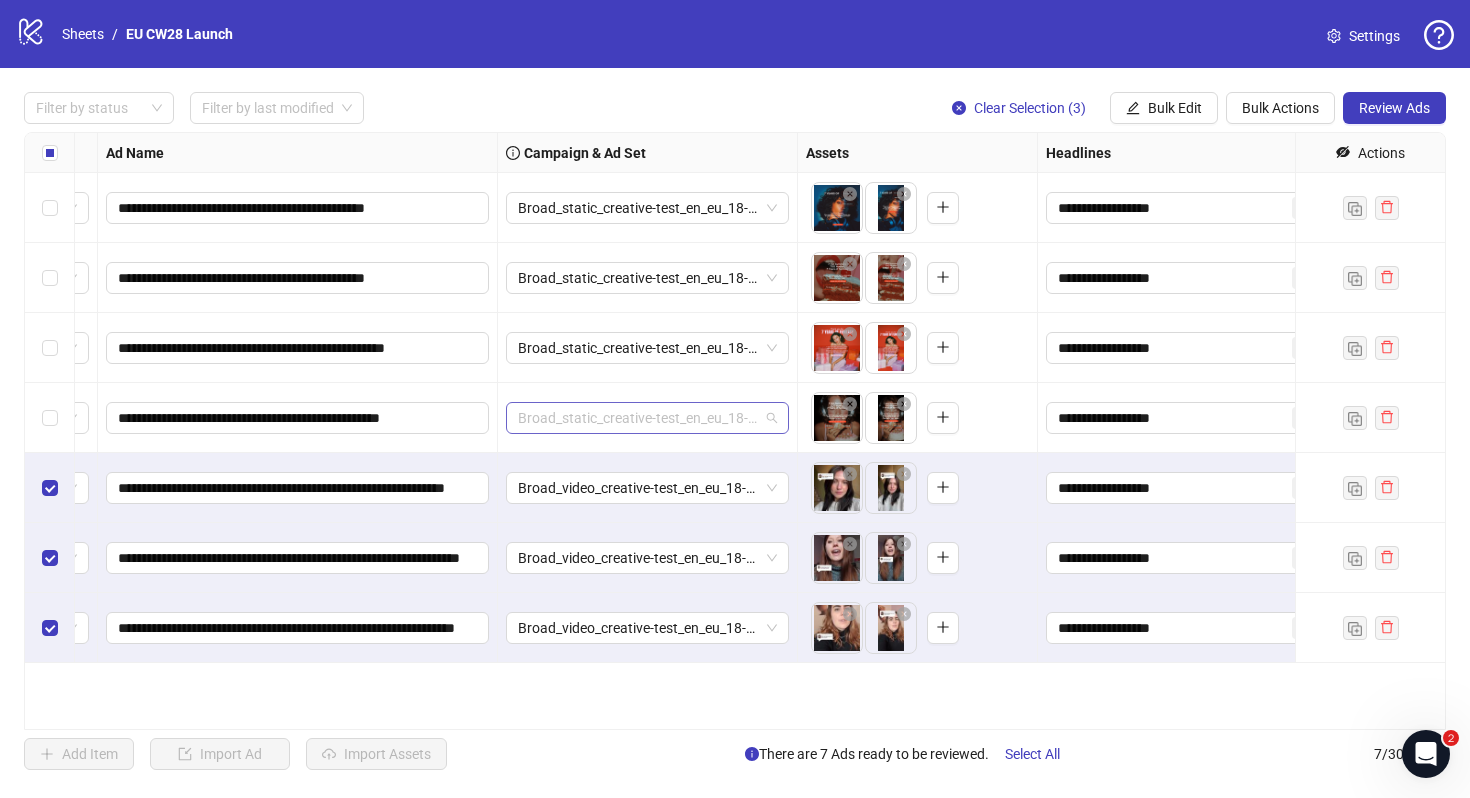 click on "Broad_static_creative-test_en_eu_18-65=mw_trial_com=120625" at bounding box center (647, 418) 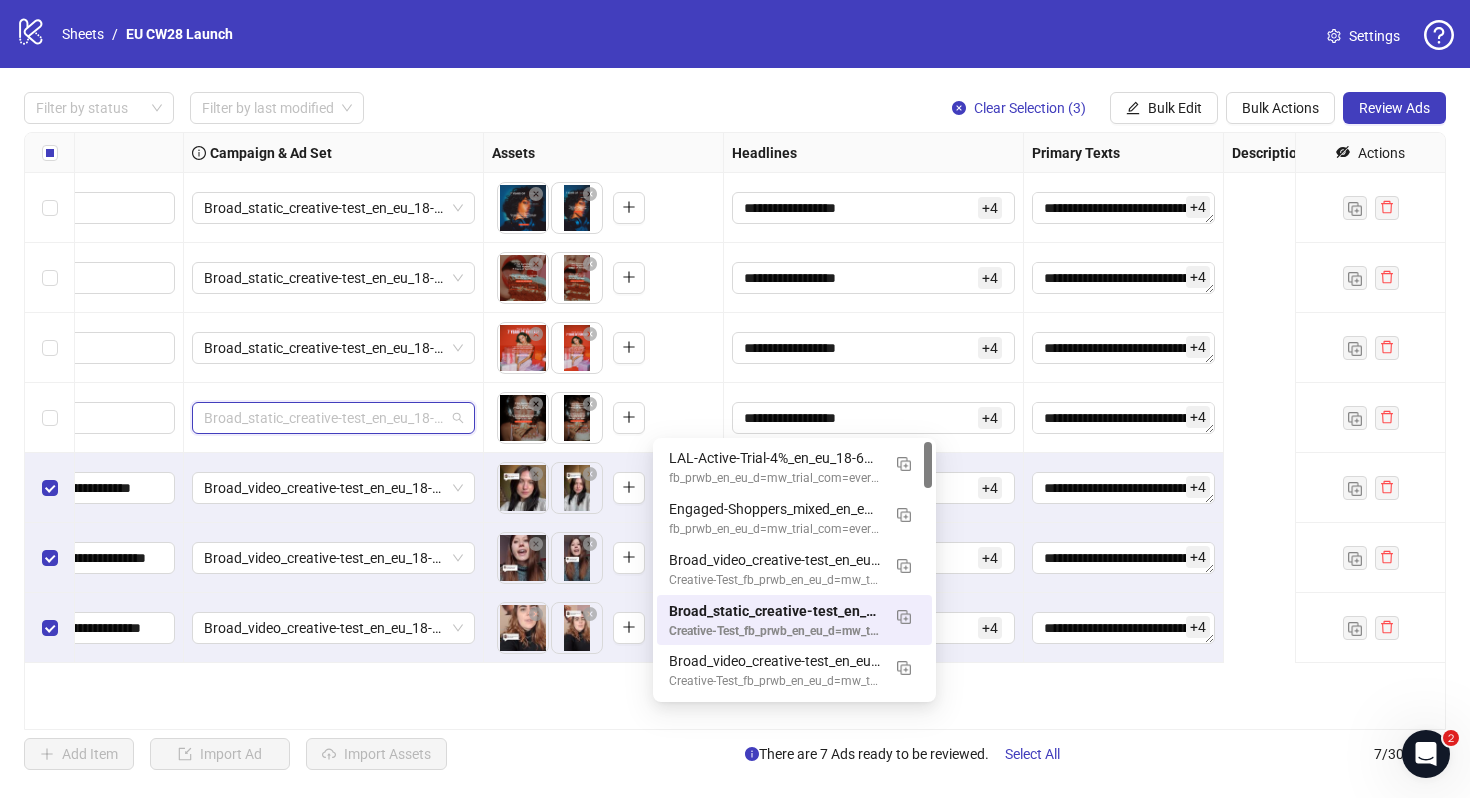 scroll, scrollTop: 0, scrollLeft: 0, axis: both 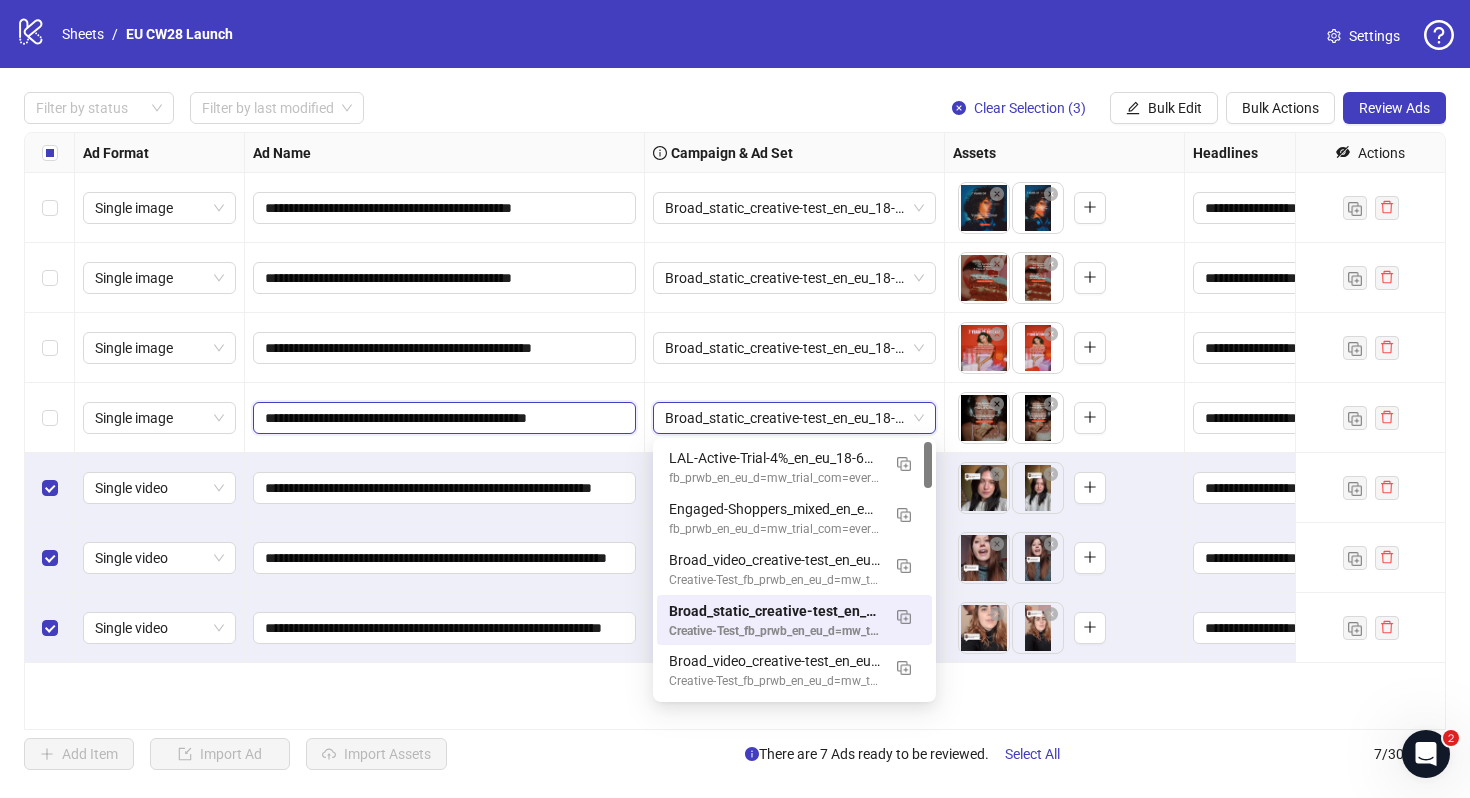 click on "**********" at bounding box center [442, 418] 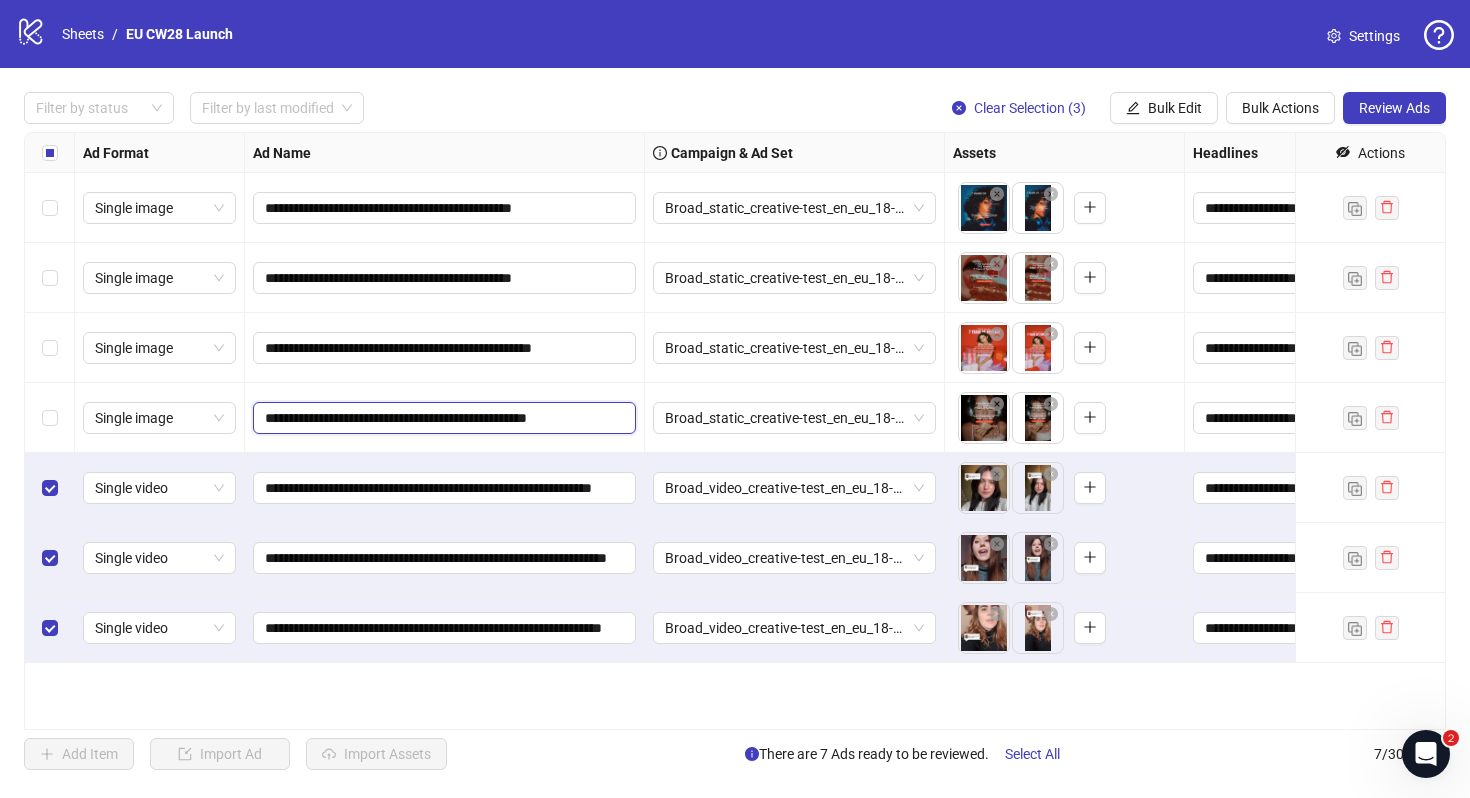 scroll, scrollTop: 0, scrollLeft: 3, axis: horizontal 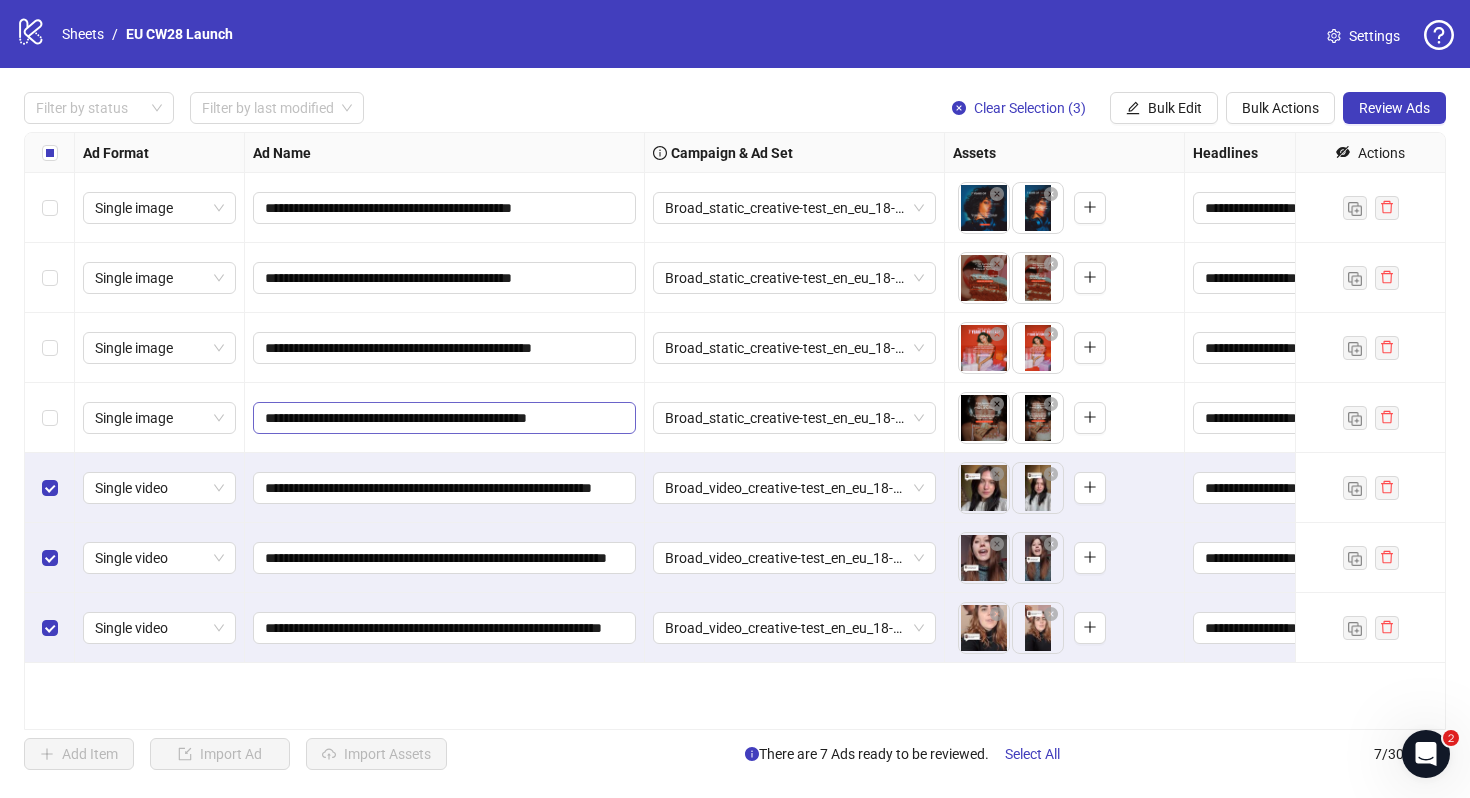 click on "**********" at bounding box center [444, 418] 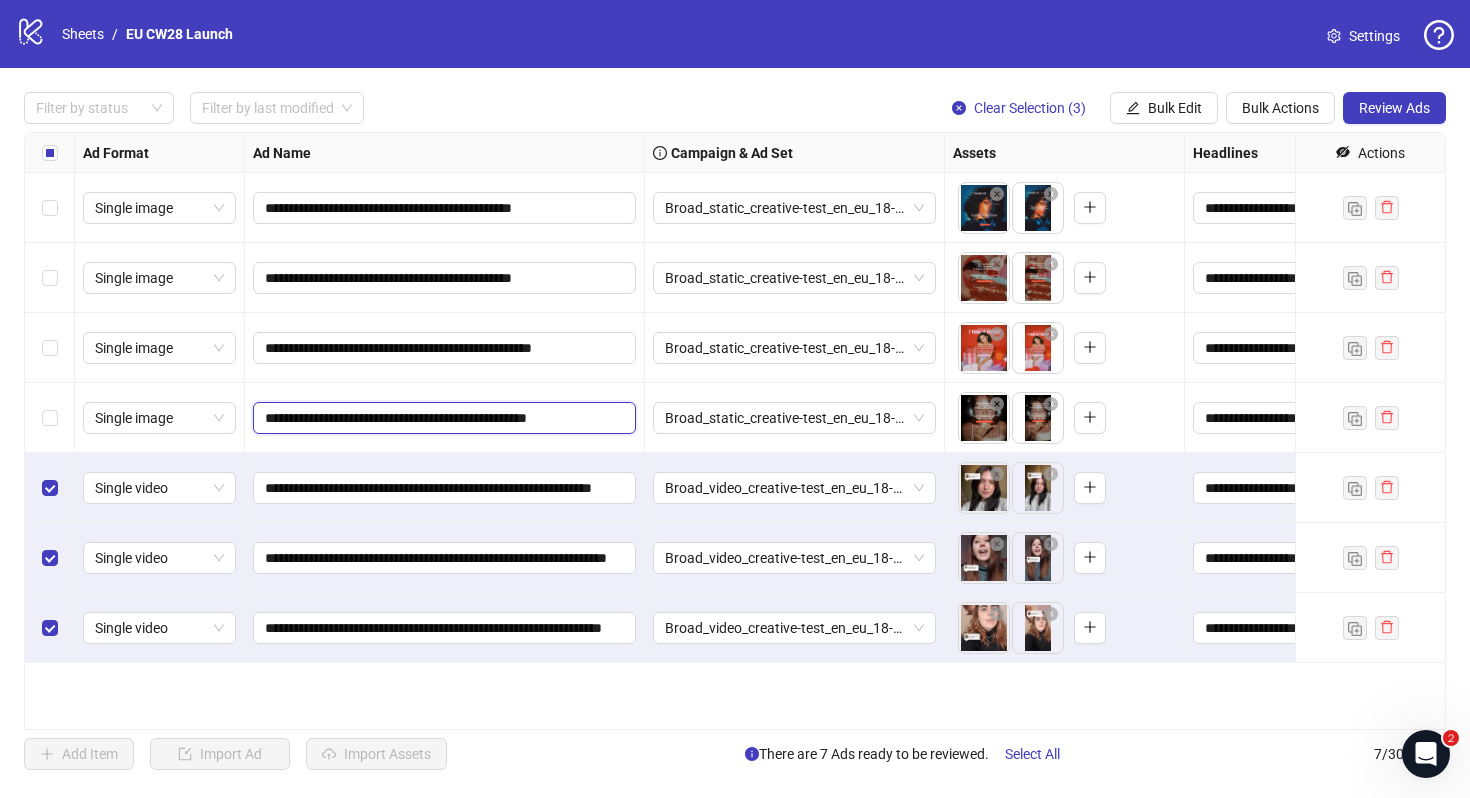 scroll, scrollTop: 0, scrollLeft: 0, axis: both 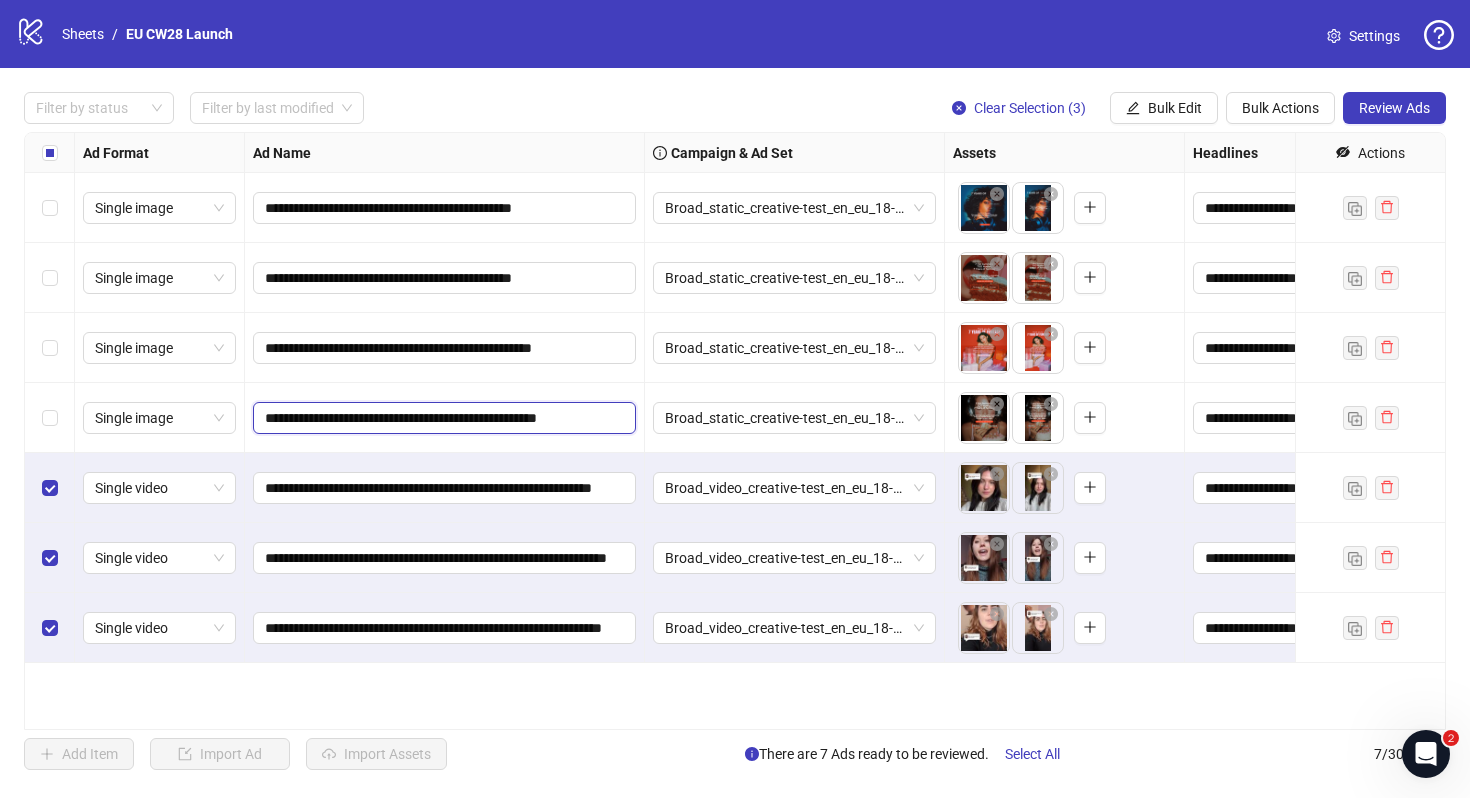 type on "**********" 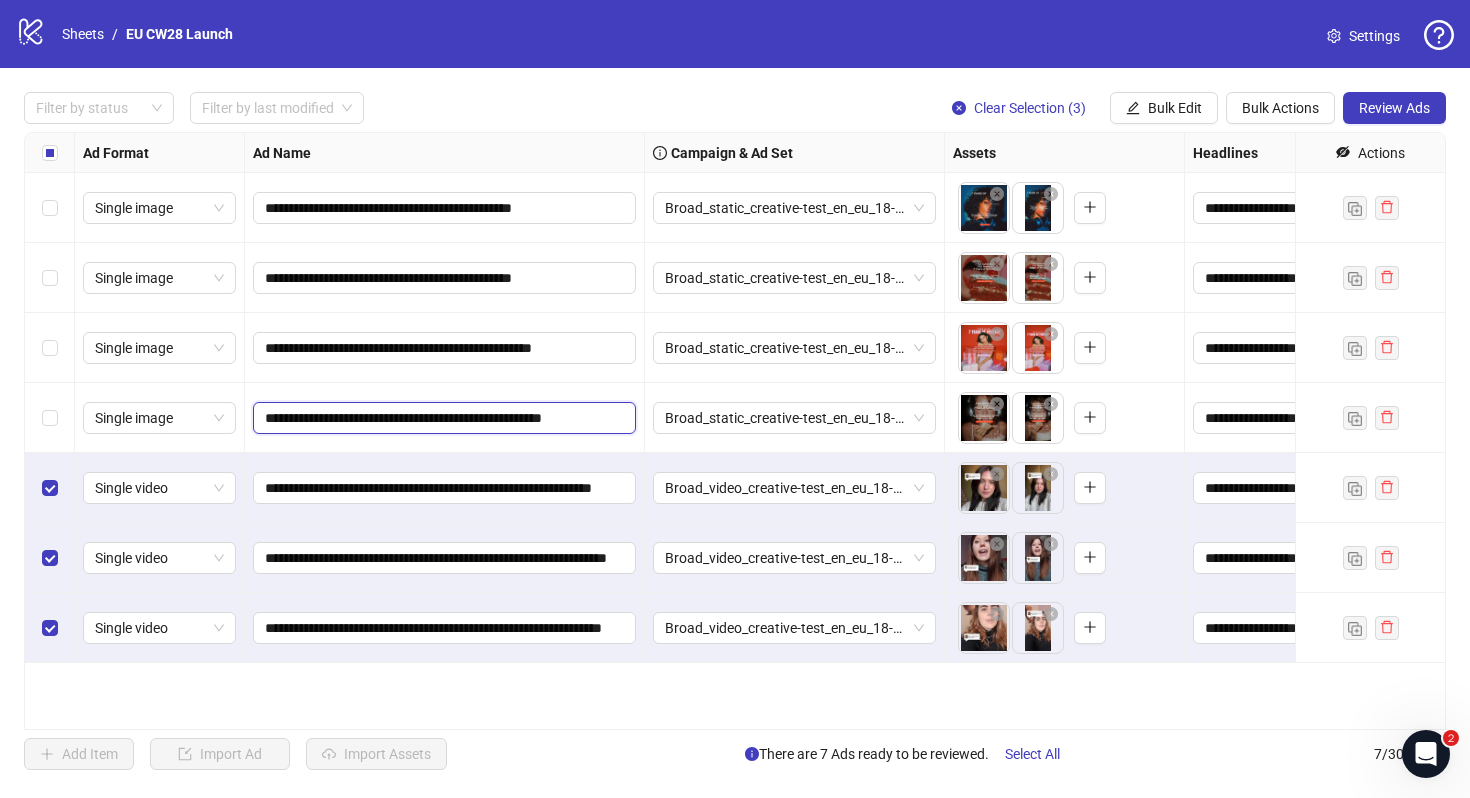click on "**********" at bounding box center (442, 418) 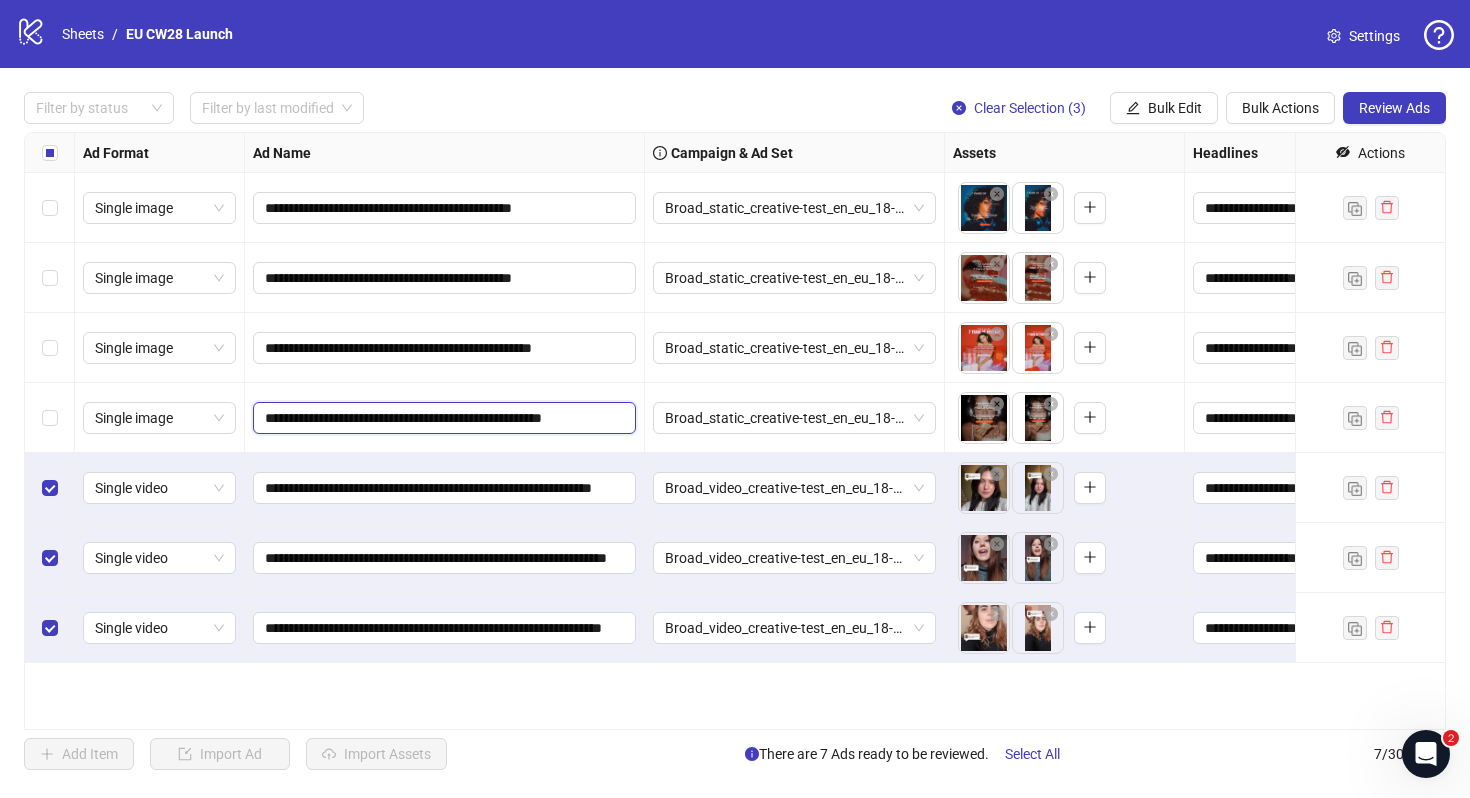 drag, startPoint x: 572, startPoint y: 416, endPoint x: 631, endPoint y: 416, distance: 59 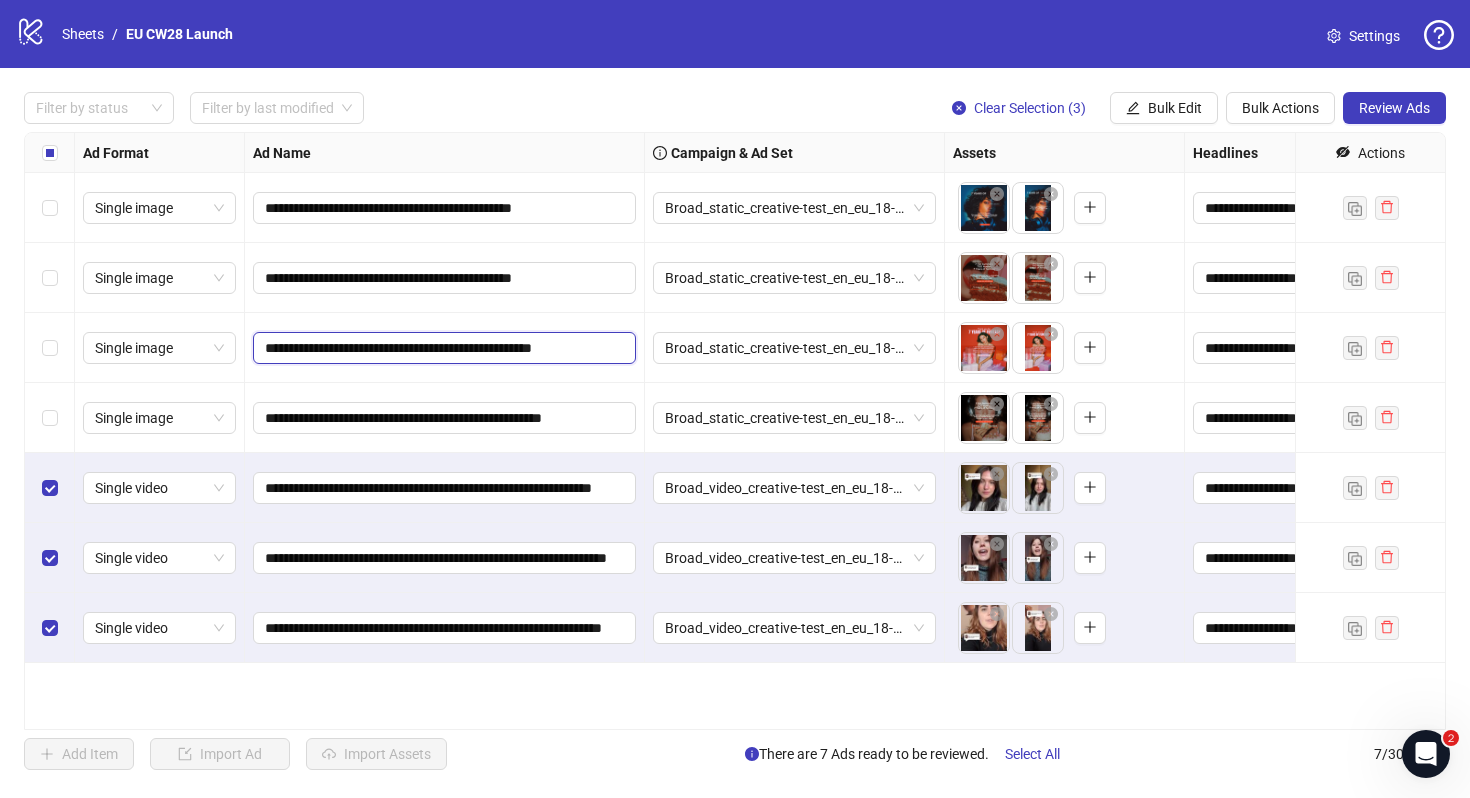 click on "**********" 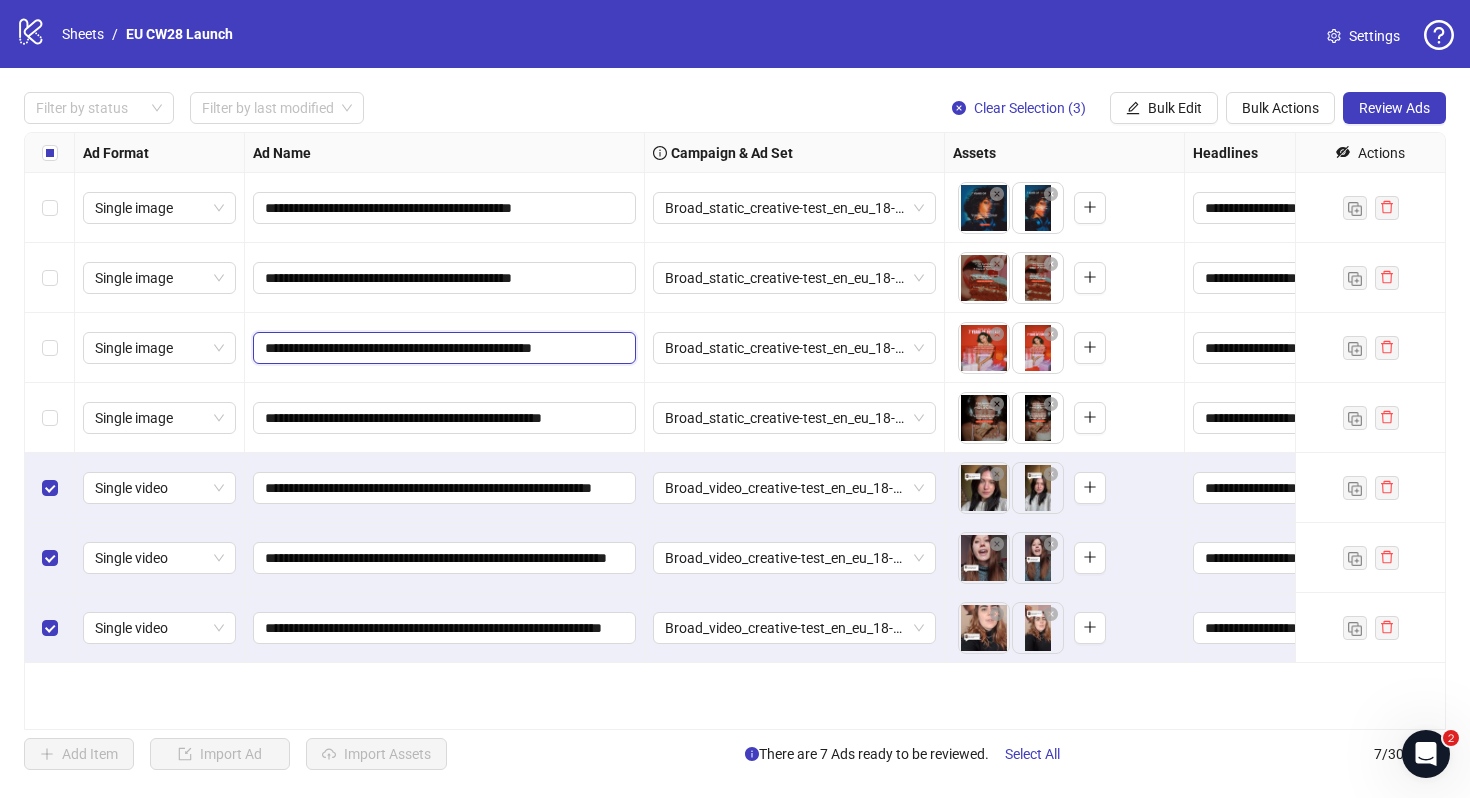 scroll, scrollTop: 0, scrollLeft: 10, axis: horizontal 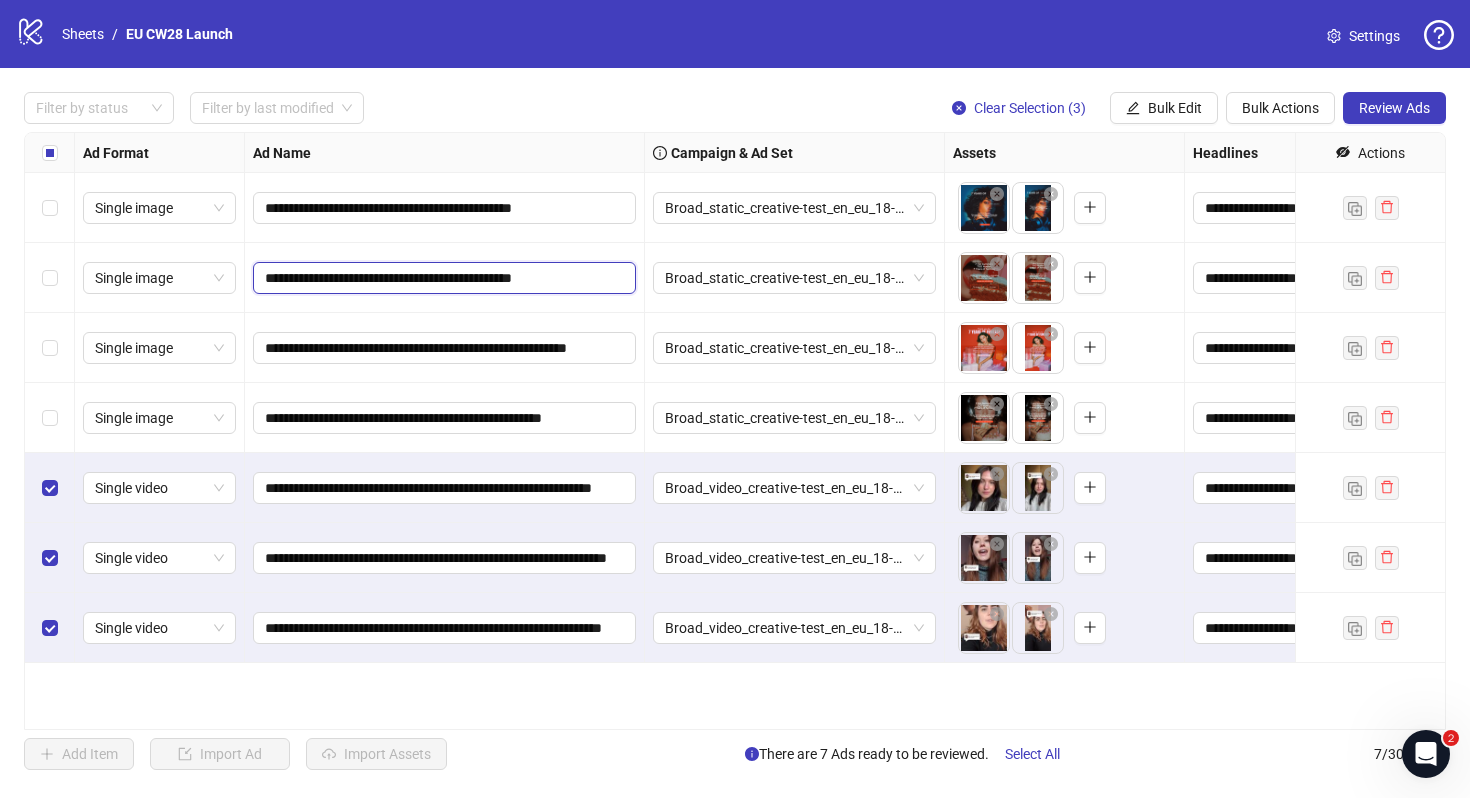 click on "**********" 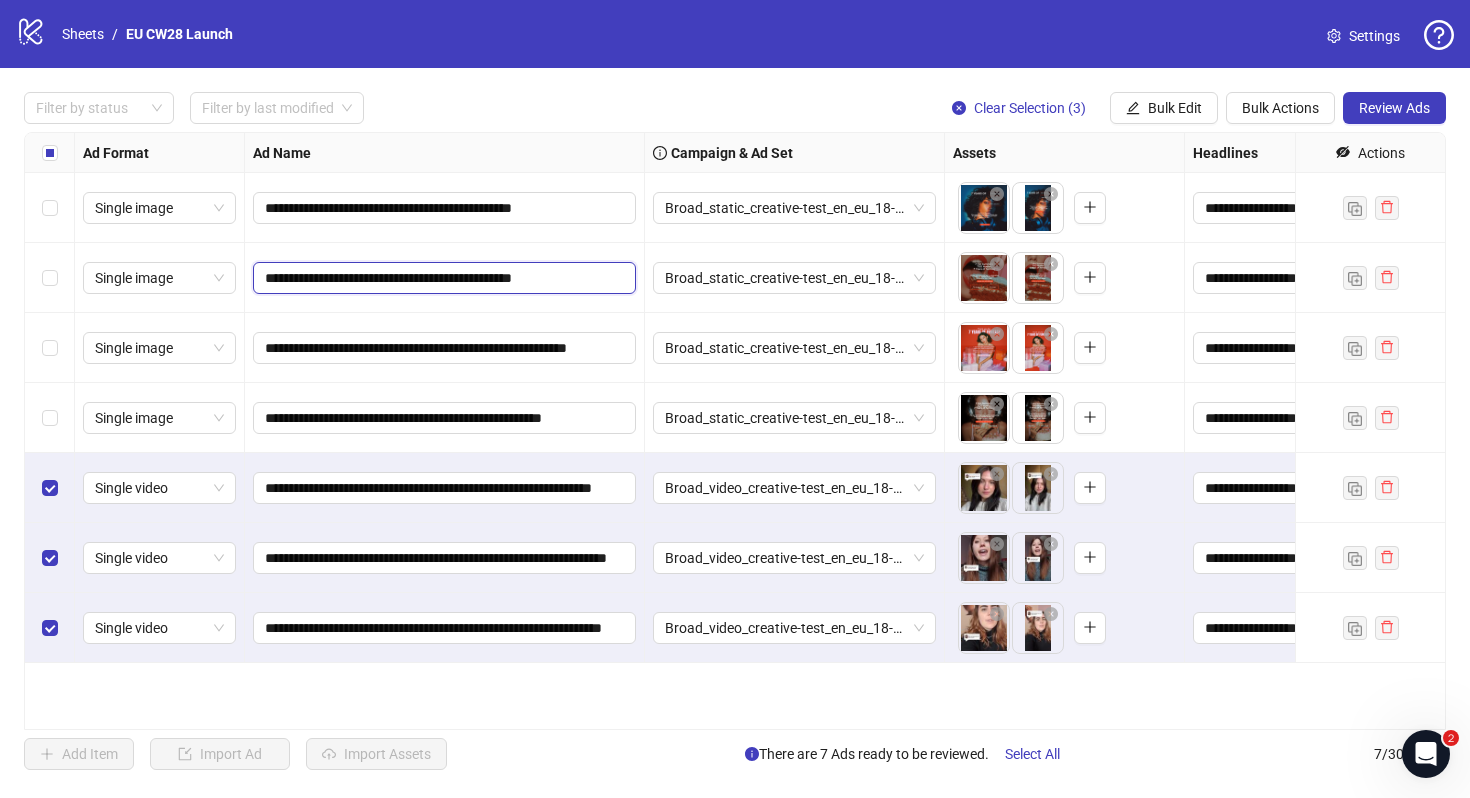 paste on "*******" 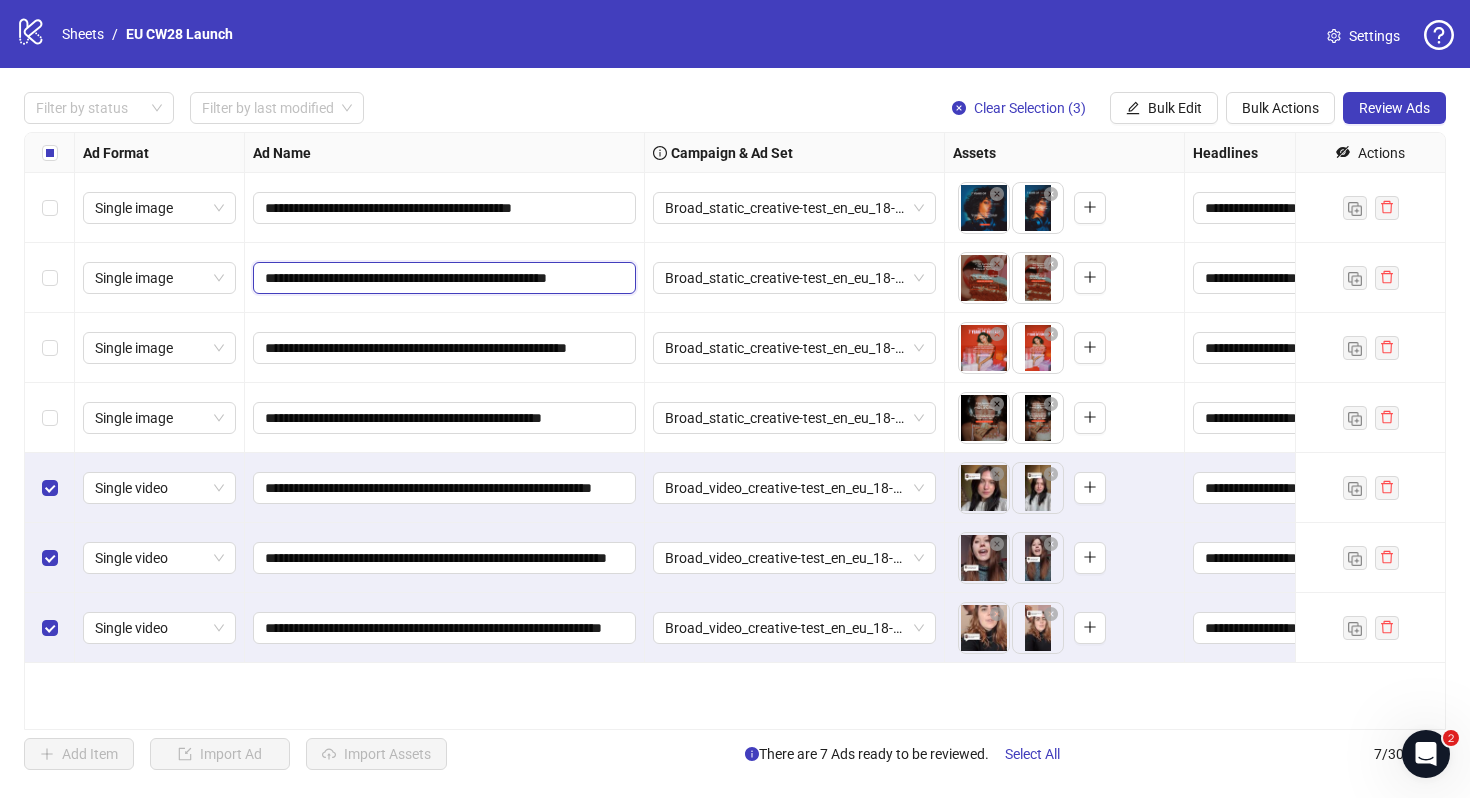 scroll, scrollTop: 0, scrollLeft: 33, axis: horizontal 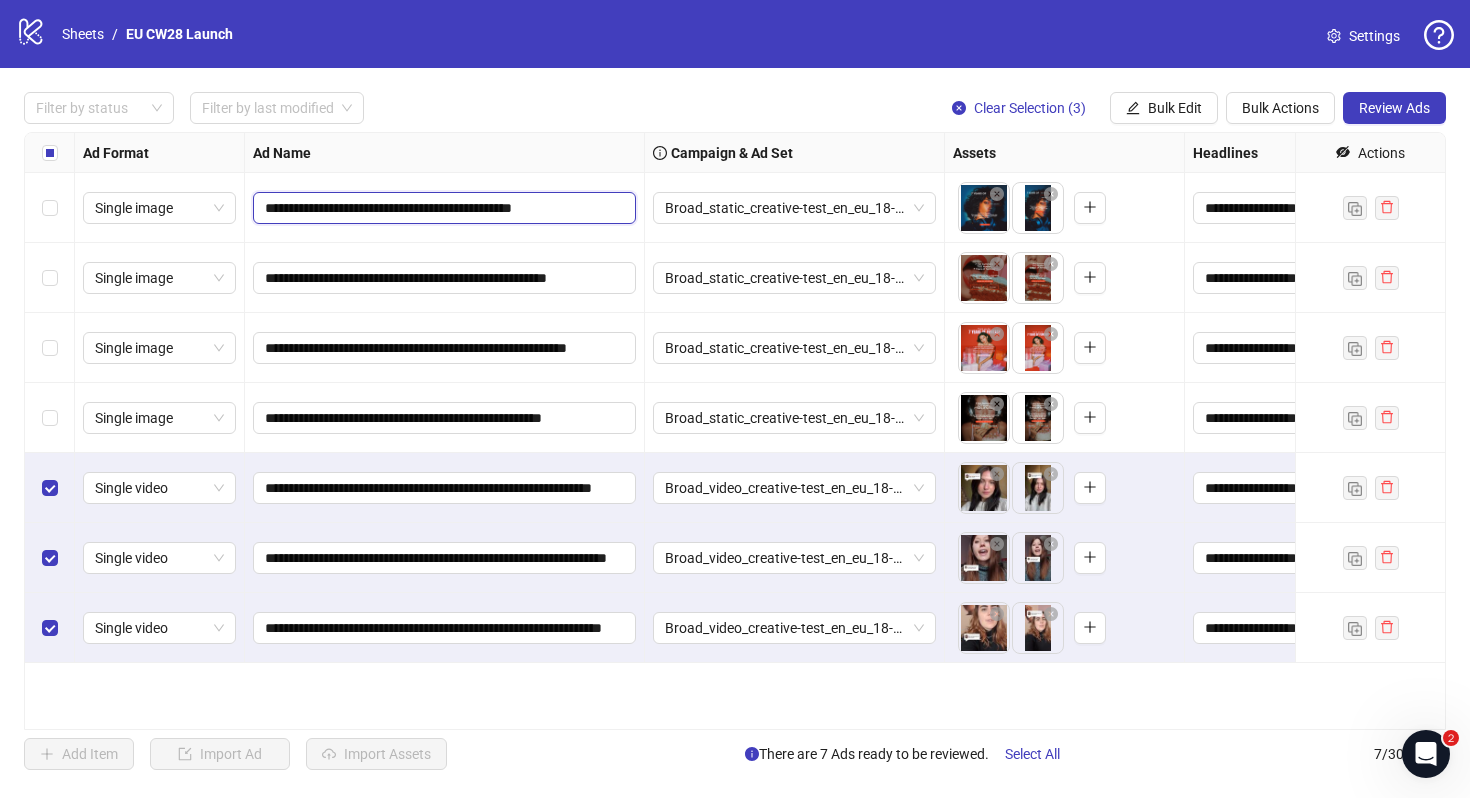 click on "**********" 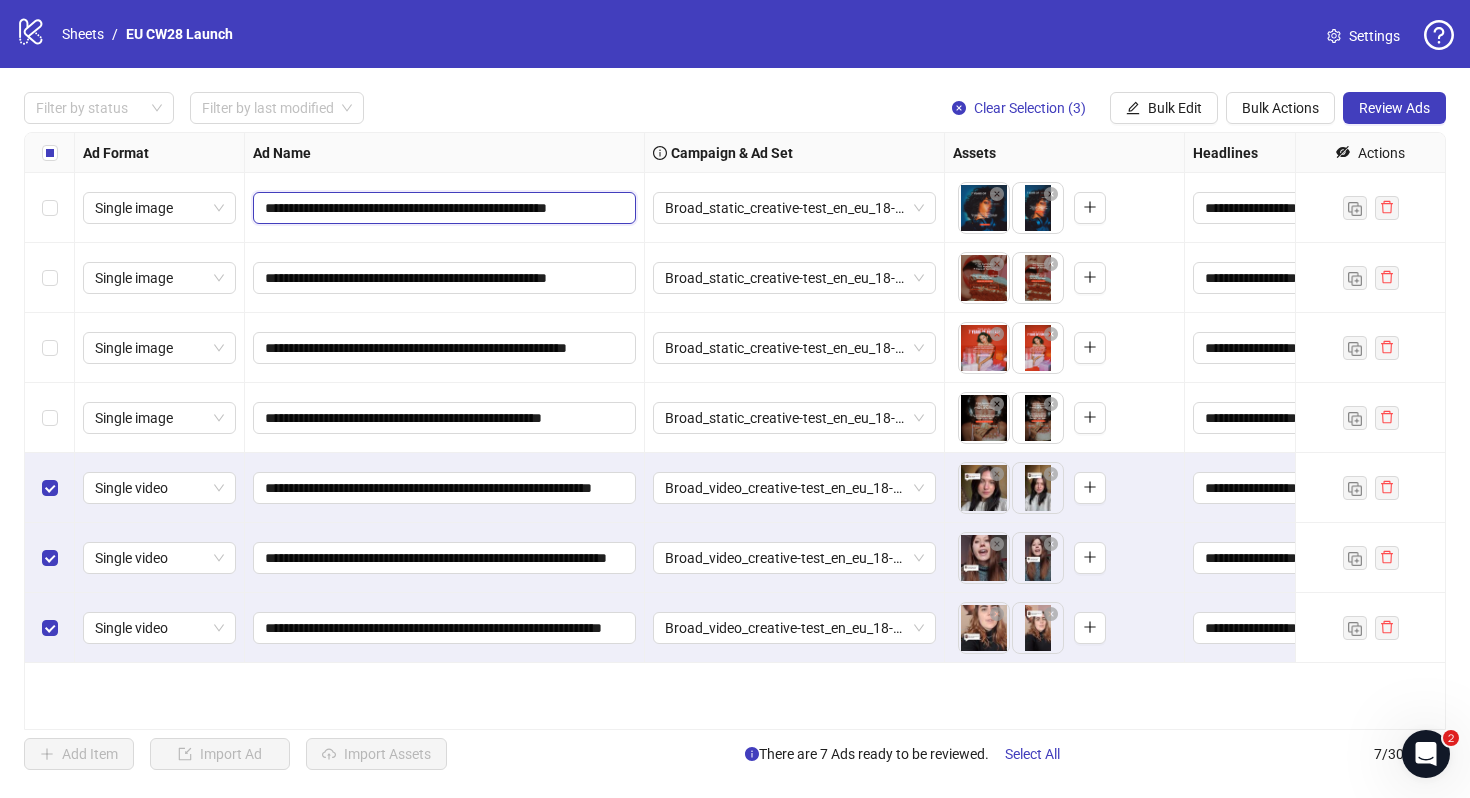 scroll, scrollTop: 0, scrollLeft: 30, axis: horizontal 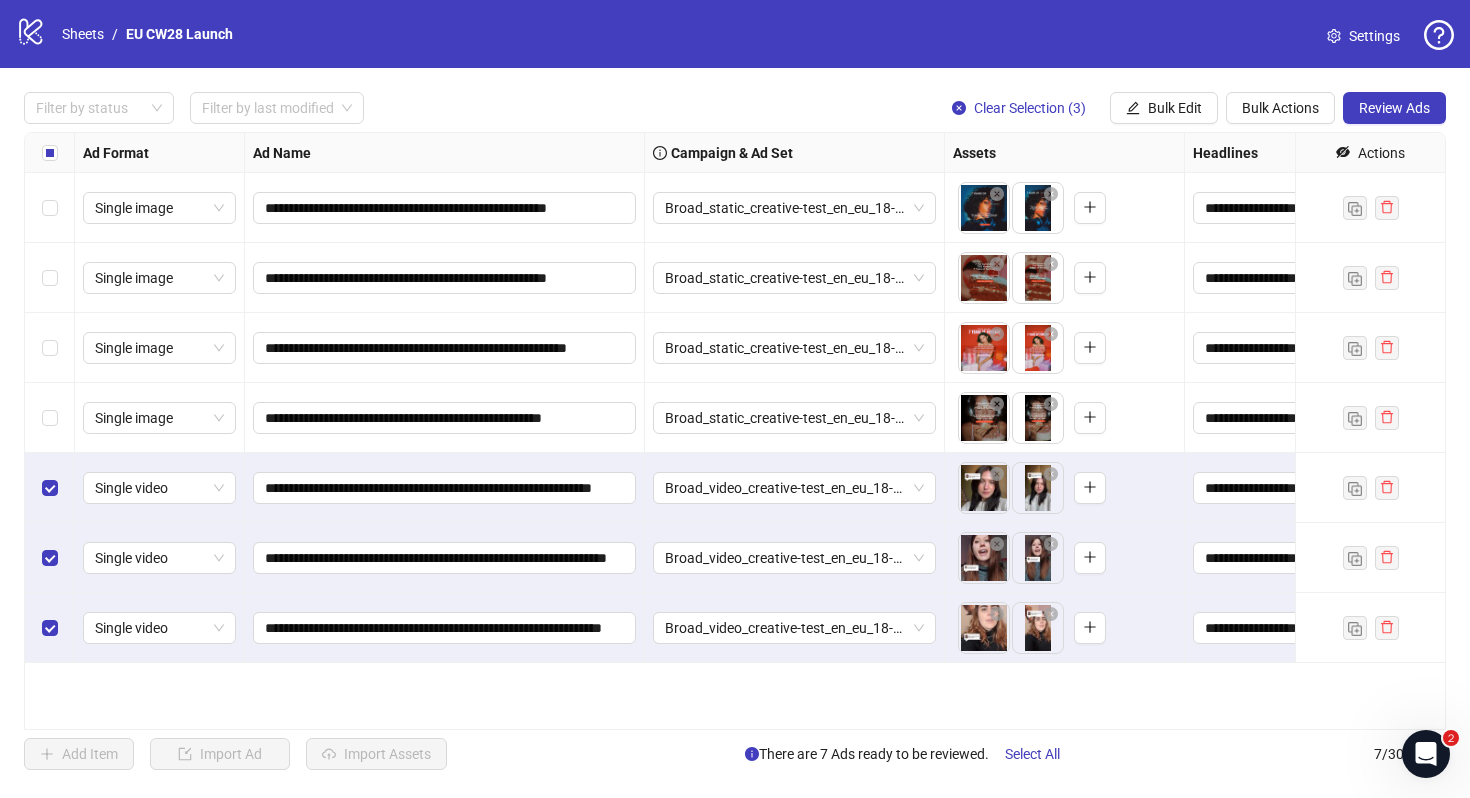 click on "Ad Name" 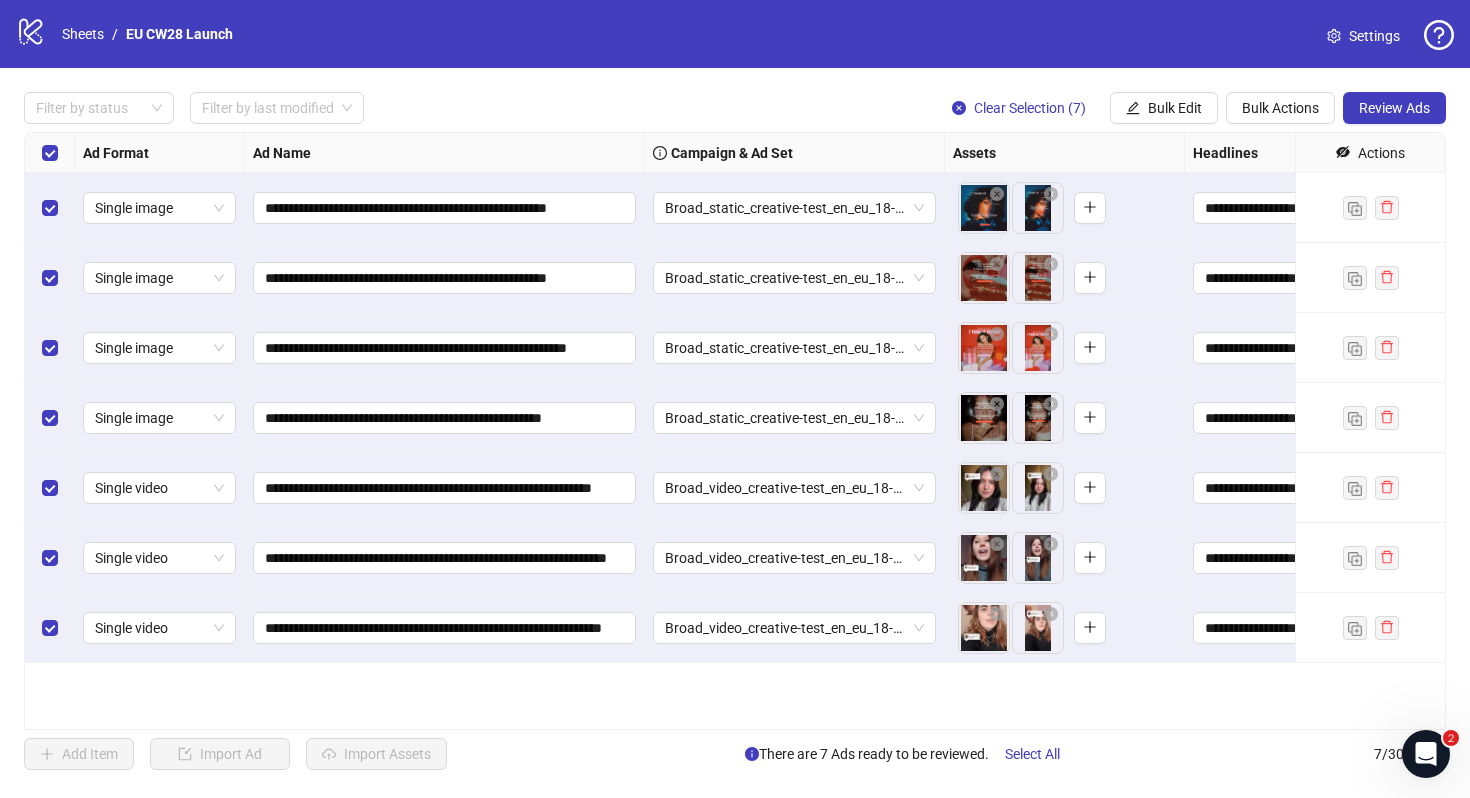 click on "Settings" 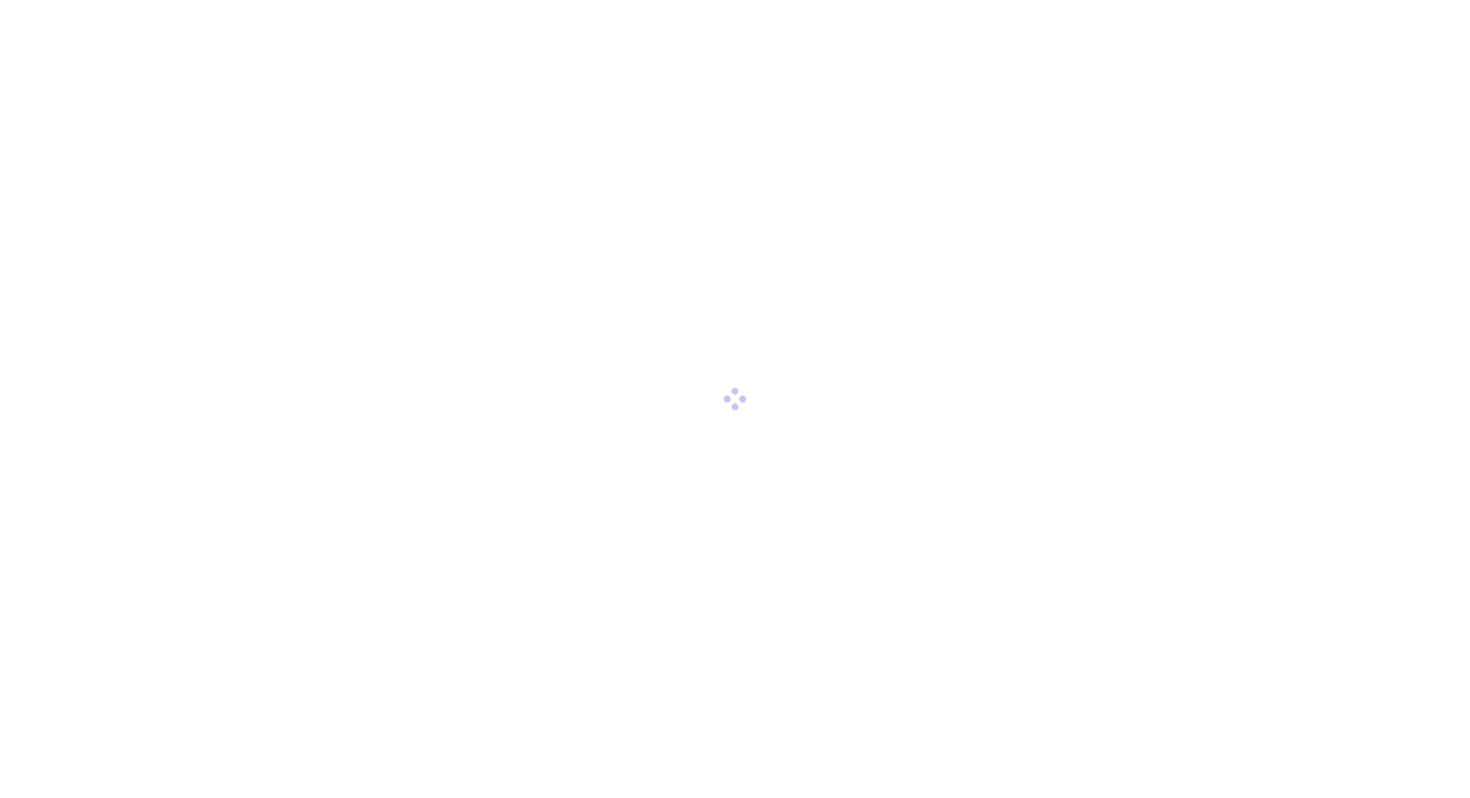scroll, scrollTop: 0, scrollLeft: 0, axis: both 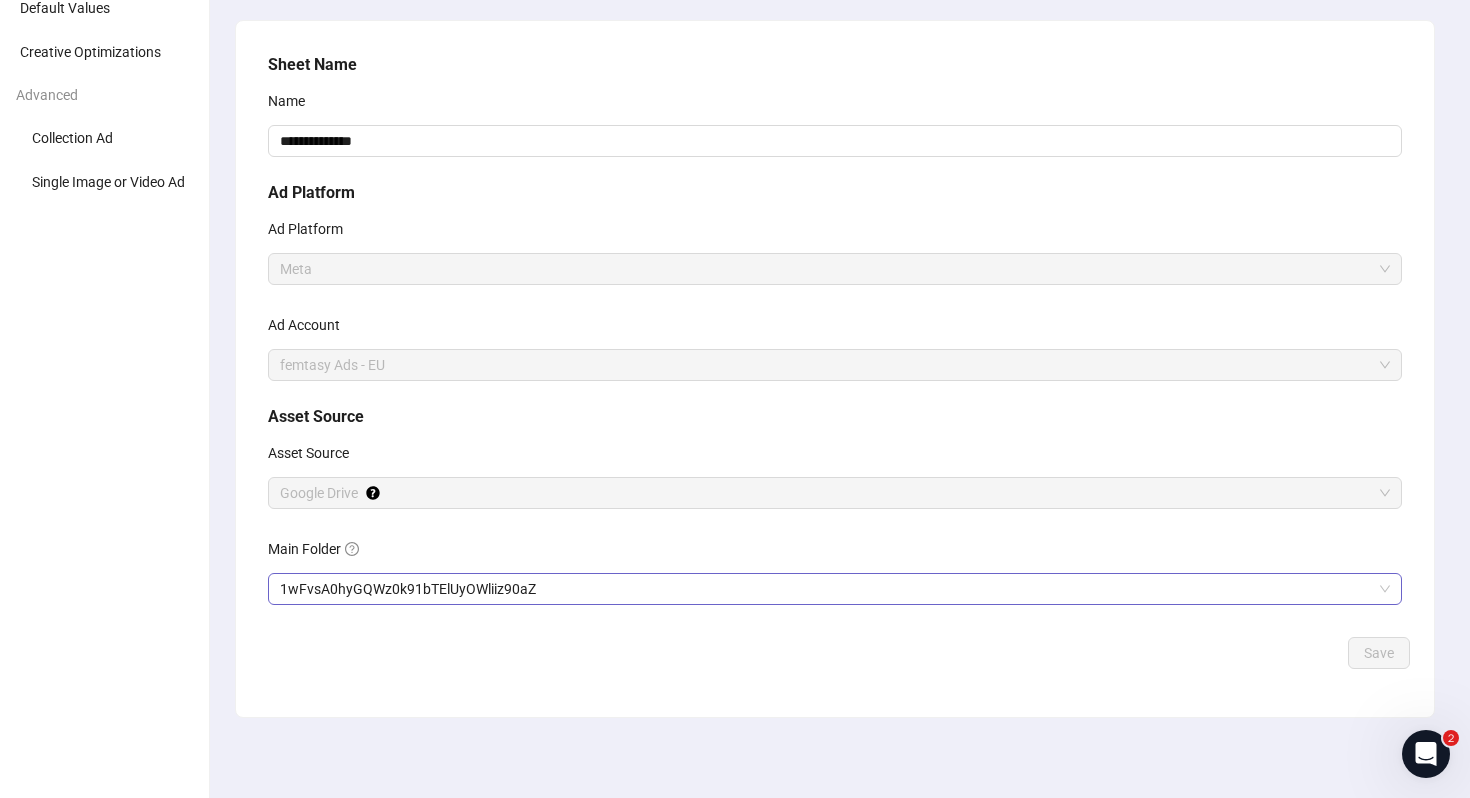 click on "1wFvsA0hyGQWz0k91bTElUyOWliiz90aZ" at bounding box center [835, 589] 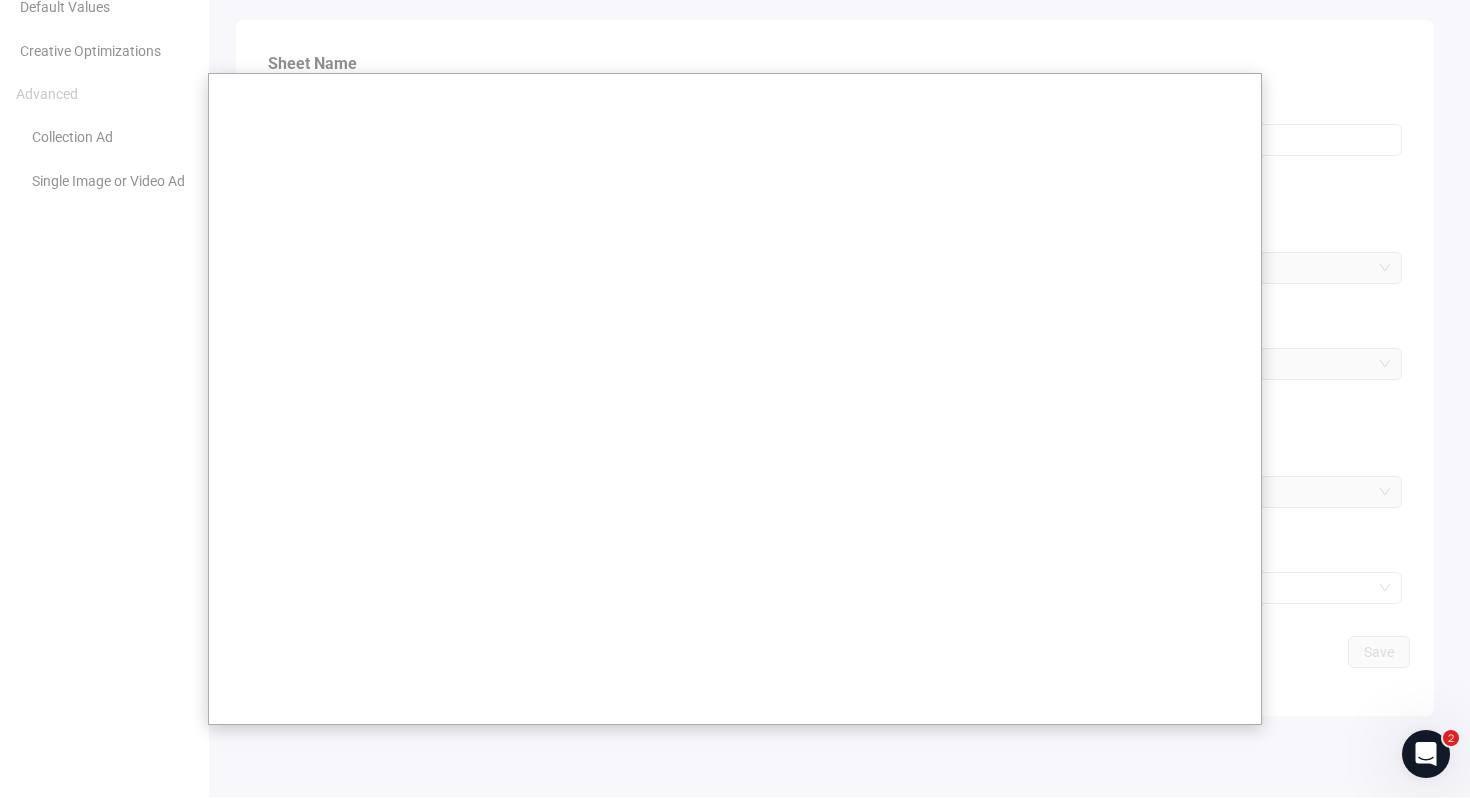 scroll, scrollTop: 128, scrollLeft: 0, axis: vertical 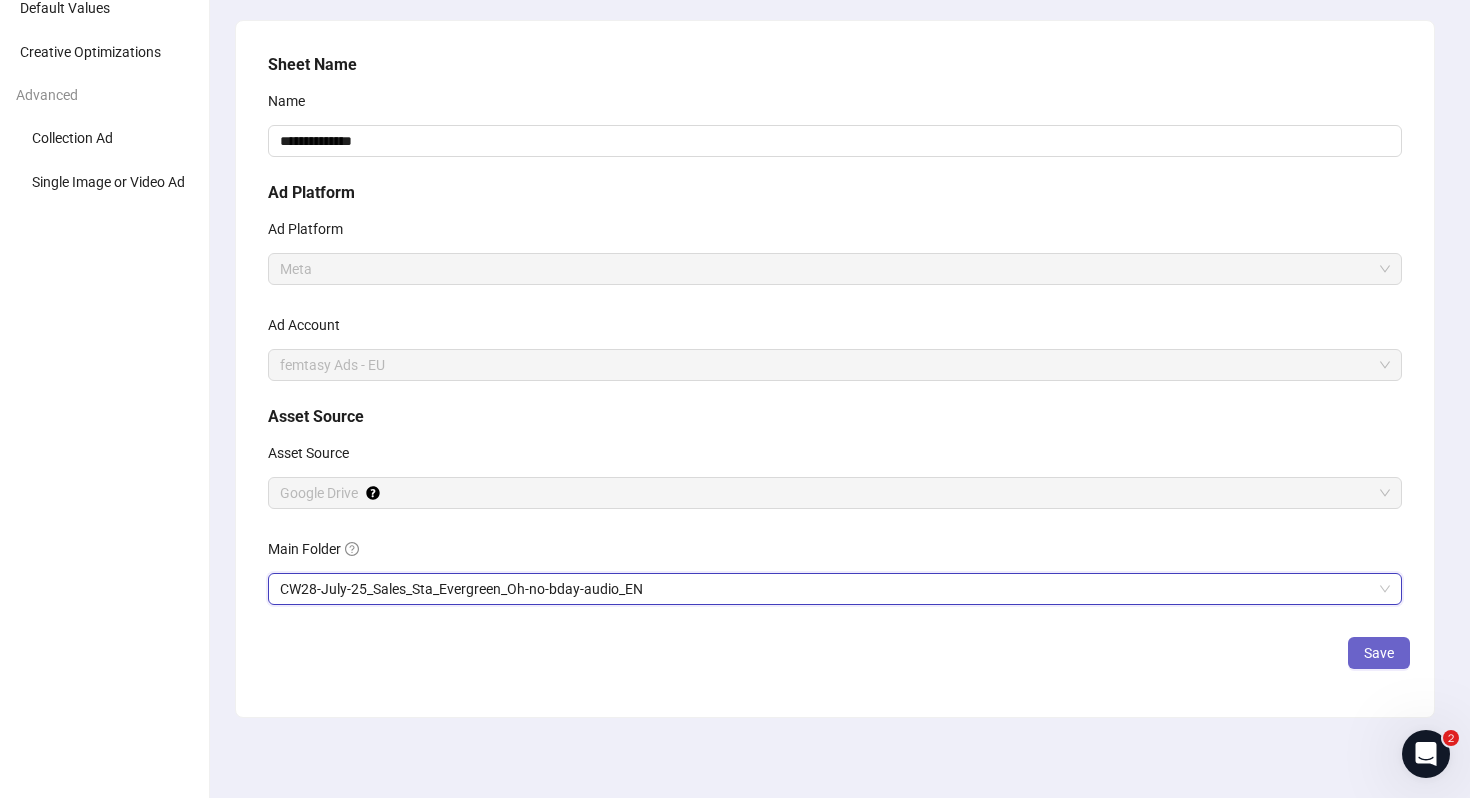 click on "Save" at bounding box center (1379, 653) 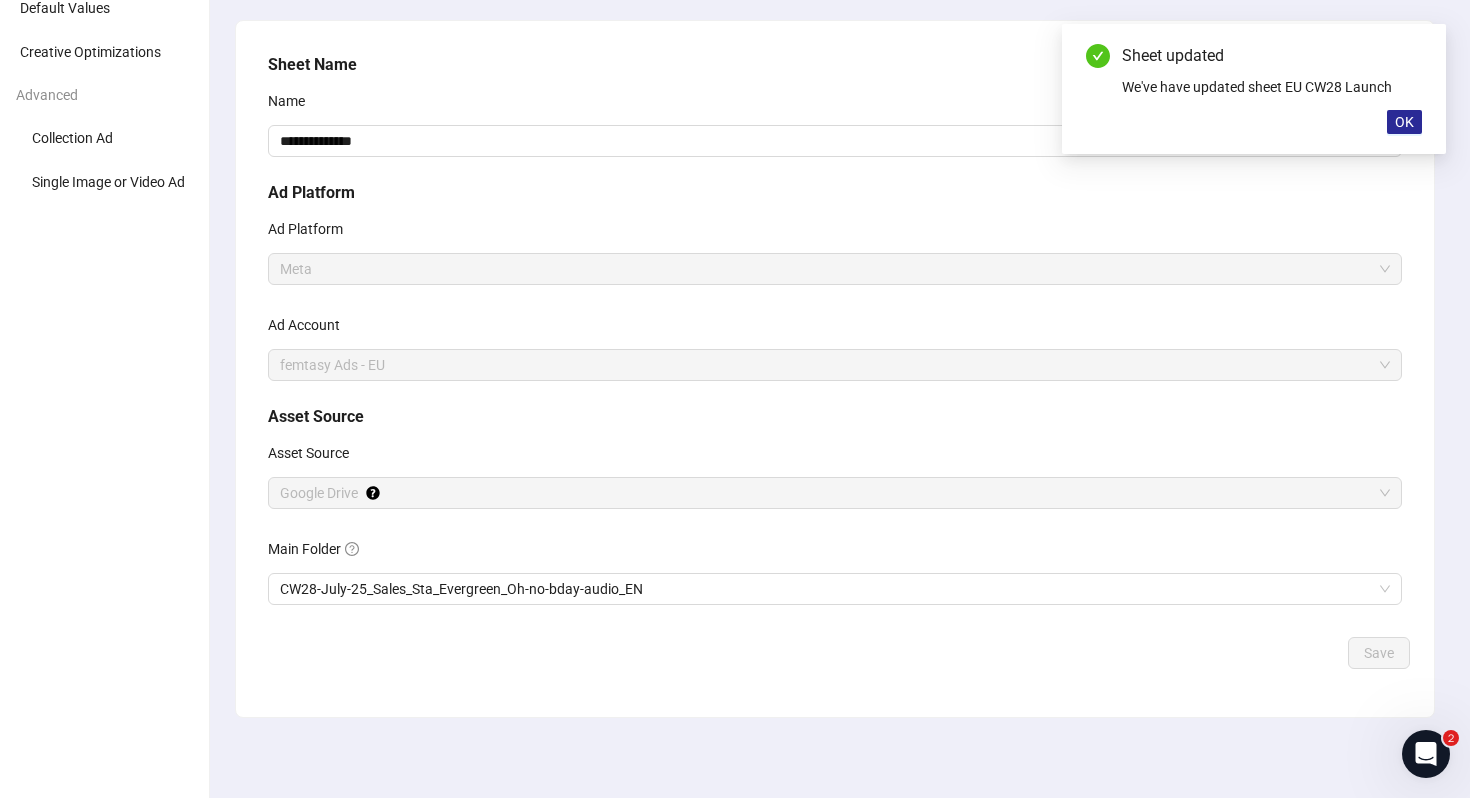 click on "OK" at bounding box center (1404, 122) 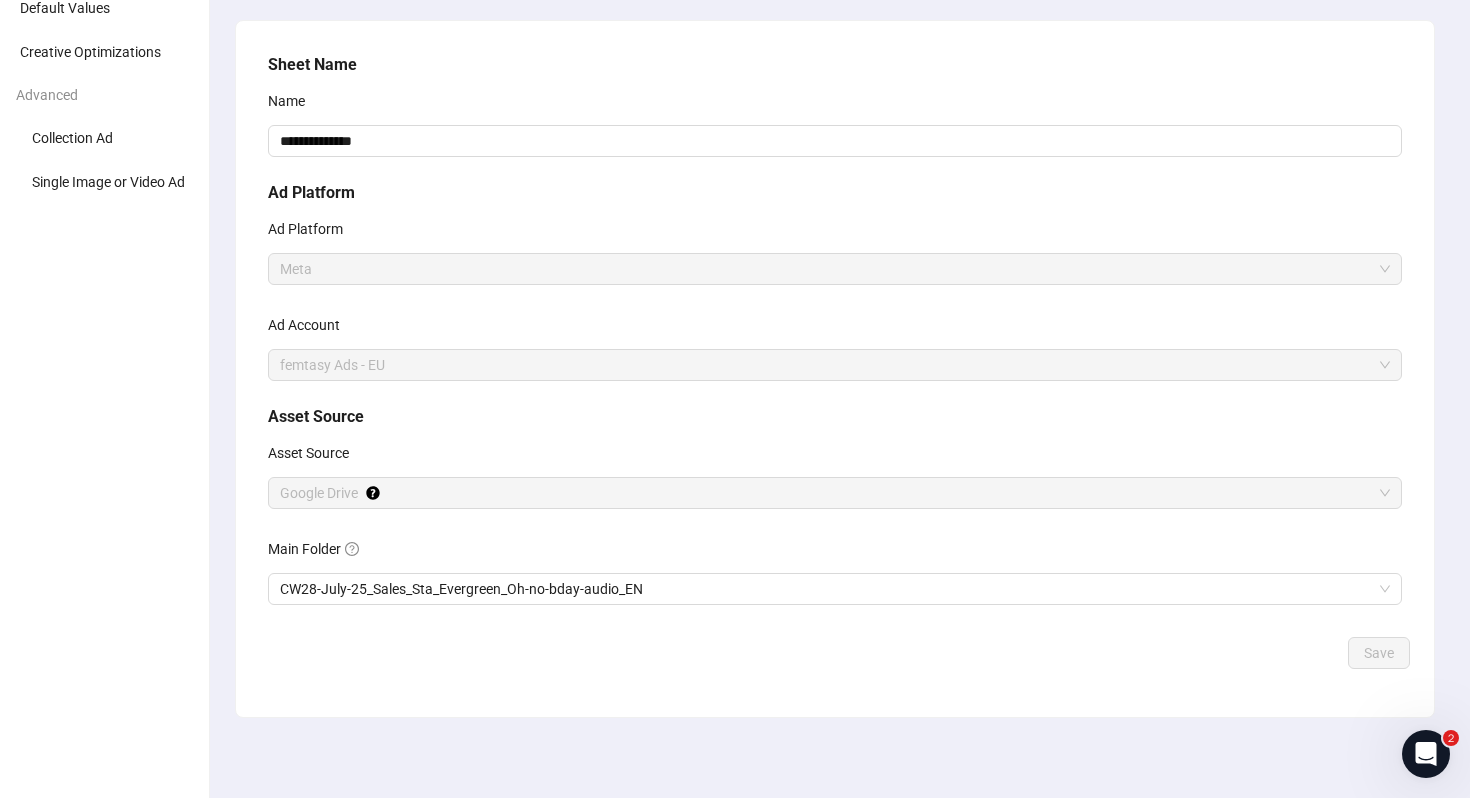 click on "Main Folder" at bounding box center (835, 553) 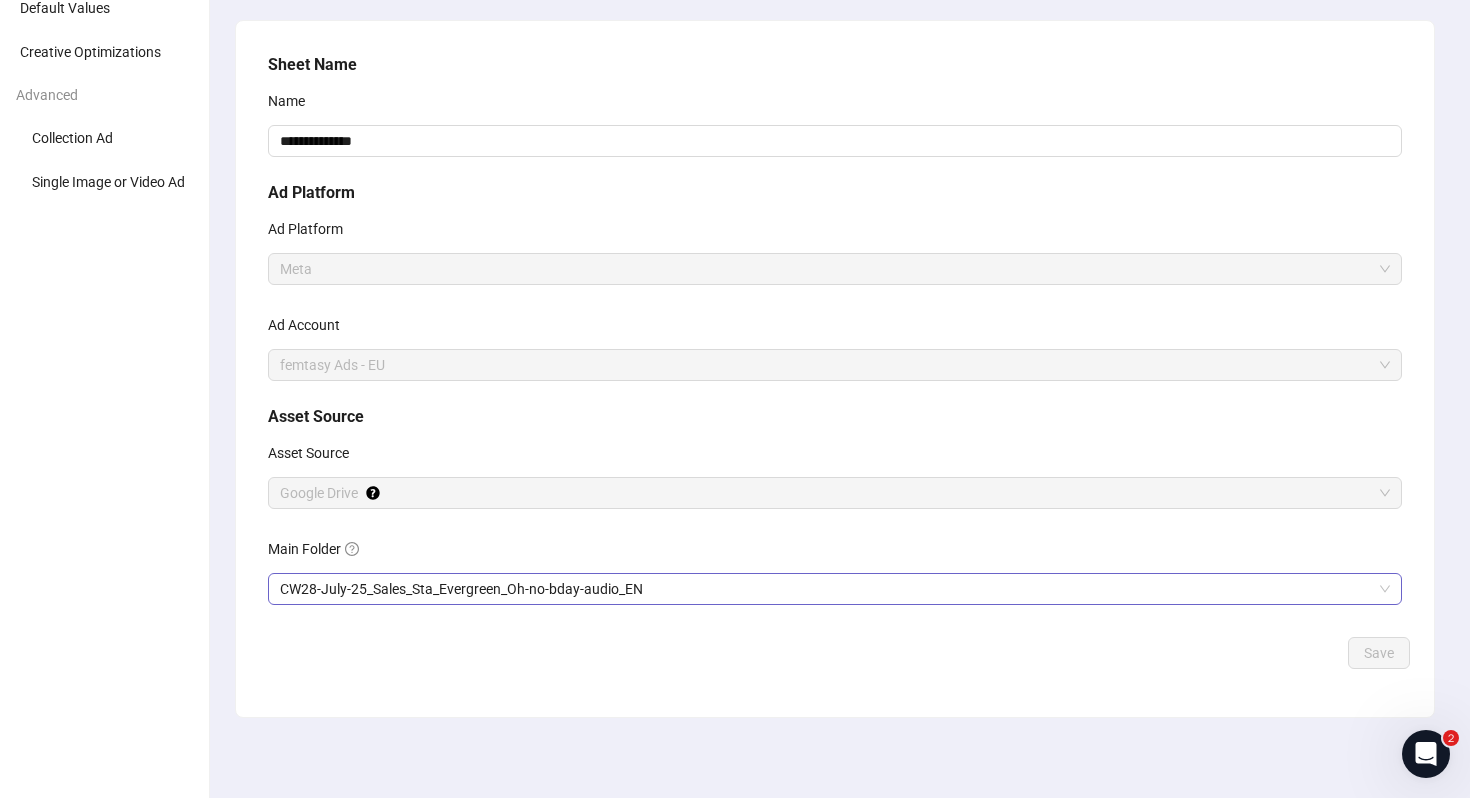 click on "CW28-July-25_Sales_Sta_Evergreen_Oh-no-bday-audio_EN" at bounding box center [835, 589] 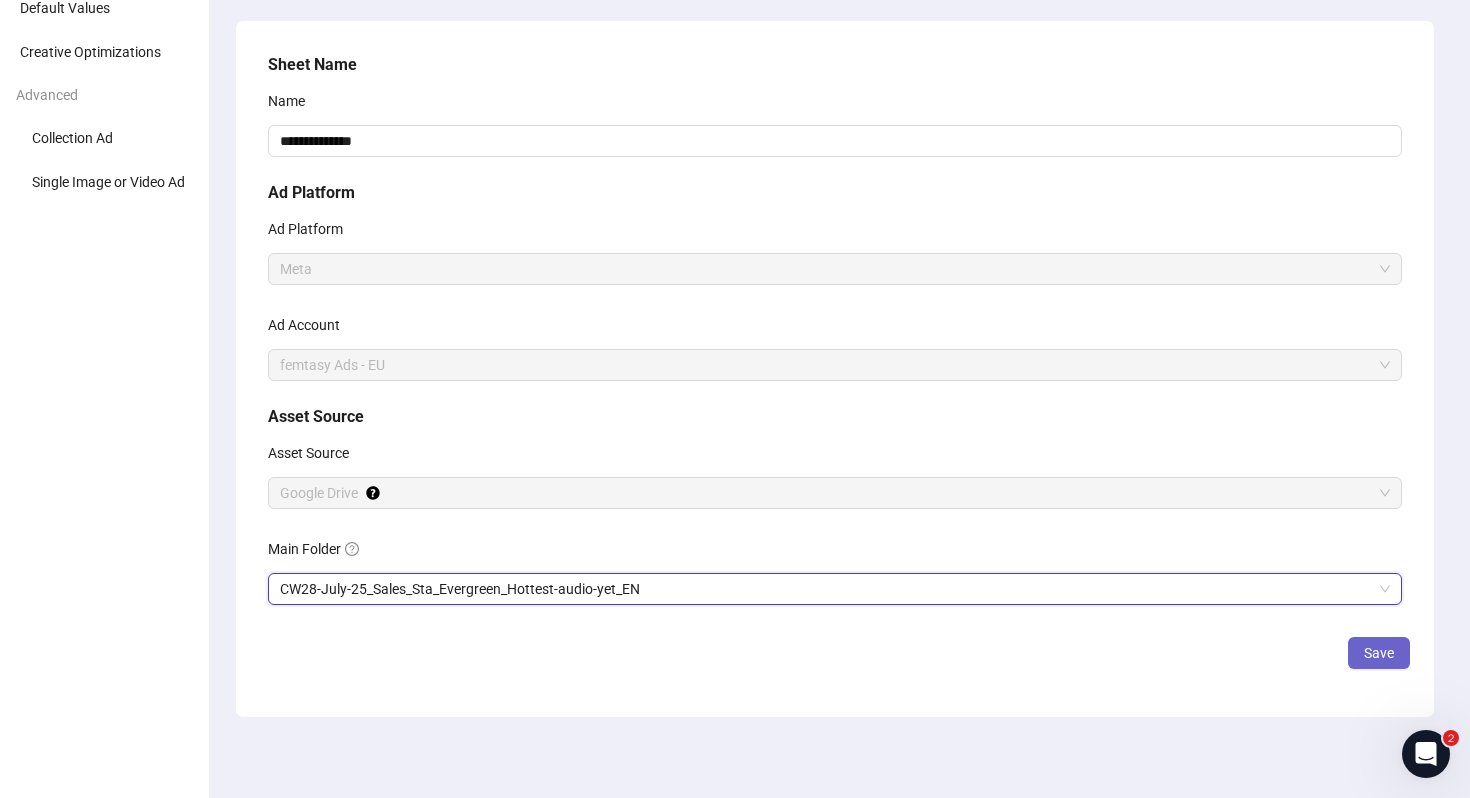 click on "Save" at bounding box center [1379, 653] 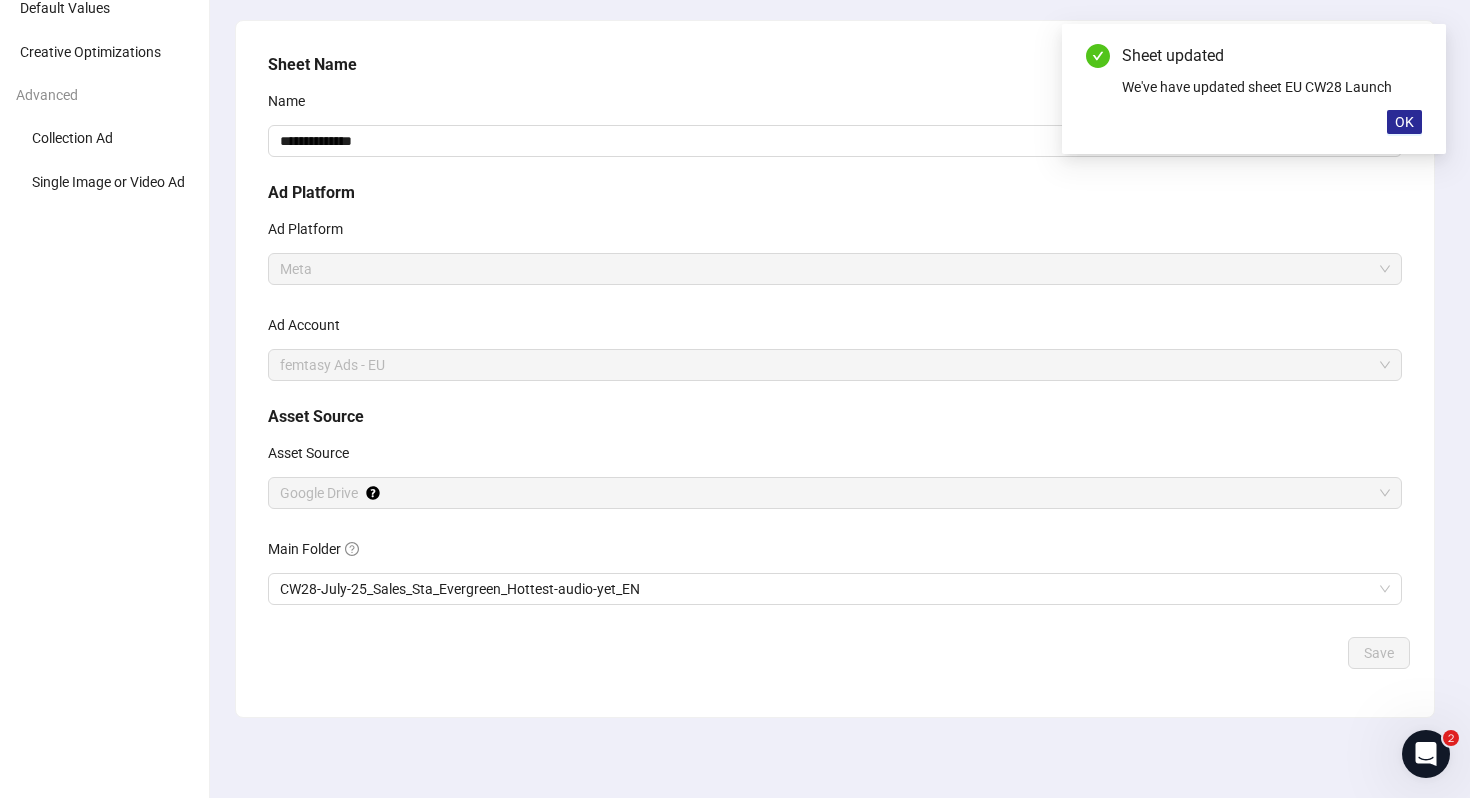 click on "OK" at bounding box center [1404, 122] 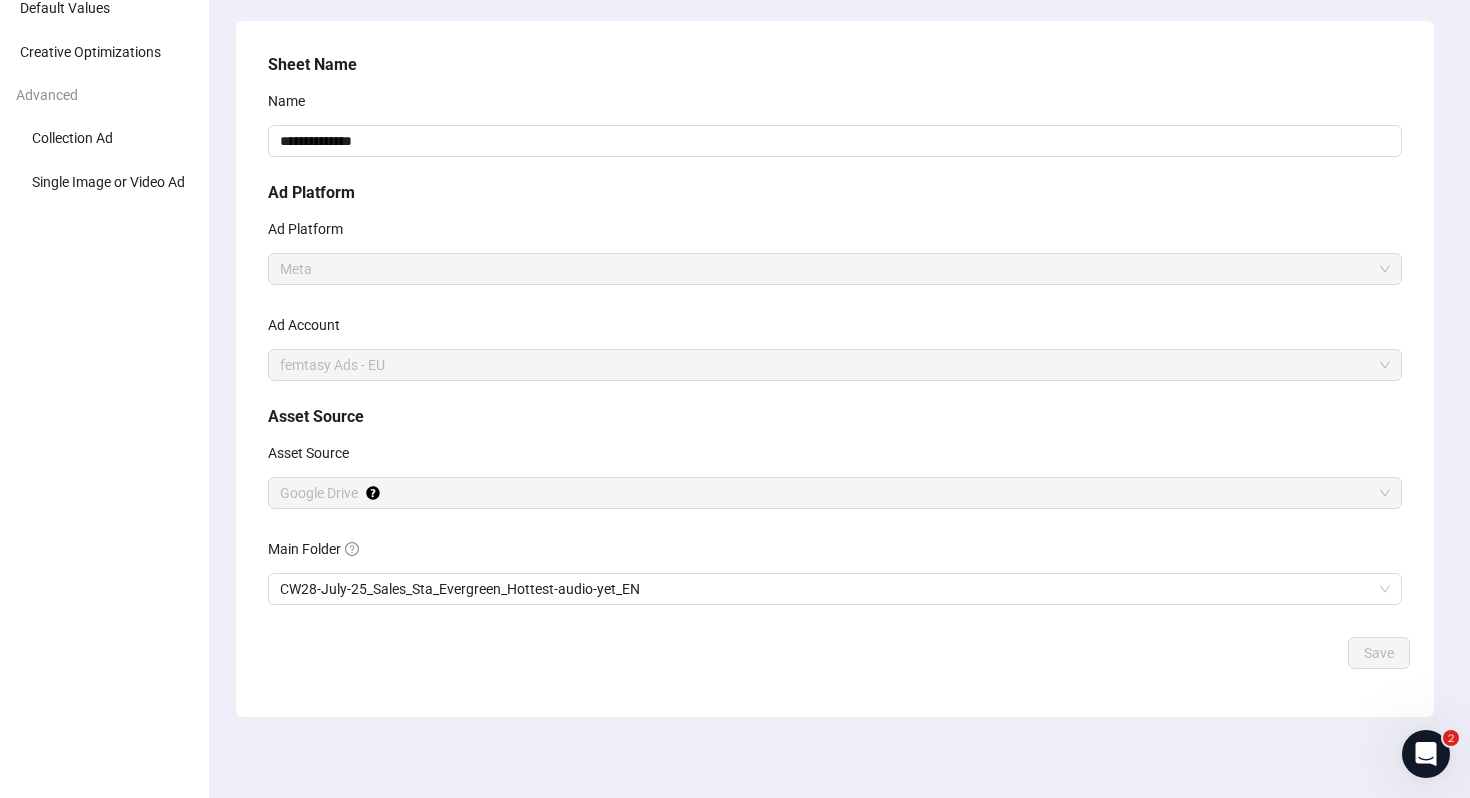 scroll, scrollTop: 0, scrollLeft: 0, axis: both 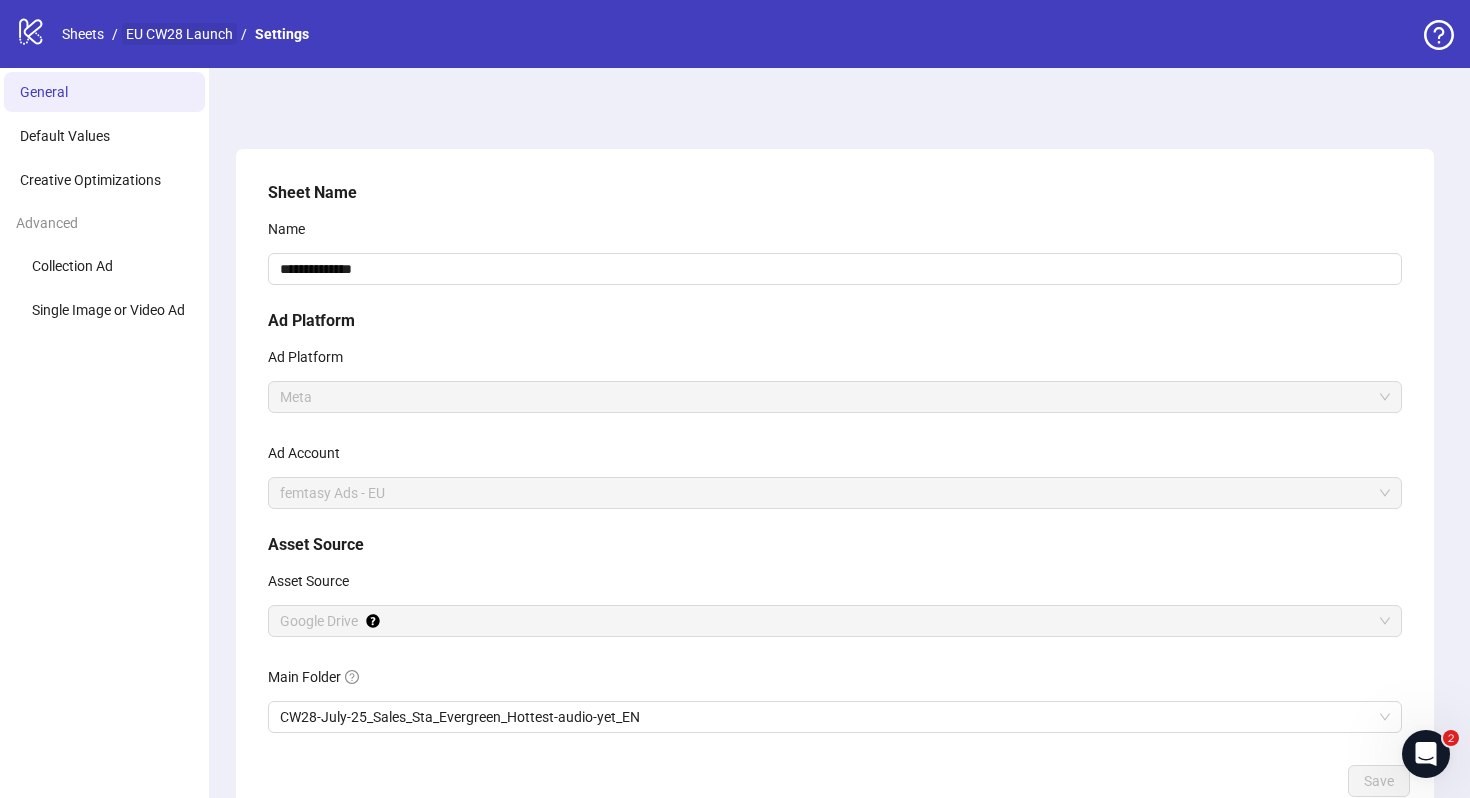 click on "EU CW28 Launch" at bounding box center (179, 34) 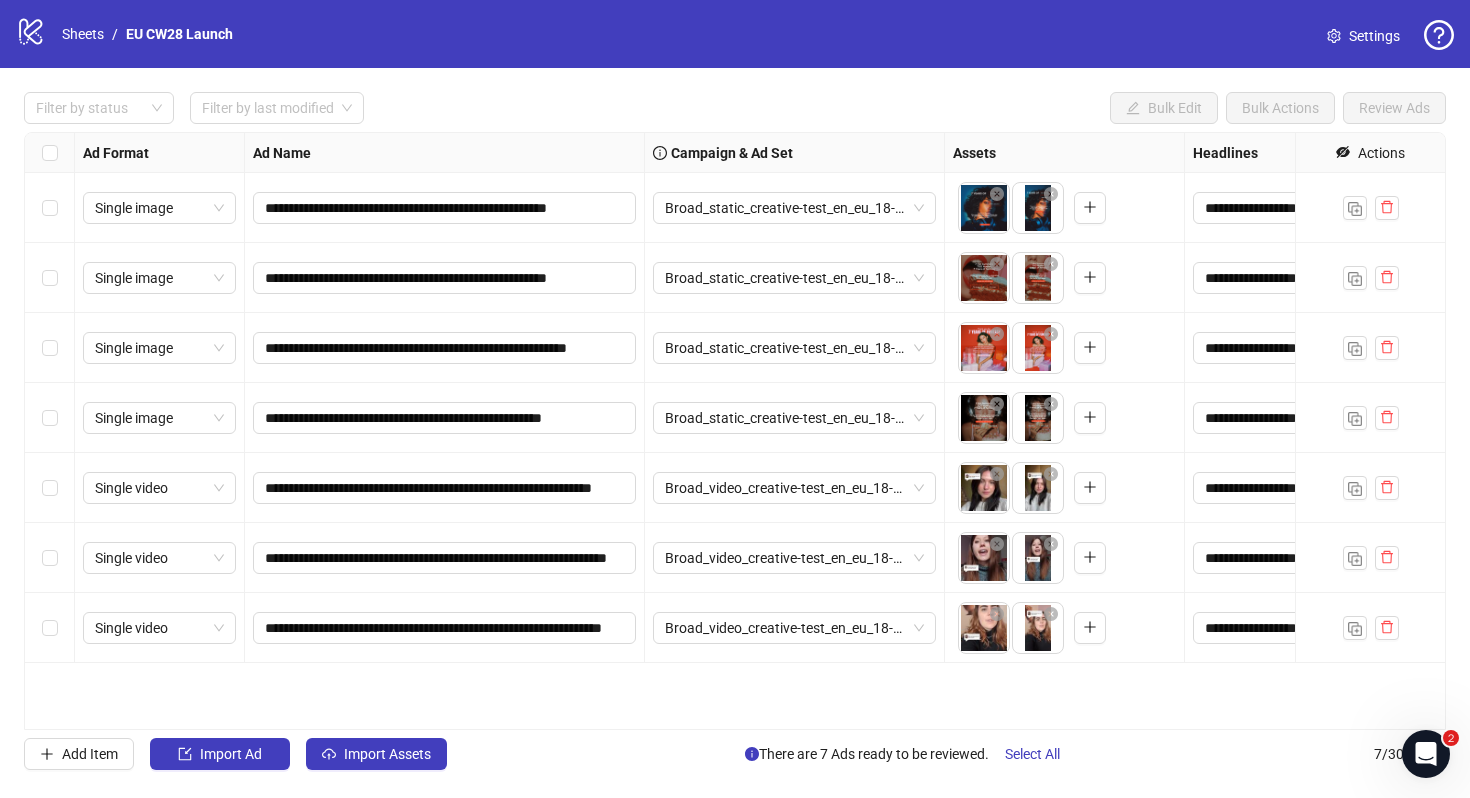 click on "**********" at bounding box center (735, 431) 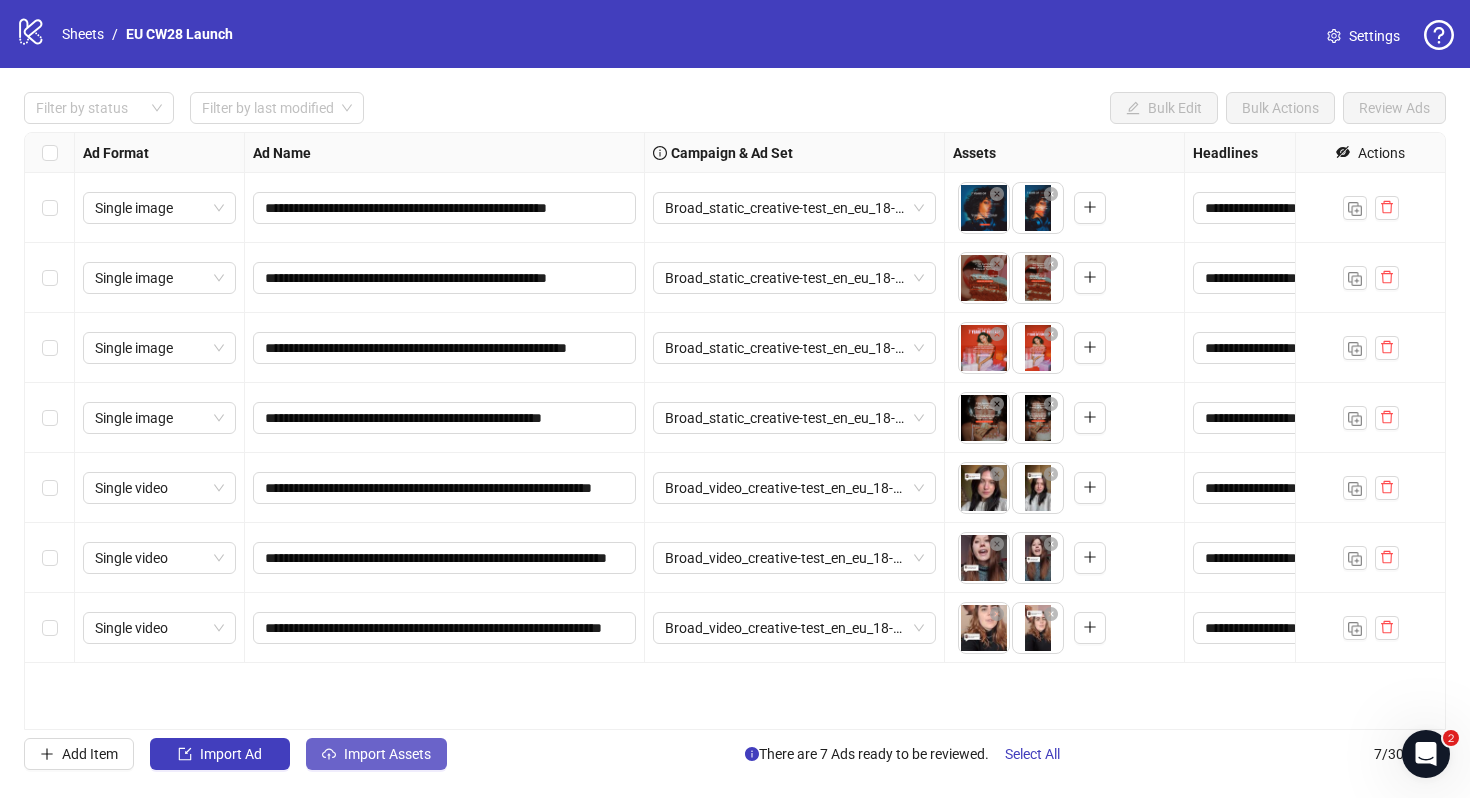 click on "Import Assets" at bounding box center (376, 754) 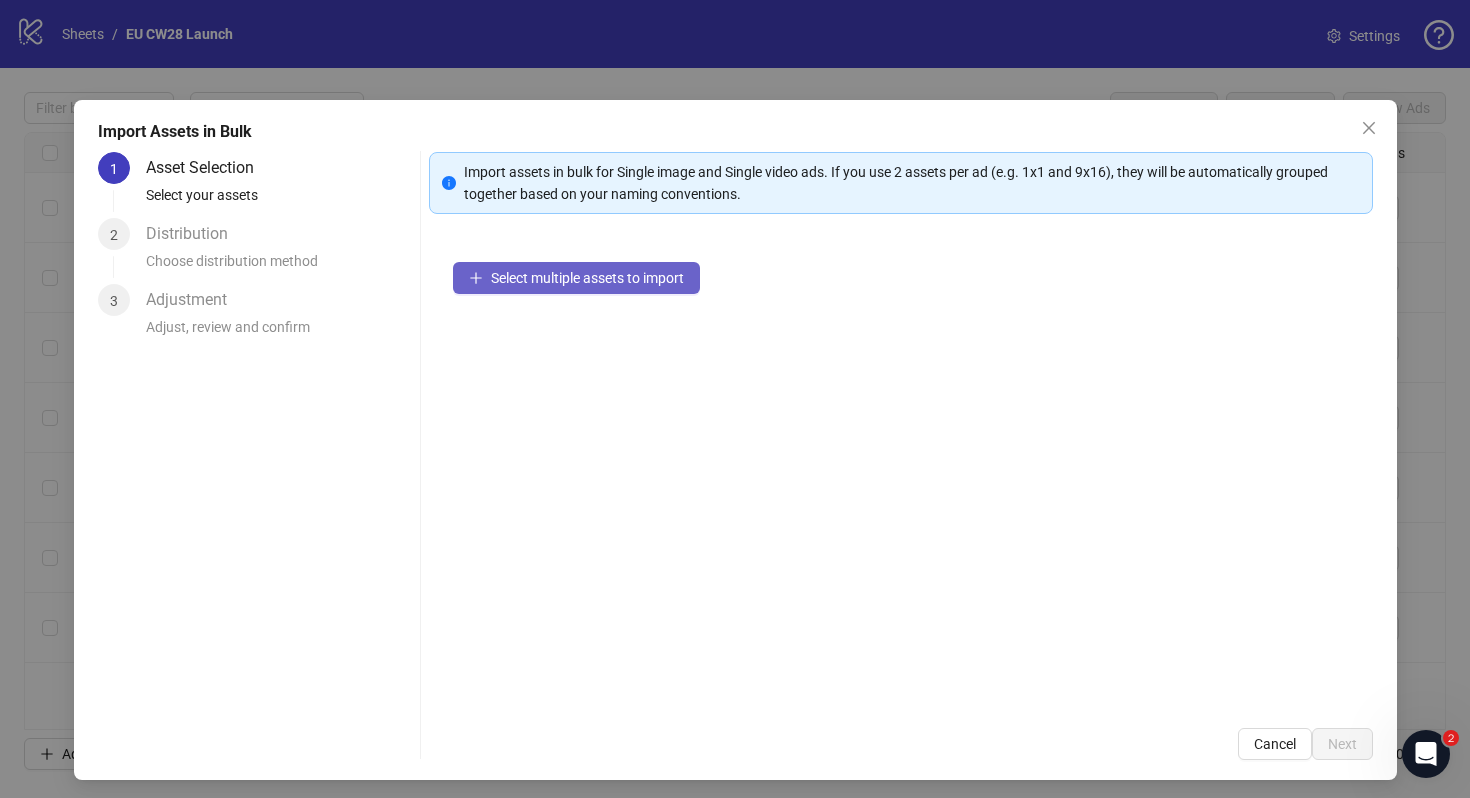 click on "Select multiple assets to import" at bounding box center (576, 278) 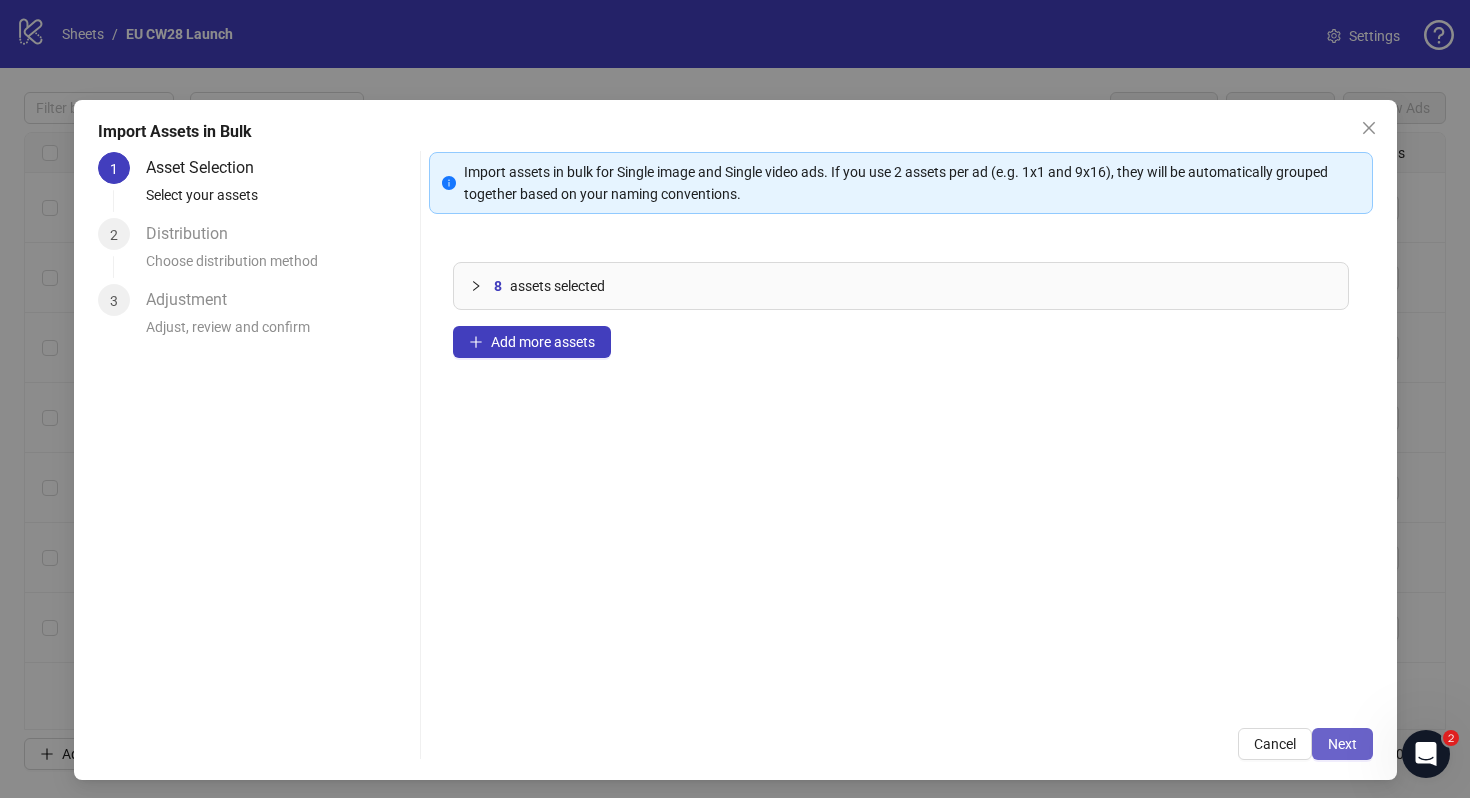 click on "Next" at bounding box center [1342, 744] 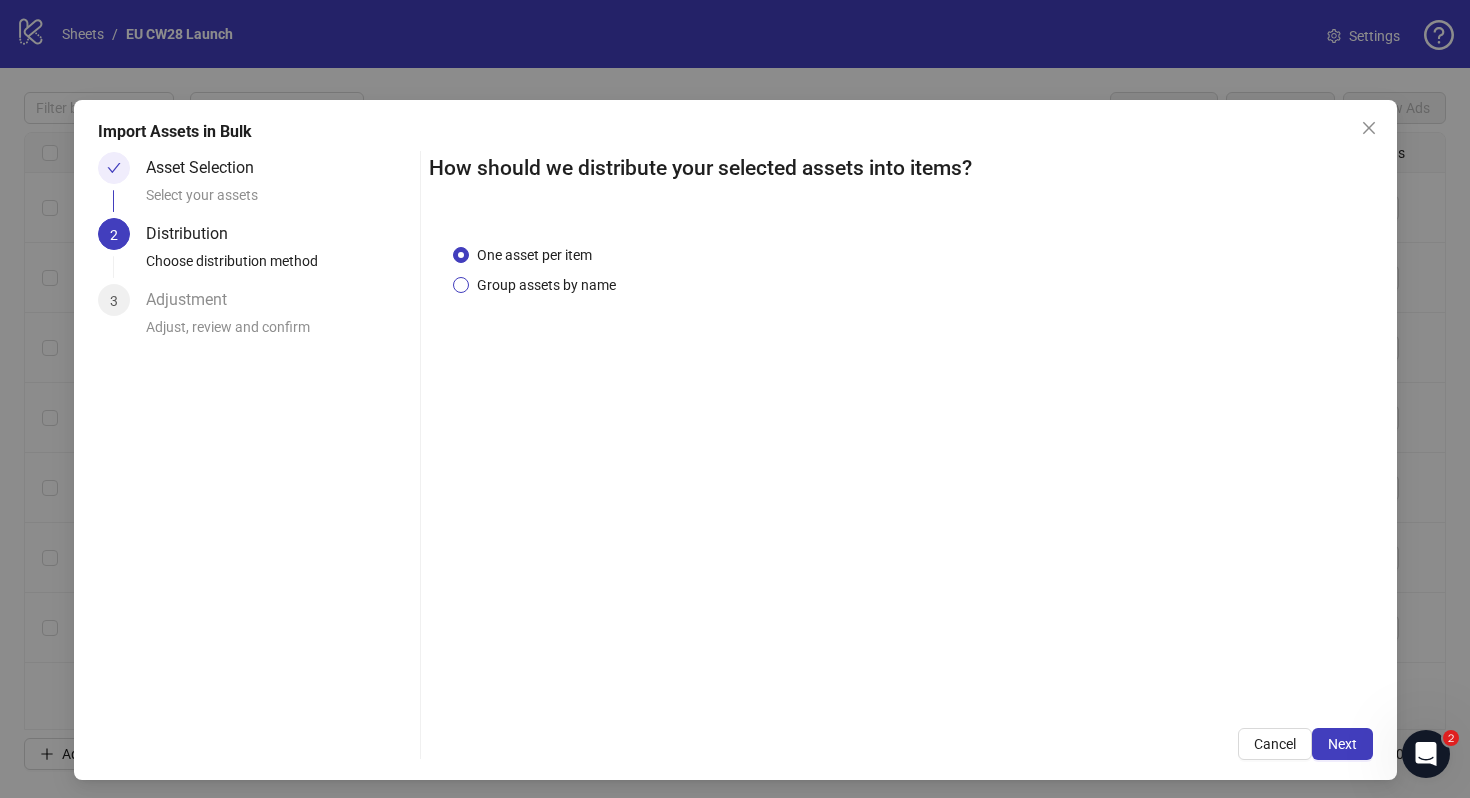 click on "Group assets by name" at bounding box center [546, 285] 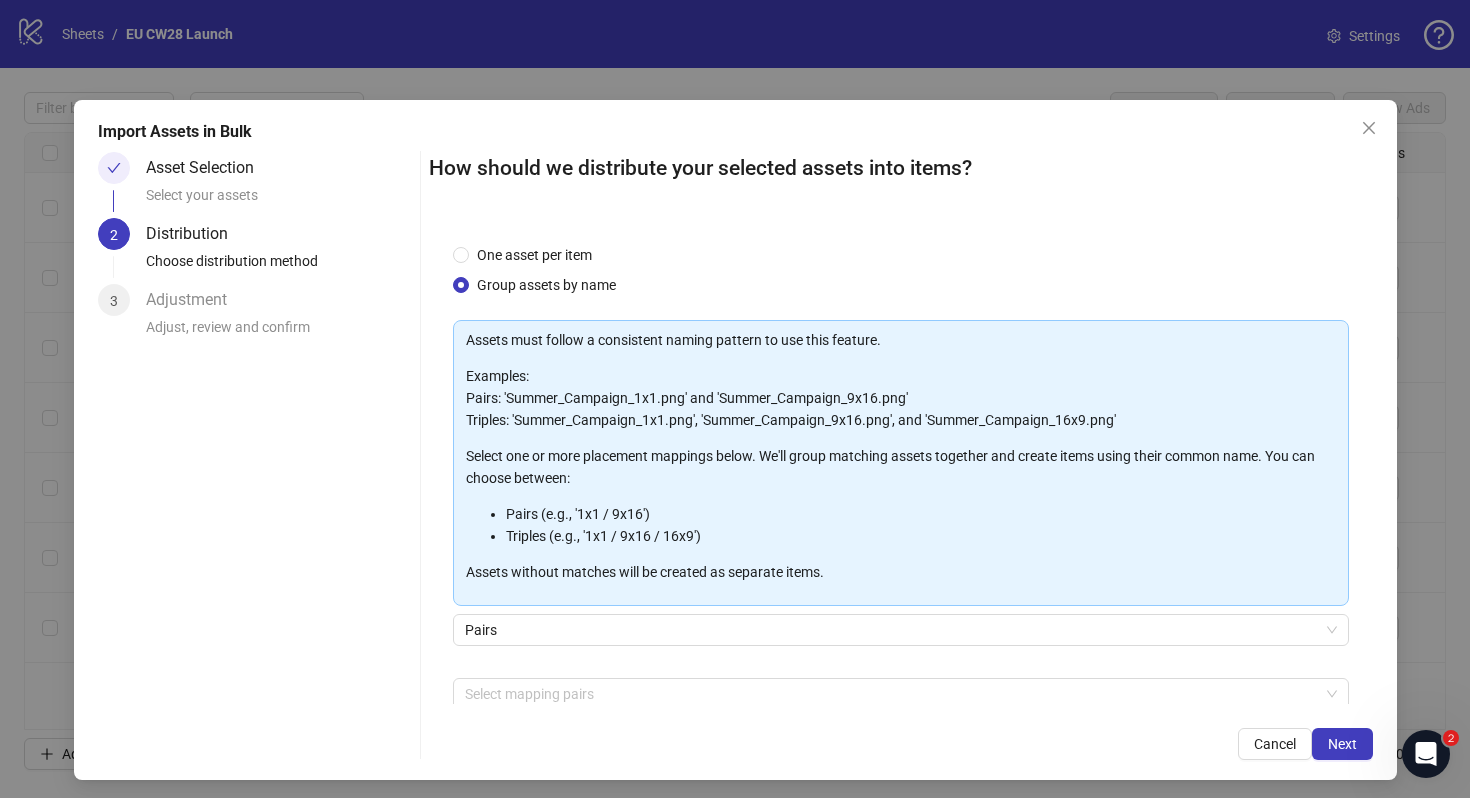 scroll, scrollTop: 101, scrollLeft: 0, axis: vertical 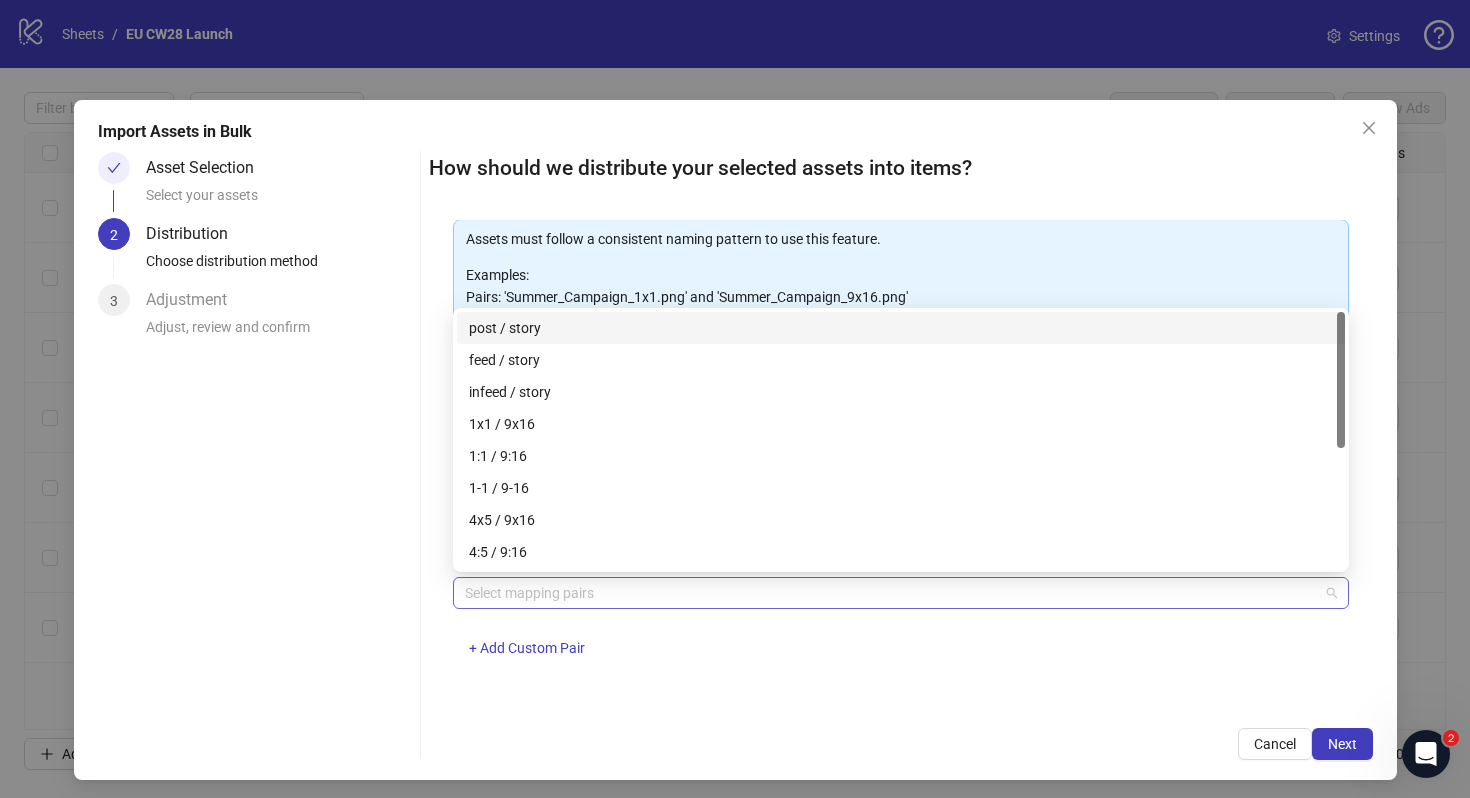 click at bounding box center [890, 593] 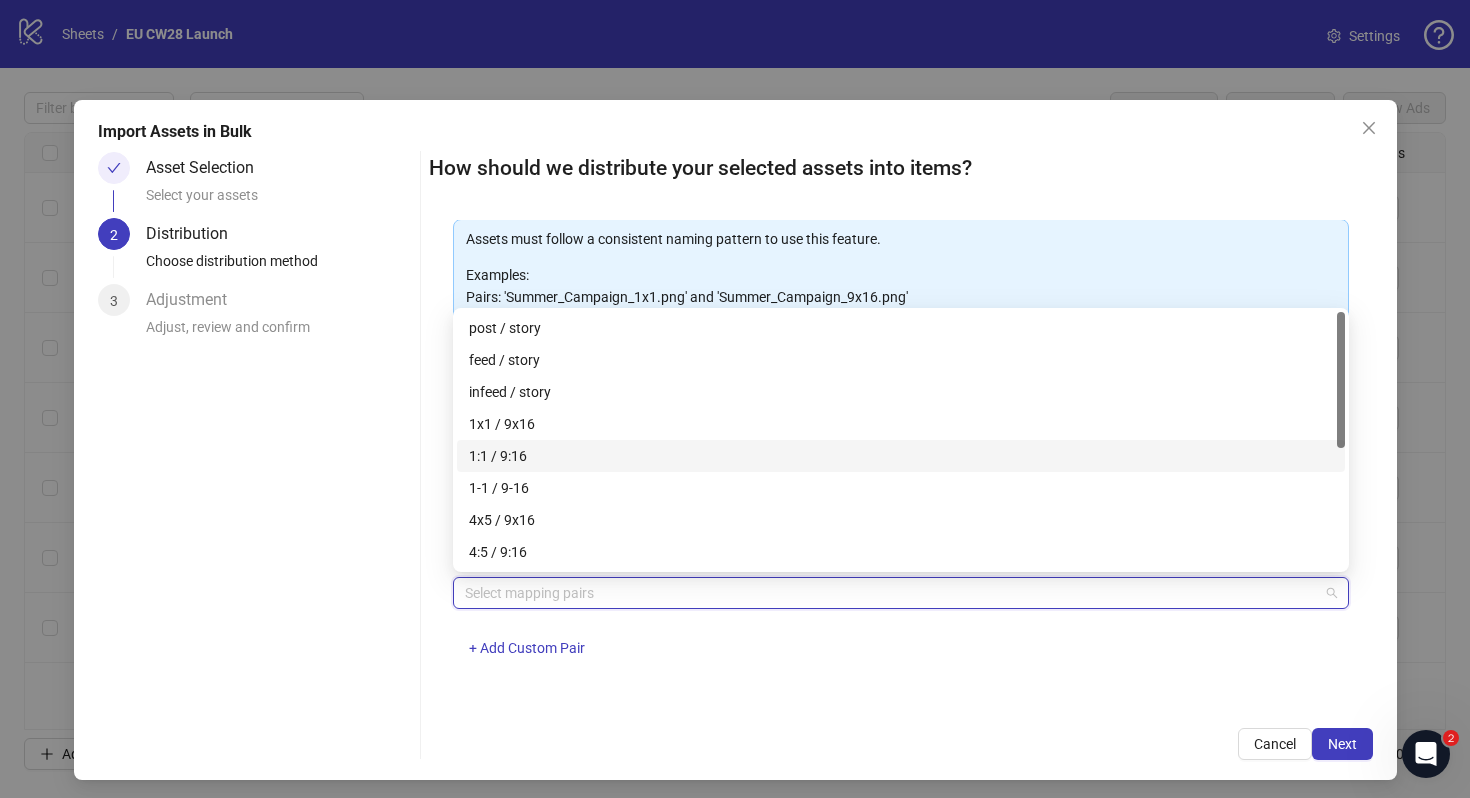 click on "1:1 / 9:16" at bounding box center [901, 456] 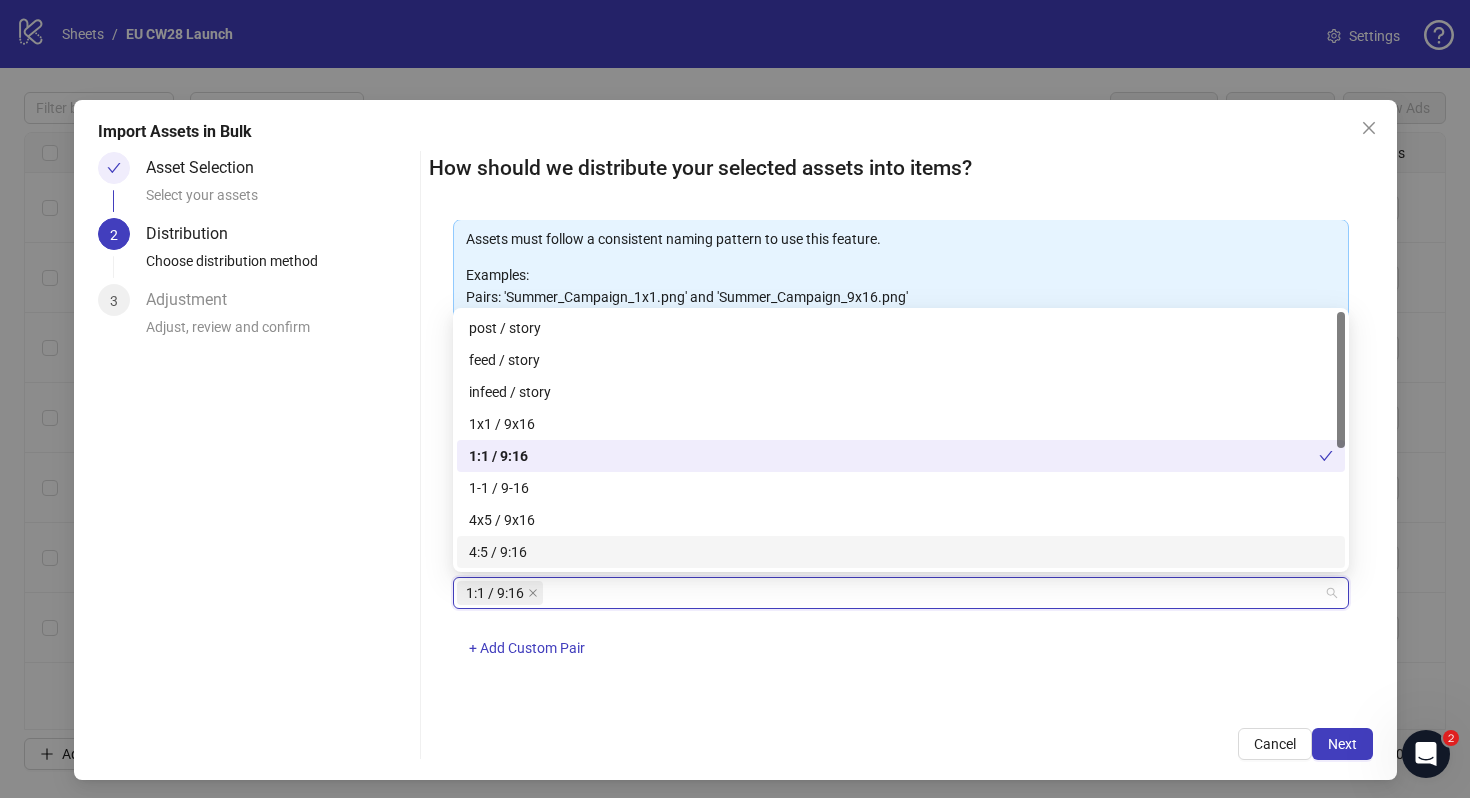 click on "Import Assets in Bulk Asset Selection Select your assets 2 Distribution Choose distribution method 3 Adjustment Adjust, review and confirm How should we distribute your selected assets into items? One asset per item Group assets by name Assets must follow a consistent naming pattern to use this feature. Examples: Pairs: 'Summer_Campaign_1x1.png' and 'Summer_Campaign_9x16.png' Triples: 'Summer_Campaign_1x1.png', 'Summer_Campaign_9x16.png', and 'Summer_Campaign_16x9.png' Select one or more placement mappings below. We'll group matching assets together and create items using their common name. You can choose between: Pairs (e.g., '1x1 / 9x16') Triples (e.g., '1x1 / 9x16 / 16x9') Assets without matches will be created as separate items. Pairs 1:1 / 9:16   + Add Custom Pair Cancel Next" at bounding box center [735, 440] 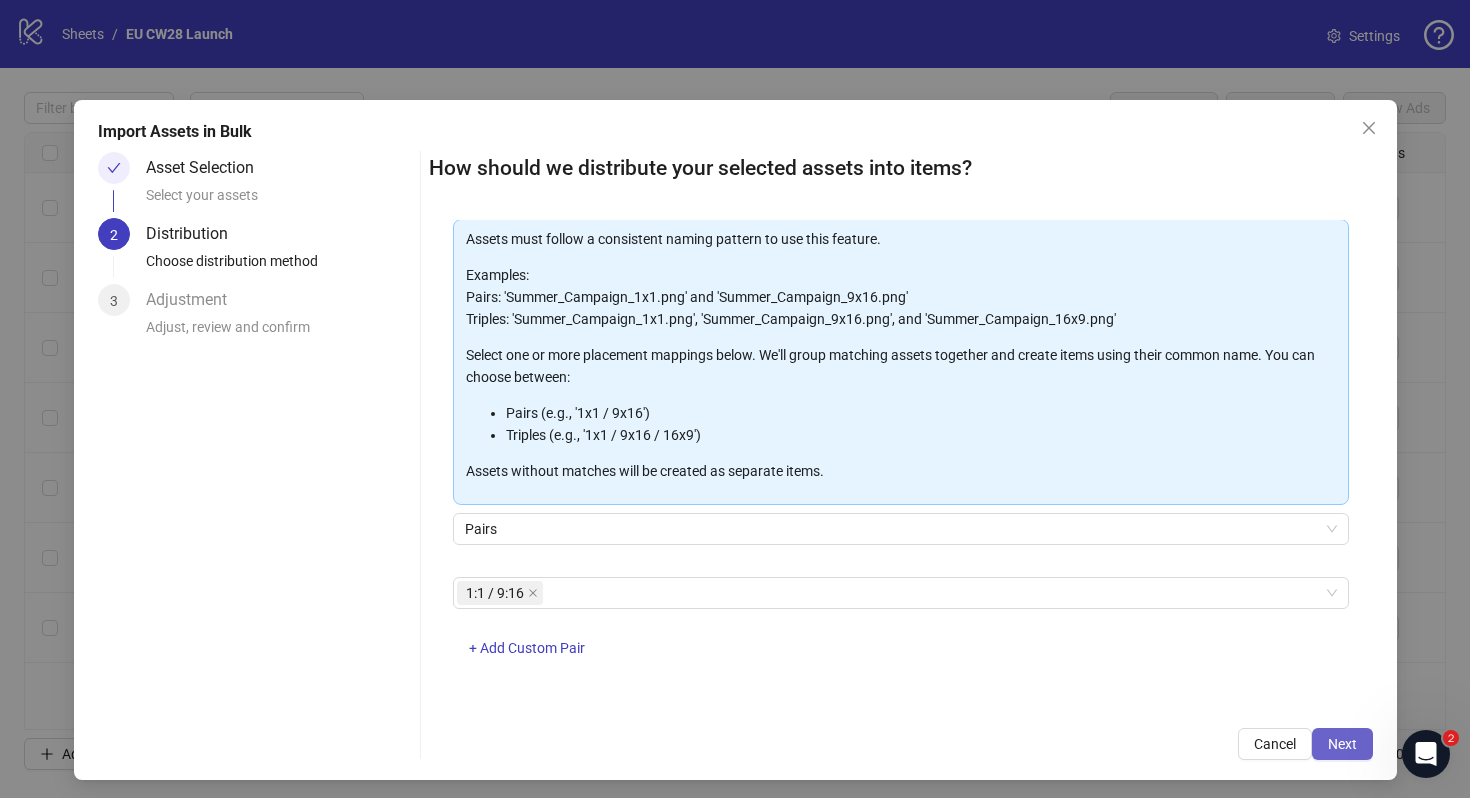 click on "Next" at bounding box center (1342, 744) 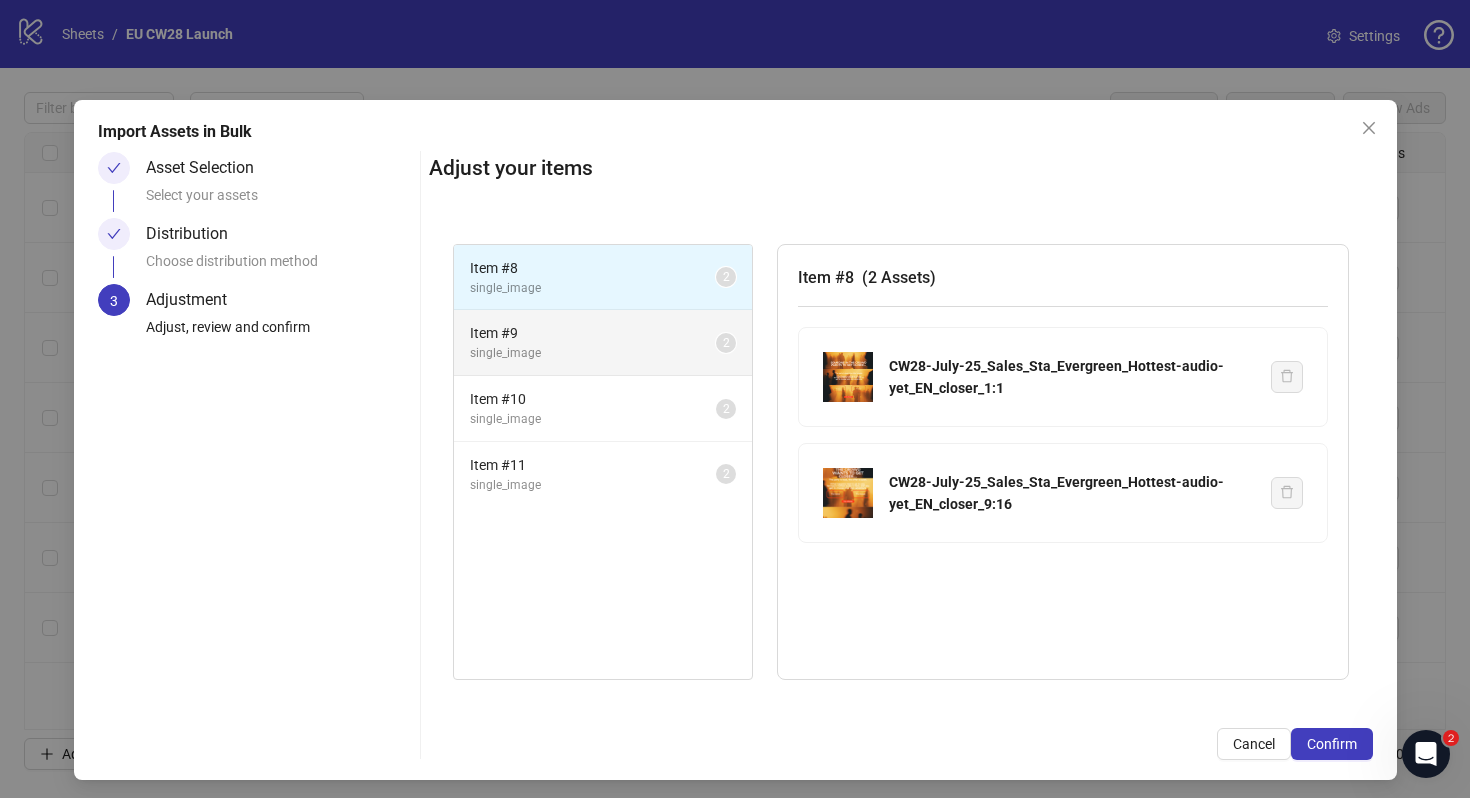 click on "single_image" at bounding box center (593, 353) 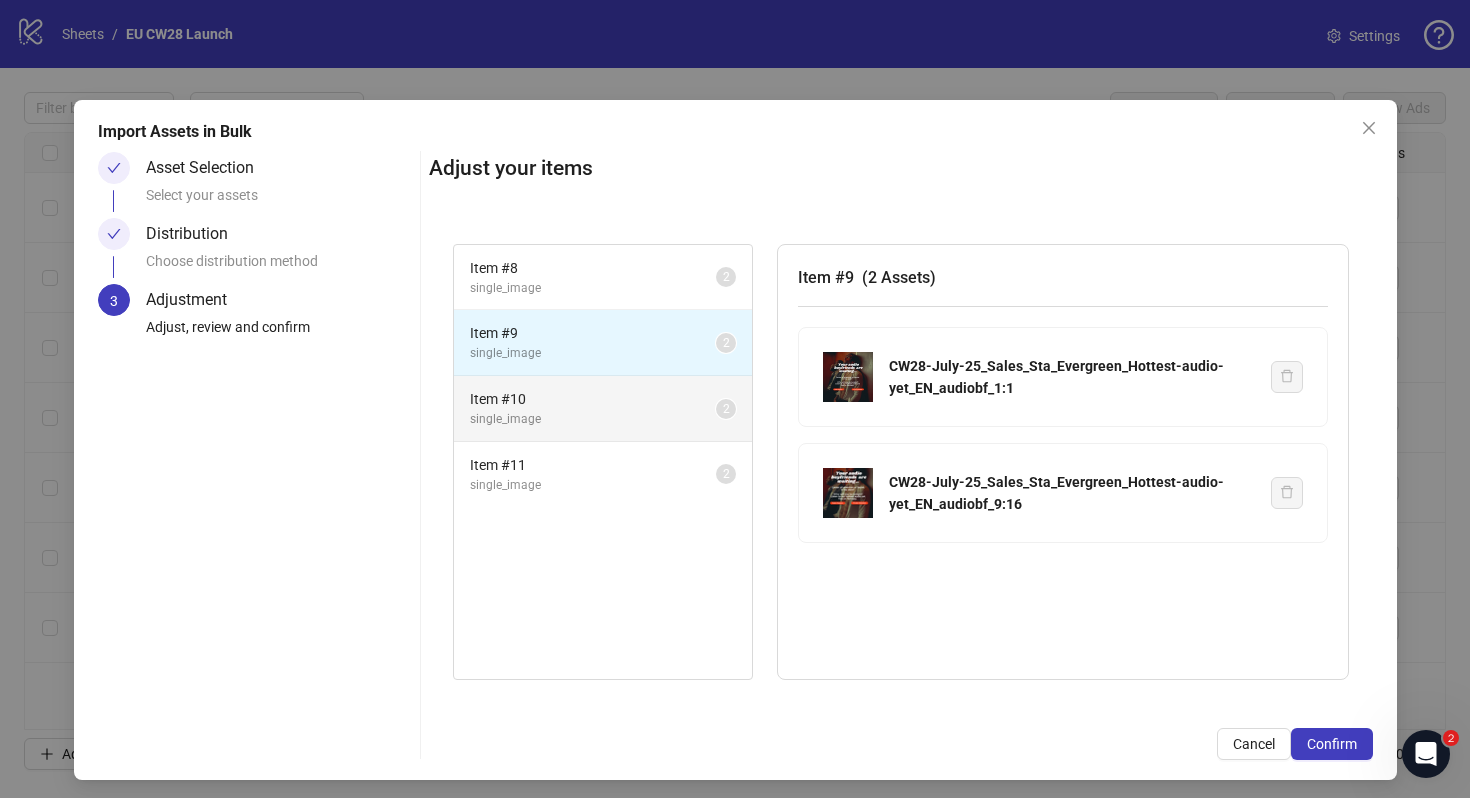 click on "Item # 10" at bounding box center [593, 399] 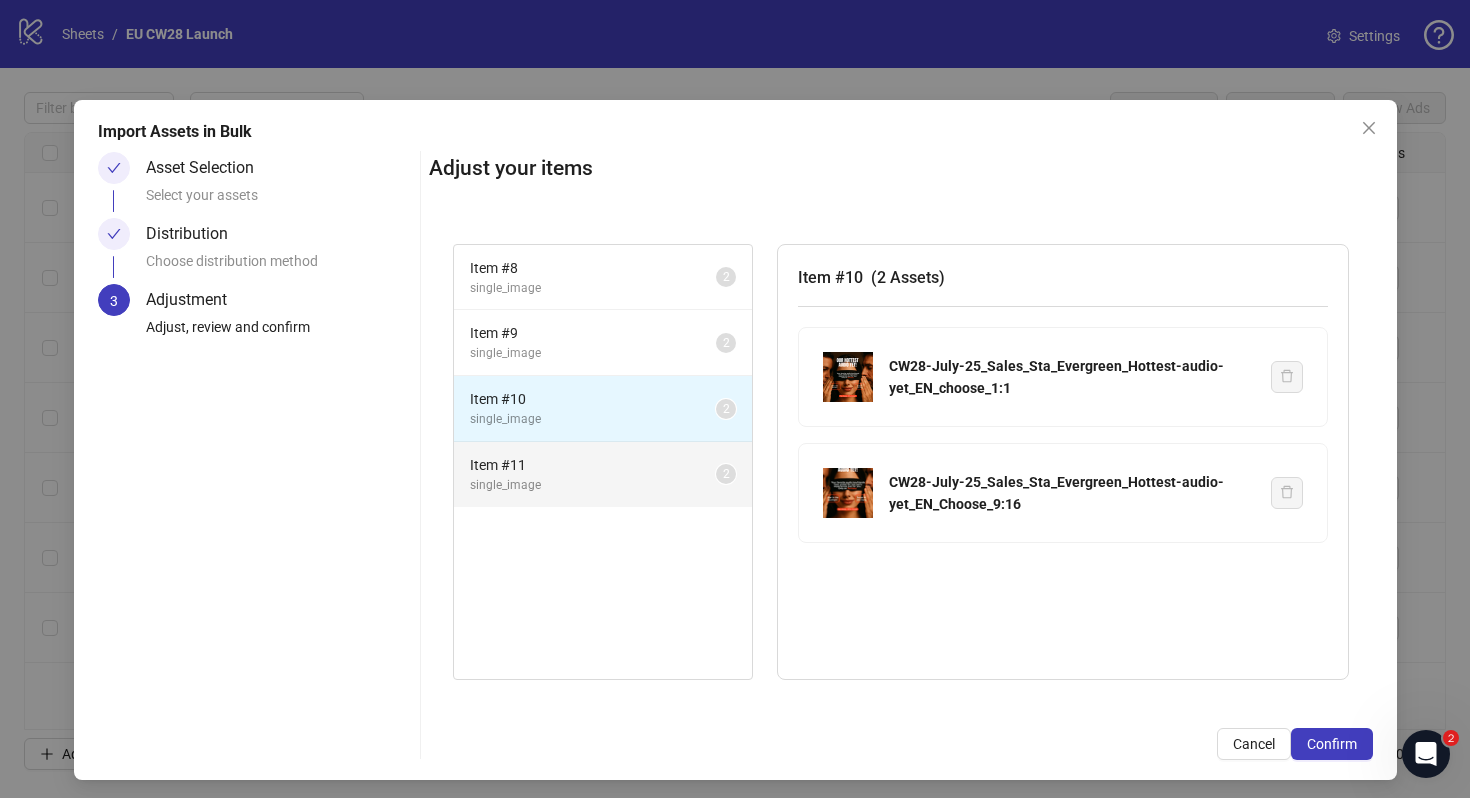 click on "Item # 11 single_image 2" at bounding box center [603, 474] 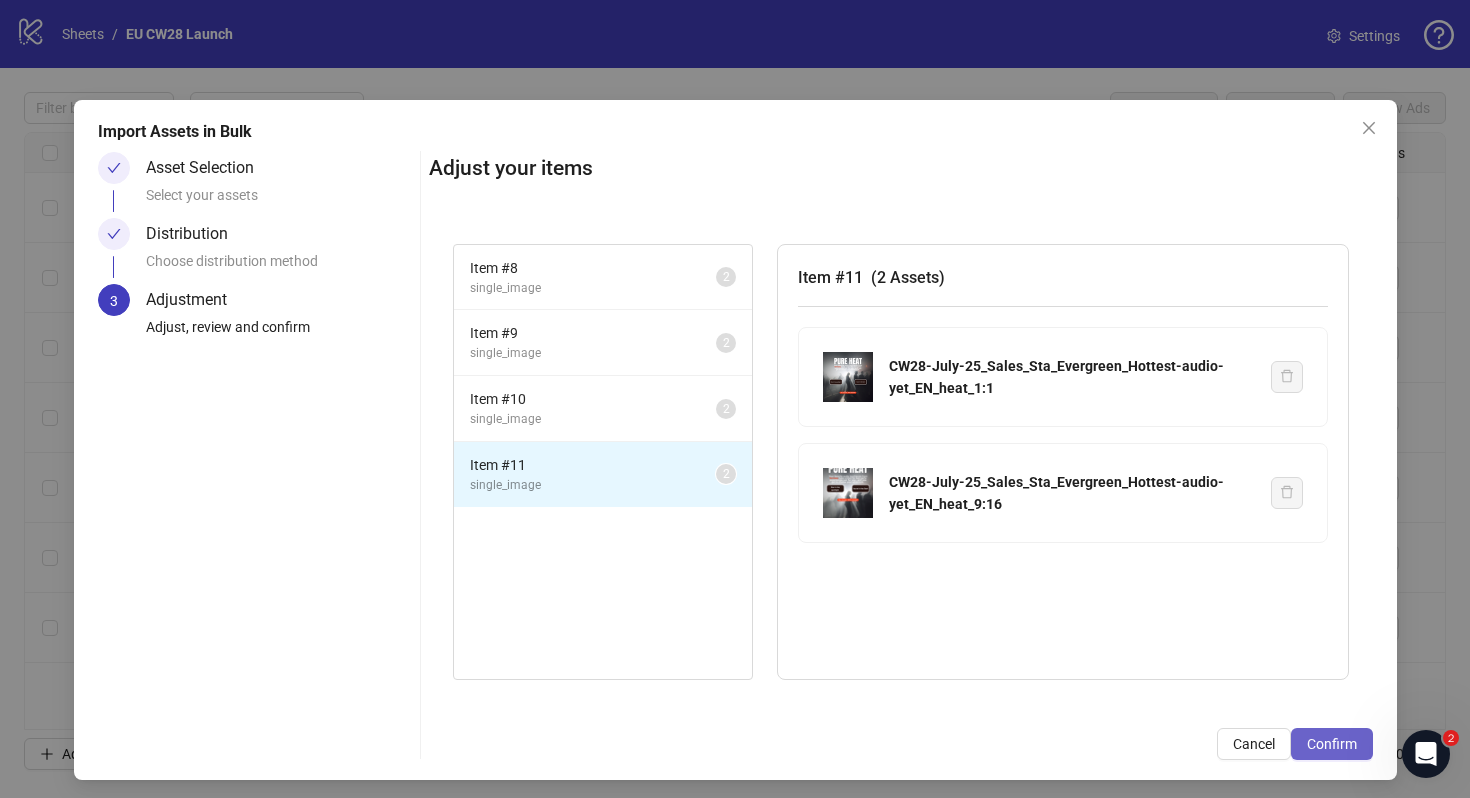 click on "Confirm" at bounding box center (1332, 744) 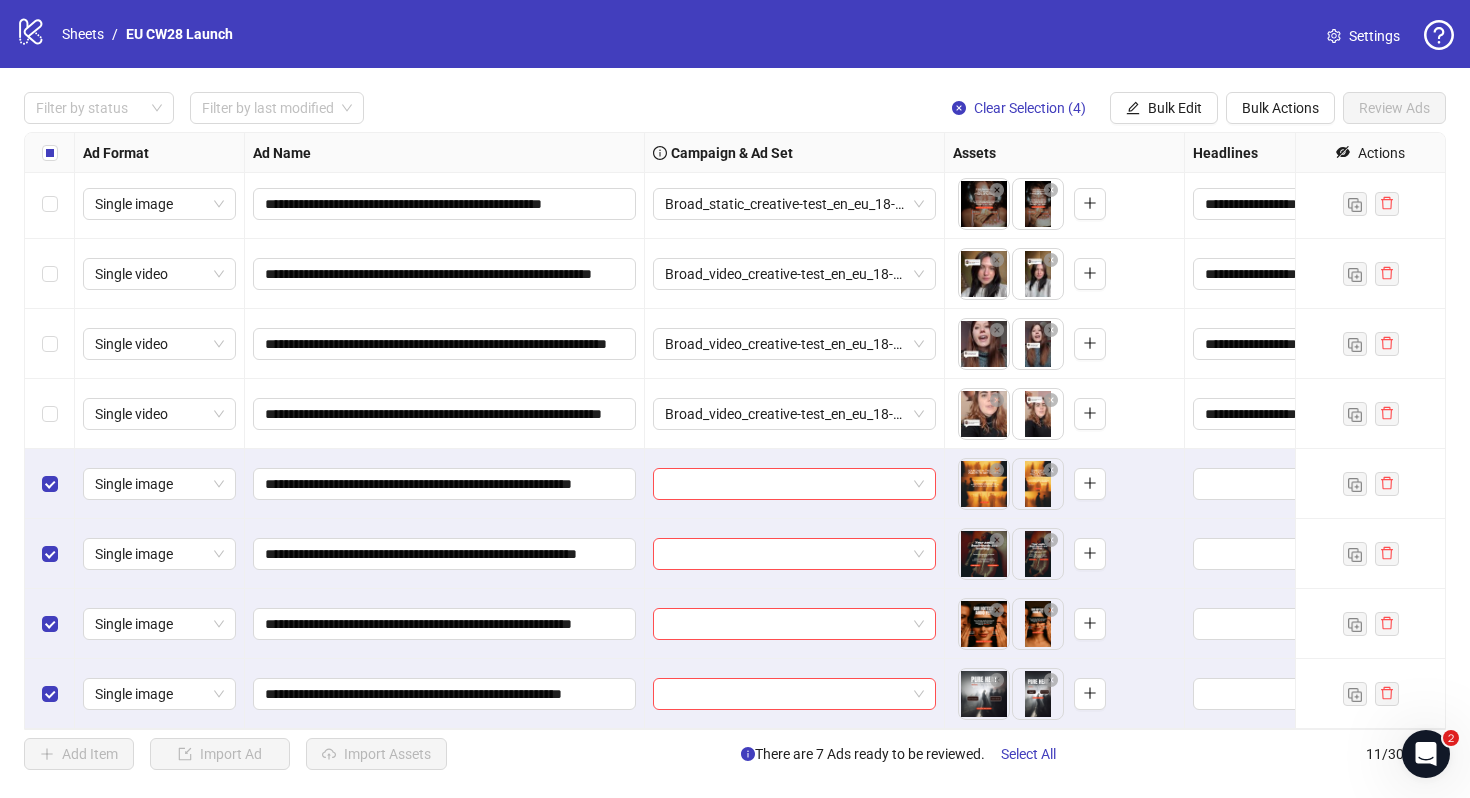 scroll, scrollTop: 135, scrollLeft: 0, axis: vertical 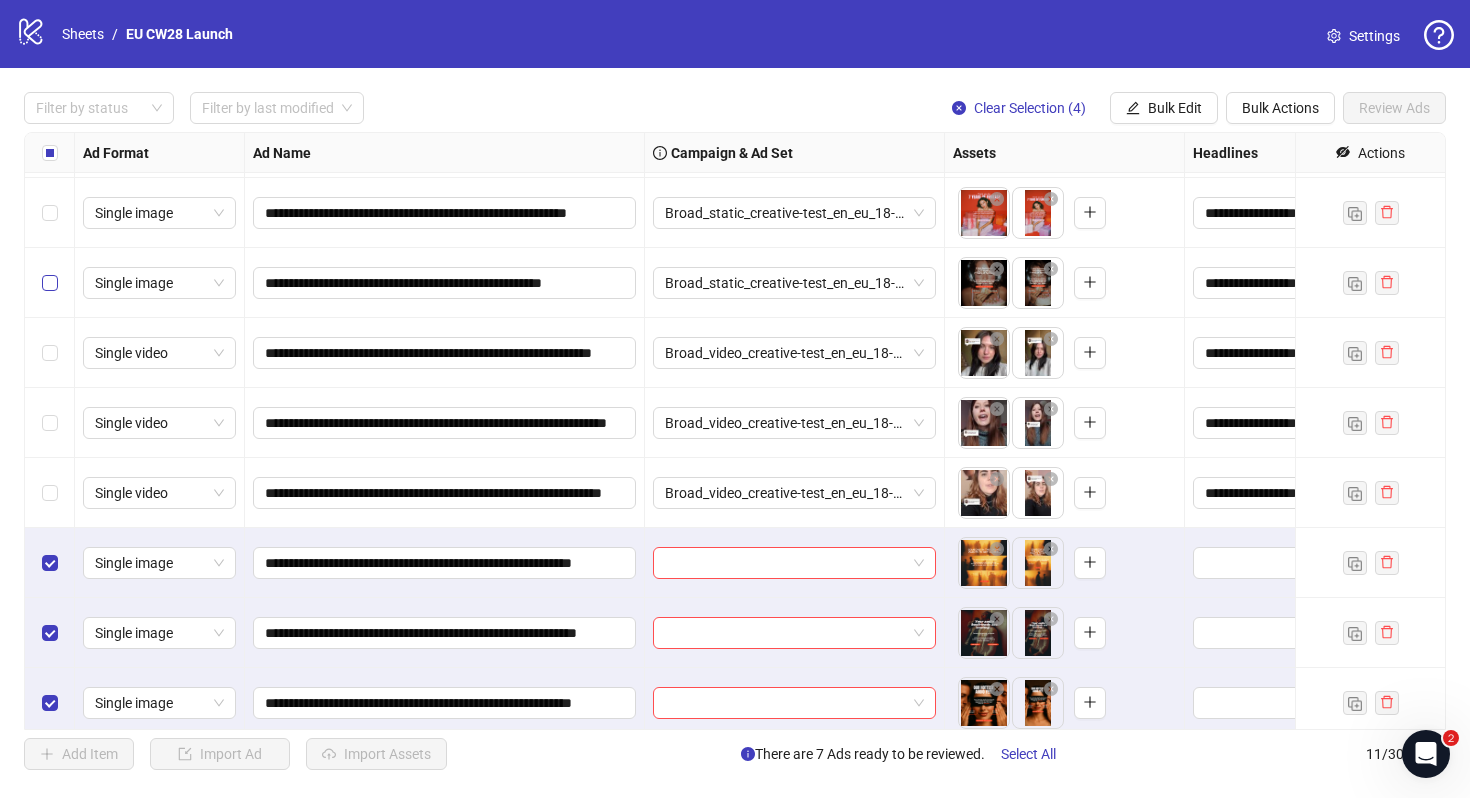 click at bounding box center [50, 283] 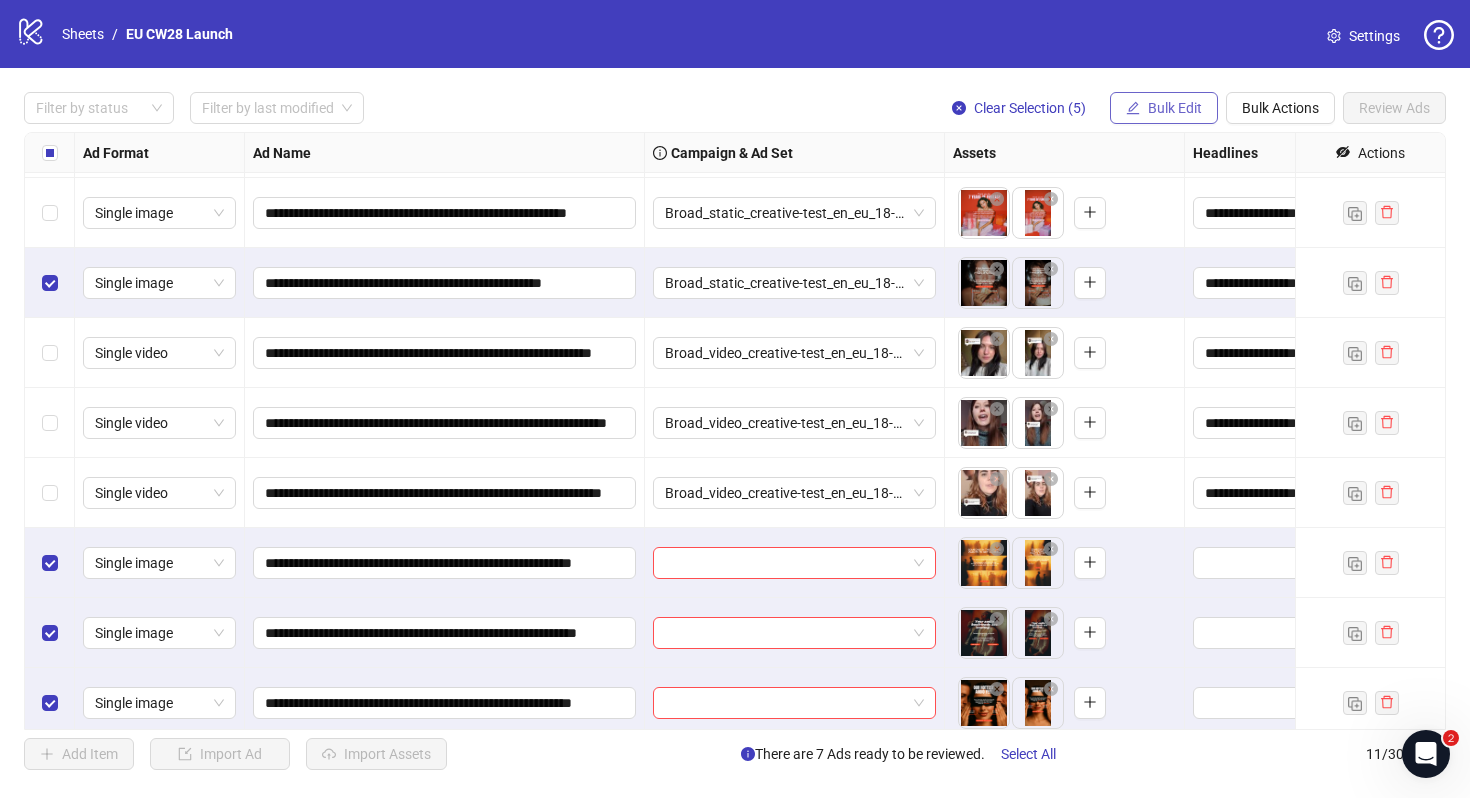 click on "Bulk Edit" at bounding box center [1175, 108] 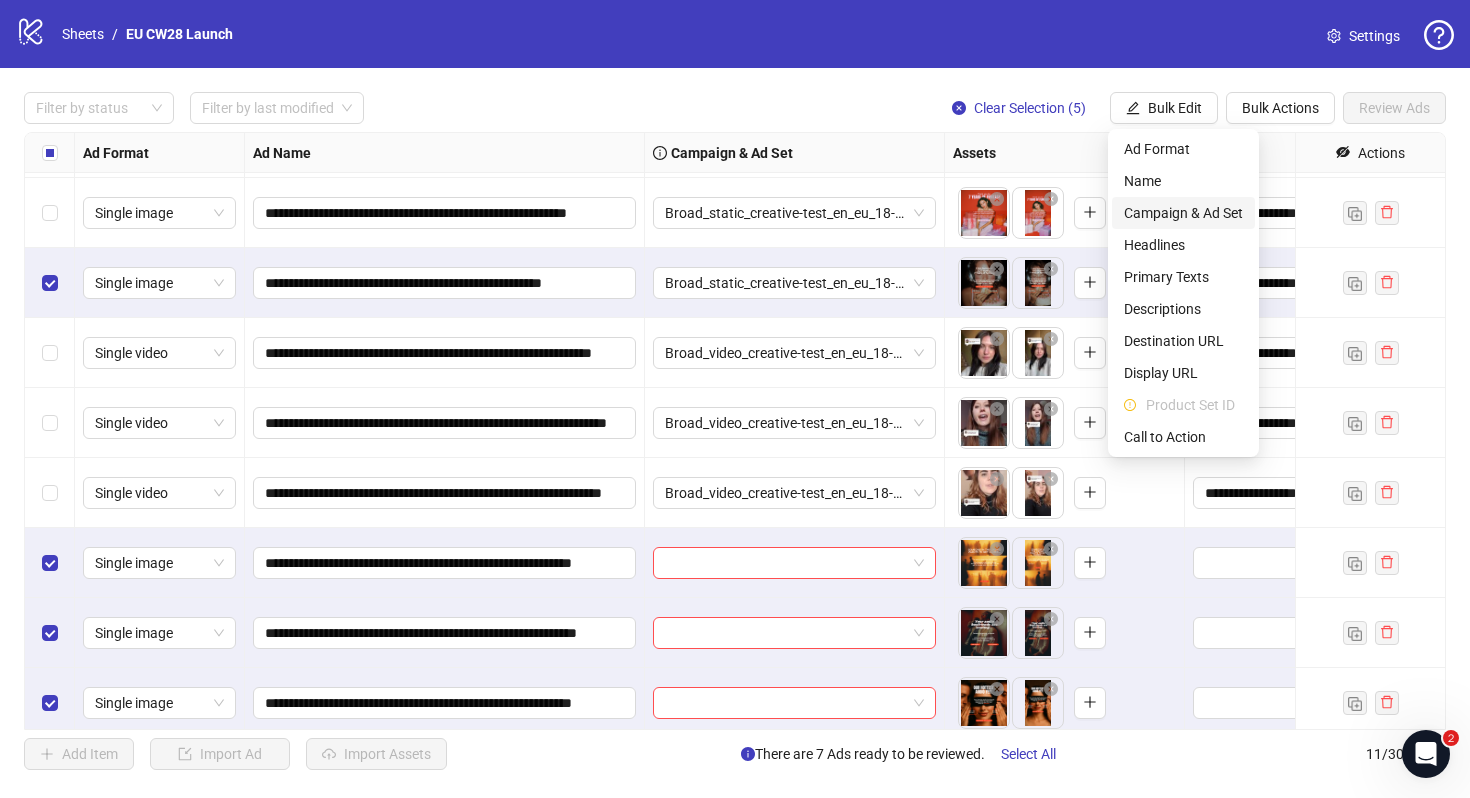click on "Campaign & Ad Set" at bounding box center [1183, 213] 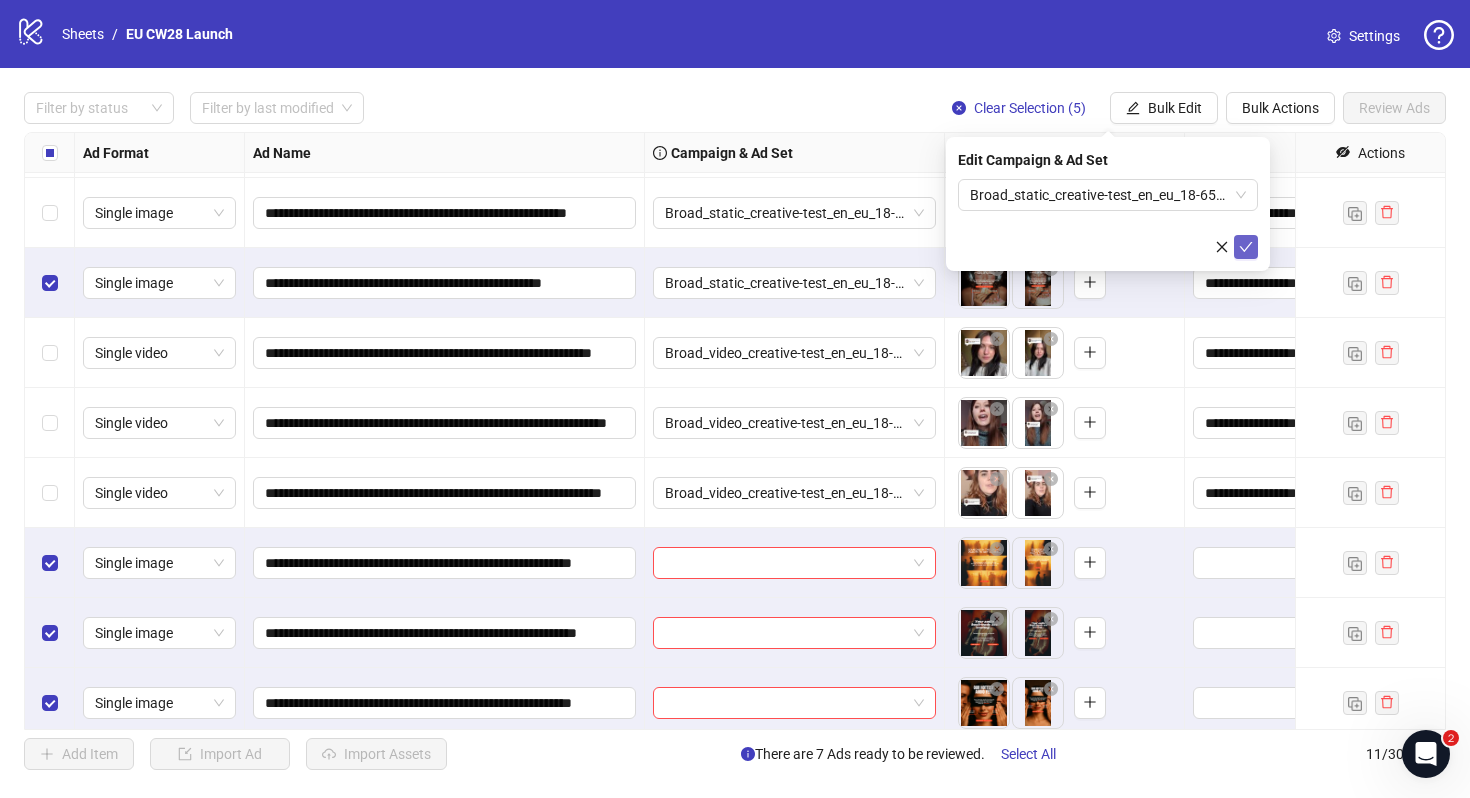 click 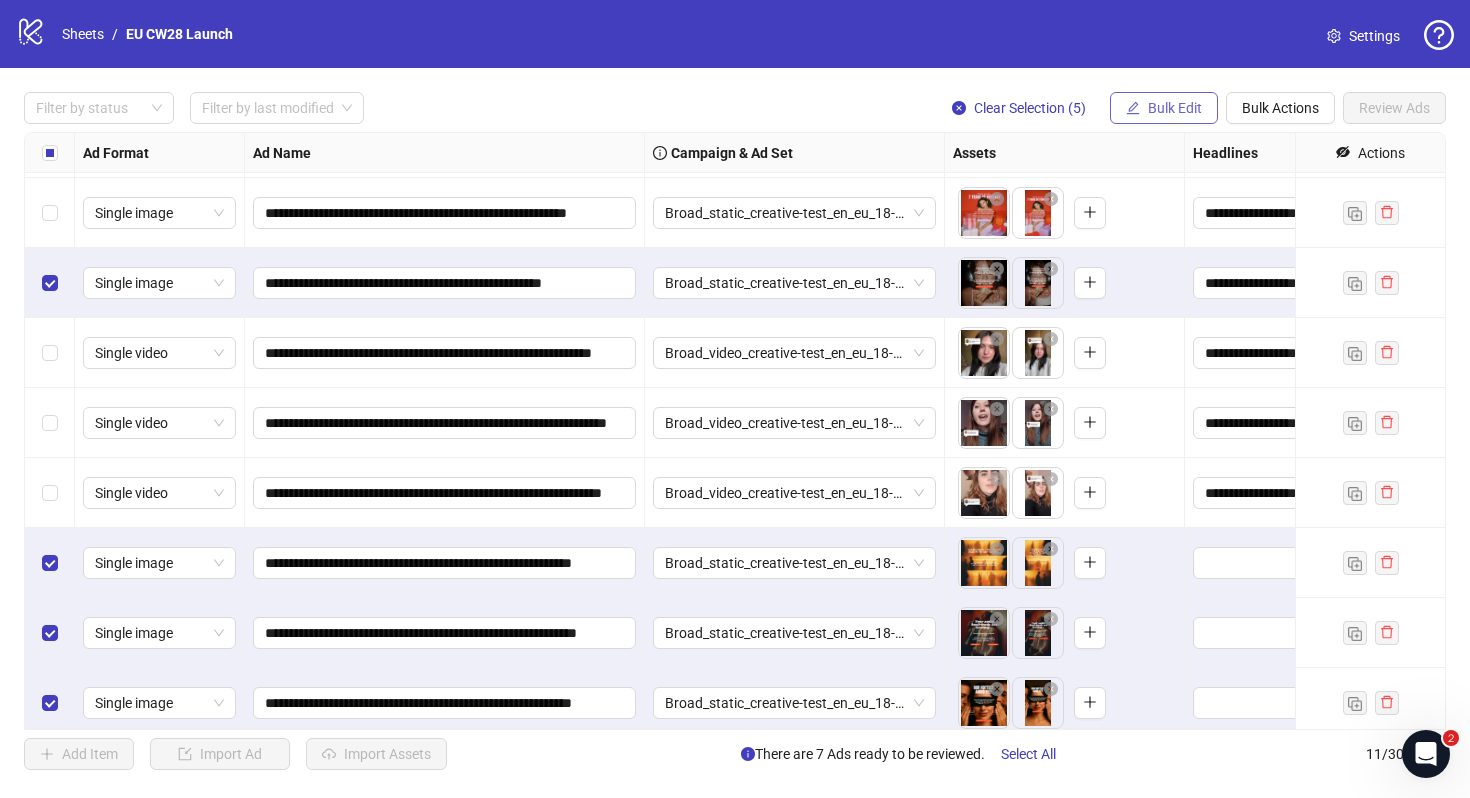 click on "Bulk Edit" at bounding box center (1175, 108) 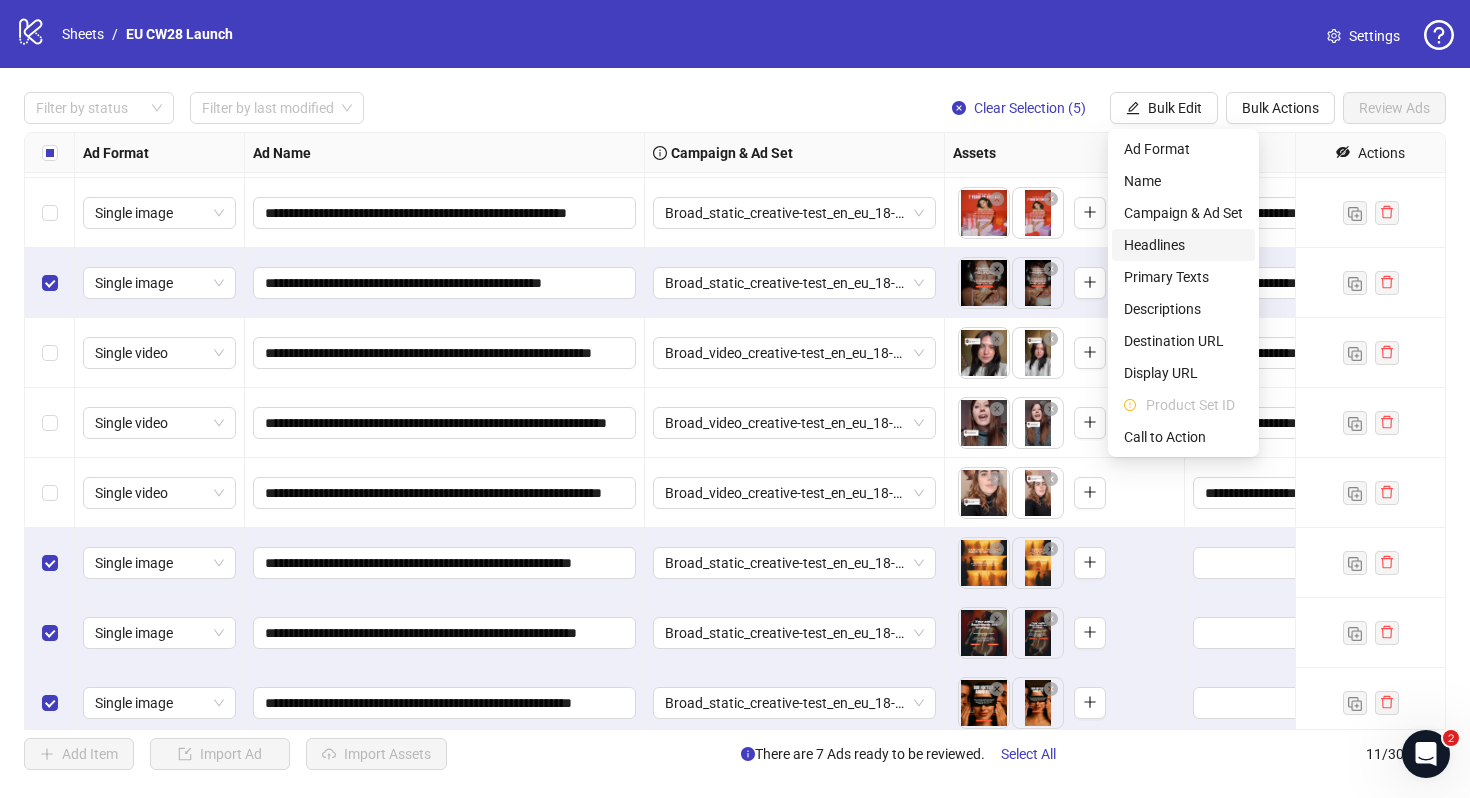click on "Headlines" at bounding box center (1183, 245) 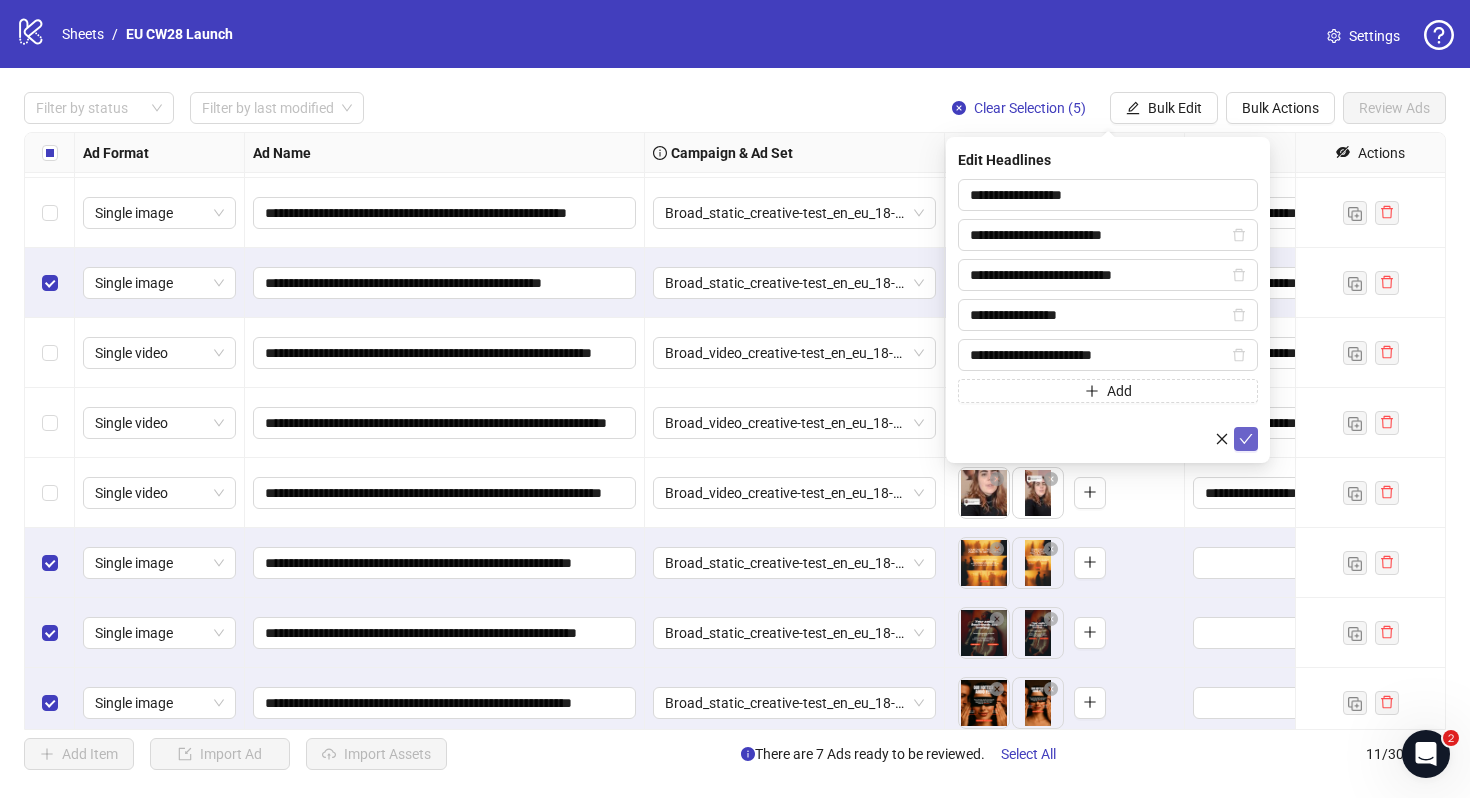 click 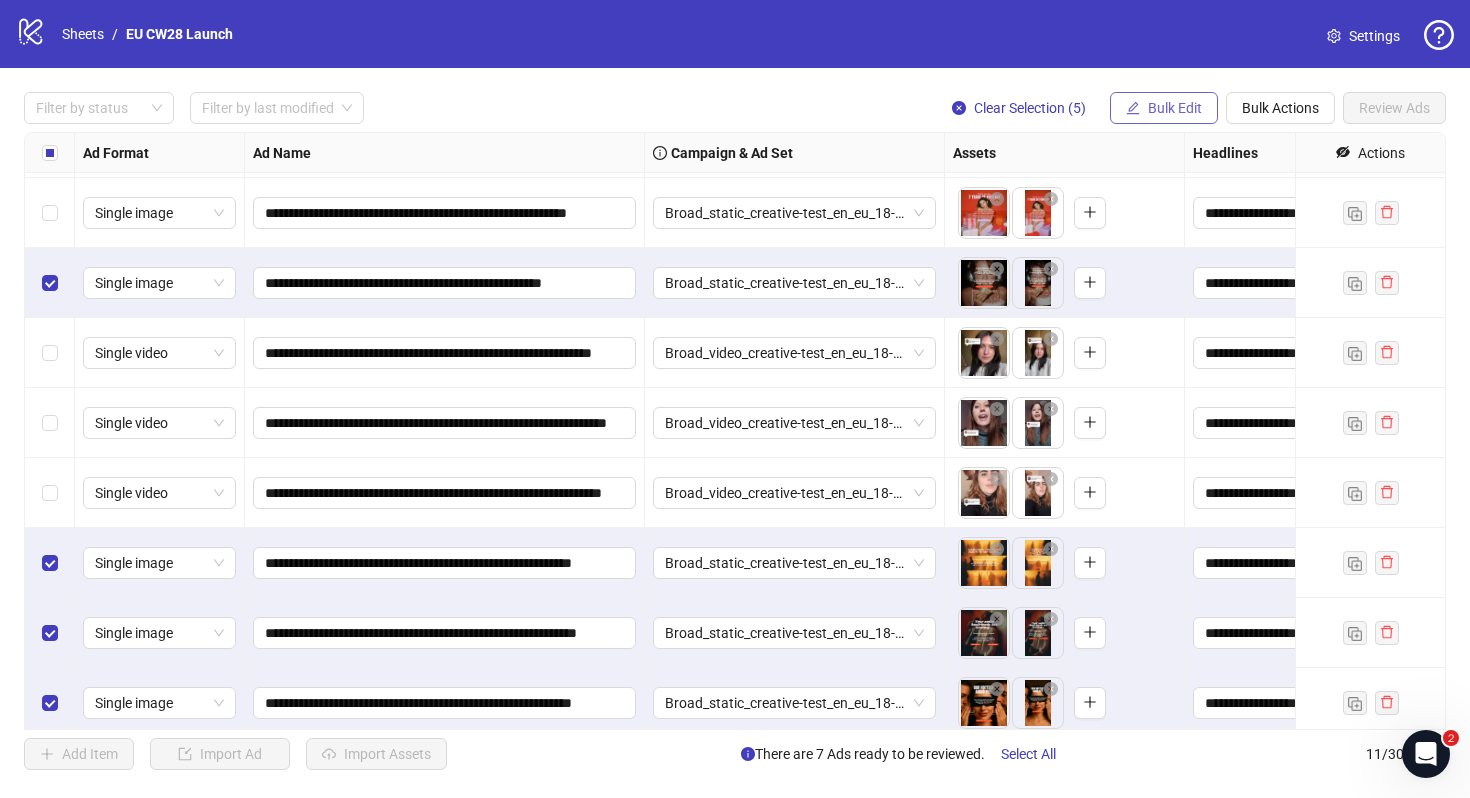 click on "Bulk Edit" at bounding box center (1164, 108) 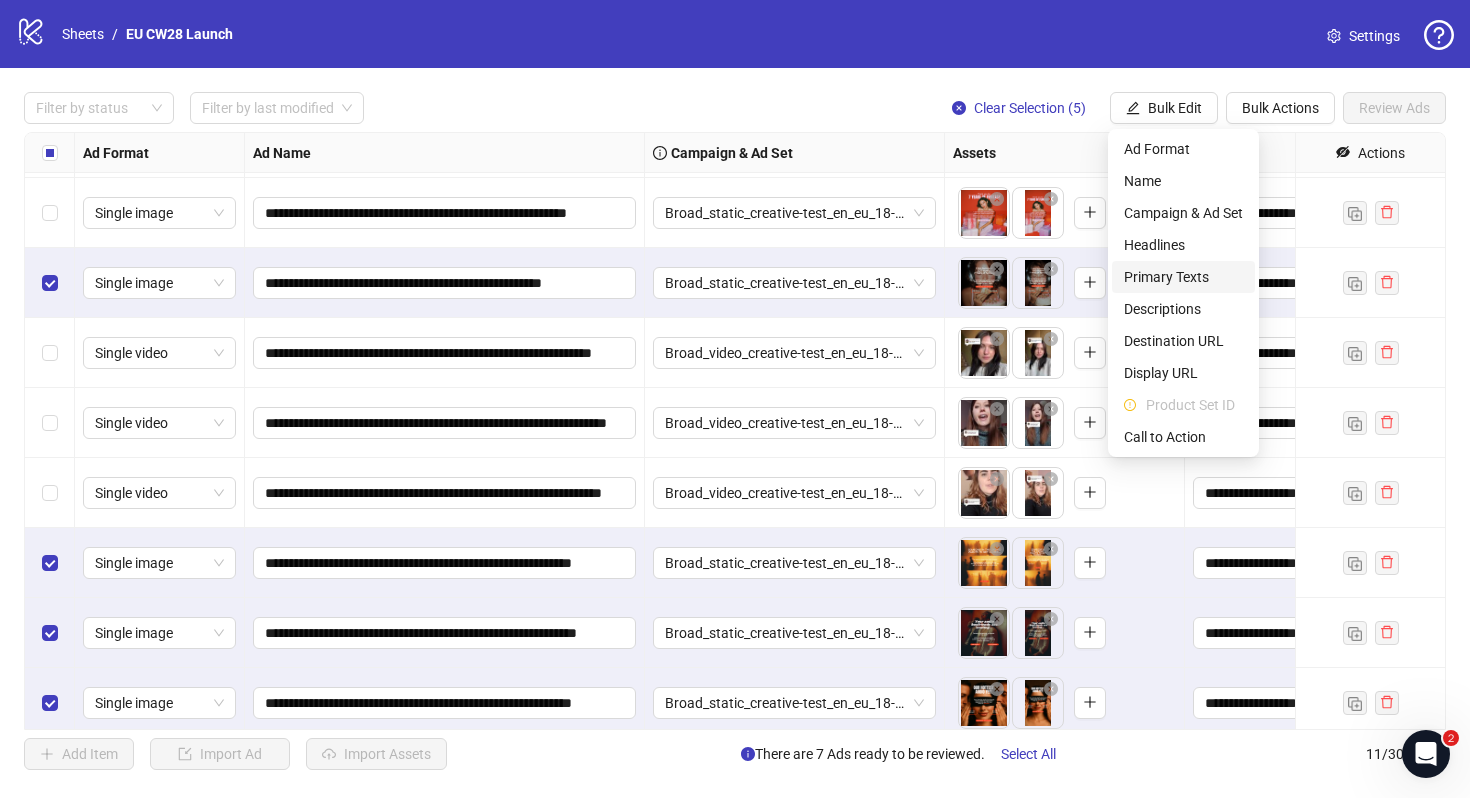 click on "Primary Texts" at bounding box center [1183, 277] 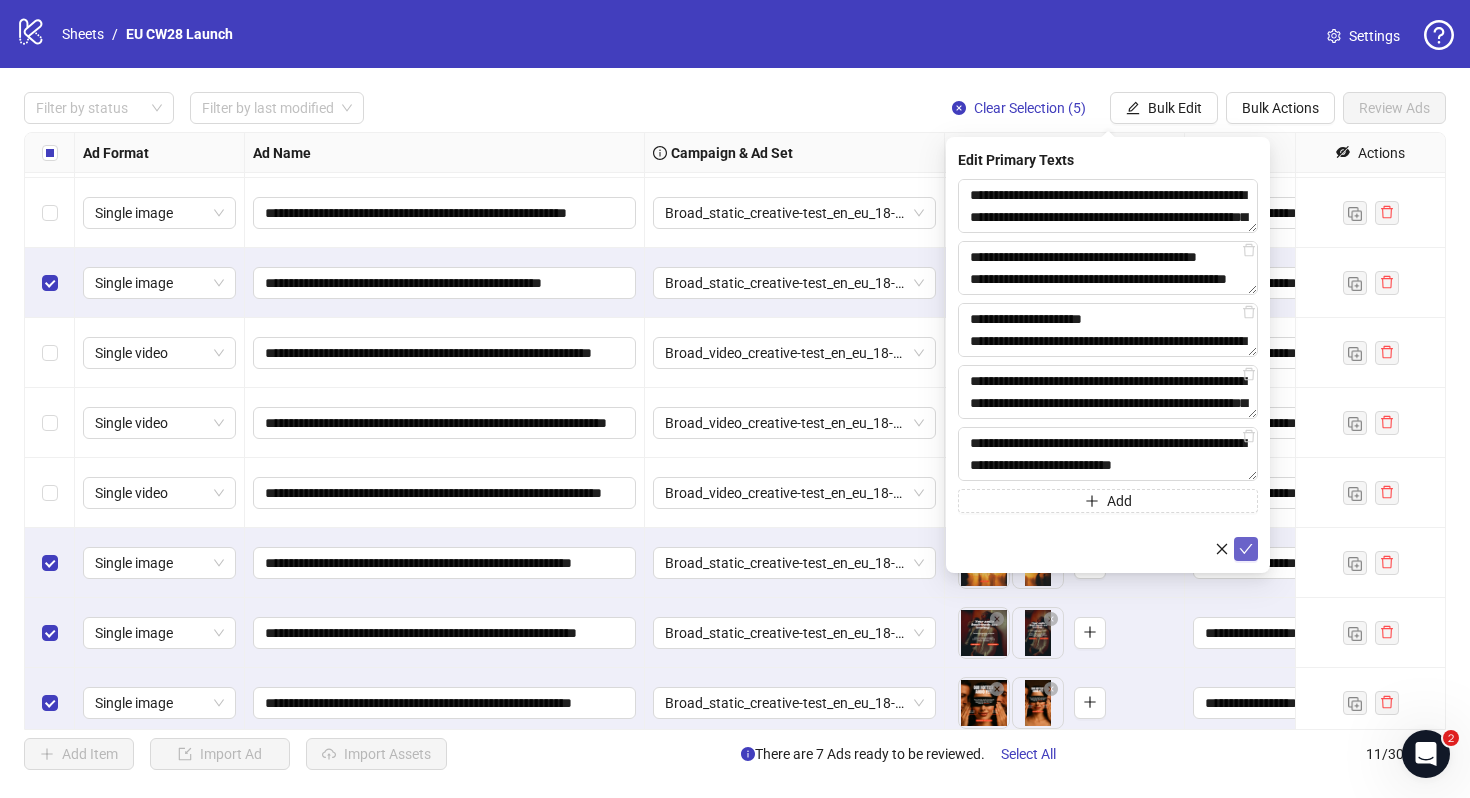 click 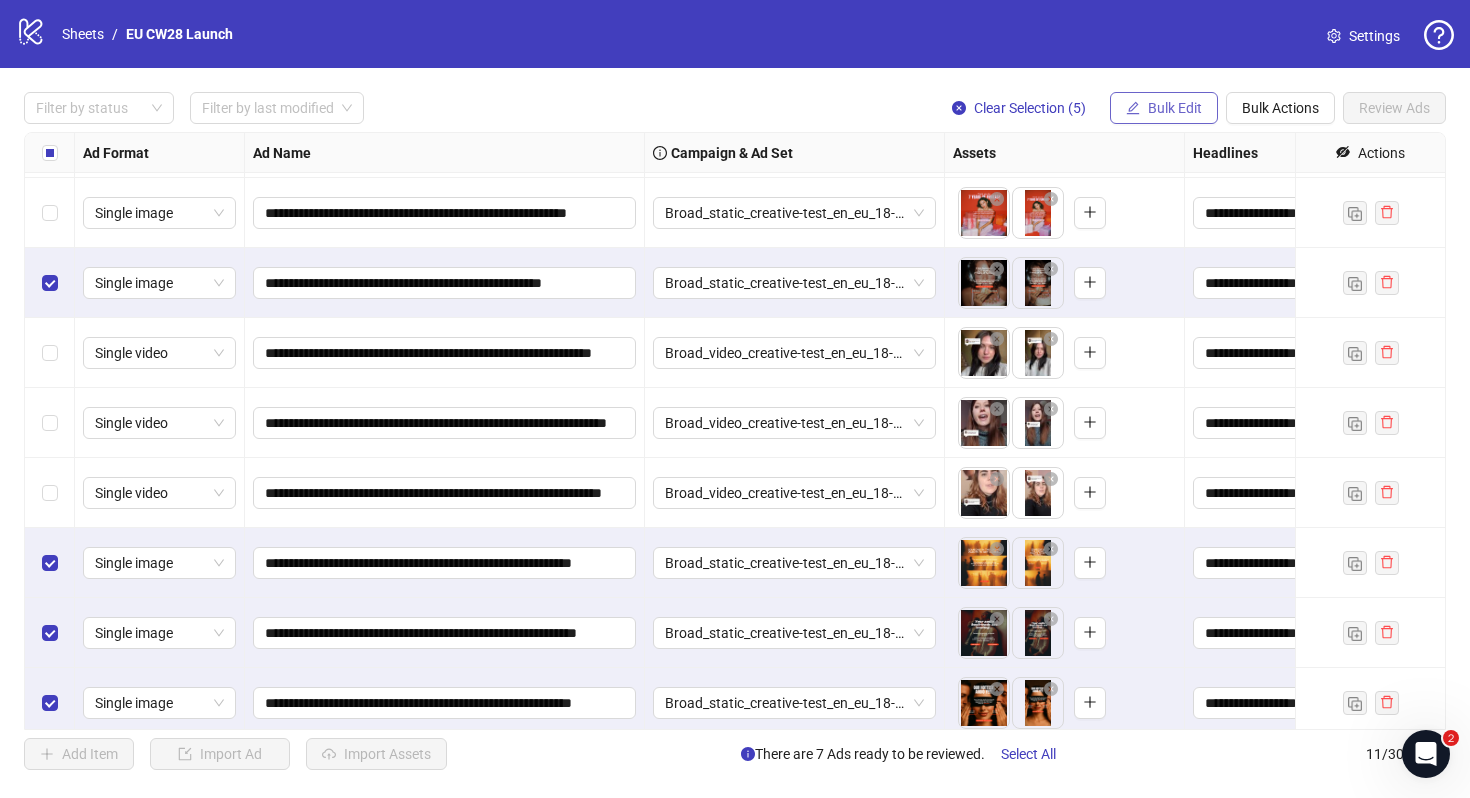 click on "Bulk Edit" at bounding box center (1175, 108) 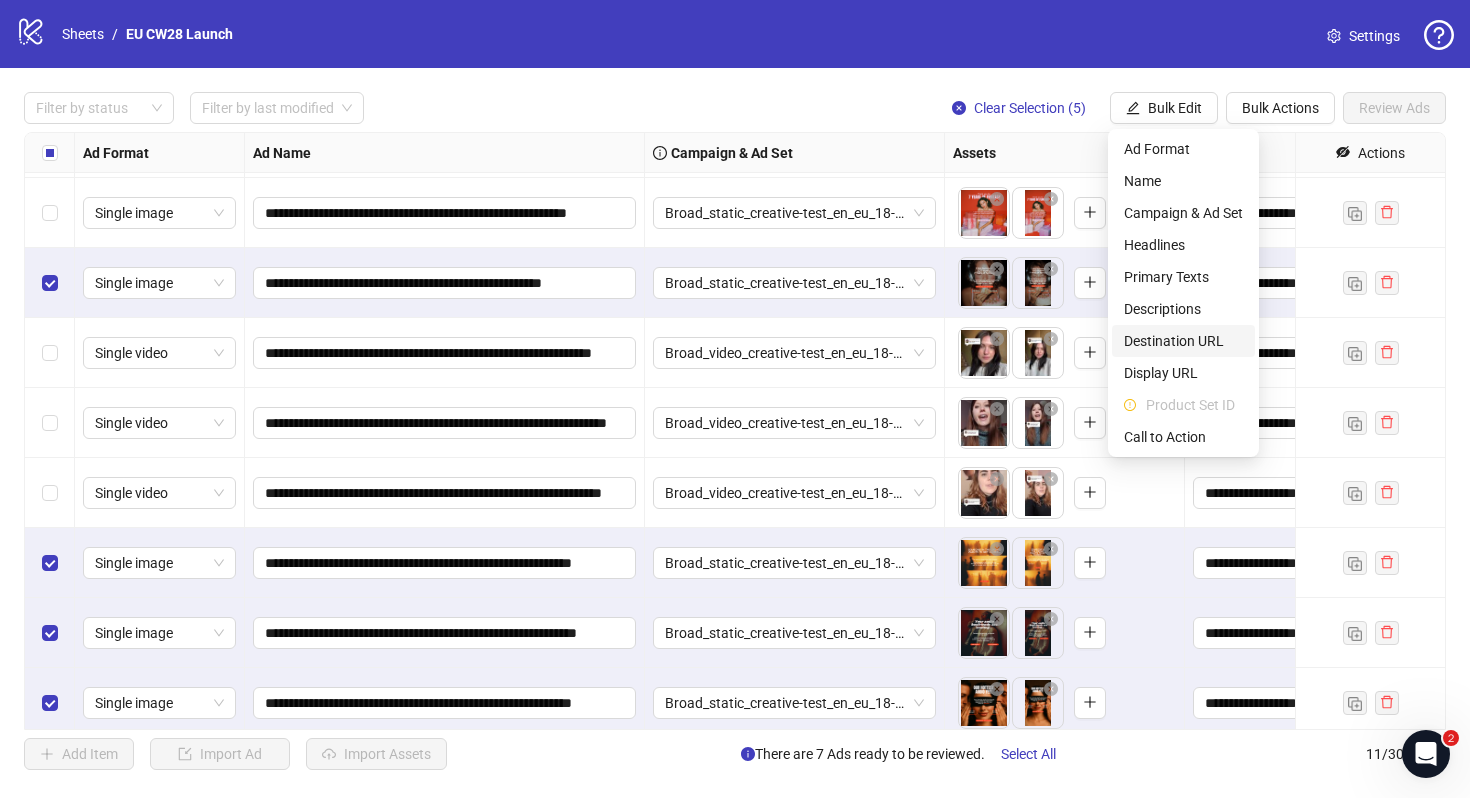 click on "Destination URL" at bounding box center (1183, 341) 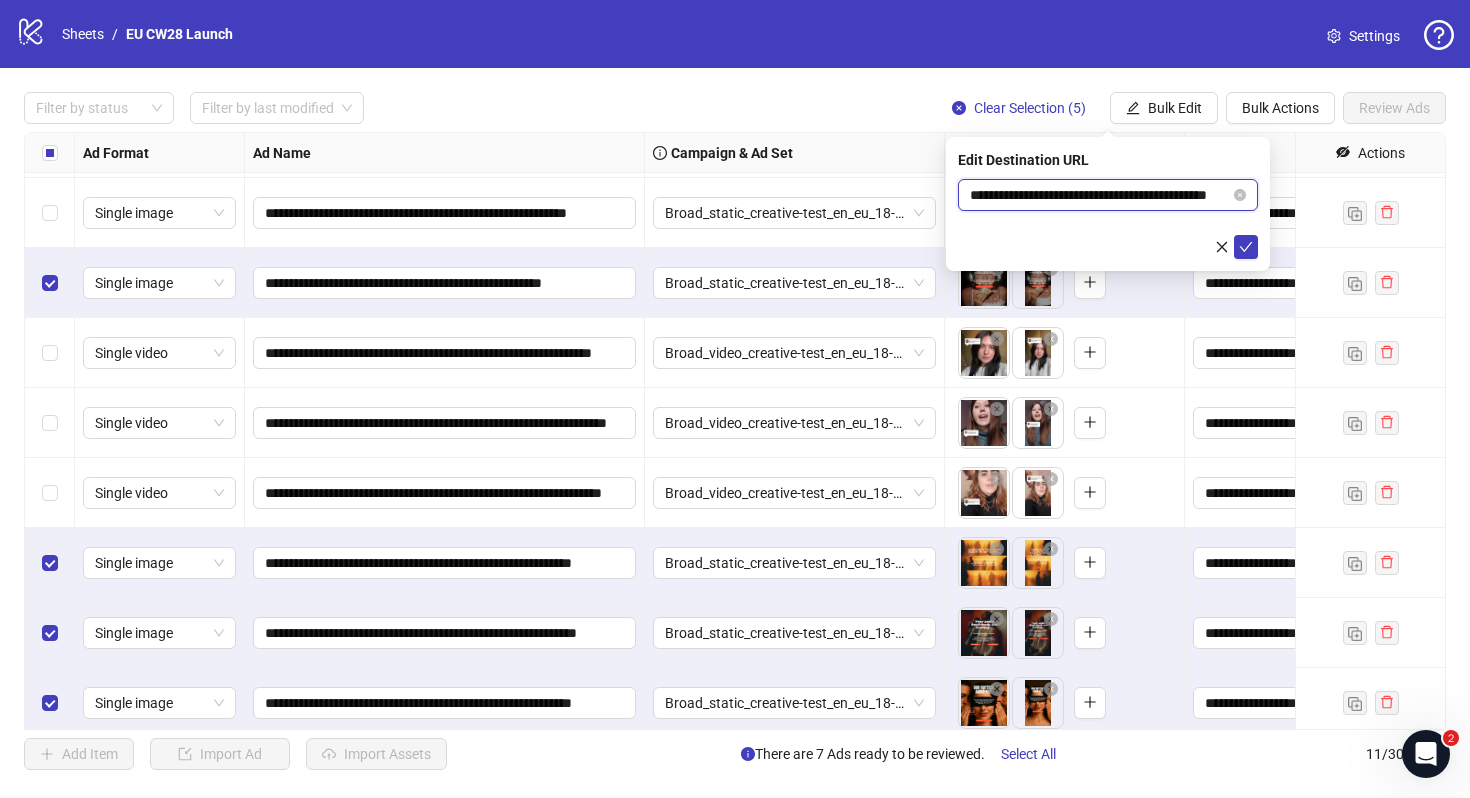 click on "**********" at bounding box center (1100, 195) 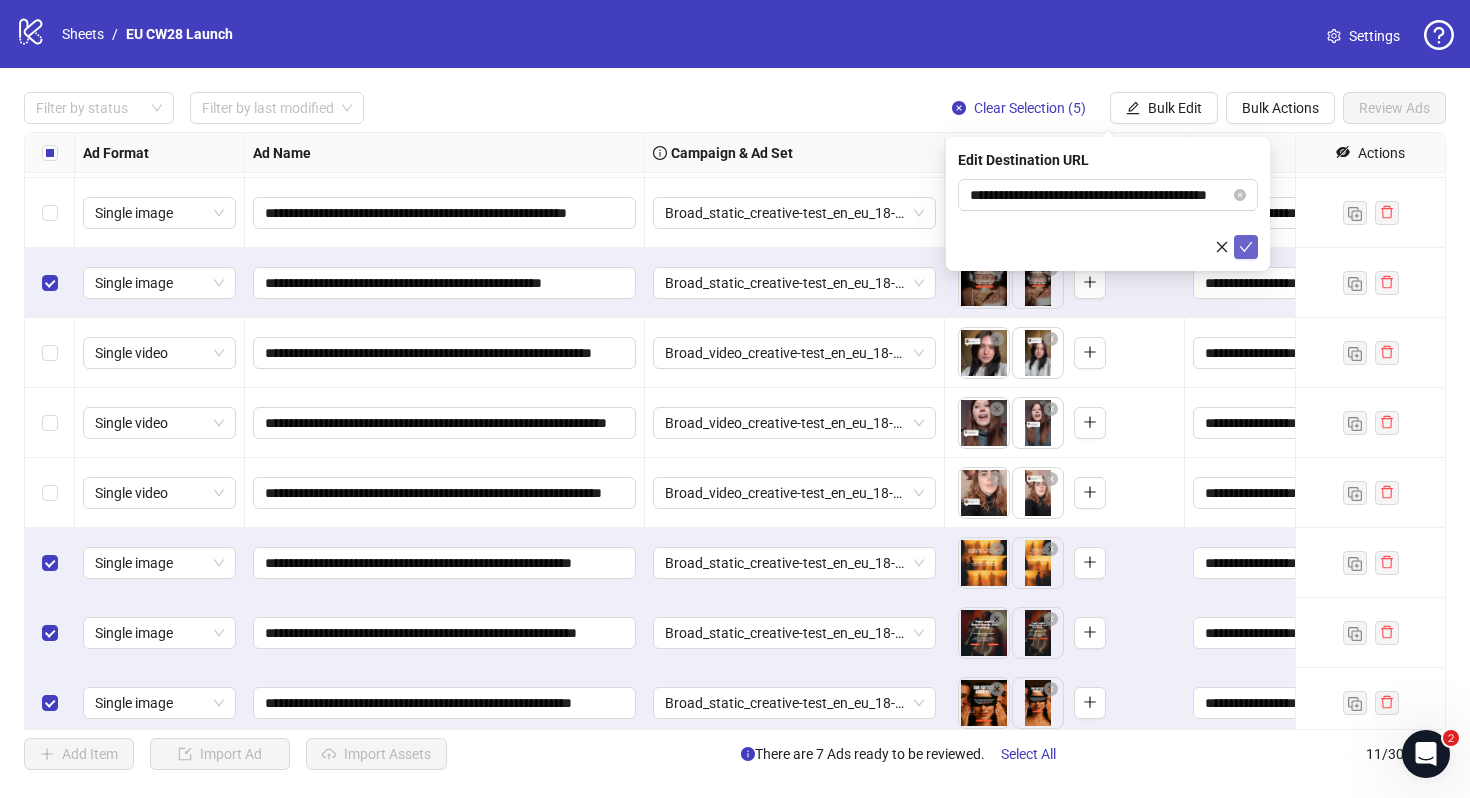 click 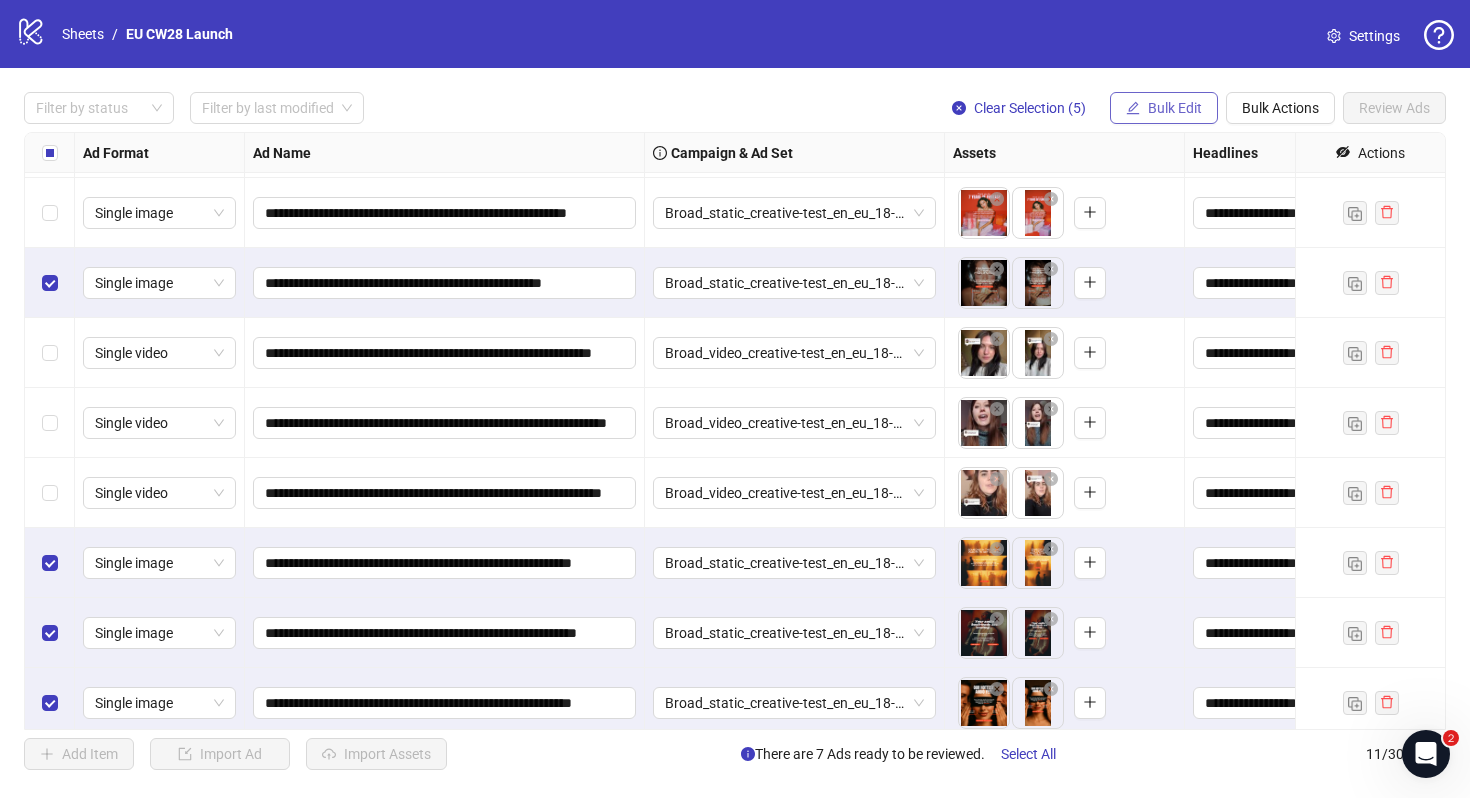 click on "Bulk Edit" at bounding box center [1175, 108] 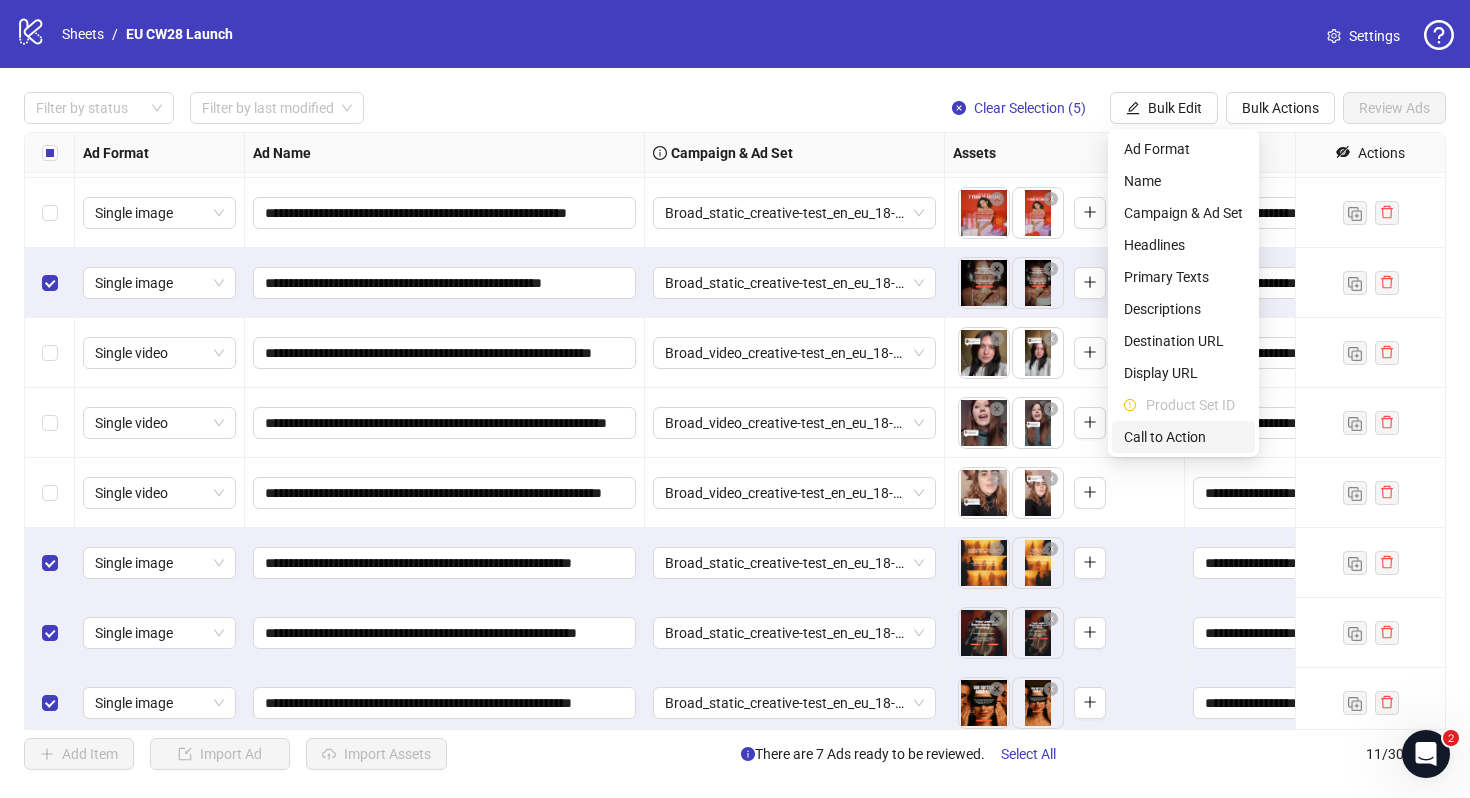 click on "Call to Action" at bounding box center (1183, 437) 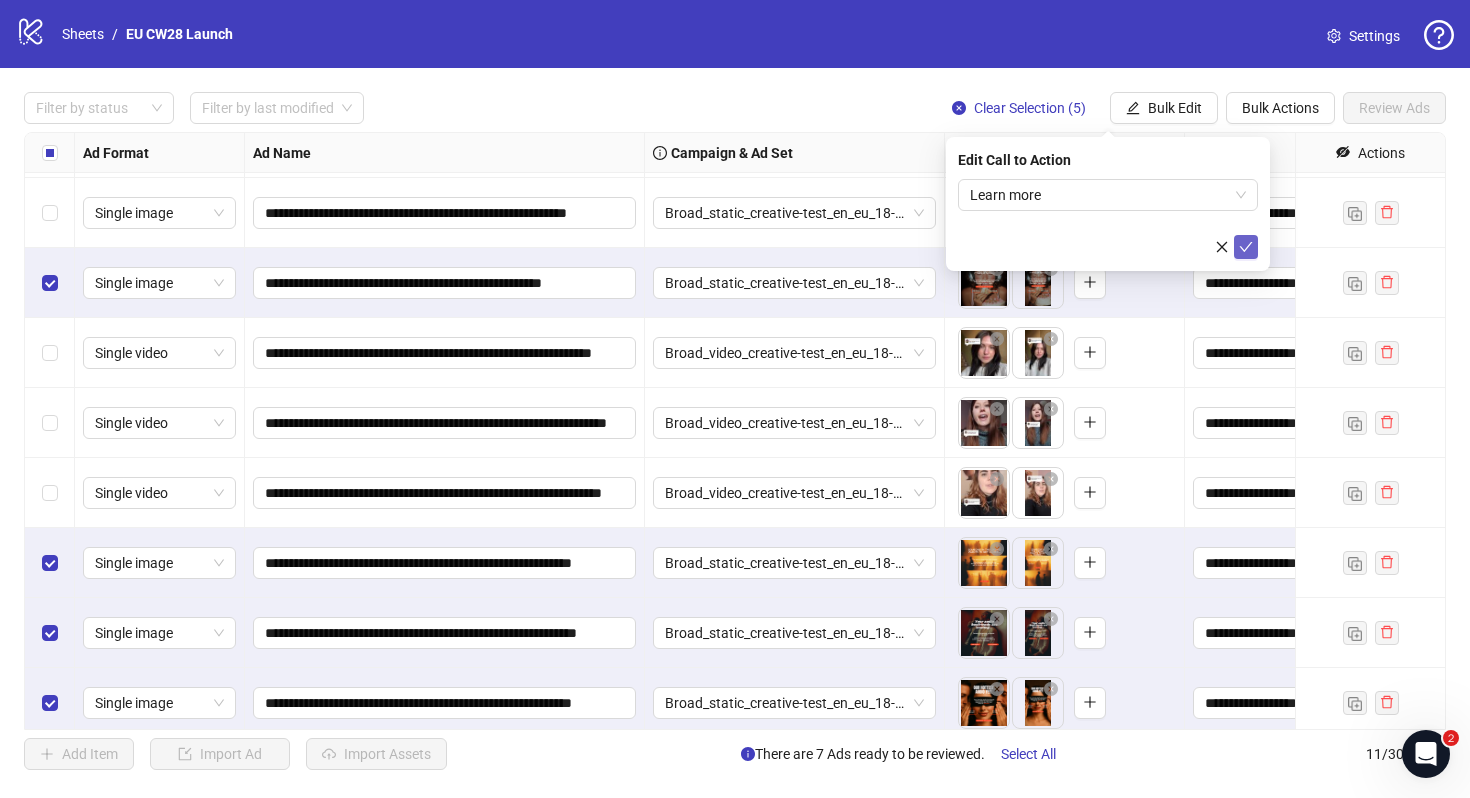 click 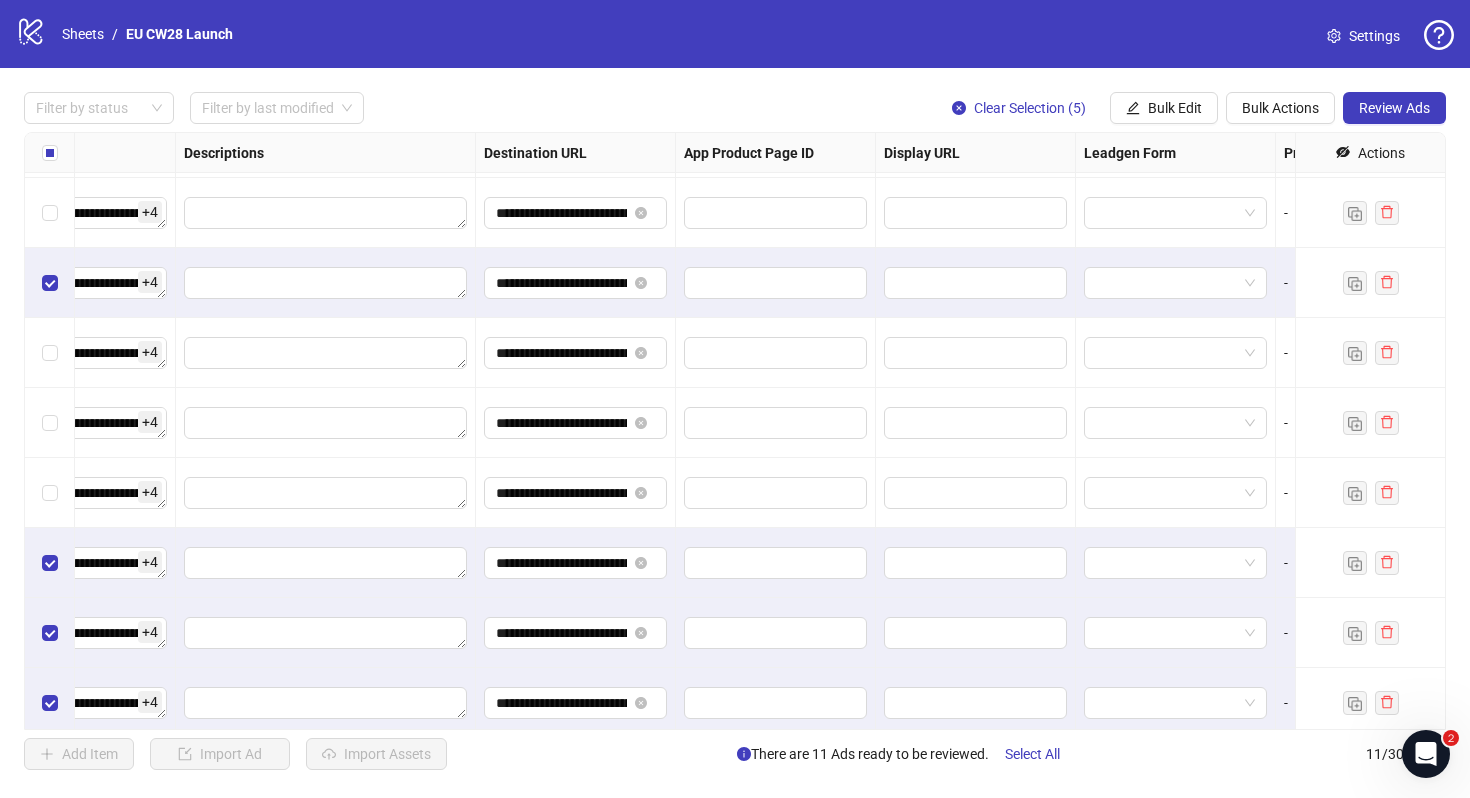 scroll, scrollTop: 135, scrollLeft: 0, axis: vertical 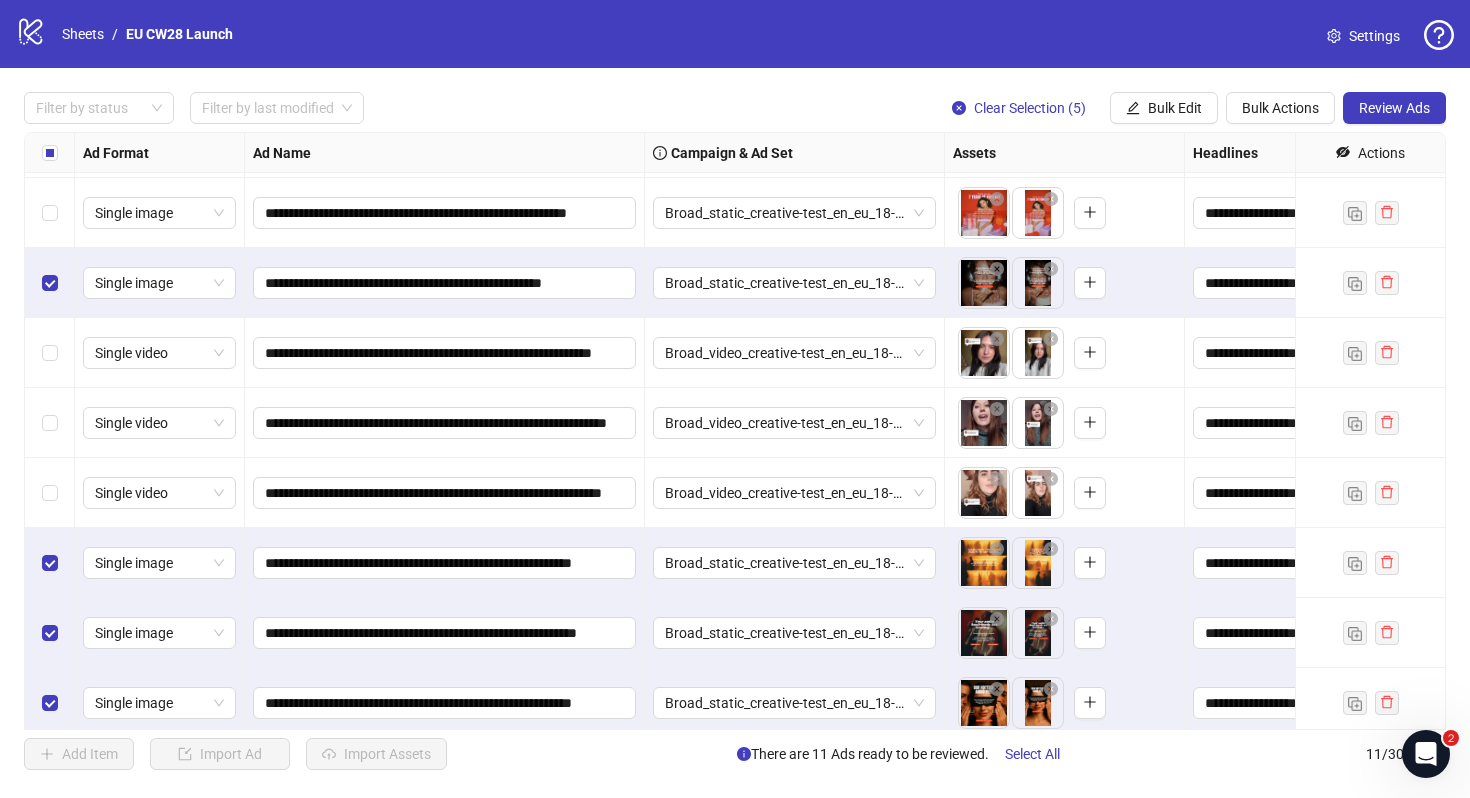 click on "Settings" at bounding box center [1374, 36] 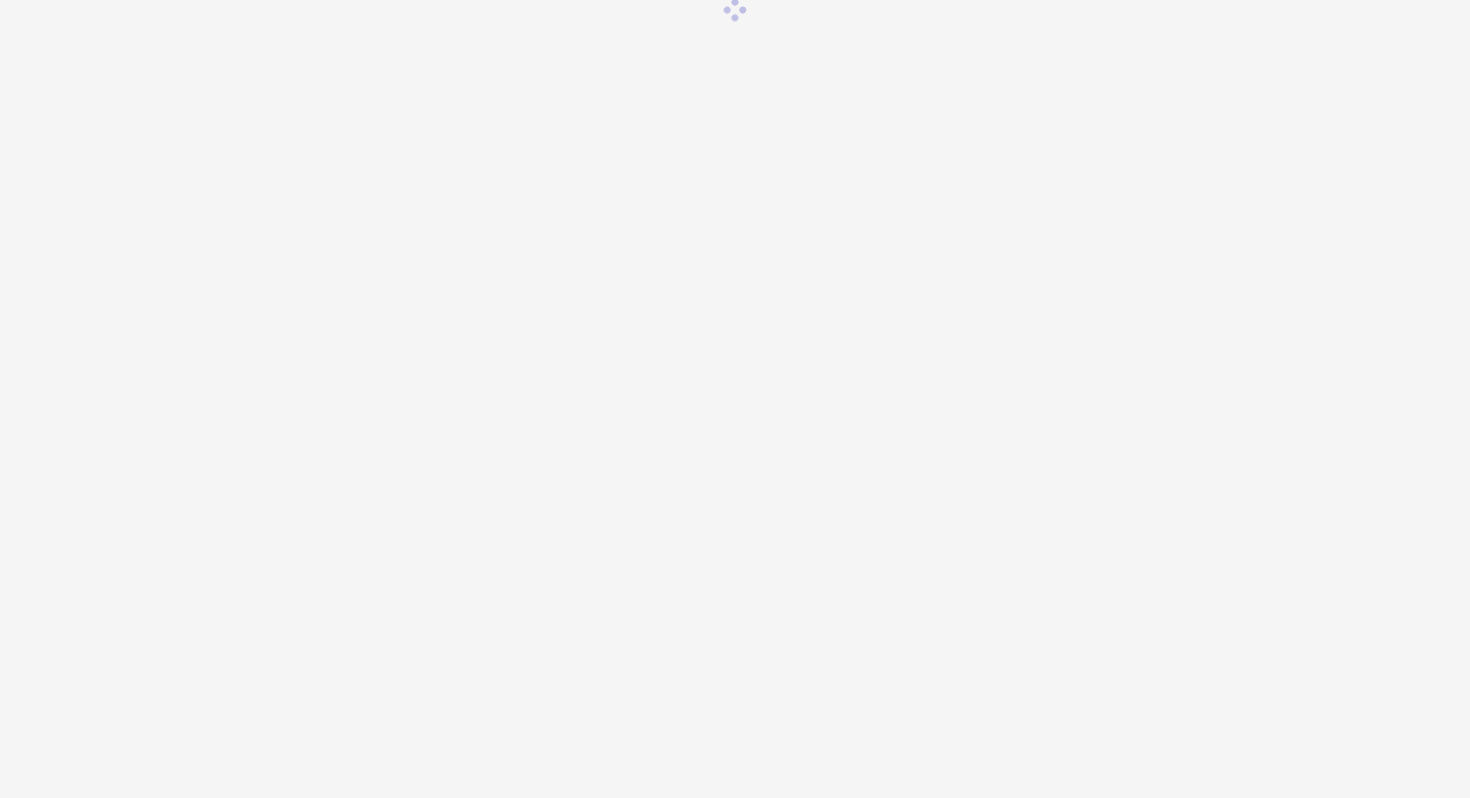 scroll, scrollTop: 0, scrollLeft: 0, axis: both 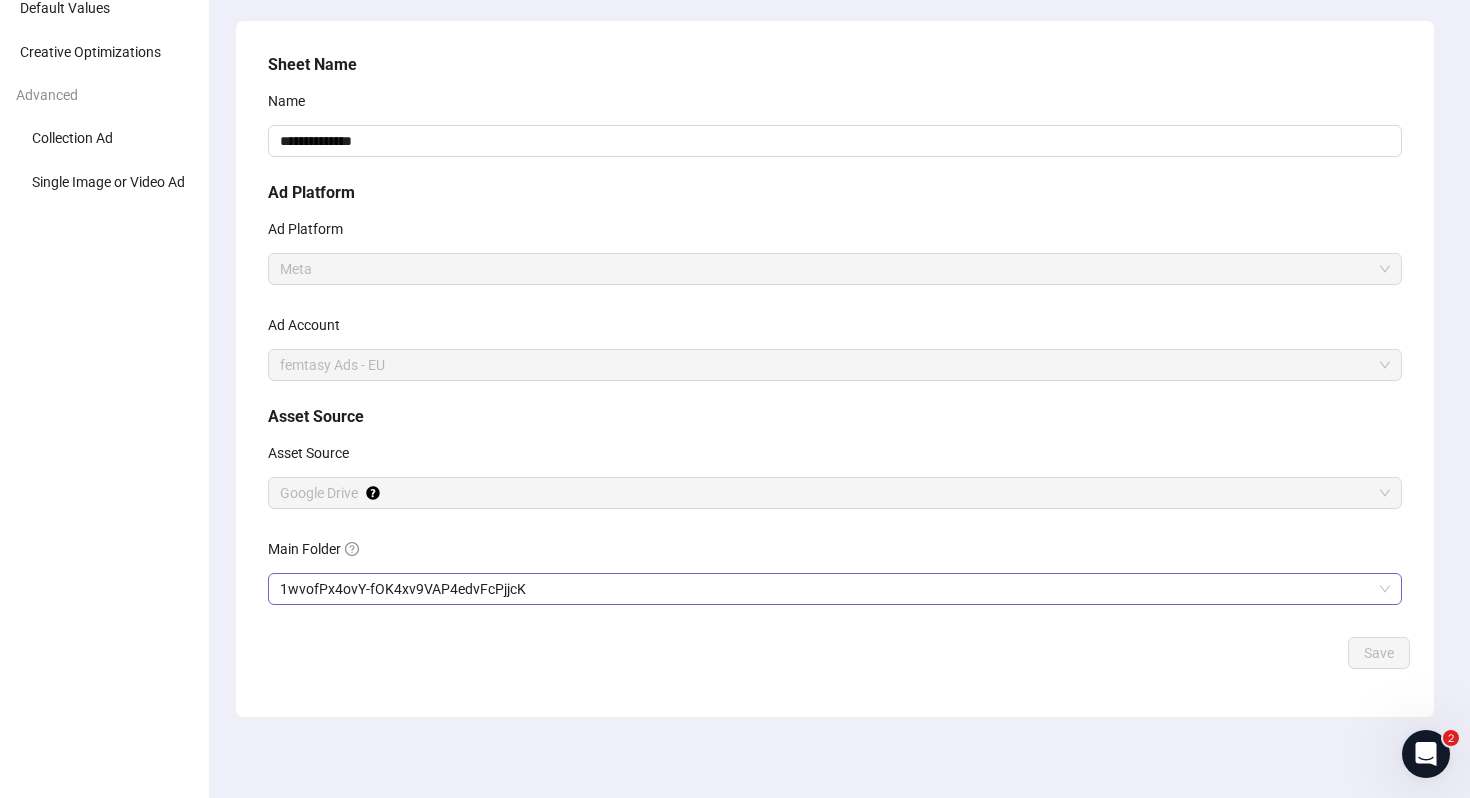 click on "1wvofPx4ovY-fOK4xv9VAP4edvFcPjjcK" at bounding box center (835, 589) 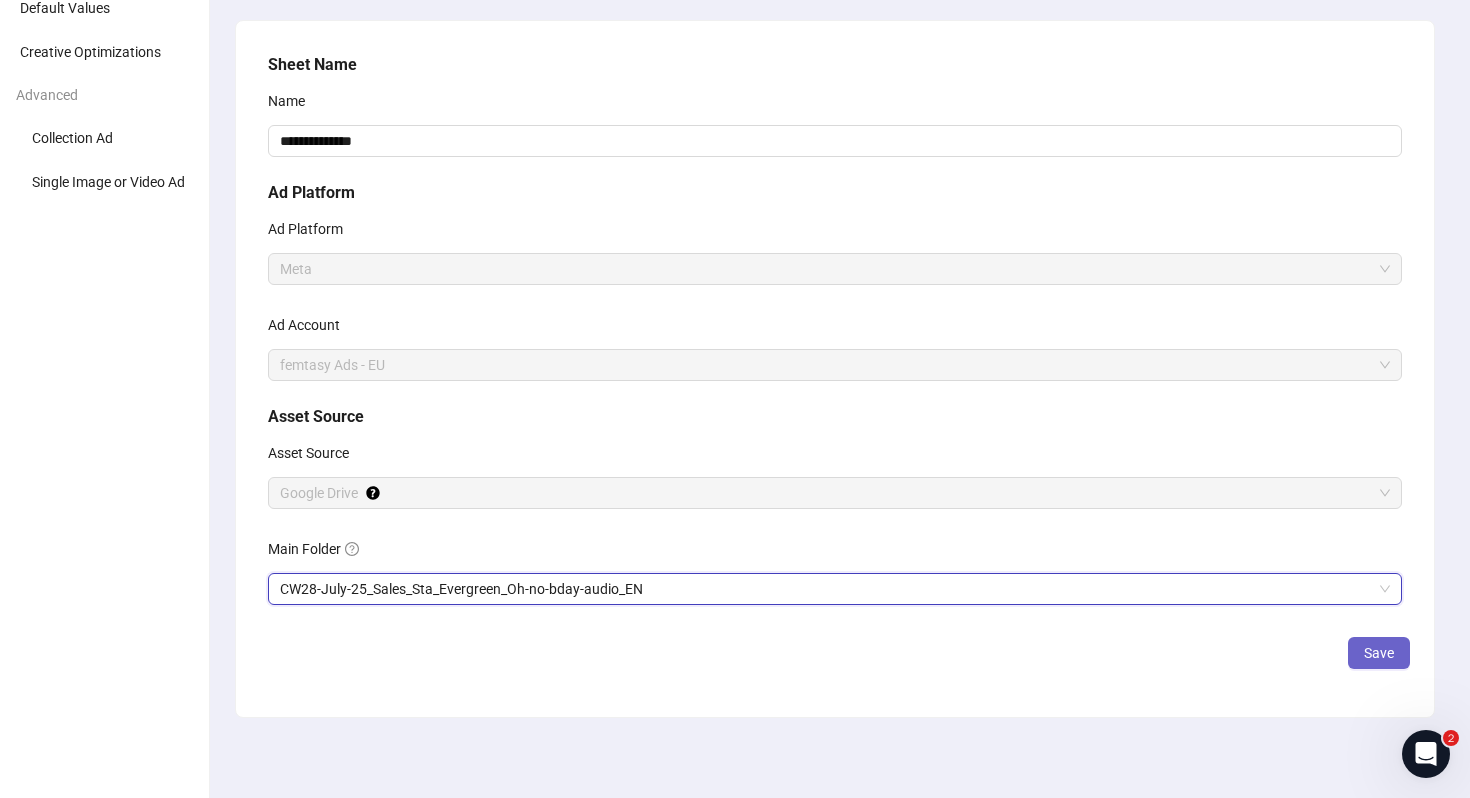 click on "Save" at bounding box center (1379, 653) 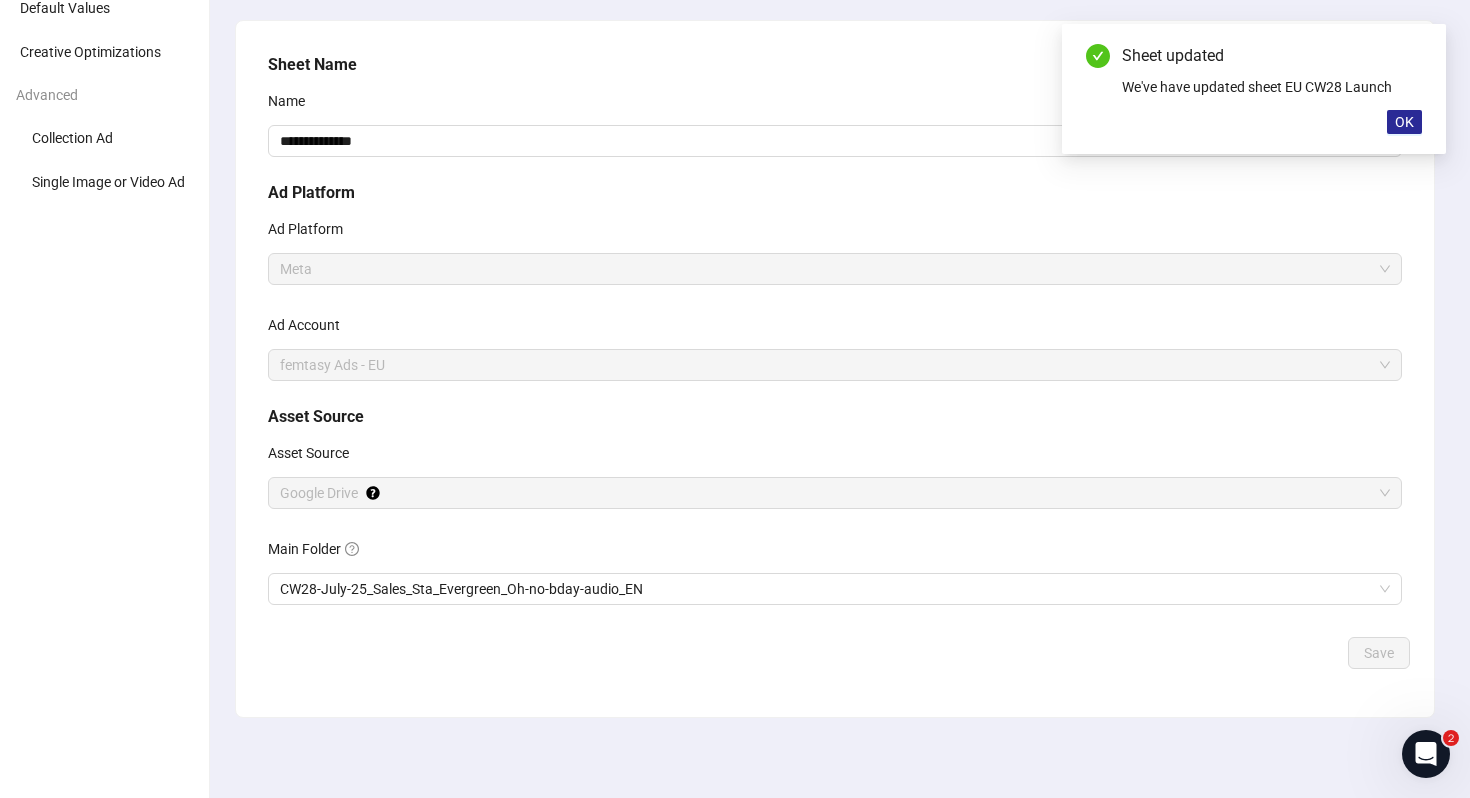 click on "OK" at bounding box center [1404, 122] 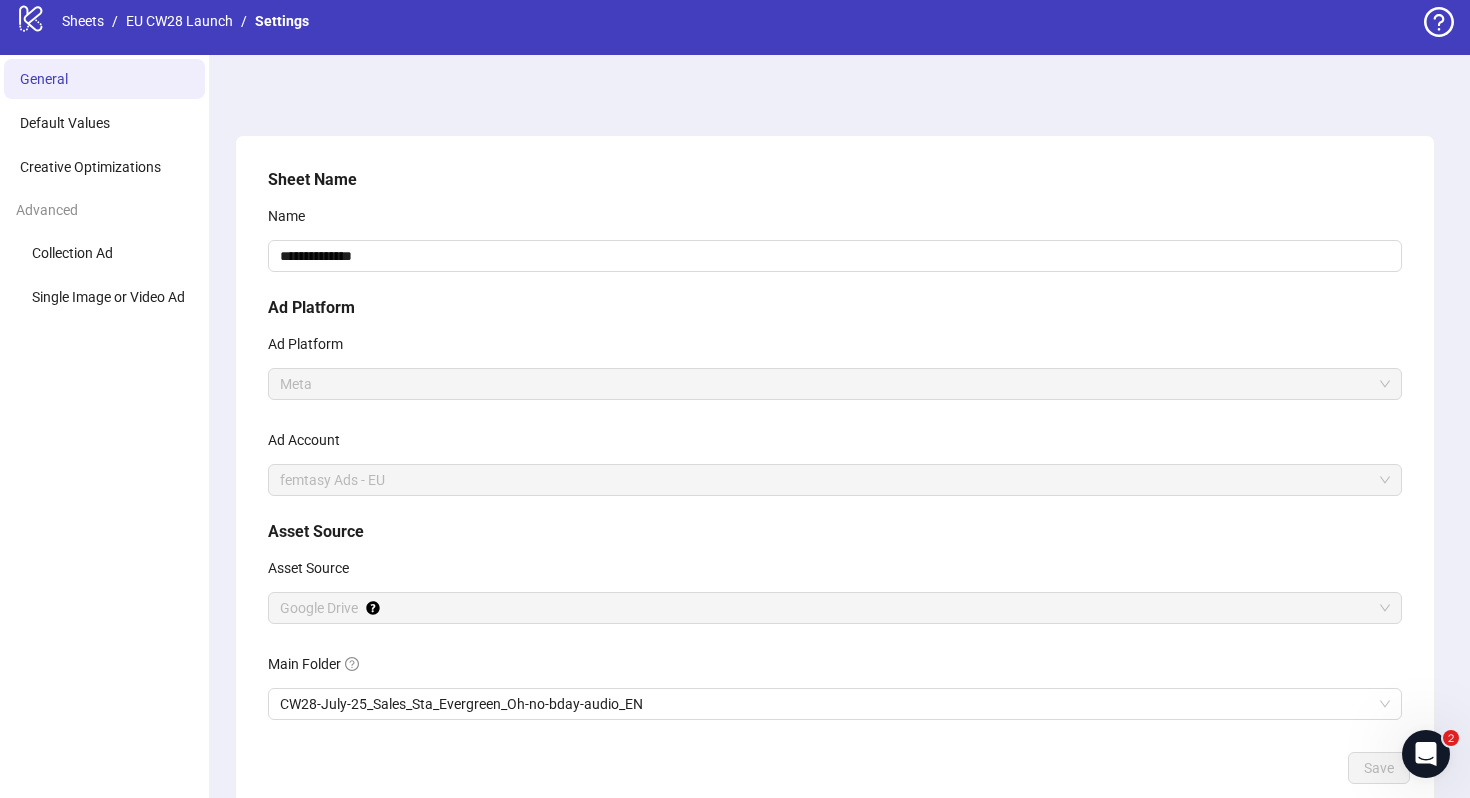 scroll, scrollTop: 0, scrollLeft: 0, axis: both 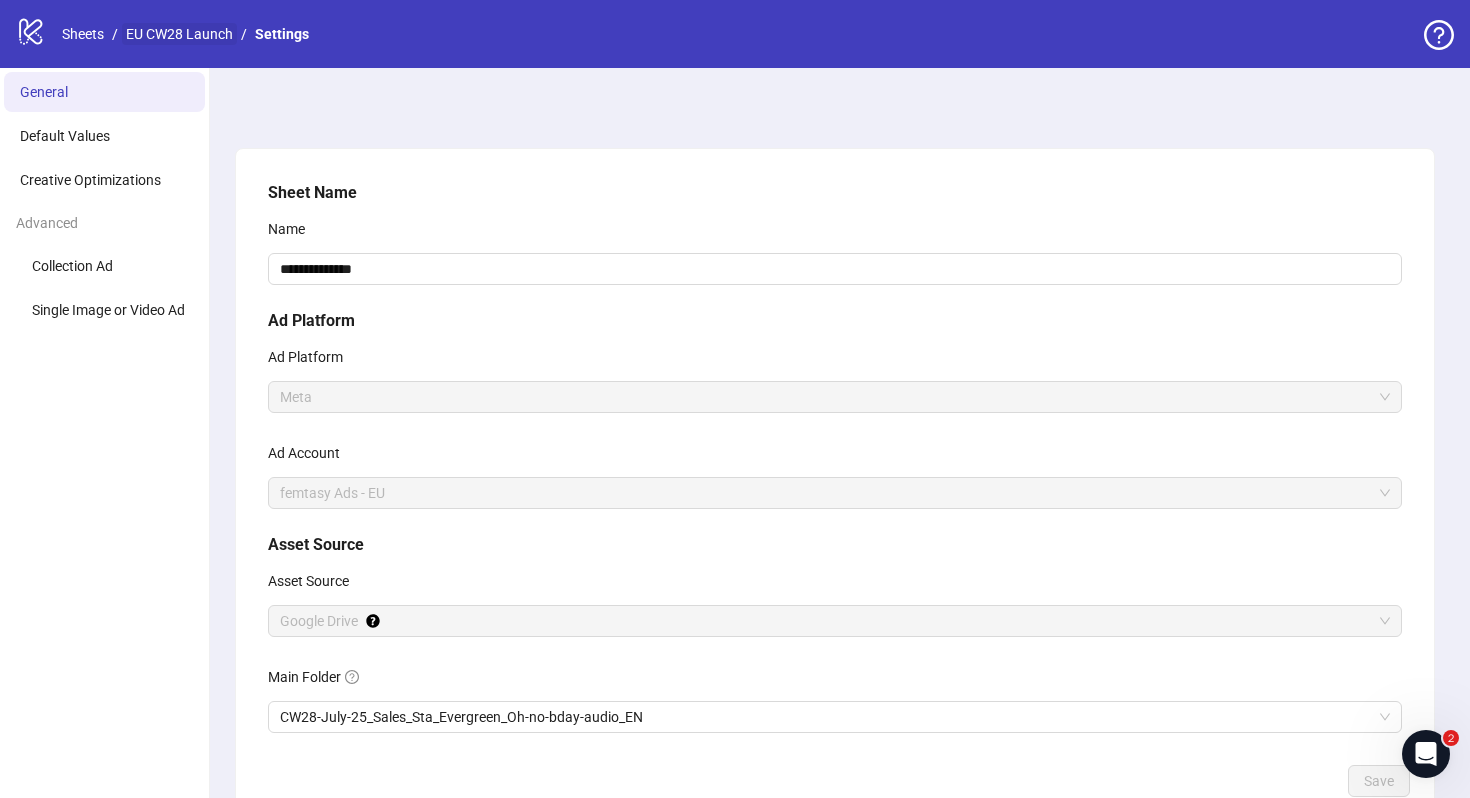 click on "EU CW28 Launch" at bounding box center [179, 34] 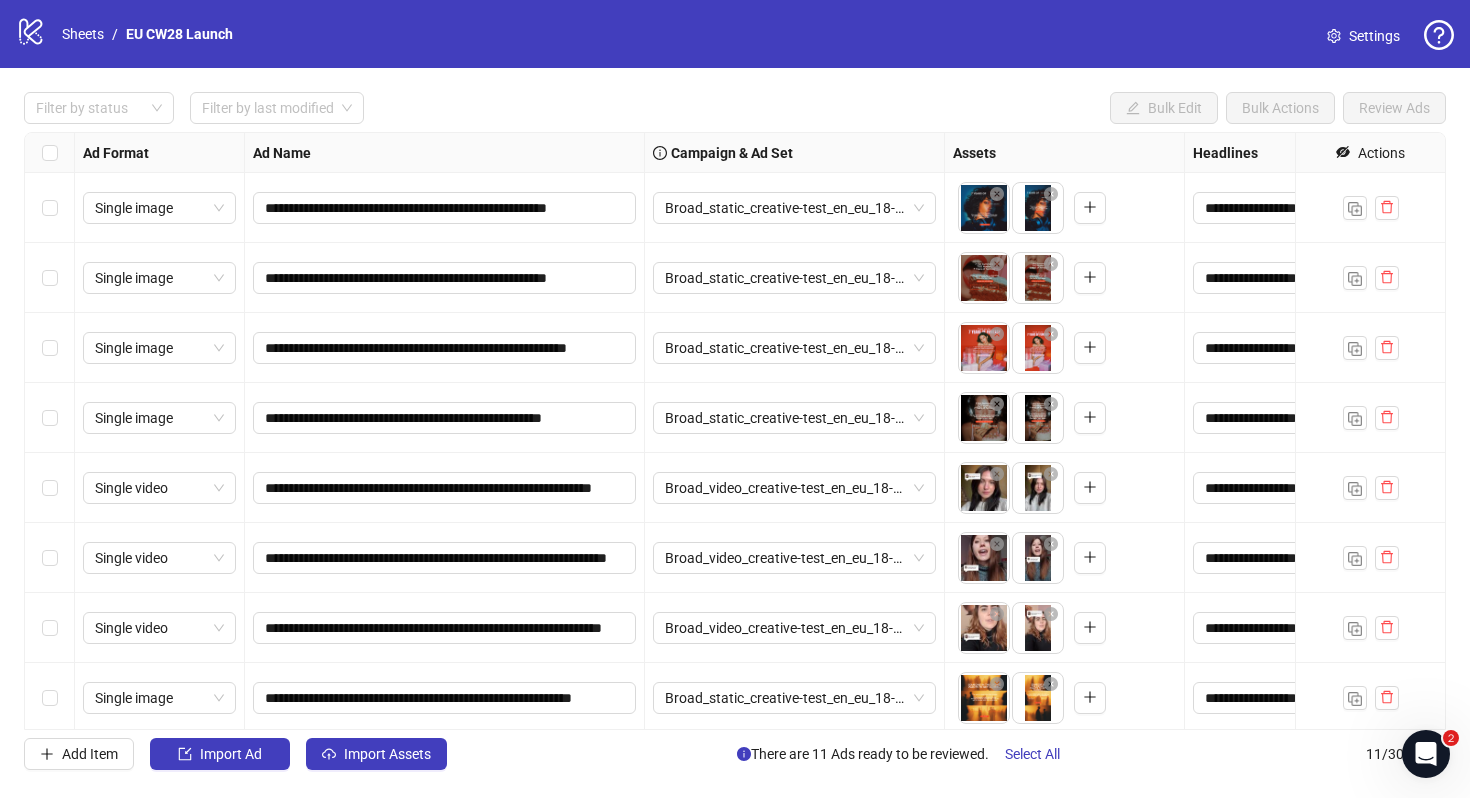 scroll, scrollTop: 214, scrollLeft: 0, axis: vertical 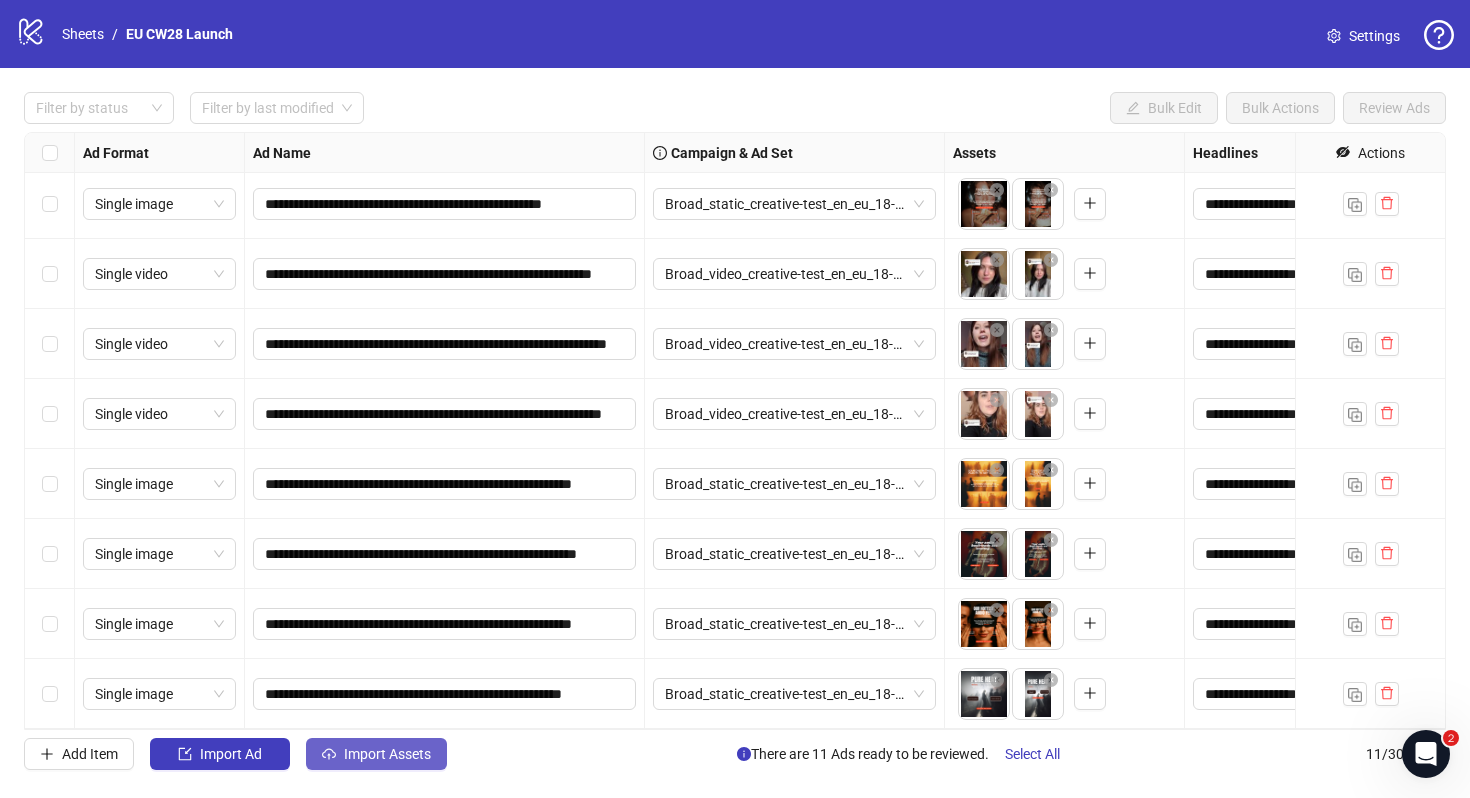 click on "Import Assets" at bounding box center (387, 754) 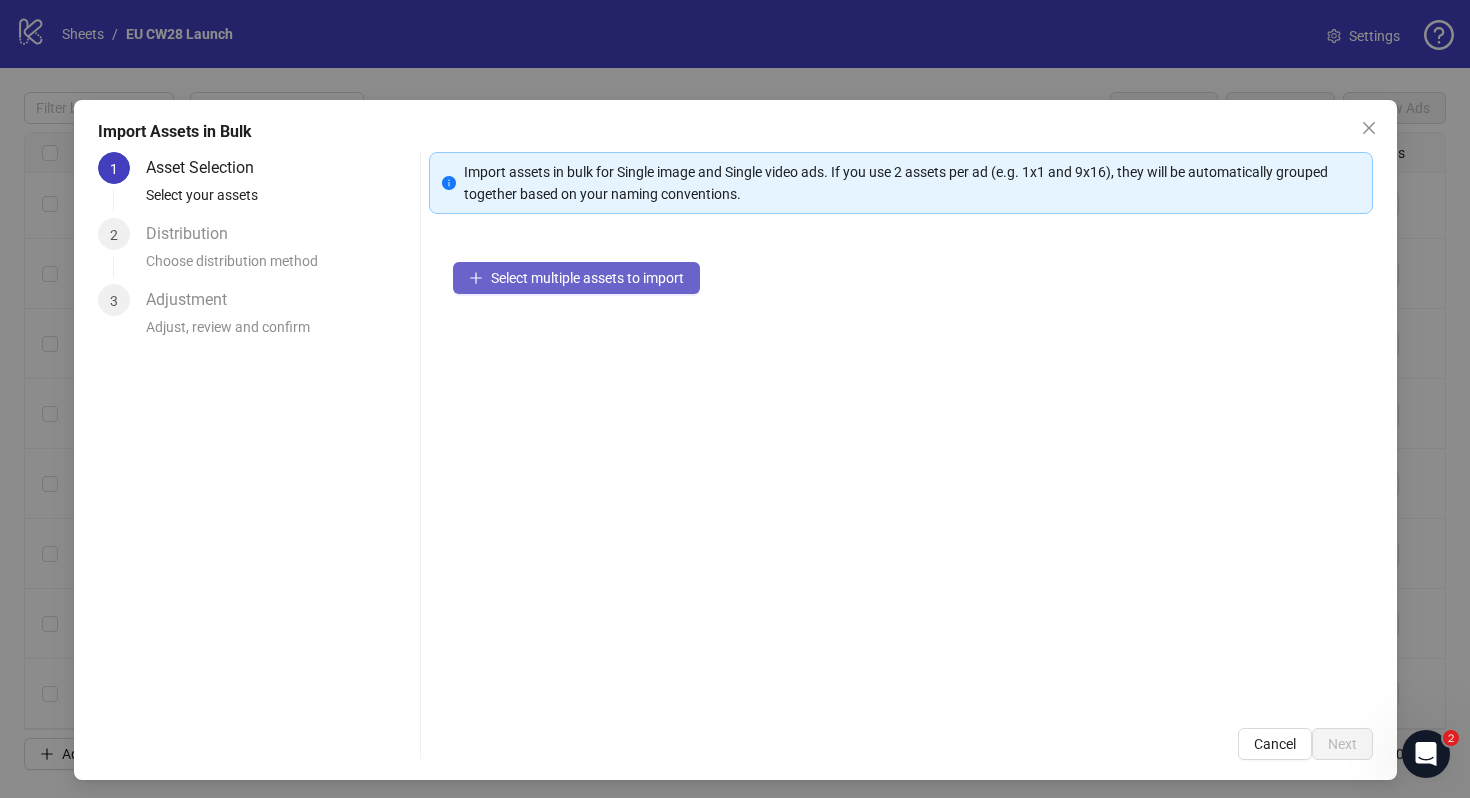 click on "Select multiple assets to import" at bounding box center [587, 278] 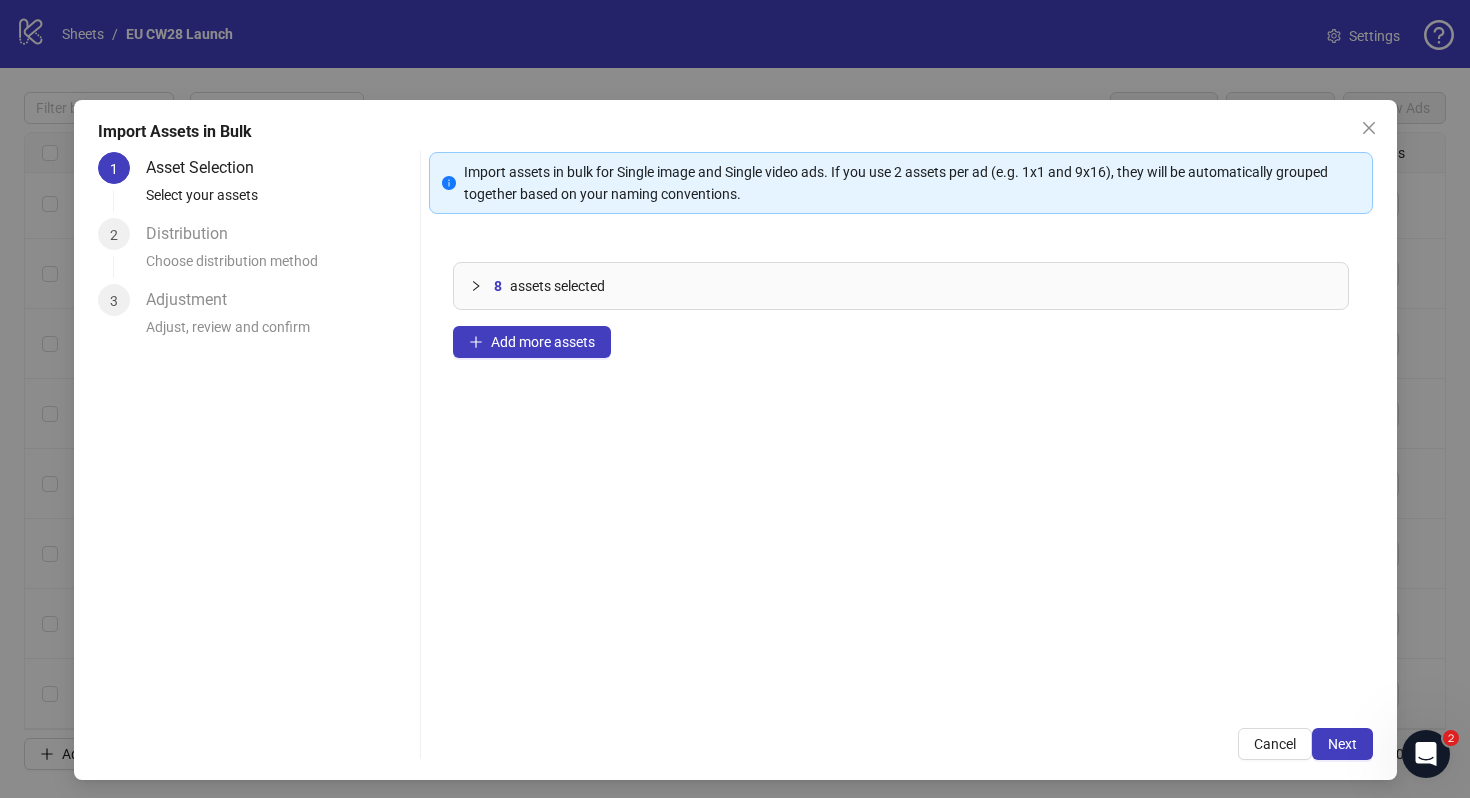 scroll, scrollTop: 1, scrollLeft: 0, axis: vertical 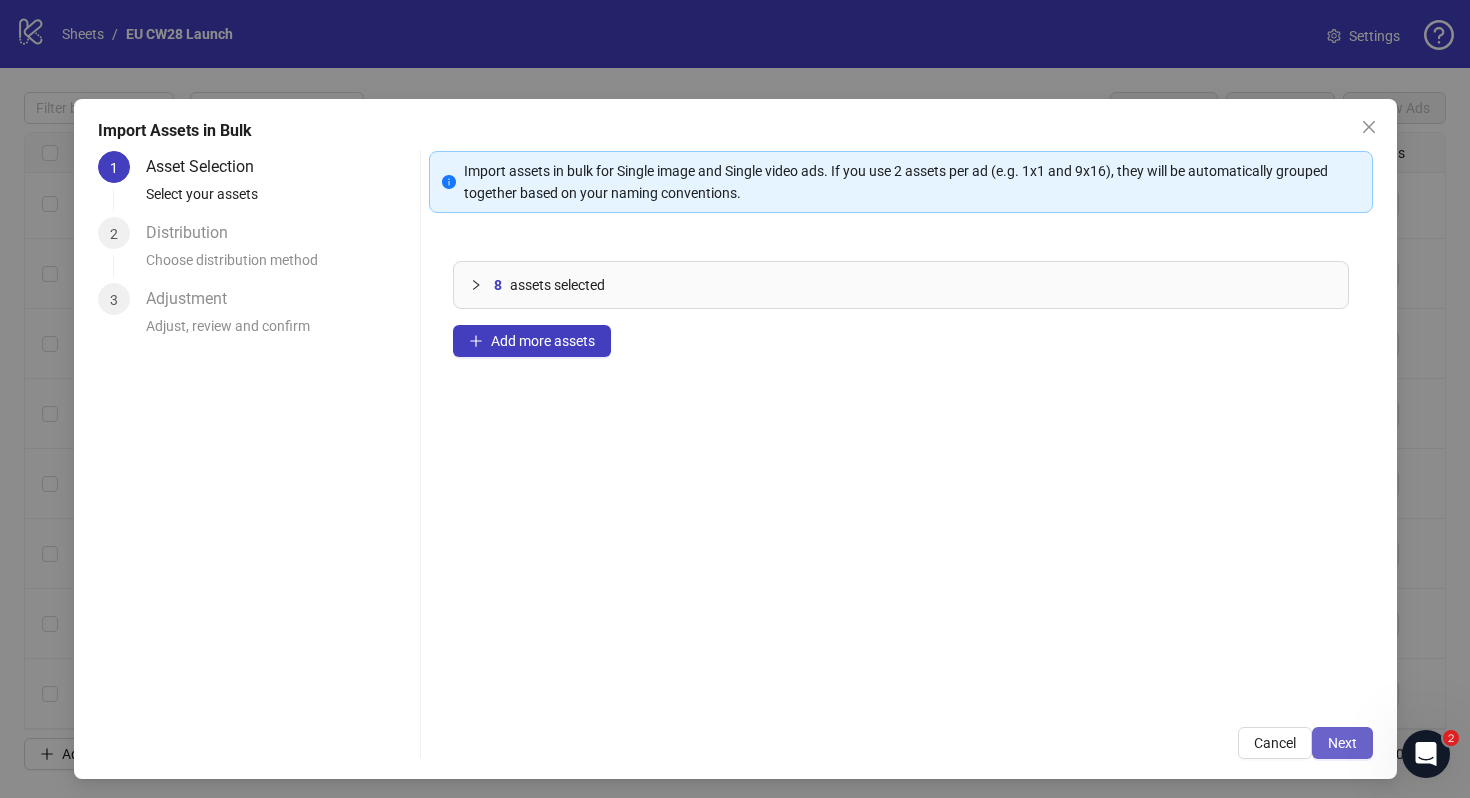 click on "Next" at bounding box center (1342, 743) 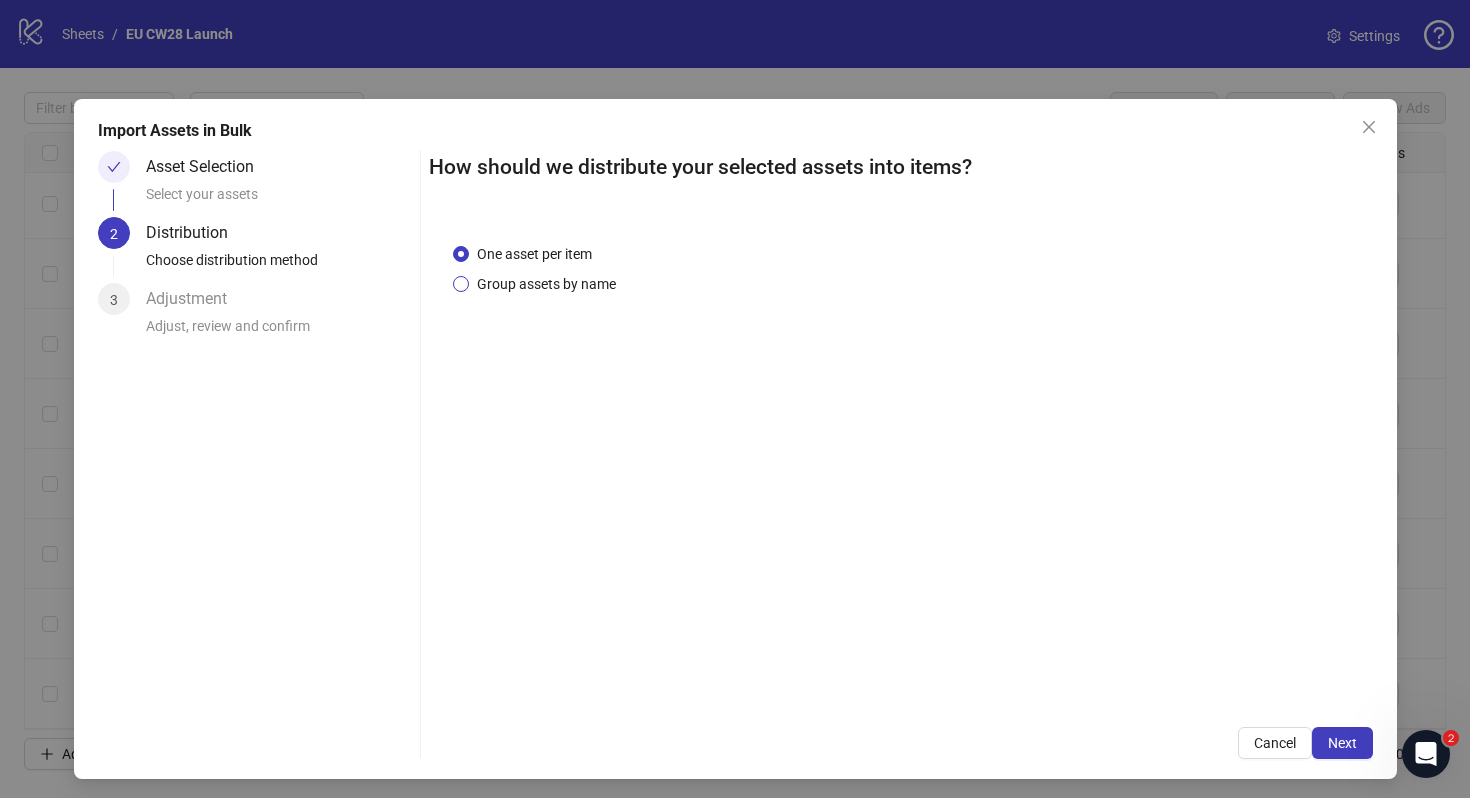 click on "Group assets by name" at bounding box center (546, 284) 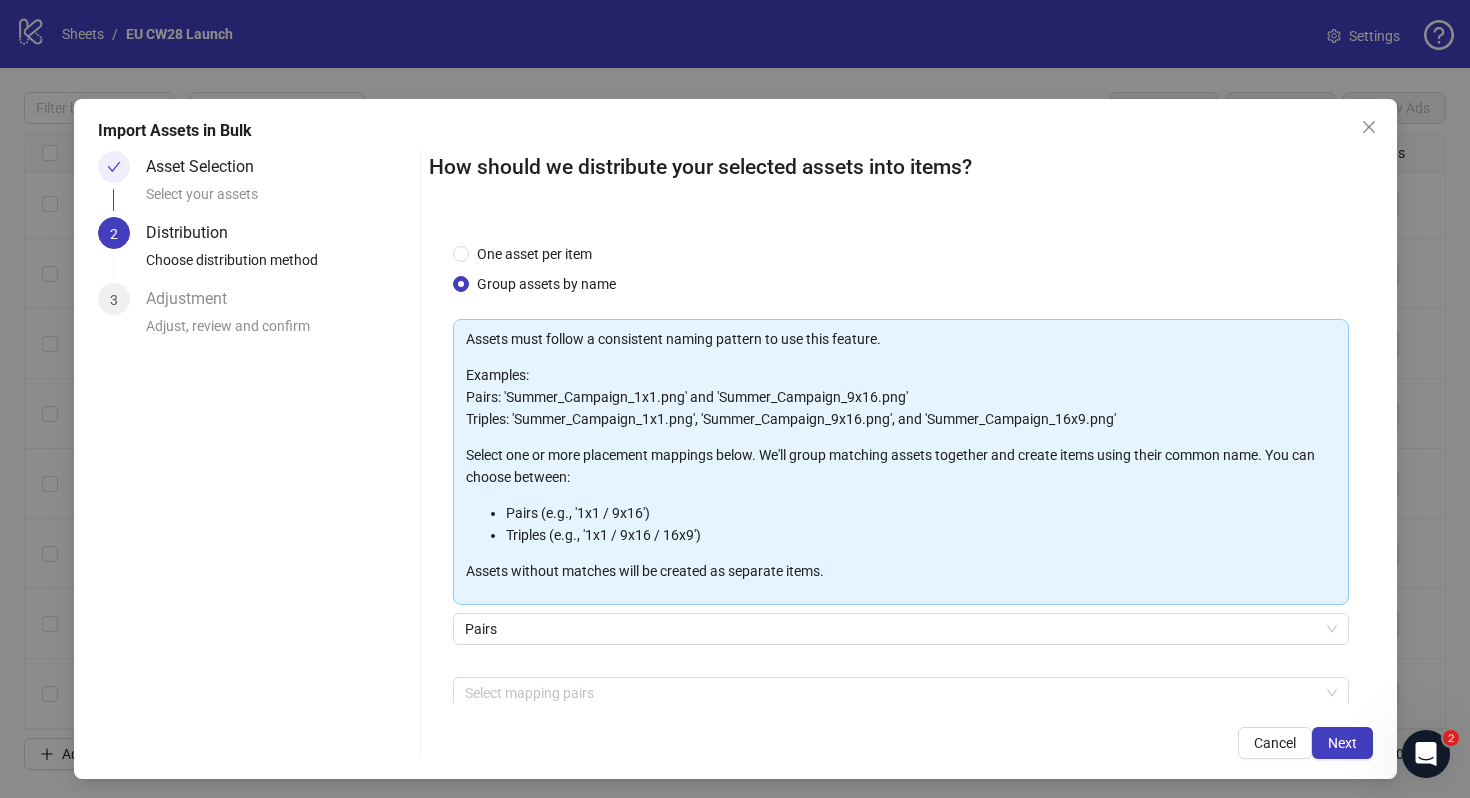 scroll, scrollTop: 101, scrollLeft: 0, axis: vertical 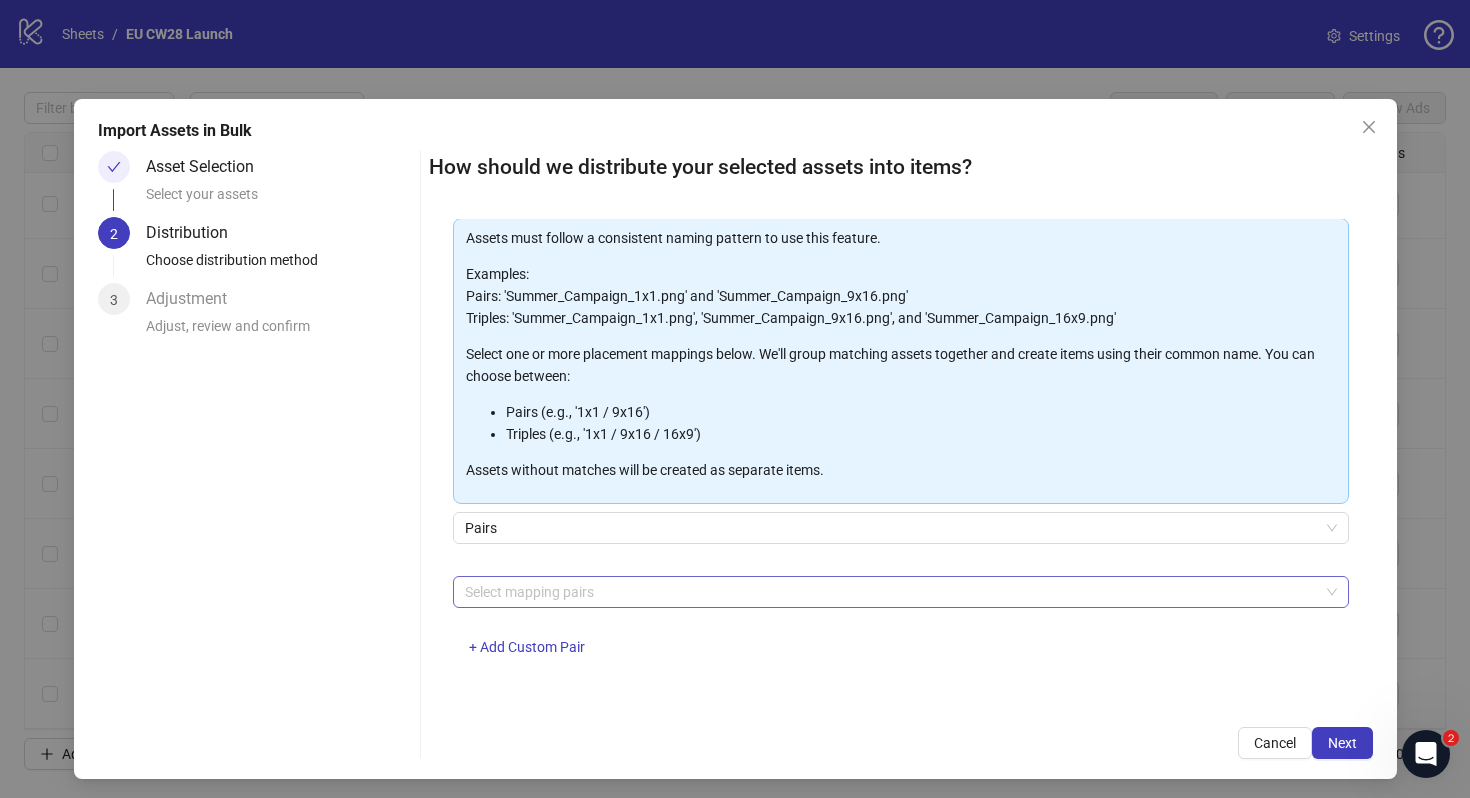 click at bounding box center (890, 592) 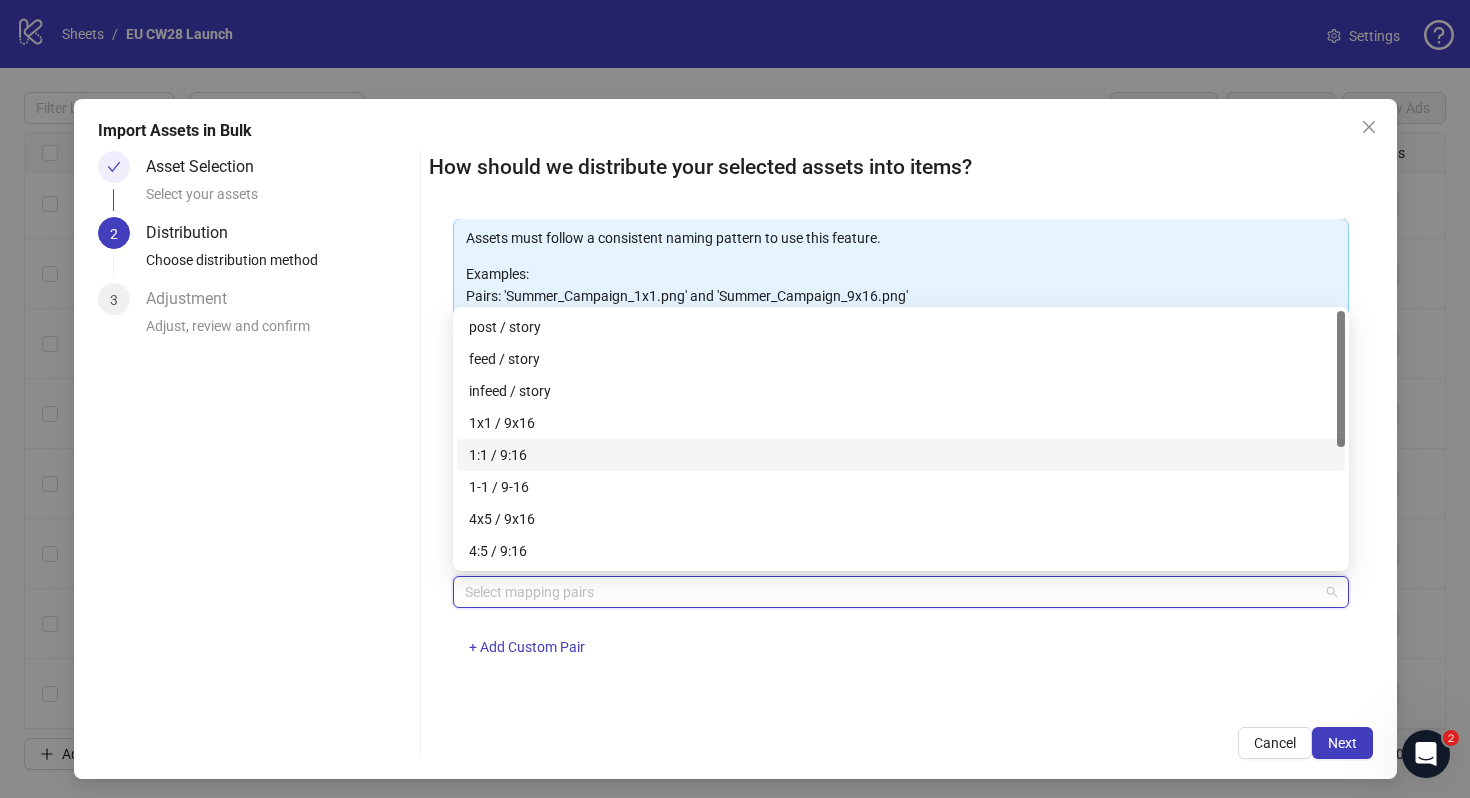 click on "1:1 / 9:16" at bounding box center [901, 455] 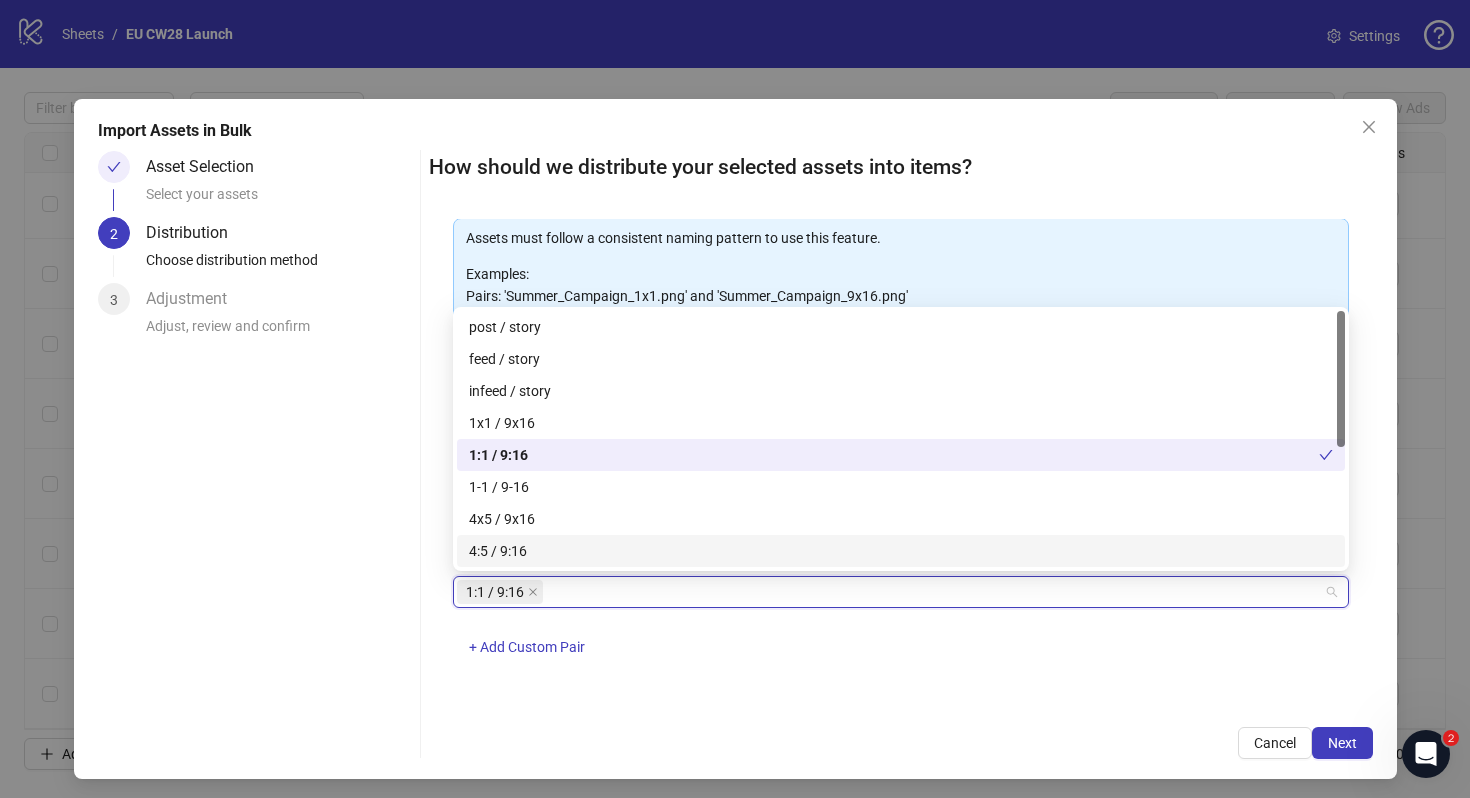 click on "1:1 / 9:16   + Add Custom Pair" at bounding box center (901, 628) 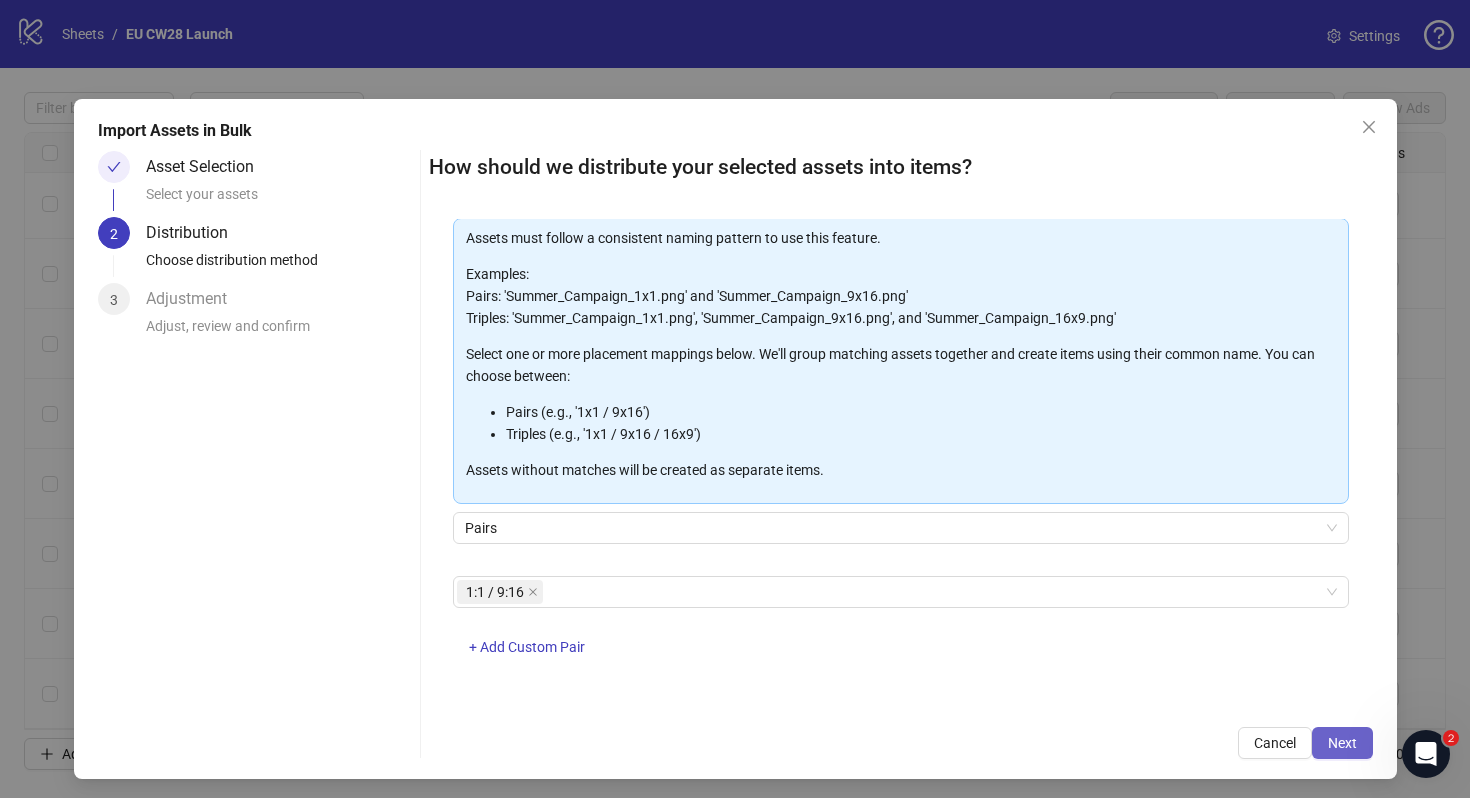 click on "Next" at bounding box center [1342, 743] 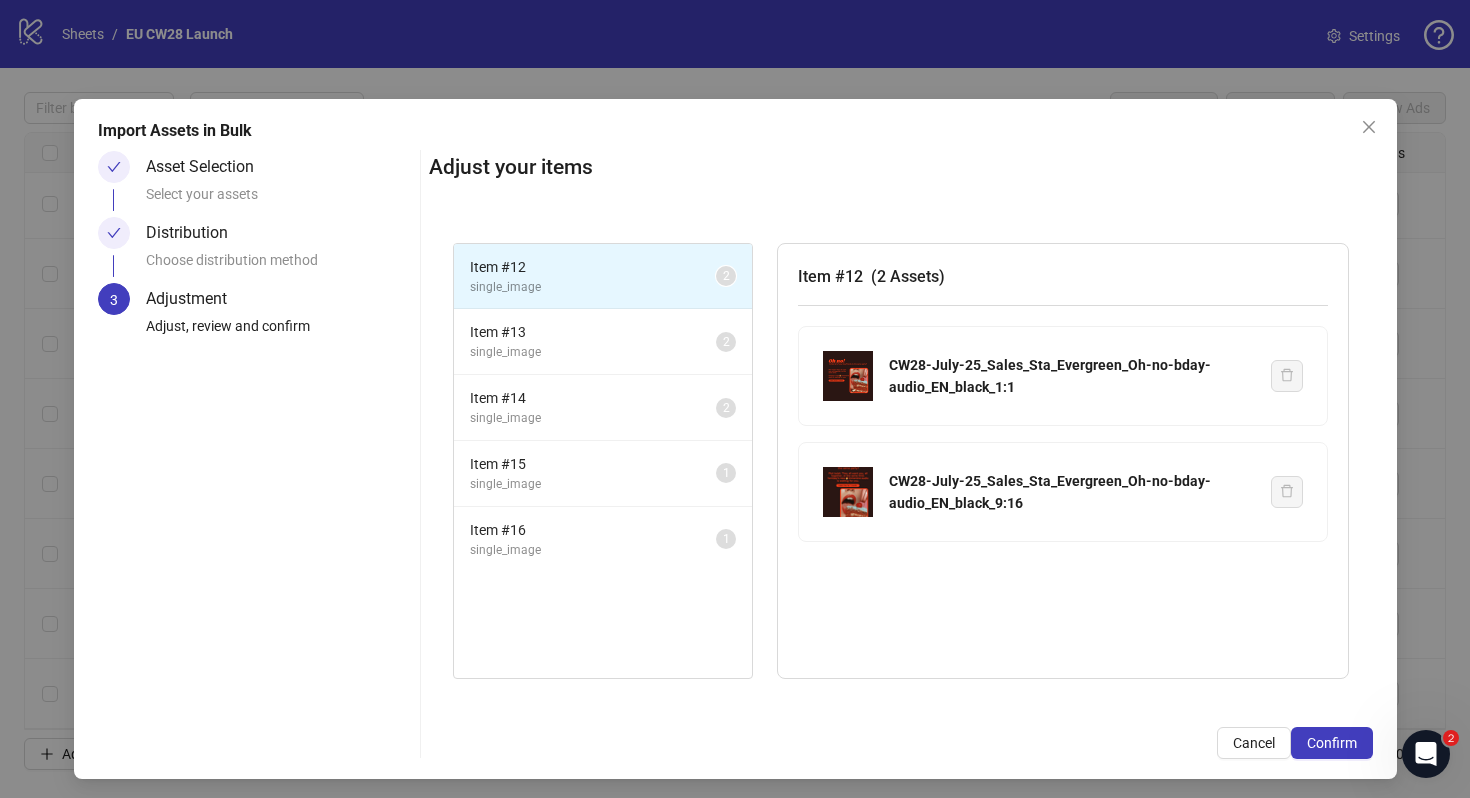 click on "Item # 12 single_image 2" at bounding box center [603, 277] 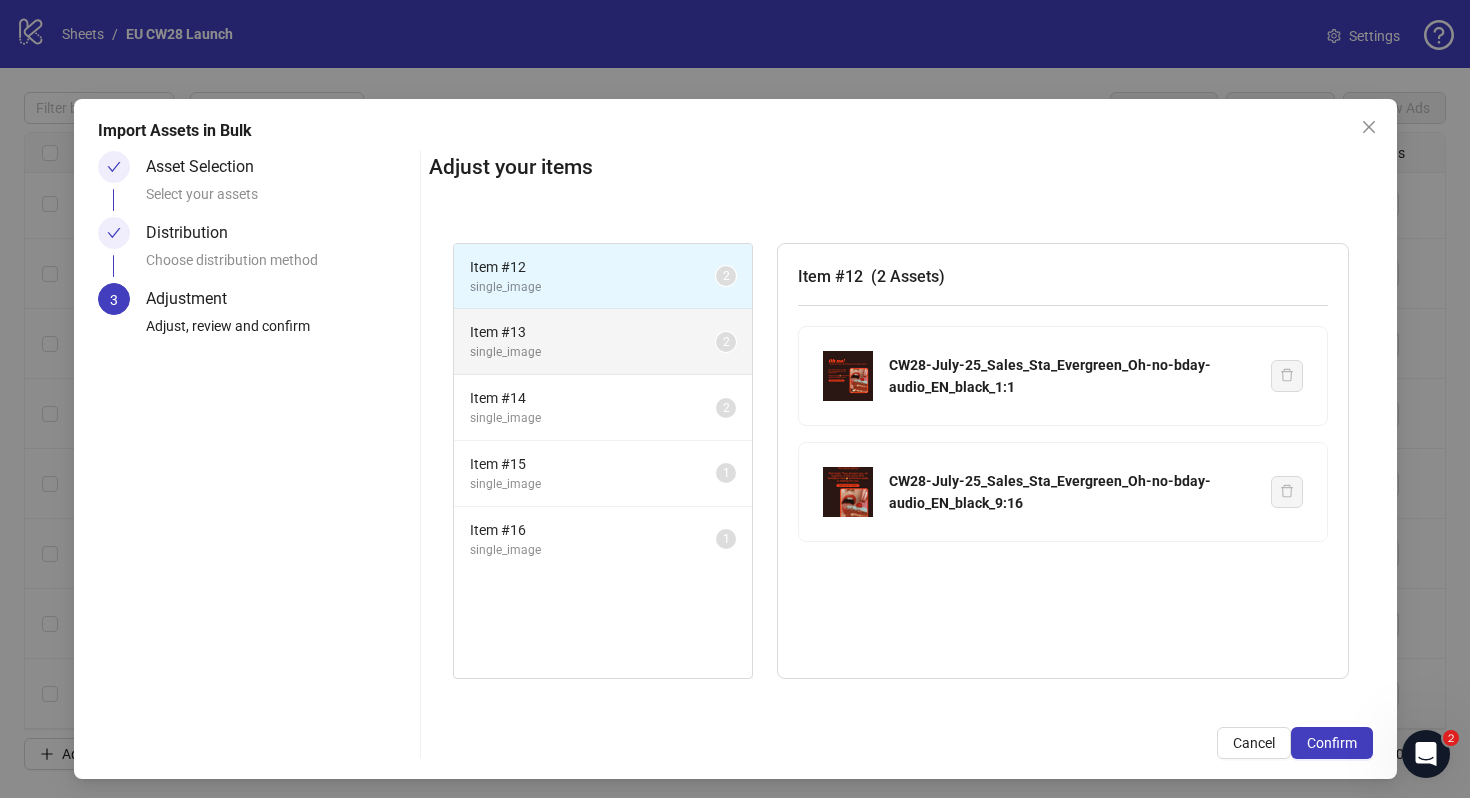 click on "single_image" at bounding box center [593, 352] 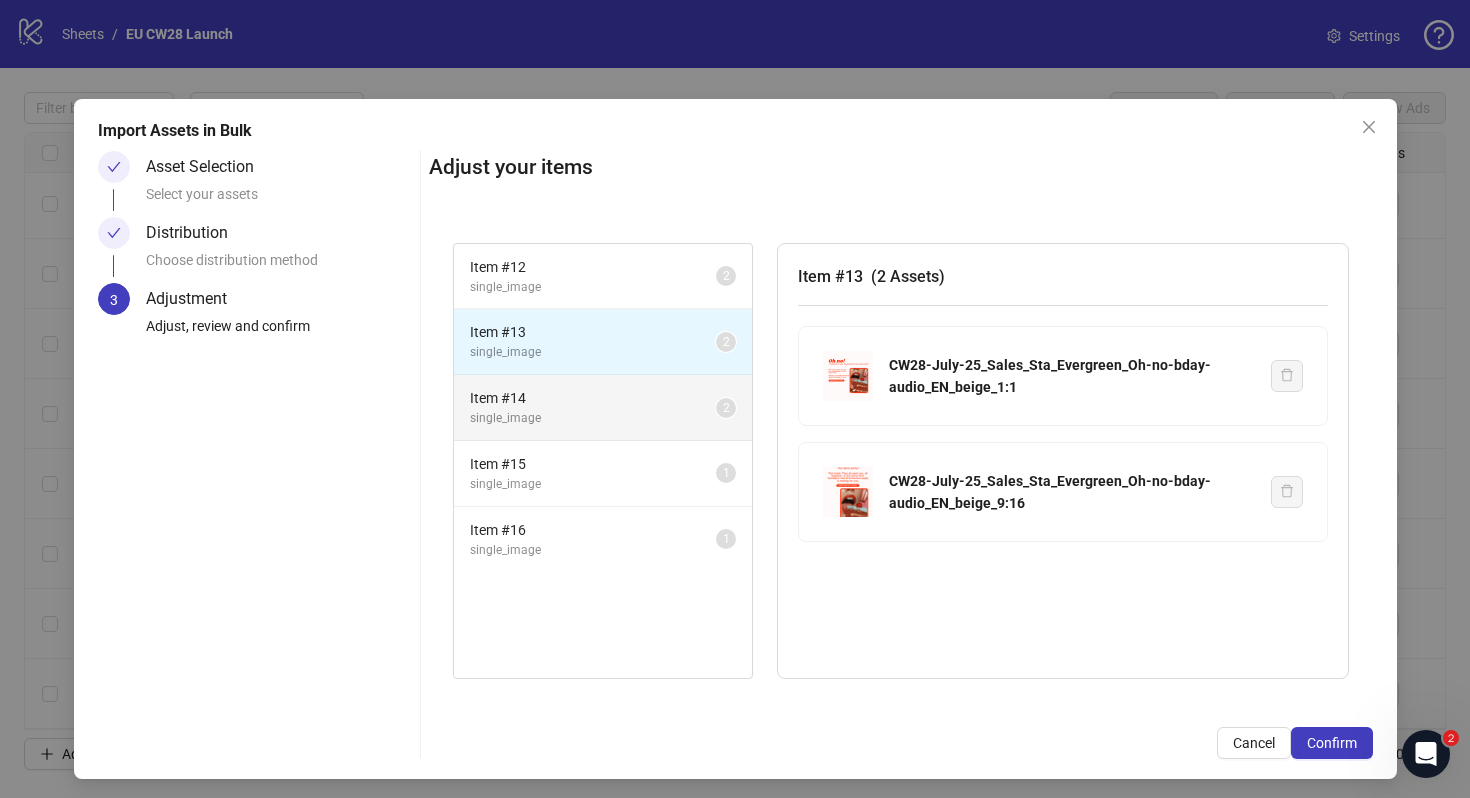click on "Item # 14" at bounding box center [593, 398] 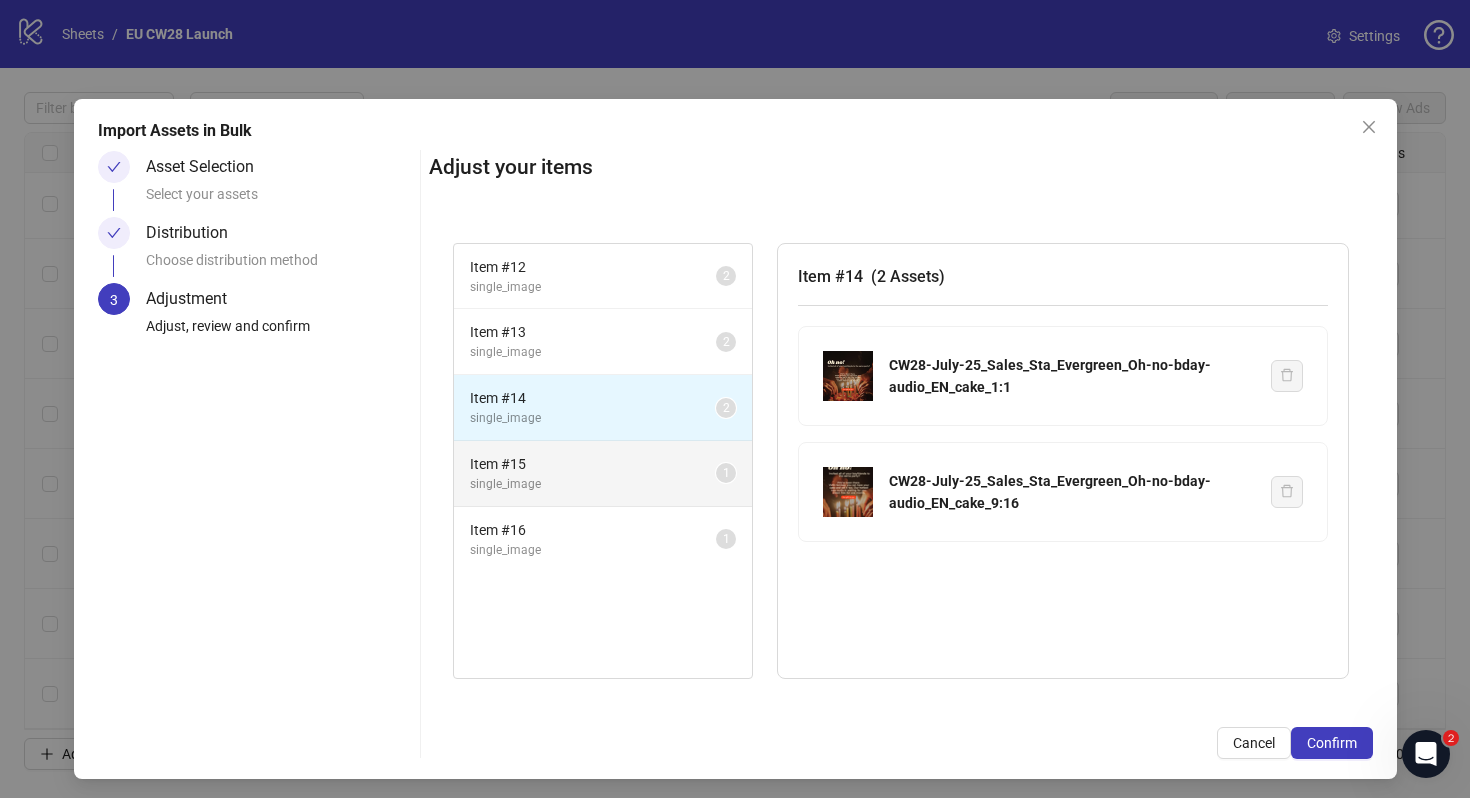 click on "single_image" at bounding box center [593, 484] 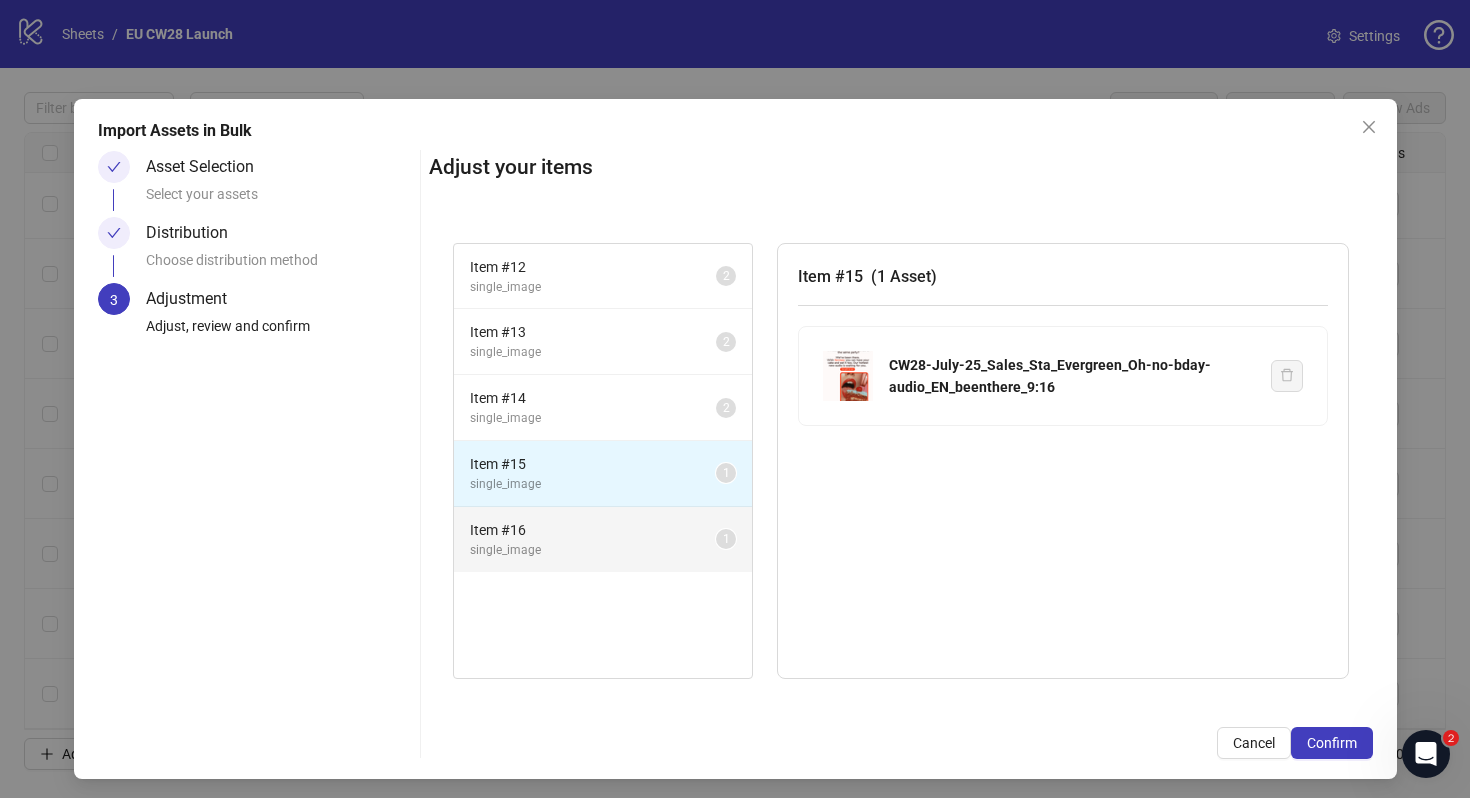 click on "single_image" at bounding box center [593, 550] 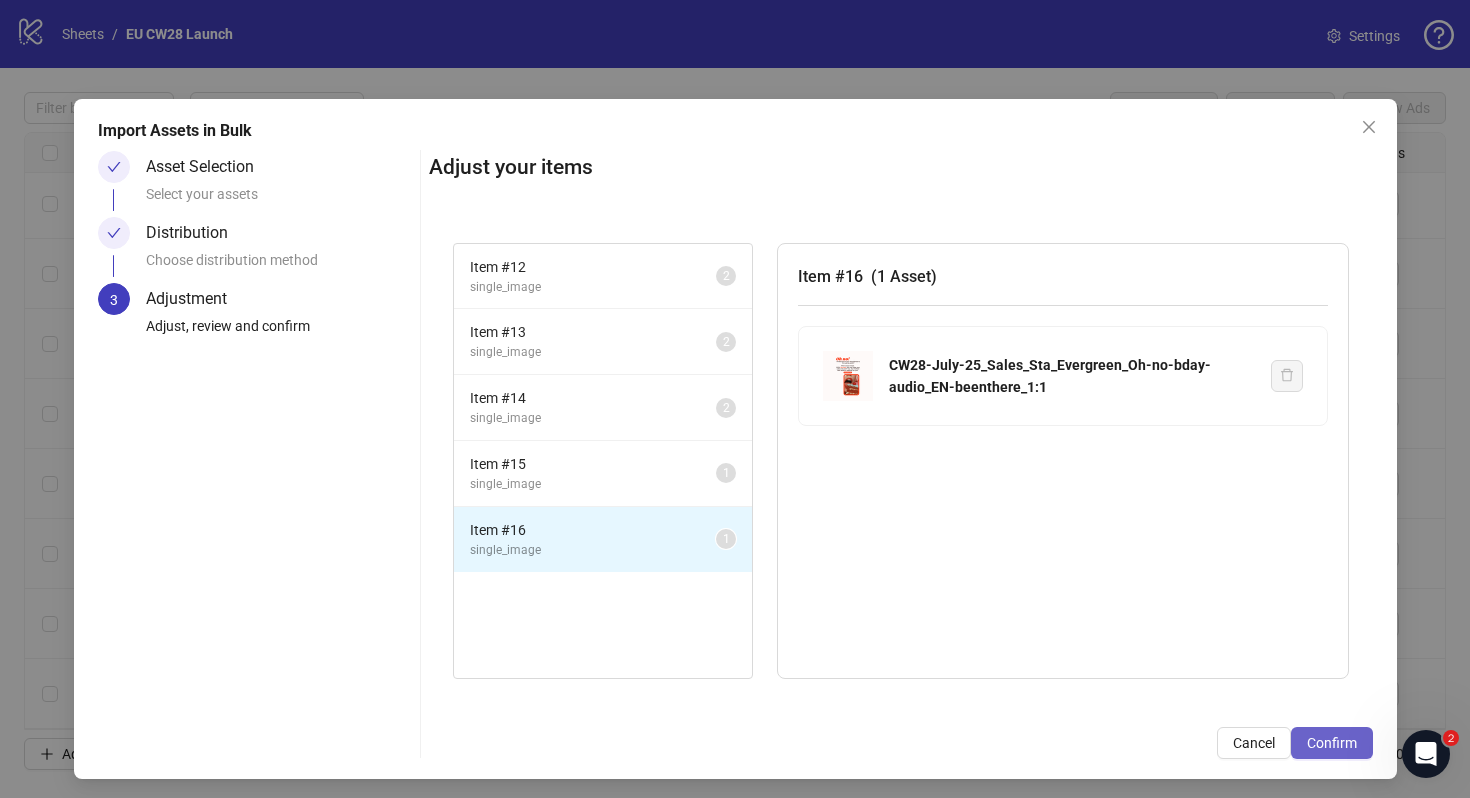 click on "Confirm" at bounding box center (1332, 743) 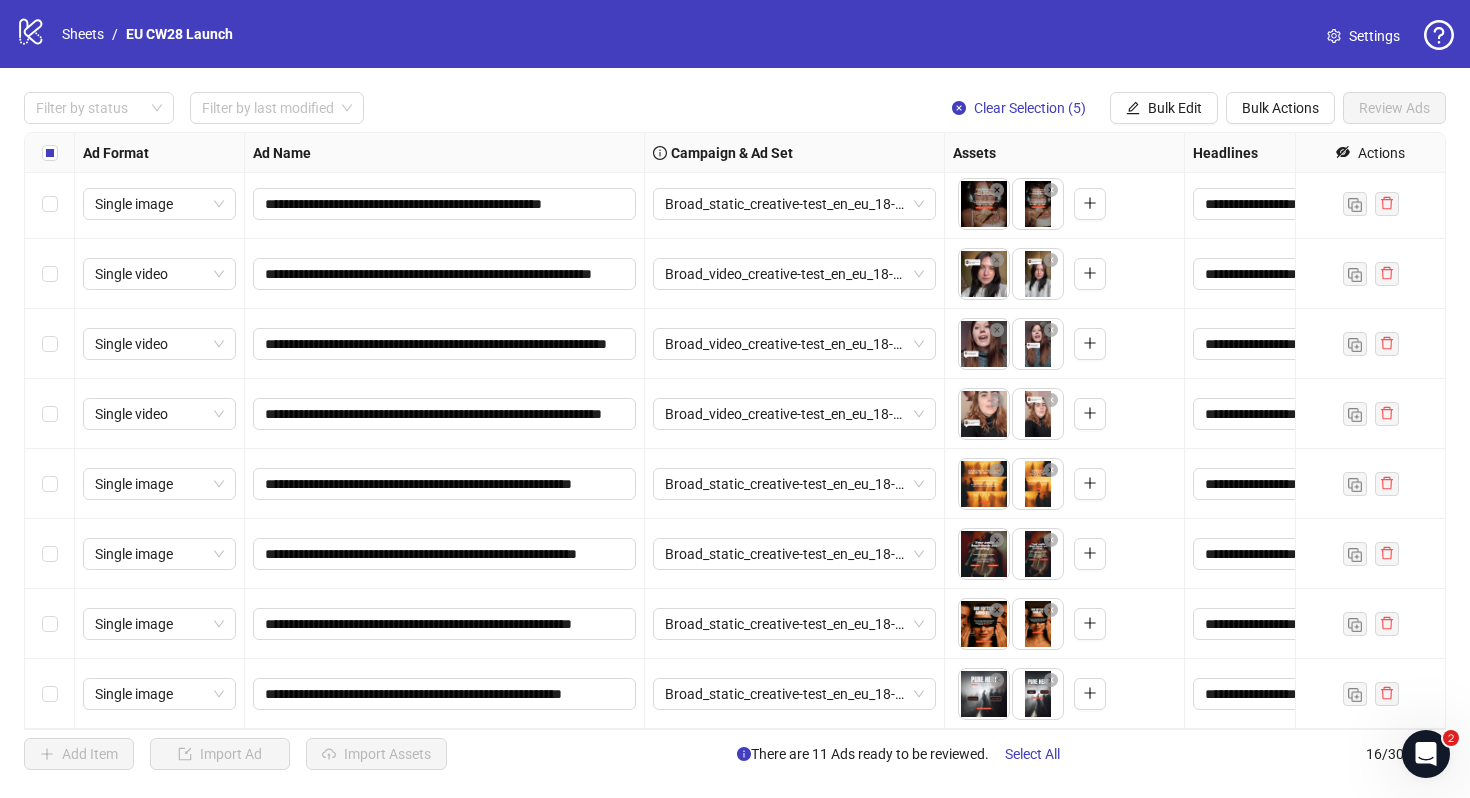 scroll, scrollTop: 429, scrollLeft: 0, axis: vertical 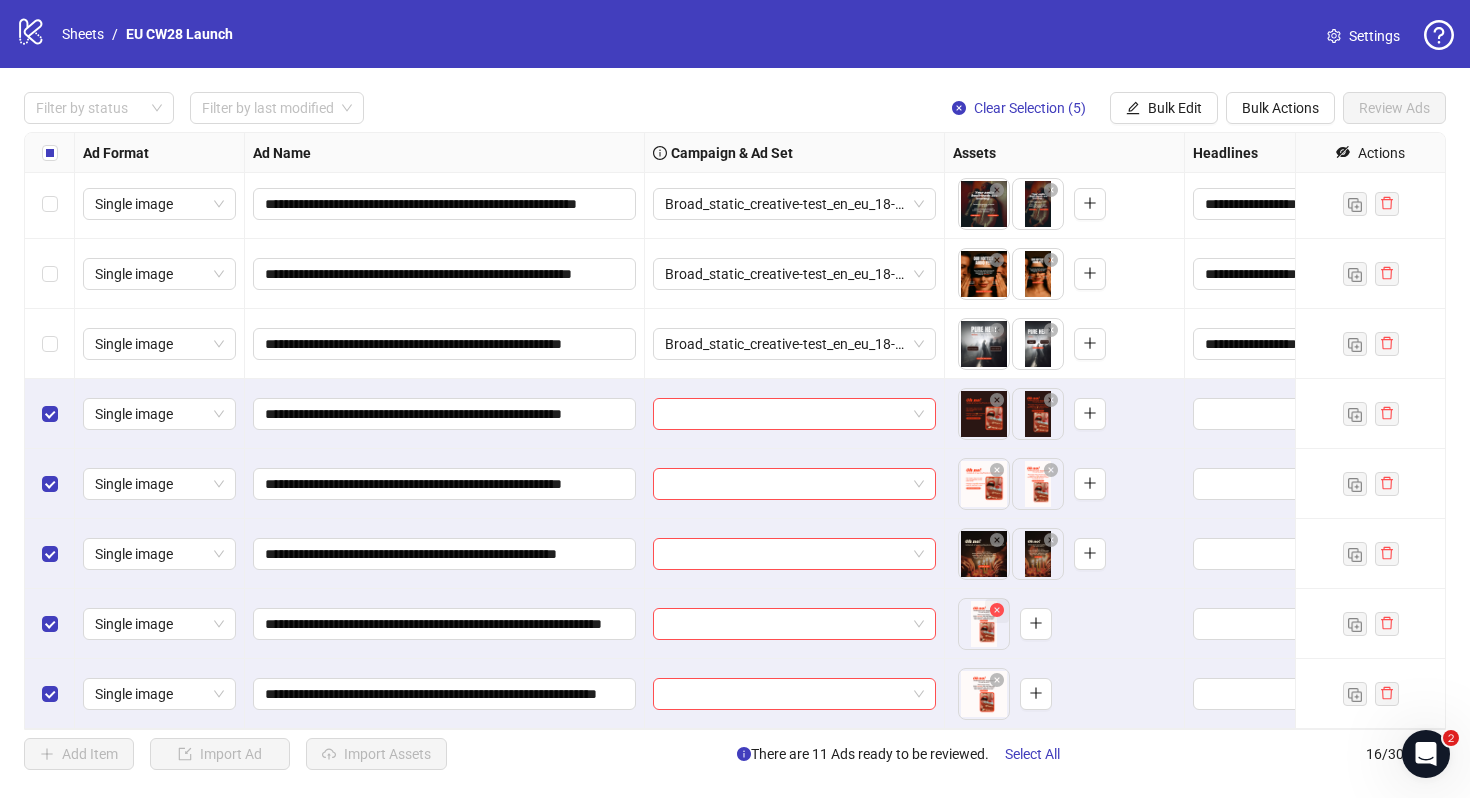 click at bounding box center [997, 611] 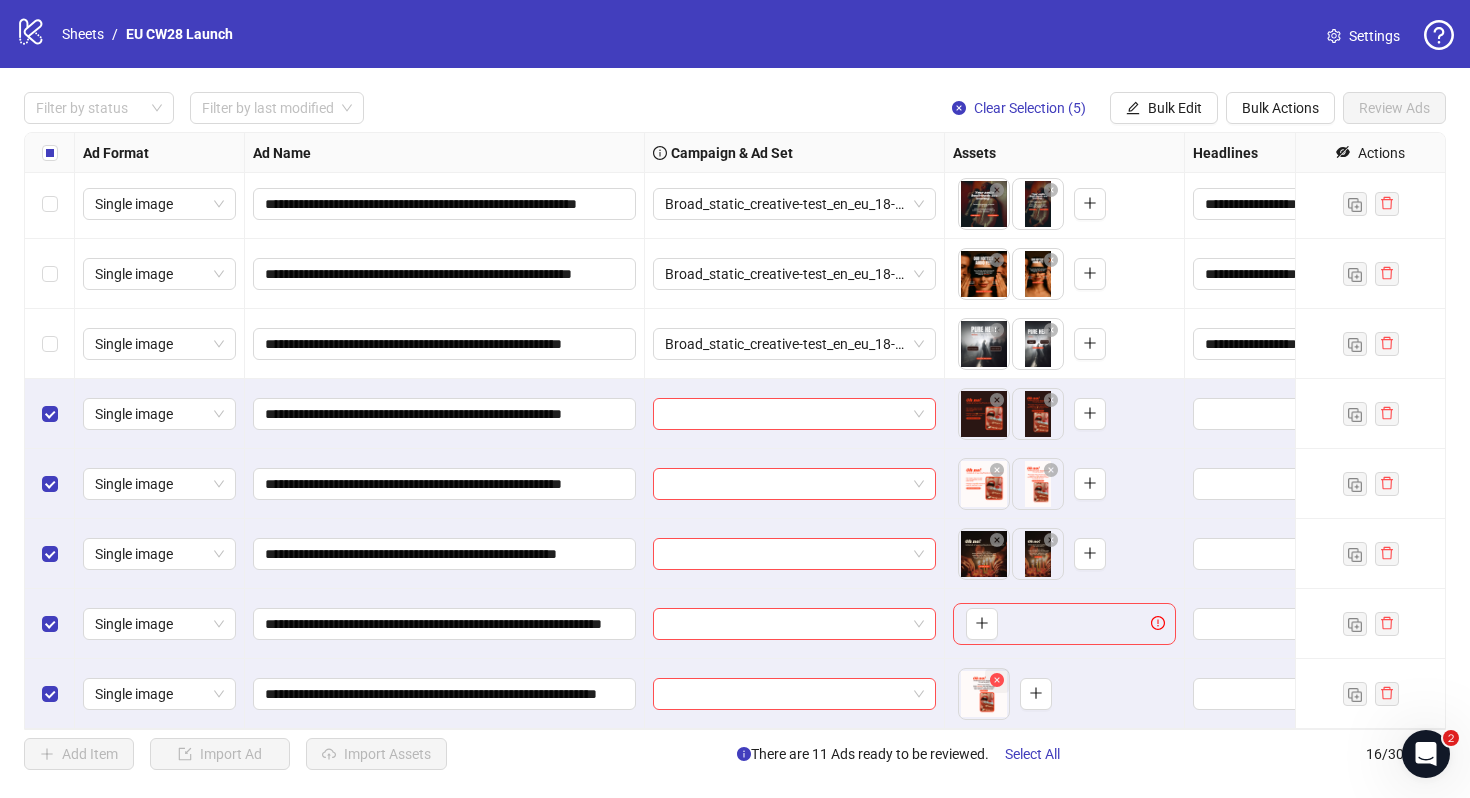 click 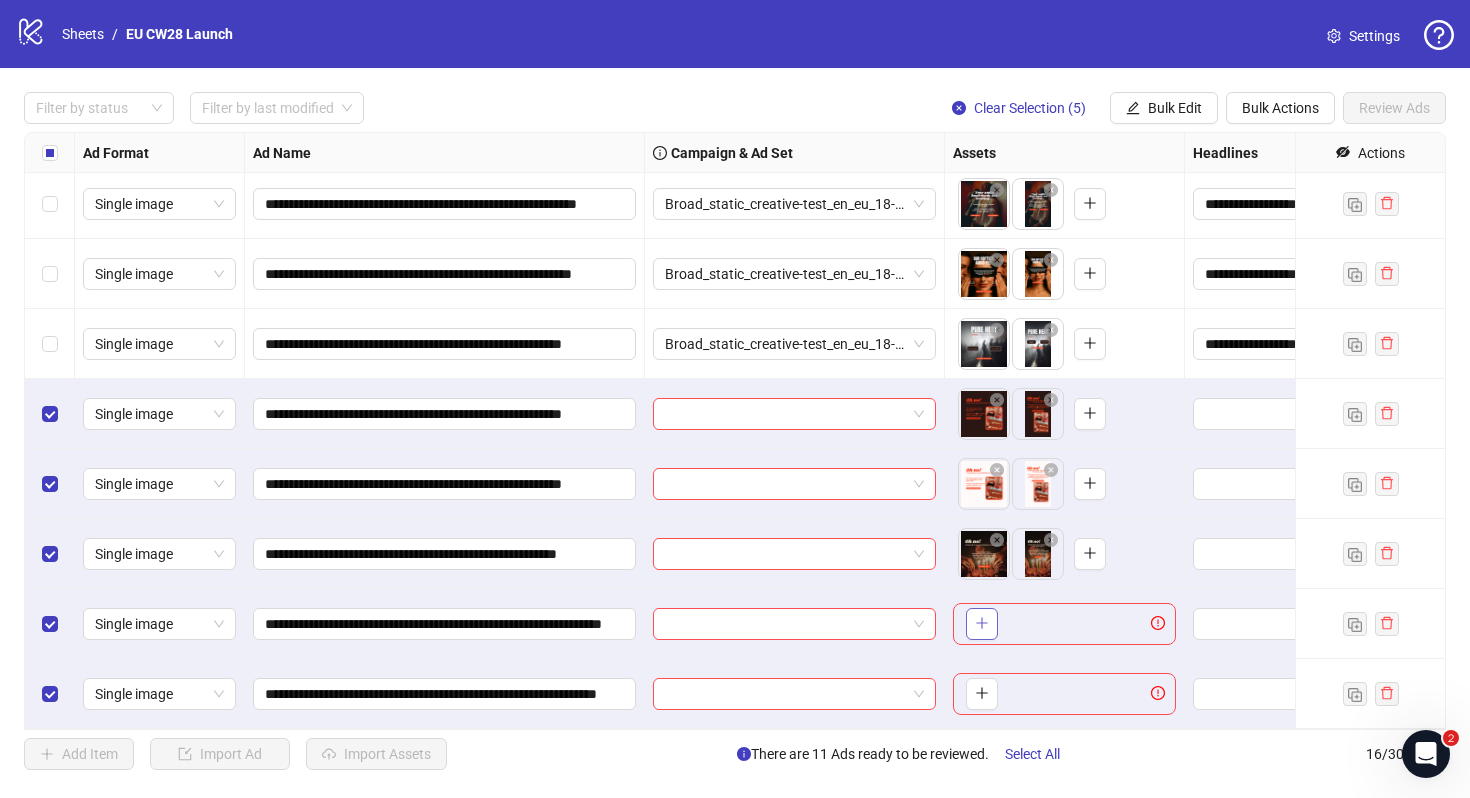 click 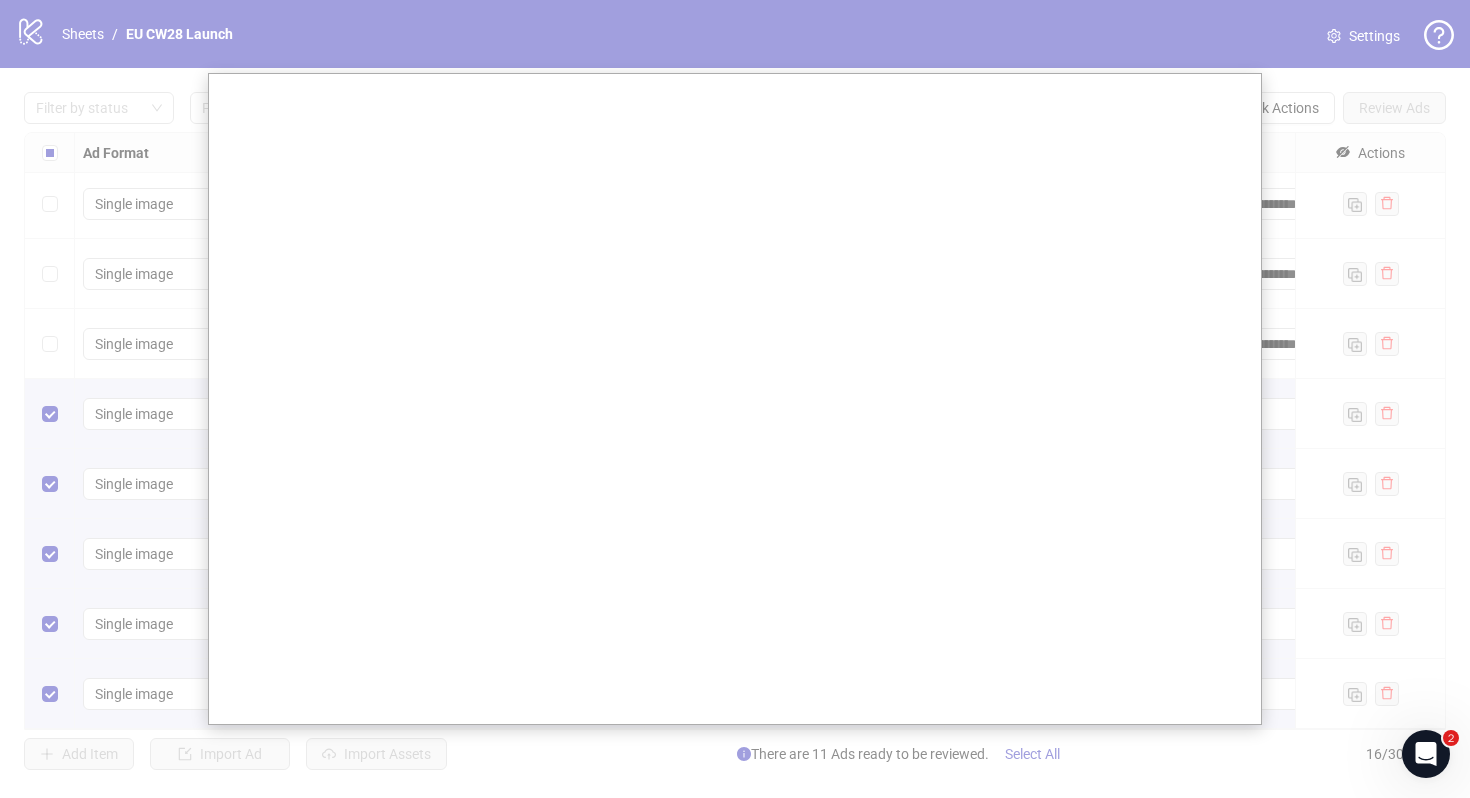 click at bounding box center (735, 399) 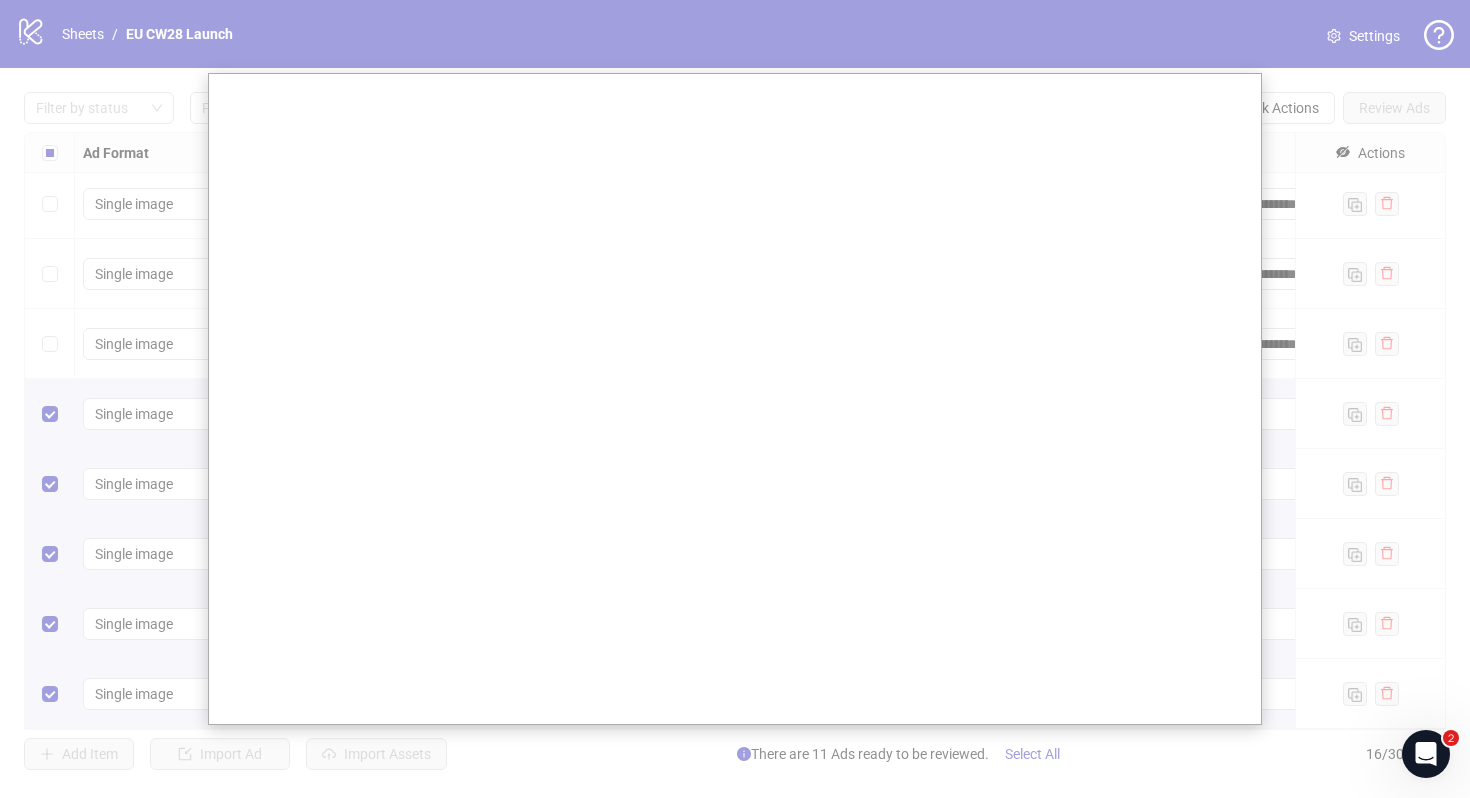 click at bounding box center [735, 399] 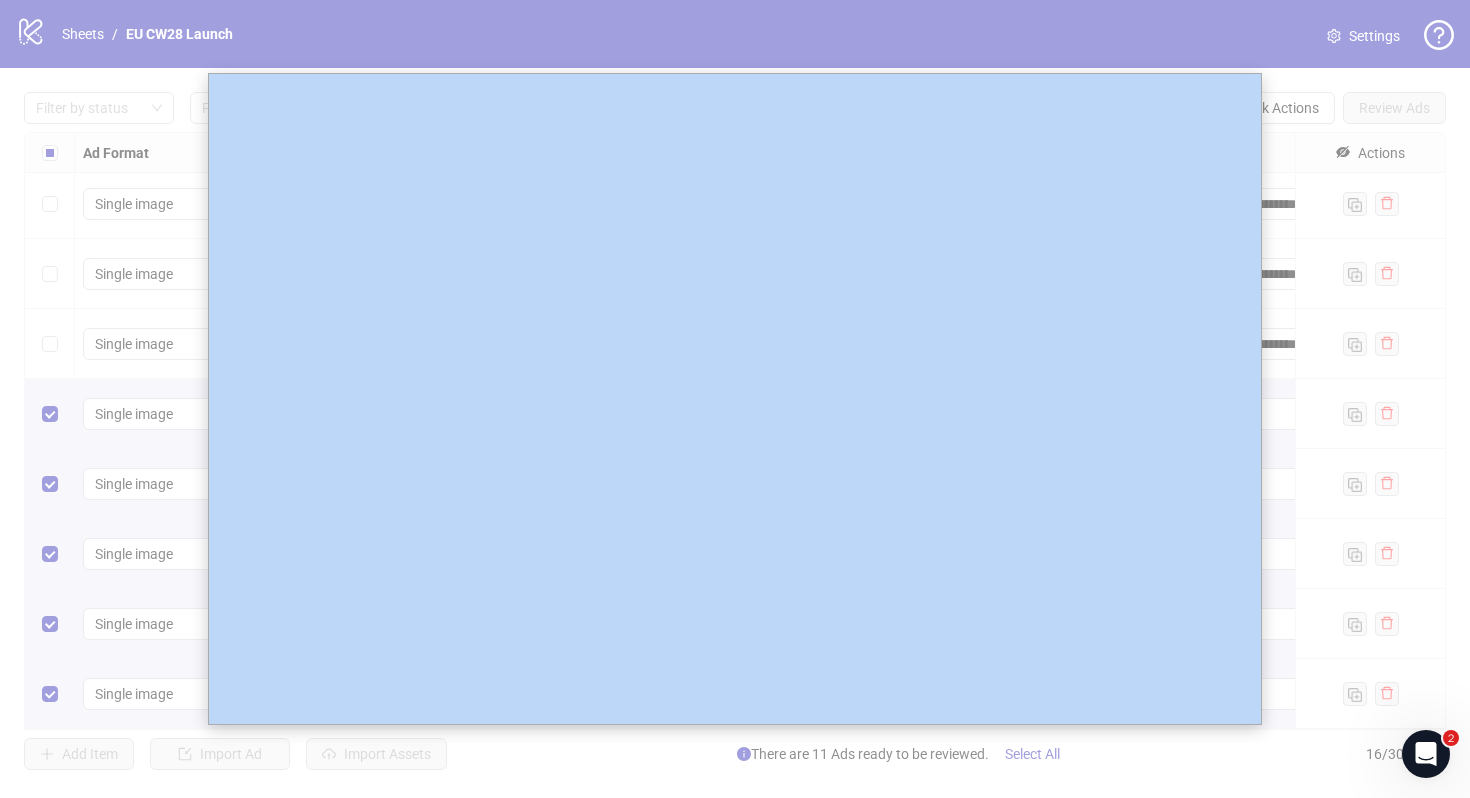 click at bounding box center (735, 399) 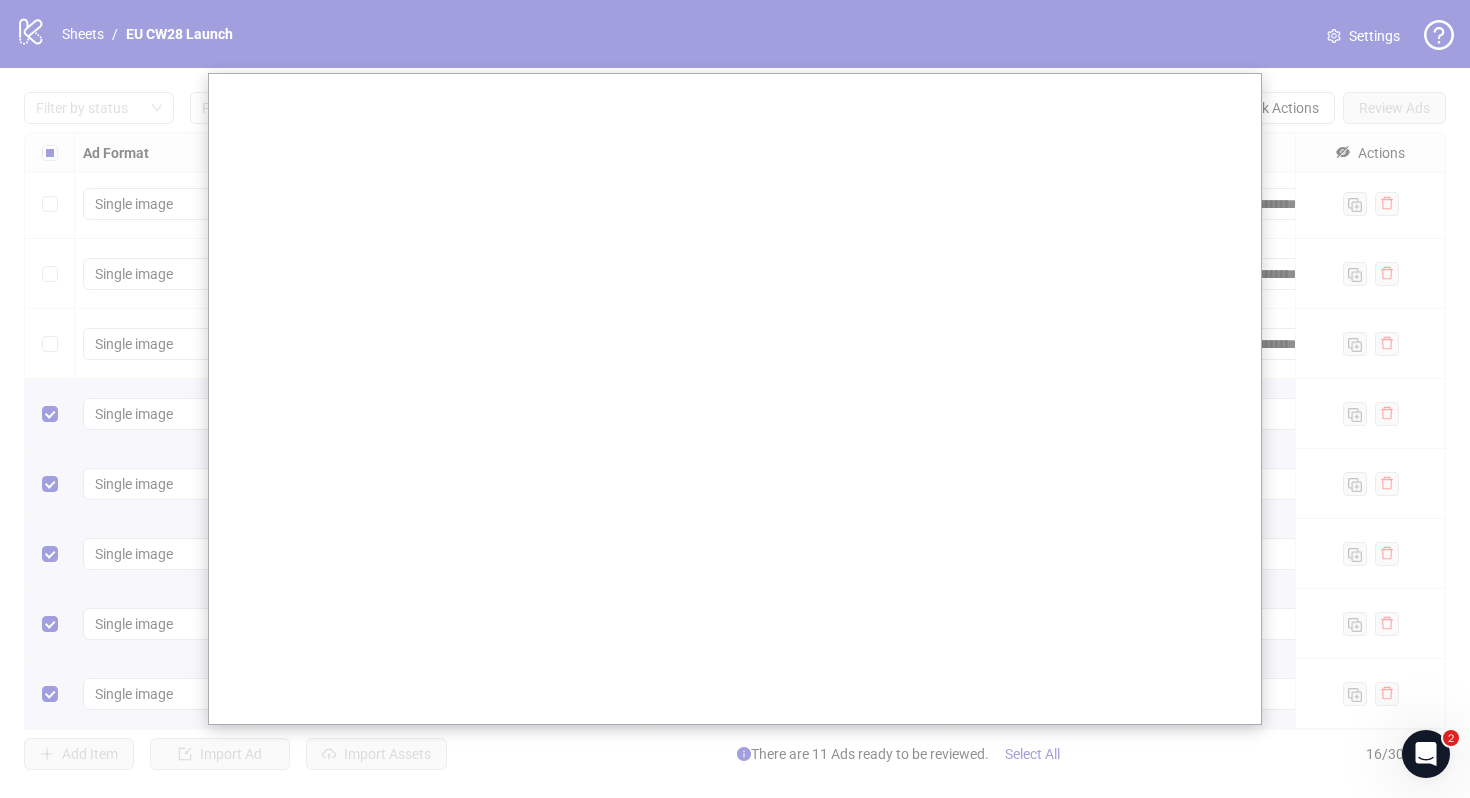 click at bounding box center [735, 399] 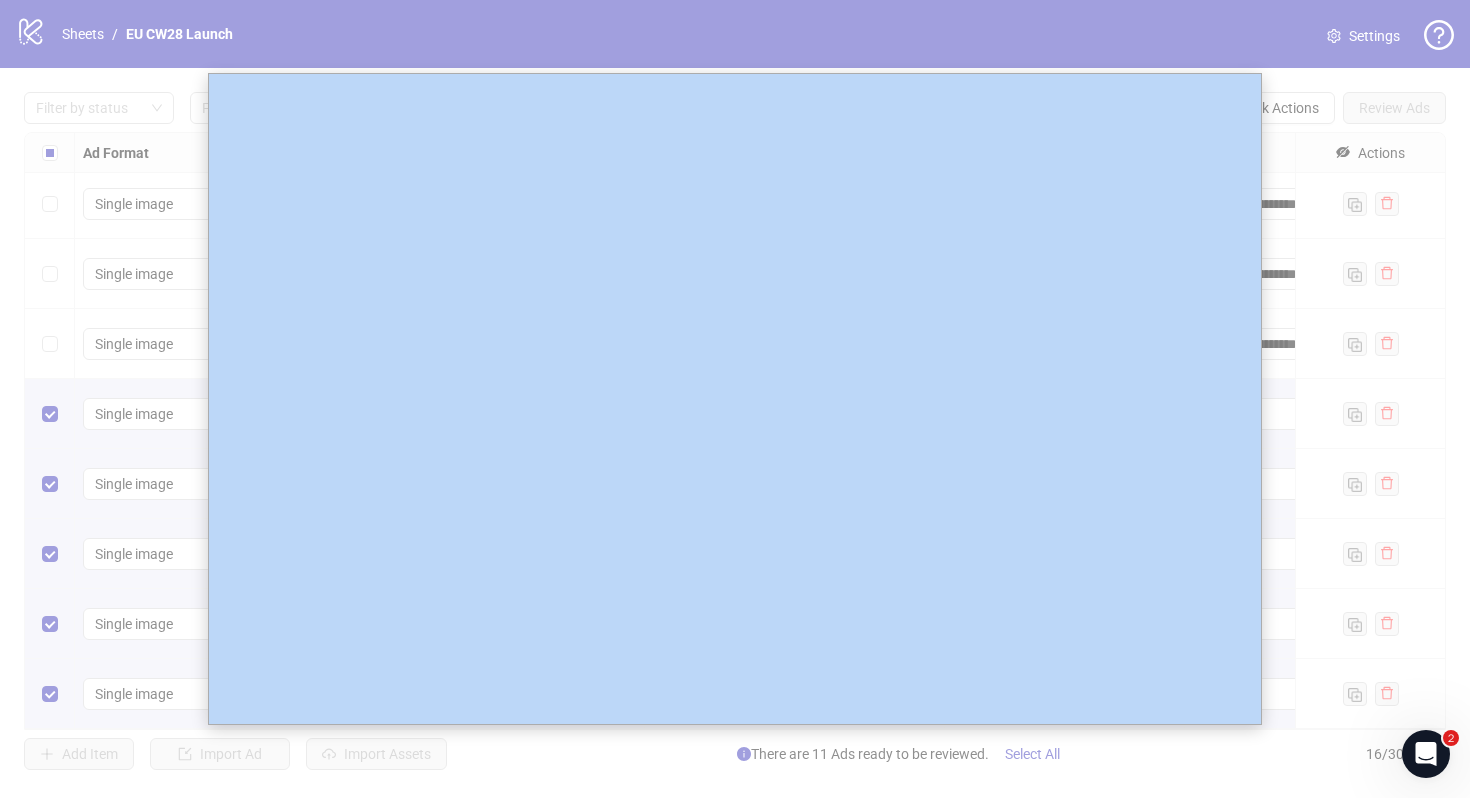 click at bounding box center (735, 399) 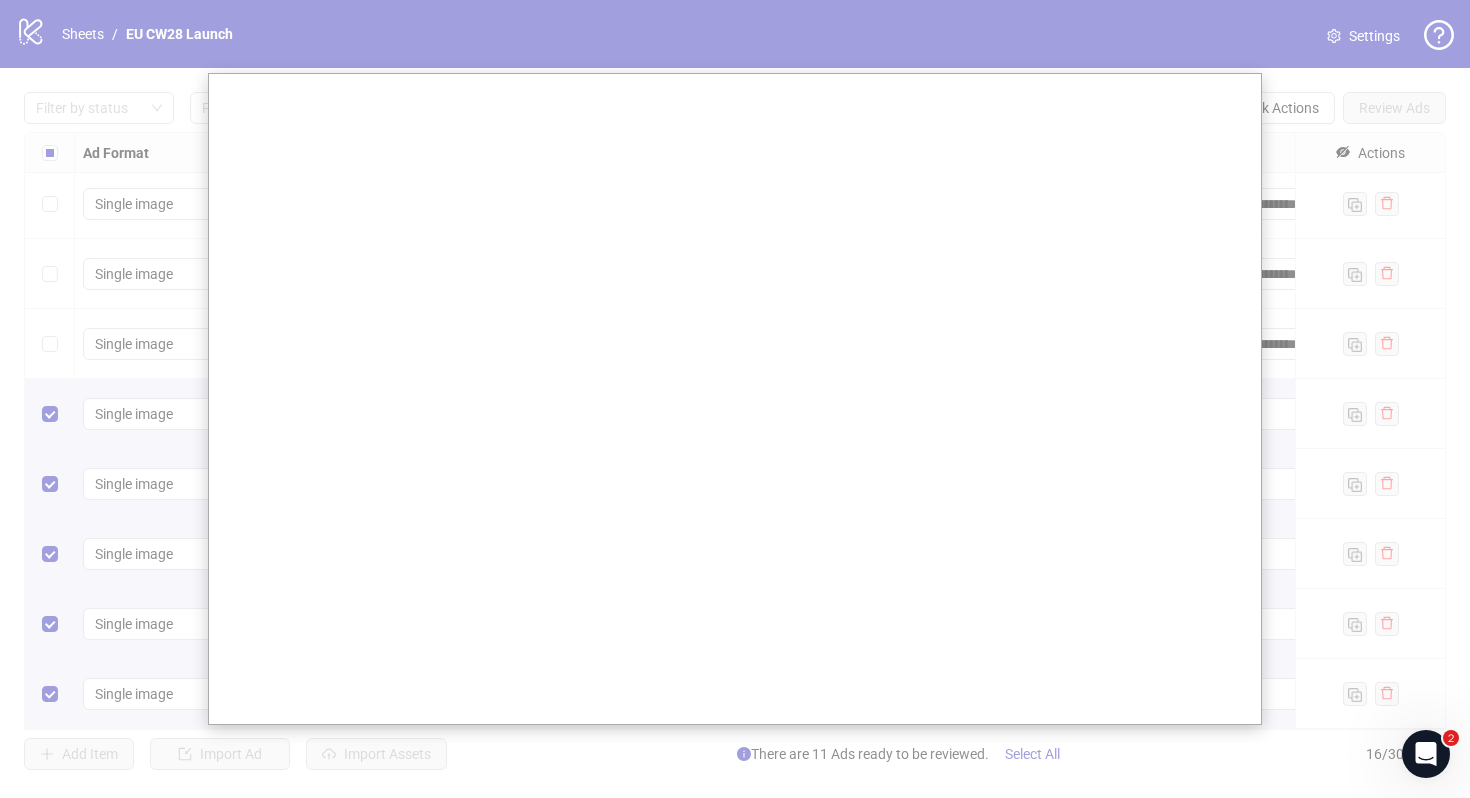 click at bounding box center (735, 399) 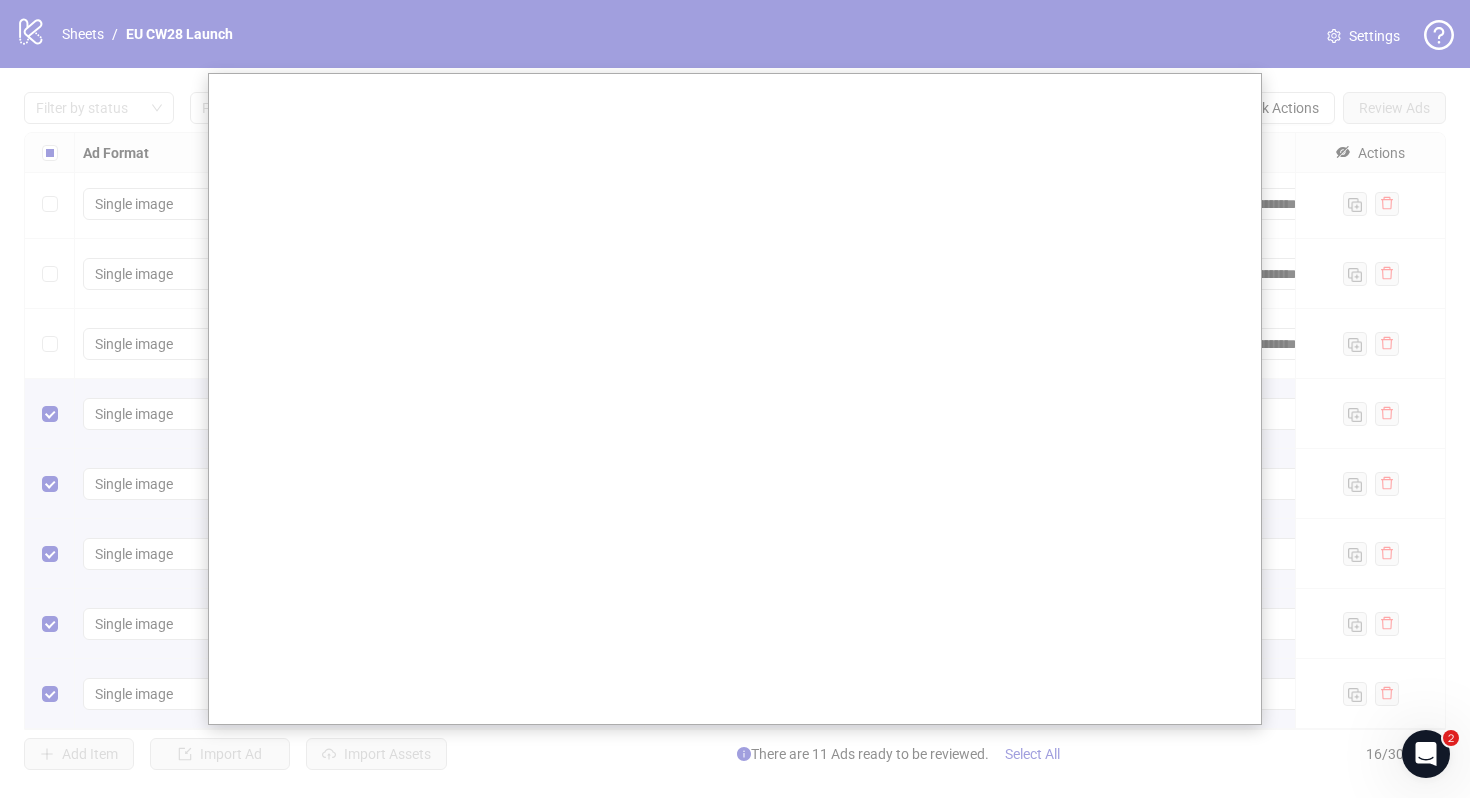 click at bounding box center [735, 399] 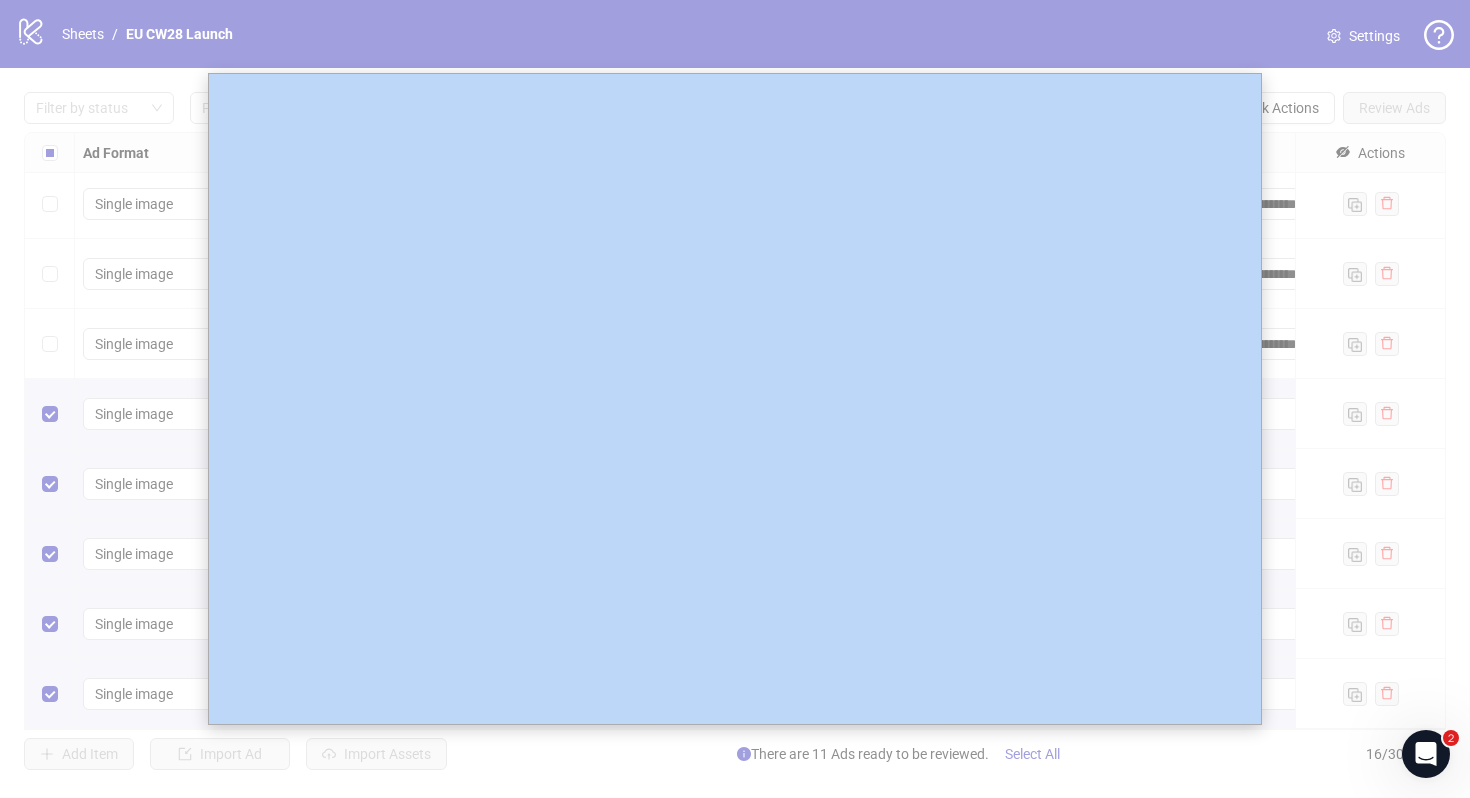 click at bounding box center [735, 399] 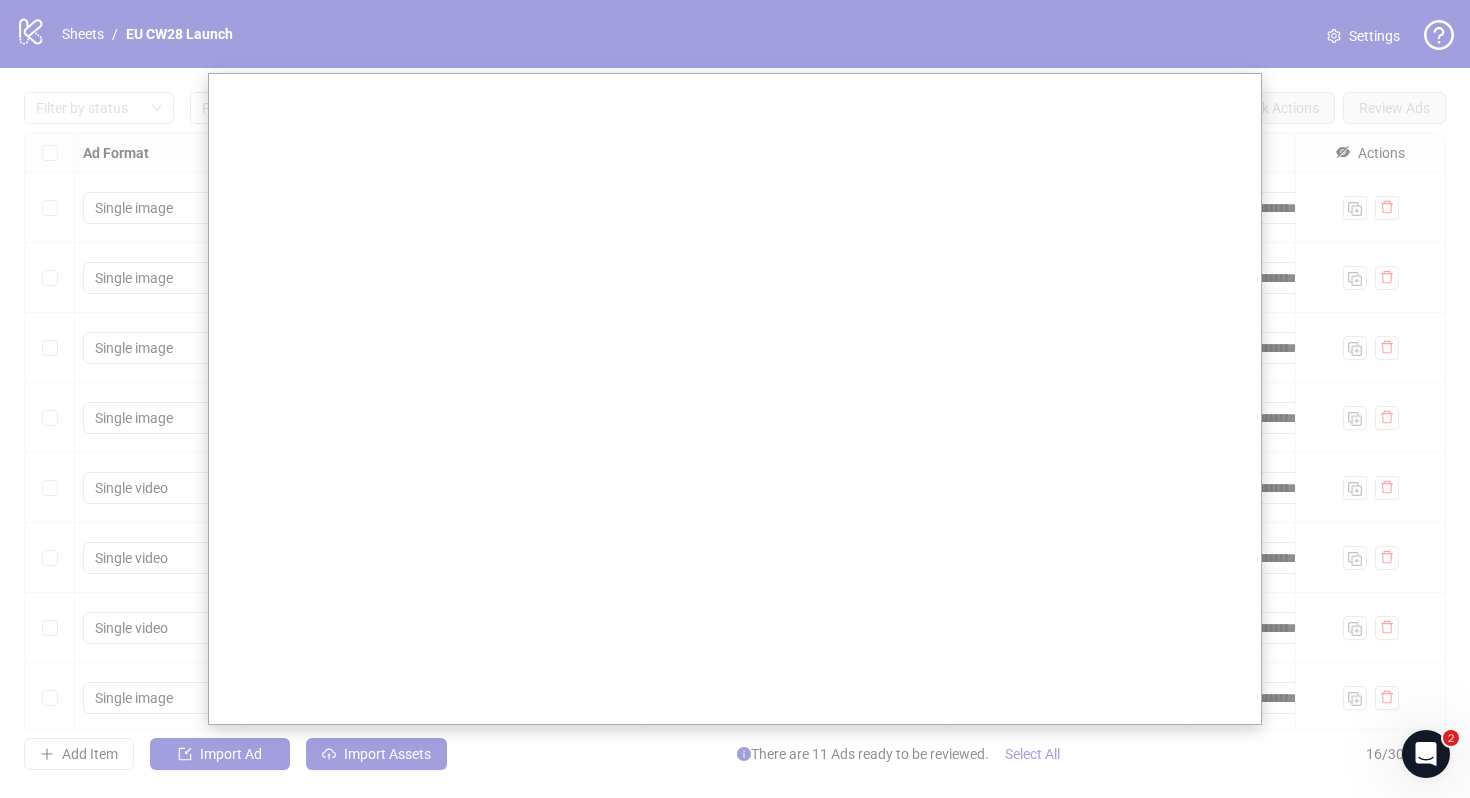 click at bounding box center (735, 399) 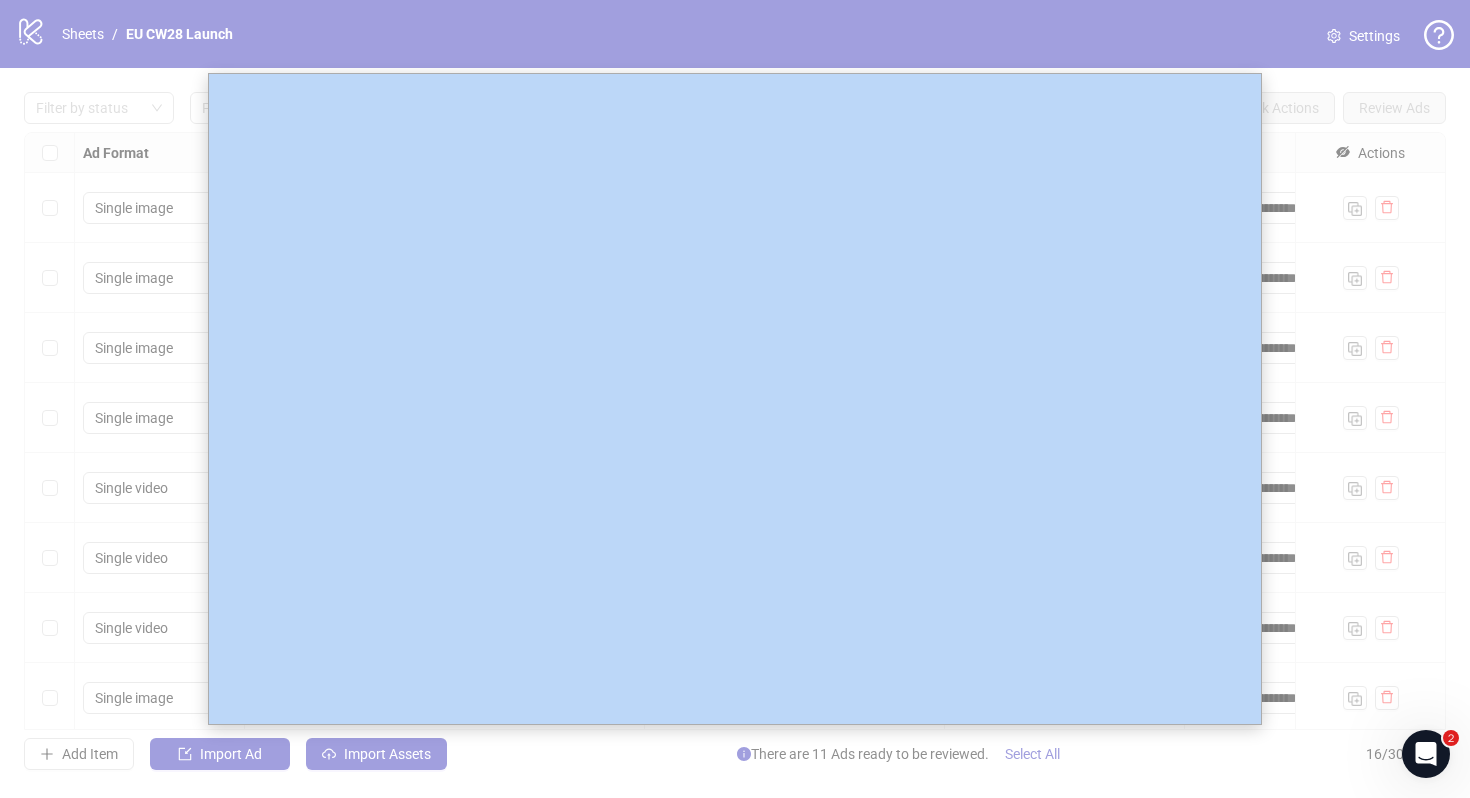 click at bounding box center [735, 399] 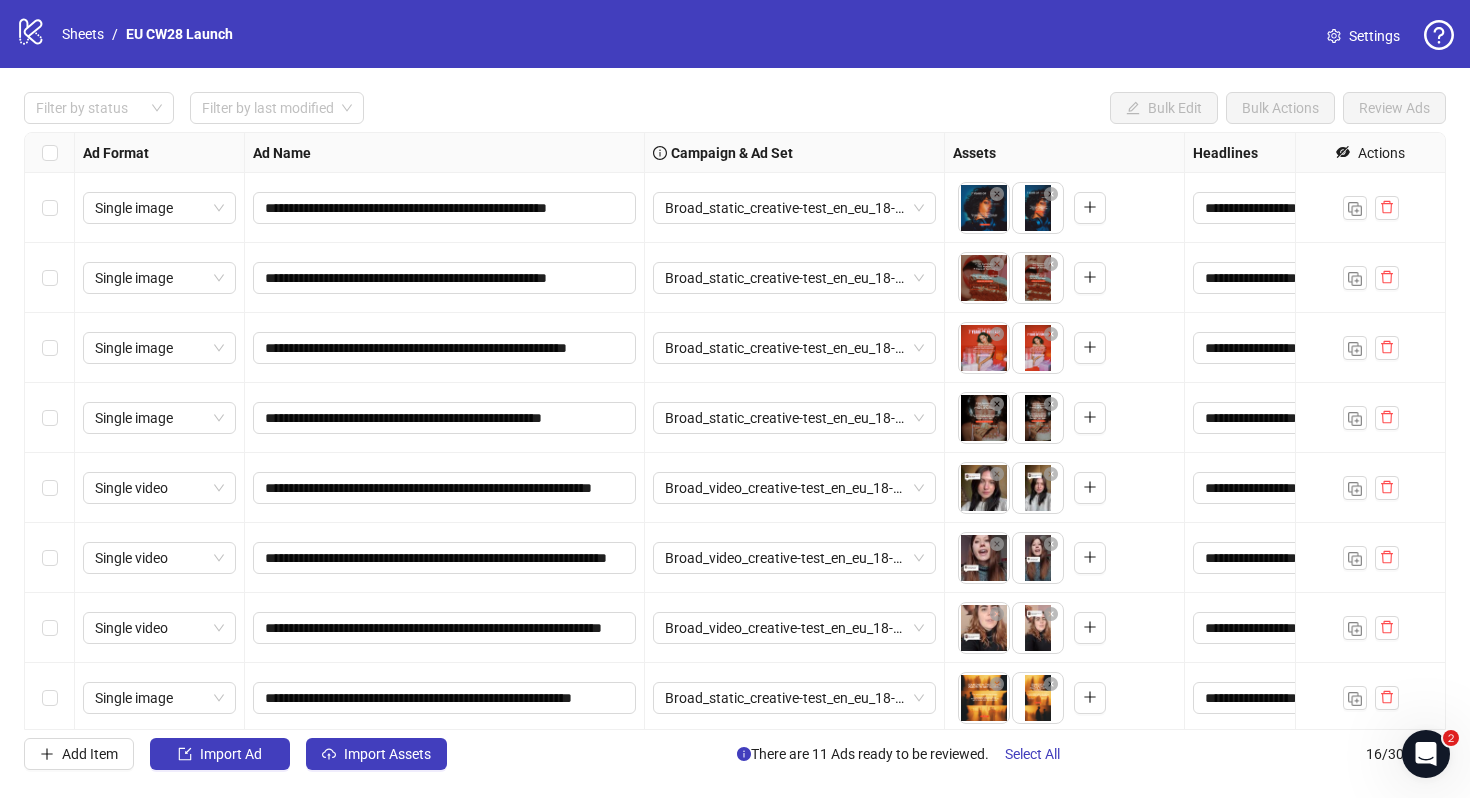 scroll, scrollTop: 564, scrollLeft: 0, axis: vertical 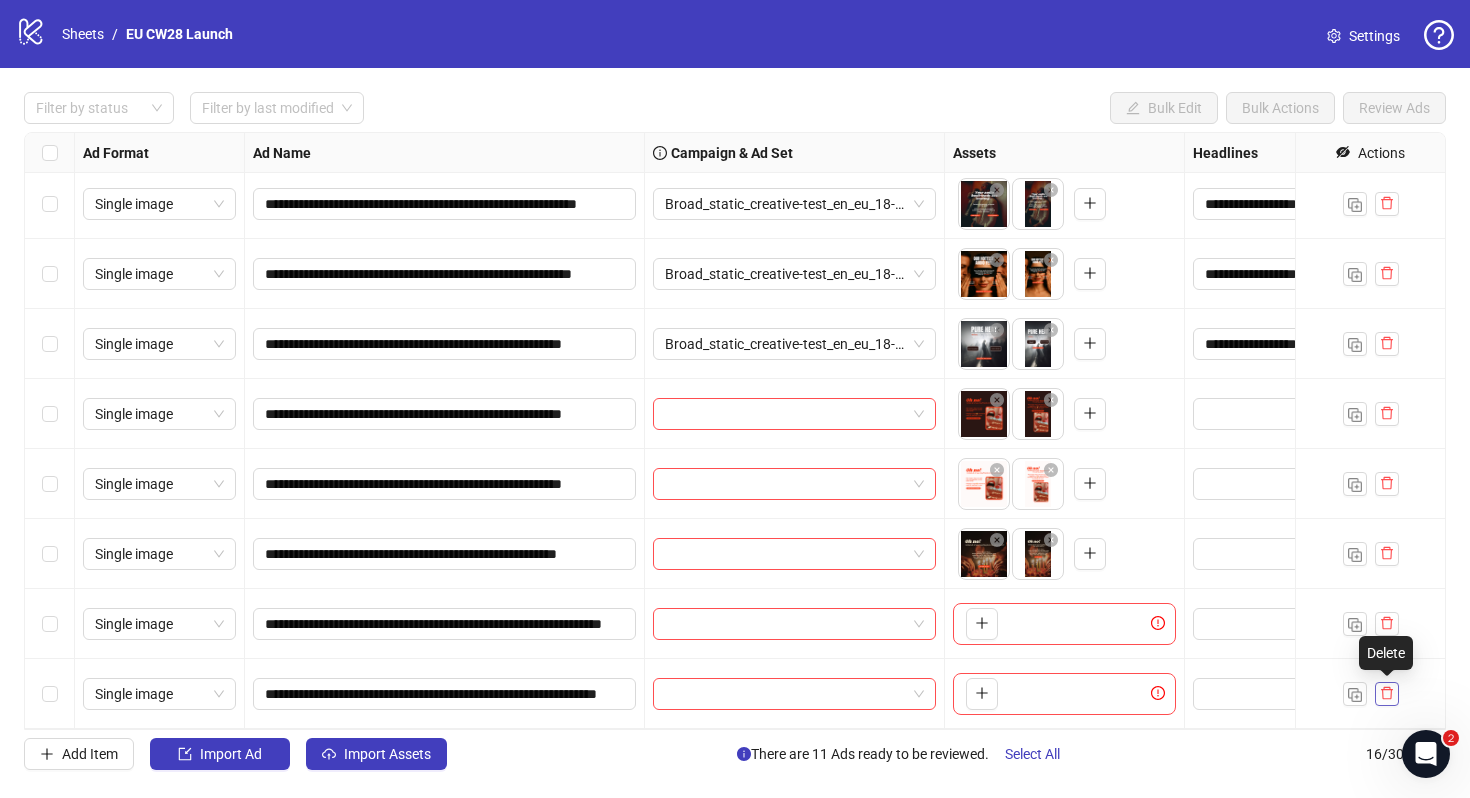 click 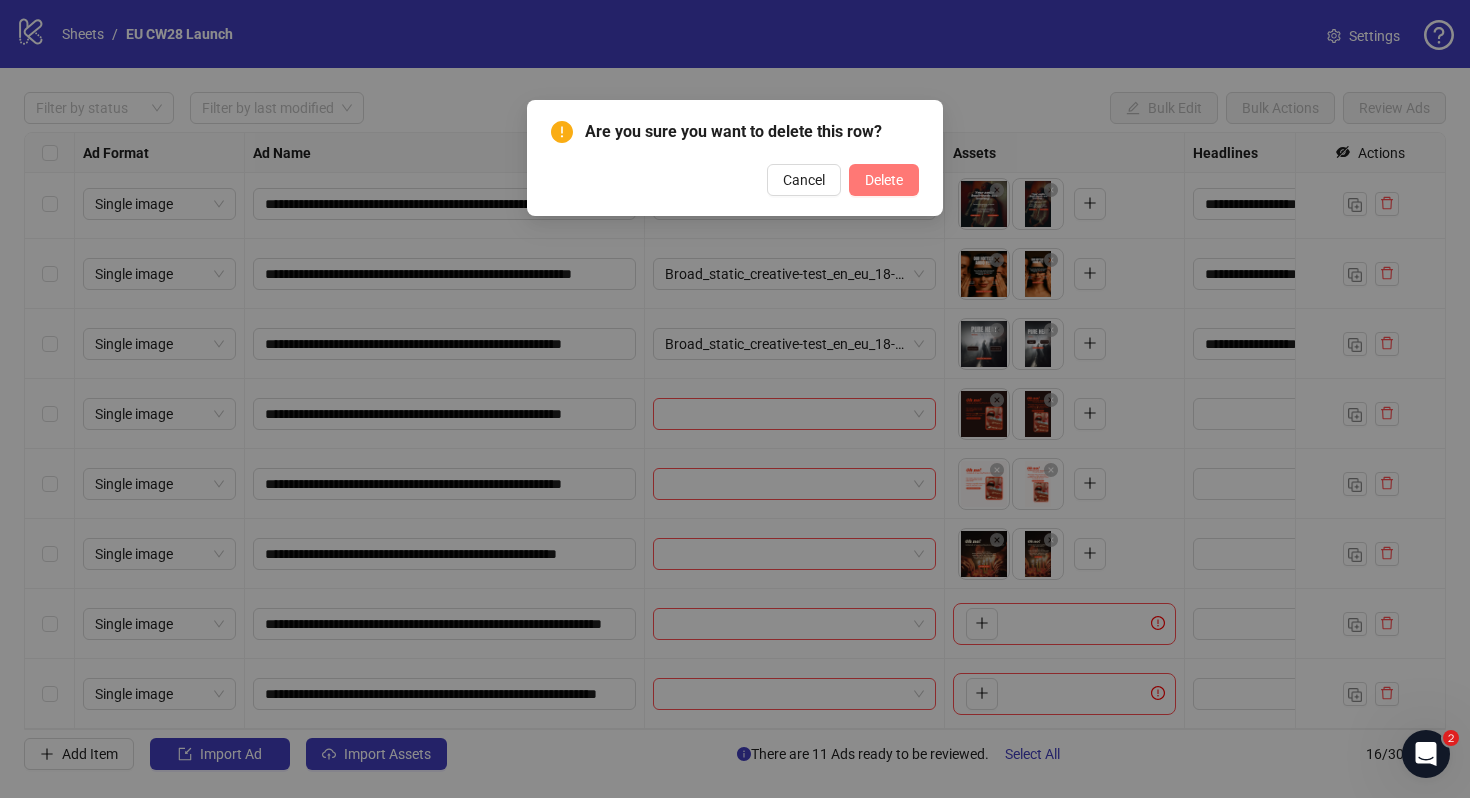 click on "Delete" at bounding box center [884, 180] 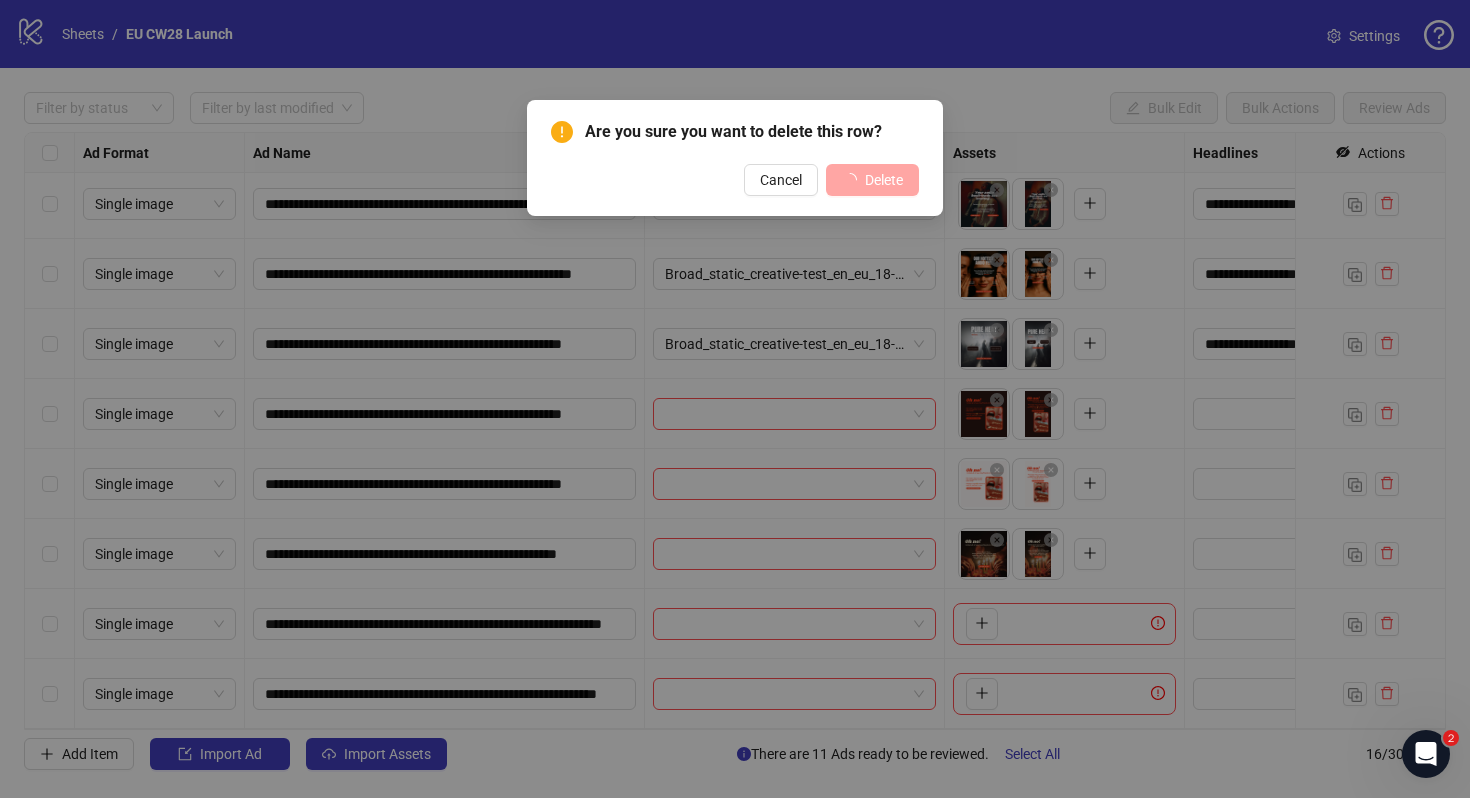 scroll, scrollTop: 494, scrollLeft: 0, axis: vertical 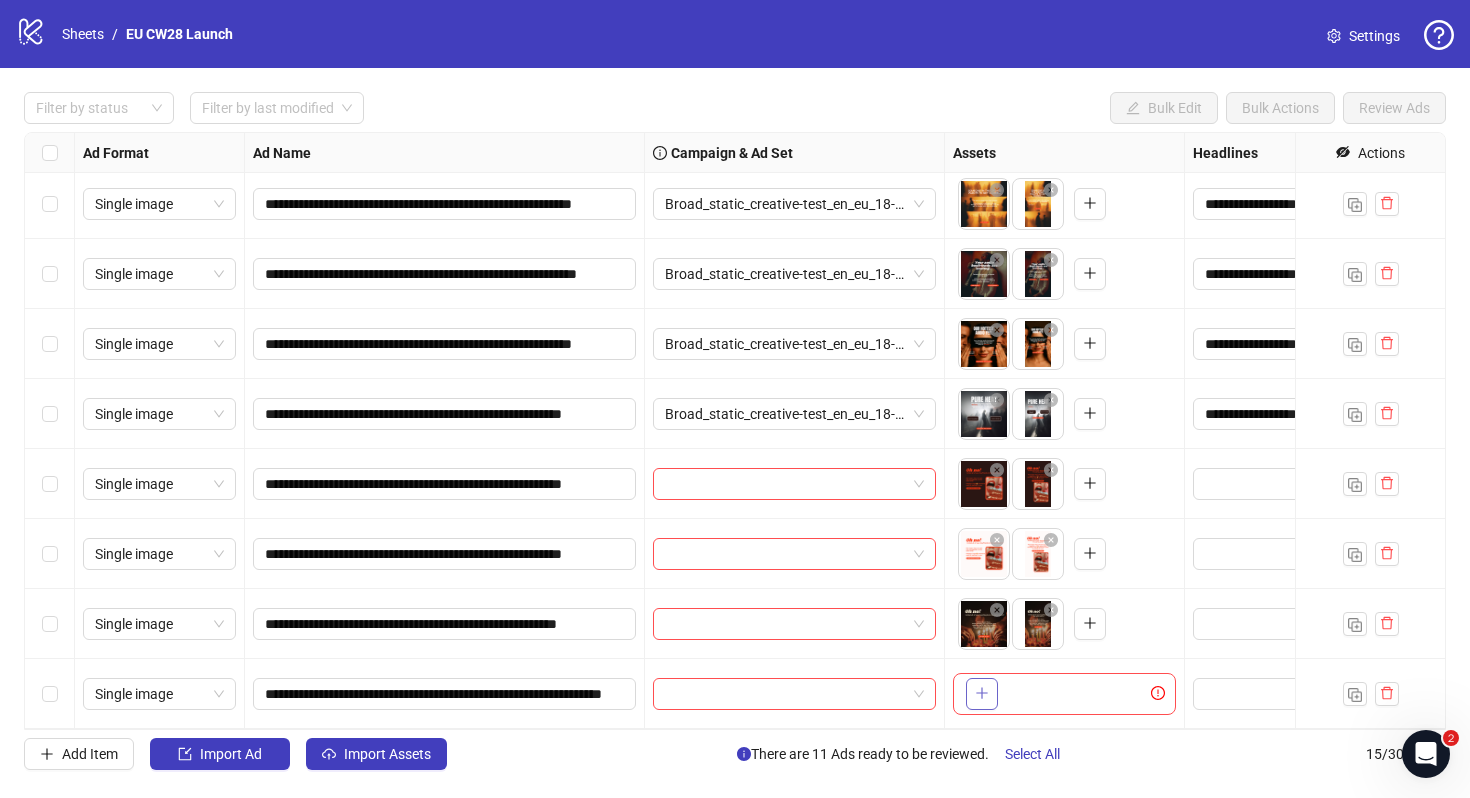 click 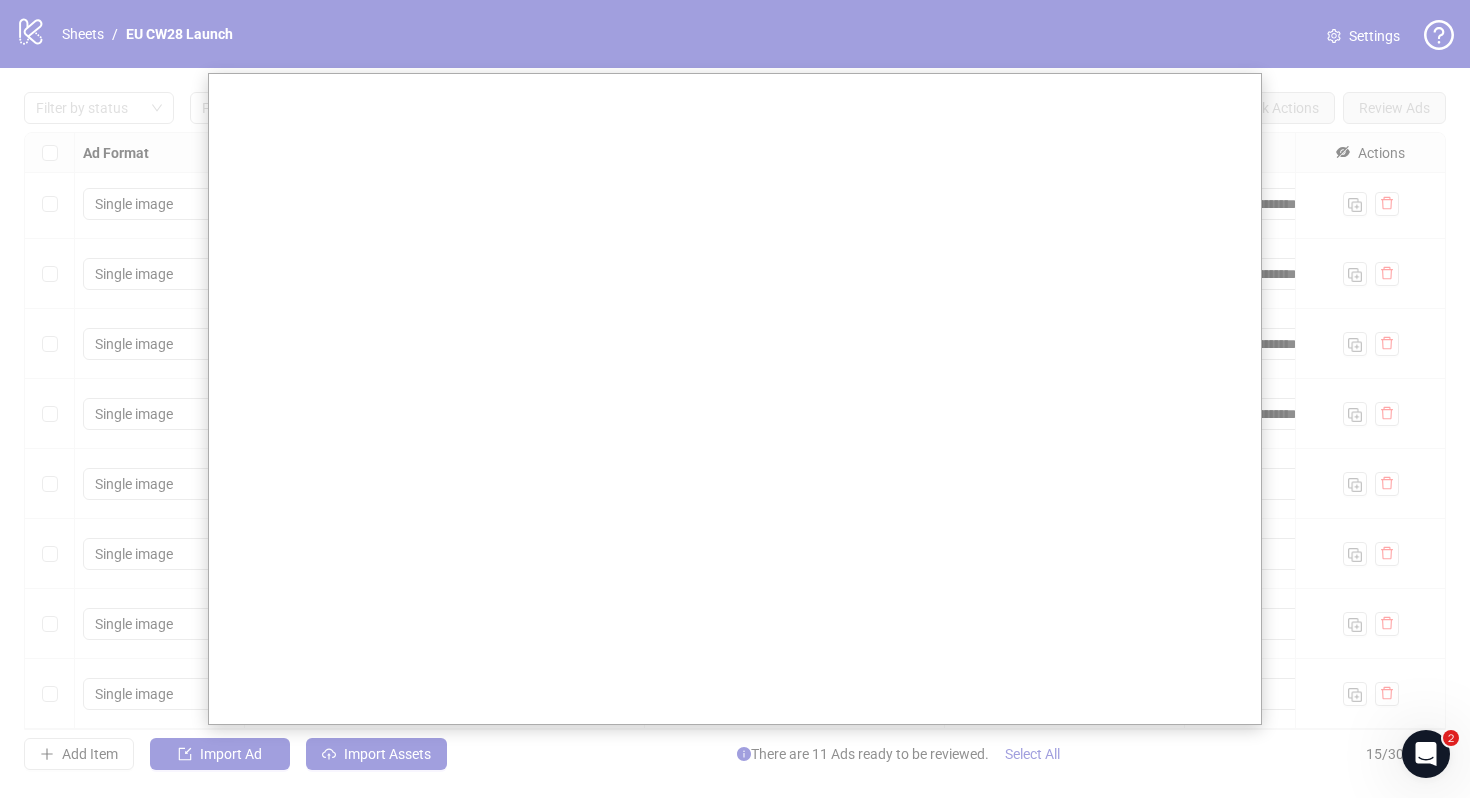 click at bounding box center [735, 399] 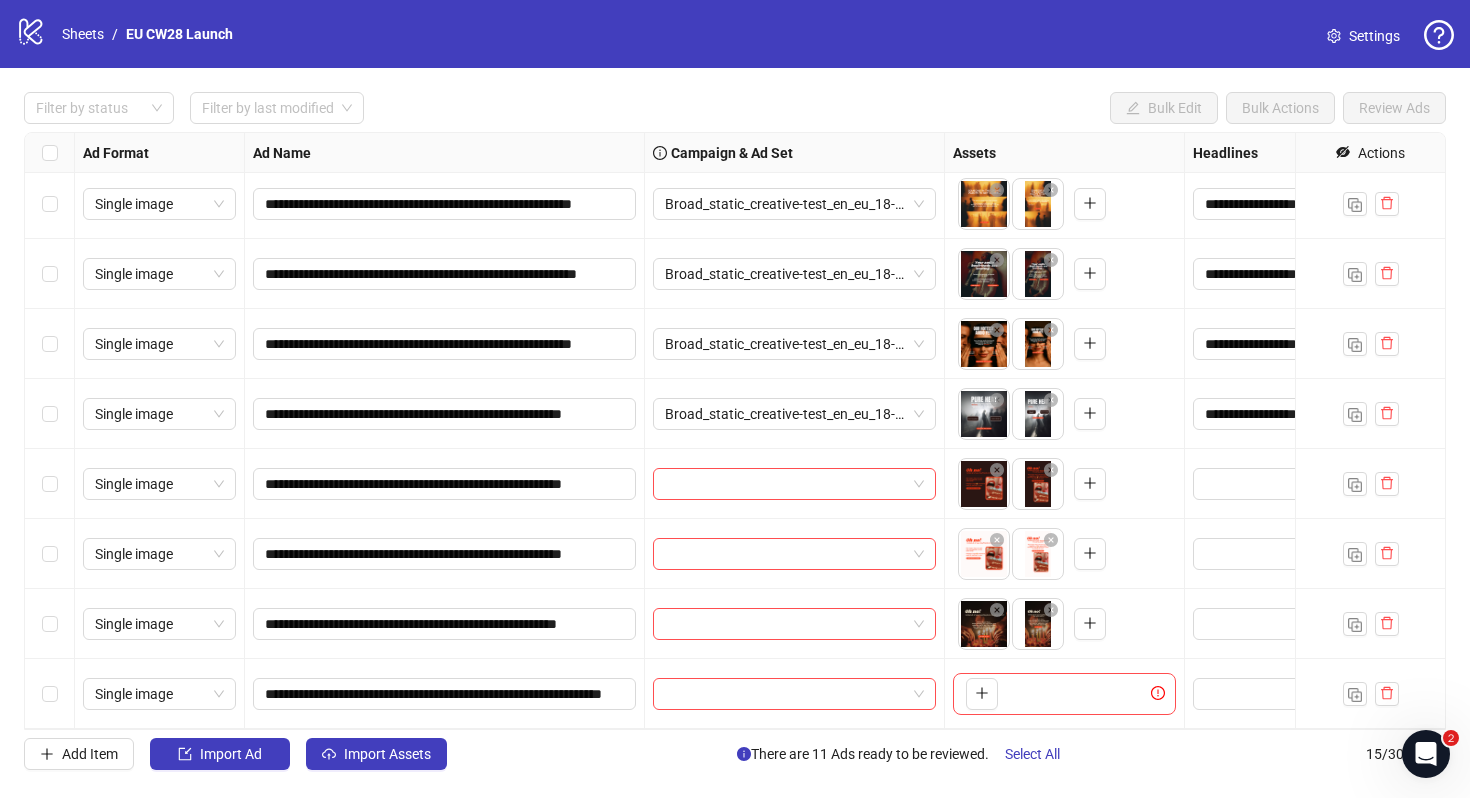 type 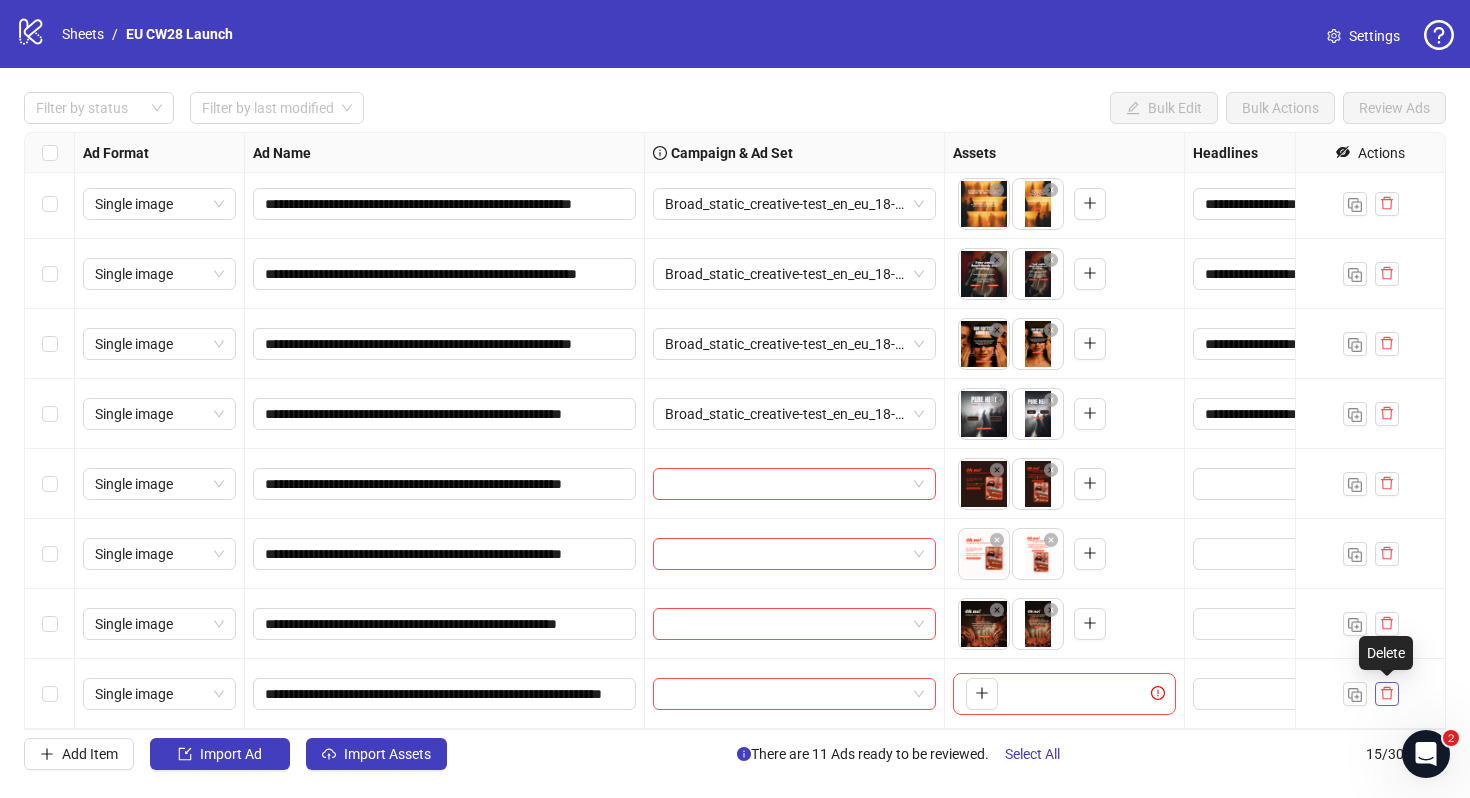 click at bounding box center (1387, 694) 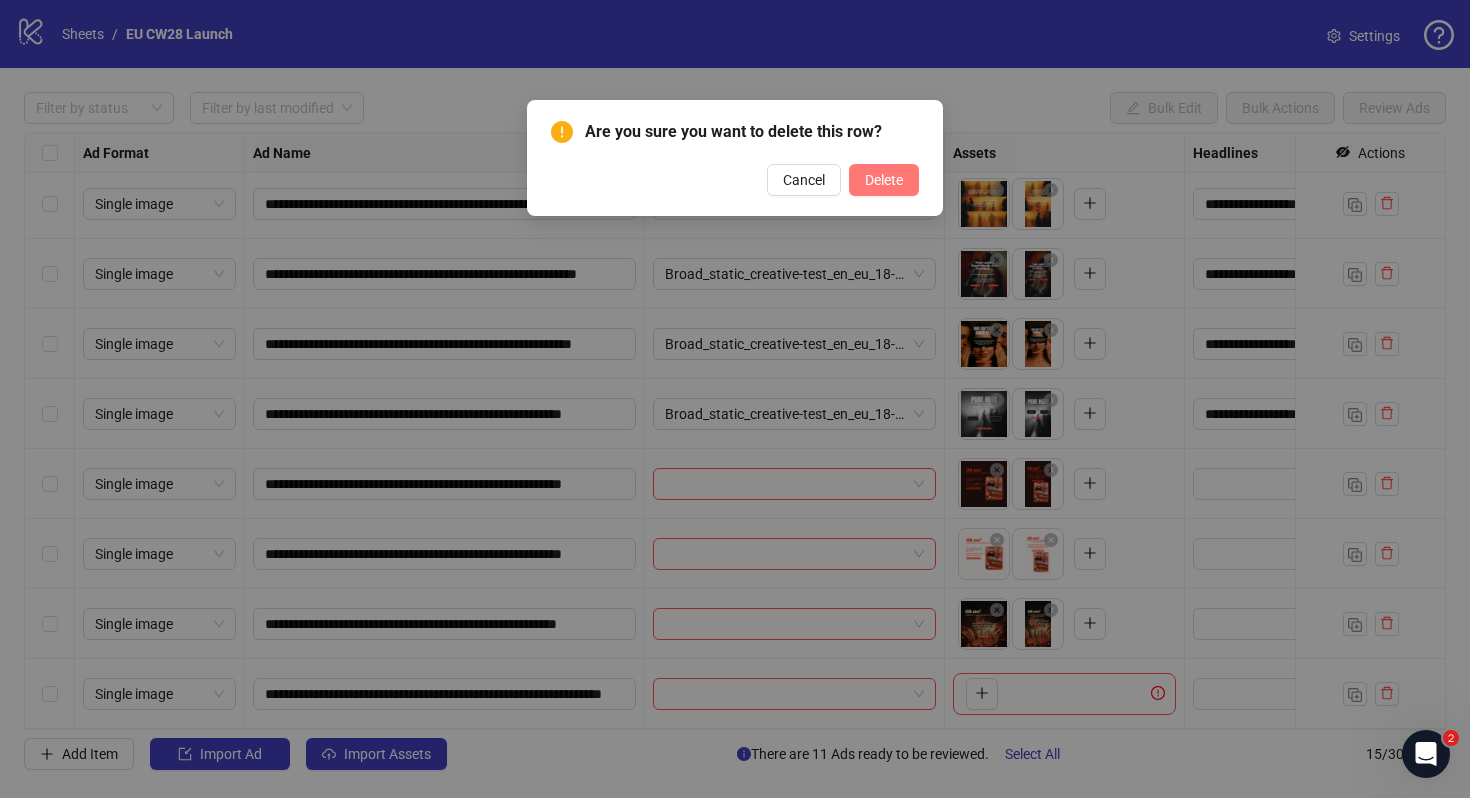 click on "Delete" at bounding box center [884, 180] 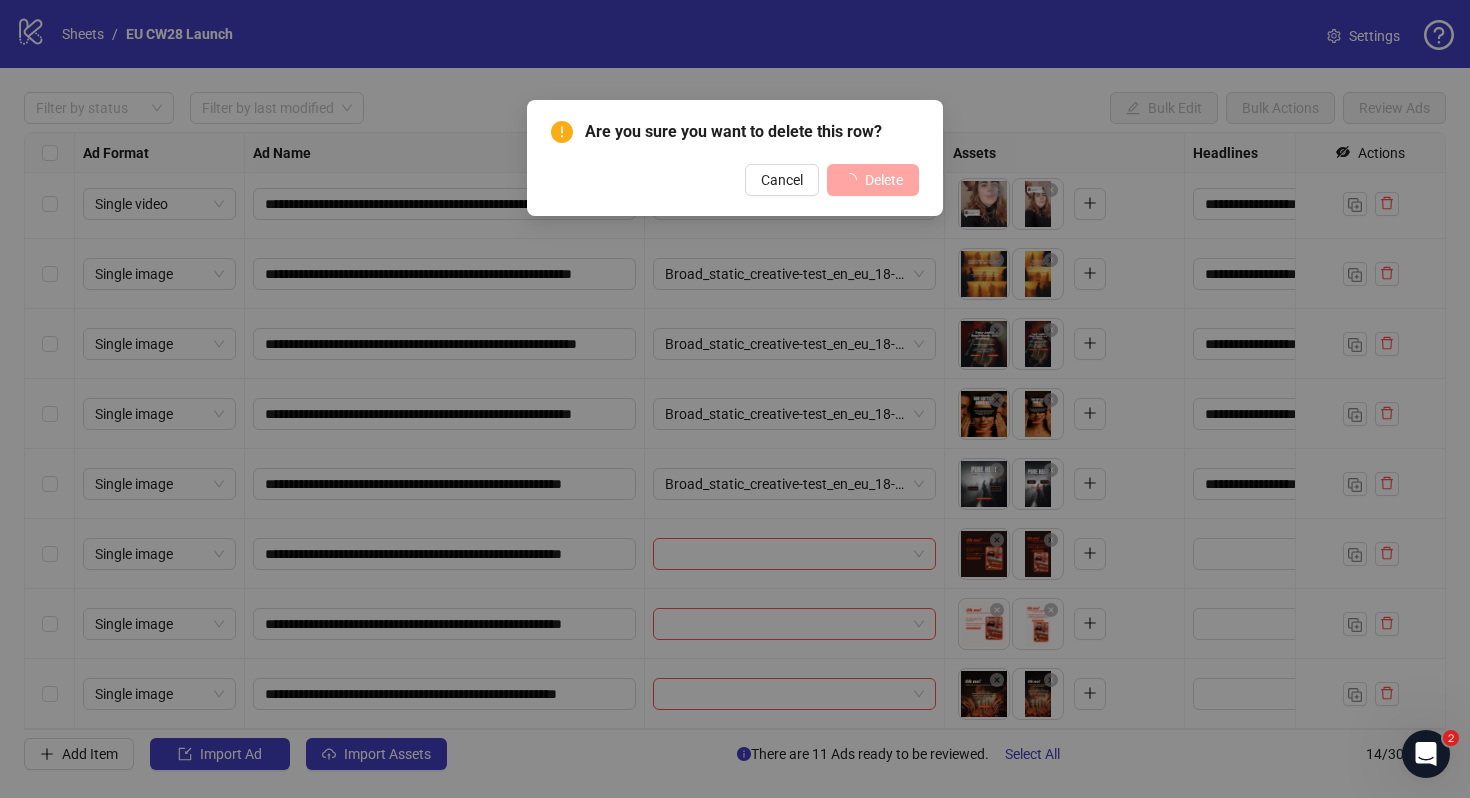 scroll, scrollTop: 424, scrollLeft: 0, axis: vertical 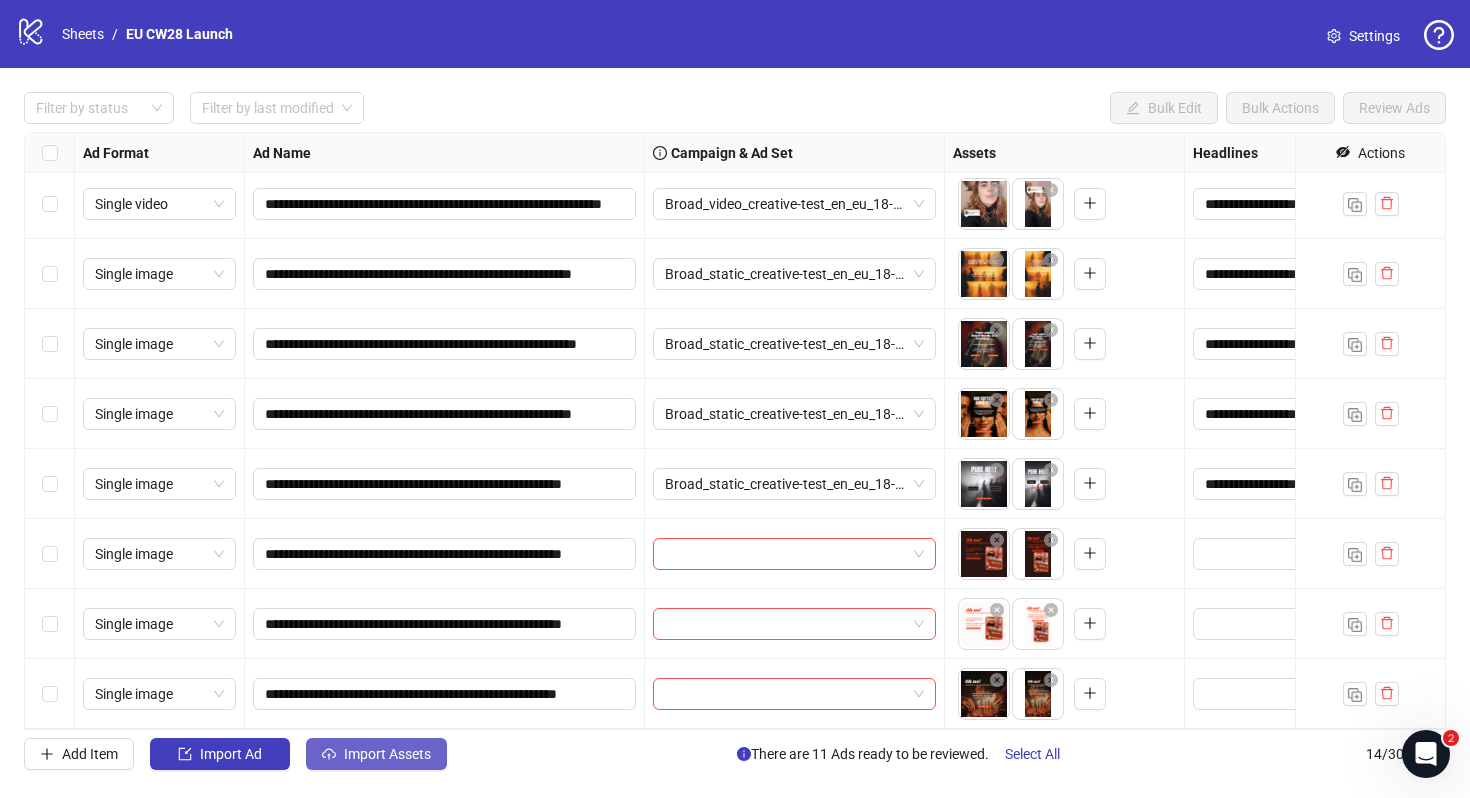 click on "Import Assets" at bounding box center [387, 754] 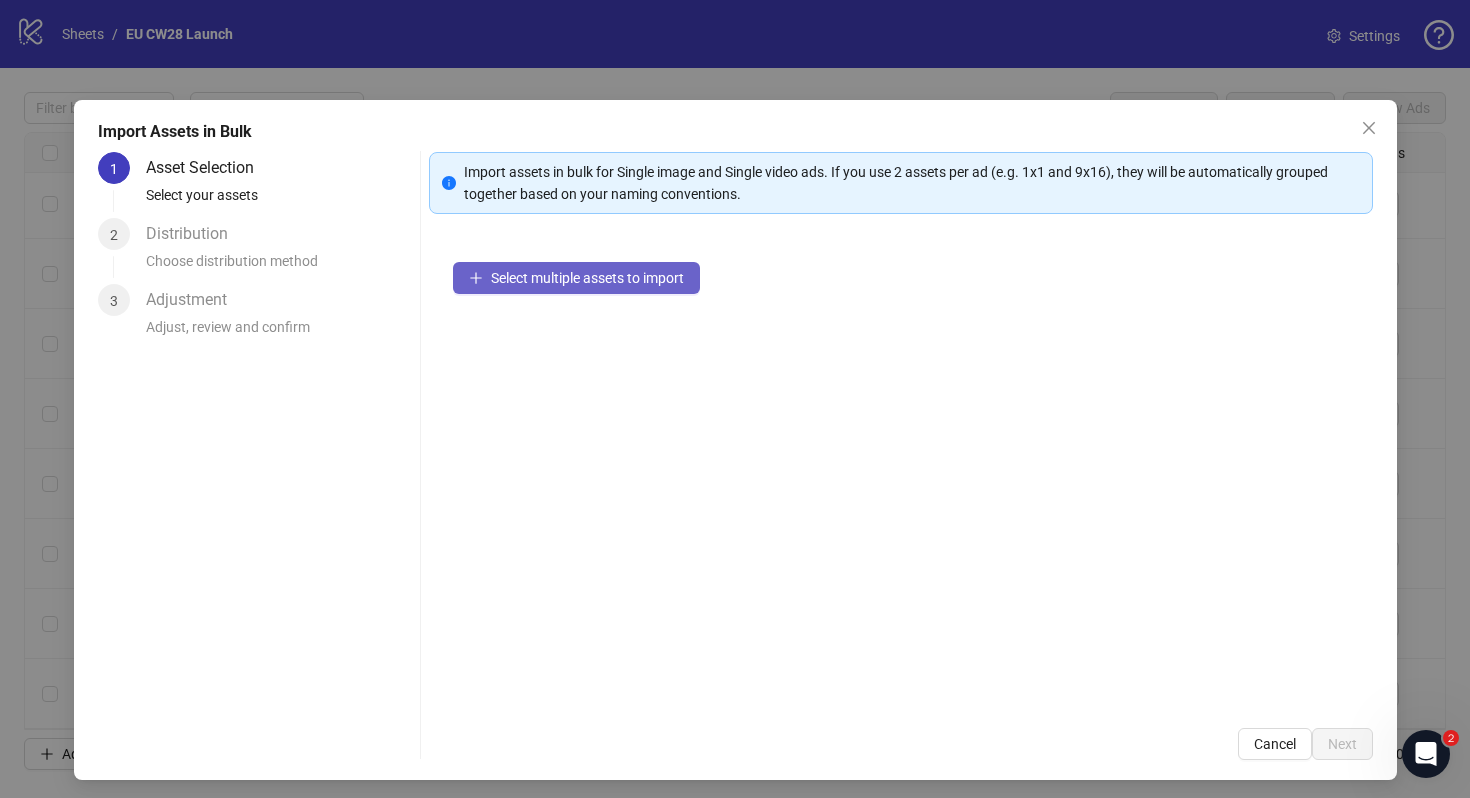 click on "Select multiple assets to import" at bounding box center [576, 278] 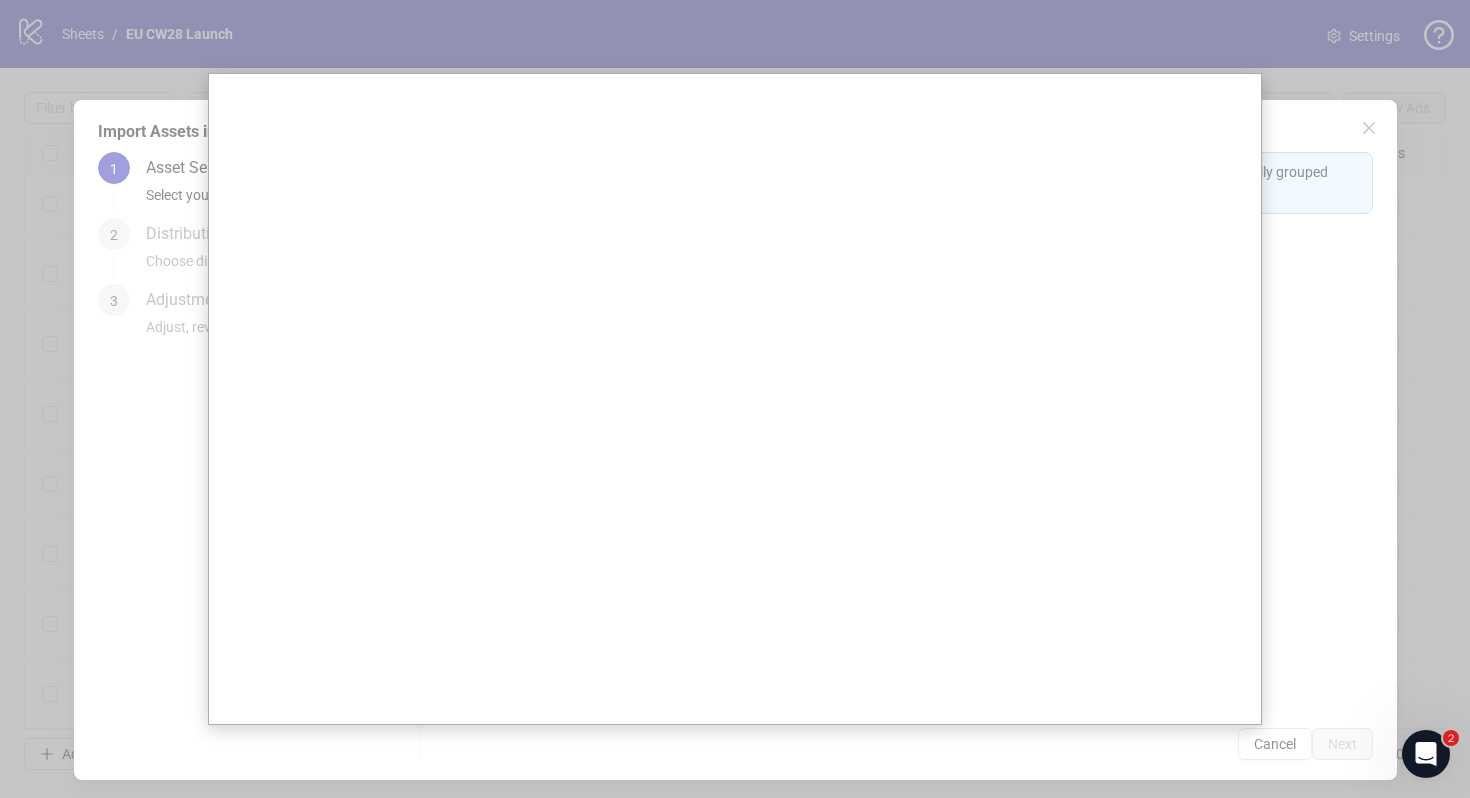 click at bounding box center [735, 399] 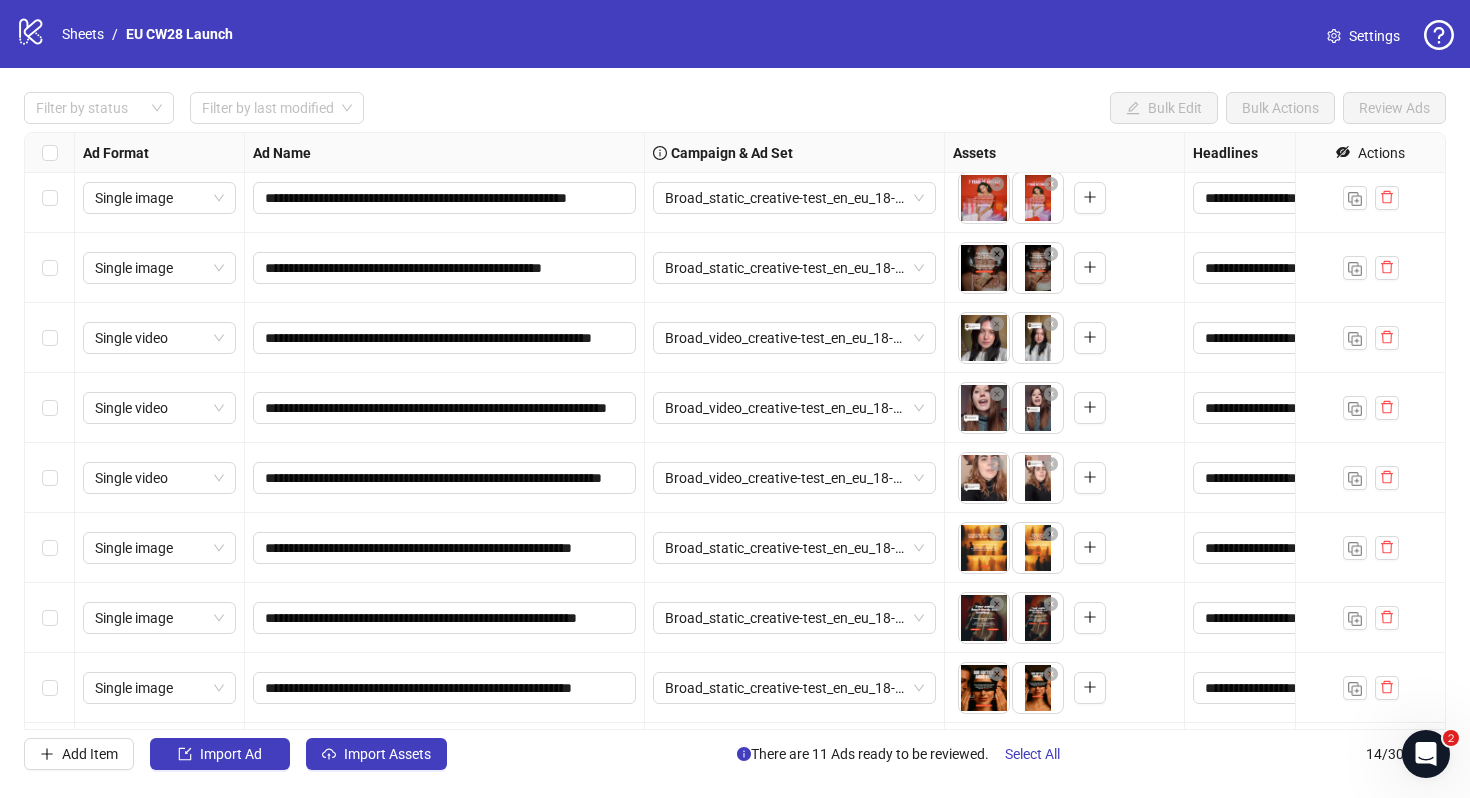 scroll, scrollTop: 424, scrollLeft: 0, axis: vertical 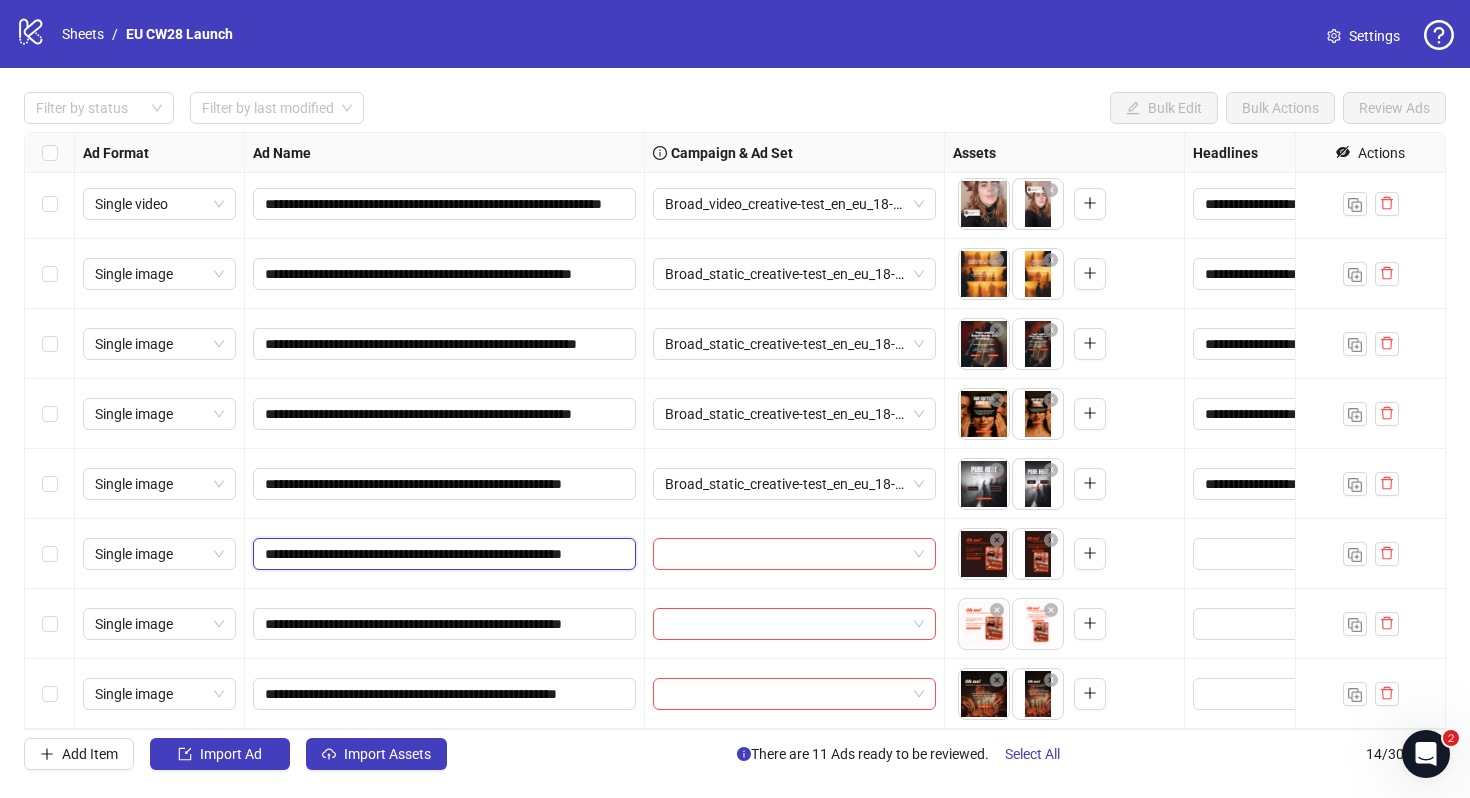 drag, startPoint x: 485, startPoint y: 553, endPoint x: 424, endPoint y: 547, distance: 61.294373 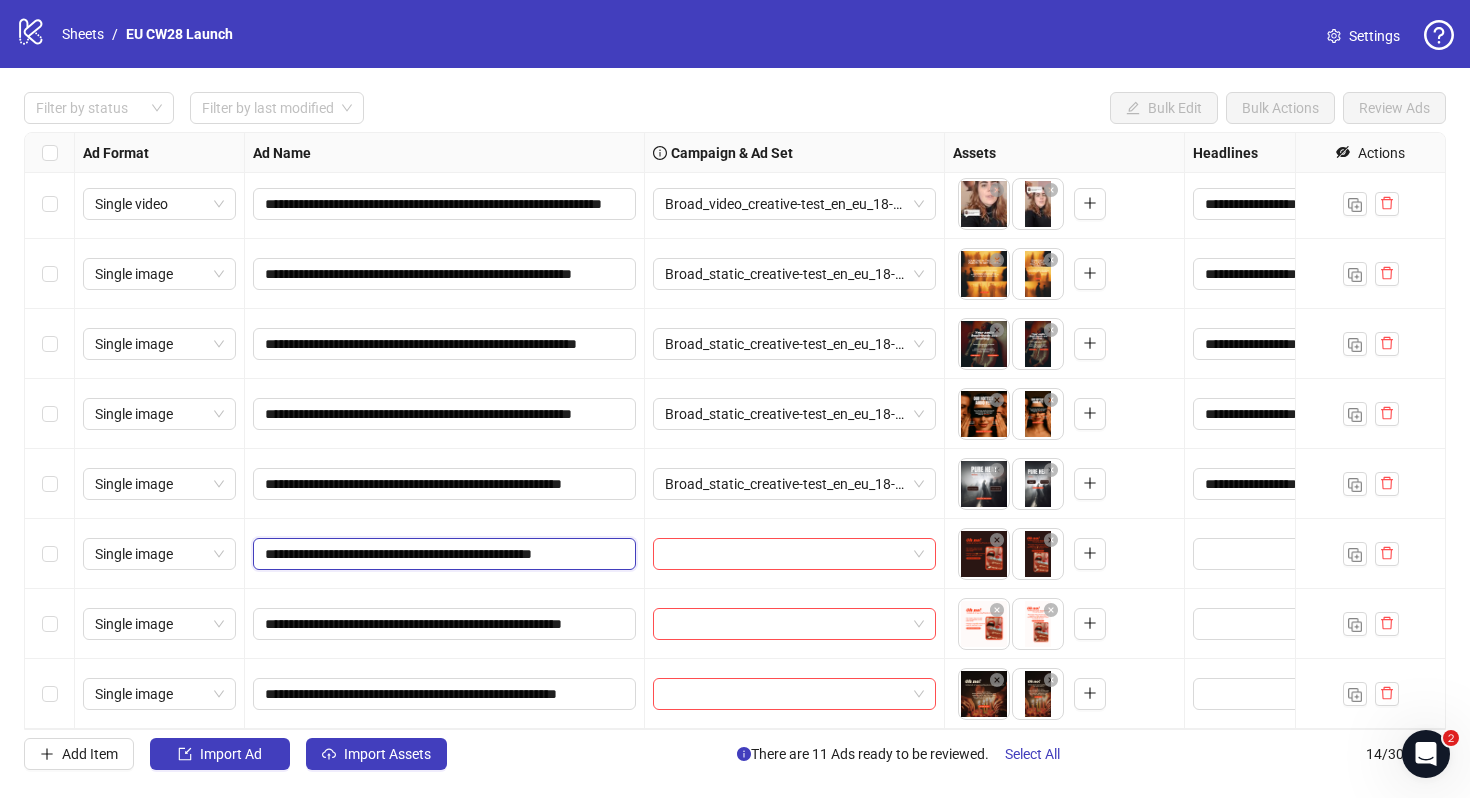 type on "**********" 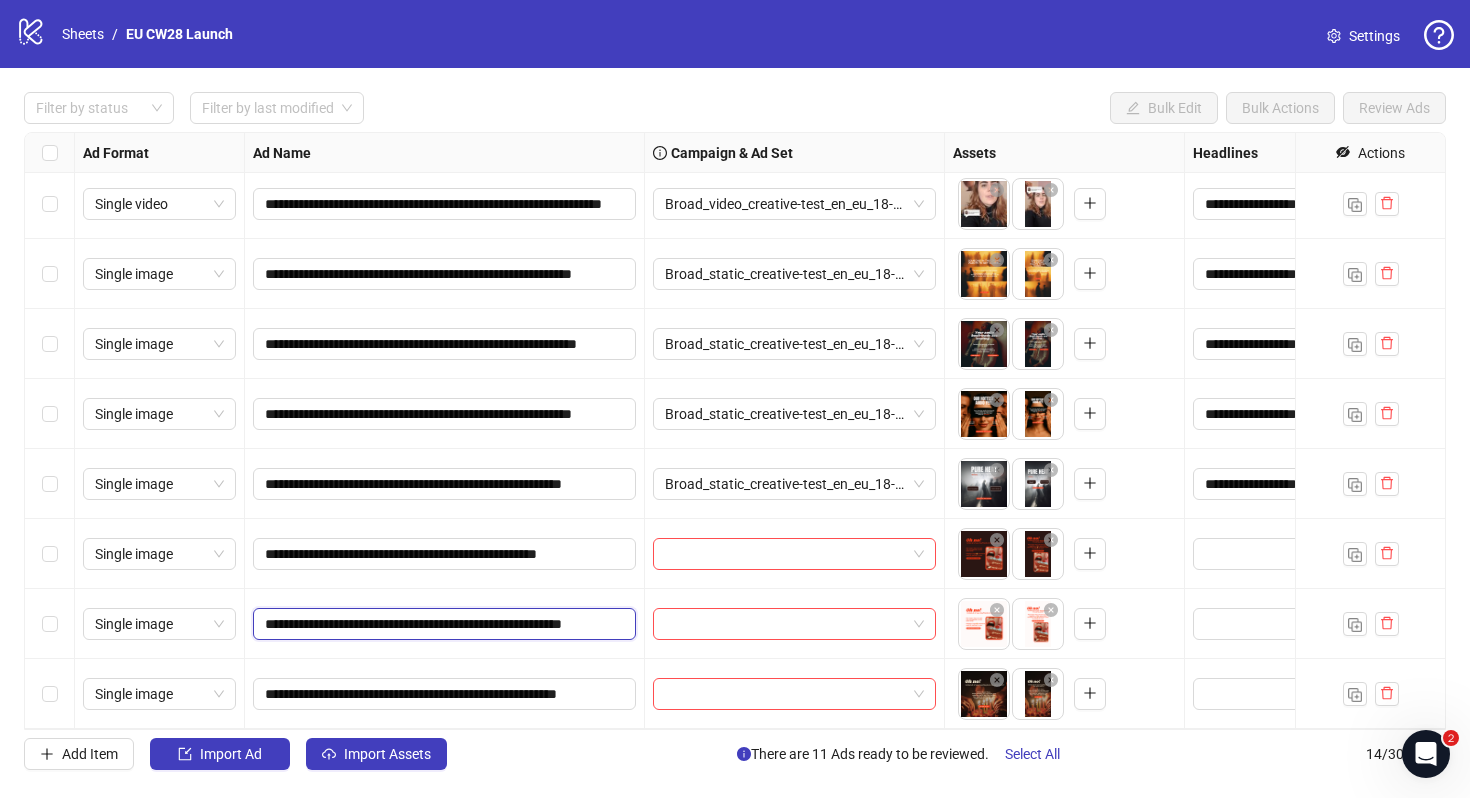 drag, startPoint x: 423, startPoint y: 628, endPoint x: 485, endPoint y: 633, distance: 62.201286 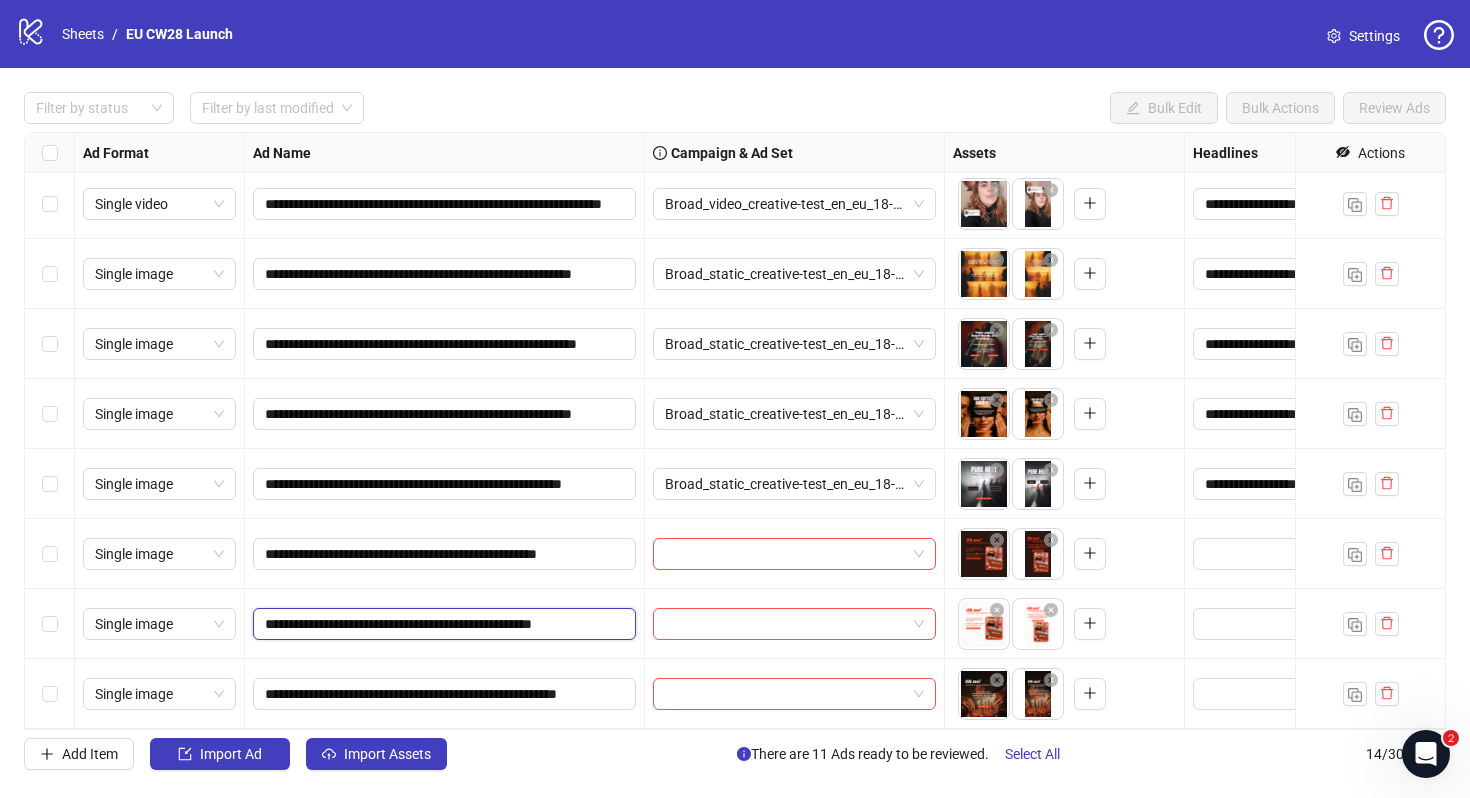 type on "**********" 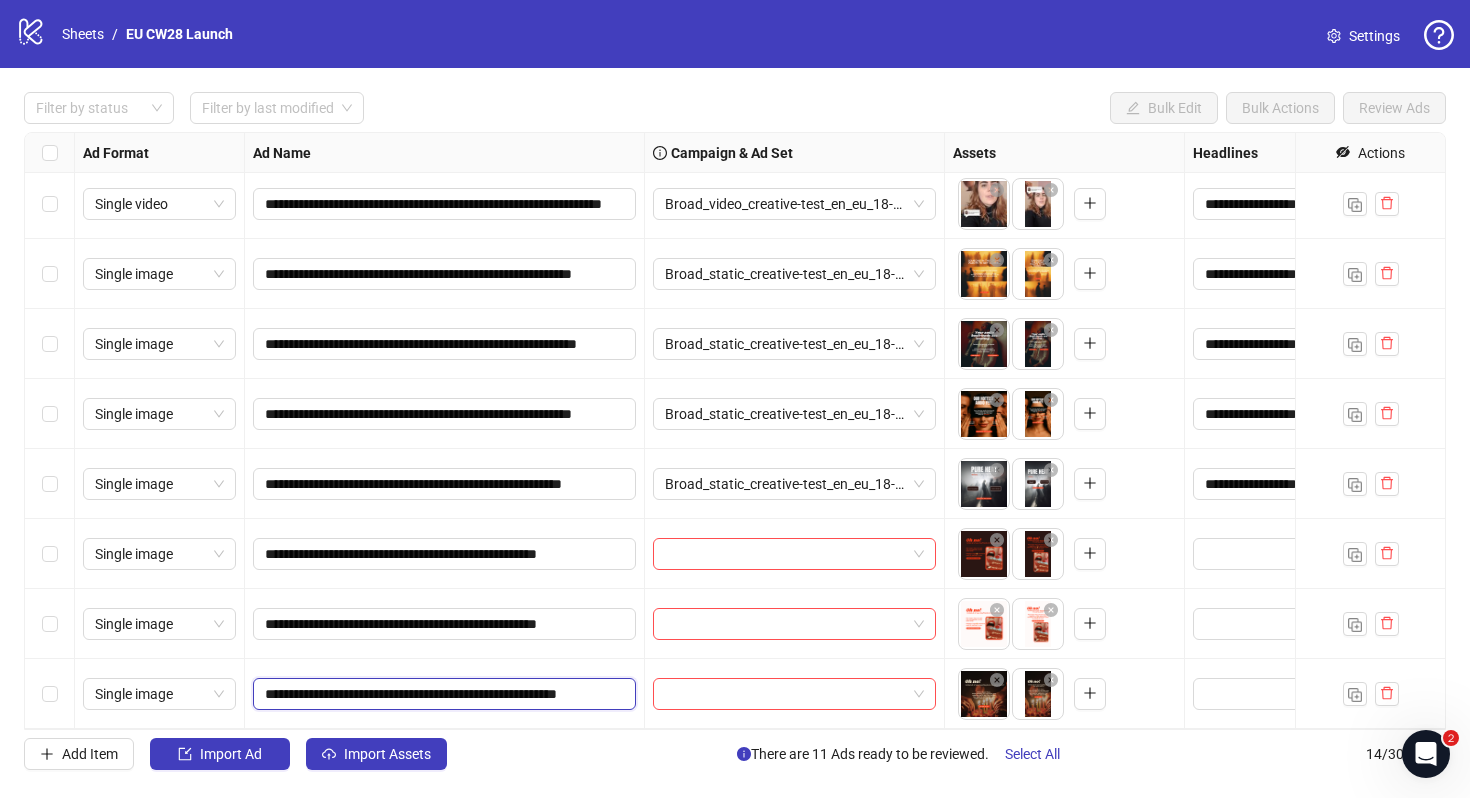 drag, startPoint x: 425, startPoint y: 691, endPoint x: 483, endPoint y: 695, distance: 58.137768 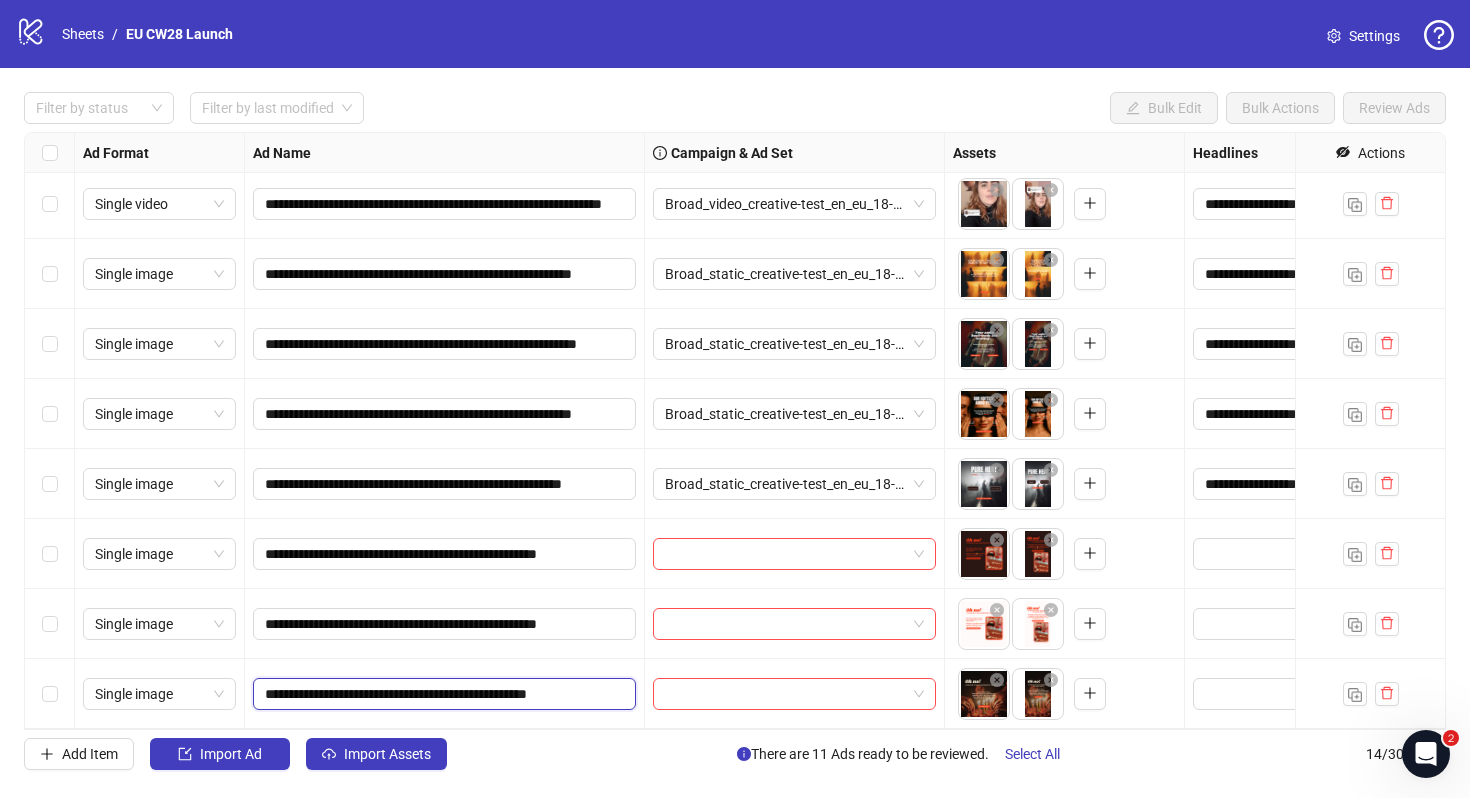type on "**********" 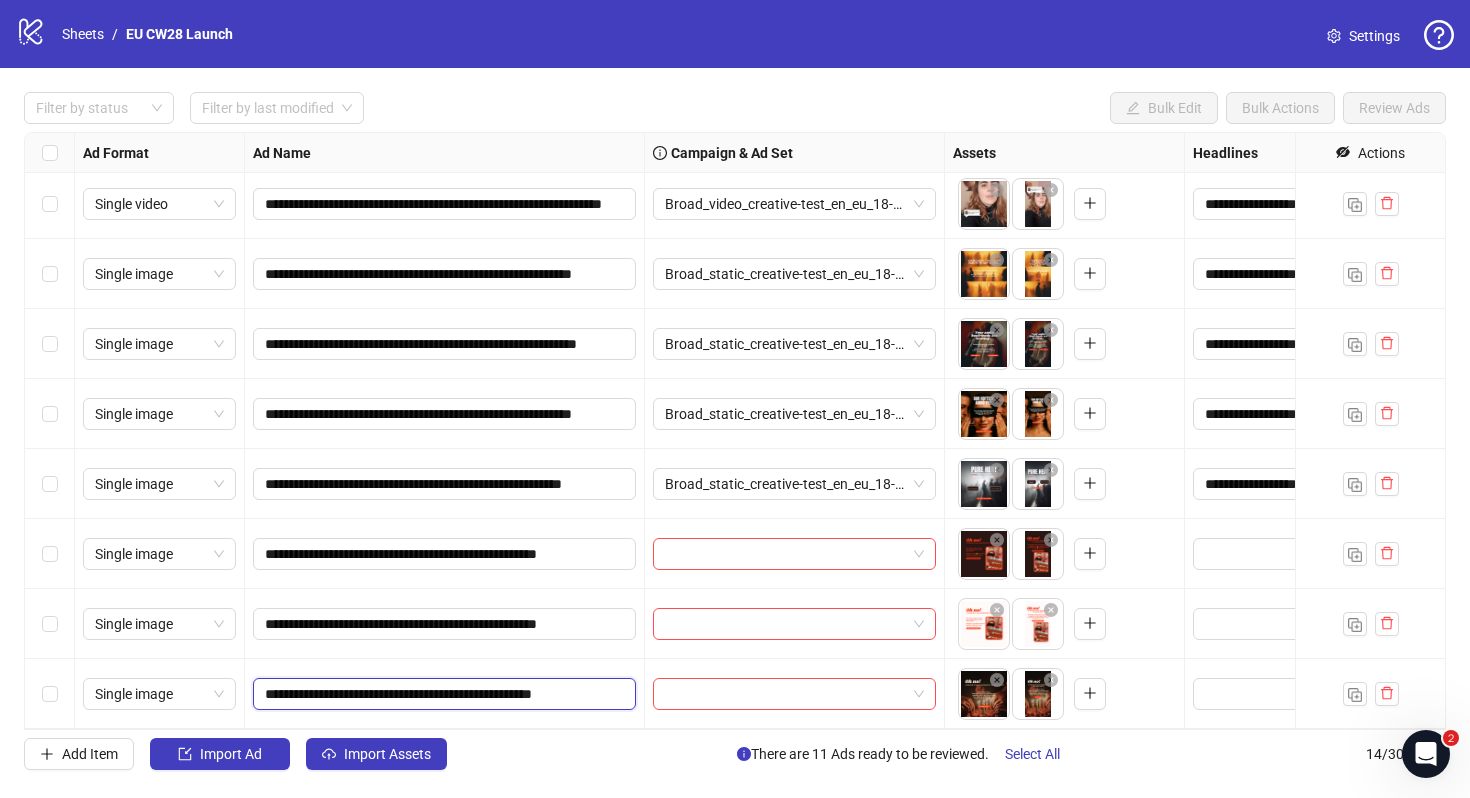 scroll, scrollTop: 0, scrollLeft: 16, axis: horizontal 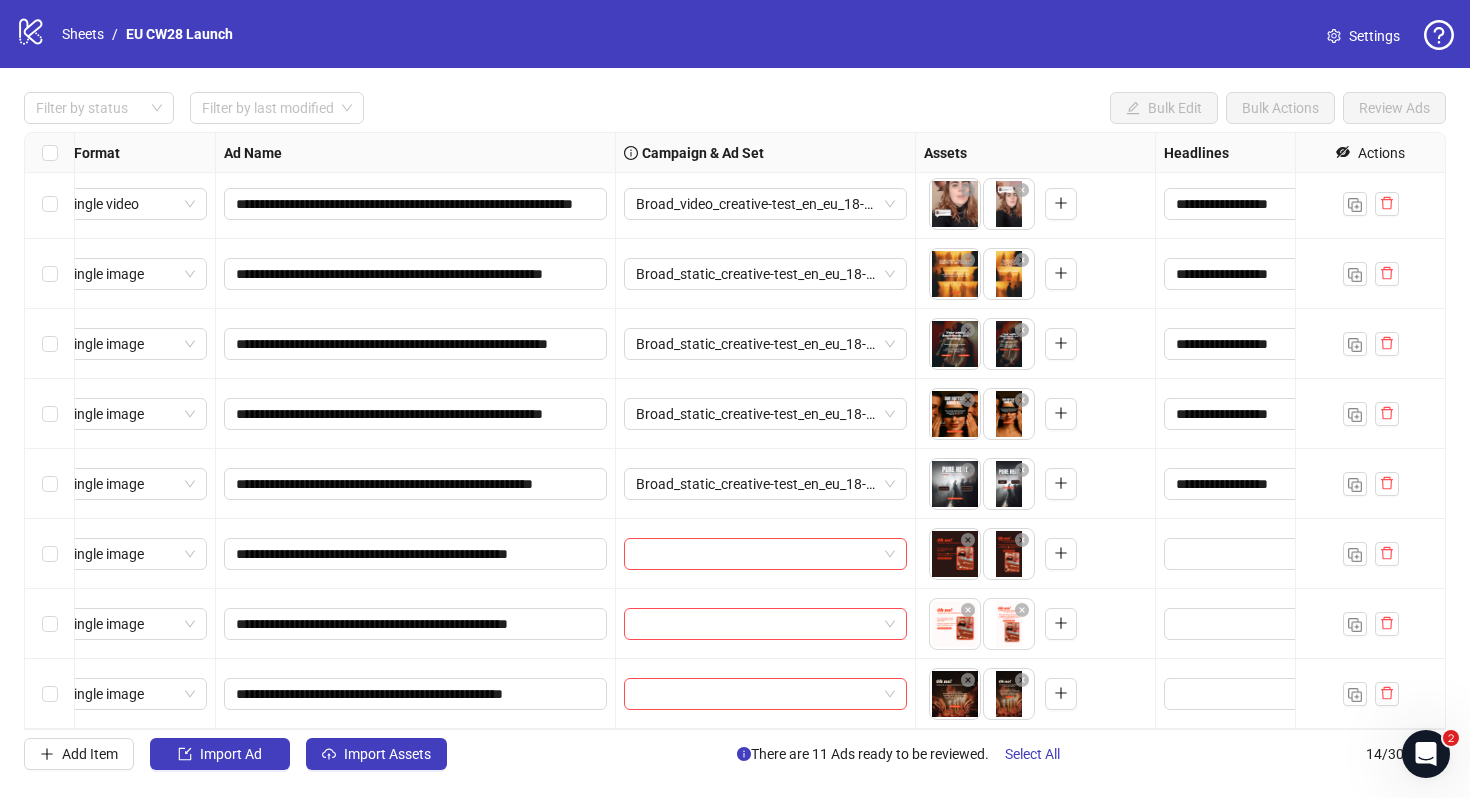 click on "**********" at bounding box center [416, 624] 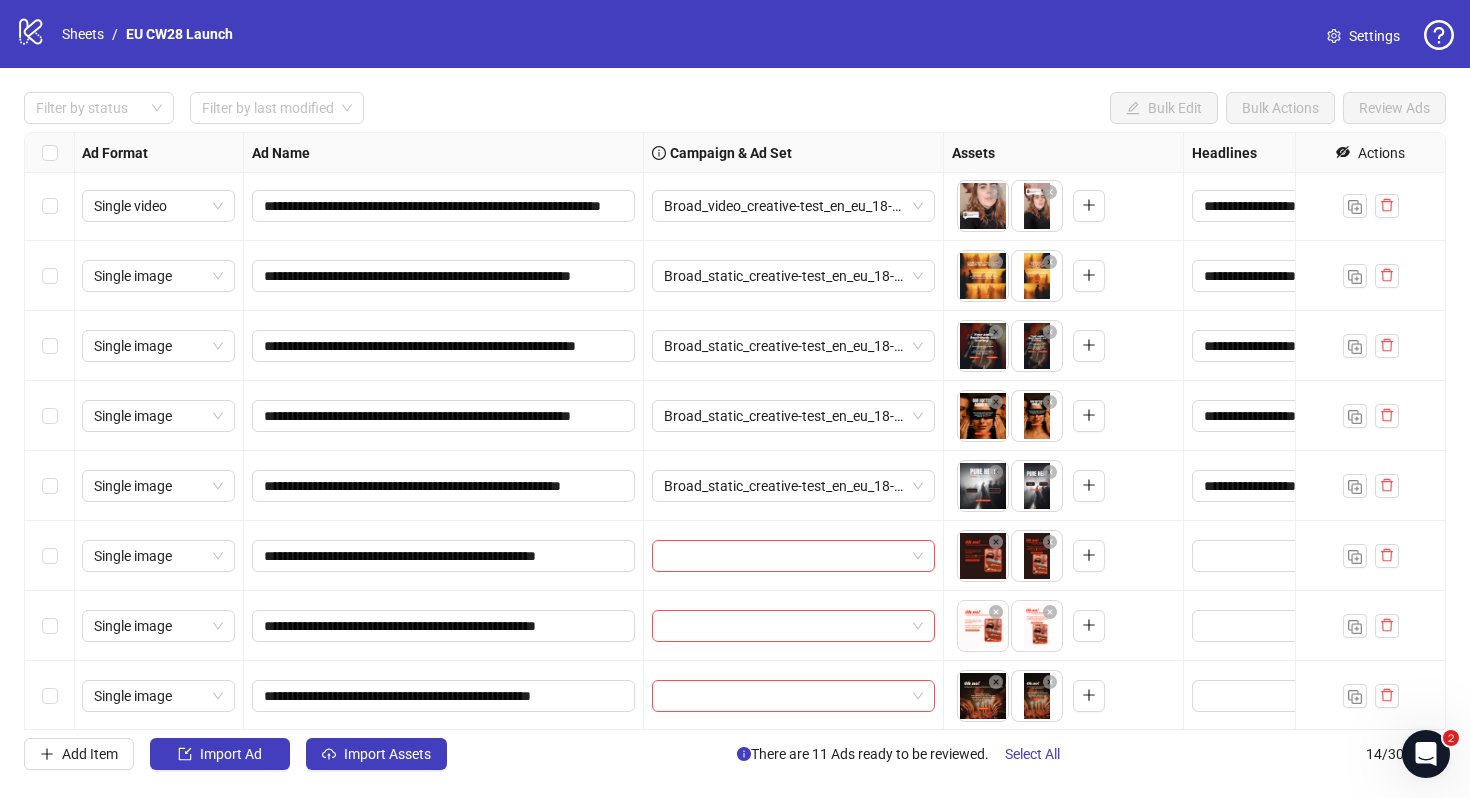 scroll, scrollTop: 422, scrollLeft: 0, axis: vertical 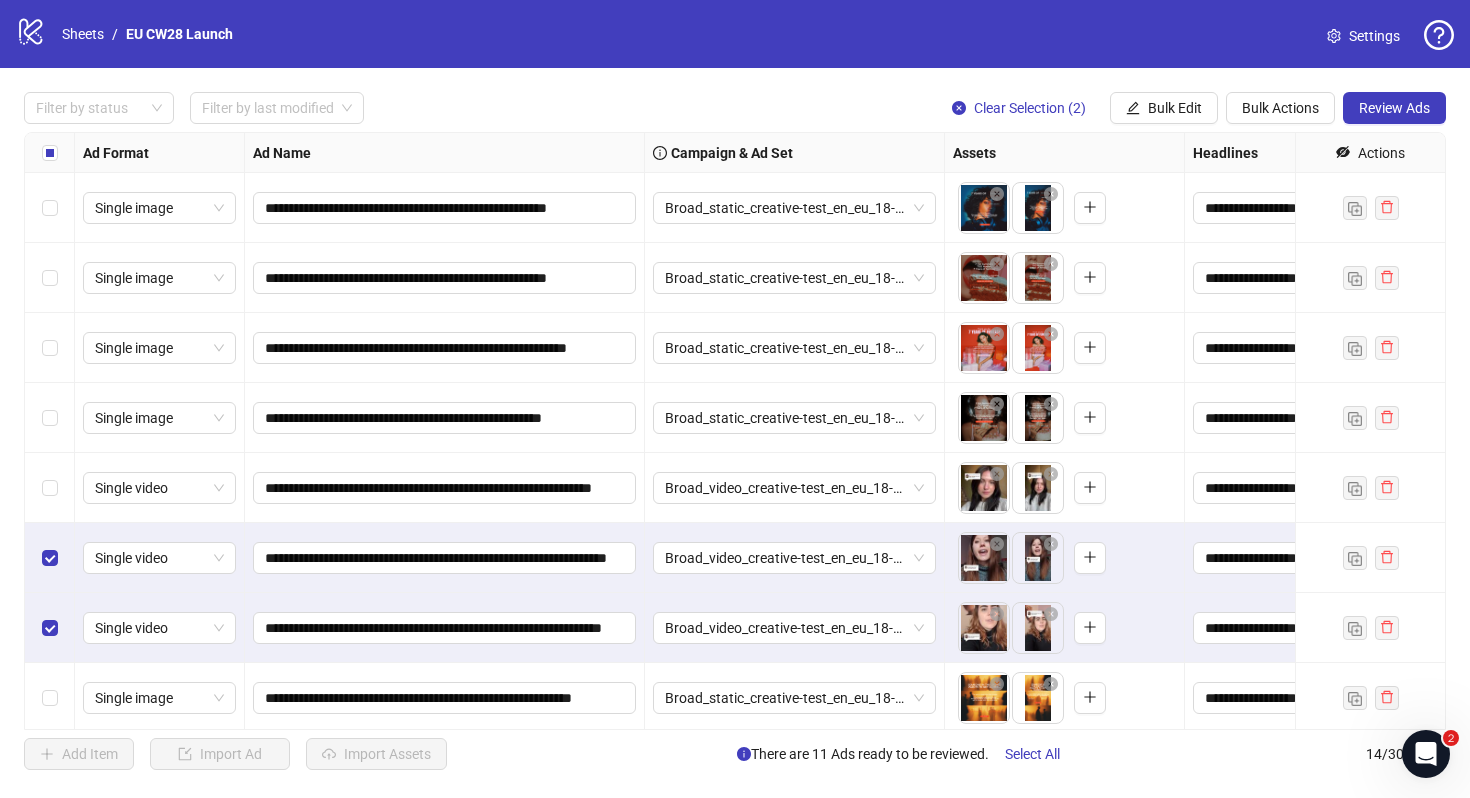 click at bounding box center (50, 698) 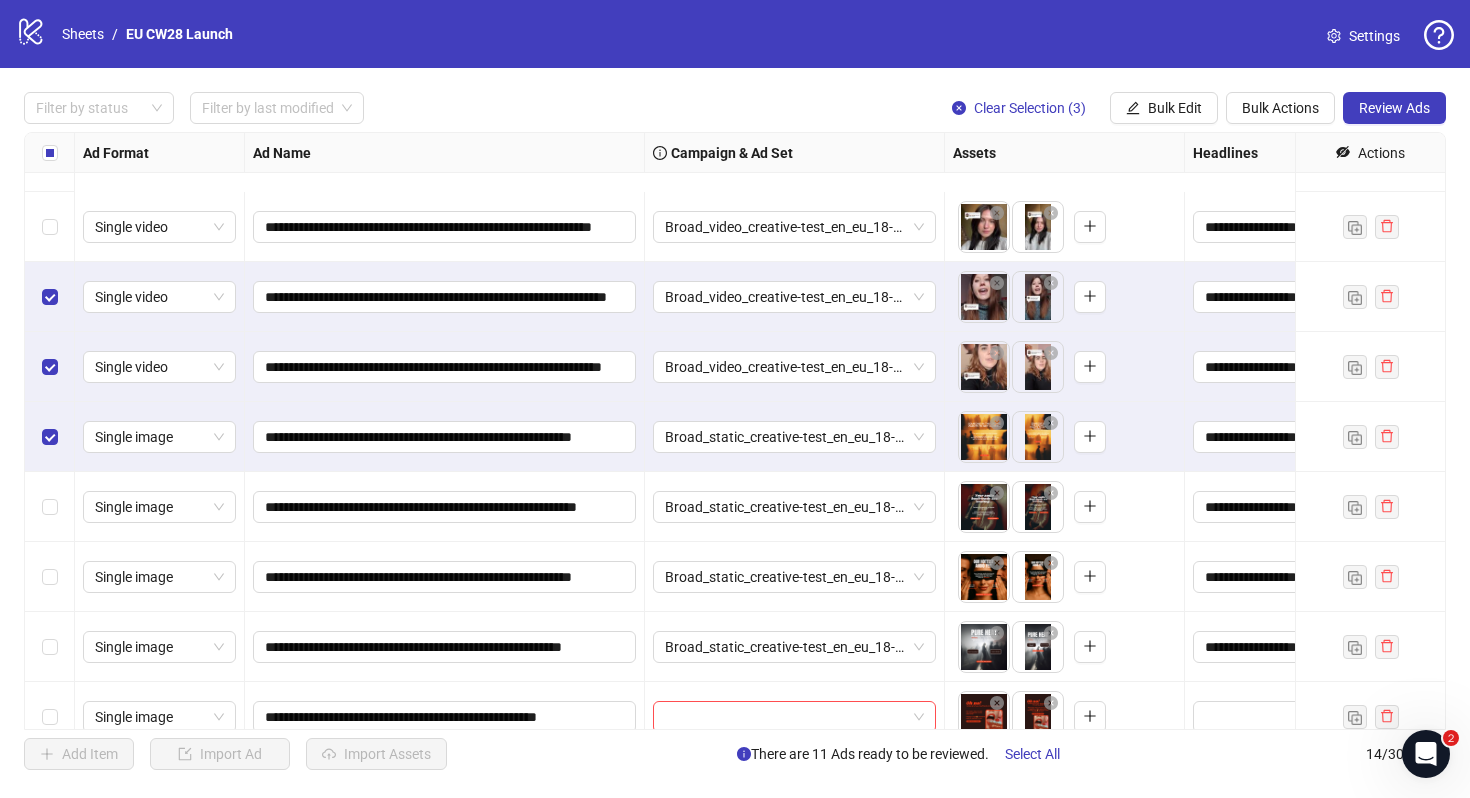 scroll, scrollTop: 424, scrollLeft: 0, axis: vertical 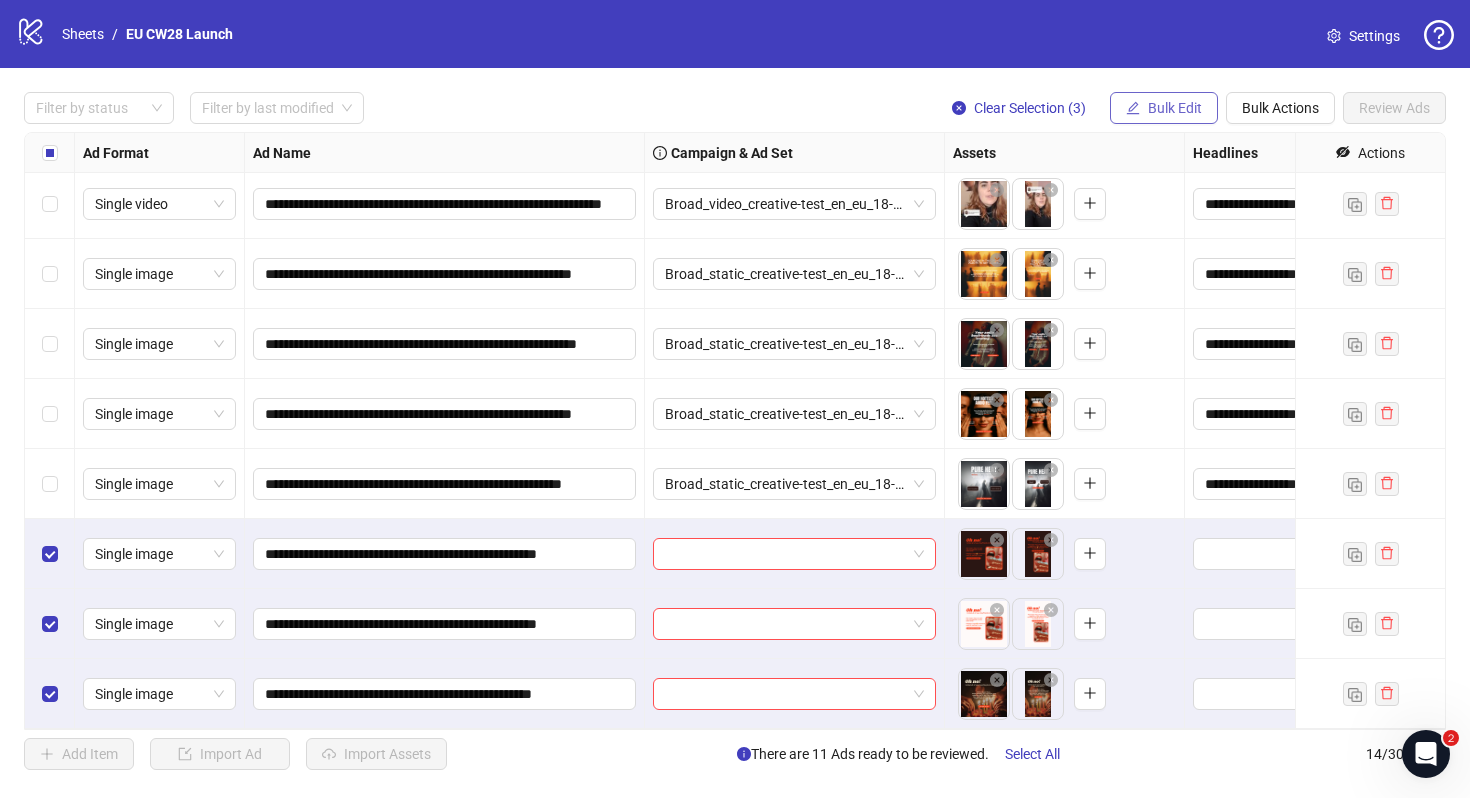 click on "Bulk Edit" at bounding box center (1164, 108) 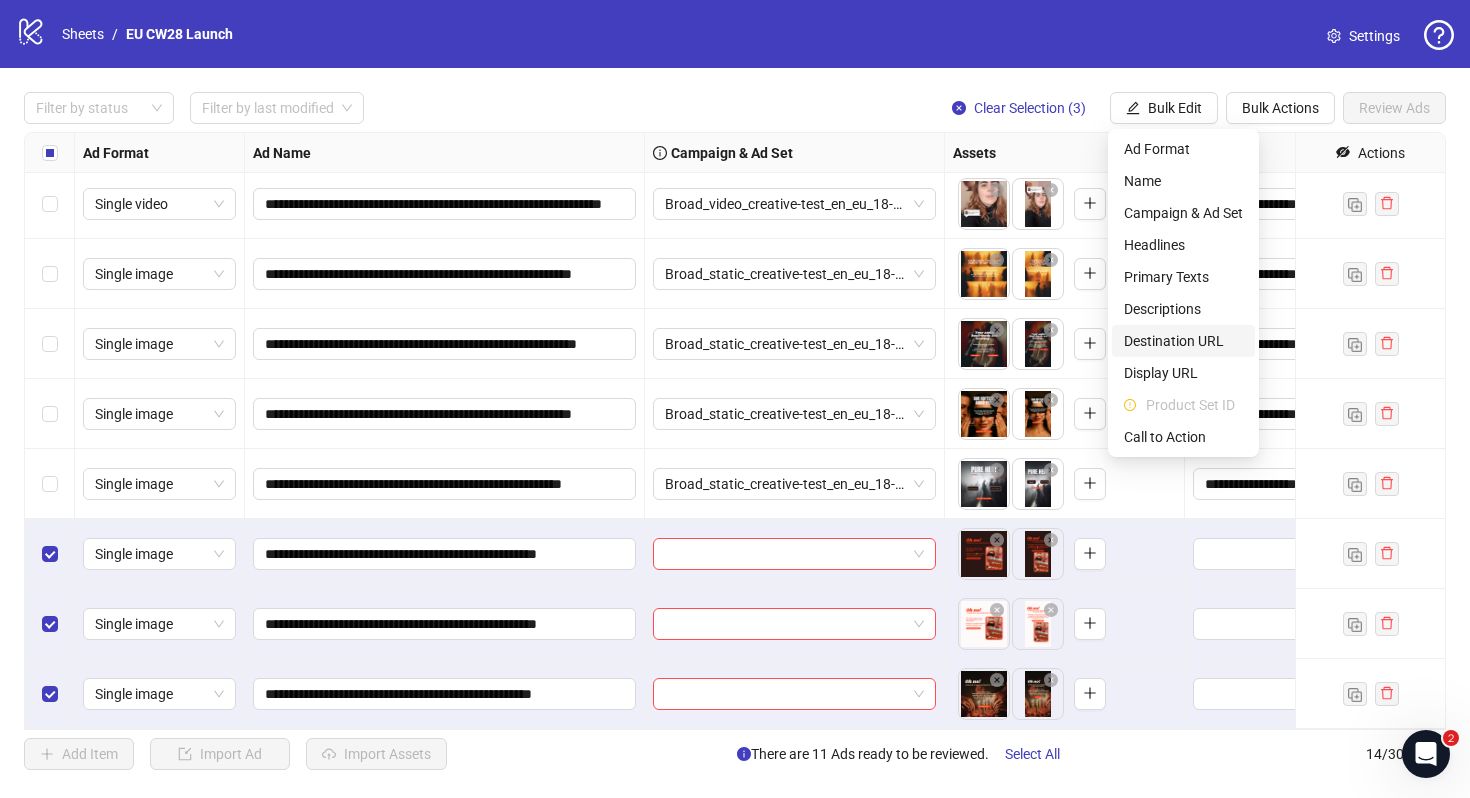 click on "Destination URL" at bounding box center (1183, 341) 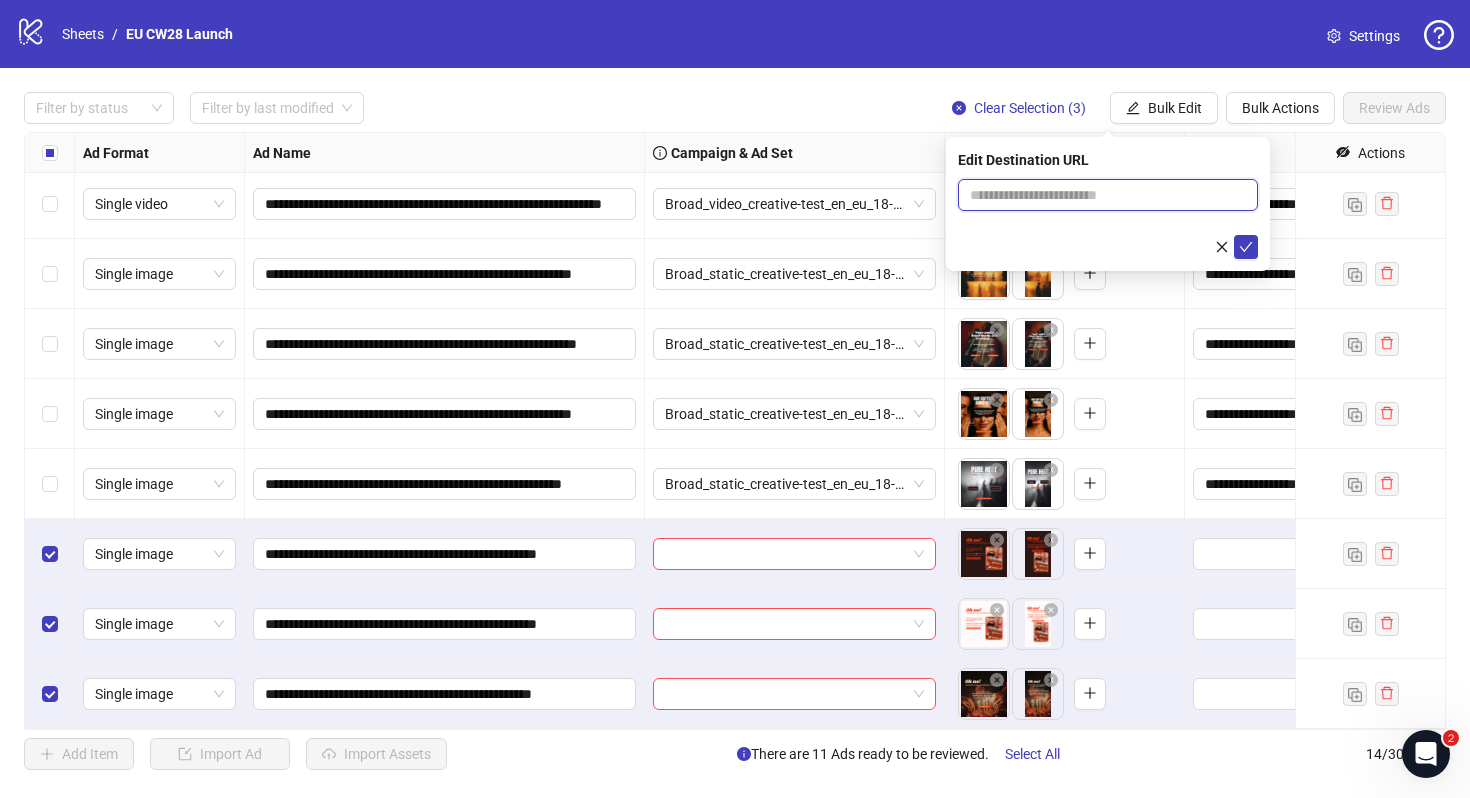 click at bounding box center [1100, 195] 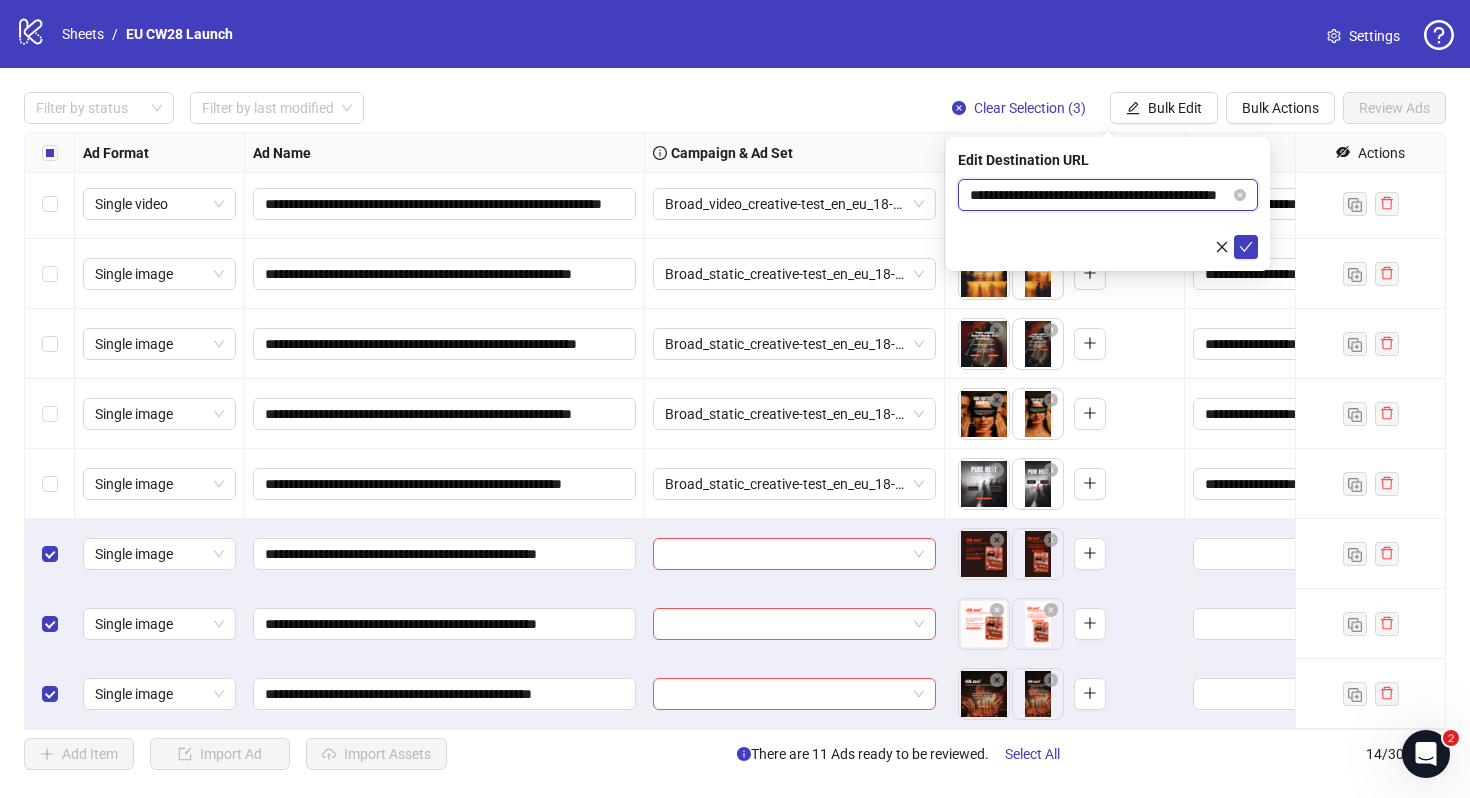 scroll, scrollTop: 0, scrollLeft: 62, axis: horizontal 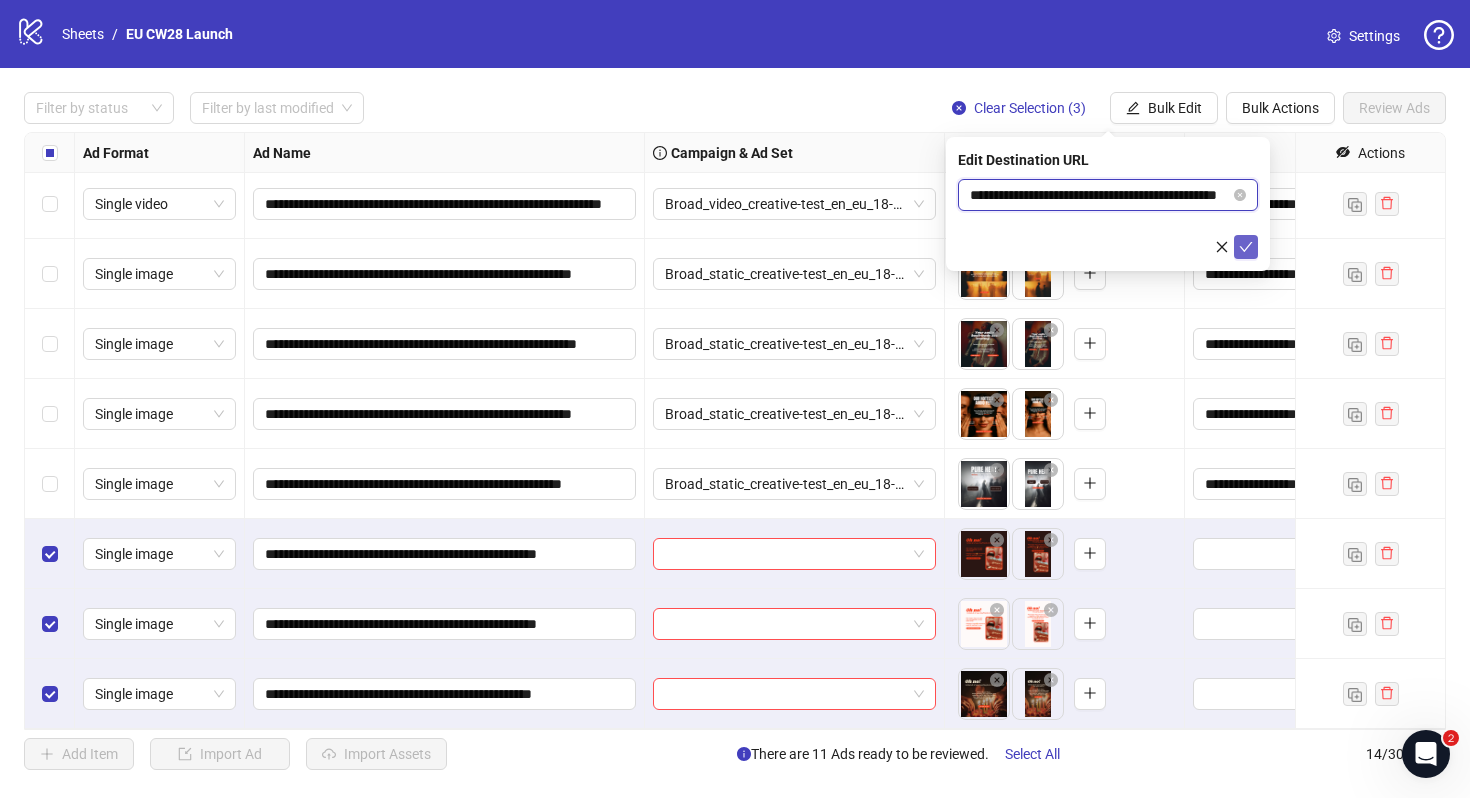 type on "**********" 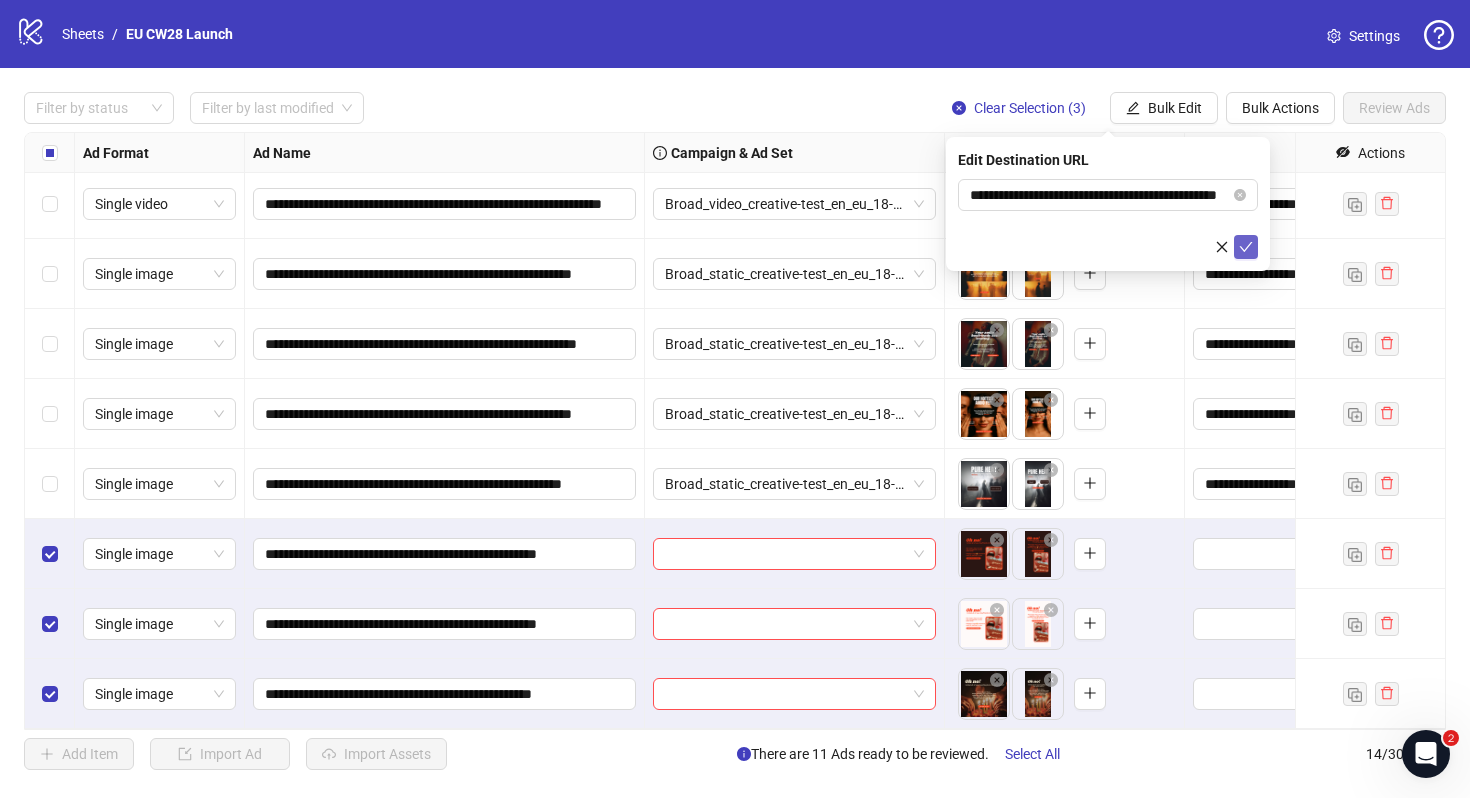 scroll, scrollTop: 0, scrollLeft: 0, axis: both 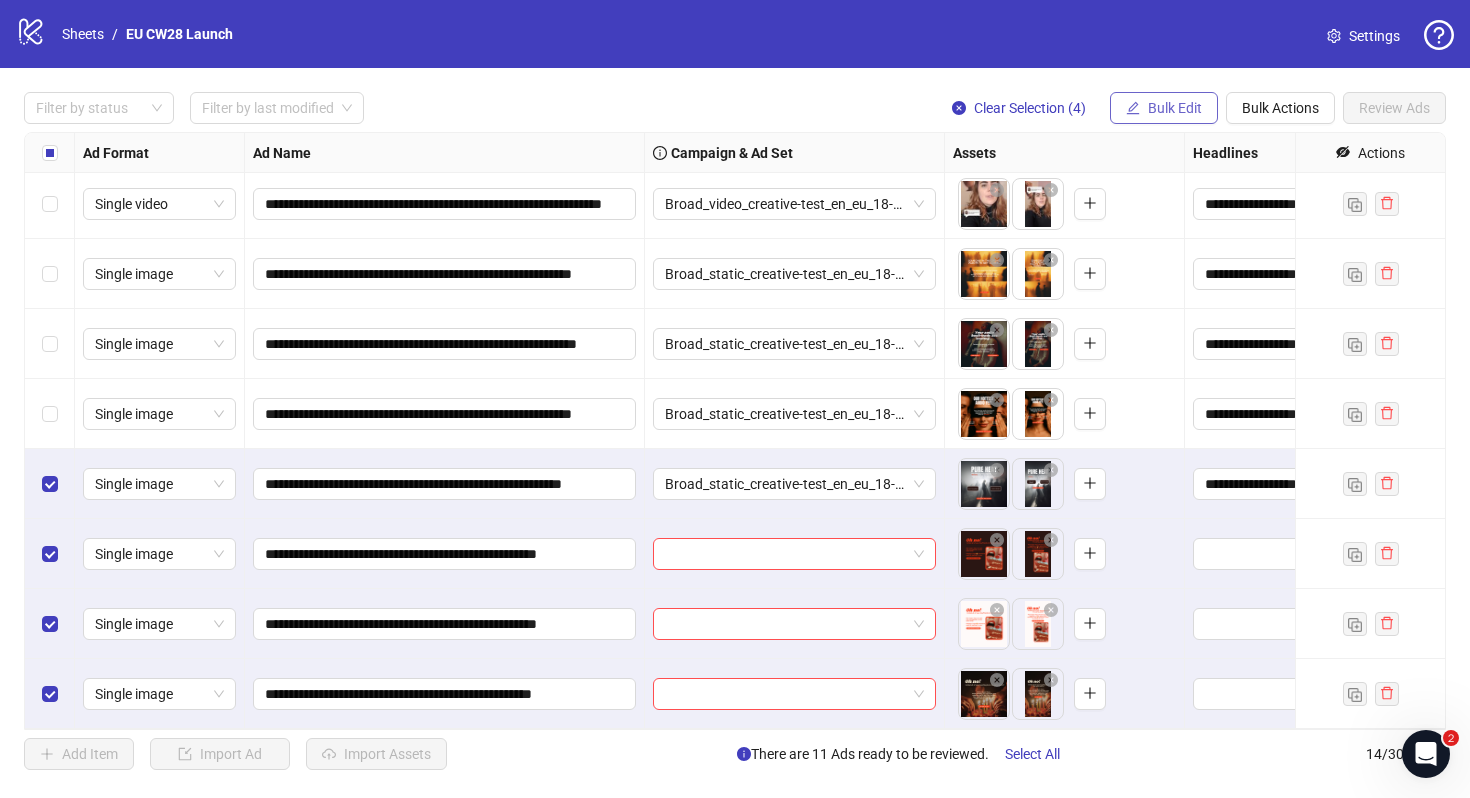 click on "Bulk Edit" at bounding box center (1164, 108) 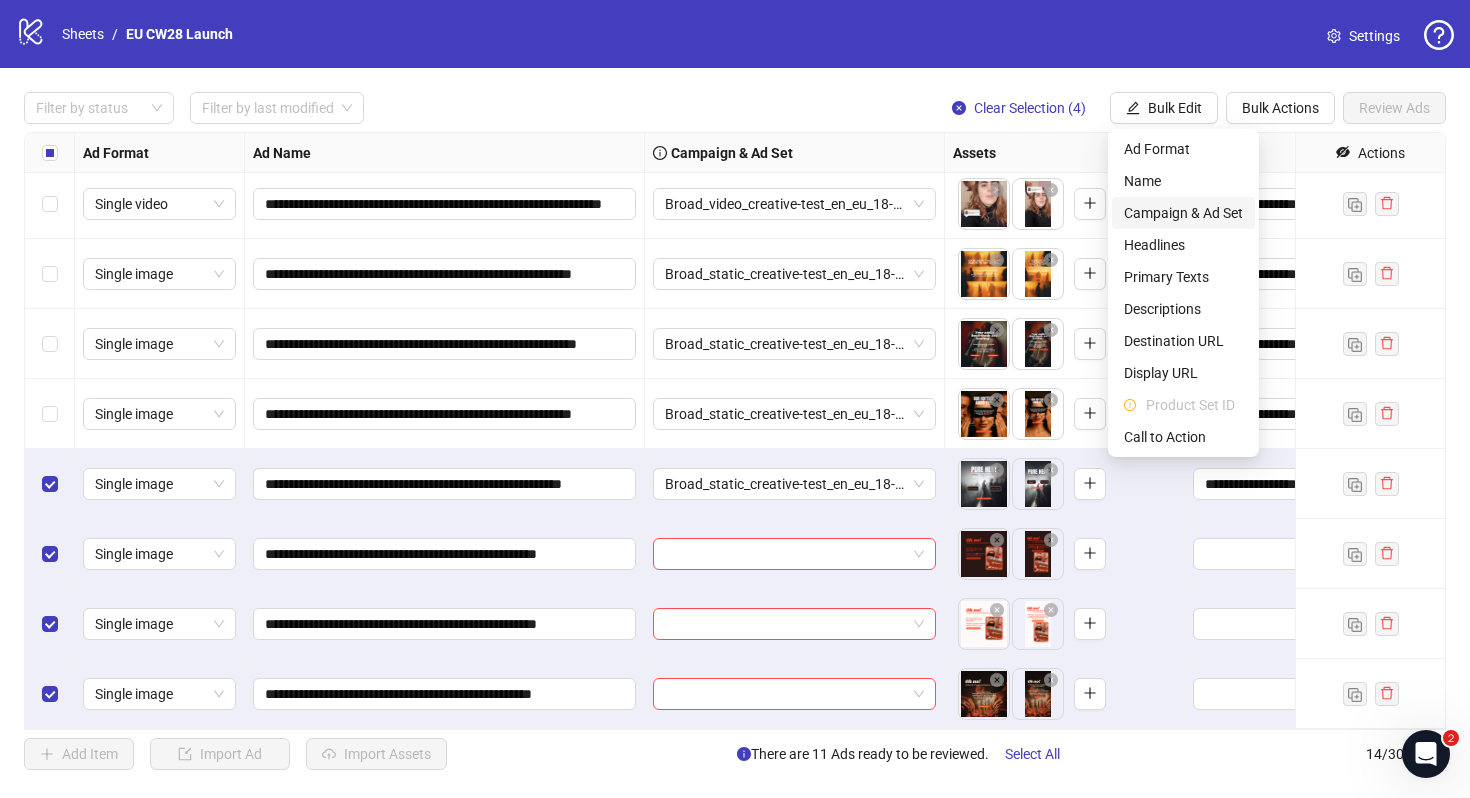 click on "Campaign & Ad Set" at bounding box center [1183, 213] 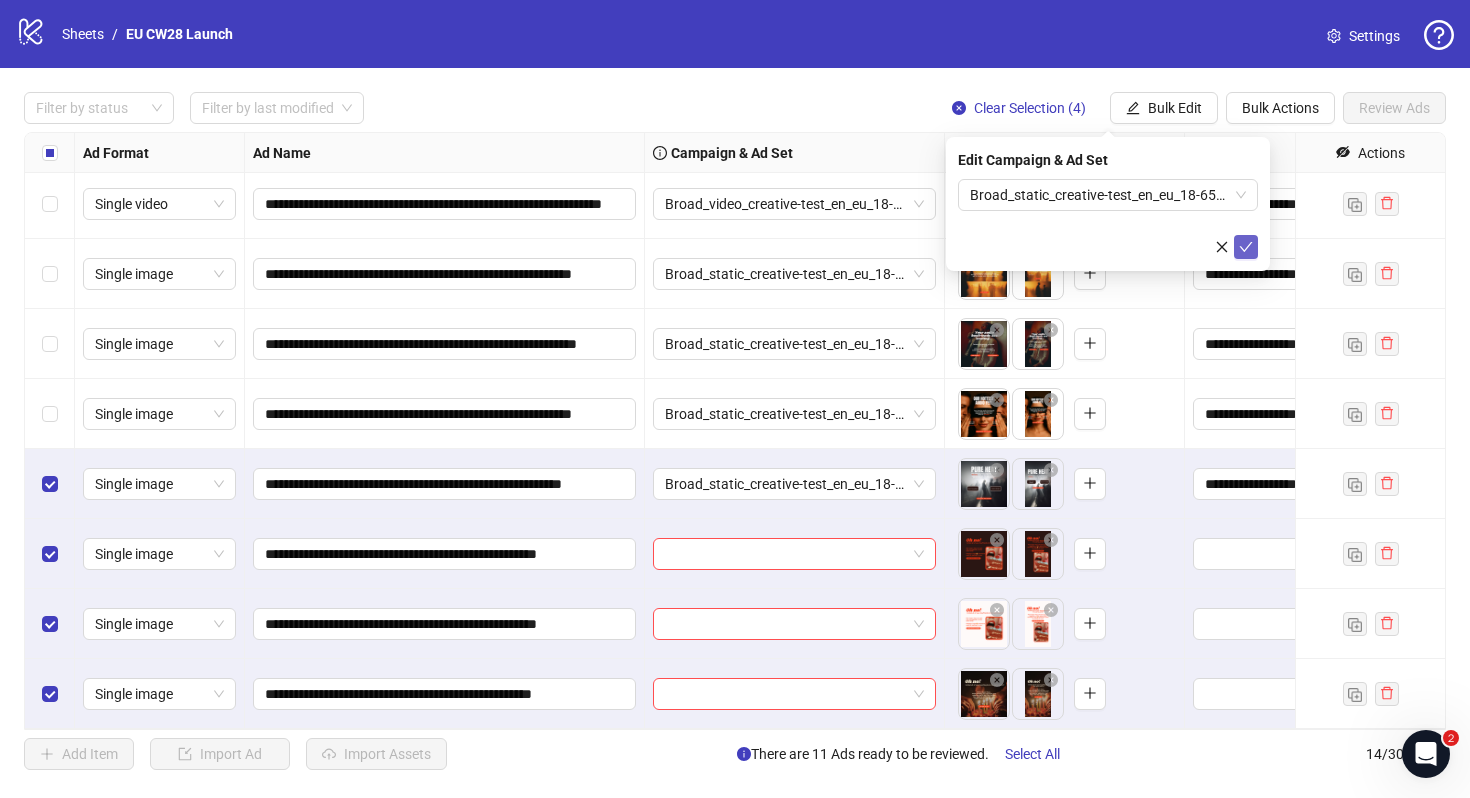 click 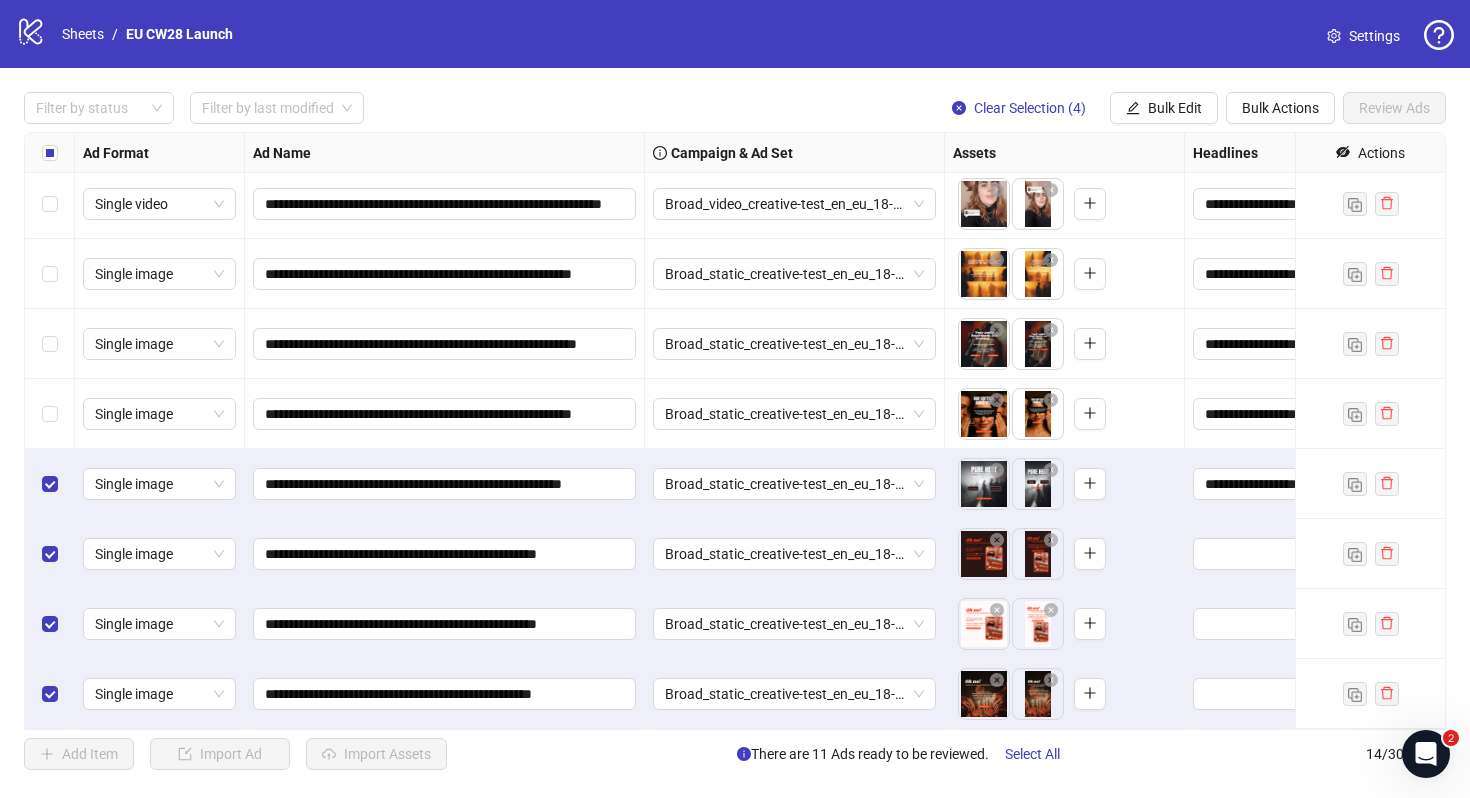 click on "**********" at bounding box center [735, 431] 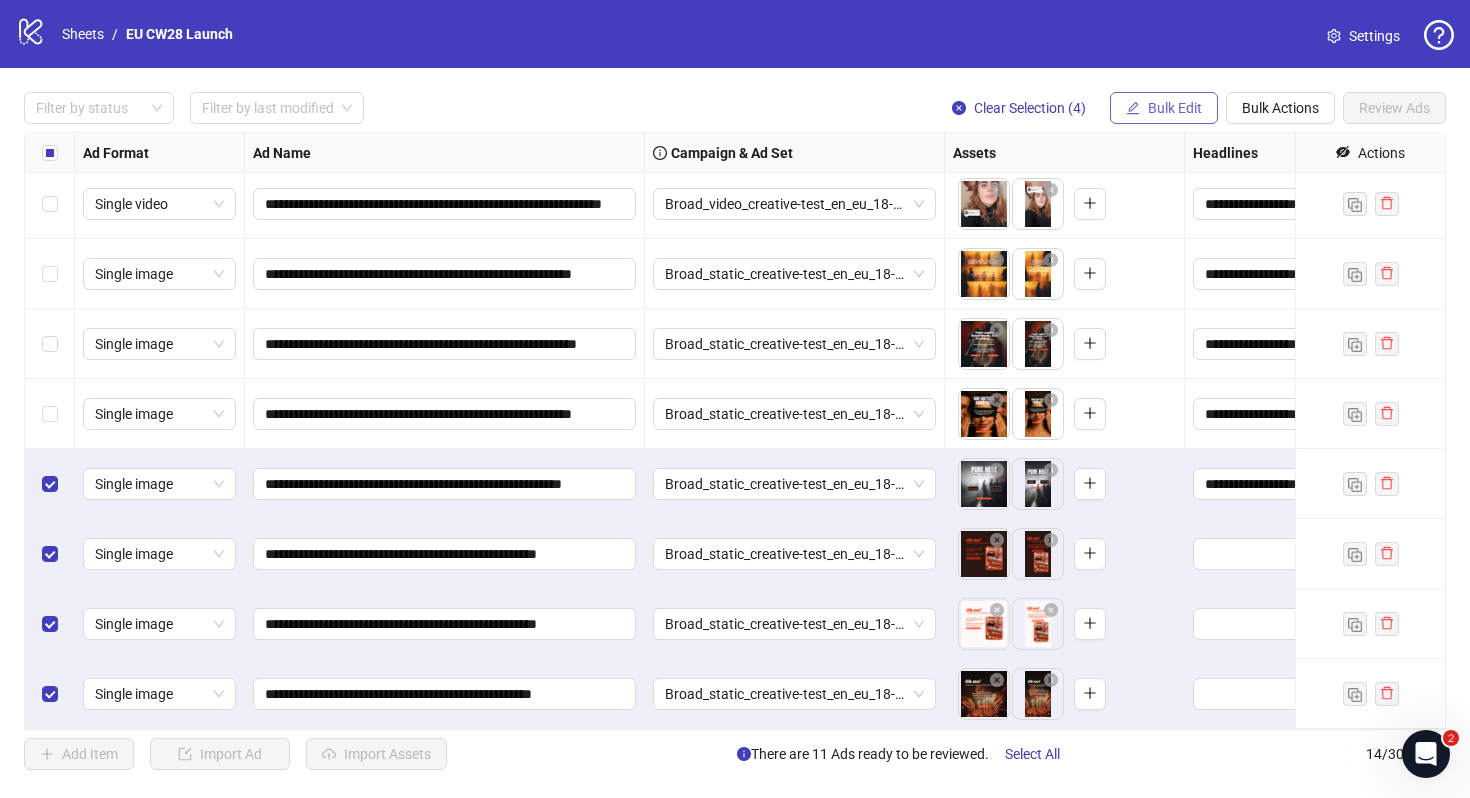 click on "Bulk Edit" at bounding box center [1175, 108] 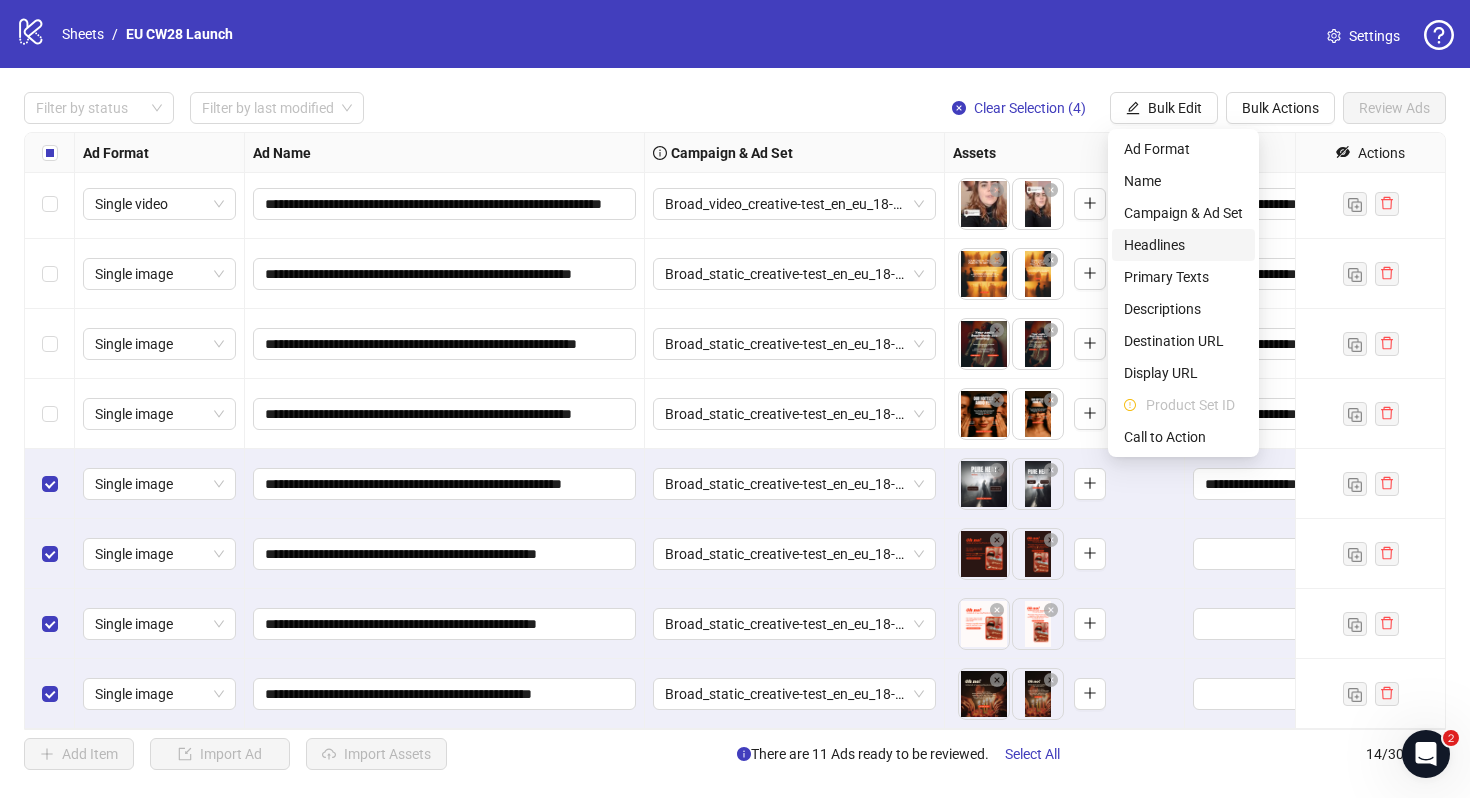 click on "Headlines" at bounding box center [1183, 245] 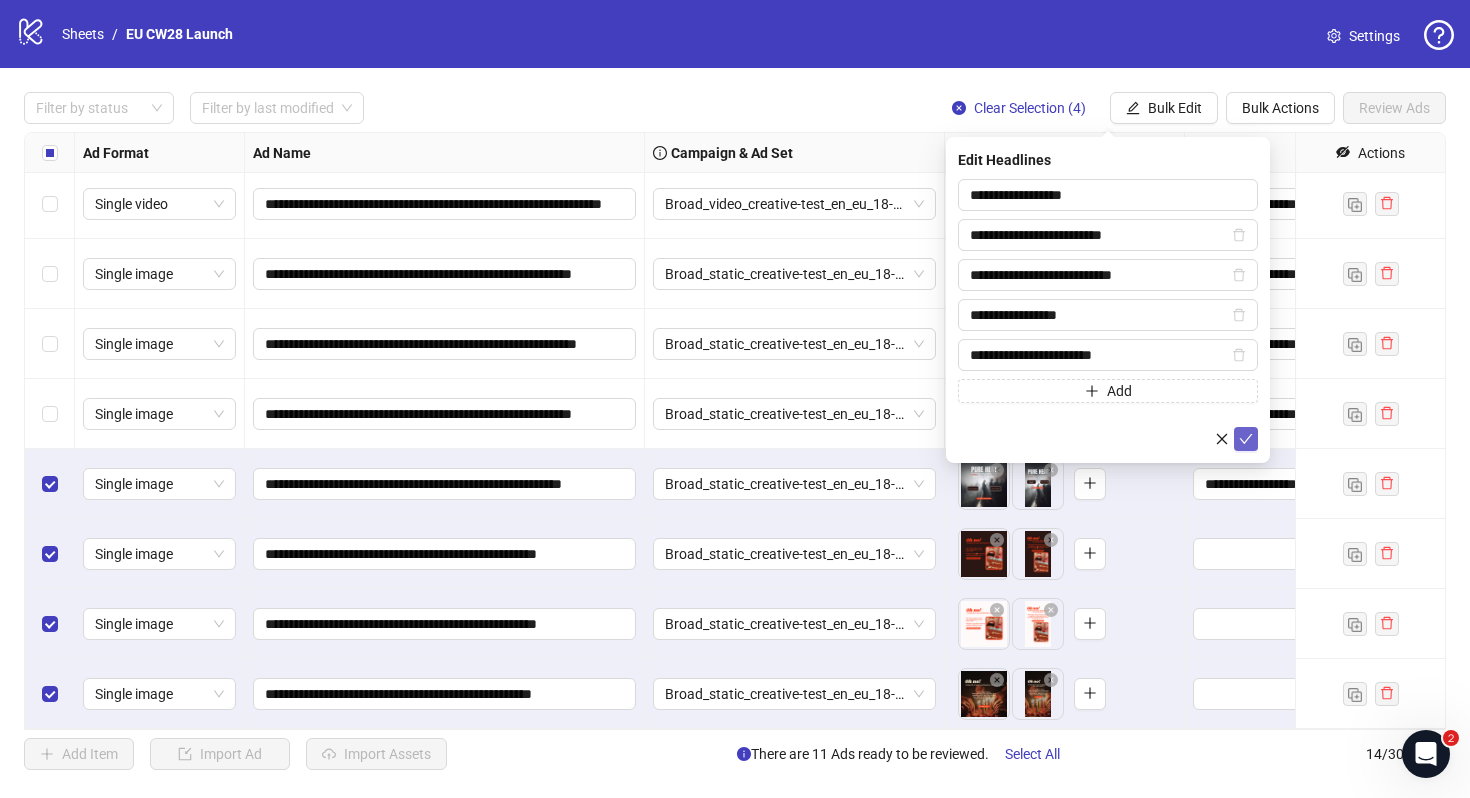 click 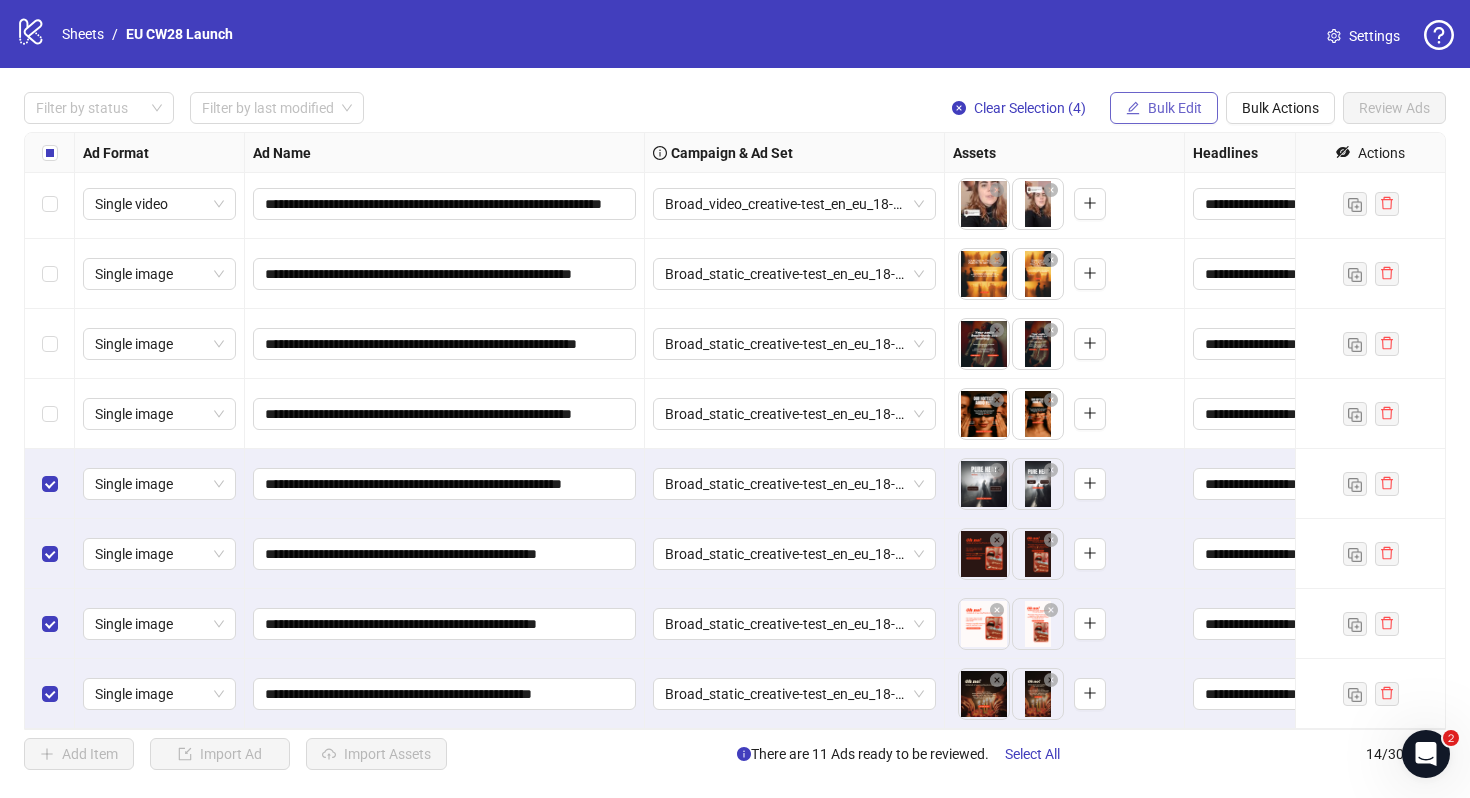 click on "Bulk Edit" at bounding box center (1175, 108) 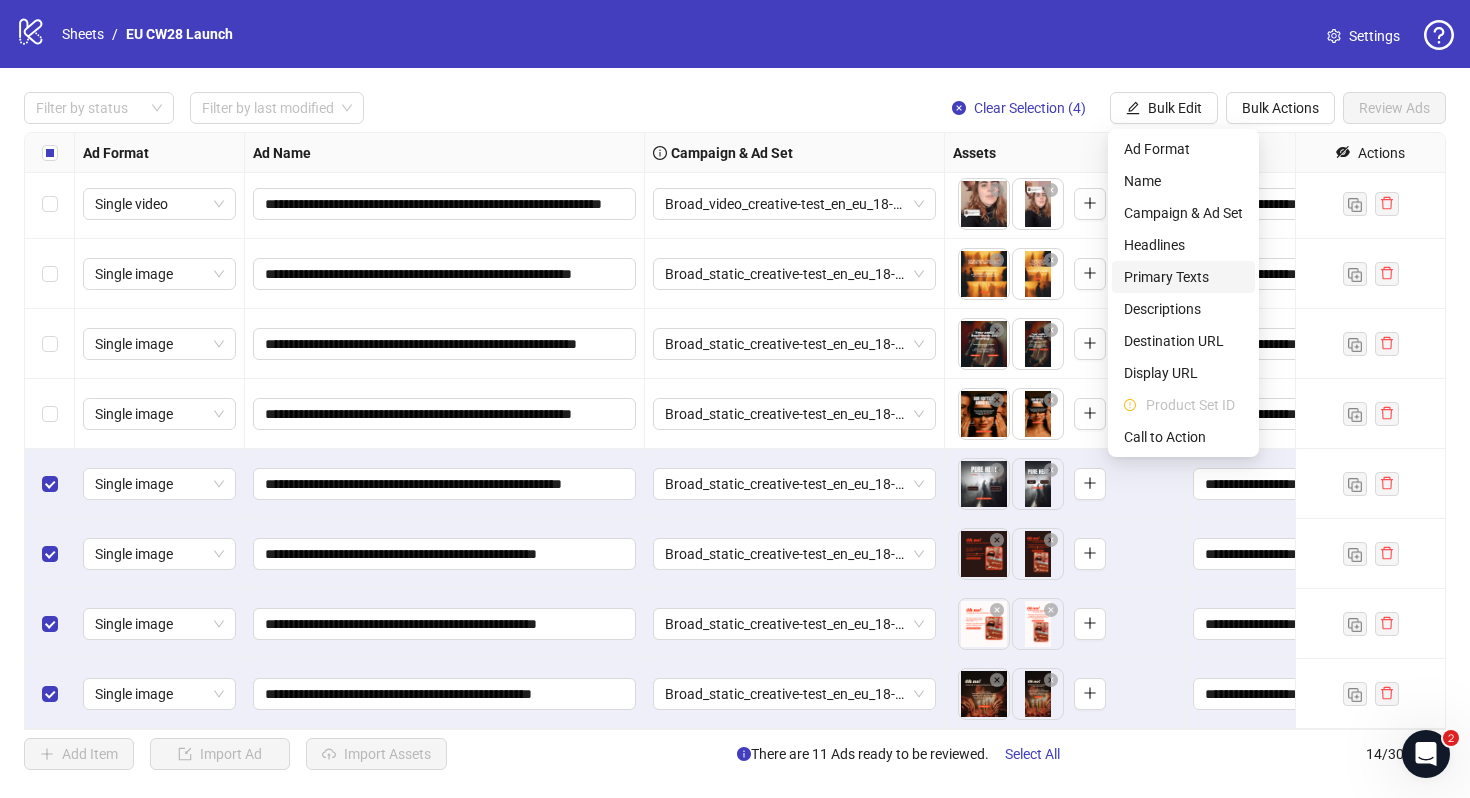 click on "Primary Texts" at bounding box center (1183, 277) 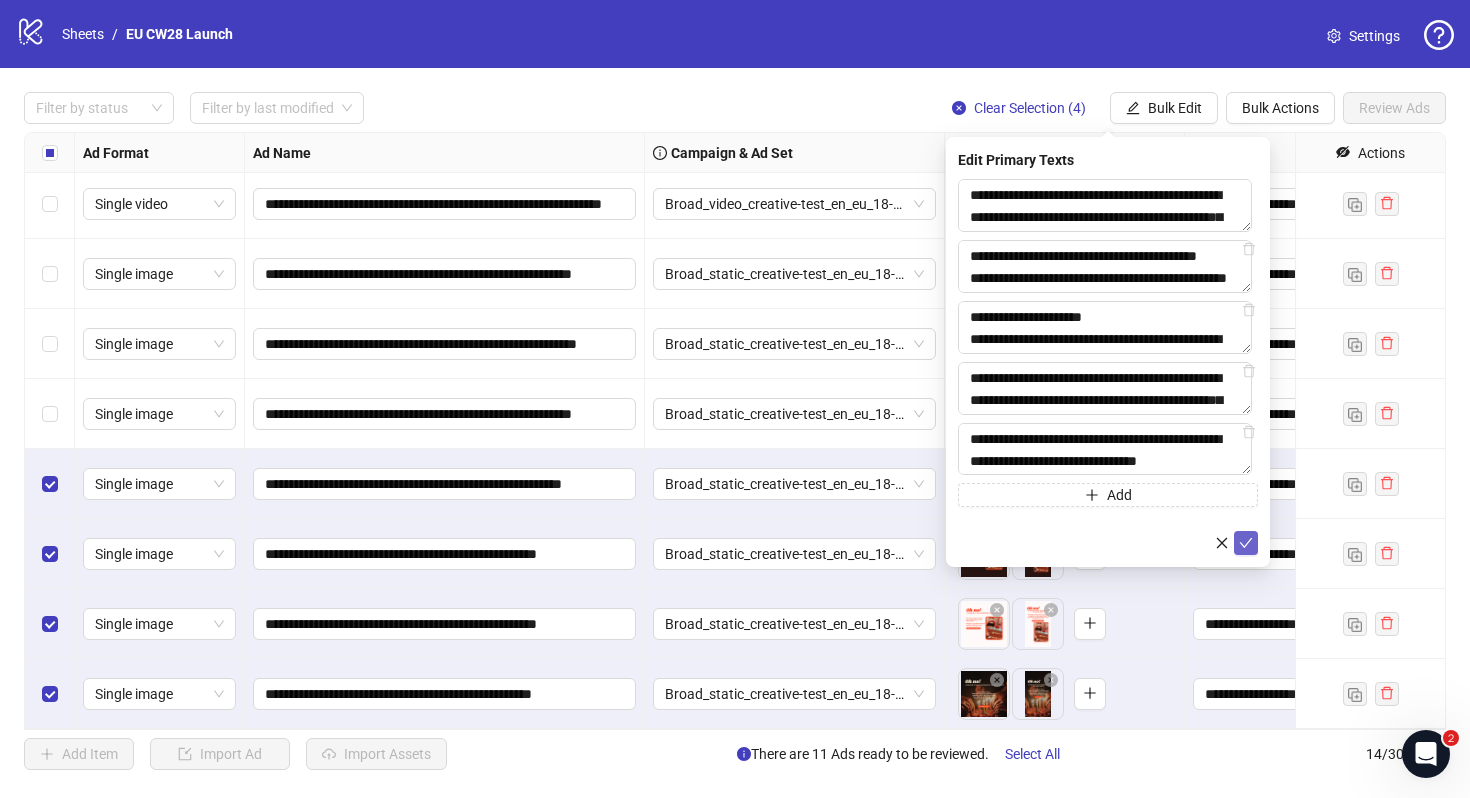 click at bounding box center (1246, 543) 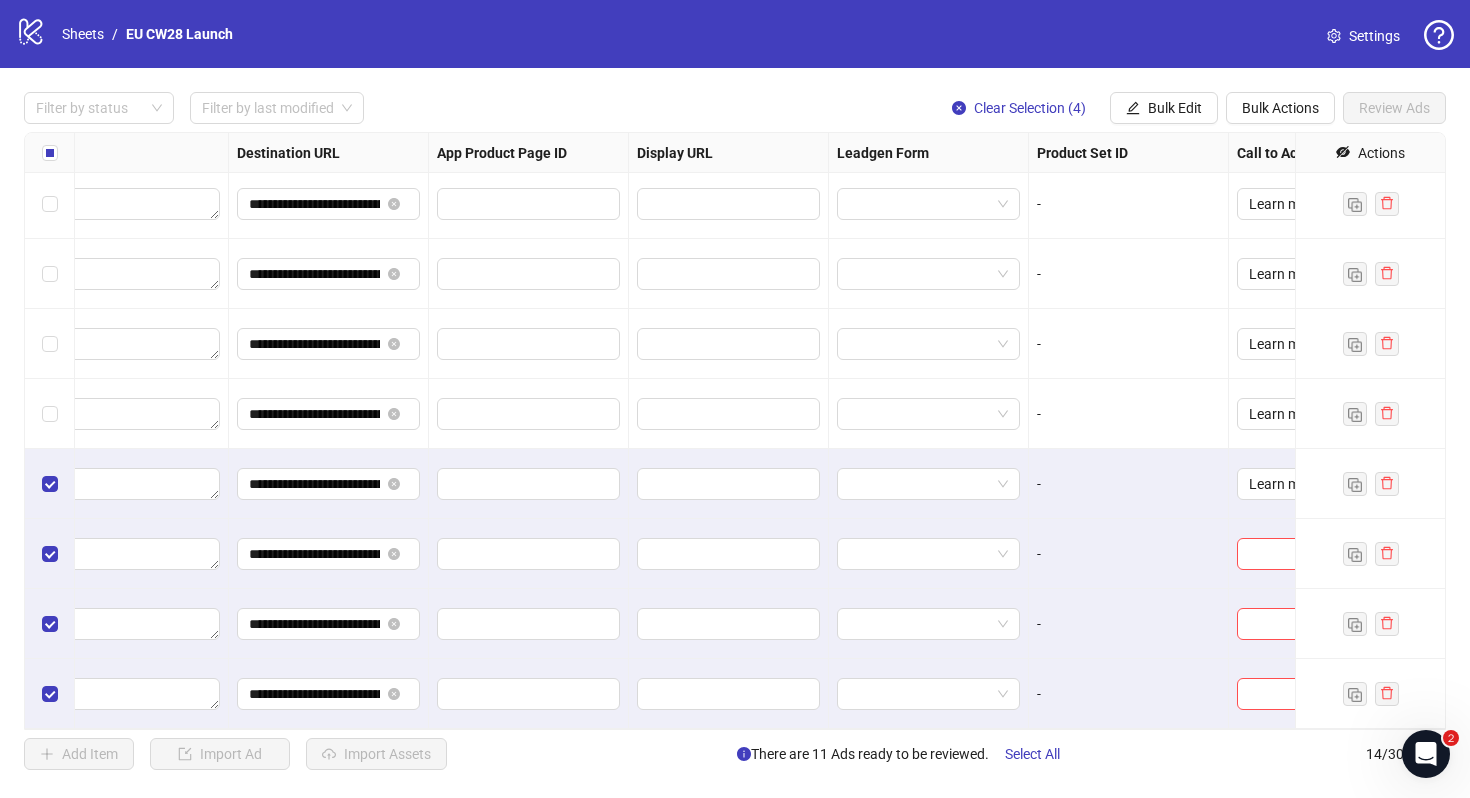 scroll, scrollTop: 424, scrollLeft: 1850, axis: both 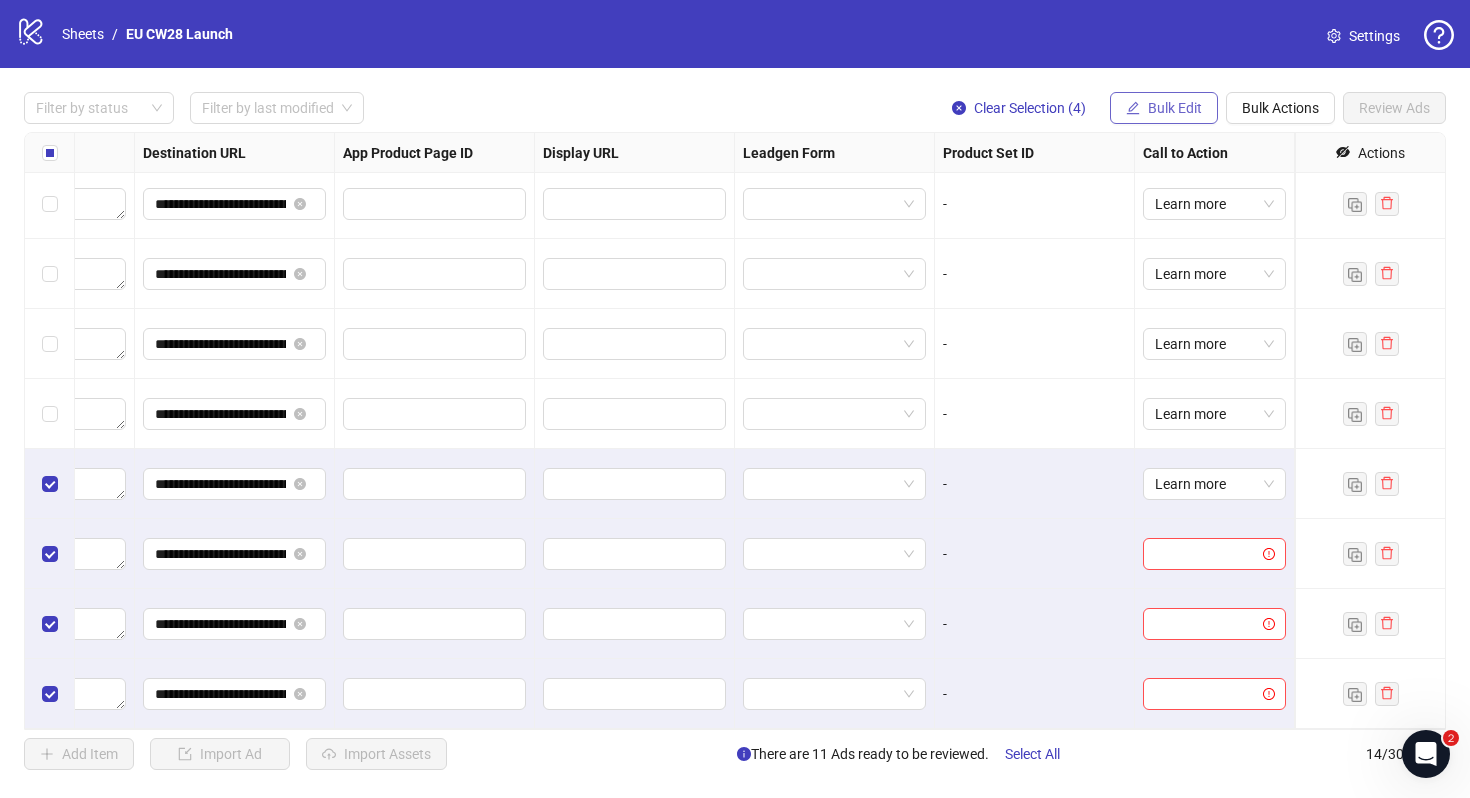 click on "Bulk Edit" at bounding box center [1175, 108] 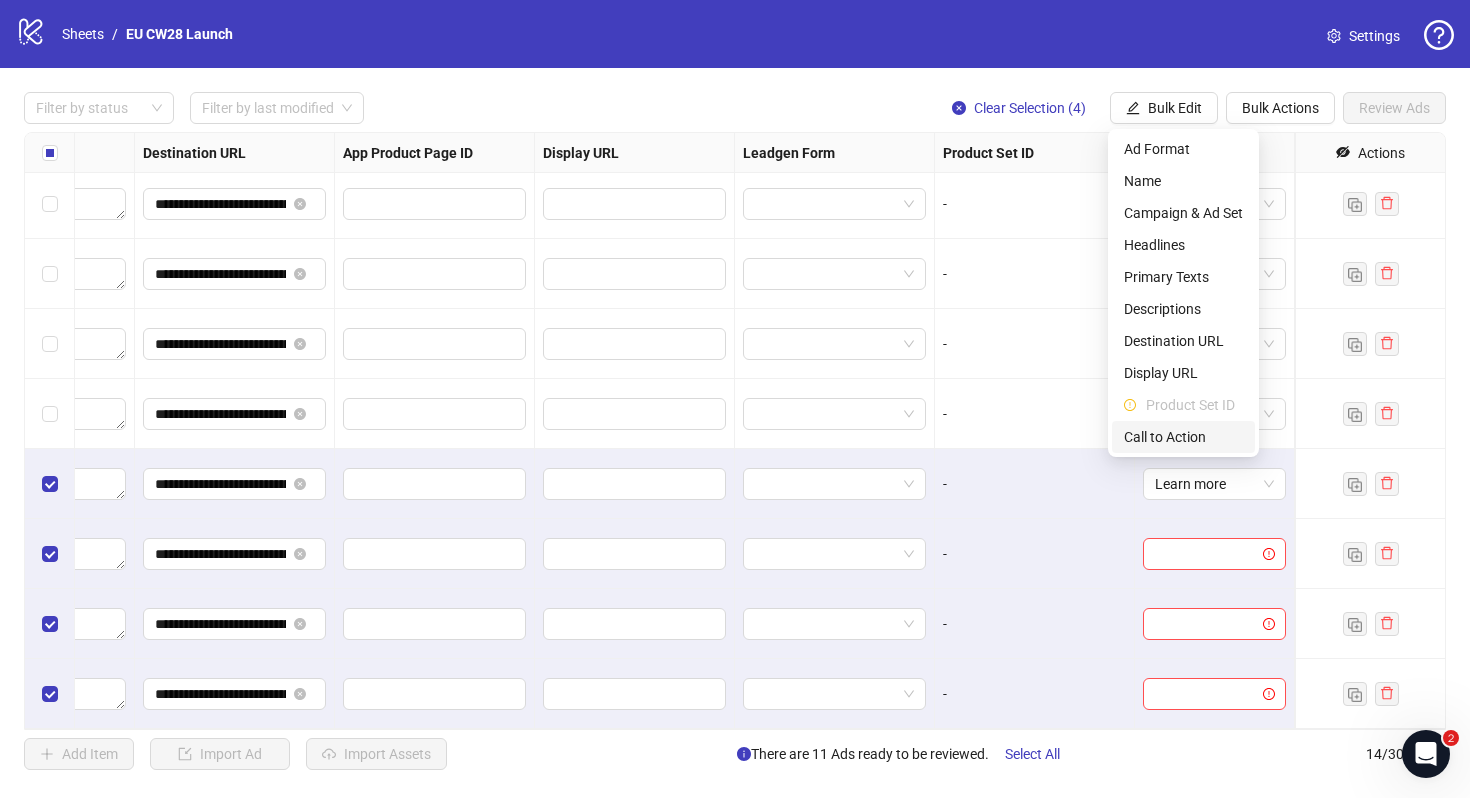 click on "Call to Action" at bounding box center [1183, 437] 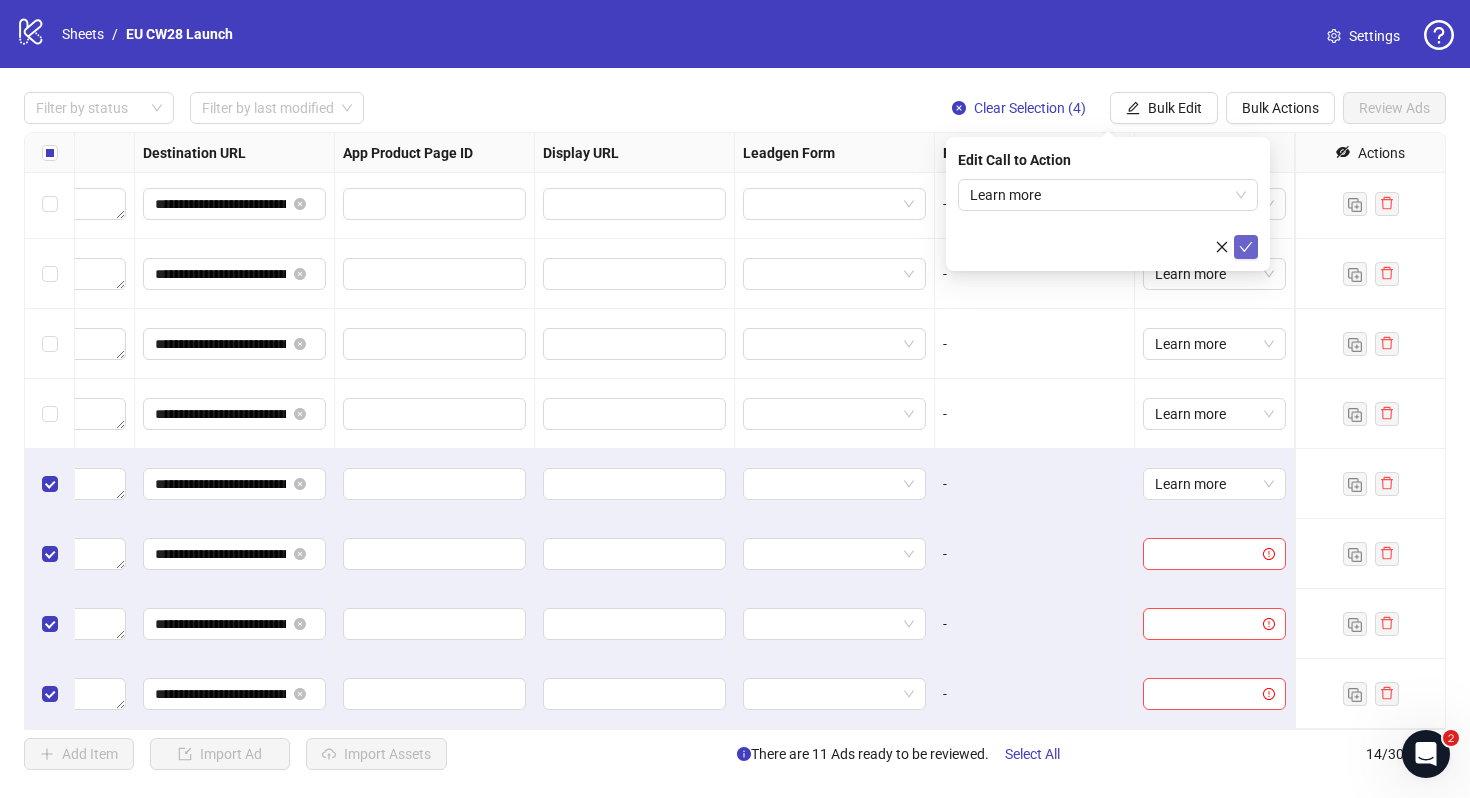 click at bounding box center [1246, 247] 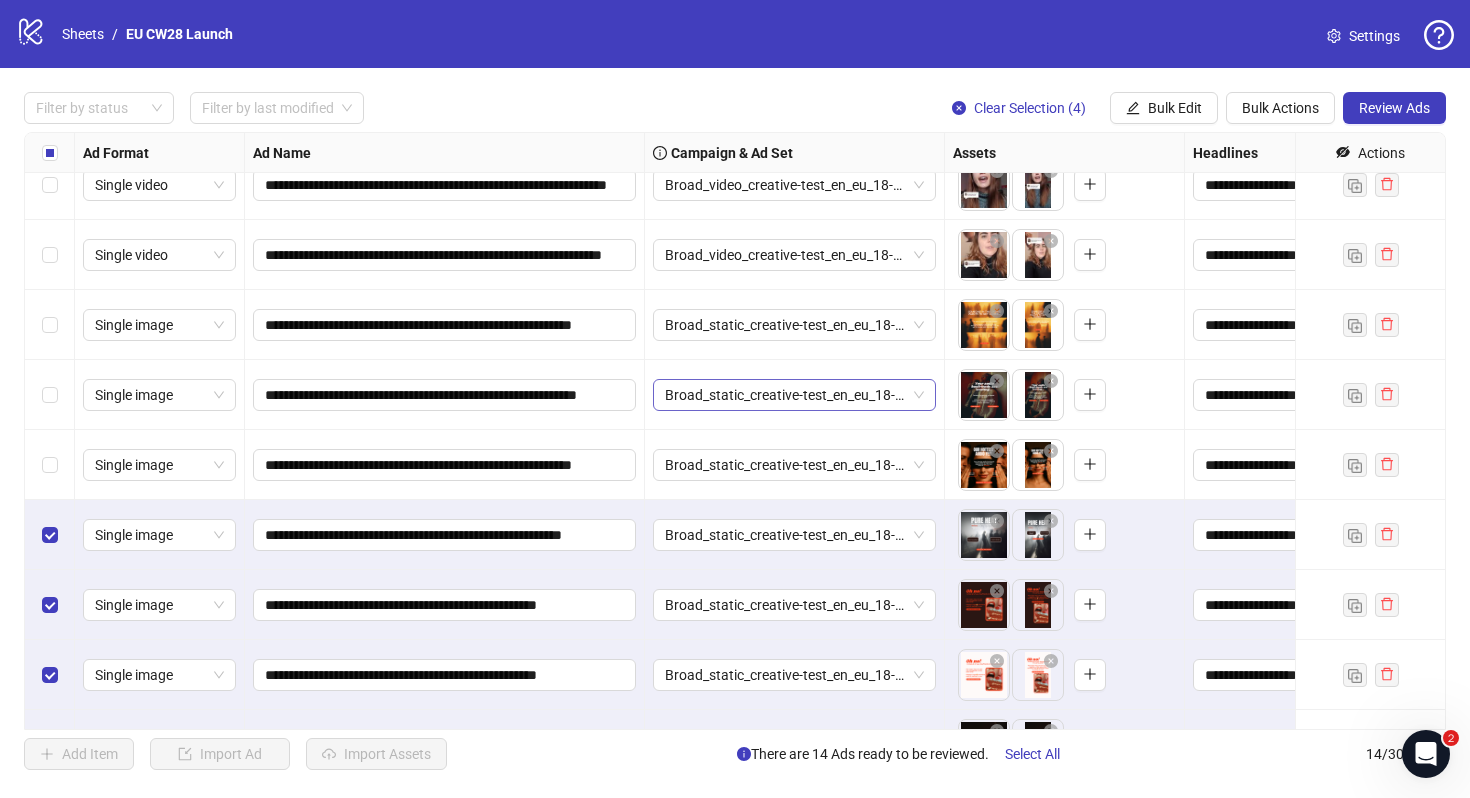 scroll, scrollTop: 424, scrollLeft: 0, axis: vertical 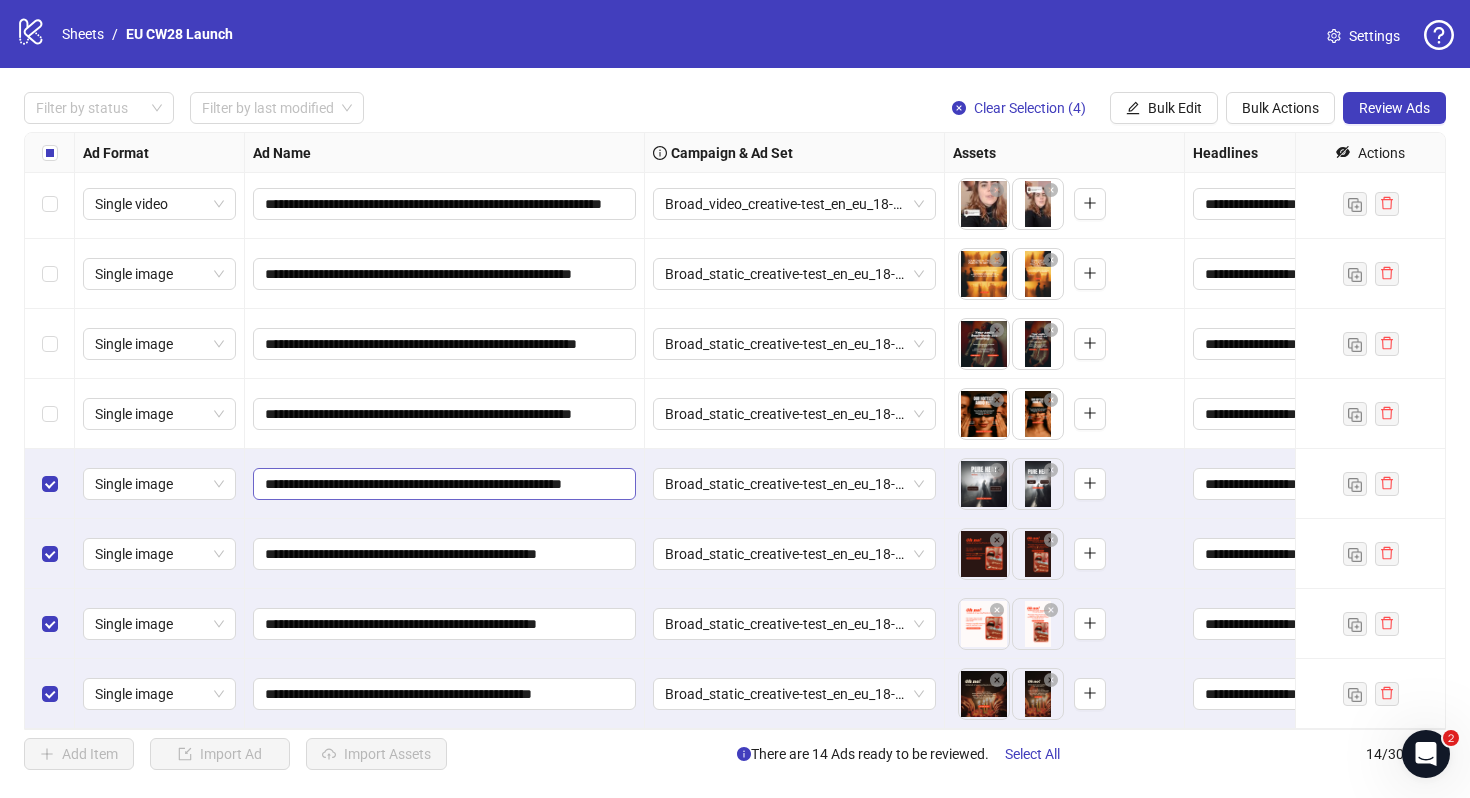 click on "**********" at bounding box center (444, 484) 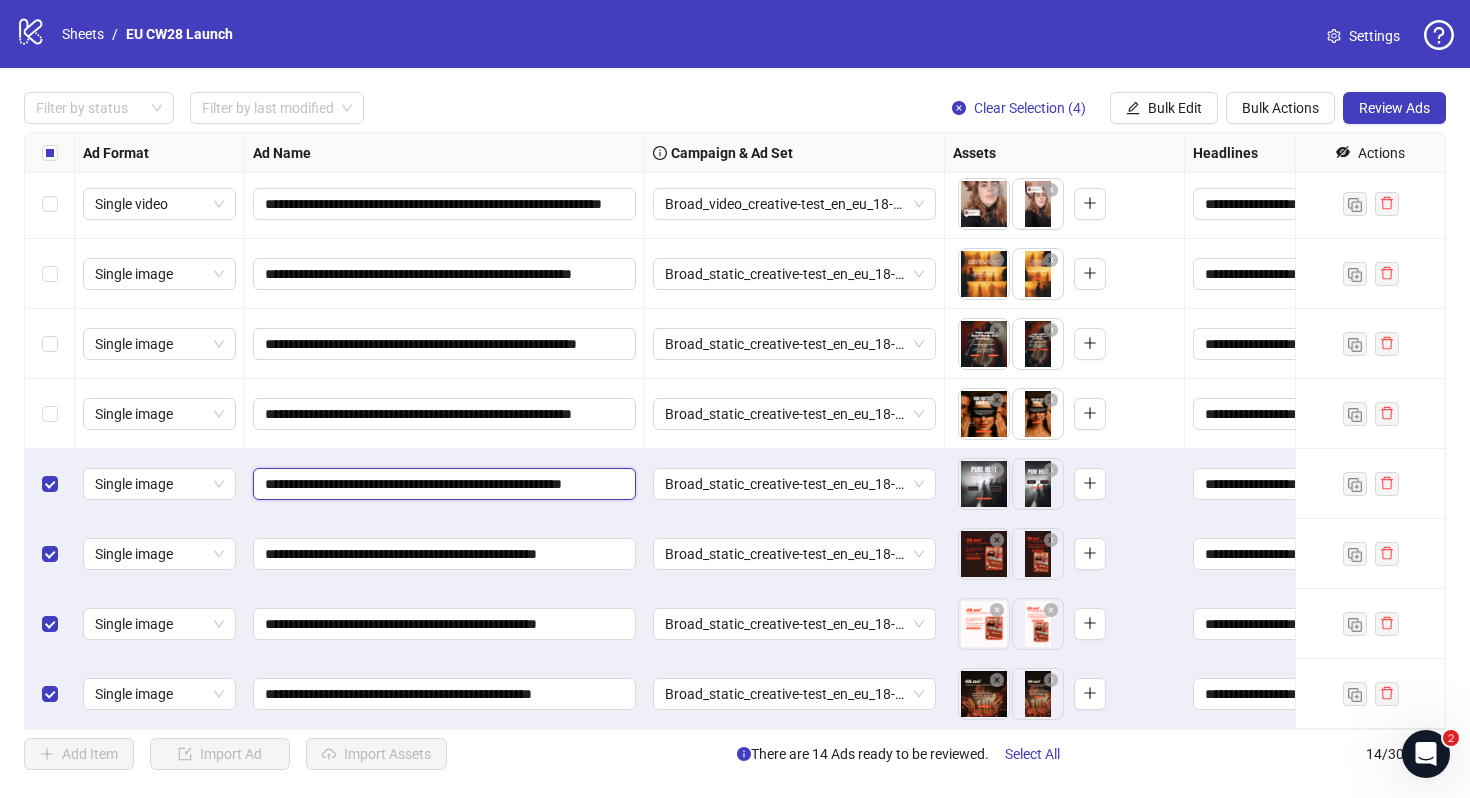 scroll, scrollTop: 0, scrollLeft: 44, axis: horizontal 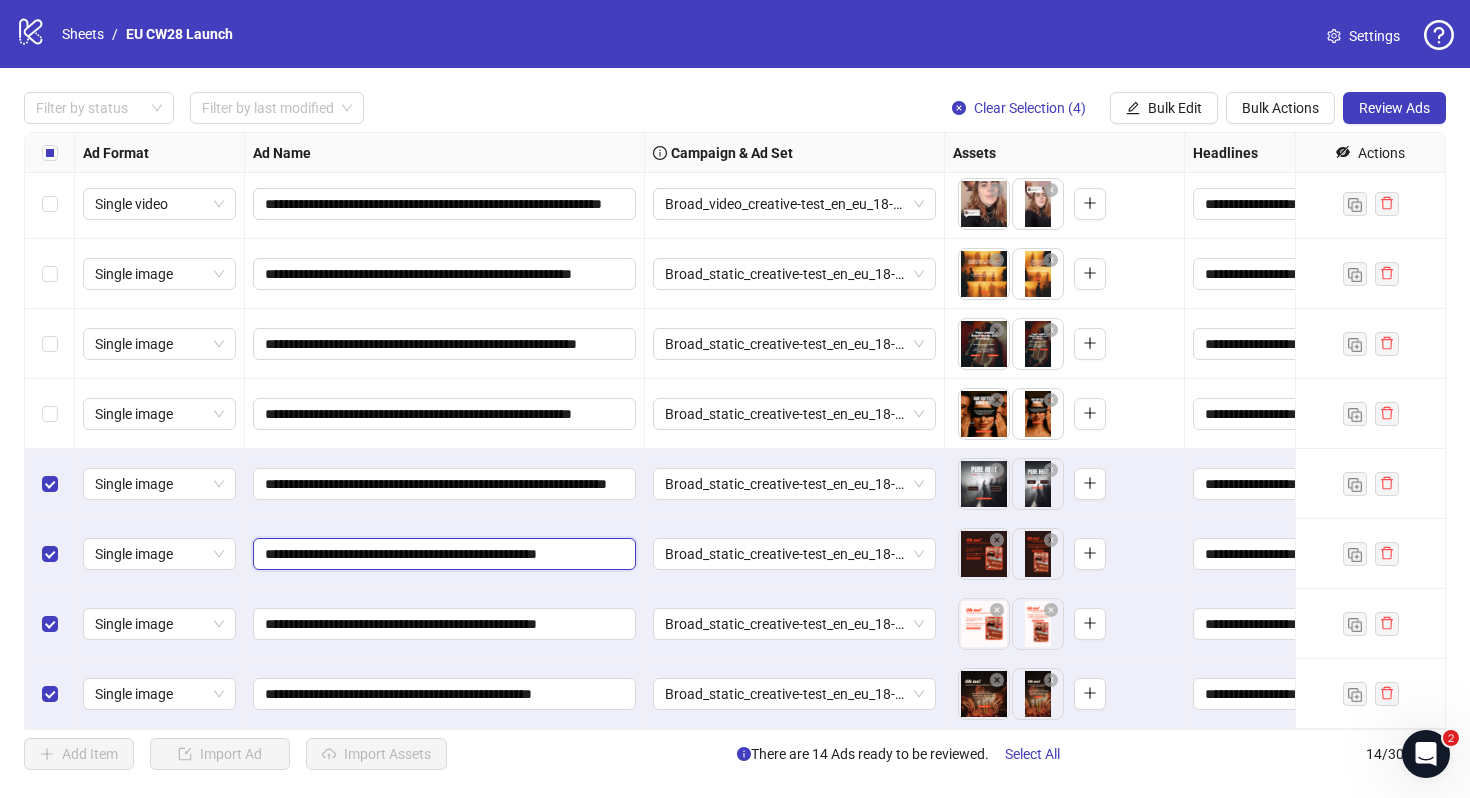 click on "**********" at bounding box center (442, 554) 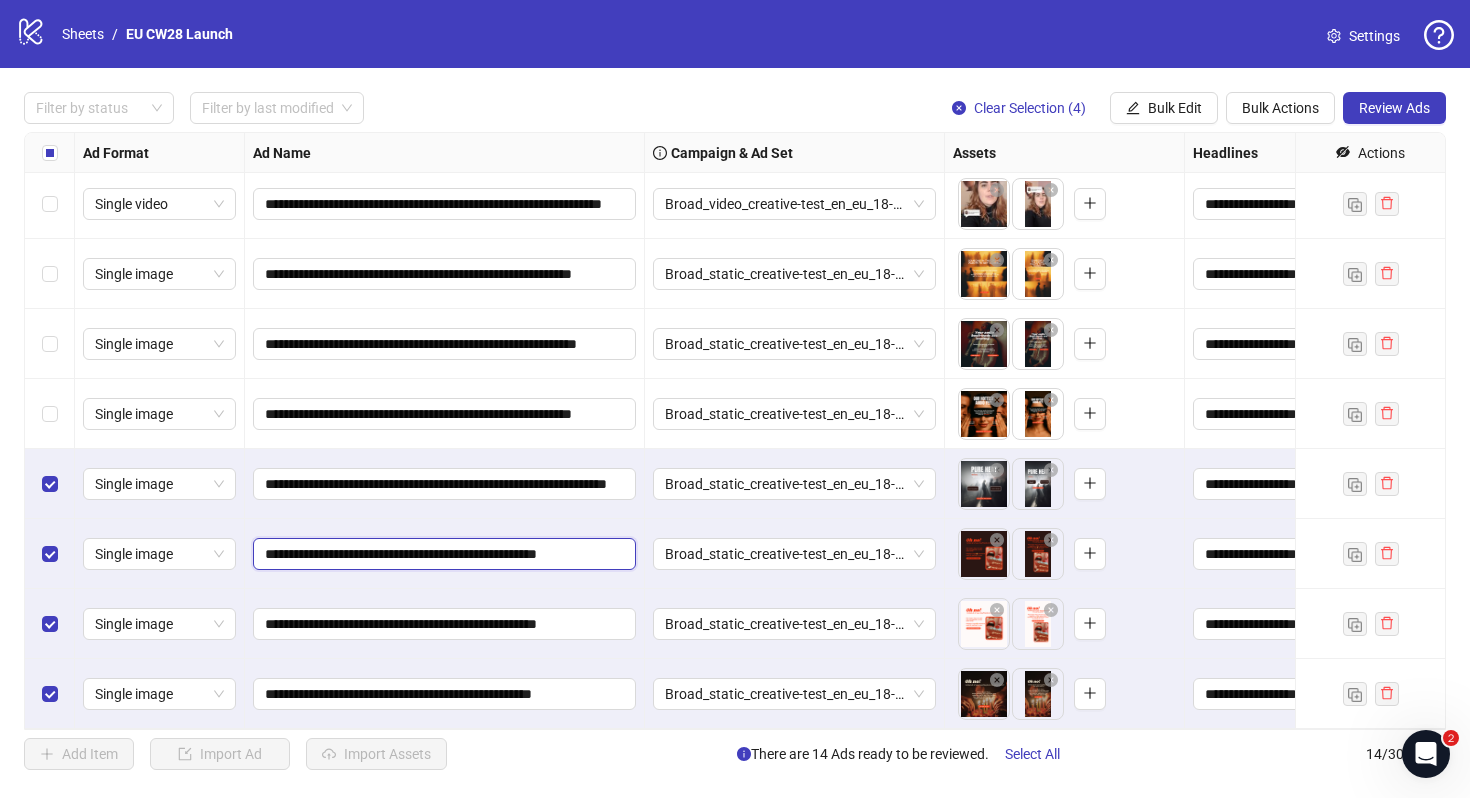 drag, startPoint x: 615, startPoint y: 553, endPoint x: 641, endPoint y: 552, distance: 26.019224 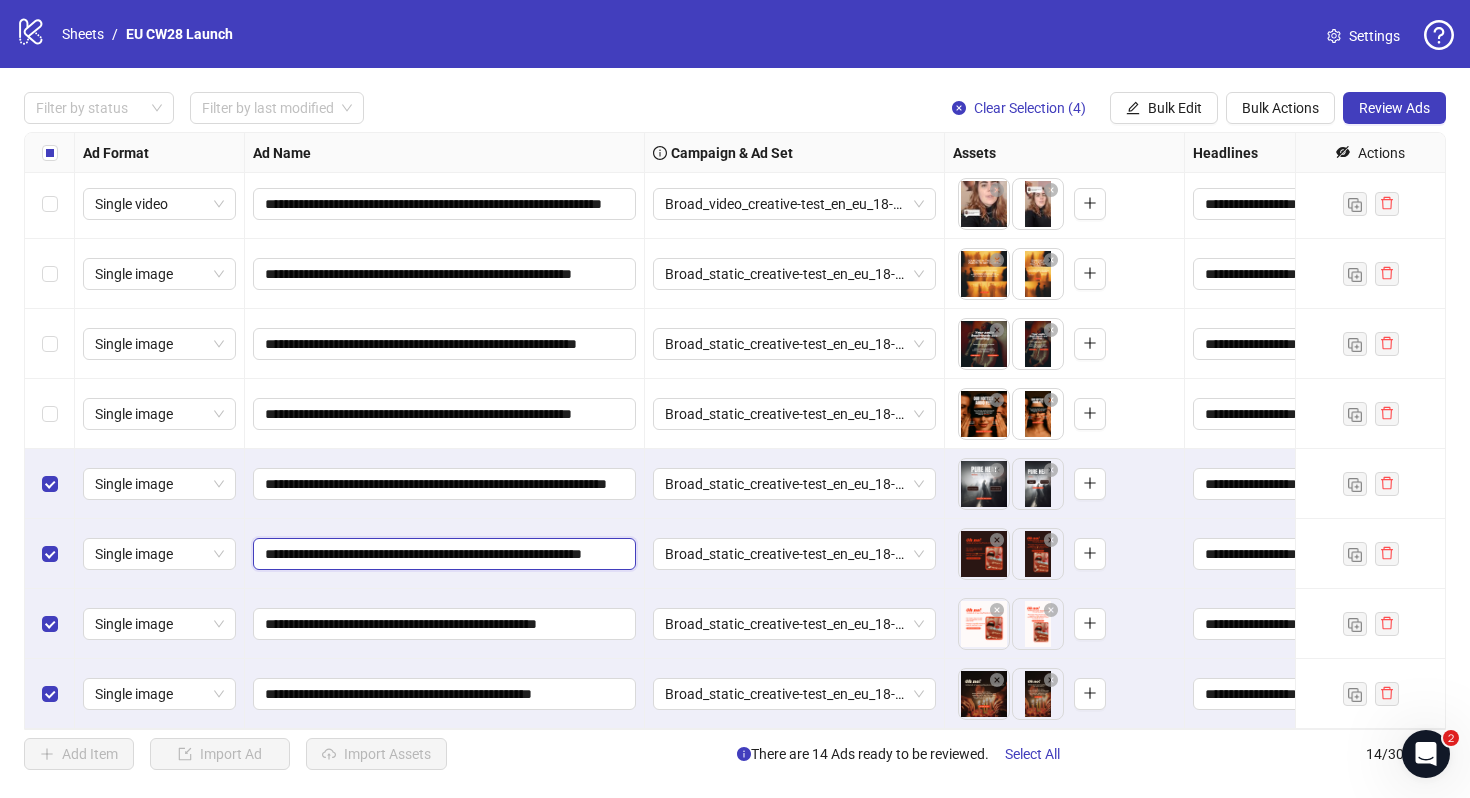 scroll, scrollTop: 0, scrollLeft: 82, axis: horizontal 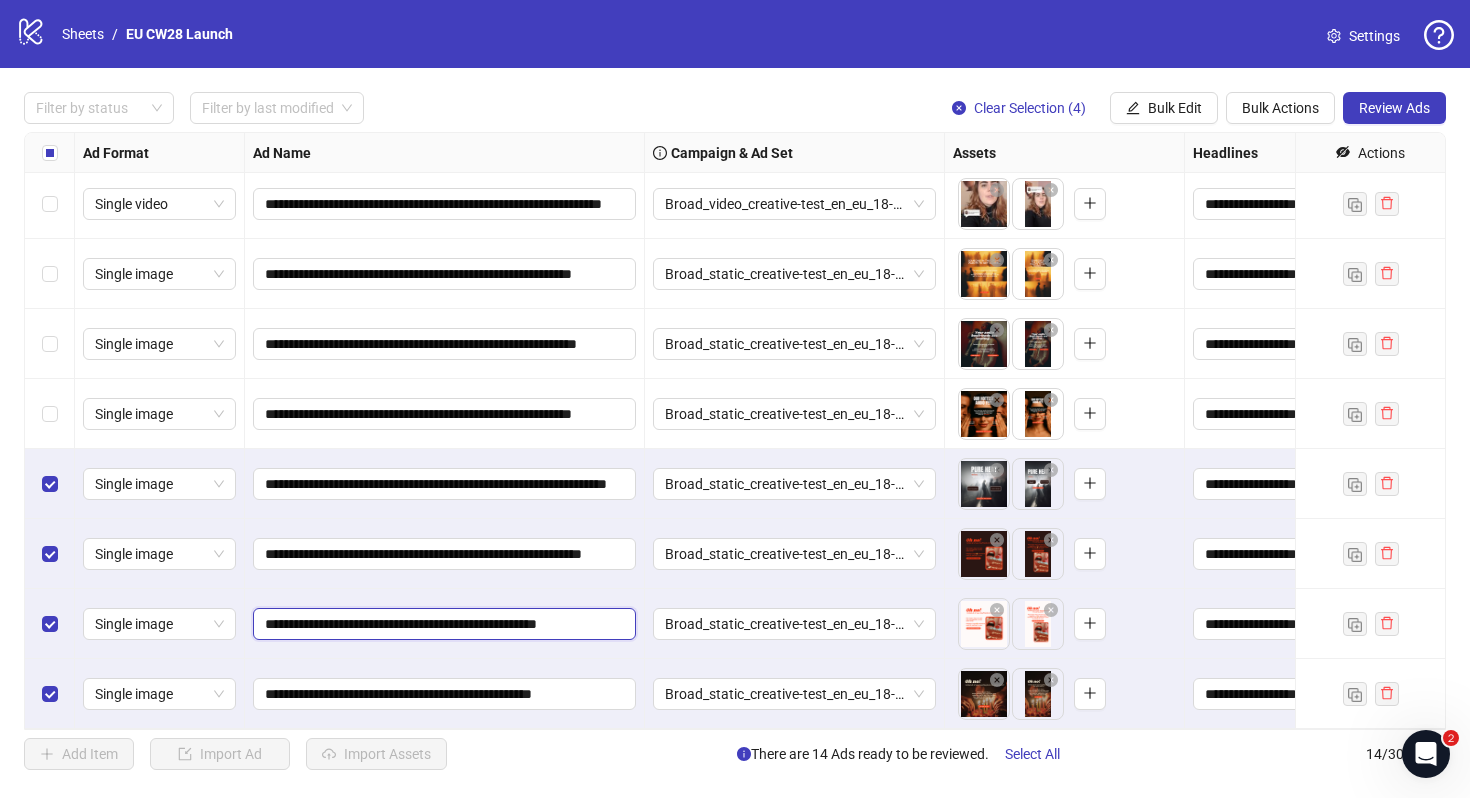 click on "**********" at bounding box center (442, 624) 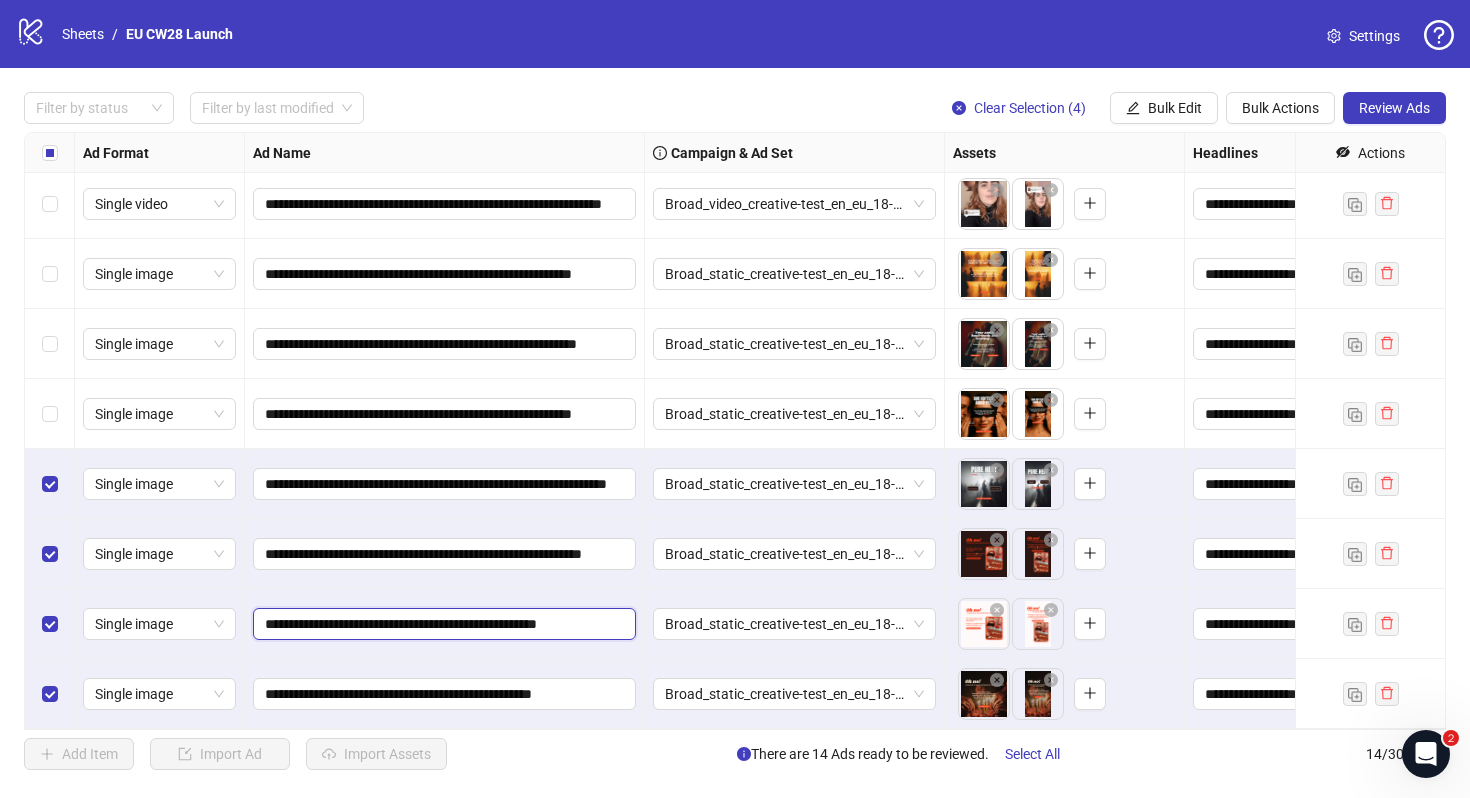 scroll, scrollTop: 0, scrollLeft: 21, axis: horizontal 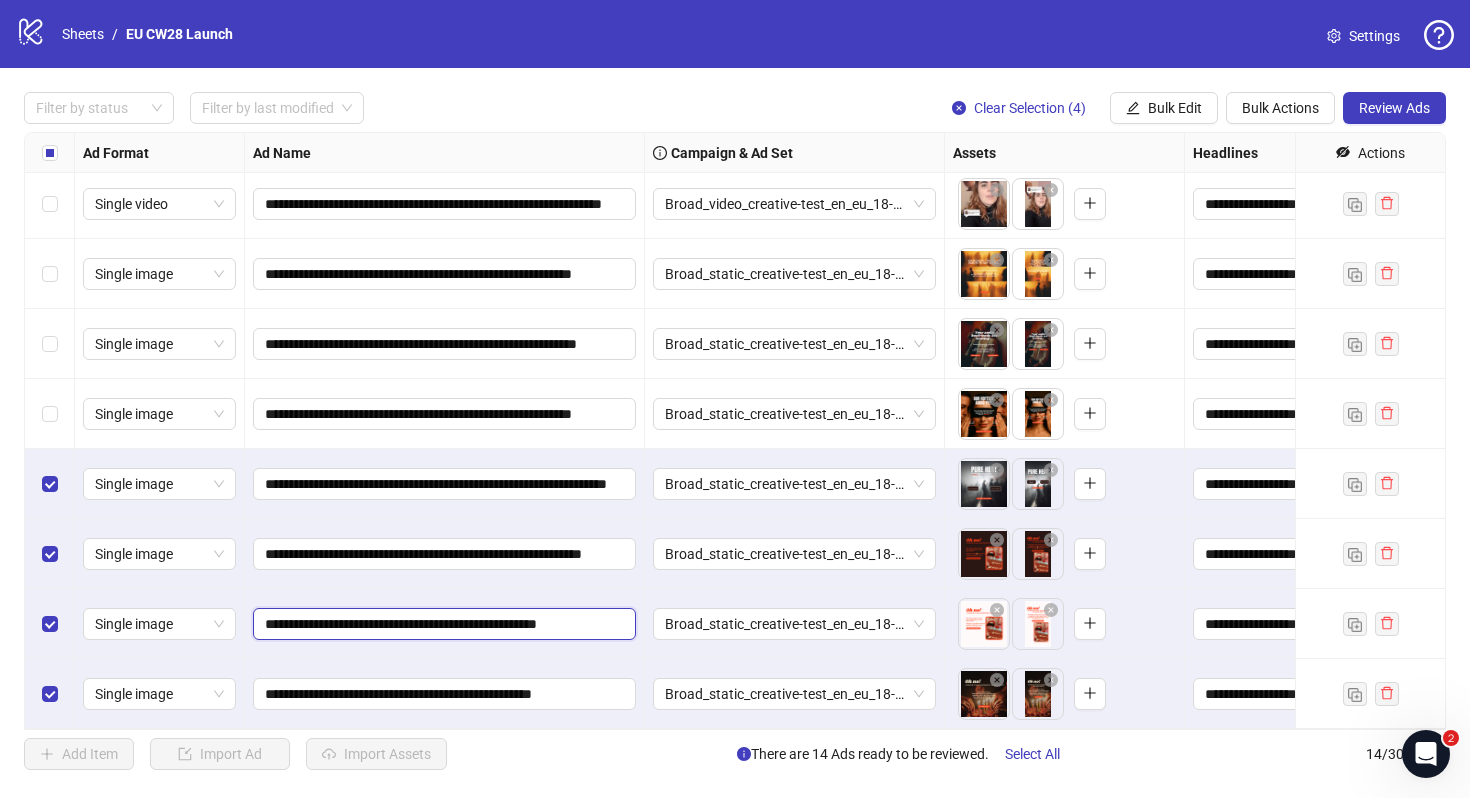 drag, startPoint x: 610, startPoint y: 625, endPoint x: 632, endPoint y: 625, distance: 22 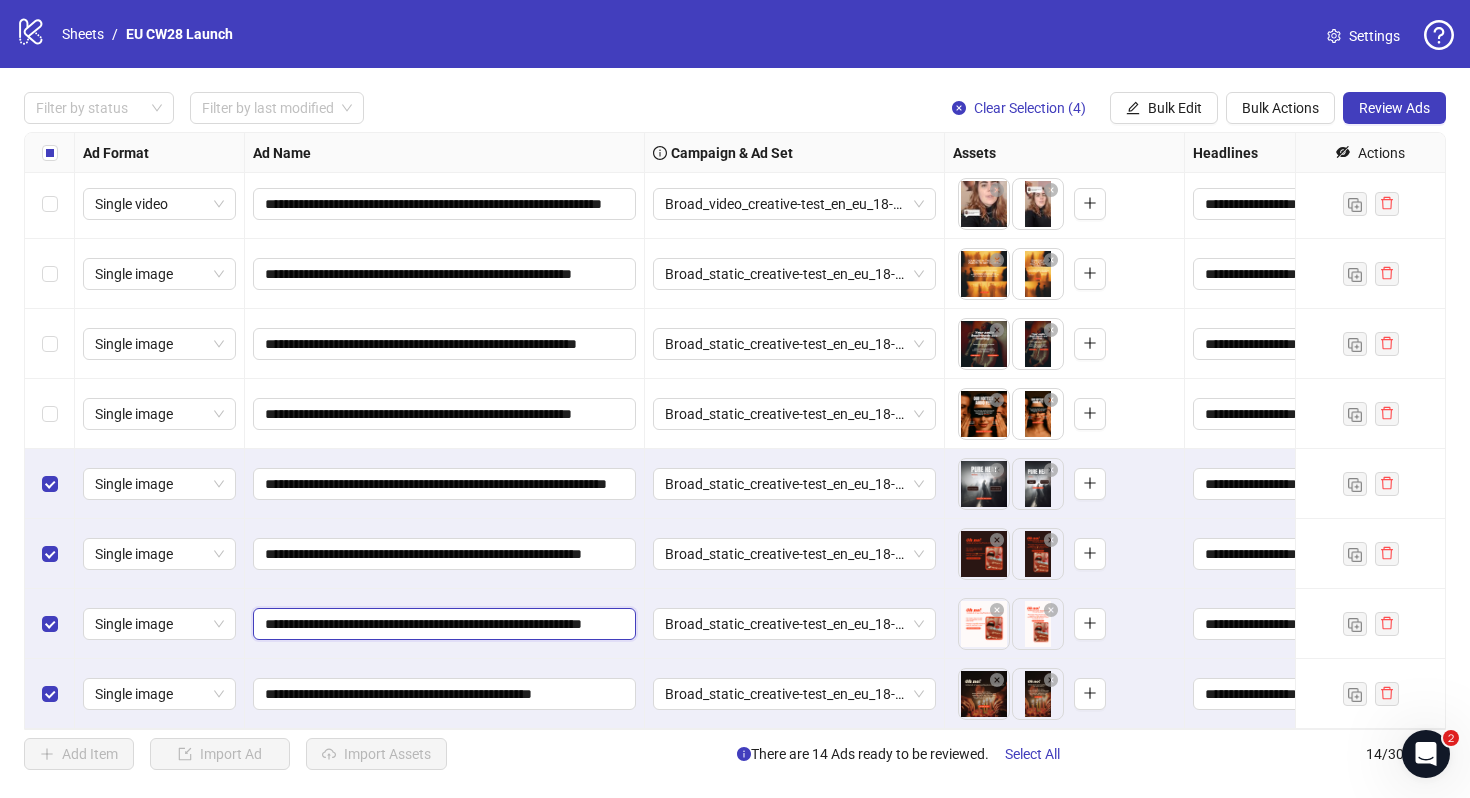 scroll, scrollTop: 0, scrollLeft: 83, axis: horizontal 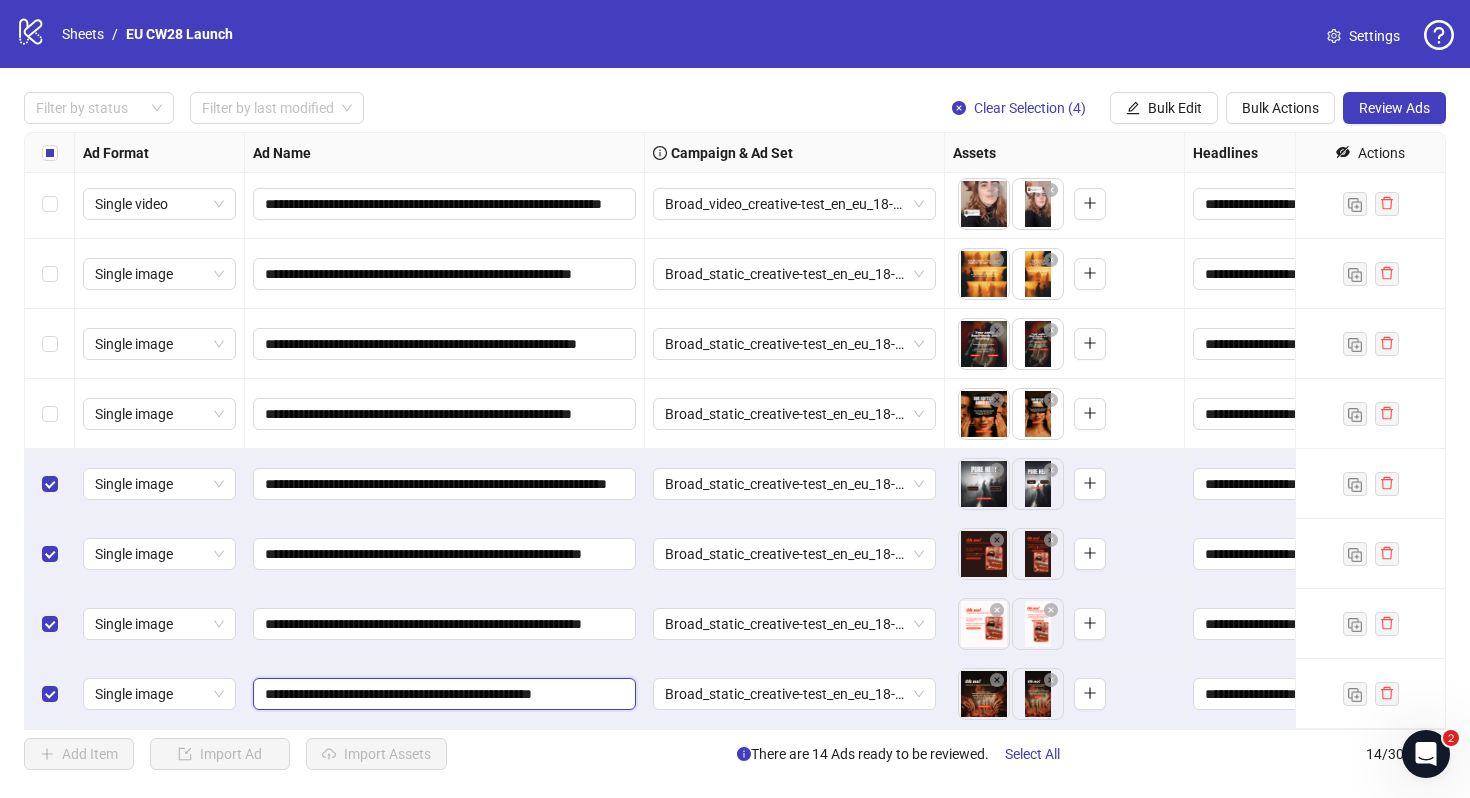 click on "**********" at bounding box center [442, 694] 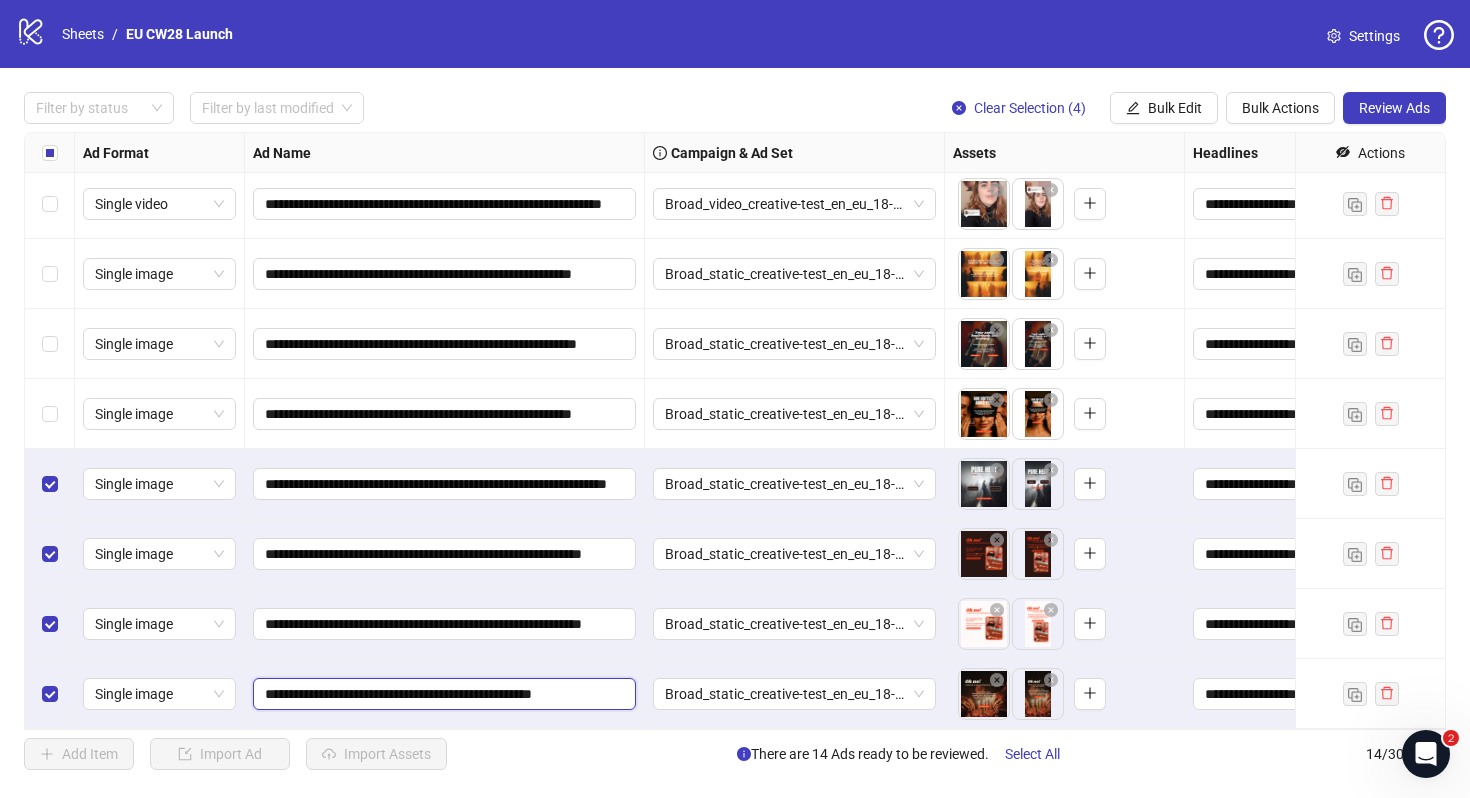 scroll, scrollTop: 0, scrollLeft: 16, axis: horizontal 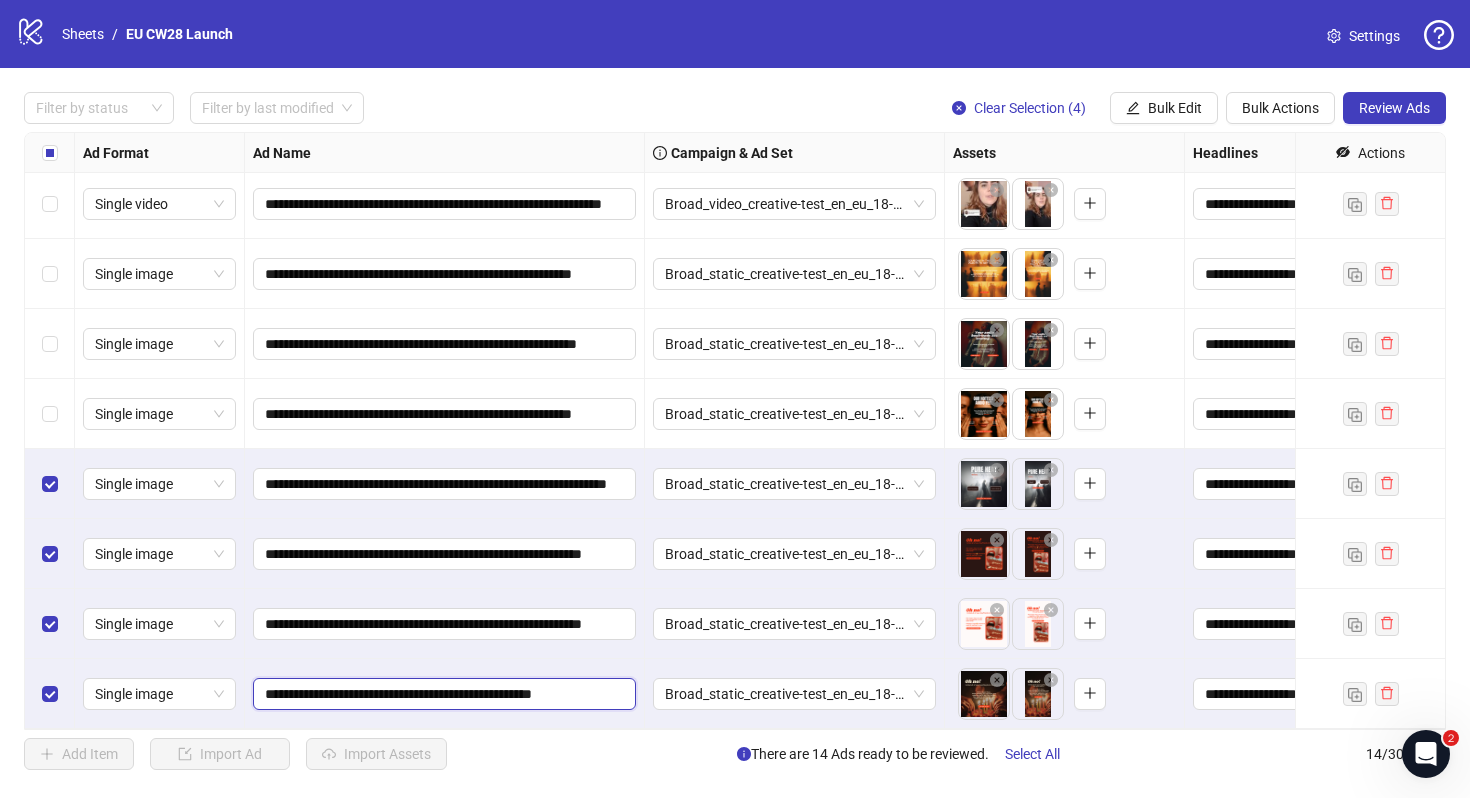 drag, startPoint x: 613, startPoint y: 697, endPoint x: 640, endPoint y: 697, distance: 27 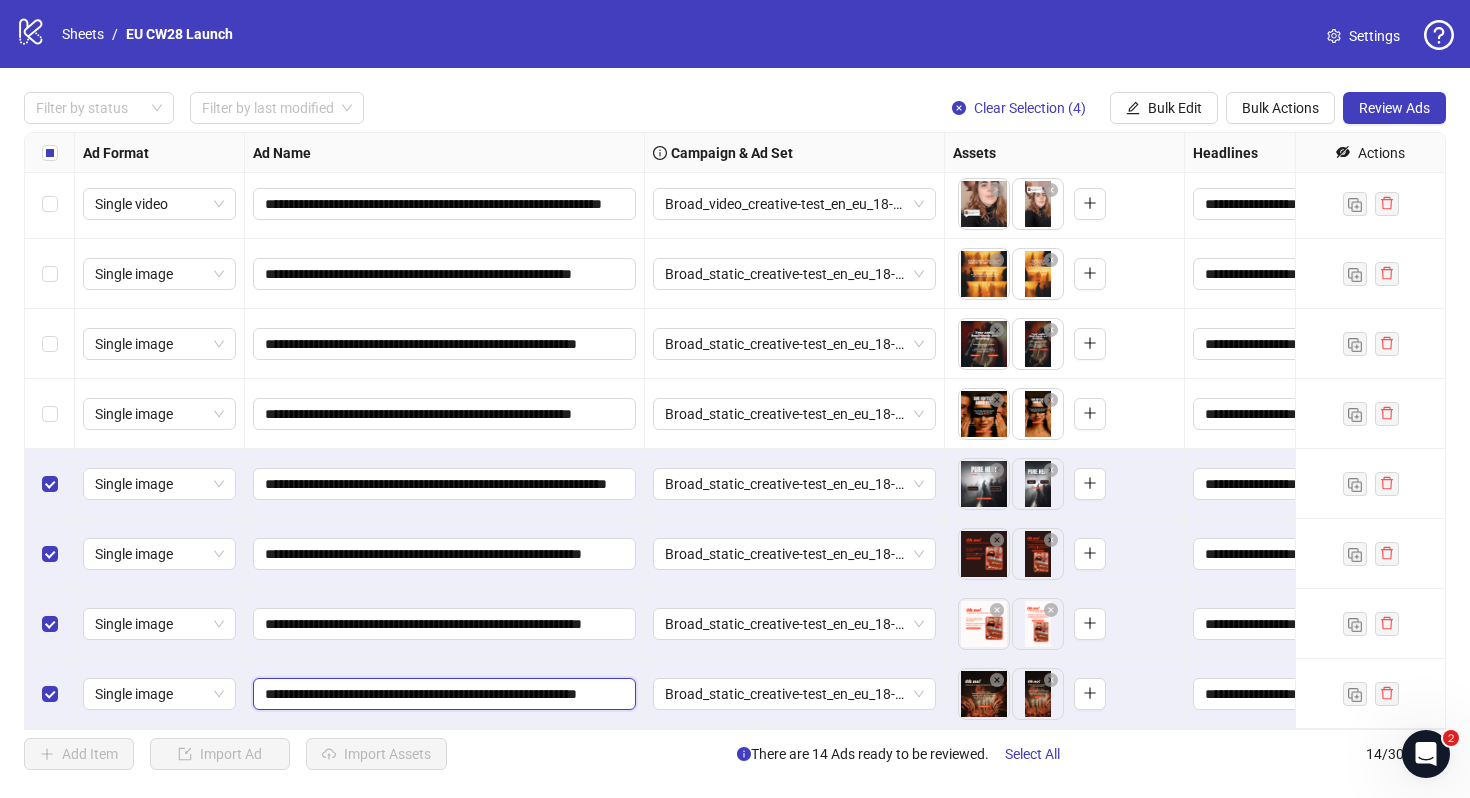 scroll, scrollTop: 0, scrollLeft: 78, axis: horizontal 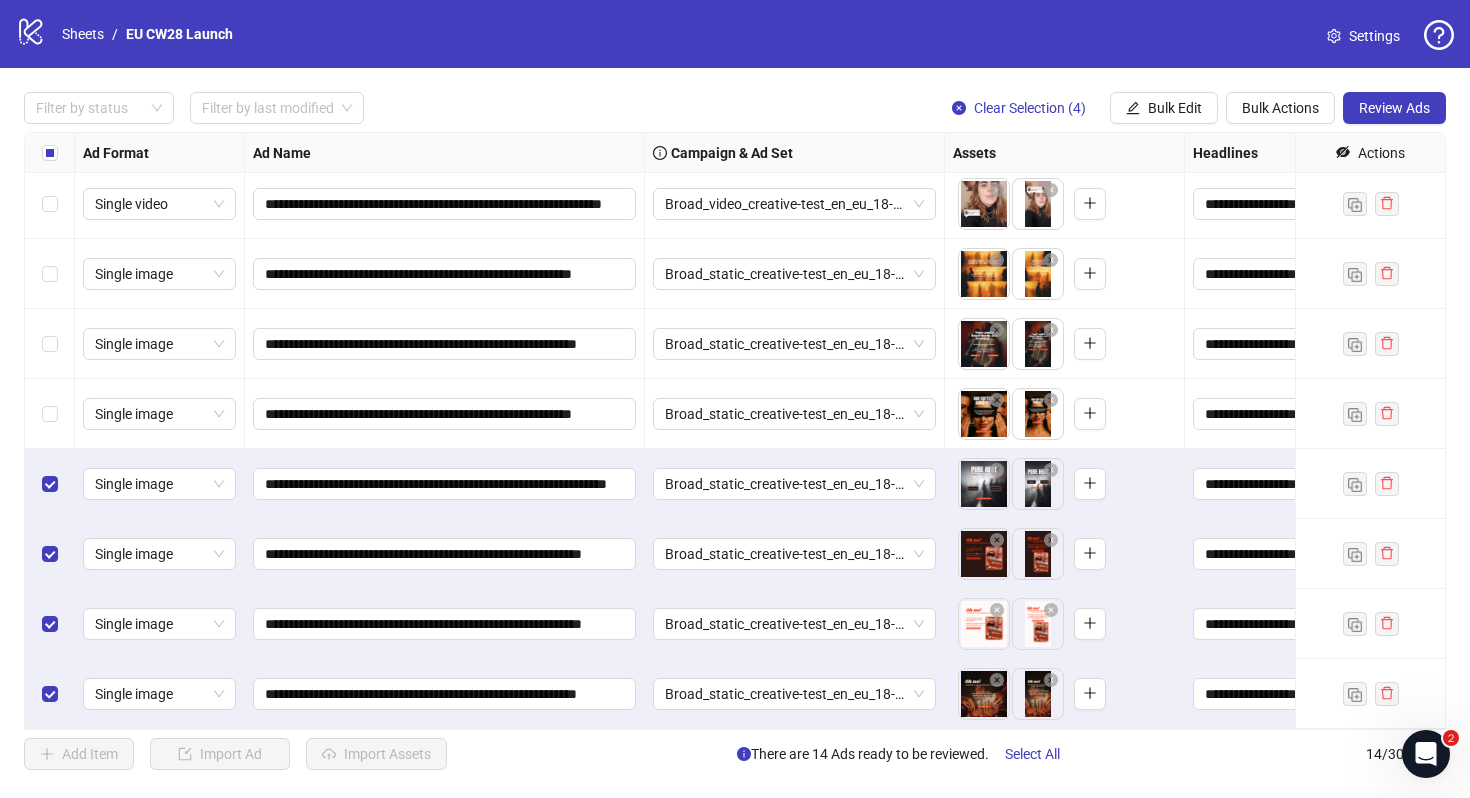 click on "**********" at bounding box center [445, 694] 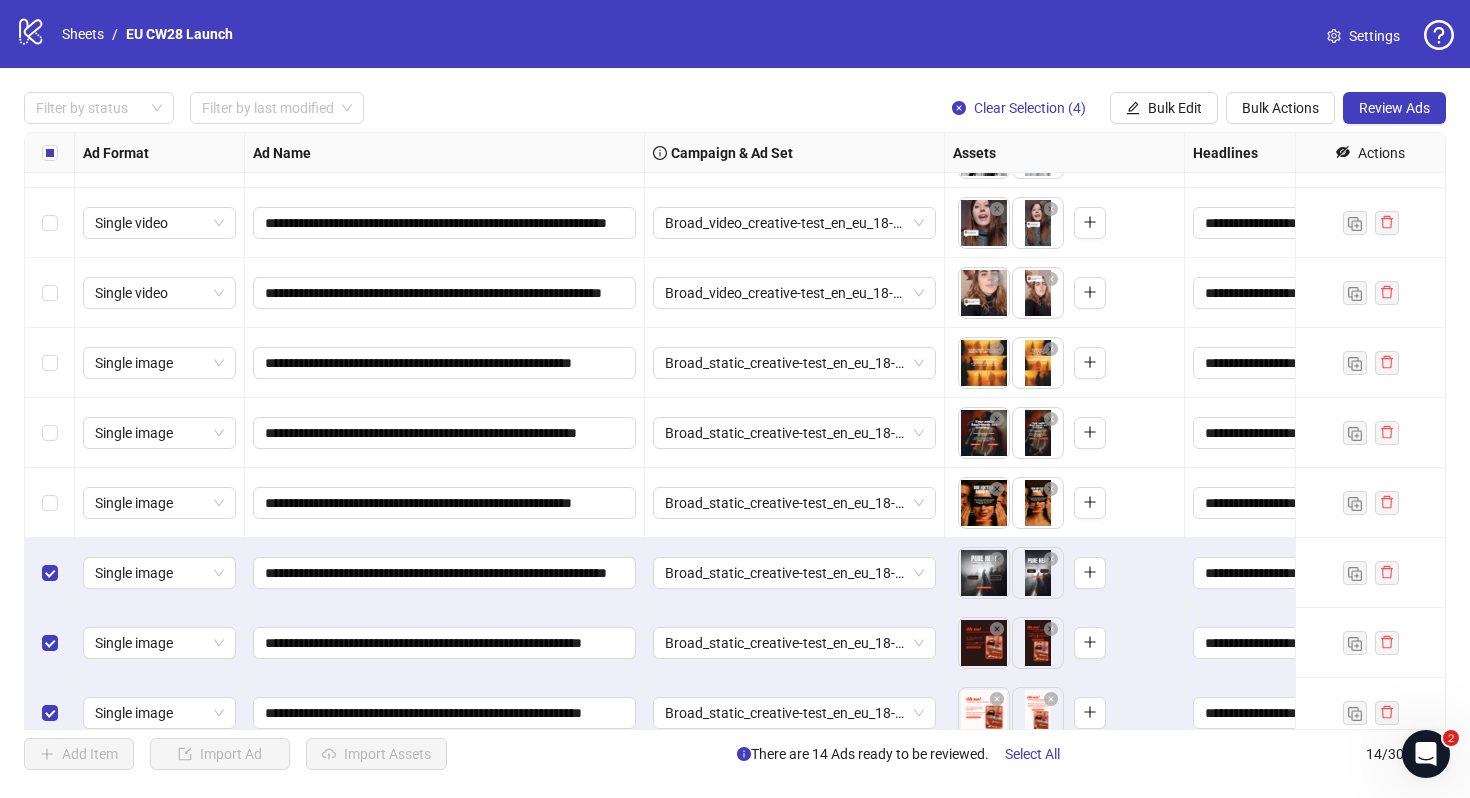 scroll, scrollTop: 269, scrollLeft: 0, axis: vertical 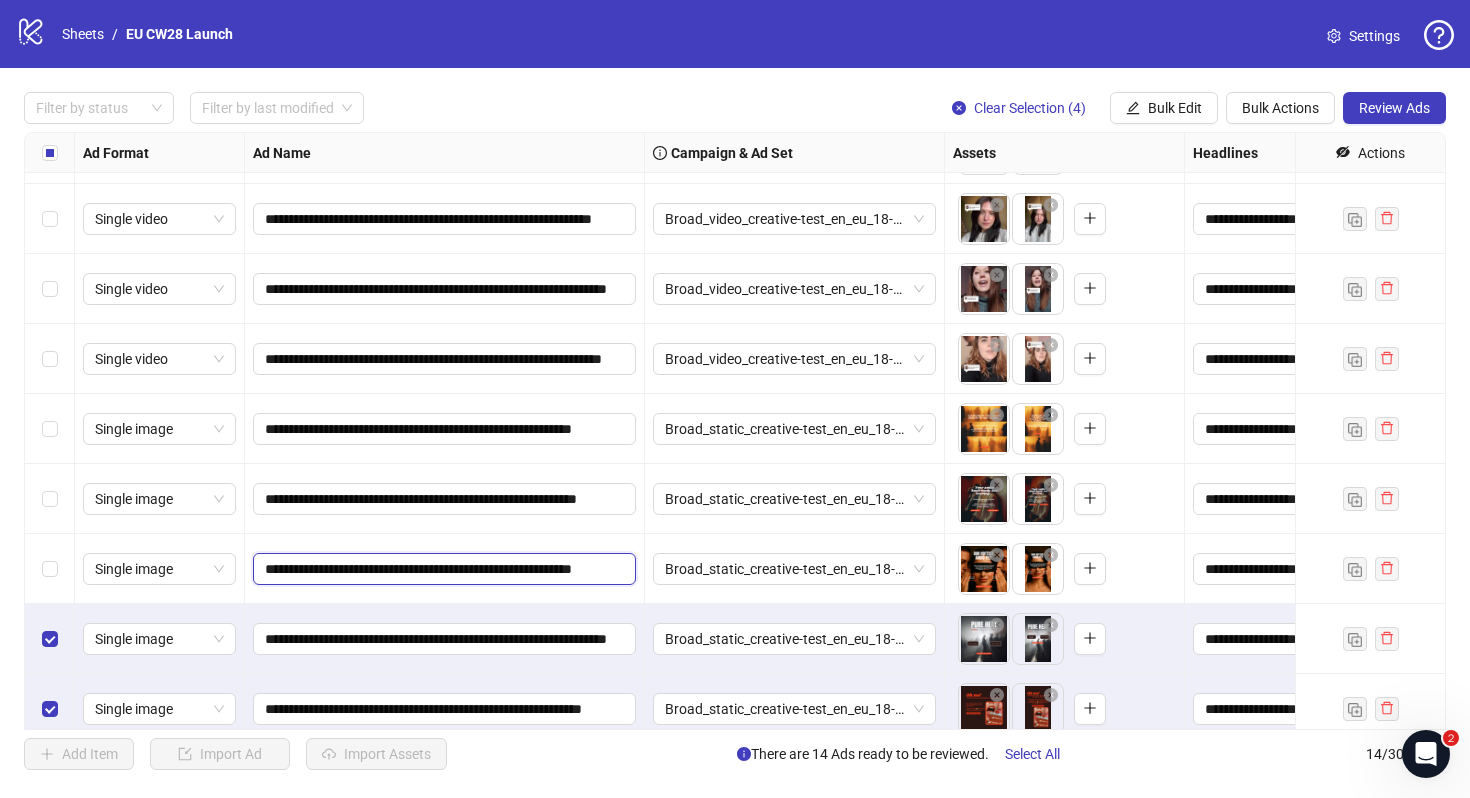 click on "**********" at bounding box center (442, 569) 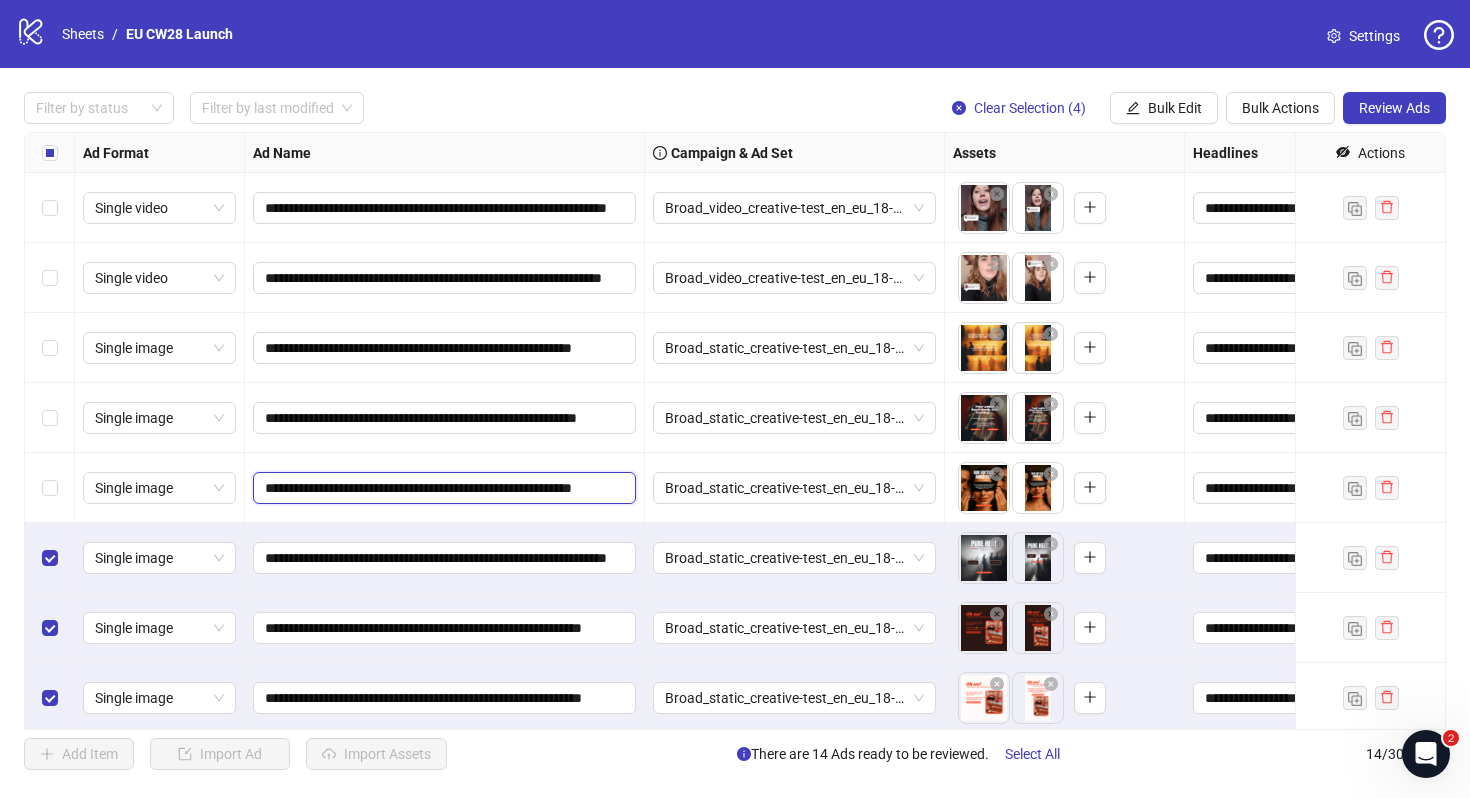 scroll, scrollTop: 343, scrollLeft: 0, axis: vertical 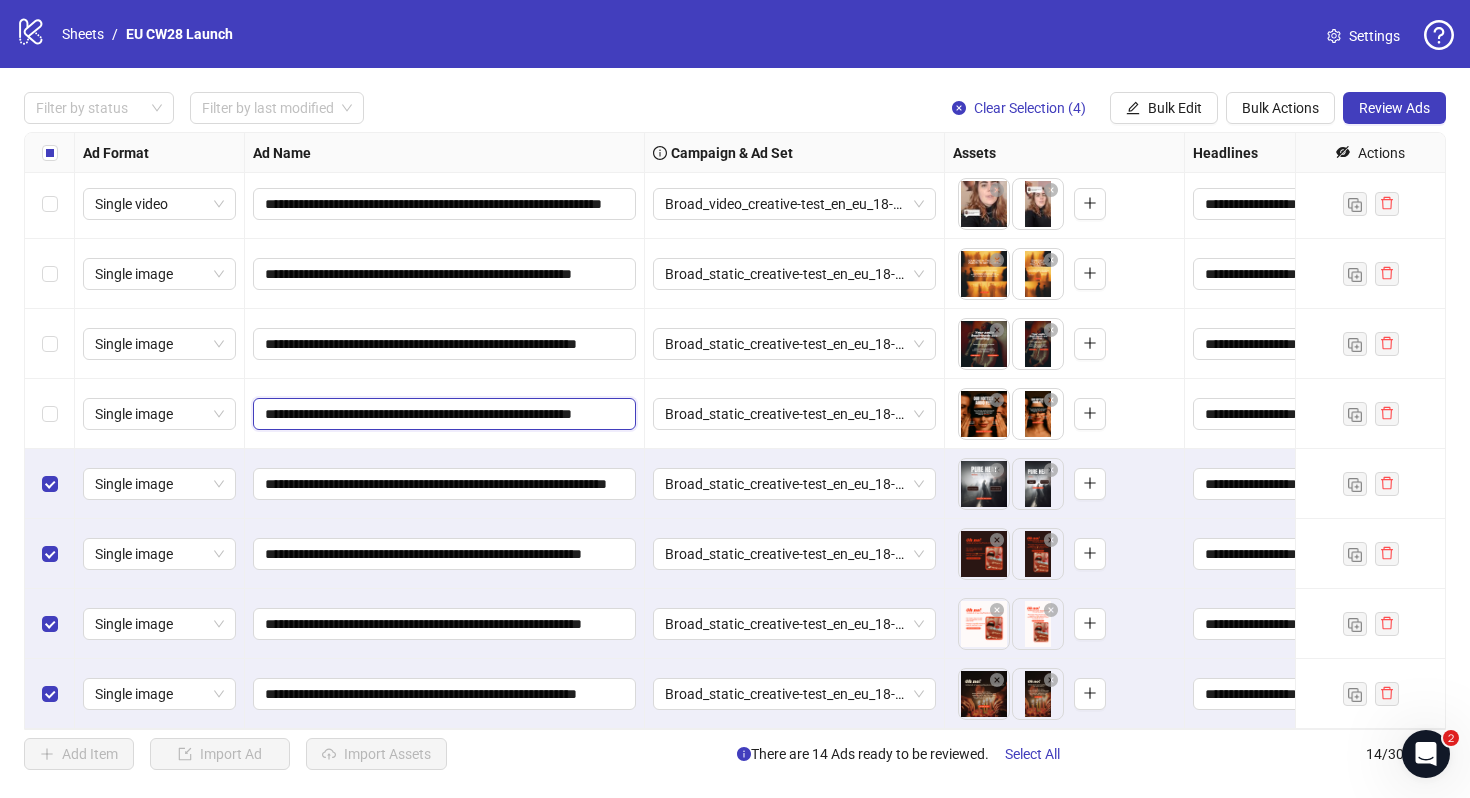 click on "**********" at bounding box center (442, 414) 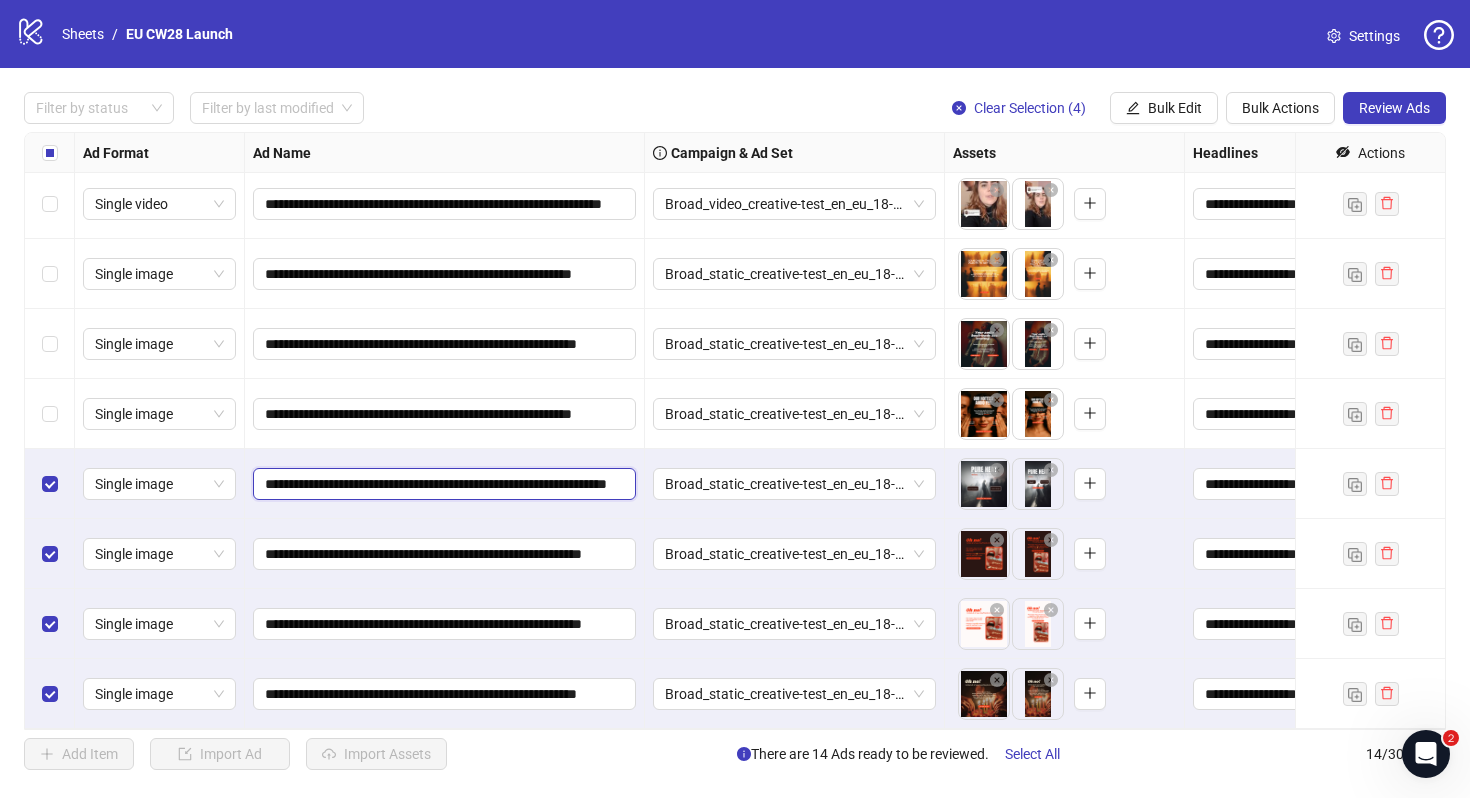 click on "**********" at bounding box center (442, 484) 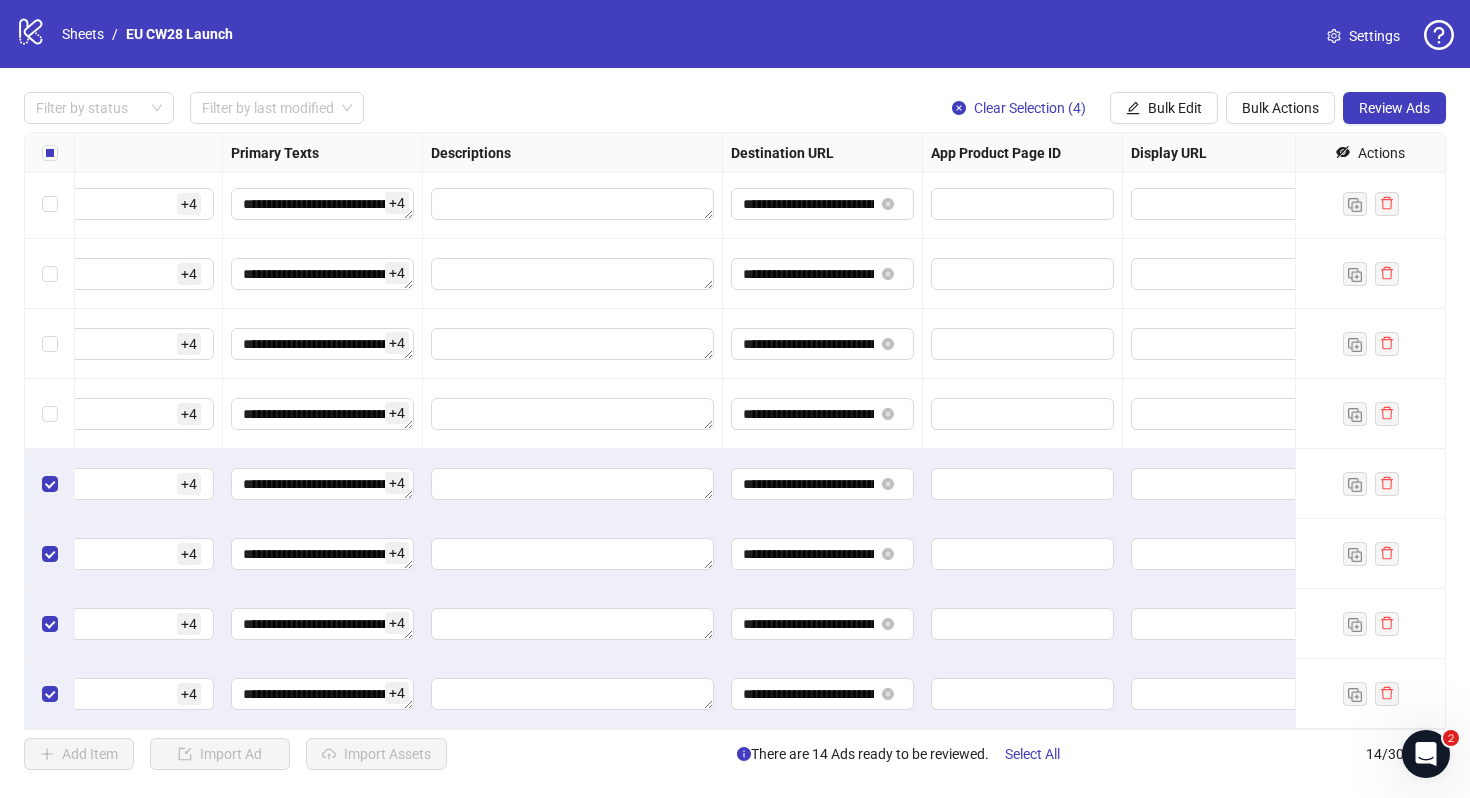 scroll, scrollTop: 424, scrollLeft: 1362, axis: both 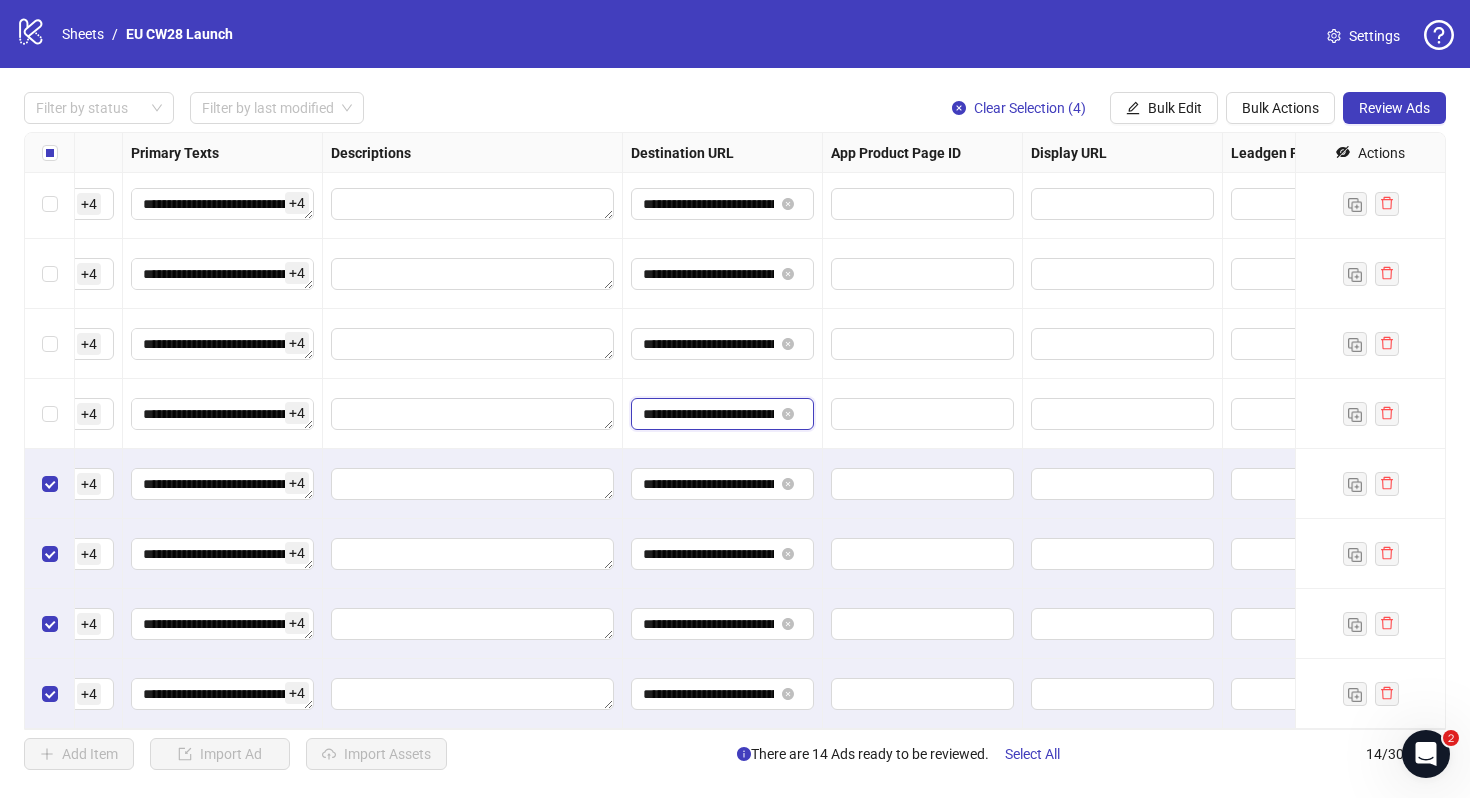 click on "**********" at bounding box center (708, 414) 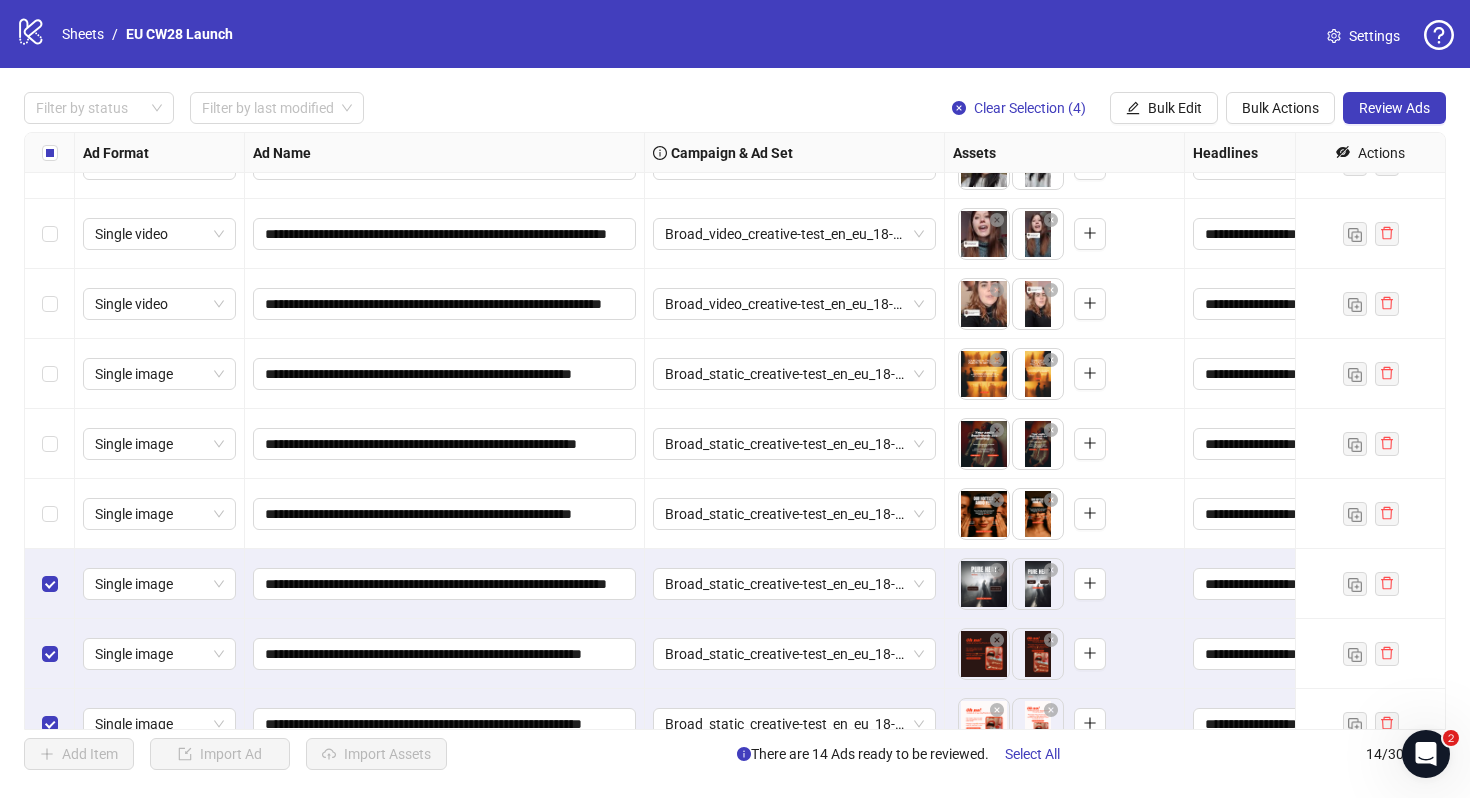 scroll, scrollTop: 361, scrollLeft: 0, axis: vertical 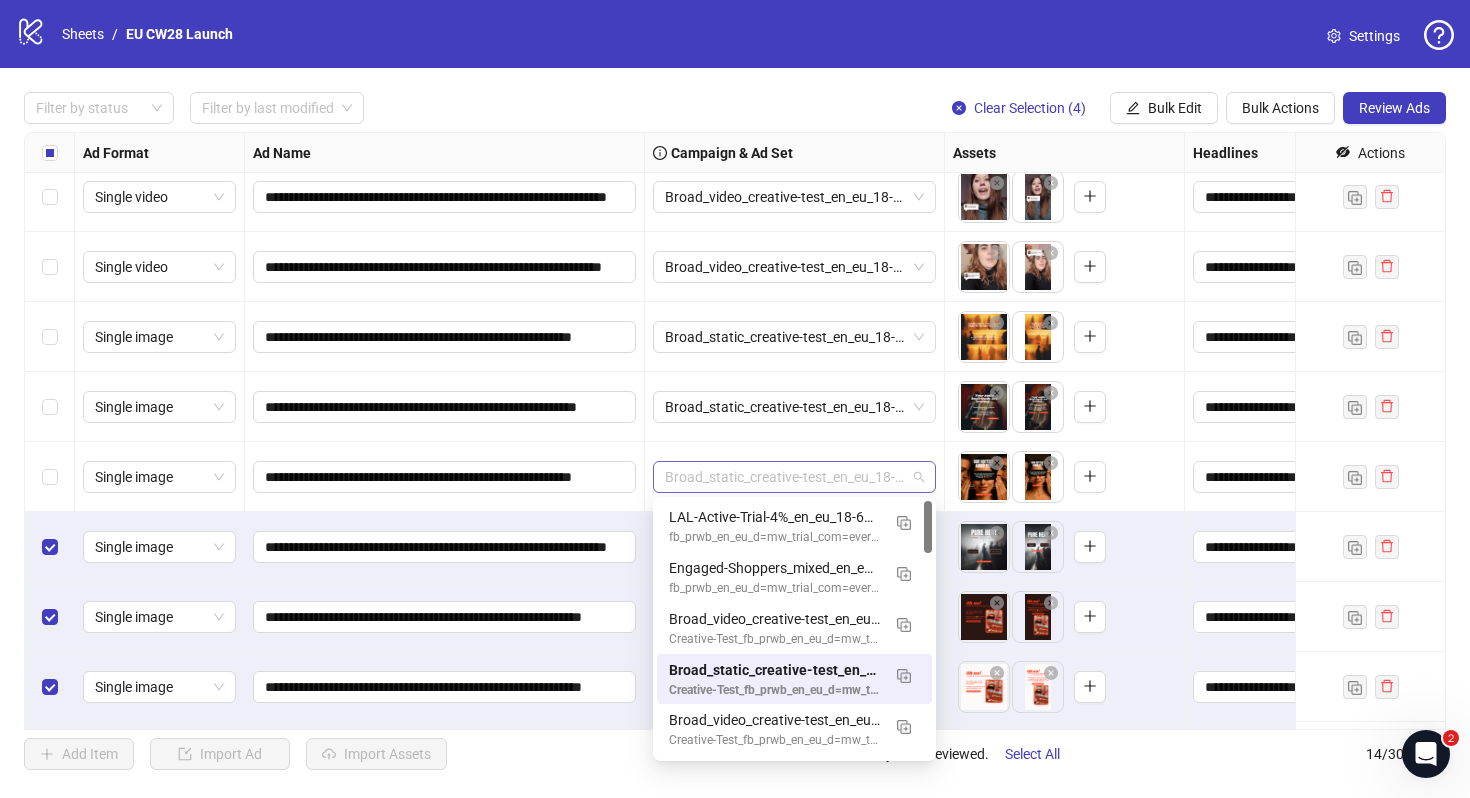 click on "Broad_static_creative-test_en_eu_18-65=mw_trial_com=120625" at bounding box center (794, 477) 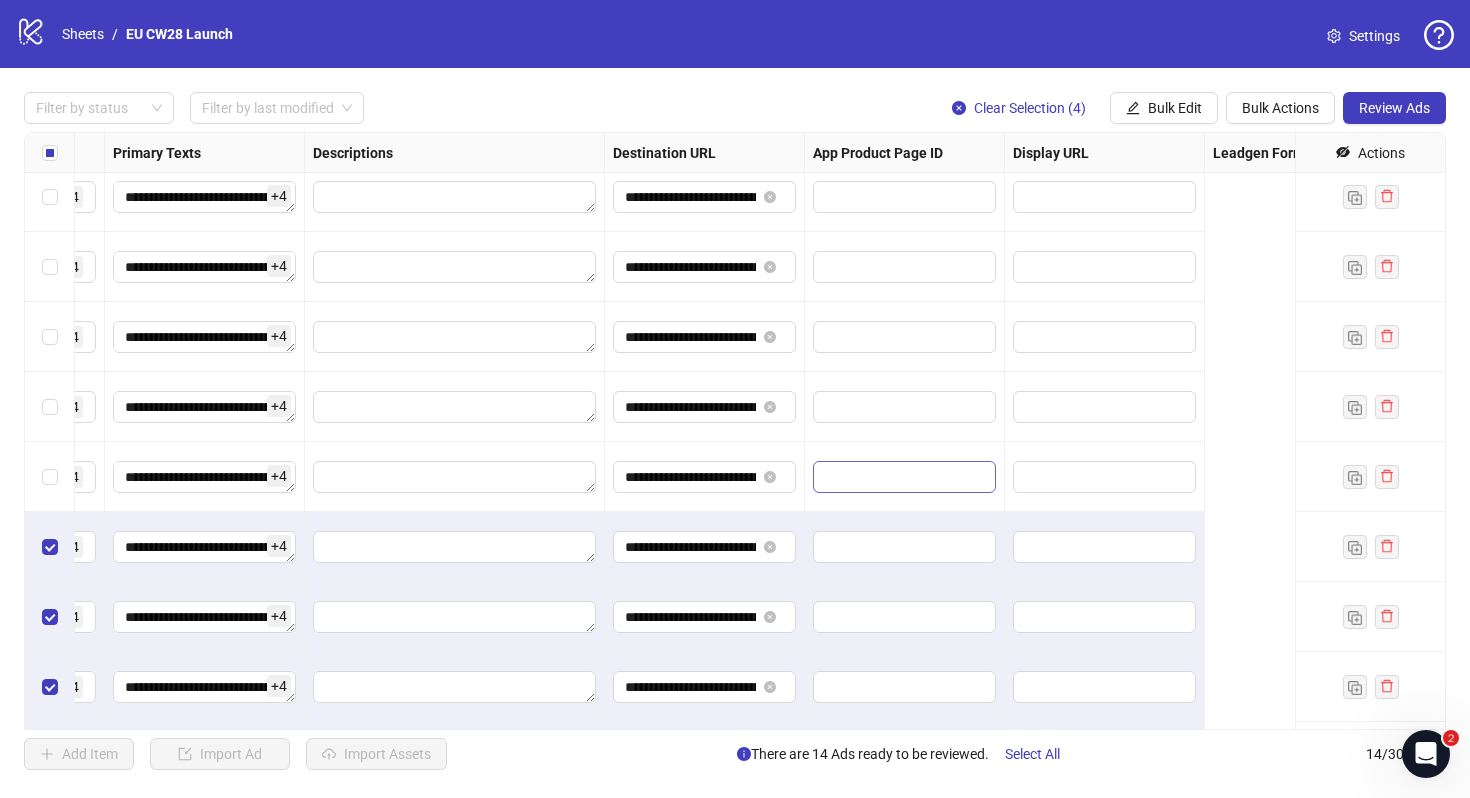 scroll, scrollTop: 361, scrollLeft: 0, axis: vertical 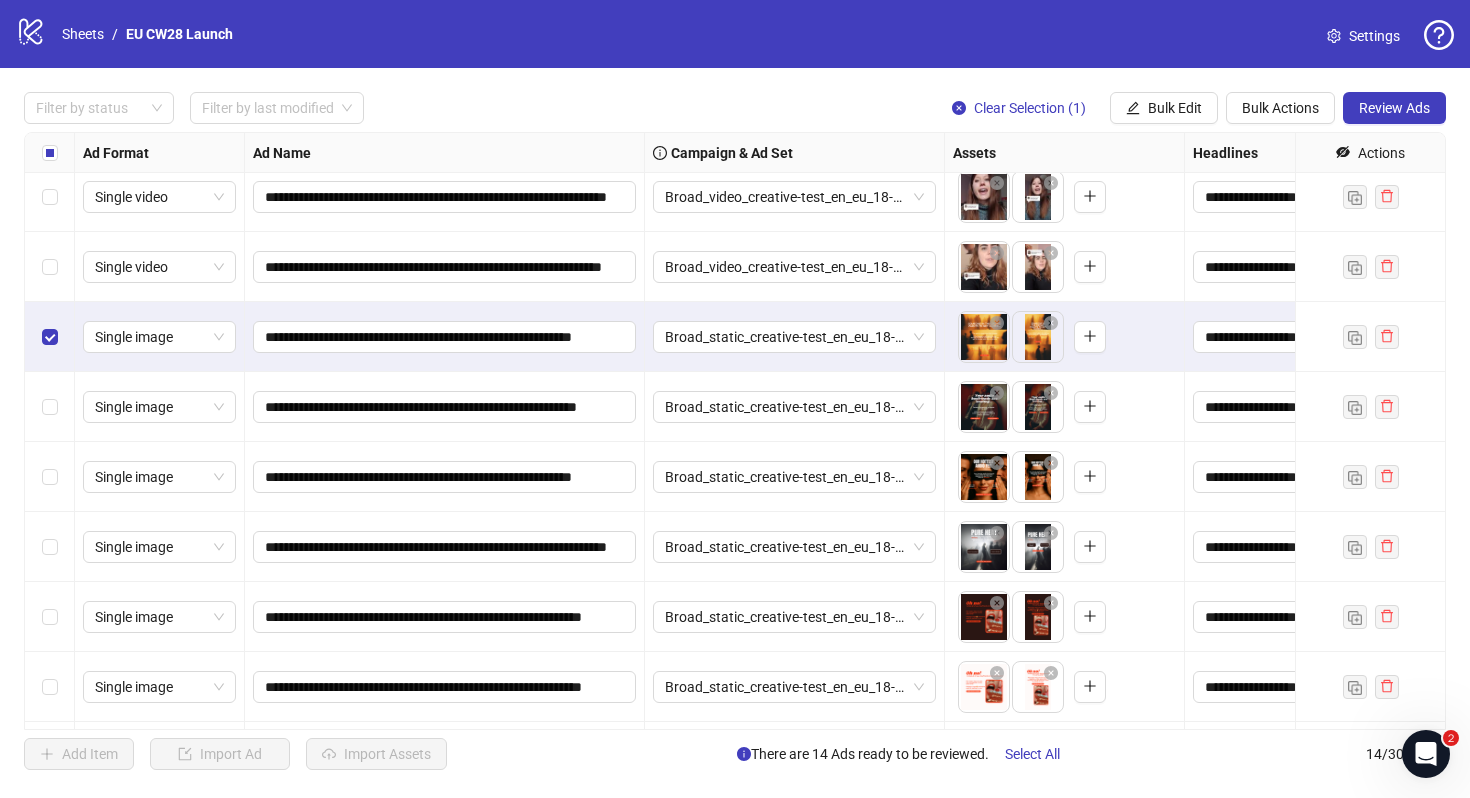 click at bounding box center [50, 407] 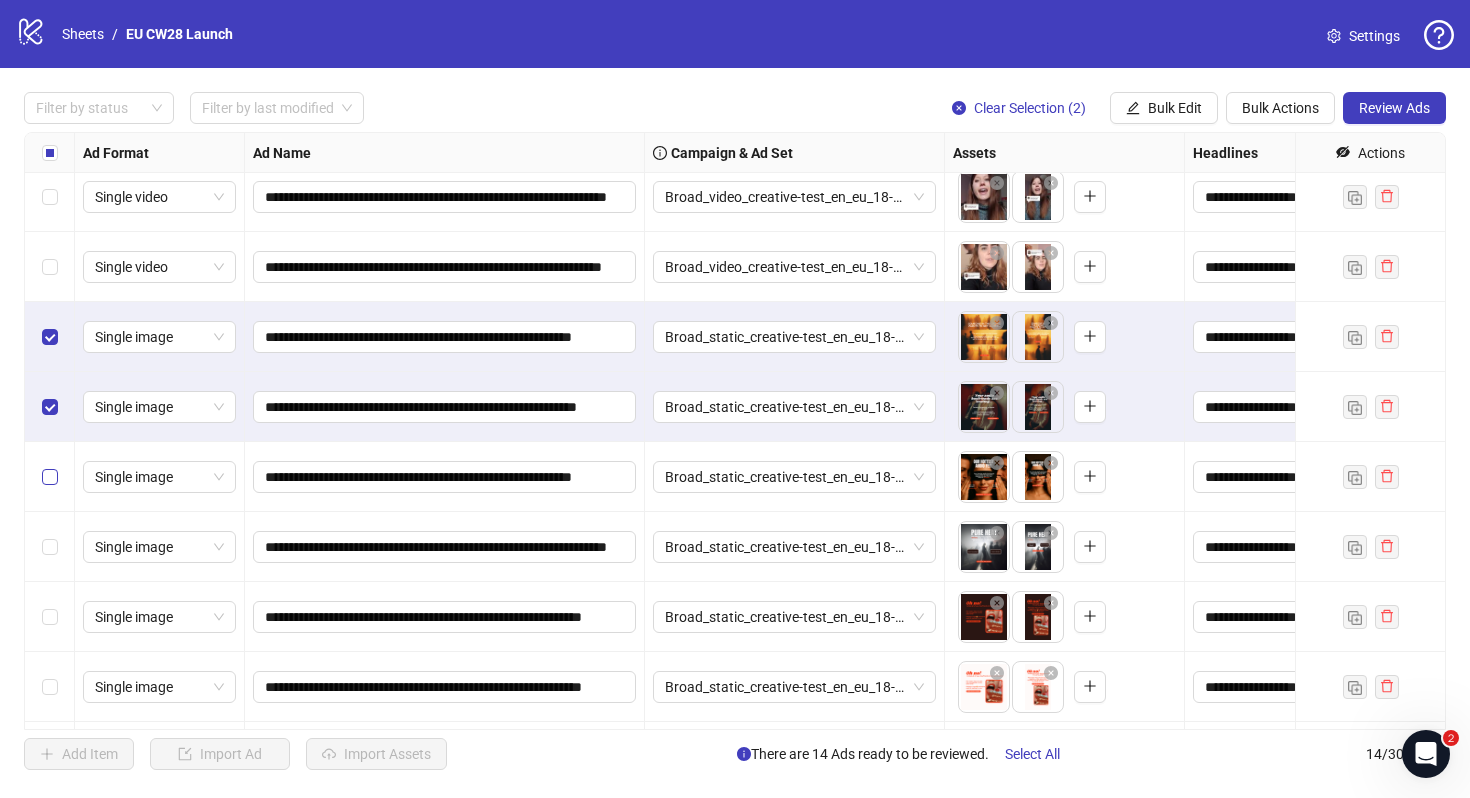 click at bounding box center (50, 477) 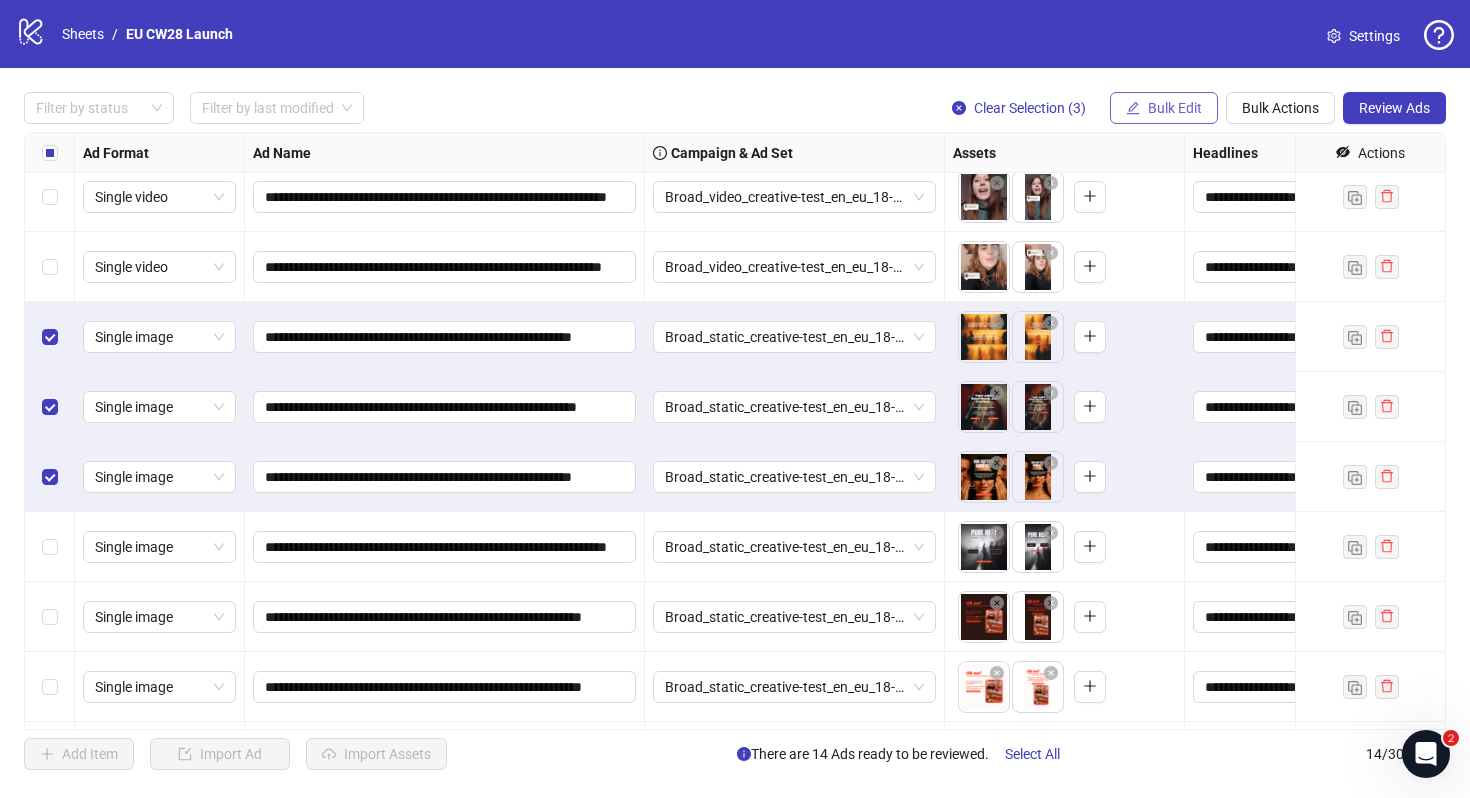 click on "Bulk Edit" at bounding box center [1175, 108] 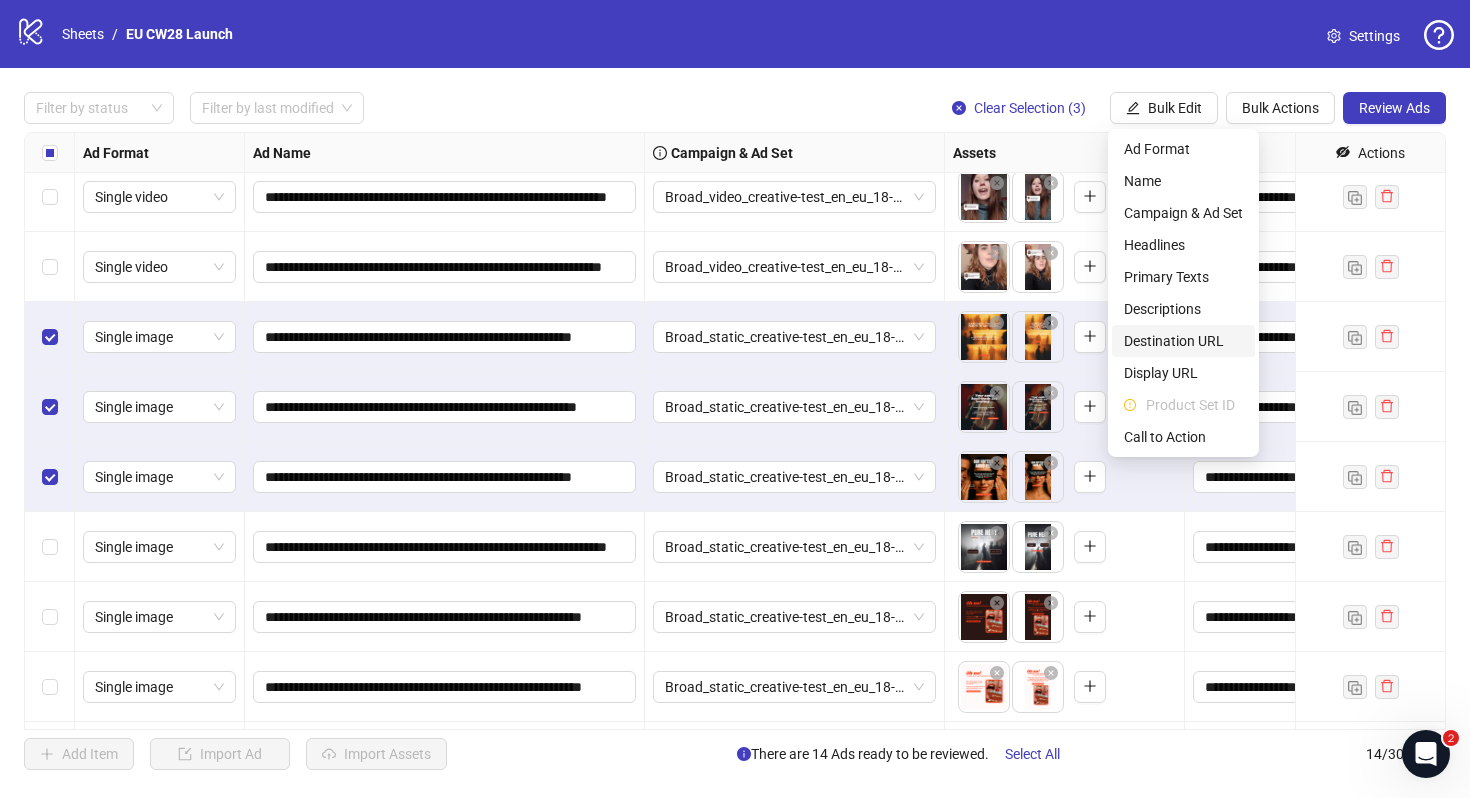 click on "Destination URL" at bounding box center (1183, 341) 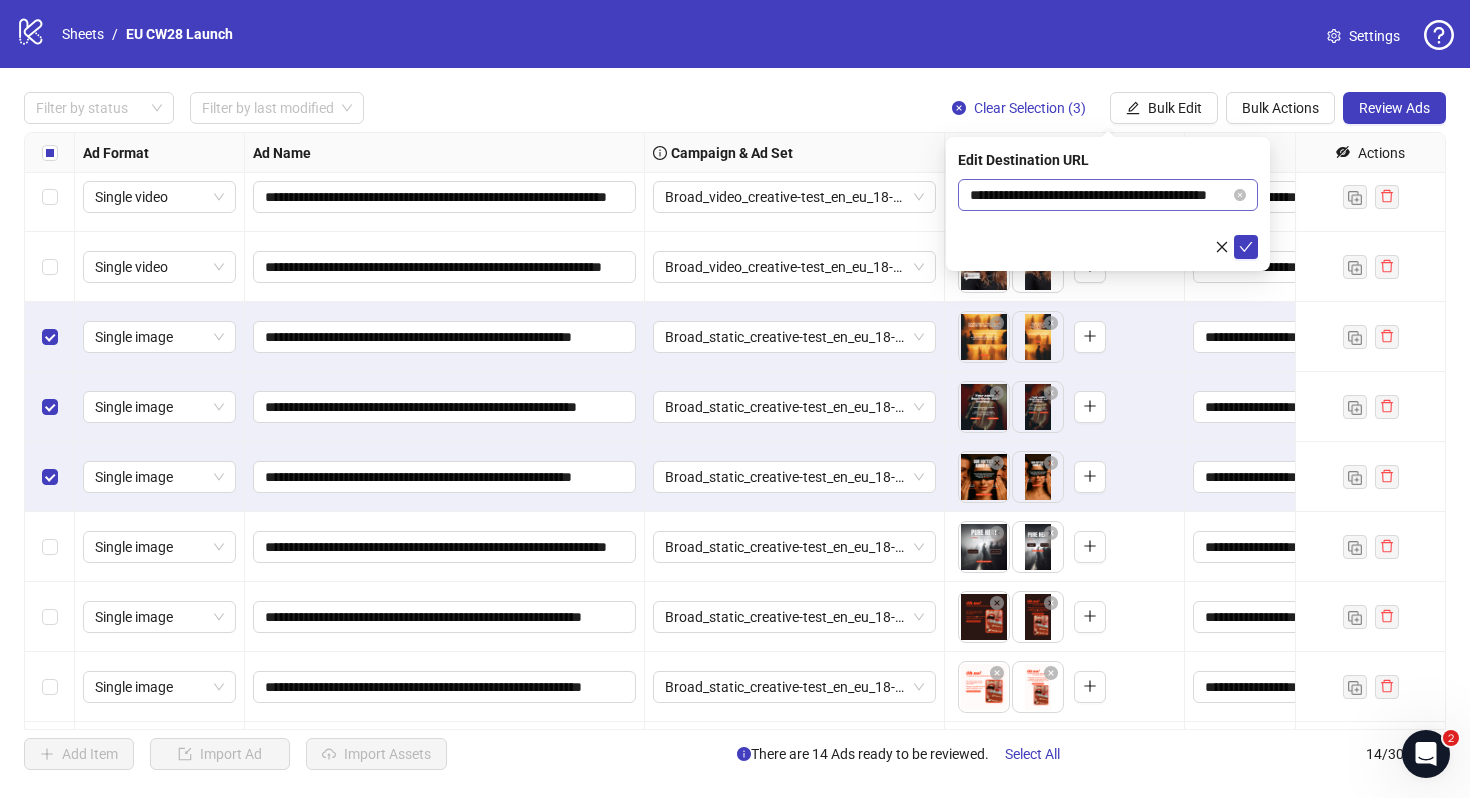 click on "**********" at bounding box center [1108, 195] 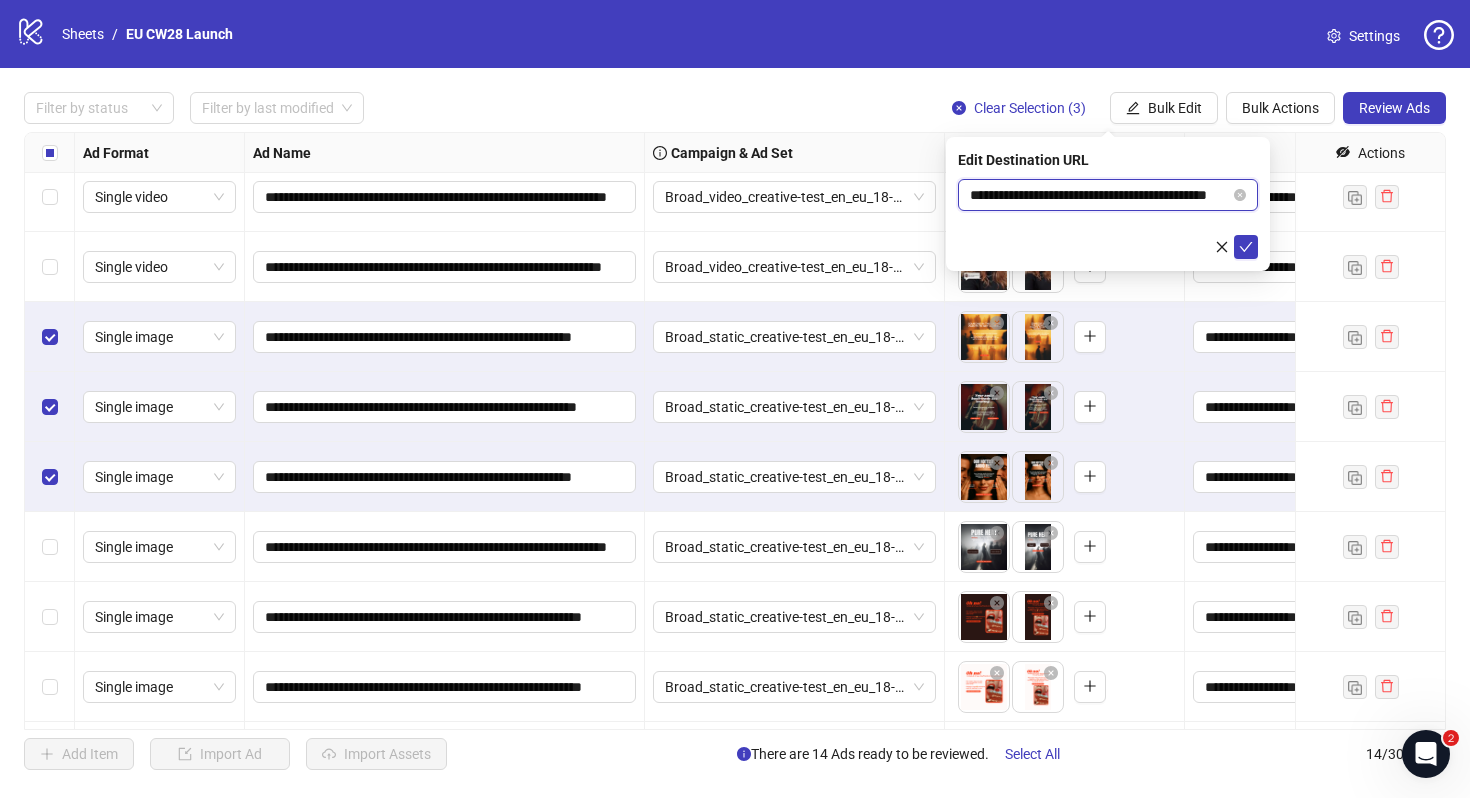 scroll, scrollTop: 0, scrollLeft: 58, axis: horizontal 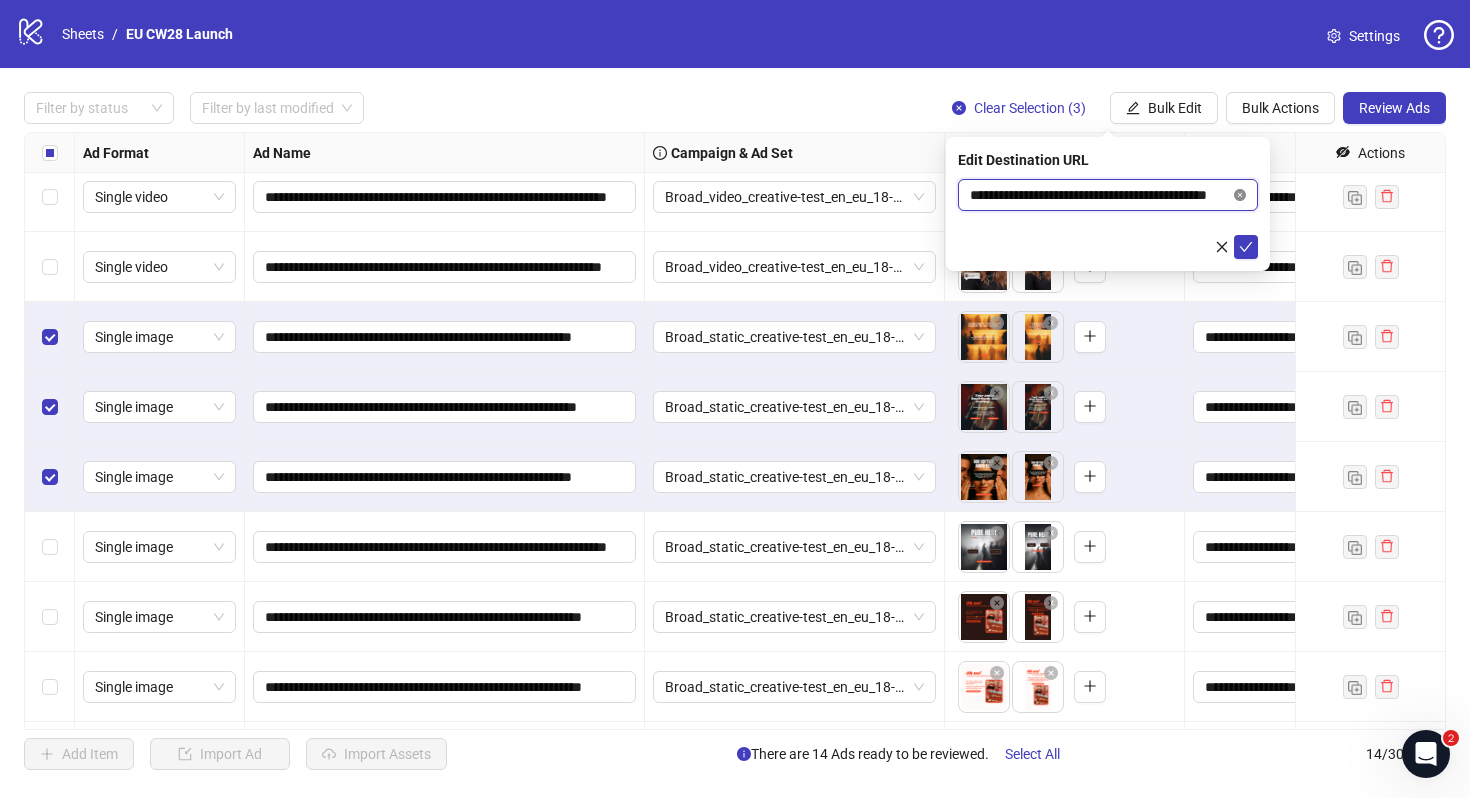 click 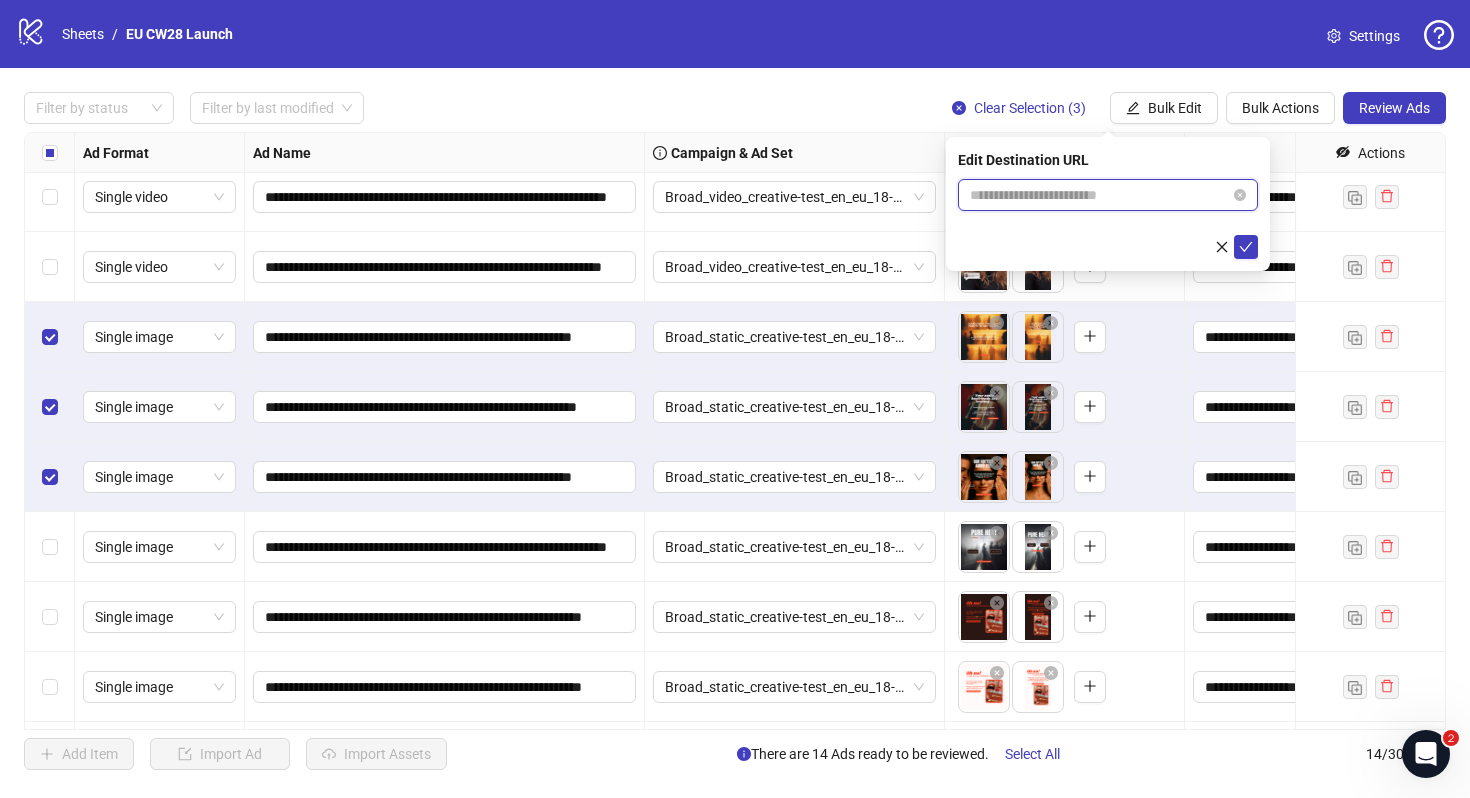 scroll, scrollTop: 0, scrollLeft: 0, axis: both 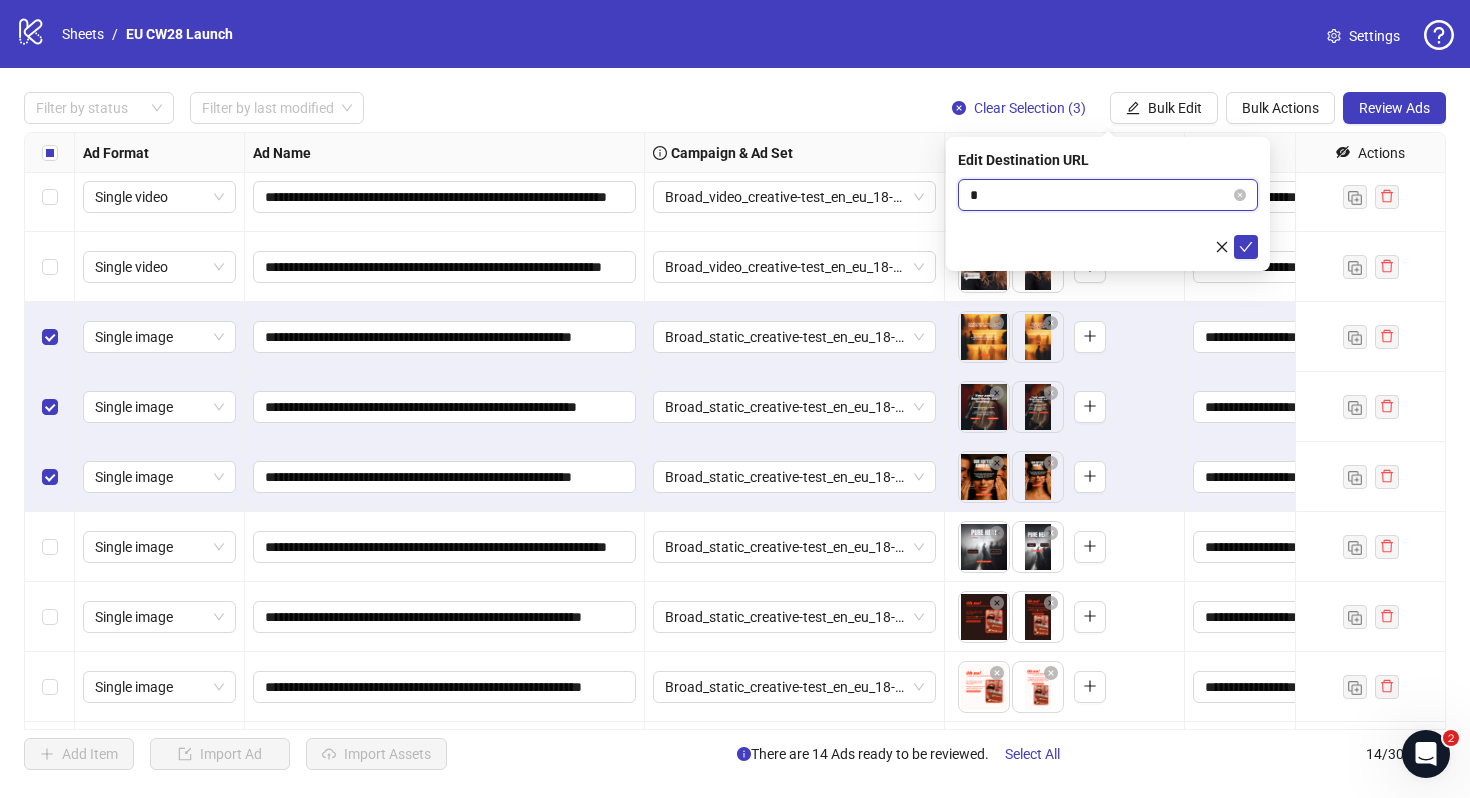type on "*" 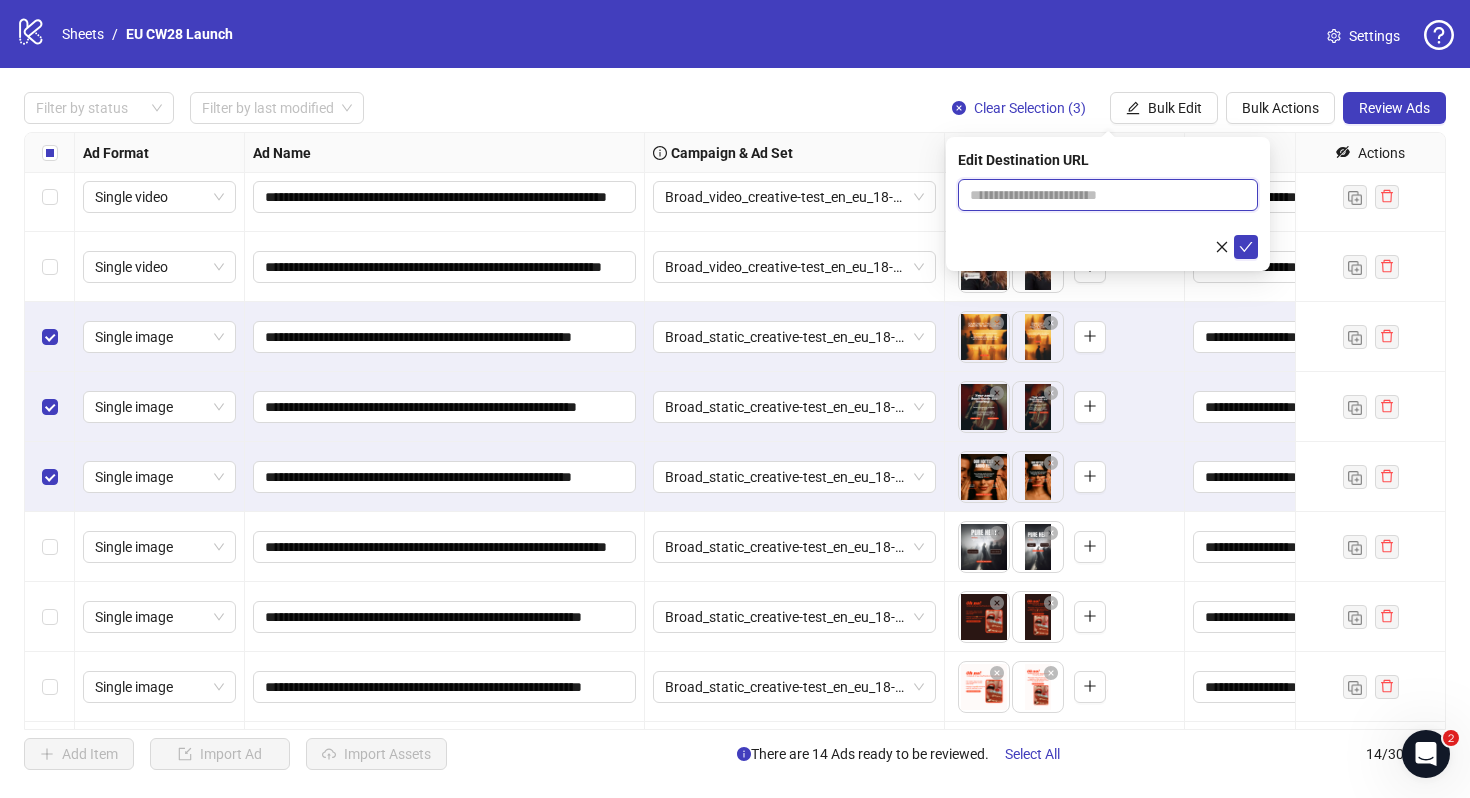 paste on "**********" 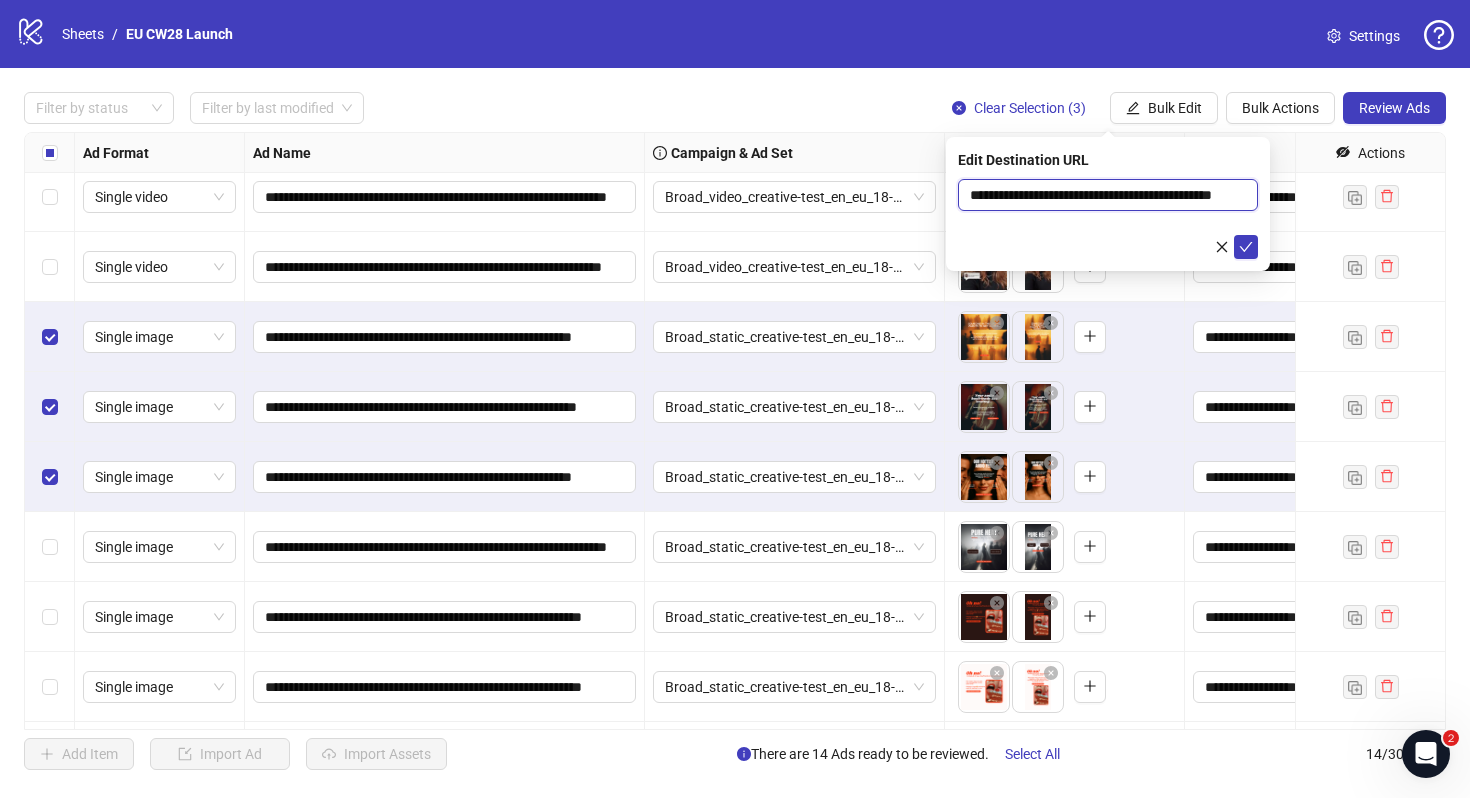 scroll, scrollTop: 0, scrollLeft: 43, axis: horizontal 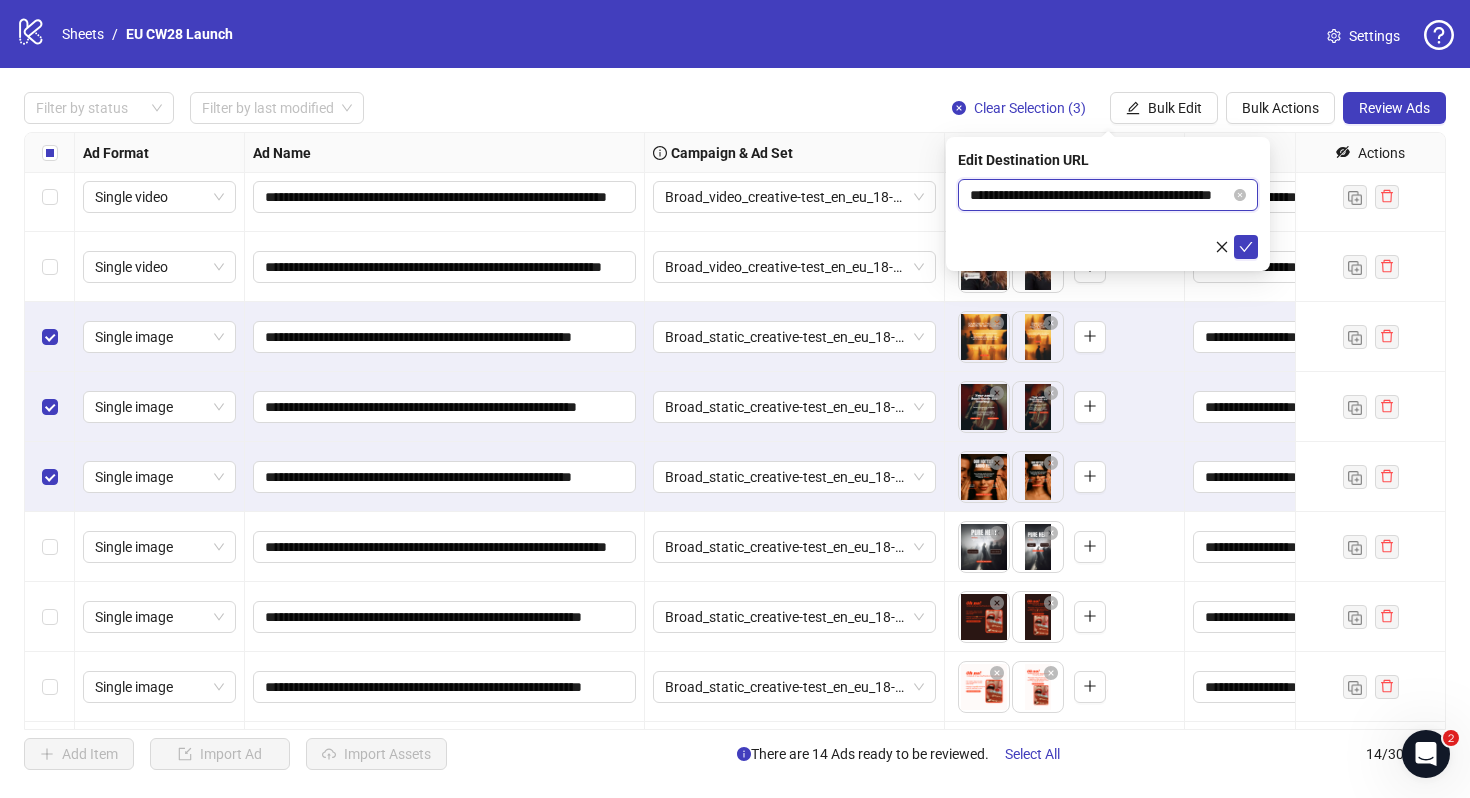 type on "**********" 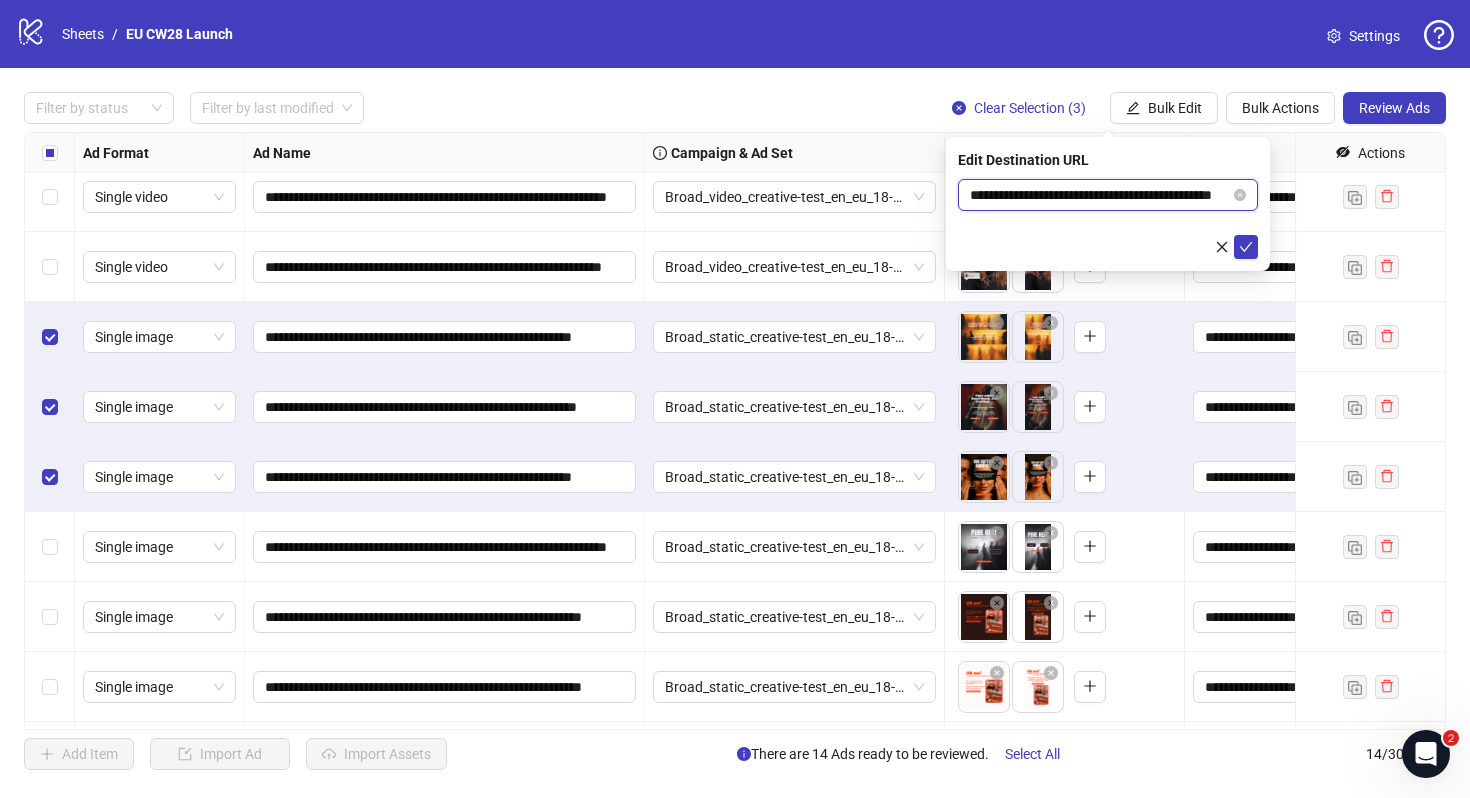 scroll, scrollTop: 0, scrollLeft: 0, axis: both 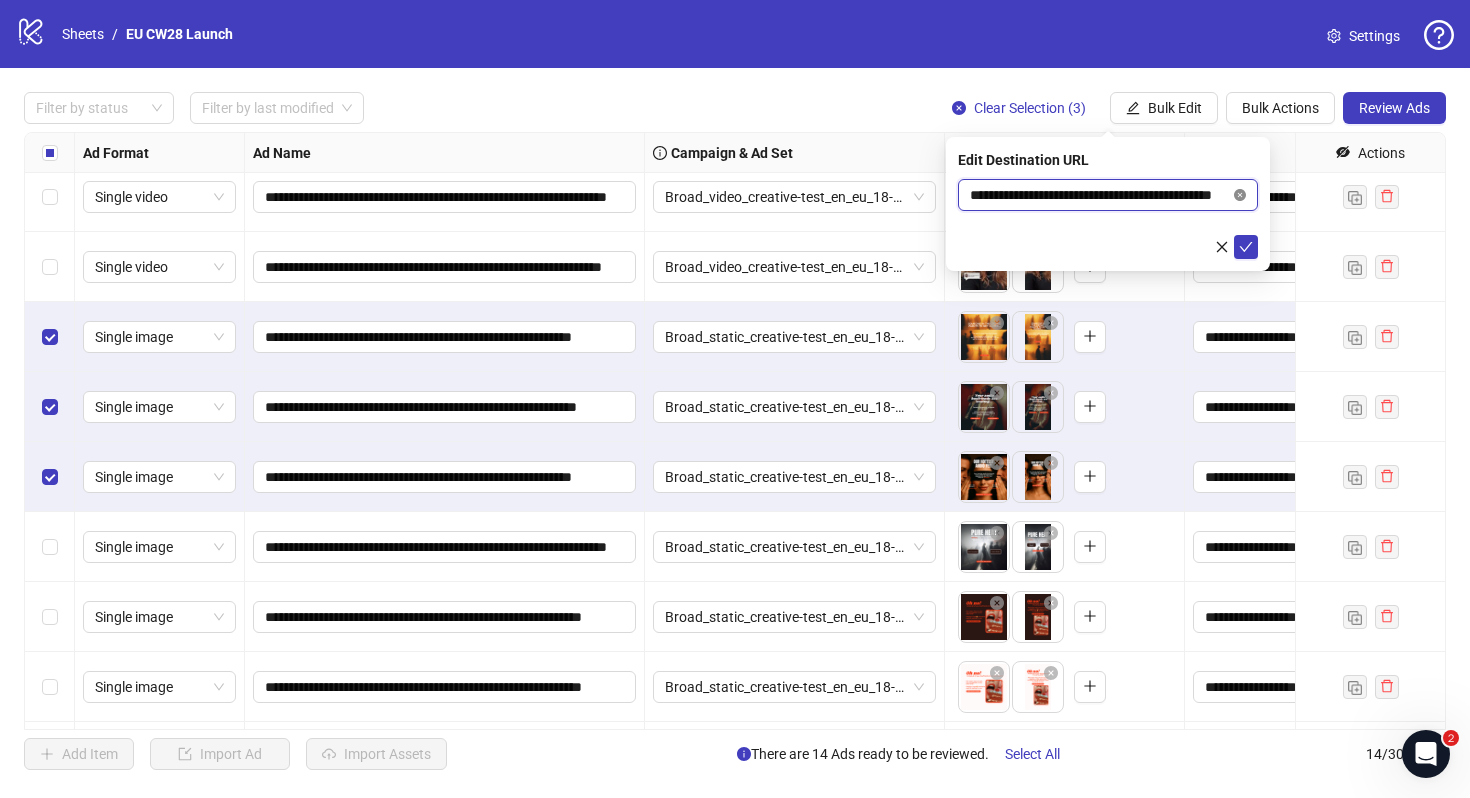 click 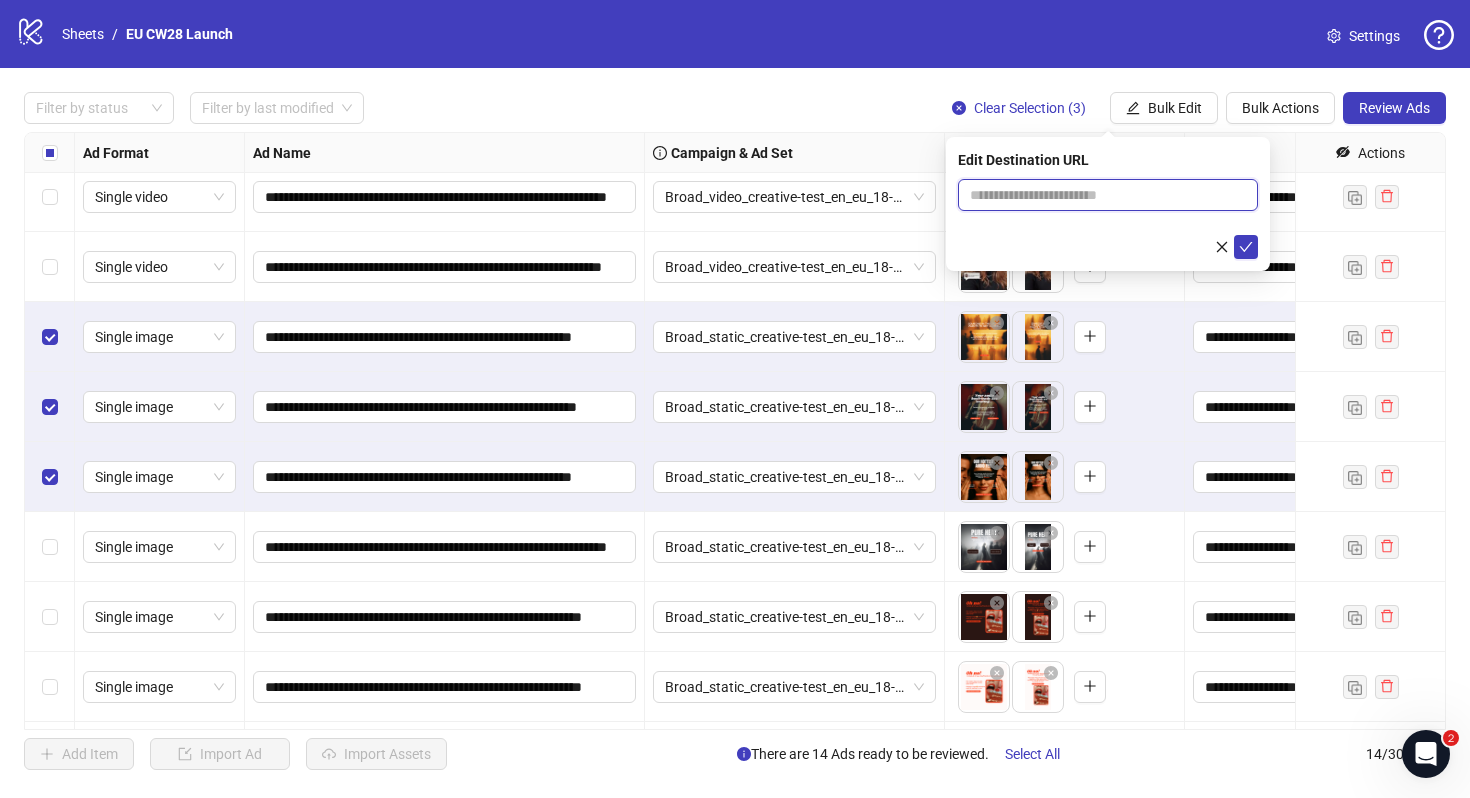 paste on "**********" 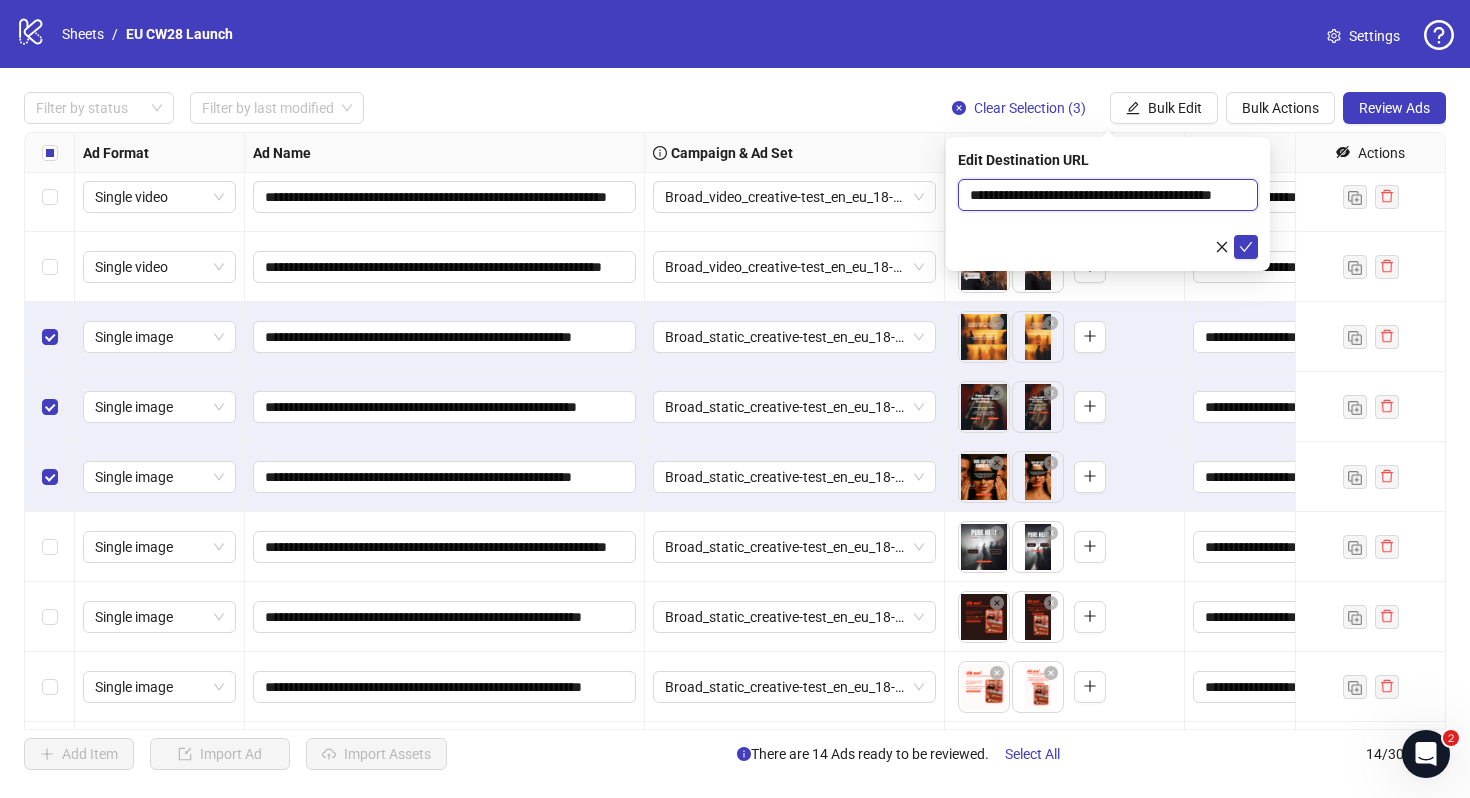 scroll, scrollTop: 0, scrollLeft: 54, axis: horizontal 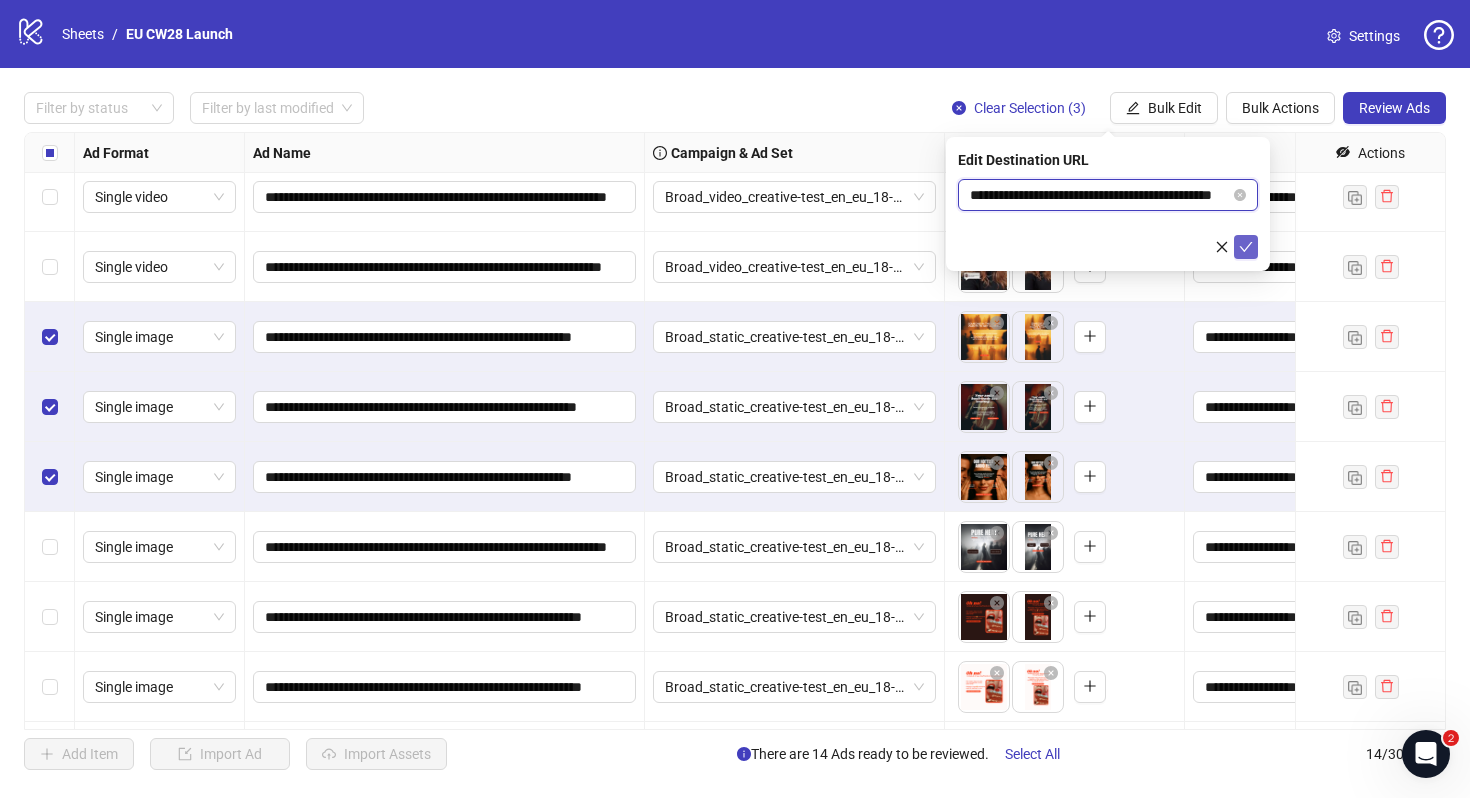 type on "**********" 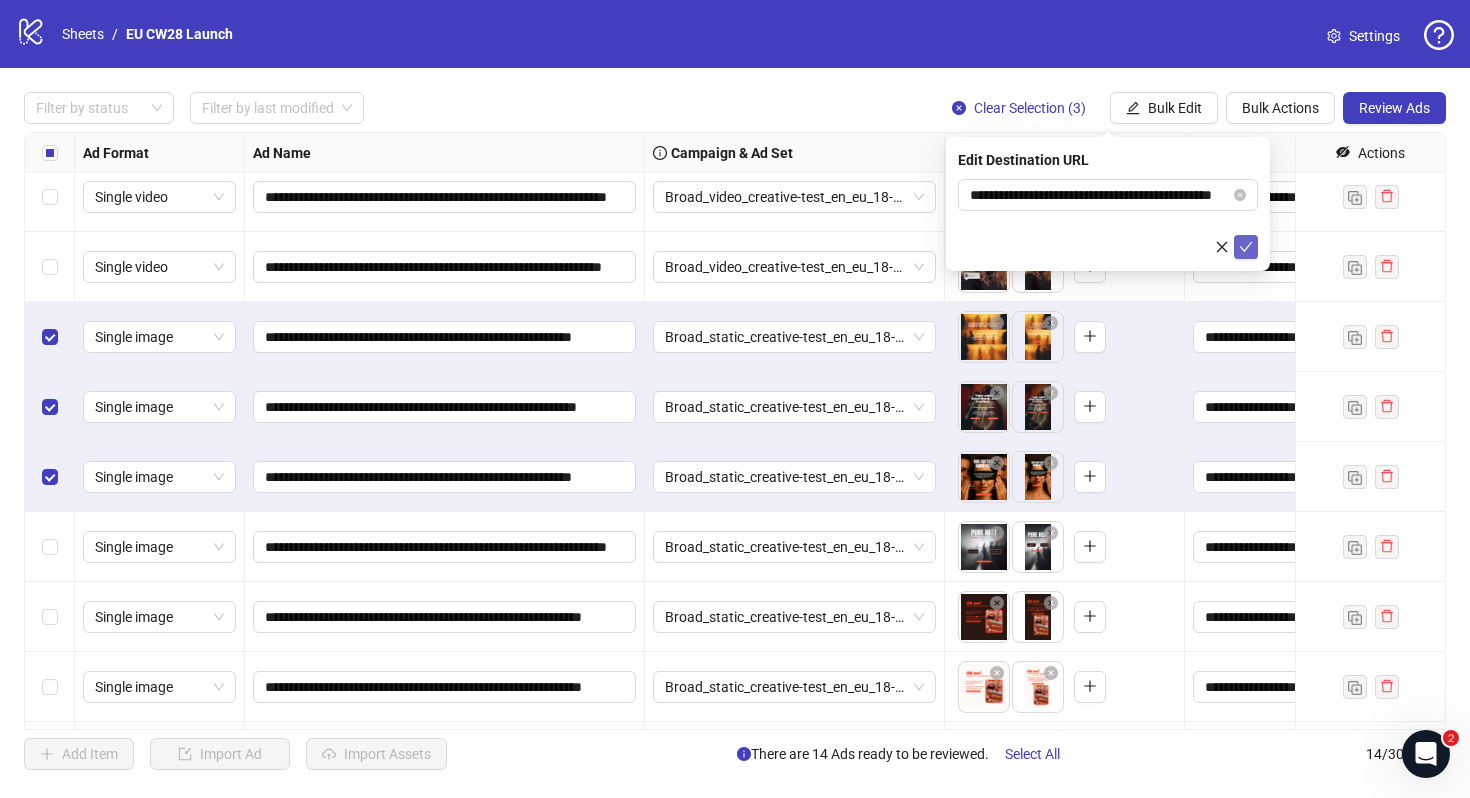 scroll, scrollTop: 0, scrollLeft: 0, axis: both 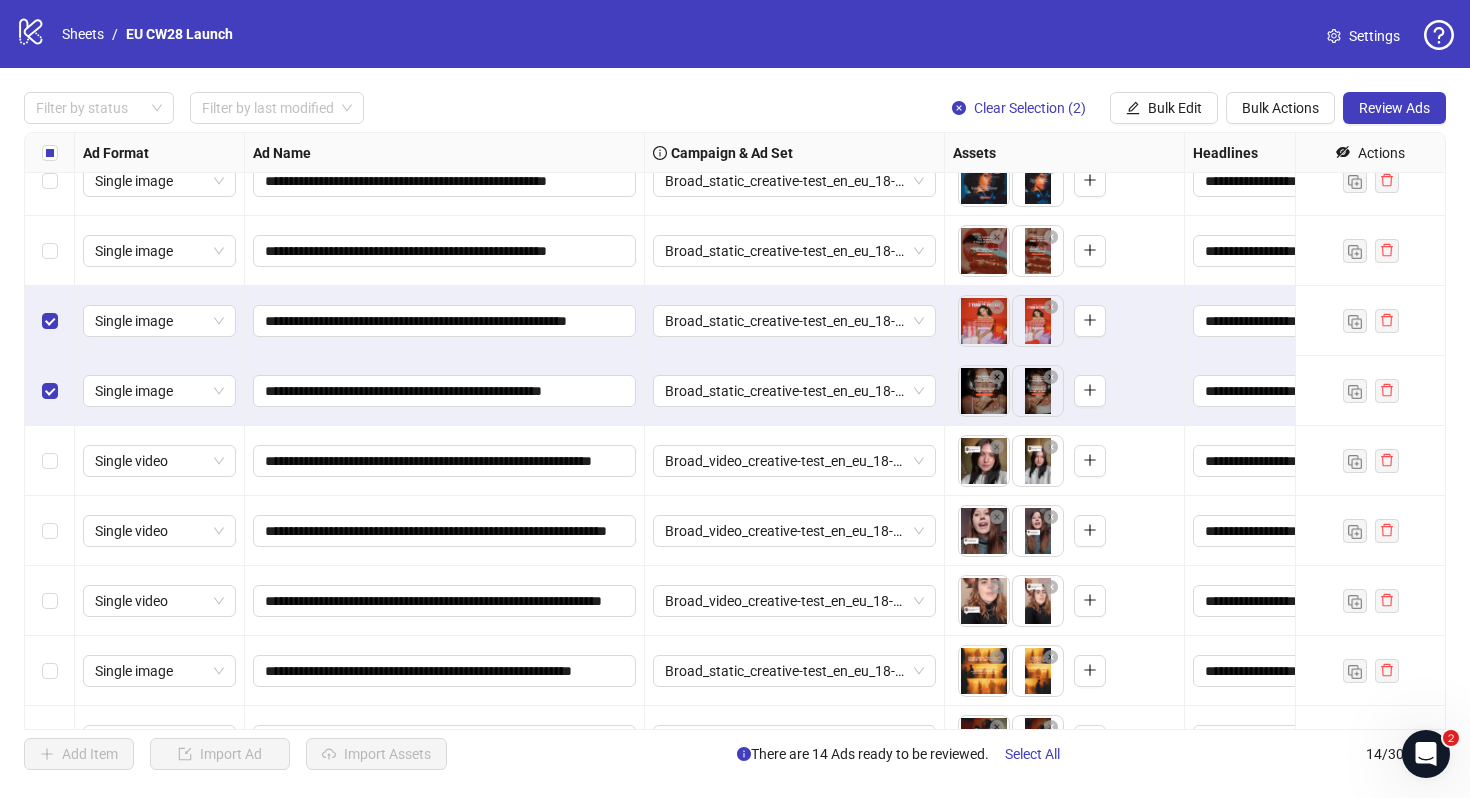 click at bounding box center [50, 251] 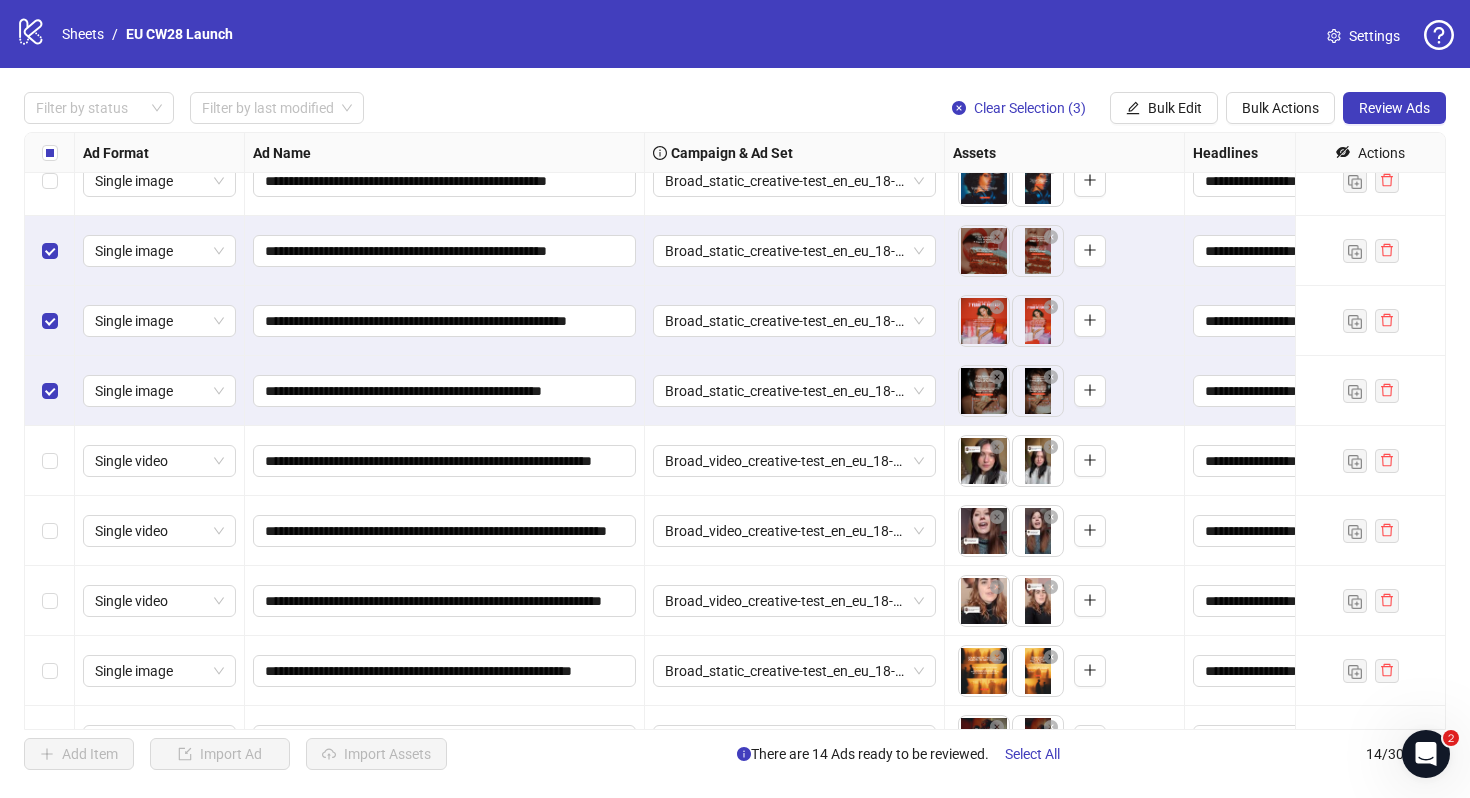 scroll, scrollTop: 0, scrollLeft: 0, axis: both 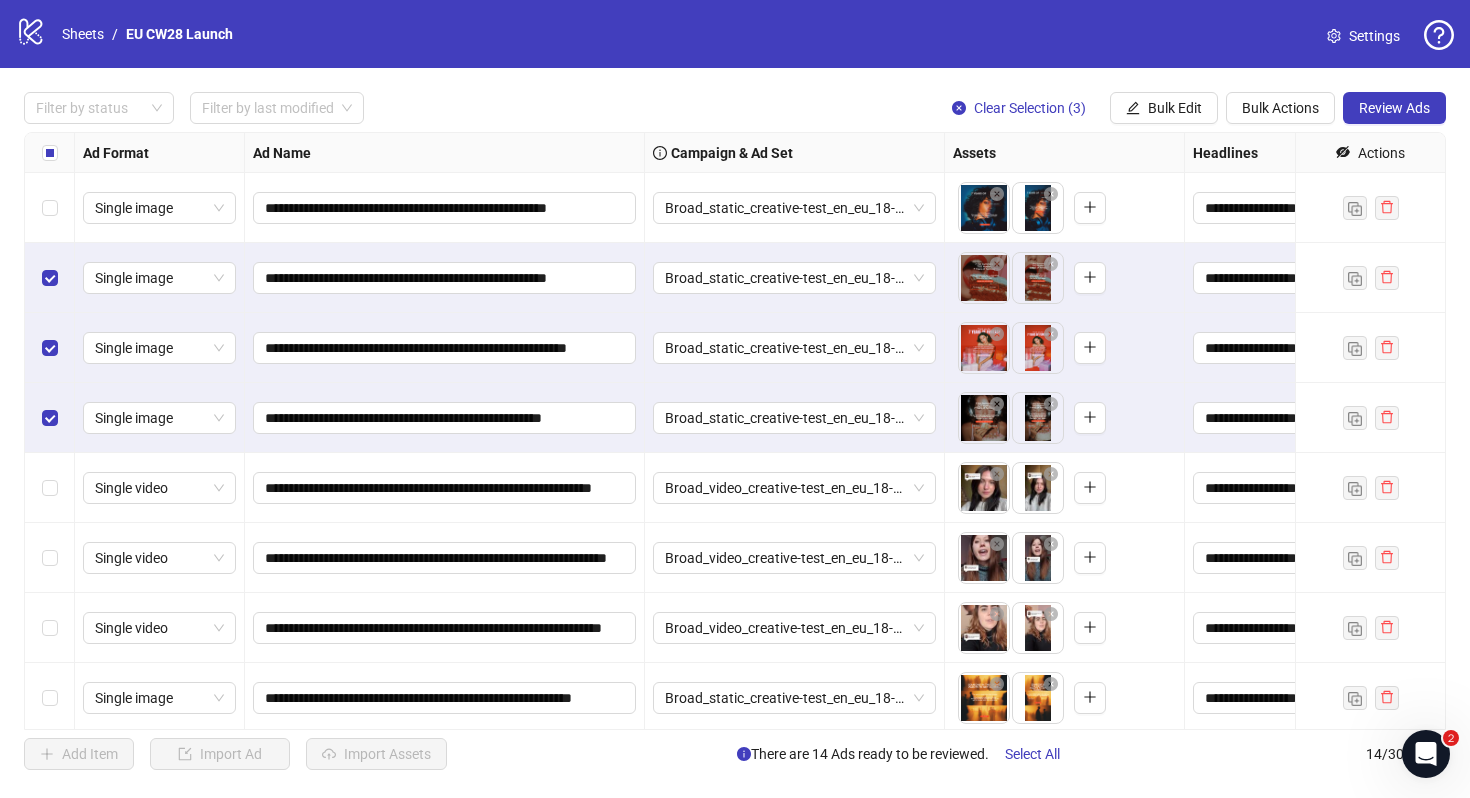 click at bounding box center (50, 208) 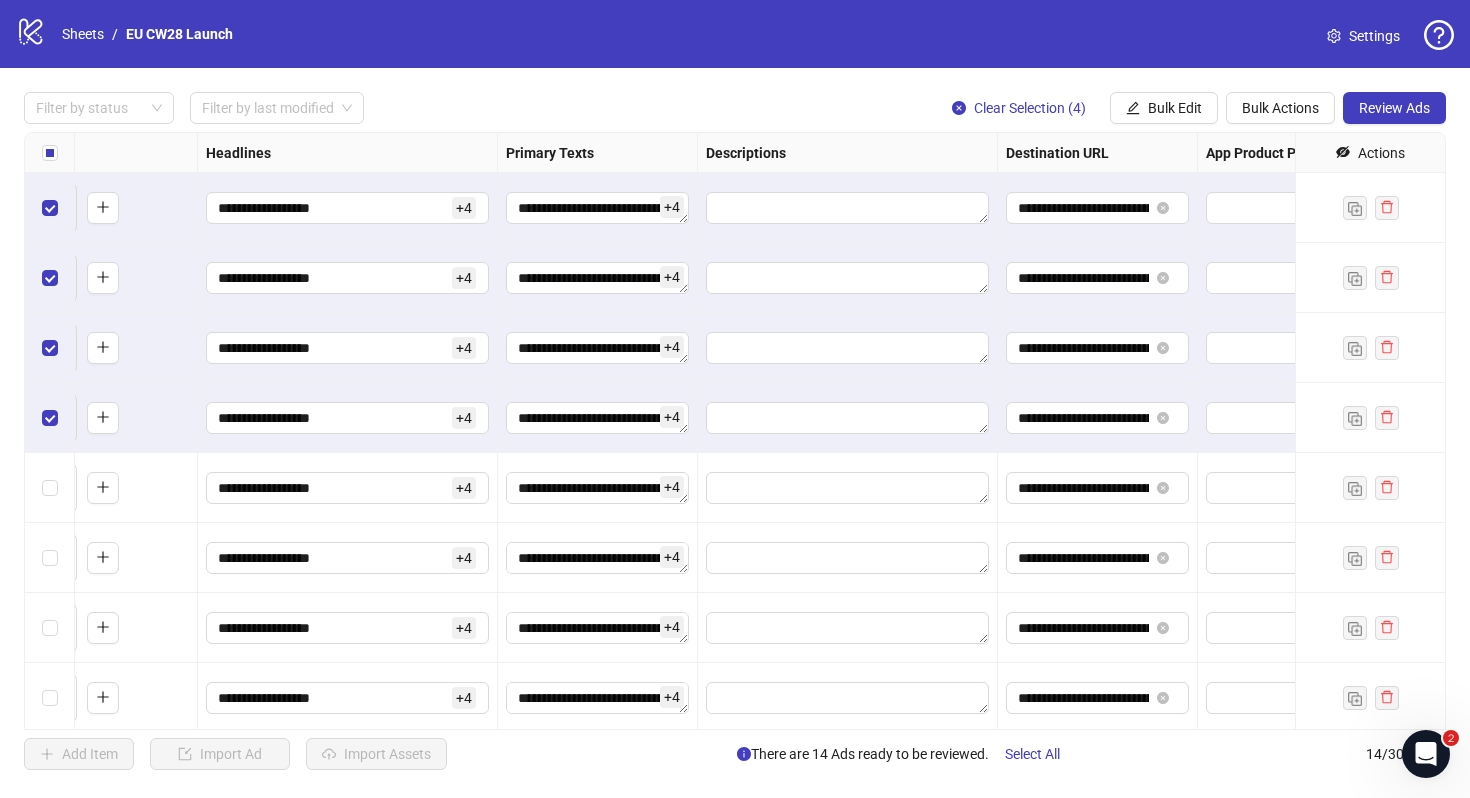 scroll, scrollTop: 0, scrollLeft: 1516, axis: horizontal 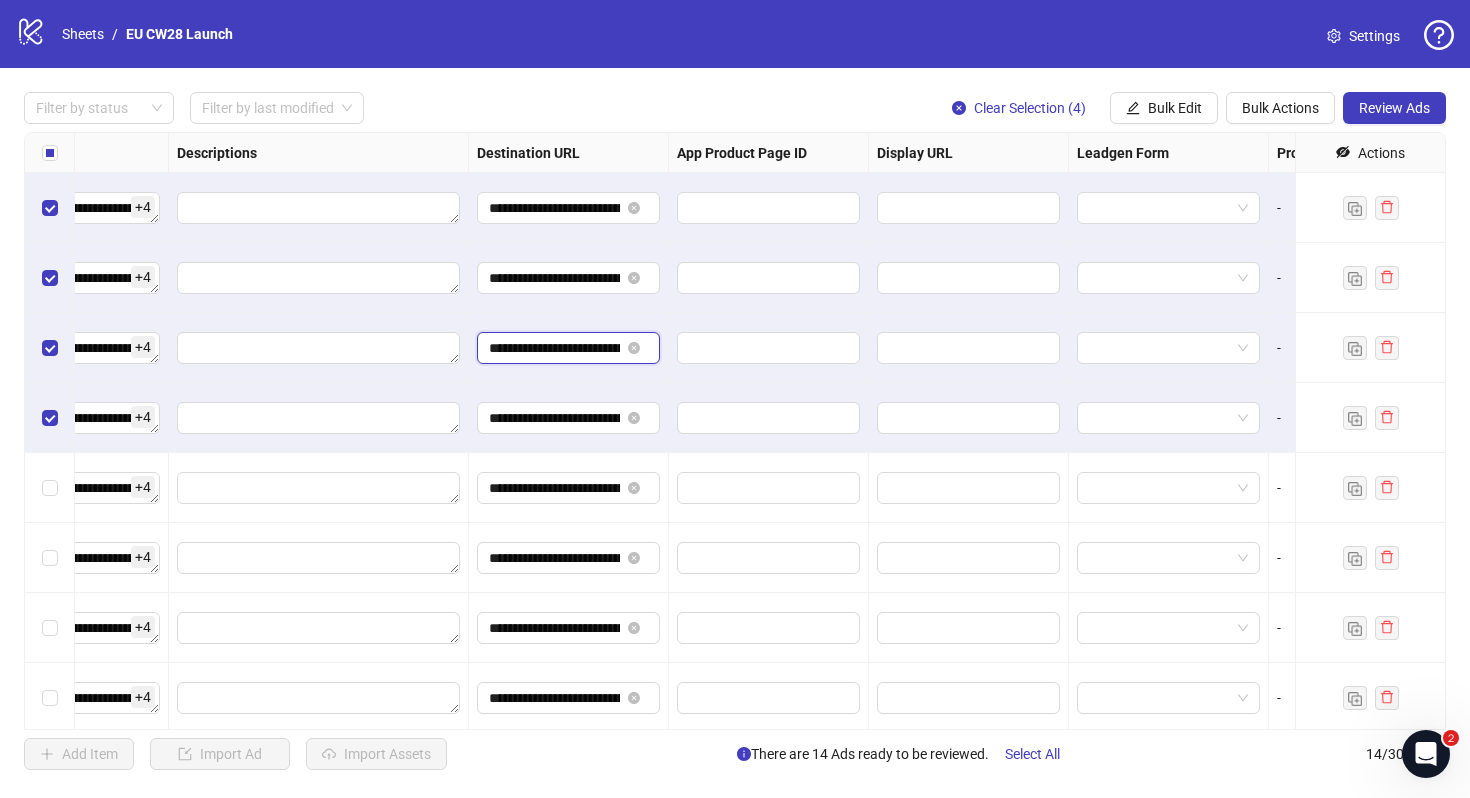click on "**********" at bounding box center [554, 348] 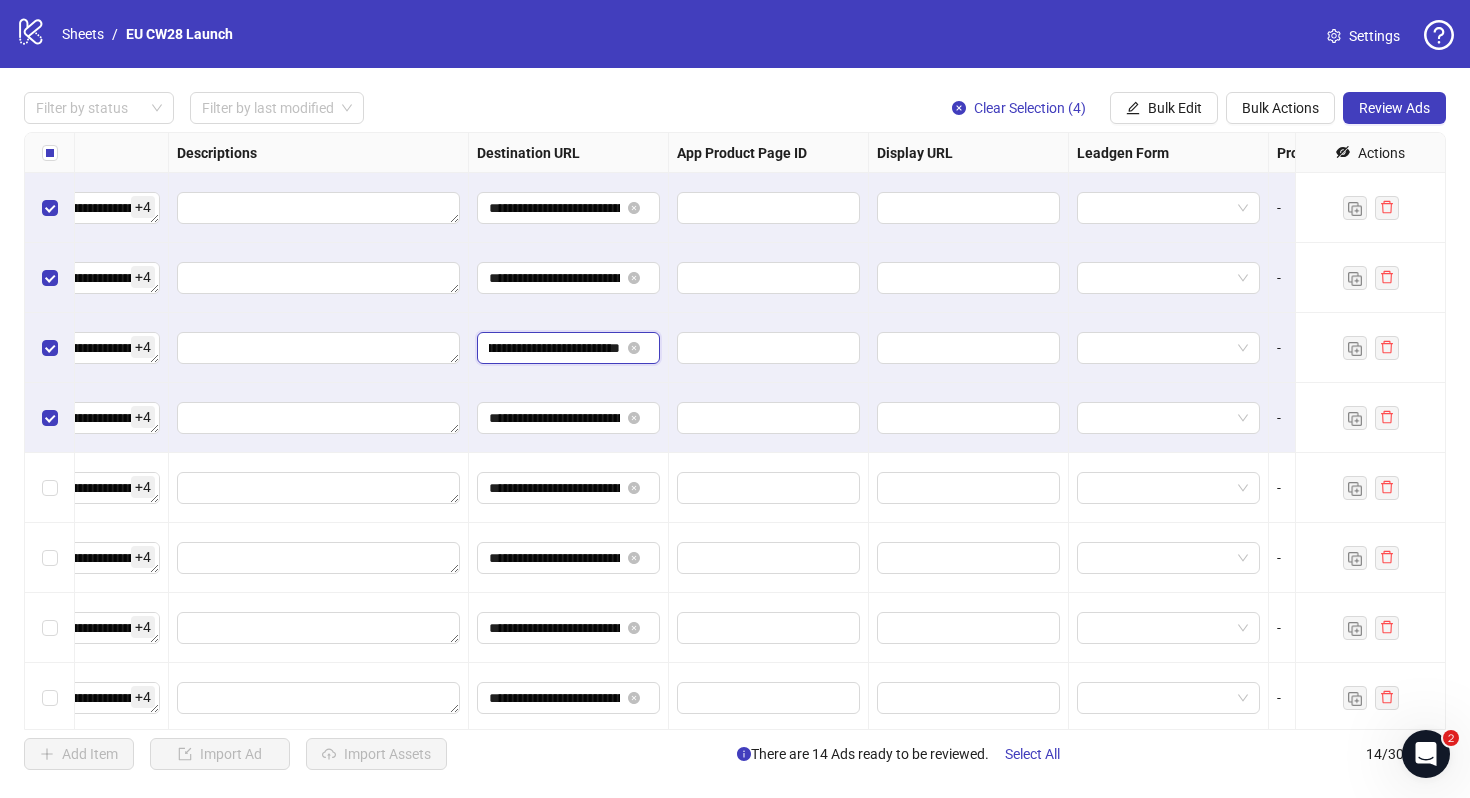 scroll, scrollTop: 0, scrollLeft: 187, axis: horizontal 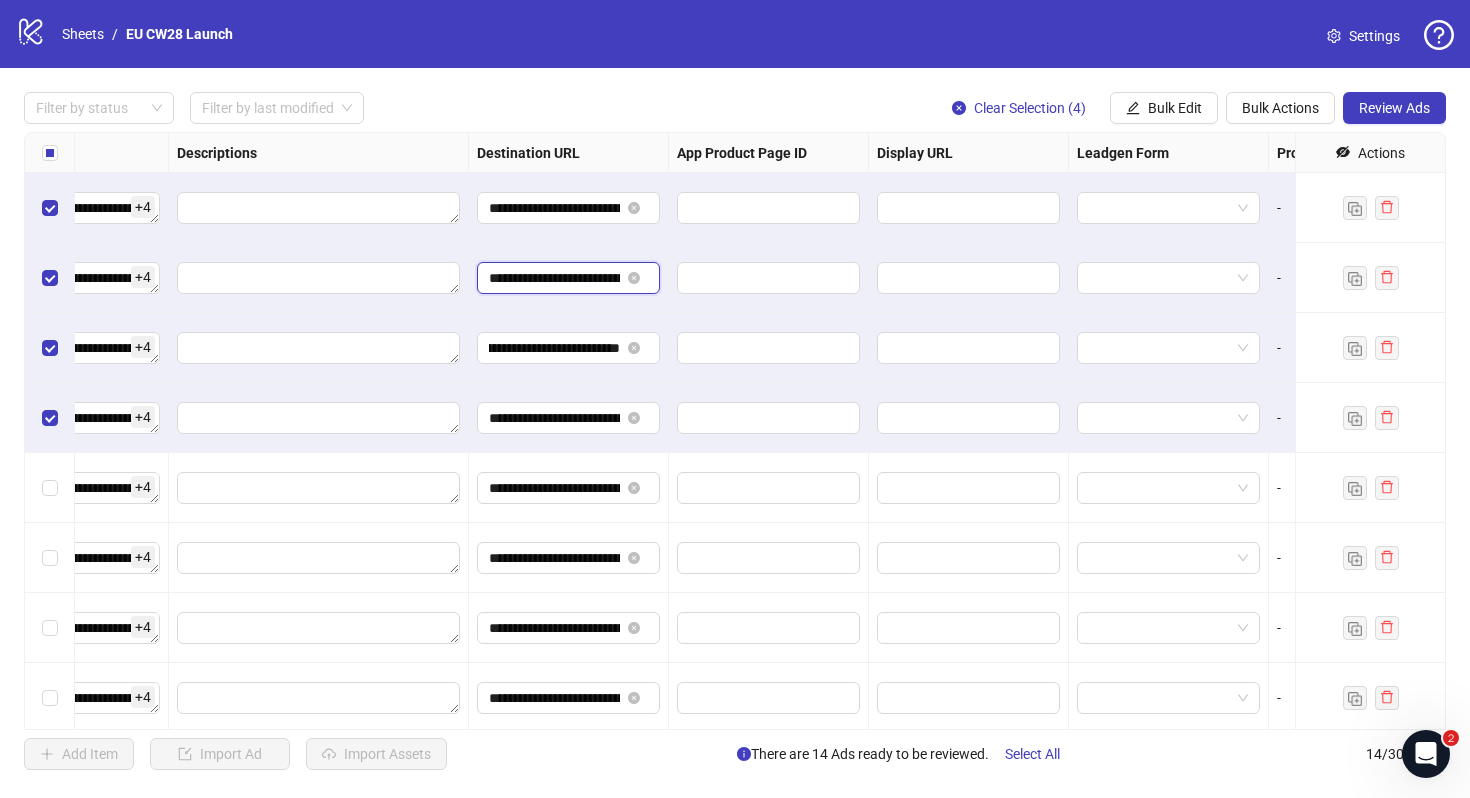 click on "**********" at bounding box center (554, 278) 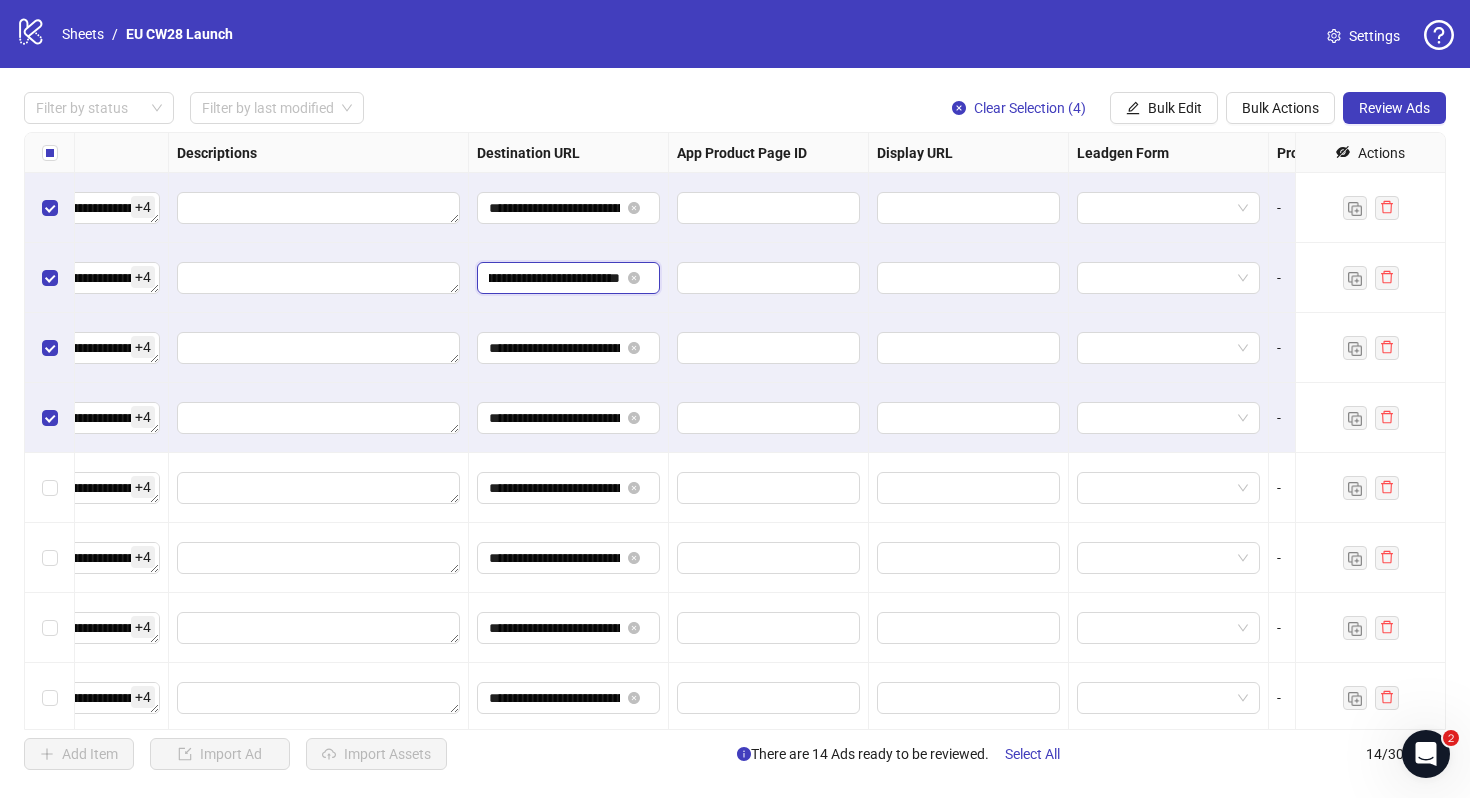 scroll, scrollTop: 0, scrollLeft: 187, axis: horizontal 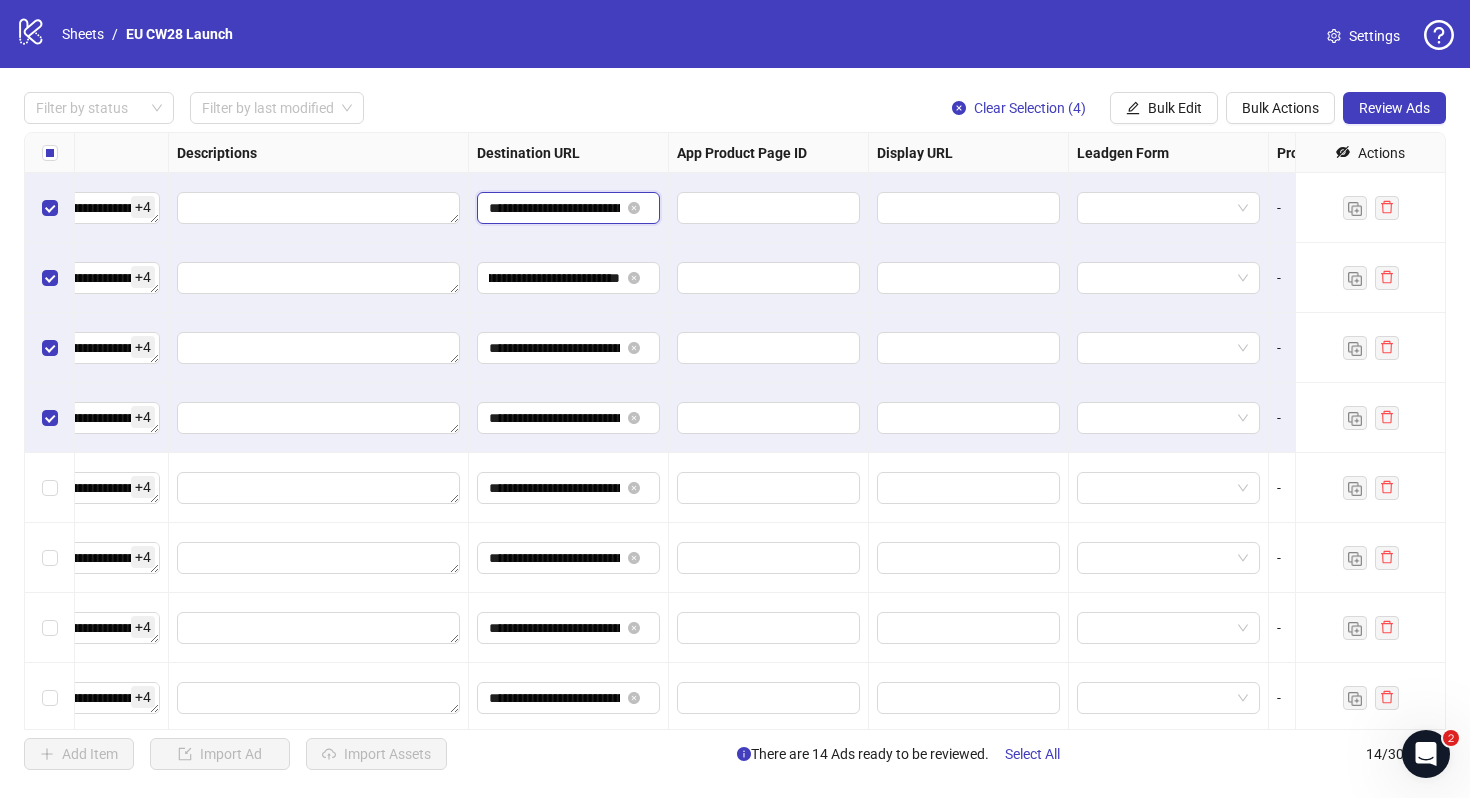 click on "**********" at bounding box center (554, 208) 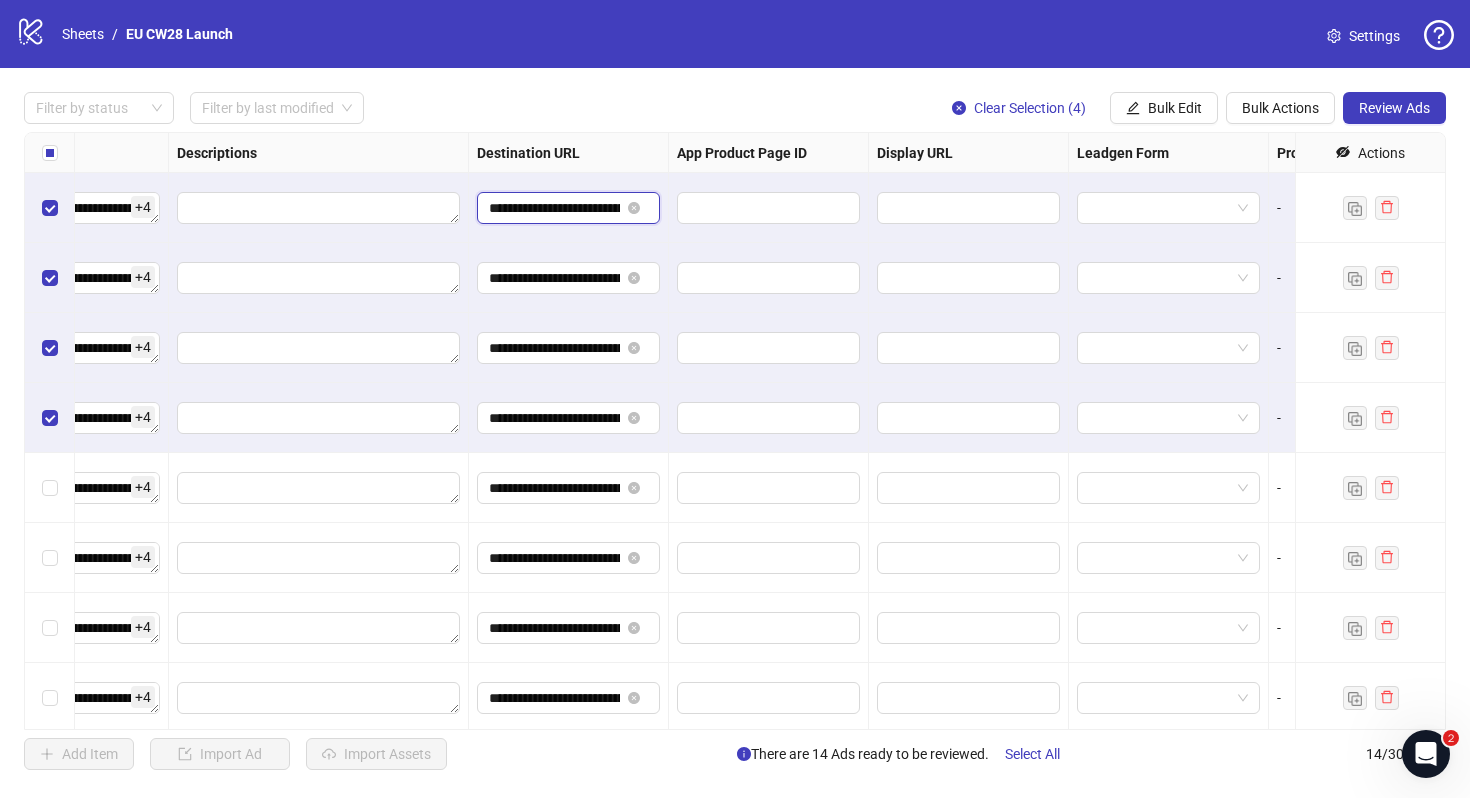 scroll, scrollTop: 0, scrollLeft: 187, axis: horizontal 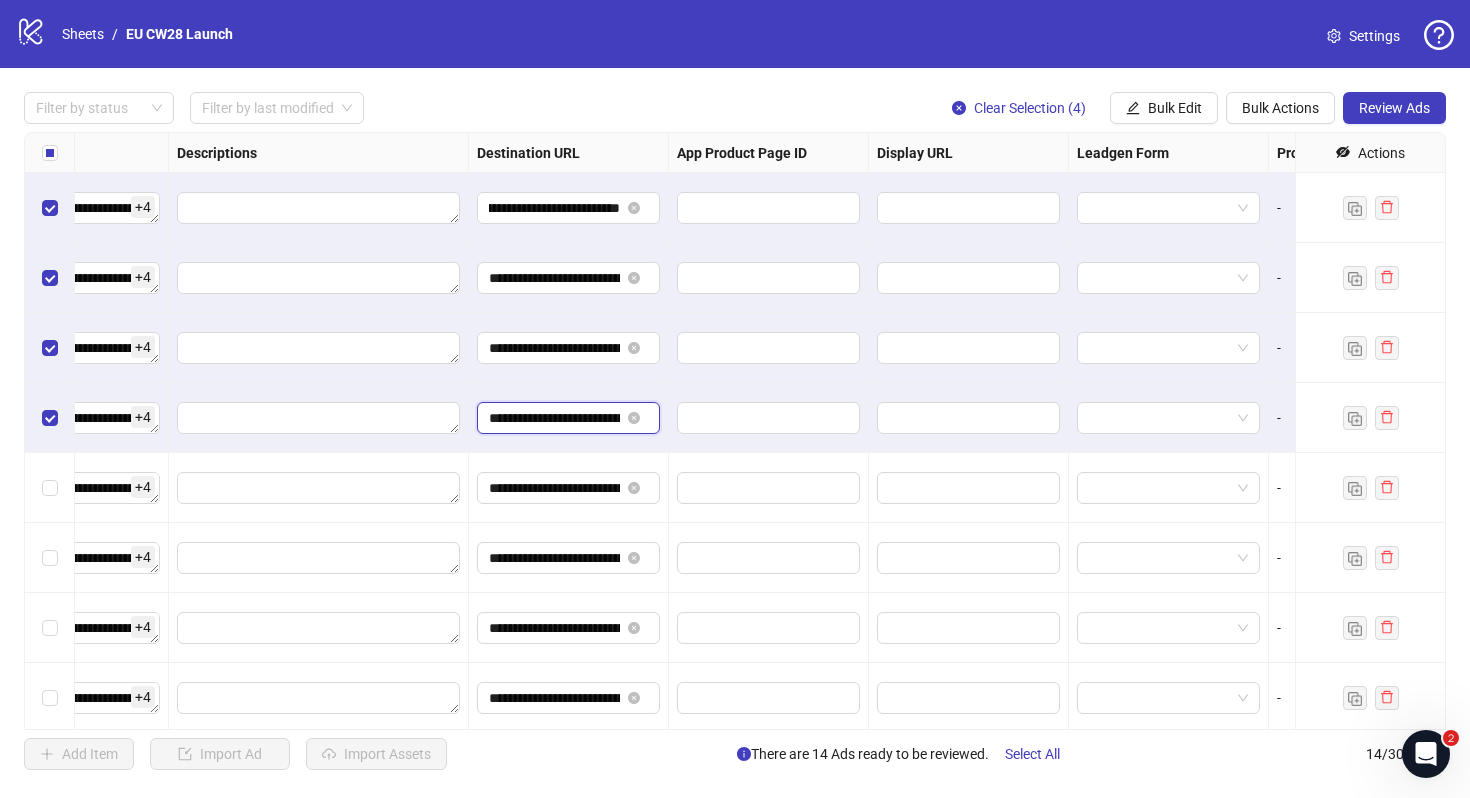 click on "**********" at bounding box center (554, 418) 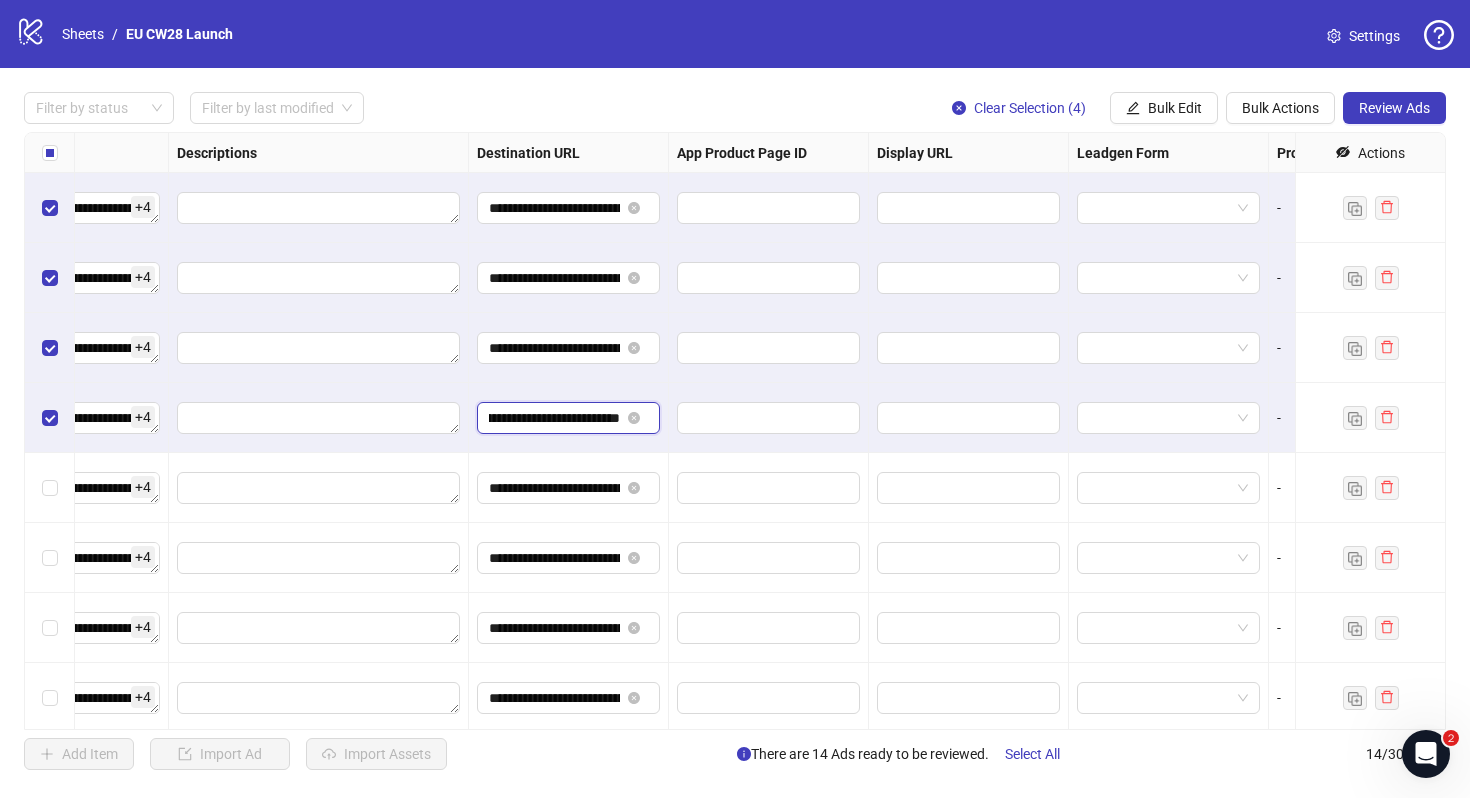 scroll, scrollTop: 0, scrollLeft: 187, axis: horizontal 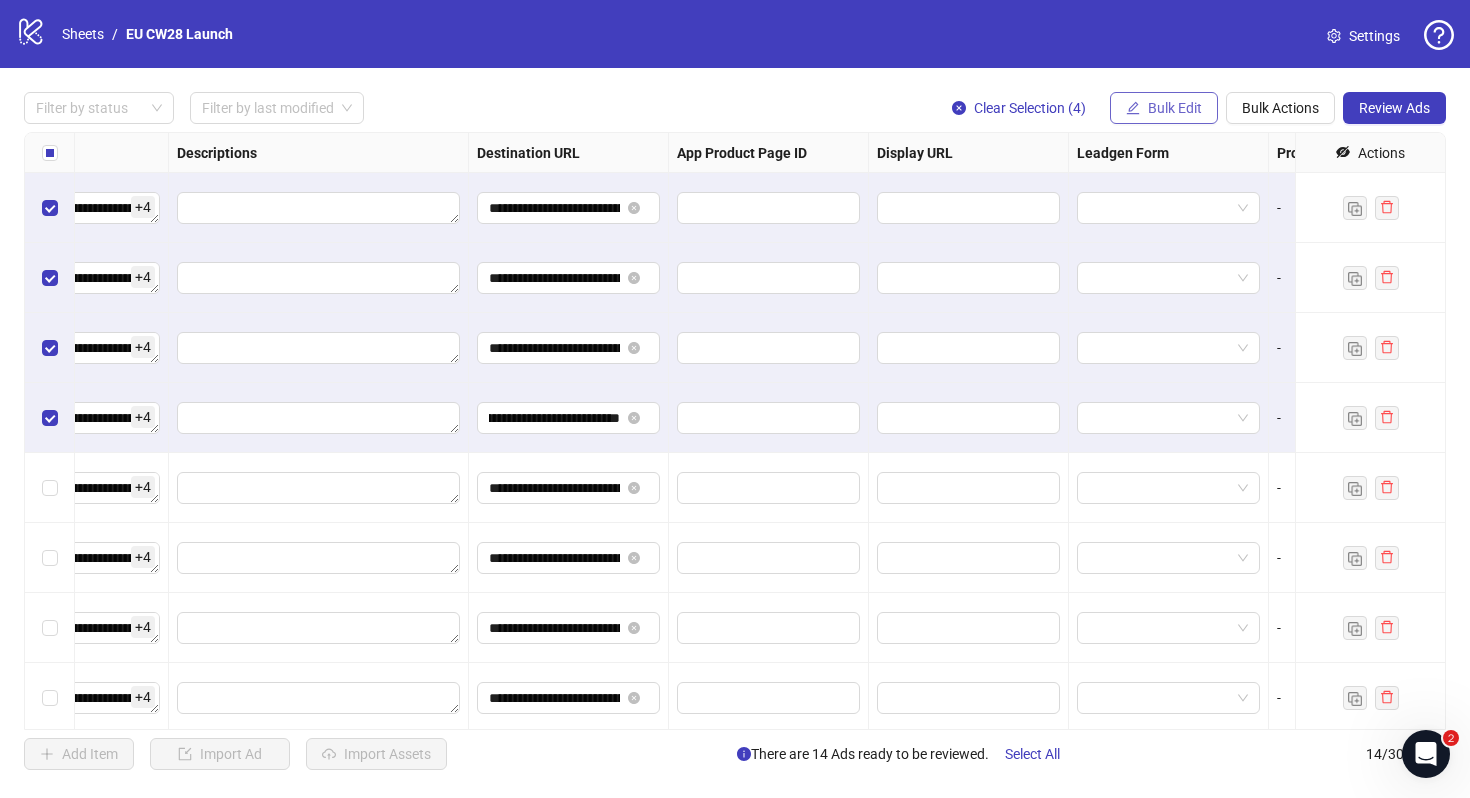 click on "Bulk Edit" at bounding box center [1175, 108] 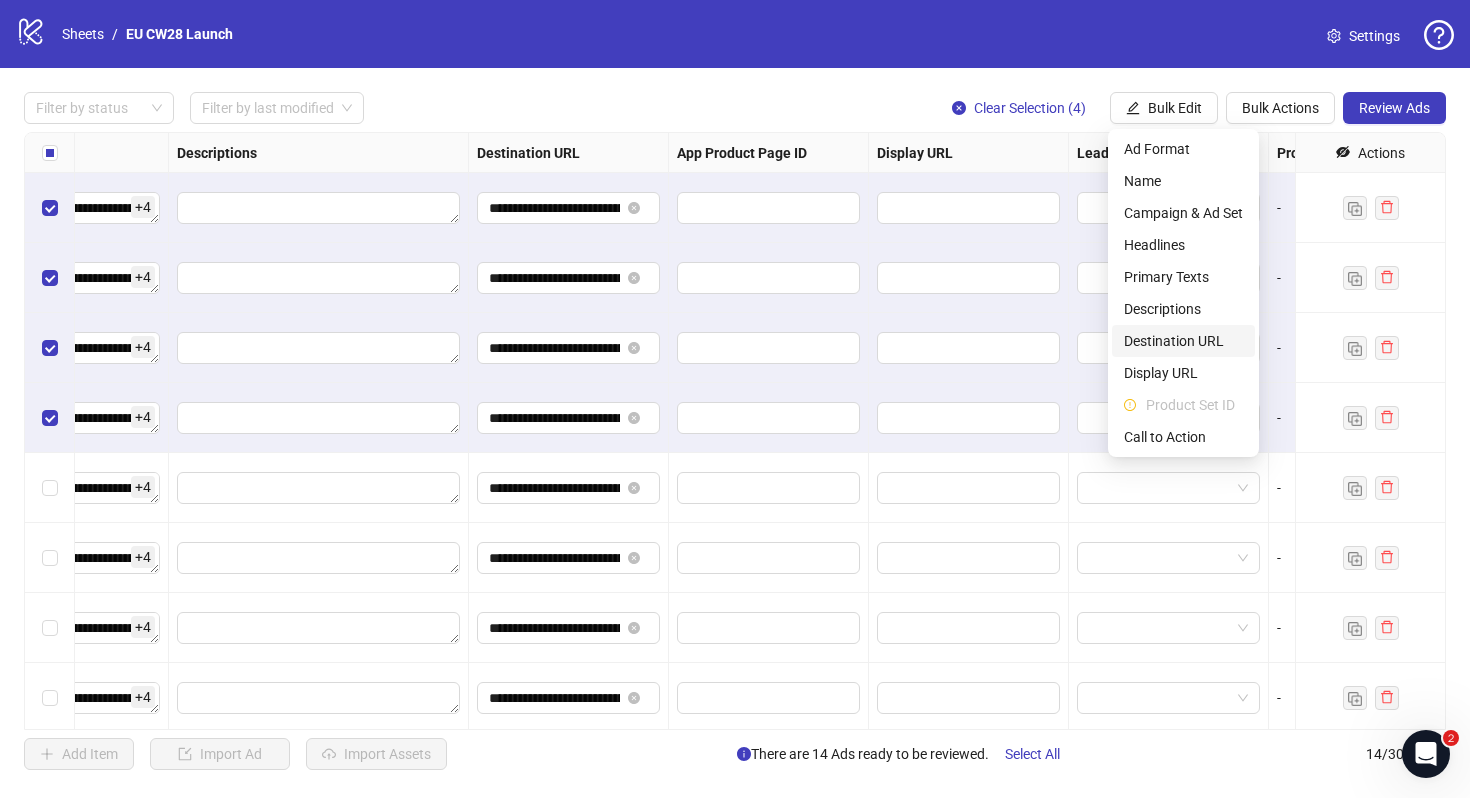 click on "Destination URL" at bounding box center [1183, 341] 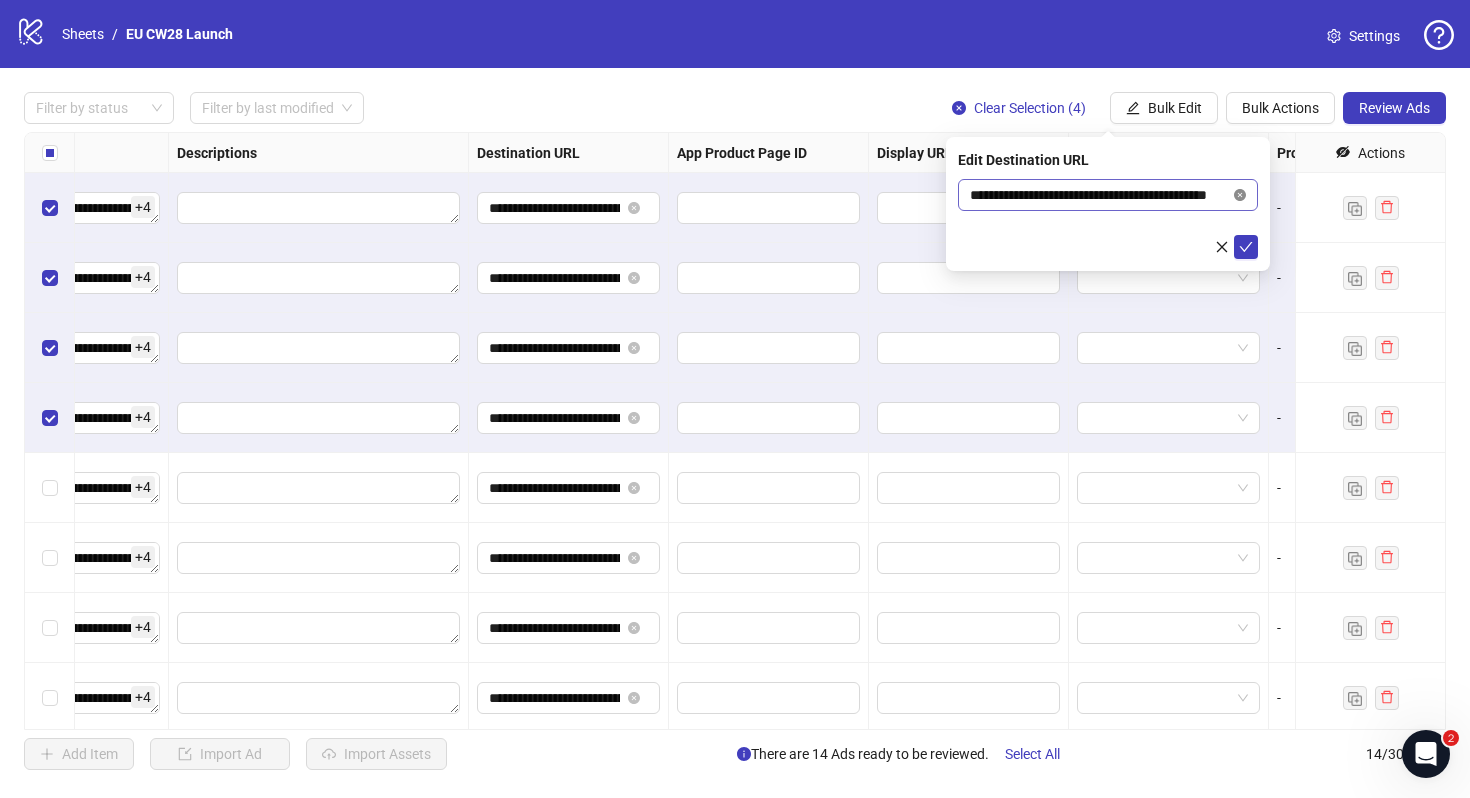 click 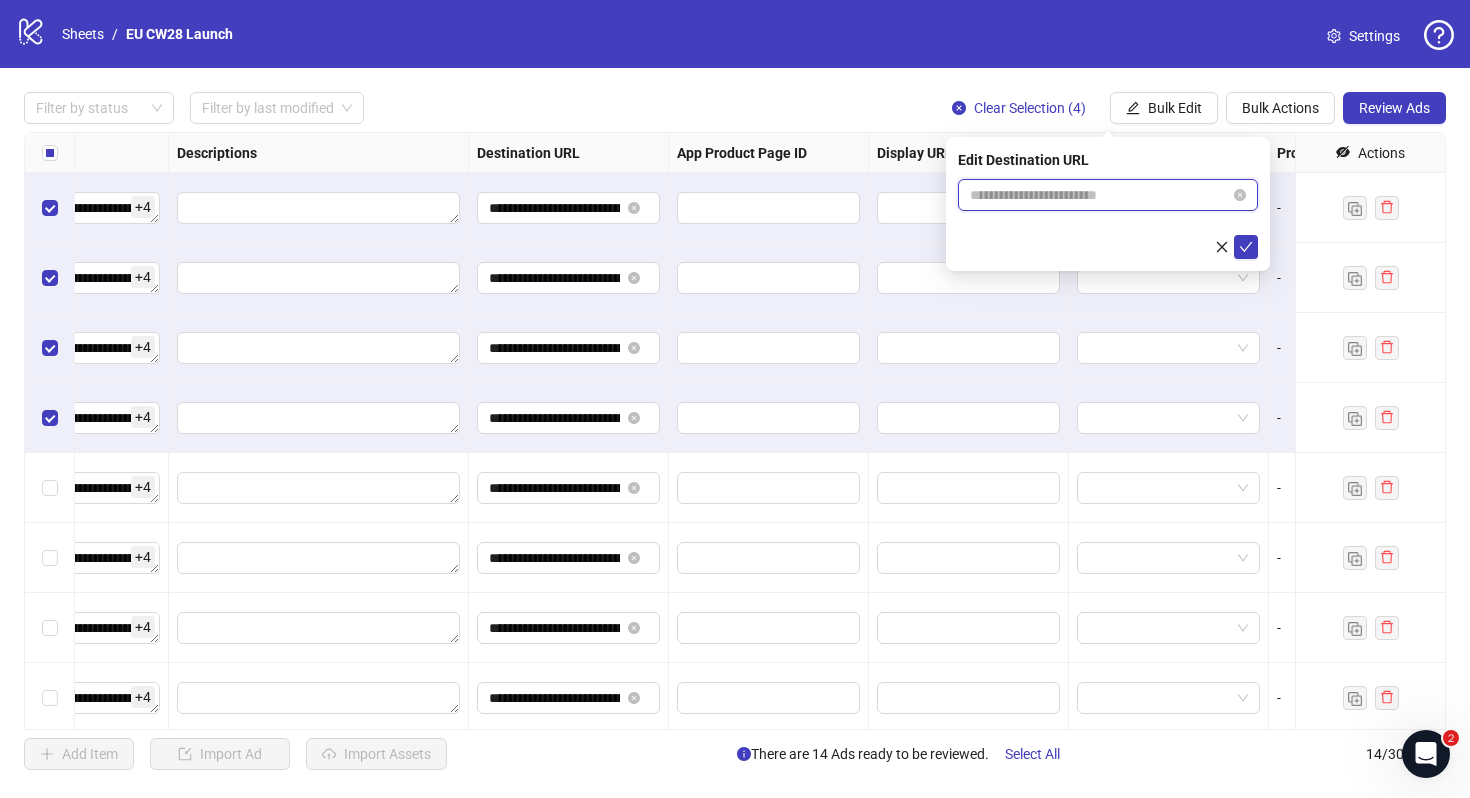 scroll, scrollTop: 0, scrollLeft: 0, axis: both 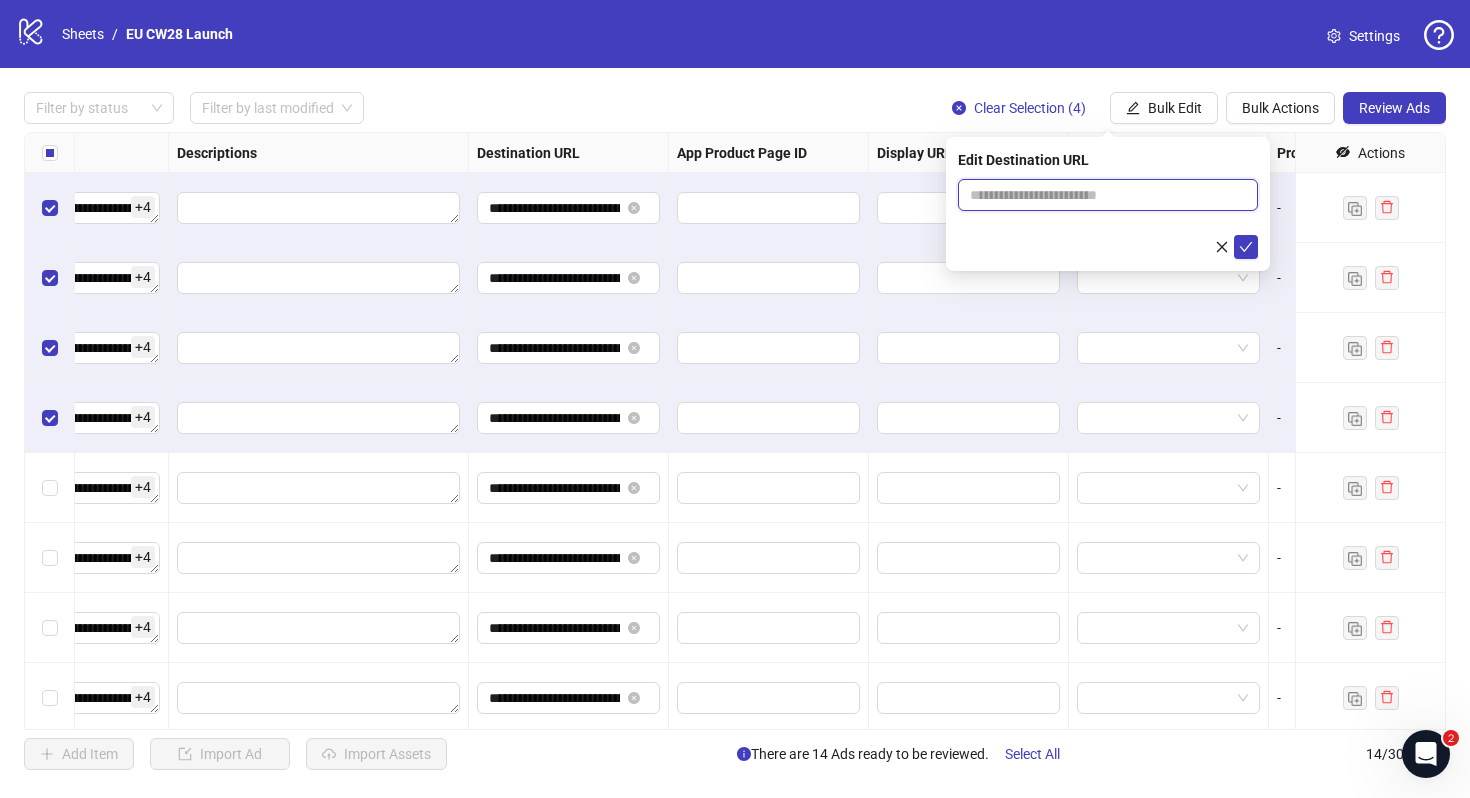 click at bounding box center (1100, 195) 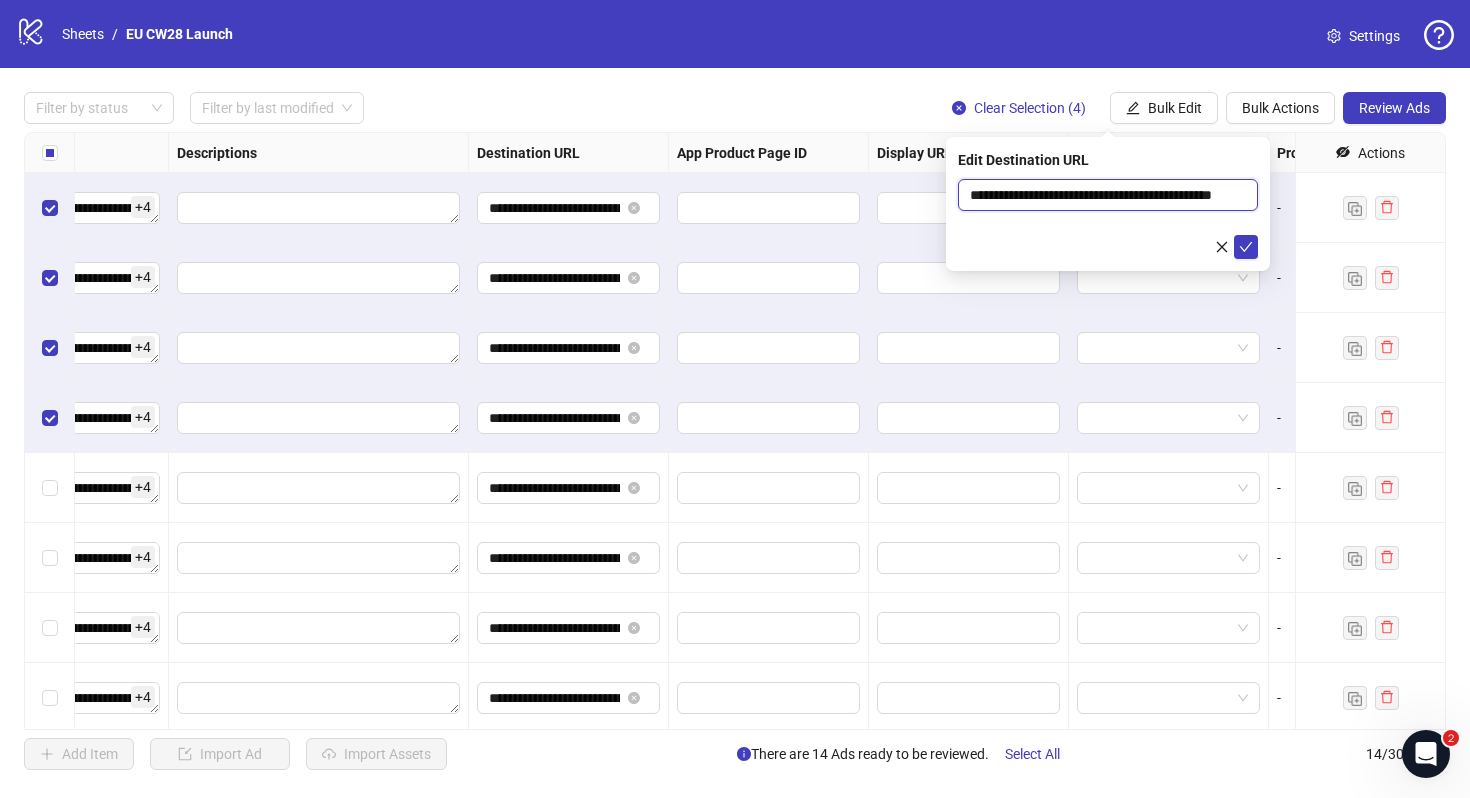 scroll, scrollTop: 0, scrollLeft: 54, axis: horizontal 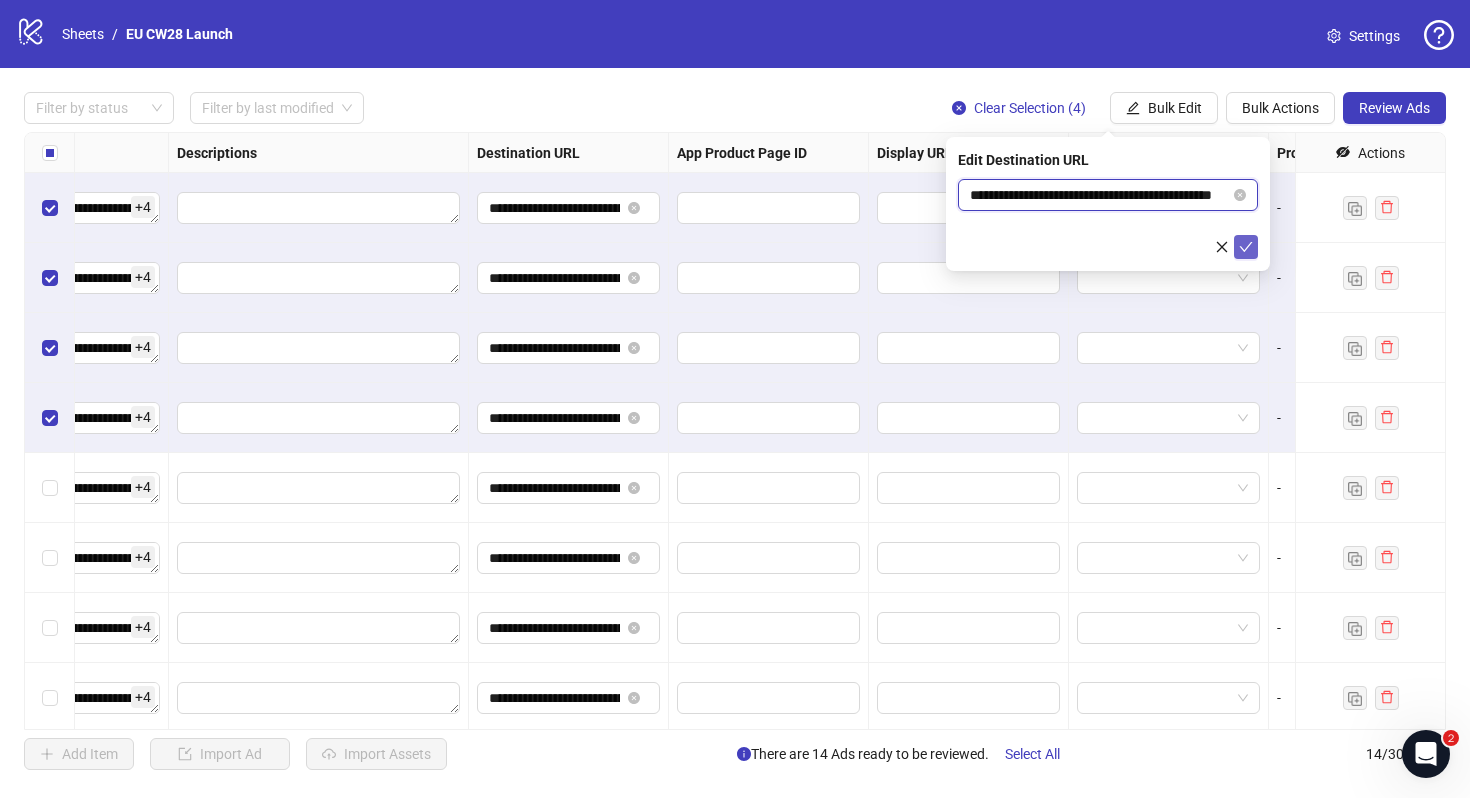 type on "**********" 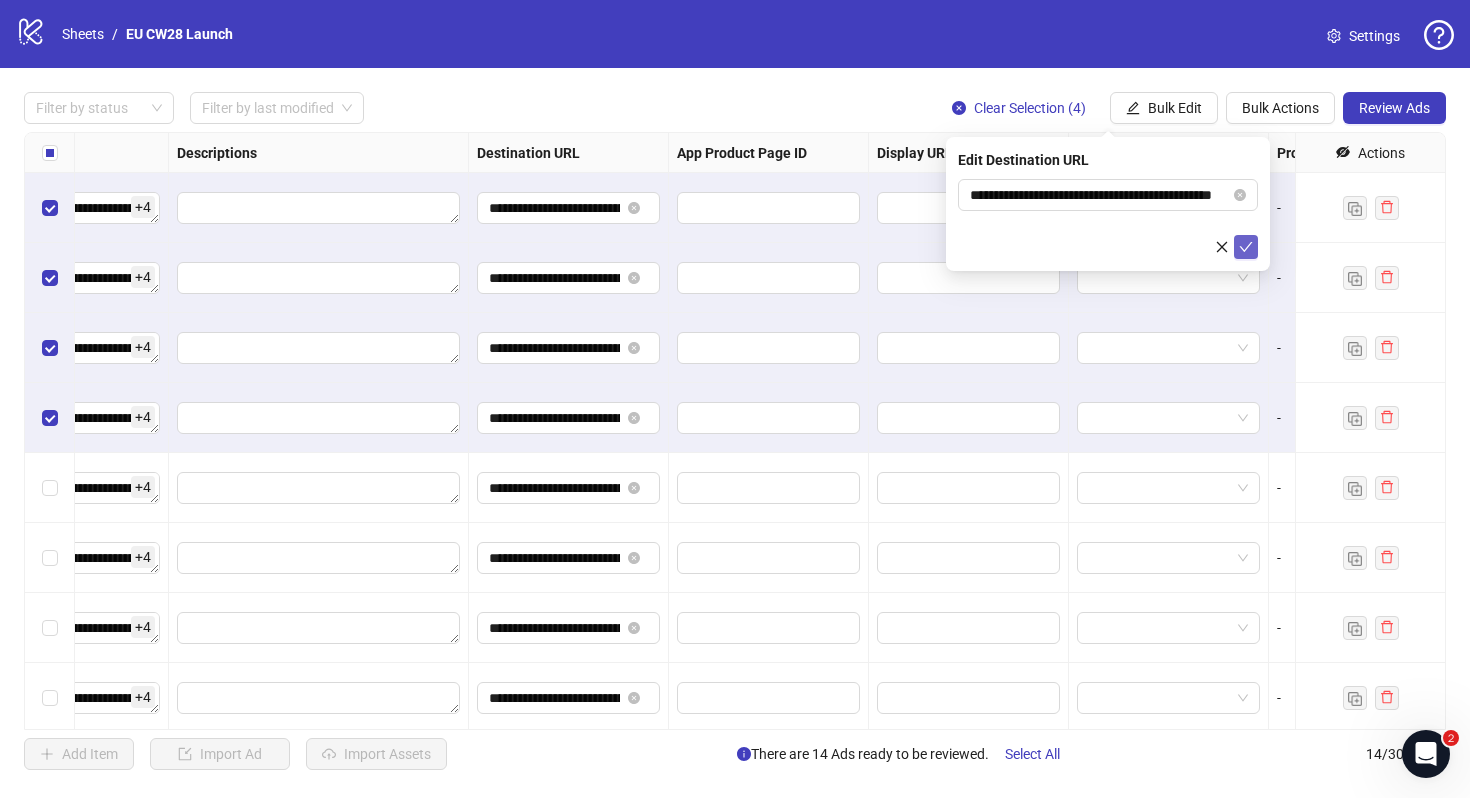 click 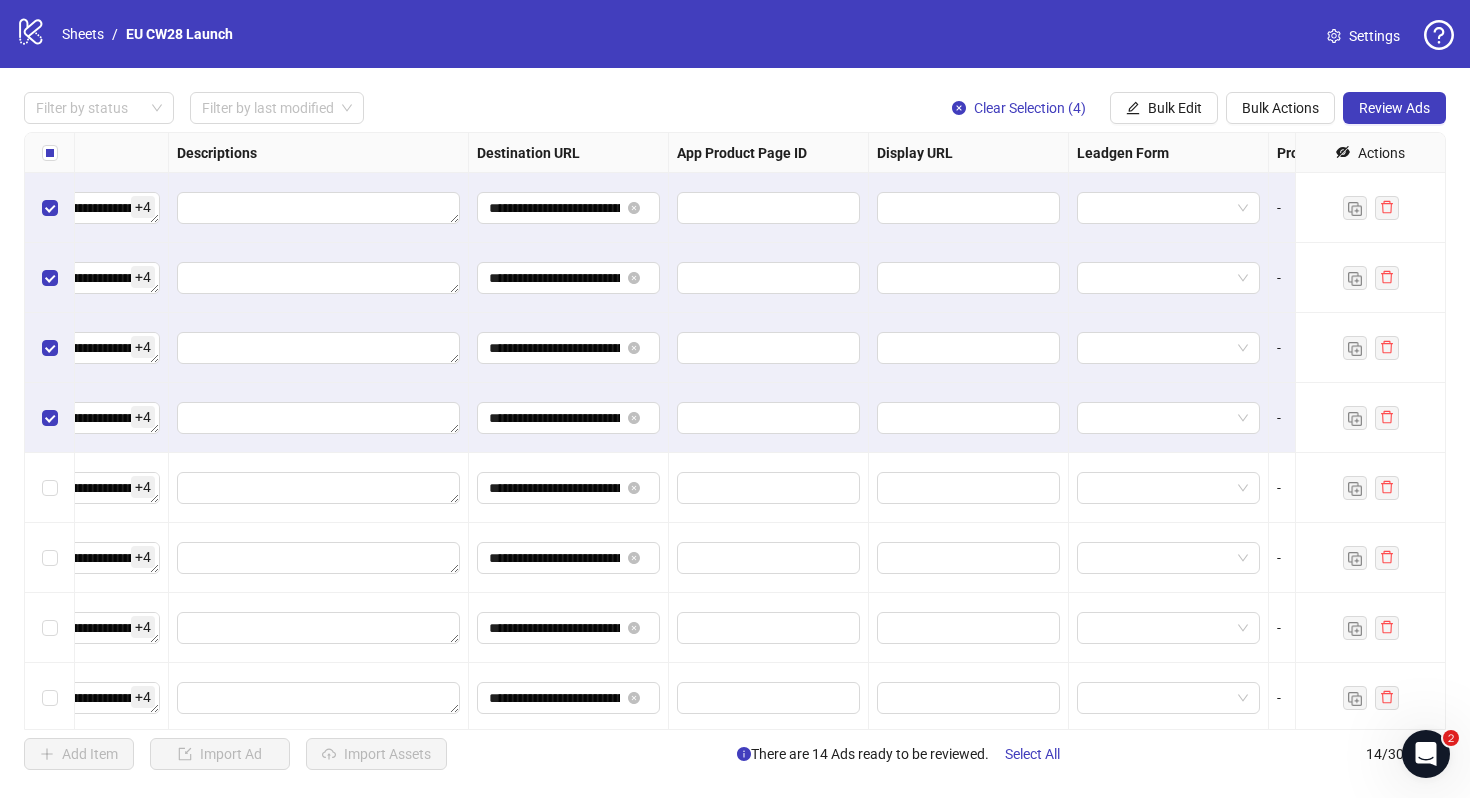 click at bounding box center [1169, 488] 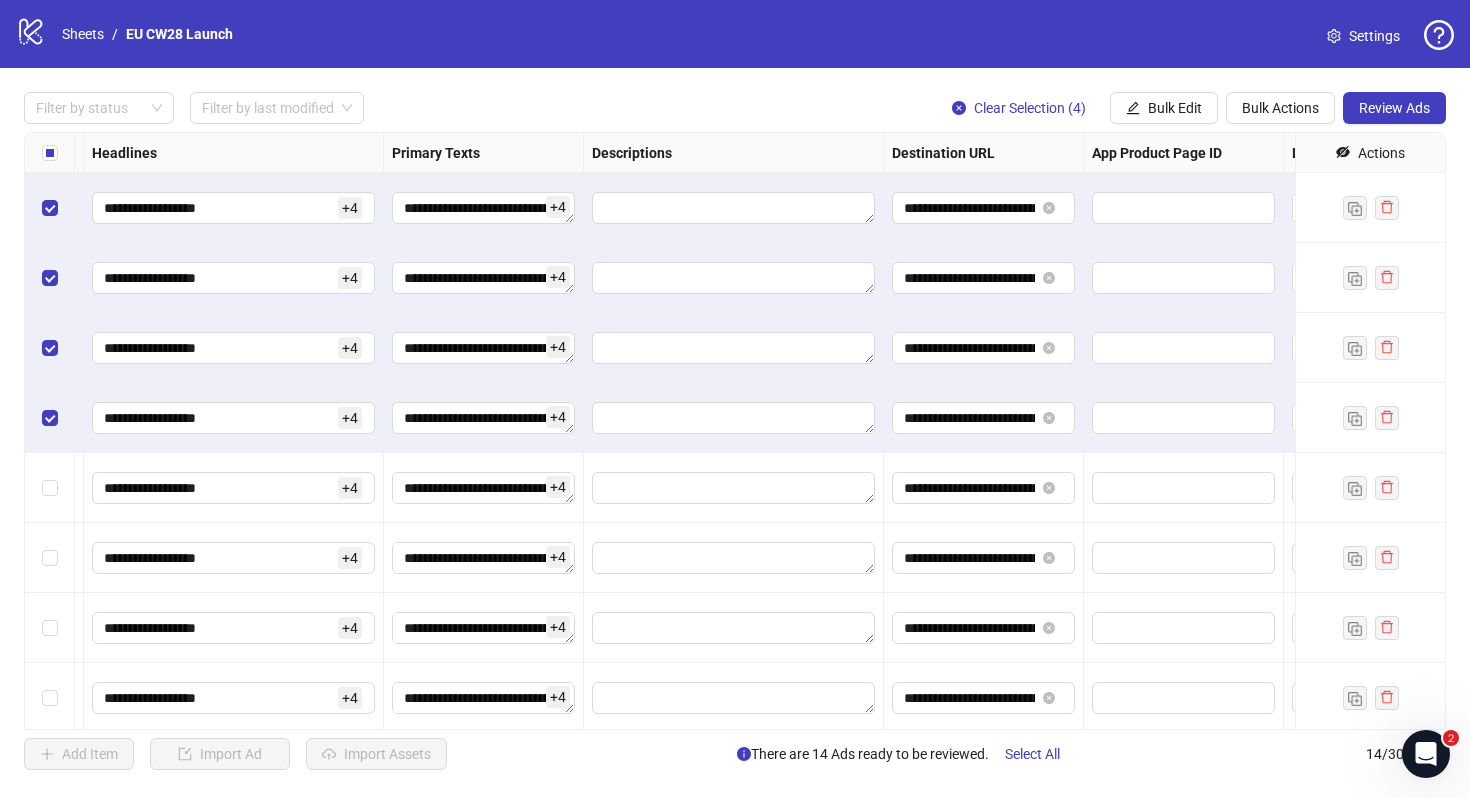 scroll, scrollTop: 0, scrollLeft: 1246, axis: horizontal 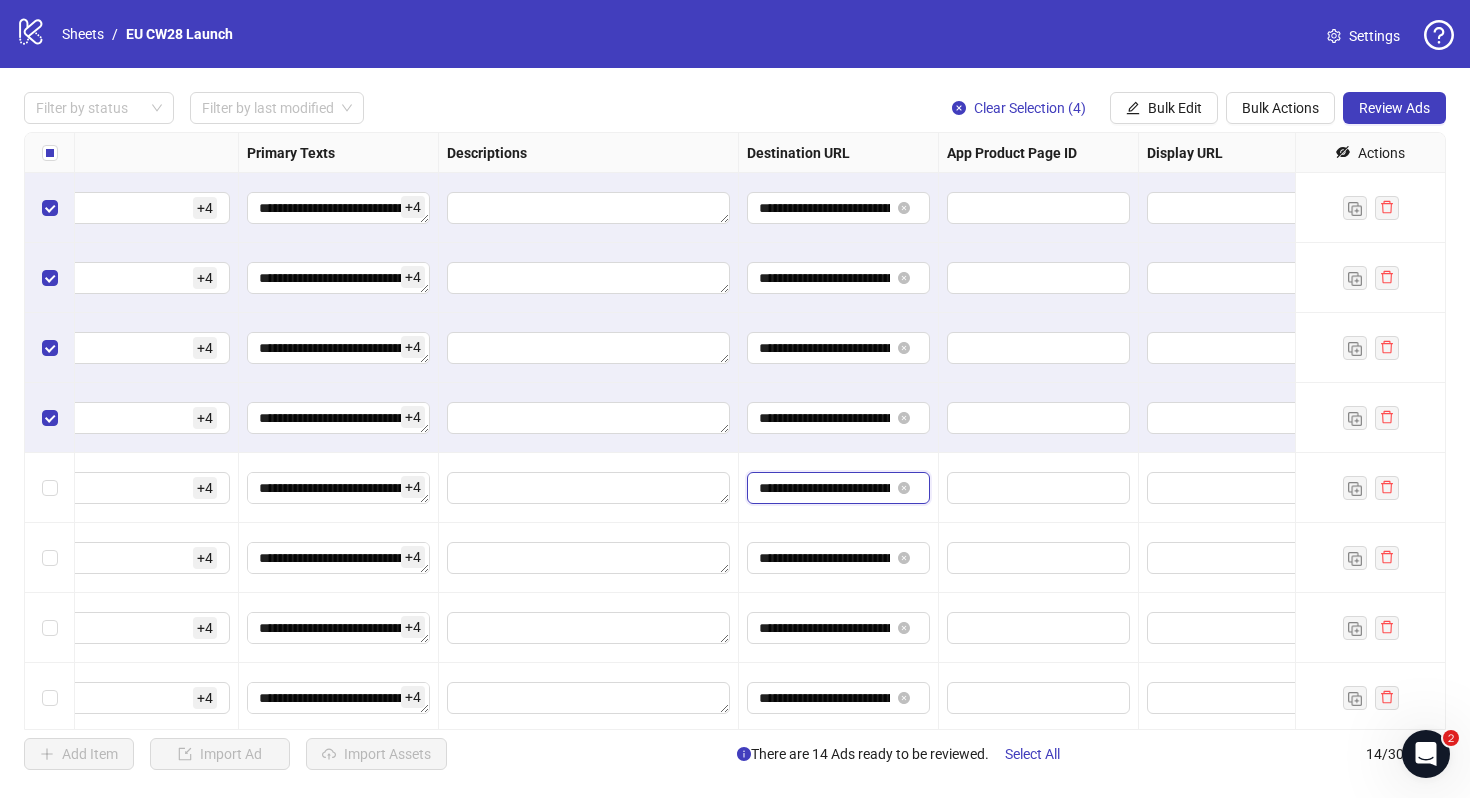 click on "**********" at bounding box center [824, 488] 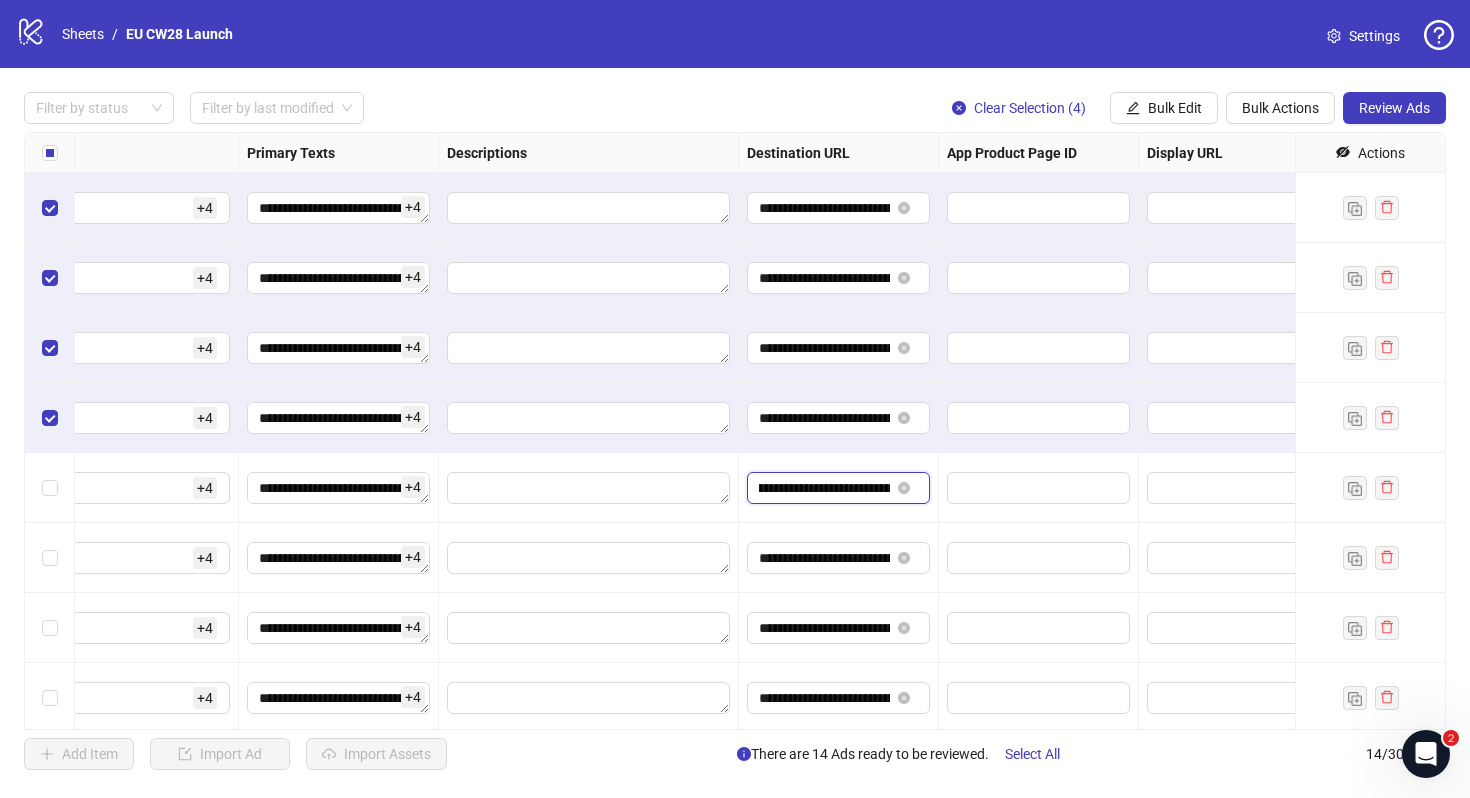 scroll, scrollTop: 0, scrollLeft: 0, axis: both 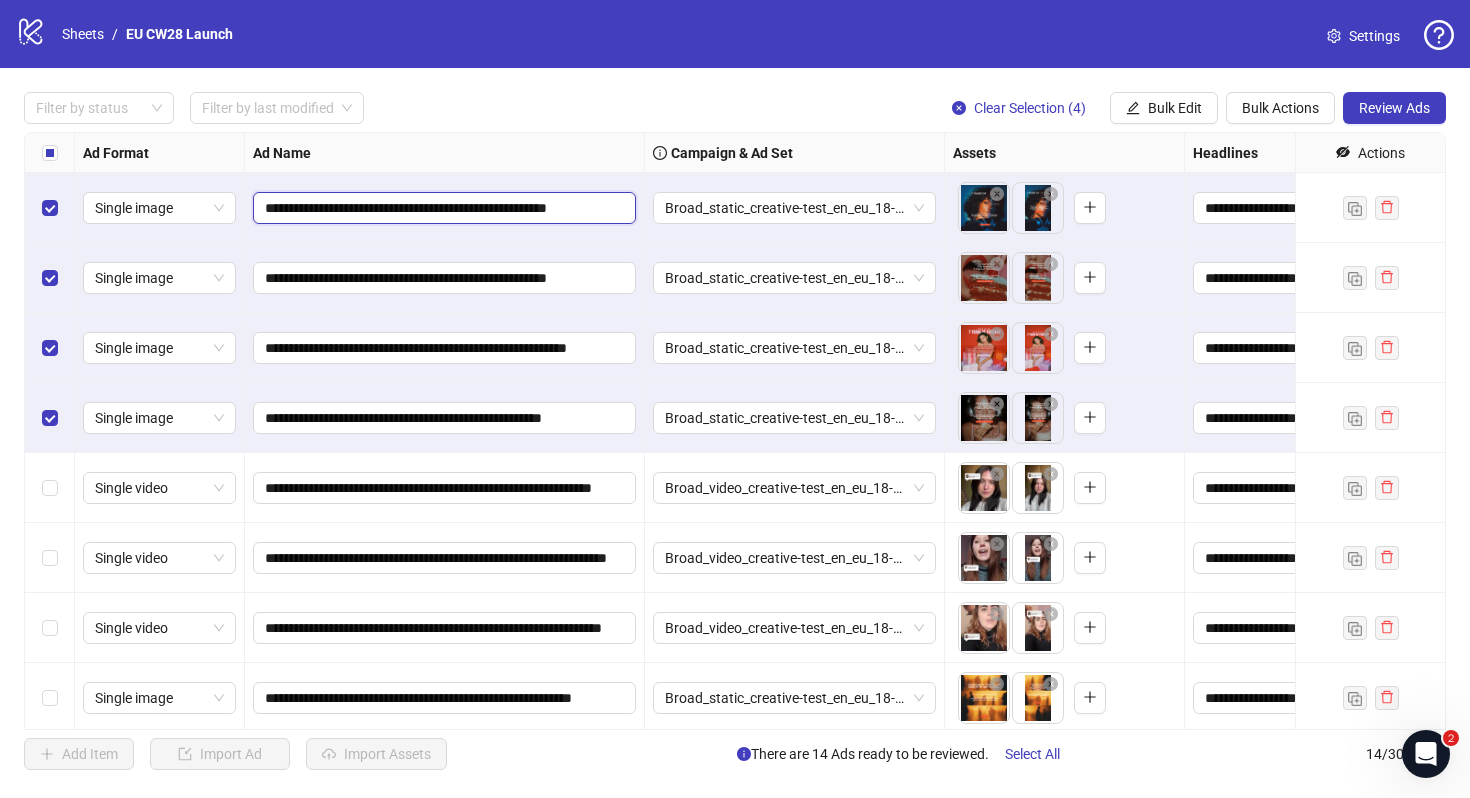 click on "**********" at bounding box center [442, 208] 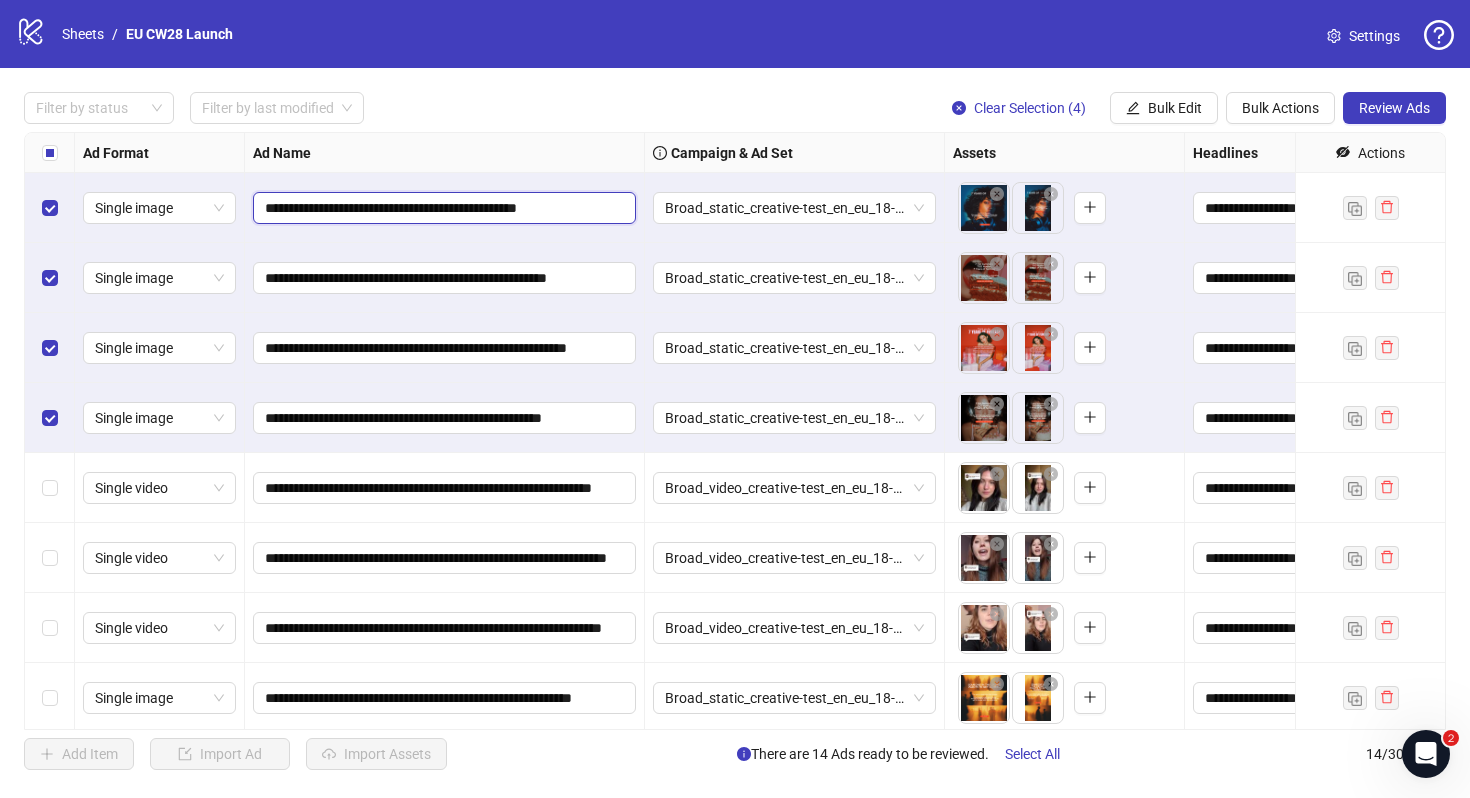 type on "**********" 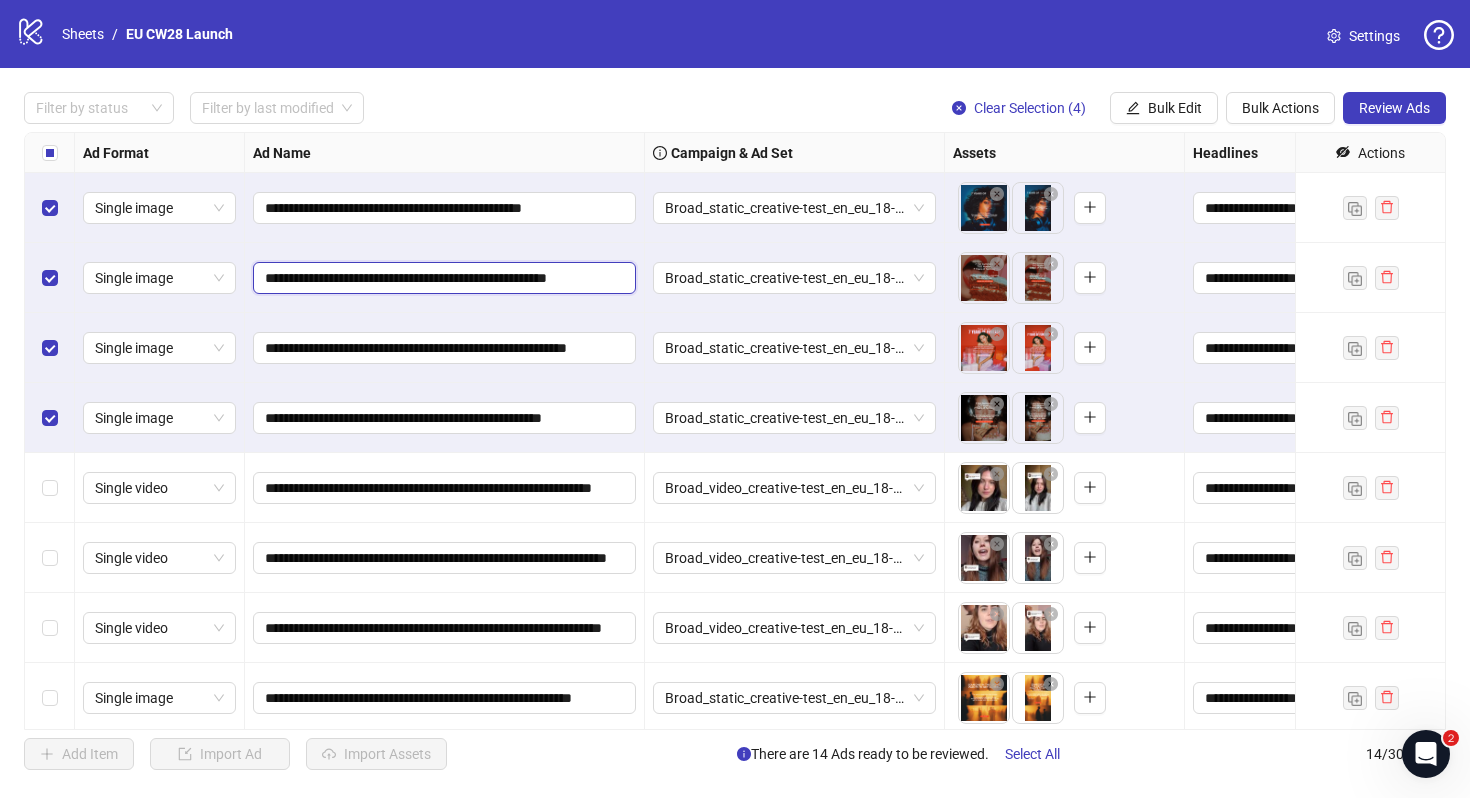 click on "**********" at bounding box center [442, 278] 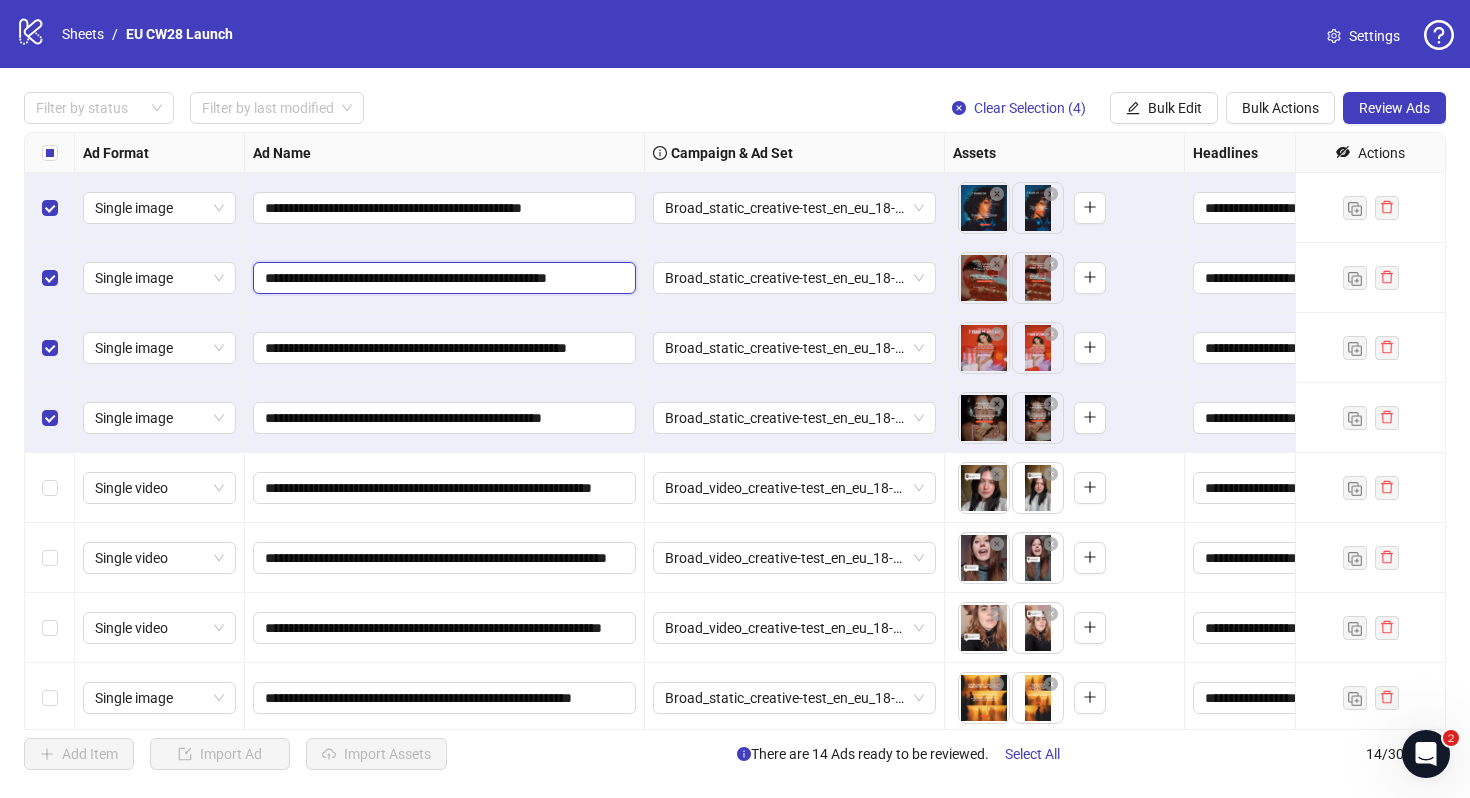drag, startPoint x: 427, startPoint y: 271, endPoint x: 488, endPoint y: 275, distance: 61.13101 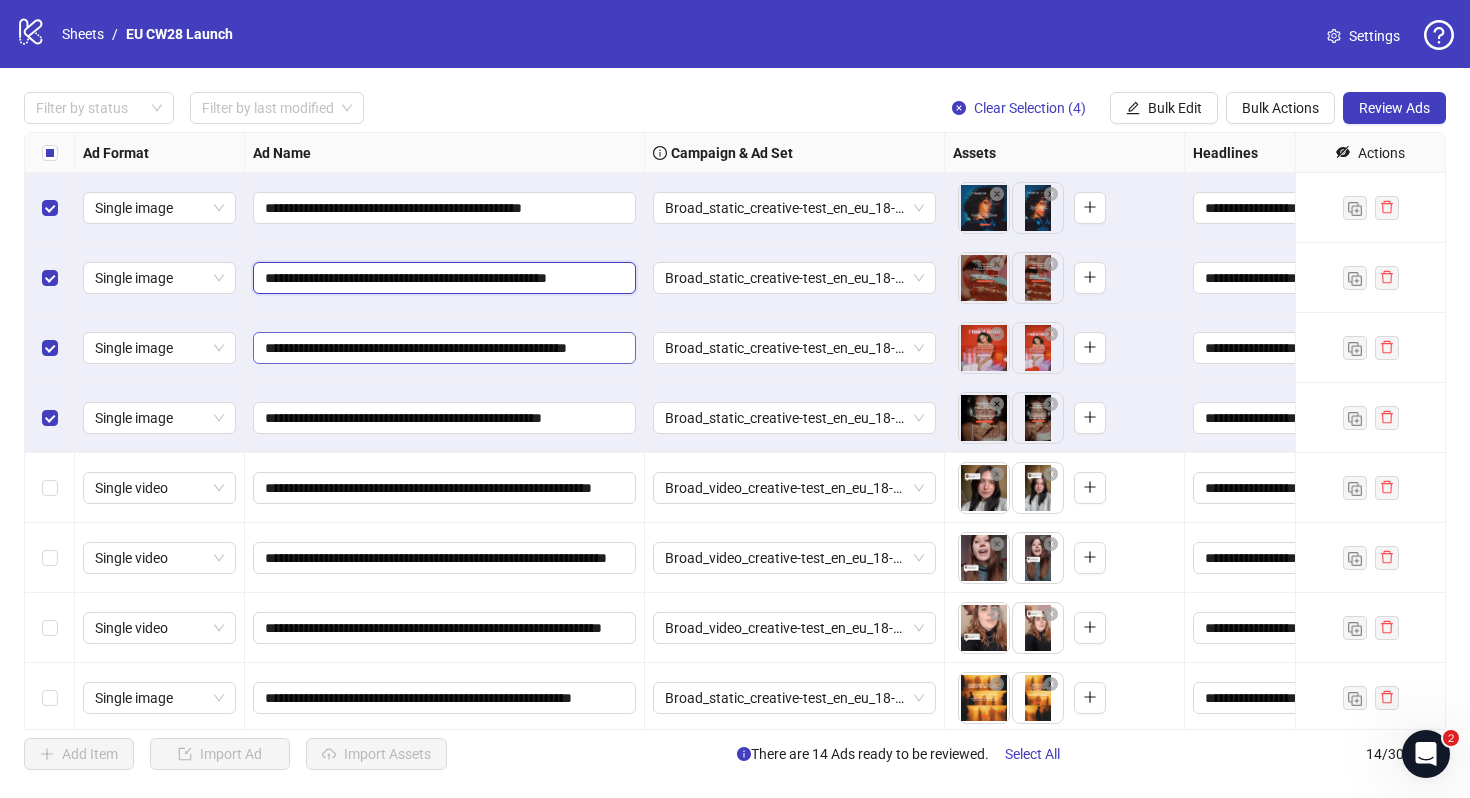 scroll, scrollTop: 0, scrollLeft: 33, axis: horizontal 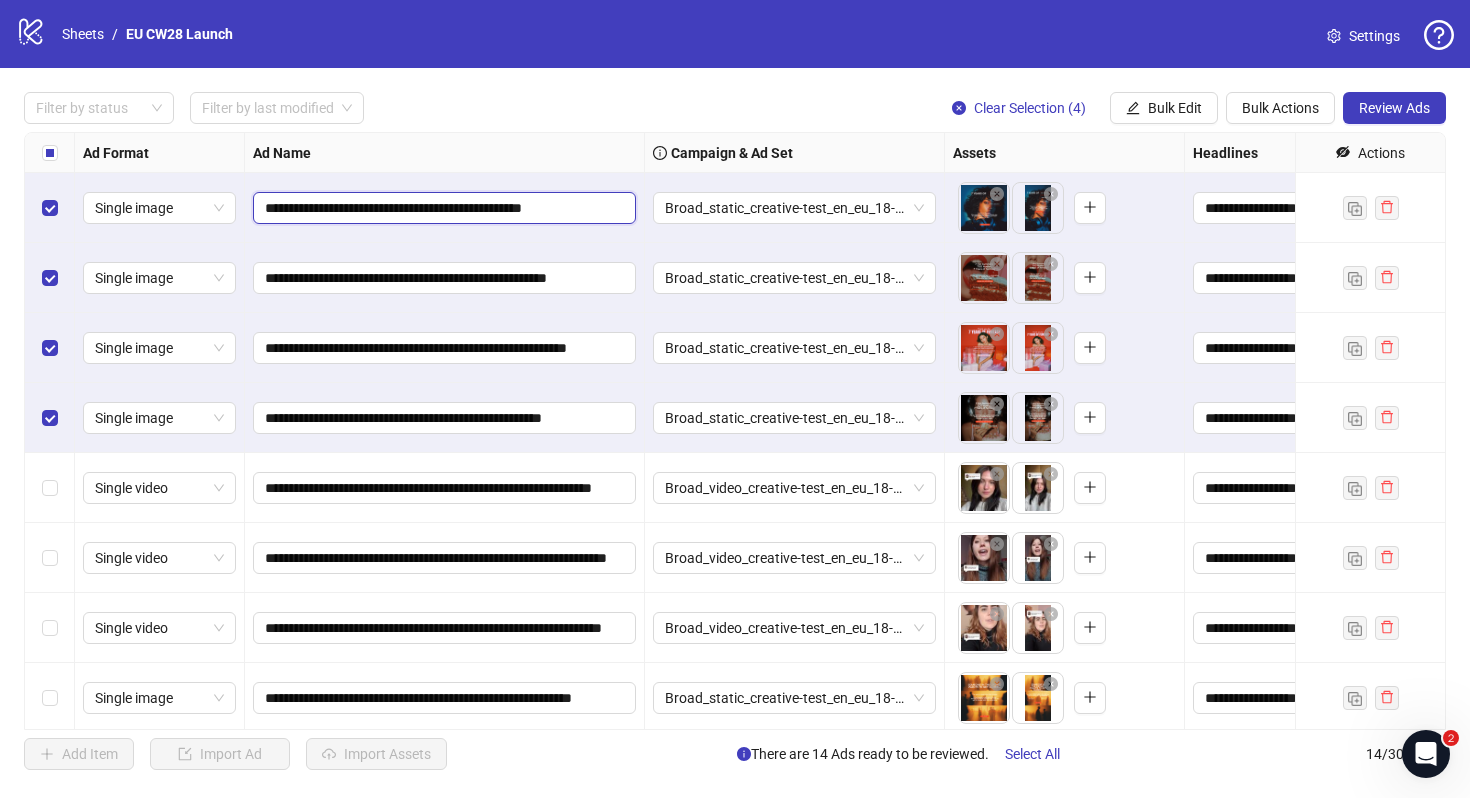 click on "**********" at bounding box center (442, 208) 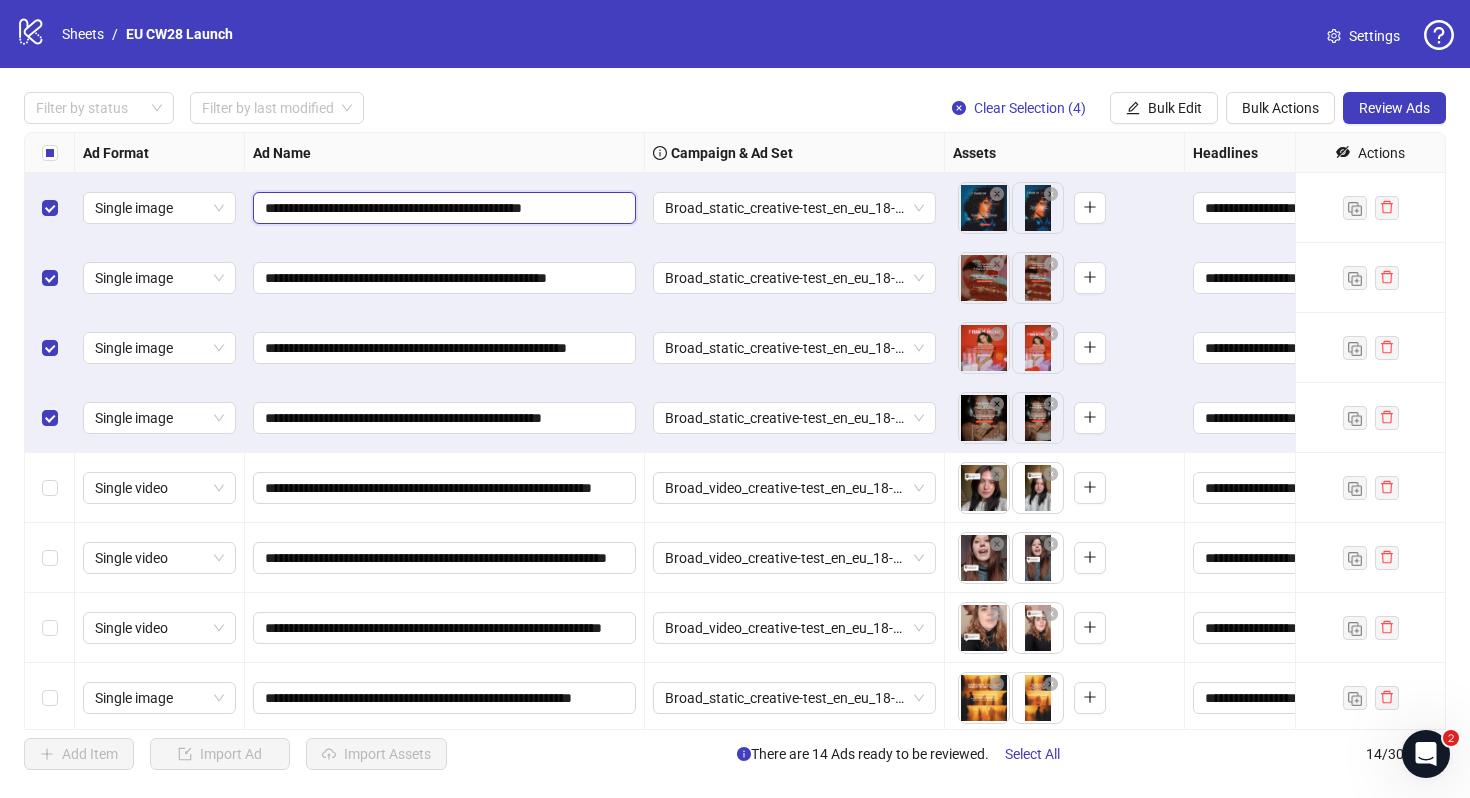 drag, startPoint x: 425, startPoint y: 204, endPoint x: 452, endPoint y: 204, distance: 27 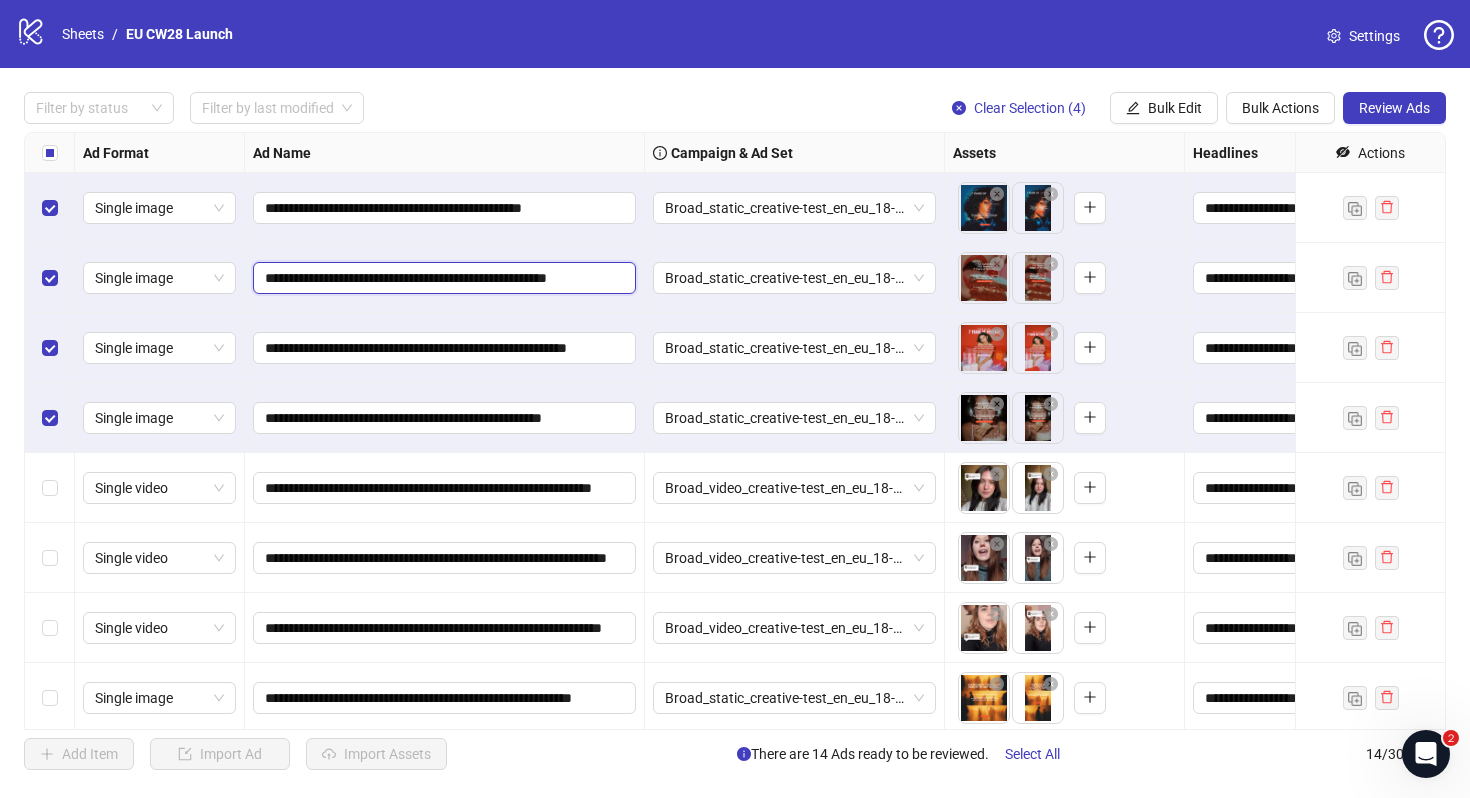 drag, startPoint x: 424, startPoint y: 273, endPoint x: 484, endPoint y: 276, distance: 60.074955 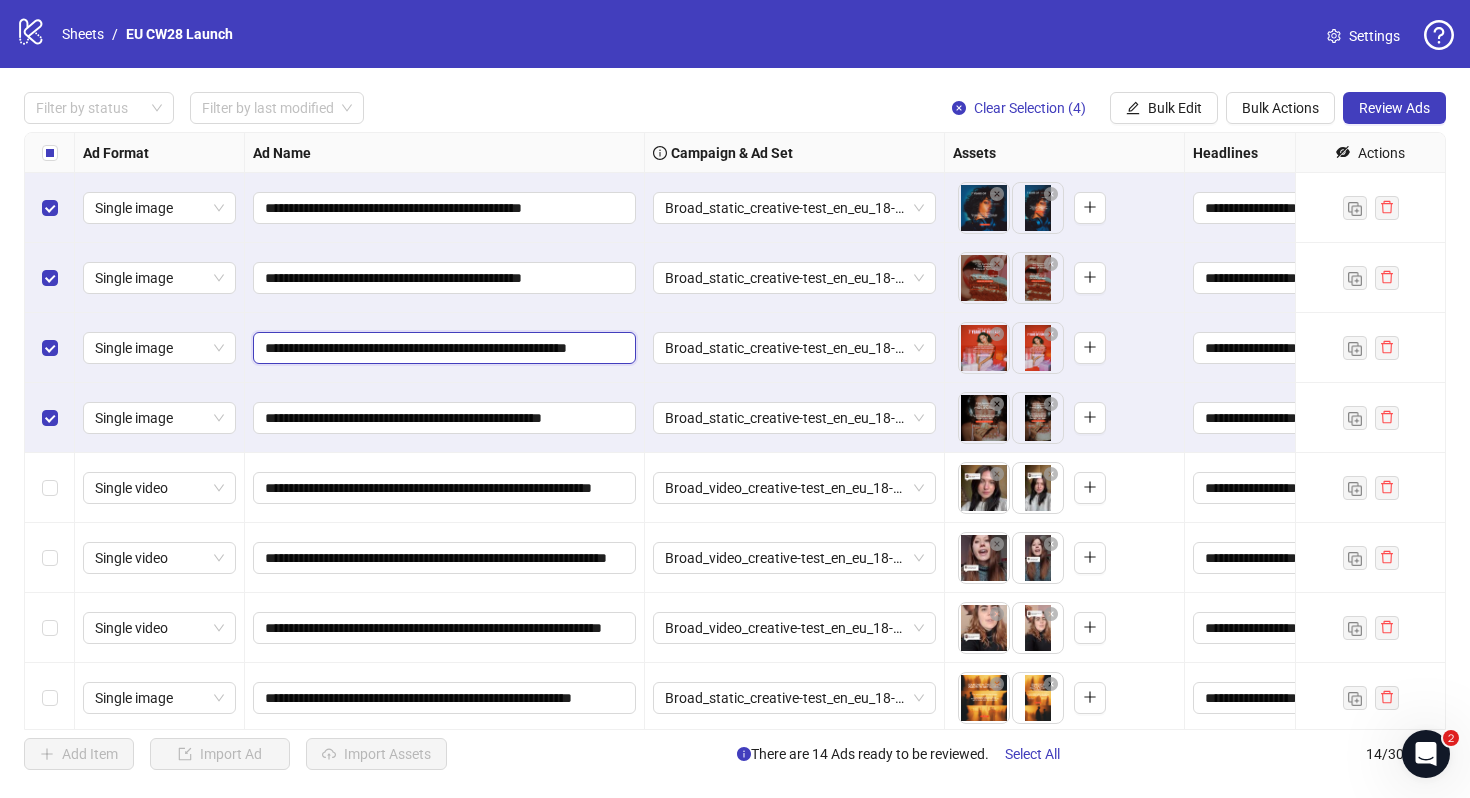 drag, startPoint x: 421, startPoint y: 350, endPoint x: 486, endPoint y: 343, distance: 65.37584 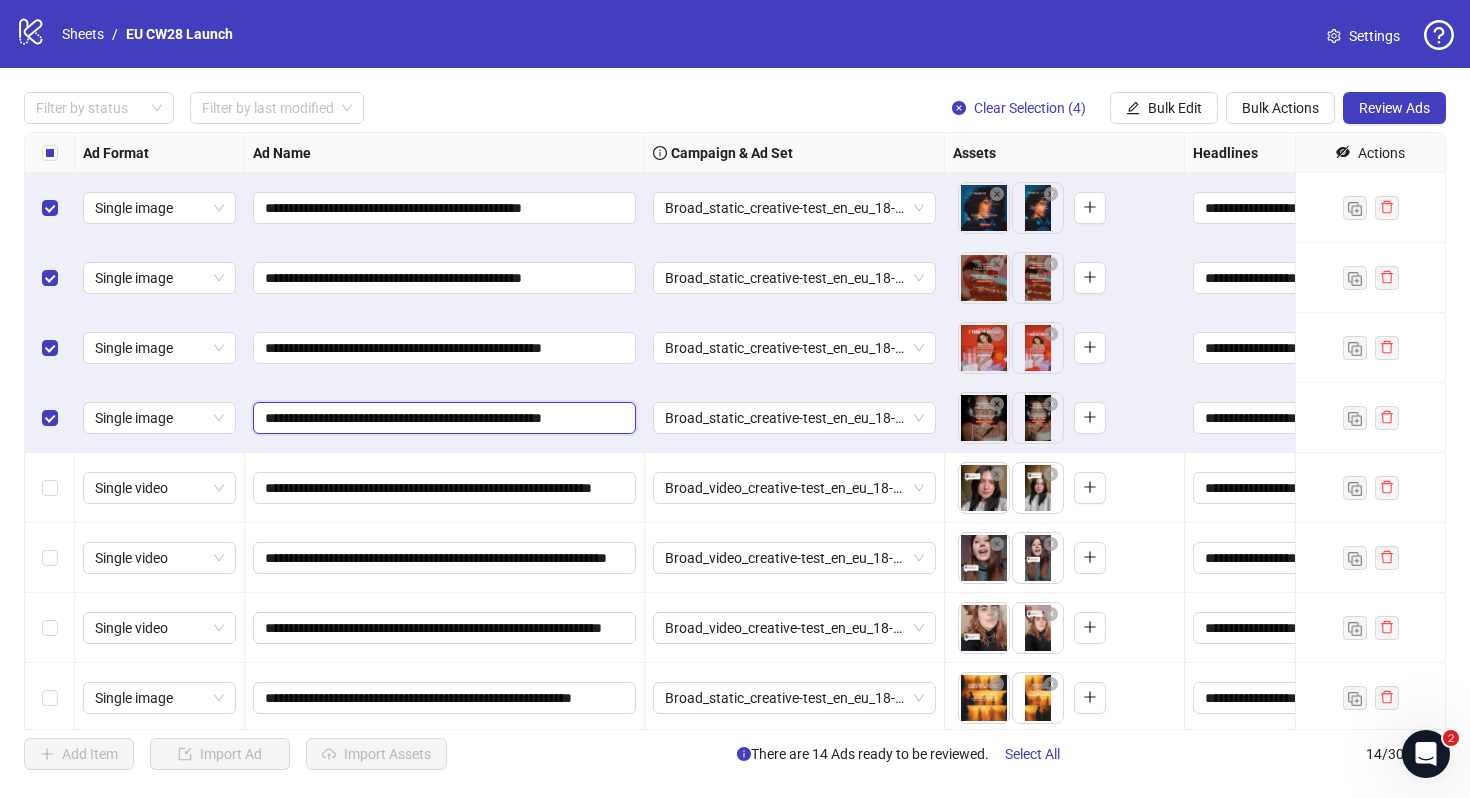 drag, startPoint x: 426, startPoint y: 416, endPoint x: 483, endPoint y: 415, distance: 57.00877 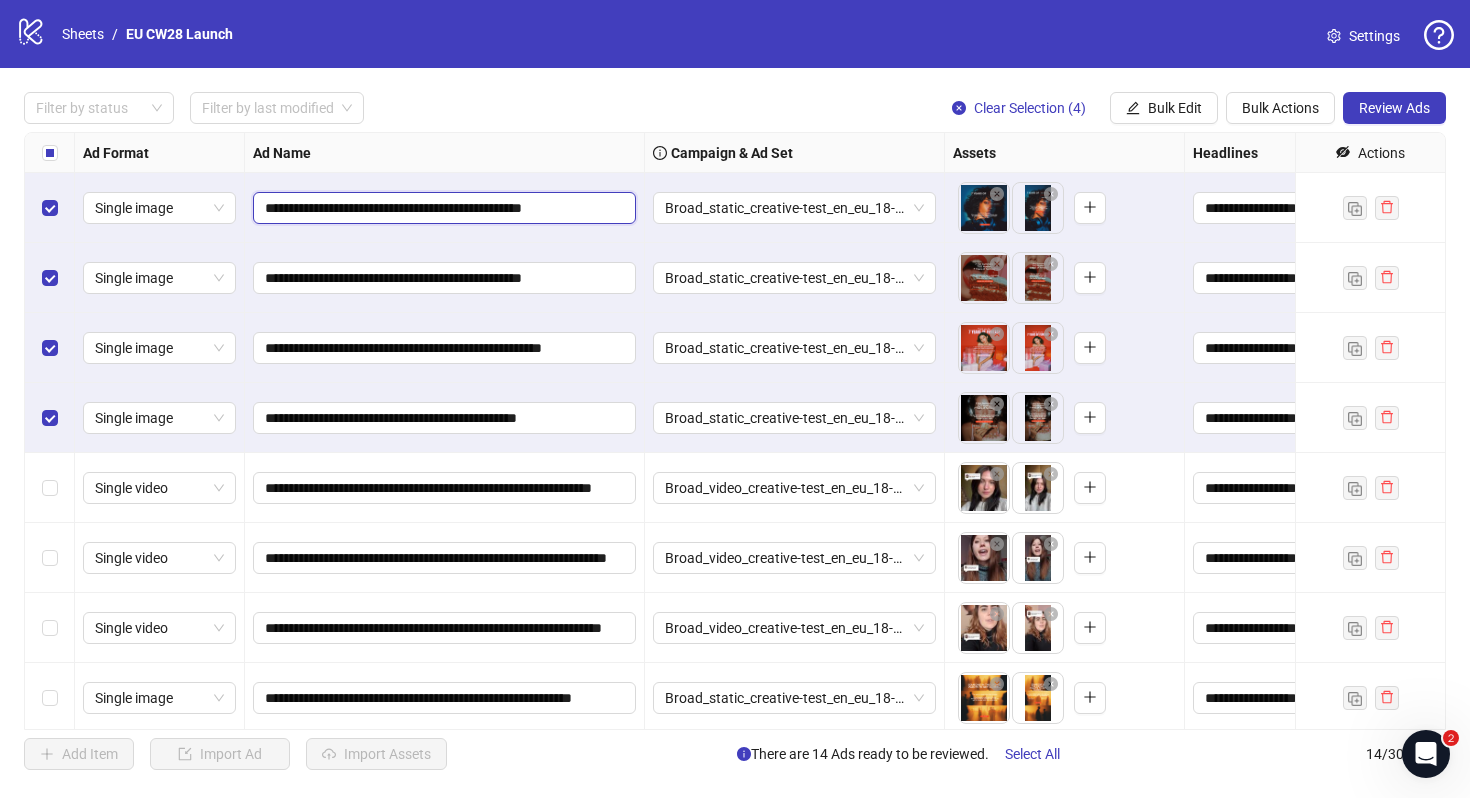 click on "**********" at bounding box center (442, 208) 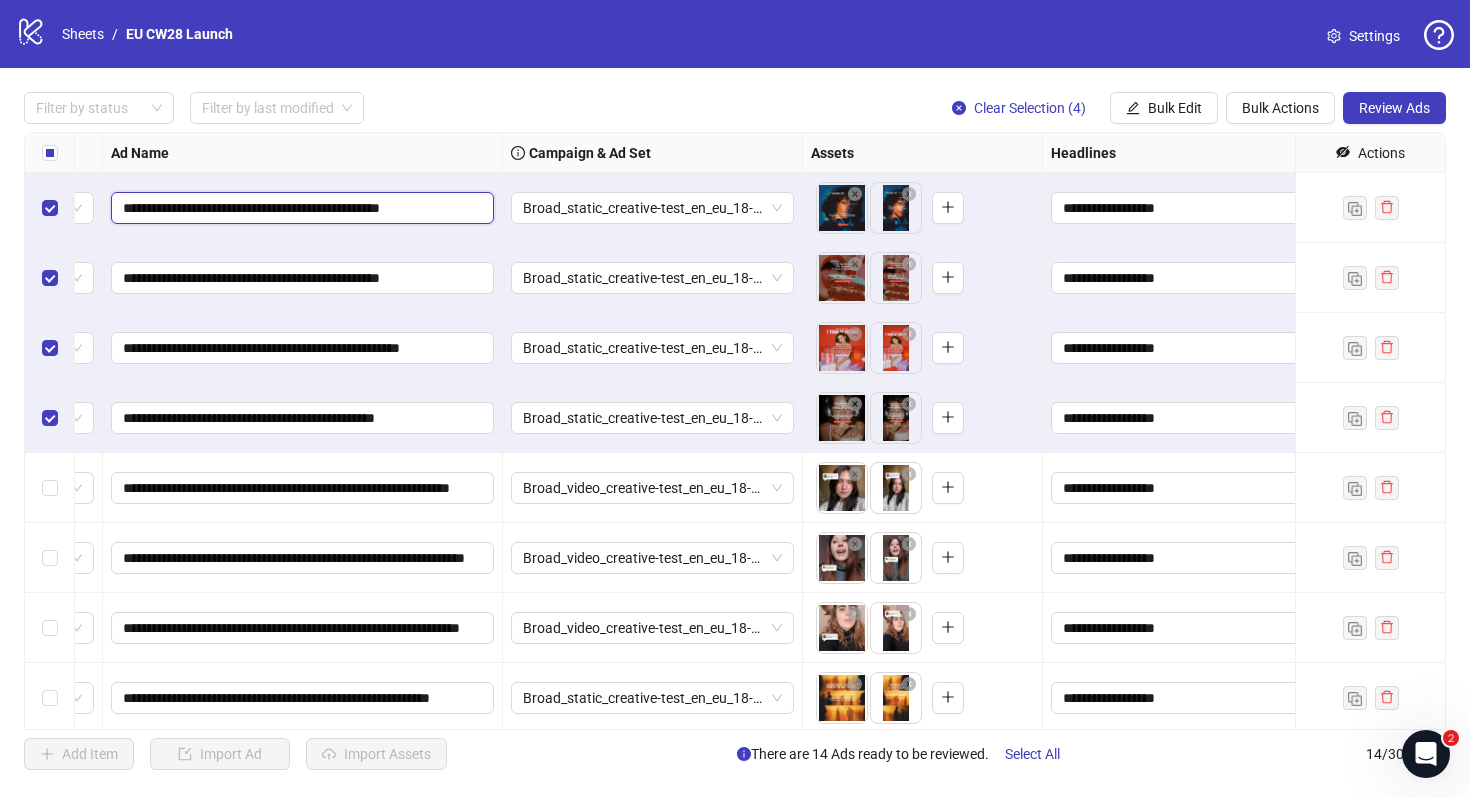 scroll, scrollTop: 0, scrollLeft: 30, axis: horizontal 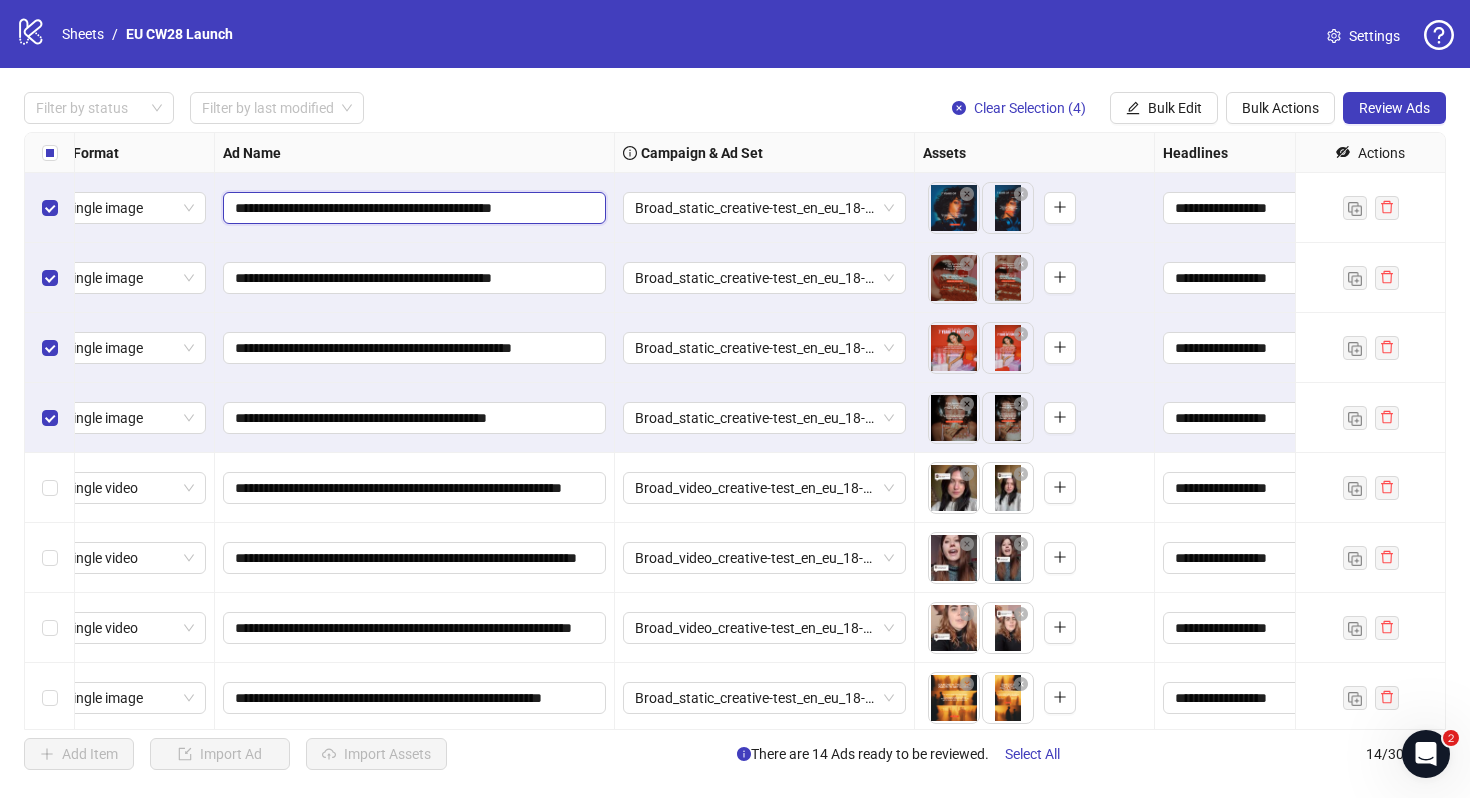 click on "**********" at bounding box center [412, 208] 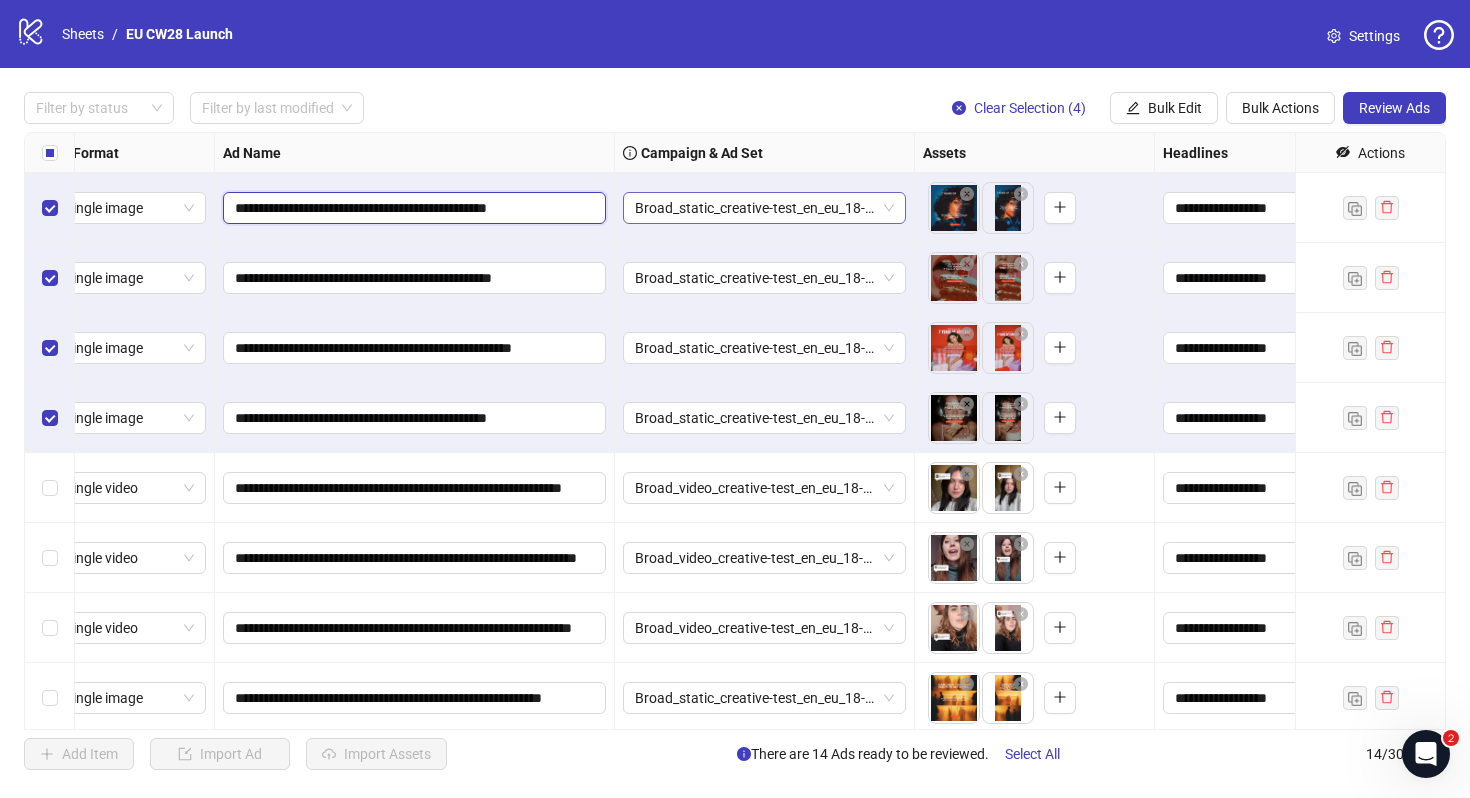 type on "**********" 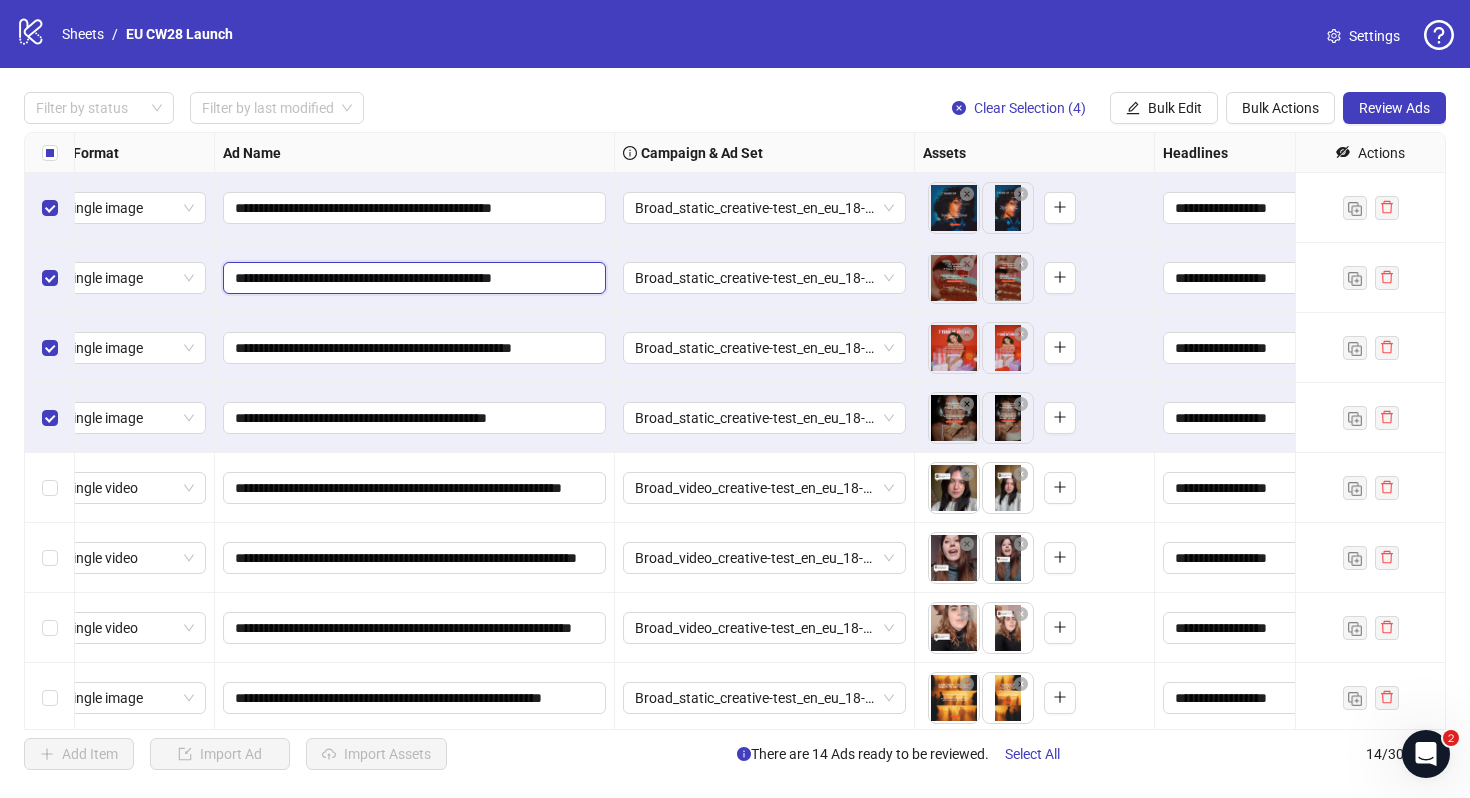 click on "**********" at bounding box center (412, 278) 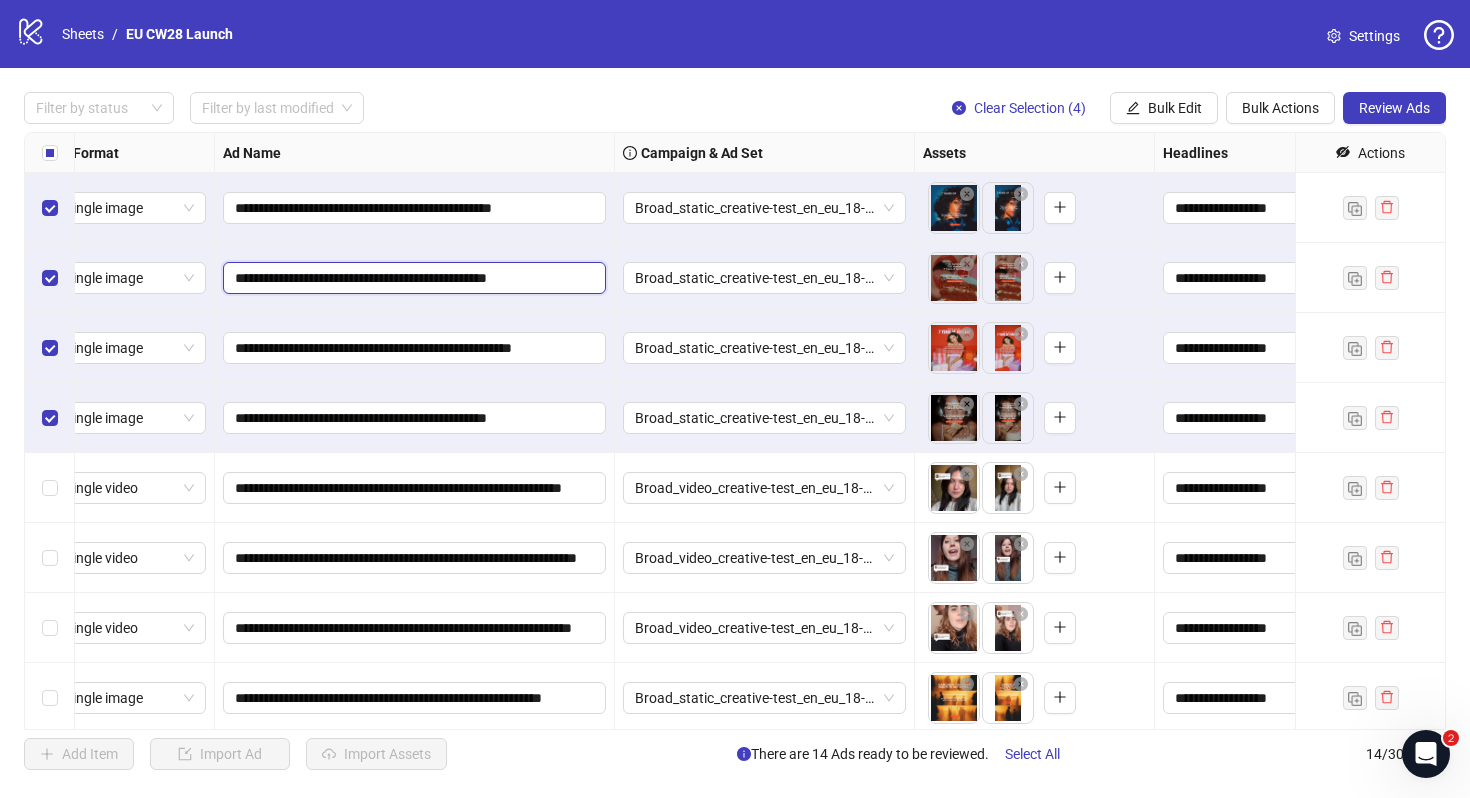 type on "**********" 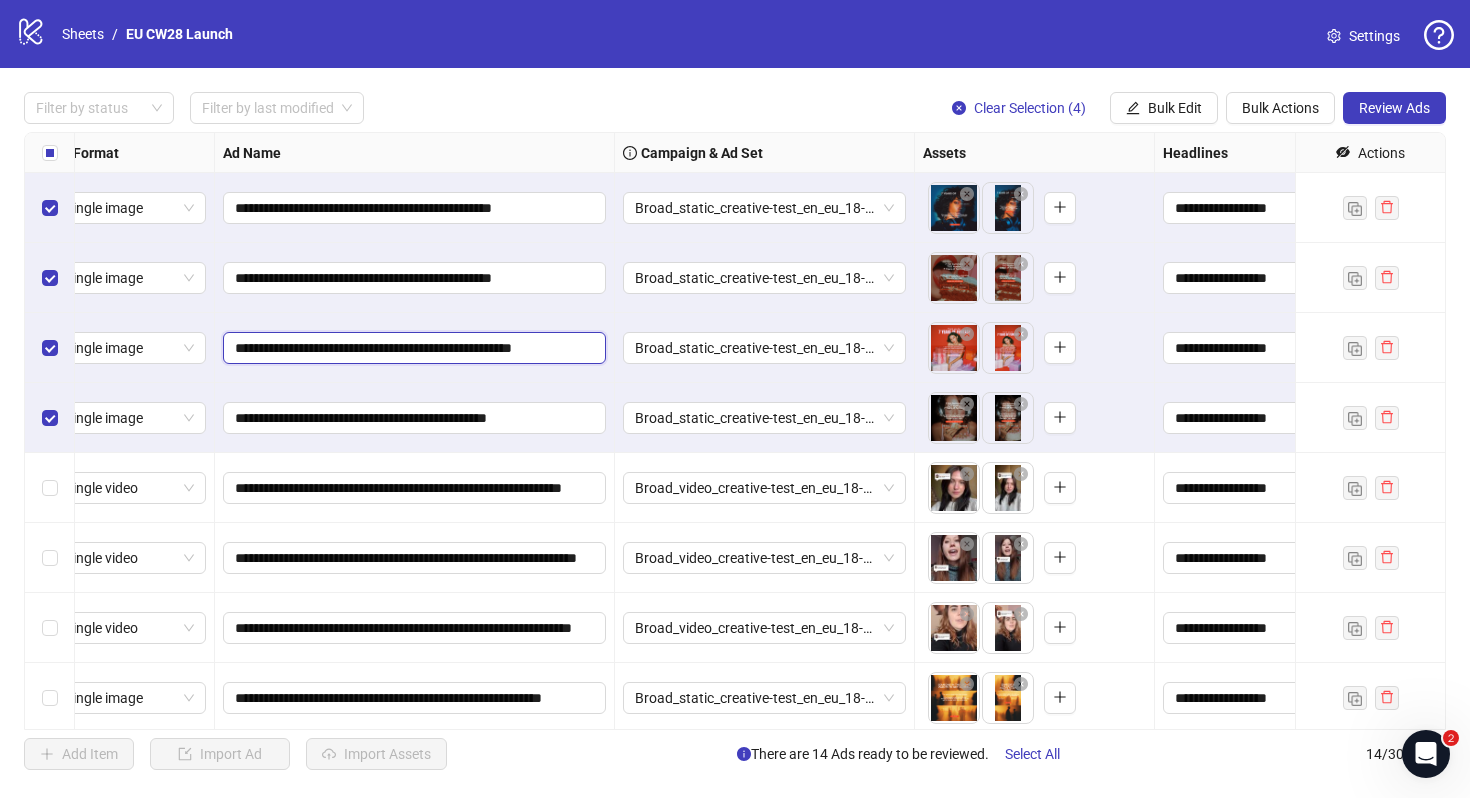 click on "**********" at bounding box center (412, 348) 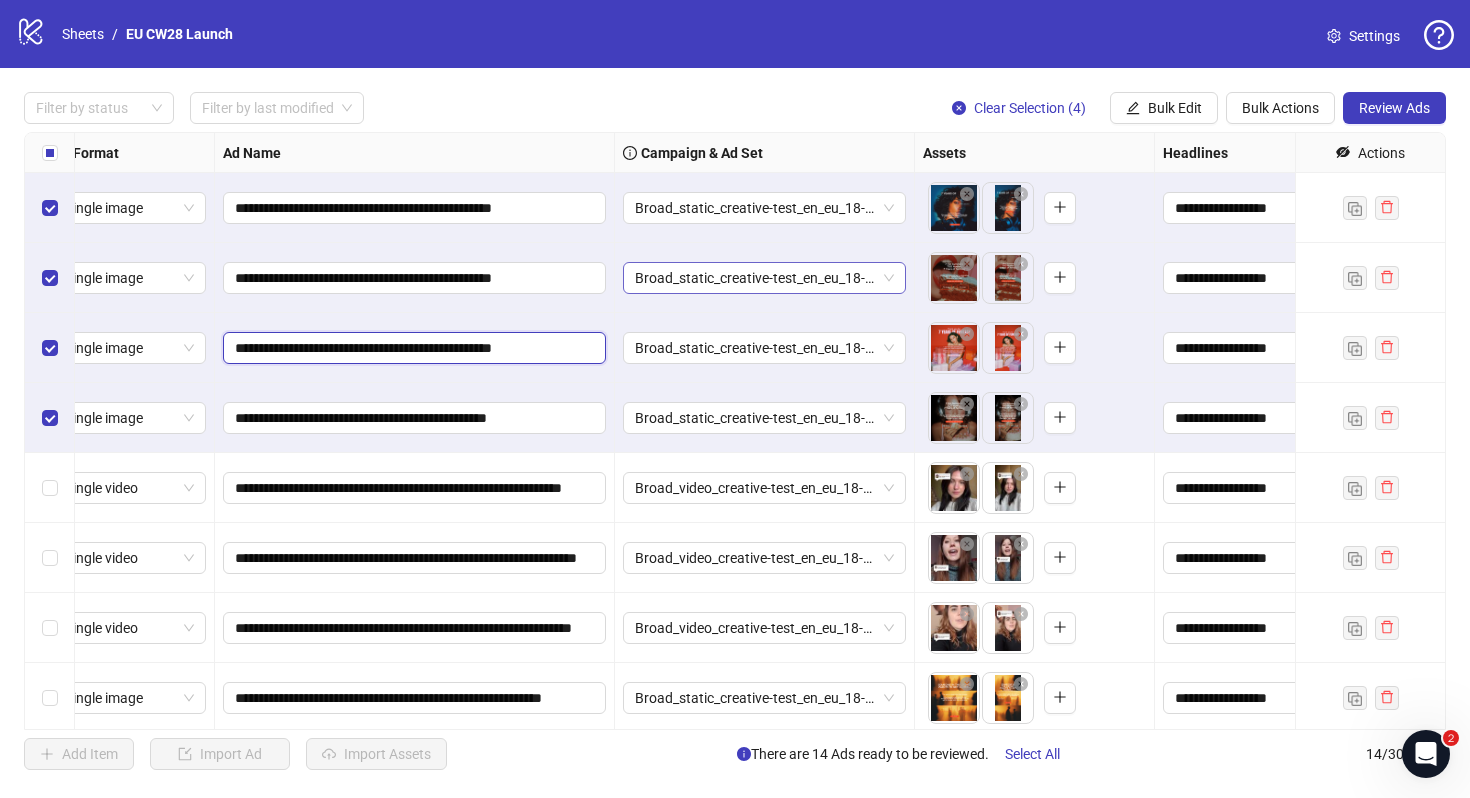 scroll, scrollTop: 0, scrollLeft: 0, axis: both 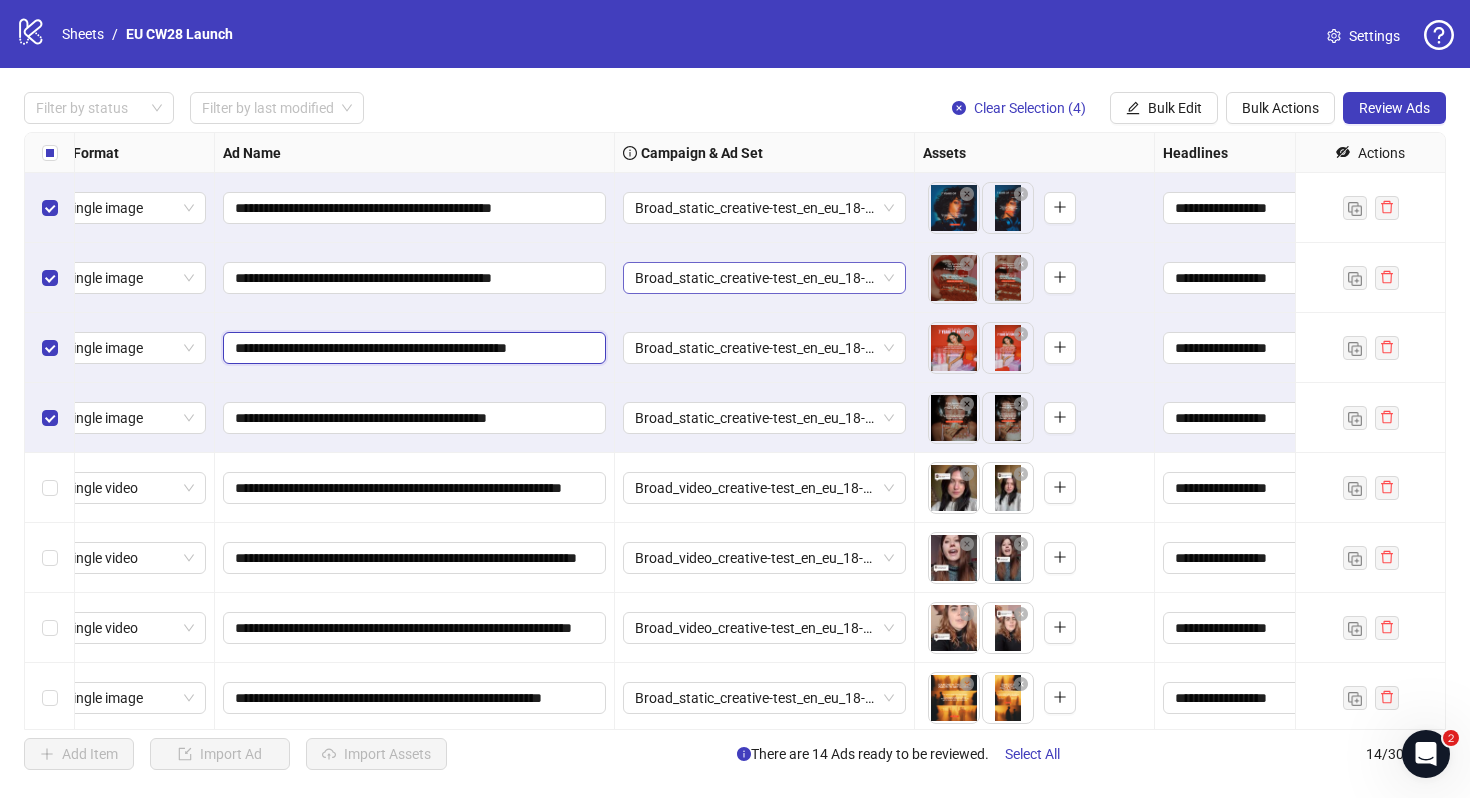 type on "**********" 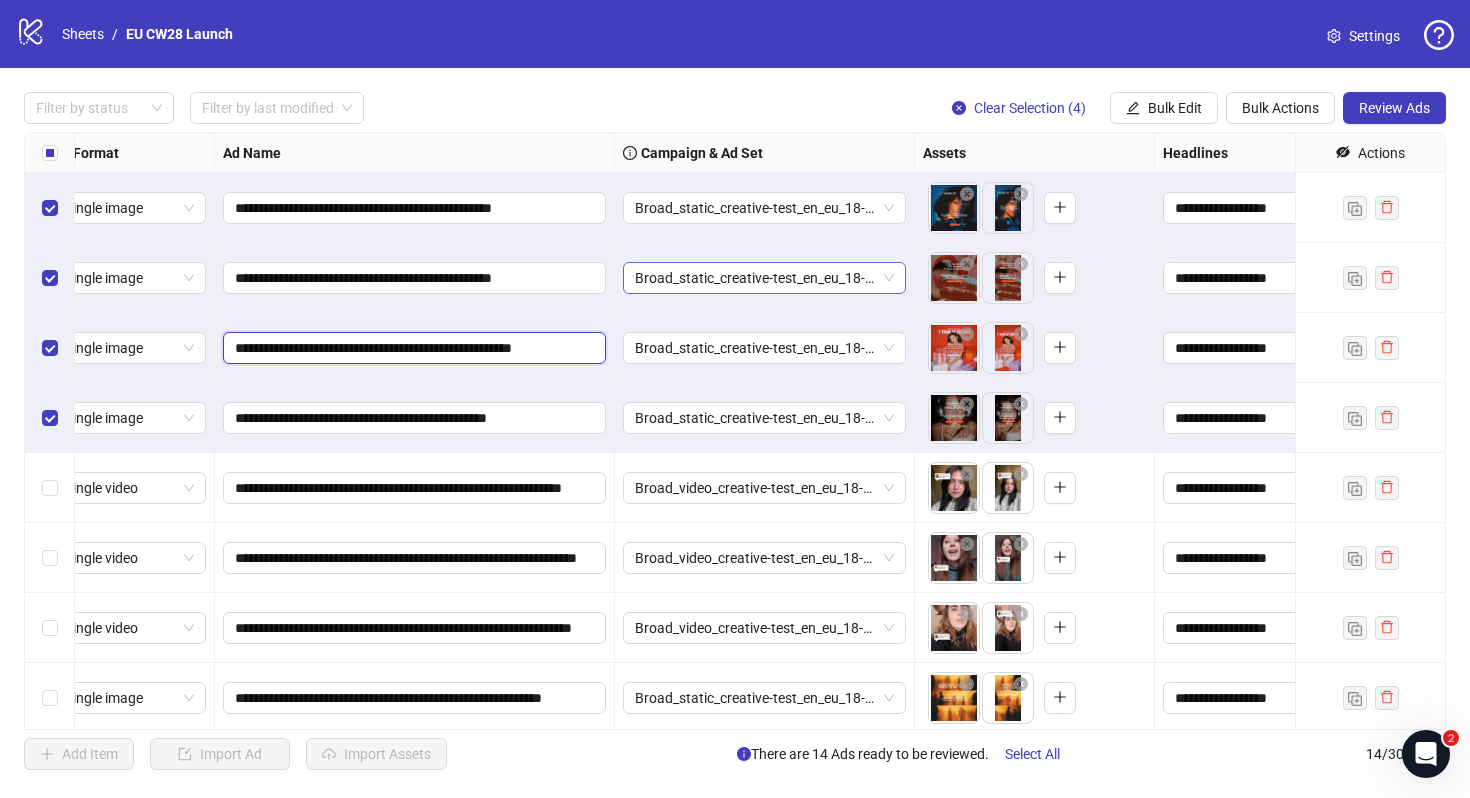scroll, scrollTop: 0, scrollLeft: 8, axis: horizontal 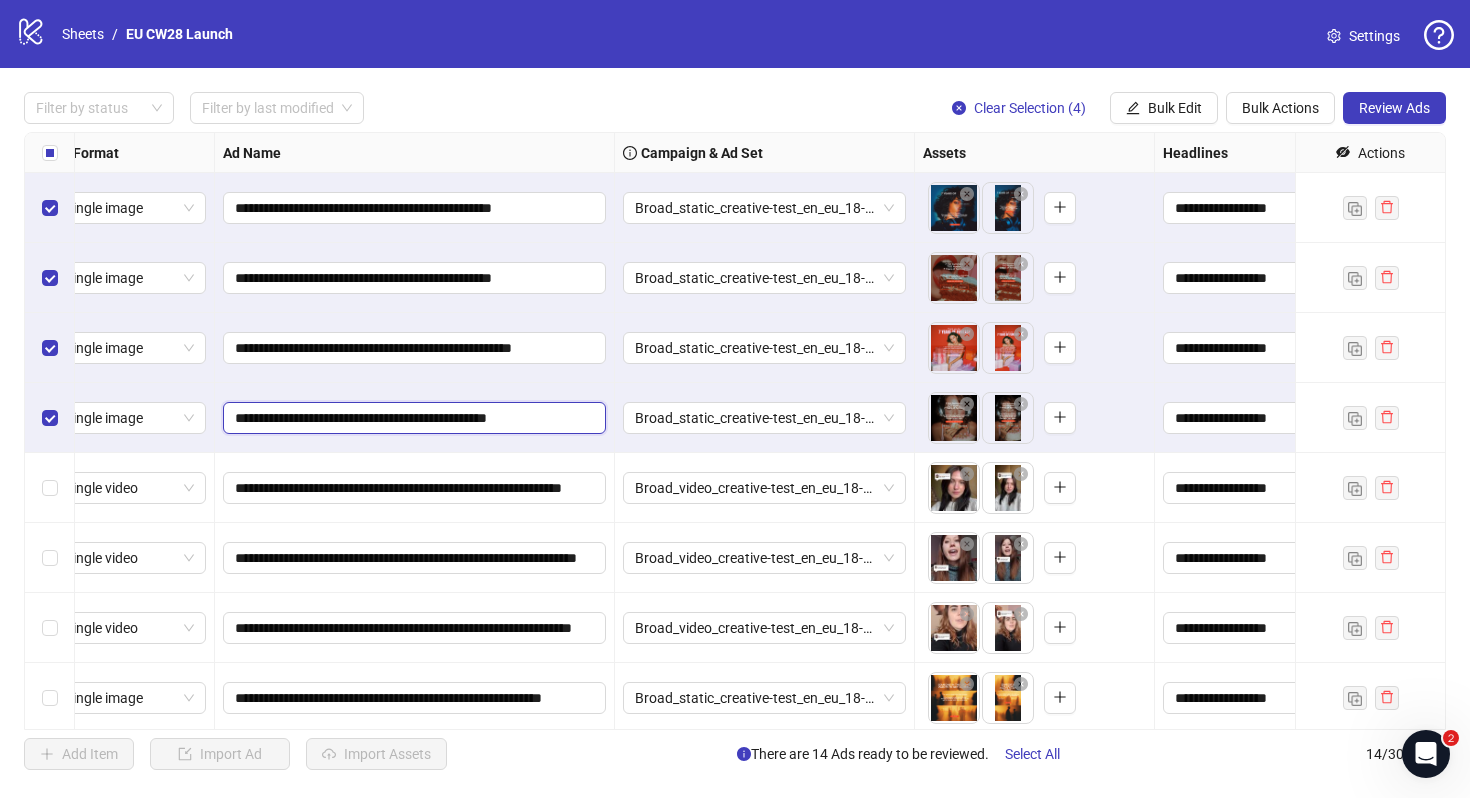 click on "**********" at bounding box center [412, 418] 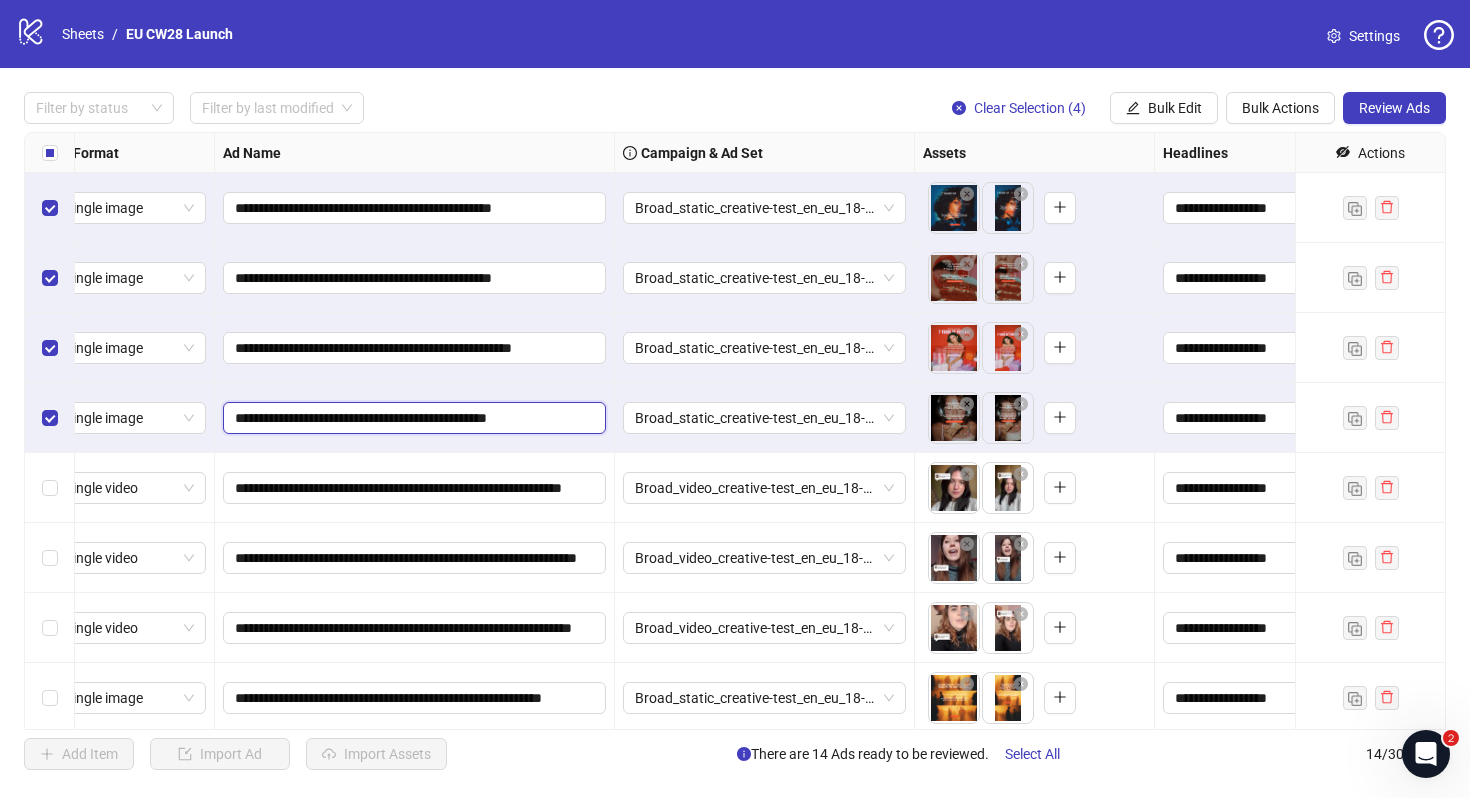 scroll, scrollTop: 0, scrollLeft: 138, axis: horizontal 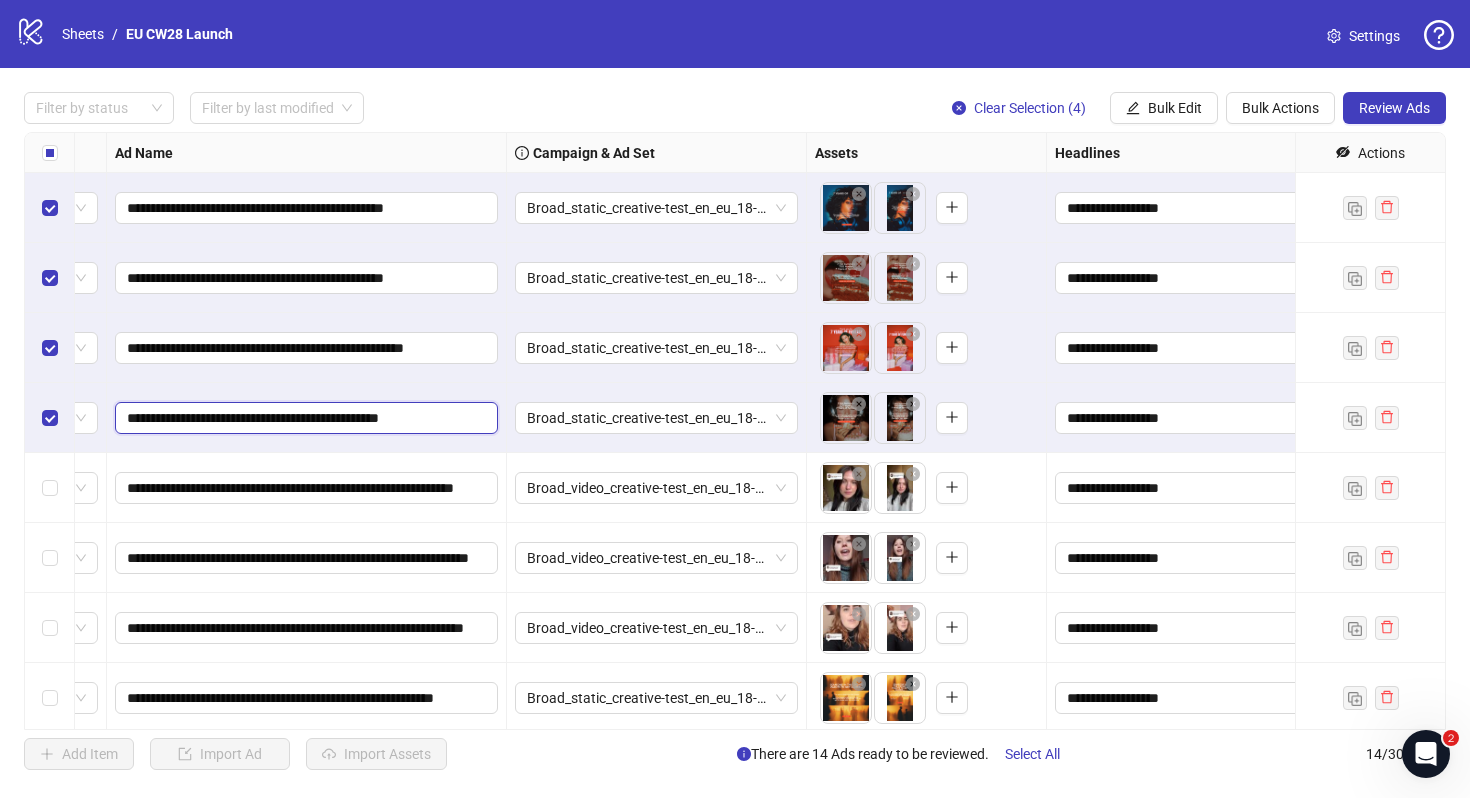 click on "**********" at bounding box center (304, 418) 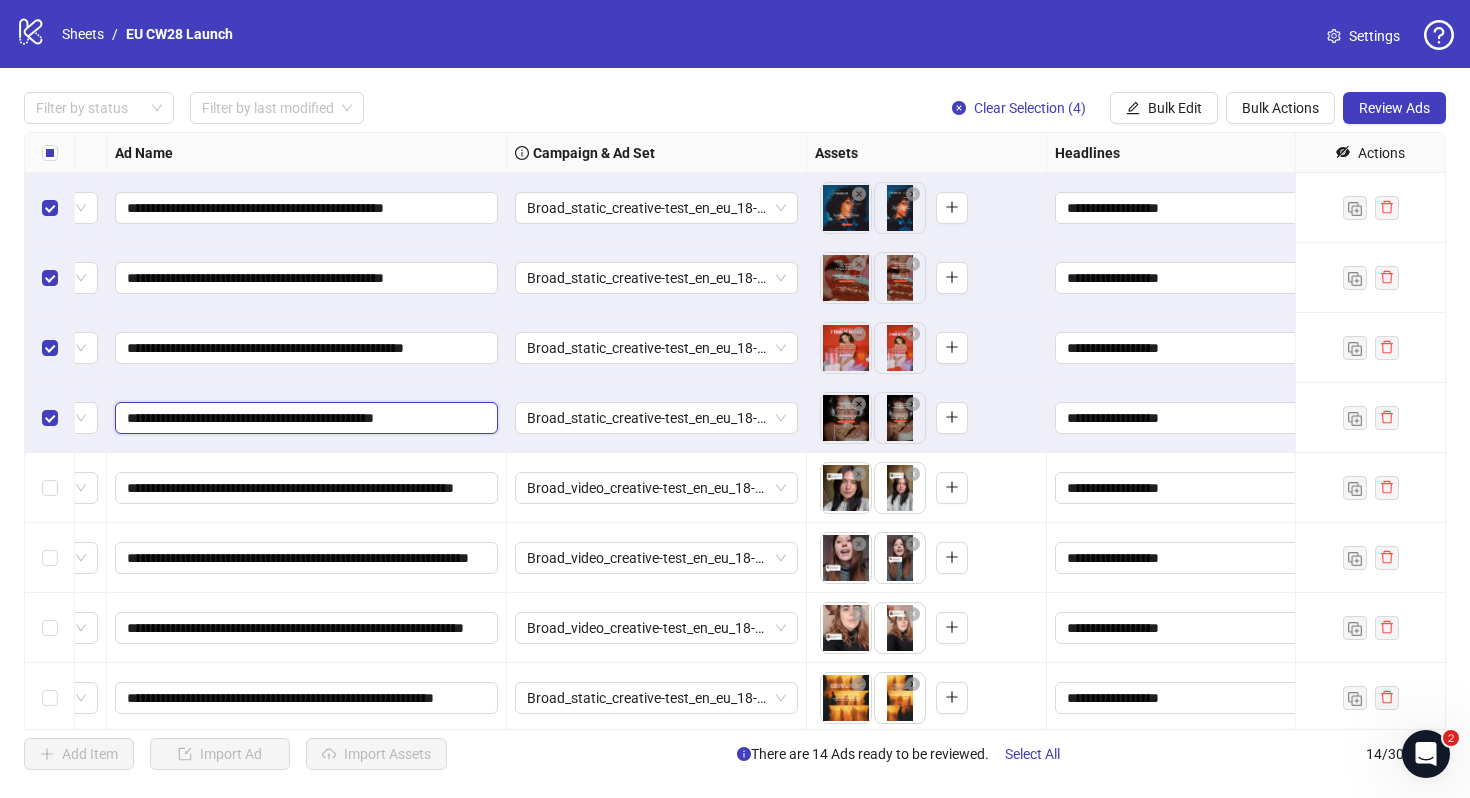 type on "**********" 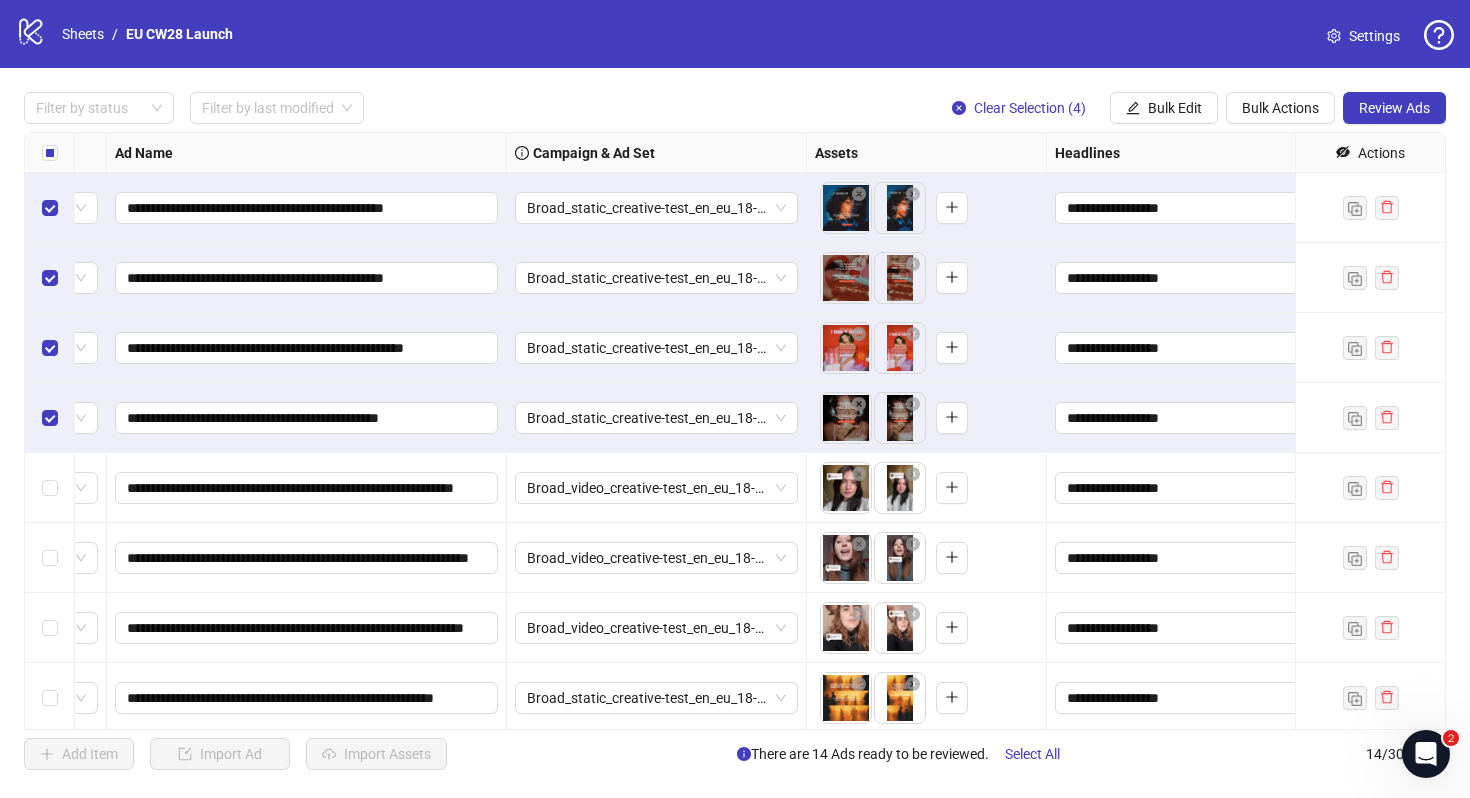 click on "**********" at bounding box center [307, 488] 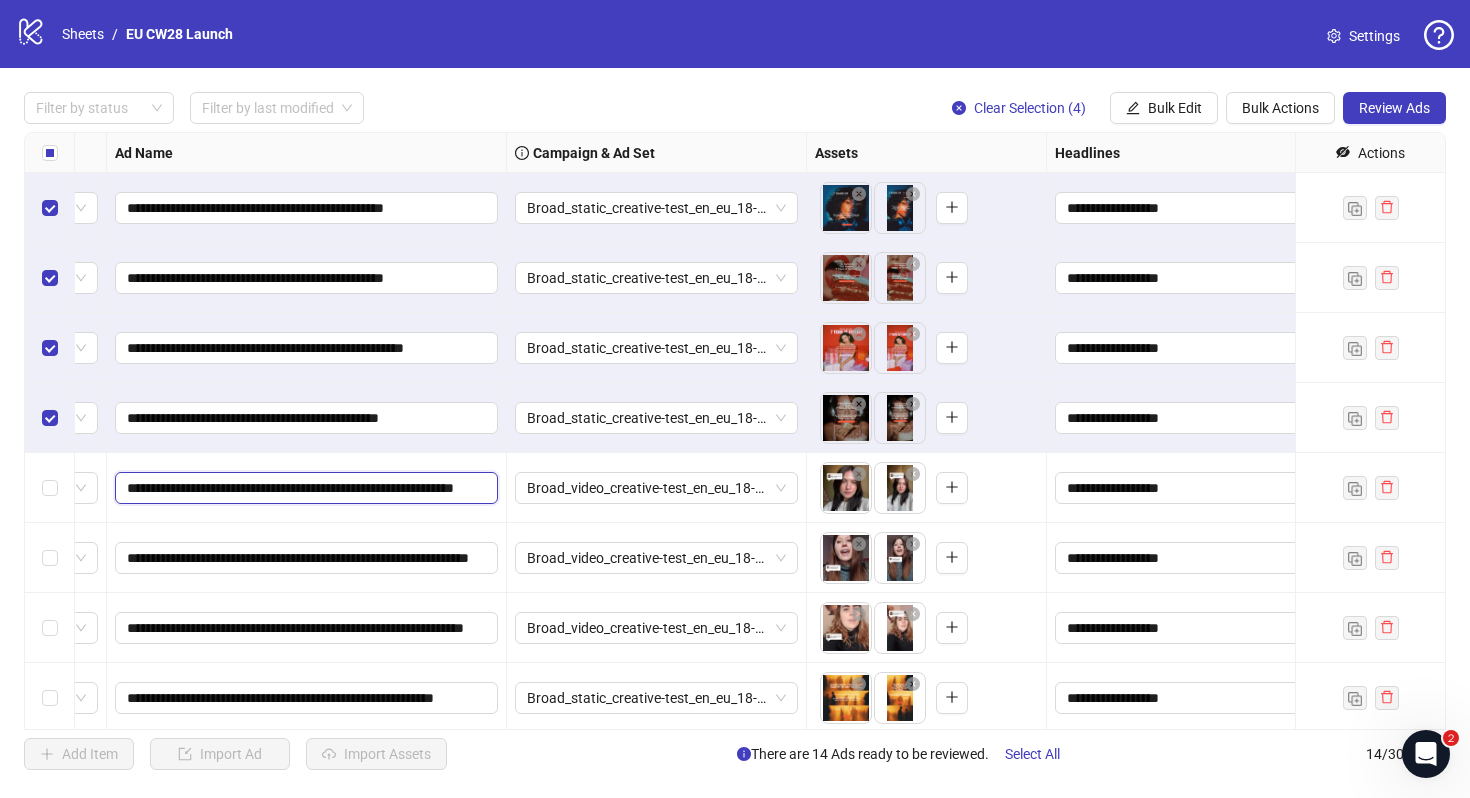click on "**********" at bounding box center (304, 488) 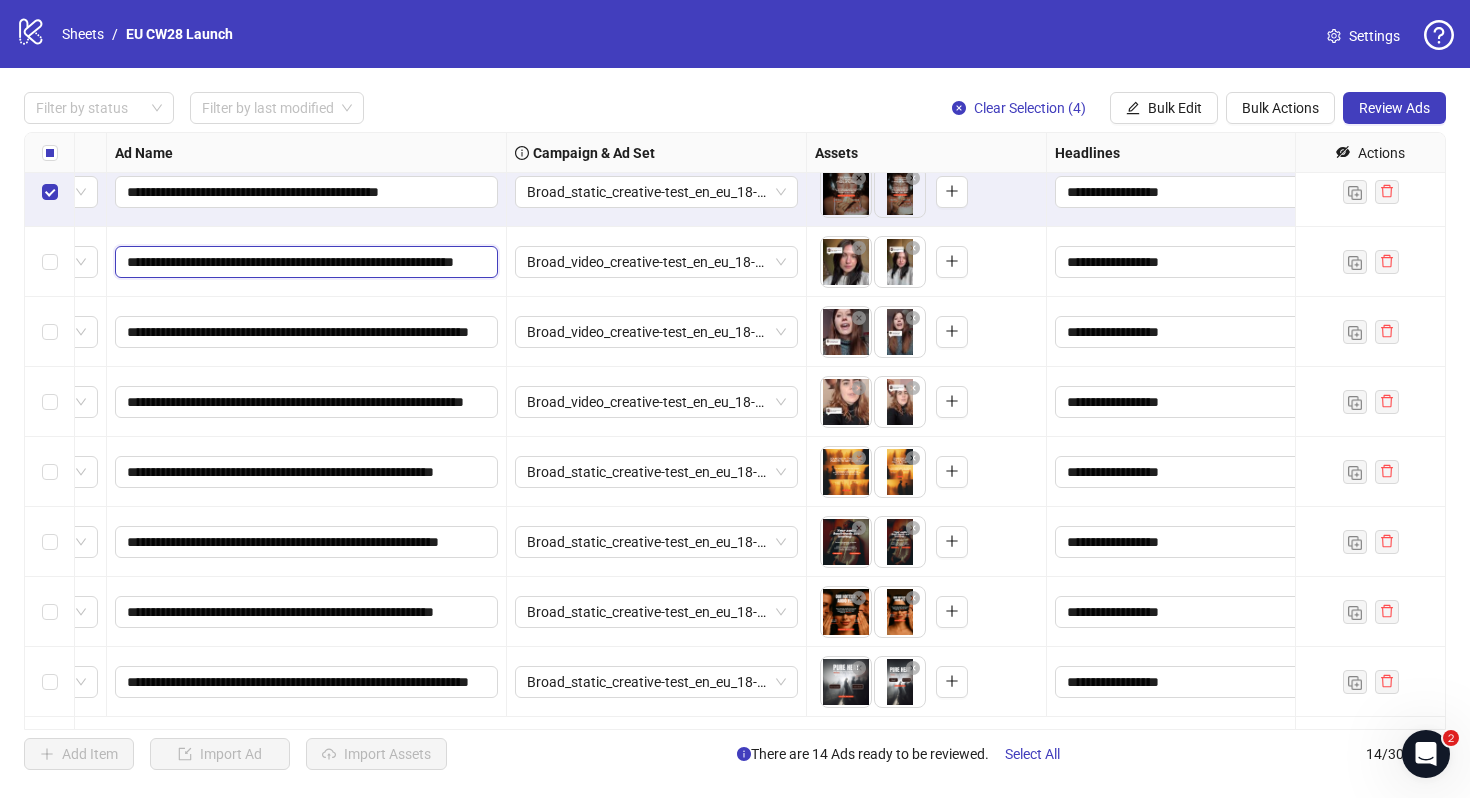 scroll, scrollTop: 299, scrollLeft: 138, axis: both 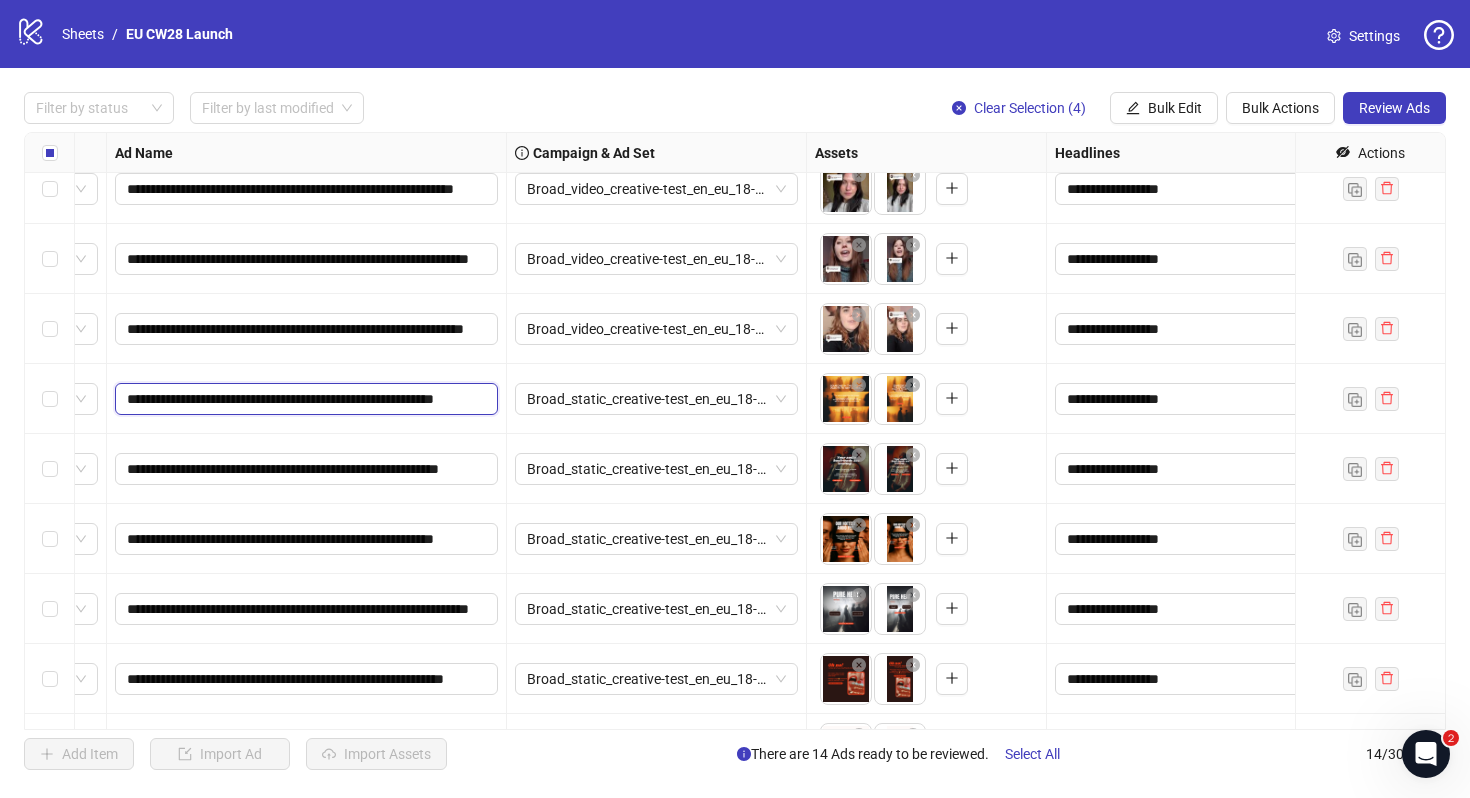 click on "**********" at bounding box center [304, 399] 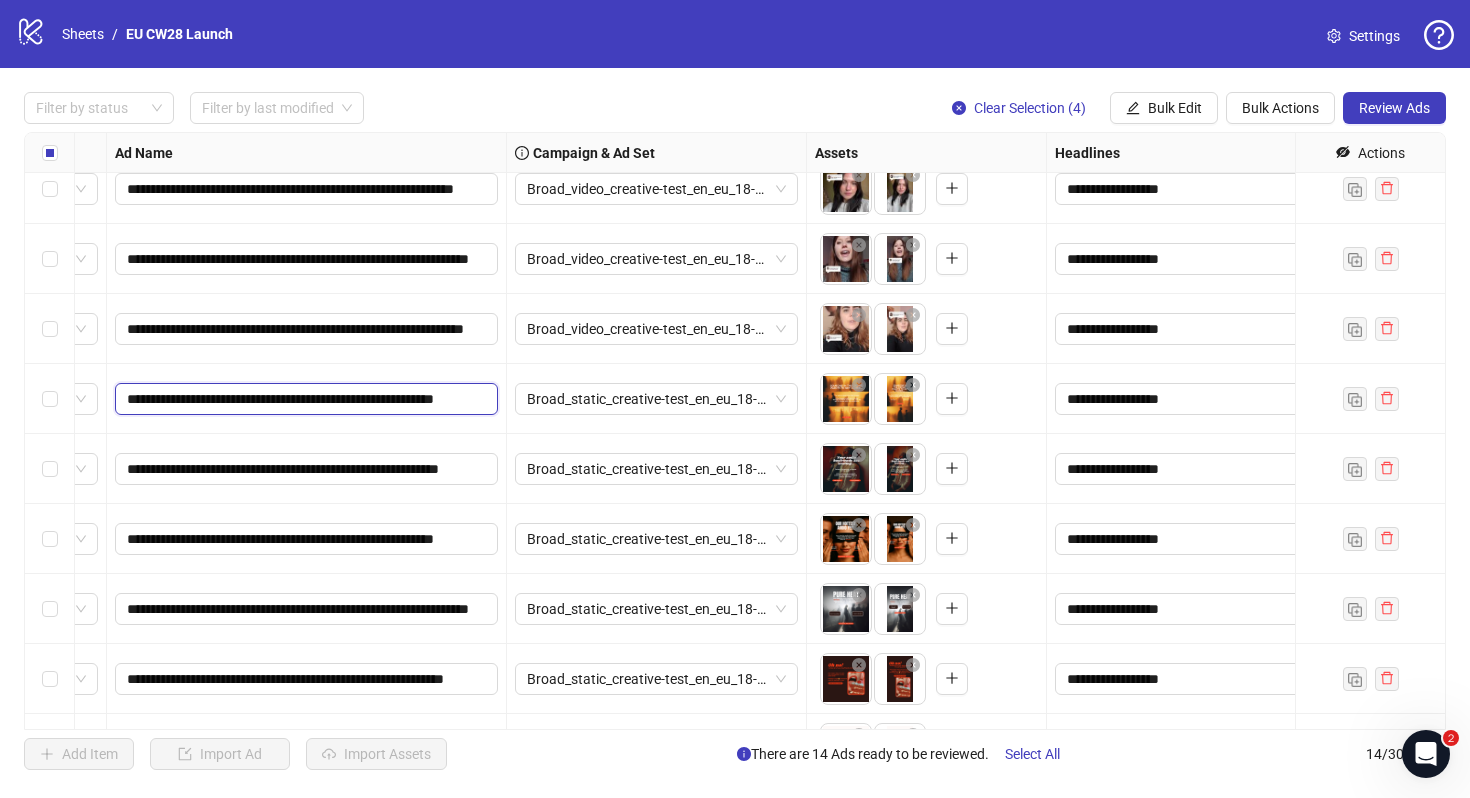 click on "**********" at bounding box center [304, 399] 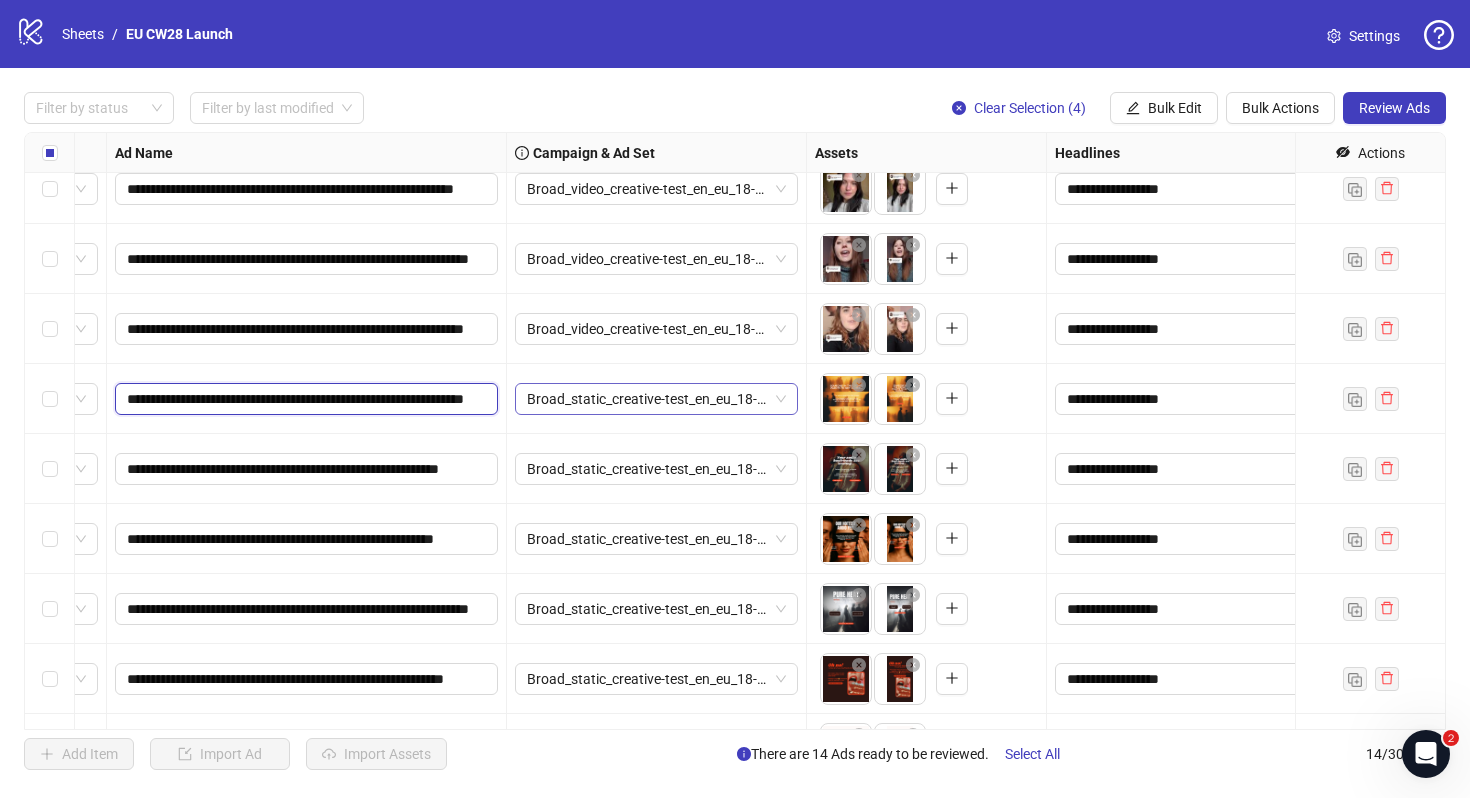 scroll, scrollTop: 0, scrollLeft: 103, axis: horizontal 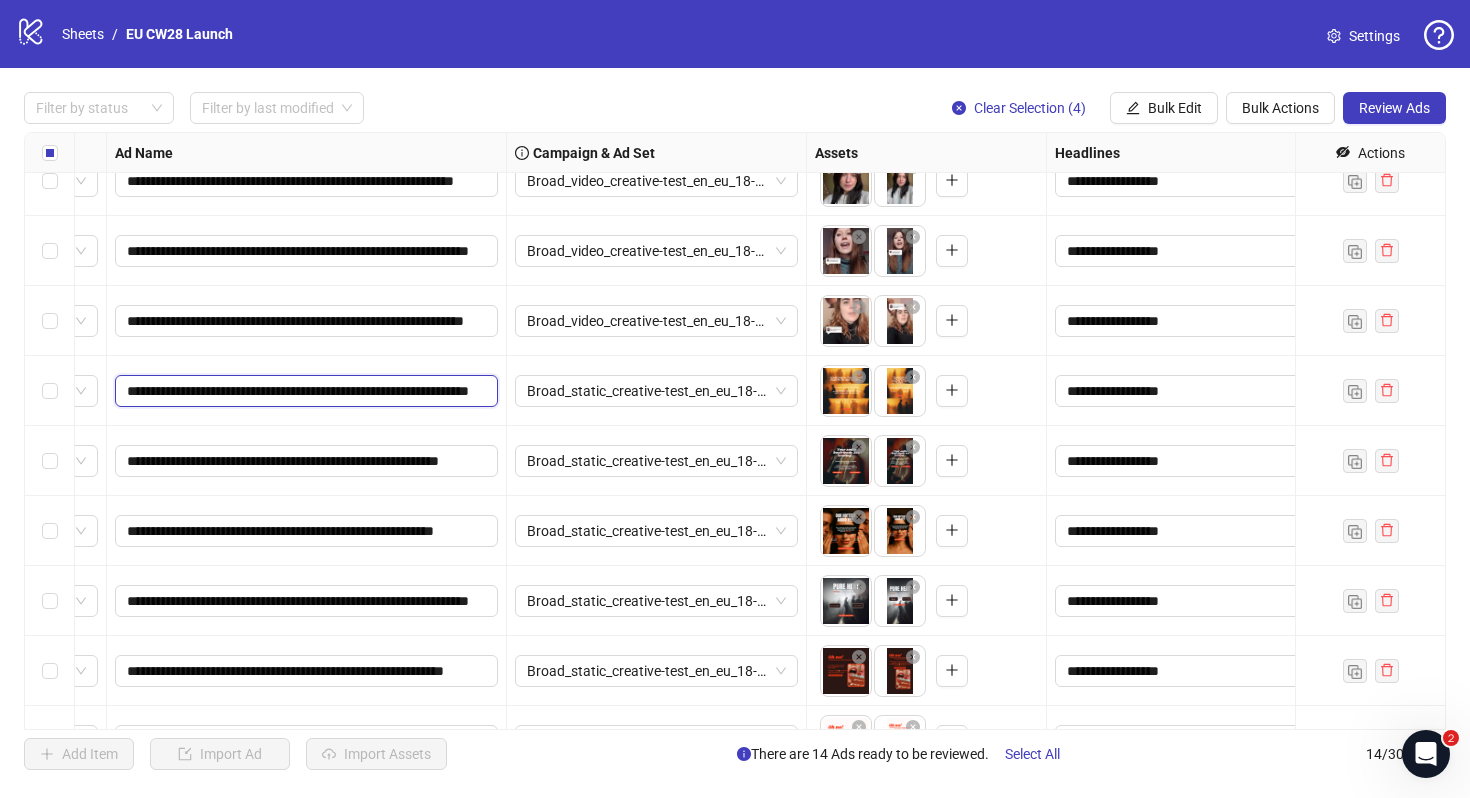 drag, startPoint x: 426, startPoint y: 385, endPoint x: 484, endPoint y: 393, distance: 58.549126 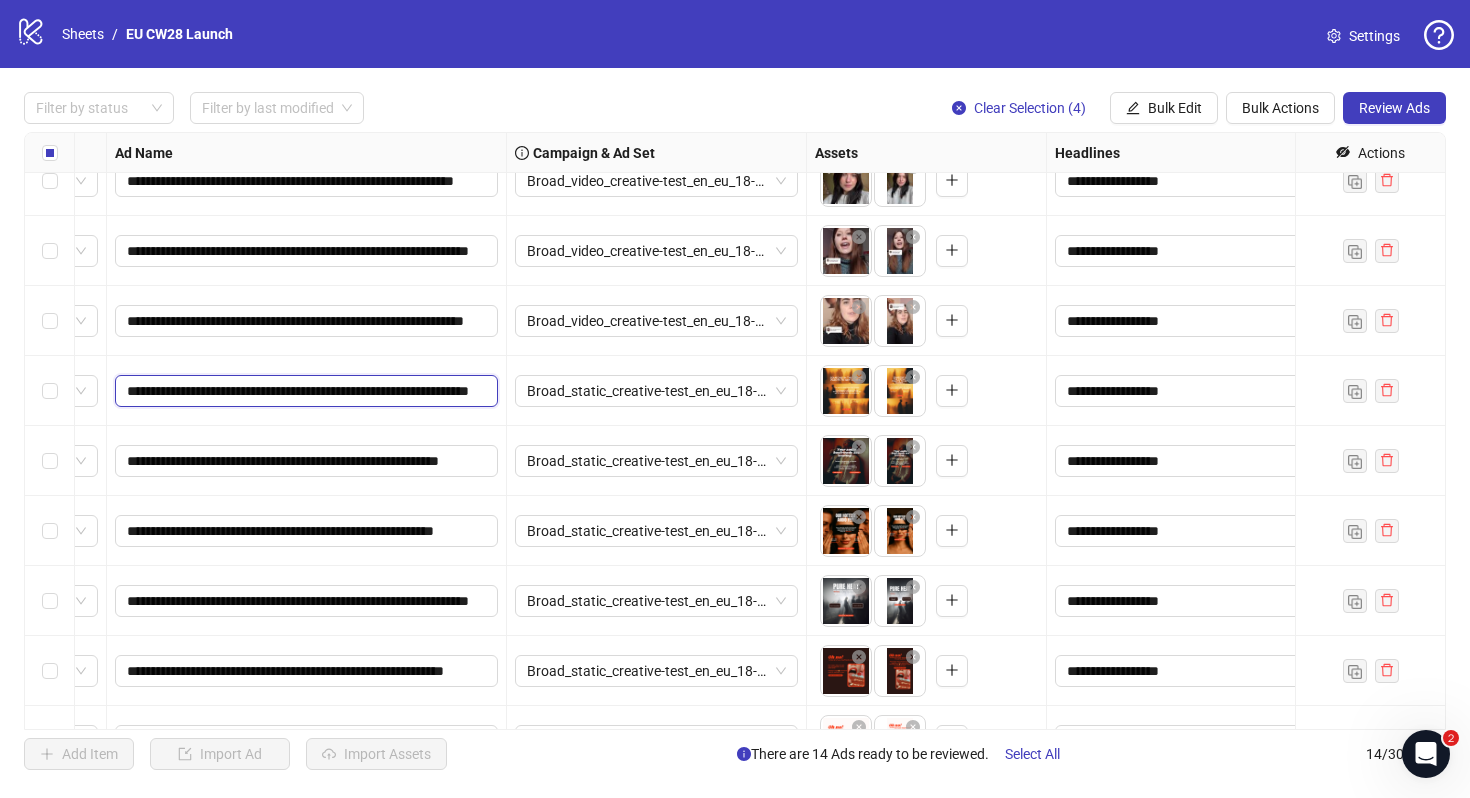 scroll, scrollTop: 0, scrollLeft: 0, axis: both 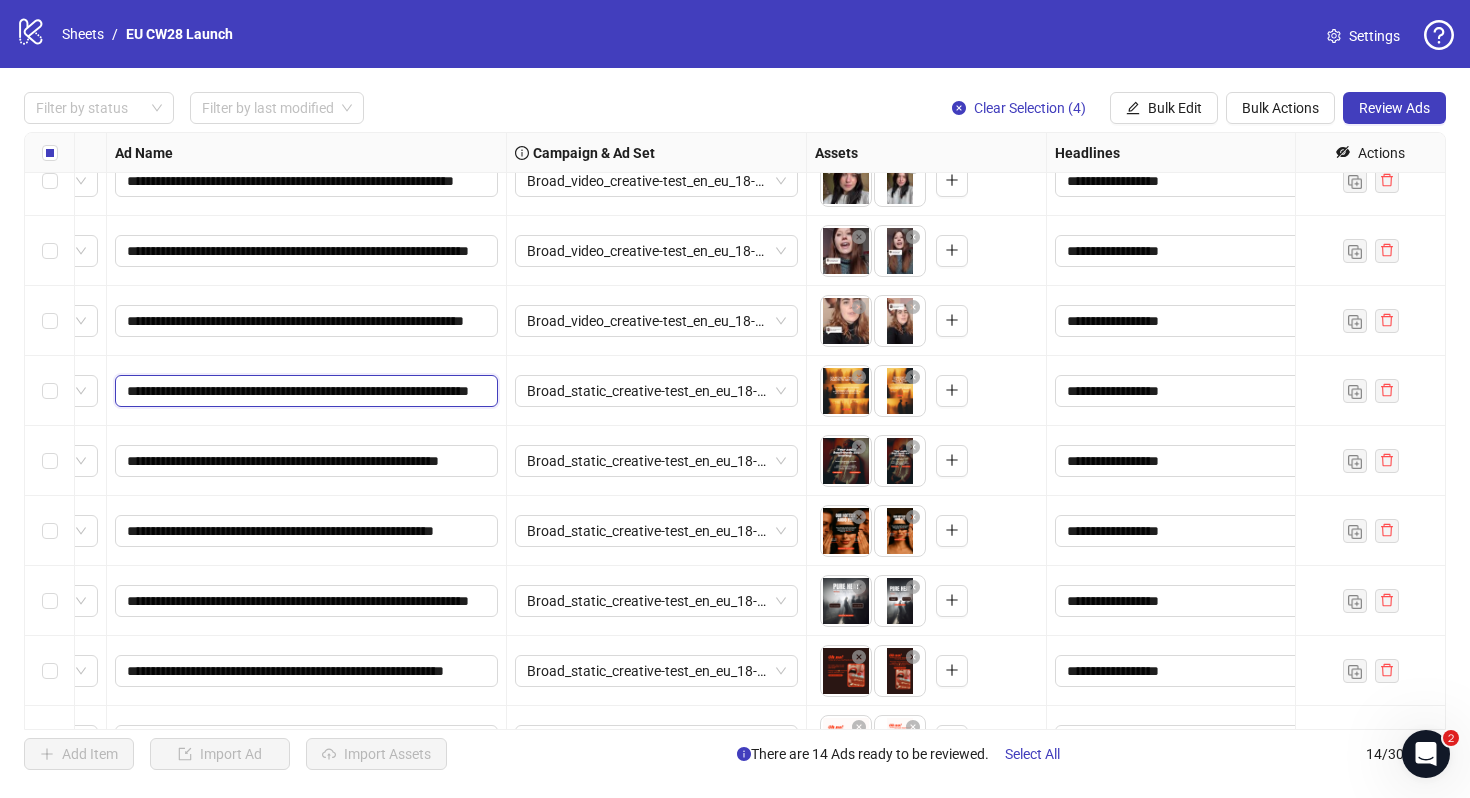 drag, startPoint x: 347, startPoint y: 386, endPoint x: 285, endPoint y: 383, distance: 62.072536 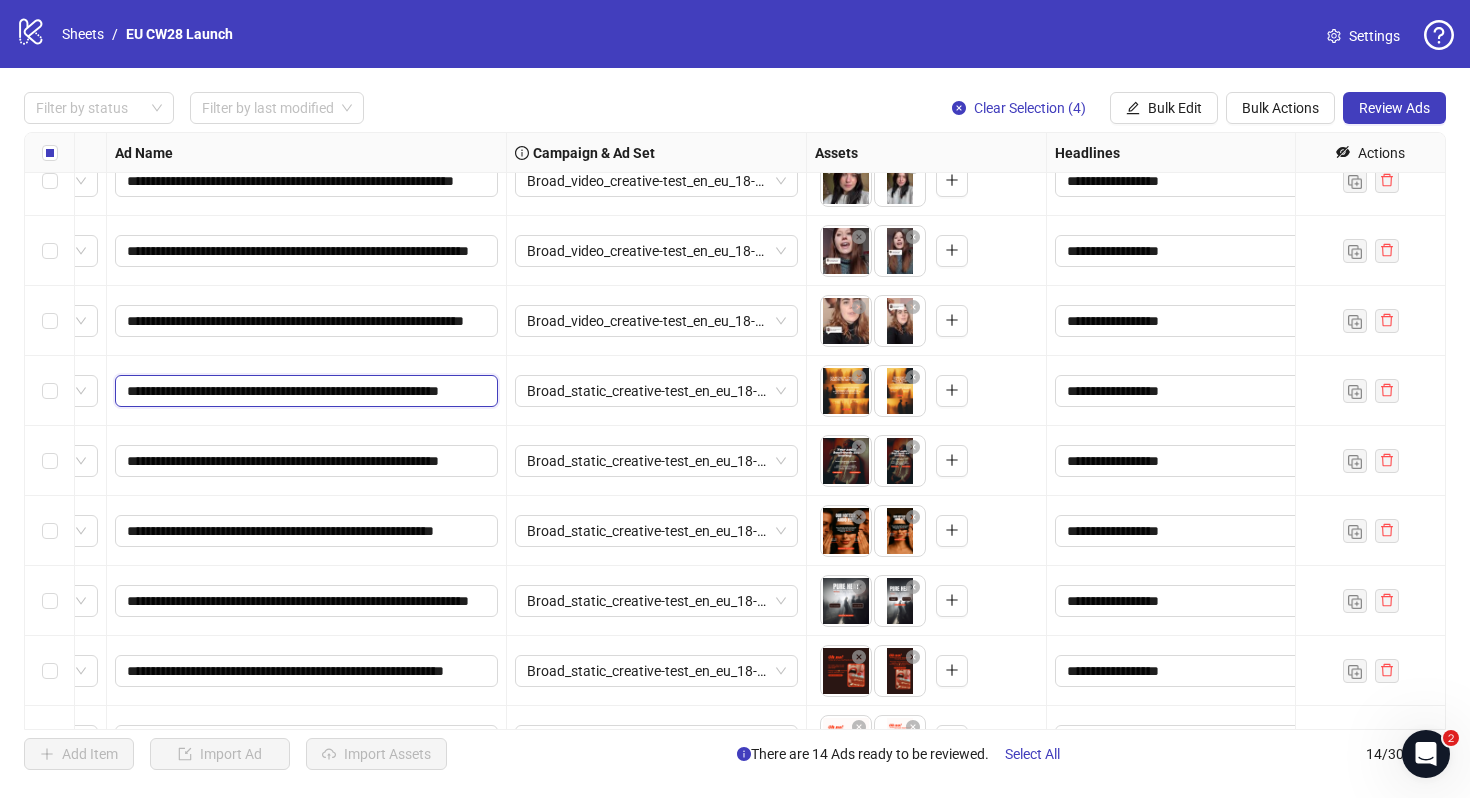 type on "**********" 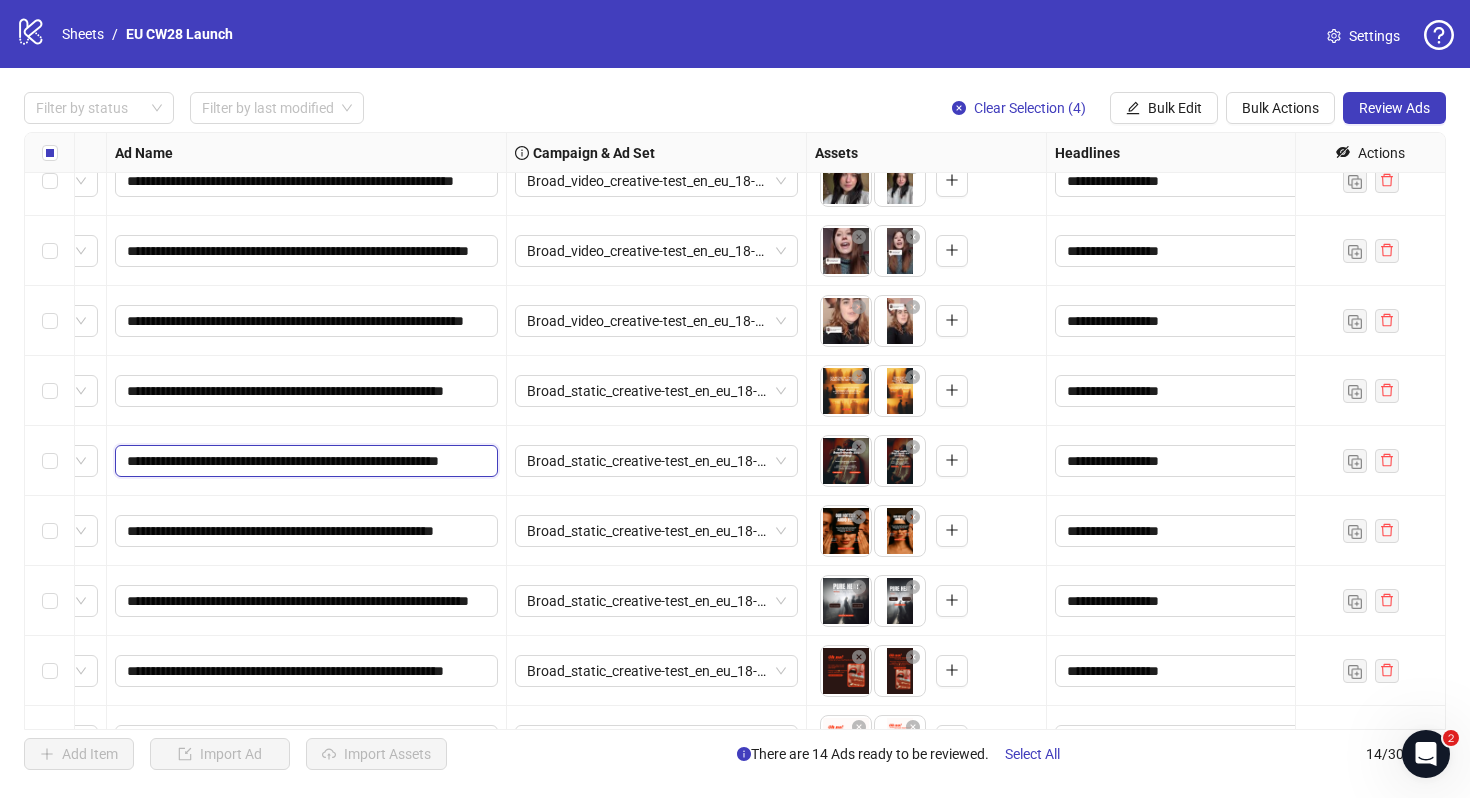 drag, startPoint x: 284, startPoint y: 461, endPoint x: 347, endPoint y: 462, distance: 63.007935 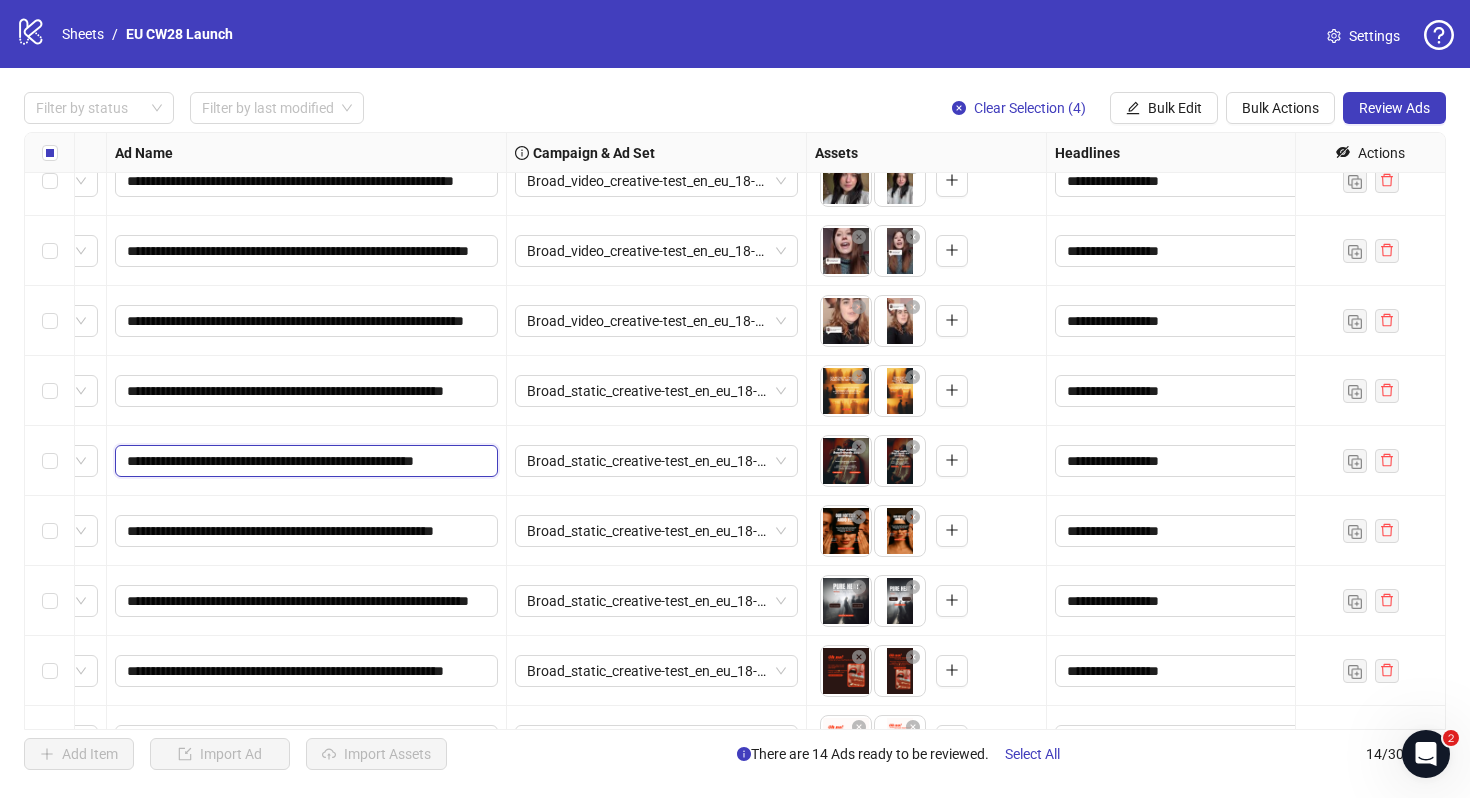 scroll, scrollTop: 0, scrollLeft: 32, axis: horizontal 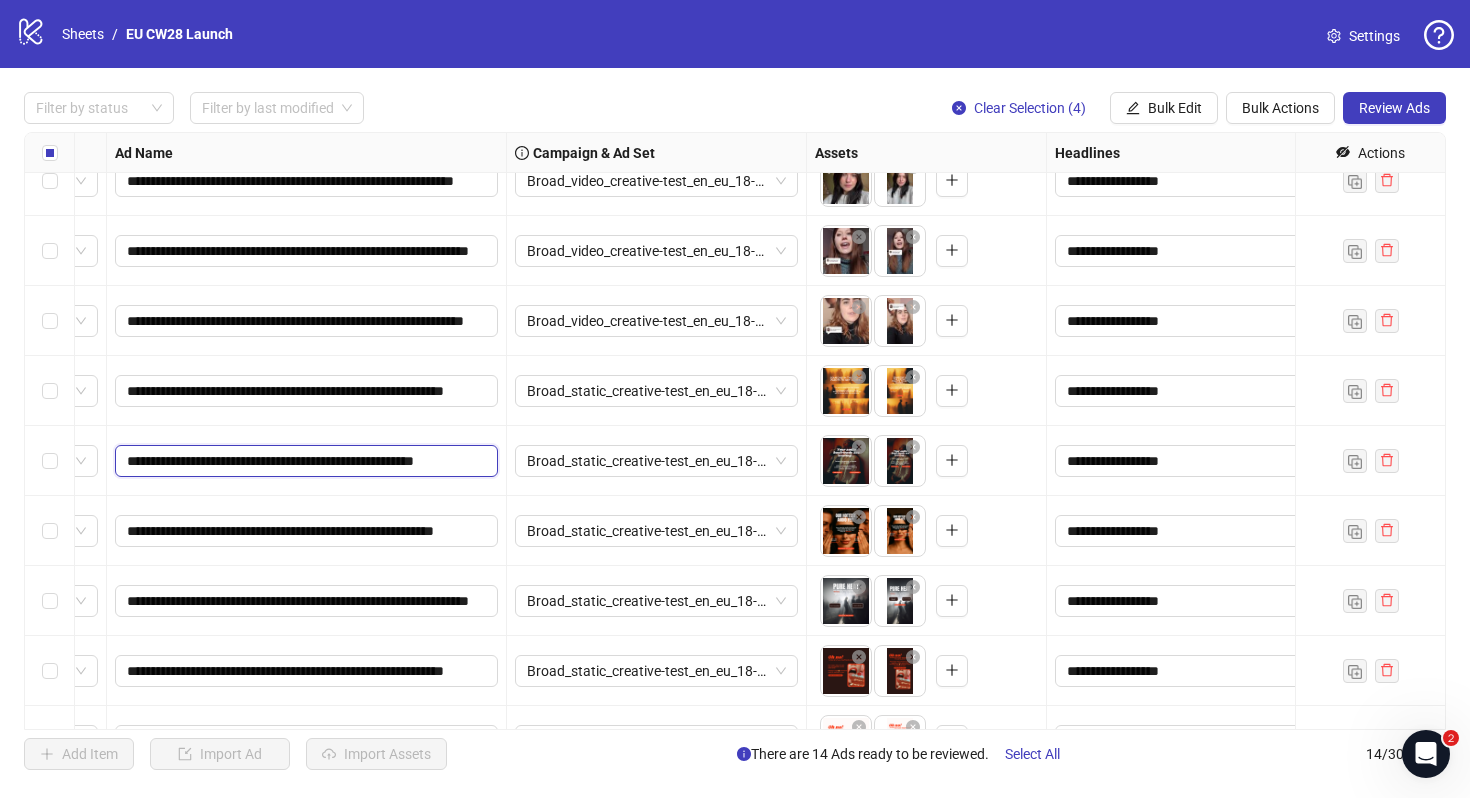 click on "**********" at bounding box center [304, 461] 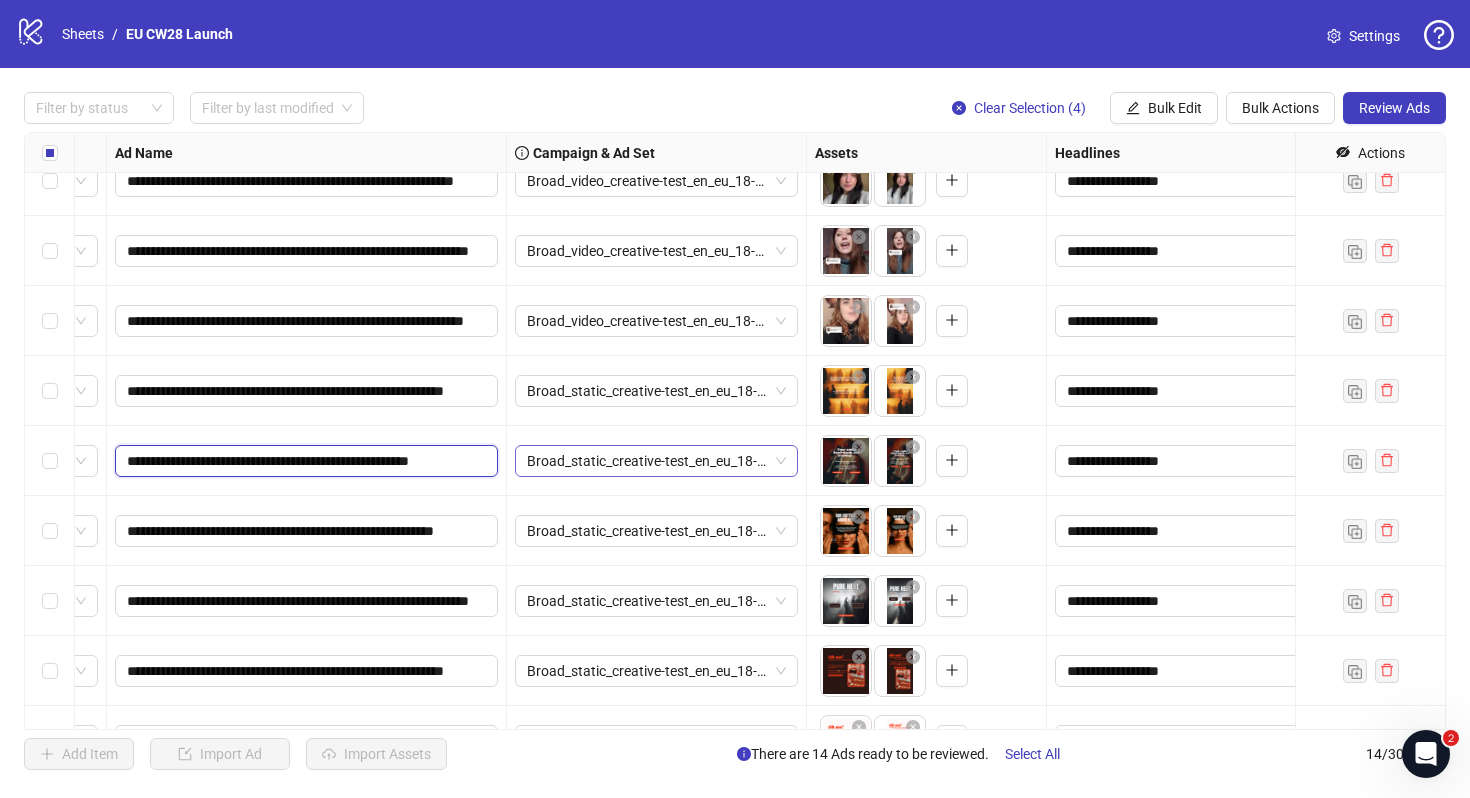 paste on "********" 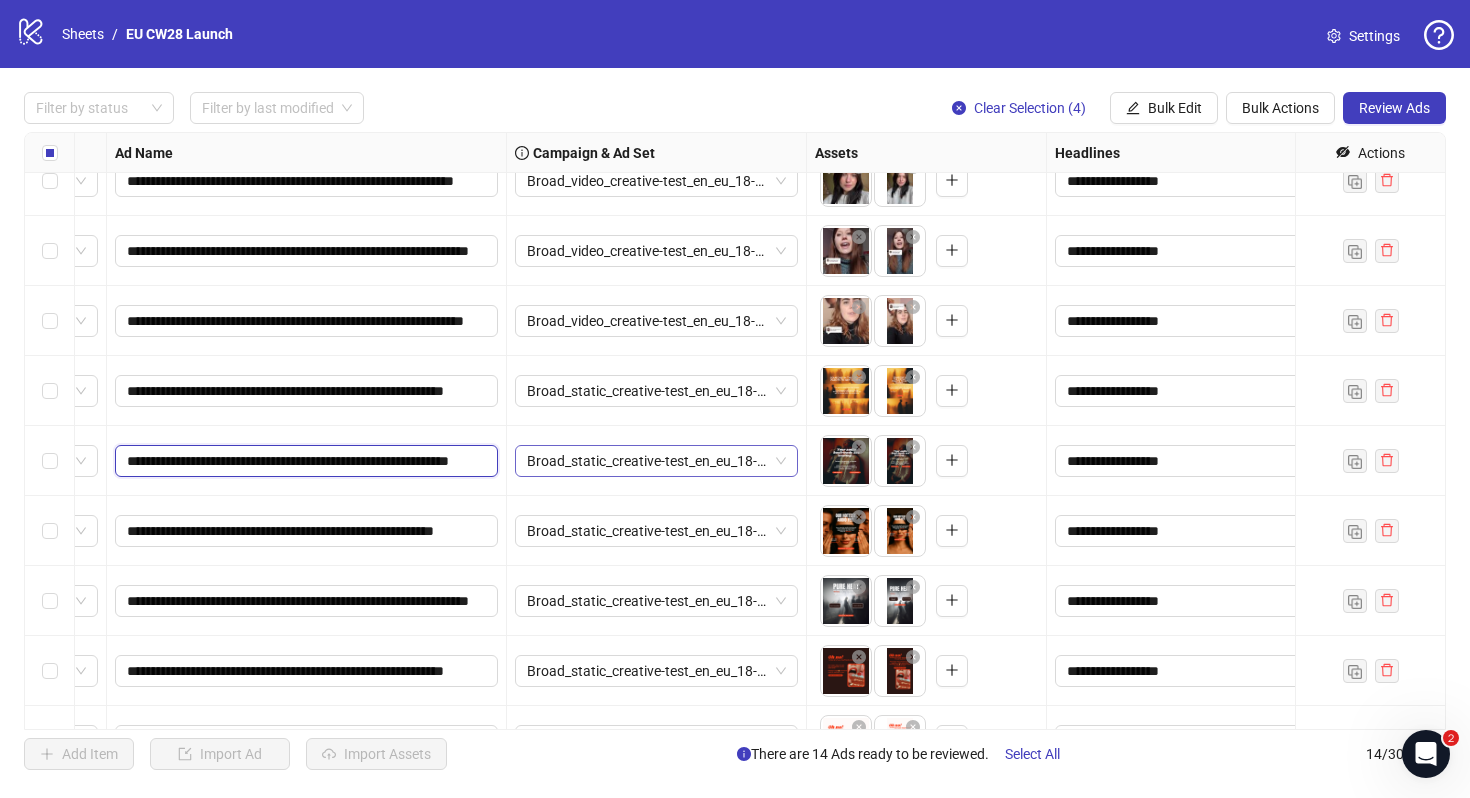 scroll, scrollTop: 0, scrollLeft: 81, axis: horizontal 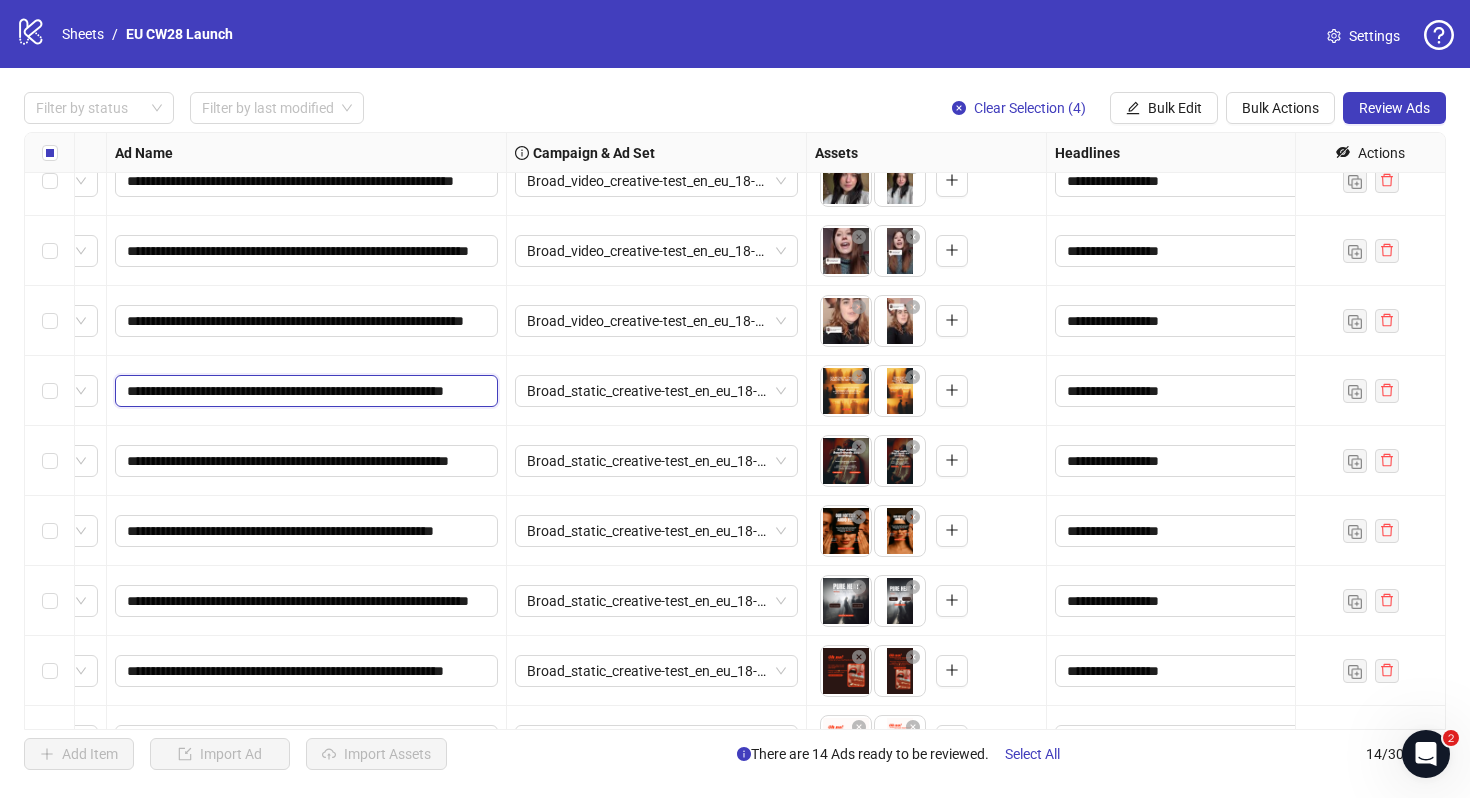 click on "**********" at bounding box center (304, 391) 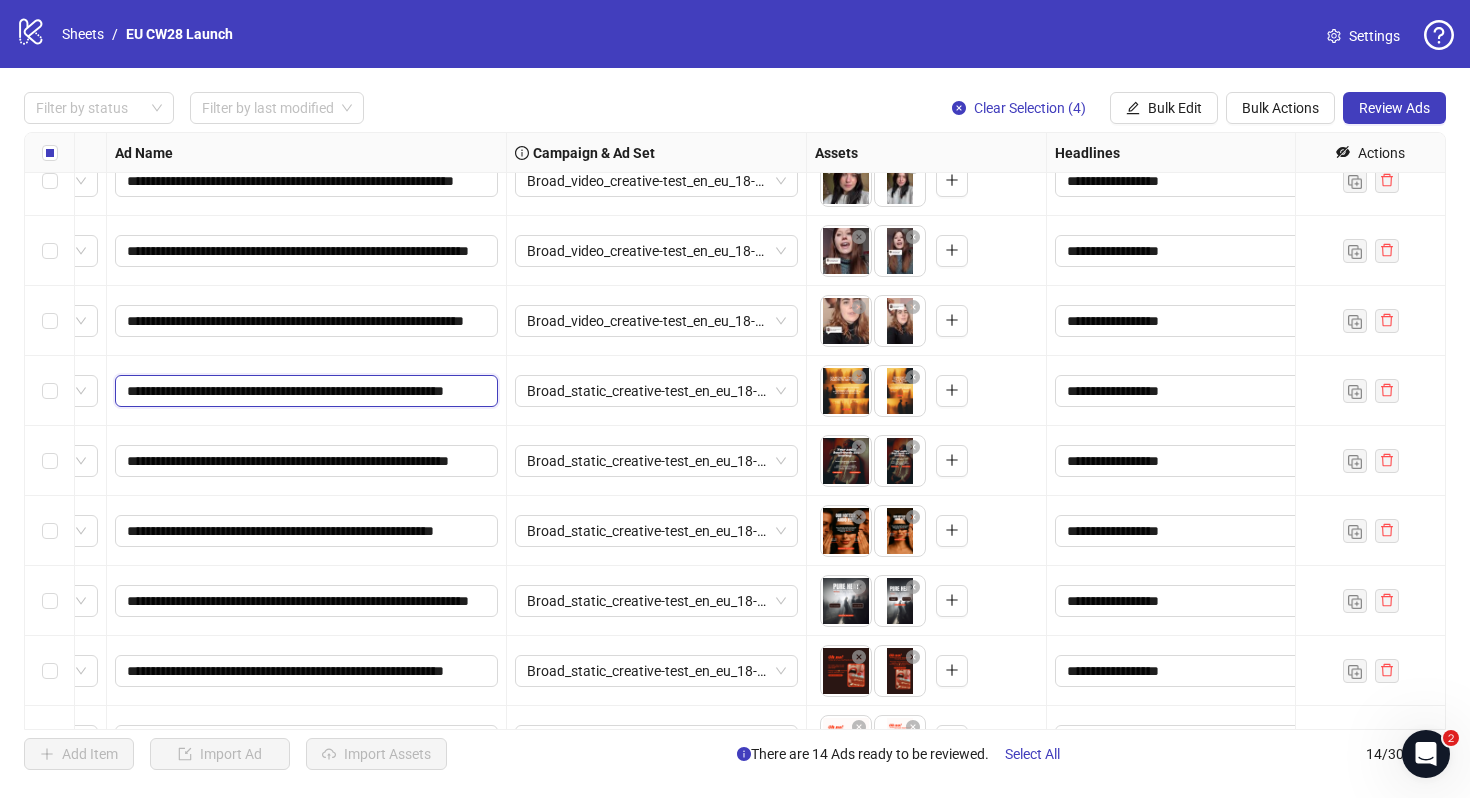 scroll, scrollTop: 0, scrollLeft: 0, axis: both 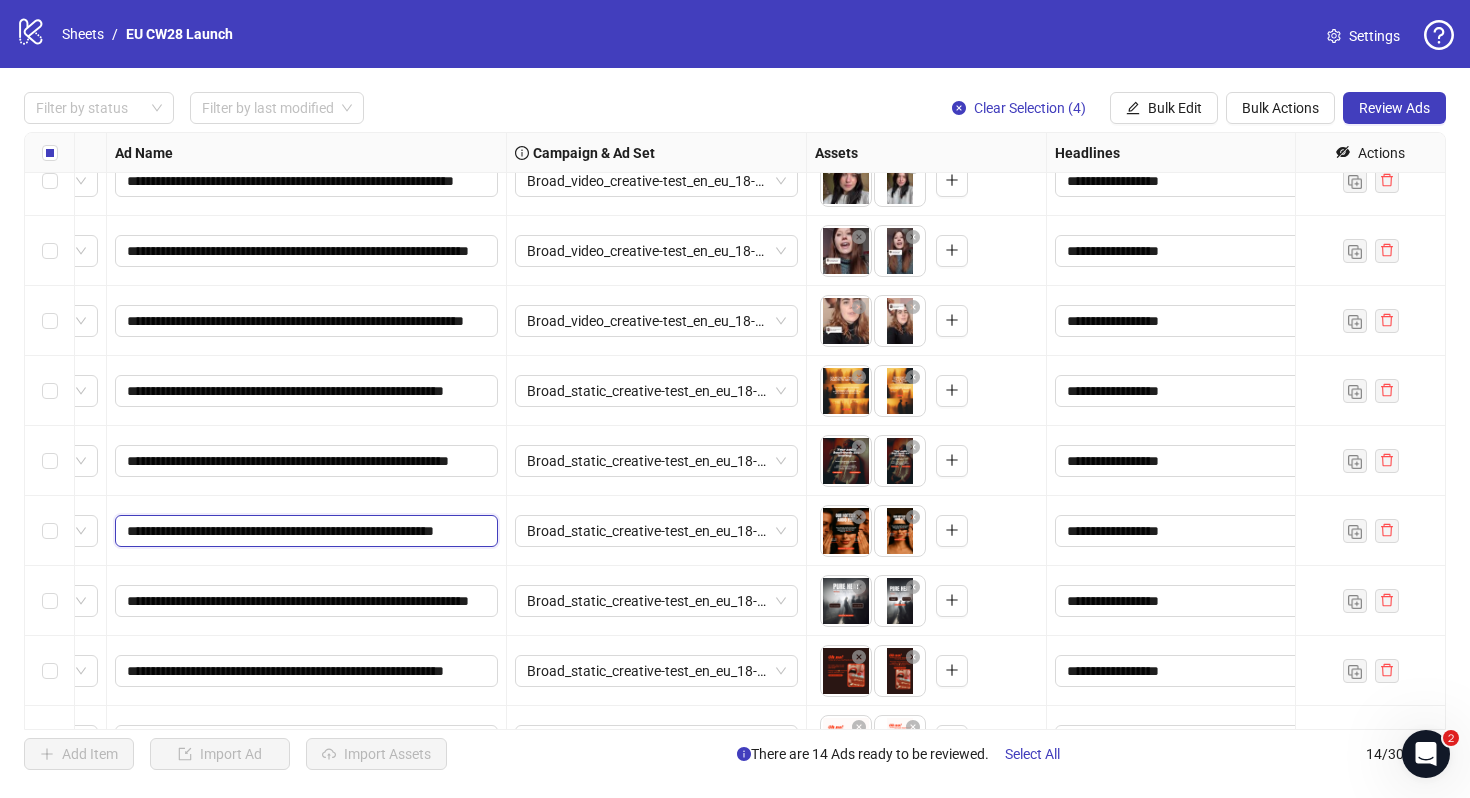 click on "**********" at bounding box center [304, 531] 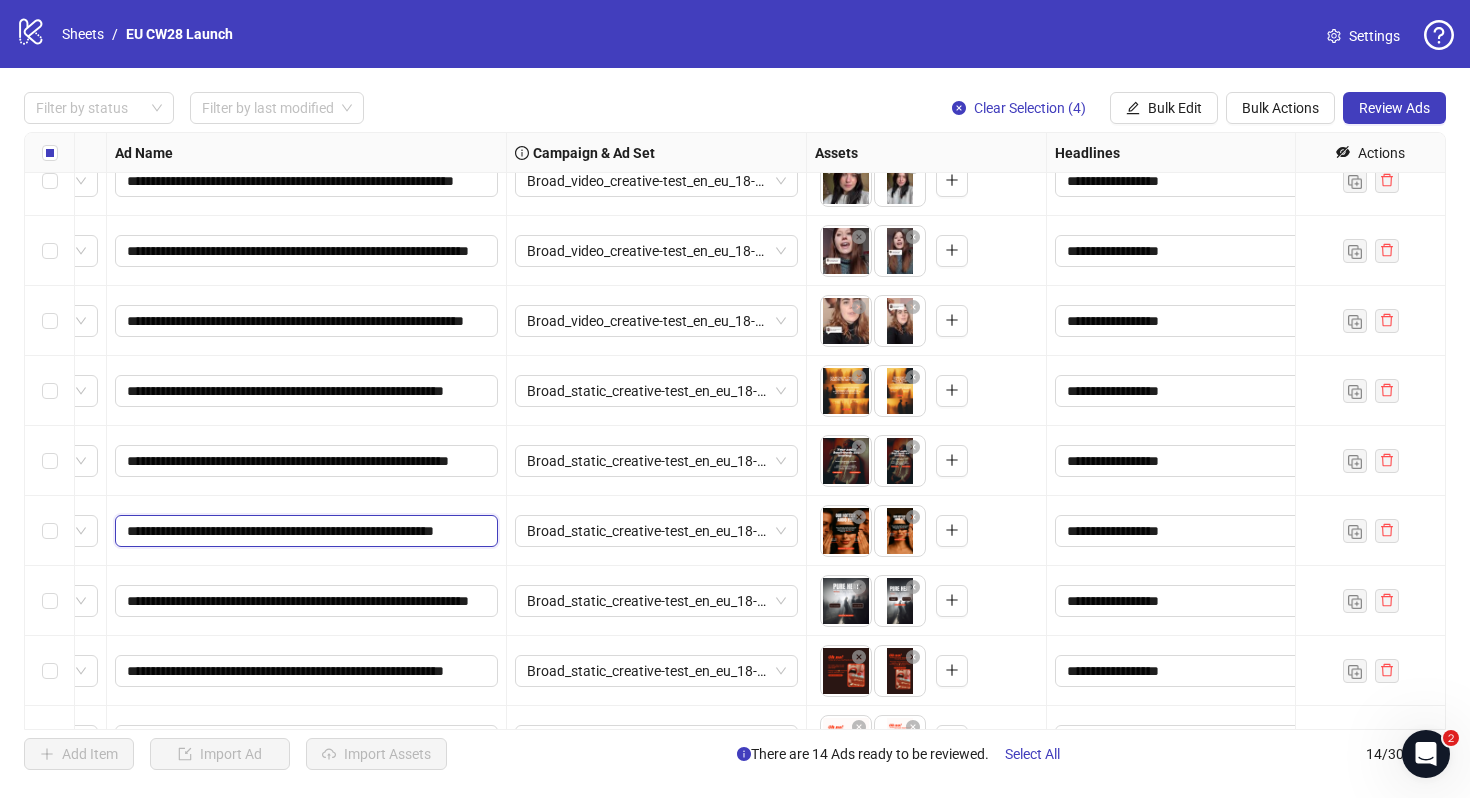 drag, startPoint x: 346, startPoint y: 527, endPoint x: 286, endPoint y: 526, distance: 60.00833 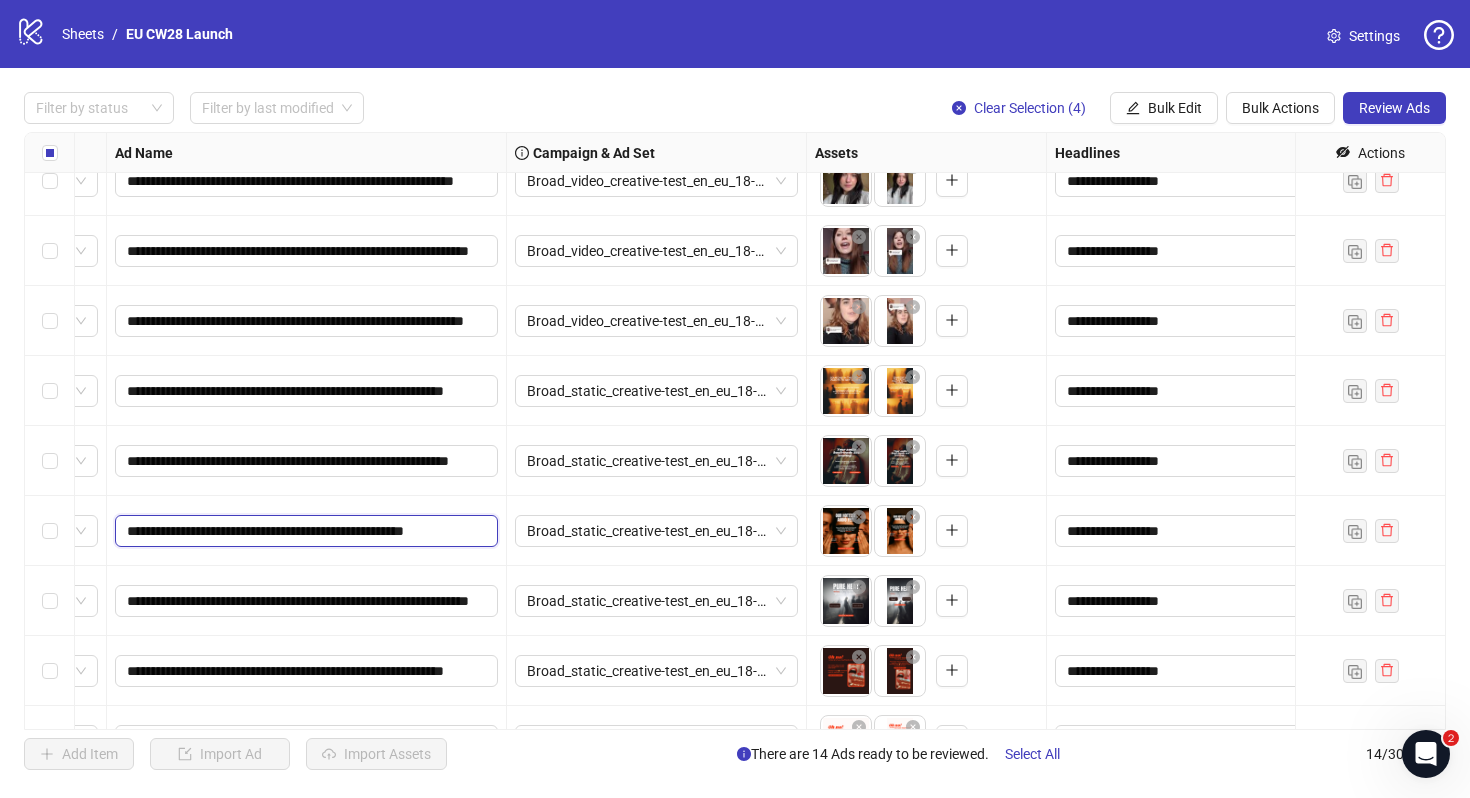 type on "**********" 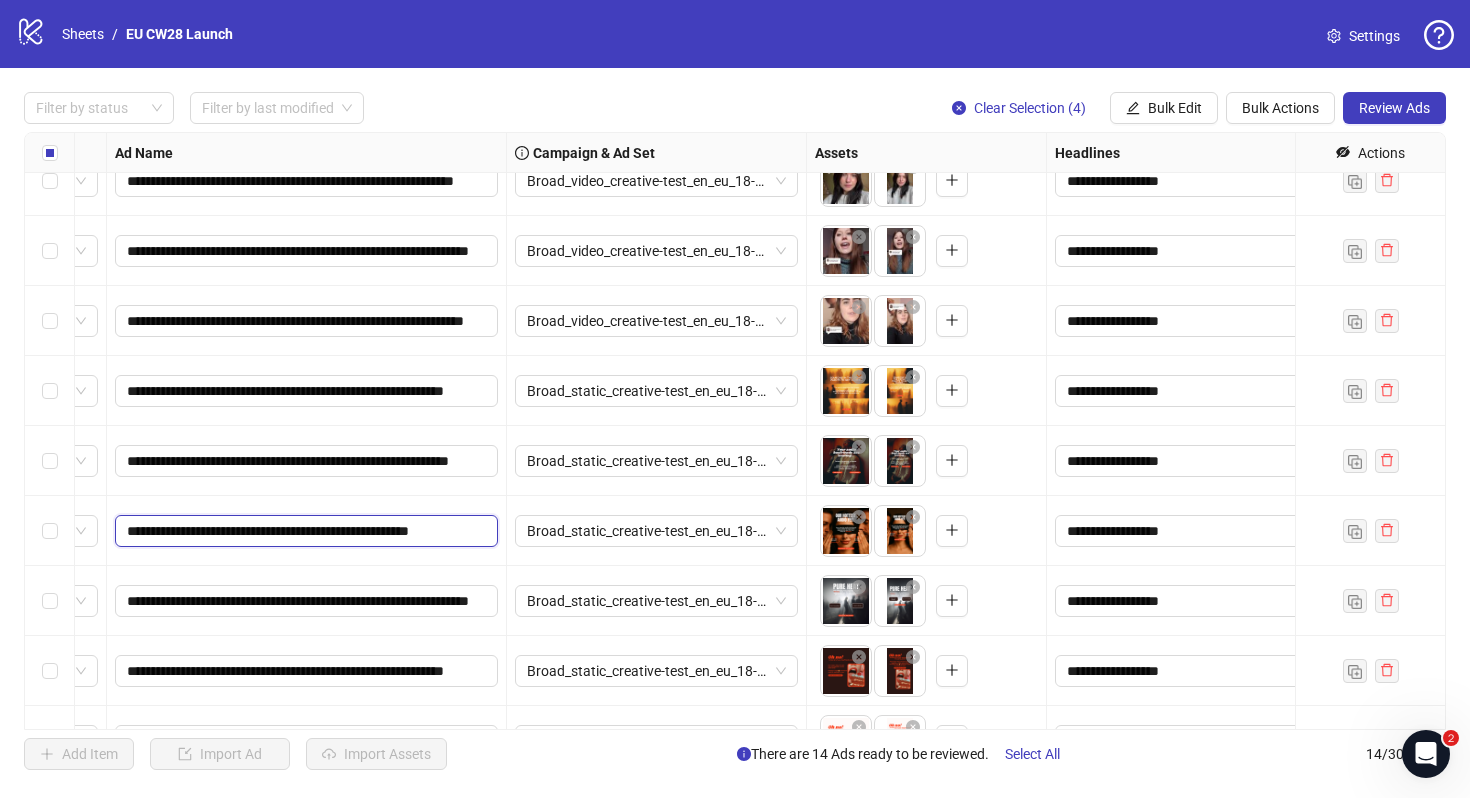 scroll, scrollTop: 0, scrollLeft: 30, axis: horizontal 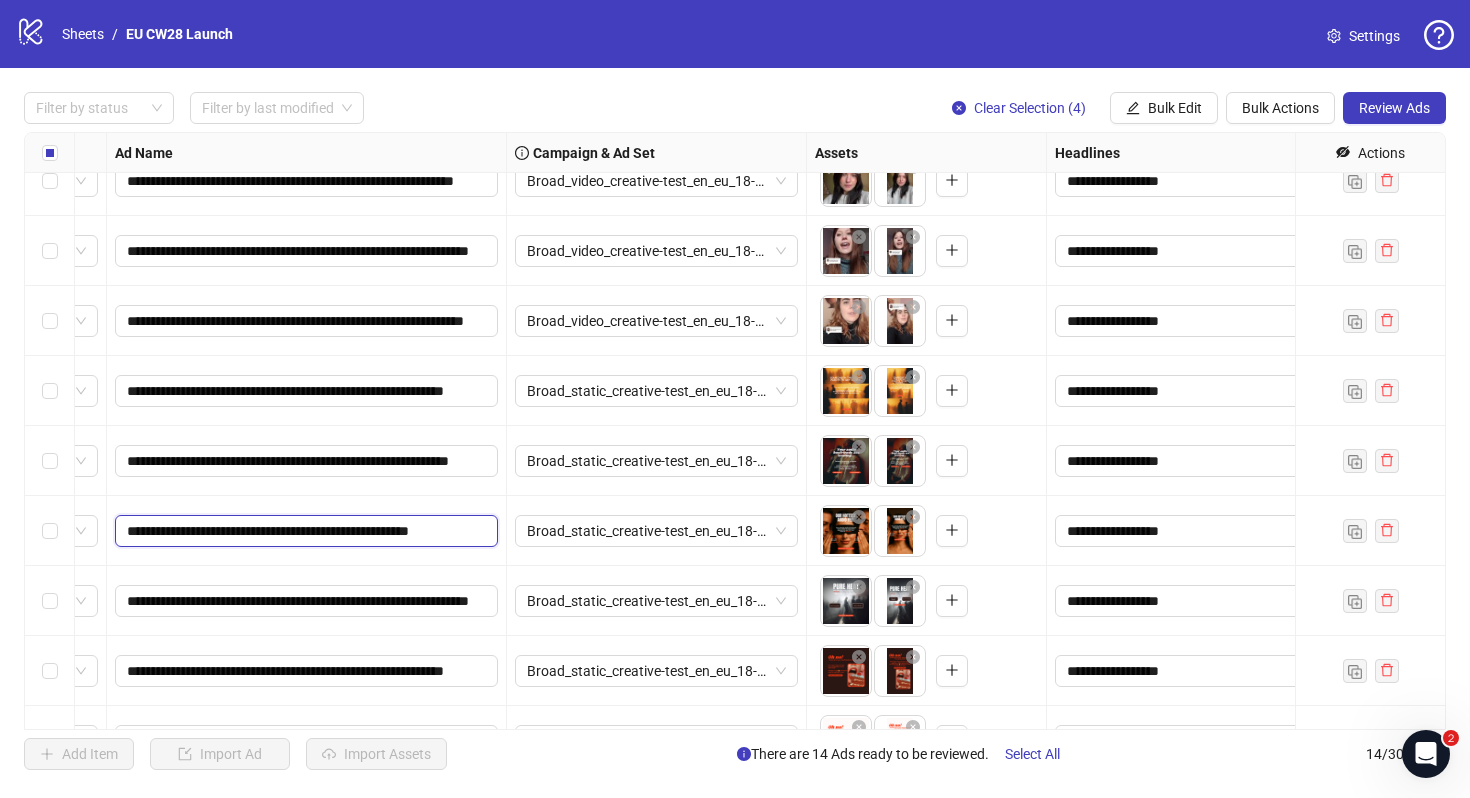 click on "**********" at bounding box center [304, 531] 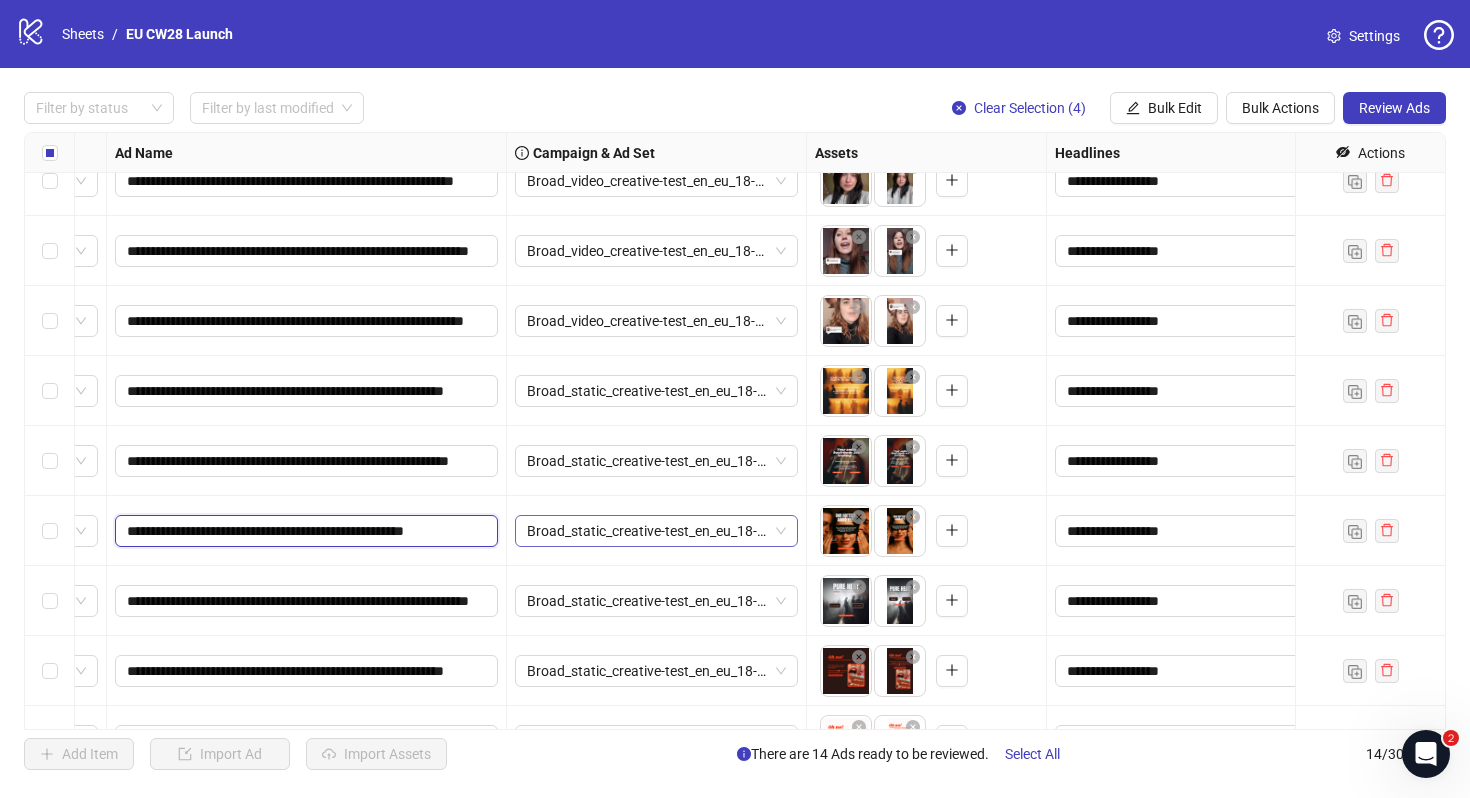 paste on "********" 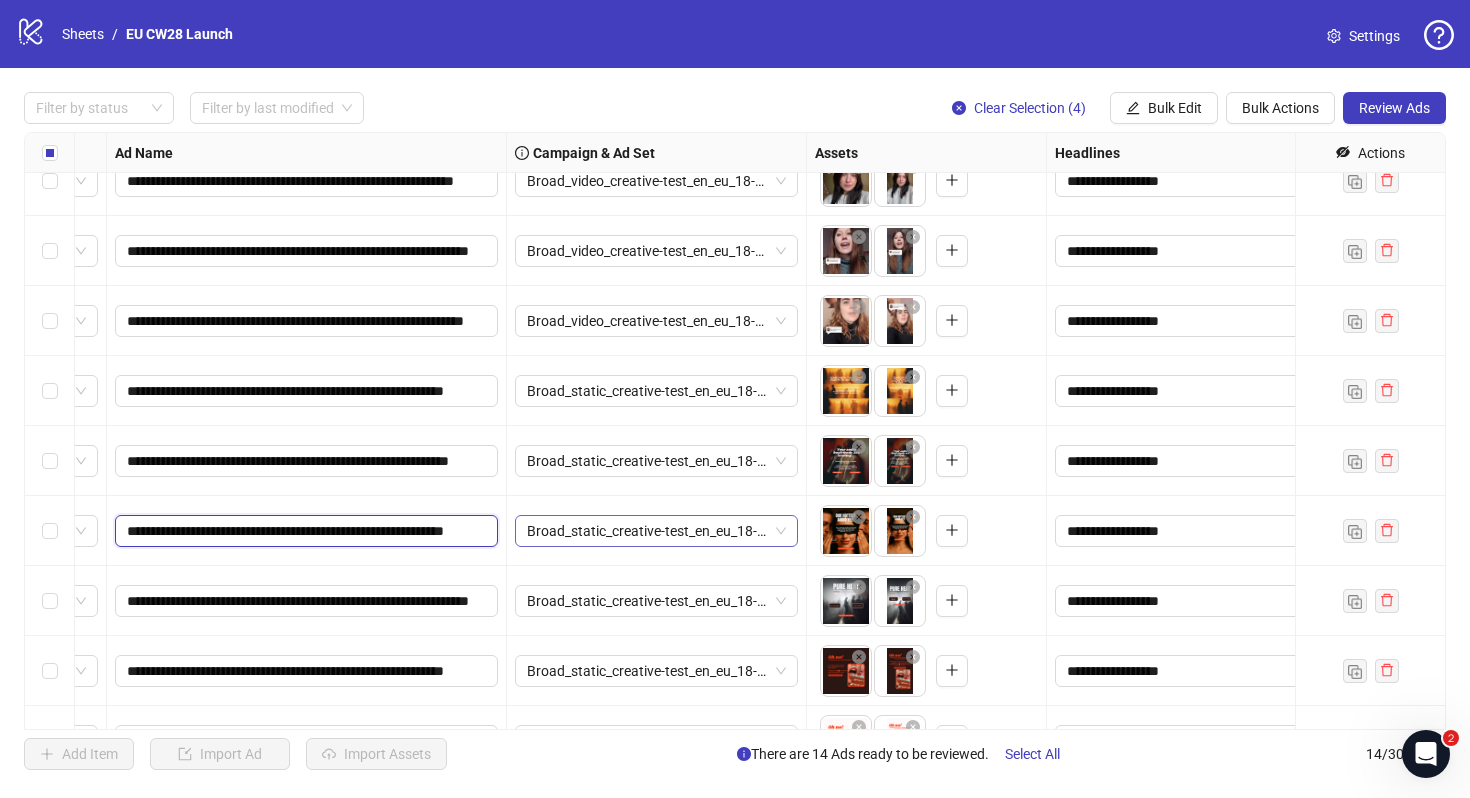 scroll, scrollTop: 0, scrollLeft: 79, axis: horizontal 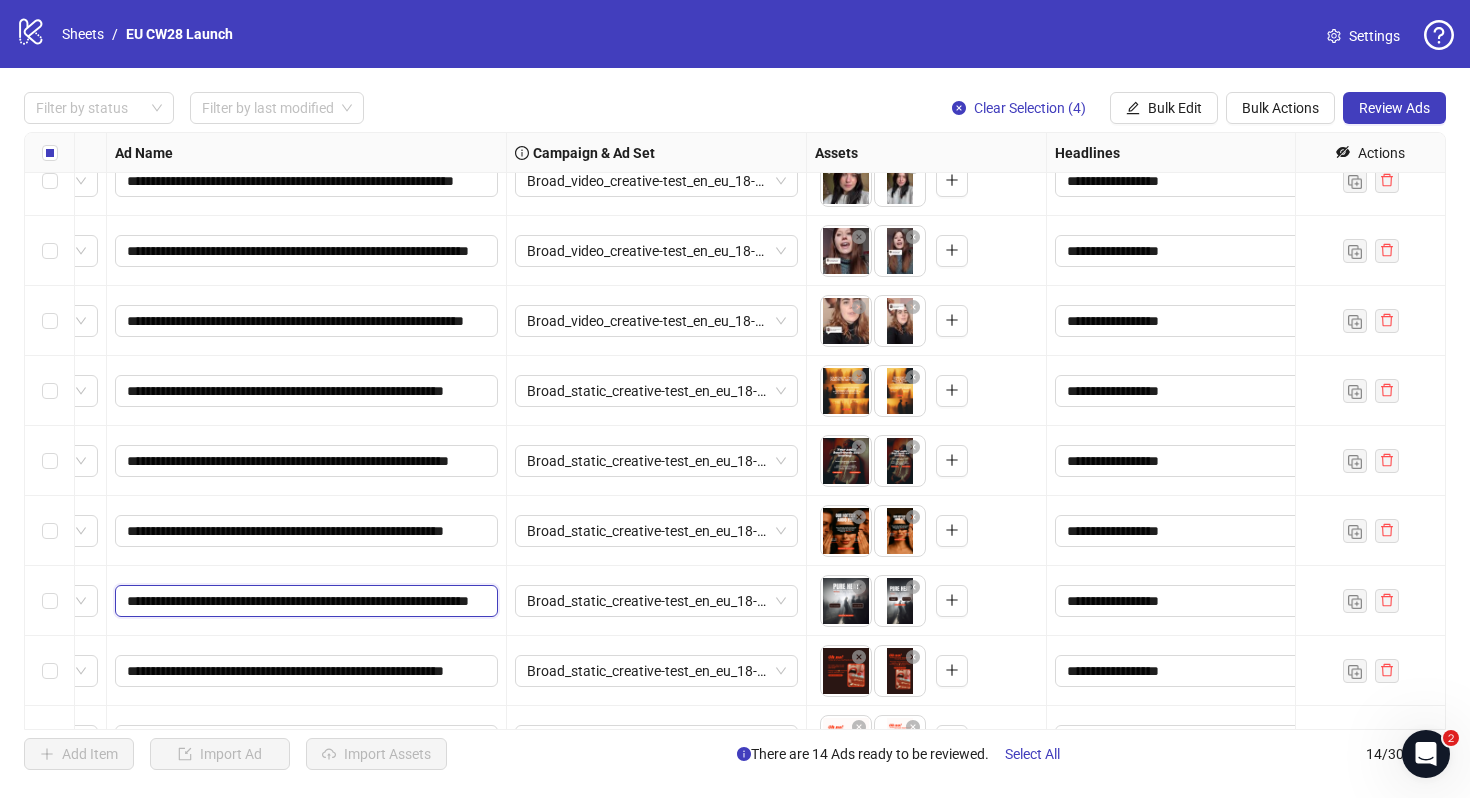 click on "**********" at bounding box center (304, 601) 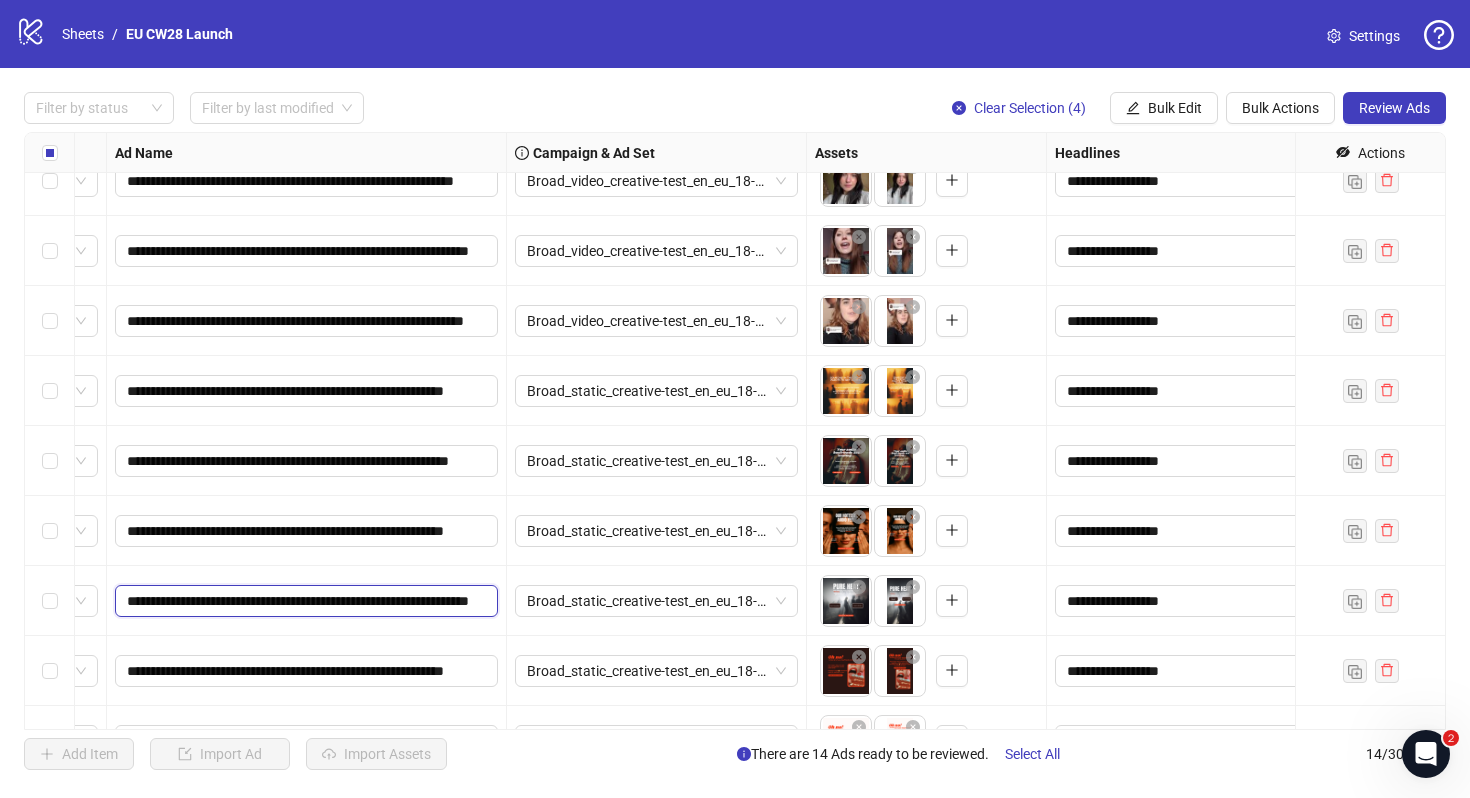 drag, startPoint x: 343, startPoint y: 597, endPoint x: 289, endPoint y: 594, distance: 54.08327 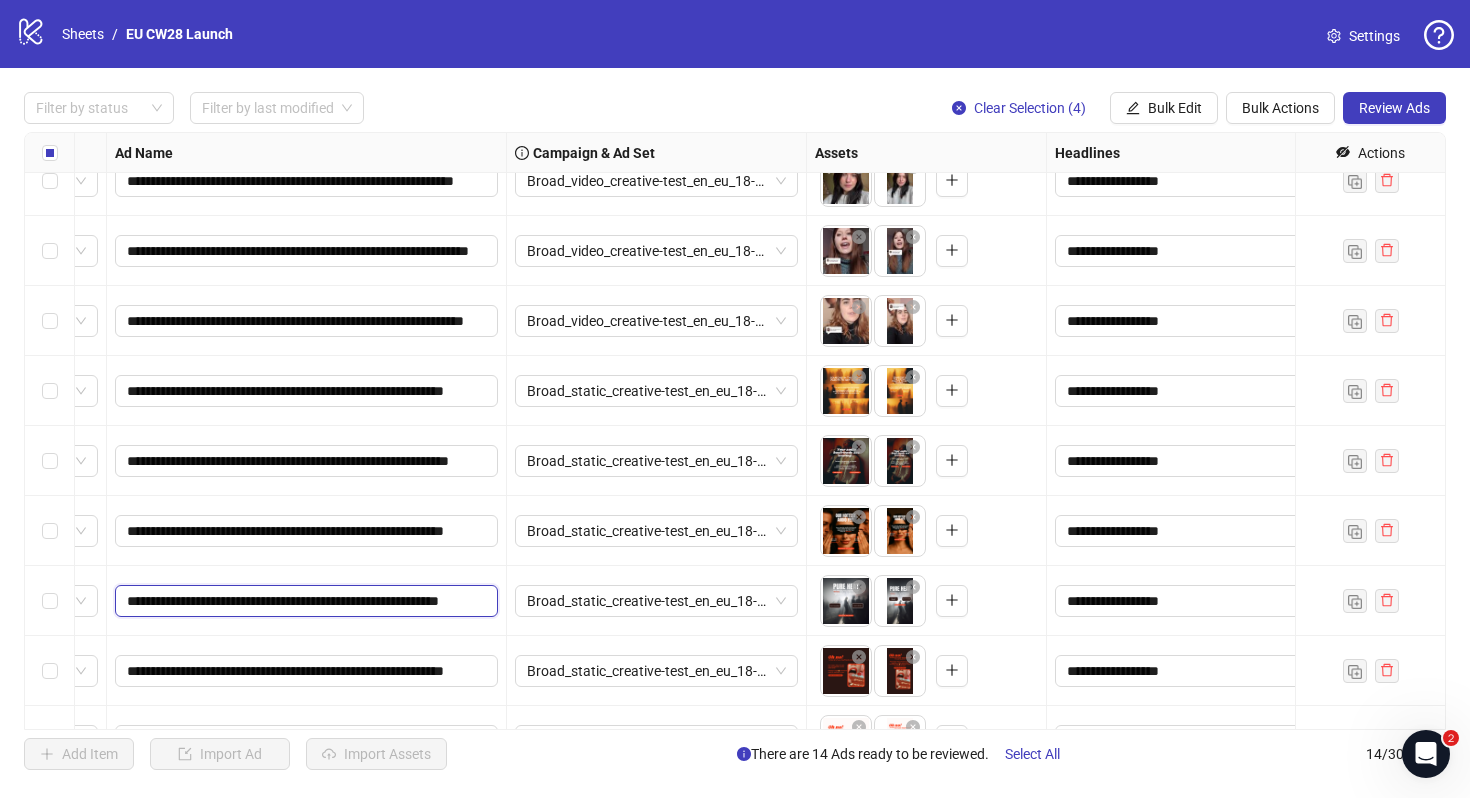 type on "**********" 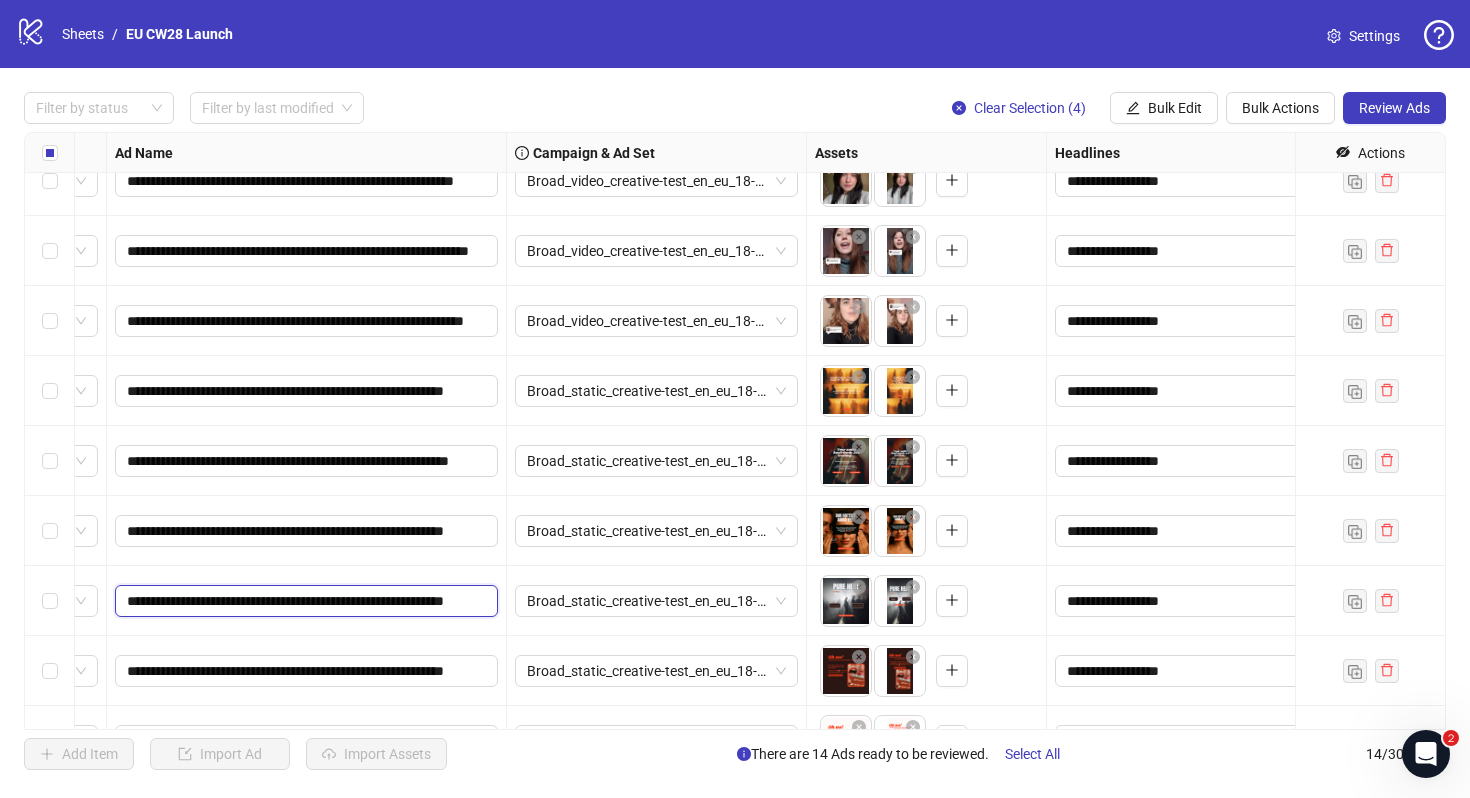 click on "**********" at bounding box center (304, 601) 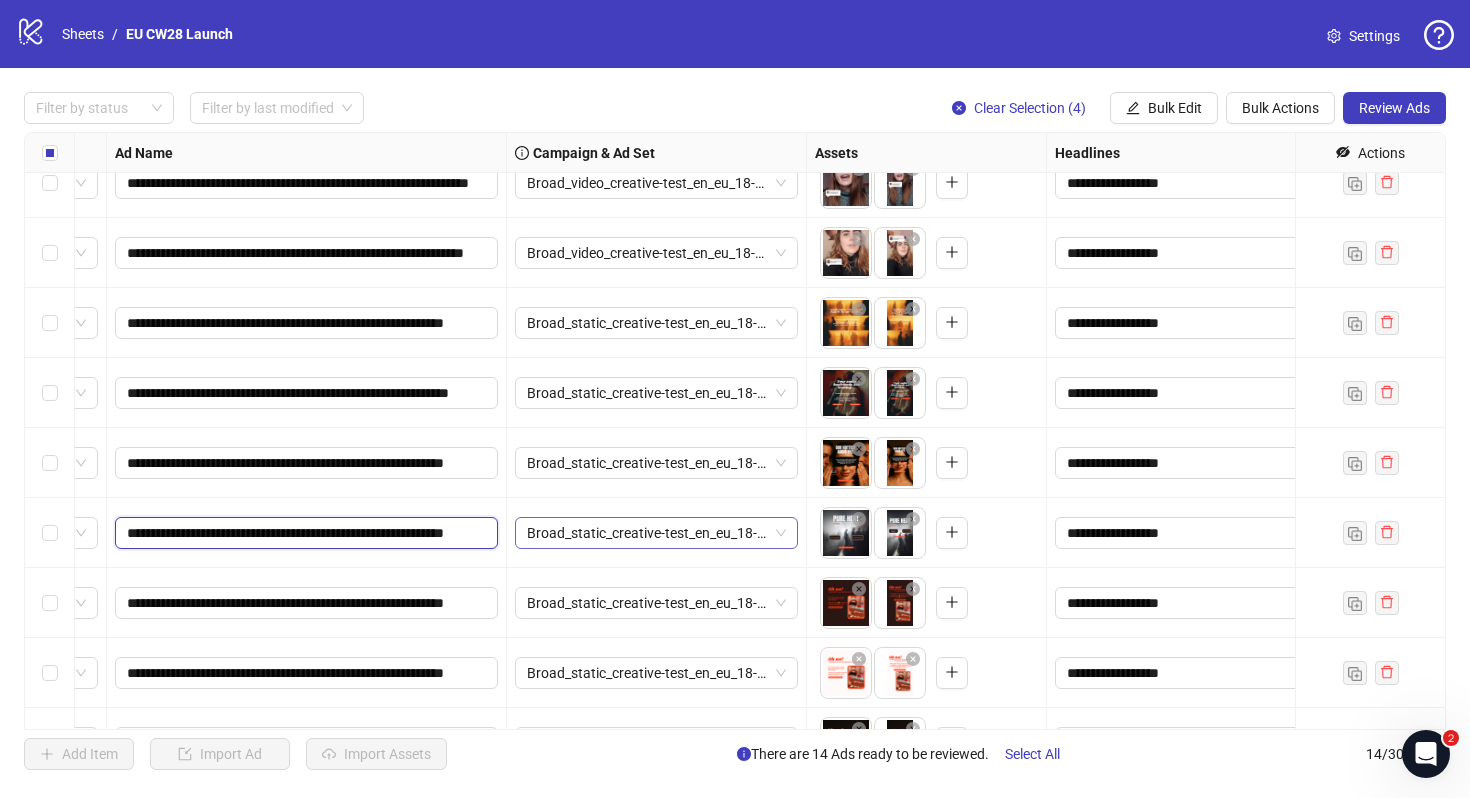 scroll, scrollTop: 386, scrollLeft: 138, axis: both 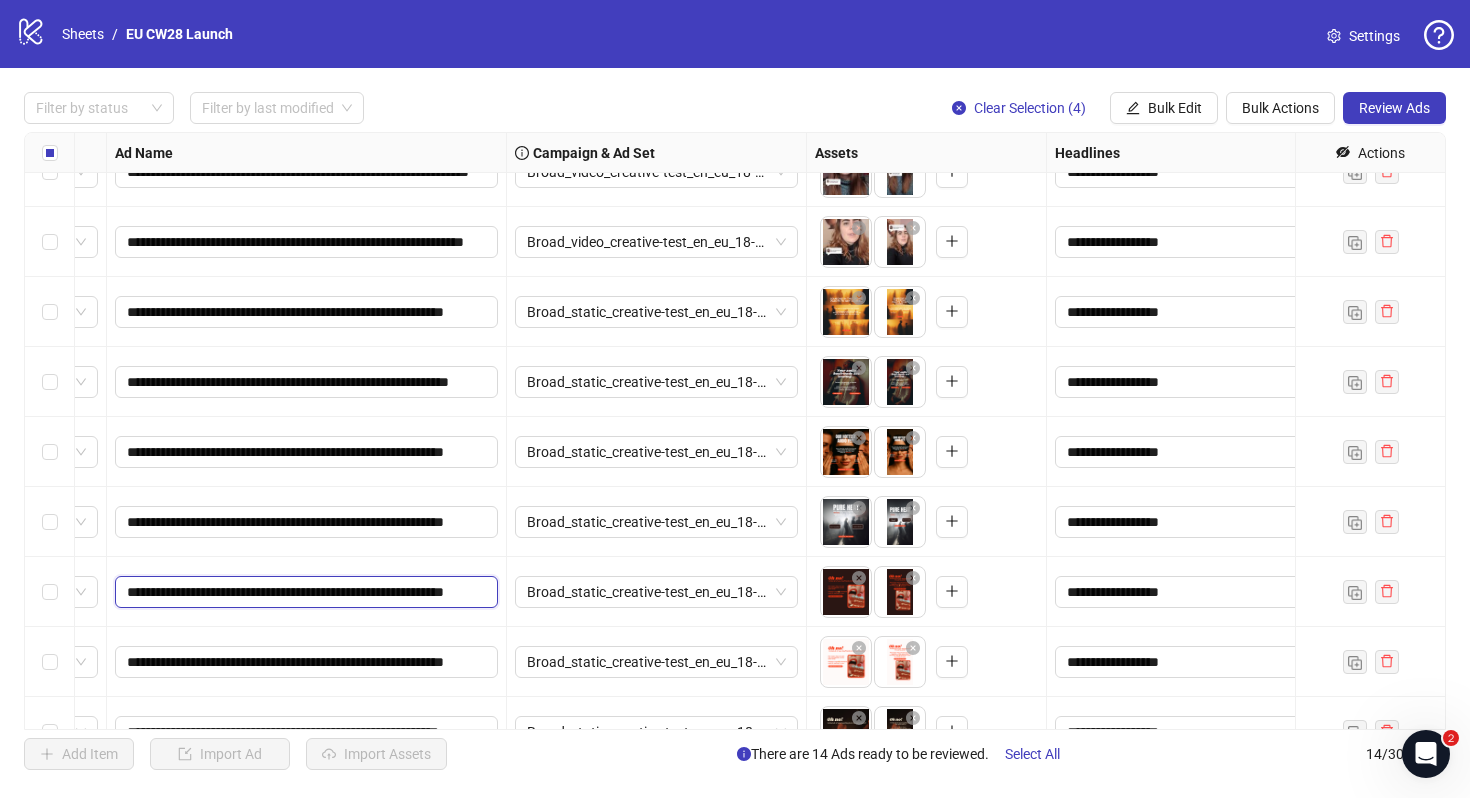 drag, startPoint x: 219, startPoint y: 588, endPoint x: 246, endPoint y: 588, distance: 27 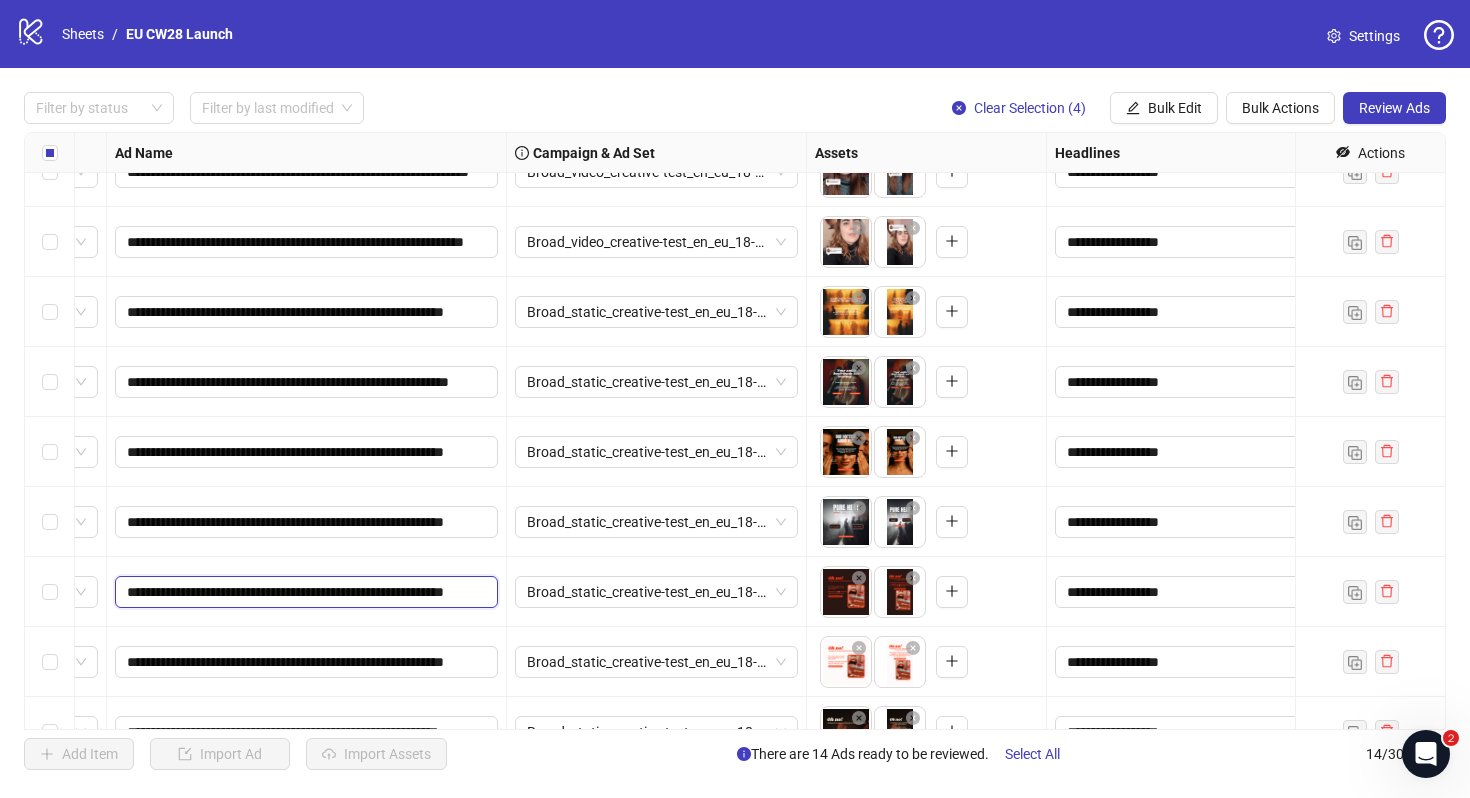 click on "**********" at bounding box center (304, 592) 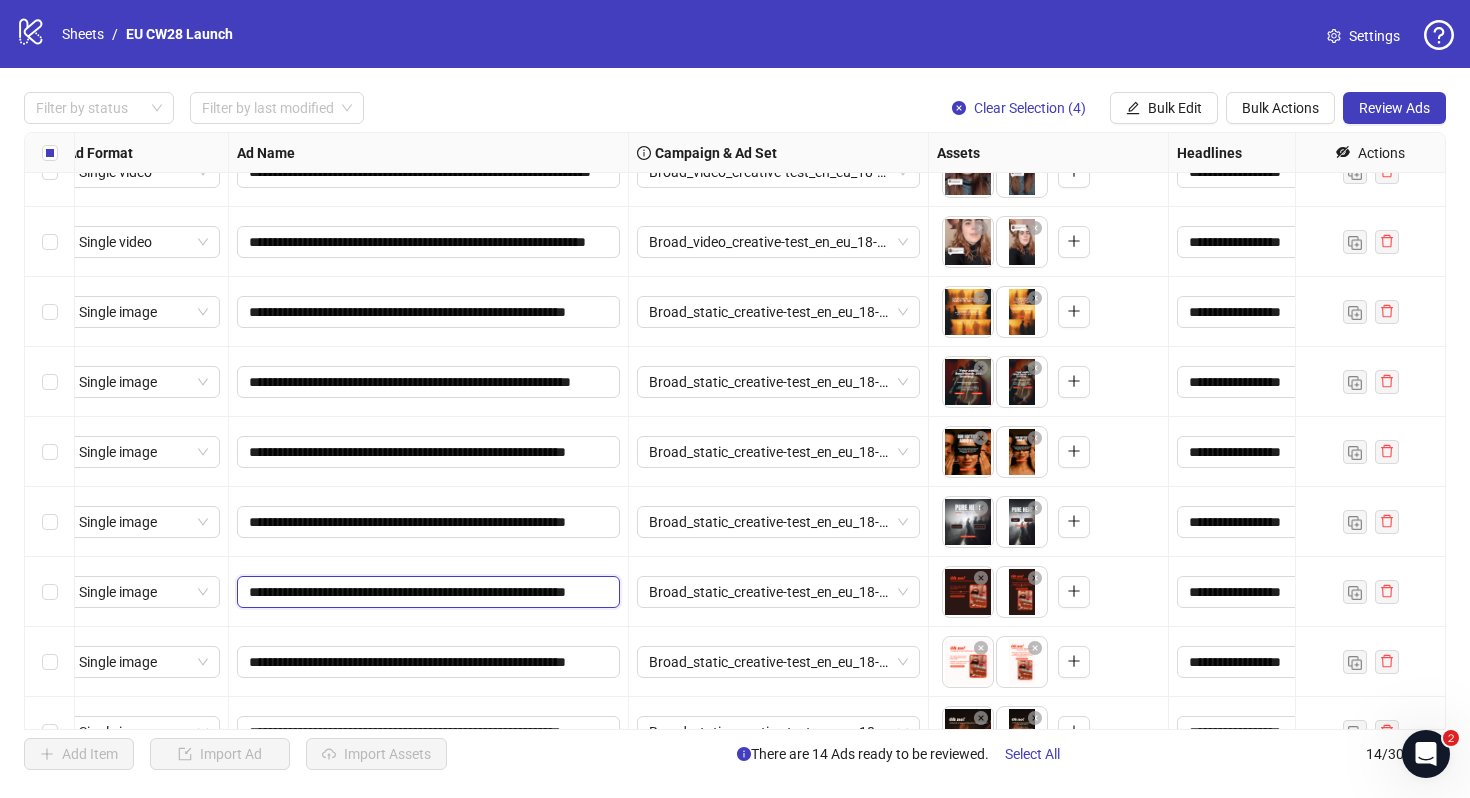 scroll, scrollTop: 386, scrollLeft: 0, axis: vertical 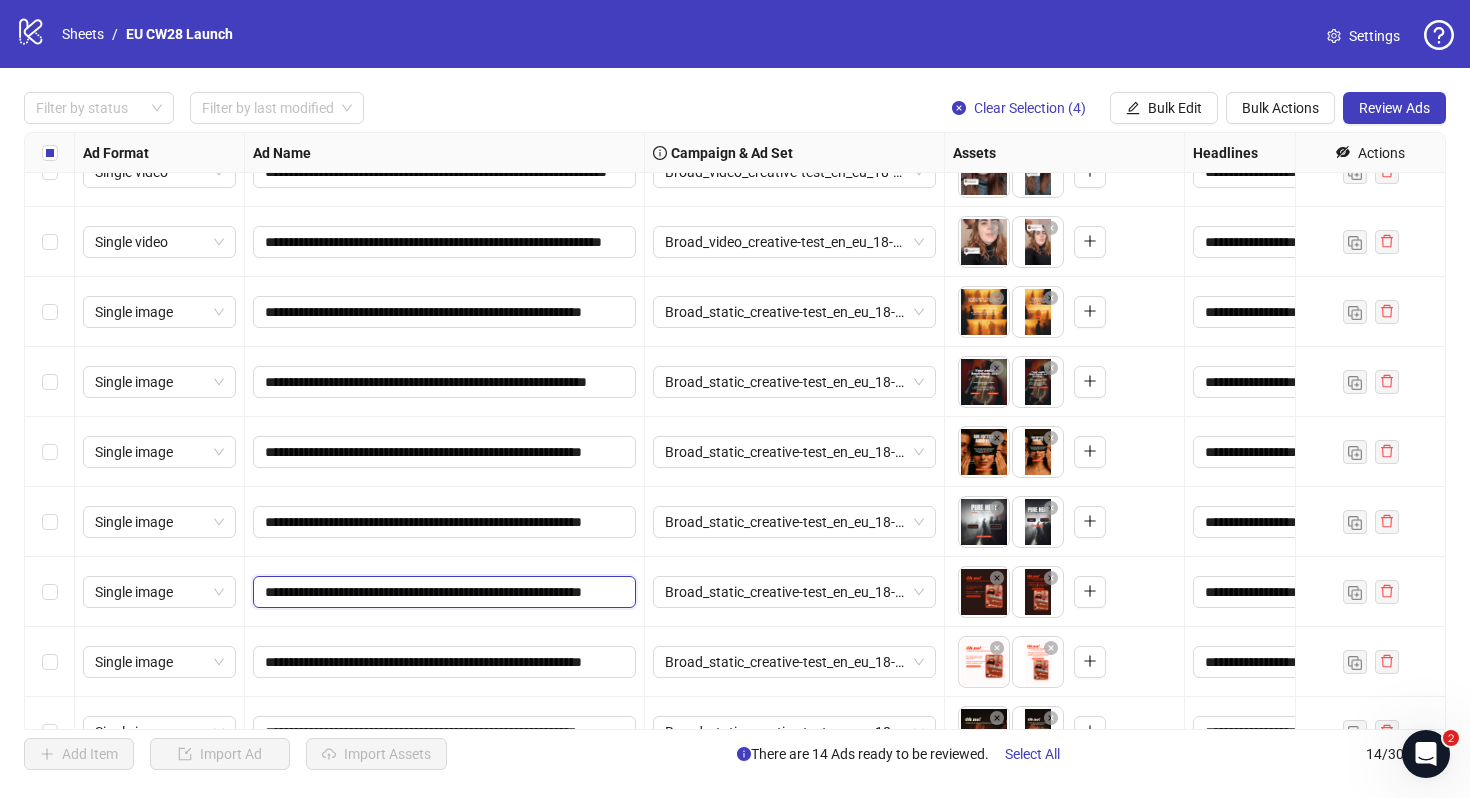 click on "**********" at bounding box center [442, 592] 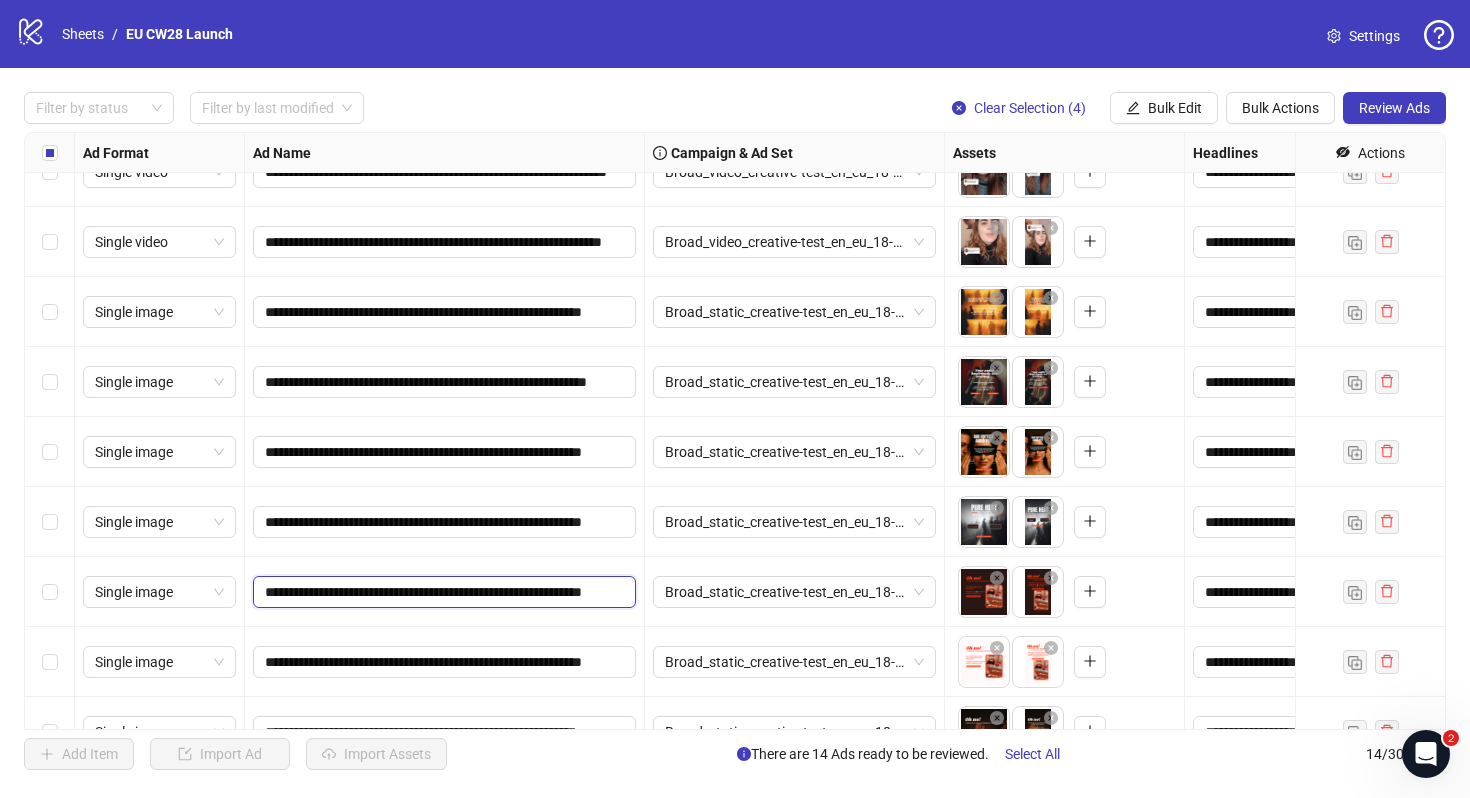scroll, scrollTop: 0, scrollLeft: 0, axis: both 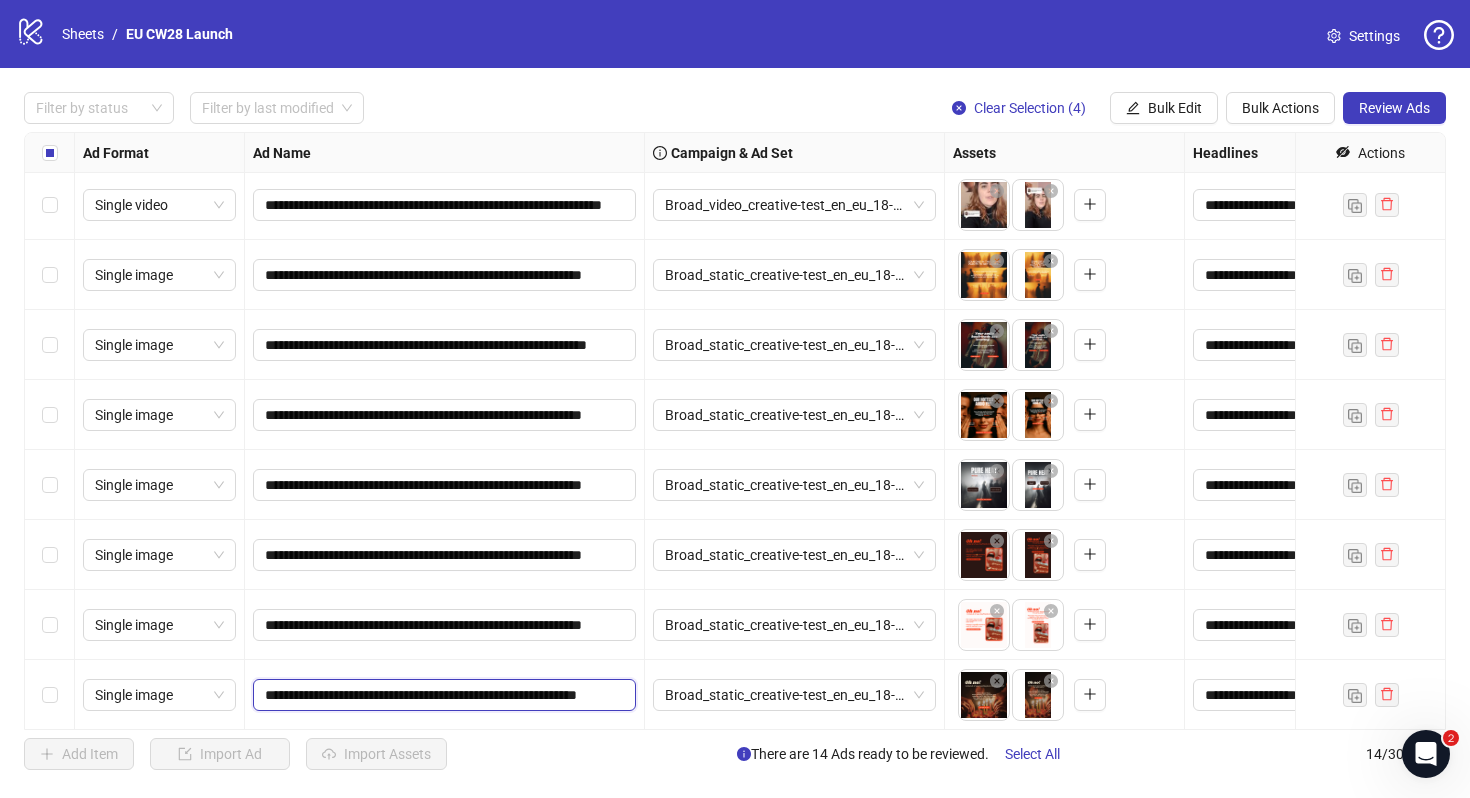 click on "**********" at bounding box center [442, 695] 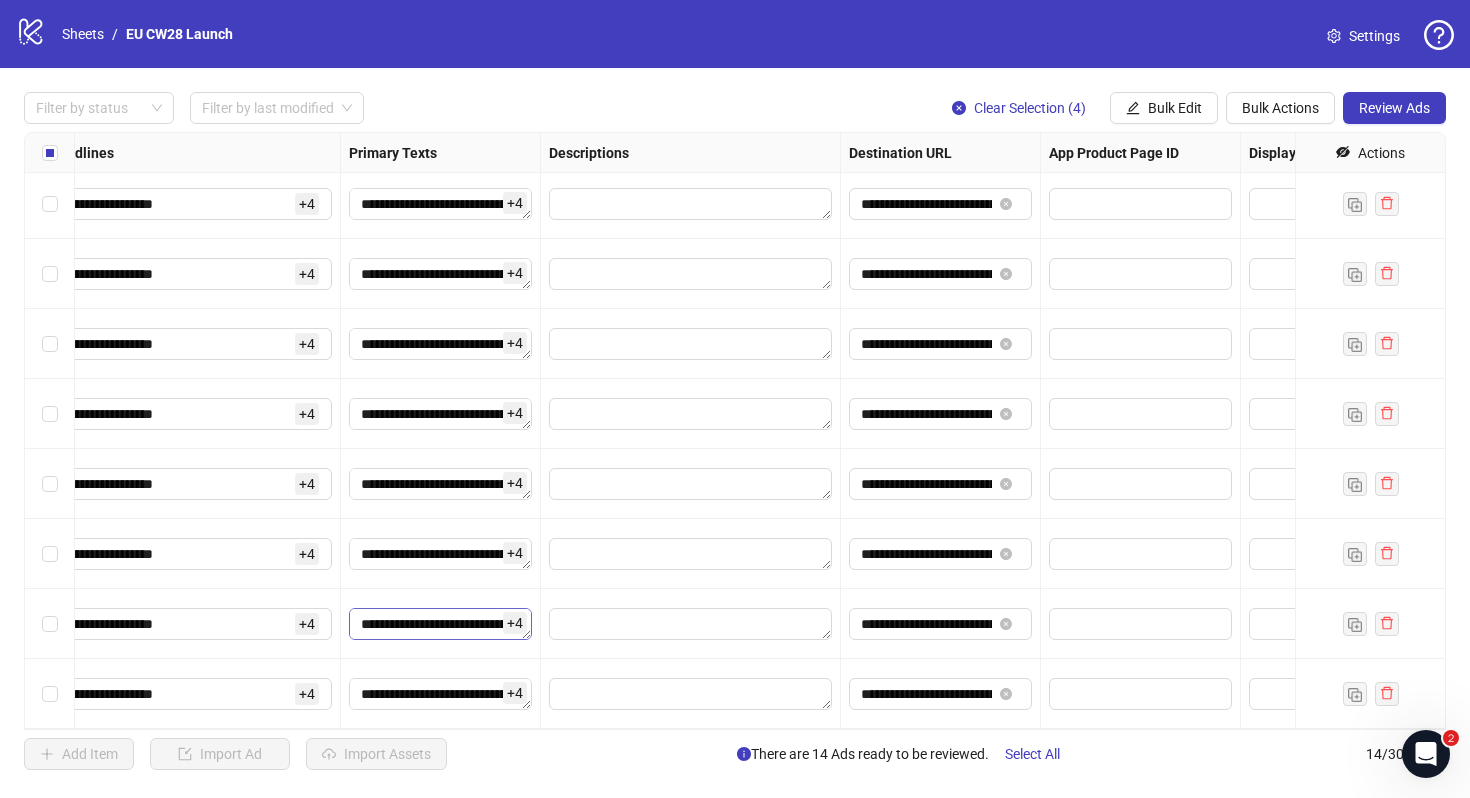 scroll, scrollTop: 424, scrollLeft: 1190, axis: both 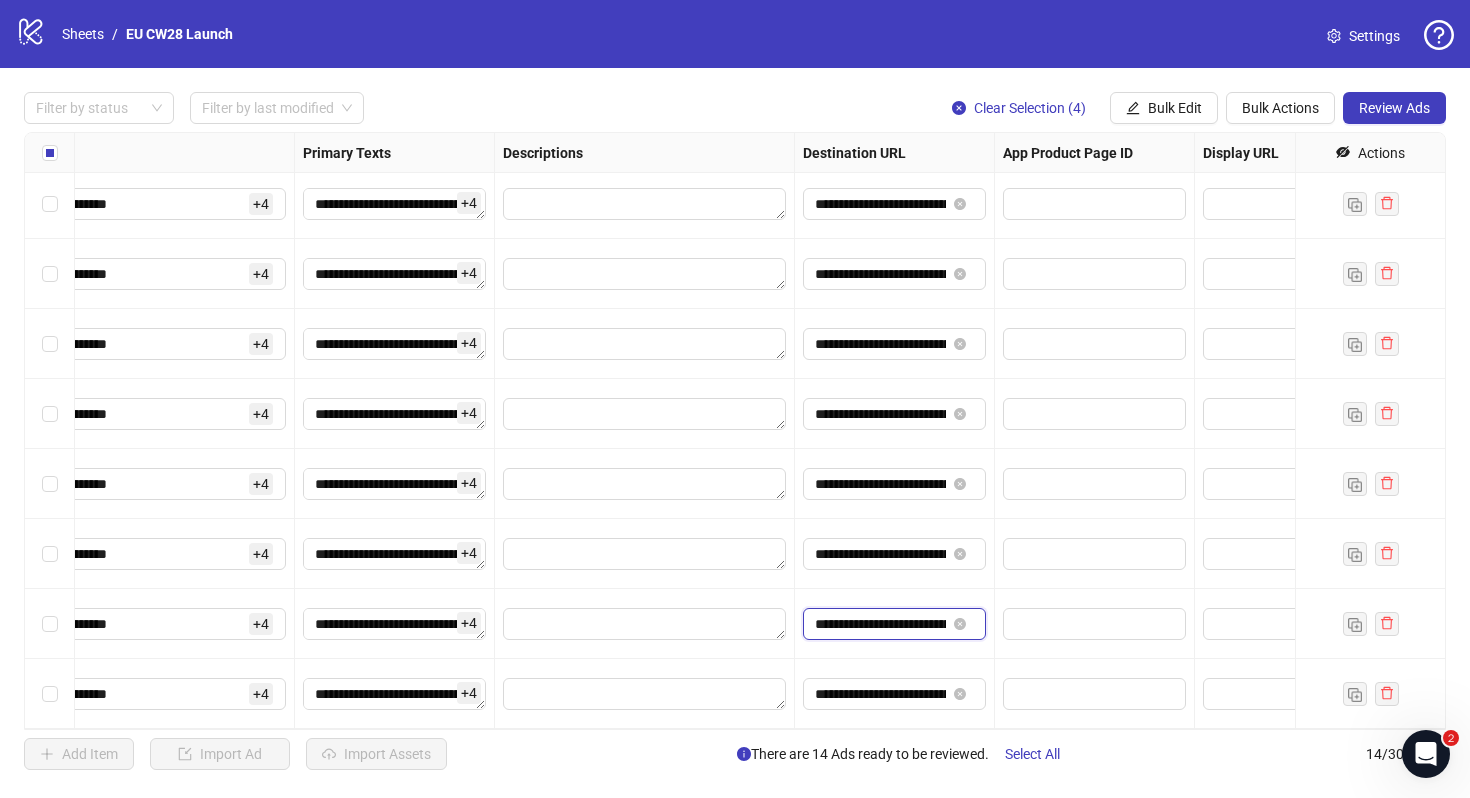 click on "**********" at bounding box center [880, 624] 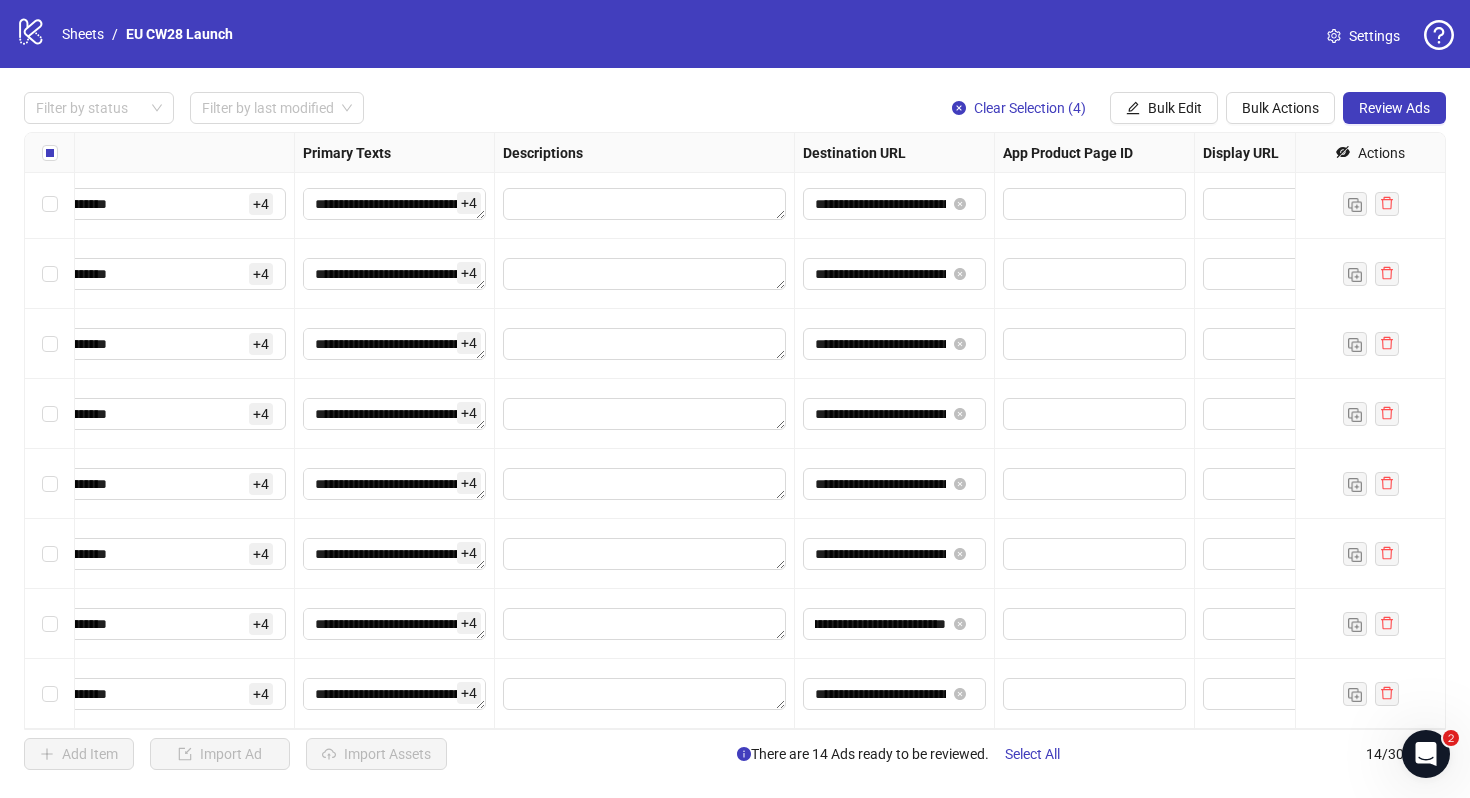 click at bounding box center (645, 624) 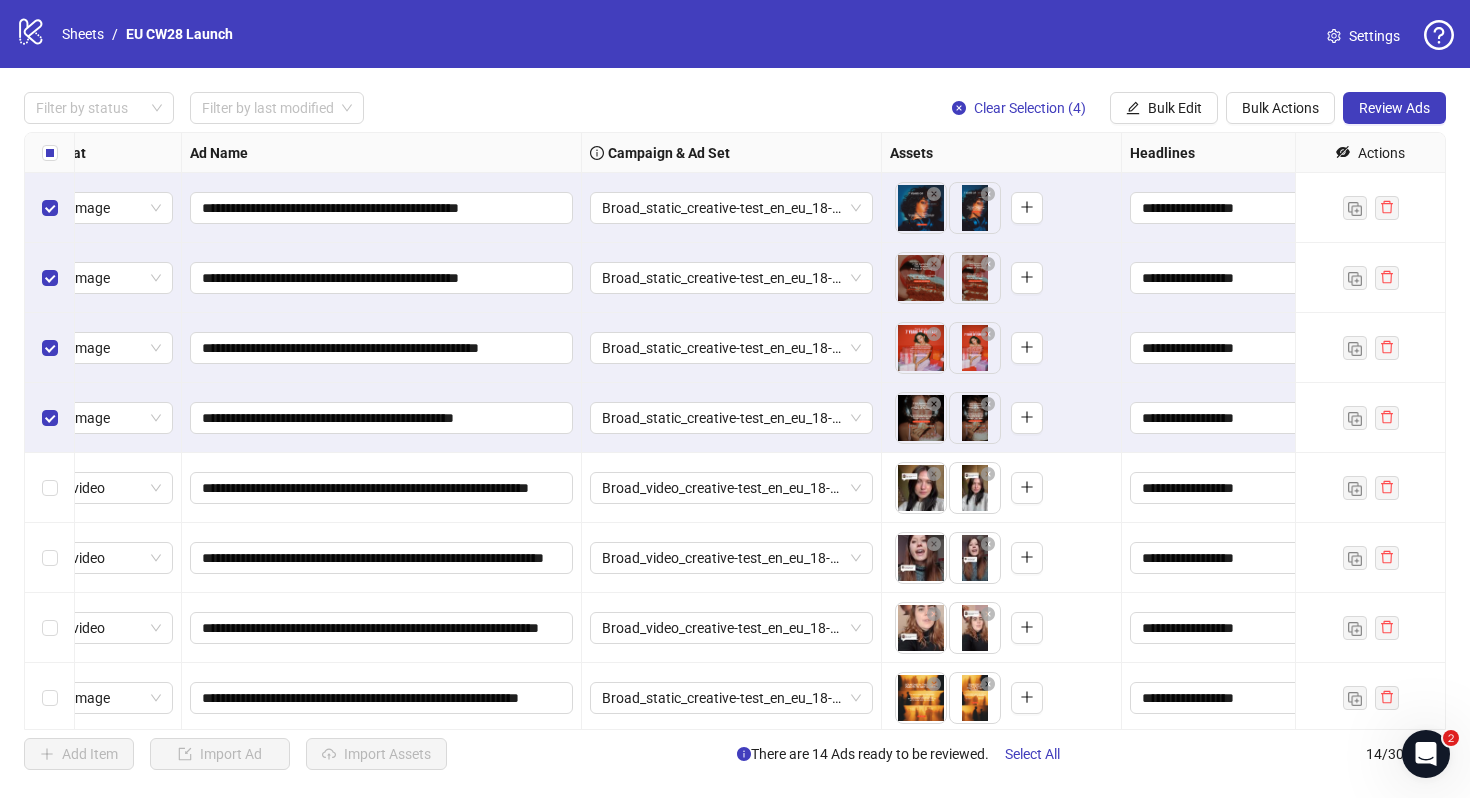 scroll, scrollTop: 0, scrollLeft: 0, axis: both 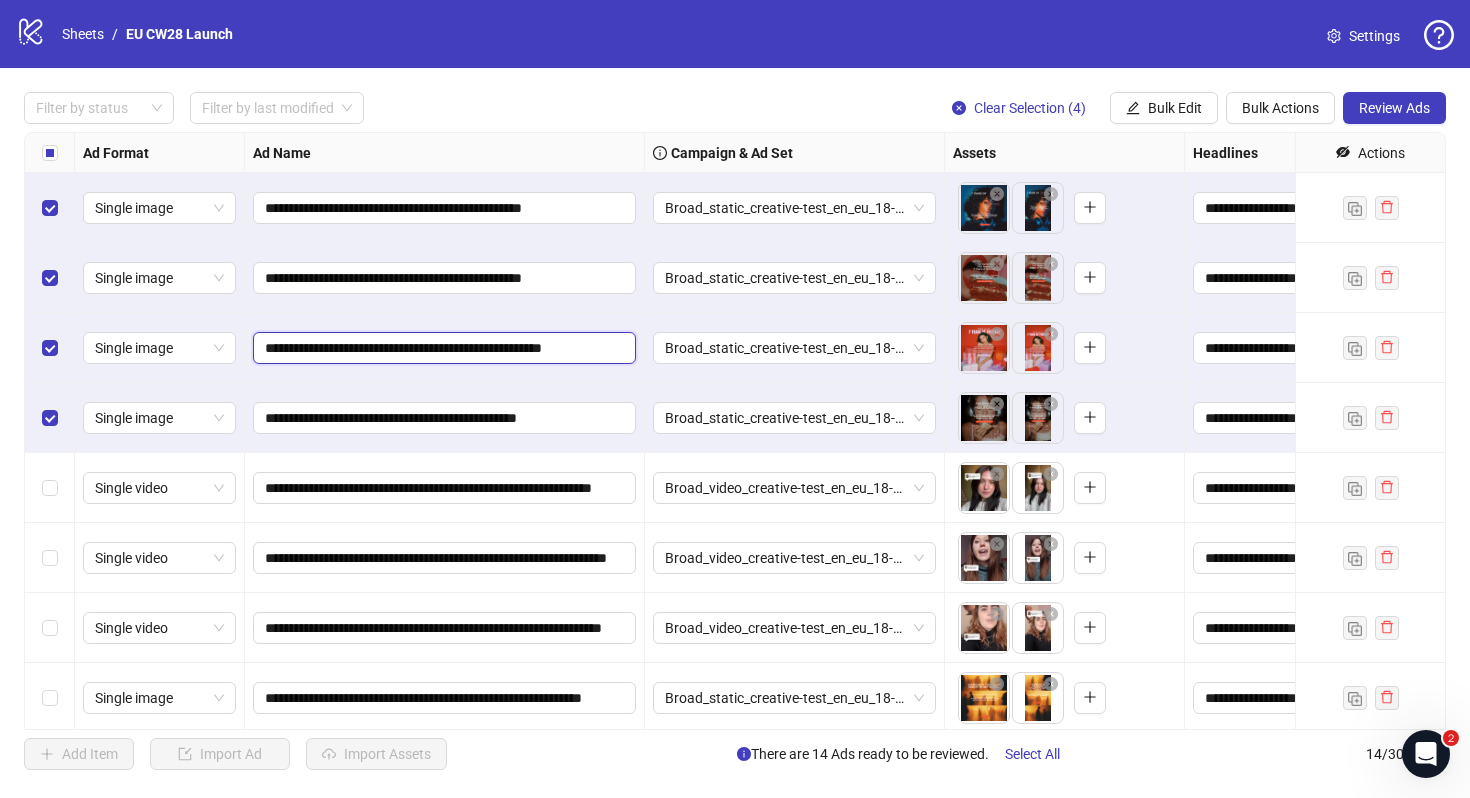 click on "**********" at bounding box center [442, 348] 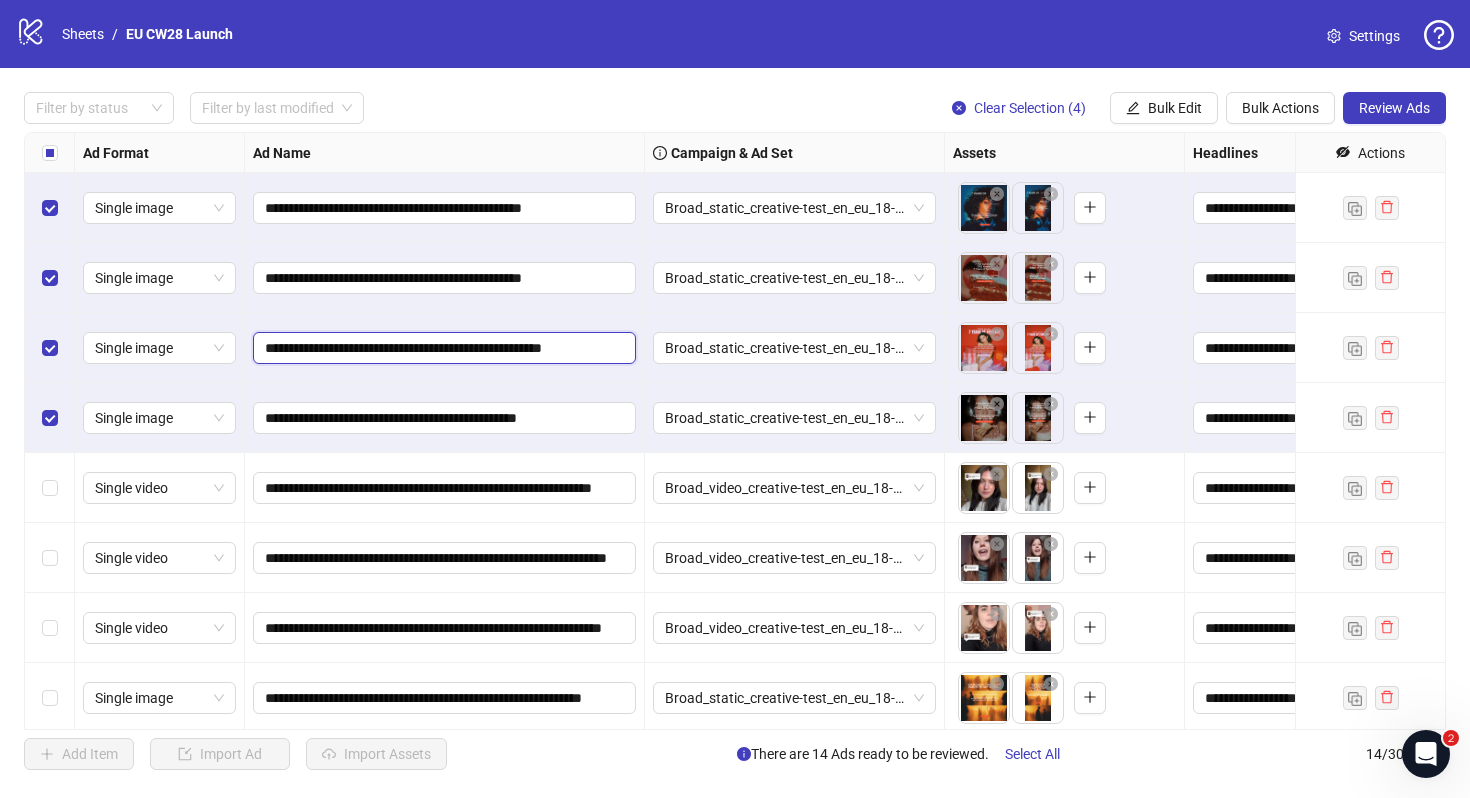 scroll, scrollTop: 0, scrollLeft: 0, axis: both 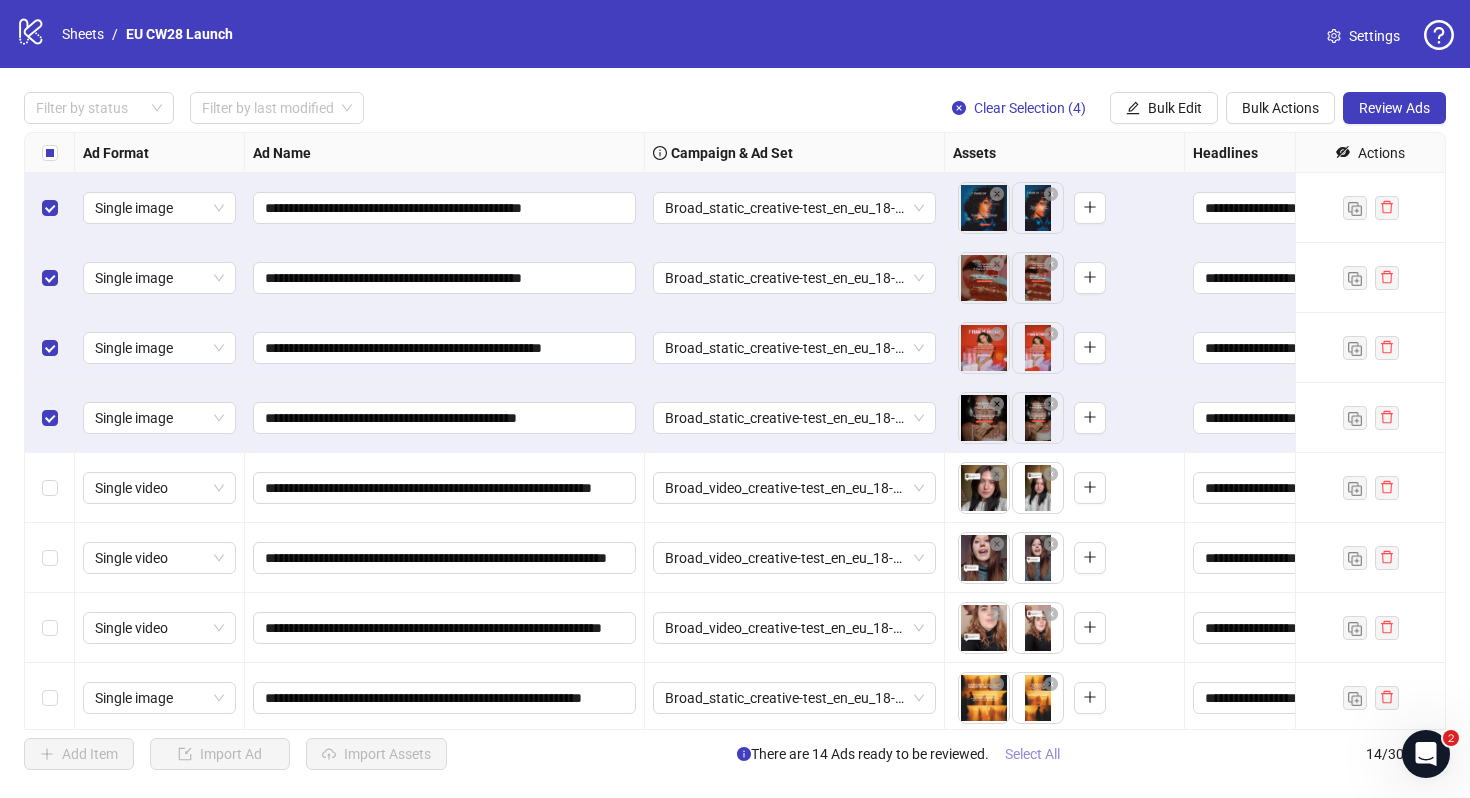 click on "Select All" at bounding box center (1032, 754) 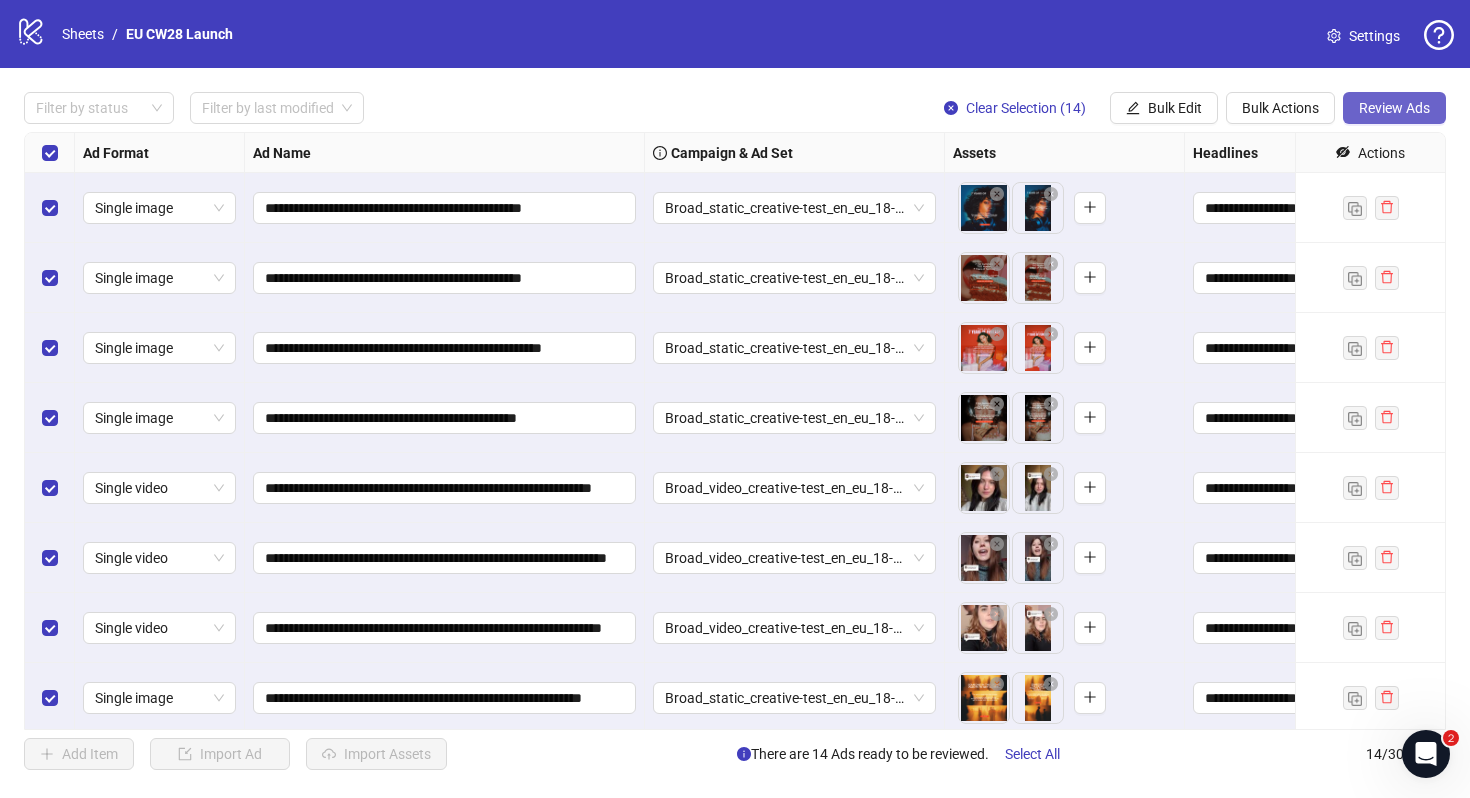 click on "Review Ads" at bounding box center (1394, 108) 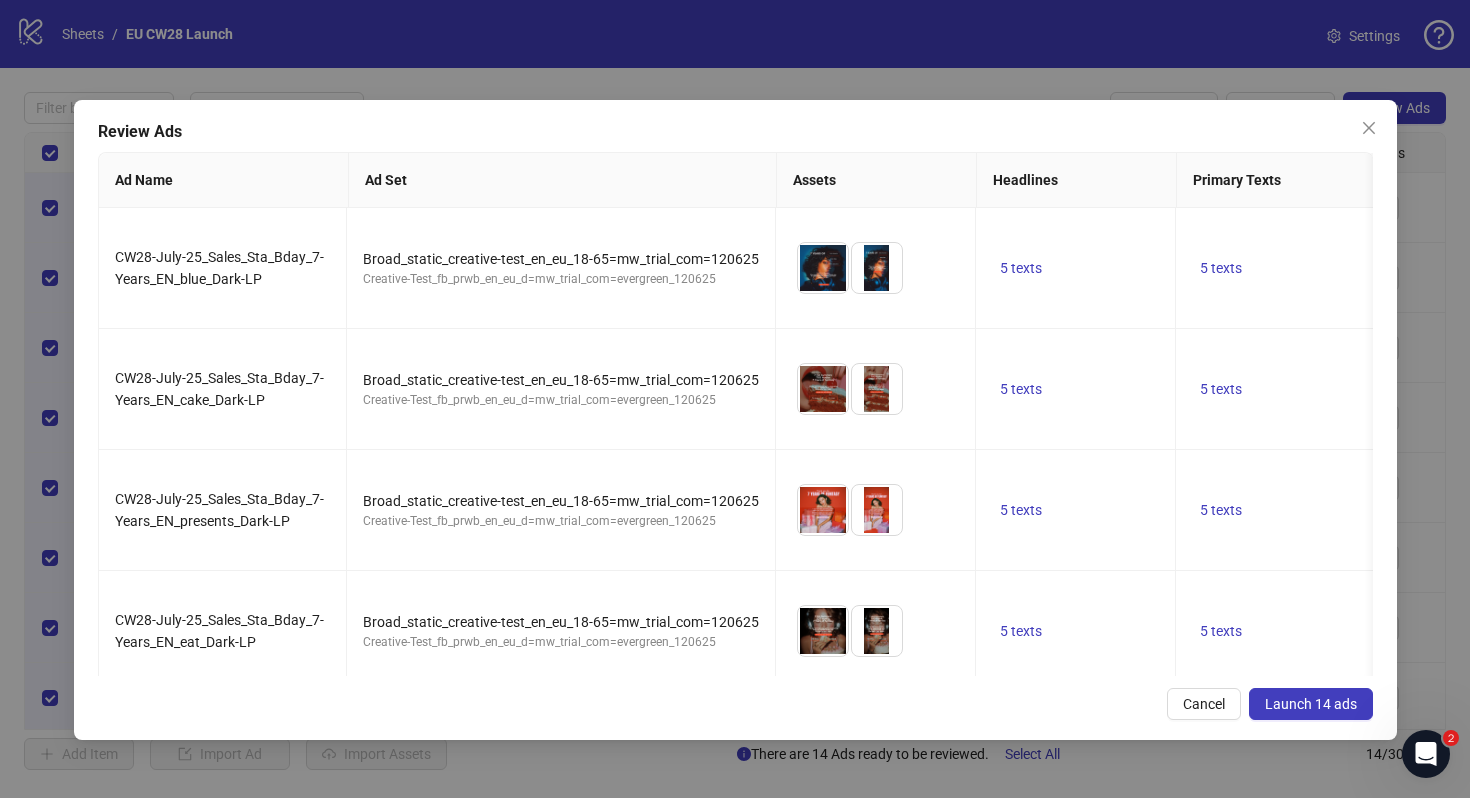 scroll, scrollTop: 918, scrollLeft: 0, axis: vertical 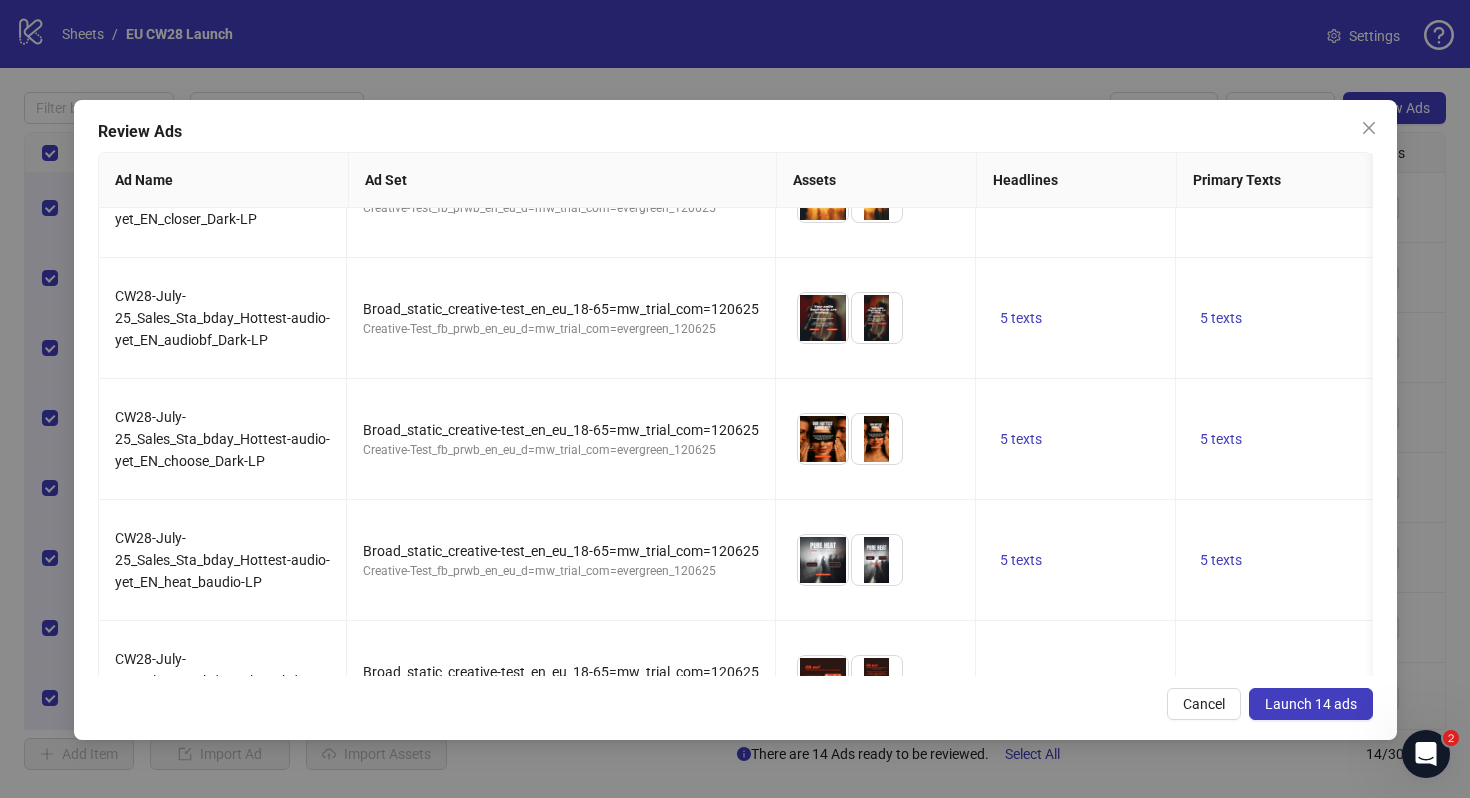 click on "Launch 14 ads" at bounding box center [1311, 704] 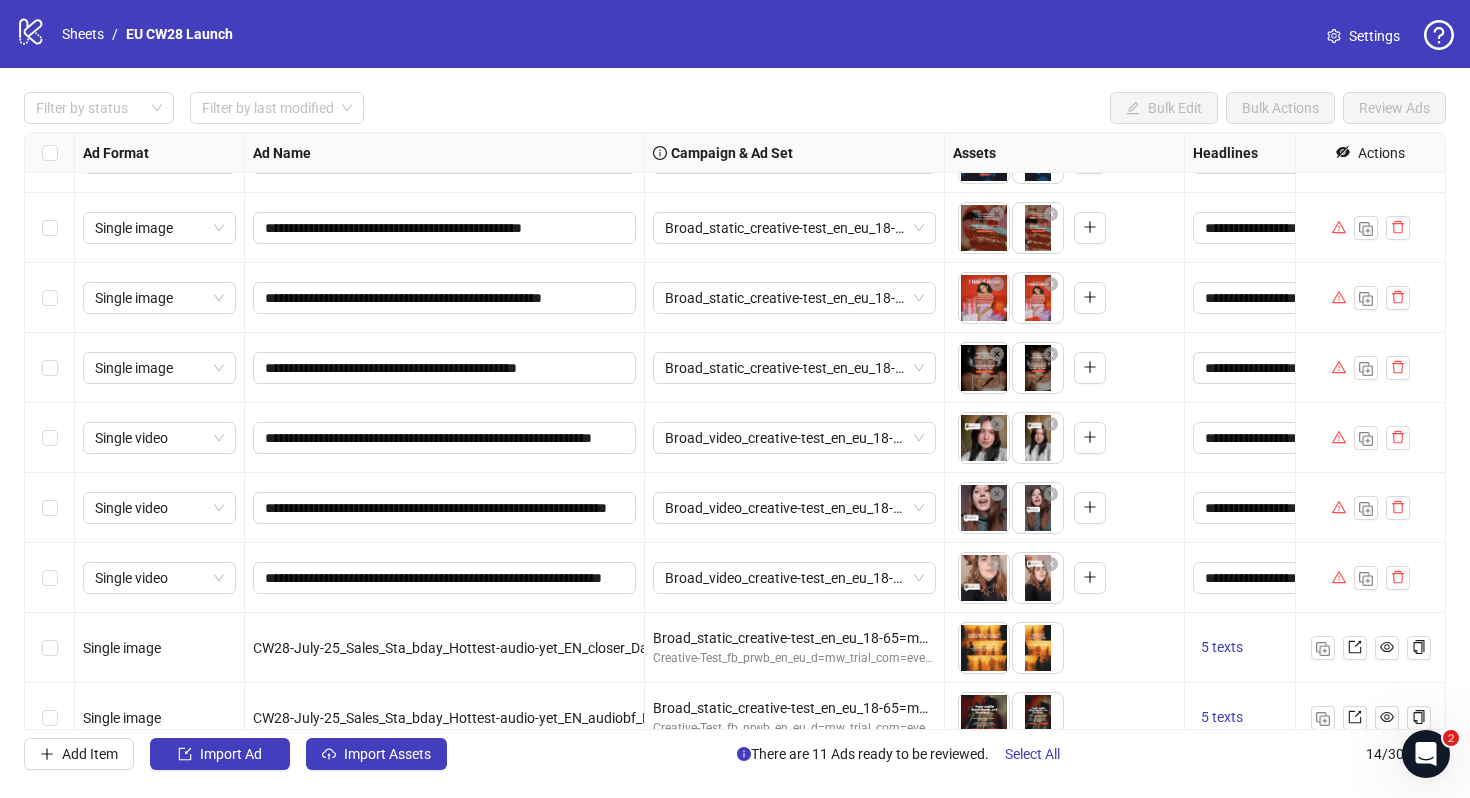 scroll, scrollTop: 0, scrollLeft: 0, axis: both 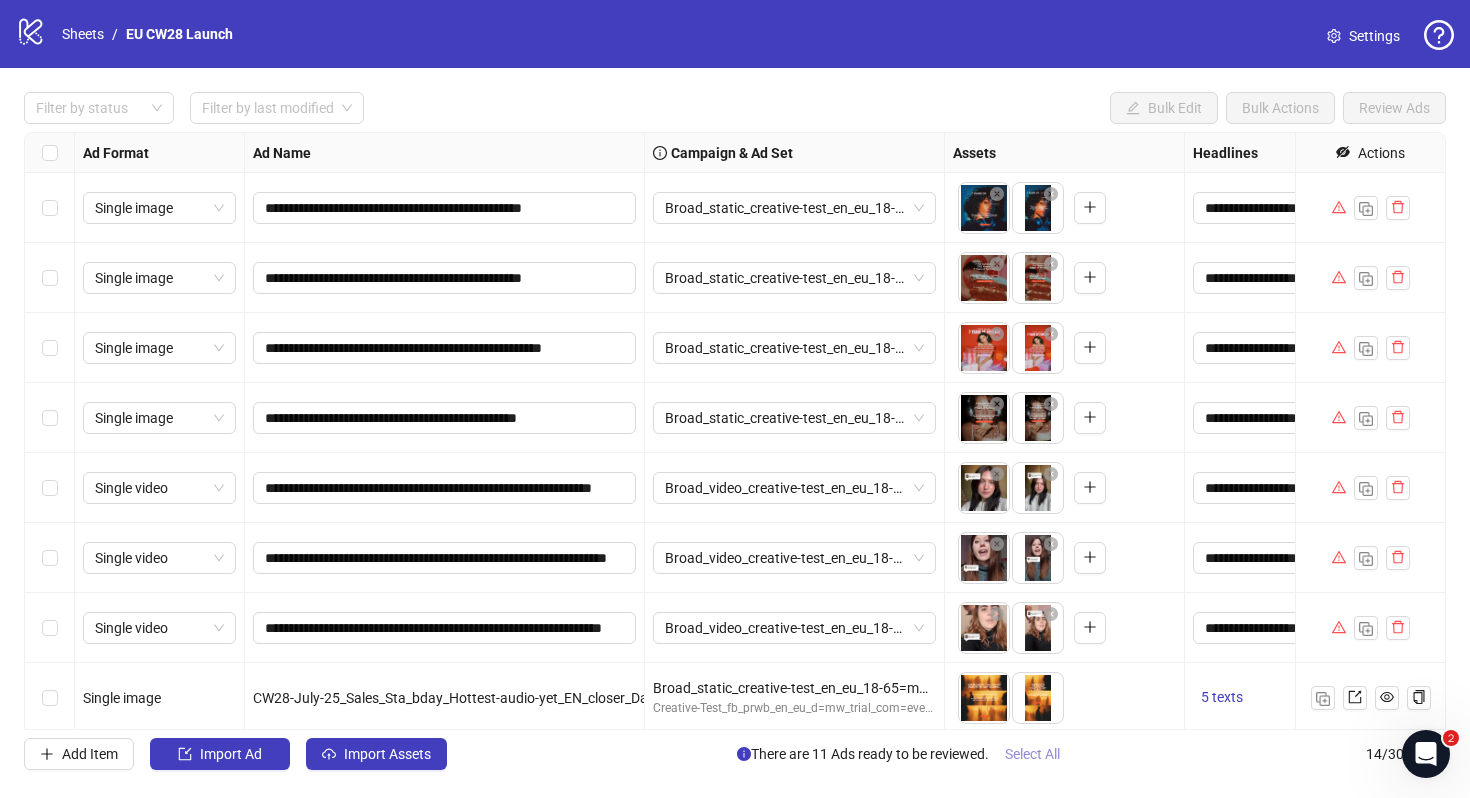 click on "Select All" at bounding box center (1032, 754) 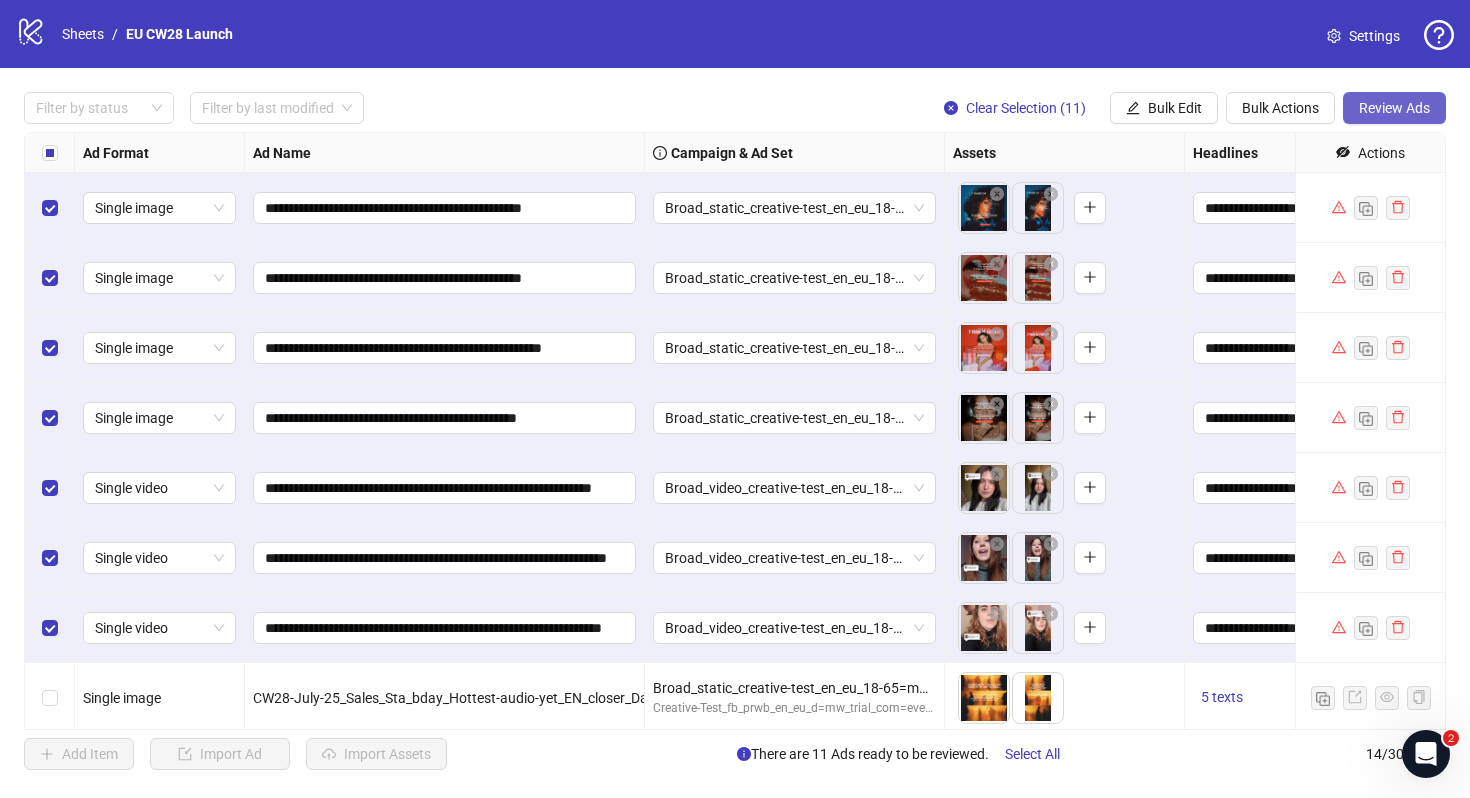 click on "Review Ads" at bounding box center [1394, 108] 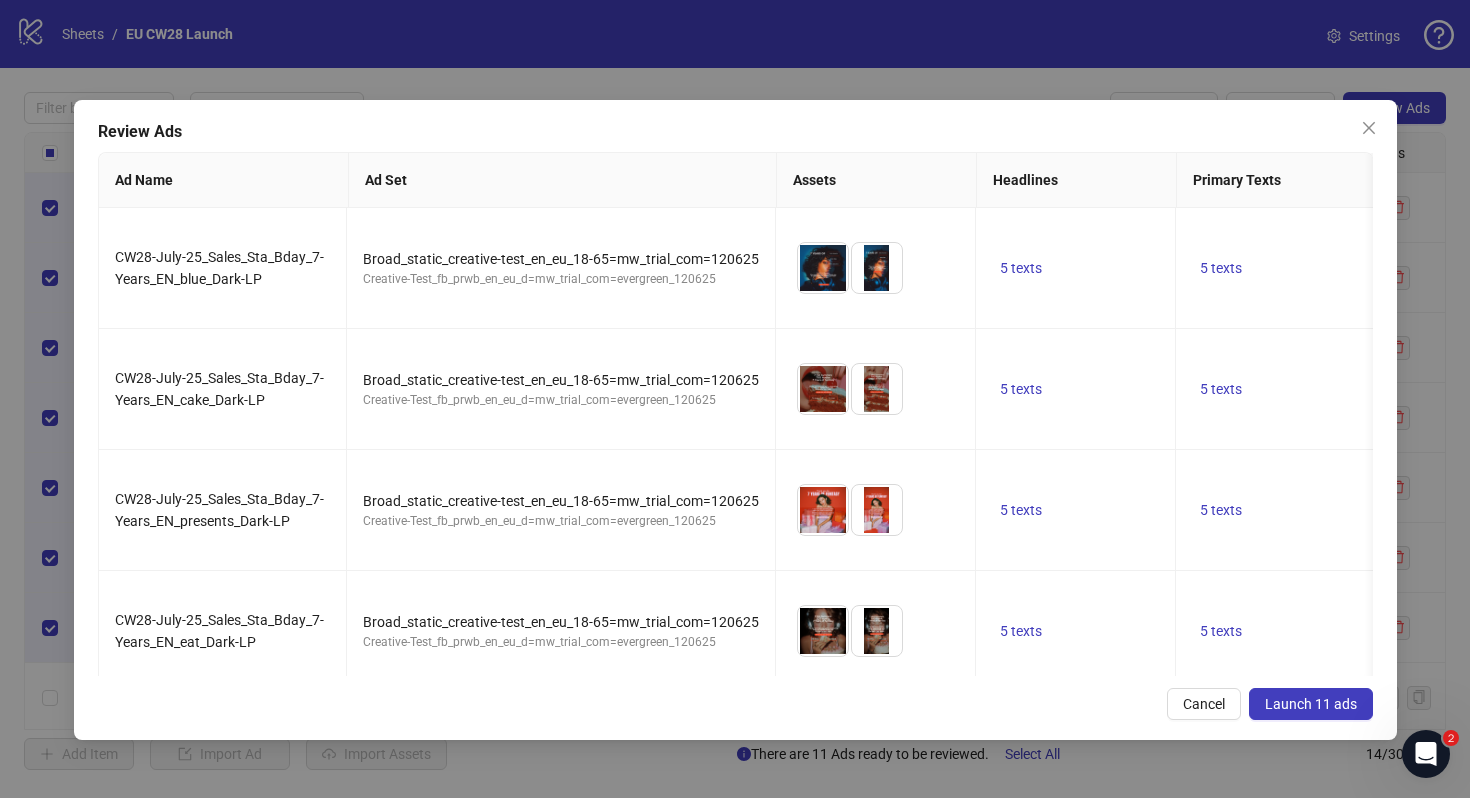 click on "Launch 11 ads" at bounding box center [1311, 704] 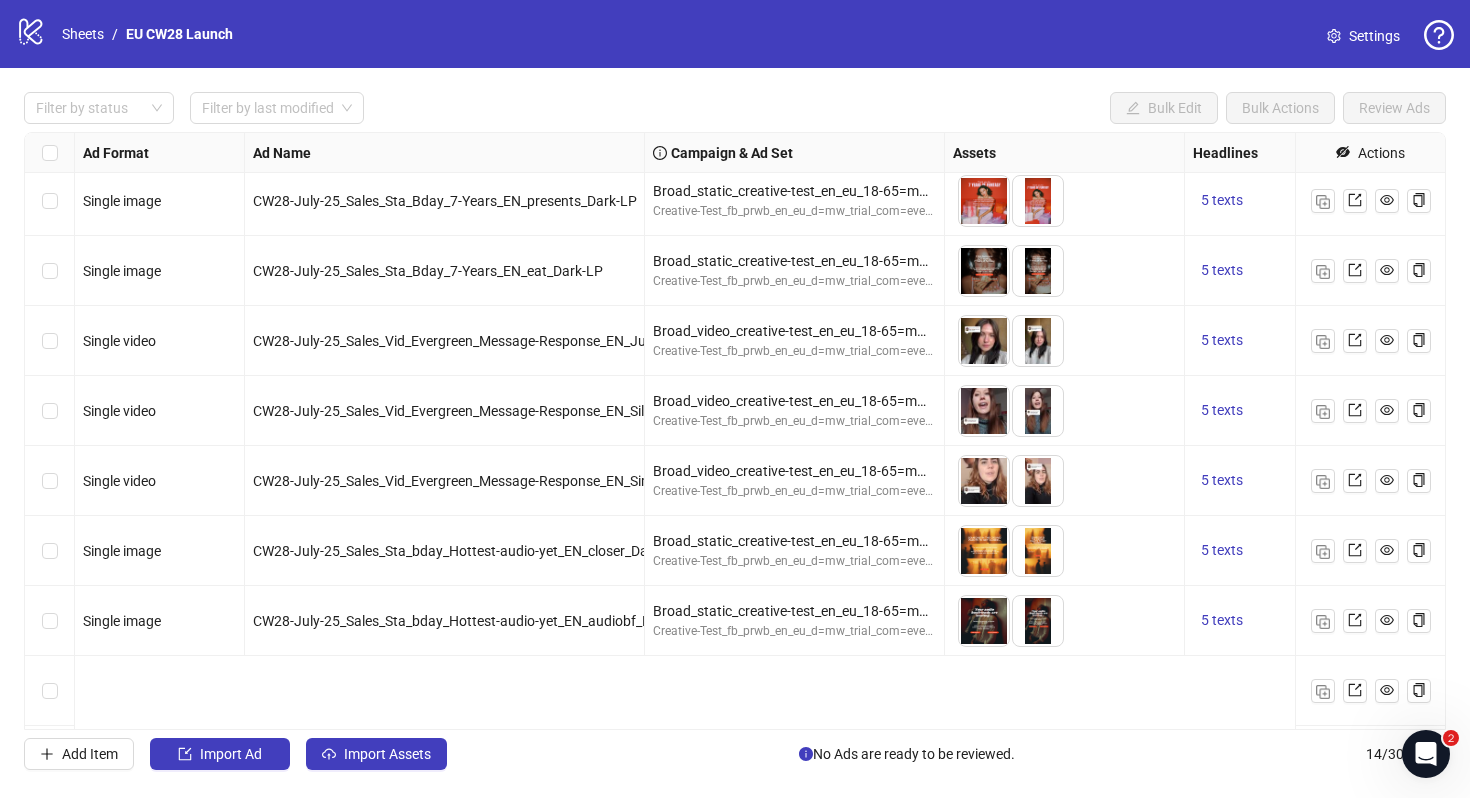 scroll, scrollTop: 0, scrollLeft: 0, axis: both 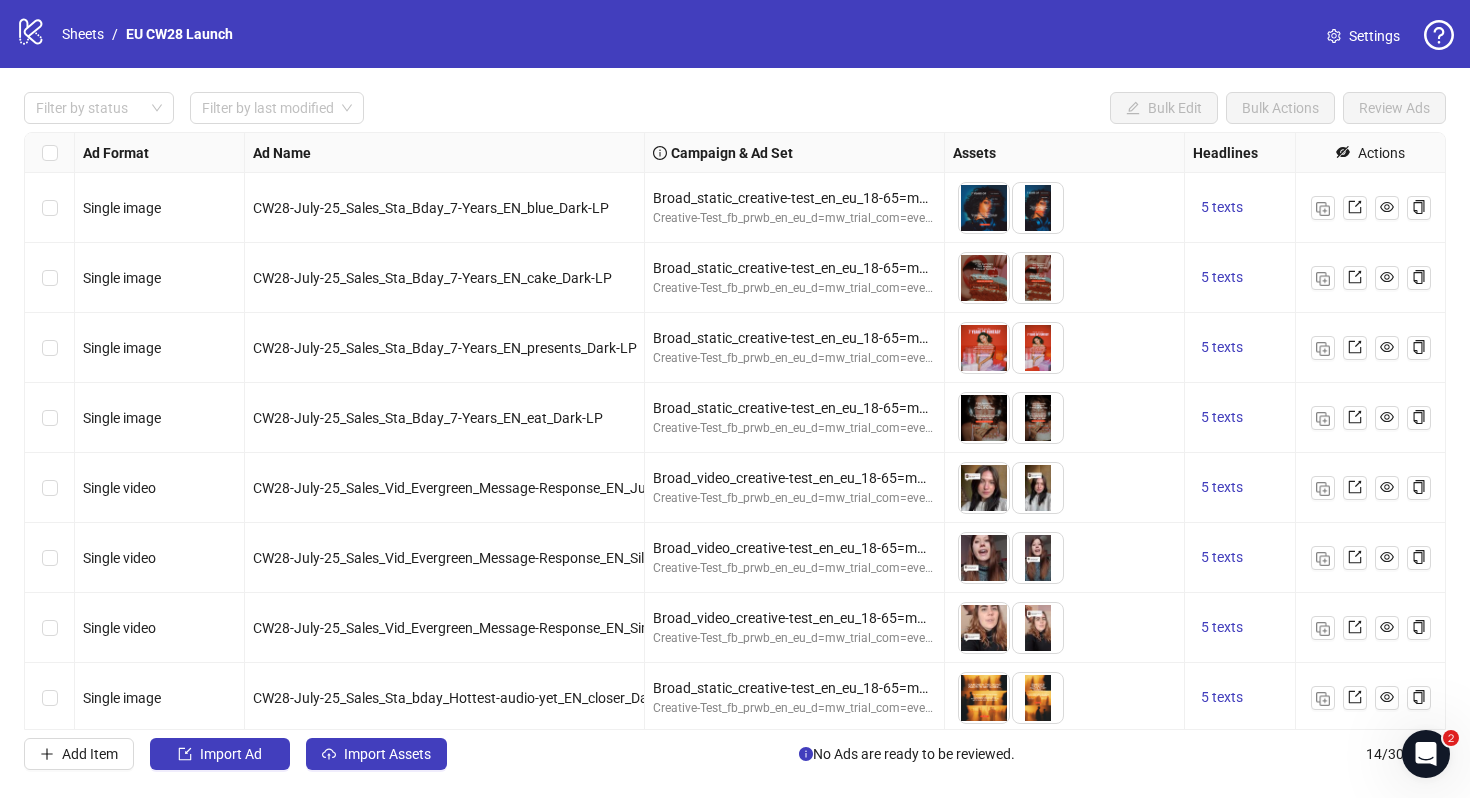click on "Settings" at bounding box center (1374, 36) 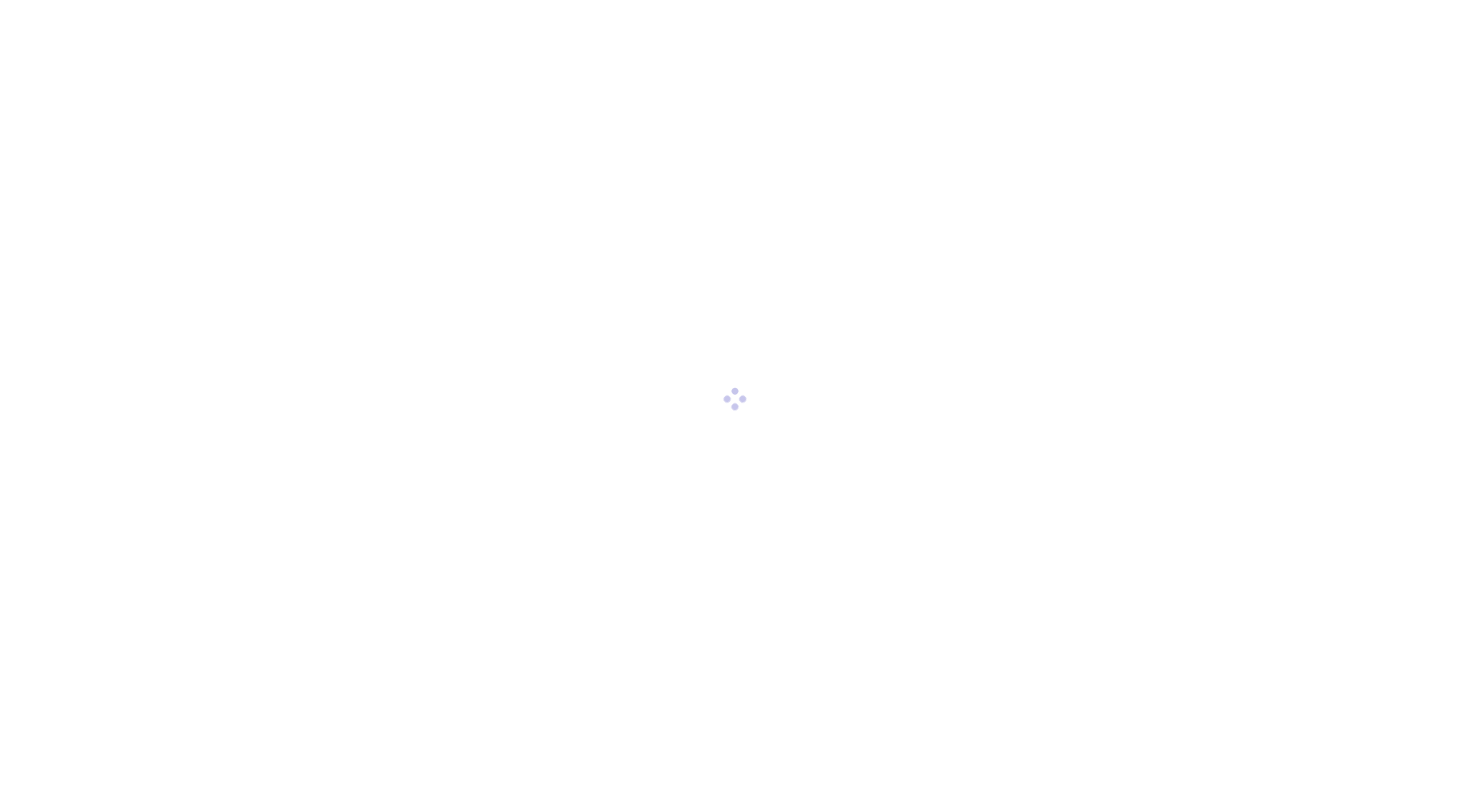 scroll, scrollTop: 0, scrollLeft: 0, axis: both 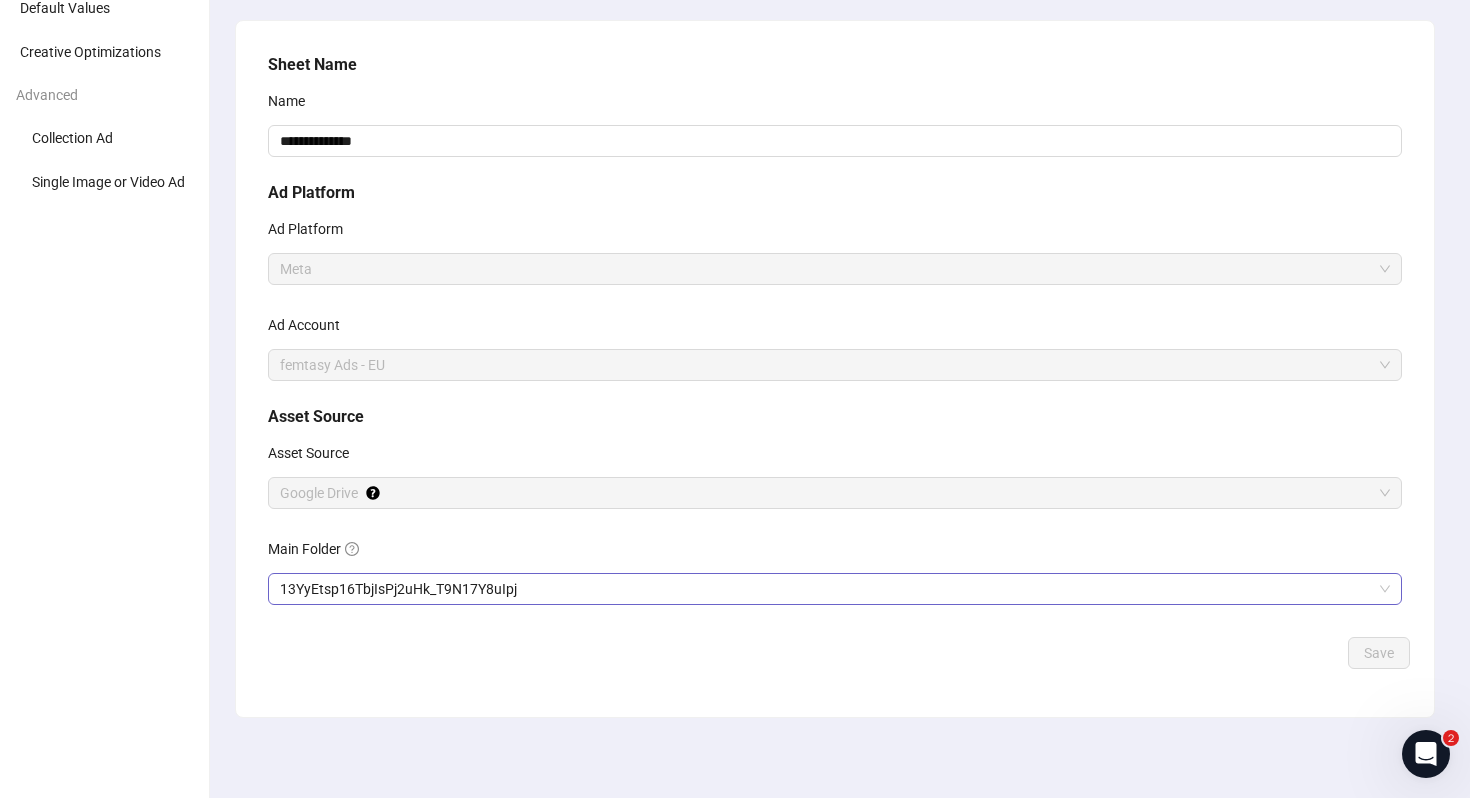 click on "13YyEtsp16TbjIsPj2uHk_T9N17Y8uIpj" at bounding box center [835, 589] 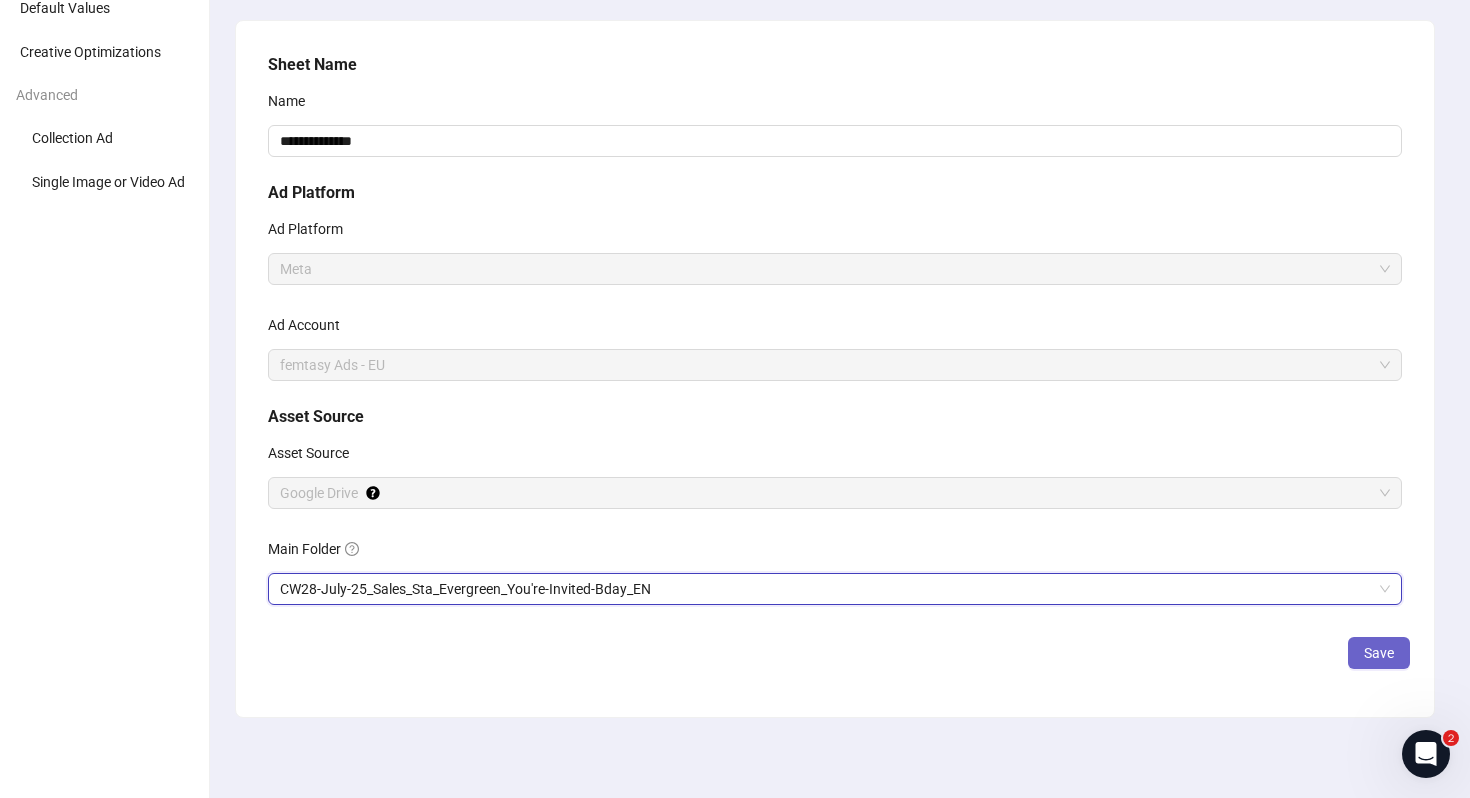 click on "Save" at bounding box center (1379, 653) 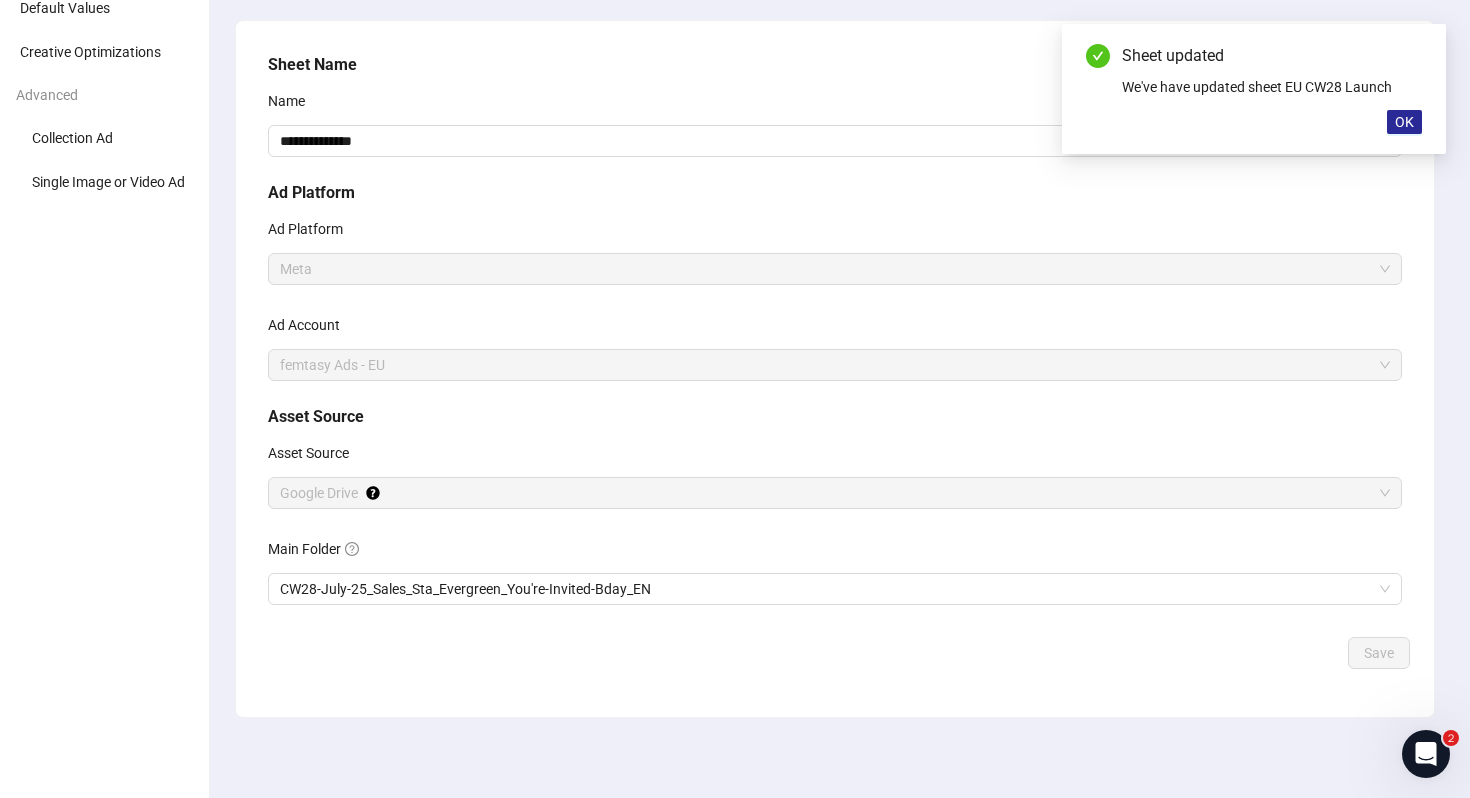 click on "OK" at bounding box center (1404, 122) 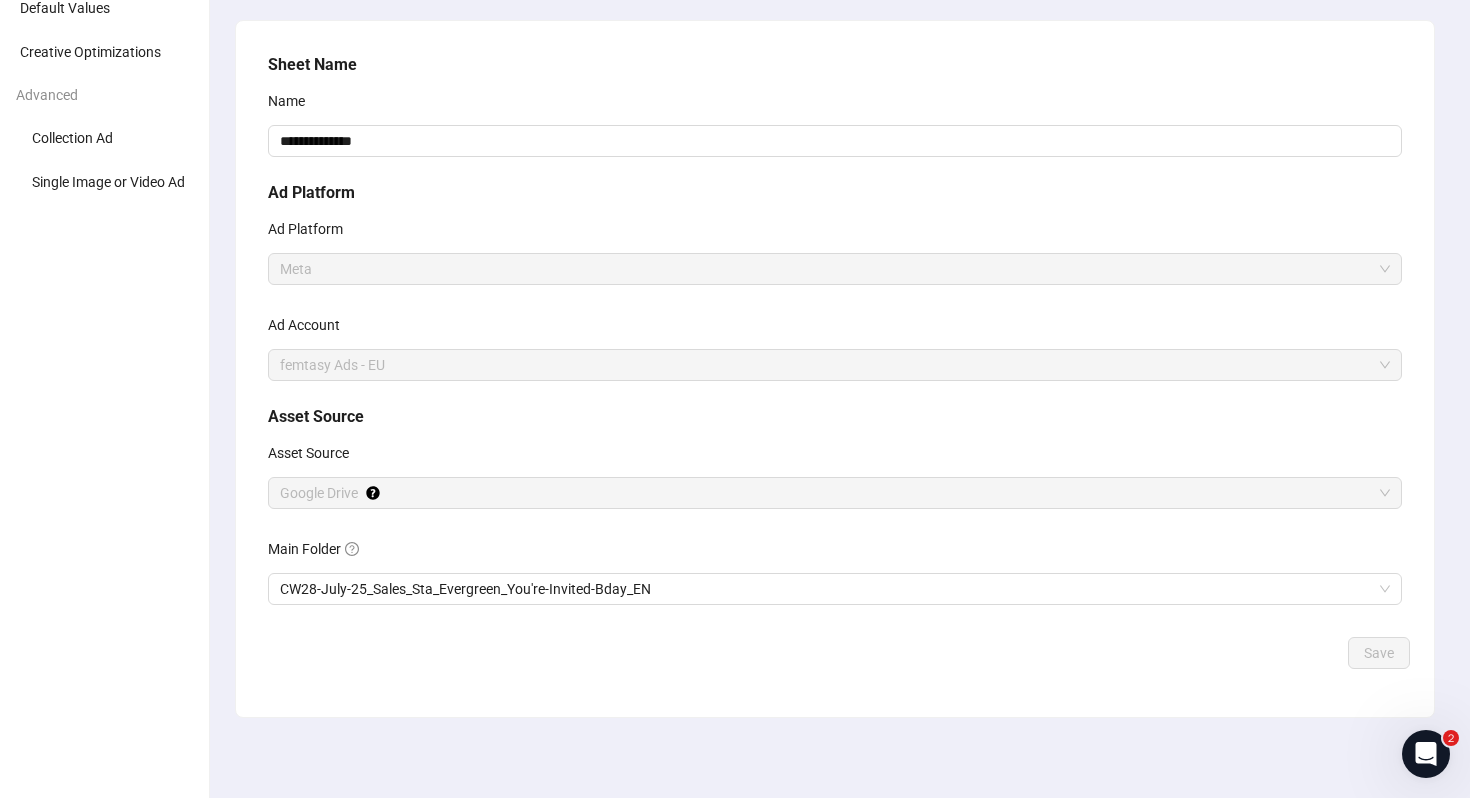 scroll, scrollTop: 0, scrollLeft: 0, axis: both 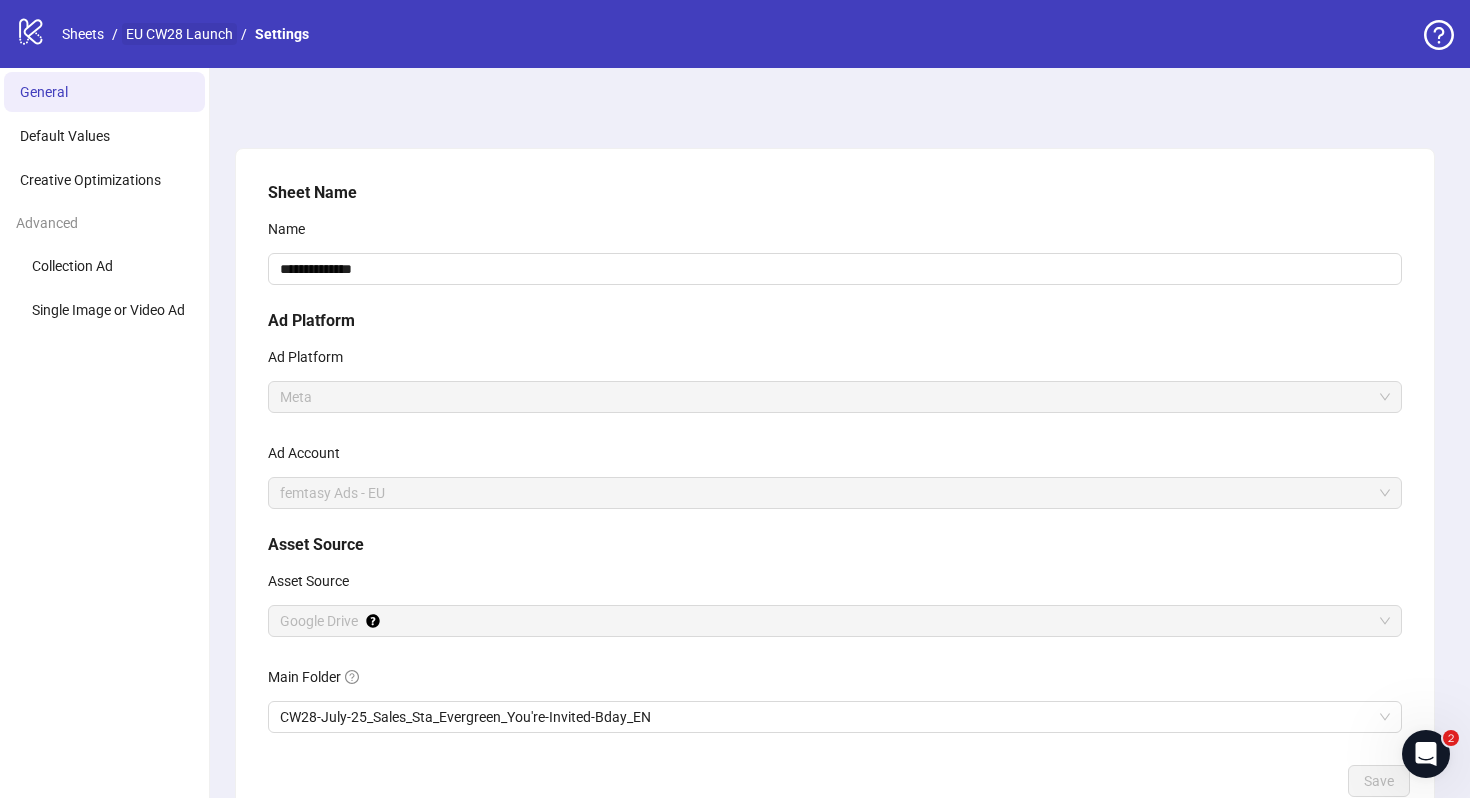click on "EU CW28 Launch" at bounding box center [179, 34] 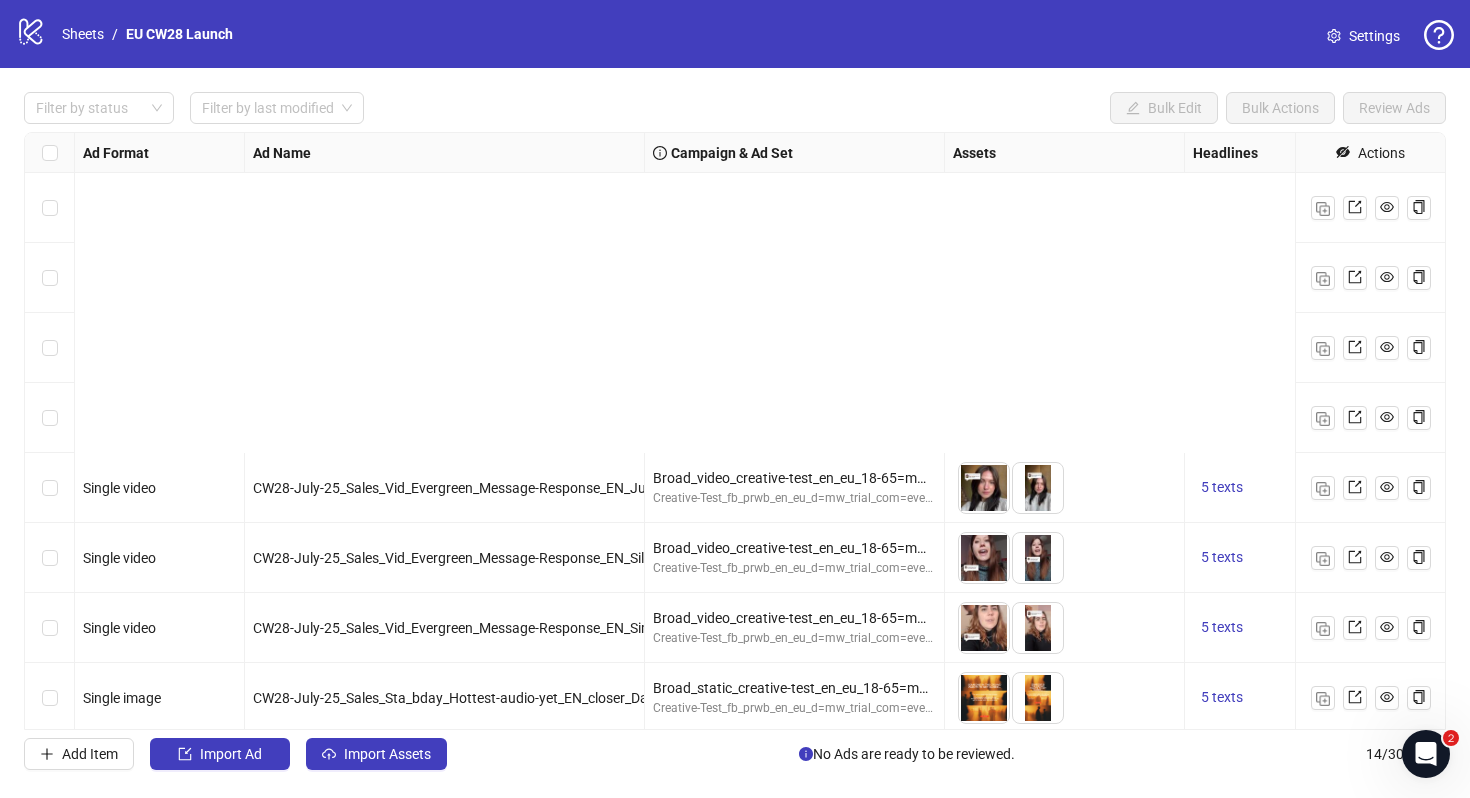 scroll, scrollTop: 424, scrollLeft: 0, axis: vertical 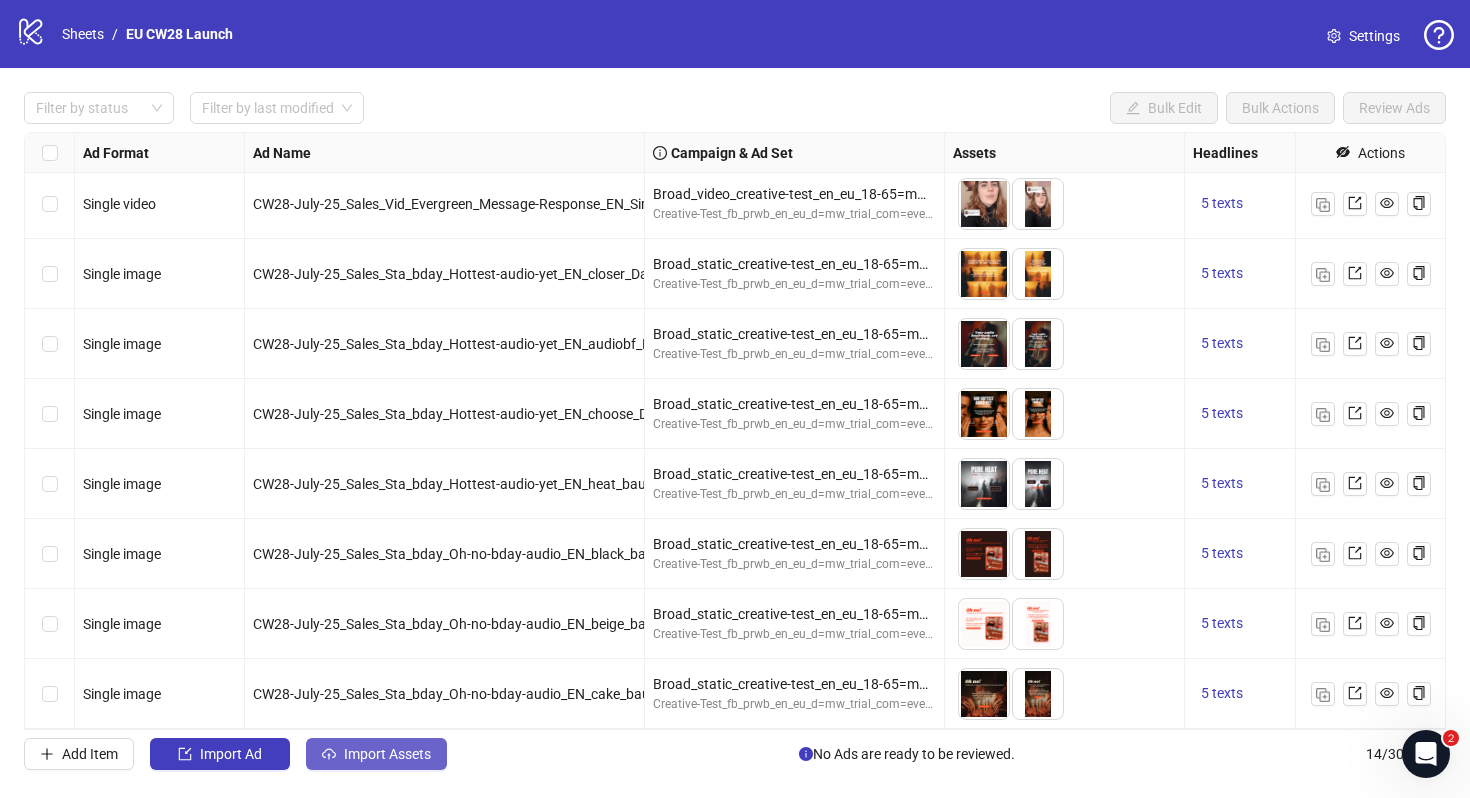 click on "Import Assets" at bounding box center [387, 754] 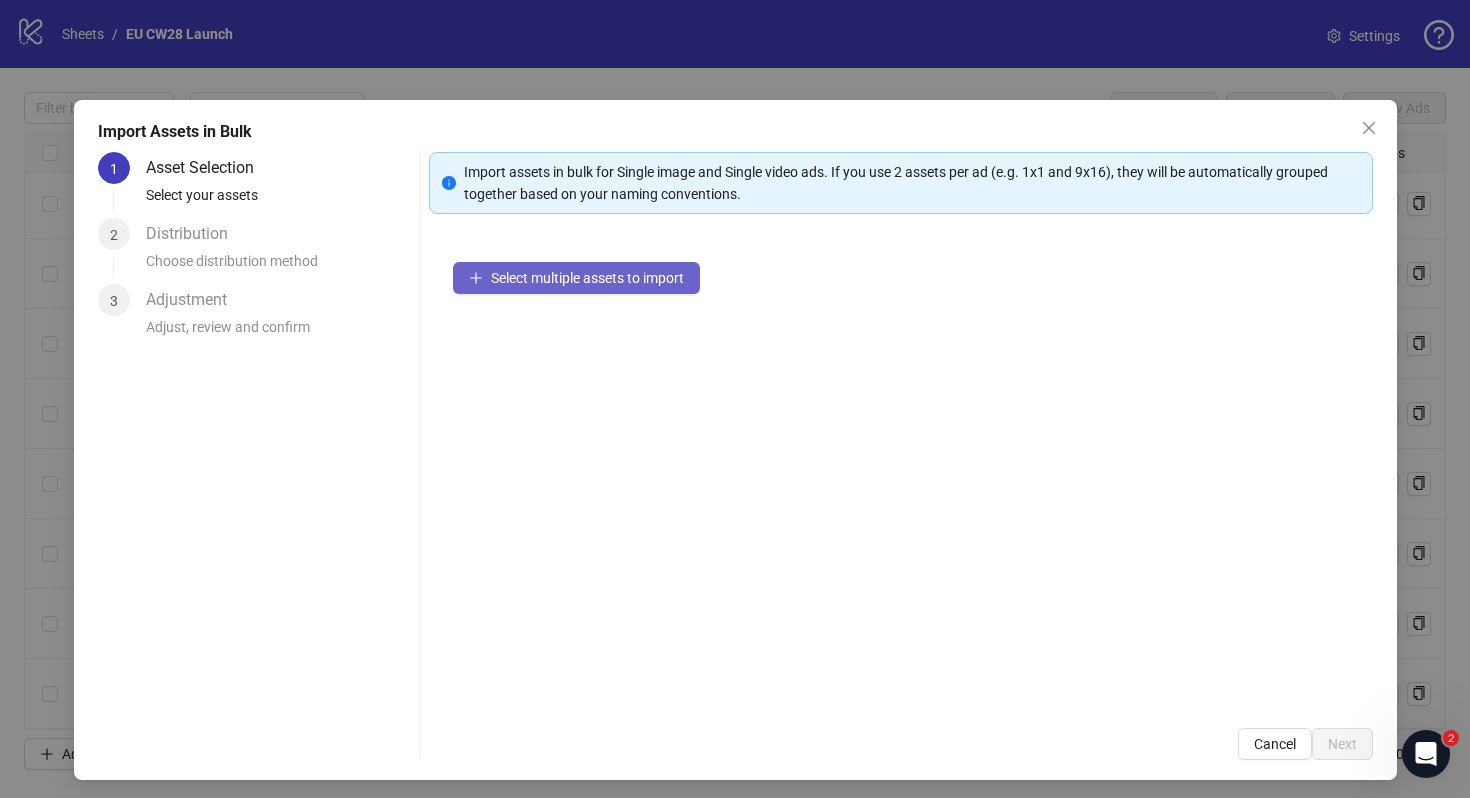 click on "Select multiple assets to import" at bounding box center (576, 278) 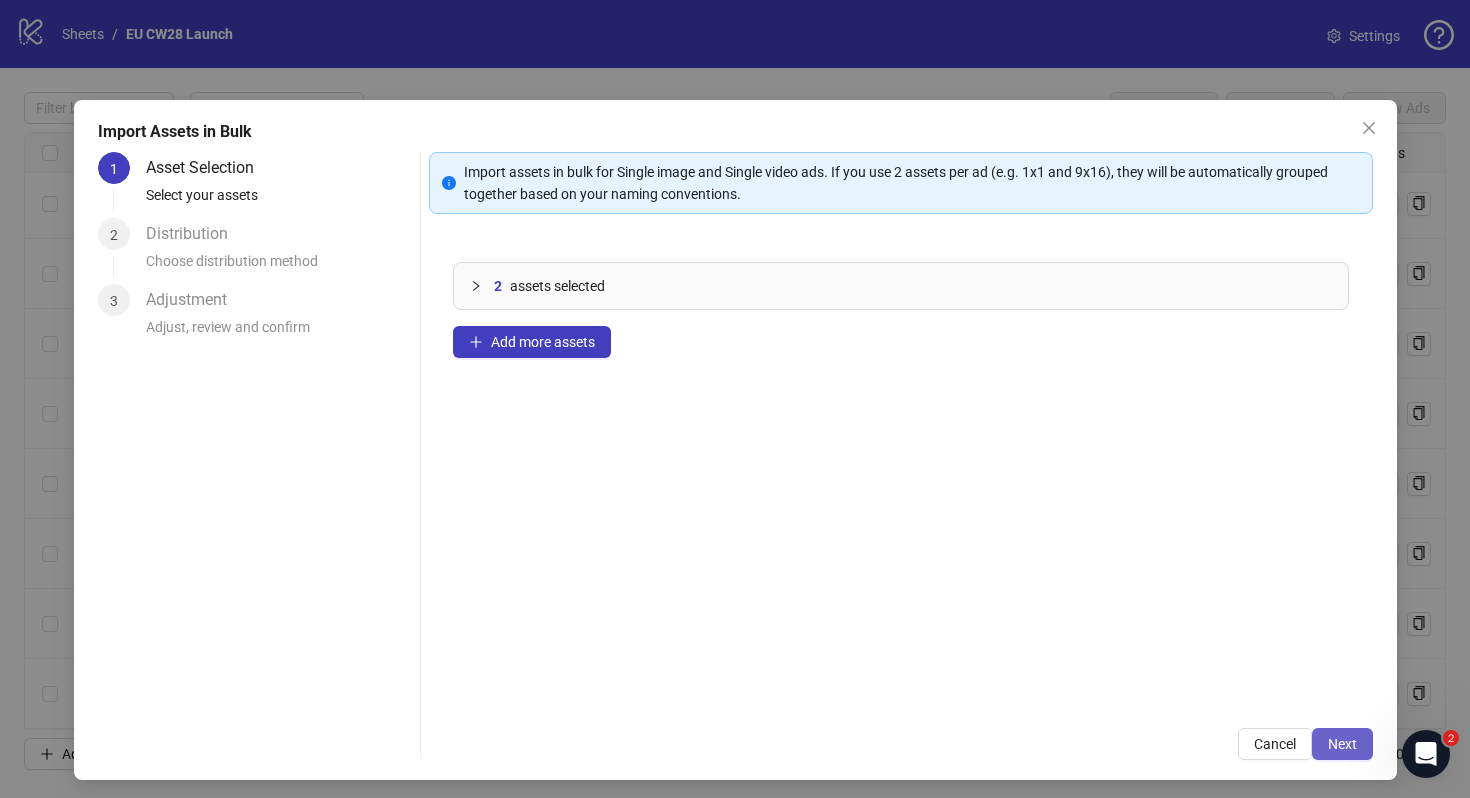 click on "Next" at bounding box center [1342, 744] 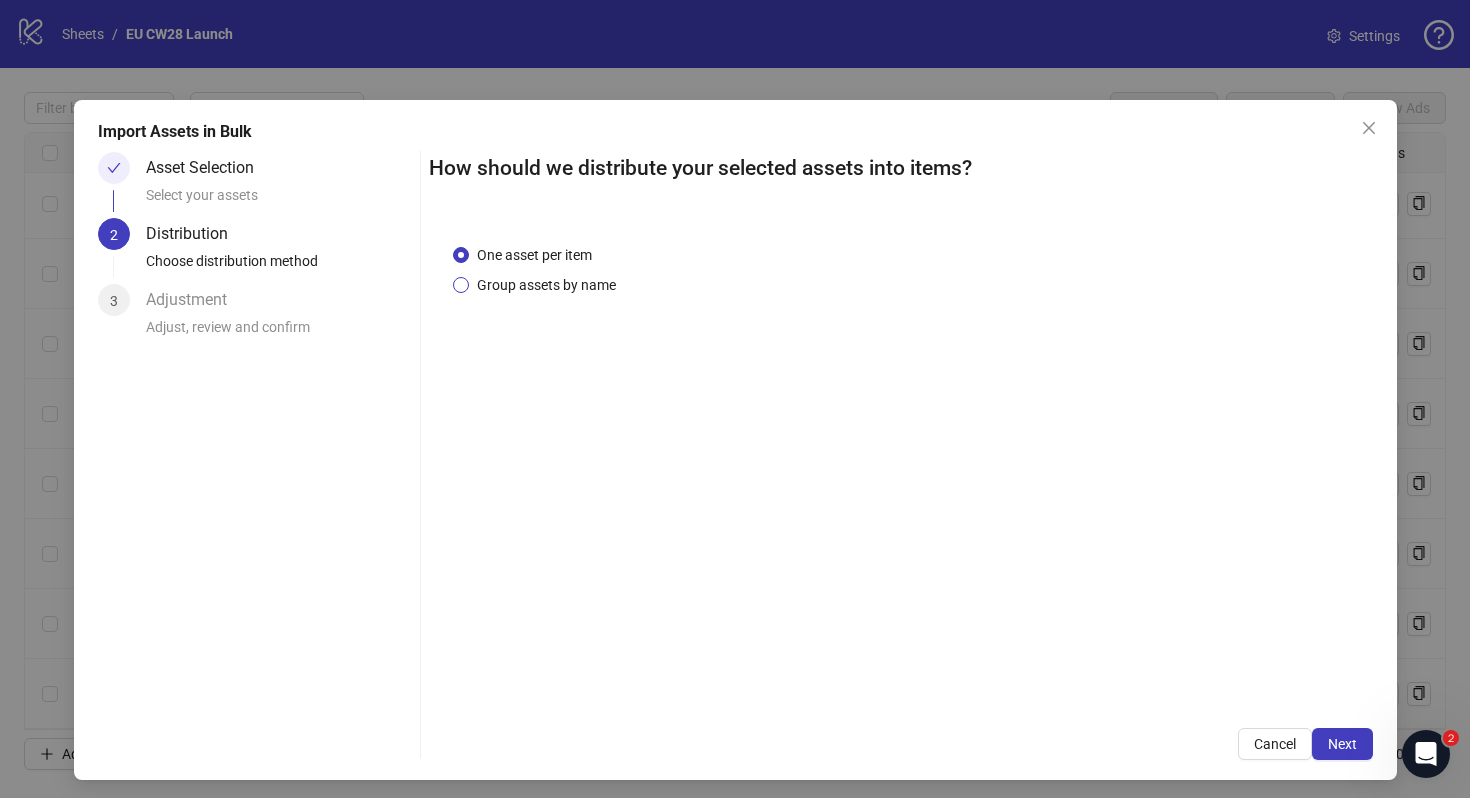 click on "Group assets by name" at bounding box center [546, 285] 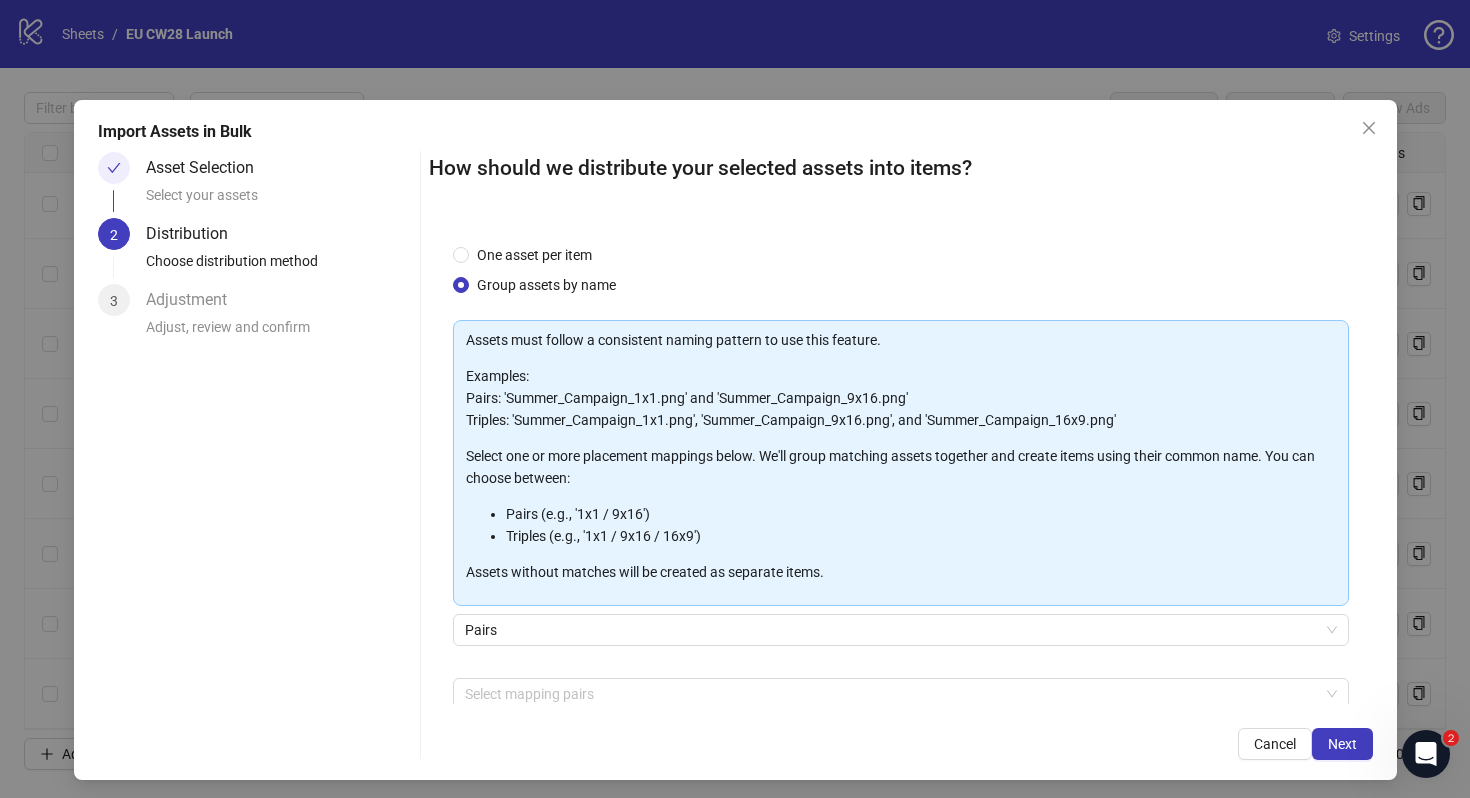 scroll, scrollTop: 101, scrollLeft: 0, axis: vertical 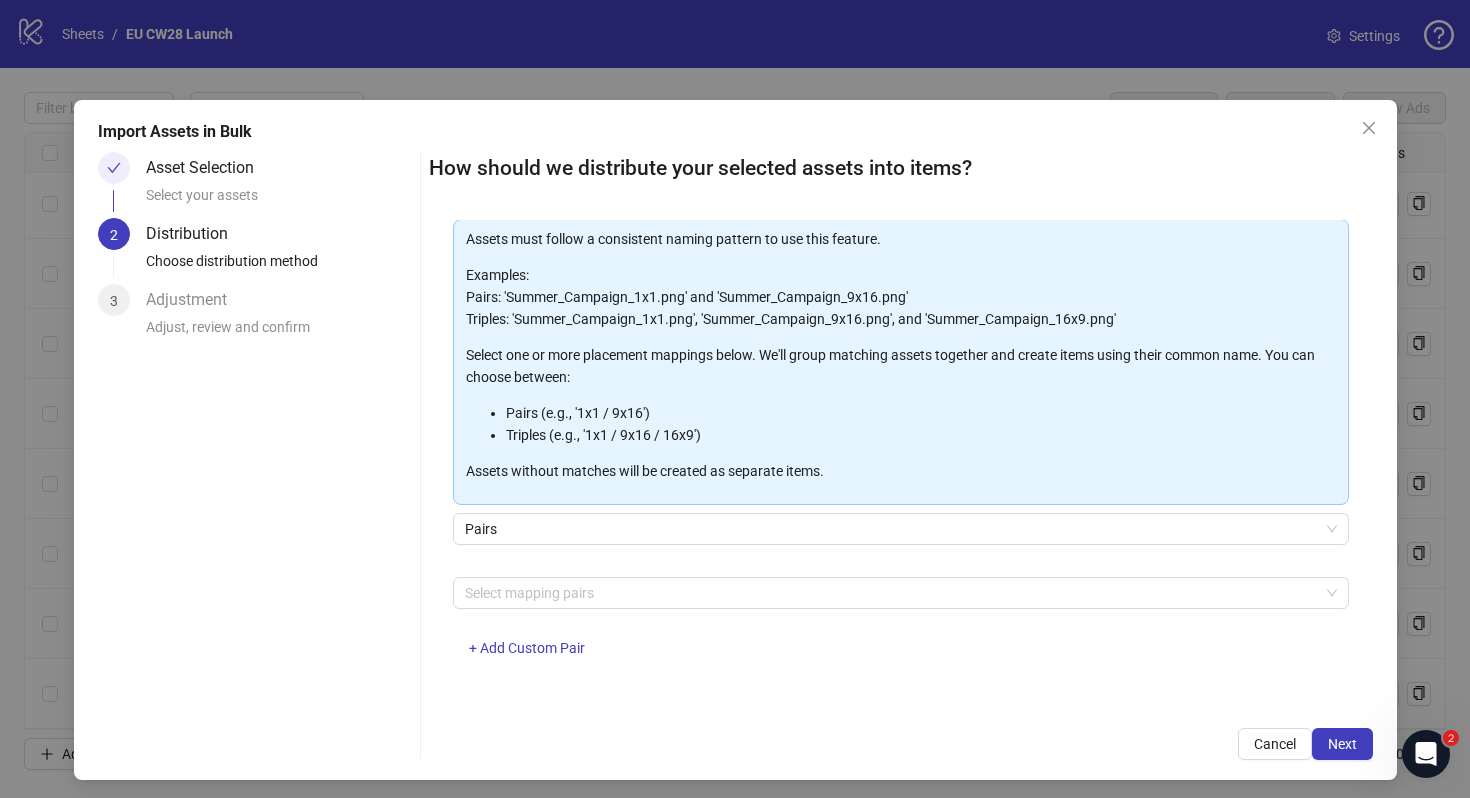 click on "Select mapping pairs + Add Custom Pair" at bounding box center [901, 629] 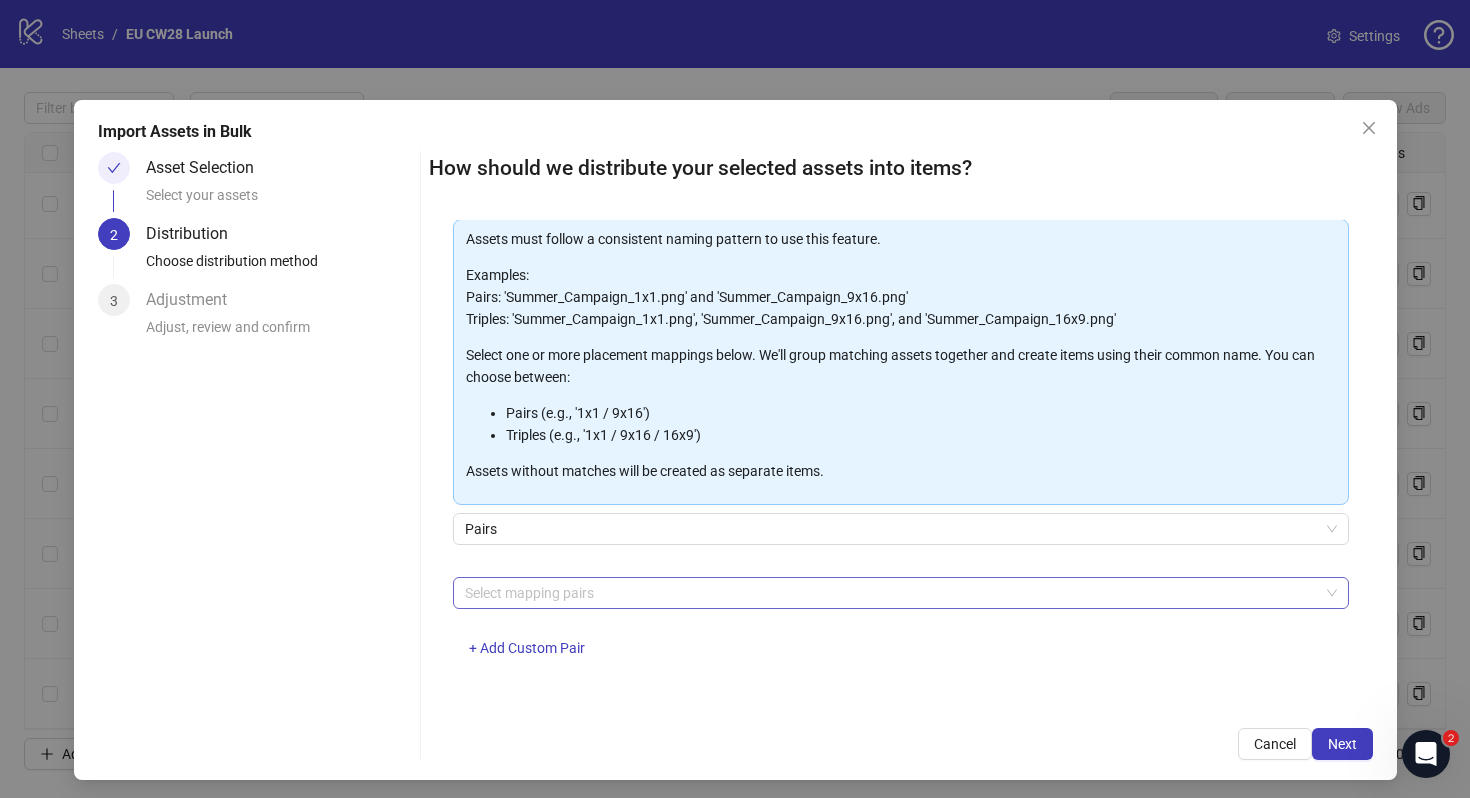 click at bounding box center [890, 593] 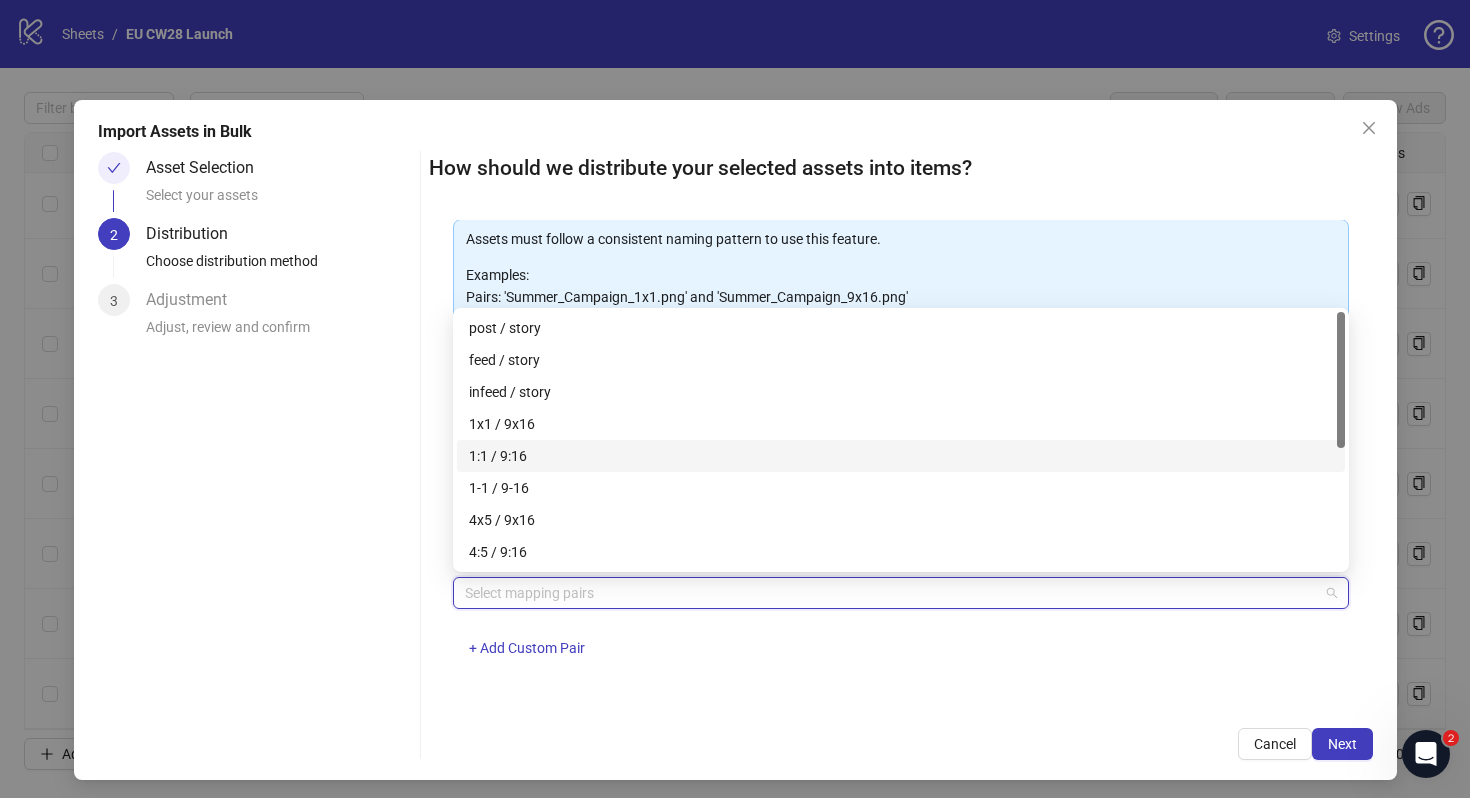 click on "1:1 / 9:16" at bounding box center (901, 456) 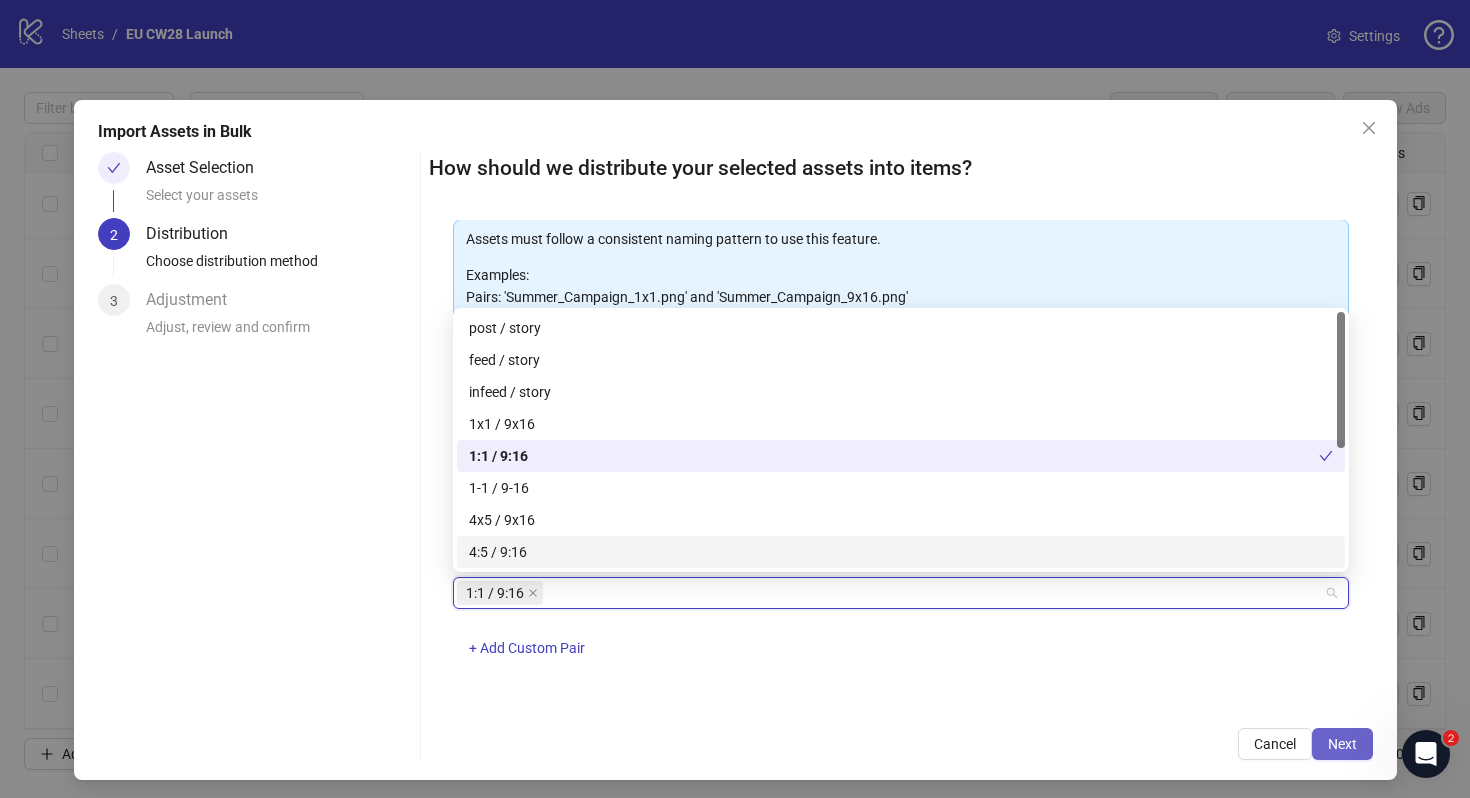 click on "Next" at bounding box center (1342, 744) 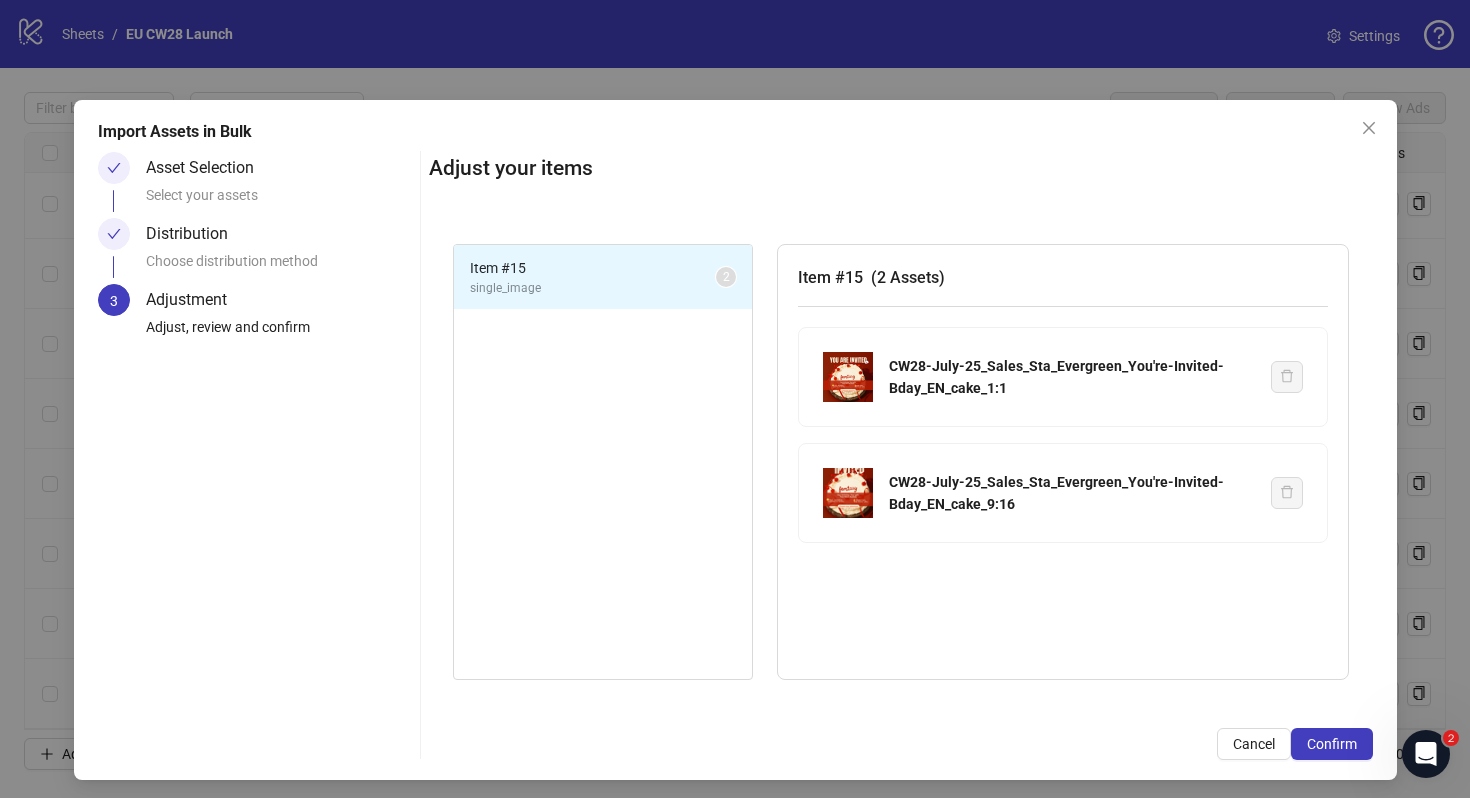click on "Confirm" at bounding box center (1332, 744) 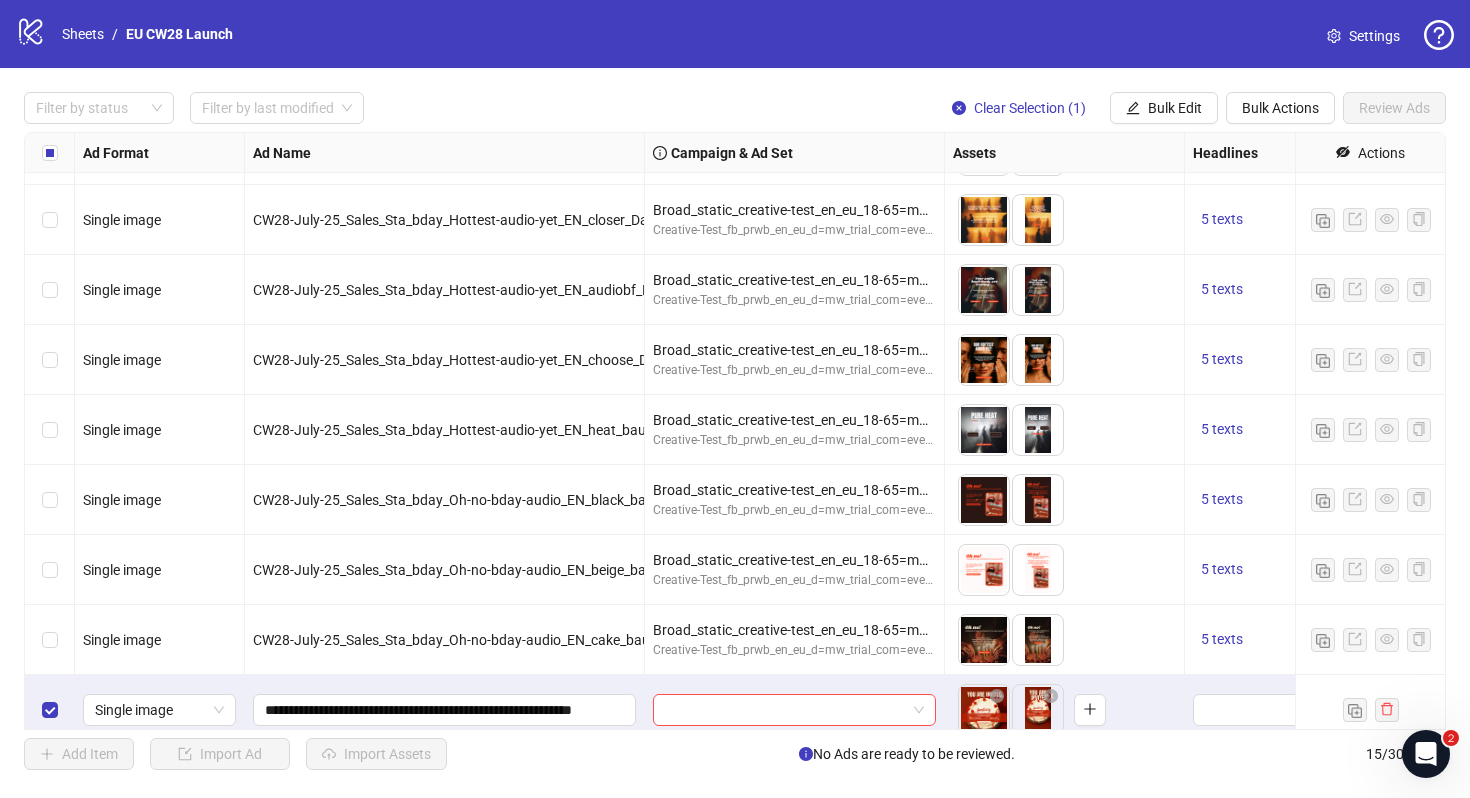 scroll, scrollTop: 494, scrollLeft: 0, axis: vertical 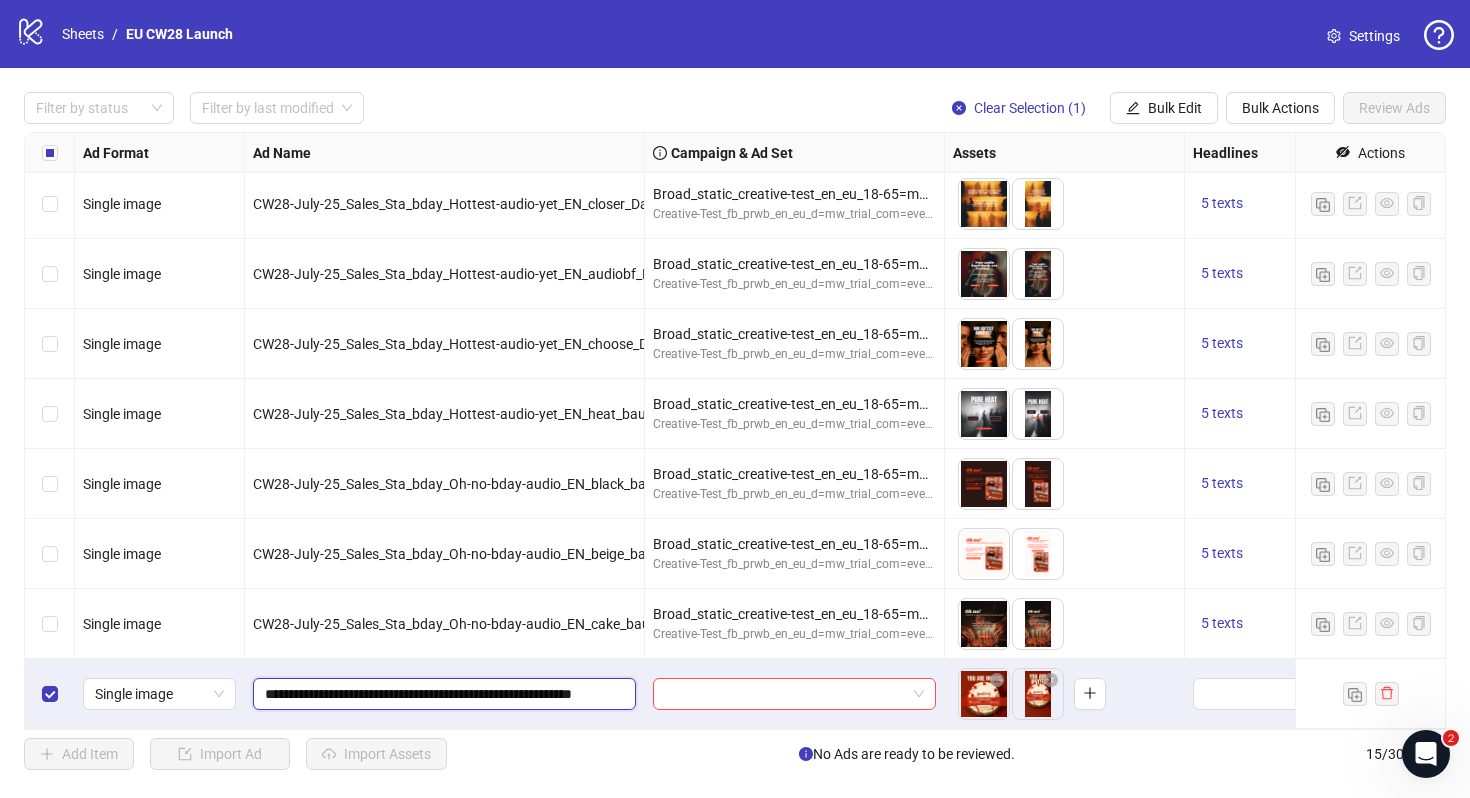drag, startPoint x: 487, startPoint y: 693, endPoint x: 427, endPoint y: 691, distance: 60.033325 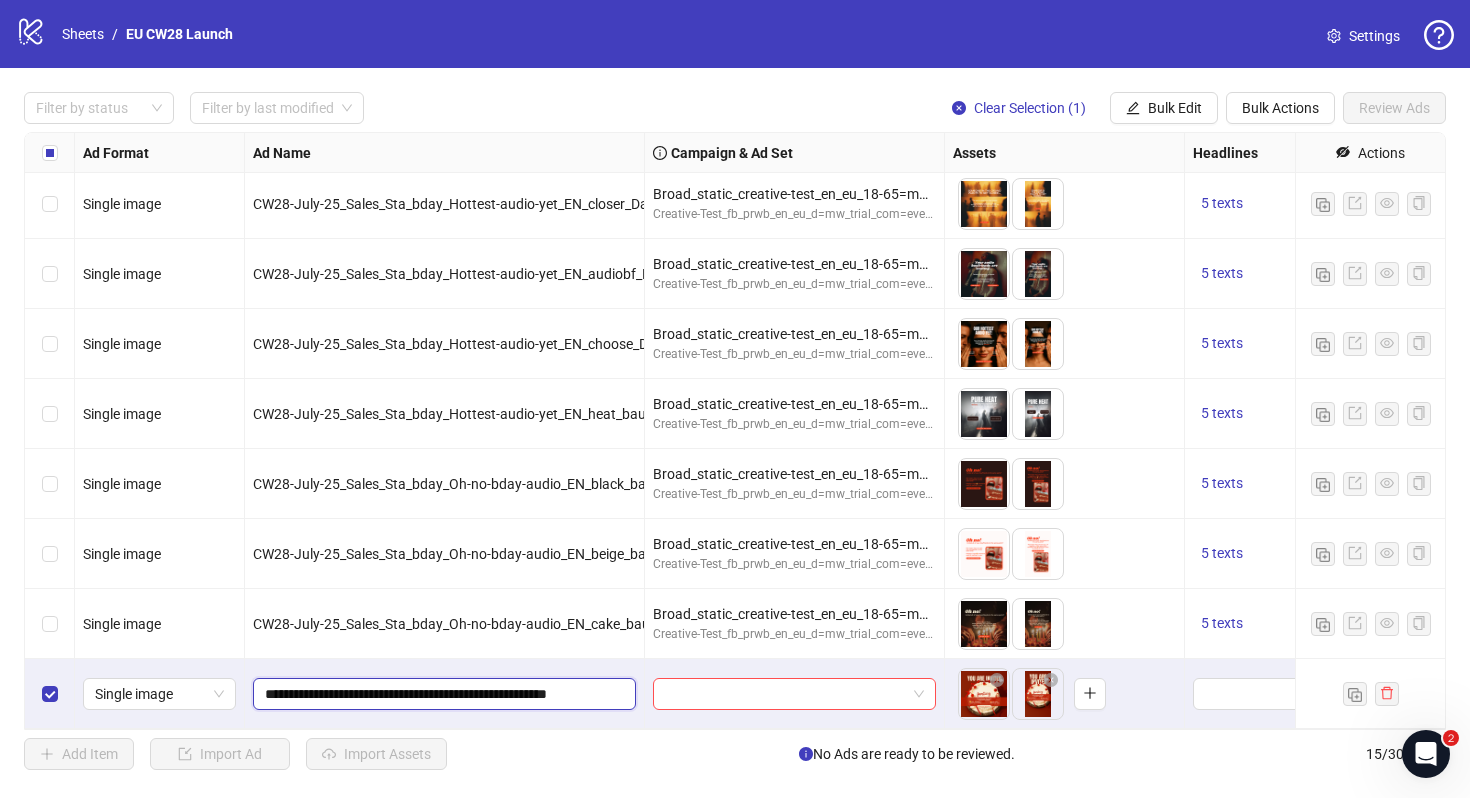 scroll, scrollTop: 0, scrollLeft: 25, axis: horizontal 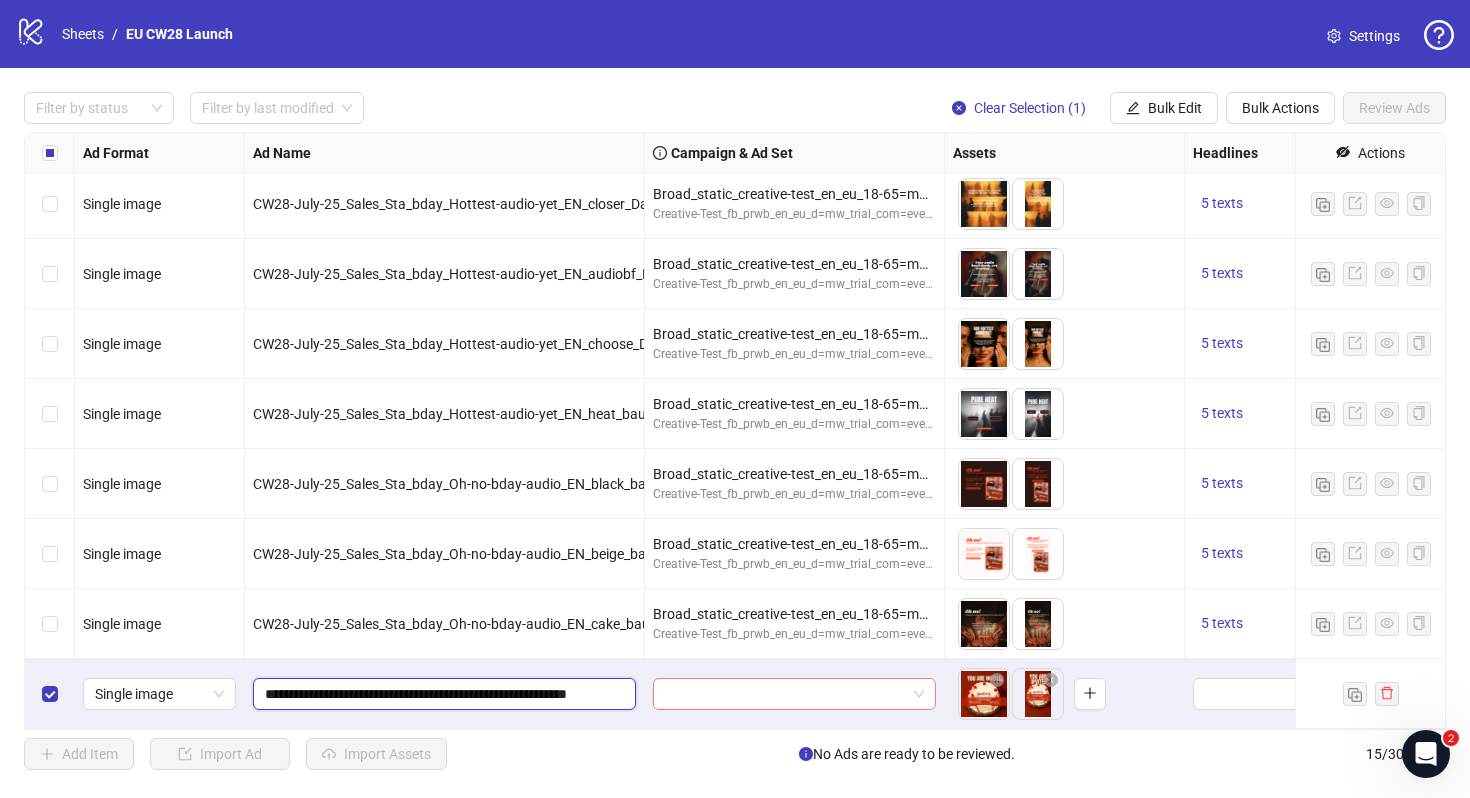 type on "**********" 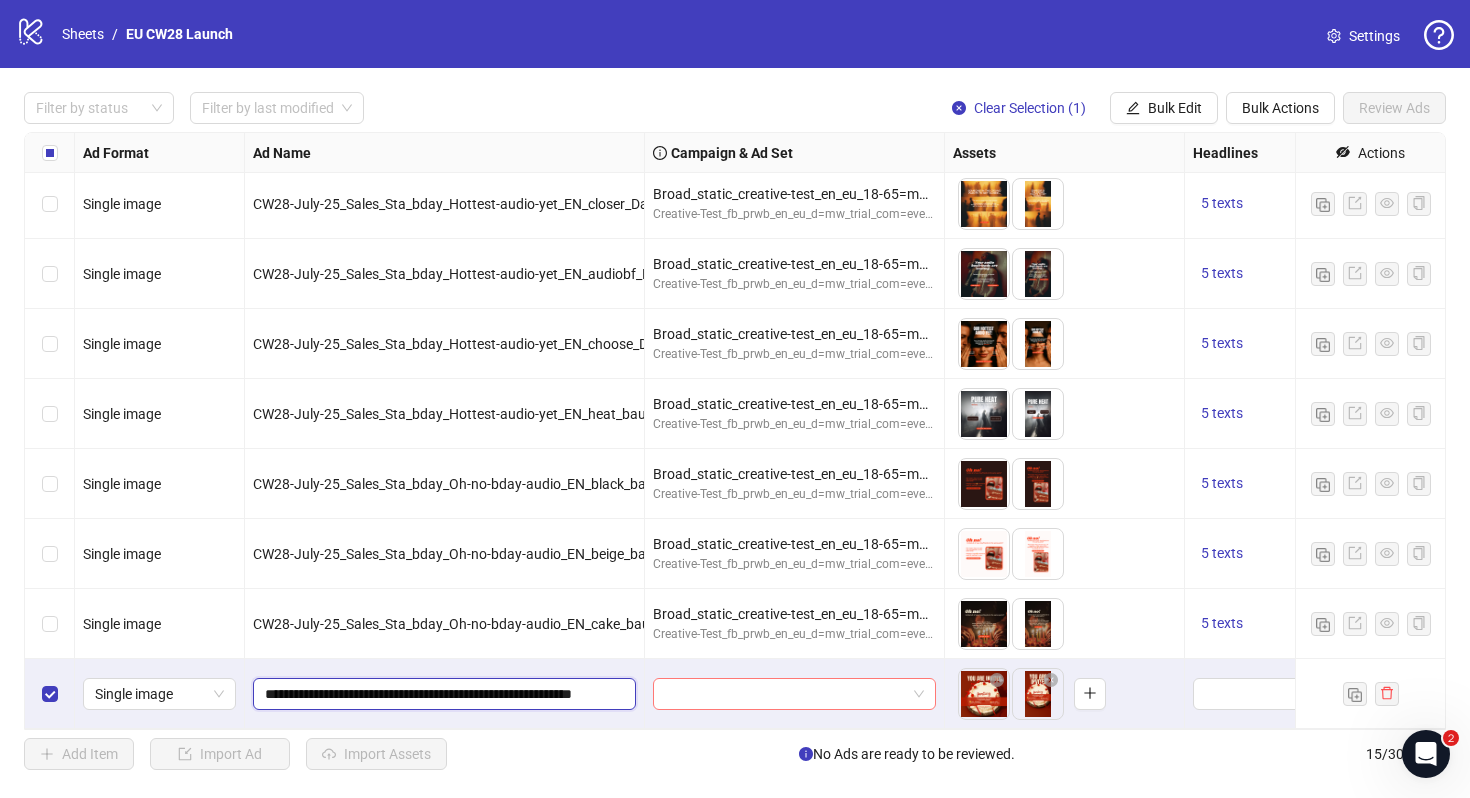 scroll, scrollTop: 0, scrollLeft: 61, axis: horizontal 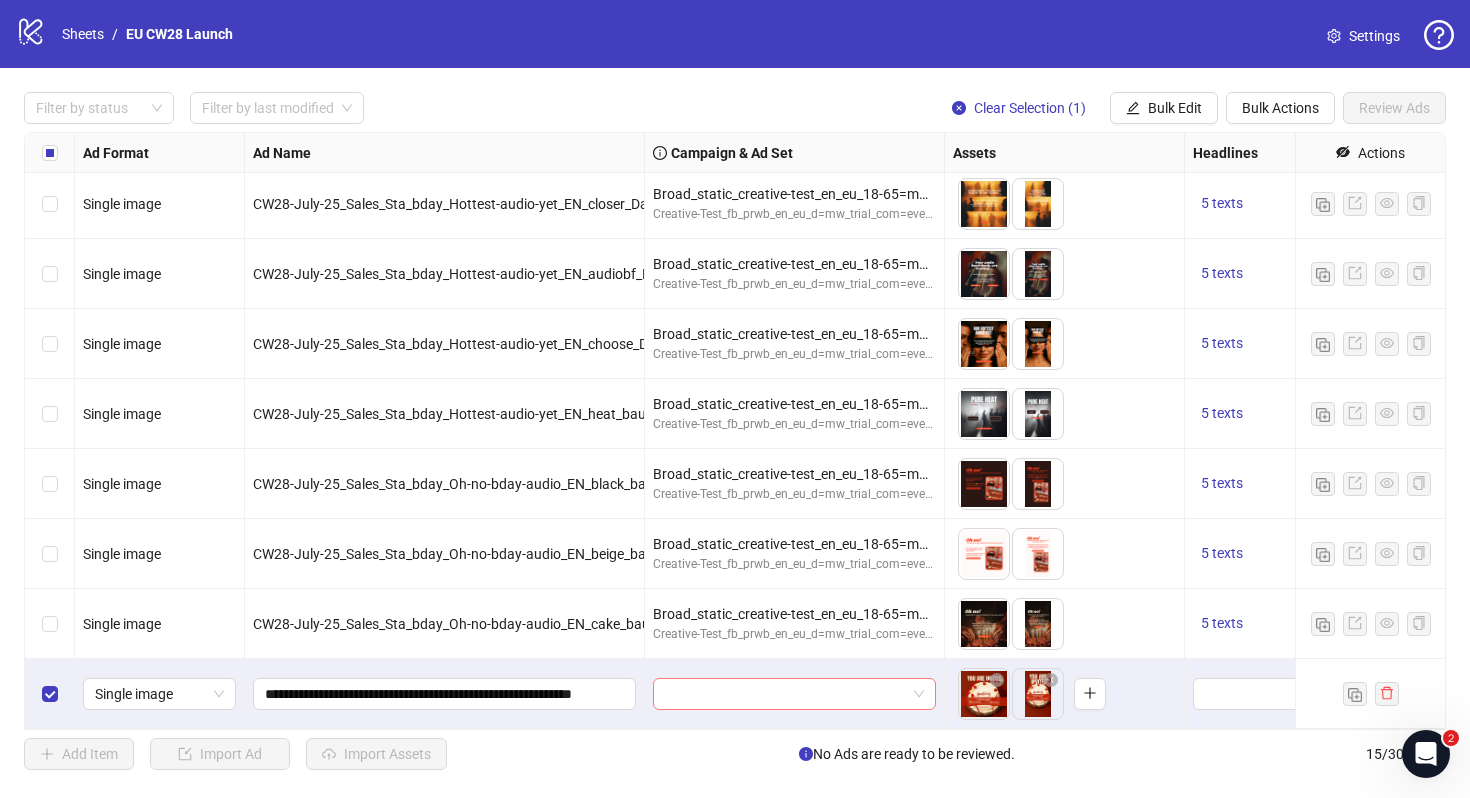 click at bounding box center [785, 694] 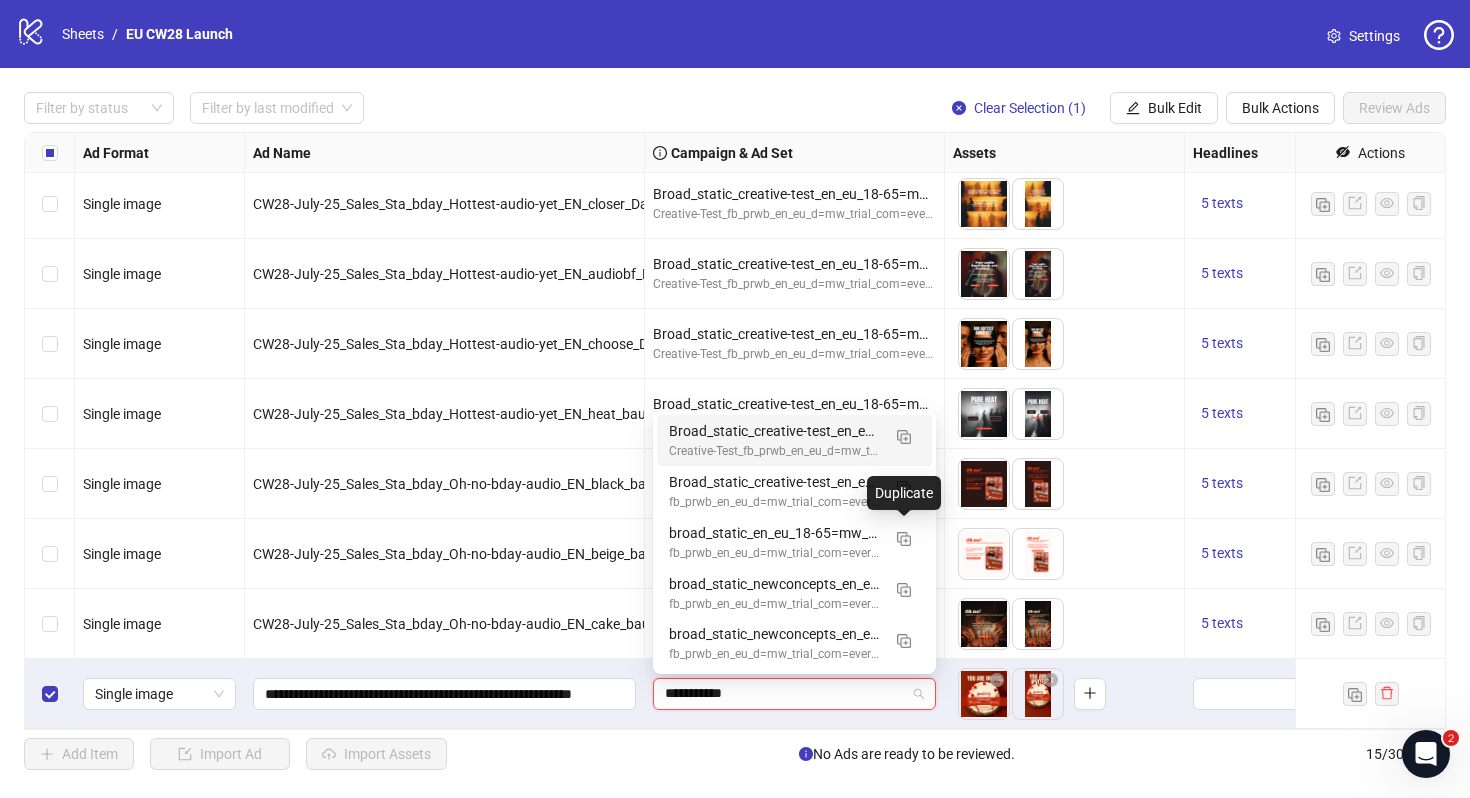 type on "**********" 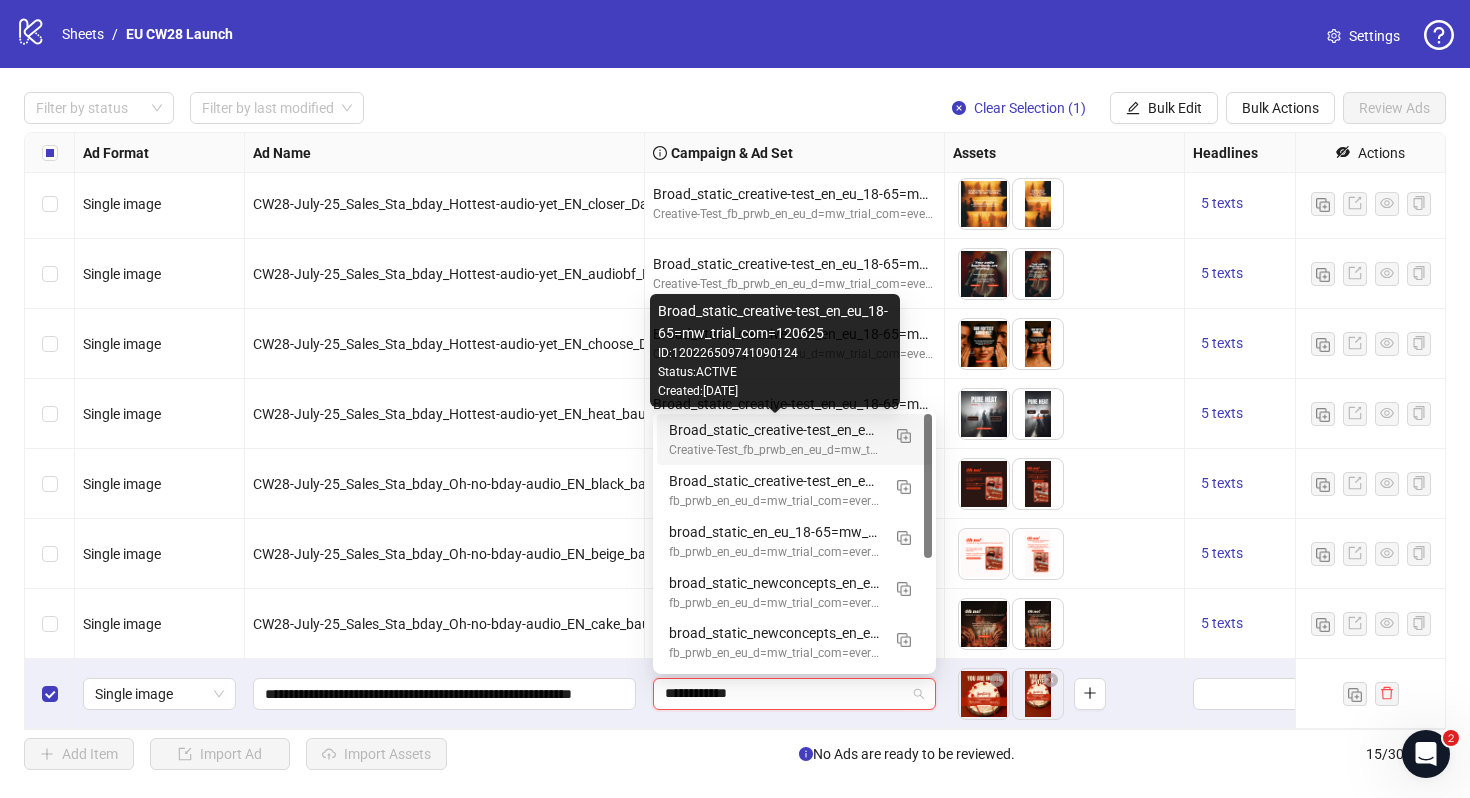 click on "Broad_static_creative-test_en_eu_18-65=mw_trial_com=120625" at bounding box center (774, 430) 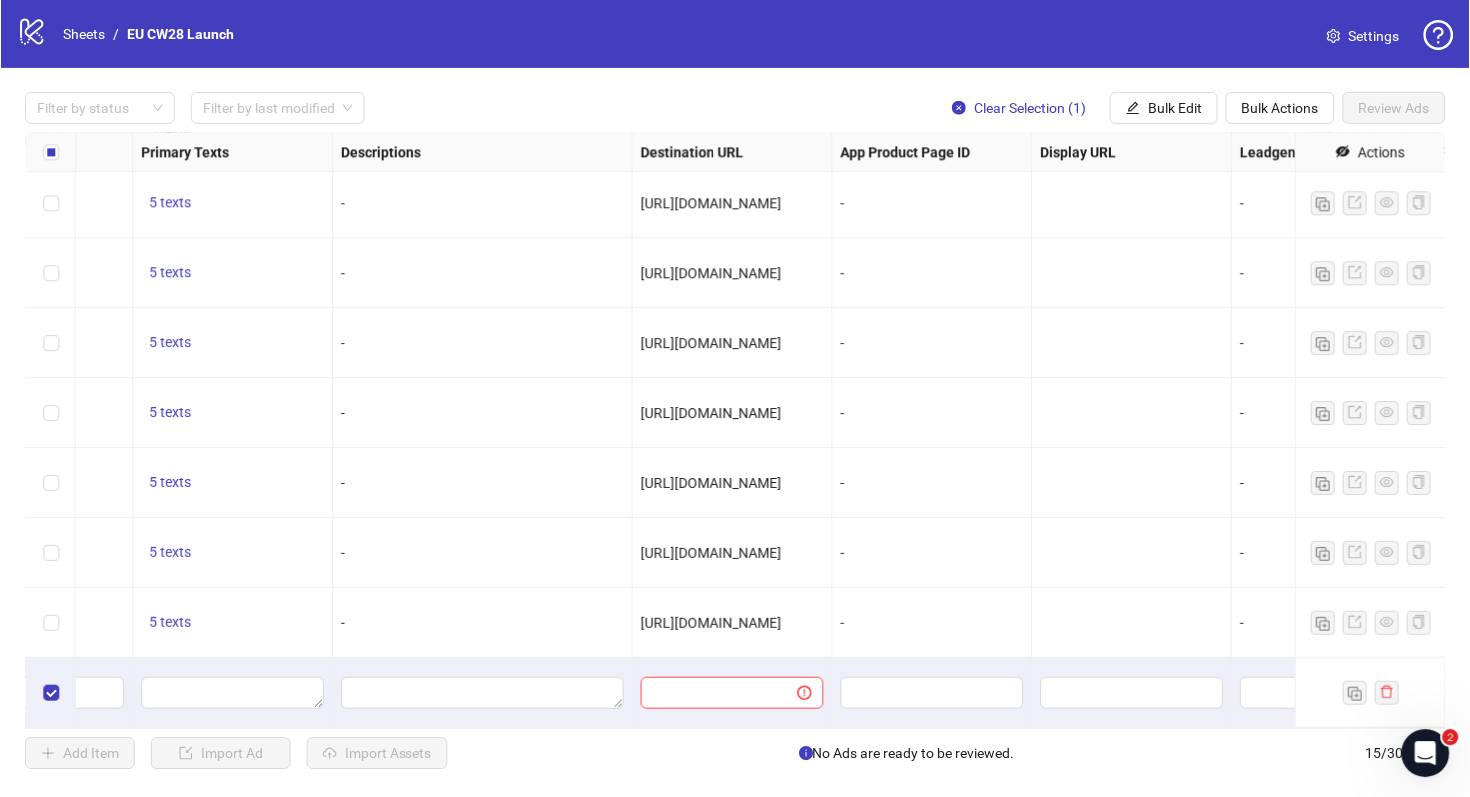 scroll, scrollTop: 494, scrollLeft: 1284, axis: both 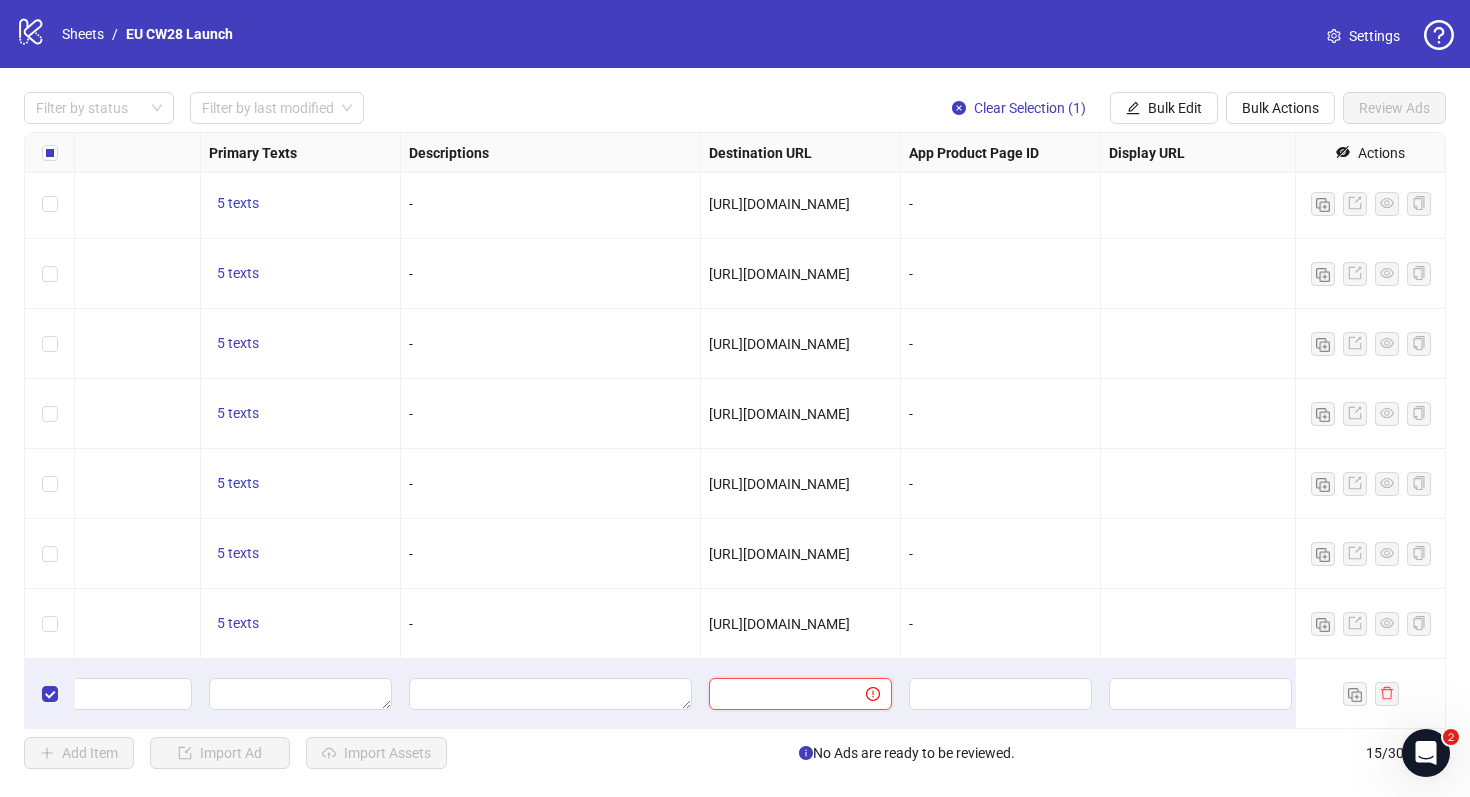 click at bounding box center (779, 694) 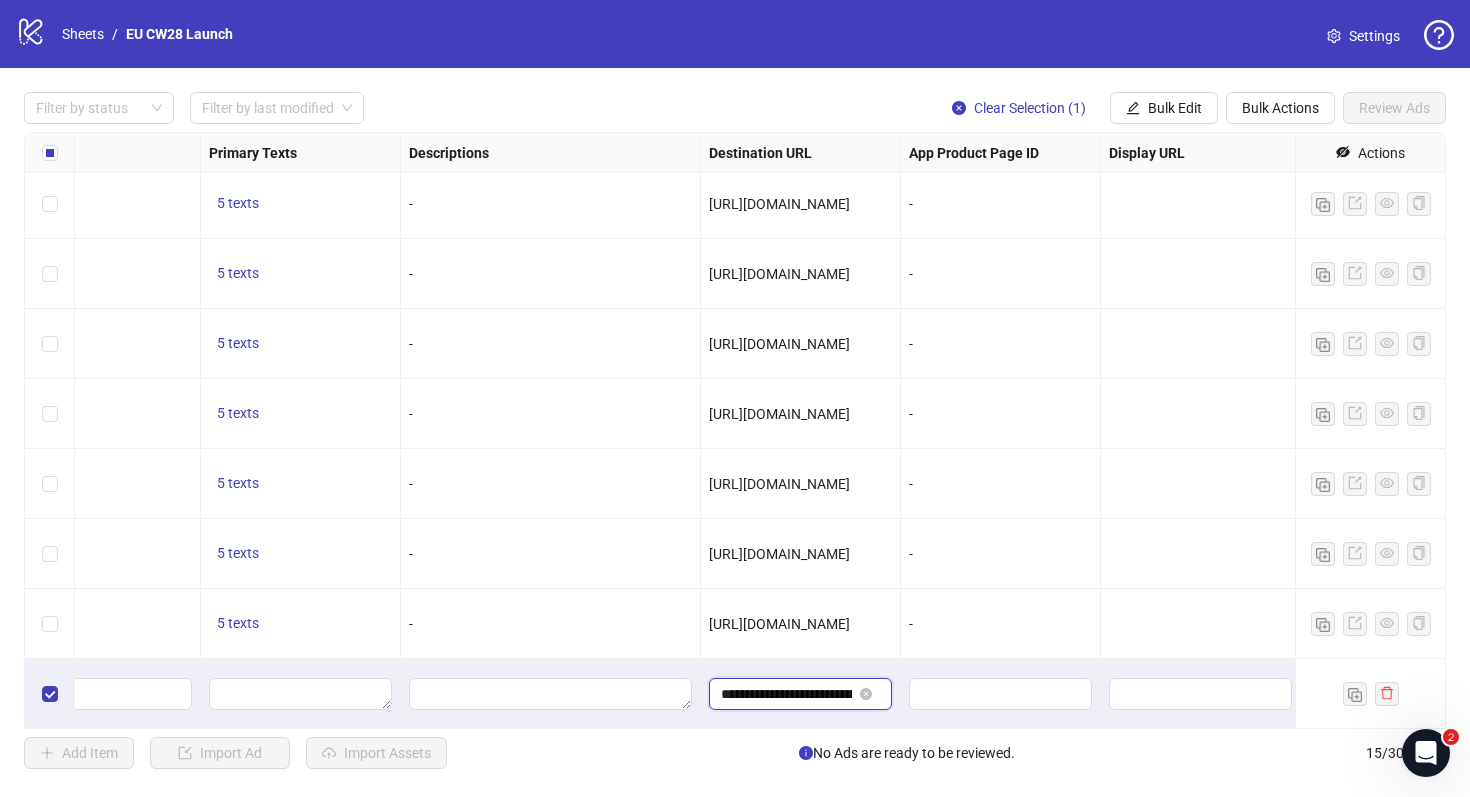 scroll, scrollTop: 0, scrollLeft: 152, axis: horizontal 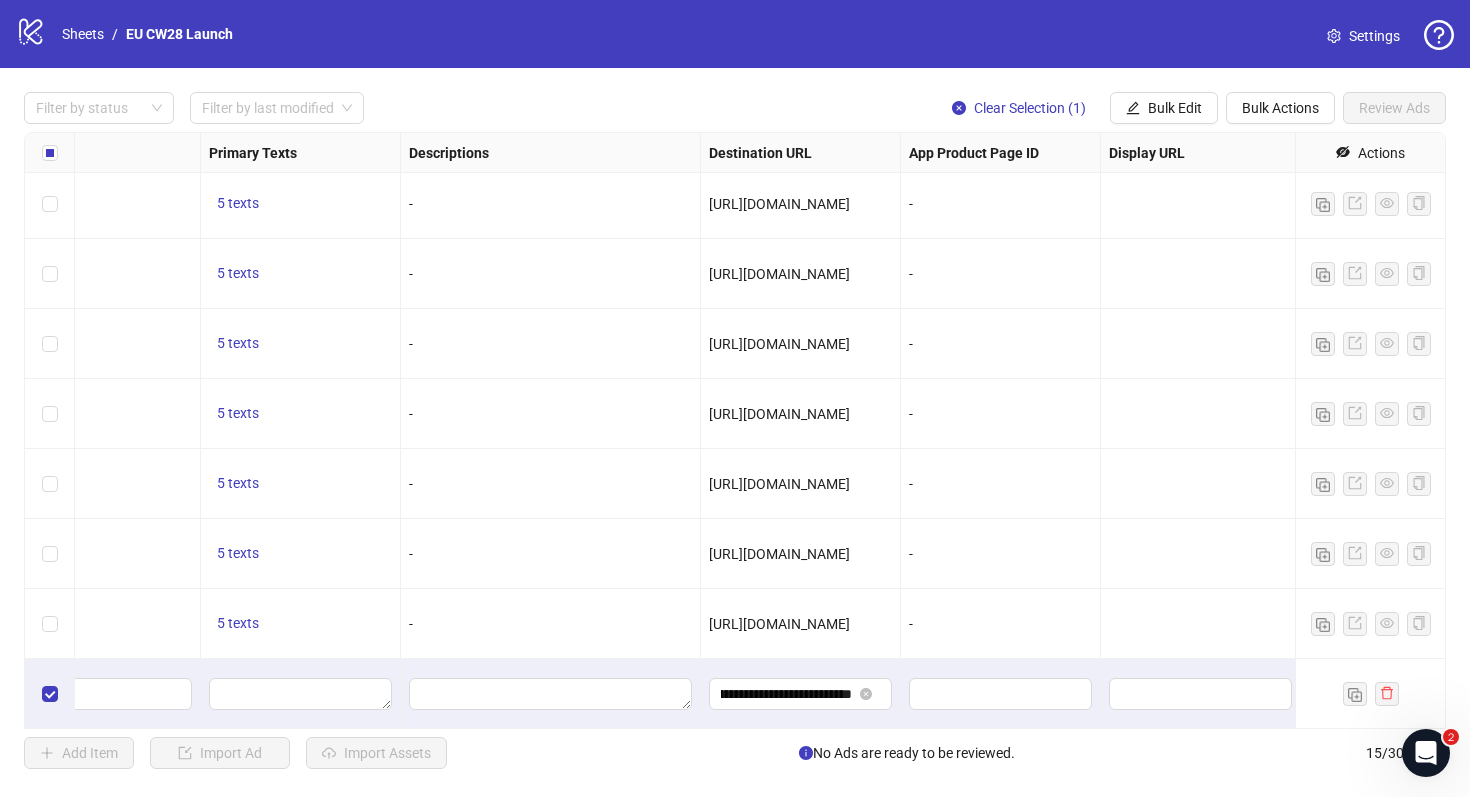 click on "-" at bounding box center (1000, 624) 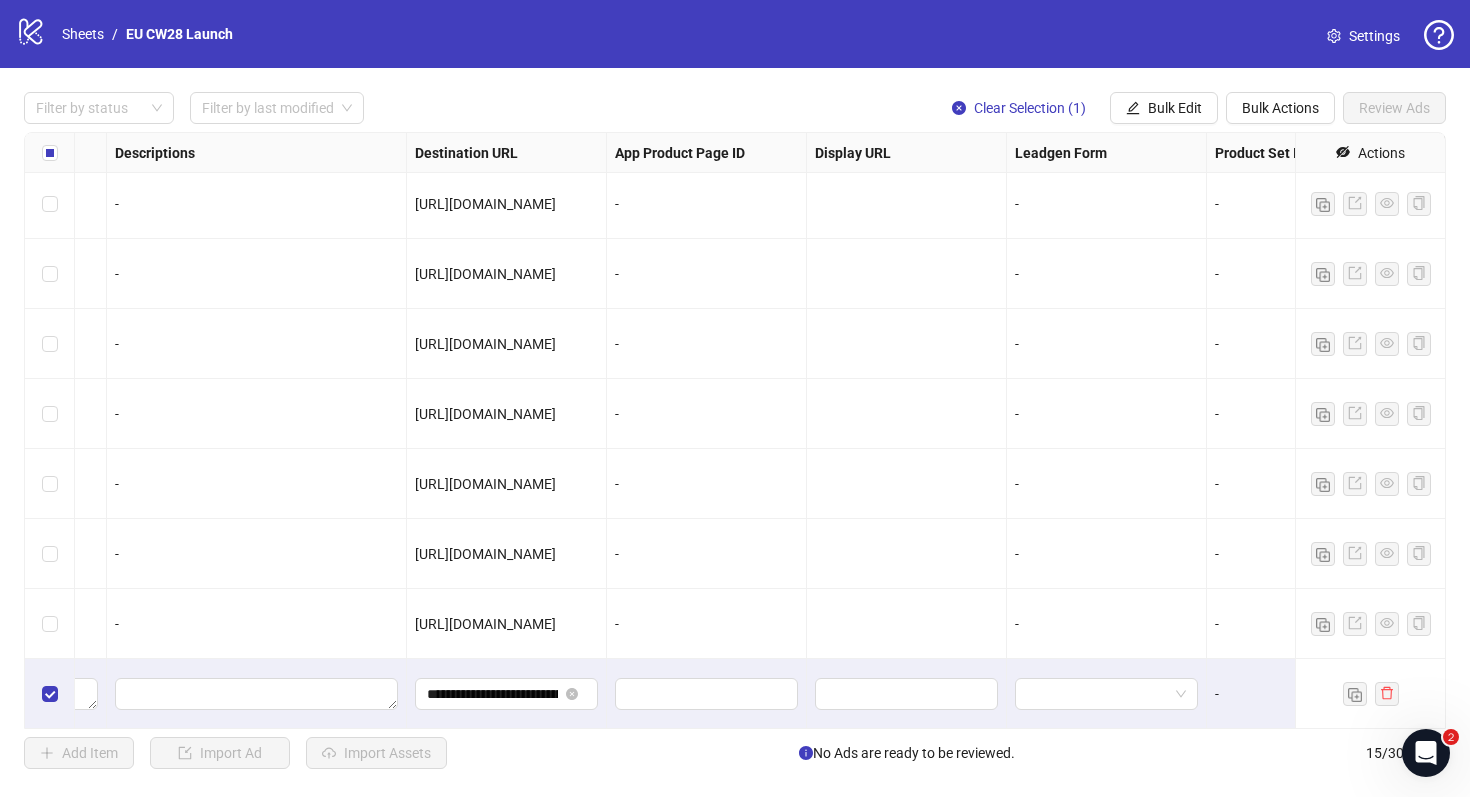 scroll, scrollTop: 494, scrollLeft: 1850, axis: both 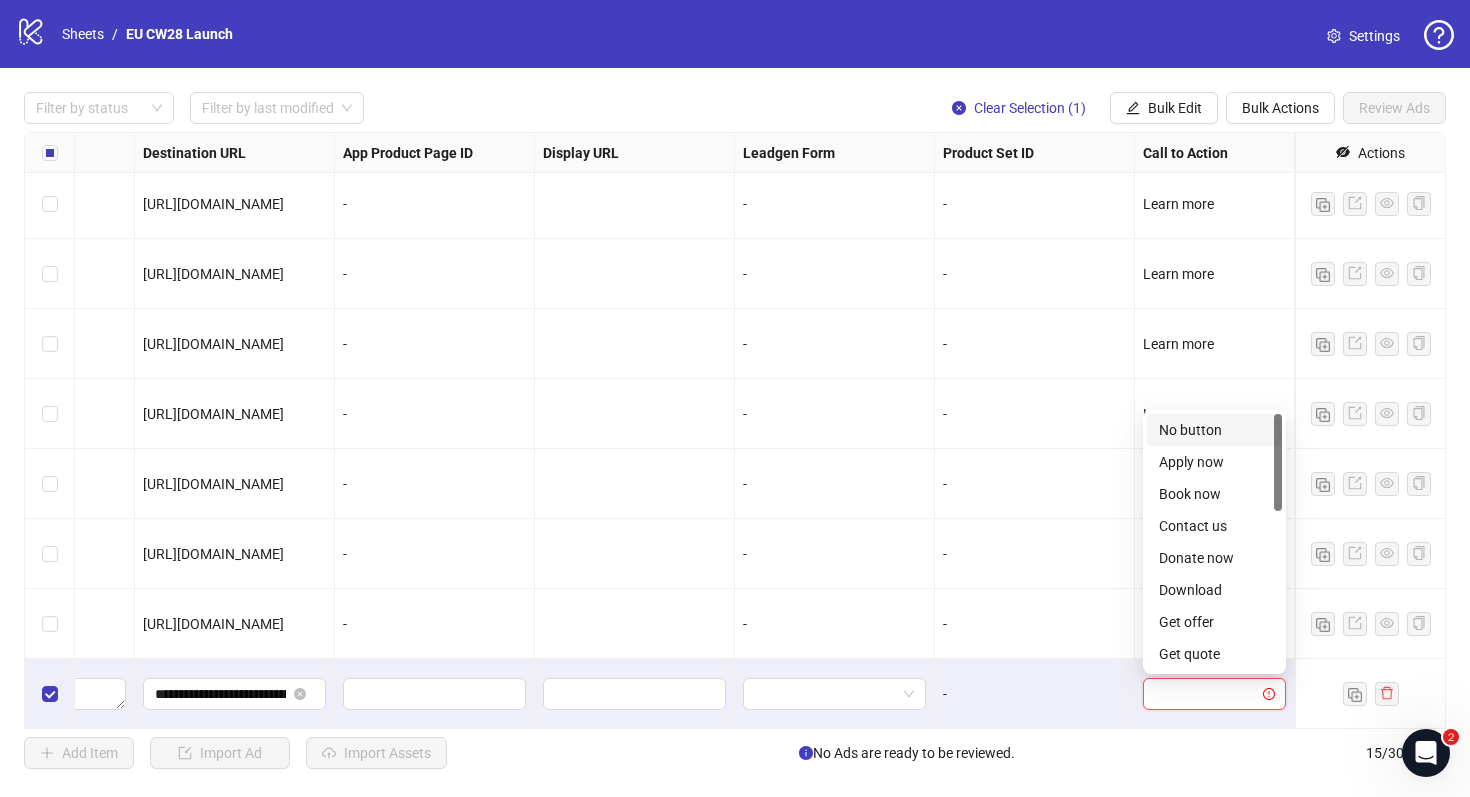click at bounding box center (1205, 694) 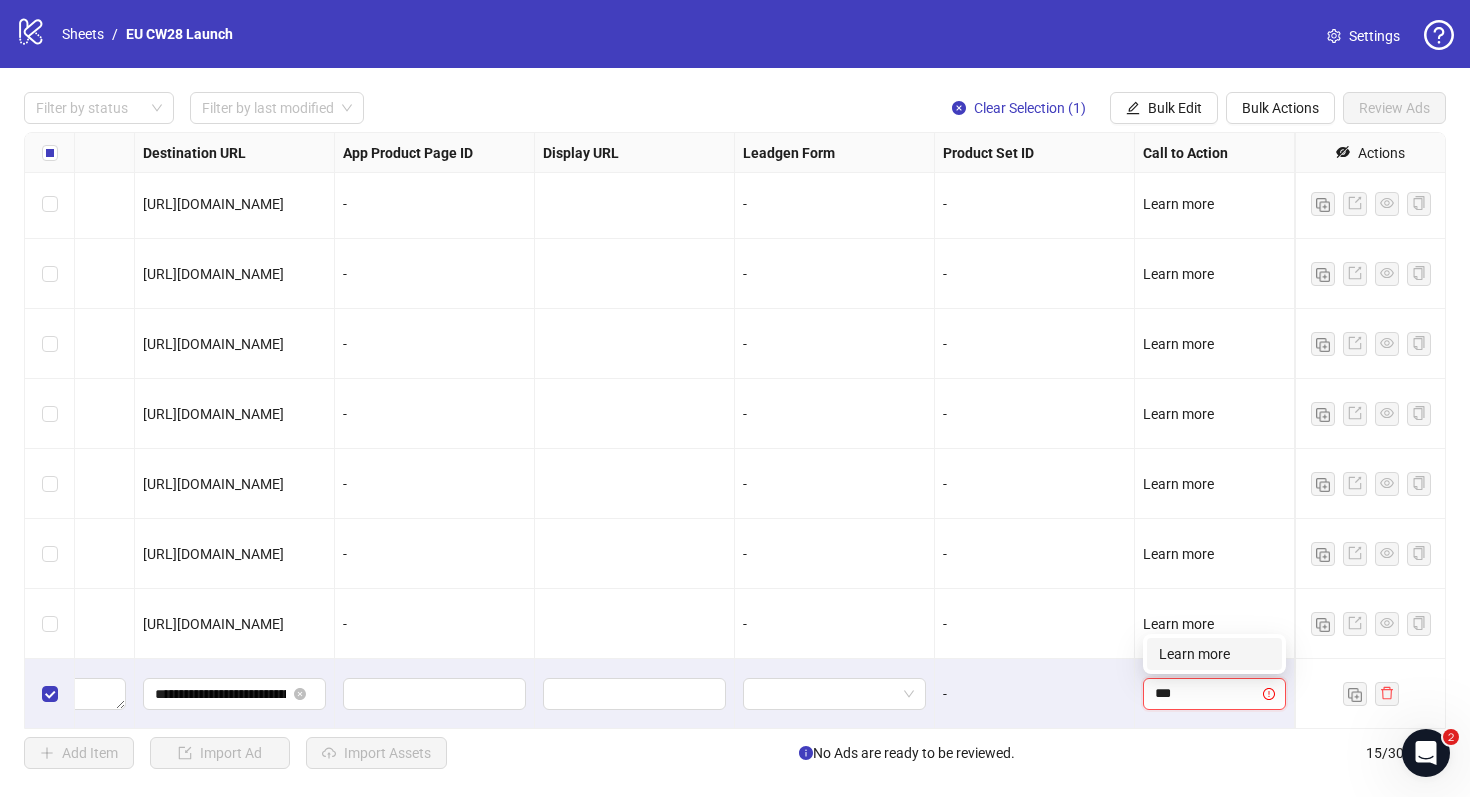 type on "****" 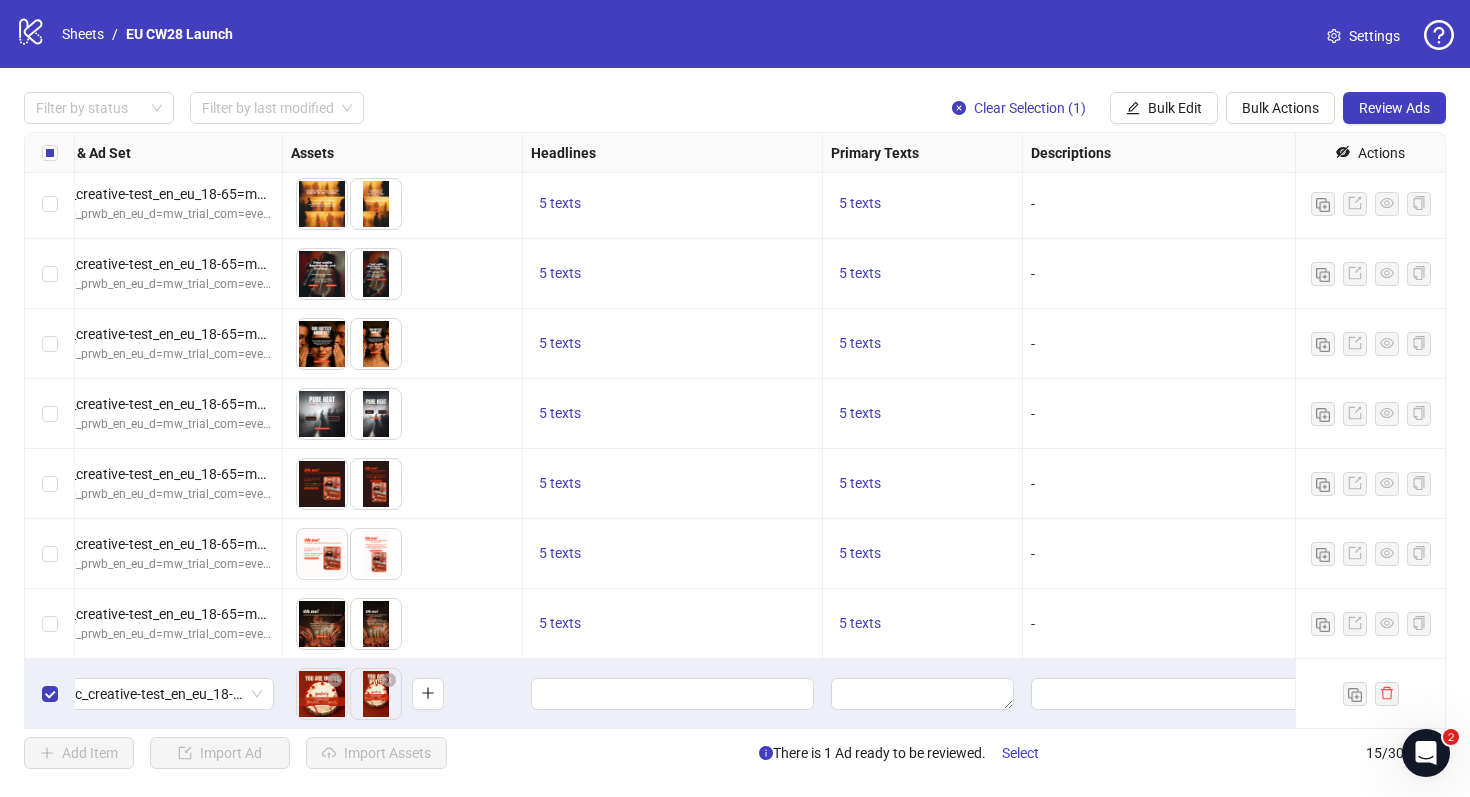 scroll, scrollTop: 494, scrollLeft: 624, axis: both 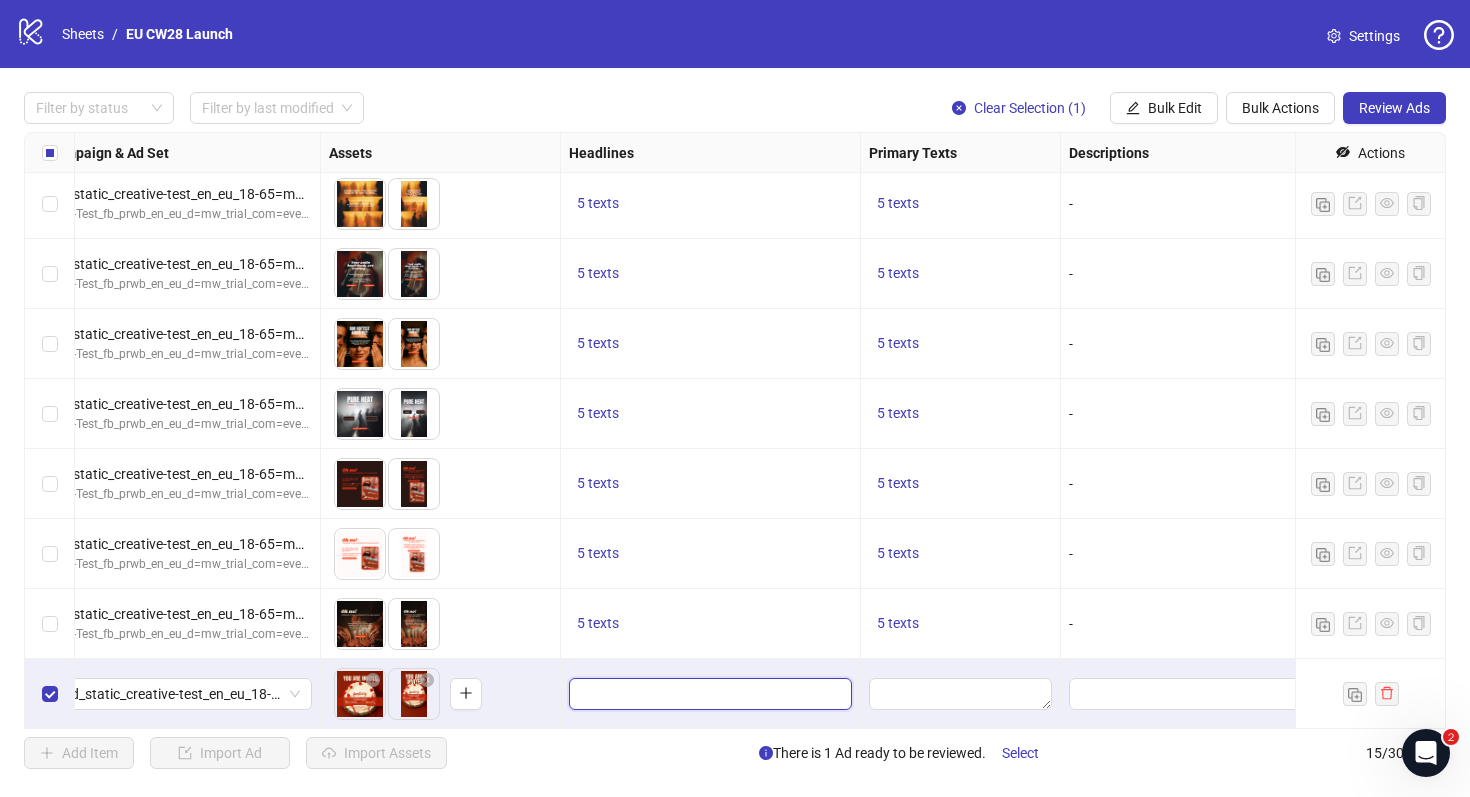 click at bounding box center [708, 694] 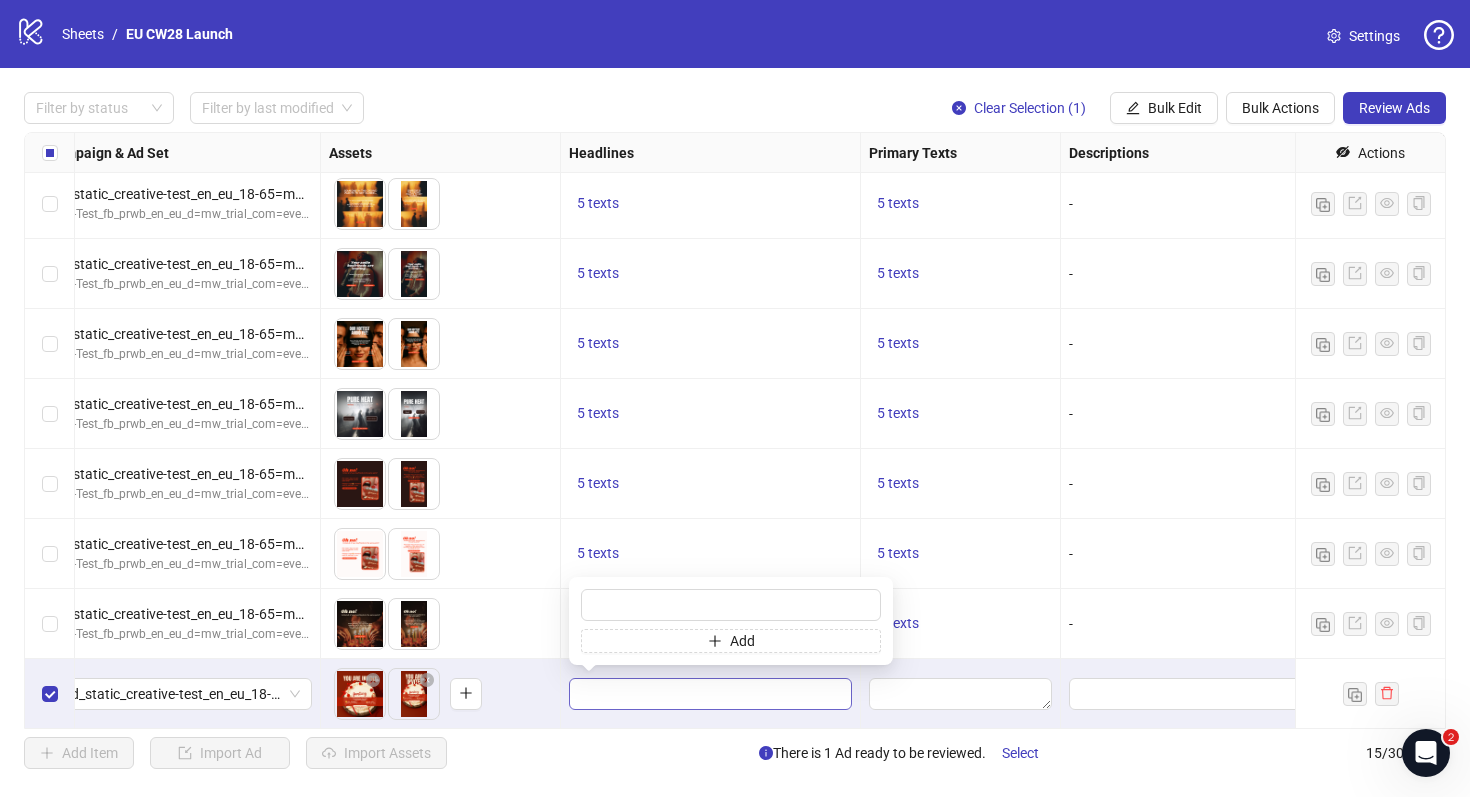 scroll, scrollTop: 495, scrollLeft: 624, axis: both 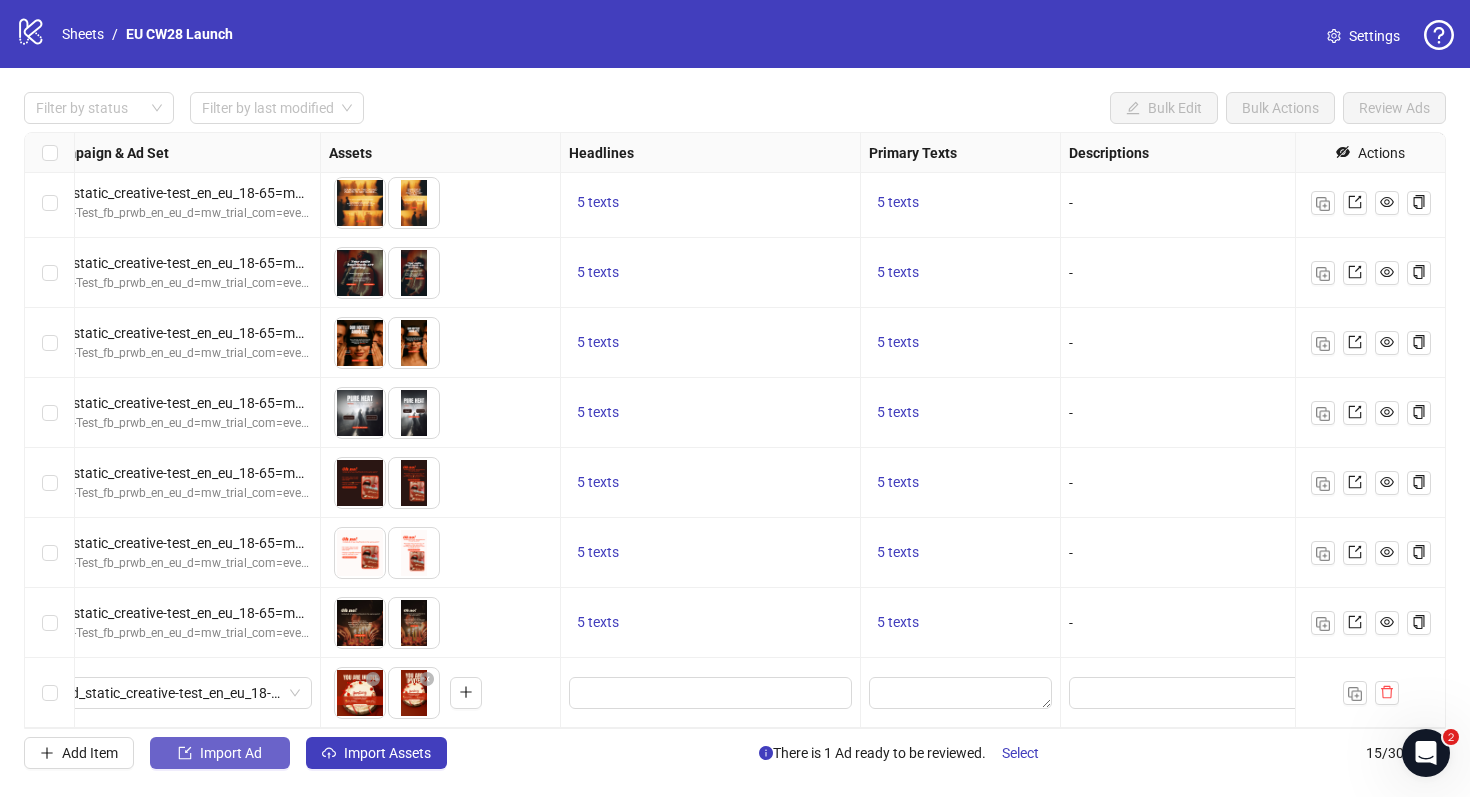 click on "Import Ad" at bounding box center [231, 753] 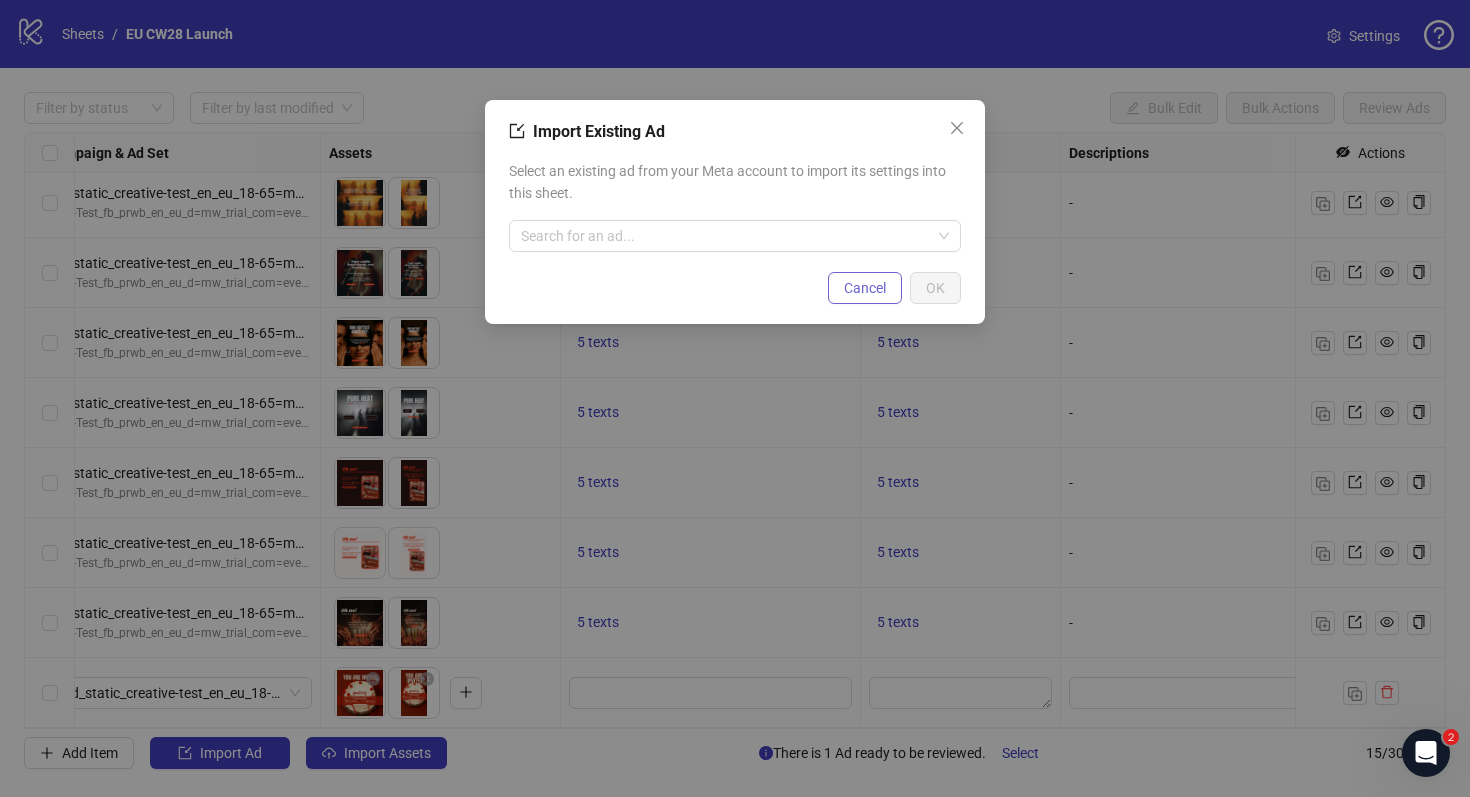 click on "Cancel" at bounding box center (865, 288) 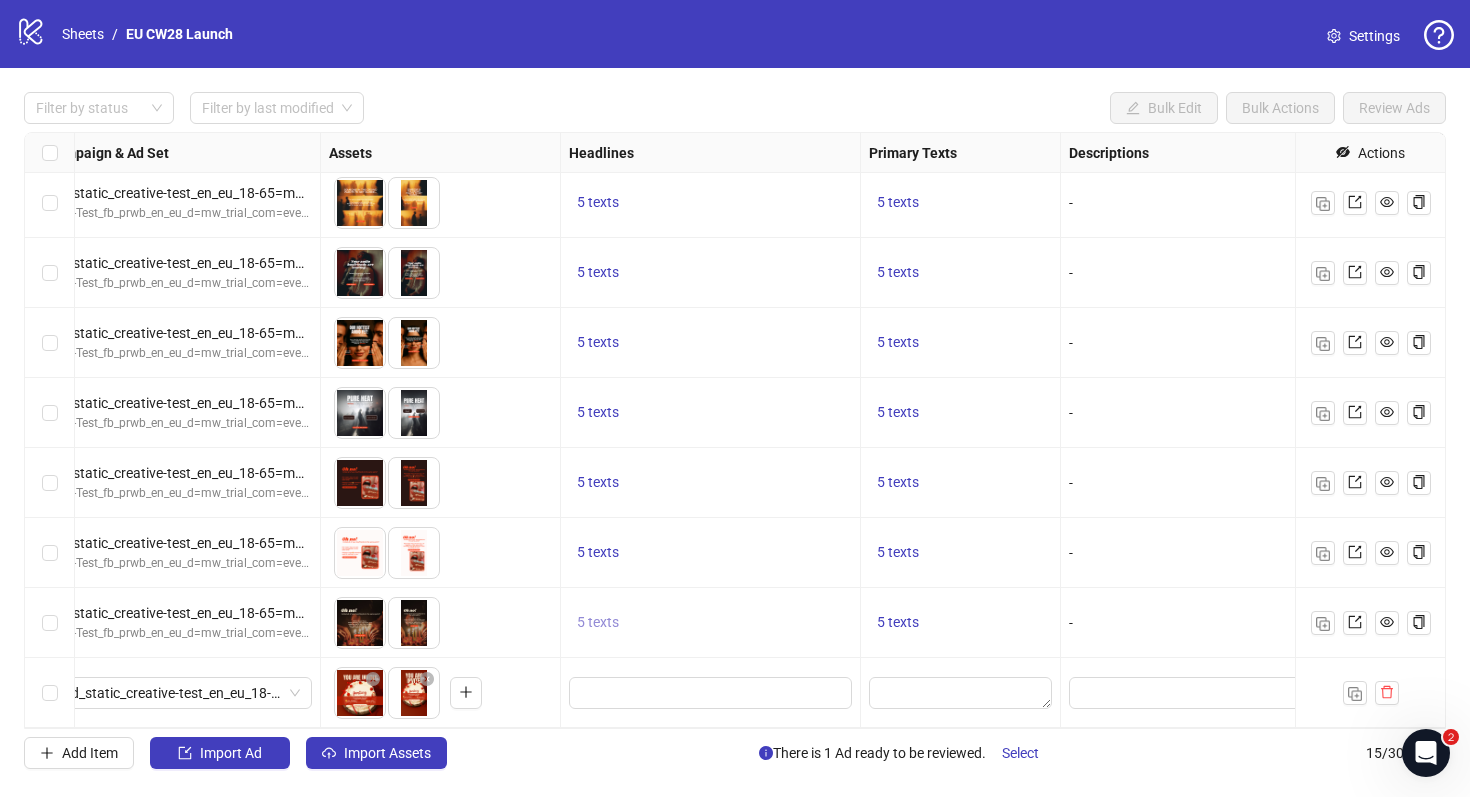 click on "5 texts" at bounding box center [598, 622] 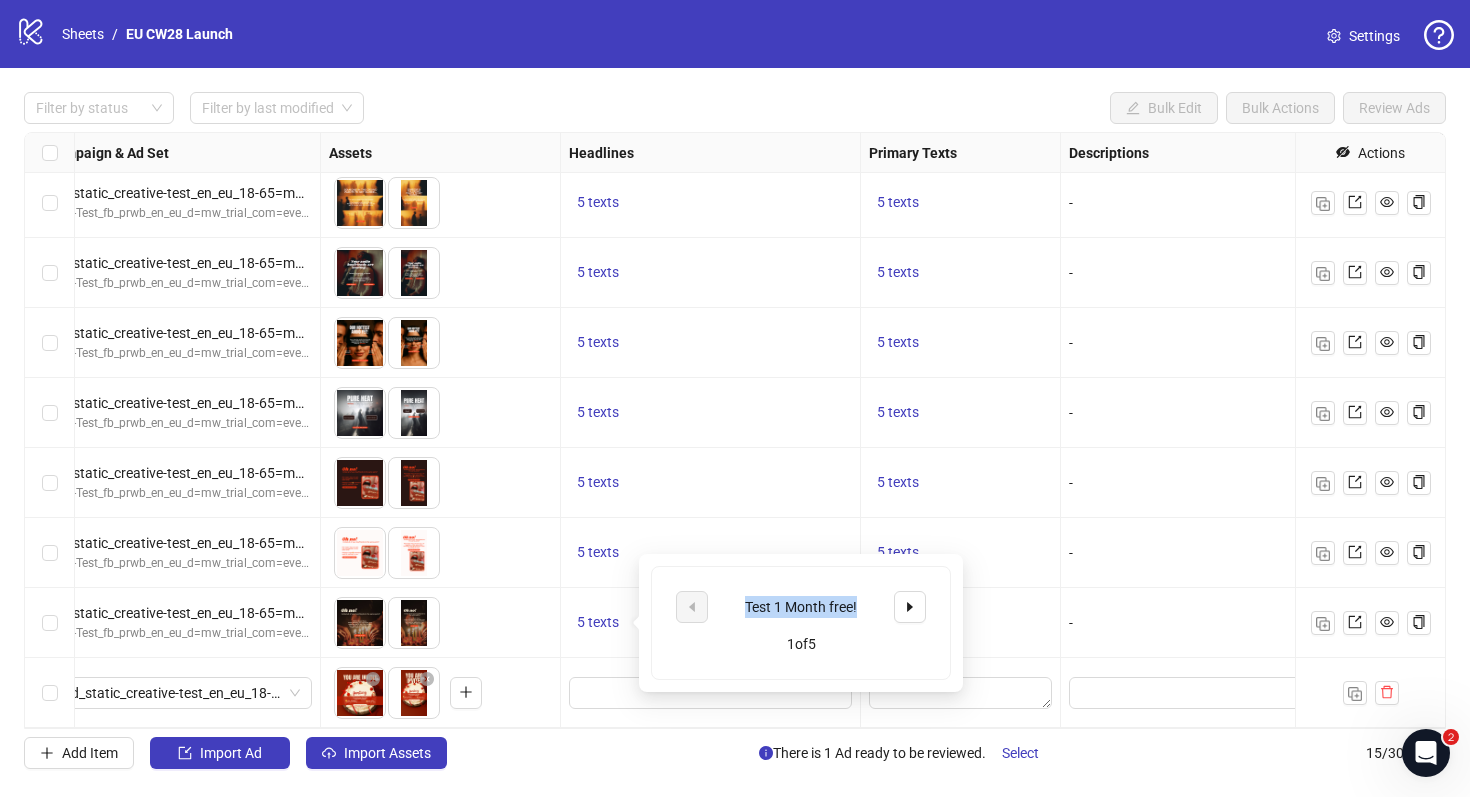 drag, startPoint x: 748, startPoint y: 603, endPoint x: 864, endPoint y: 611, distance: 116.275536 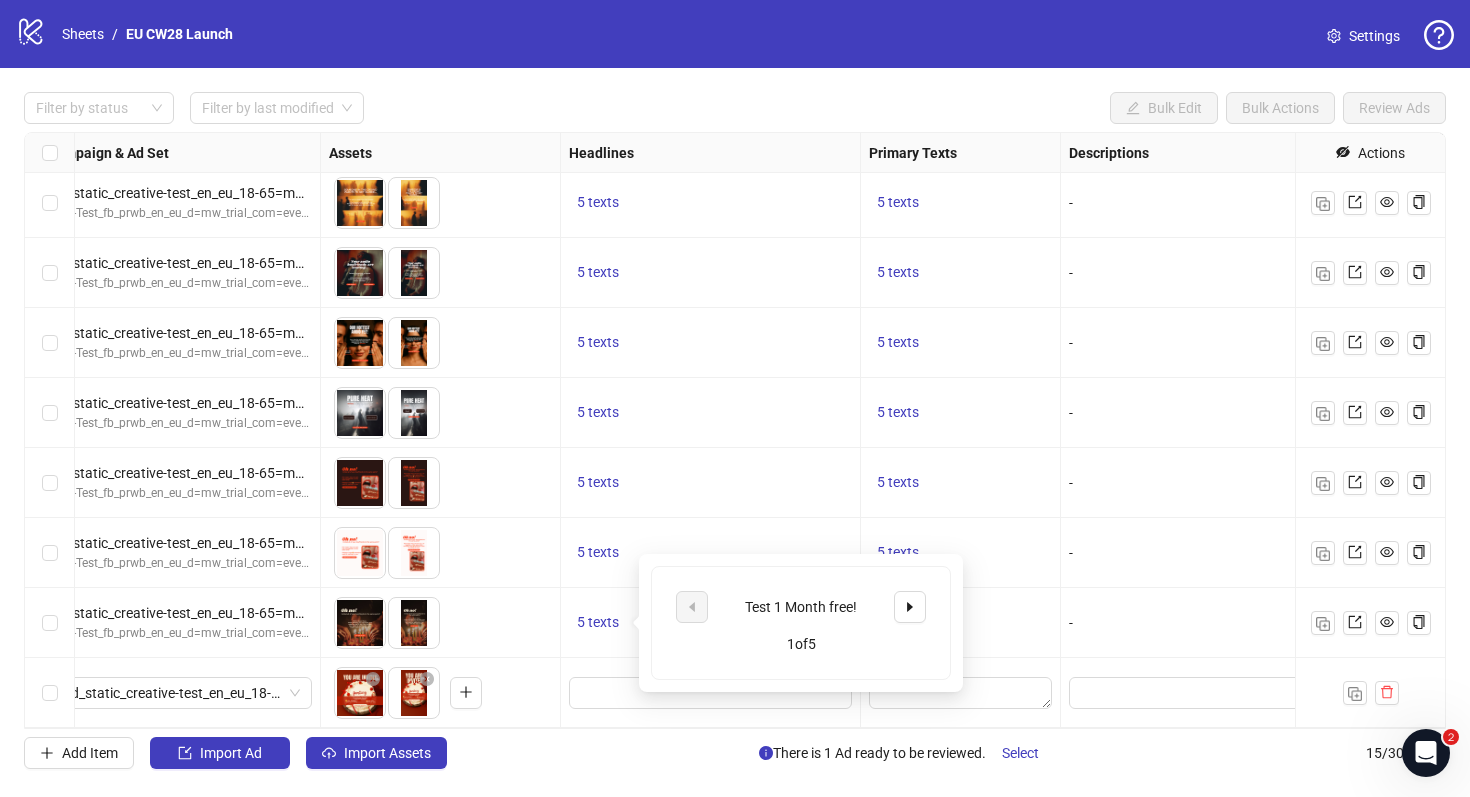 click on "To pick up a draggable item, press the space bar.
While dragging, use the arrow keys to move the item.
Press space again to drop the item in its new position, or press escape to cancel." at bounding box center (441, 693) 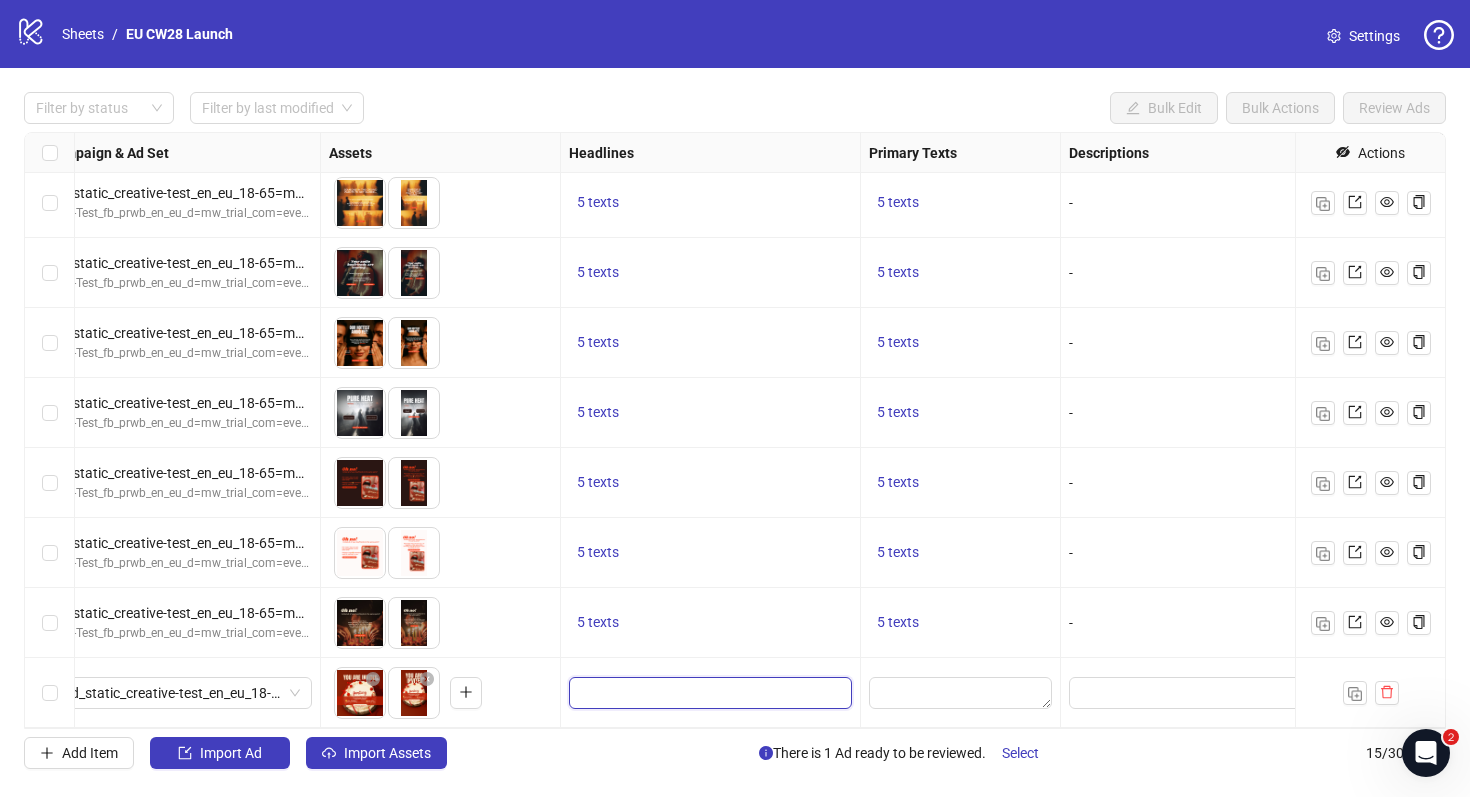 click at bounding box center [708, 693] 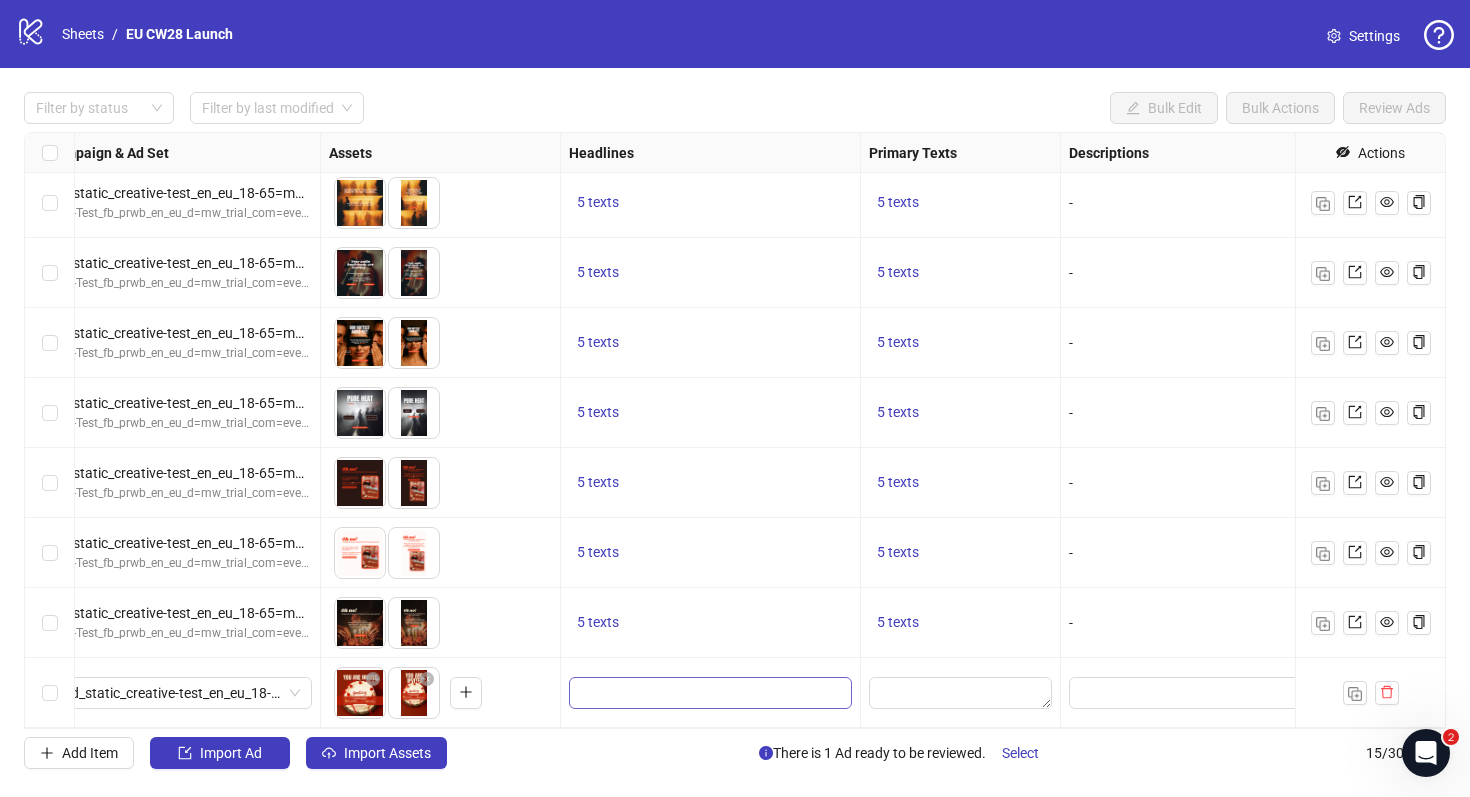 type on "**********" 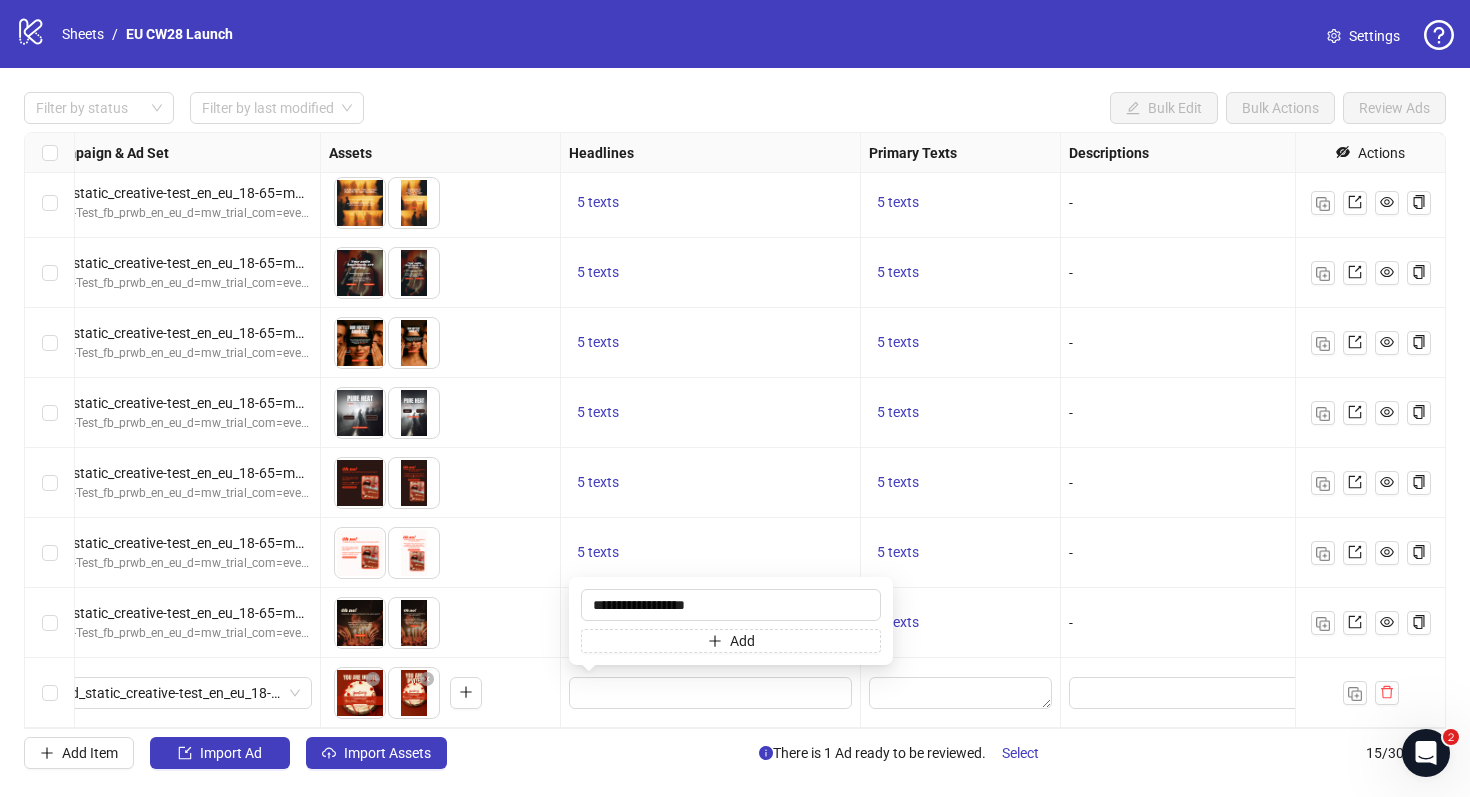 click at bounding box center (961, 693) 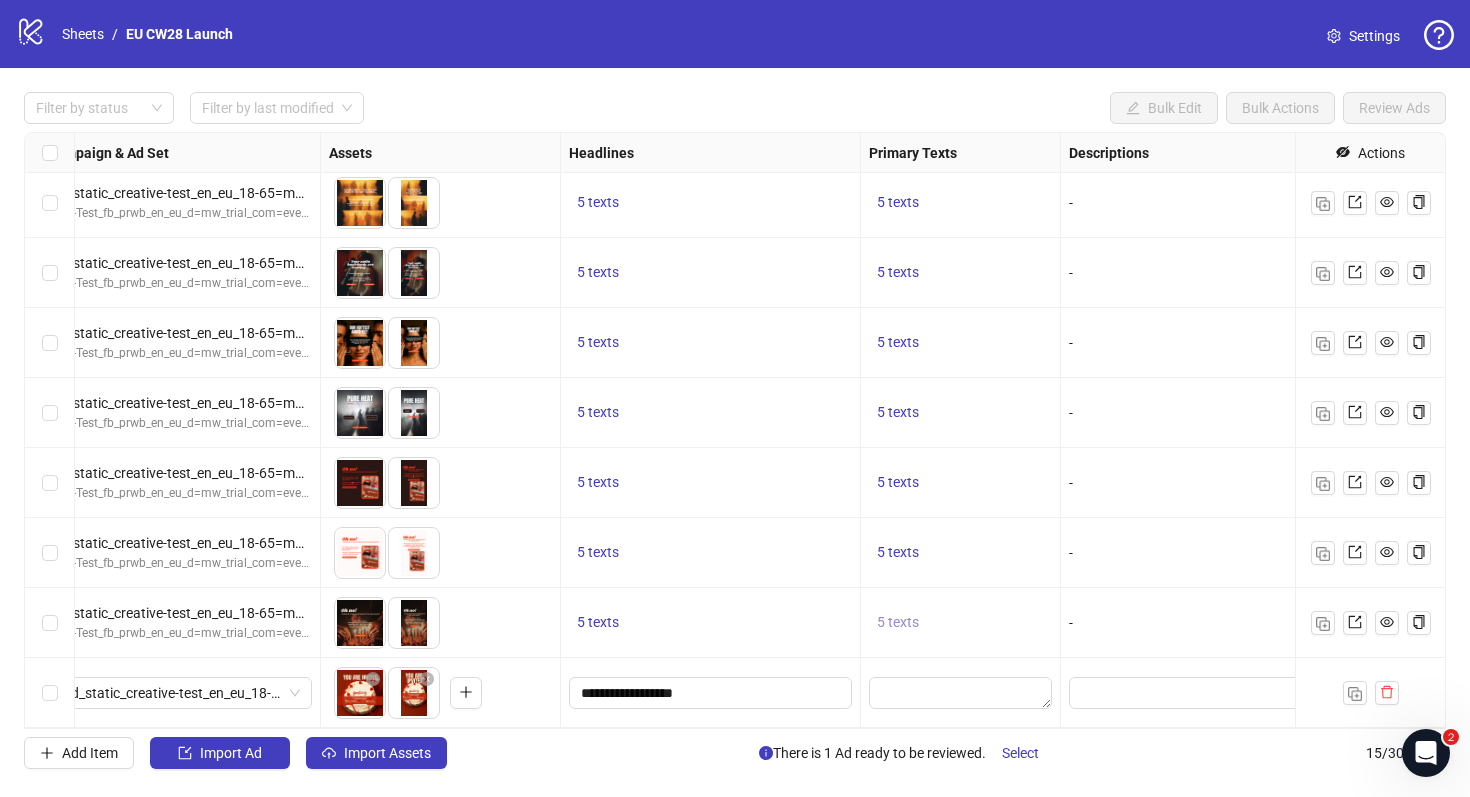 click on "5 texts" at bounding box center (898, 622) 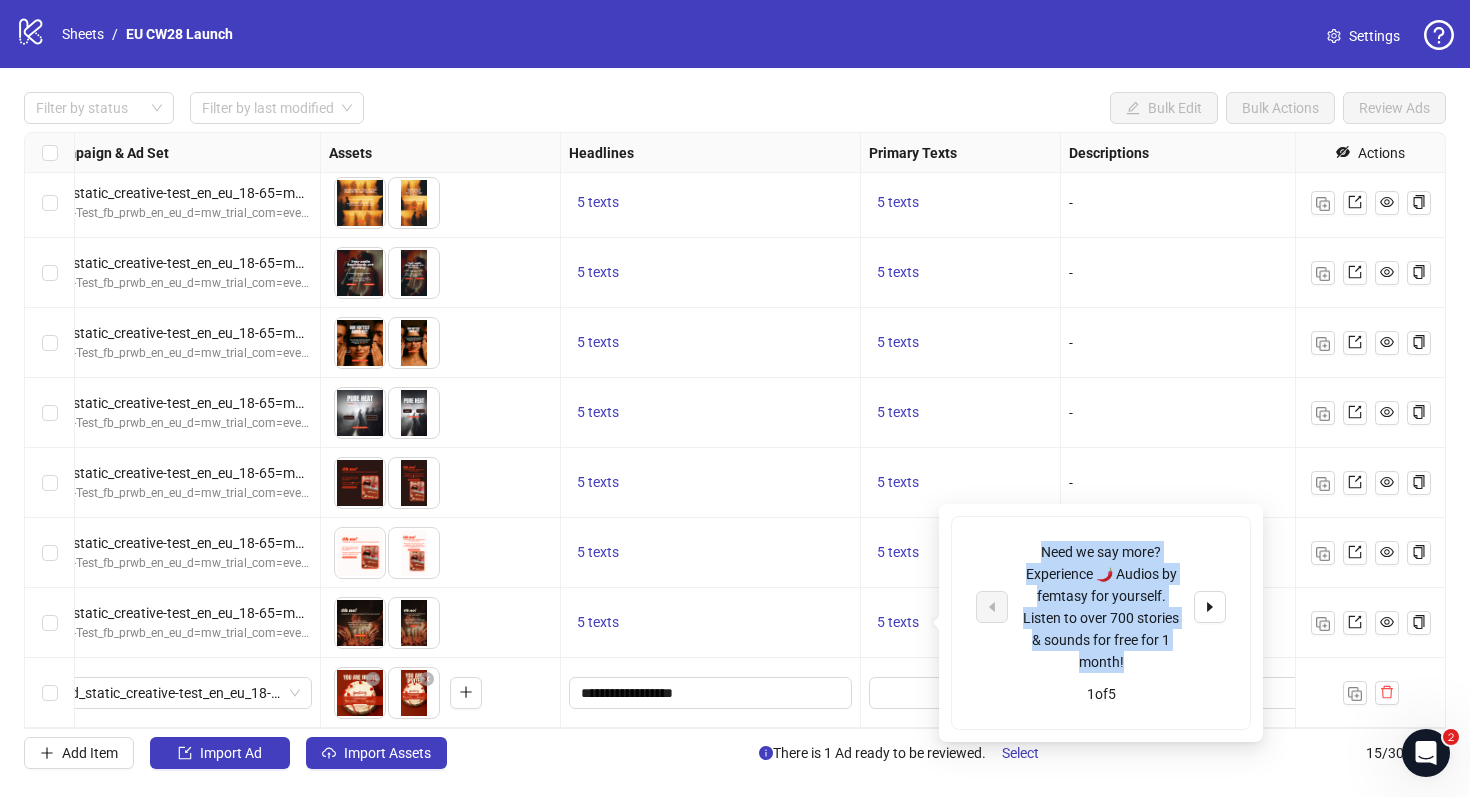 drag, startPoint x: 1038, startPoint y: 543, endPoint x: 1142, endPoint y: 662, distance: 158.04114 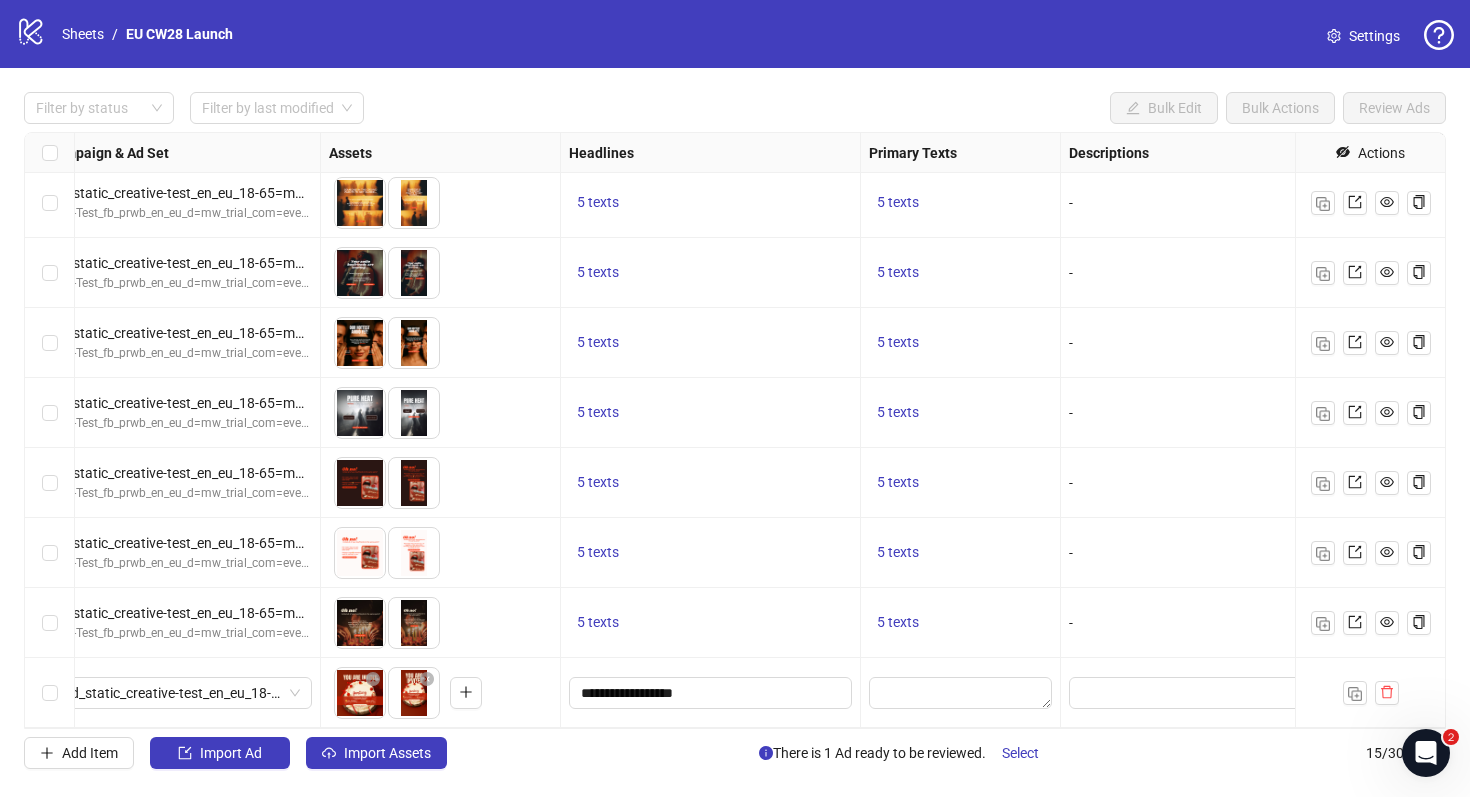 click at bounding box center [961, 693] 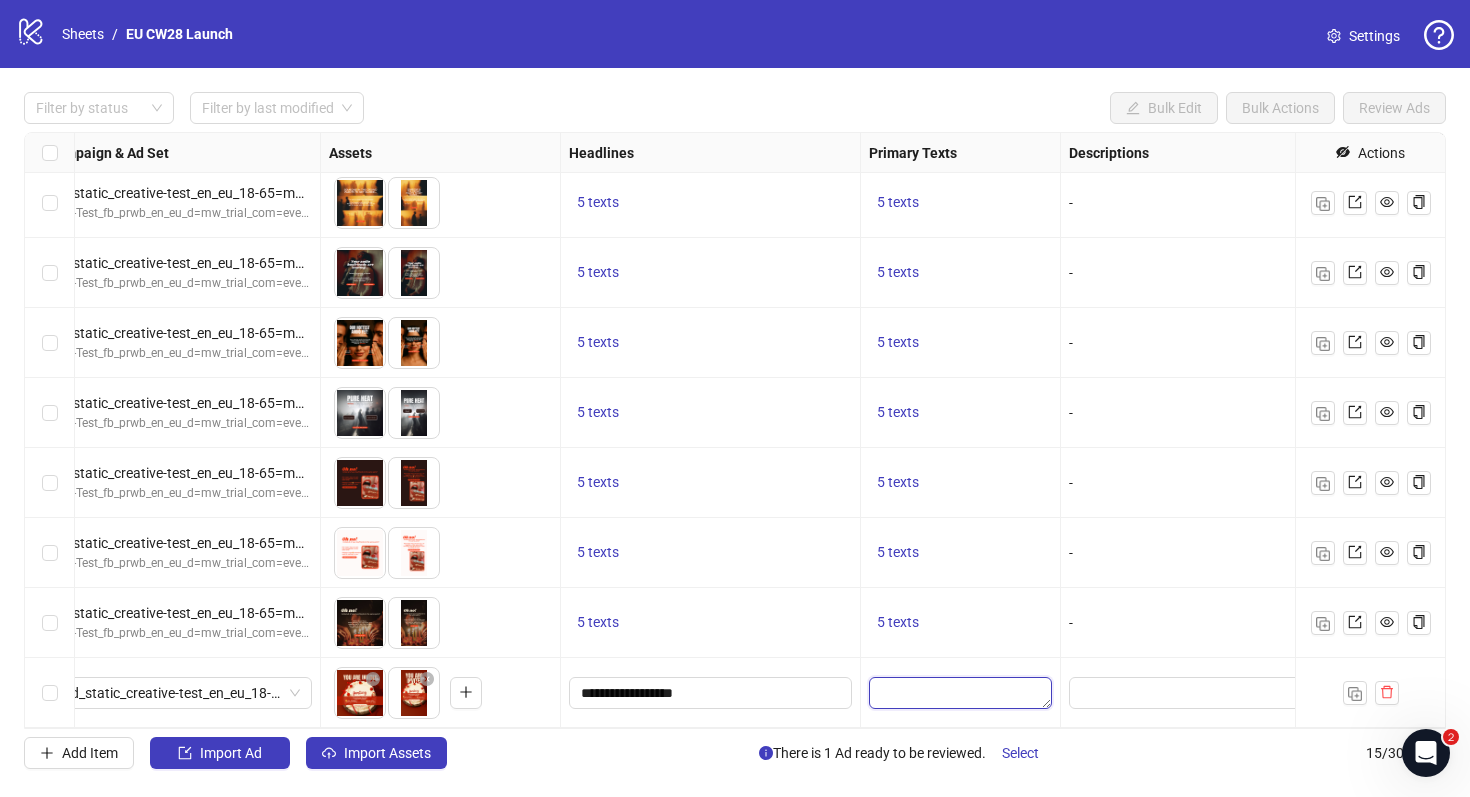 click at bounding box center (960, 693) 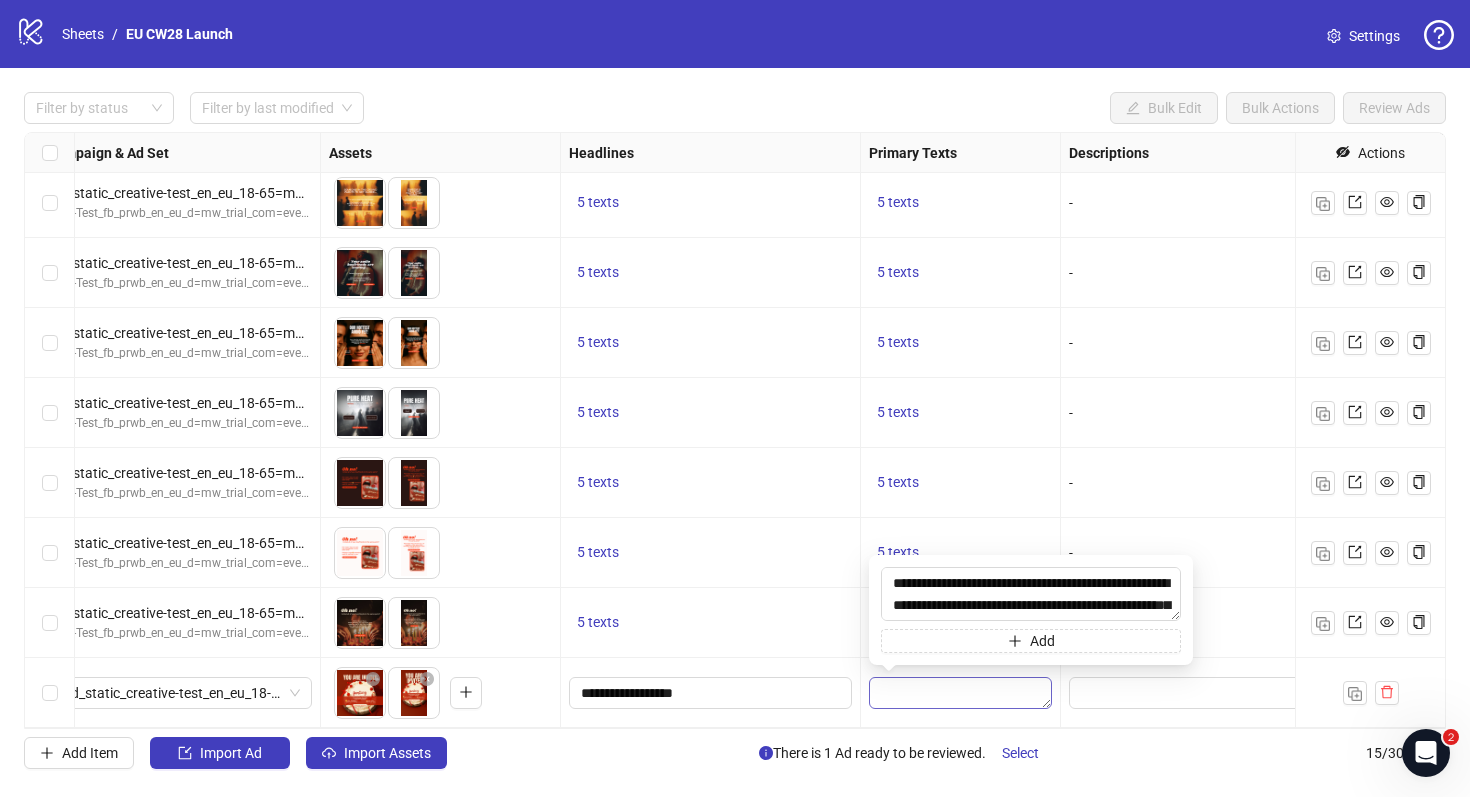 scroll, scrollTop: 15, scrollLeft: 0, axis: vertical 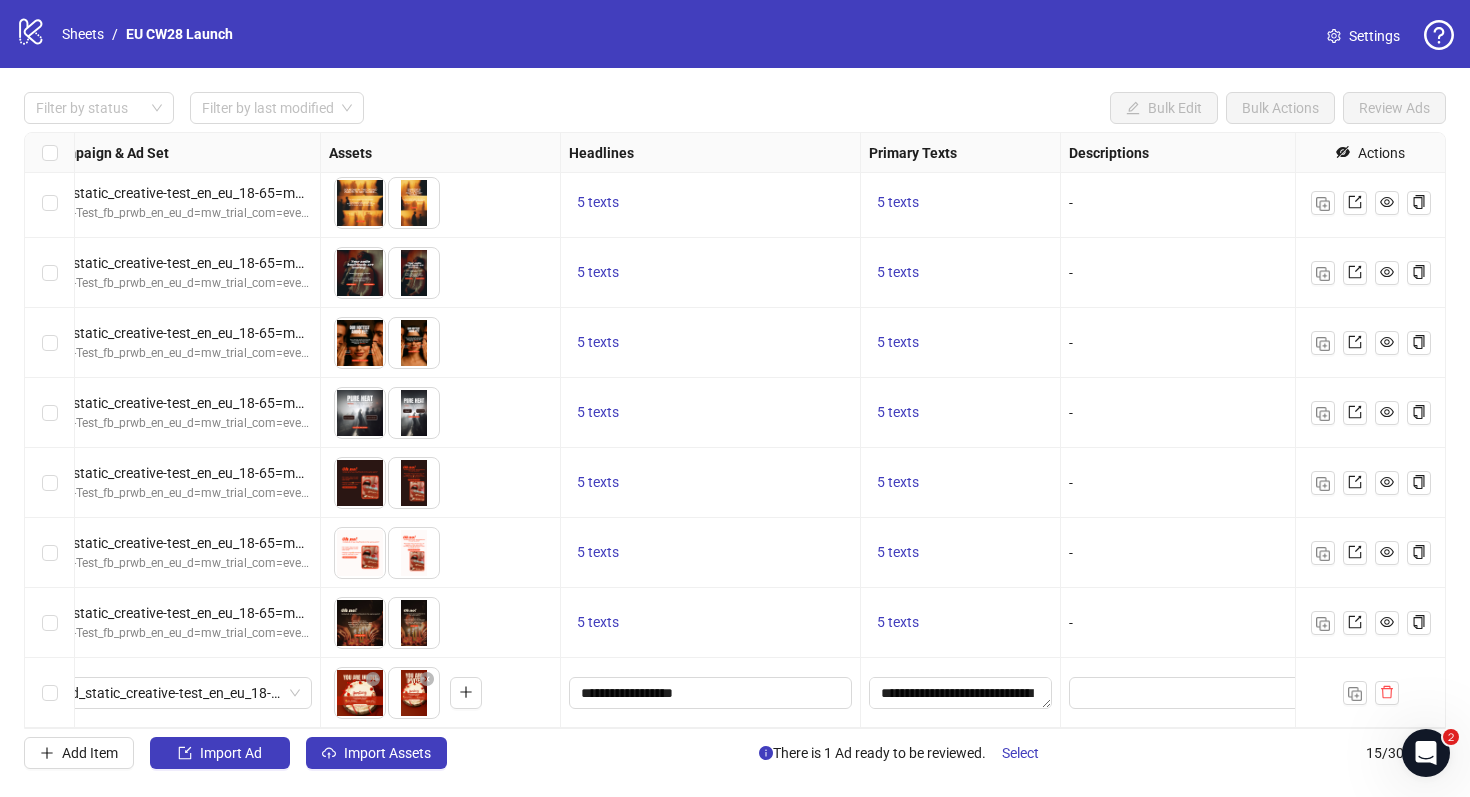 click at bounding box center [1211, 693] 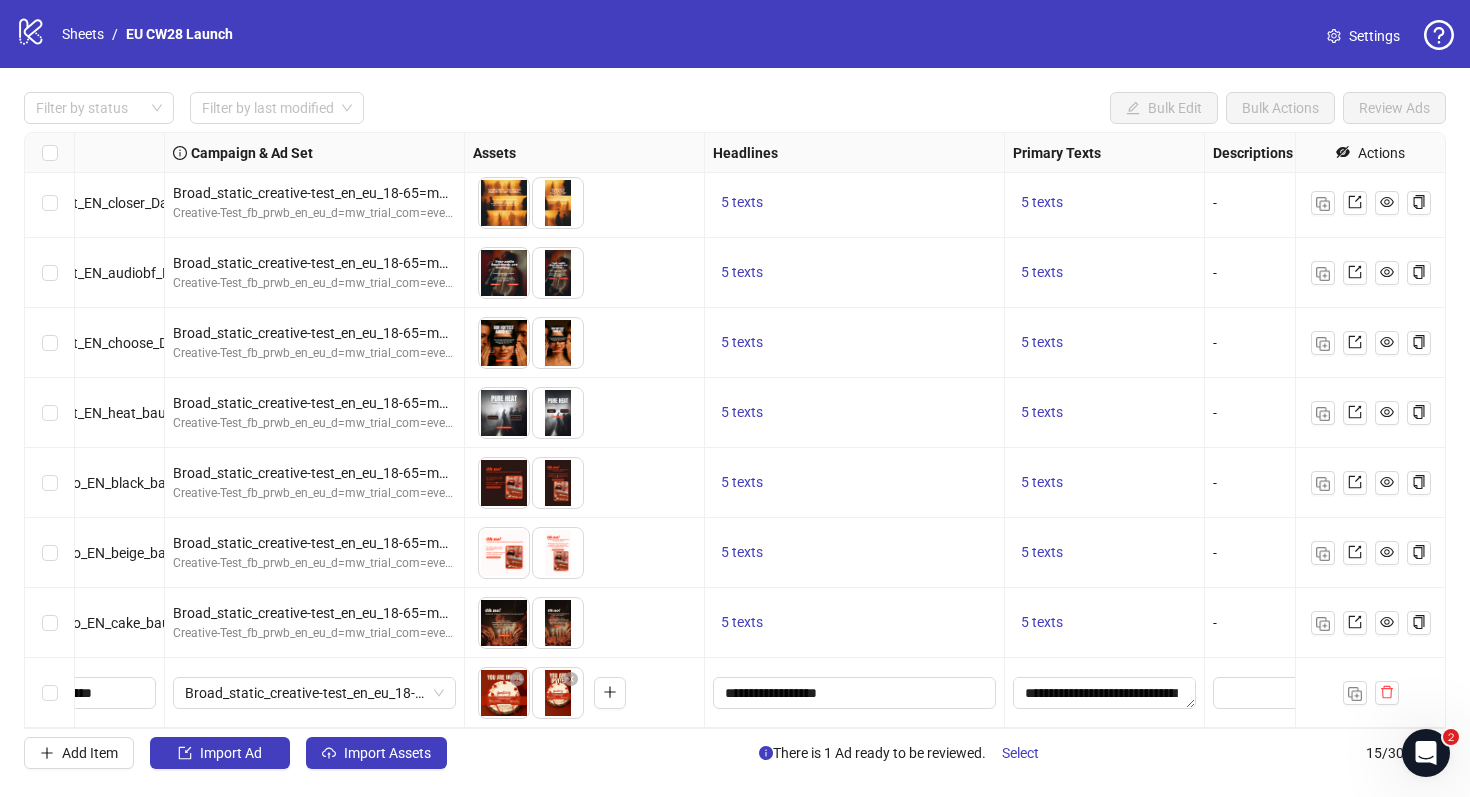scroll, scrollTop: 495, scrollLeft: 0, axis: vertical 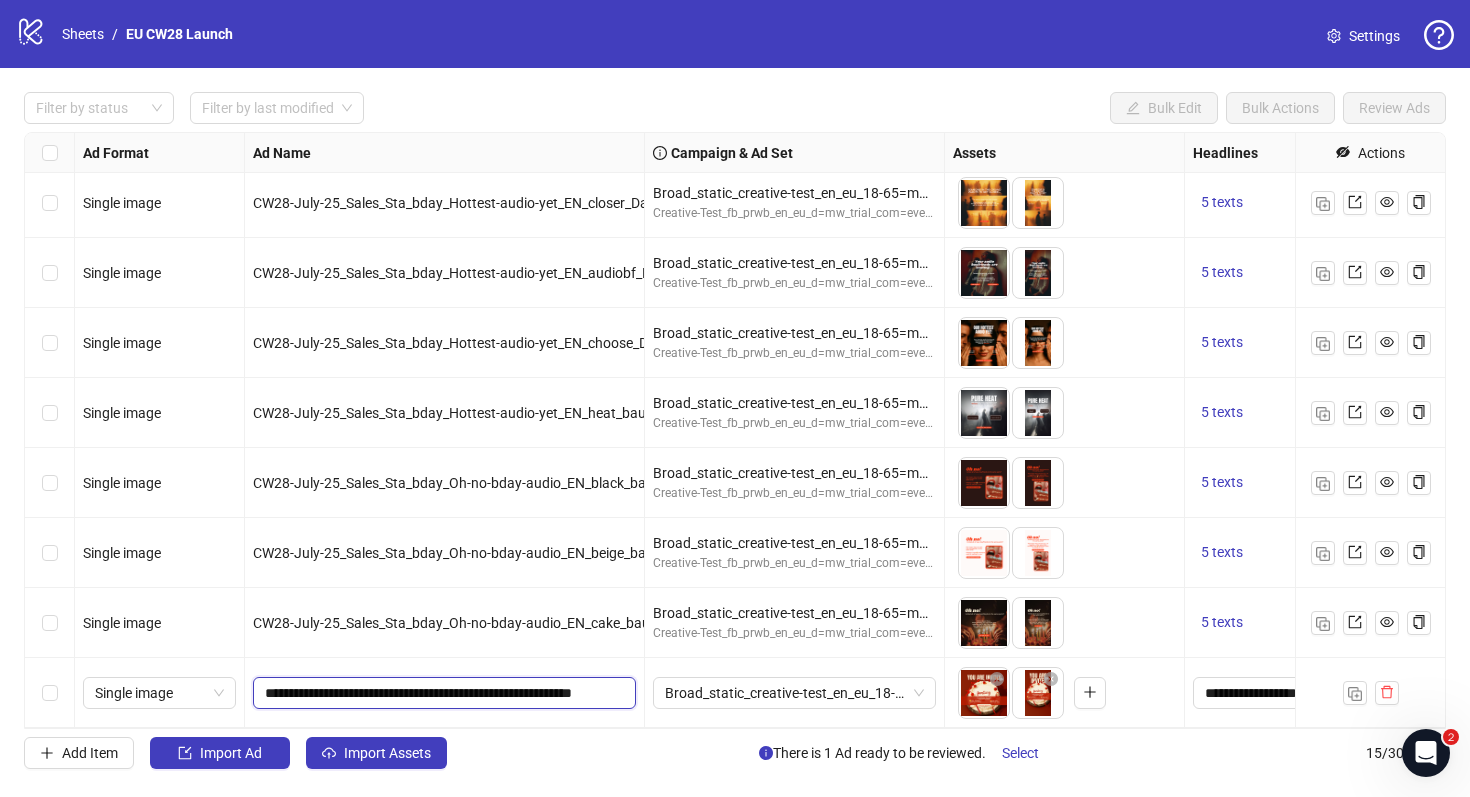 click on "**********" at bounding box center (442, 693) 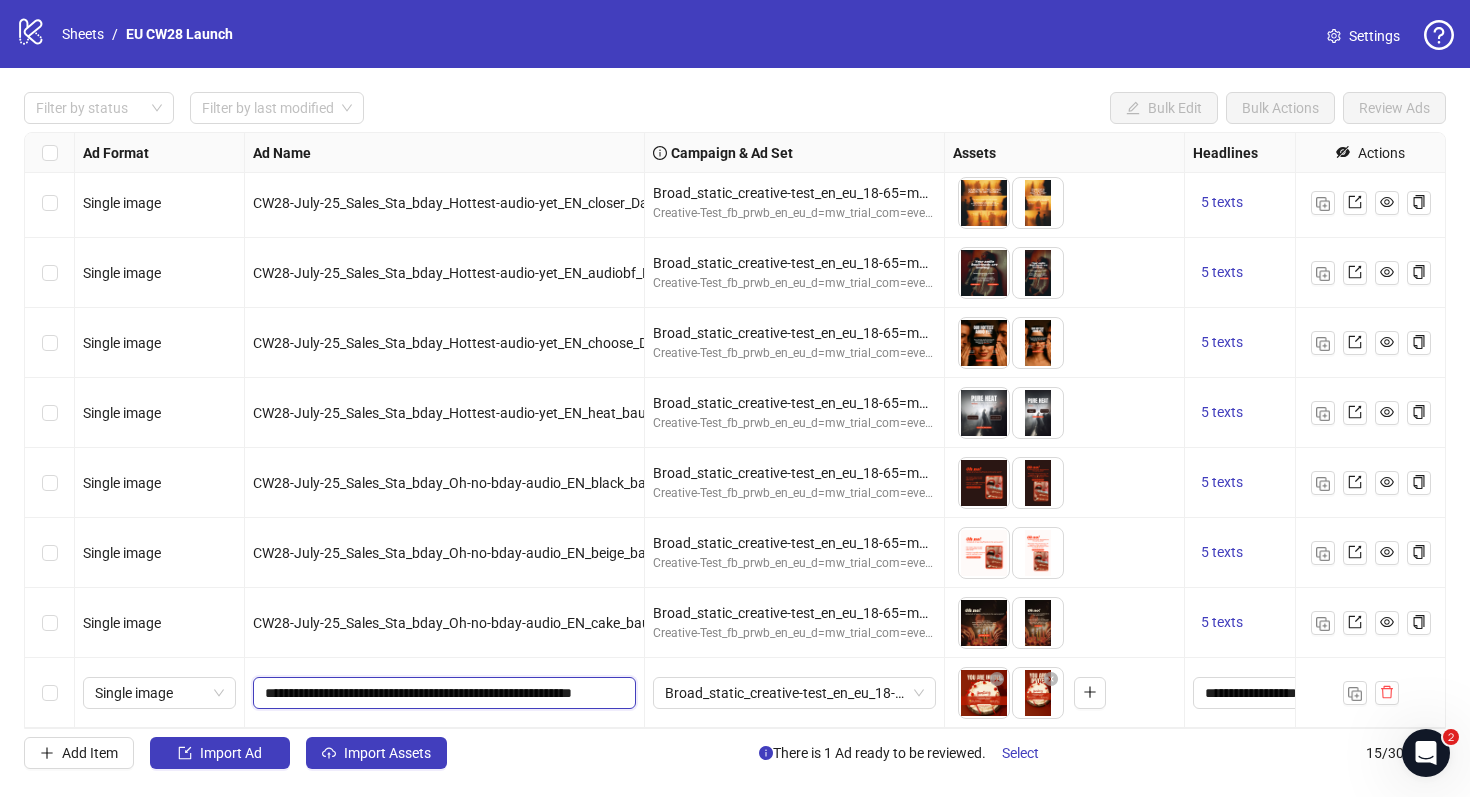 scroll, scrollTop: 0, scrollLeft: 0, axis: both 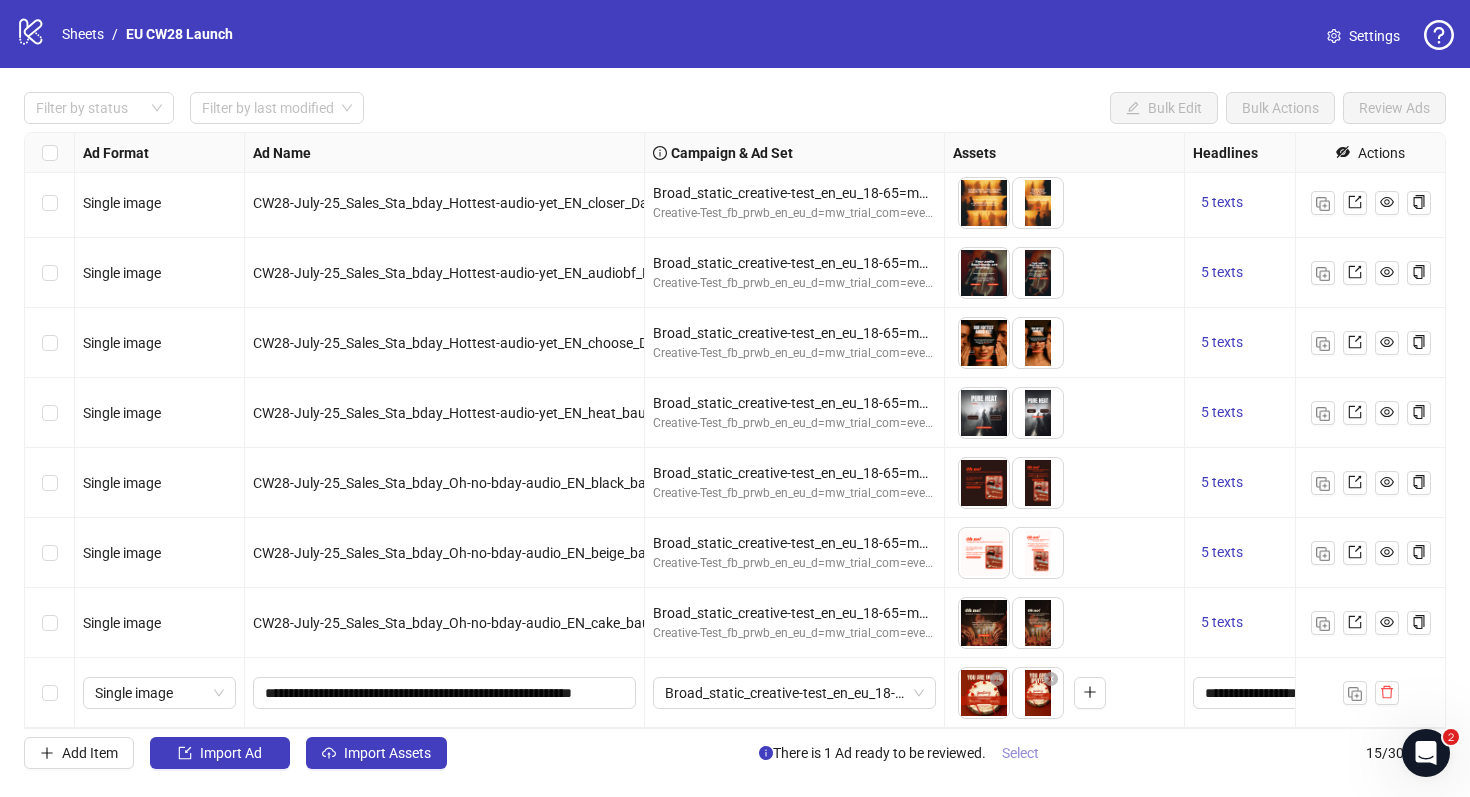 click on "Select" at bounding box center [1020, 753] 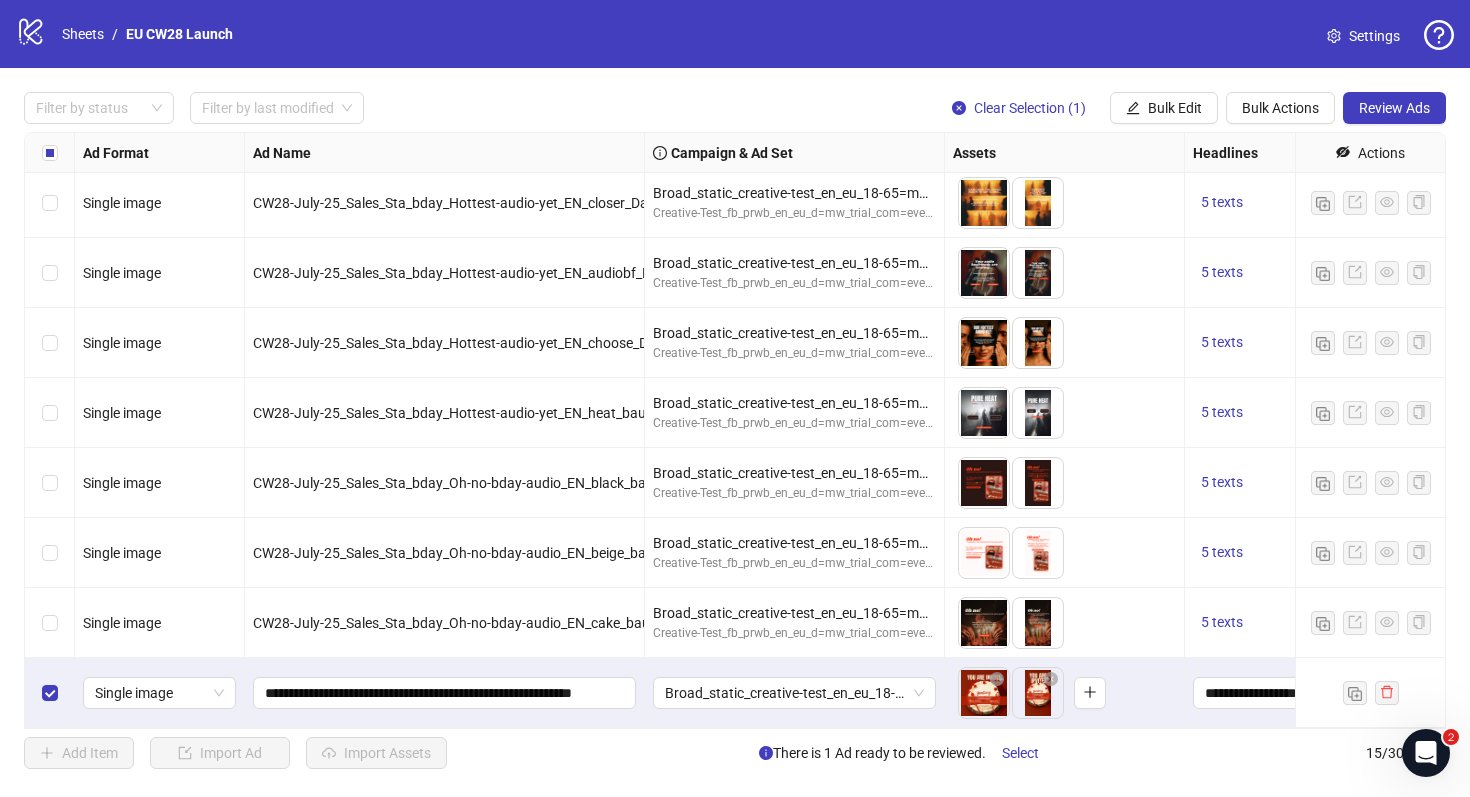 click on "Filter by status Filter by last modified Clear Selection (1) Bulk Edit Bulk Actions Review Ads Ad Format Ad Name Campaign & Ad Set Assets Headlines Primary Texts Descriptions Destination URL App Product Page ID Display URL Leadgen Form Product Set ID Call to Action Actions Single video CW28-July-25_Sales_Vid_Evergreen_Message-Response_EN_Silvana_EG-LP-2 Broad_video_creative-test_en_eu_18-65=mw_trial_com=120625 Creative-Test_fb_prwb_en_eu_d=mw_trial_com=evergreen_120625
To pick up a draggable item, press the space bar.
While dragging, use the arrow keys to move the item.
Press space again to drop the item in its new position, or press escape to cancel.
5 texts 5 texts Single video CW28-July-25_Sales_Vid_Evergreen_Message-Response_EN_Simone_EG-LP-2 Broad_video_creative-test_en_eu_18-65=mw_trial_com=120625 Creative-Test_fb_prwb_en_eu_d=mw_trial_com=evergreen_120625 5 texts 5 texts Single image CW28-July-25_Sales_Sta_bday_Hottest-audio-yet_EN_closer_Dark-LP 5 texts 5 texts Single image 5 texts" at bounding box center (735, 430) 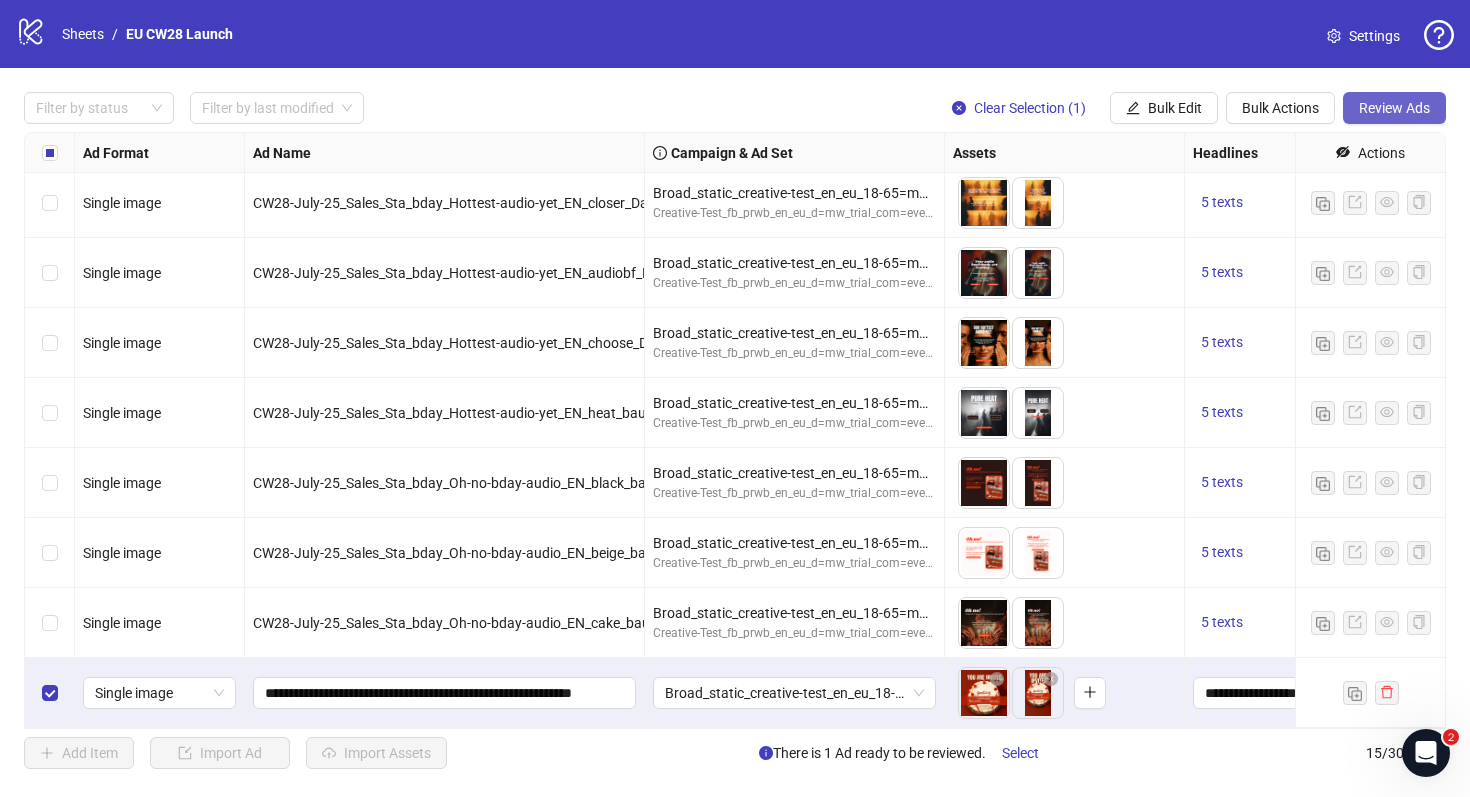 click on "Review Ads" at bounding box center (1394, 108) 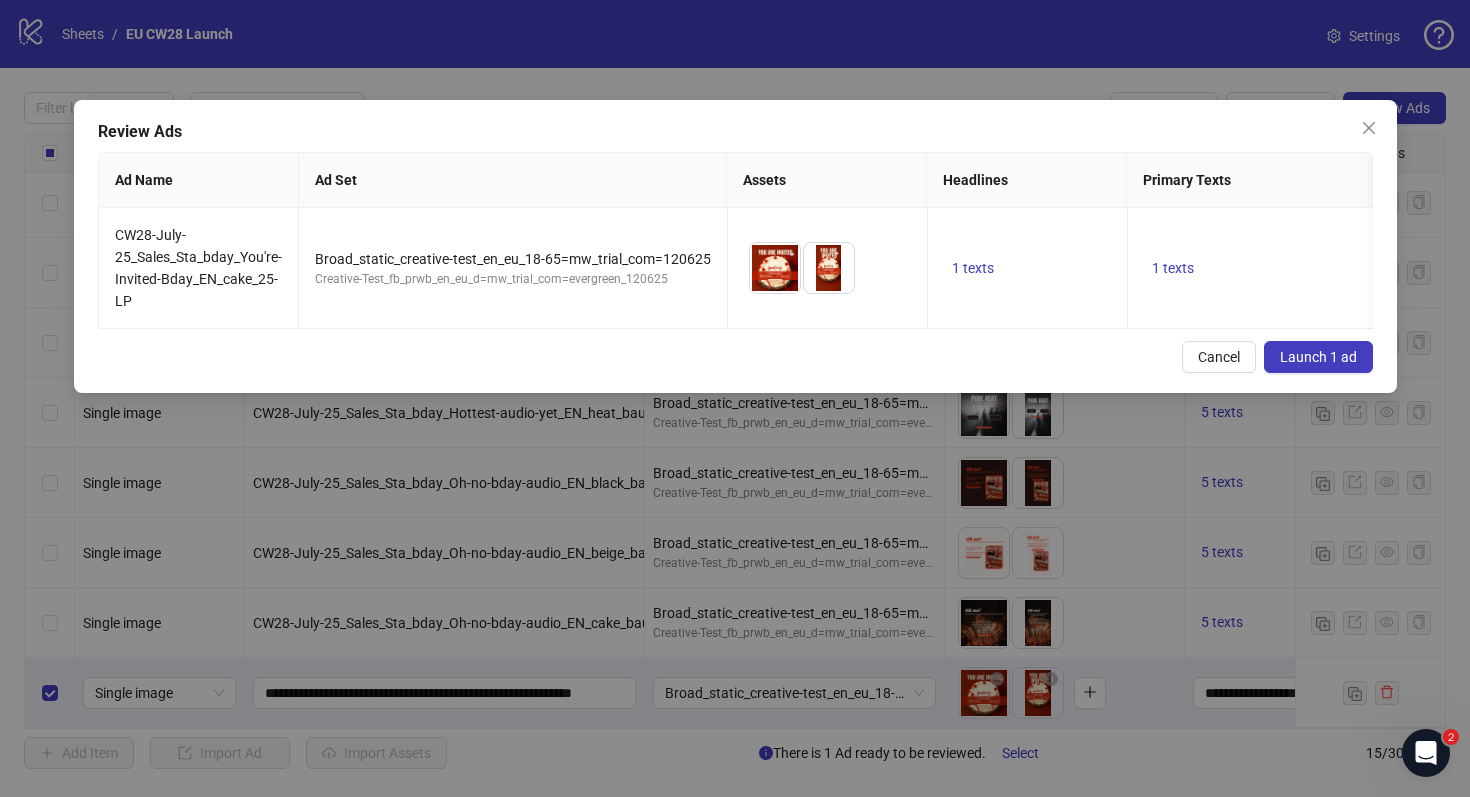 click on "Launch 1 ad" at bounding box center (1318, 357) 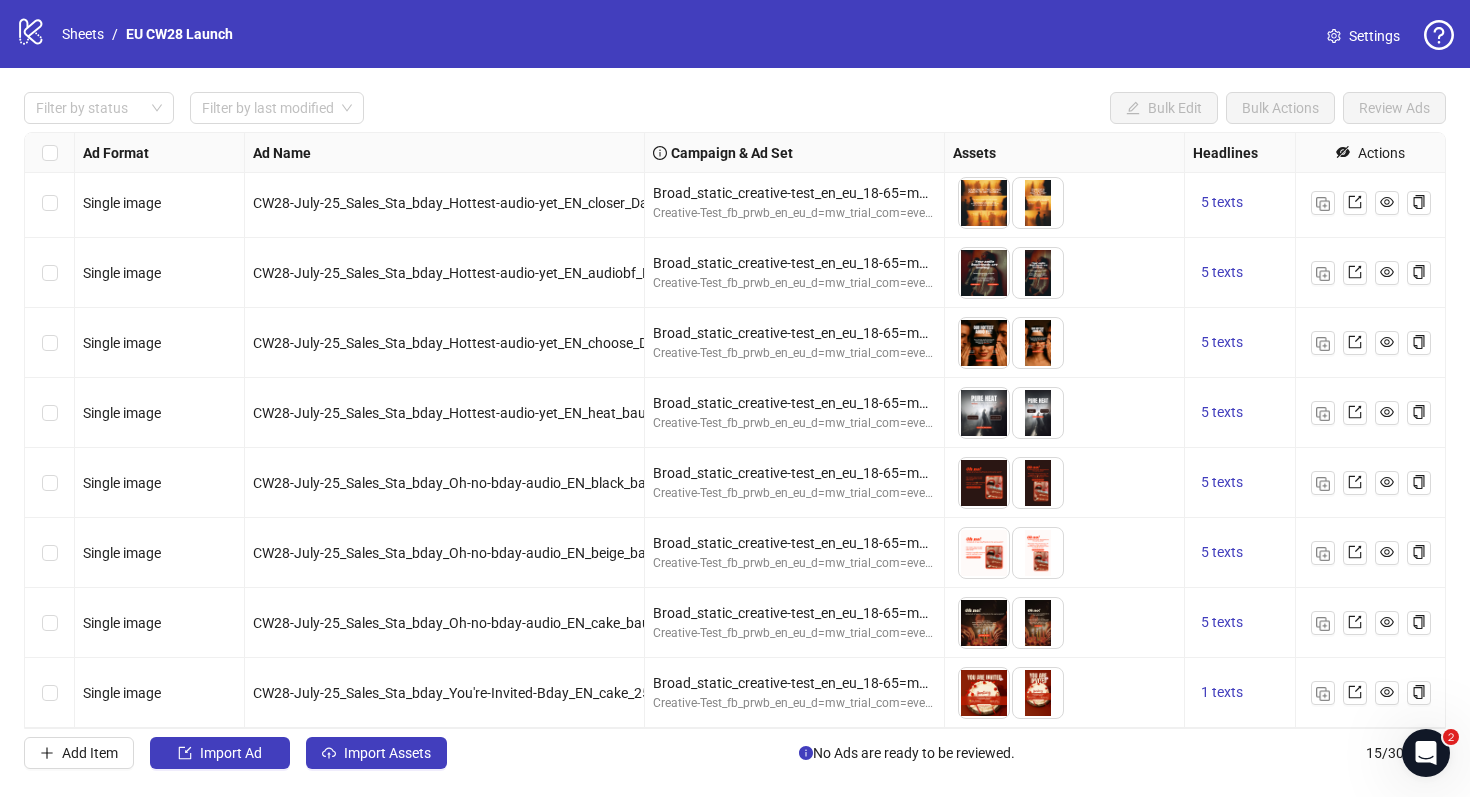 click at bounding box center (50, 153) 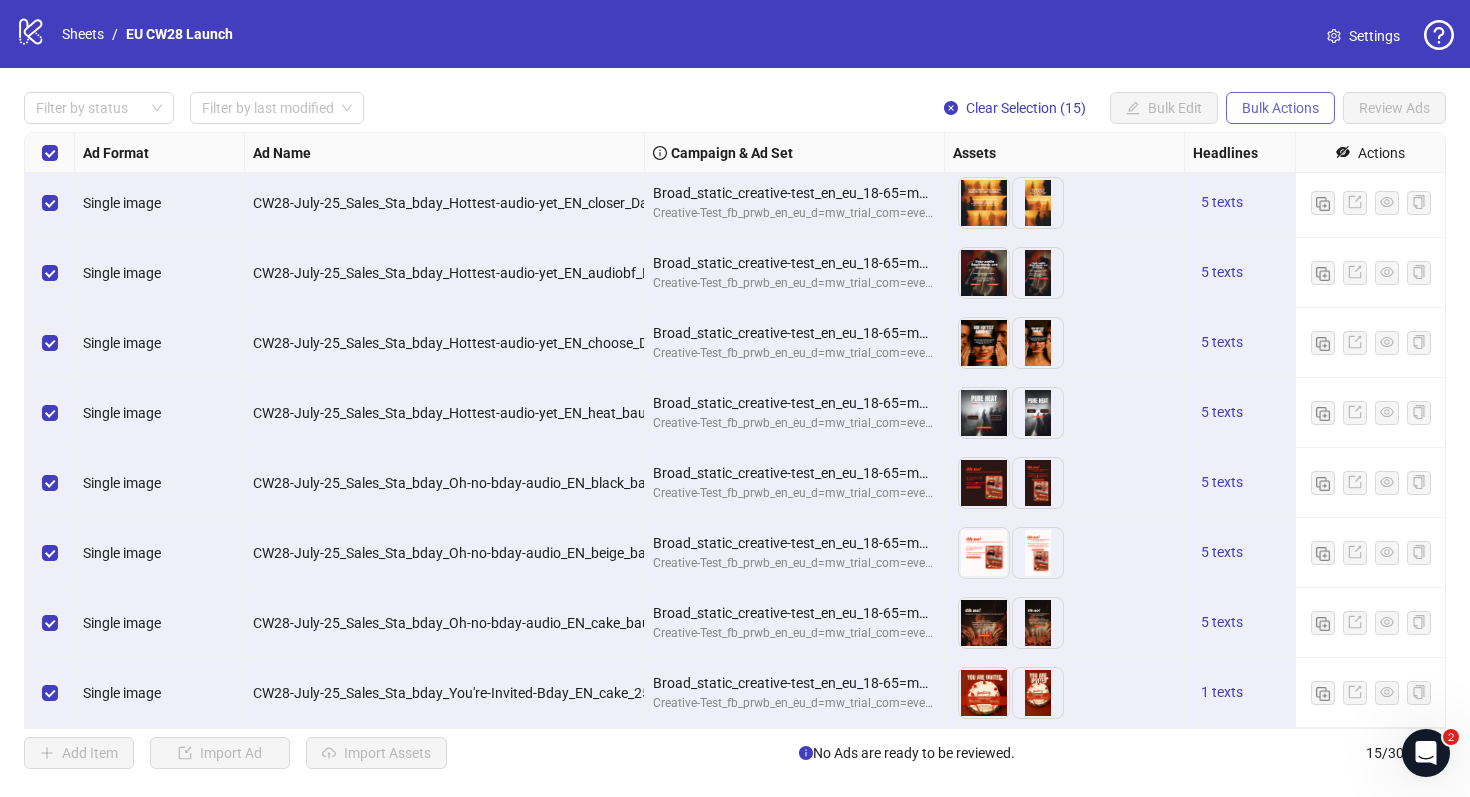 click on "Bulk Actions" at bounding box center [1280, 108] 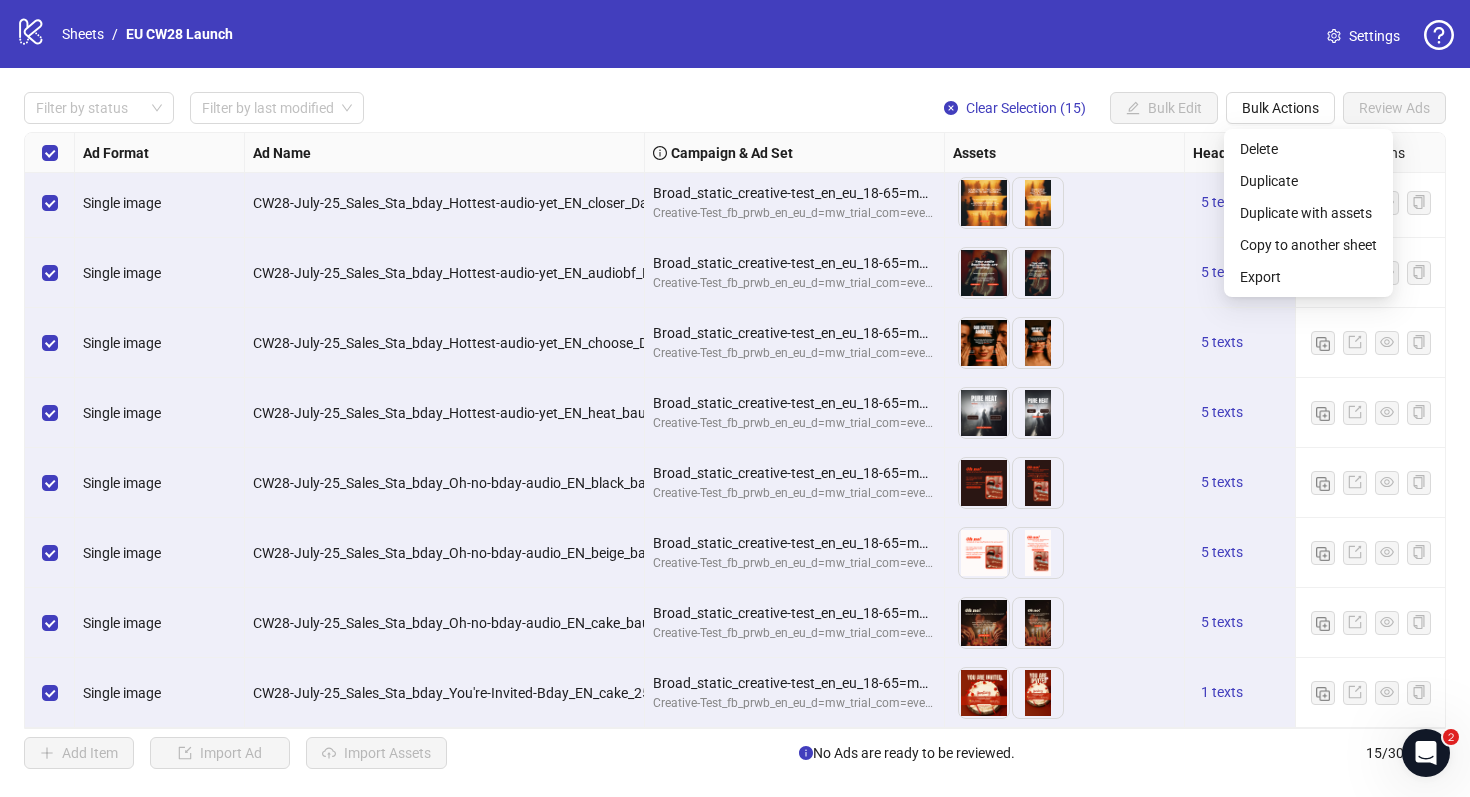 click on "Settings" at bounding box center (1374, 36) 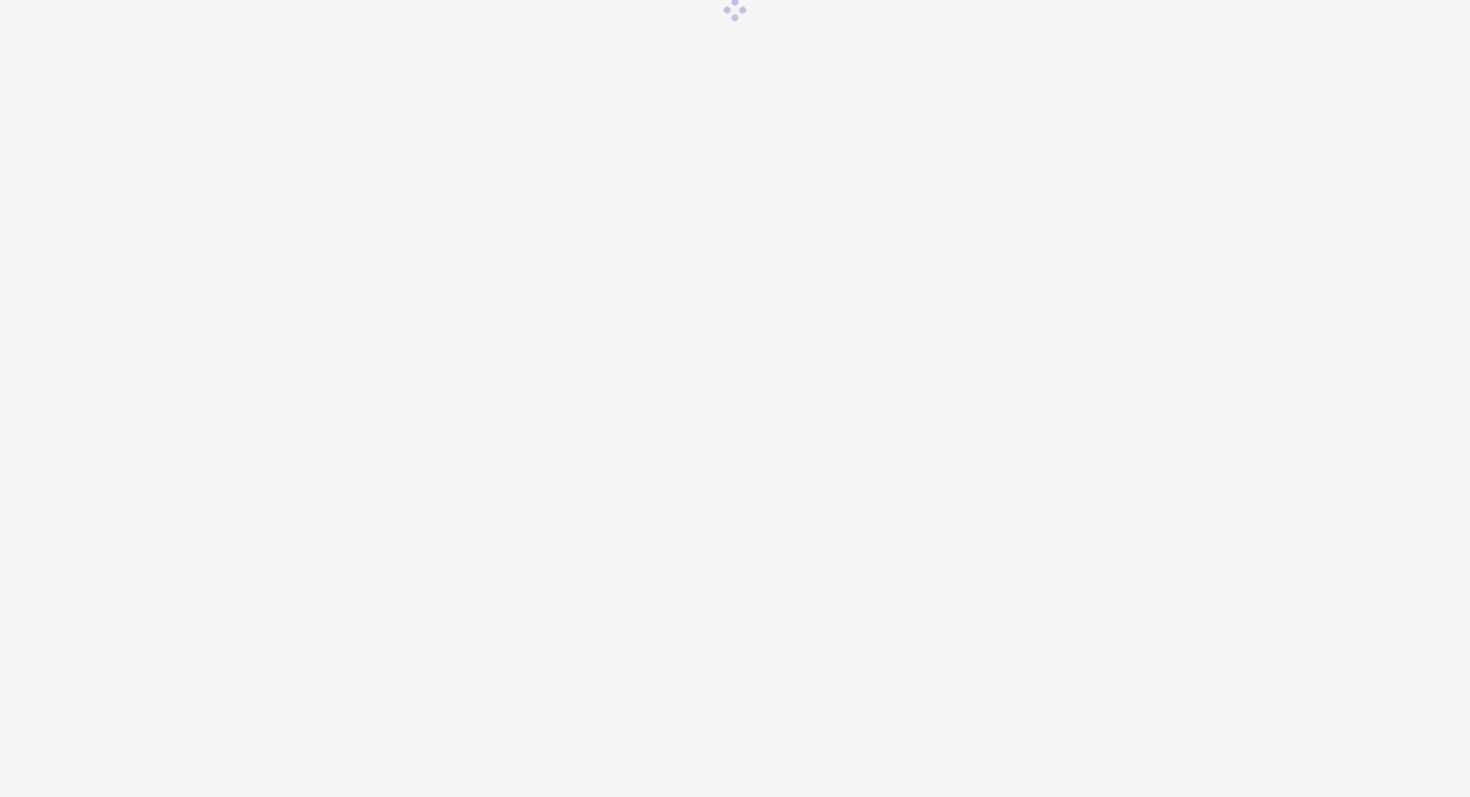 scroll, scrollTop: 0, scrollLeft: 0, axis: both 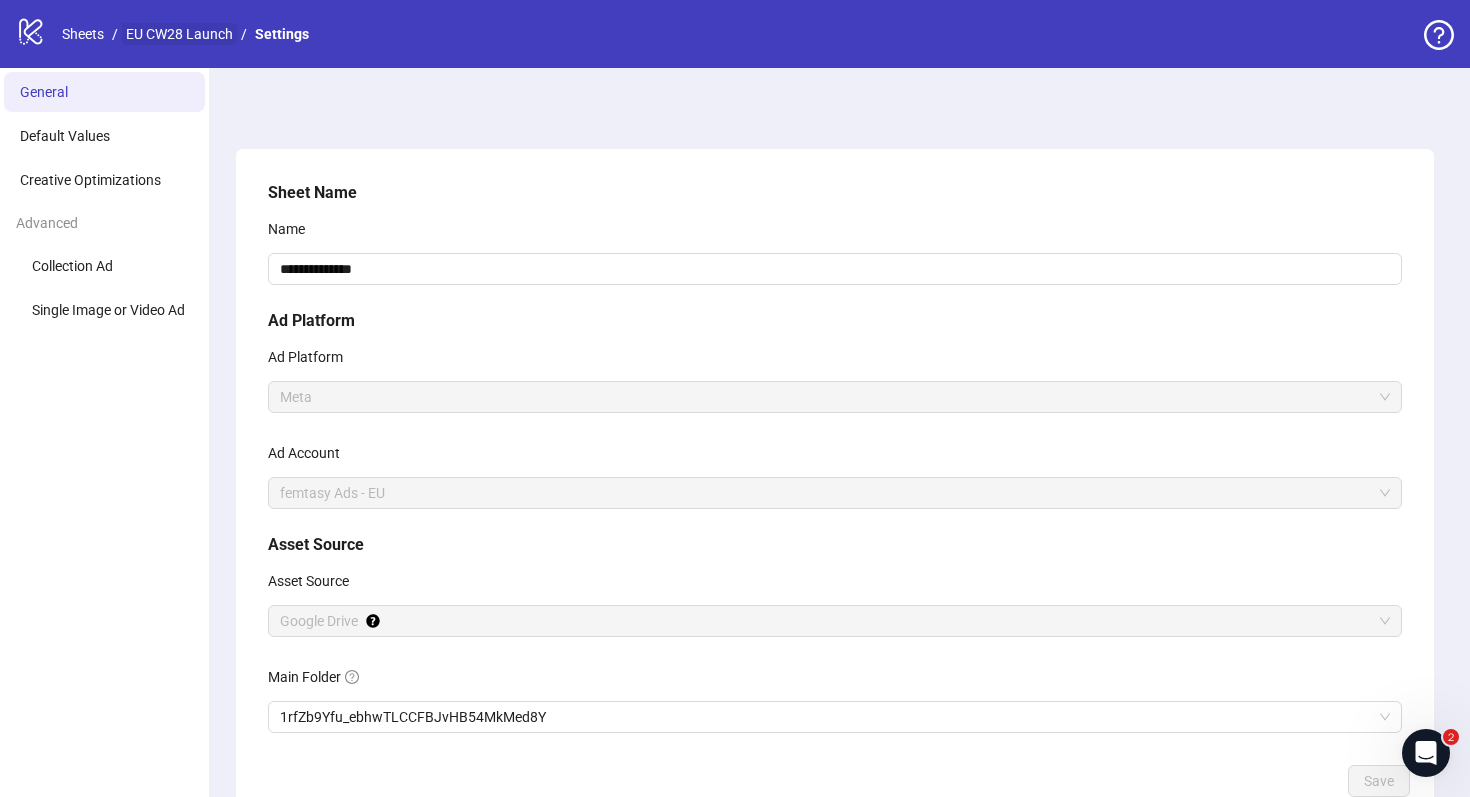 click on "EU CW28 Launch" at bounding box center (179, 34) 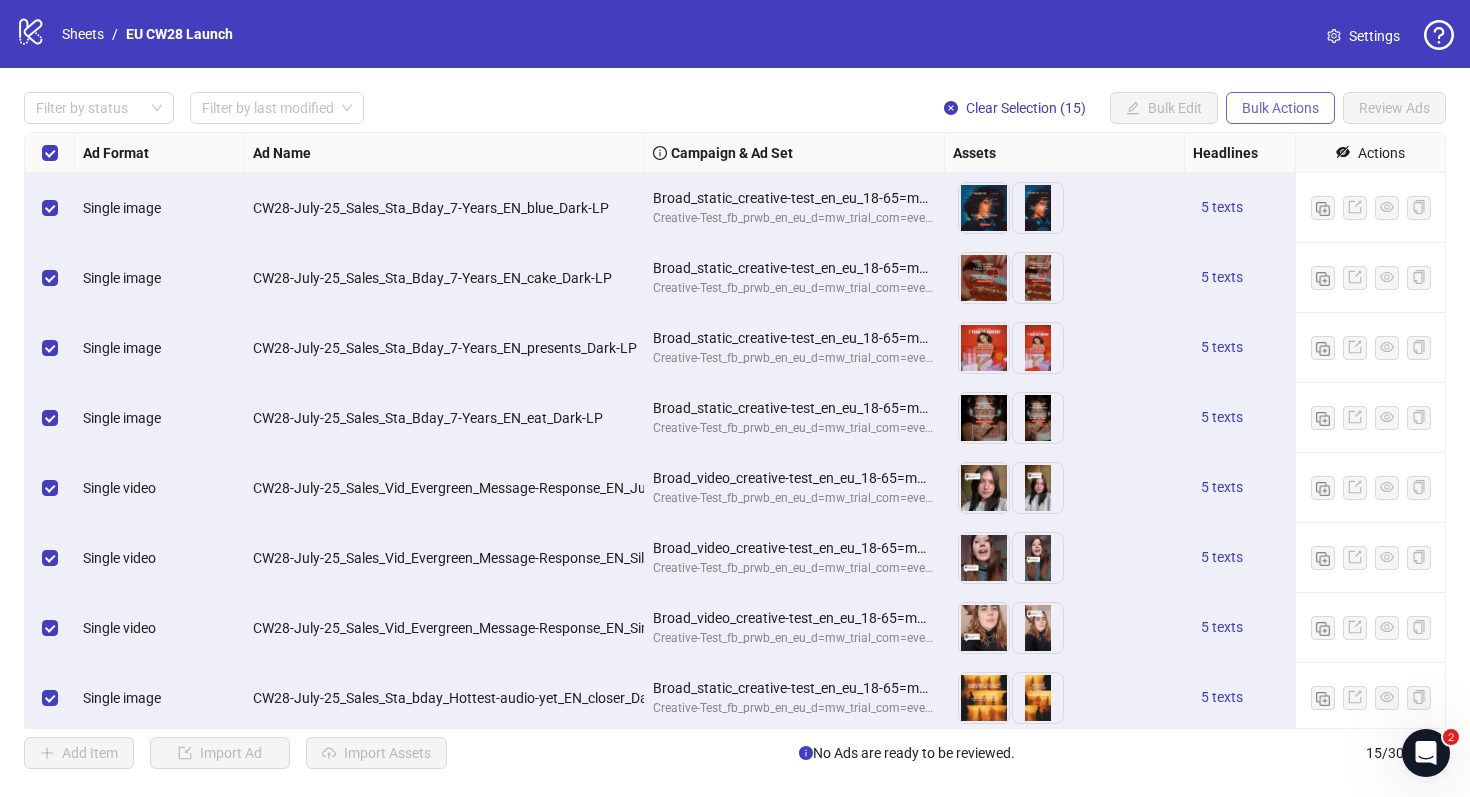 click on "Bulk Actions" at bounding box center (1280, 108) 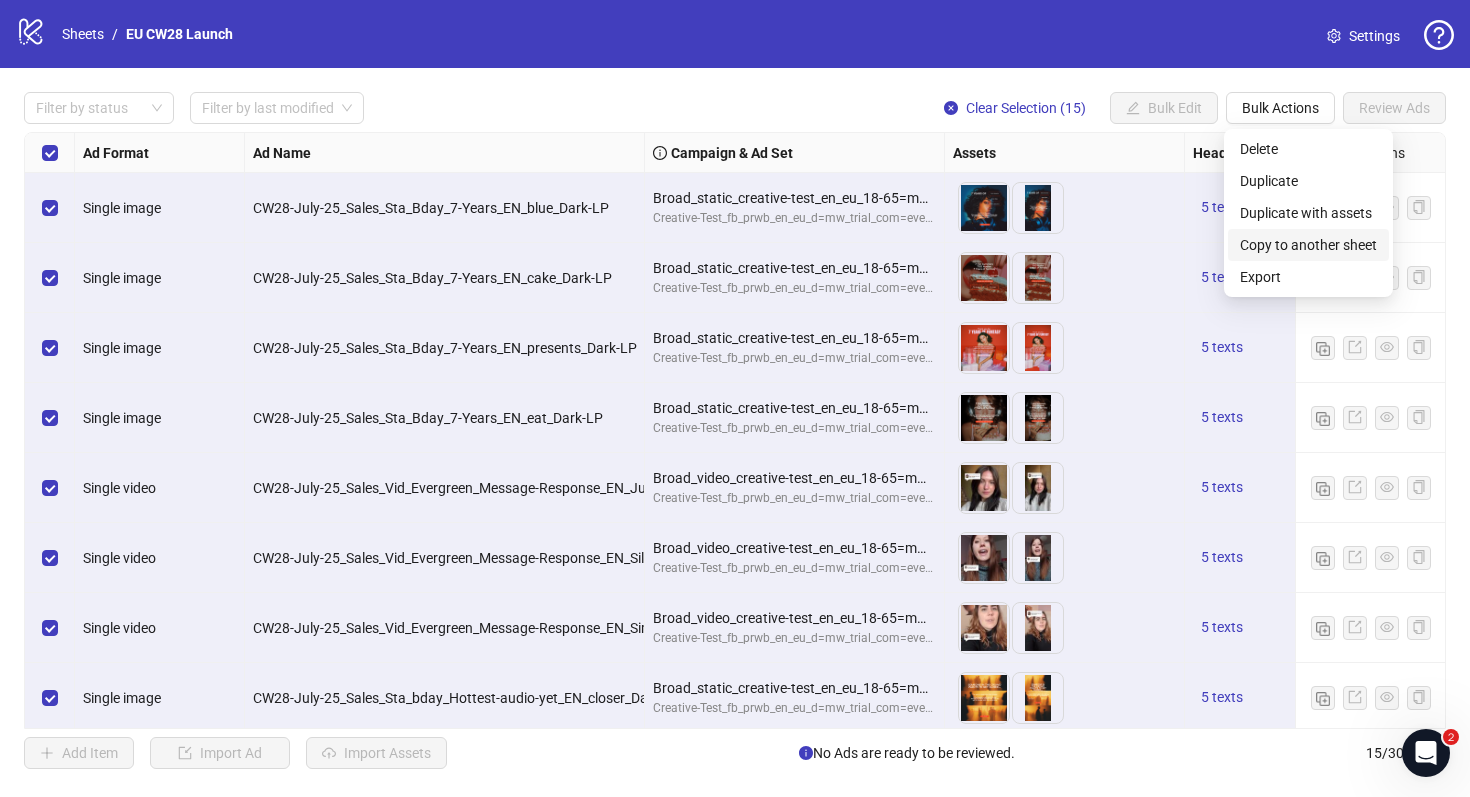 click on "Copy to another sheet" at bounding box center (1308, 245) 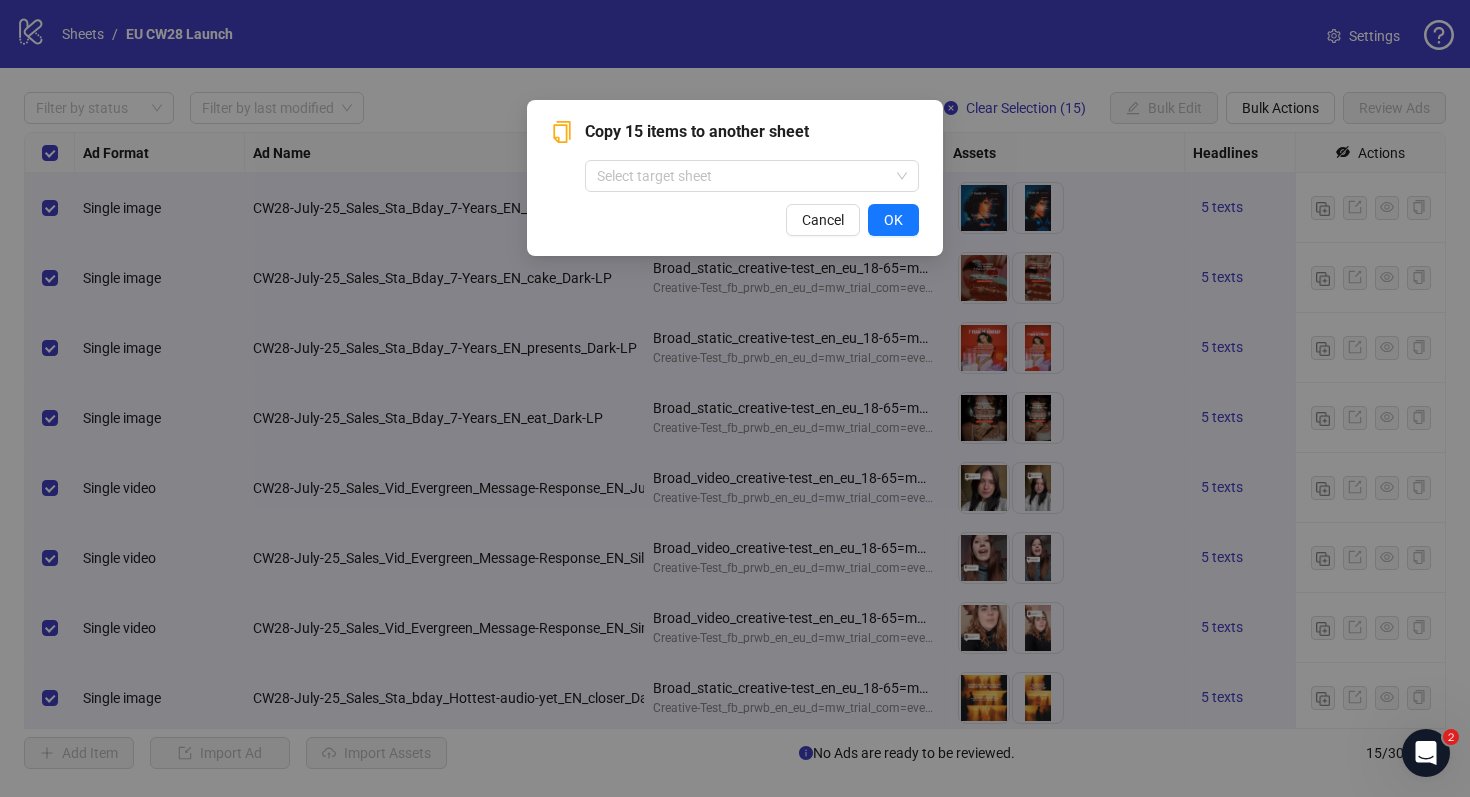 click on "Copy 15 items to another sheet Select target sheet Cancel OK" at bounding box center [735, 178] 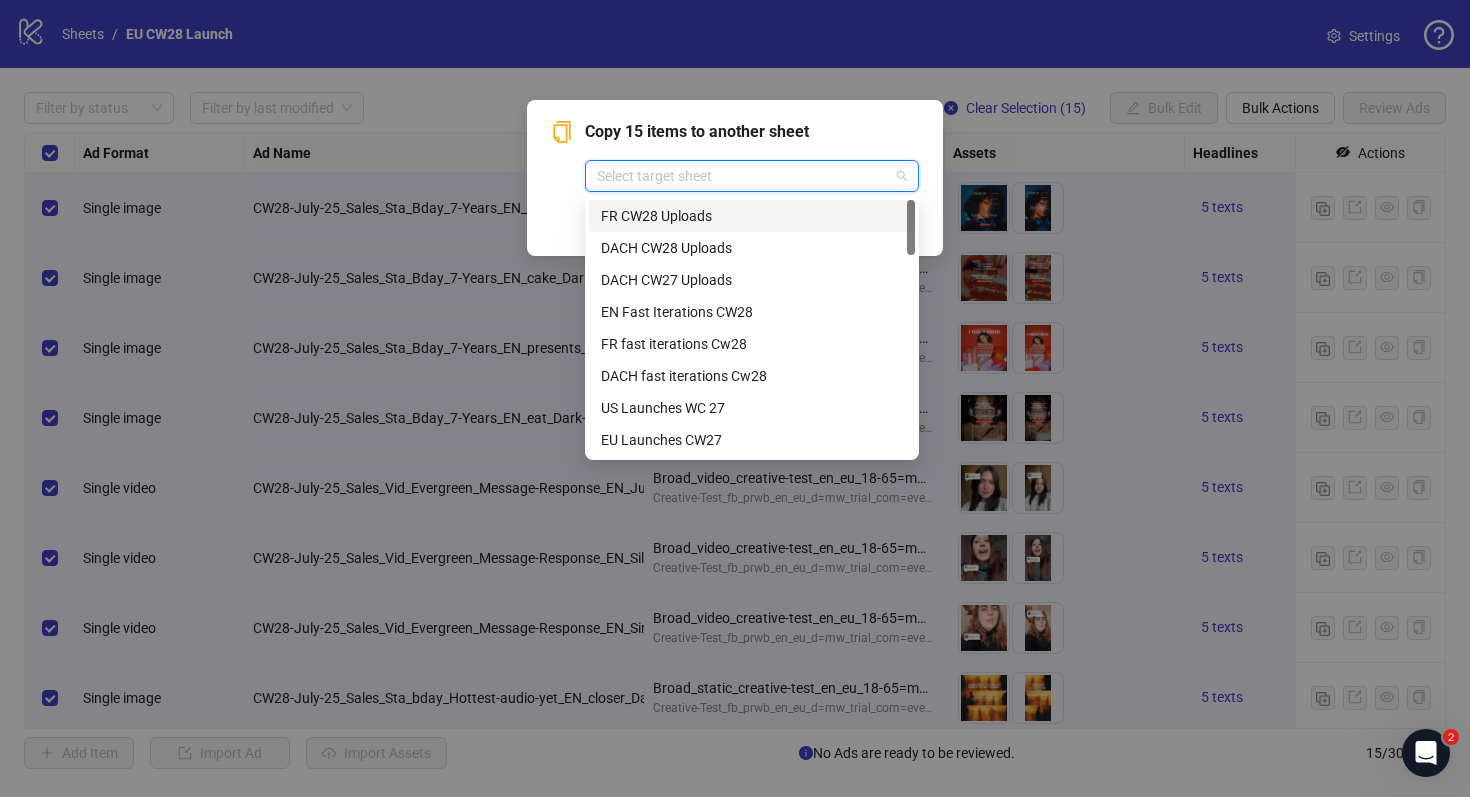click at bounding box center (743, 176) 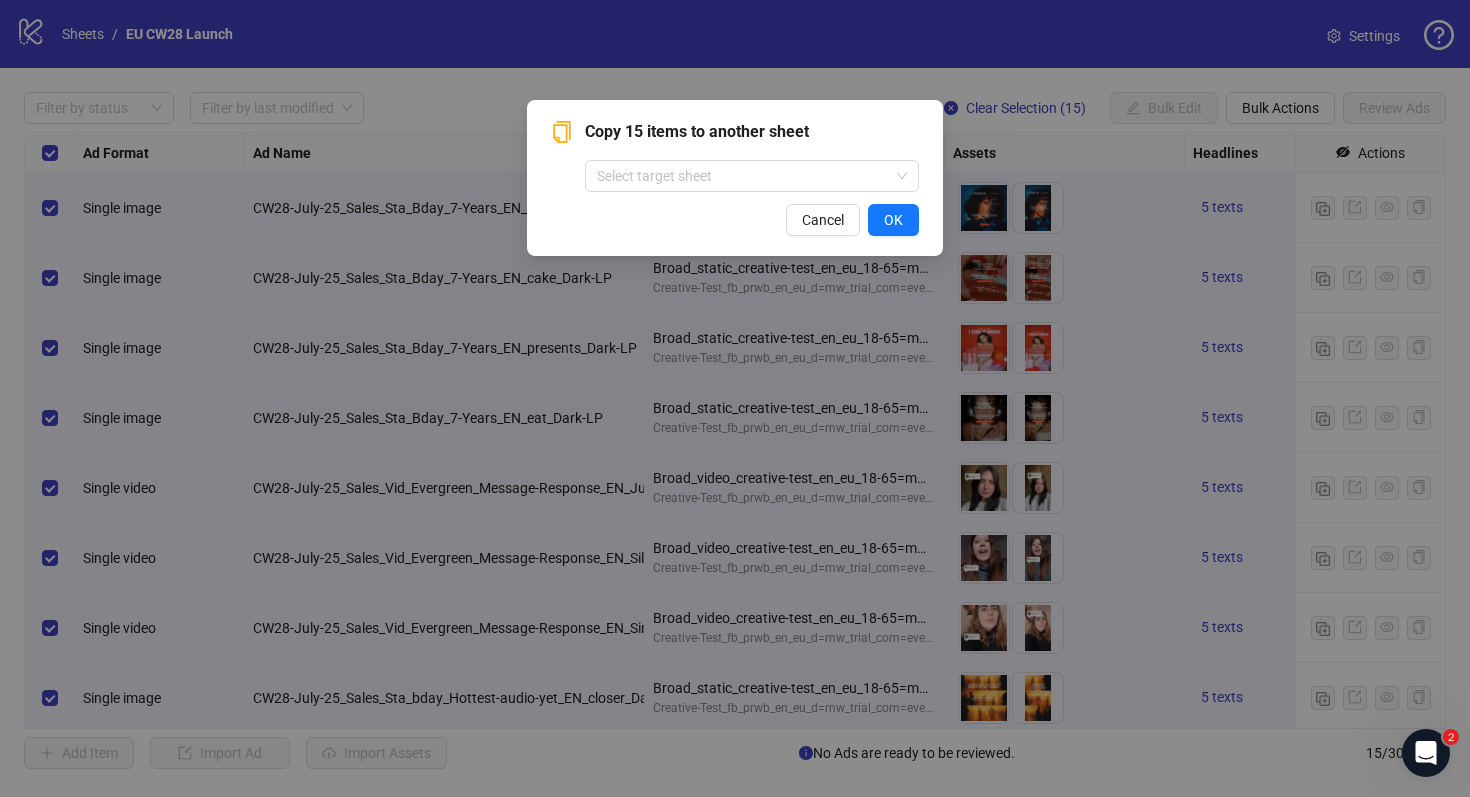 click on "Copy 15 items to another sheet" at bounding box center [752, 132] 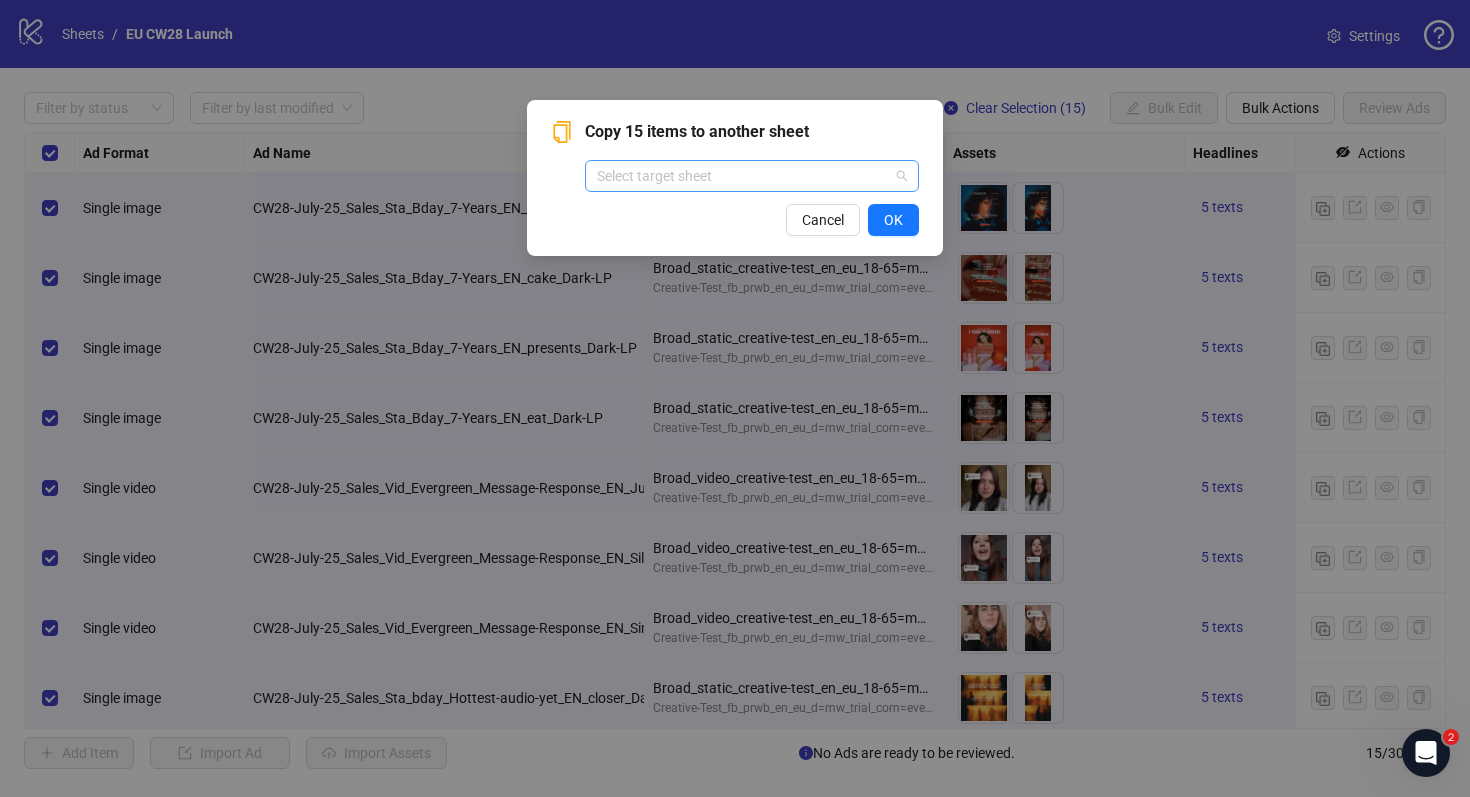 click at bounding box center [743, 176] 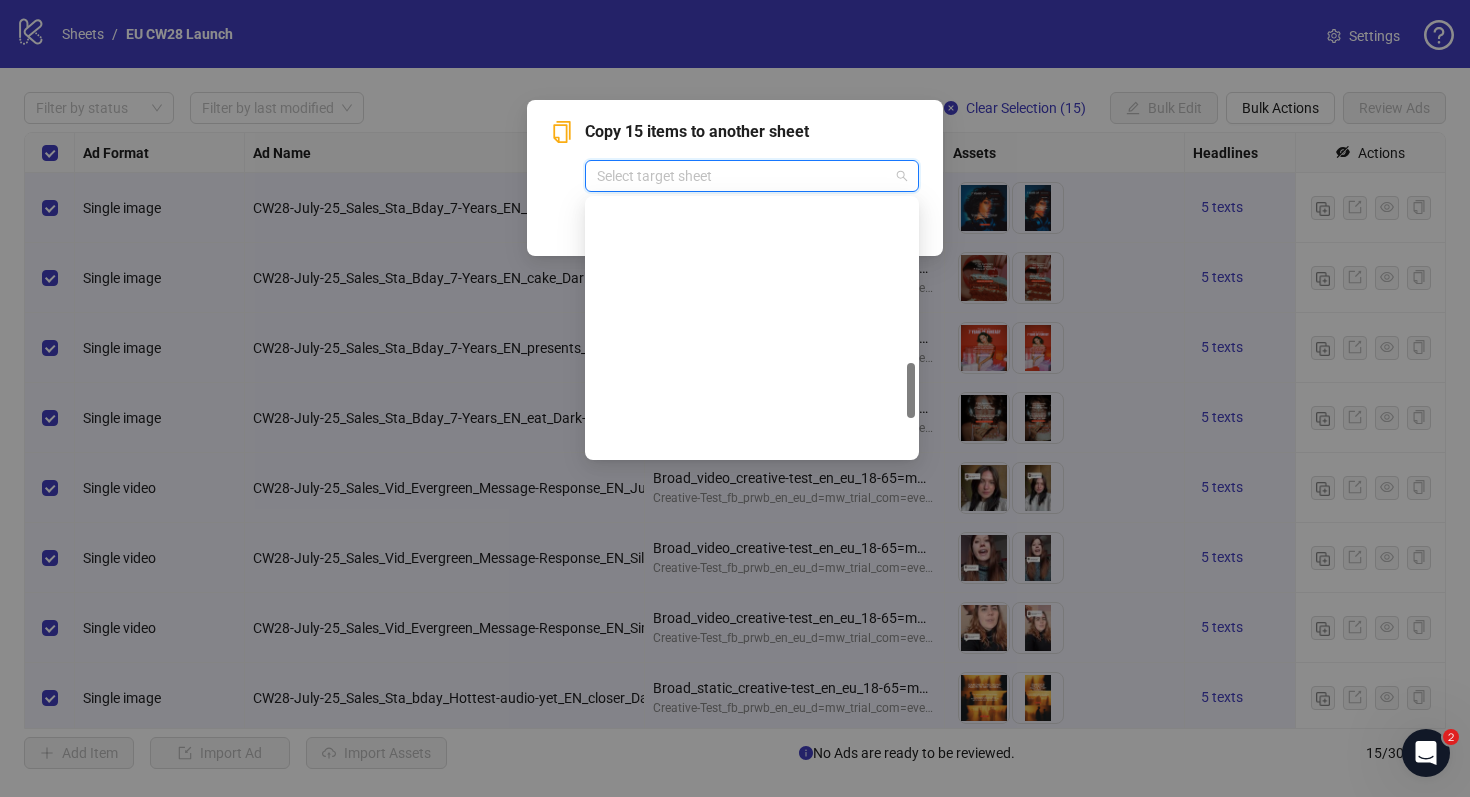 scroll, scrollTop: 928, scrollLeft: 0, axis: vertical 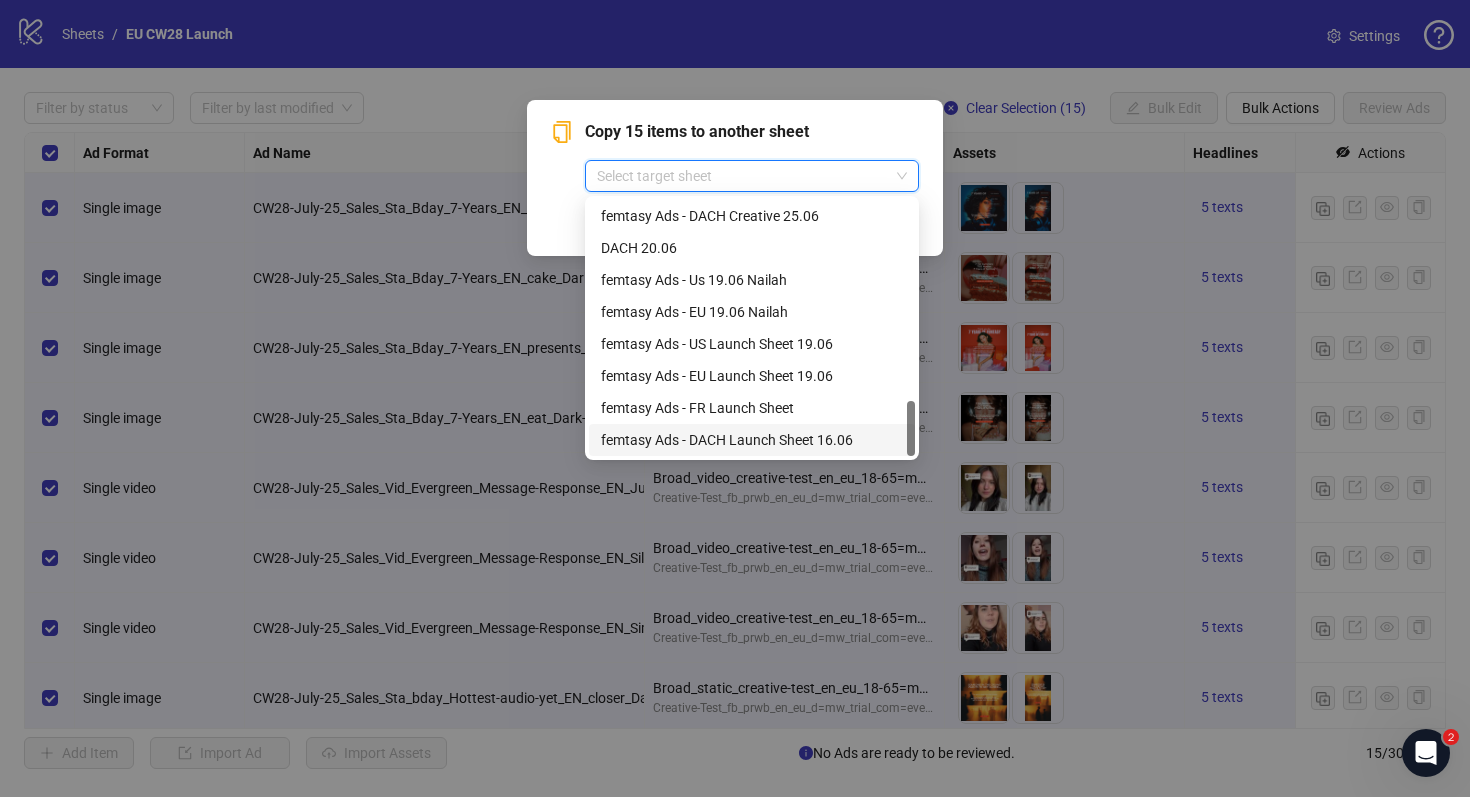 click on "Copy 15 items to another sheet Select target sheet Cancel OK" at bounding box center [735, 398] 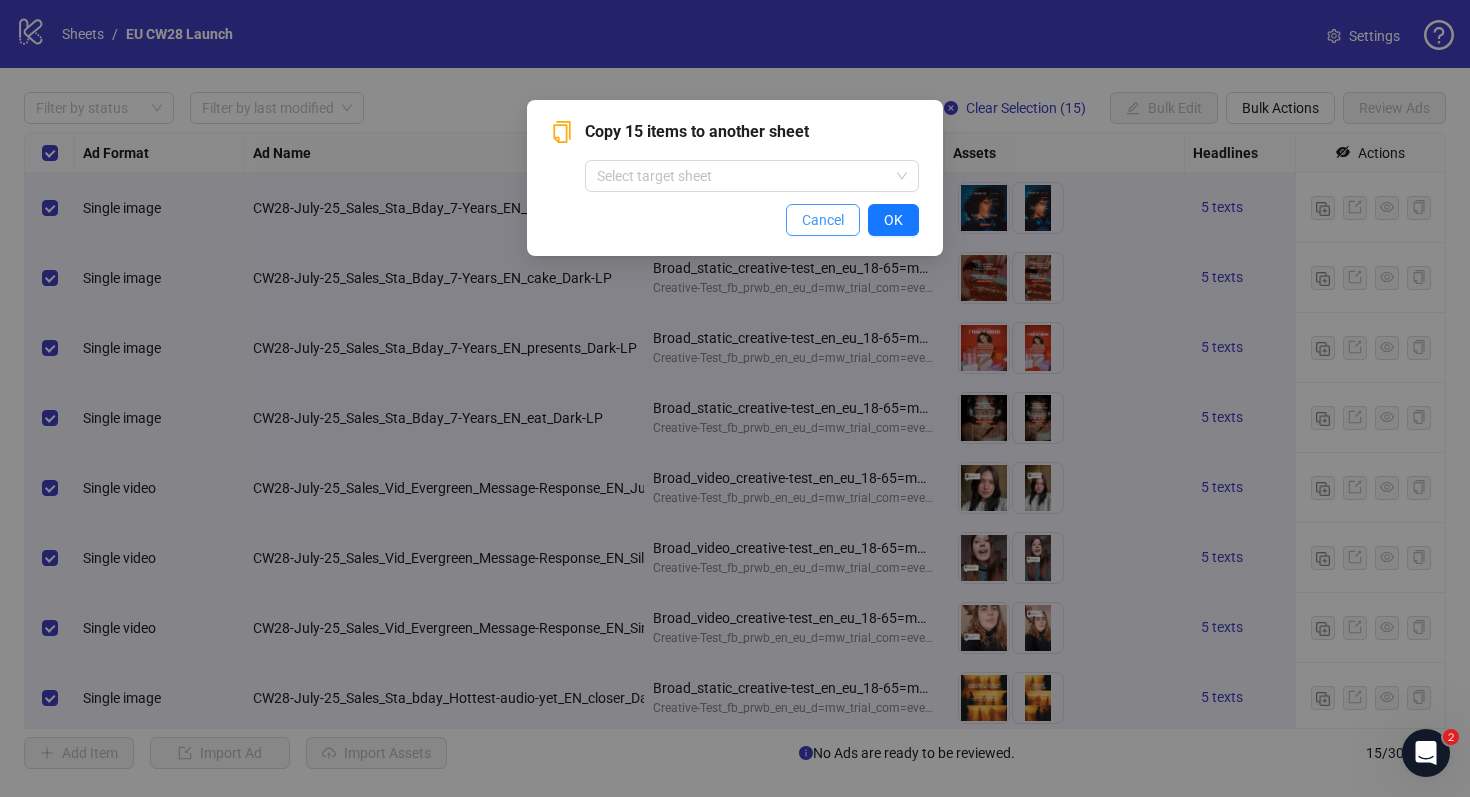 click on "Cancel" at bounding box center (823, 220) 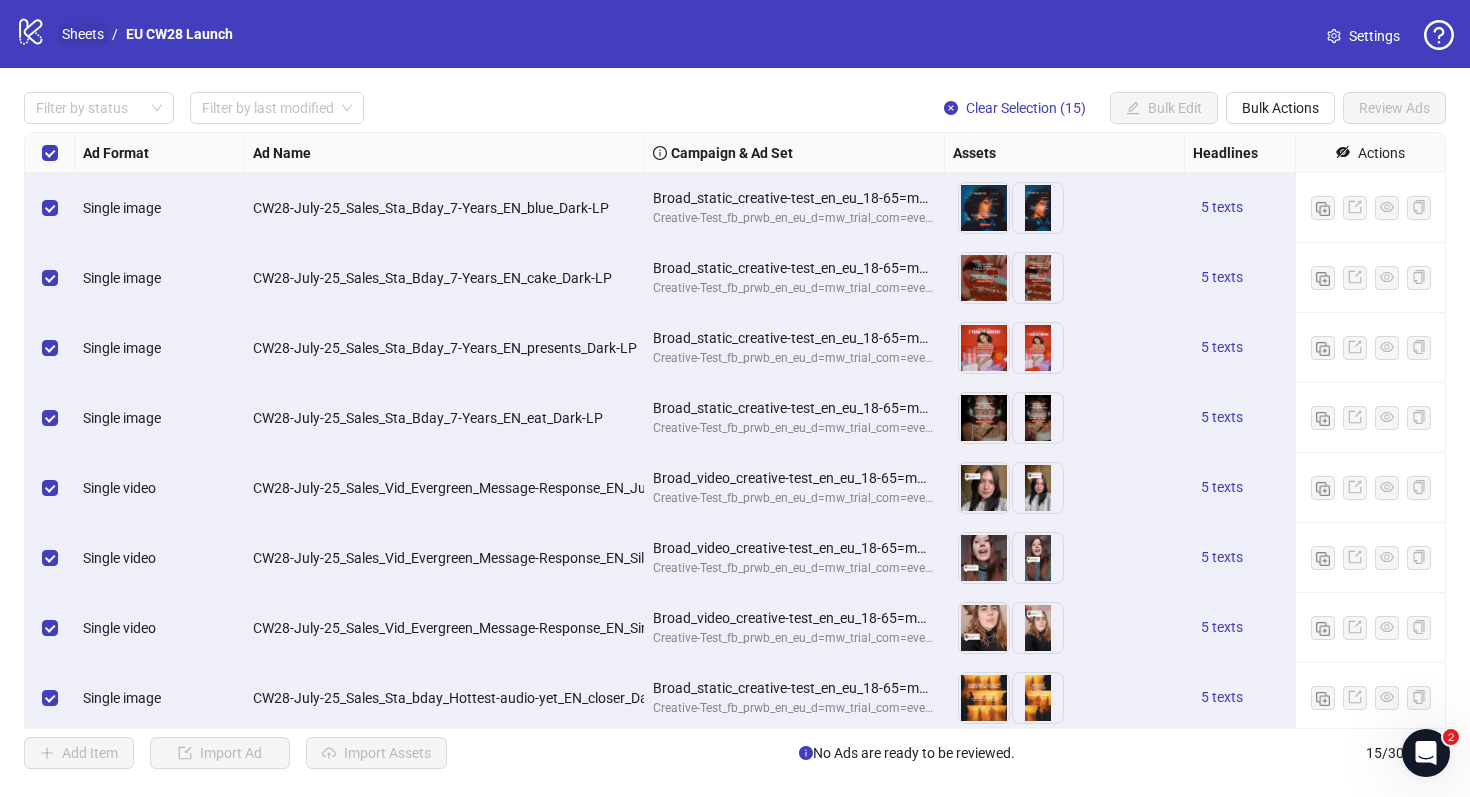 click on "Sheets" at bounding box center [83, 34] 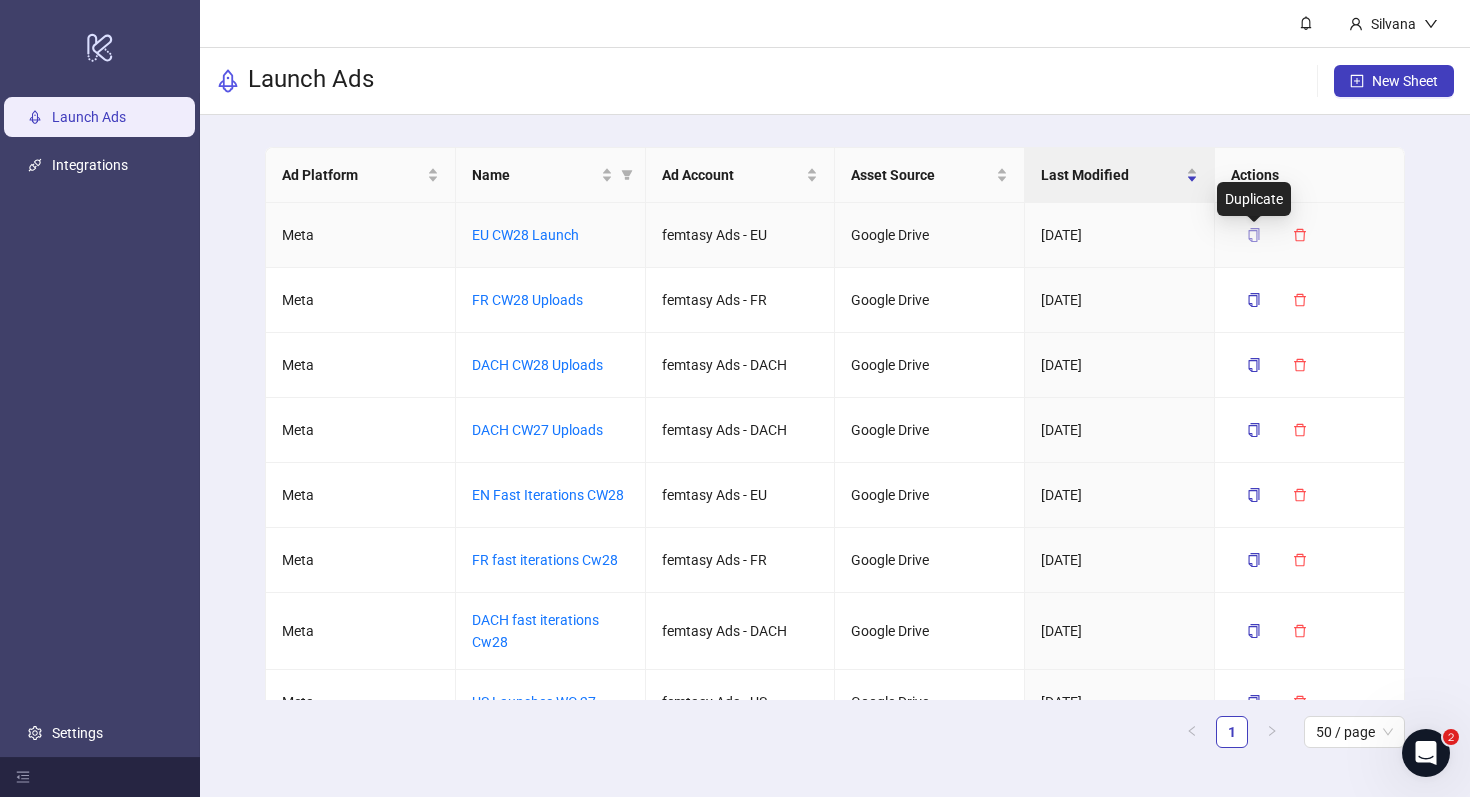 click 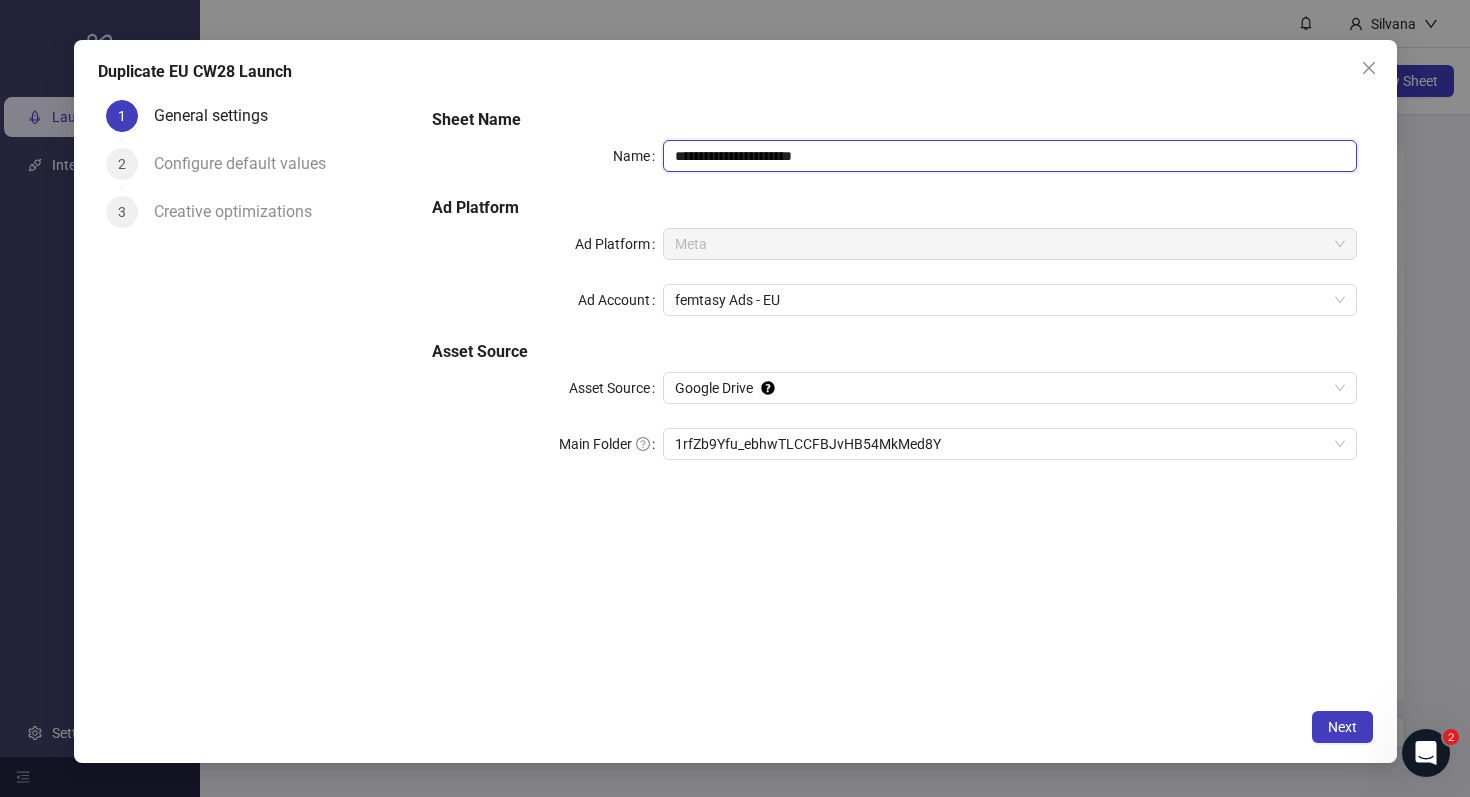click on "**********" at bounding box center [1009, 156] 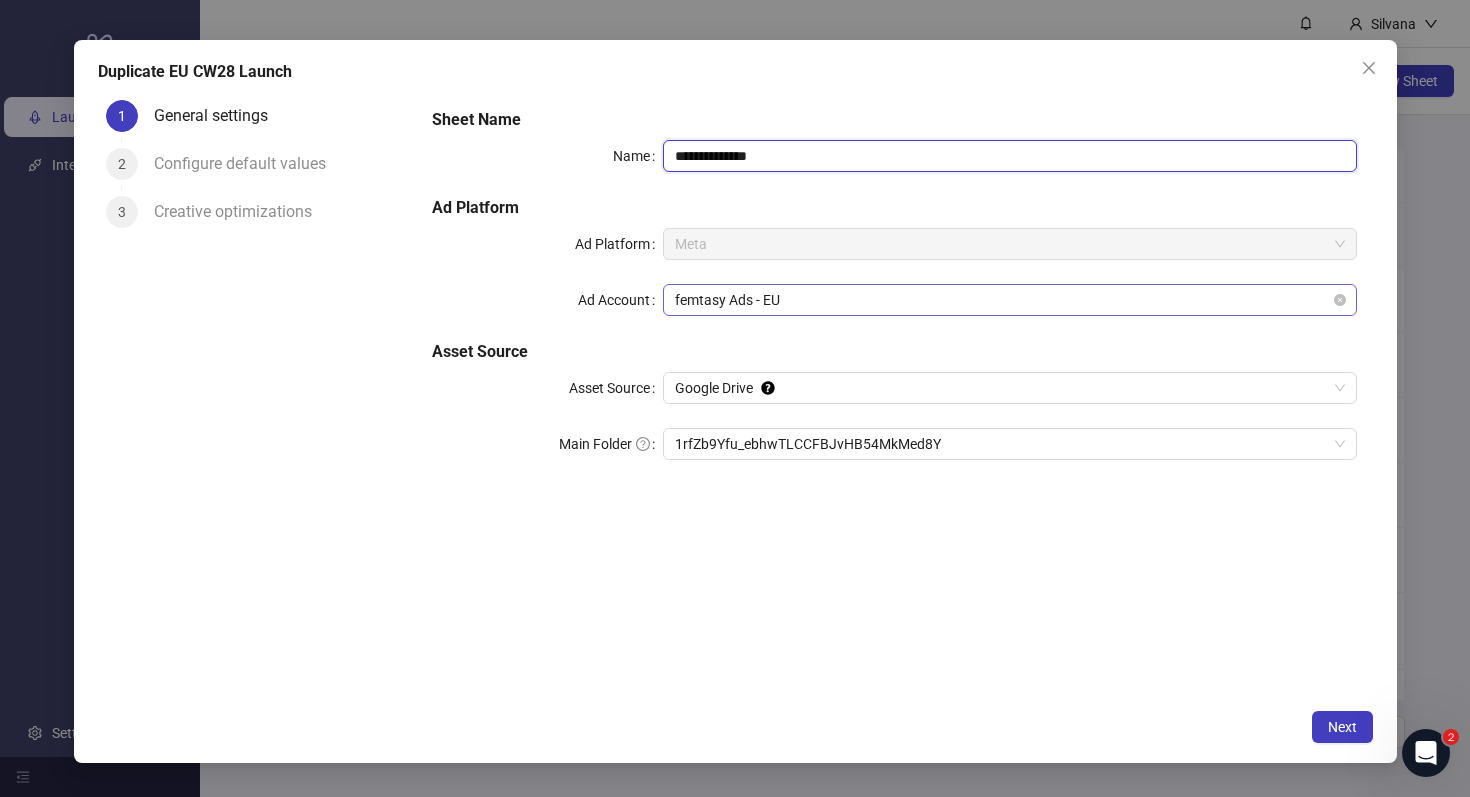 click on "femtasy Ads - EU" at bounding box center [1009, 300] 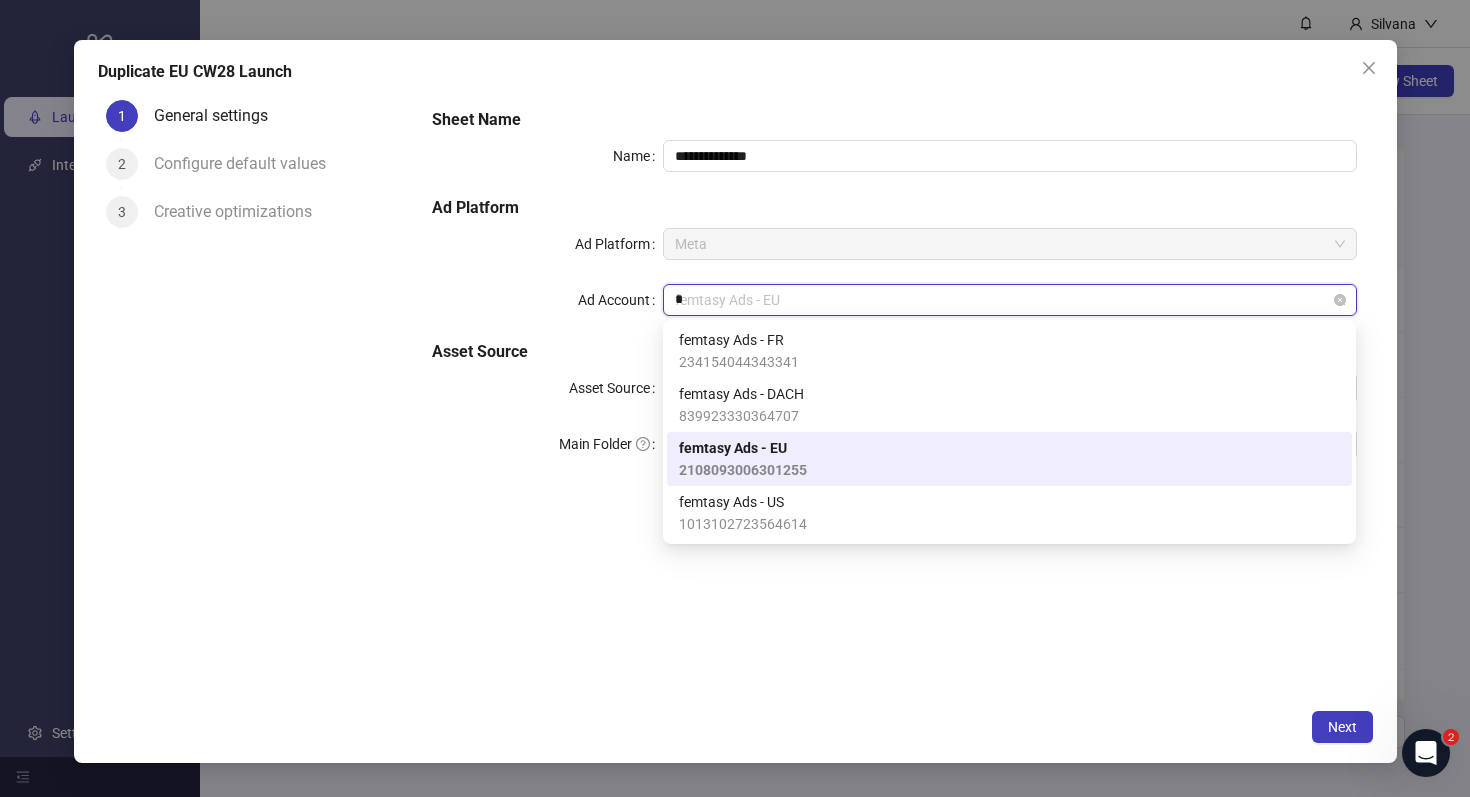 type on "**" 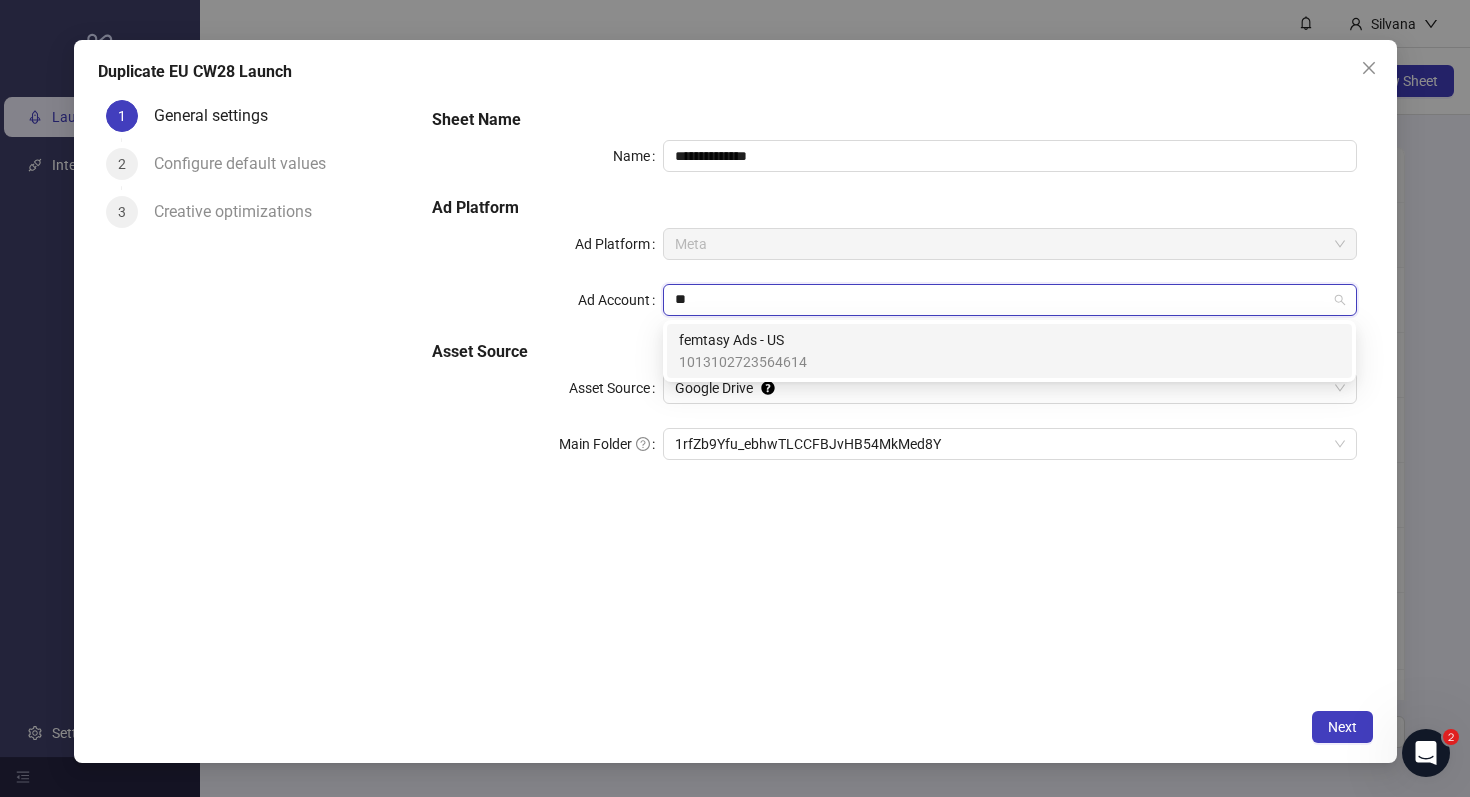 click on "femtasy Ads - US 1013102723564614" at bounding box center [1009, 351] 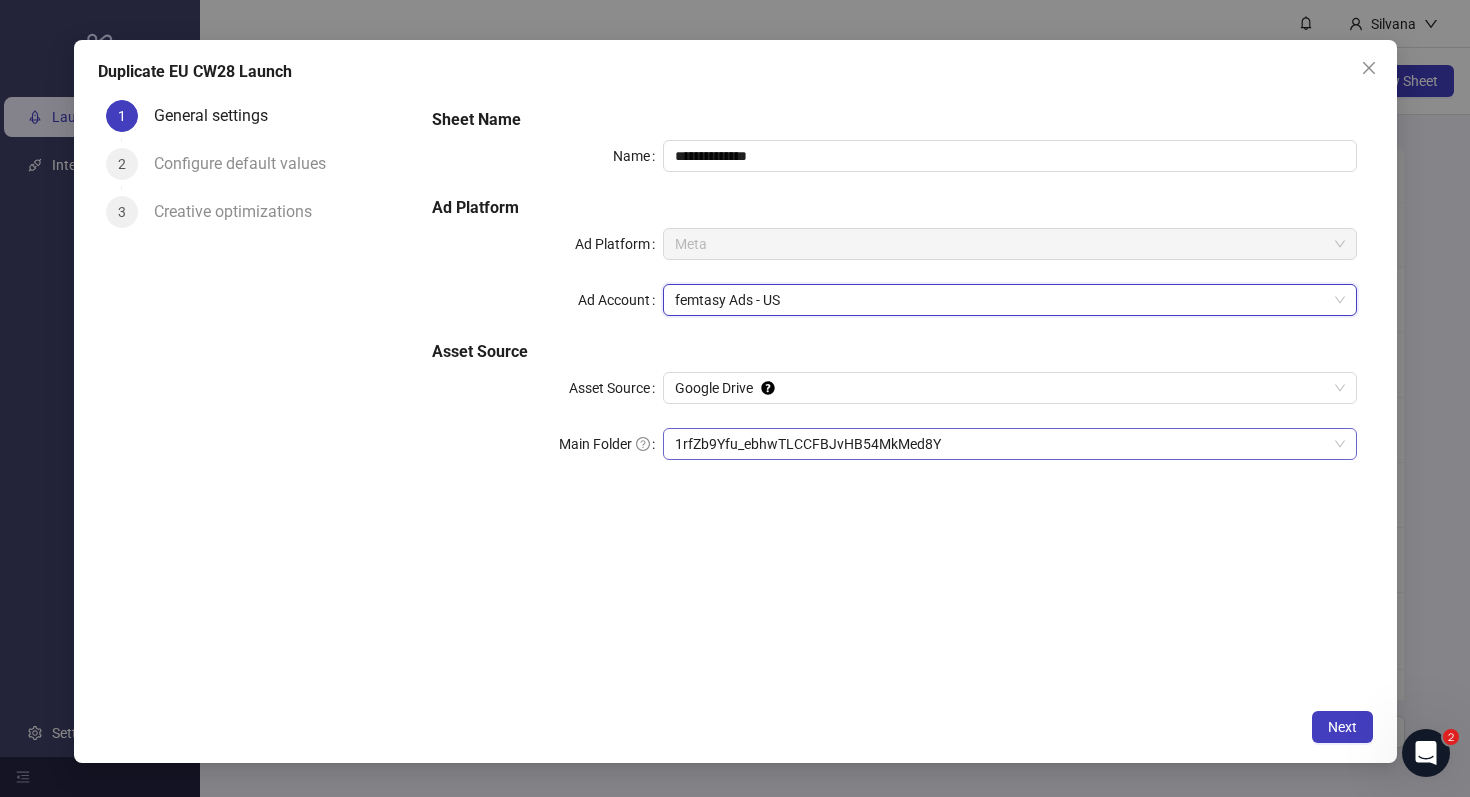 click on "1rfZb9Yfu_ebhwTLCCFBJvHB54MkMed8Y" at bounding box center [1009, 444] 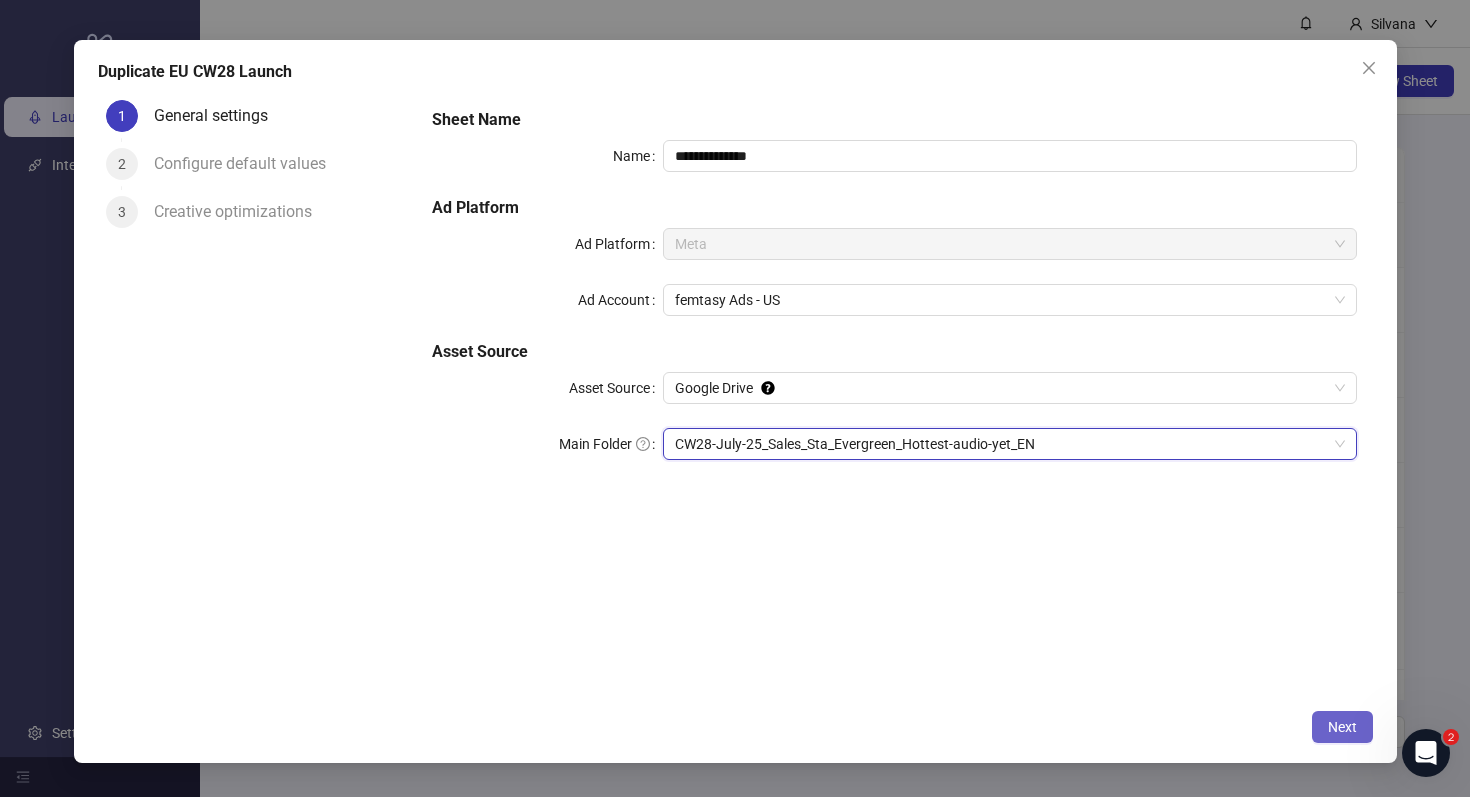 click on "Next" at bounding box center (1342, 727) 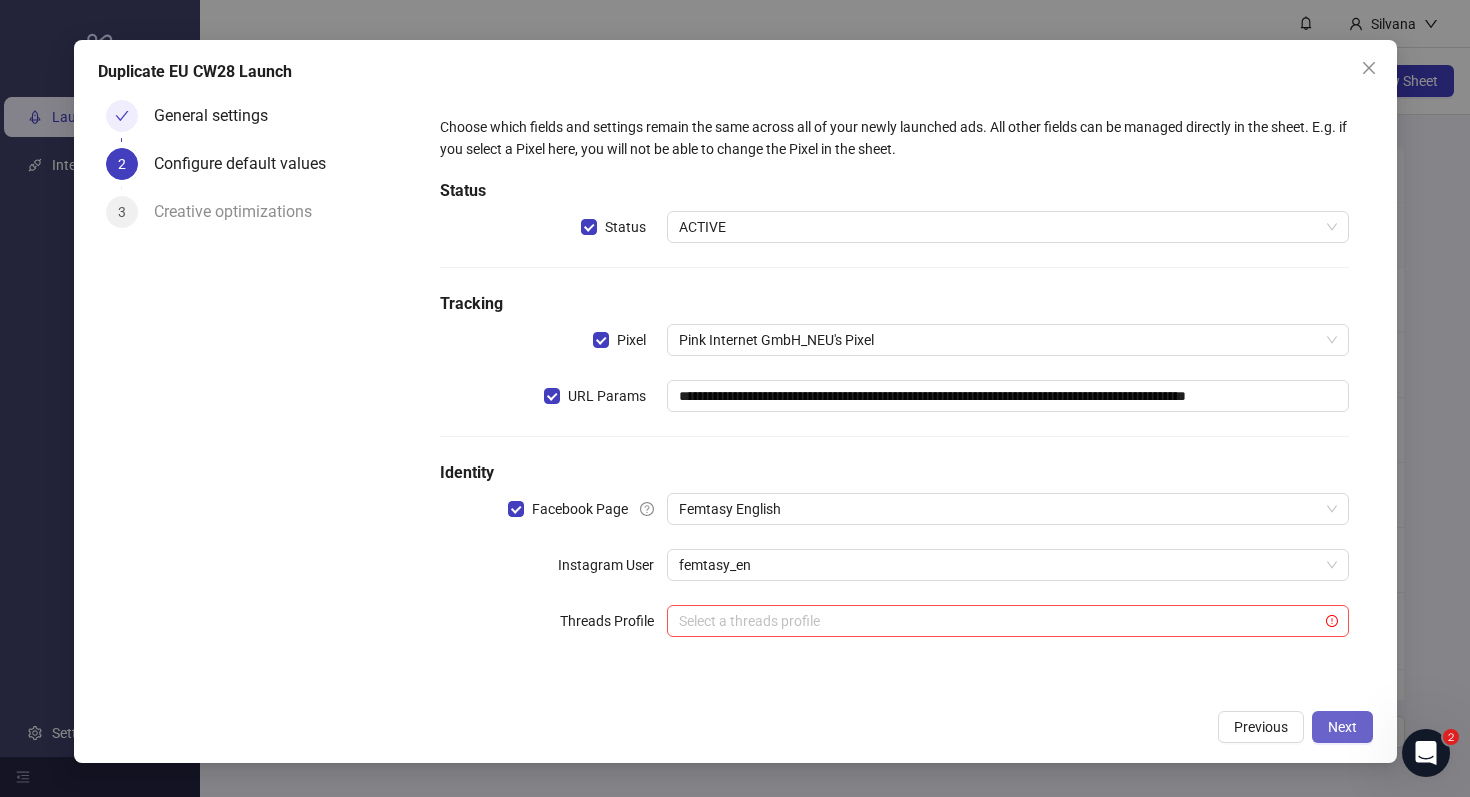 click on "Next" at bounding box center [1342, 727] 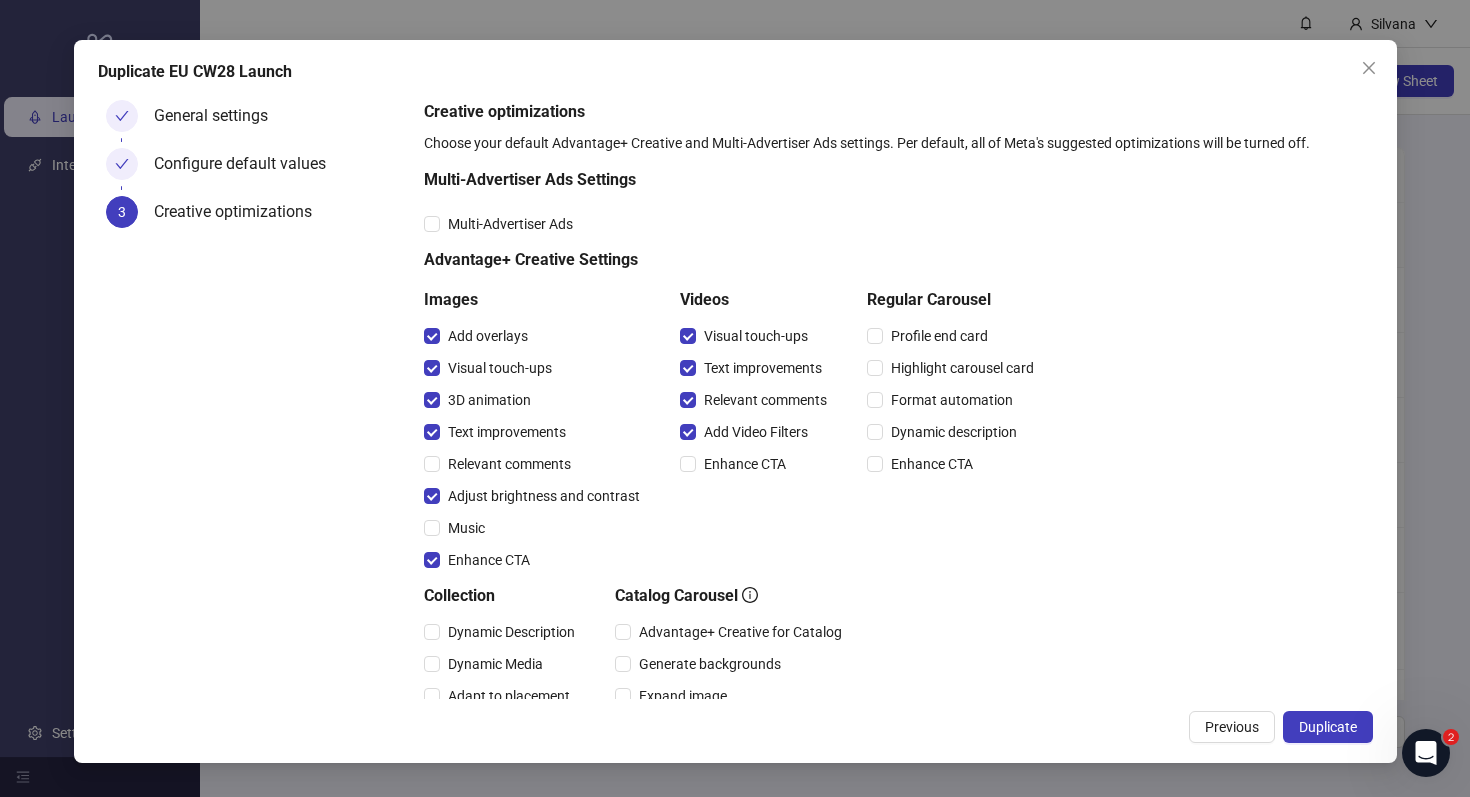 scroll, scrollTop: 220, scrollLeft: 0, axis: vertical 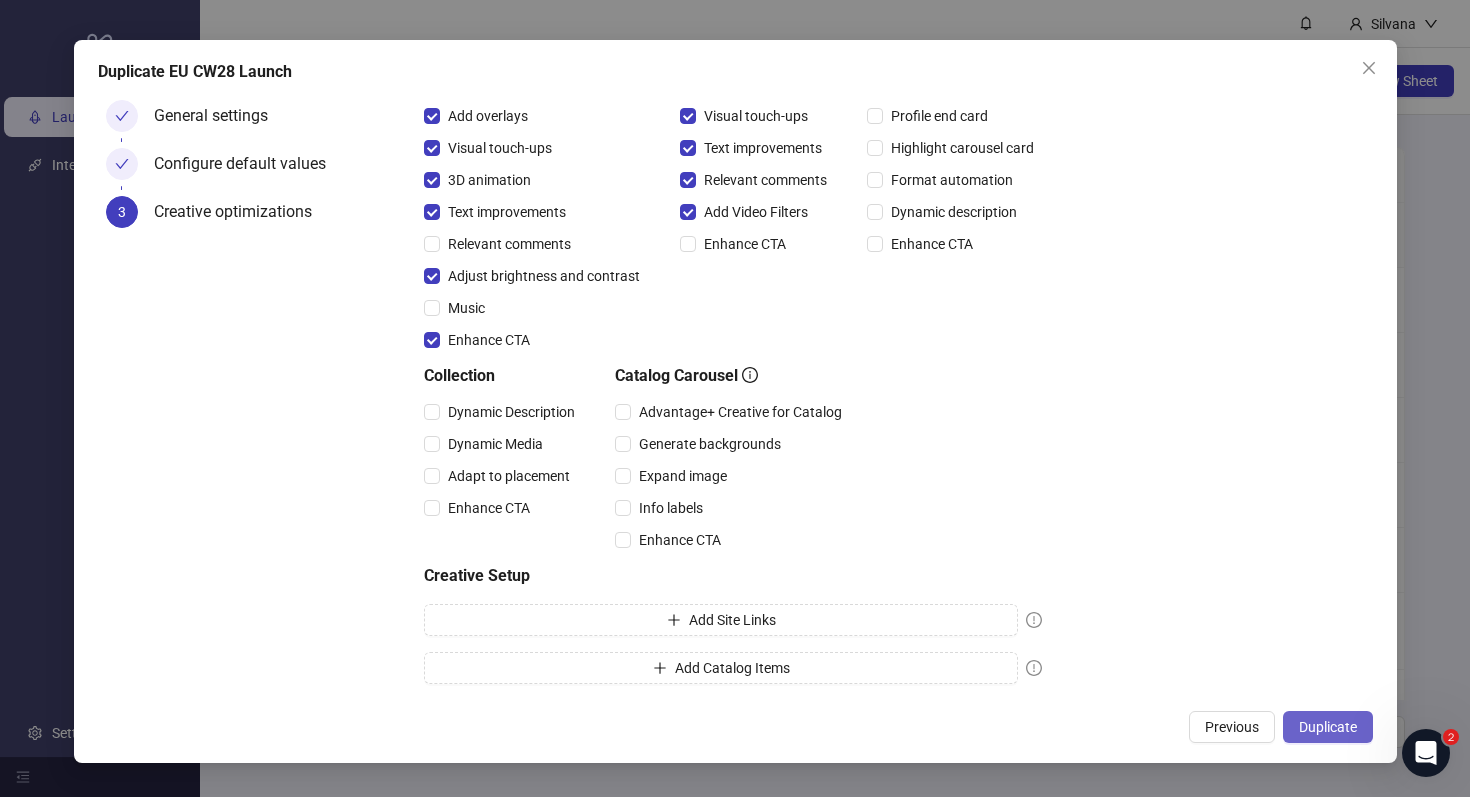 click on "Duplicate" at bounding box center [1328, 727] 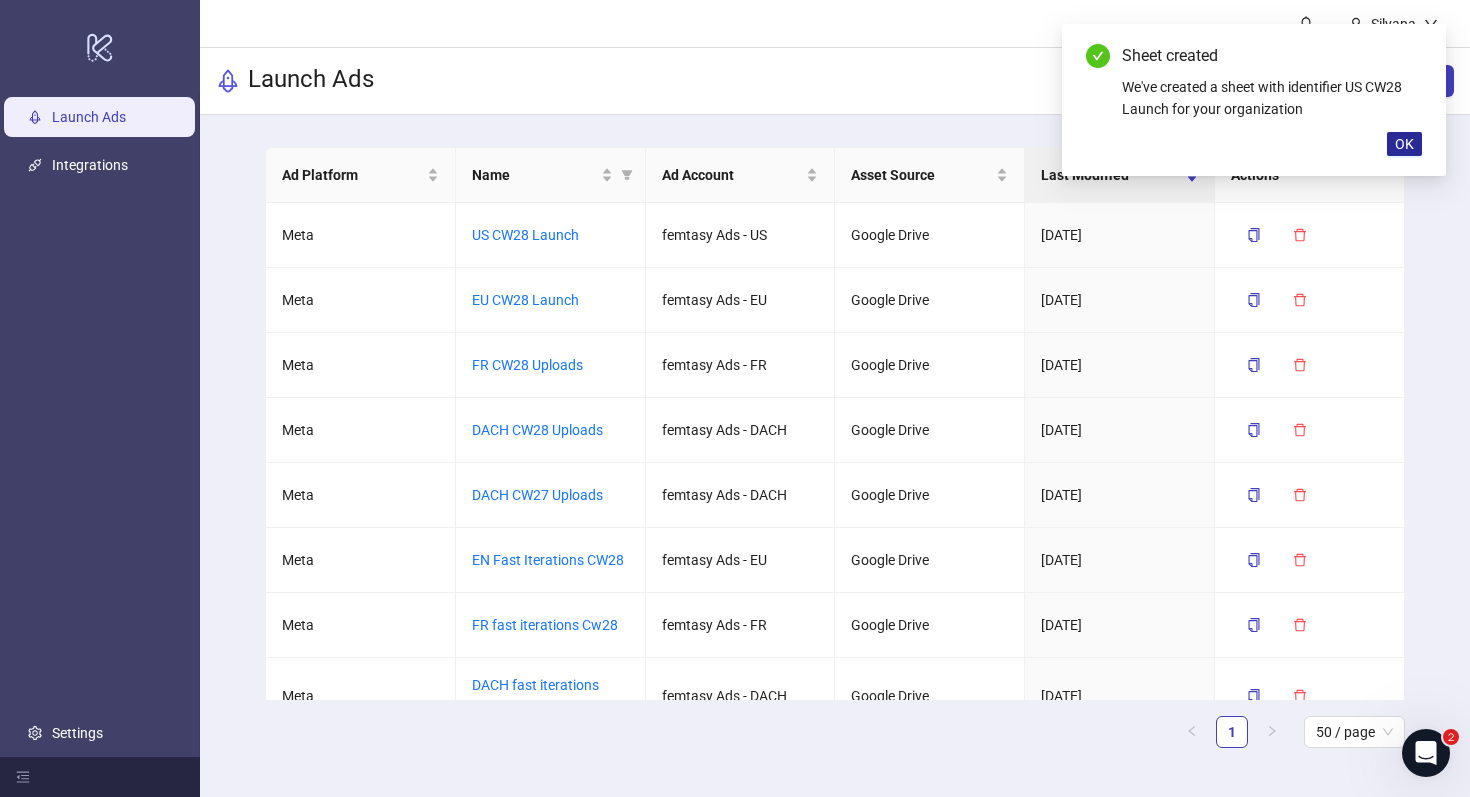 click on "OK" at bounding box center [1404, 144] 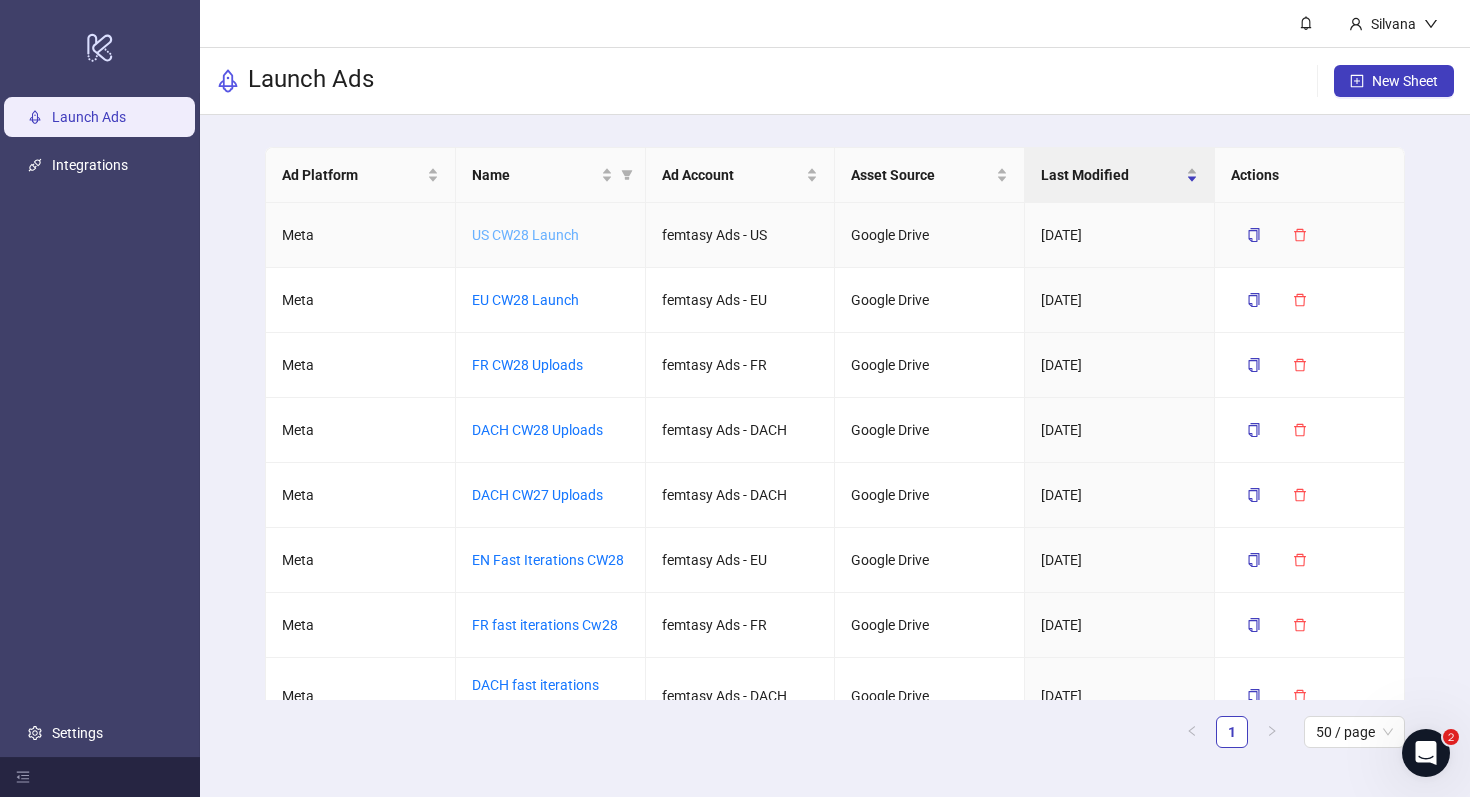 click on "US CW28 Launch" at bounding box center (525, 235) 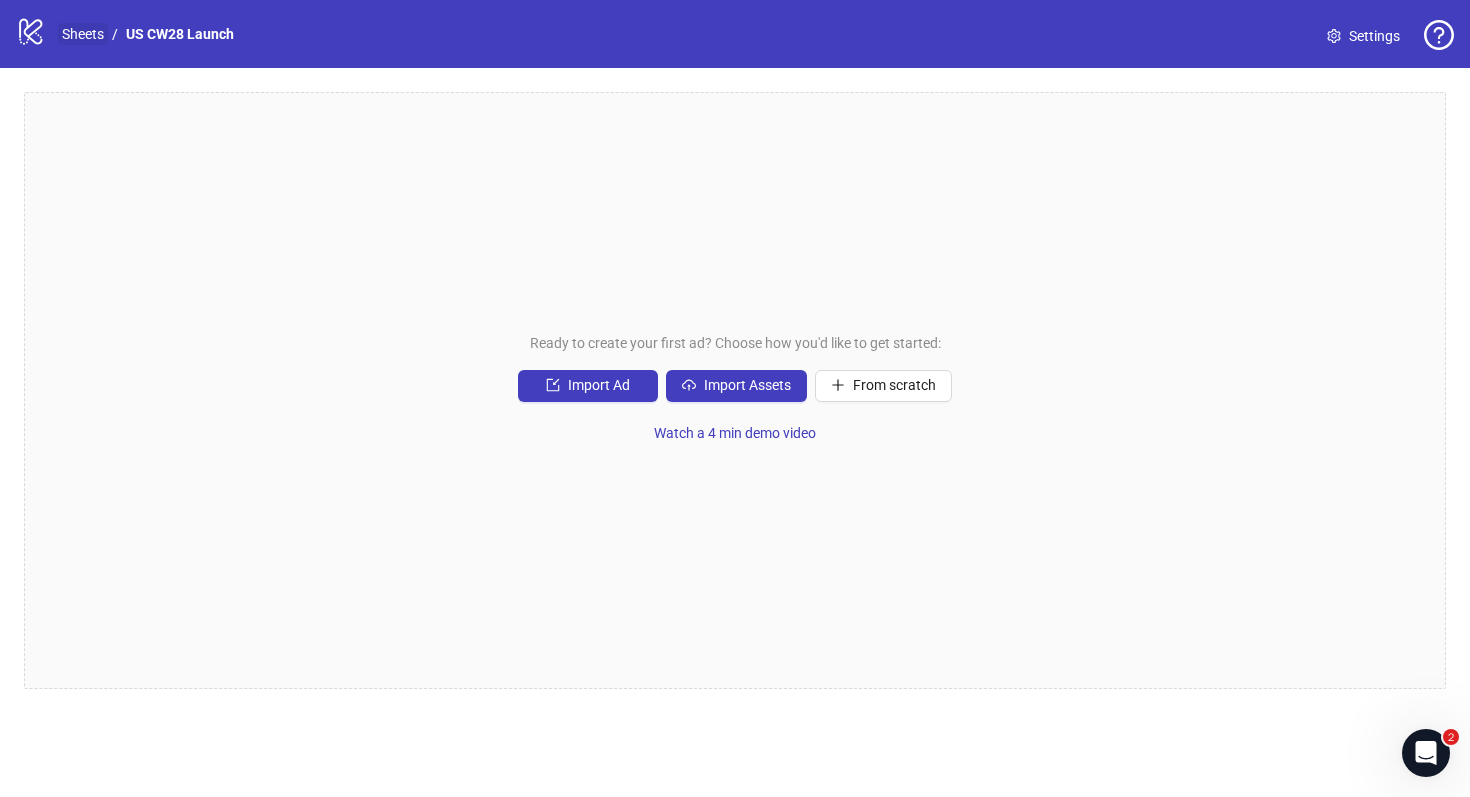 click on "Sheets" at bounding box center [83, 34] 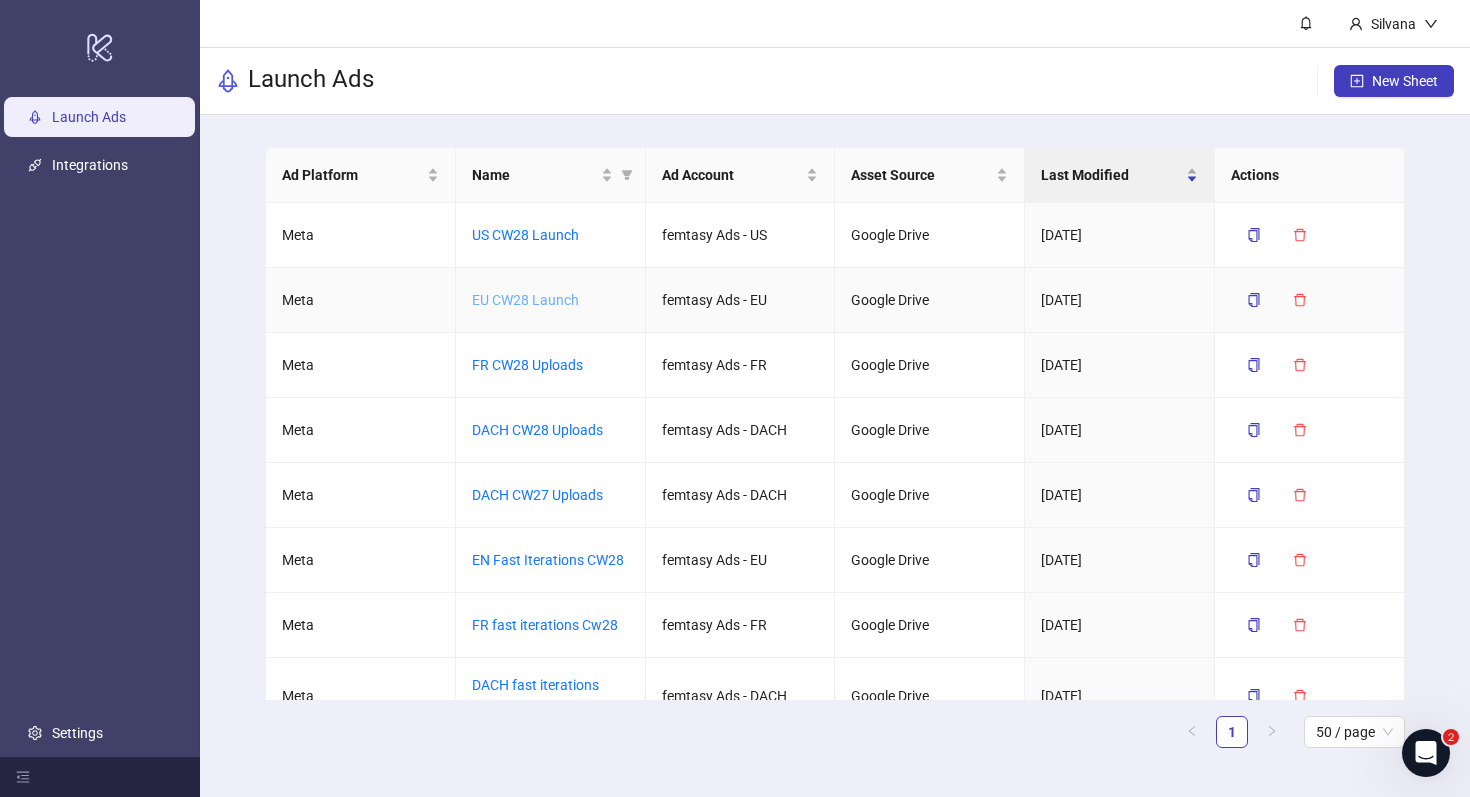 click on "EU CW28 Launch" at bounding box center [525, 300] 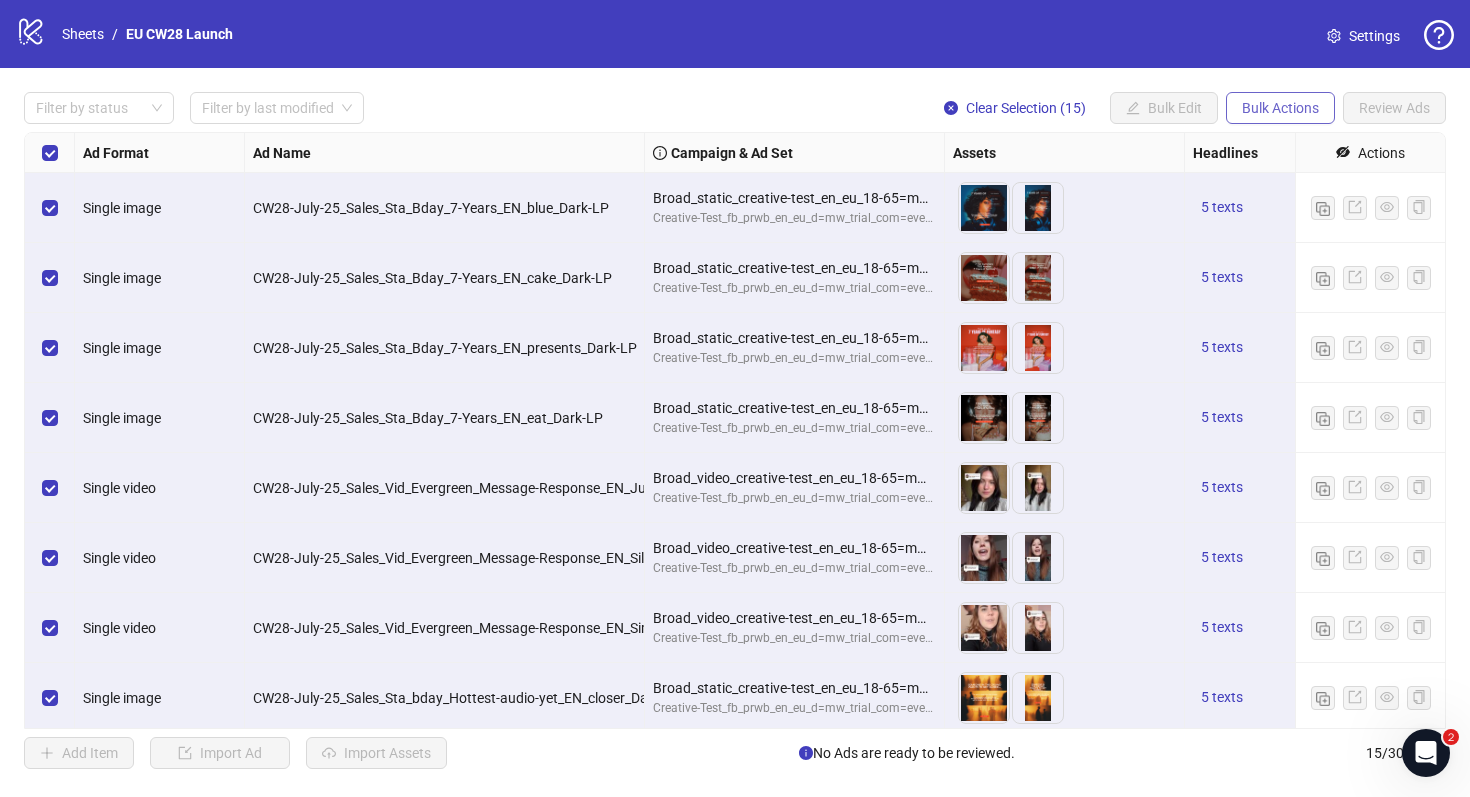 click on "Bulk Actions" at bounding box center [1280, 108] 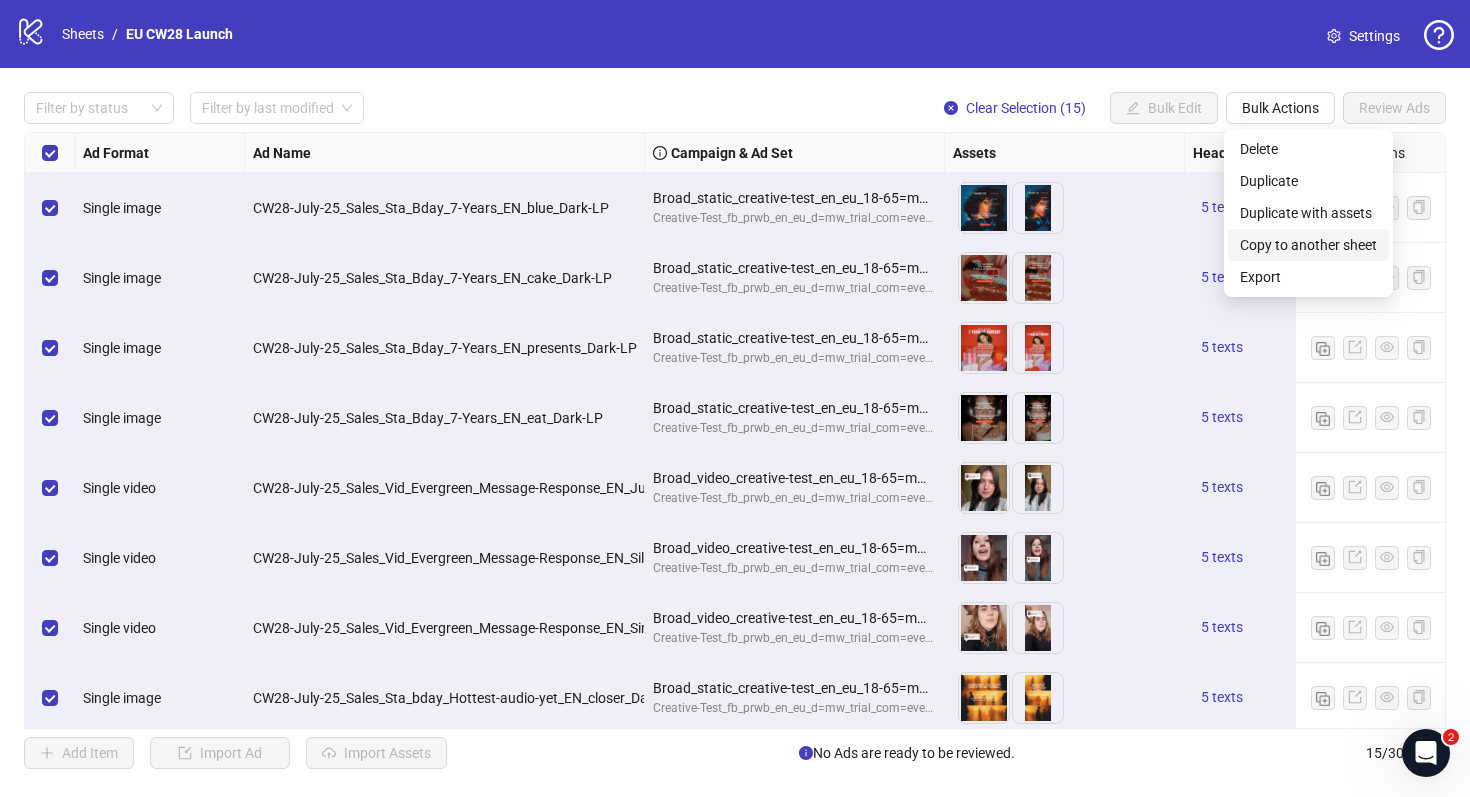 click on "Copy to another sheet" at bounding box center (1308, 245) 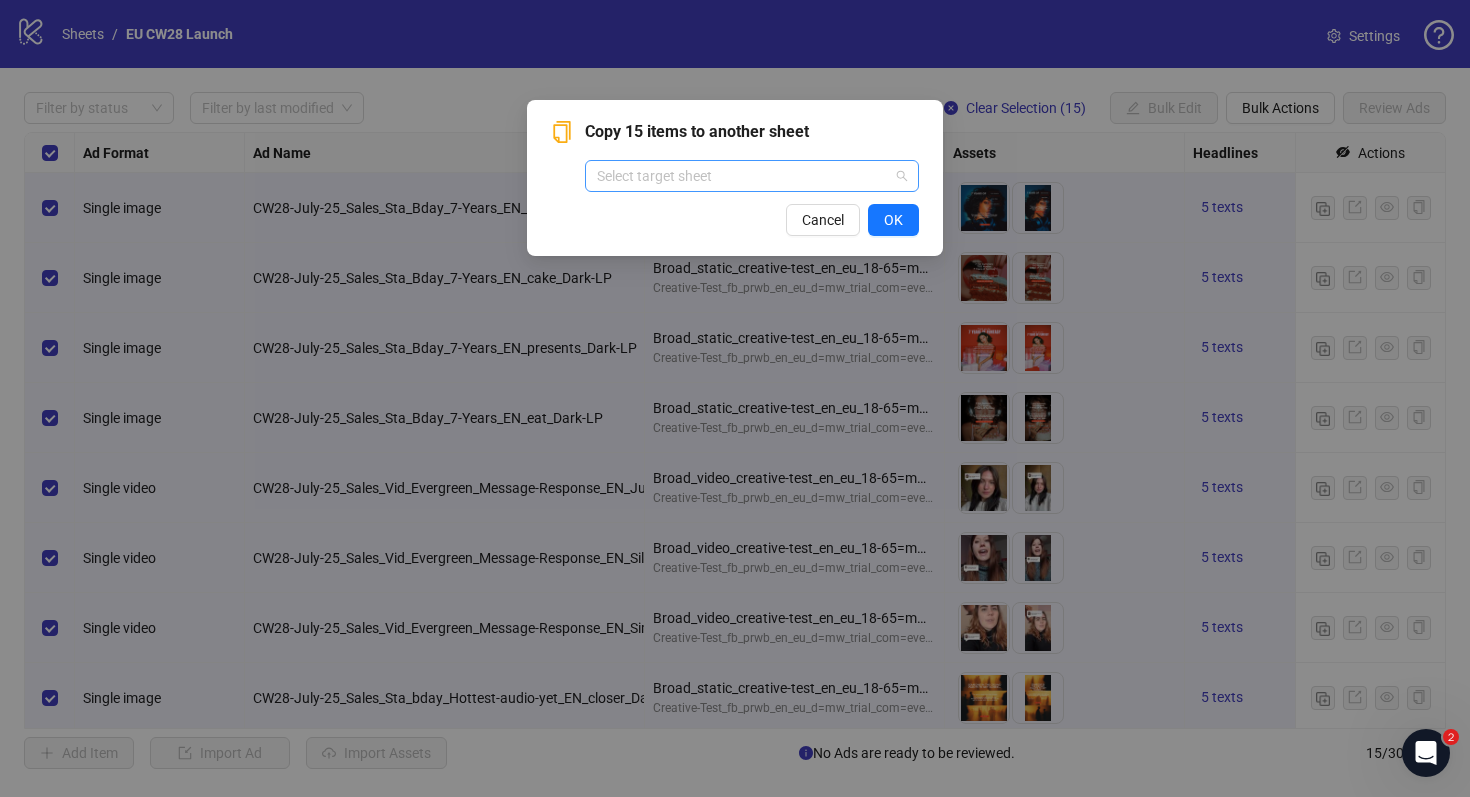 click at bounding box center (743, 176) 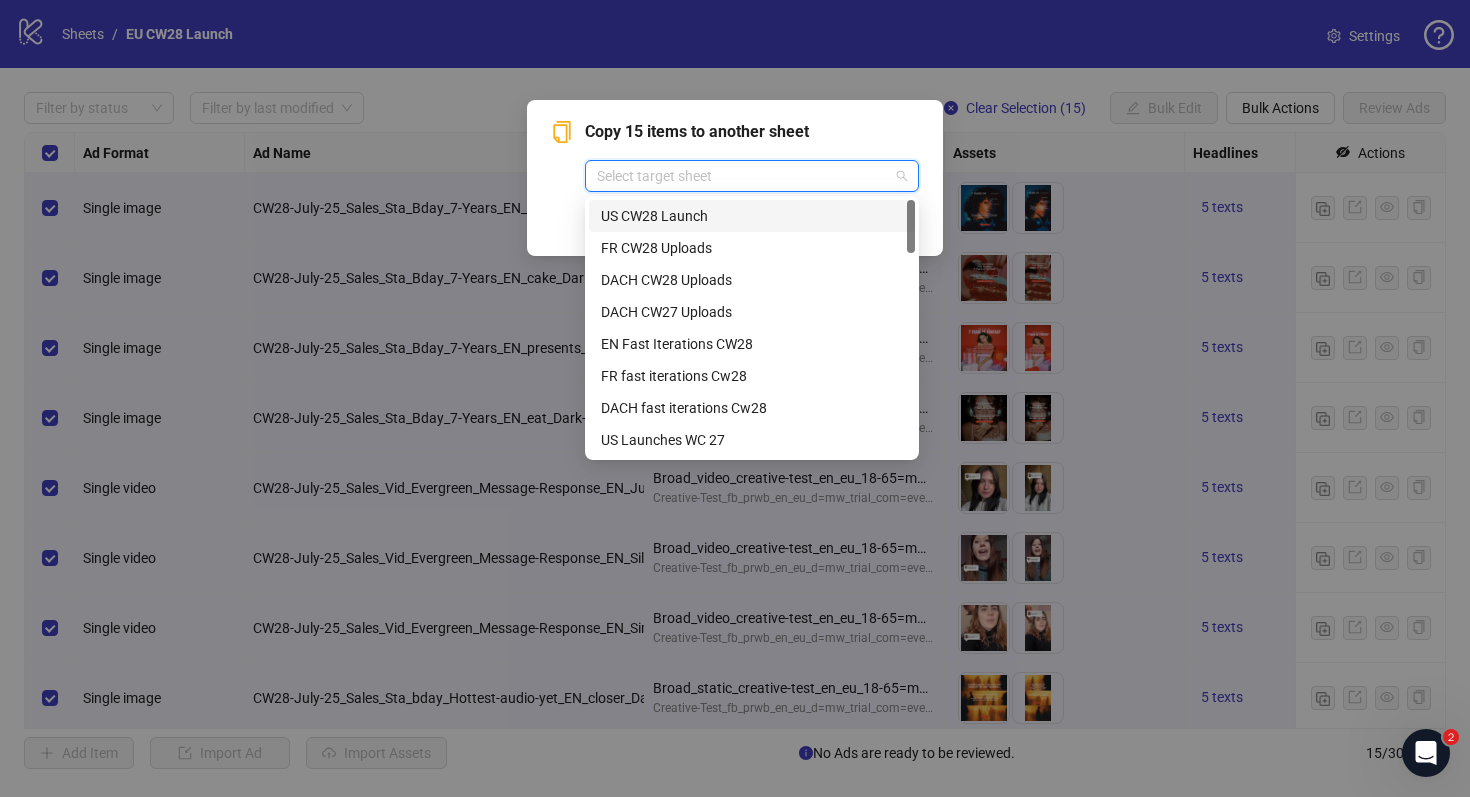 click on "US CW28 Launch" at bounding box center (752, 216) 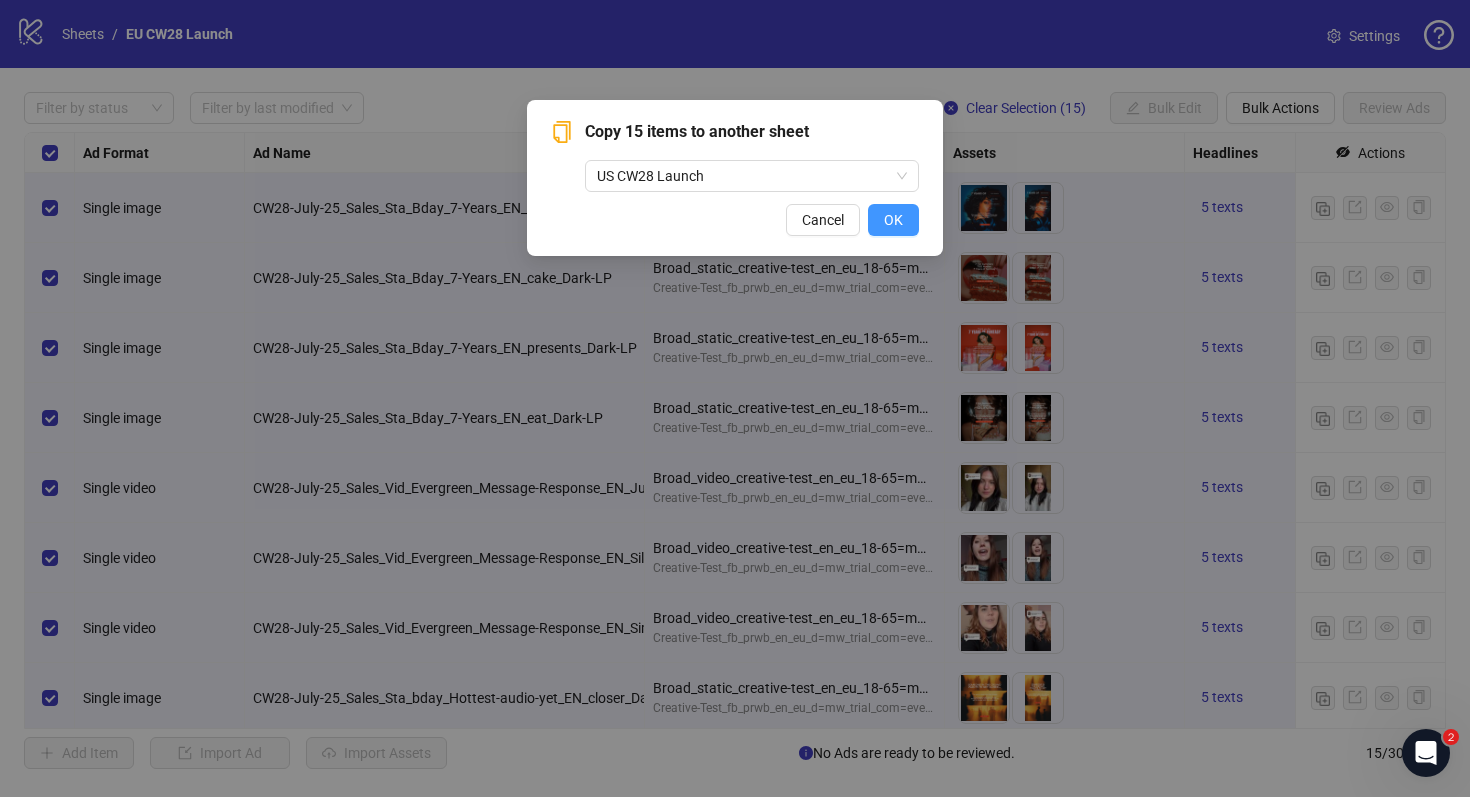 click on "OK" at bounding box center (893, 220) 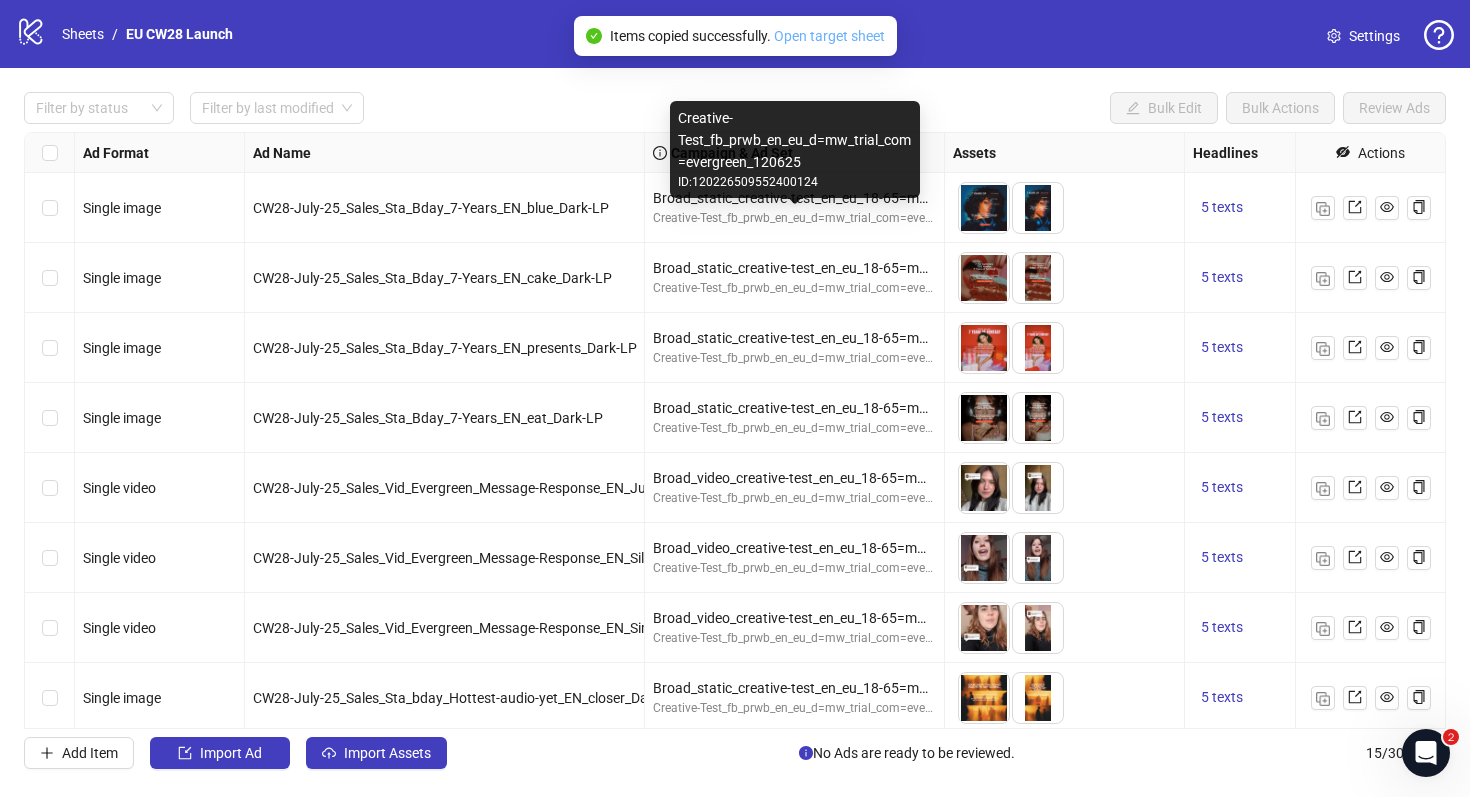click on "Open target sheet" at bounding box center [829, 36] 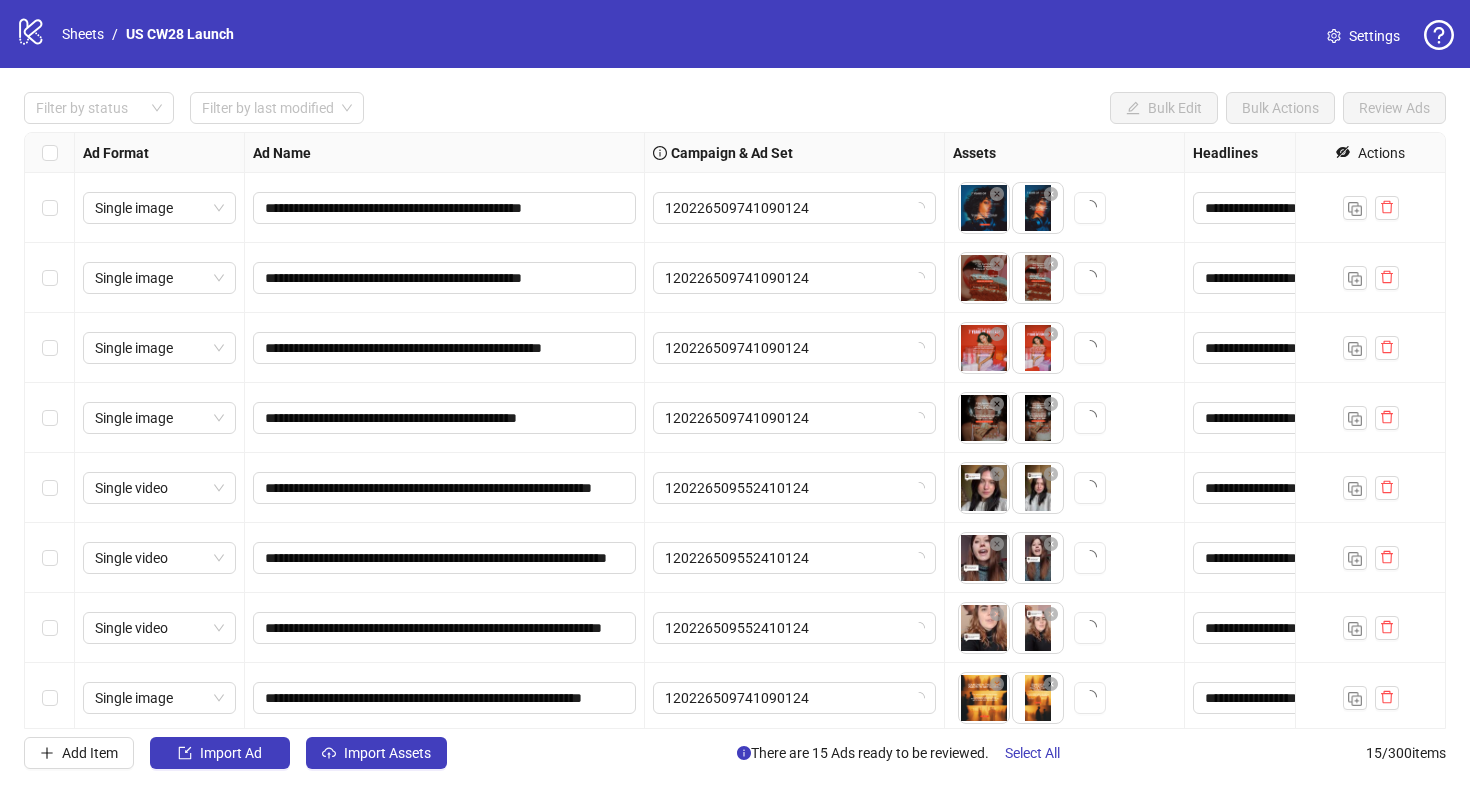 scroll, scrollTop: 0, scrollLeft: 0, axis: both 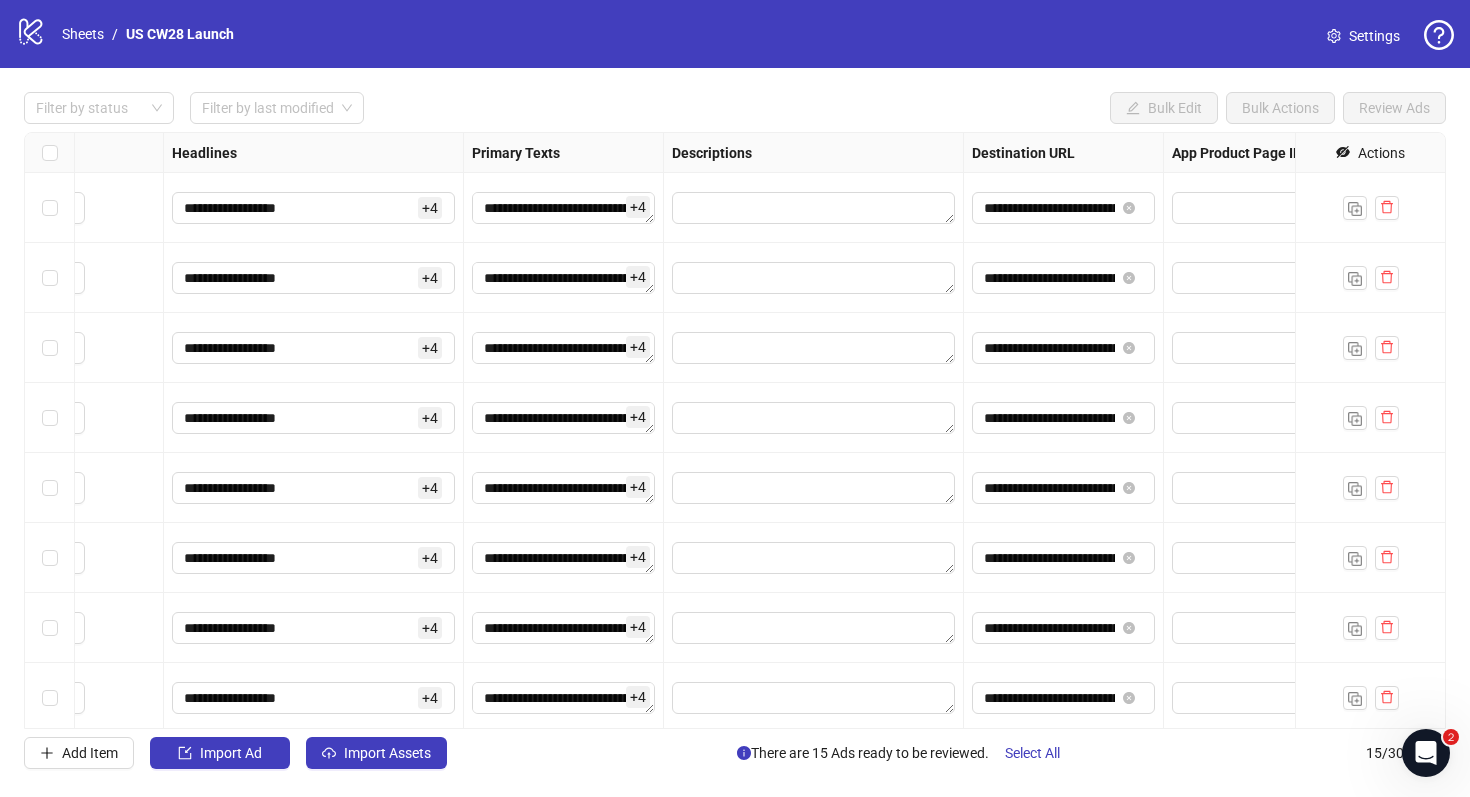 click at bounding box center [50, 153] 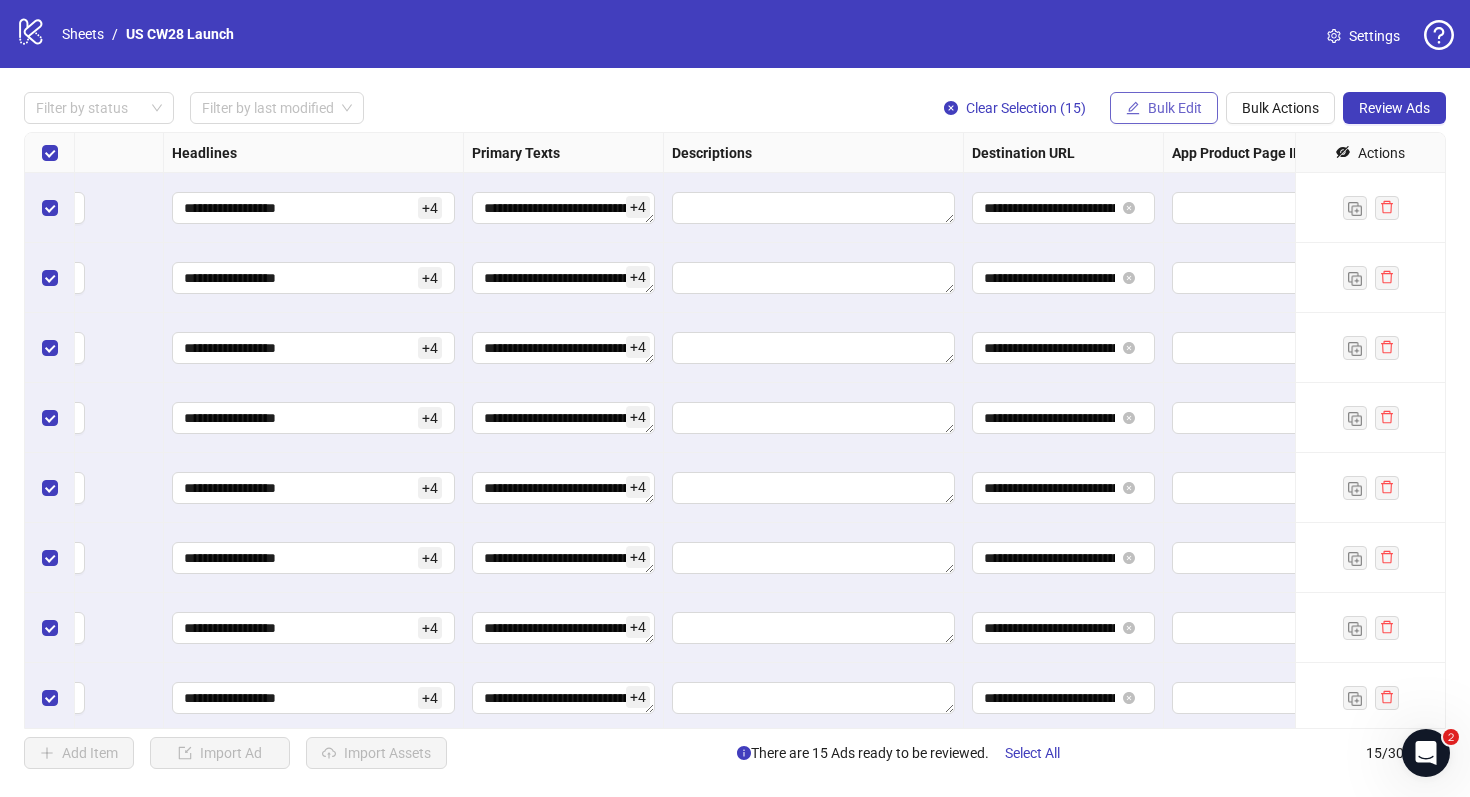click on "Bulk Edit" at bounding box center [1164, 108] 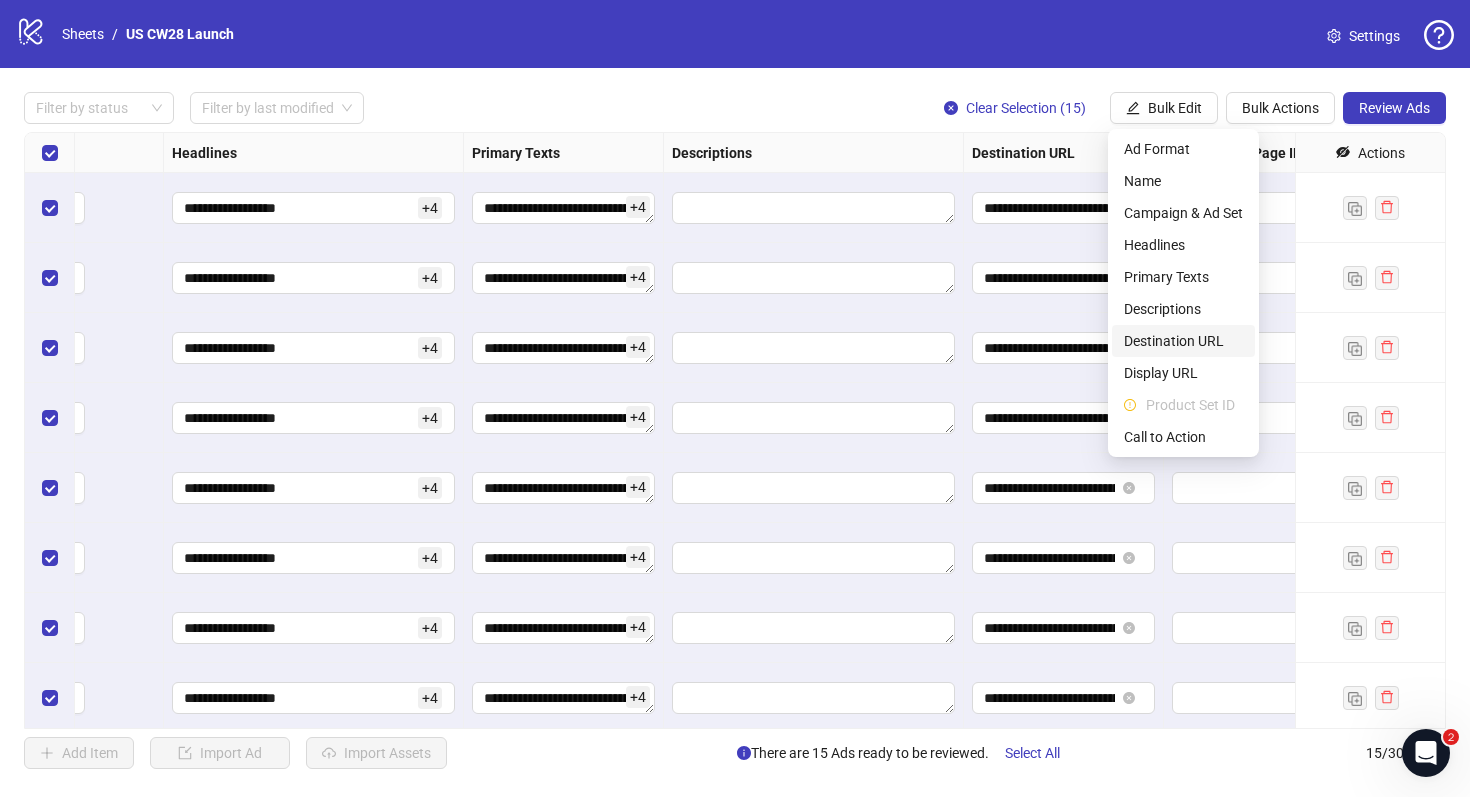 click on "Destination URL" at bounding box center [1183, 341] 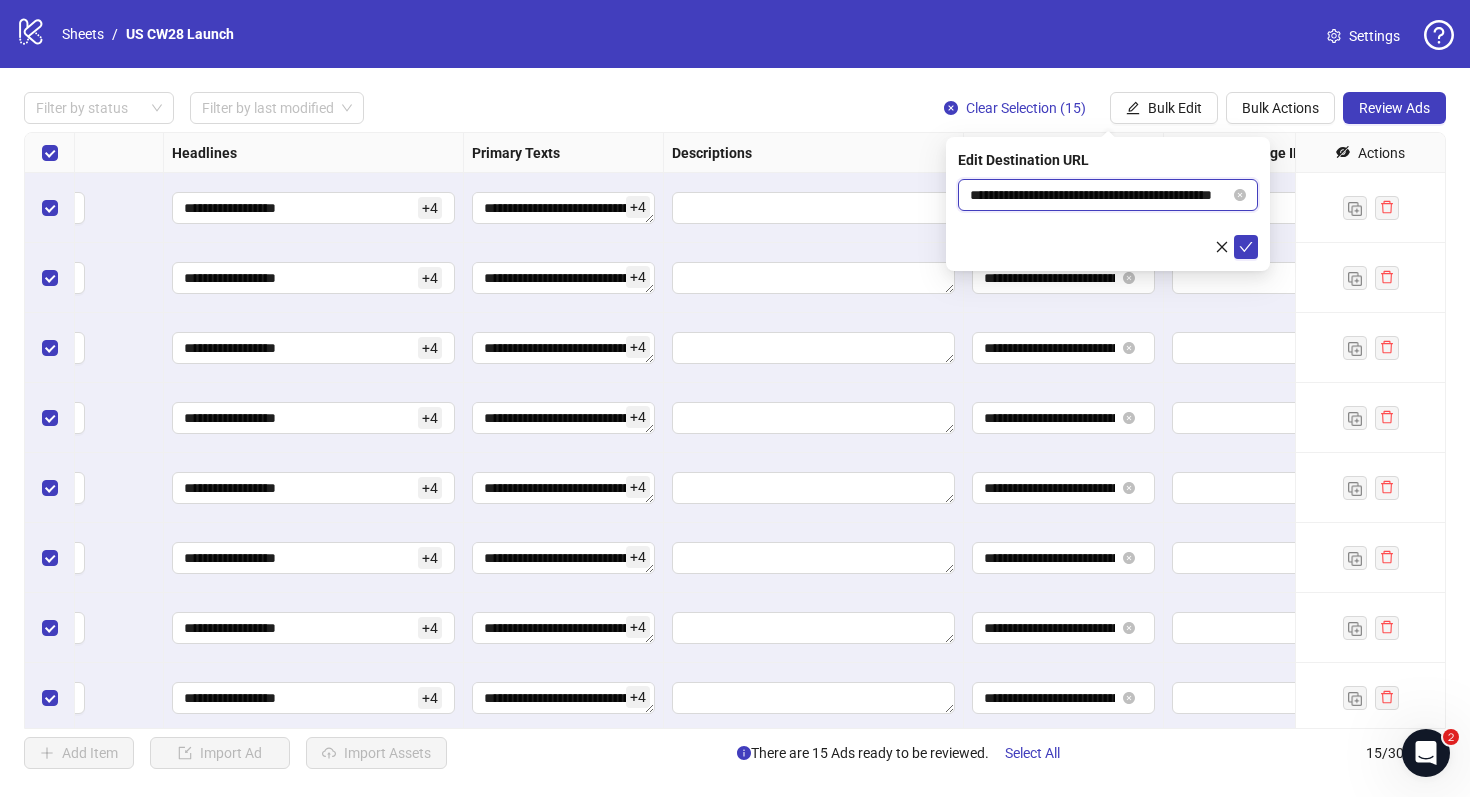 click on "**********" at bounding box center (1100, 195) 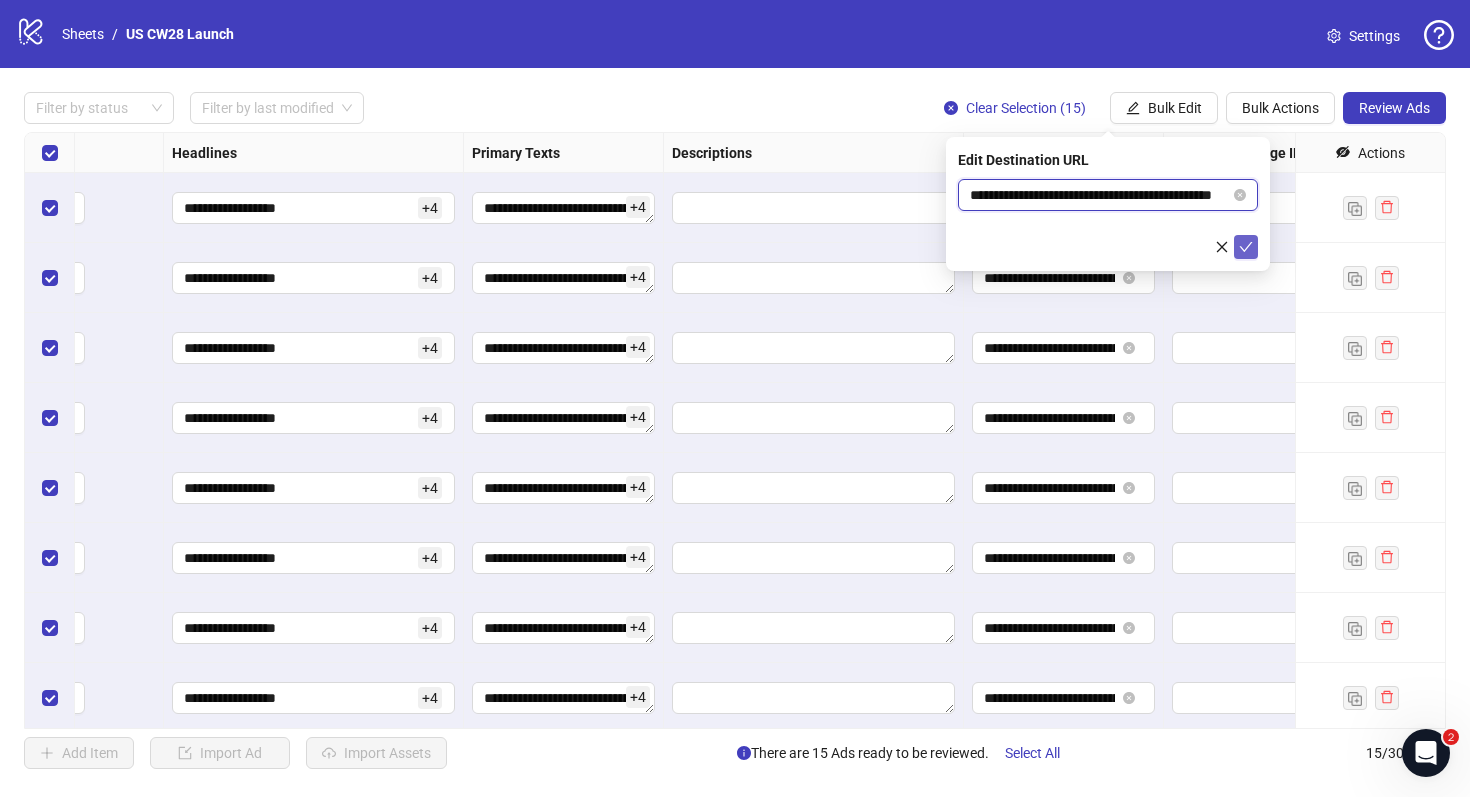 paste 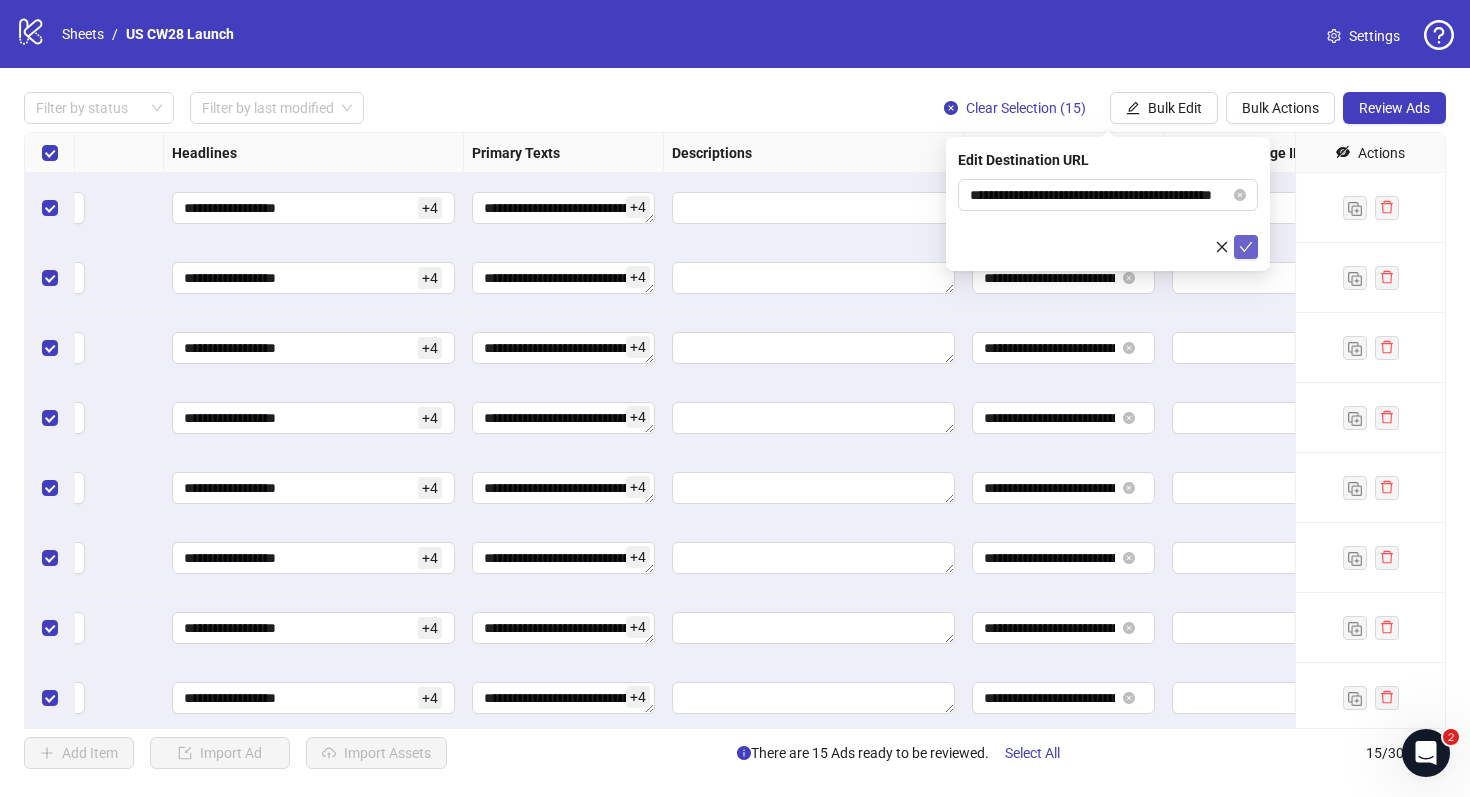 click 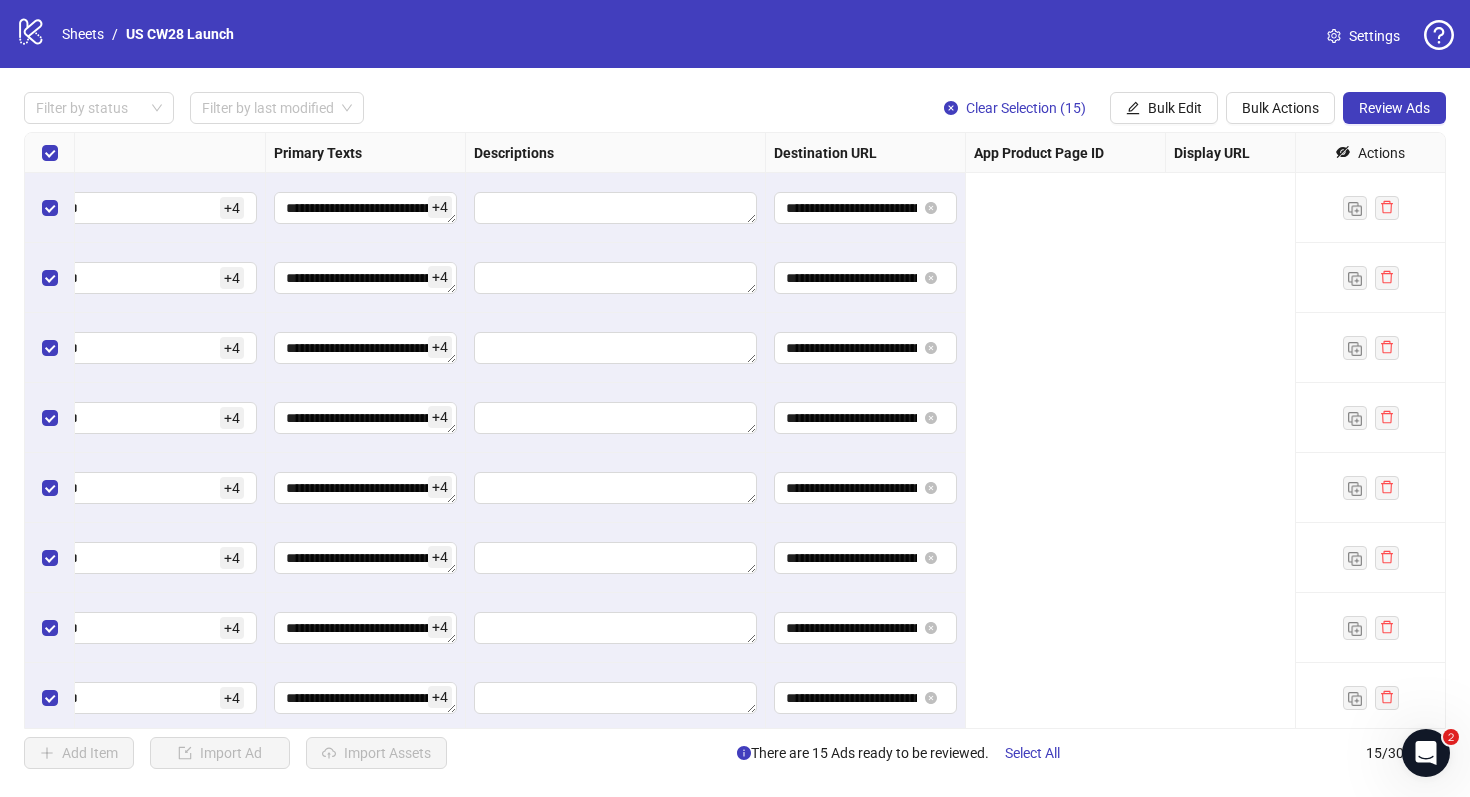 scroll, scrollTop: 0, scrollLeft: 0, axis: both 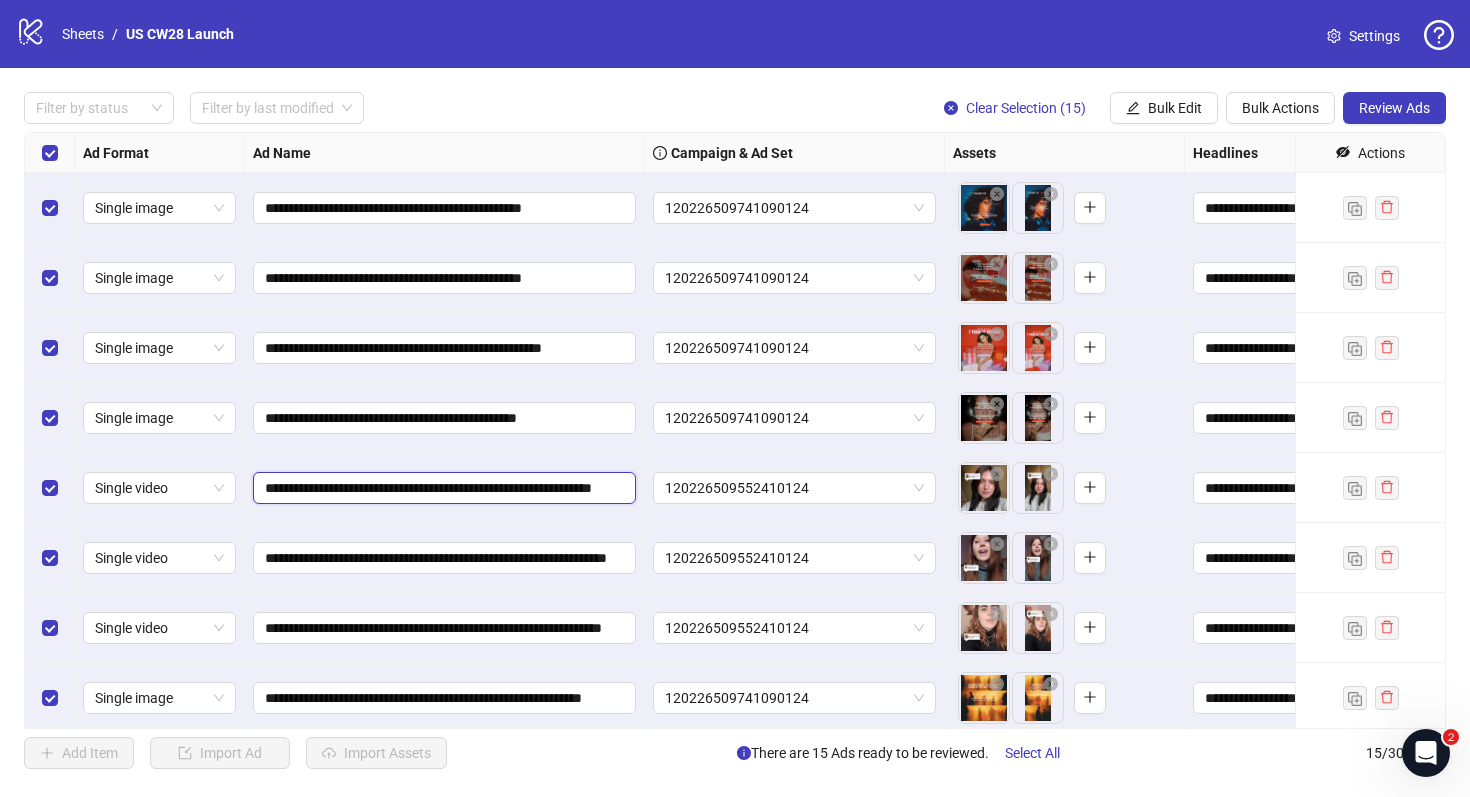click on "**********" at bounding box center (442, 488) 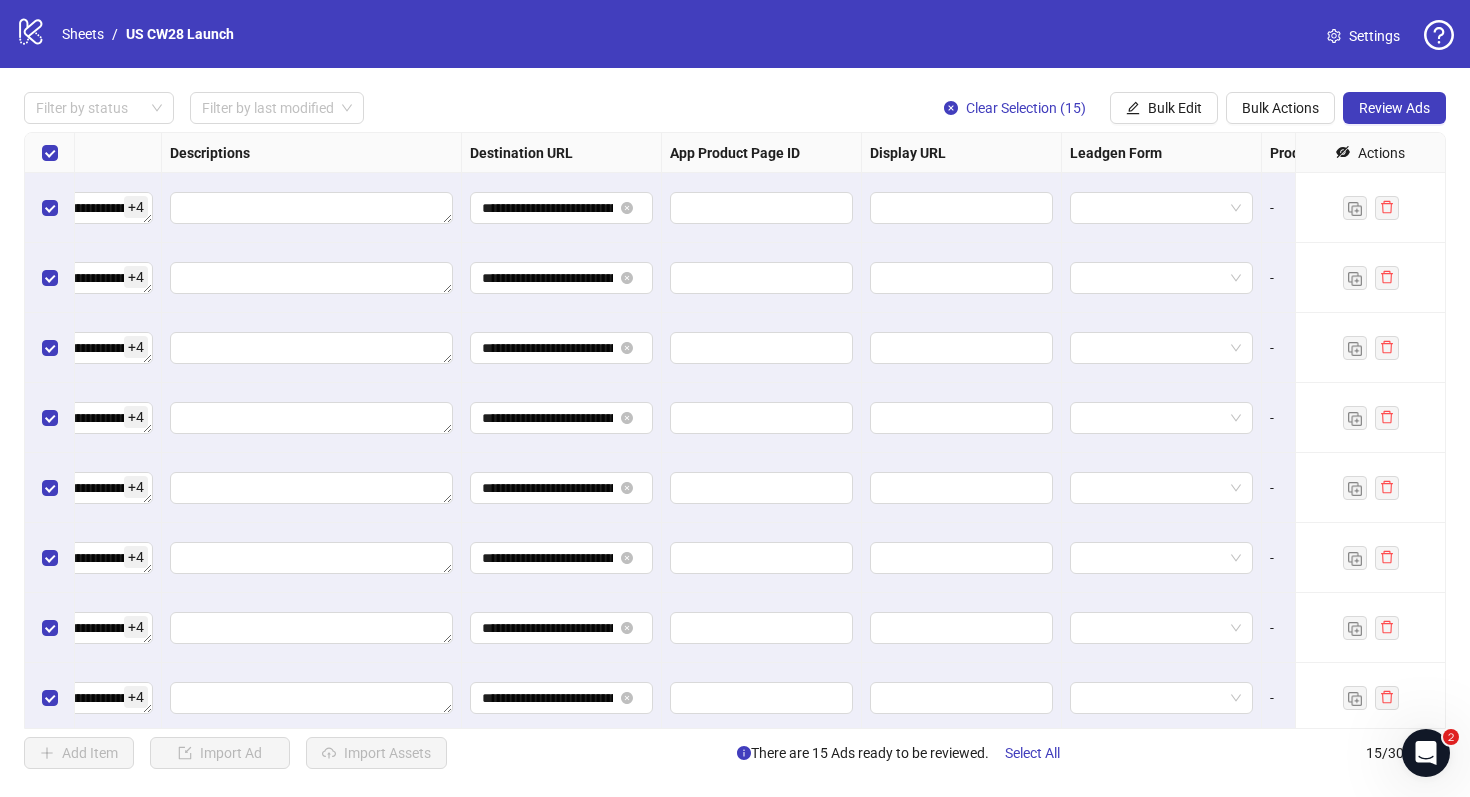 scroll, scrollTop: 0, scrollLeft: 1660, axis: horizontal 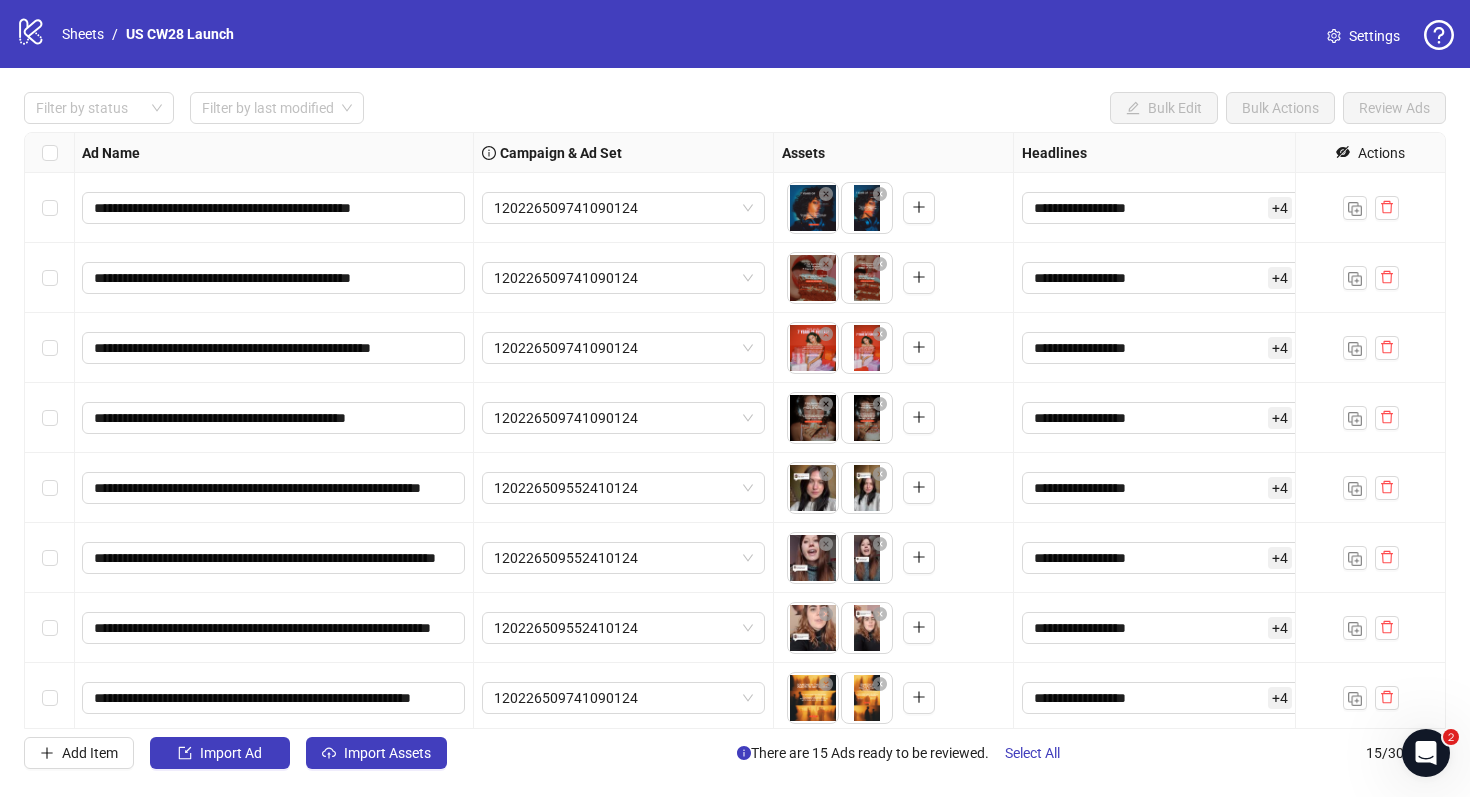 click at bounding box center [50, 488] 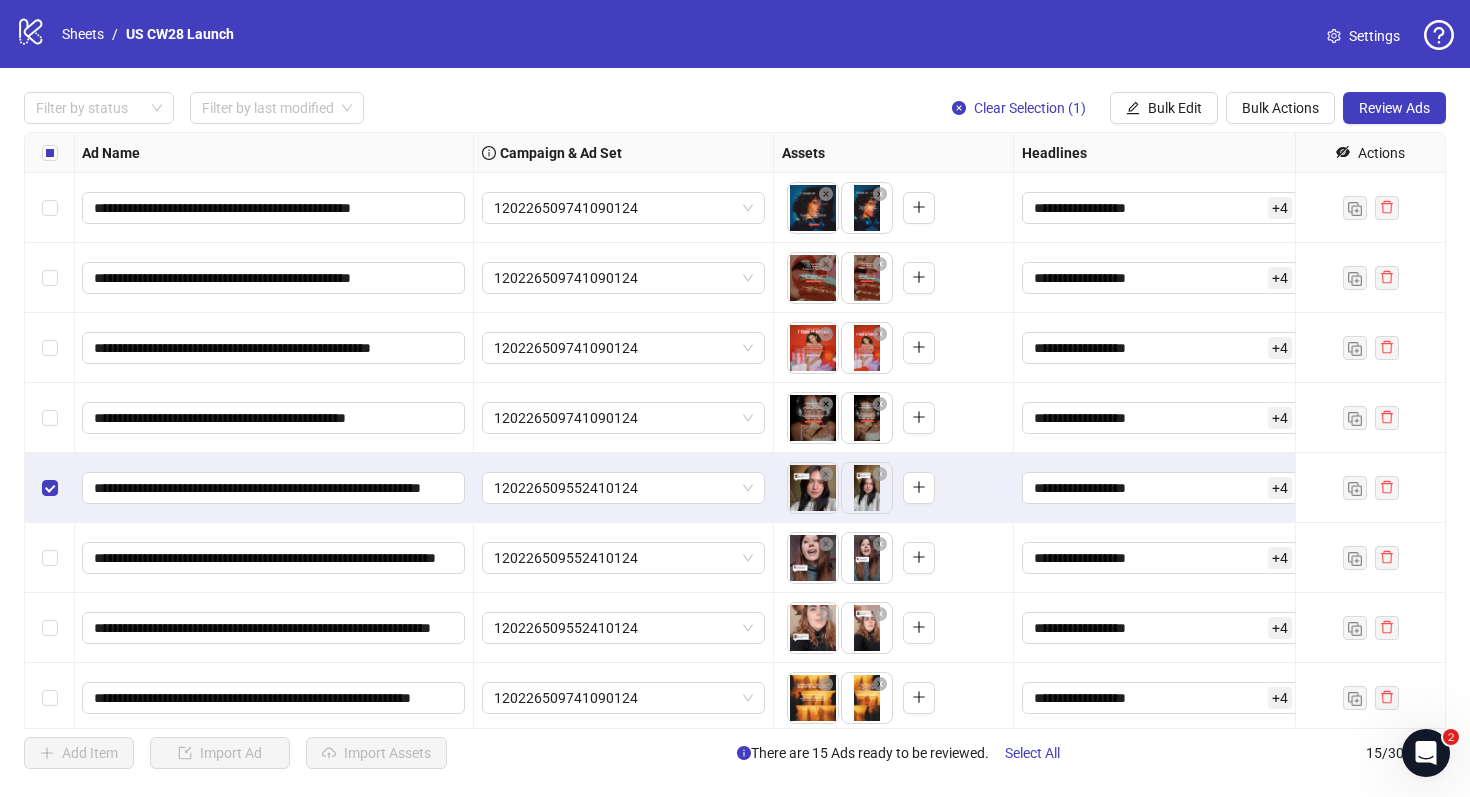 click at bounding box center (50, 558) 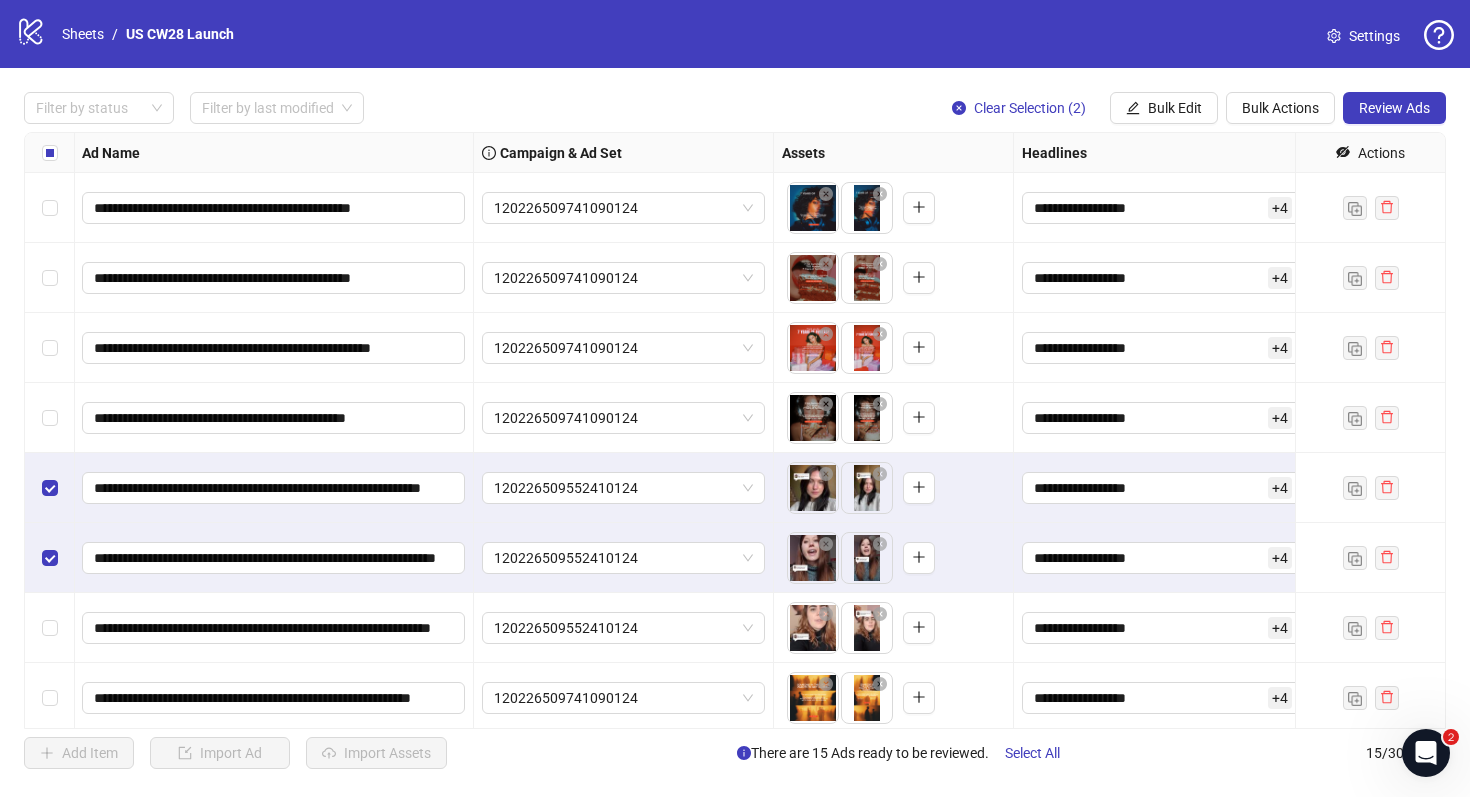 click at bounding box center (50, 628) 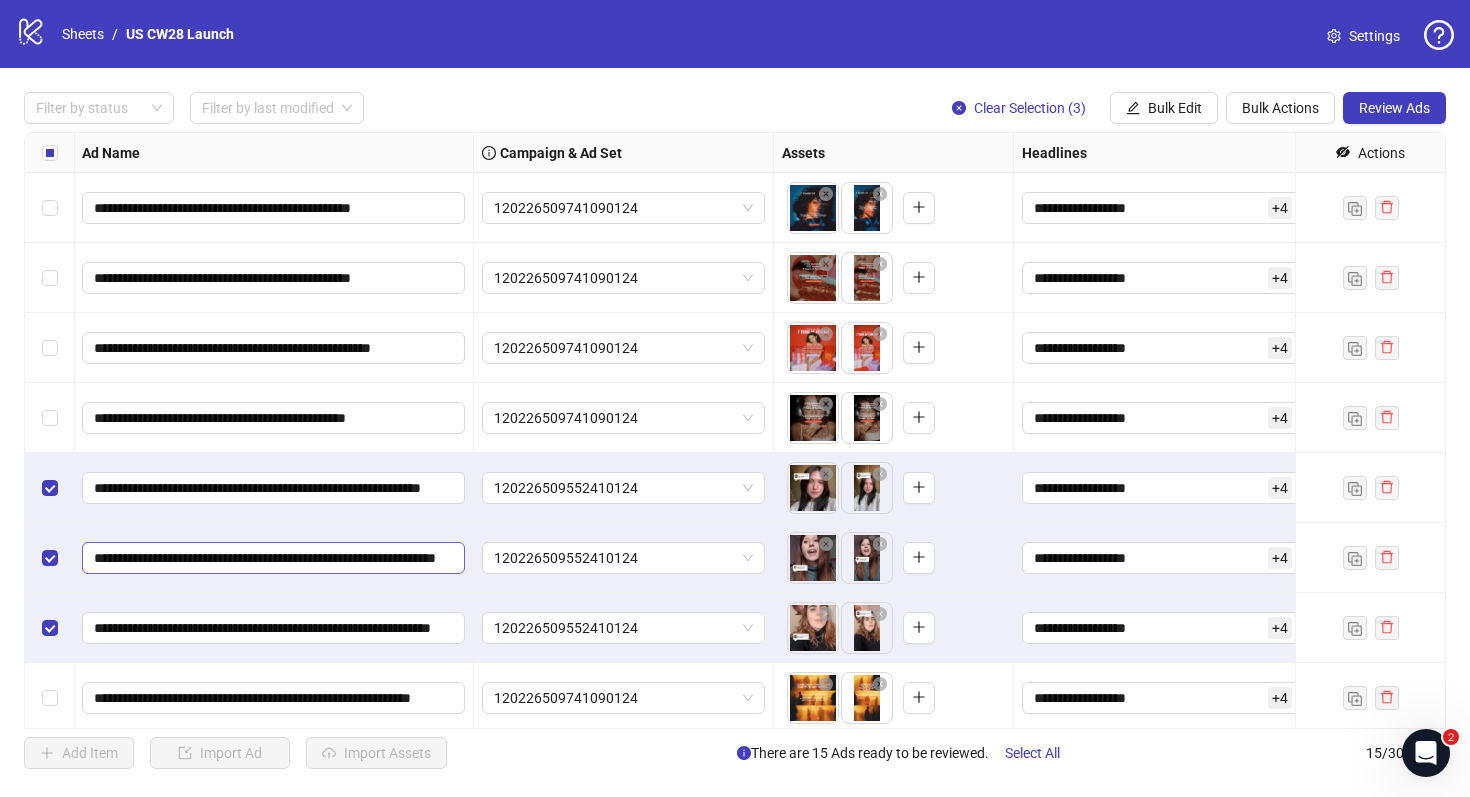 scroll, scrollTop: 0, scrollLeft: 125, axis: horizontal 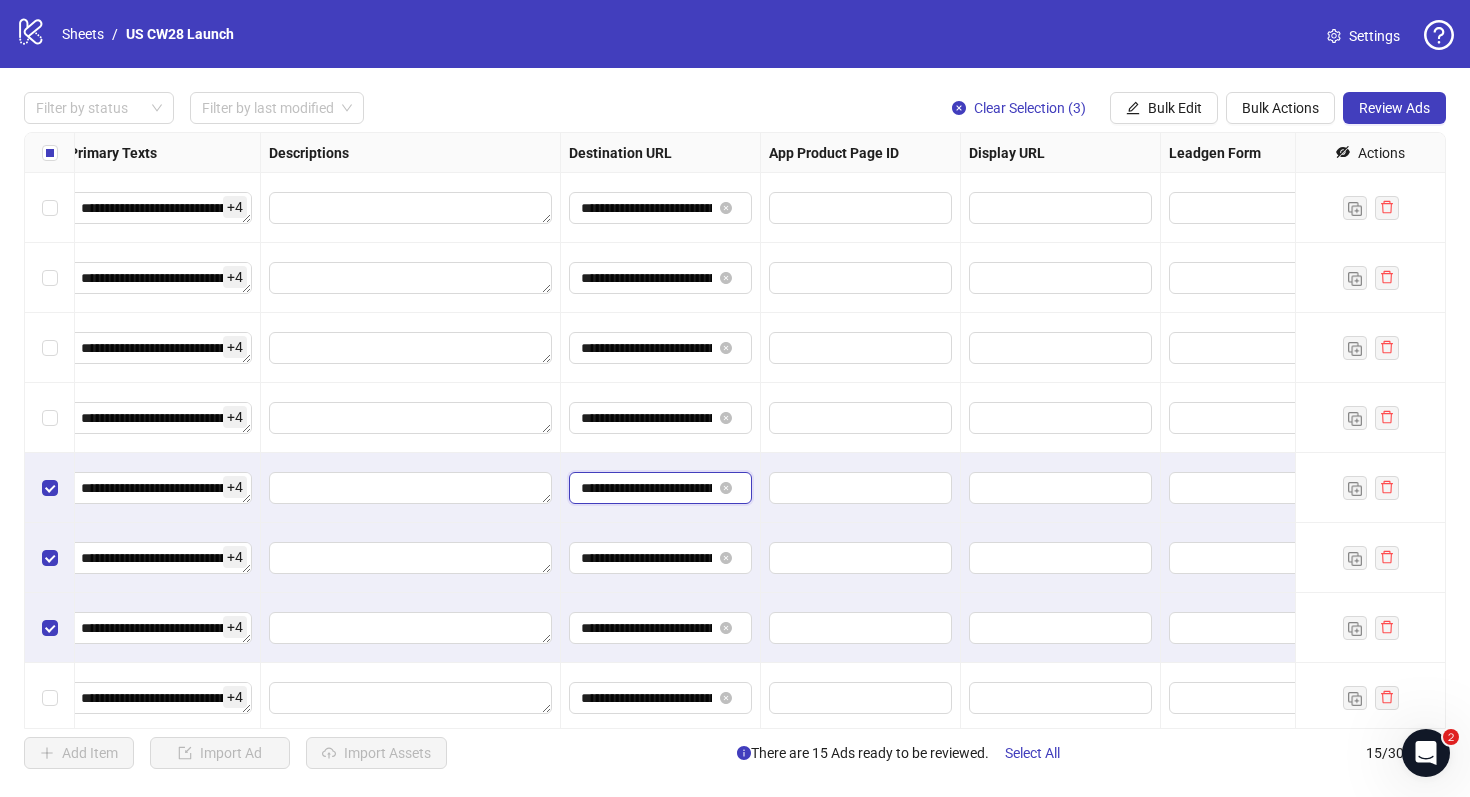 click on "**********" at bounding box center (646, 488) 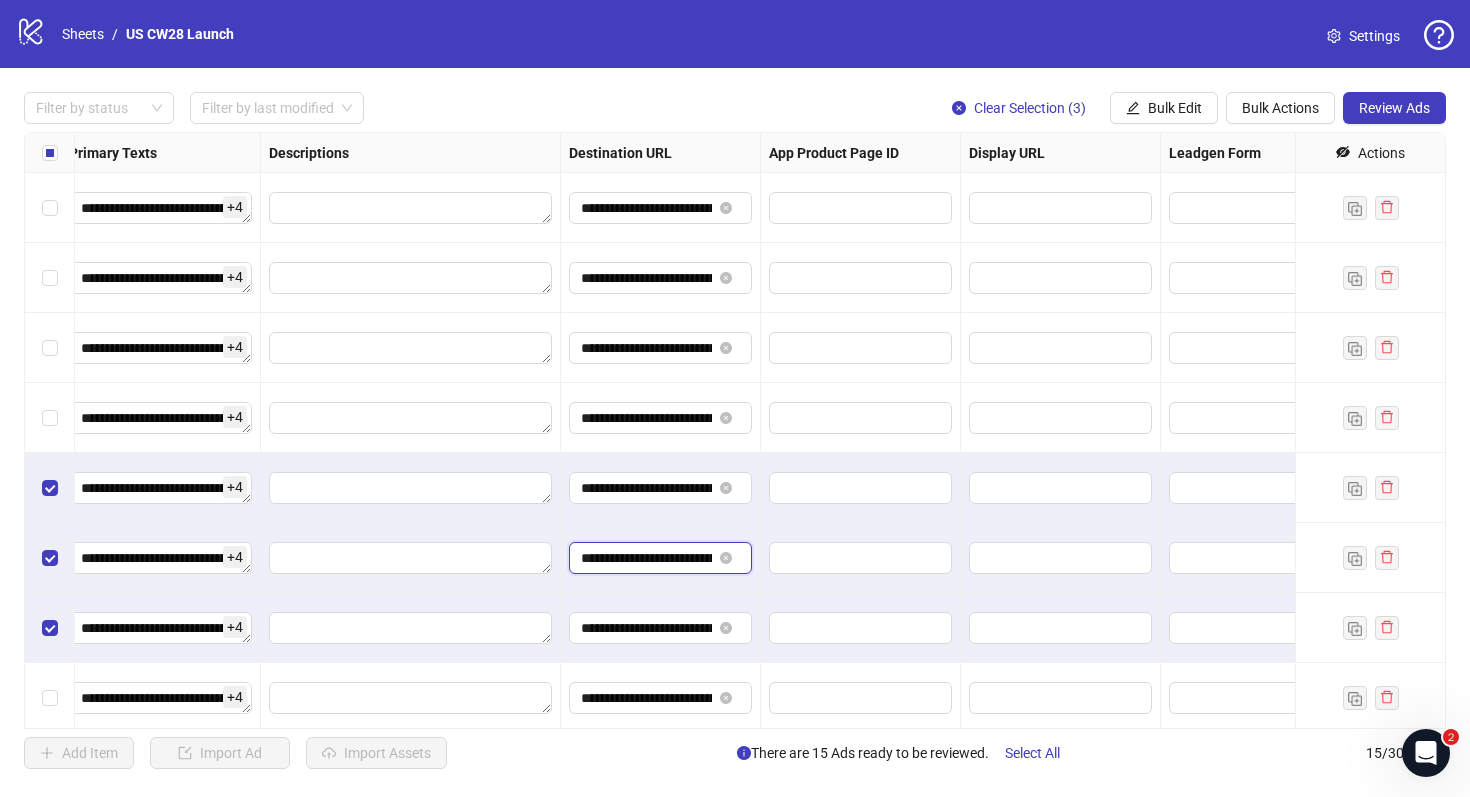 click on "**********" at bounding box center [646, 558] 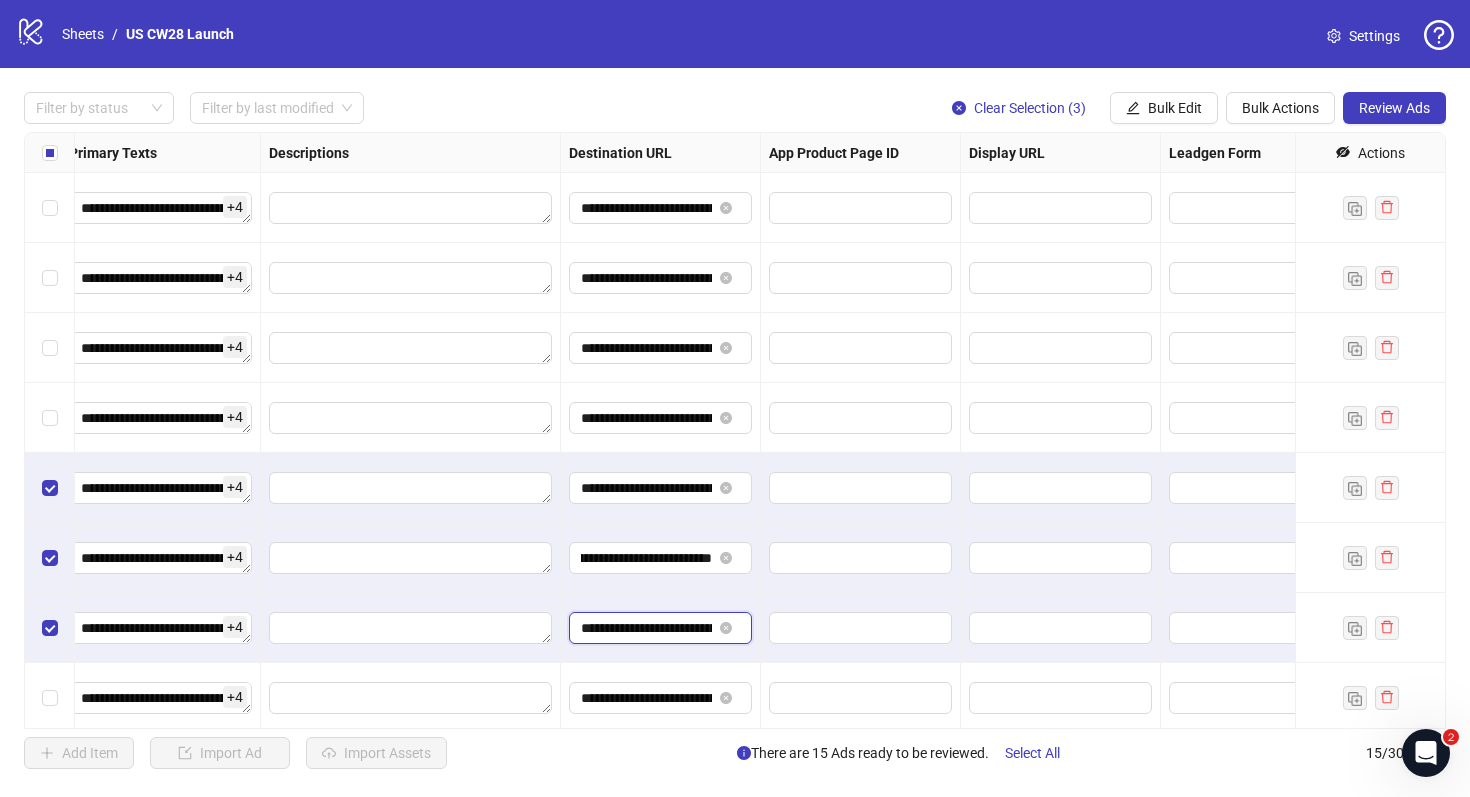 click on "**********" at bounding box center (646, 628) 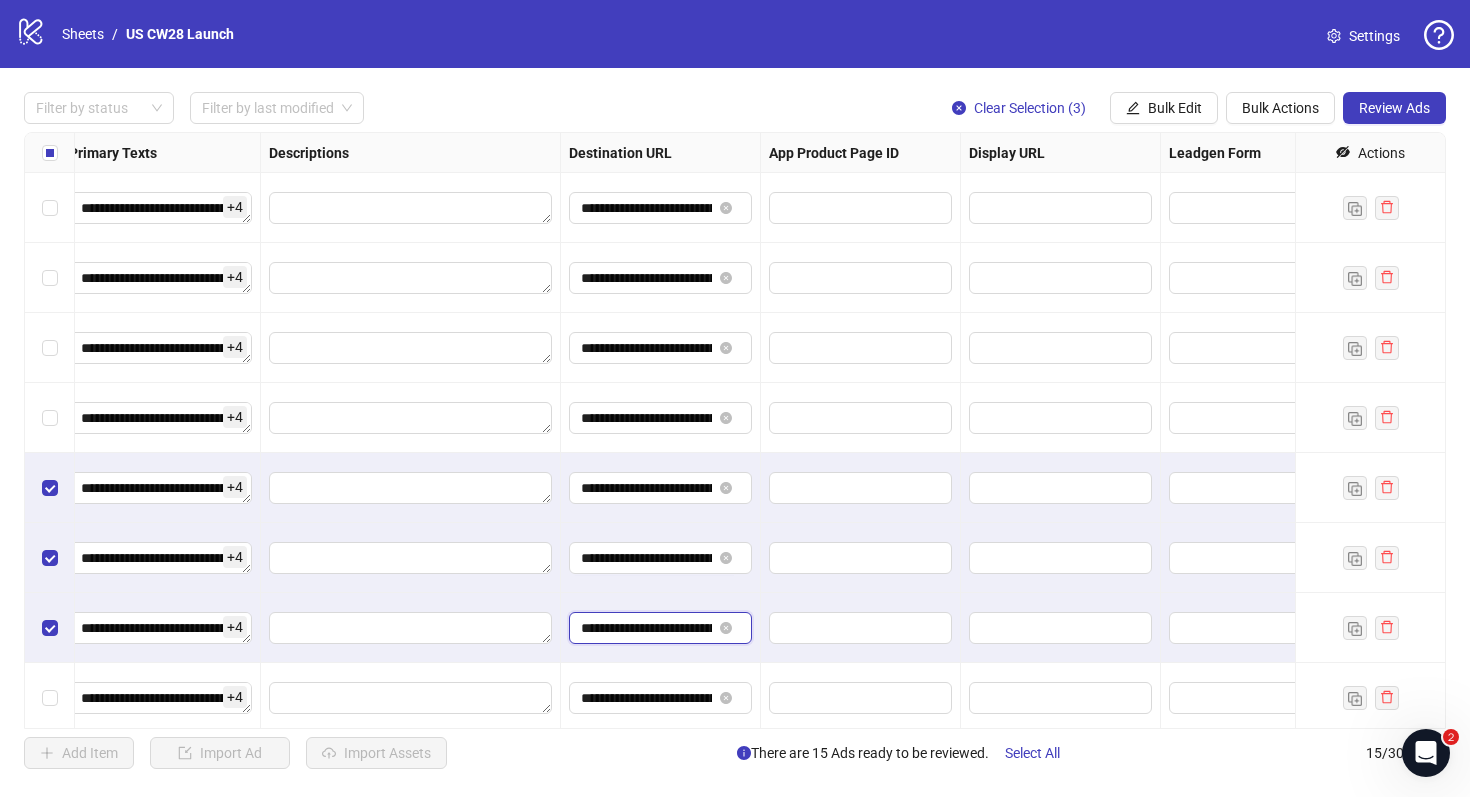paste on "****" 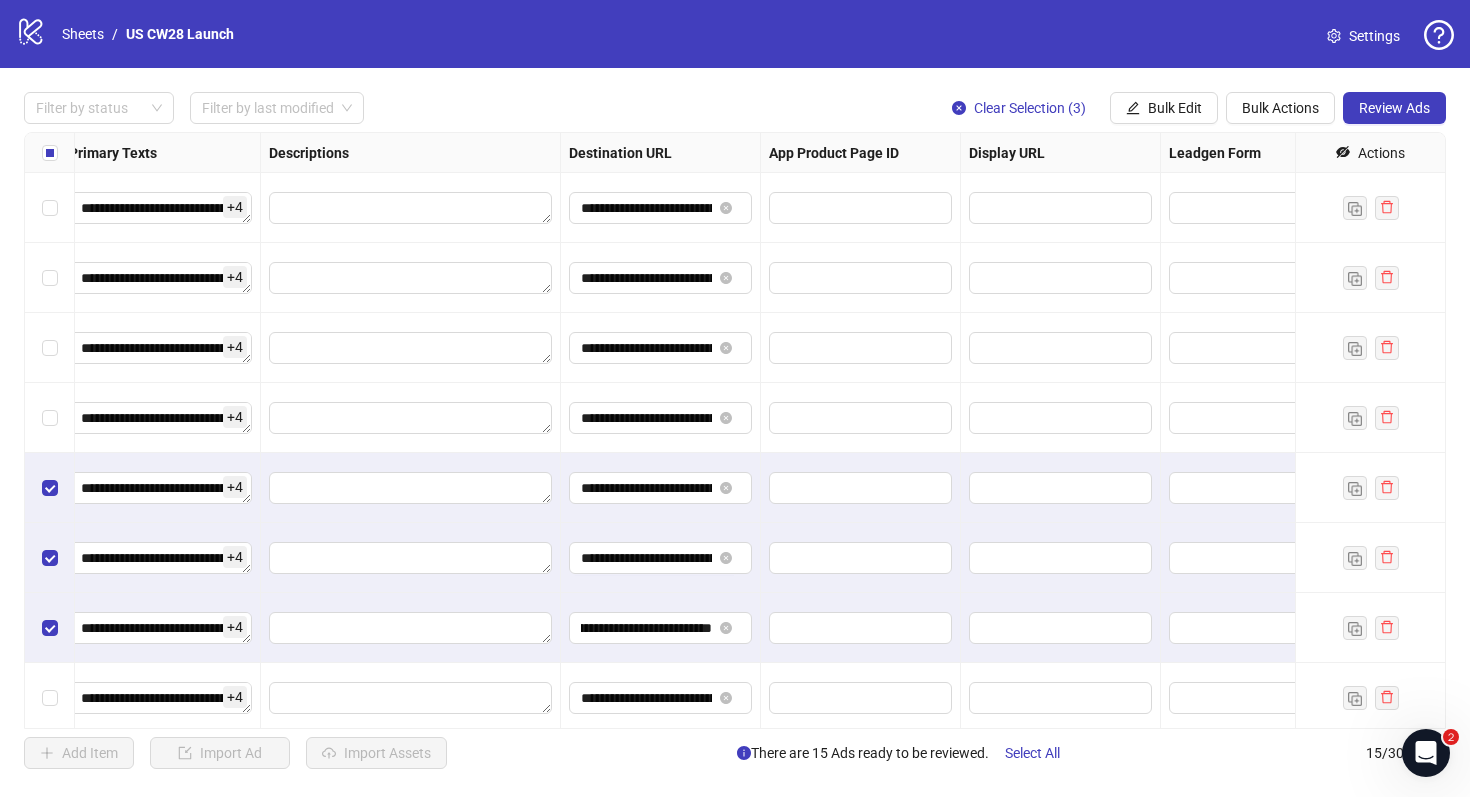 click on "**********" at bounding box center [661, 628] 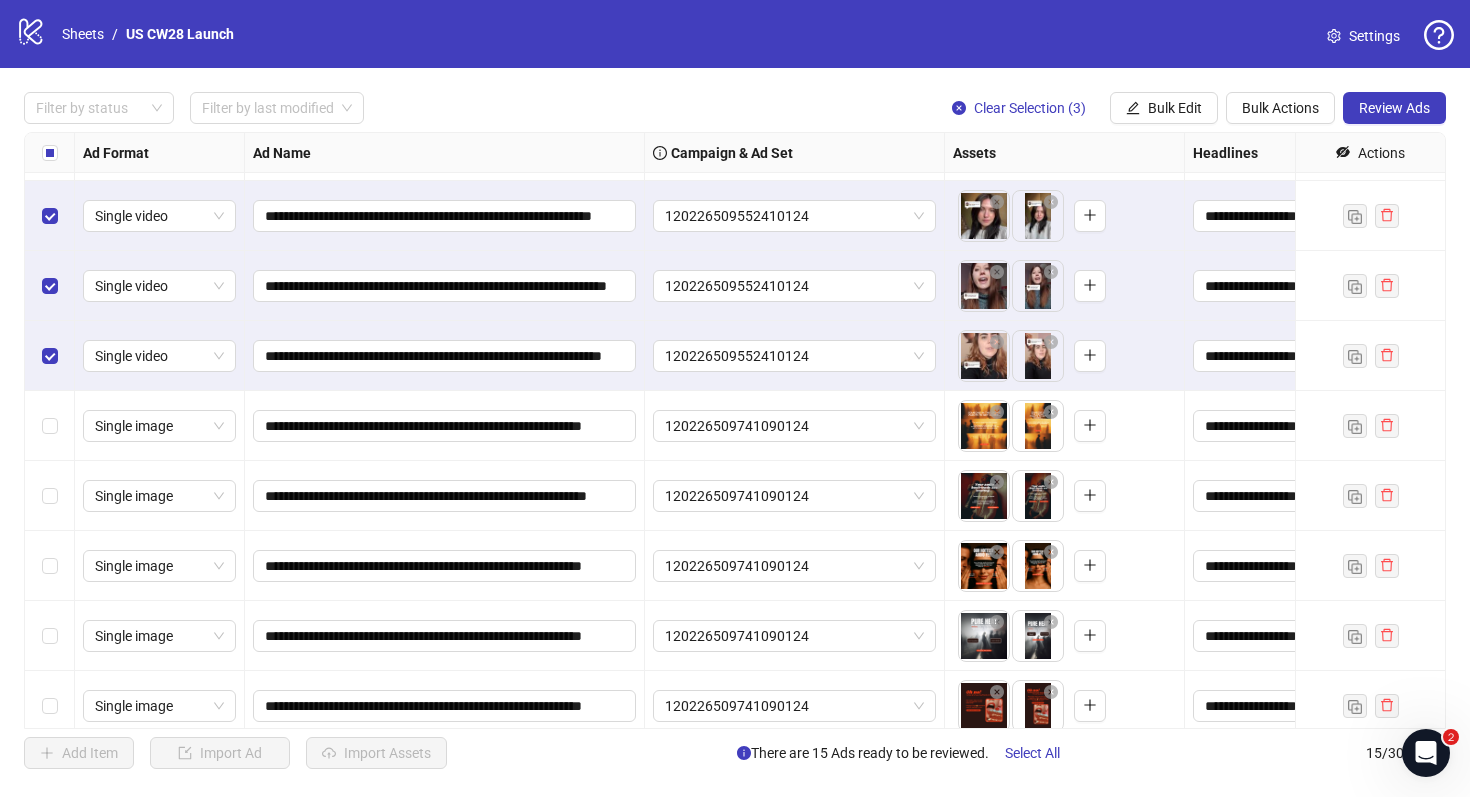 scroll, scrollTop: 403, scrollLeft: 0, axis: vertical 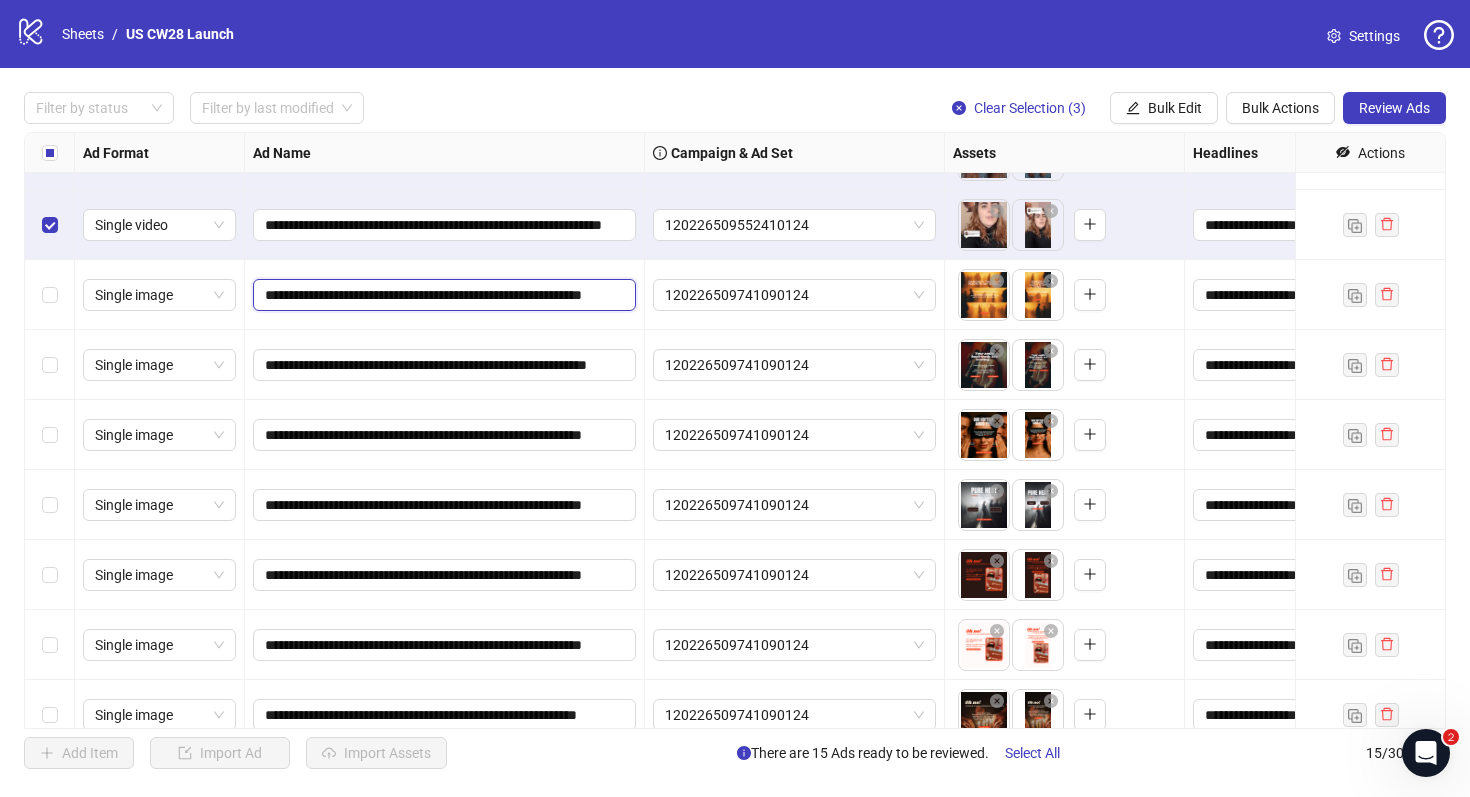 click on "**********" at bounding box center [442, 295] 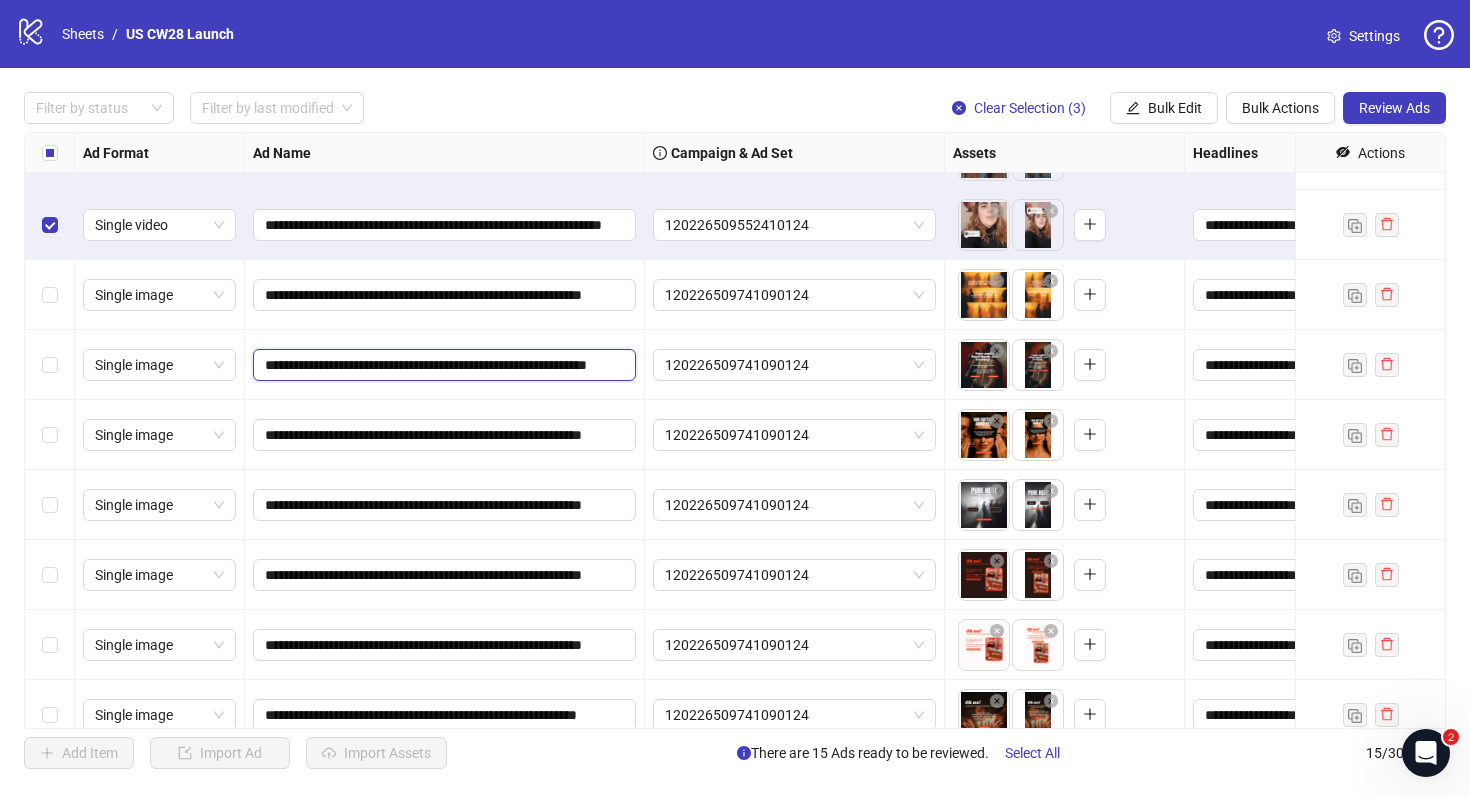 scroll, scrollTop: 0, scrollLeft: 0, axis: both 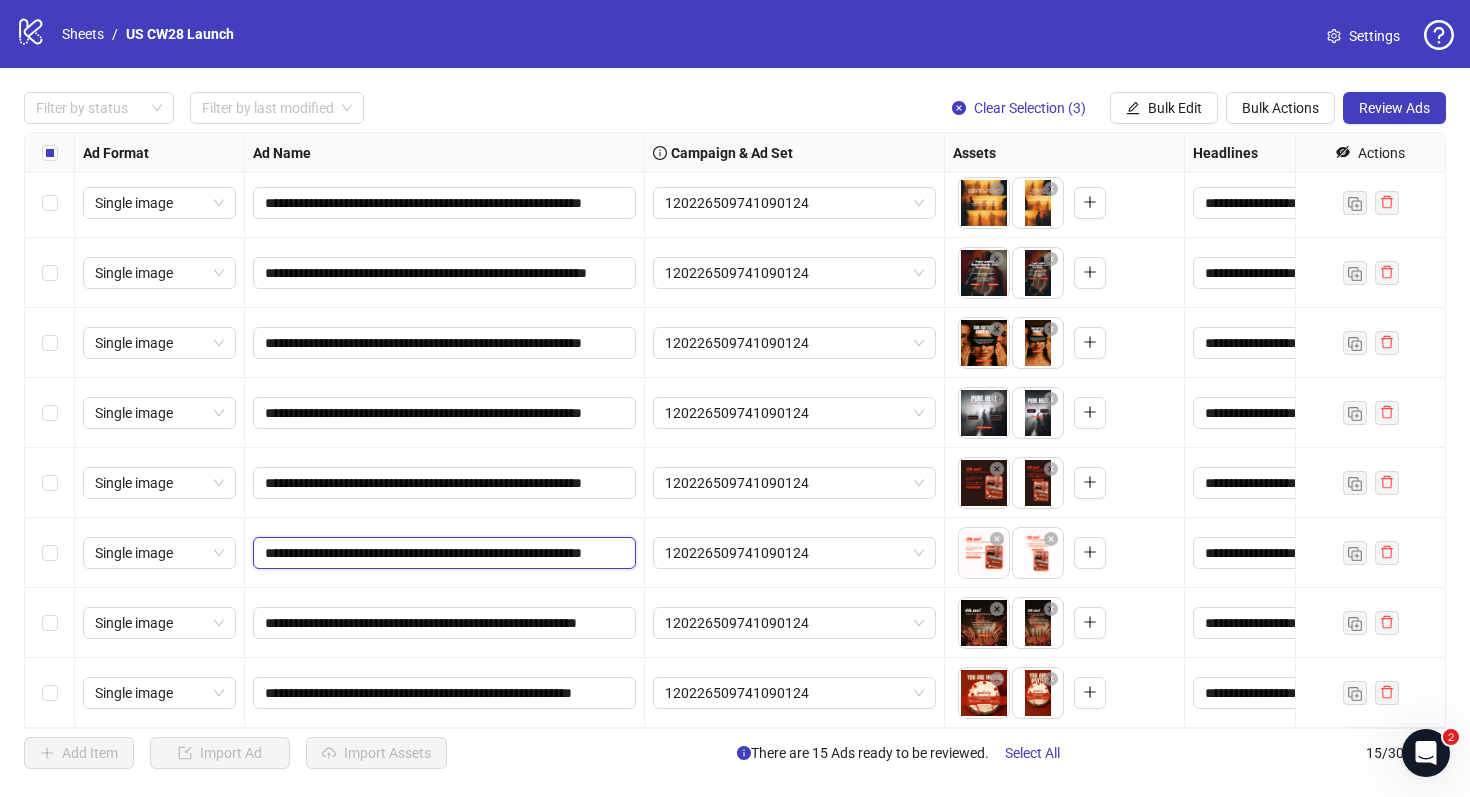 click on "**********" at bounding box center (442, 553) 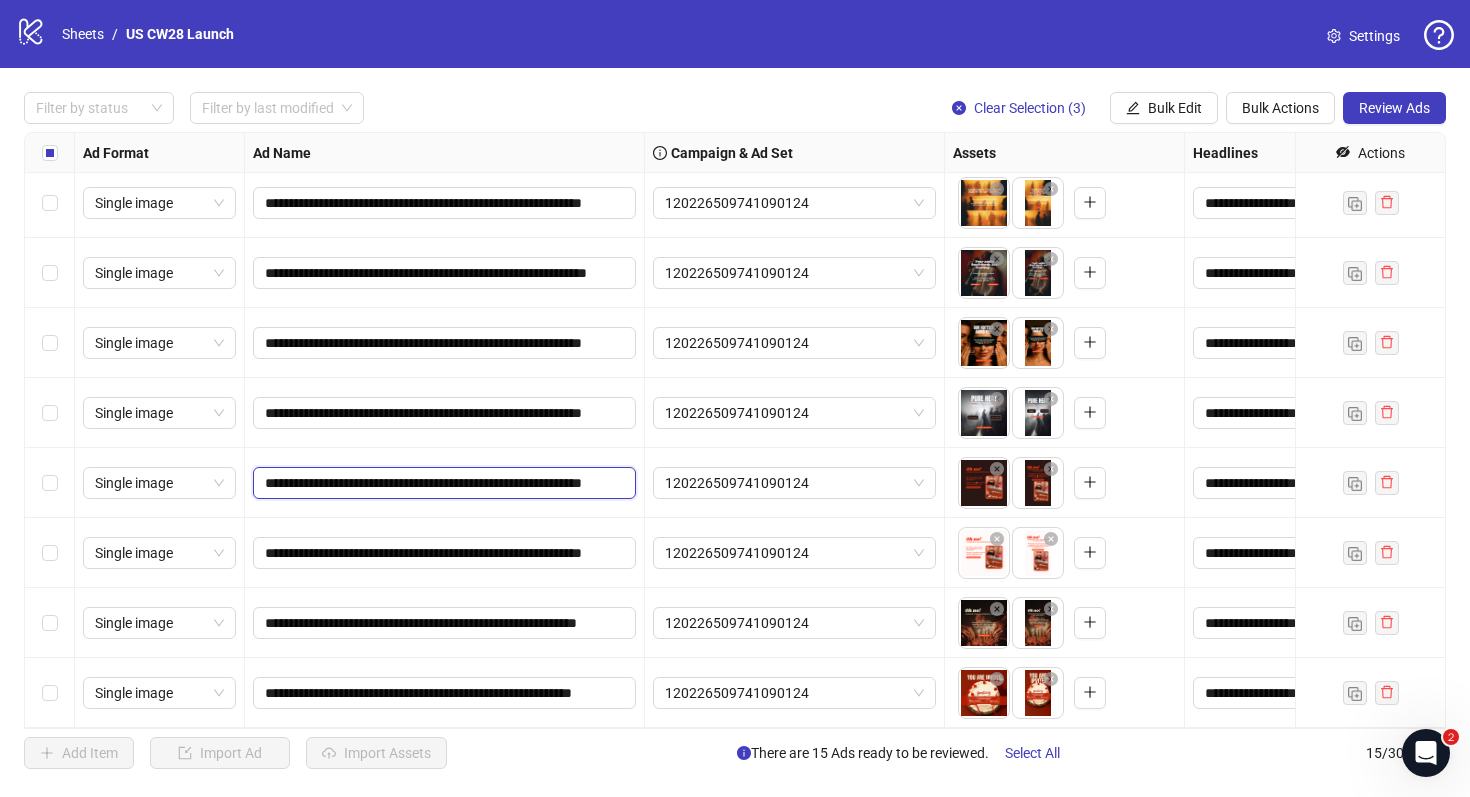 click on "**********" at bounding box center [442, 483] 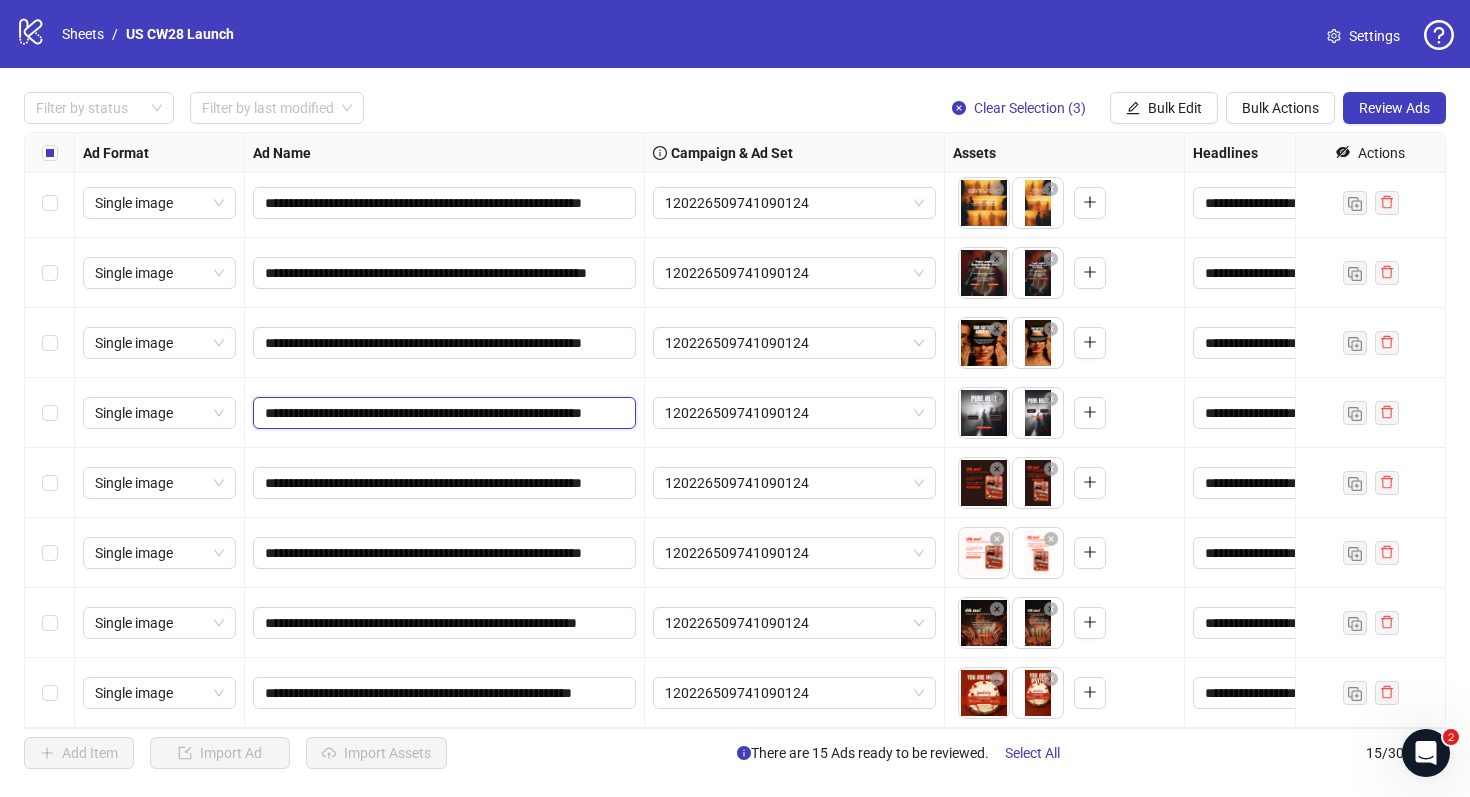 scroll, scrollTop: 0, scrollLeft: 0, axis: both 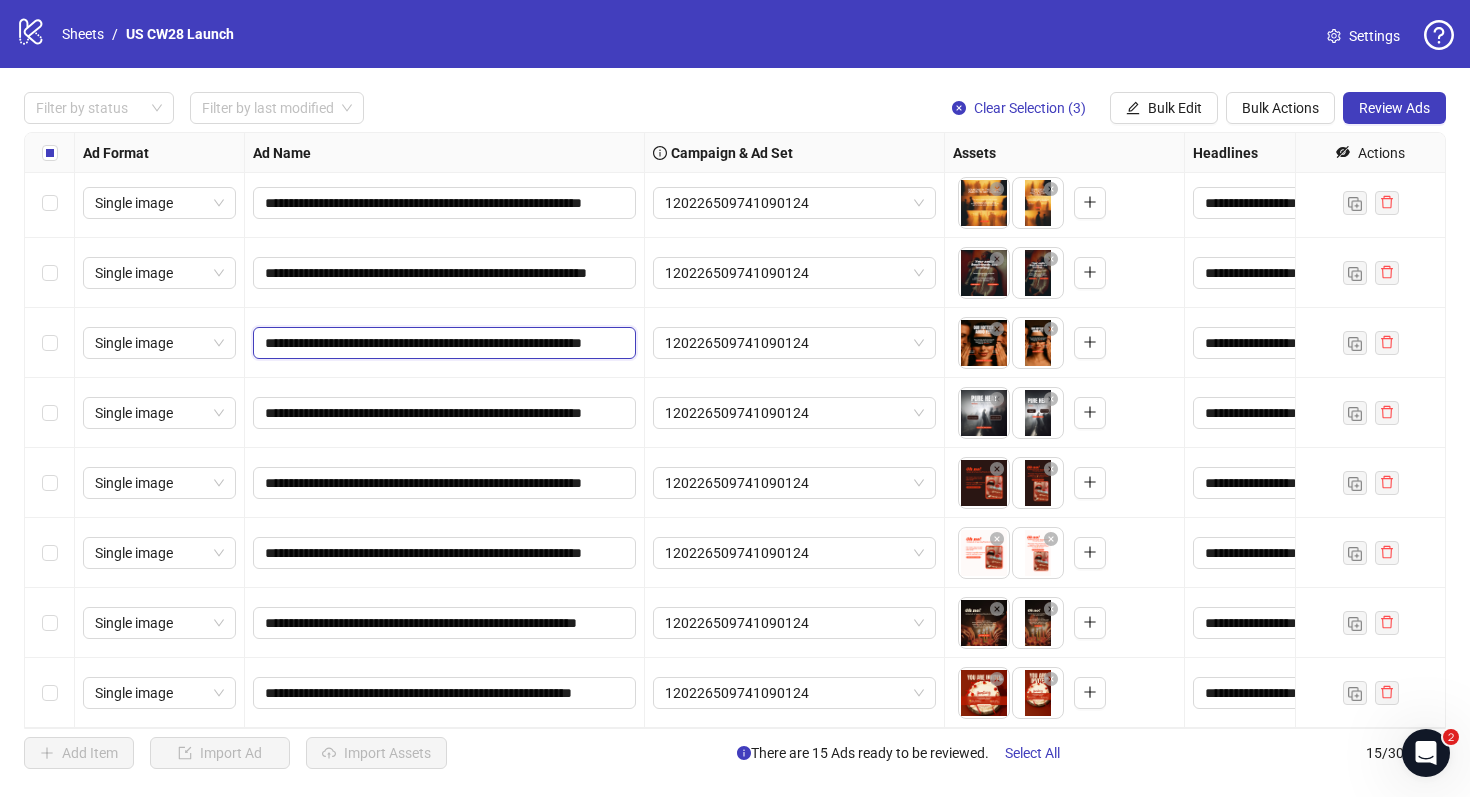 click on "**********" at bounding box center (442, 343) 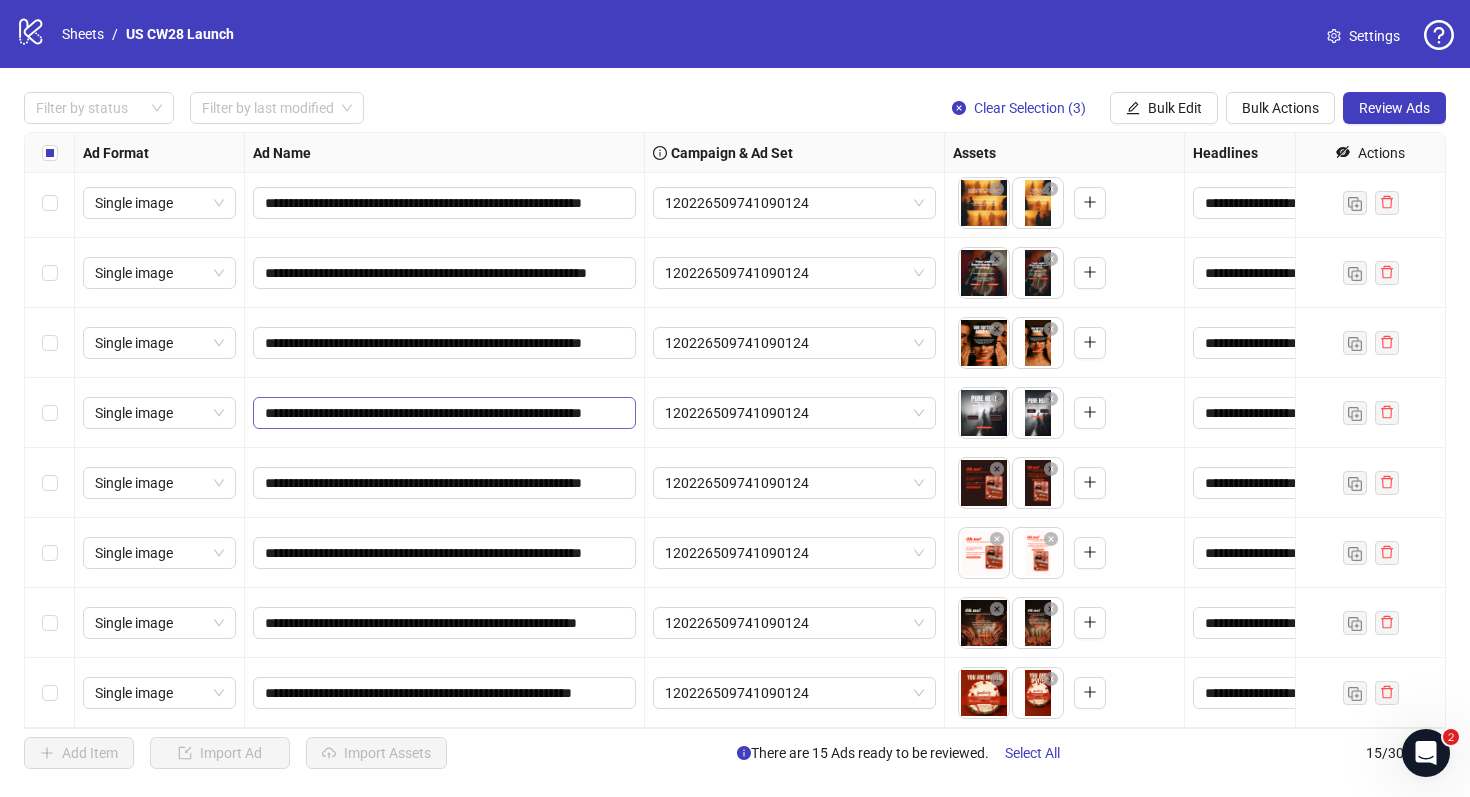 scroll, scrollTop: 0, scrollLeft: 0, axis: both 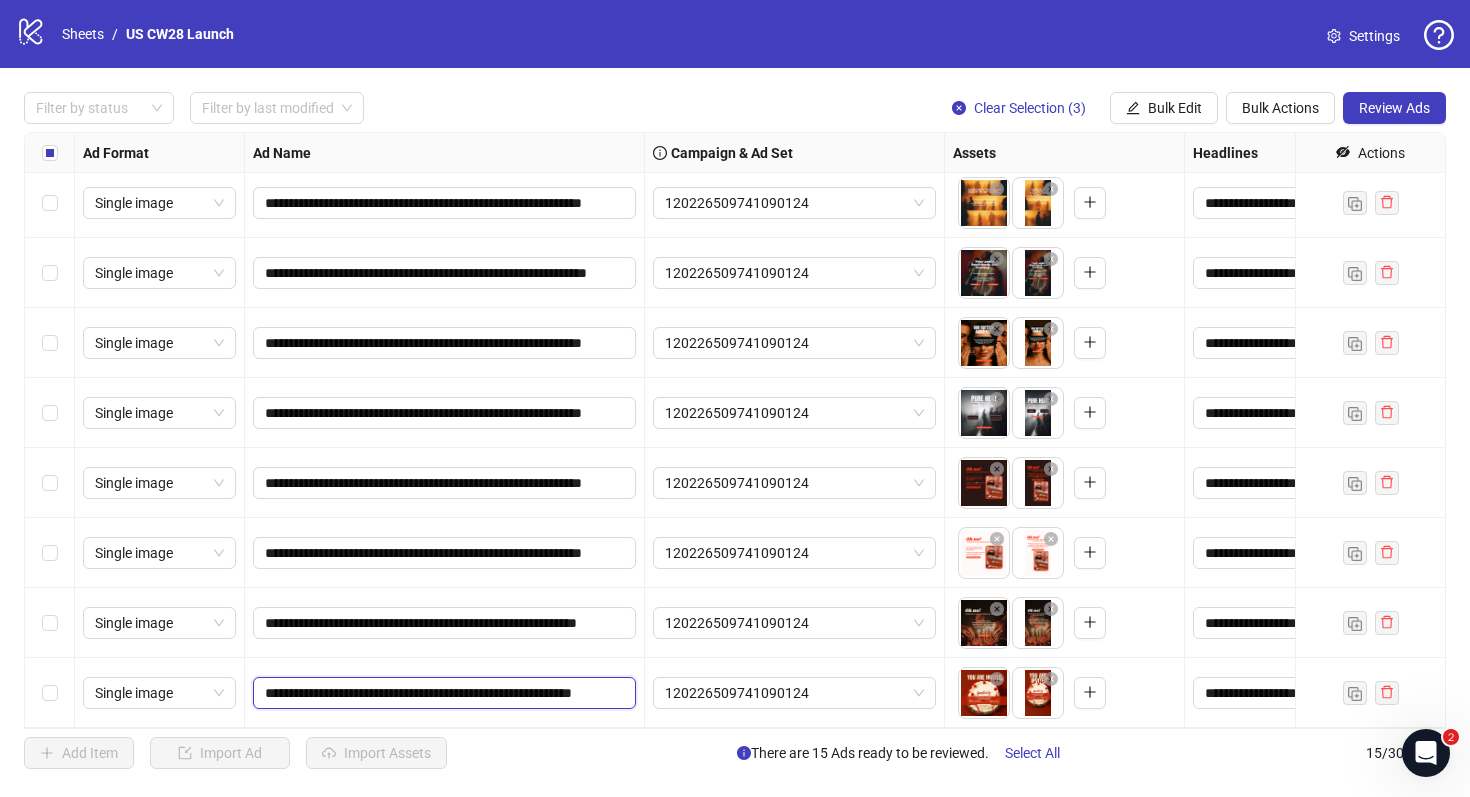 click on "**********" at bounding box center [442, 693] 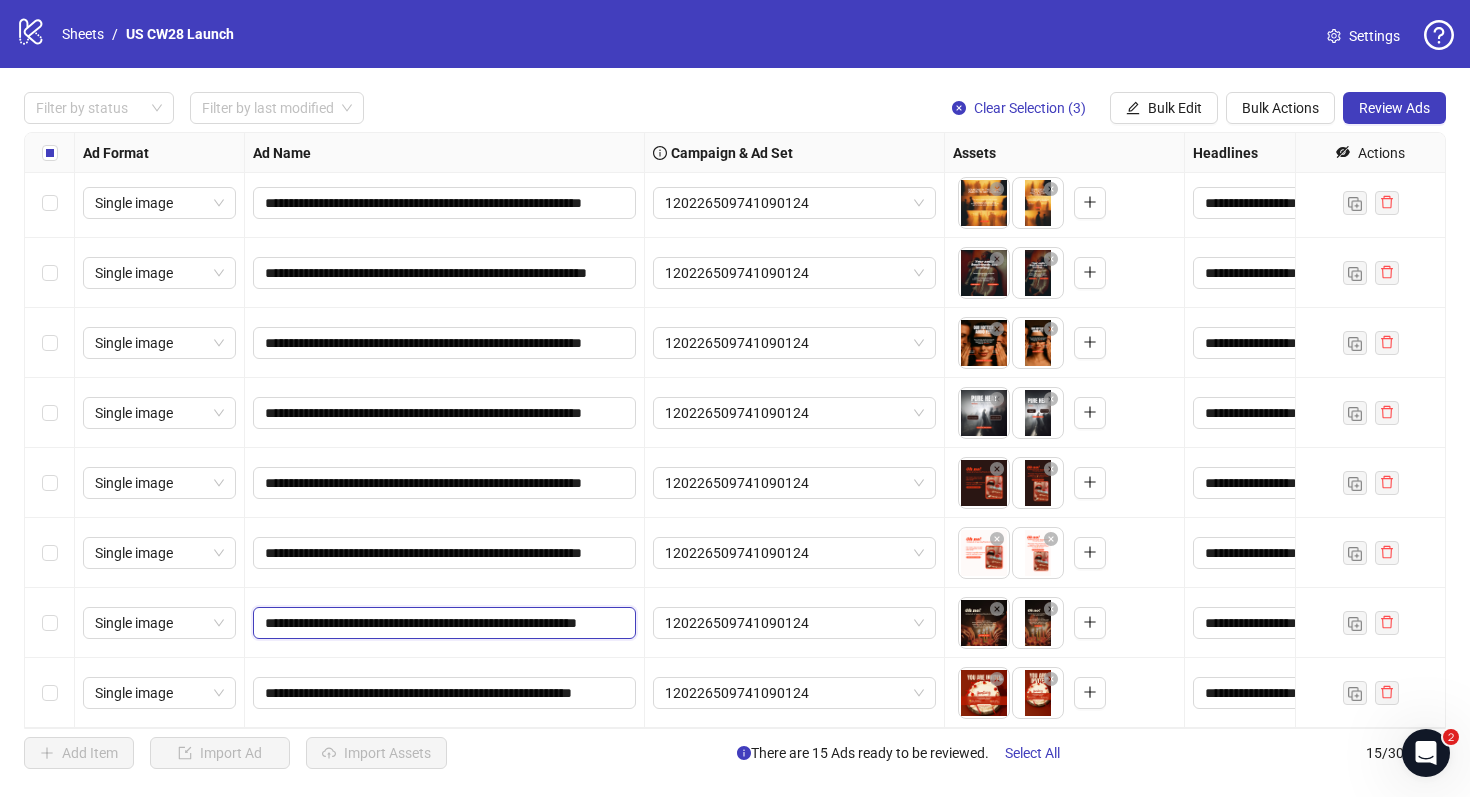 scroll 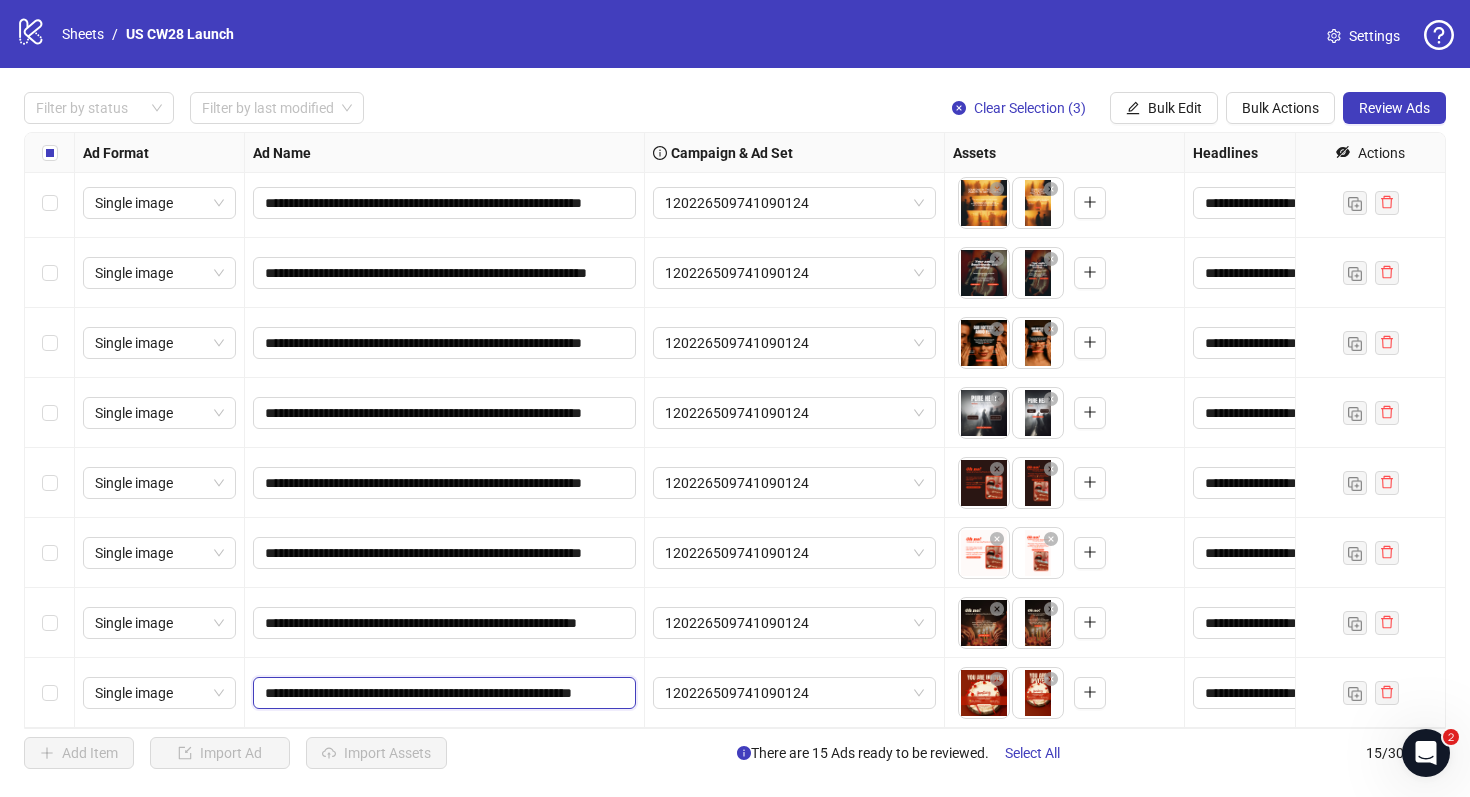 click on "**********" 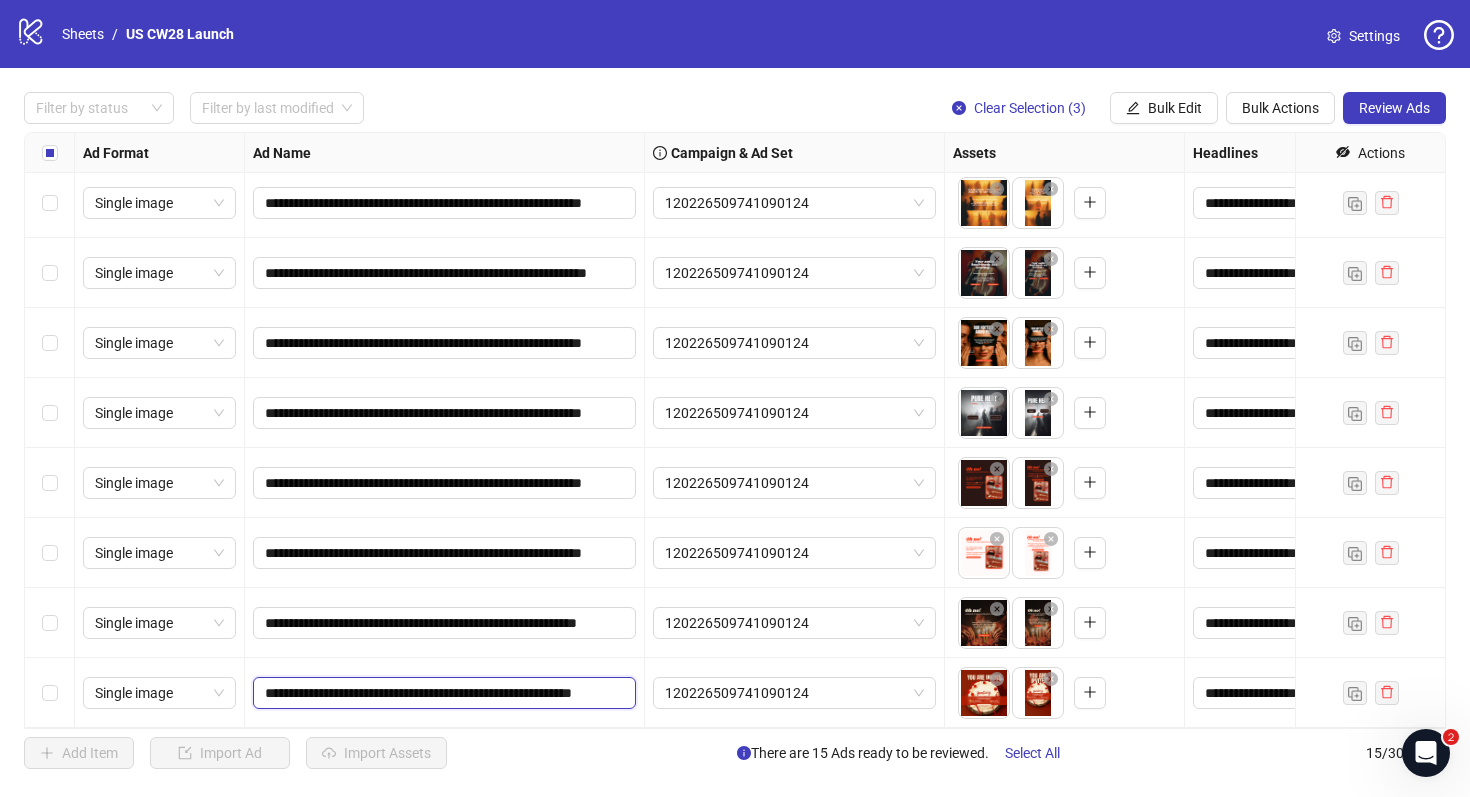 click on "**********" 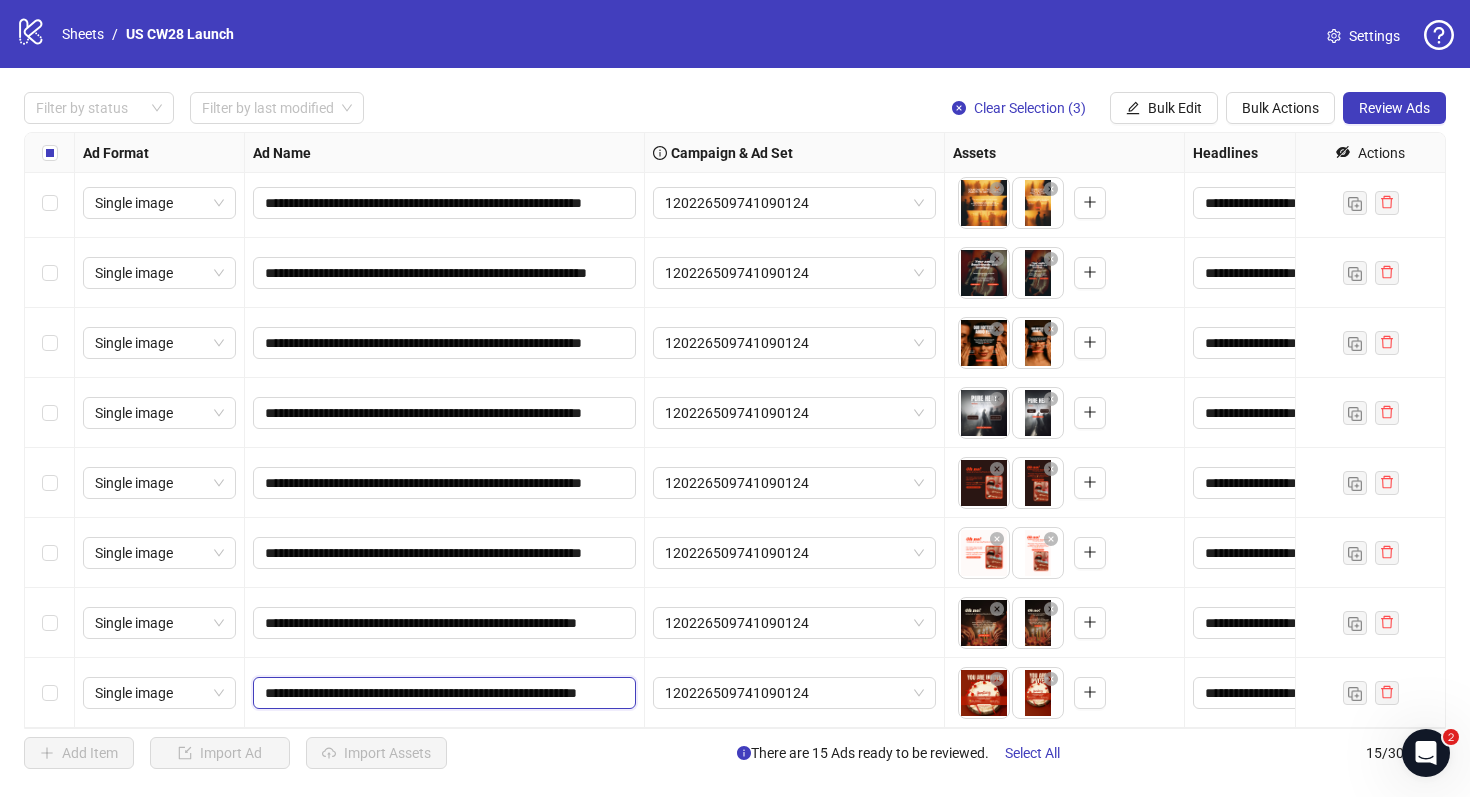 type on "**********" 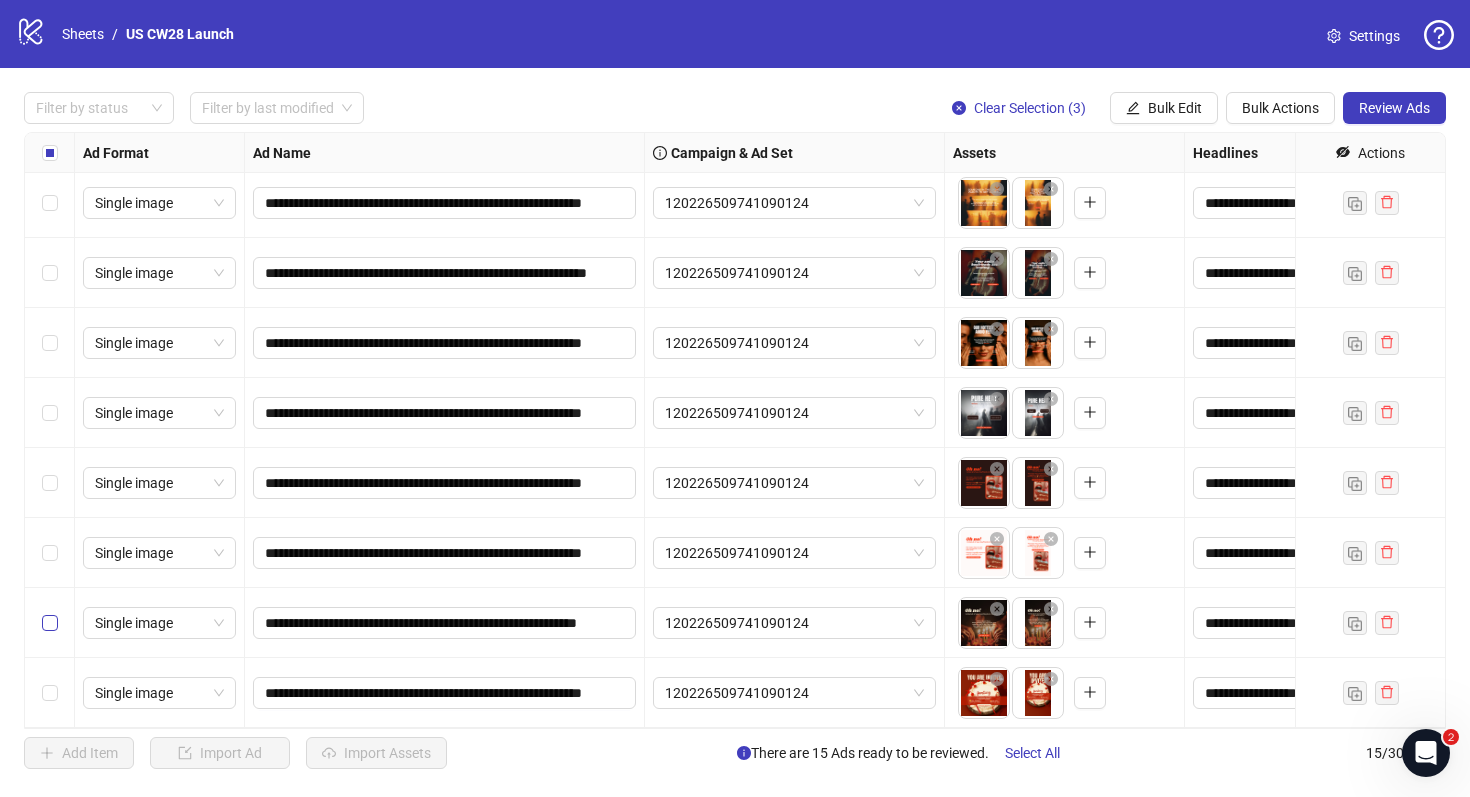 click 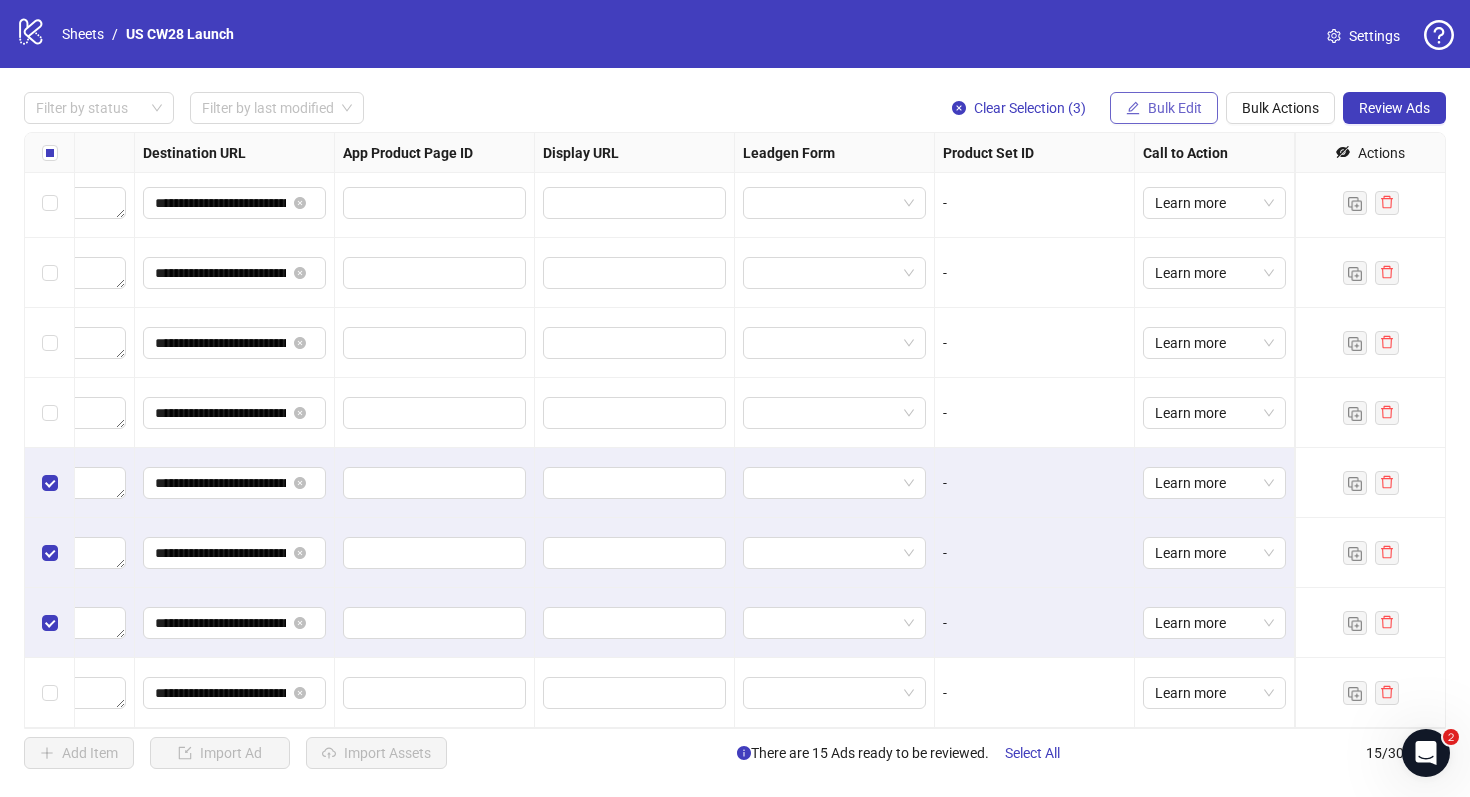 click on "Bulk Edit" 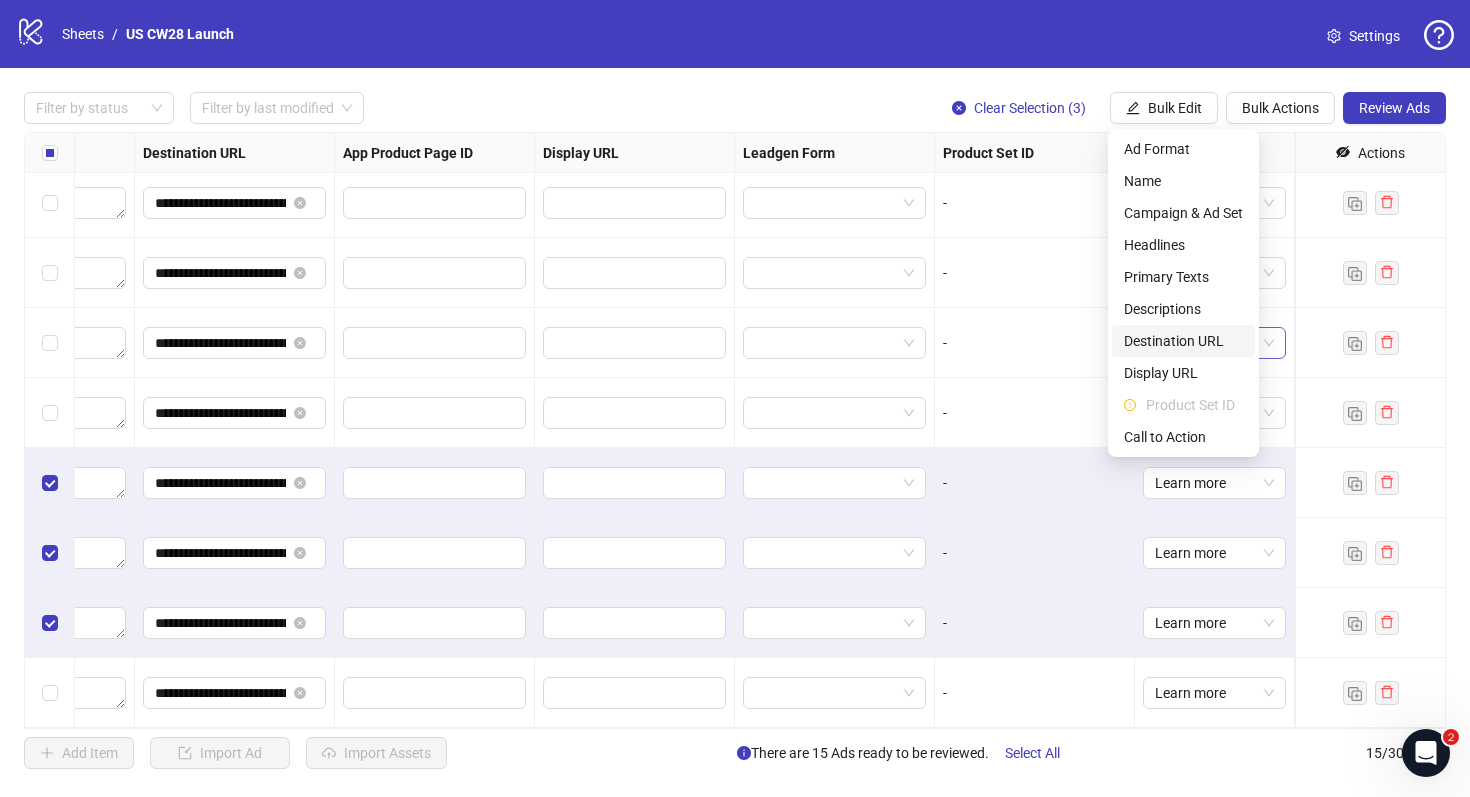 click on "Destination URL" 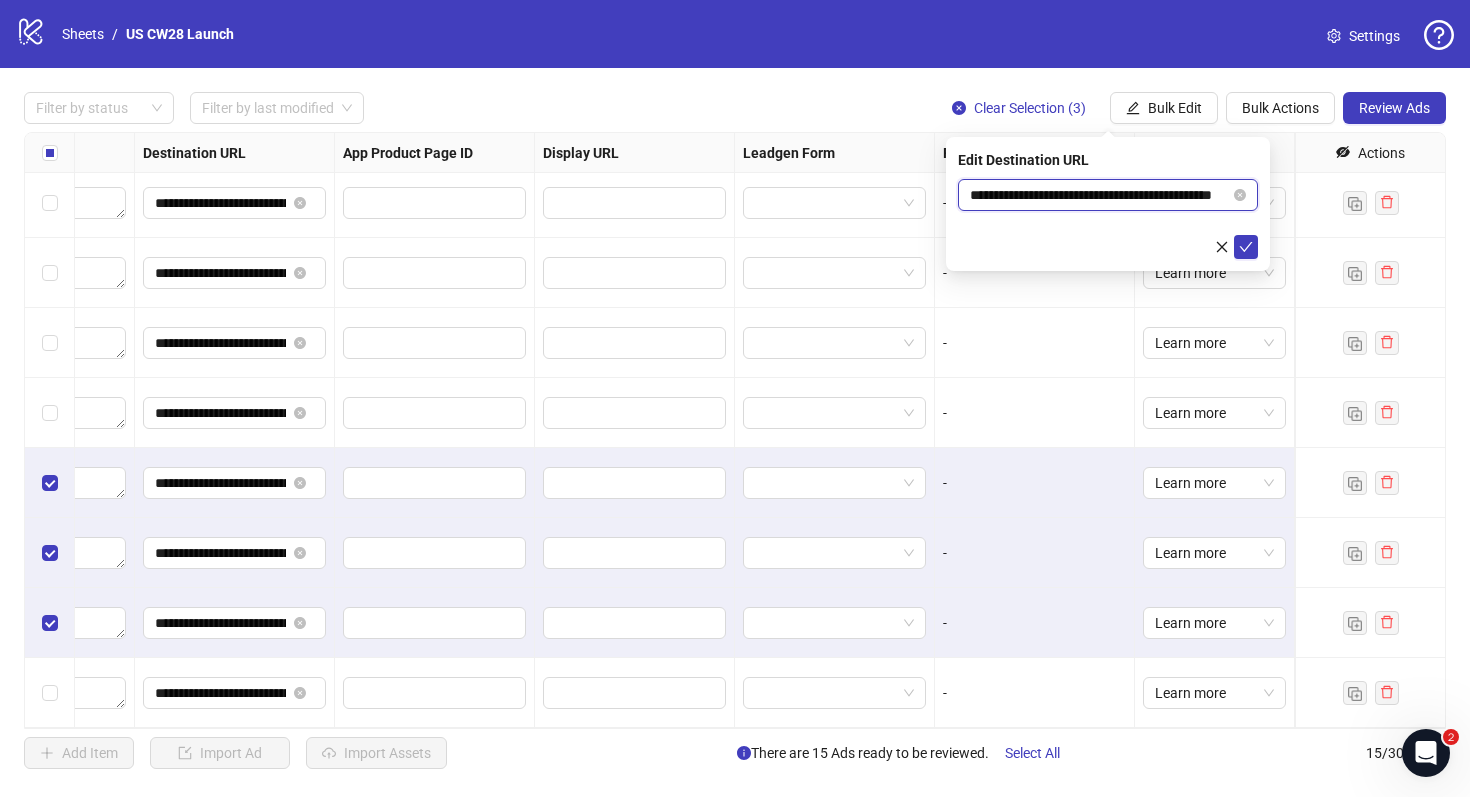 click on "**********" 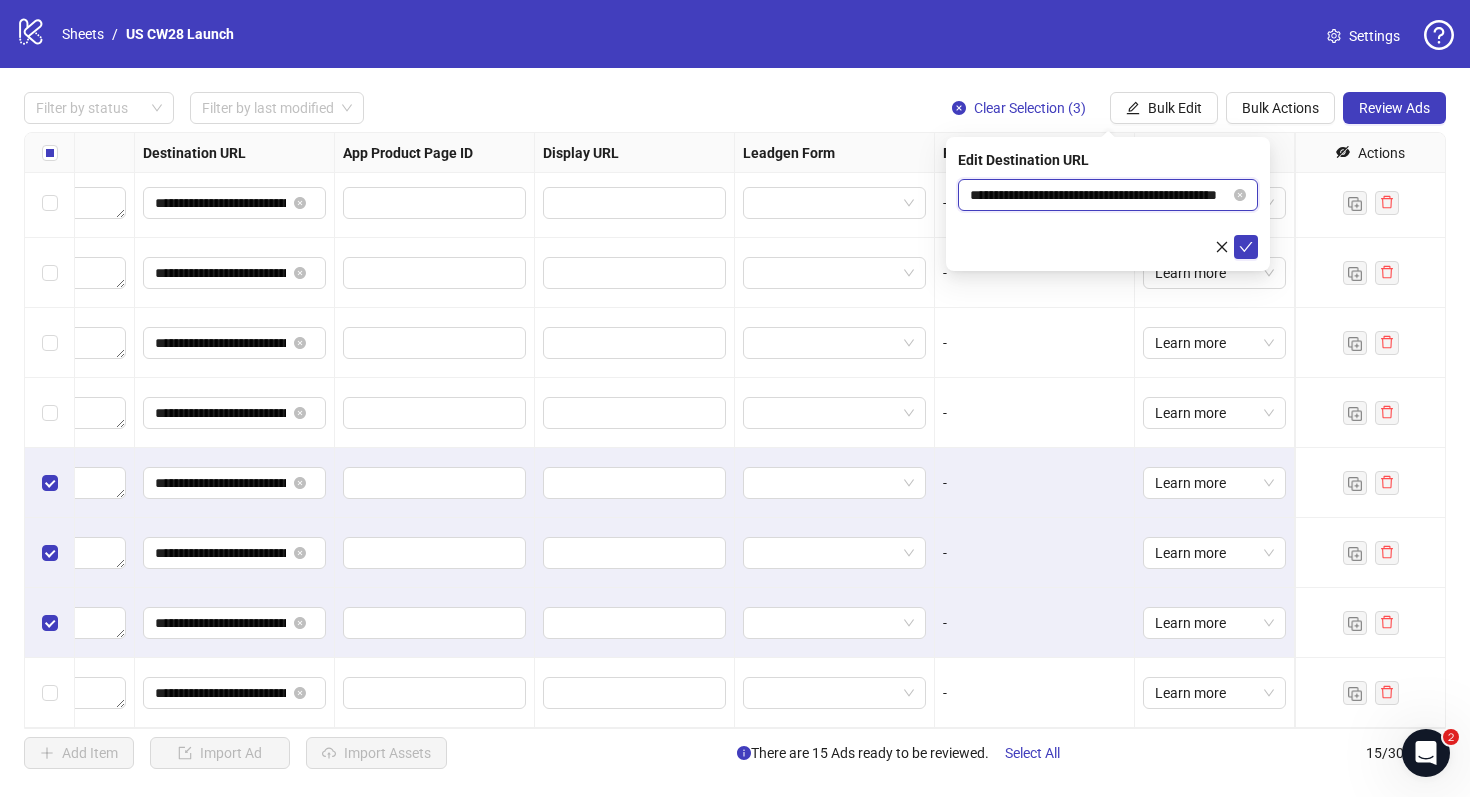 scroll, scrollTop: 0, scrollLeft: 61, axis: horizontal 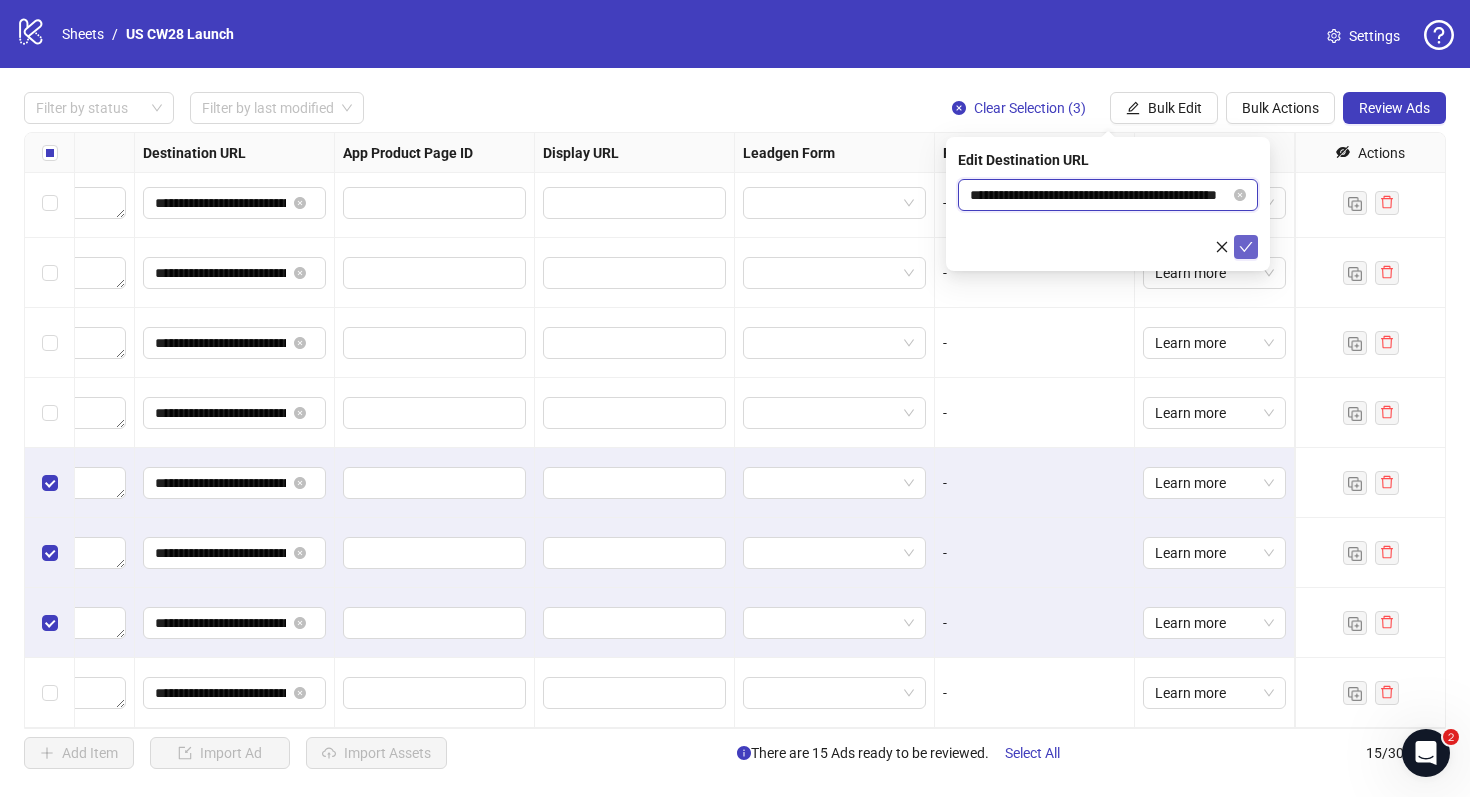 type on "**********" 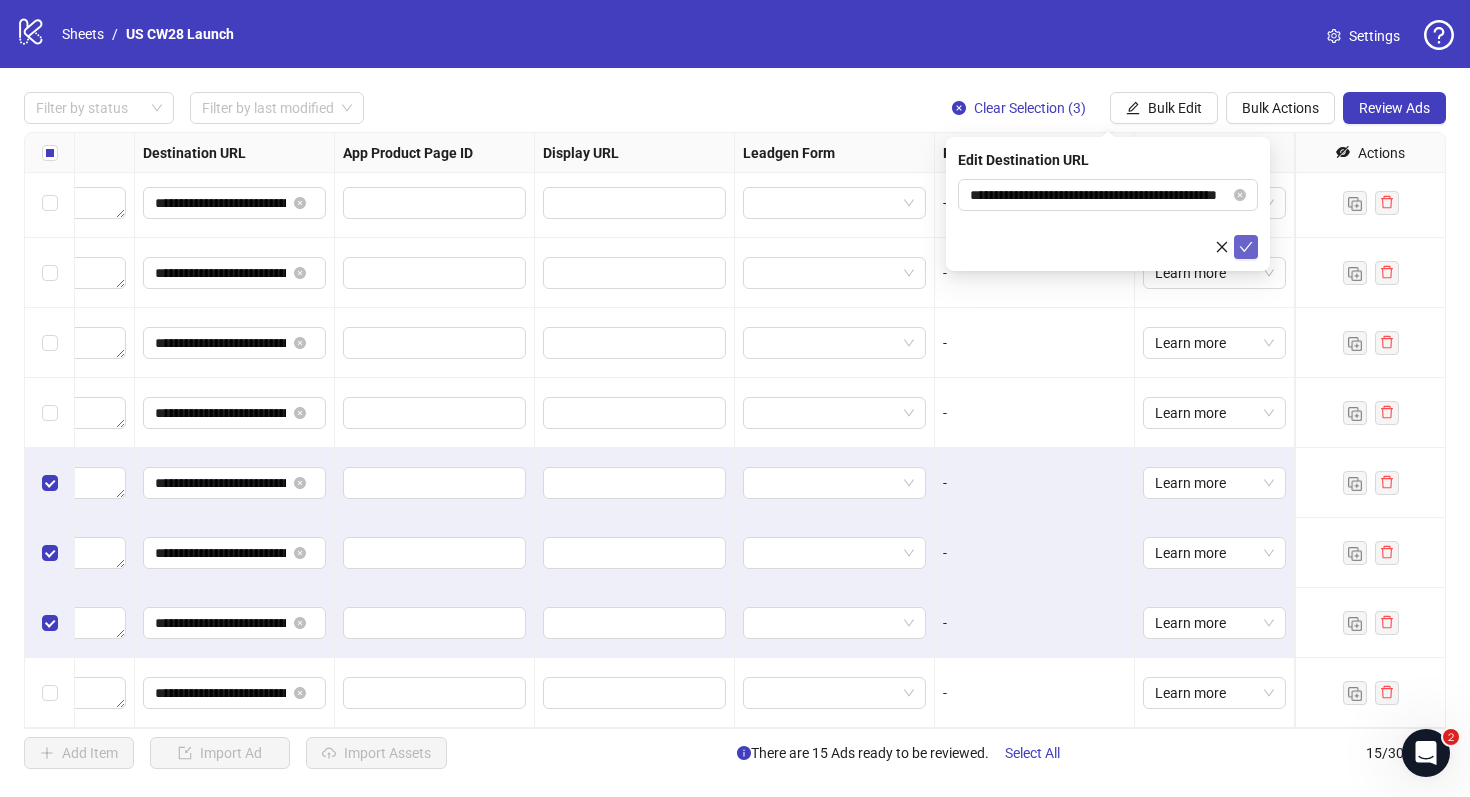 scroll, scrollTop: 0, scrollLeft: 0, axis: both 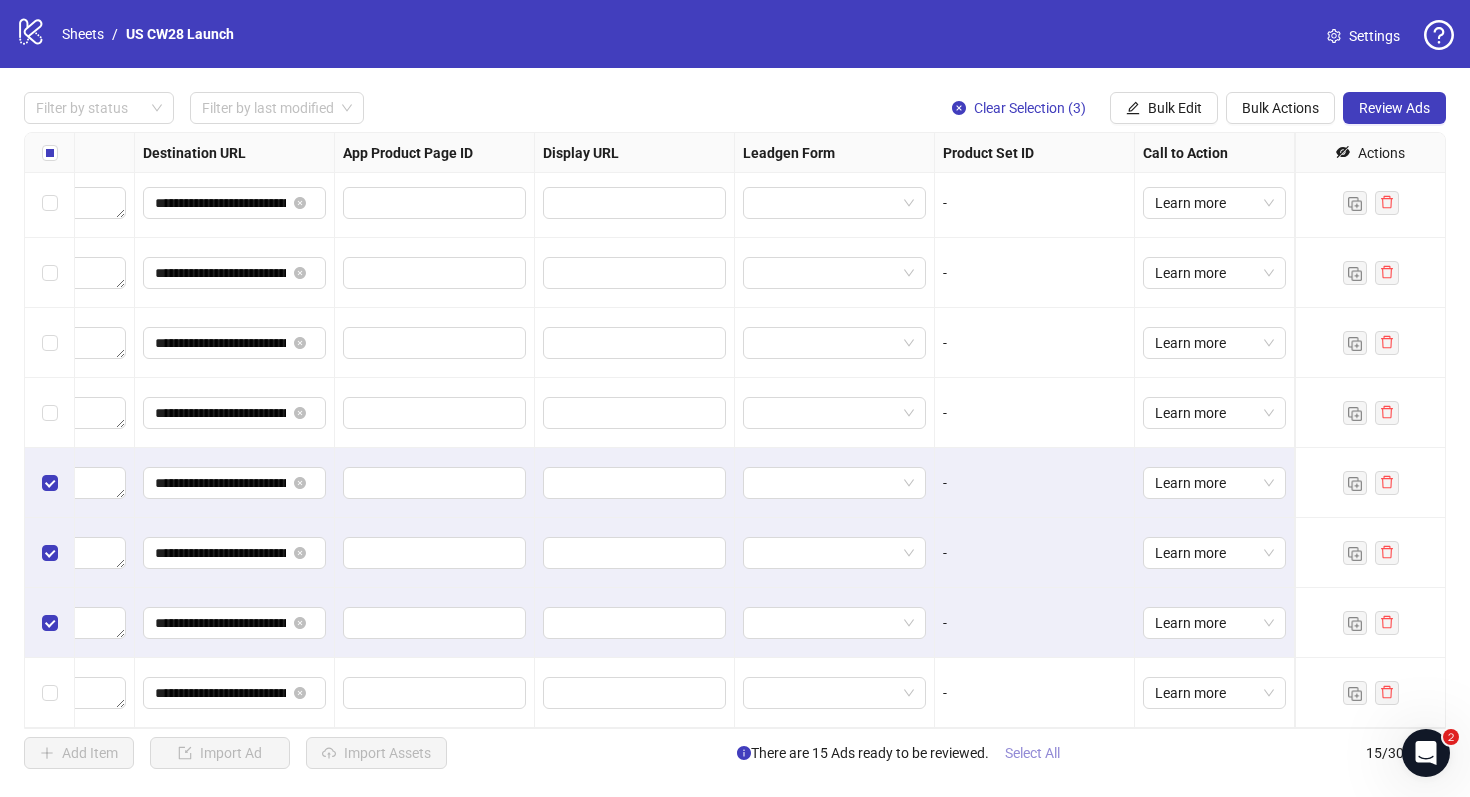 click on "Select All" 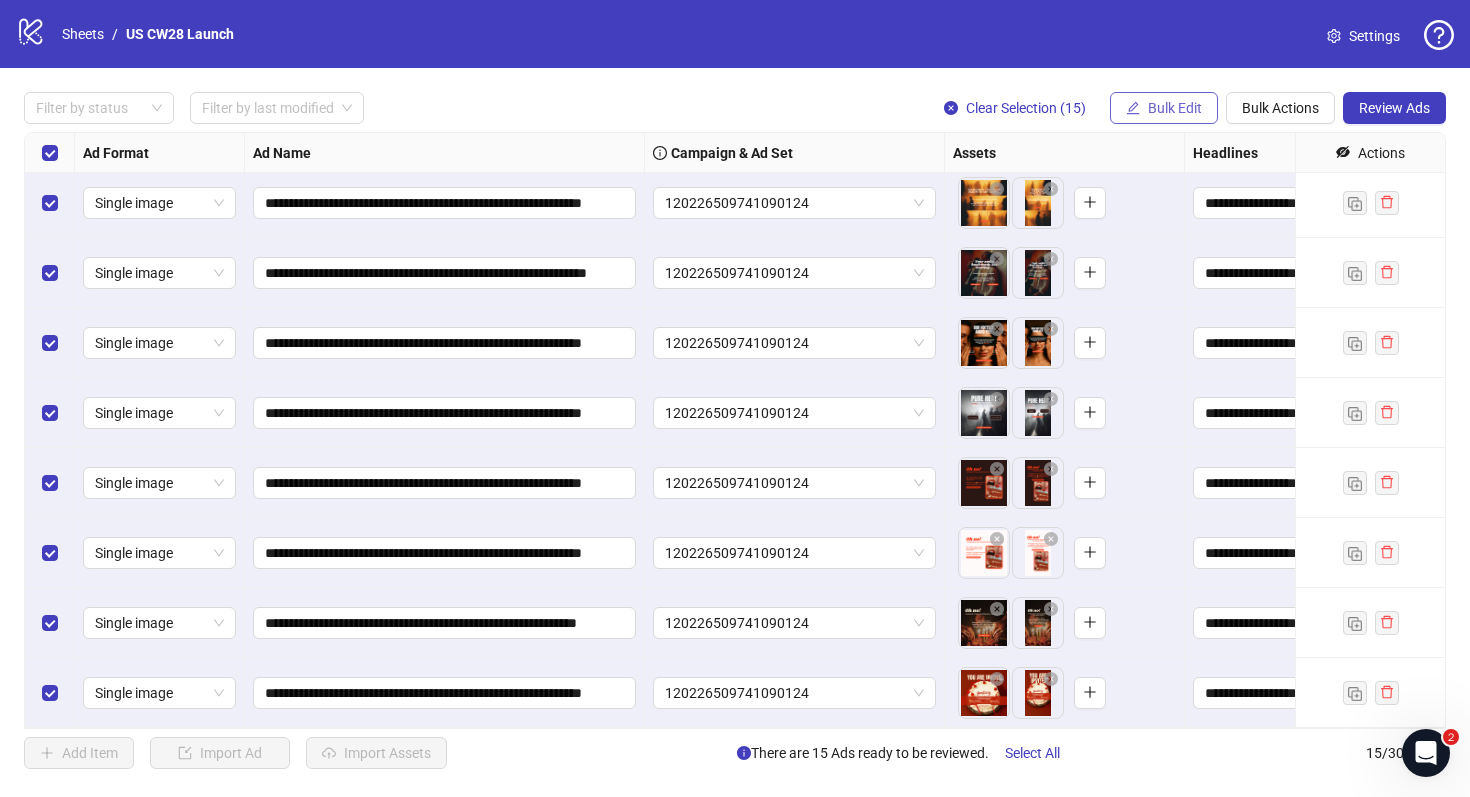 click on "Bulk Edit" 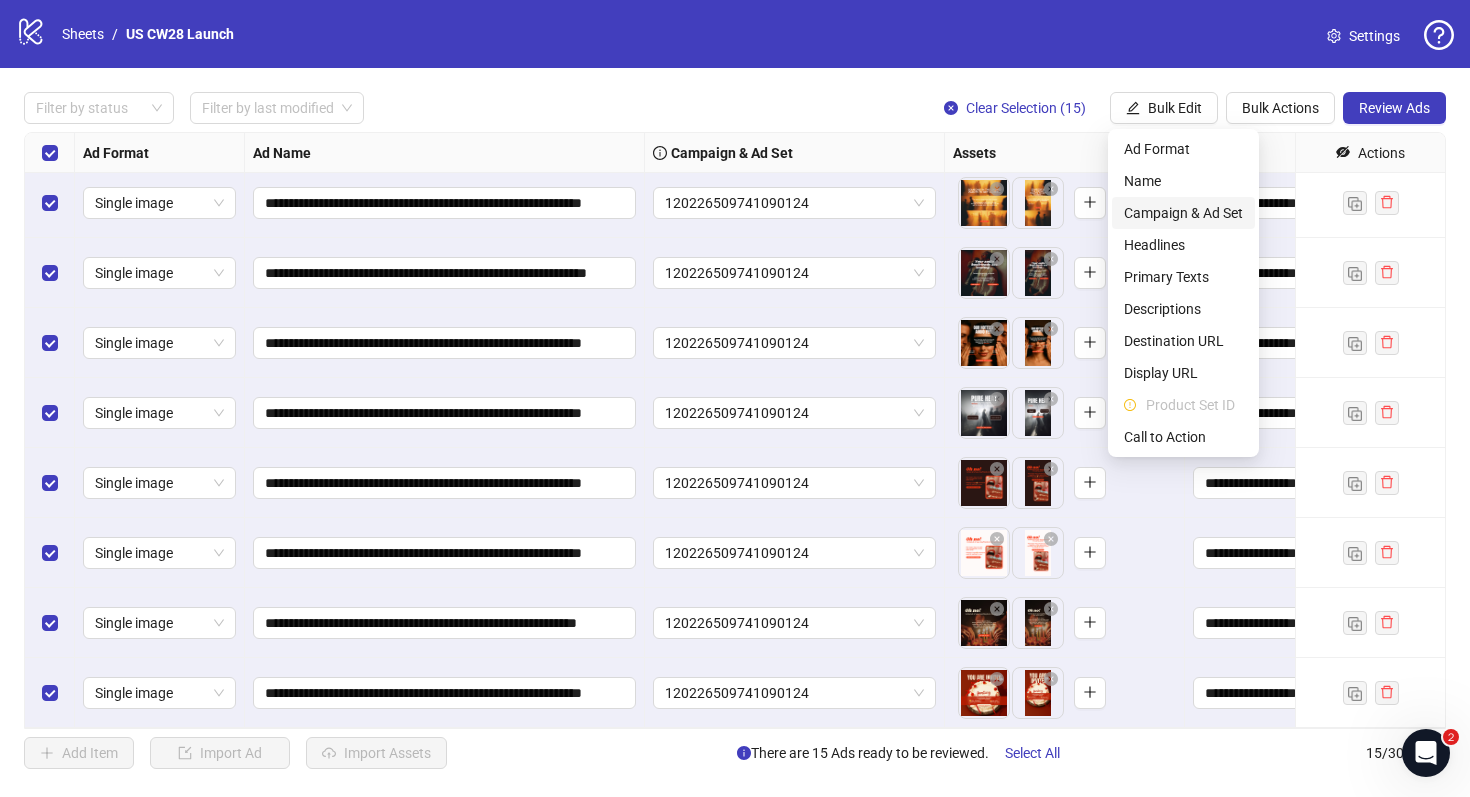 click on "Campaign & Ad Set" 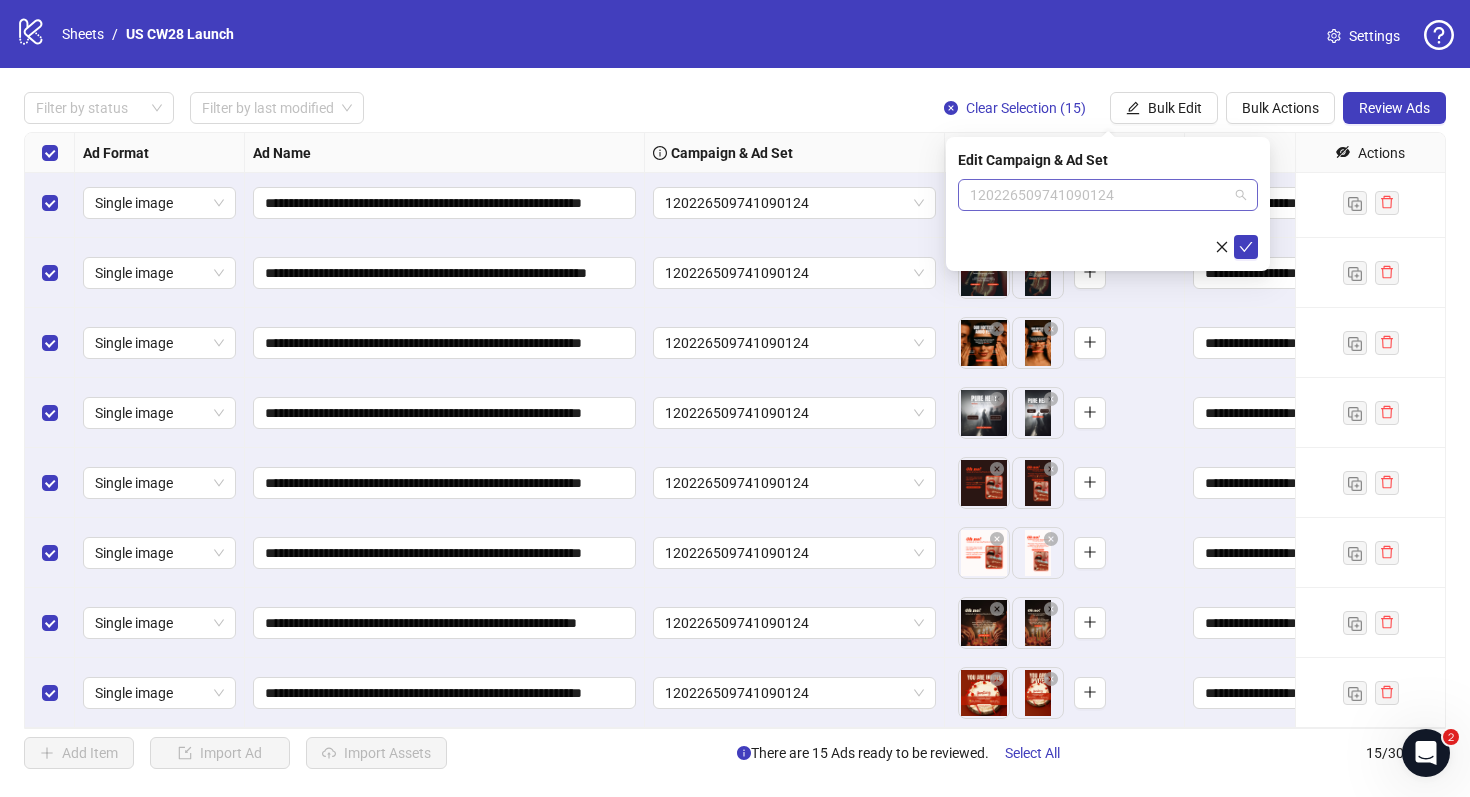 click on "120226509741090124" 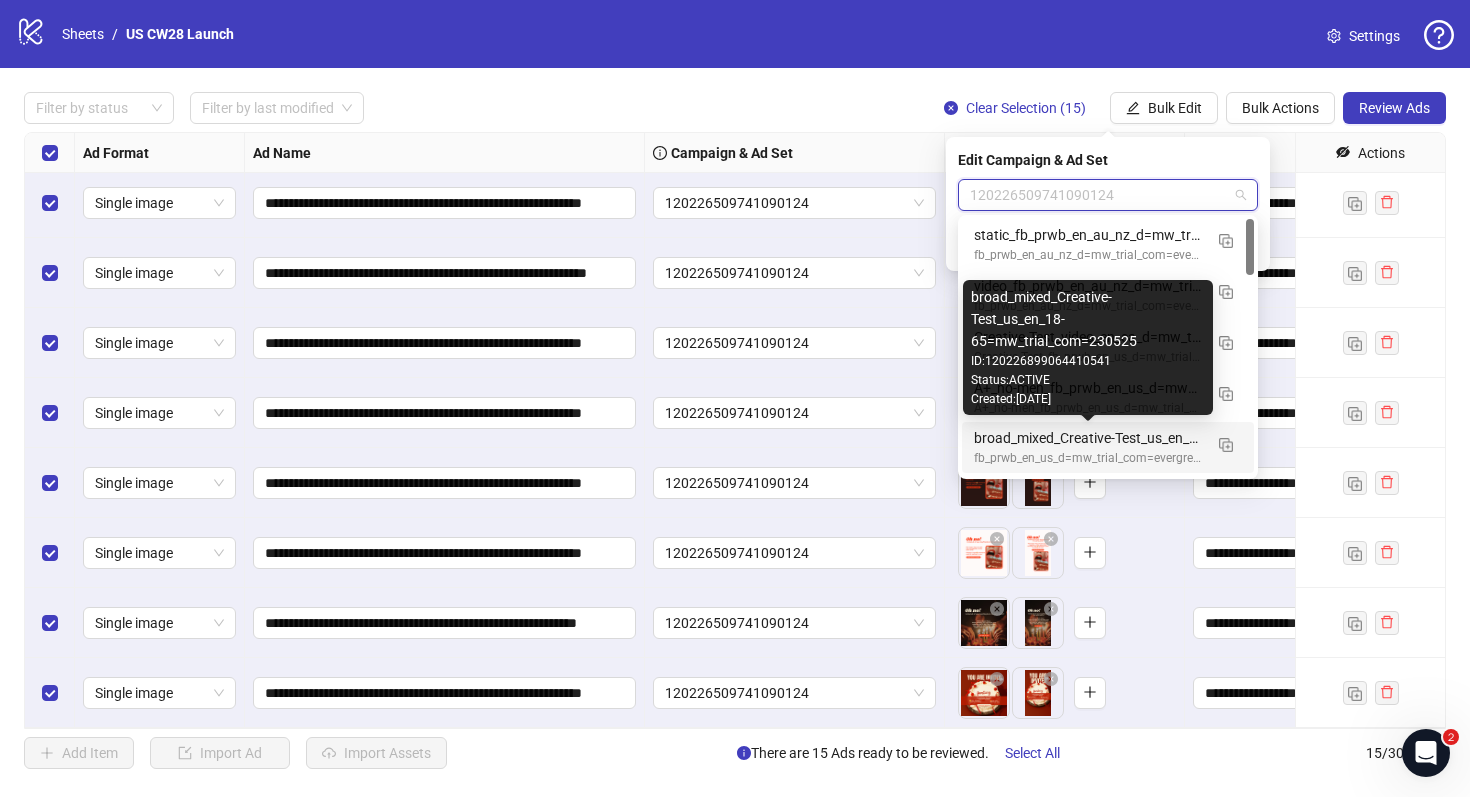 click on "broad_mixed_Creative-Test_us_en_18-65=mw_trial_com=230525" 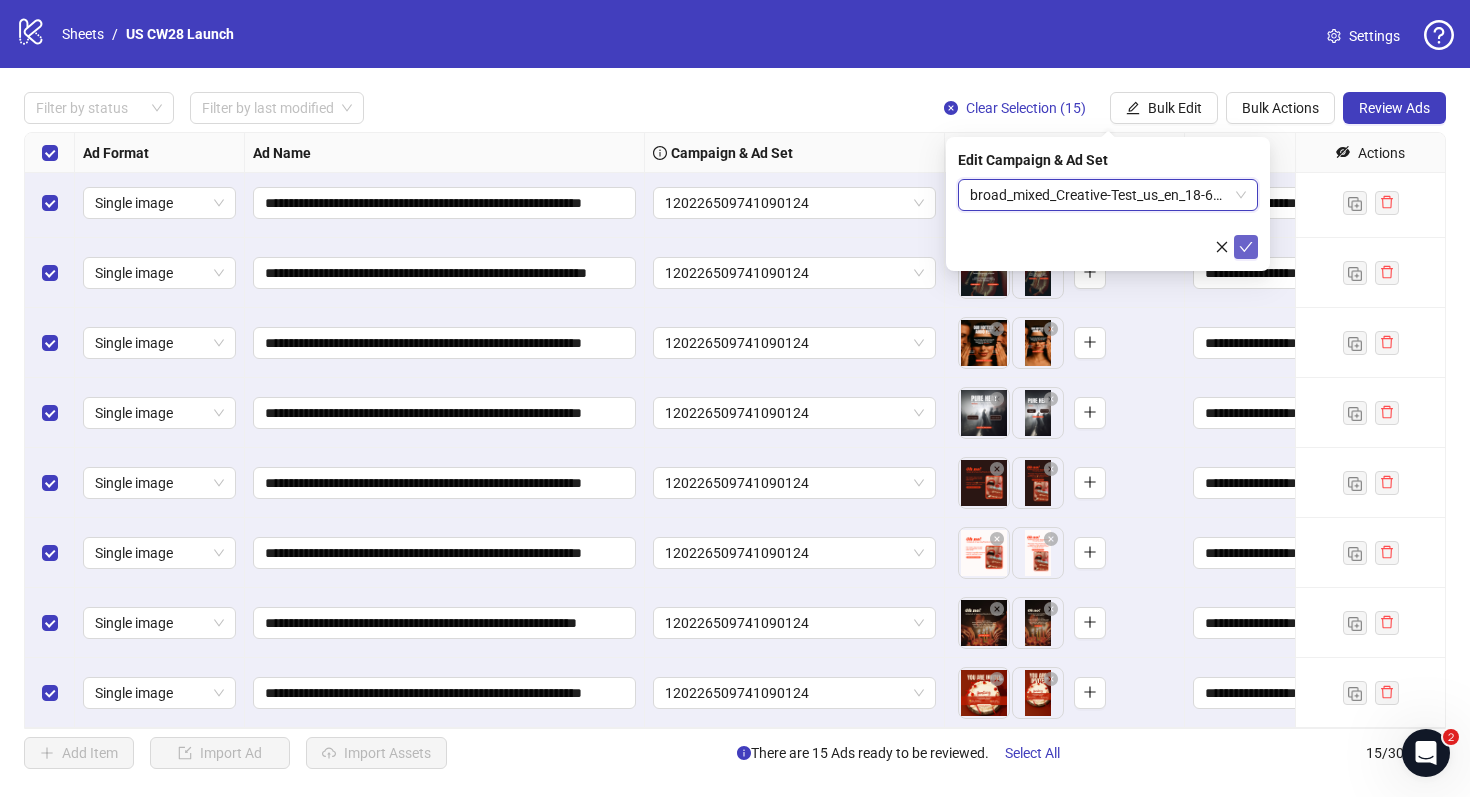 click 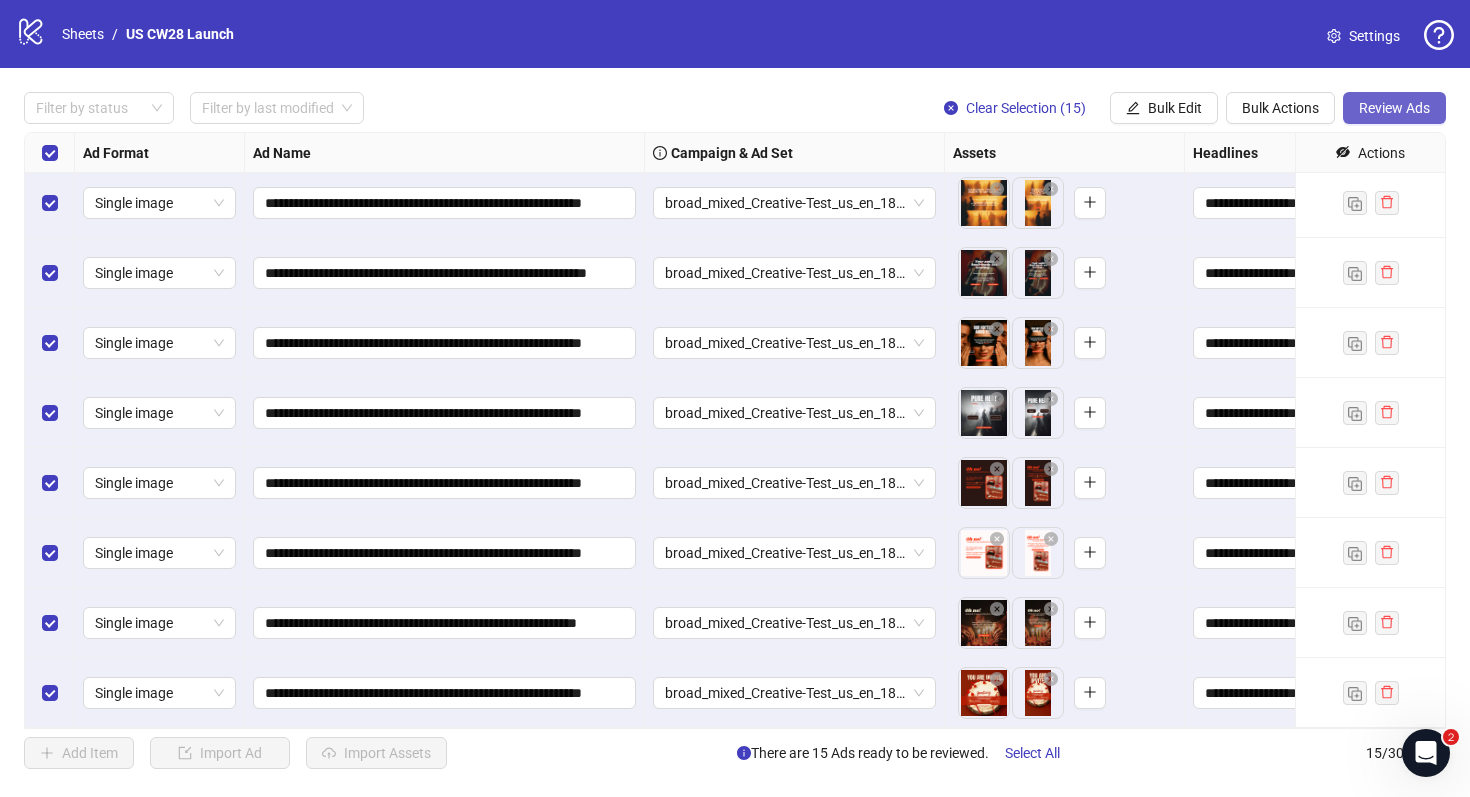 click on "Review Ads" 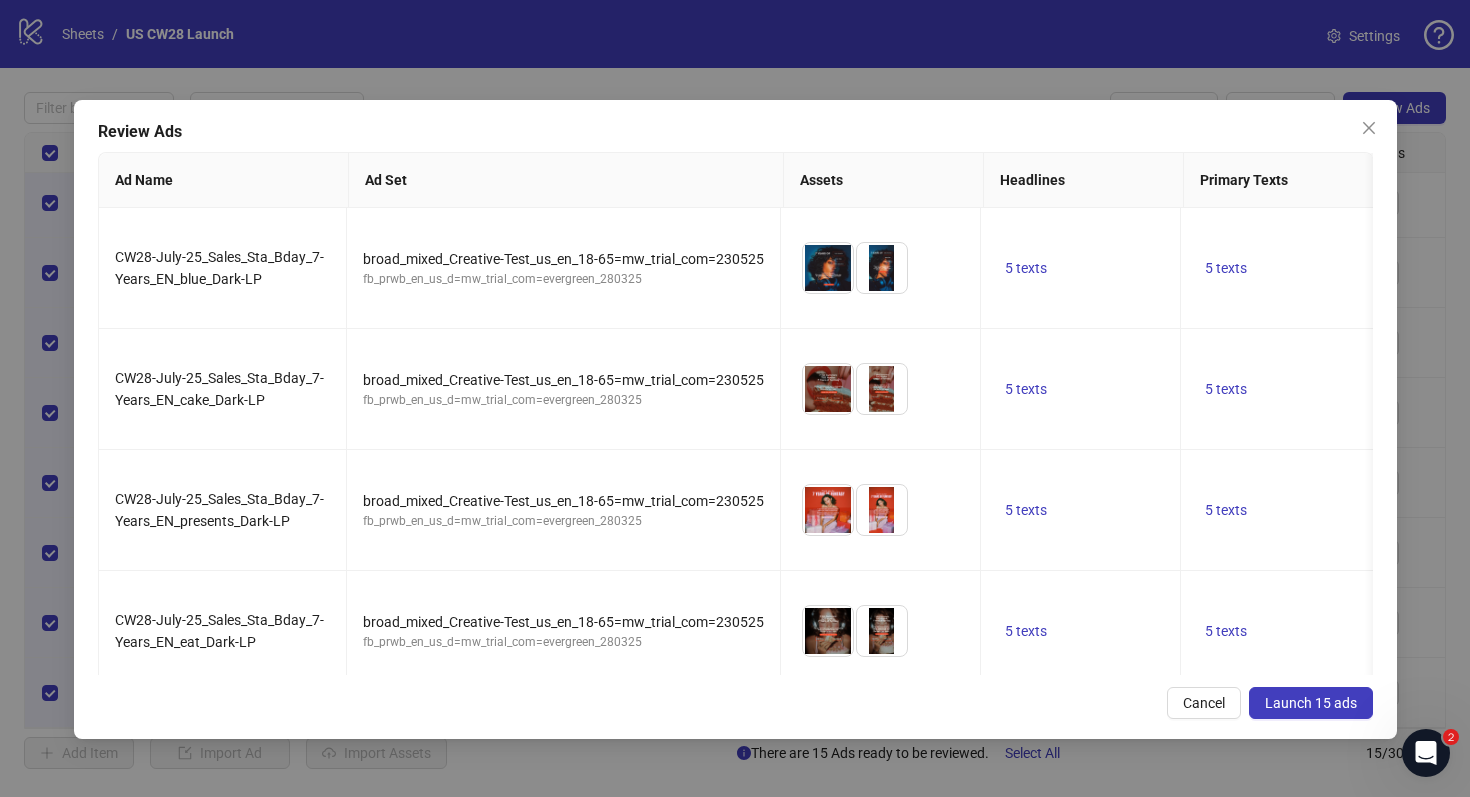 click on "Launch 15 ads" 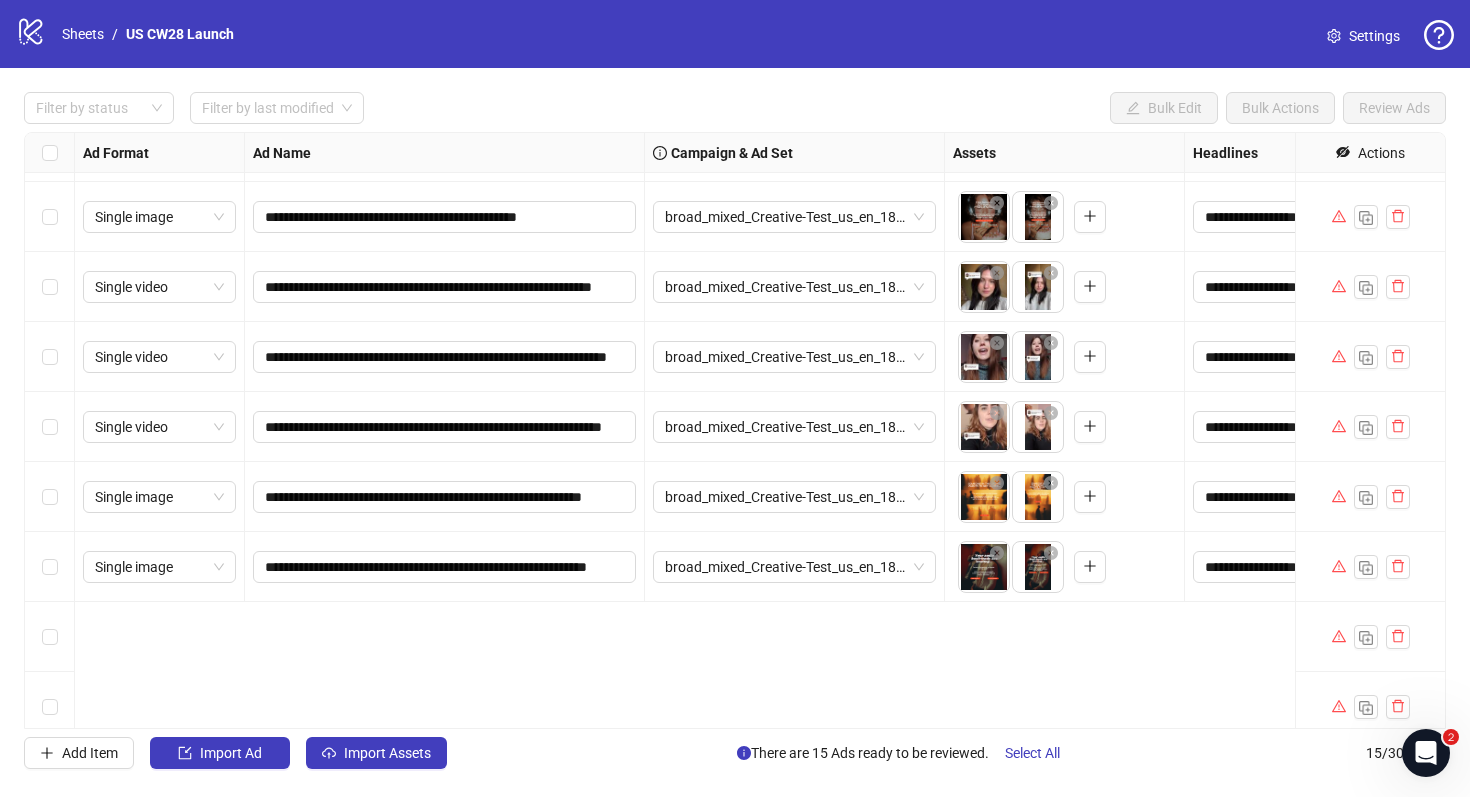 scroll, scrollTop: 0, scrollLeft: 0, axis: both 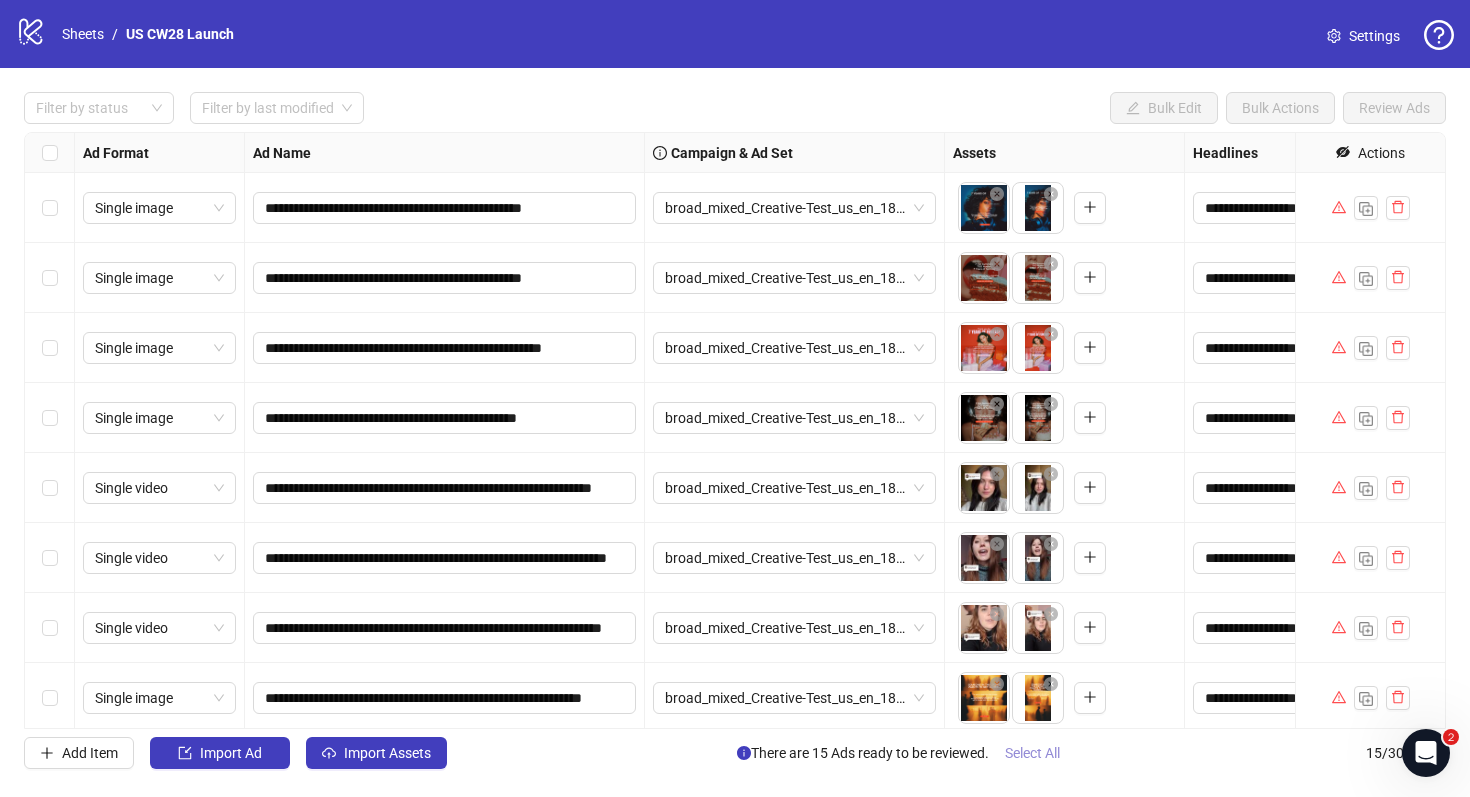 click on "Select All" 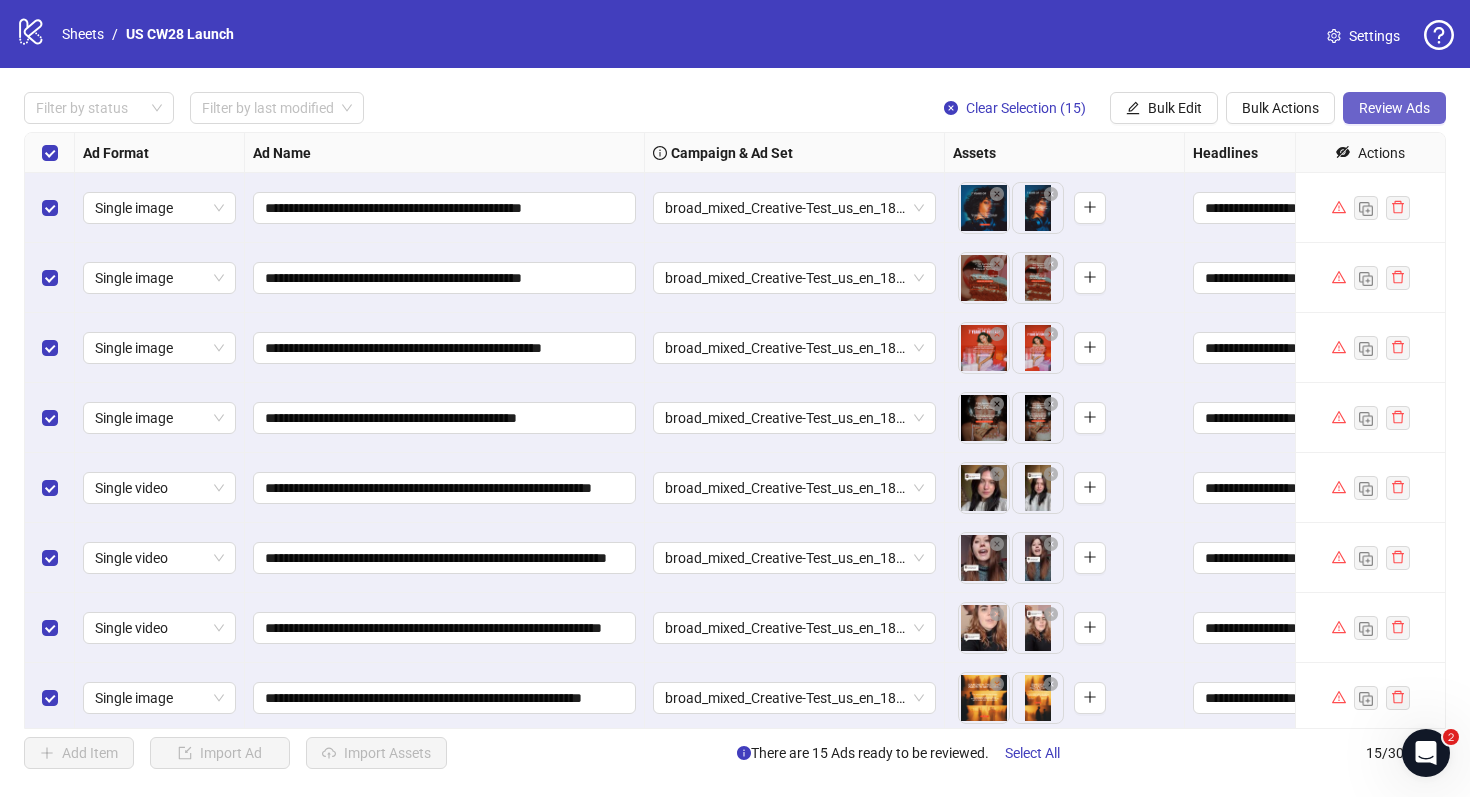 click on "Review Ads" 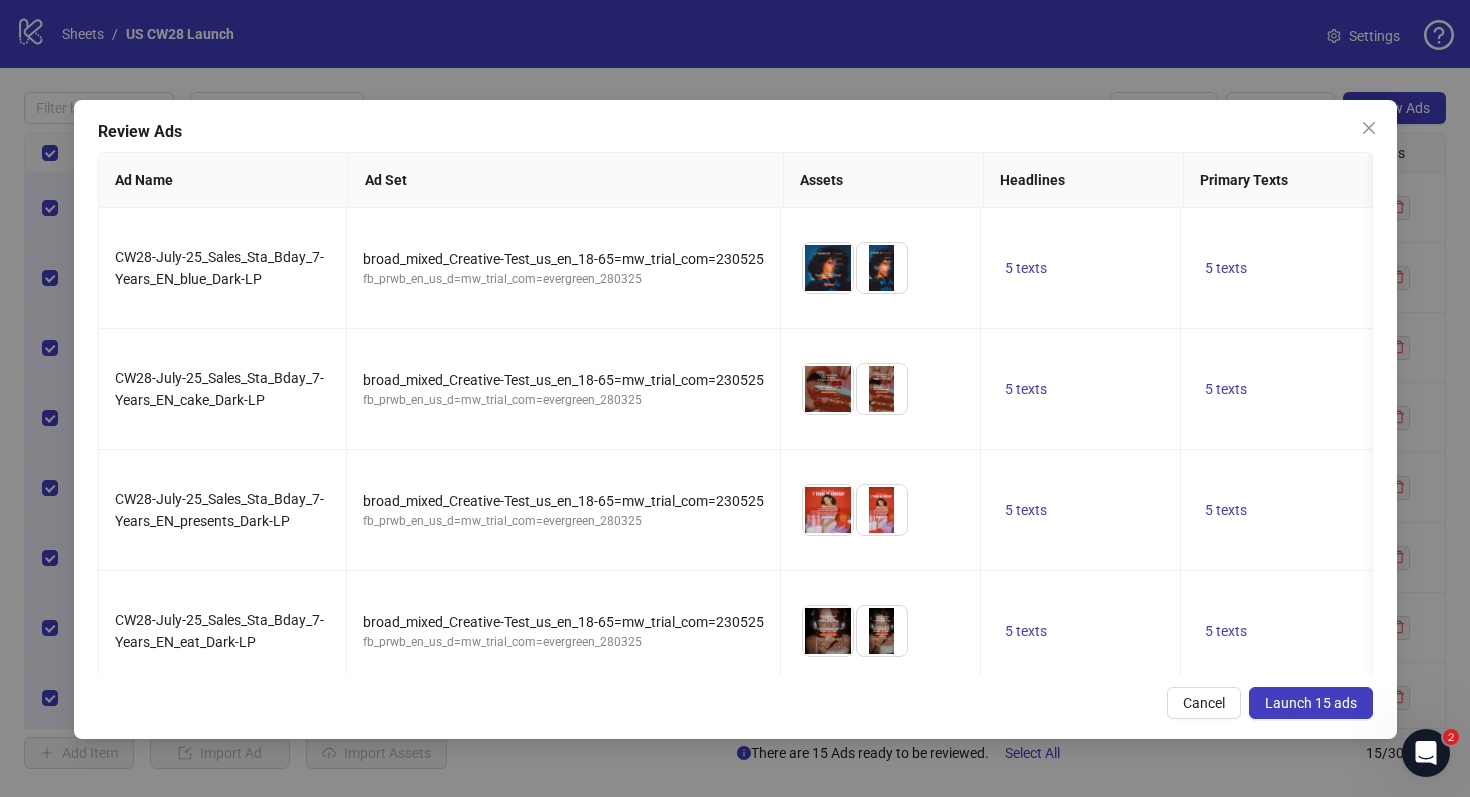 click on "Launch 15 ads" 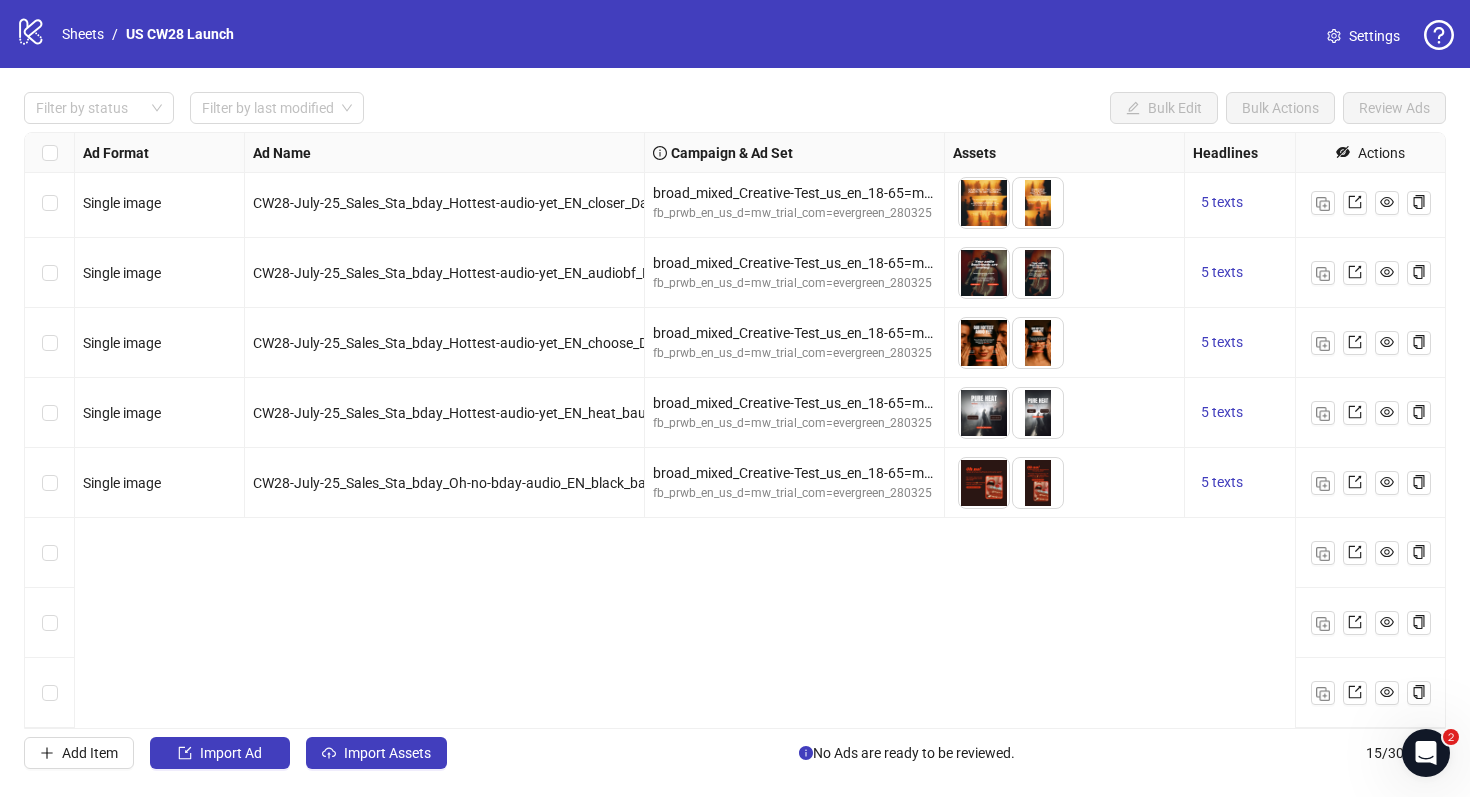 scroll, scrollTop: 0, scrollLeft: 0, axis: both 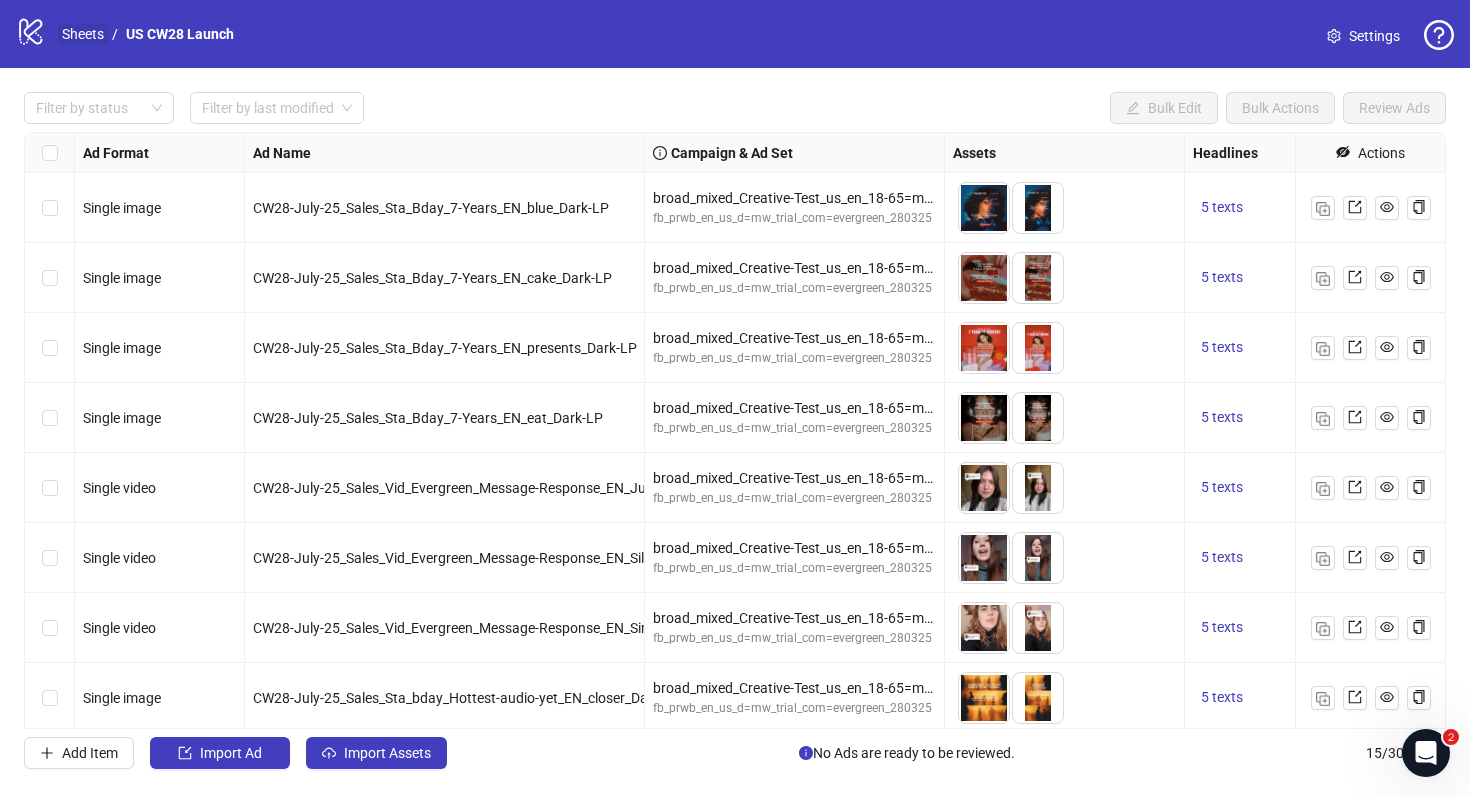 click on "Sheets" 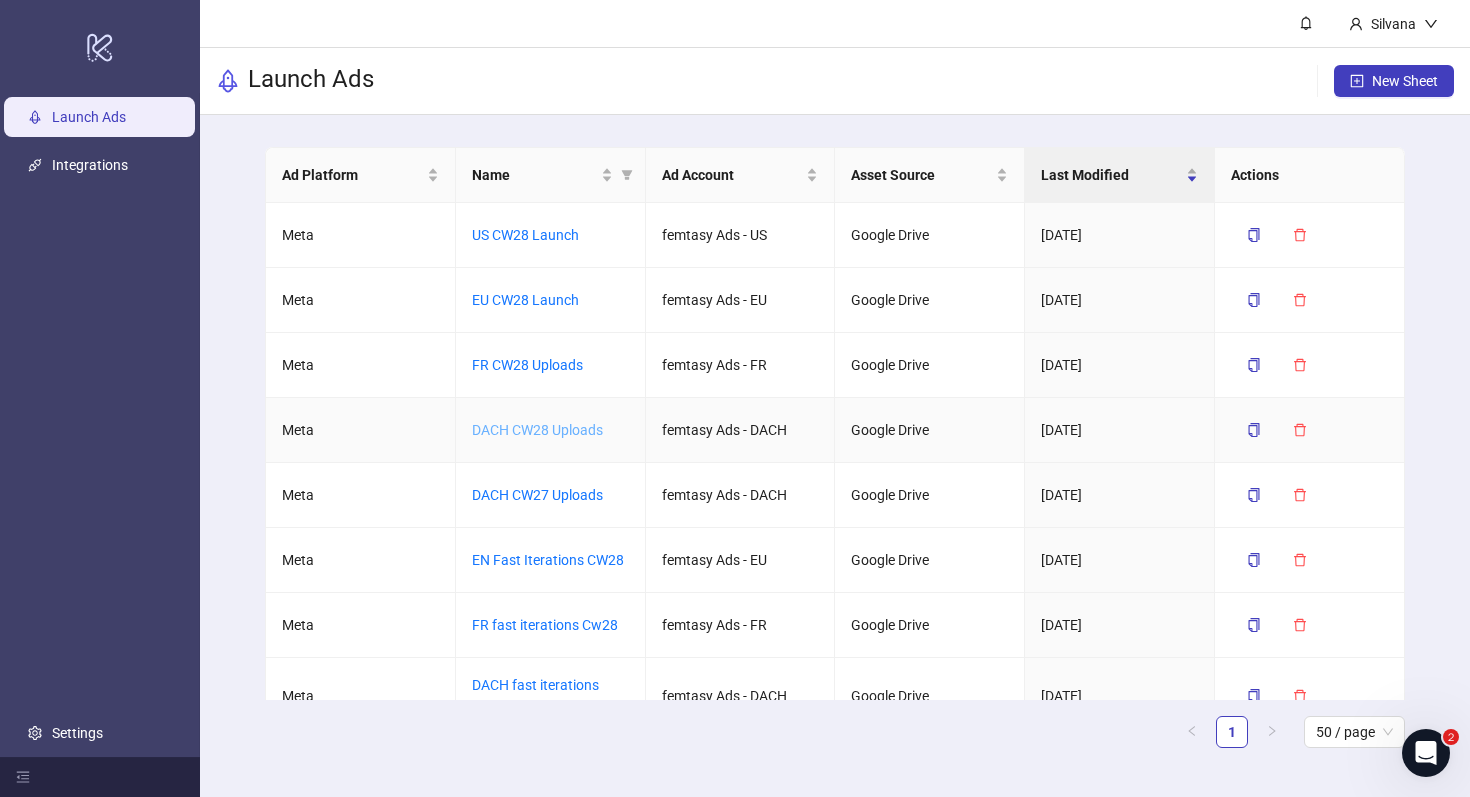 click on "DACH CW28 Uploads" 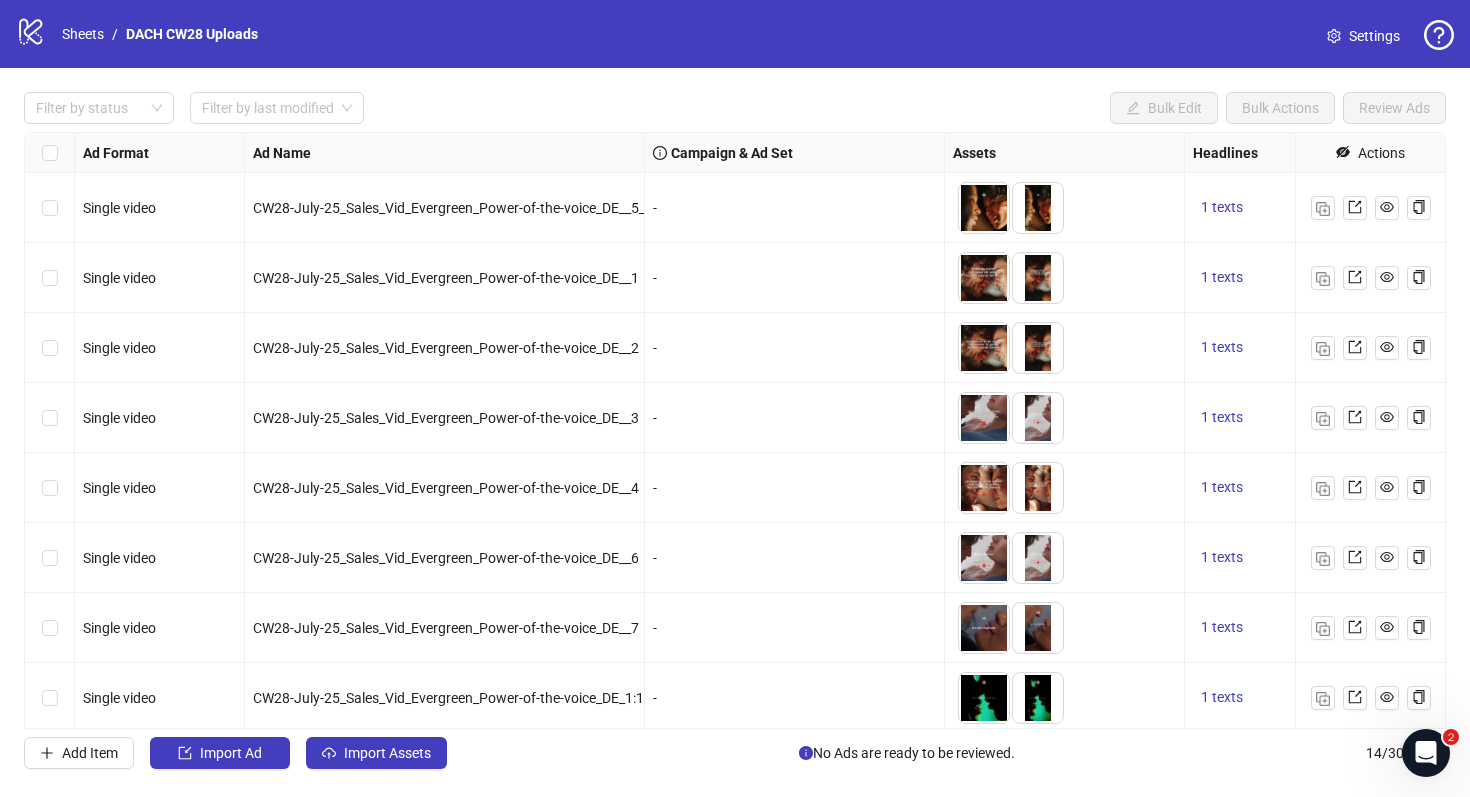click on "Settings" 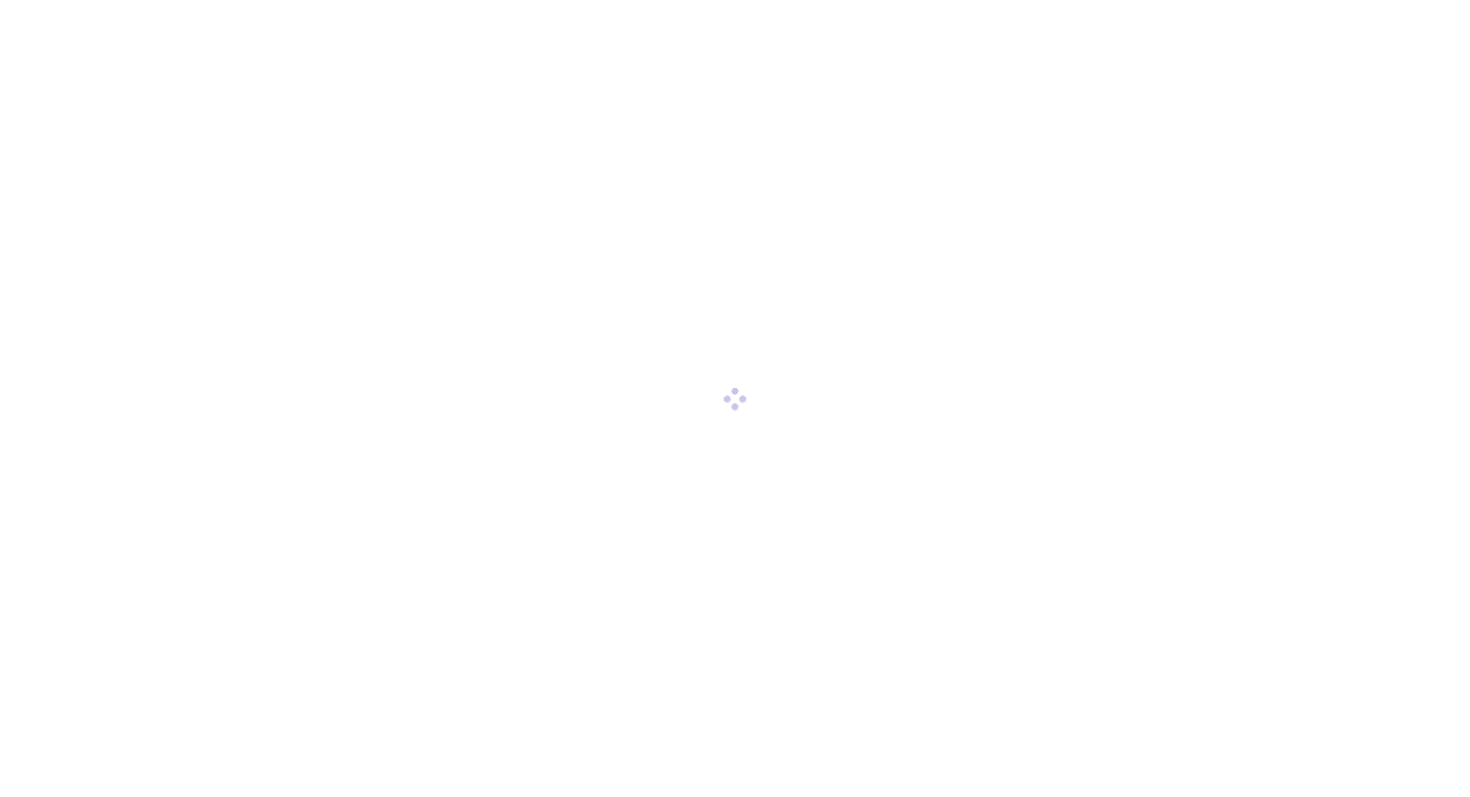 scroll, scrollTop: 0, scrollLeft: 0, axis: both 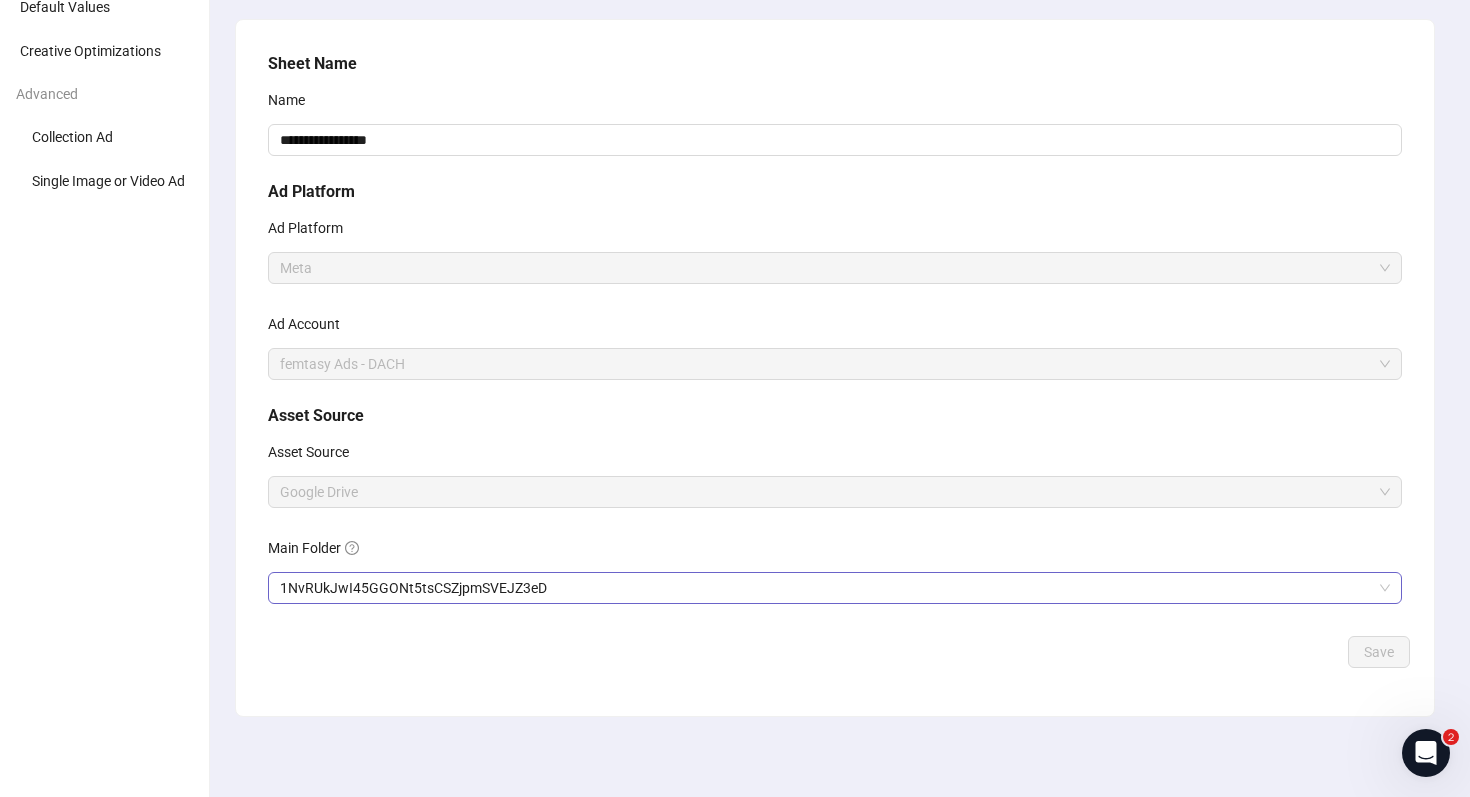 click on "1NvRUkJwI45GGONt5tsCSZjpmSVEJZ3eD" at bounding box center (835, 588) 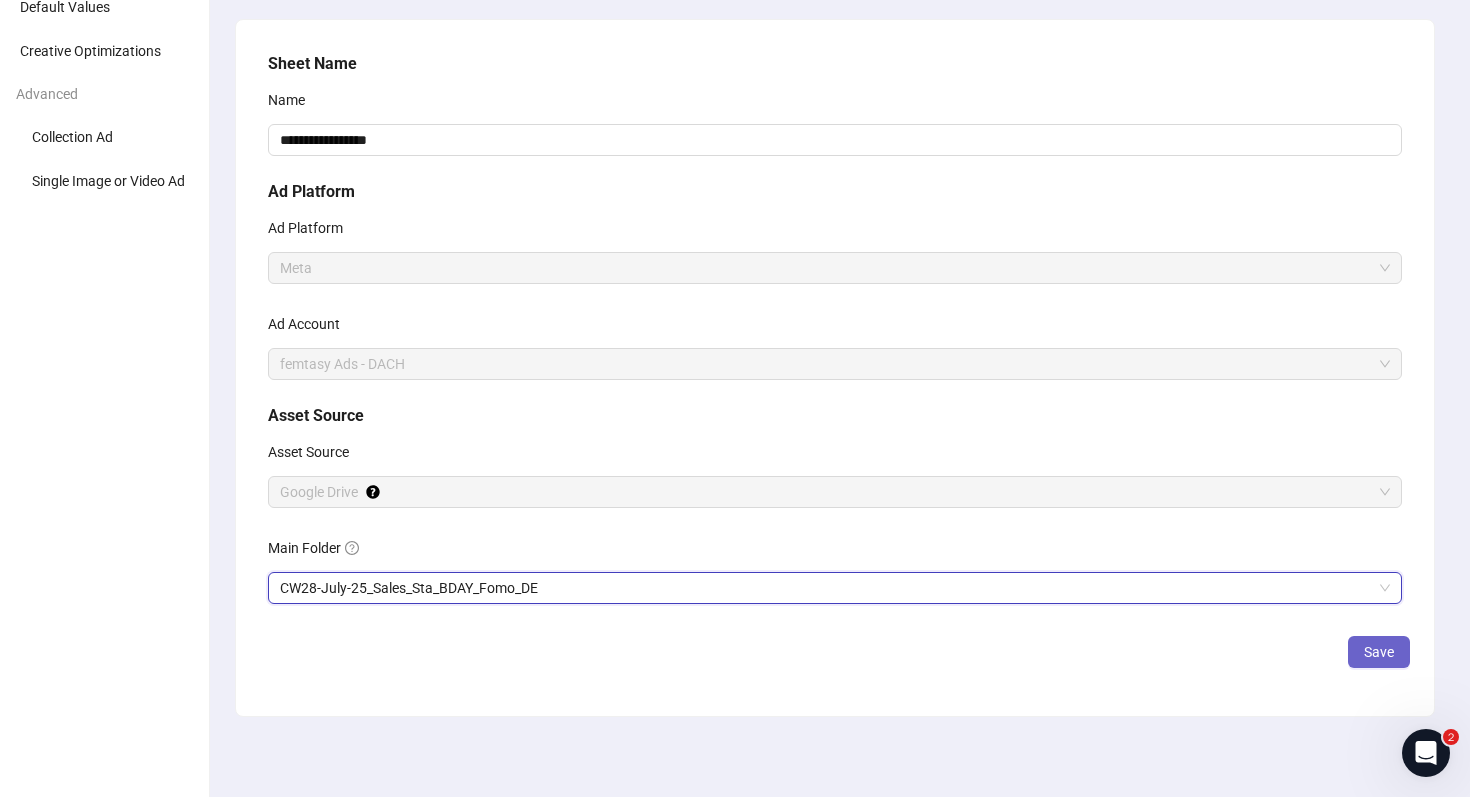 click on "Save" at bounding box center (1379, 652) 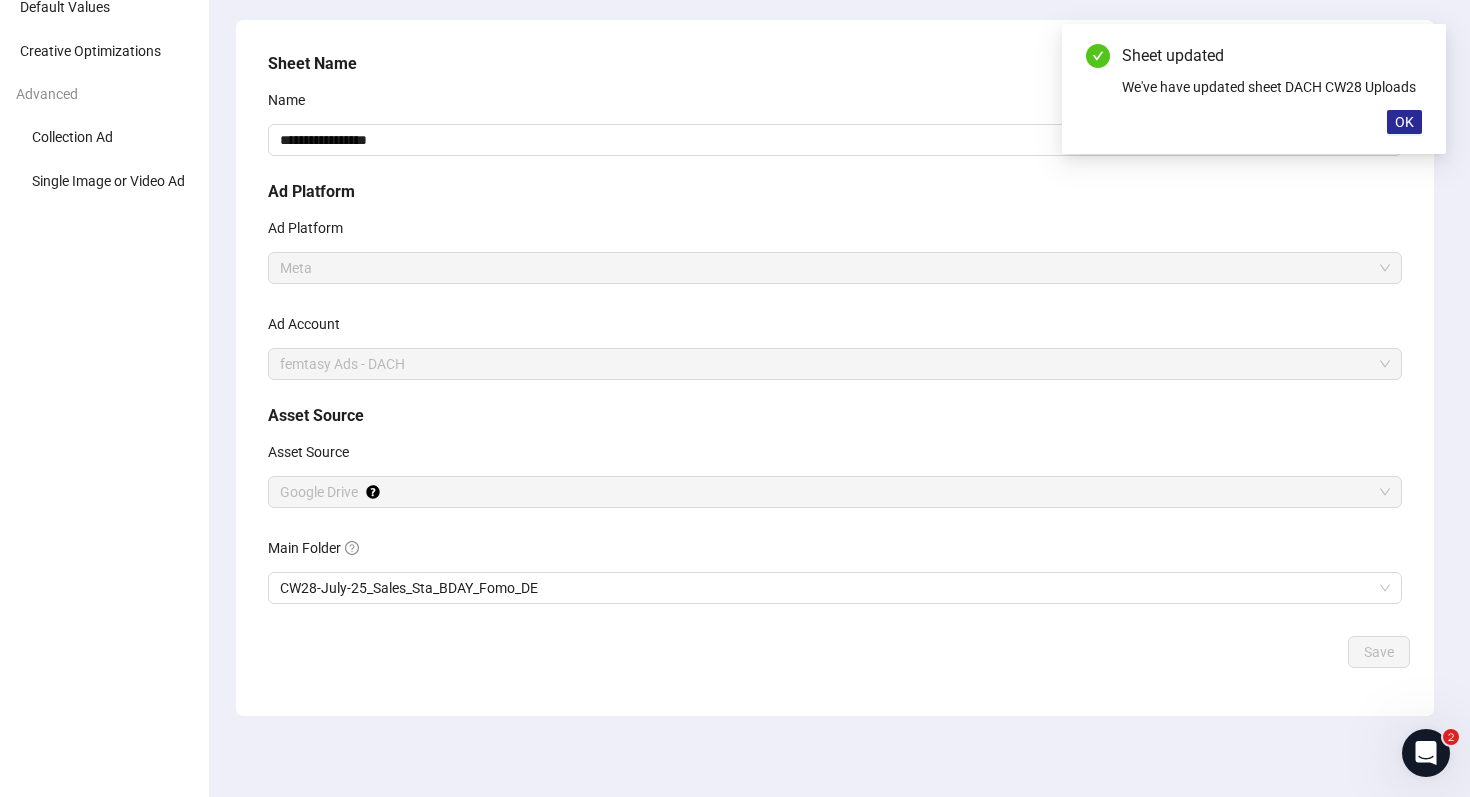 click on "OK" at bounding box center [1404, 122] 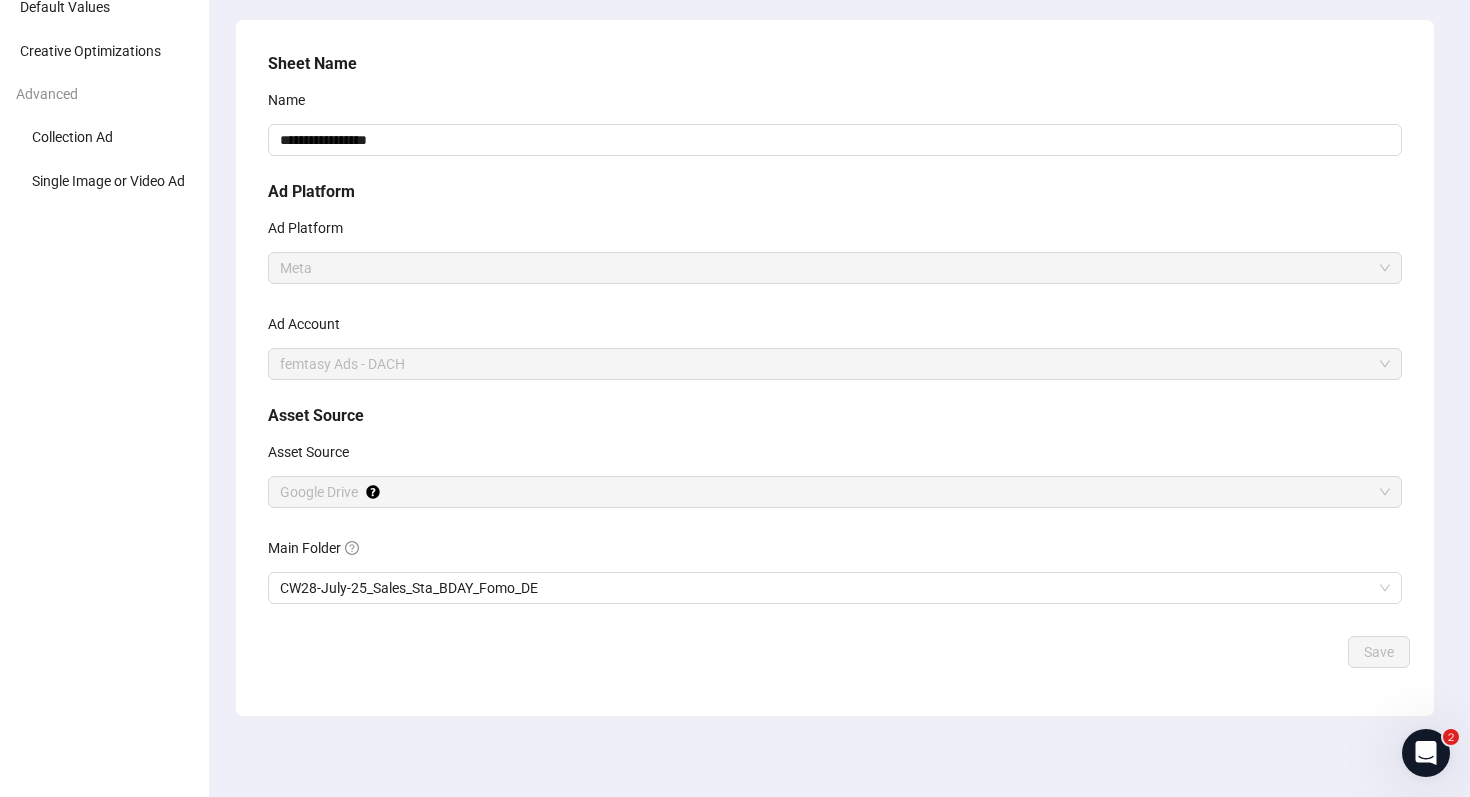 scroll, scrollTop: 0, scrollLeft: 0, axis: both 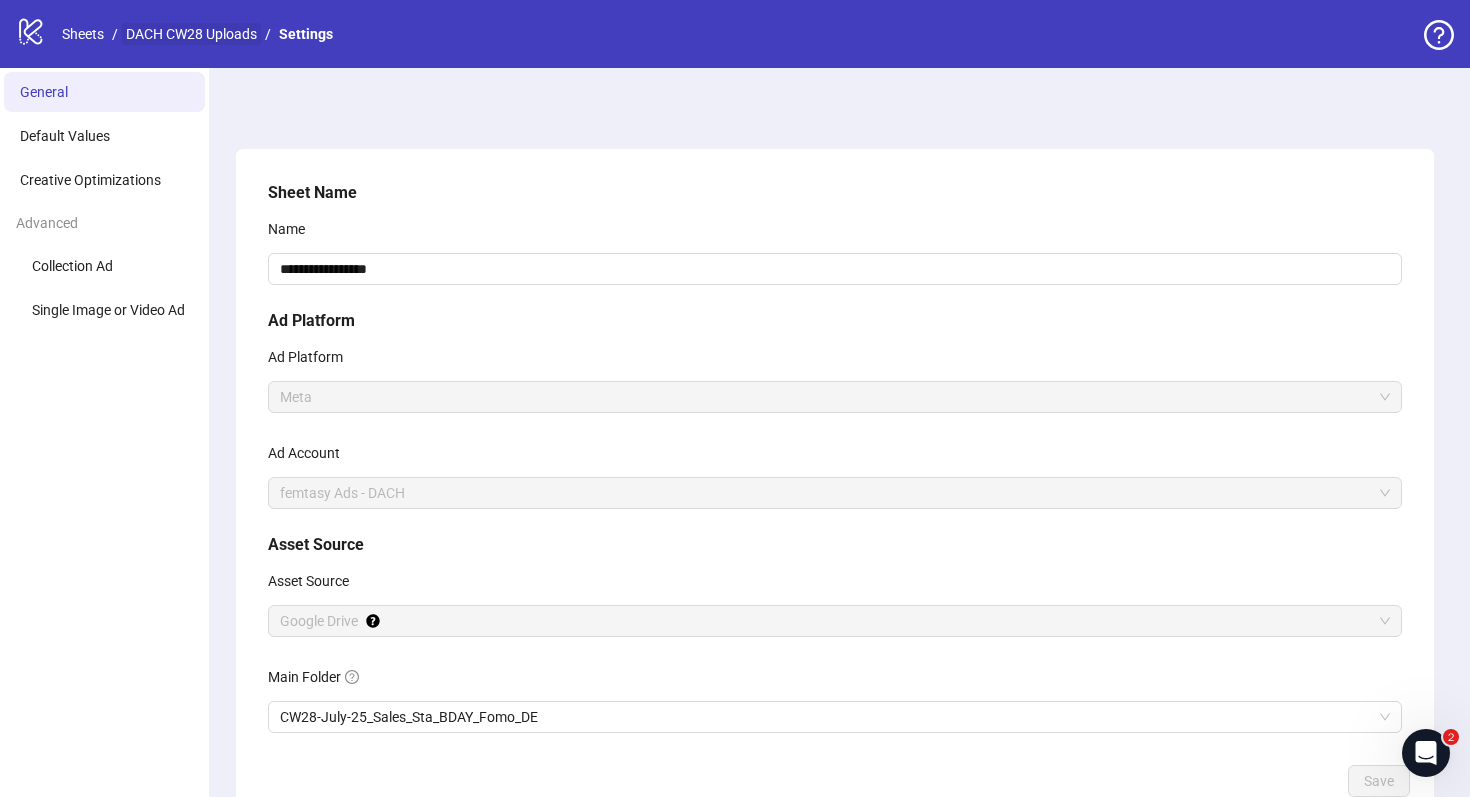 click on "DACH CW28 Uploads" at bounding box center [191, 34] 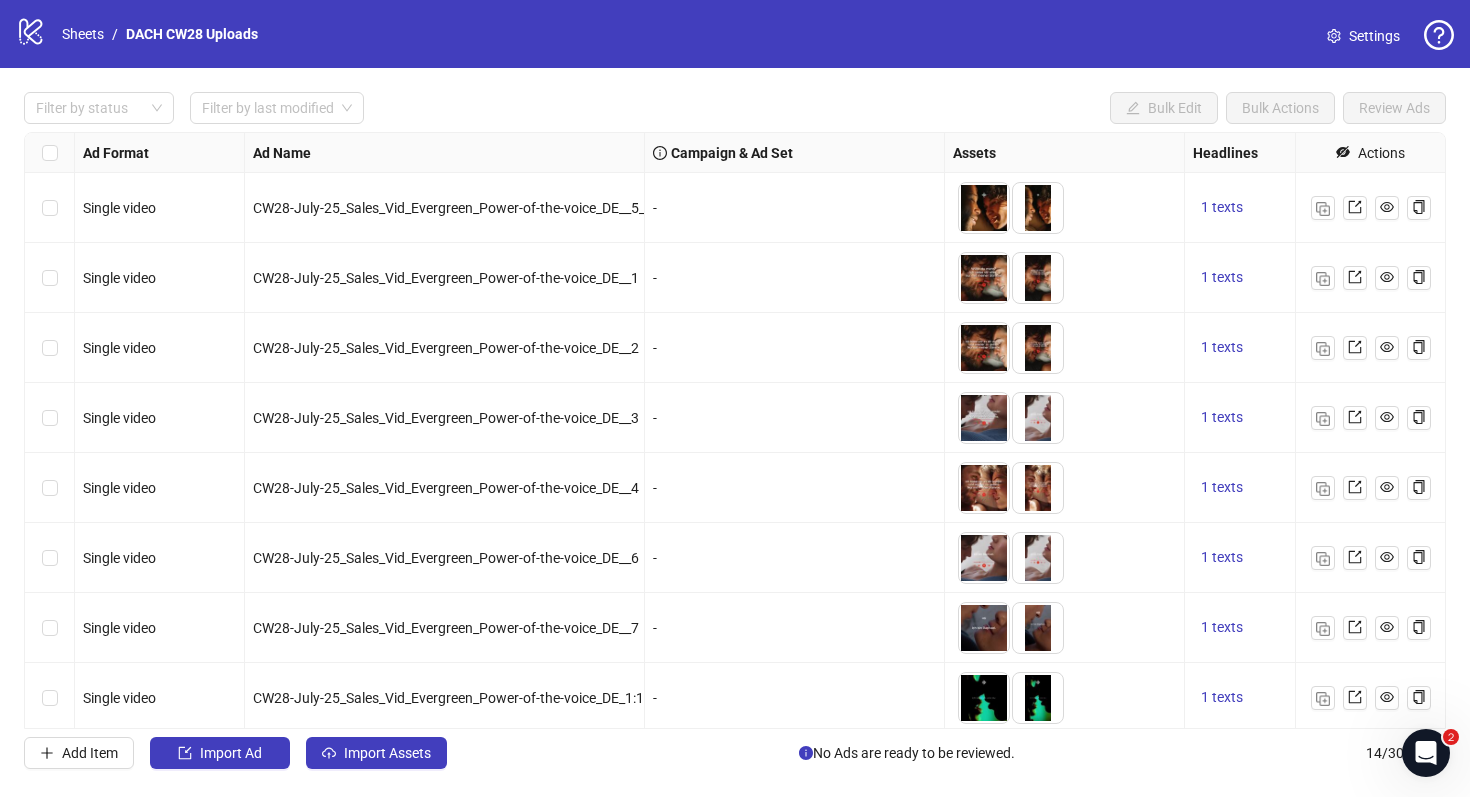scroll, scrollTop: 425, scrollLeft: 0, axis: vertical 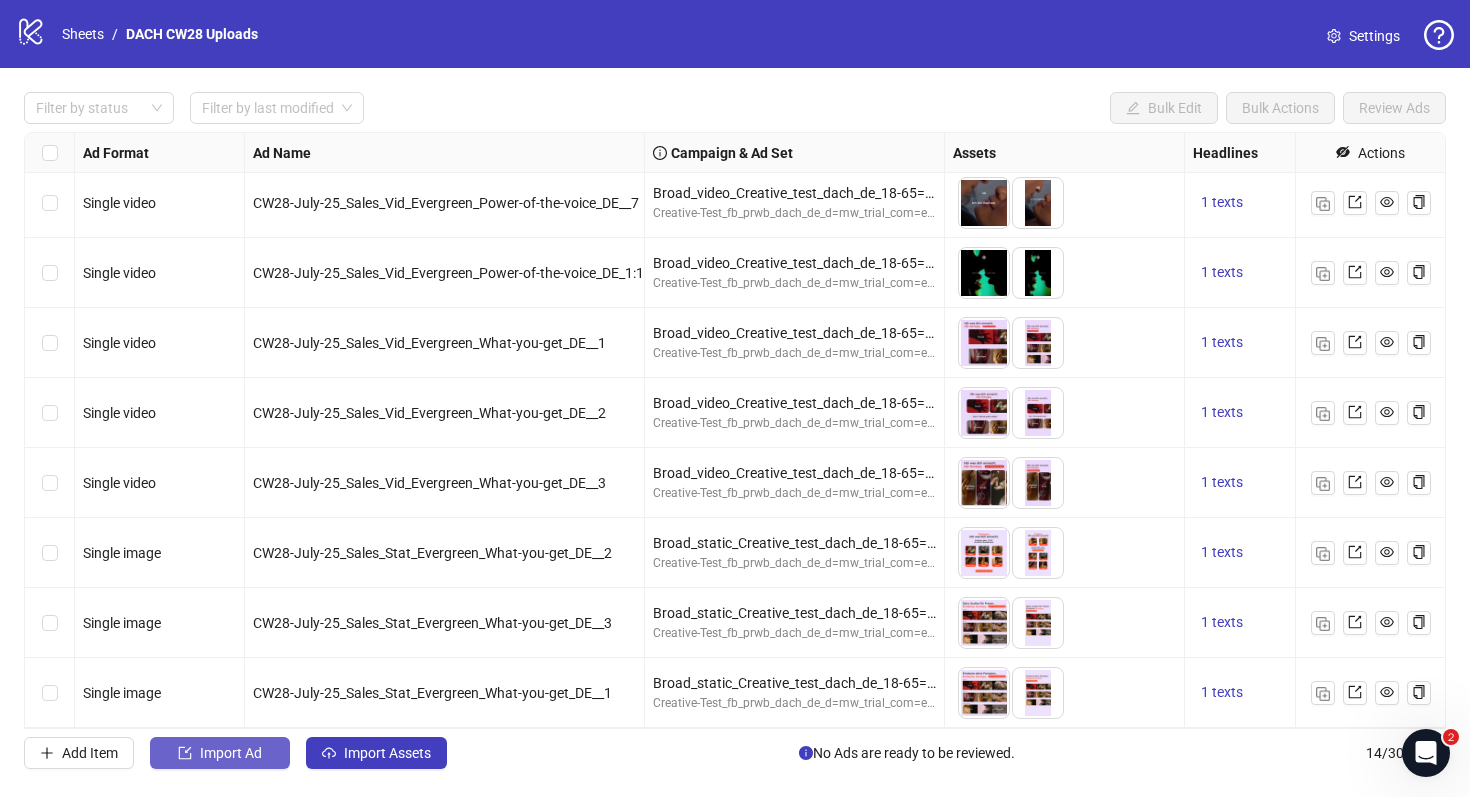 click on "Import Ad" at bounding box center (231, 753) 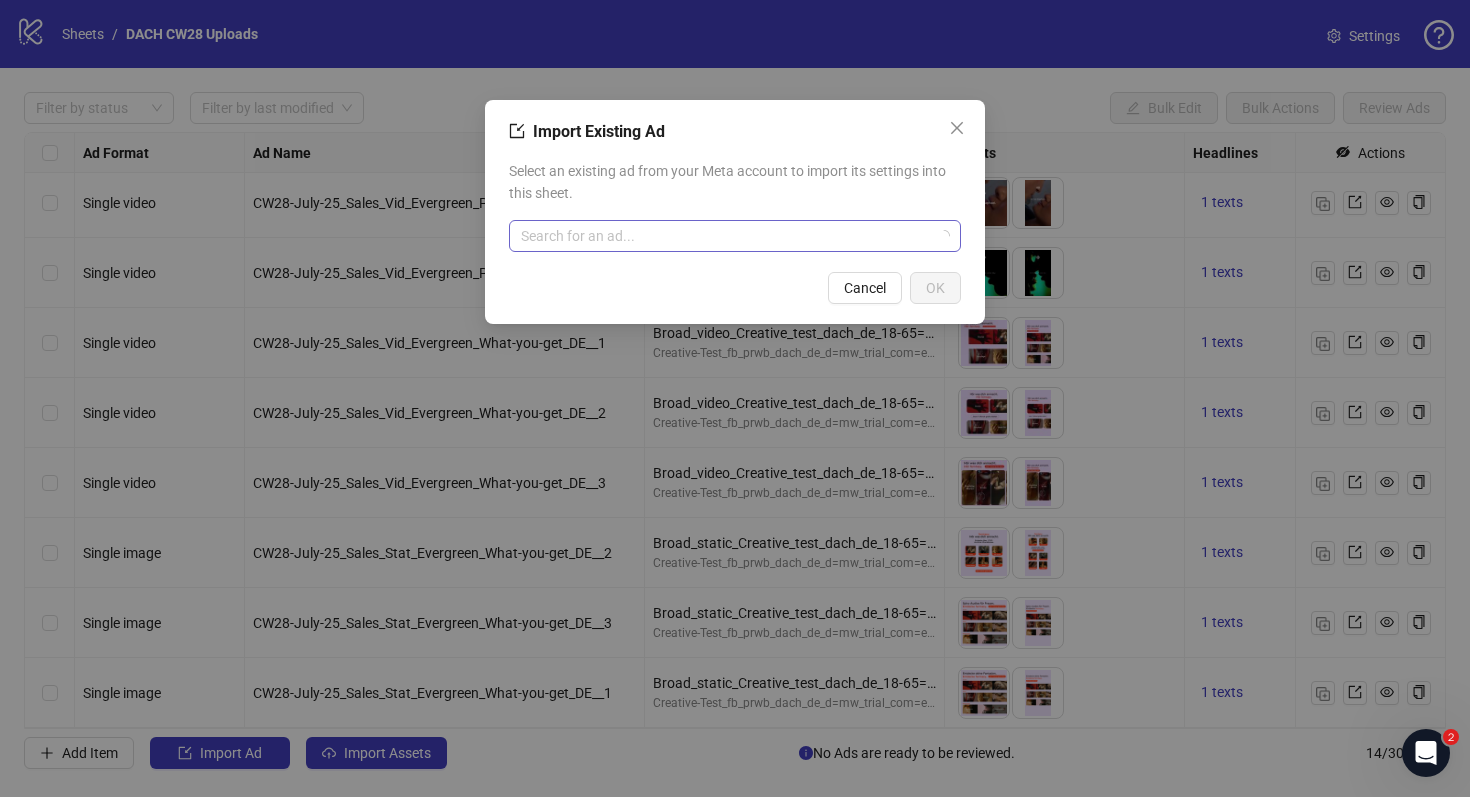 click at bounding box center [726, 236] 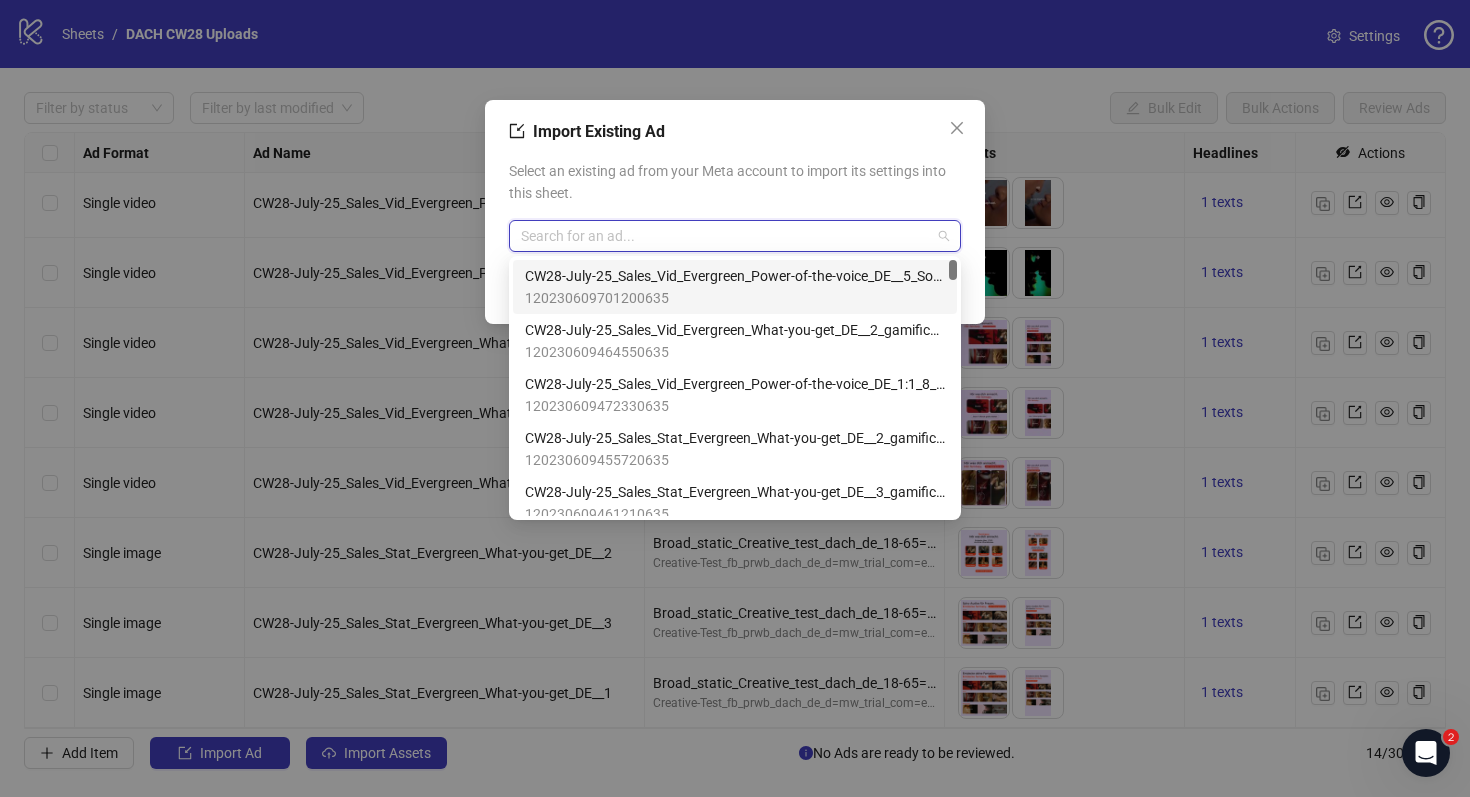 click on "CW28-July-25_Sales_Vid_Evergreen_Power-of-the-voice_DE__5_Sounds-LP" at bounding box center [735, 276] 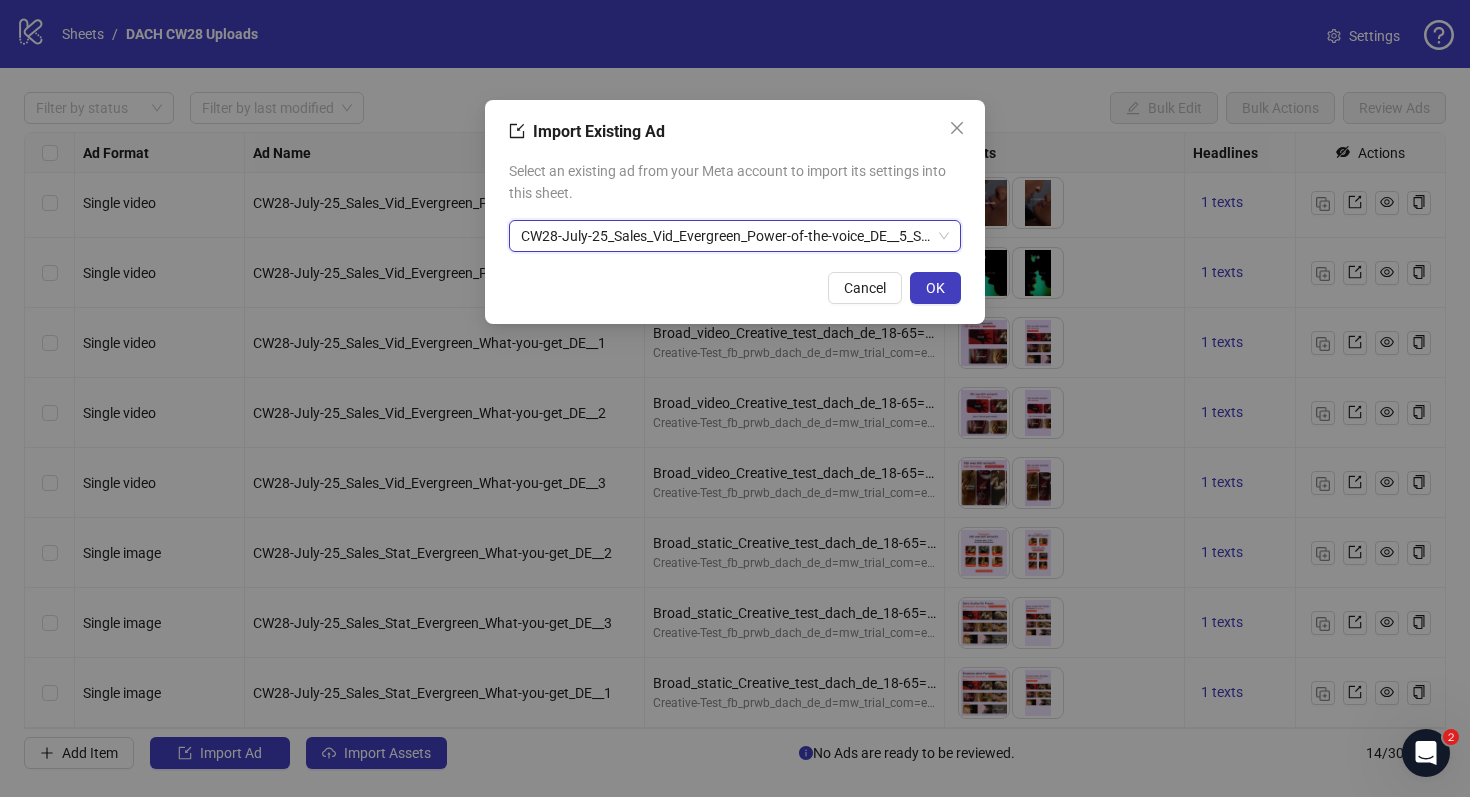 click on "Import Existing Ad Select an existing ad from your Meta account to import its settings into this sheet. CW28-July-25_Sales_Vid_Evergreen_Power-of-the-voice_DE__5_Sounds-LP CW28-July-25_Sales_Vid_Evergreen_Power-of-the-voice_DE__5_Sounds-LP Cancel OK" at bounding box center [735, 212] 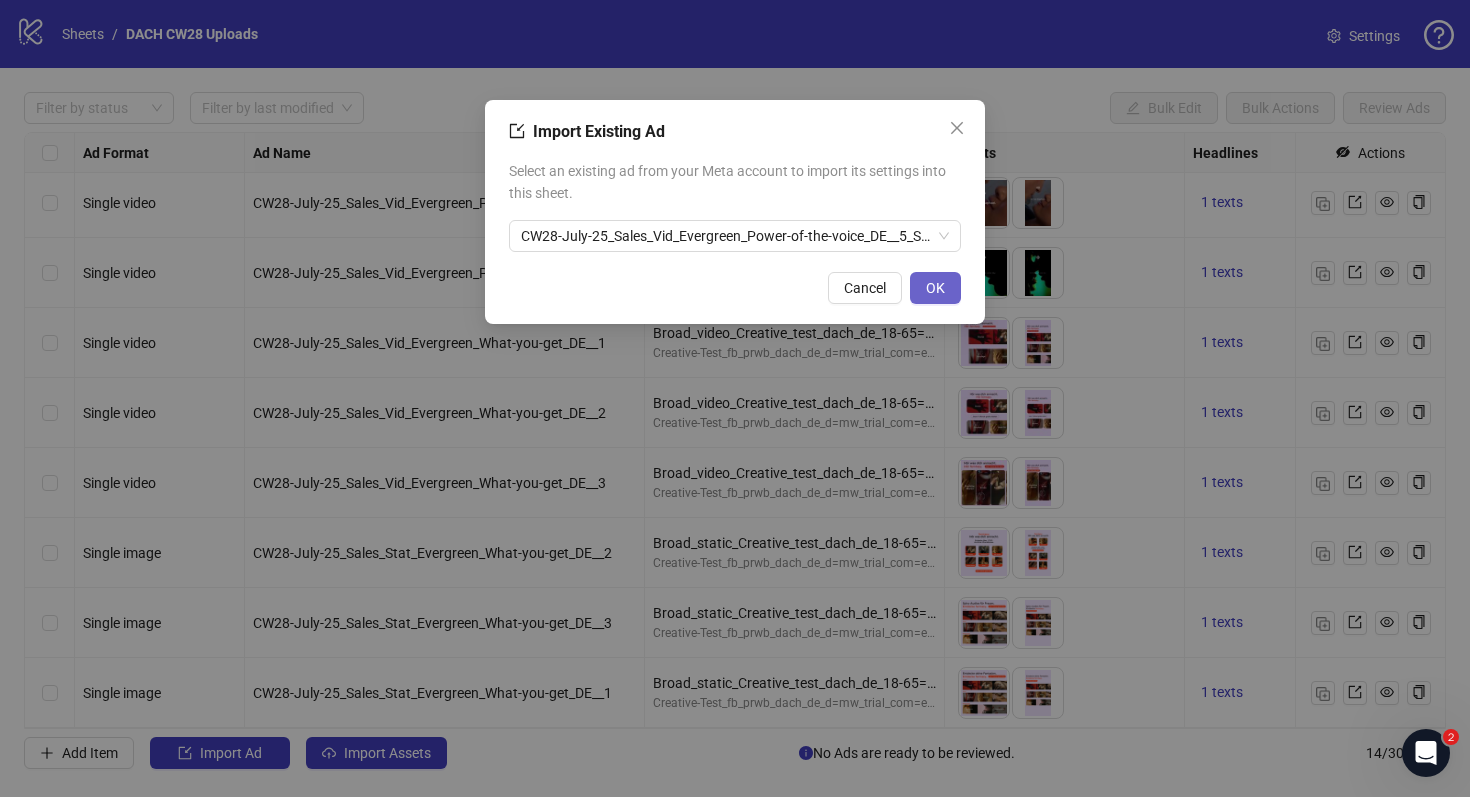 click on "OK" at bounding box center [935, 288] 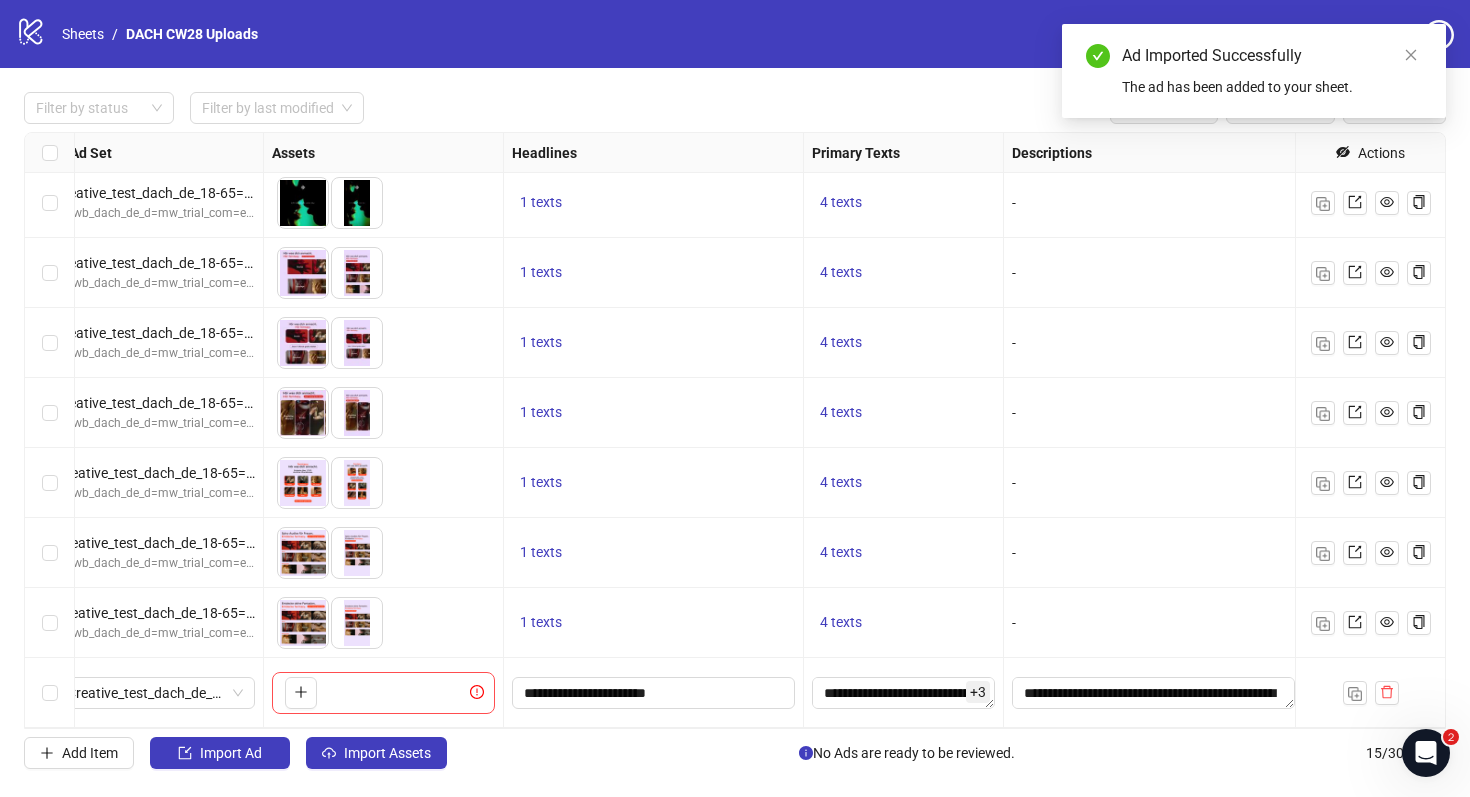 scroll, scrollTop: 495, scrollLeft: 0, axis: vertical 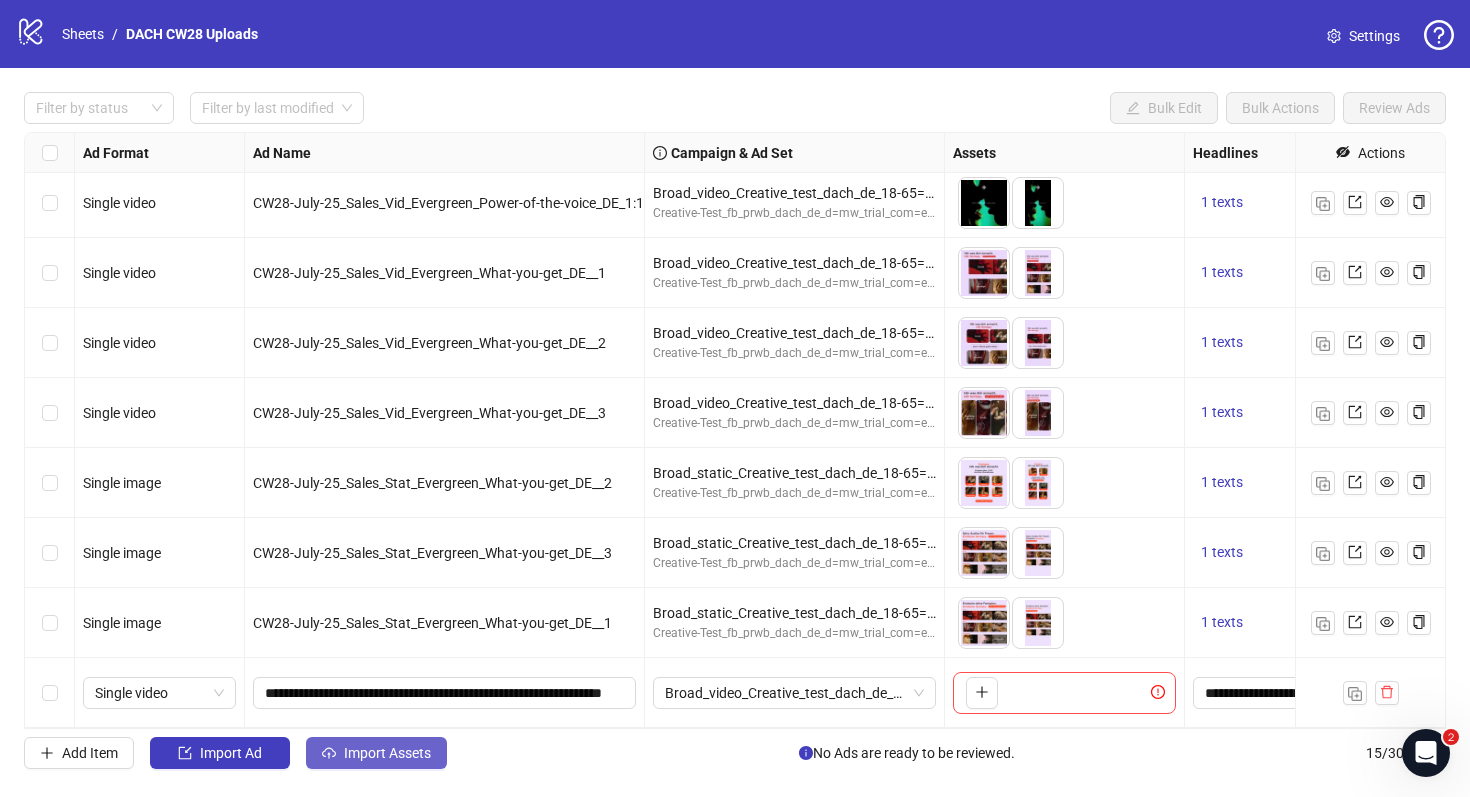 click on "Import Assets" at bounding box center (387, 753) 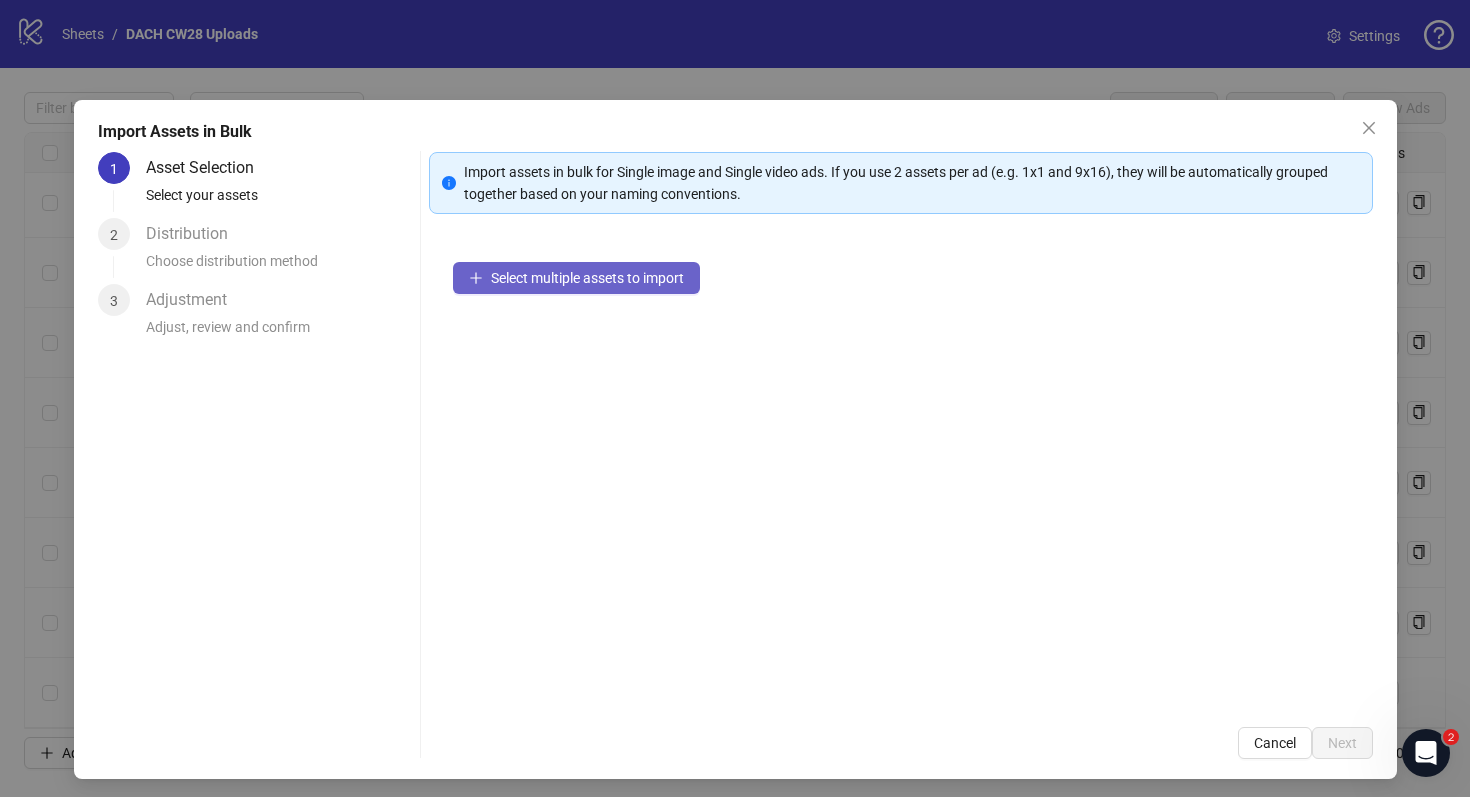 click on "Select multiple assets to import" at bounding box center [587, 278] 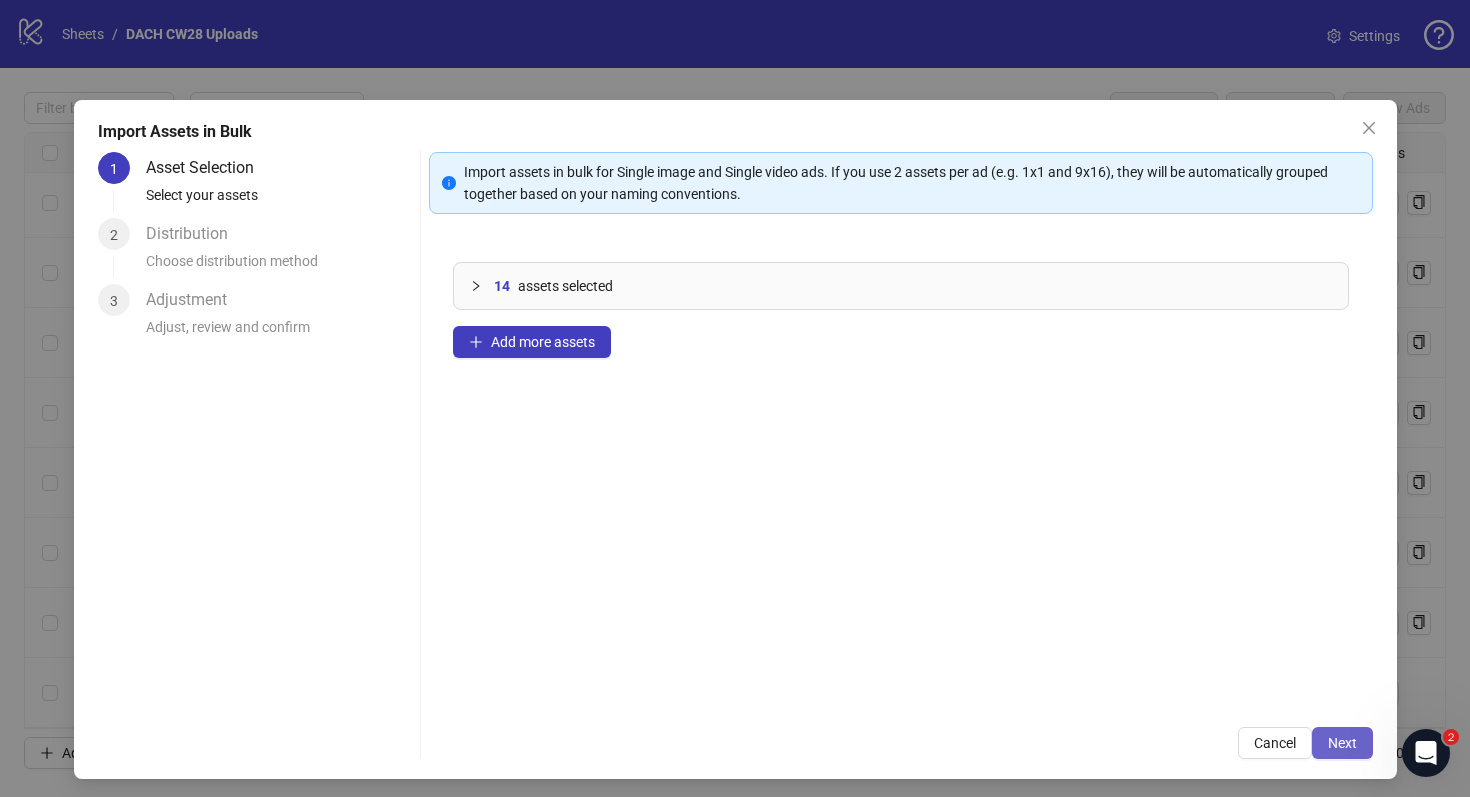 click on "Next" at bounding box center [1342, 743] 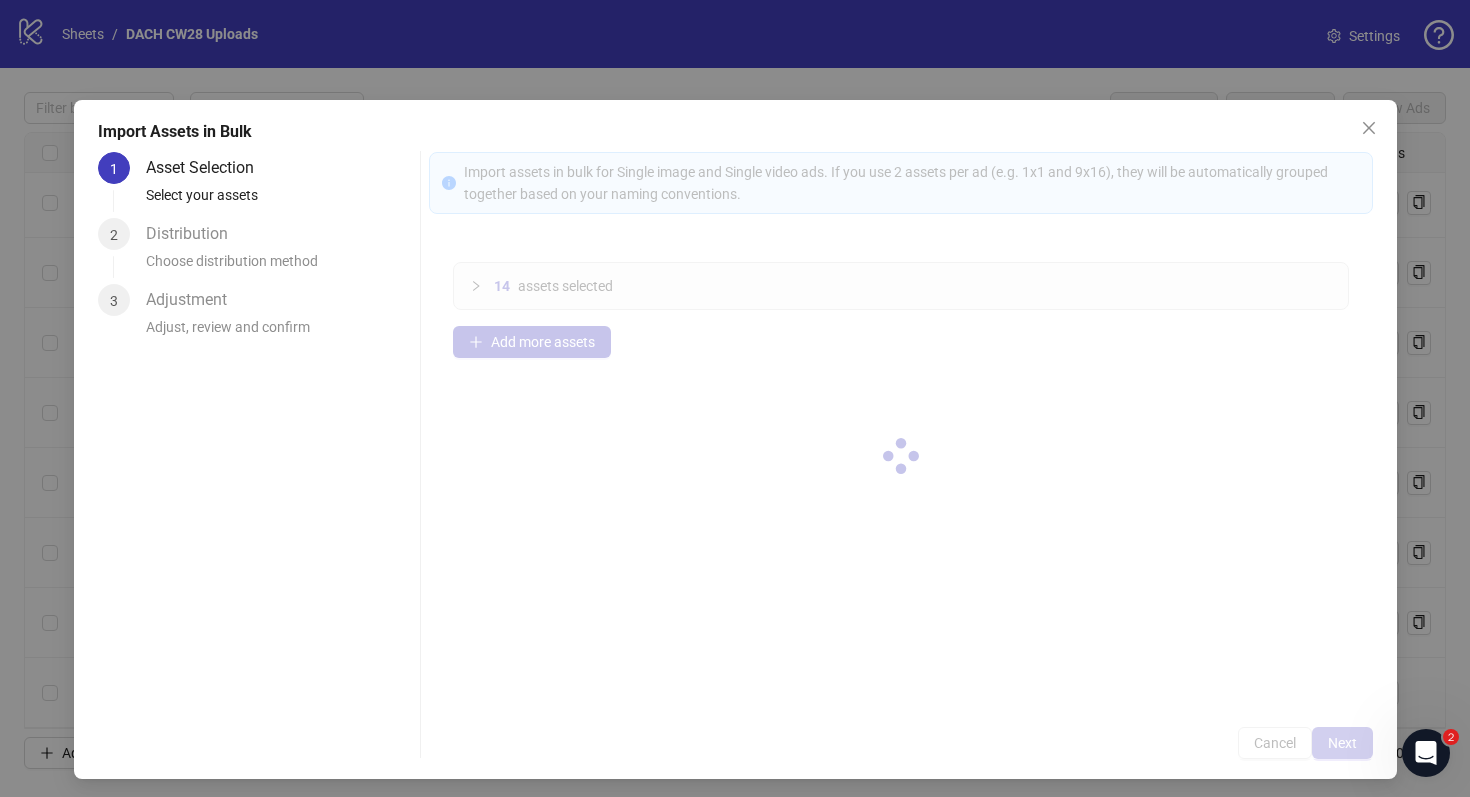 click at bounding box center [901, 455] 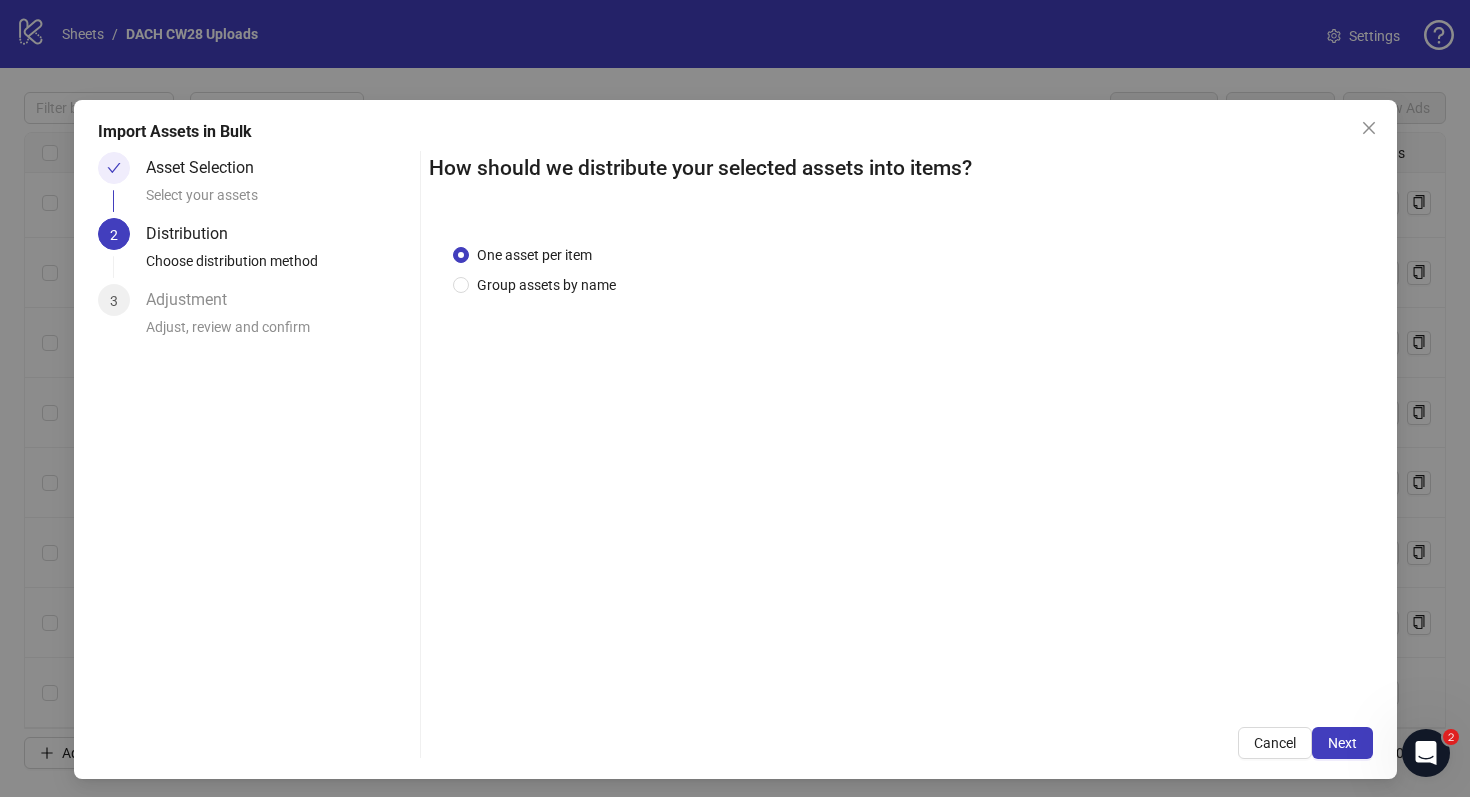 click on "One asset per item Group assets by name" at bounding box center [901, 462] 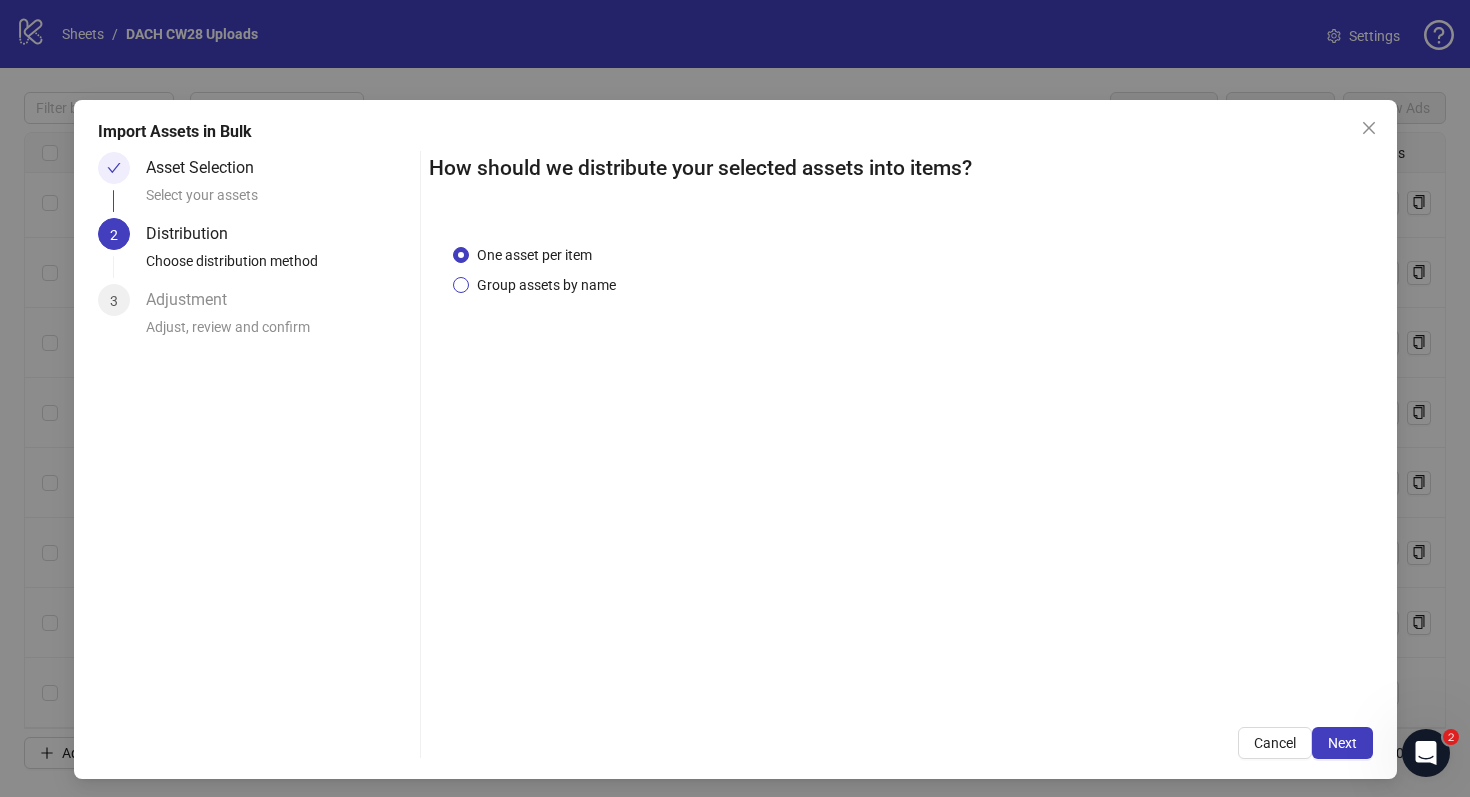 click on "Group assets by name" at bounding box center (546, 285) 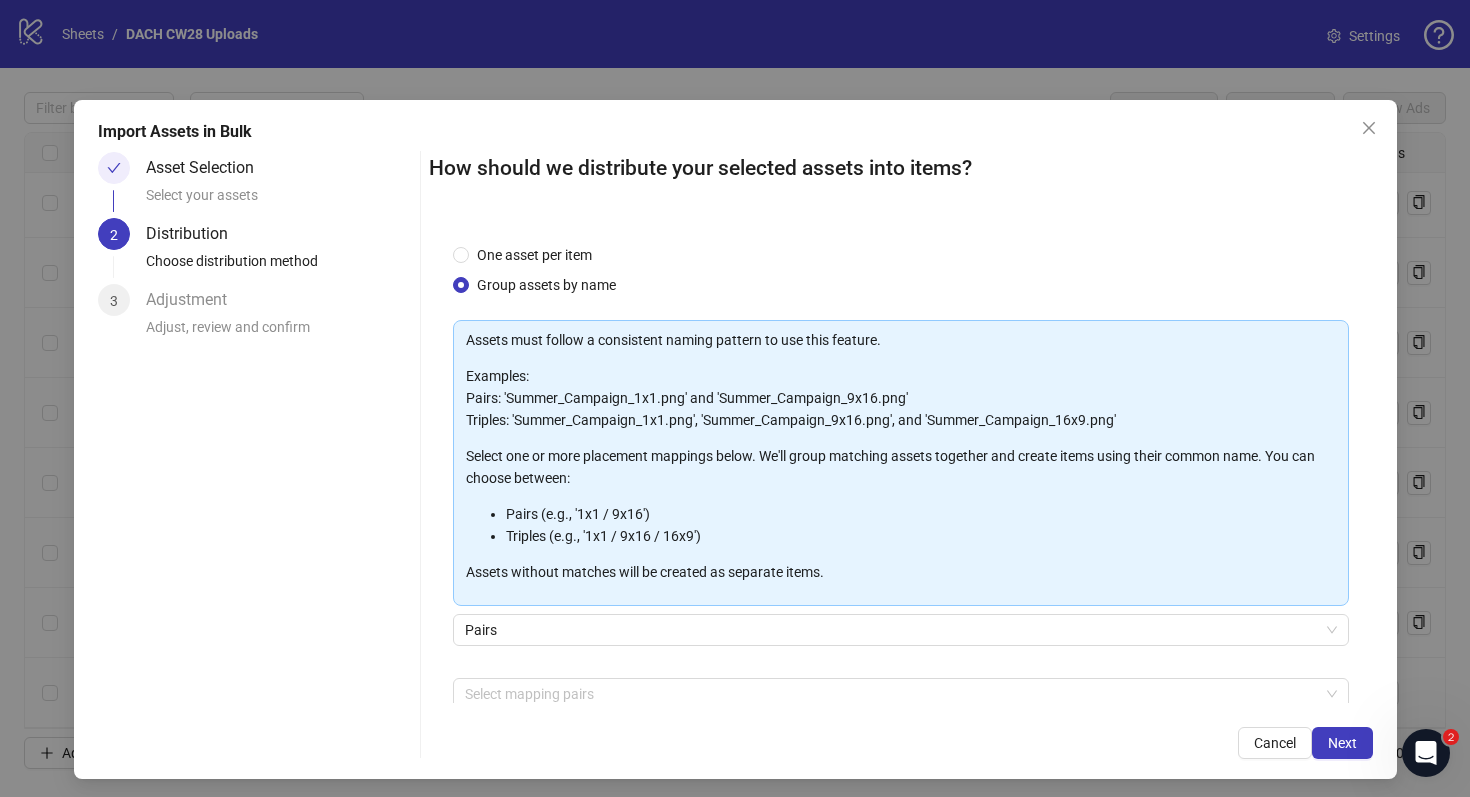 scroll, scrollTop: 102, scrollLeft: 0, axis: vertical 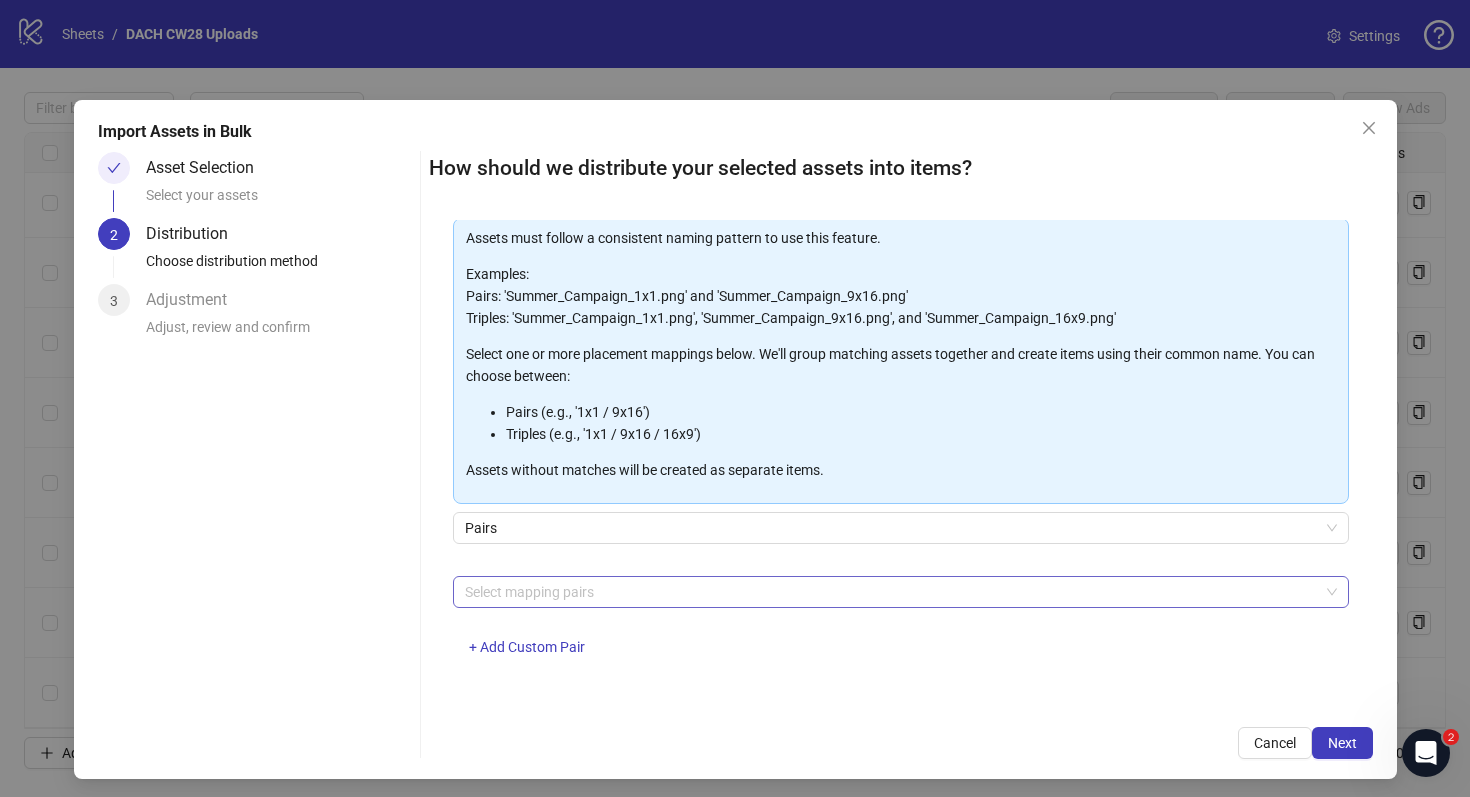 click at bounding box center [890, 592] 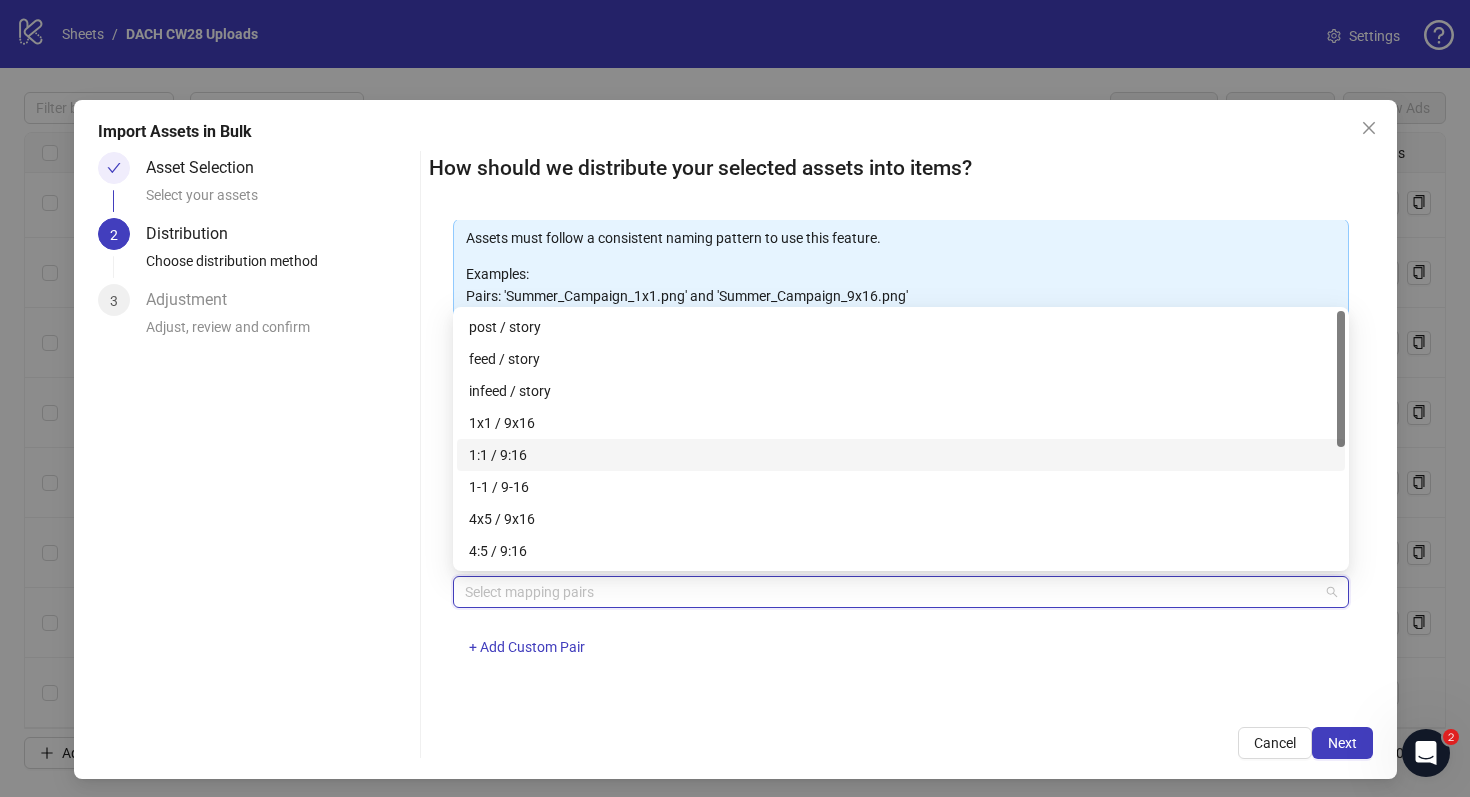 click on "1:1 / 9:16" at bounding box center (901, 455) 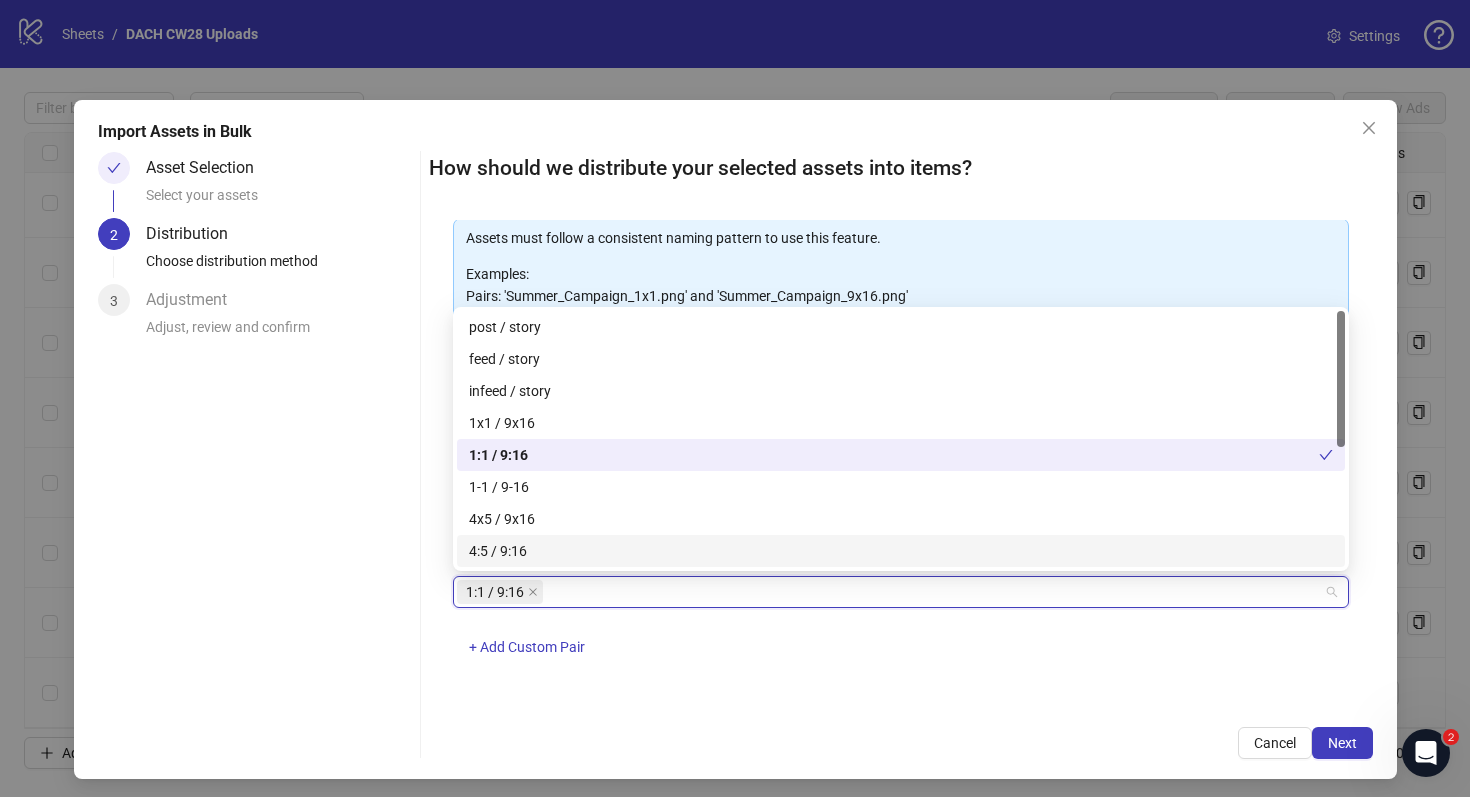 click on "1:1 / 9:16   + Add Custom Pair" at bounding box center (901, 628) 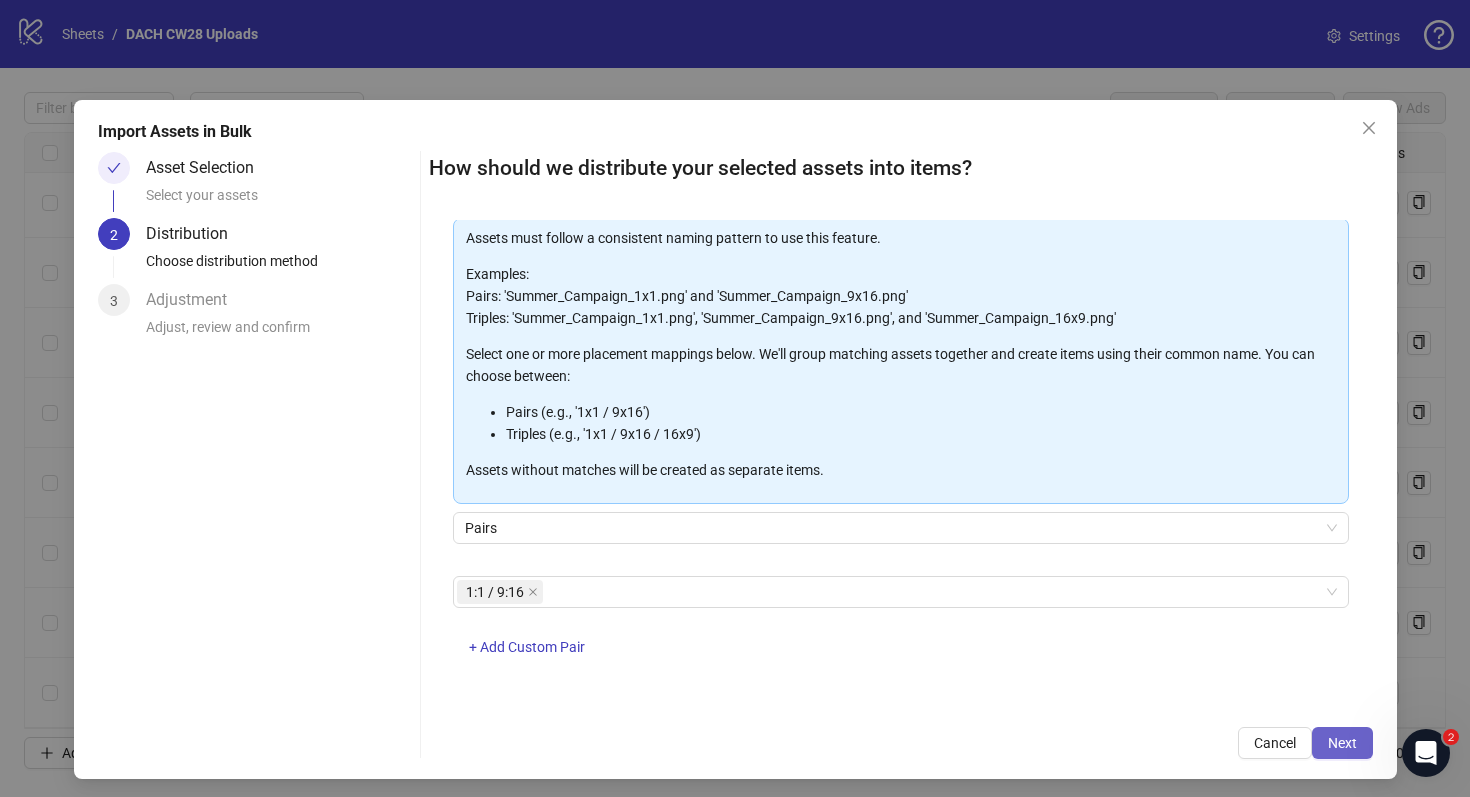 click on "Next" at bounding box center [1342, 743] 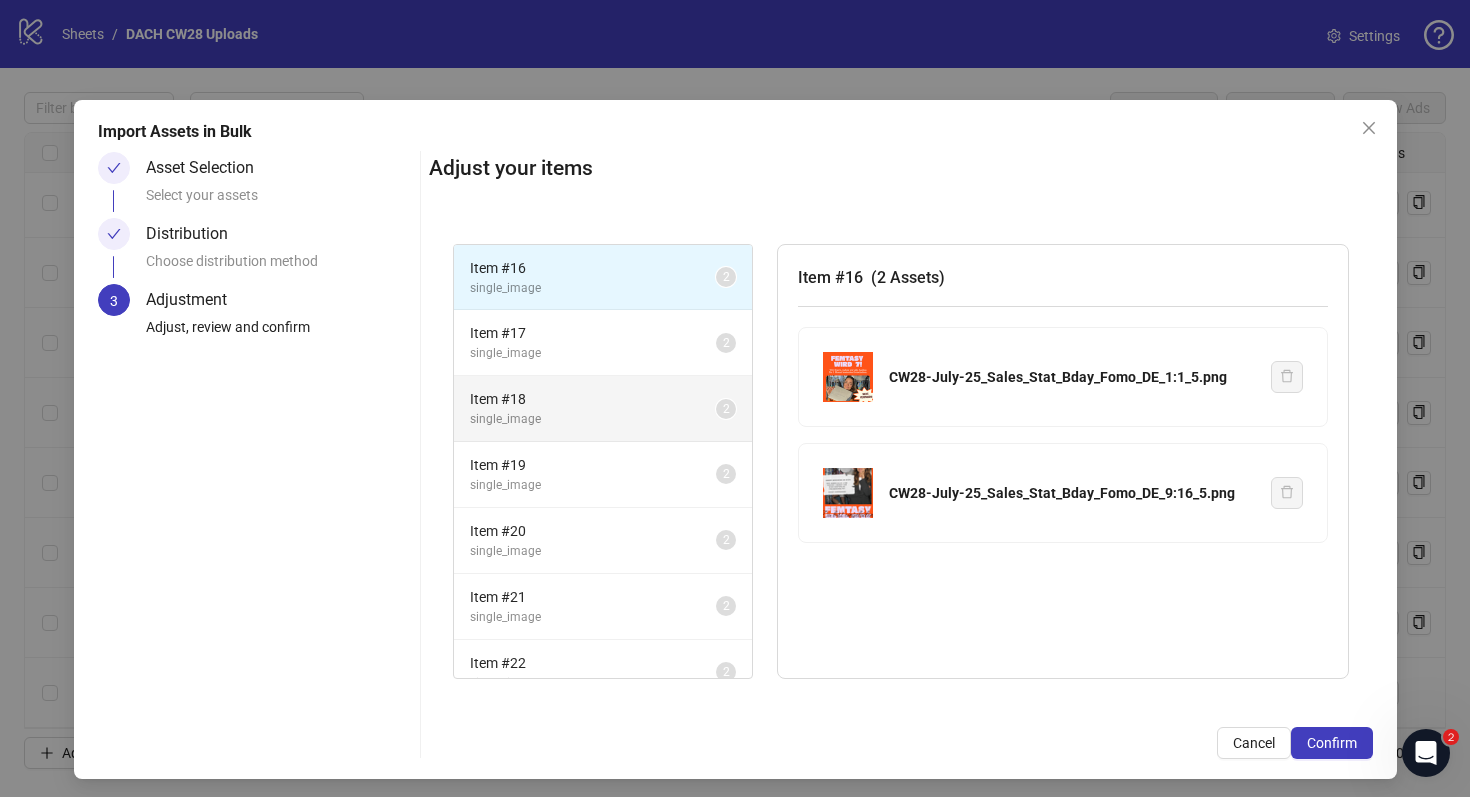 click on "Item # 18 single_image 2" at bounding box center (603, 409) 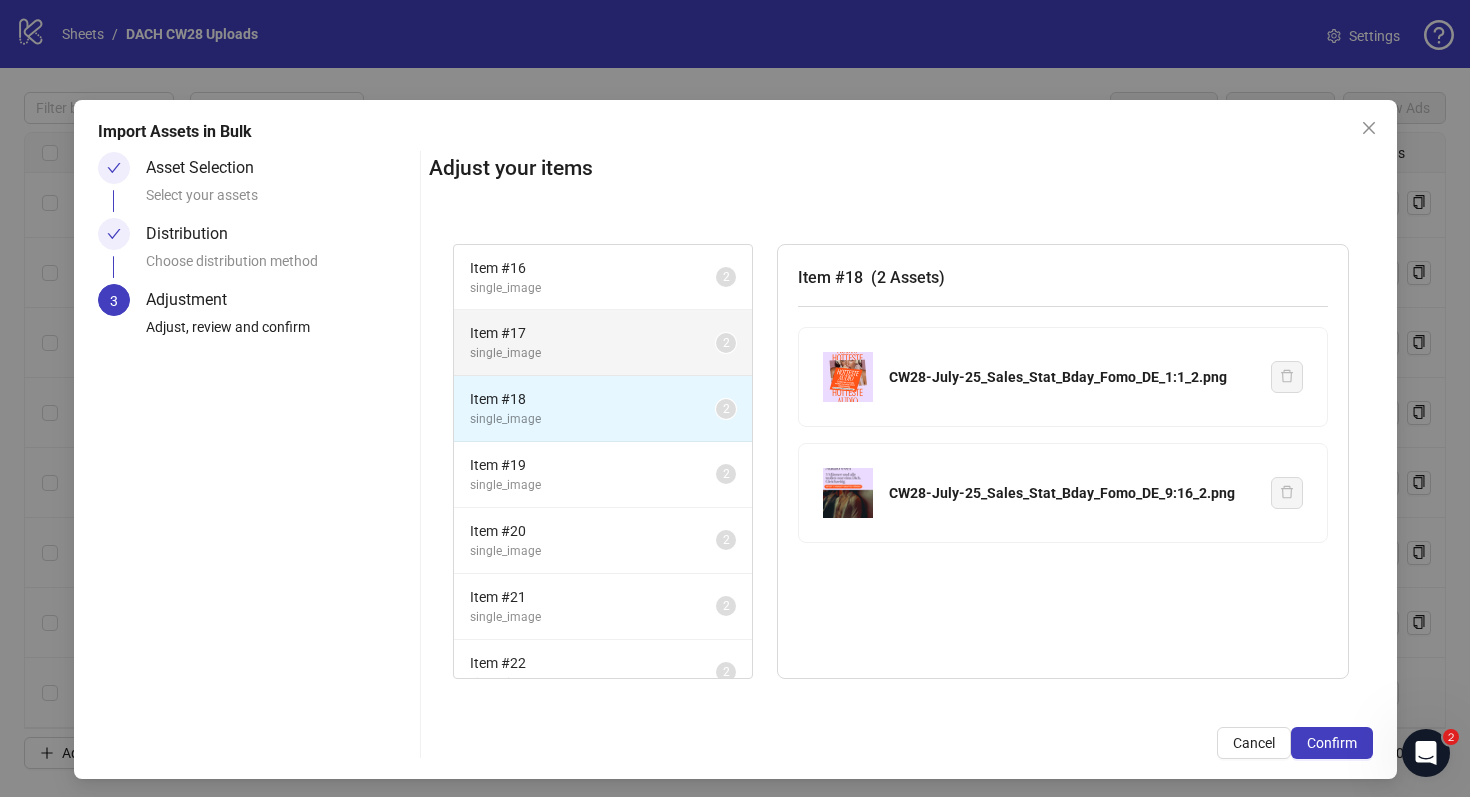 click on "single_image" at bounding box center (593, 353) 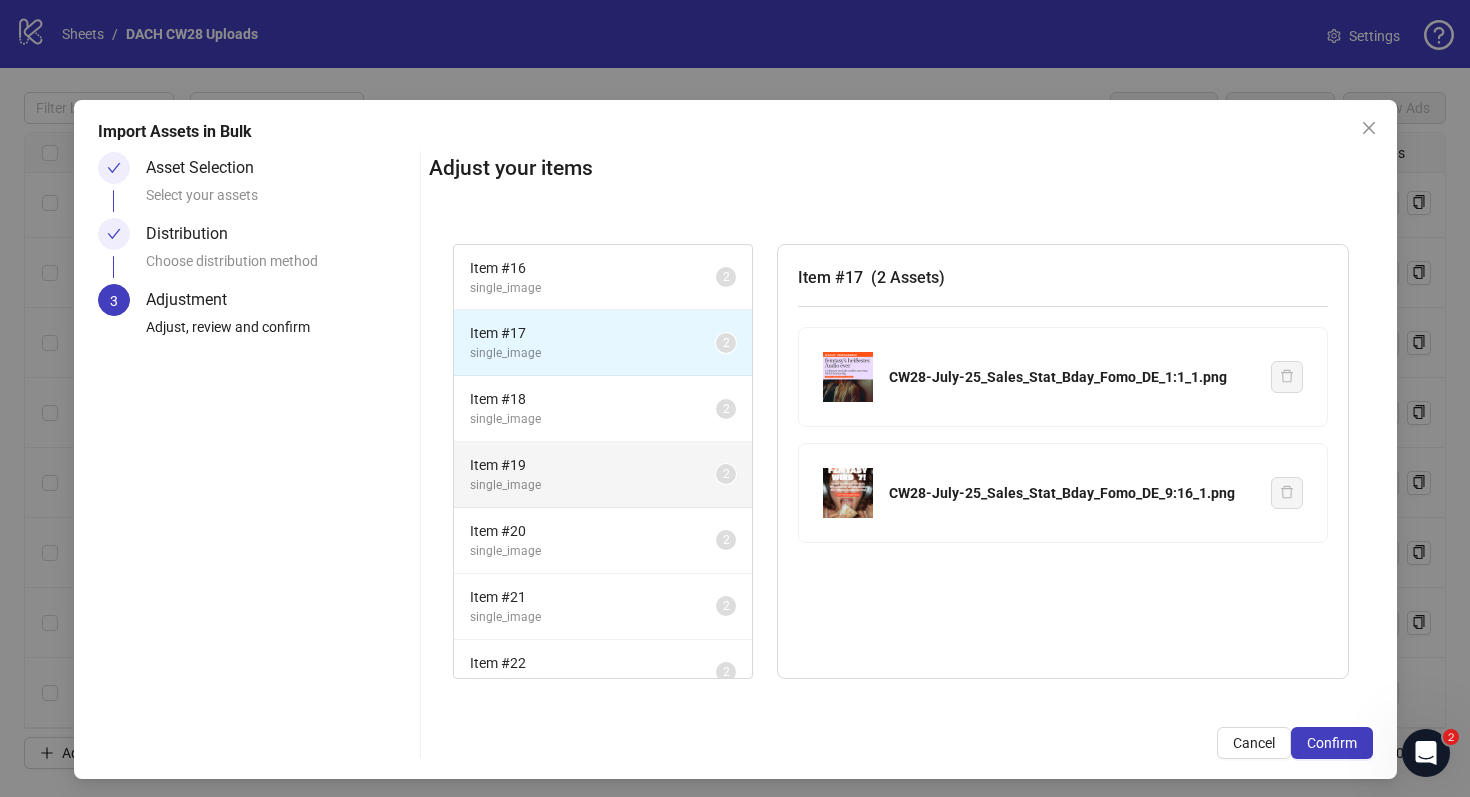 click on "Item # 19" at bounding box center (593, 465) 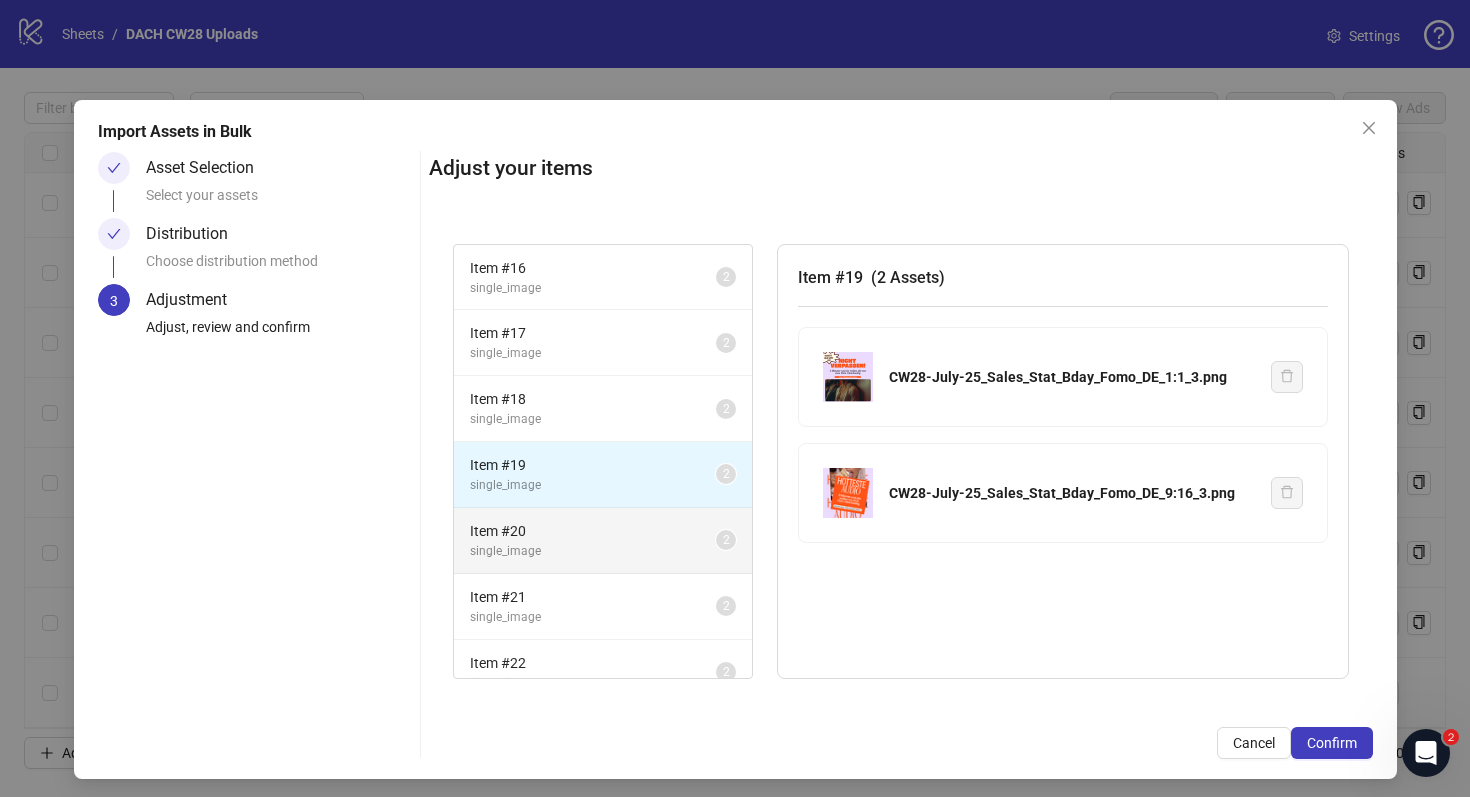 click on "Item # 20" at bounding box center [593, 531] 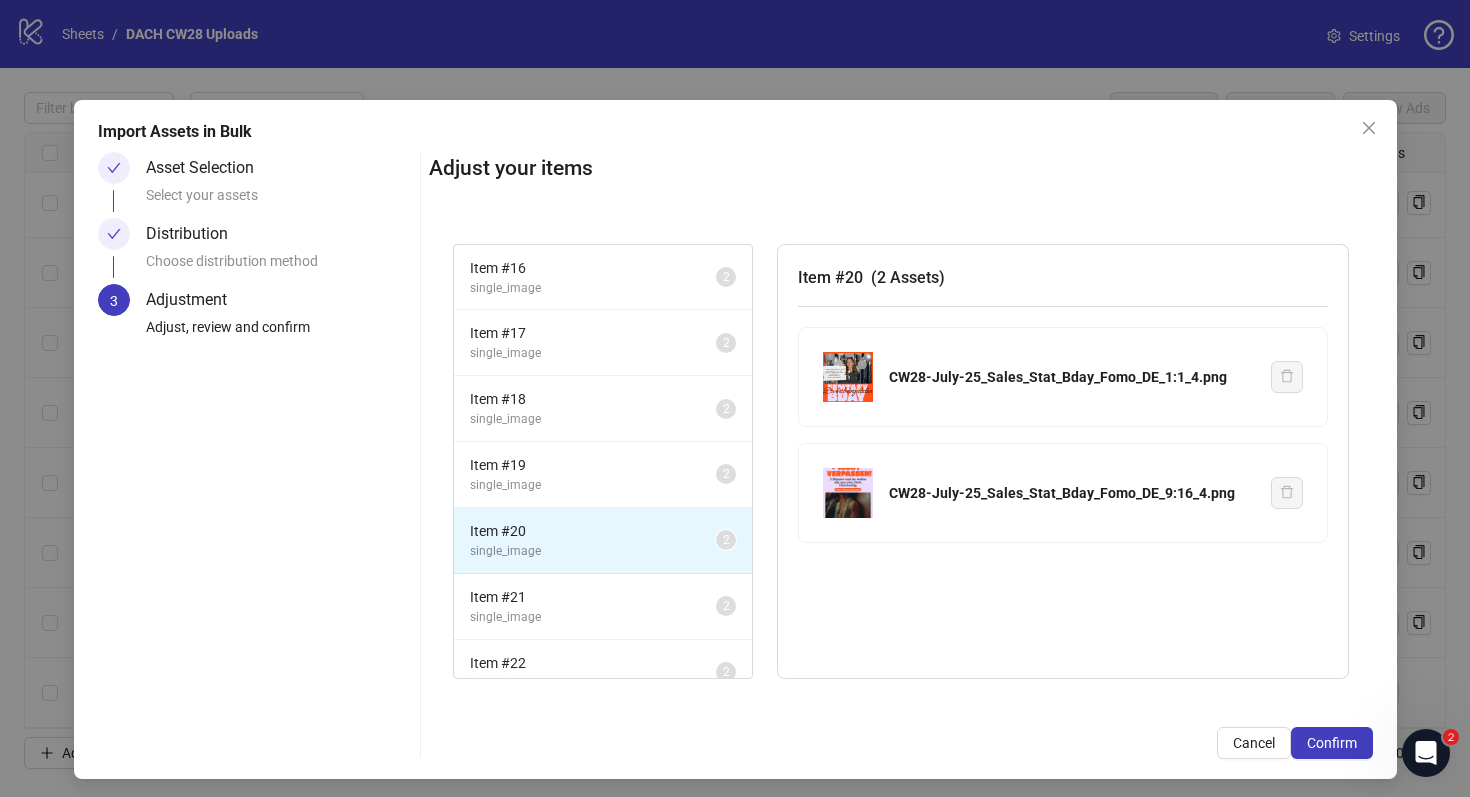 scroll, scrollTop: 26, scrollLeft: 0, axis: vertical 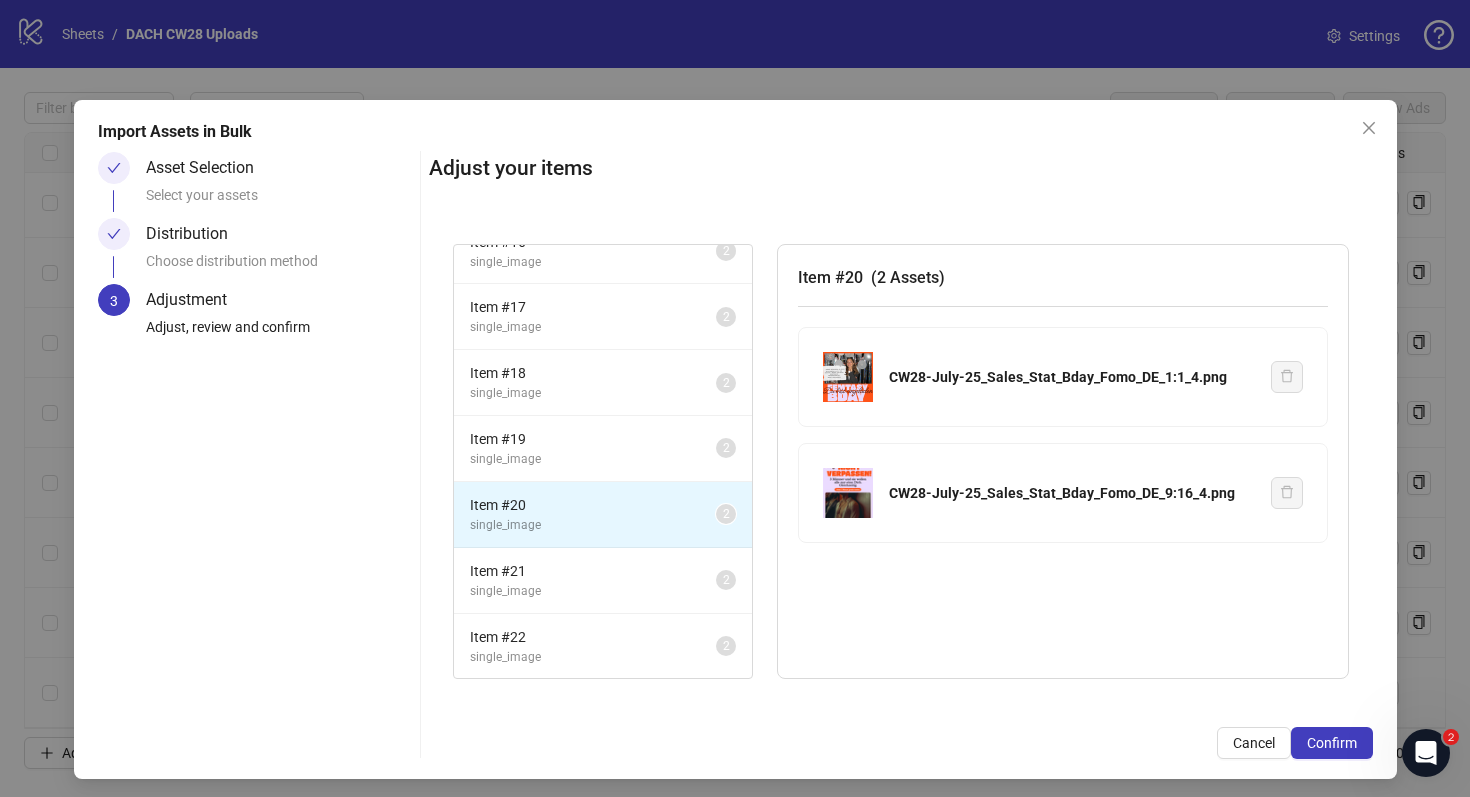 click on "single_image" at bounding box center (593, 525) 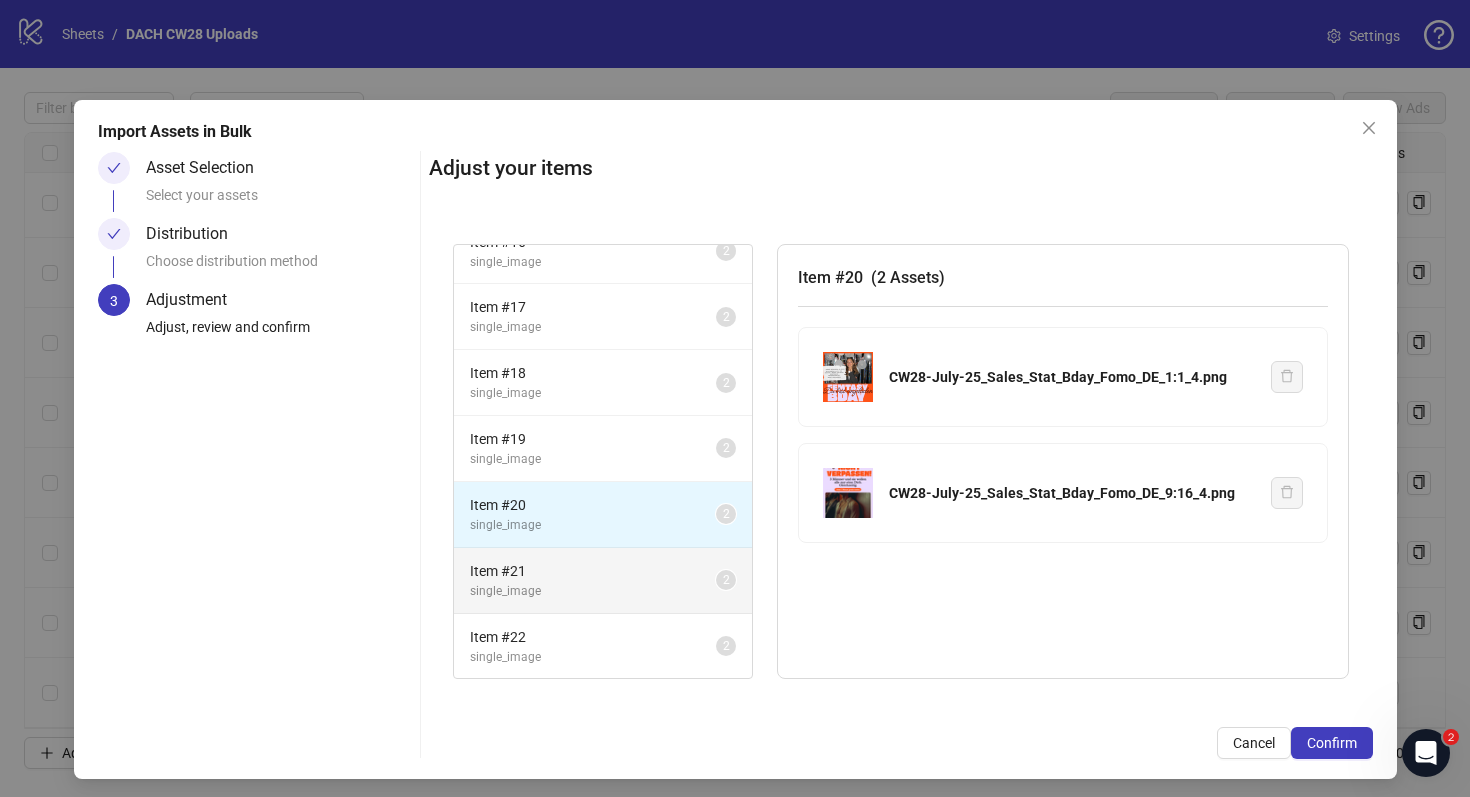 click on "Item # 21" at bounding box center [593, 571] 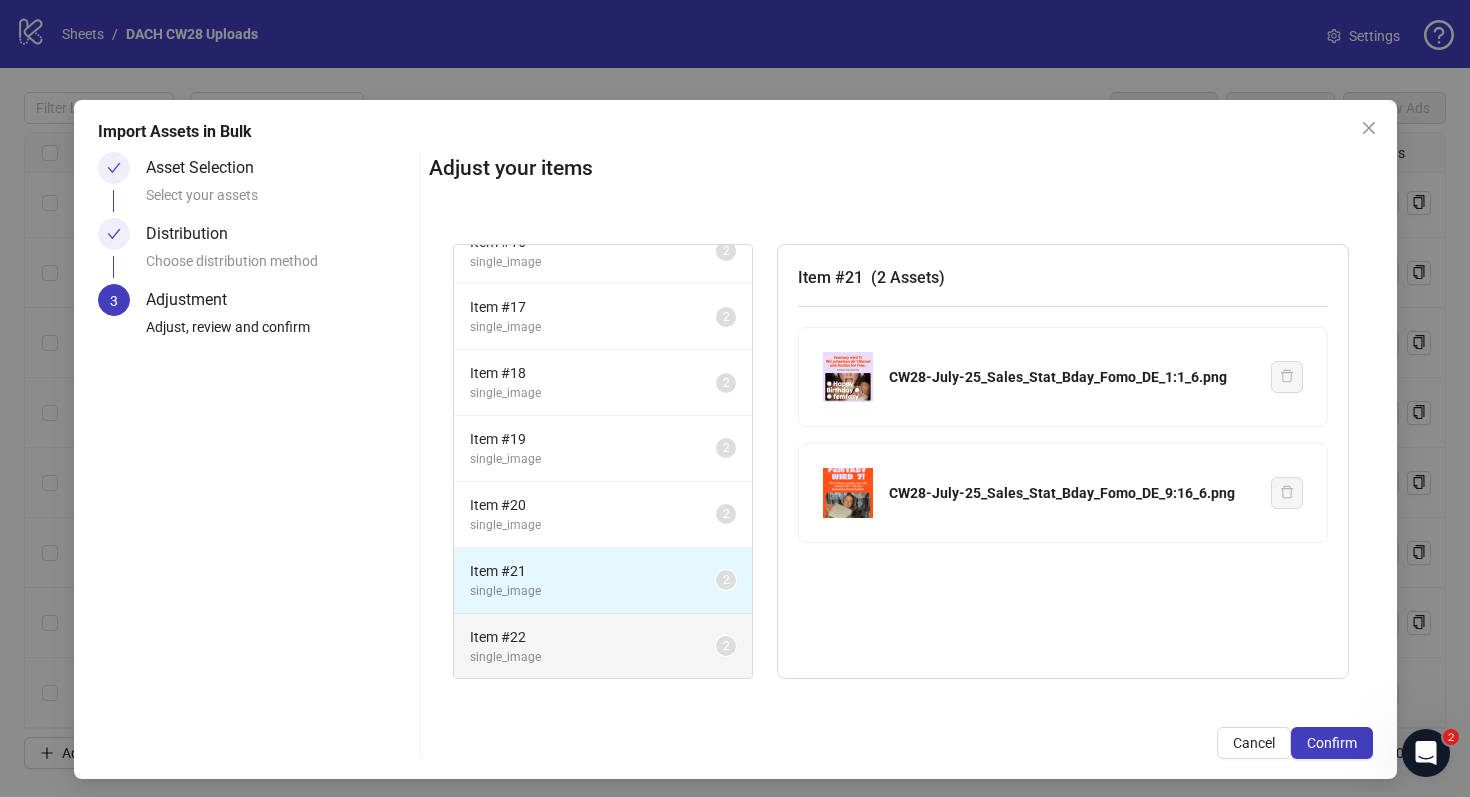 click on "Item # 22" at bounding box center [593, 637] 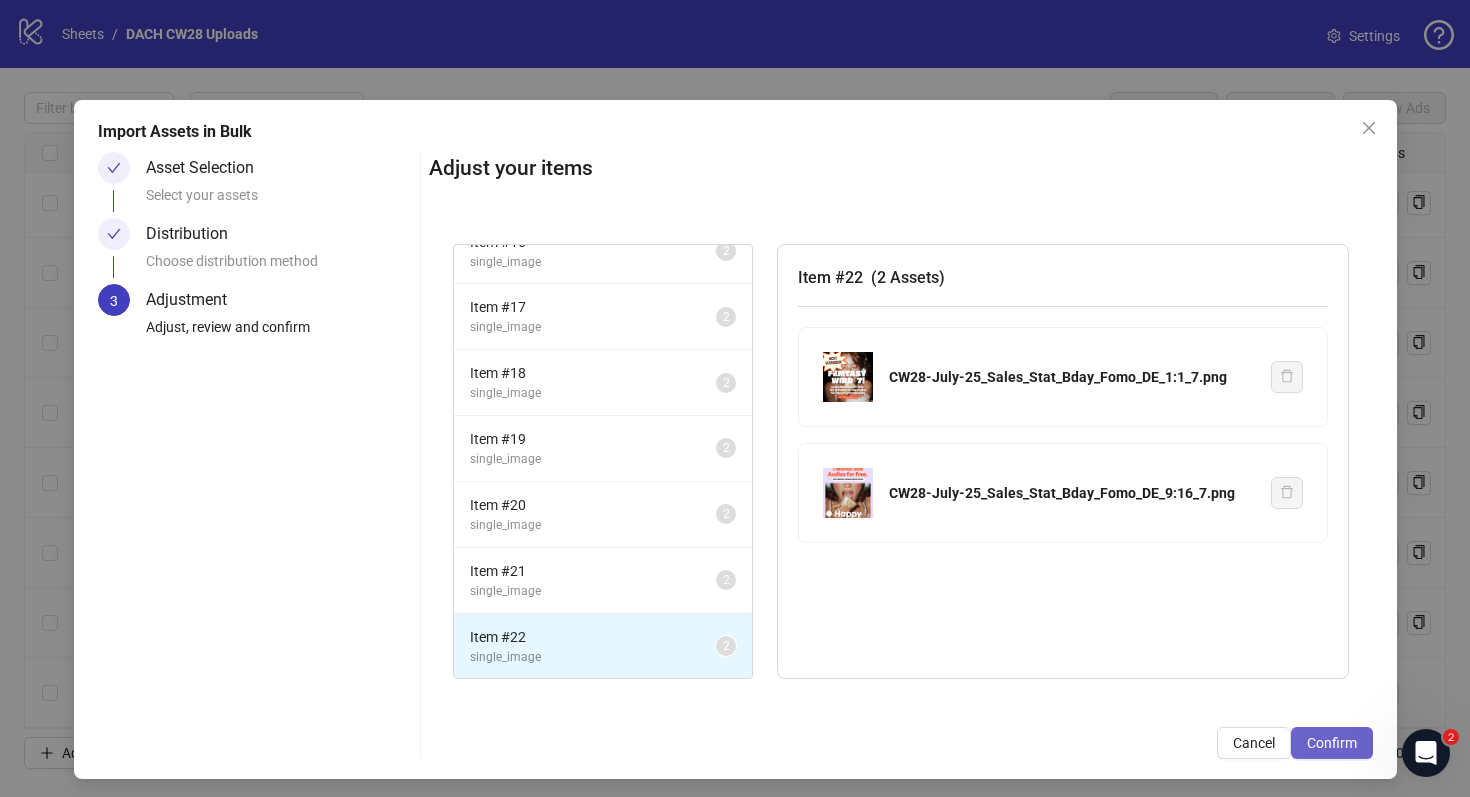 click on "Confirm" at bounding box center [1332, 743] 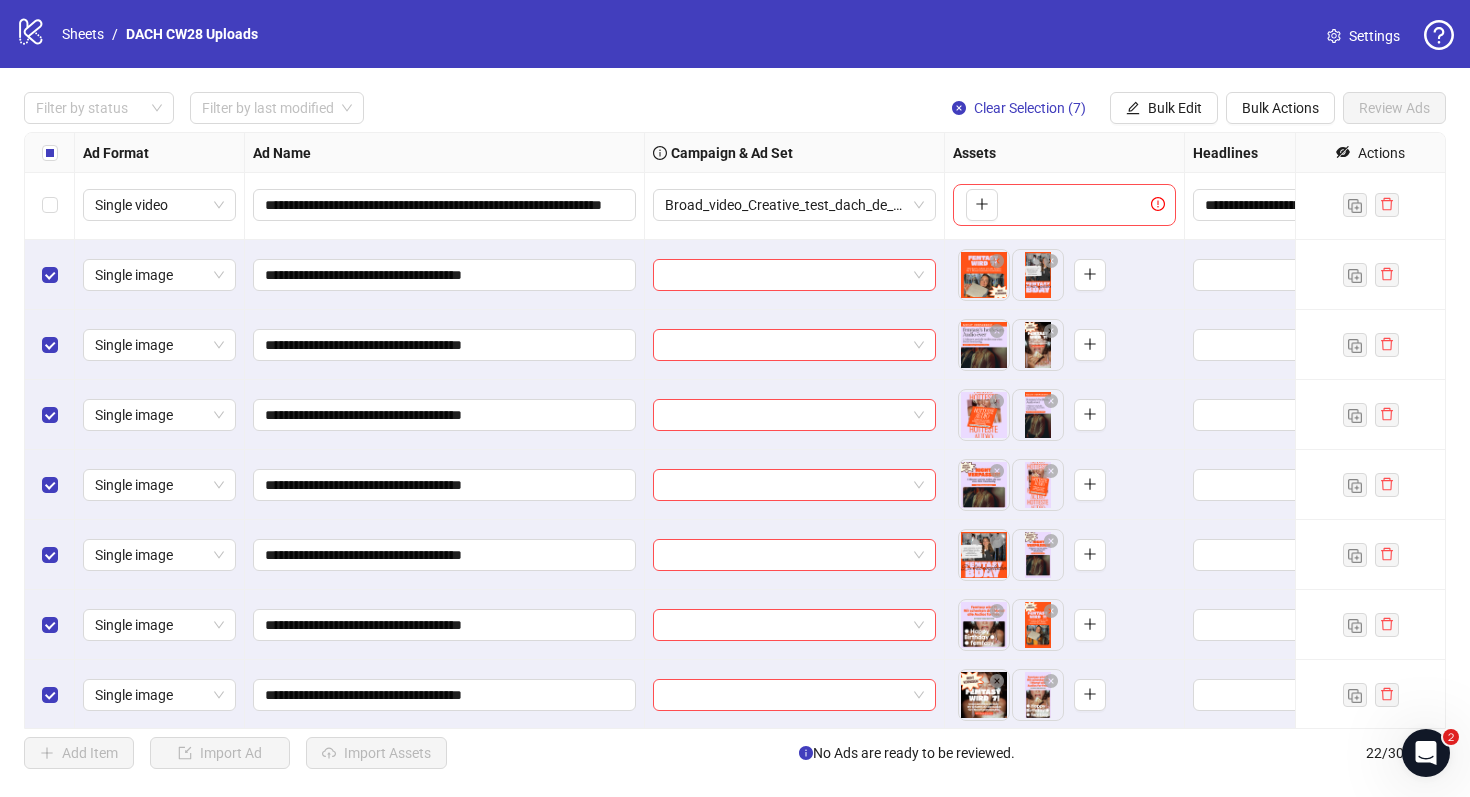 scroll, scrollTop: 985, scrollLeft: 0, axis: vertical 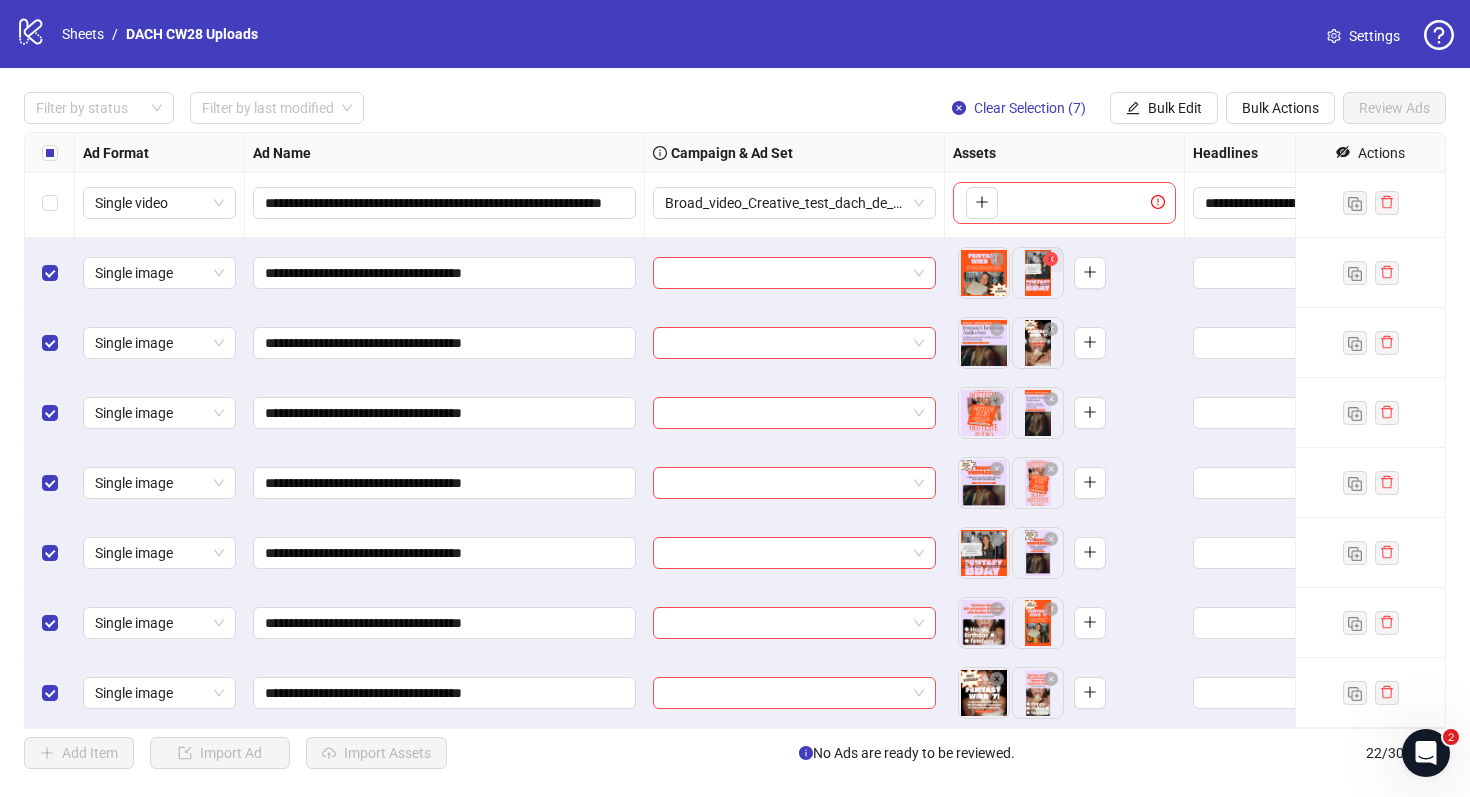 click 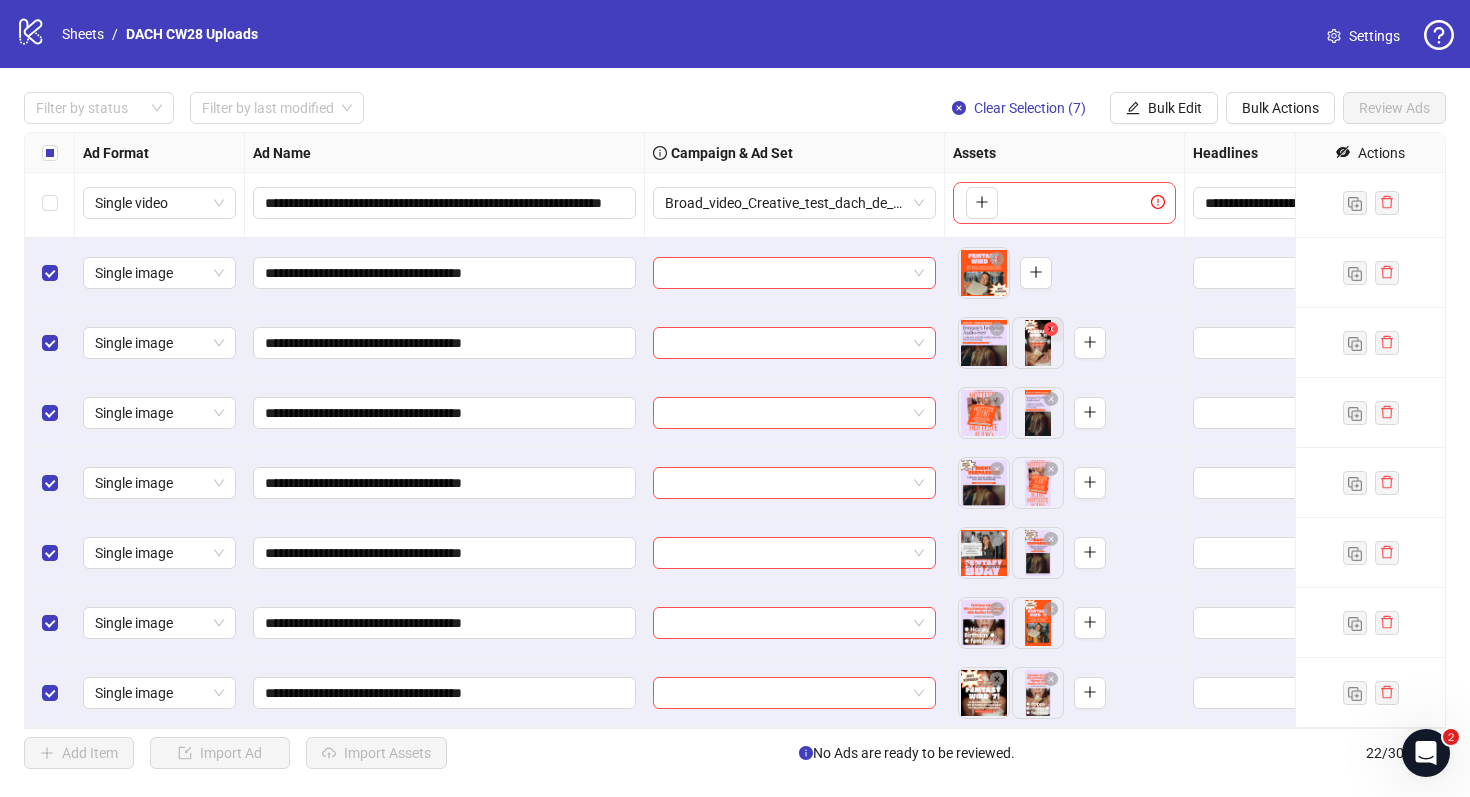 click 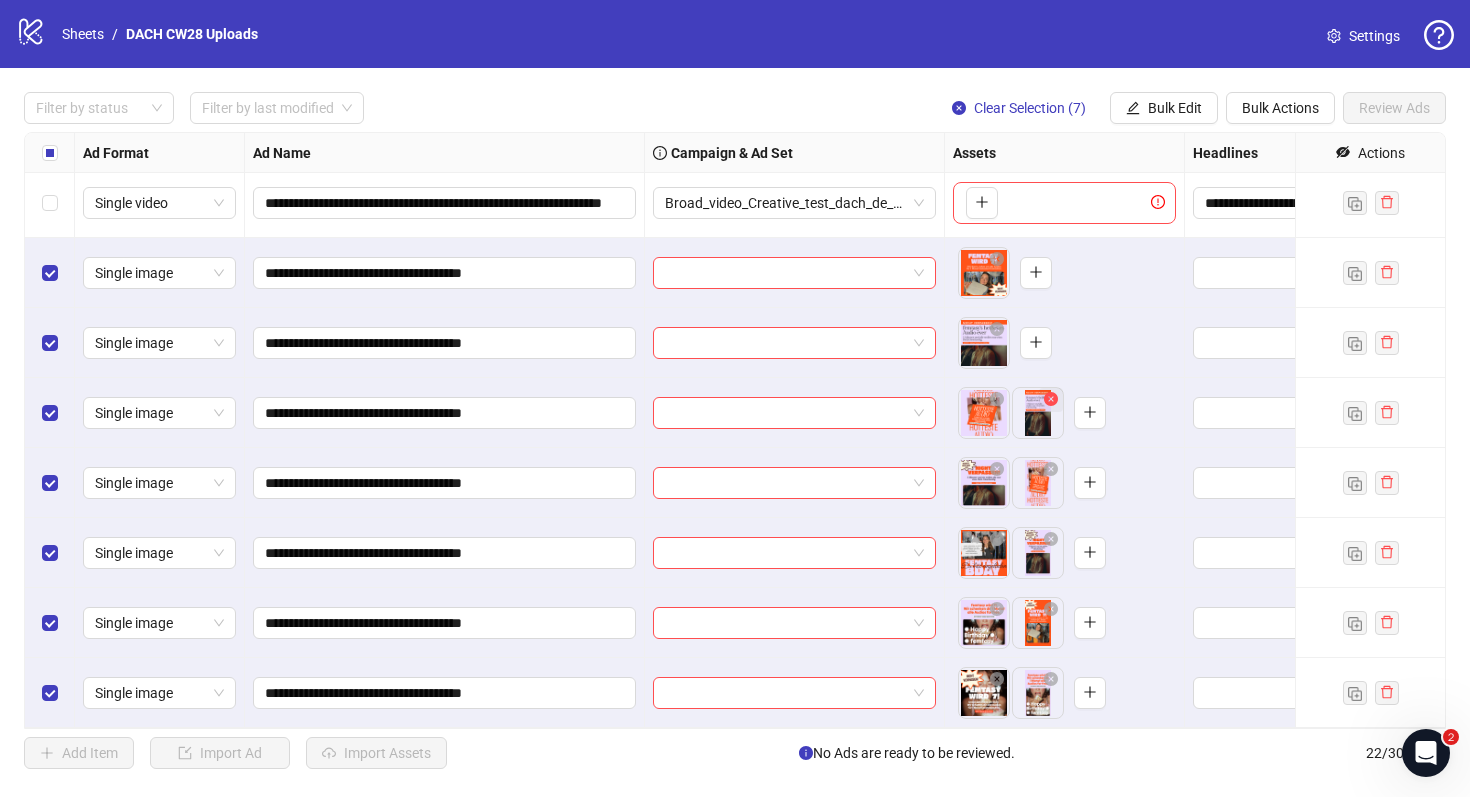 click 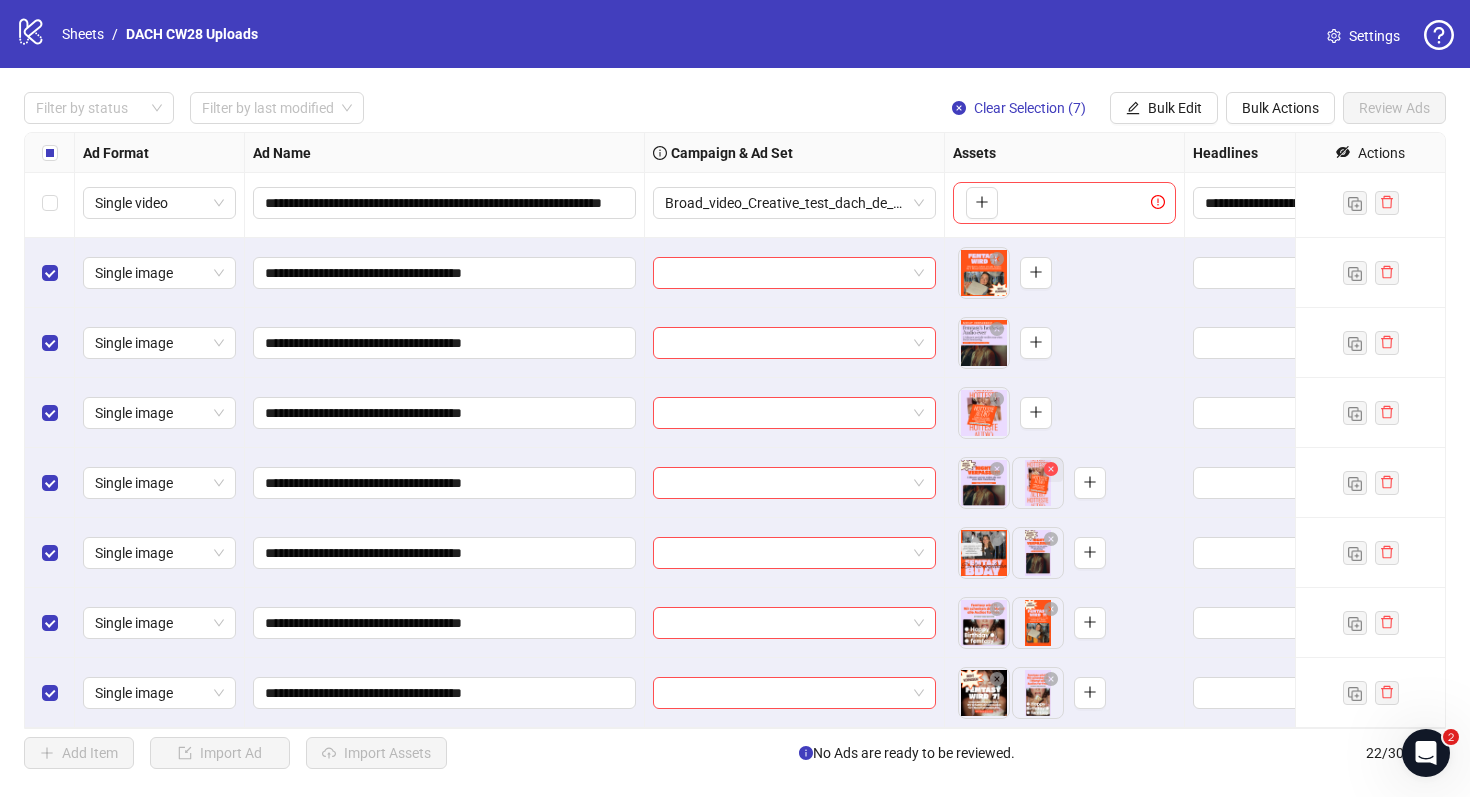 click 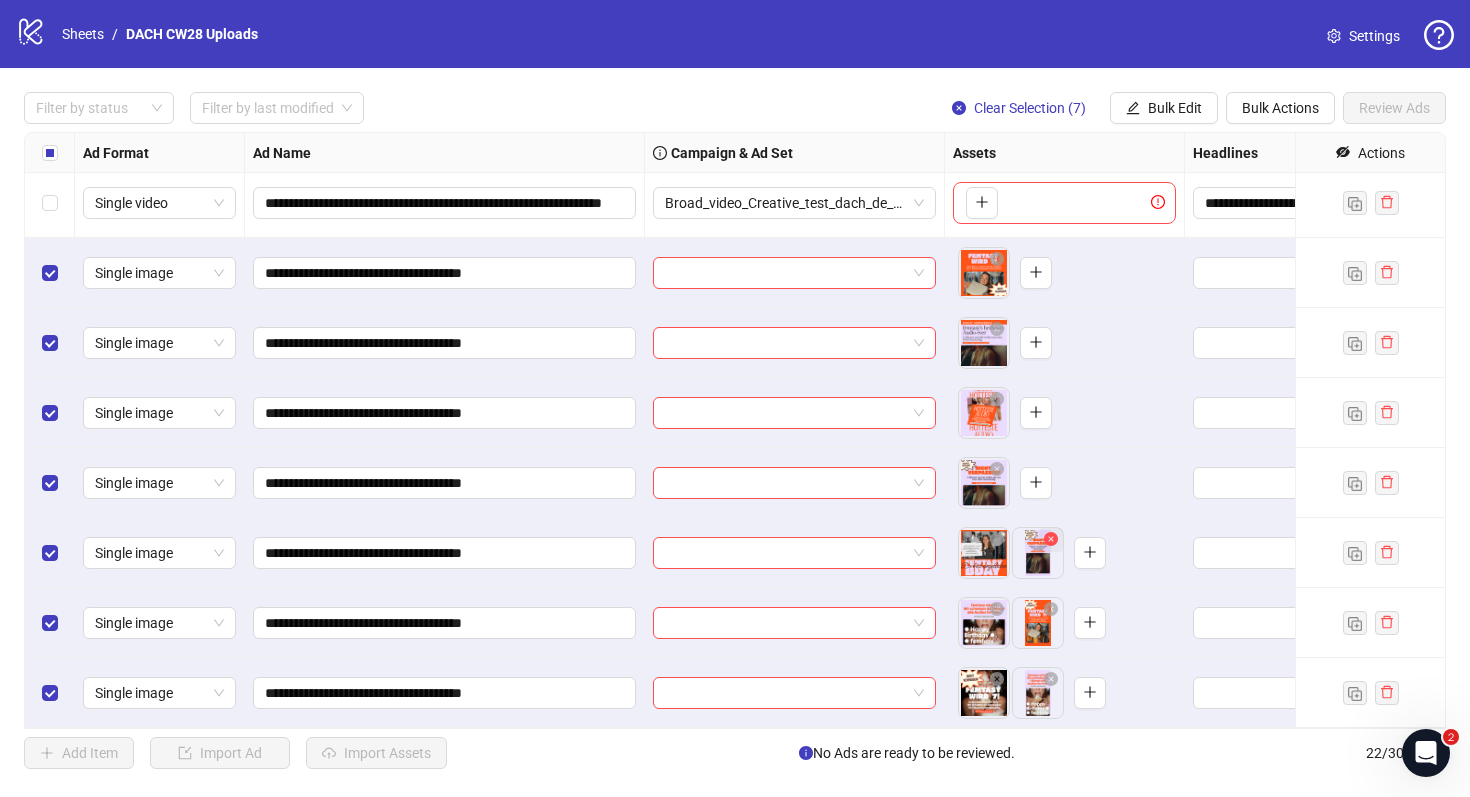 click 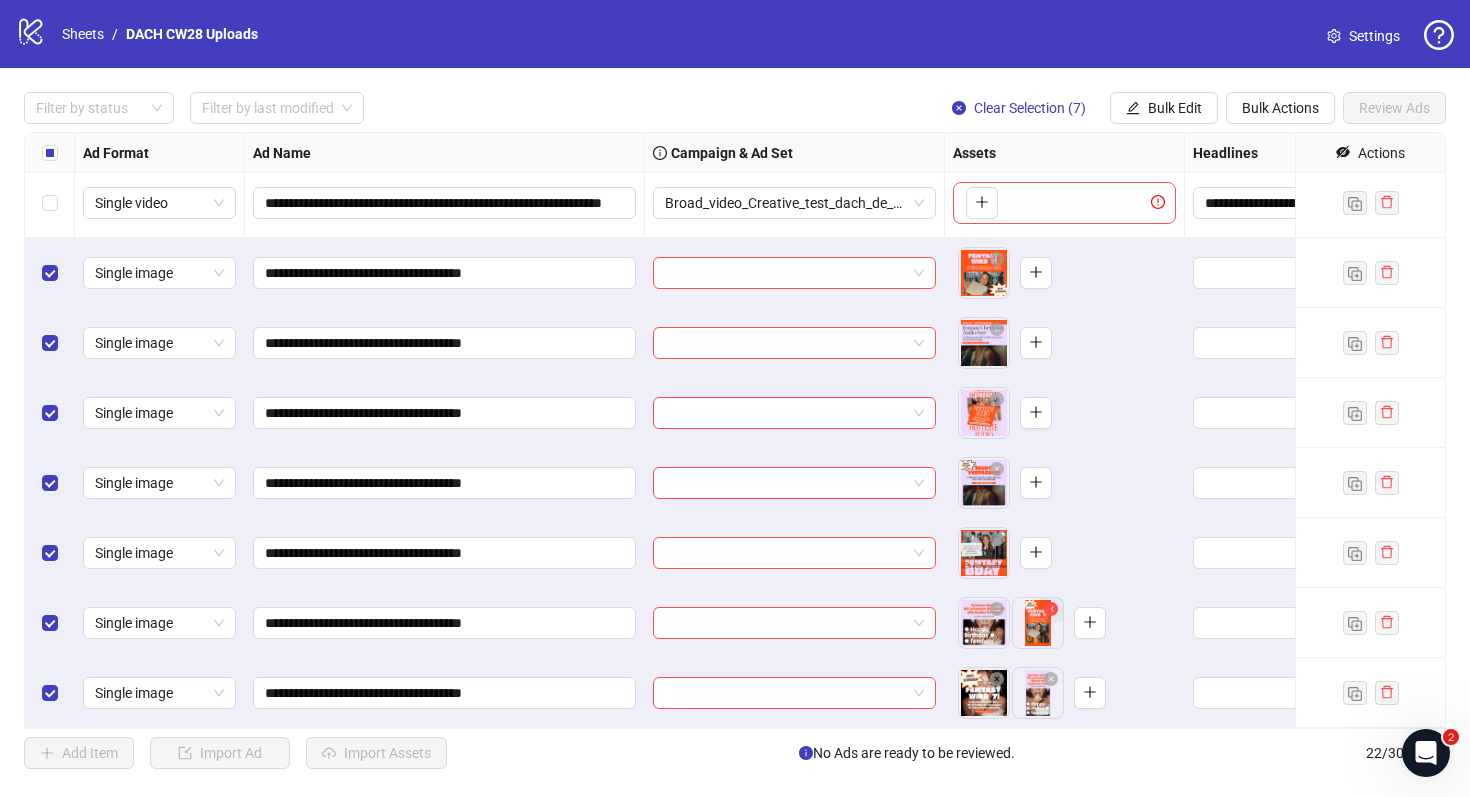 click 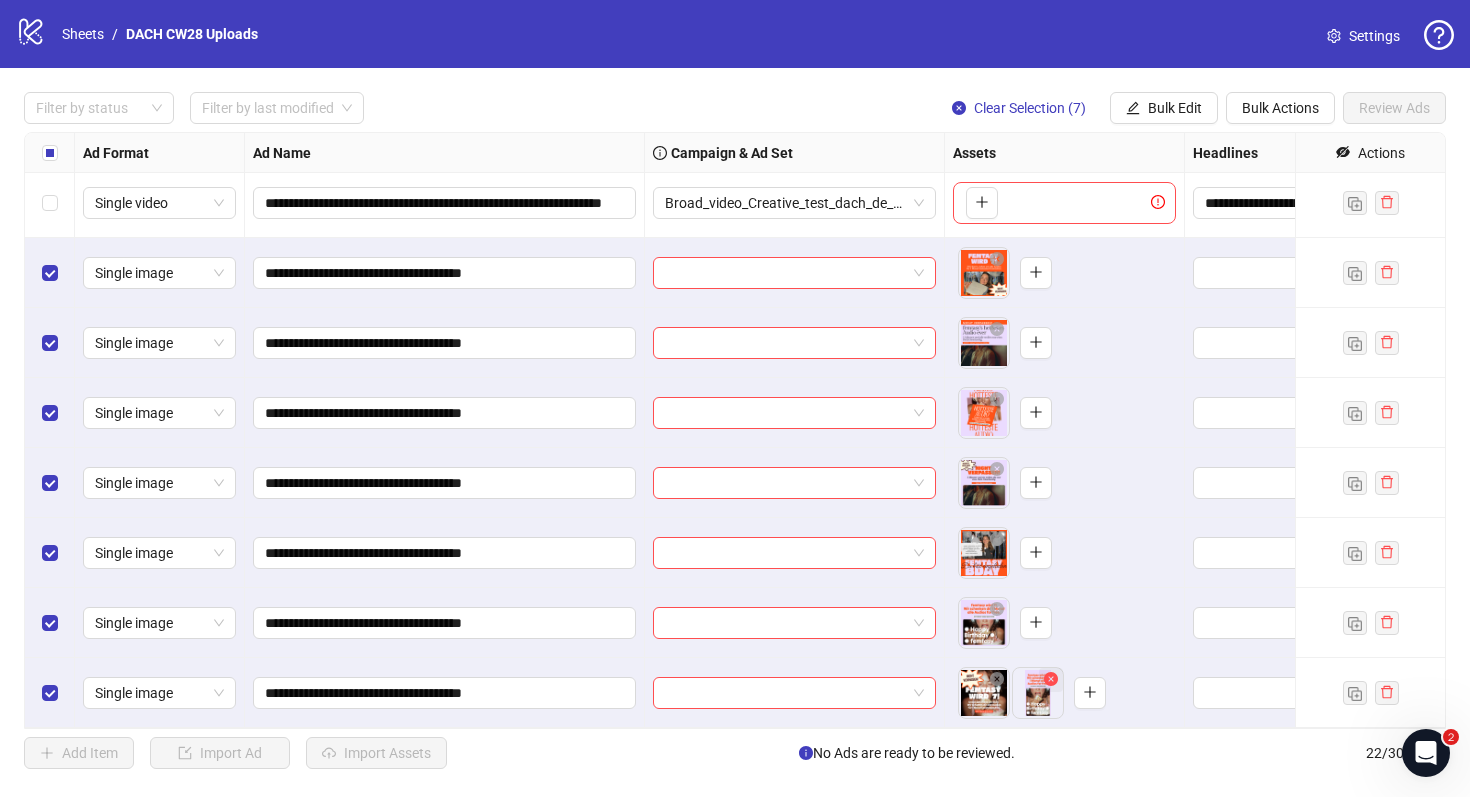click 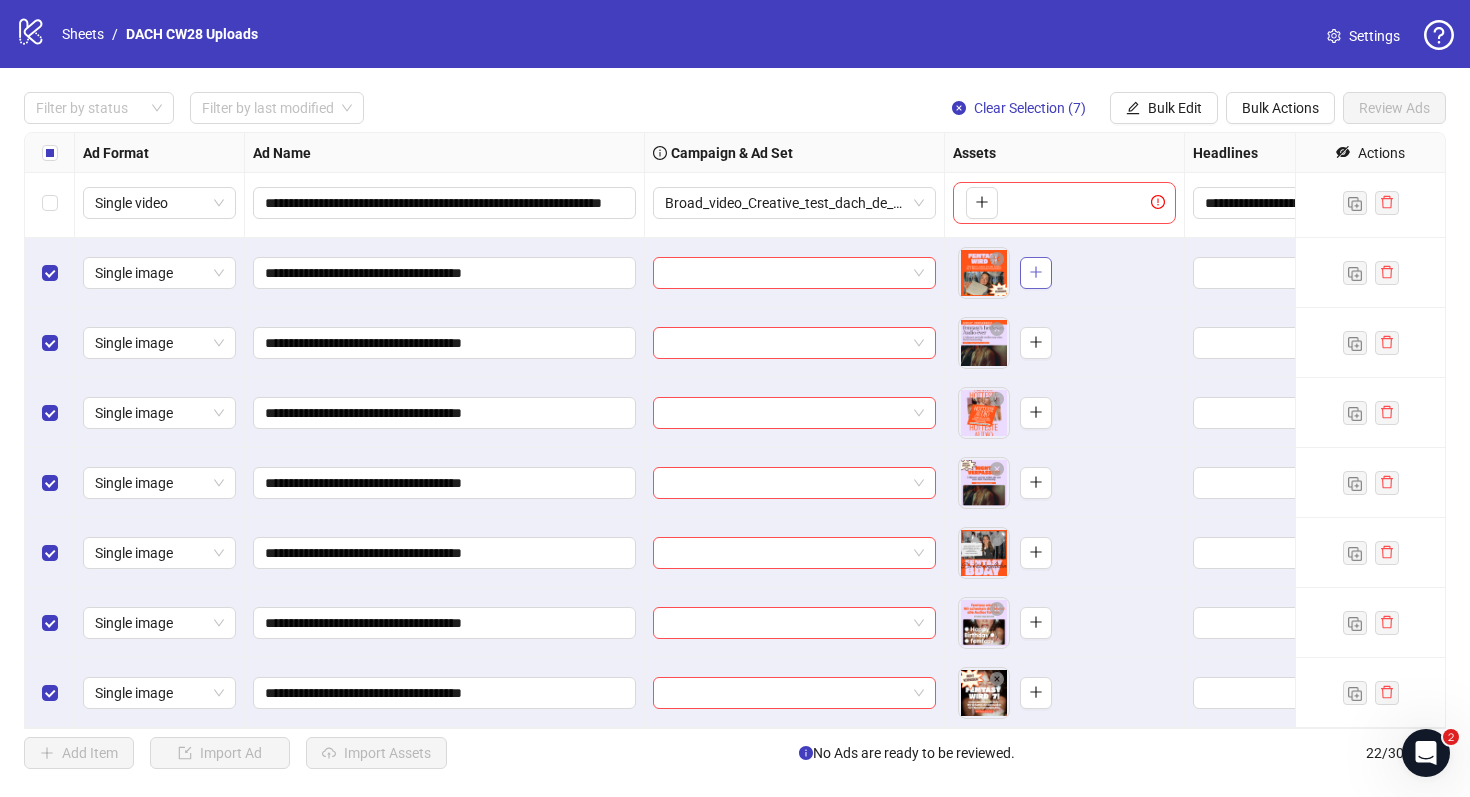 click 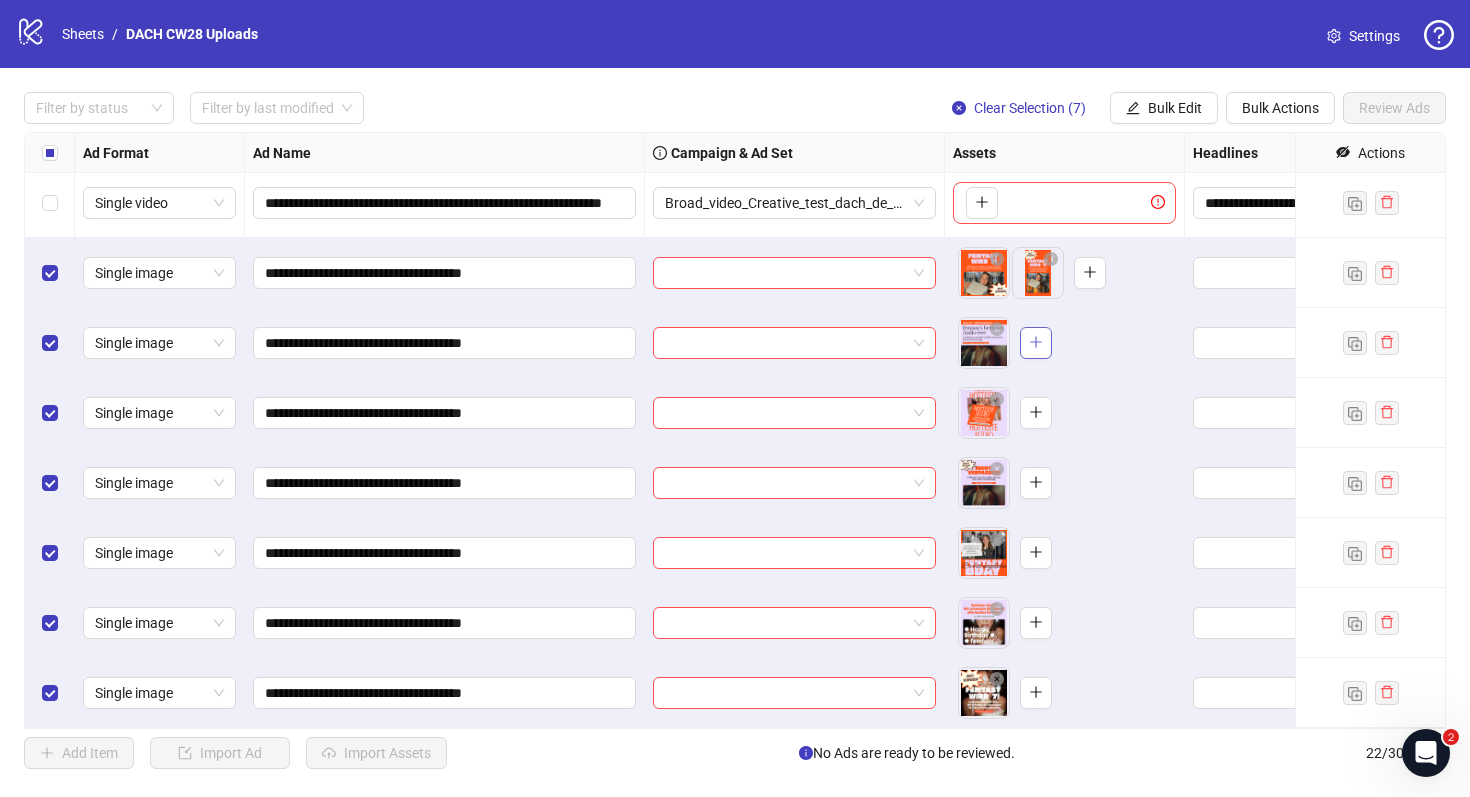 click at bounding box center [1036, 342] 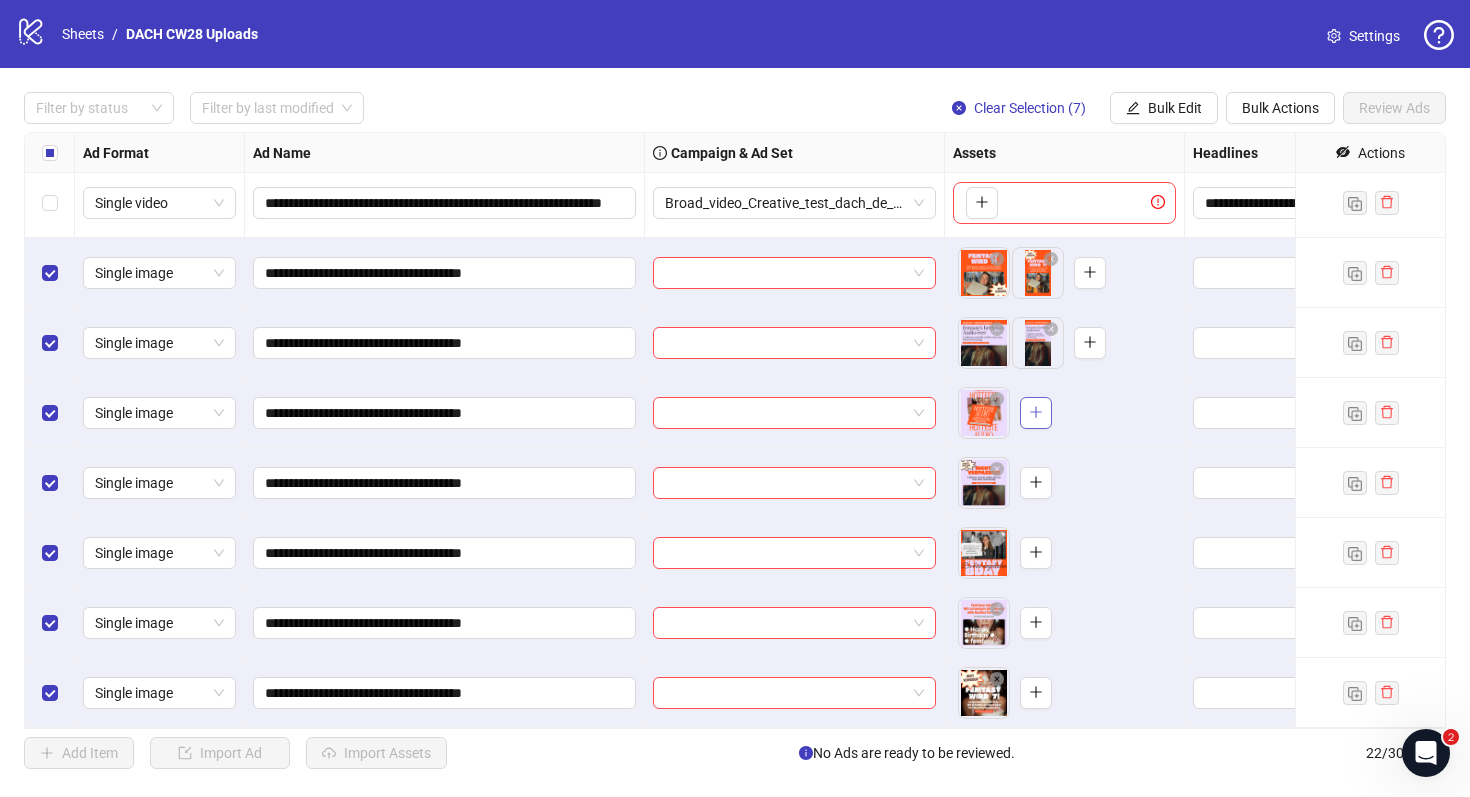 click 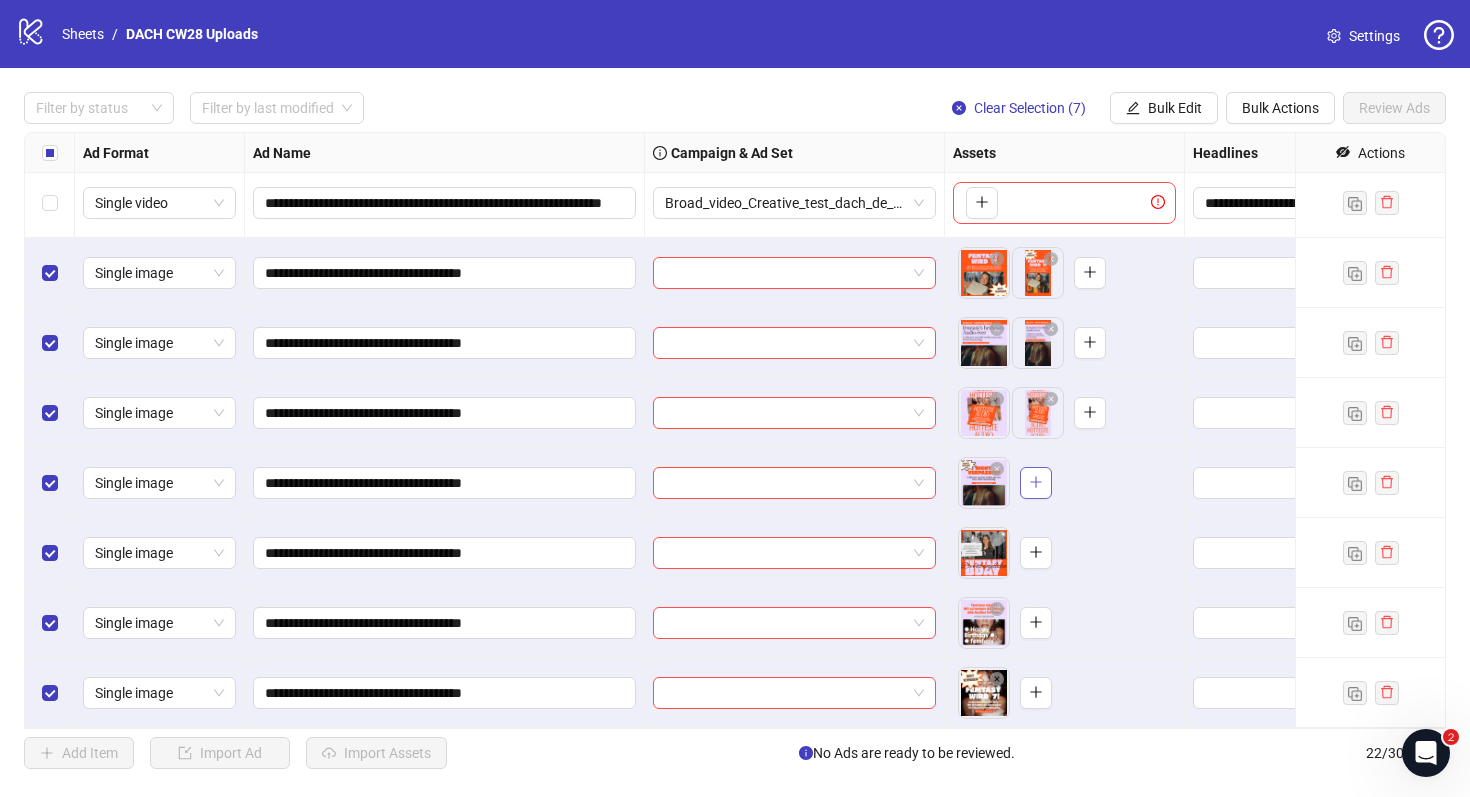 click 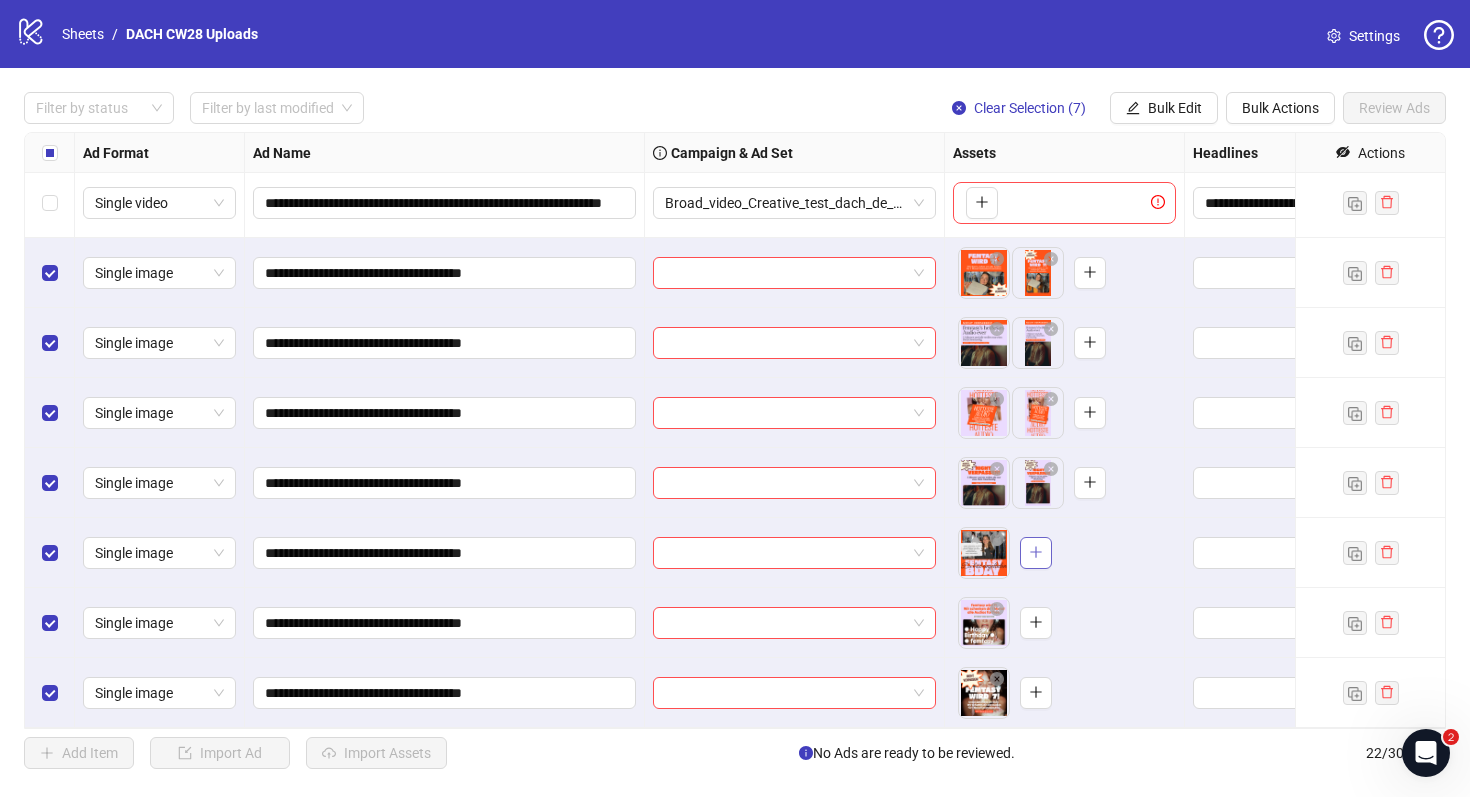 click 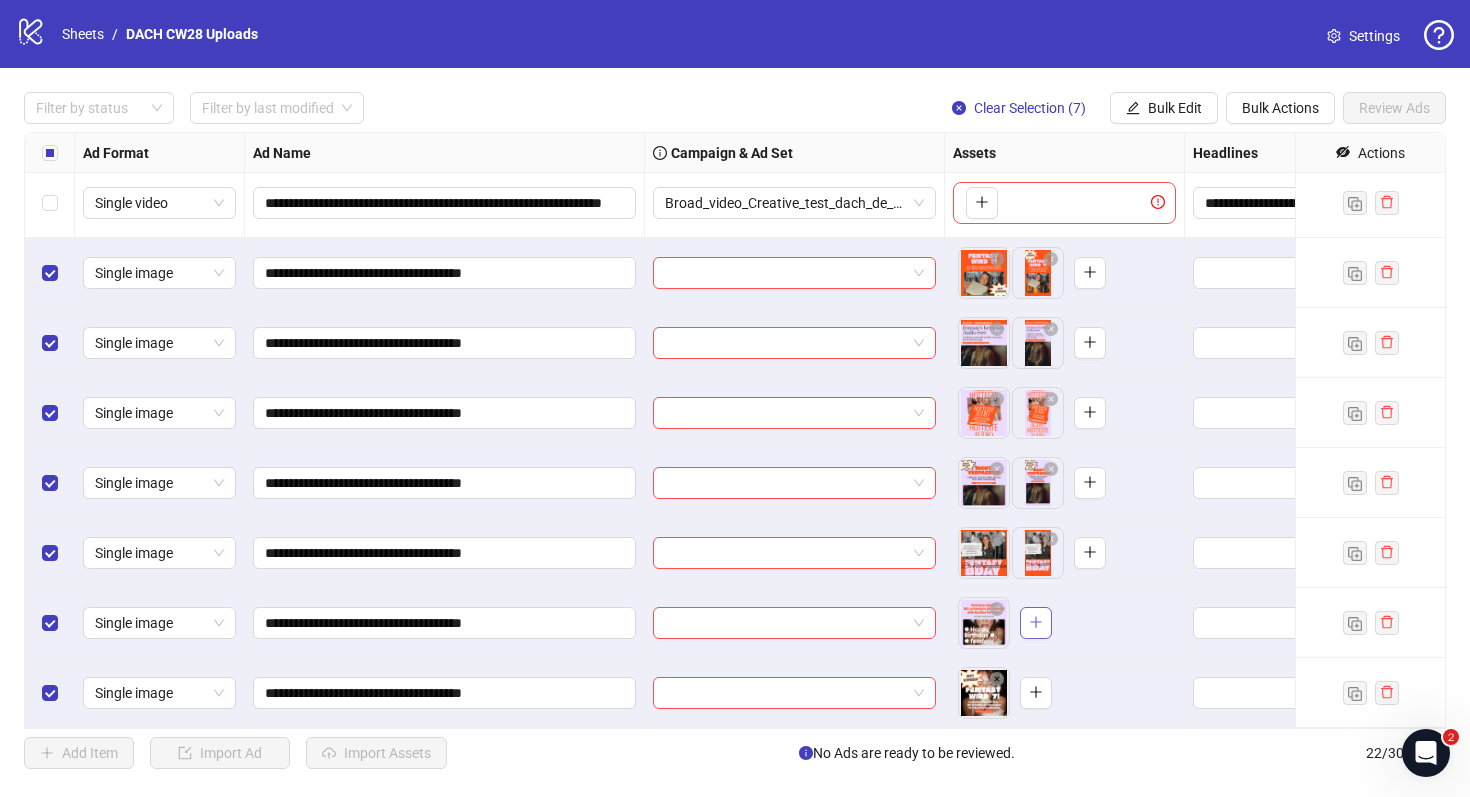 click 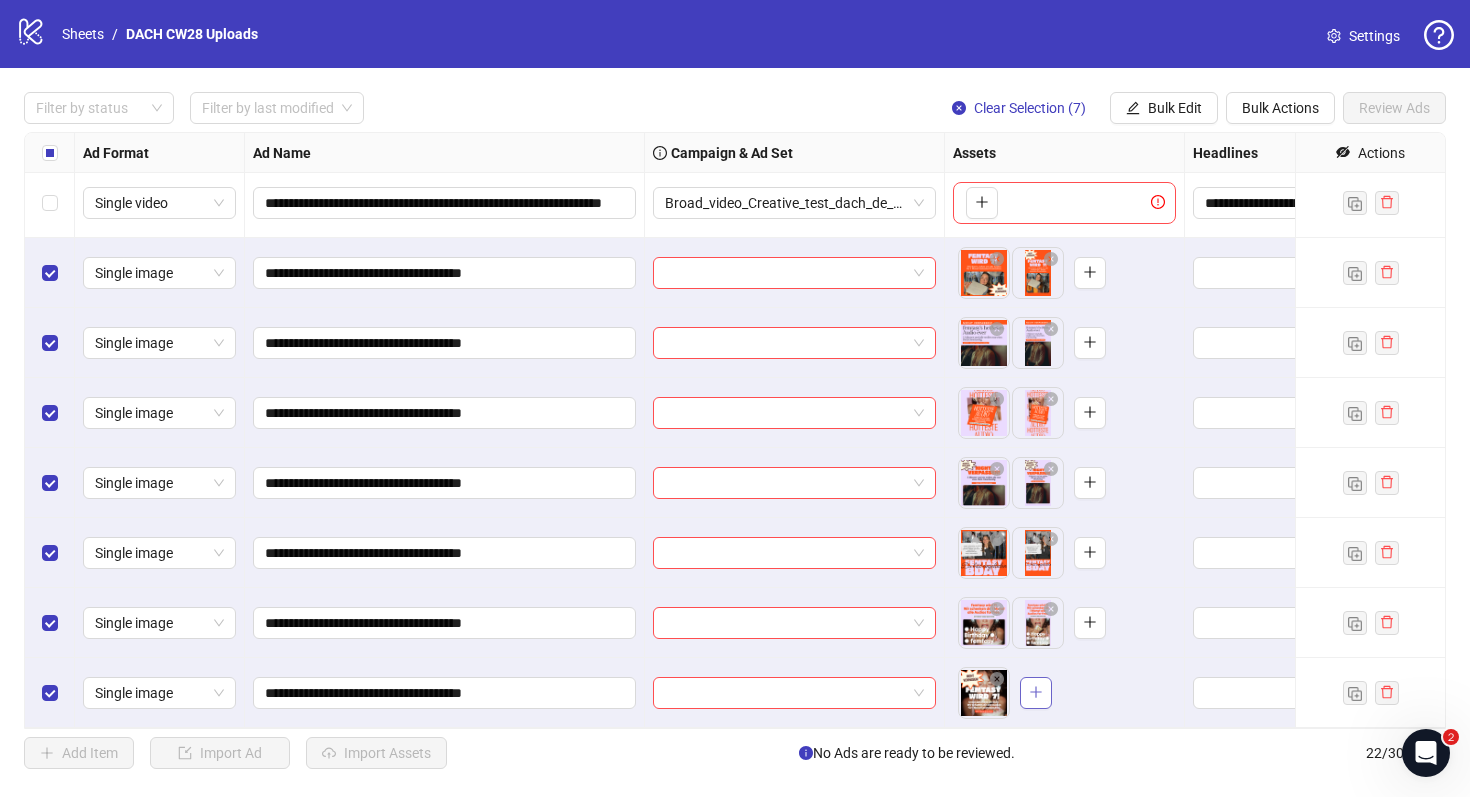 click 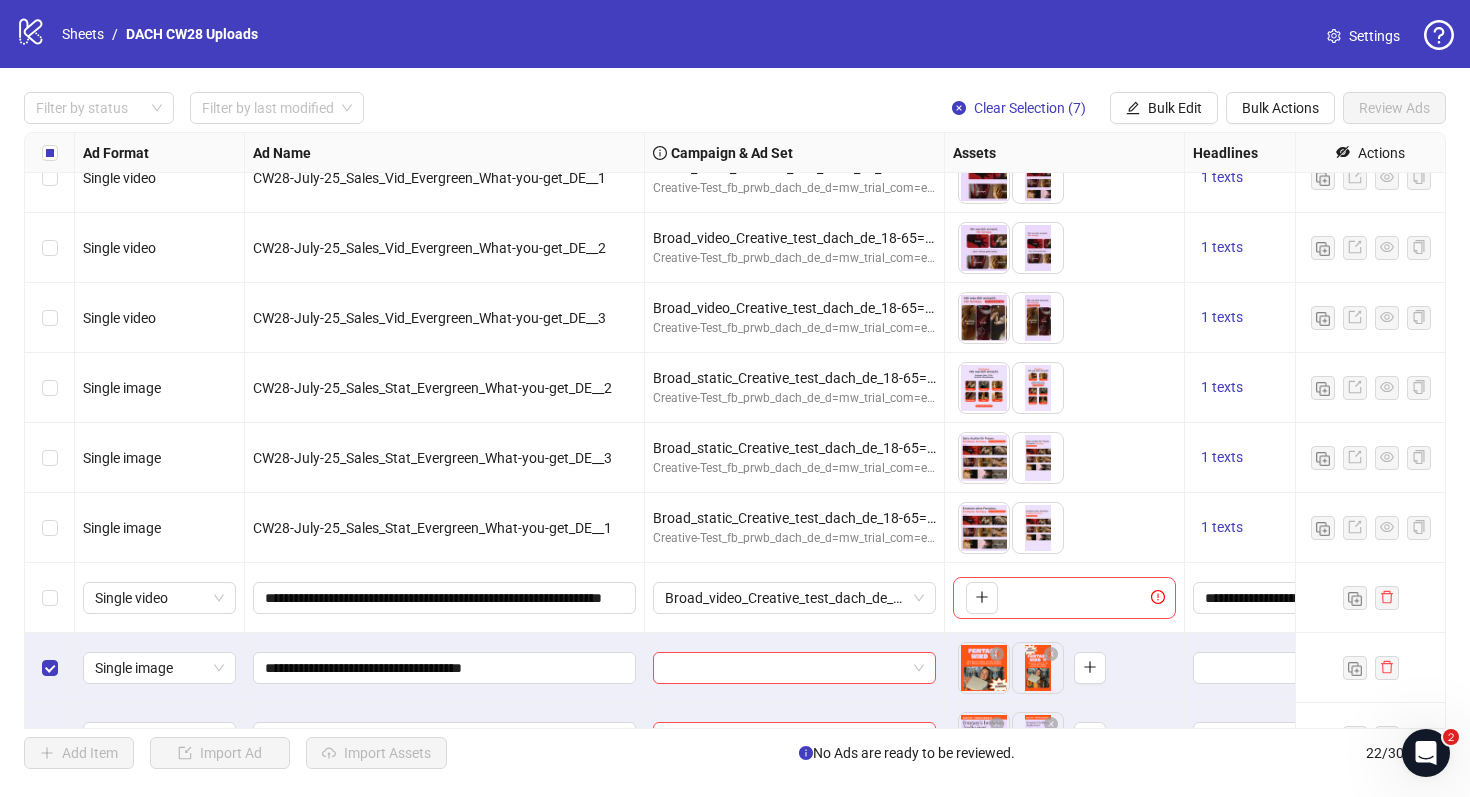 scroll, scrollTop: 850, scrollLeft: 0, axis: vertical 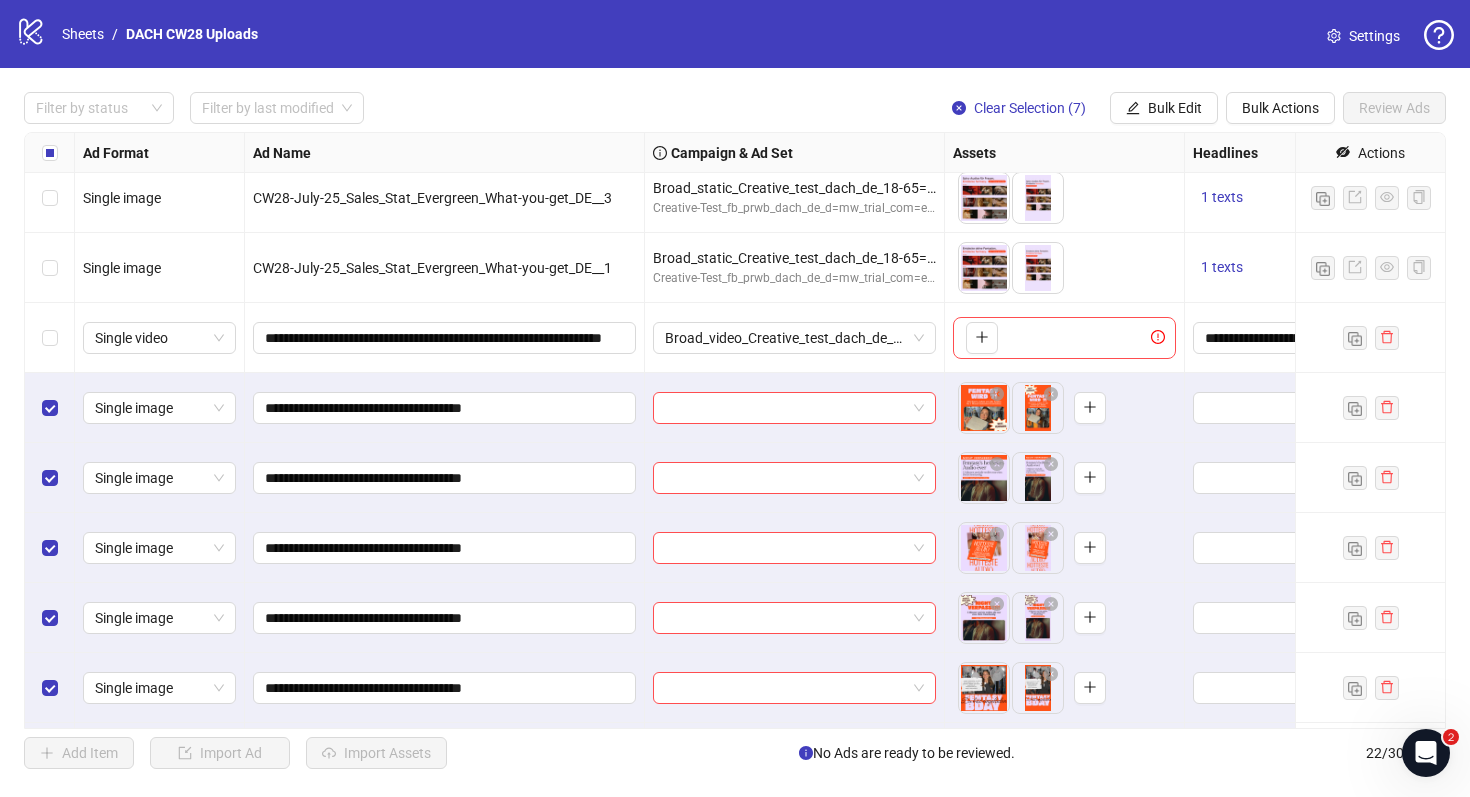 click at bounding box center [50, 338] 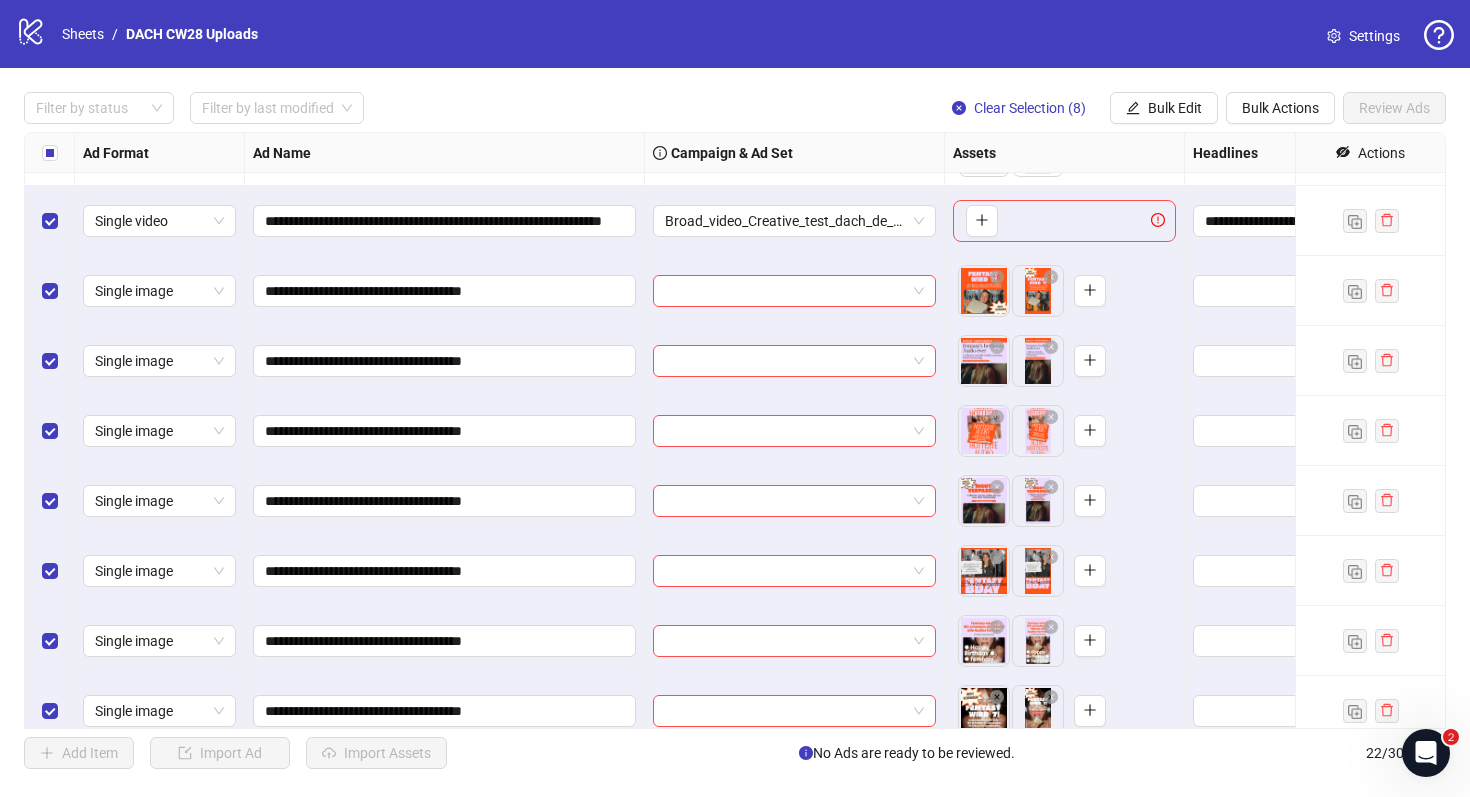 scroll, scrollTop: 985, scrollLeft: 0, axis: vertical 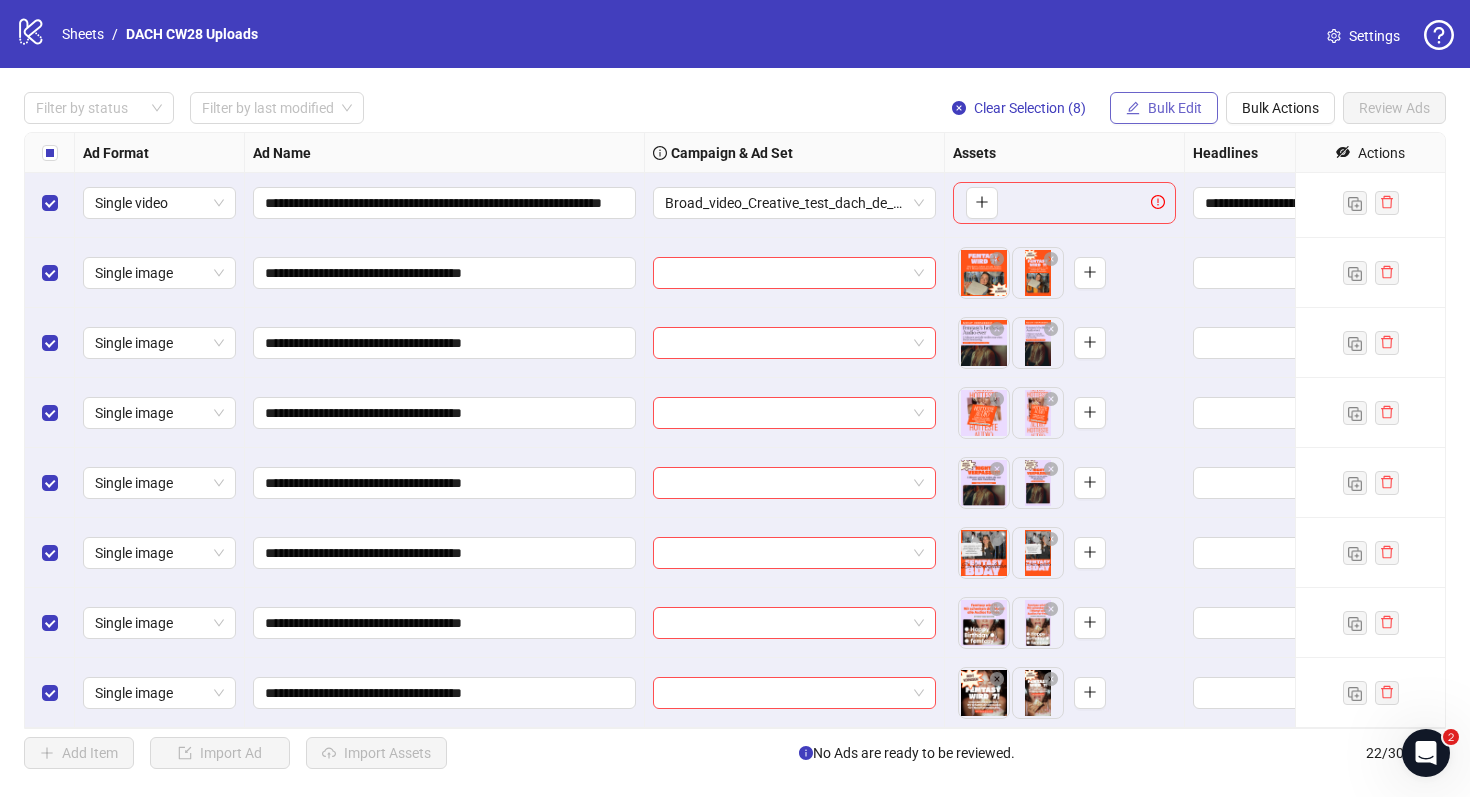 click on "Bulk Edit" at bounding box center (1175, 108) 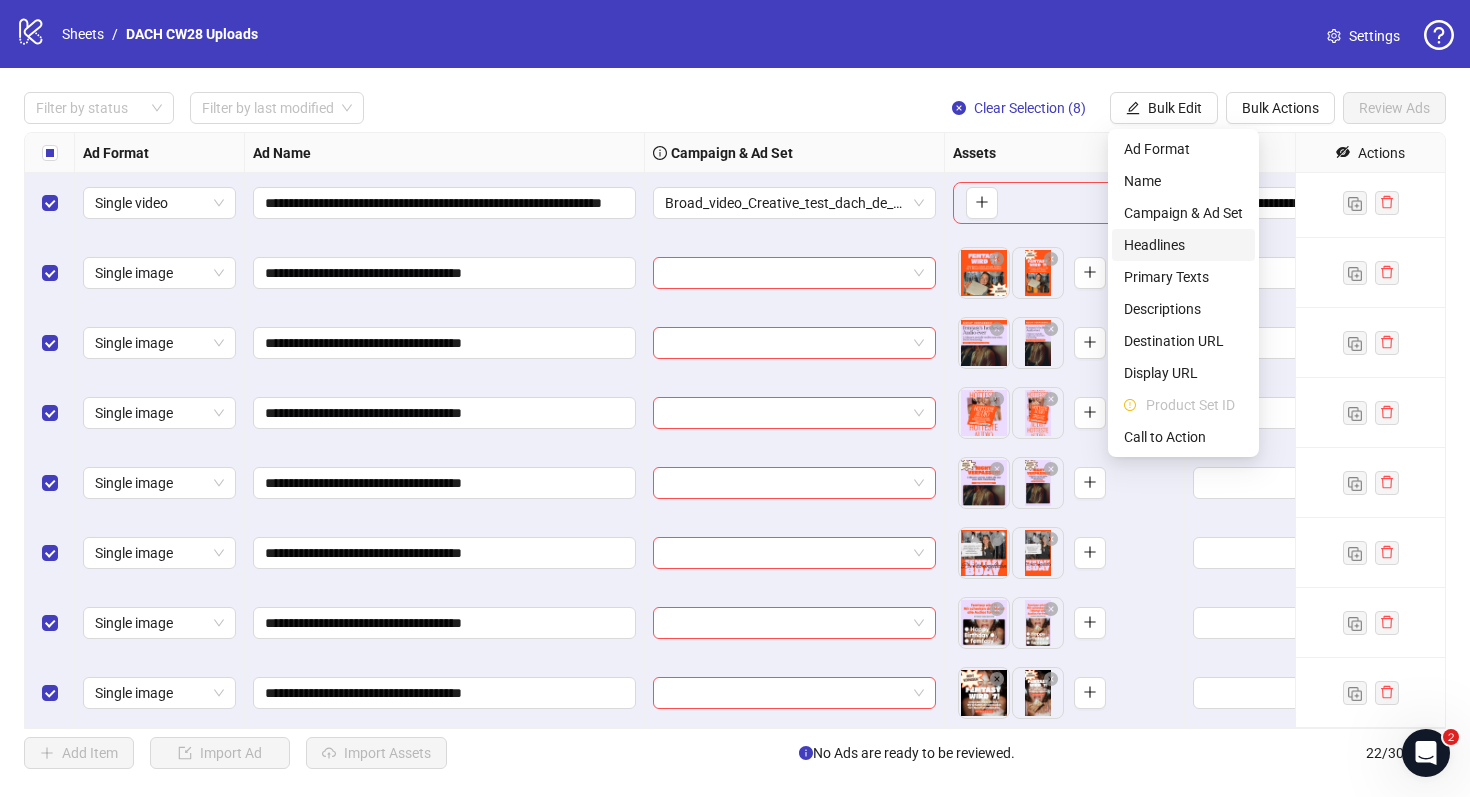 click on "Headlines" at bounding box center [1183, 245] 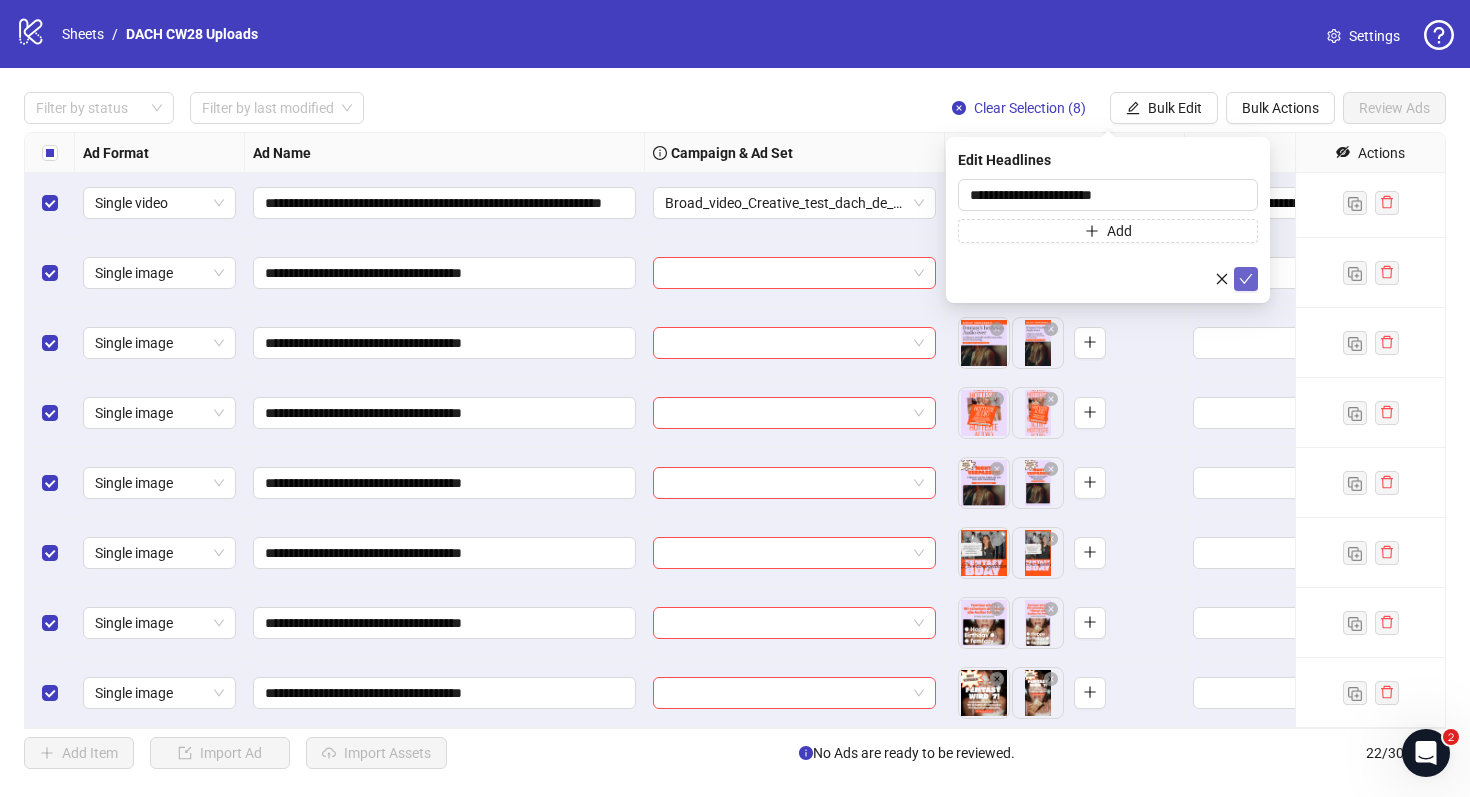click at bounding box center [1246, 279] 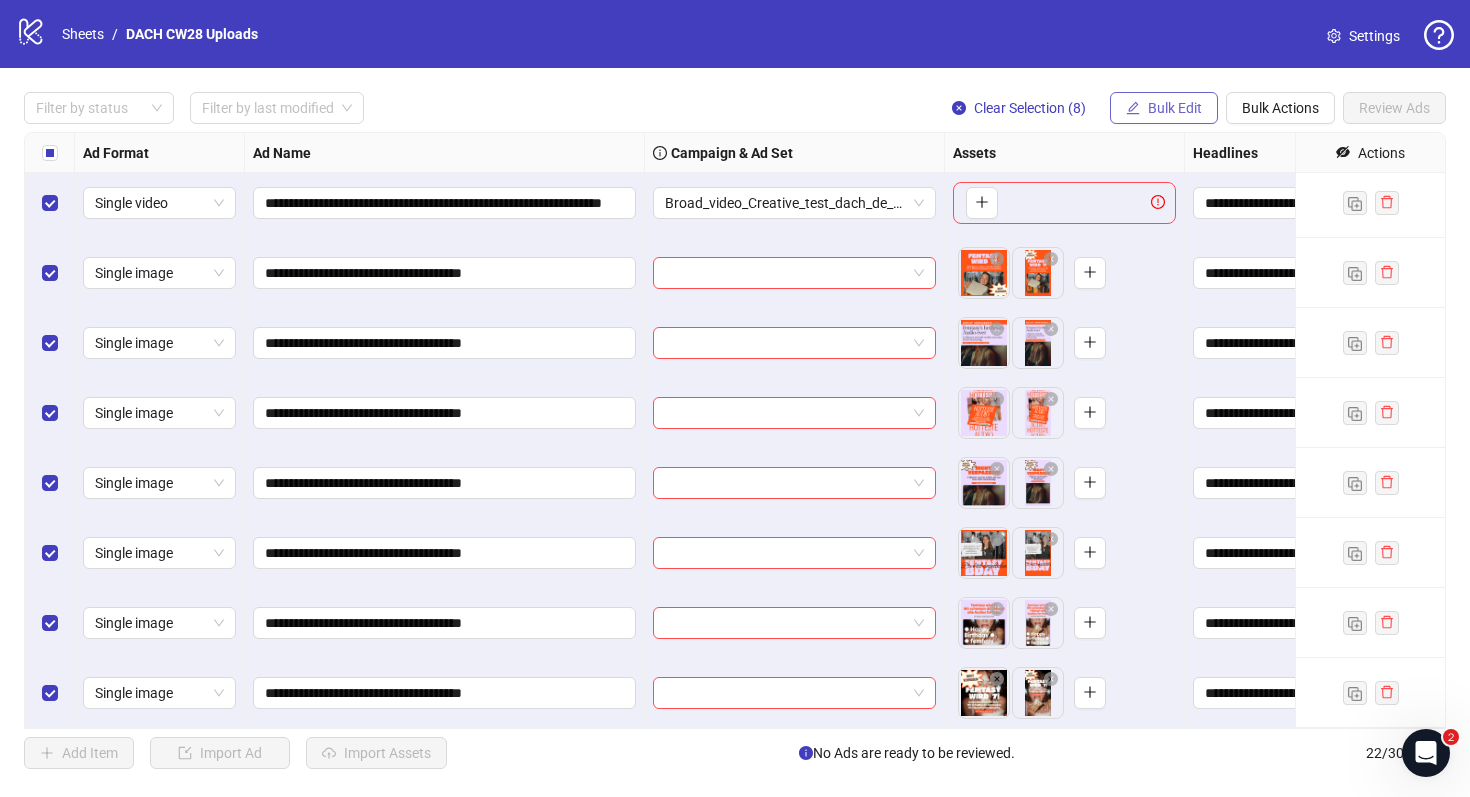 click on "Bulk Edit" at bounding box center (1175, 108) 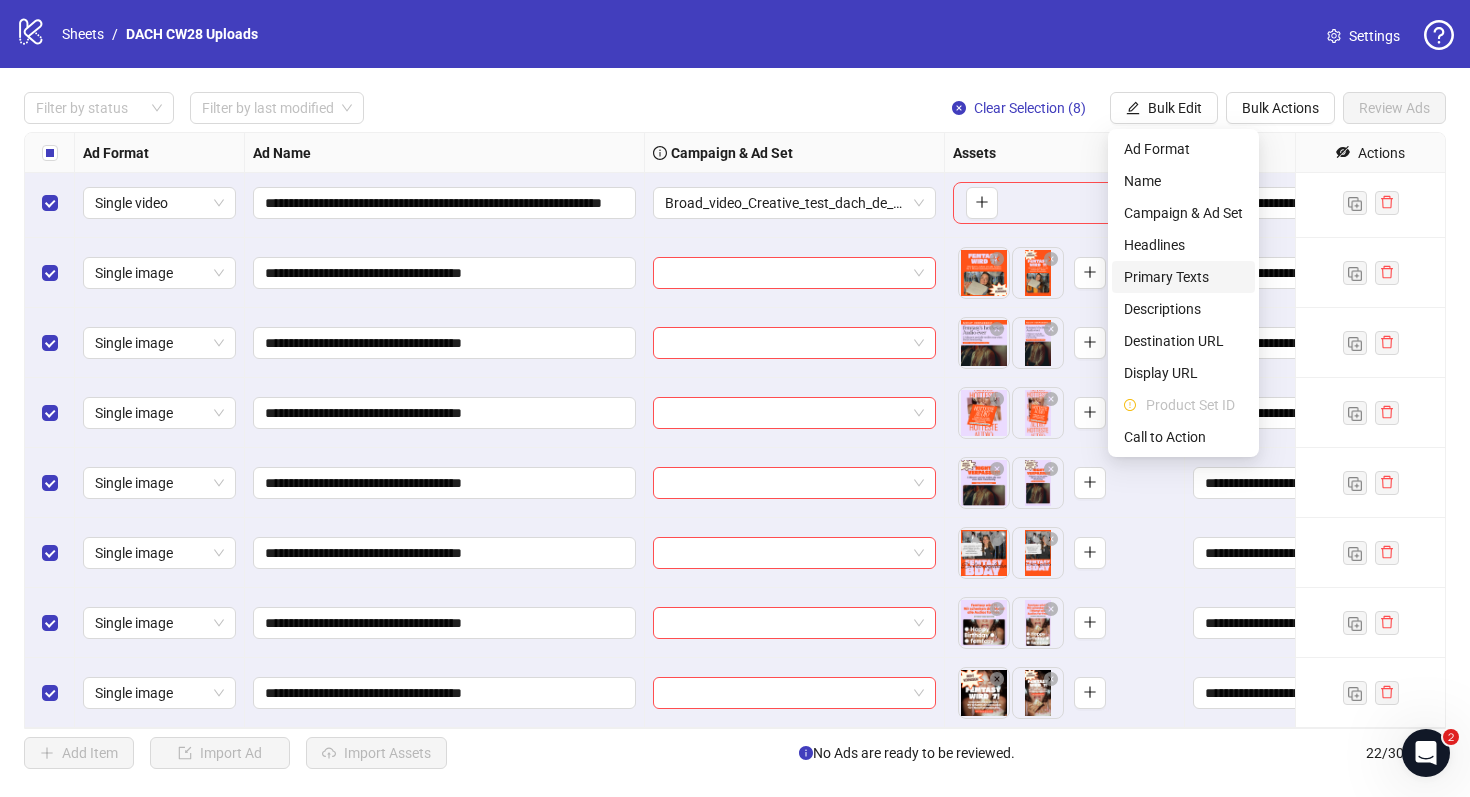 click on "Primary Texts" at bounding box center [1183, 277] 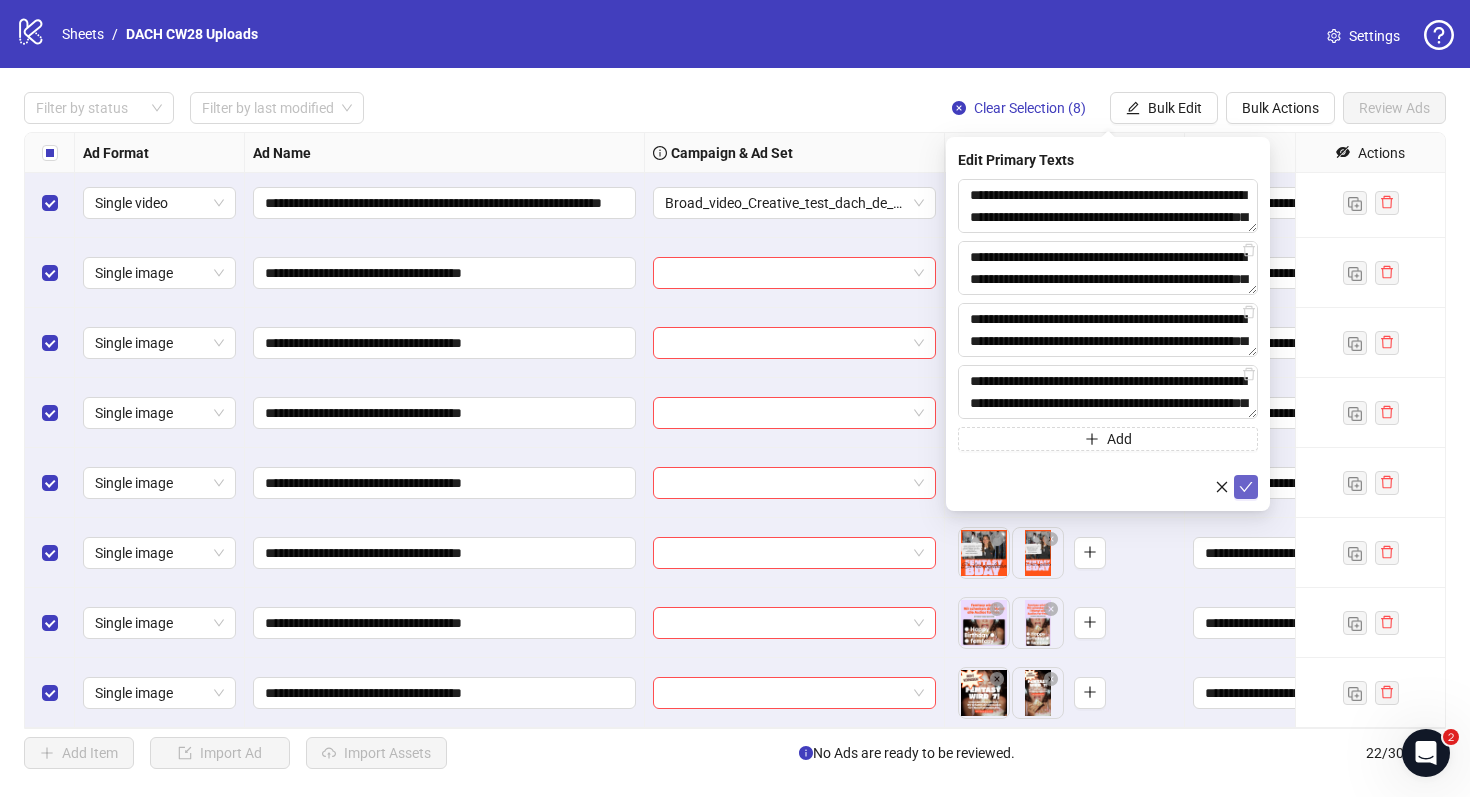 click at bounding box center [1246, 487] 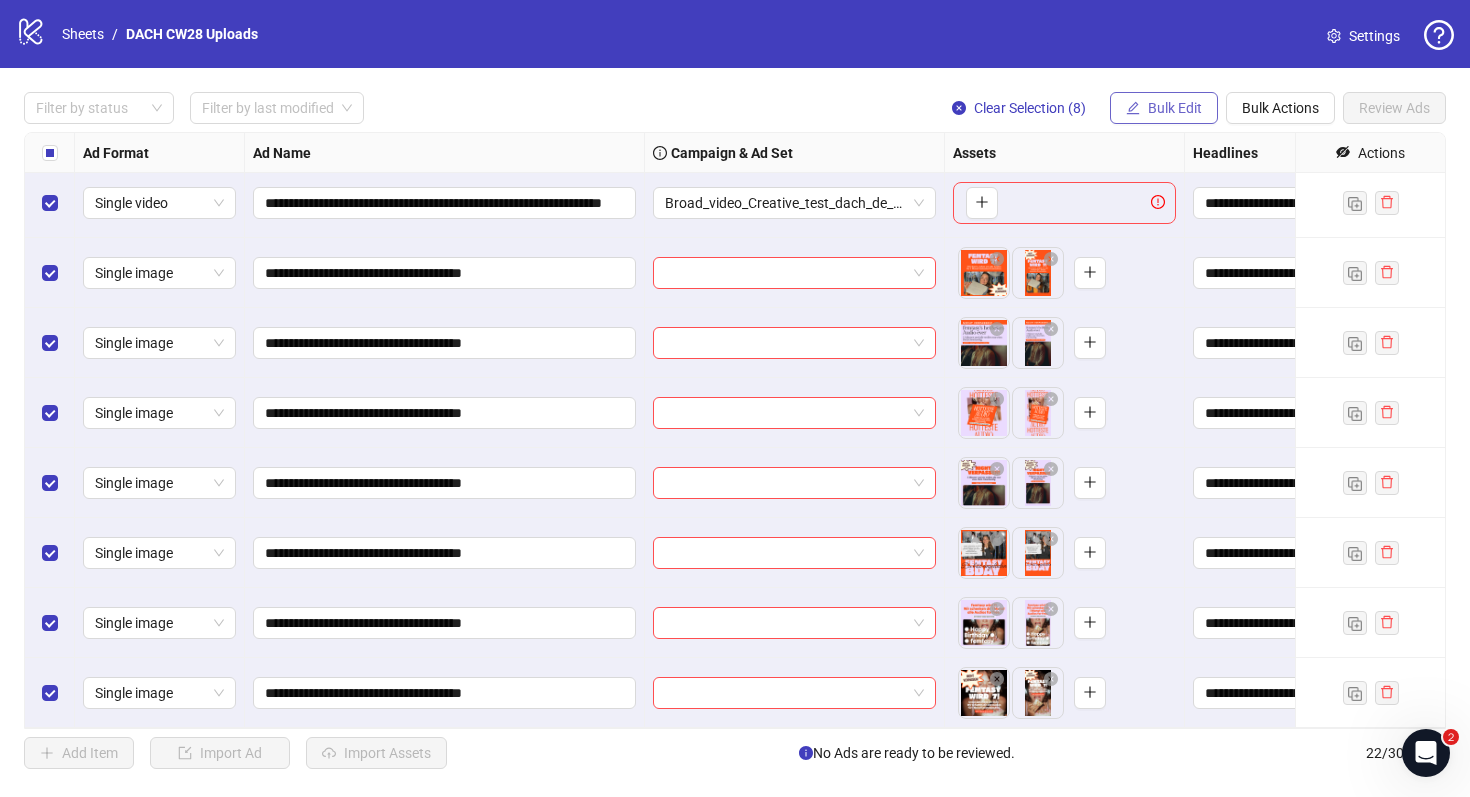 click on "Bulk Edit" at bounding box center [1164, 108] 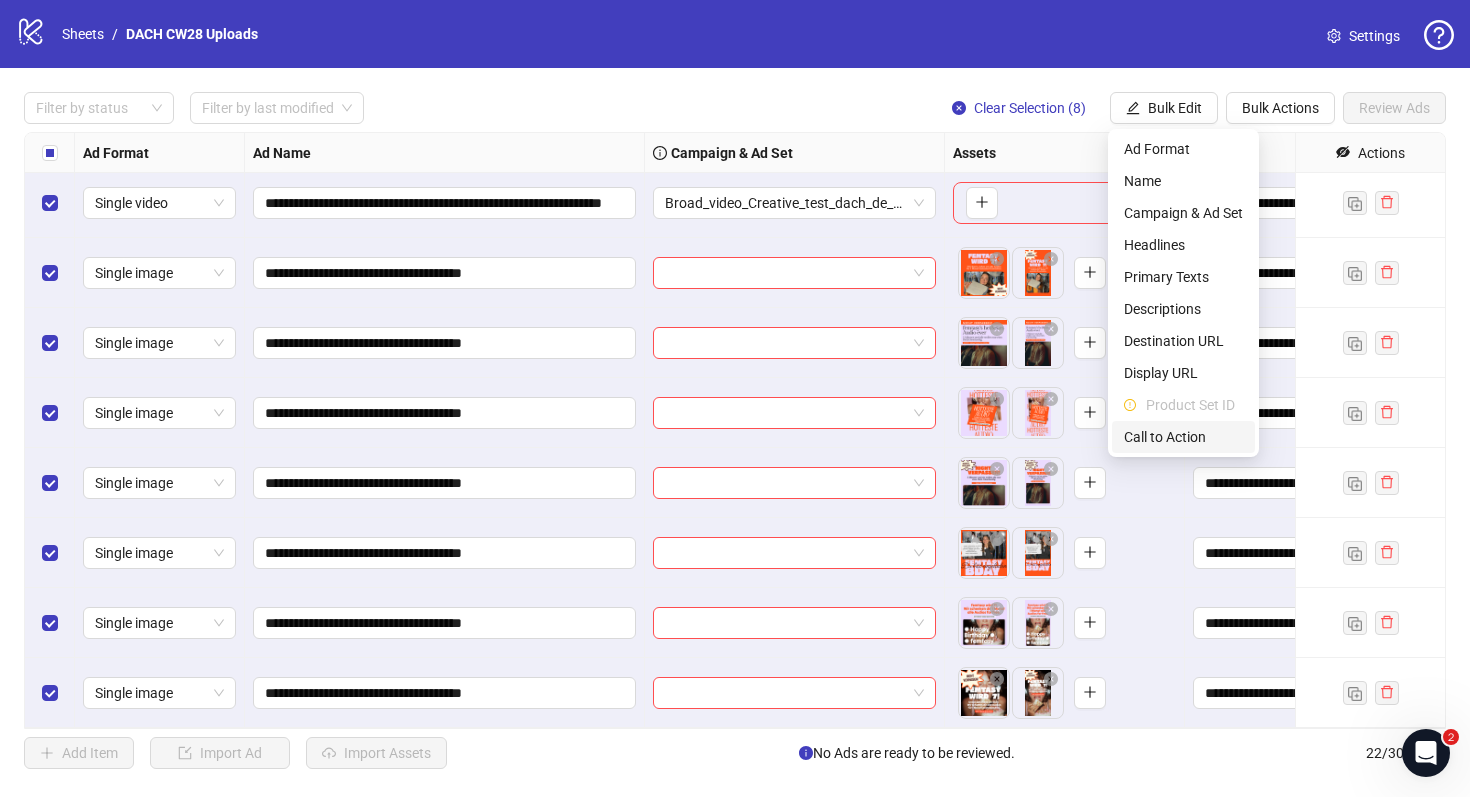 click on "Call to Action" at bounding box center [1183, 437] 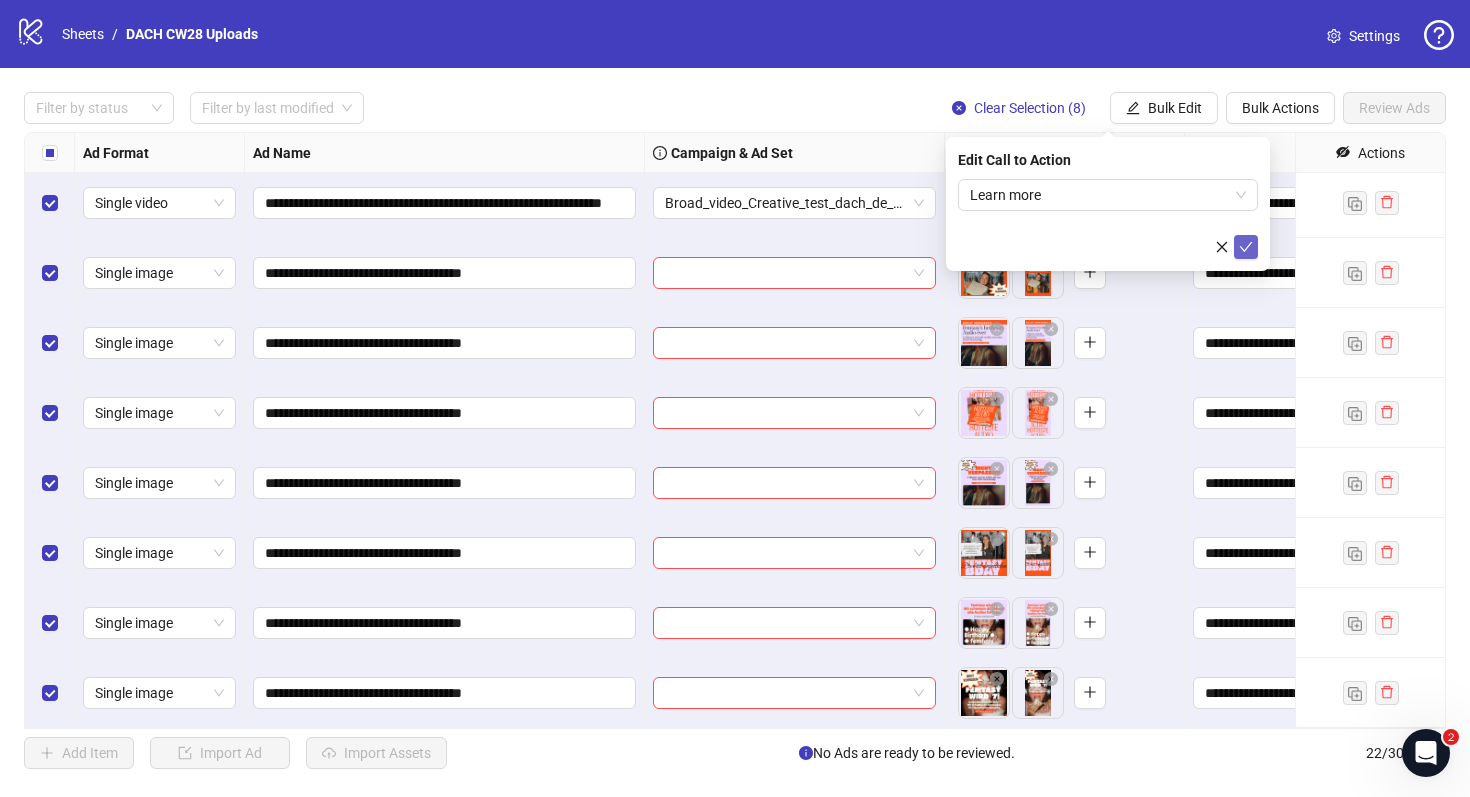click 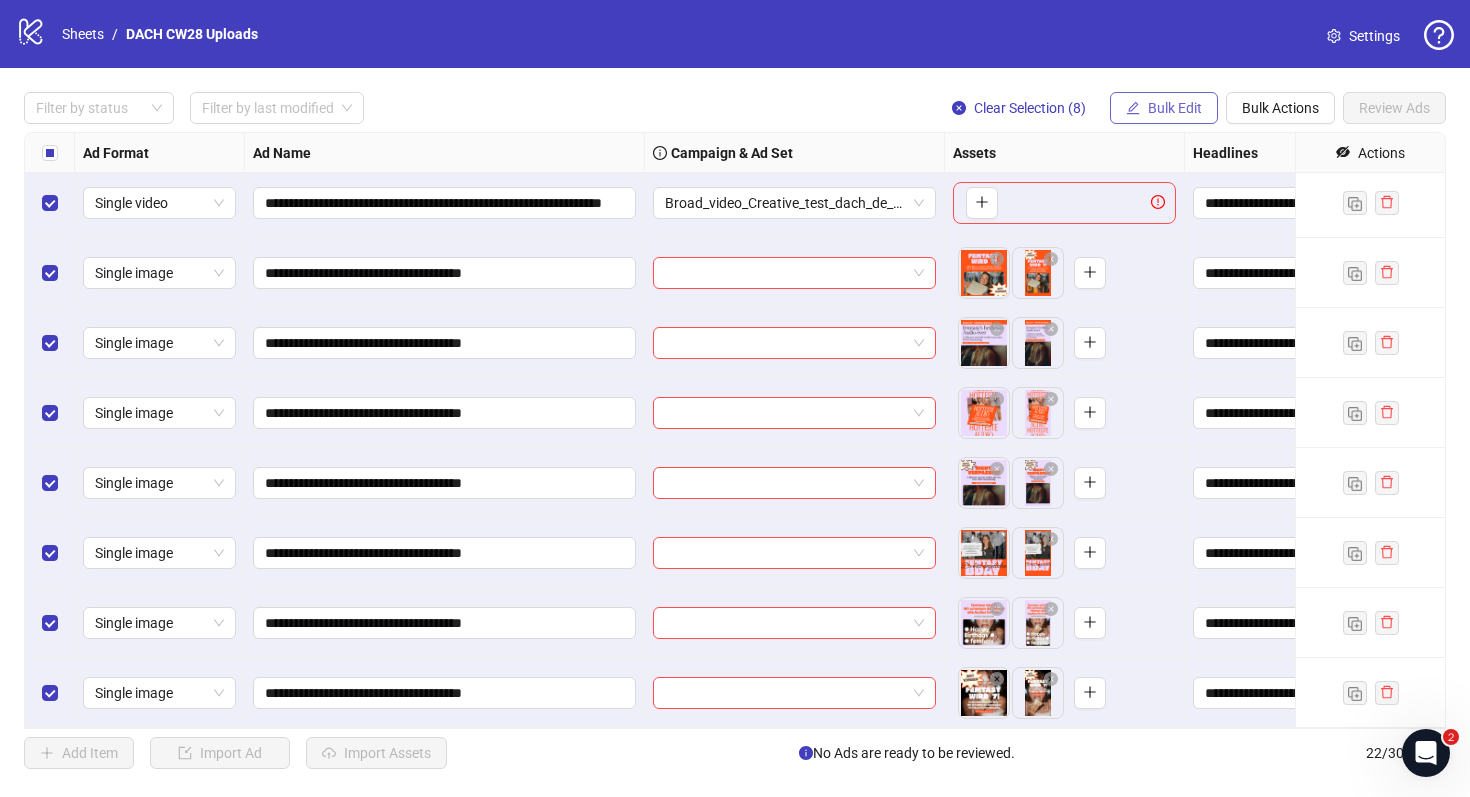 click on "Bulk Edit" at bounding box center [1164, 108] 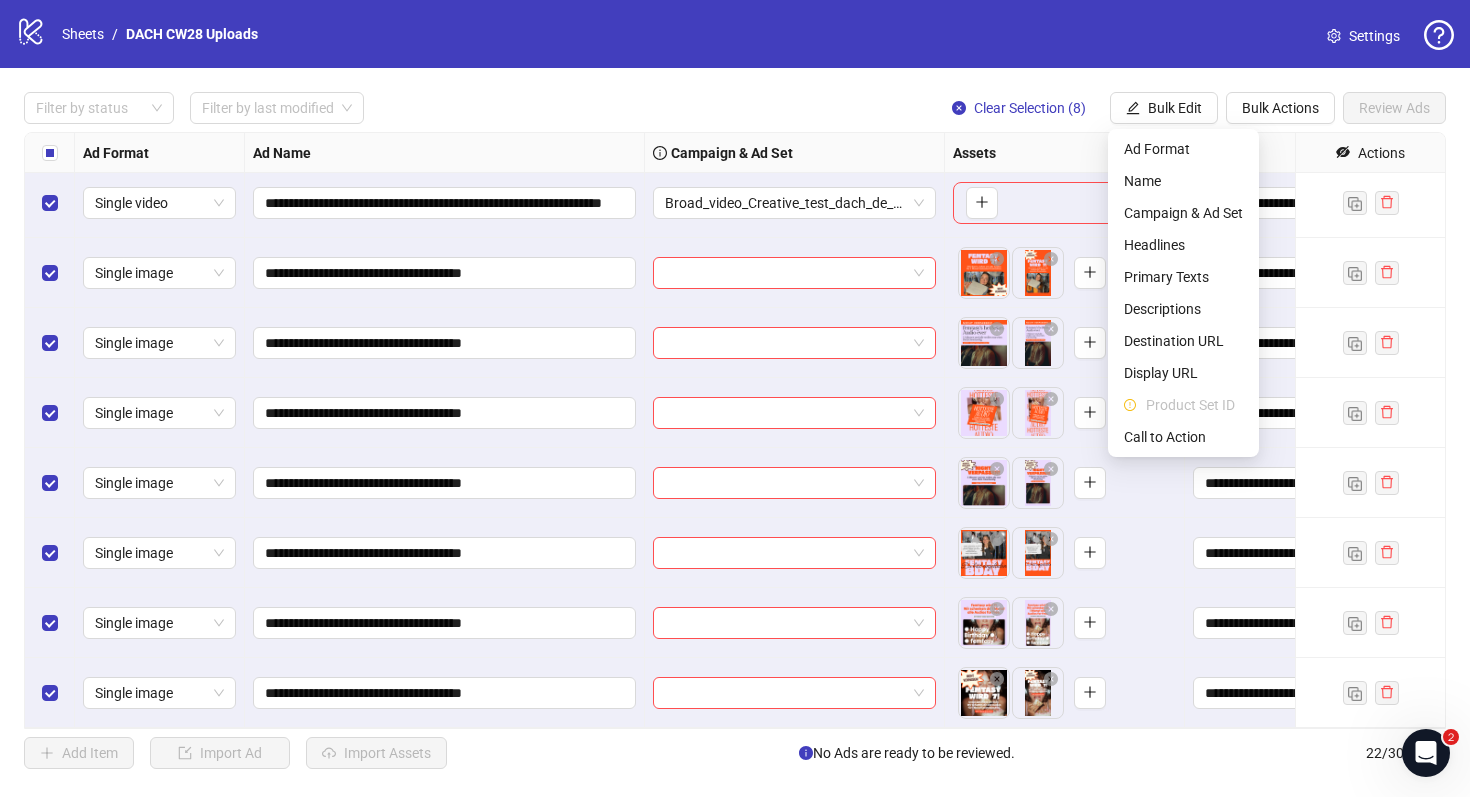 click on "Assets" at bounding box center [1065, 153] 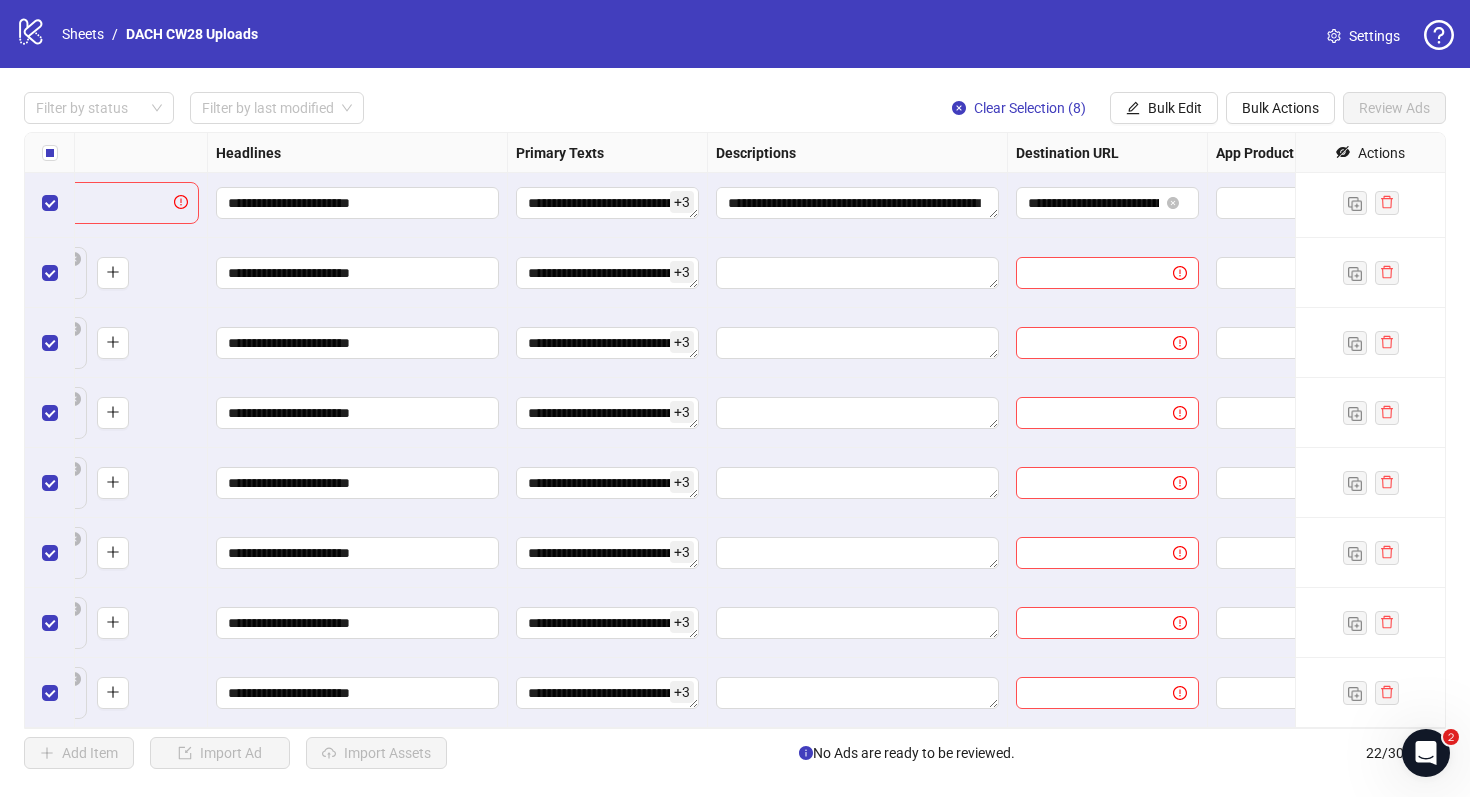 scroll, scrollTop: 985, scrollLeft: 0, axis: vertical 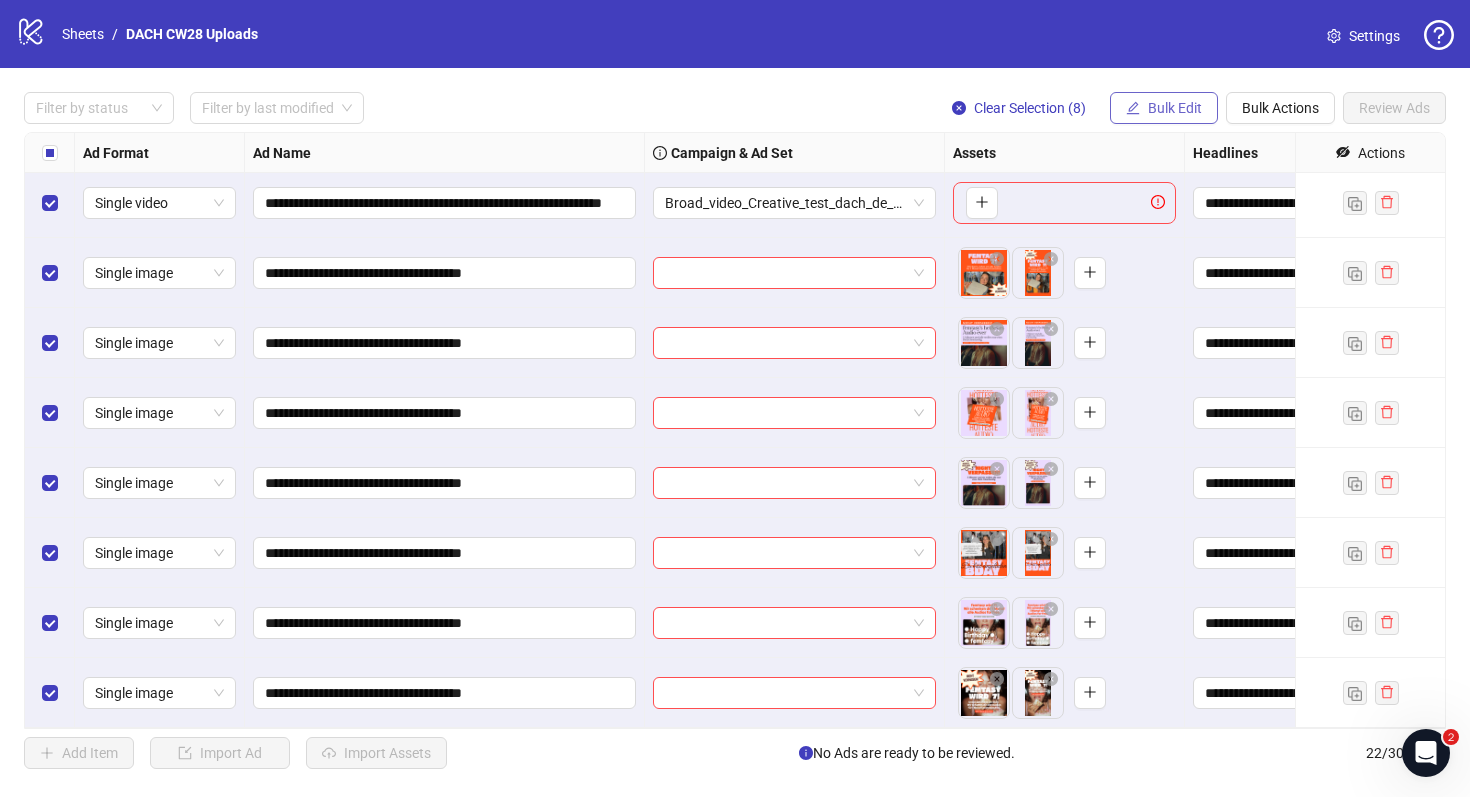 click on "Bulk Edit" at bounding box center (1175, 108) 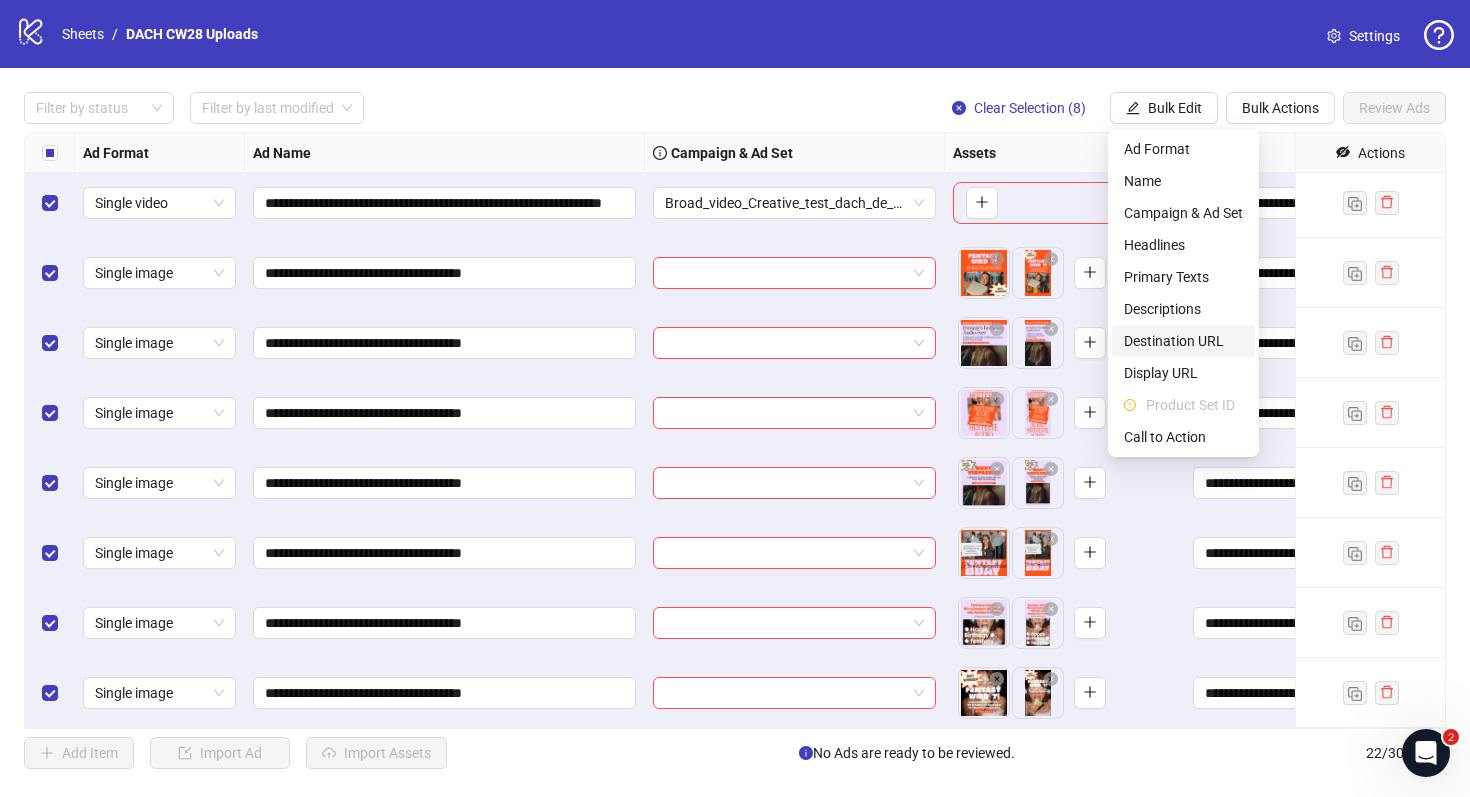 click on "Destination URL" at bounding box center (1183, 341) 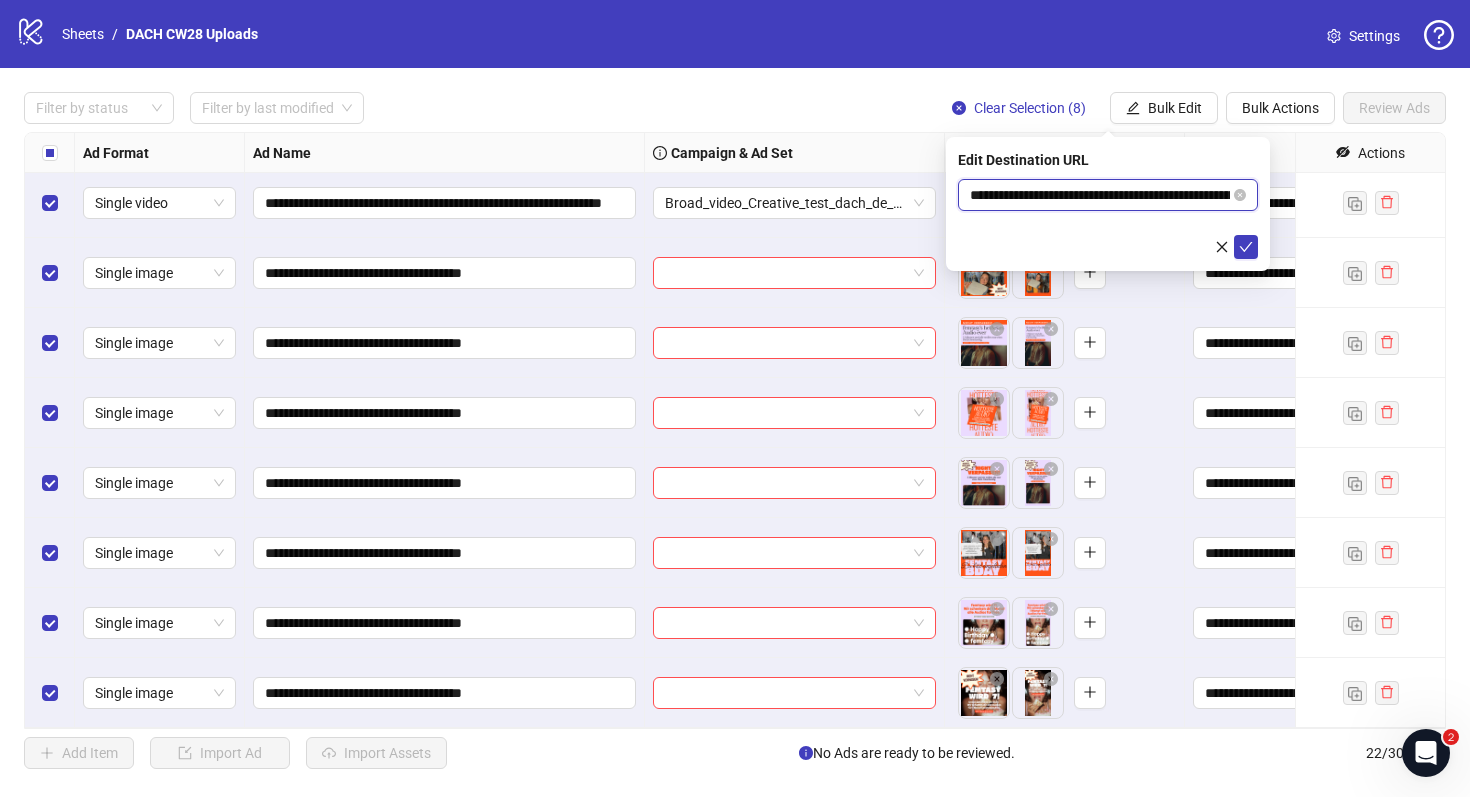 click on "**********" at bounding box center [1100, 195] 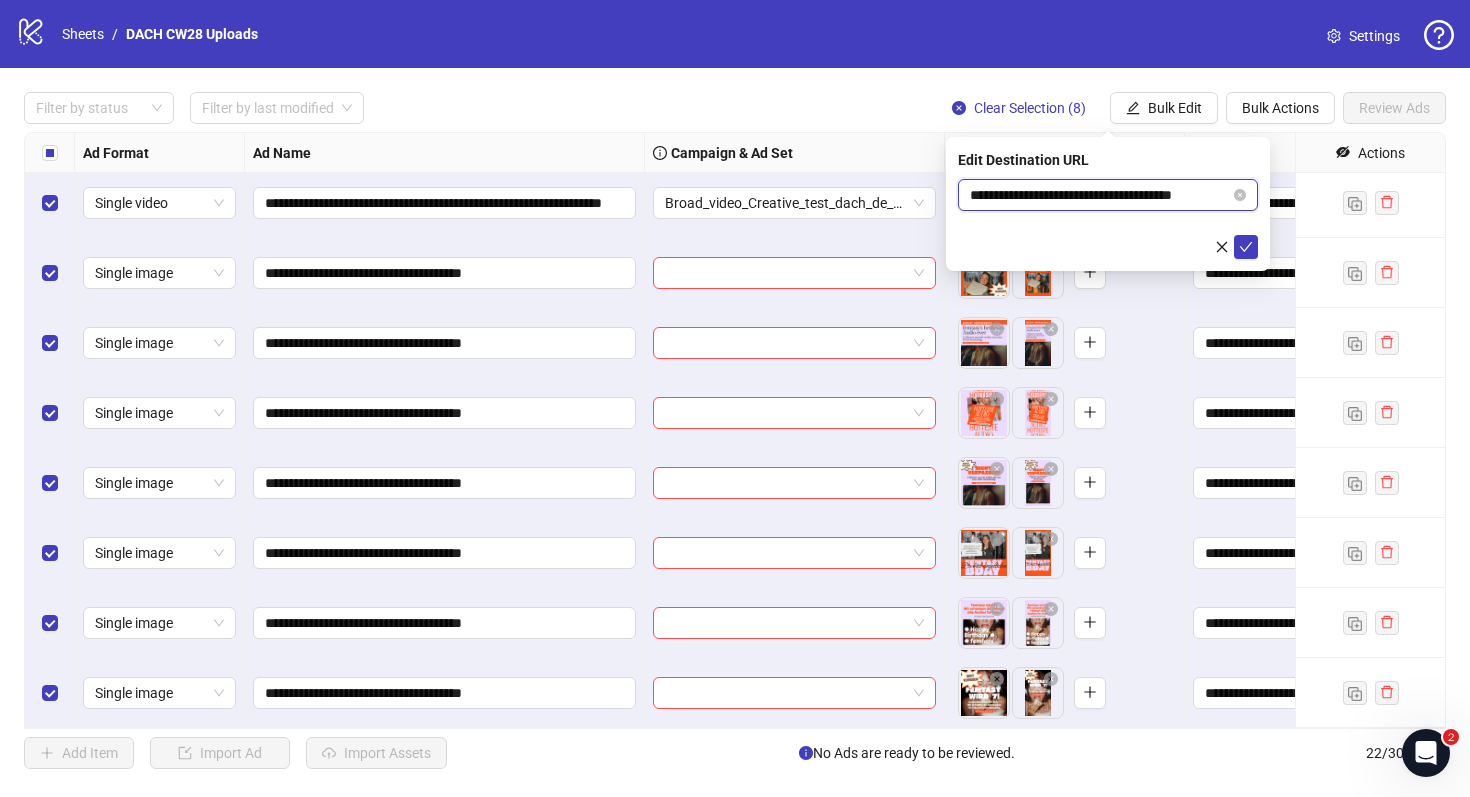 scroll, scrollTop: 0, scrollLeft: 4, axis: horizontal 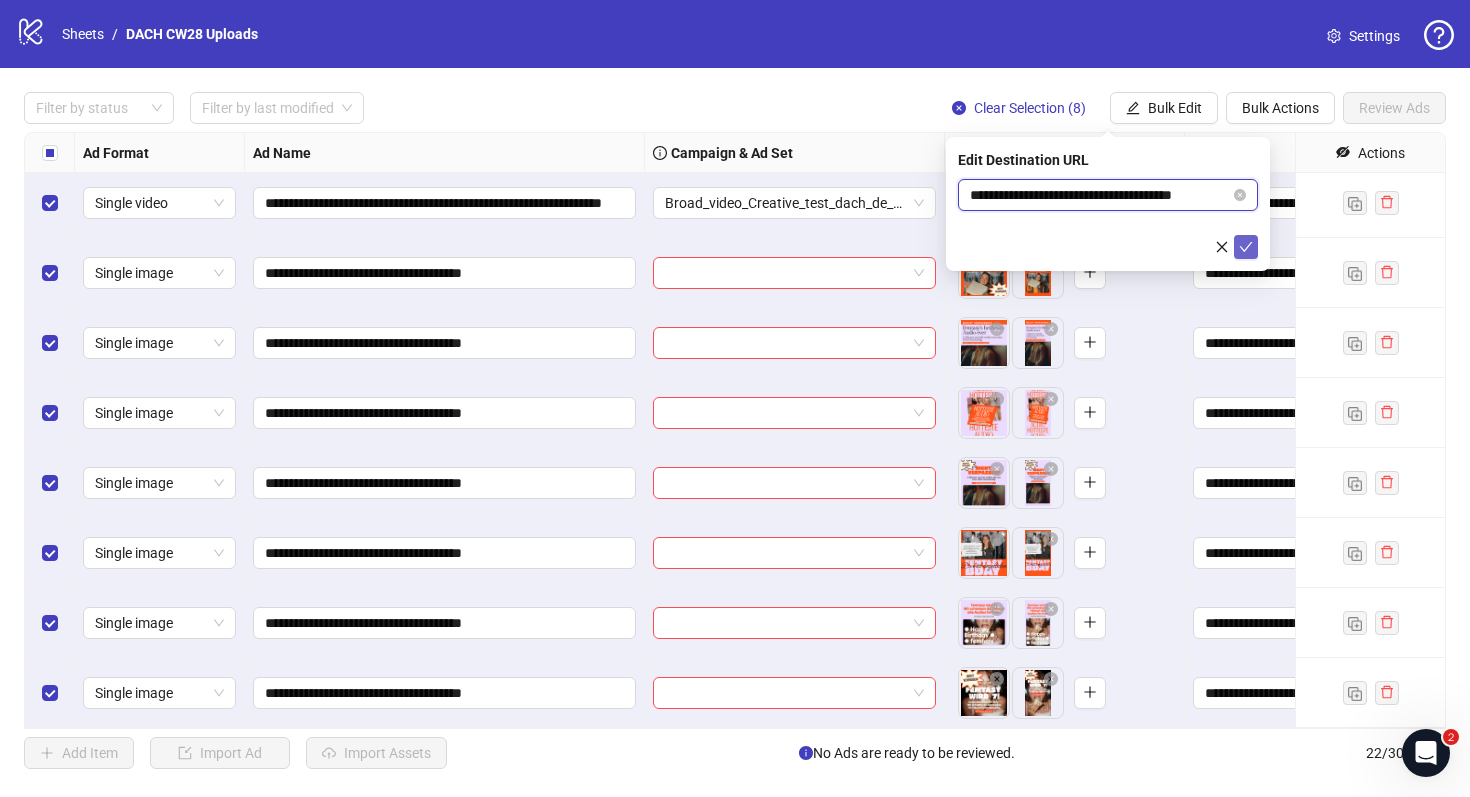 type on "**********" 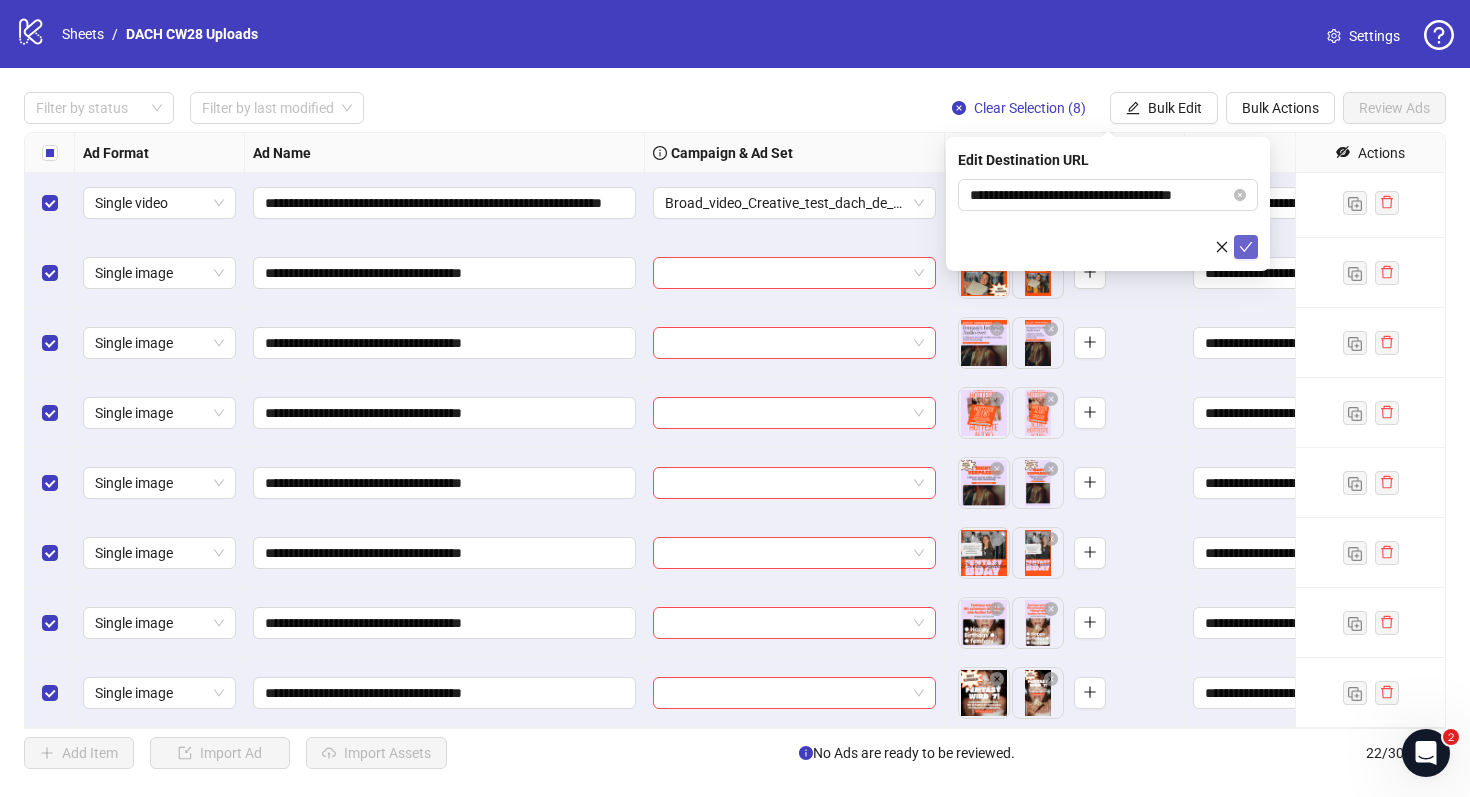 scroll, scrollTop: 0, scrollLeft: 0, axis: both 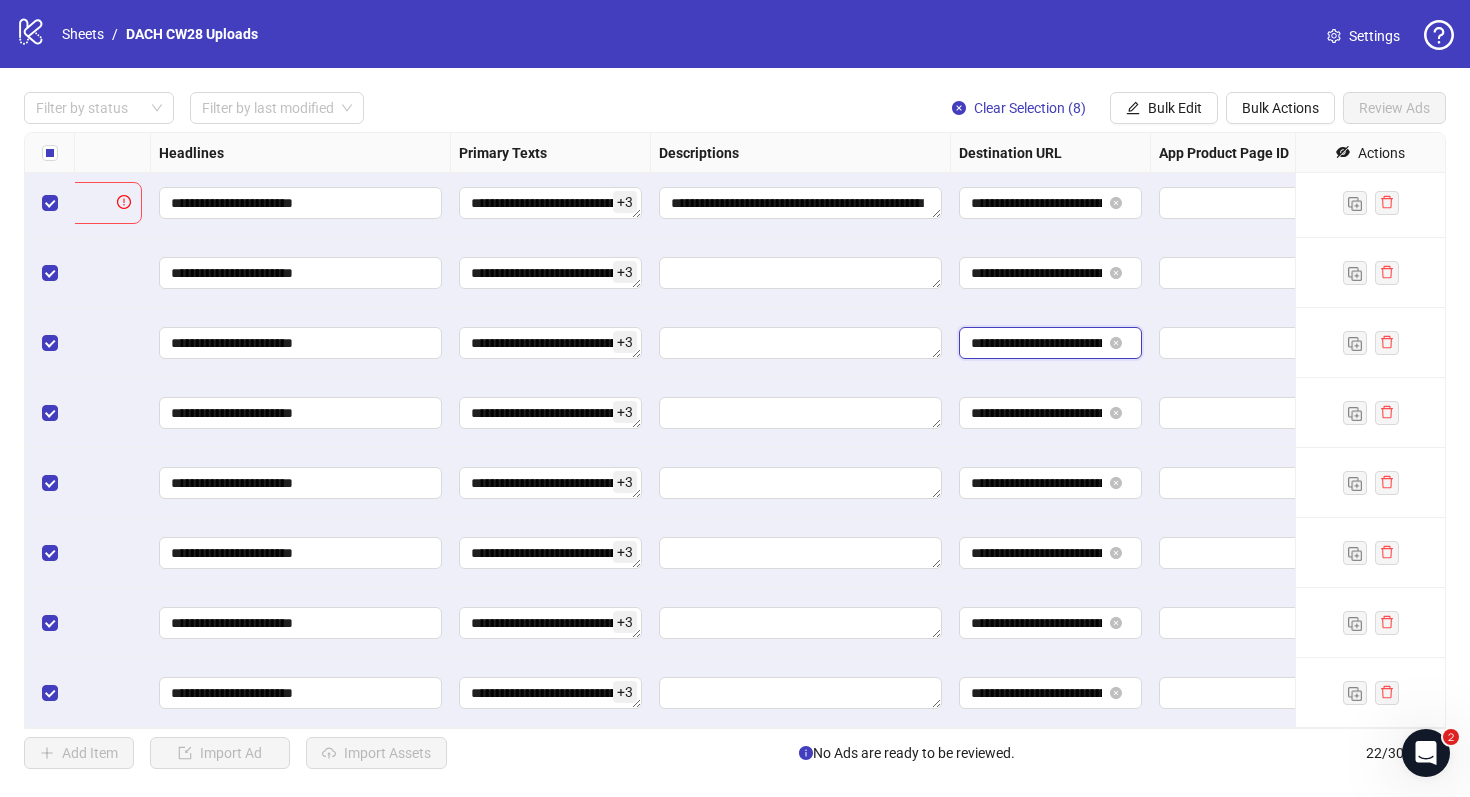 click on "**********" at bounding box center (1036, 343) 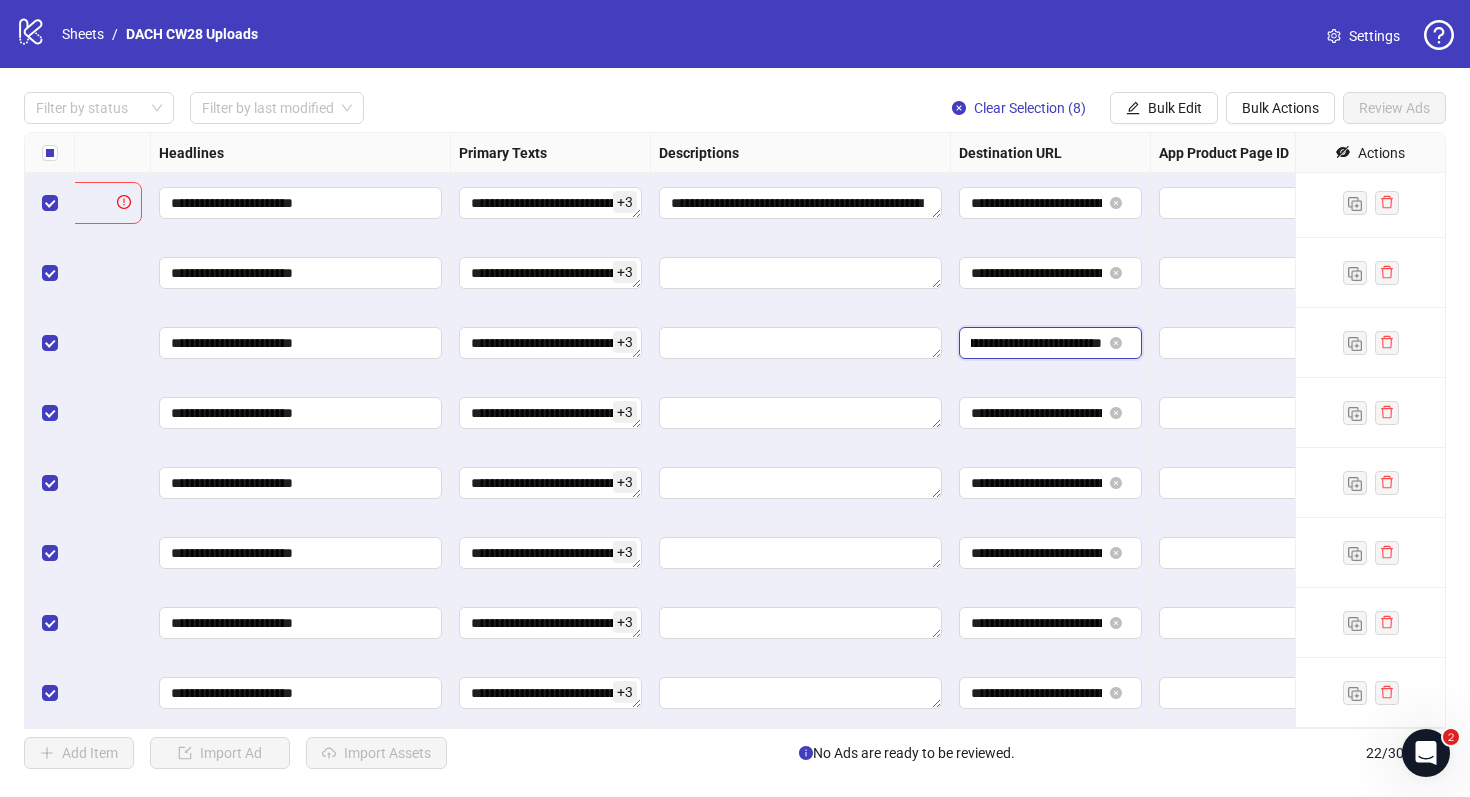 scroll, scrollTop: 0, scrollLeft: 0, axis: both 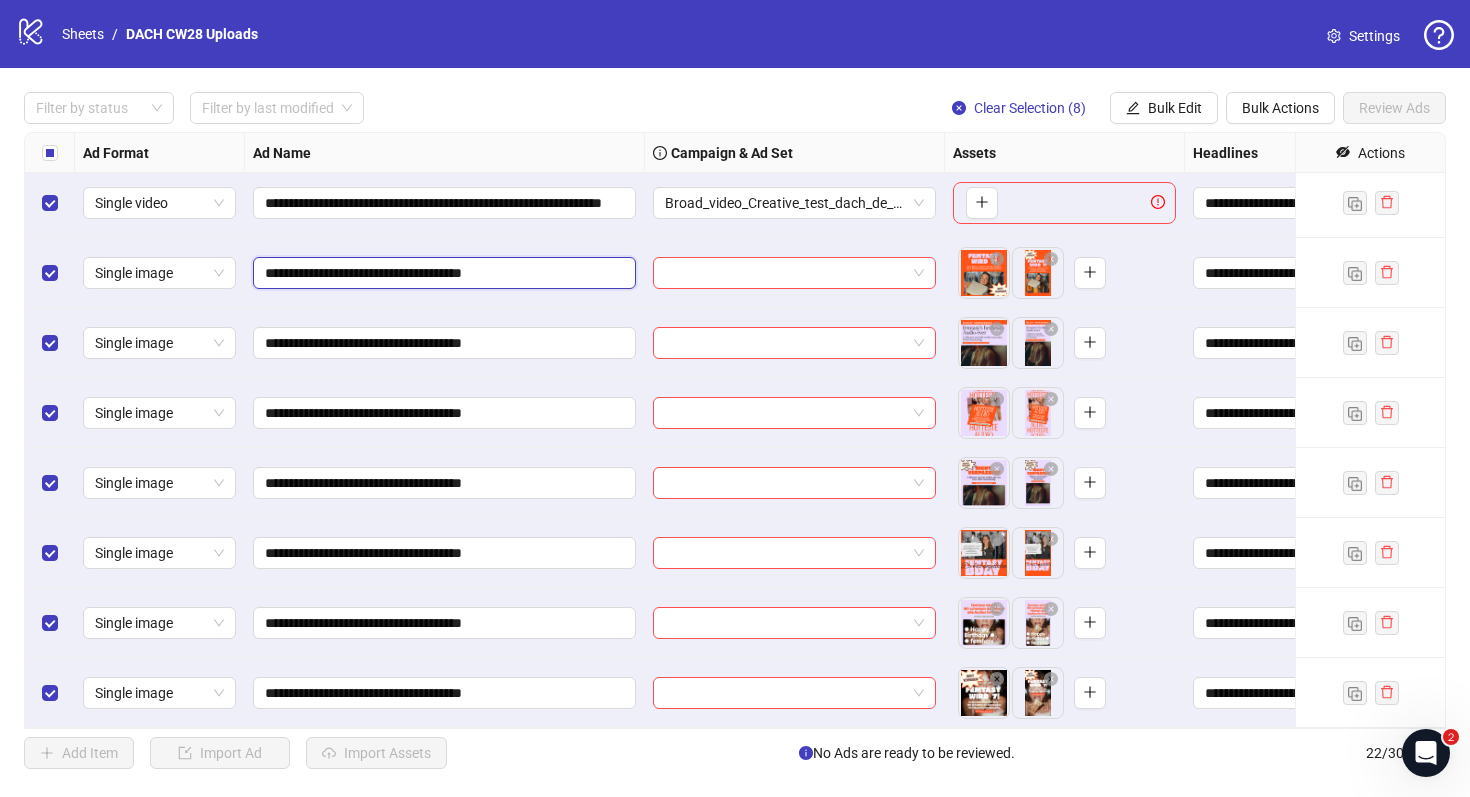 click on "**********" at bounding box center (442, 273) 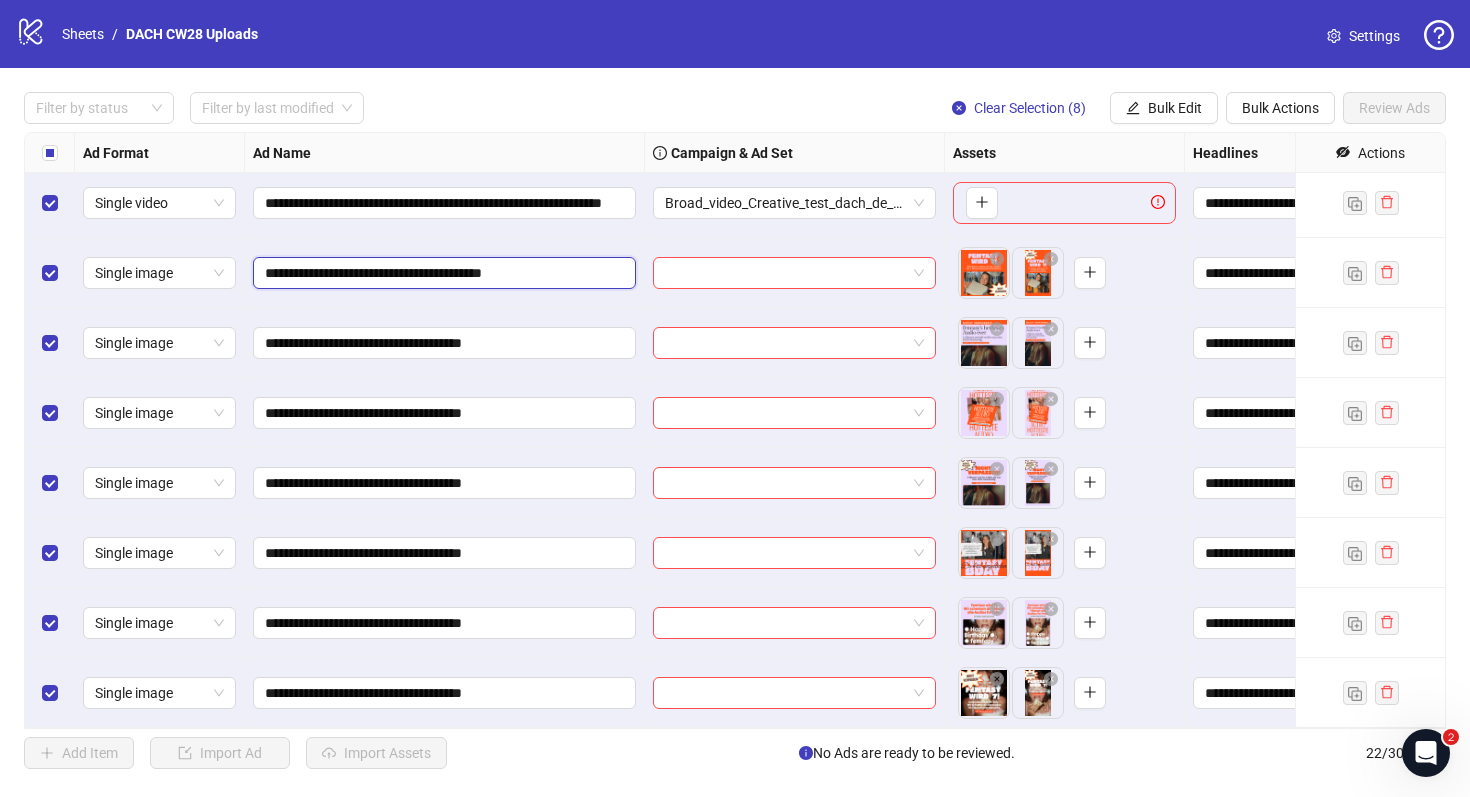 type on "**********" 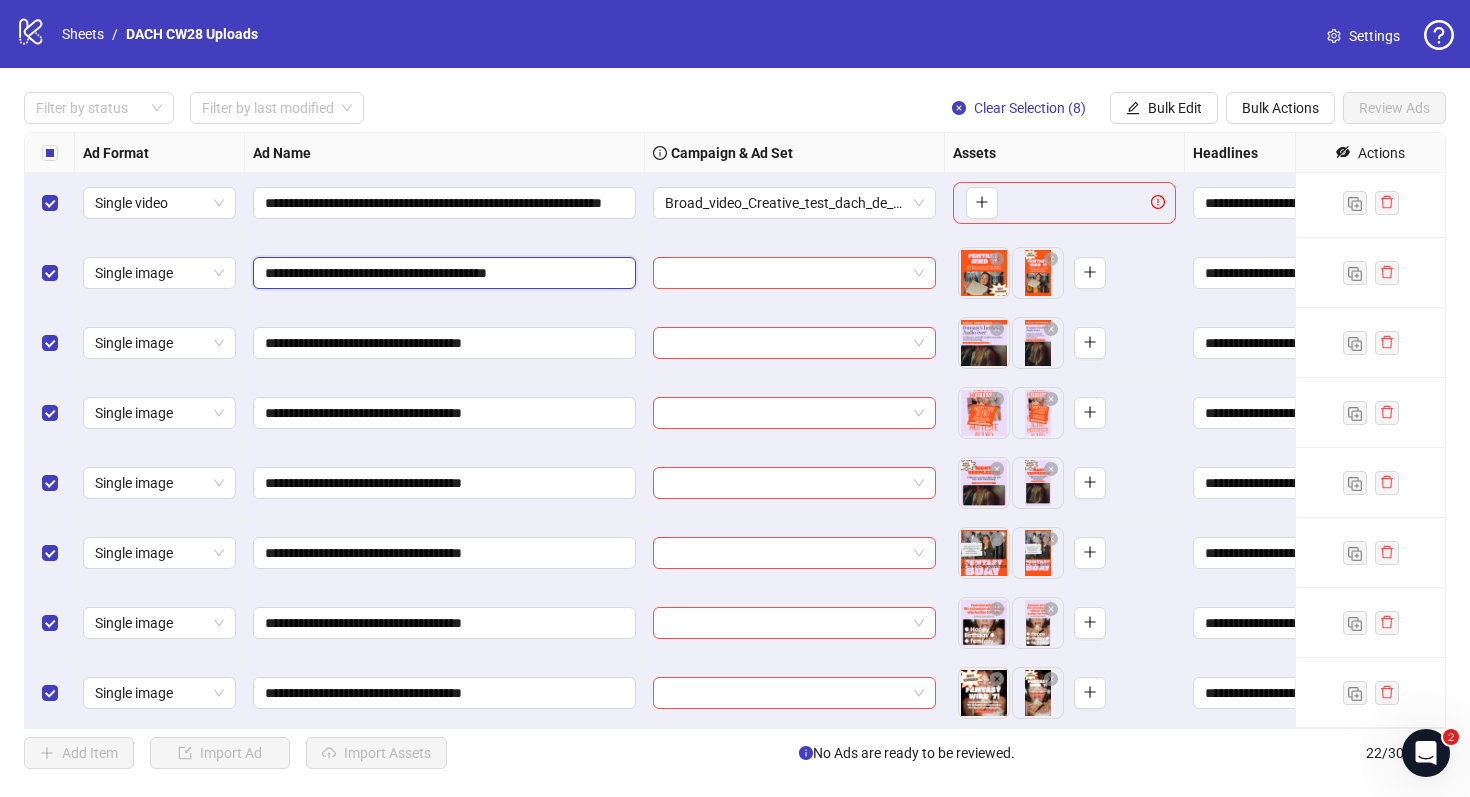drag, startPoint x: 540, startPoint y: 273, endPoint x: 634, endPoint y: 276, distance: 94.04786 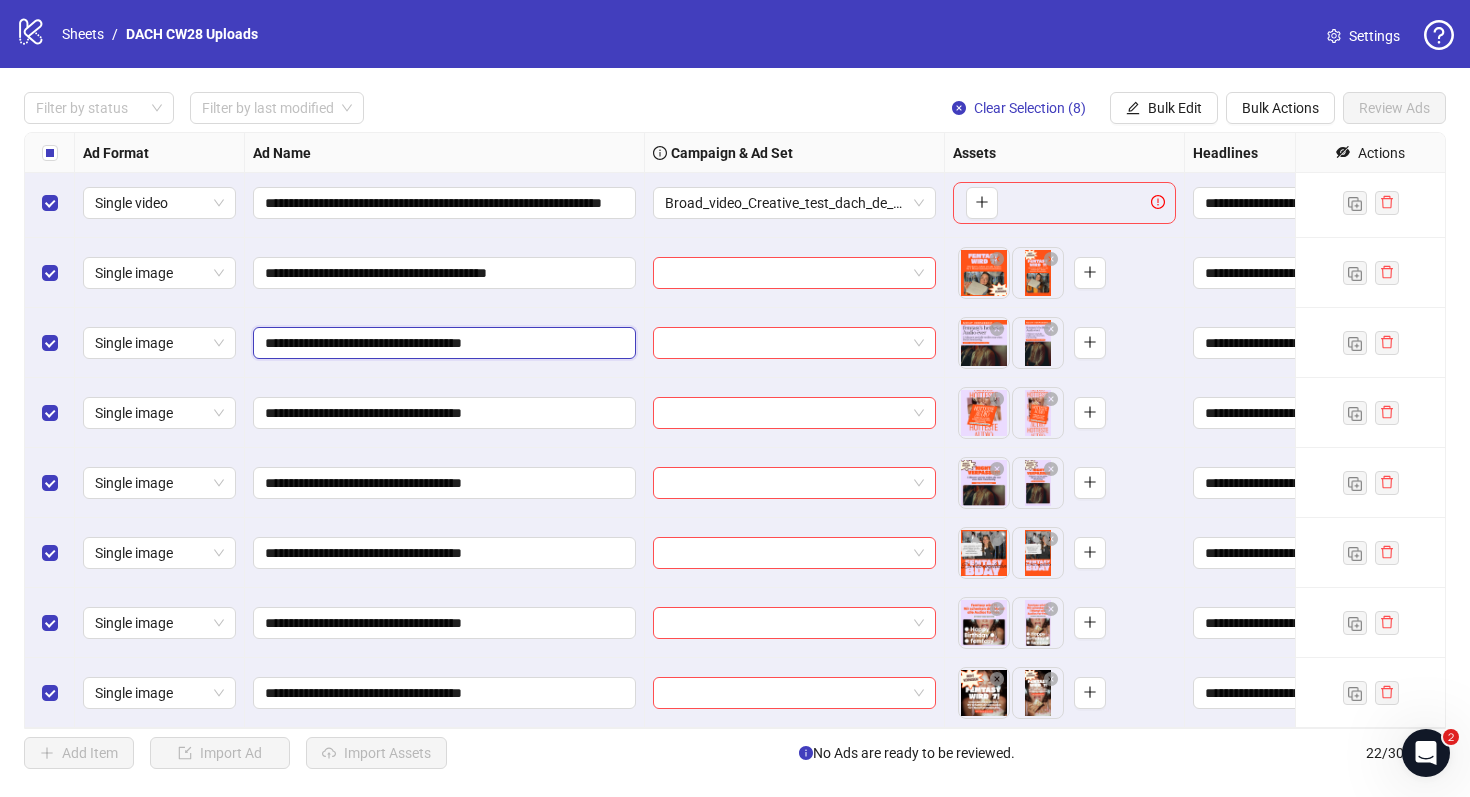 click on "**********" at bounding box center [442, 343] 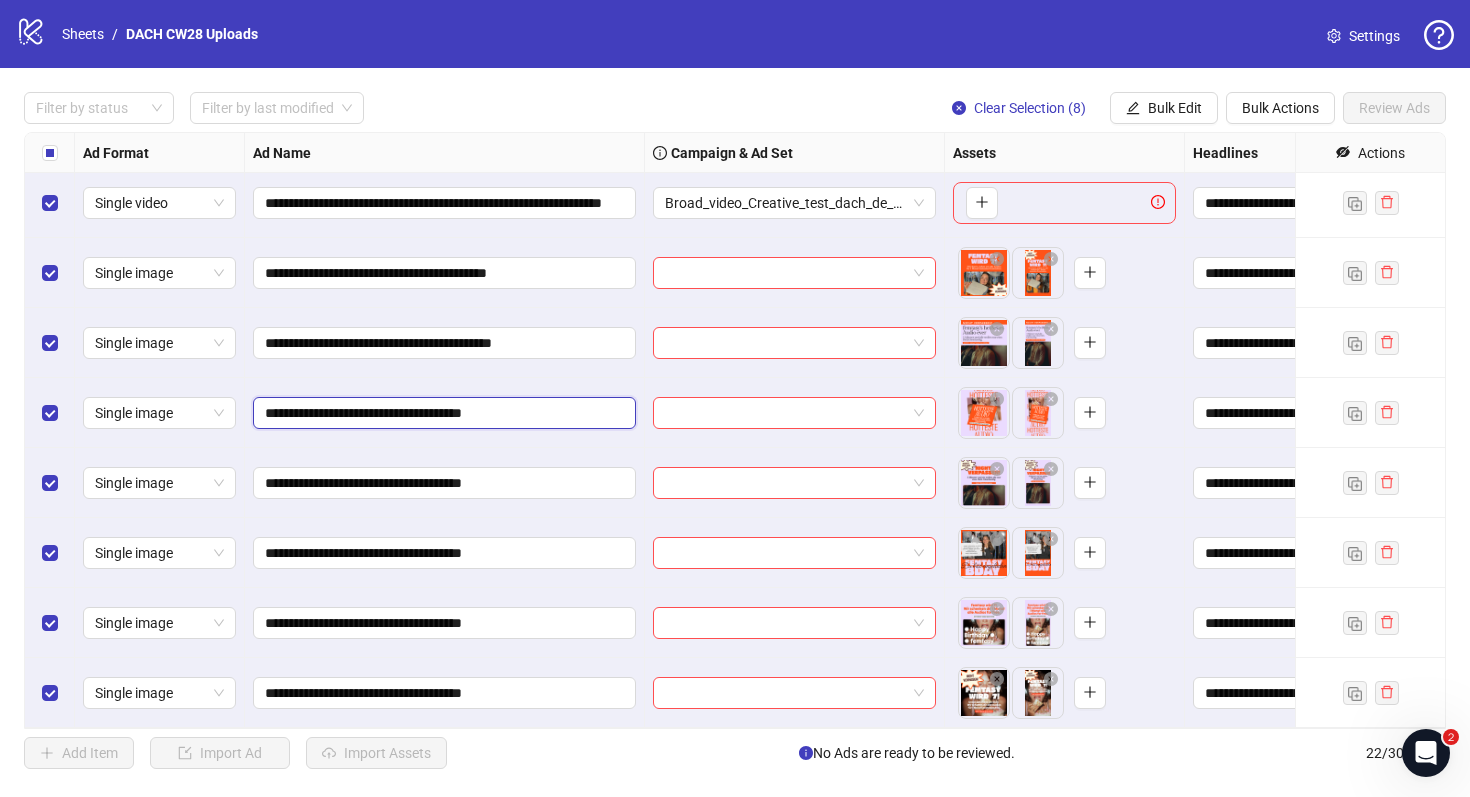 click on "**********" at bounding box center [442, 413] 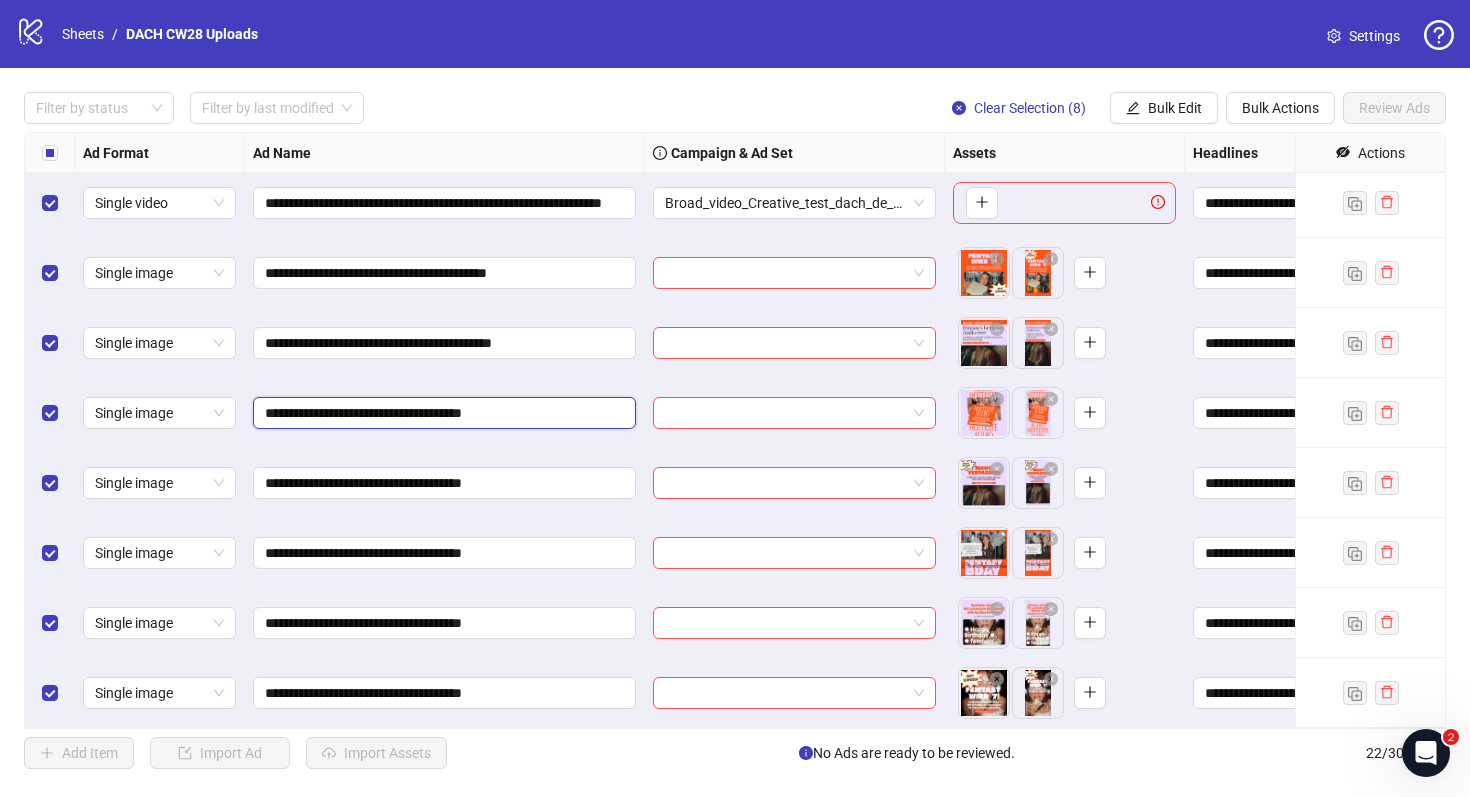 paste on "******" 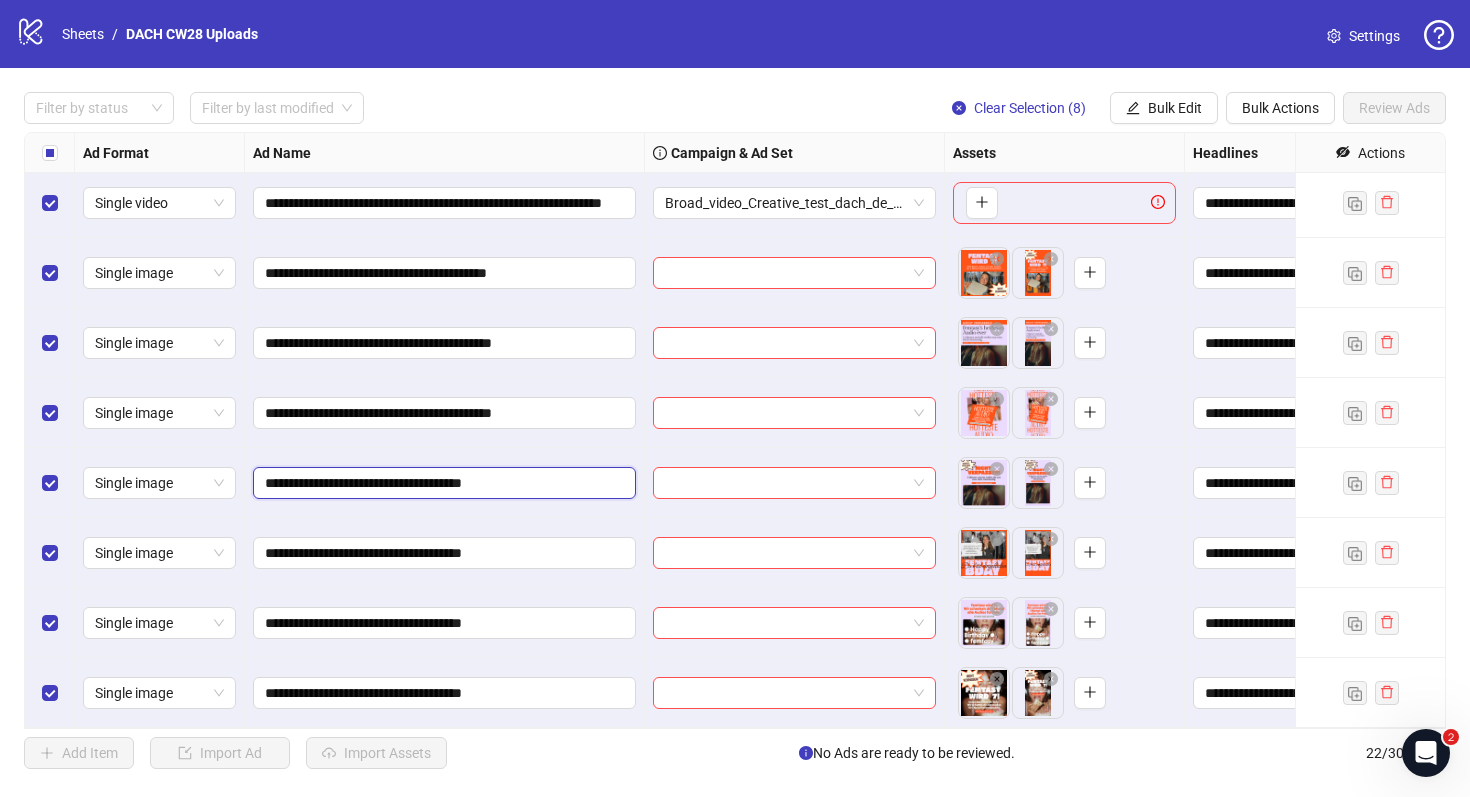 click on "**********" at bounding box center (442, 483) 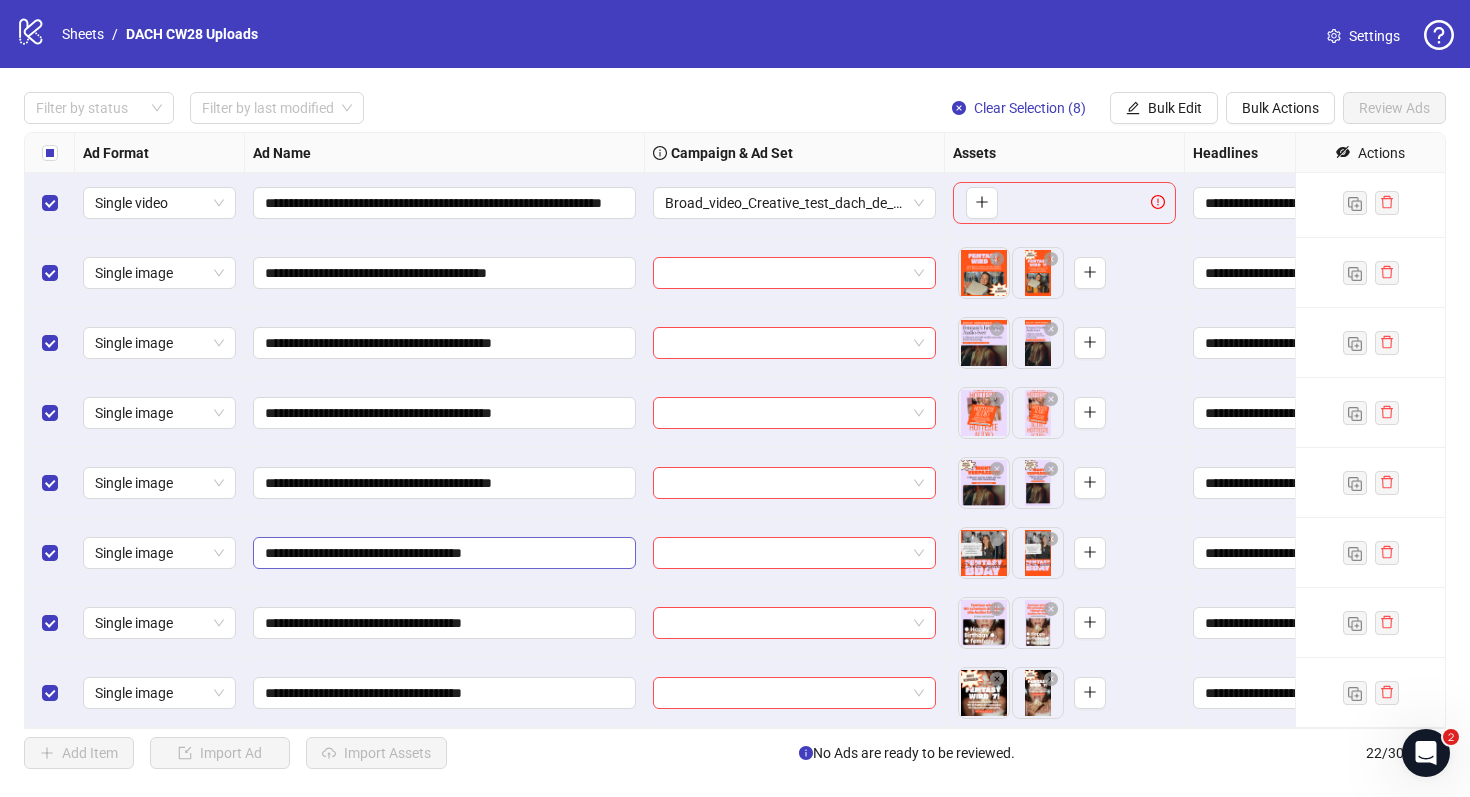click on "**********" at bounding box center [444, 553] 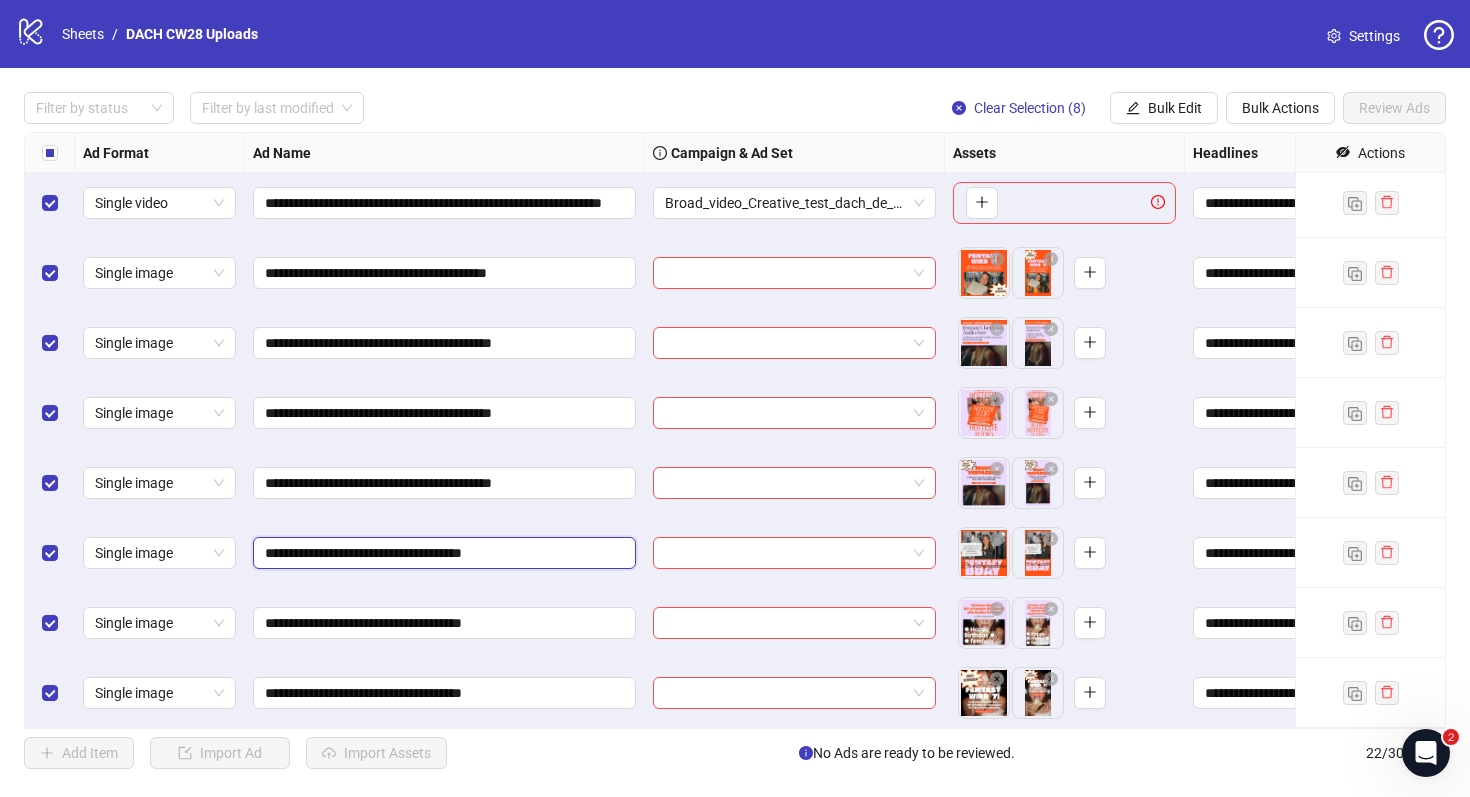 paste on "******" 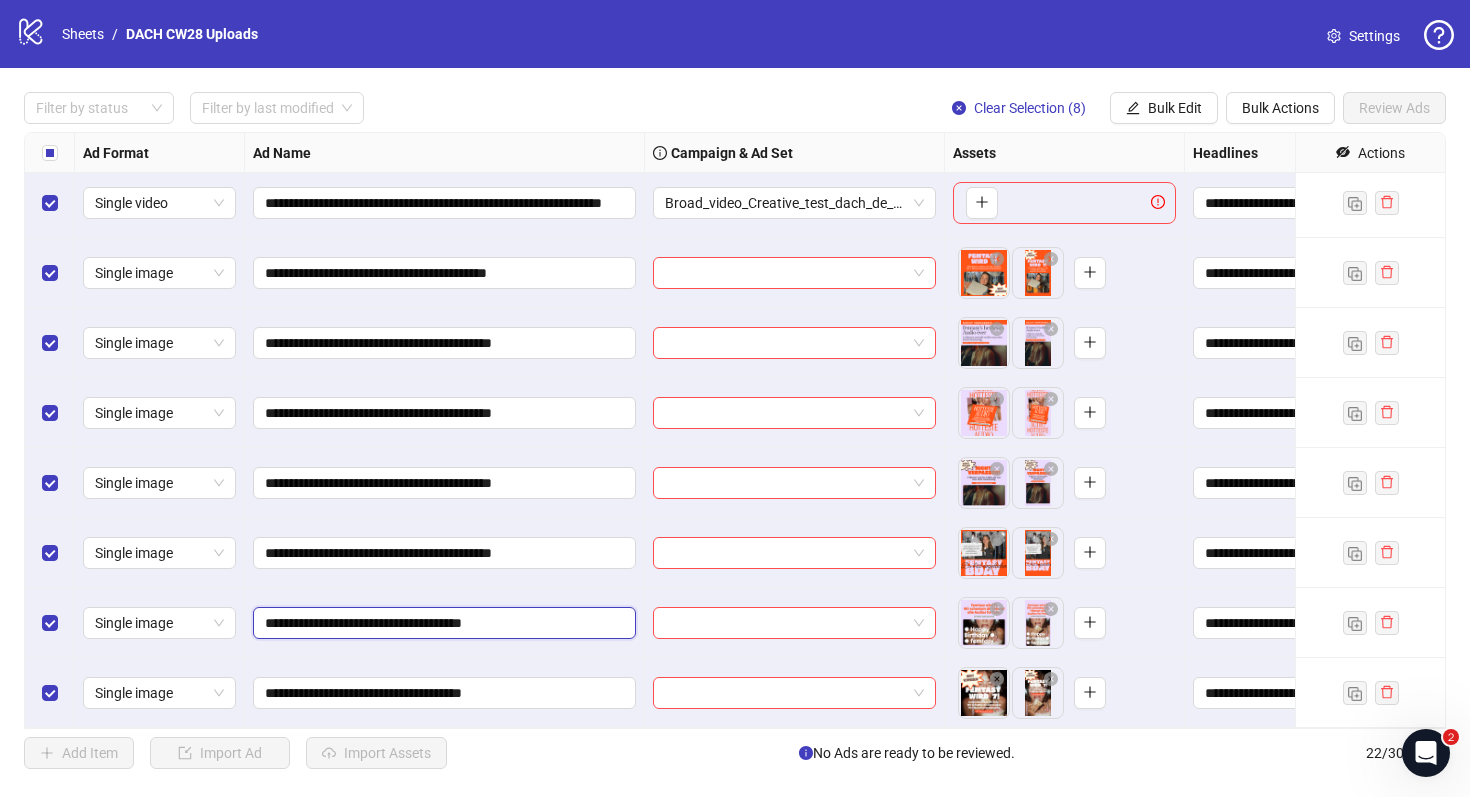 click on "**********" at bounding box center [442, 623] 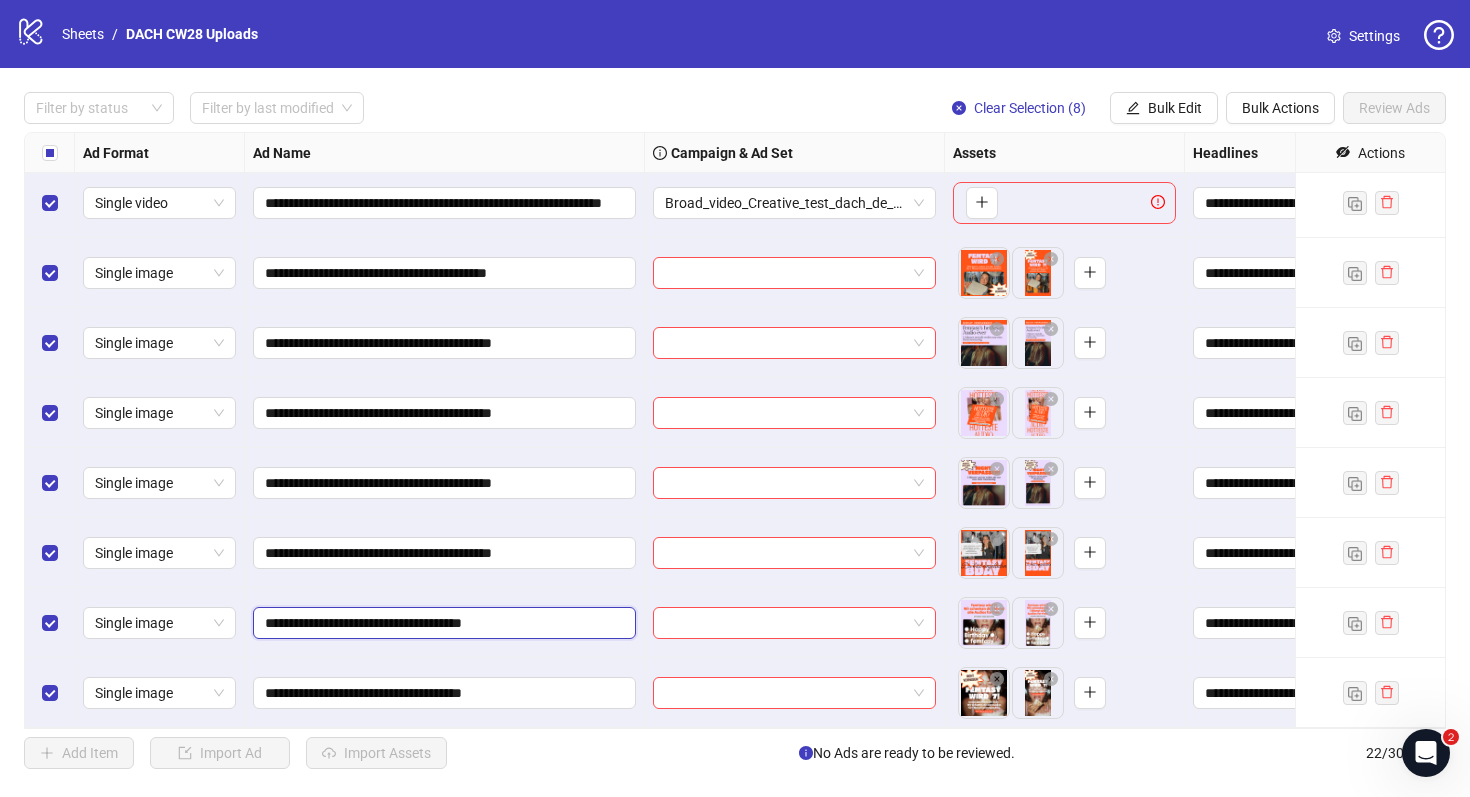 paste on "******" 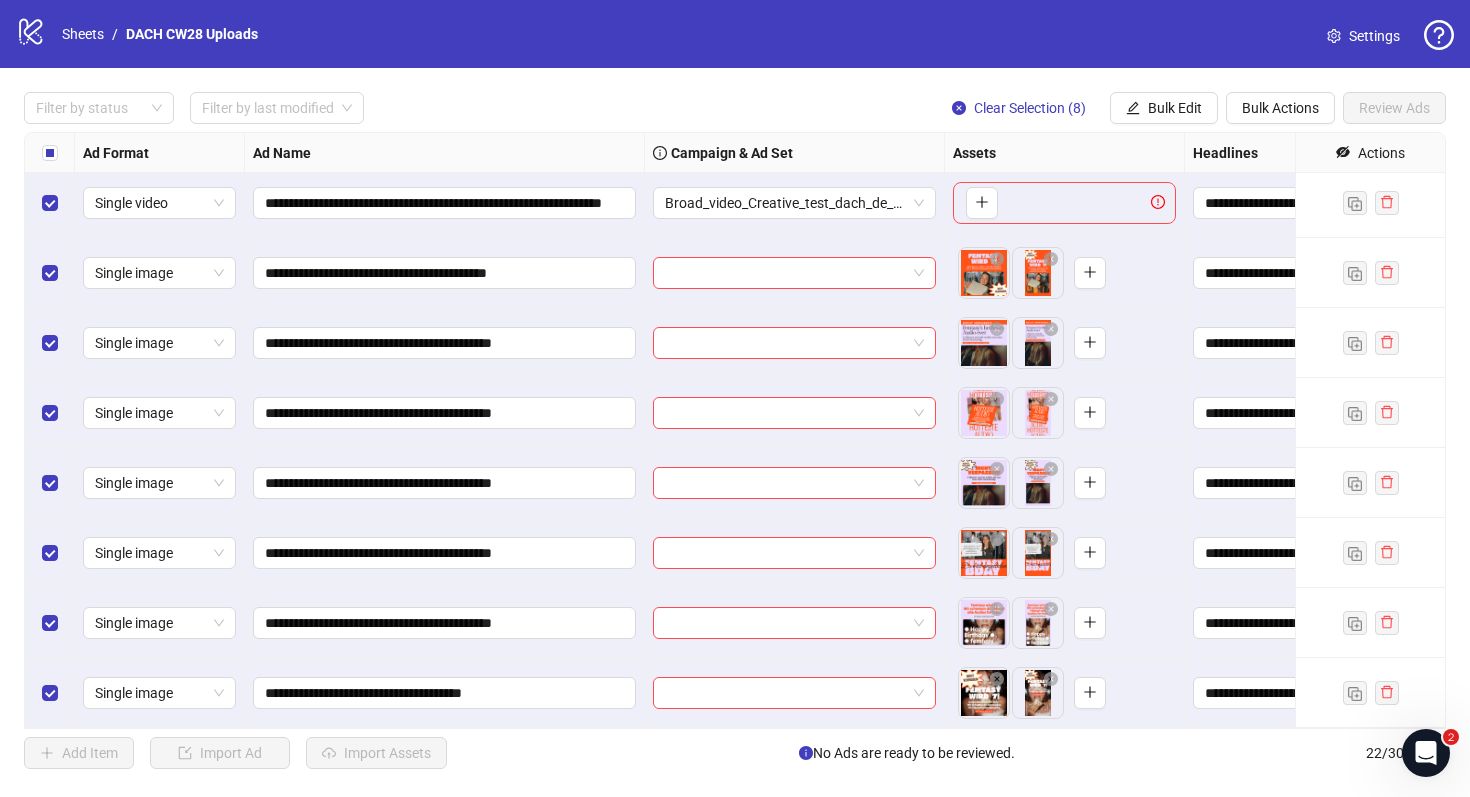 drag, startPoint x: 584, startPoint y: 718, endPoint x: 584, endPoint y: 697, distance: 21 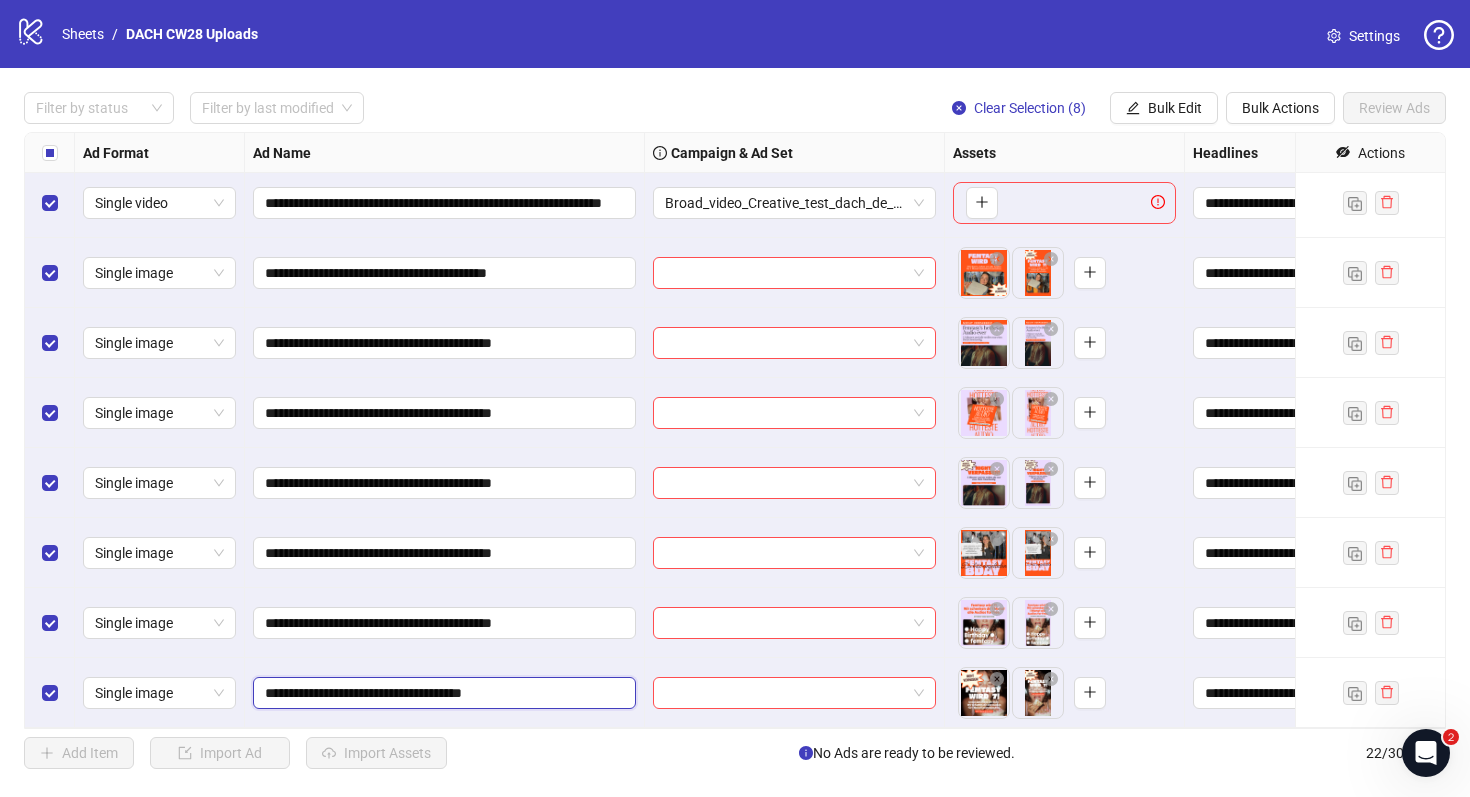 click on "**********" at bounding box center [442, 693] 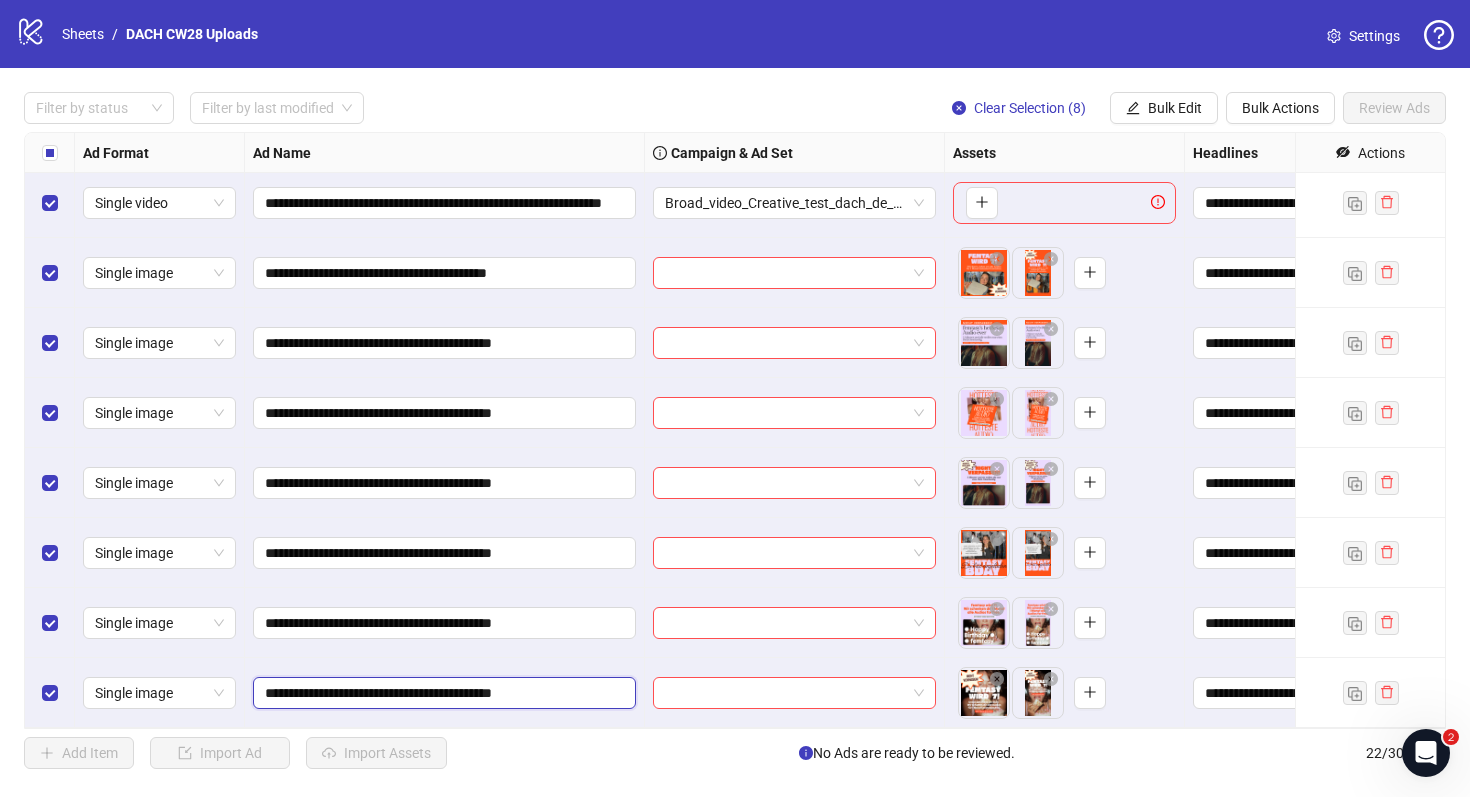 click on "**********" at bounding box center (442, 693) 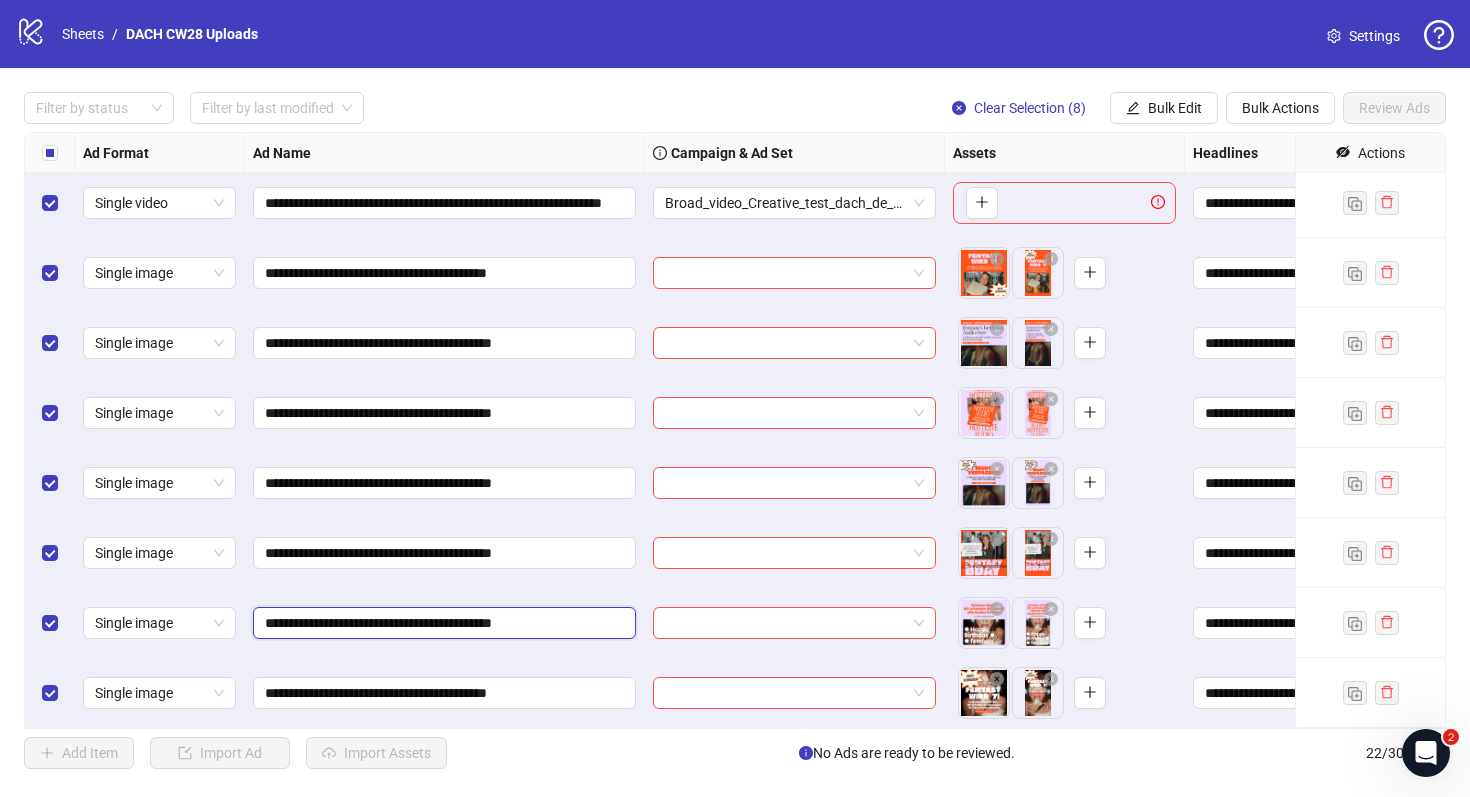 click on "**********" at bounding box center (442, 623) 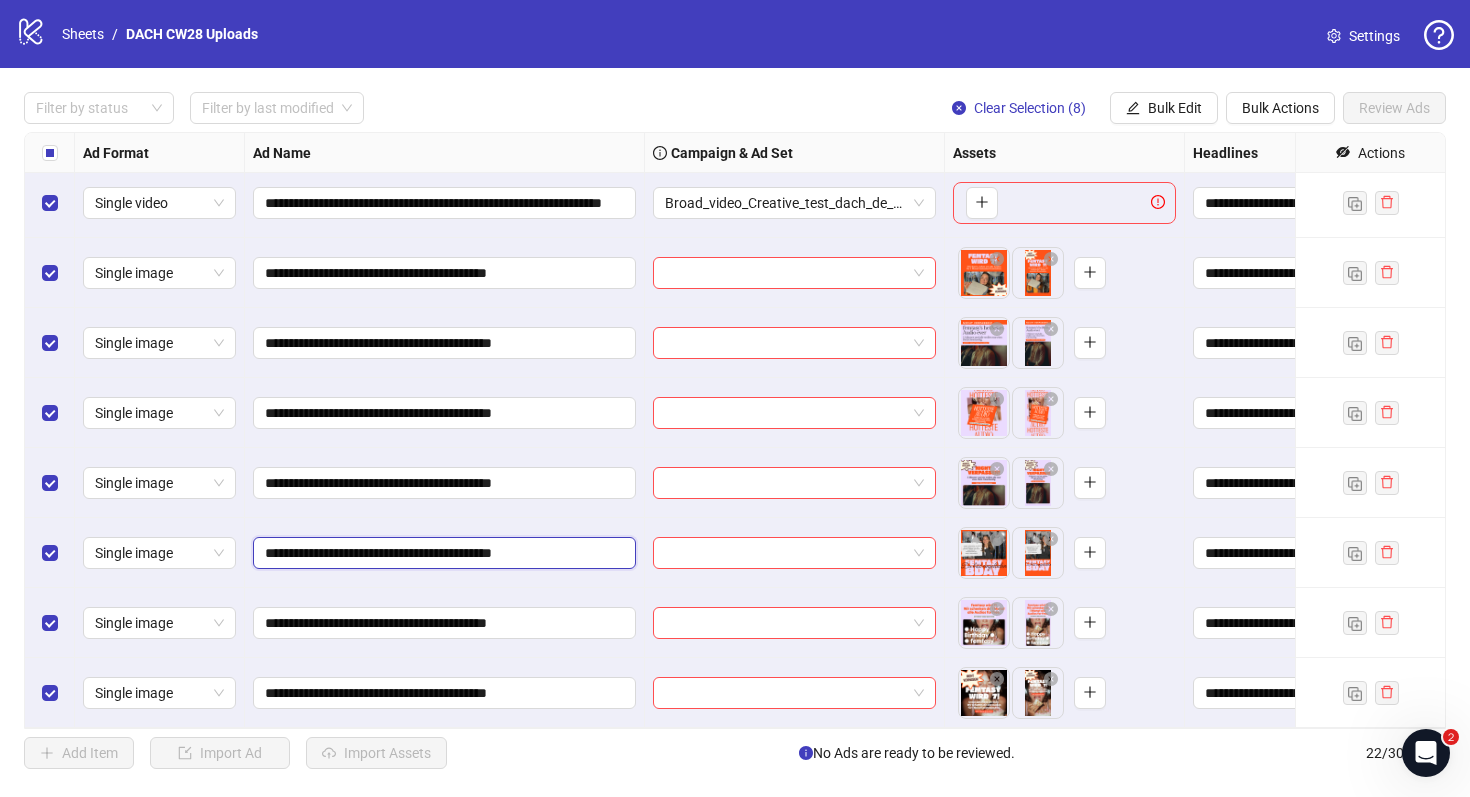 click on "**********" at bounding box center [442, 553] 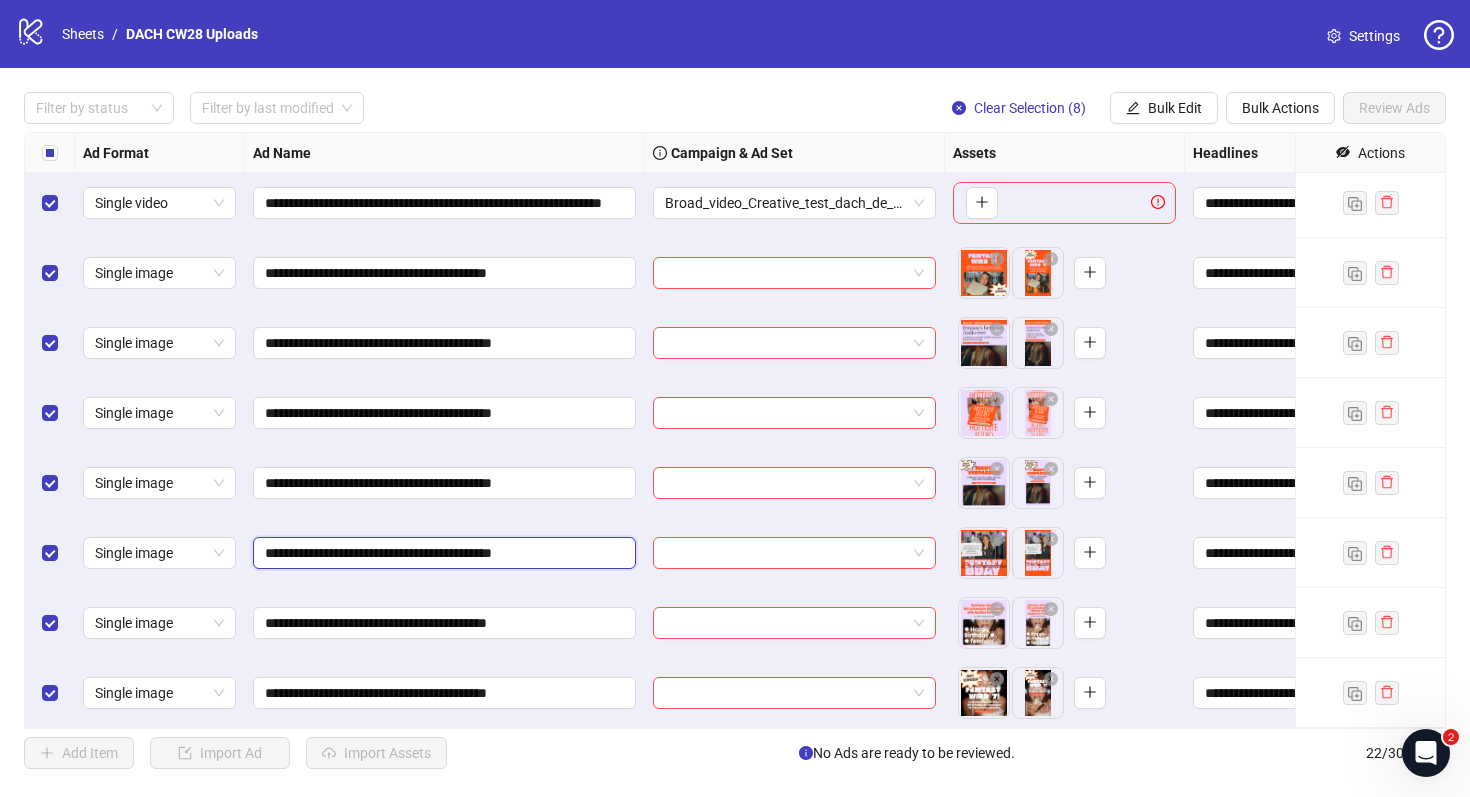 type on "**********" 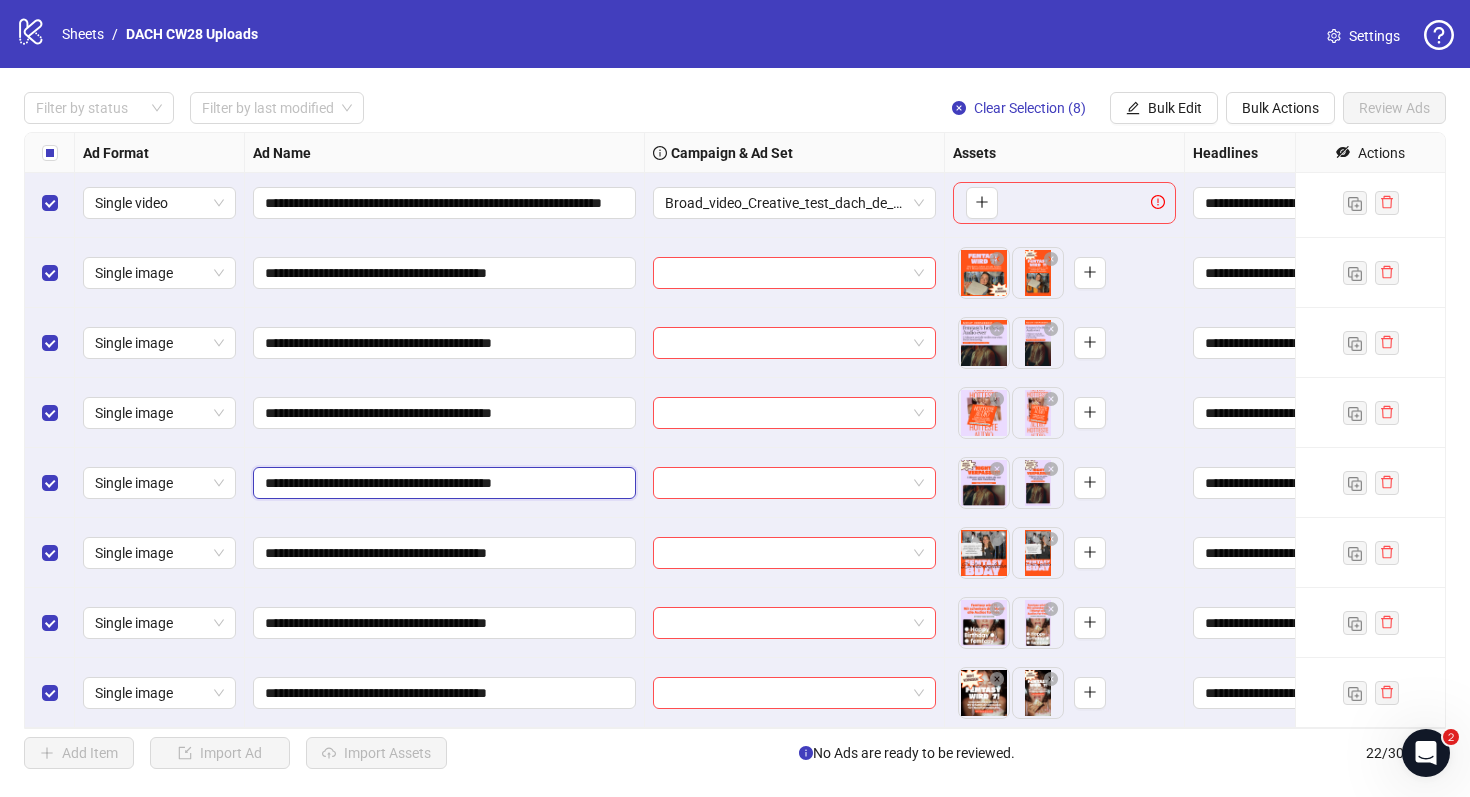 click on "**********" at bounding box center [442, 483] 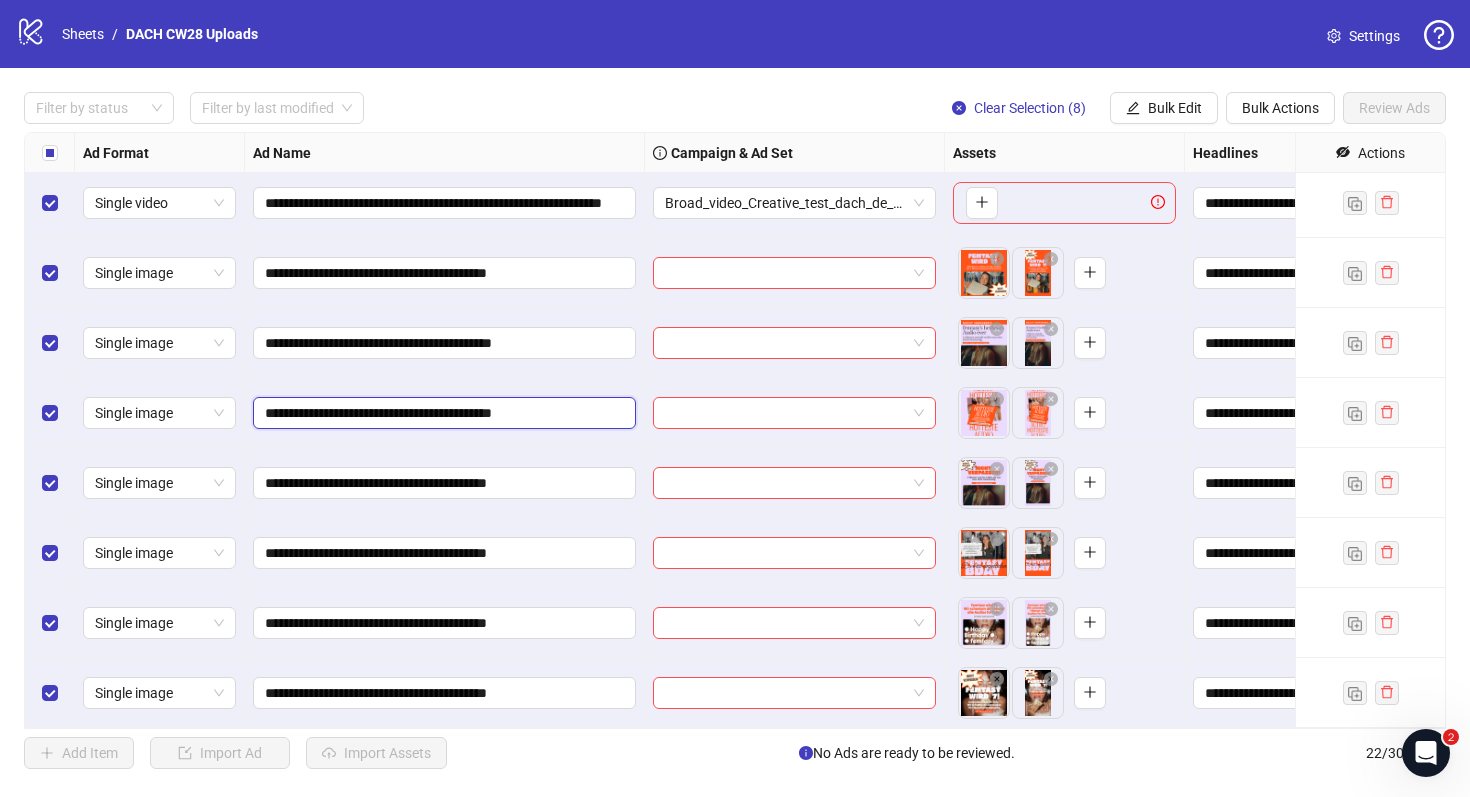 click on "**********" at bounding box center [442, 413] 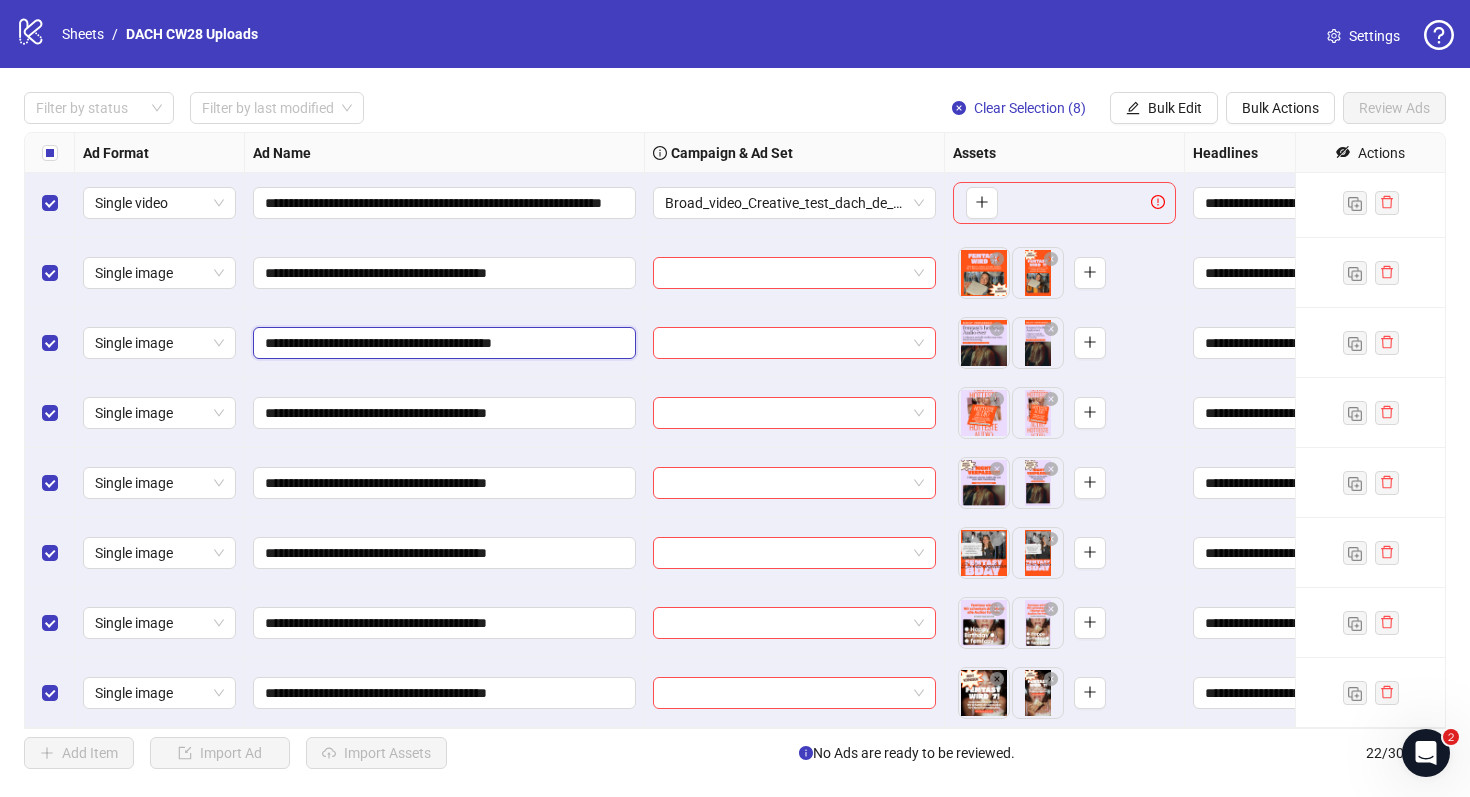 click on "**********" at bounding box center (442, 343) 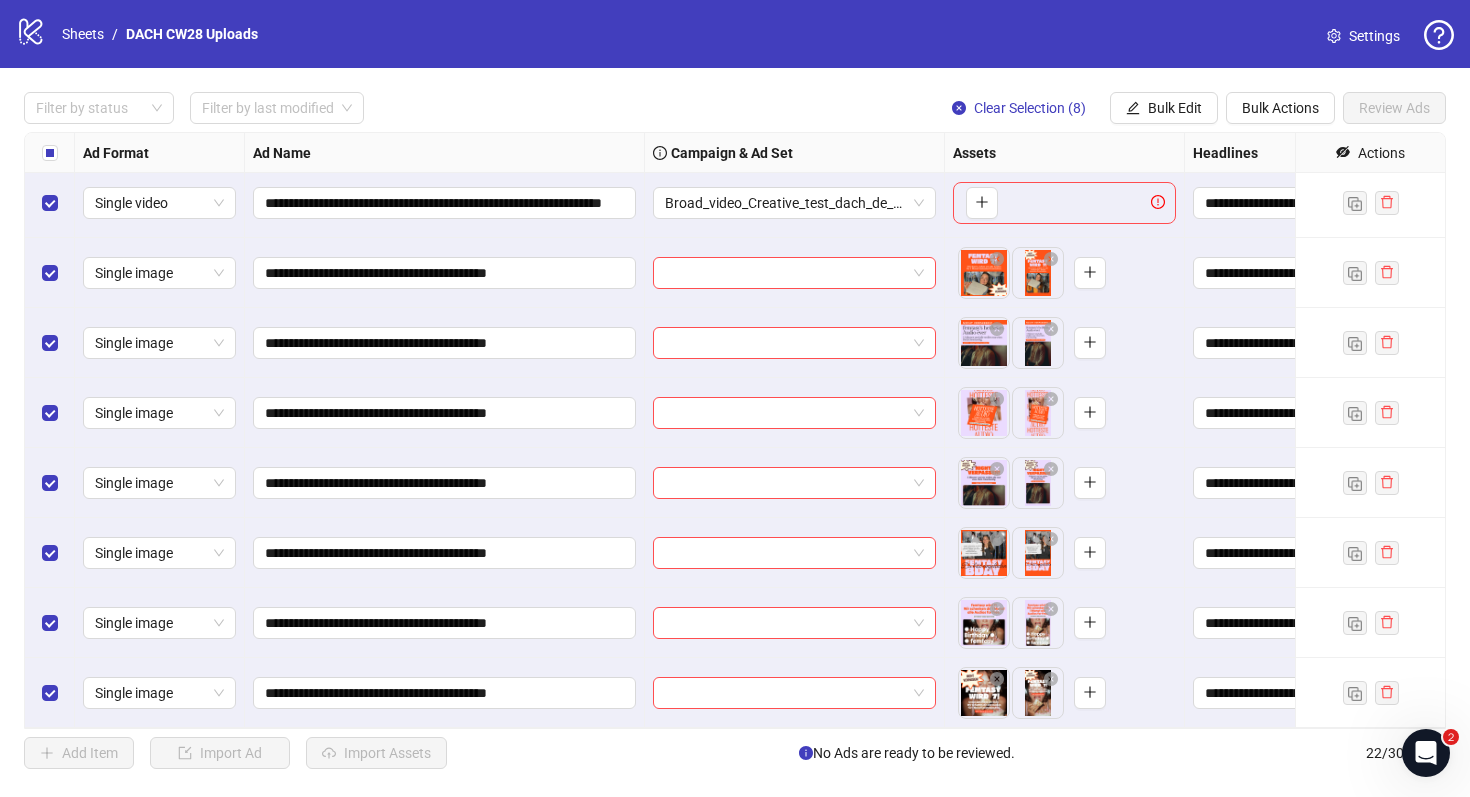 click on "**********" at bounding box center [445, 413] 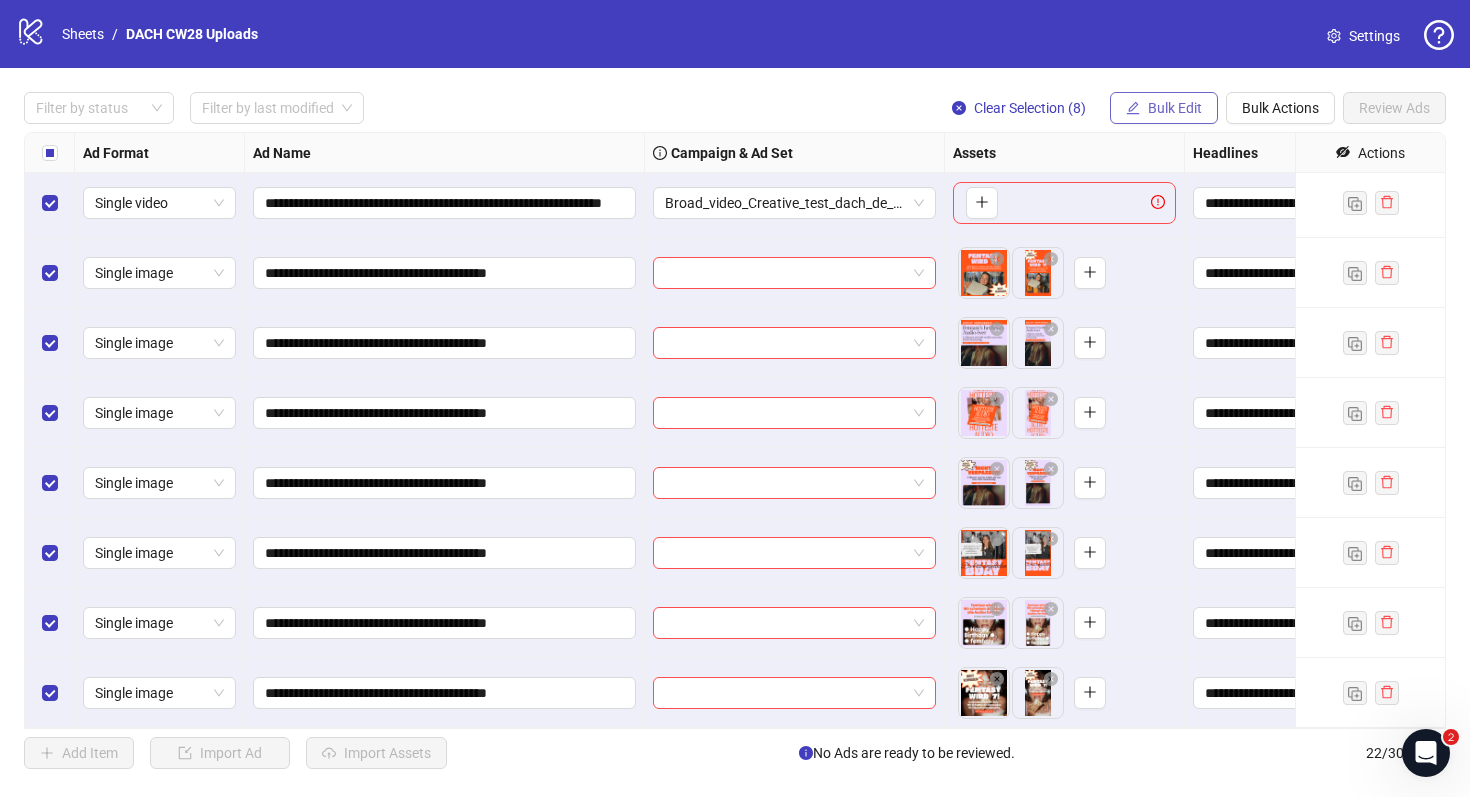 click on "Bulk Edit" at bounding box center [1175, 108] 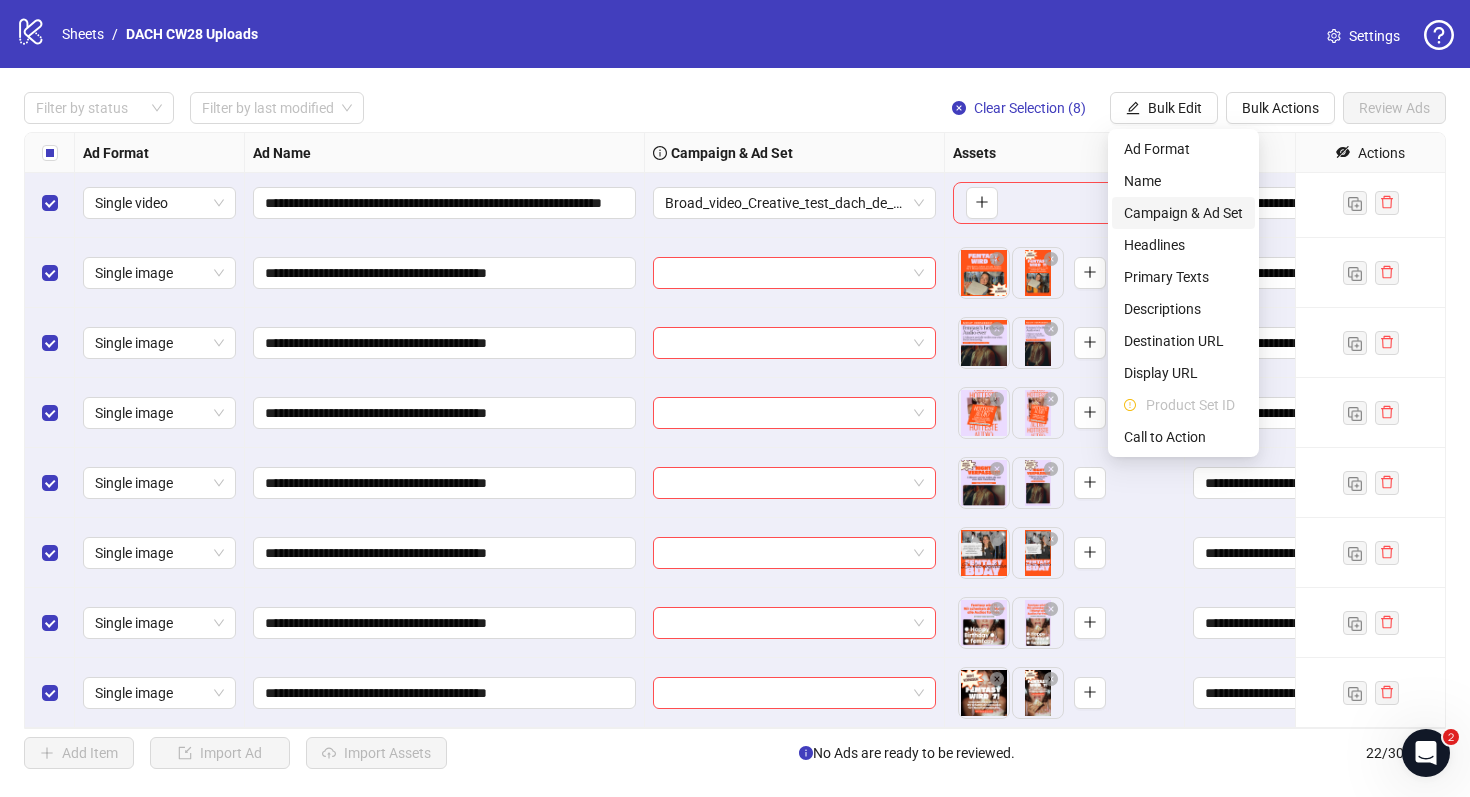 click on "Campaign & Ad Set" at bounding box center (1183, 213) 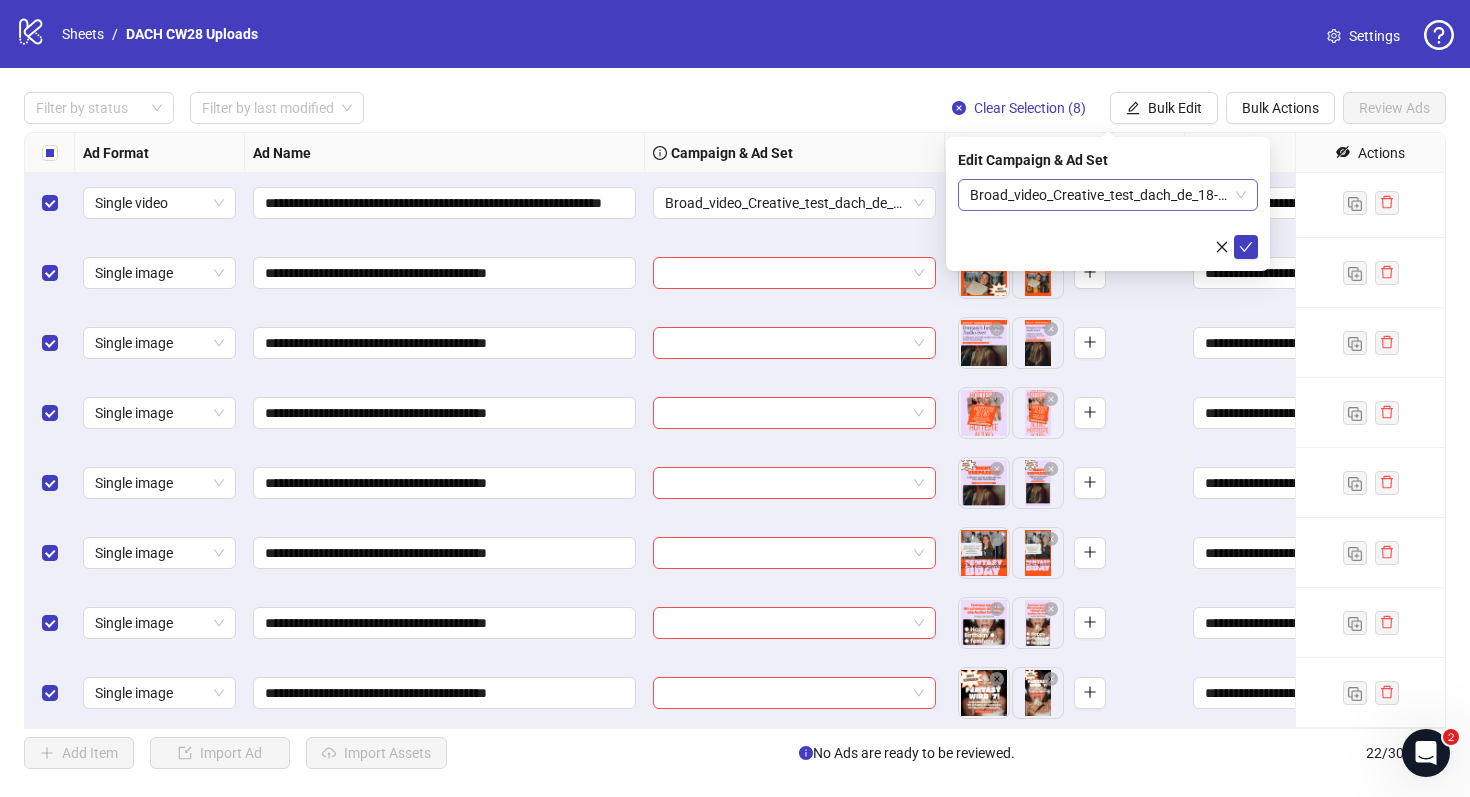 click on "Broad_video_Creative_test_dach_de_18-65=mw_trial_com=130625" at bounding box center (1108, 195) 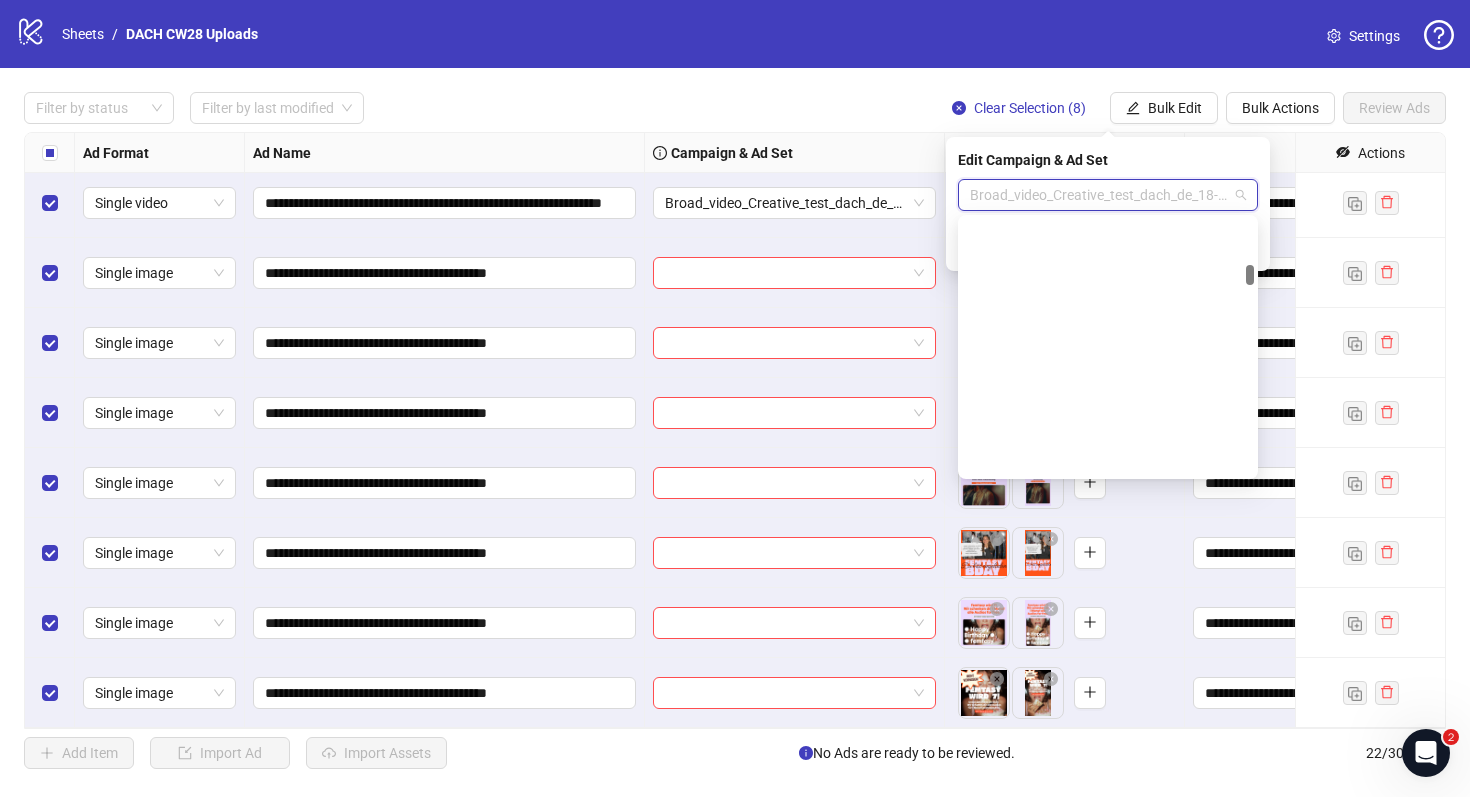 scroll, scrollTop: 611, scrollLeft: 0, axis: vertical 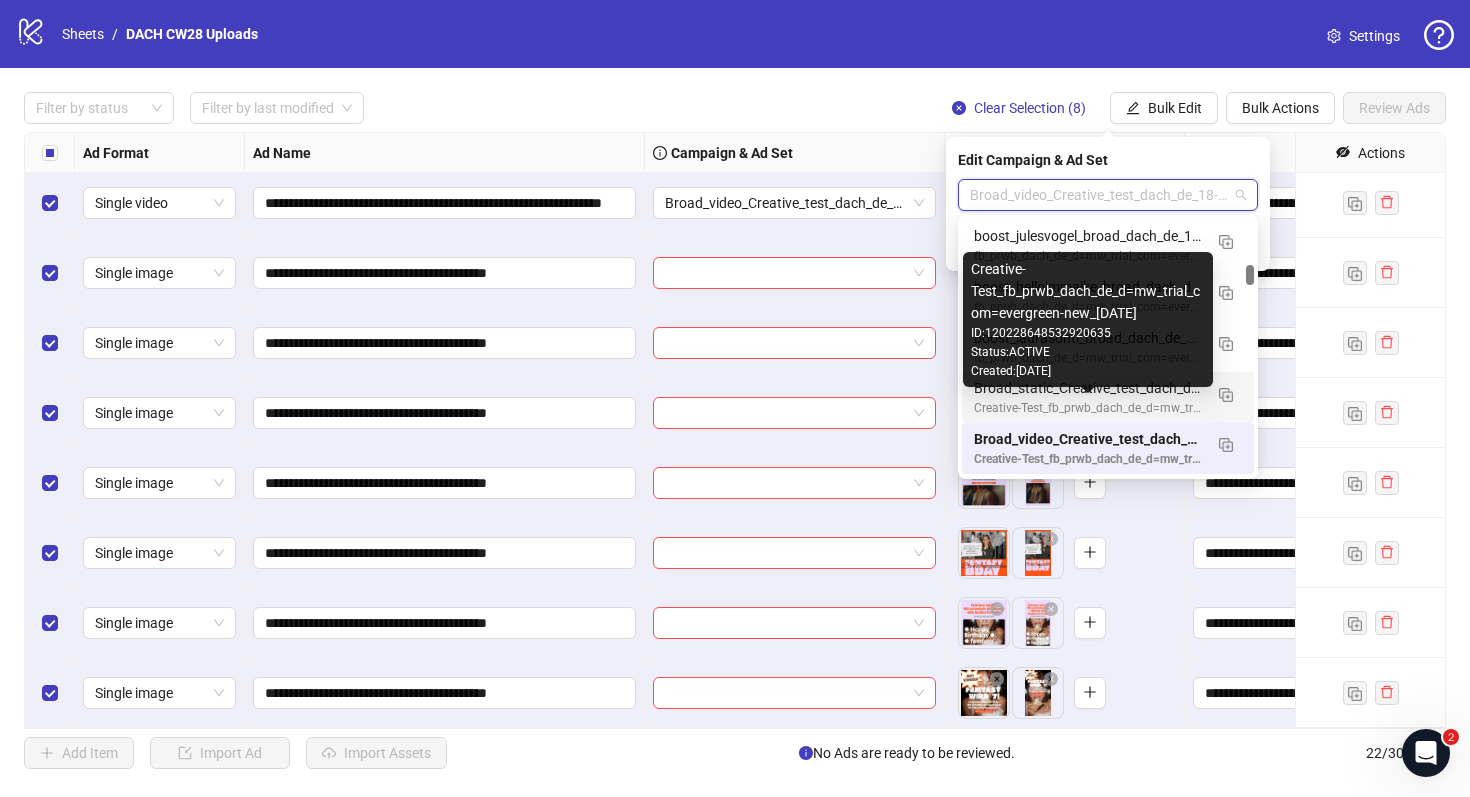 click on "Creative-Test_fb_prwb_dach_de_d=mw_trial_com=evergreen-new_[DATE]" at bounding box center (1088, 408) 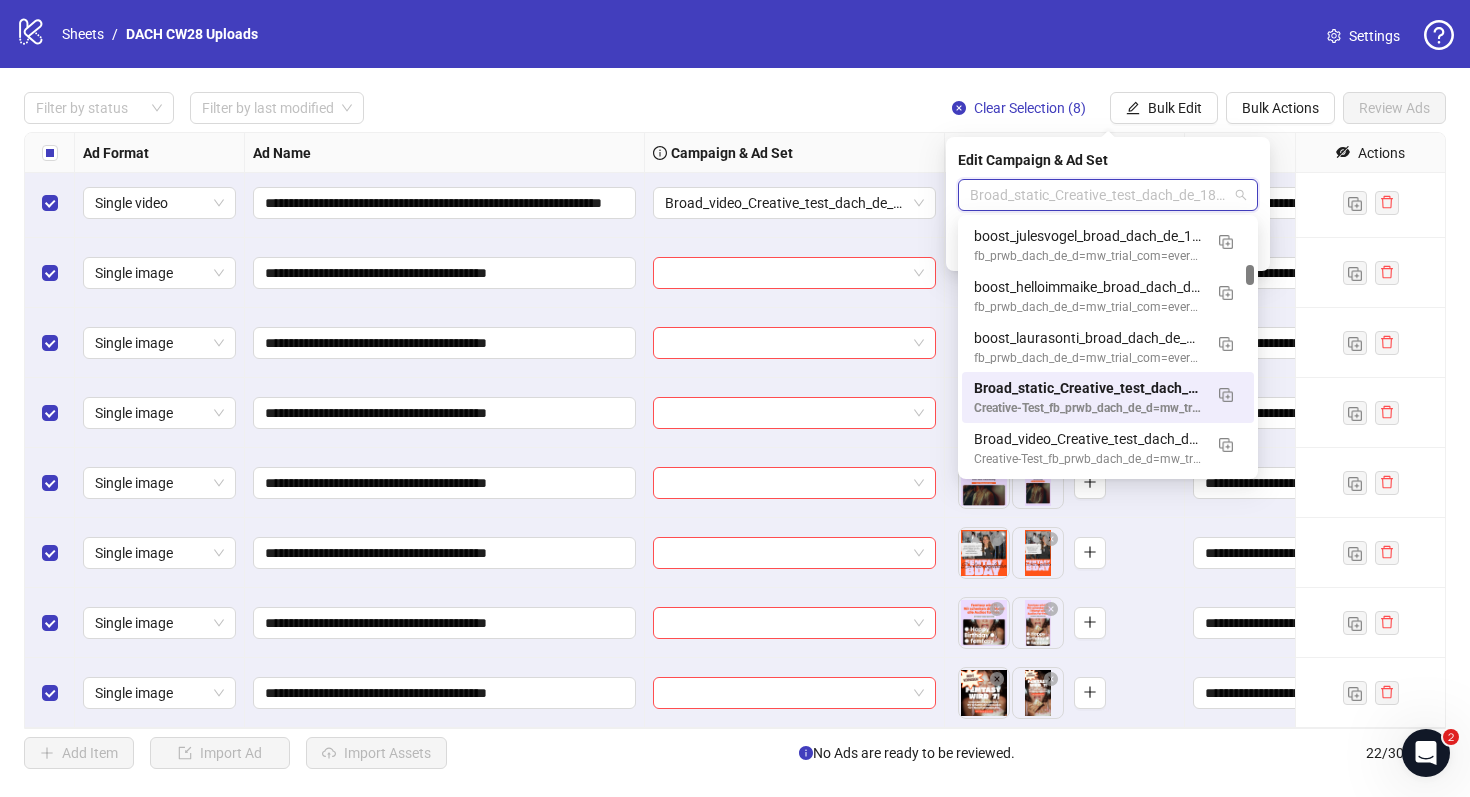 click on "Broad_static_Creative_test_dach_de_18-65=mw_trial_com=130625" at bounding box center [1108, 195] 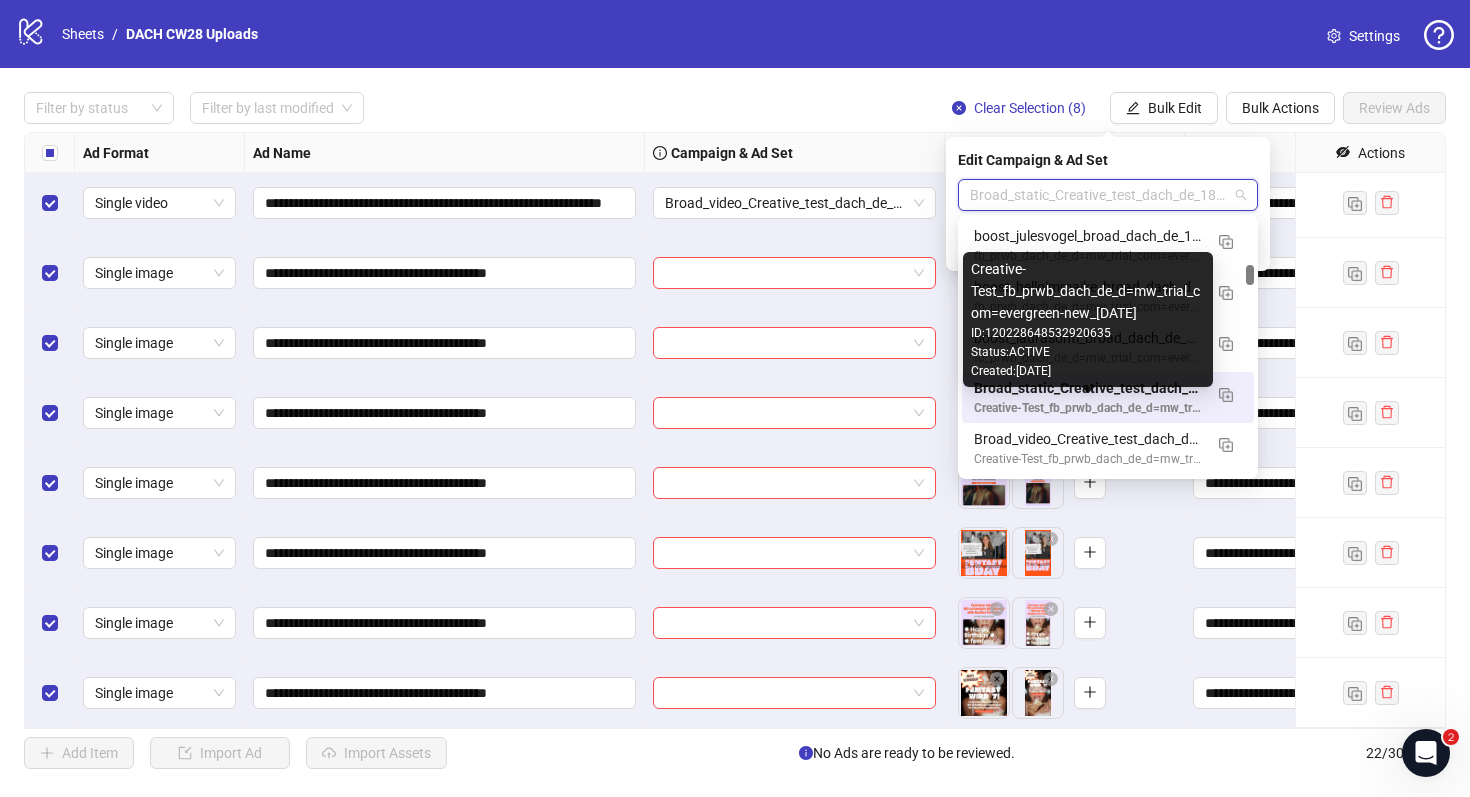 click on "Creative-Test_fb_prwb_dach_de_d=mw_trial_com=evergreen-new_[DATE]" at bounding box center (1088, 408) 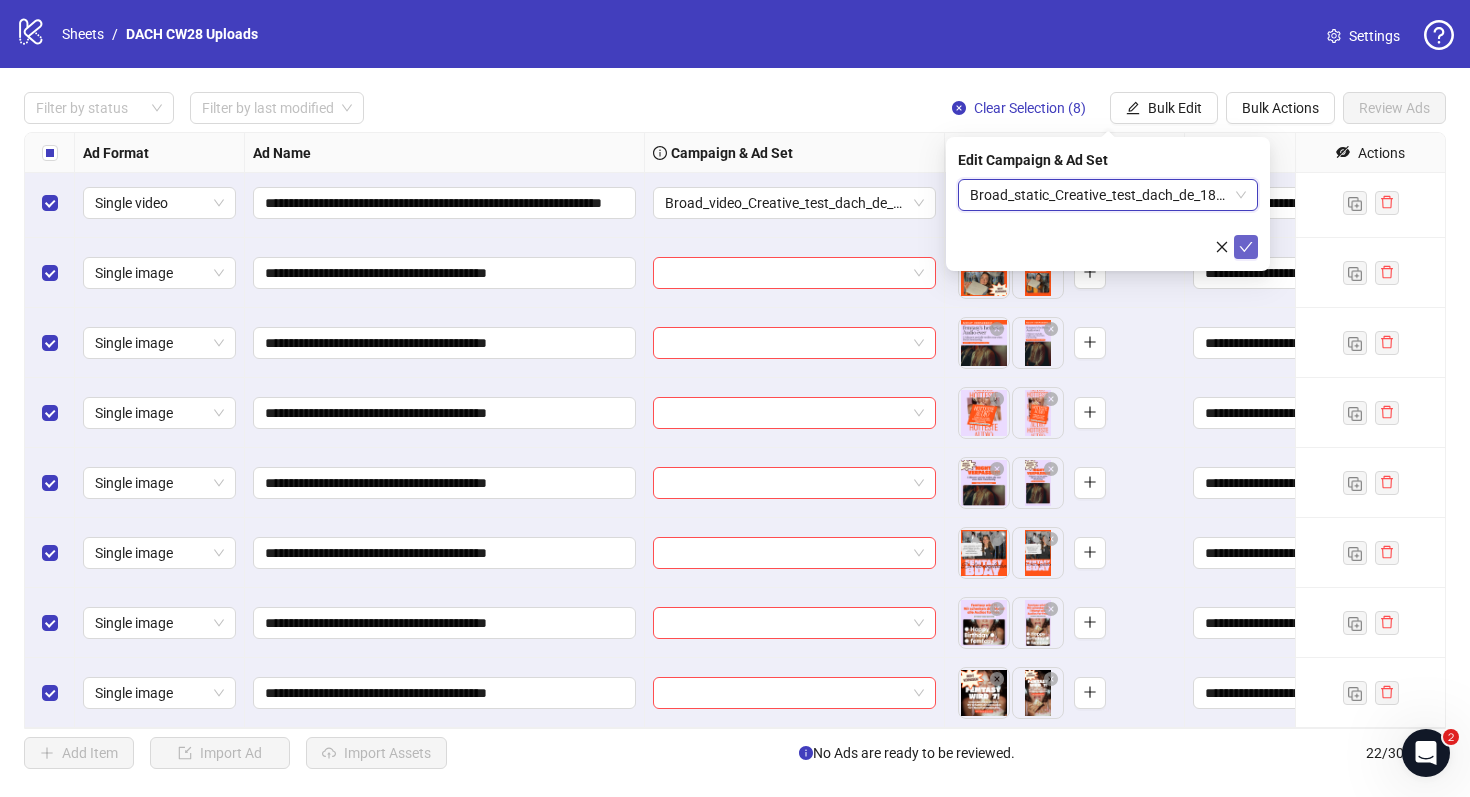 click 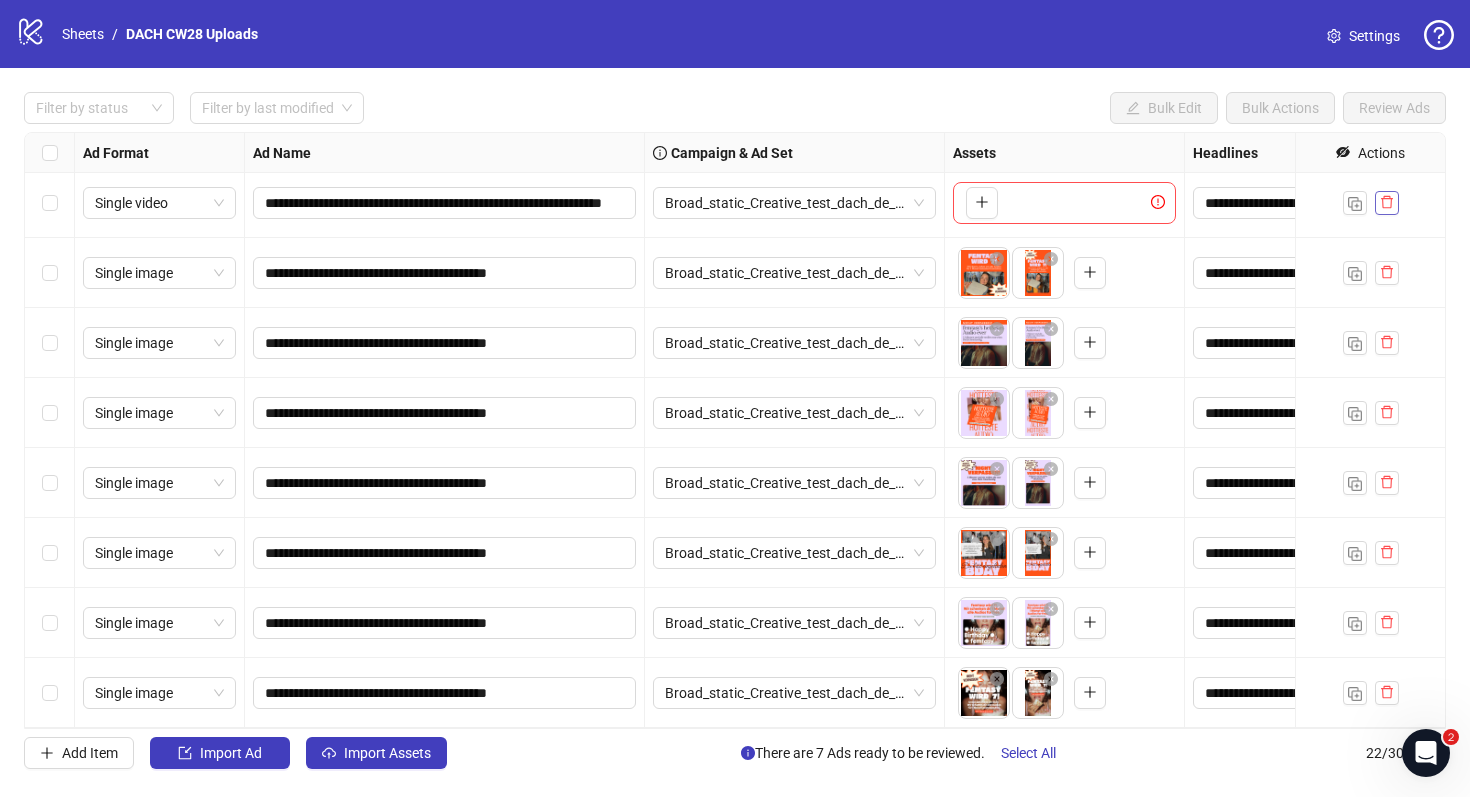 click at bounding box center [1387, 203] 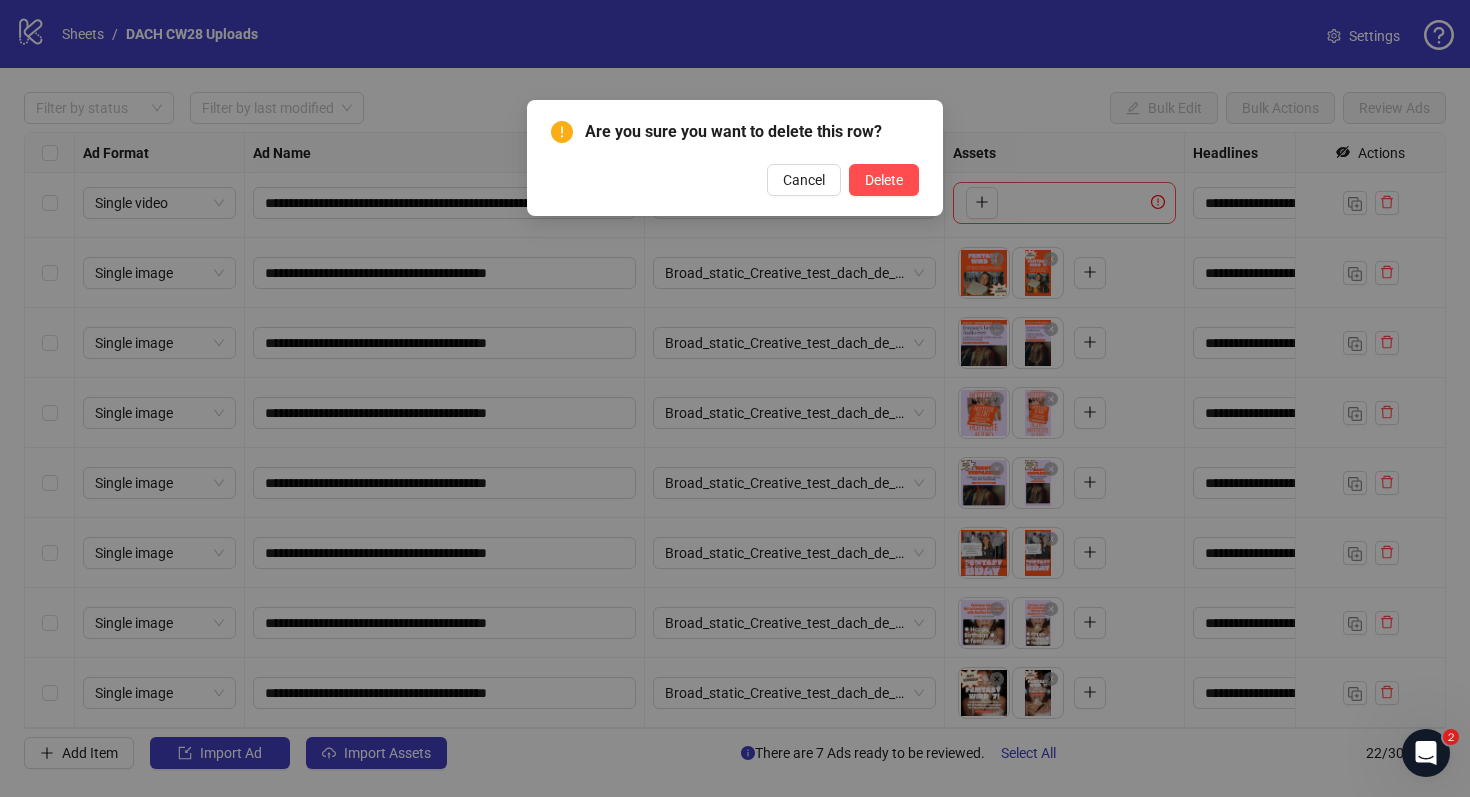 click on "Are you sure you want to delete this row? Cancel Delete" at bounding box center (735, 158) 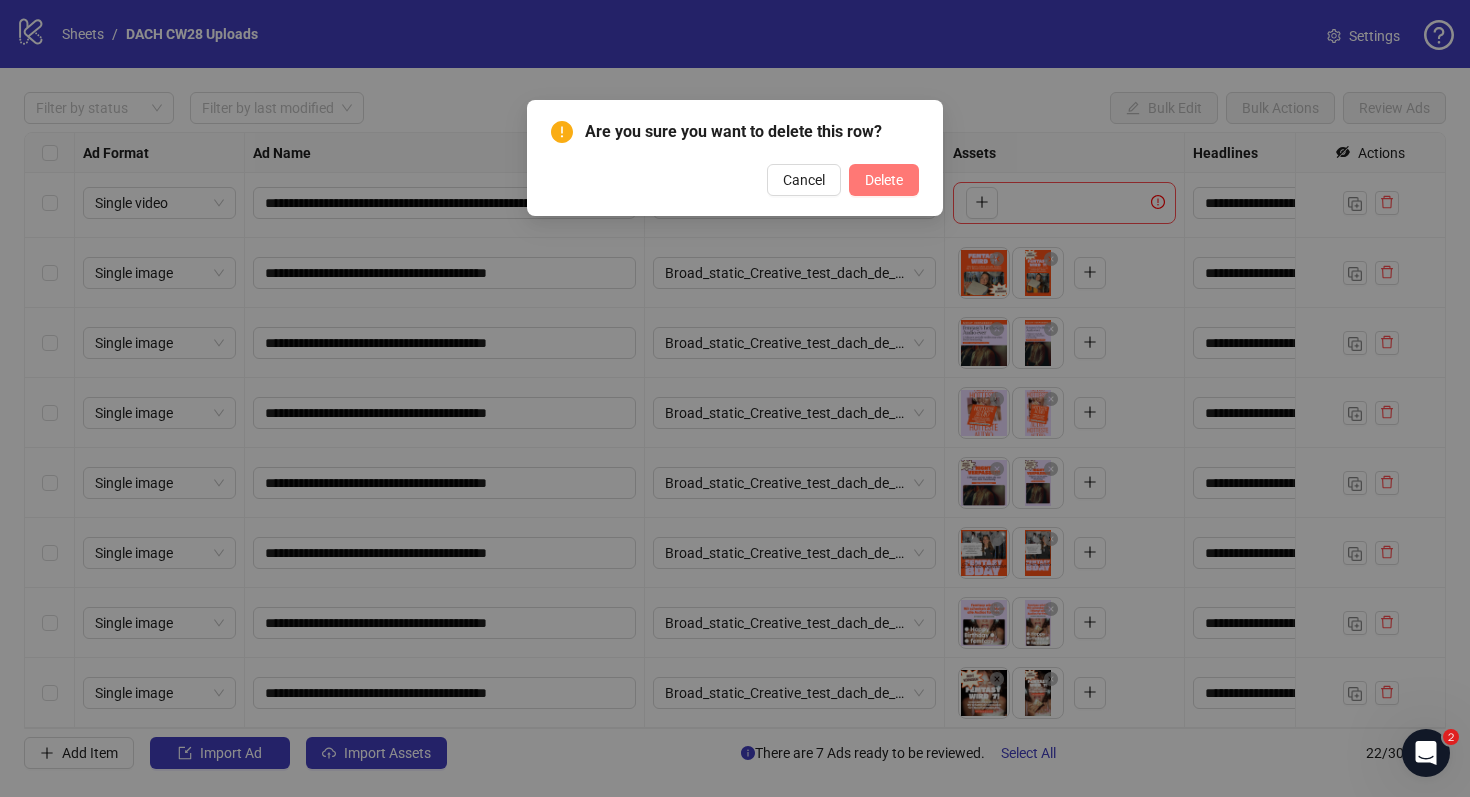 click on "Delete" at bounding box center [884, 180] 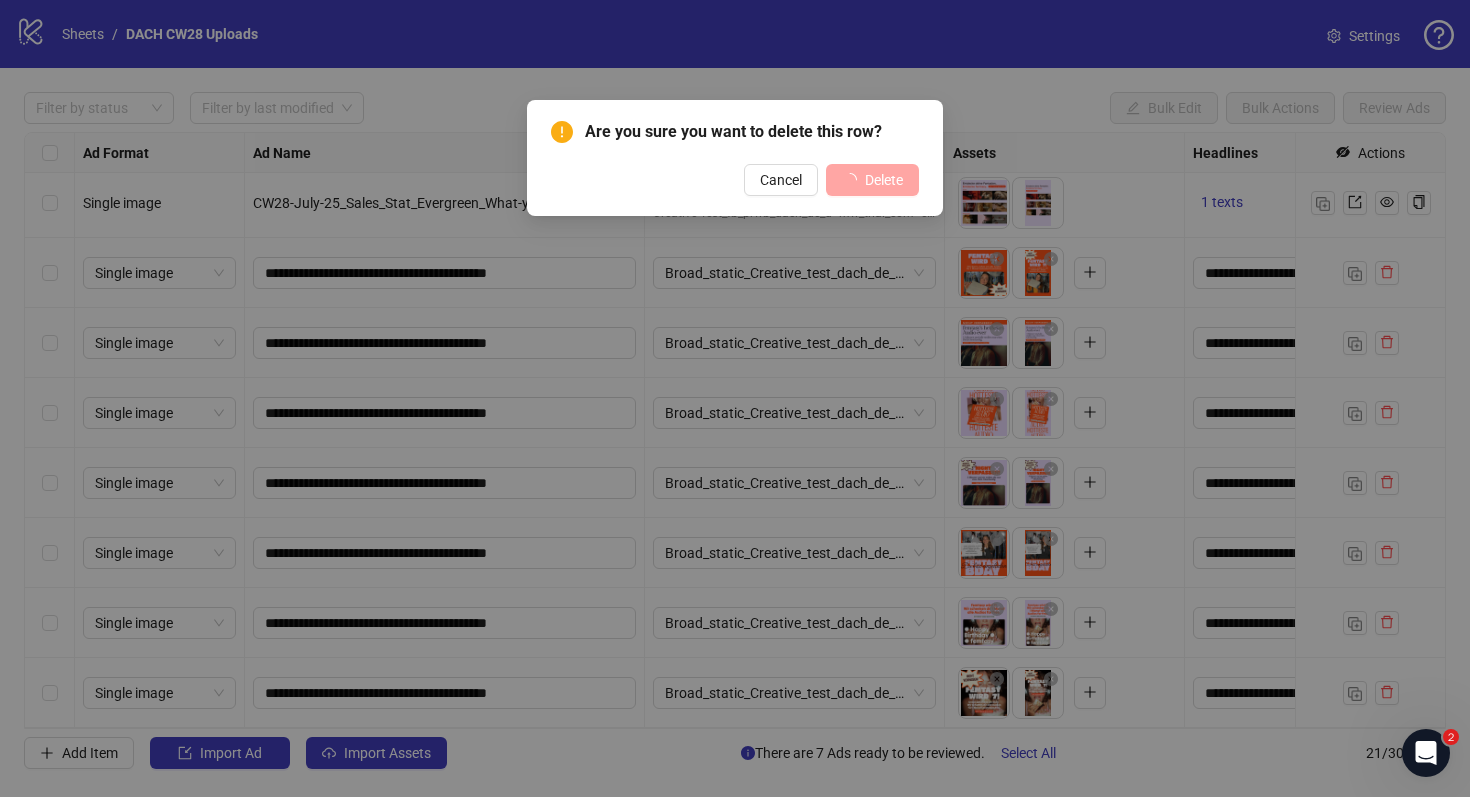 scroll, scrollTop: 915, scrollLeft: 0, axis: vertical 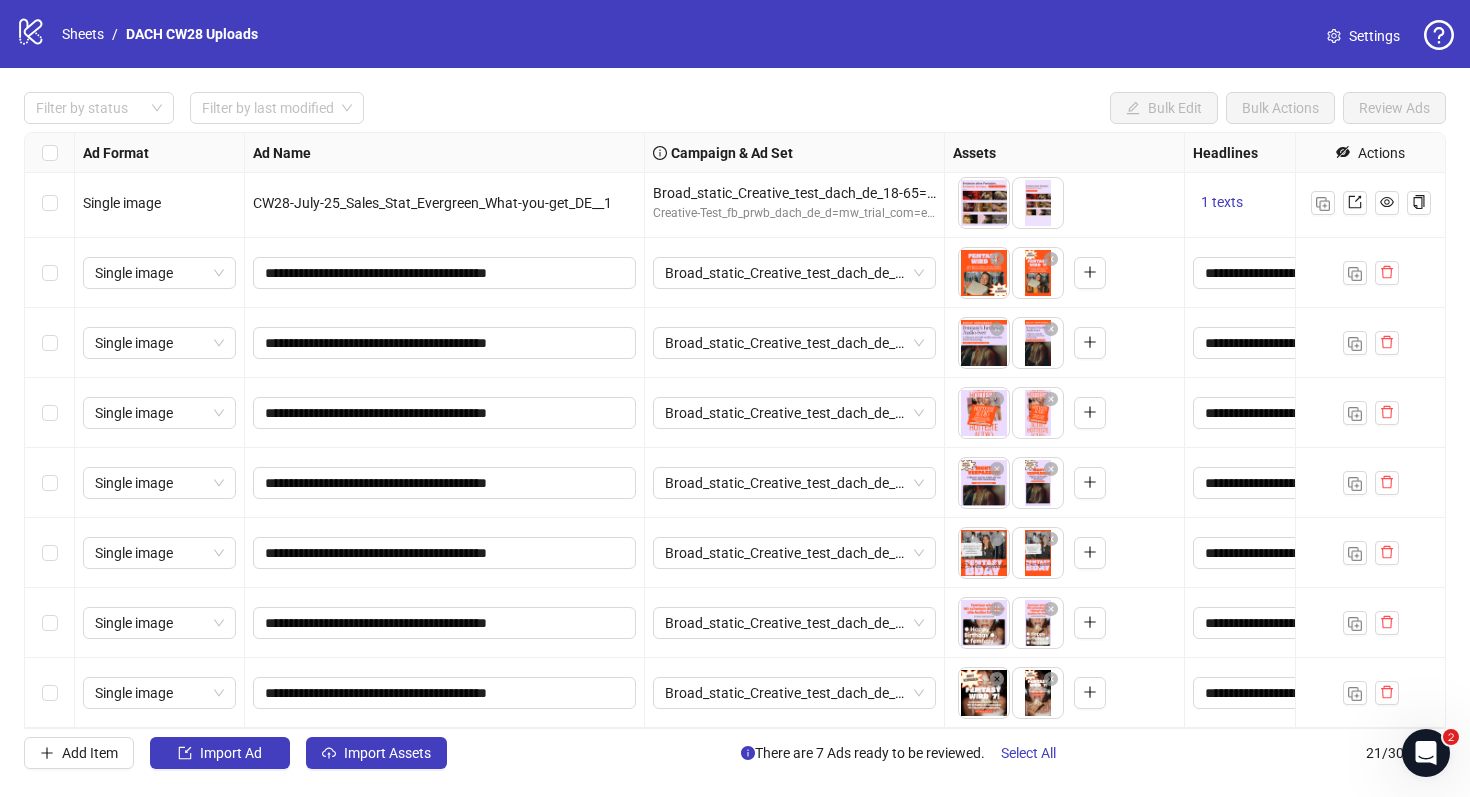 click on "Settings" at bounding box center [1374, 36] 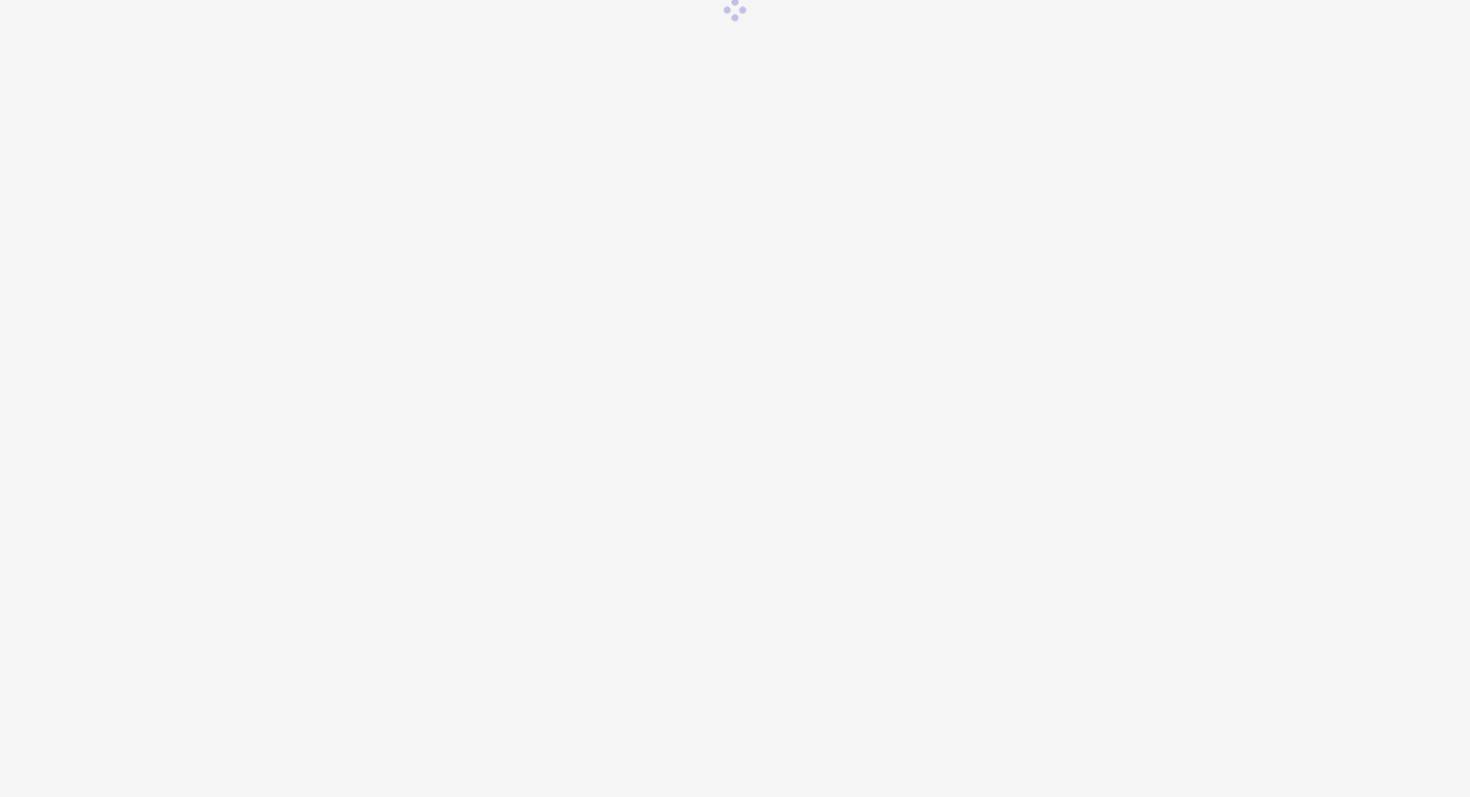 scroll, scrollTop: 0, scrollLeft: 0, axis: both 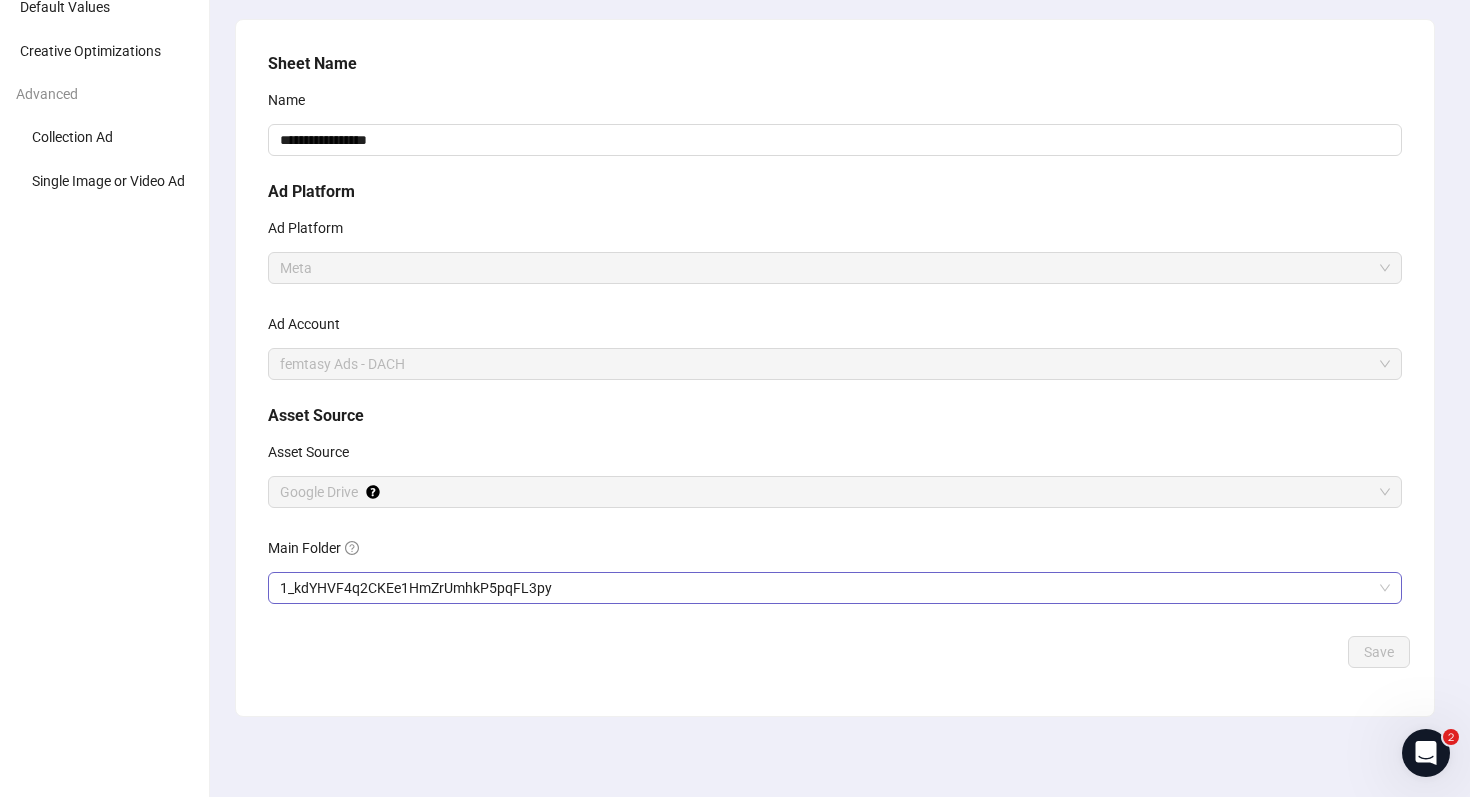 click on "1_kdYHVF4q2CKEe1HmZrUmhkP5pqFL3py" at bounding box center [835, 588] 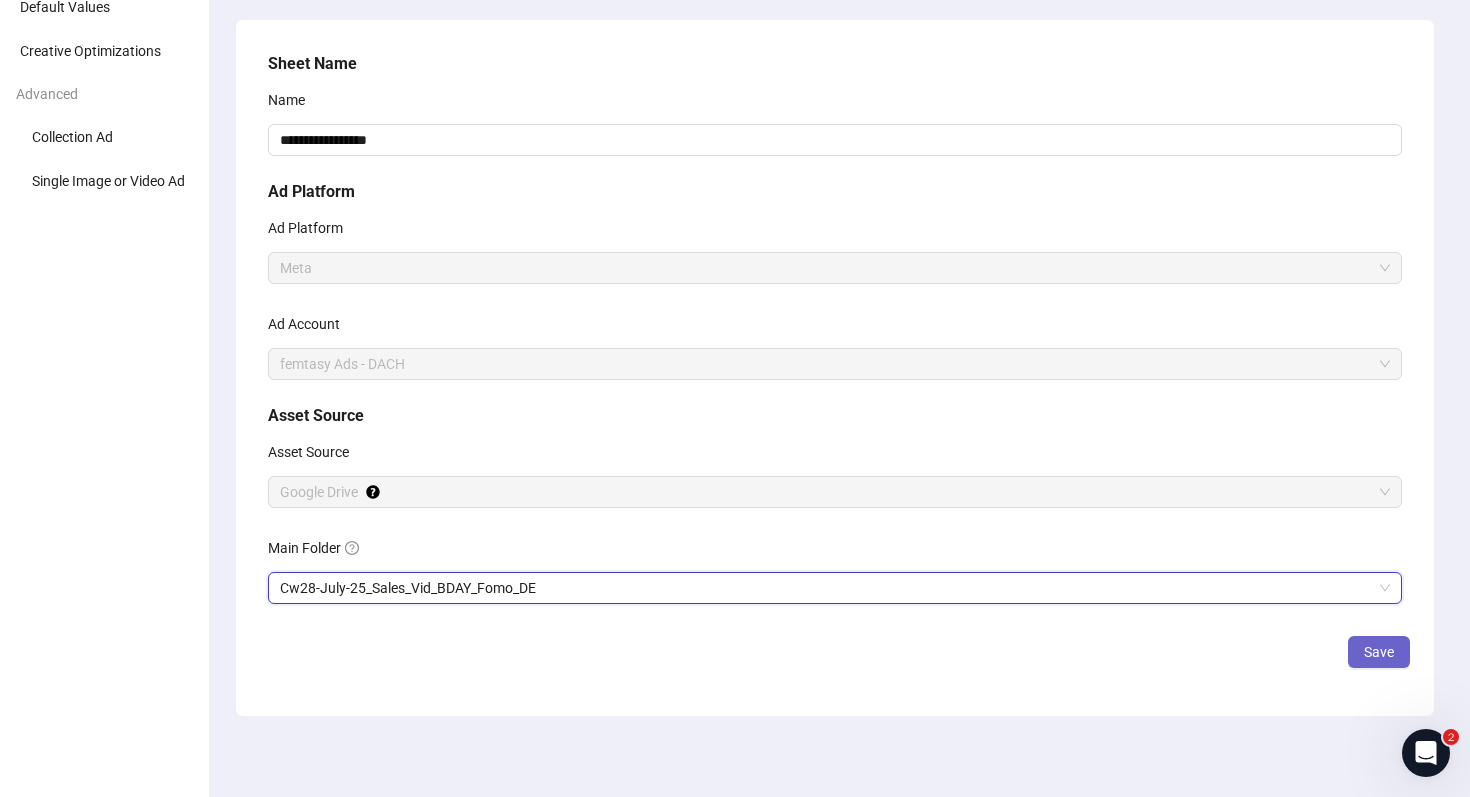 click on "Save" at bounding box center (1379, 652) 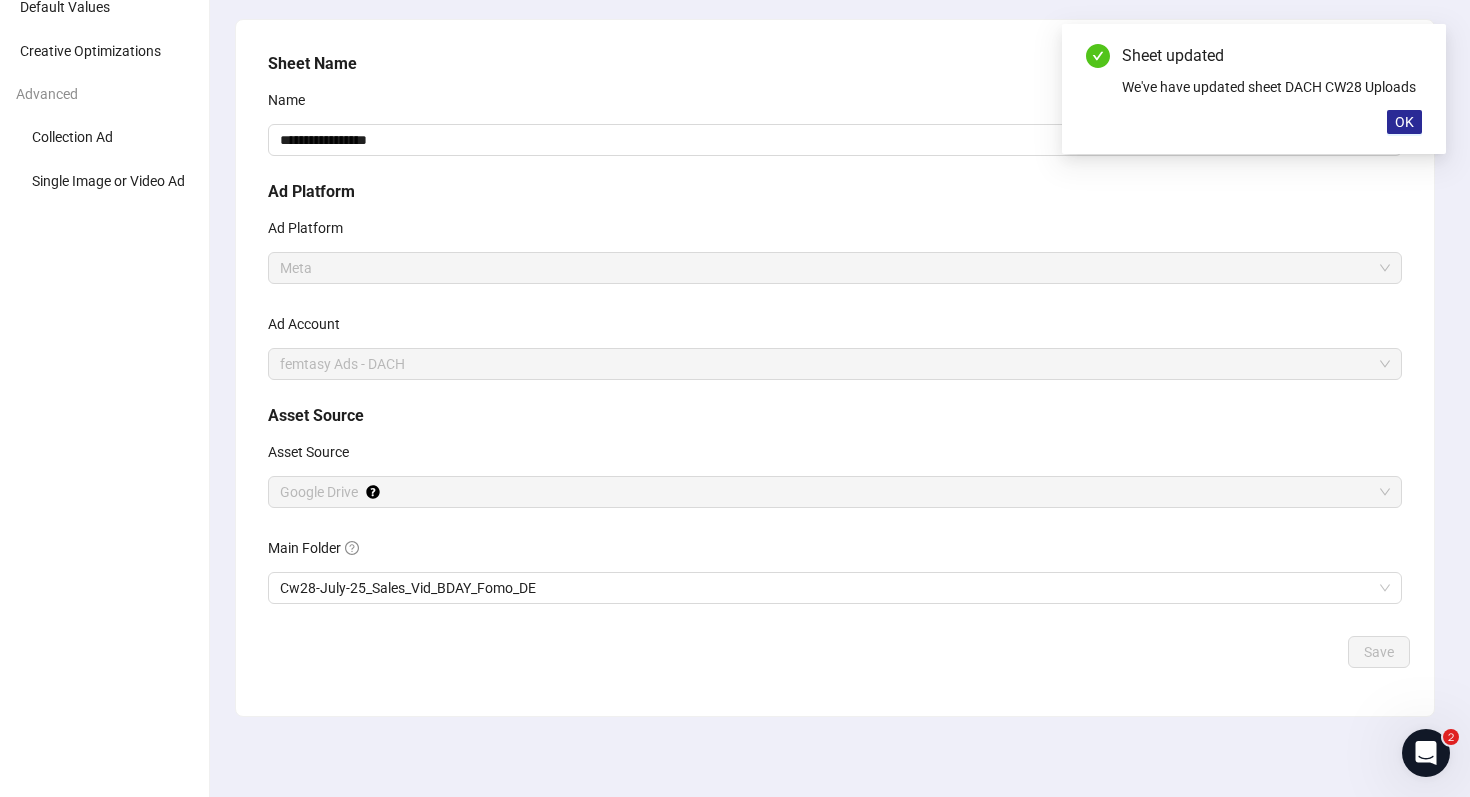 click on "OK" at bounding box center [1404, 122] 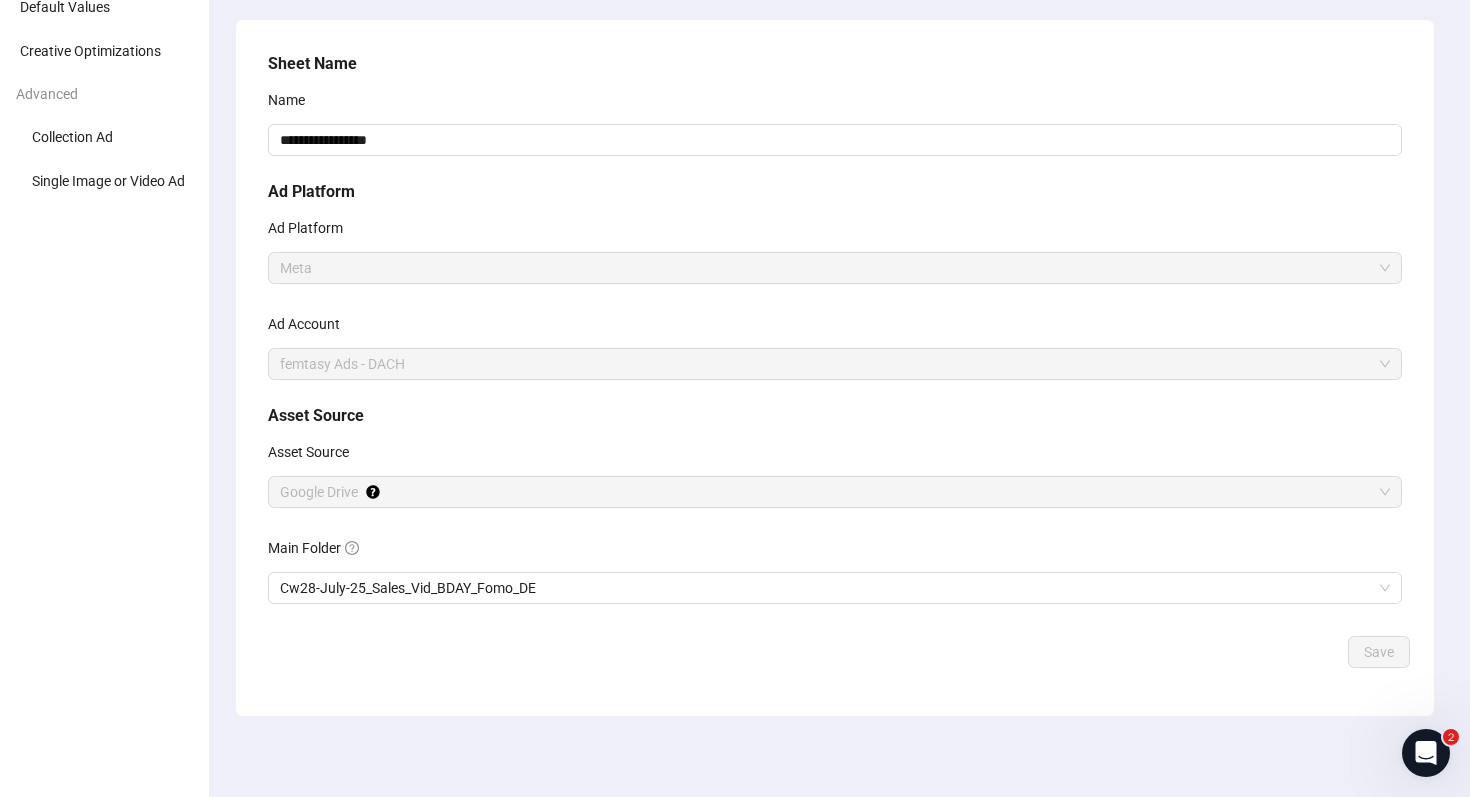 scroll, scrollTop: 0, scrollLeft: 0, axis: both 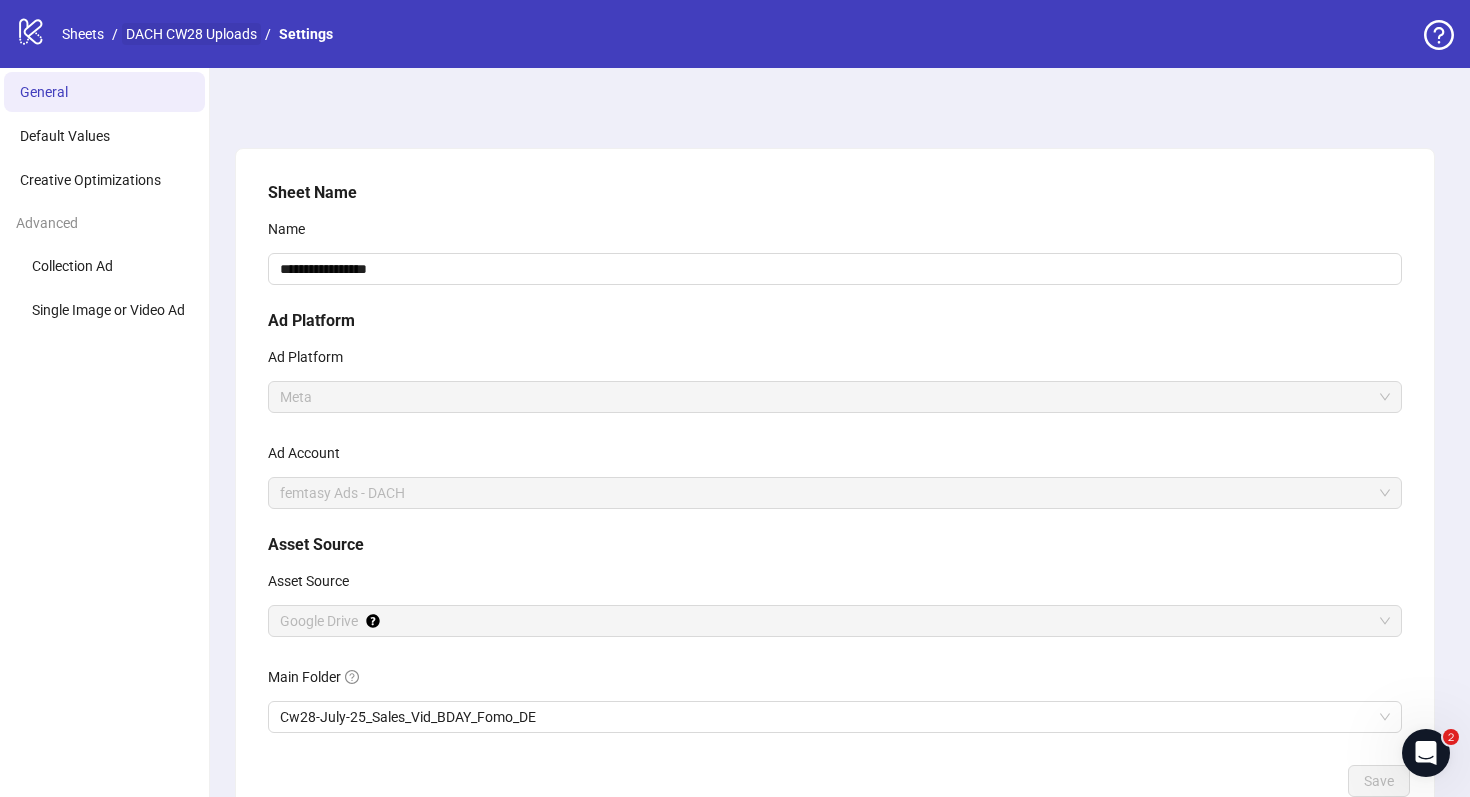click on "DACH CW28 Uploads" at bounding box center [191, 34] 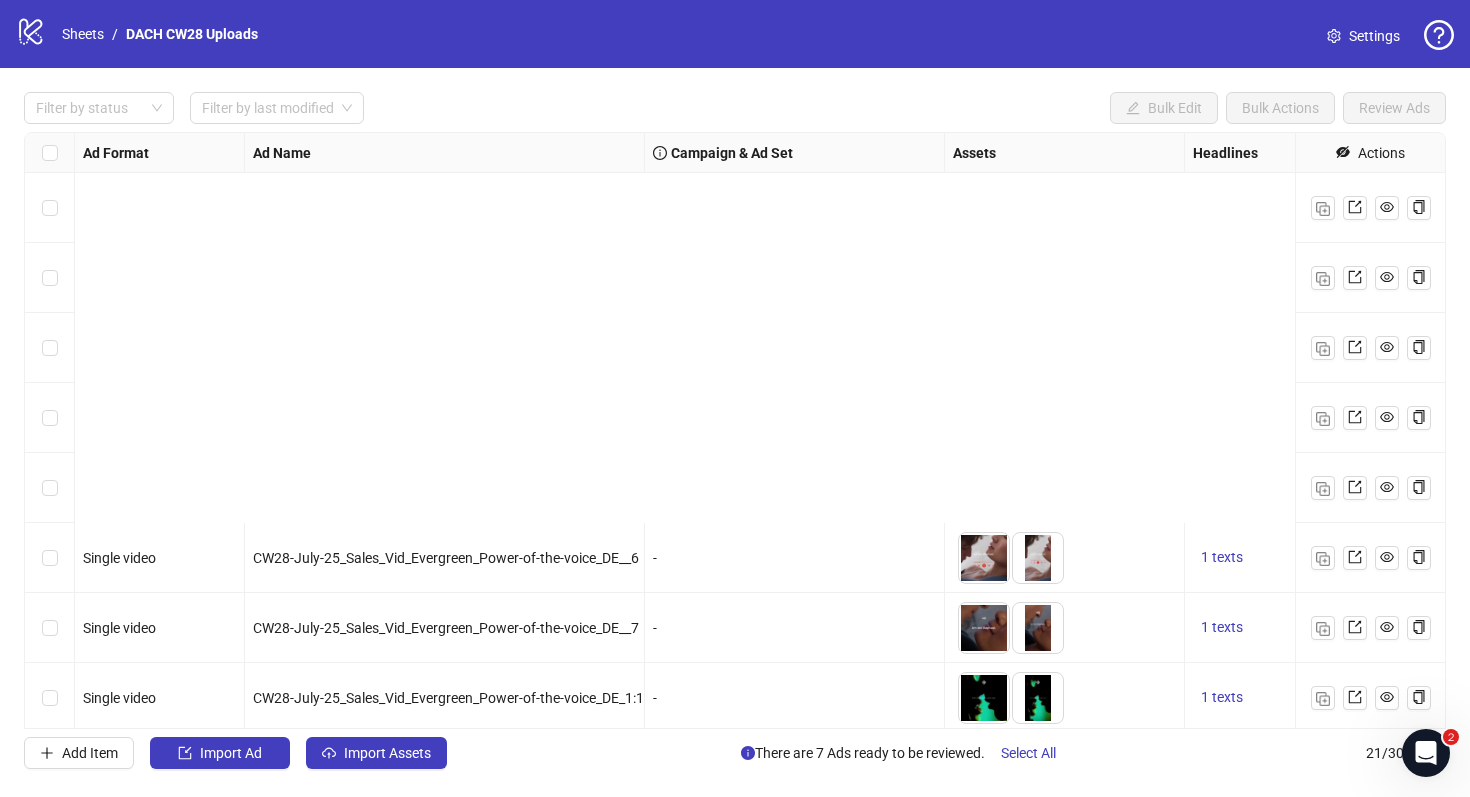 scroll, scrollTop: 915, scrollLeft: 0, axis: vertical 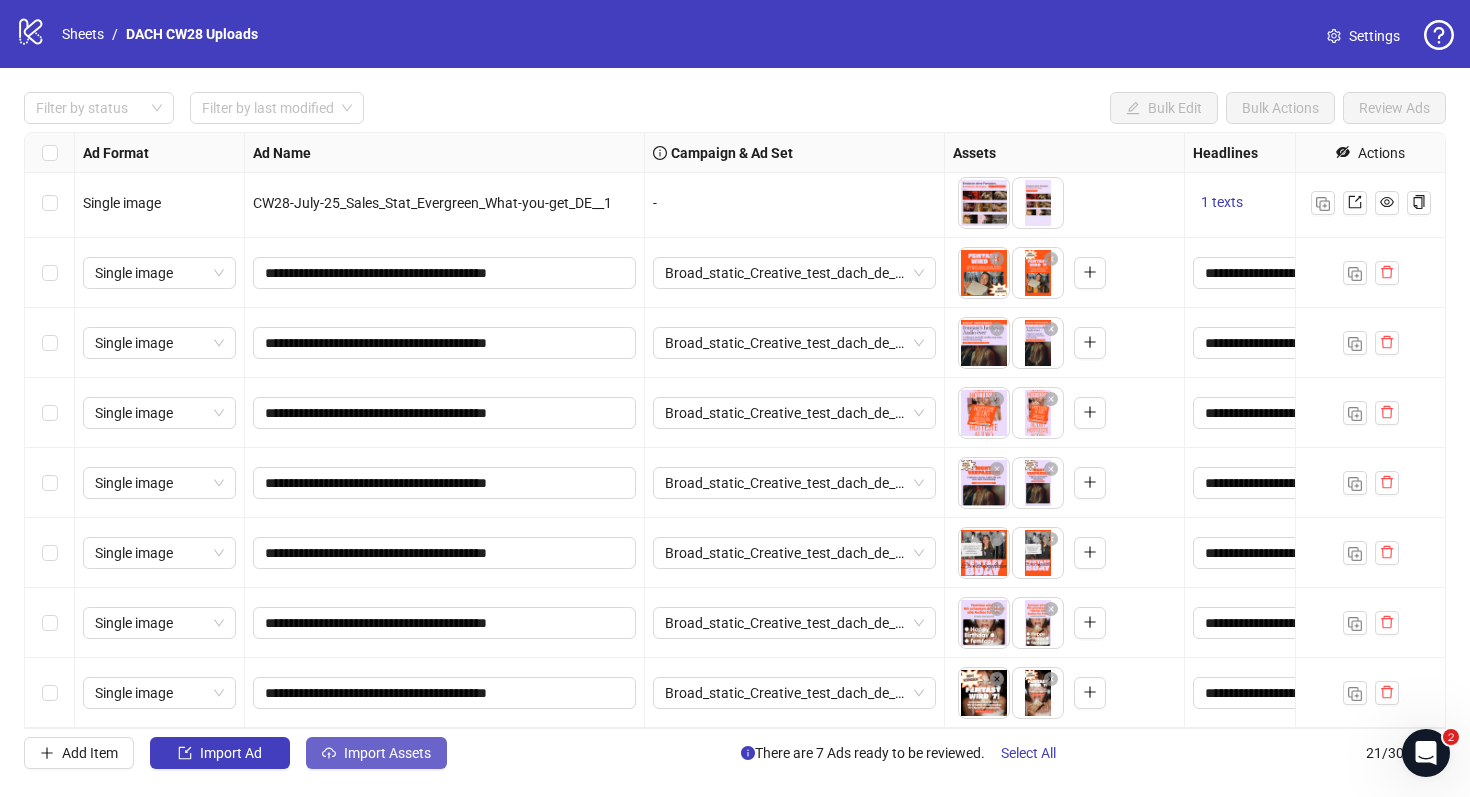 click on "Import Assets" at bounding box center [387, 753] 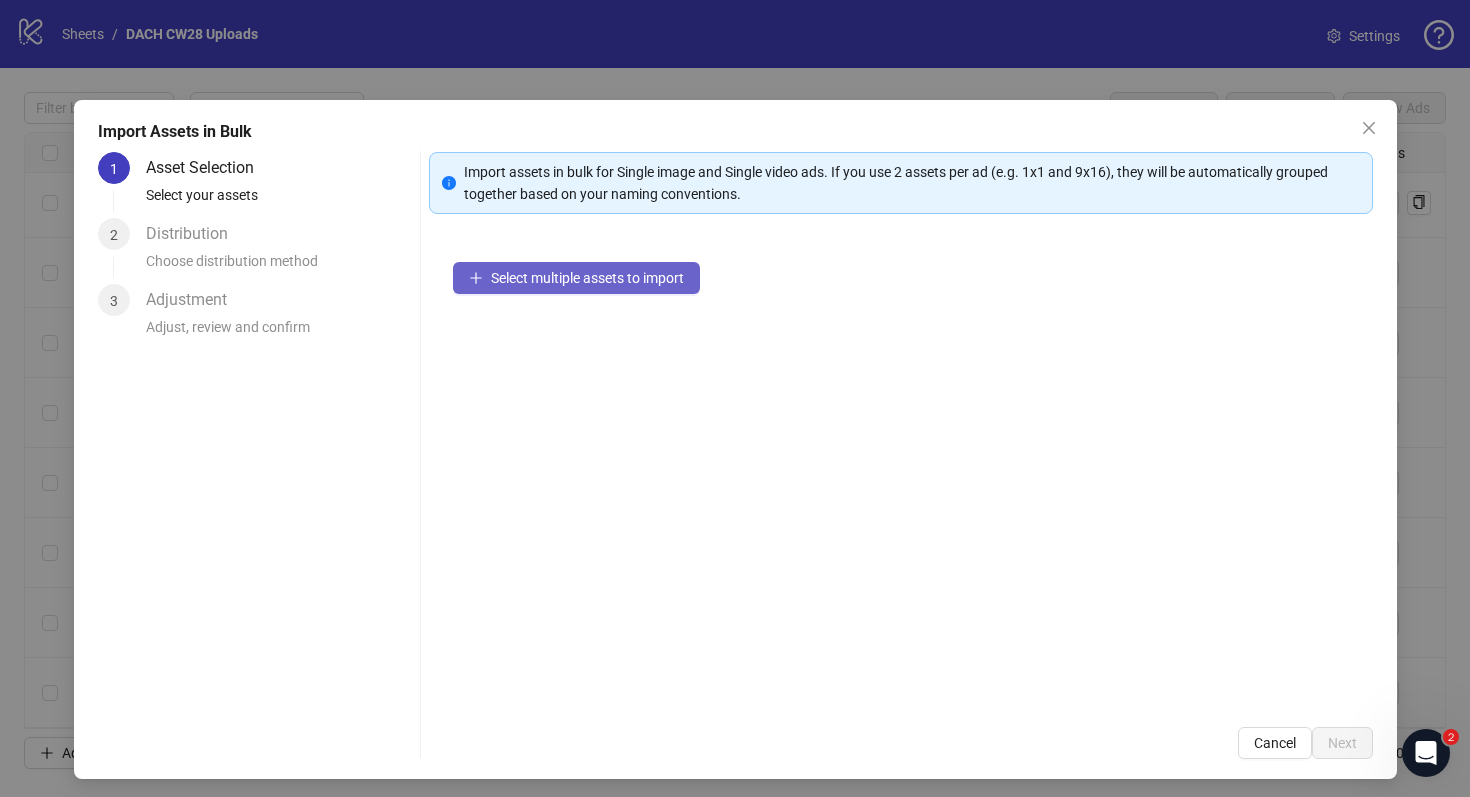 click on "Select multiple assets to import" at bounding box center [587, 278] 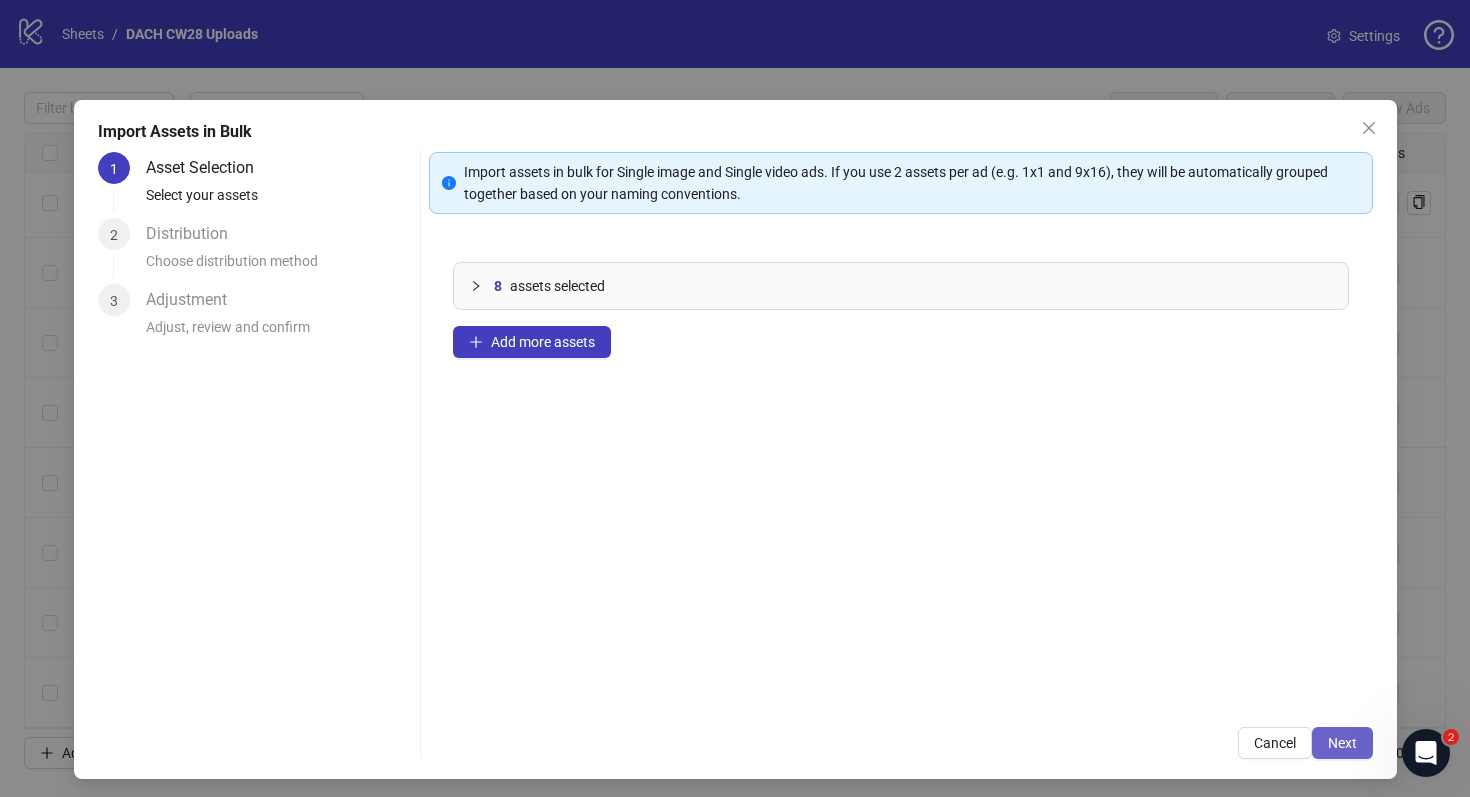click on "Next" at bounding box center [1342, 743] 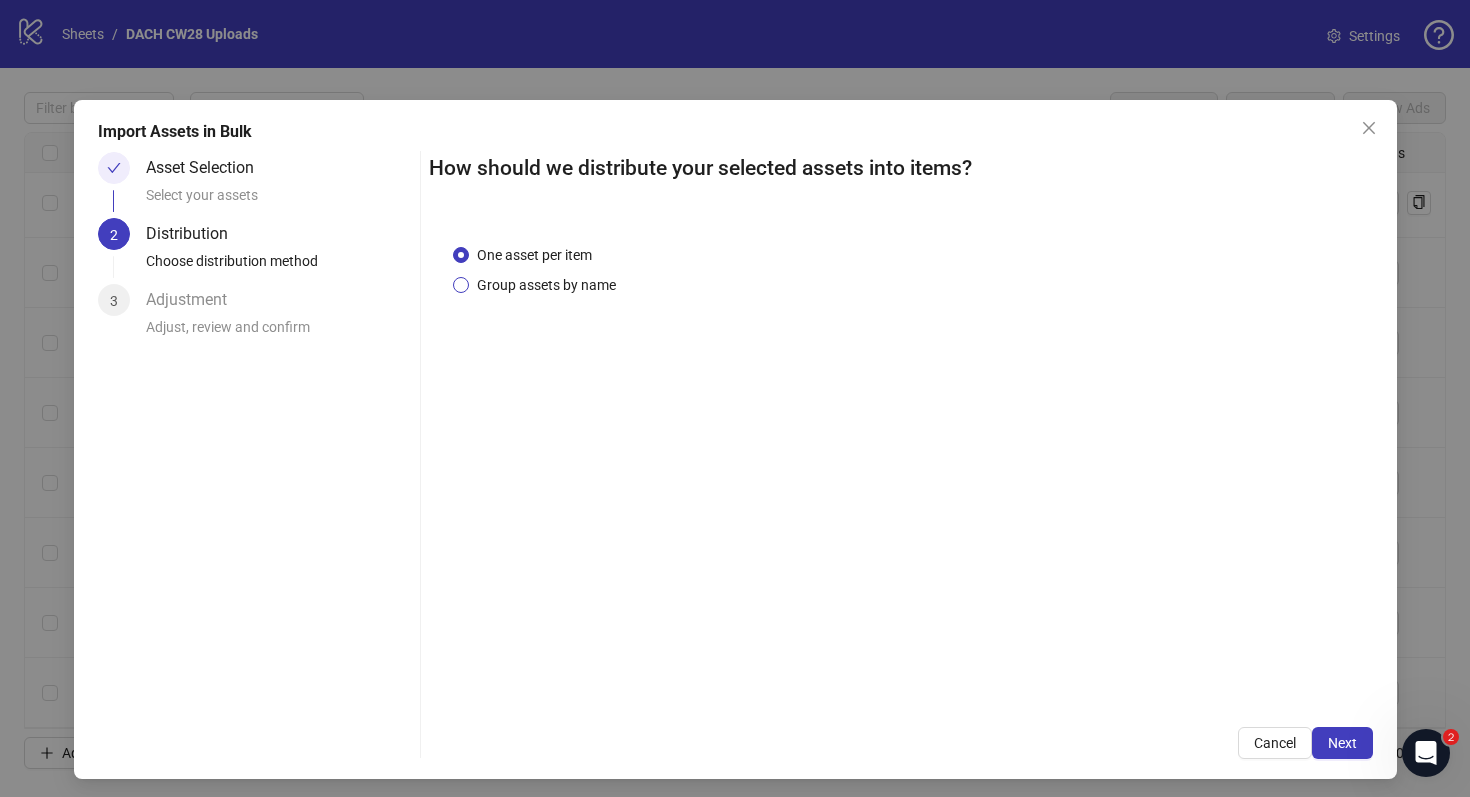 click on "Group assets by name" at bounding box center [546, 285] 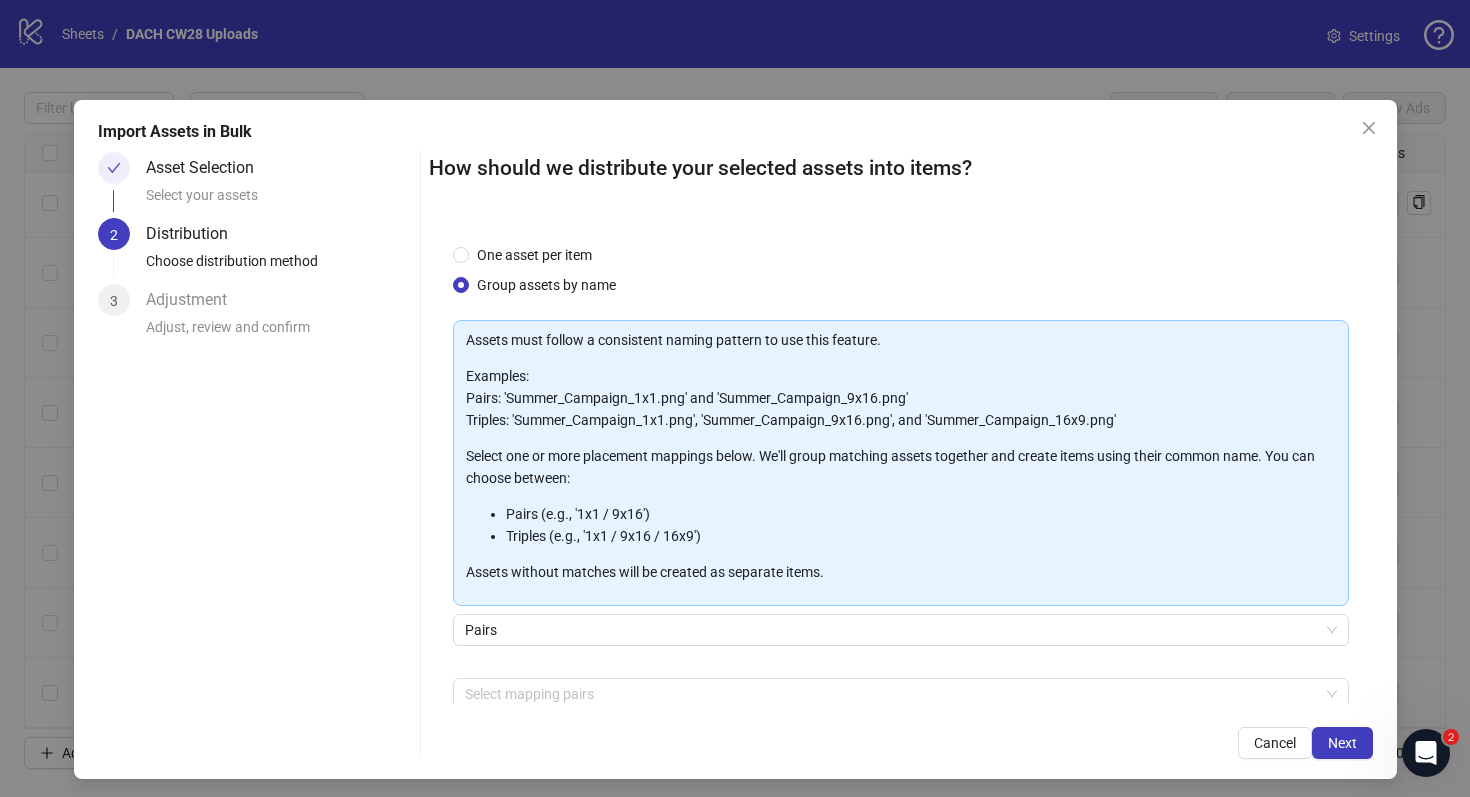 scroll, scrollTop: 102, scrollLeft: 0, axis: vertical 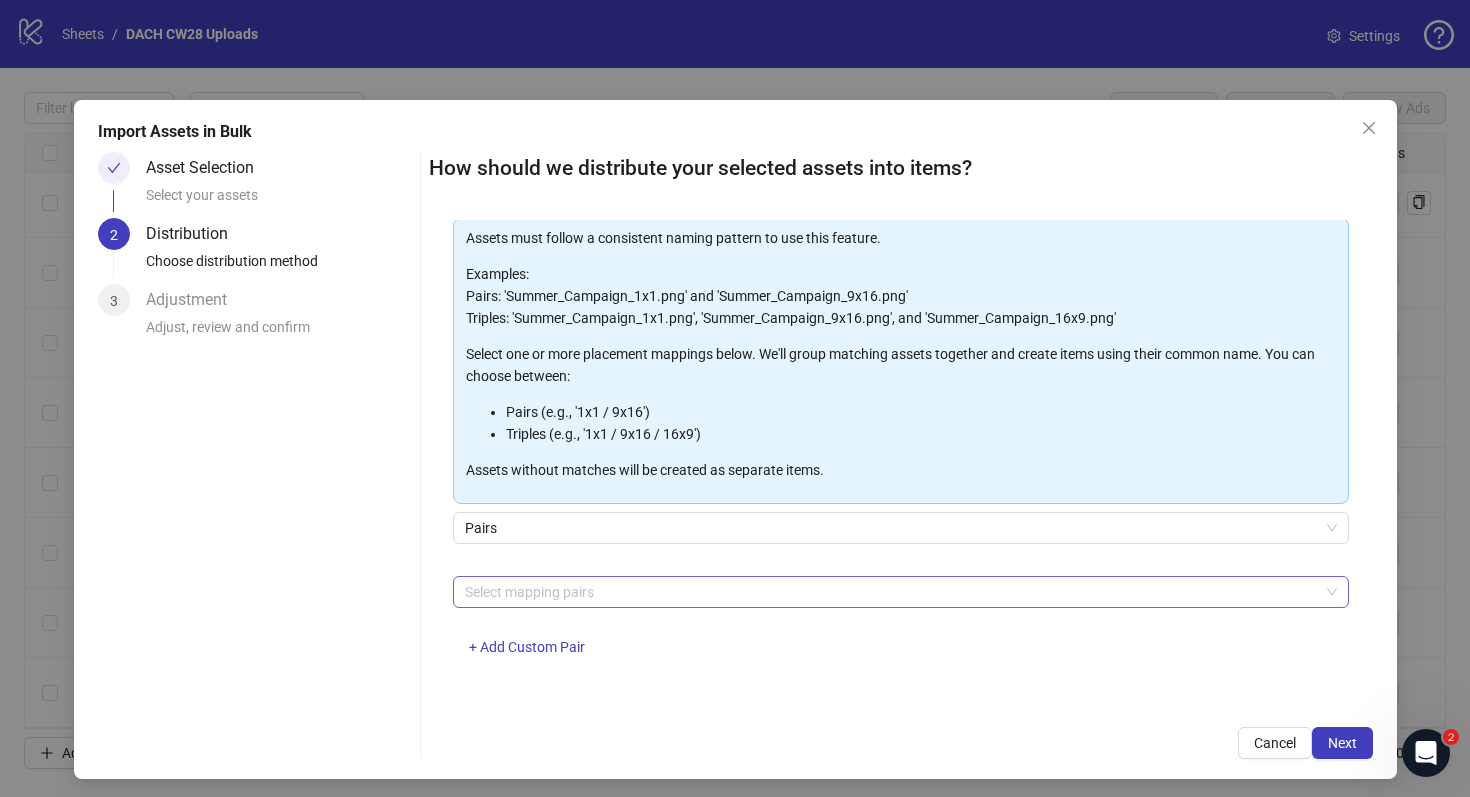 click at bounding box center (890, 592) 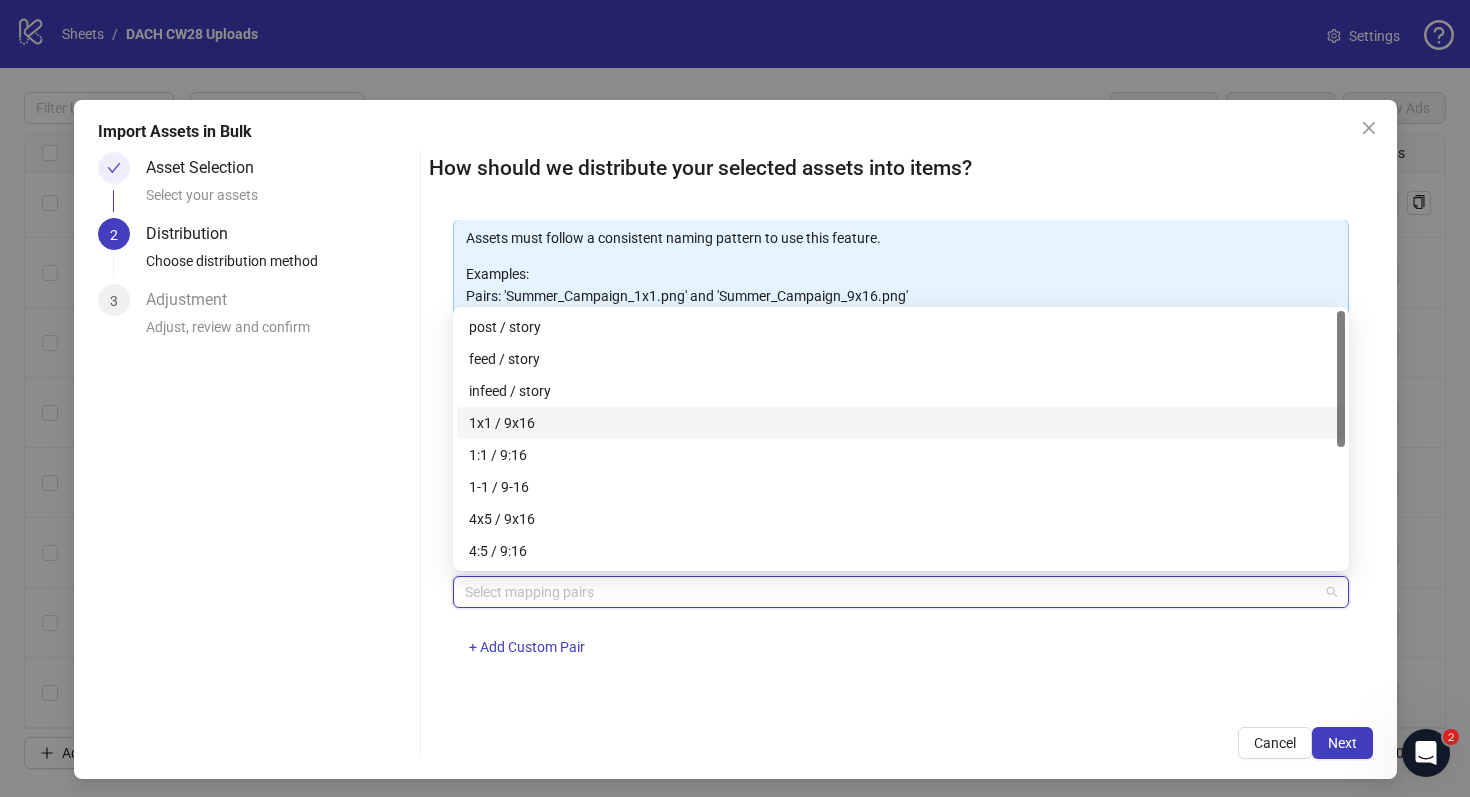 click on "1:1 / 9:16" at bounding box center [901, 455] 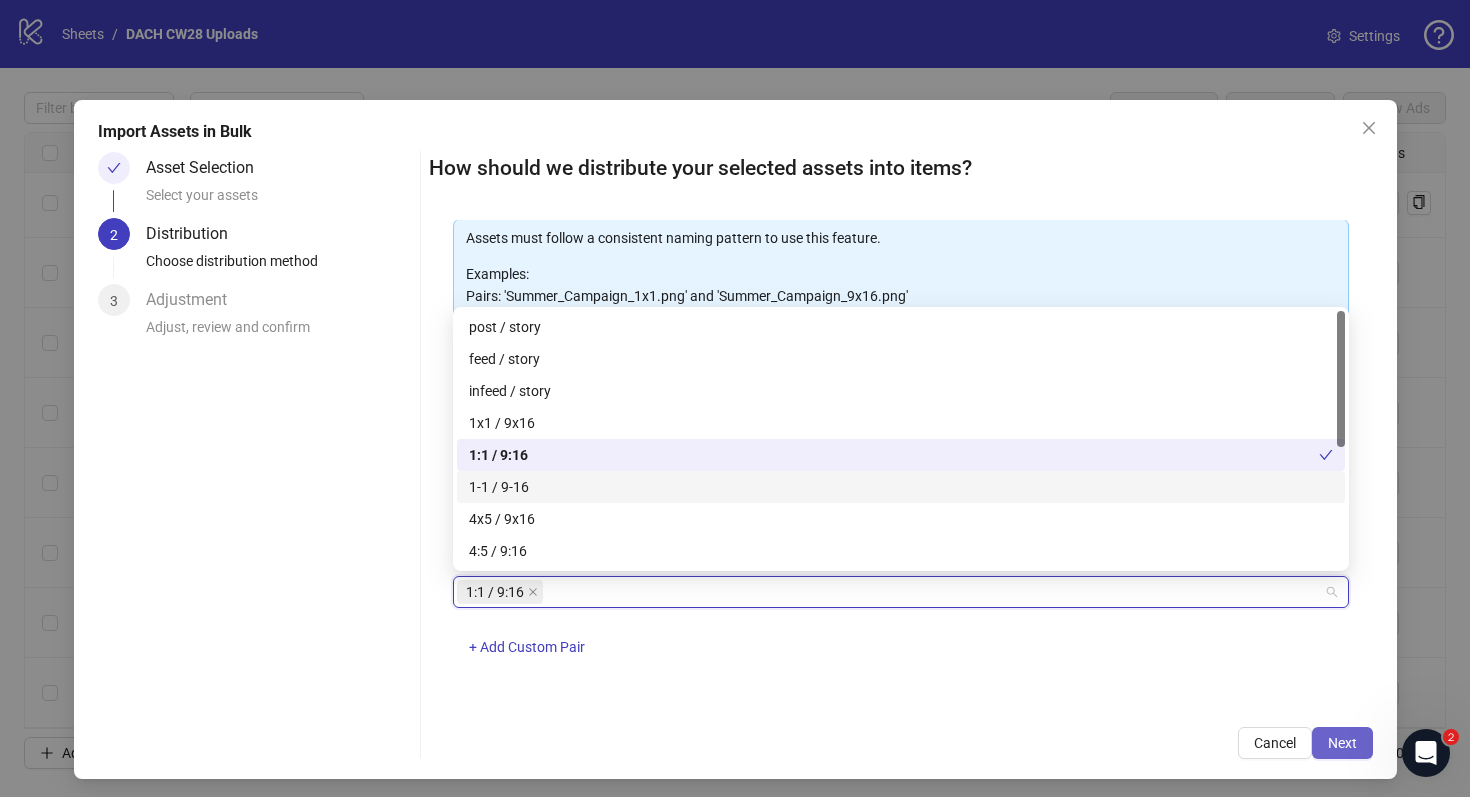 click on "Next" at bounding box center [1342, 743] 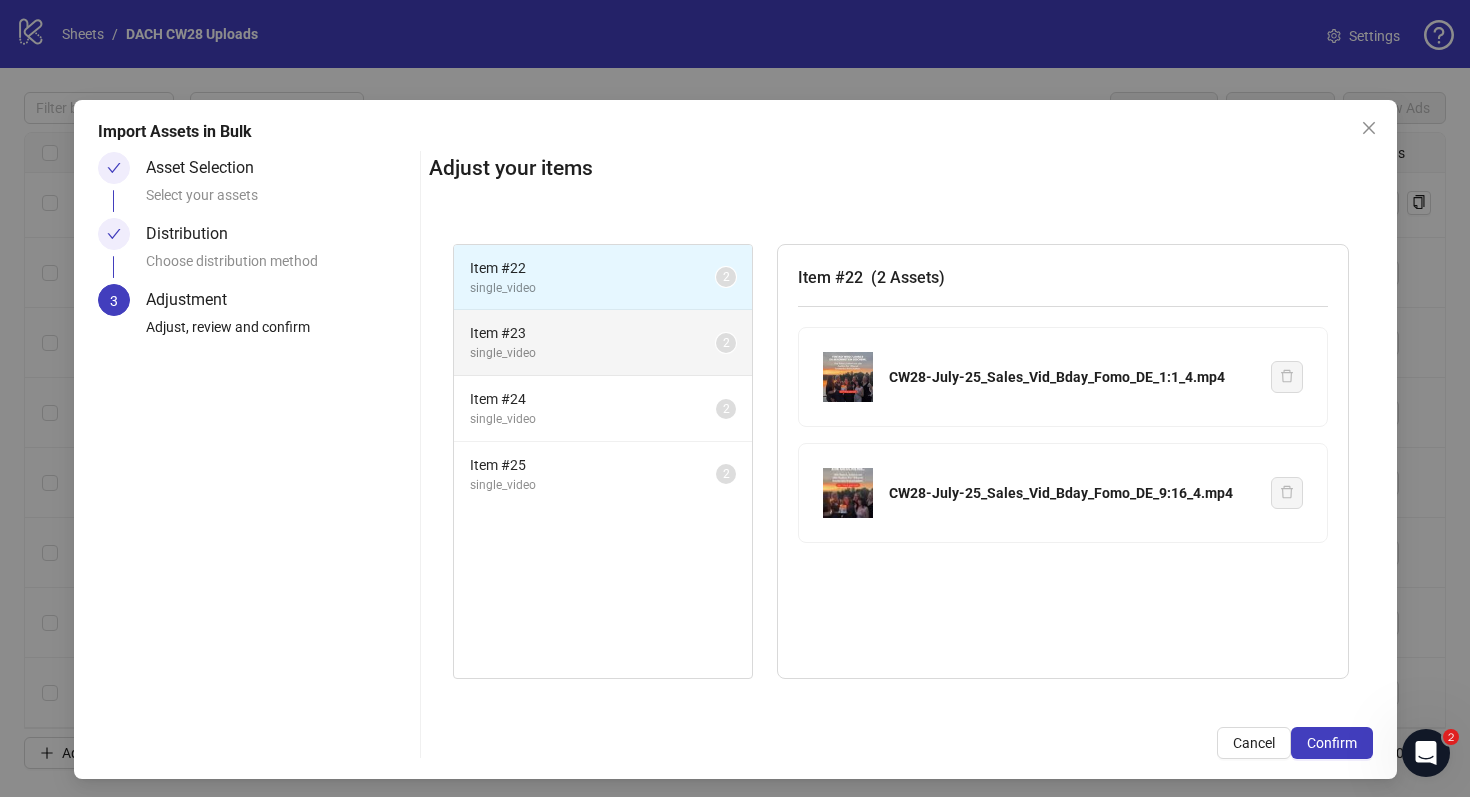 click on "single_video" at bounding box center [593, 353] 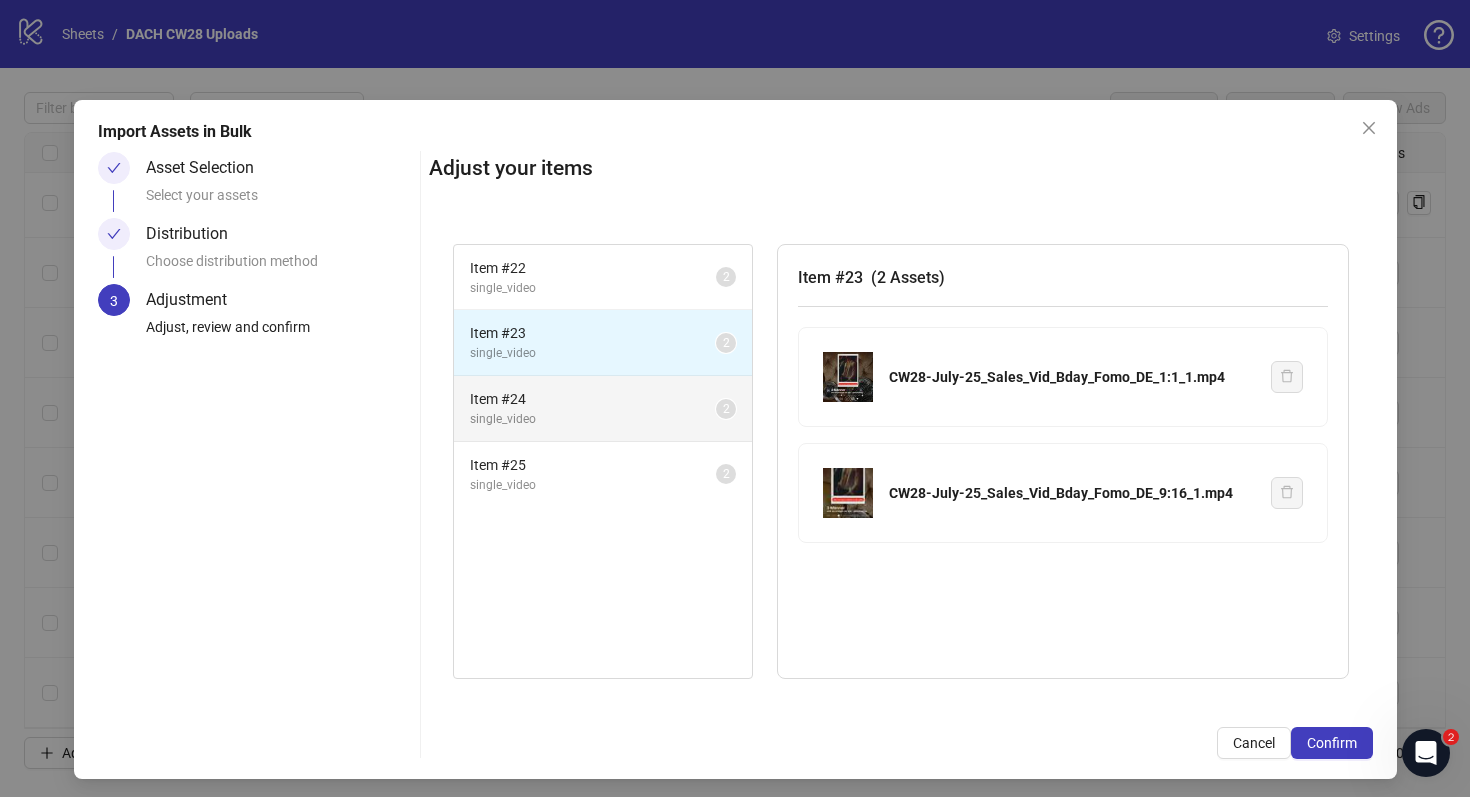 click on "Item # 24" at bounding box center [593, 399] 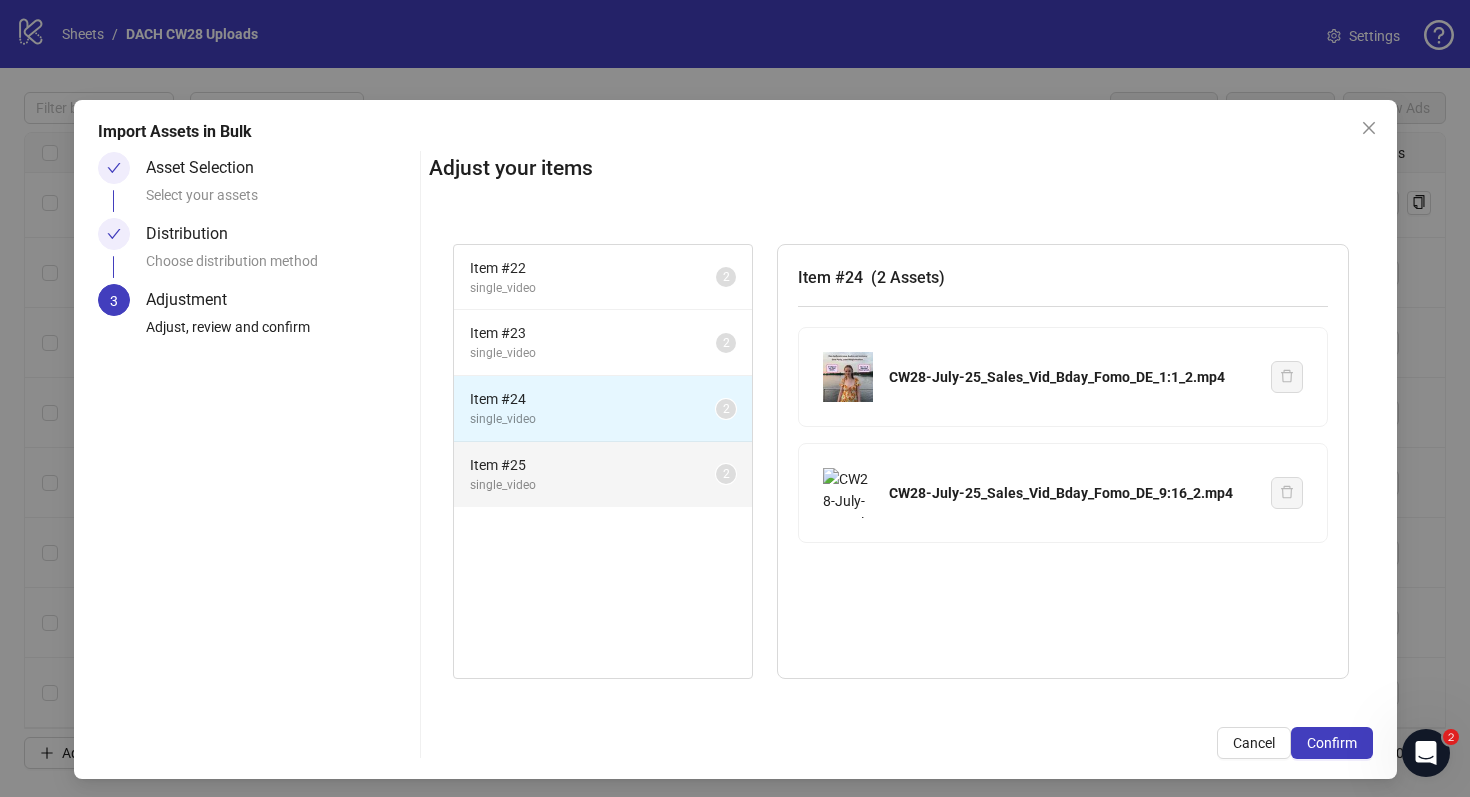 click on "Item # 25" at bounding box center [593, 465] 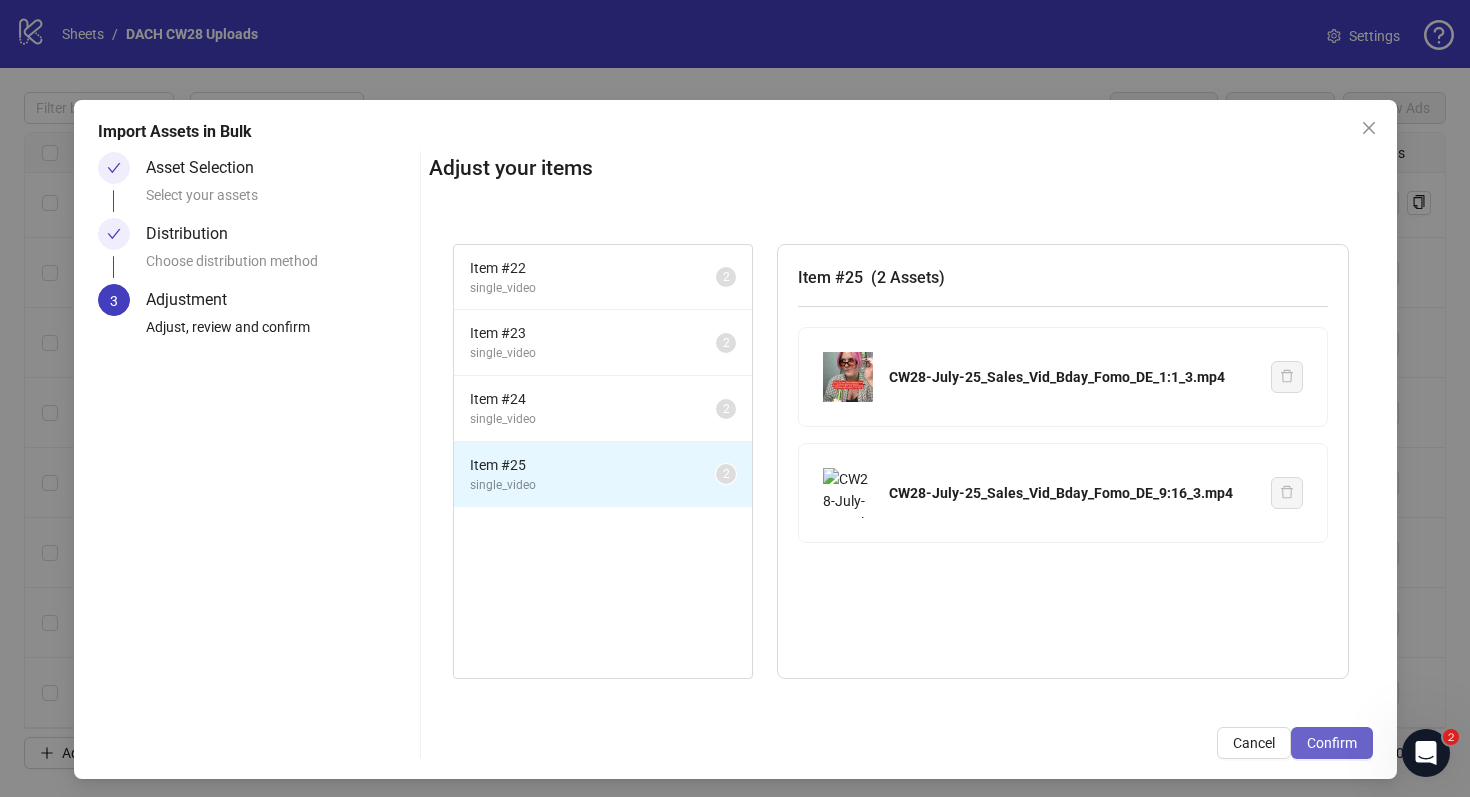 click on "Confirm" at bounding box center [1332, 743] 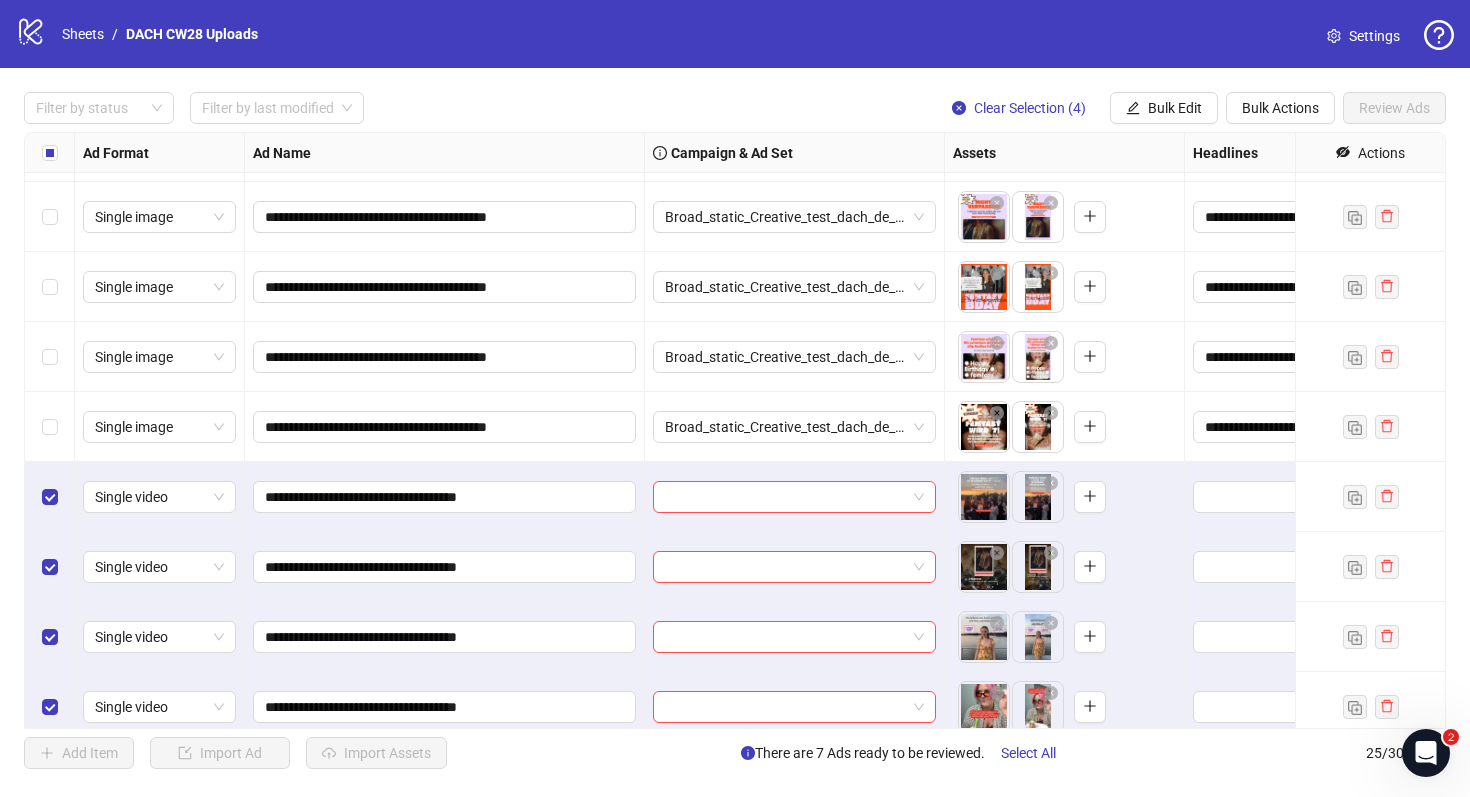 scroll, scrollTop: 1195, scrollLeft: 0, axis: vertical 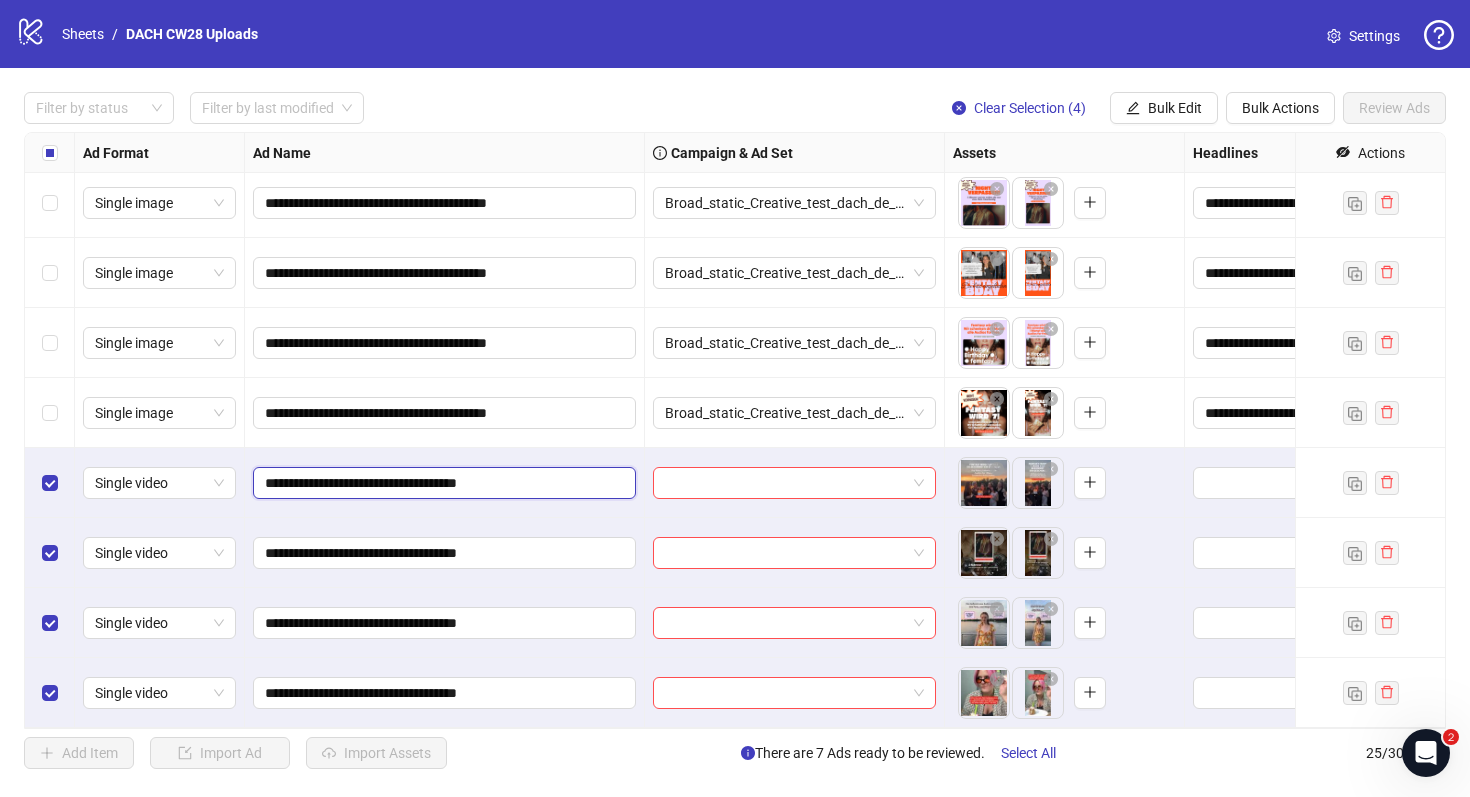 click on "**********" at bounding box center [442, 483] 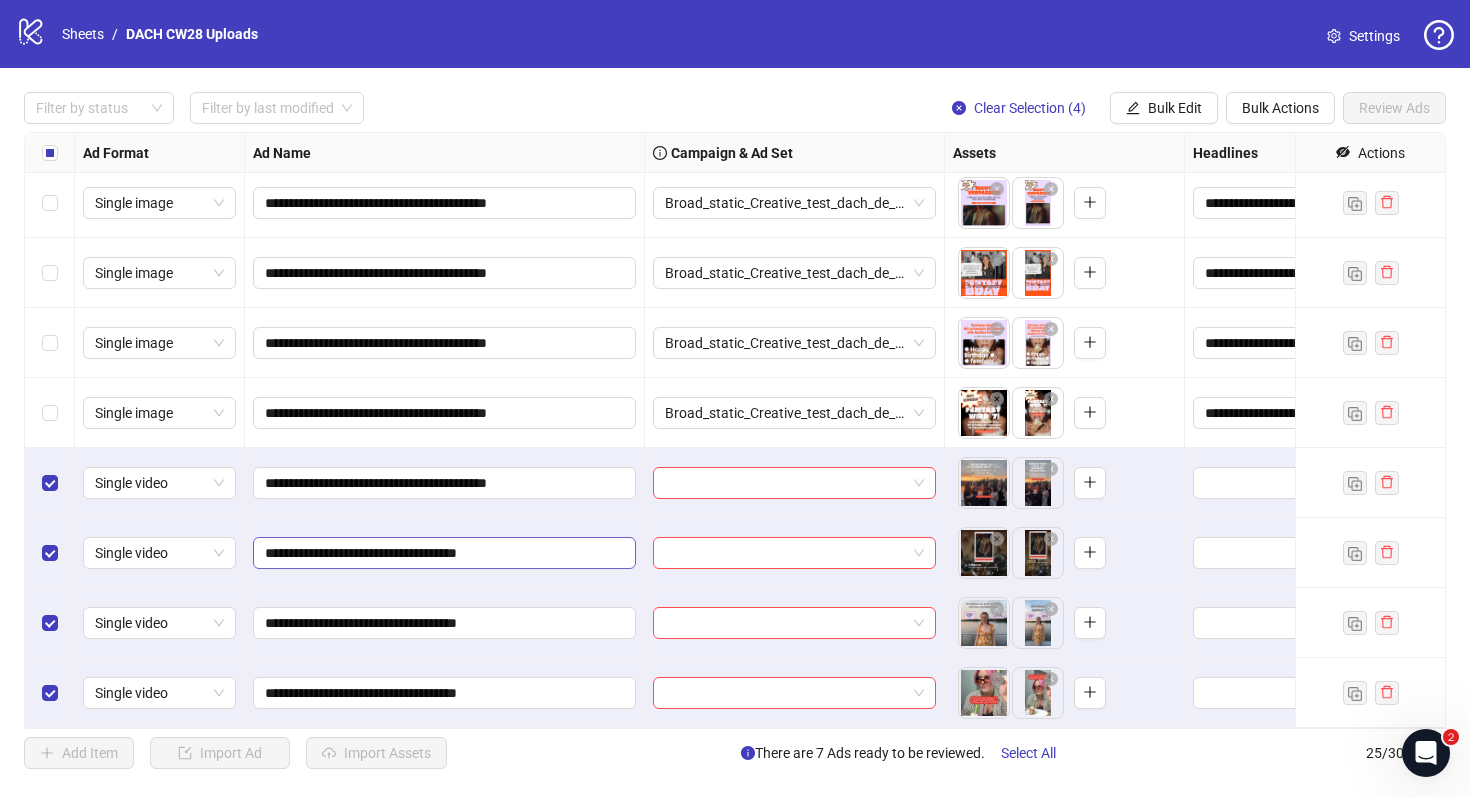 click on "**********" at bounding box center [444, 553] 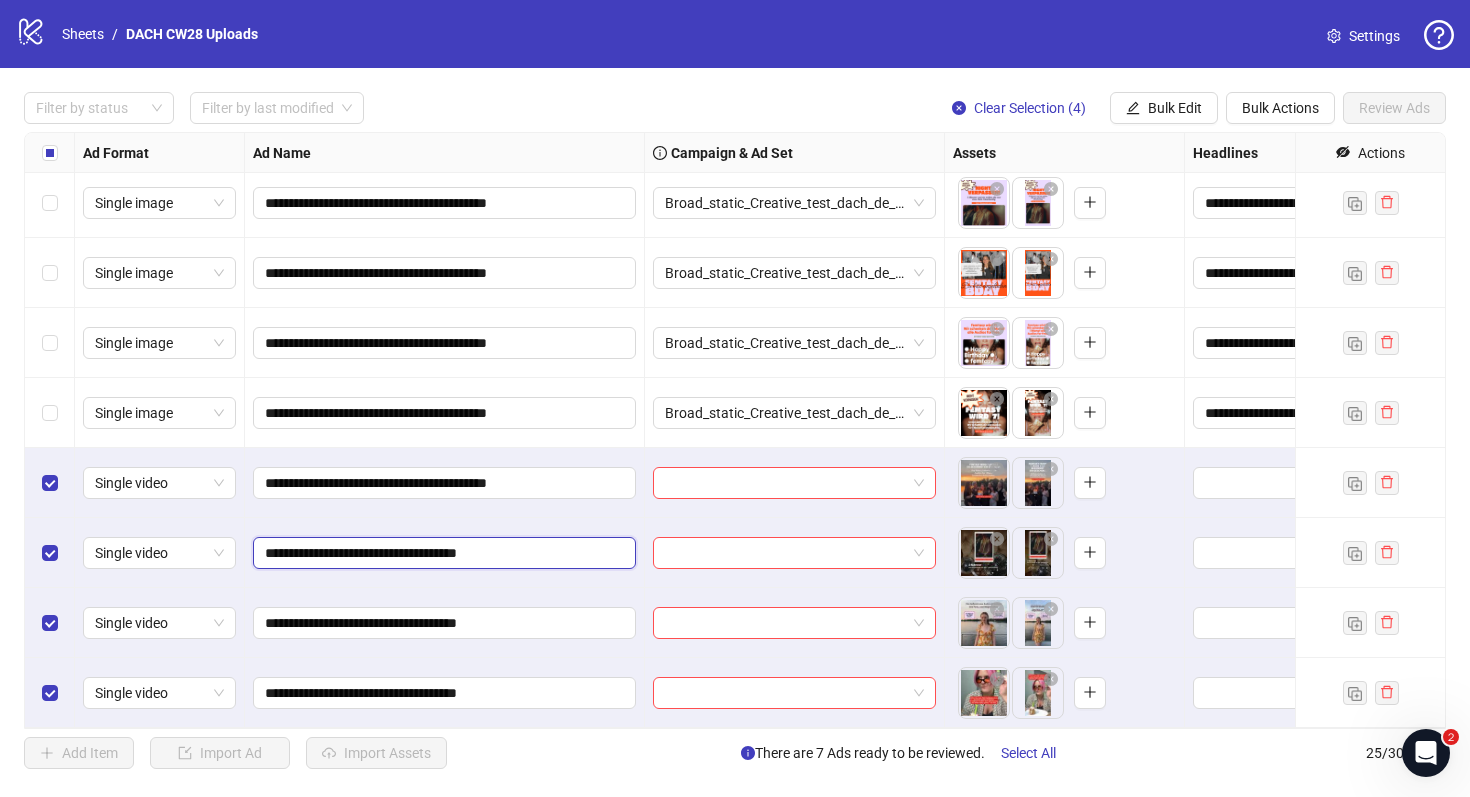 click on "**********" at bounding box center [442, 553] 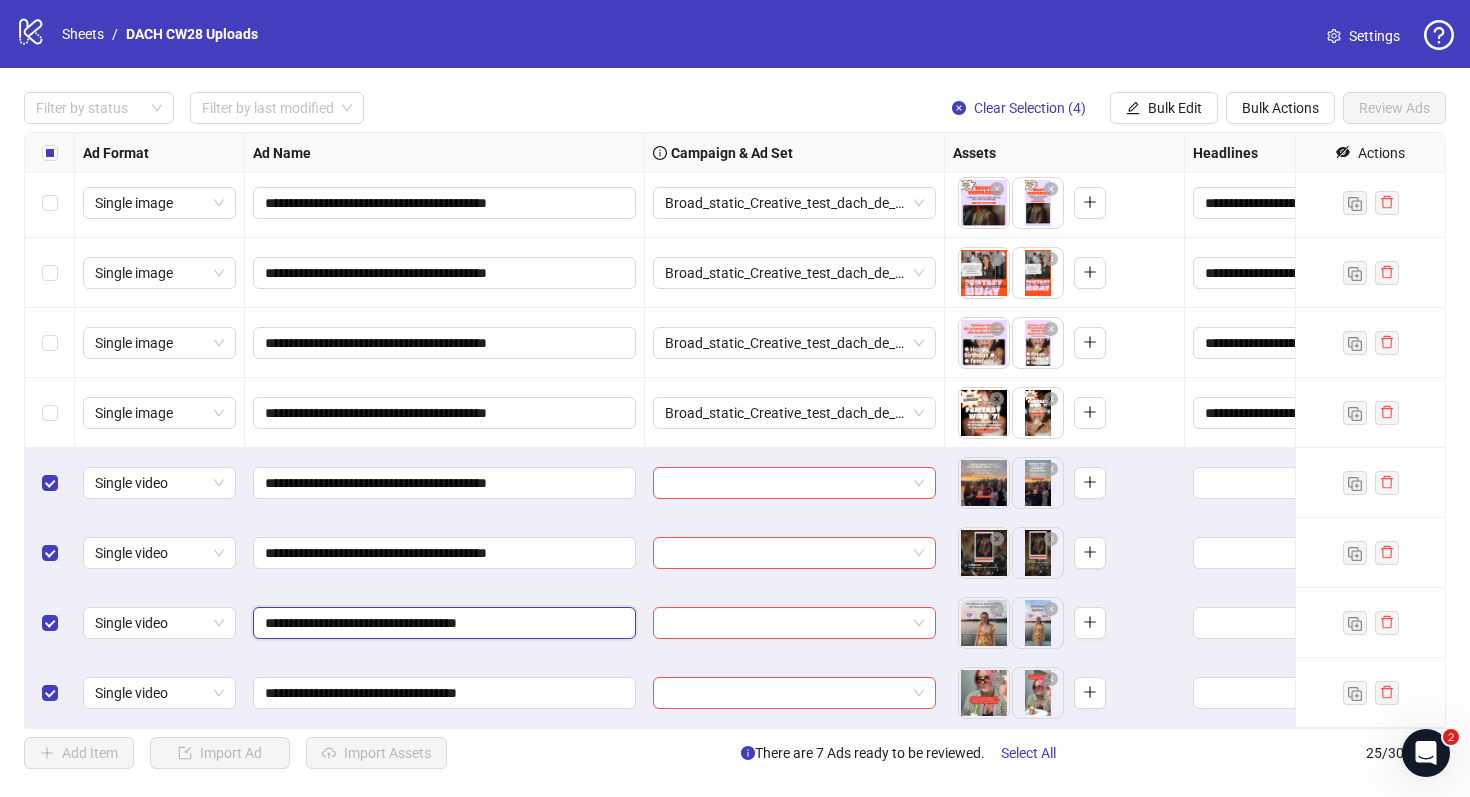 click on "**********" at bounding box center [442, 623] 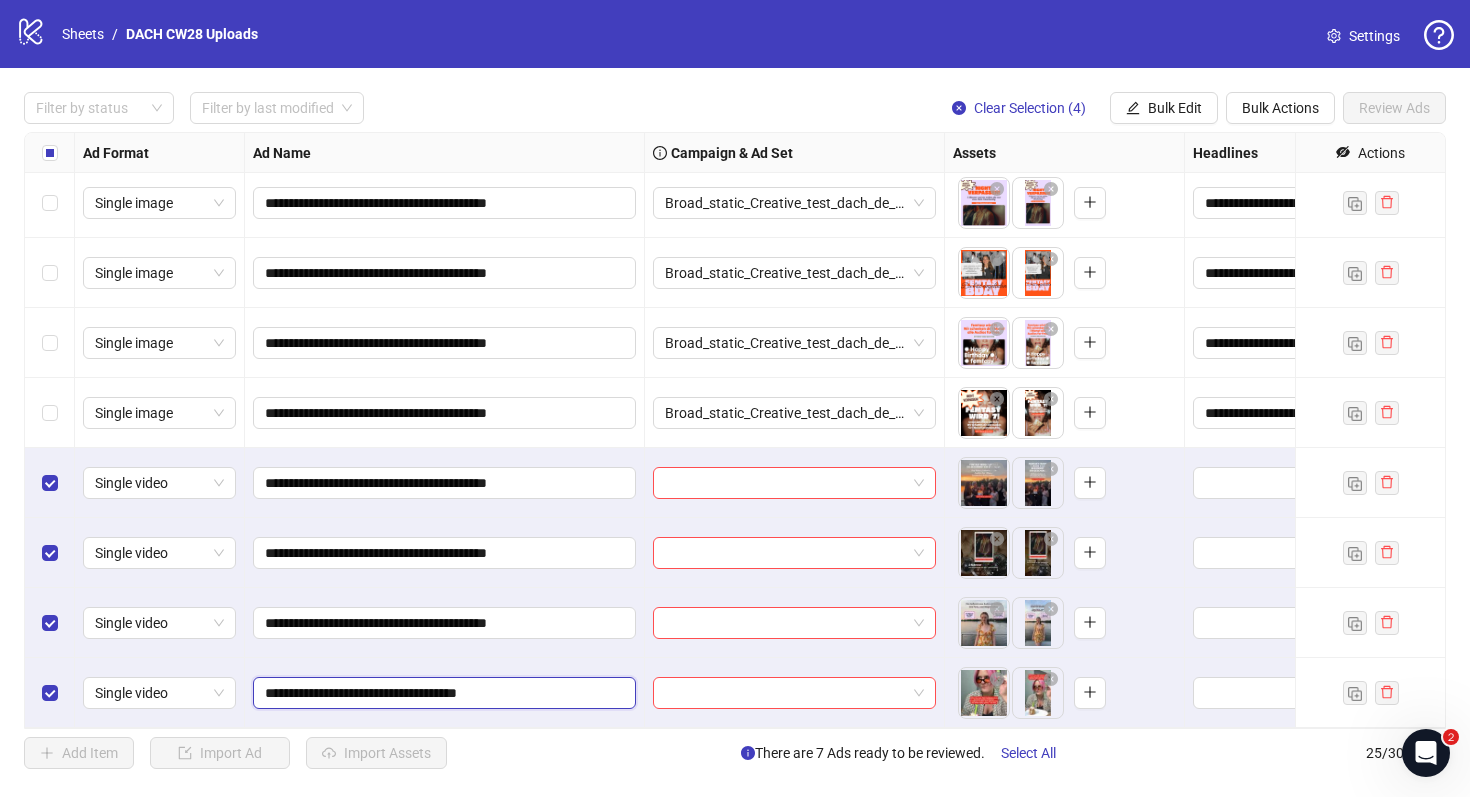 click on "**********" at bounding box center (442, 693) 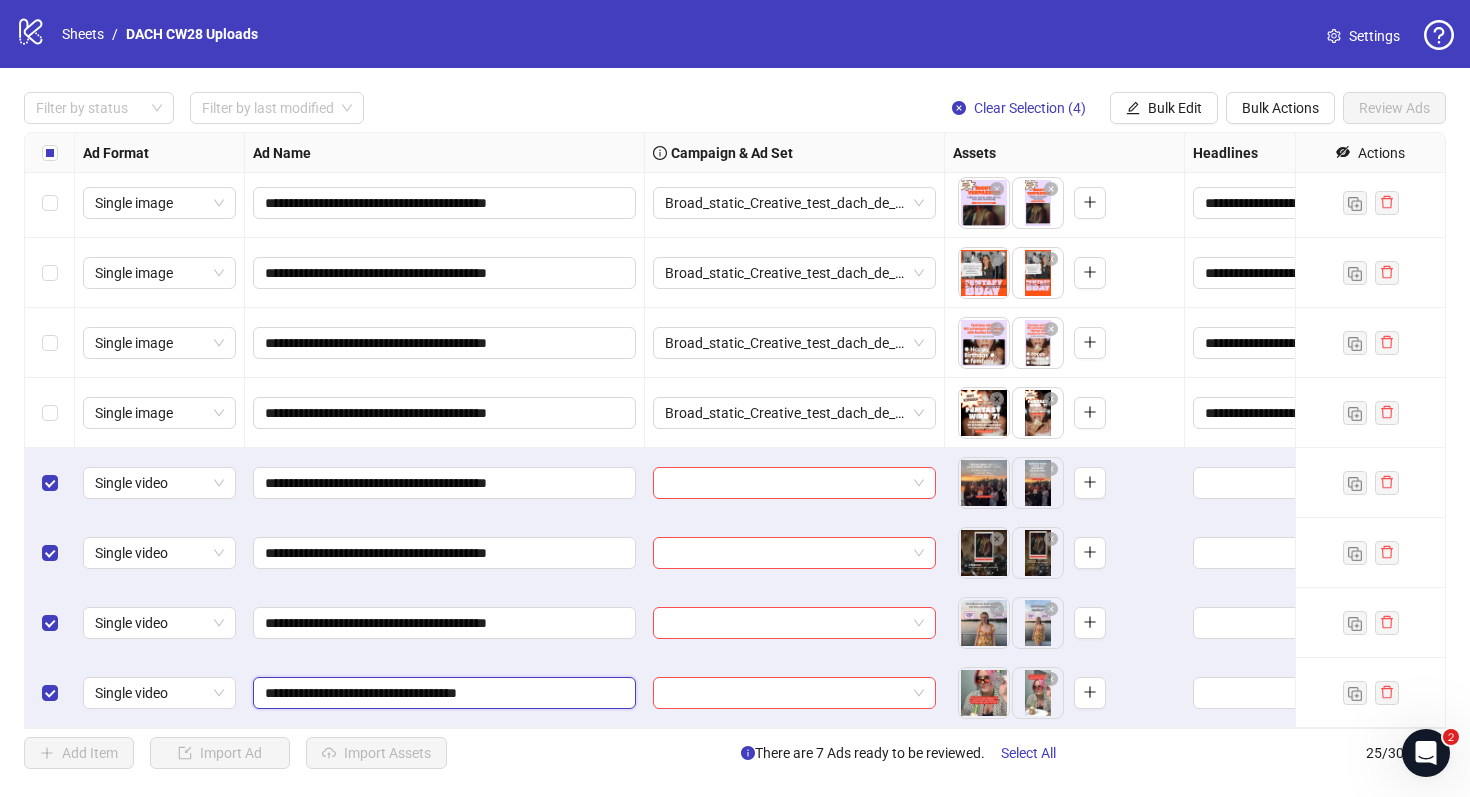 paste on "******" 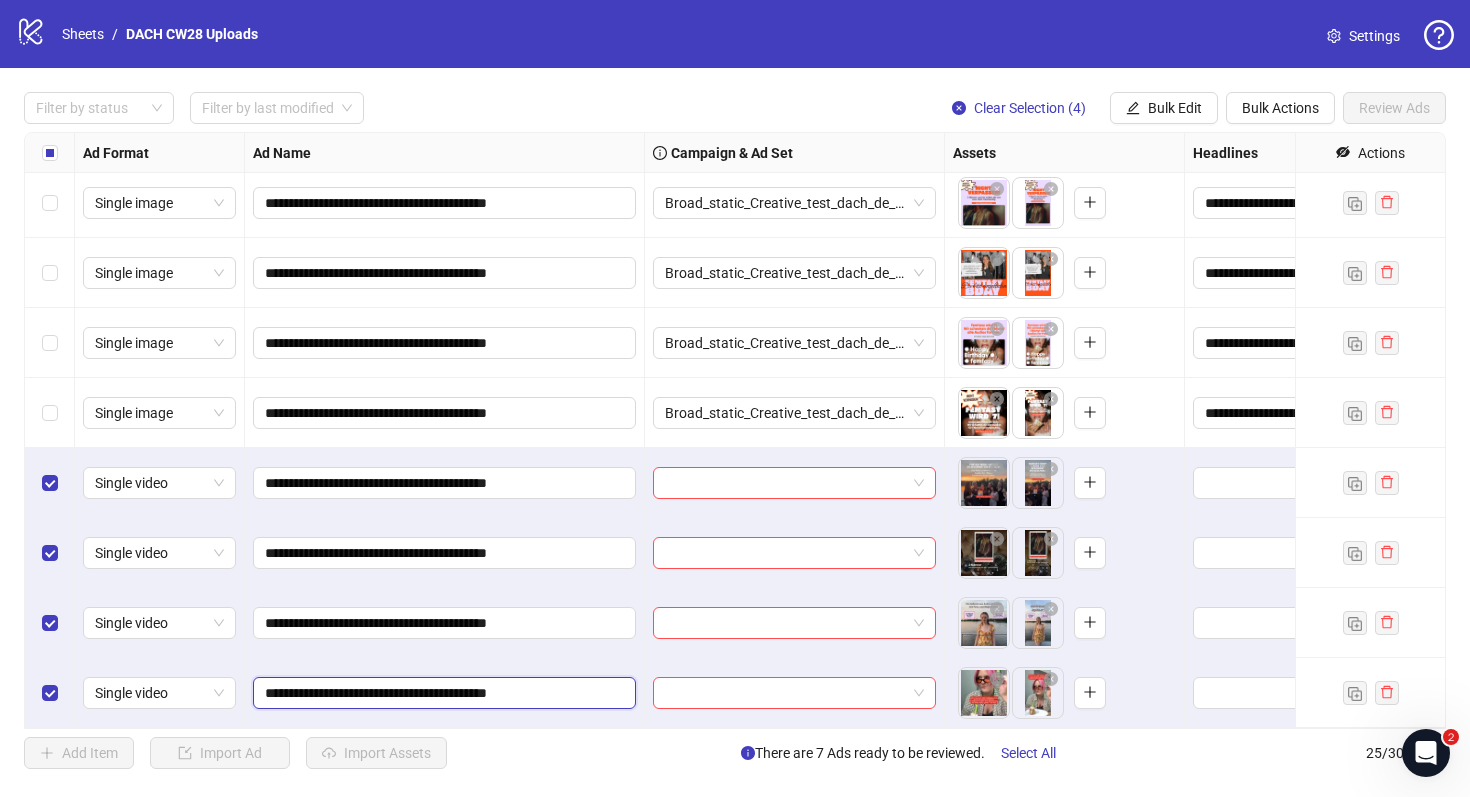 click on "**********" at bounding box center (442, 693) 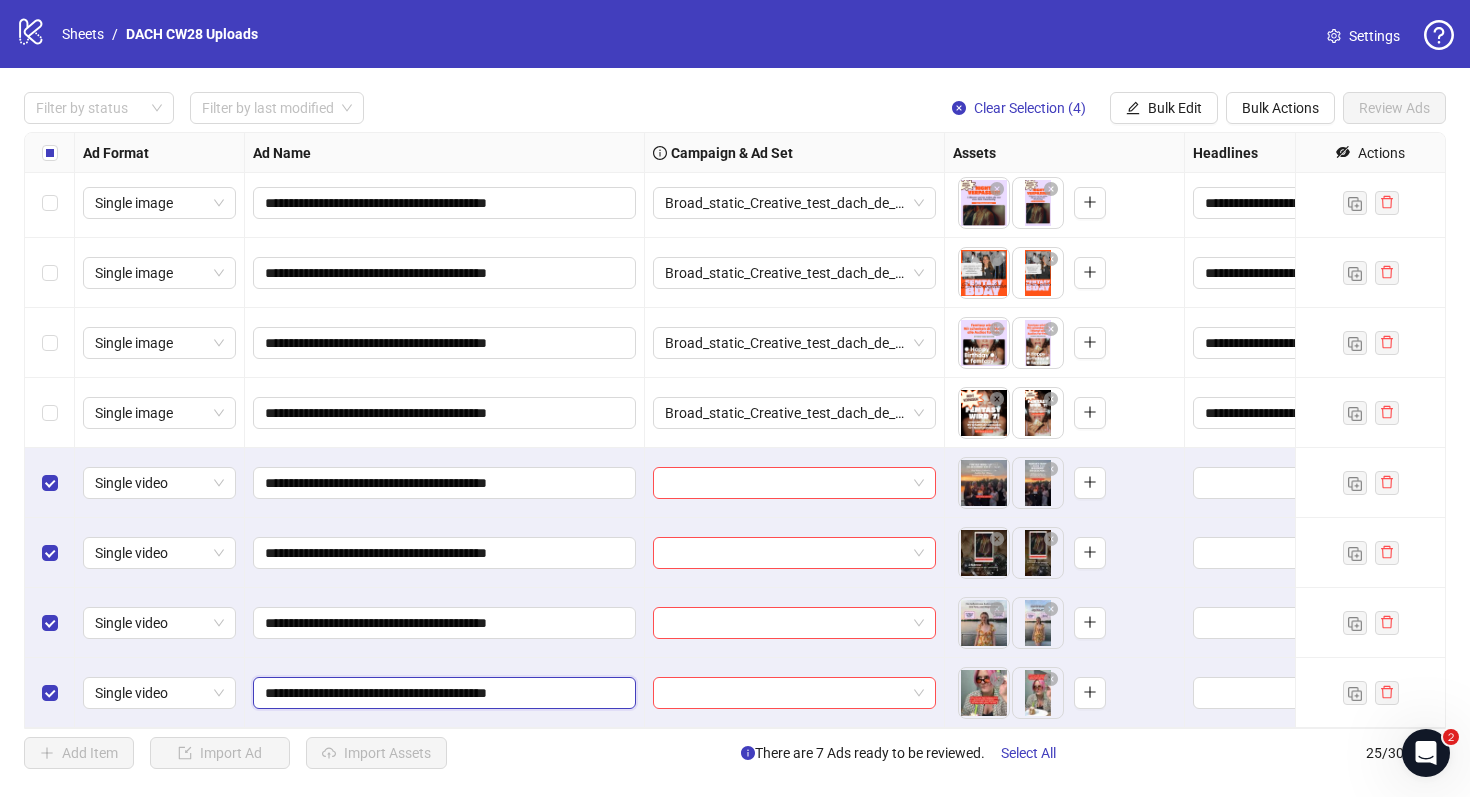 type on "**********" 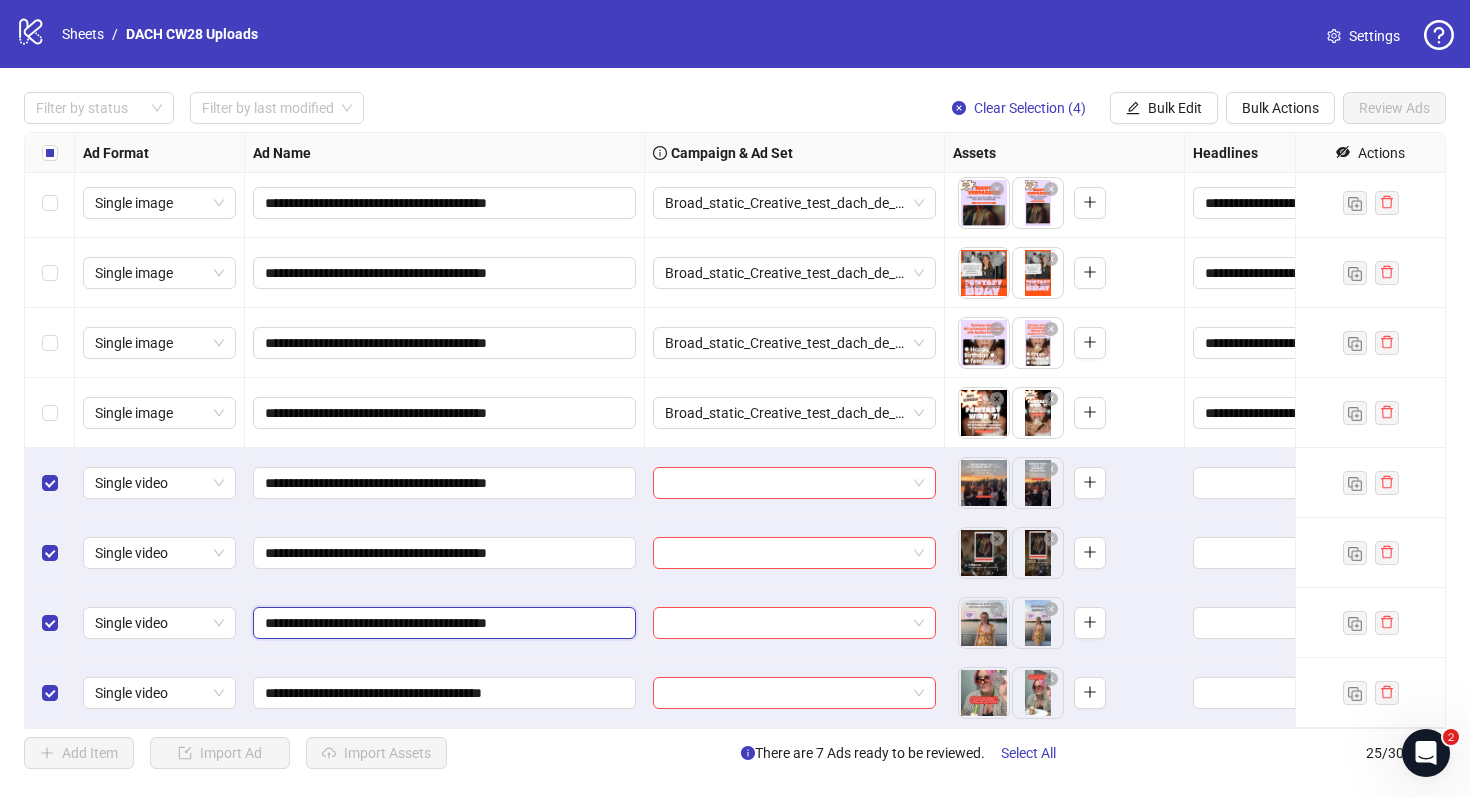 click on "**********" at bounding box center (442, 623) 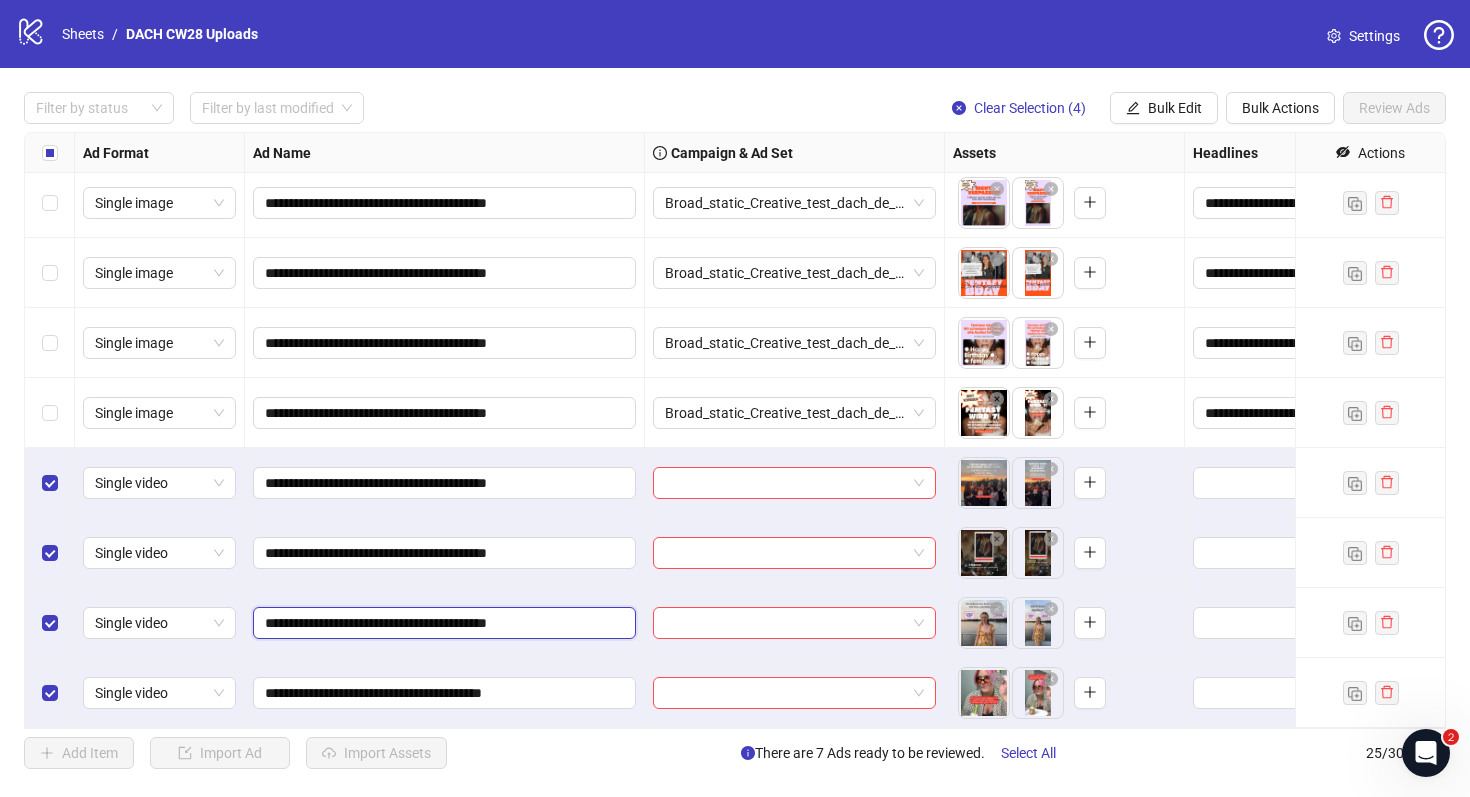 type on "**********" 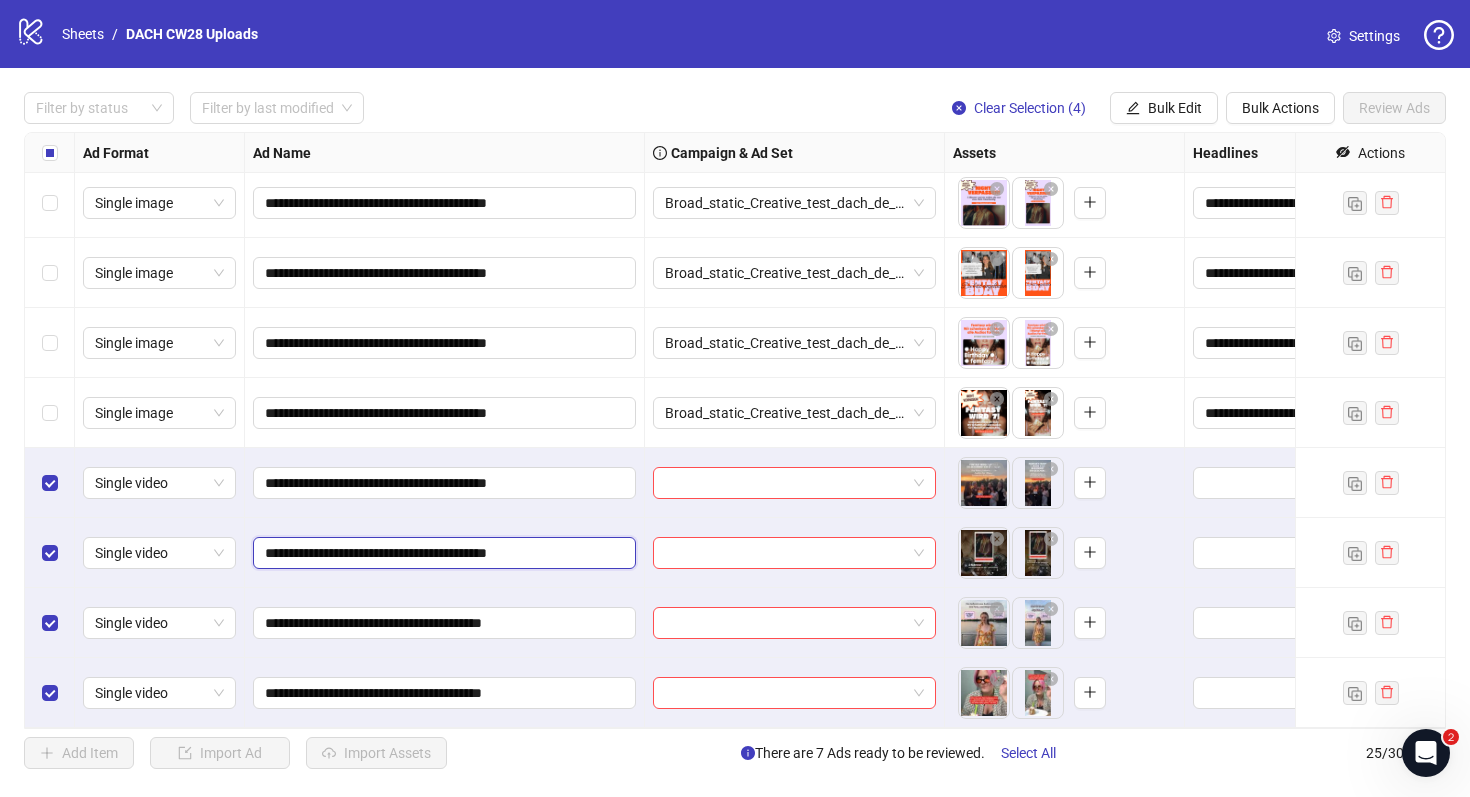 click on "**********" at bounding box center [442, 553] 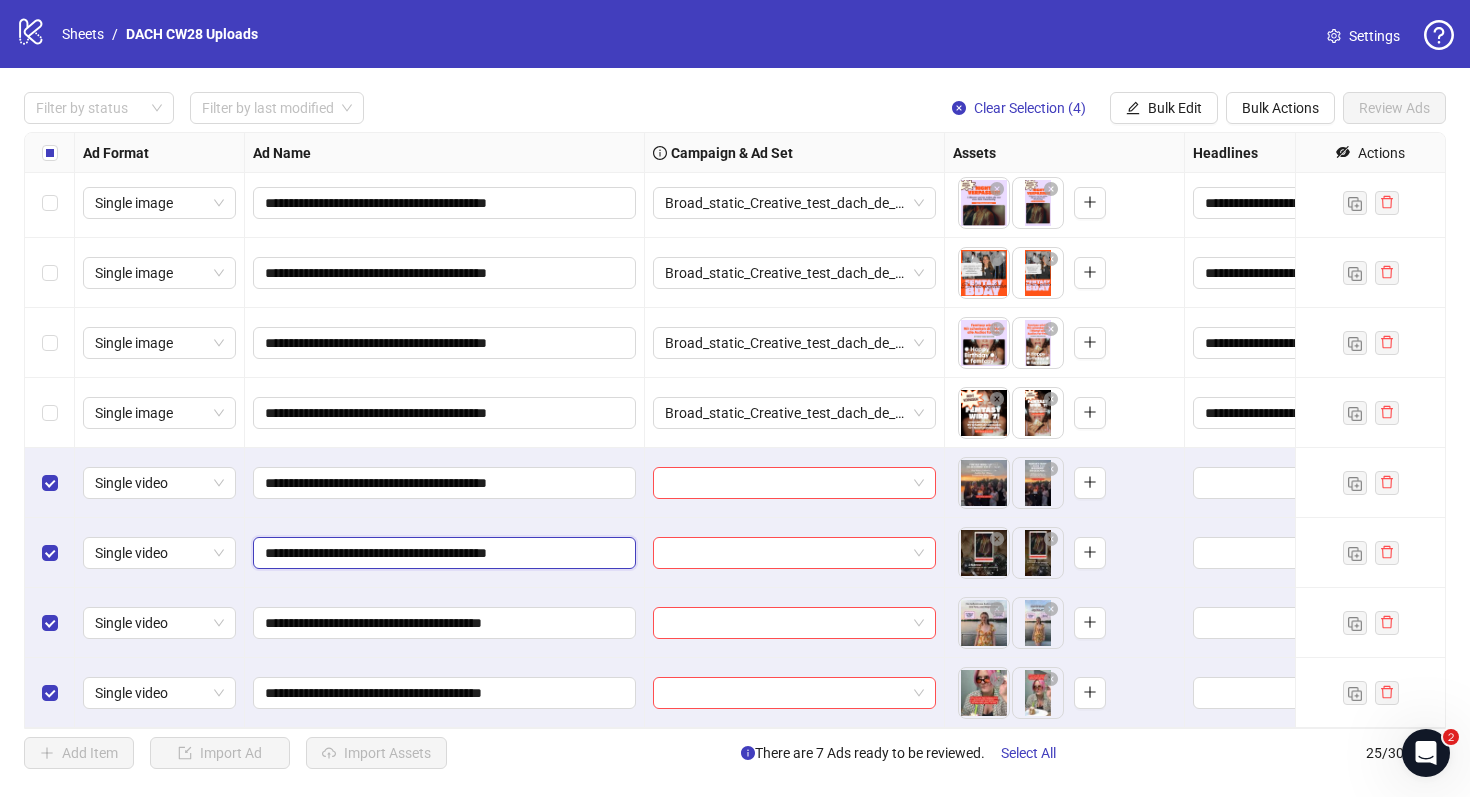 type on "**********" 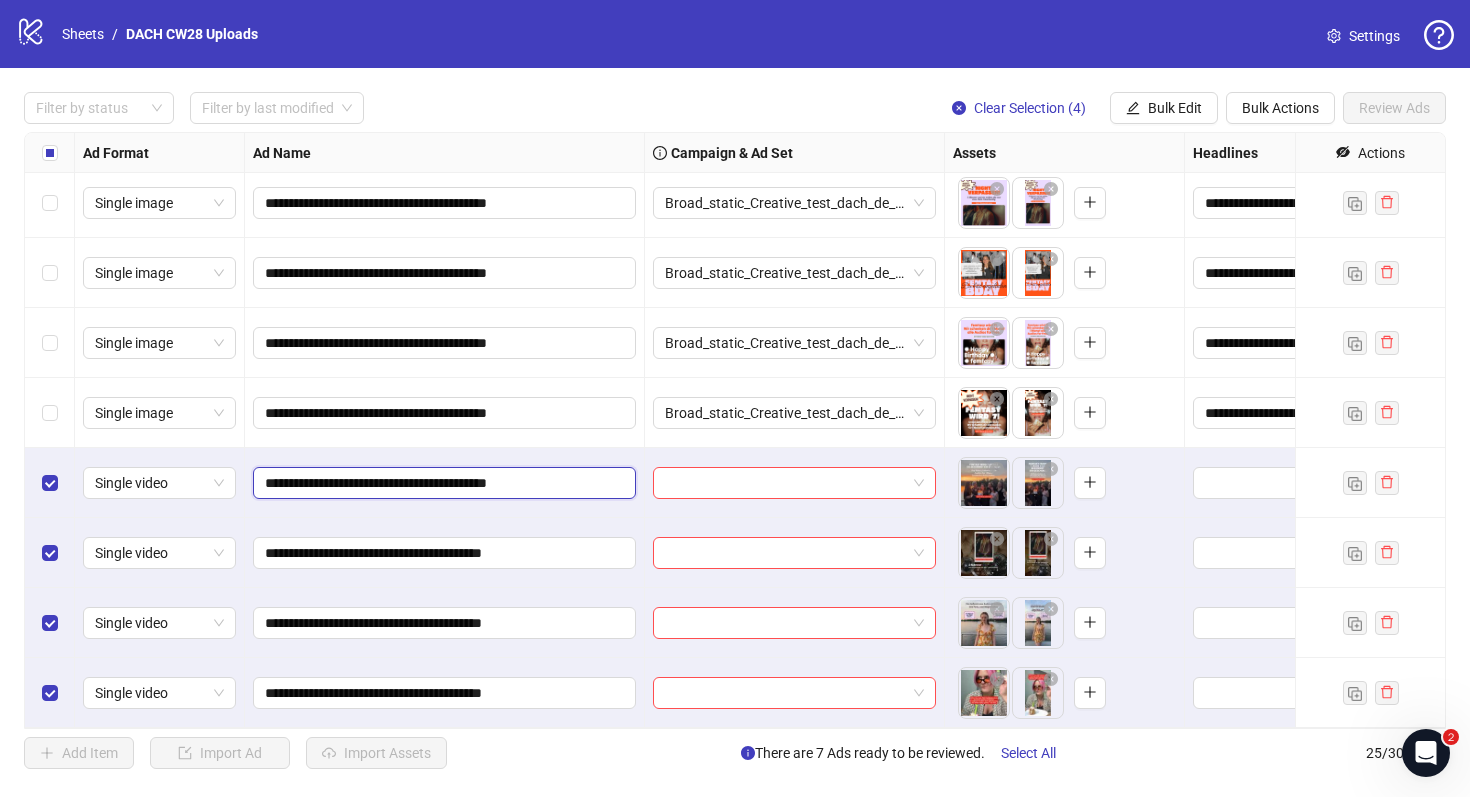 click on "**********" at bounding box center (442, 483) 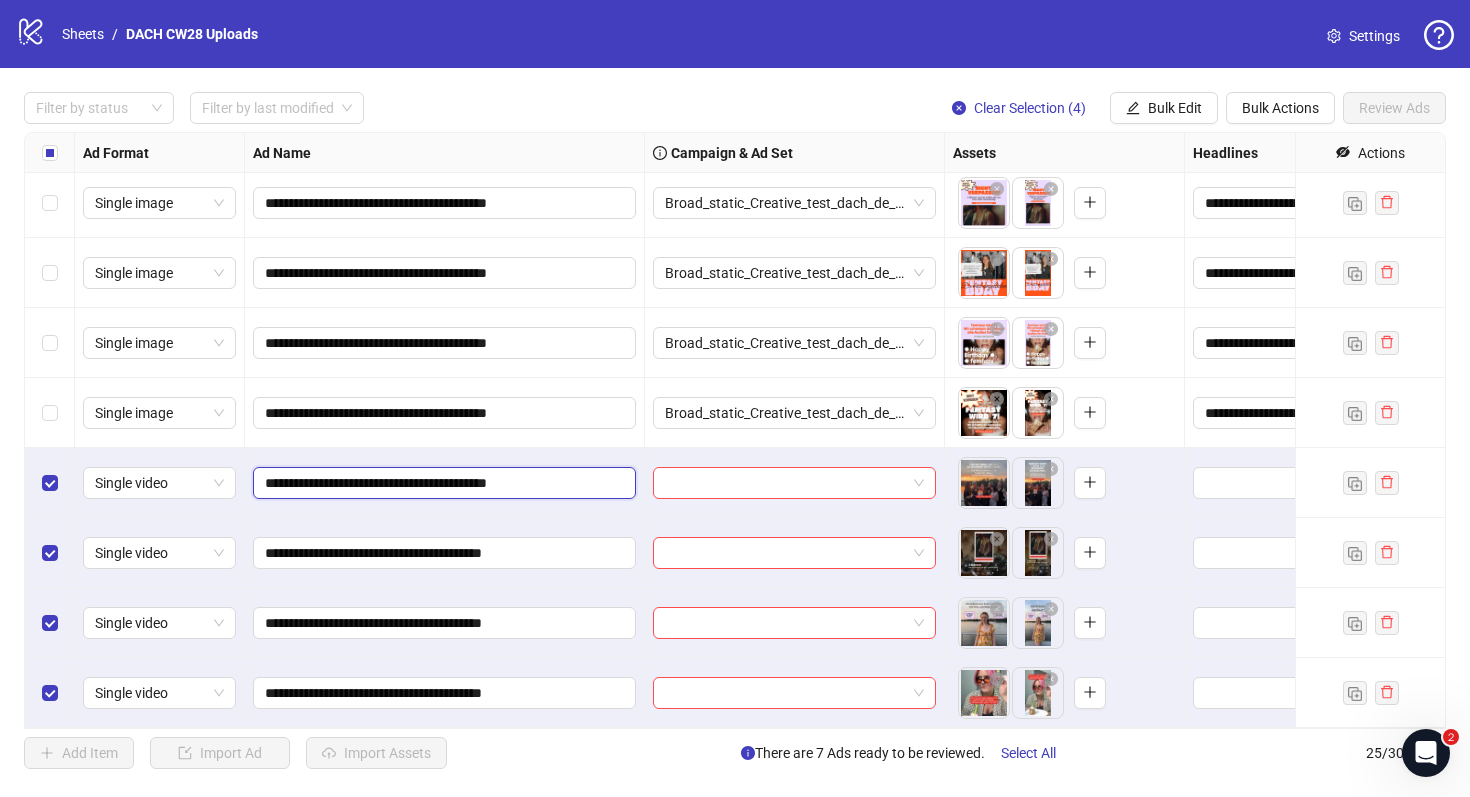 type on "**********" 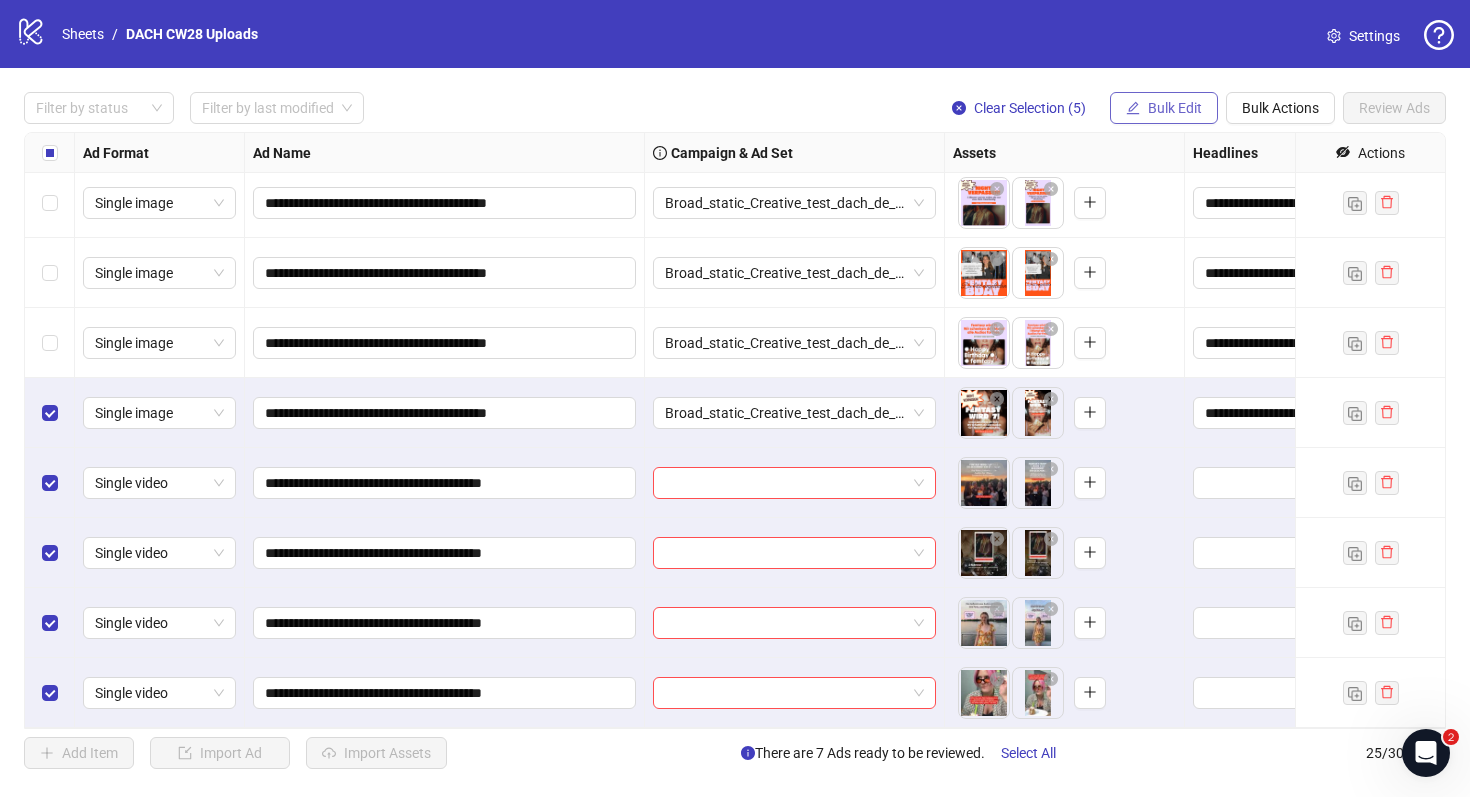 click on "Bulk Edit" at bounding box center [1164, 108] 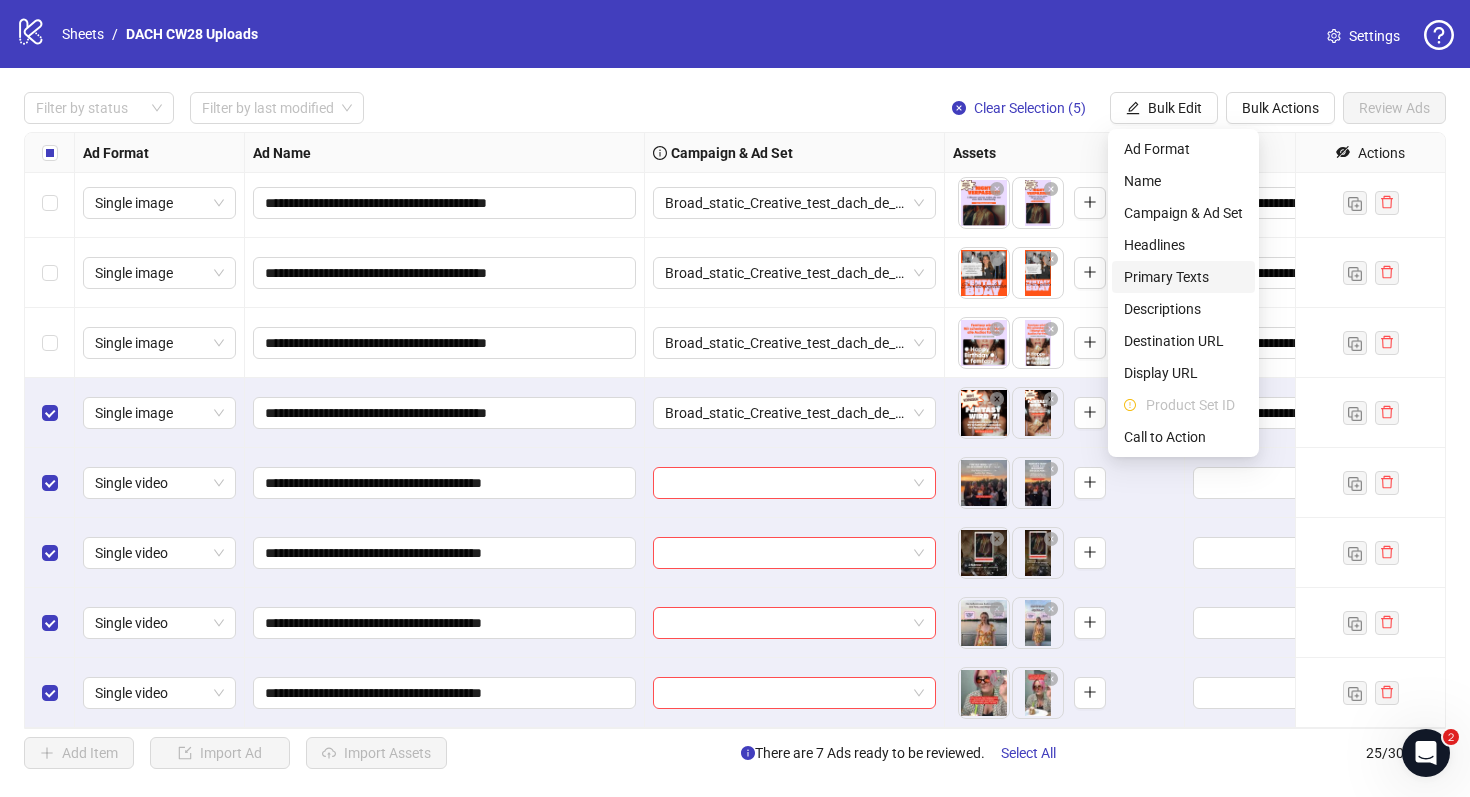click on "Primary Texts" at bounding box center (1183, 277) 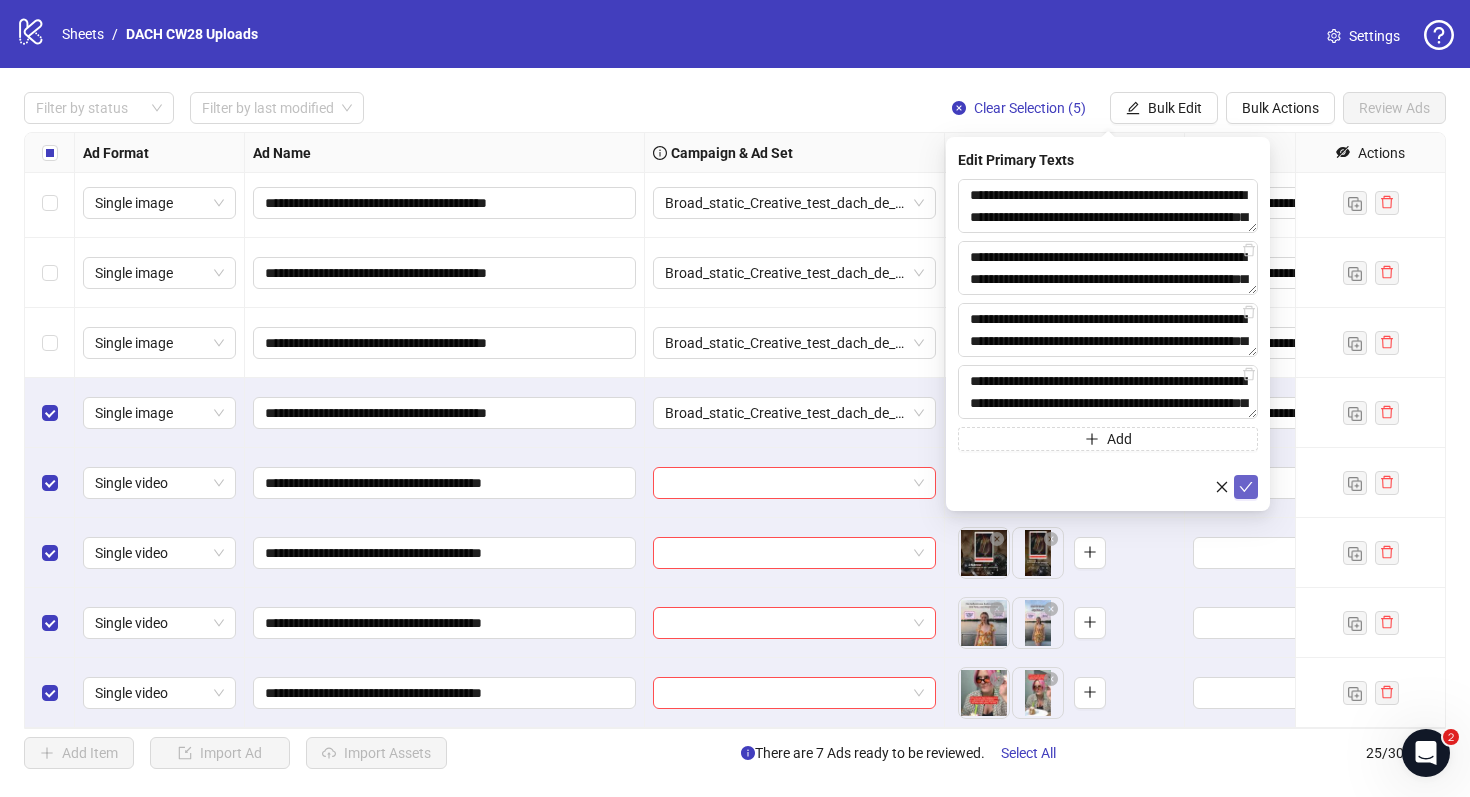 click at bounding box center (1246, 487) 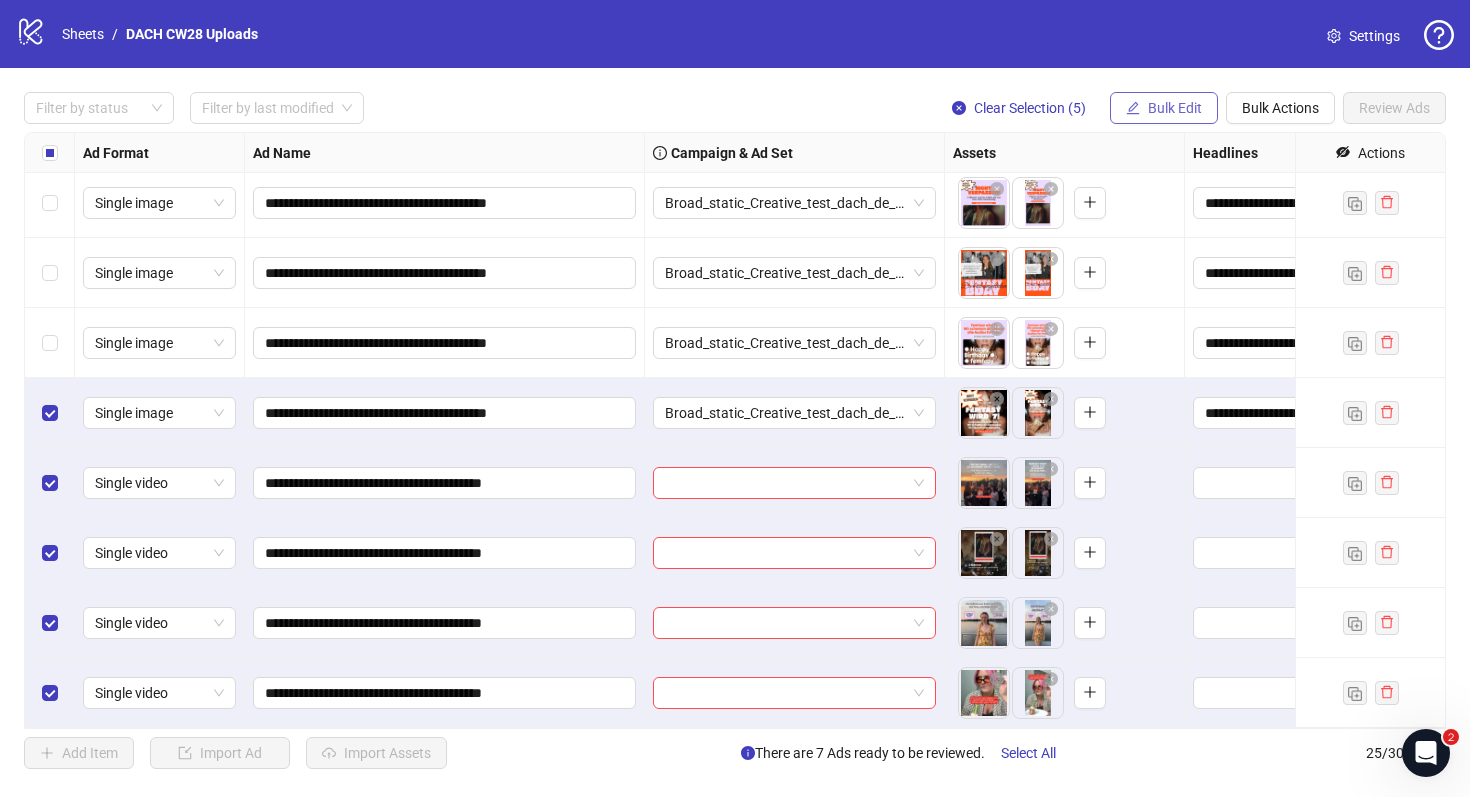 click on "Bulk Edit" at bounding box center (1175, 108) 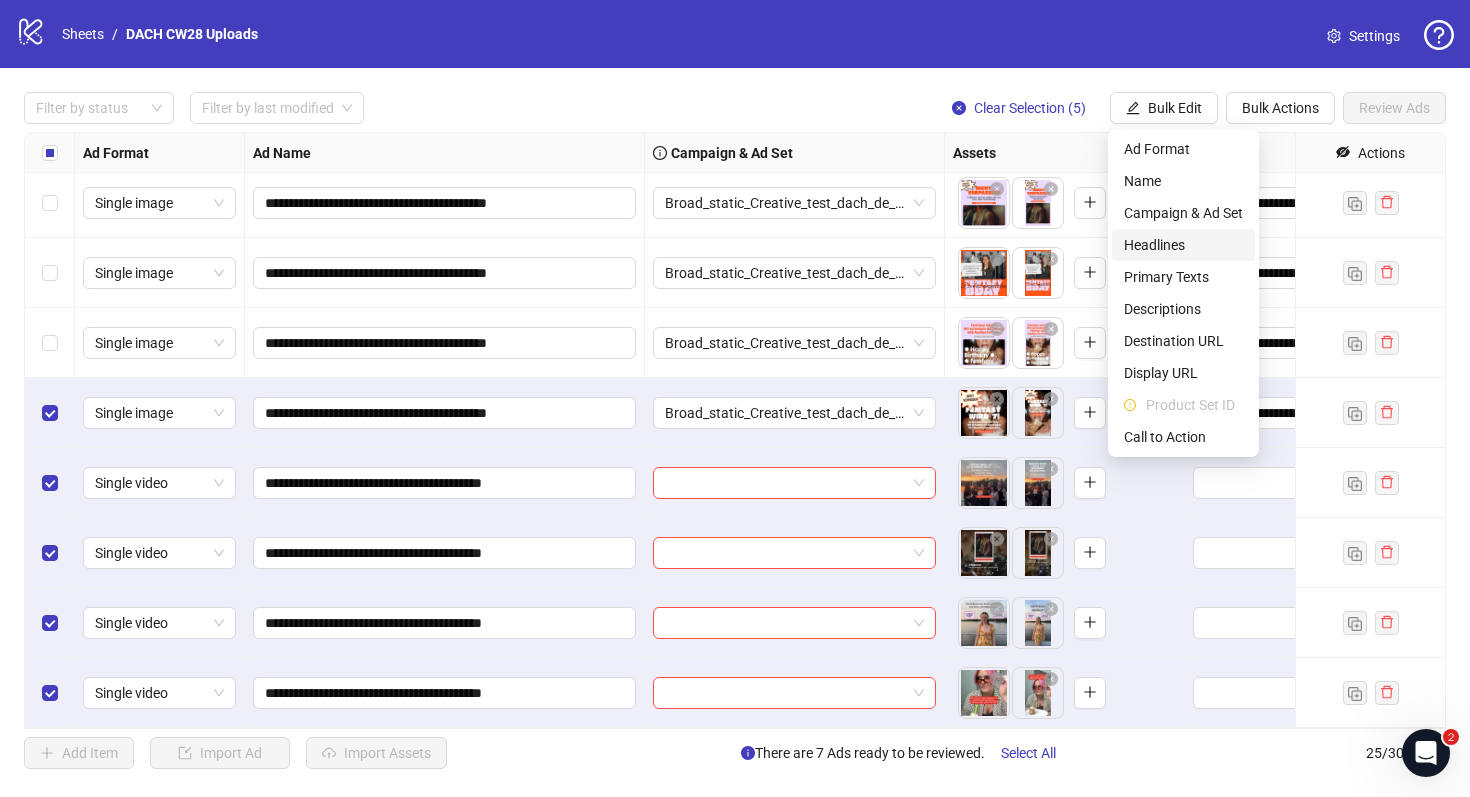 click on "Headlines" at bounding box center [1183, 245] 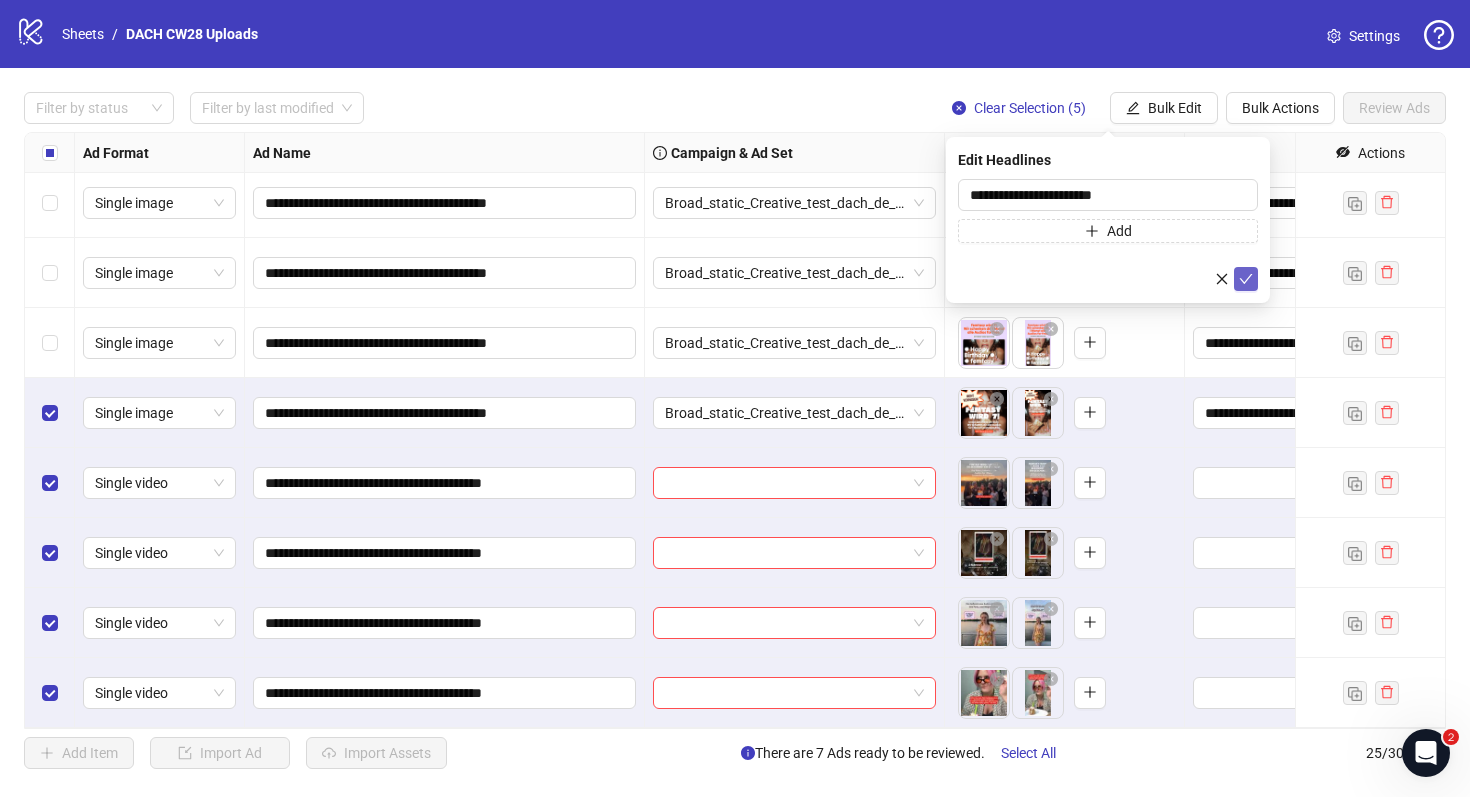 click 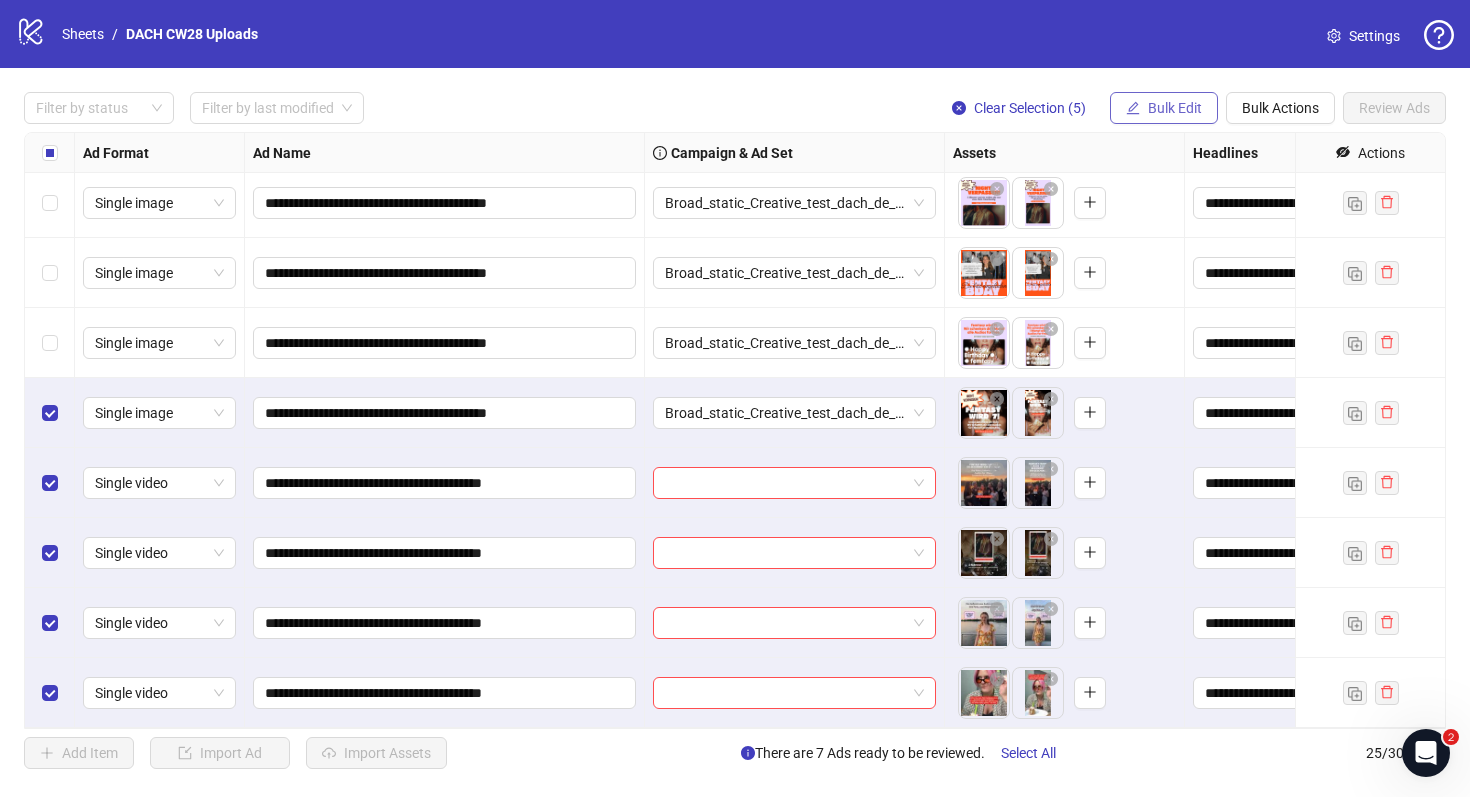 click on "Bulk Edit" at bounding box center [1164, 108] 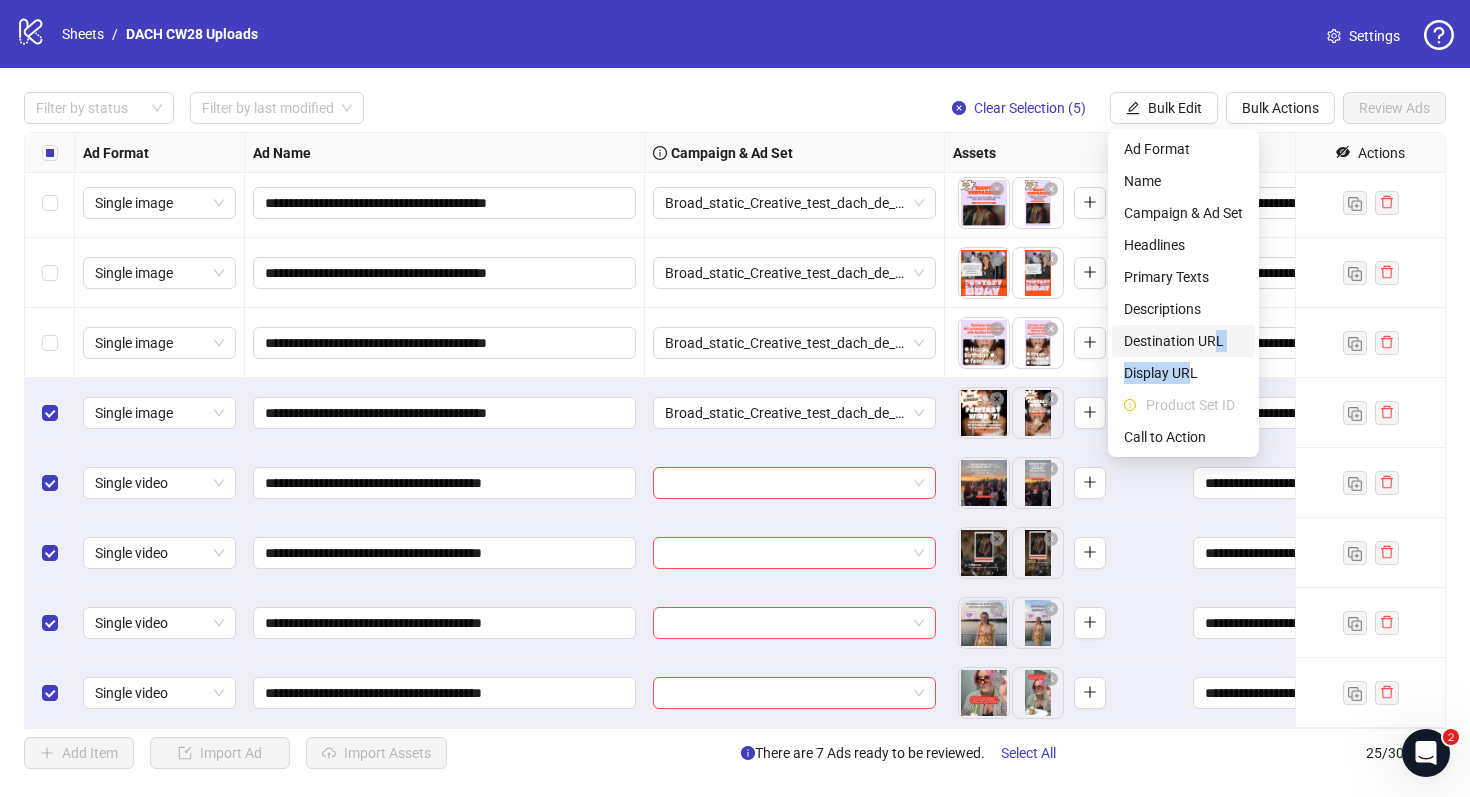 drag, startPoint x: 1189, startPoint y: 367, endPoint x: 1212, endPoint y: 339, distance: 36.23534 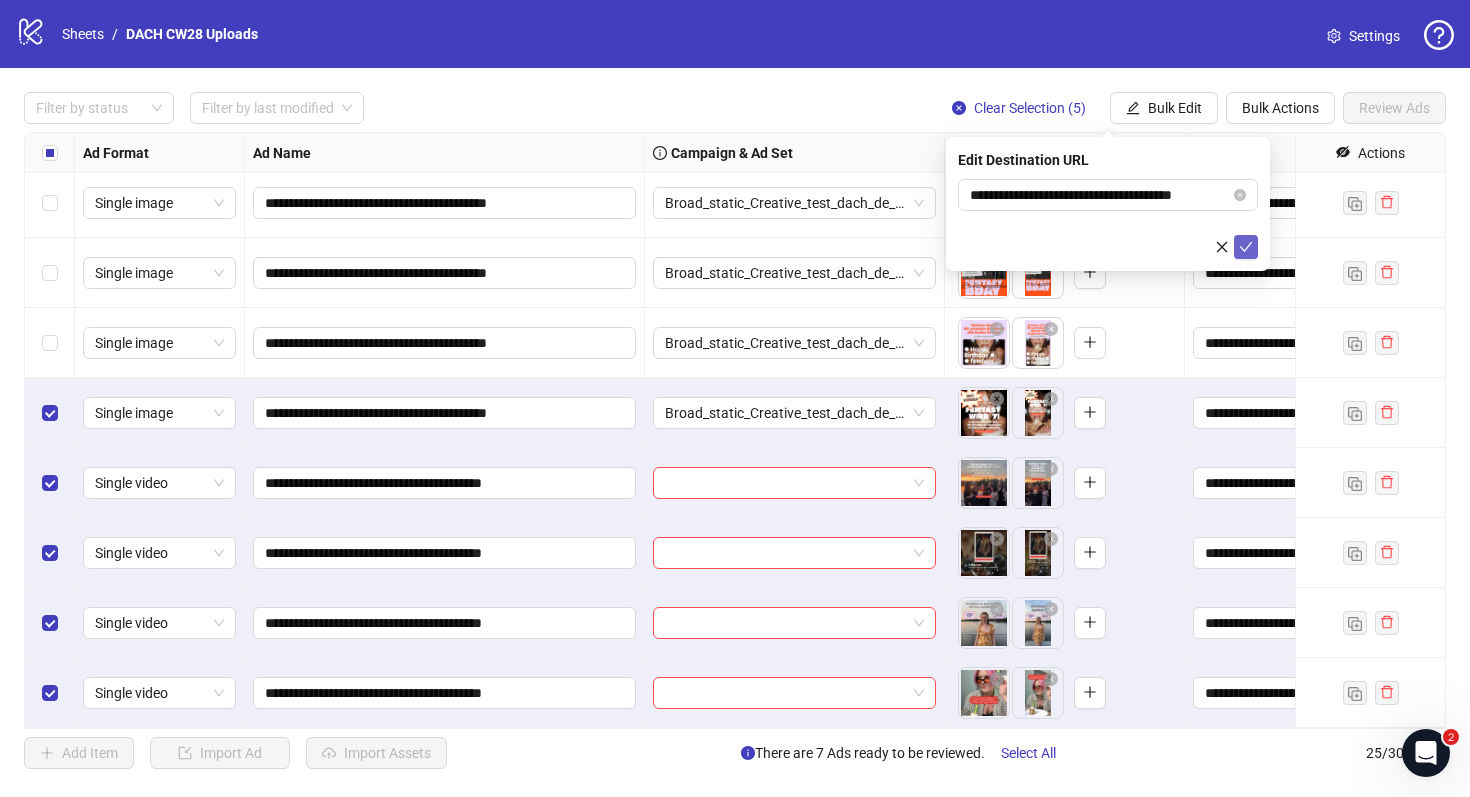 click 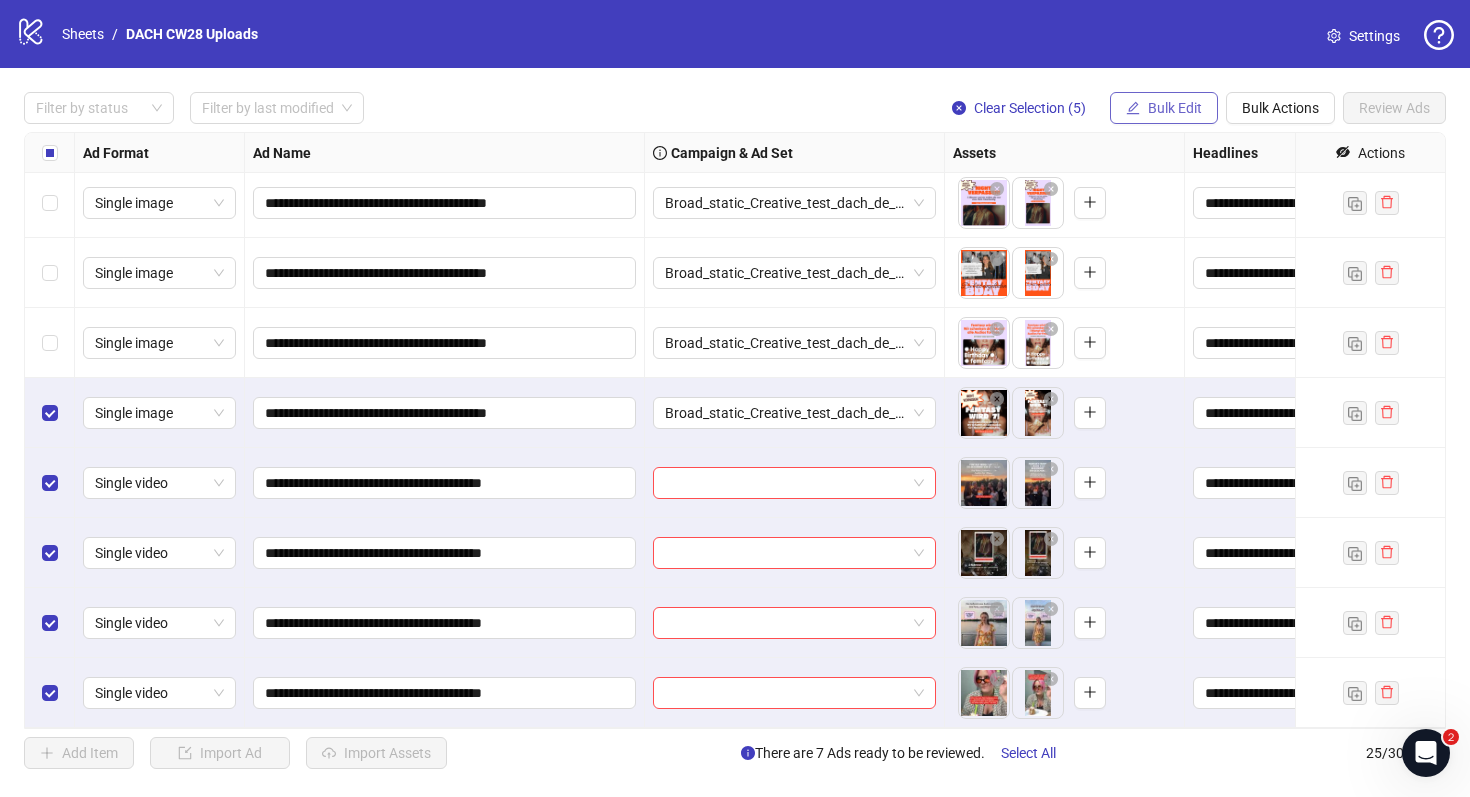click on "Bulk Edit" at bounding box center [1175, 108] 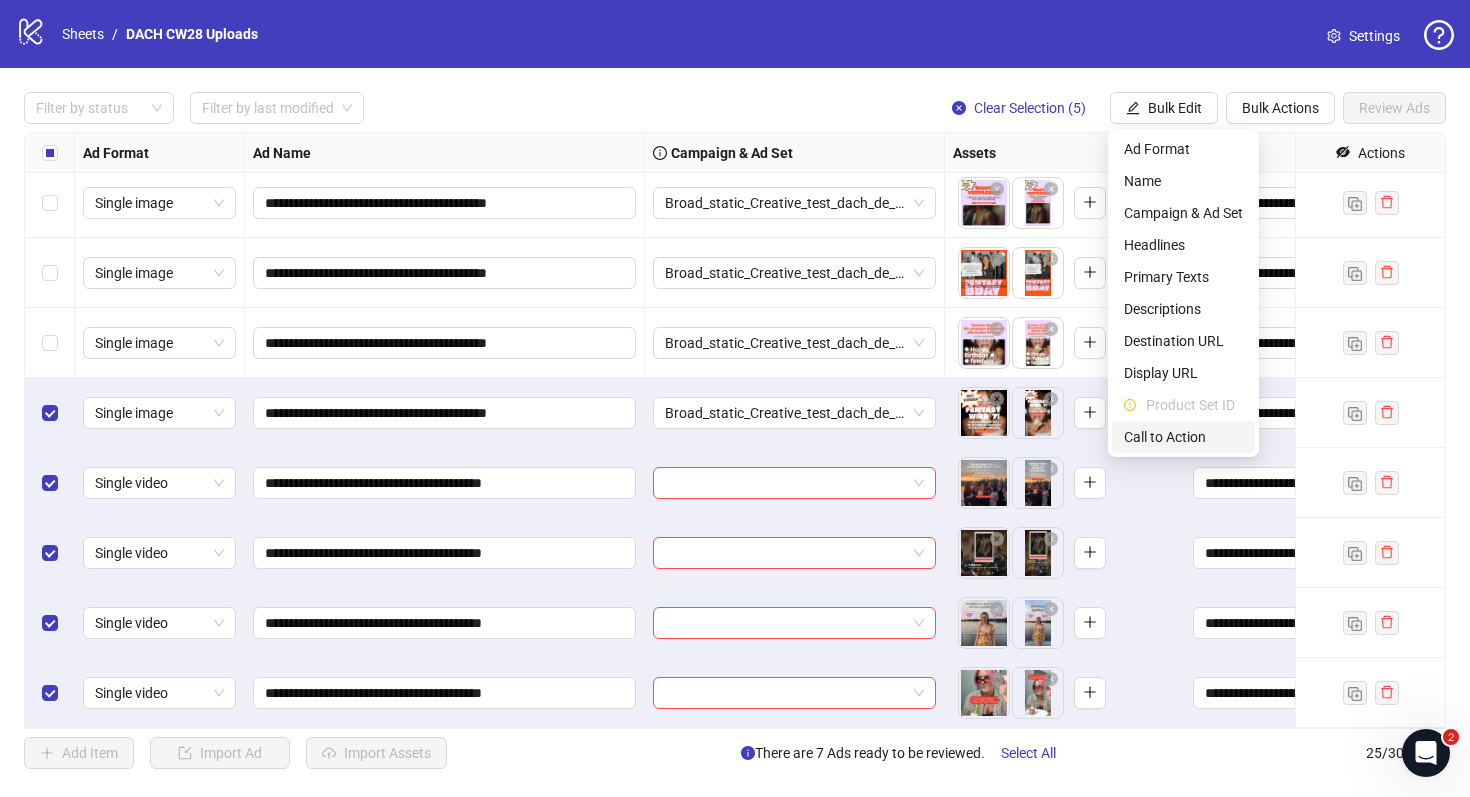 click on "Call to Action" at bounding box center [1183, 437] 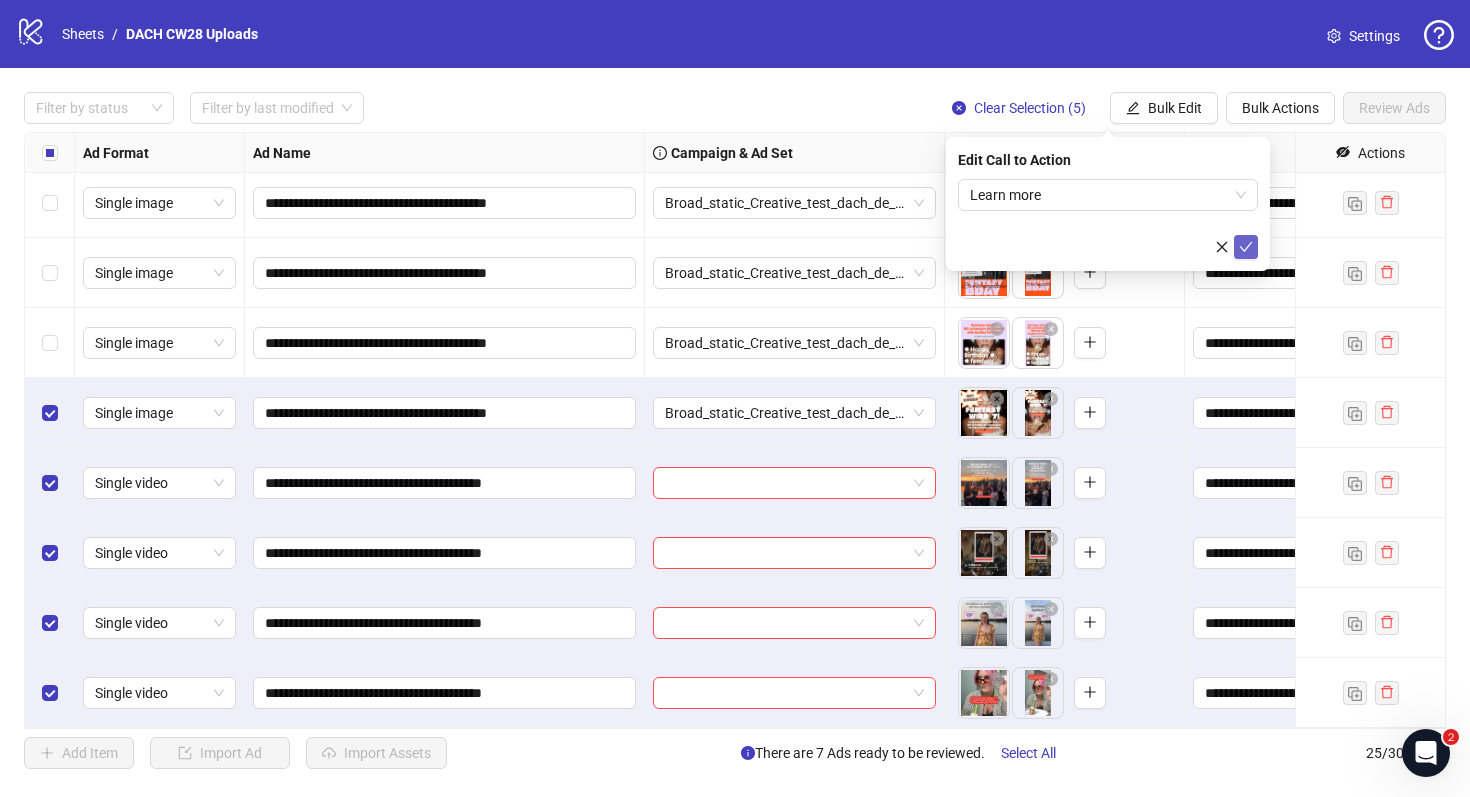 click at bounding box center (1246, 247) 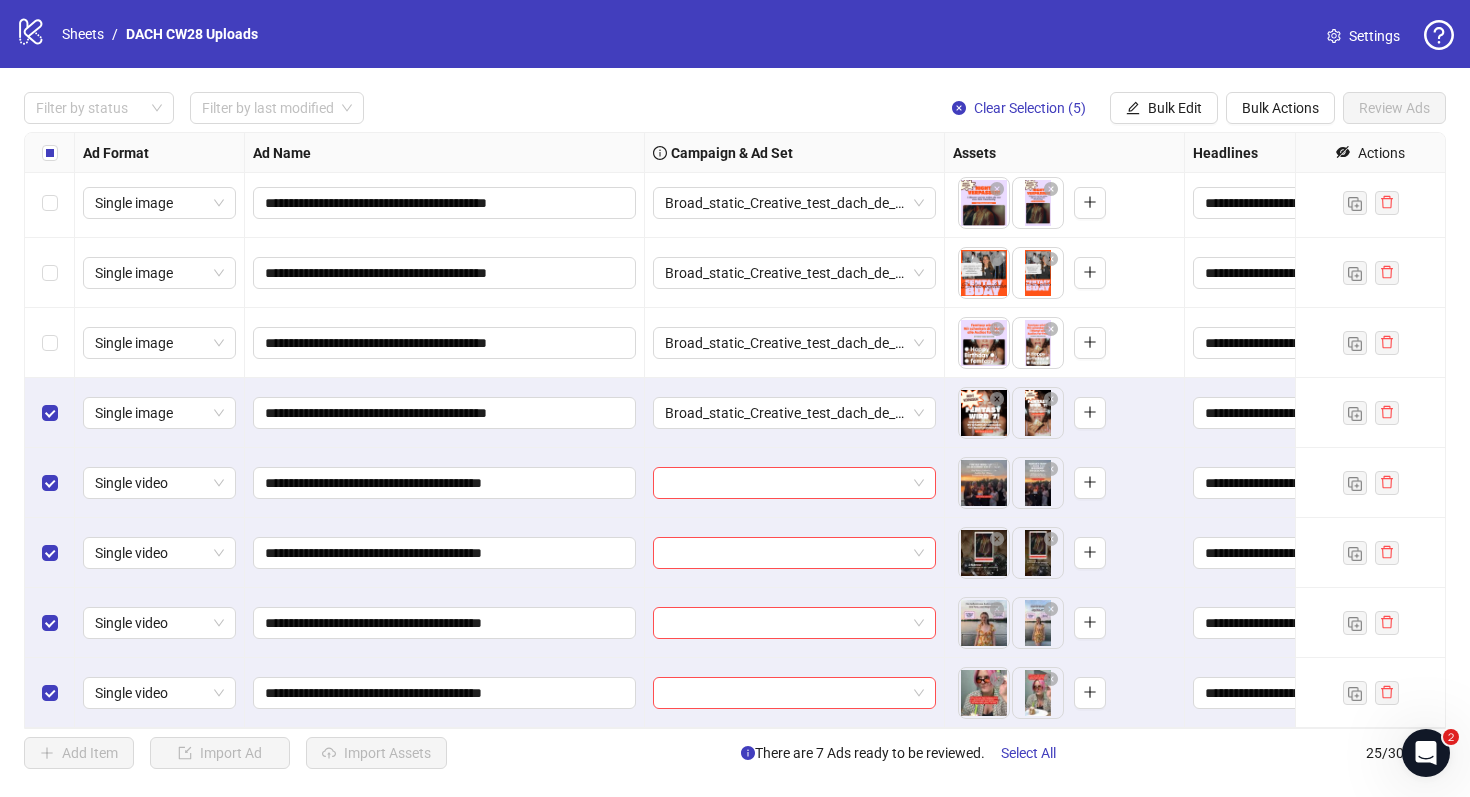 click at bounding box center (50, 413) 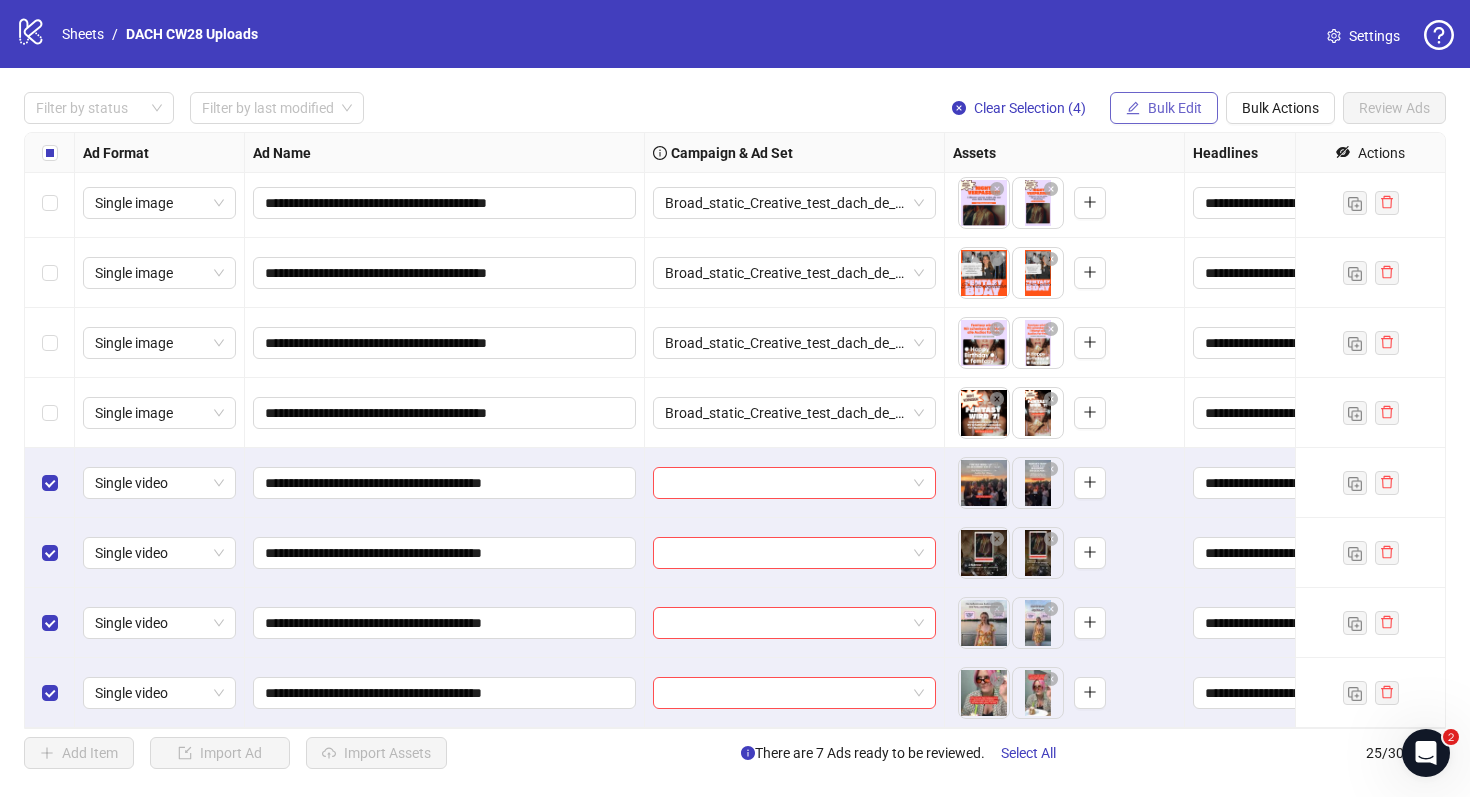 click on "Bulk Edit" at bounding box center [1164, 108] 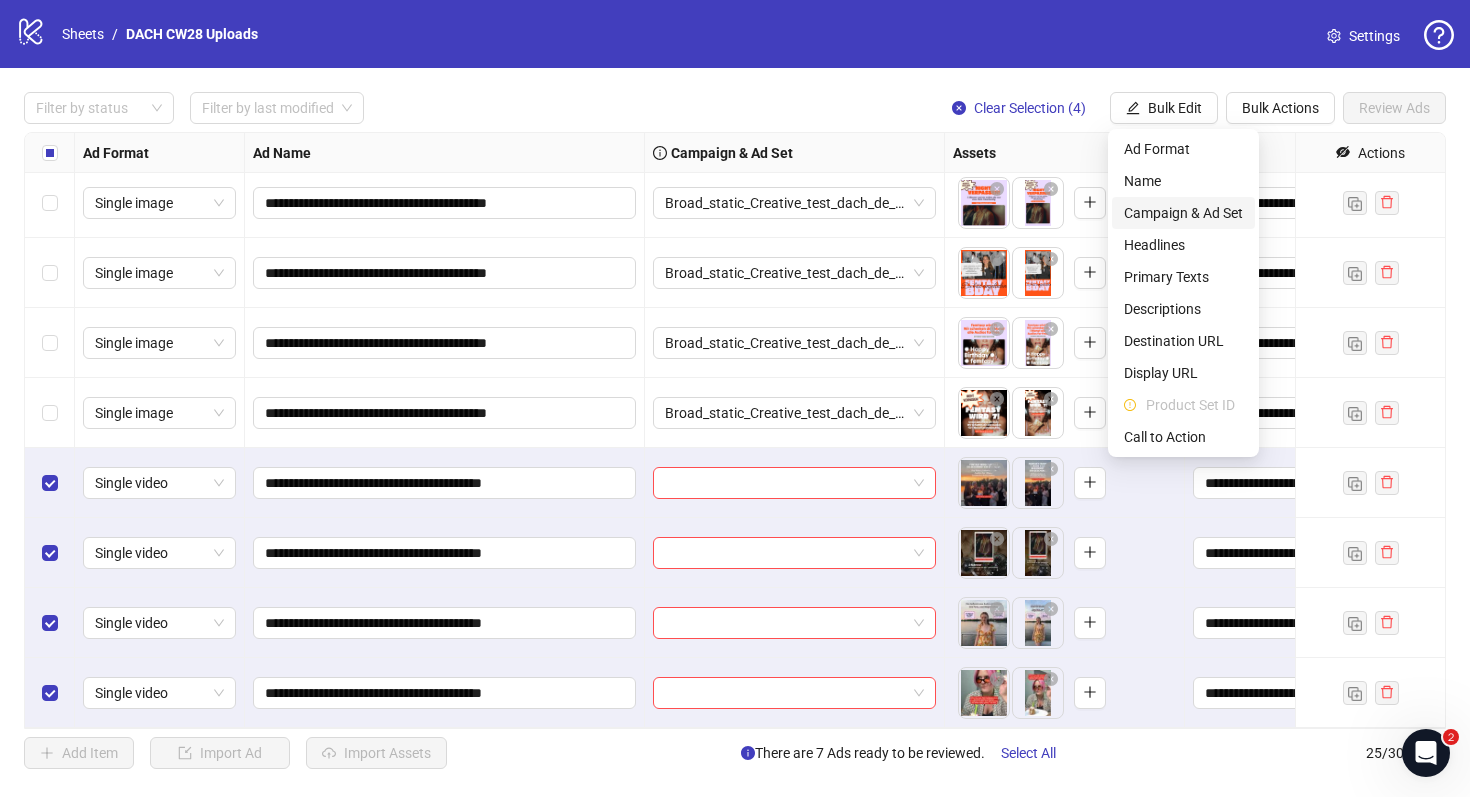 click on "Campaign & Ad Set" at bounding box center (1183, 213) 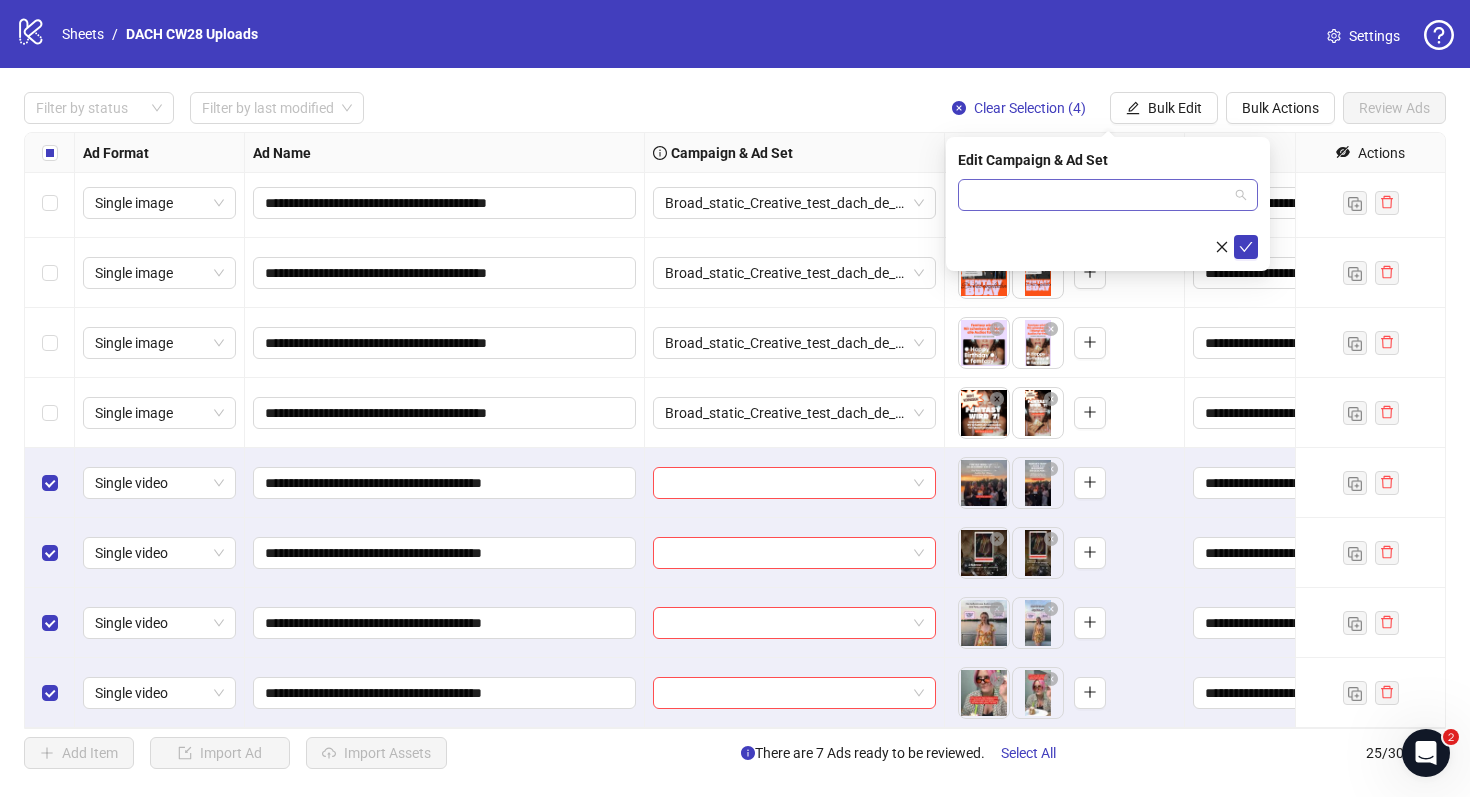 click at bounding box center [1099, 195] 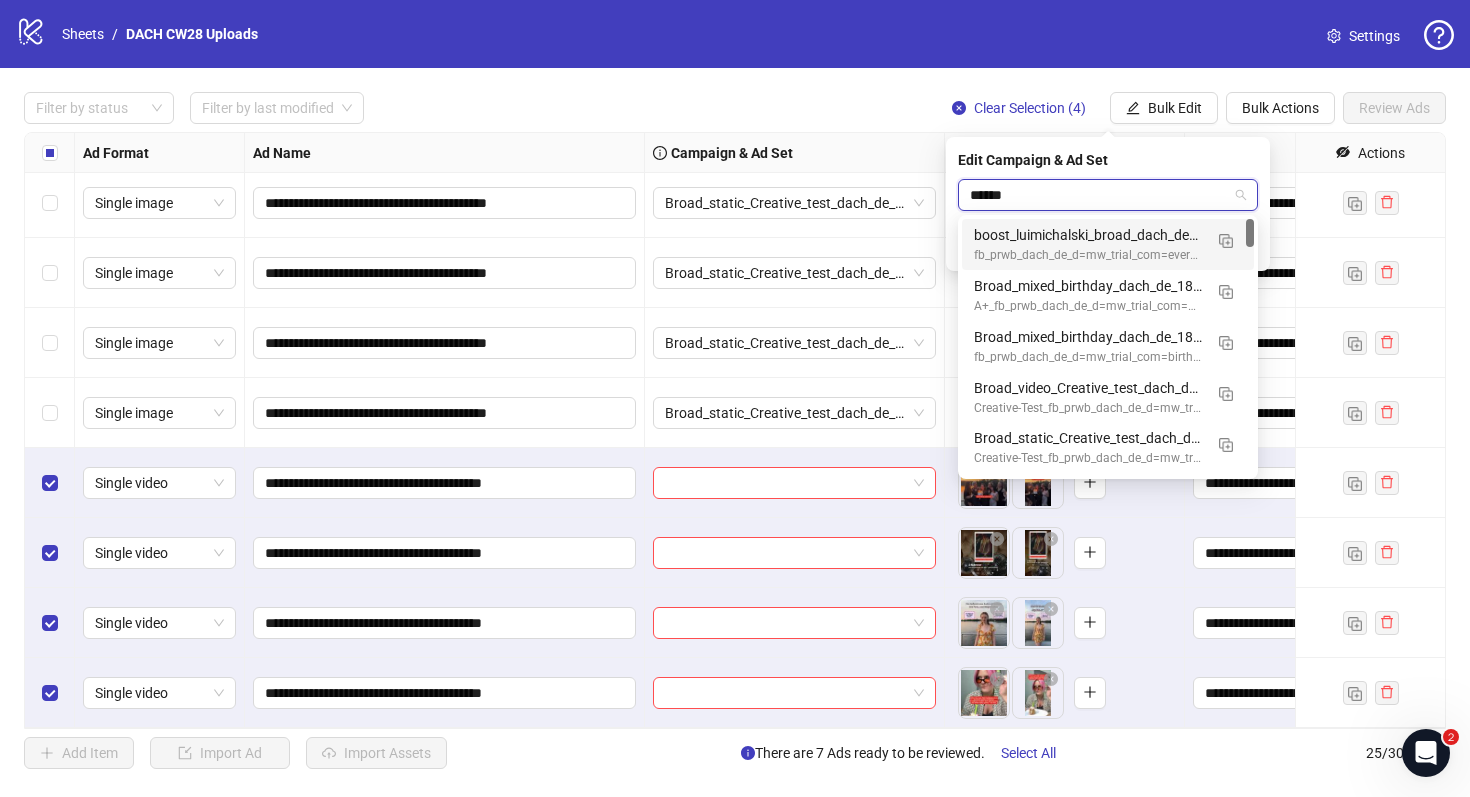 type on "*******" 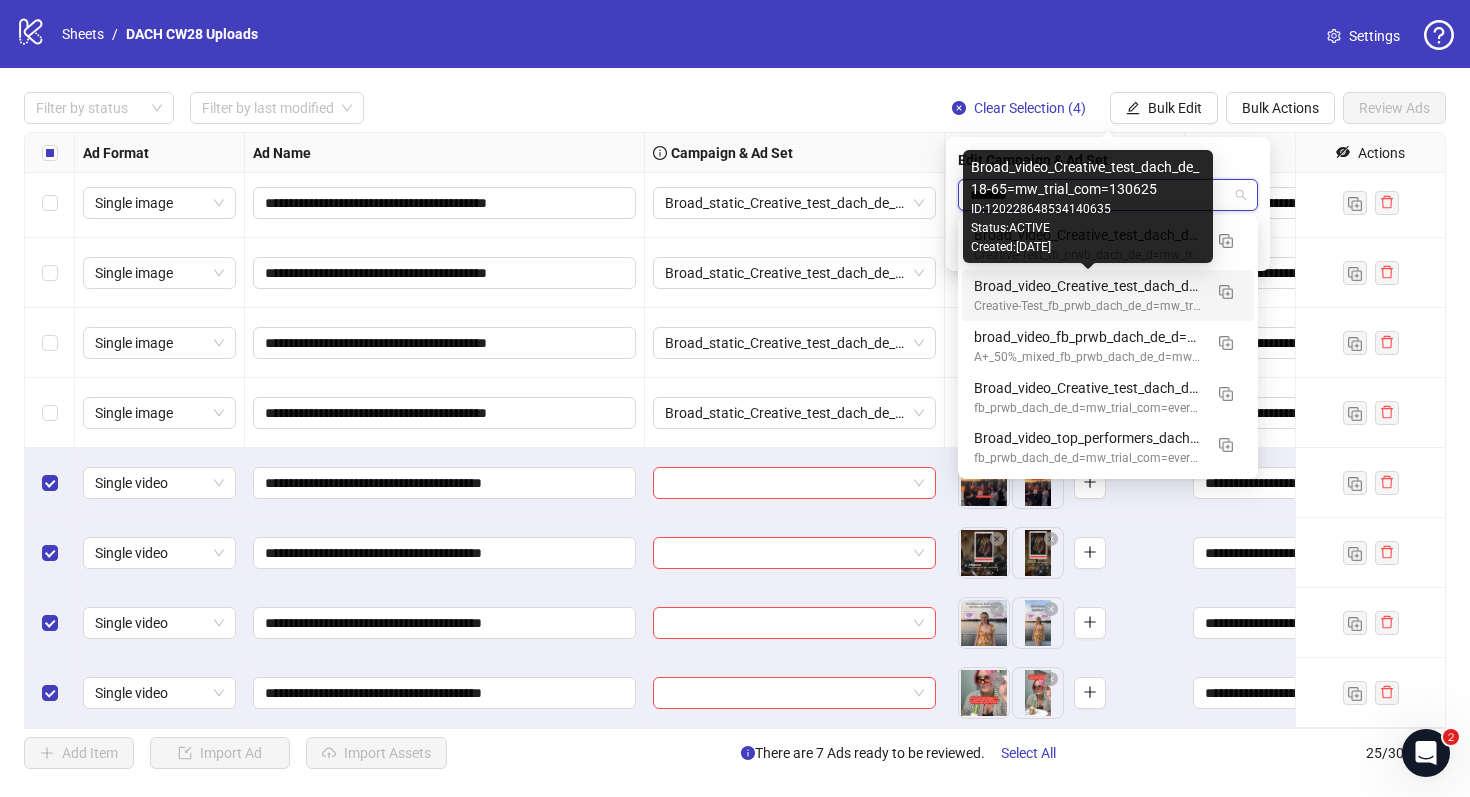 click on "Broad_video_Creative_test_dach_de_18-65=mw_trial_com=130625" at bounding box center [1088, 286] 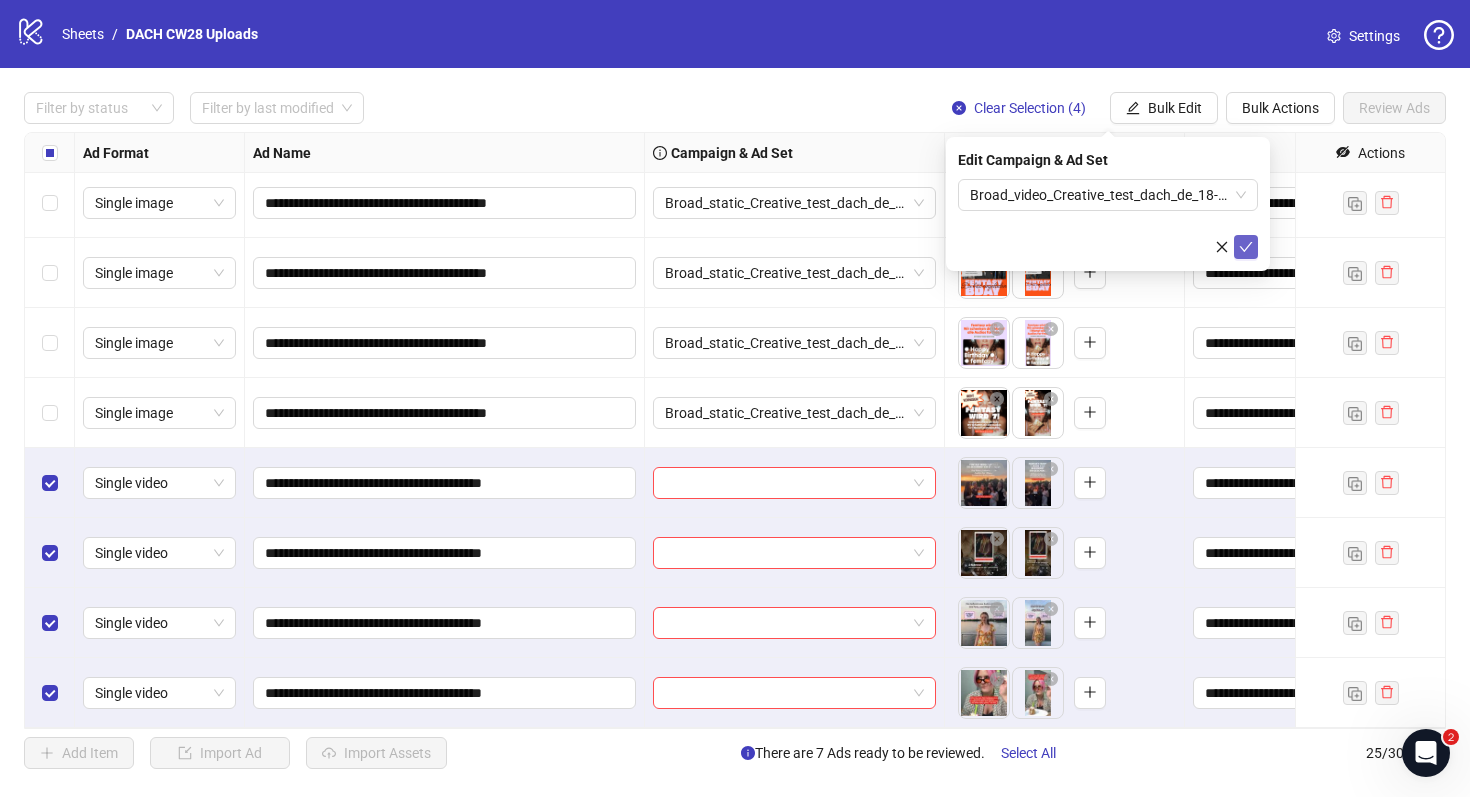 click at bounding box center [1246, 247] 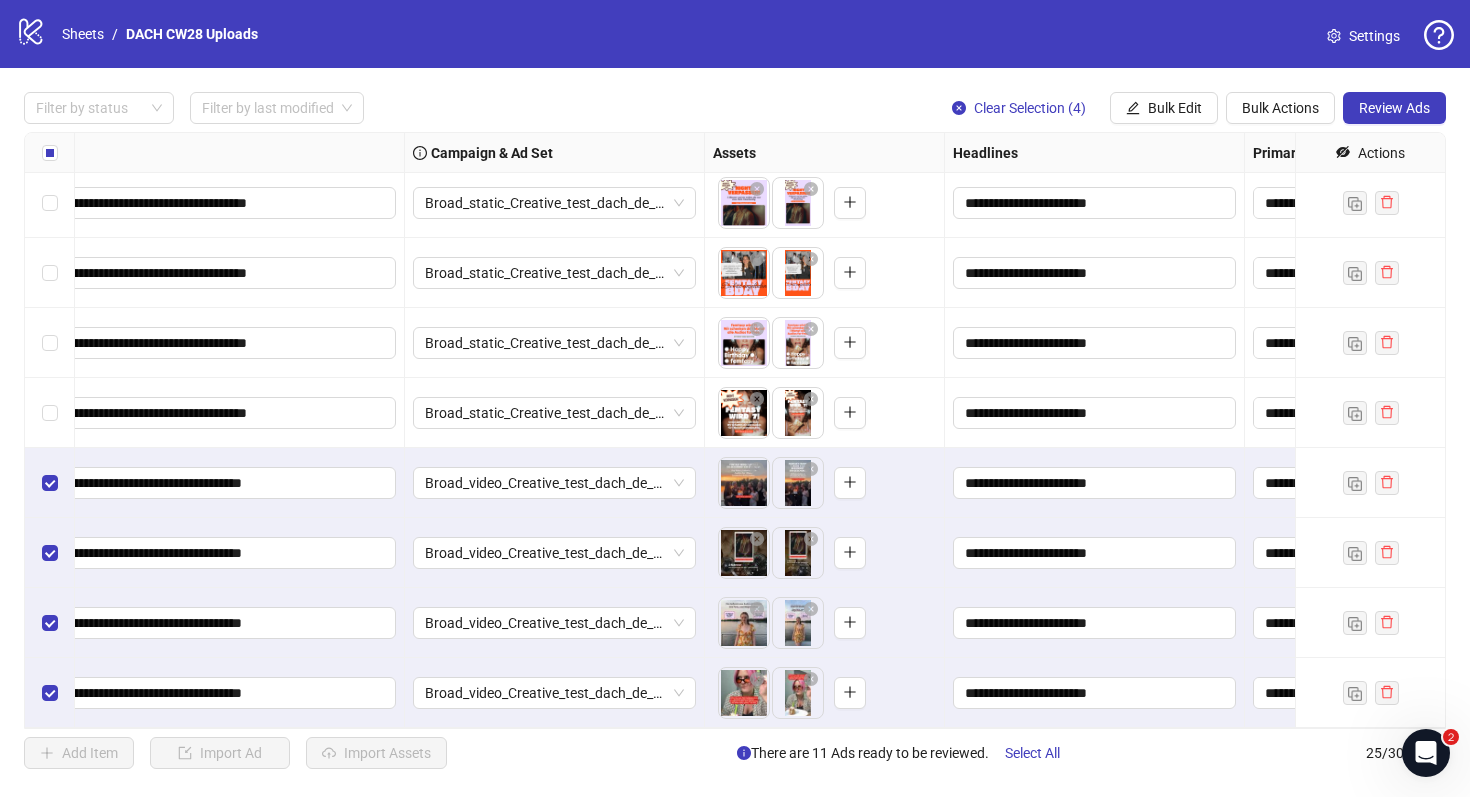 scroll, scrollTop: 1195, scrollLeft: 0, axis: vertical 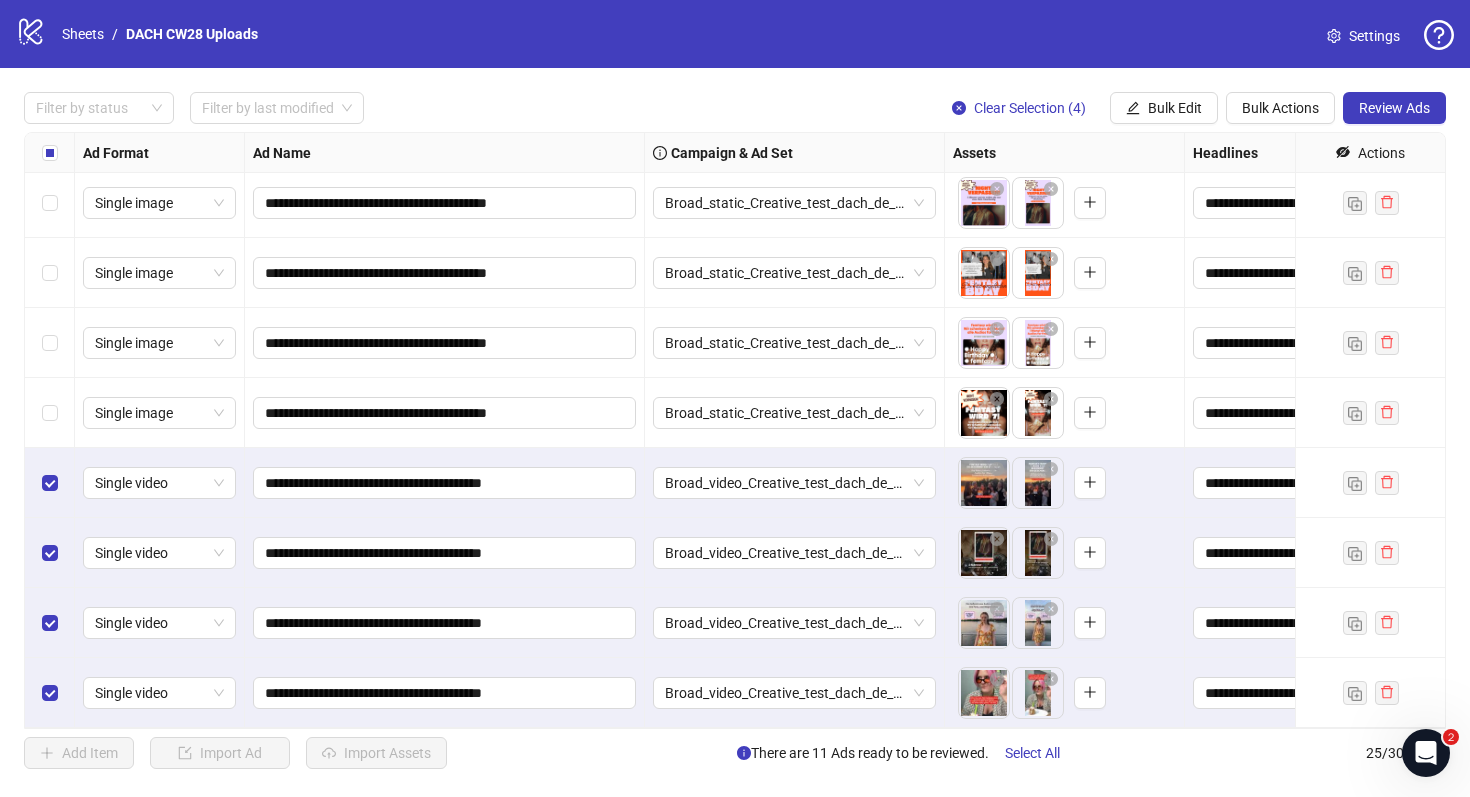 click on "Settings" at bounding box center [1374, 36] 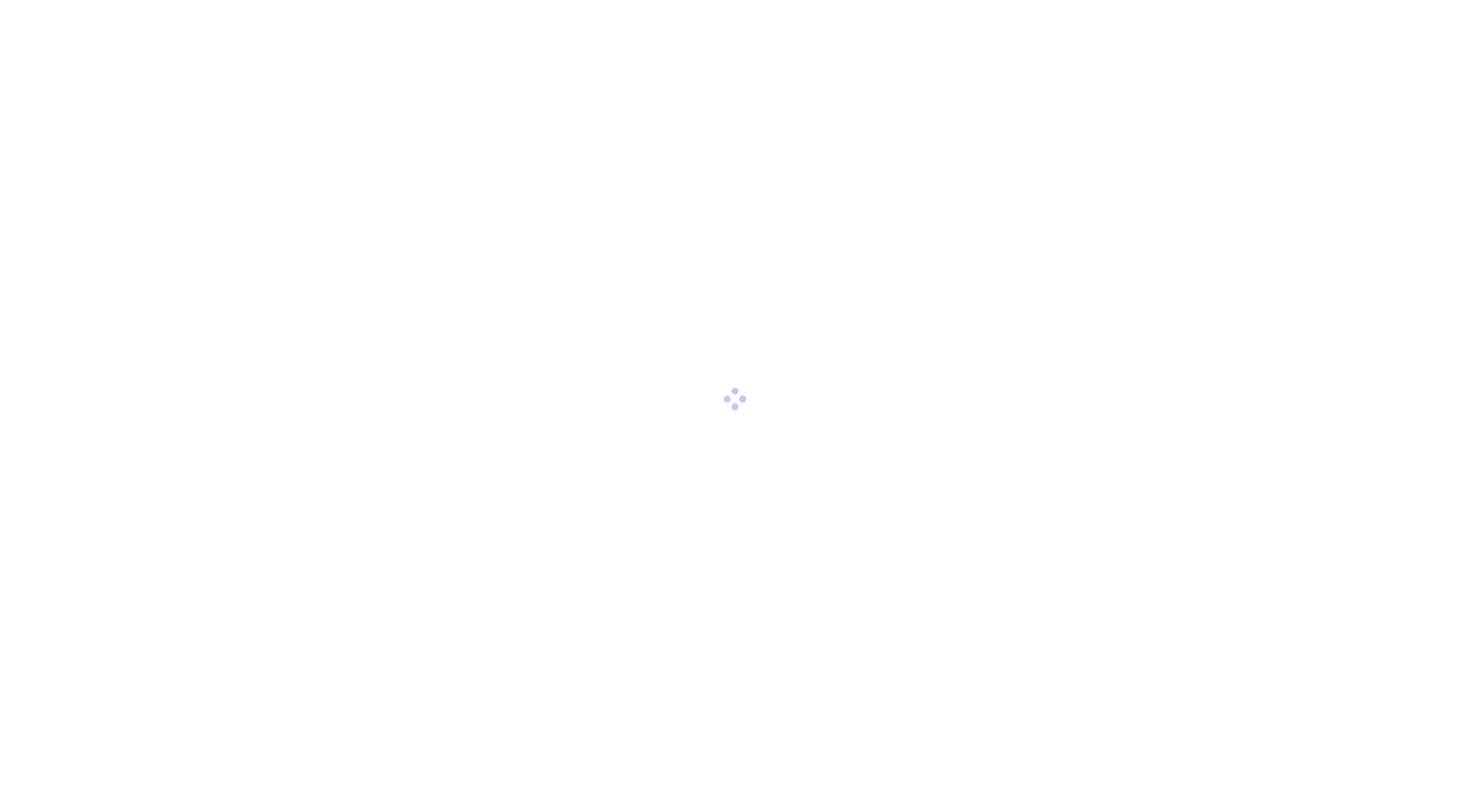 scroll, scrollTop: 0, scrollLeft: 0, axis: both 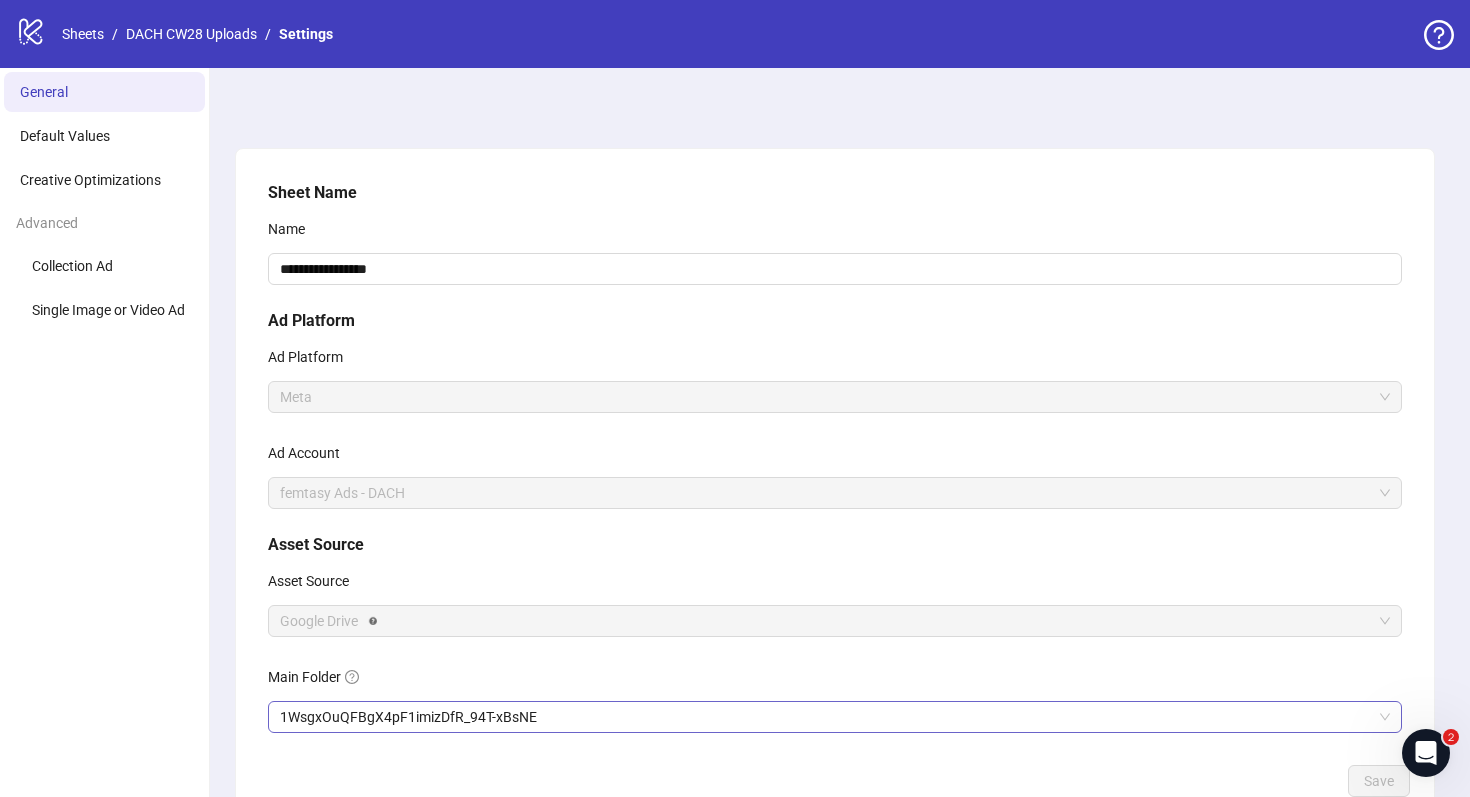 click on "1WsgxOuQFBgX4pF1imizDfR_94T-xBsNE" at bounding box center [835, 717] 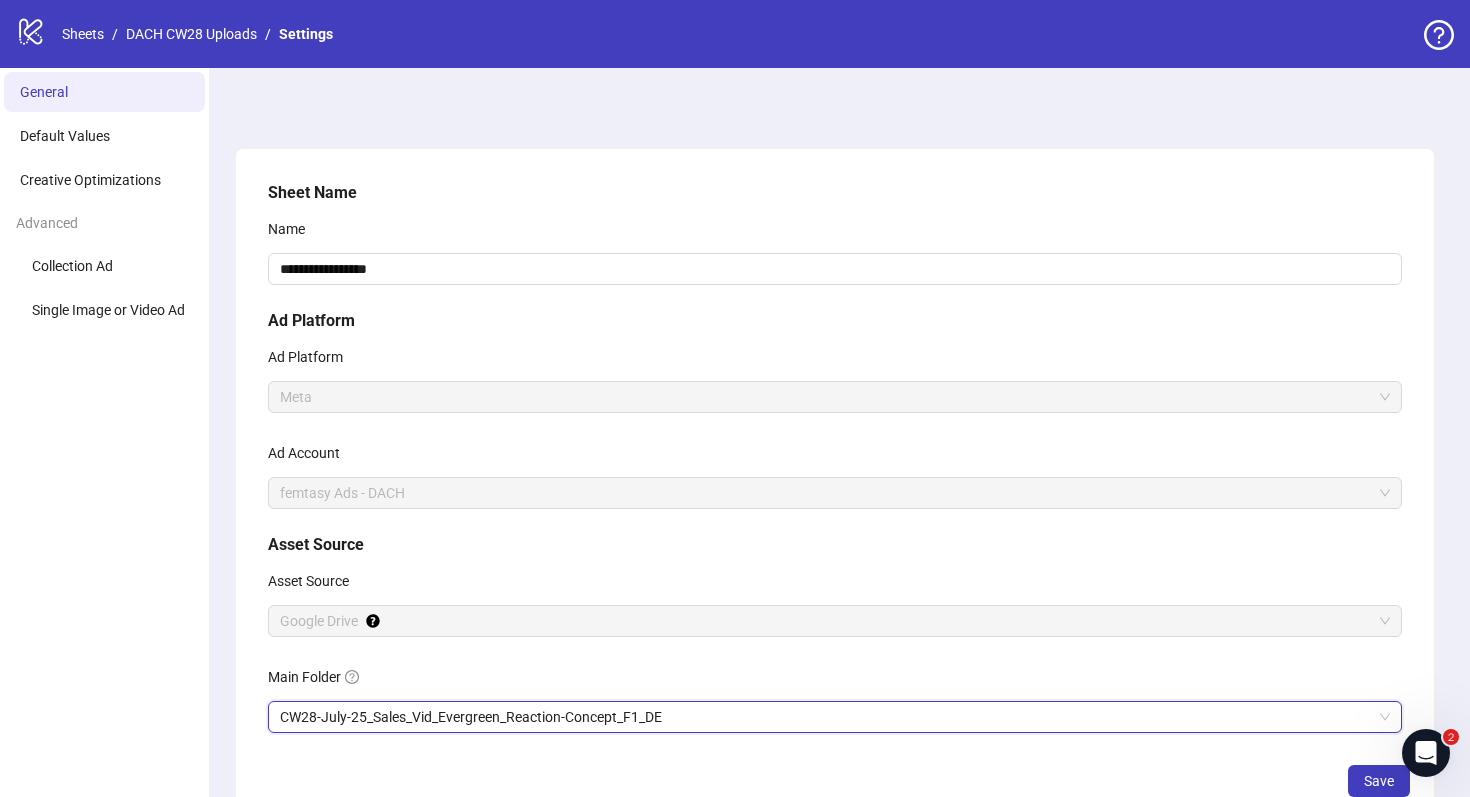 scroll, scrollTop: 129, scrollLeft: 0, axis: vertical 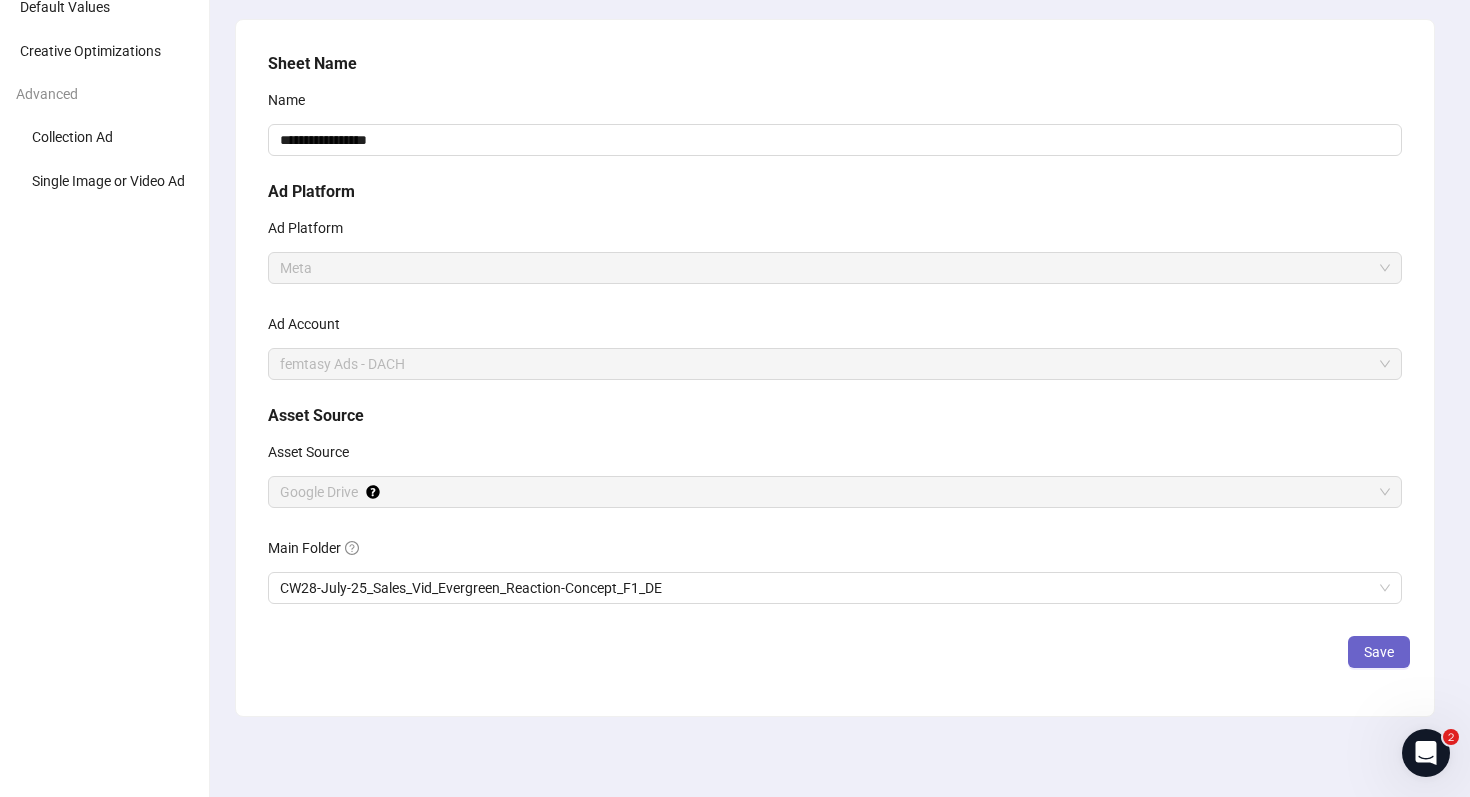 click on "Save" at bounding box center [1379, 652] 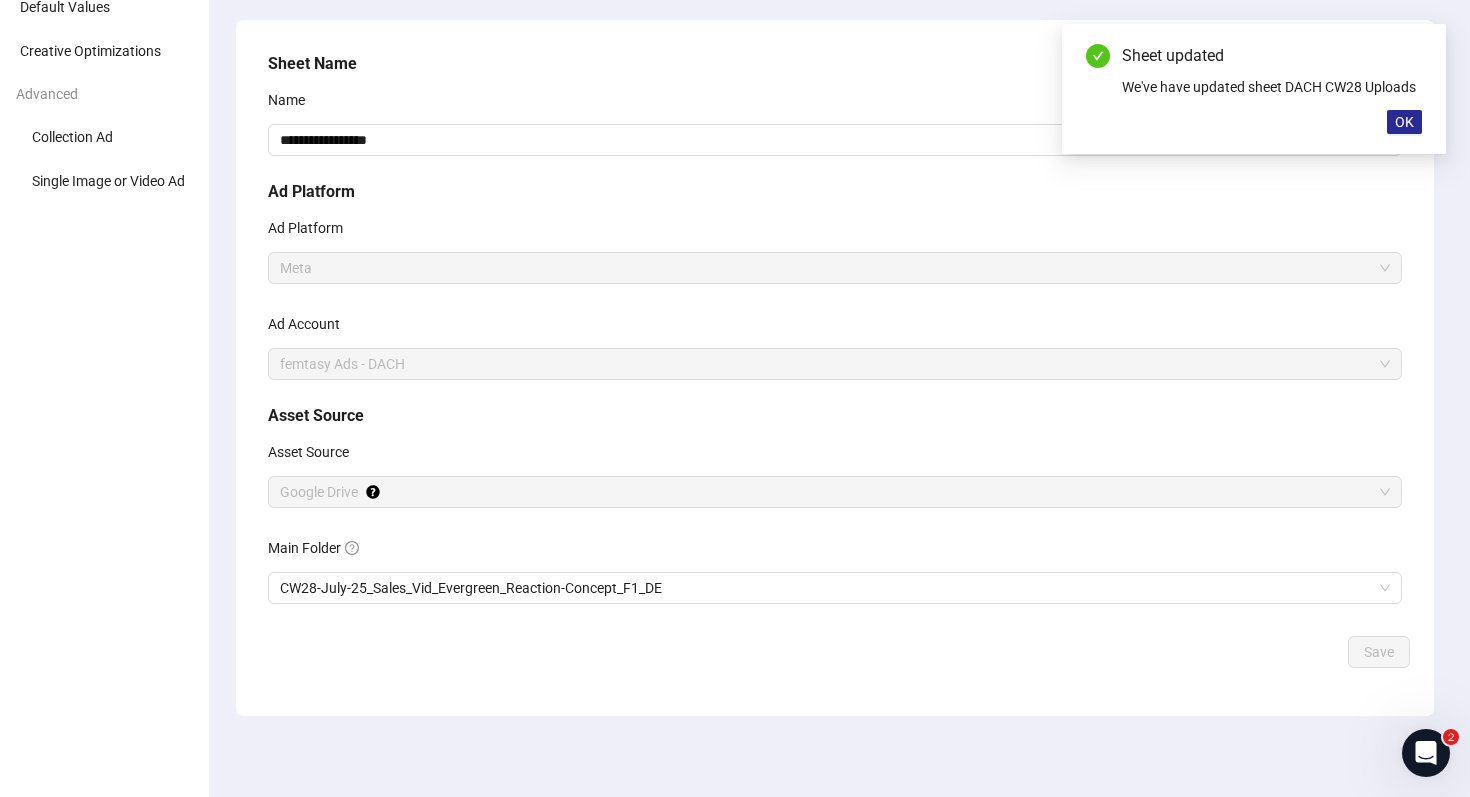 click on "OK" at bounding box center (1404, 122) 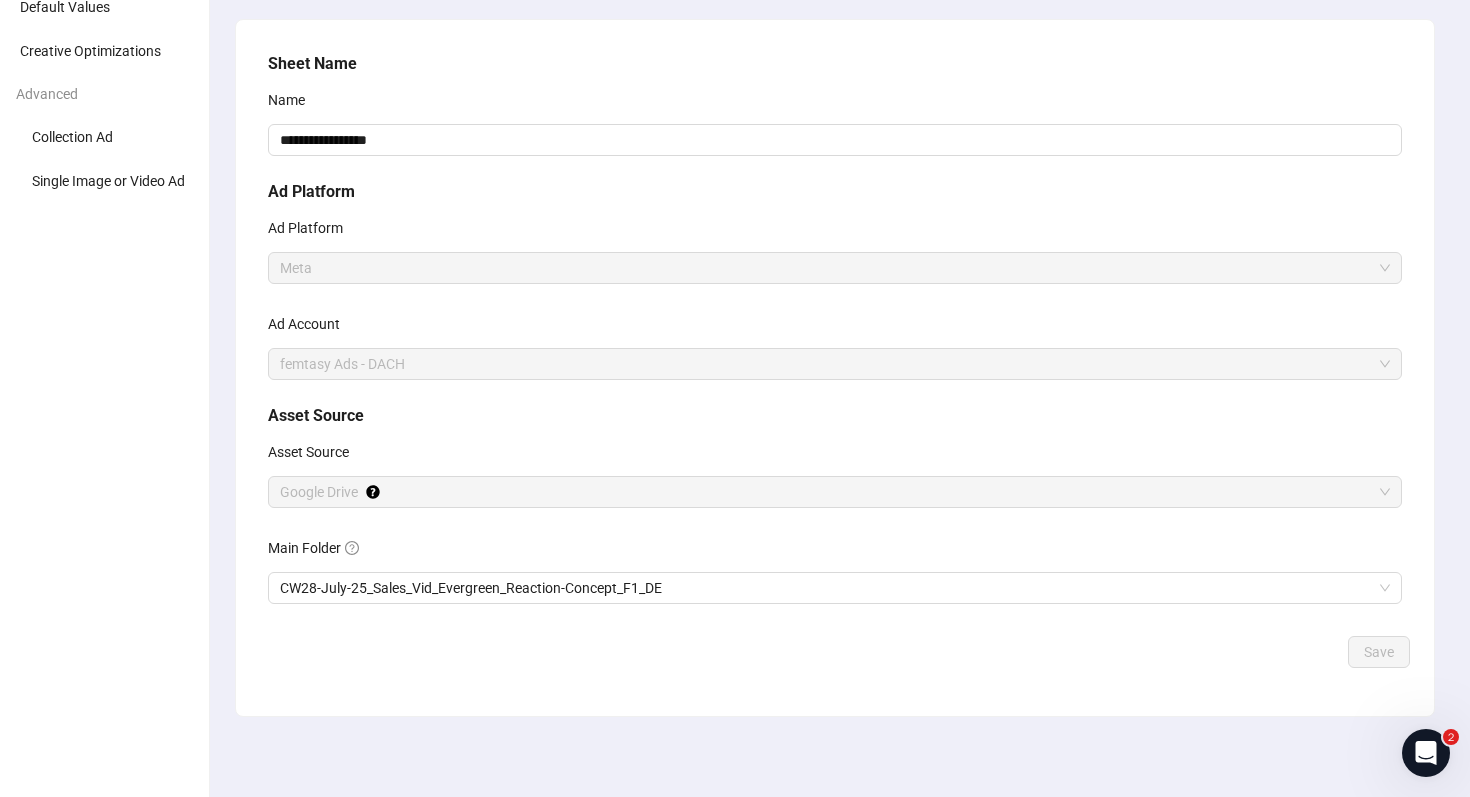 scroll, scrollTop: 0, scrollLeft: 0, axis: both 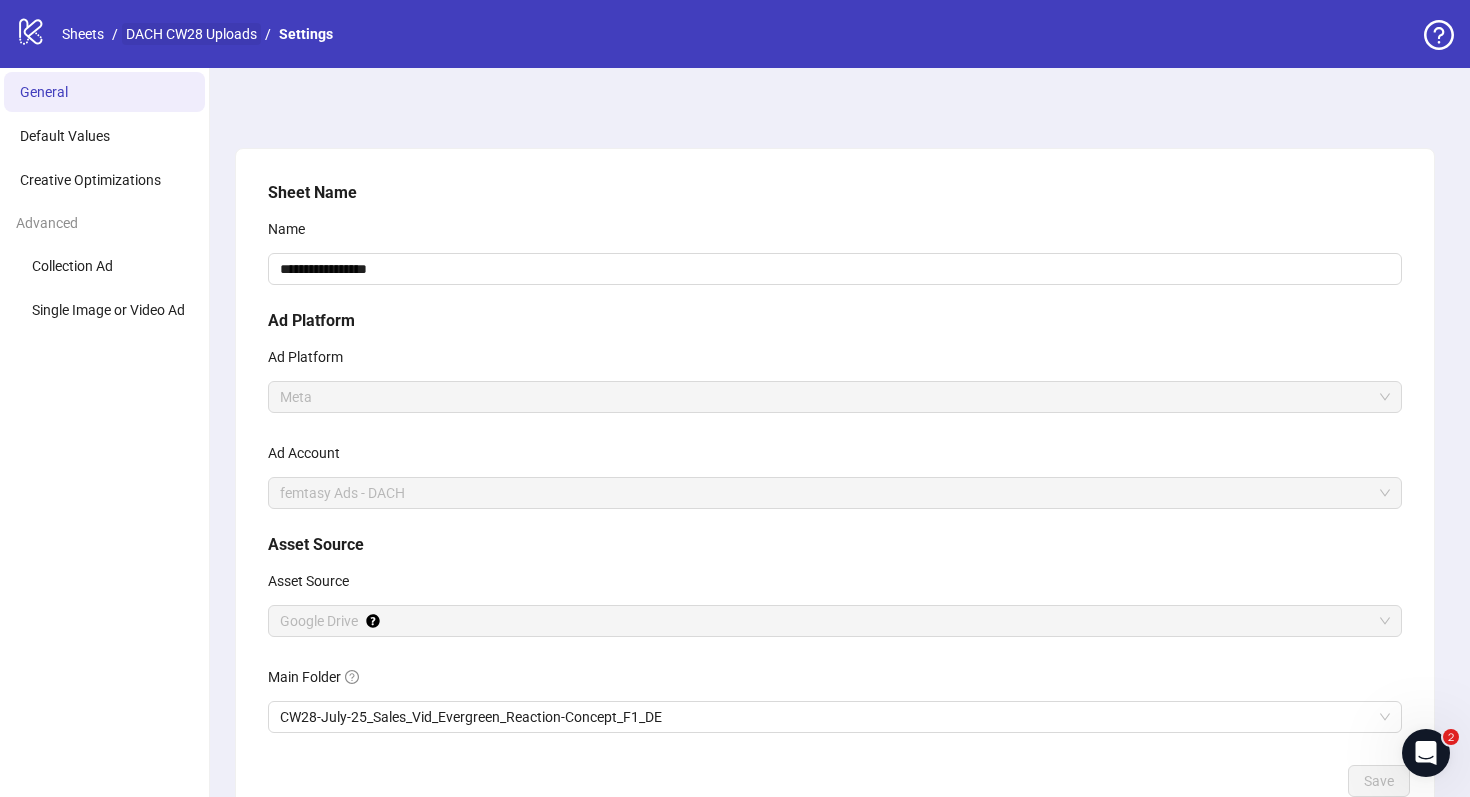 click on "DACH CW28 Uploads" at bounding box center [191, 34] 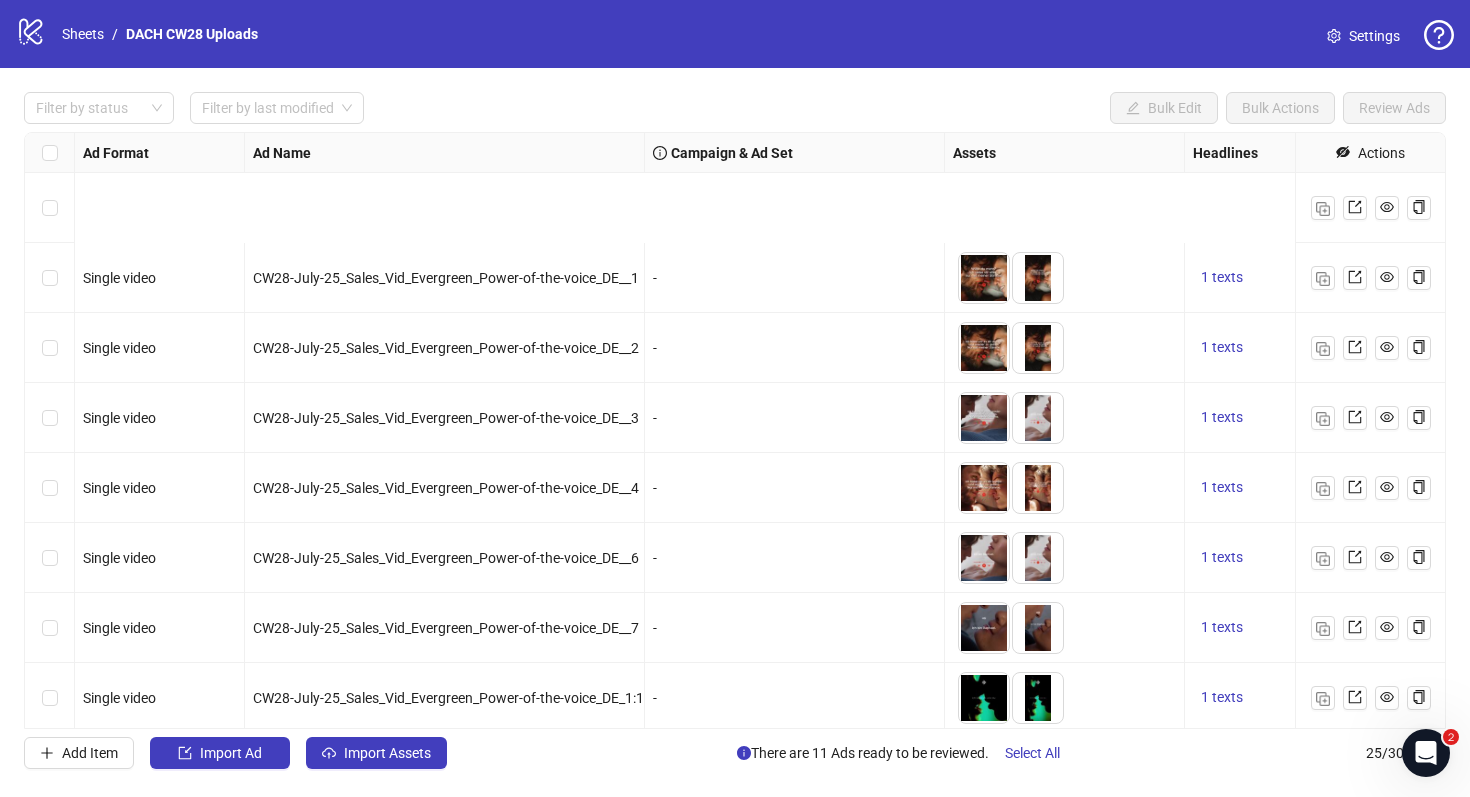 scroll, scrollTop: 1195, scrollLeft: 0, axis: vertical 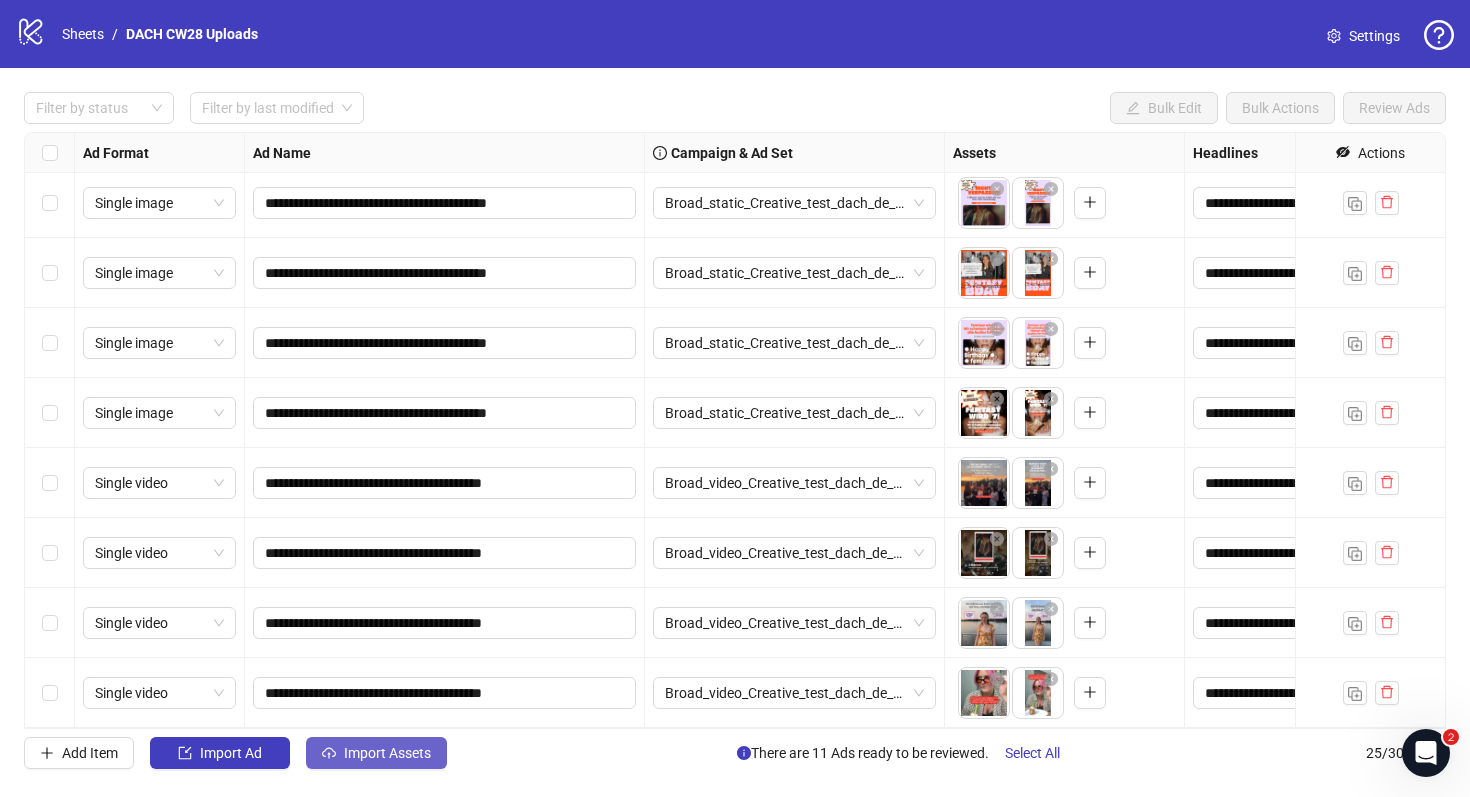 click on "Import Assets" at bounding box center (387, 753) 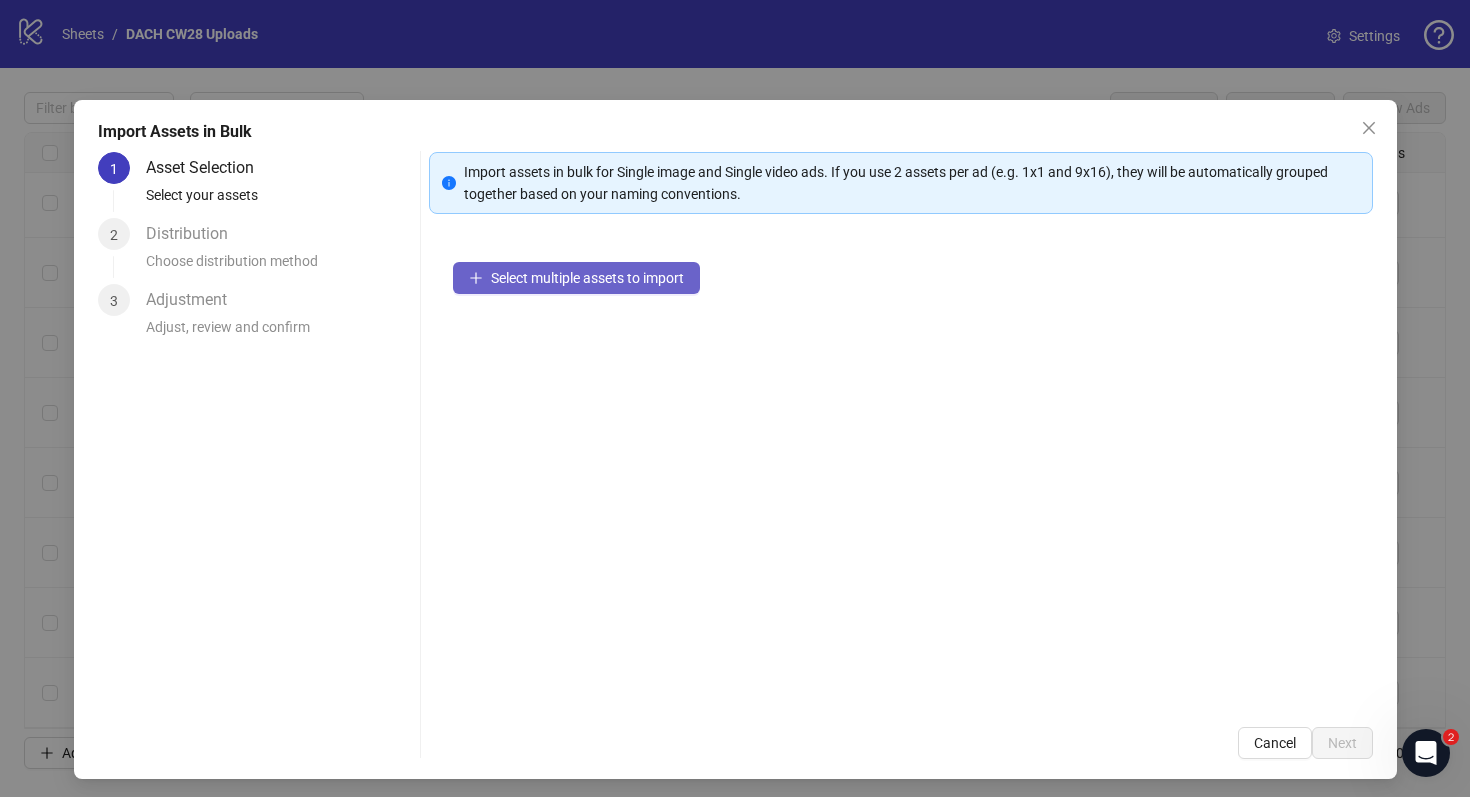 click on "Select multiple assets to import" at bounding box center [576, 278] 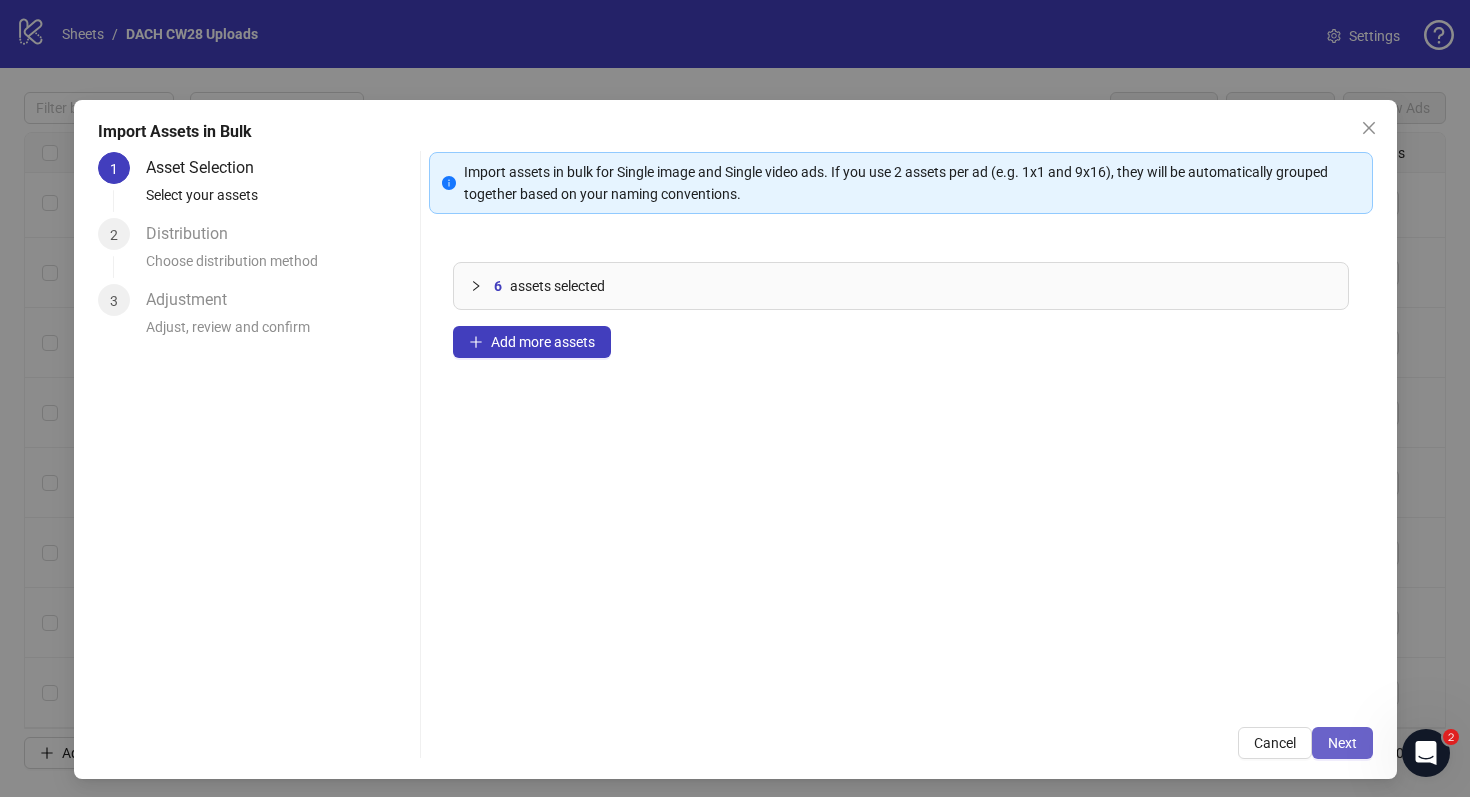 click on "Next" at bounding box center (1342, 743) 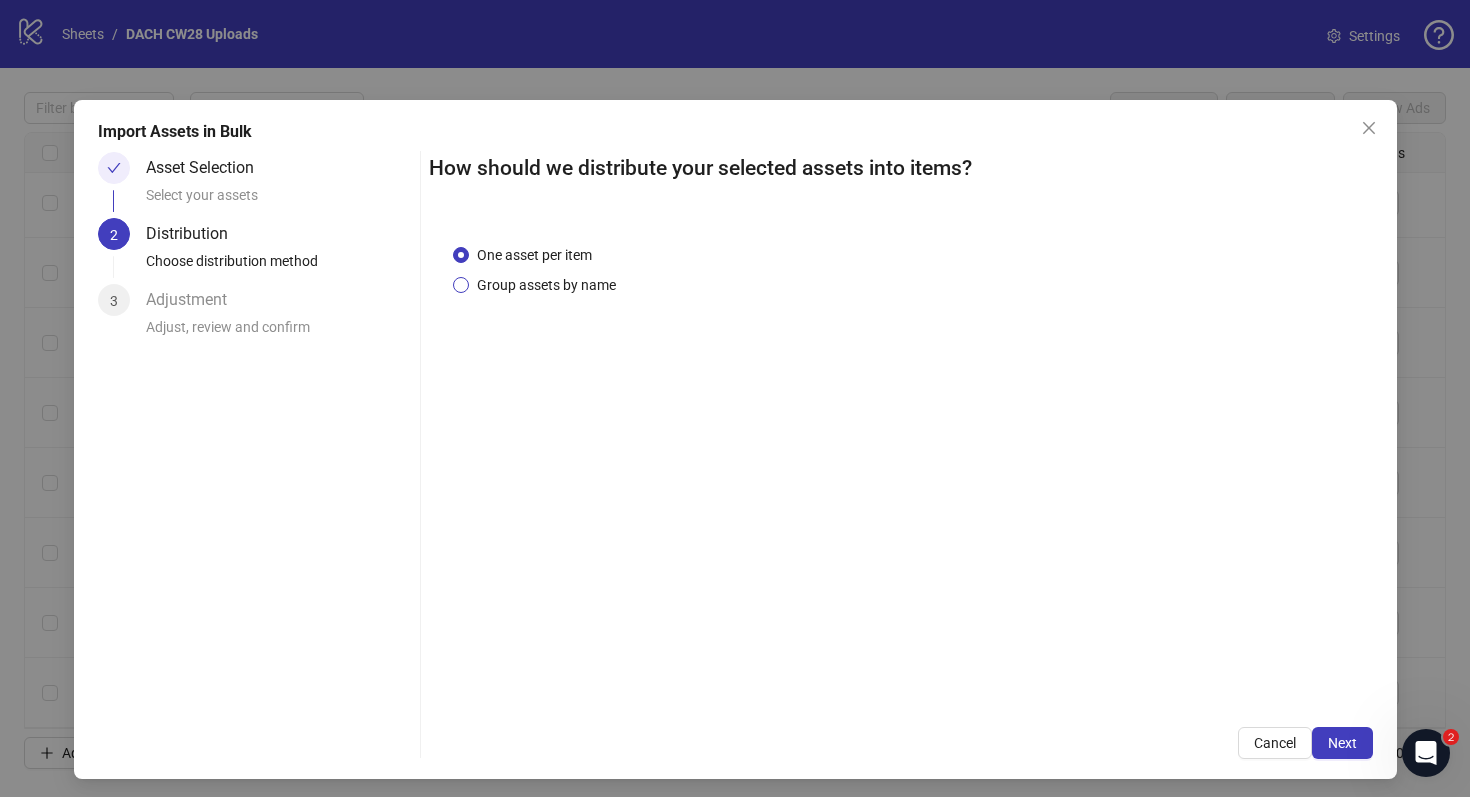 click on "Group assets by name" at bounding box center [546, 285] 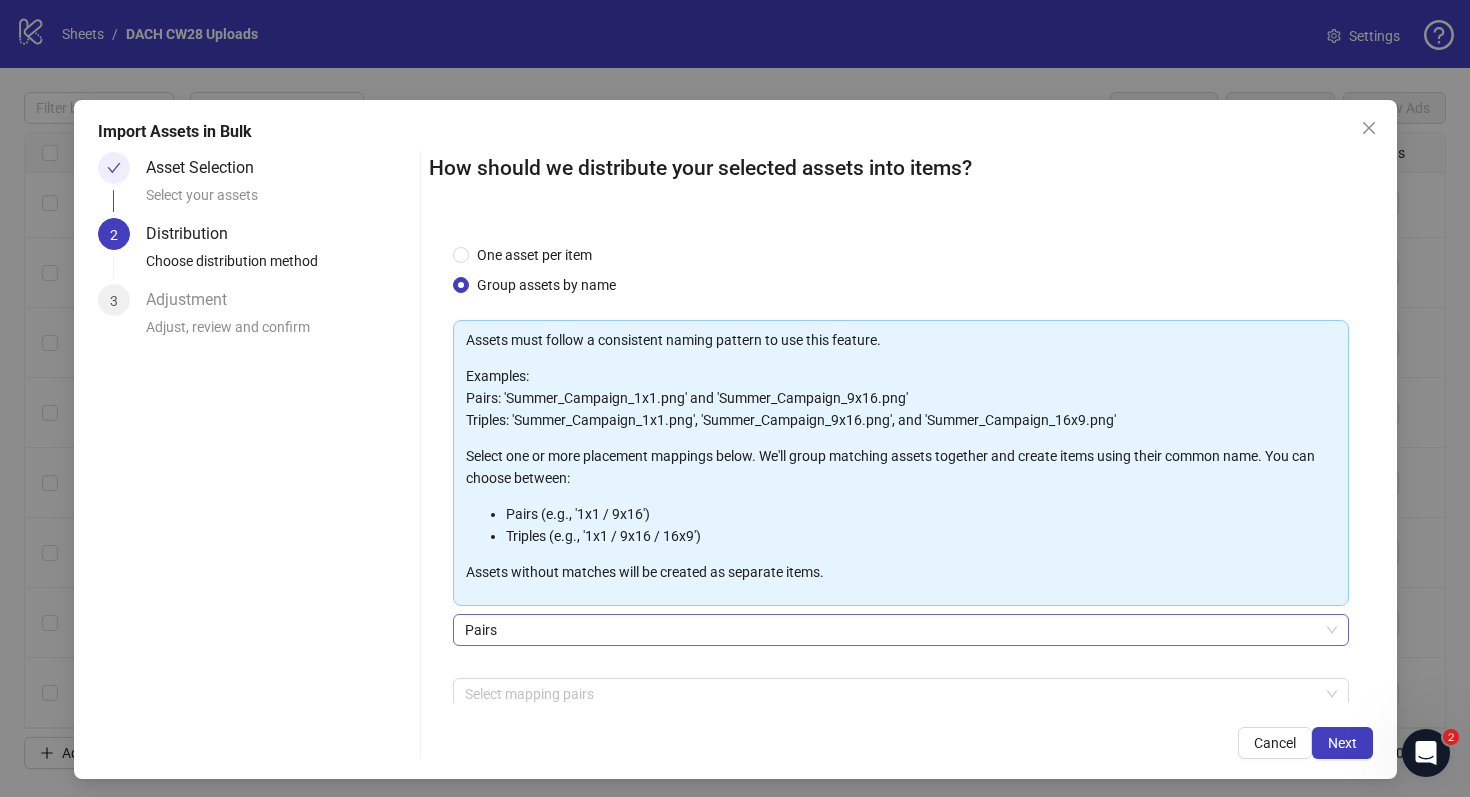scroll, scrollTop: 102, scrollLeft: 0, axis: vertical 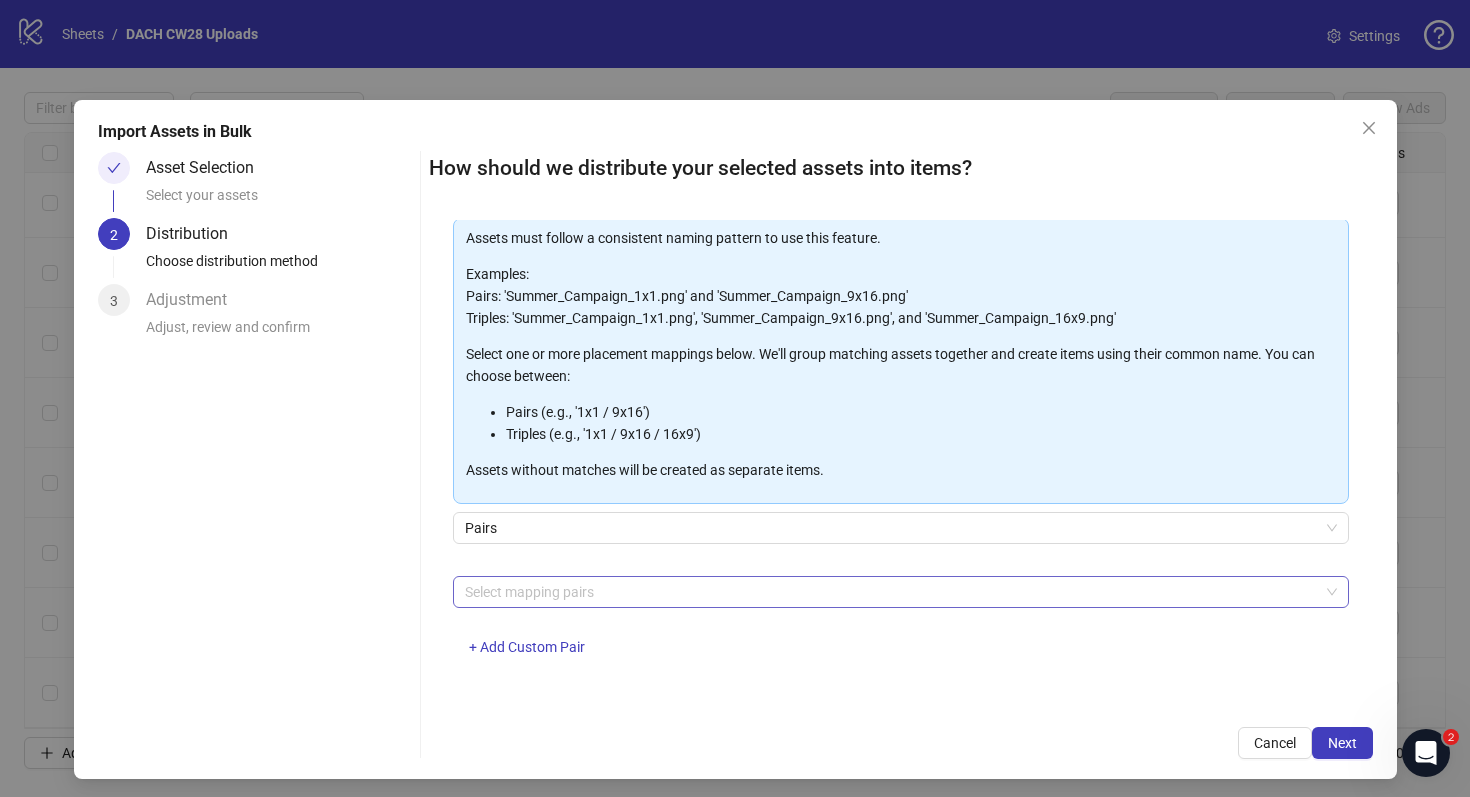 click at bounding box center [890, 592] 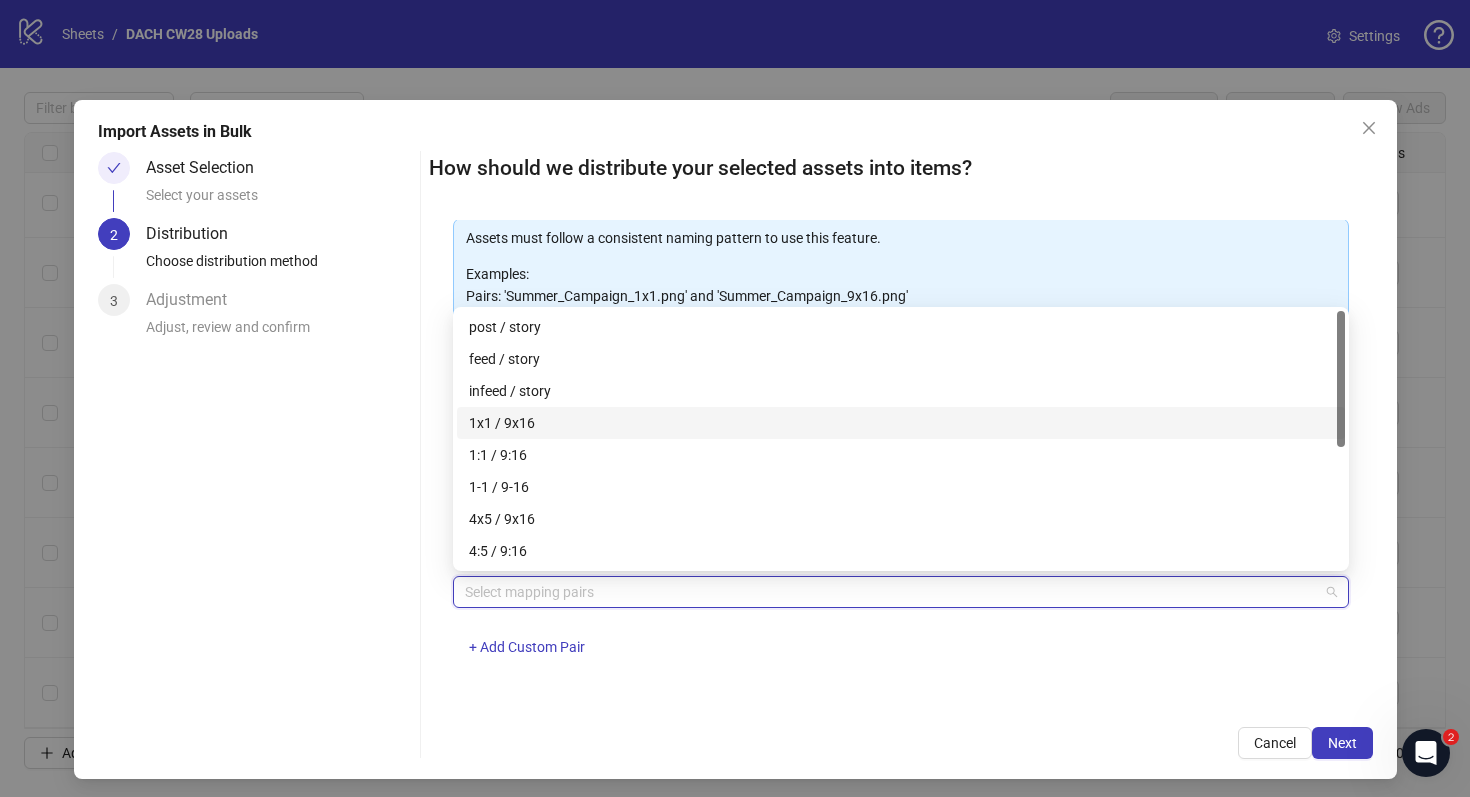 click on "1:1 / 9:16" at bounding box center [901, 455] 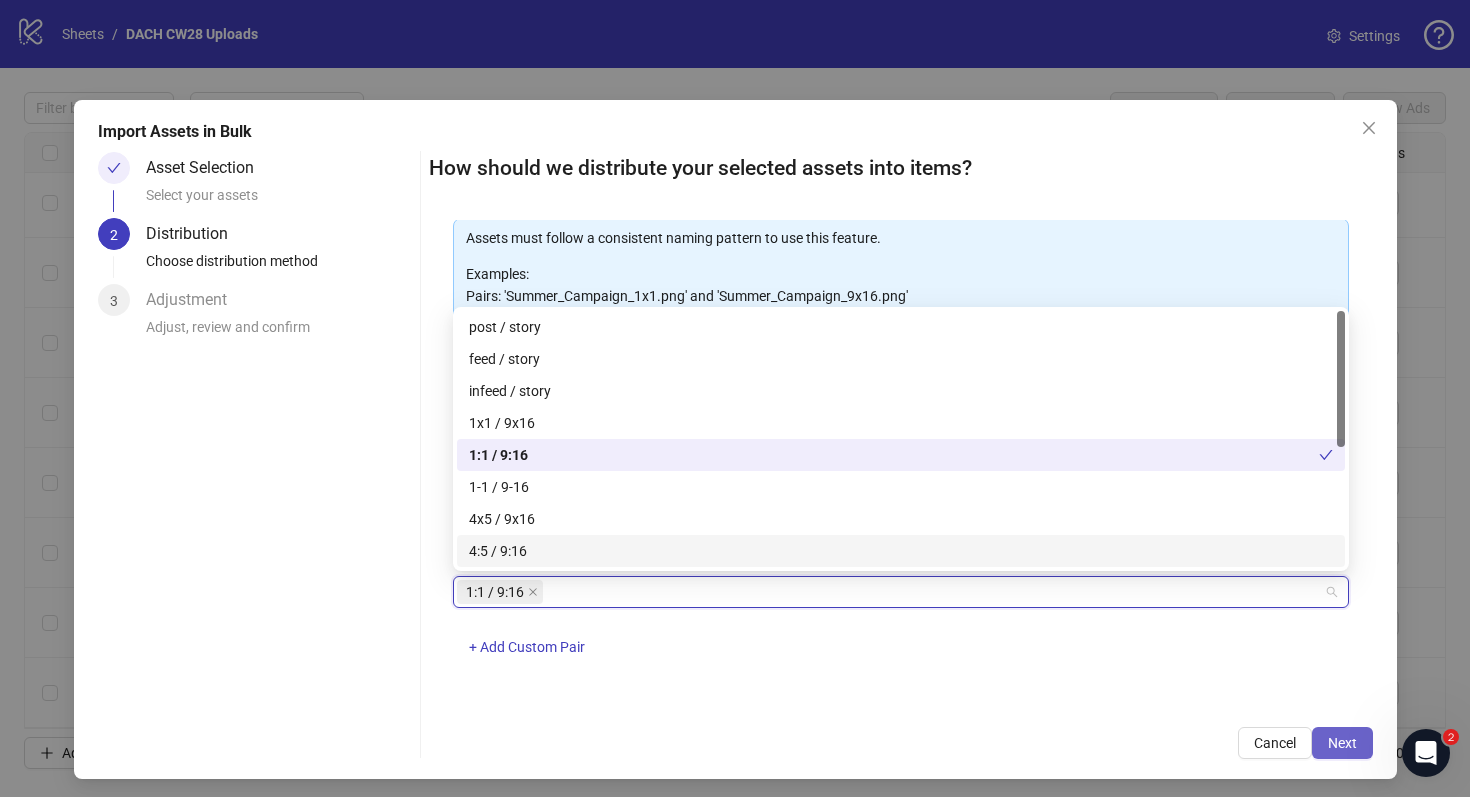 click on "Next" at bounding box center (1342, 743) 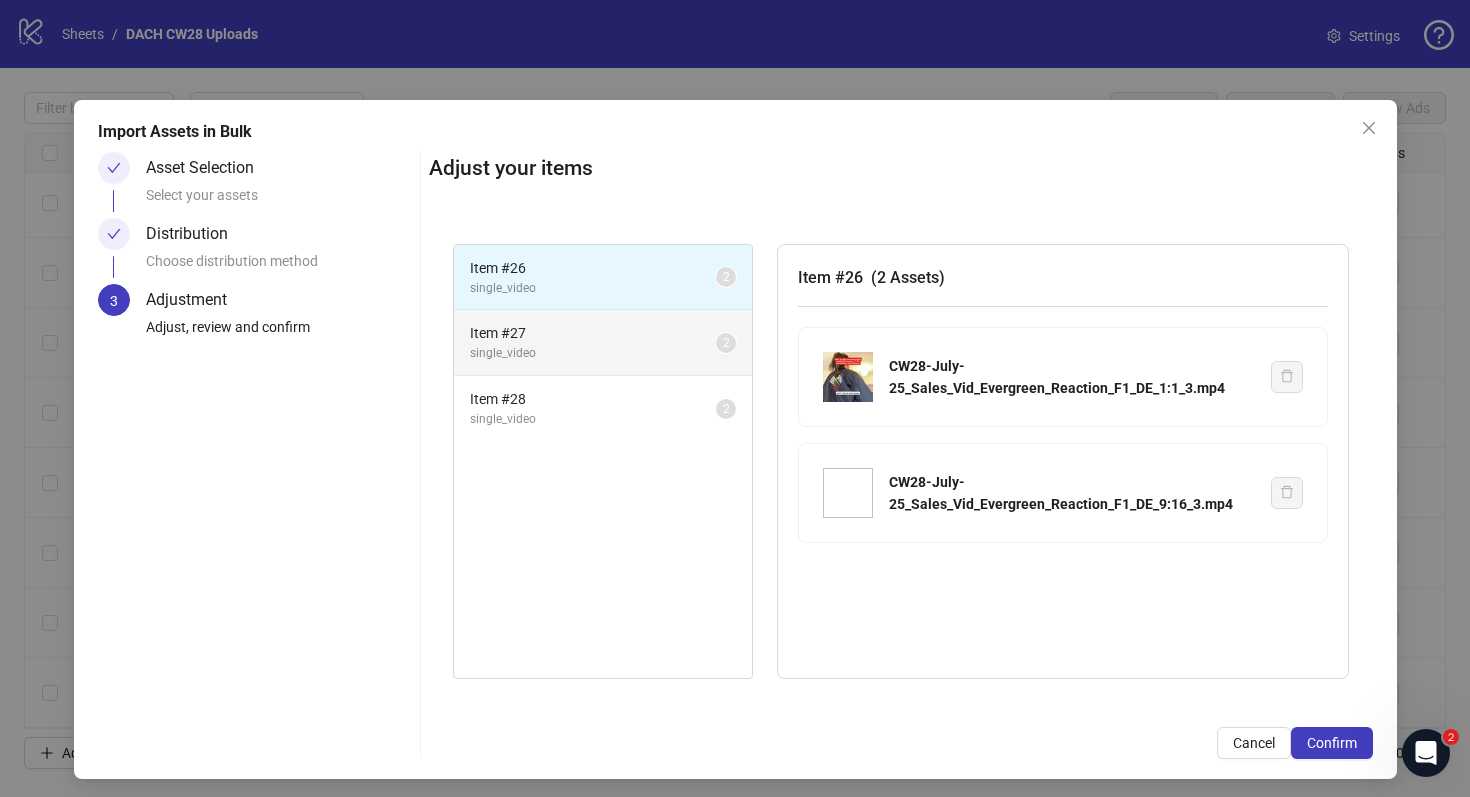 click on "Item # 27" at bounding box center [593, 333] 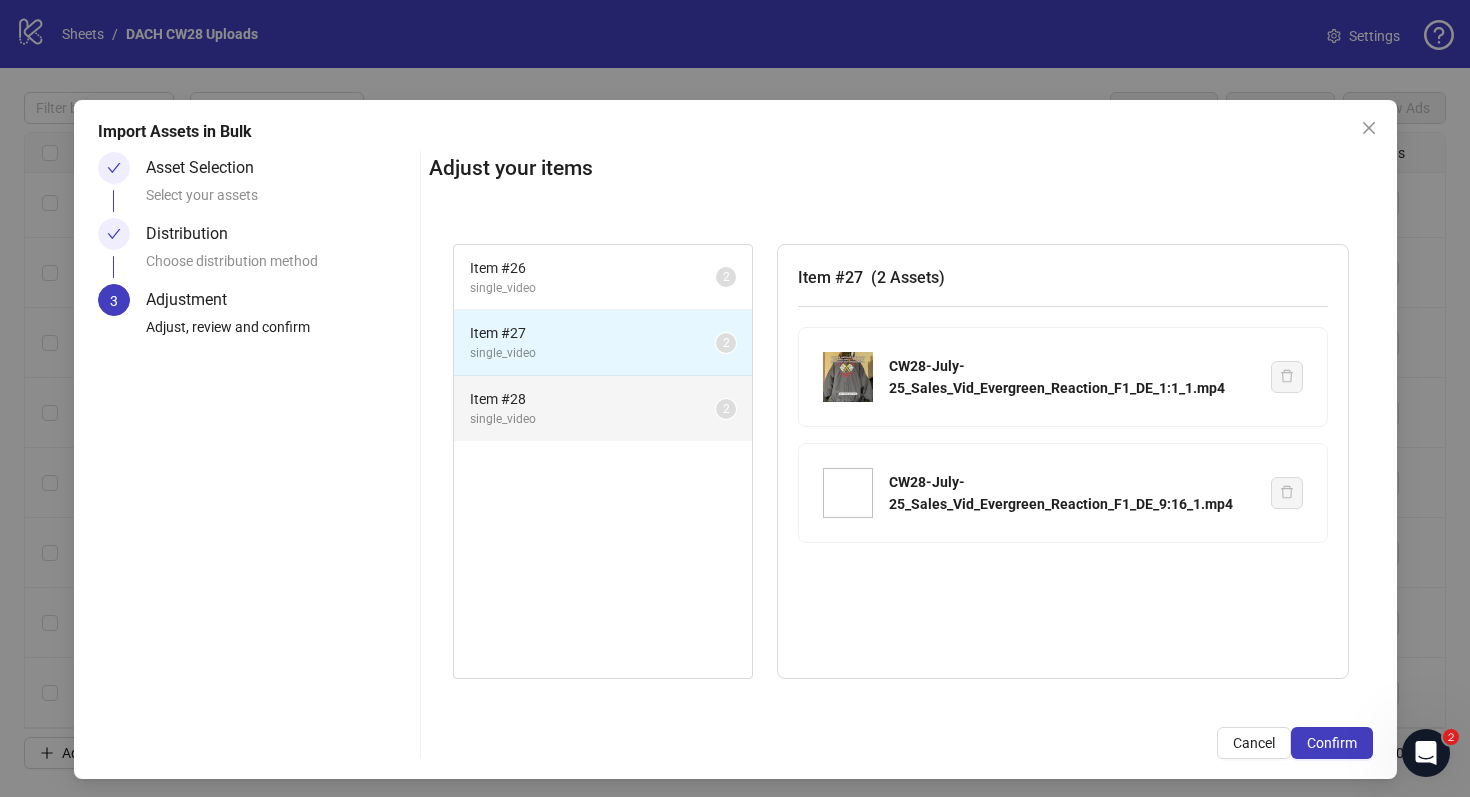click on "Item # 26 single_video 2 Item # 27 single_video 2 Item # 28 single_video 2" at bounding box center (603, 343) 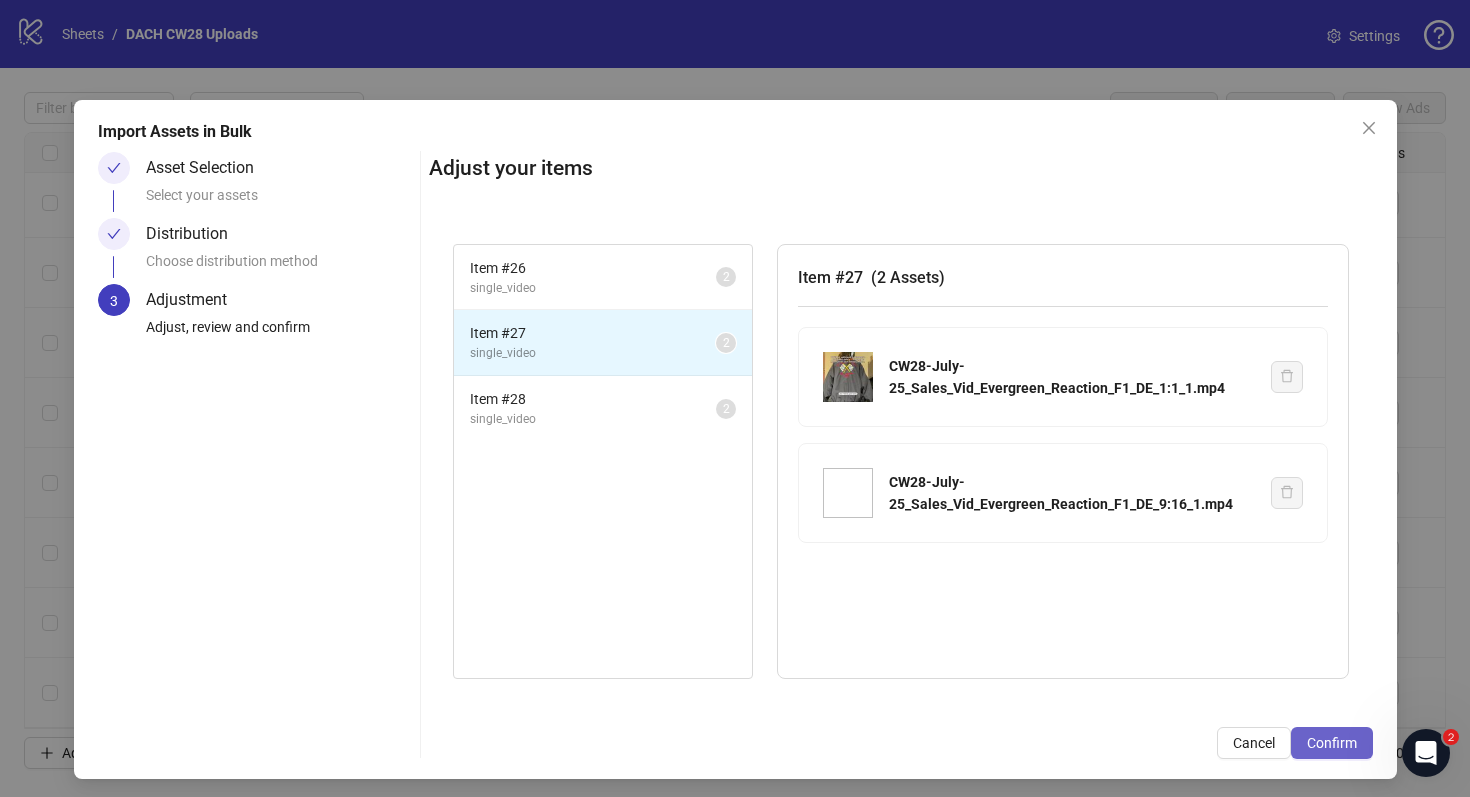 click on "Confirm" at bounding box center [1332, 743] 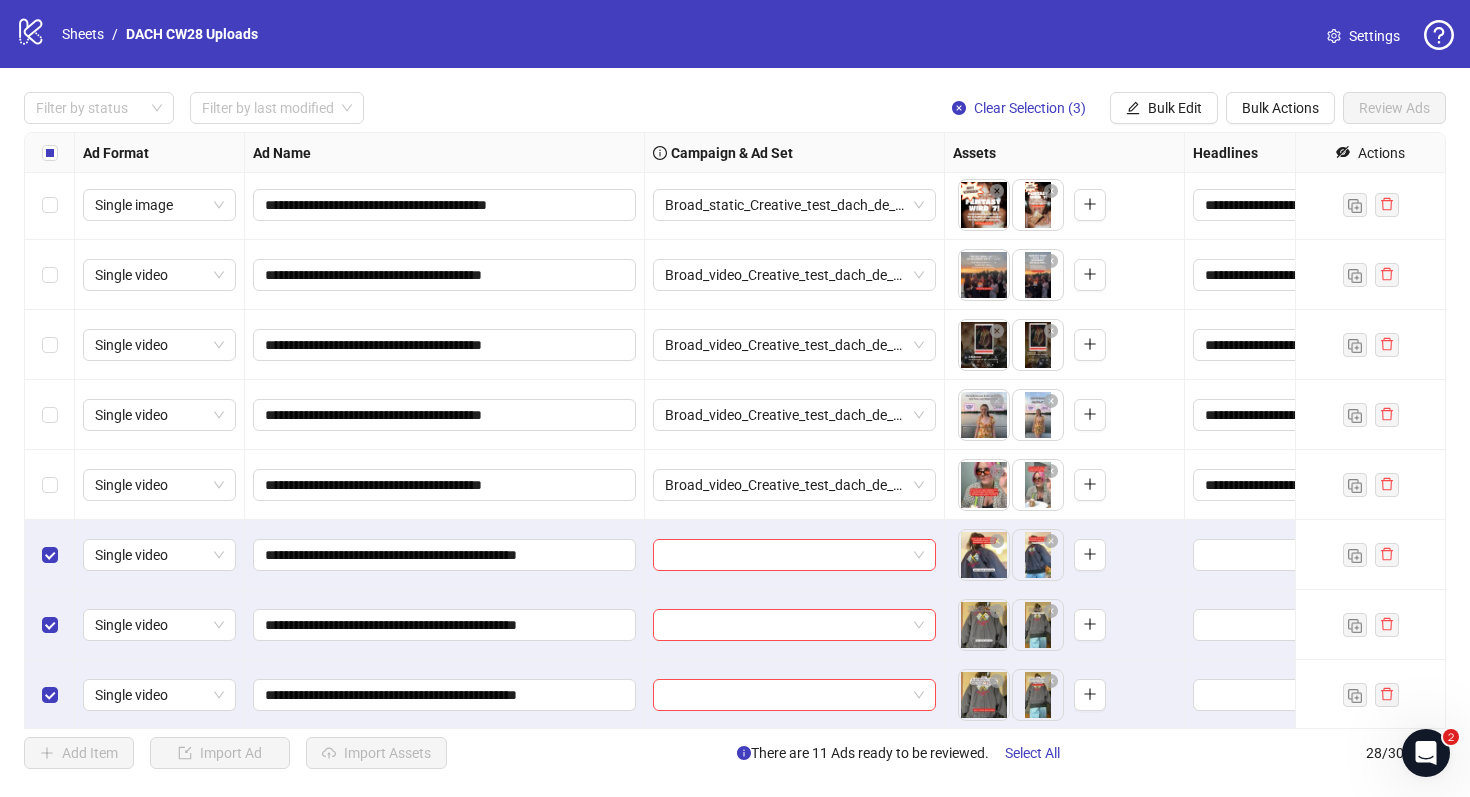 scroll, scrollTop: 1405, scrollLeft: 0, axis: vertical 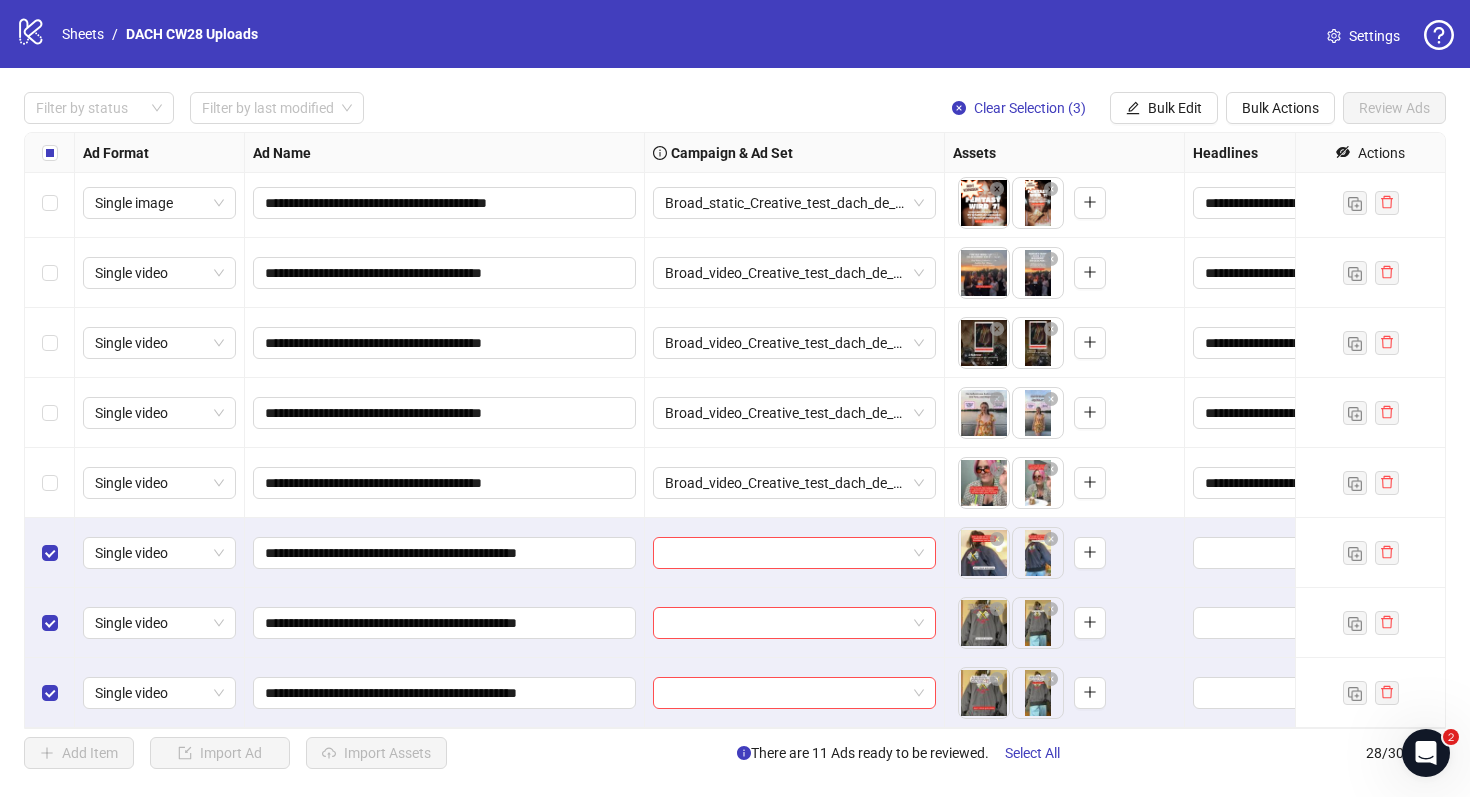 click on "Settings" at bounding box center (1374, 36) 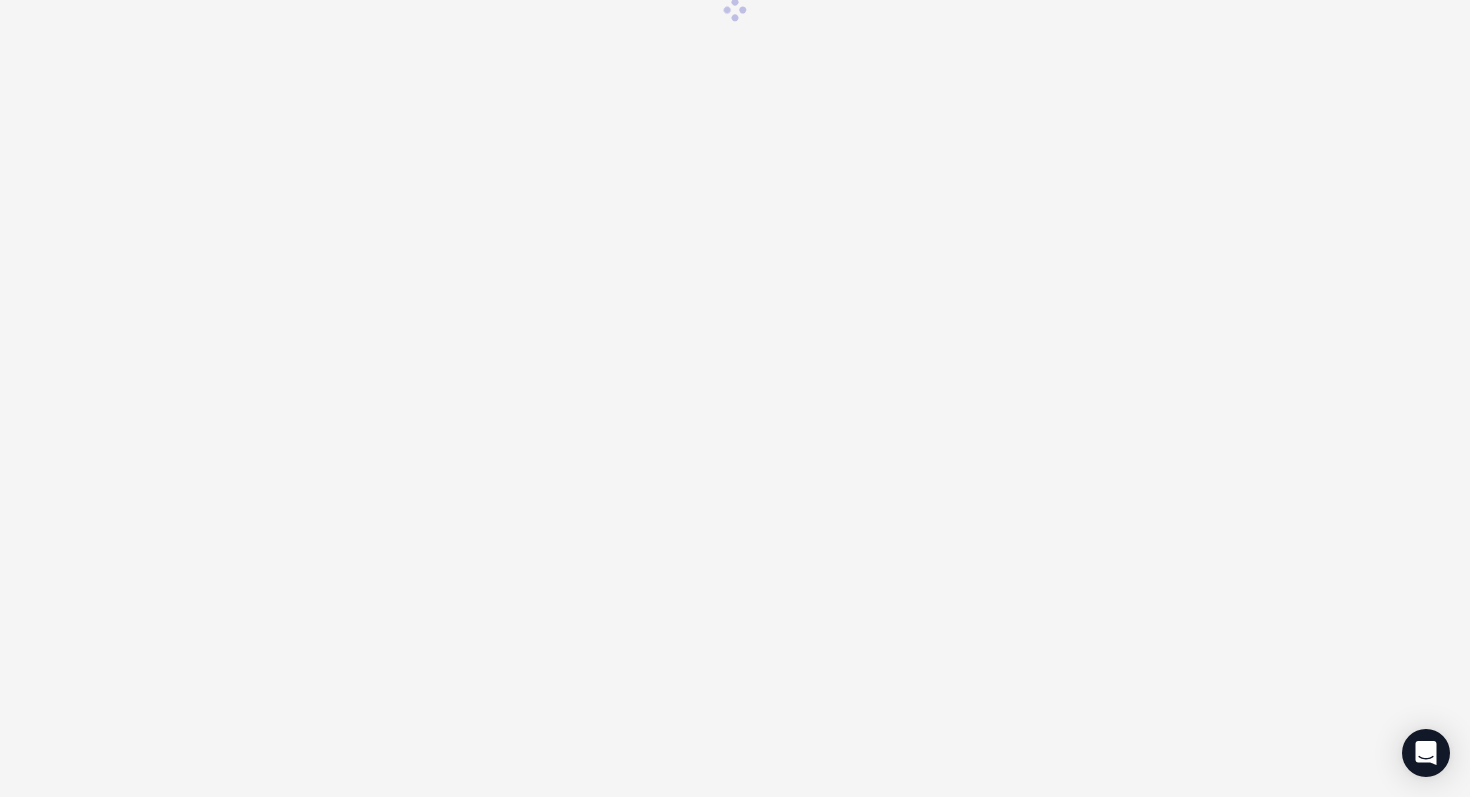 scroll, scrollTop: 0, scrollLeft: 0, axis: both 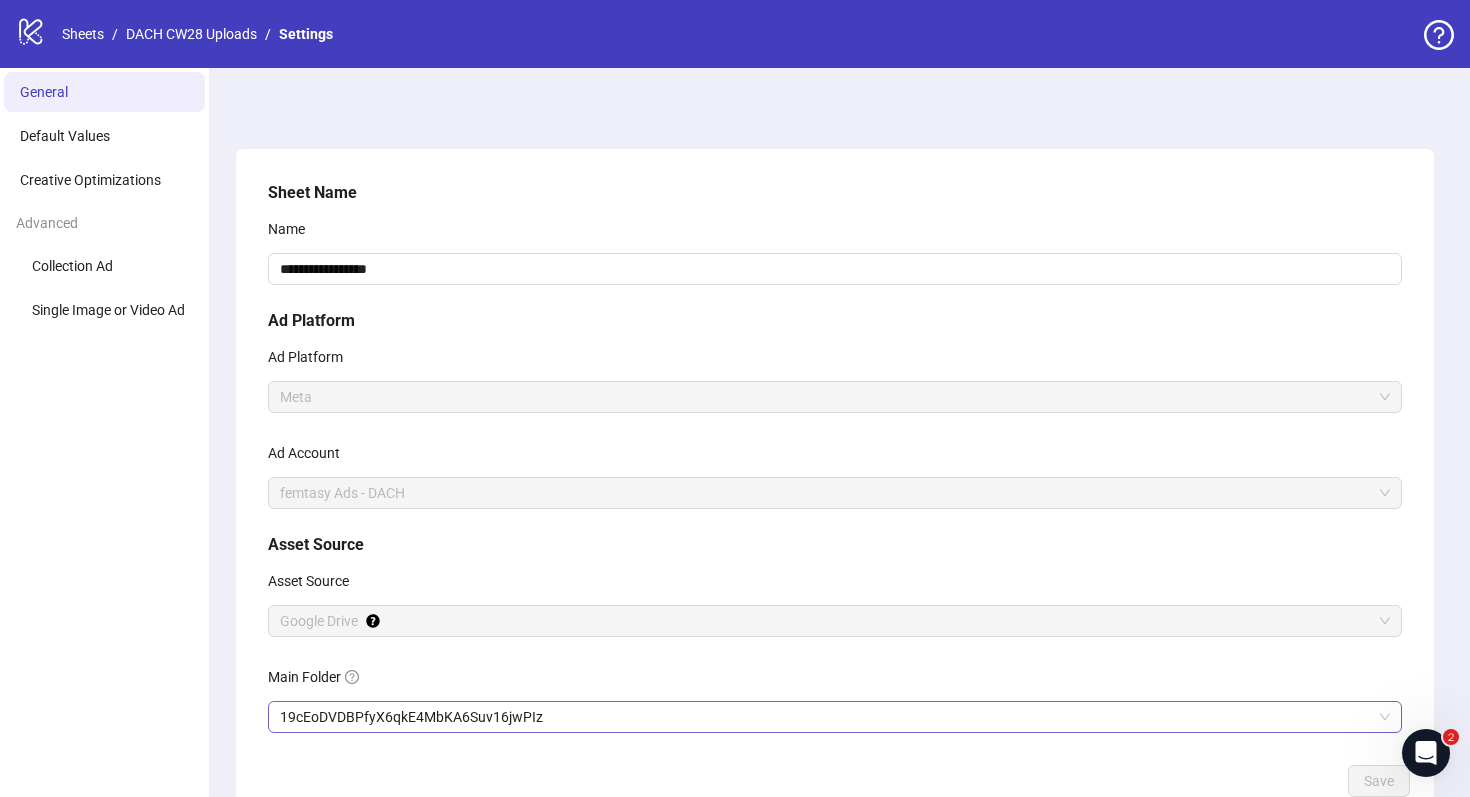 click on "19cEoDVDBPfyX6qkE4MbKA6Suv16jwPIz" at bounding box center [835, 717] 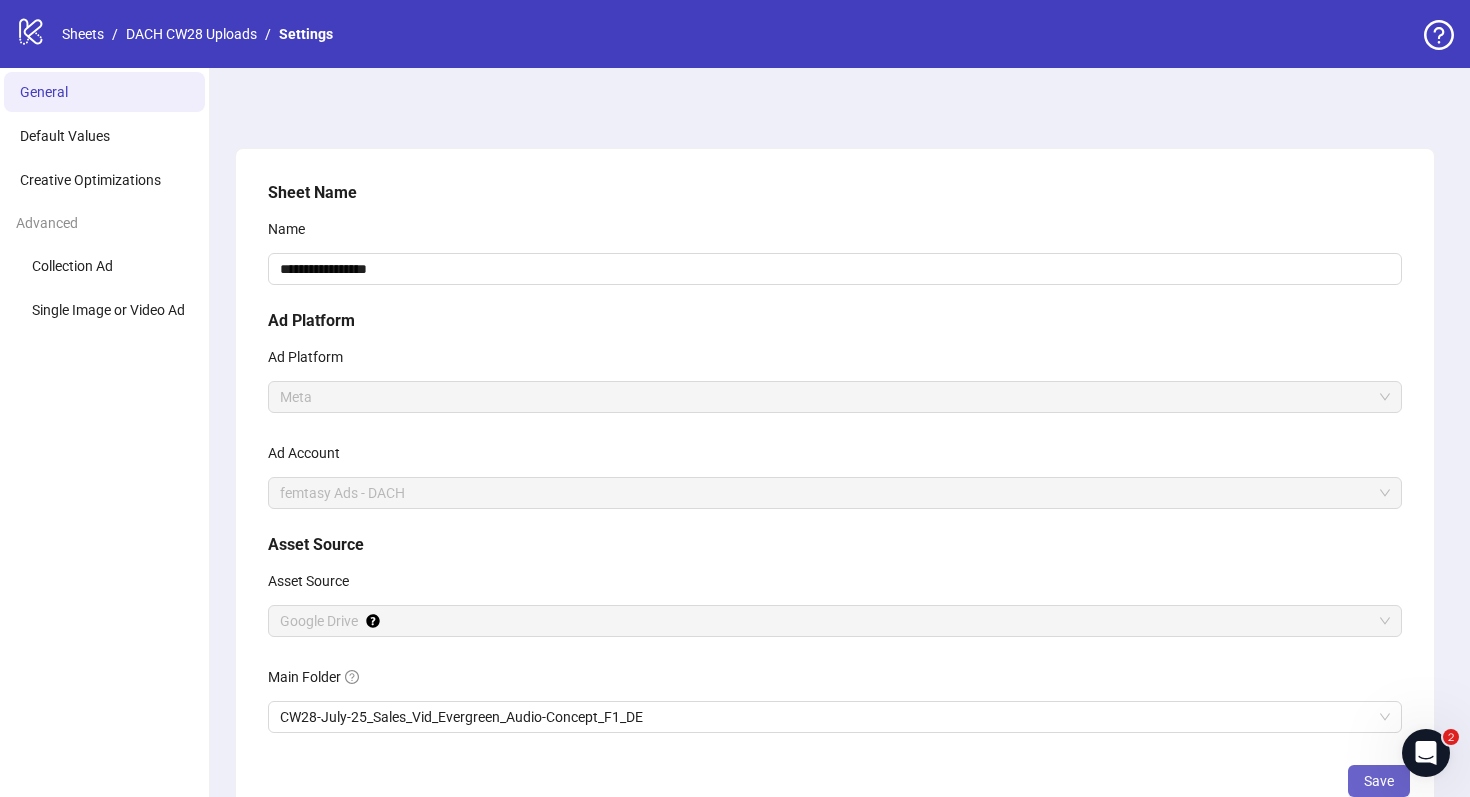 click on "Save" at bounding box center (1379, 781) 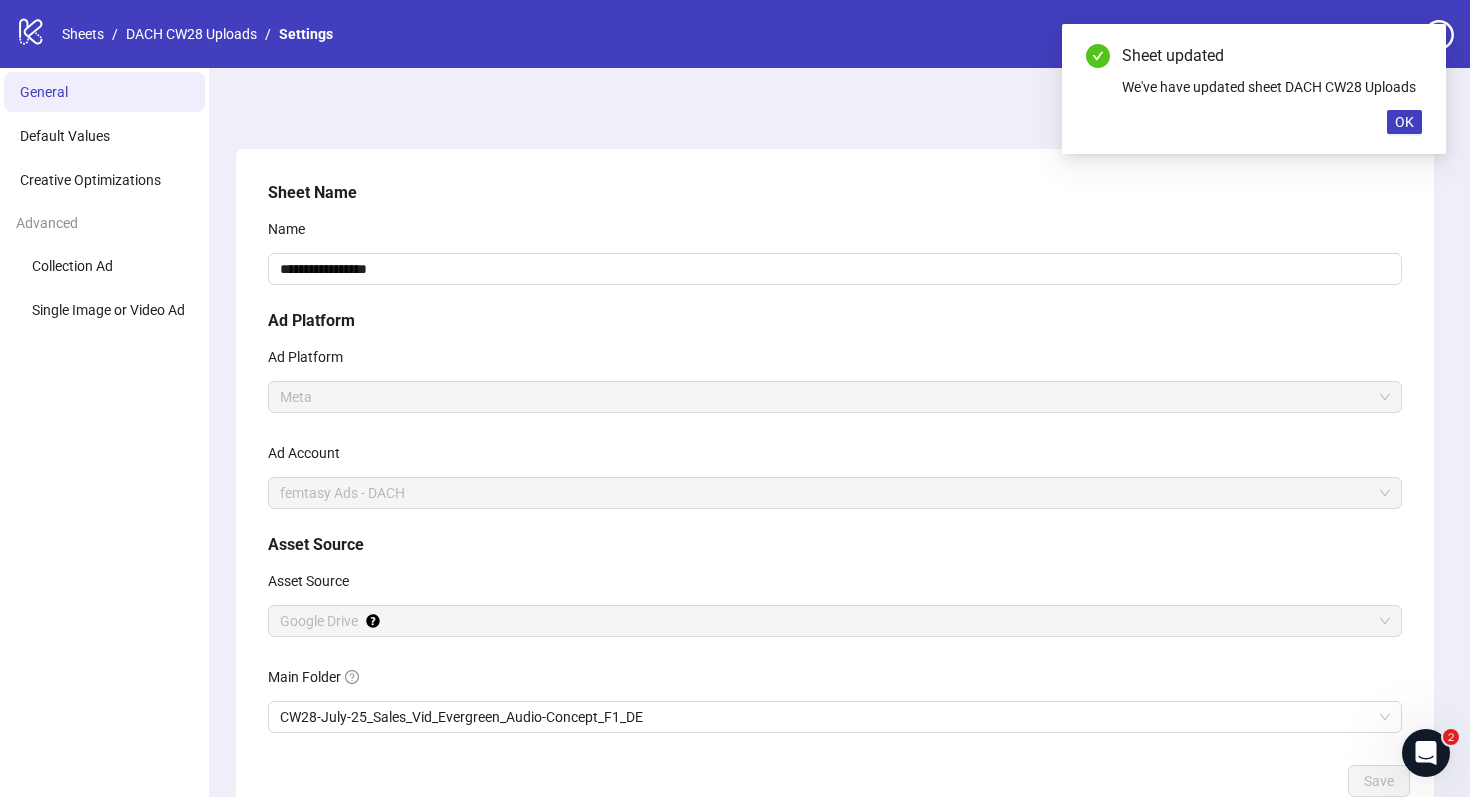 scroll, scrollTop: 5, scrollLeft: 0, axis: vertical 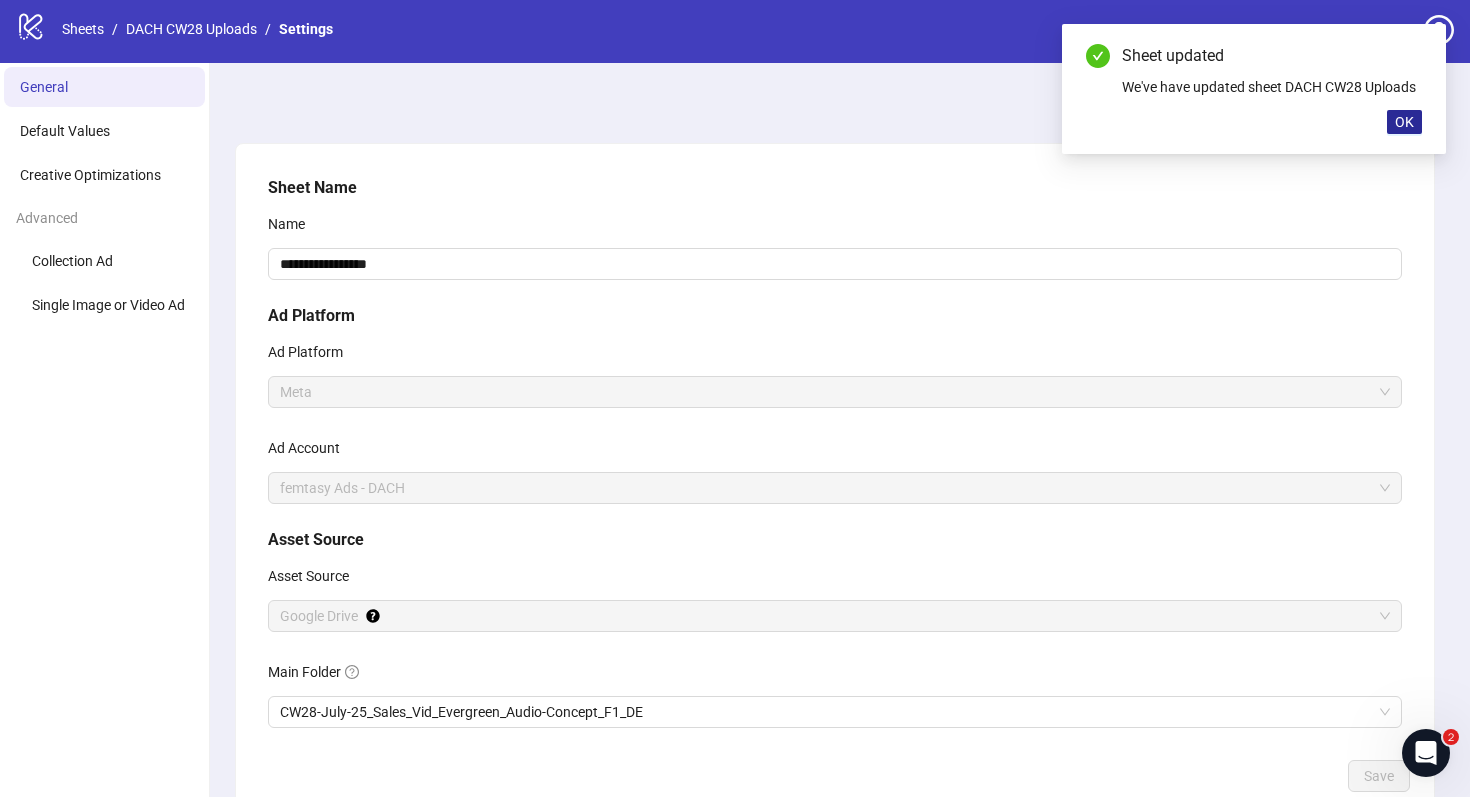 click on "OK" at bounding box center (1404, 122) 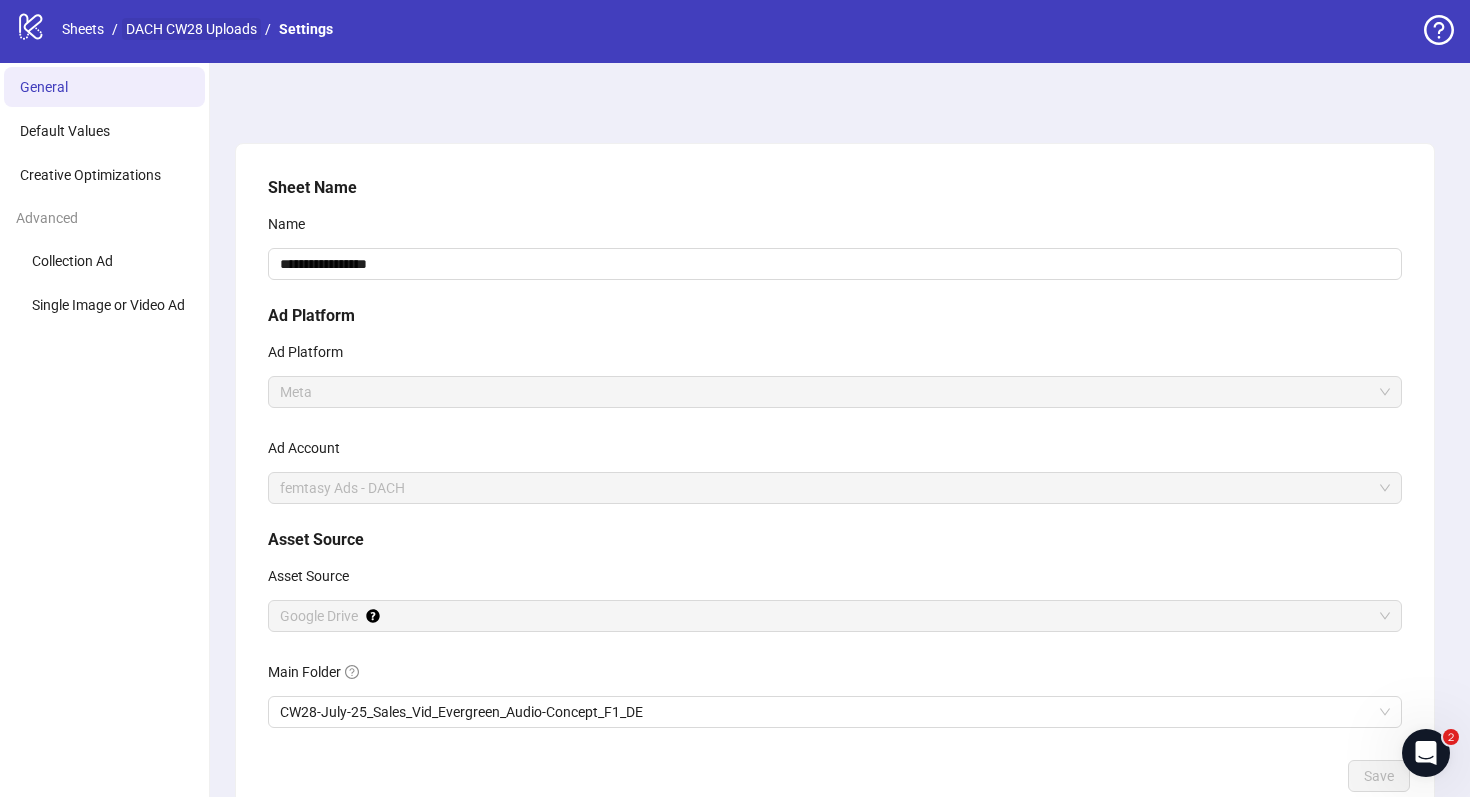 click on "DACH CW28 Uploads" at bounding box center [191, 29] 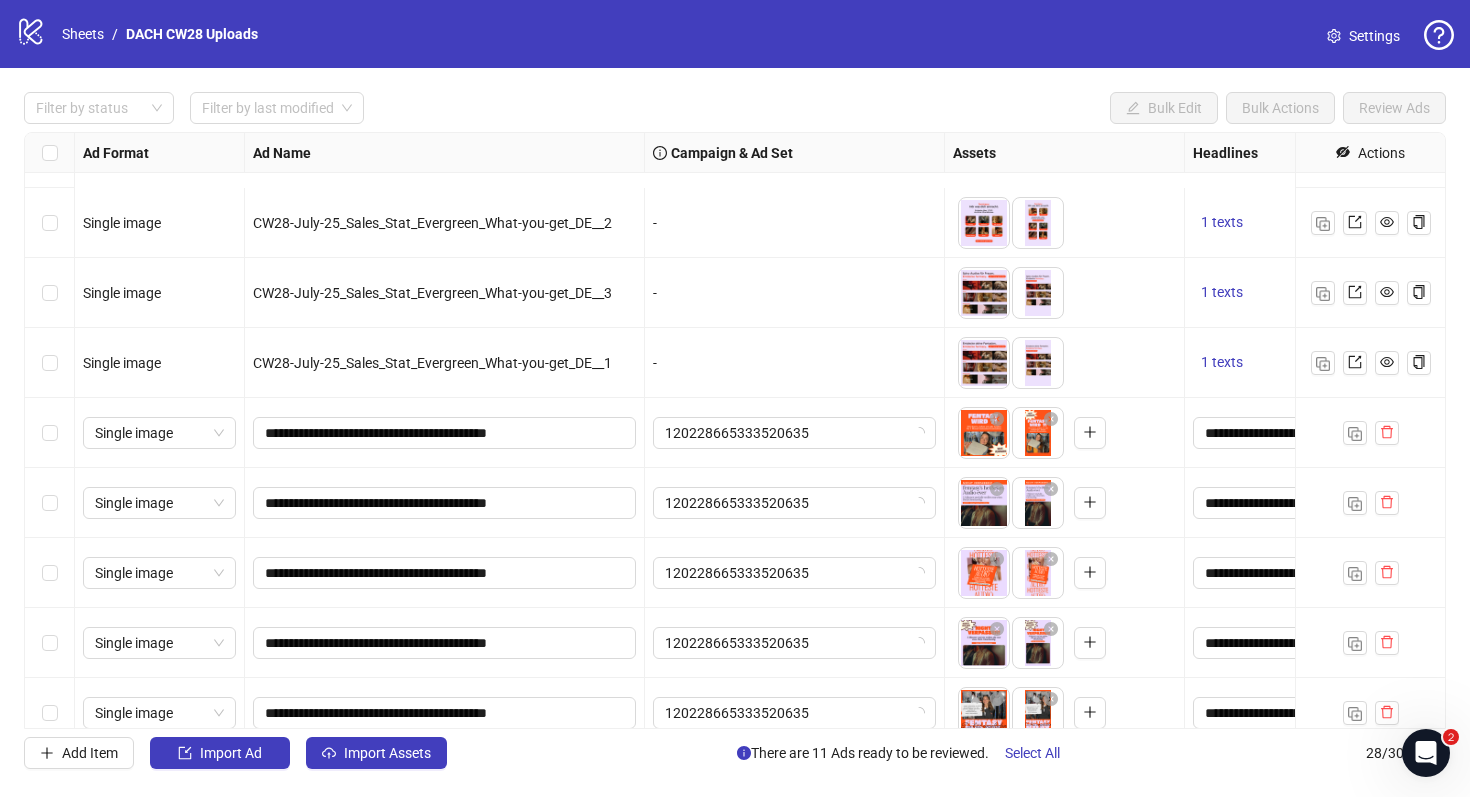 scroll, scrollTop: 882, scrollLeft: 0, axis: vertical 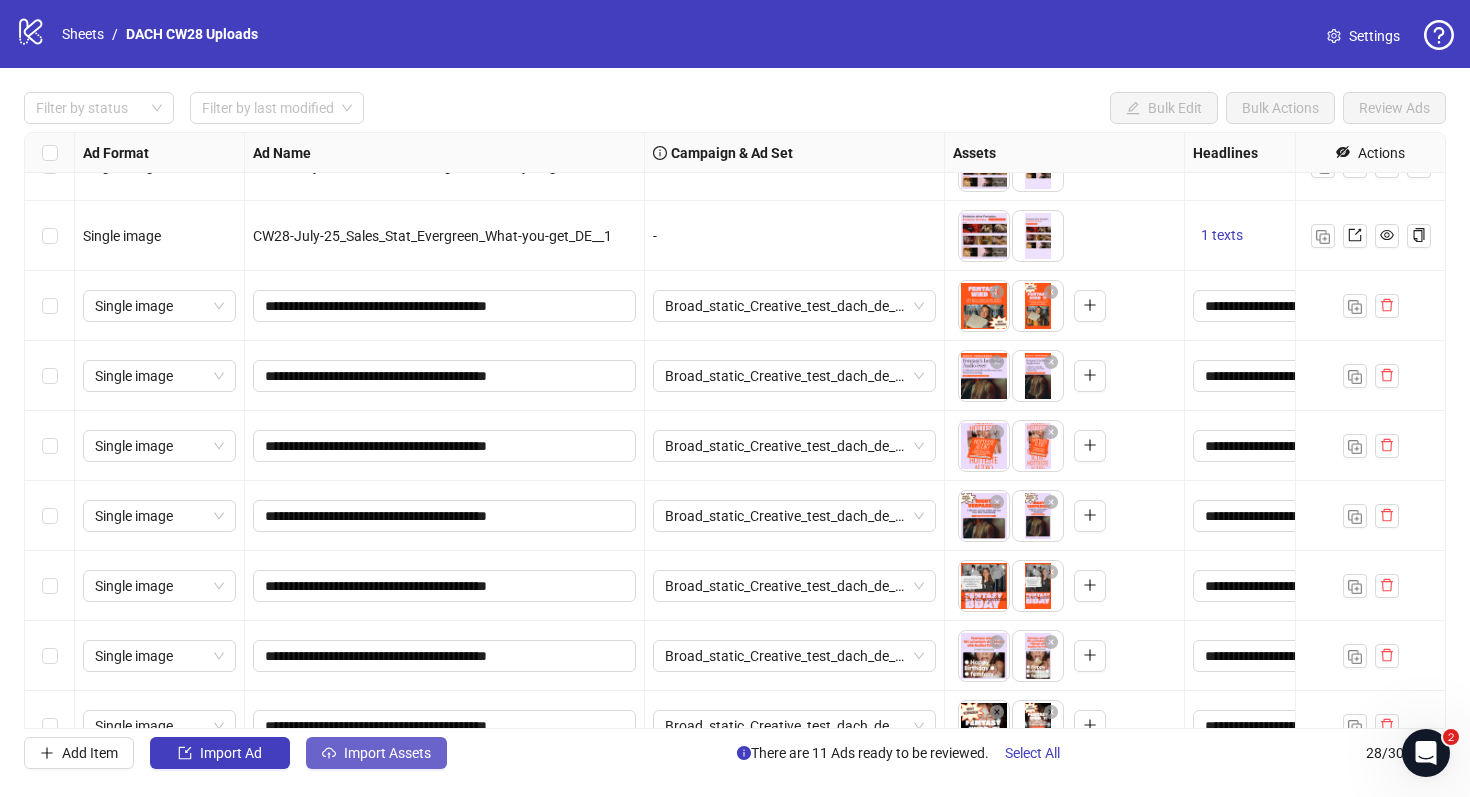 click on "Import Assets" at bounding box center (387, 753) 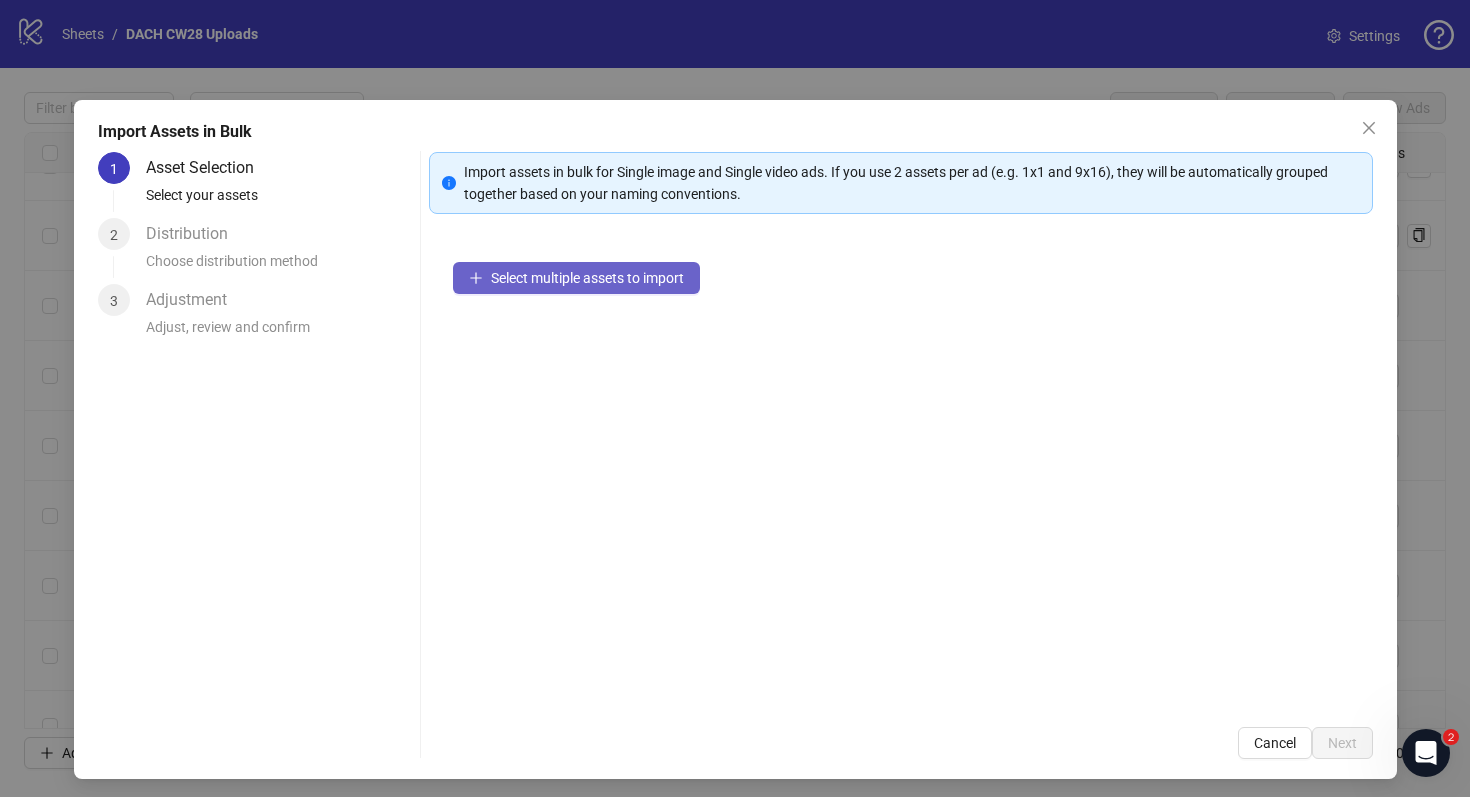 click on "Select multiple assets to import" at bounding box center [576, 278] 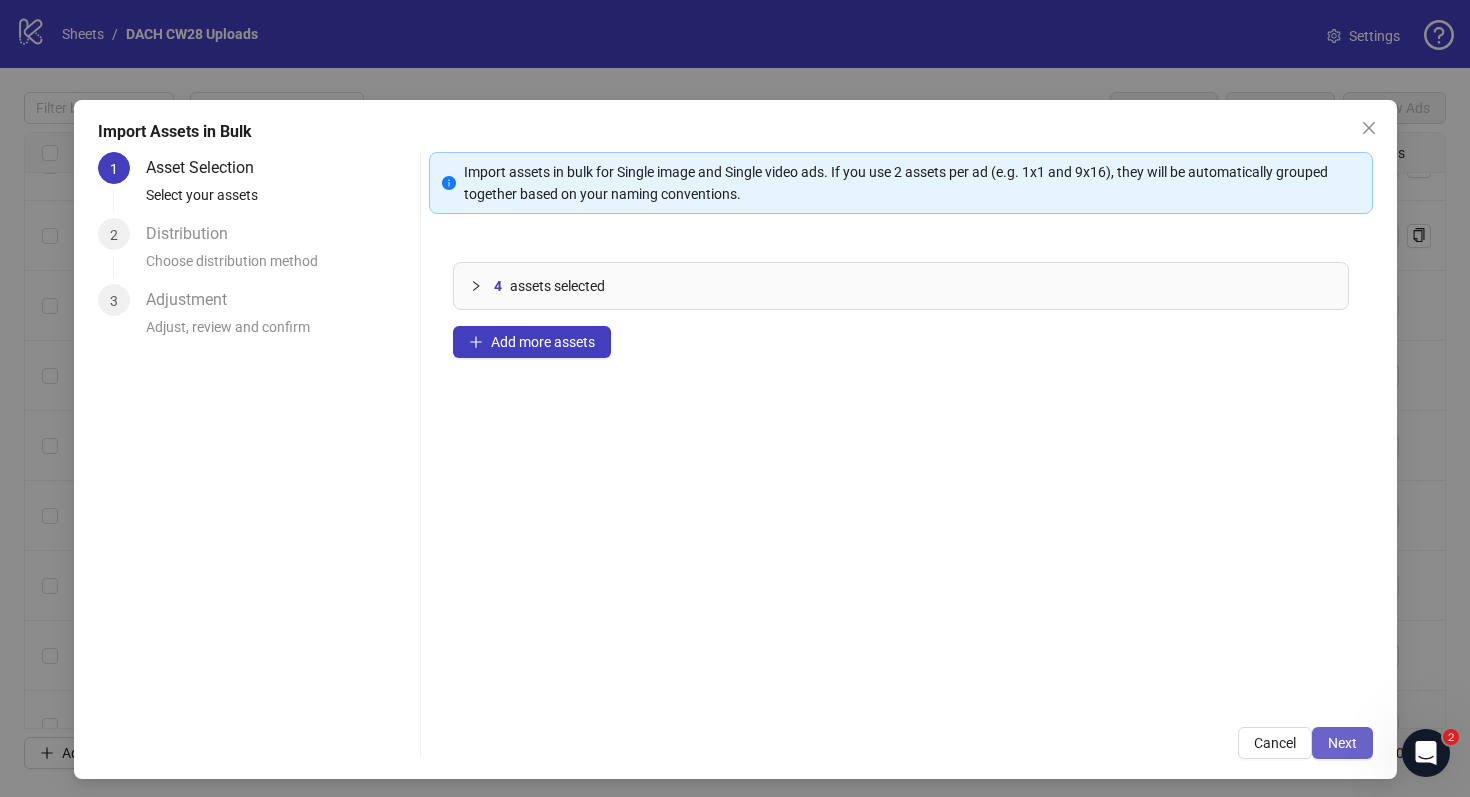 click on "Next" at bounding box center (1342, 743) 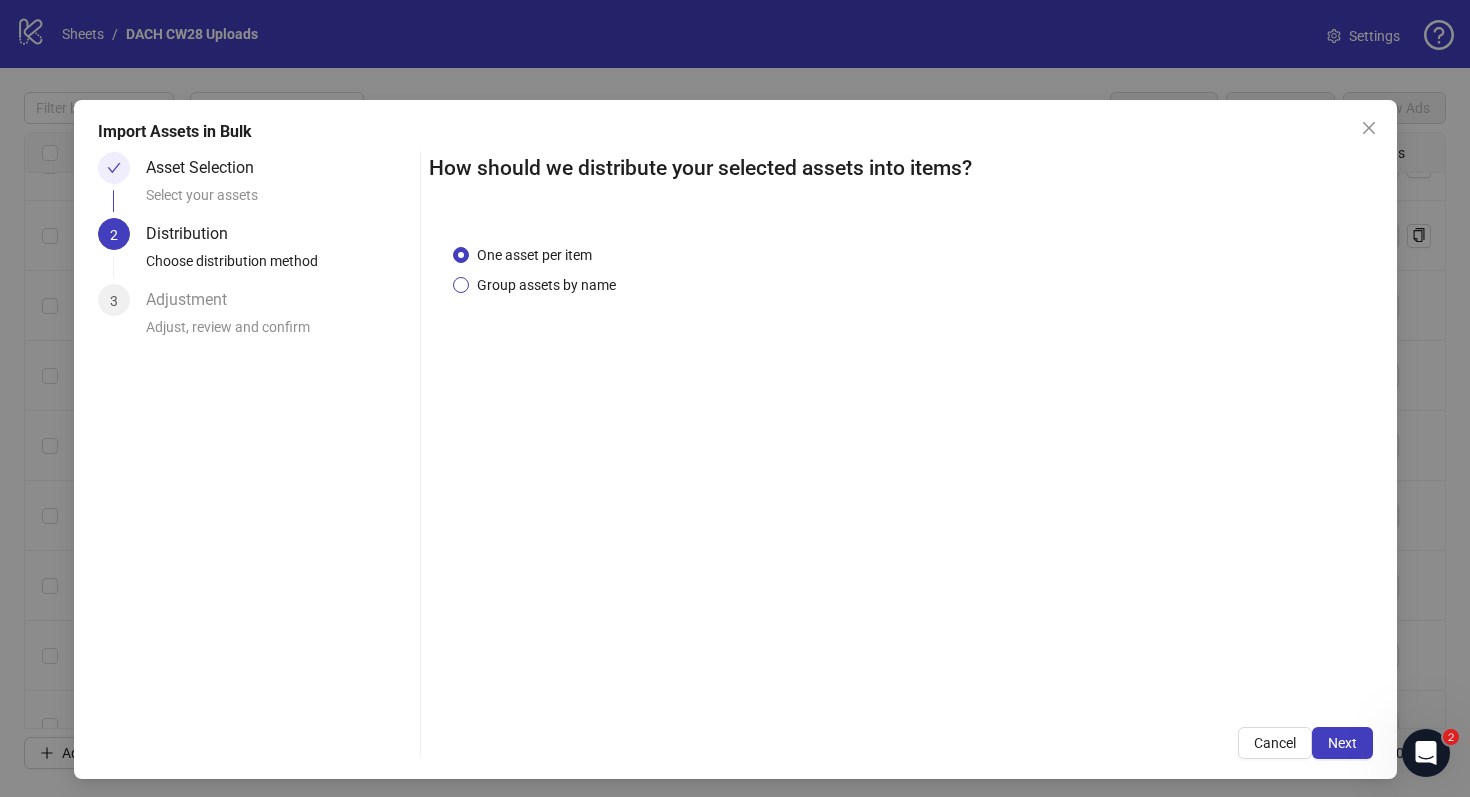 click on "Group assets by name" at bounding box center (546, 285) 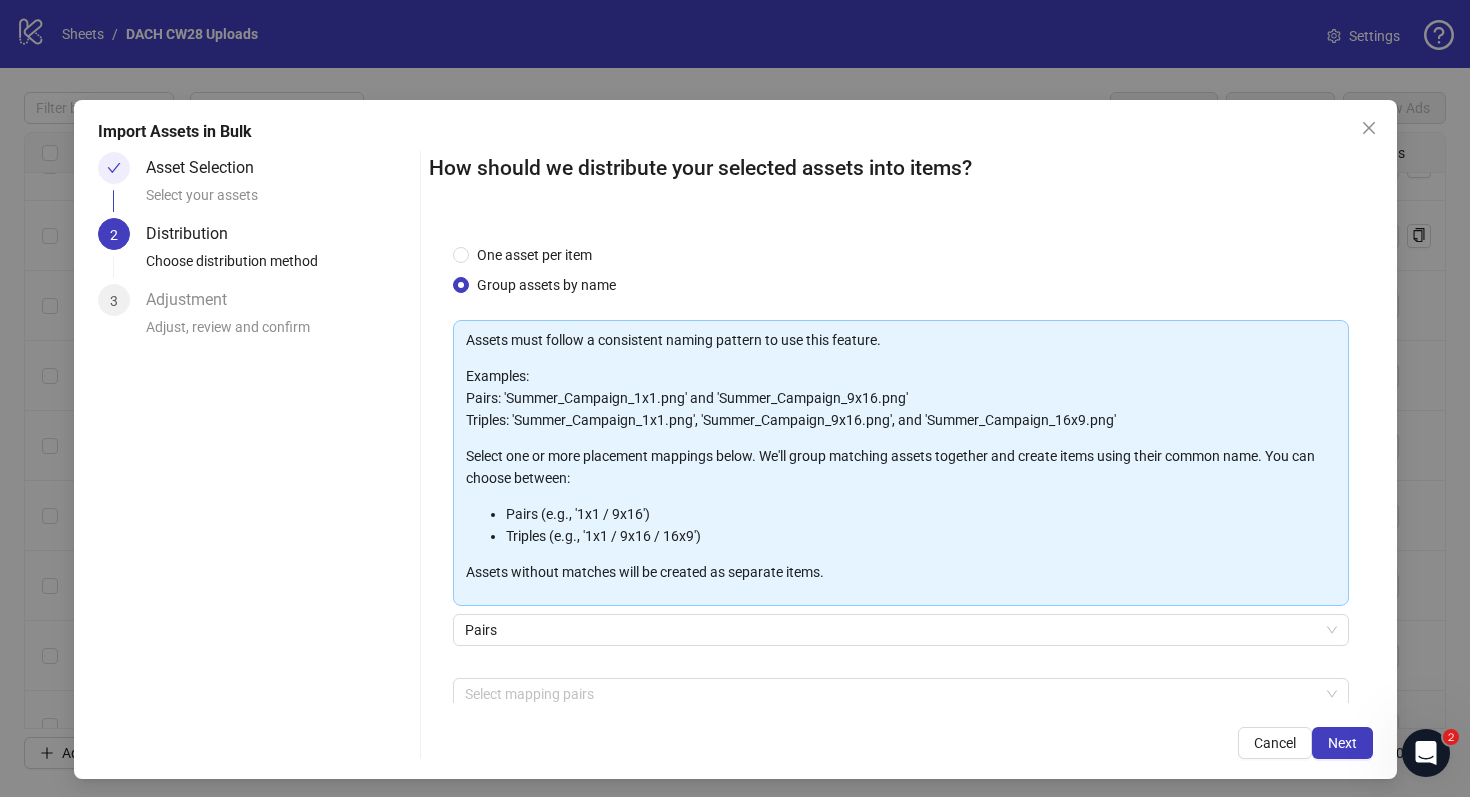 scroll, scrollTop: 102, scrollLeft: 0, axis: vertical 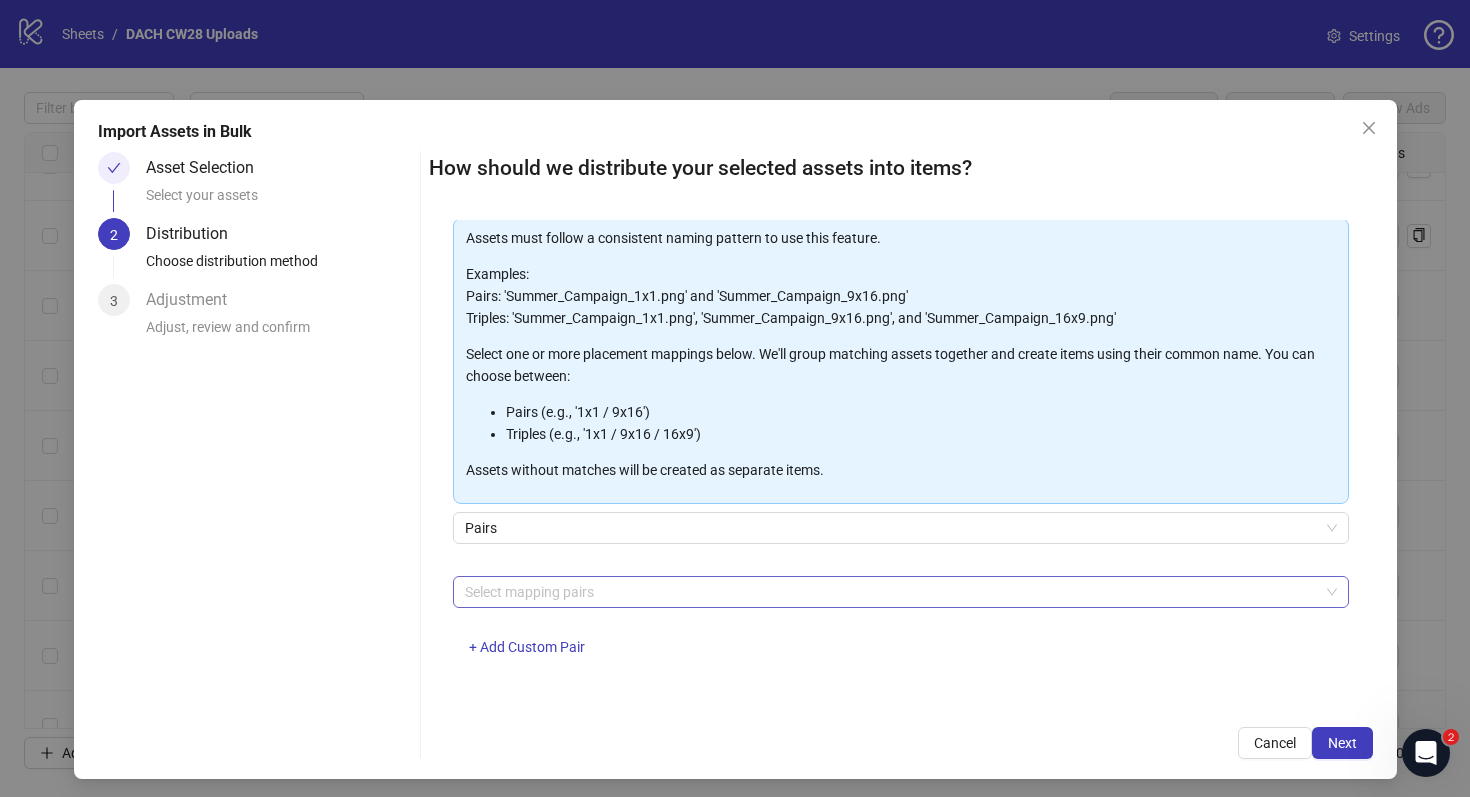 click at bounding box center [890, 592] 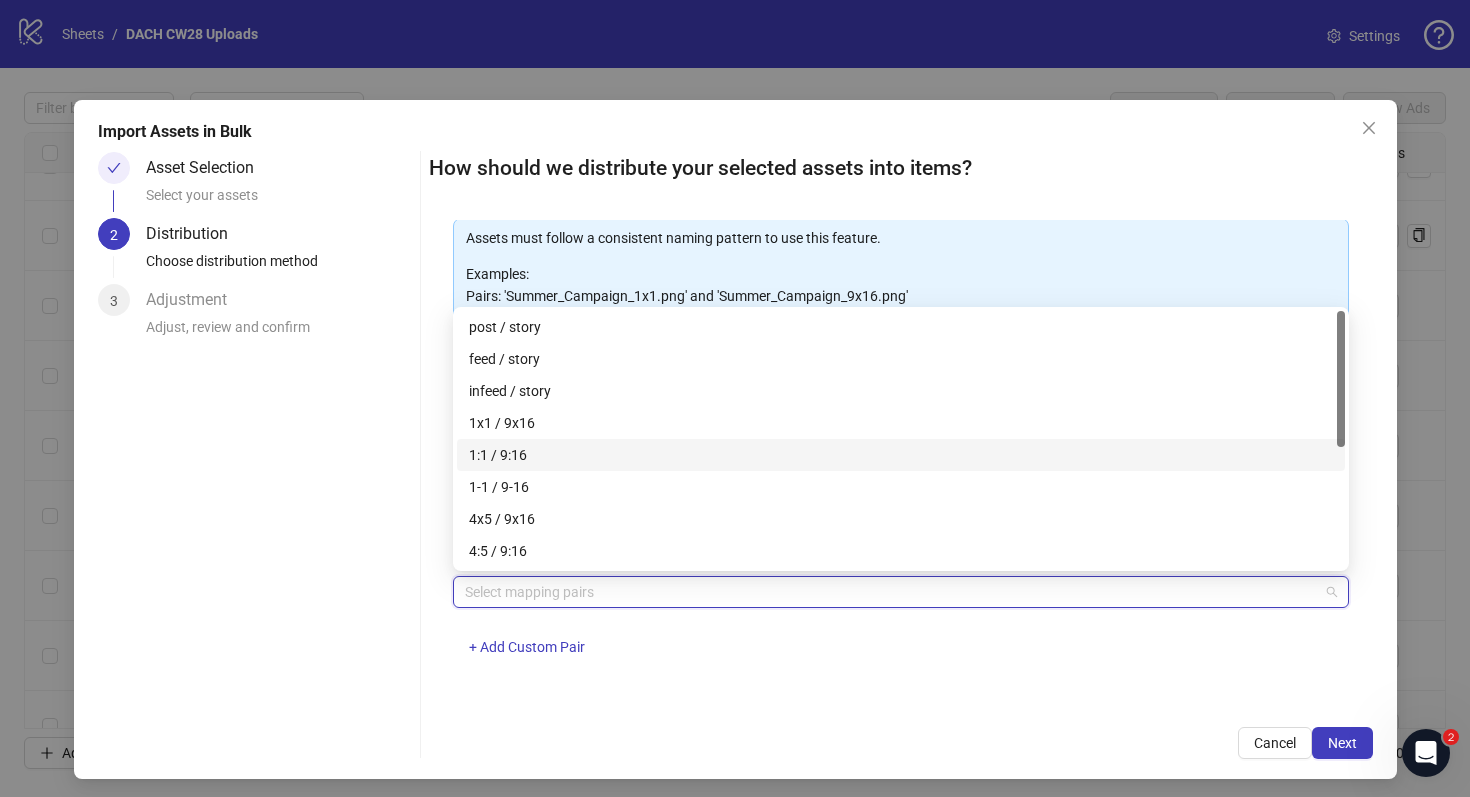 click on "1:1 / 9:16" at bounding box center (901, 455) 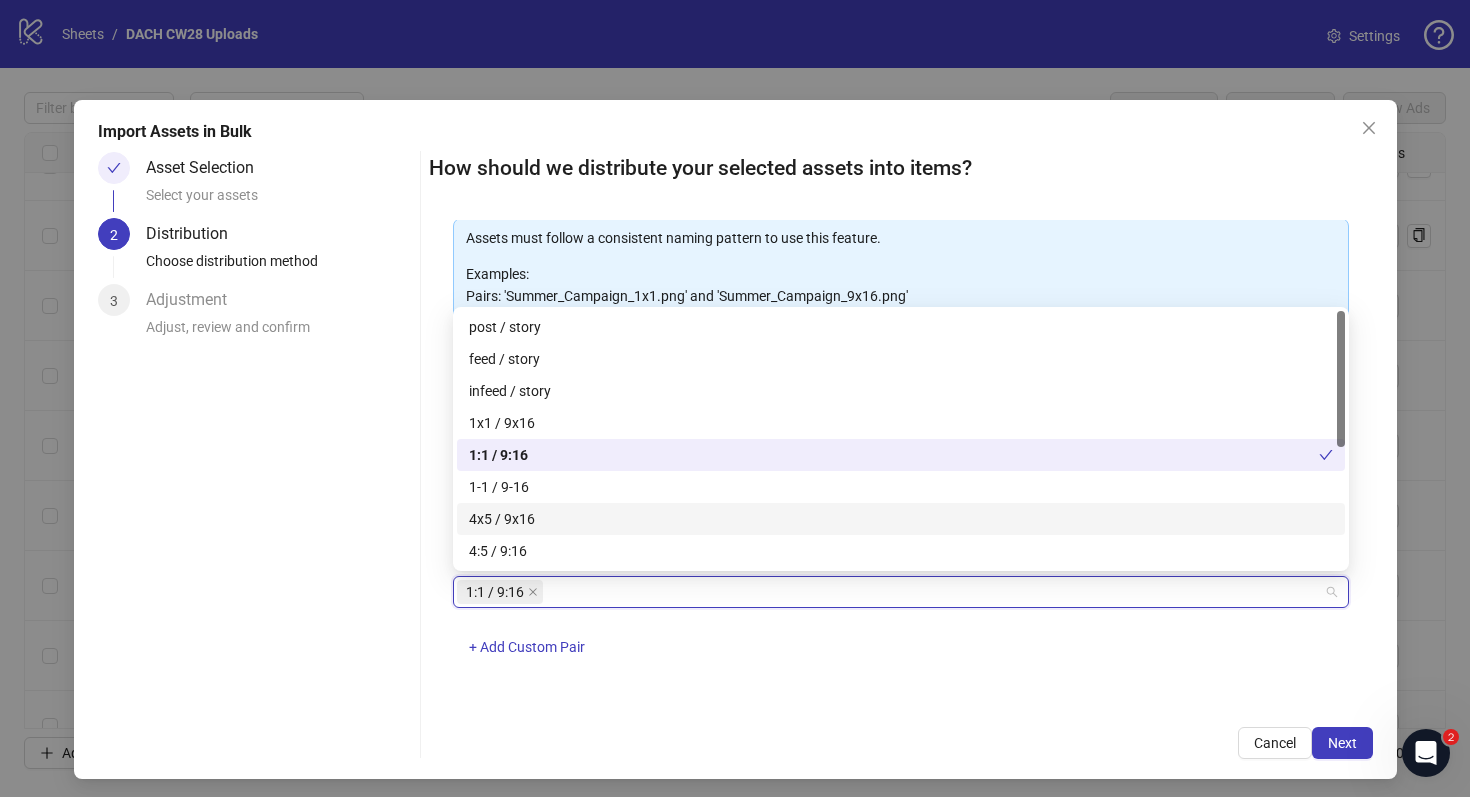 click on "One asset per item Group assets by name Assets must follow a consistent naming pattern to use this feature. Examples: Pairs: 'Summer_Campaign_1x1.png' and 'Summer_Campaign_9x16.png' Triples: 'Summer_Campaign_1x1.png', 'Summer_Campaign_9x16.png', and 'Summer_Campaign_16x9.png' Select one or more placement mappings below. We'll group matching assets together and create items using their common name. You can choose between: Pairs (e.g., '1x1 / 9x16') Triples (e.g., '1x1 / 9x16 / 16x9') Assets without matches will be created as separate items. Pairs 1:1 / 9:16   + Add Custom Pair" at bounding box center [901, 462] 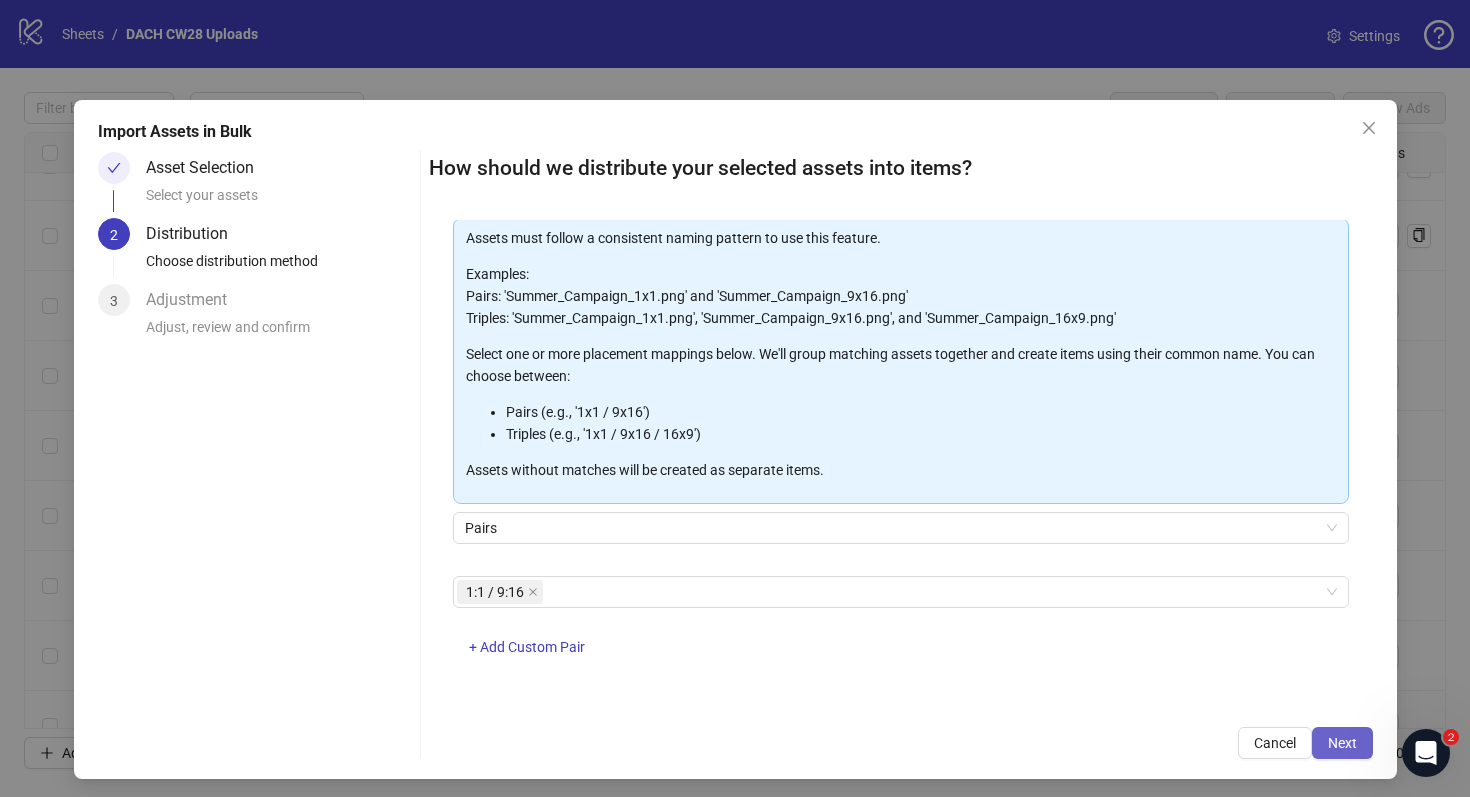 click on "Next" at bounding box center [1342, 743] 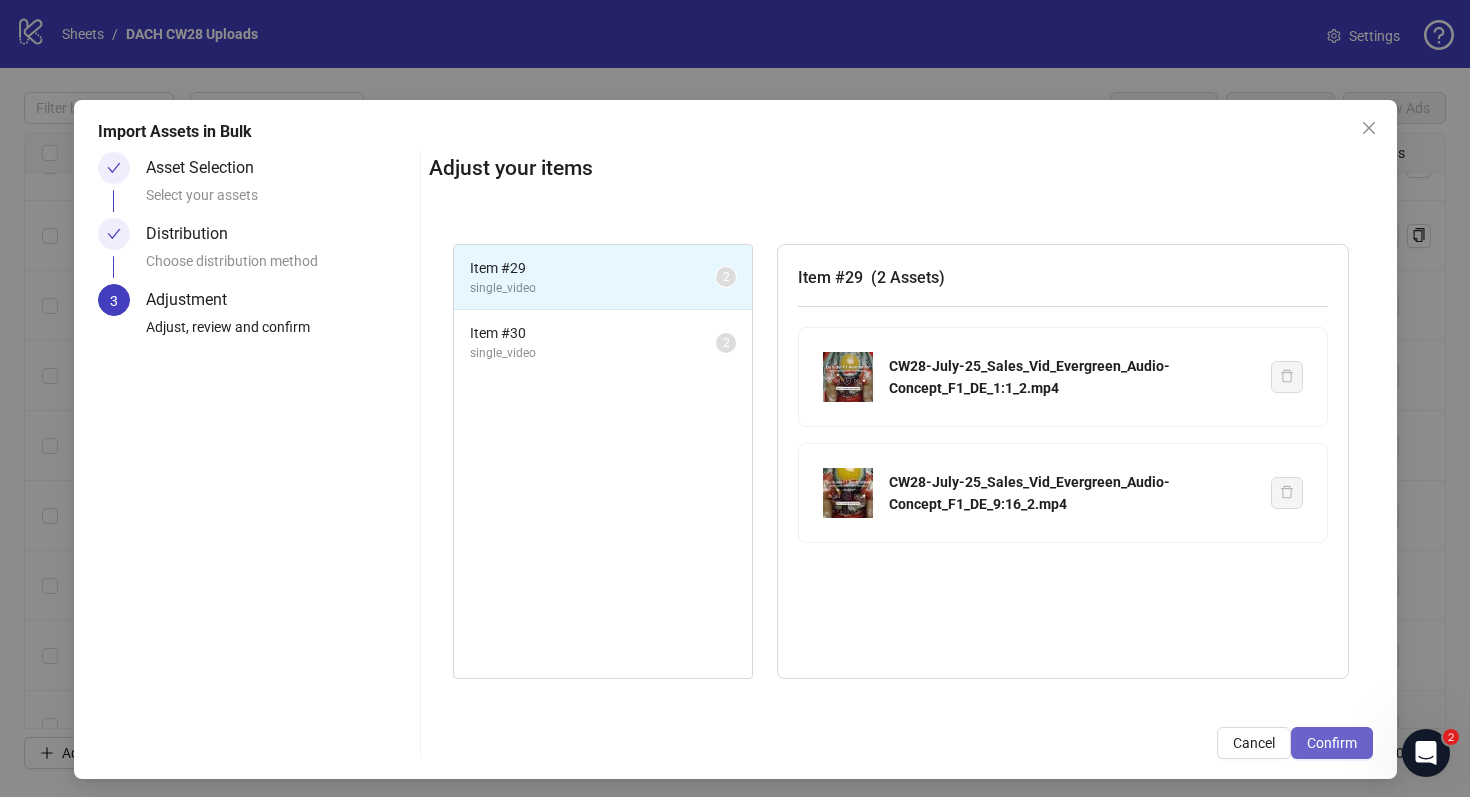 click on "Confirm" at bounding box center [1332, 743] 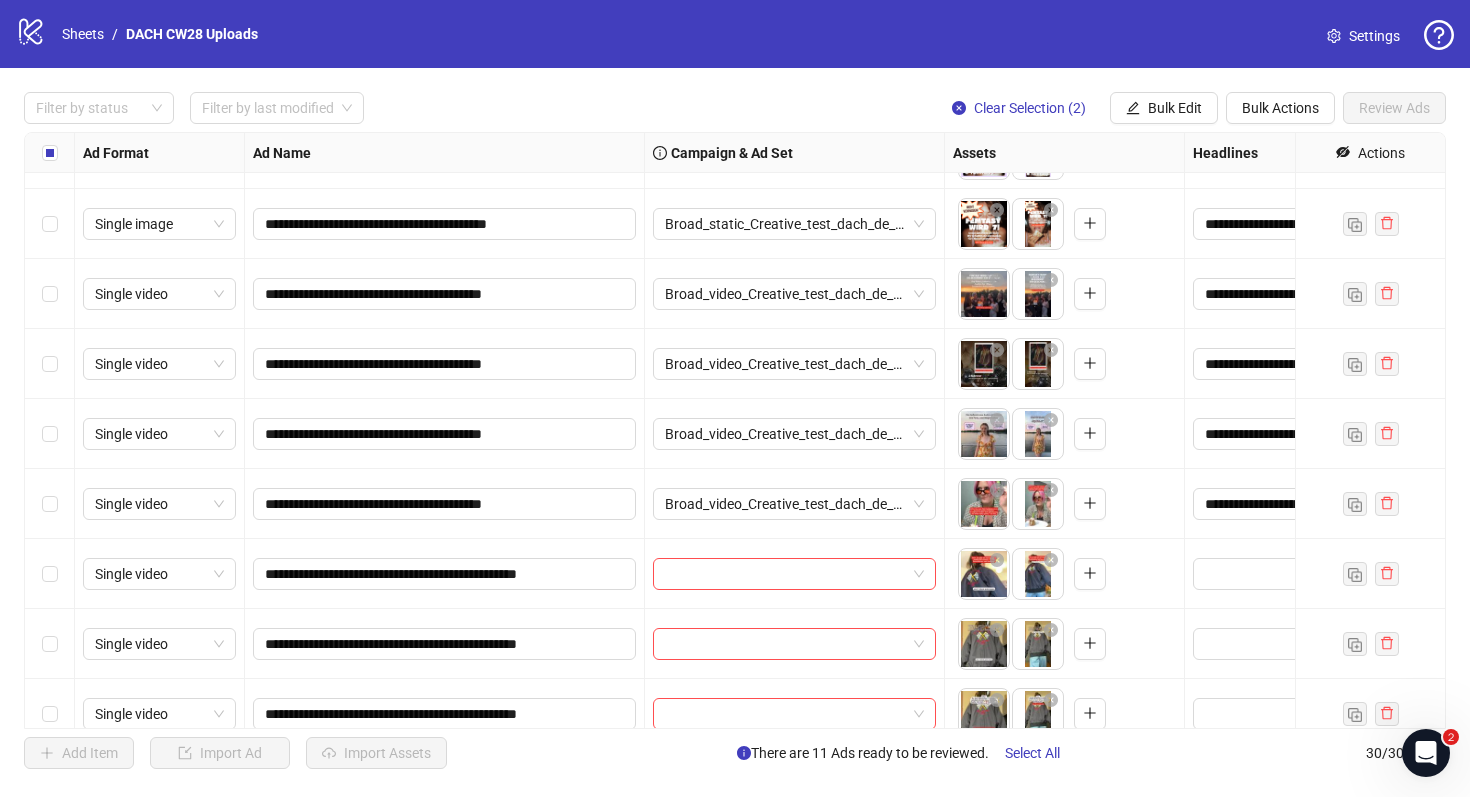 scroll, scrollTop: 1545, scrollLeft: 0, axis: vertical 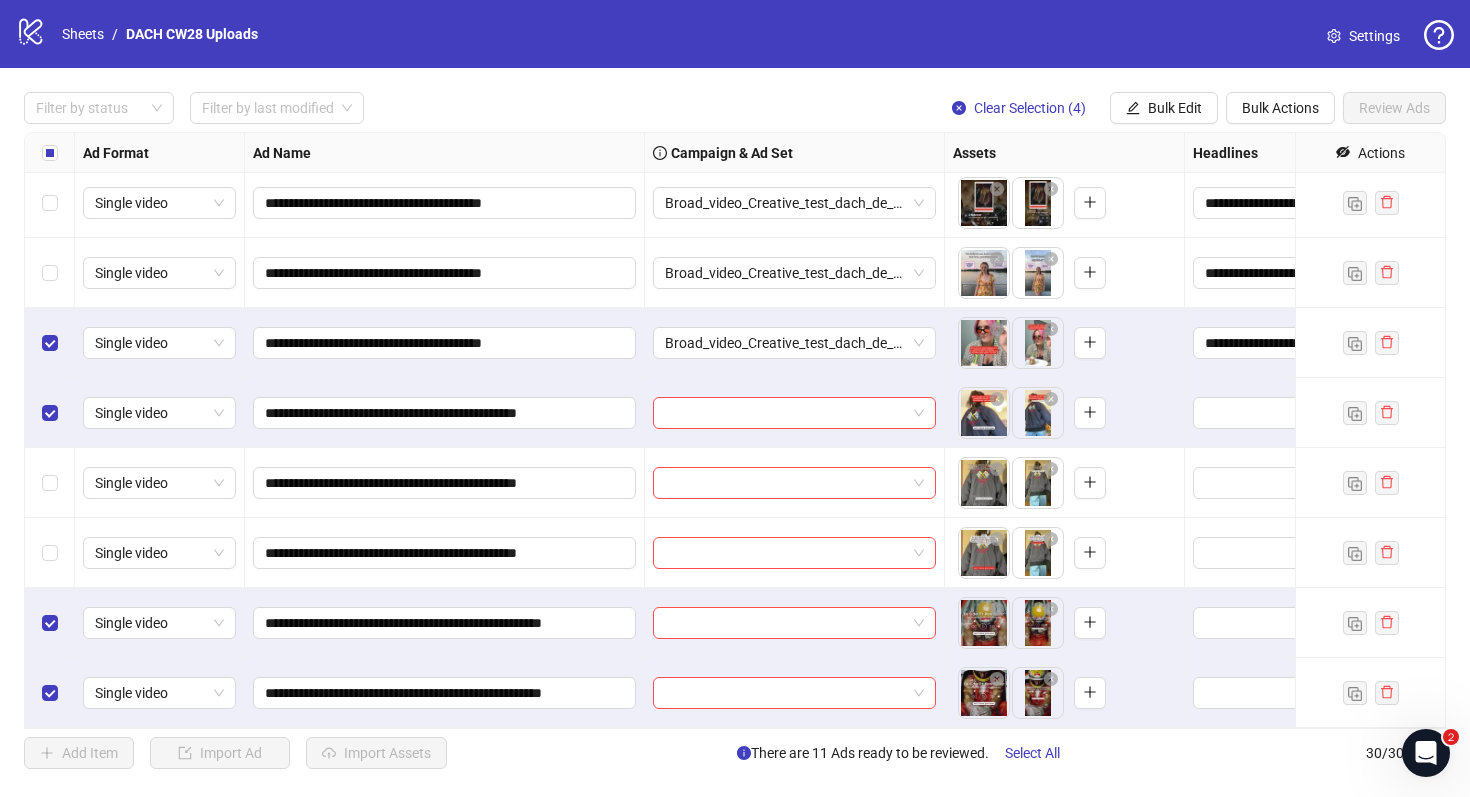 click at bounding box center (50, 483) 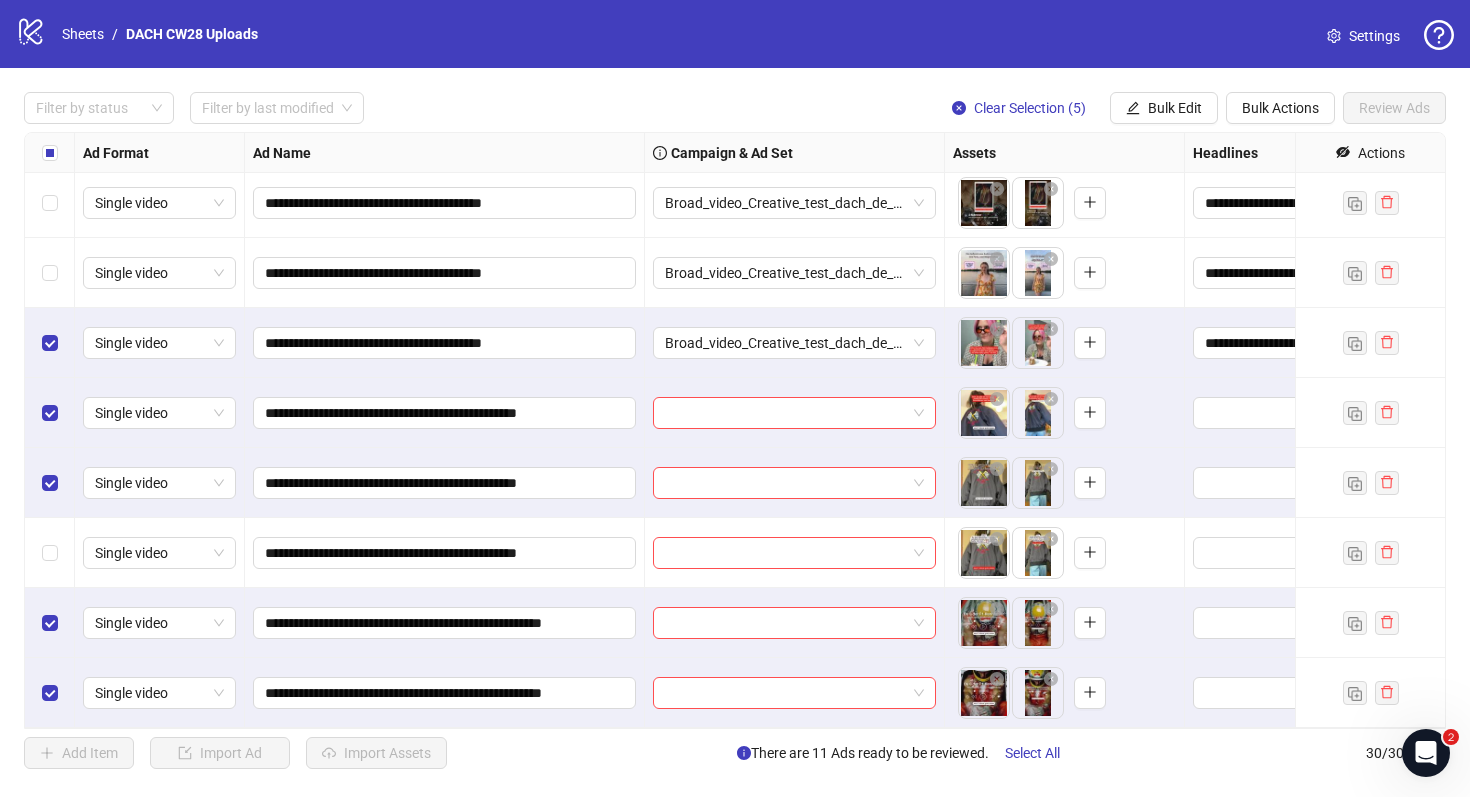 click at bounding box center [50, 553] 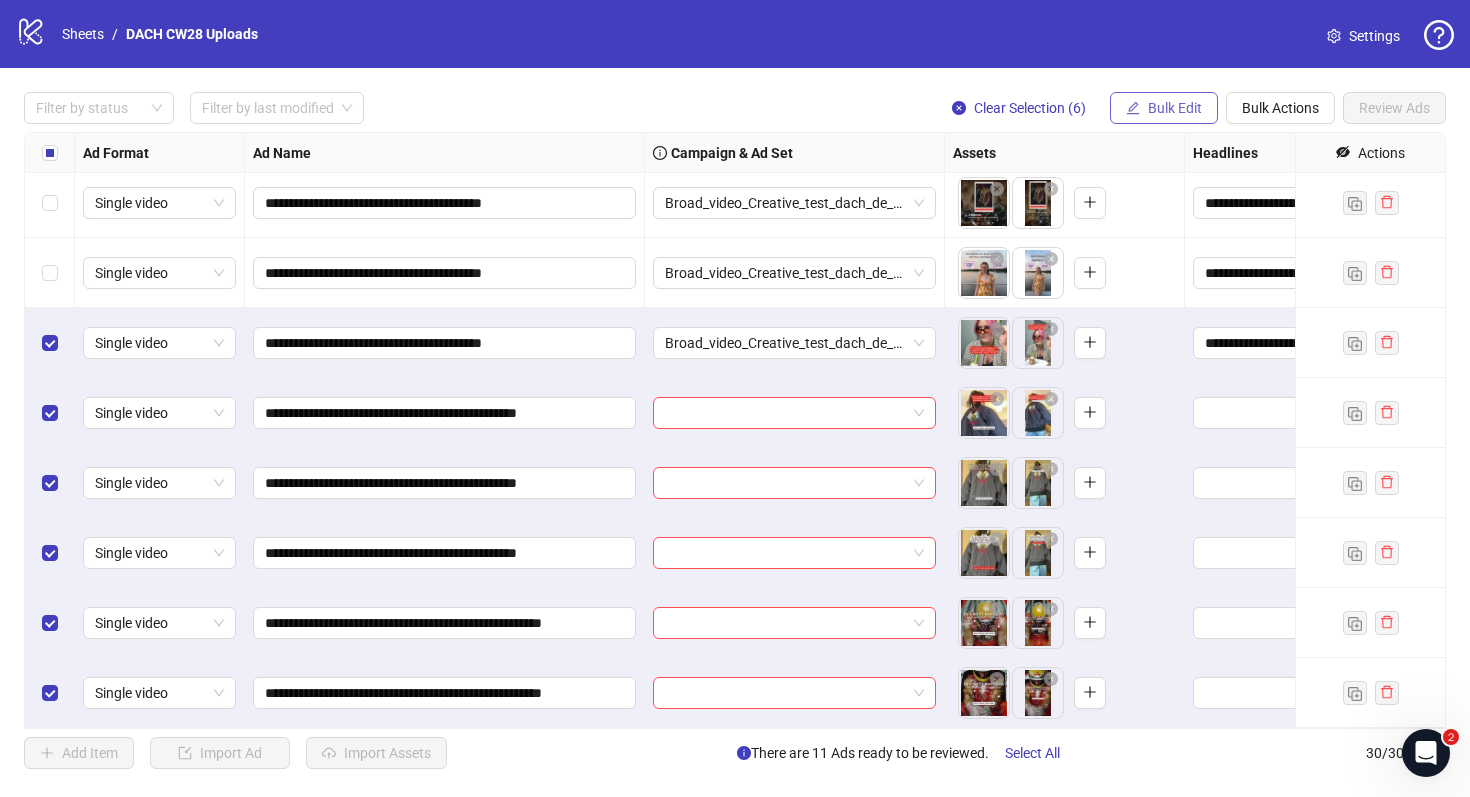 click on "Bulk Edit" at bounding box center [1164, 108] 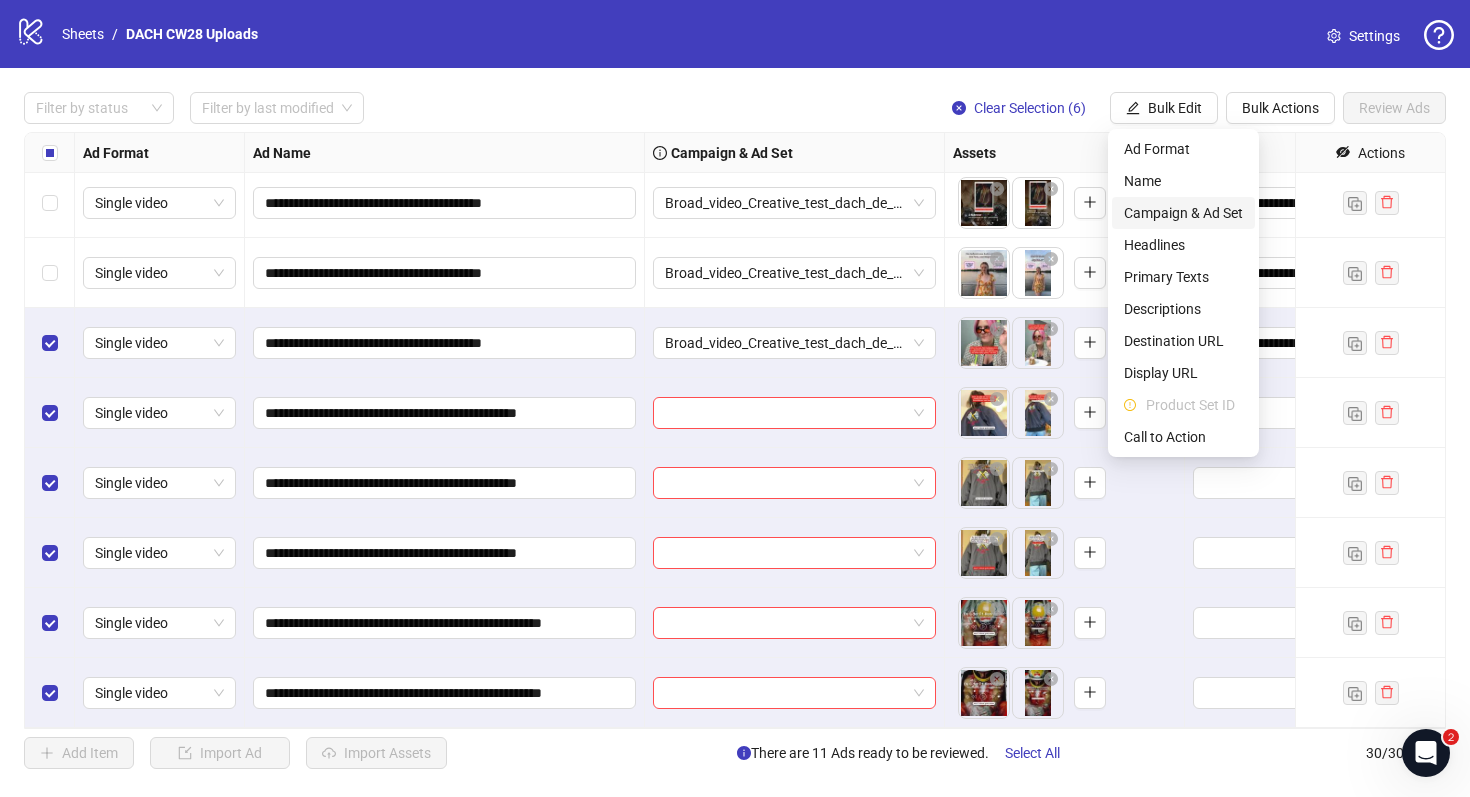 click on "Campaign & Ad Set" at bounding box center (1183, 213) 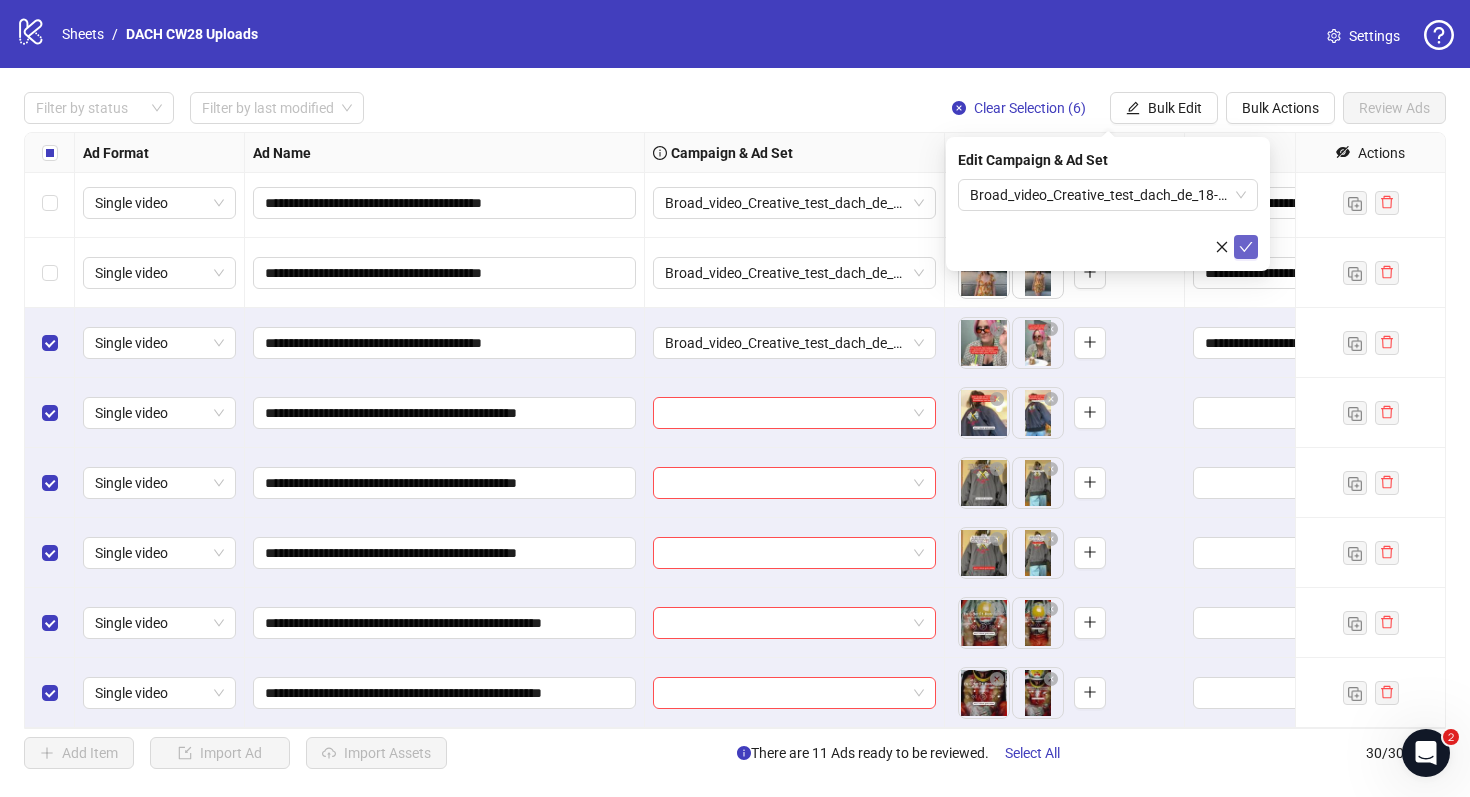 click 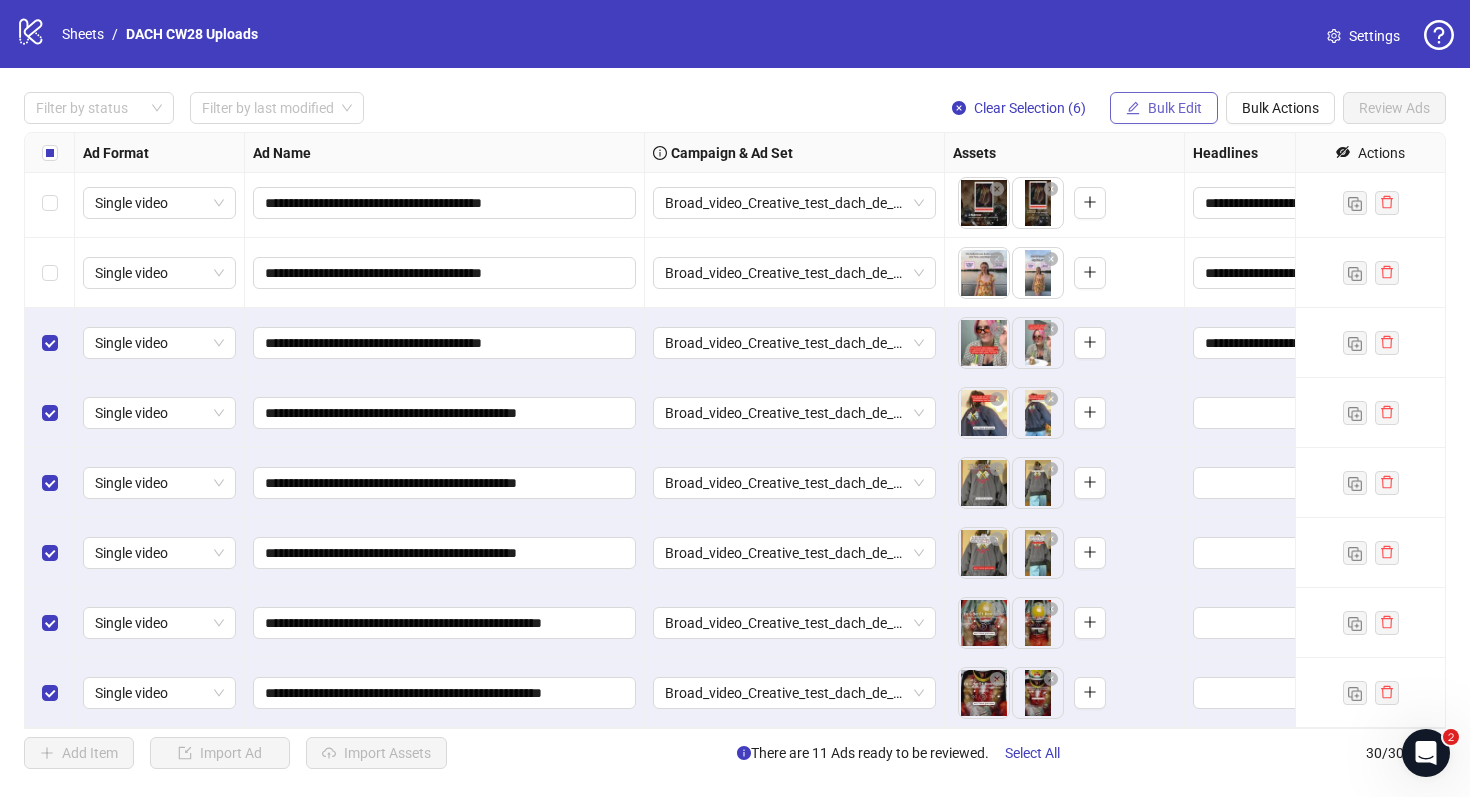 click on "Bulk Edit" at bounding box center (1175, 108) 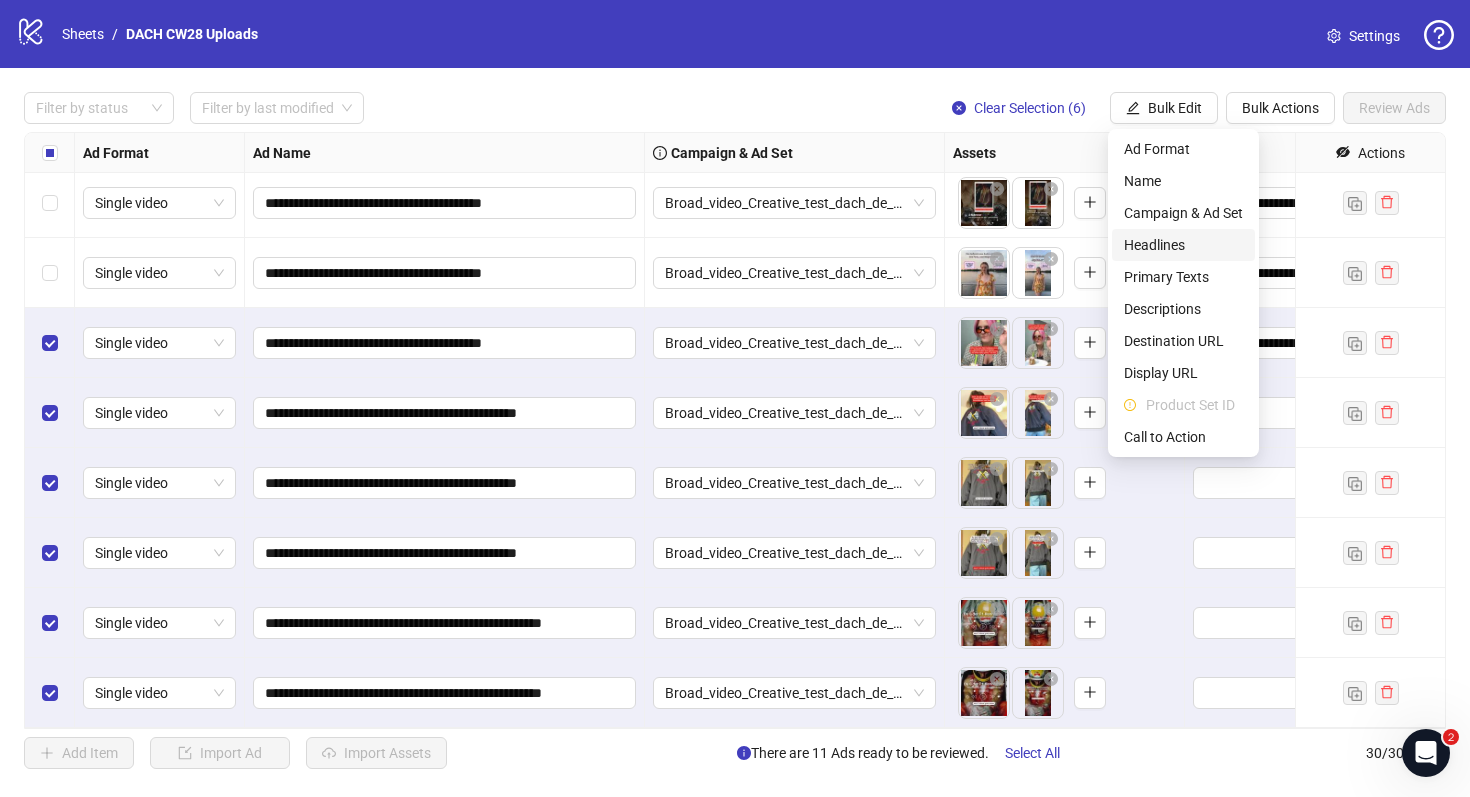 click on "Headlines" at bounding box center (1183, 245) 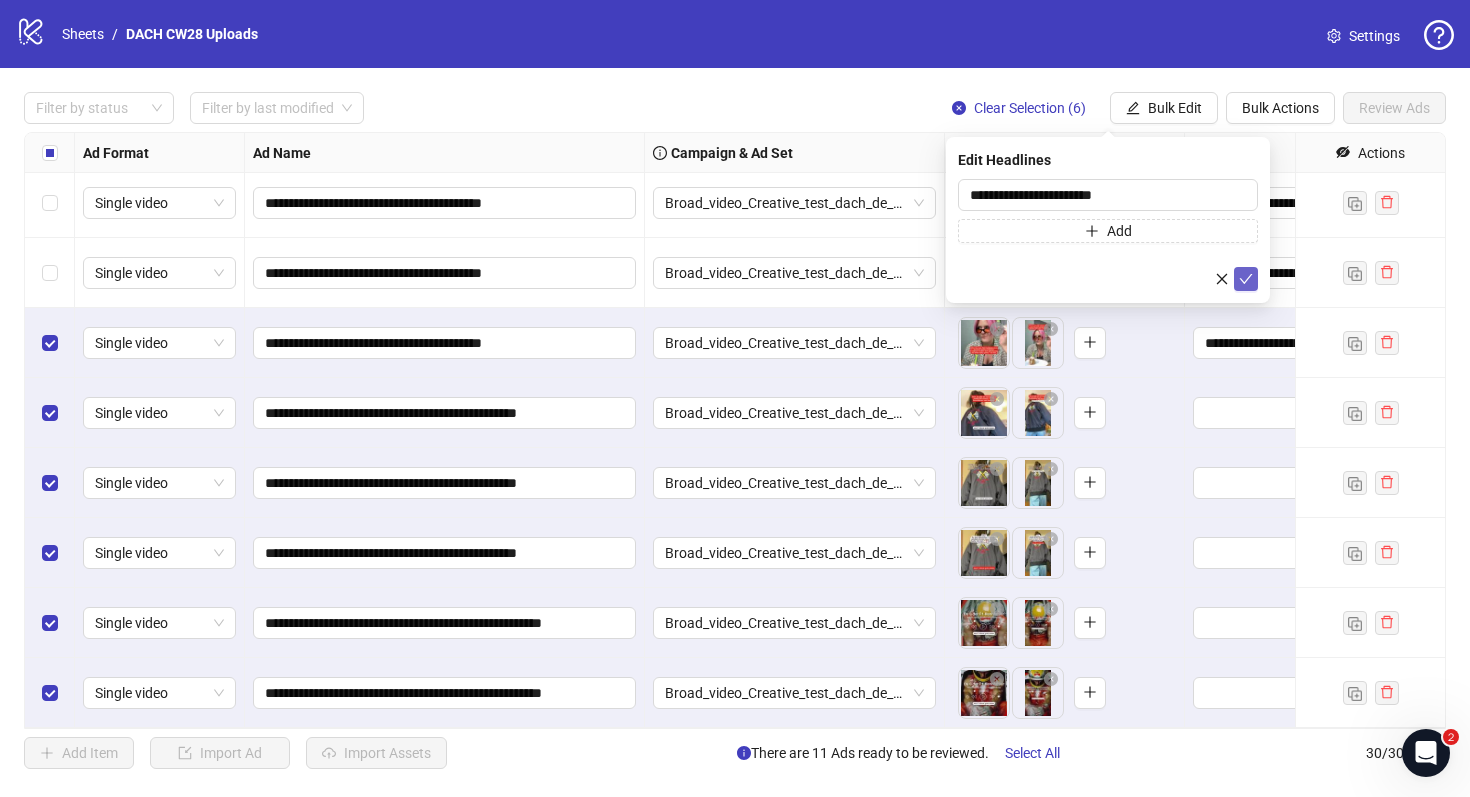 click 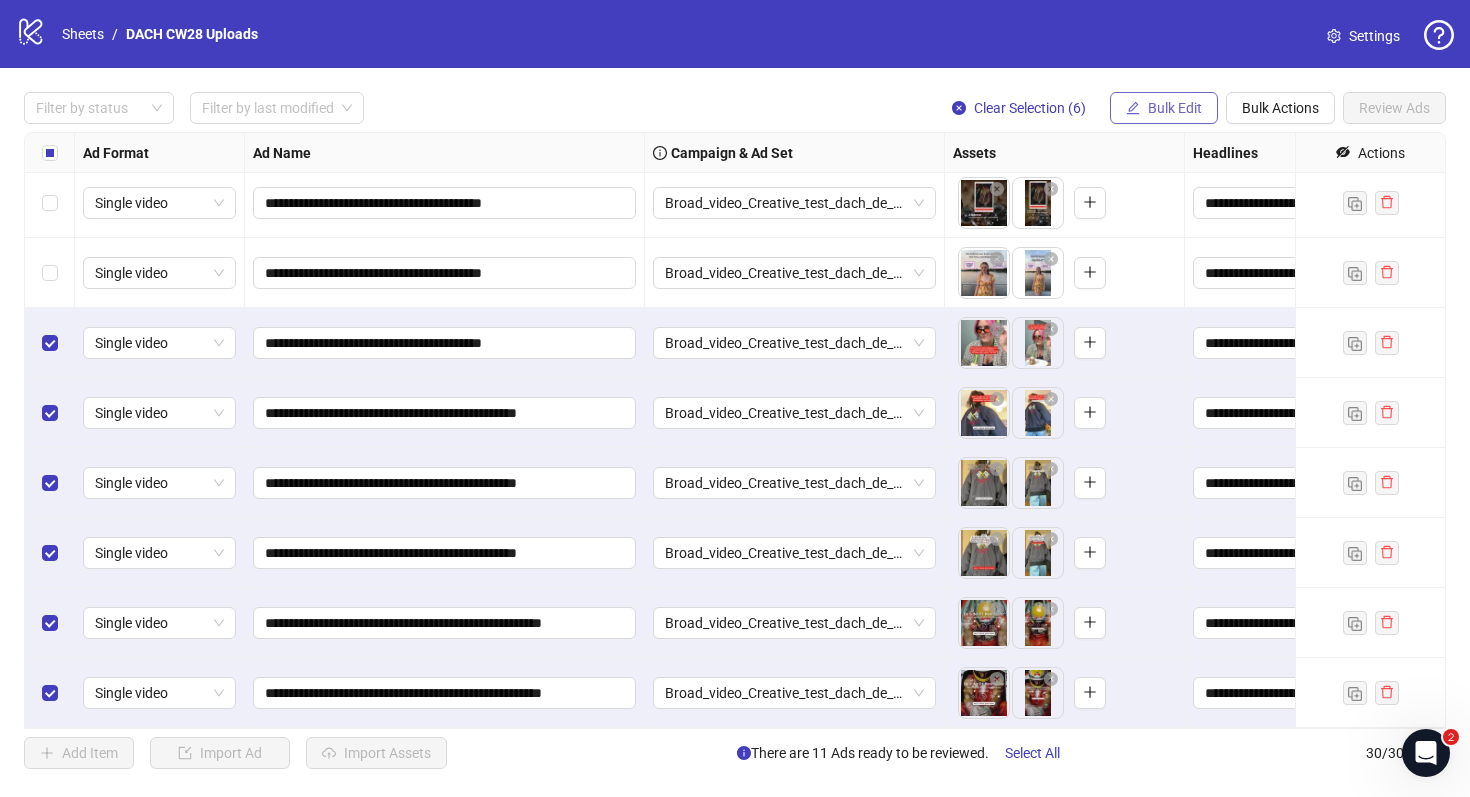 click on "Bulk Edit" at bounding box center [1164, 108] 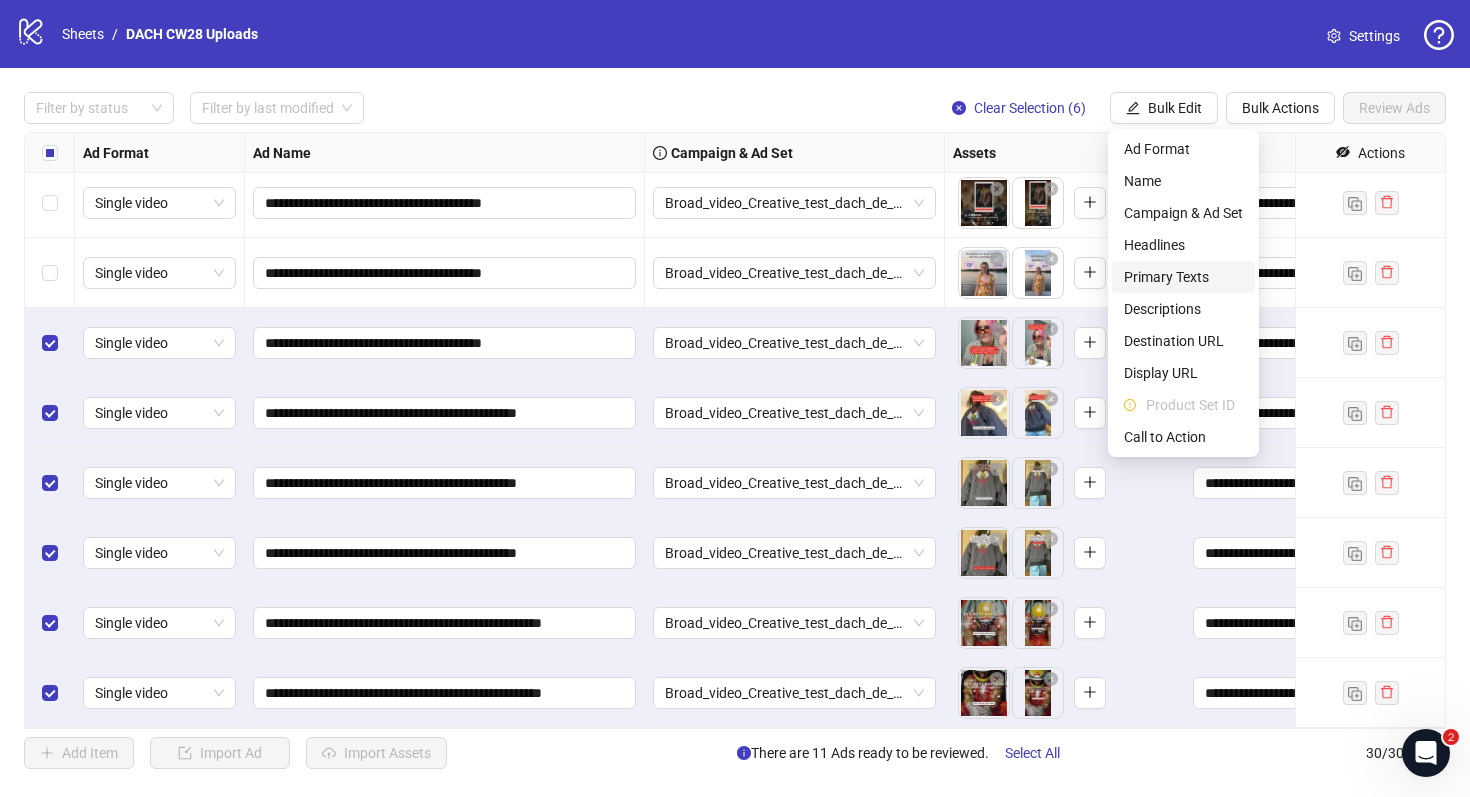 click on "Primary Texts" at bounding box center (1183, 277) 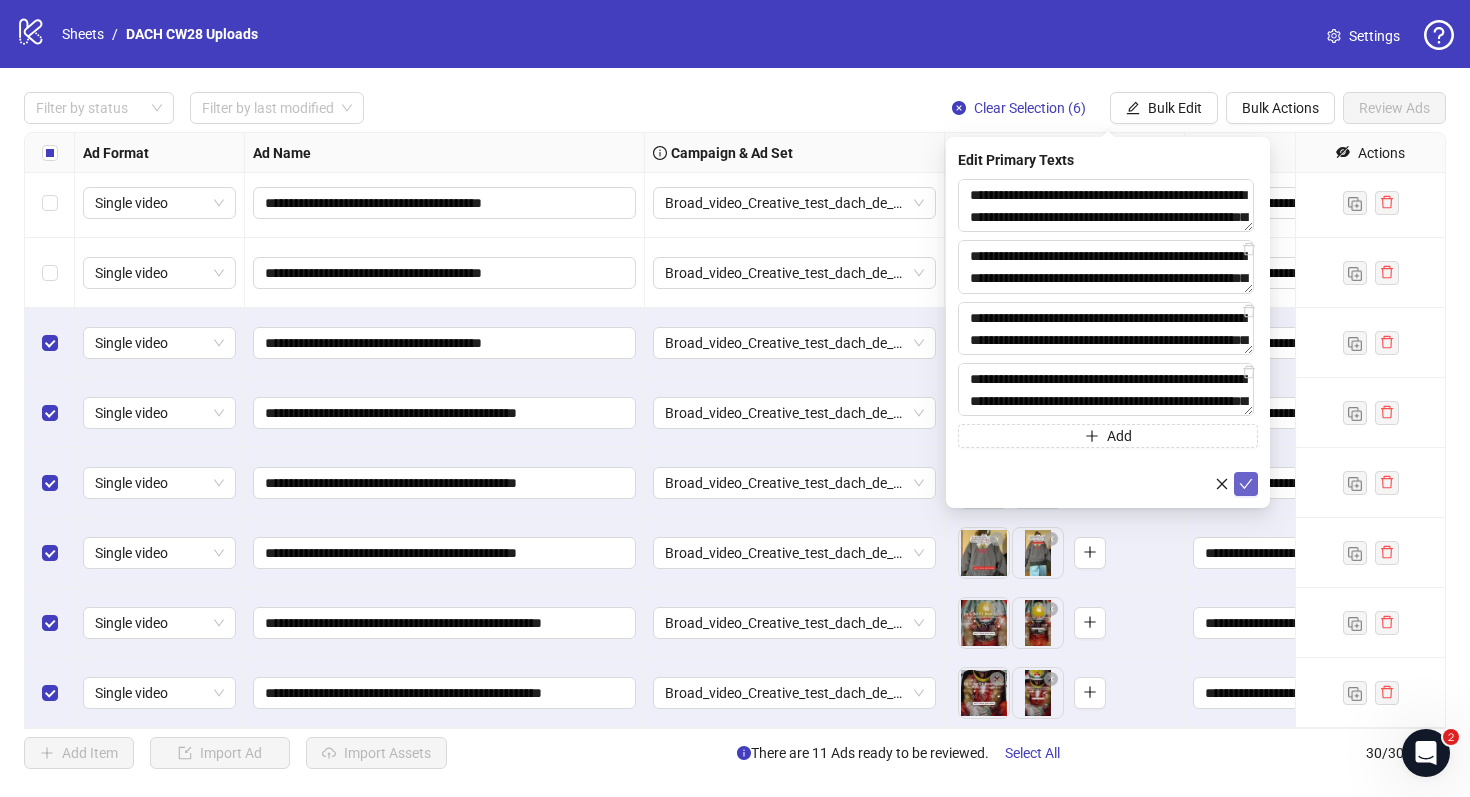 click at bounding box center (1246, 484) 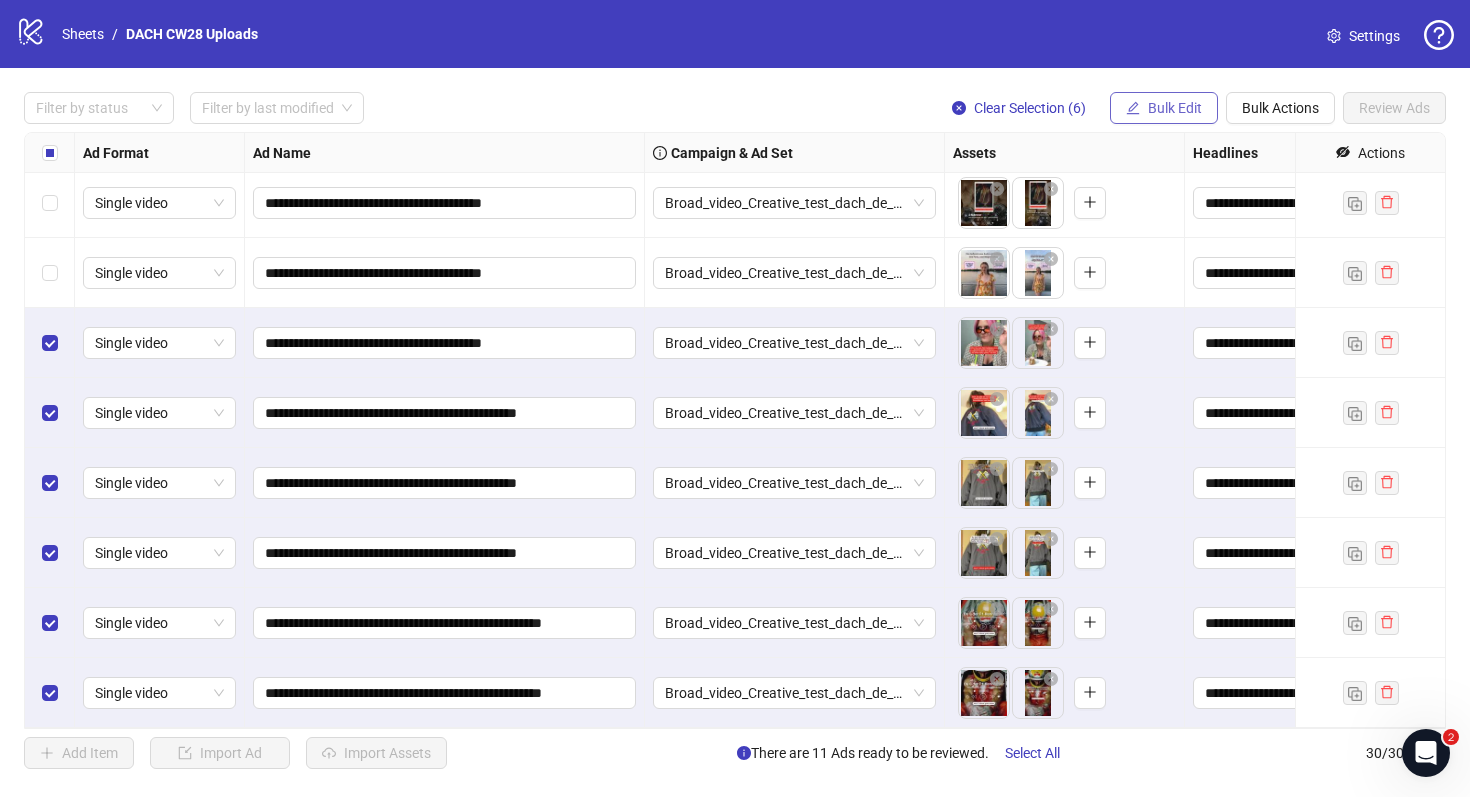 click on "Bulk Edit" at bounding box center [1164, 108] 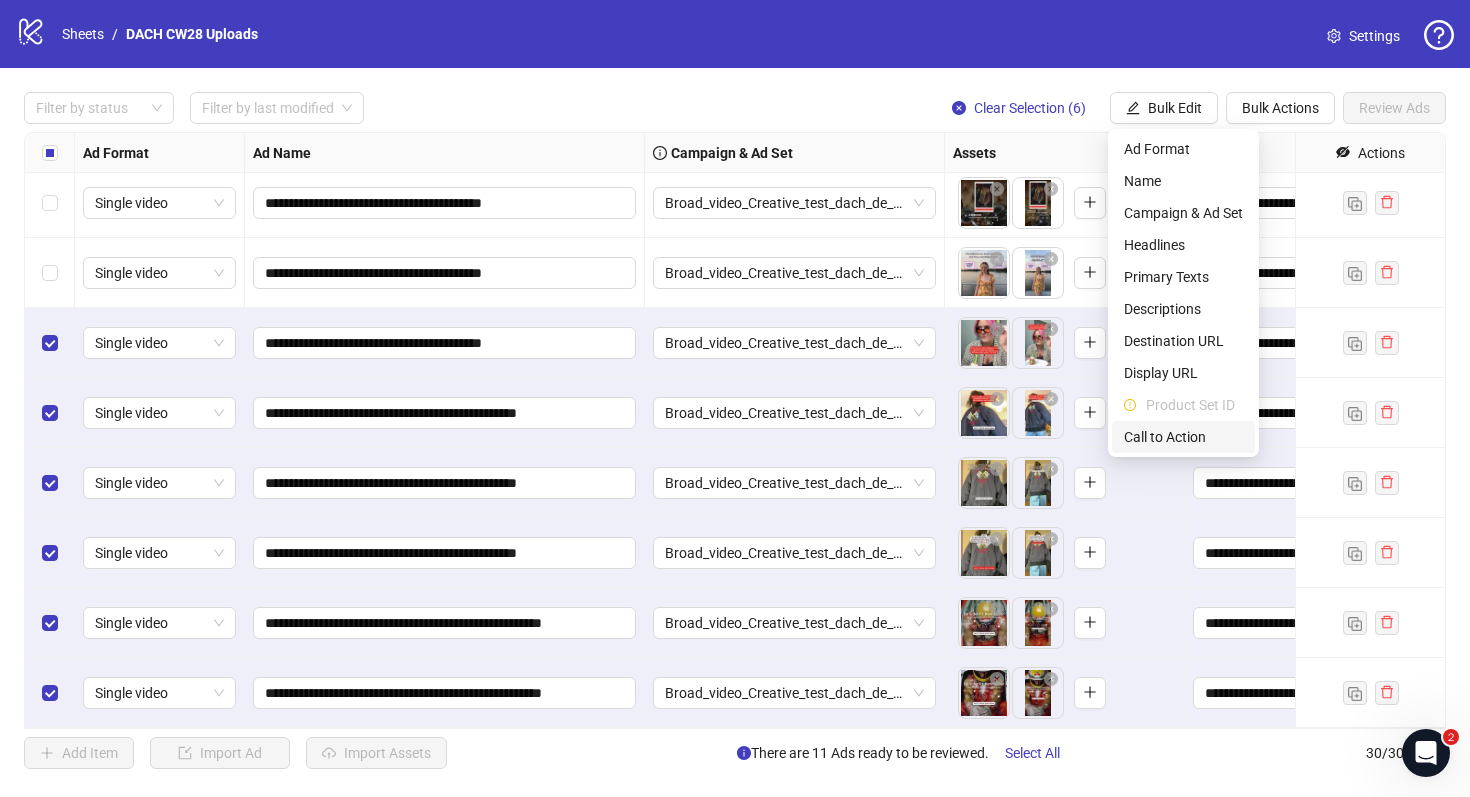 click on "Call to Action" at bounding box center (1183, 437) 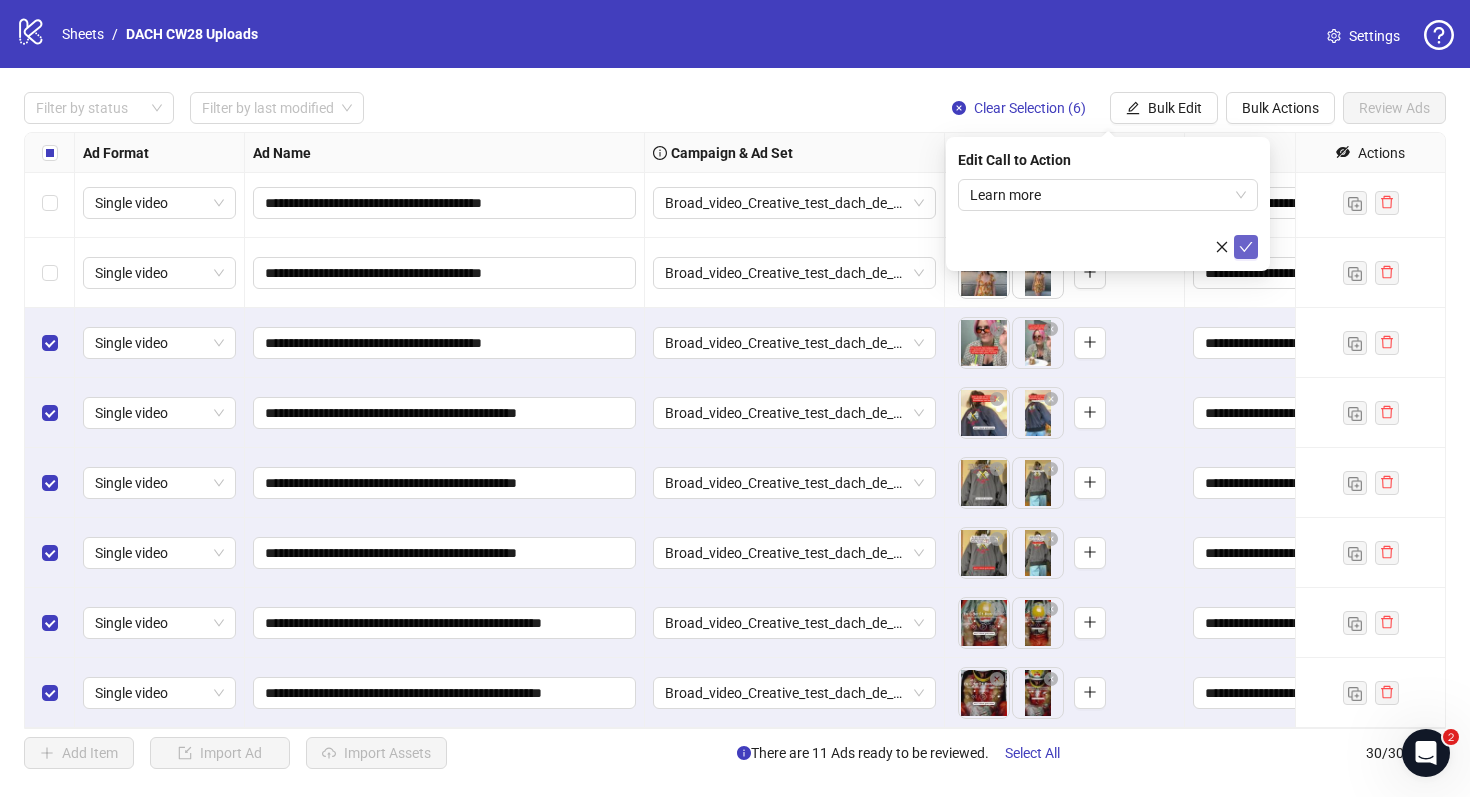 click 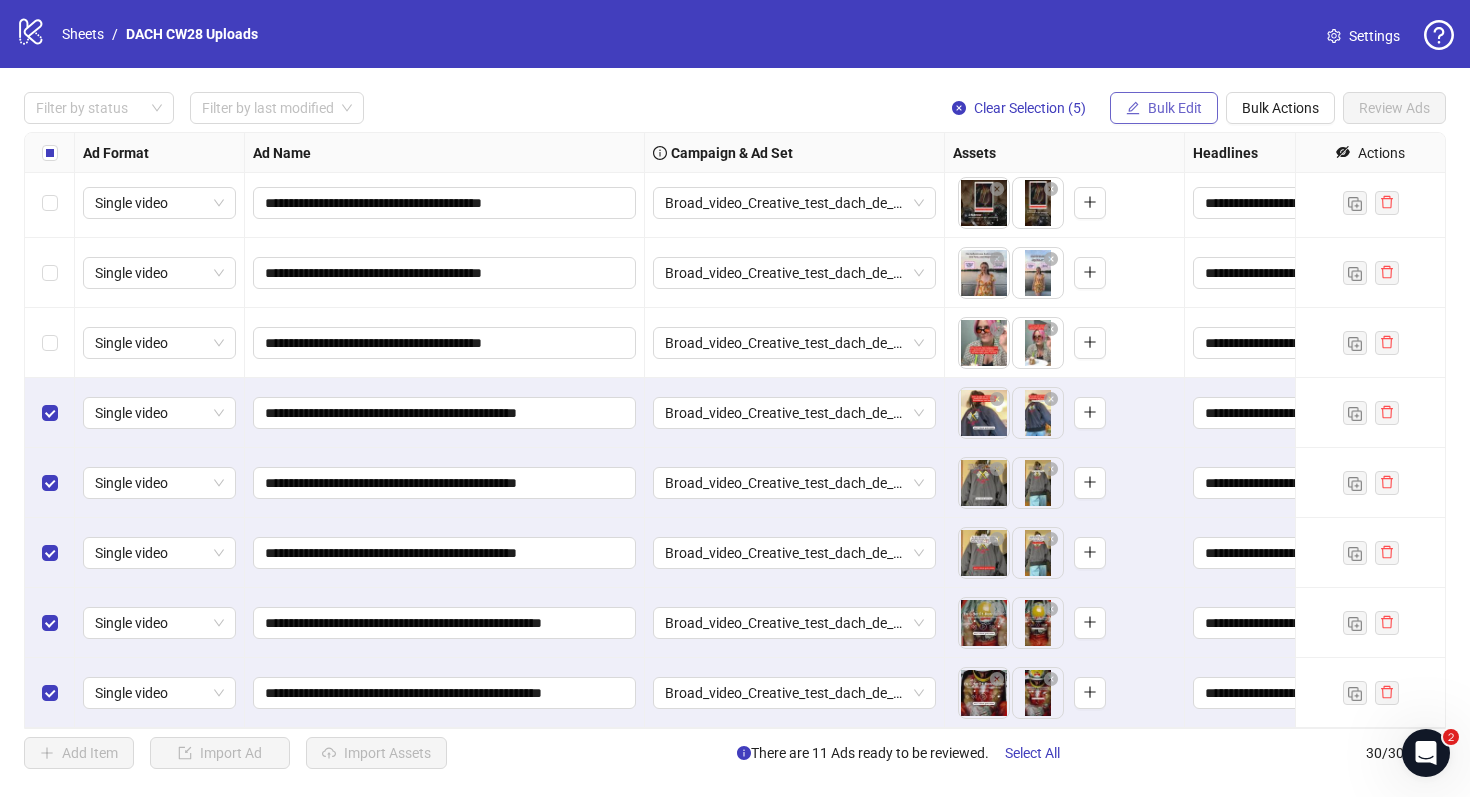 click on "Bulk Edit" at bounding box center [1164, 108] 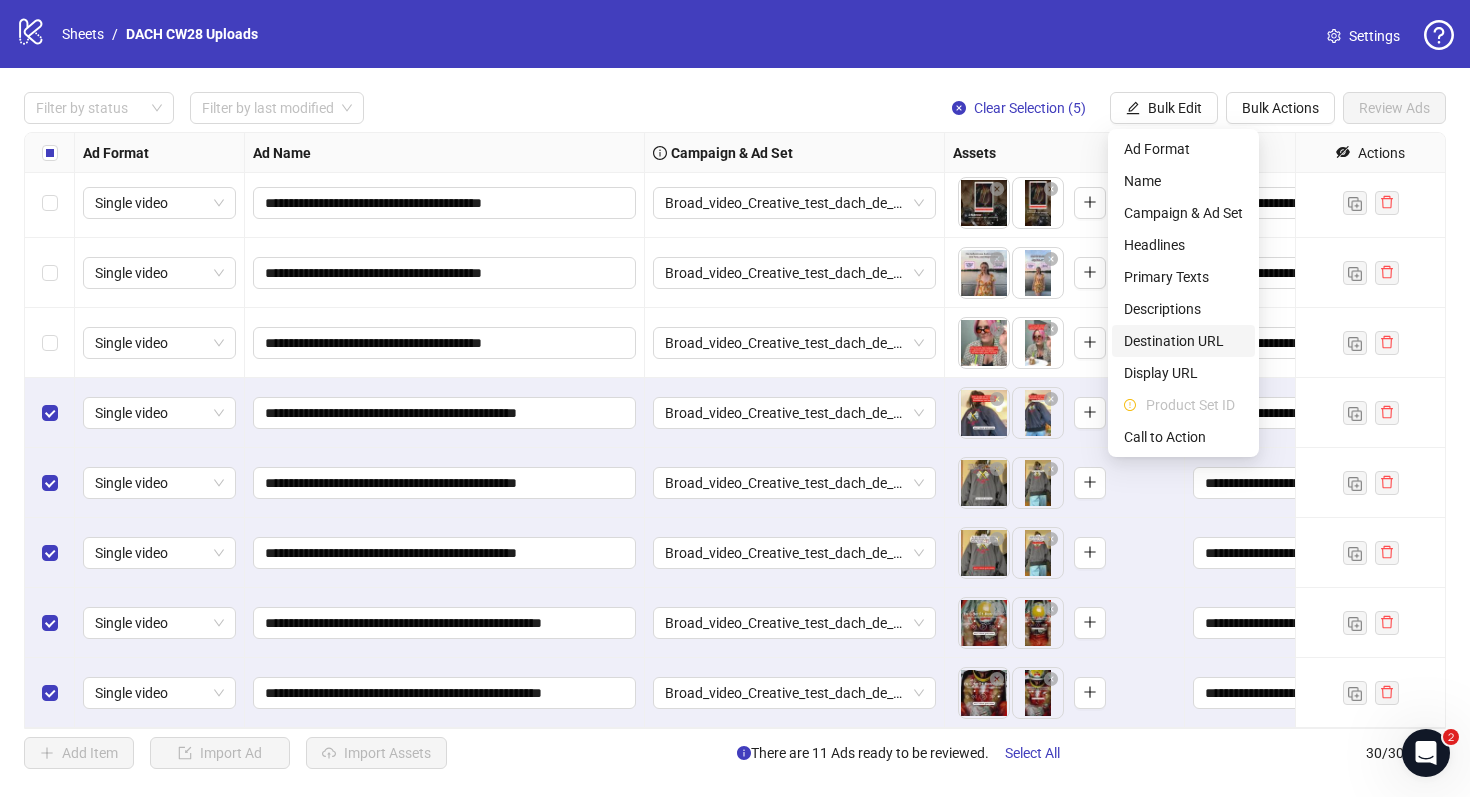 click on "Destination URL" at bounding box center (1183, 341) 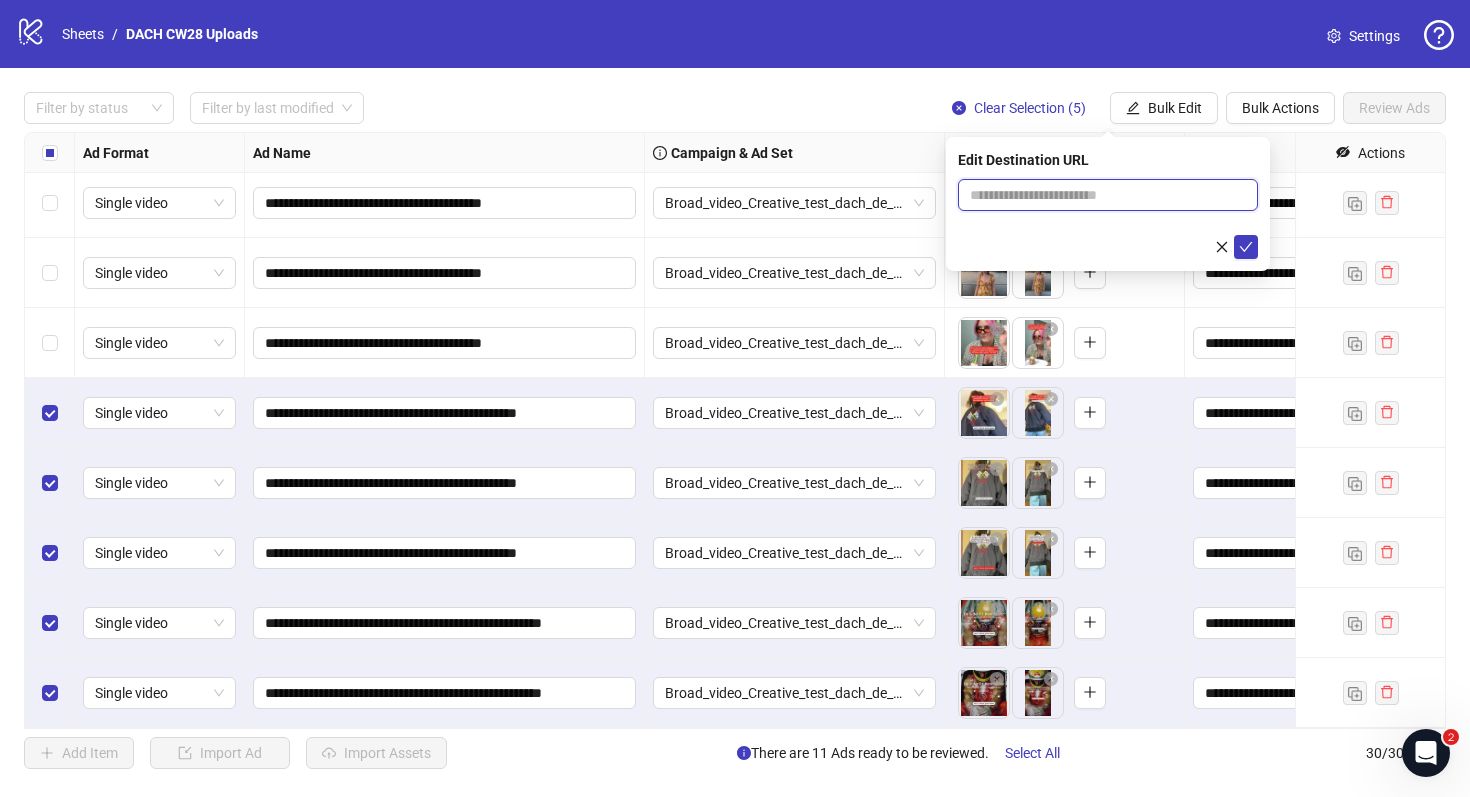 click at bounding box center (1100, 195) 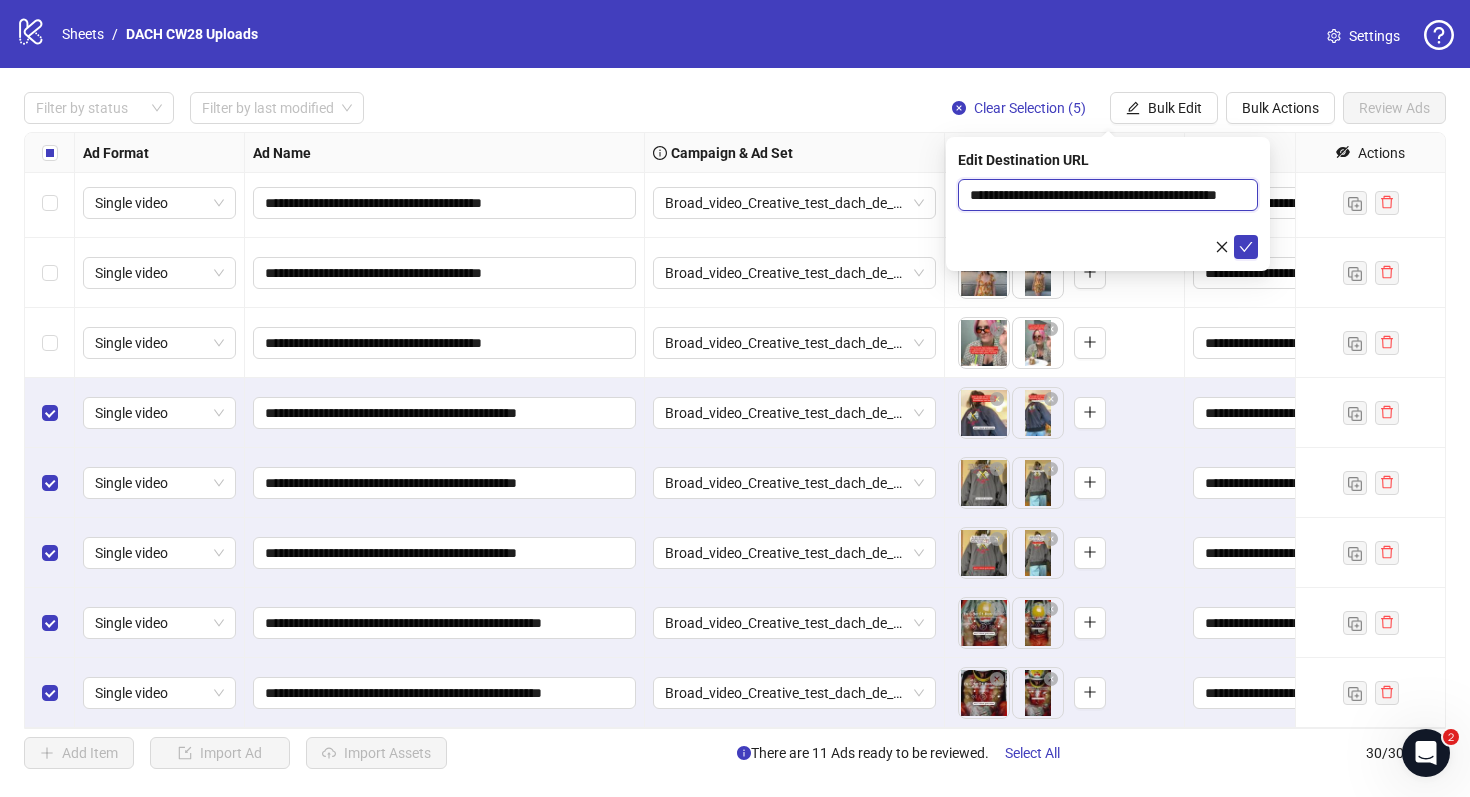 scroll, scrollTop: 0, scrollLeft: 64, axis: horizontal 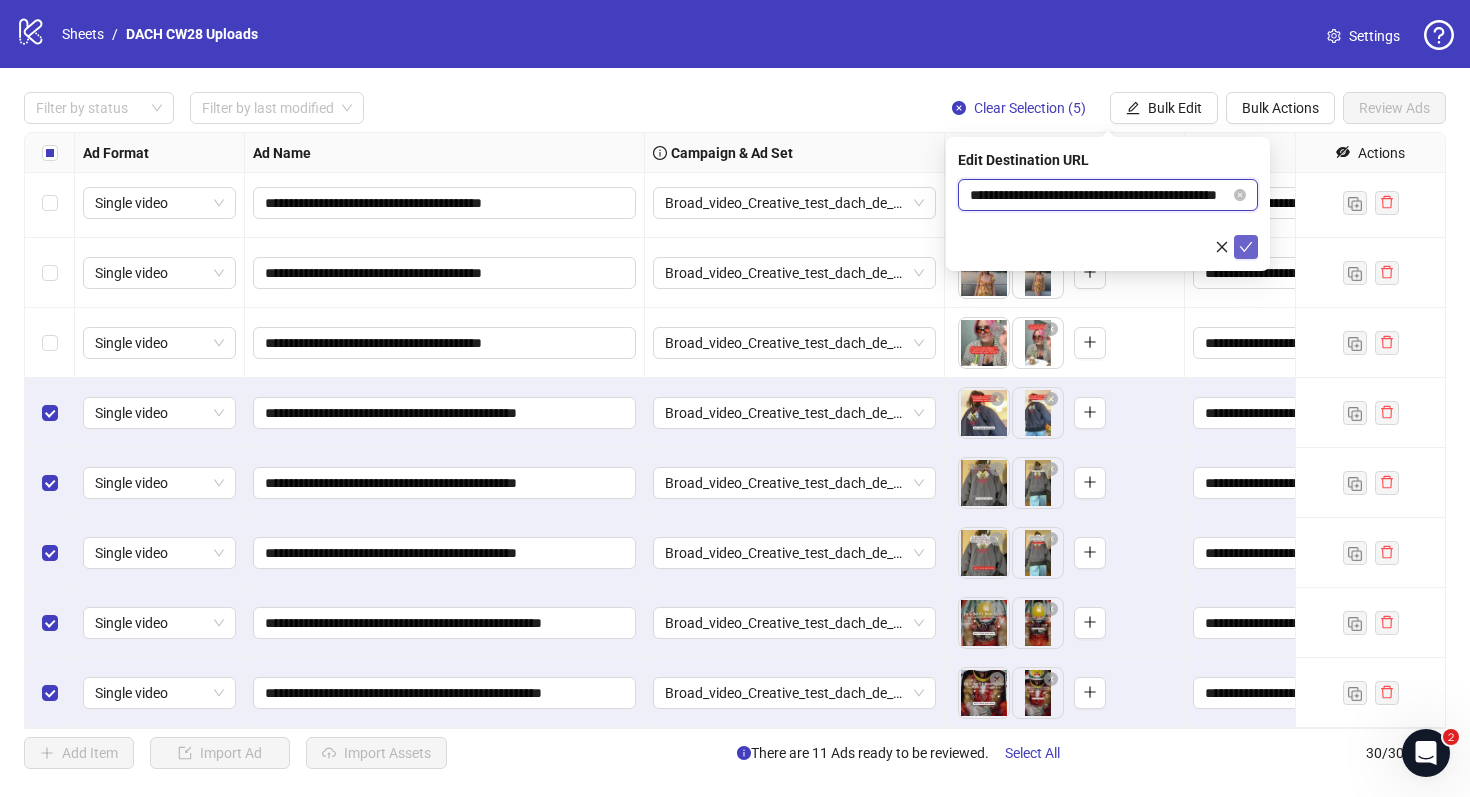 type on "**********" 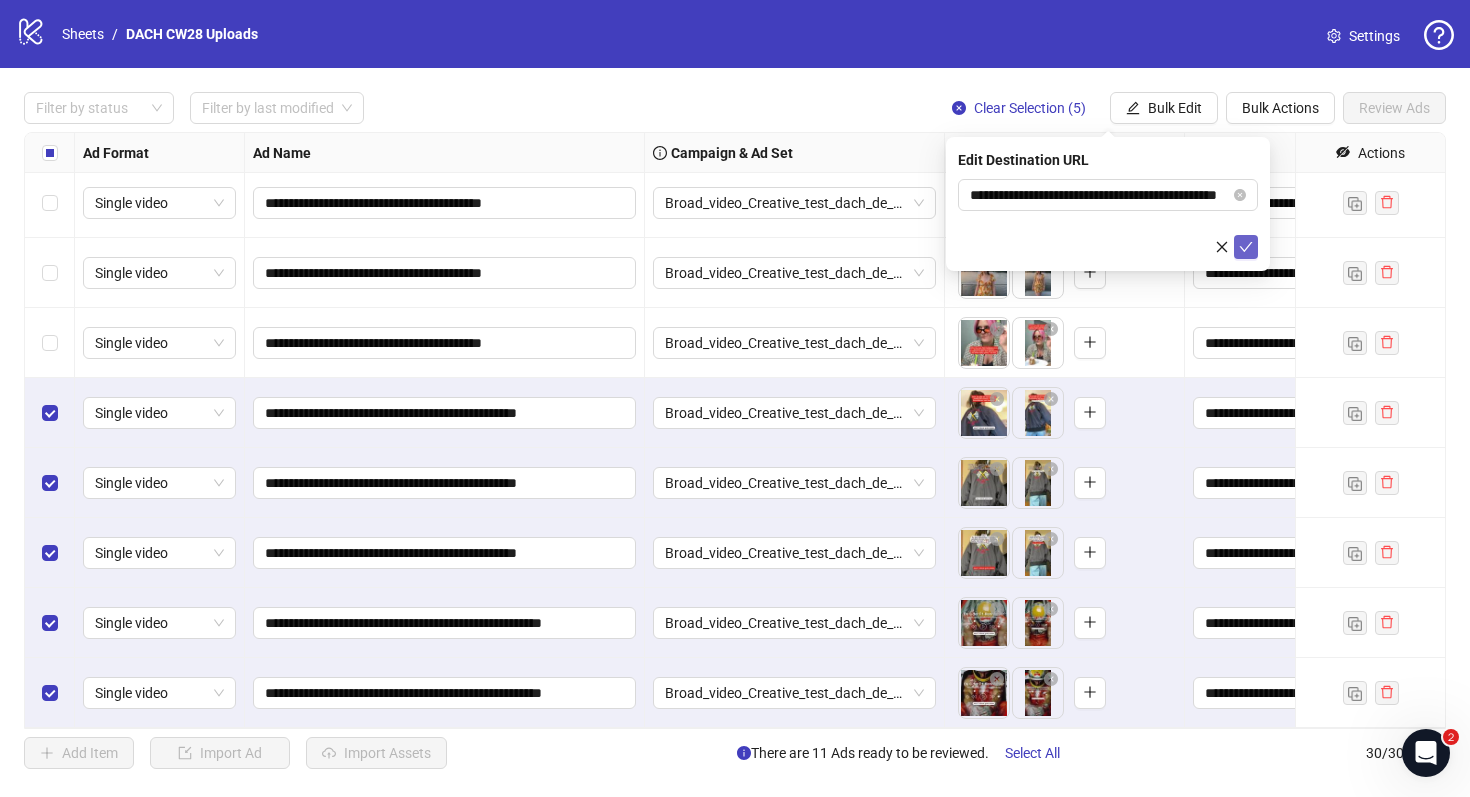 click at bounding box center (1246, 247) 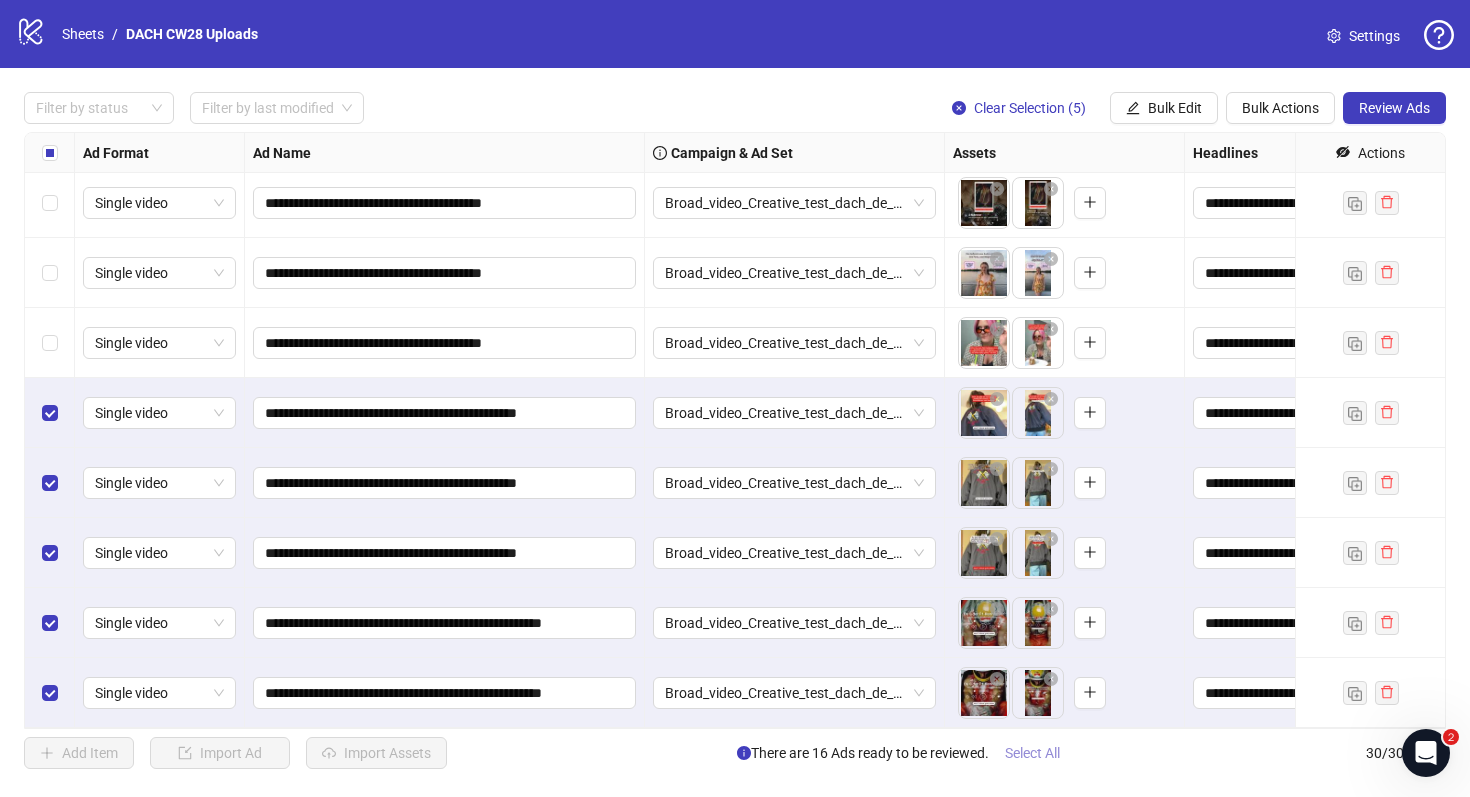 click on "Select All" at bounding box center (1032, 753) 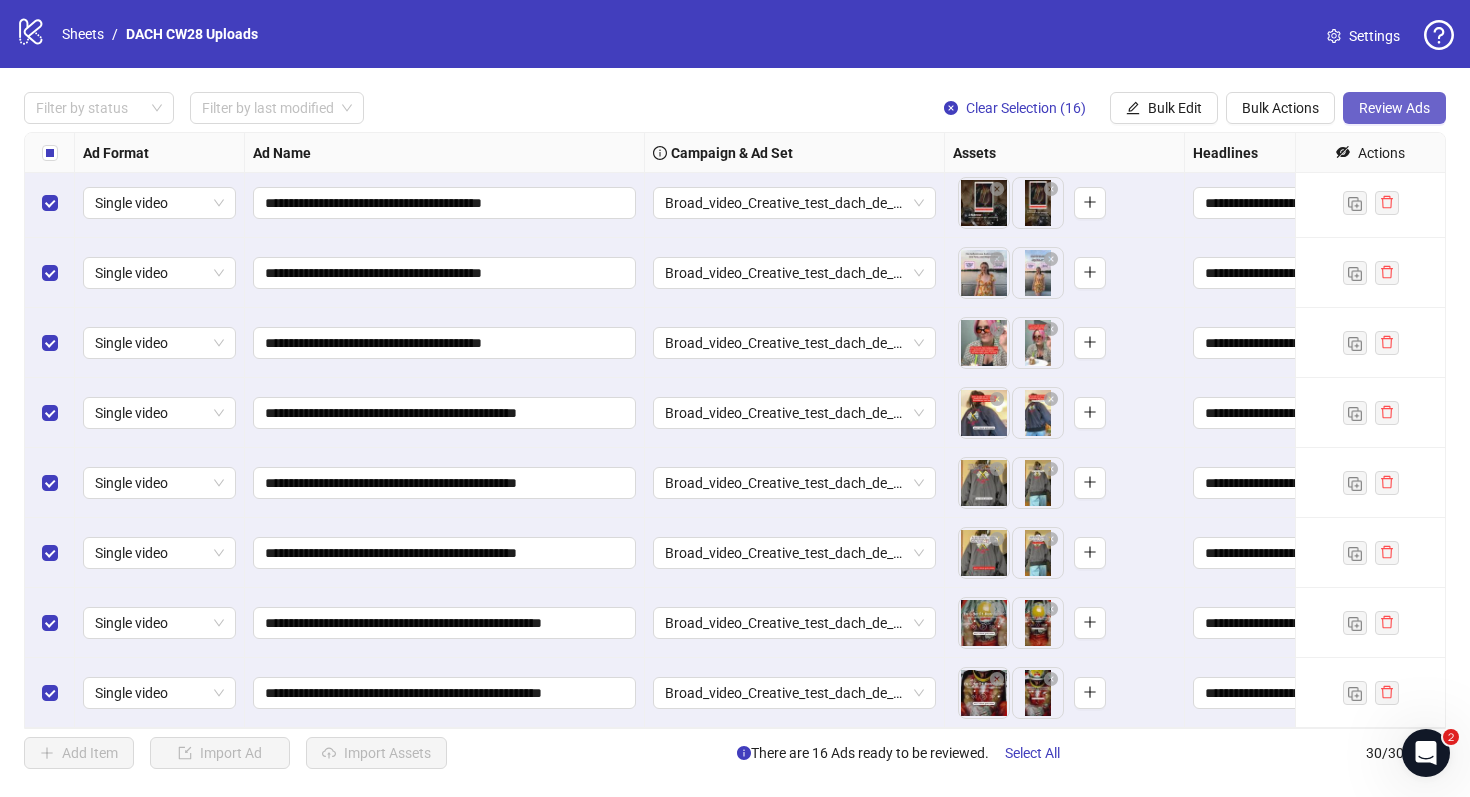 click on "Review Ads" at bounding box center [1394, 108] 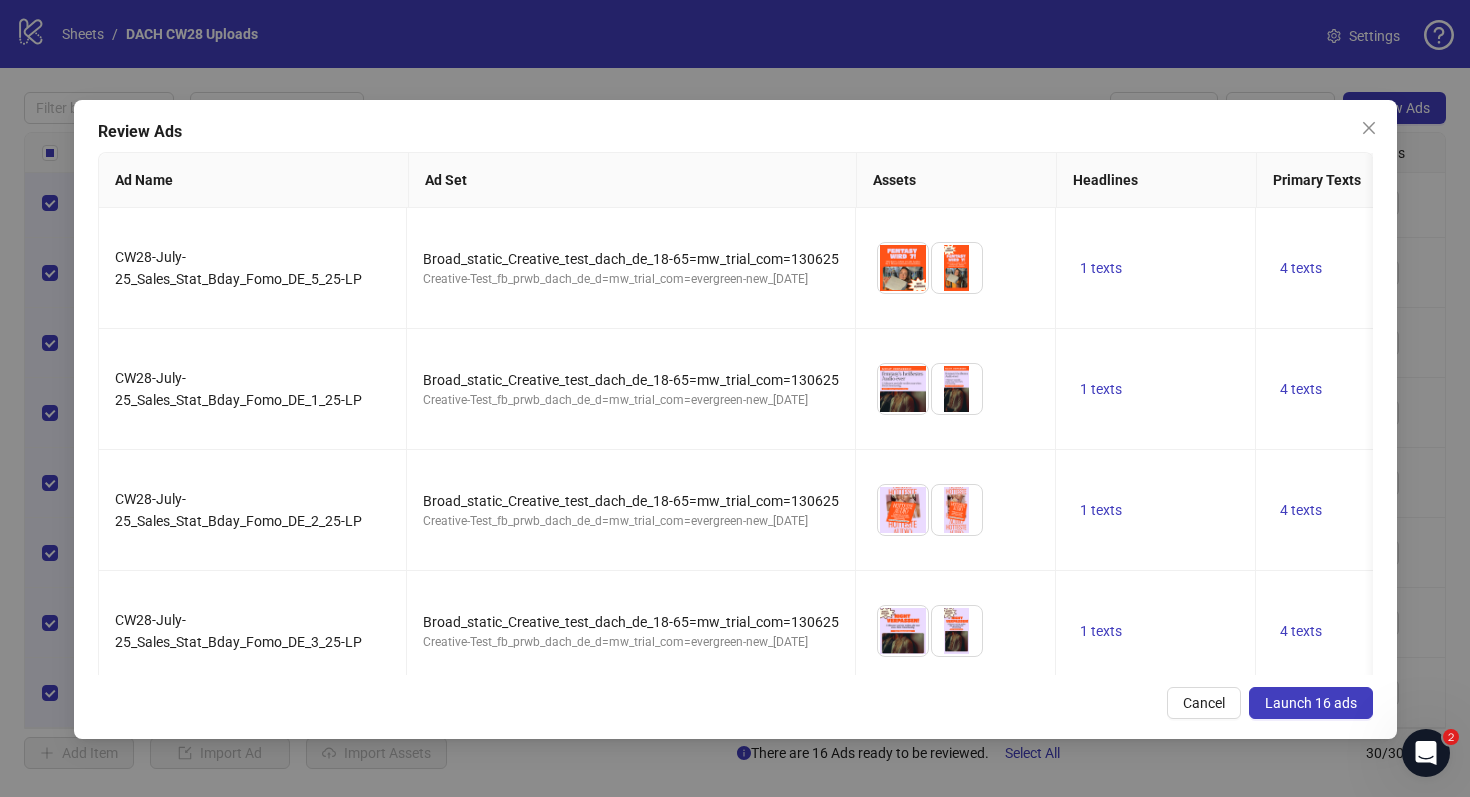 click on "Launch 16 ads" at bounding box center (1311, 703) 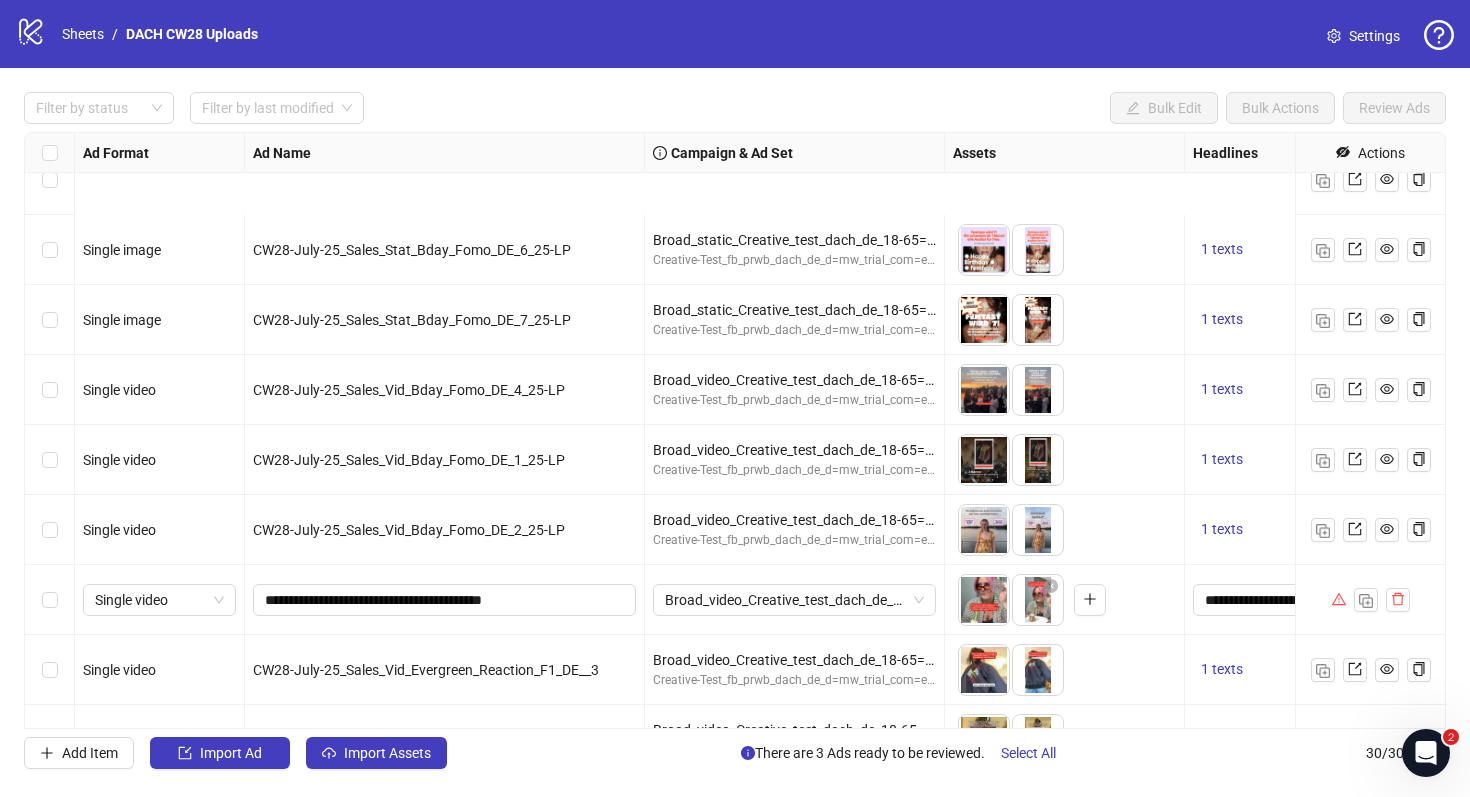 scroll, scrollTop: 1545, scrollLeft: 0, axis: vertical 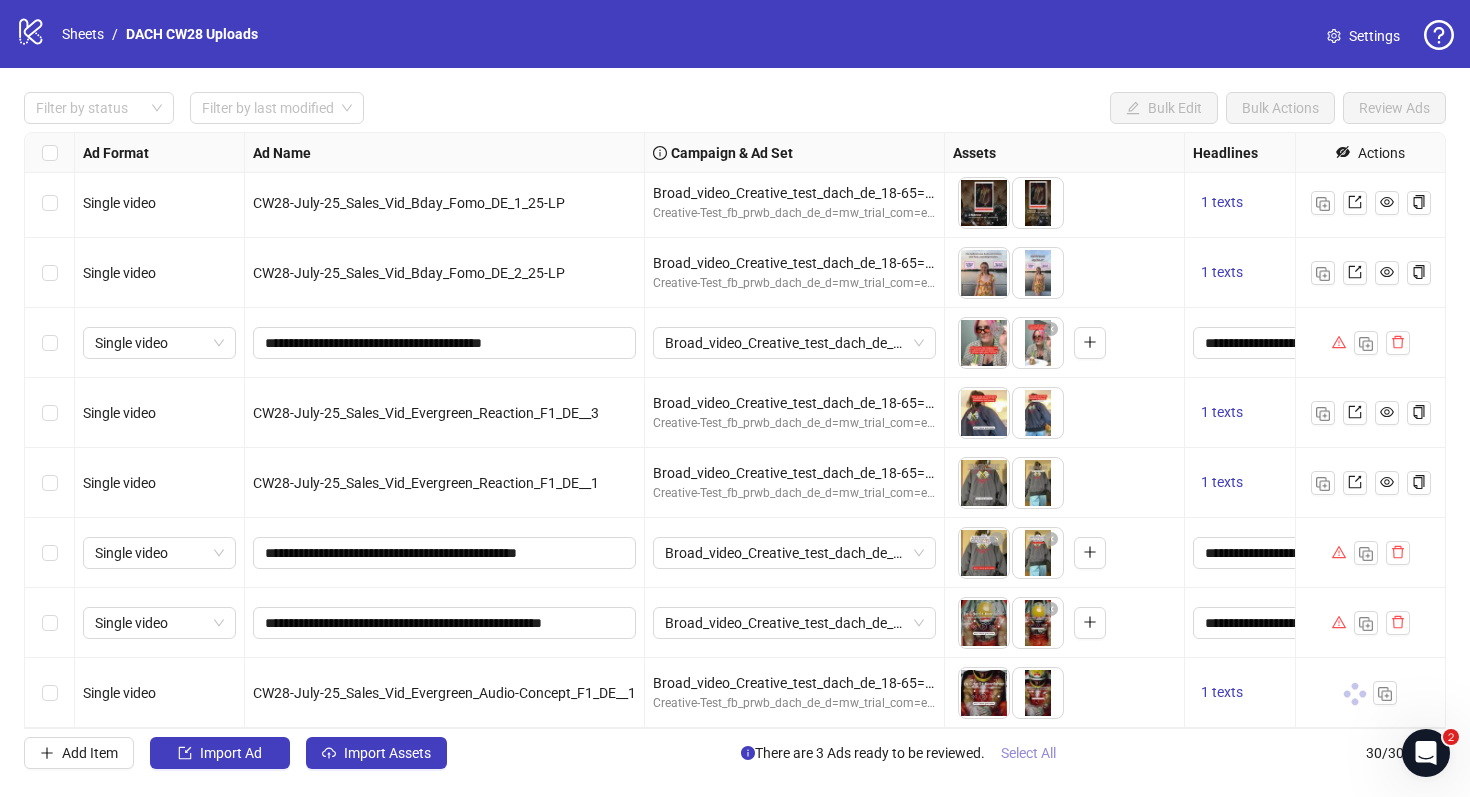 click on "Select All" at bounding box center [1028, 753] 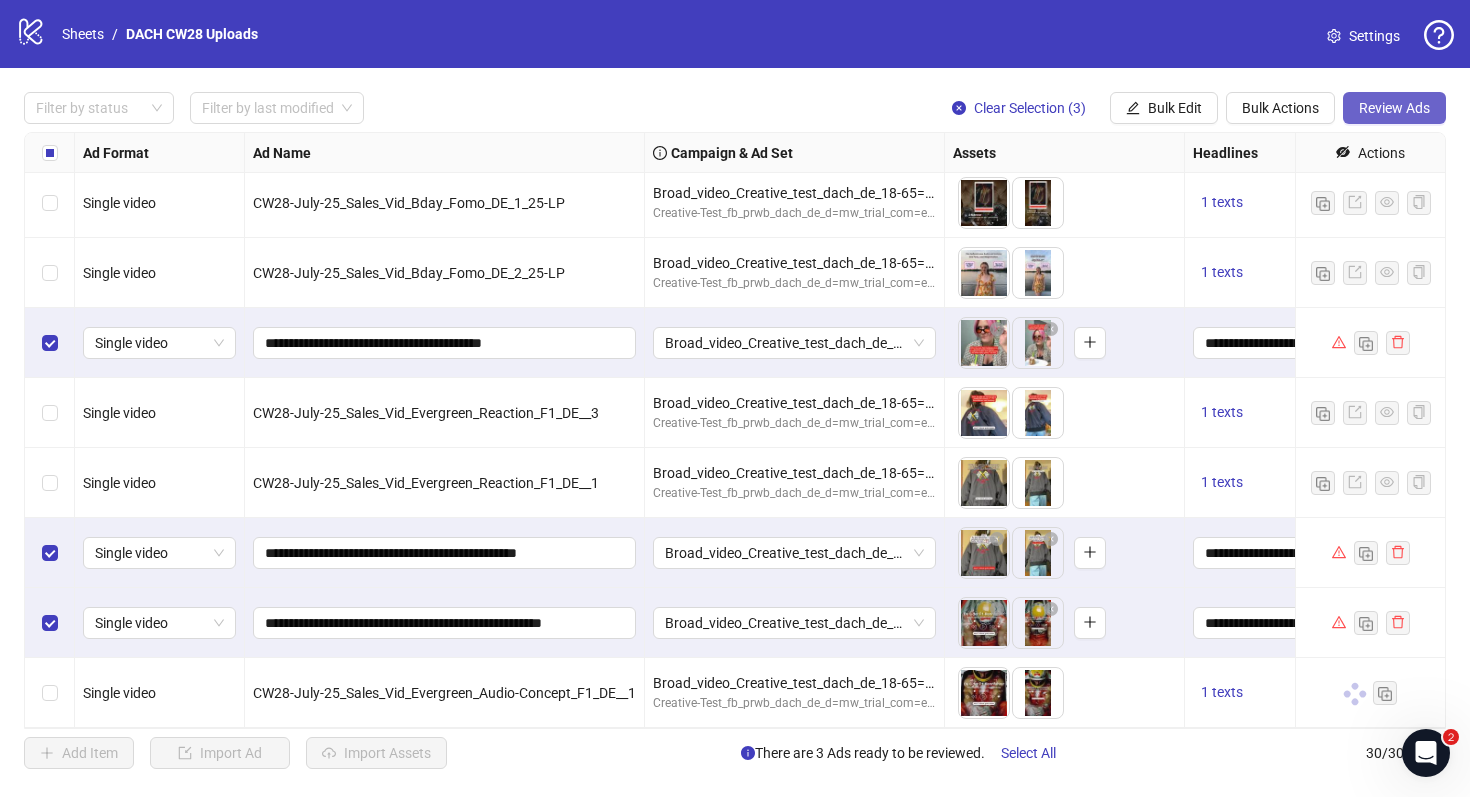 click on "Review Ads" at bounding box center (1394, 108) 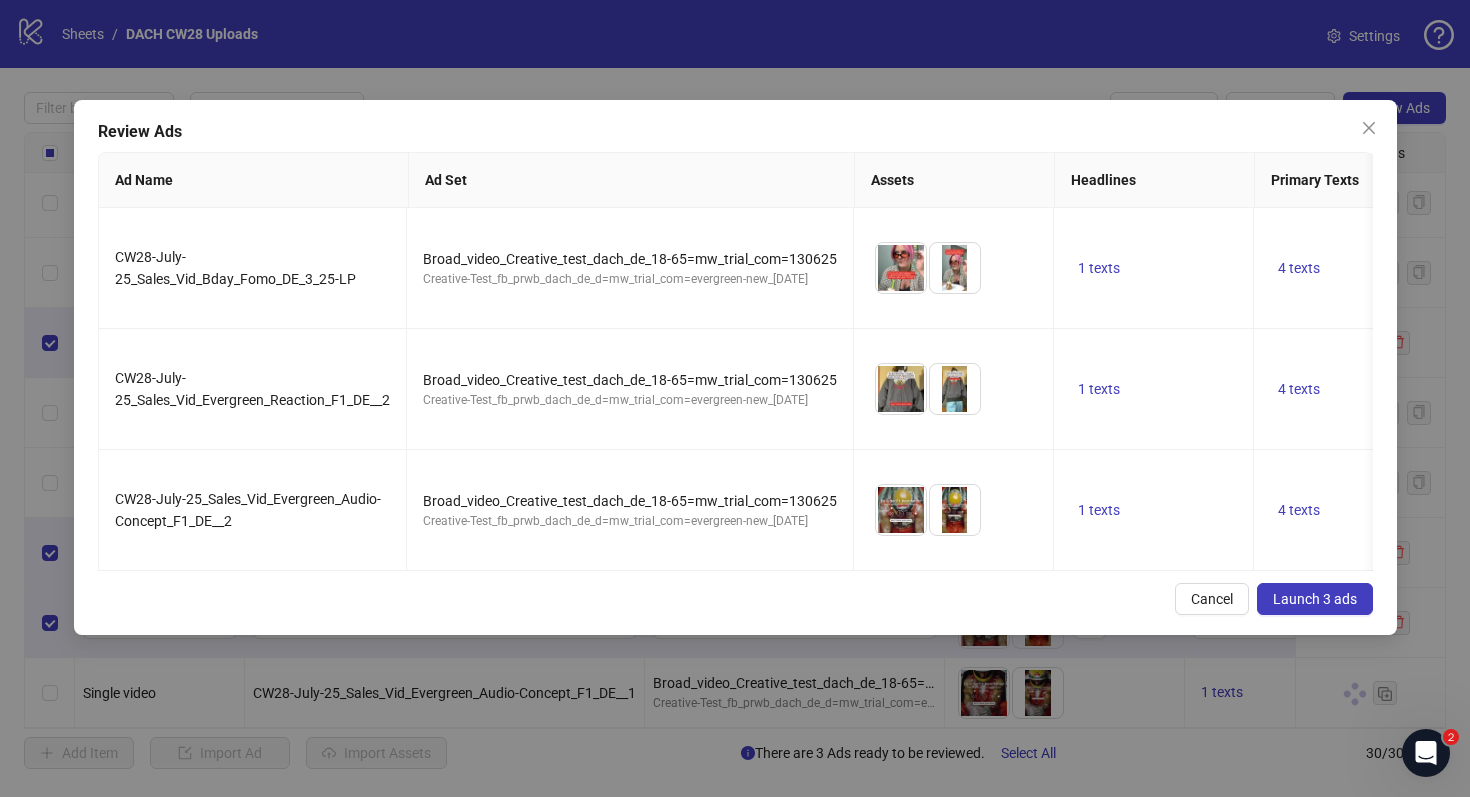 click on "Launch 3 ads" at bounding box center (1315, 599) 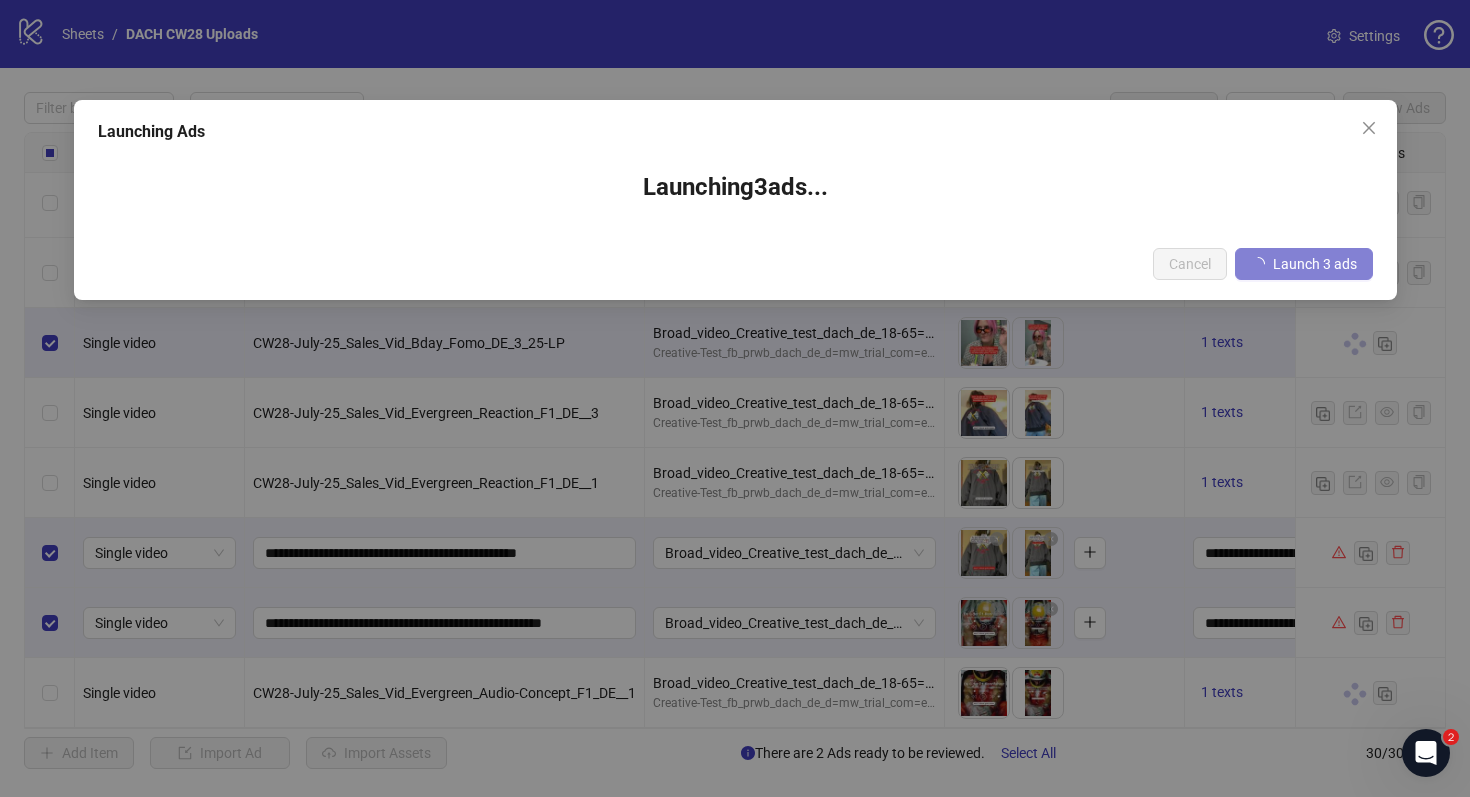 type 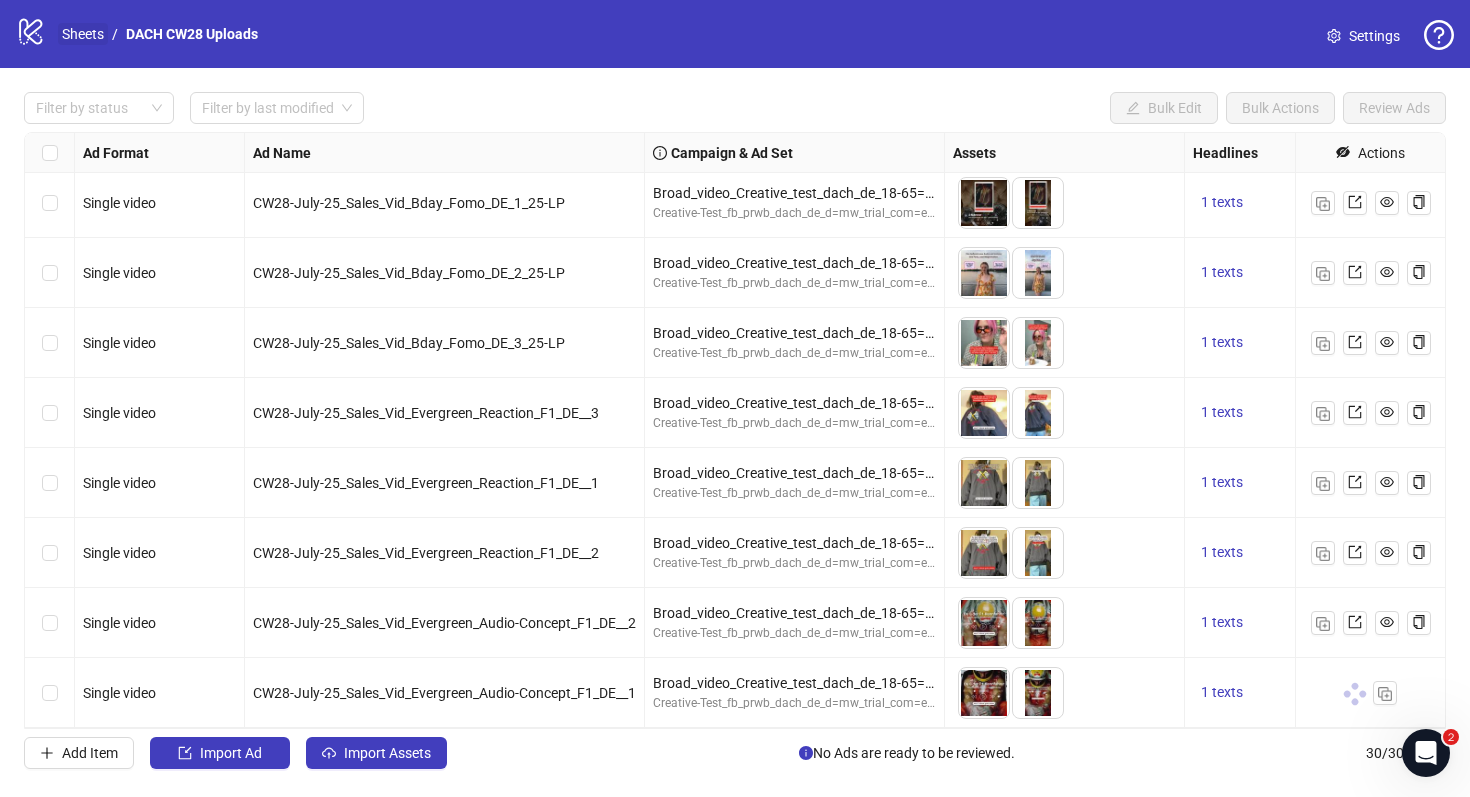 click on "Sheets" at bounding box center (83, 34) 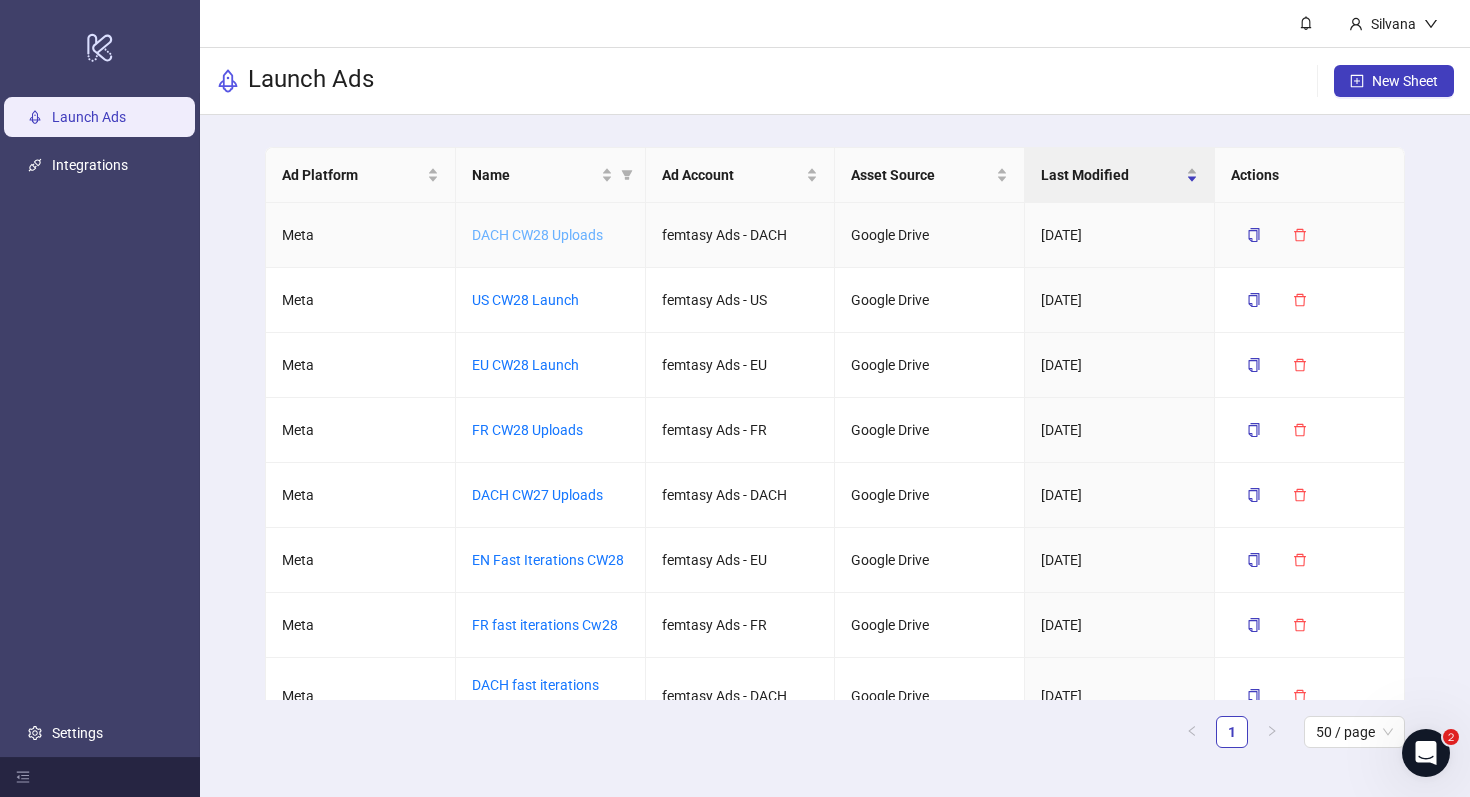 click on "DACH CW28 Uploads" at bounding box center [537, 235] 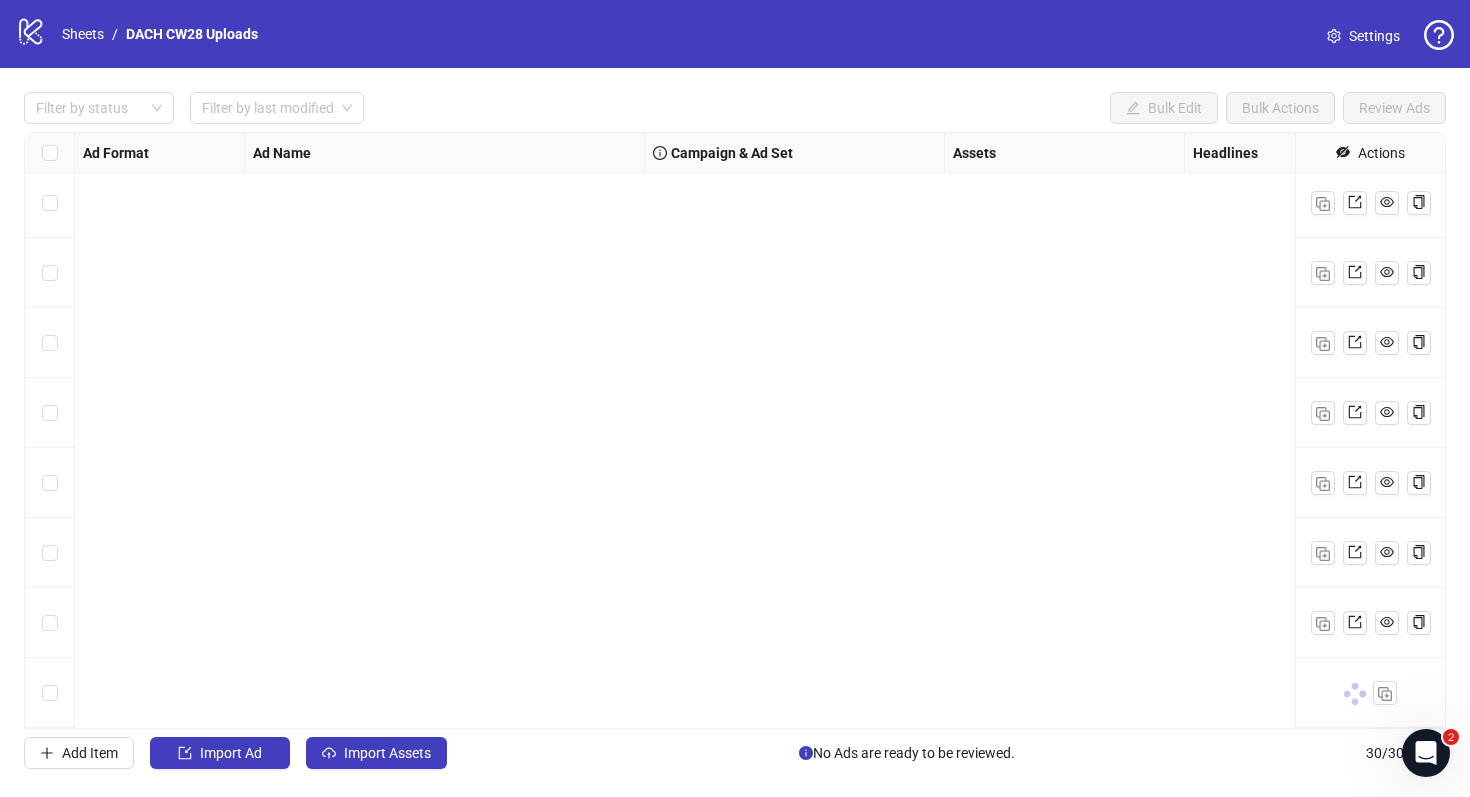 scroll, scrollTop: 0, scrollLeft: 0, axis: both 